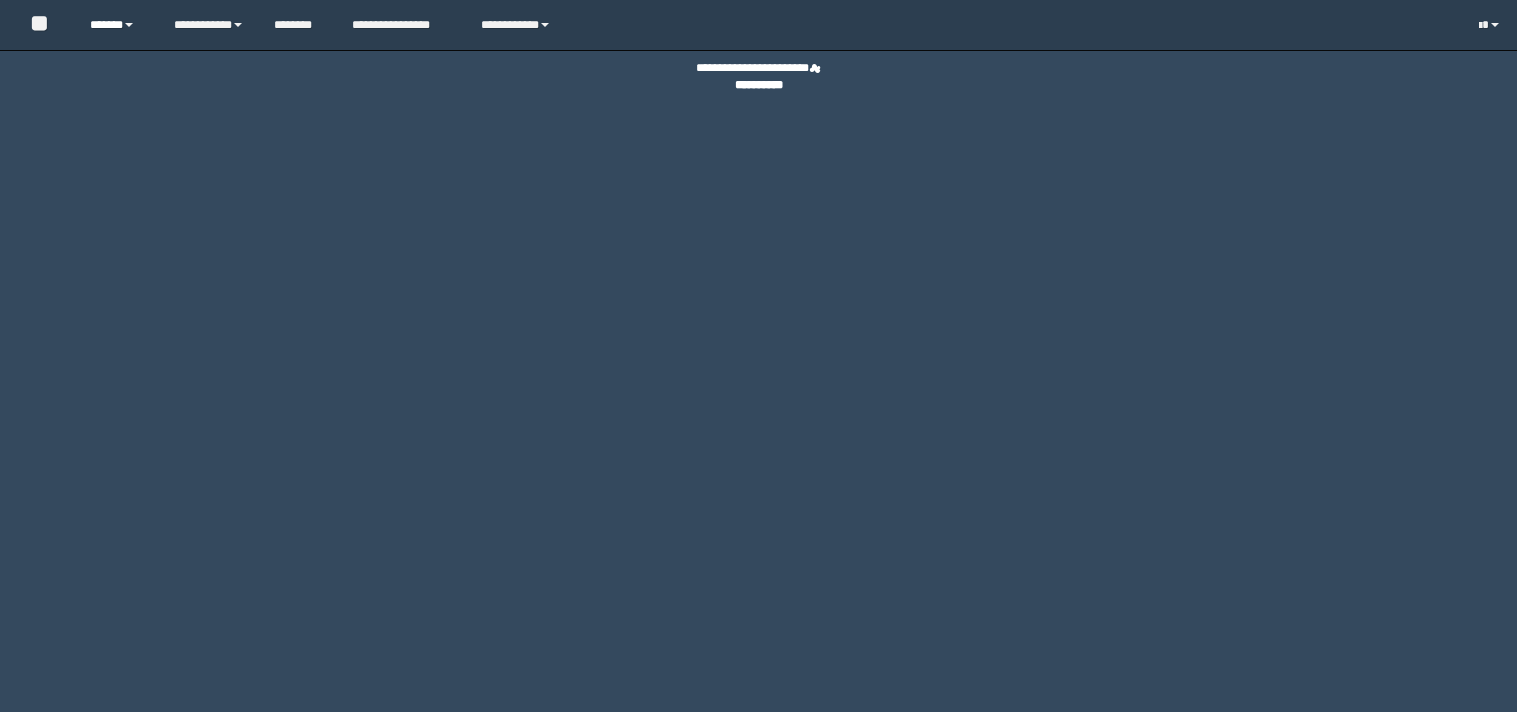 scroll, scrollTop: 0, scrollLeft: 0, axis: both 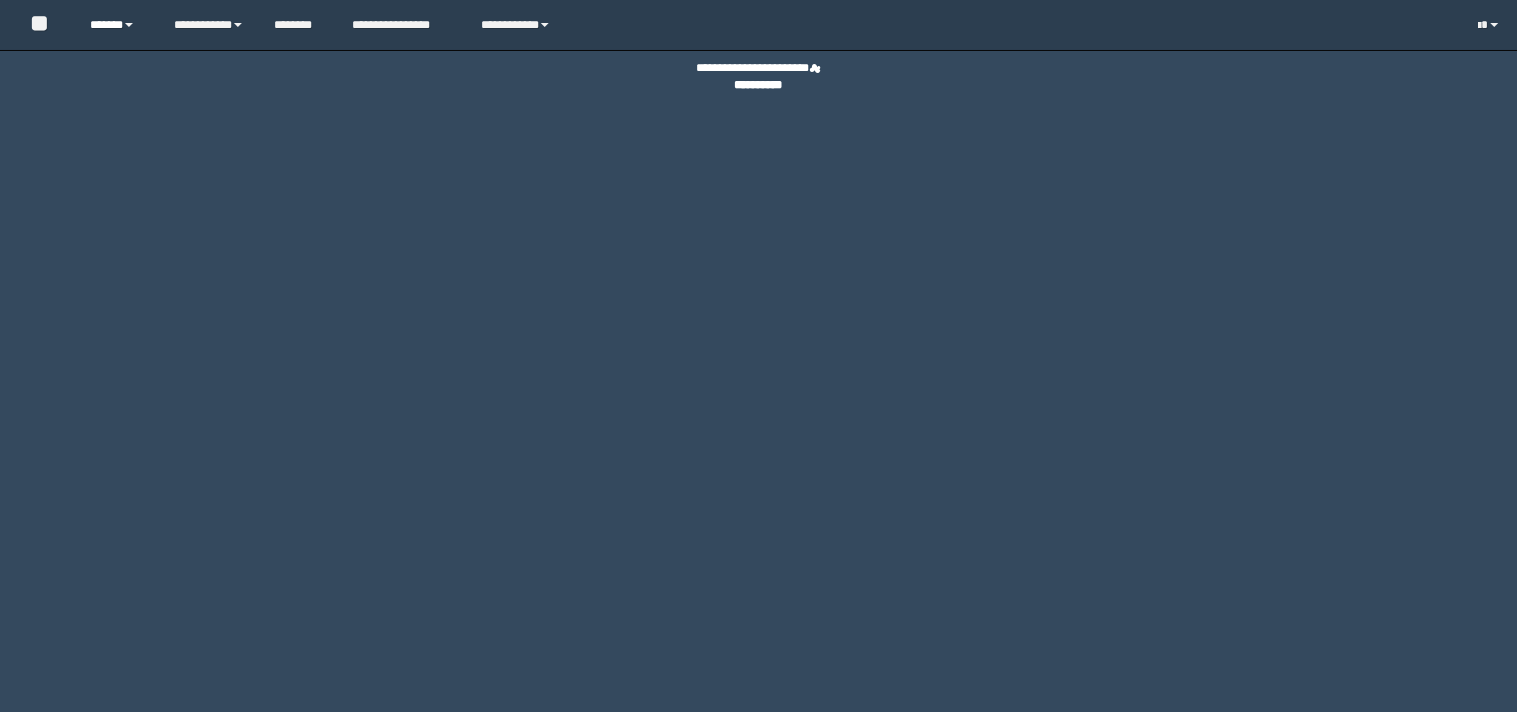 click on "******" at bounding box center [116, 25] 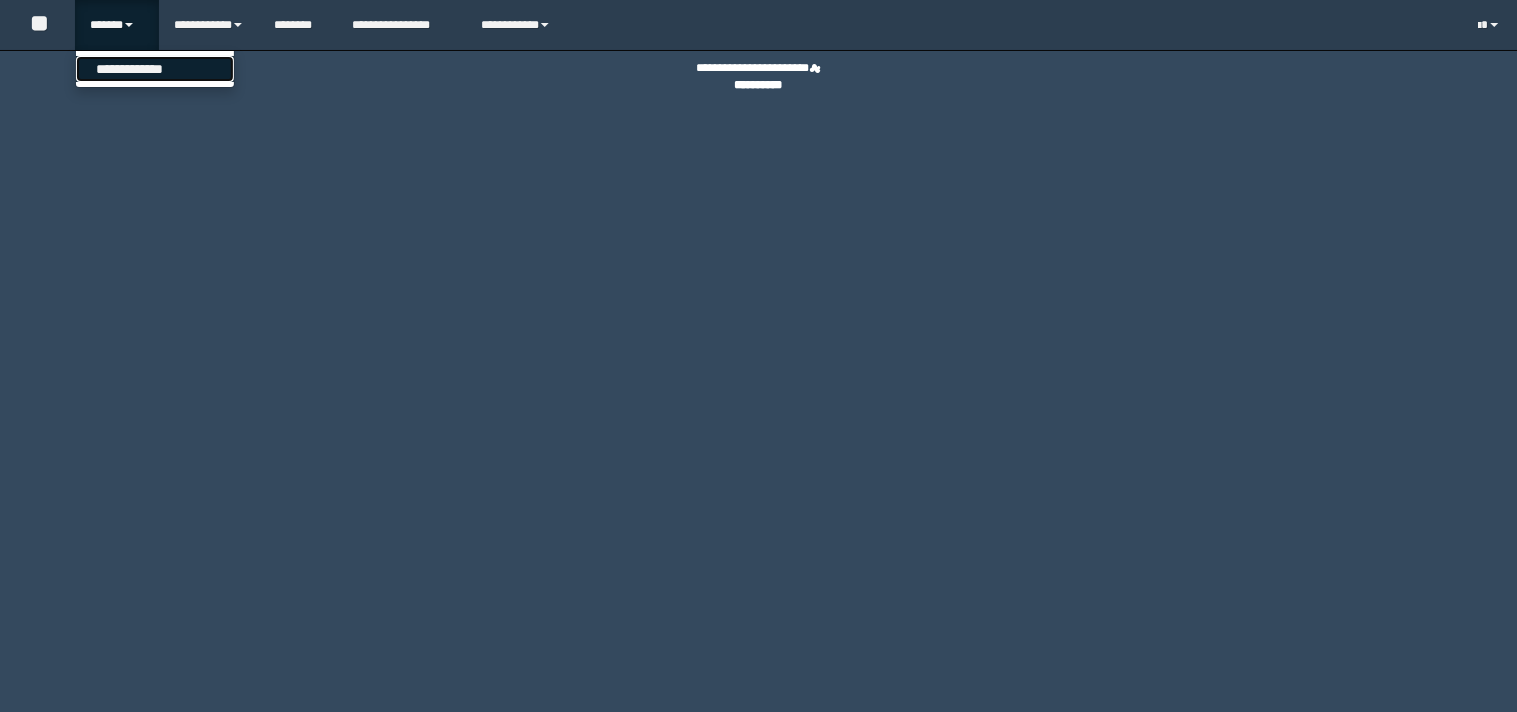 click on "**********" at bounding box center (155, 69) 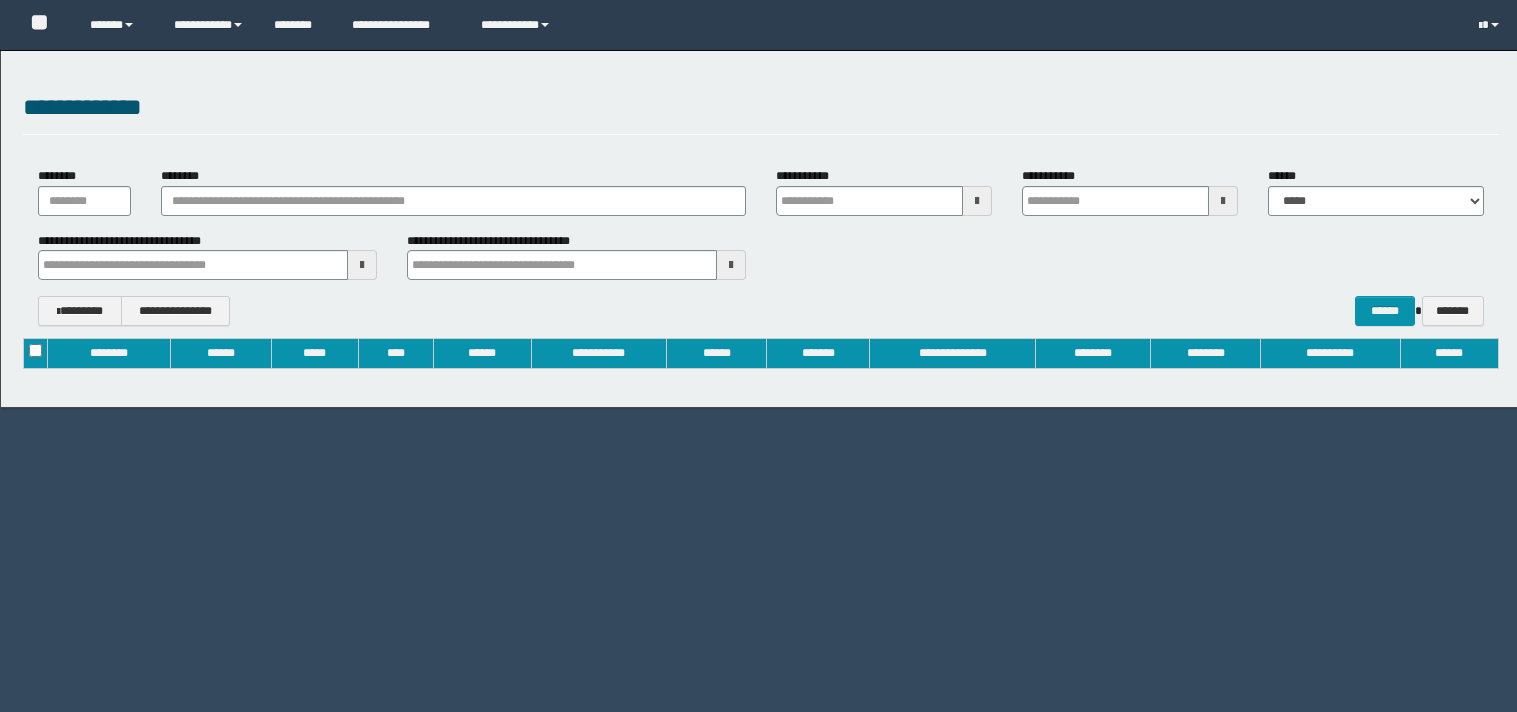 click on "********" at bounding box center [453, 193] 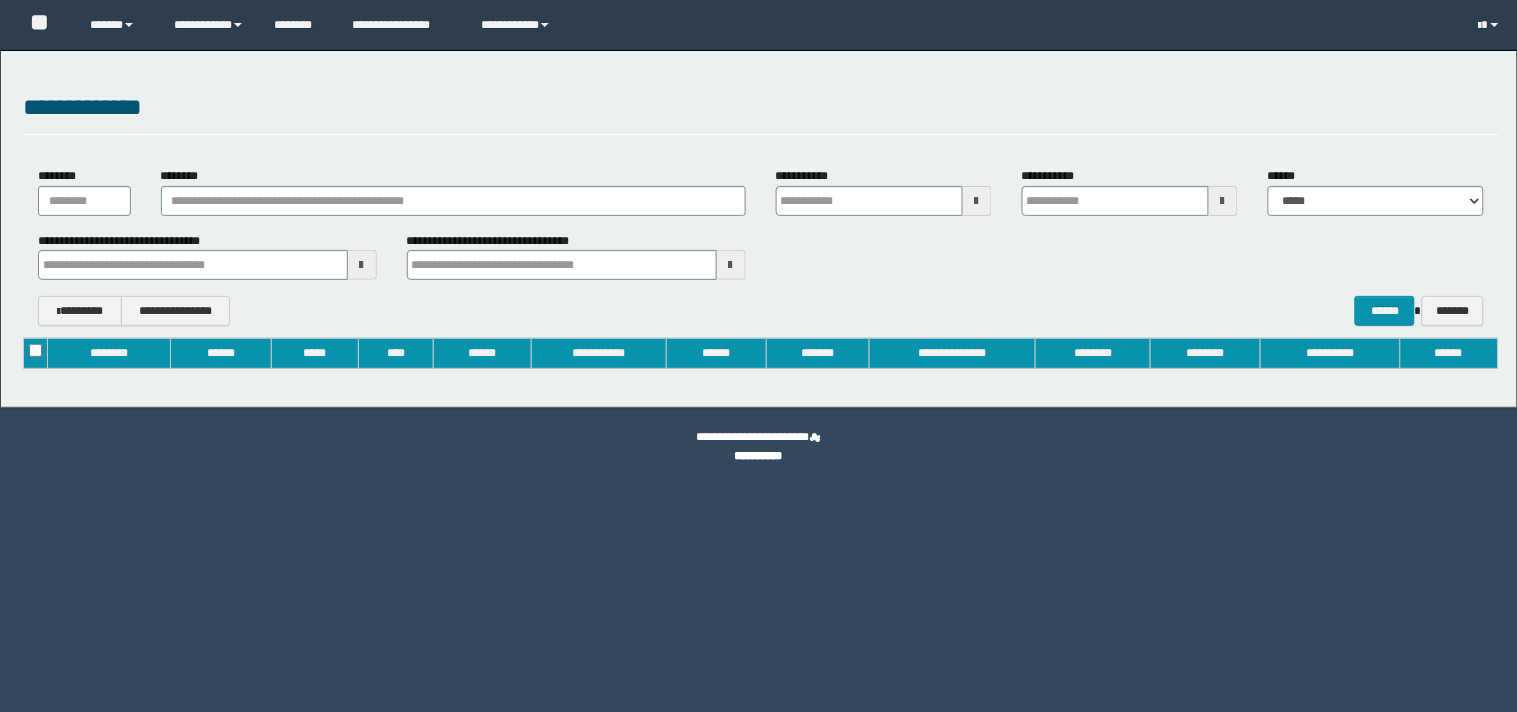 type on "**********" 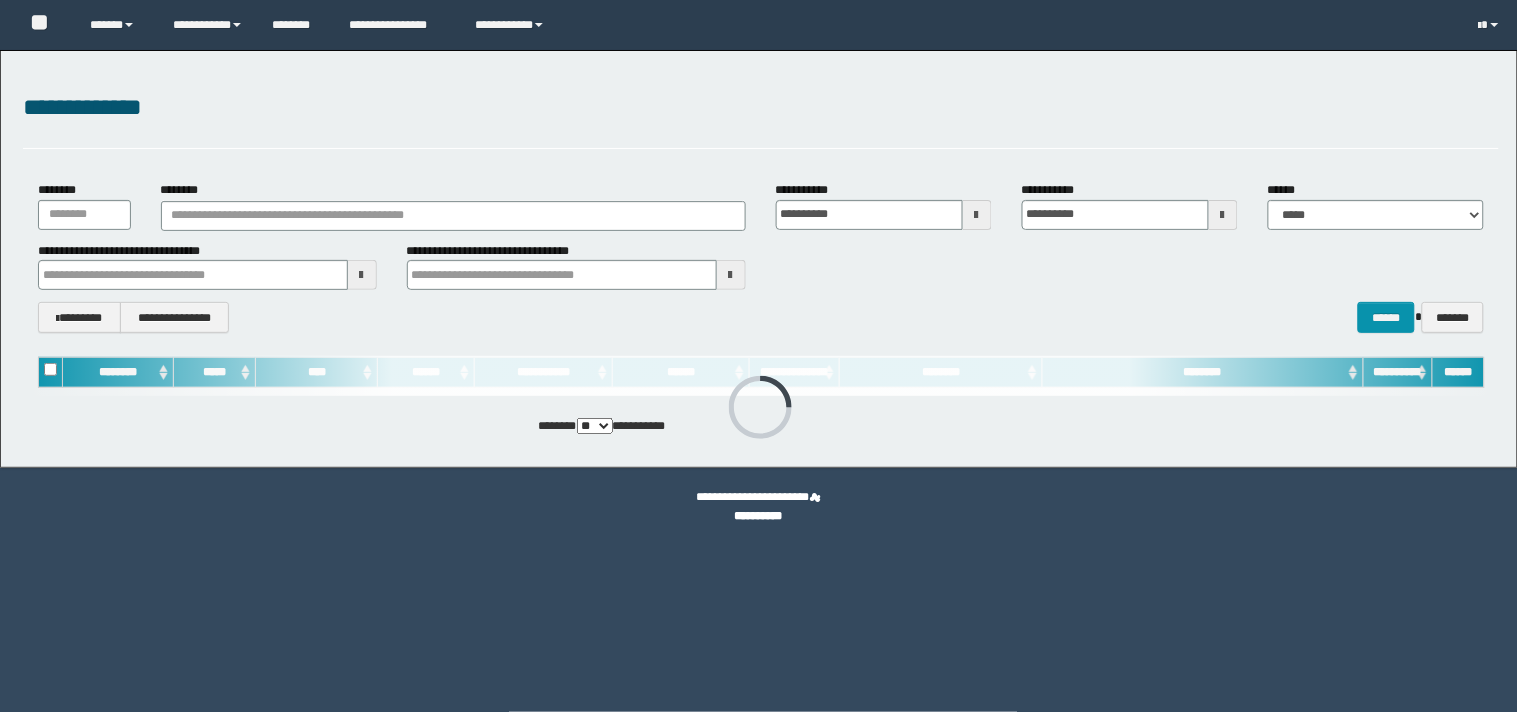 scroll, scrollTop: 0, scrollLeft: 0, axis: both 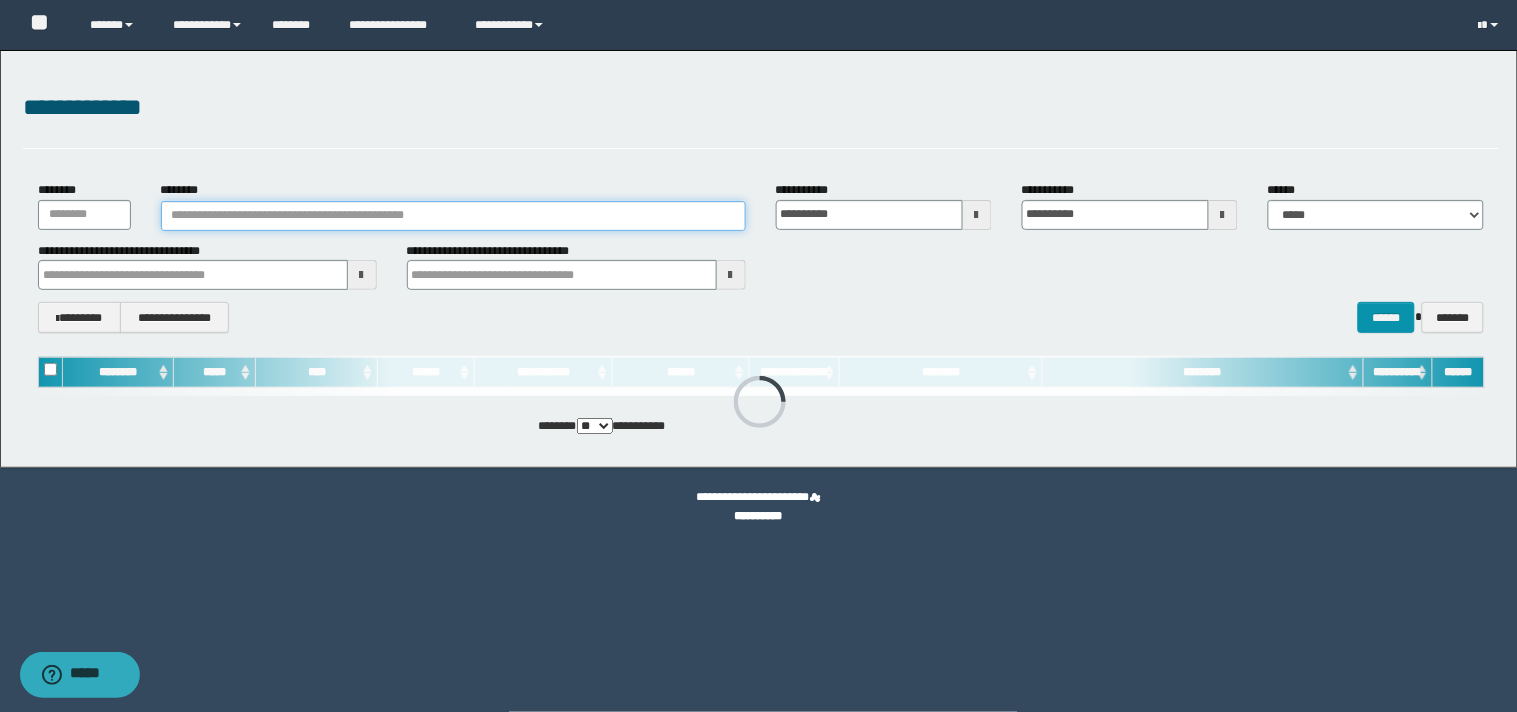 click on "********" at bounding box center [453, 216] 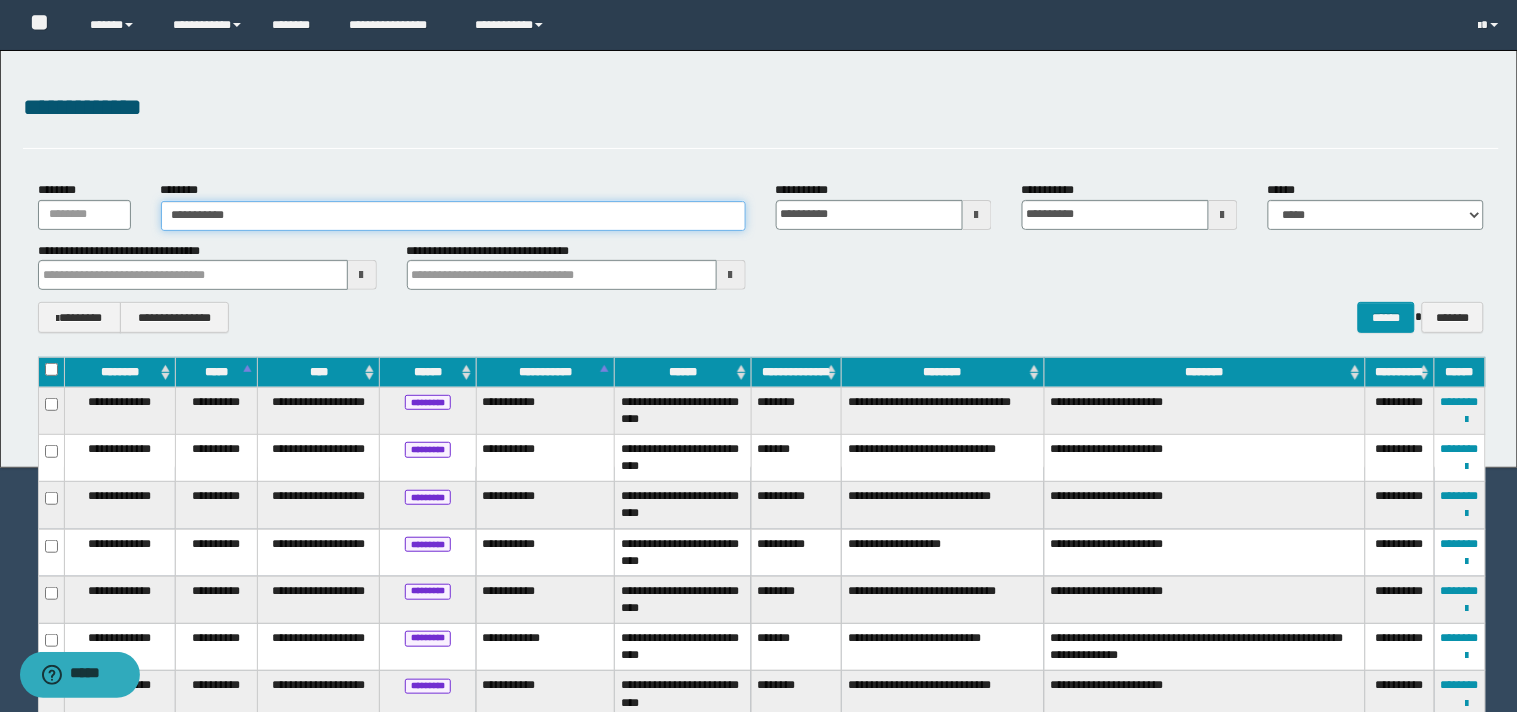 type on "**********" 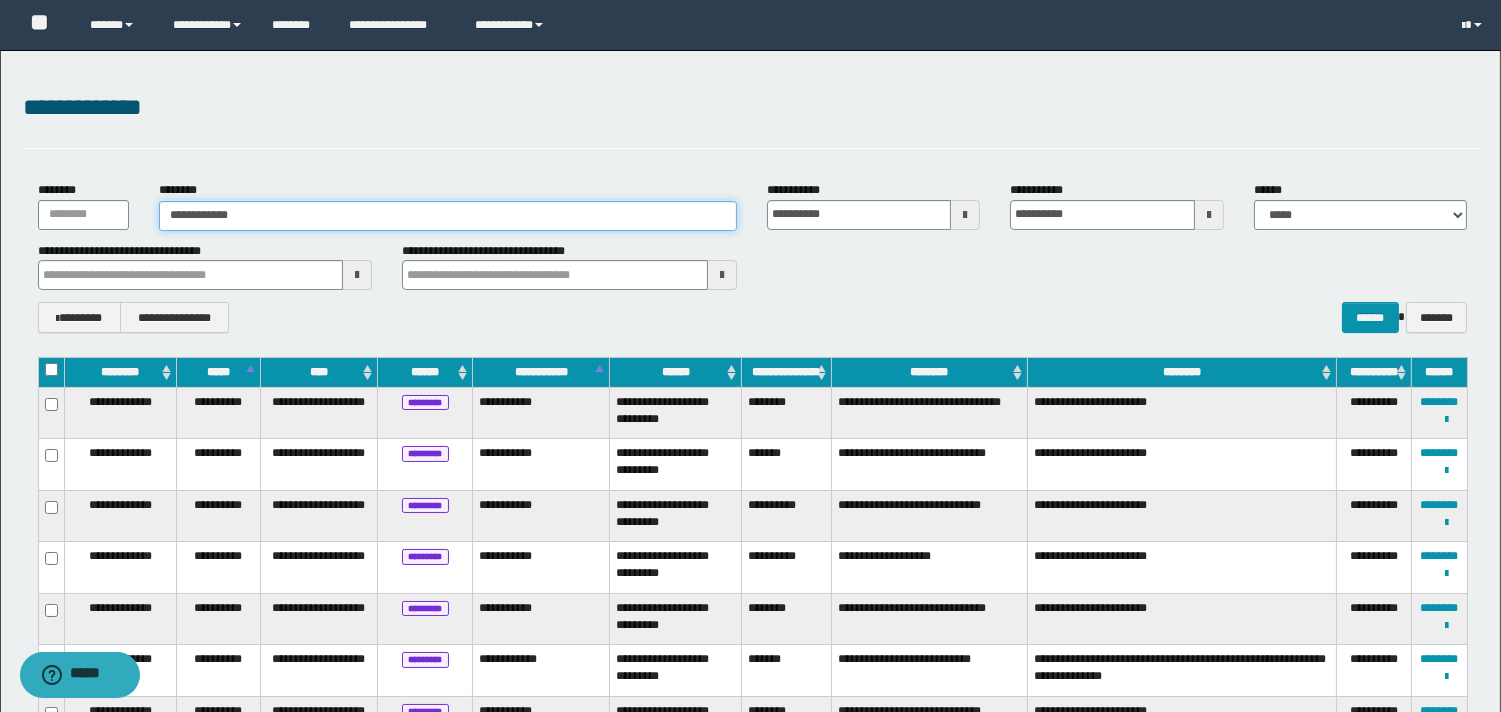 type on "**********" 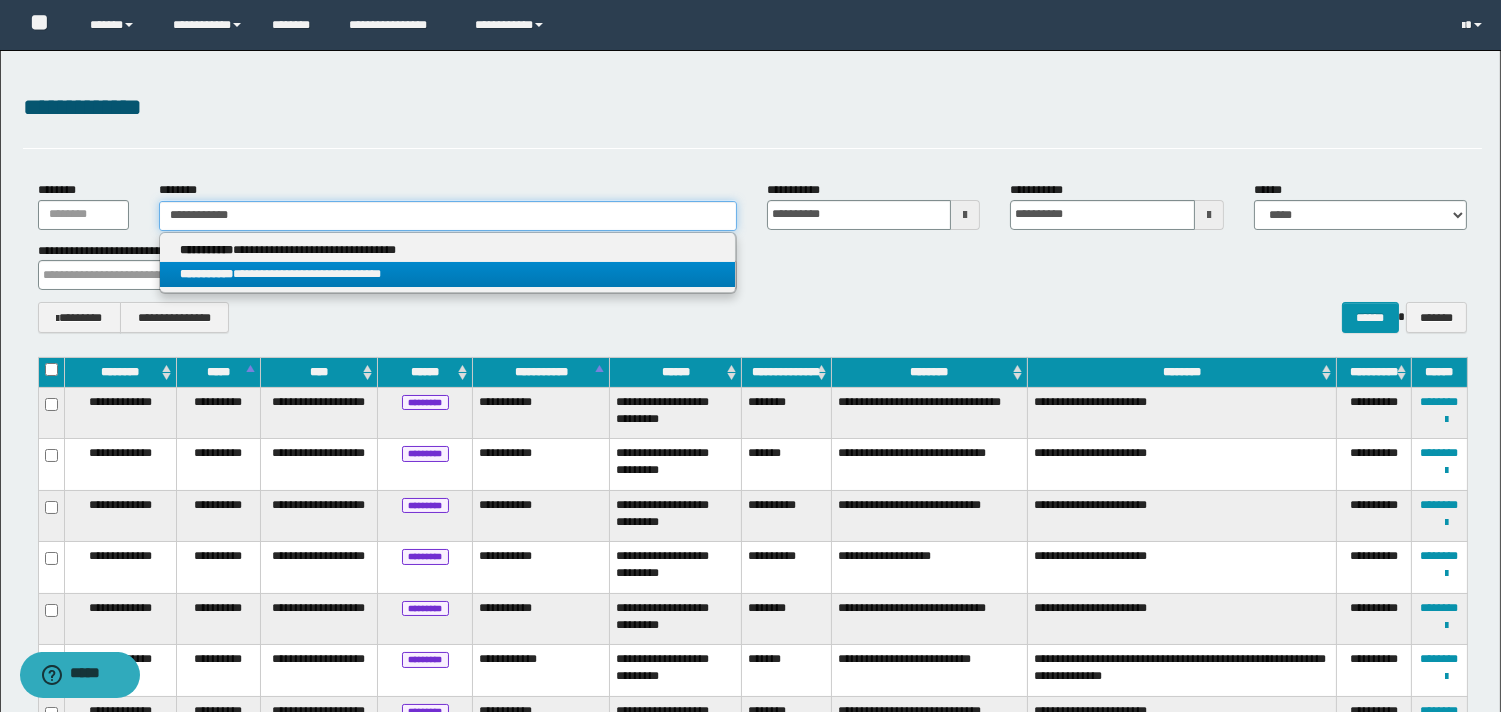 type on "**********" 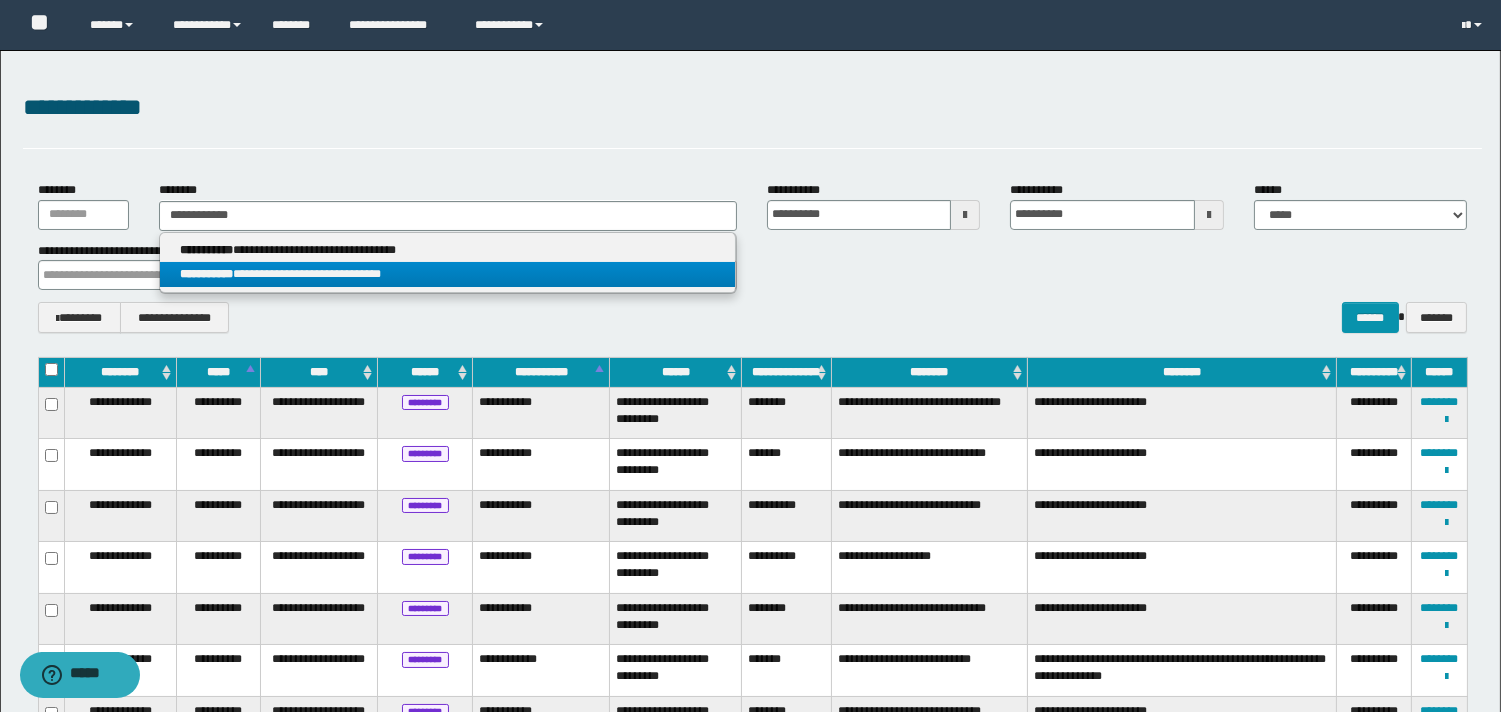 click on "**********" at bounding box center (448, 274) 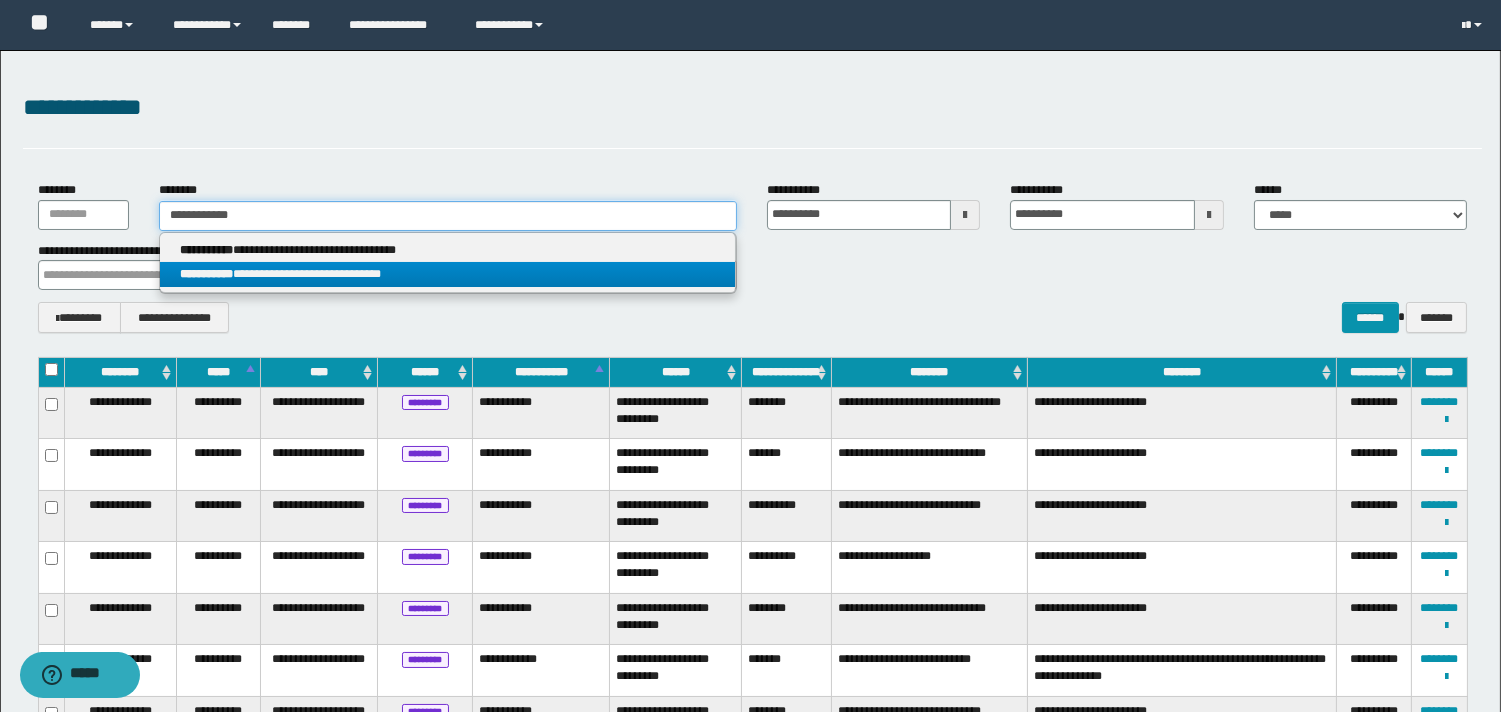 type 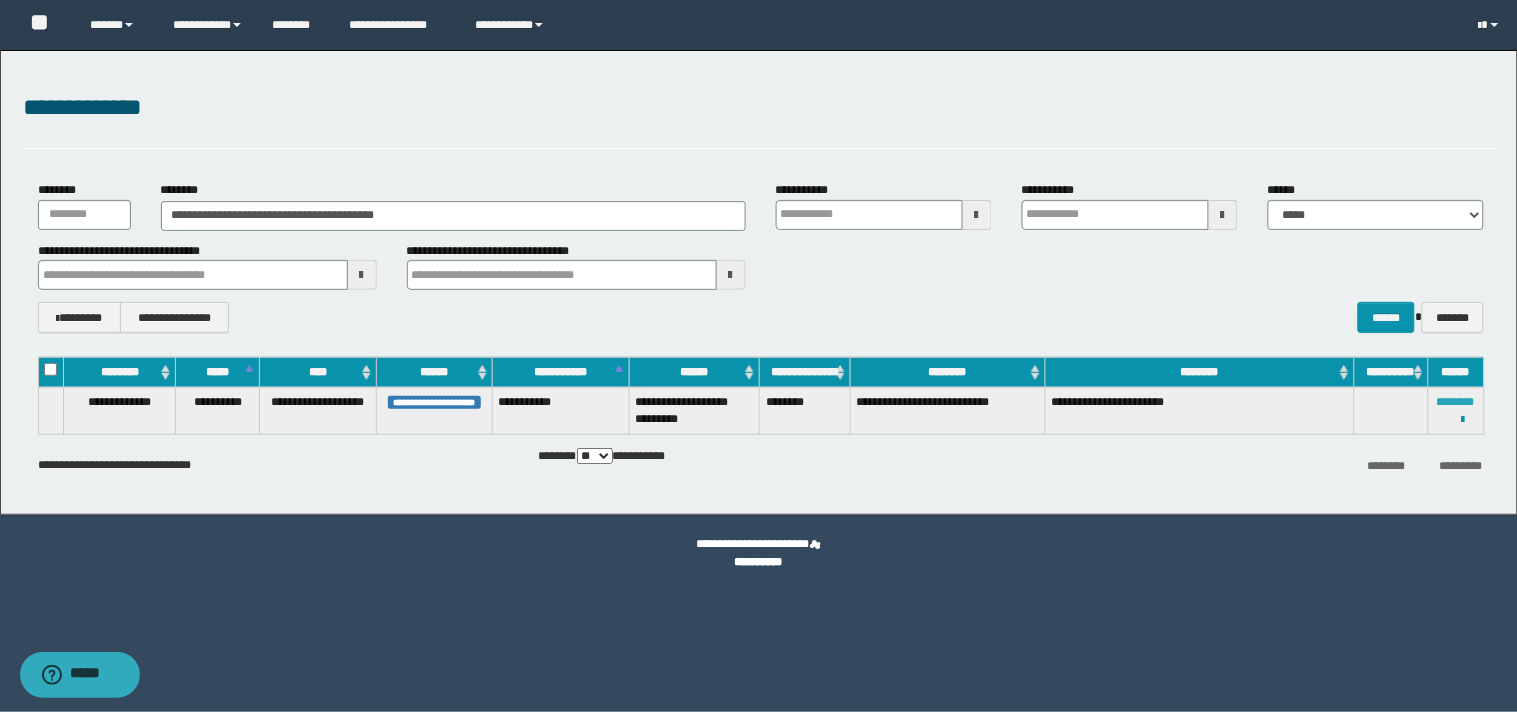 click on "********" at bounding box center [1456, 402] 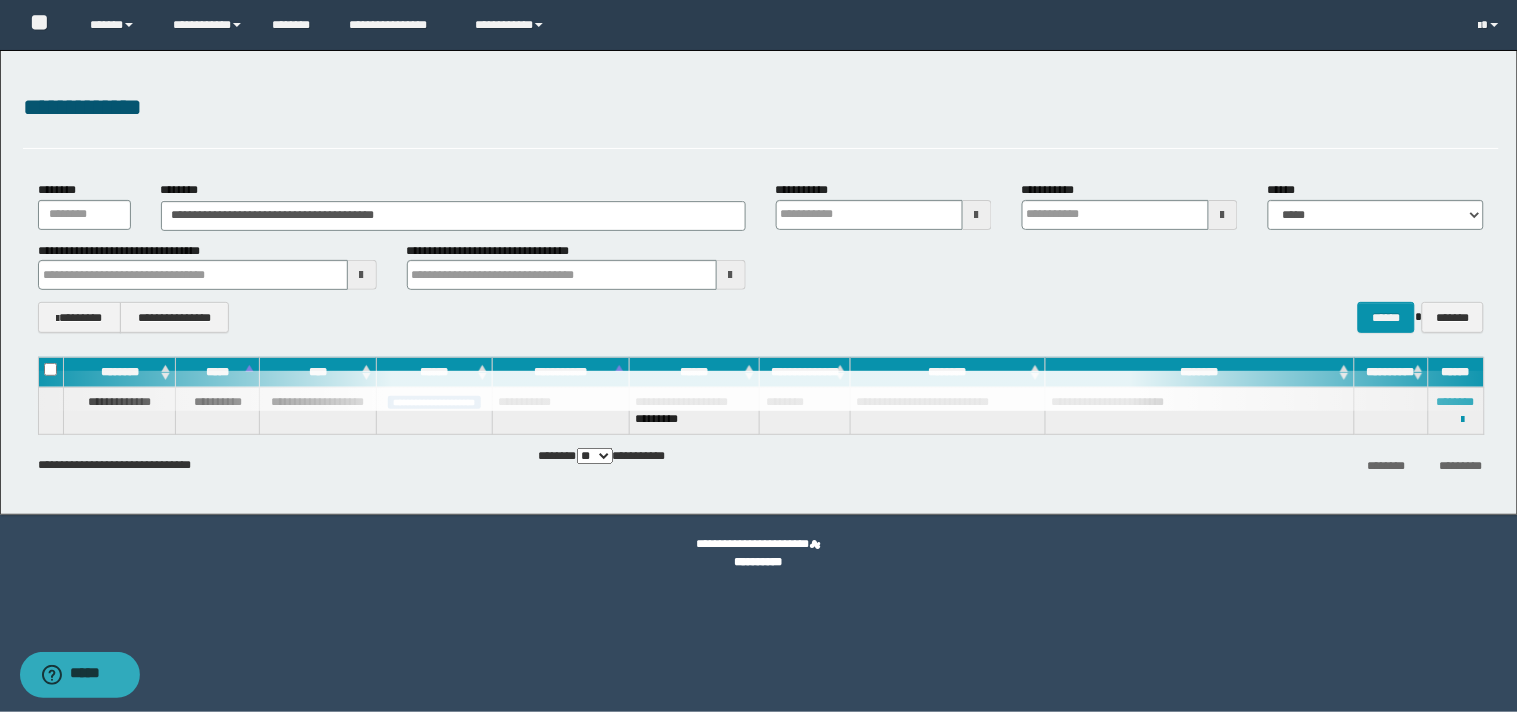 type 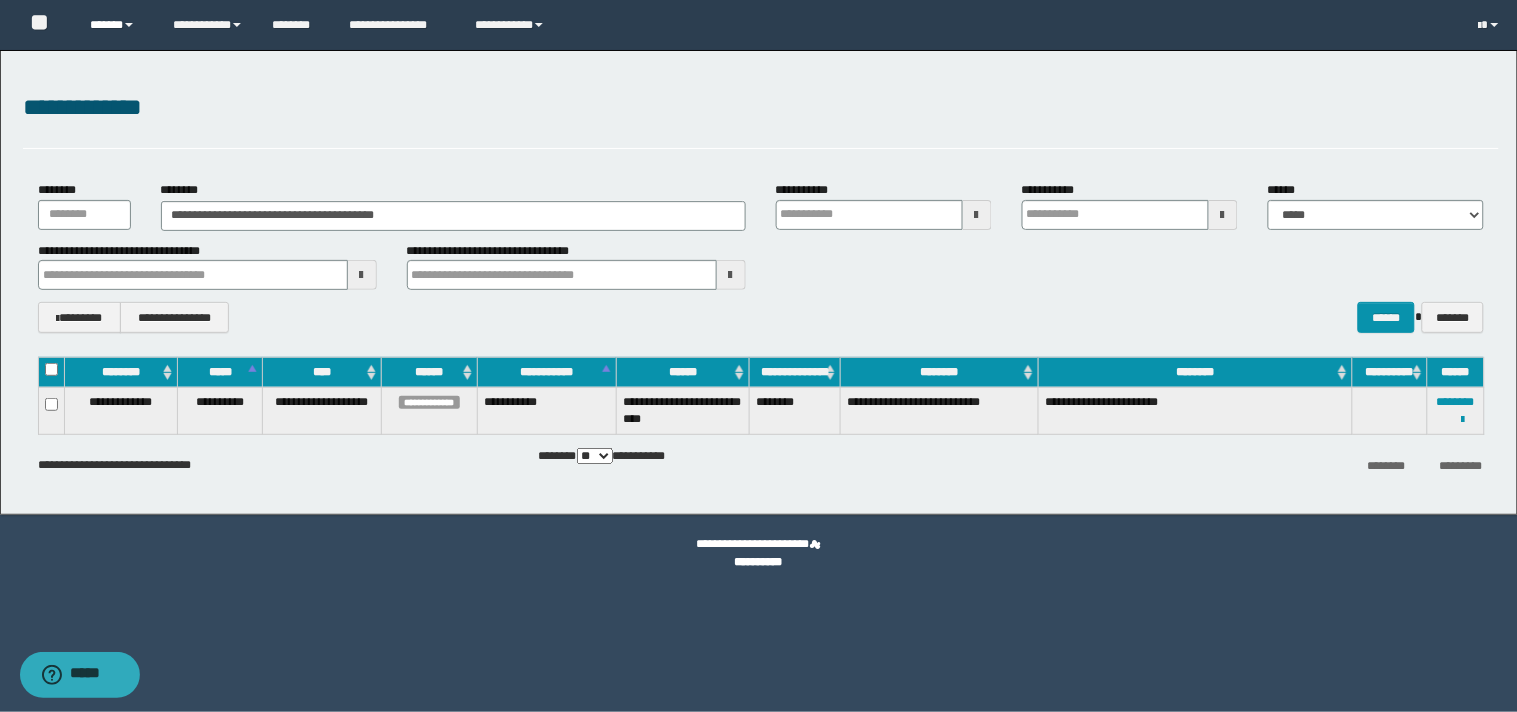 click on "******" at bounding box center [116, 25] 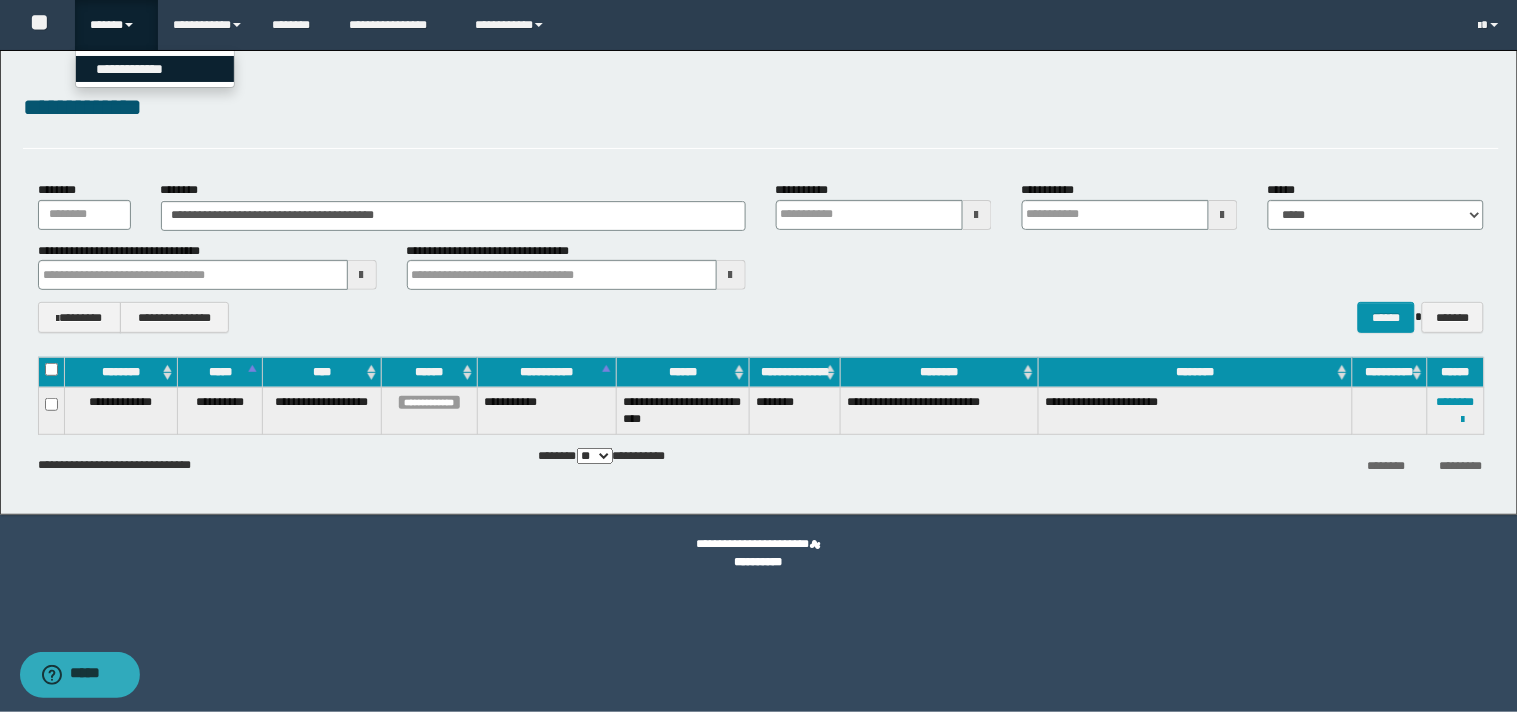 click on "**********" at bounding box center (155, 69) 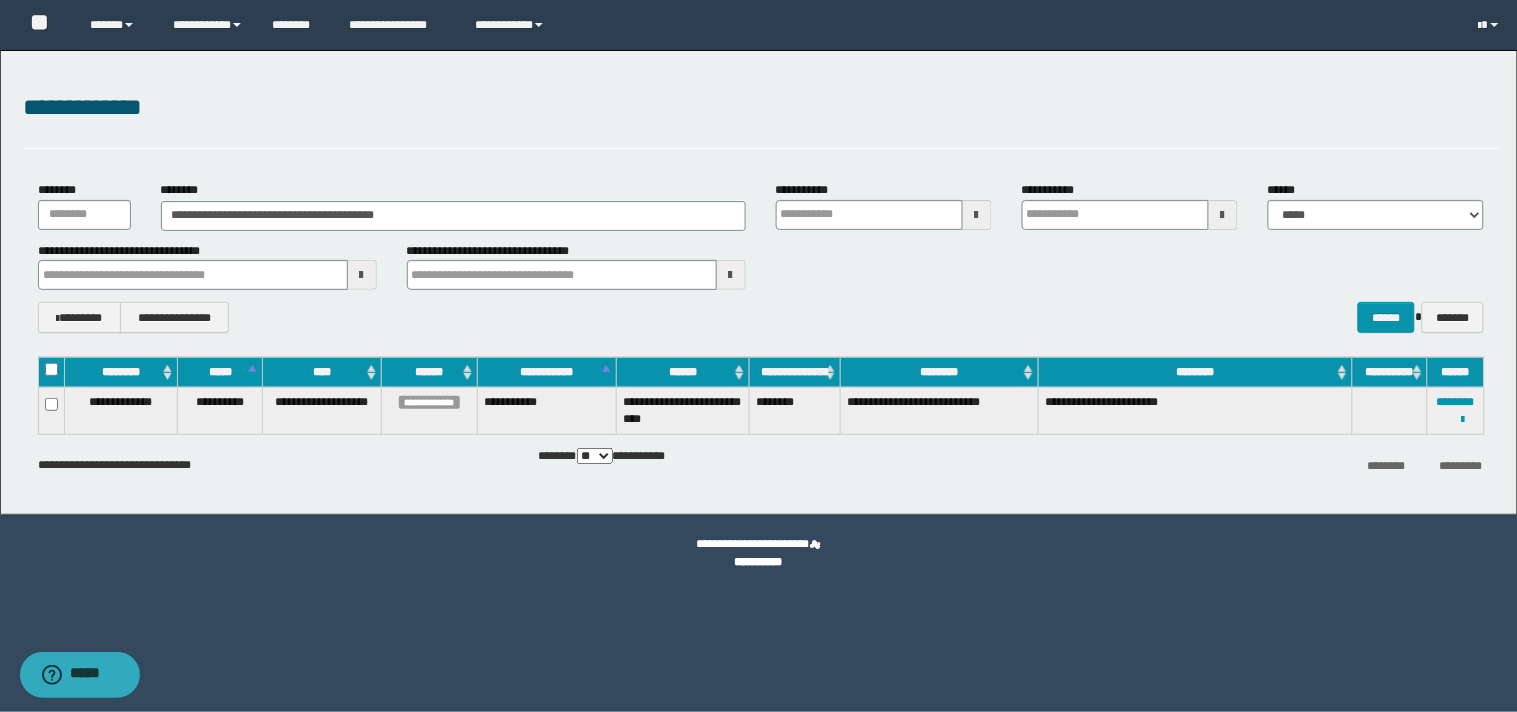type 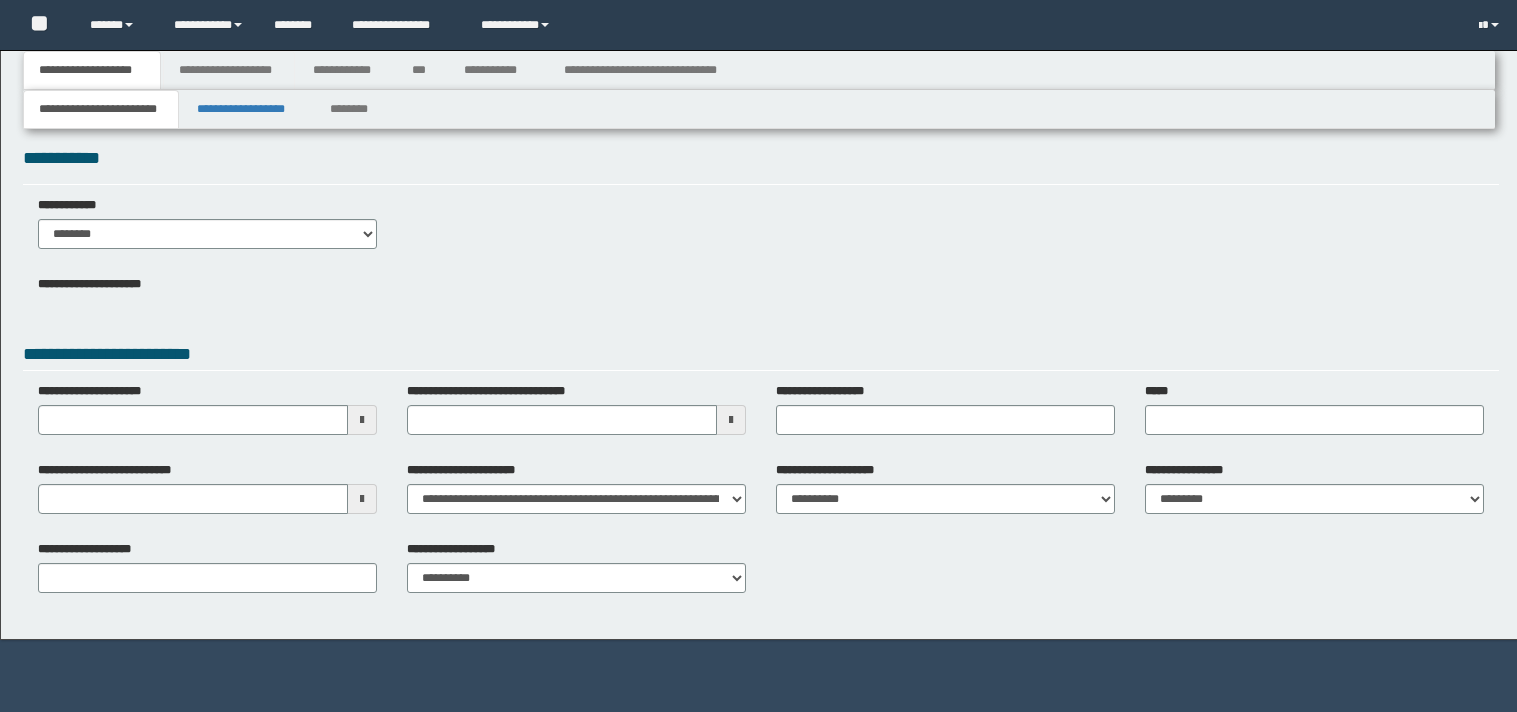 type 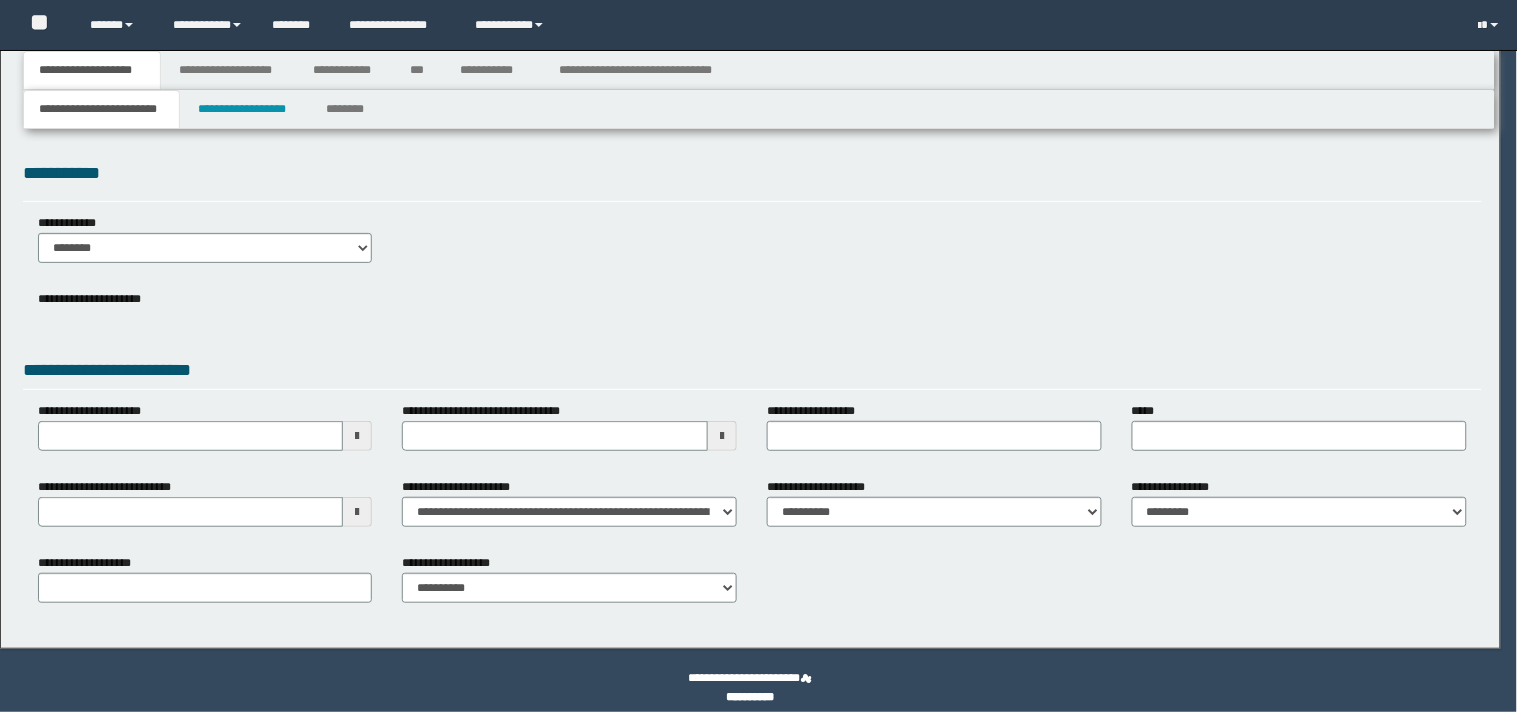 scroll, scrollTop: 0, scrollLeft: 0, axis: both 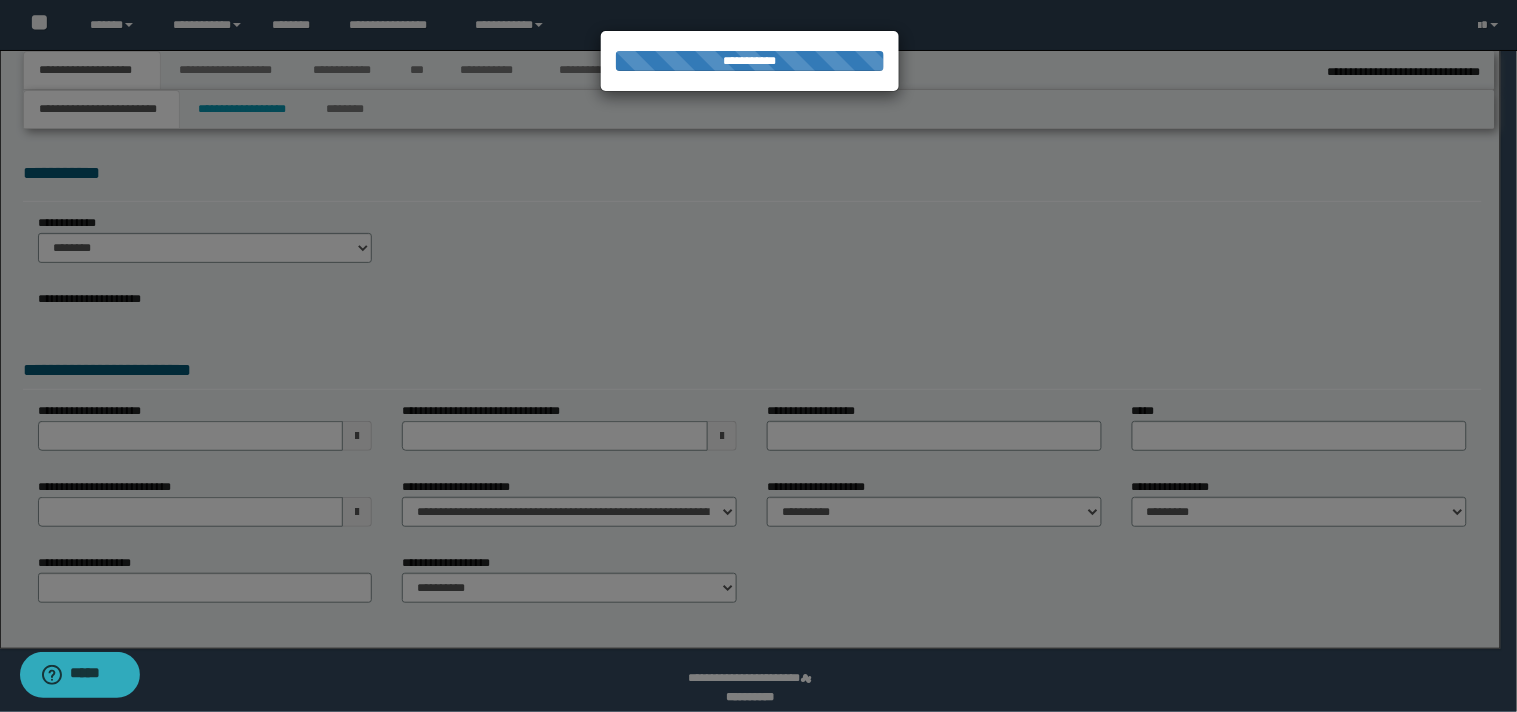 type on "**********" 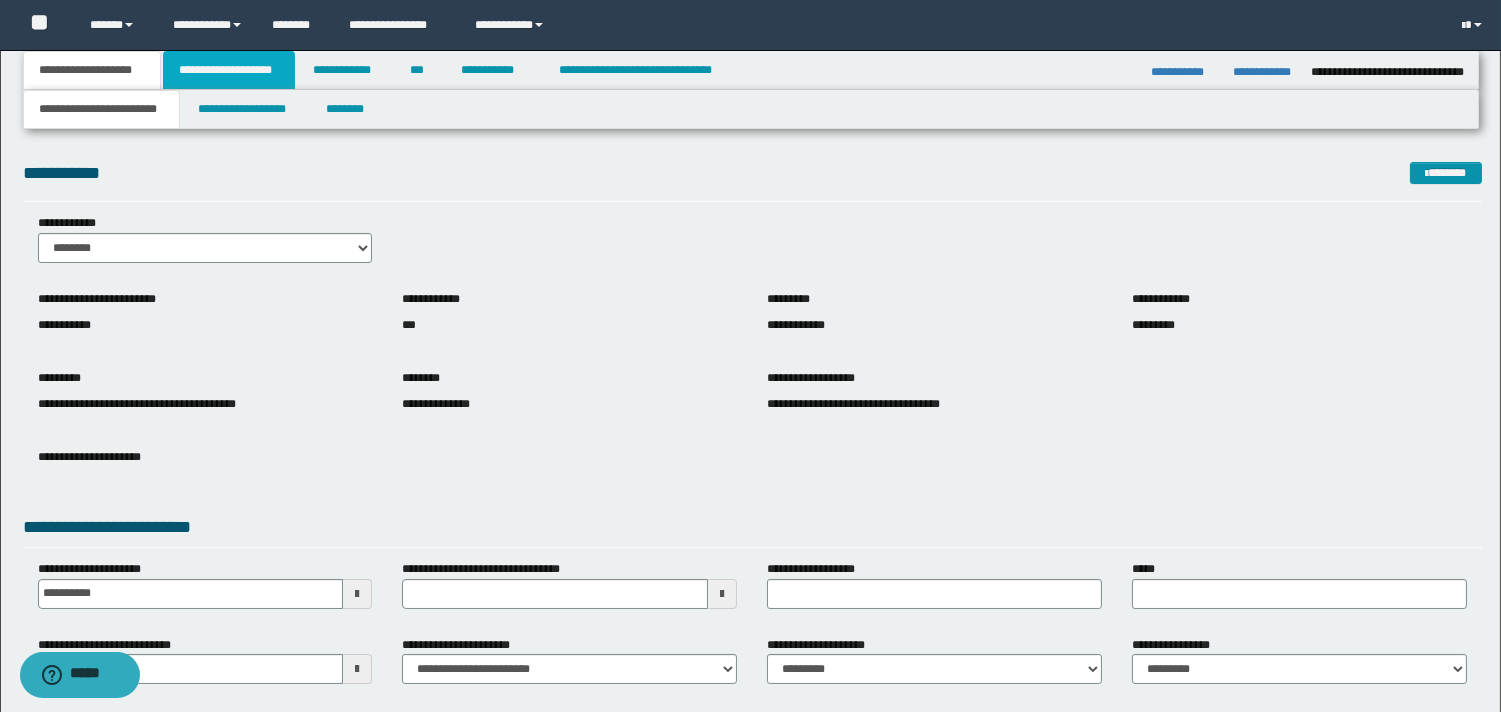 click on "**********" at bounding box center (229, 70) 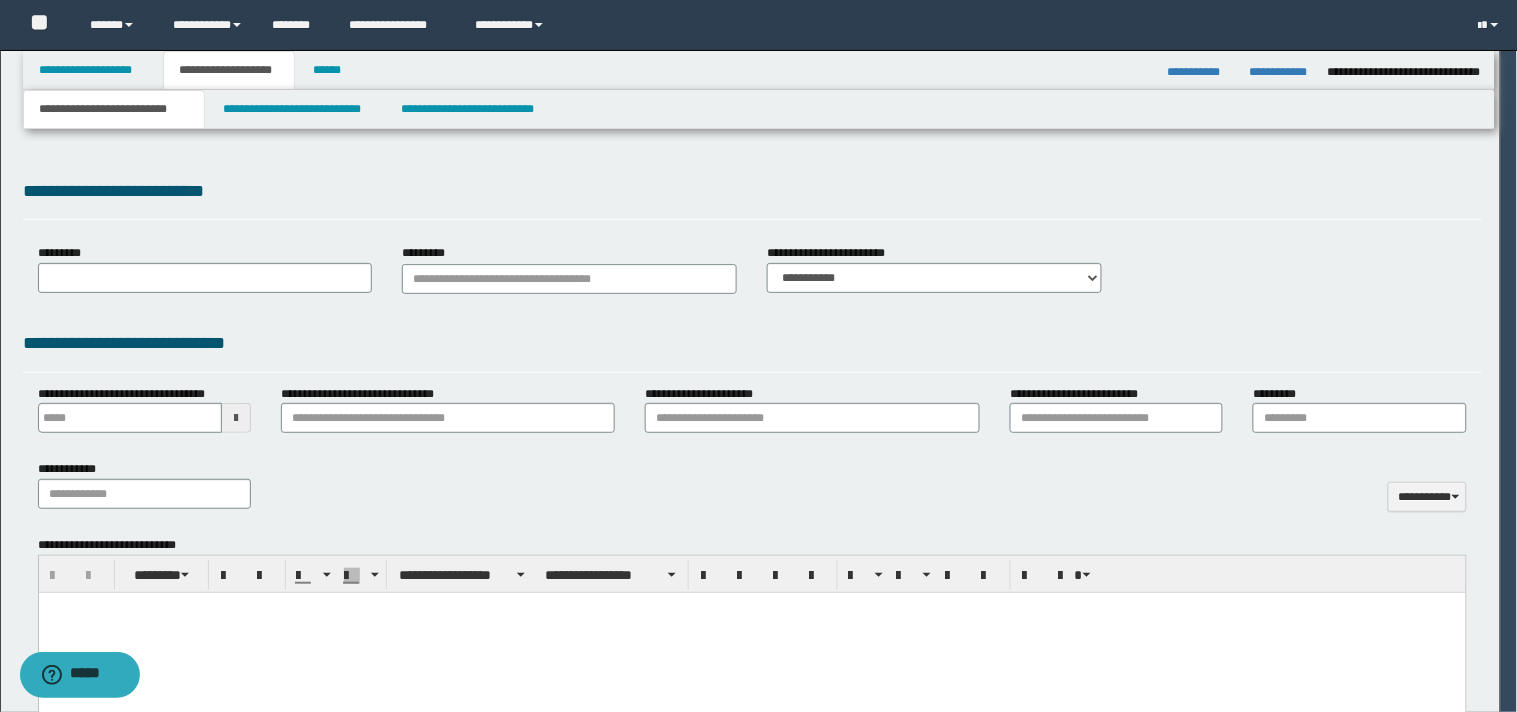 scroll, scrollTop: 0, scrollLeft: 0, axis: both 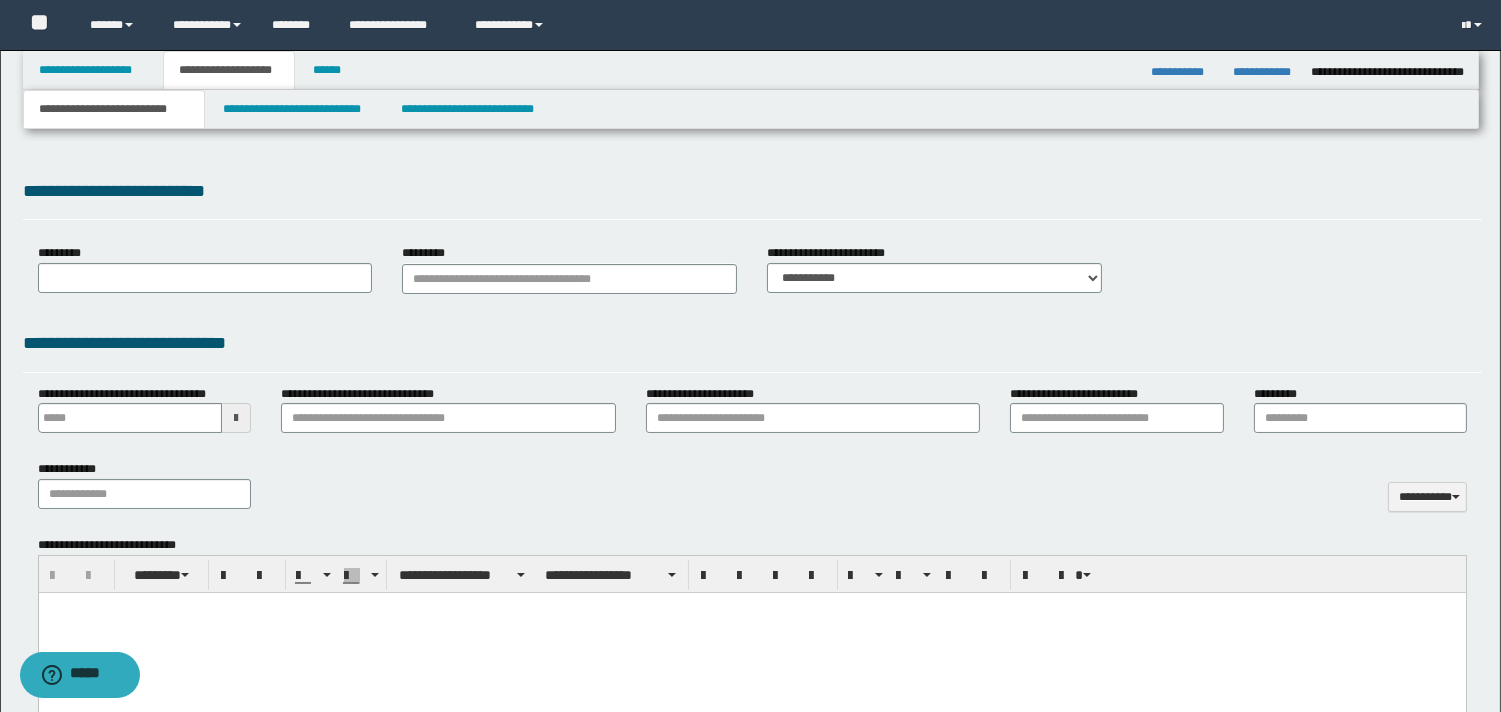 select on "*" 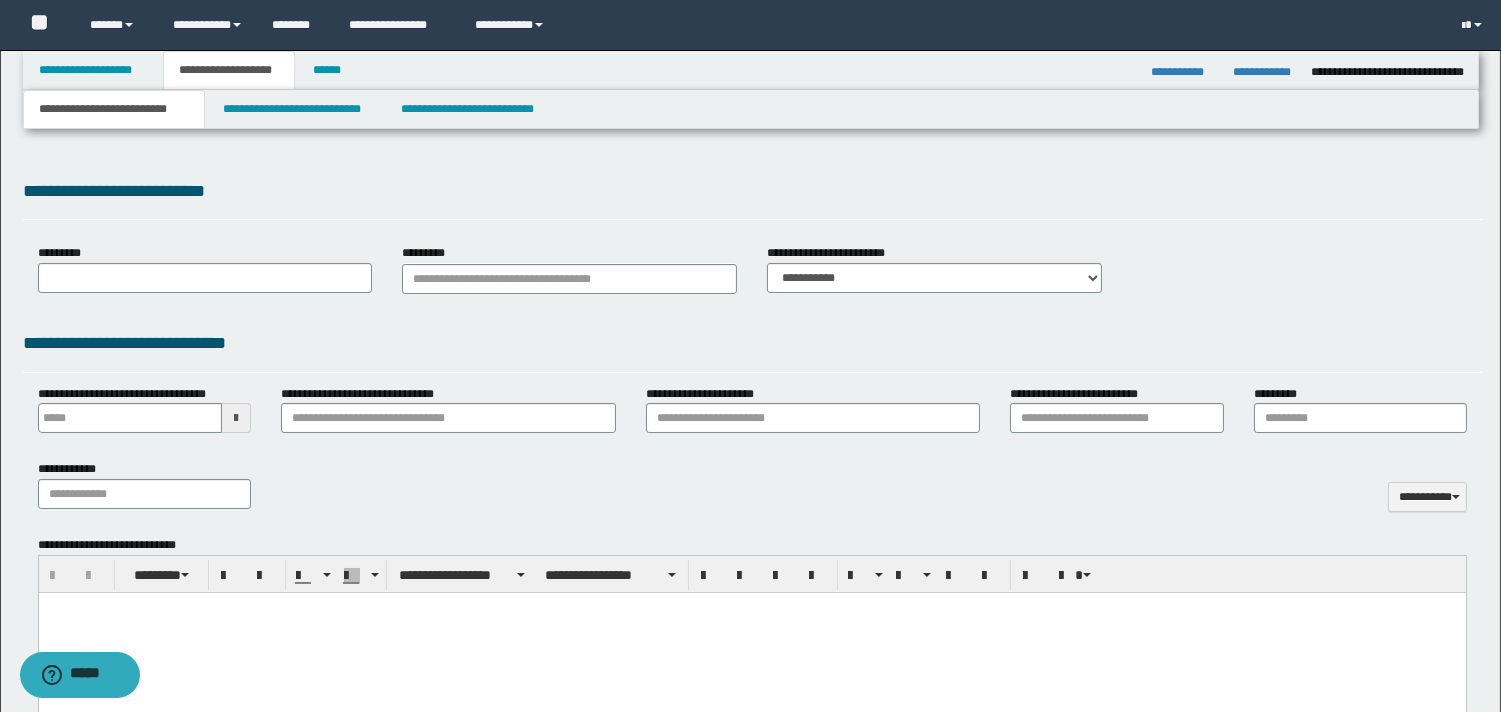 type 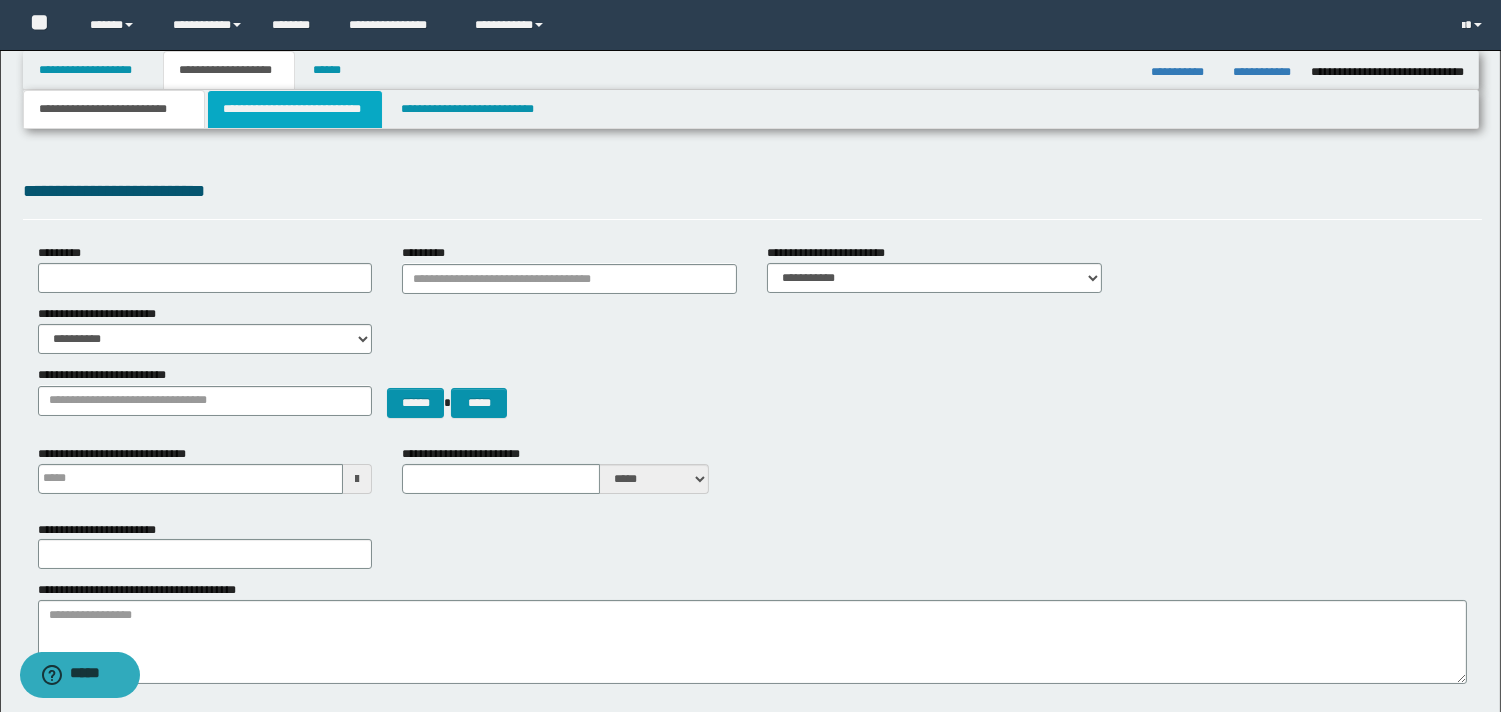 click on "**********" at bounding box center (295, 109) 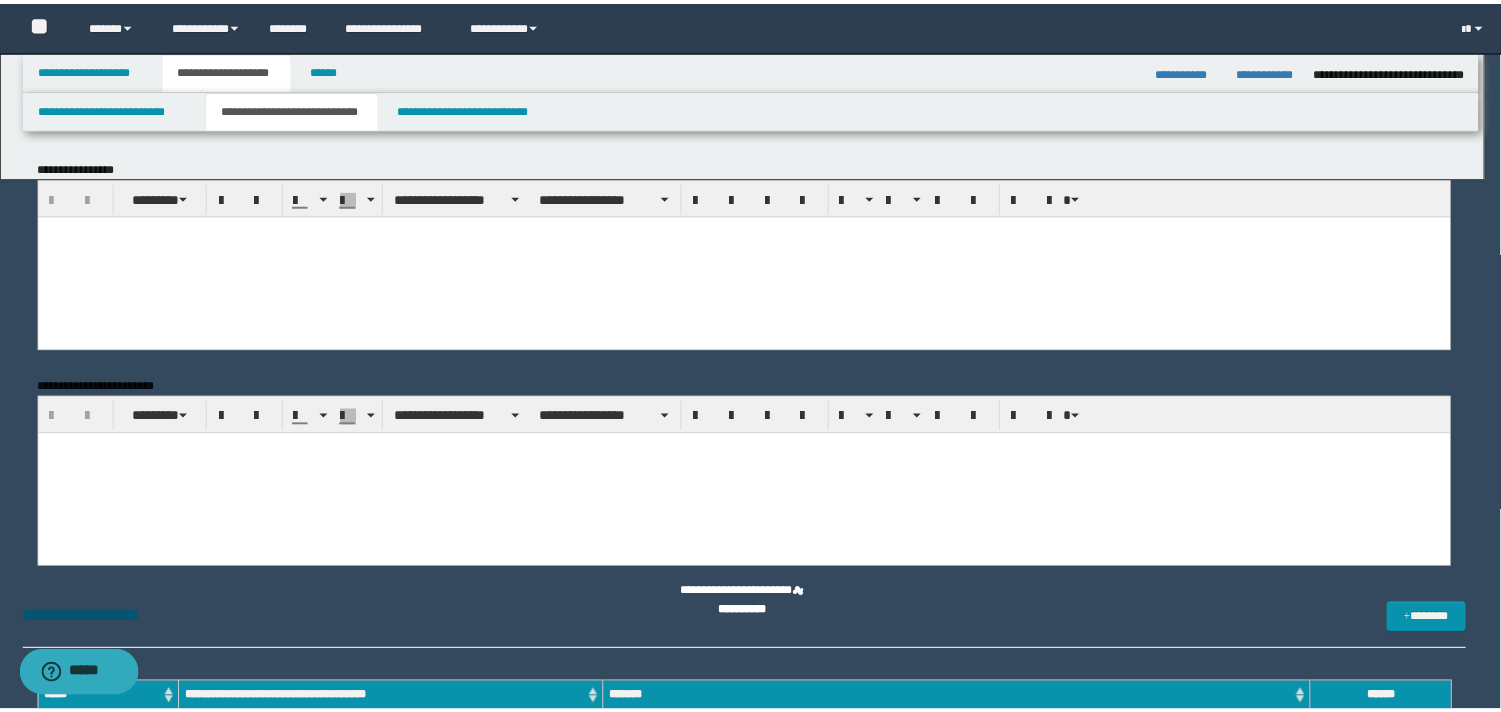 scroll, scrollTop: 0, scrollLeft: 0, axis: both 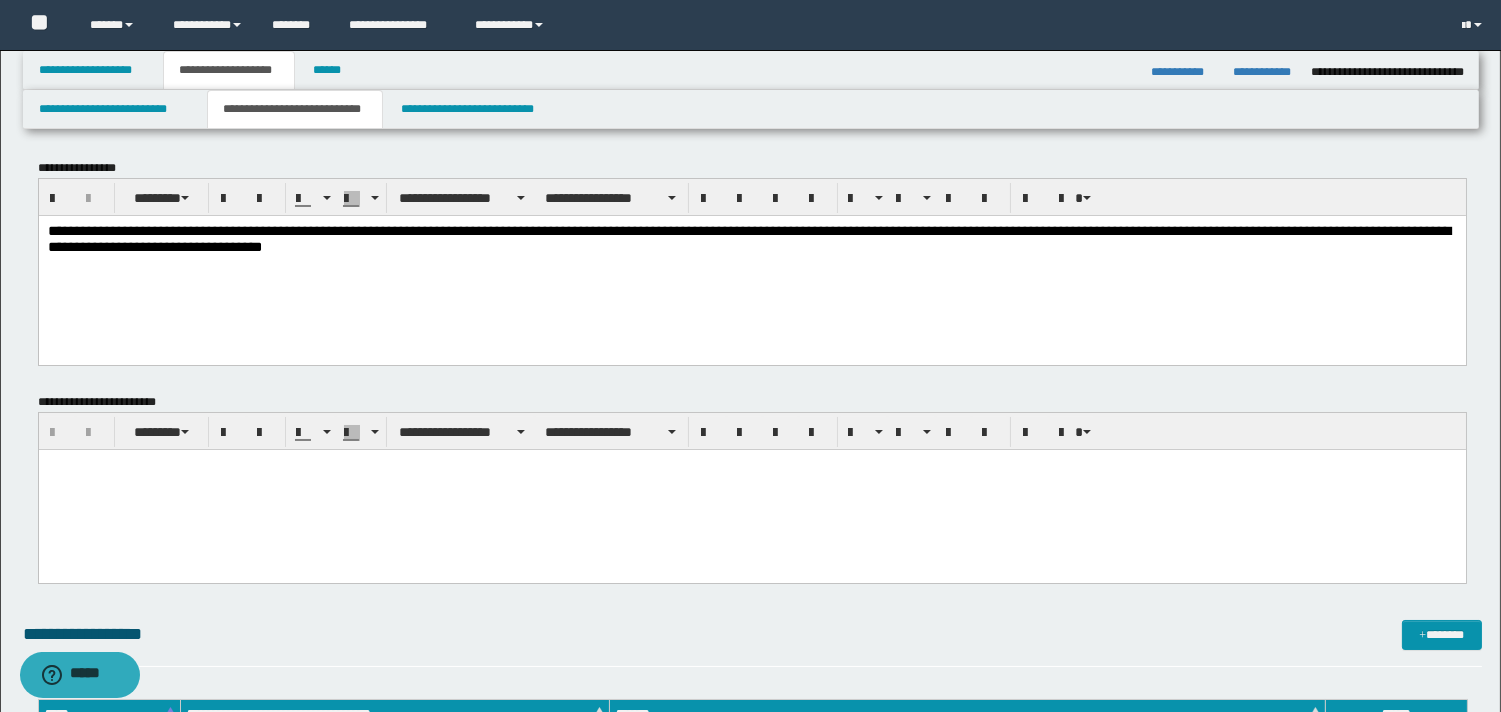 click on "**********" at bounding box center (748, 238) 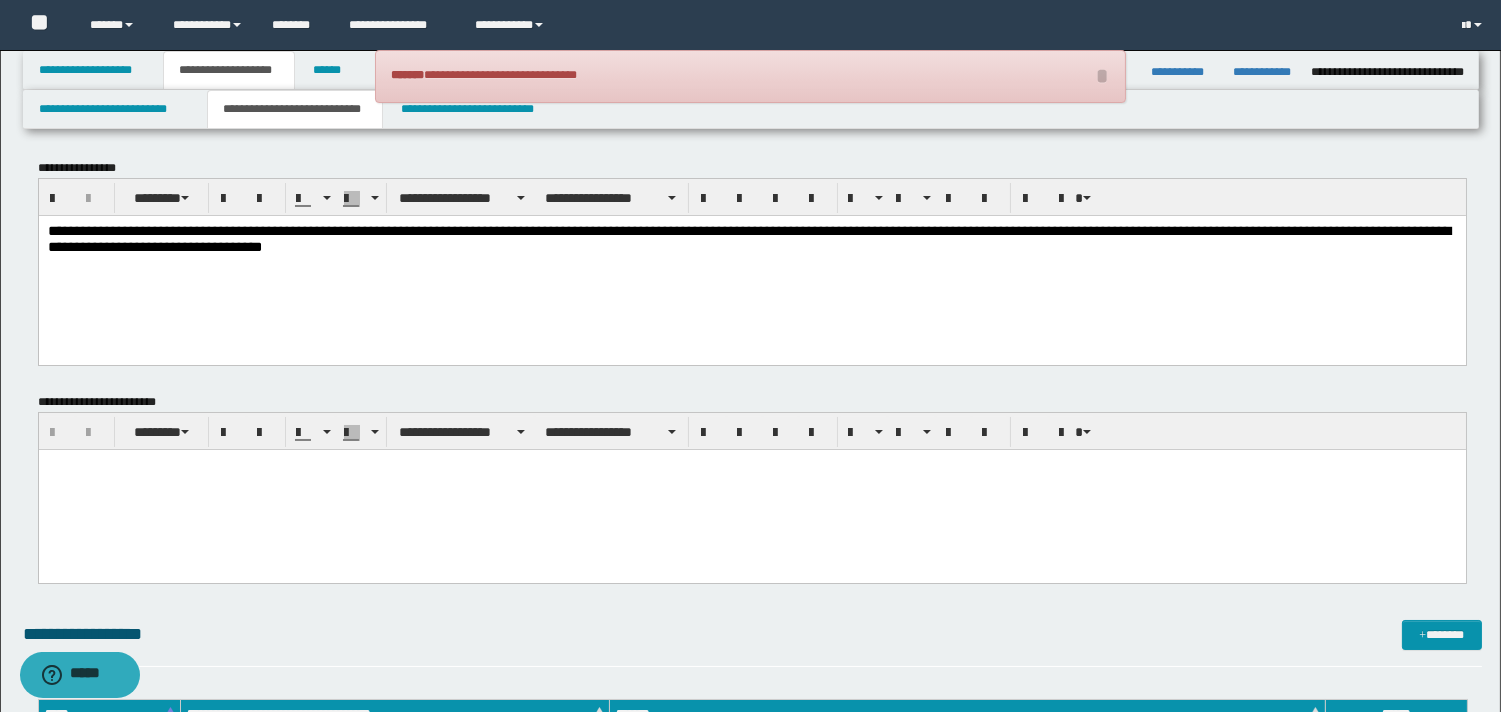 click on "**********" at bounding box center (748, 238) 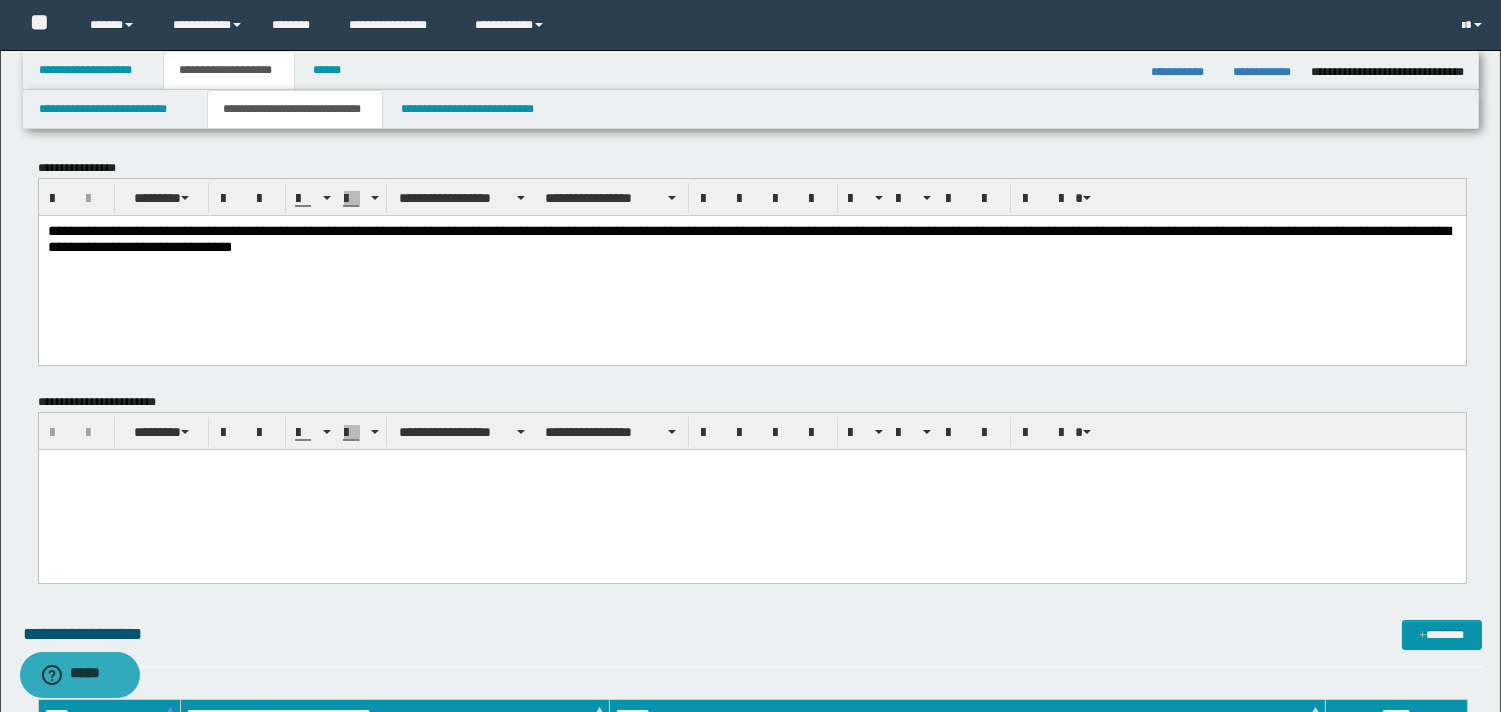 click on "**********" at bounding box center [748, 238] 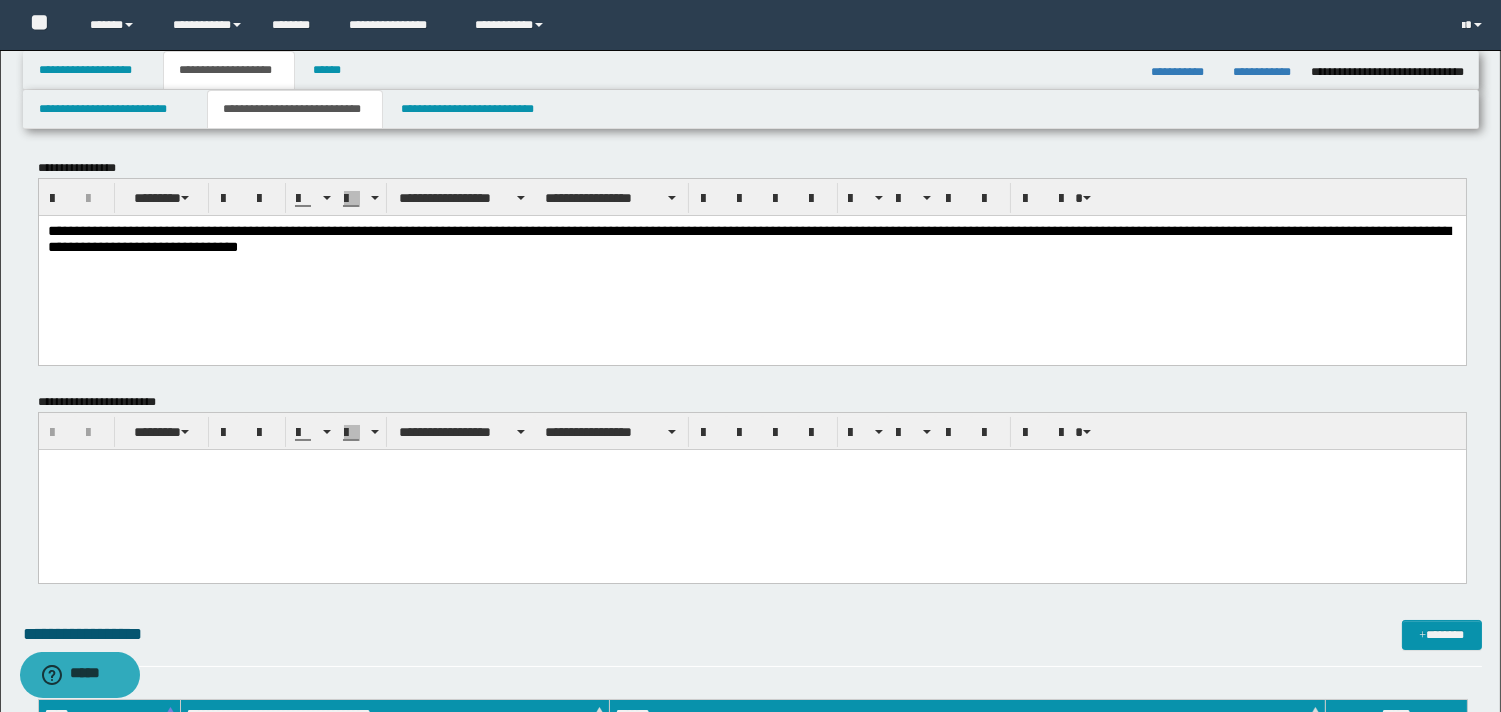 click on "**********" at bounding box center [748, 238] 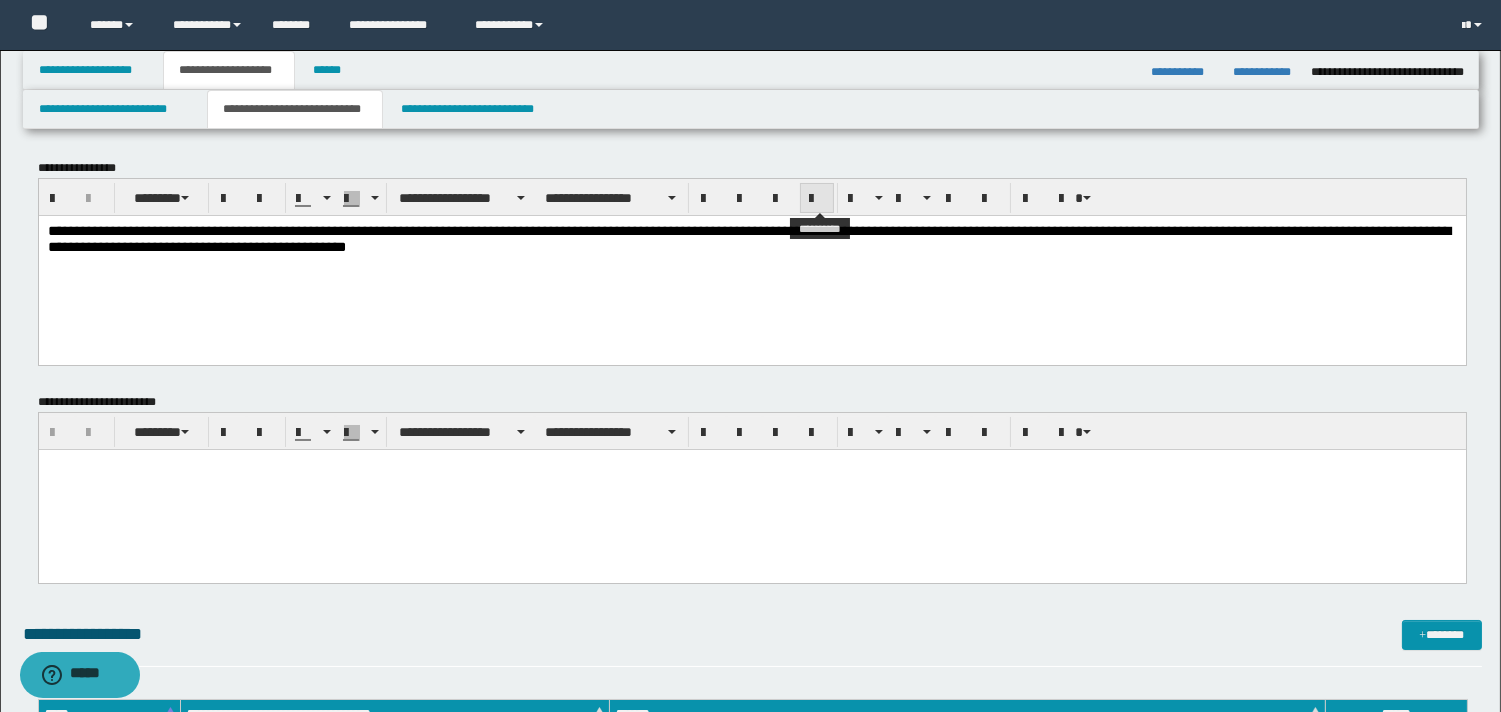 click at bounding box center (817, 199) 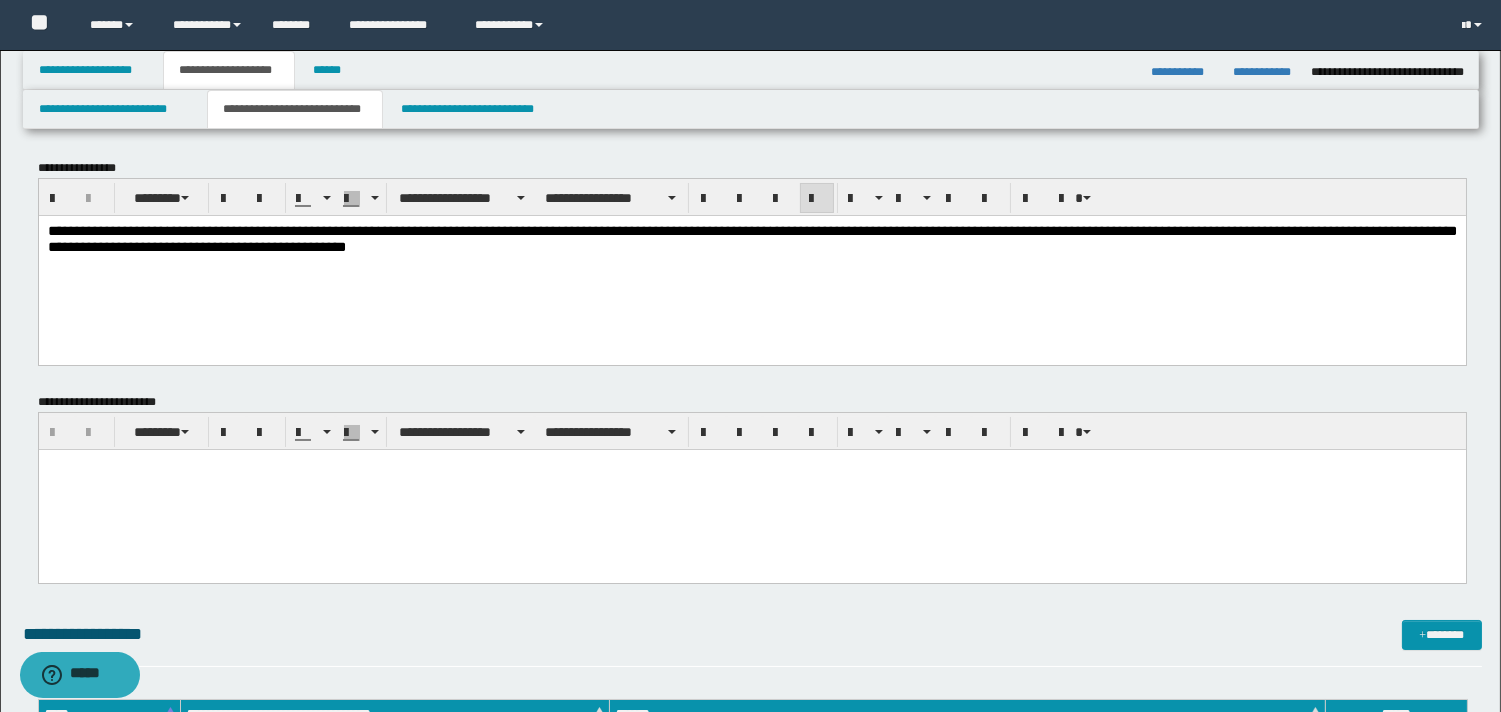 click on "**********" at bounding box center (751, 238) 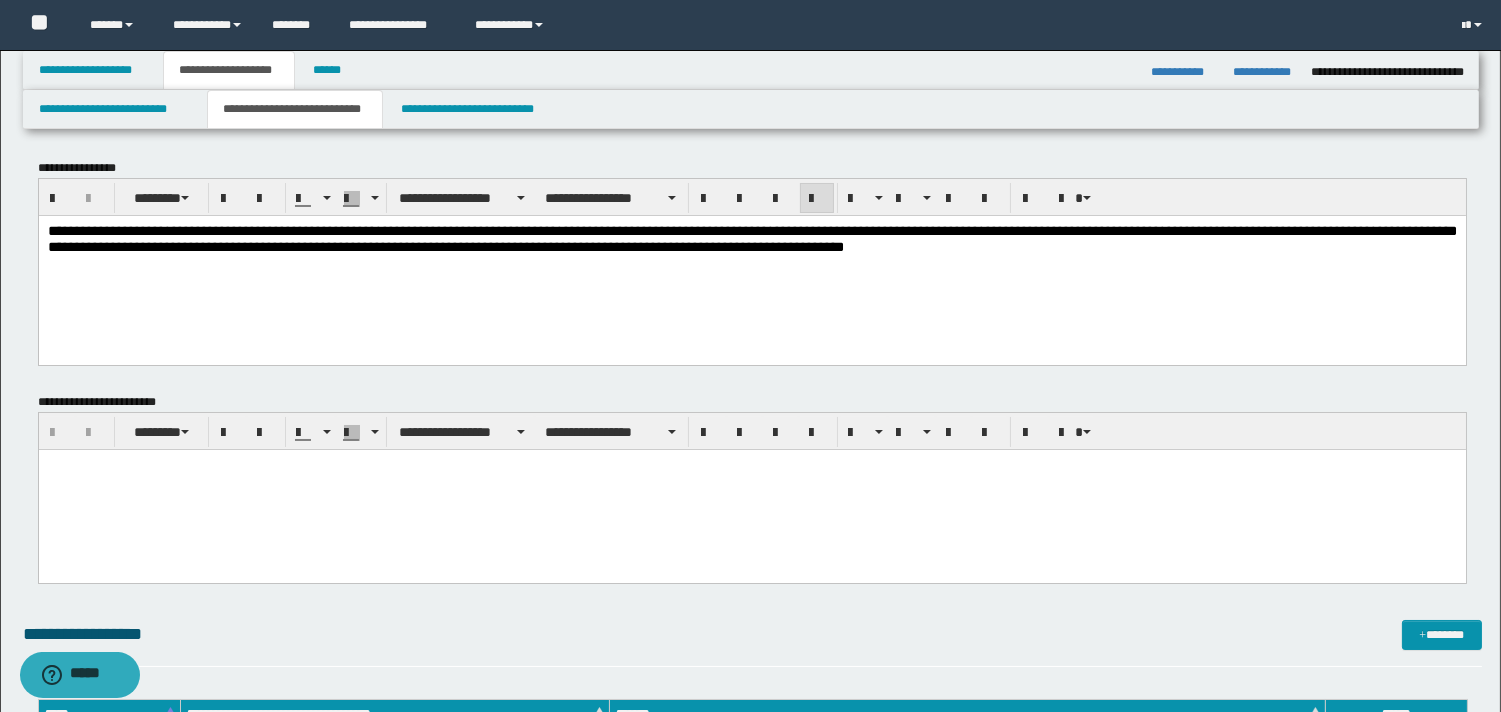click at bounding box center (751, 490) 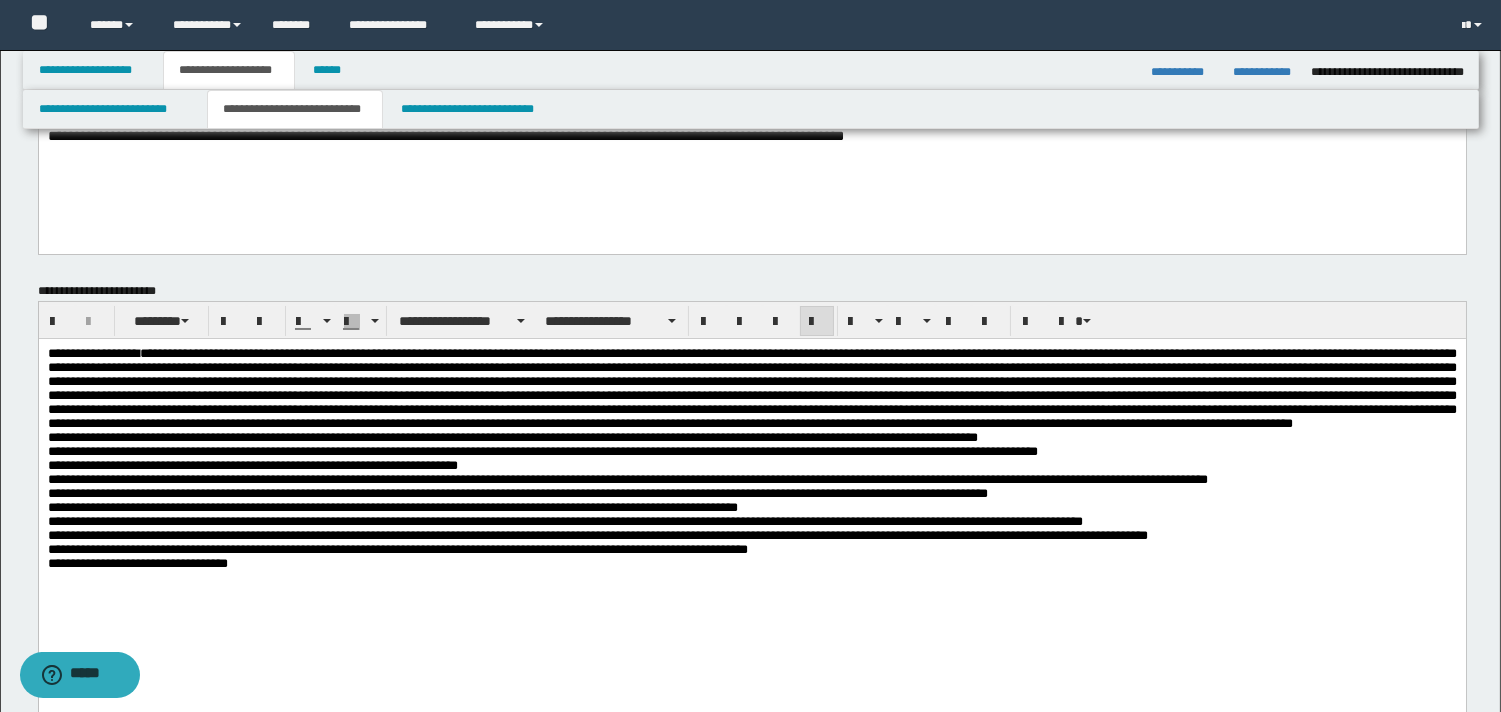scroll, scrollTop: 154, scrollLeft: 0, axis: vertical 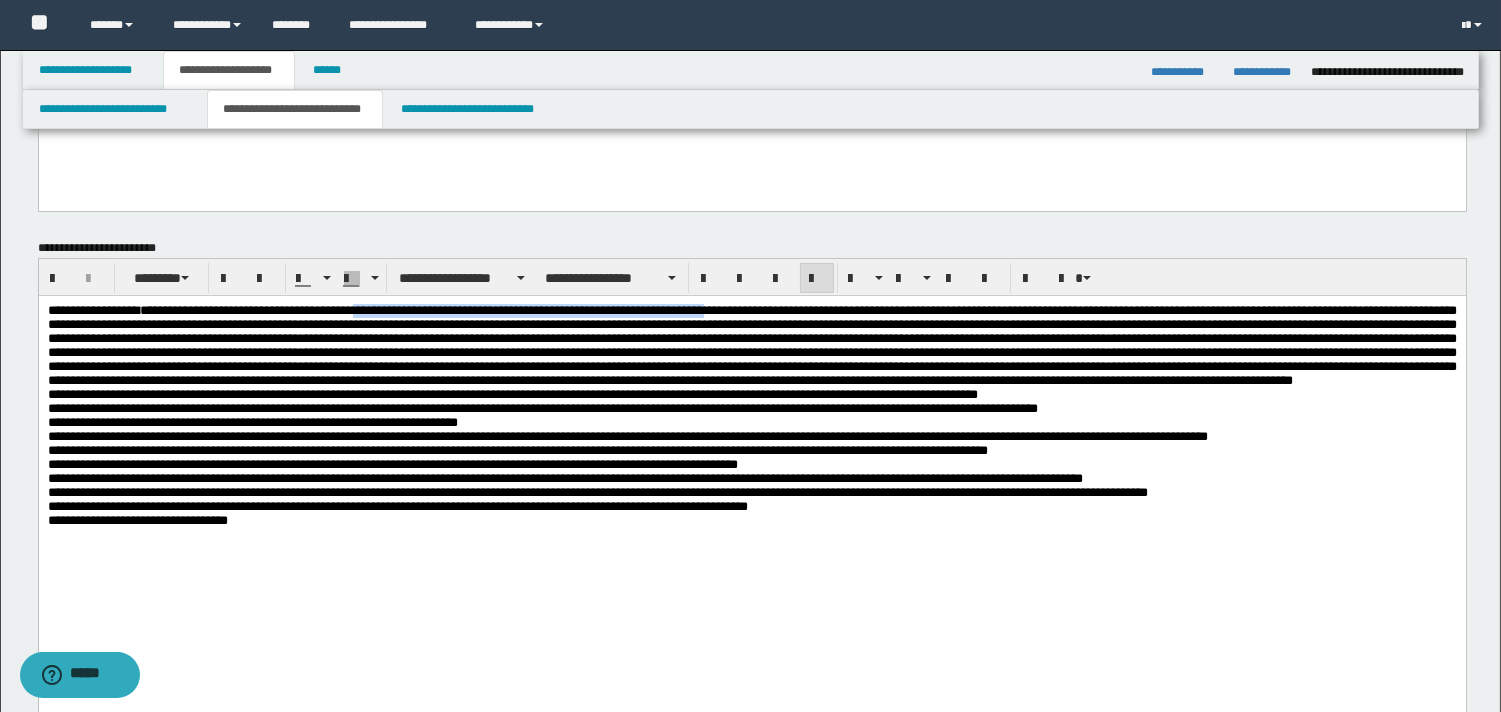 drag, startPoint x: 401, startPoint y: 311, endPoint x: 814, endPoint y: 310, distance: 413.00122 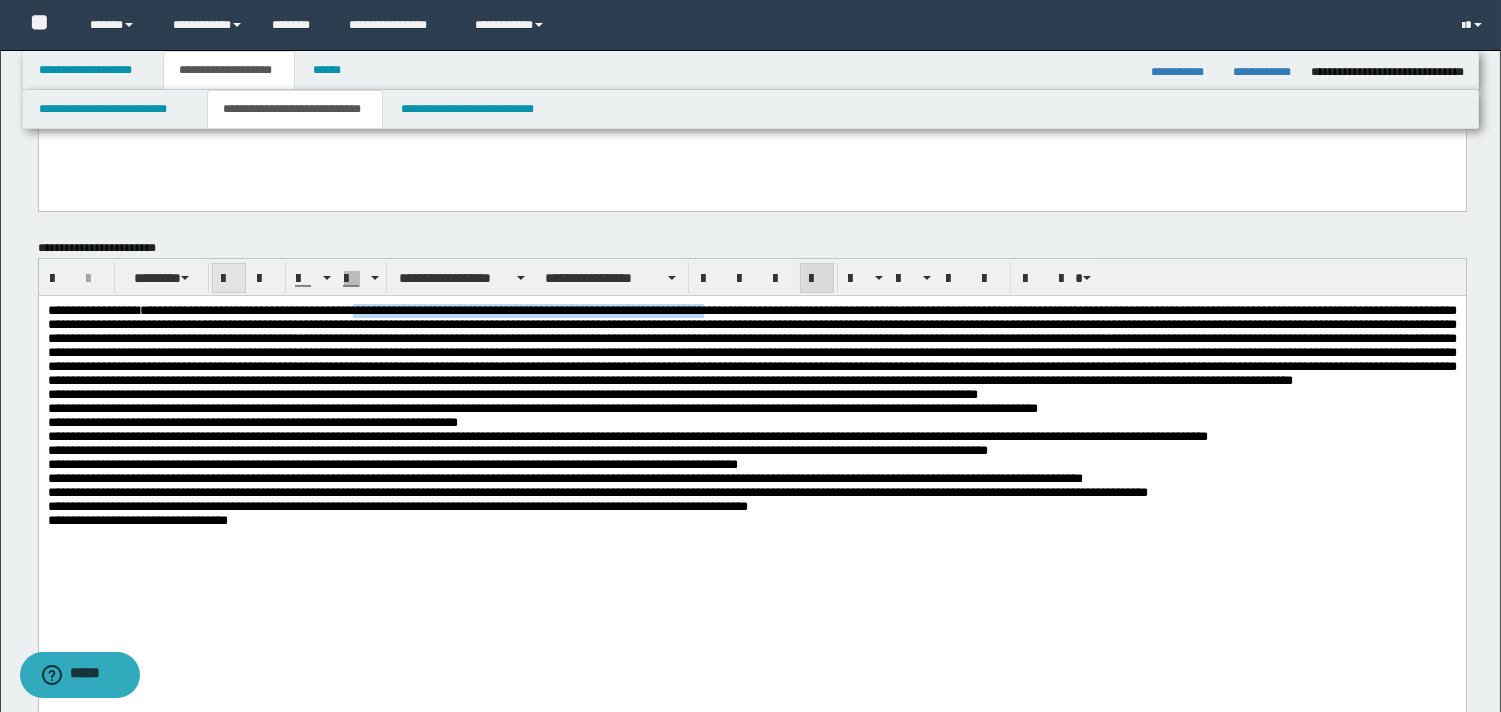 drag, startPoint x: 221, startPoint y: 267, endPoint x: 252, endPoint y: 295, distance: 41.773197 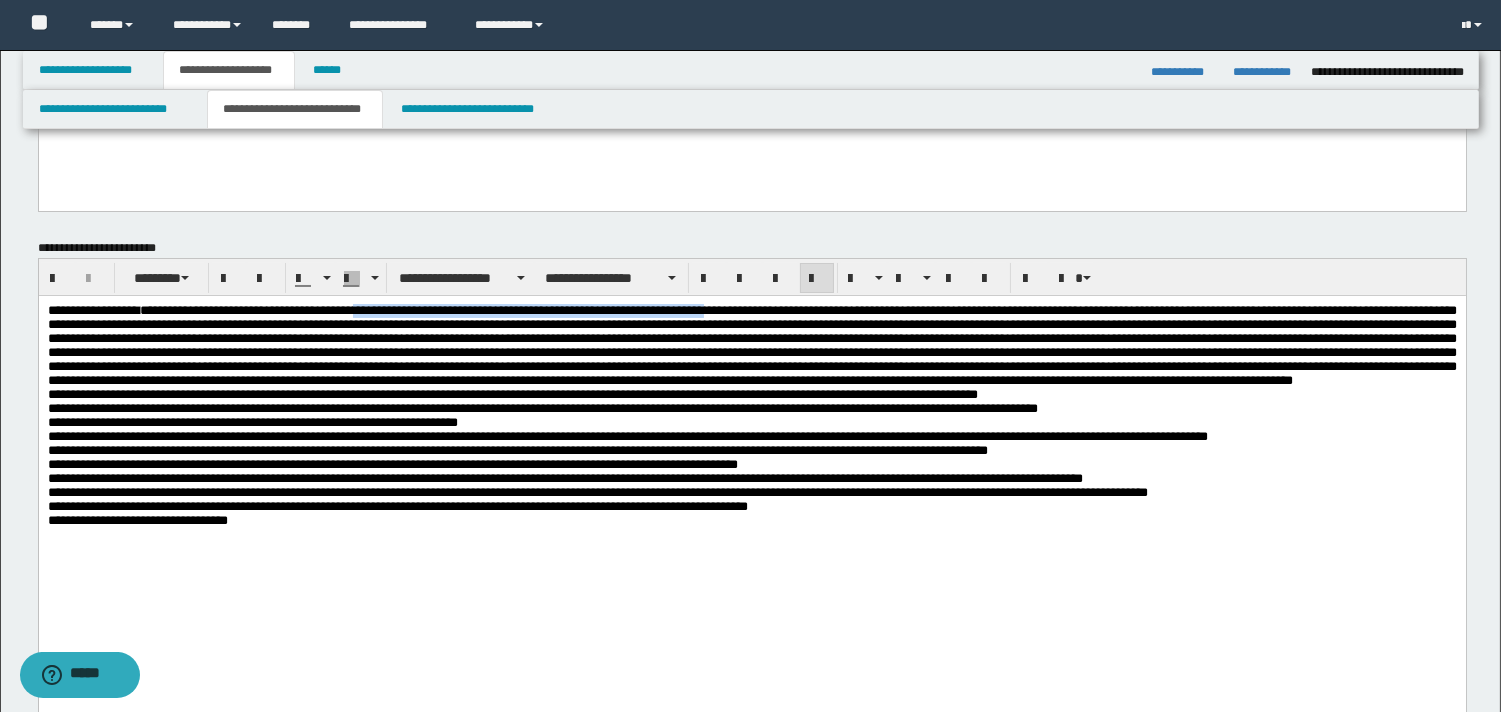 click at bounding box center (229, 278) 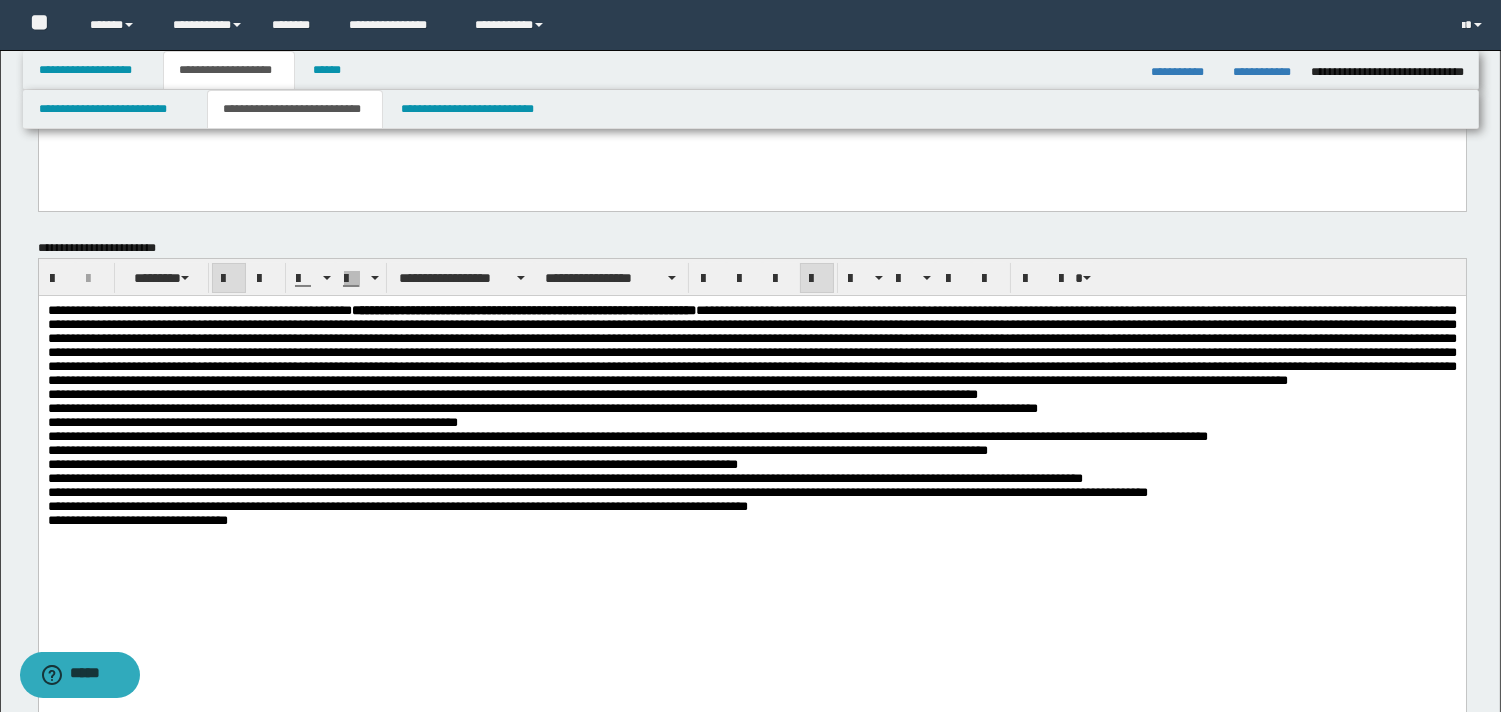 click on "**********" at bounding box center [629, 394] 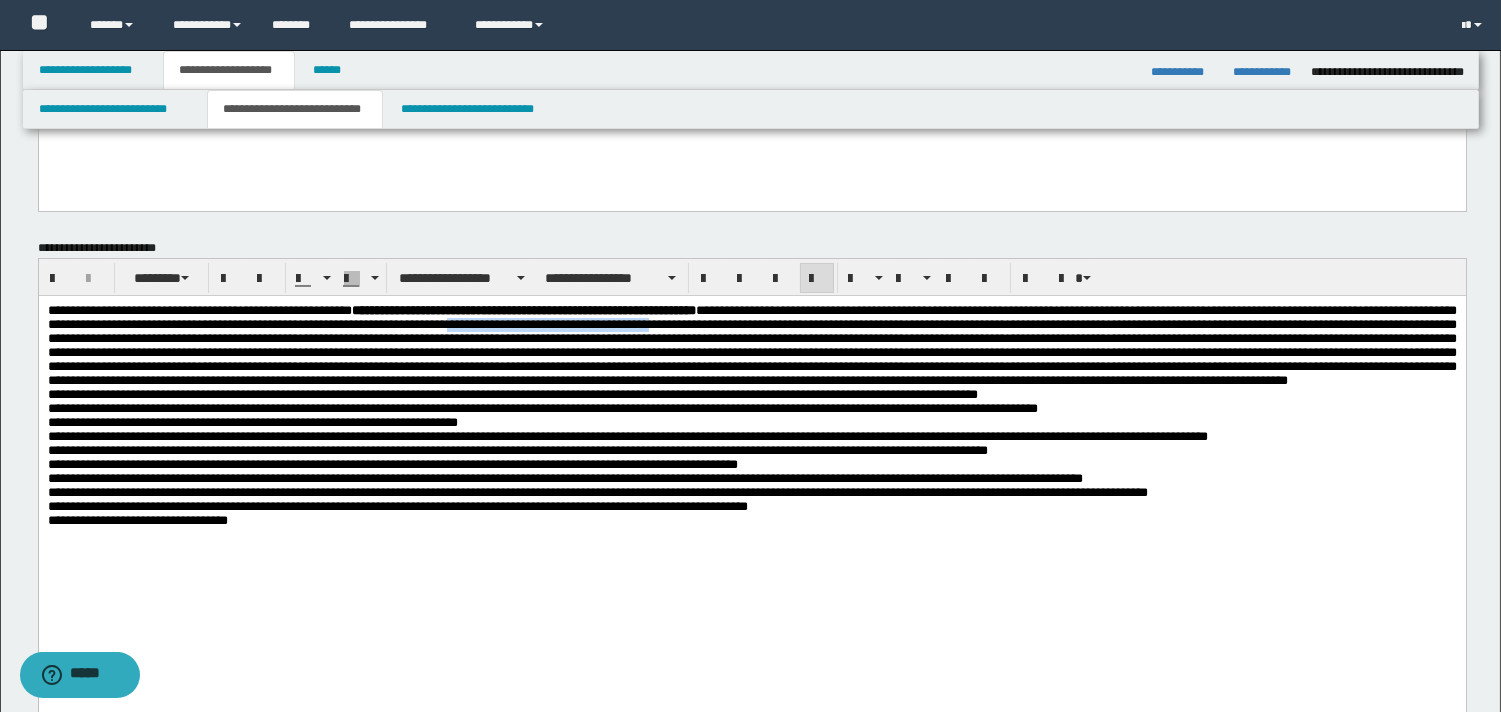 drag, startPoint x: 839, startPoint y: 328, endPoint x: 1079, endPoint y: 325, distance: 240.01875 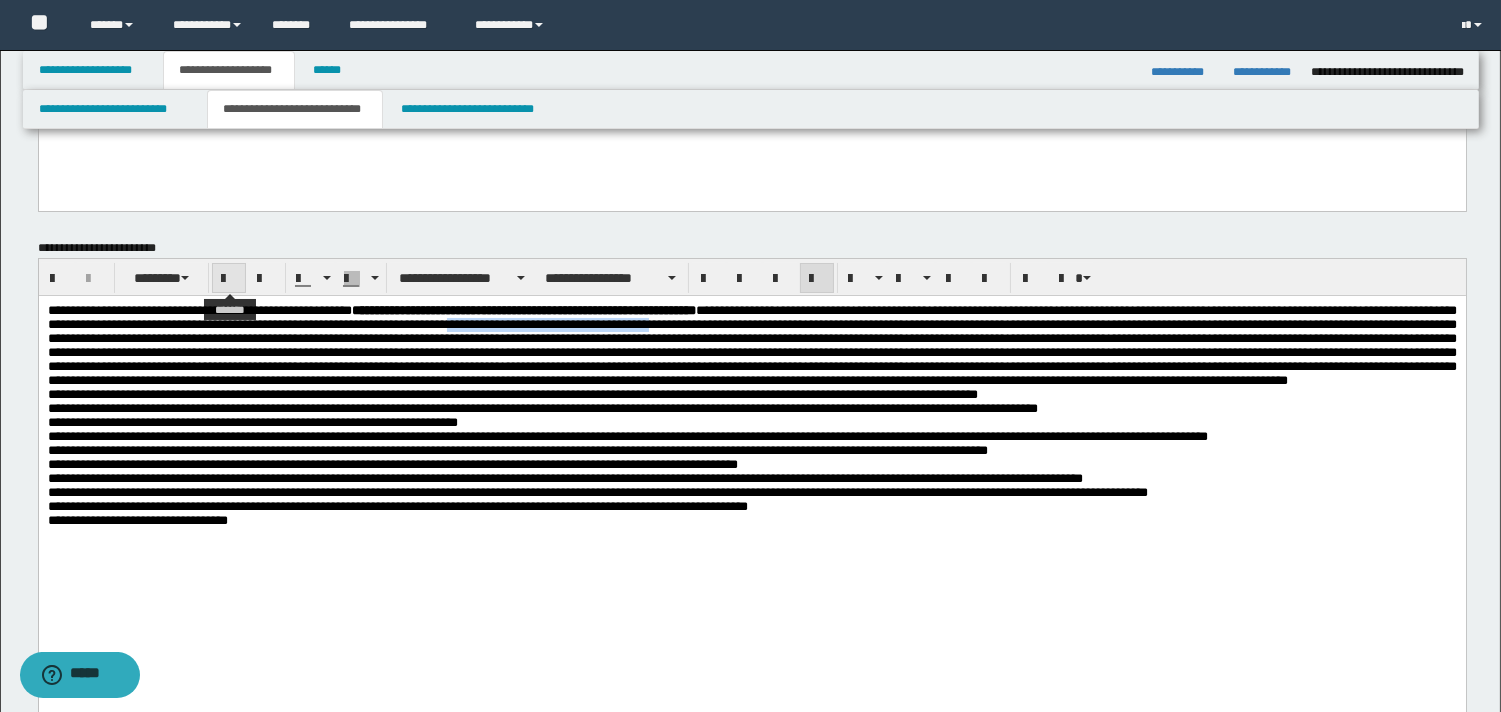 click at bounding box center (229, 279) 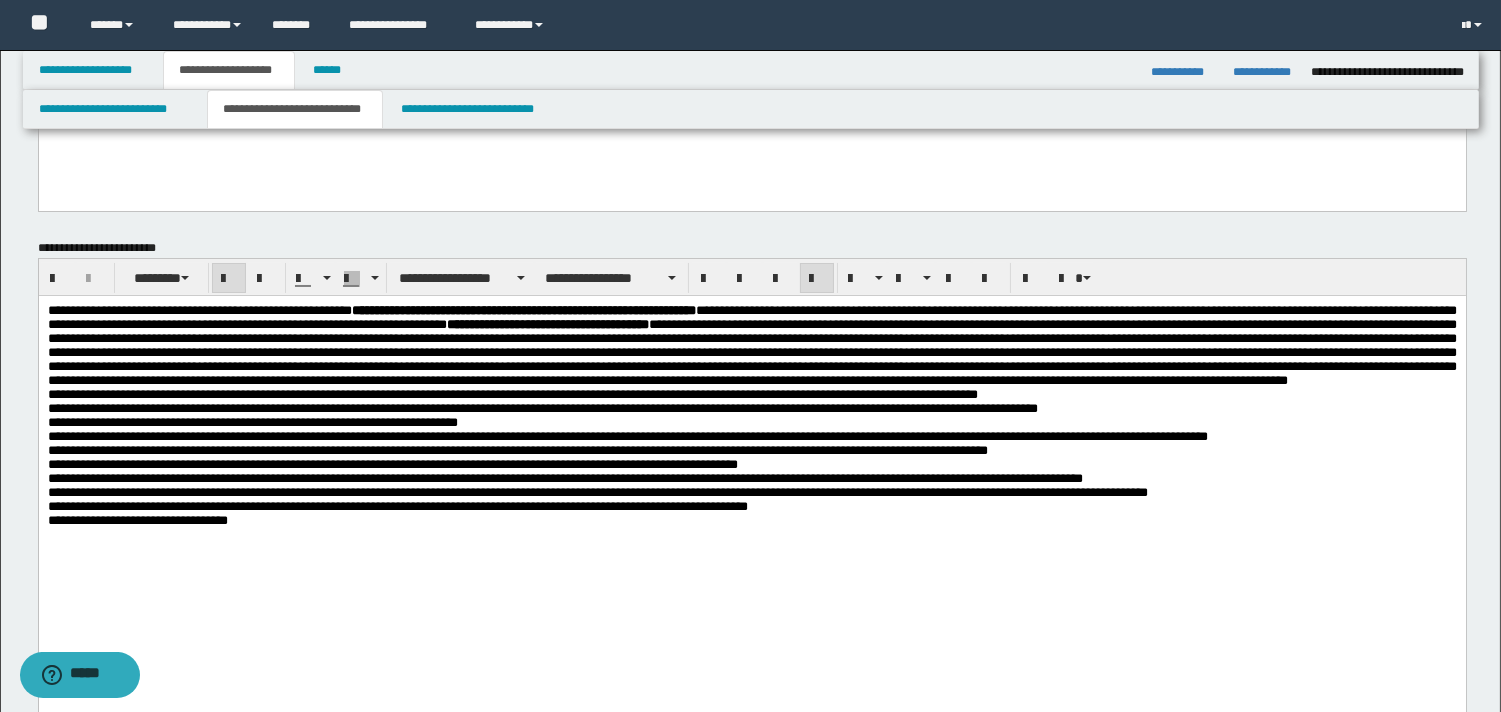 click on "**********" at bounding box center [629, 394] 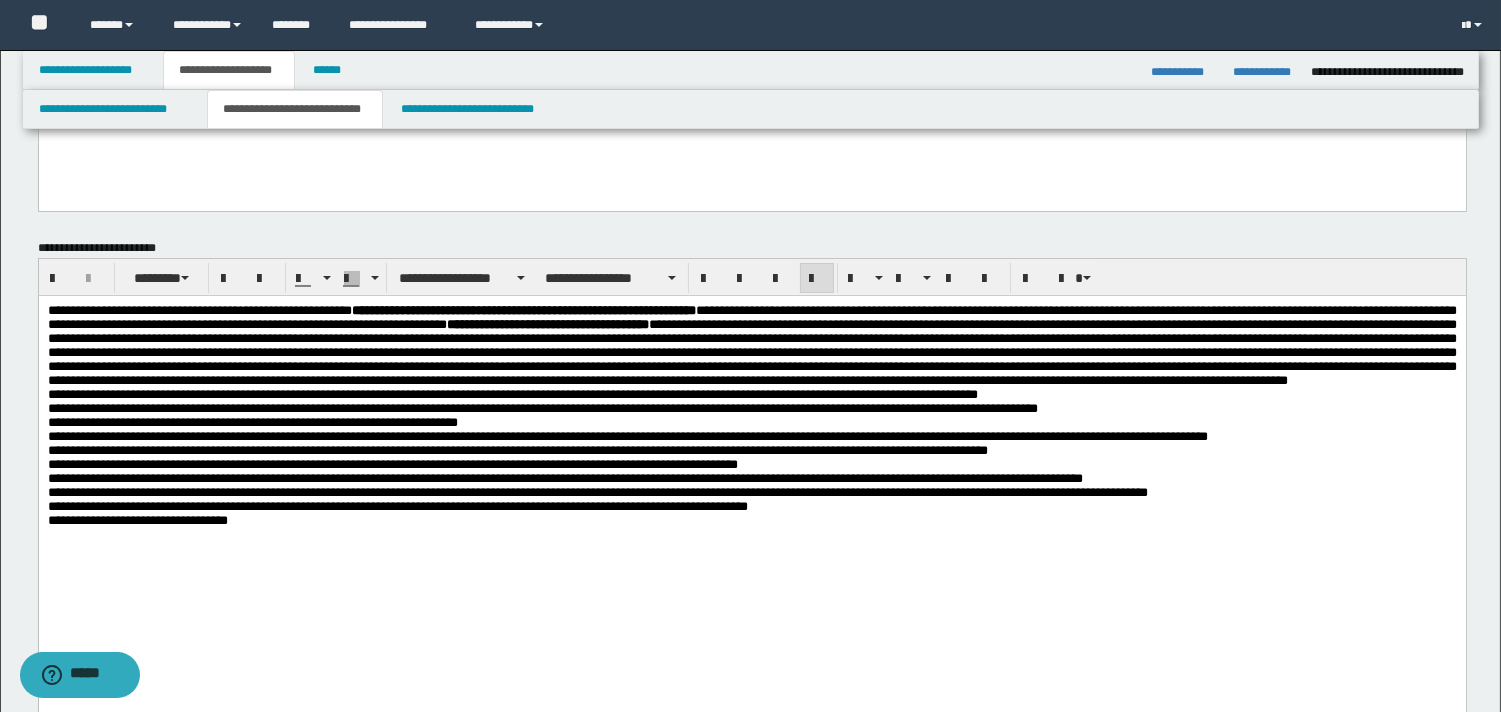 click on "**********" at bounding box center [751, 345] 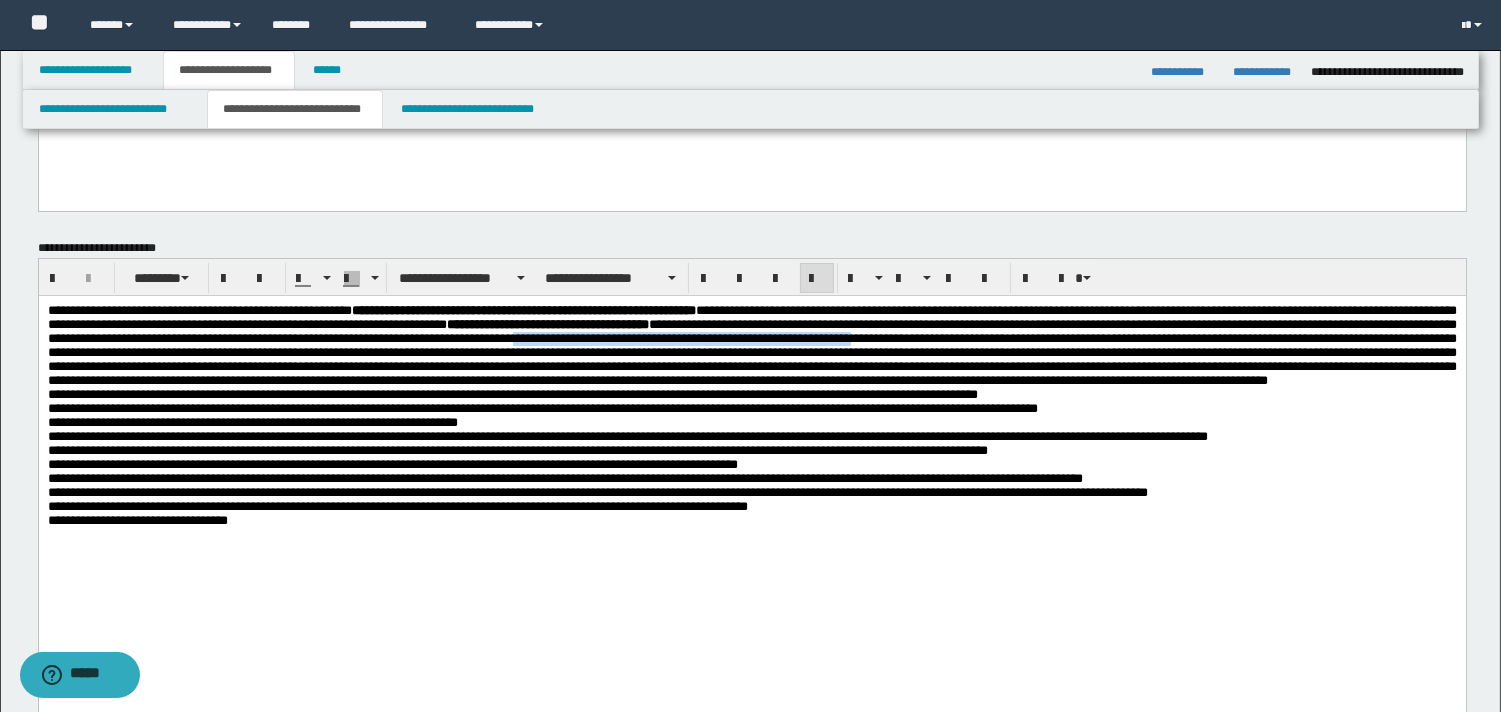drag, startPoint x: 1202, startPoint y: 347, endPoint x: 212, endPoint y: 360, distance: 990.0853 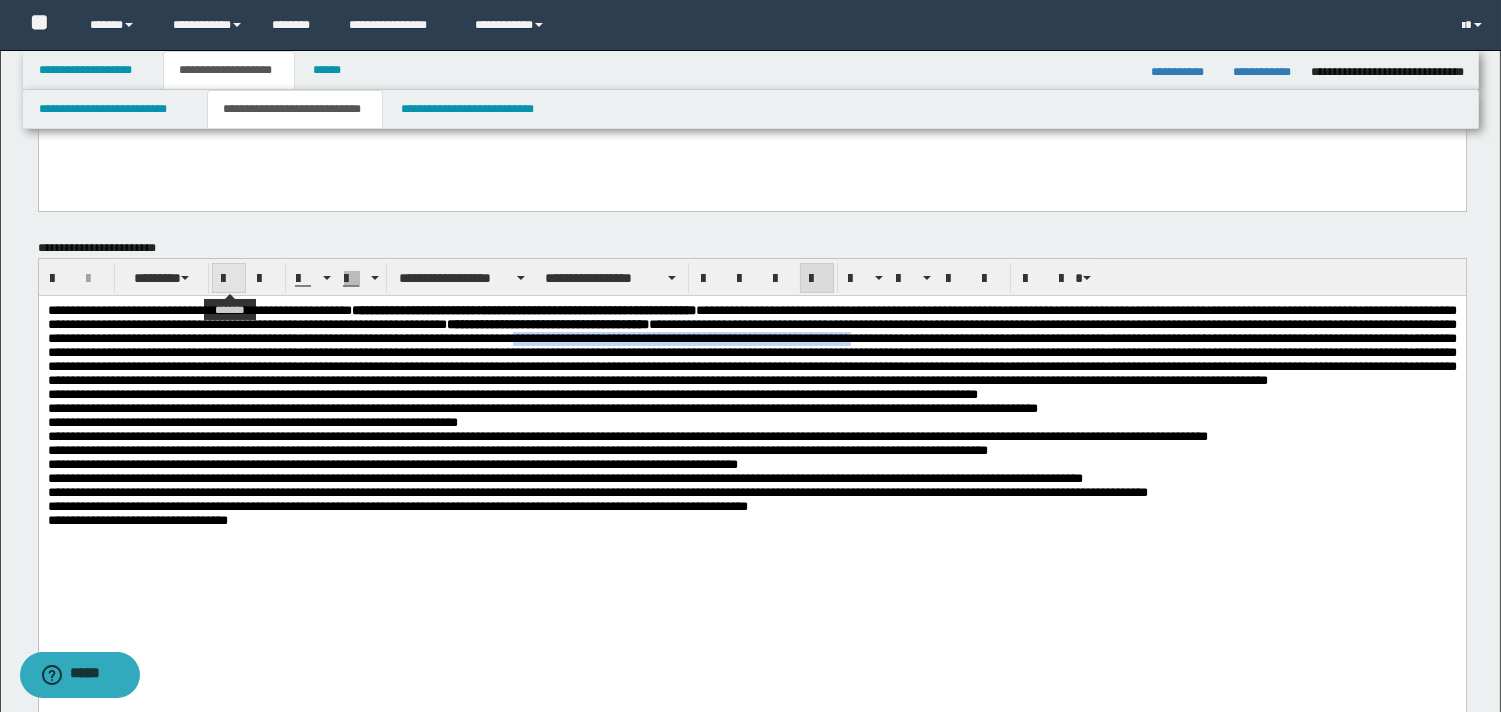 drag, startPoint x: 224, startPoint y: 281, endPoint x: 237, endPoint y: 288, distance: 14.764823 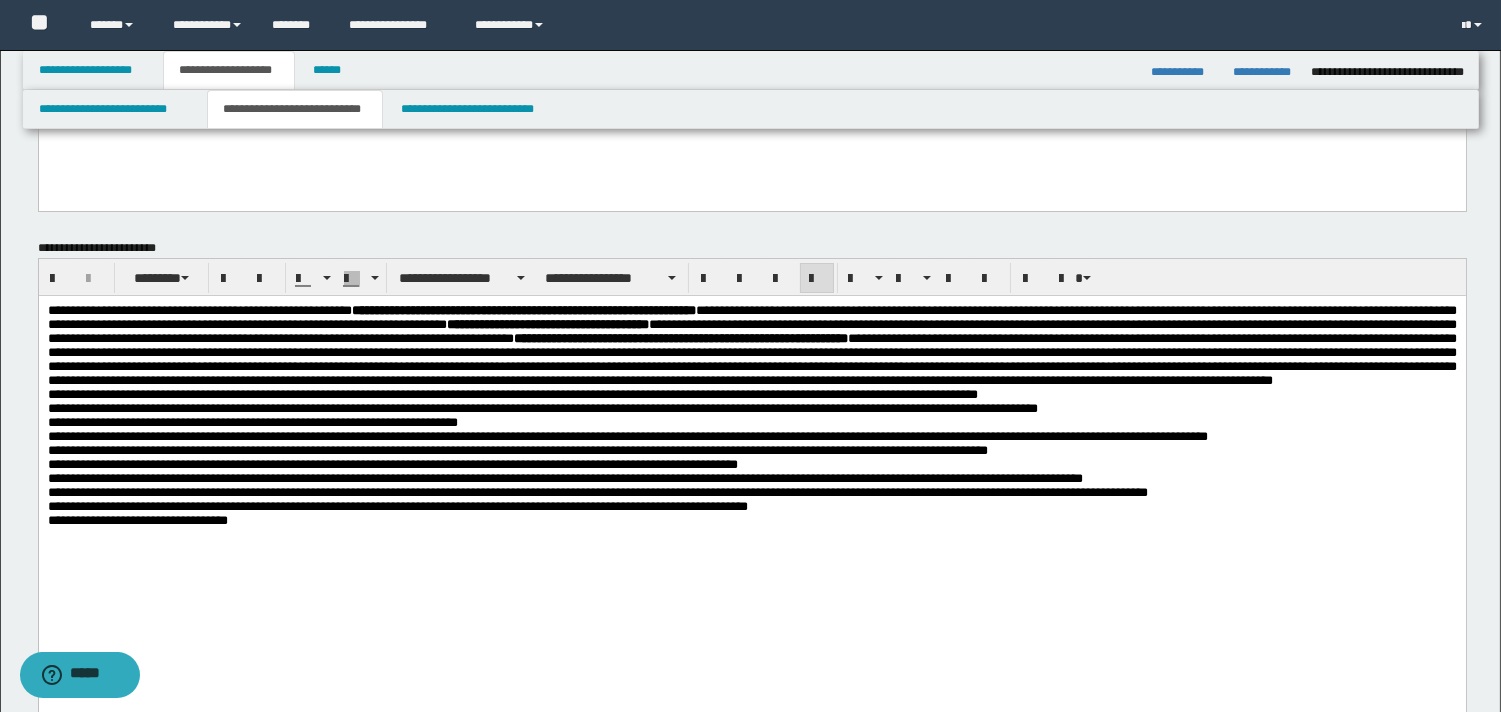 click on "**********" at bounding box center (751, 346) 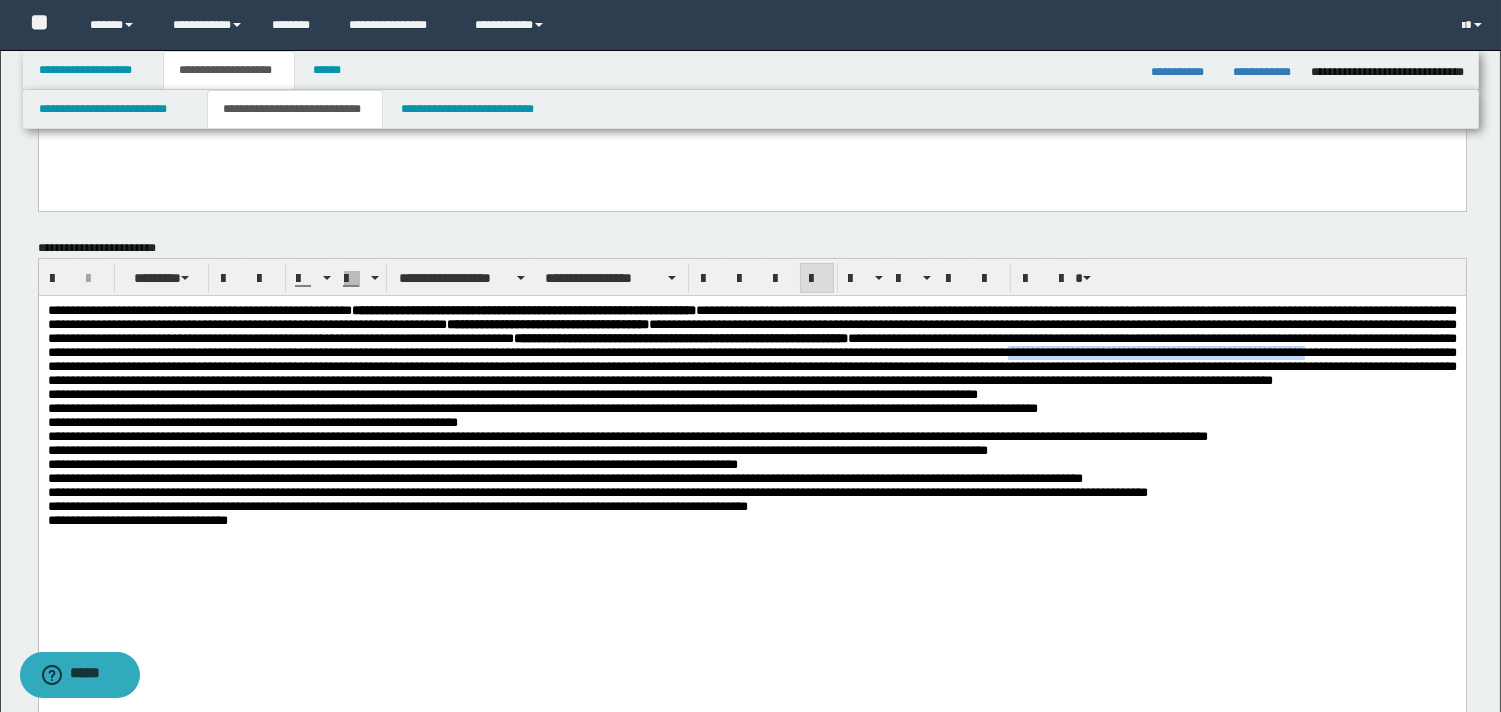 drag, startPoint x: 680, startPoint y: 383, endPoint x: 541, endPoint y: 323, distance: 151.39684 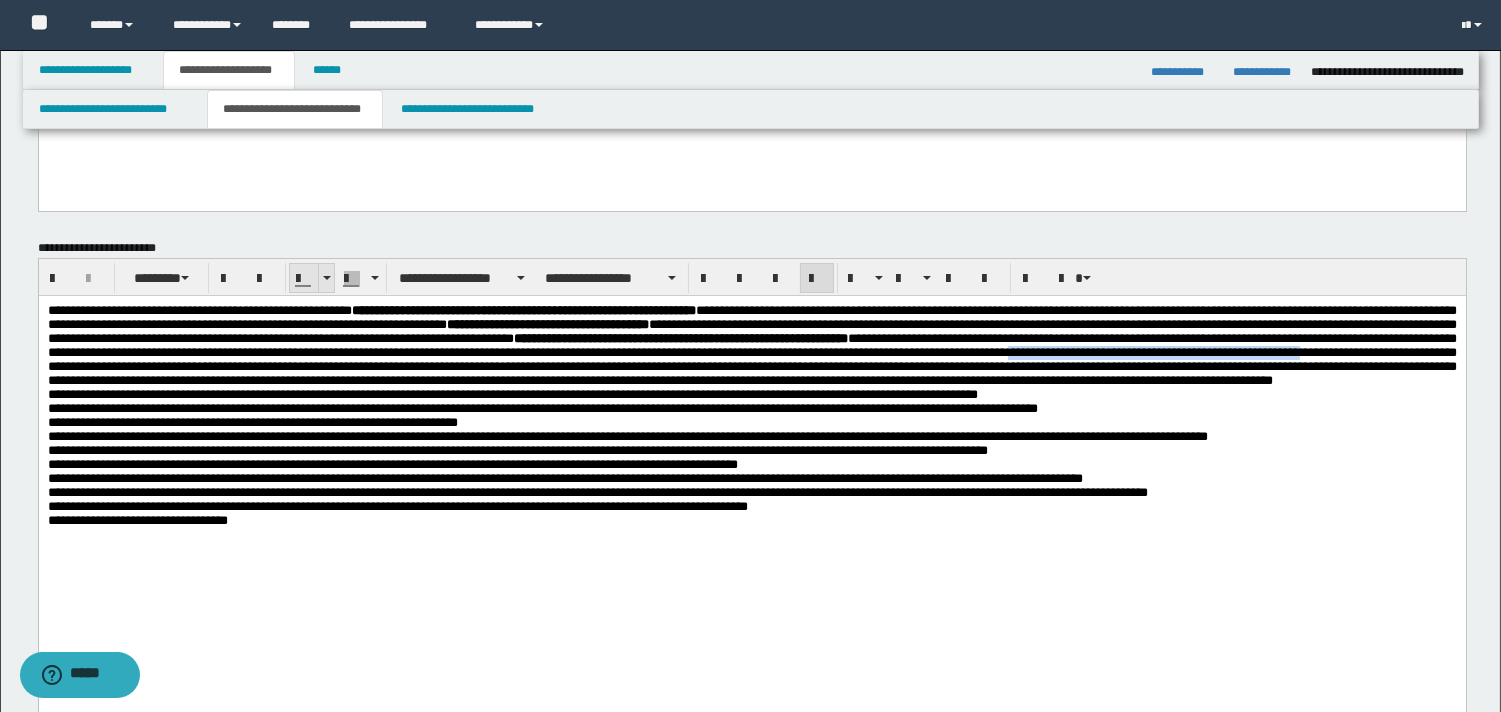 drag, startPoint x: 215, startPoint y: 268, endPoint x: 312, endPoint y: 292, distance: 99.92497 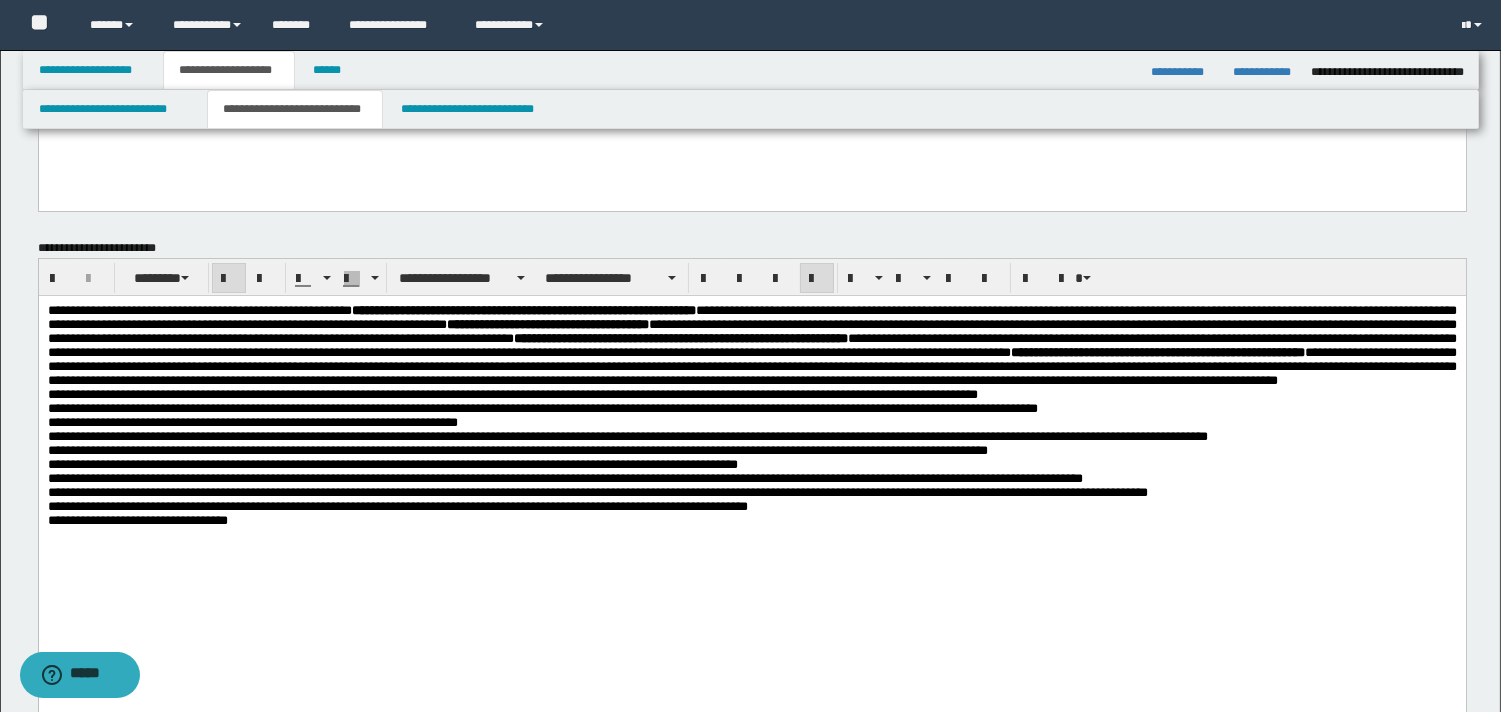 click on "**********" at bounding box center (751, 346) 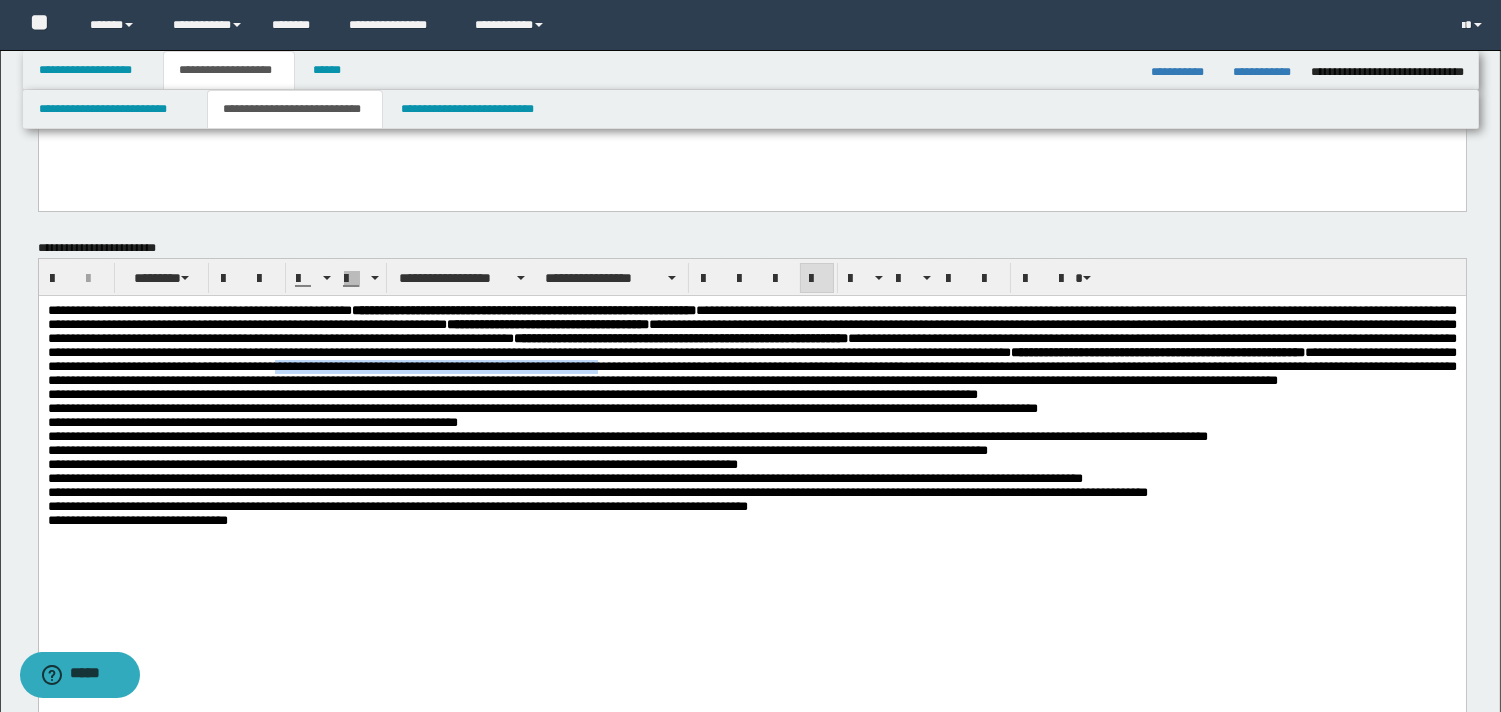drag, startPoint x: 148, startPoint y: 396, endPoint x: 471, endPoint y: 390, distance: 323.05573 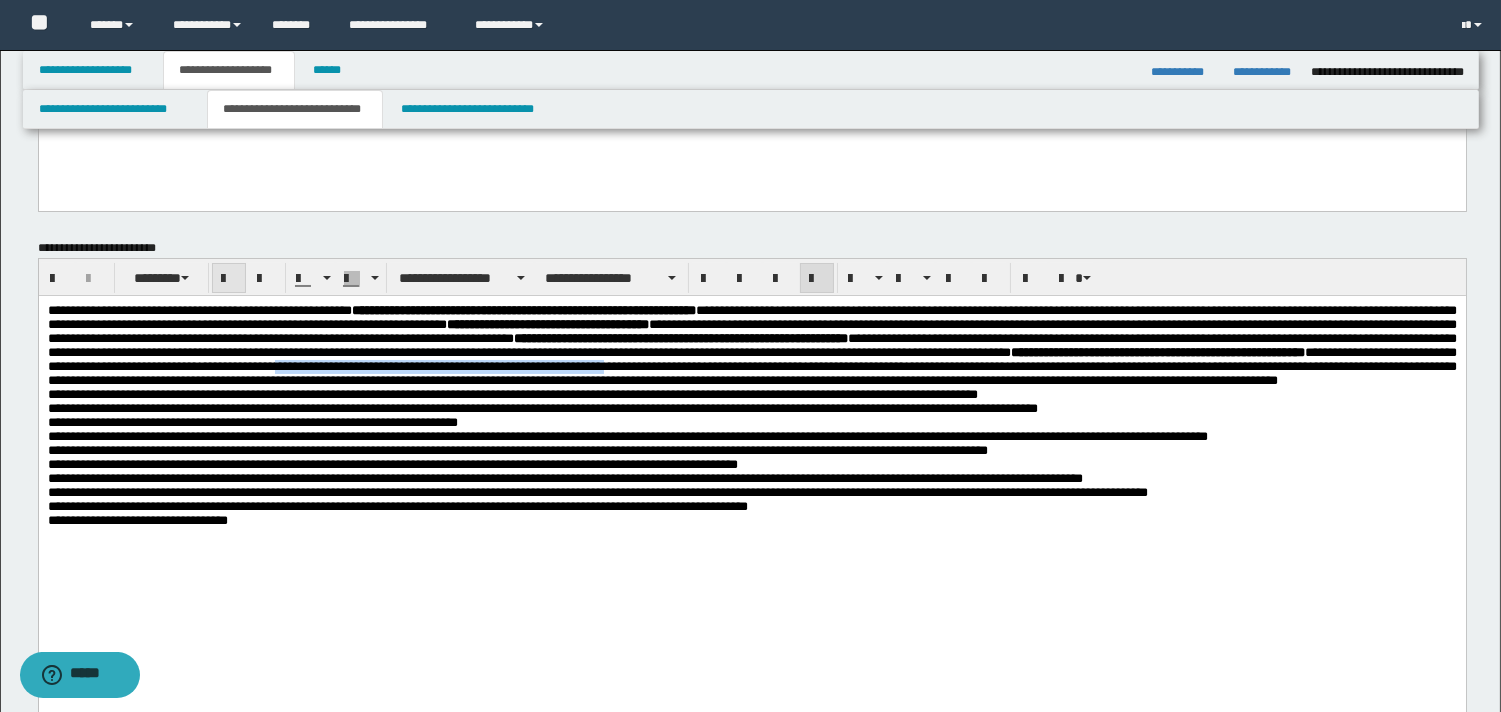 click at bounding box center [229, 279] 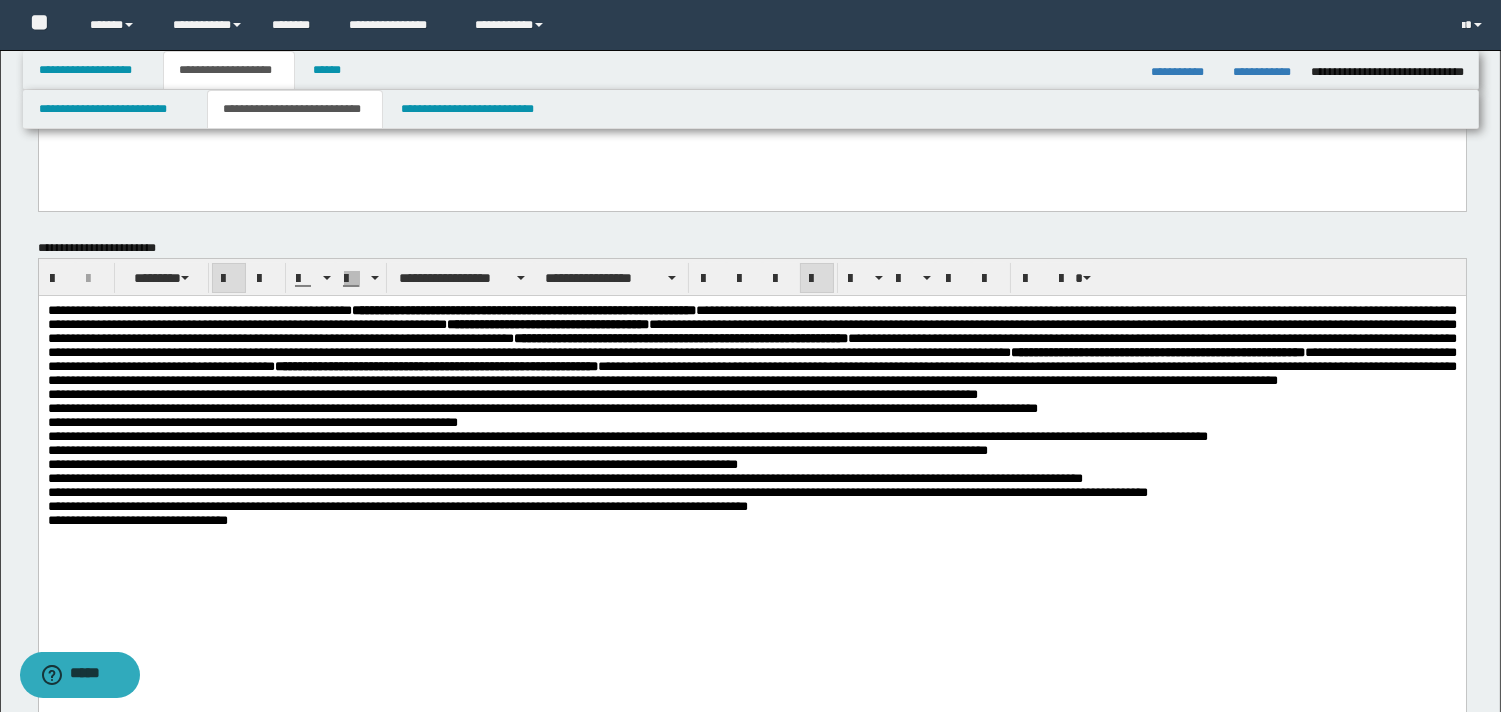 click on "**********" at bounding box center [629, 394] 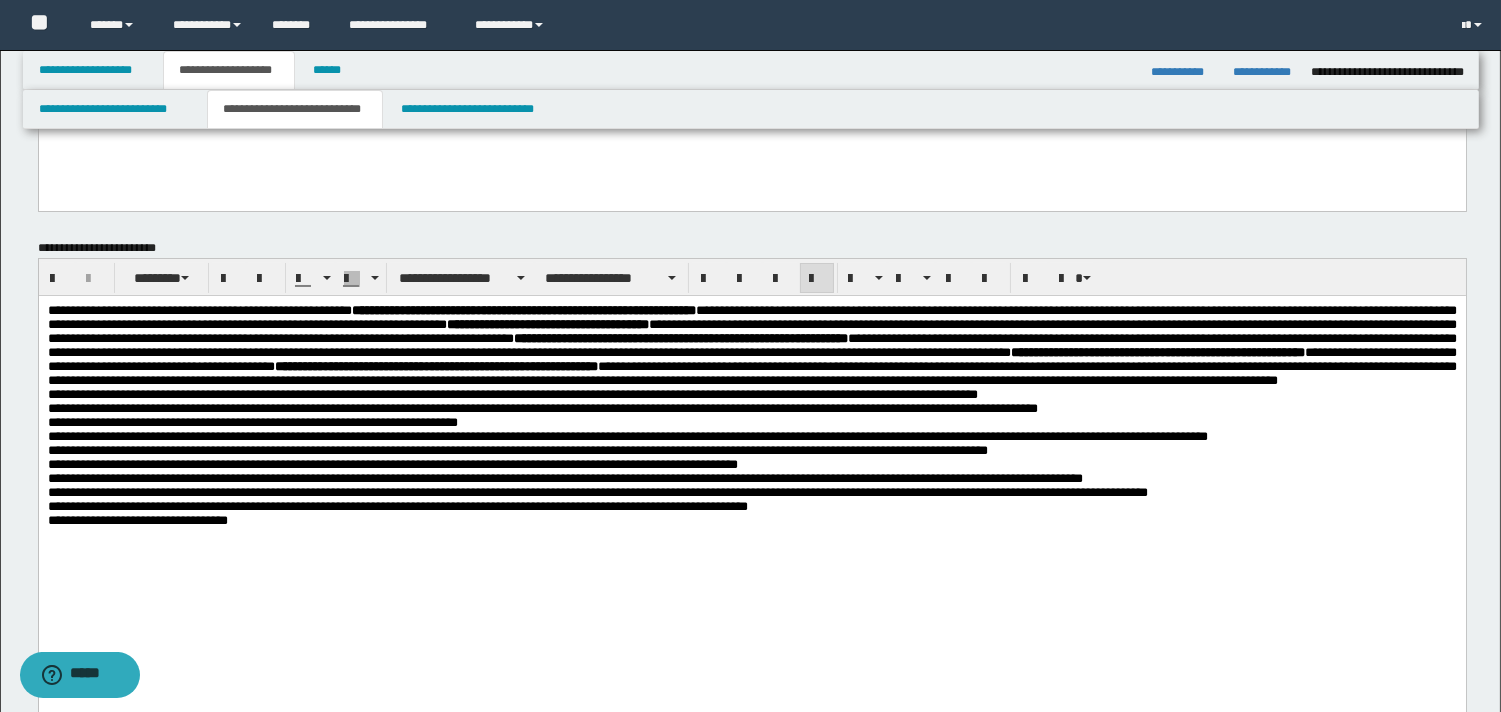 click on "**********" at bounding box center [751, 346] 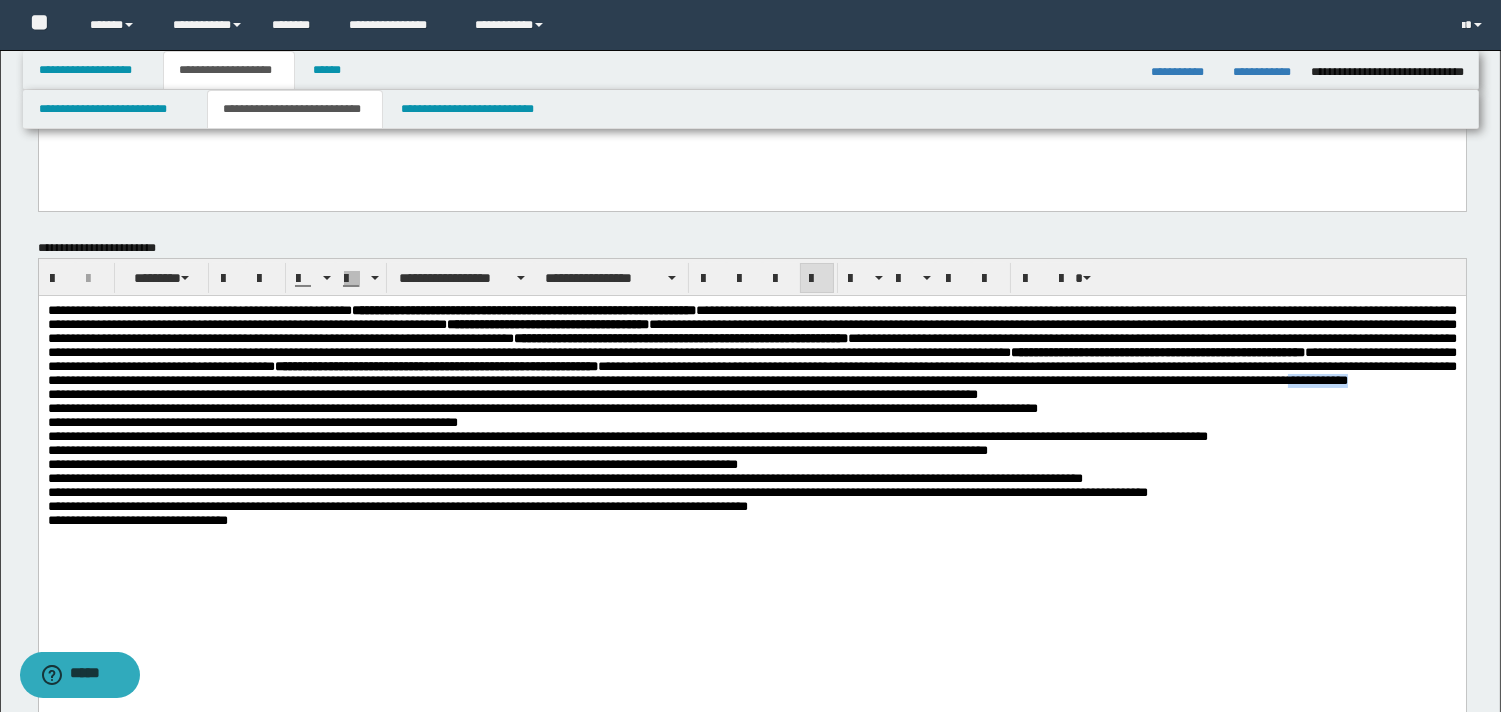 drag, startPoint x: 310, startPoint y: 426, endPoint x: 415, endPoint y: 424, distance: 105.01904 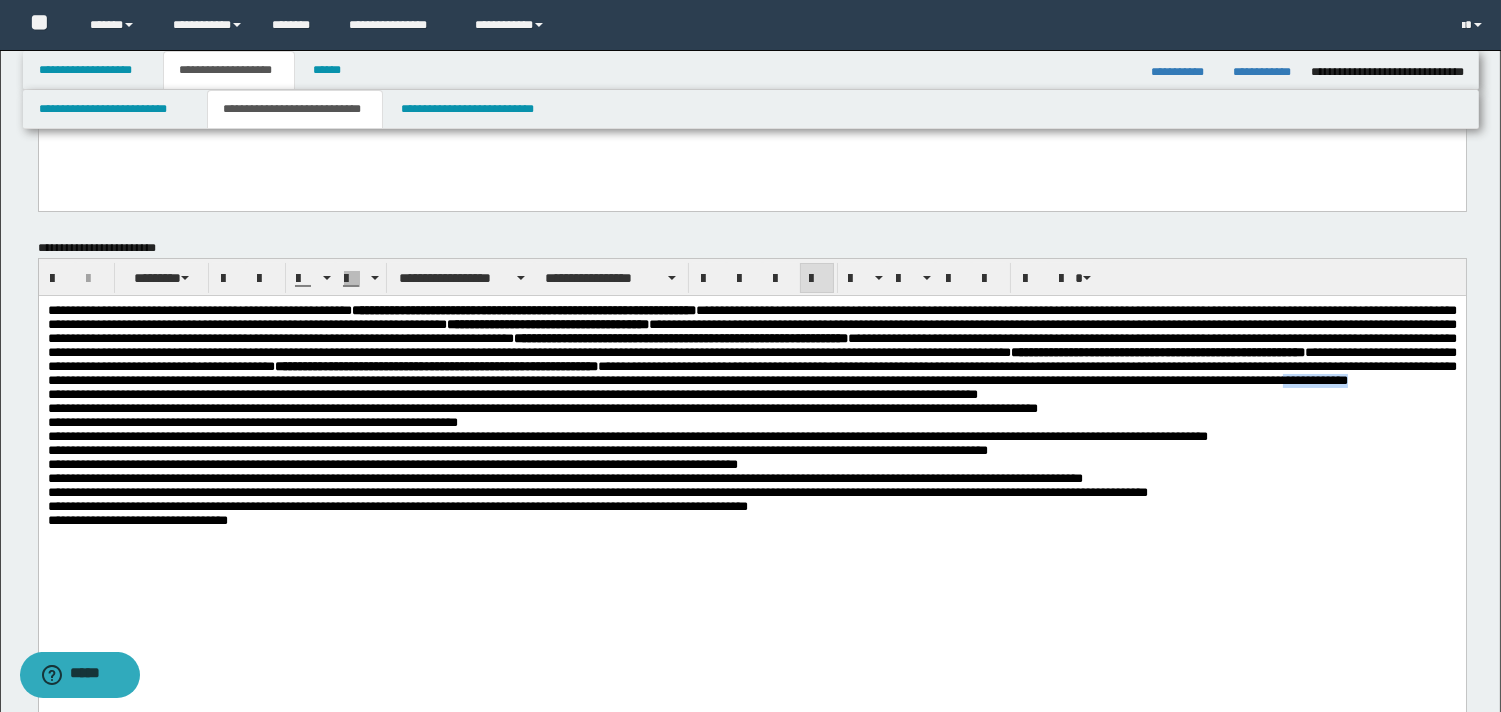 drag, startPoint x: 305, startPoint y: 431, endPoint x: 429, endPoint y: 424, distance: 124.197426 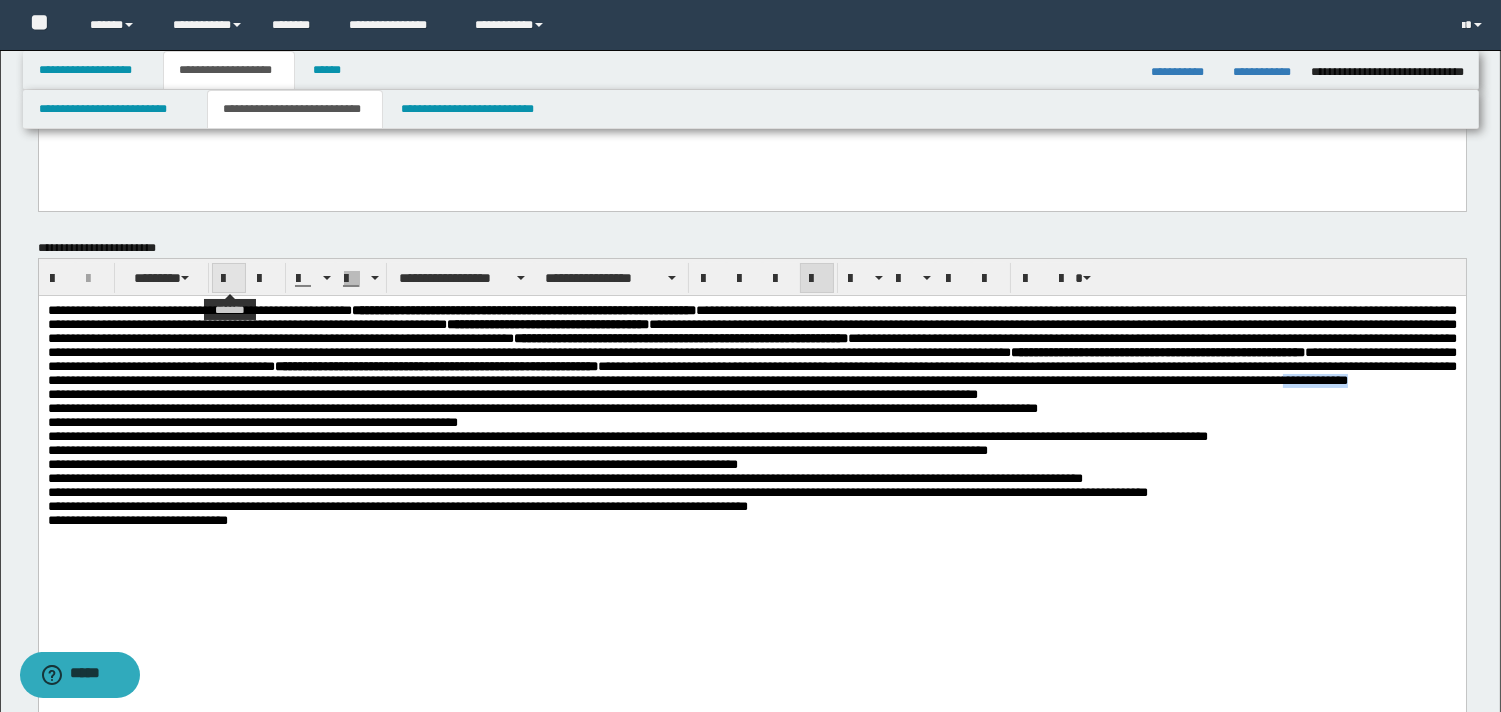 drag, startPoint x: 227, startPoint y: 281, endPoint x: 235, endPoint y: 292, distance: 13.601471 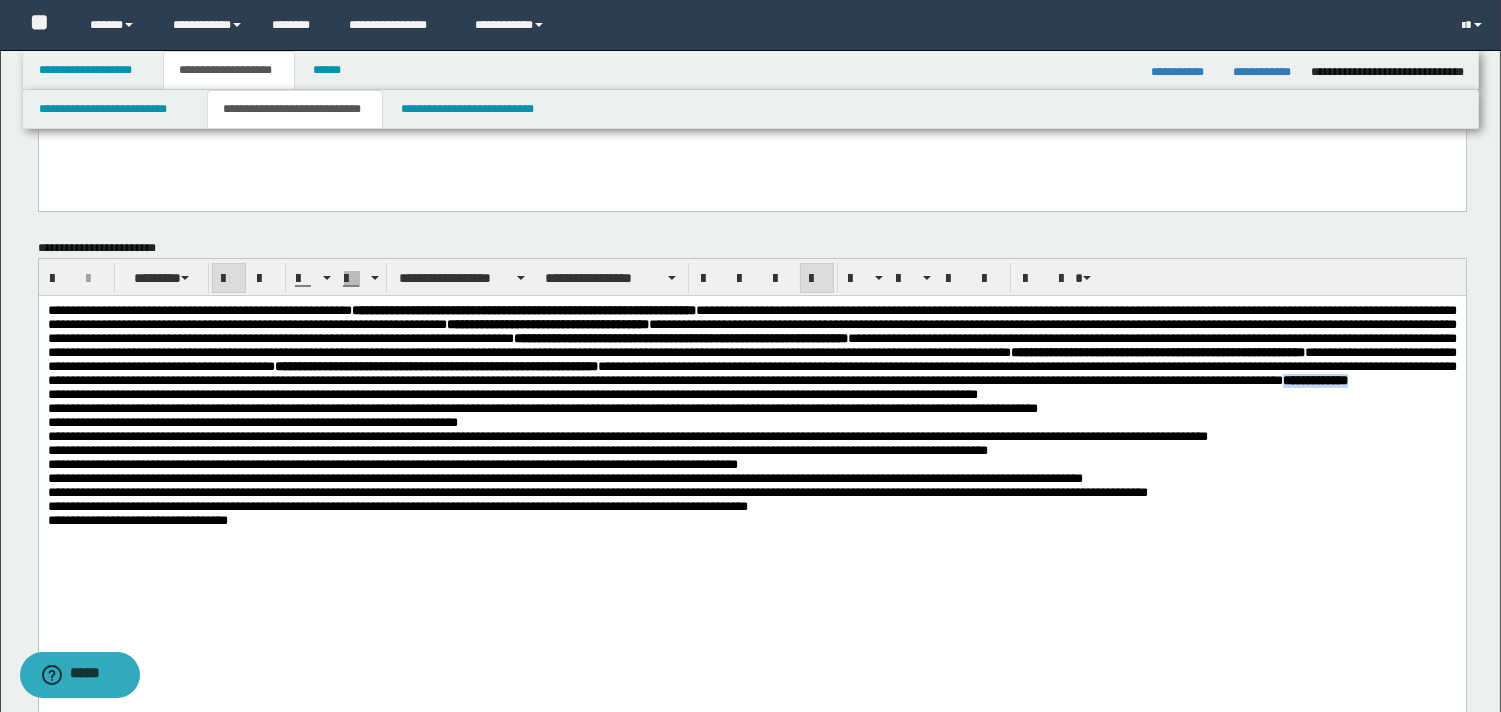 click on "**********" at bounding box center [751, 346] 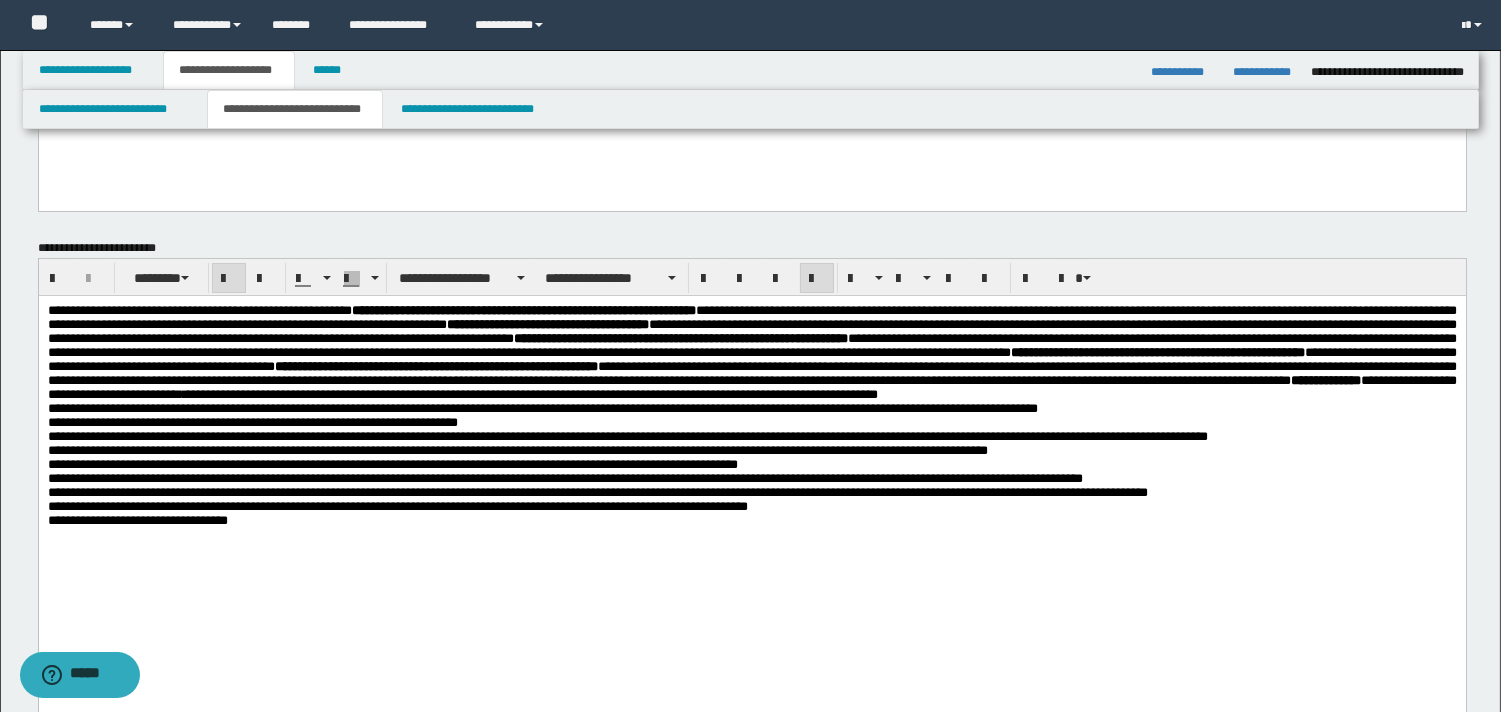 click on "**********" at bounding box center [751, 353] 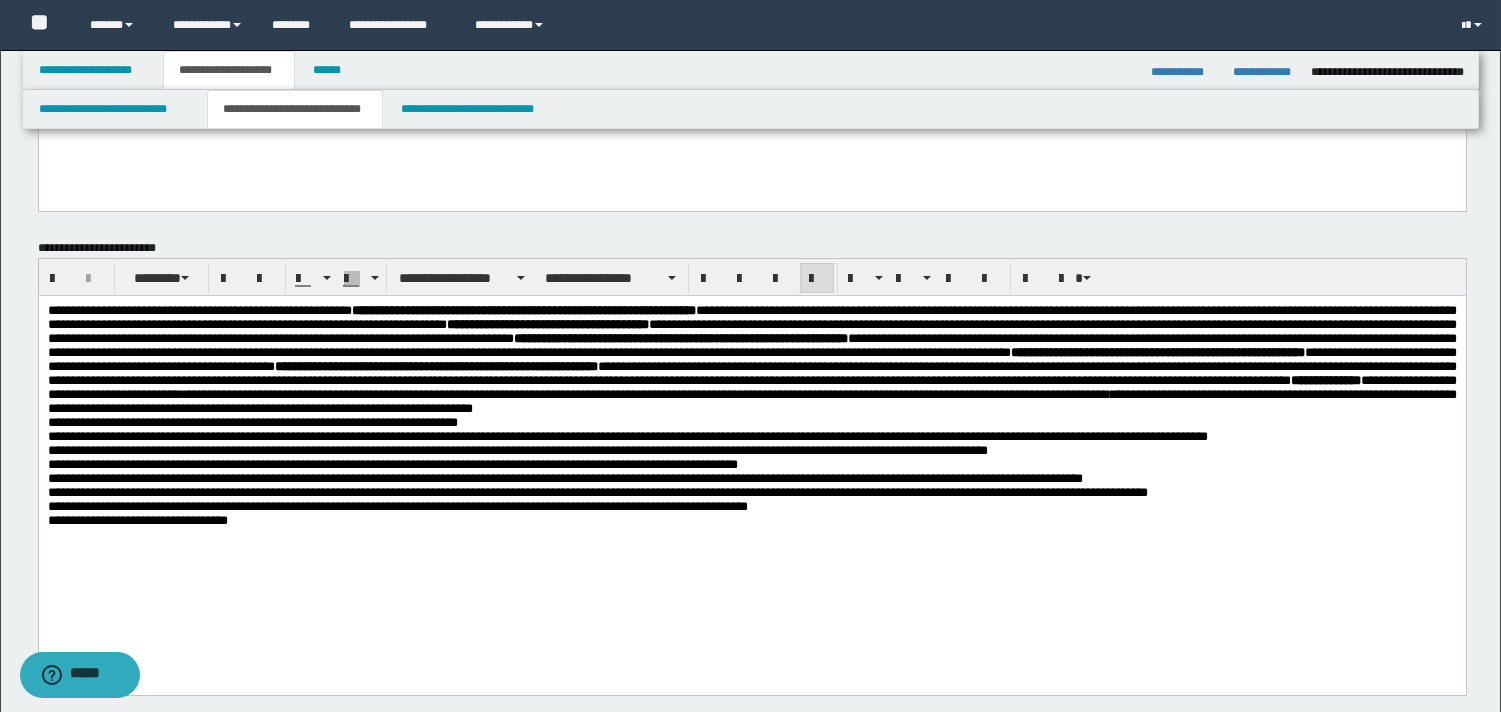 click on "**********" at bounding box center [751, 423] 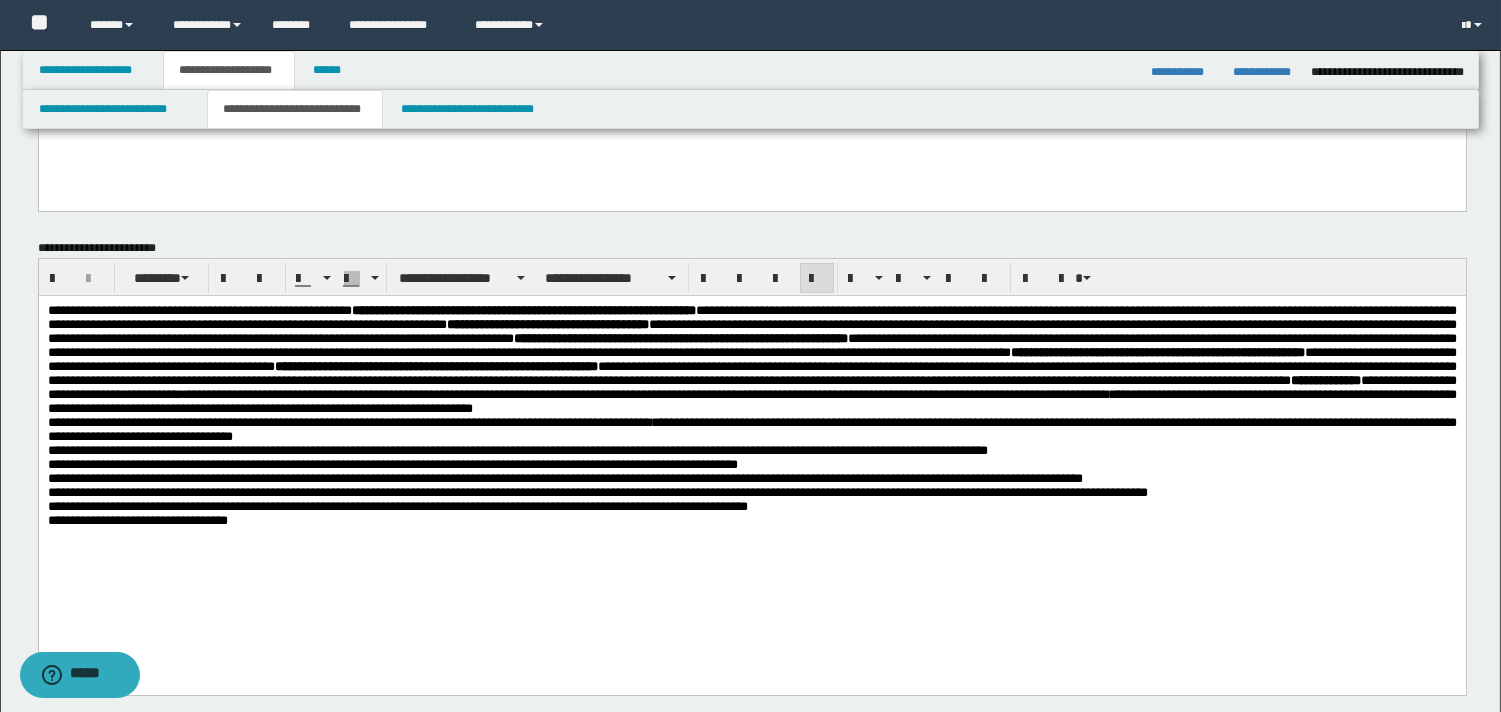 click on "**********" at bounding box center [751, 430] 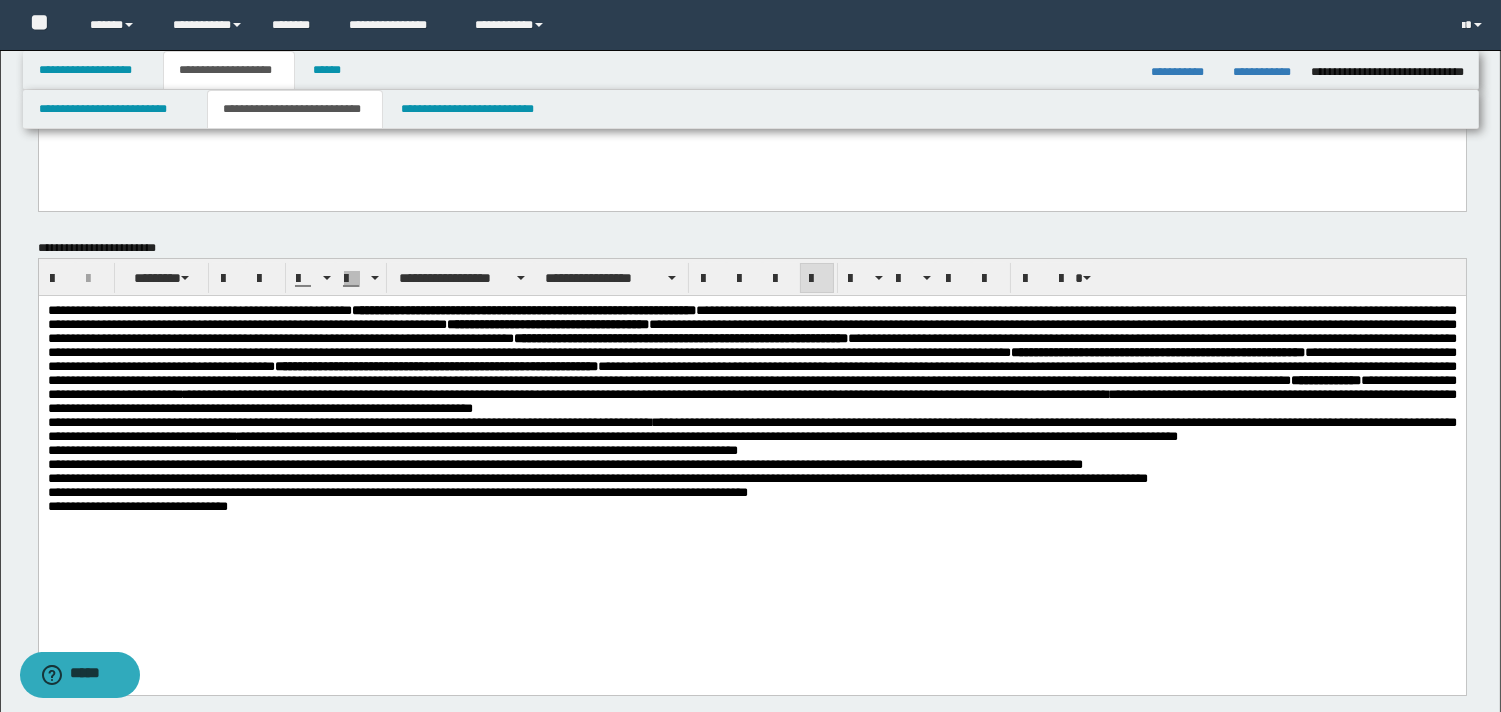 click on "**********" at bounding box center (751, 360) 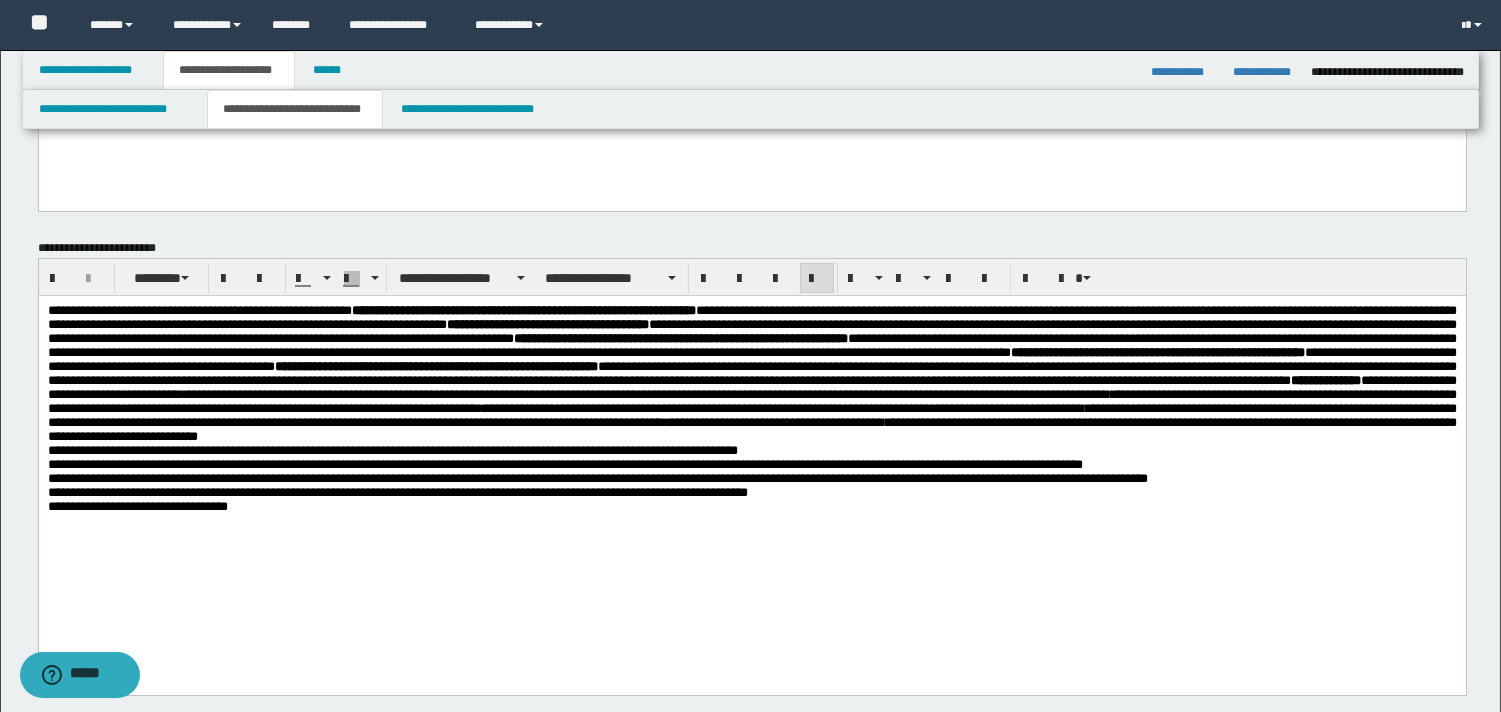 click on "**********" at bounding box center (751, 374) 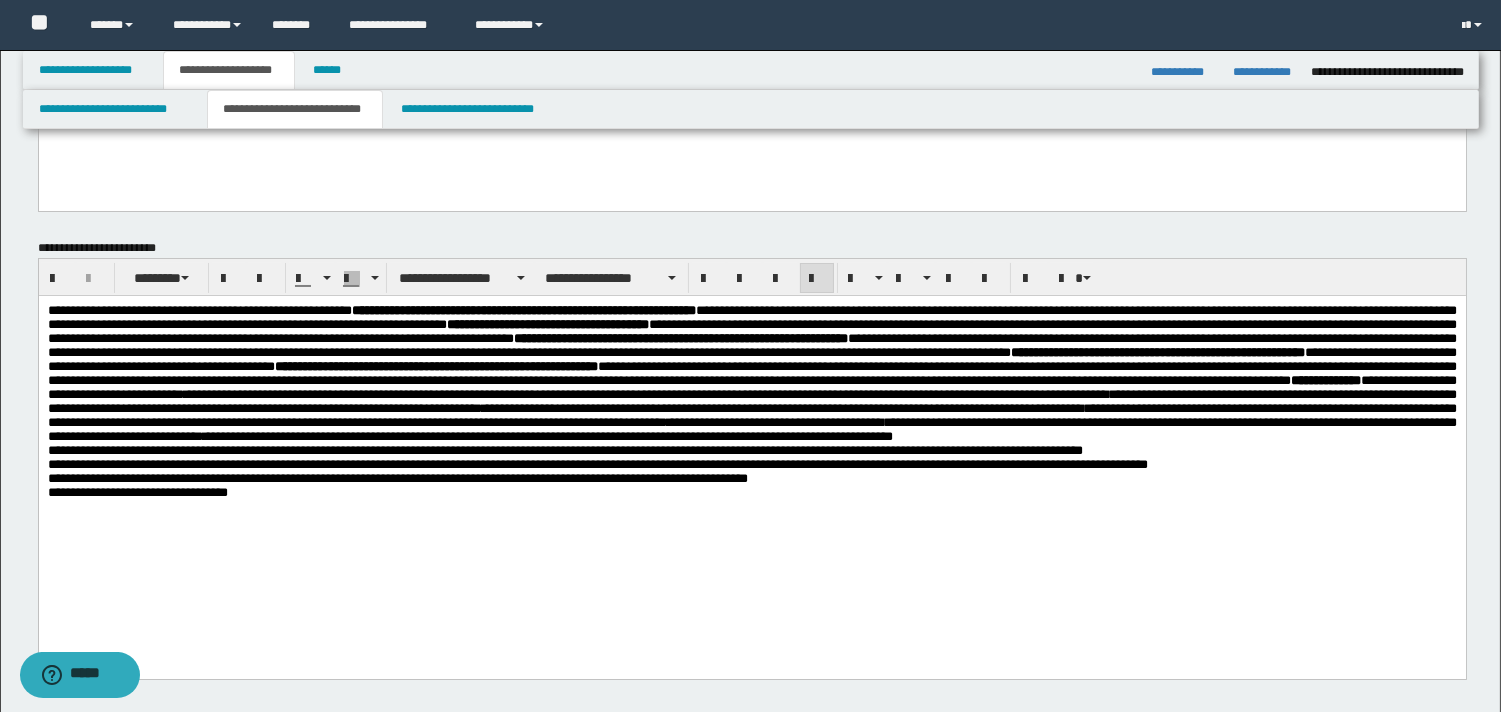 click on "**********" at bounding box center [751, 374] 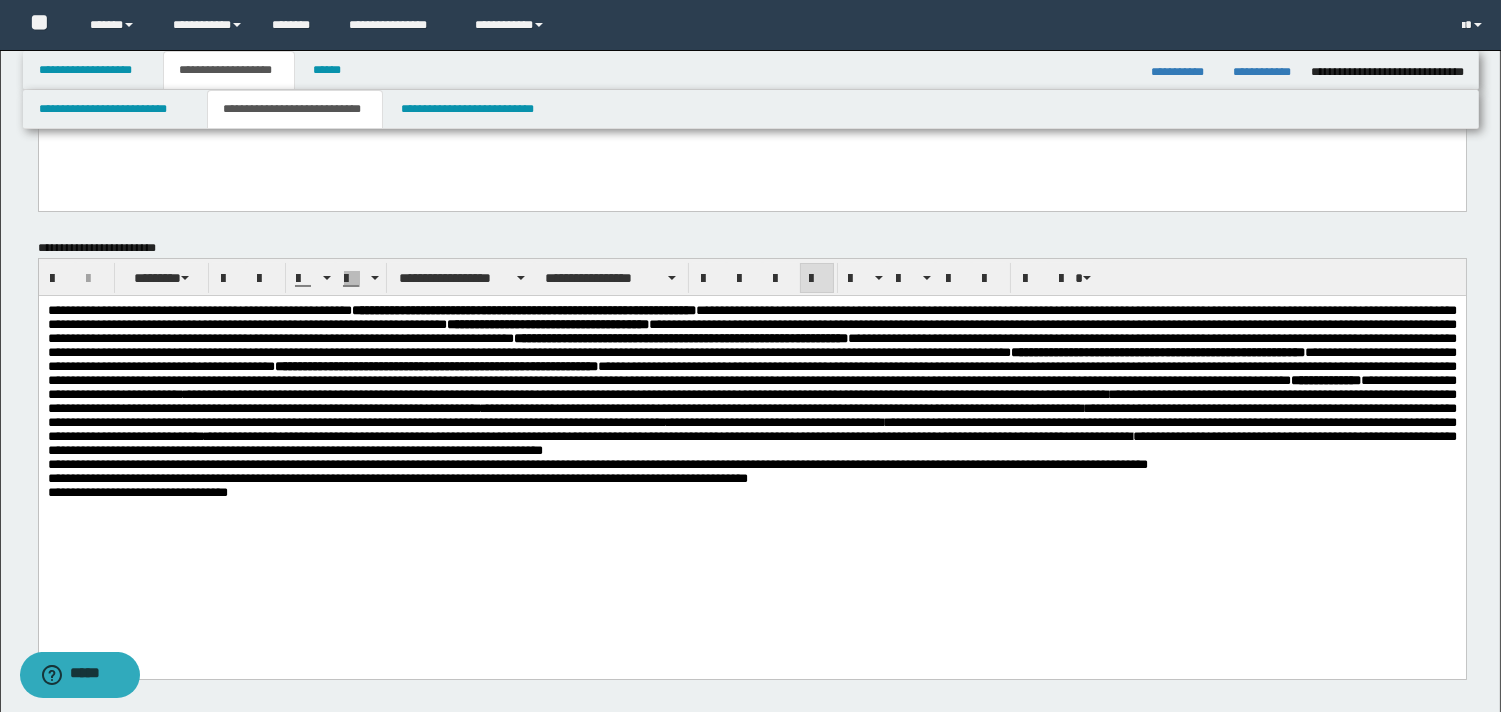click on "**********" at bounding box center [751, 381] 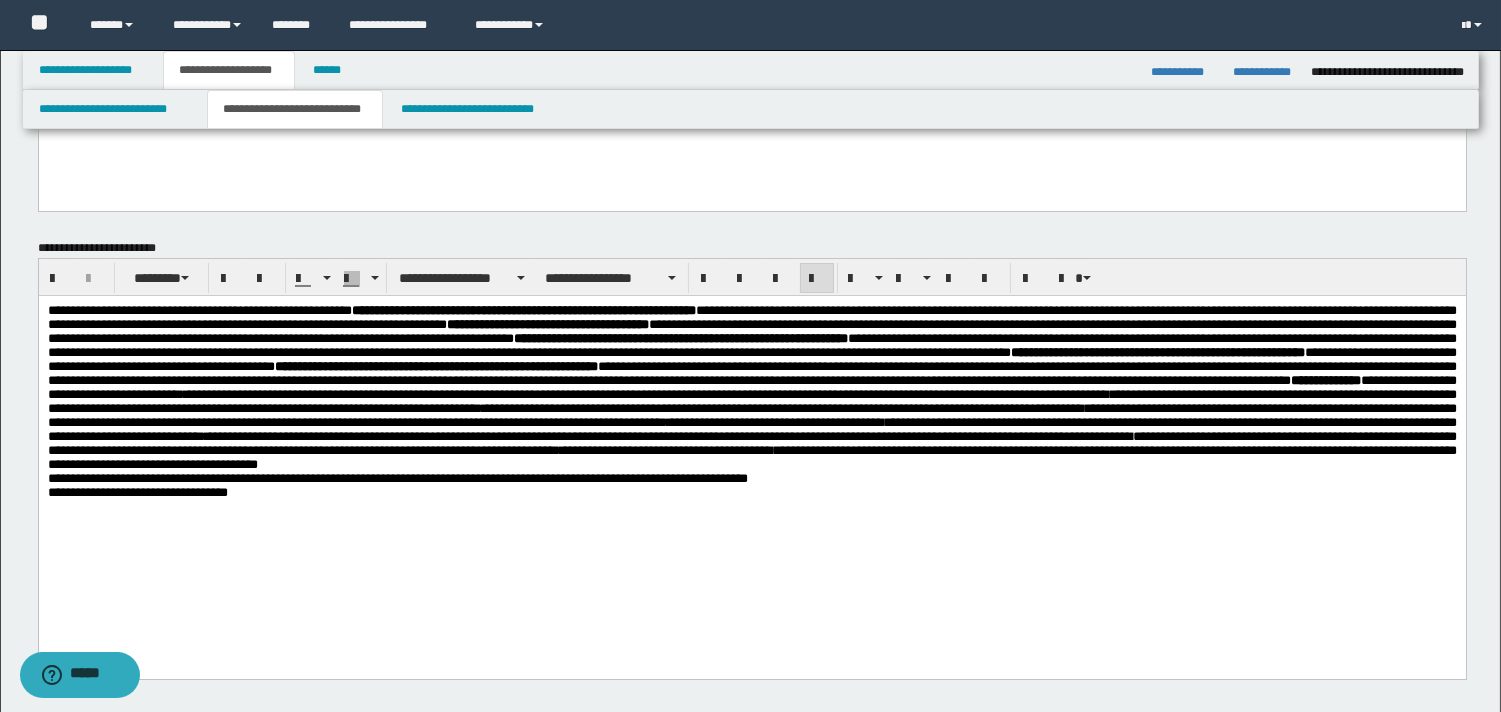 click on "**********" at bounding box center (751, 479) 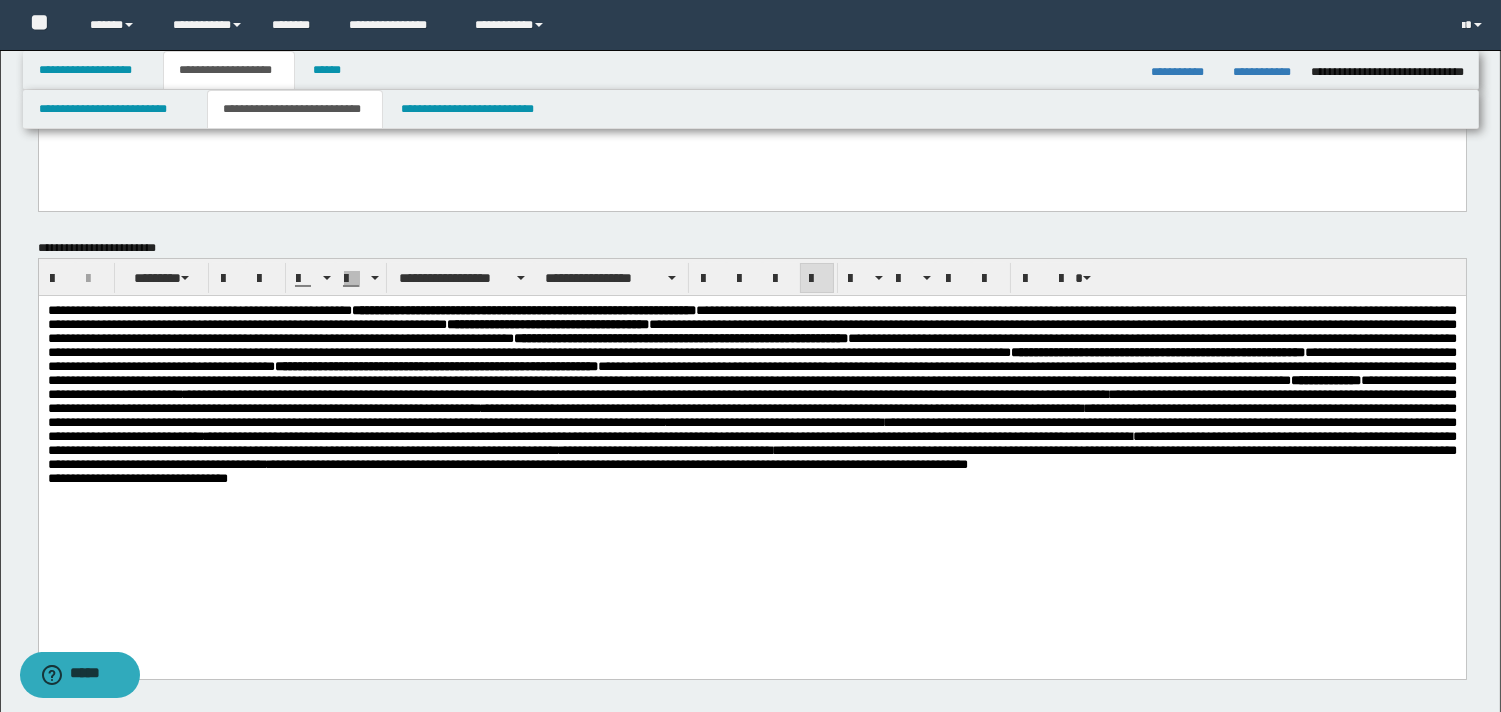 click on "**********" at bounding box center (751, 388) 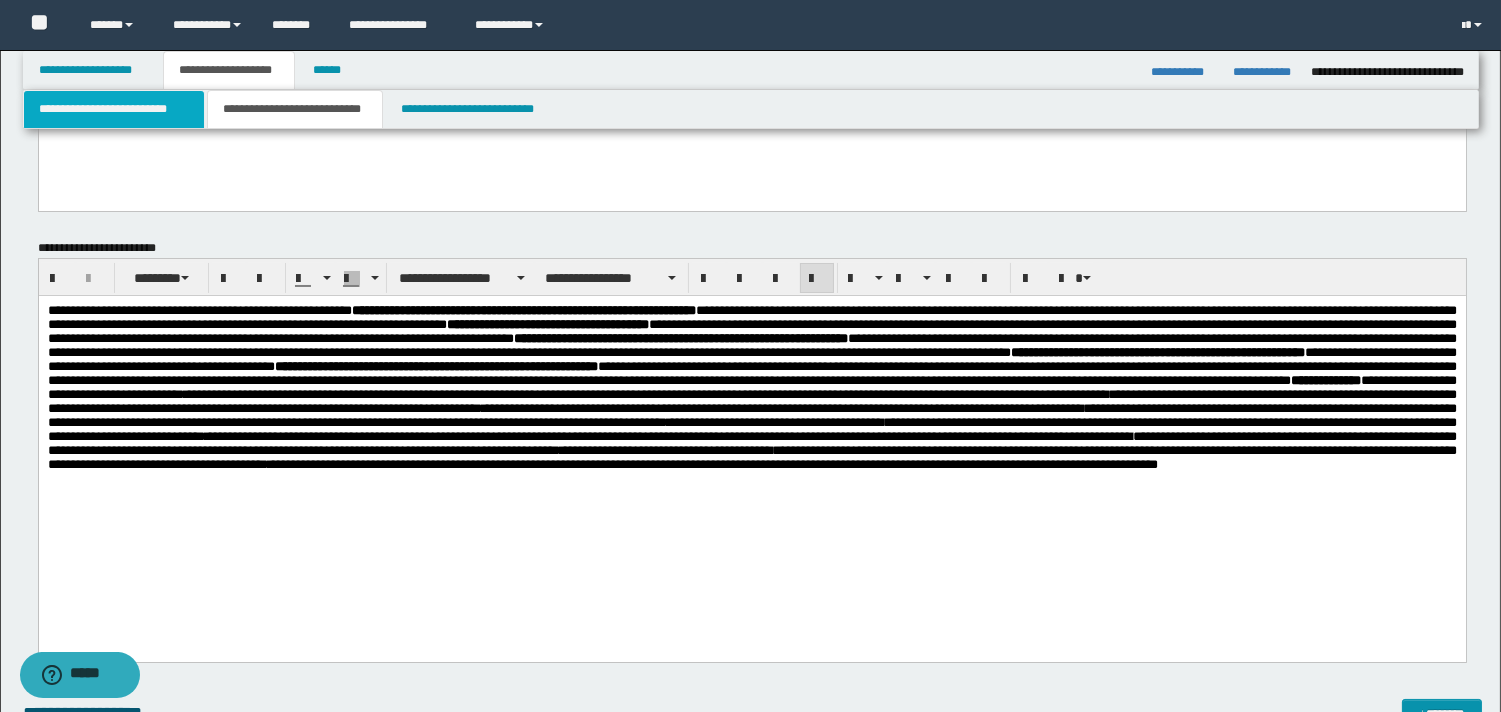 click on "**********" at bounding box center [114, 109] 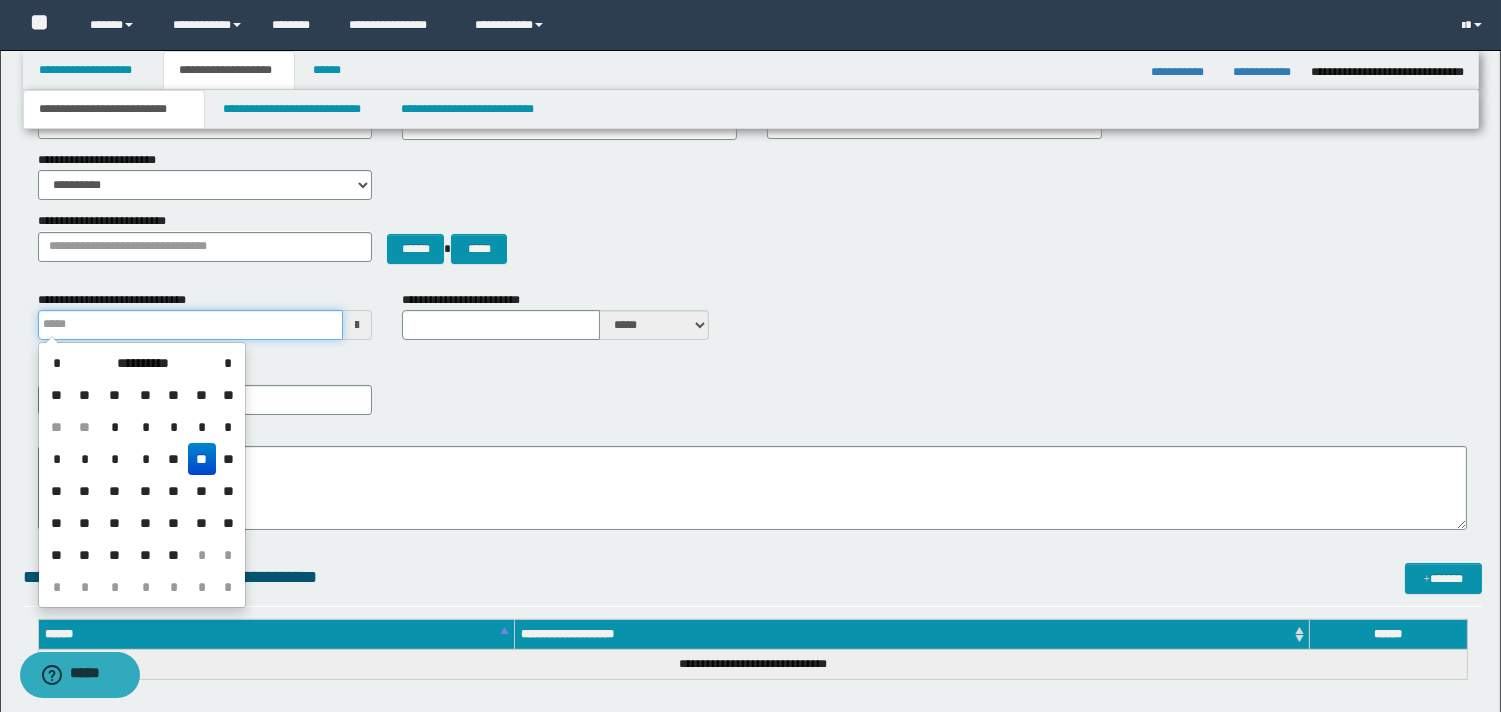 click on "**********" at bounding box center (191, 325) 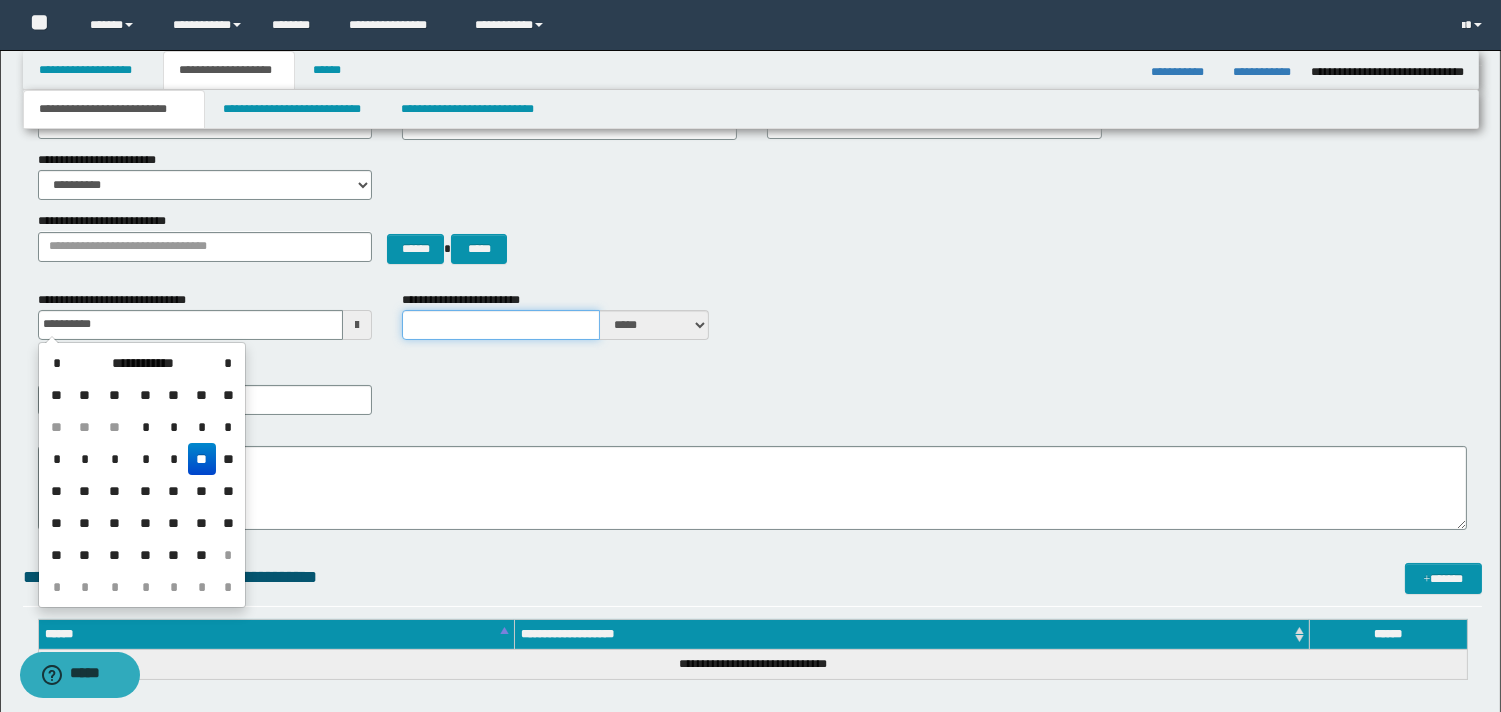 type on "**********" 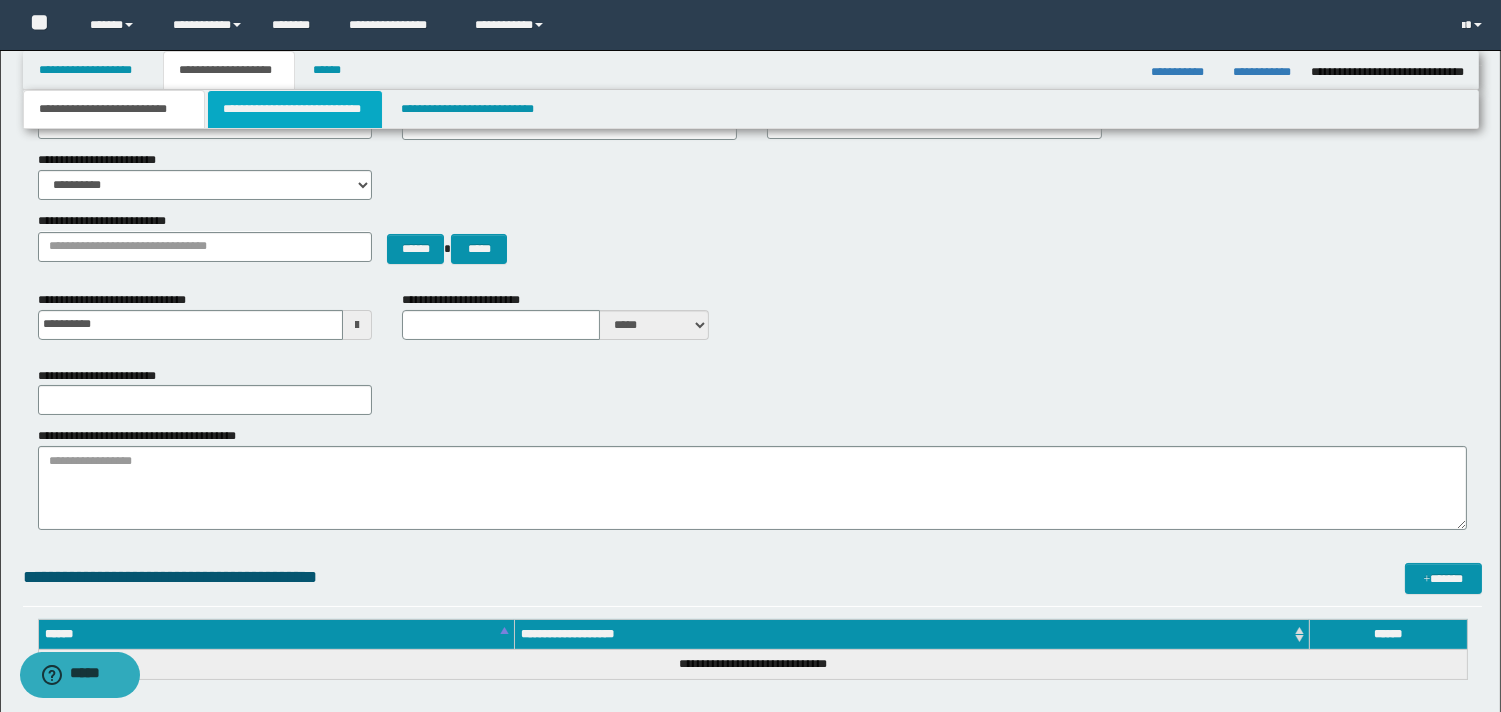 click on "**********" at bounding box center [295, 109] 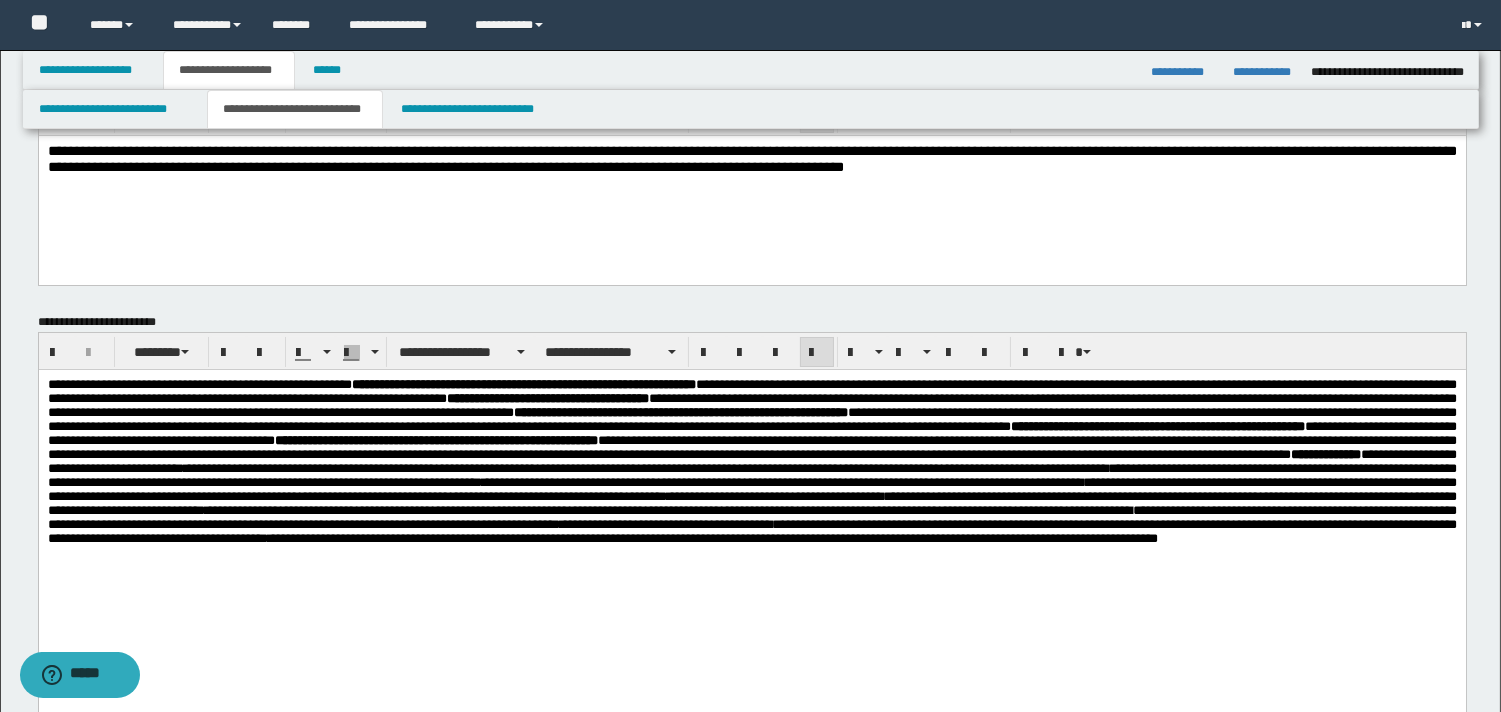 scroll, scrollTop: 0, scrollLeft: 0, axis: both 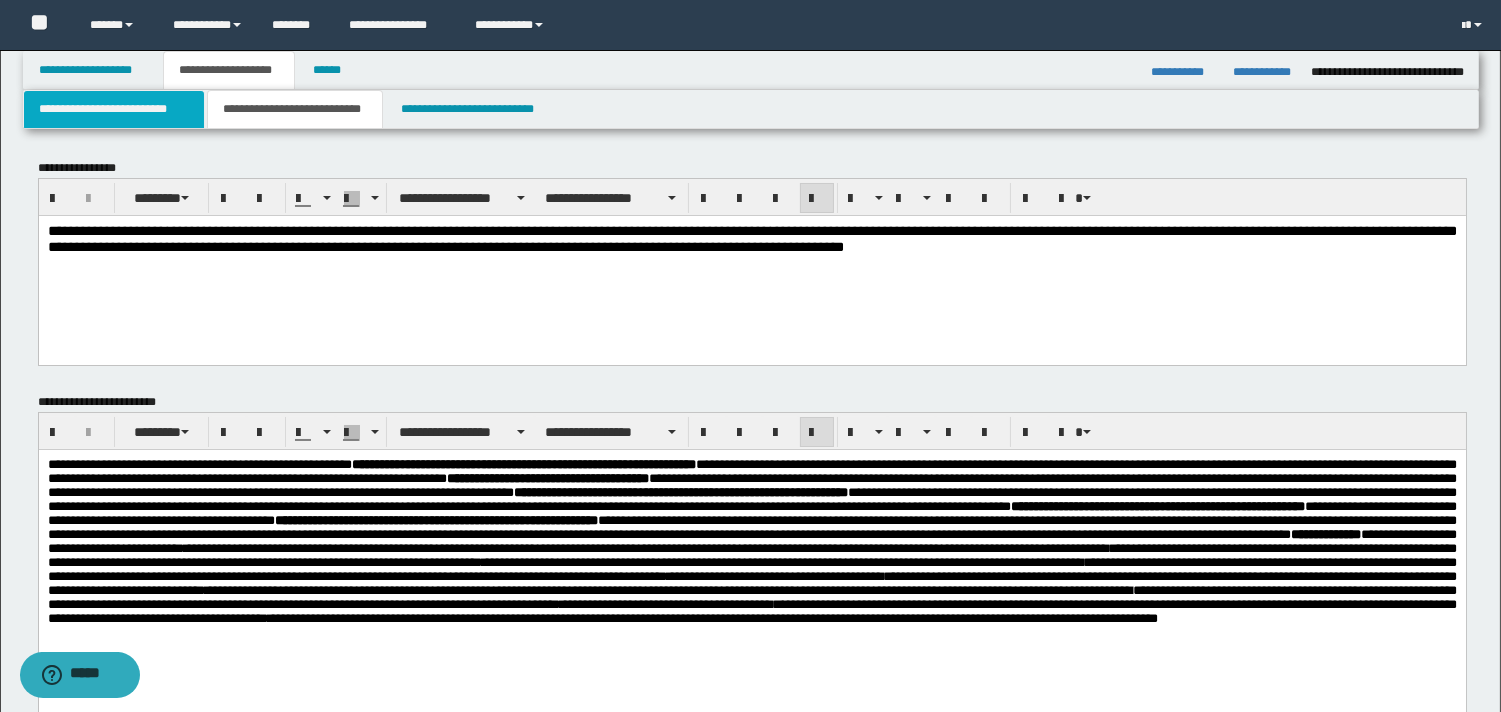 click on "**********" at bounding box center [114, 109] 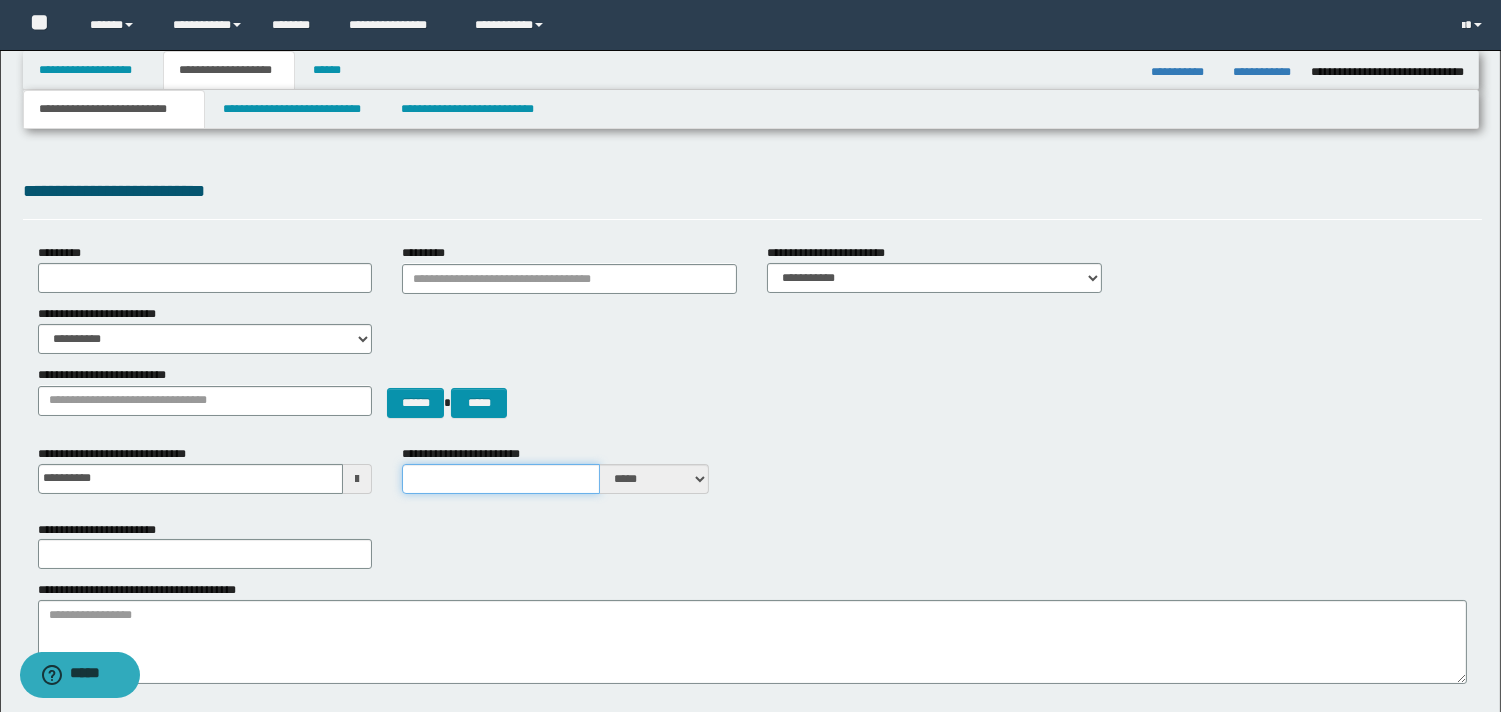 click on "**********" at bounding box center (501, 479) 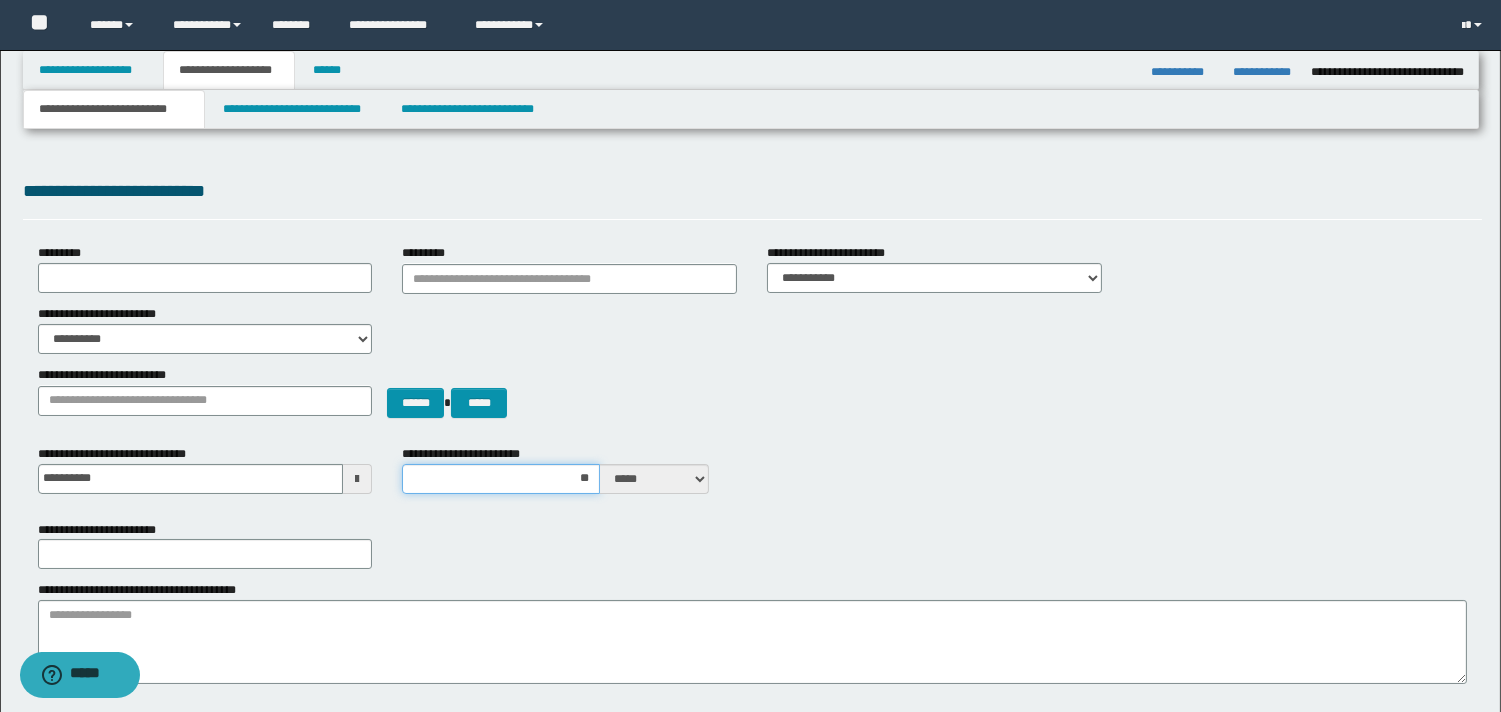 type on "***" 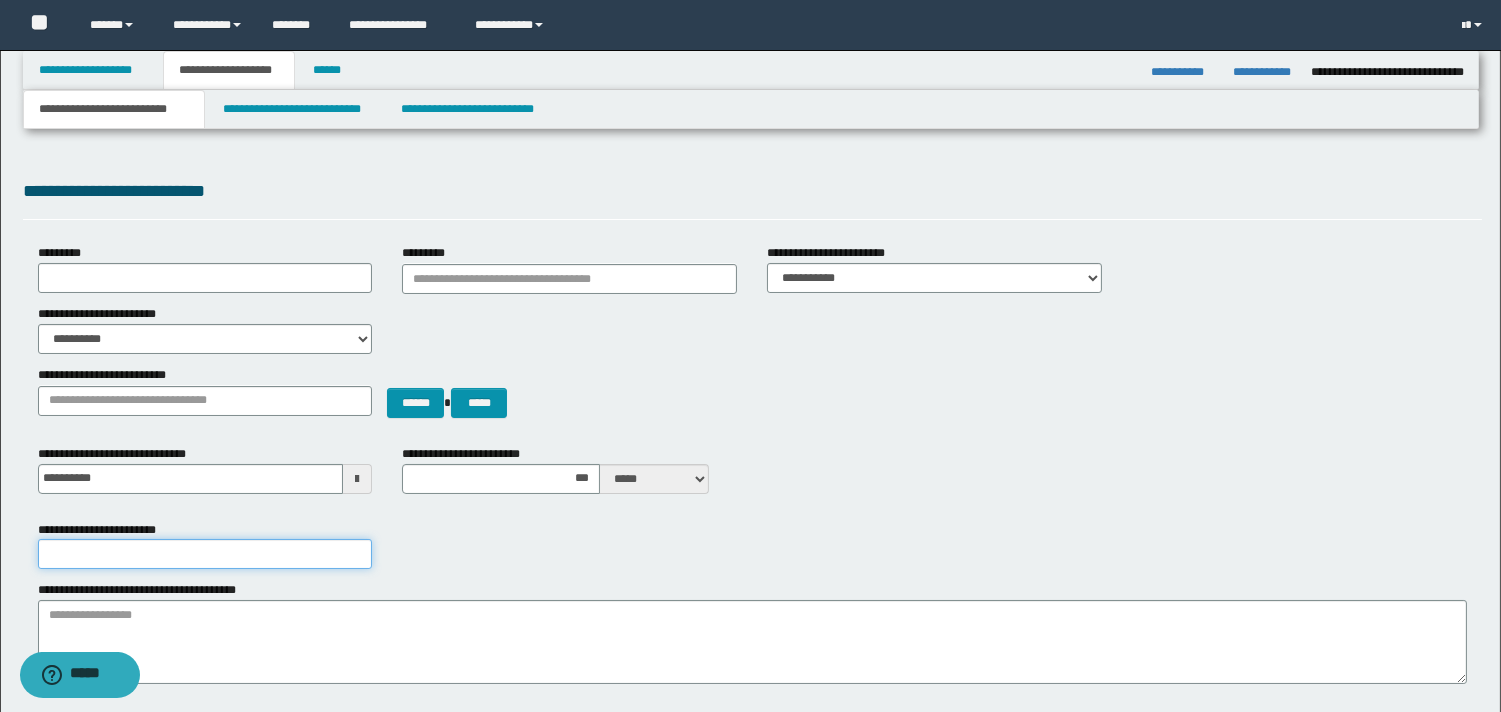 click on "**********" at bounding box center [205, 554] 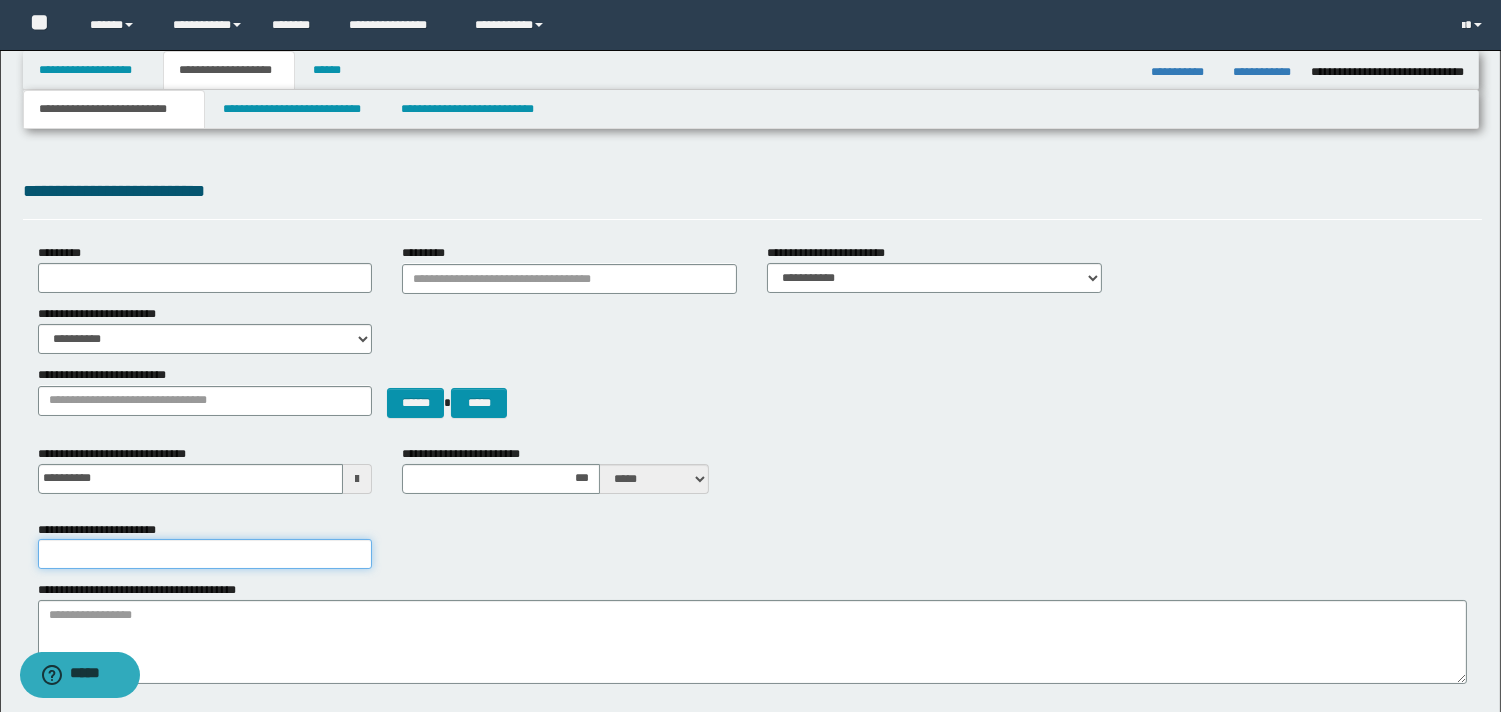 type on "*" 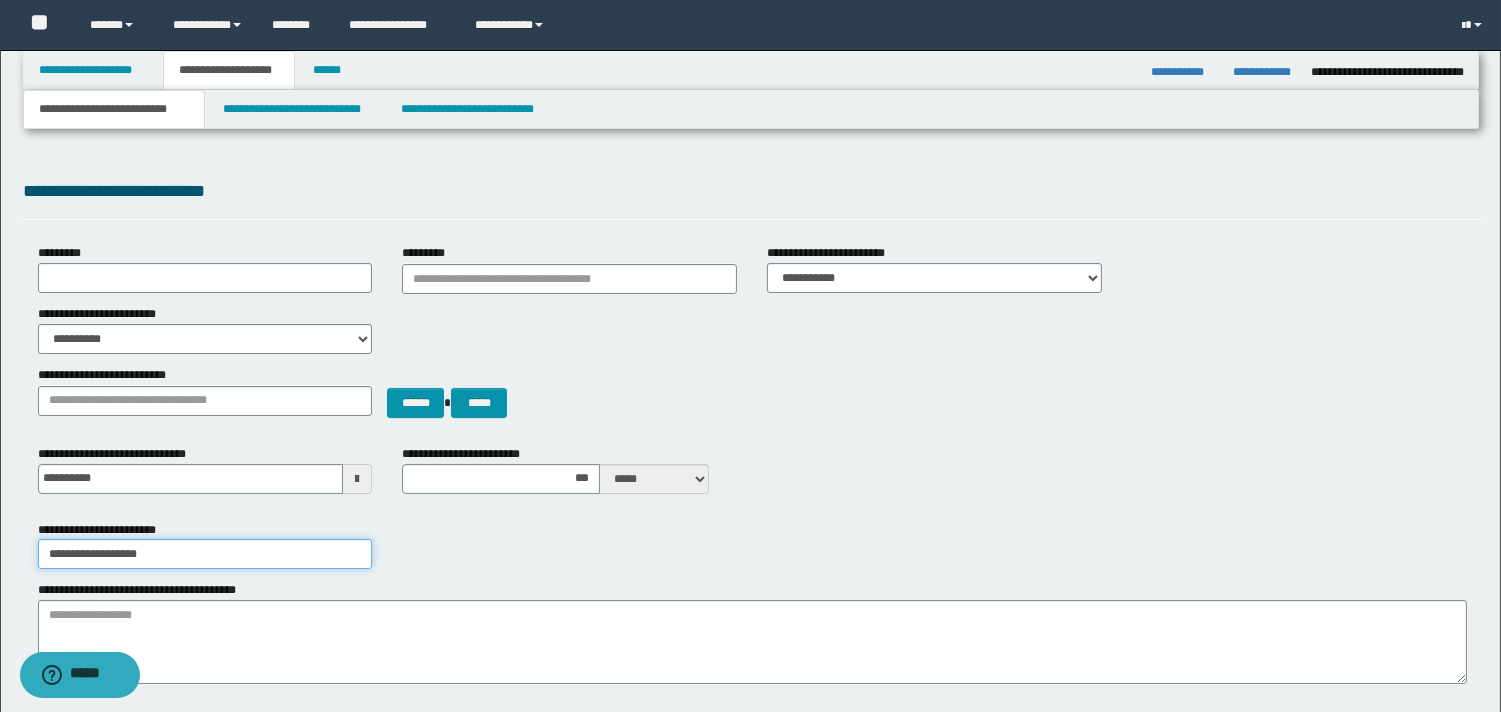 type on "**********" 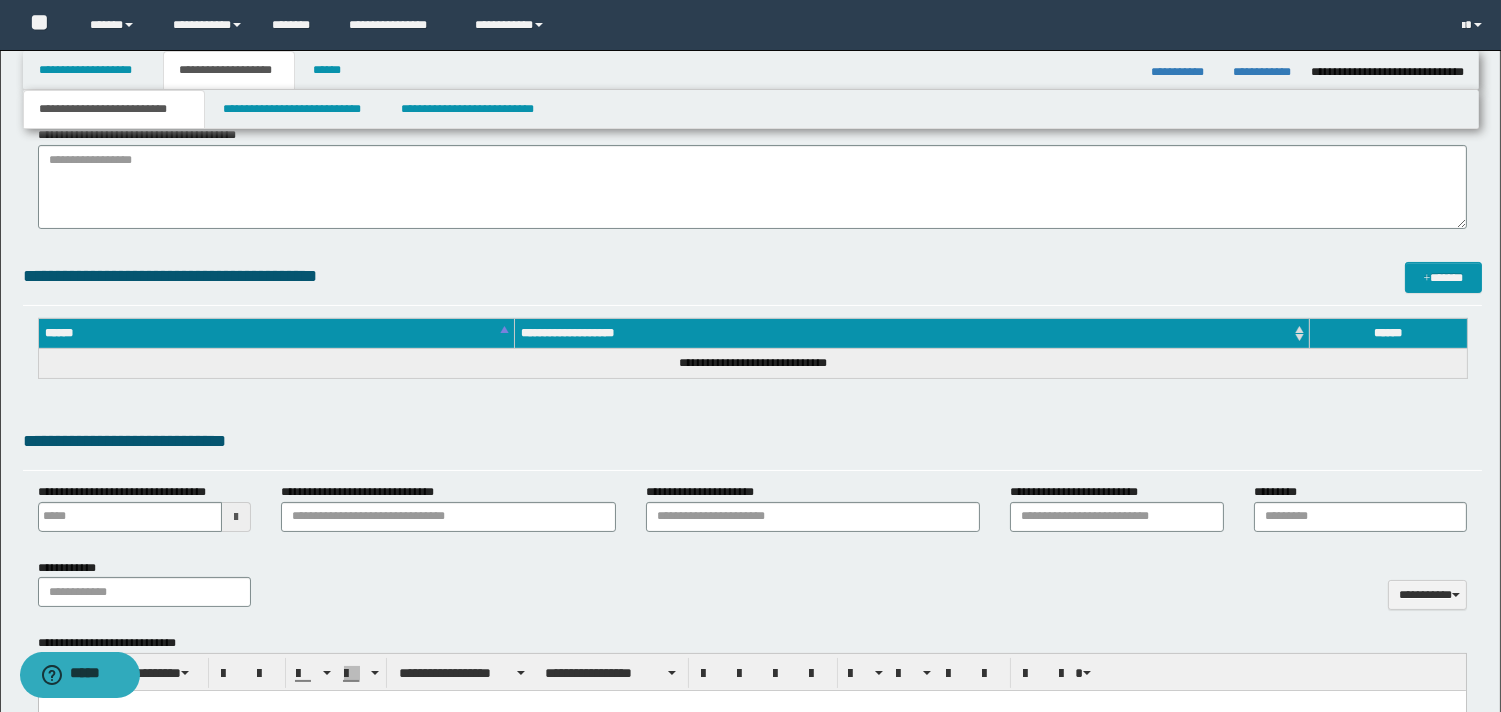 scroll, scrollTop: 483, scrollLeft: 0, axis: vertical 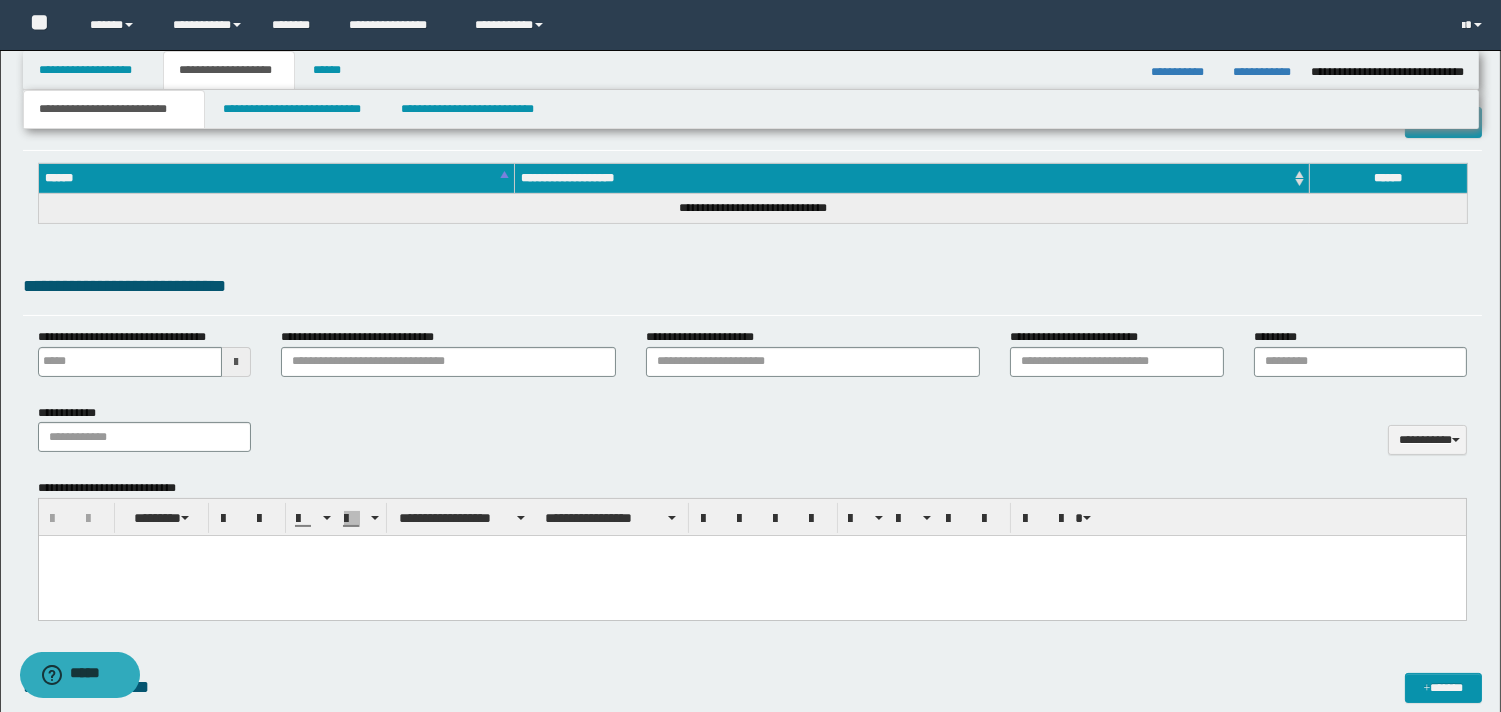 type 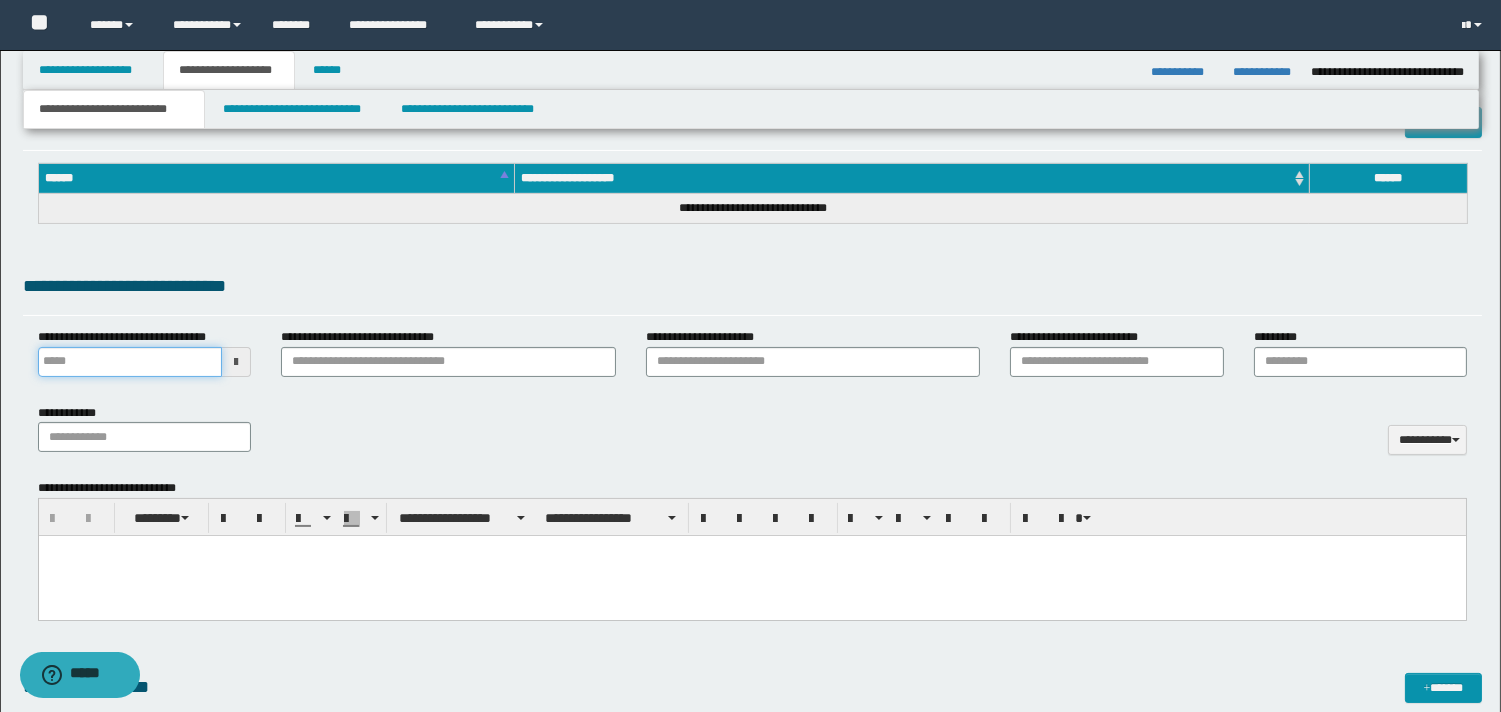 click on "**********" at bounding box center (130, 362) 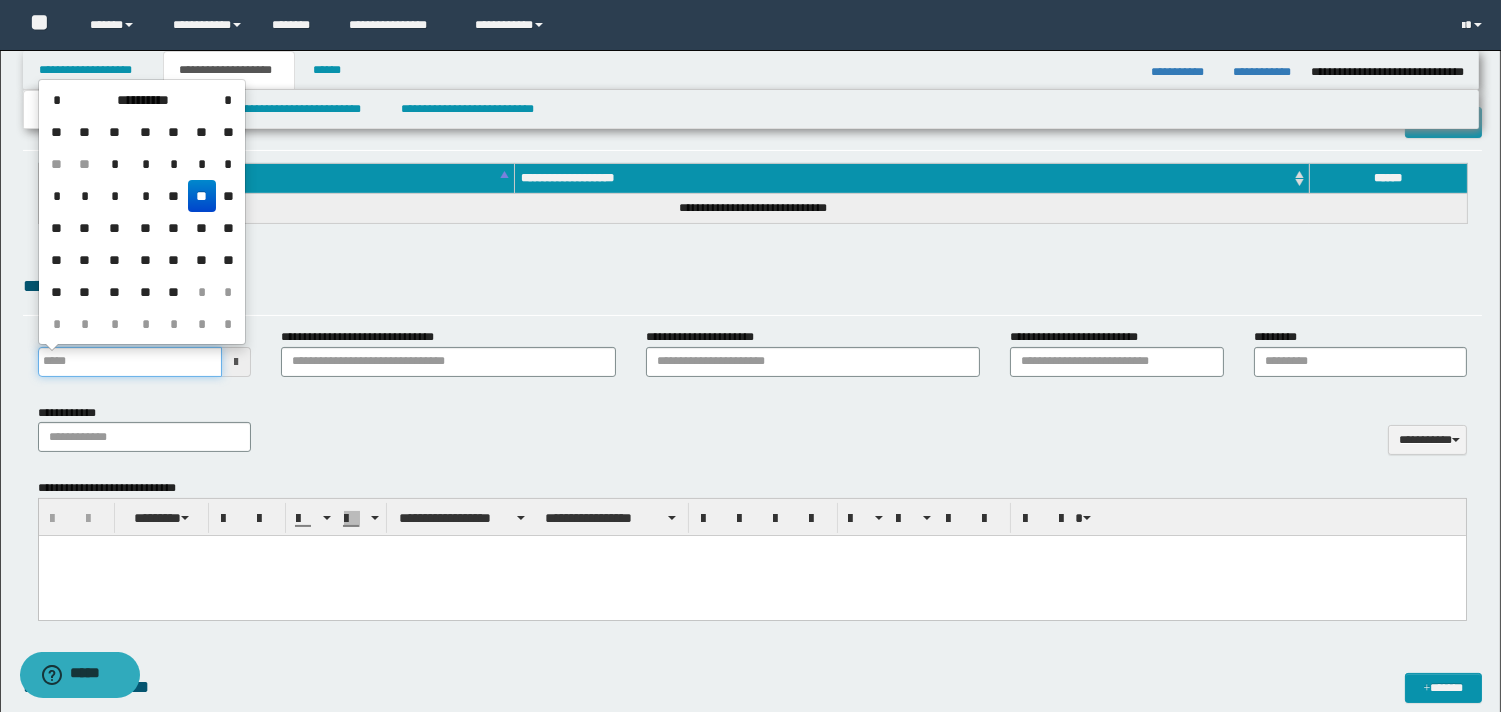 type on "**********" 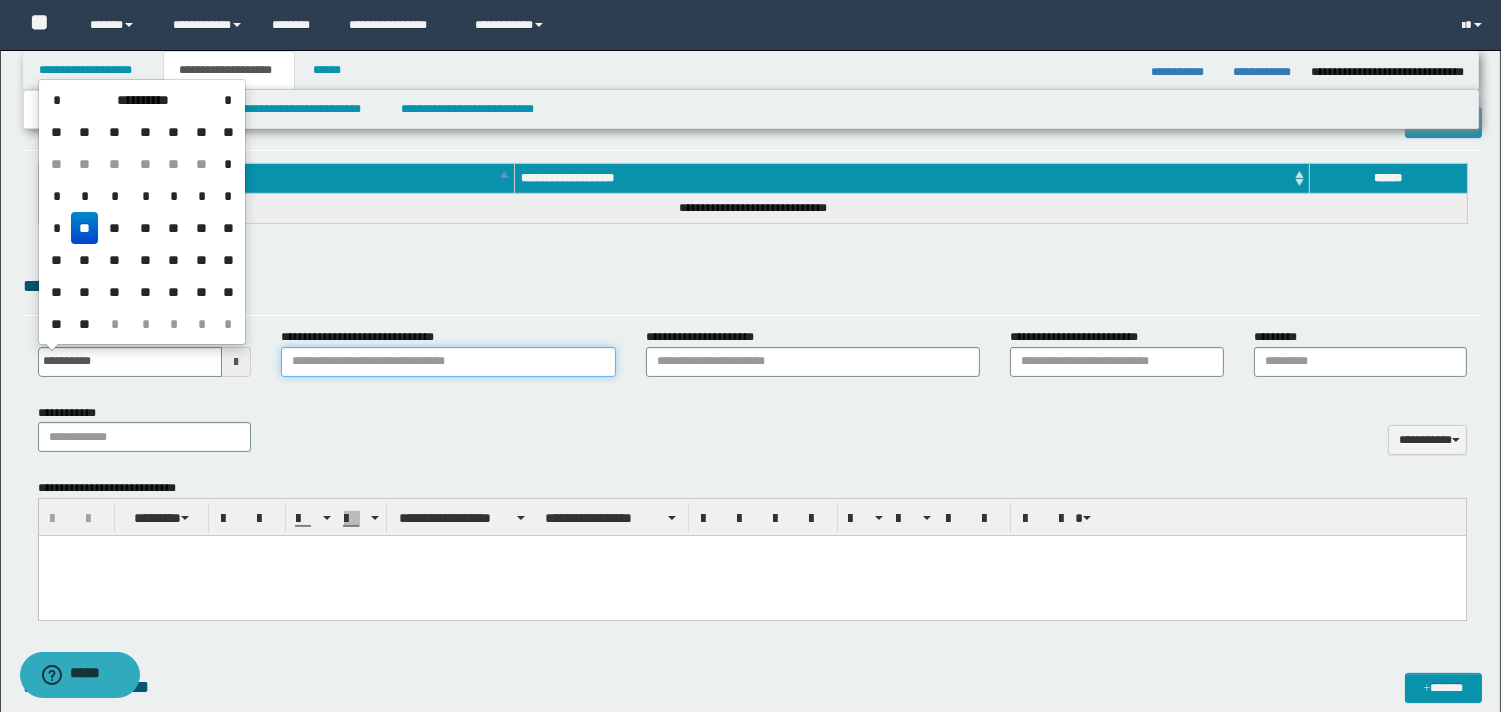 type on "**********" 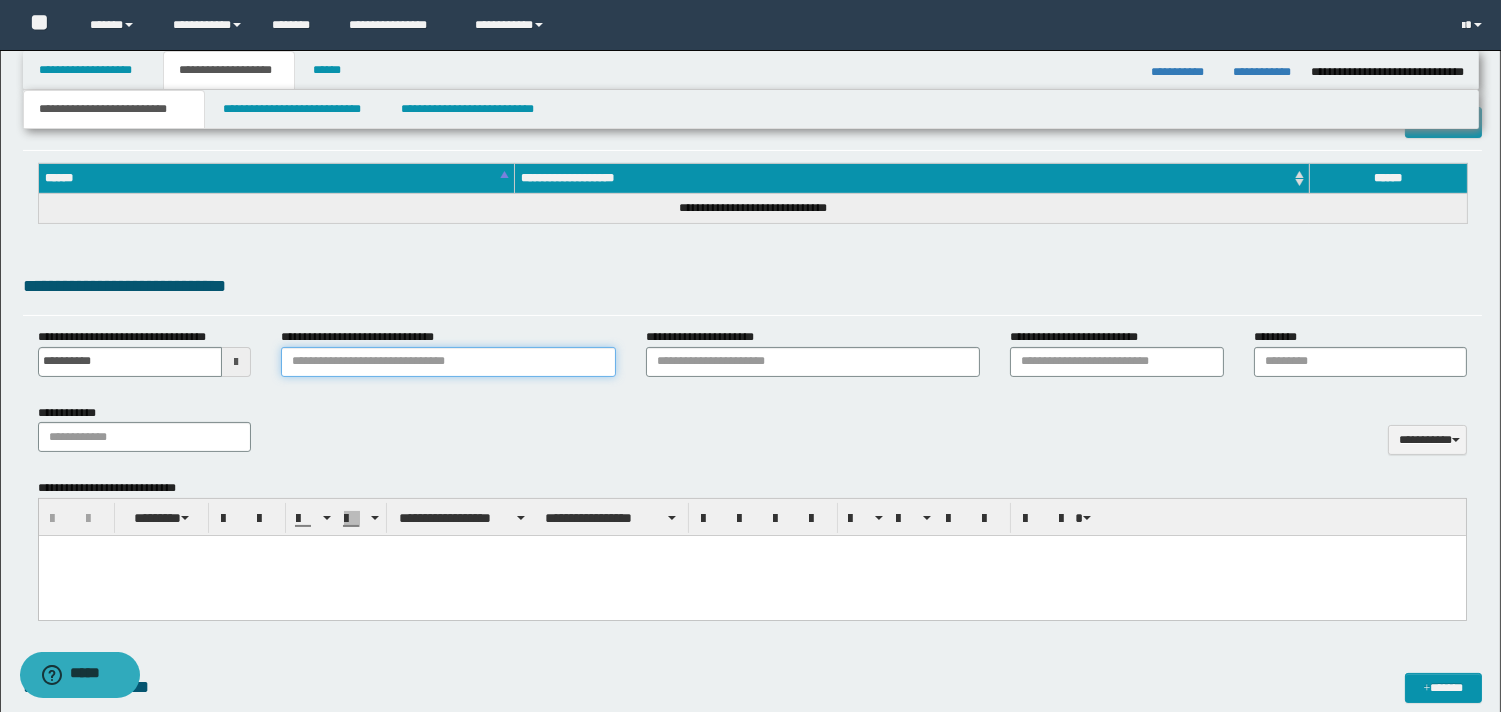 click on "**********" at bounding box center (448, 362) 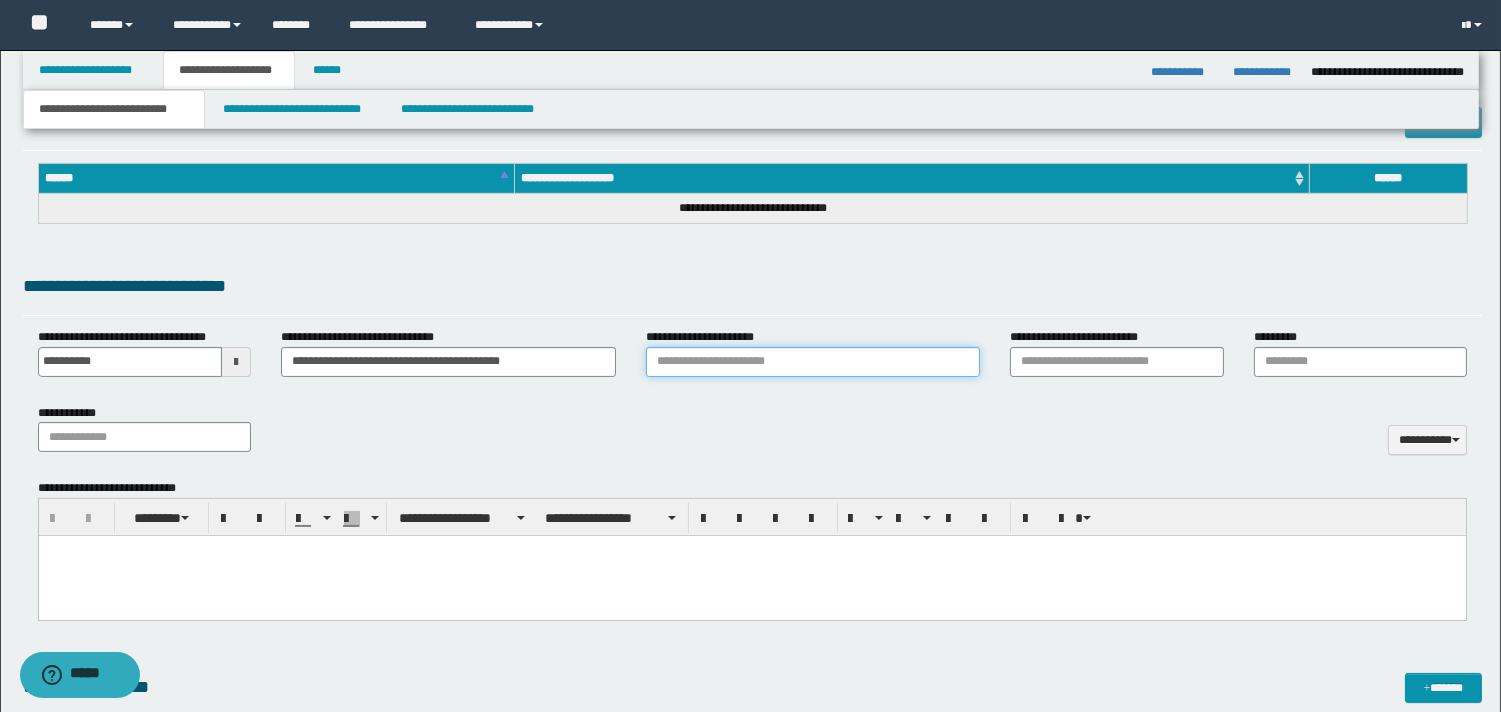click on "**********" at bounding box center [813, 362] 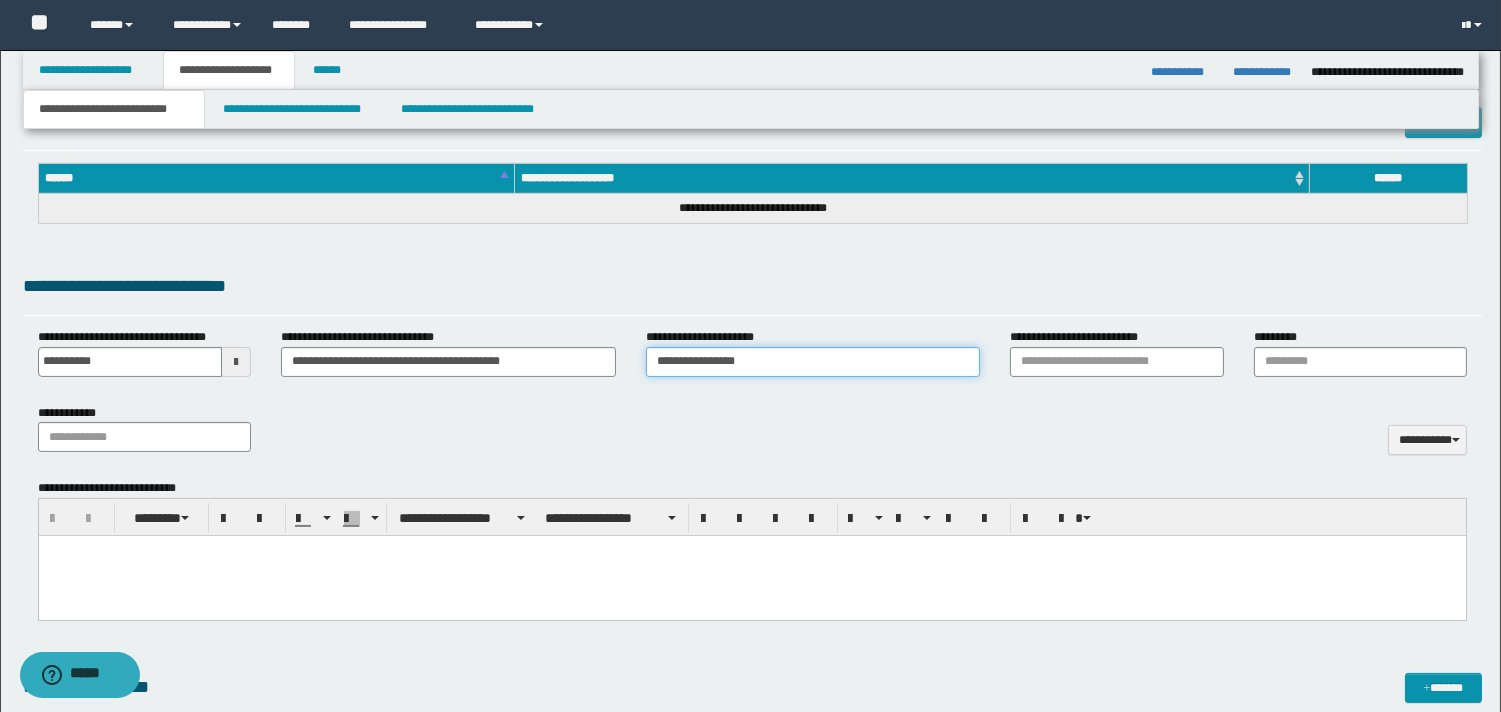 type on "**********" 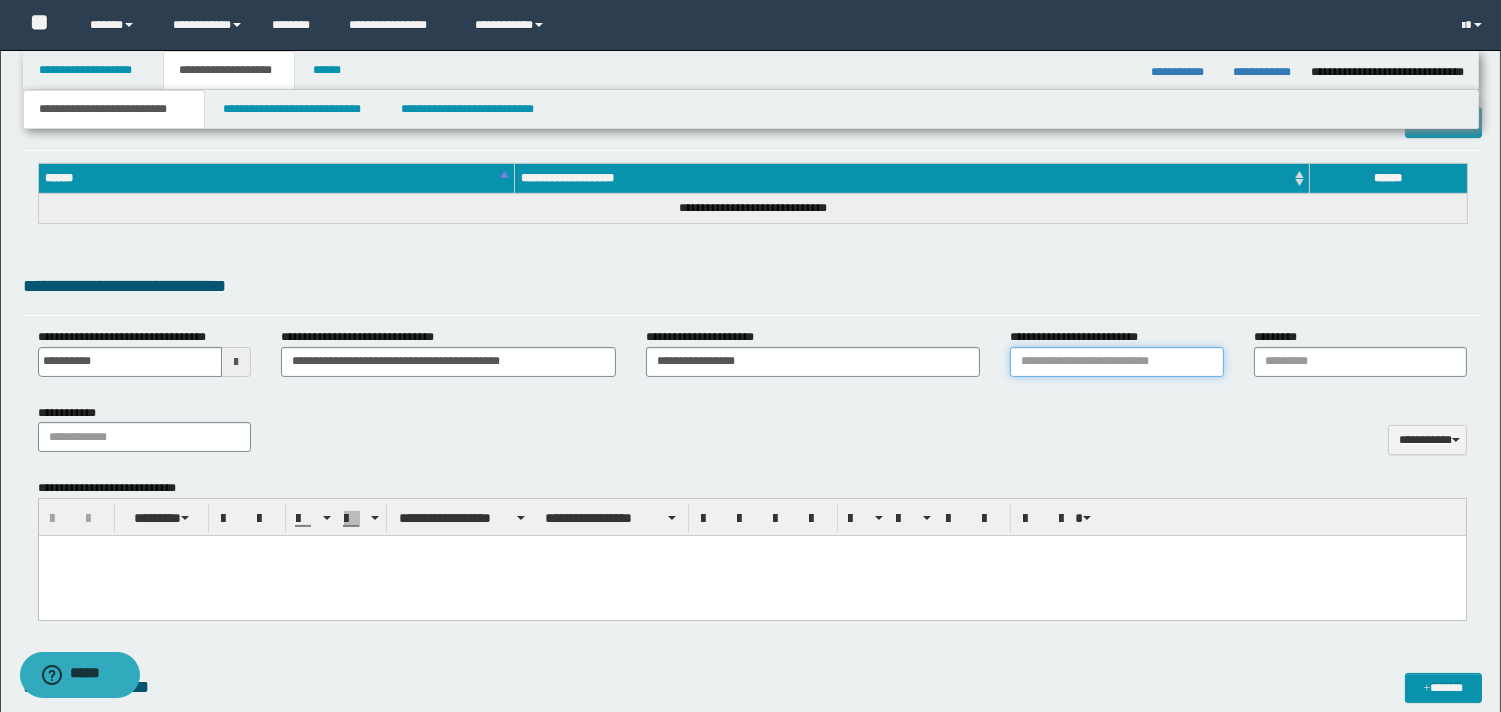 click on "**********" at bounding box center [1116, 362] 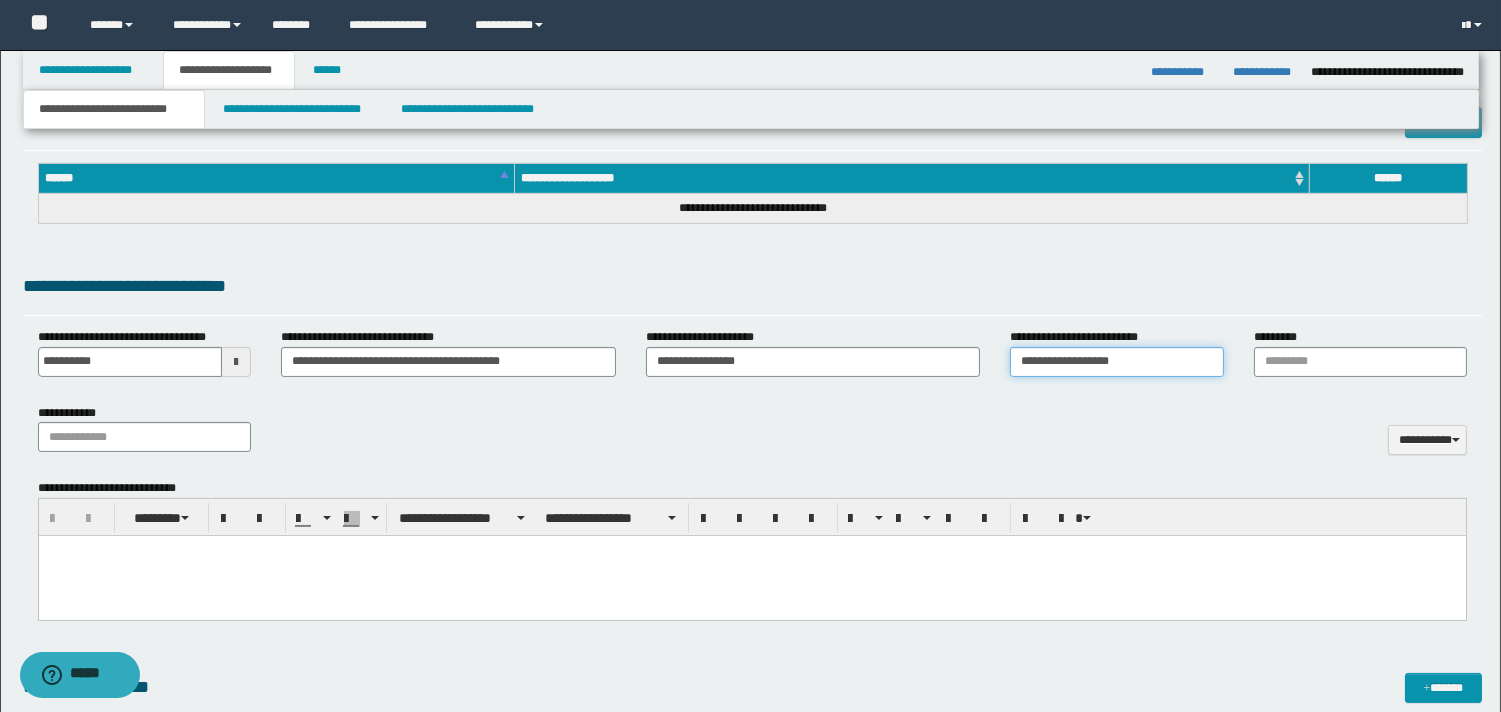 type on "**********" 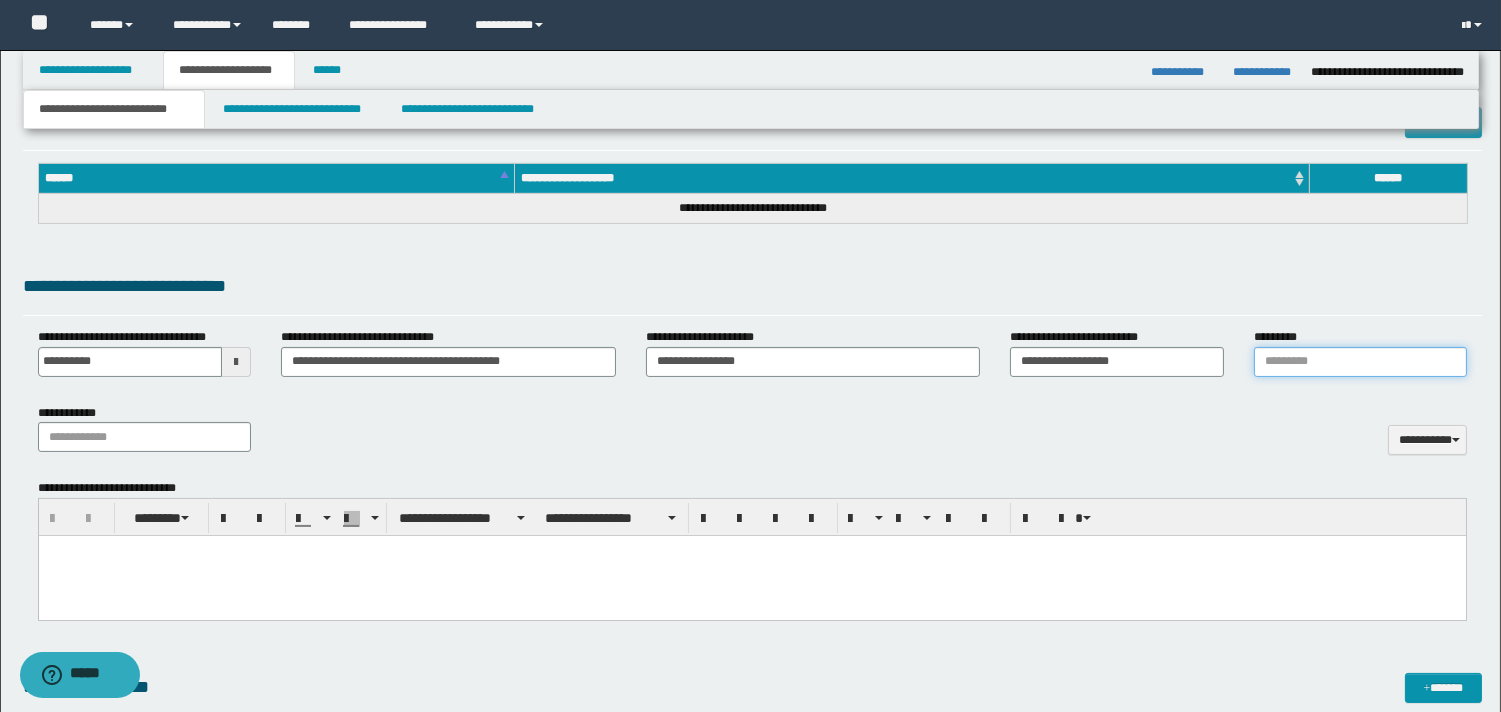 click on "*********" at bounding box center (1360, 362) 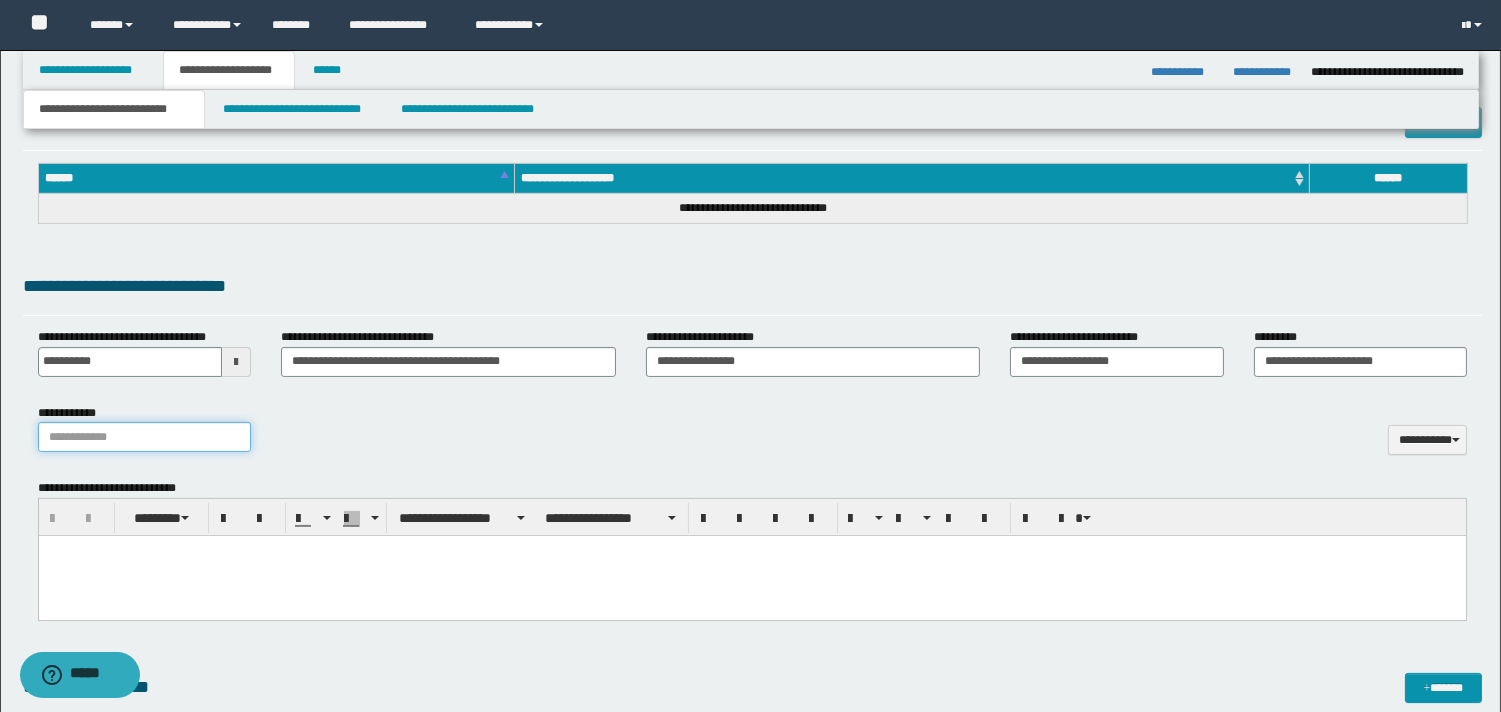 click on "**********" at bounding box center (144, 437) 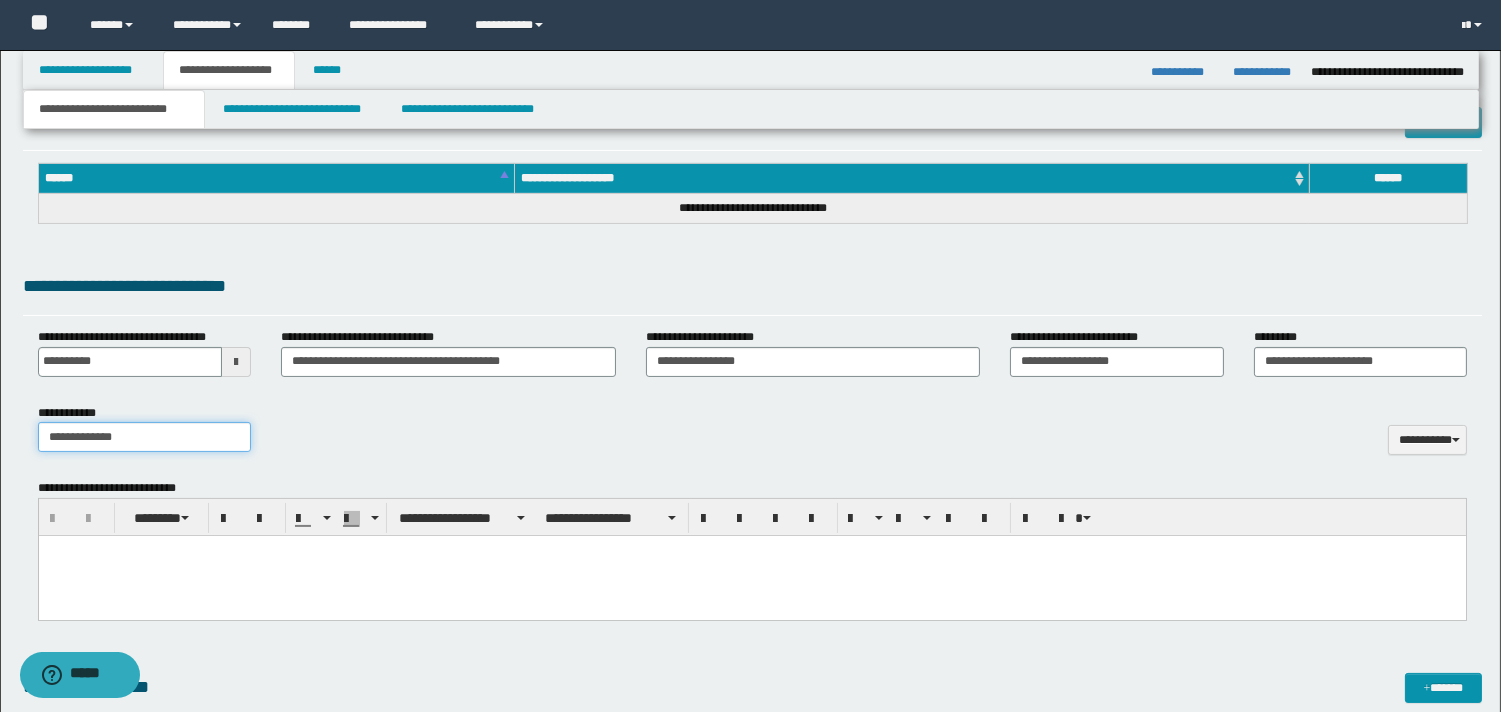type on "**********" 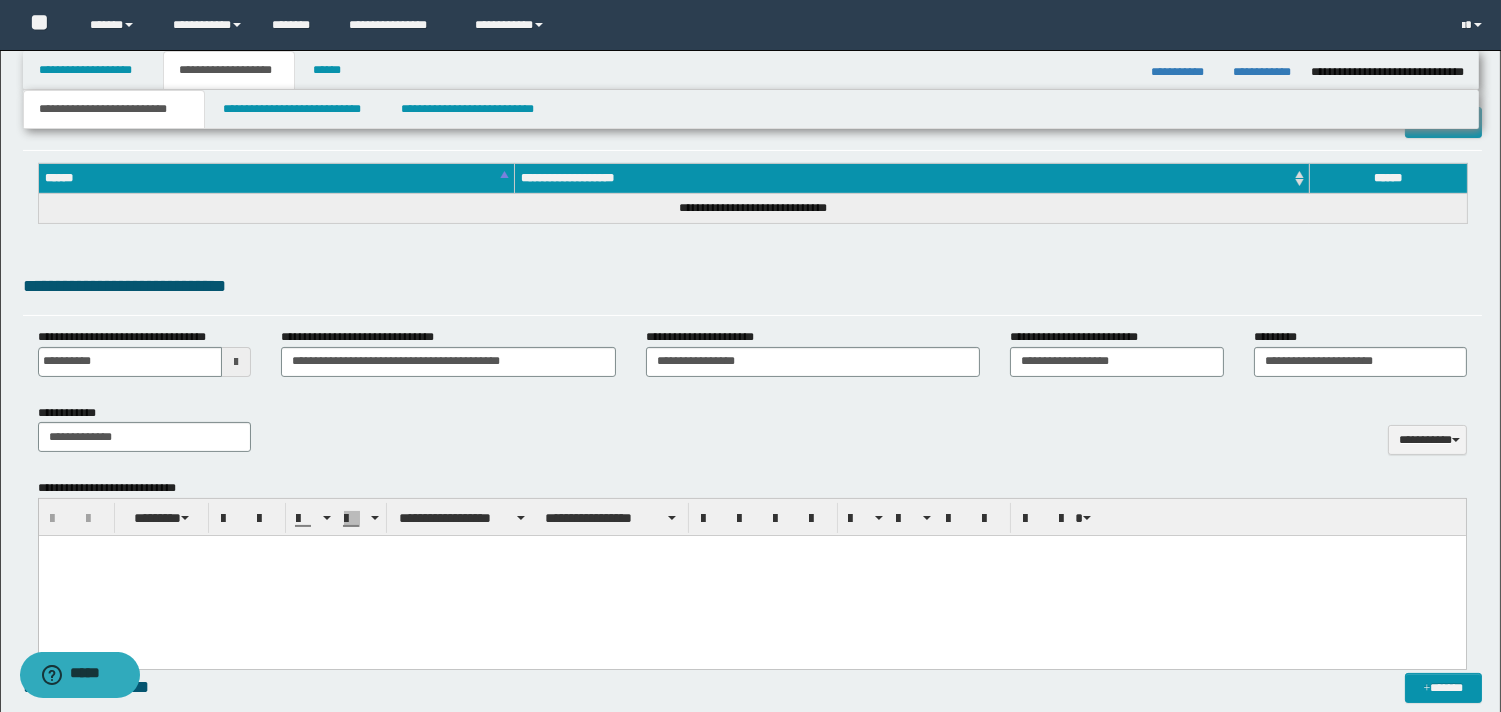 click at bounding box center [751, 576] 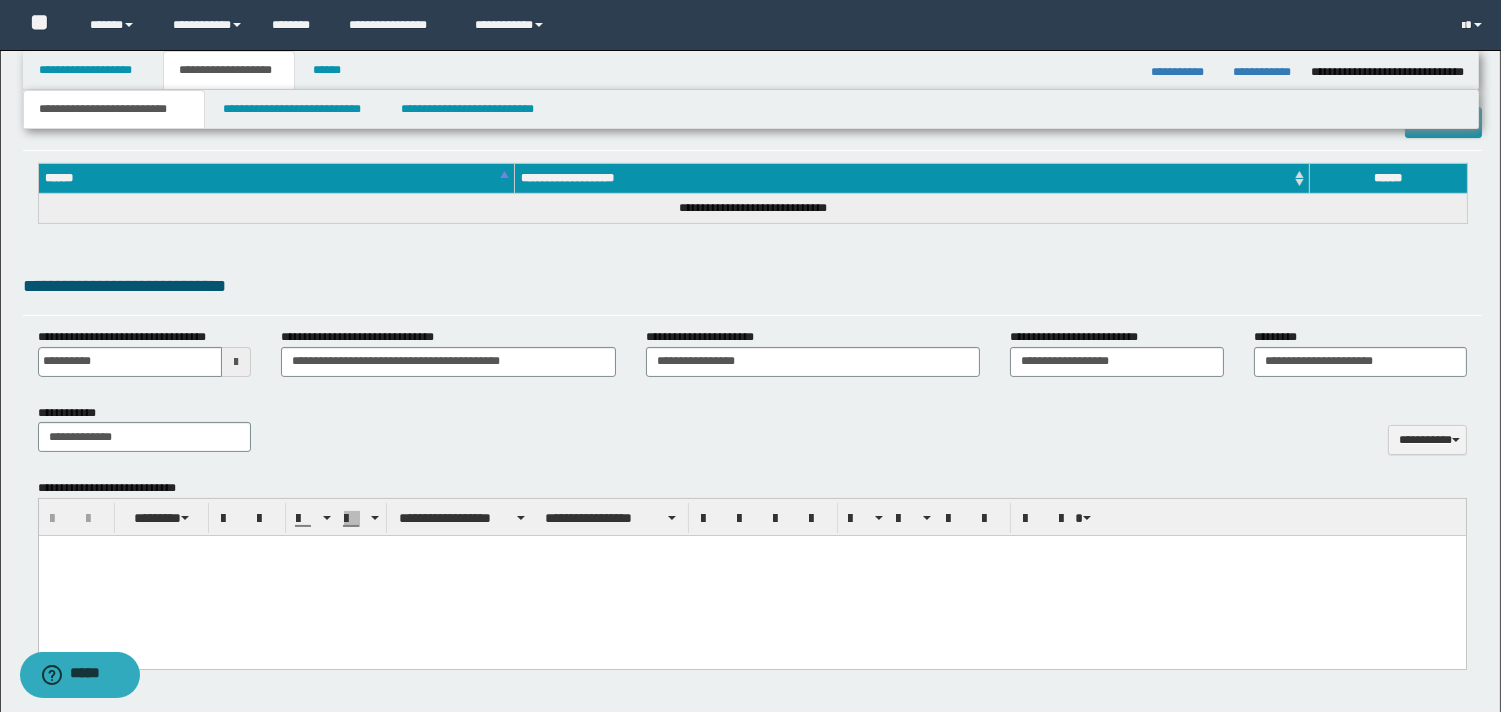 click at bounding box center [751, 576] 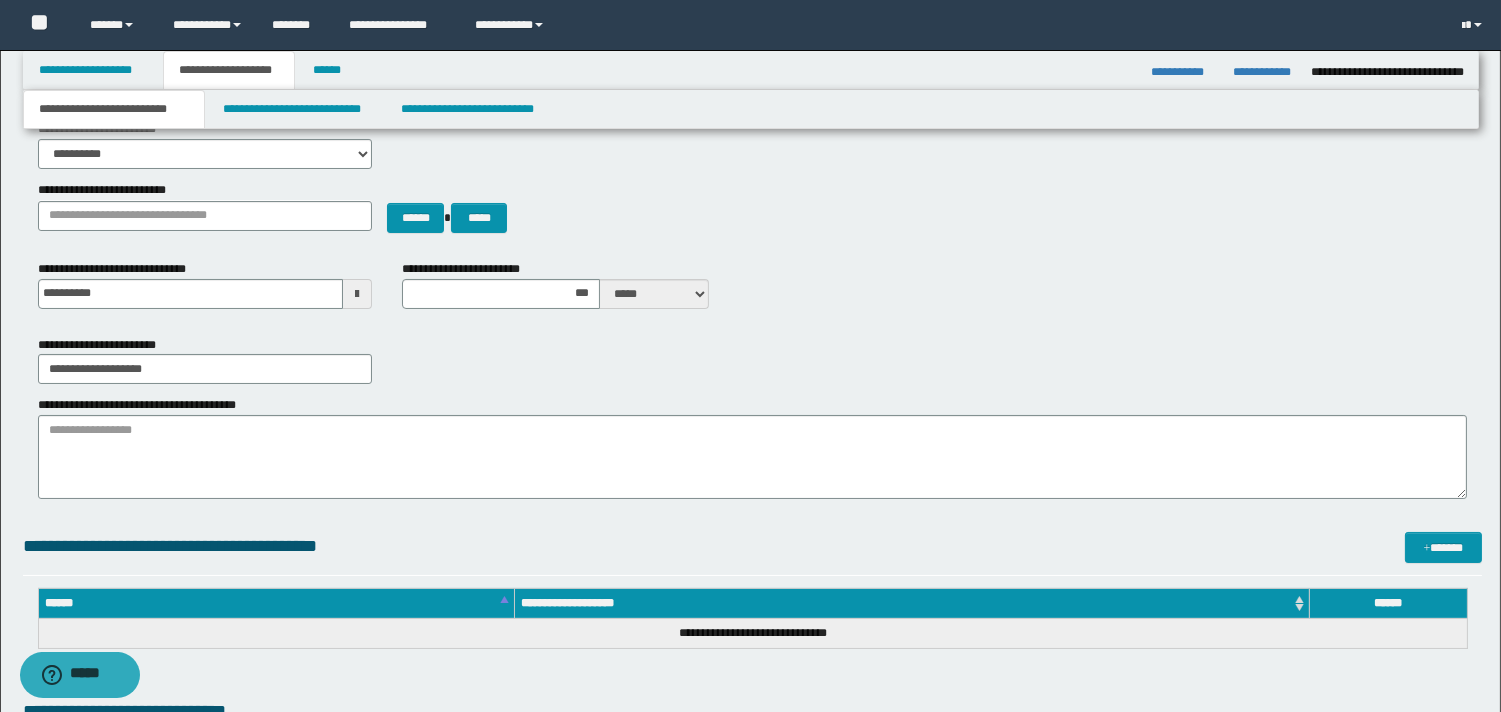scroll, scrollTop: 181, scrollLeft: 0, axis: vertical 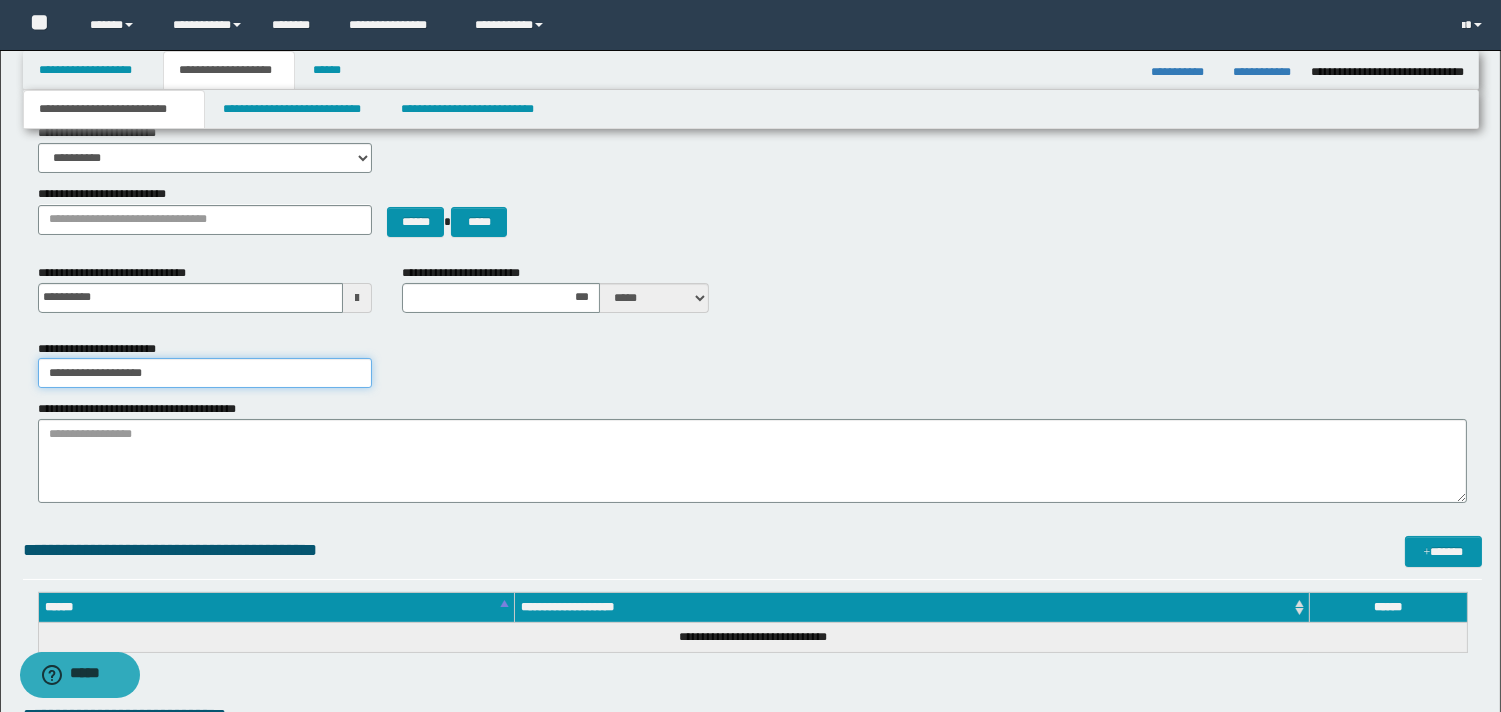 click on "**********" at bounding box center [205, 373] 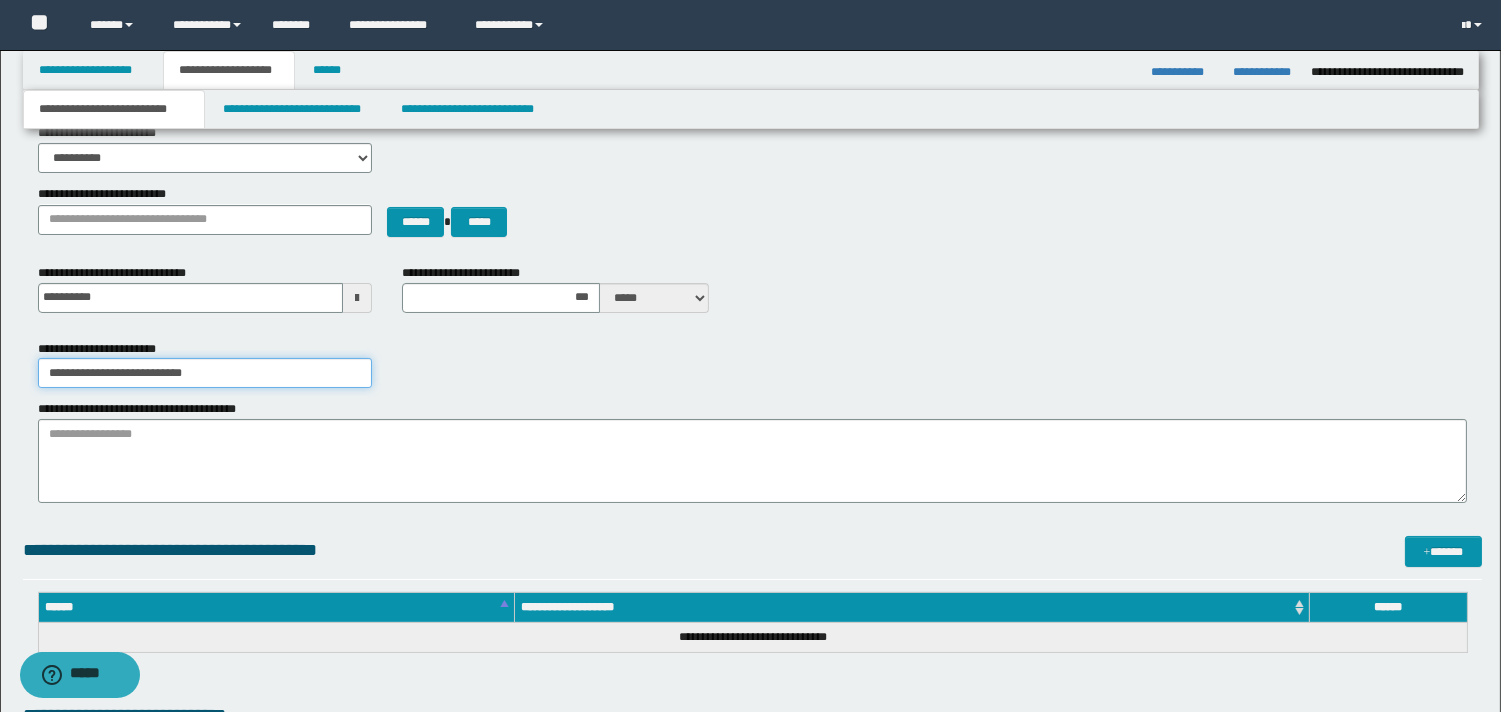 click on "**********" at bounding box center [205, 373] 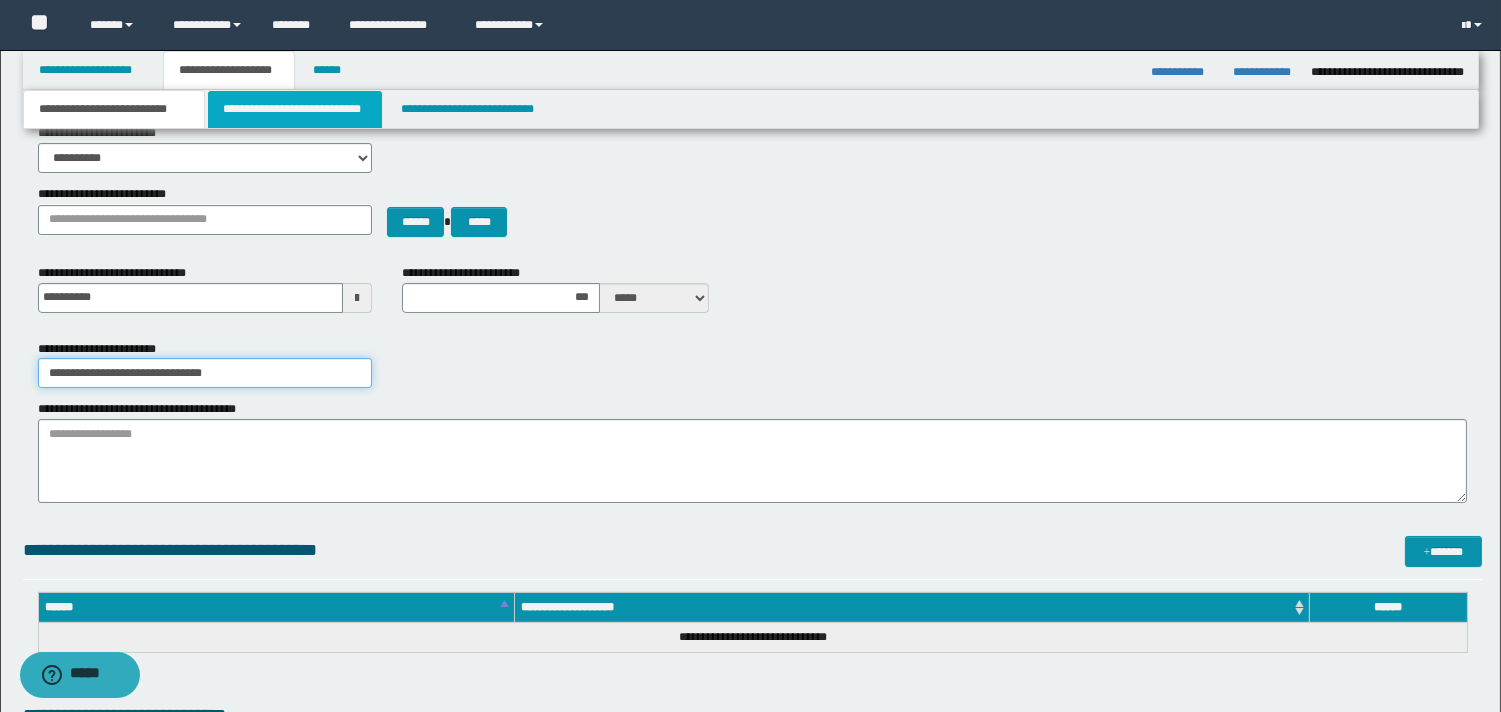 type on "**********" 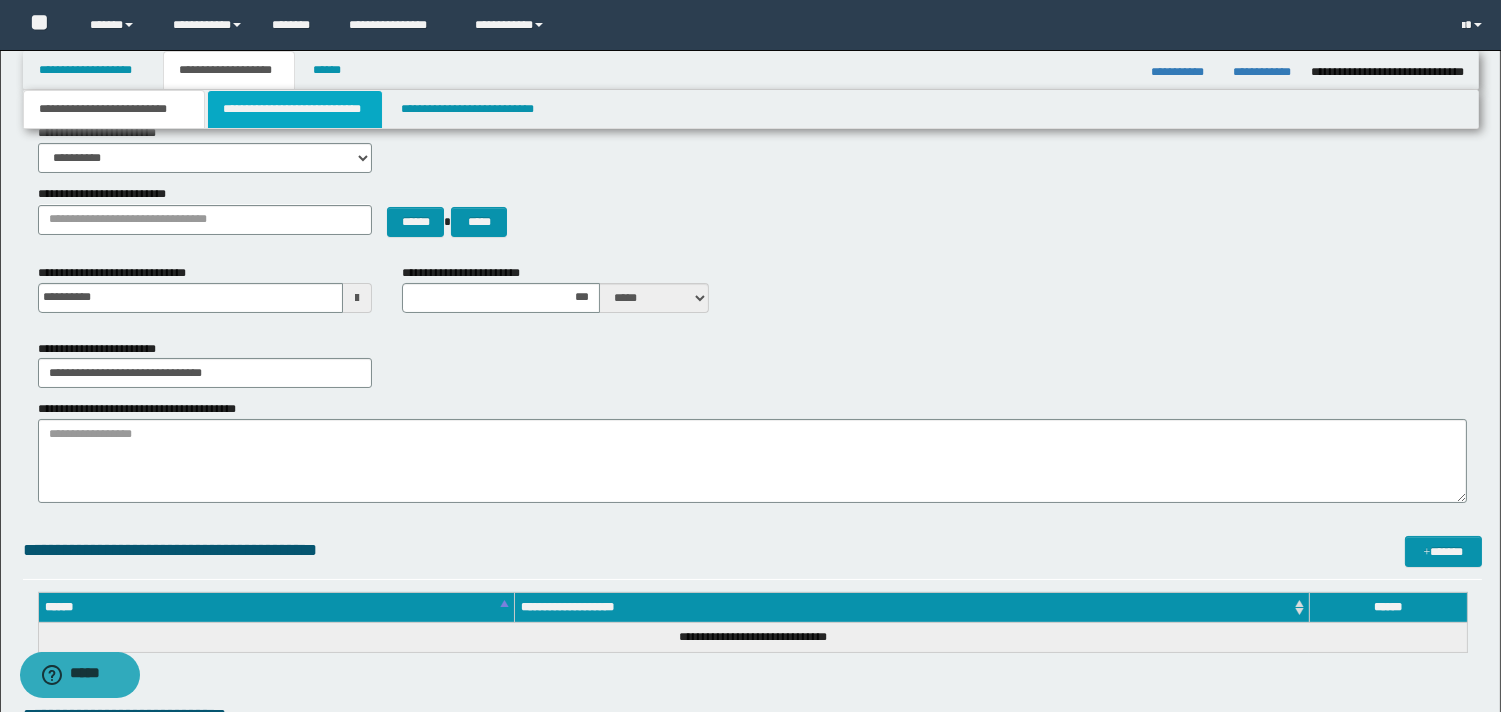 click on "**********" at bounding box center [295, 109] 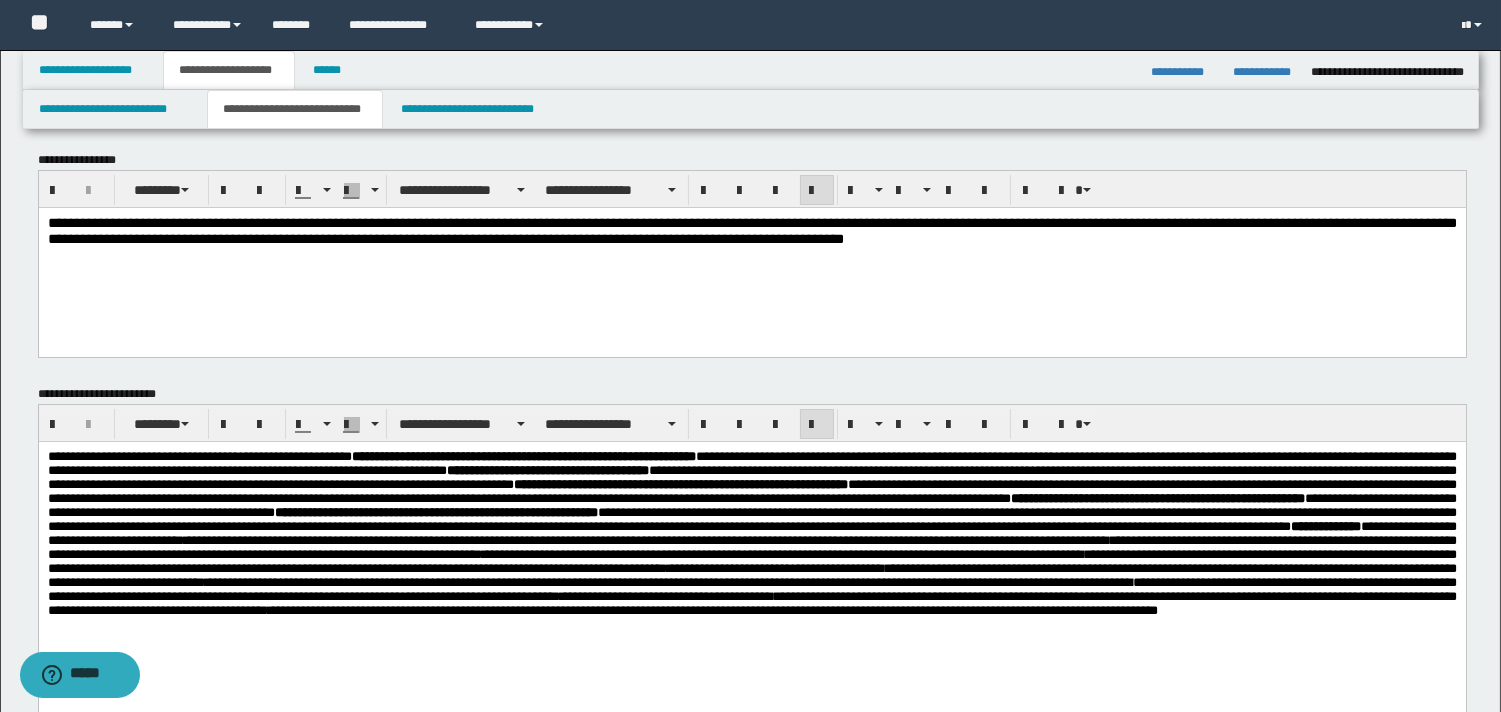 scroll, scrollTop: 0, scrollLeft: 0, axis: both 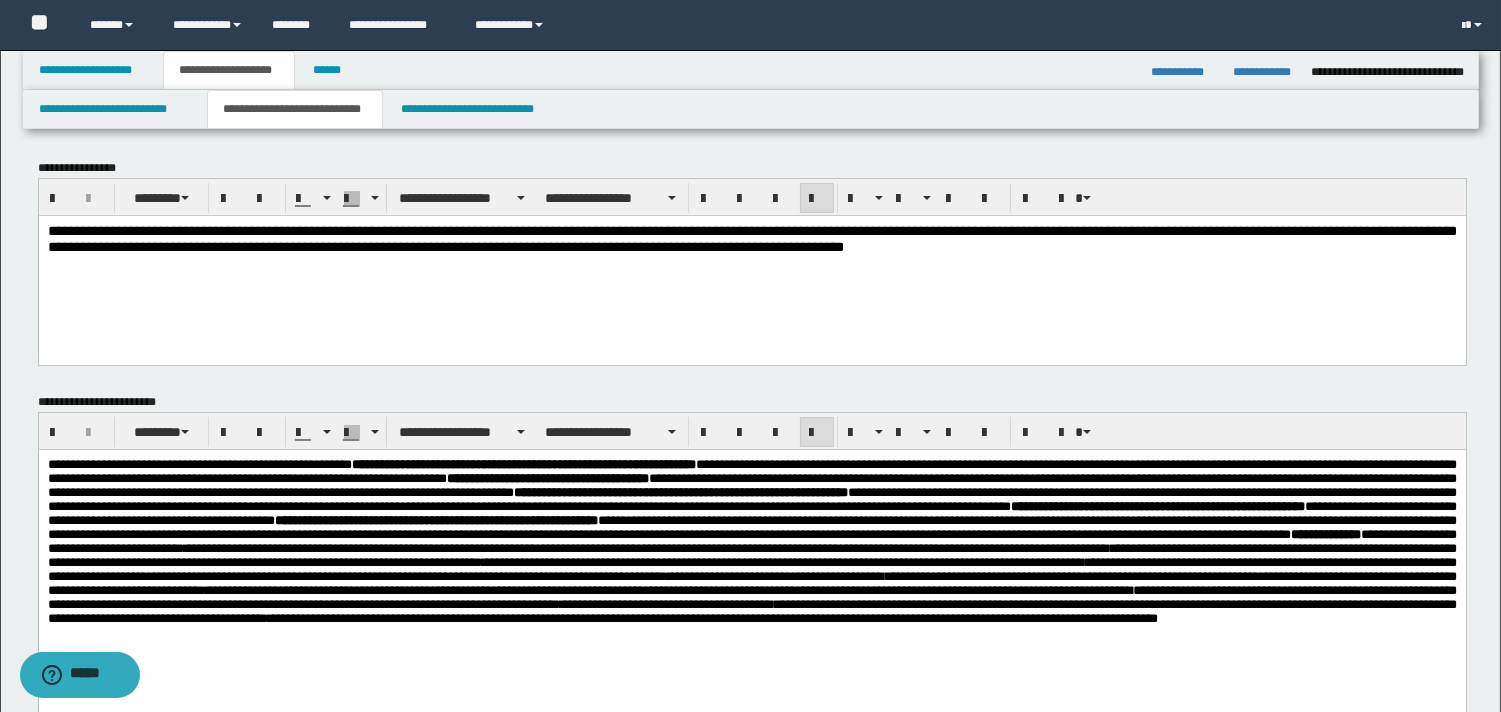 click on "**********" at bounding box center (751, 238) 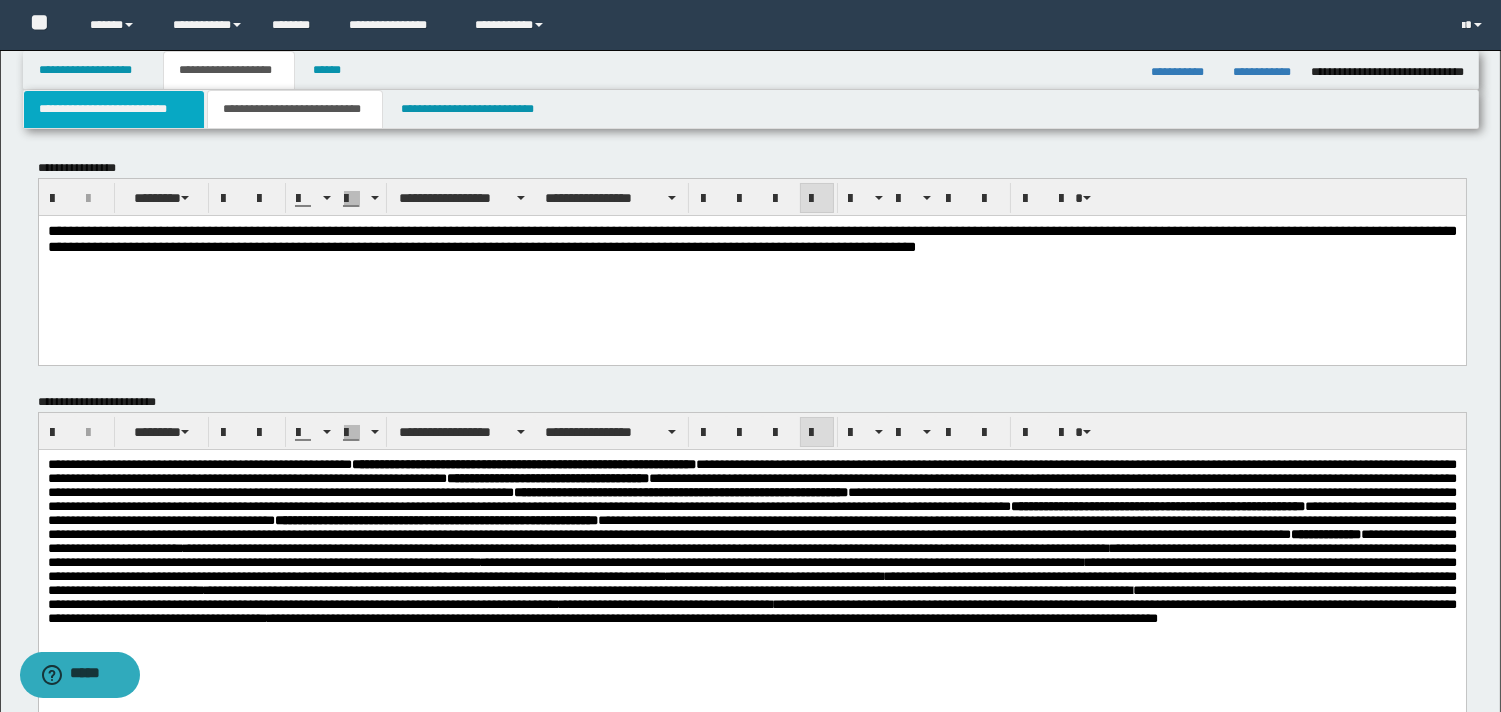 click on "**********" at bounding box center (114, 109) 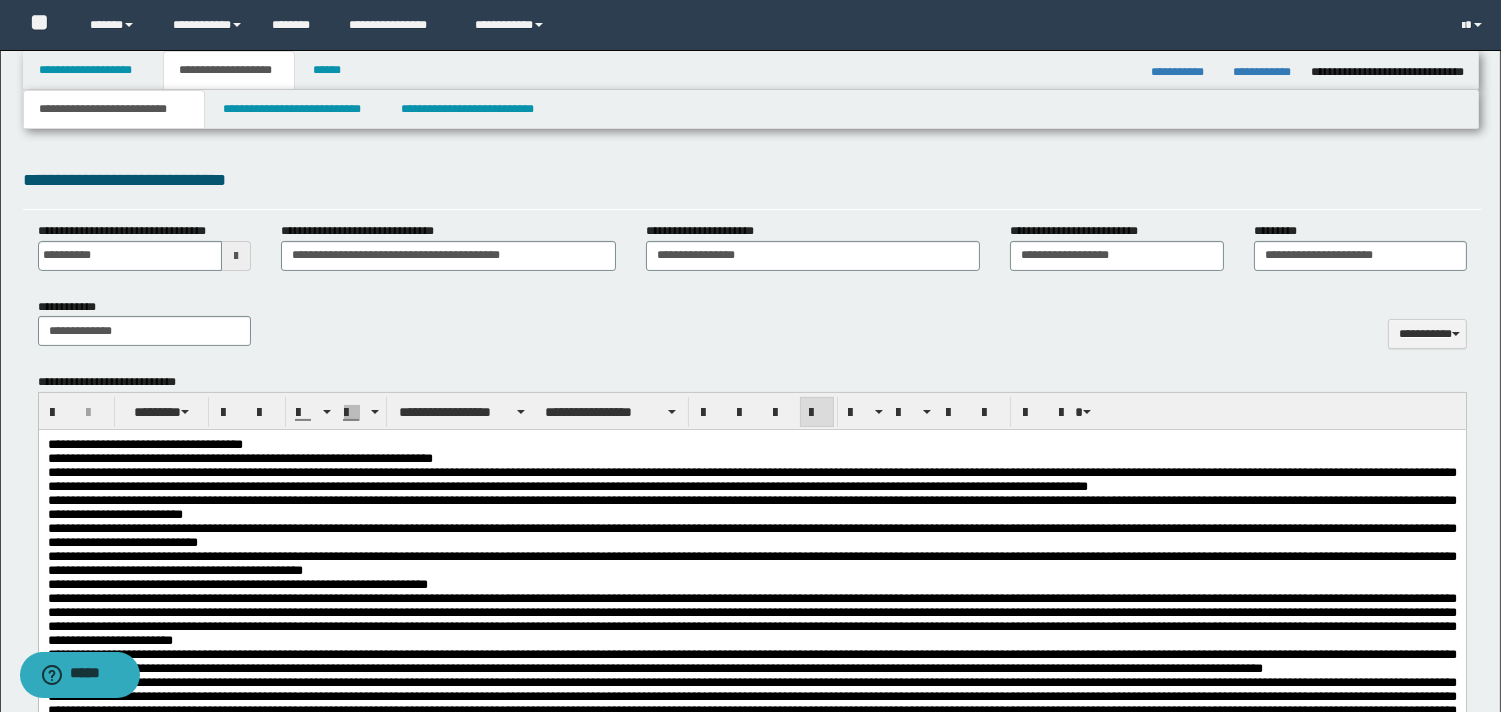 scroll, scrollTop: 762, scrollLeft: 0, axis: vertical 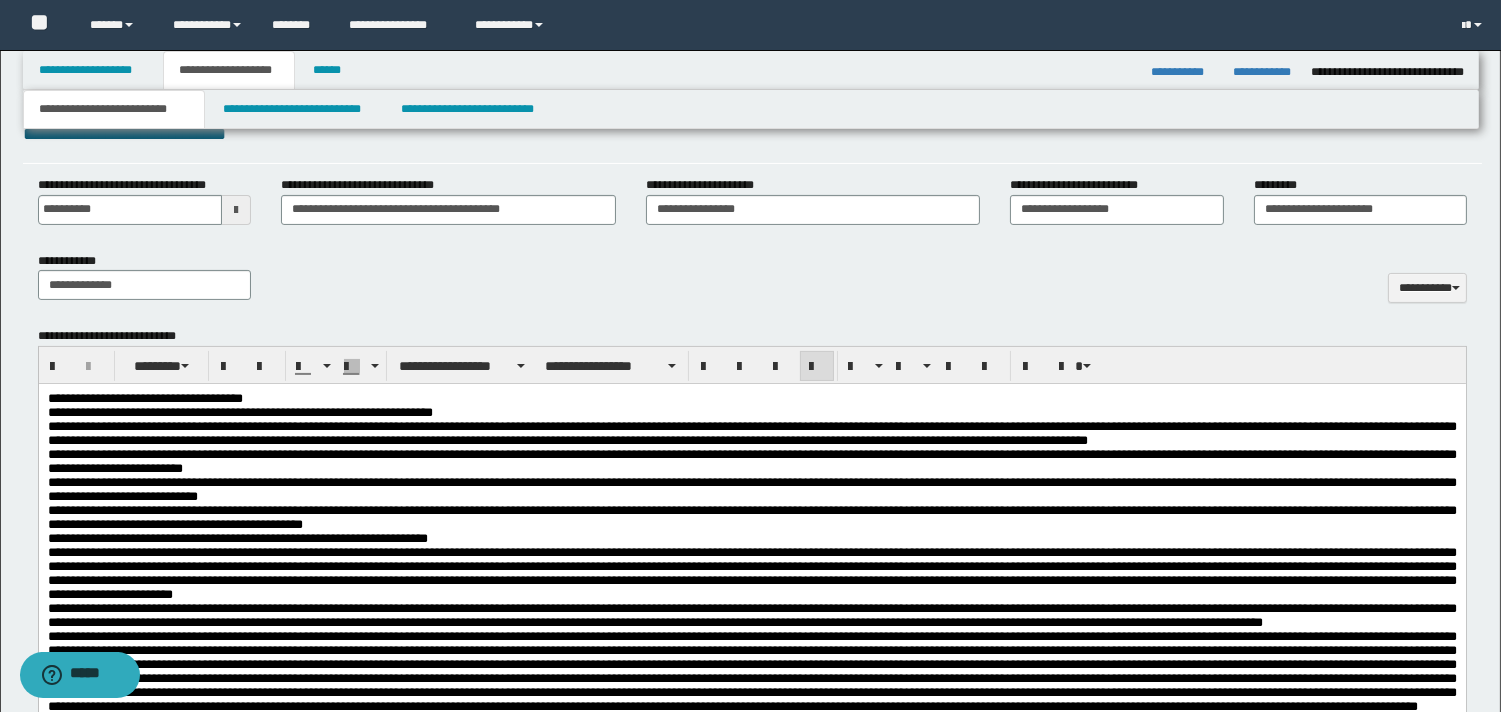 click on "**********" at bounding box center [751, 399] 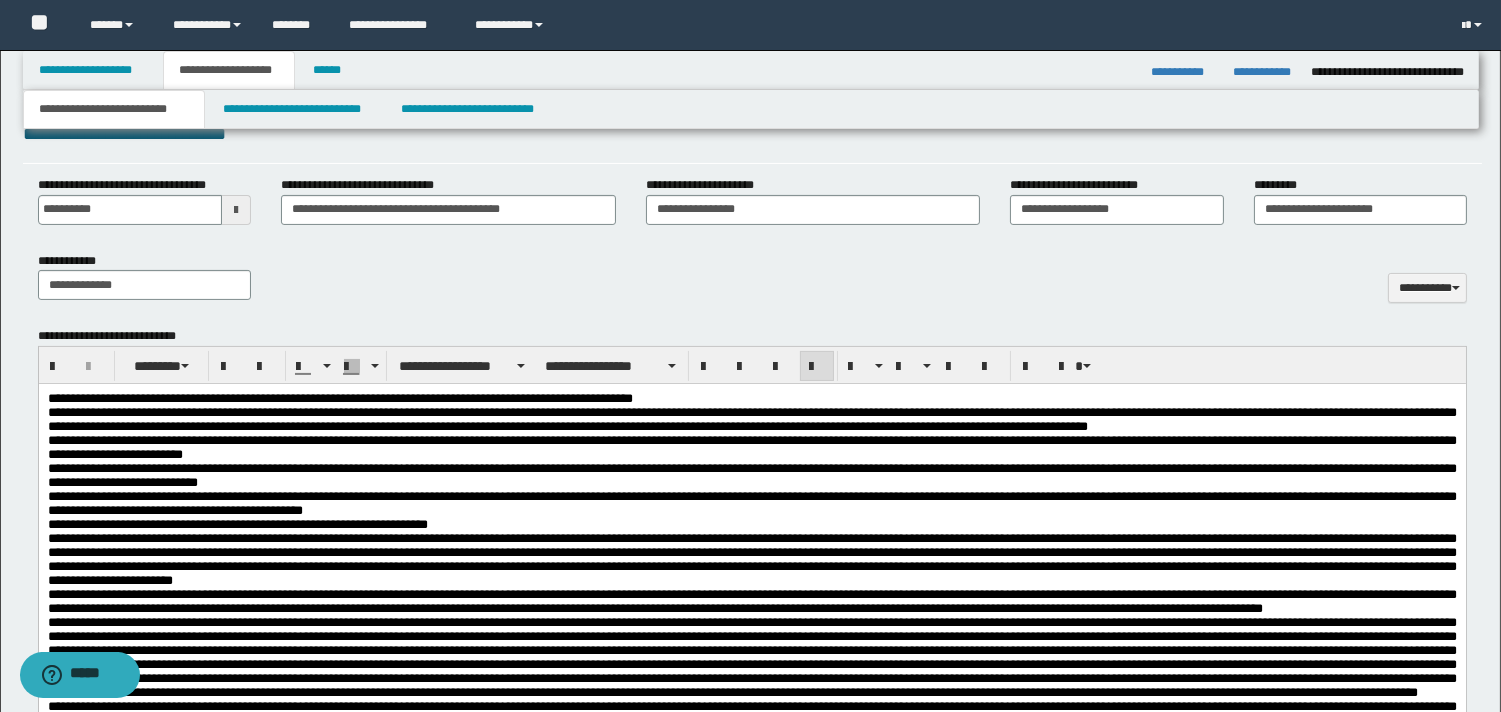 click on "**********" at bounding box center (751, 399) 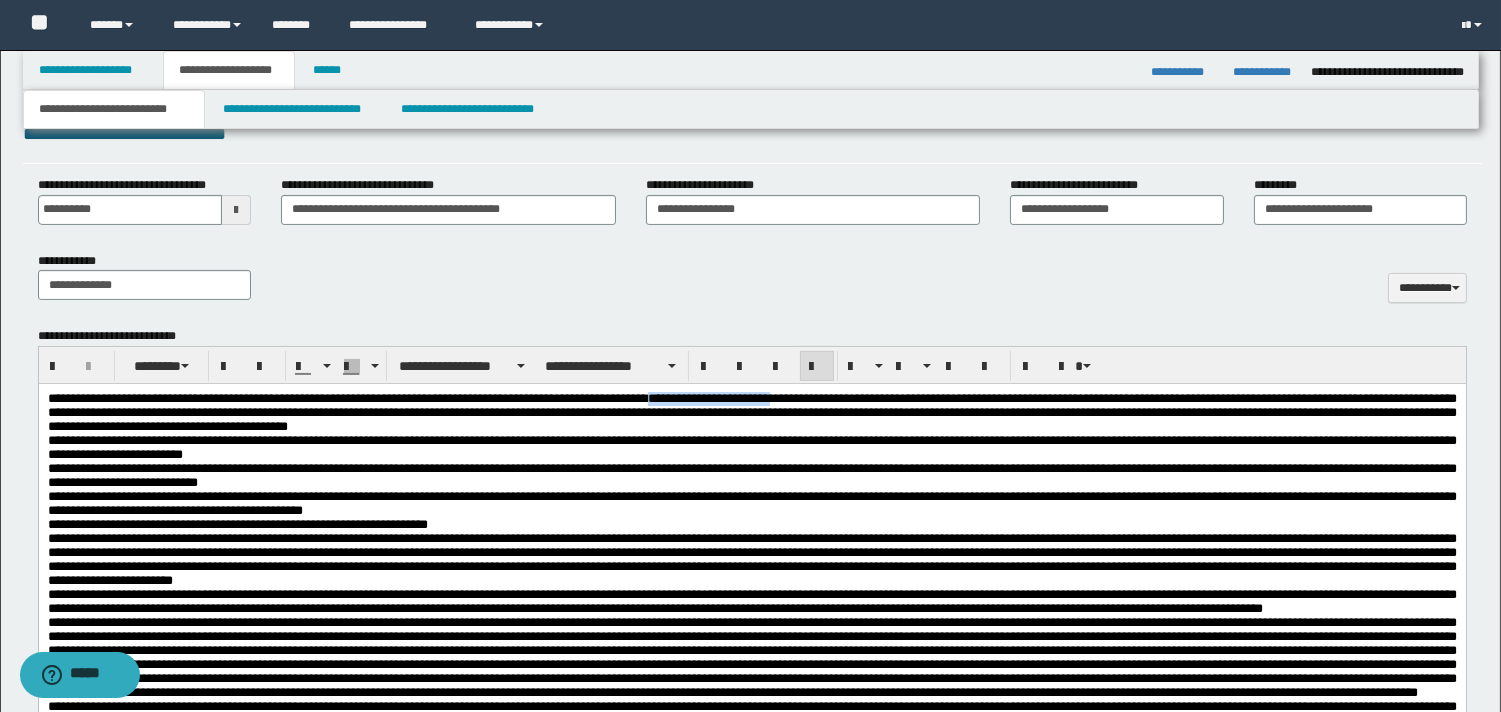 drag, startPoint x: 762, startPoint y: 393, endPoint x: 911, endPoint y: 396, distance: 149.0302 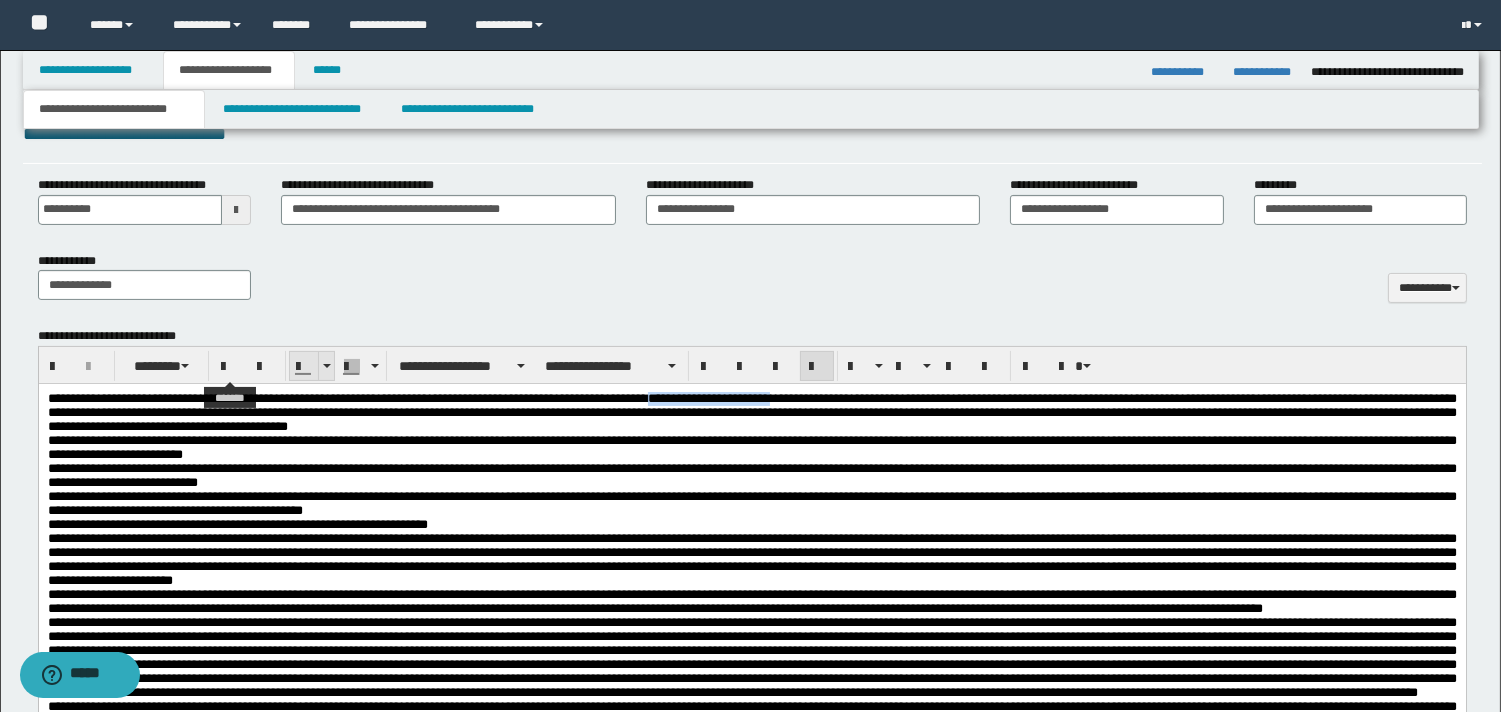 drag, startPoint x: 224, startPoint y: 363, endPoint x: 306, endPoint y: 376, distance: 83.02409 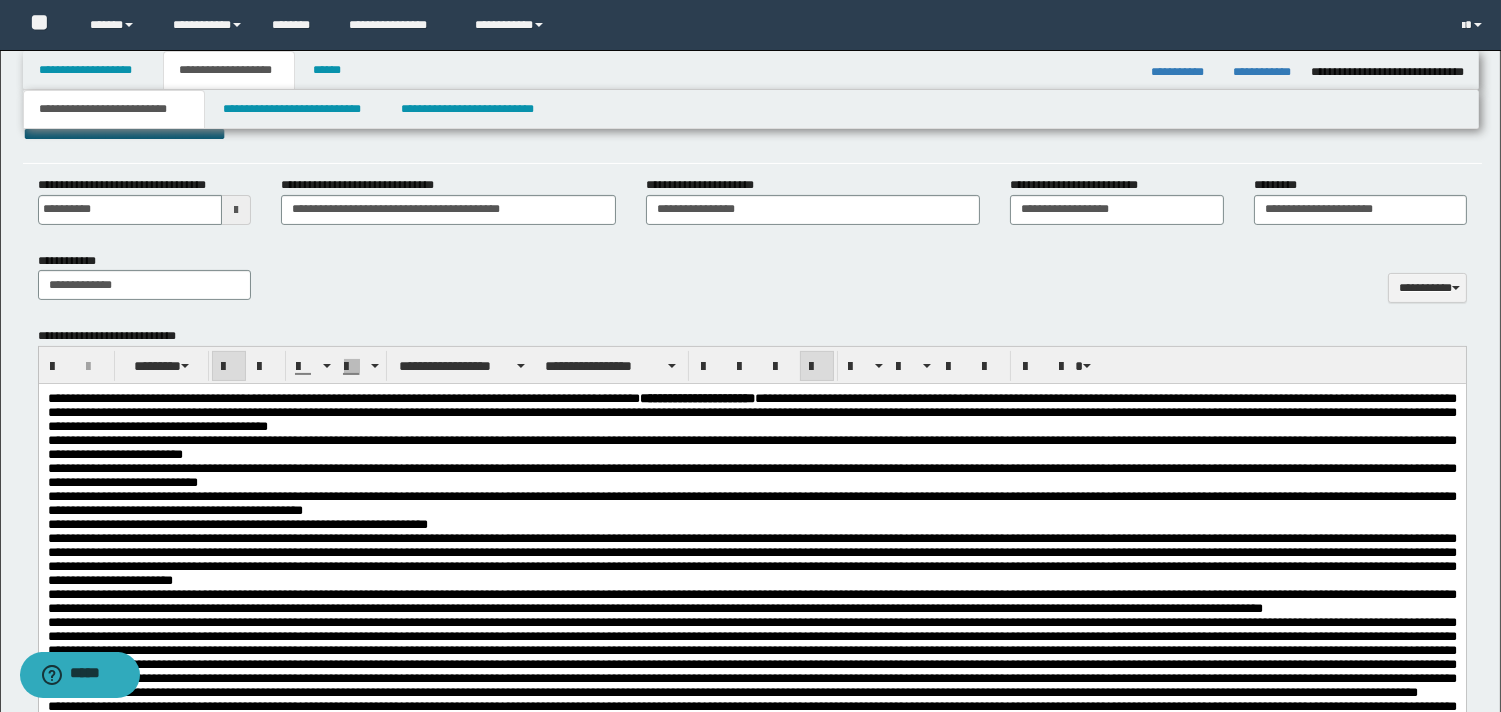 click on "**********" at bounding box center (751, 447) 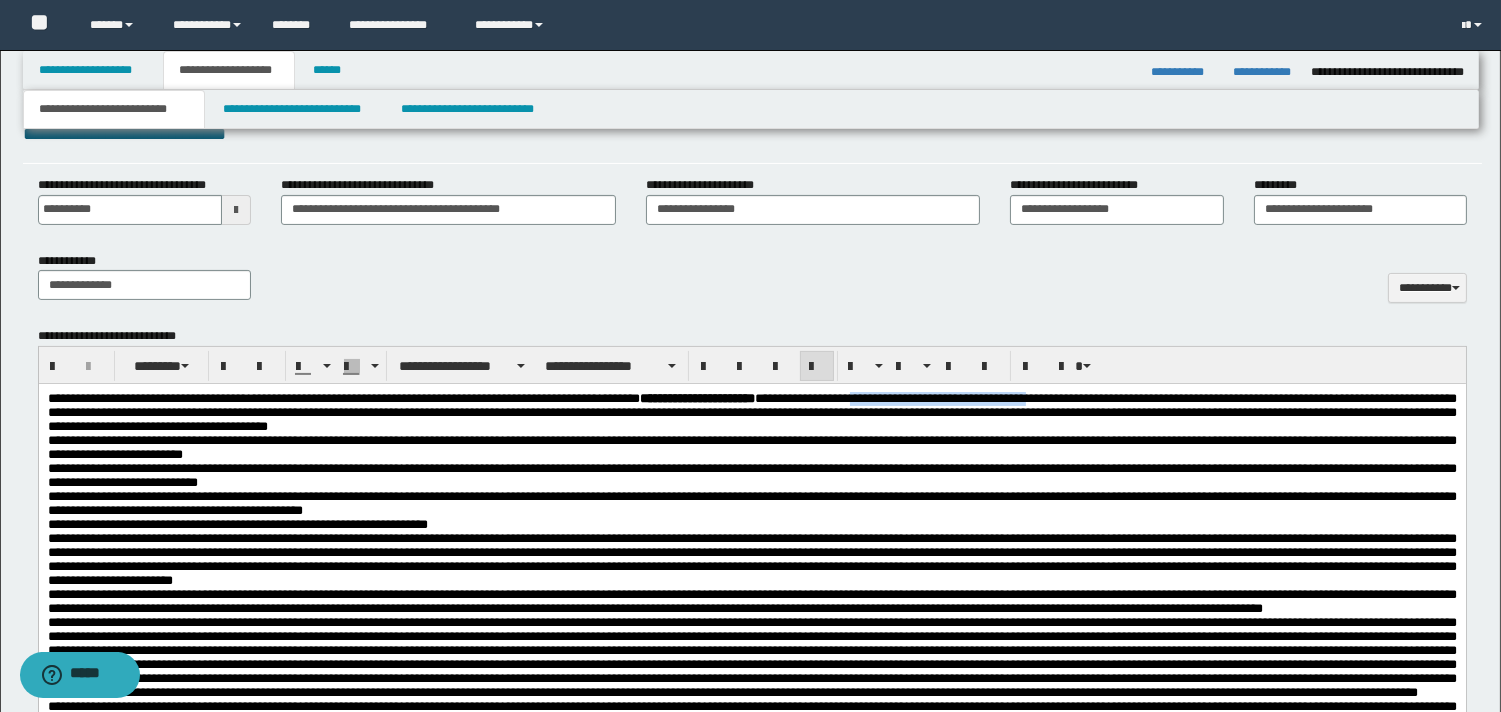 drag, startPoint x: 1039, startPoint y: 399, endPoint x: 1244, endPoint y: 392, distance: 205.11948 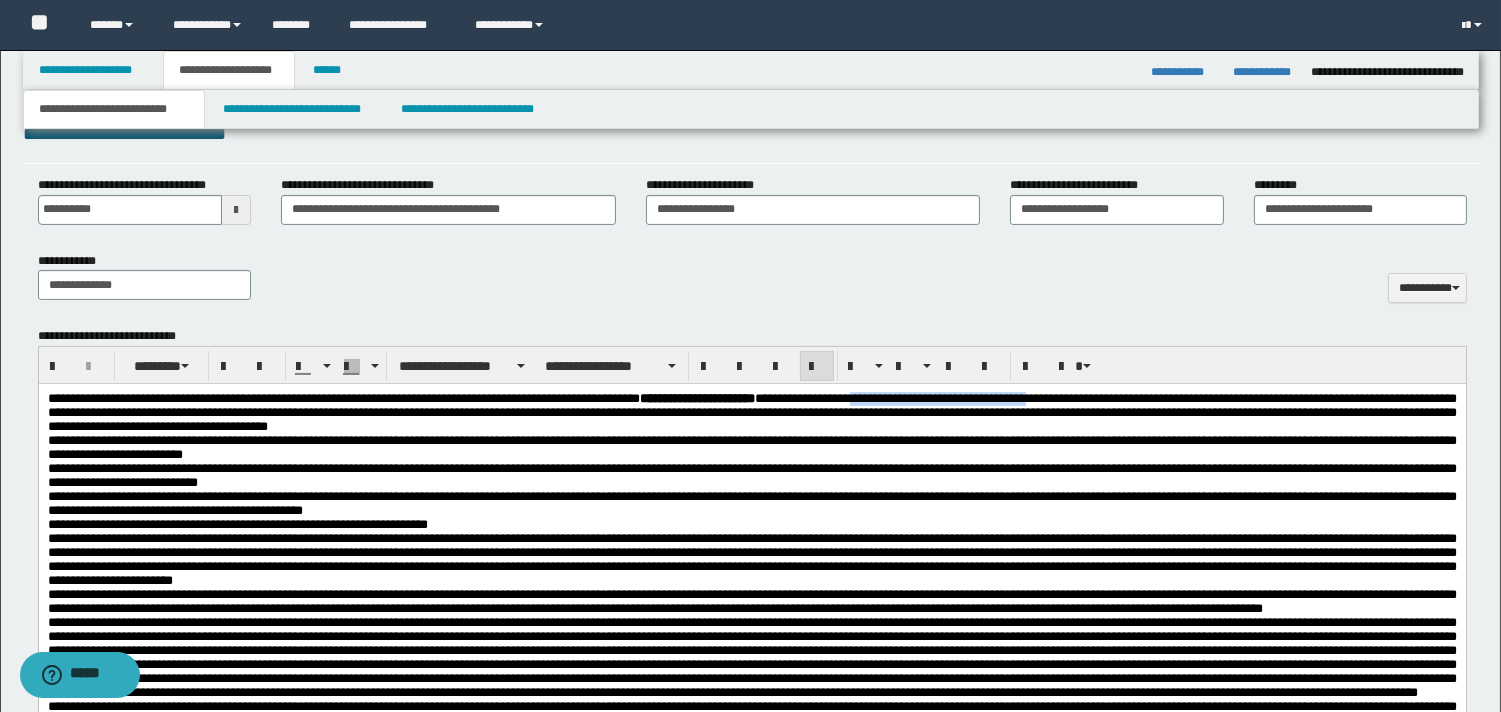click on "**********" at bounding box center [751, 412] 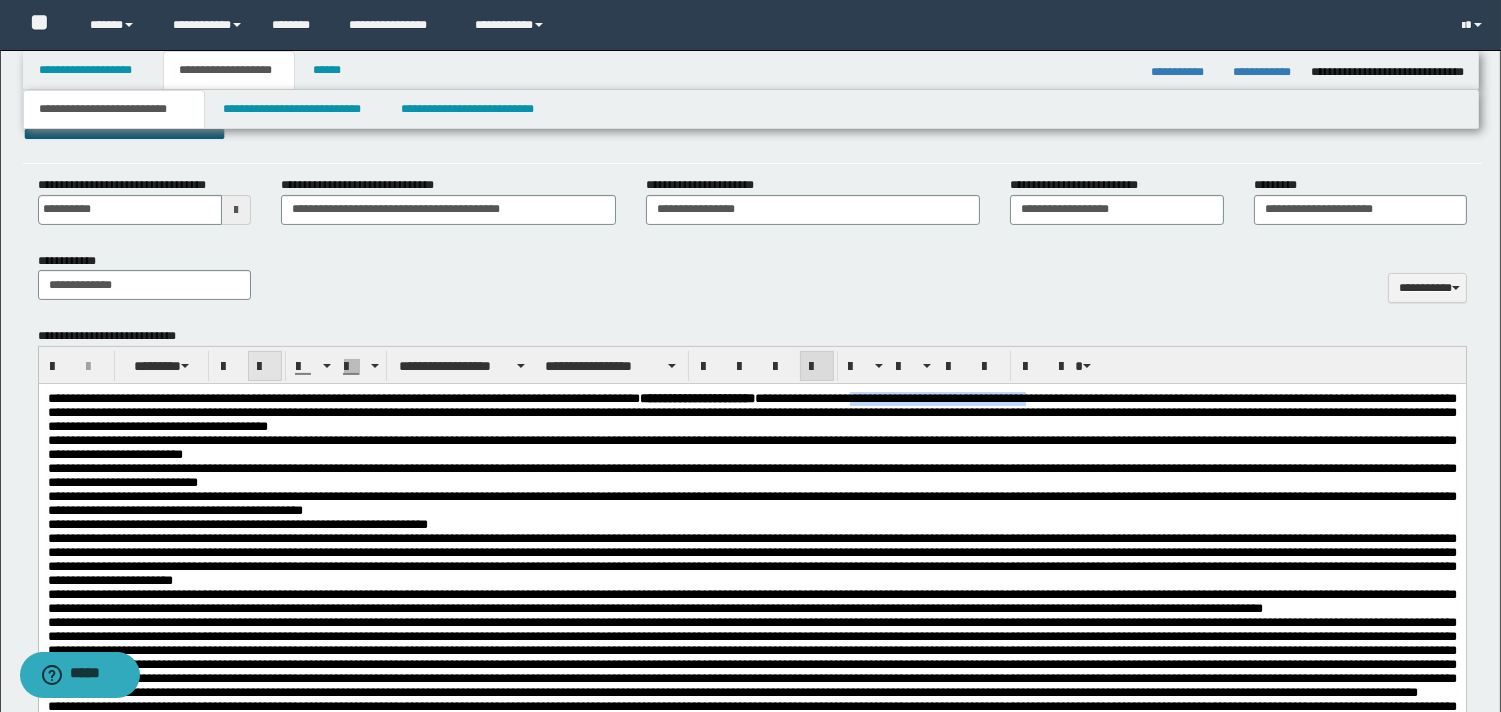 drag, startPoint x: 220, startPoint y: 366, endPoint x: 248, endPoint y: 377, distance: 30.083218 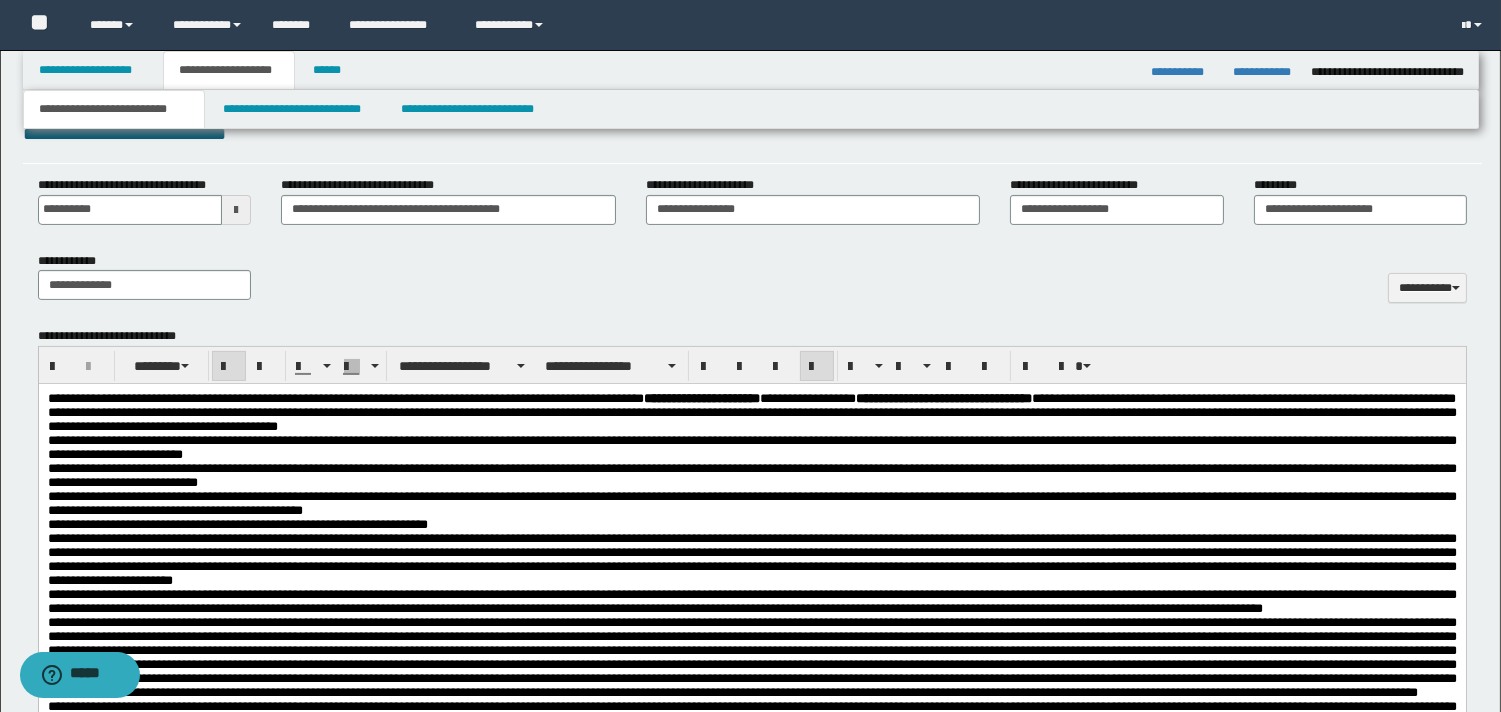 click on "**********" at bounding box center (751, 475) 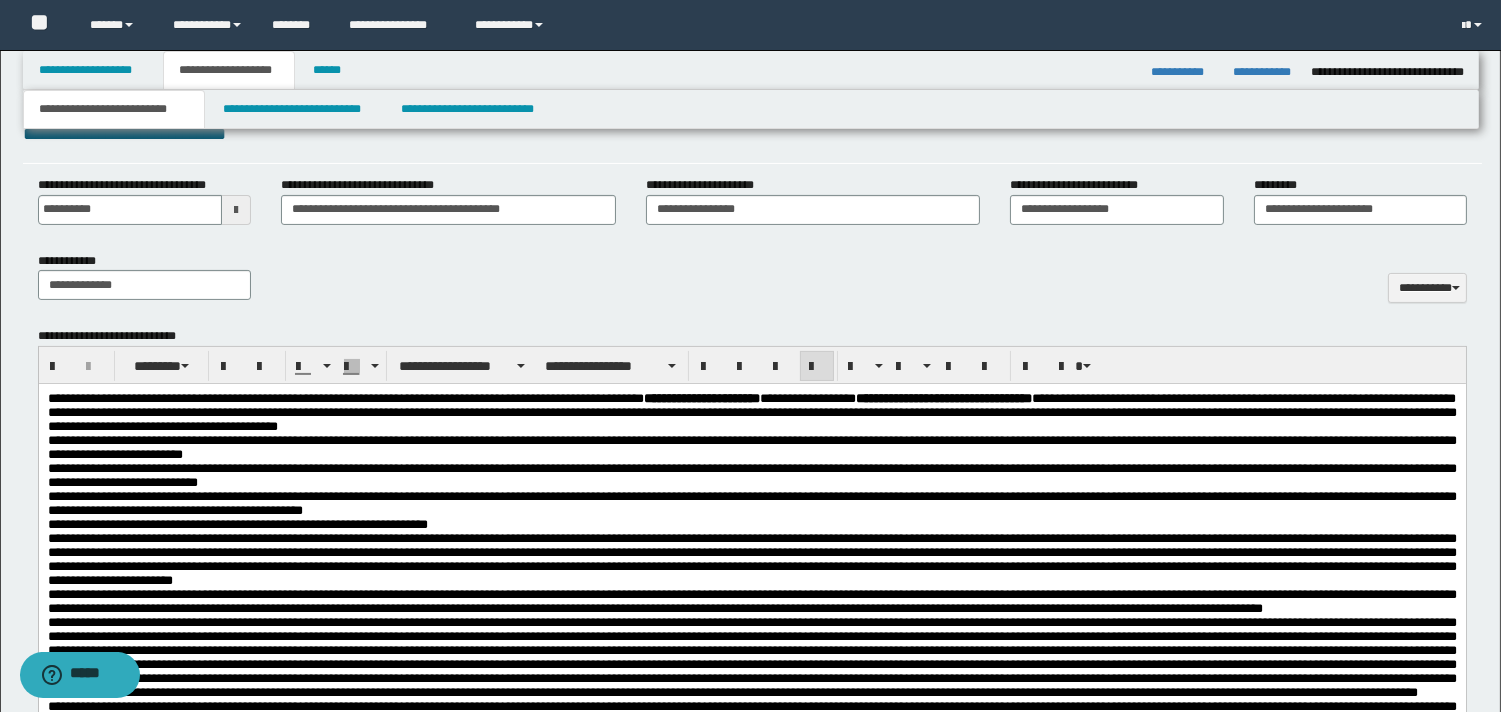 click on "**********" at bounding box center (751, 413) 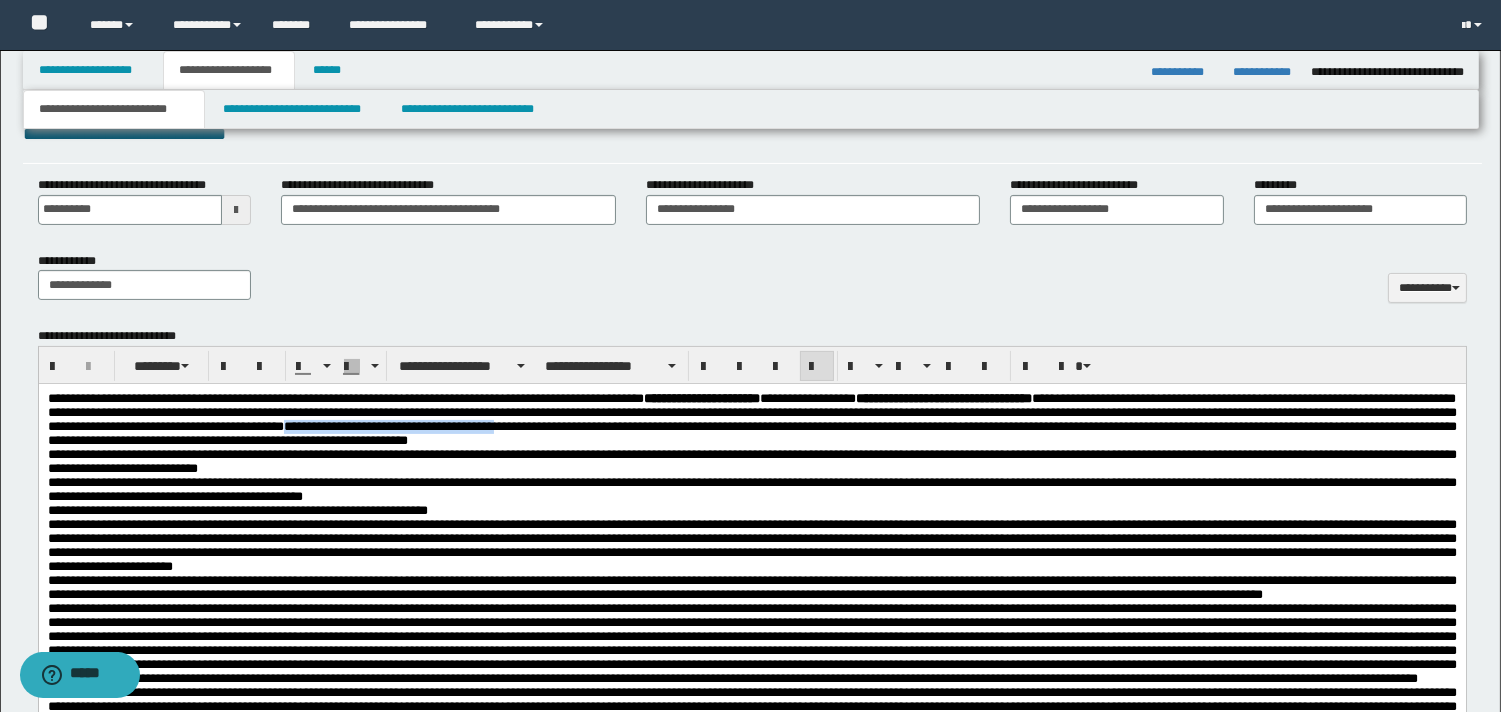 drag, startPoint x: 923, startPoint y: 433, endPoint x: 1170, endPoint y: 434, distance: 247.00203 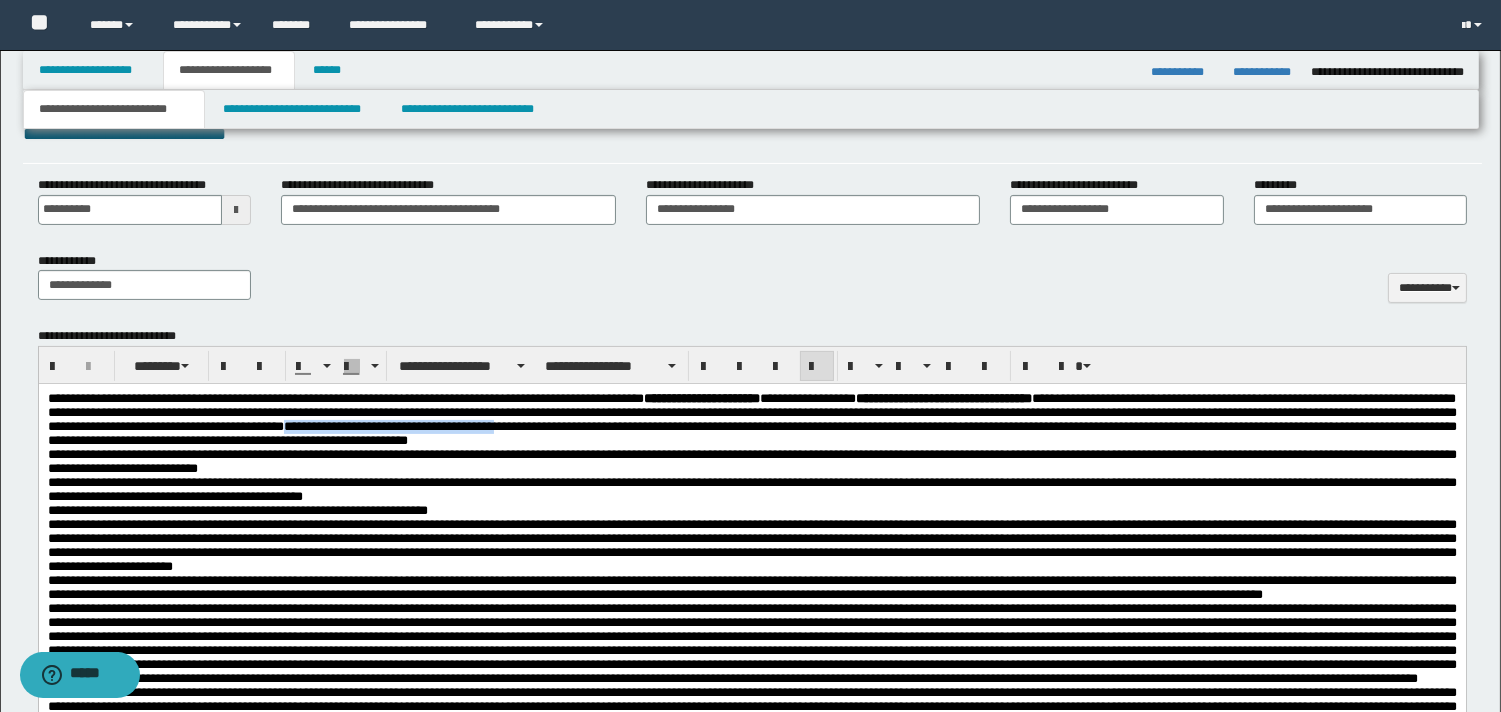 click on "**********" at bounding box center [751, 433] 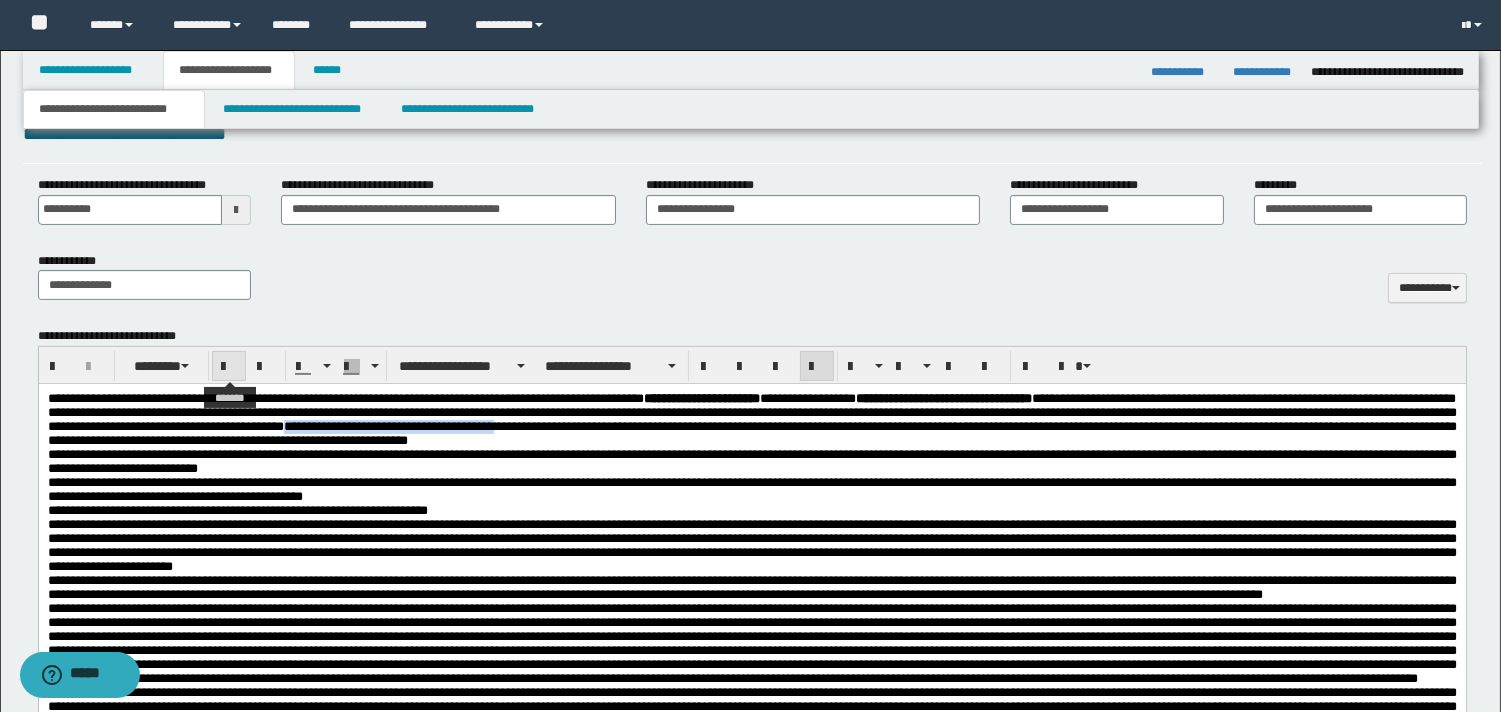 click at bounding box center (229, 367) 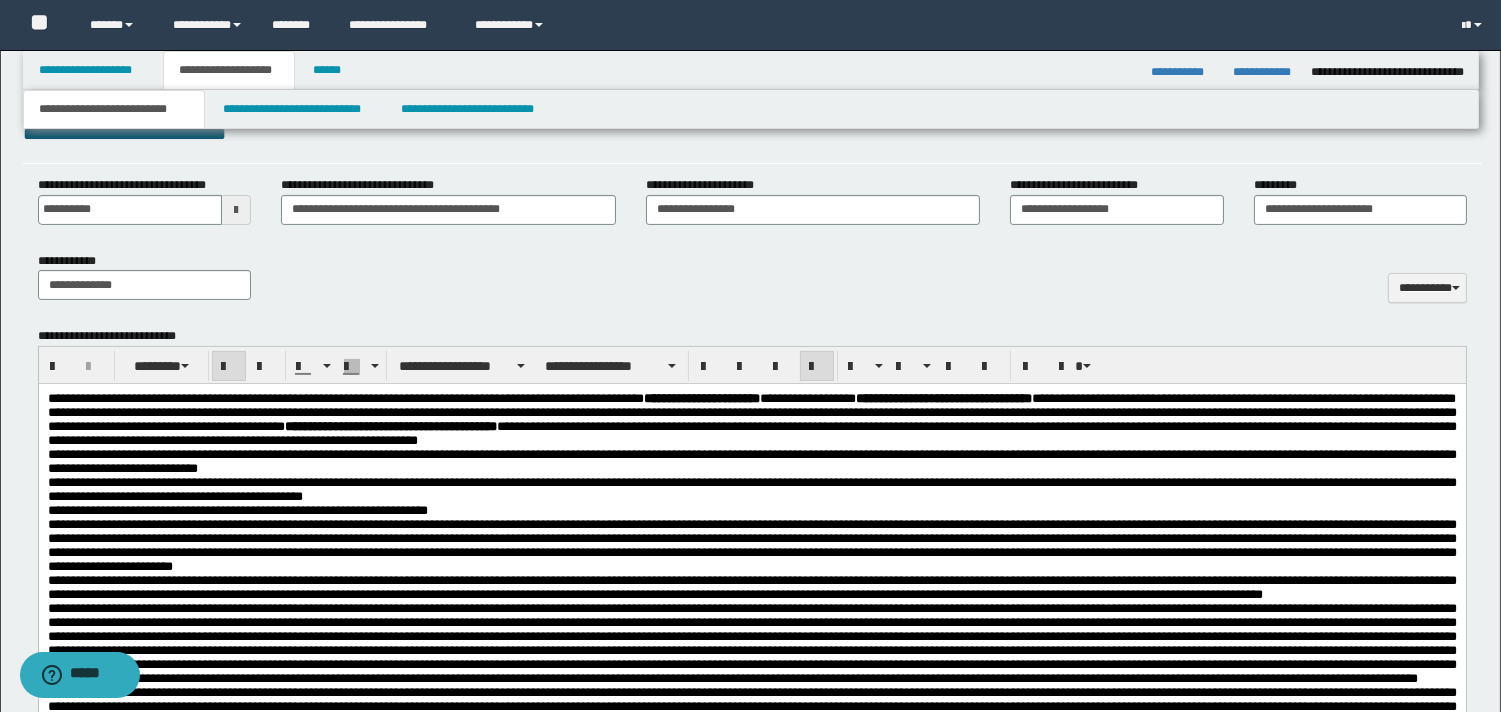 click on "**********" at bounding box center (751, 587) 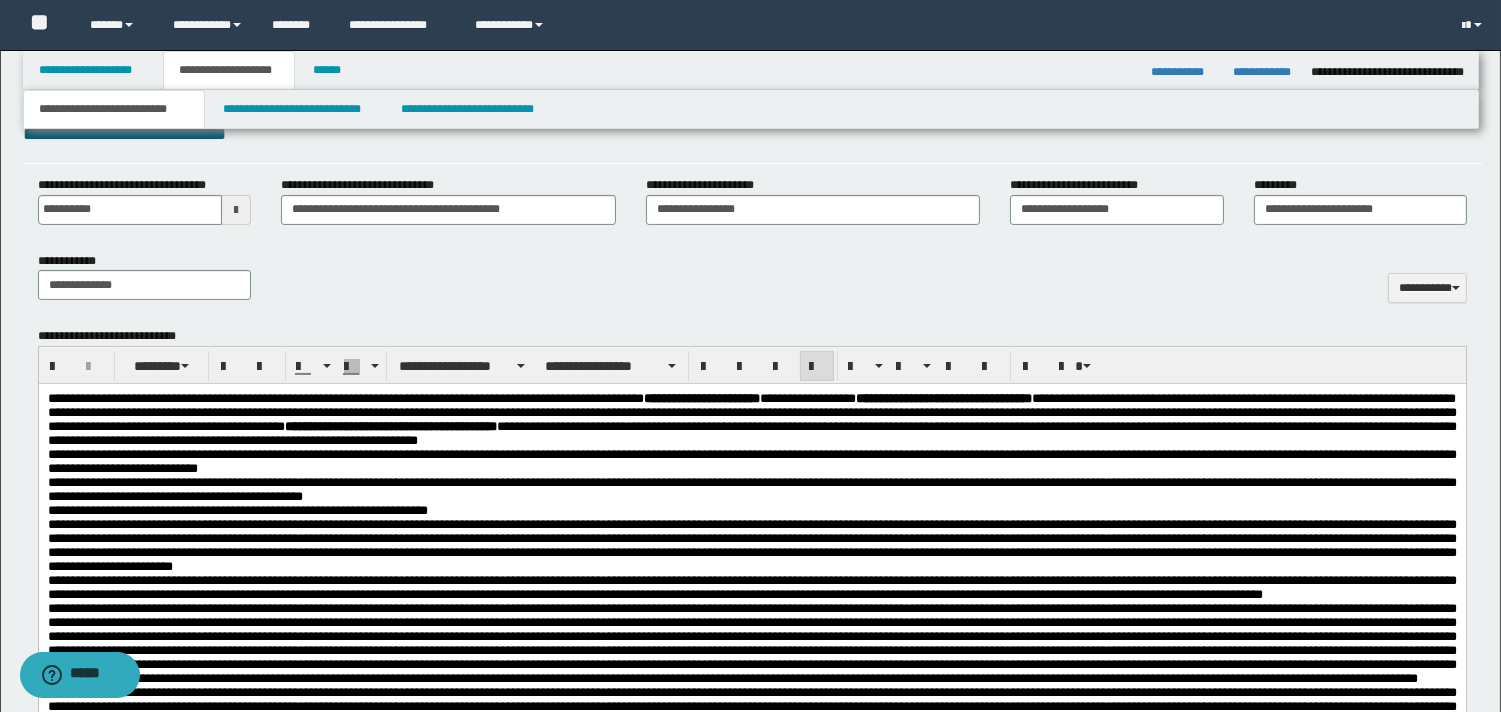 click on "**********" at bounding box center (751, 420) 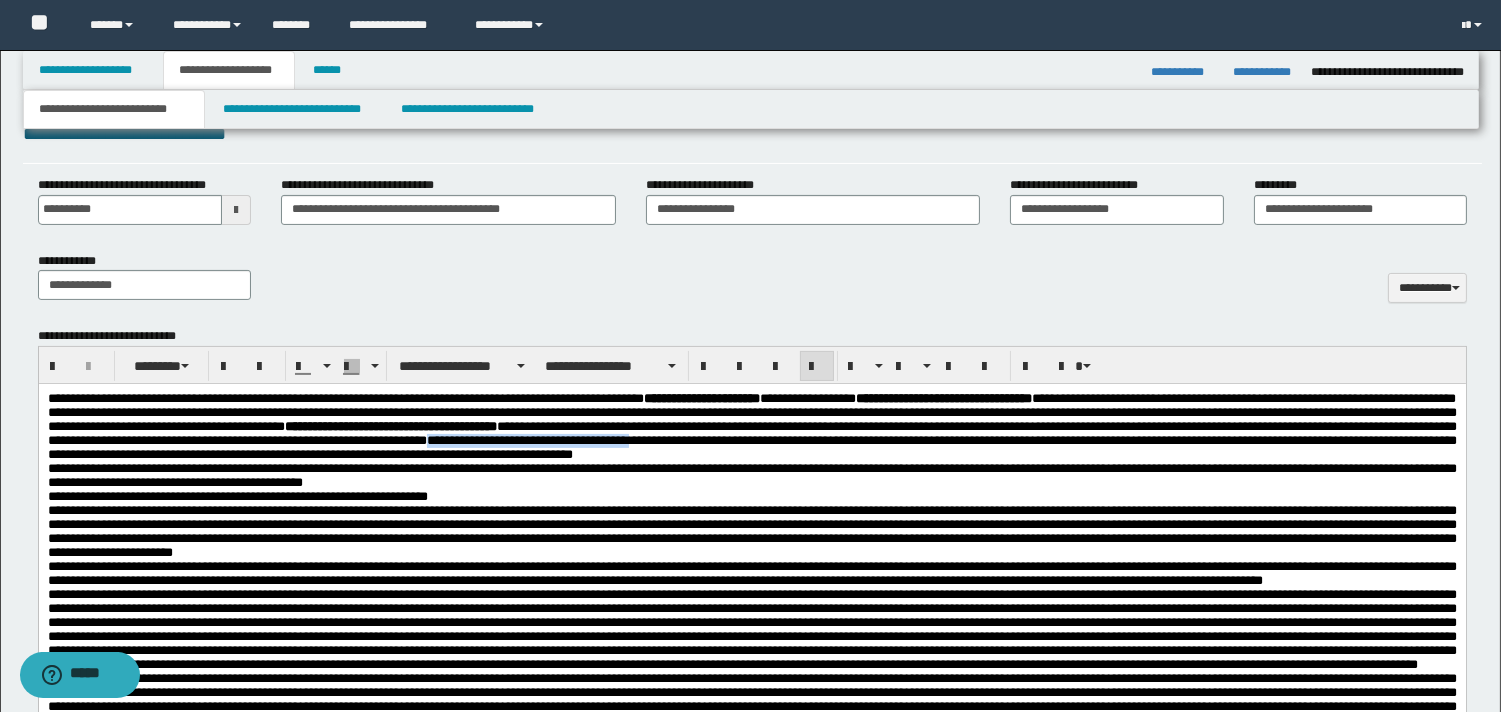 drag, startPoint x: 1360, startPoint y: 448, endPoint x: 189, endPoint y: 470, distance: 1171.2067 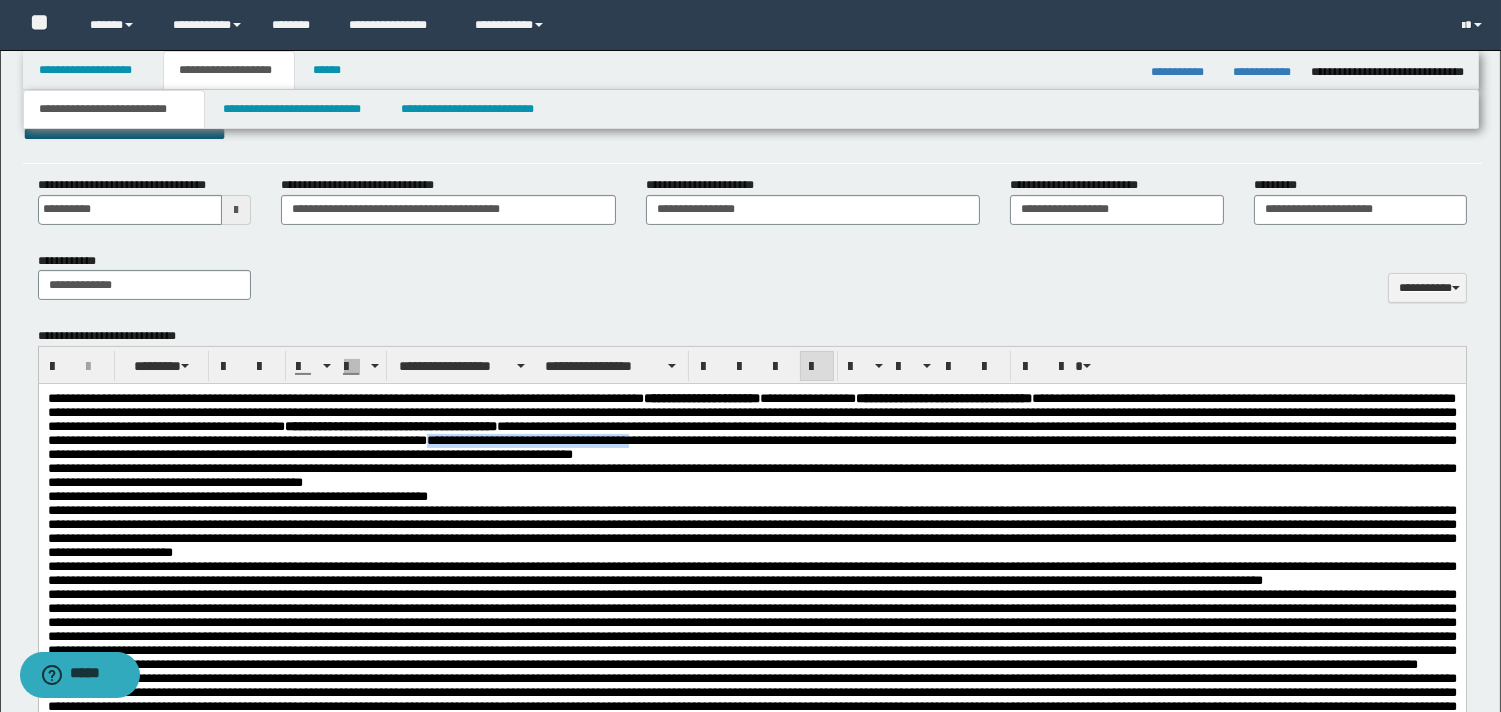 click on "**********" at bounding box center [751, 447] 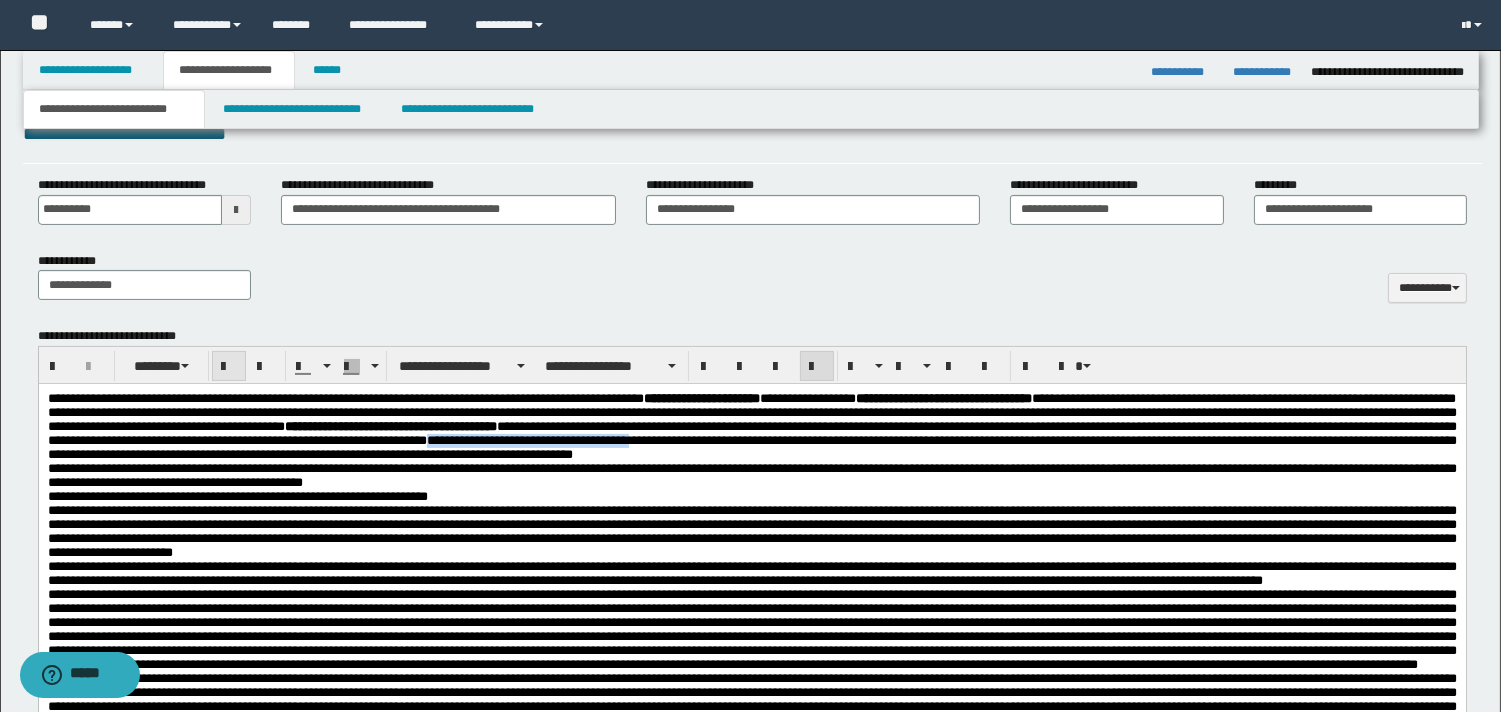 click at bounding box center (229, 367) 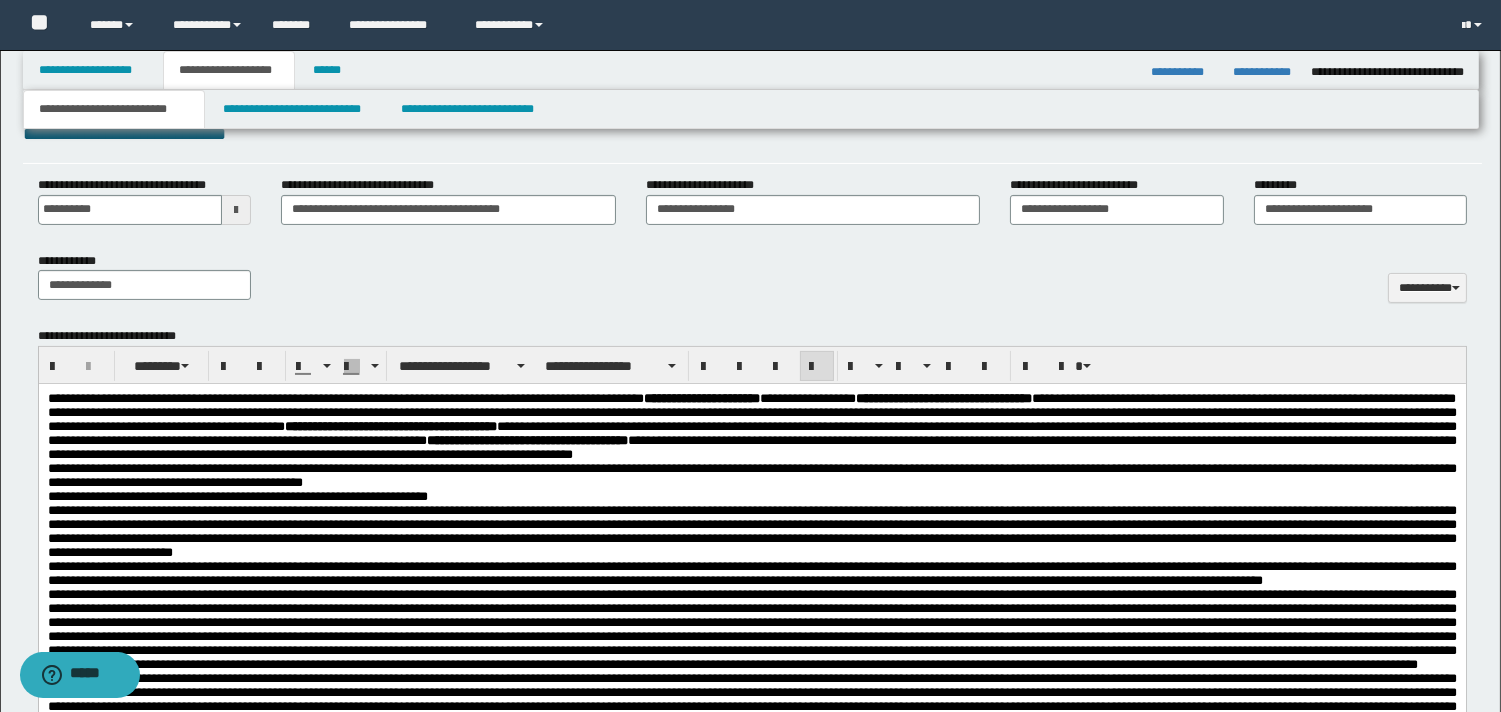 click on "**********" at bounding box center [751, 476] 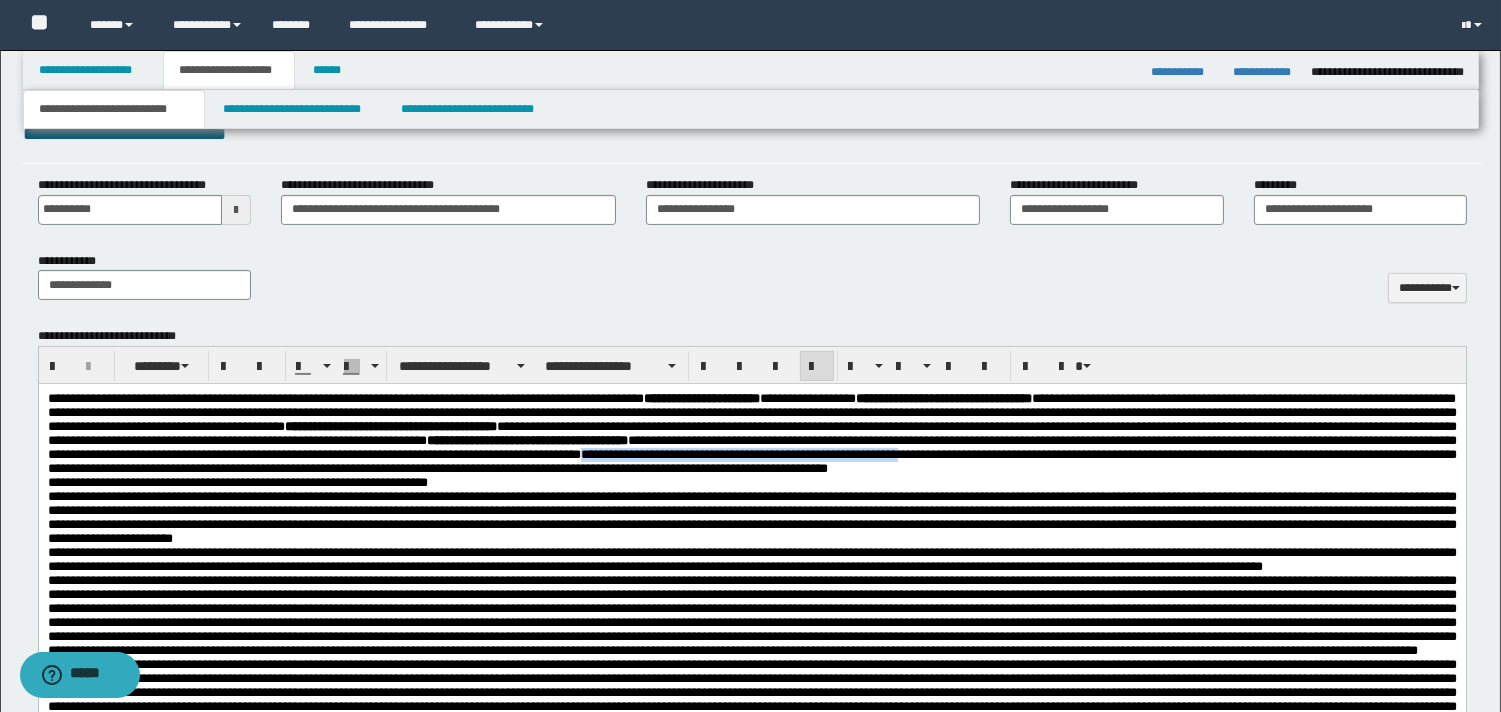 drag, startPoint x: 516, startPoint y: 483, endPoint x: 882, endPoint y: 486, distance: 366.0123 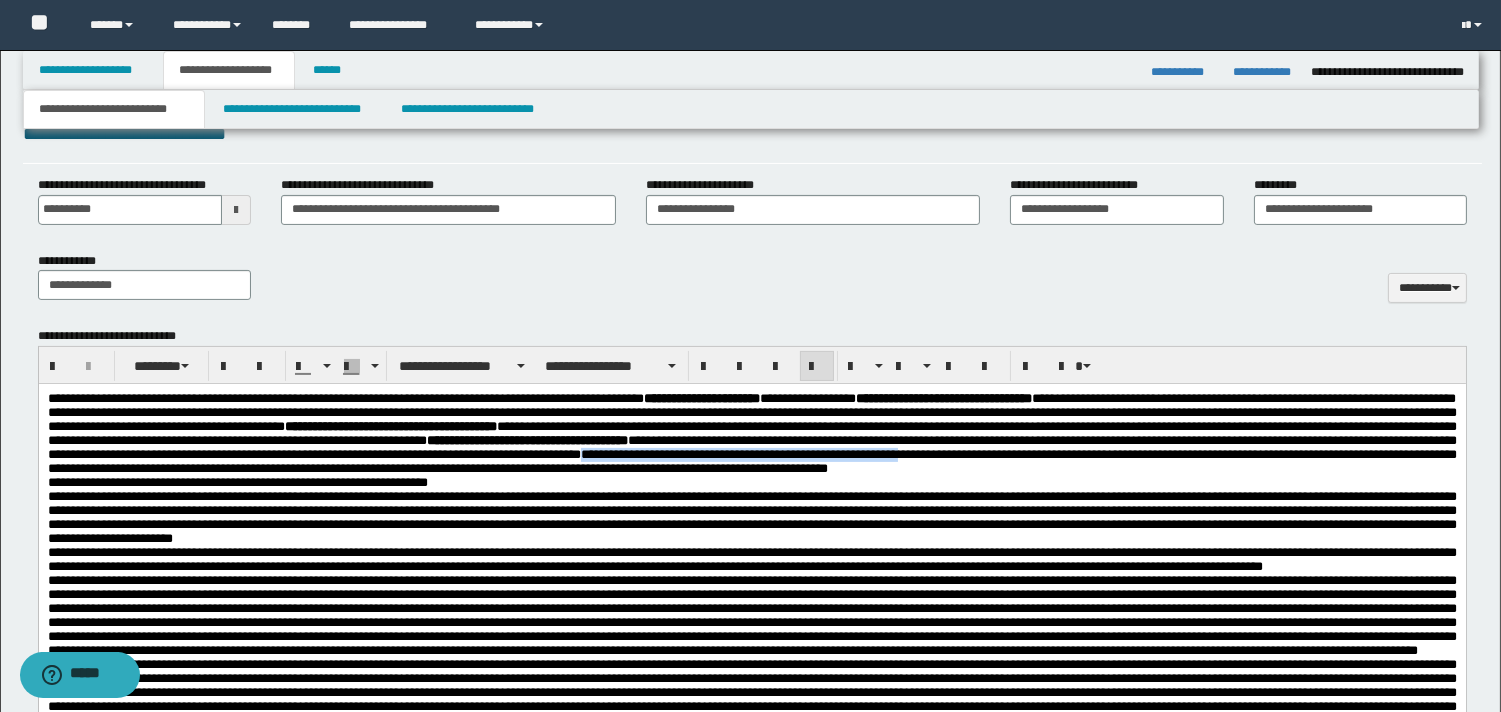 click on "**********" at bounding box center (751, 461) 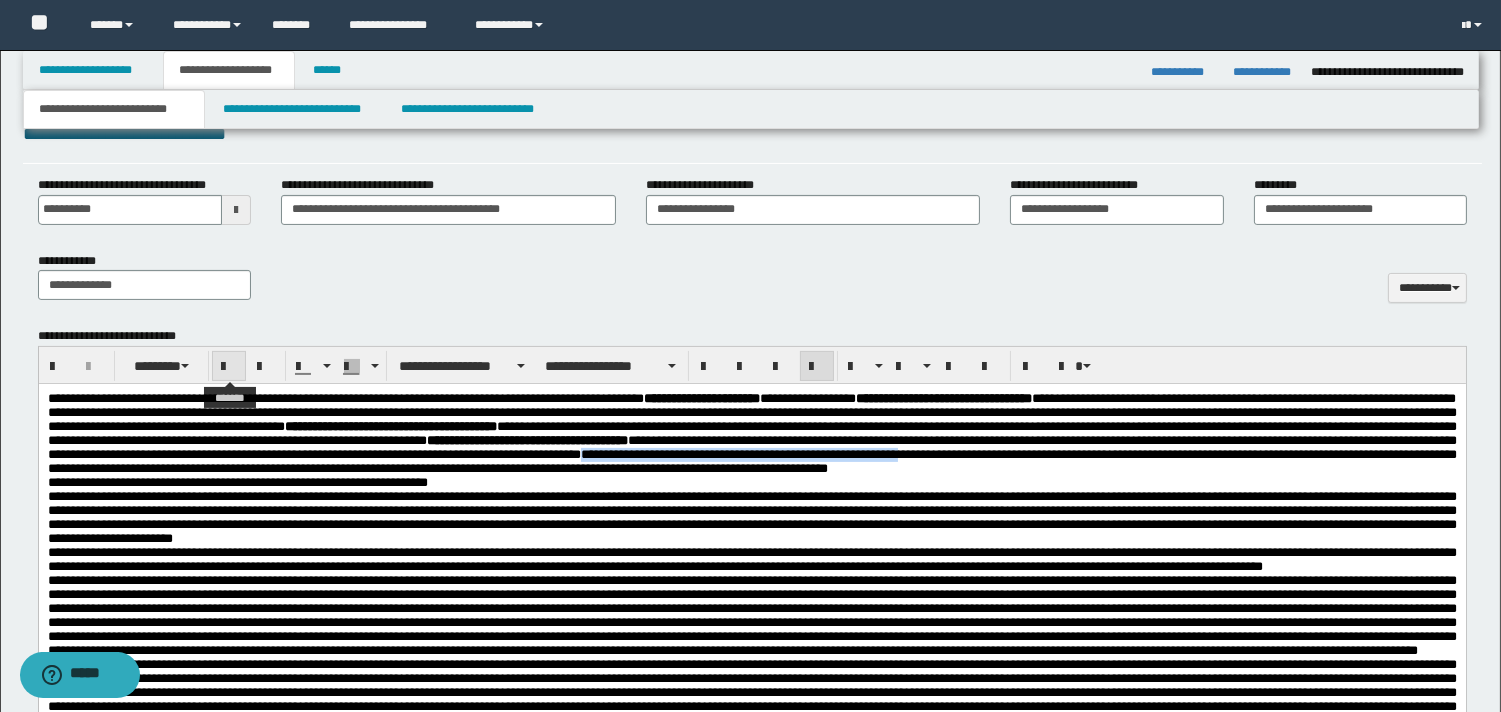 click at bounding box center (229, 367) 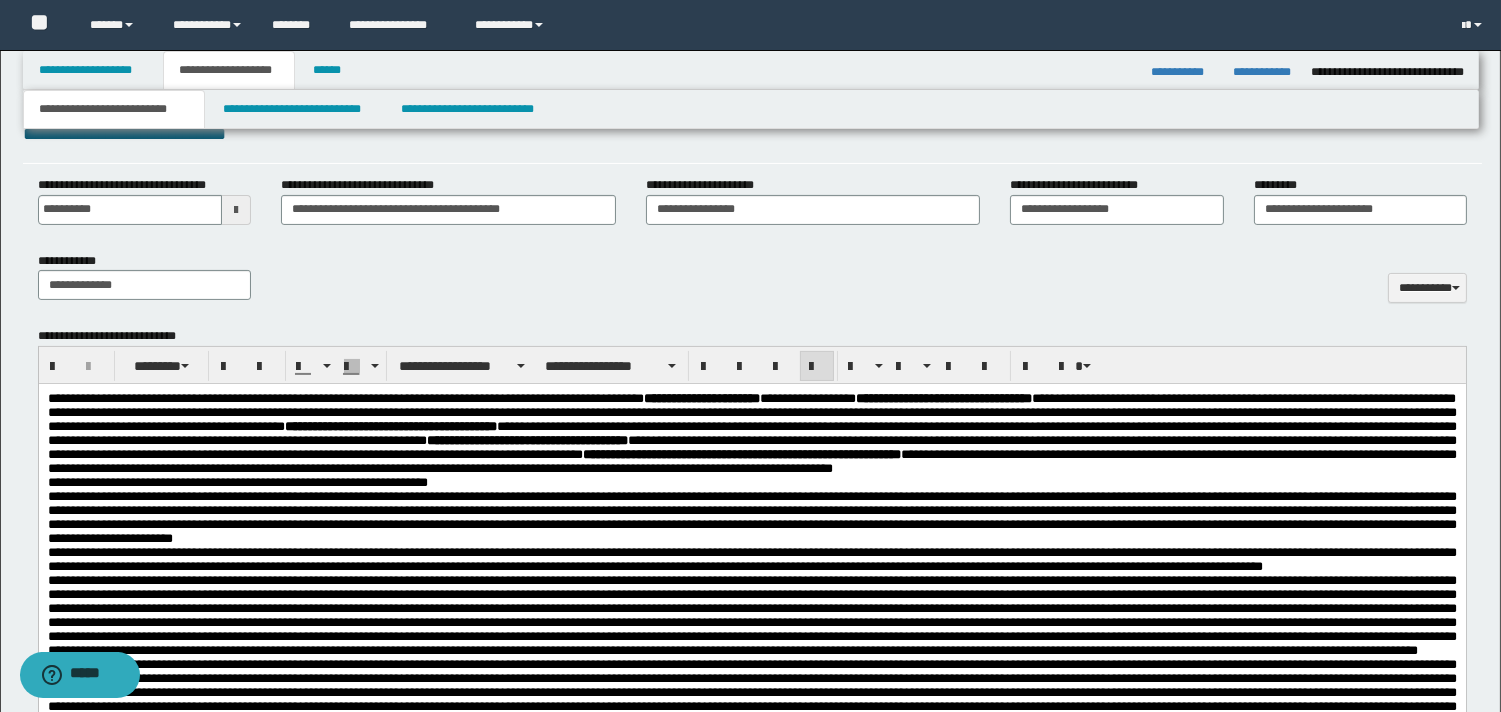 drag, startPoint x: 1124, startPoint y: 502, endPoint x: 1554, endPoint y: 879, distance: 571.8645 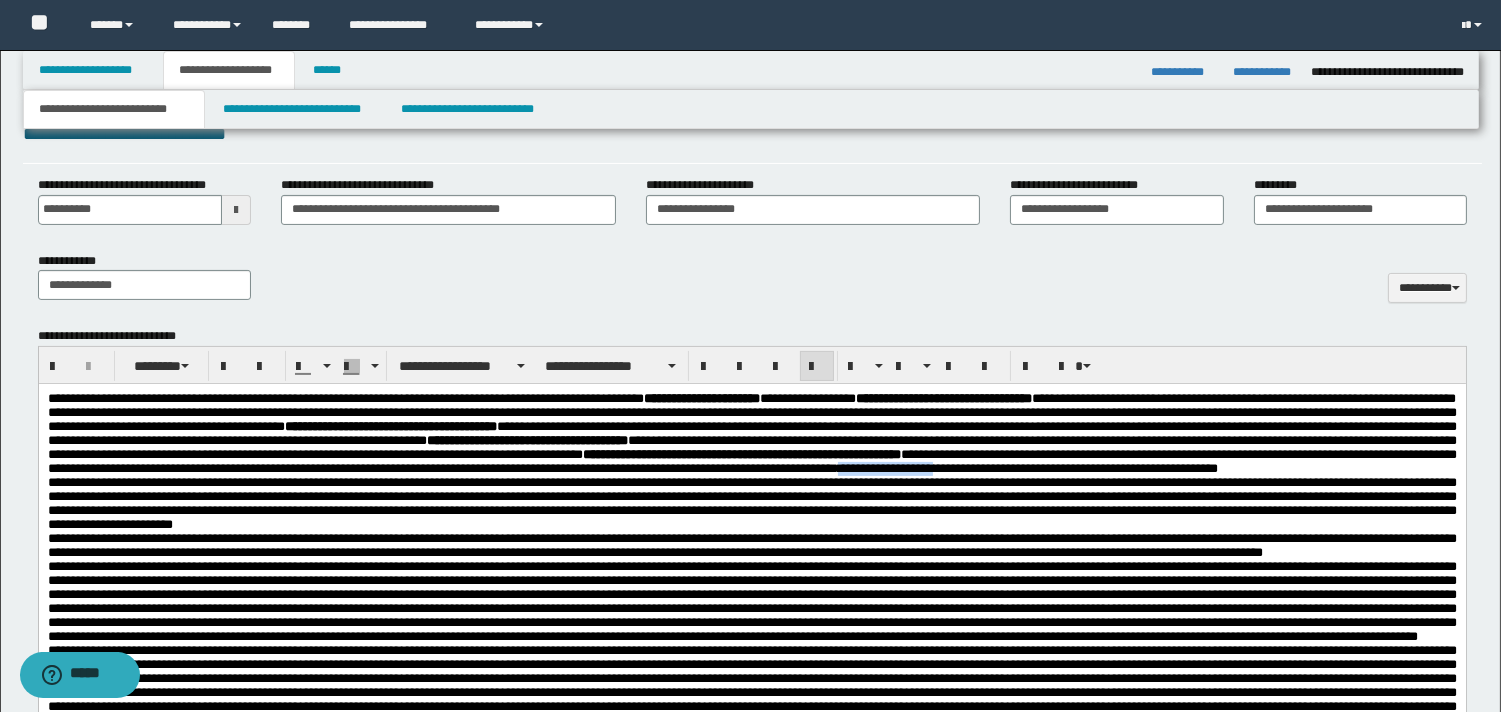 drag, startPoint x: 1121, startPoint y: 500, endPoint x: 1002, endPoint y: 479, distance: 120.83874 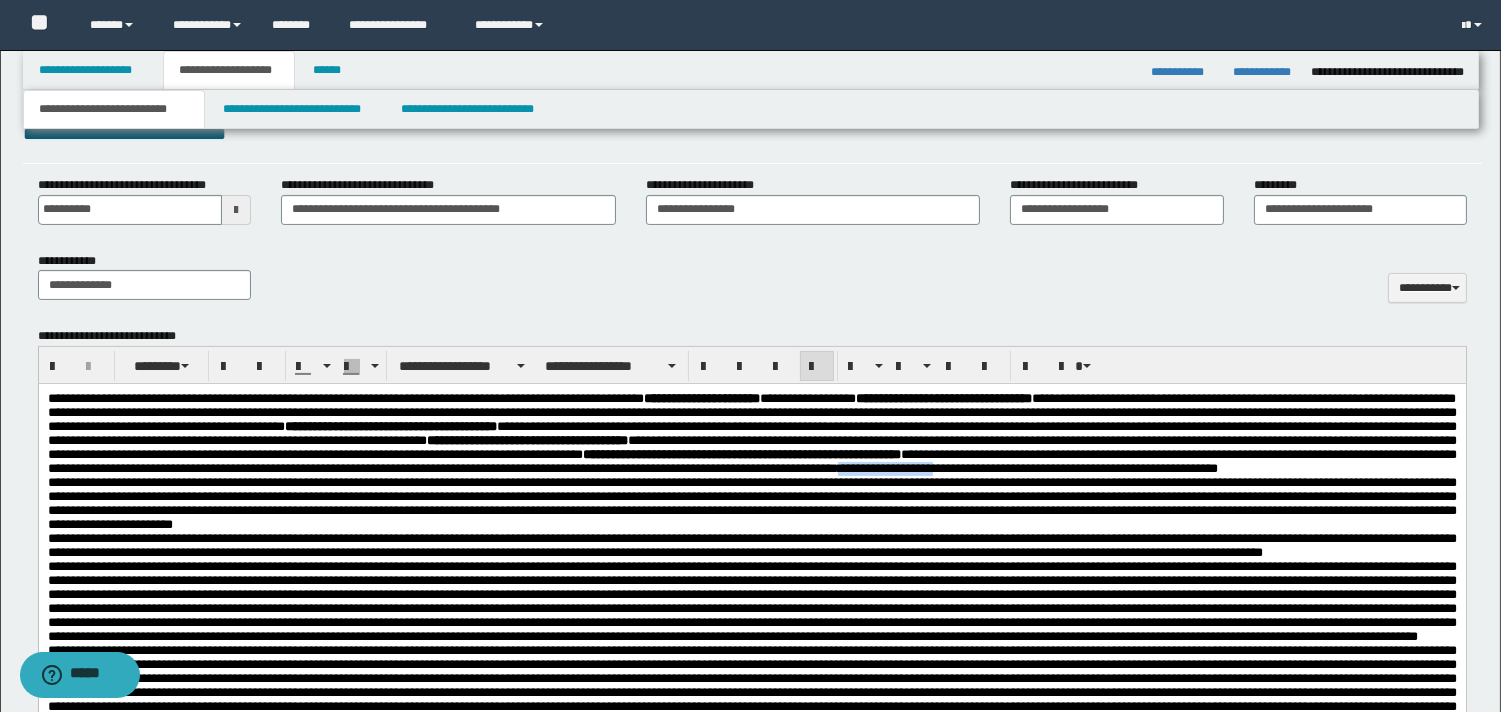 click on "**********" at bounding box center (1027, 468) 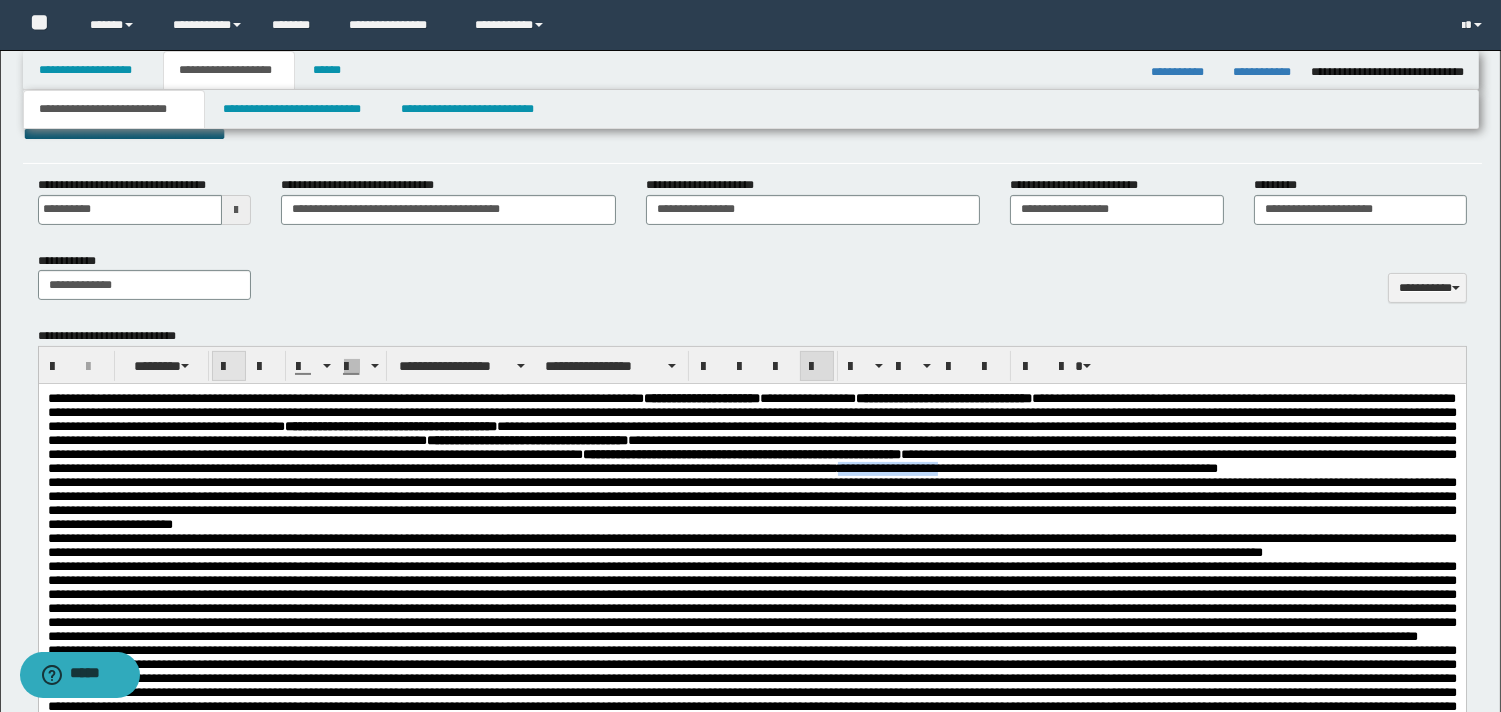 click at bounding box center [229, 366] 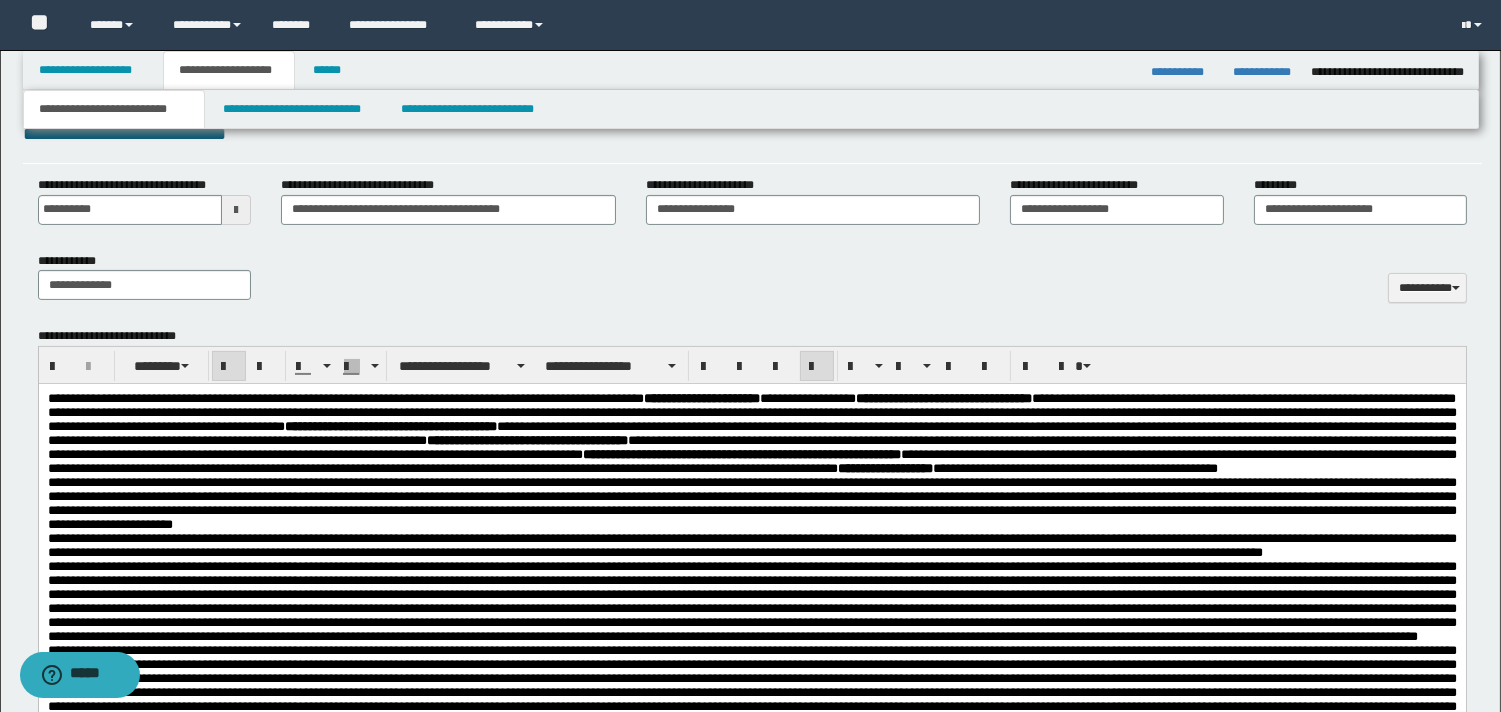 drag, startPoint x: 186, startPoint y: 519, endPoint x: 292, endPoint y: 541, distance: 108.25895 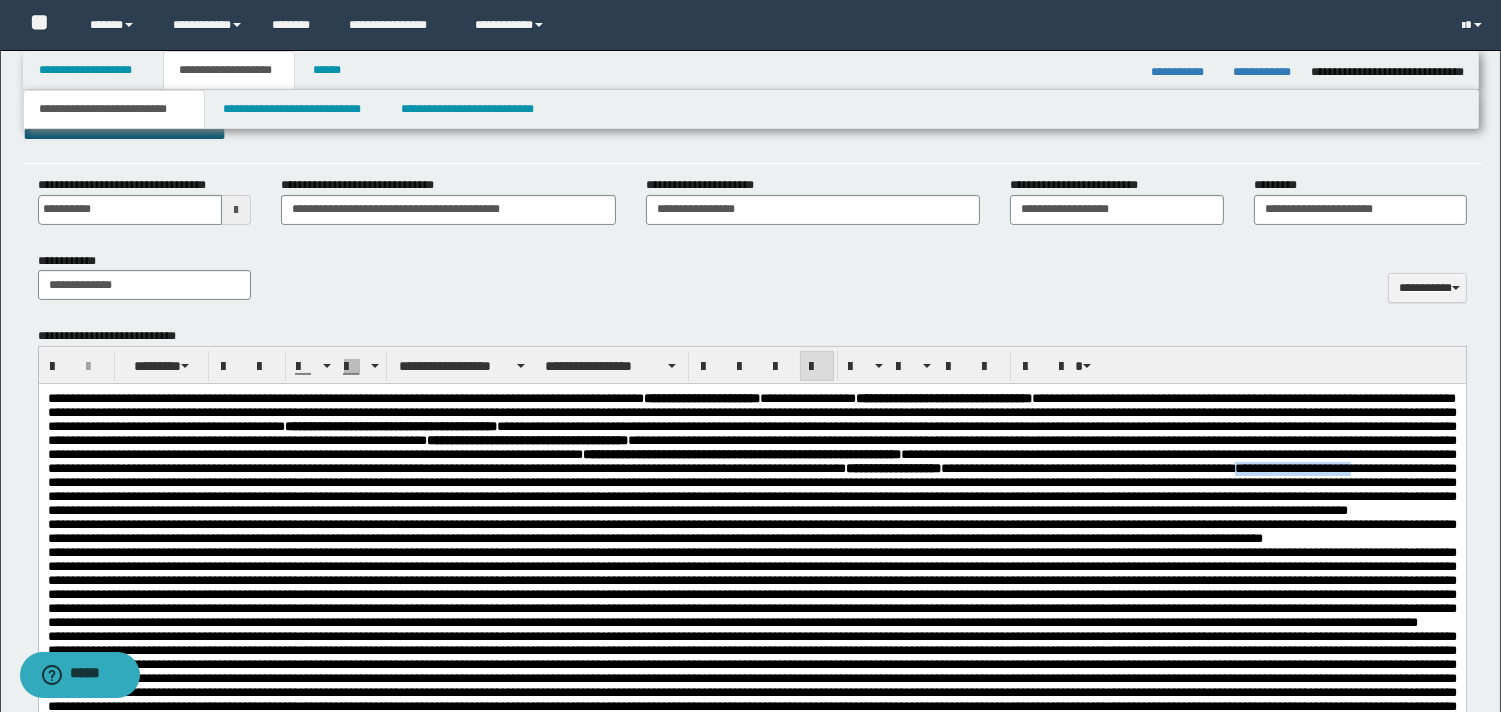drag, startPoint x: 169, startPoint y: 517, endPoint x: 304, endPoint y: 517, distance: 135 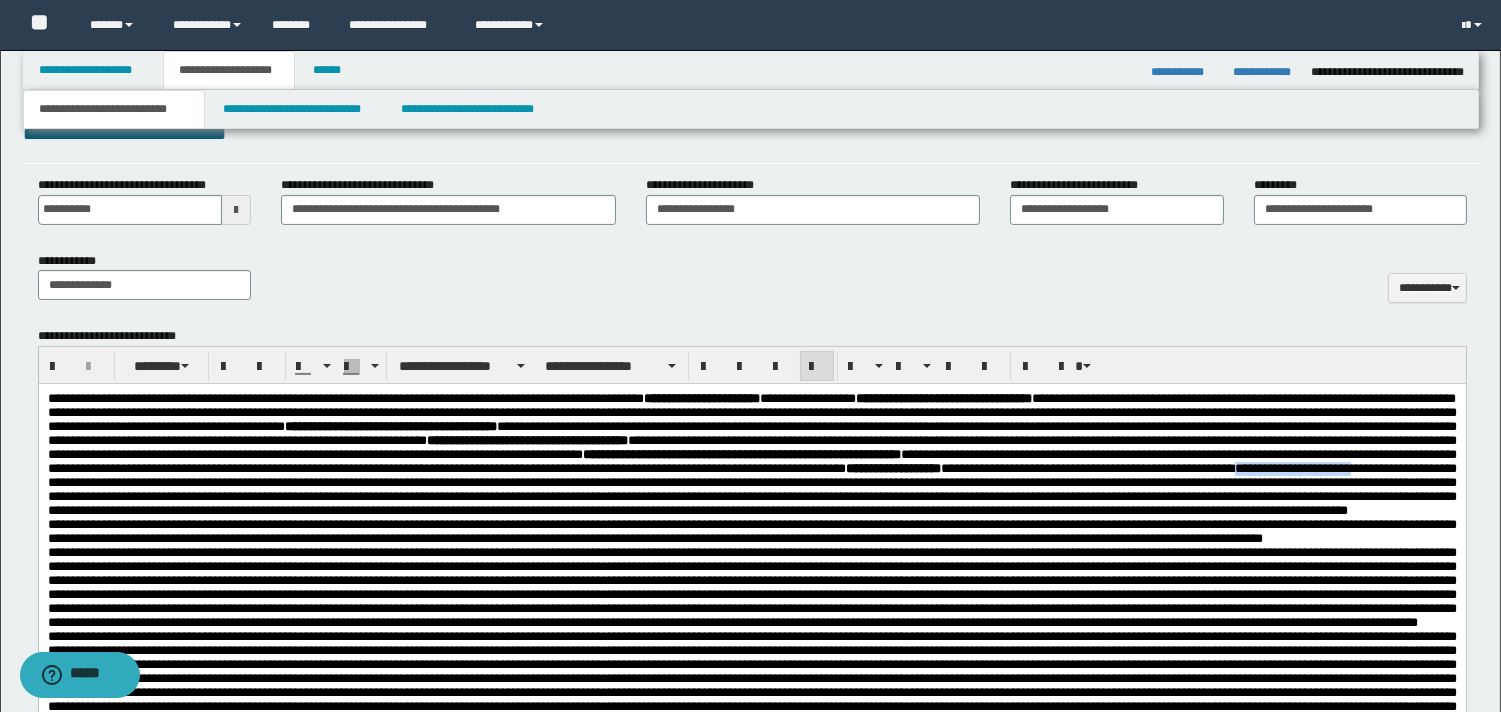 click on "**********" at bounding box center (751, 489) 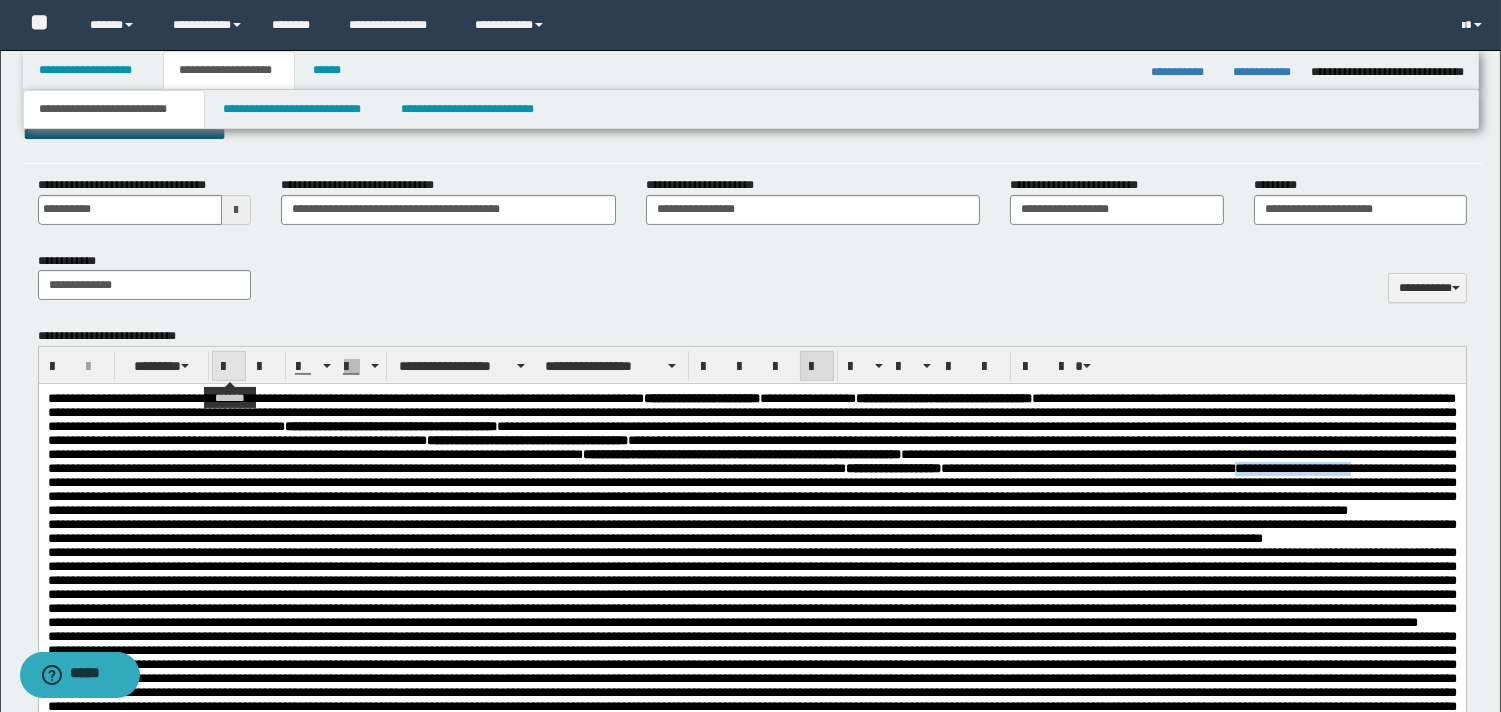 click at bounding box center (229, 366) 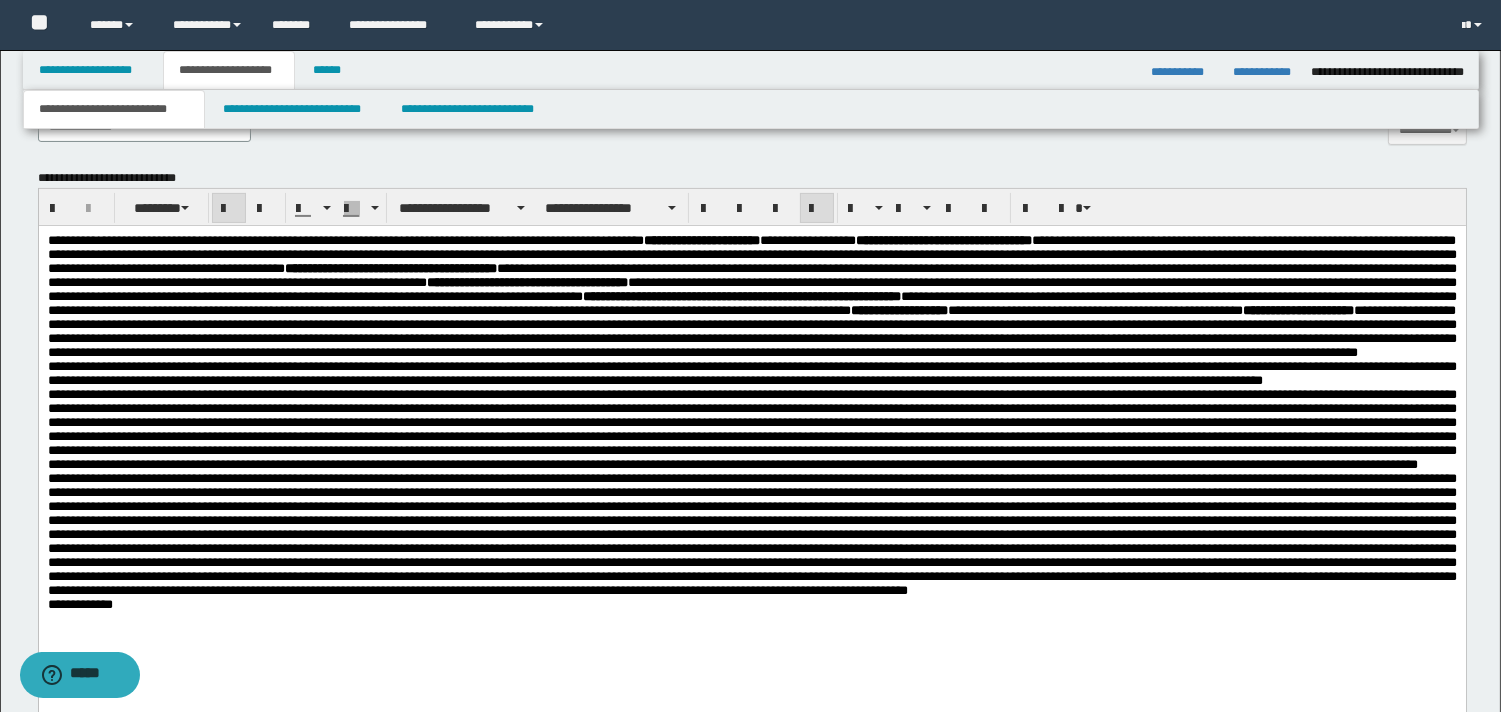 scroll, scrollTop: 931, scrollLeft: 0, axis: vertical 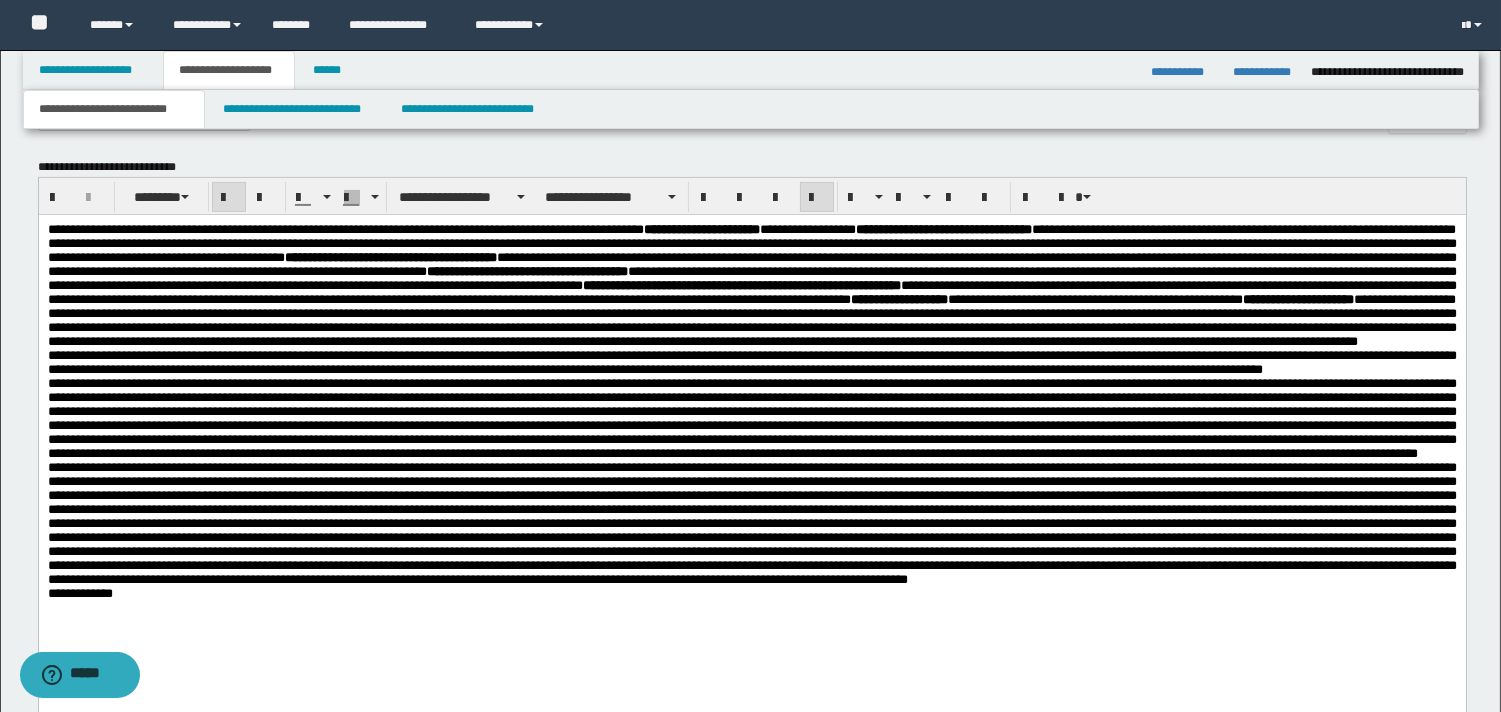 click on "**********" at bounding box center [751, 286] 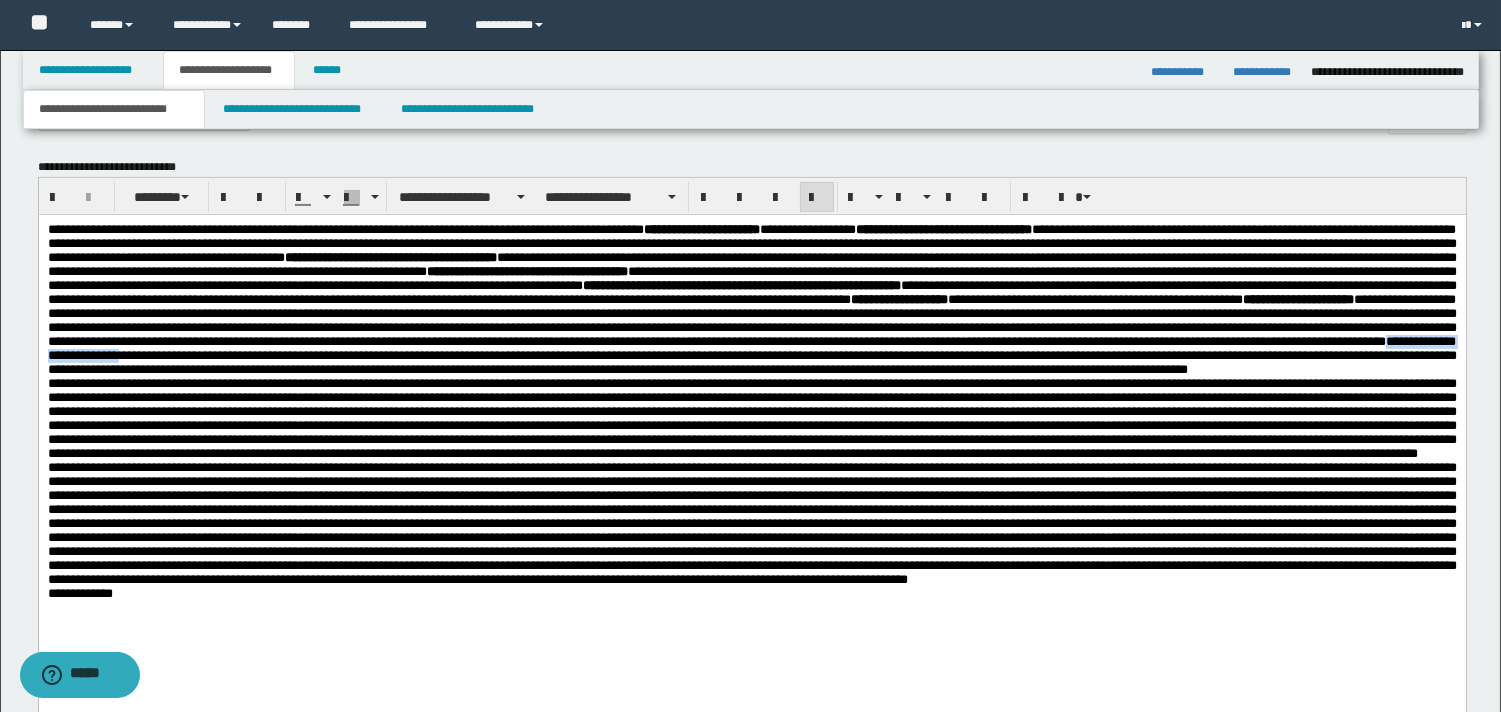 drag, startPoint x: 1191, startPoint y: 394, endPoint x: 1366, endPoint y: 398, distance: 175.04572 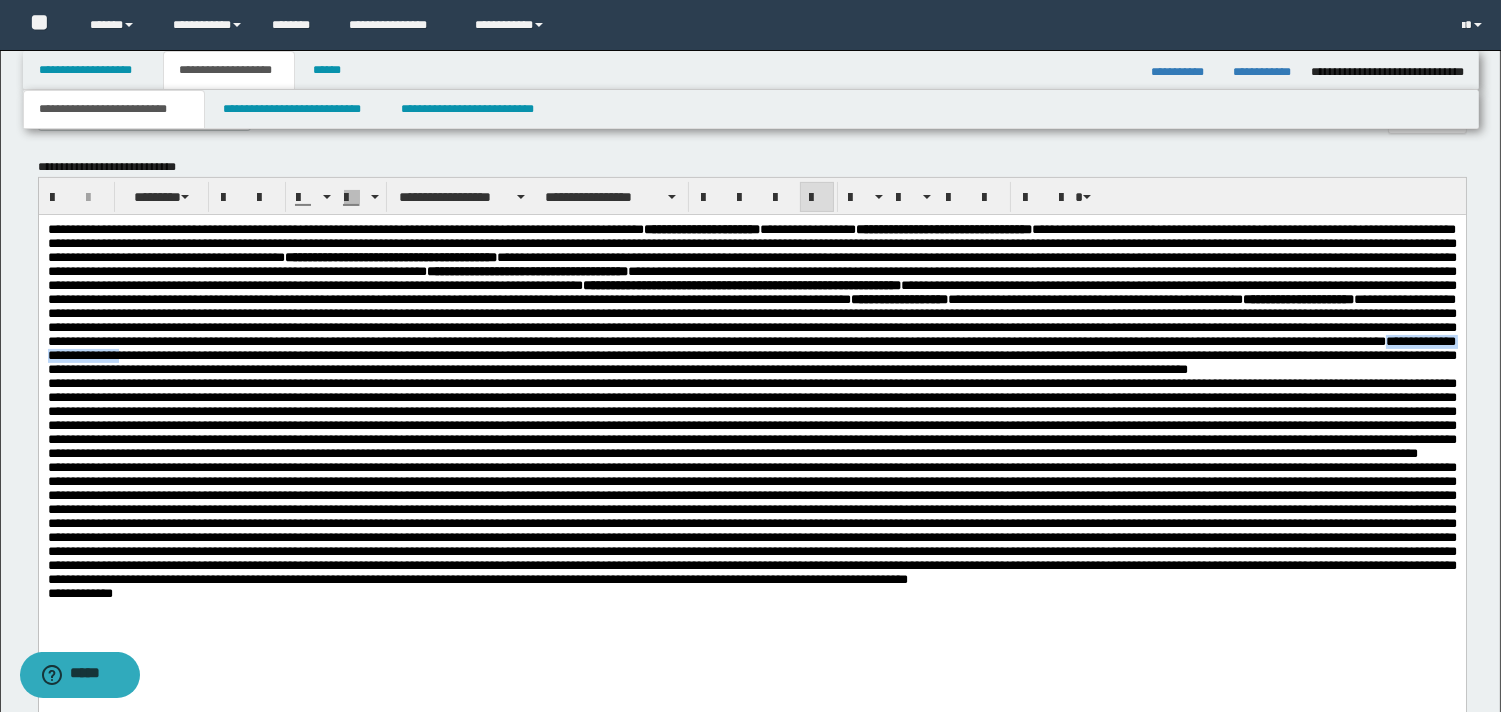 click on "**********" at bounding box center (751, 355) 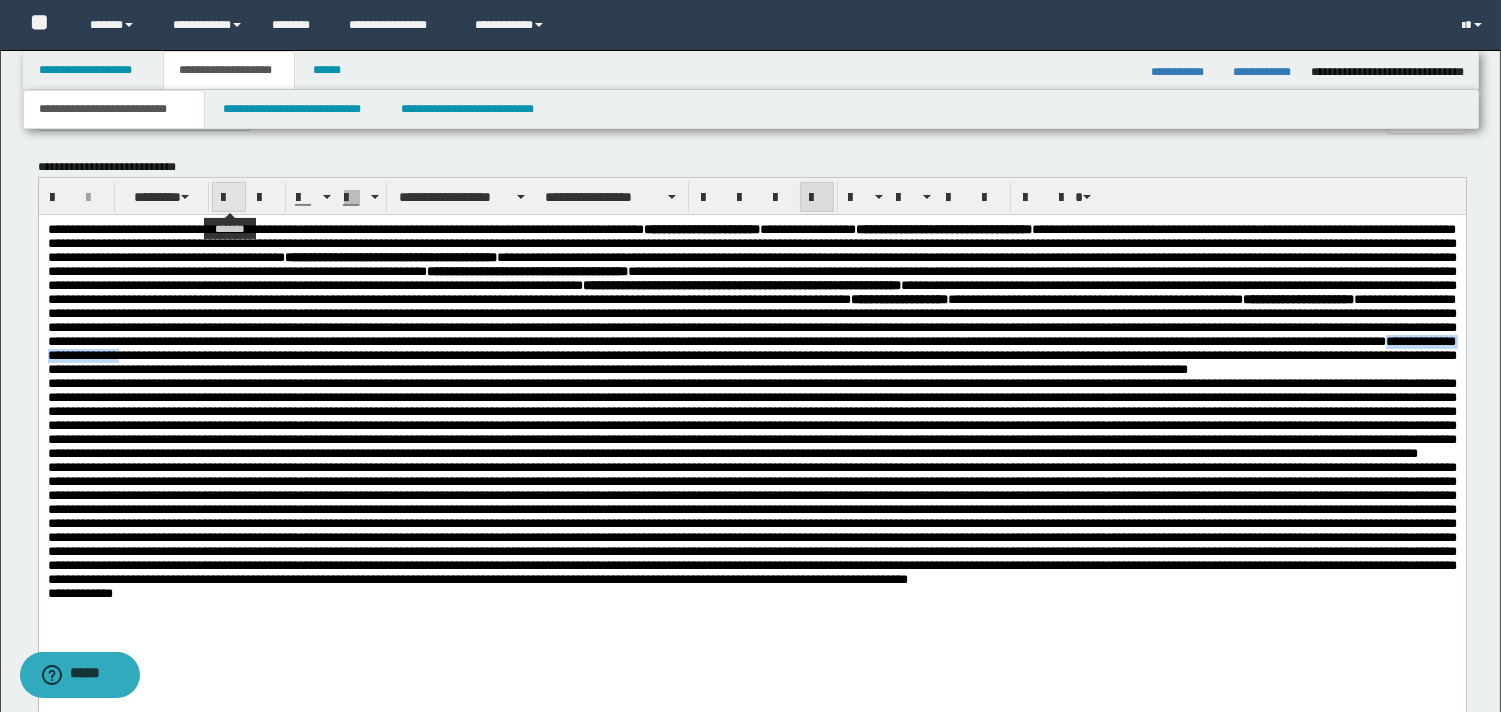 click at bounding box center [229, 198] 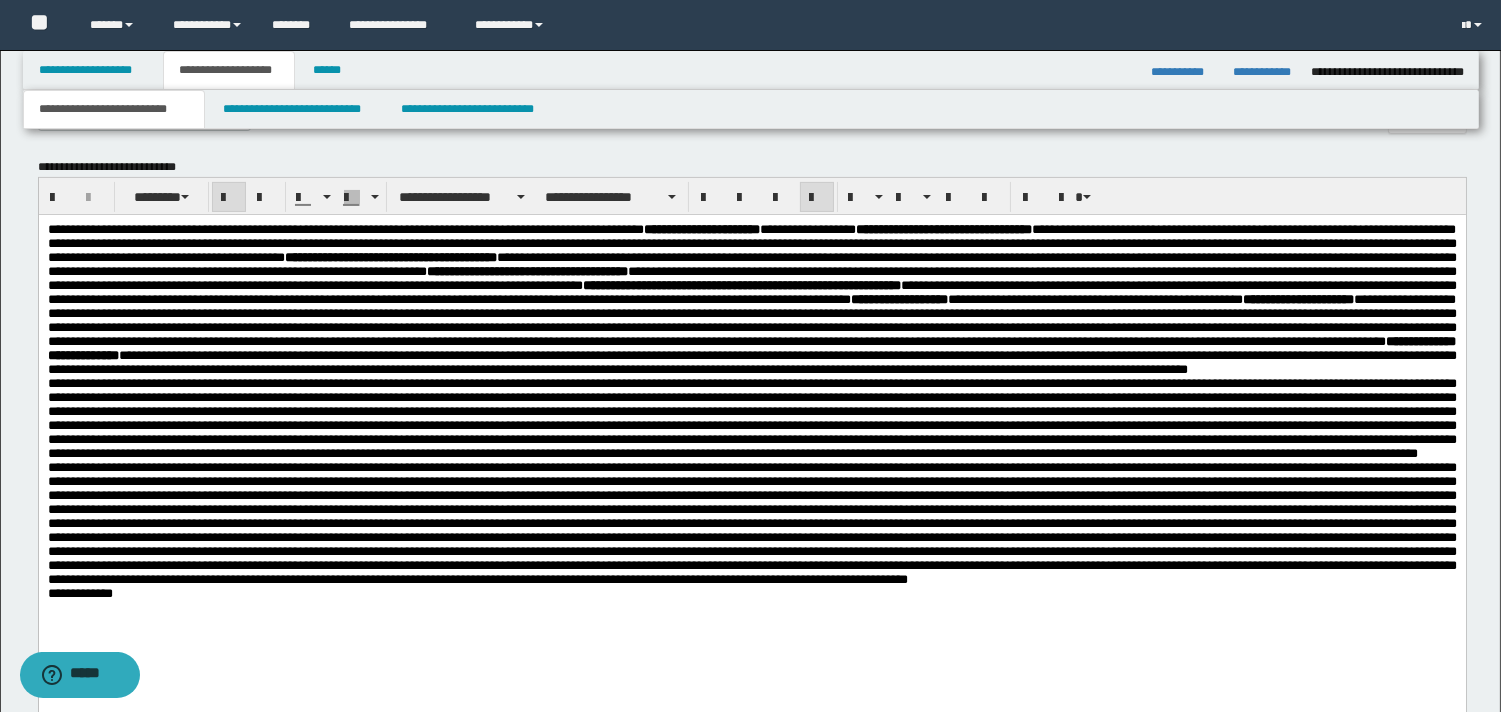 click on "**********" at bounding box center [751, 300] 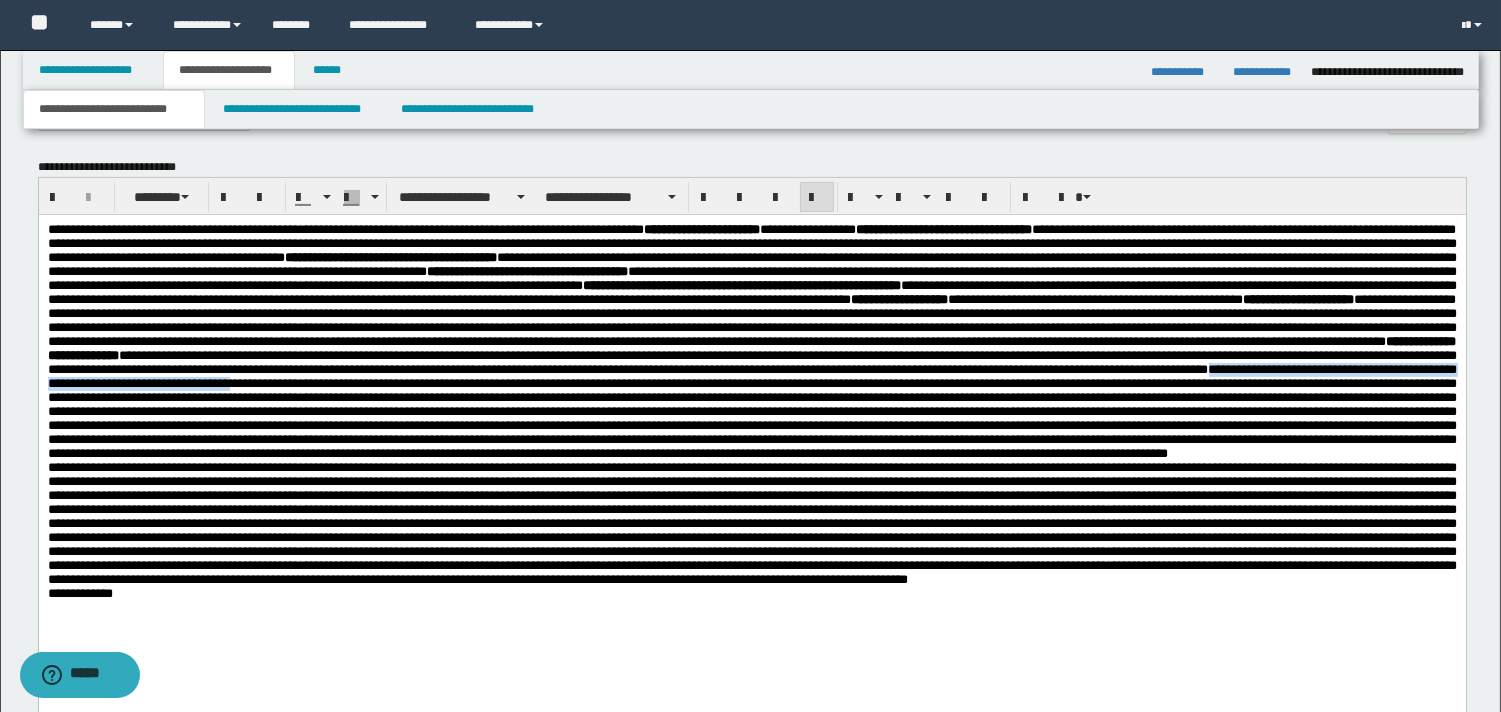 drag, startPoint x: 113, startPoint y: 445, endPoint x: 595, endPoint y: 447, distance: 482.00415 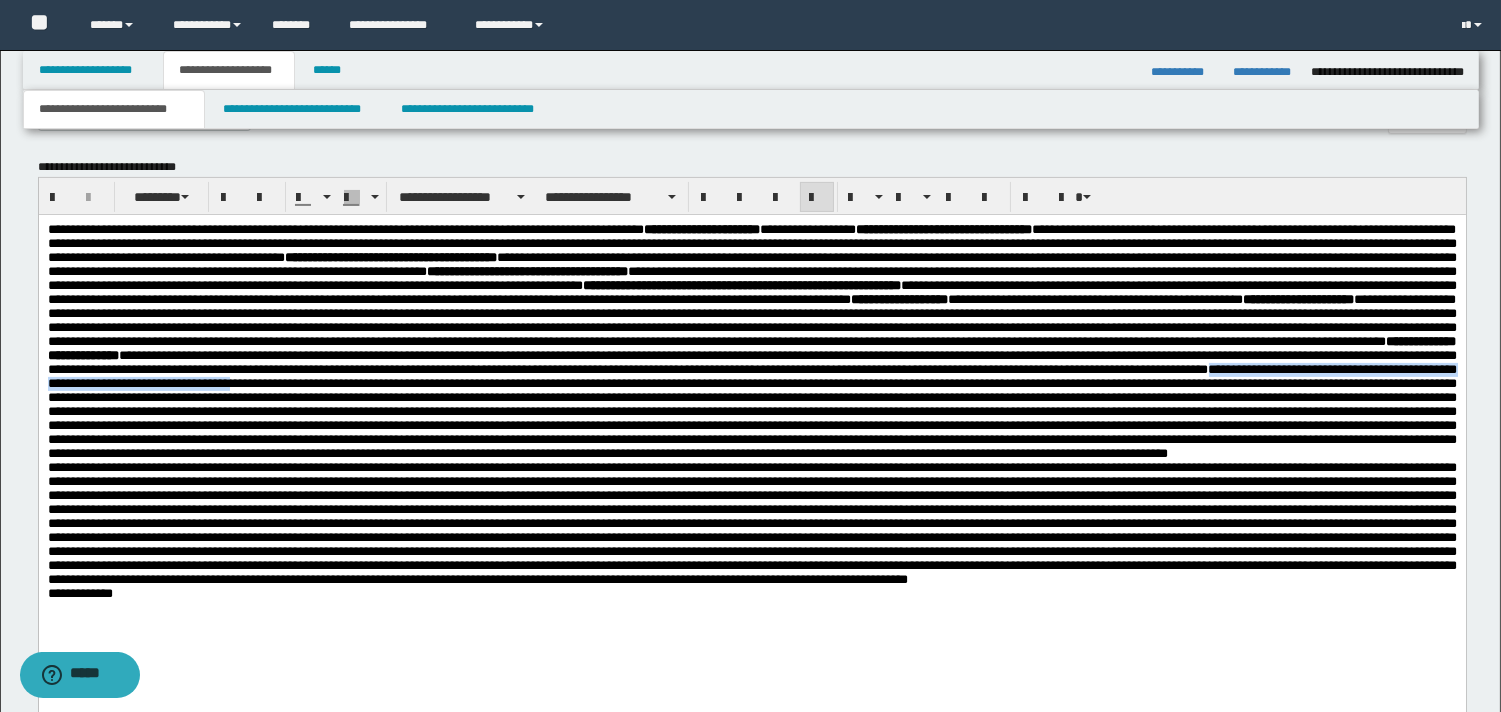 click at bounding box center [751, 411] 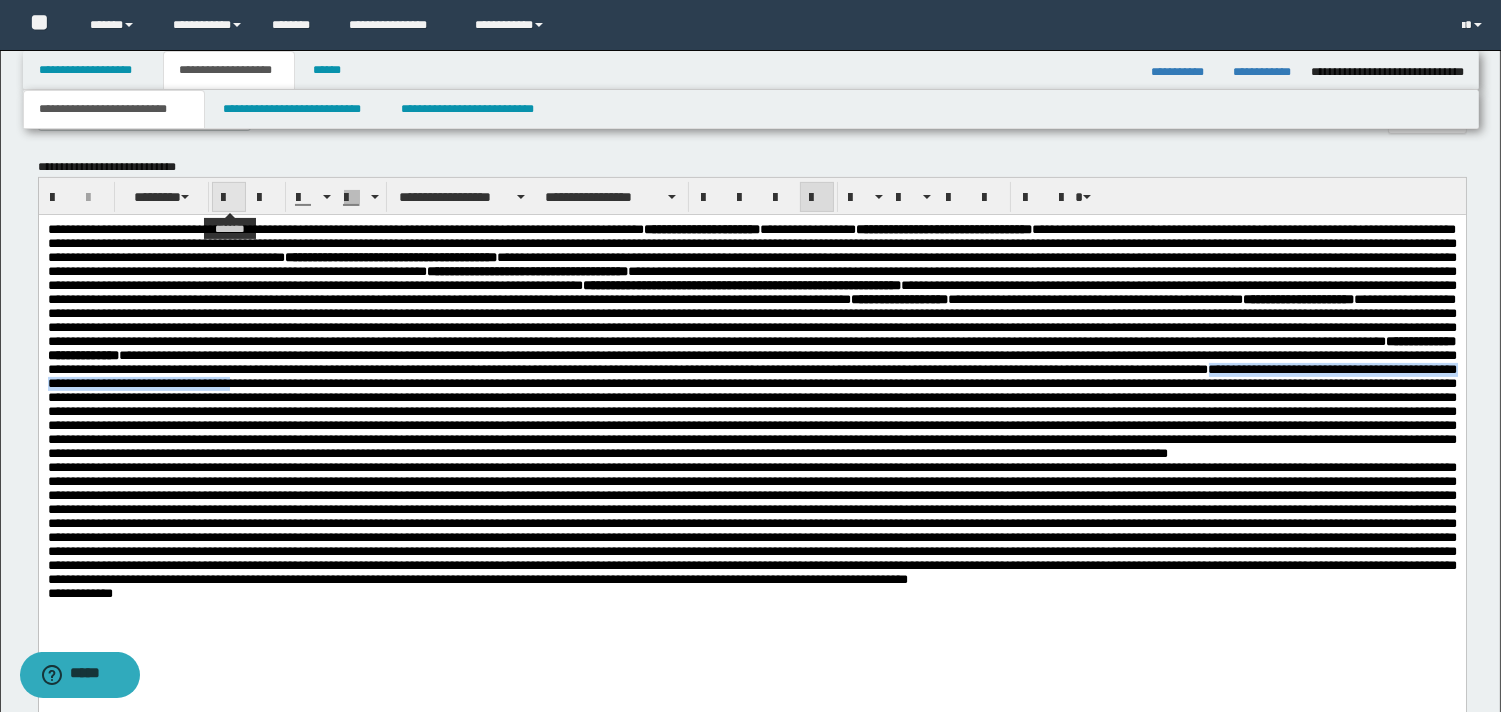 click at bounding box center [229, 198] 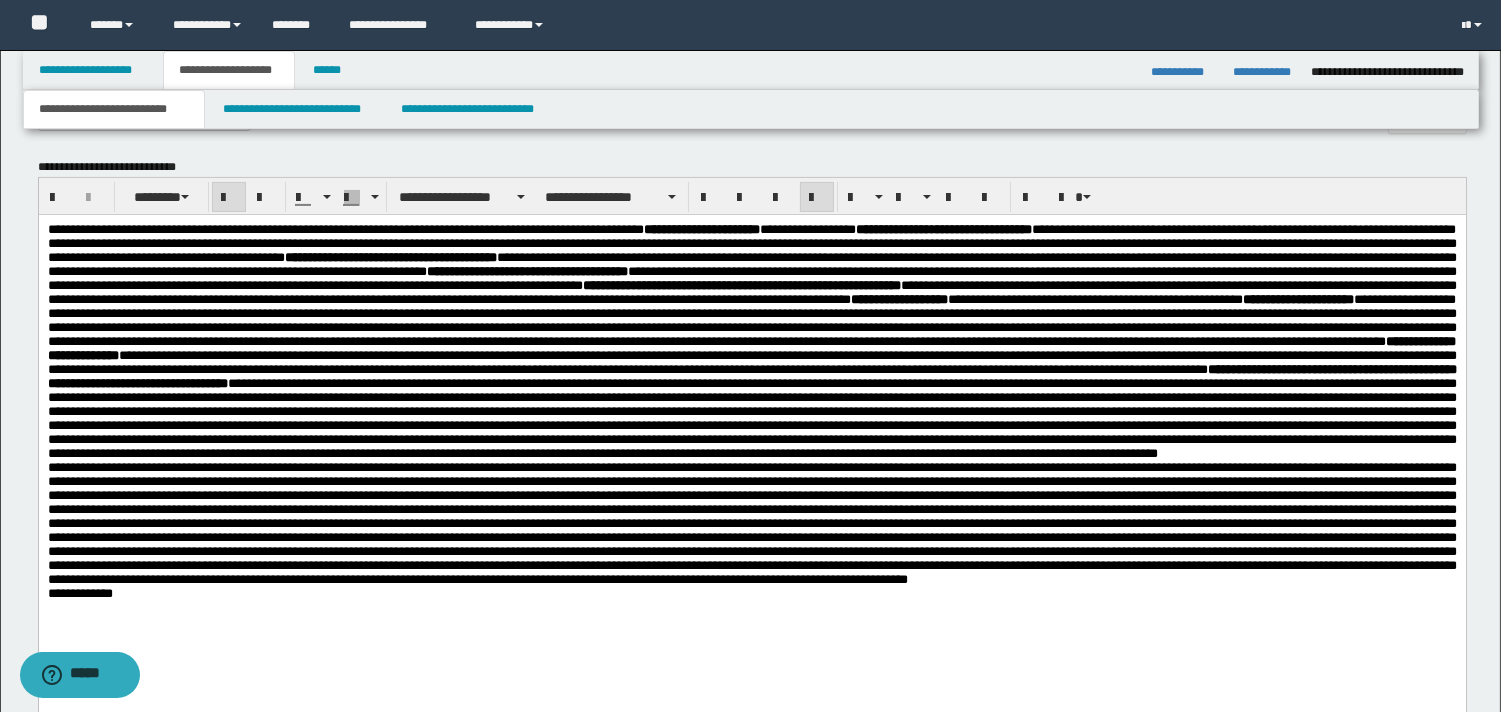 click on "**********" at bounding box center [751, 411] 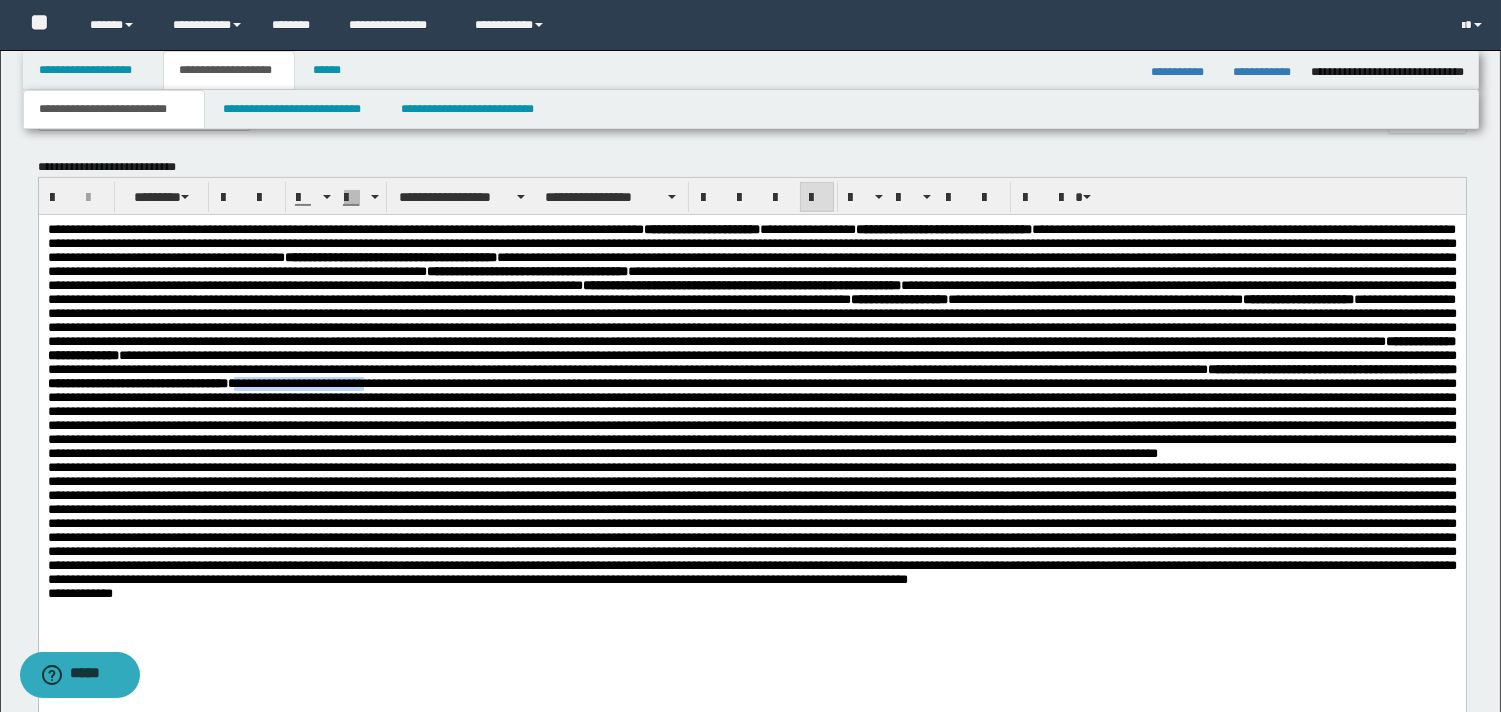 drag, startPoint x: 652, startPoint y: 448, endPoint x: 815, endPoint y: 449, distance: 163.00307 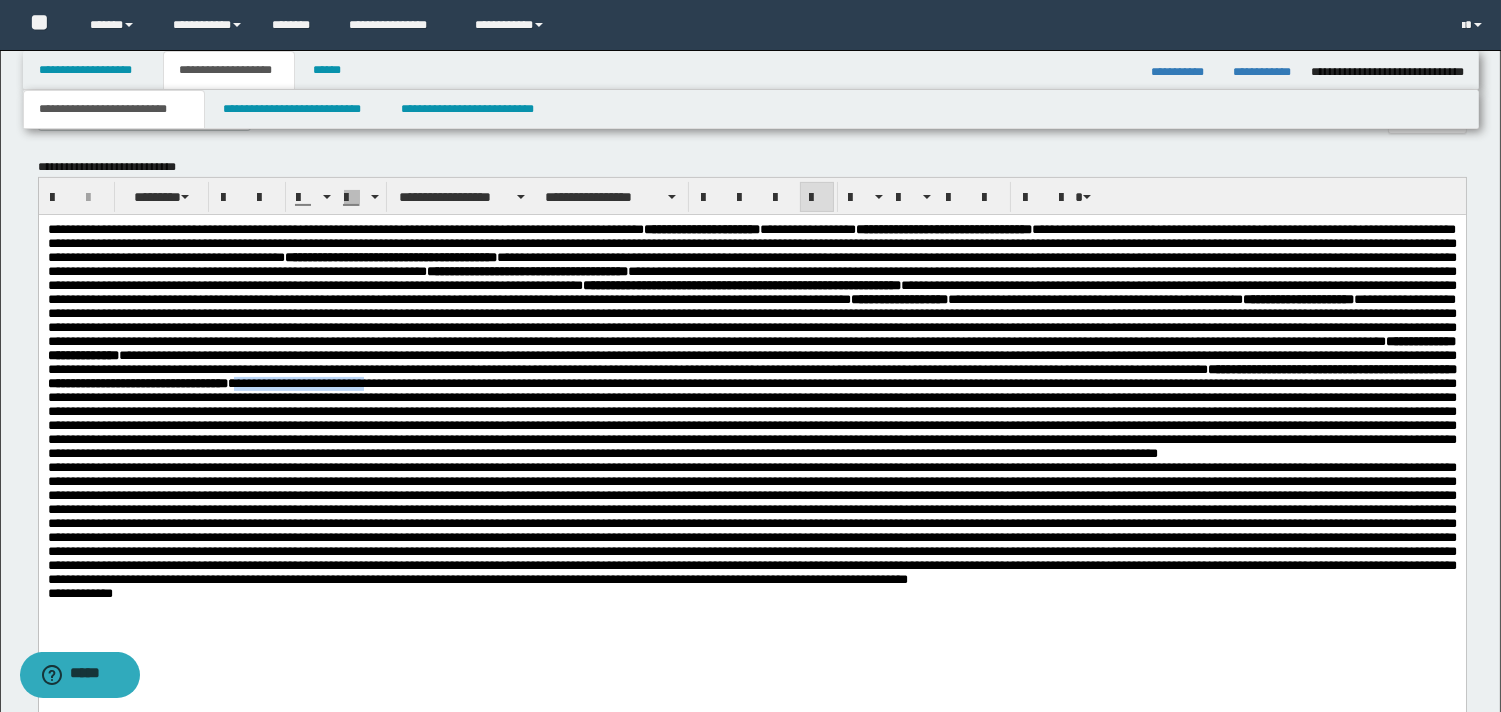 click on "**********" at bounding box center [751, 411] 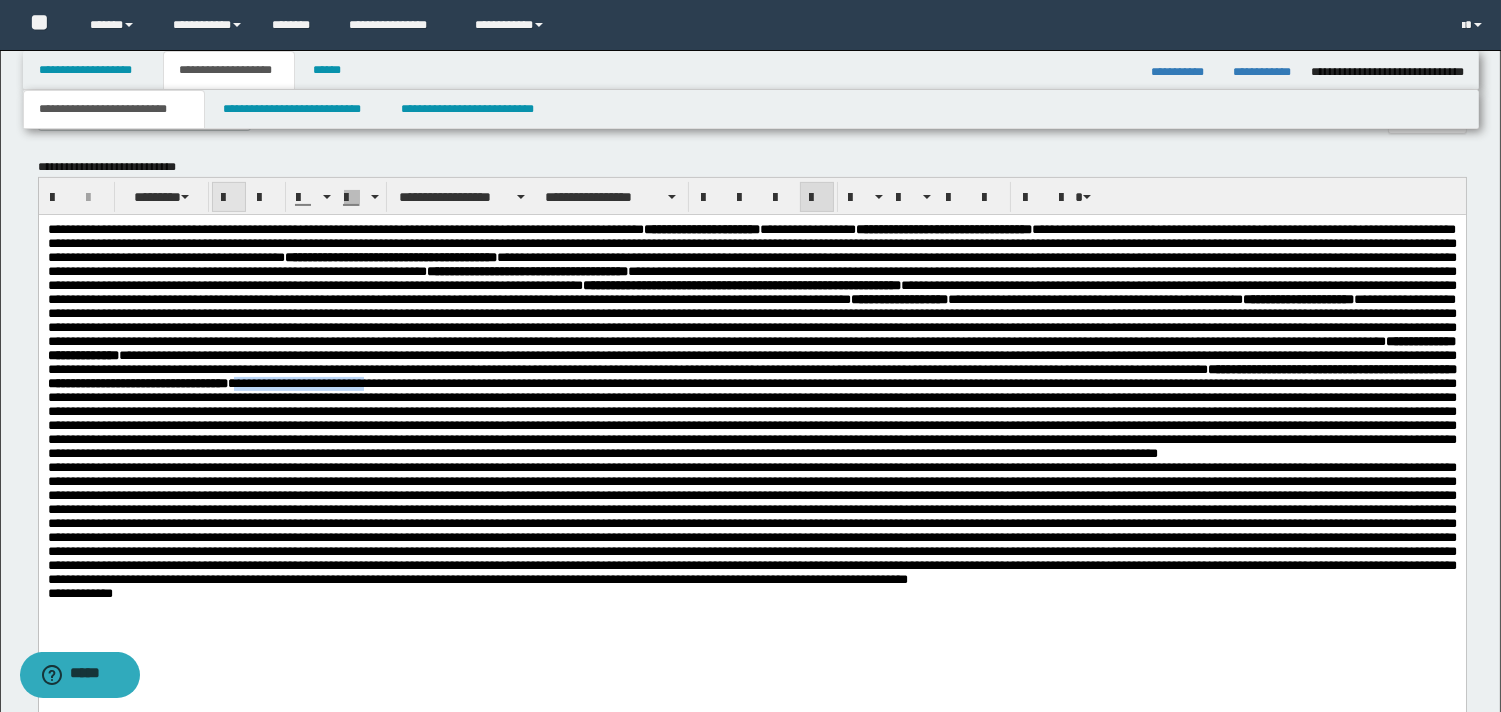 click at bounding box center (229, 198) 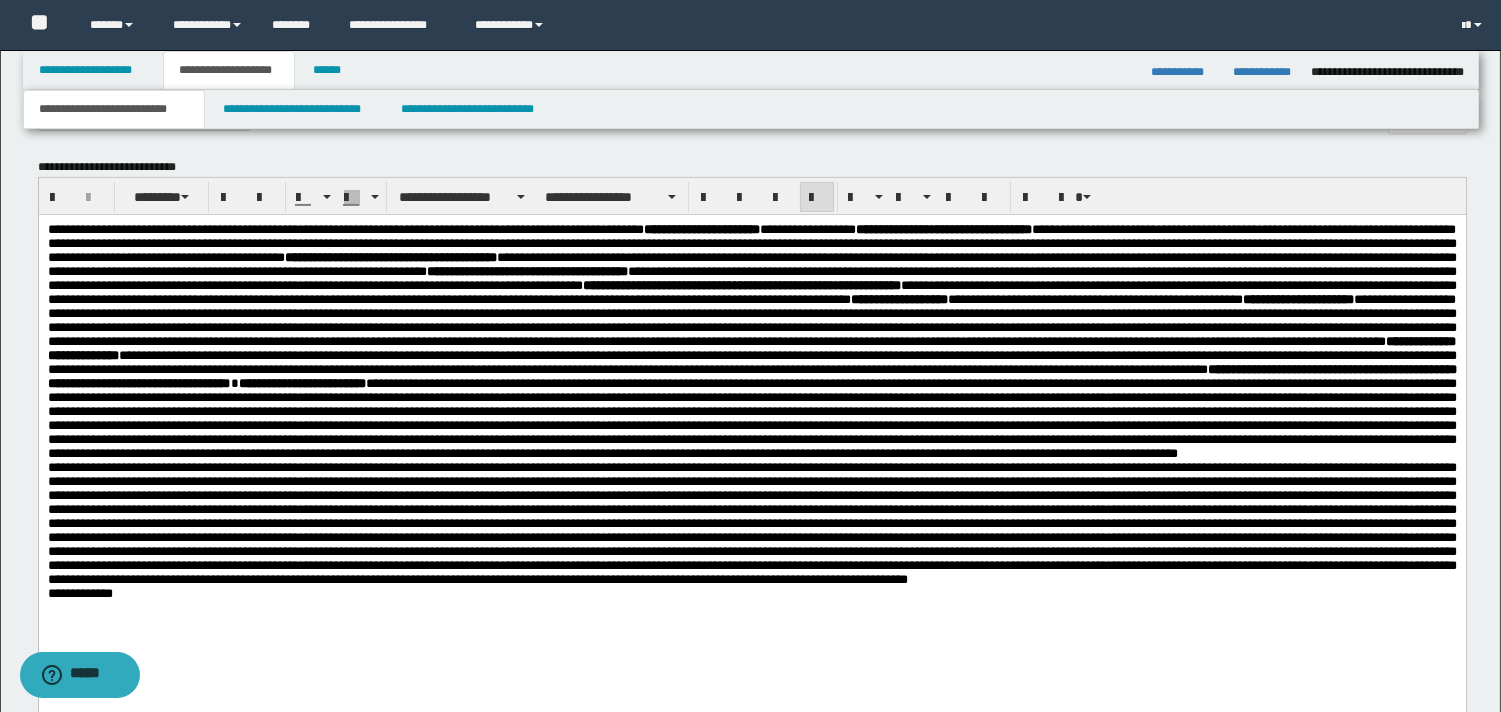 click on "**********" at bounding box center [751, 342] 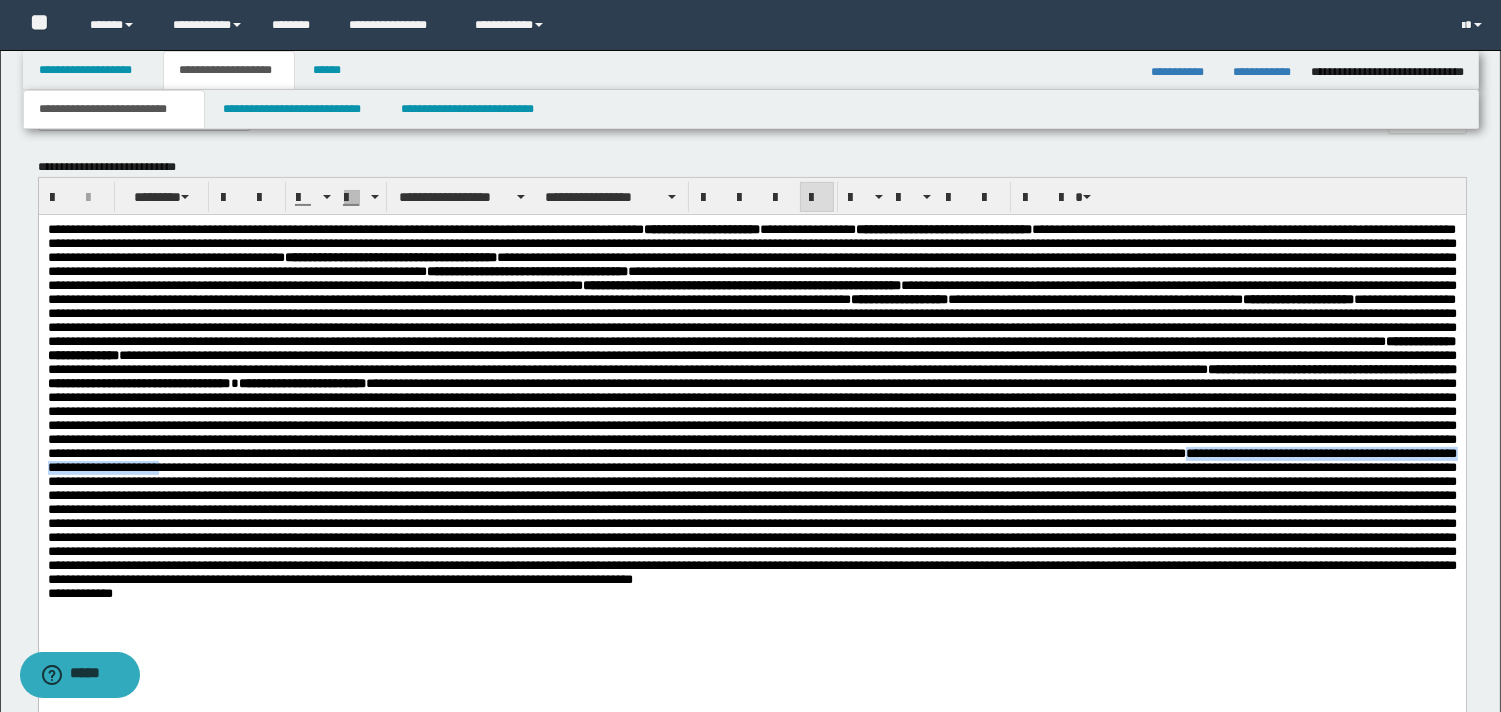 drag, startPoint x: 495, startPoint y: 564, endPoint x: 953, endPoint y: 567, distance: 458.00983 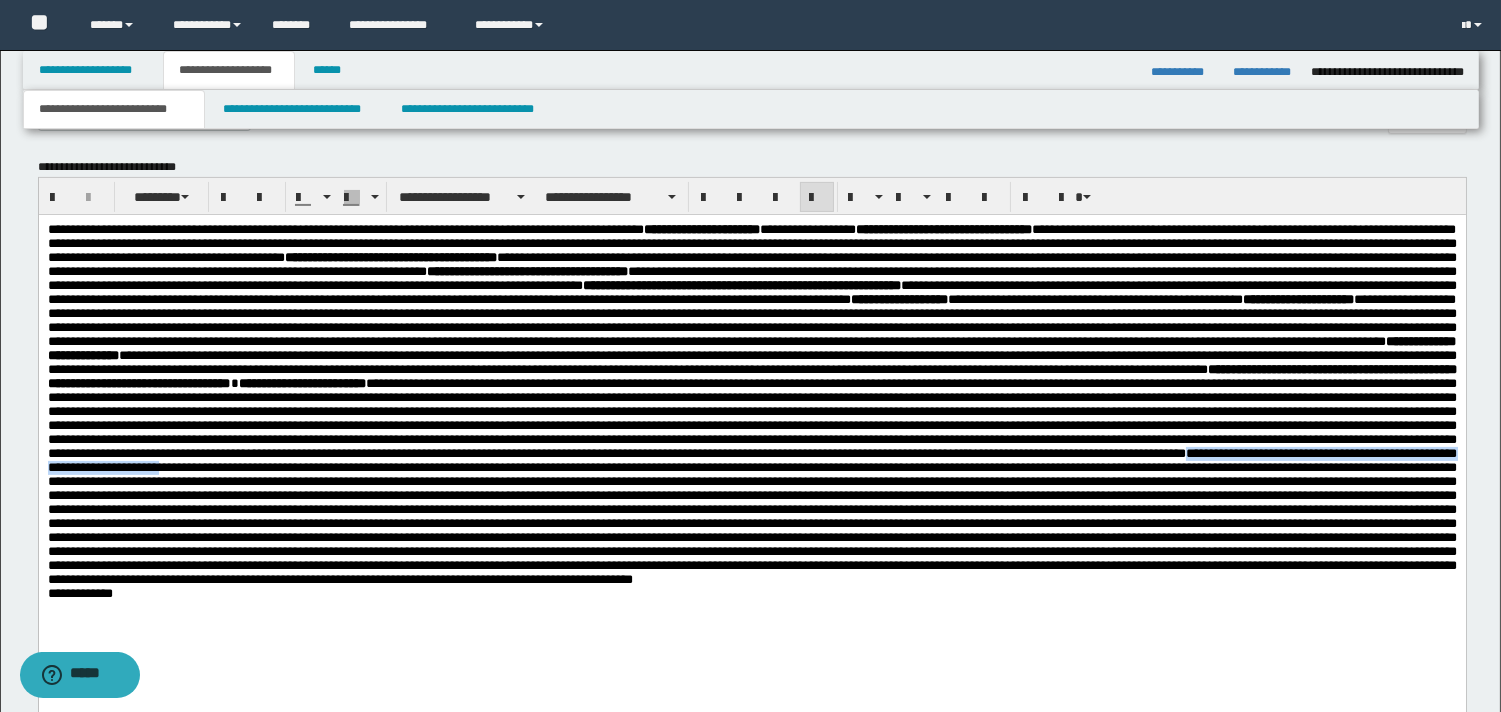 click on "**********" at bounding box center [751, 405] 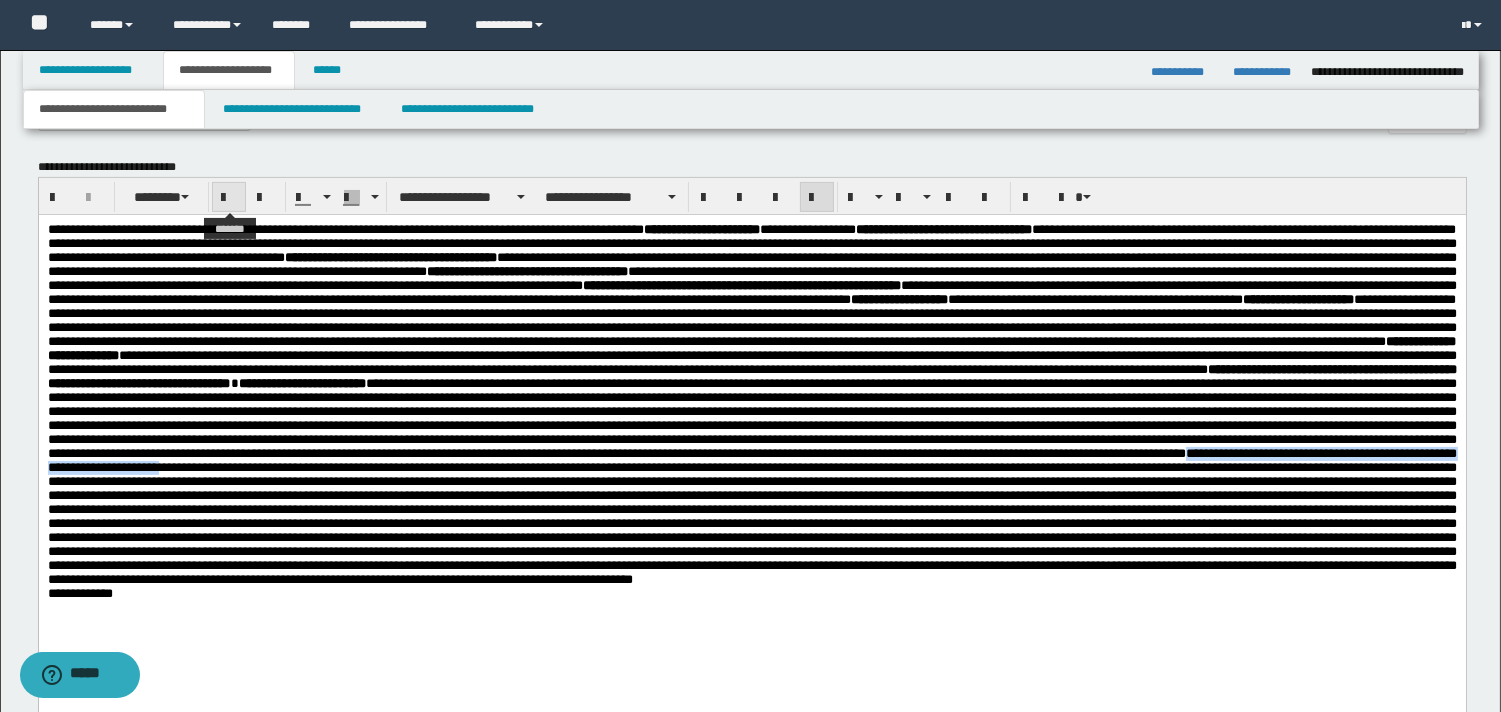 click at bounding box center (229, 198) 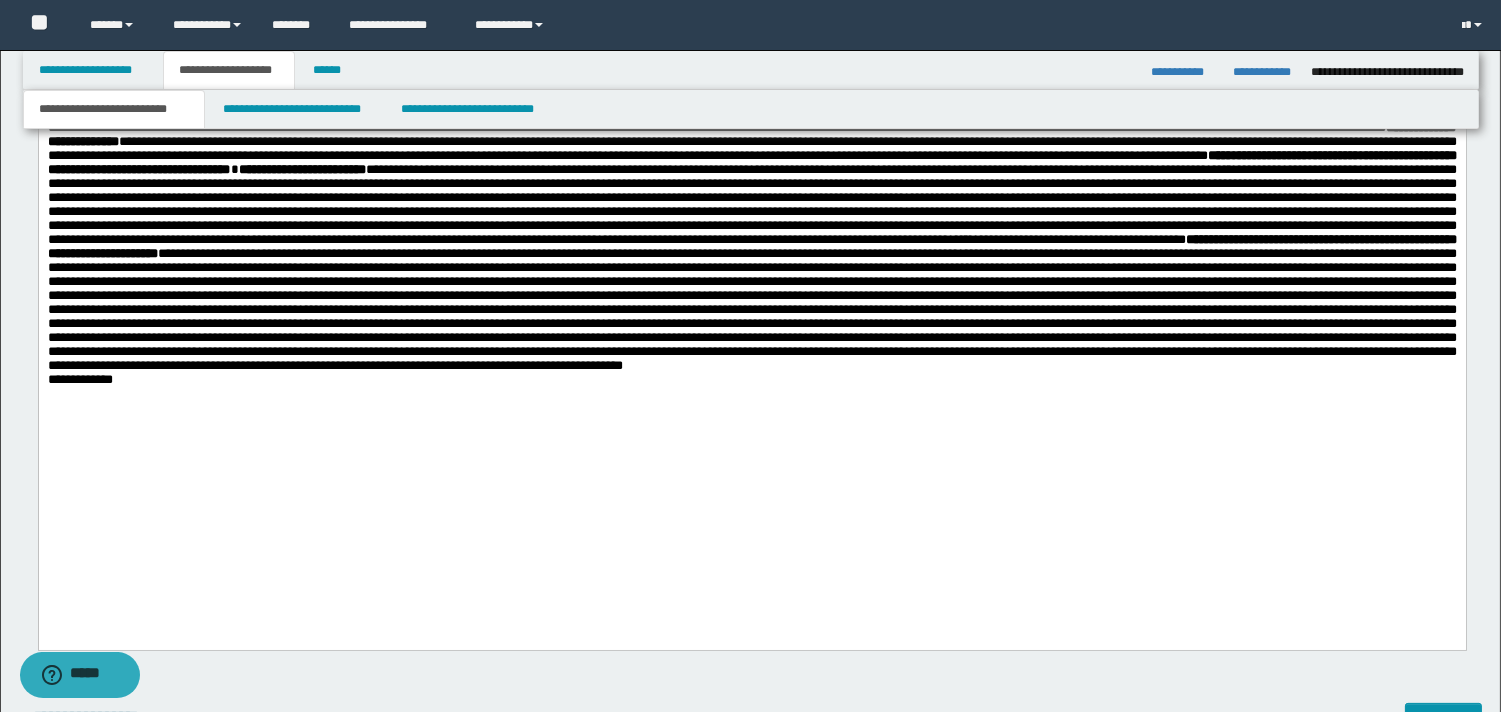 scroll, scrollTop: 1150, scrollLeft: 0, axis: vertical 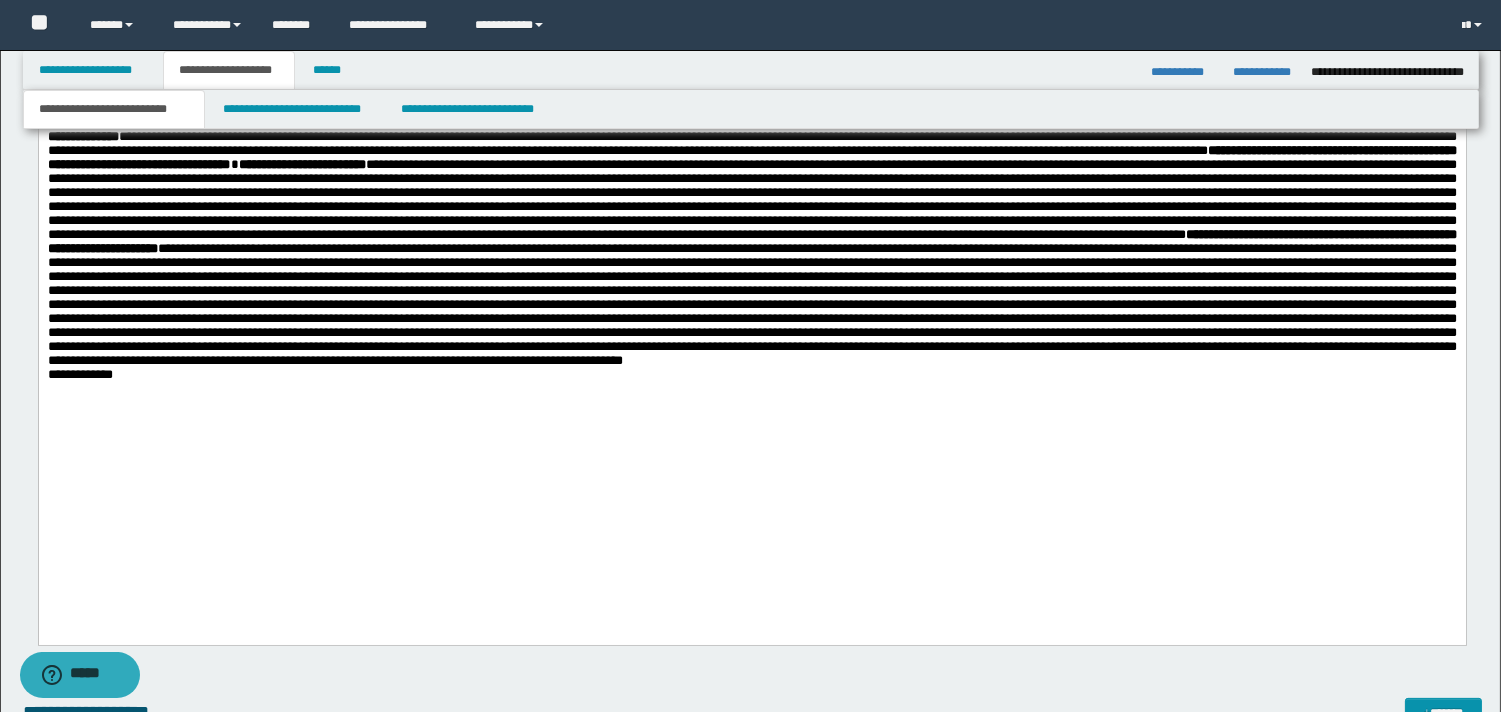 click on "**********" at bounding box center (751, 219) 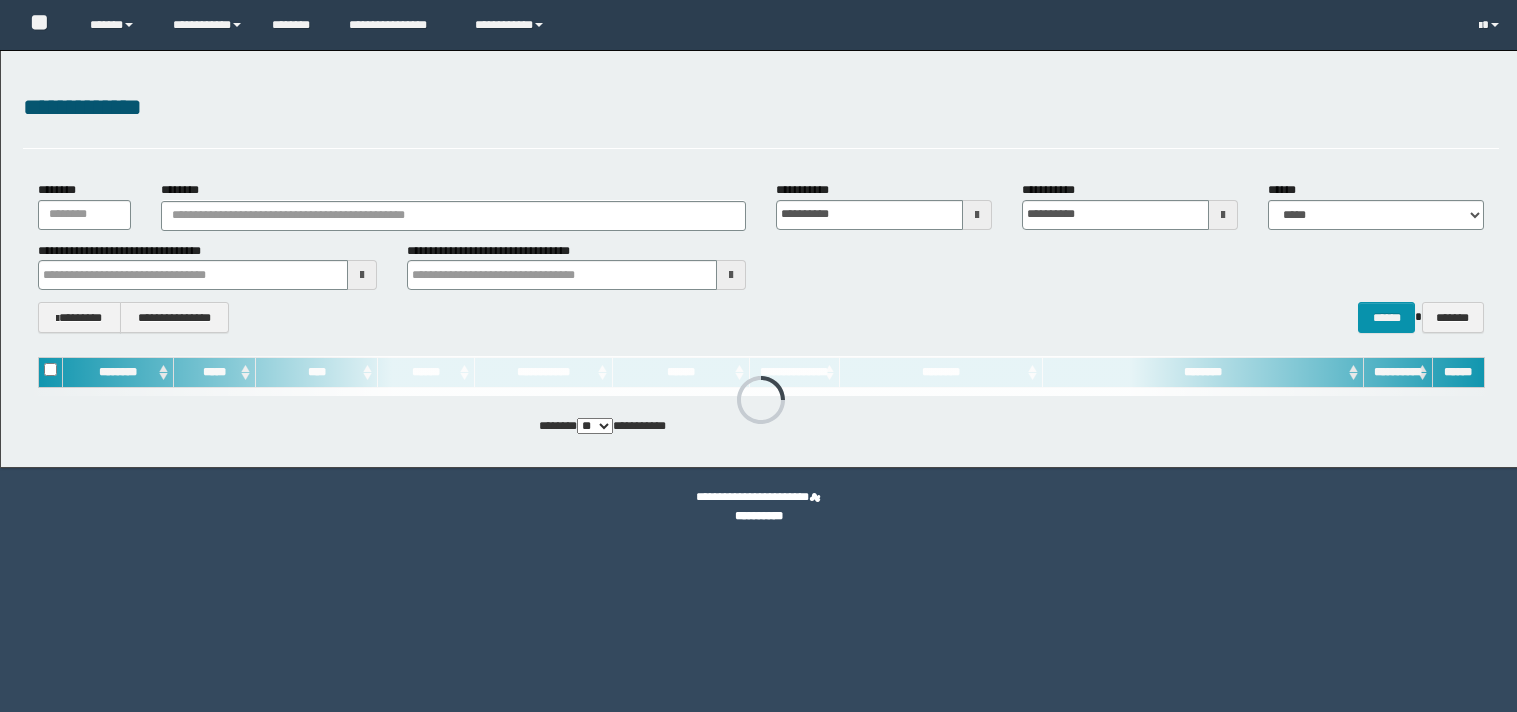 scroll, scrollTop: 0, scrollLeft: 0, axis: both 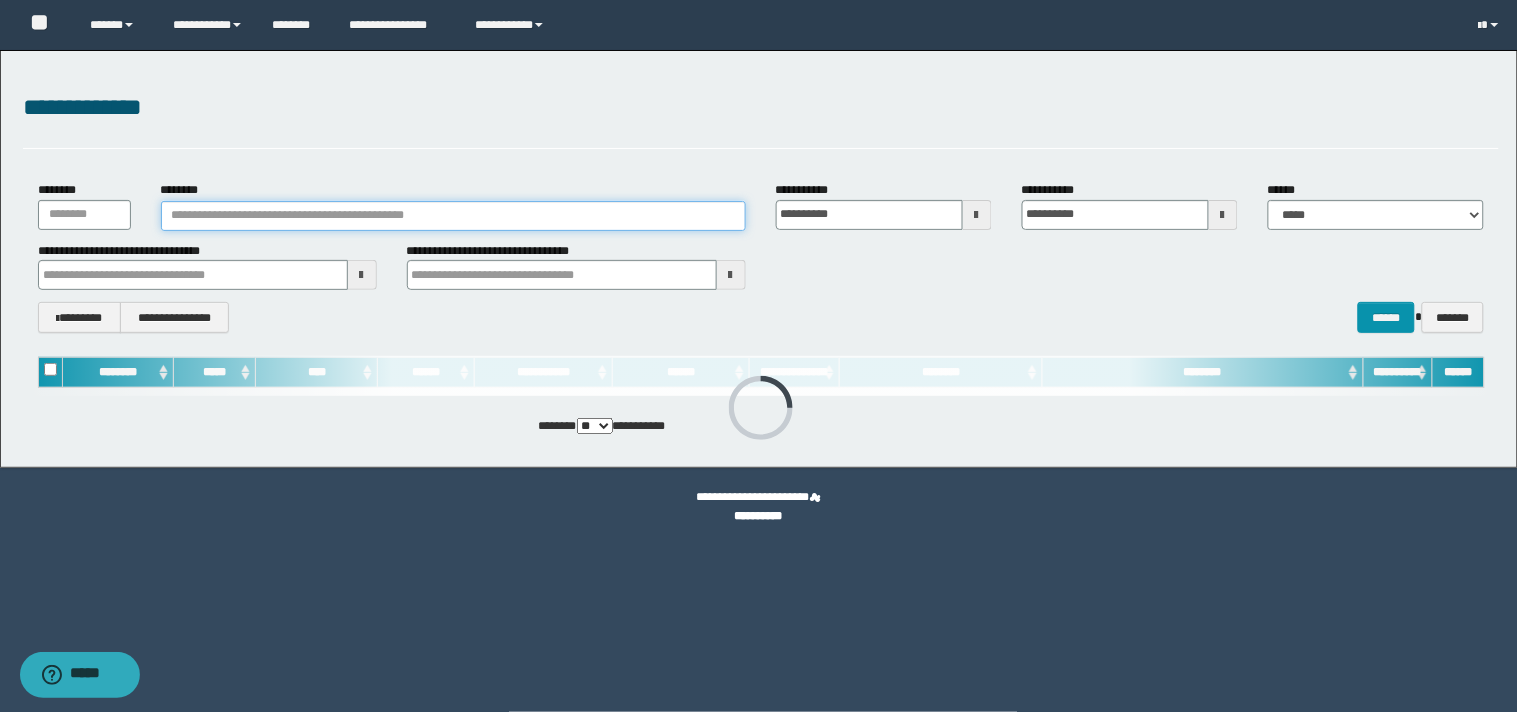 click on "********" at bounding box center (453, 216) 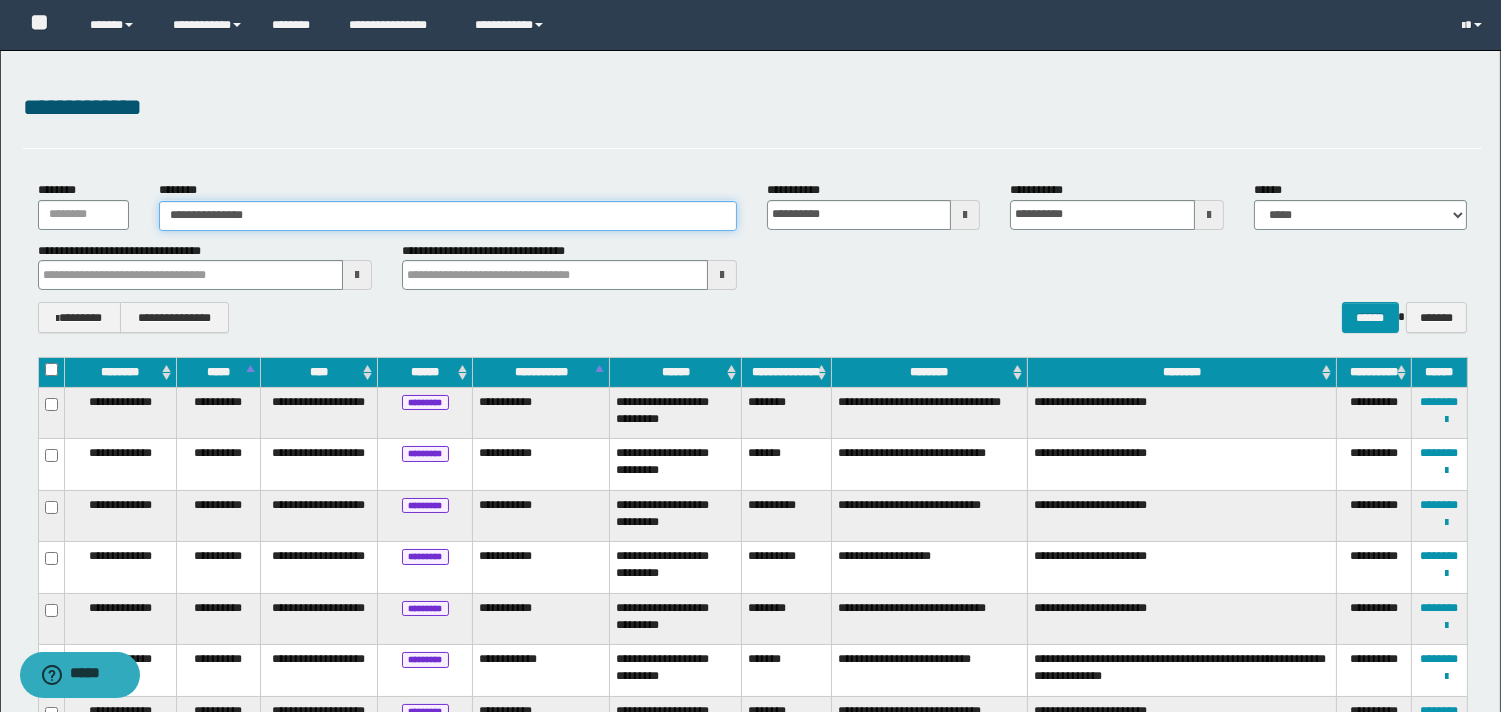 type on "**********" 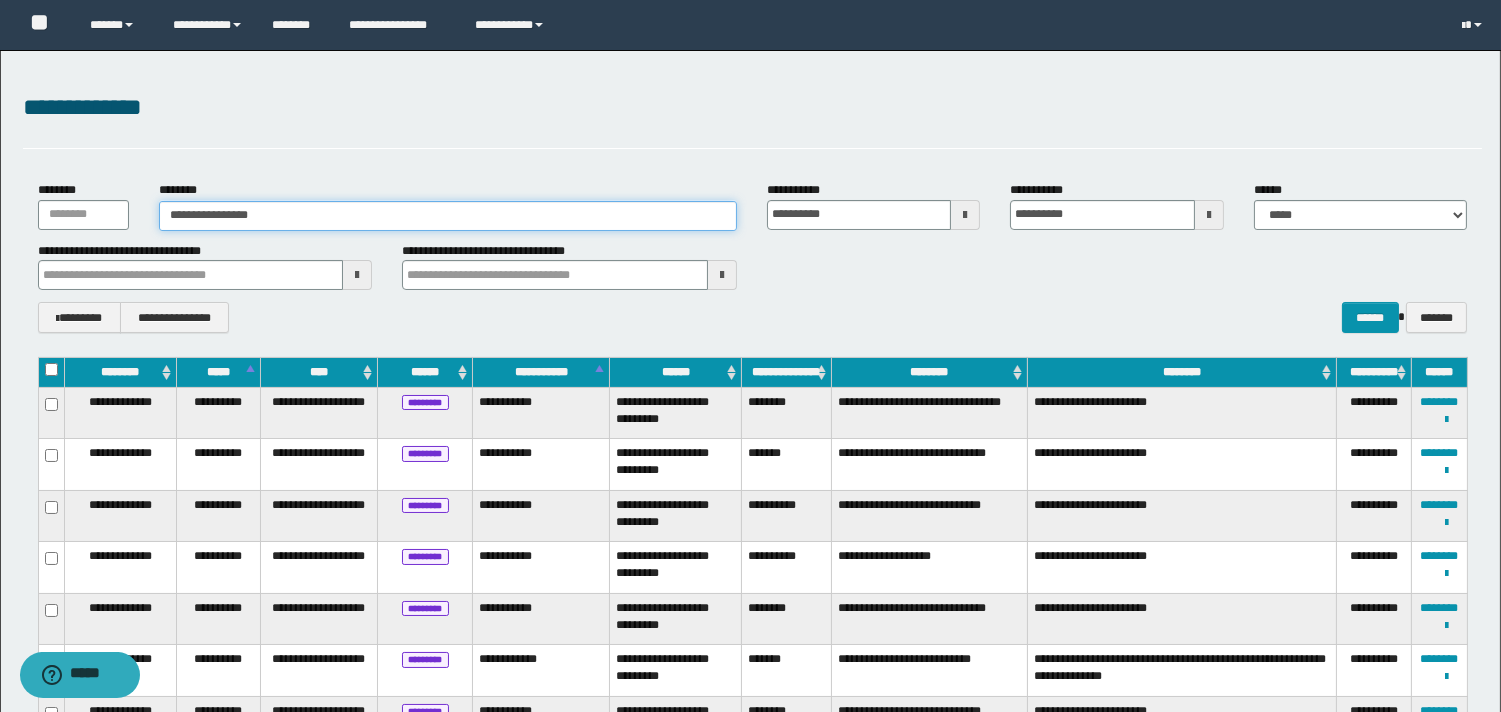 type on "**********" 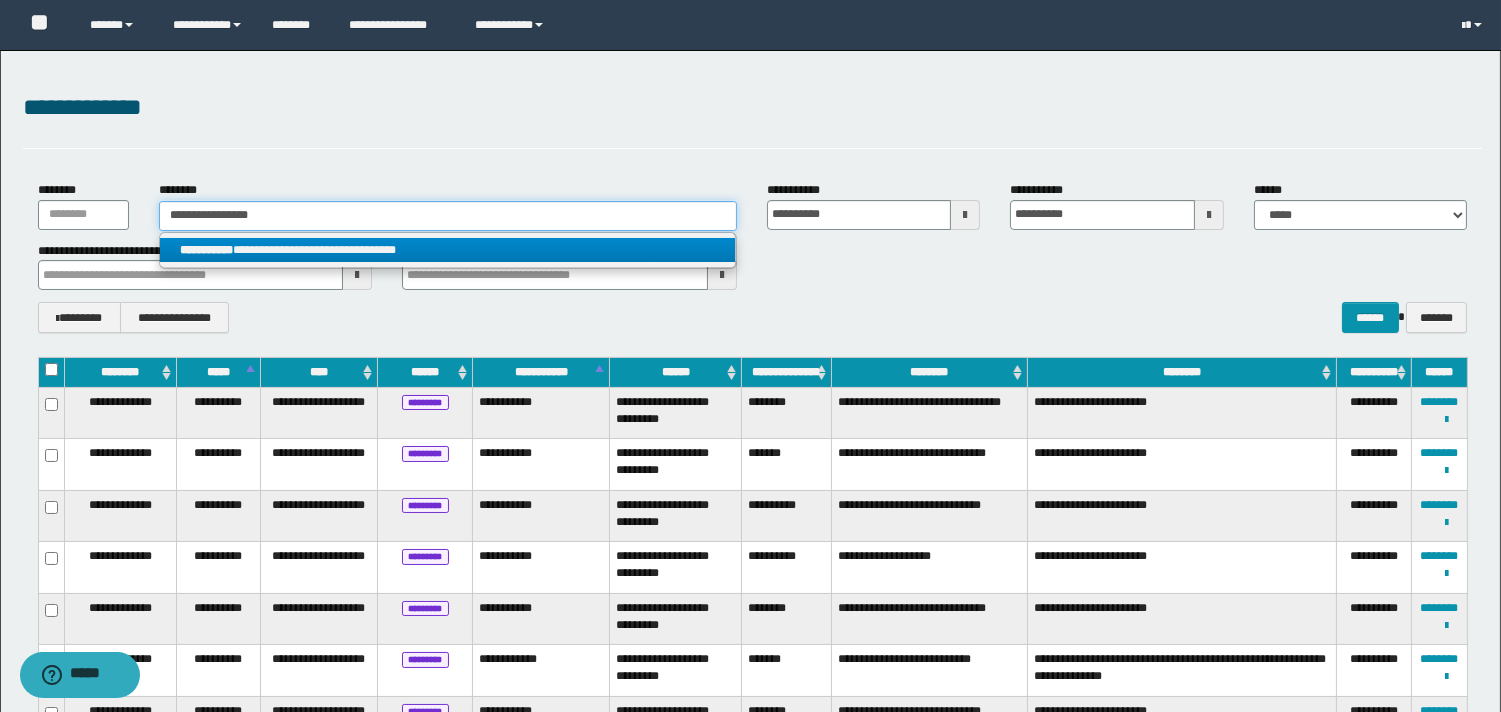 type on "**********" 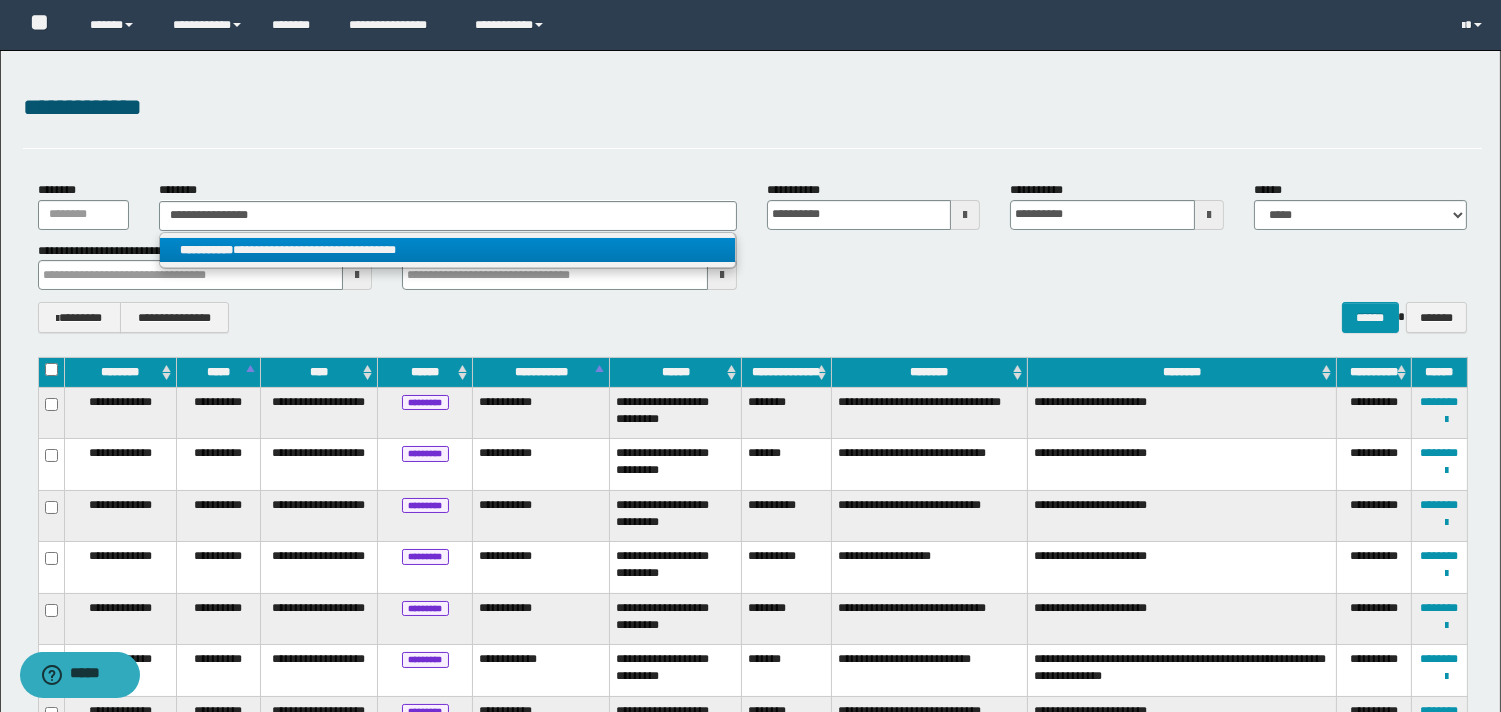 drag, startPoint x: 351, startPoint y: 253, endPoint x: 513, endPoint y: 426, distance: 237.00844 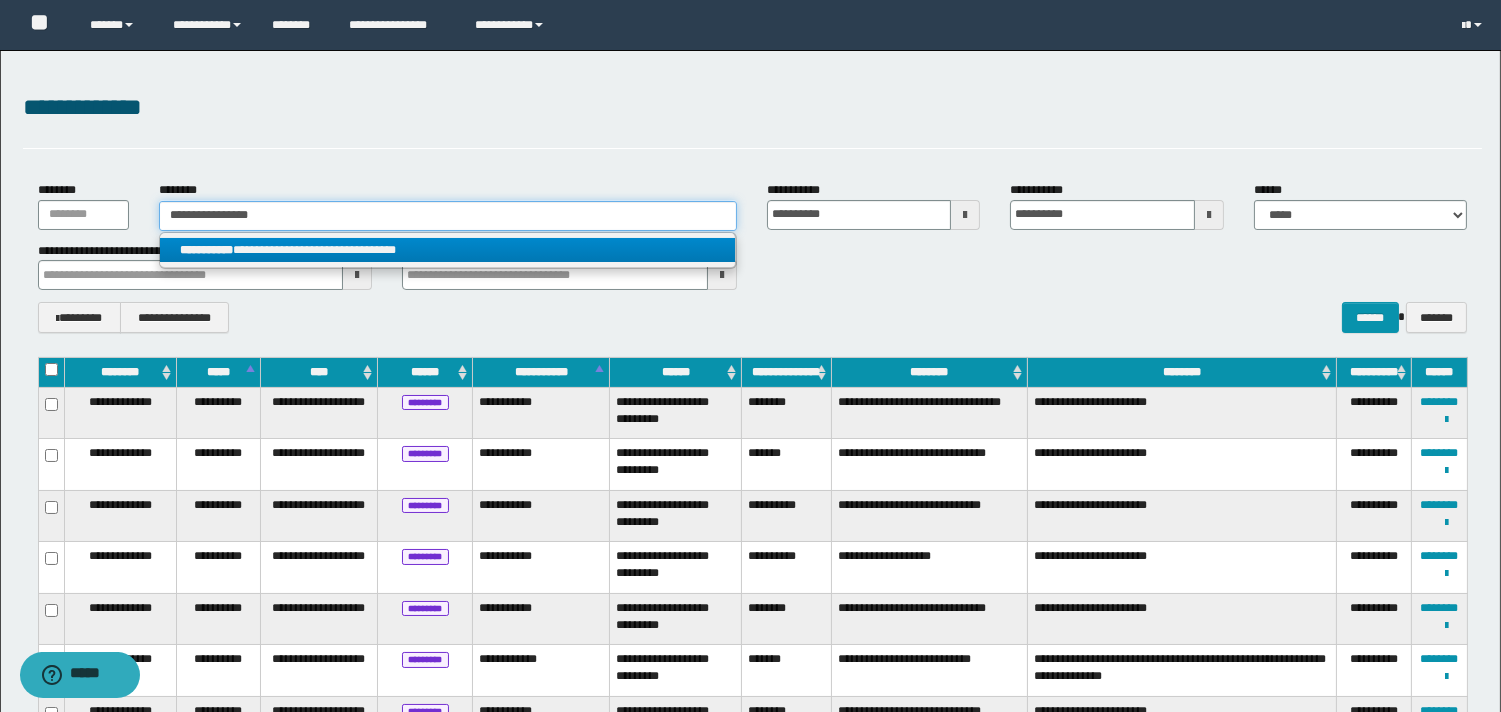 type 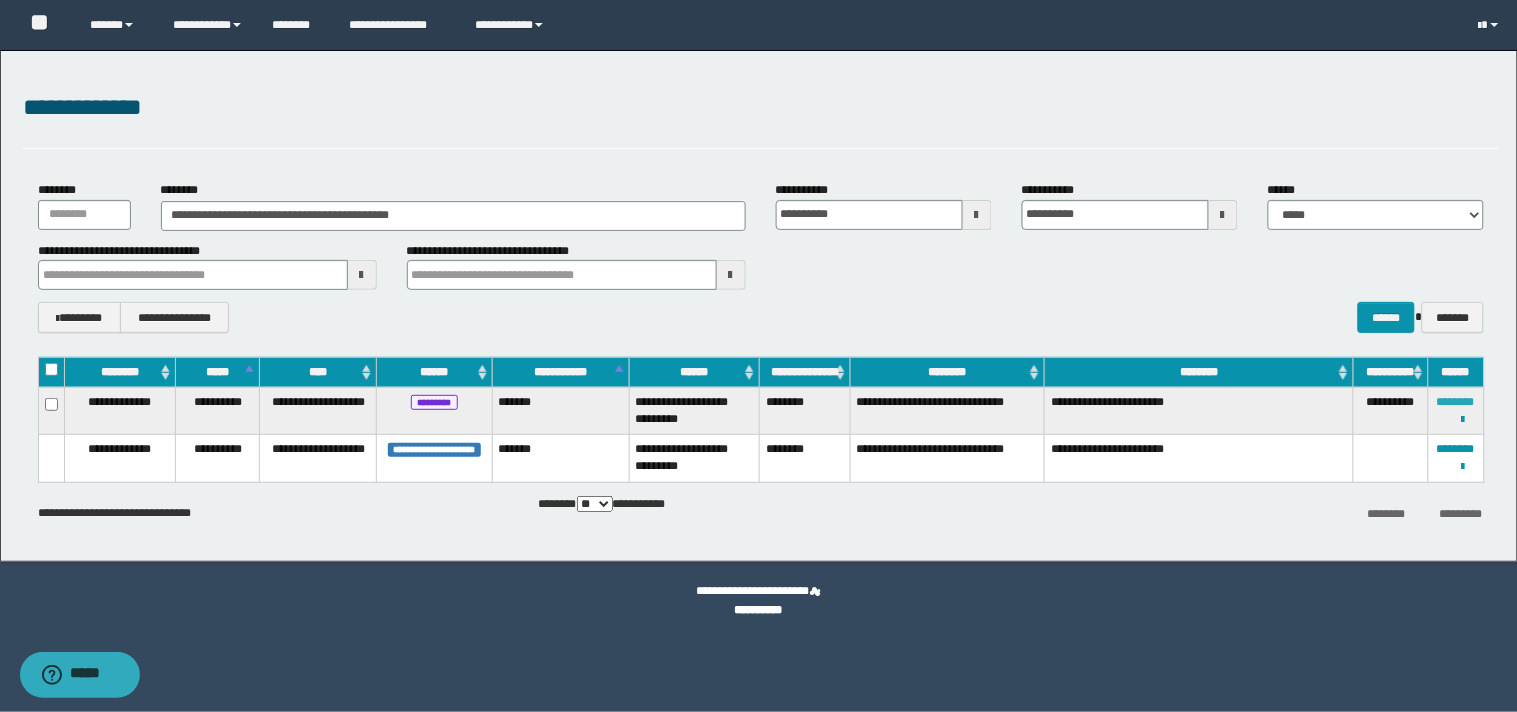 click on "********" at bounding box center [1456, 402] 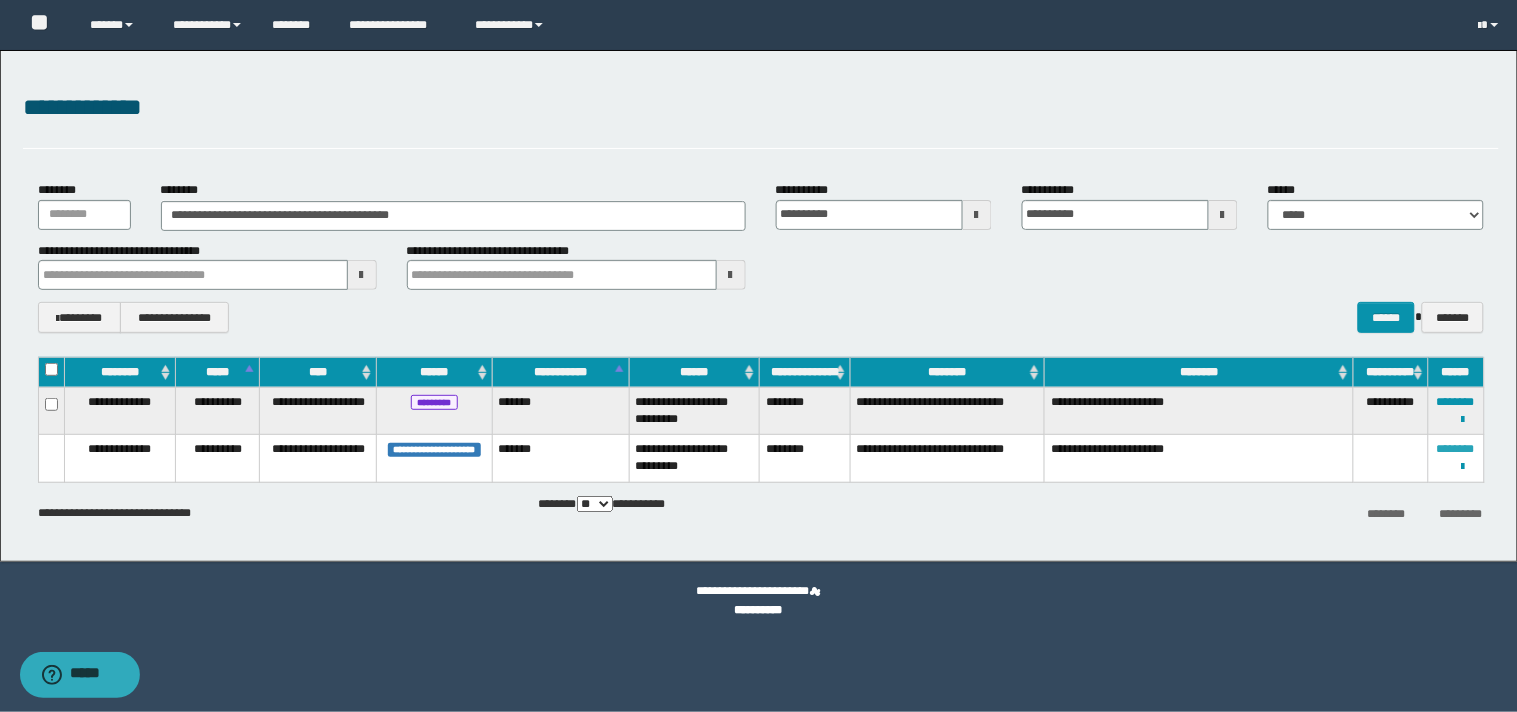click on "********" at bounding box center (1456, 449) 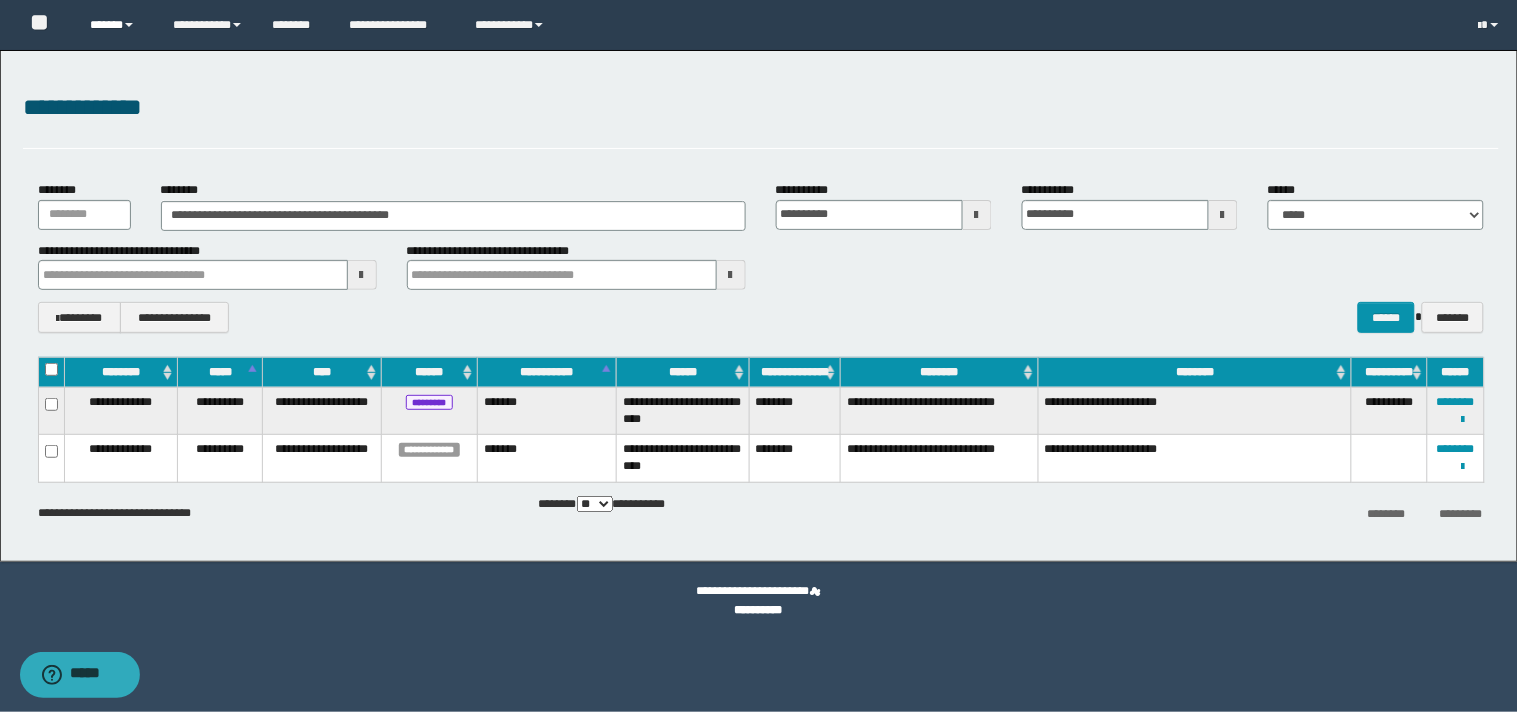 click at bounding box center (129, 25) 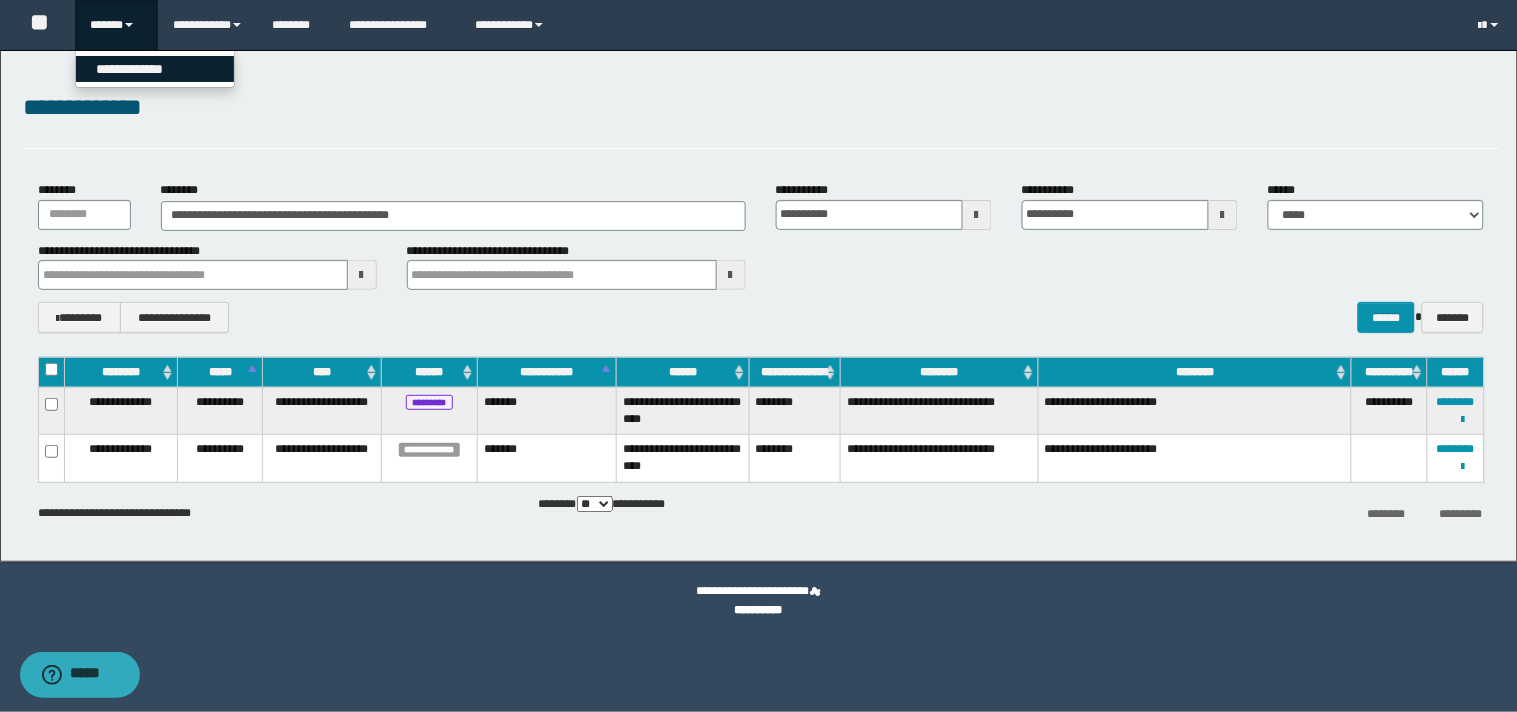 click on "**********" at bounding box center (155, 69) 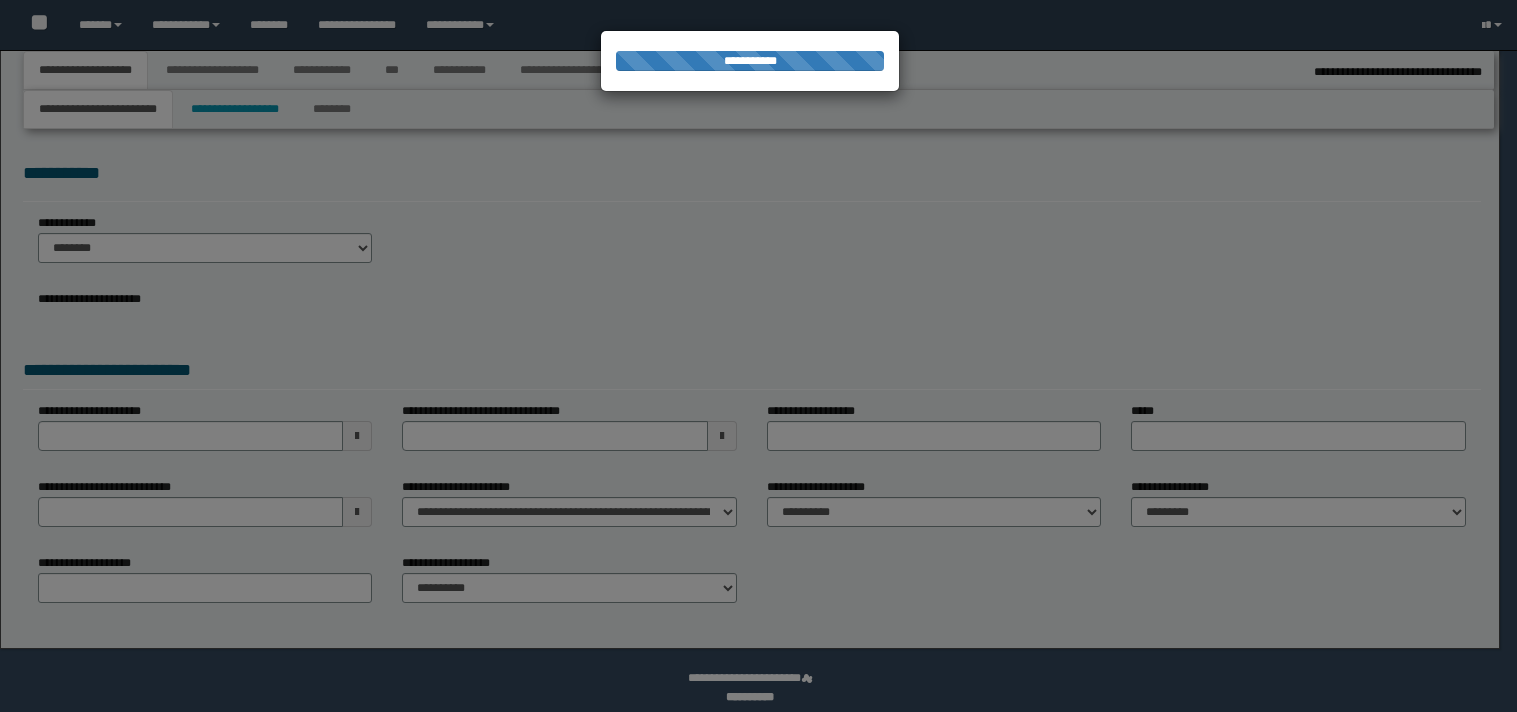 type on "**********" 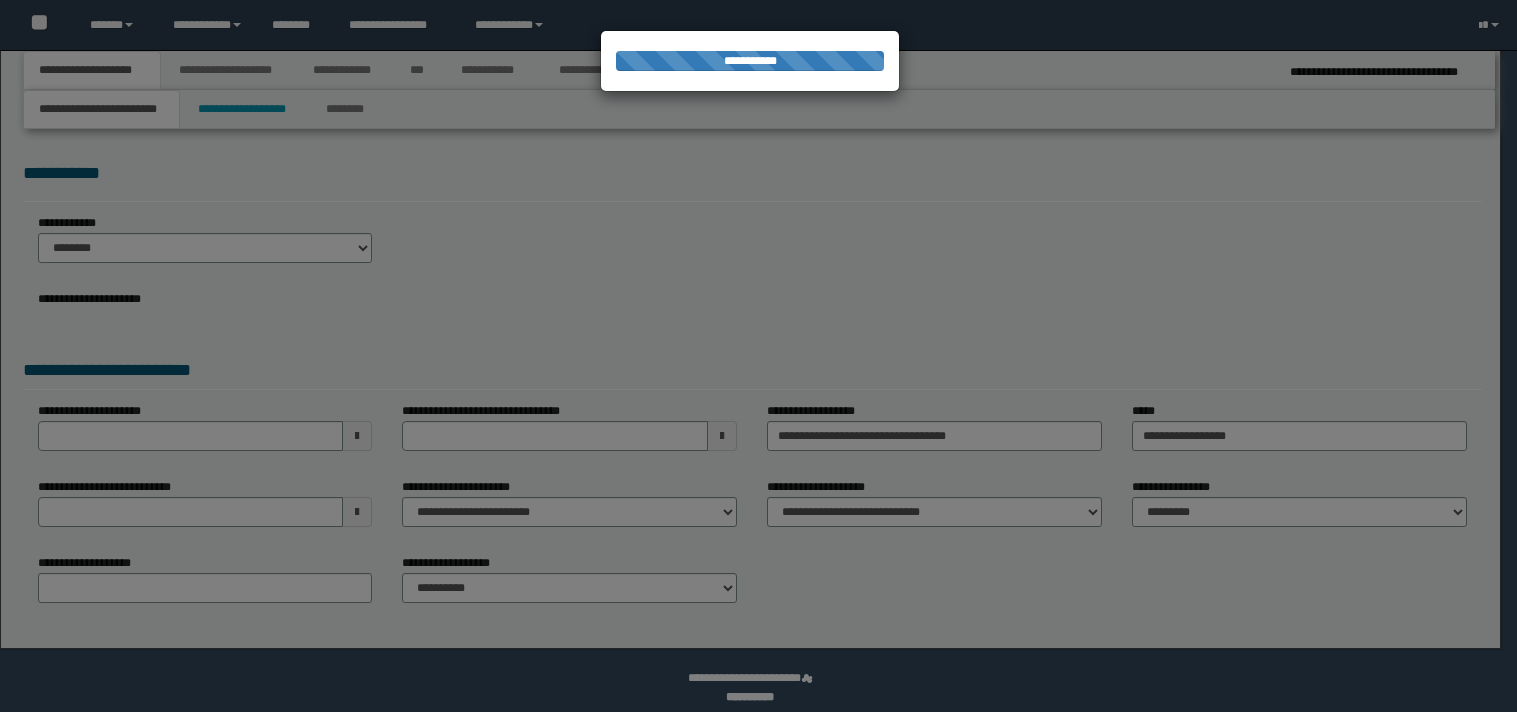 scroll, scrollTop: 0, scrollLeft: 0, axis: both 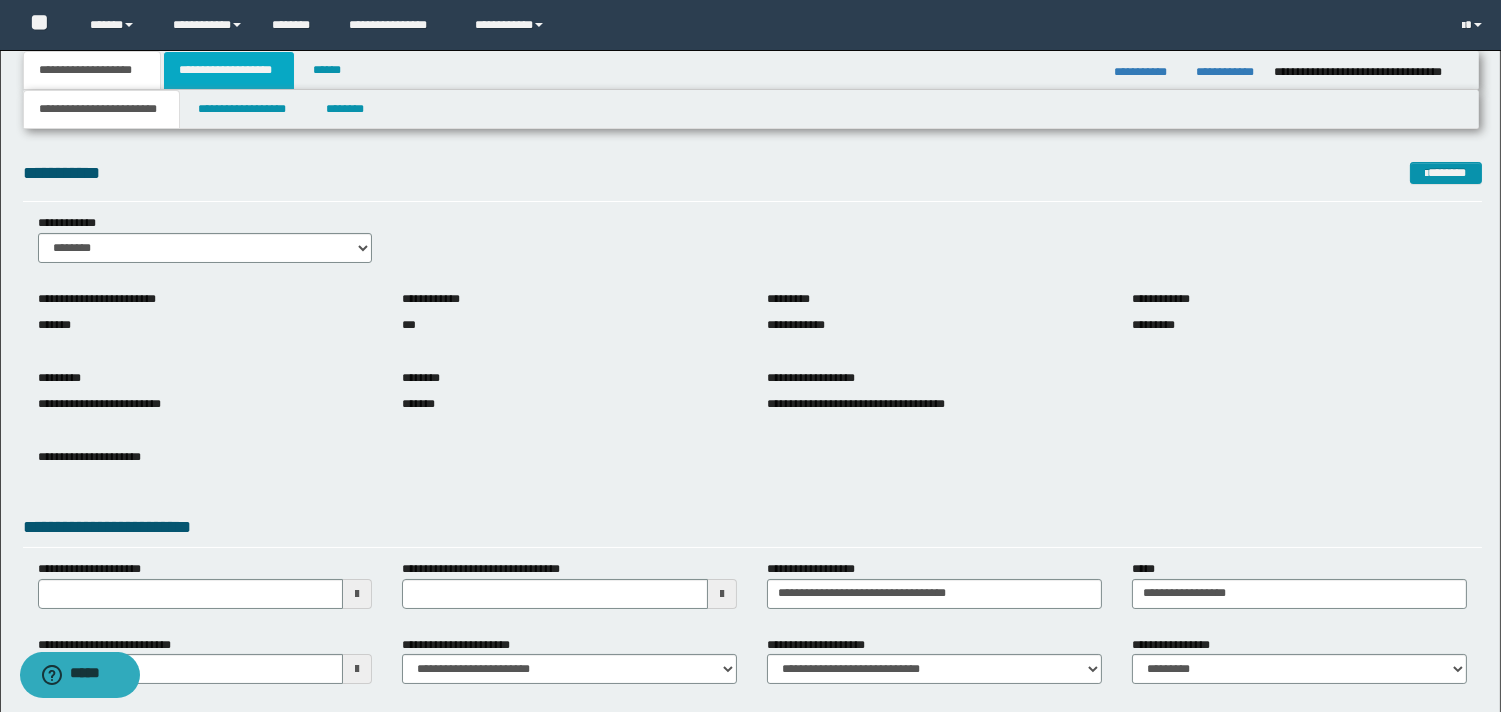 click on "**********" at bounding box center (229, 70) 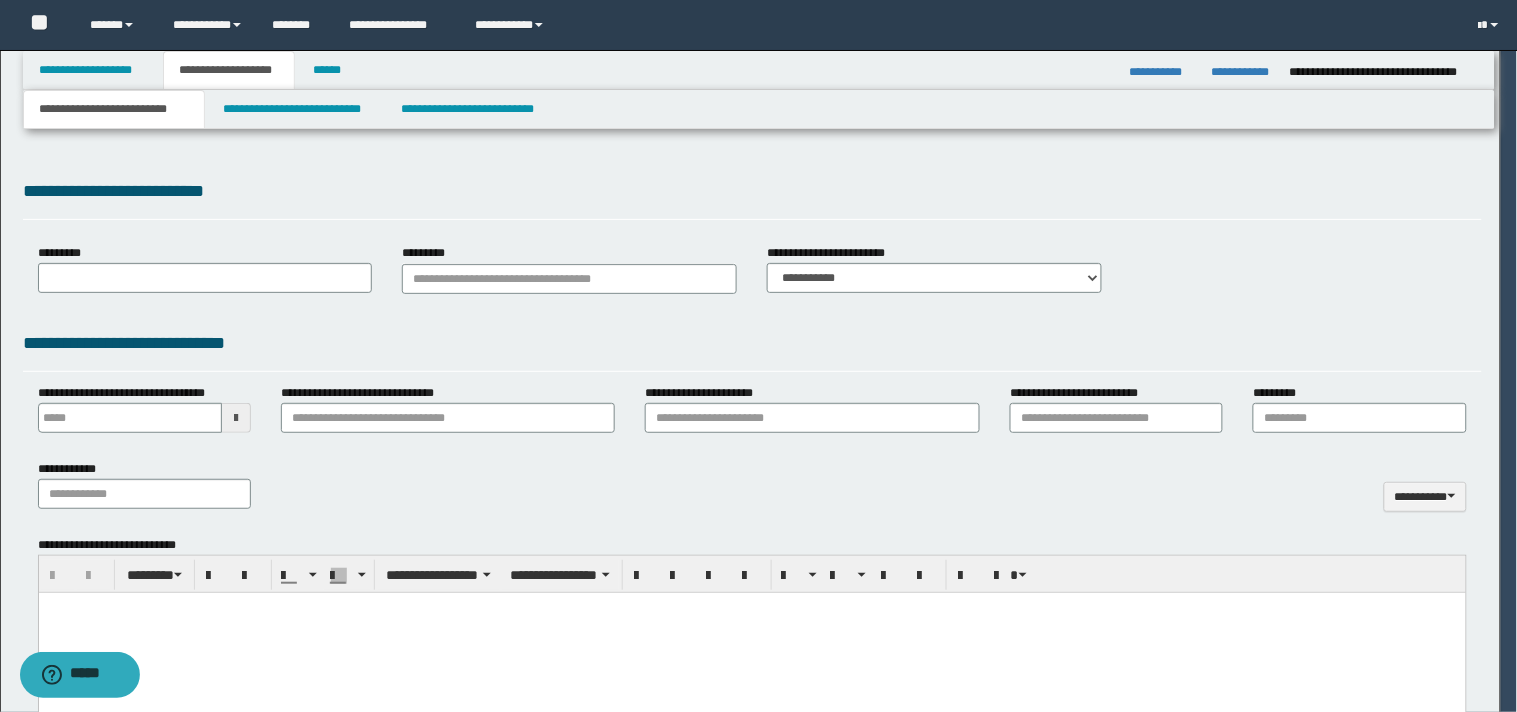 type 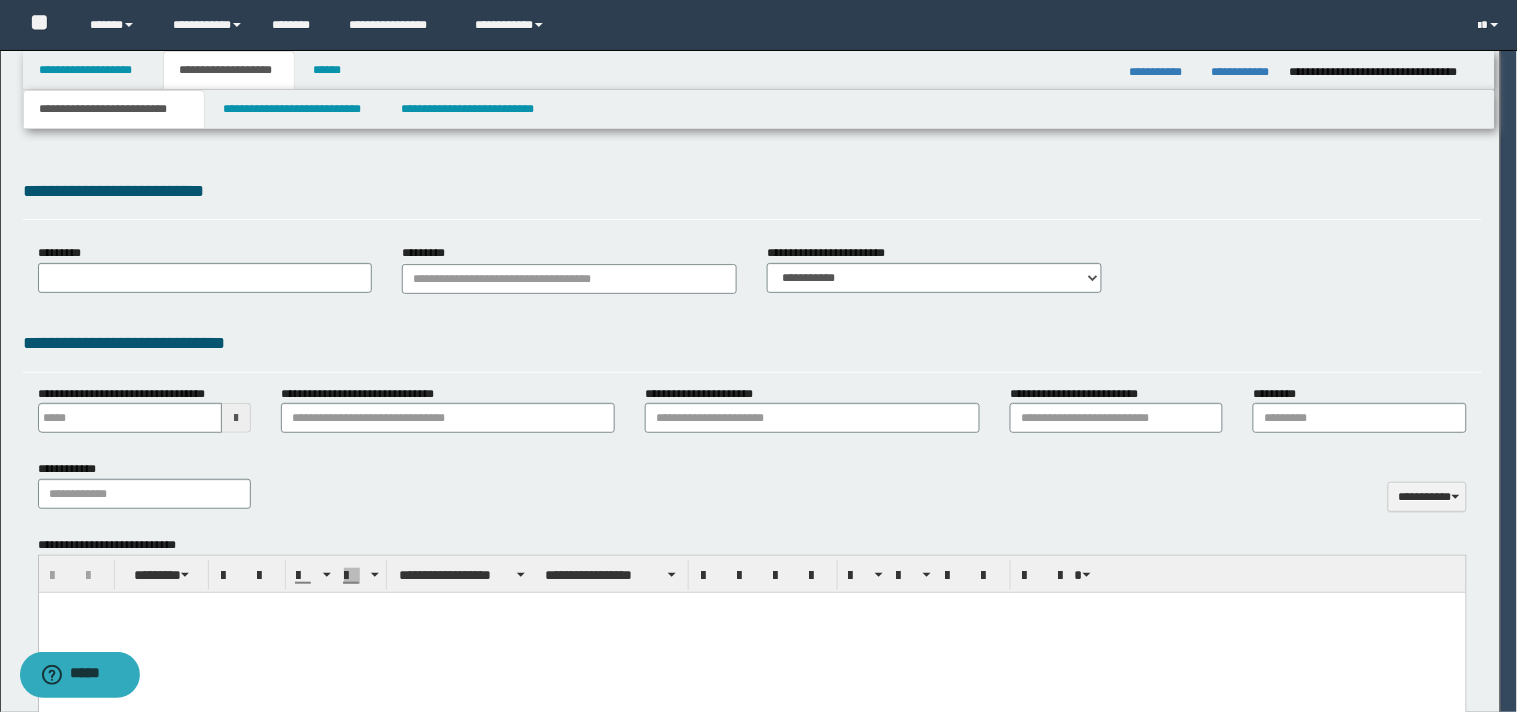 scroll, scrollTop: 0, scrollLeft: 0, axis: both 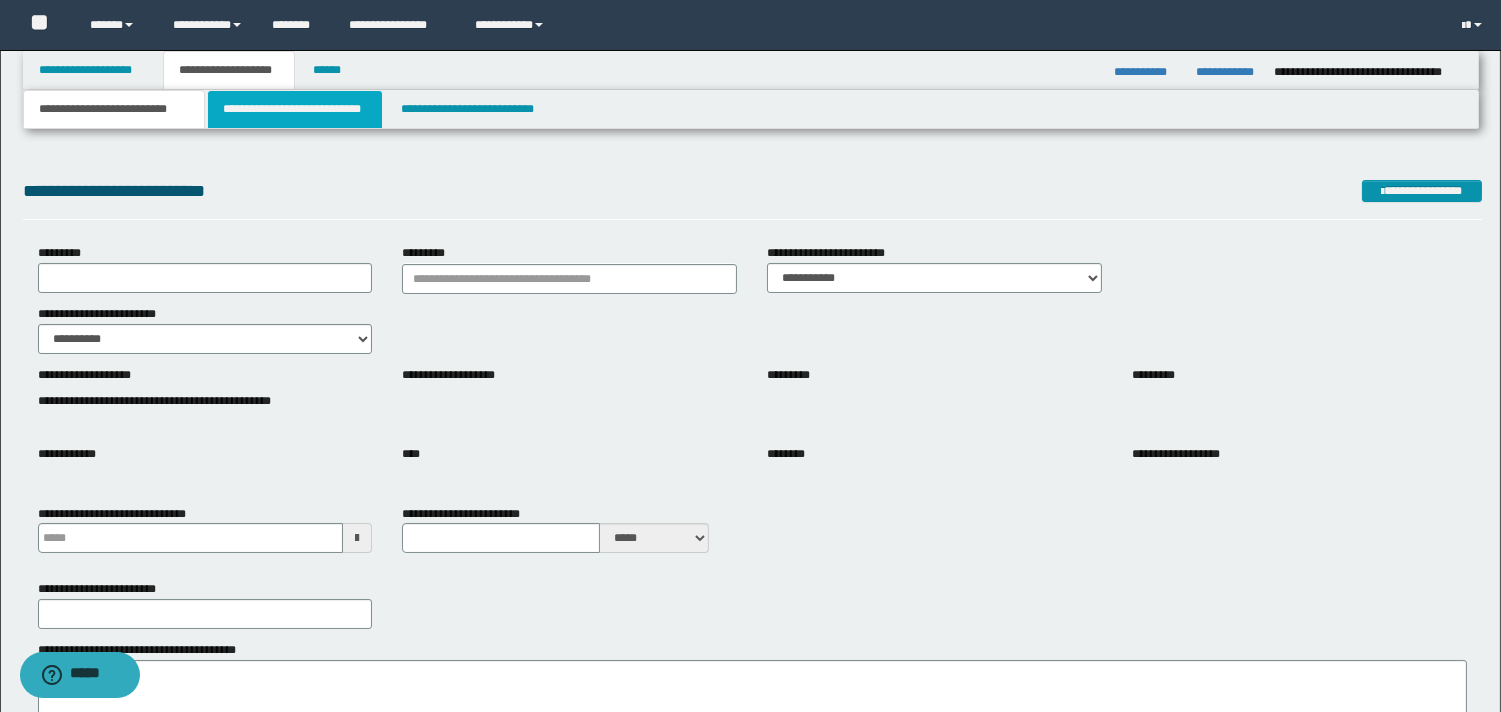 click on "**********" at bounding box center [295, 109] 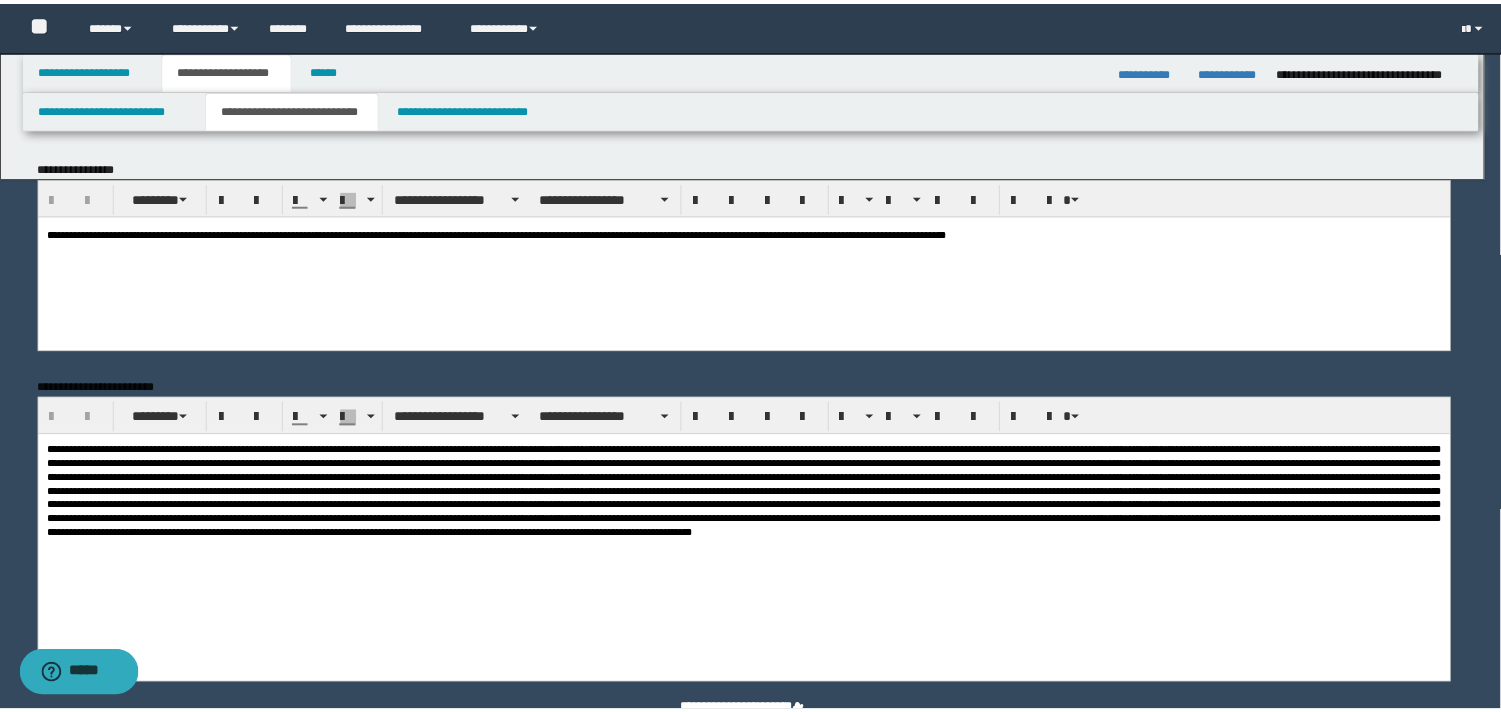 scroll, scrollTop: 0, scrollLeft: 0, axis: both 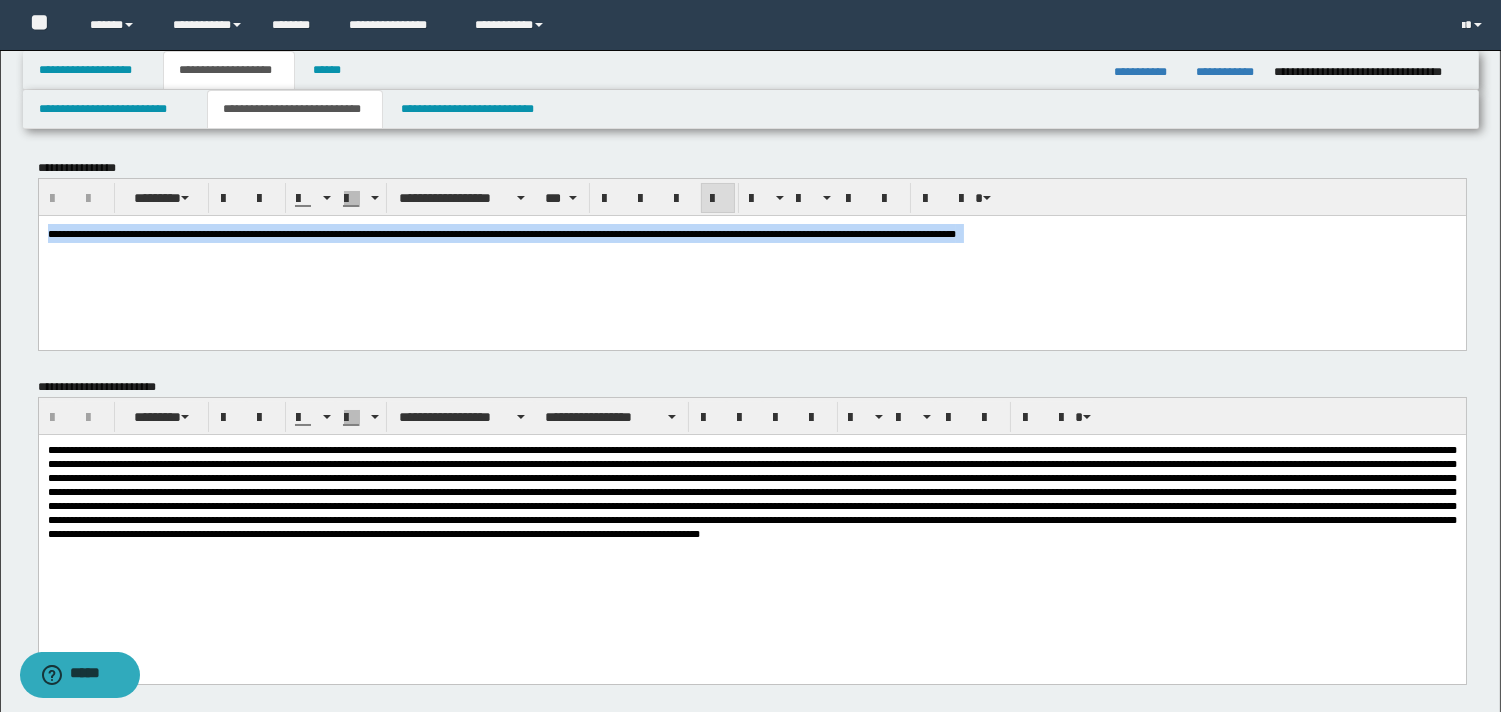 drag, startPoint x: 45, startPoint y: 233, endPoint x: 1319, endPoint y: 225, distance: 1274.0251 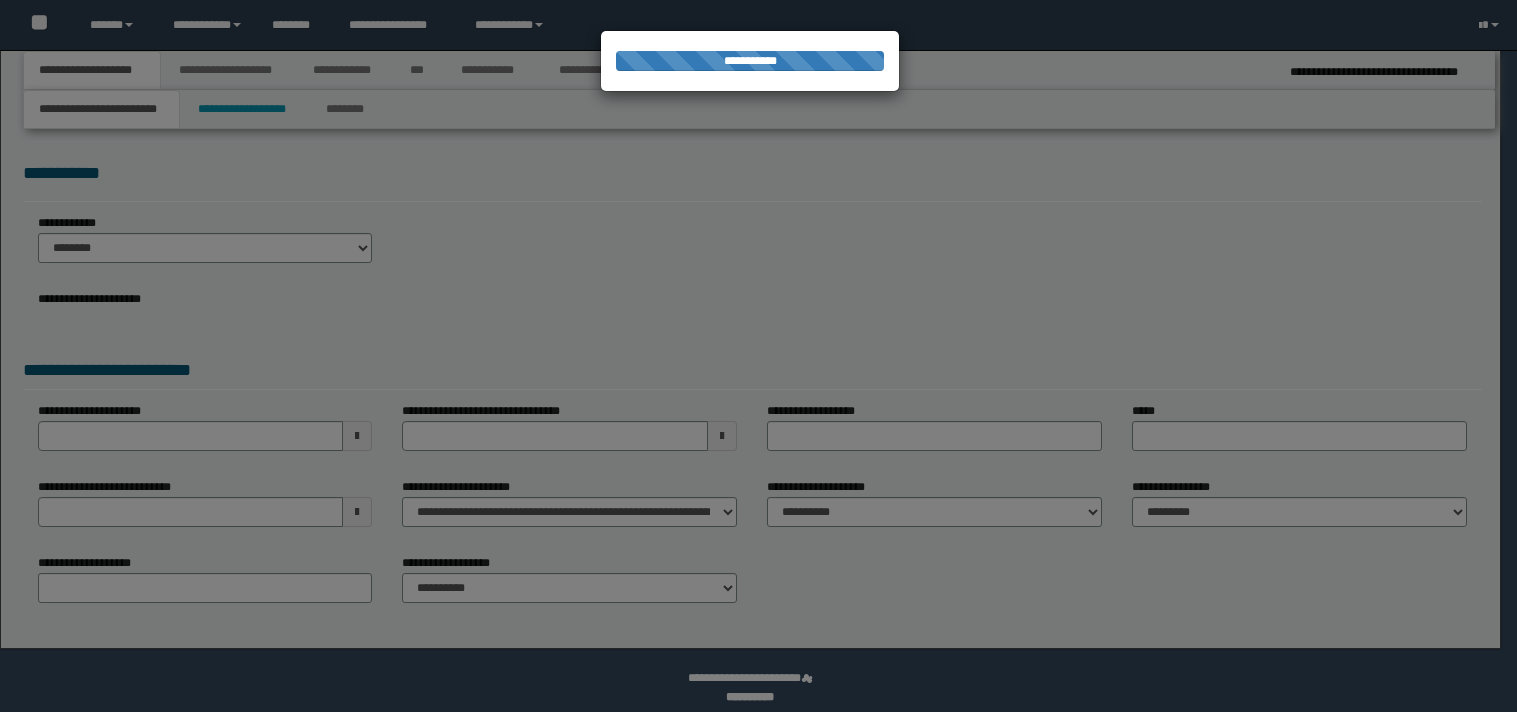 scroll, scrollTop: 0, scrollLeft: 0, axis: both 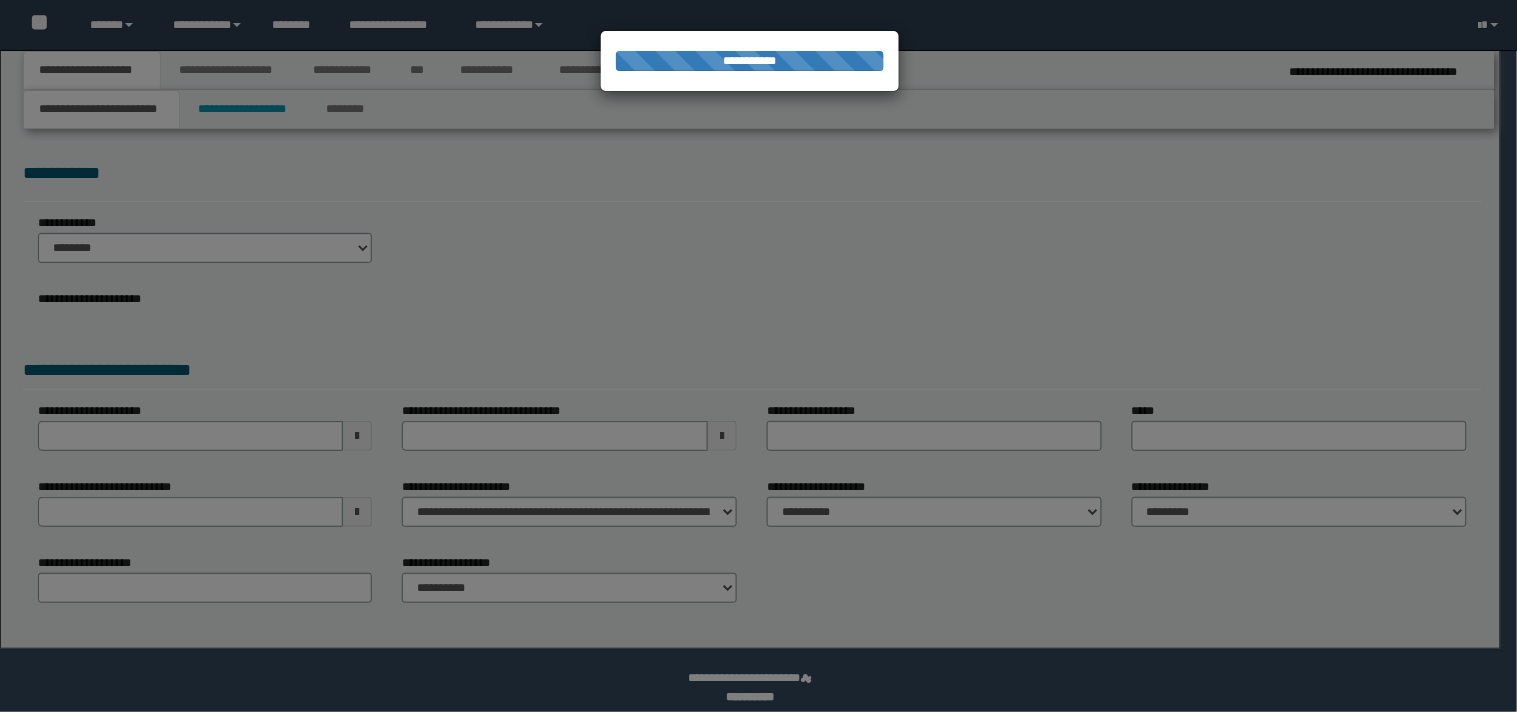 select on "*" 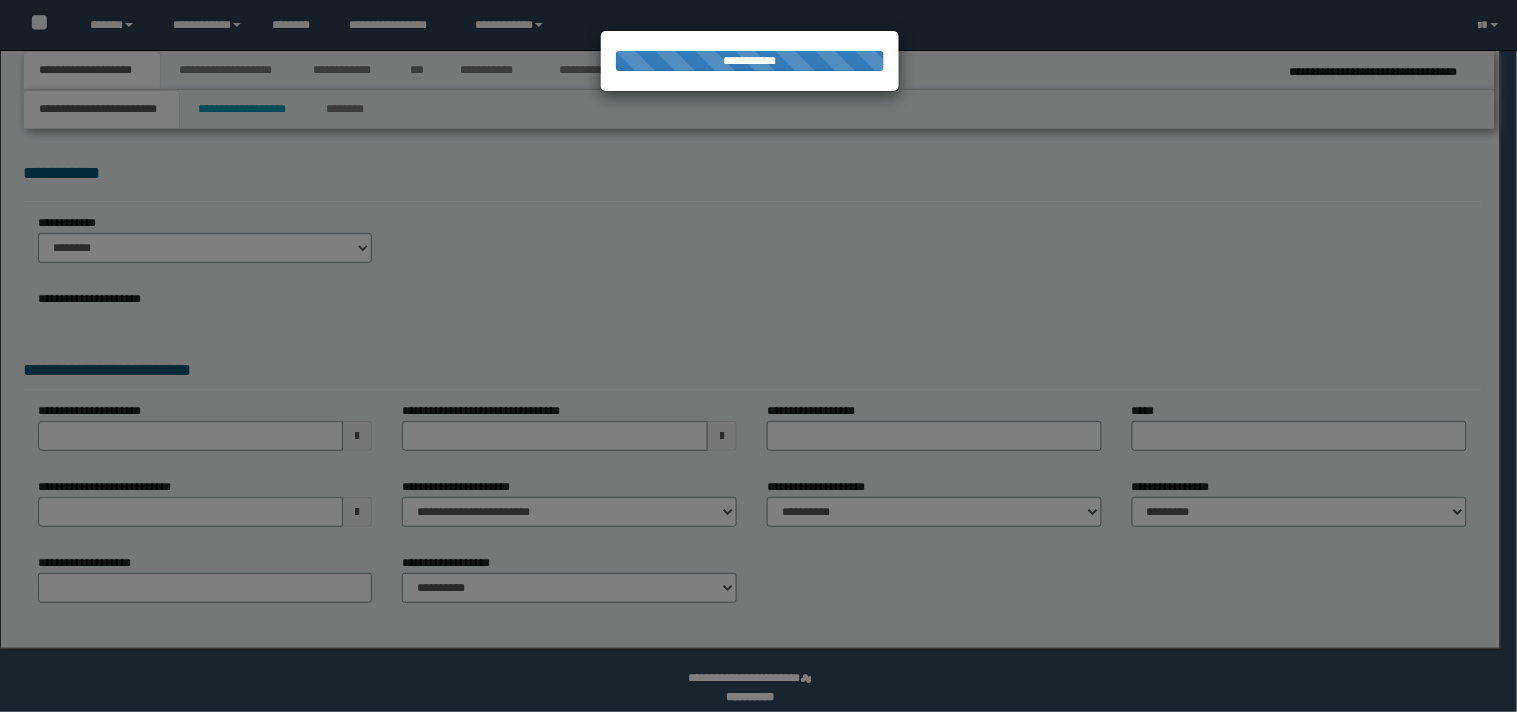 select on "*" 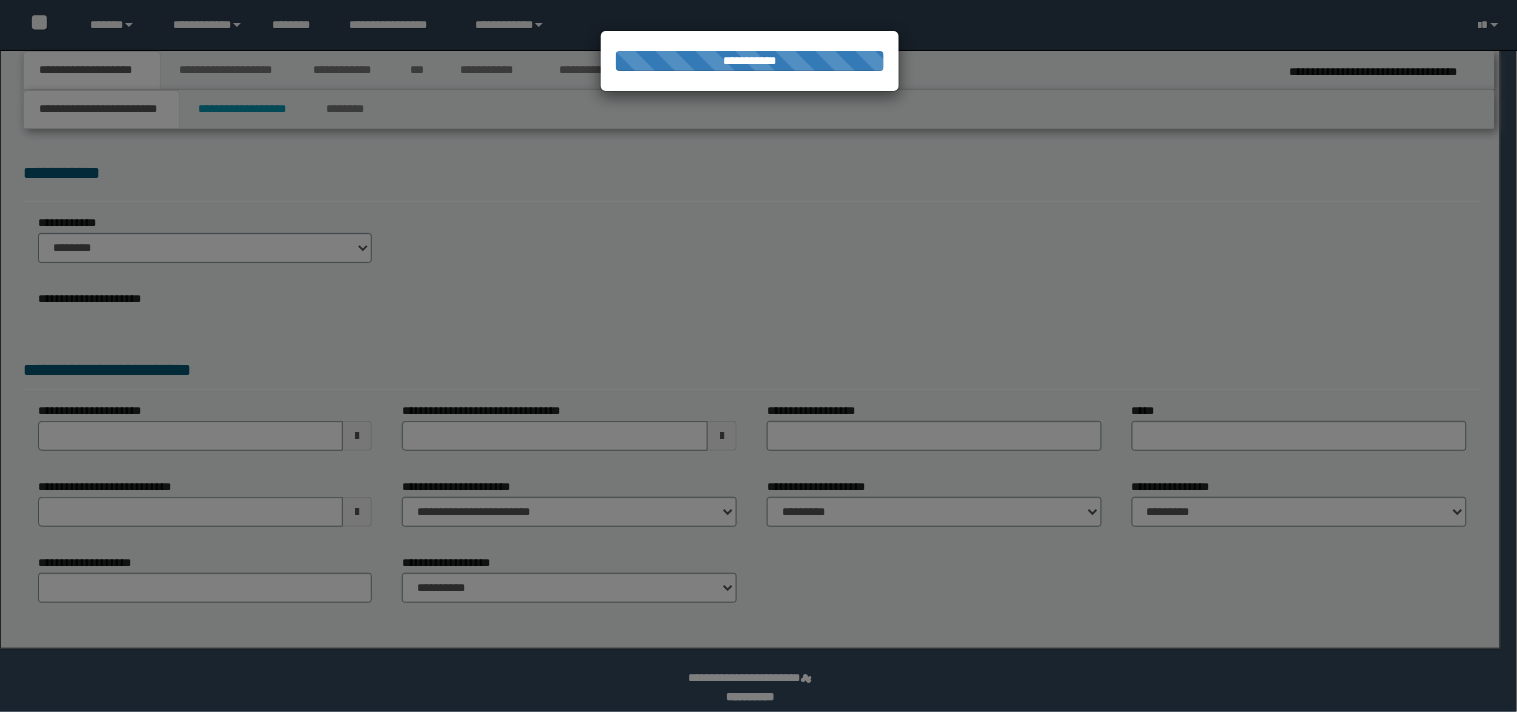 scroll, scrollTop: 0, scrollLeft: 0, axis: both 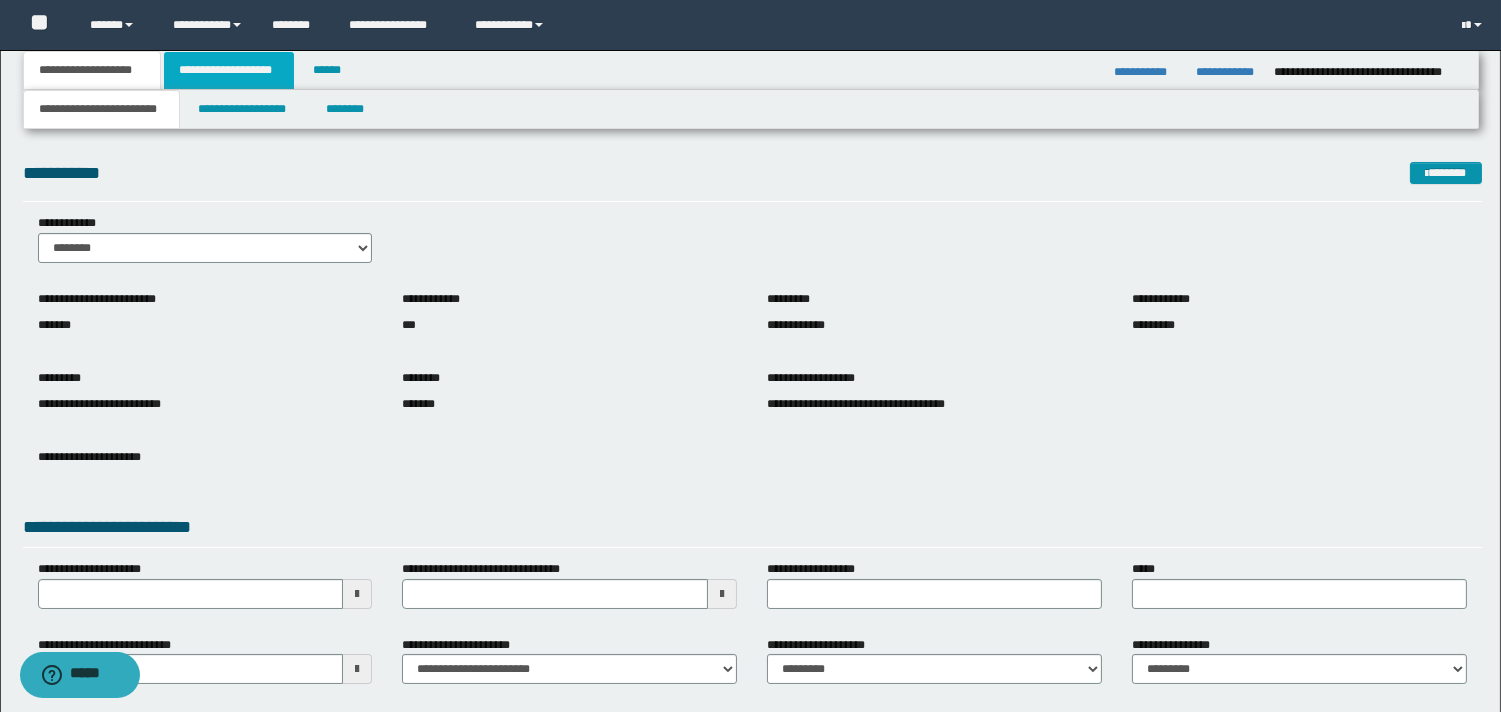 click on "**********" at bounding box center [229, 70] 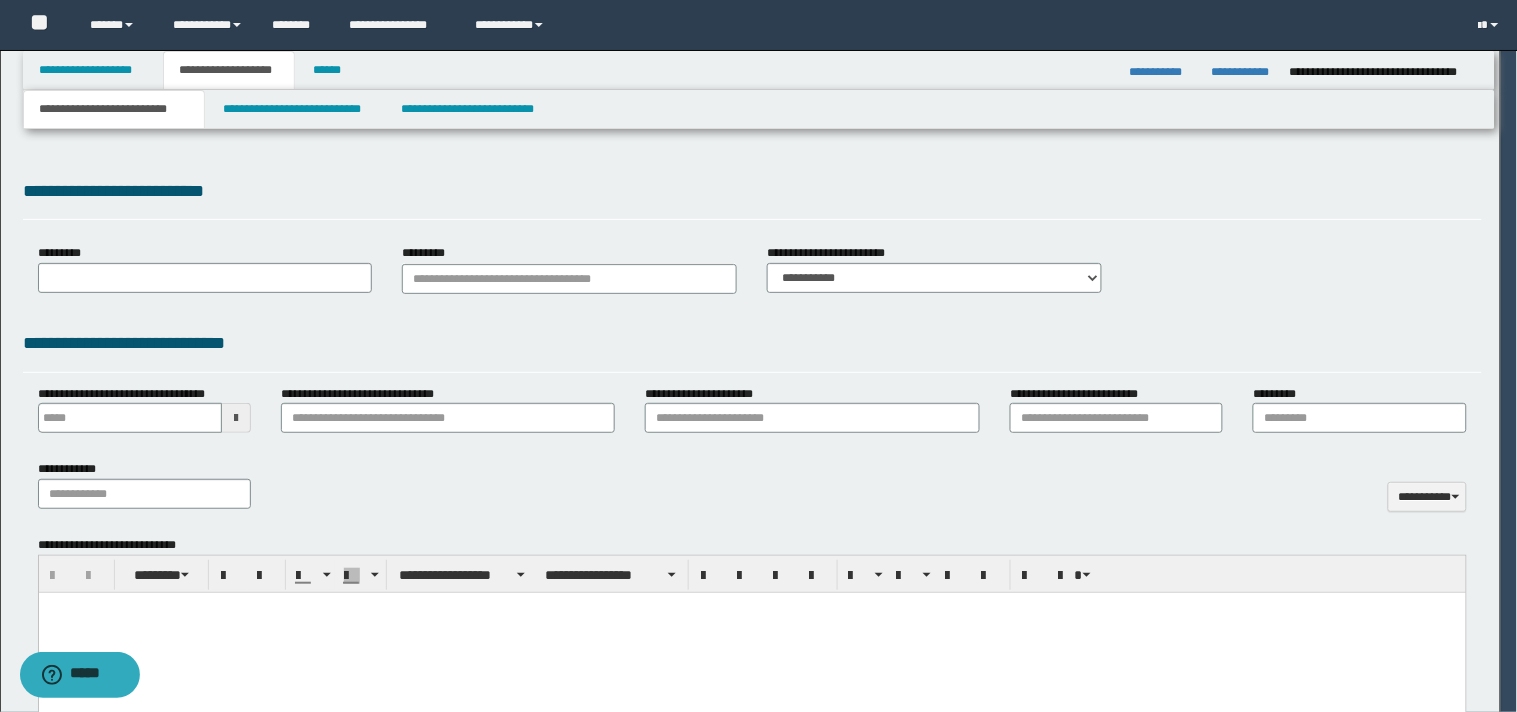 select on "*" 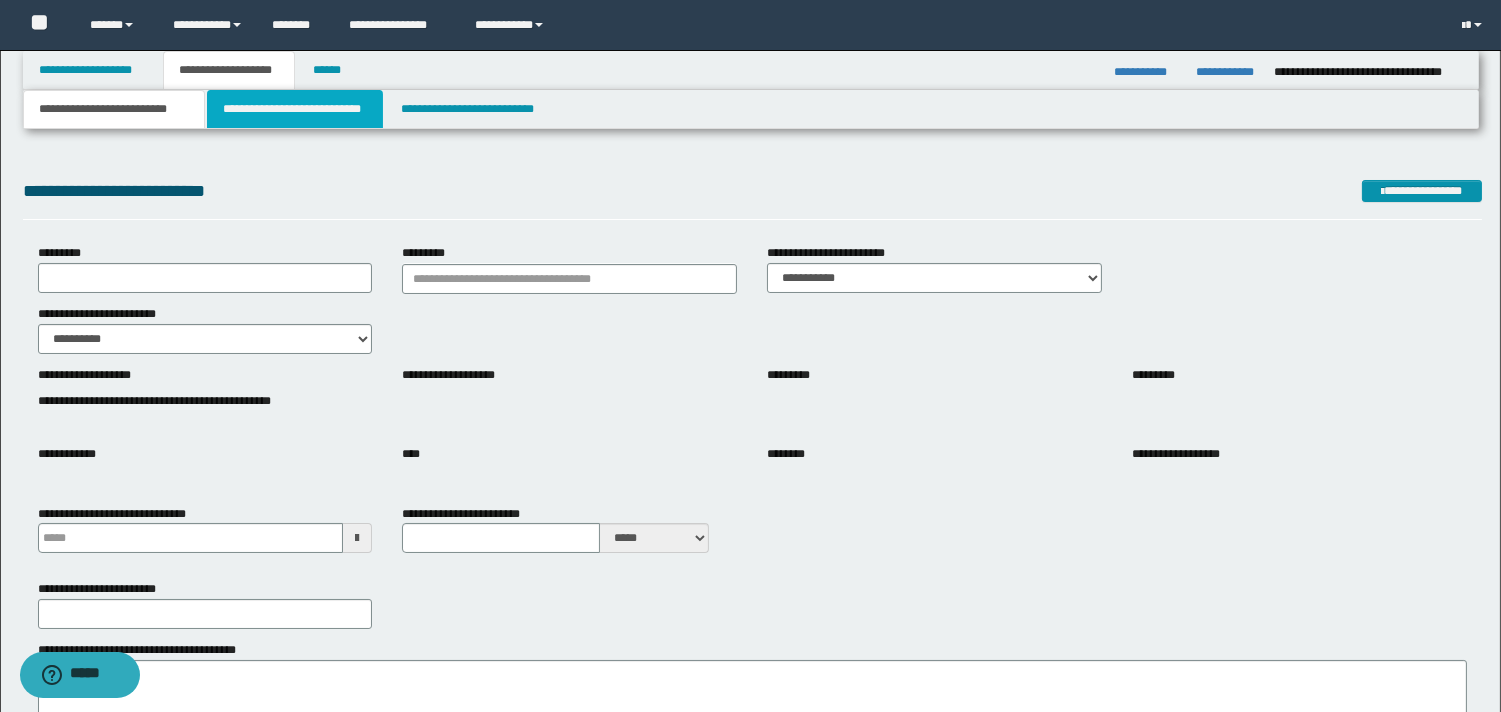 click on "**********" at bounding box center (295, 109) 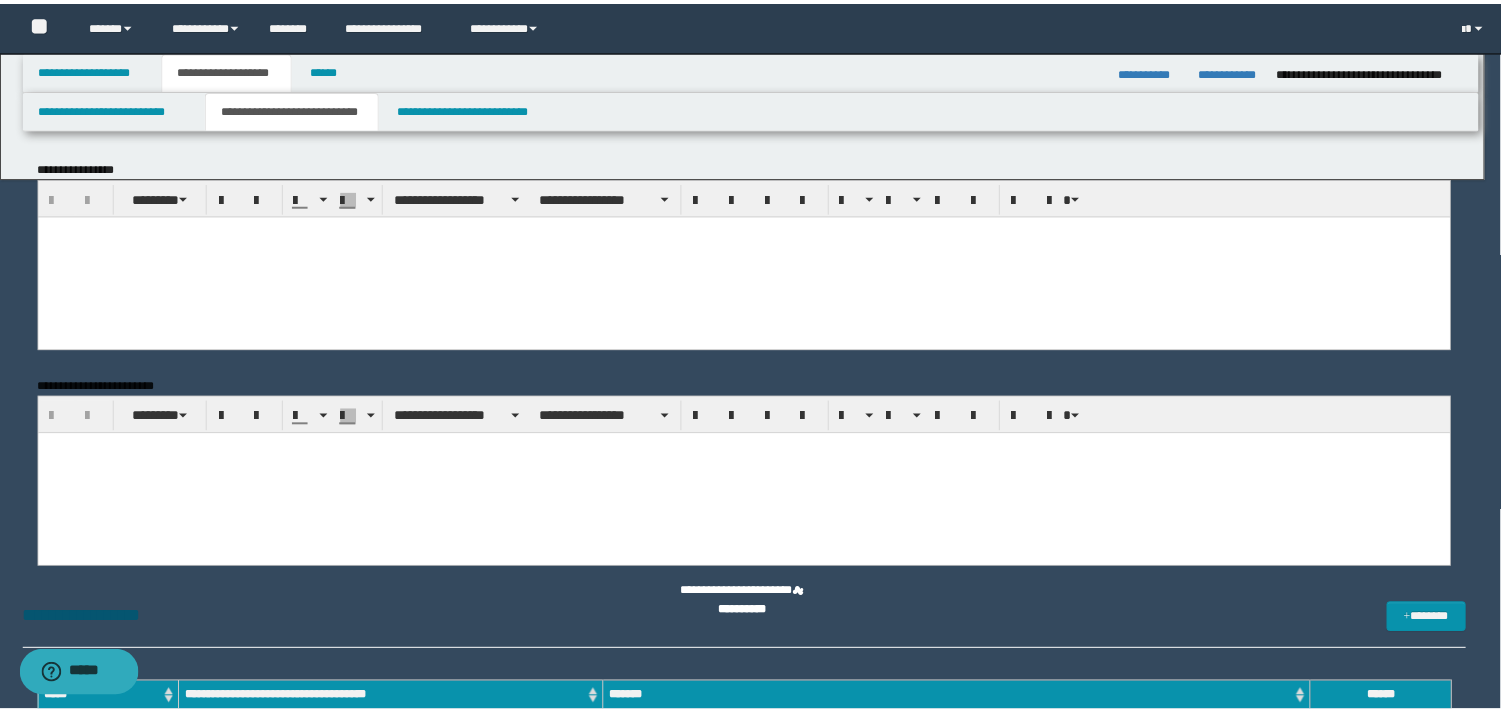 scroll, scrollTop: 0, scrollLeft: 0, axis: both 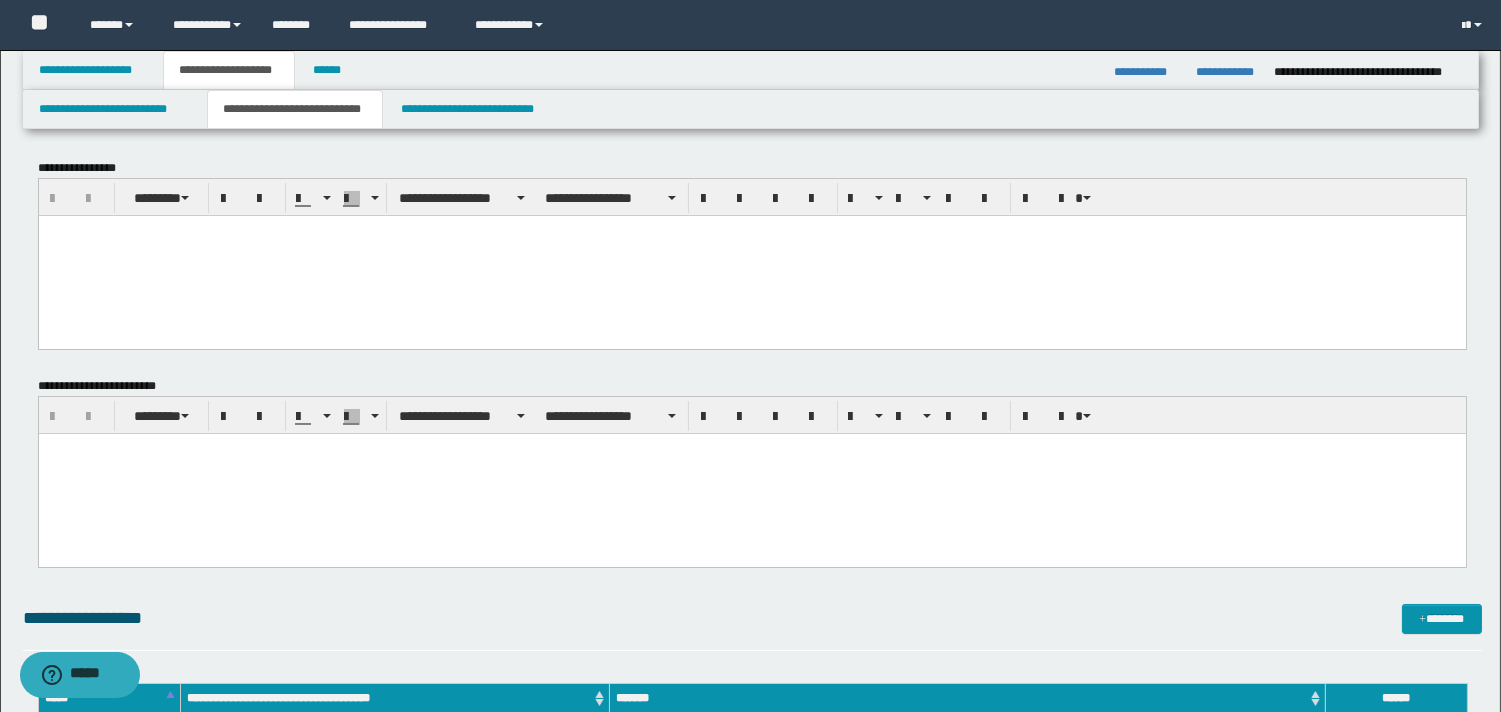 click at bounding box center [751, 230] 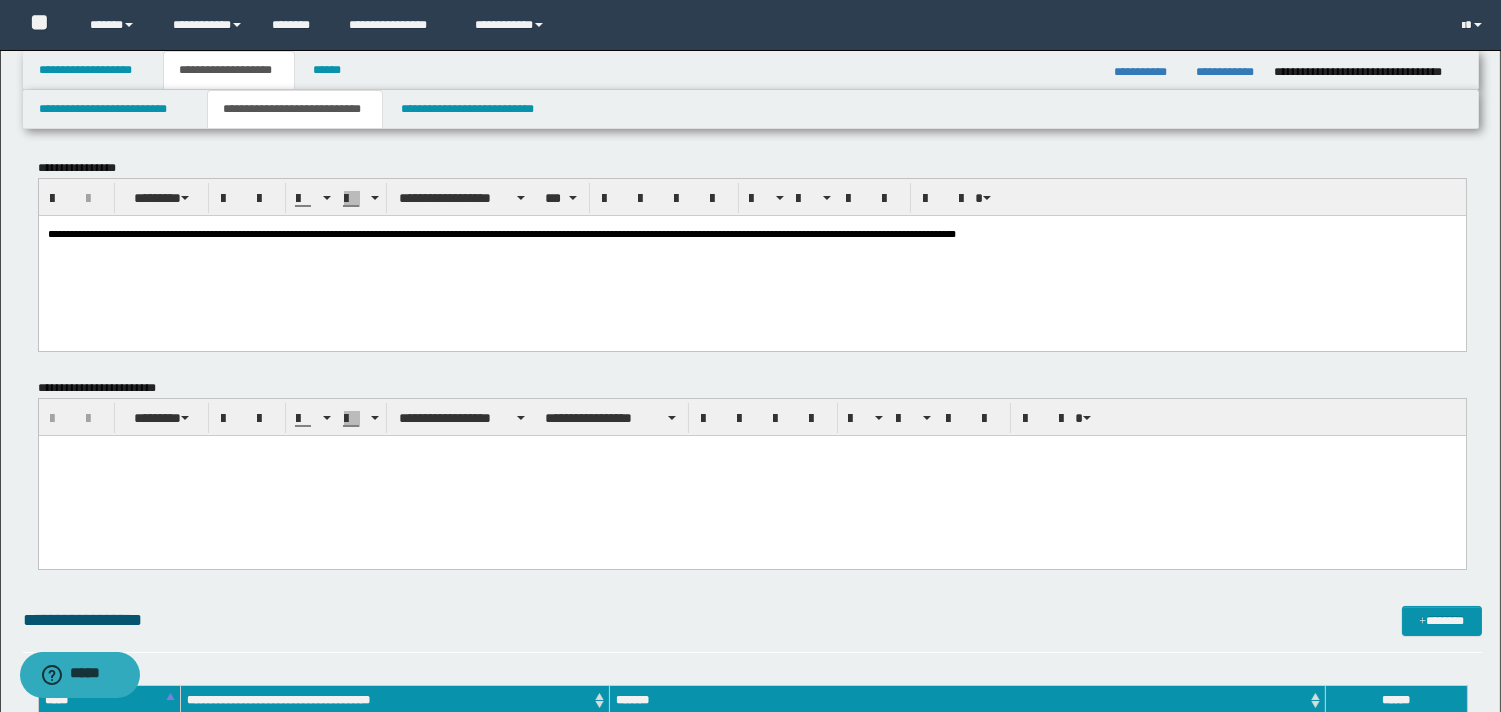 click on "**********" at bounding box center (751, 256) 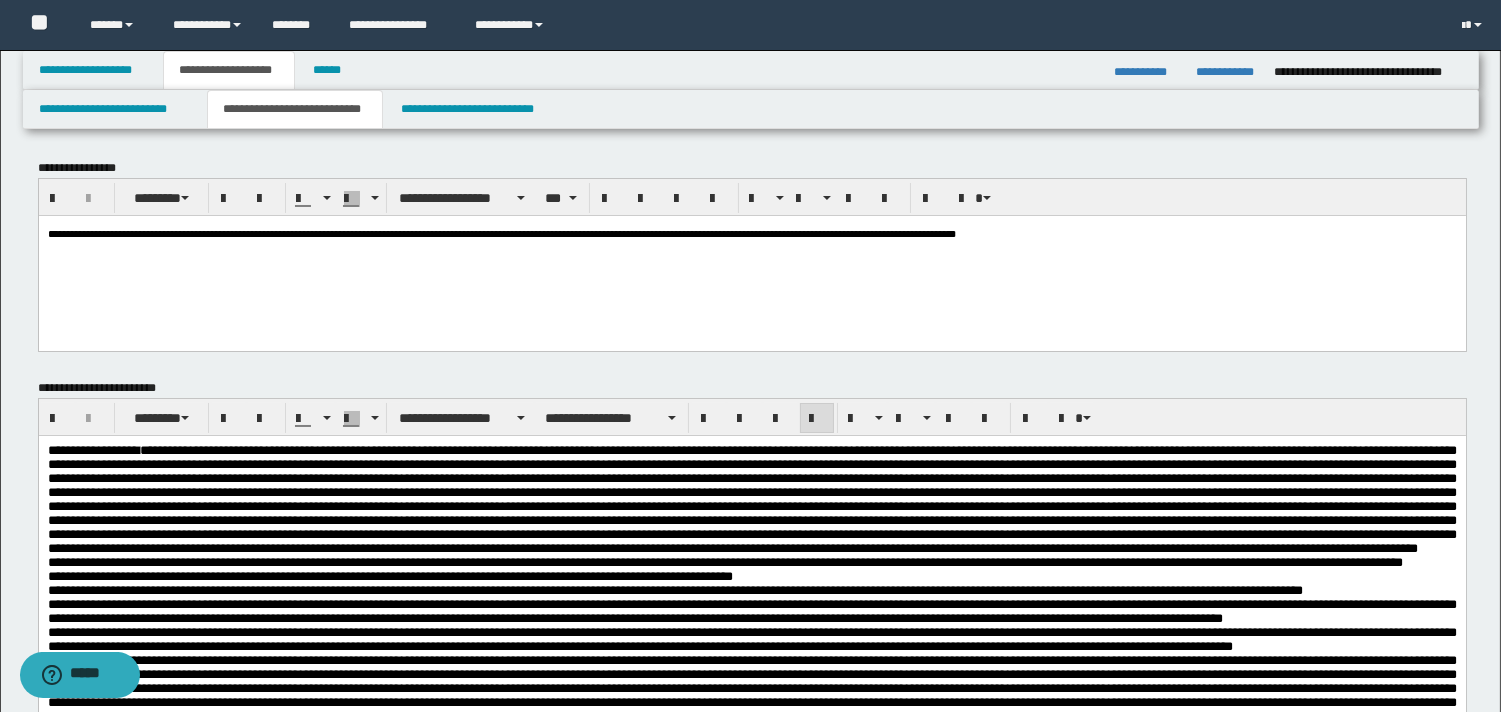 click on "**********" at bounding box center [751, 500] 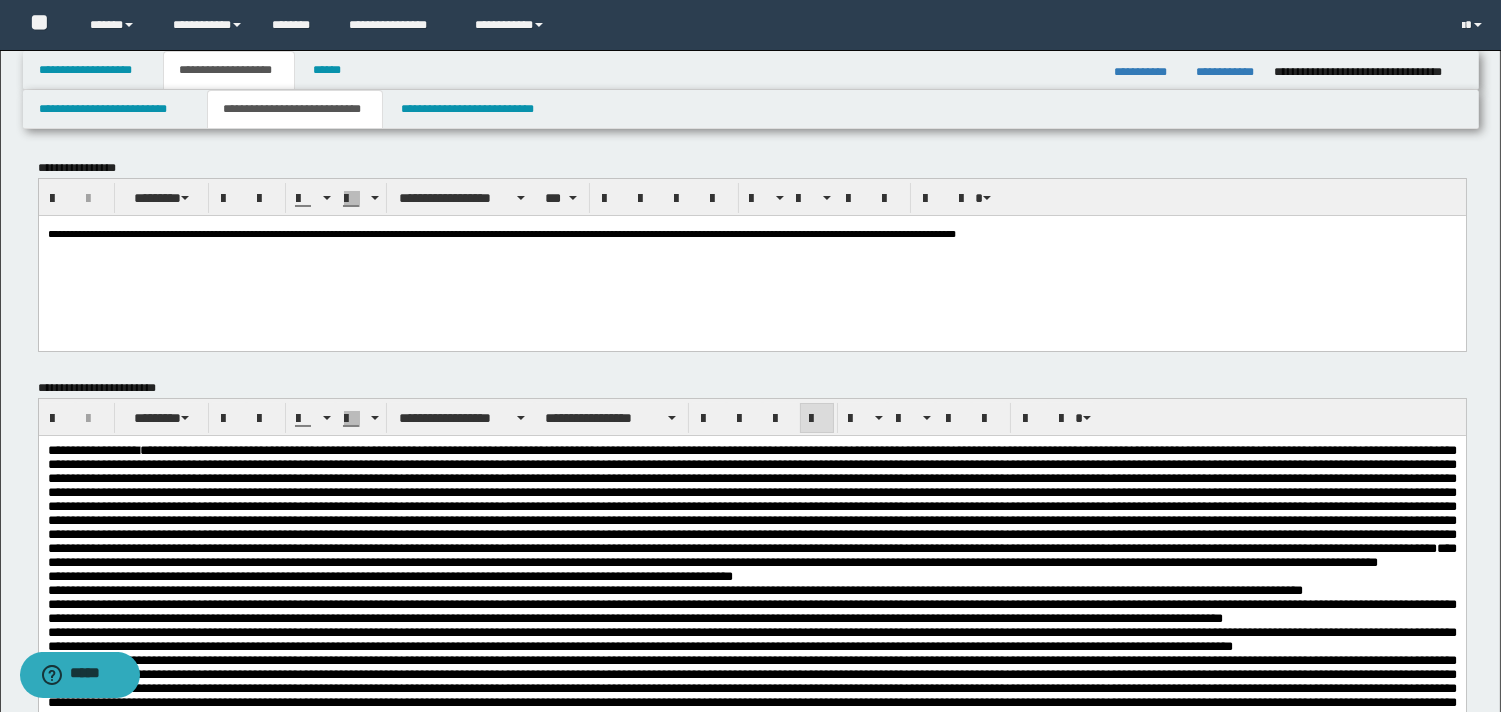 click on "**********" at bounding box center [501, 233] 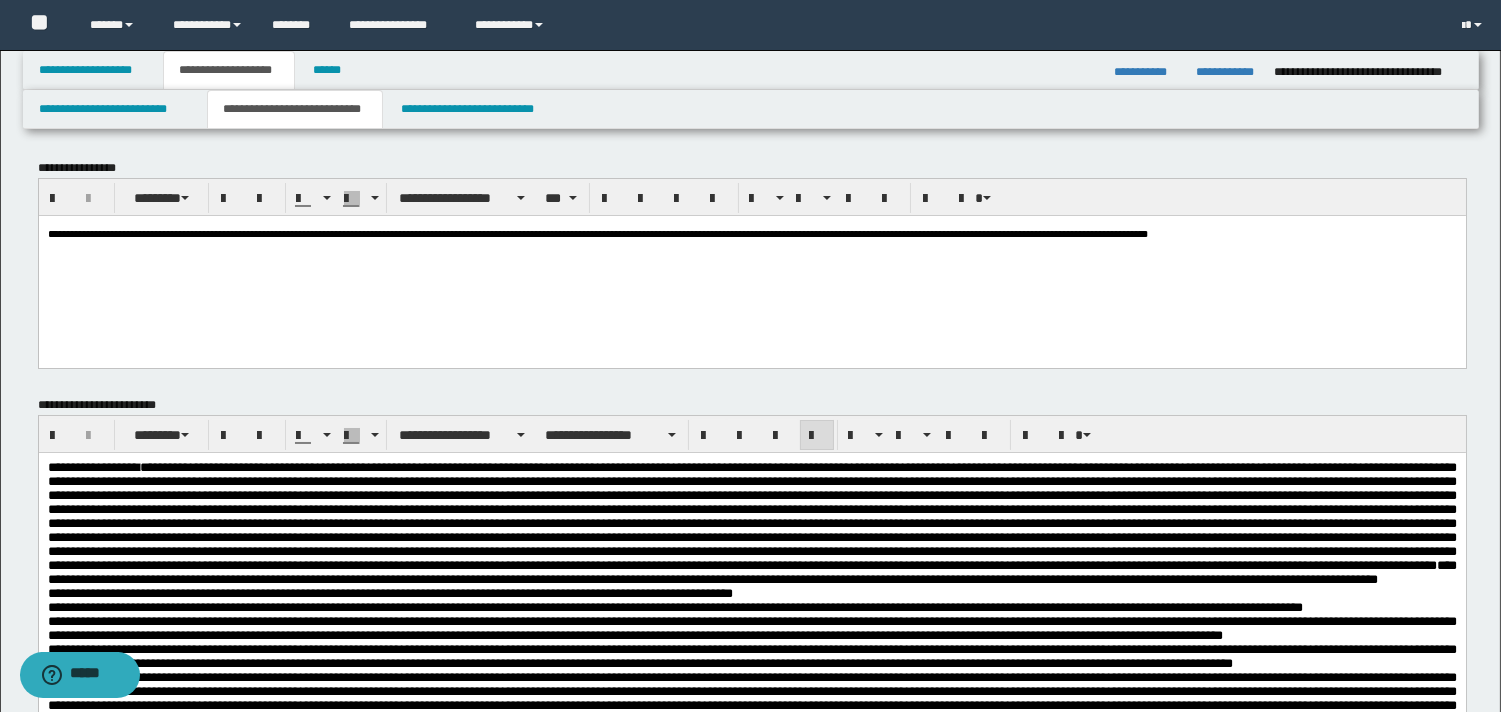click on "**********" at bounding box center (751, 256) 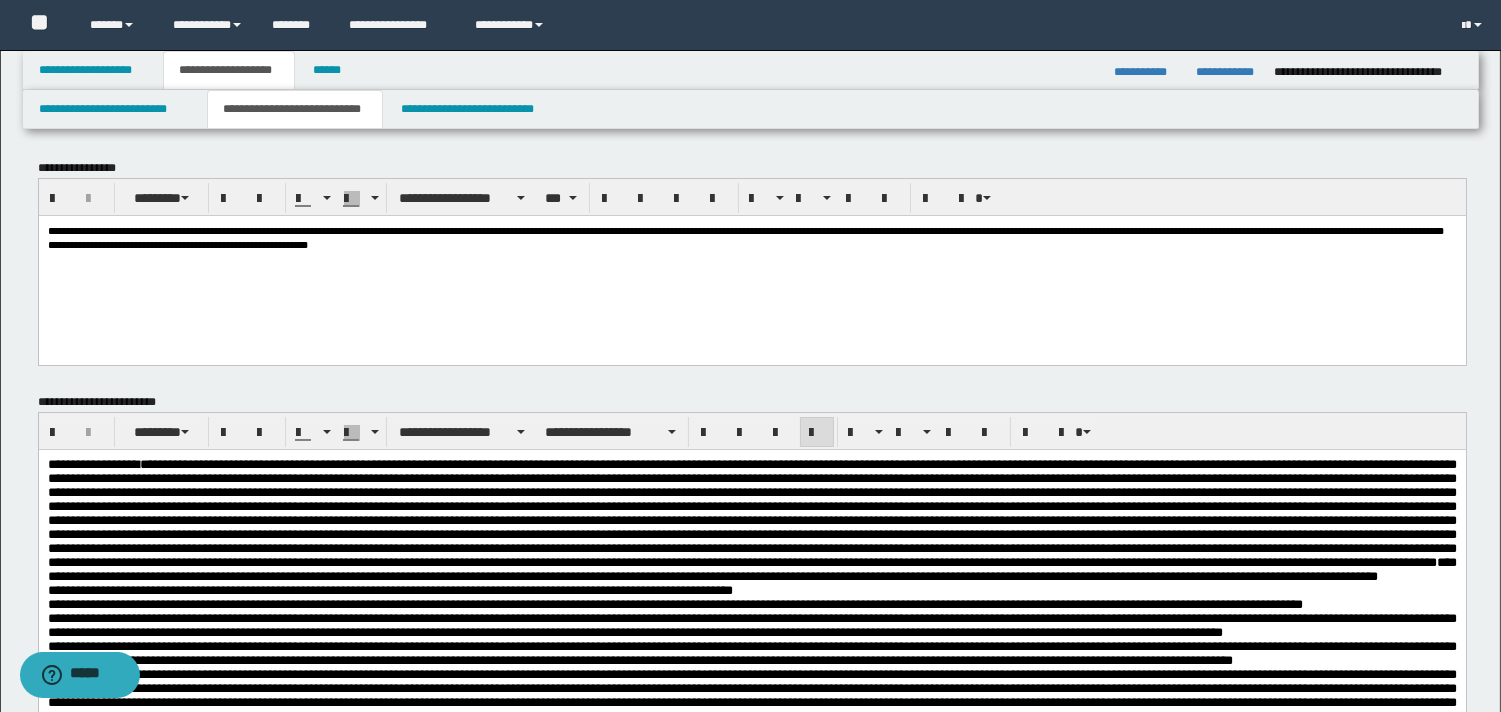 click on "**********" at bounding box center [751, 237] 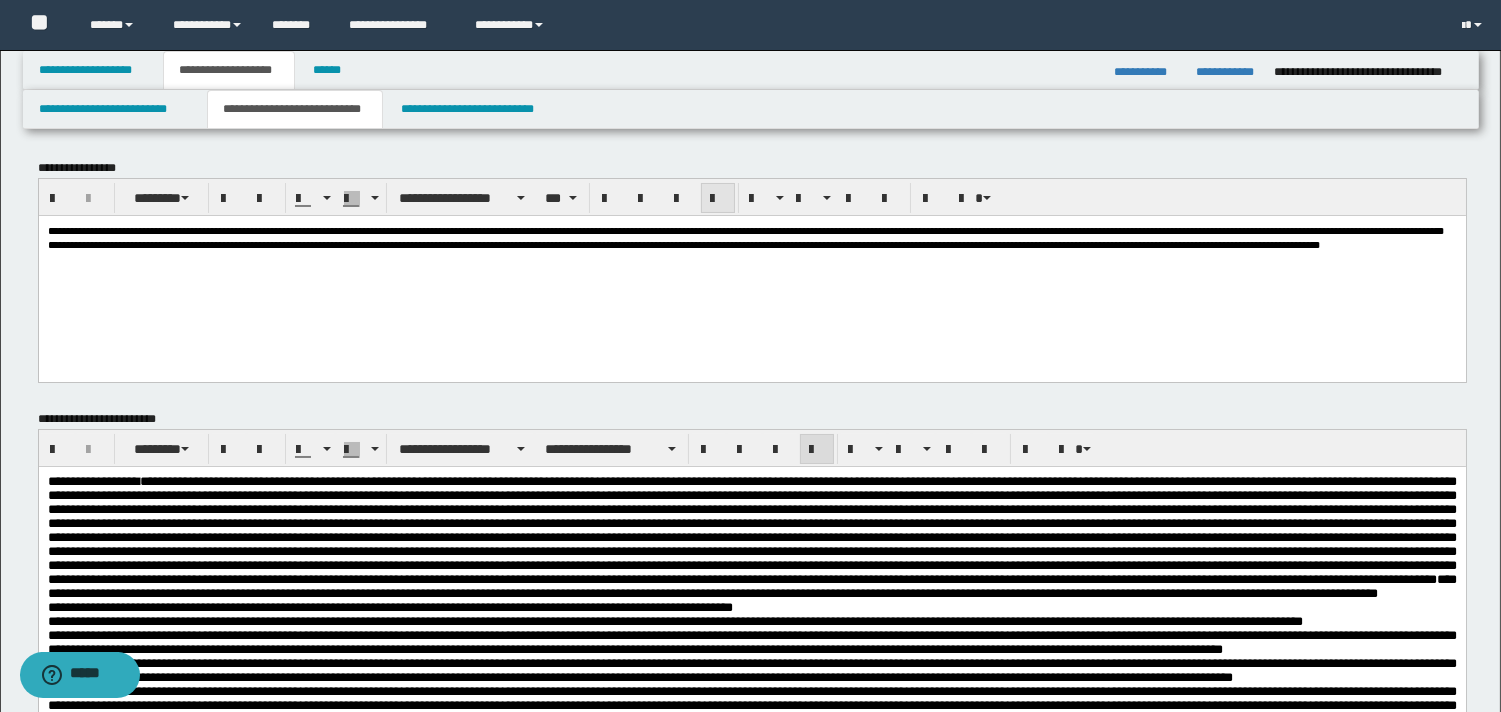 click at bounding box center [718, 199] 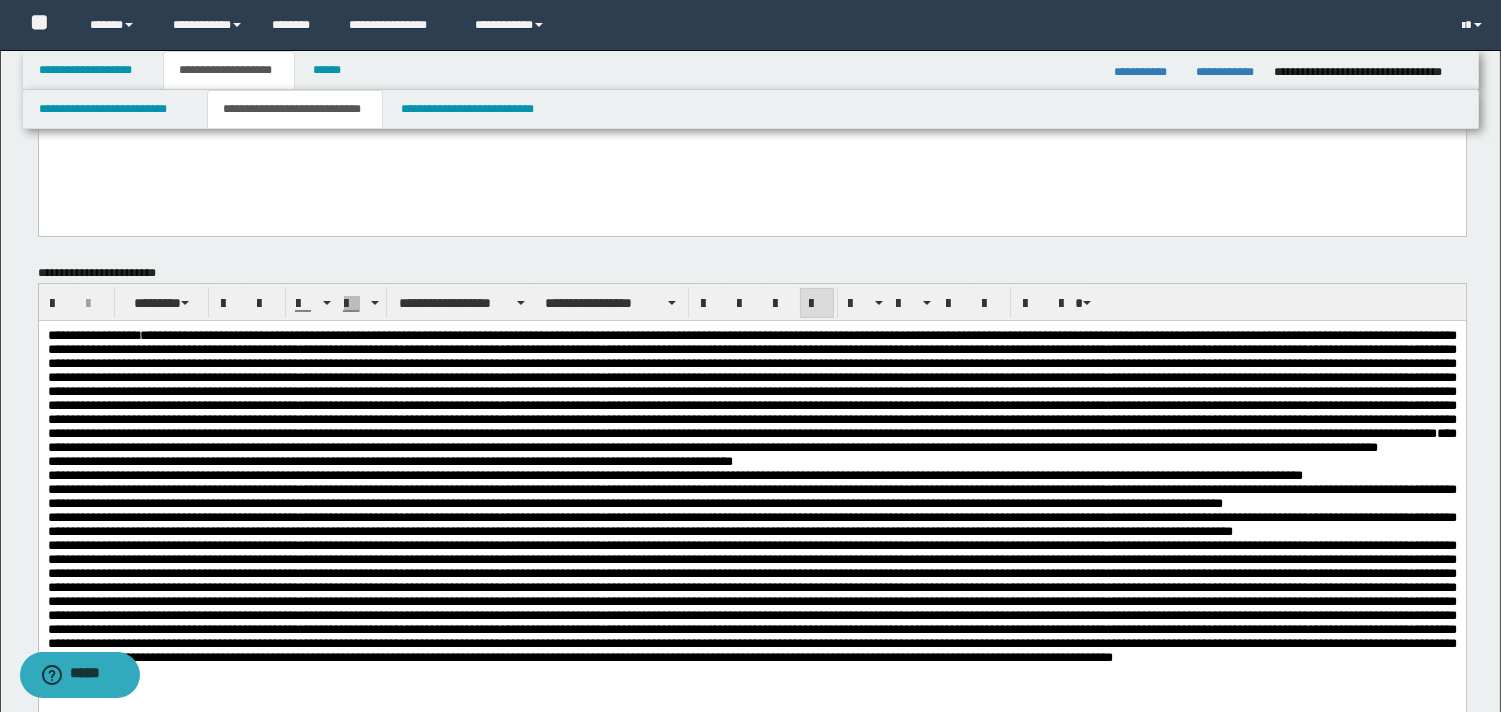 scroll, scrollTop: 153, scrollLeft: 0, axis: vertical 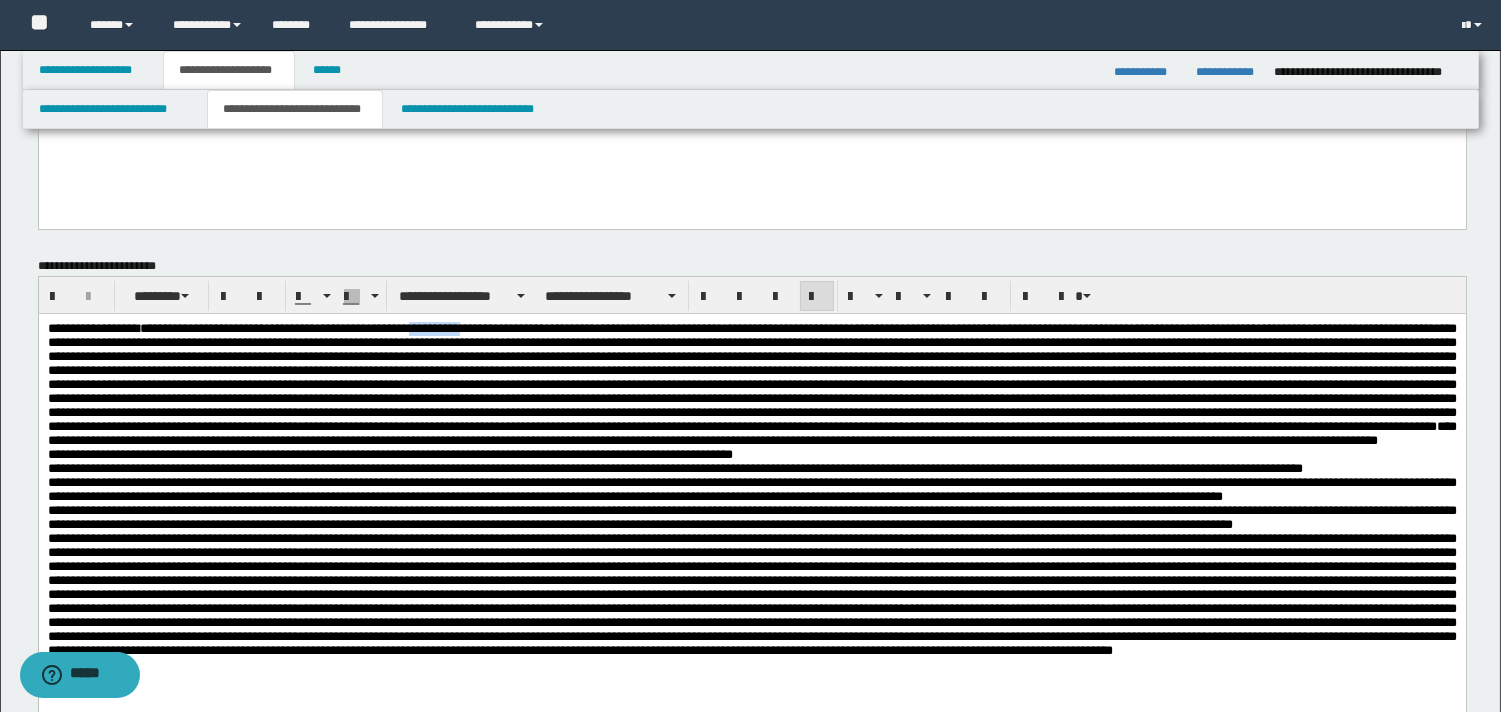 drag, startPoint x: 462, startPoint y: 330, endPoint x: 531, endPoint y: 328, distance: 69.02898 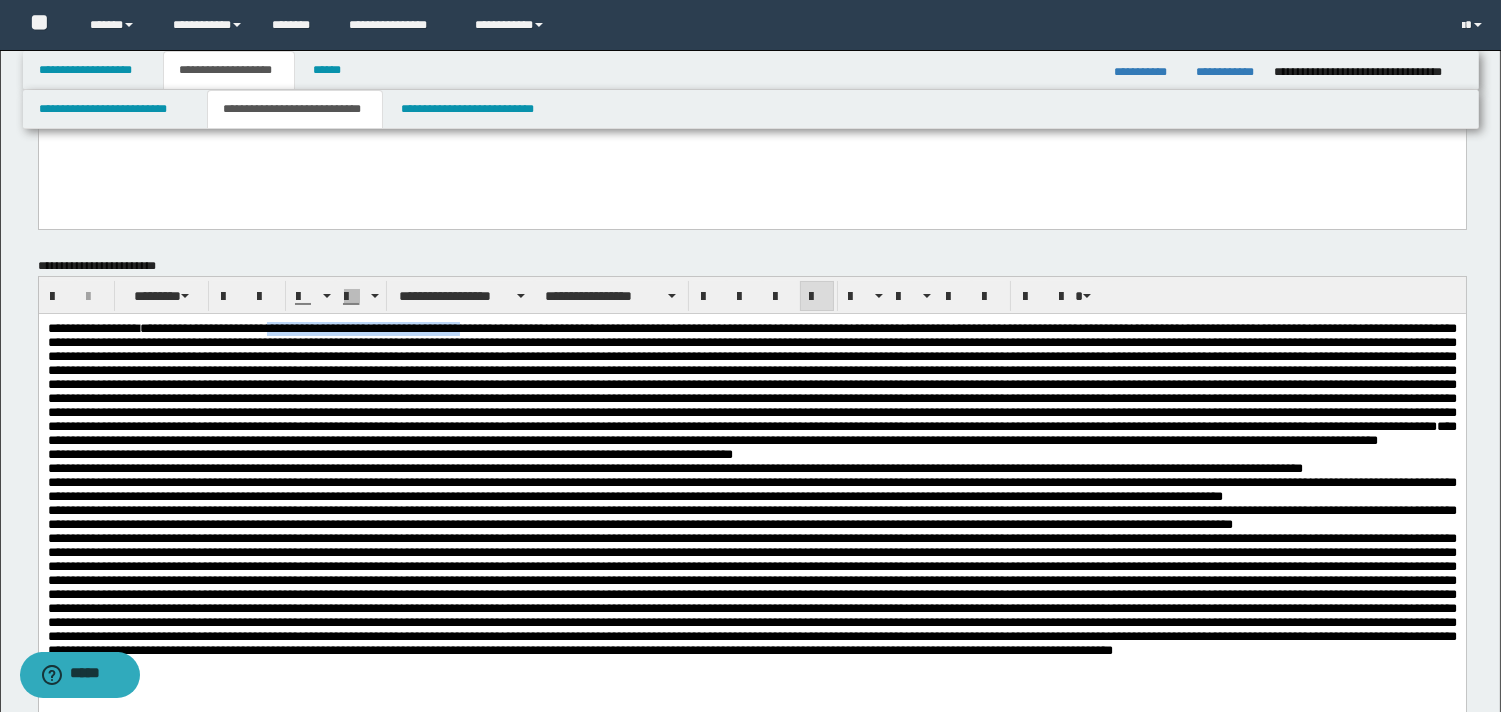 drag, startPoint x: 303, startPoint y: 330, endPoint x: 529, endPoint y: 334, distance: 226.0354 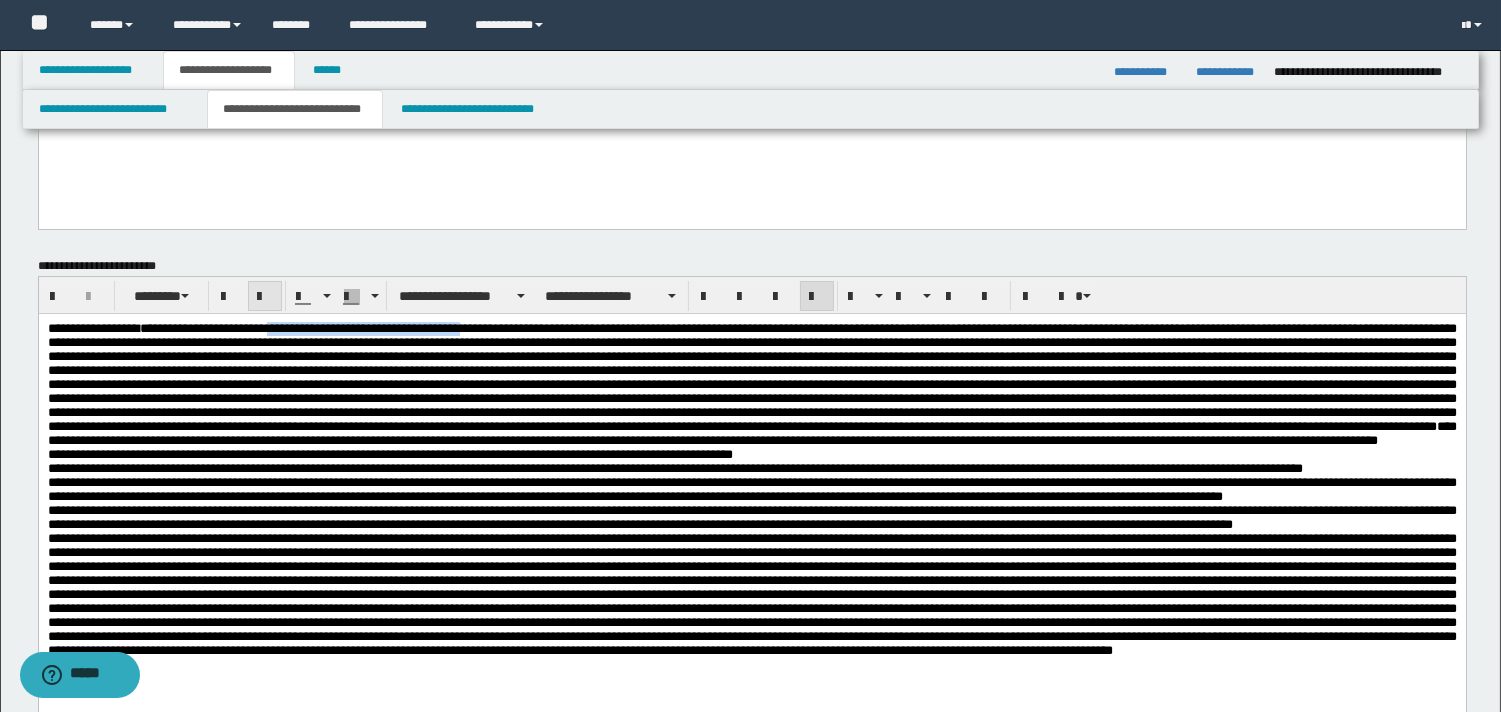 drag, startPoint x: 221, startPoint y: 294, endPoint x: 263, endPoint y: 306, distance: 43.68066 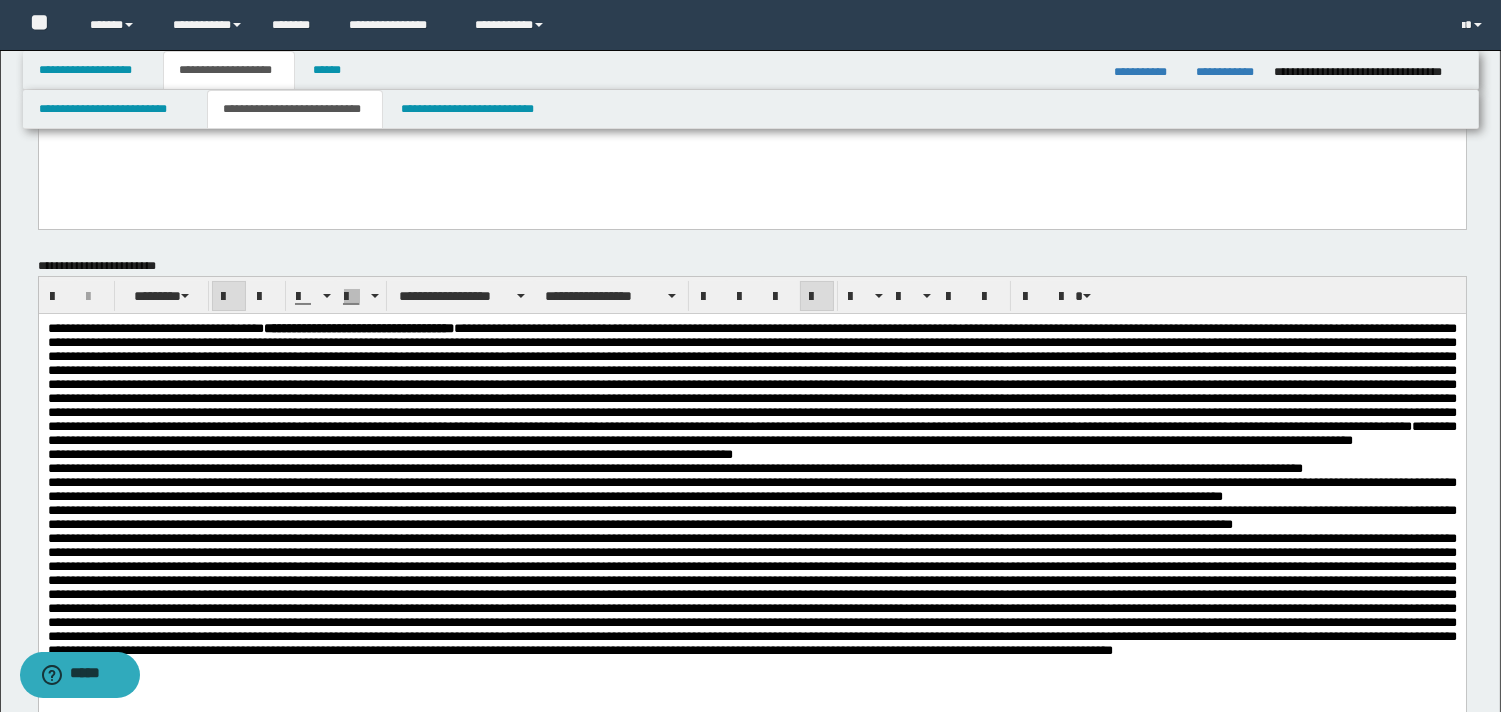 click on "**********" at bounding box center (751, 377) 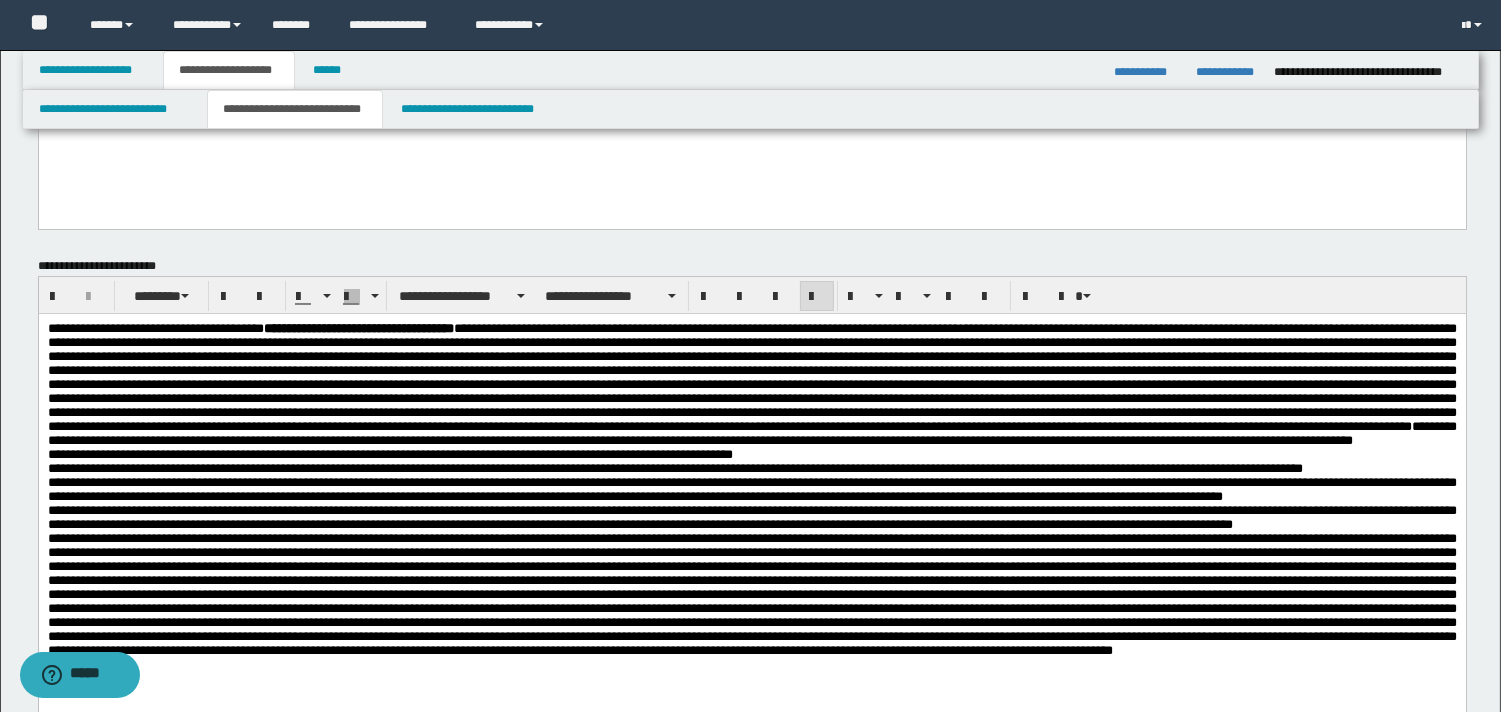 click on "**********" at bounding box center [751, 377] 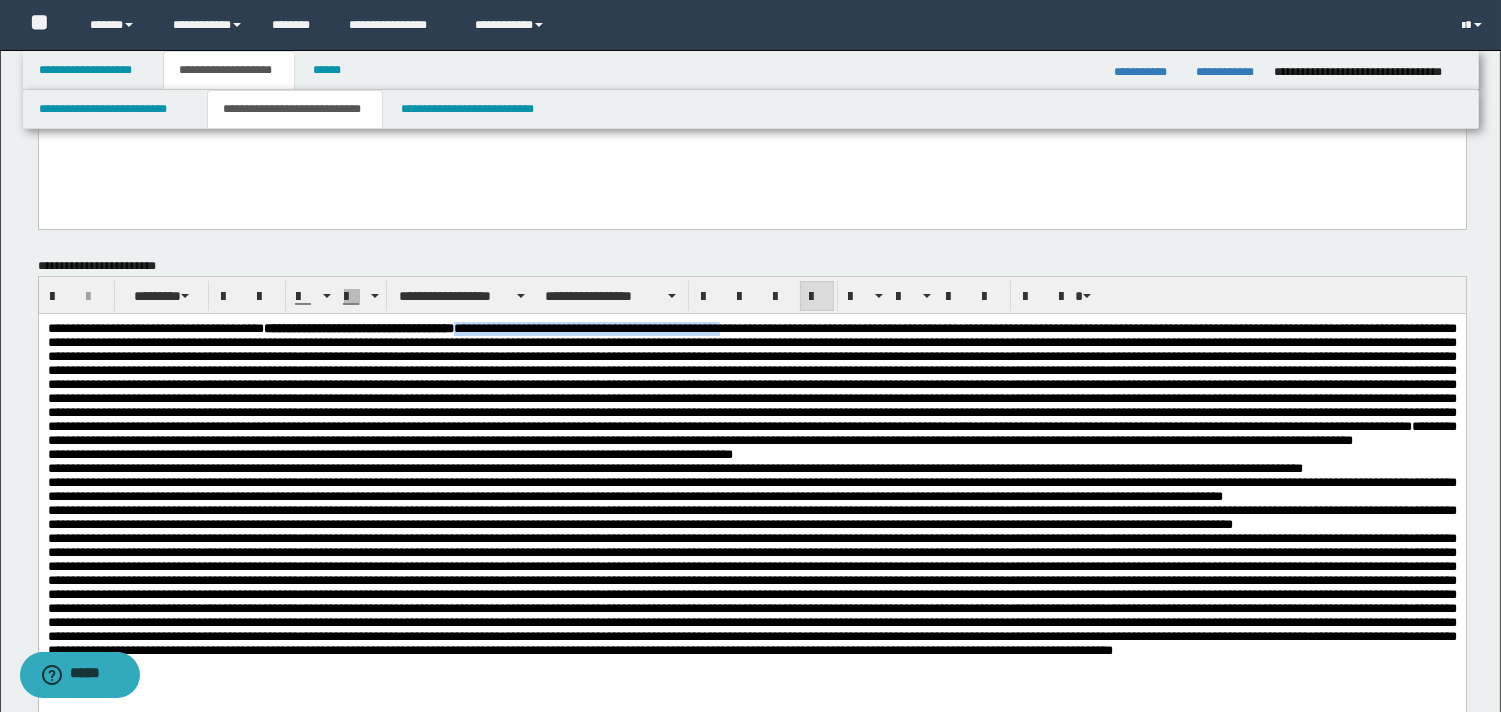 drag, startPoint x: 549, startPoint y: 328, endPoint x: 539, endPoint y: 332, distance: 10.770329 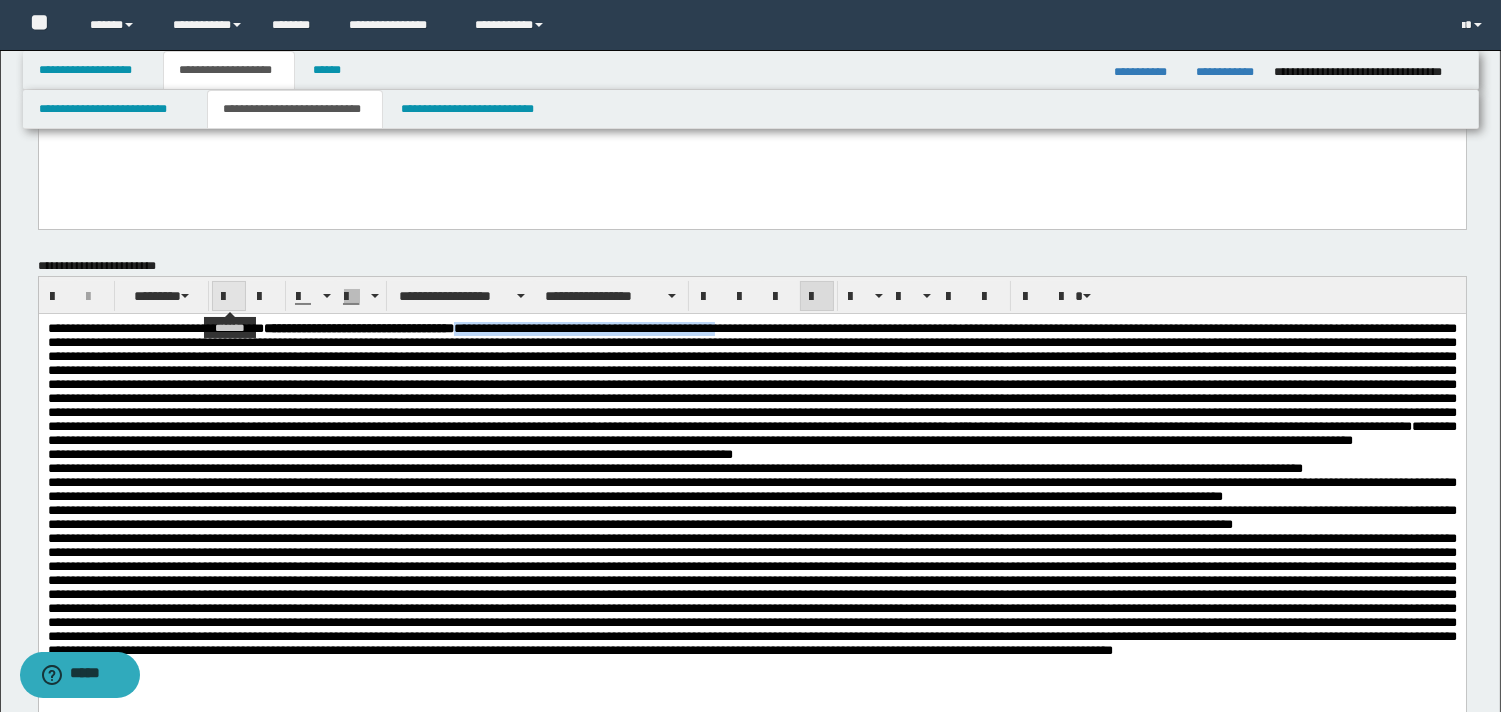 click at bounding box center [229, 297] 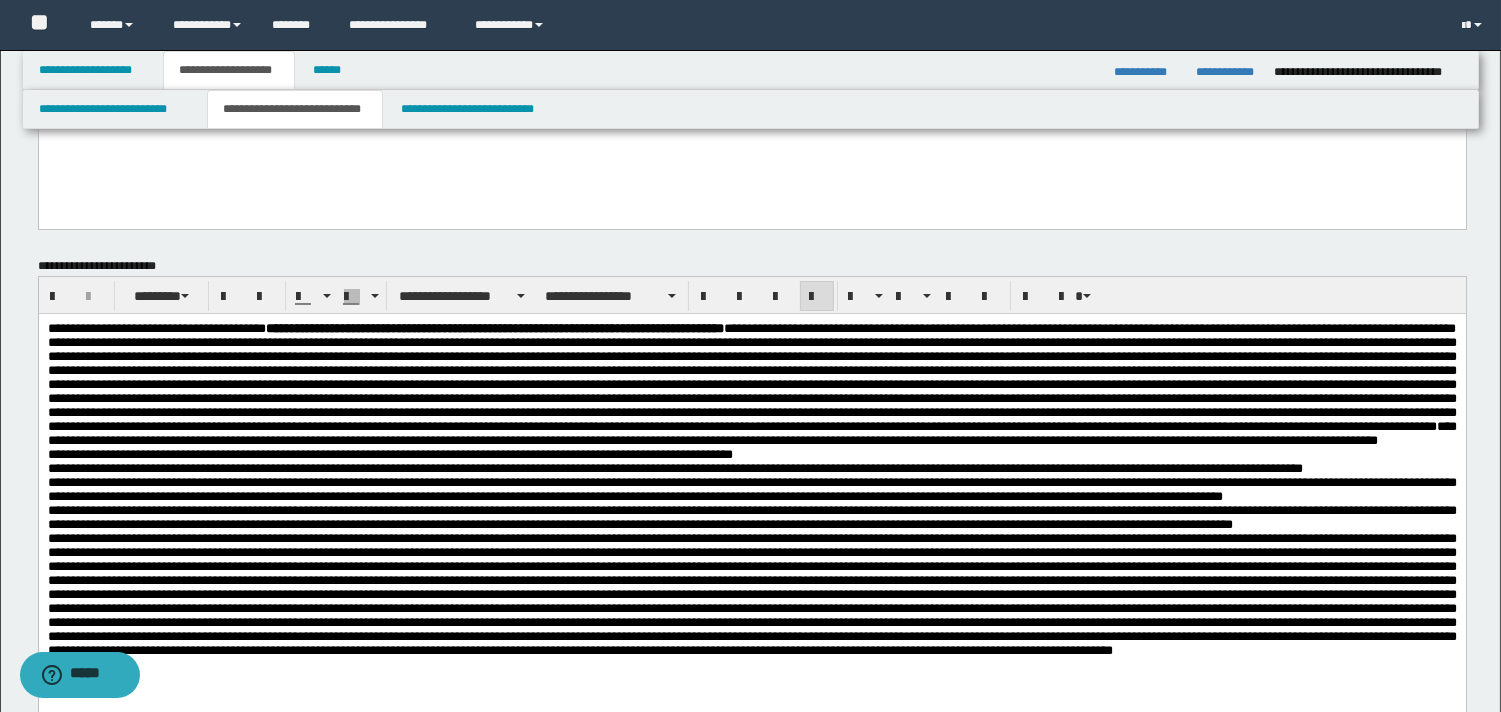 click on "**********" at bounding box center [389, 454] 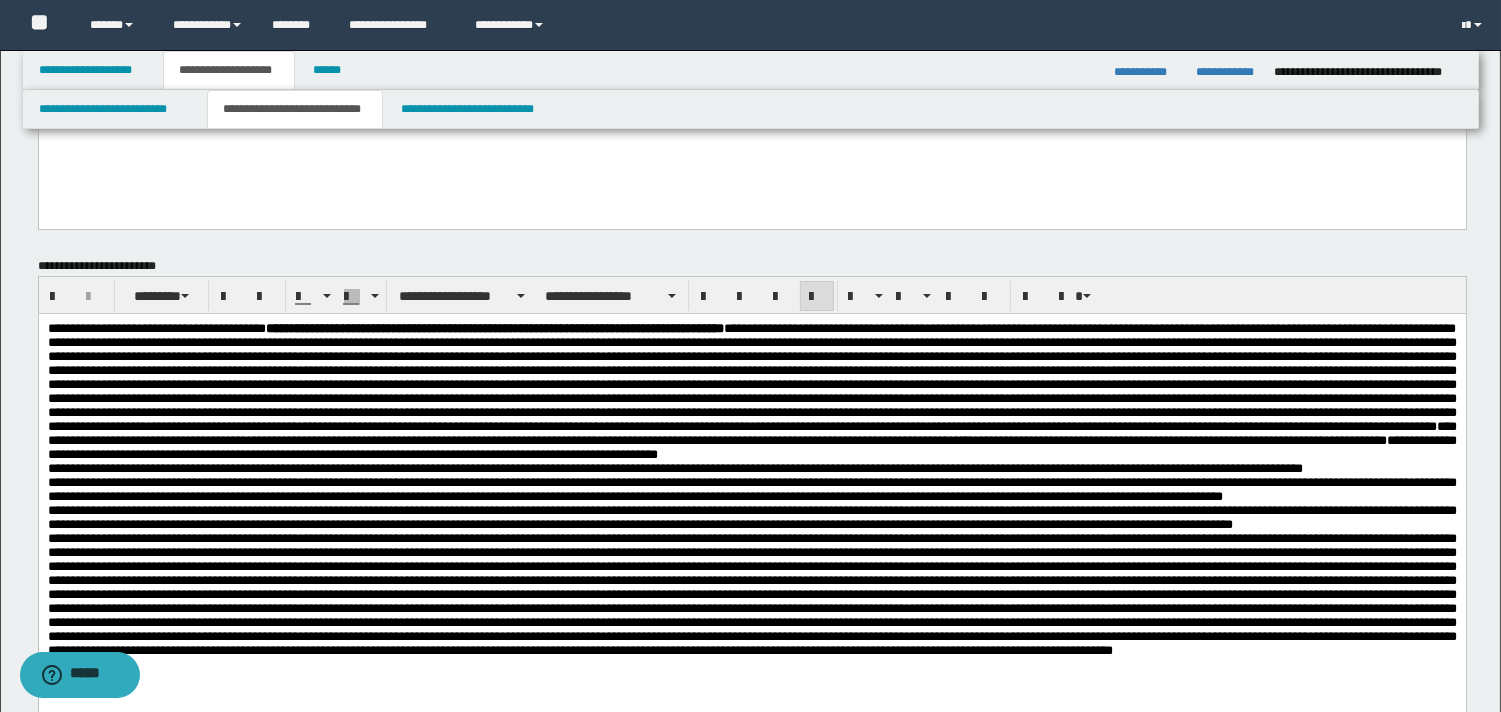 click on "**********" at bounding box center [751, 392] 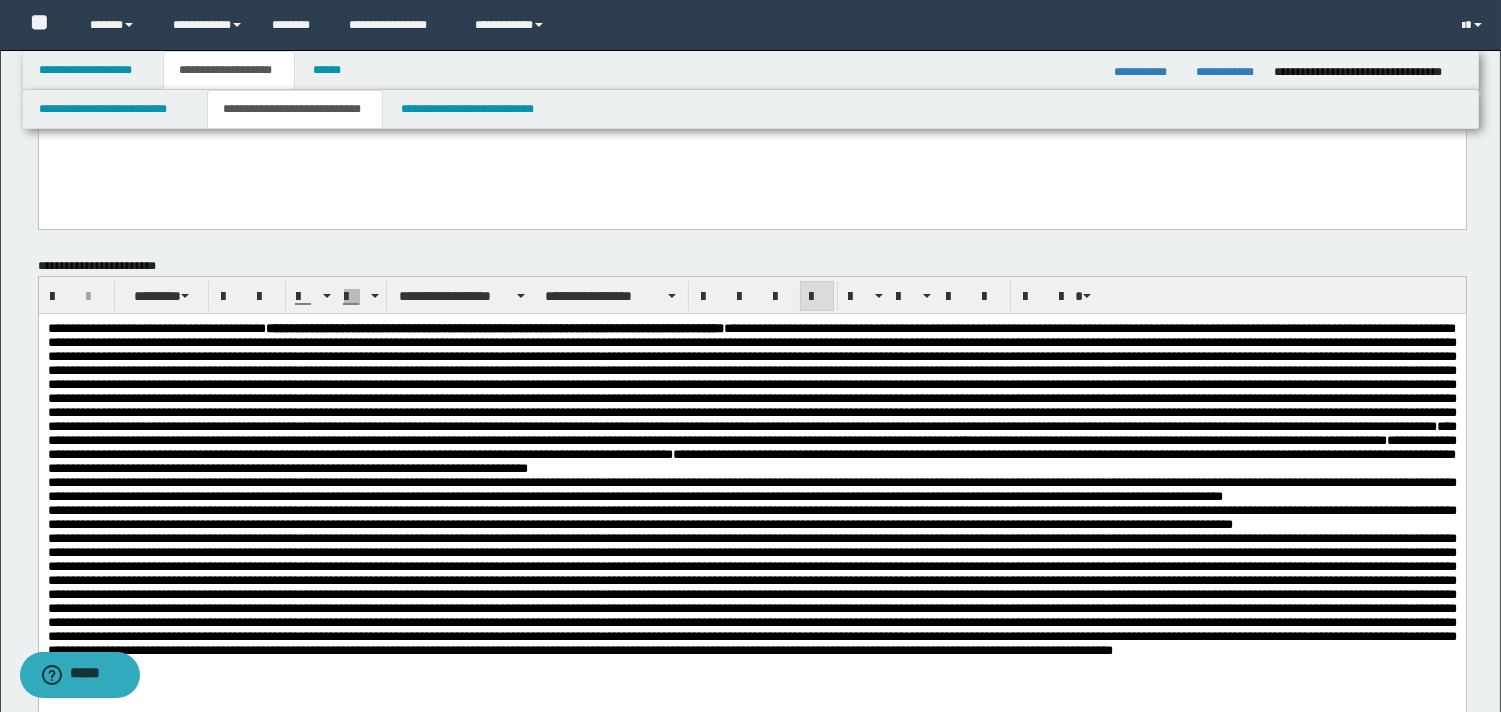 click on "**********" at bounding box center (751, 399) 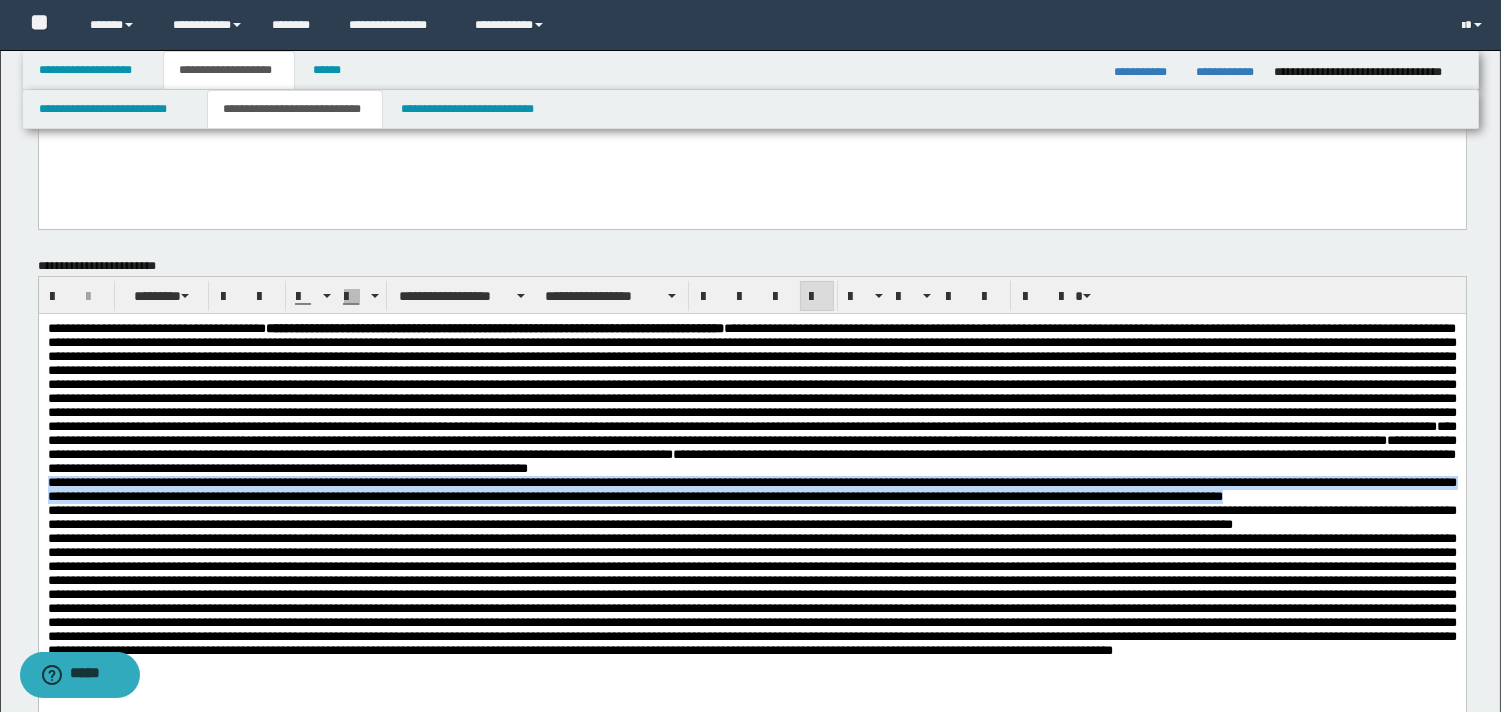 drag, startPoint x: 46, startPoint y: 549, endPoint x: 448, endPoint y: 575, distance: 402.8399 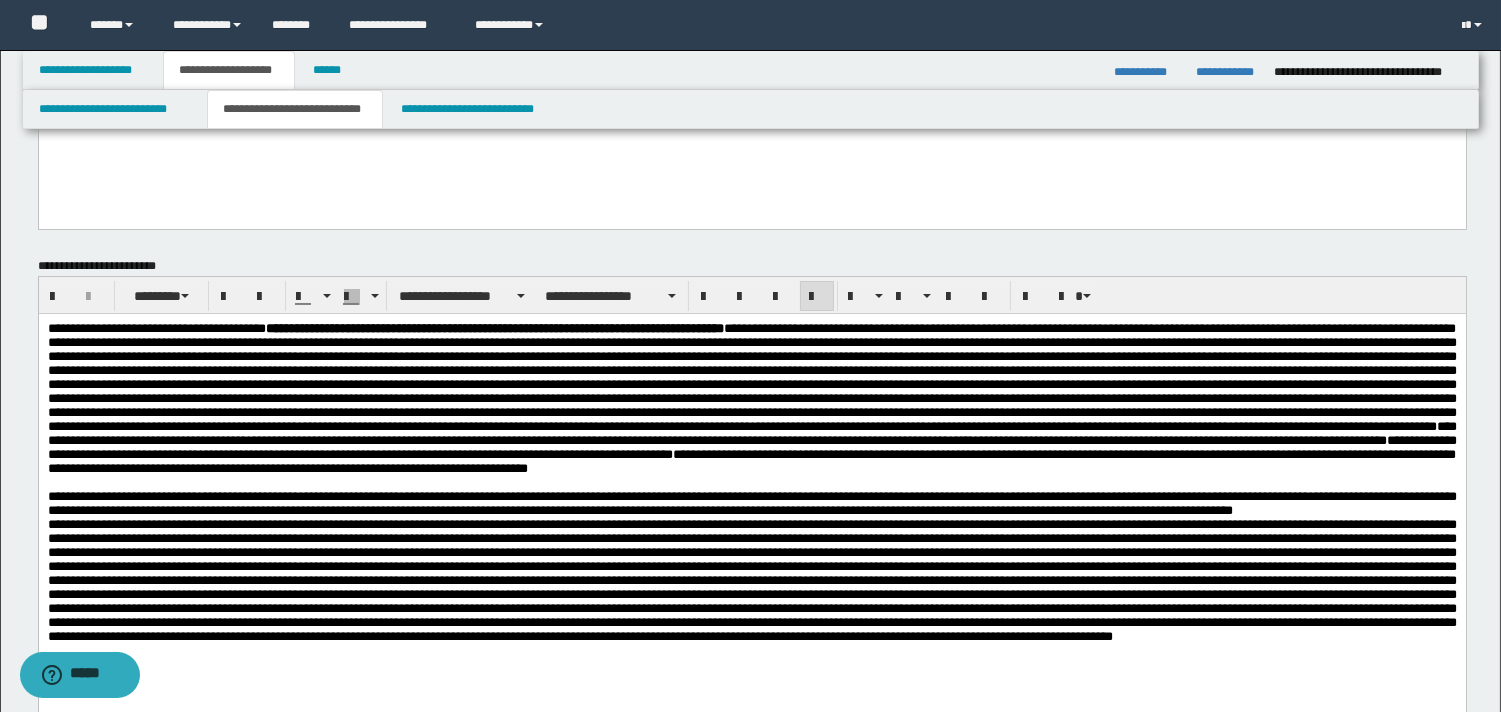 click on "**********" at bounding box center (751, 399) 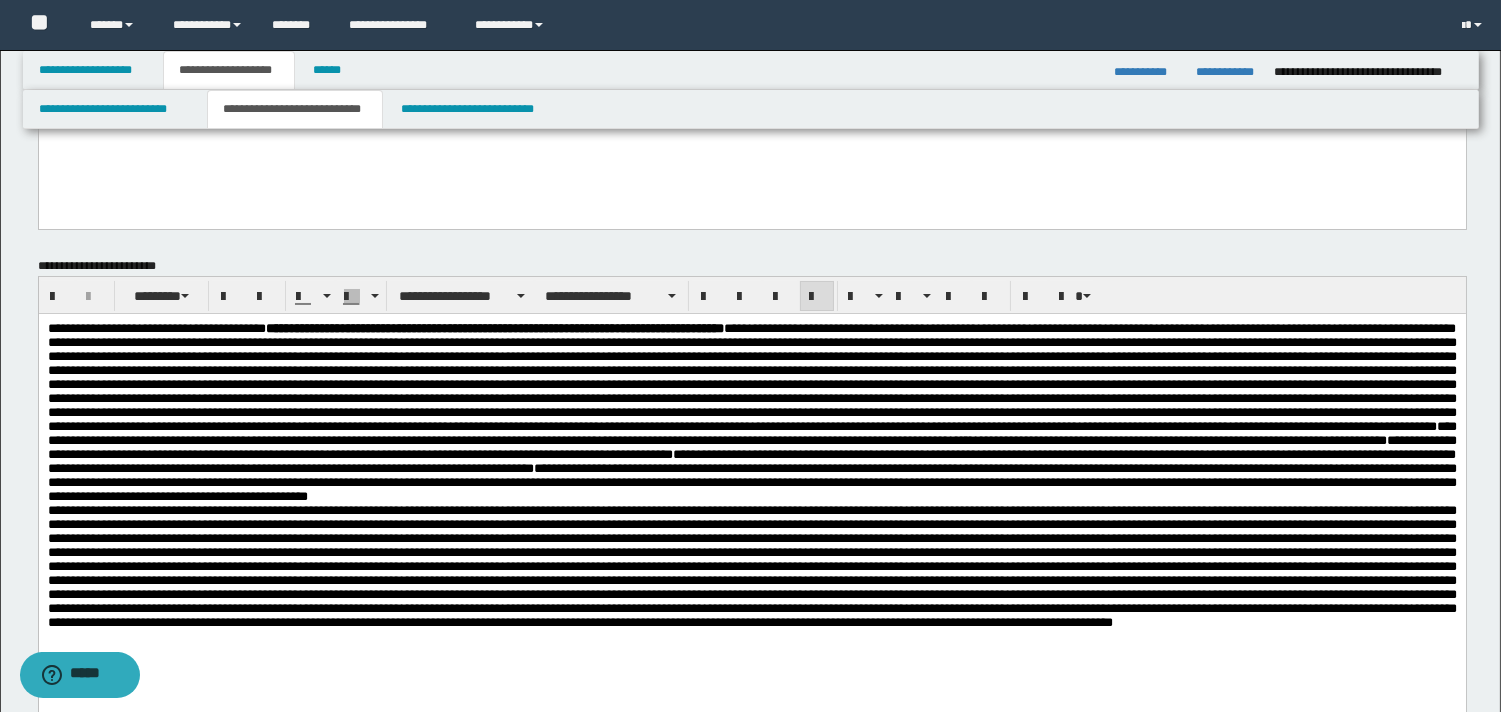 click on "**********" at bounding box center (751, 413) 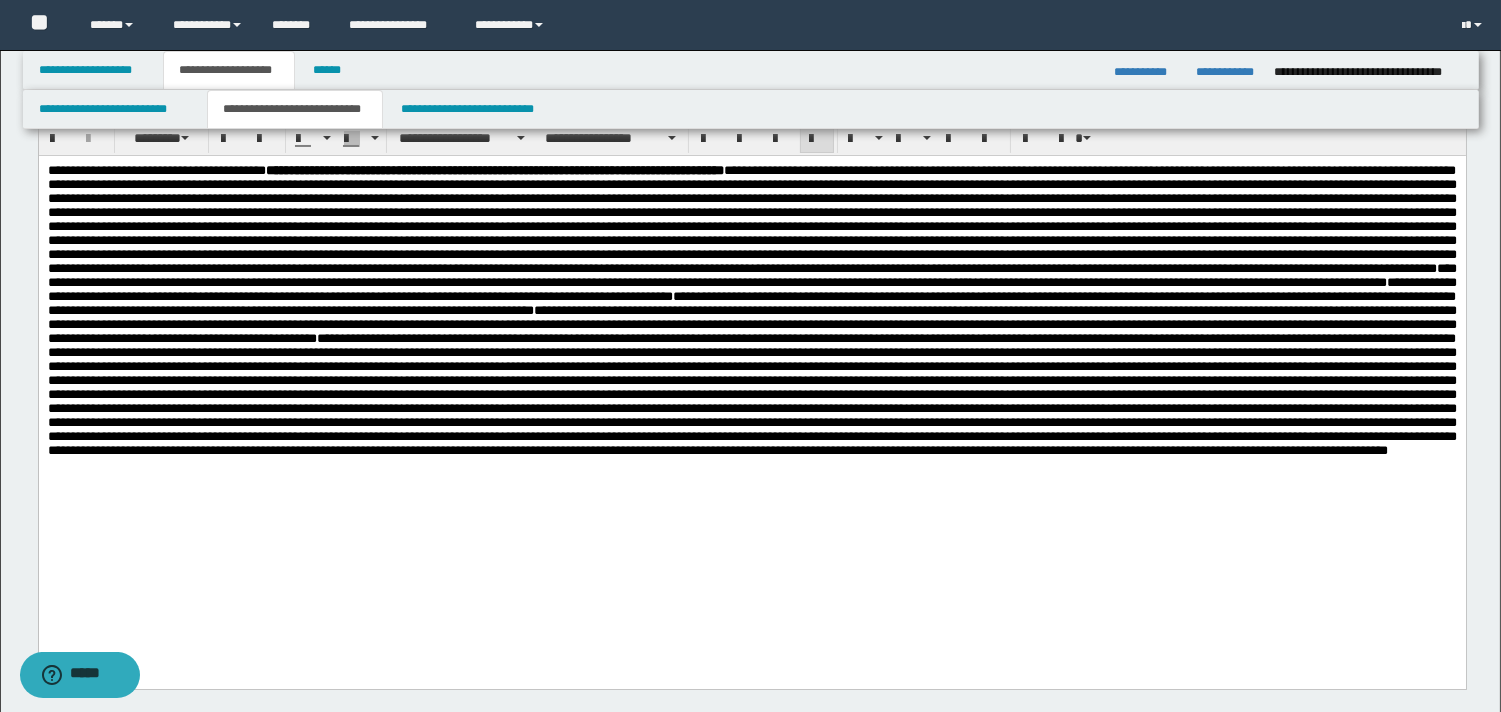 scroll, scrollTop: 318, scrollLeft: 0, axis: vertical 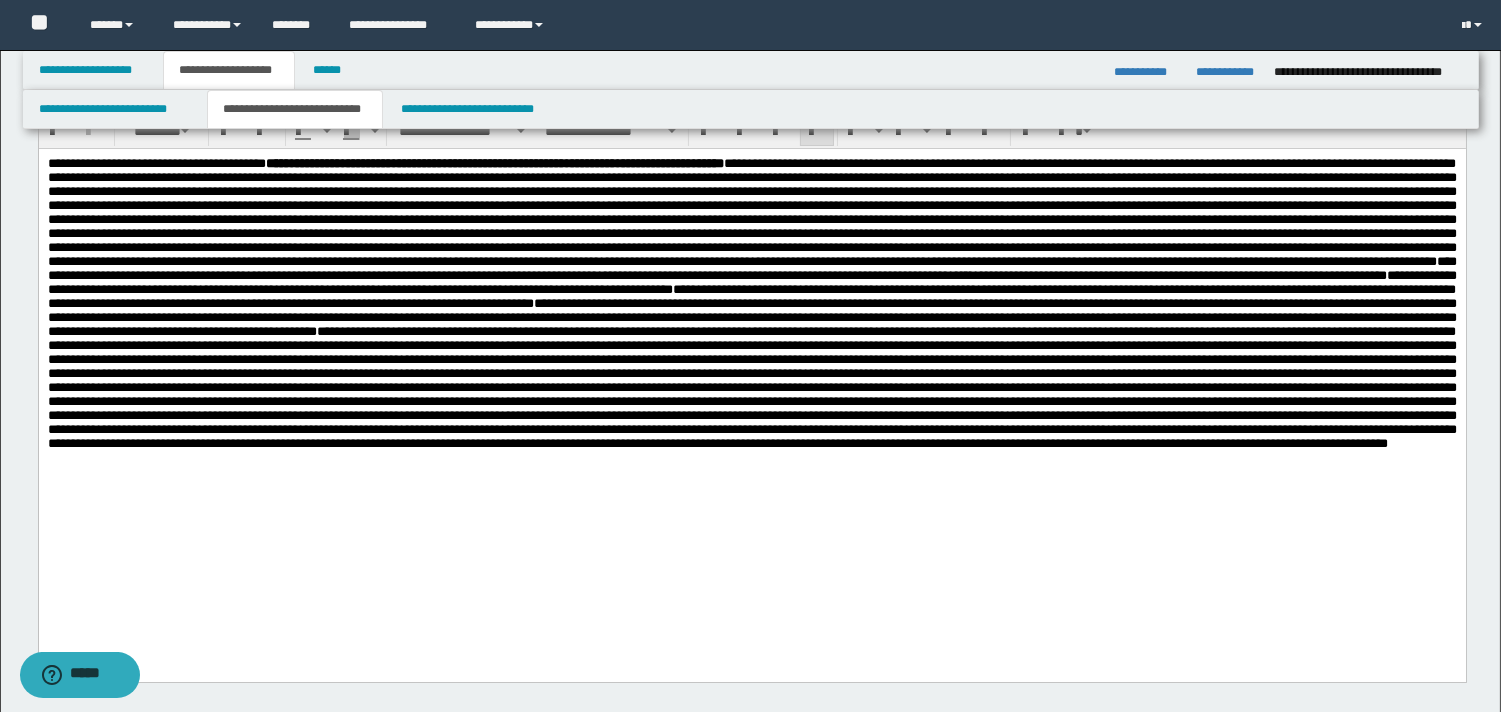 click on "**********" at bounding box center (751, 317) 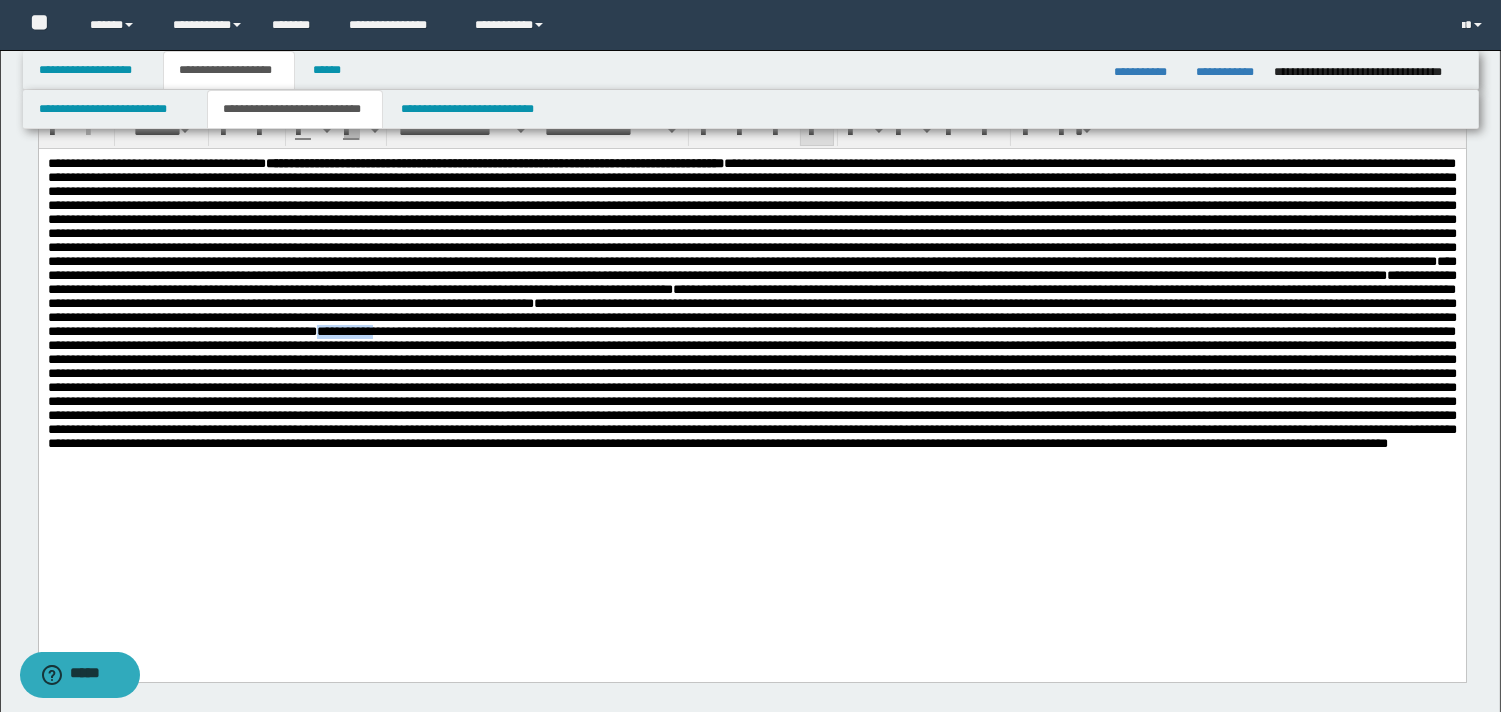 drag, startPoint x: 680, startPoint y: 397, endPoint x: 751, endPoint y: 406, distance: 71.568146 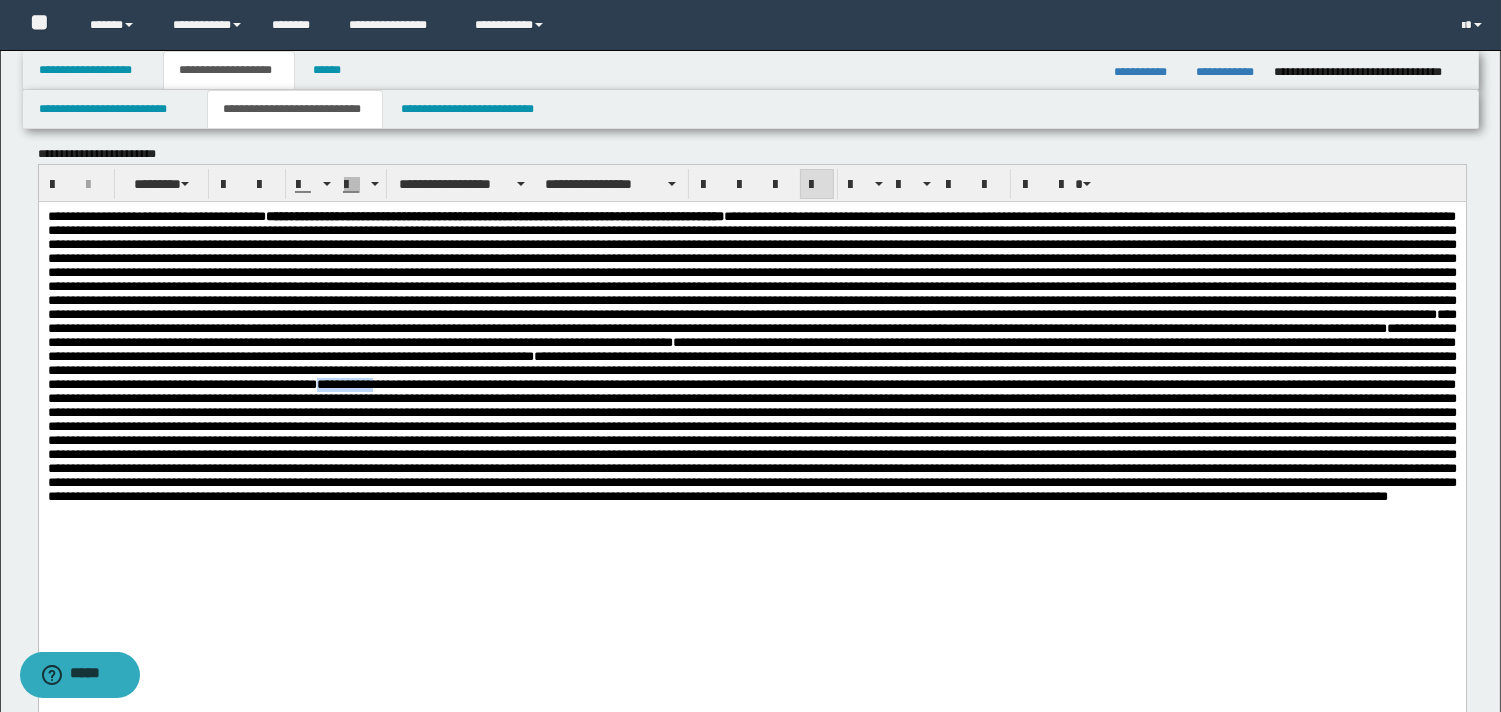 scroll, scrollTop: 262, scrollLeft: 0, axis: vertical 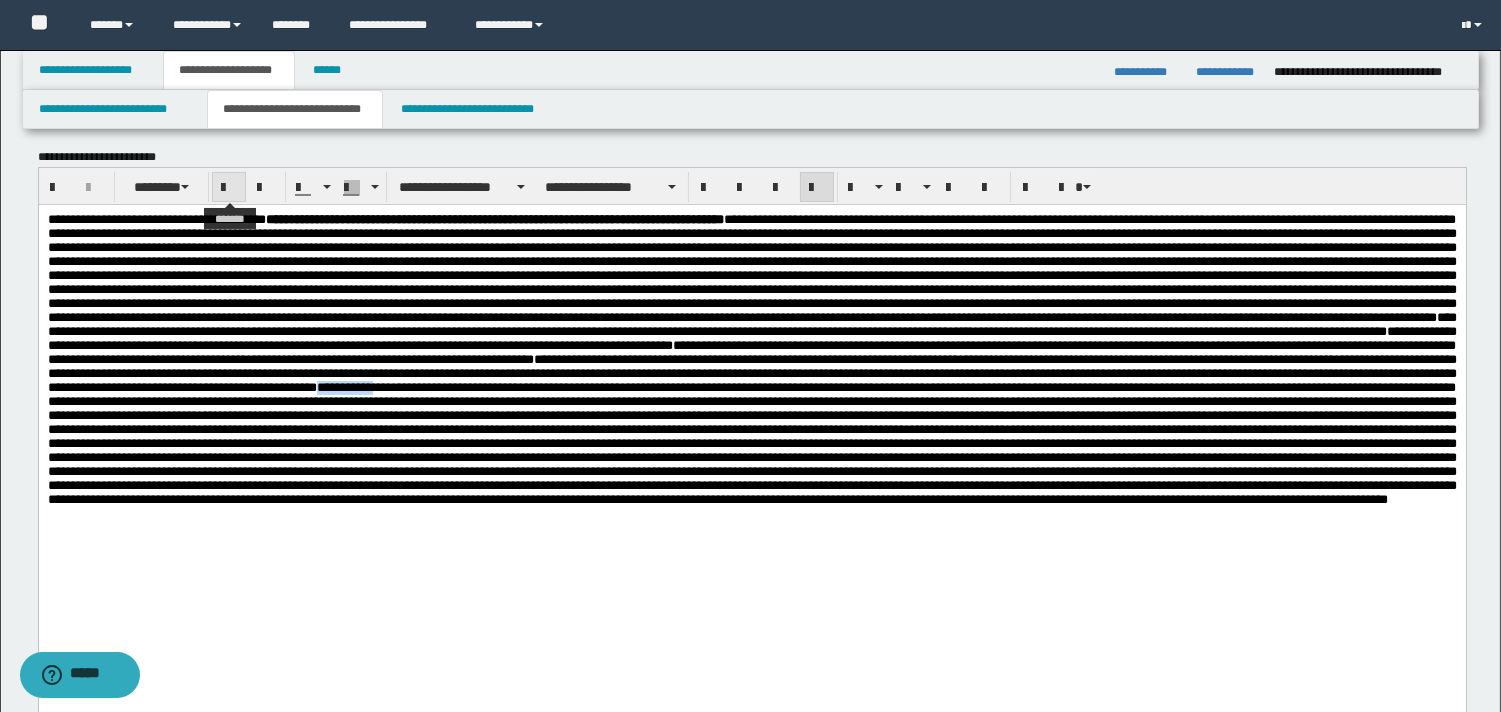 click at bounding box center (229, 188) 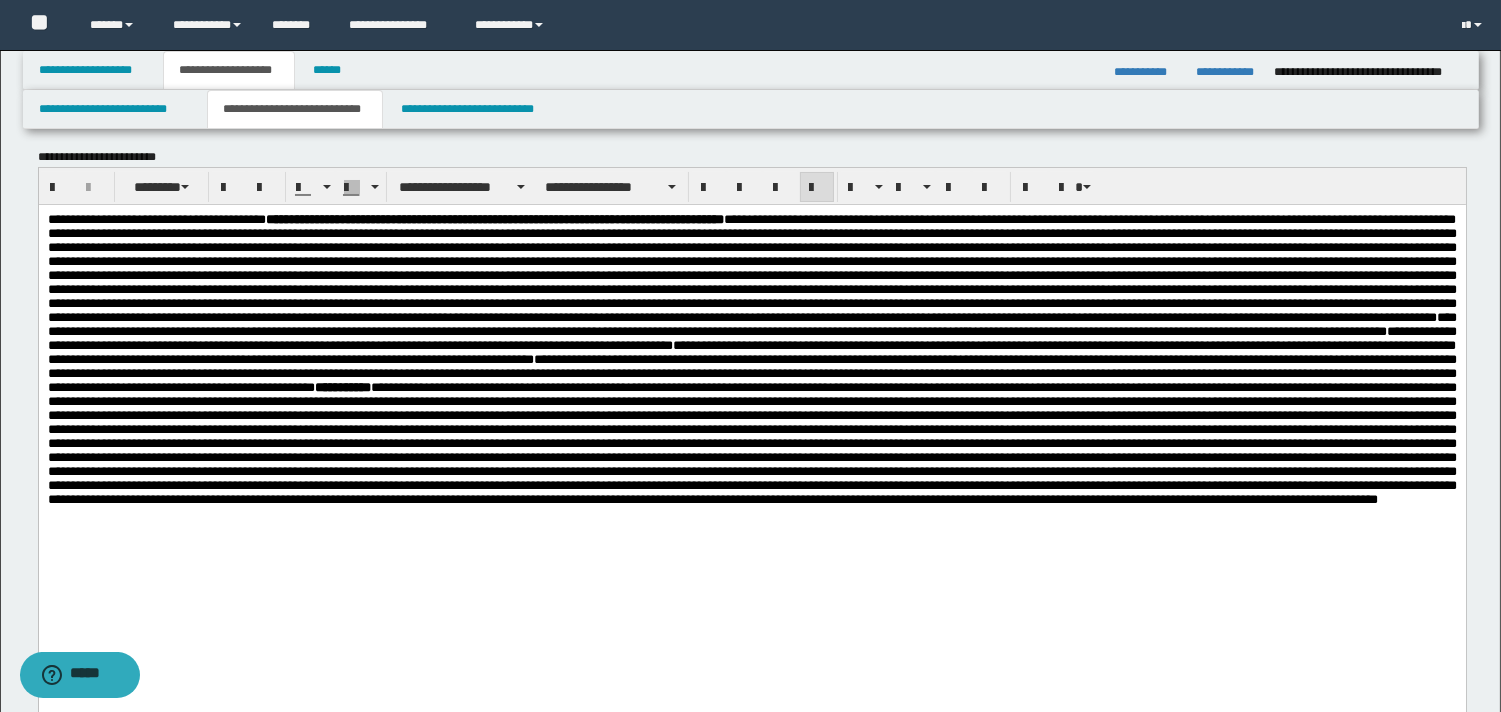 drag, startPoint x: 991, startPoint y: 646, endPoint x: 1112, endPoint y: 686, distance: 127.440186 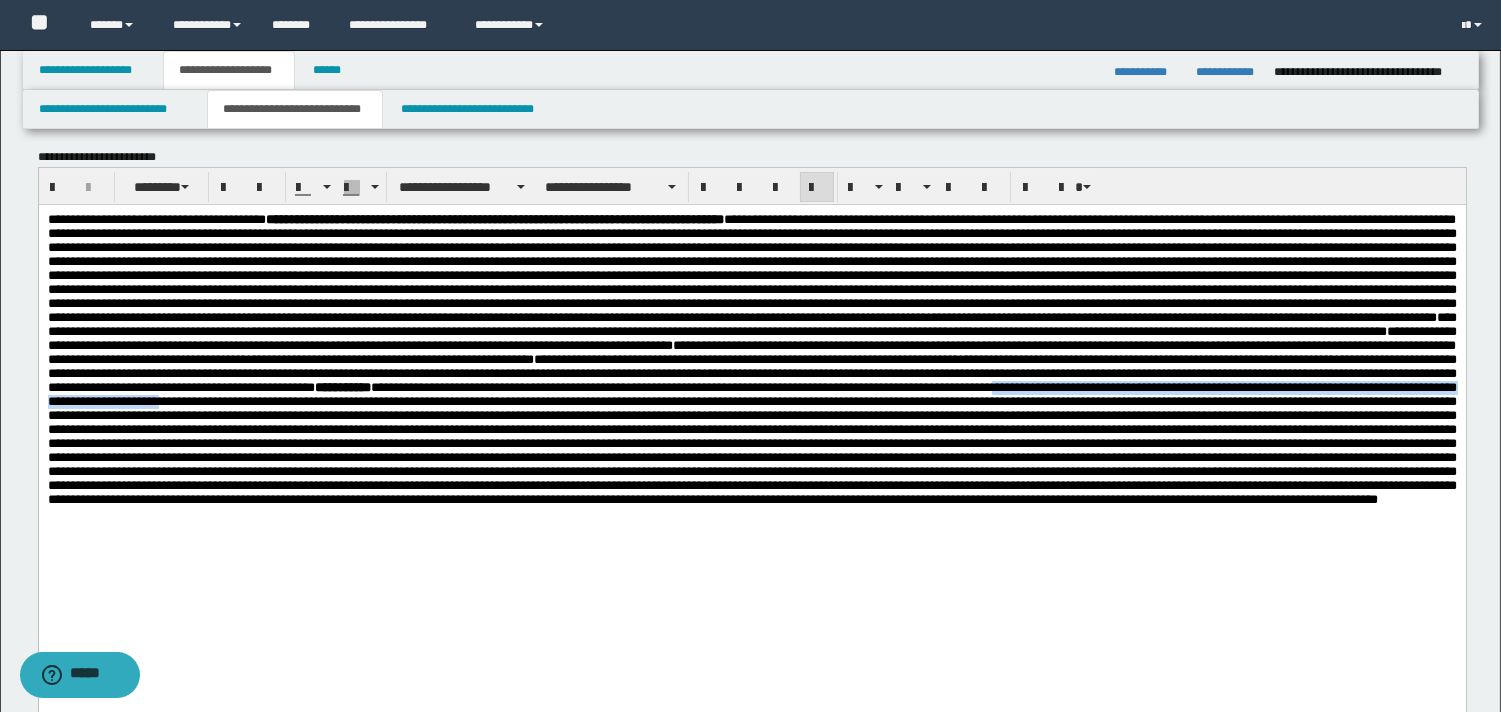 drag, startPoint x: 114, startPoint y: 470, endPoint x: 829, endPoint y: 469, distance: 715.0007 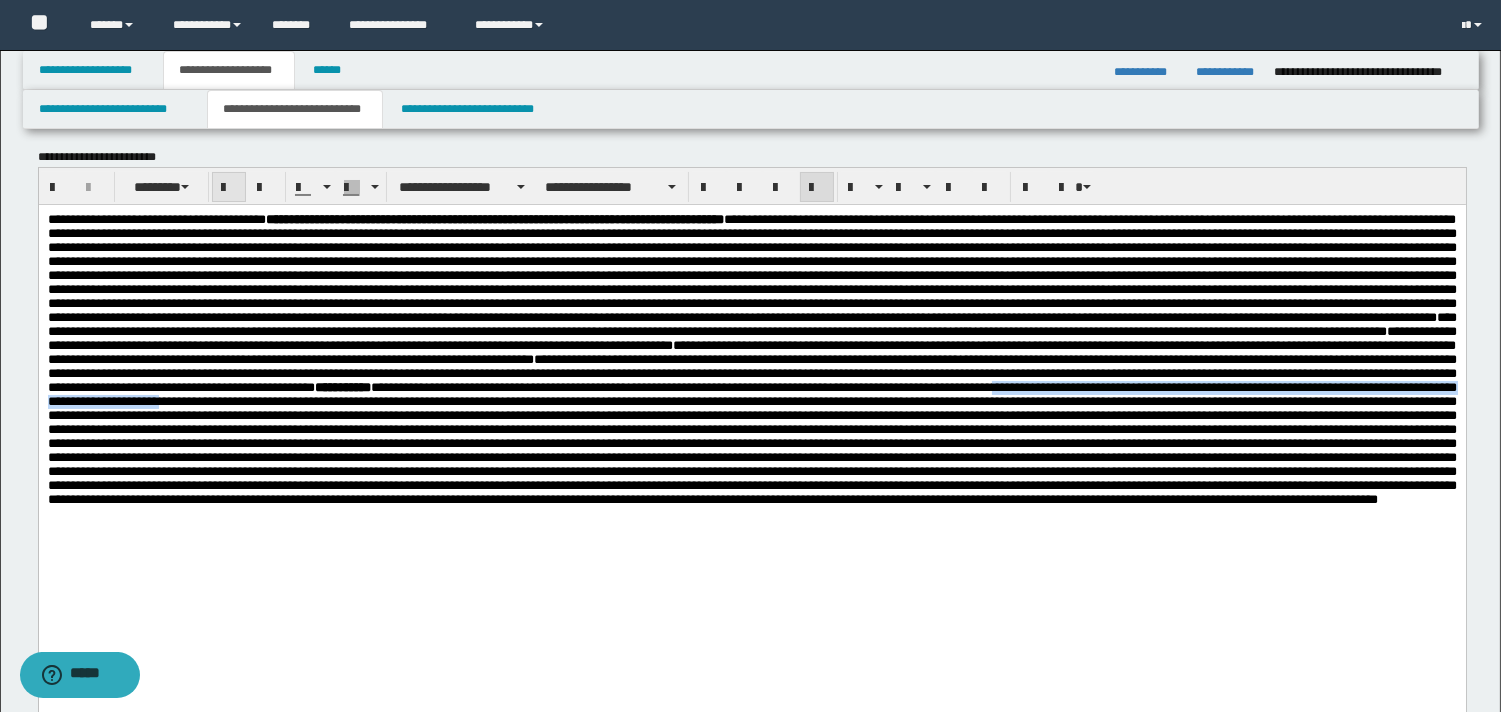 drag, startPoint x: 224, startPoint y: 183, endPoint x: 255, endPoint y: 28, distance: 158.06961 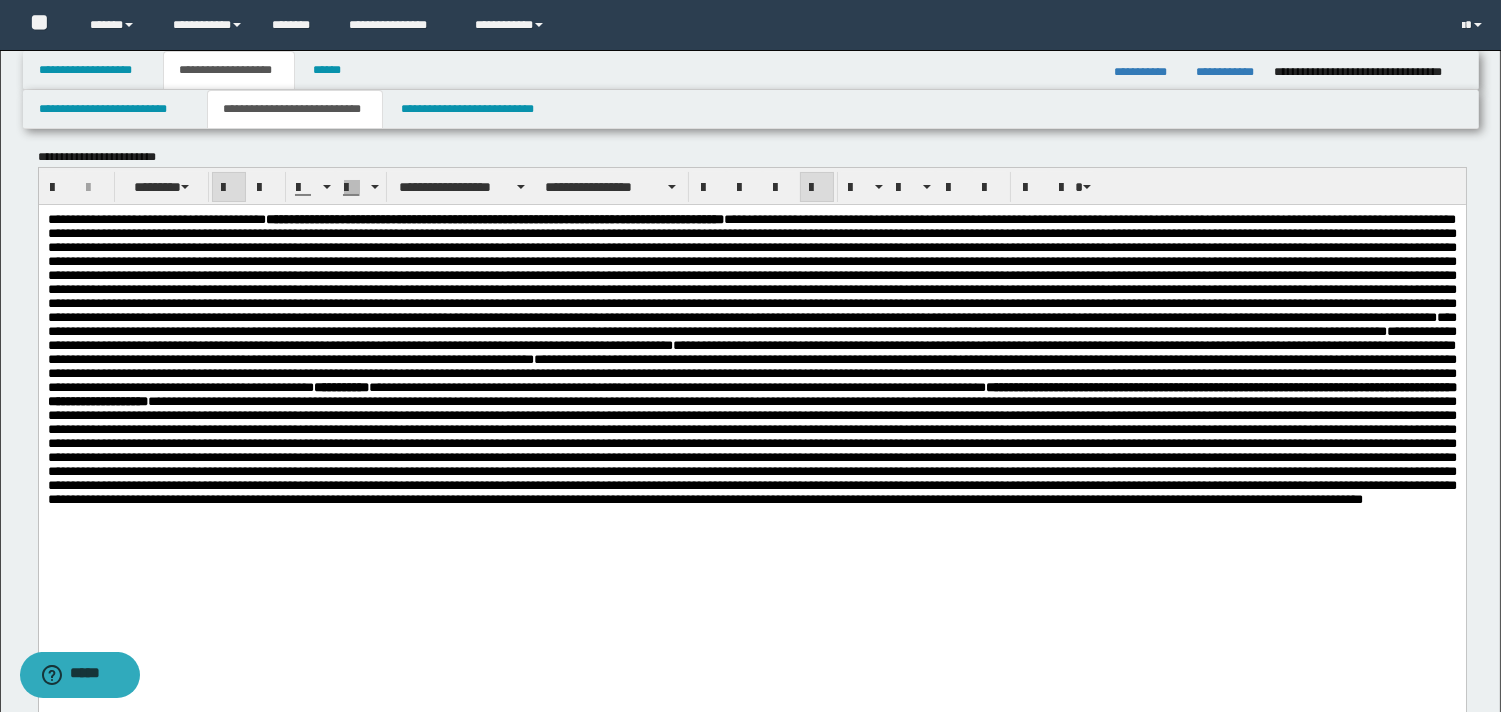 click on "**********" at bounding box center [751, 385] 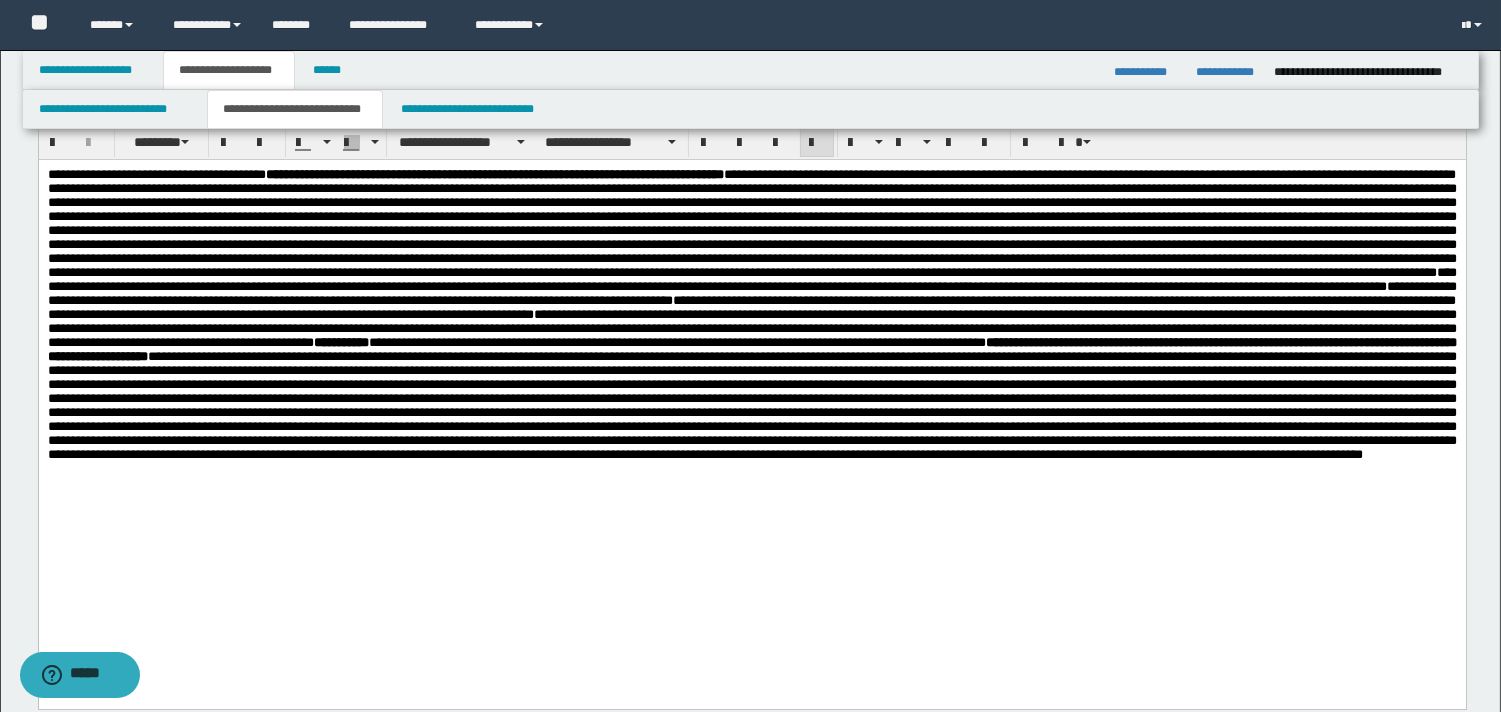 scroll, scrollTop: 325, scrollLeft: 0, axis: vertical 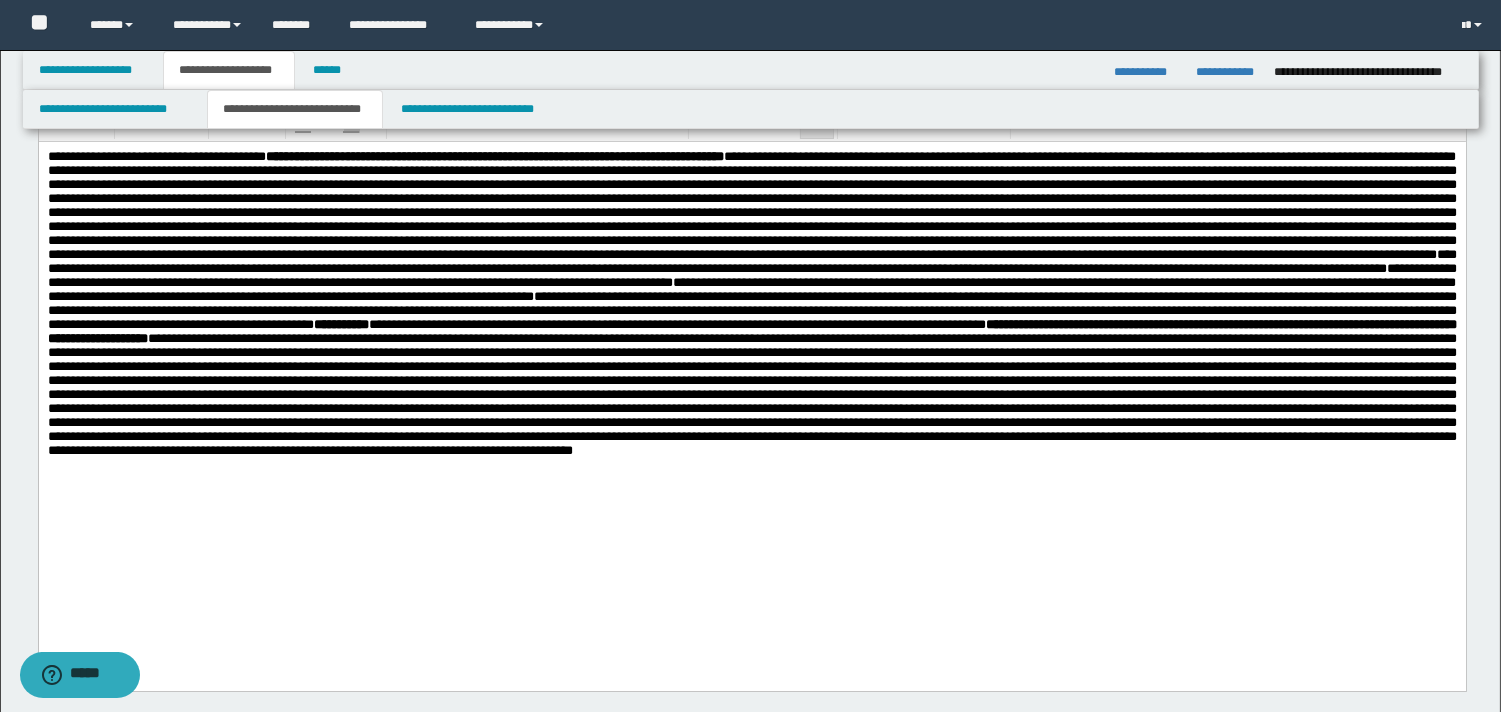 click on "**********" at bounding box center [751, 387] 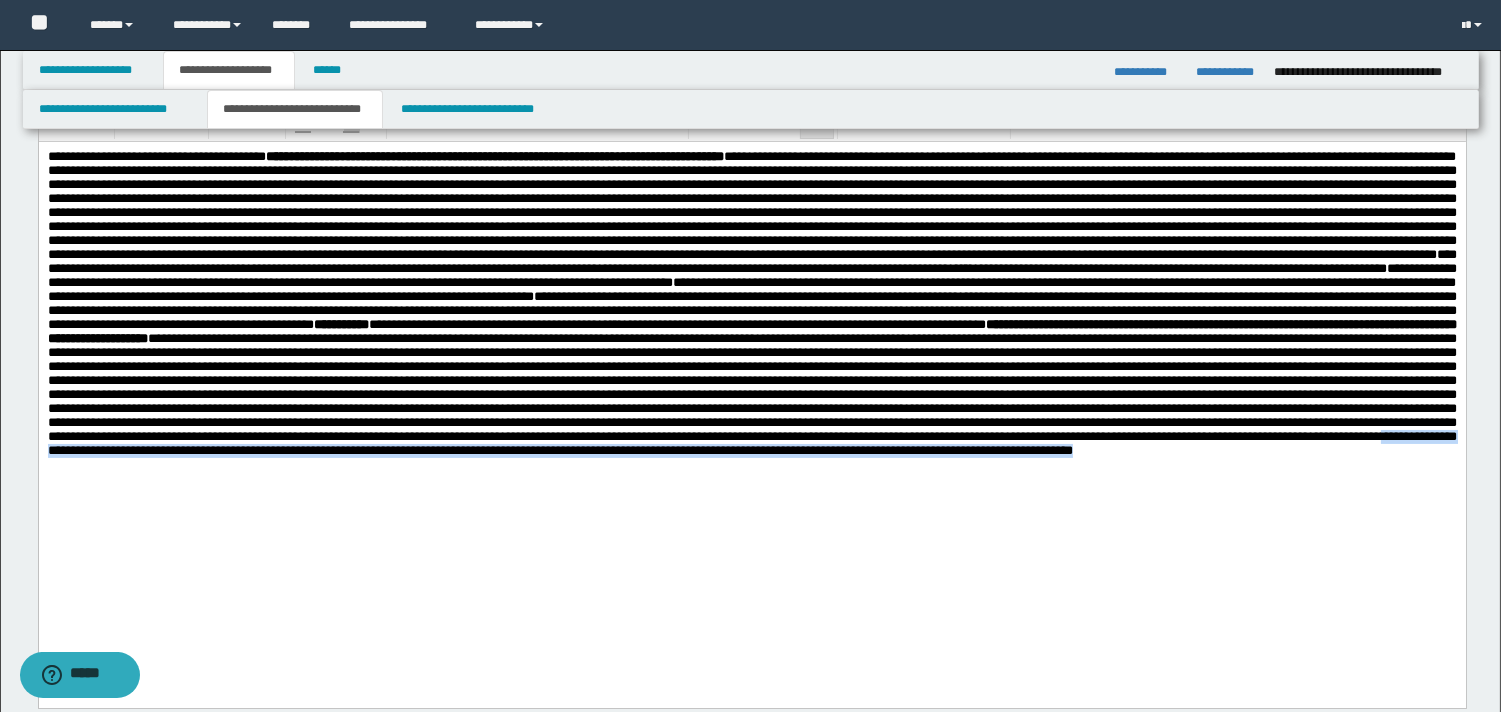 drag, startPoint x: 143, startPoint y: 572, endPoint x: 151, endPoint y: 598, distance: 27.202942 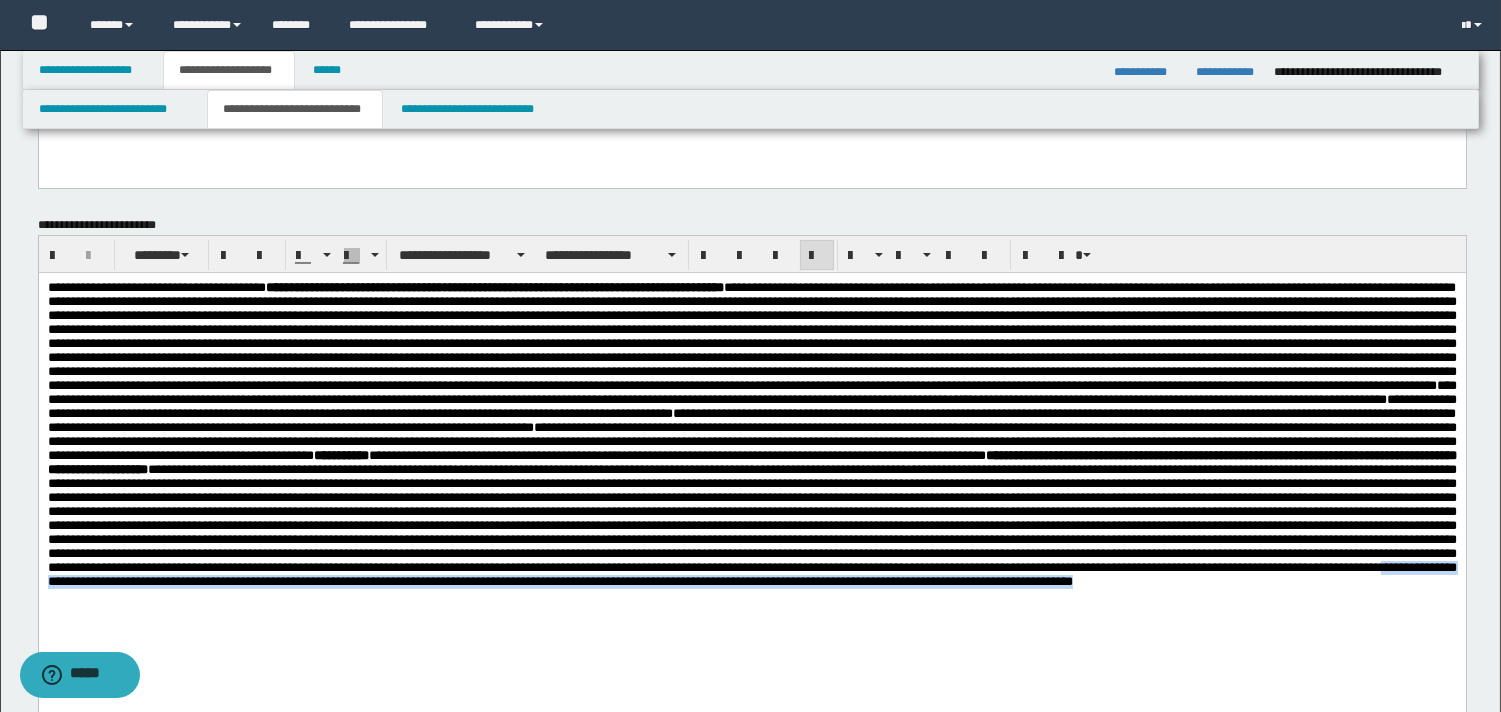 scroll, scrollTop: 187, scrollLeft: 0, axis: vertical 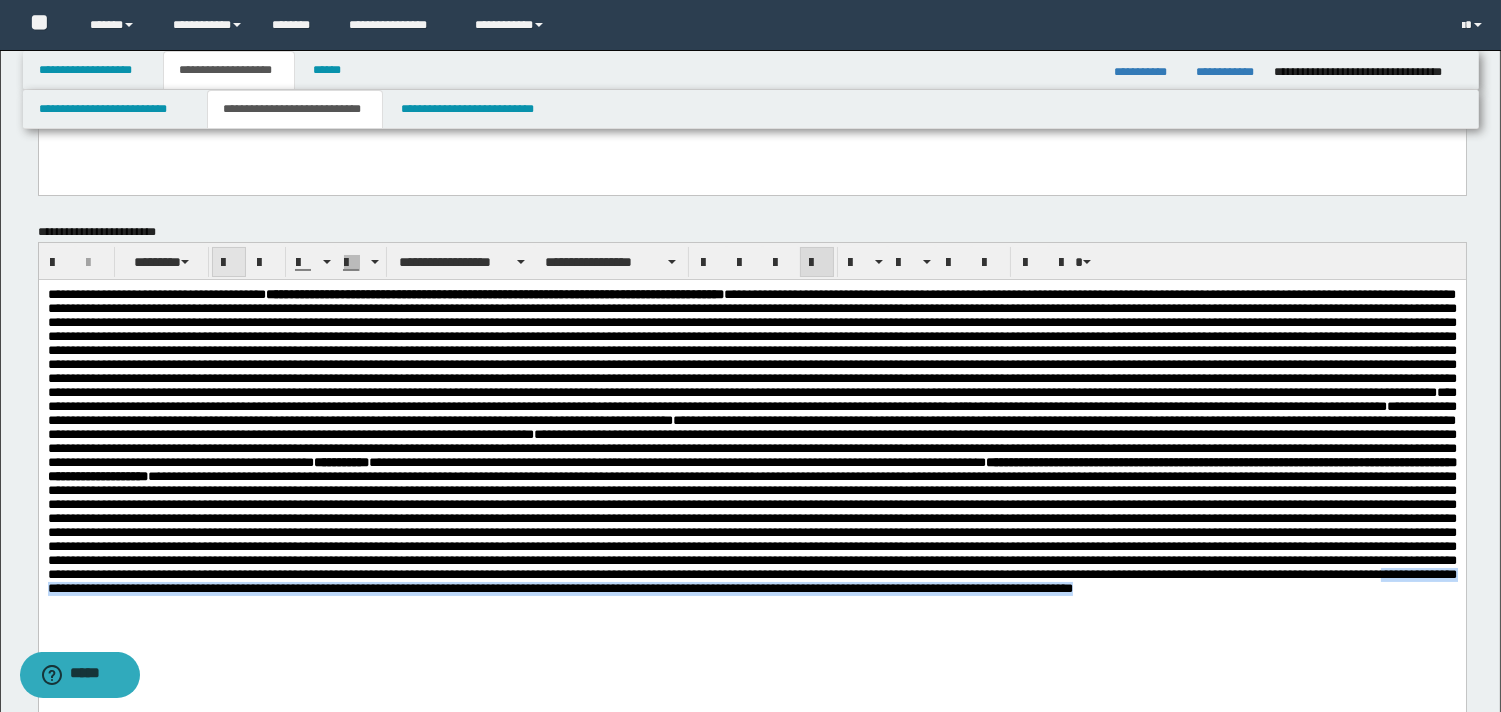drag, startPoint x: 232, startPoint y: 264, endPoint x: 298, endPoint y: 62, distance: 212.50882 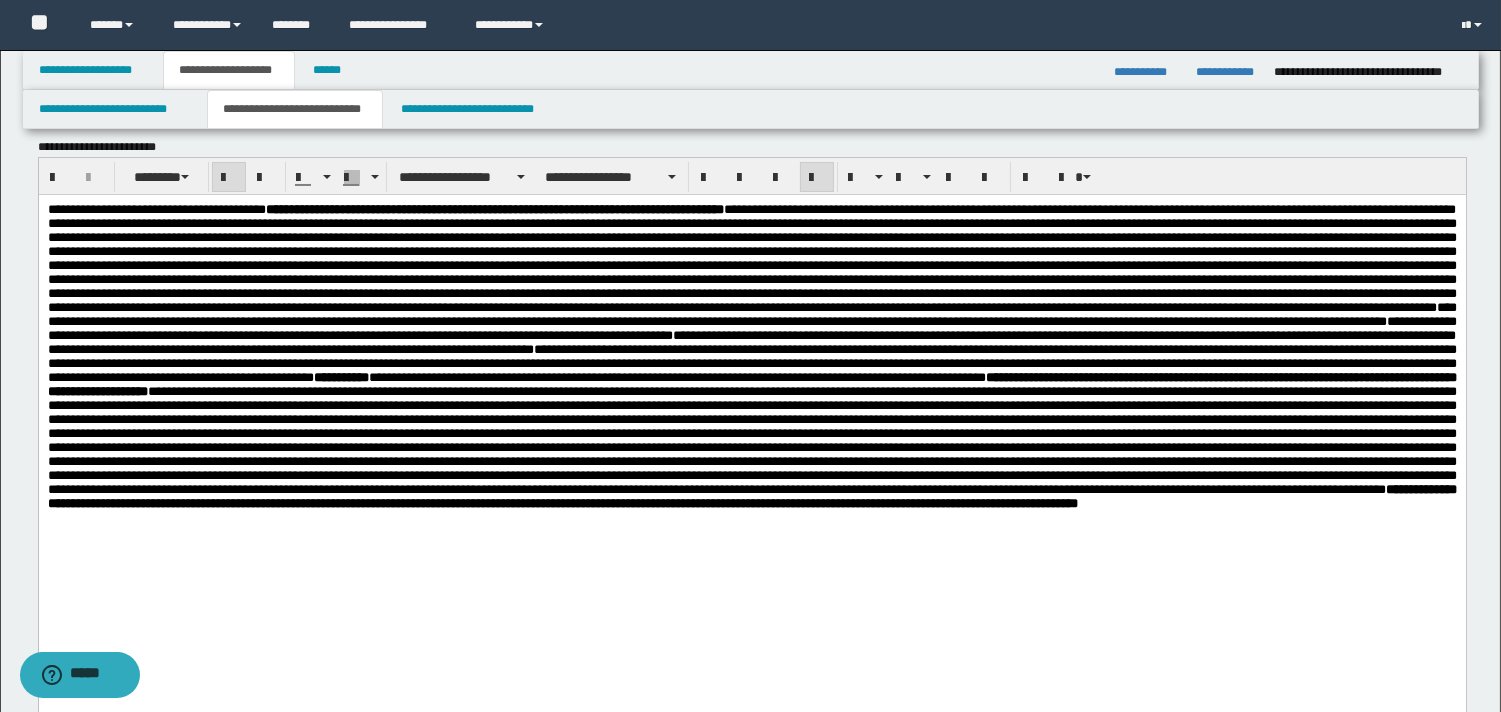 scroll, scrollTop: 275, scrollLeft: 0, axis: vertical 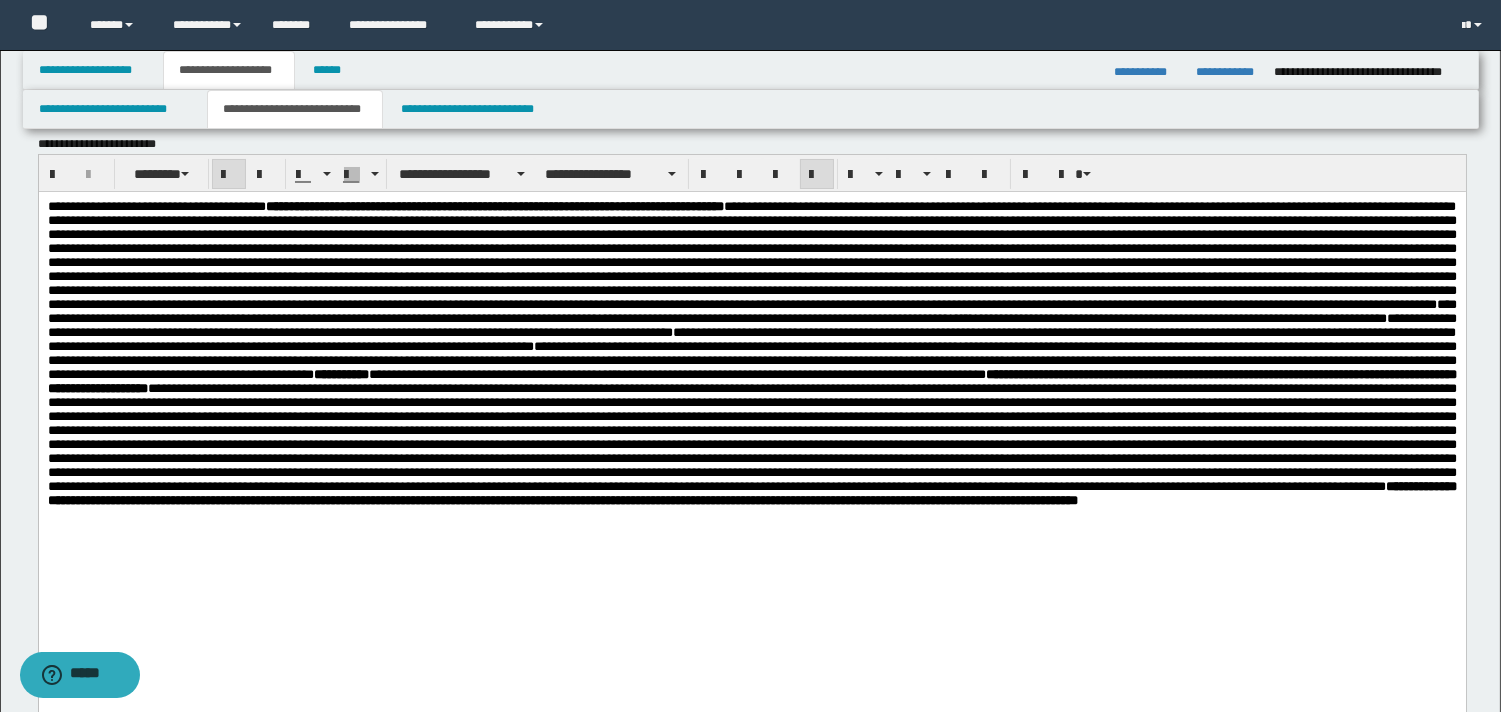 click on "**********" at bounding box center [751, 437] 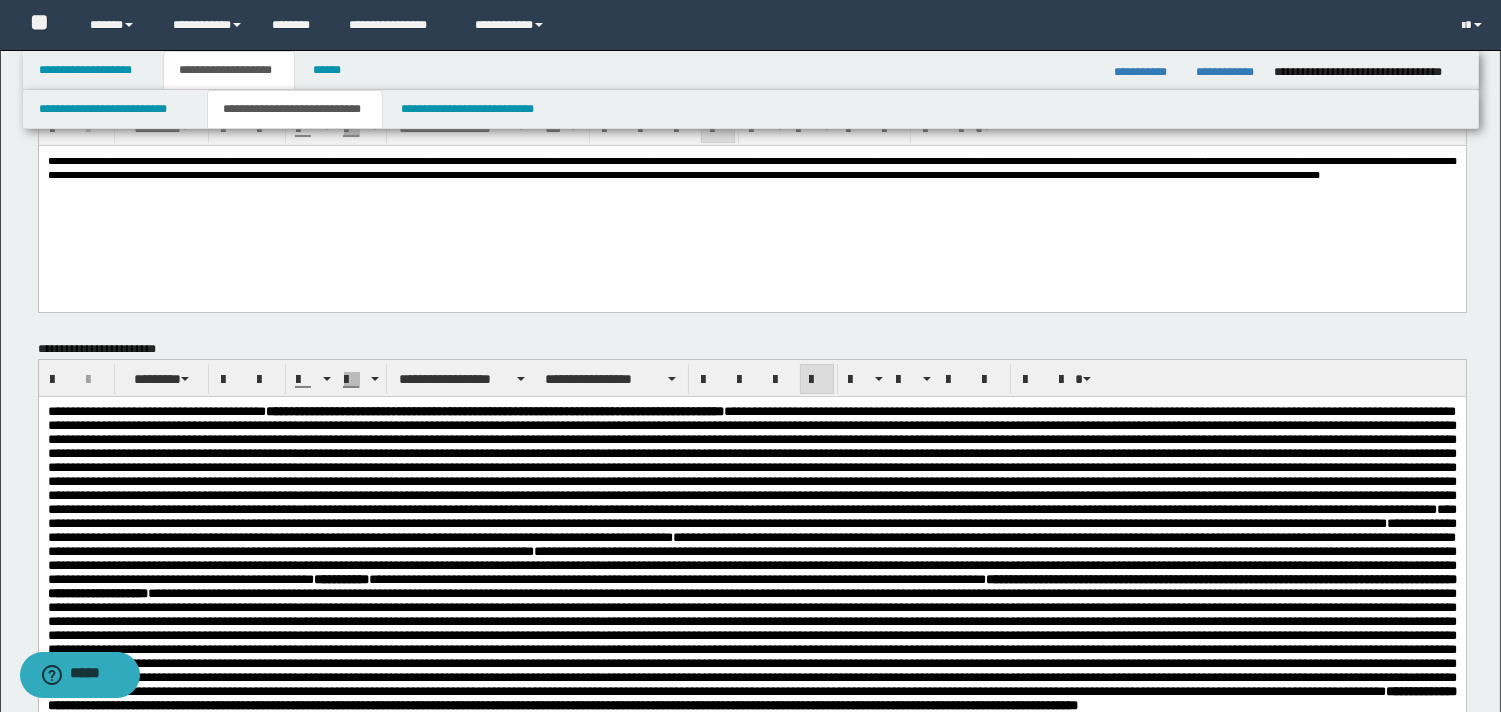 scroll, scrollTop: 0, scrollLeft: 0, axis: both 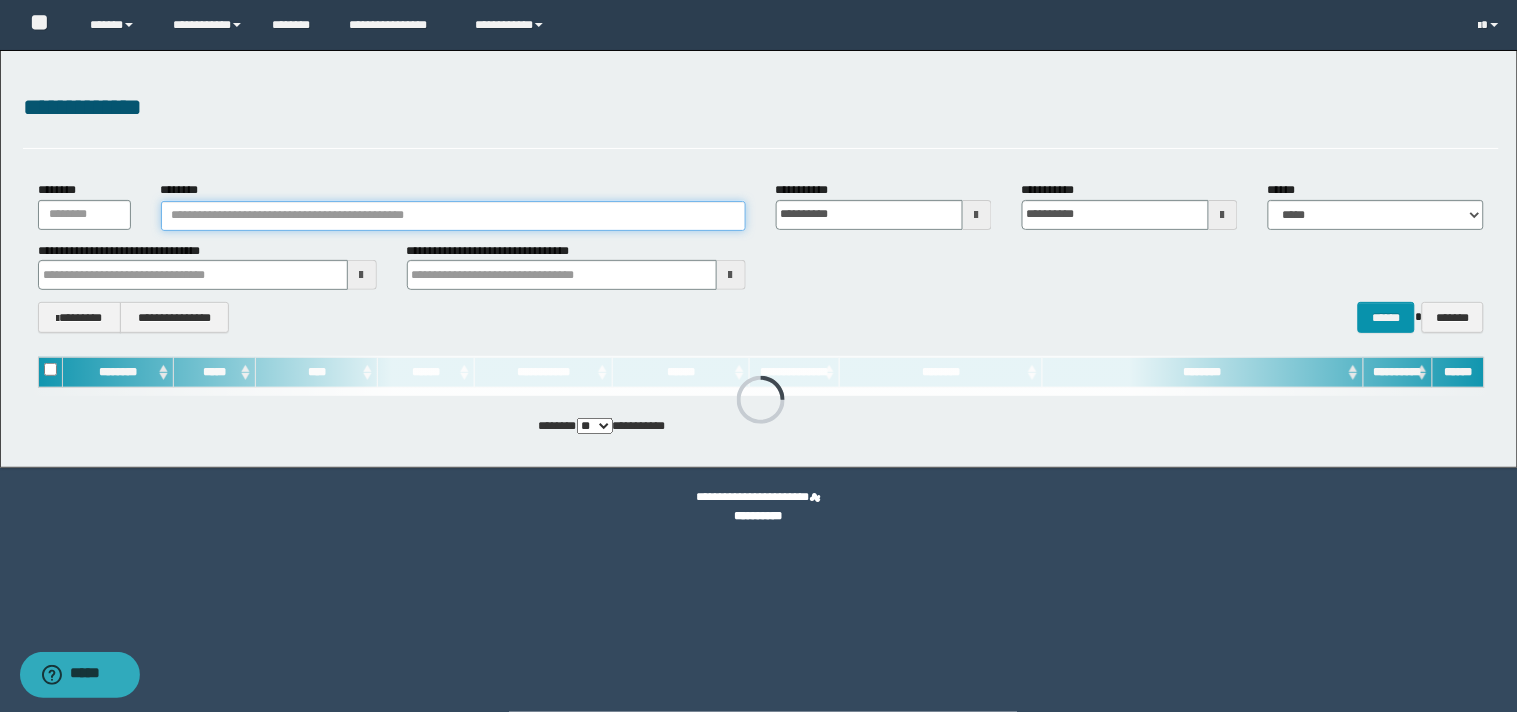 click on "********" at bounding box center [453, 216] 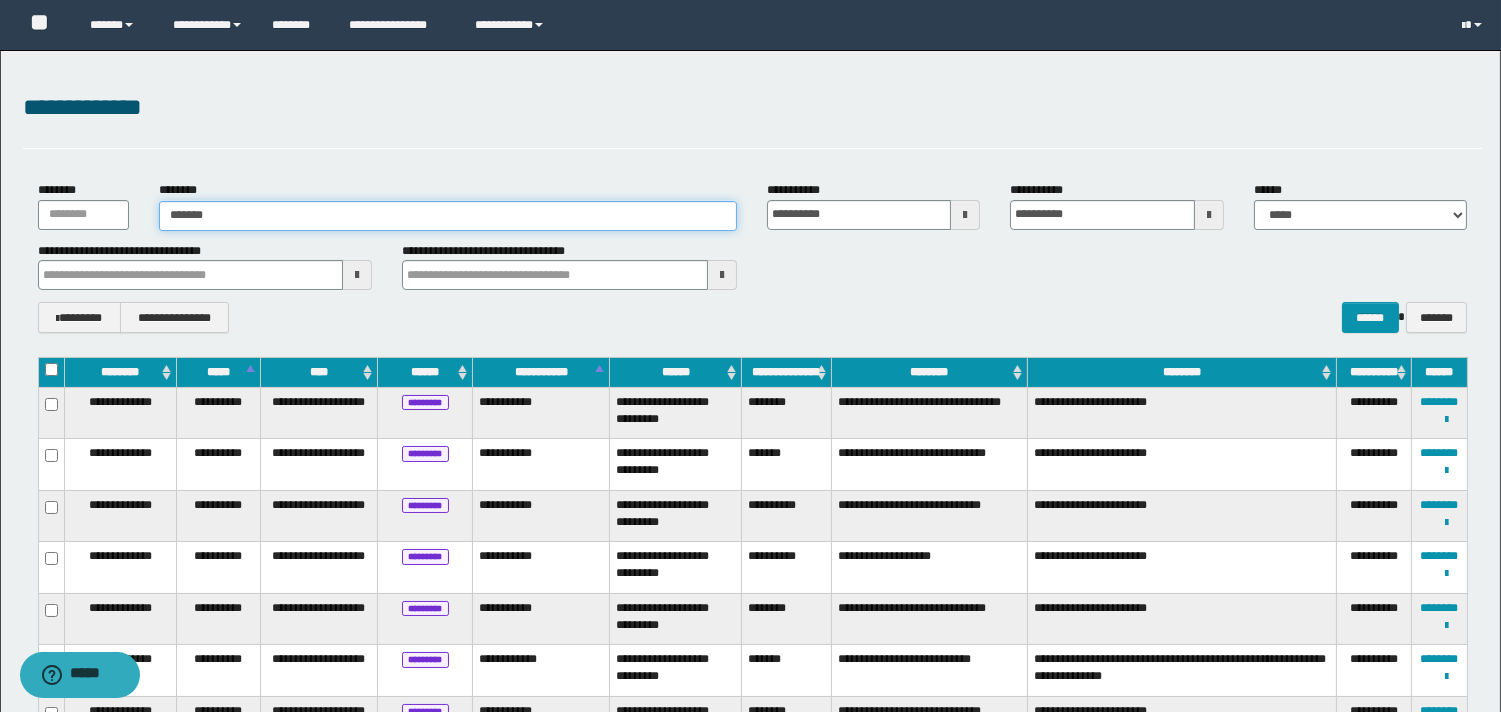 type on "********" 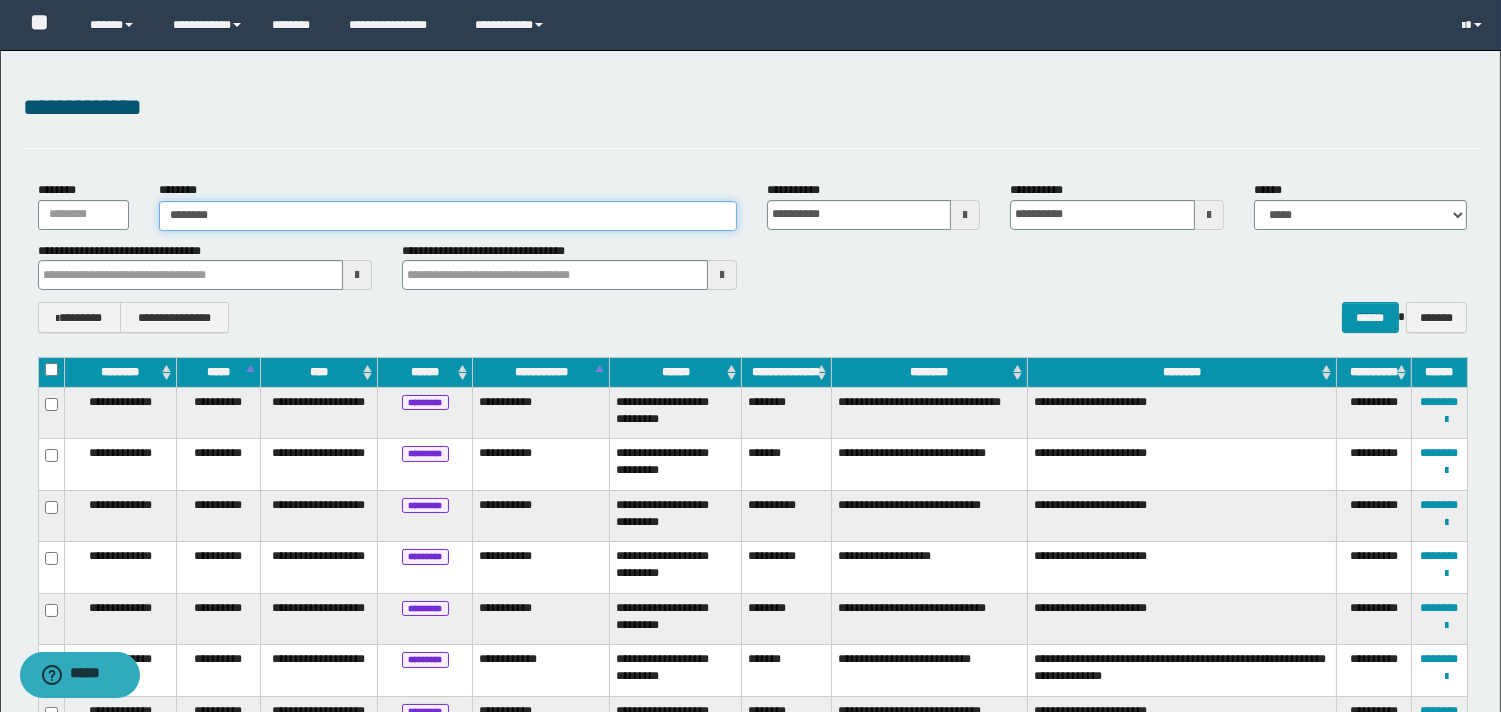 type on "********" 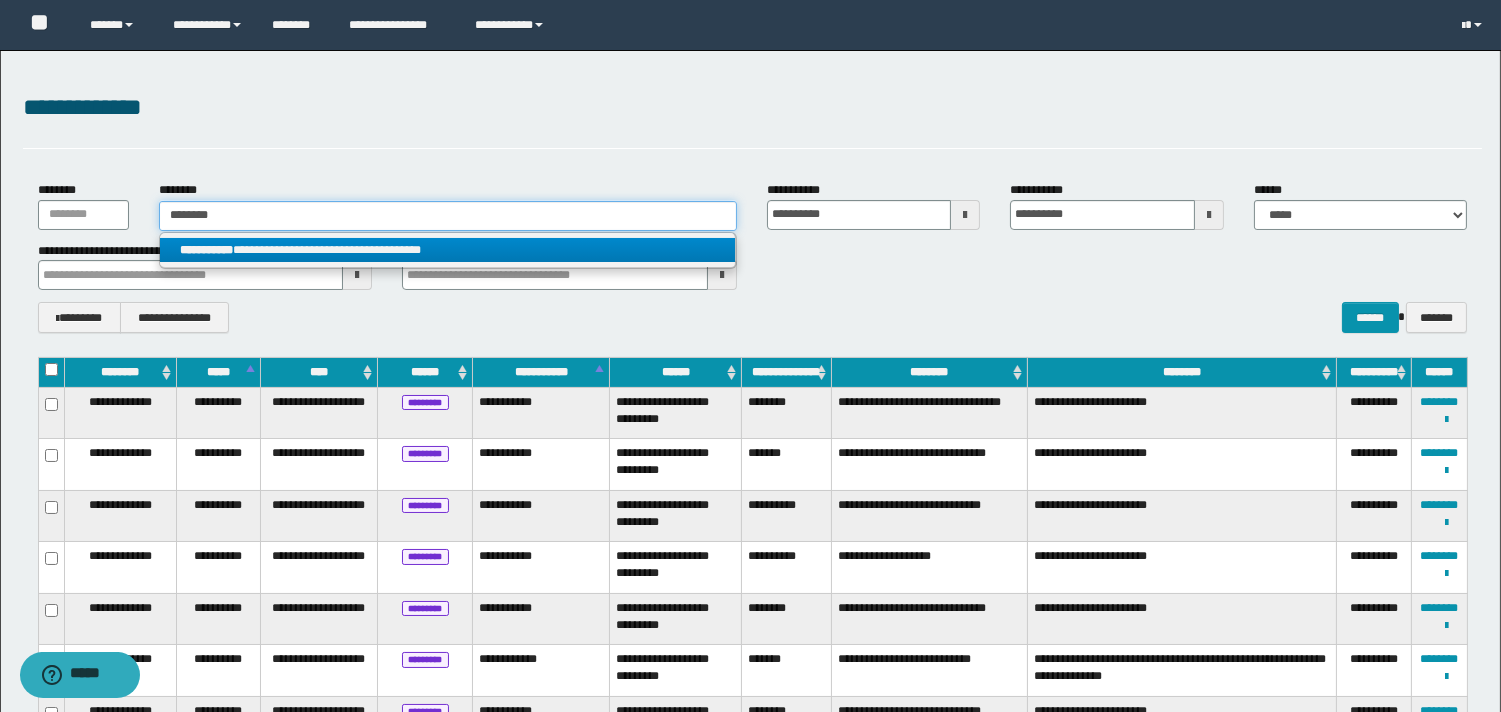 type on "********" 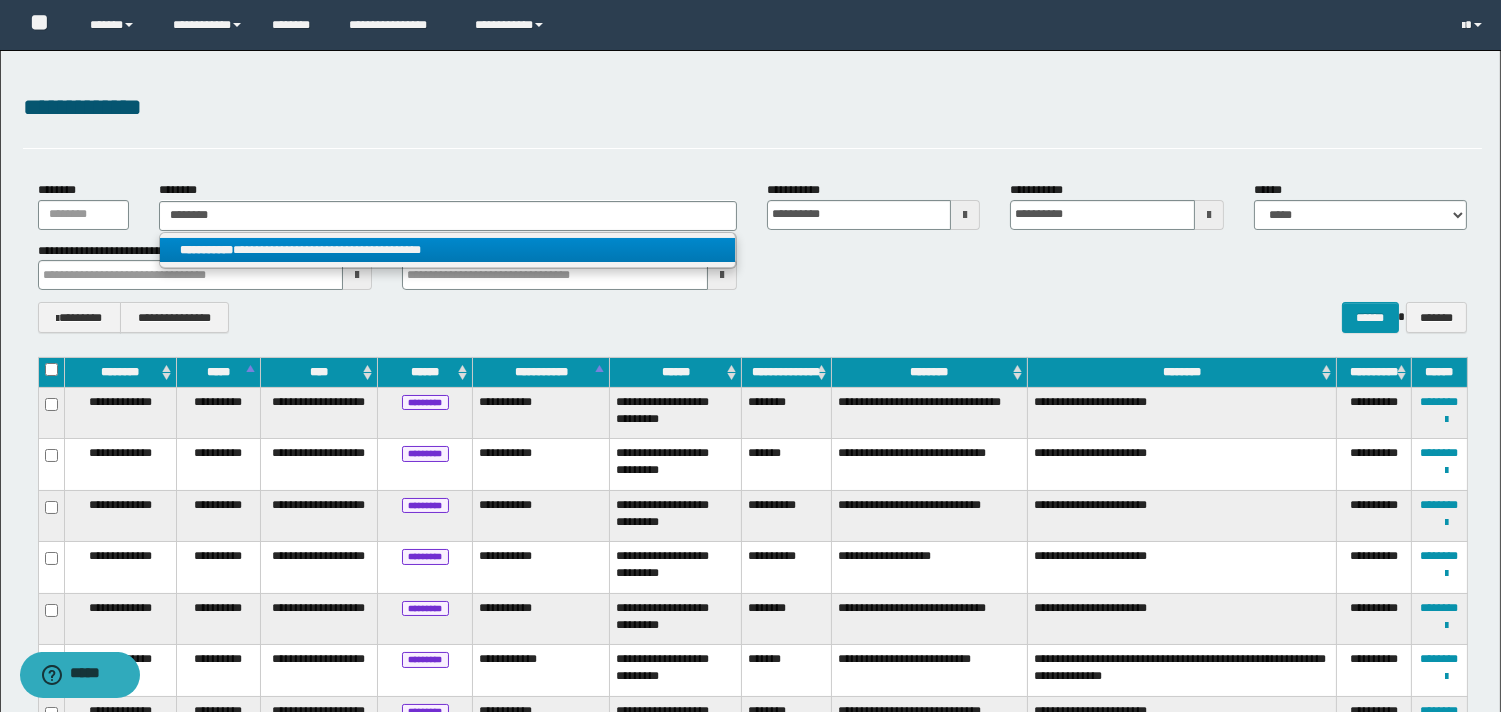 click on "**********" at bounding box center (448, 250) 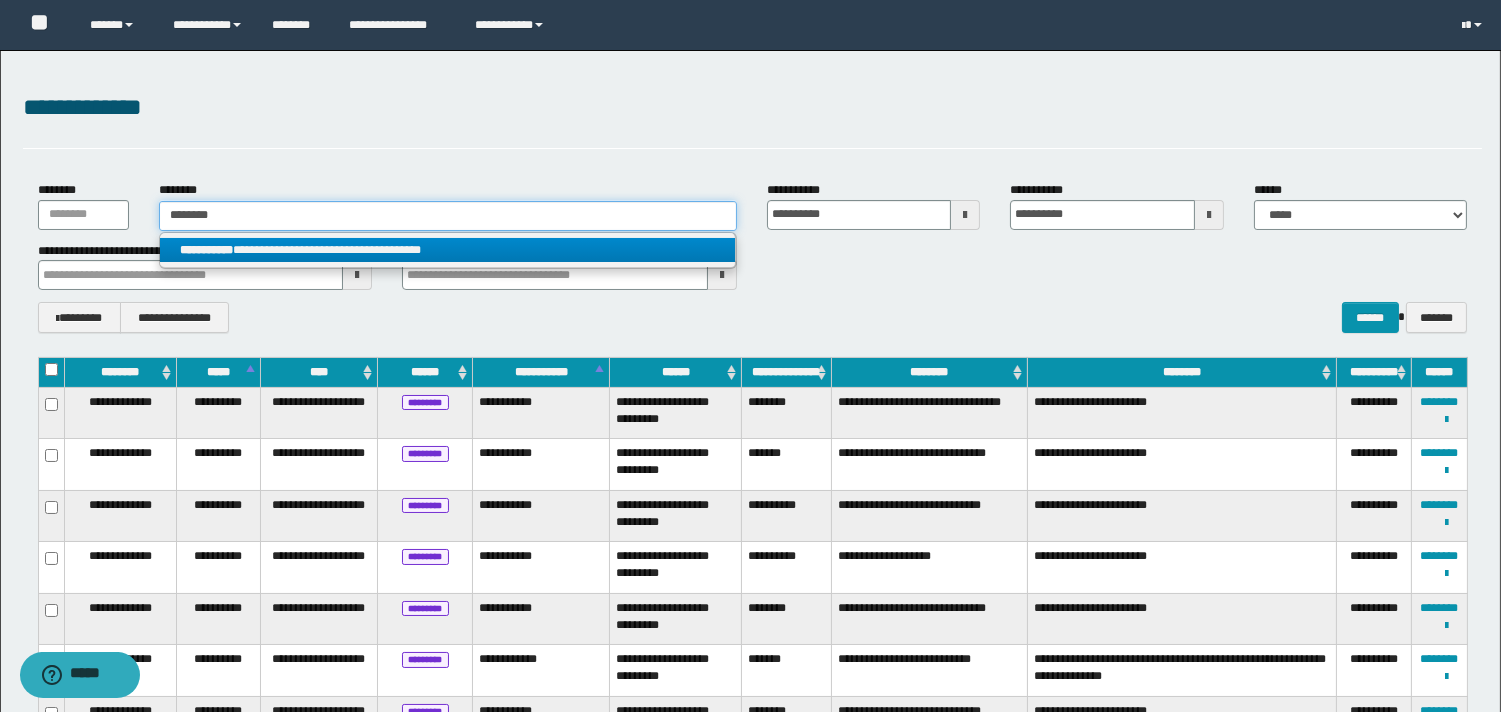 type 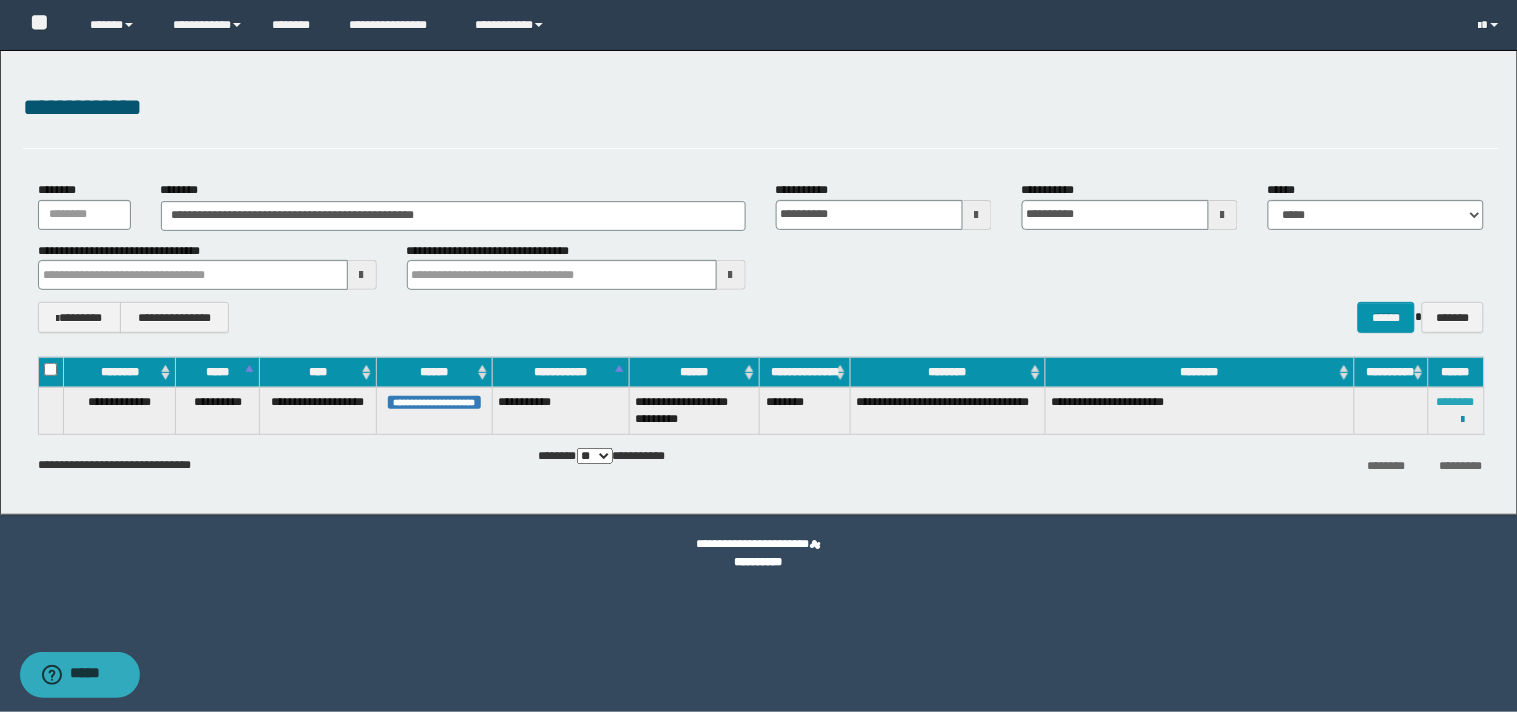 click on "********" at bounding box center [1456, 402] 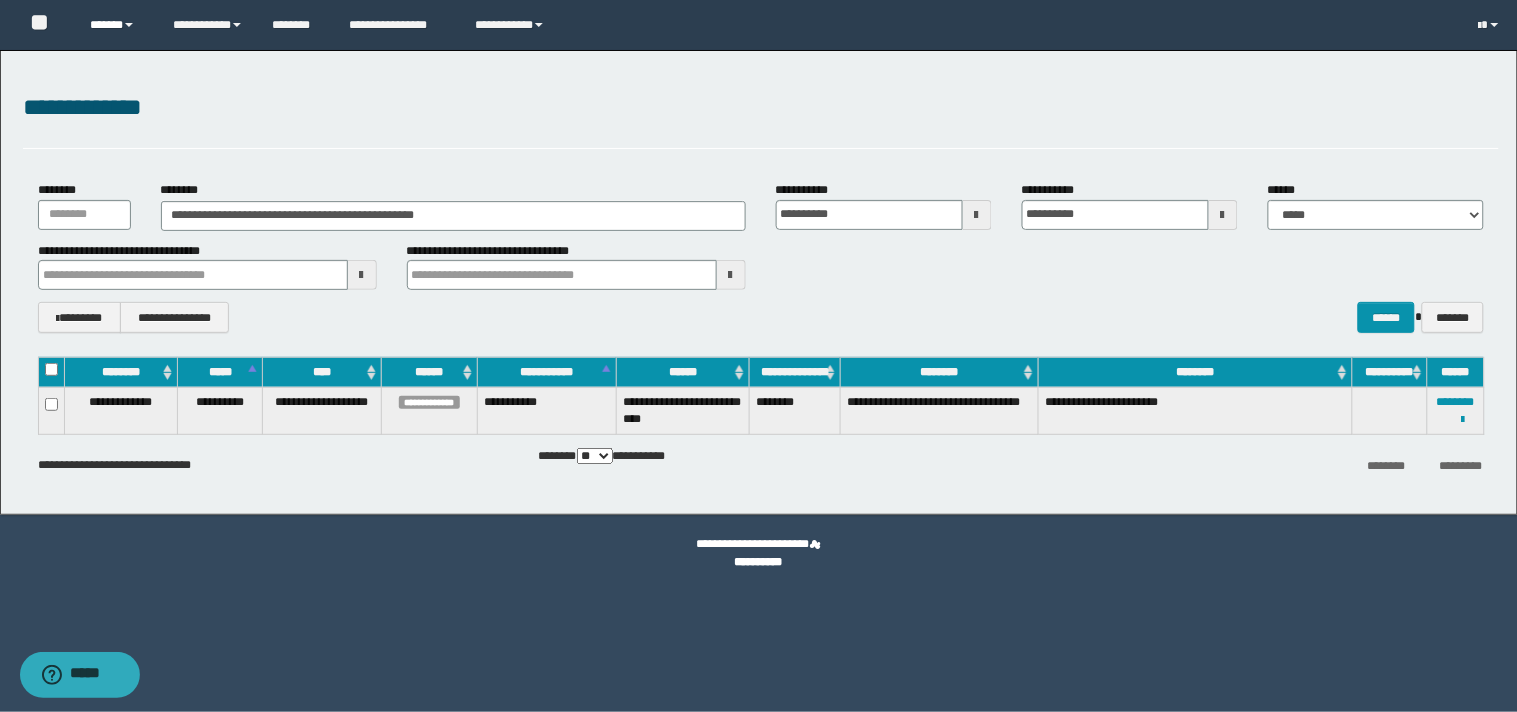 click on "******" at bounding box center (116, 25) 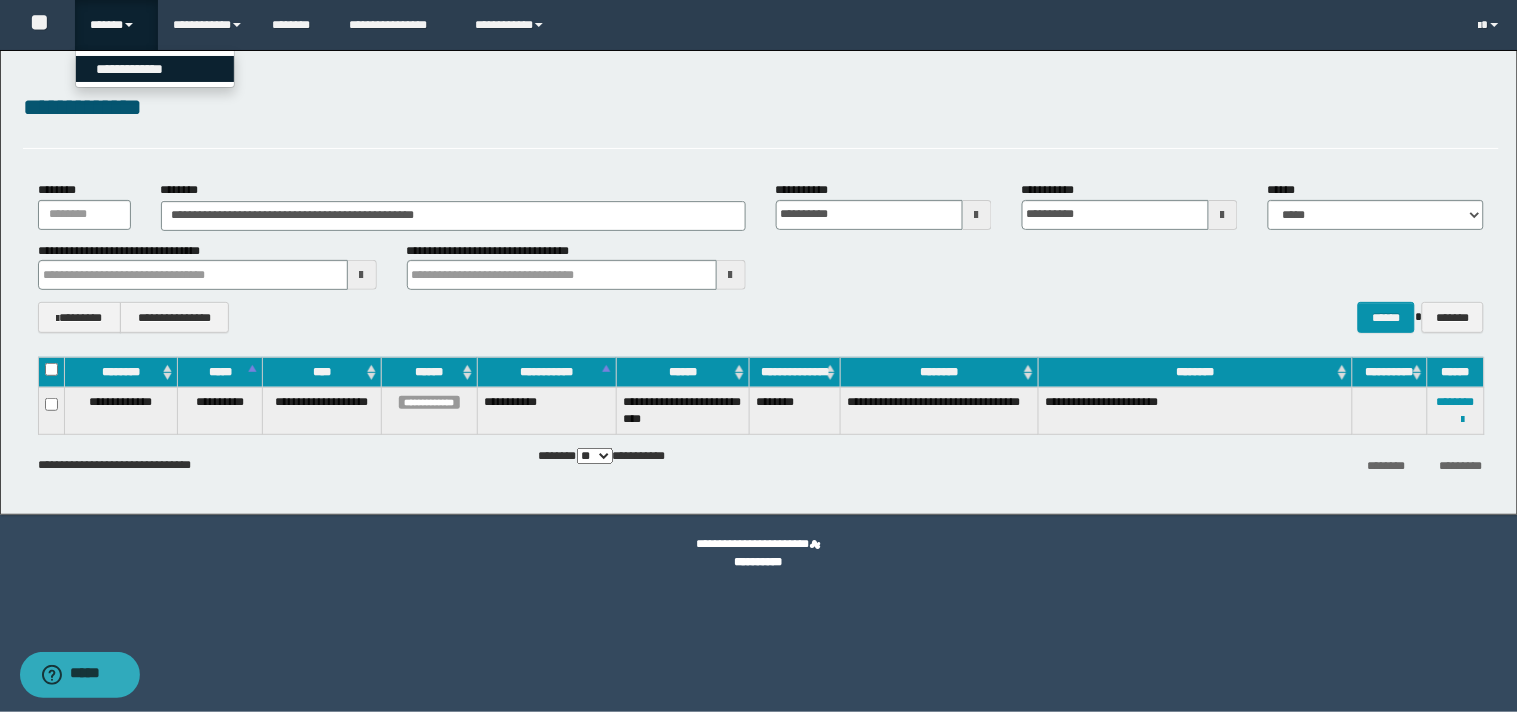 click on "**********" at bounding box center [155, 69] 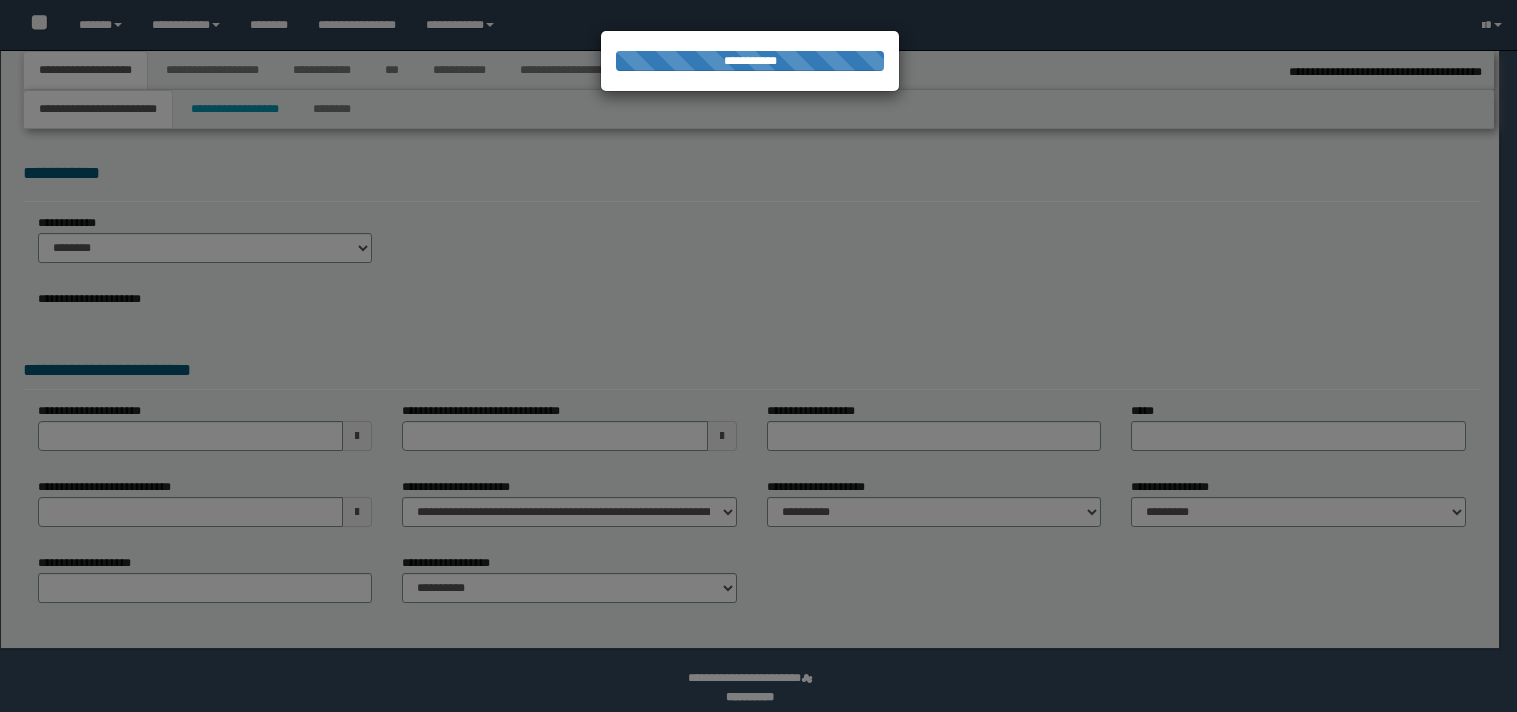 scroll, scrollTop: 0, scrollLeft: 0, axis: both 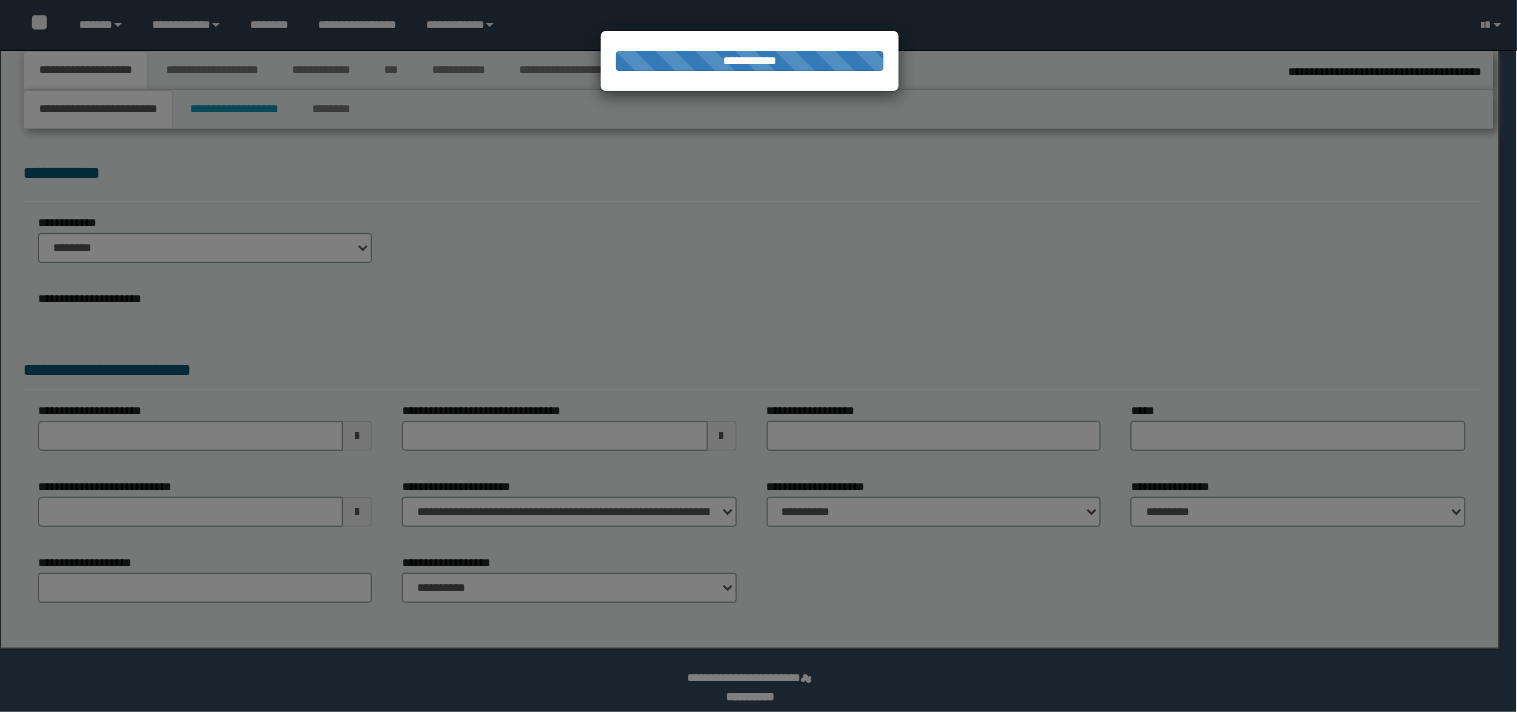 select on "*" 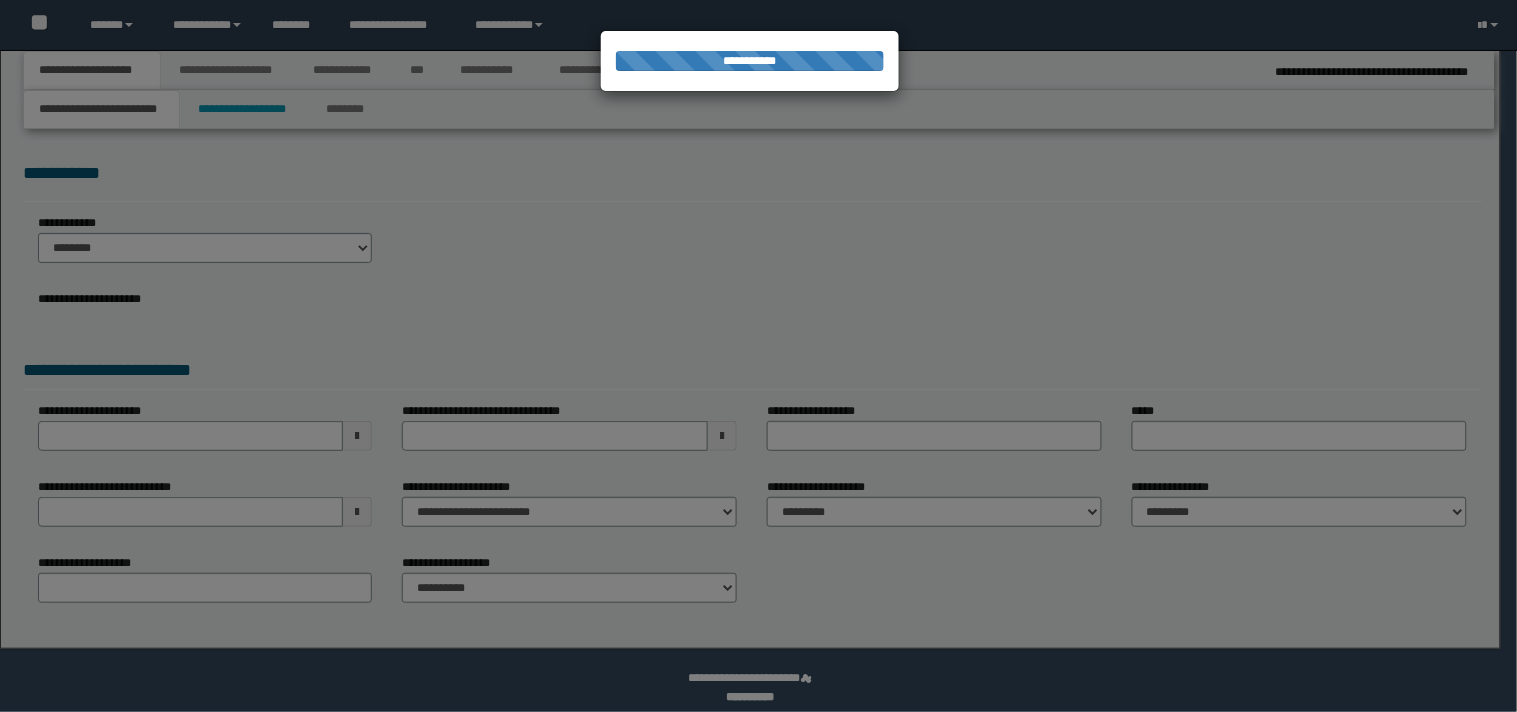 scroll, scrollTop: 0, scrollLeft: 0, axis: both 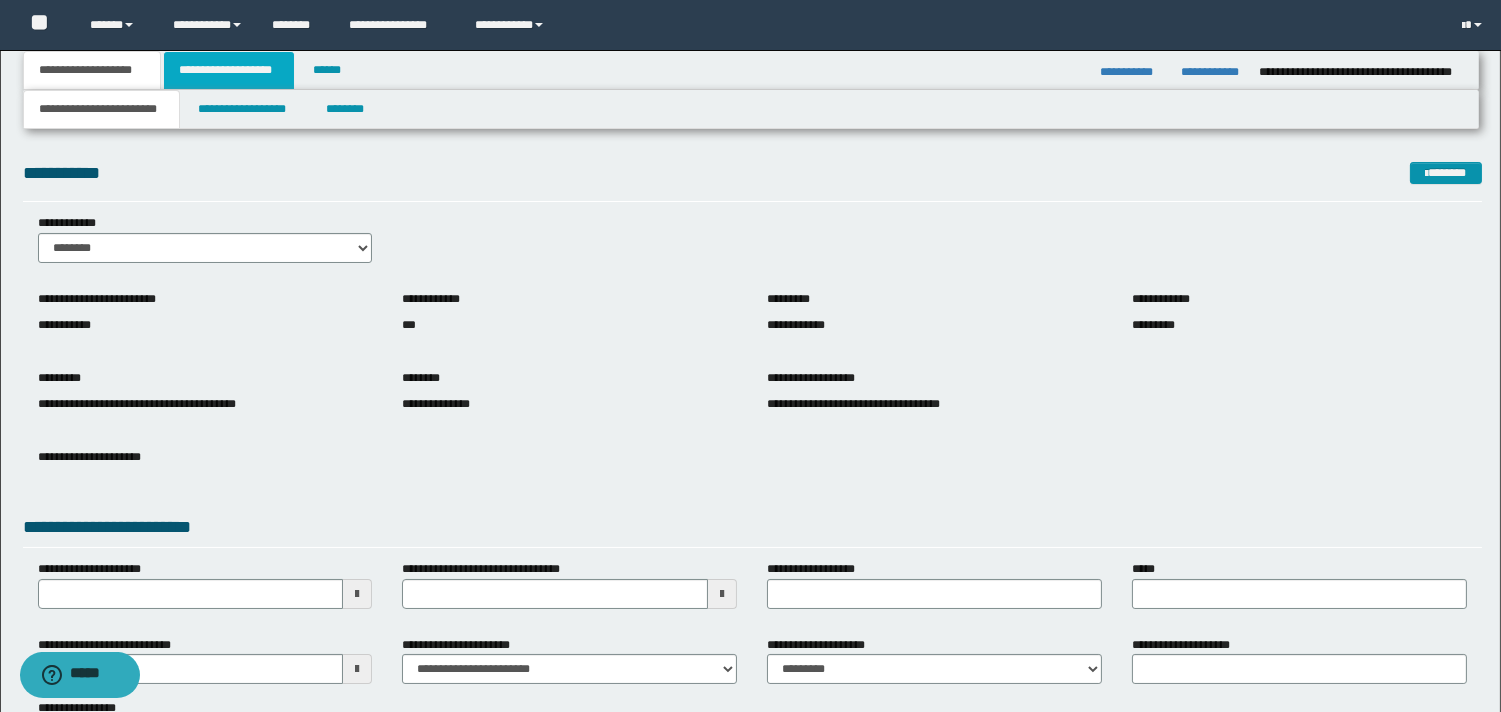 click on "**********" at bounding box center [229, 70] 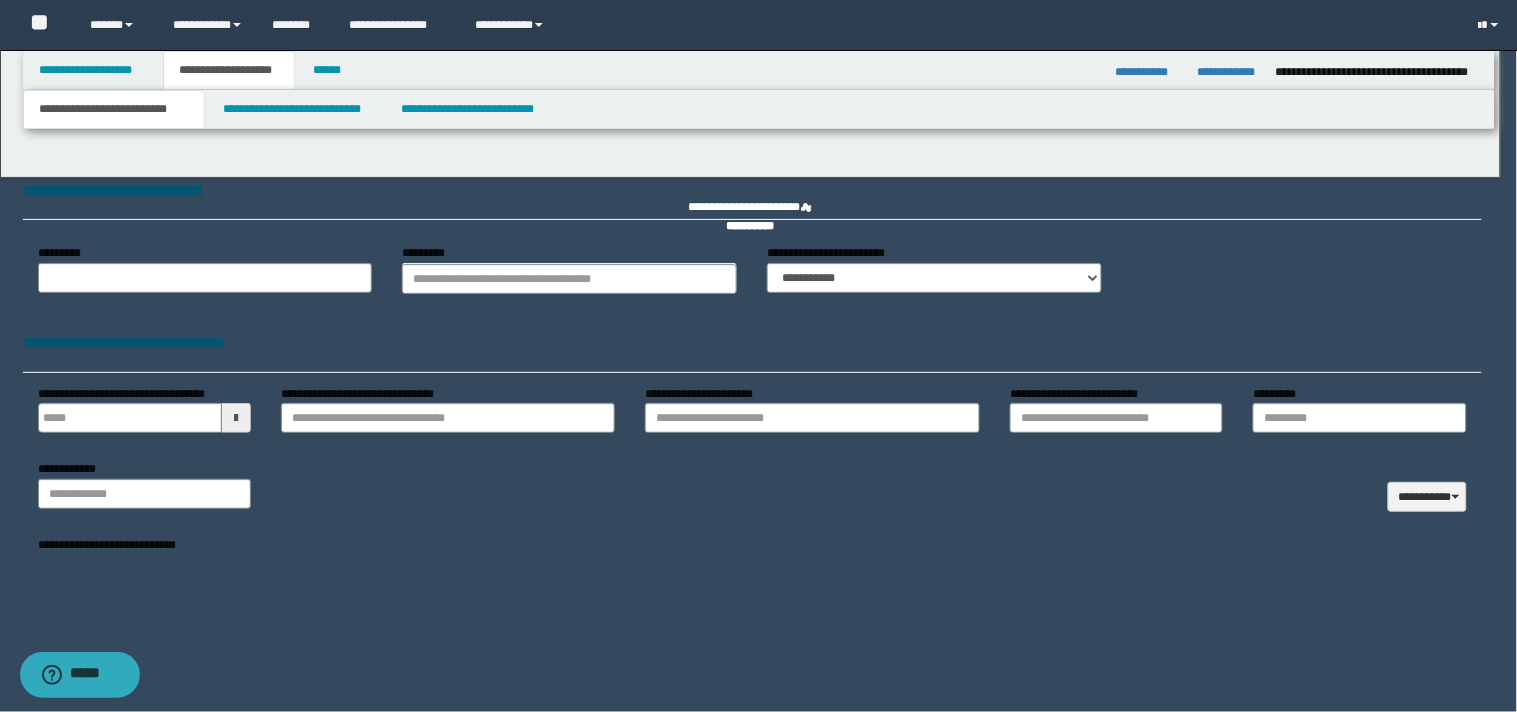 type 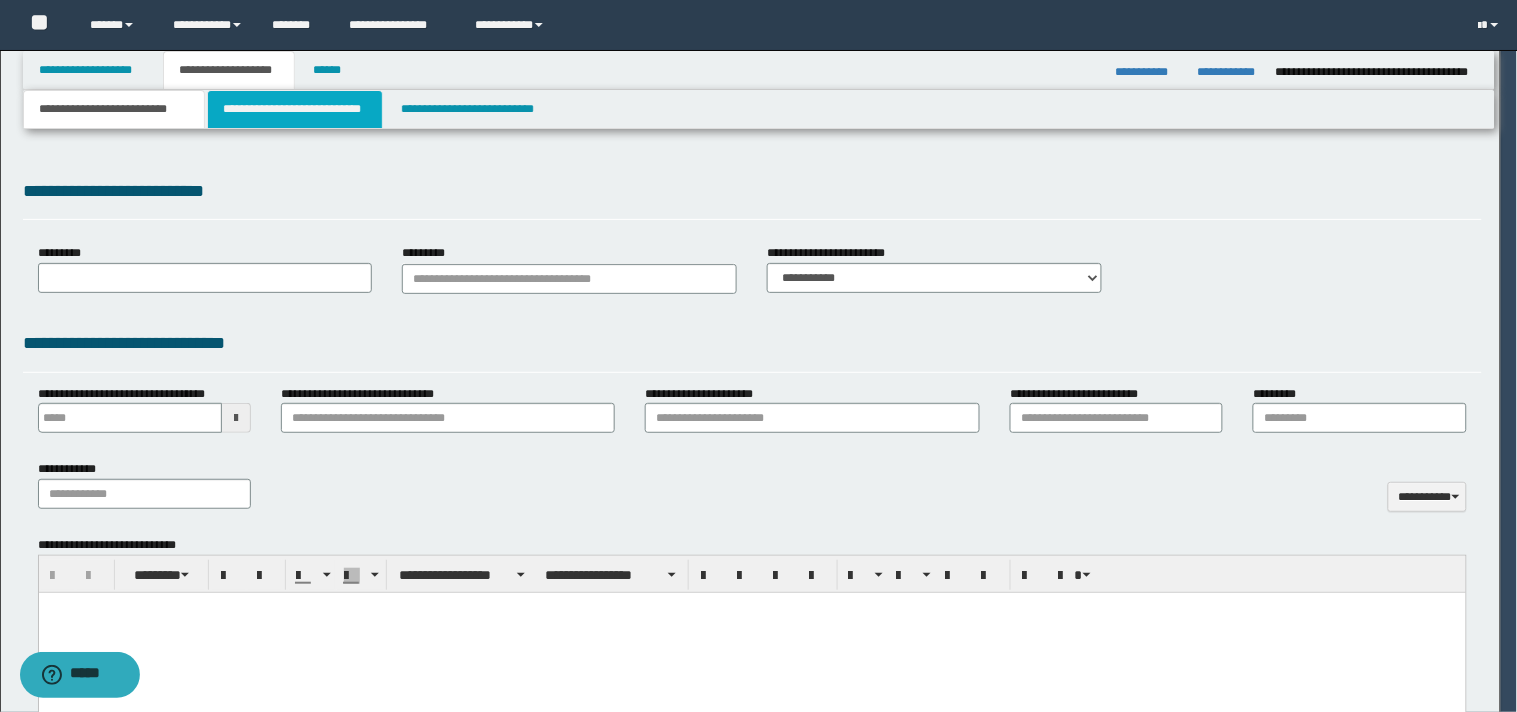 select on "*" 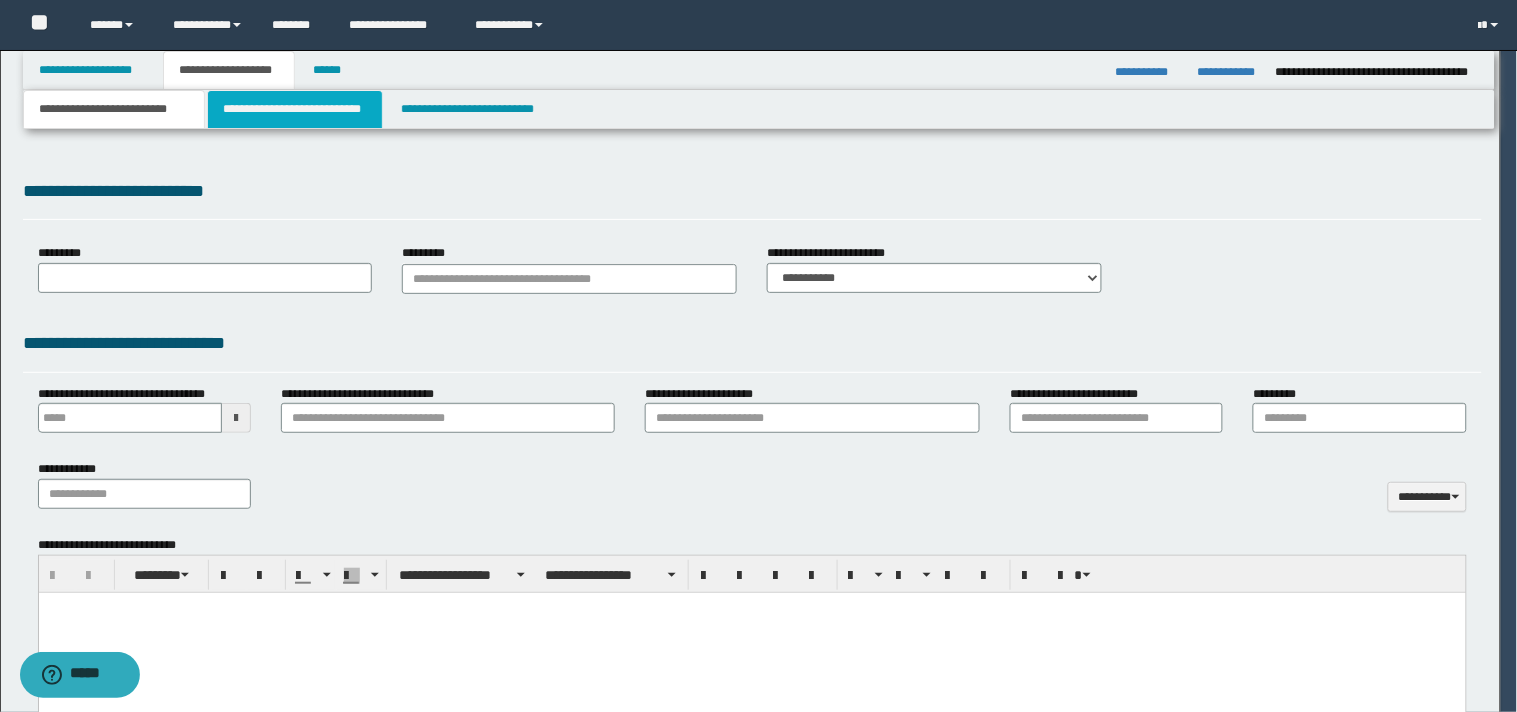 scroll, scrollTop: 0, scrollLeft: 0, axis: both 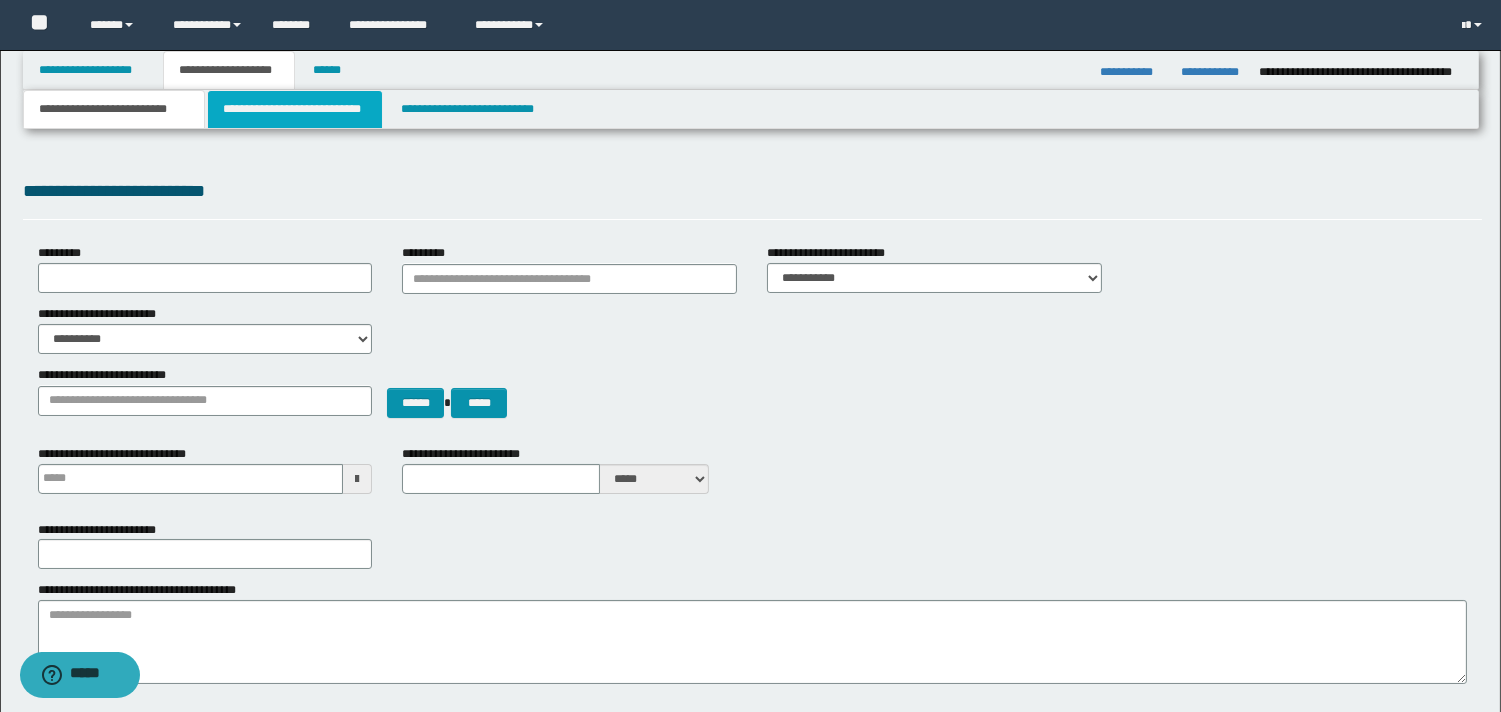 click on "**********" at bounding box center [295, 109] 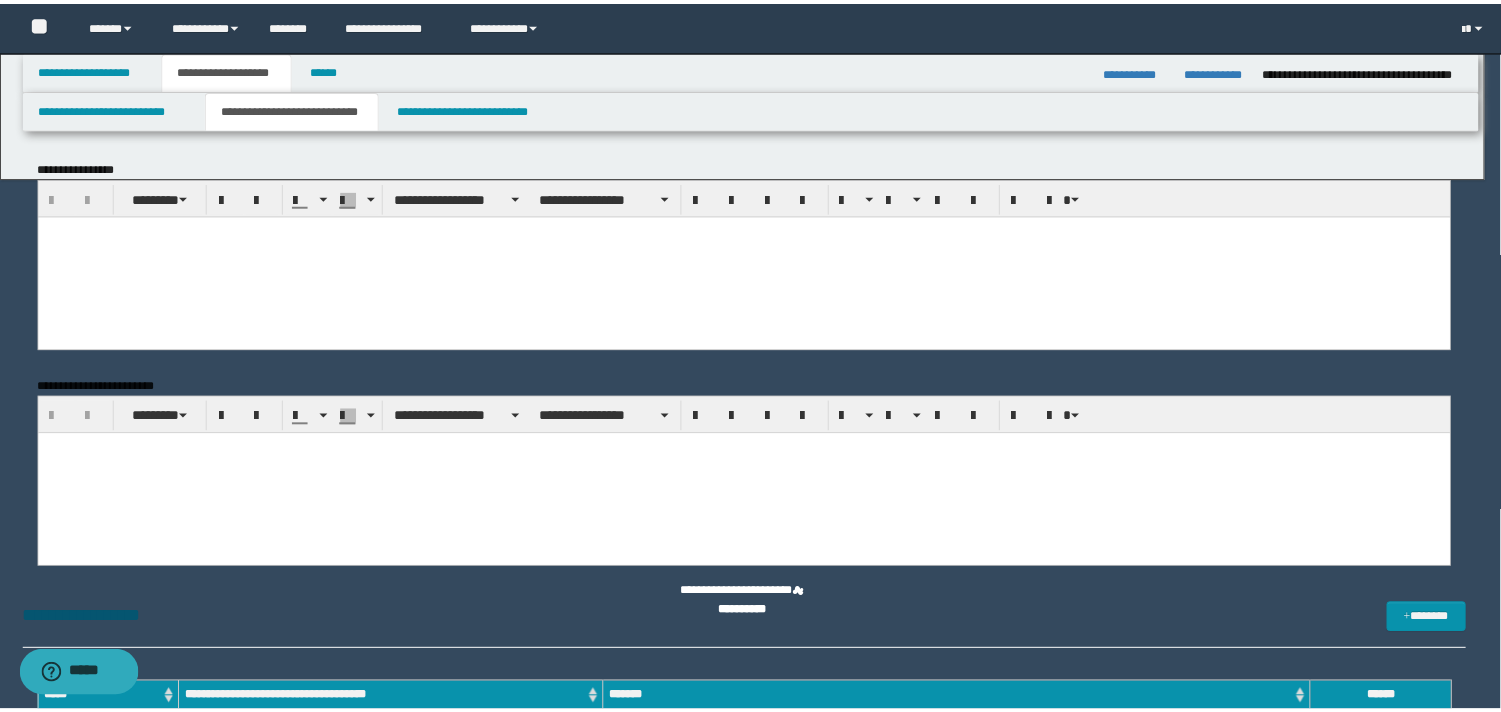 scroll, scrollTop: 0, scrollLeft: 0, axis: both 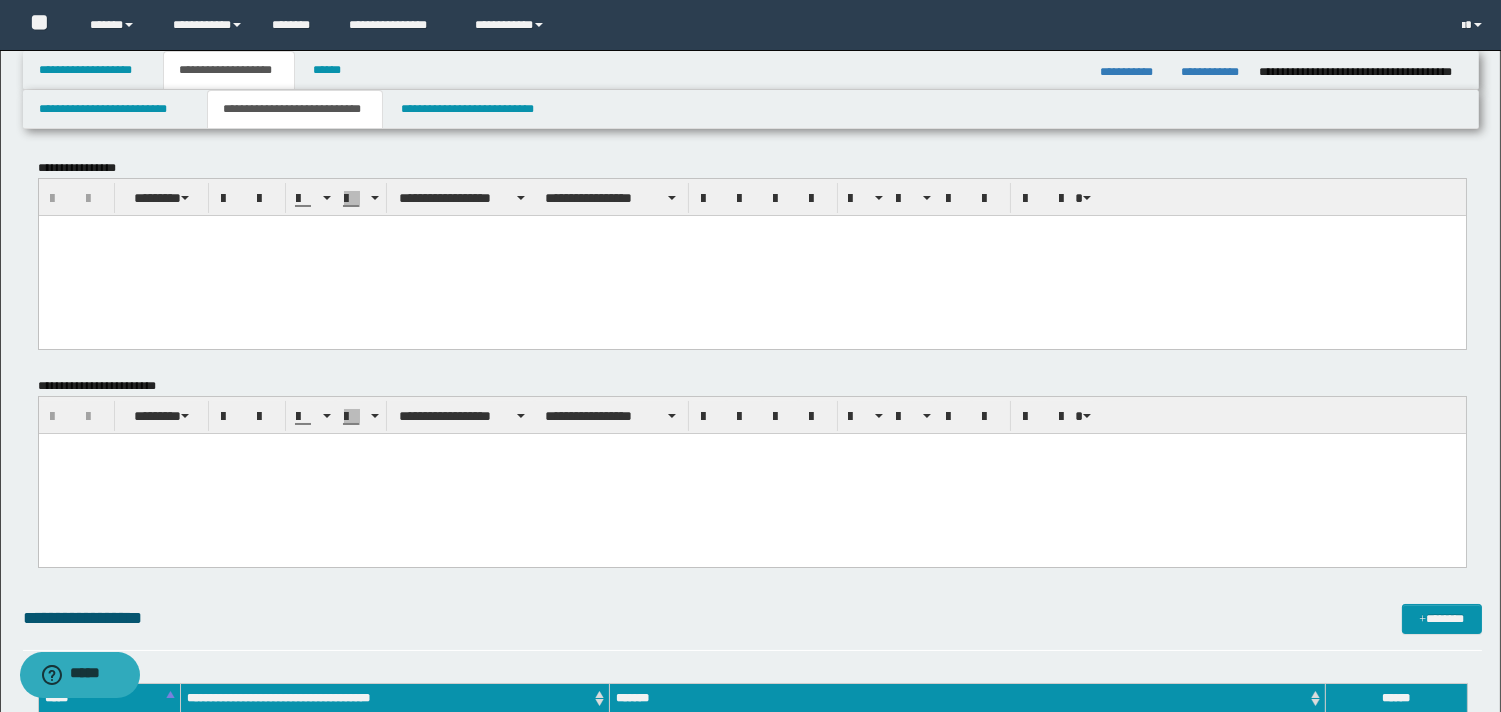 click at bounding box center [751, 255] 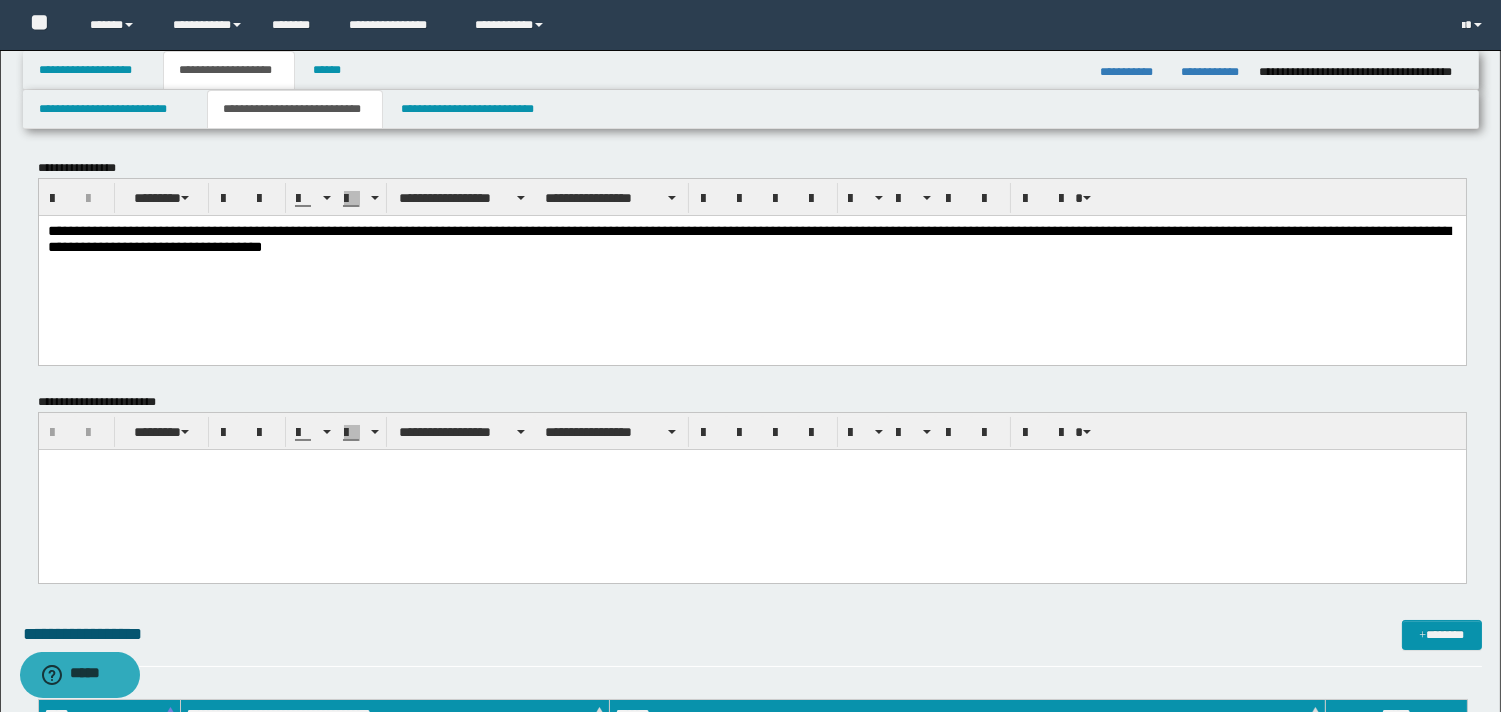 click on "**********" at bounding box center (748, 238) 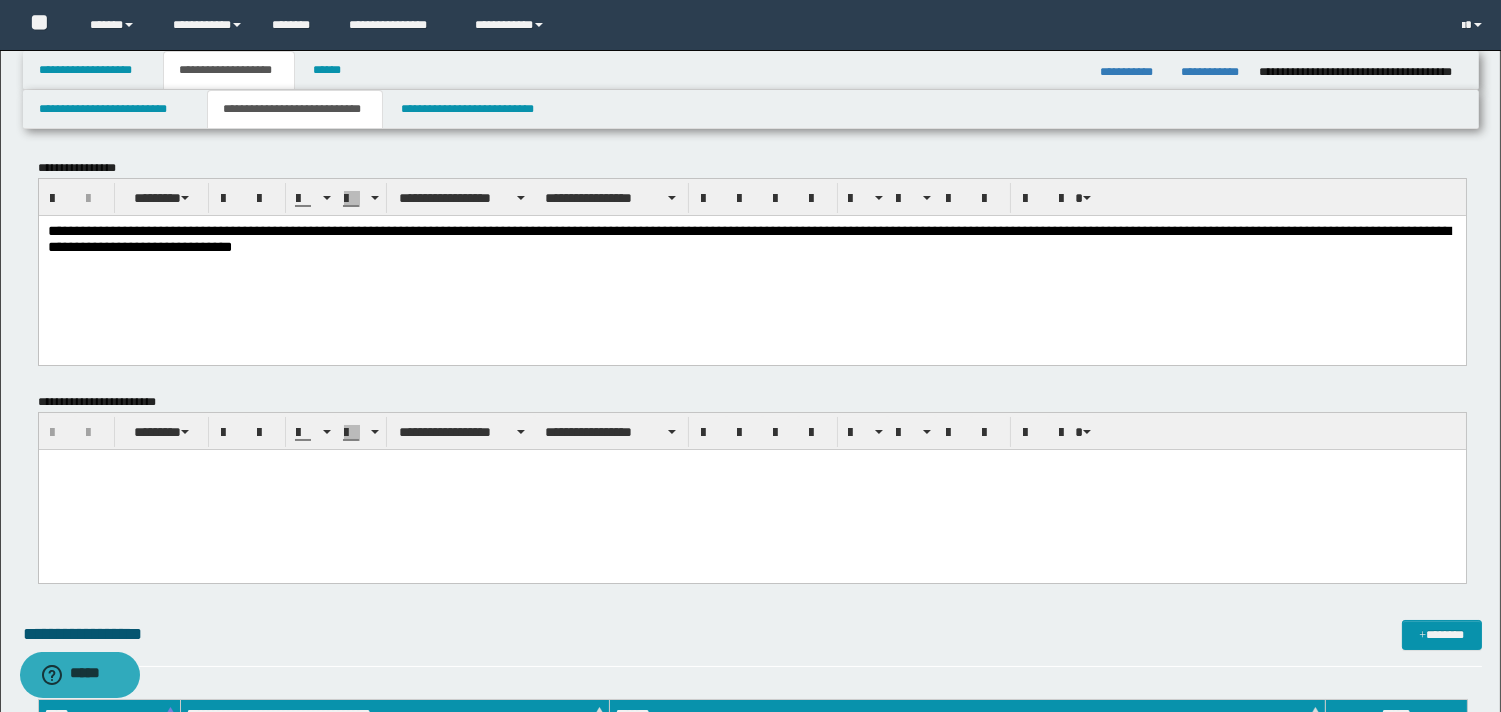 click on "**********" at bounding box center (748, 238) 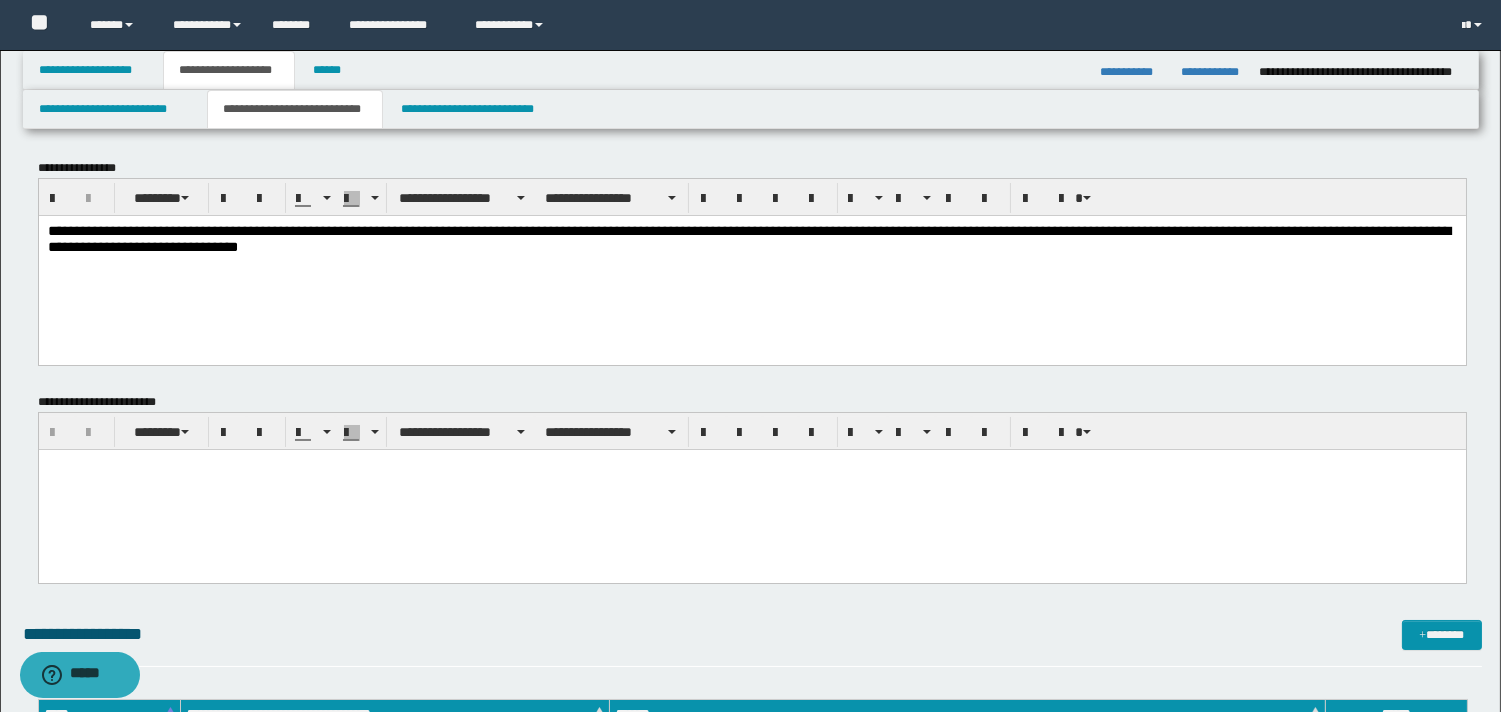 click on "**********" at bounding box center (748, 238) 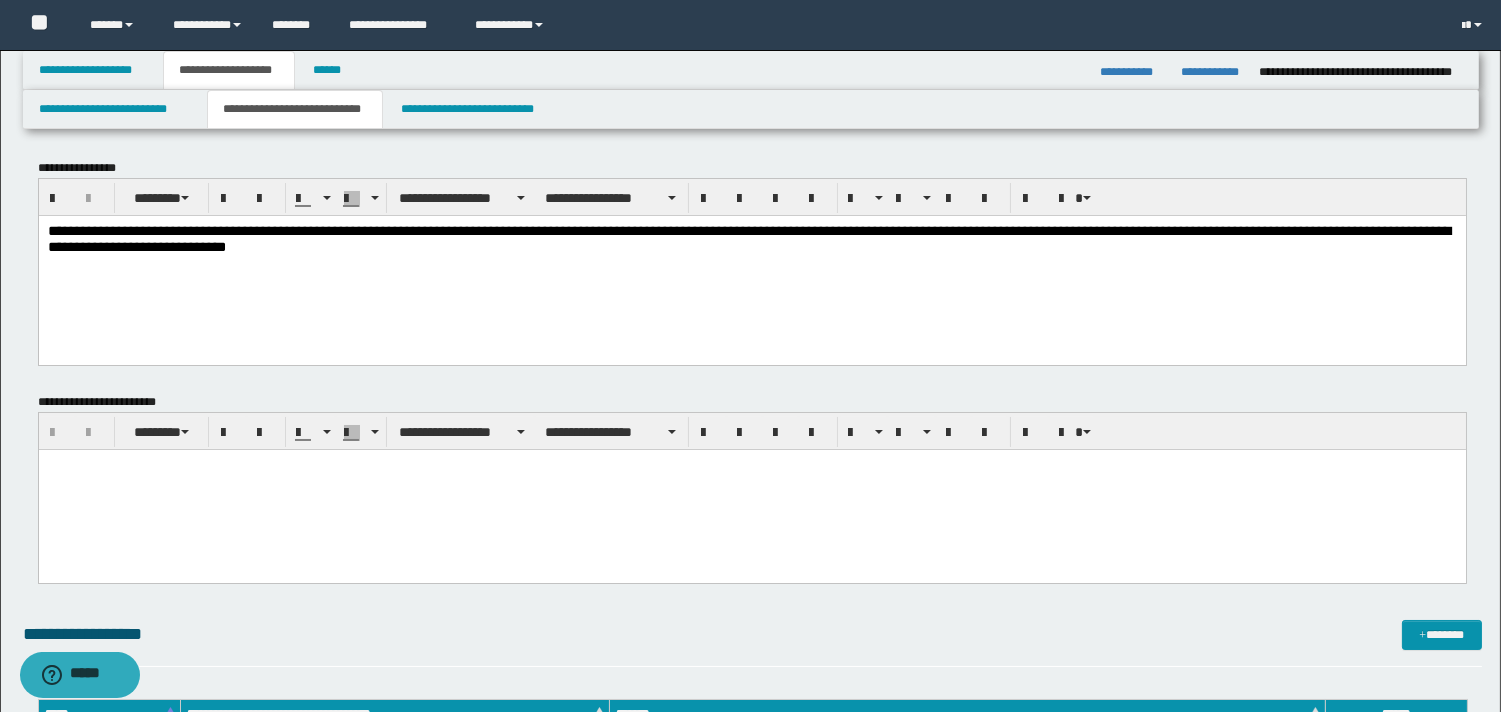 click on "**********" at bounding box center (748, 238) 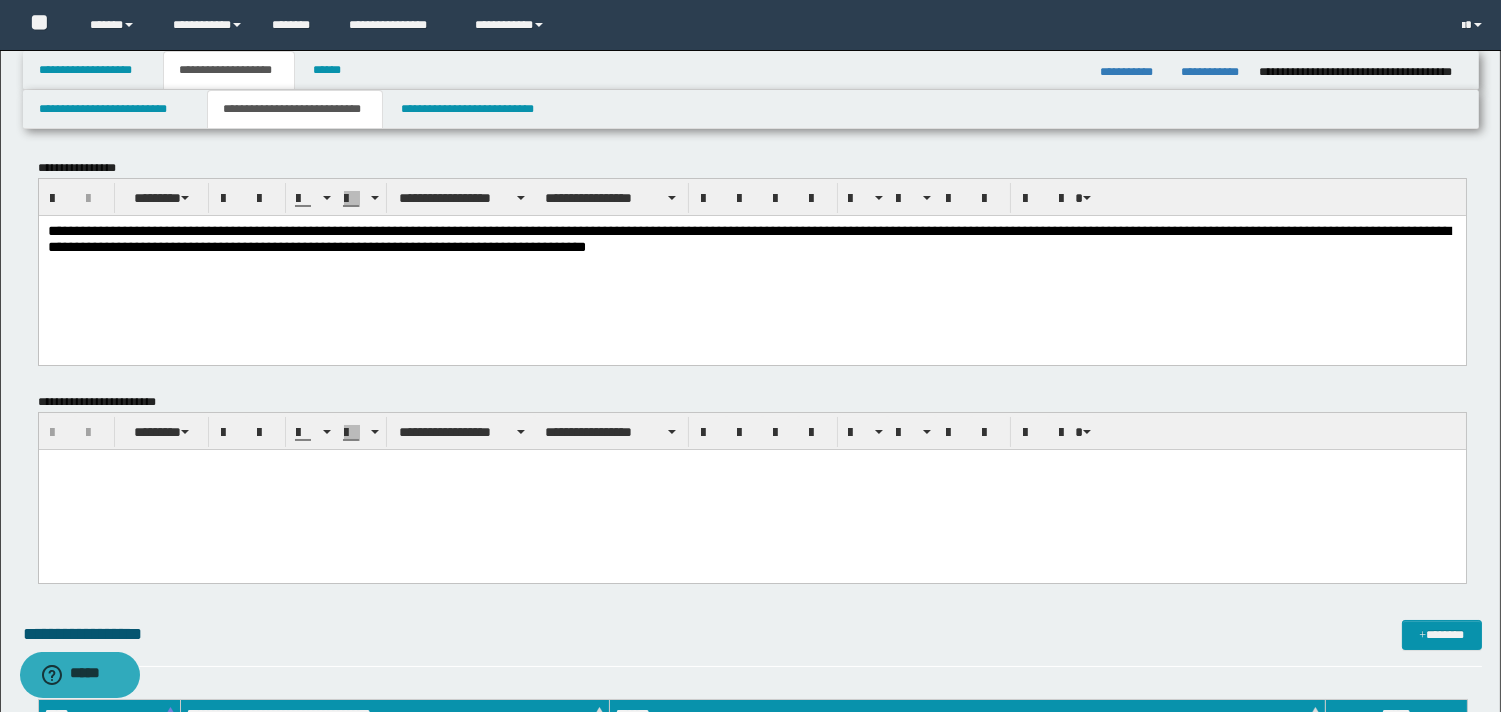 click on "**********" at bounding box center [751, 238] 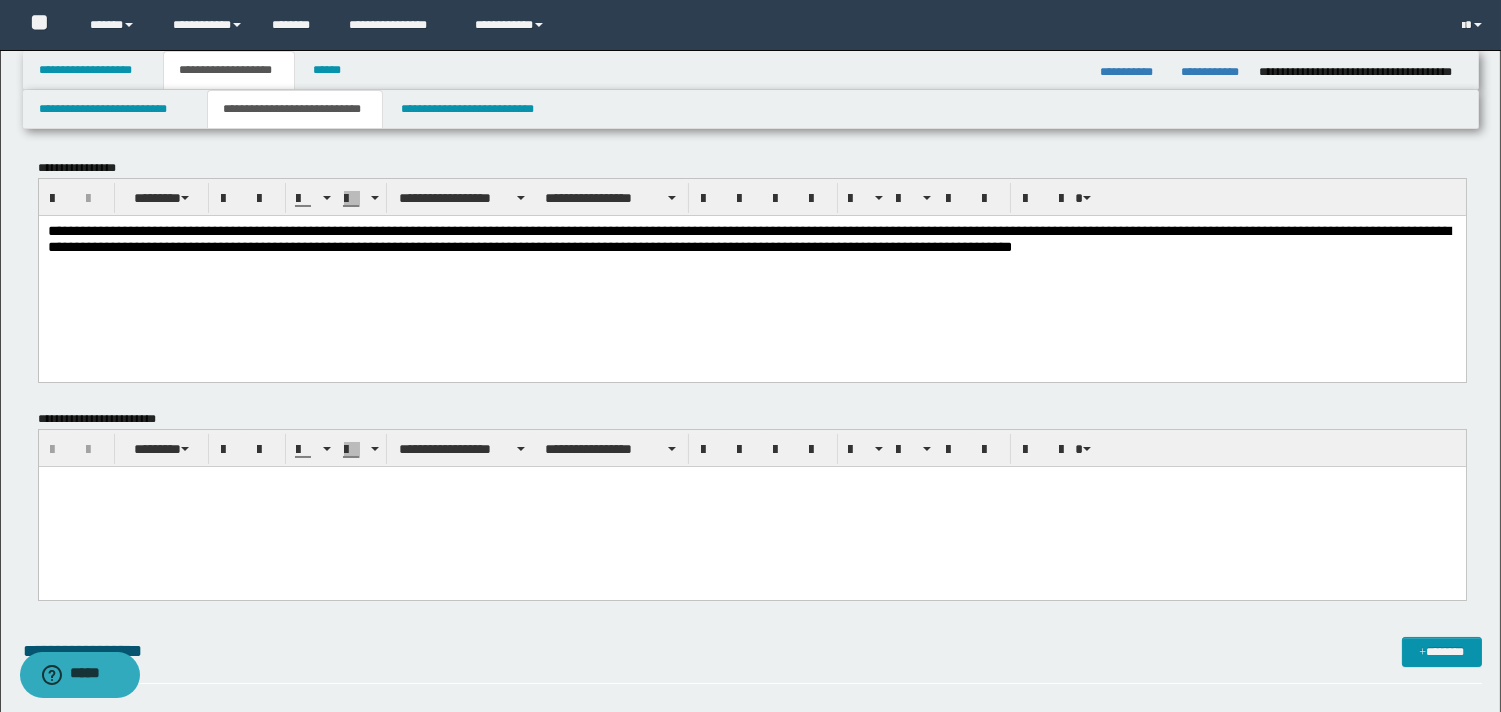 click on "**********" at bounding box center [748, 238] 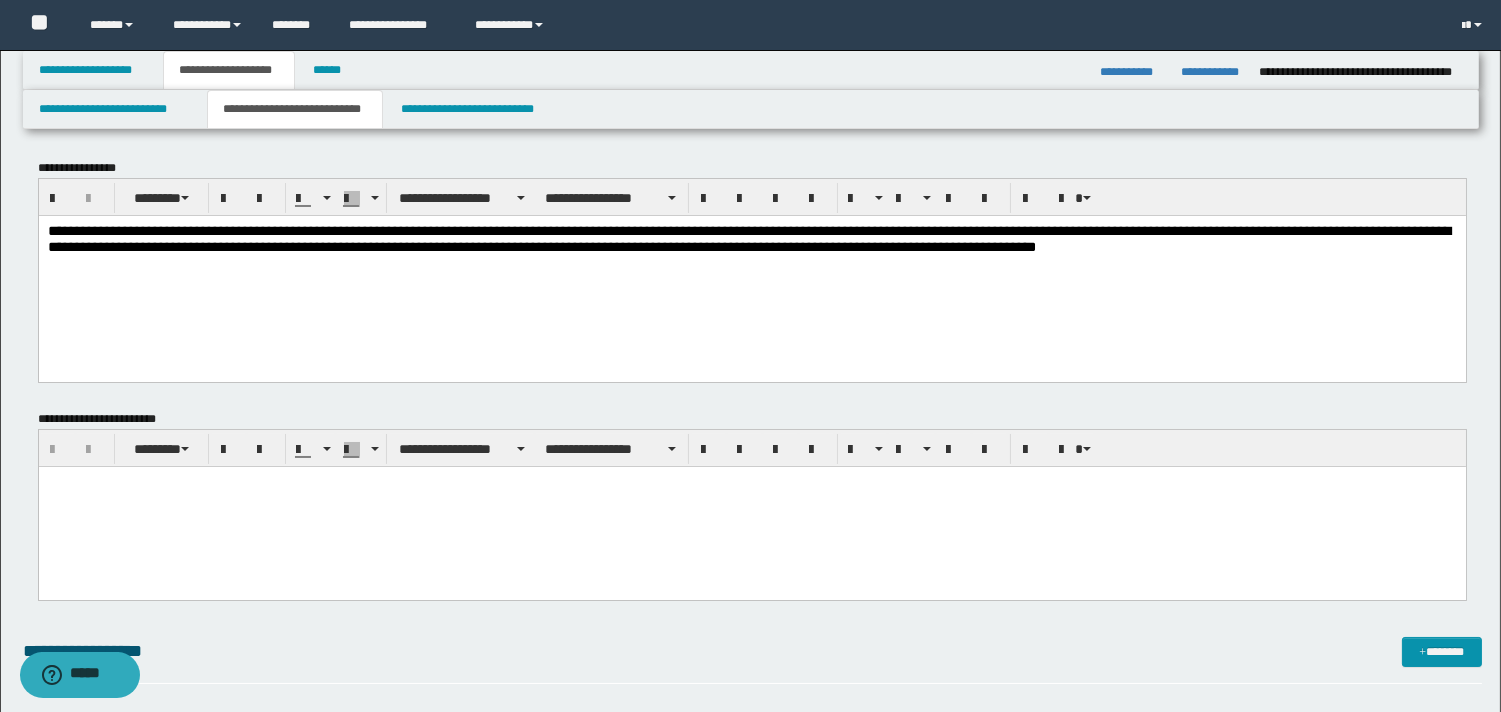 click on "**********" at bounding box center [748, 238] 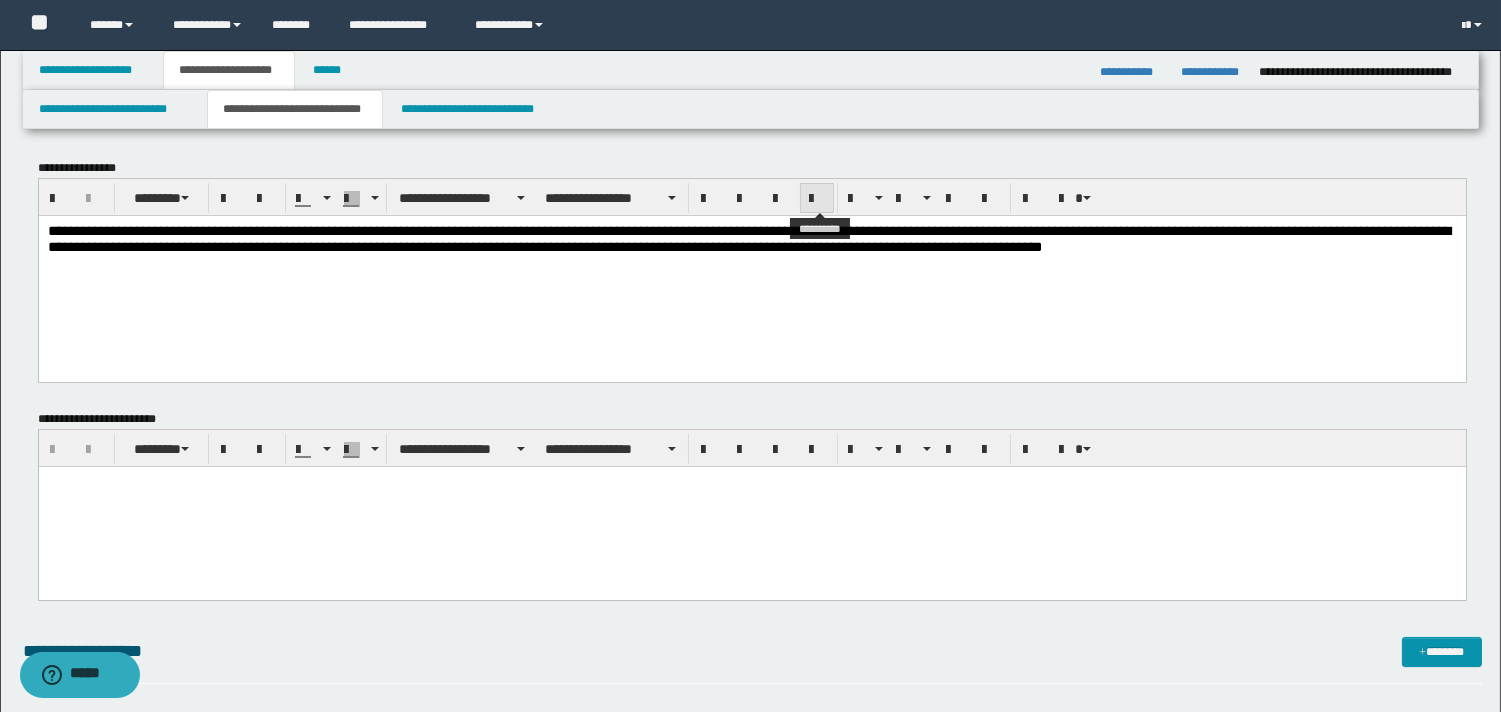 click at bounding box center (817, 199) 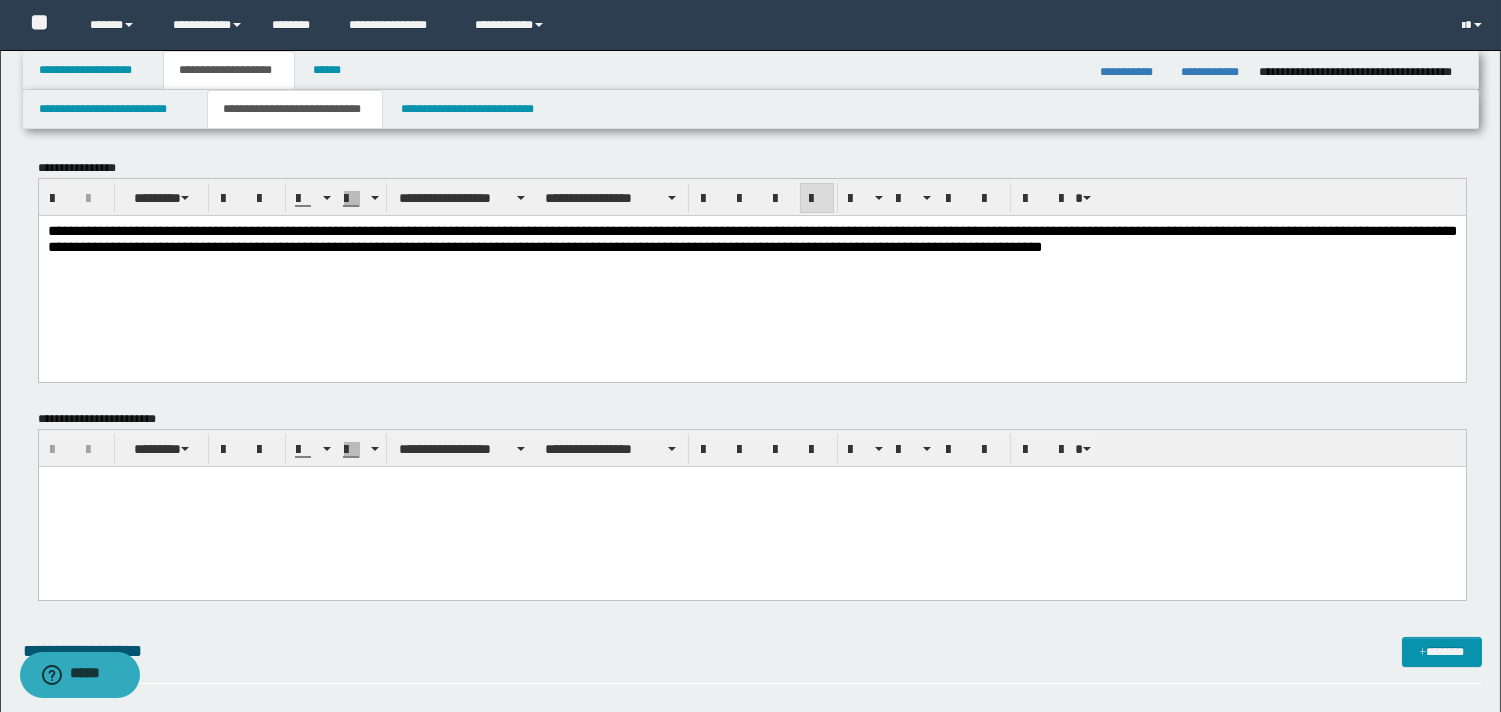 click on "**********" at bounding box center [751, 238] 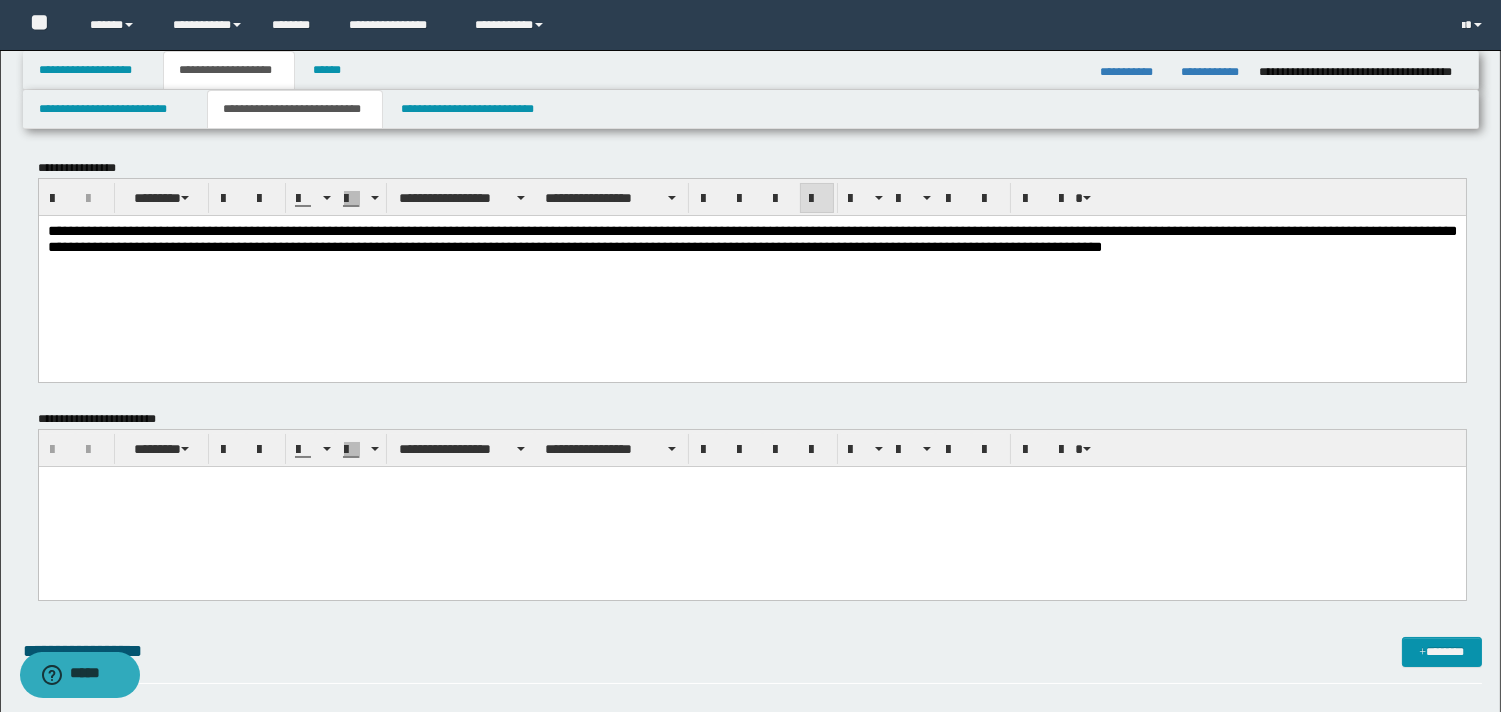 drag, startPoint x: 305, startPoint y: 276, endPoint x: 371, endPoint y: 274, distance: 66.0303 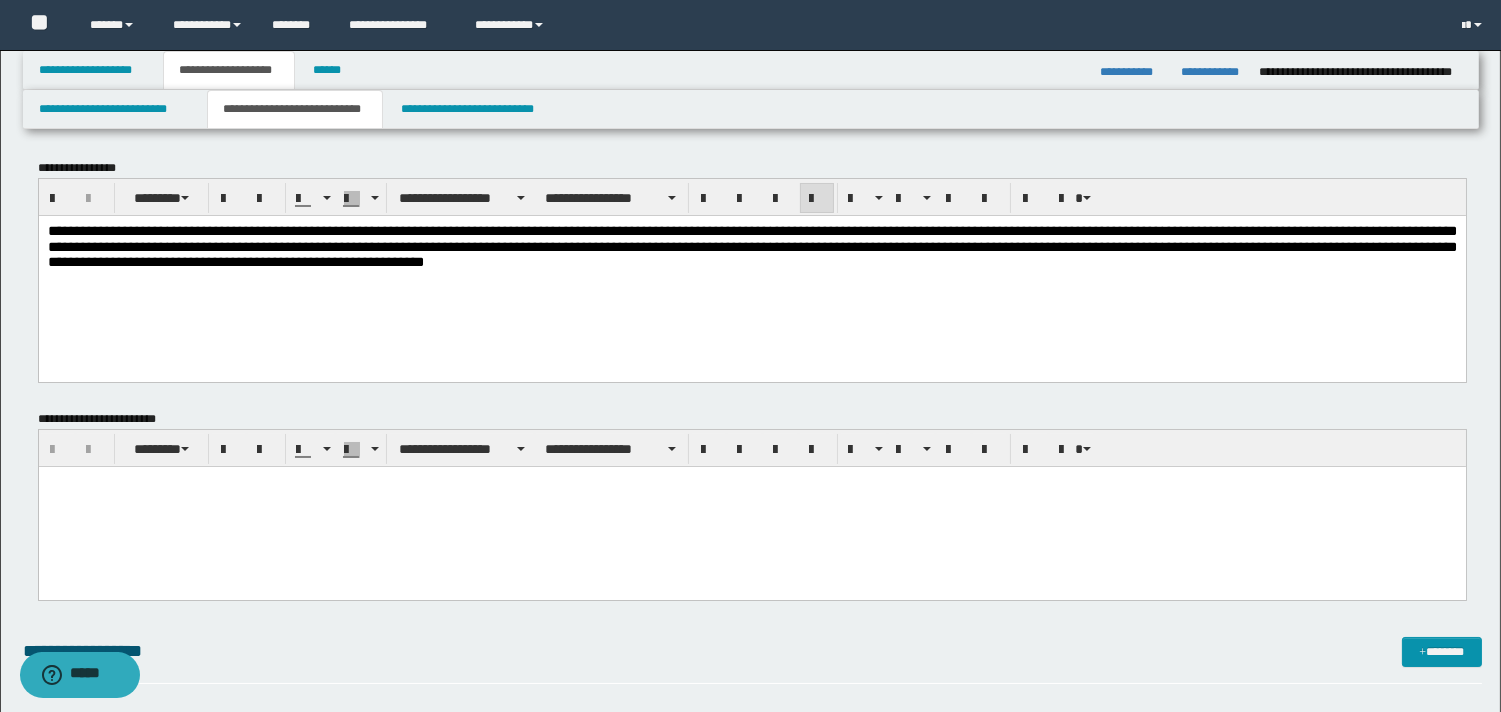 click at bounding box center [751, 507] 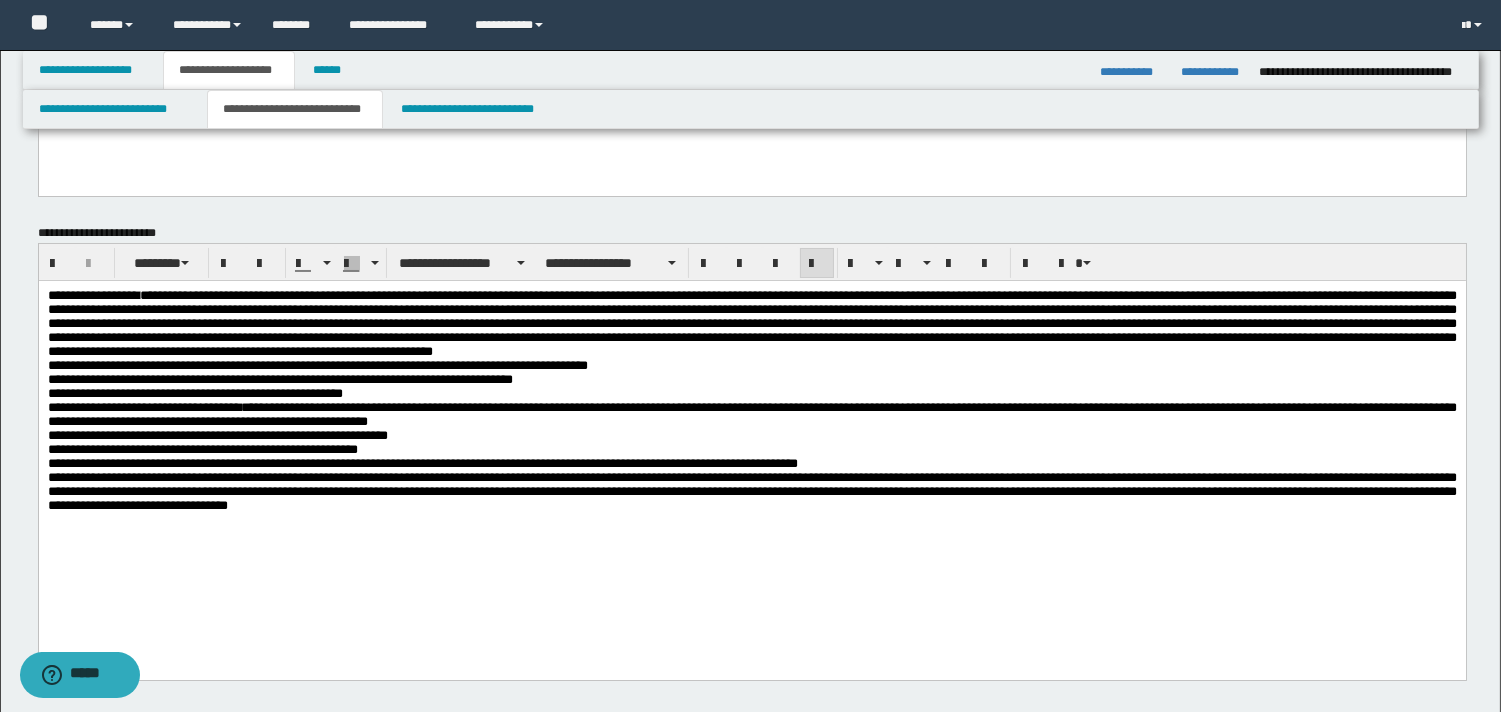 scroll, scrollTop: 196, scrollLeft: 0, axis: vertical 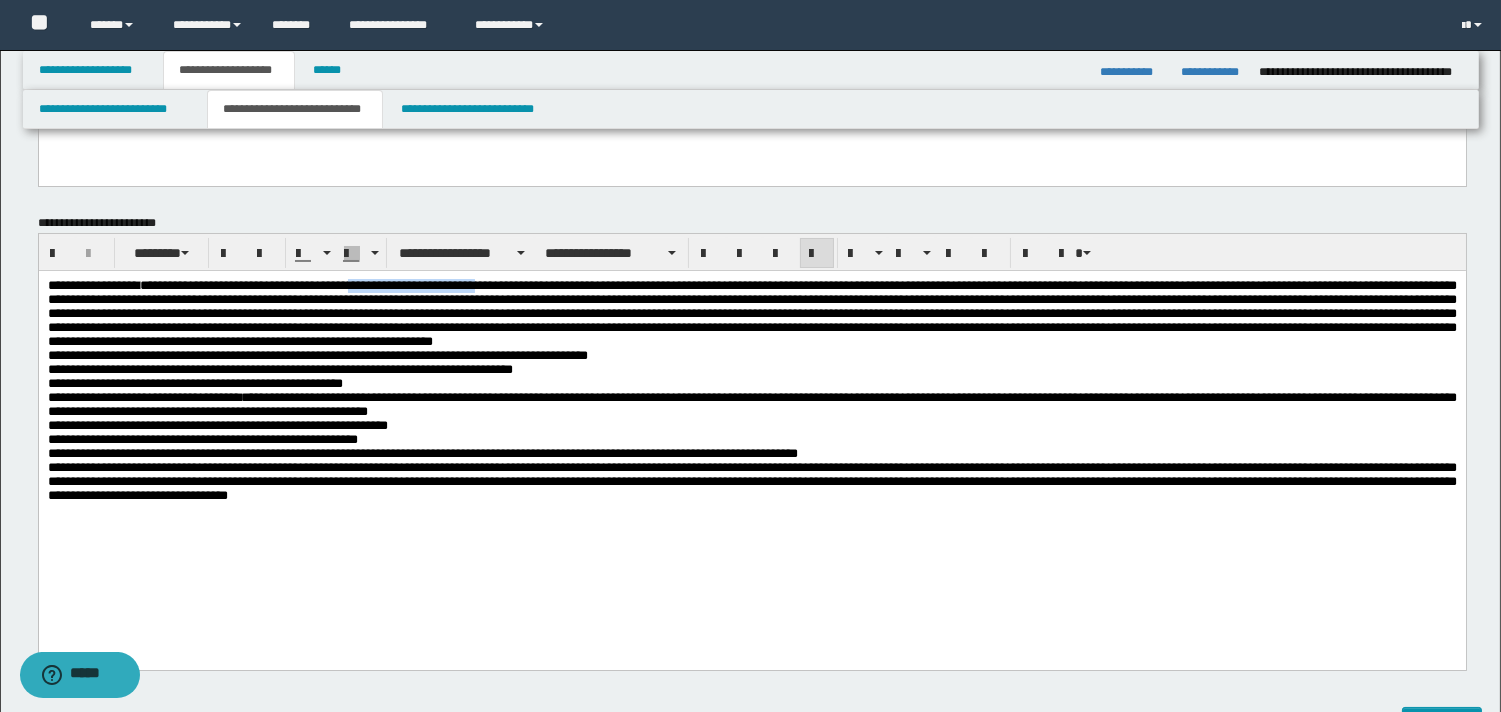 drag, startPoint x: 549, startPoint y: 284, endPoint x: 394, endPoint y: 286, distance: 155.01291 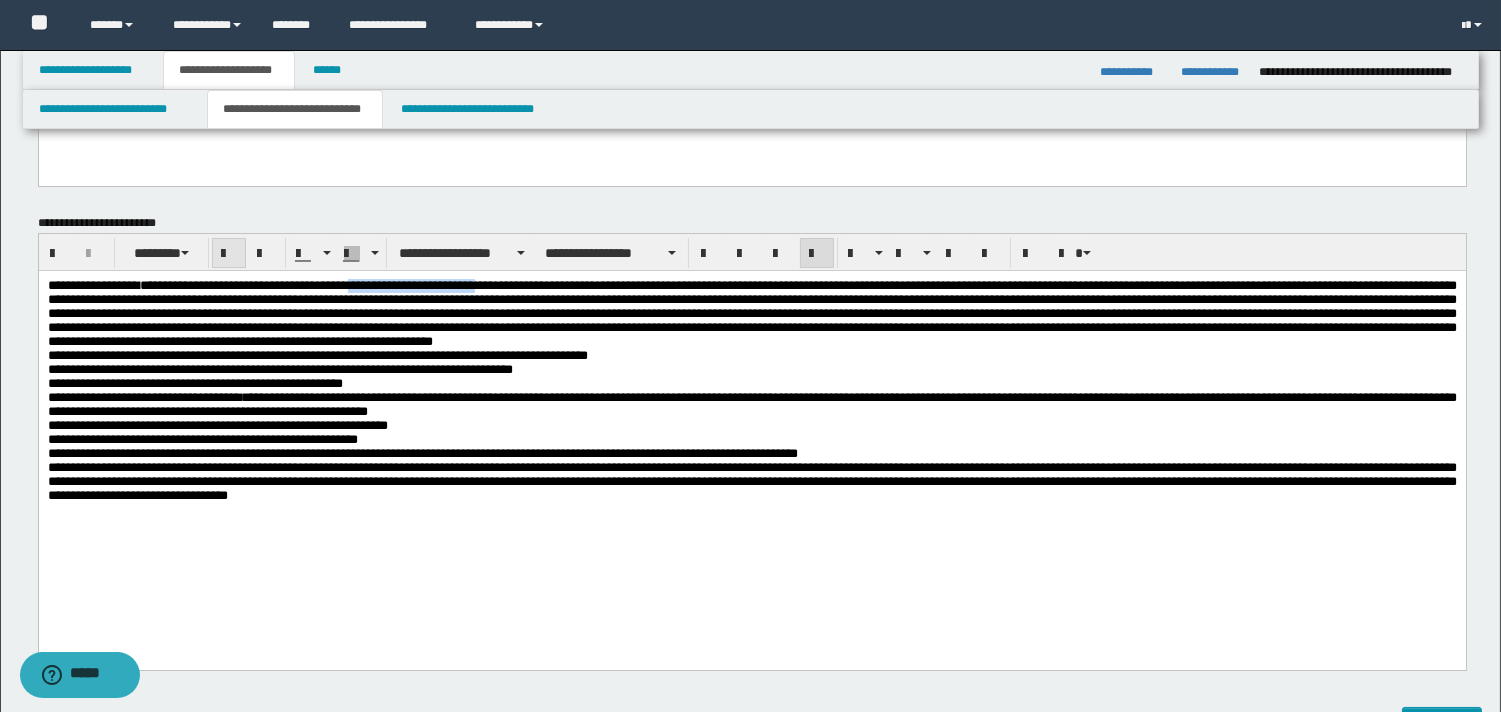 drag, startPoint x: 230, startPoint y: 253, endPoint x: 515, endPoint y: 50, distance: 349.9057 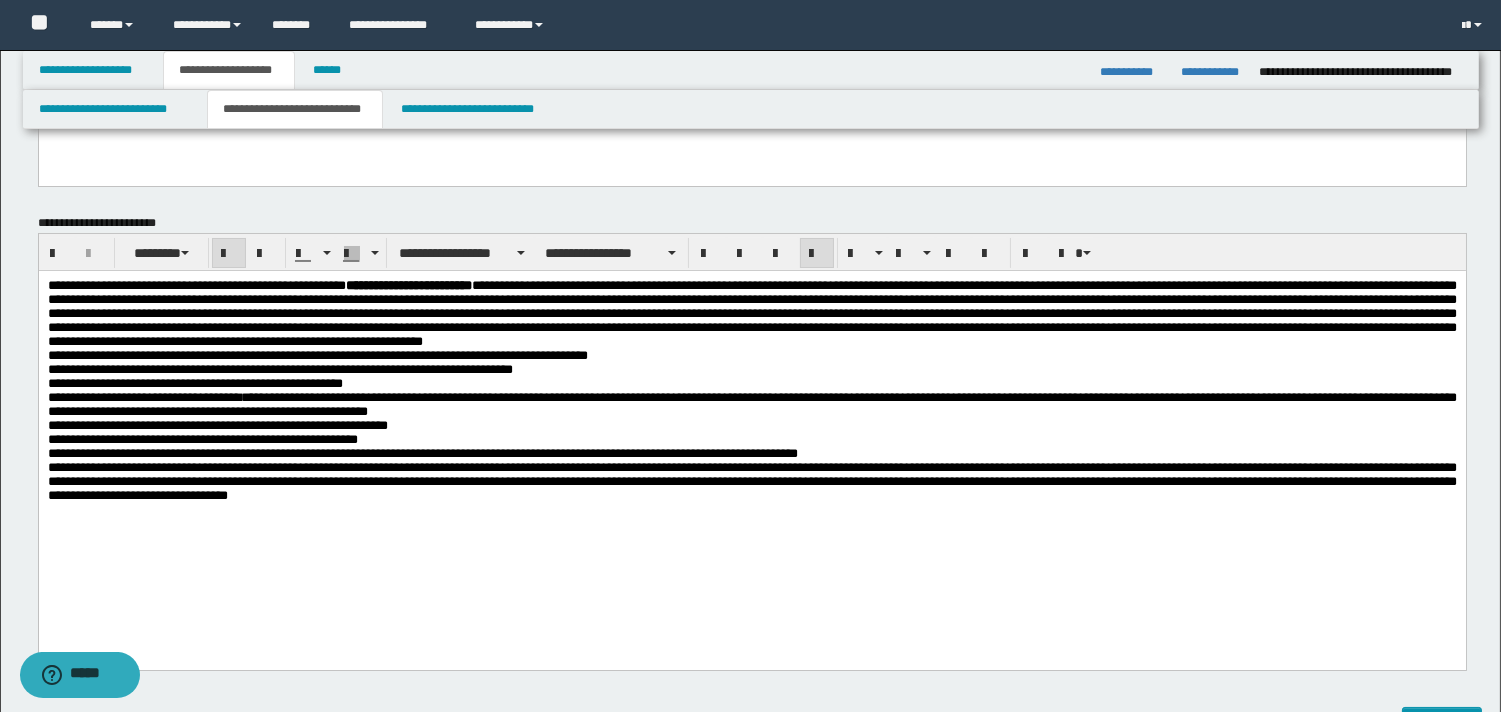 drag, startPoint x: 840, startPoint y: 383, endPoint x: 881, endPoint y: 382, distance: 41.01219 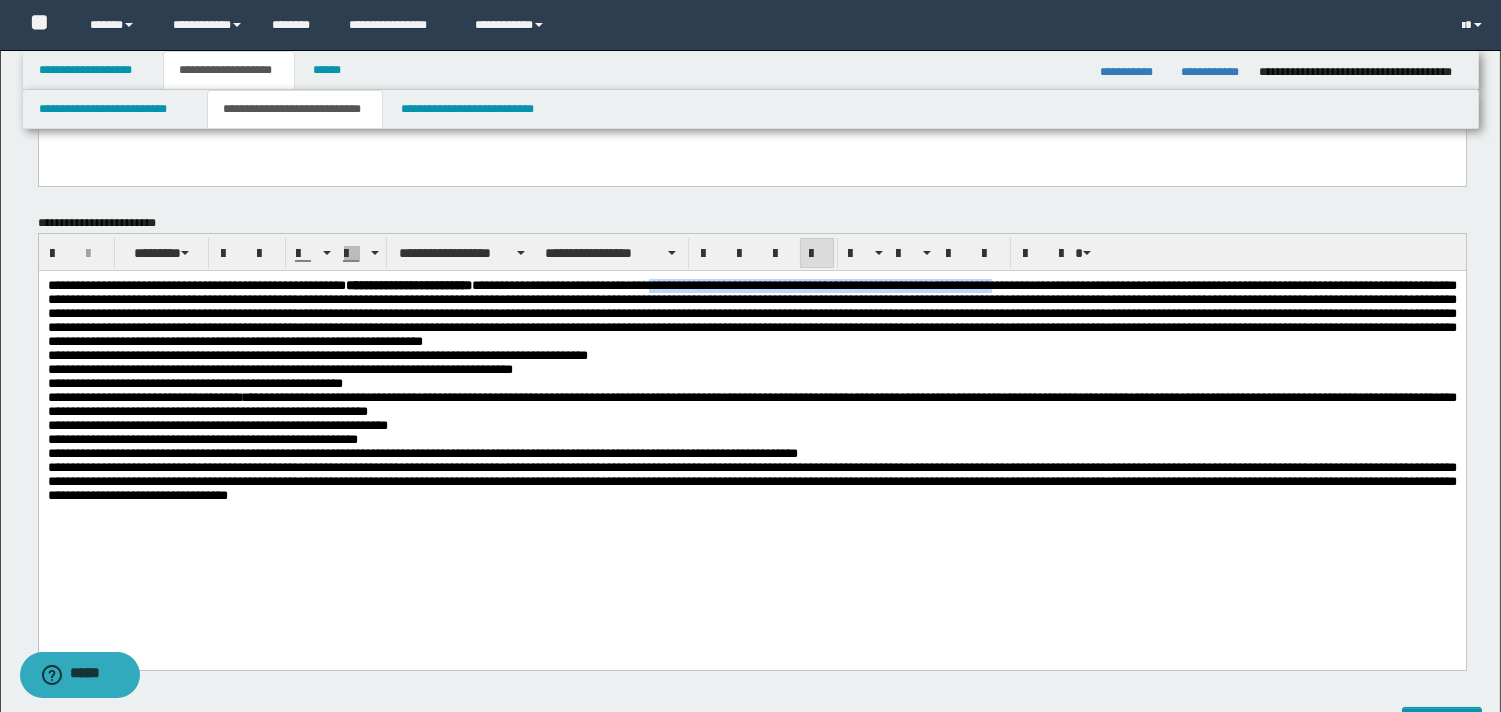 drag, startPoint x: 782, startPoint y: 291, endPoint x: 1130, endPoint y: 271, distance: 348.57425 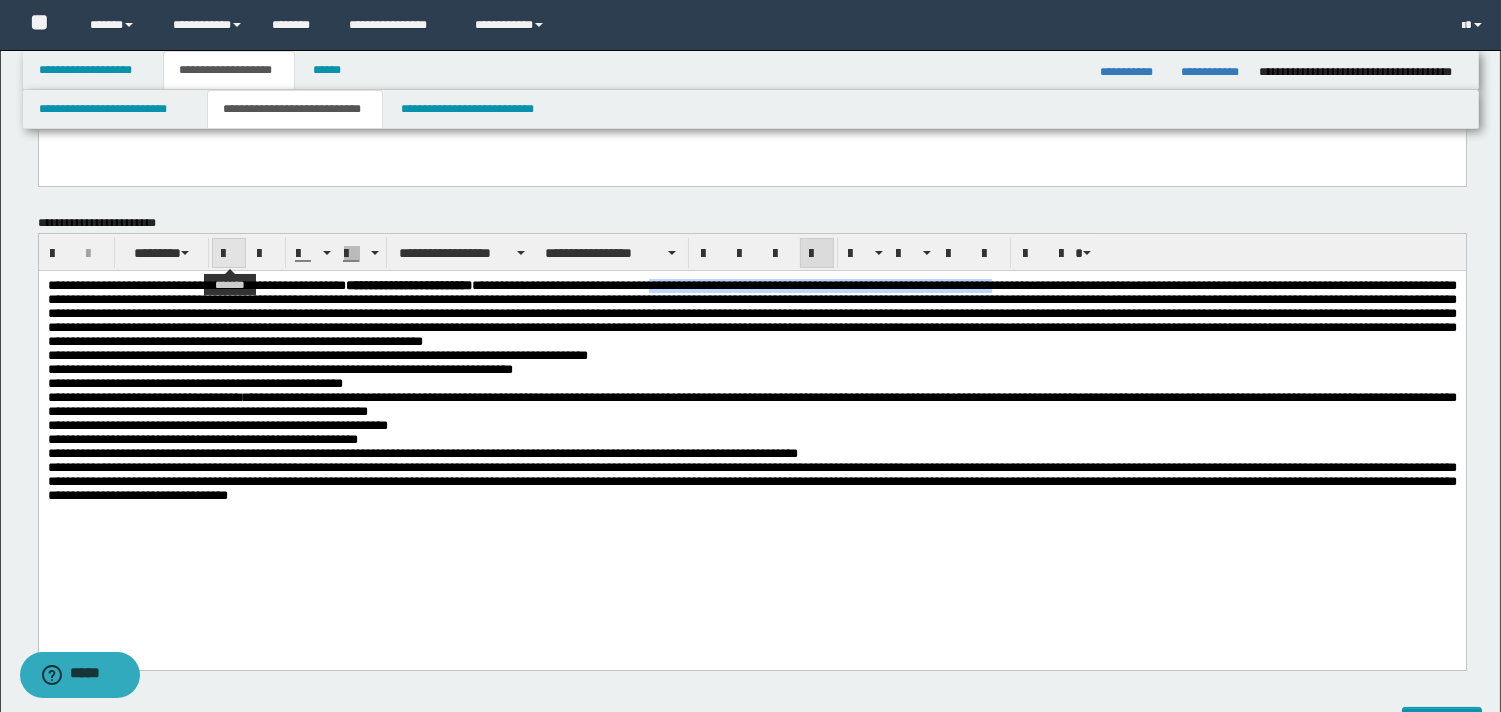 click at bounding box center (229, 254) 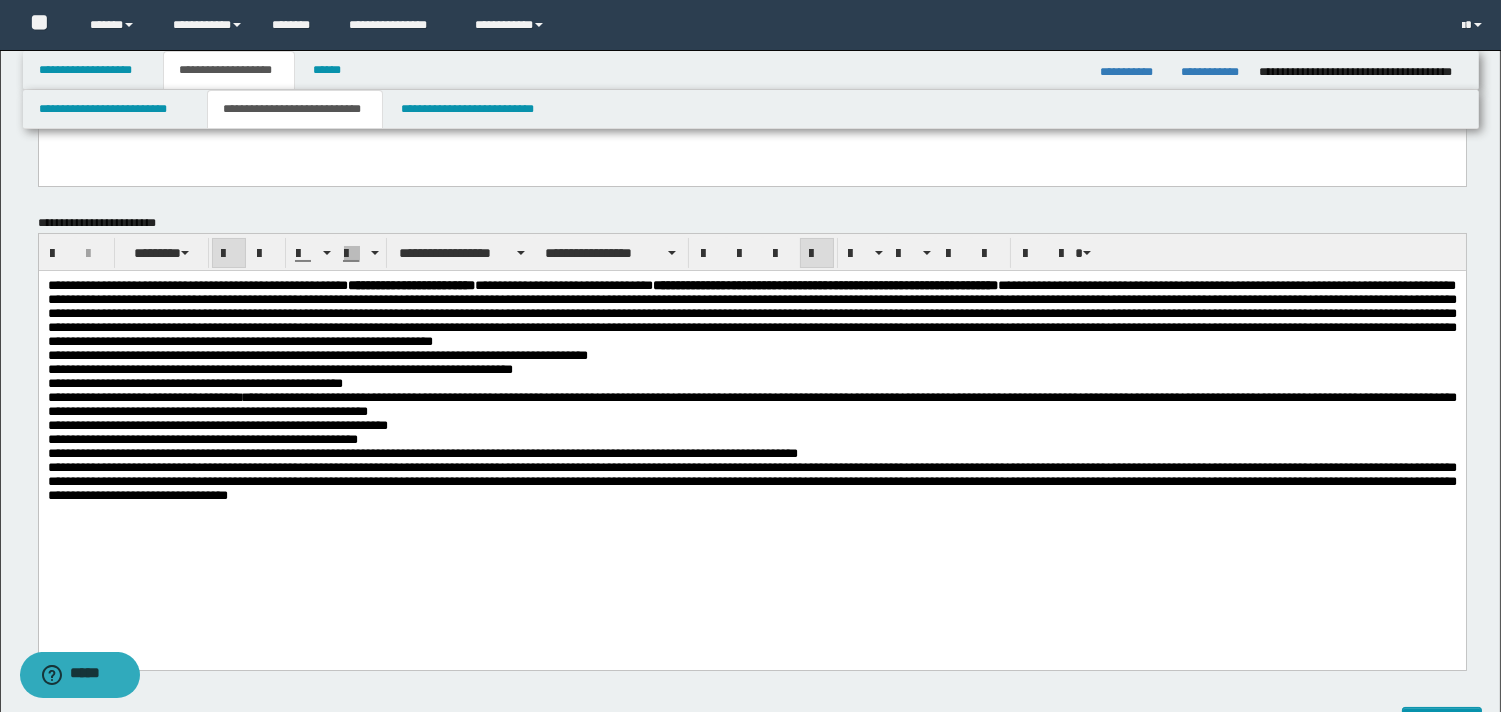 click on "**********" at bounding box center (751, 370) 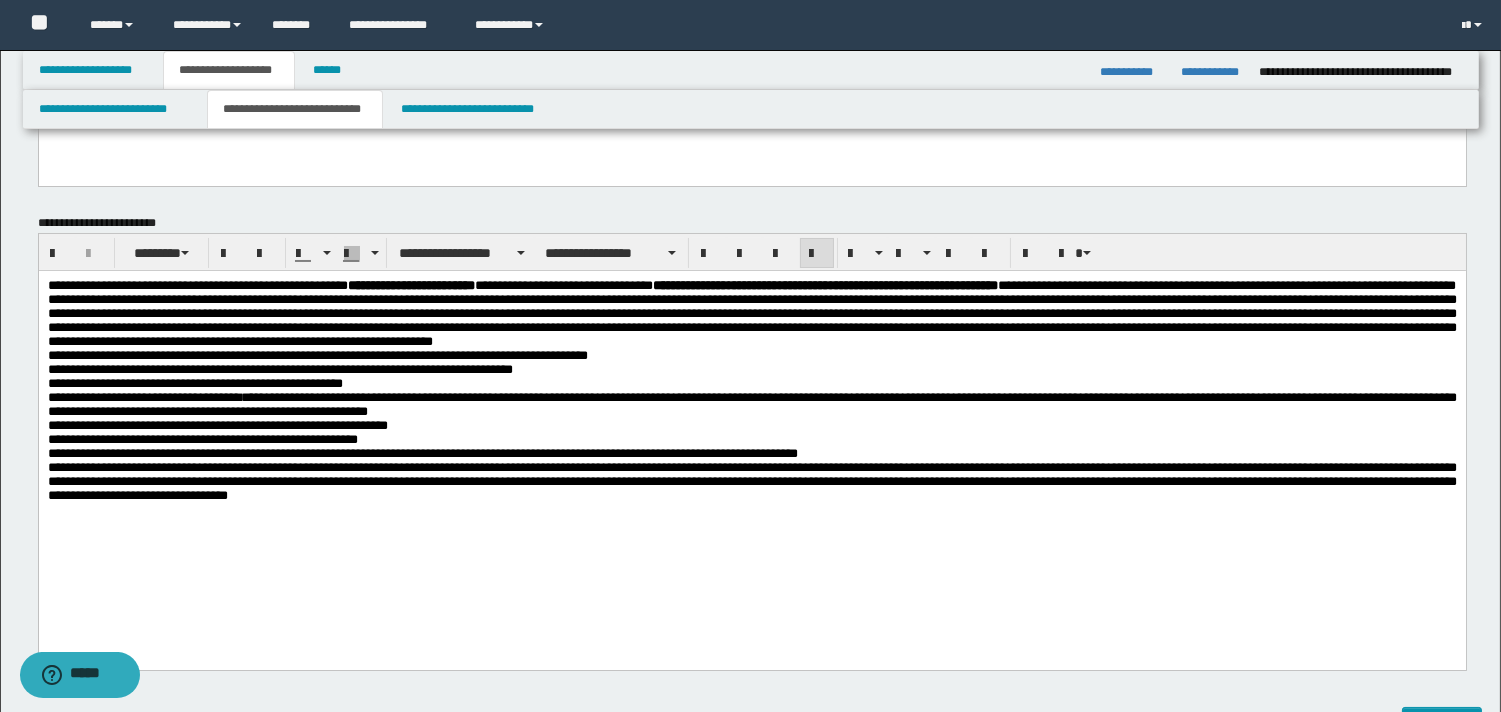 click on "**********" at bounding box center (751, 314) 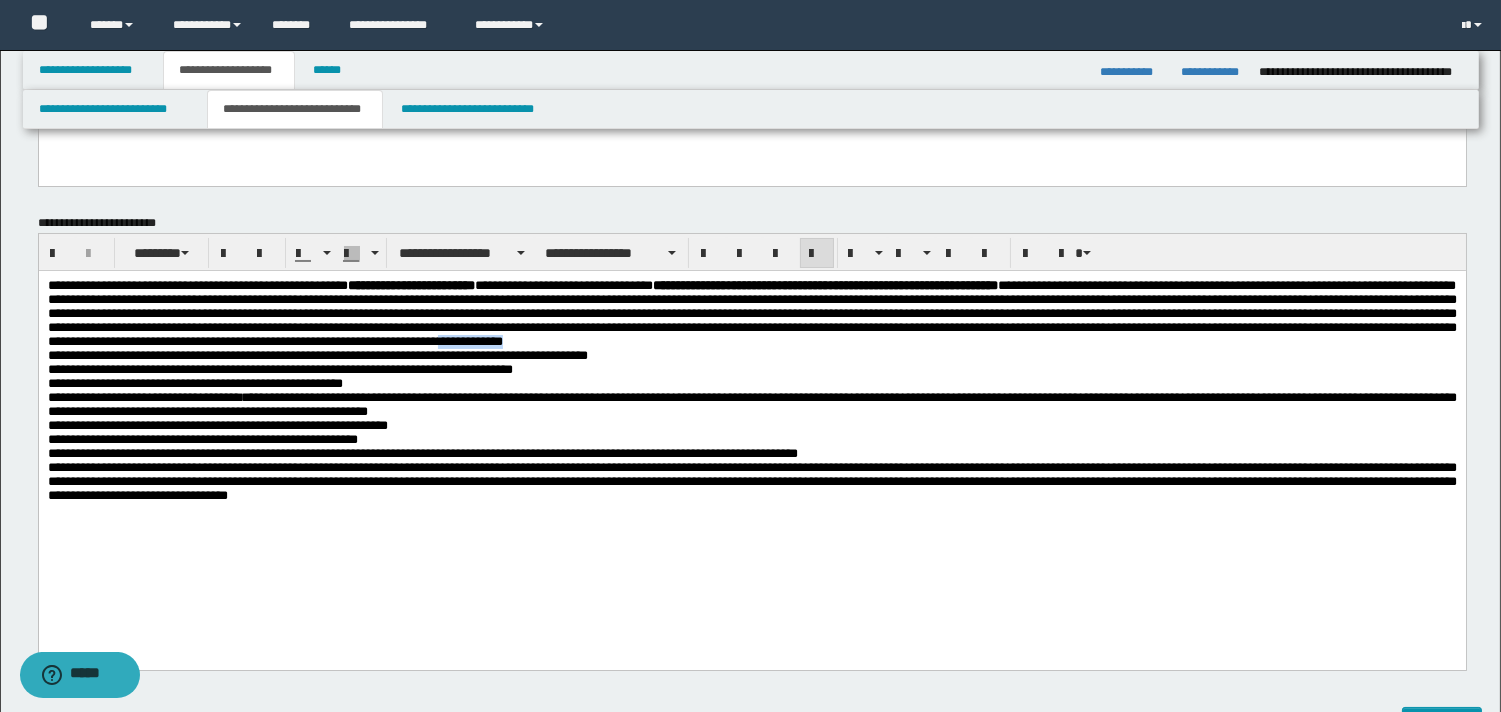 drag, startPoint x: 283, startPoint y: 367, endPoint x: 393, endPoint y: 372, distance: 110.11358 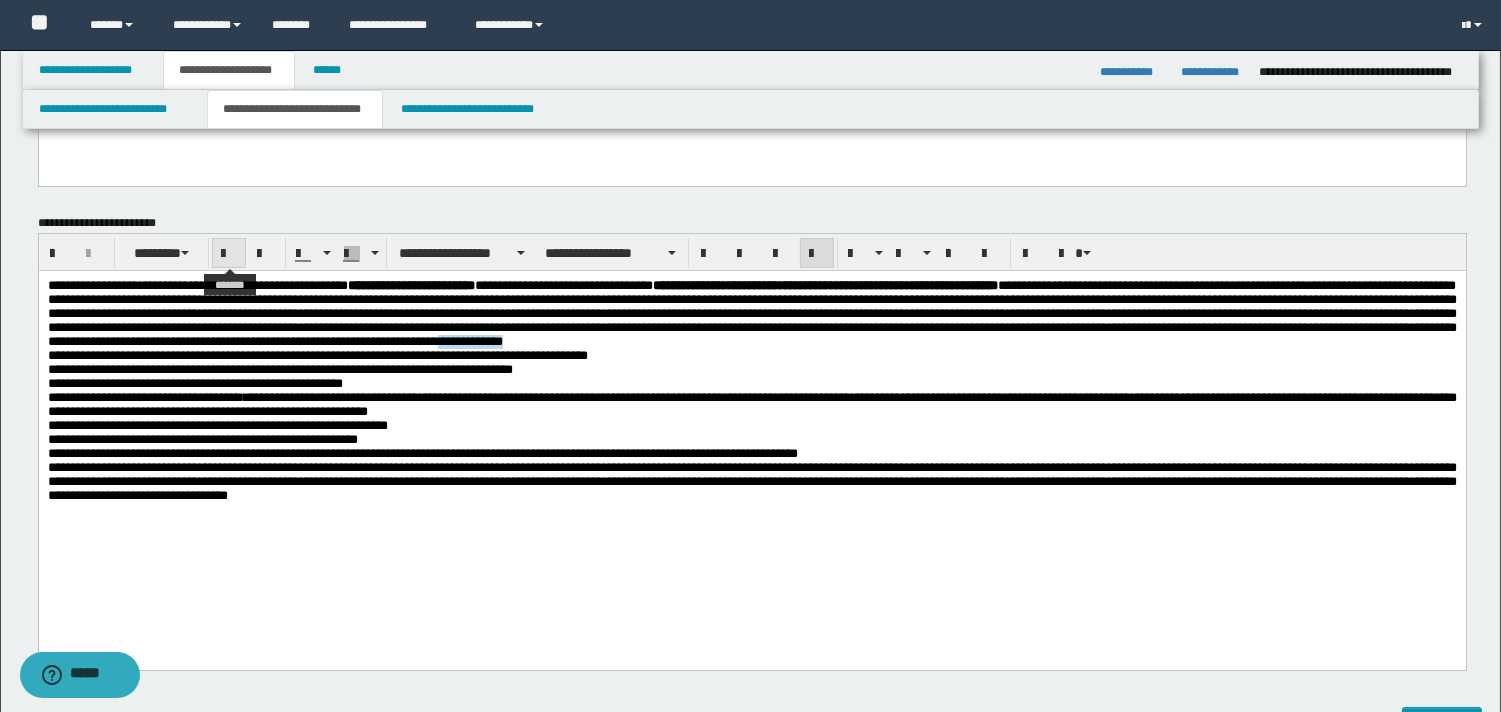 click at bounding box center [229, 254] 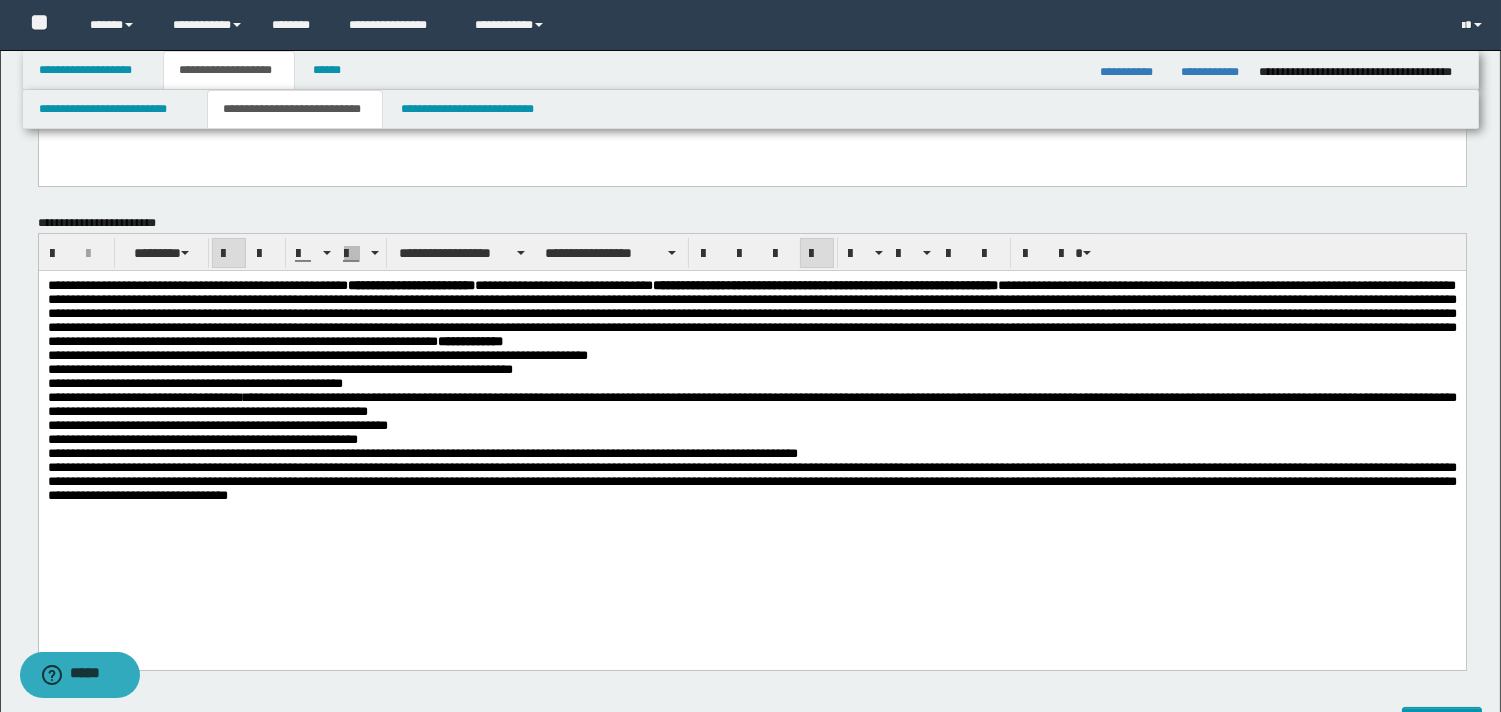 click on "**********" at bounding box center [751, 314] 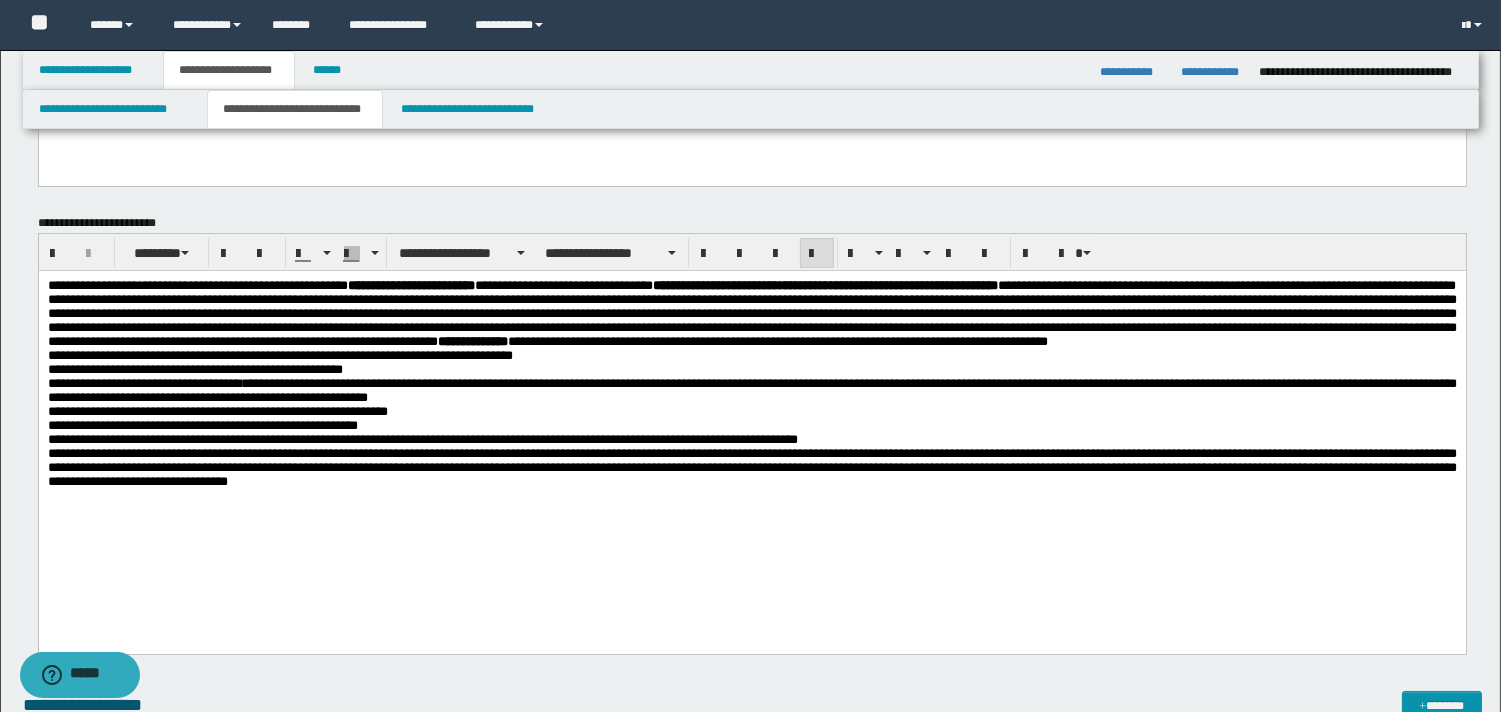 click on "**********" at bounding box center (751, 314) 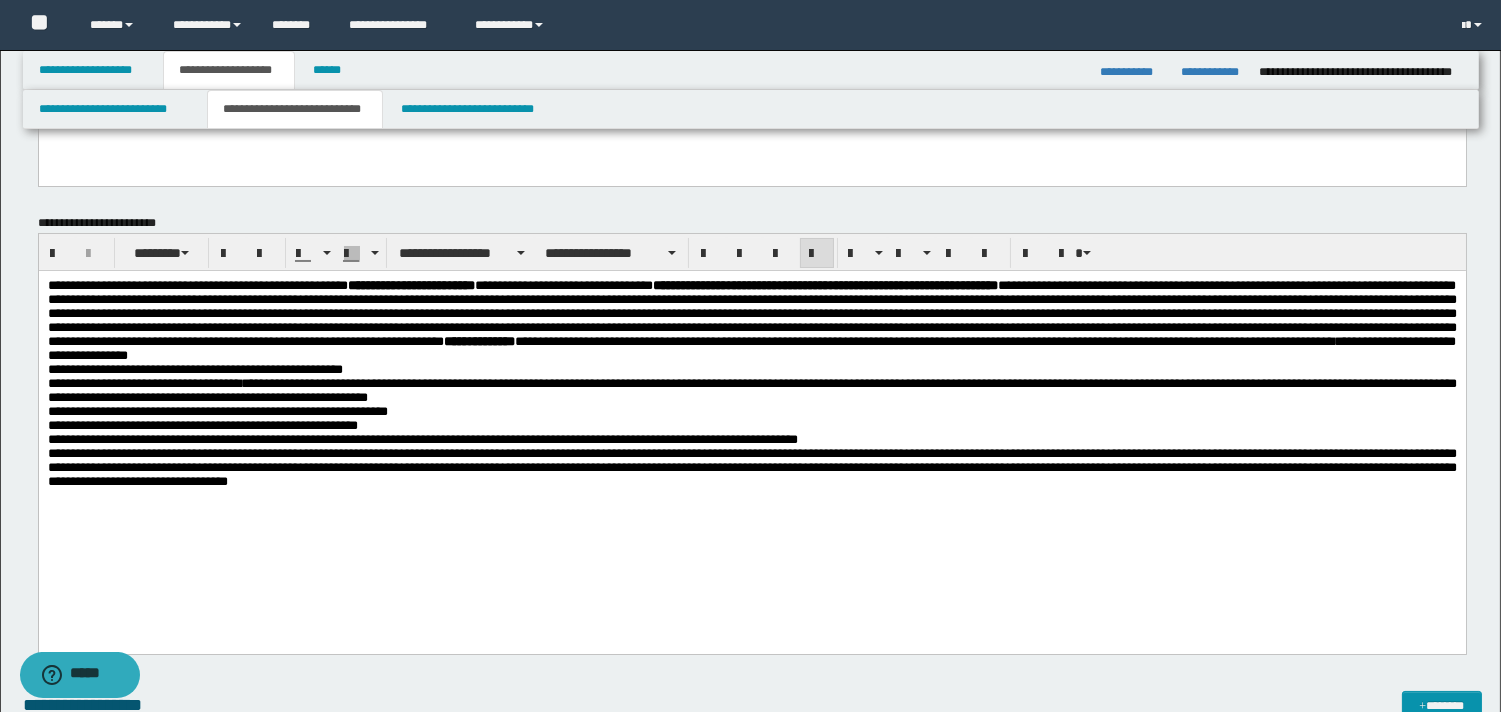 click on "**********" at bounding box center [751, 321] 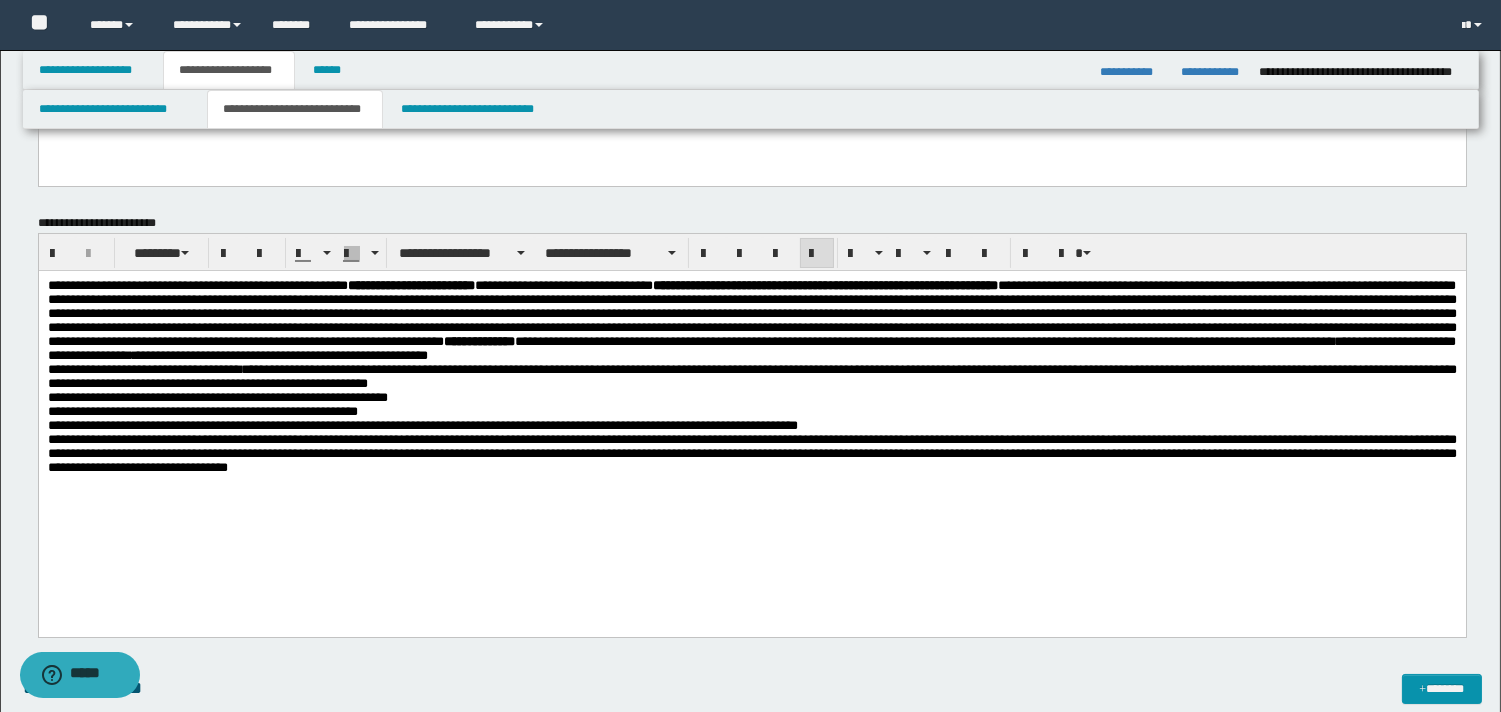 click on "**********" at bounding box center (751, 321) 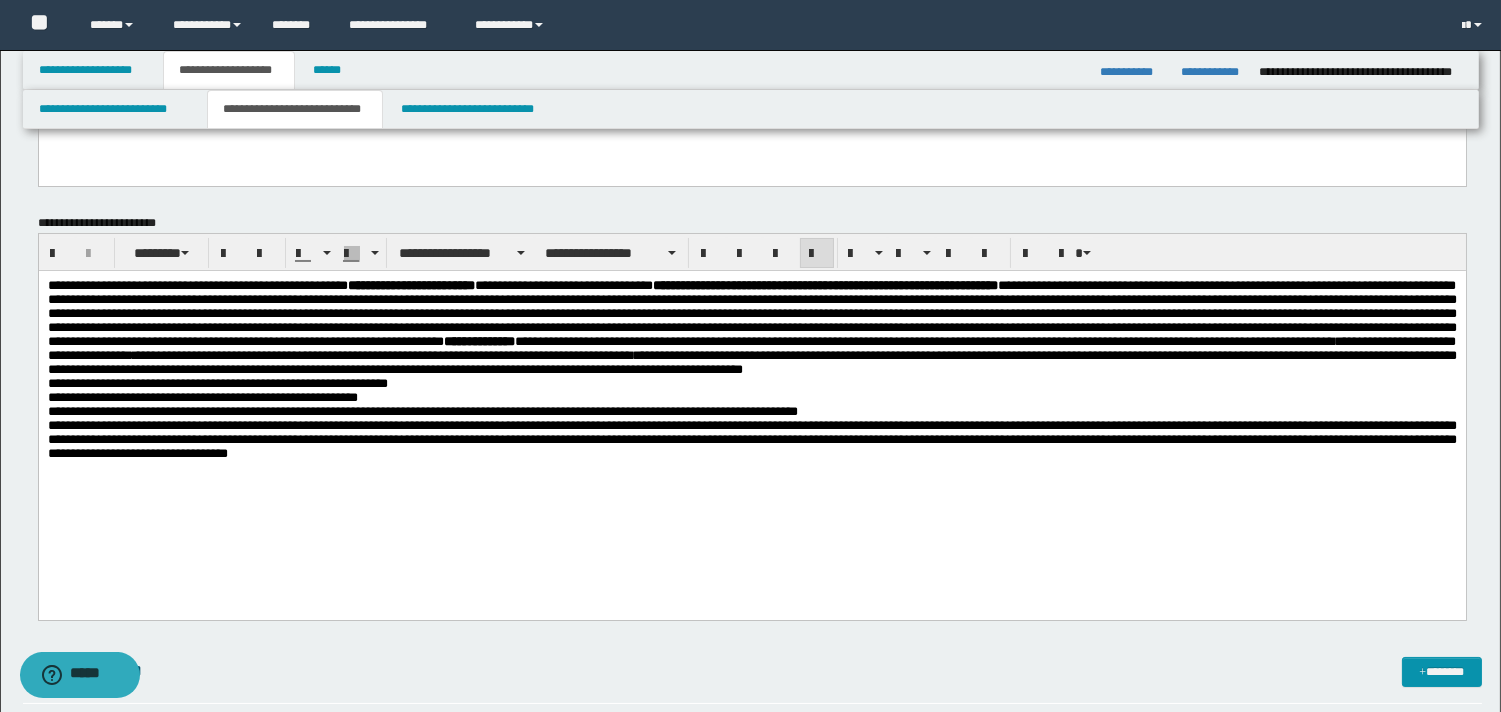 click on "**********" at bounding box center (751, 328) 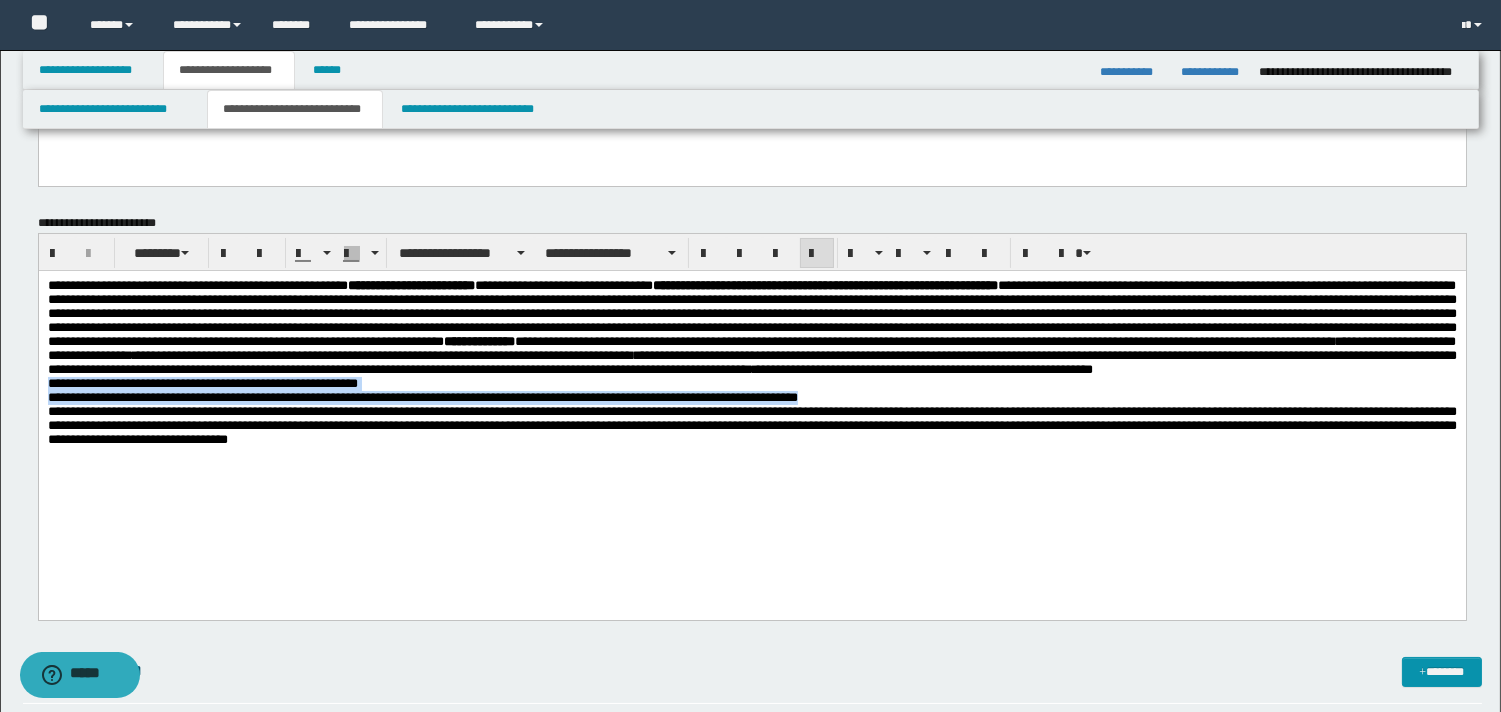 drag, startPoint x: 375, startPoint y: 425, endPoint x: 1011, endPoint y: 456, distance: 636.75507 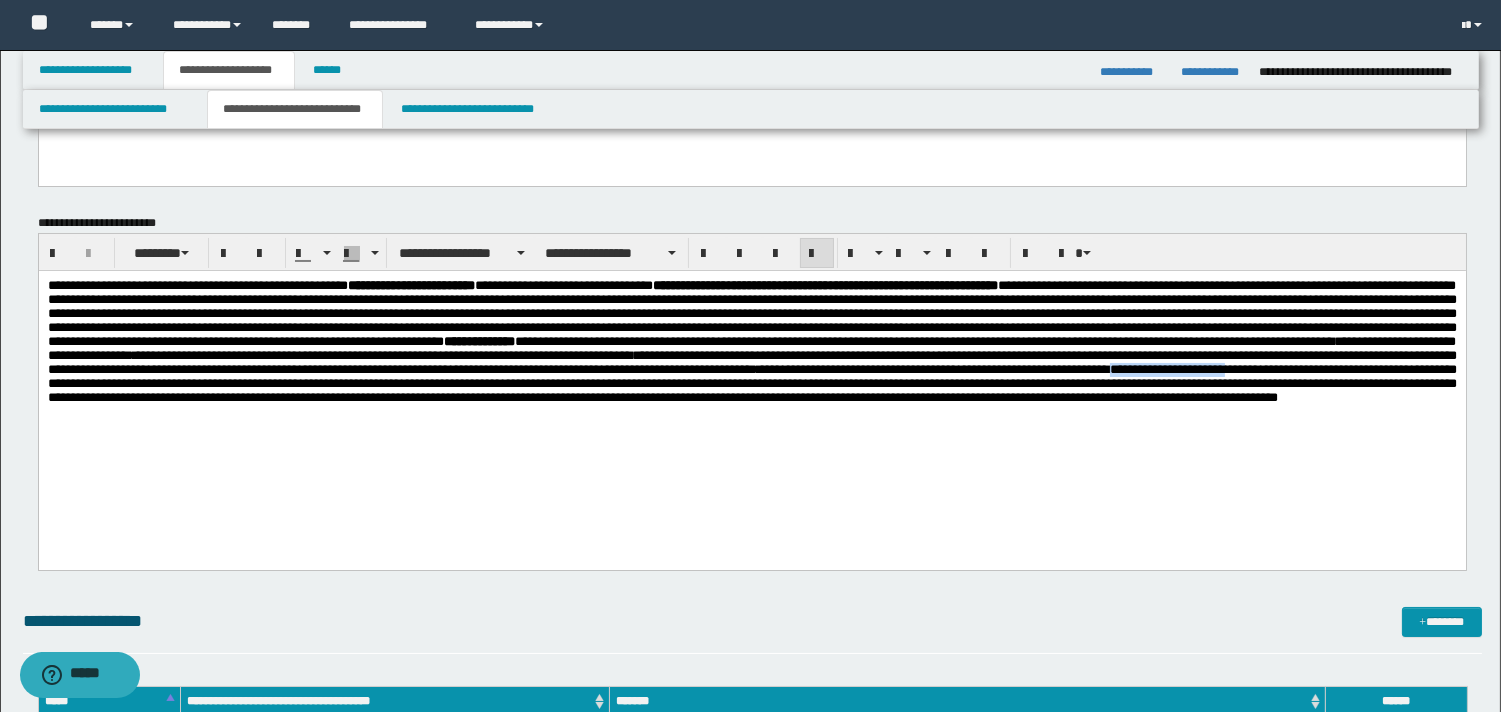 drag, startPoint x: 366, startPoint y: 418, endPoint x: 513, endPoint y: 414, distance: 147.05441 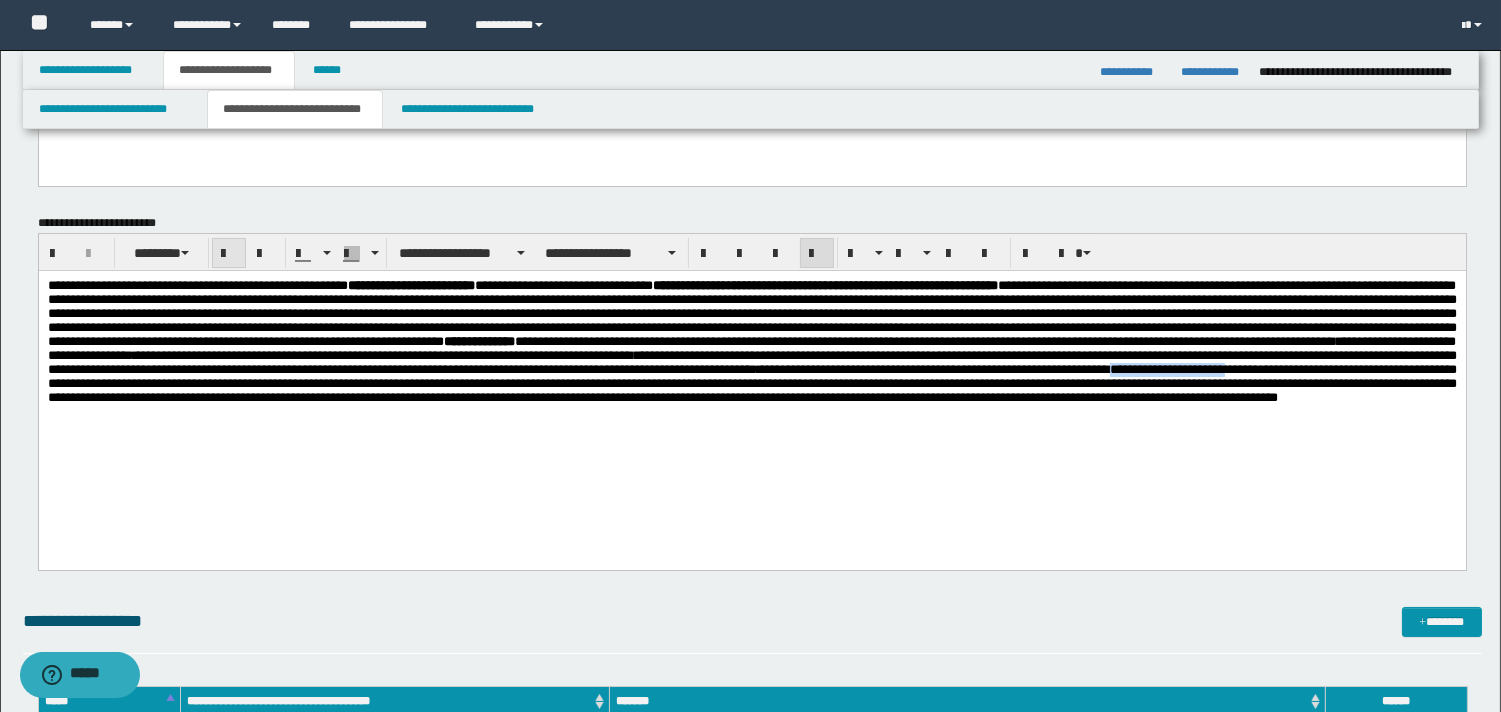 drag, startPoint x: 225, startPoint y: 255, endPoint x: 238, endPoint y: 265, distance: 16.40122 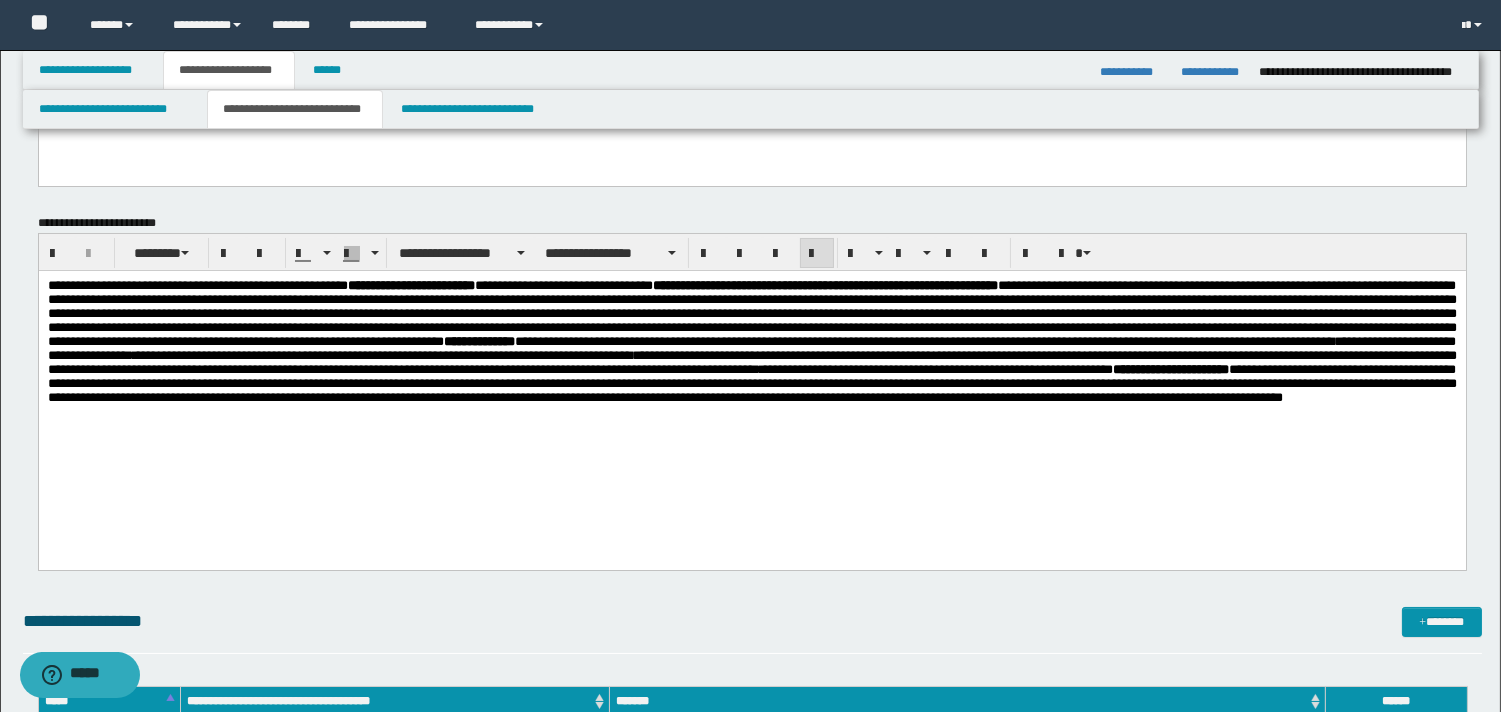 click on "**********" at bounding box center (751, 367) 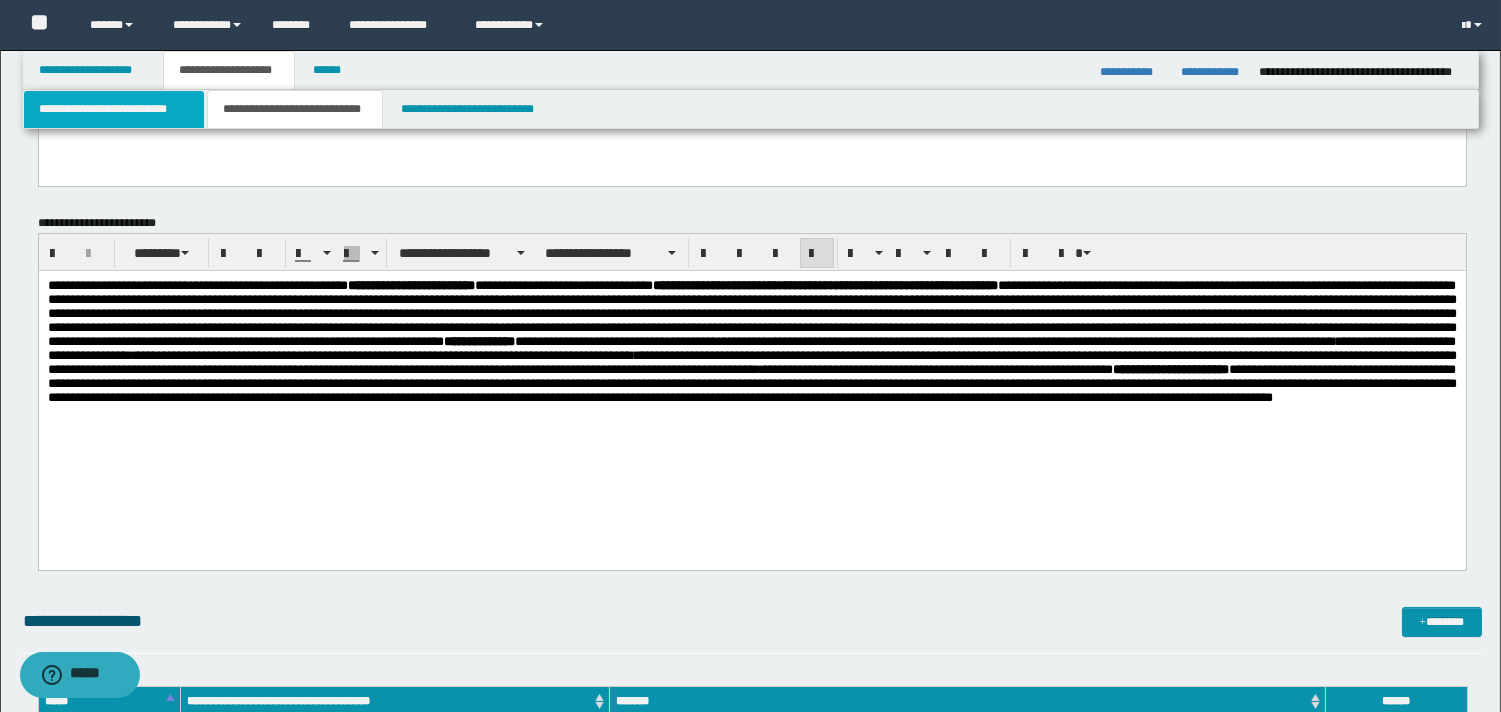 click on "**********" at bounding box center [114, 109] 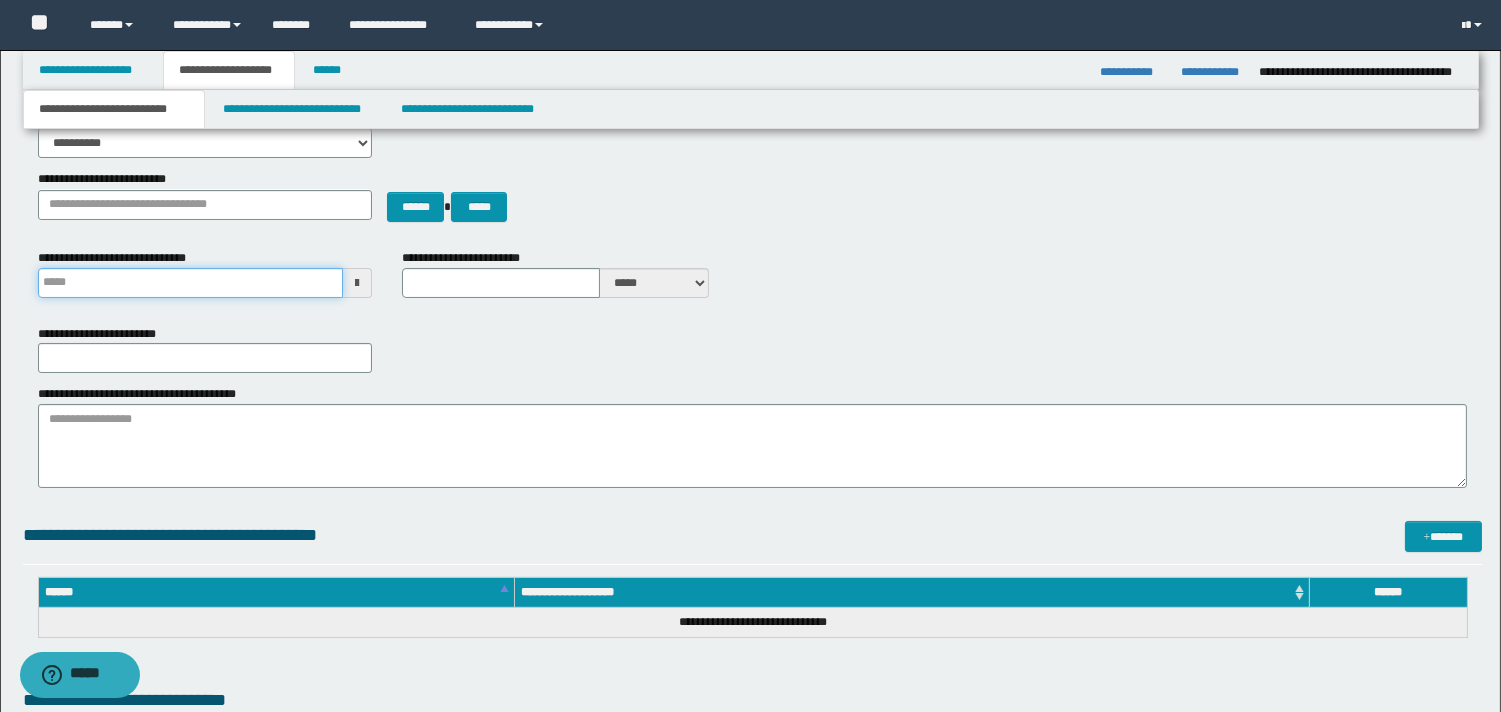 click on "**********" at bounding box center (191, 283) 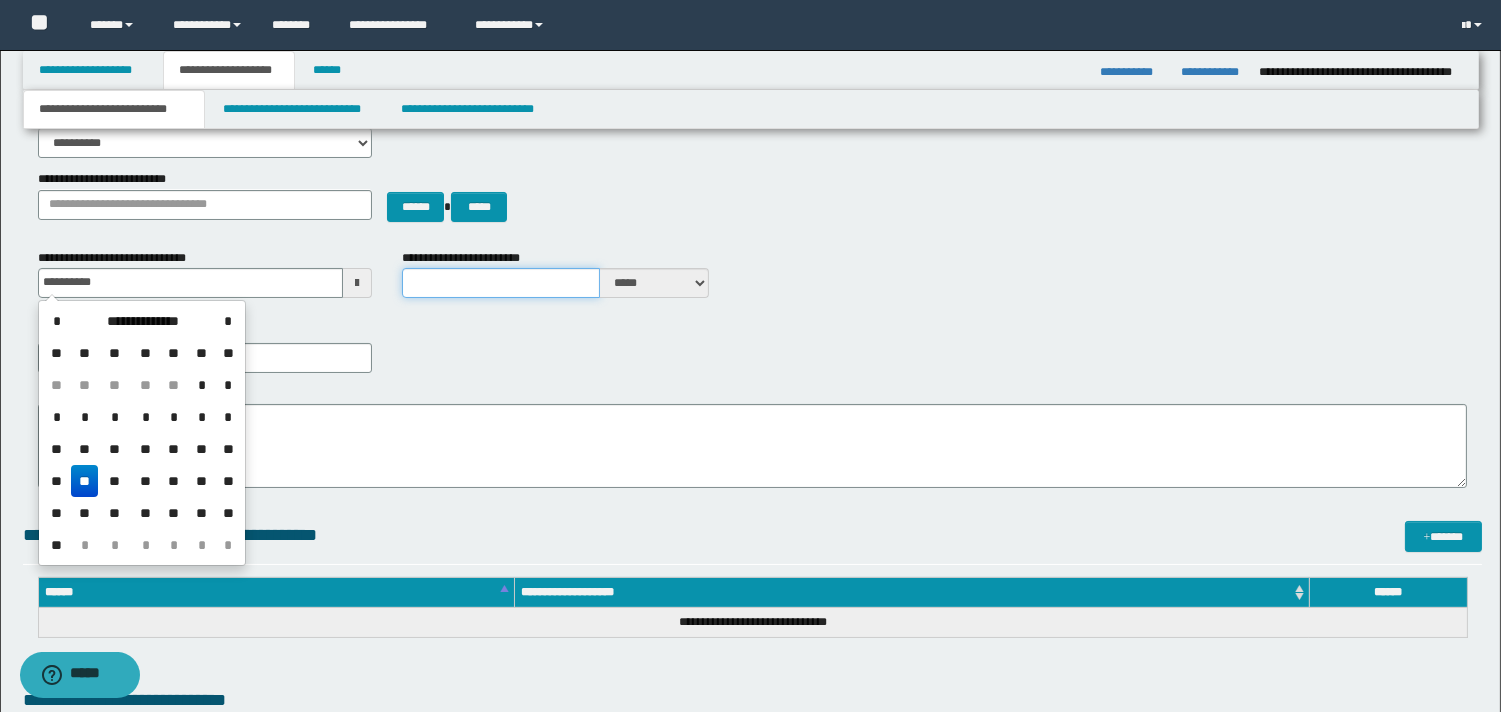 type on "**********" 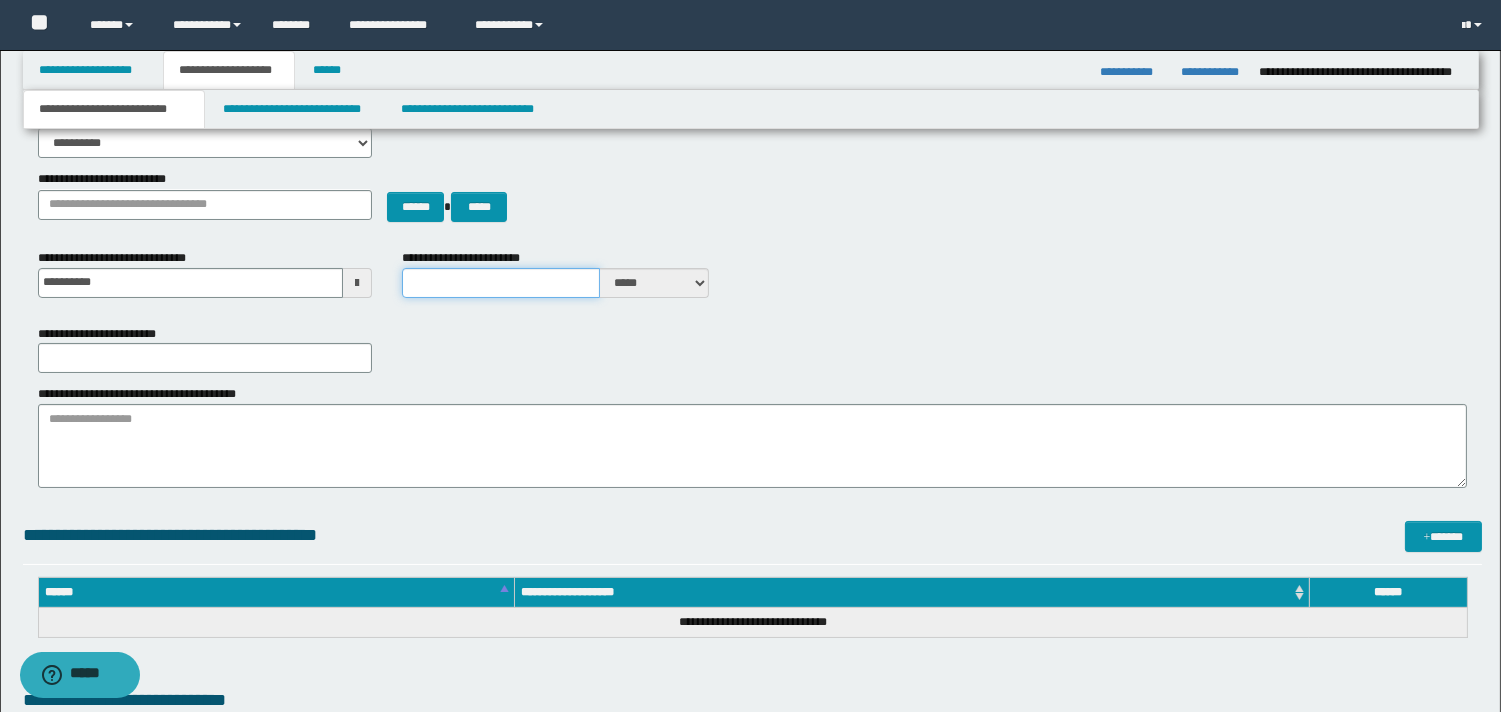 click on "**********" at bounding box center (501, 283) 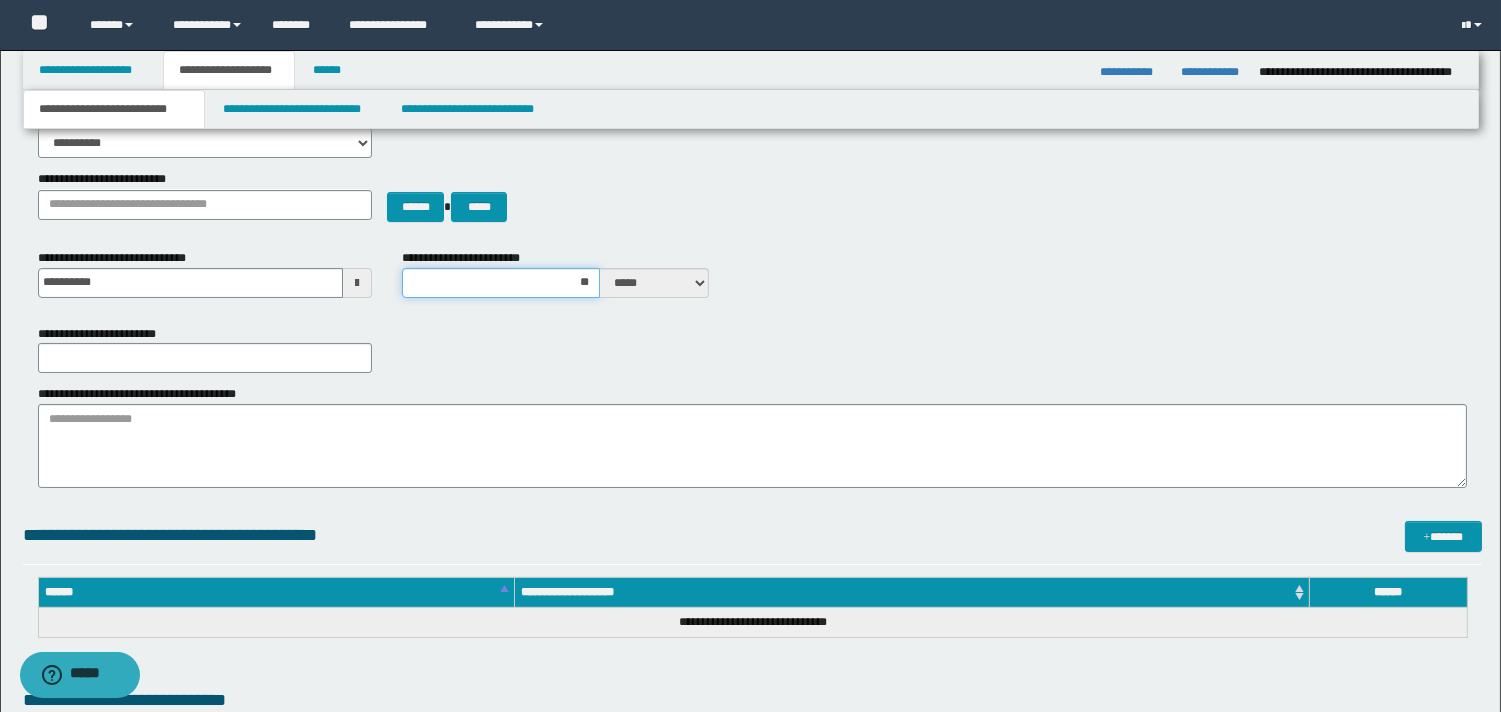 type on "***" 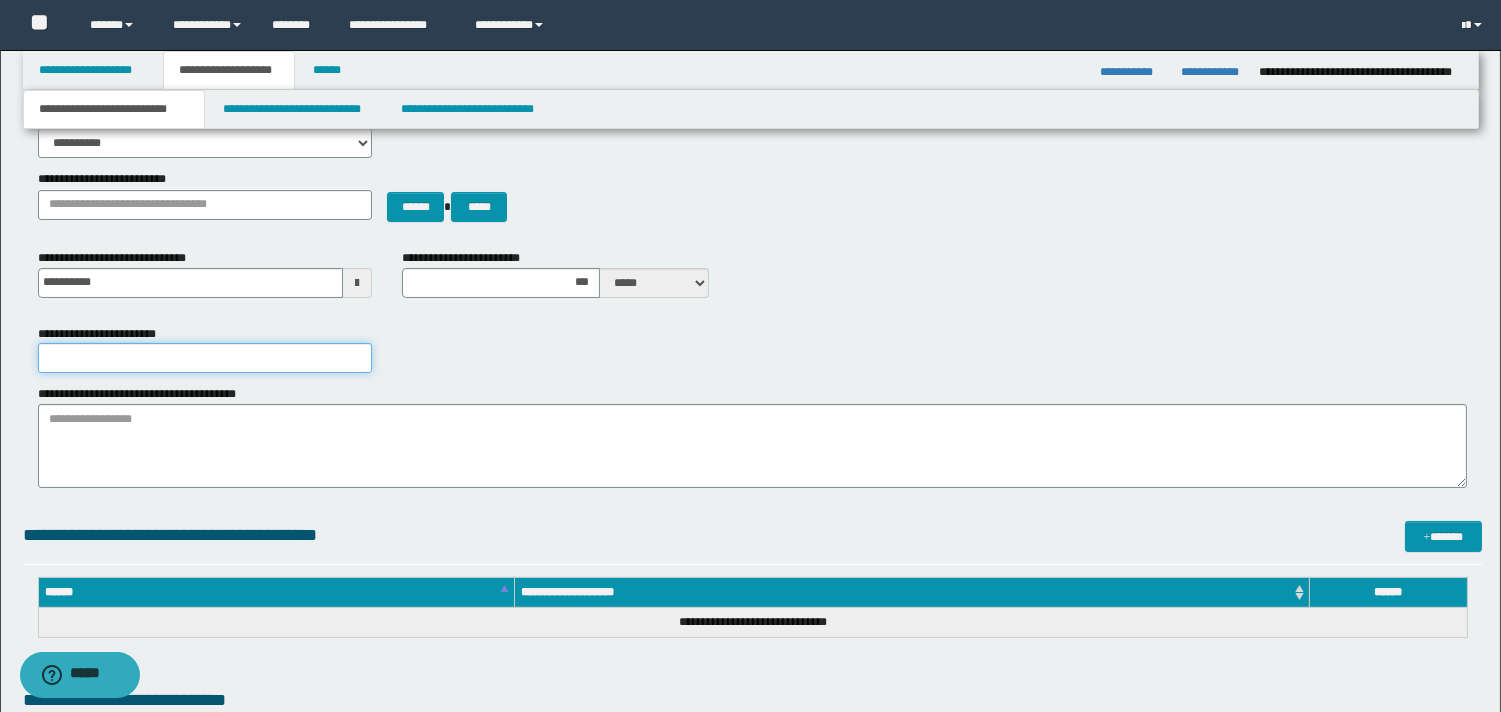 click on "**********" at bounding box center (205, 358) 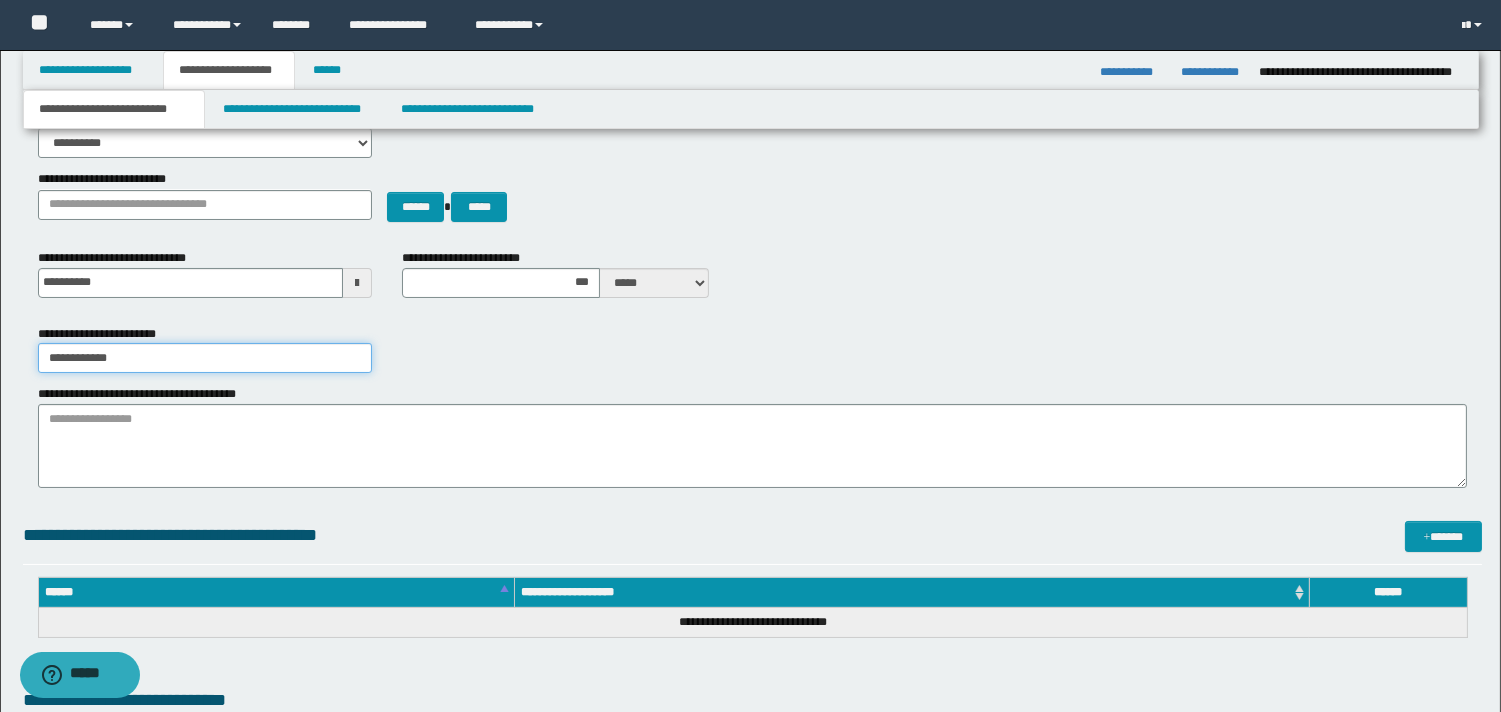 type on "**********" 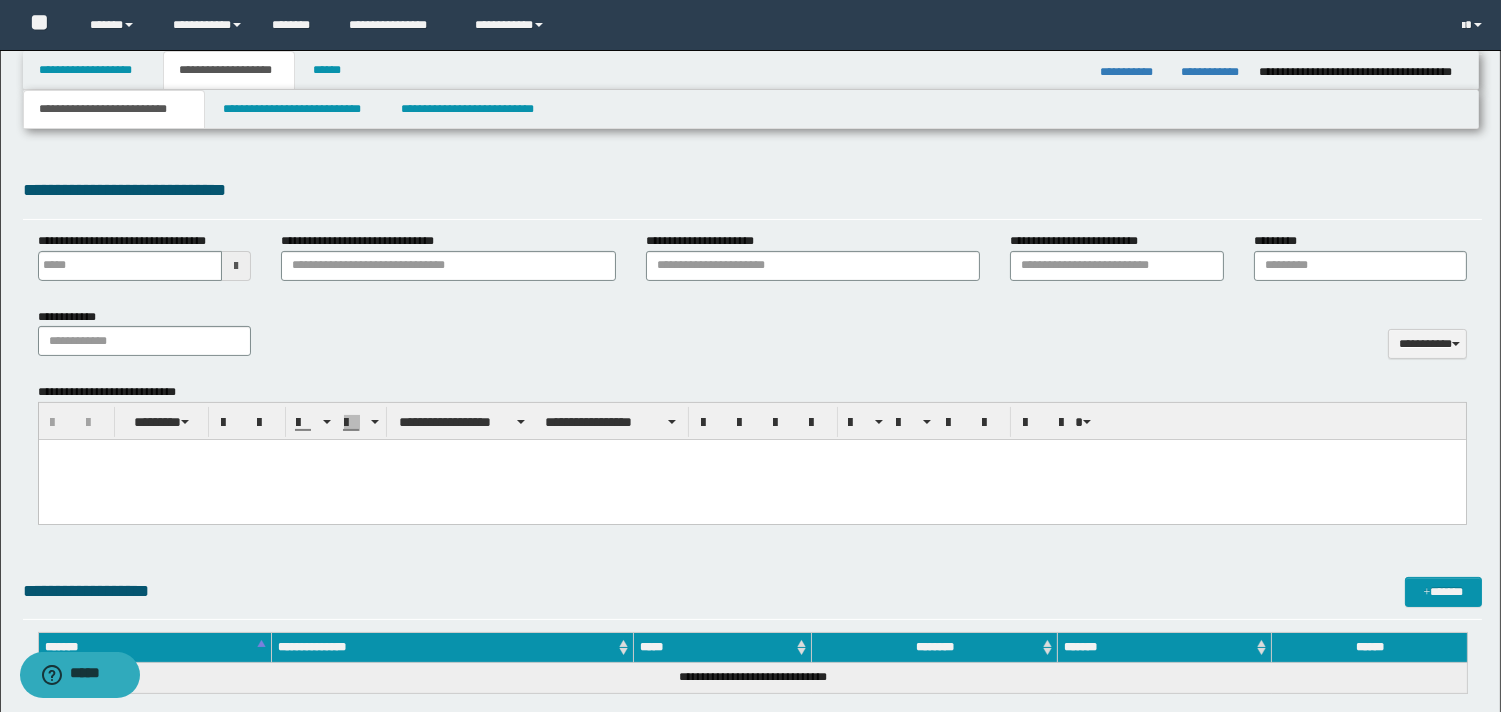 scroll, scrollTop: 718, scrollLeft: 0, axis: vertical 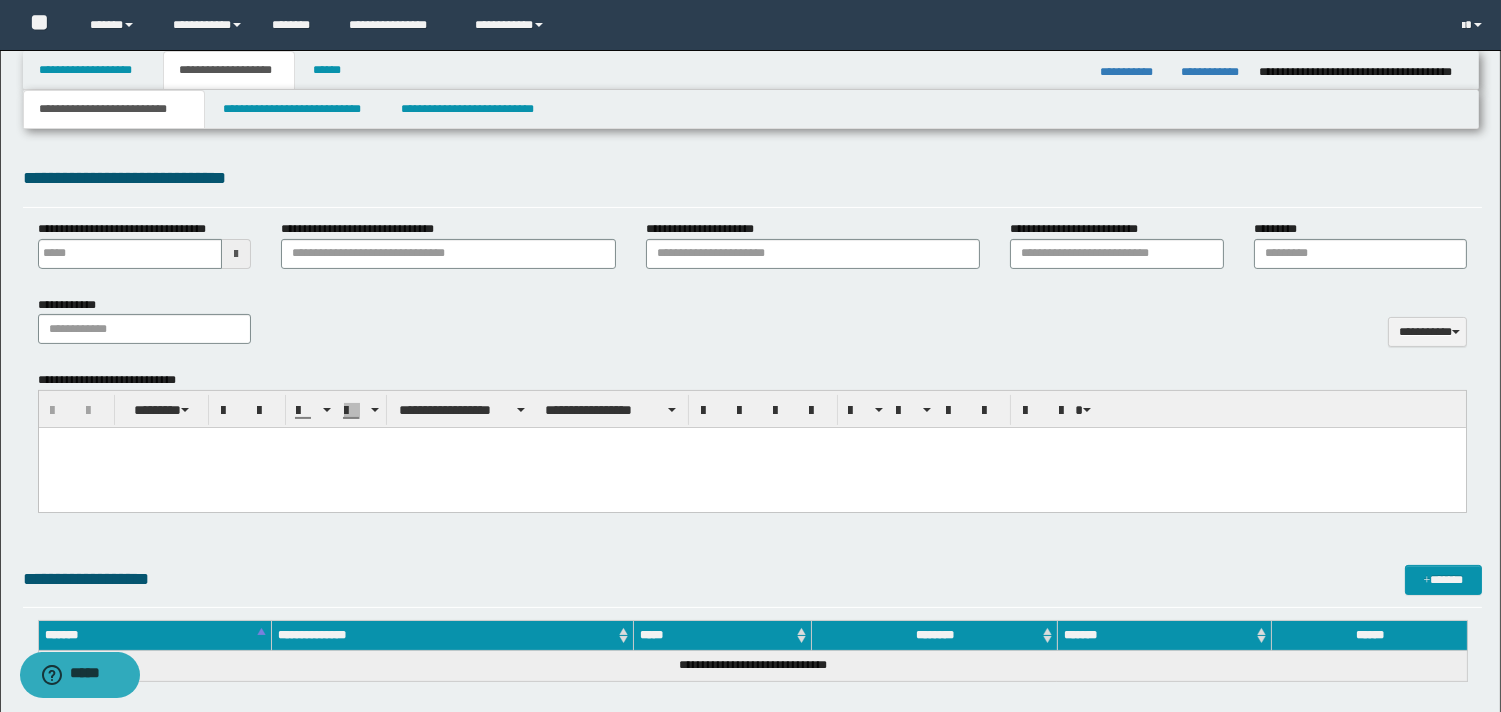 drag, startPoint x: 1512, startPoint y: 255, endPoint x: 1398, endPoint y: 20, distance: 261.1915 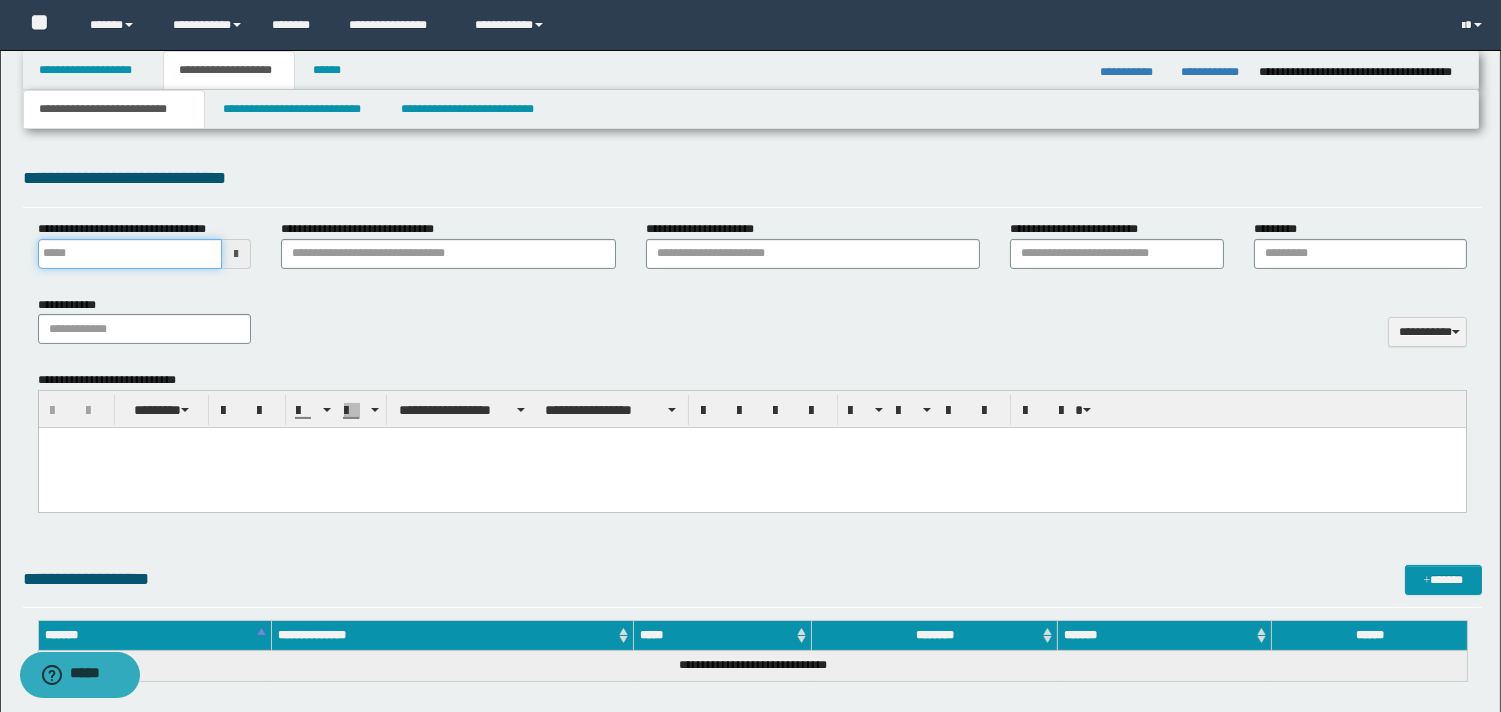 click on "**********" at bounding box center (130, 254) 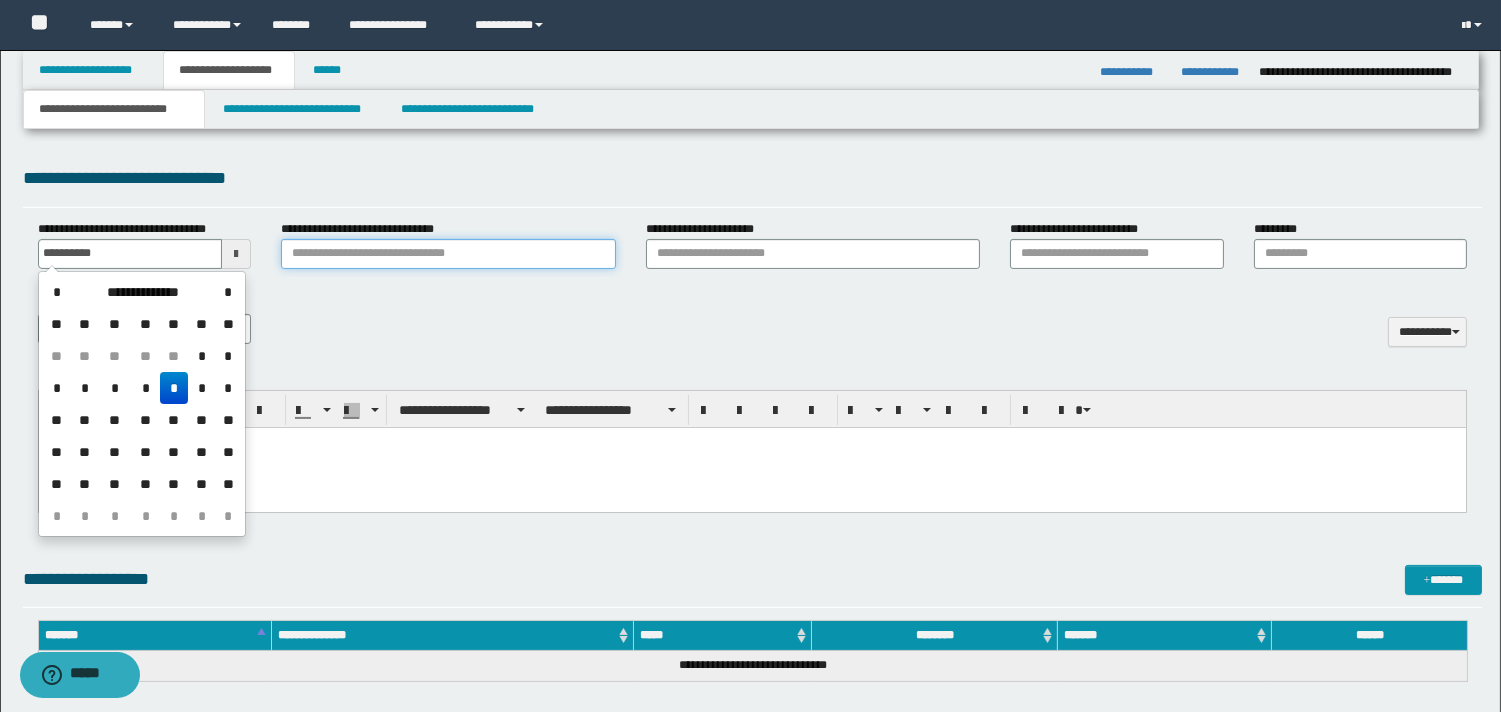 type on "**********" 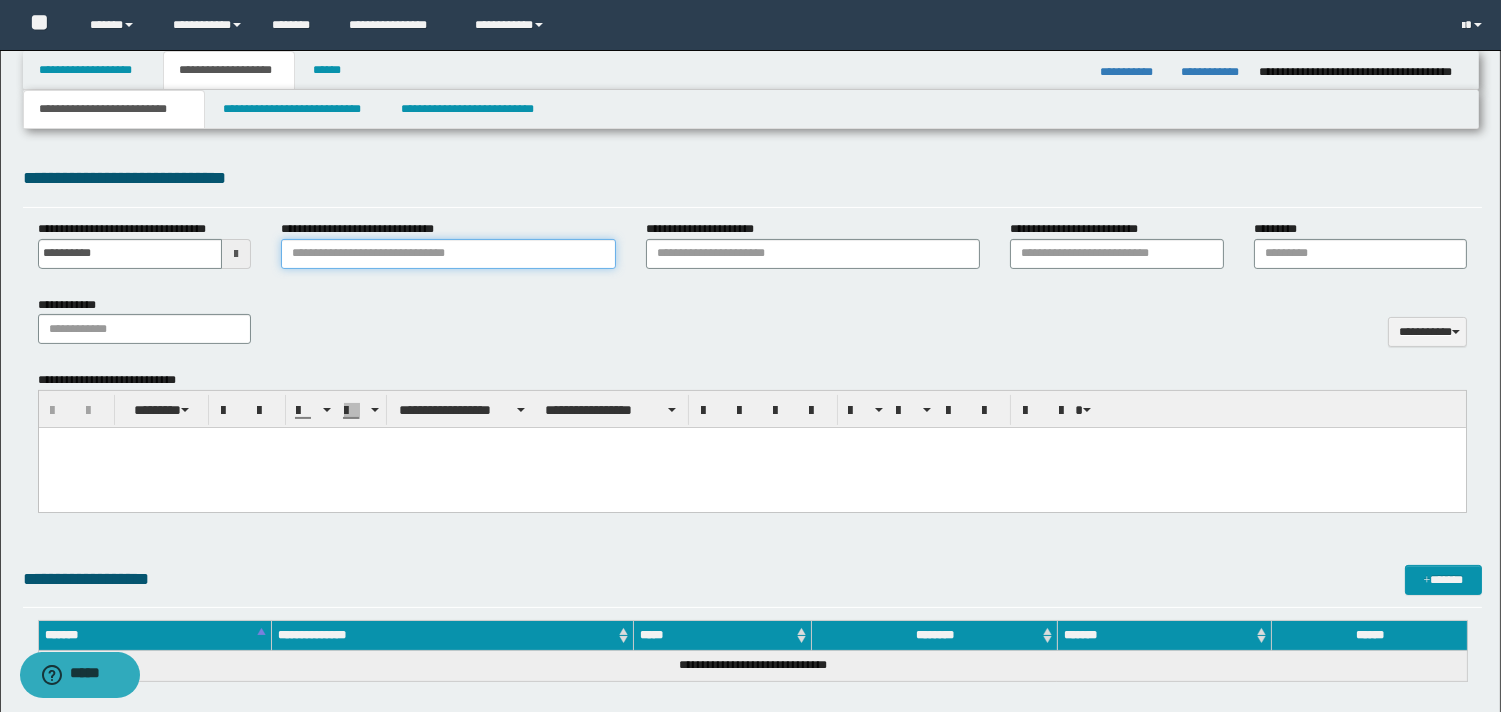 type on "**********" 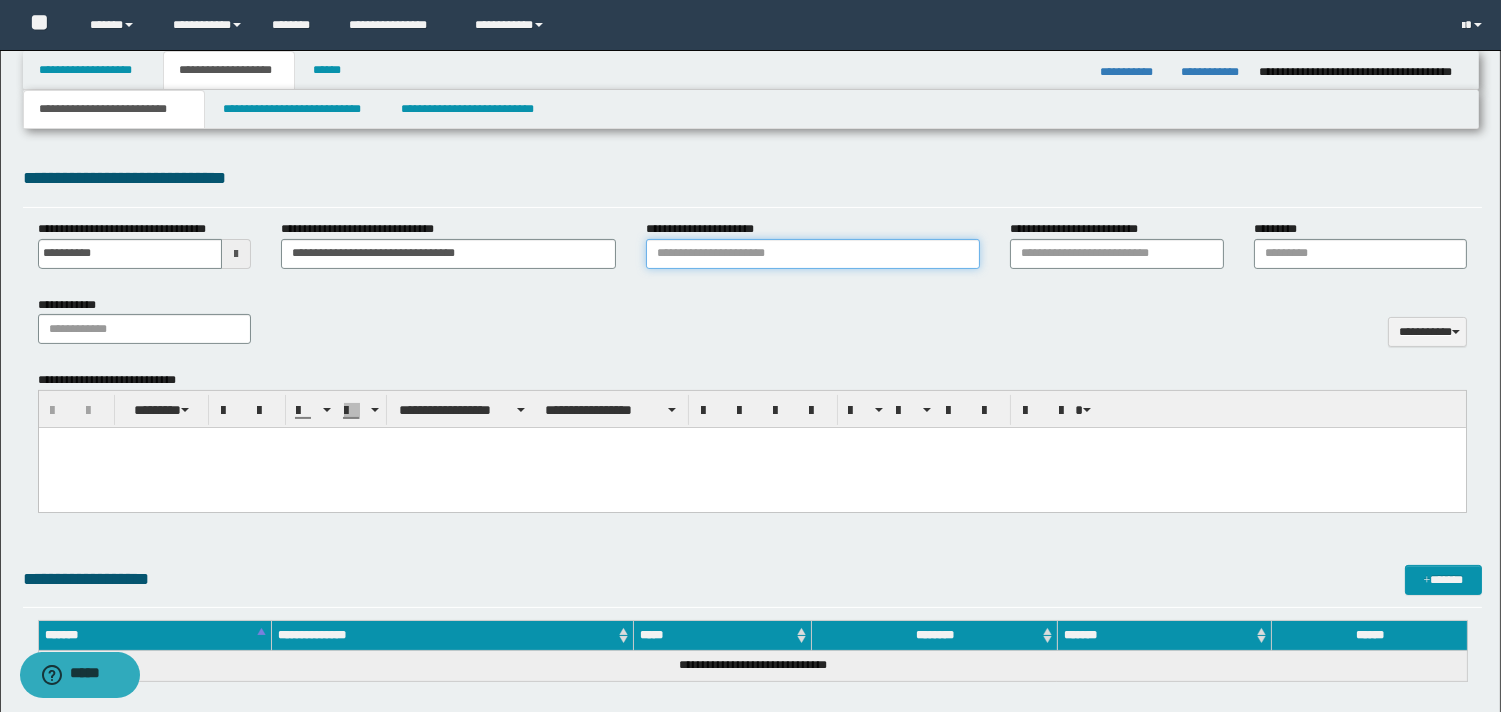 click on "**********" at bounding box center (813, 254) 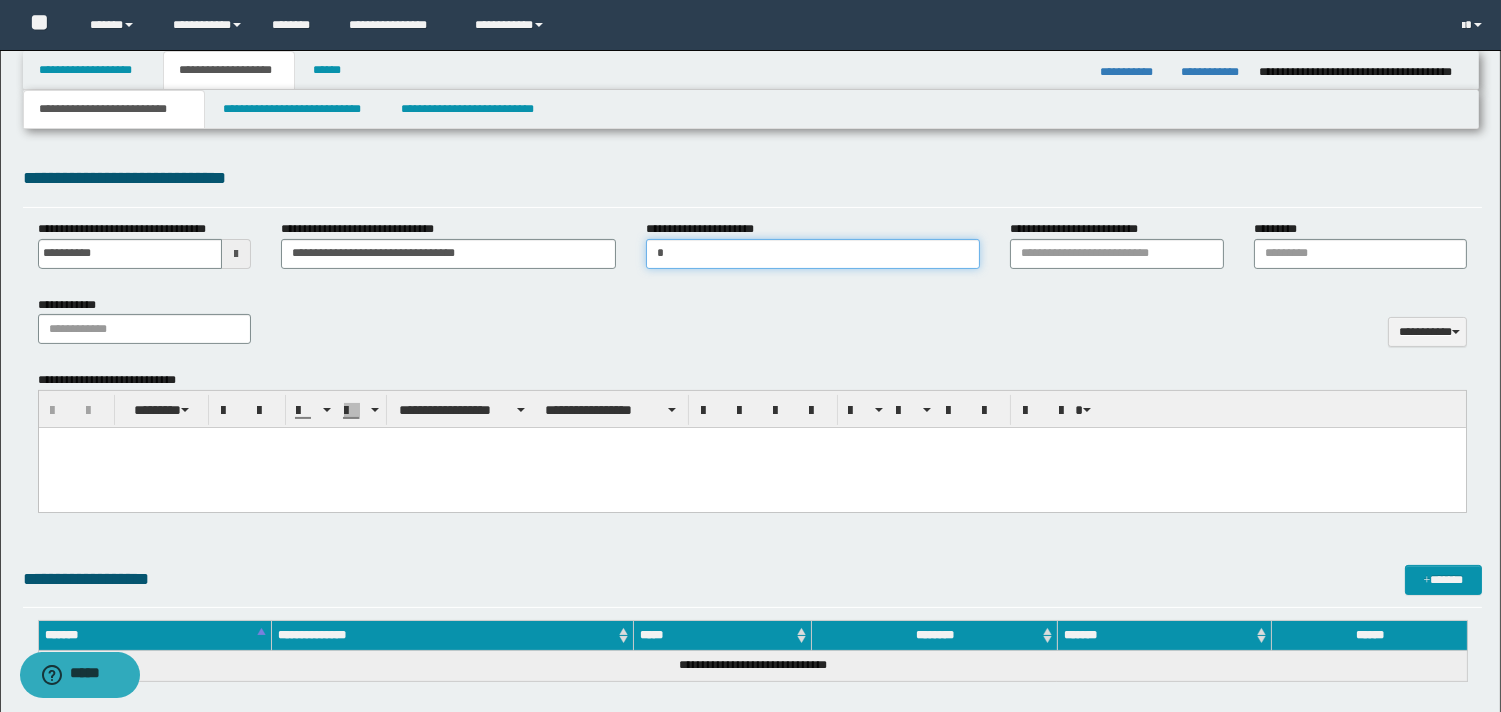 type on "**********" 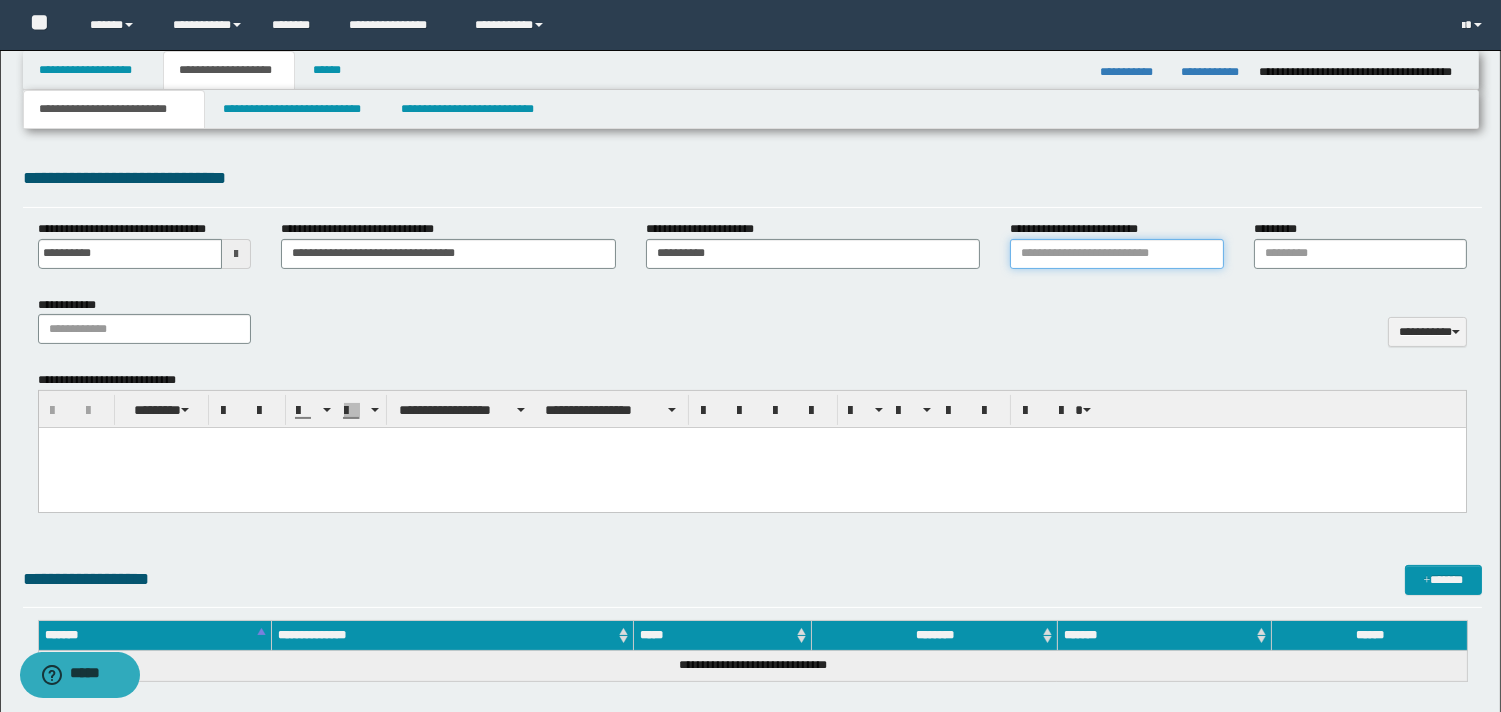 click on "**********" at bounding box center (1116, 254) 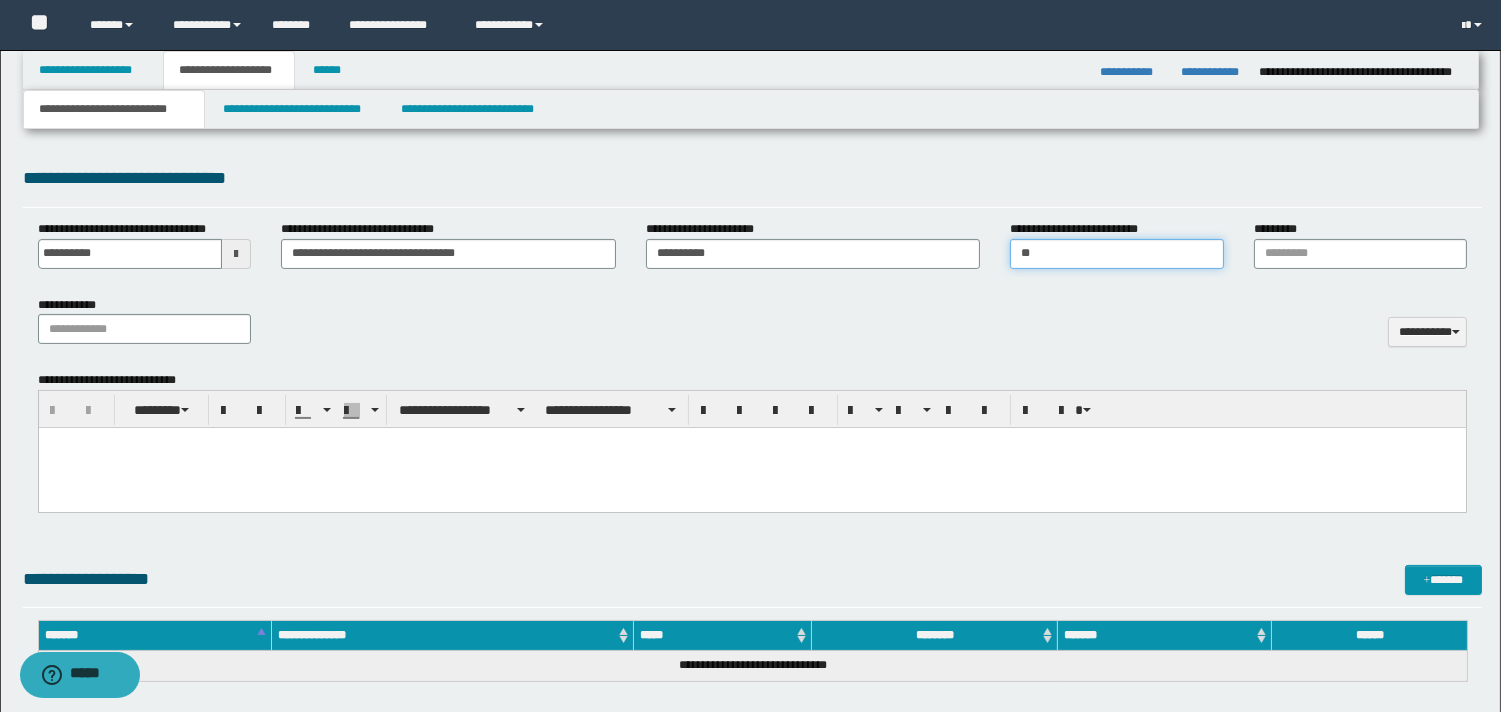 type on "*" 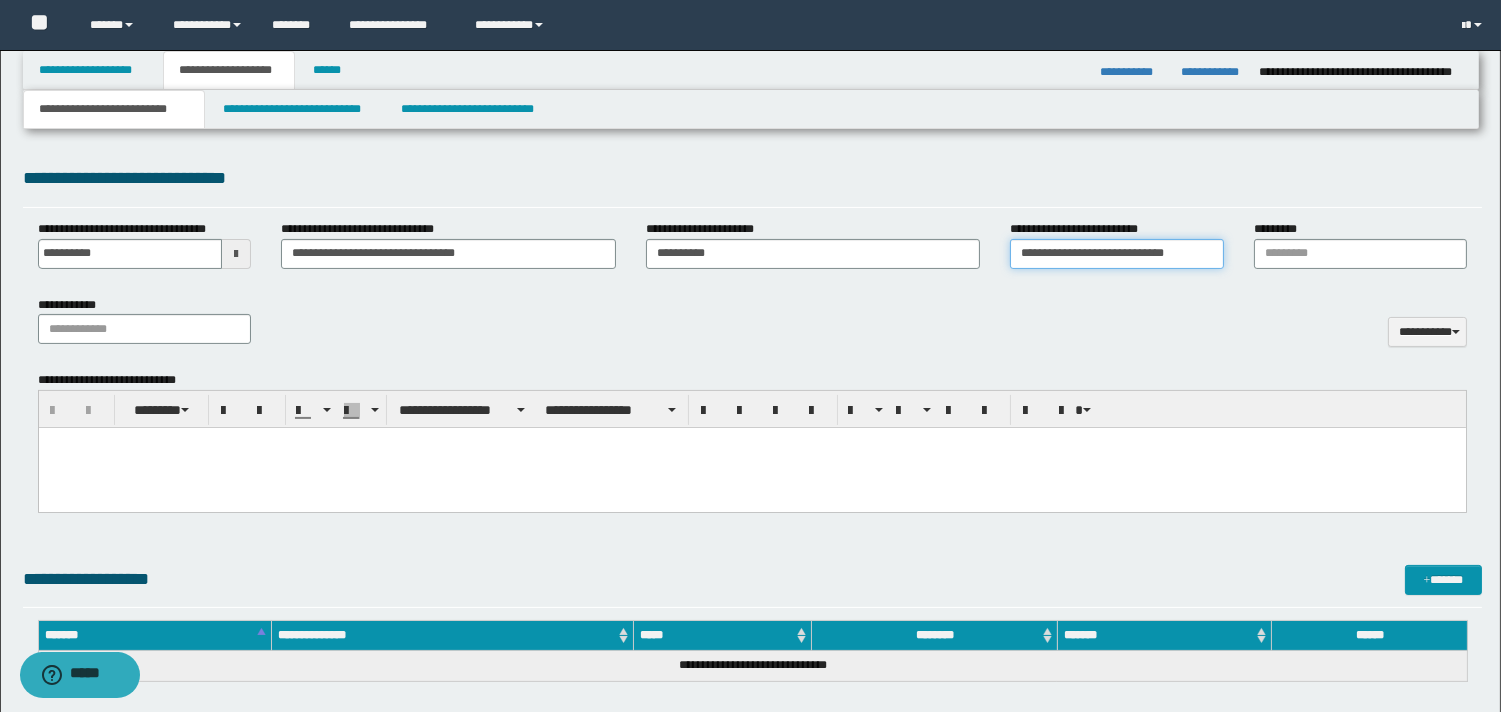 type on "**********" 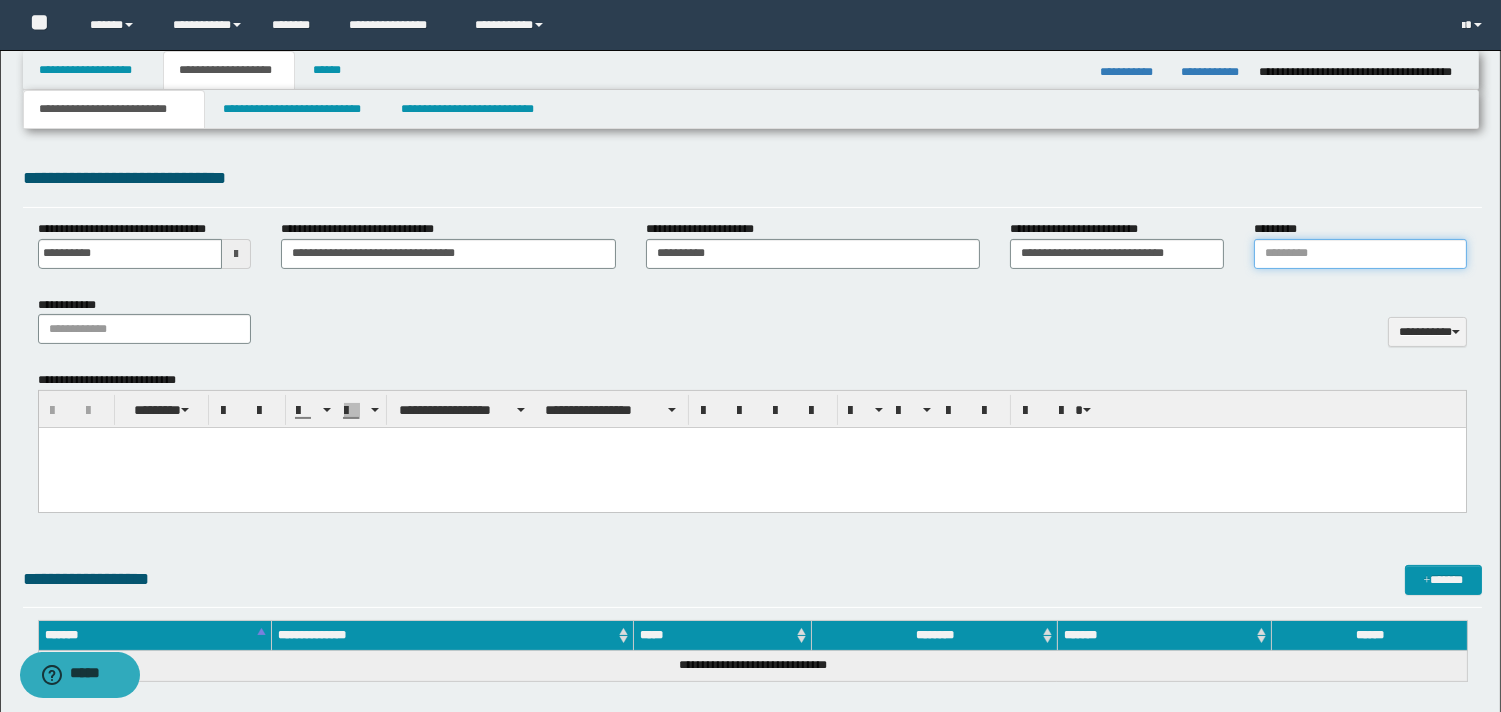 click on "*********" at bounding box center [1360, 254] 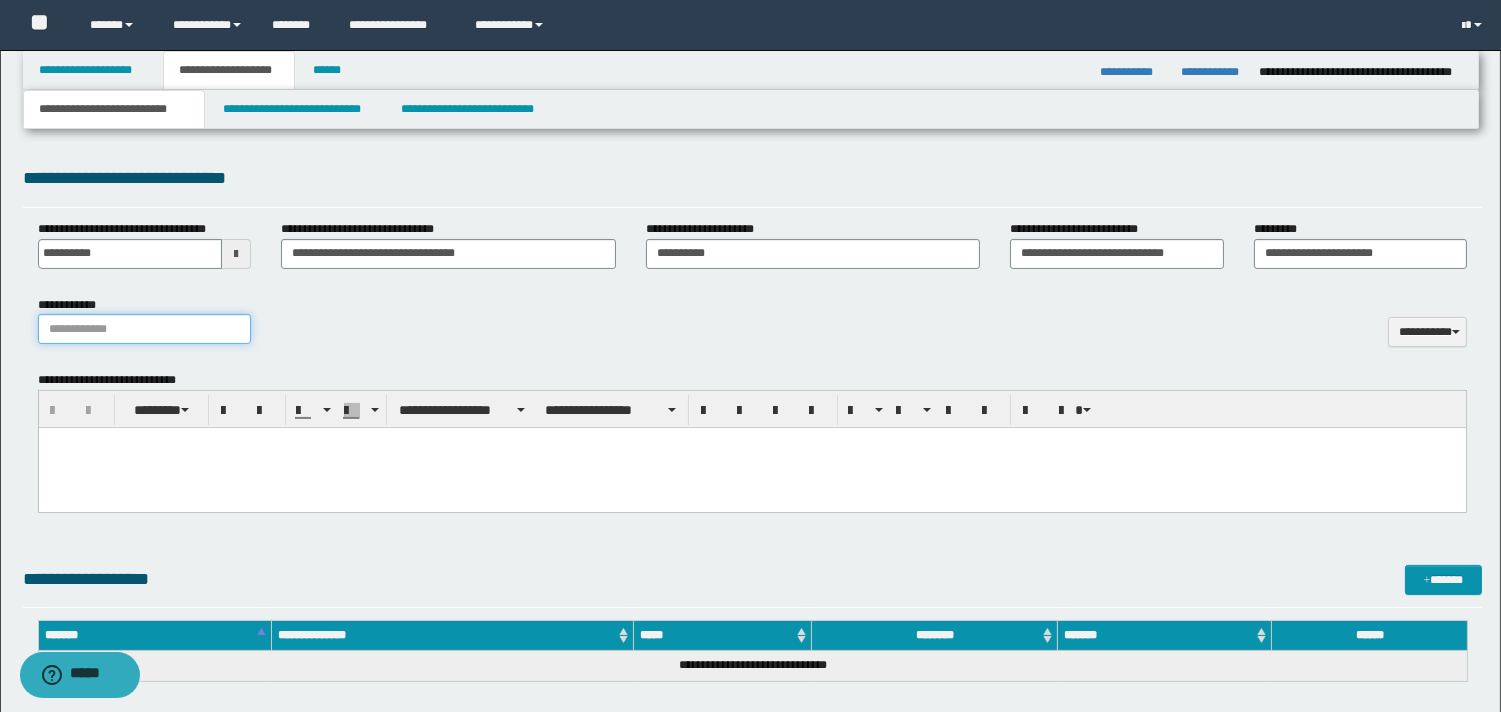 drag, startPoint x: 82, startPoint y: 336, endPoint x: 104, endPoint y: 330, distance: 22.803509 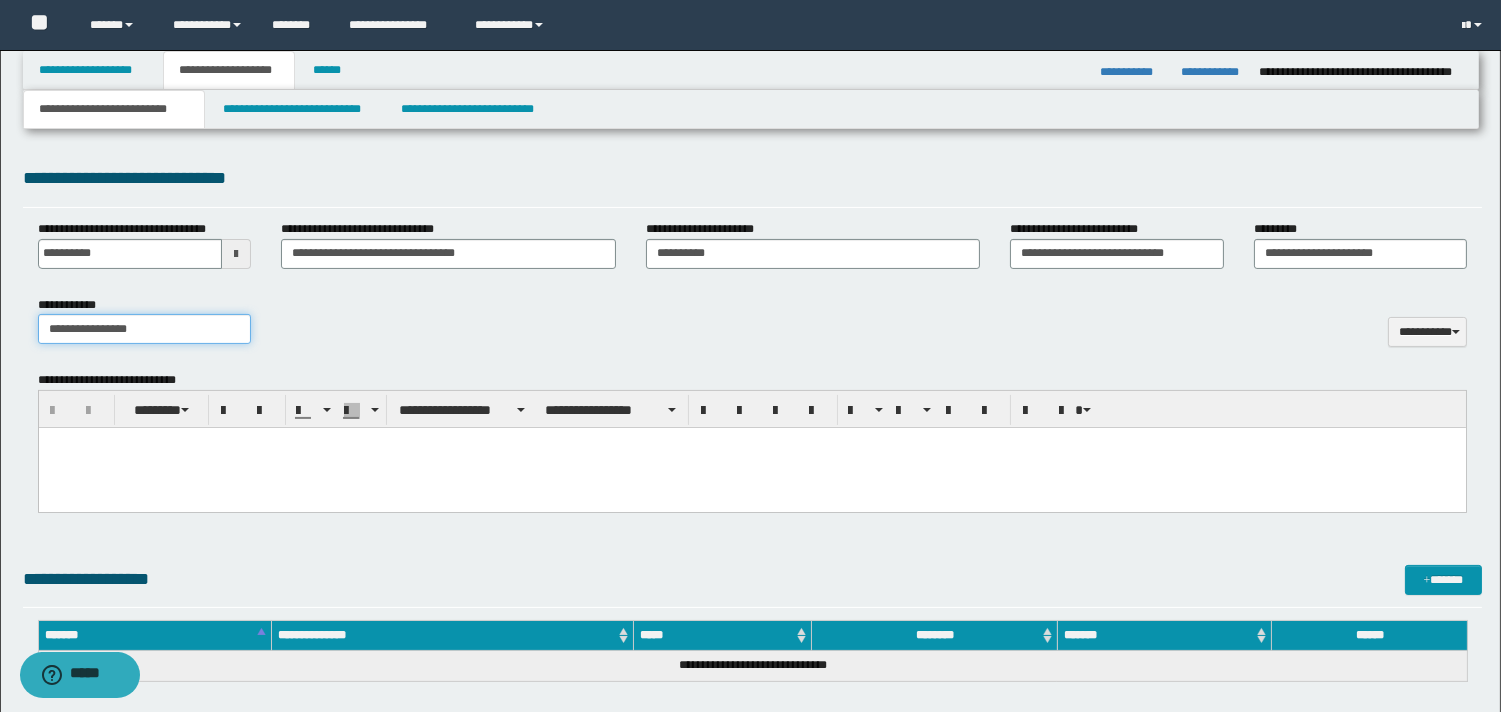 type on "**********" 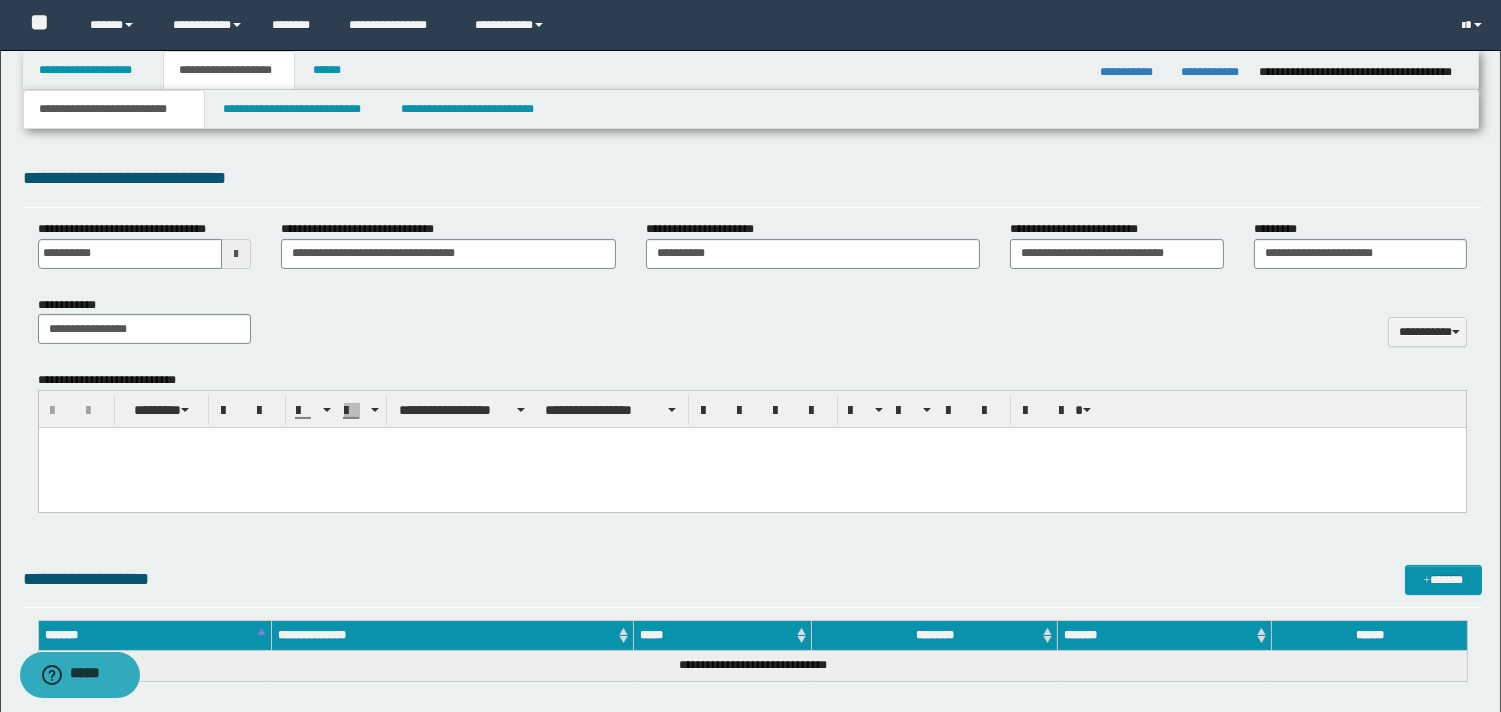 click at bounding box center [751, 443] 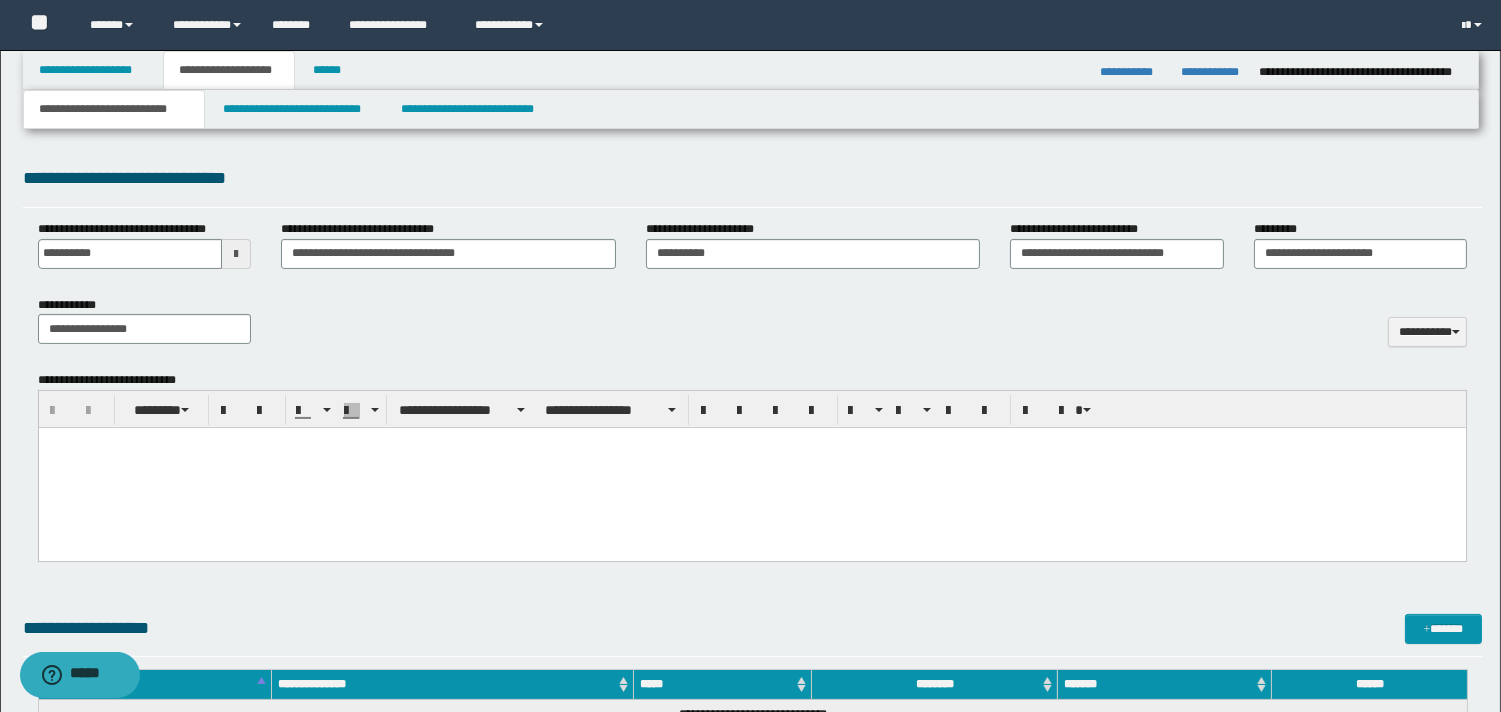 click at bounding box center (751, 468) 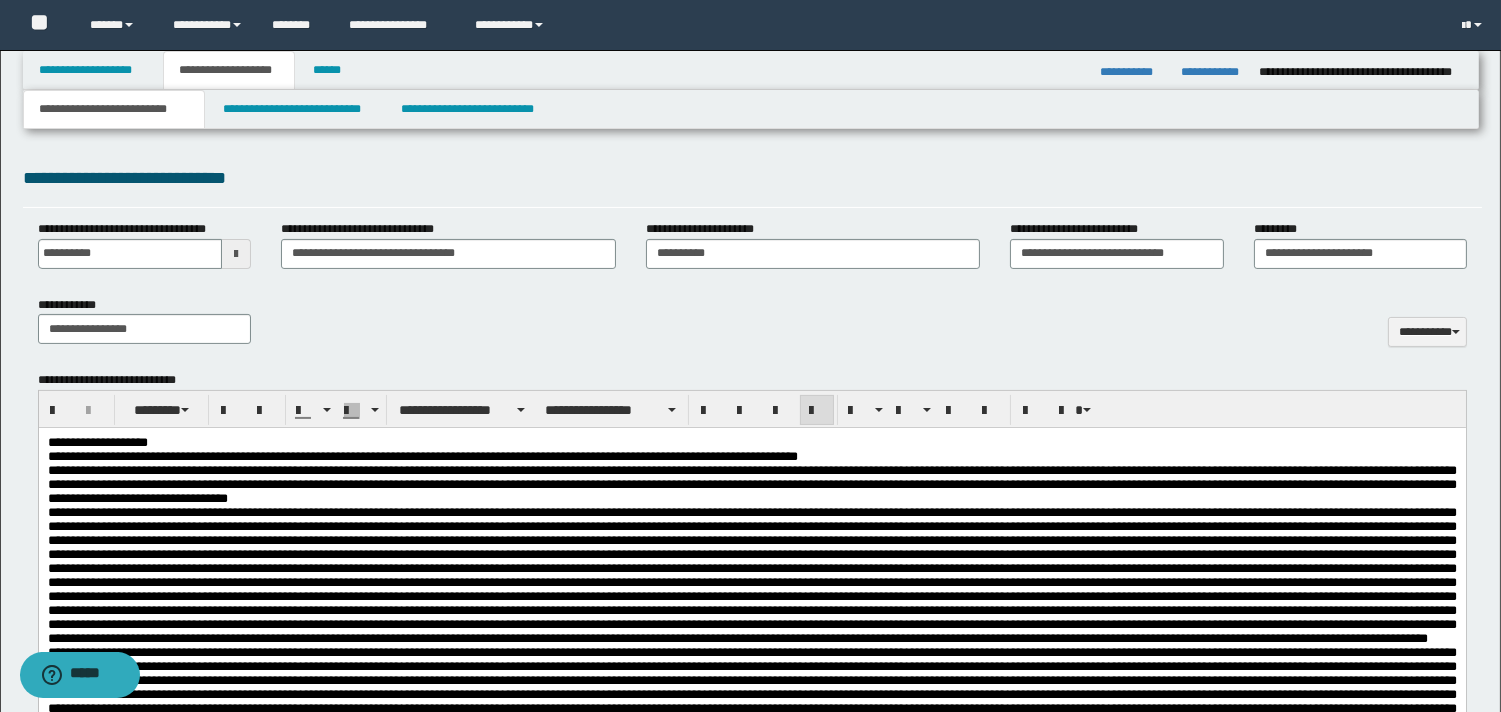 click on "**********" at bounding box center [751, 443] 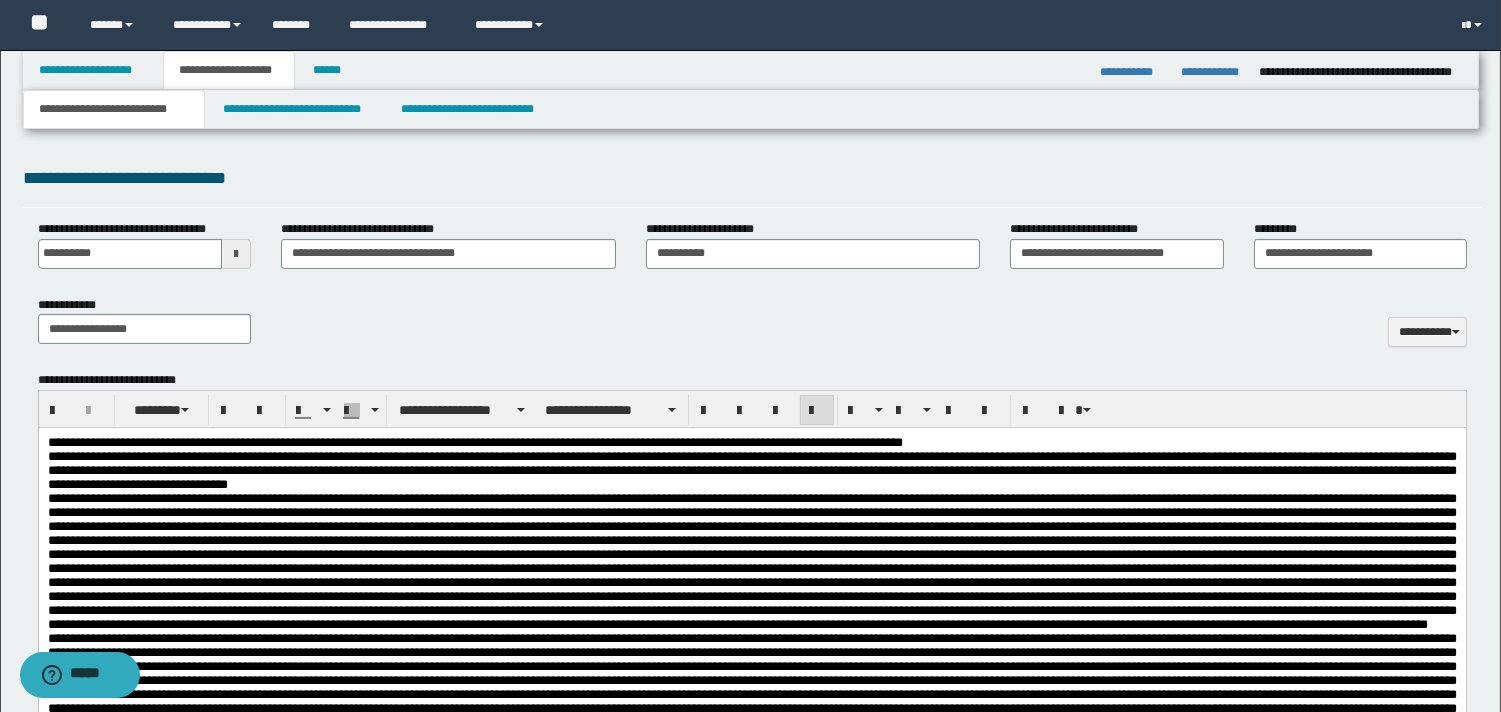 click on "**********" at bounding box center (751, 443) 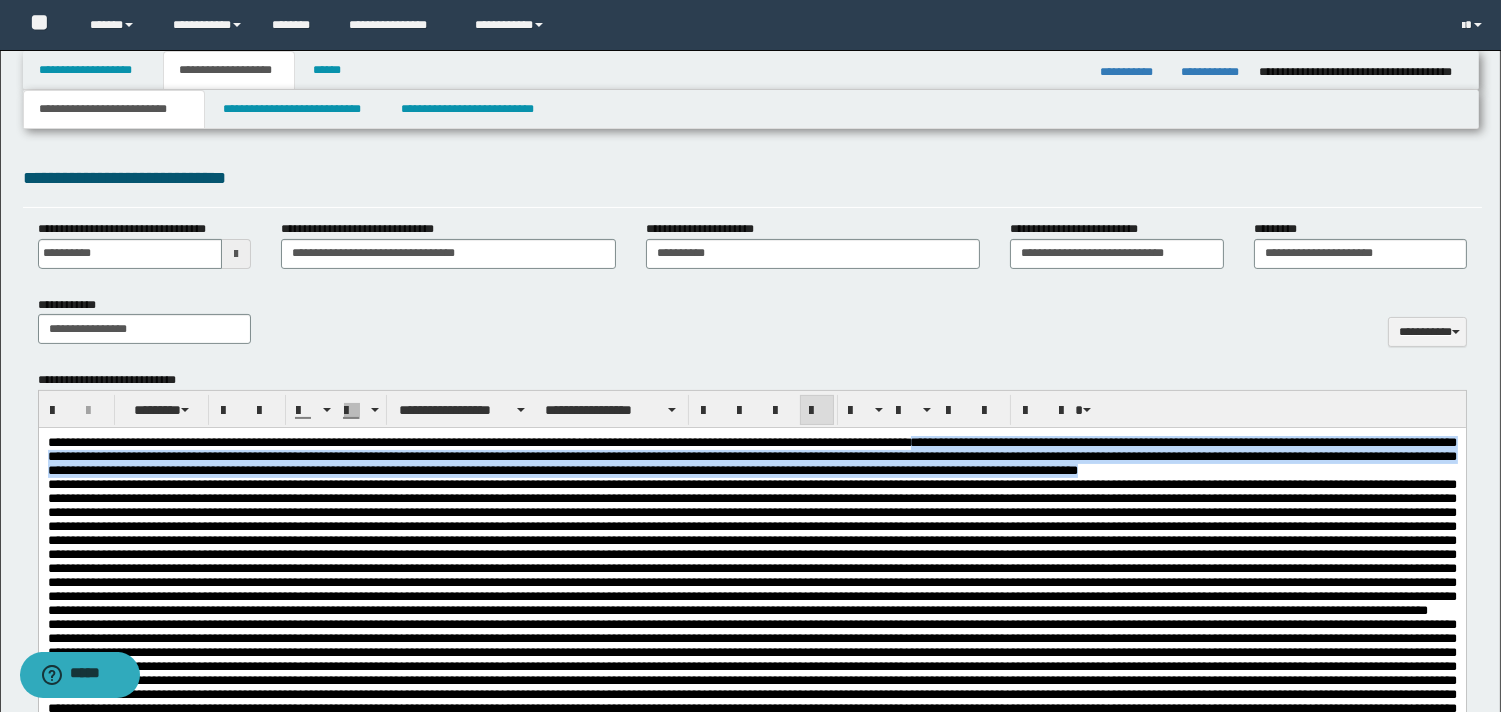 drag, startPoint x: 1131, startPoint y: 445, endPoint x: 1131, endPoint y: 496, distance: 51 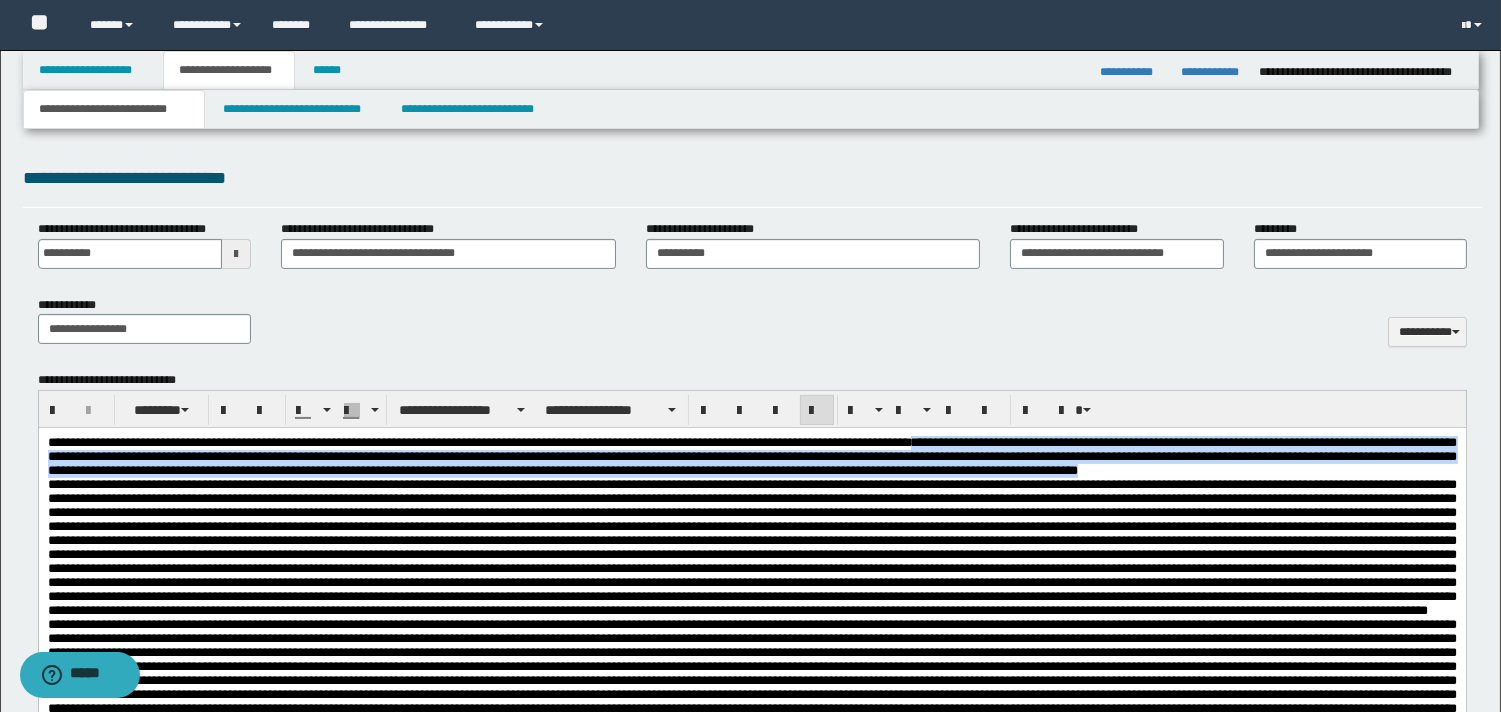 click on "**********" at bounding box center (751, 457) 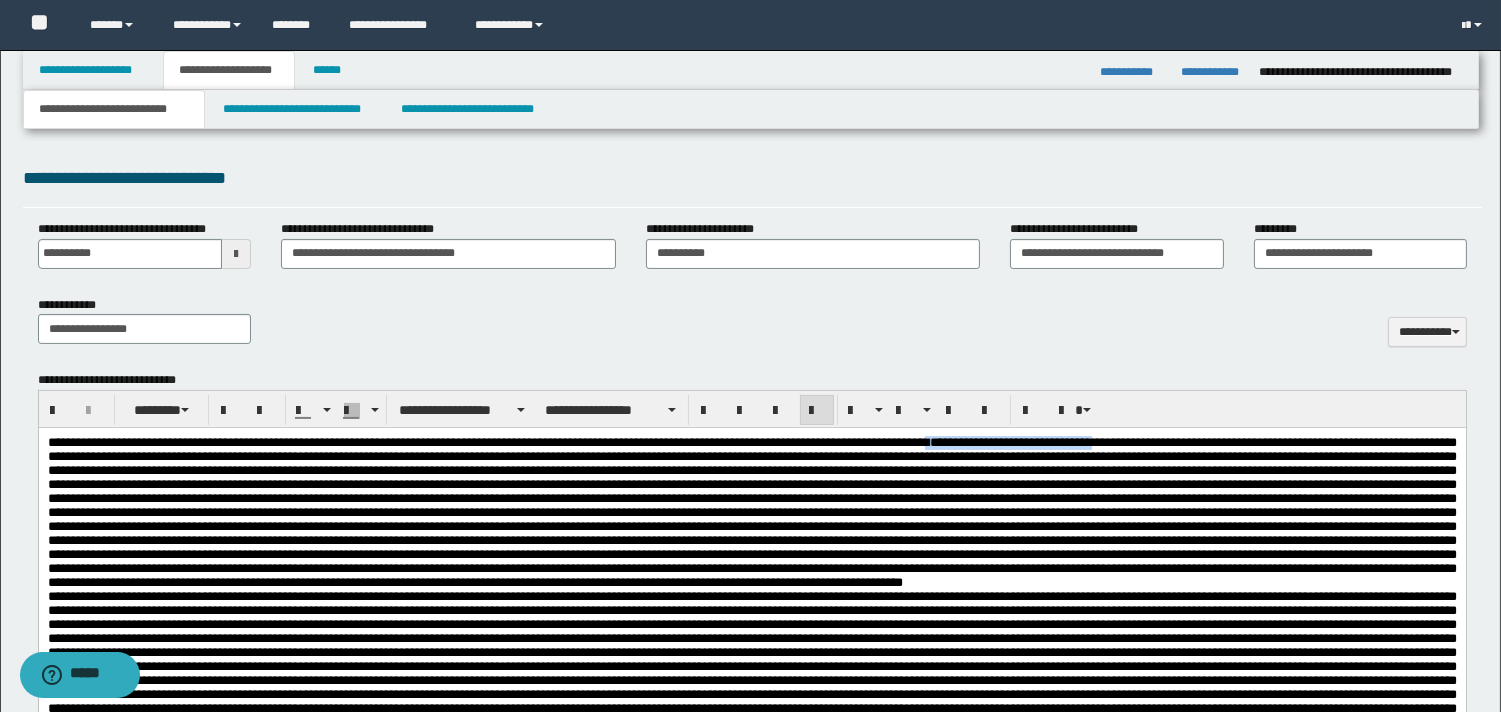 drag, startPoint x: 1093, startPoint y: 445, endPoint x: 1286, endPoint y: 443, distance: 193.01036 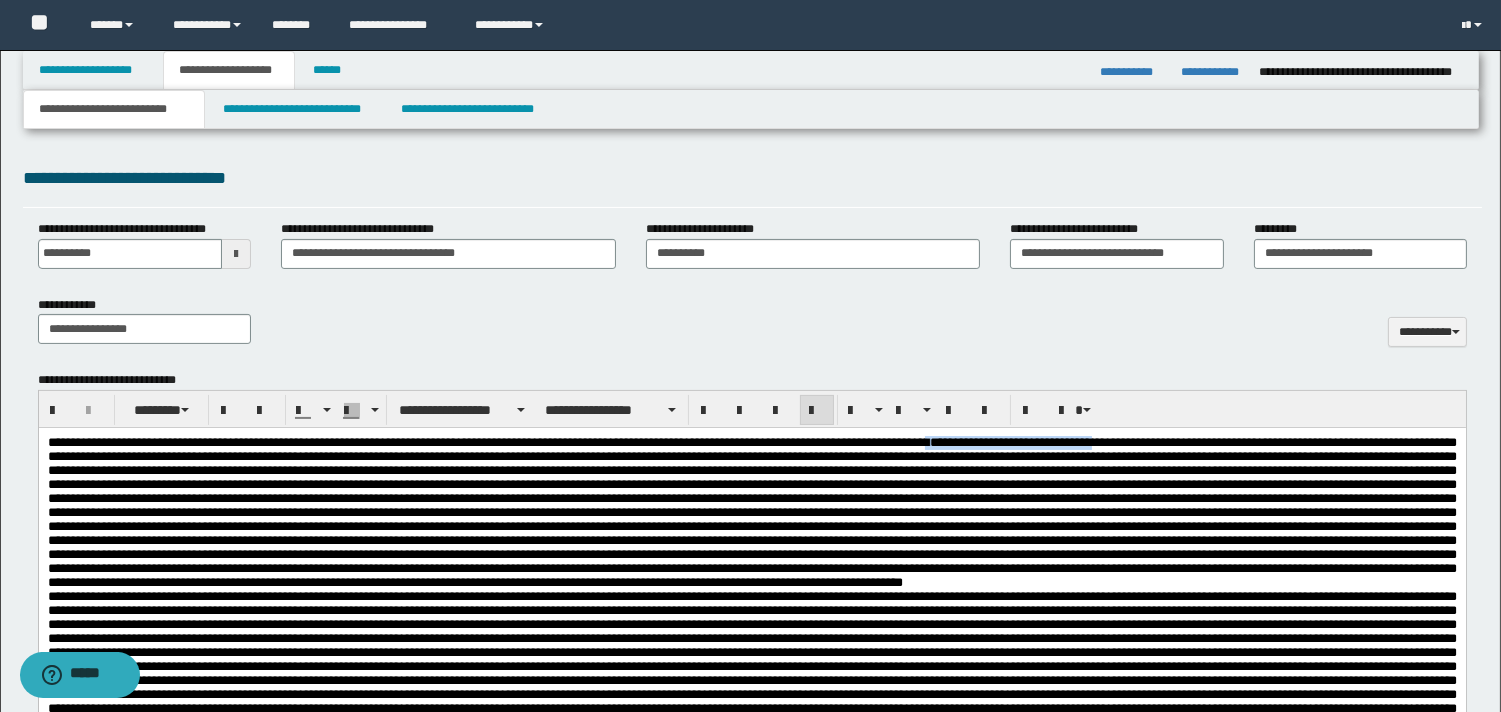click on "**********" at bounding box center [751, 513] 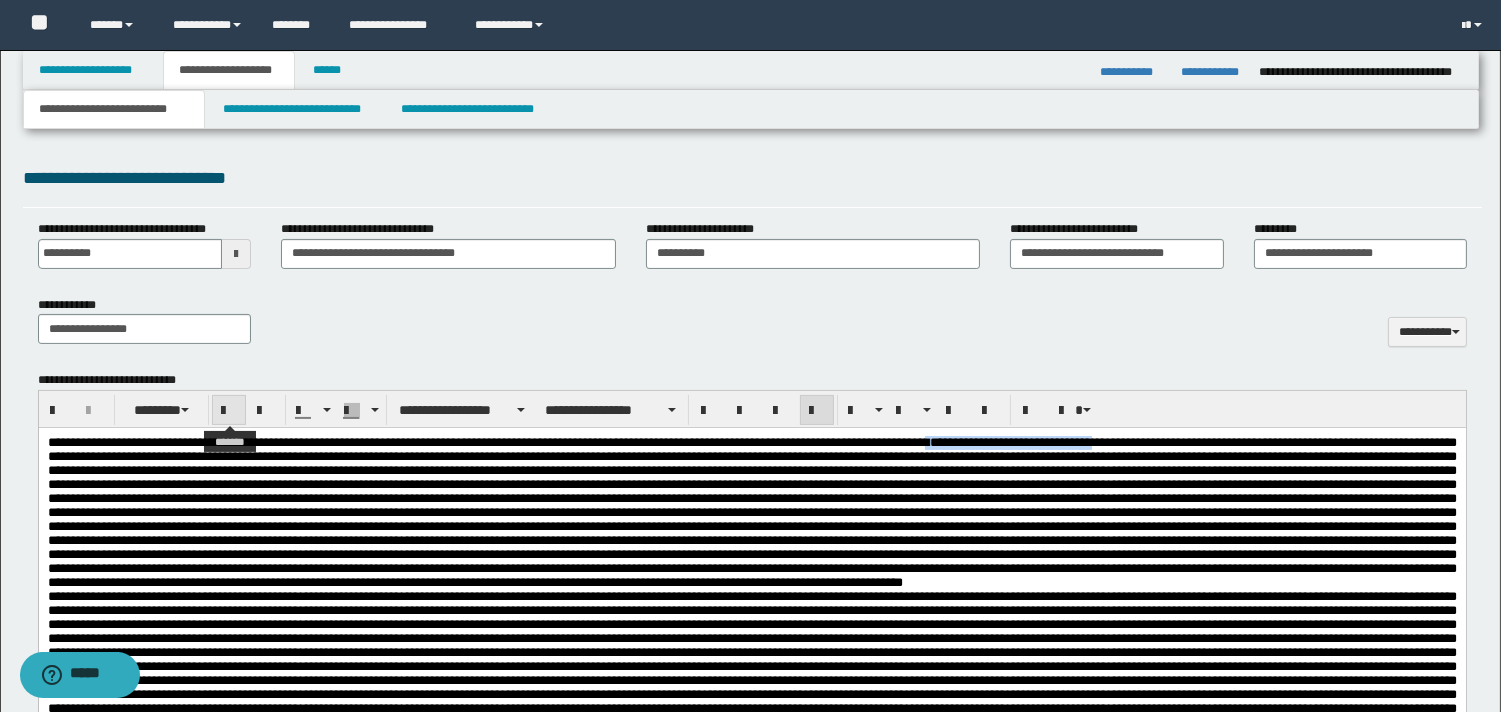 click at bounding box center (229, 411) 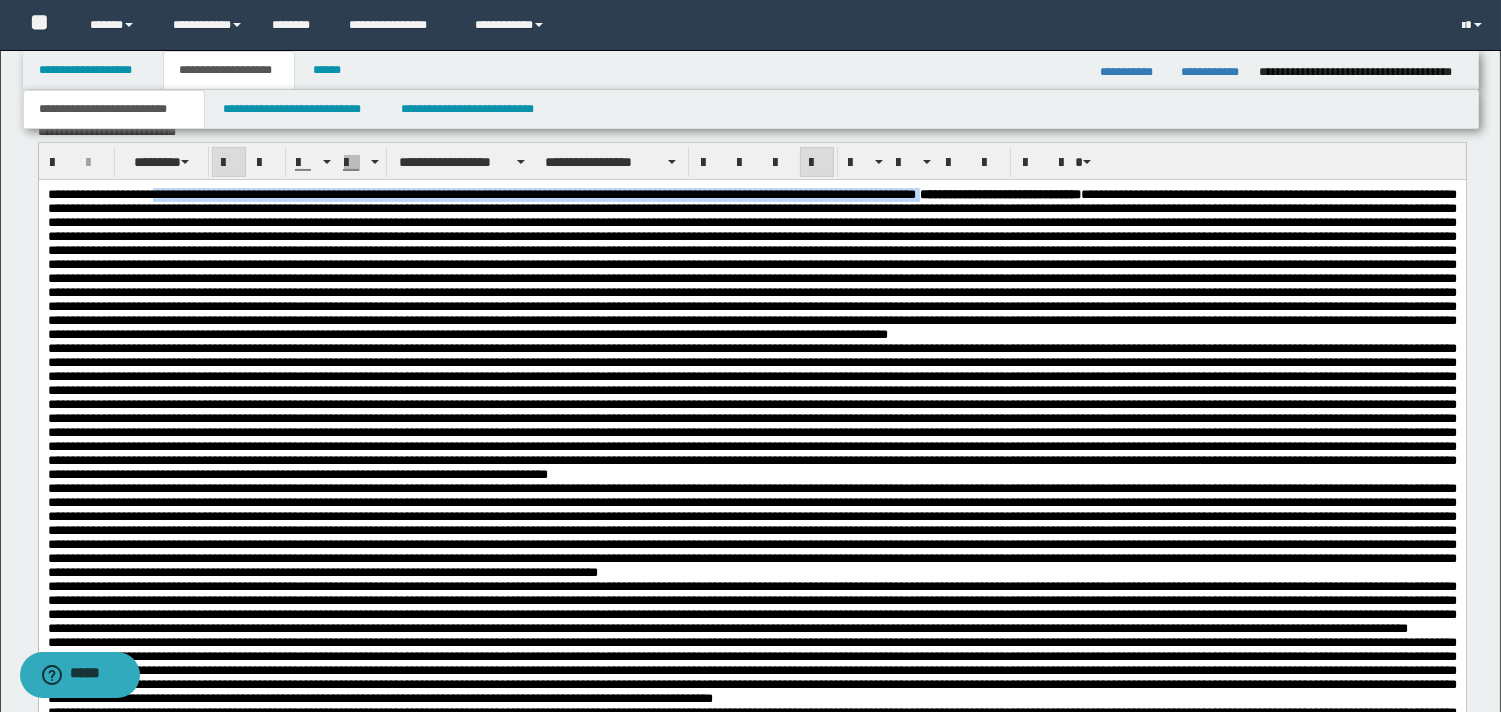 scroll, scrollTop: 1000, scrollLeft: 0, axis: vertical 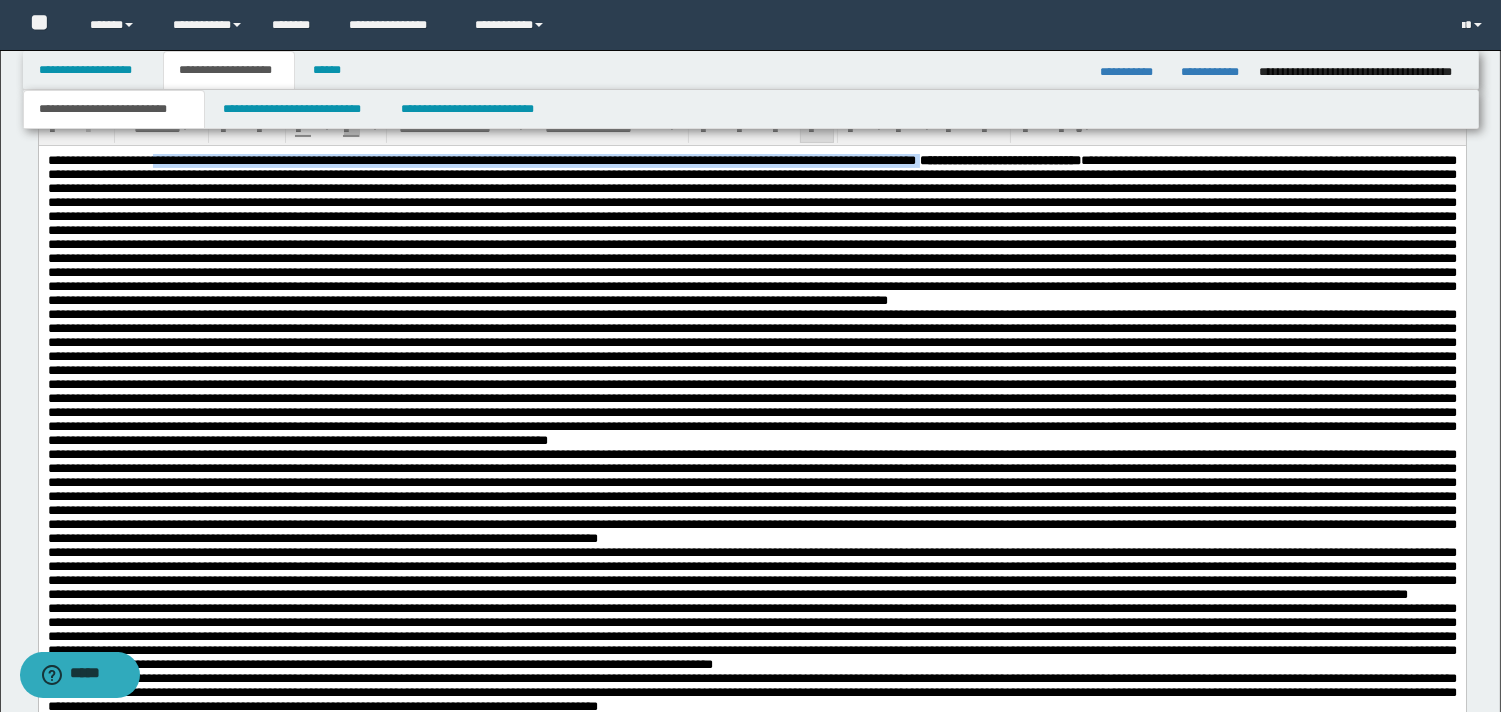 click on "**********" at bounding box center (751, 231) 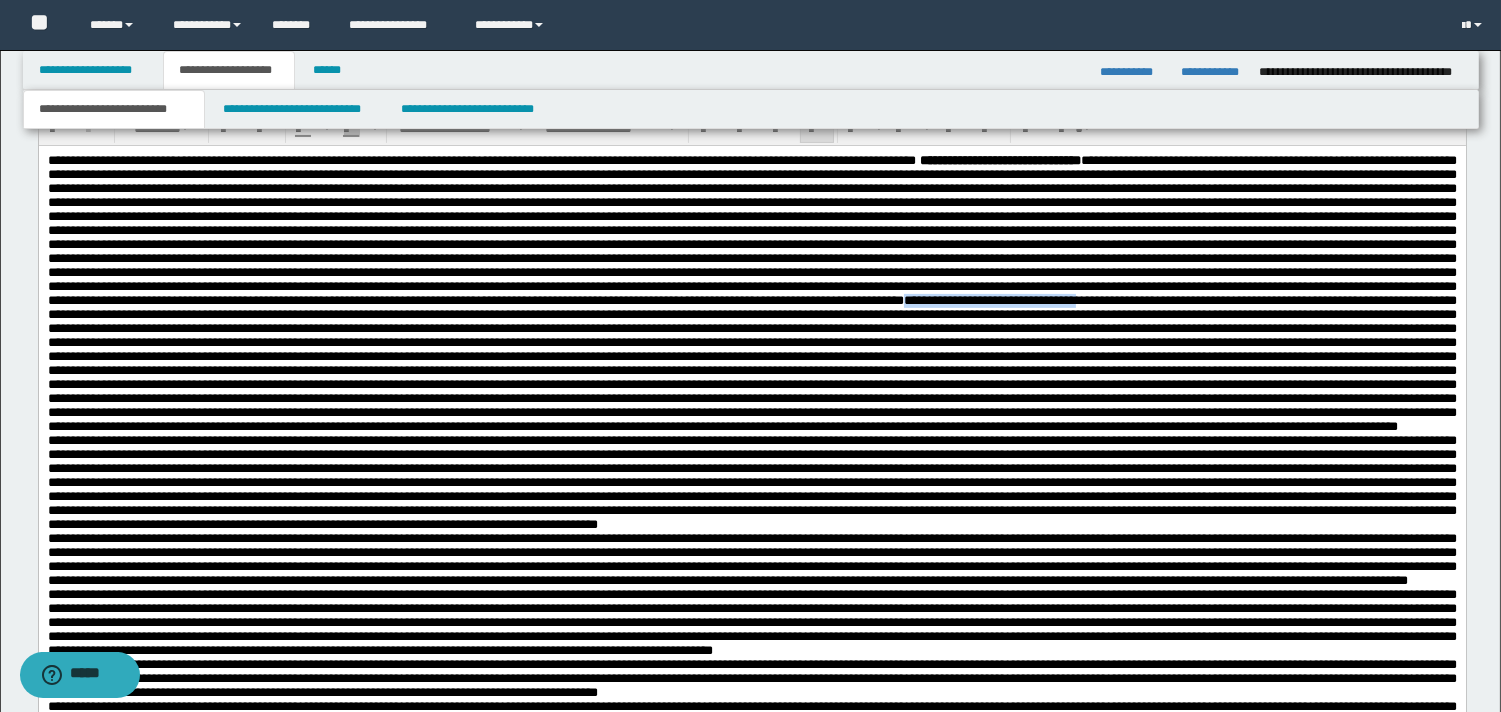 drag, startPoint x: 1222, startPoint y: 359, endPoint x: 1453, endPoint y: 364, distance: 231.05411 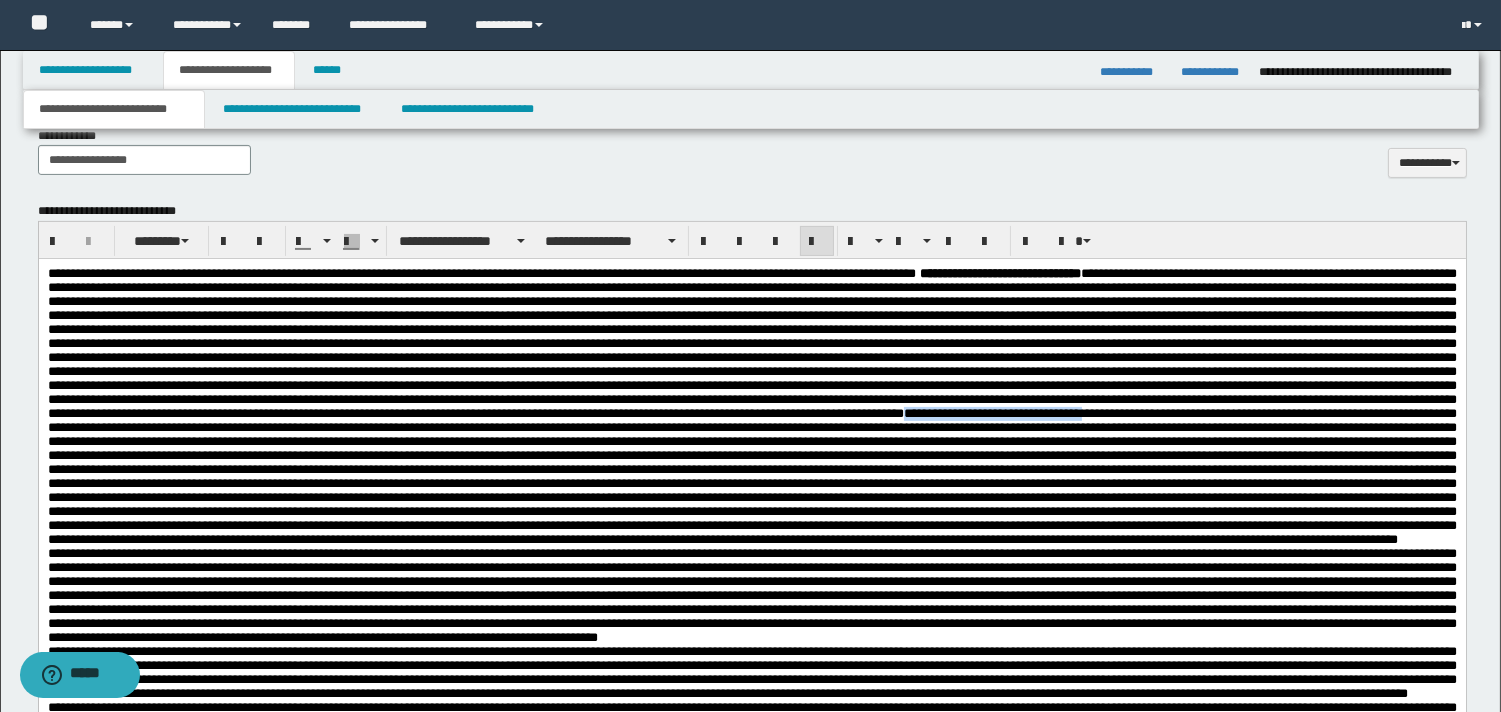 scroll, scrollTop: 825, scrollLeft: 0, axis: vertical 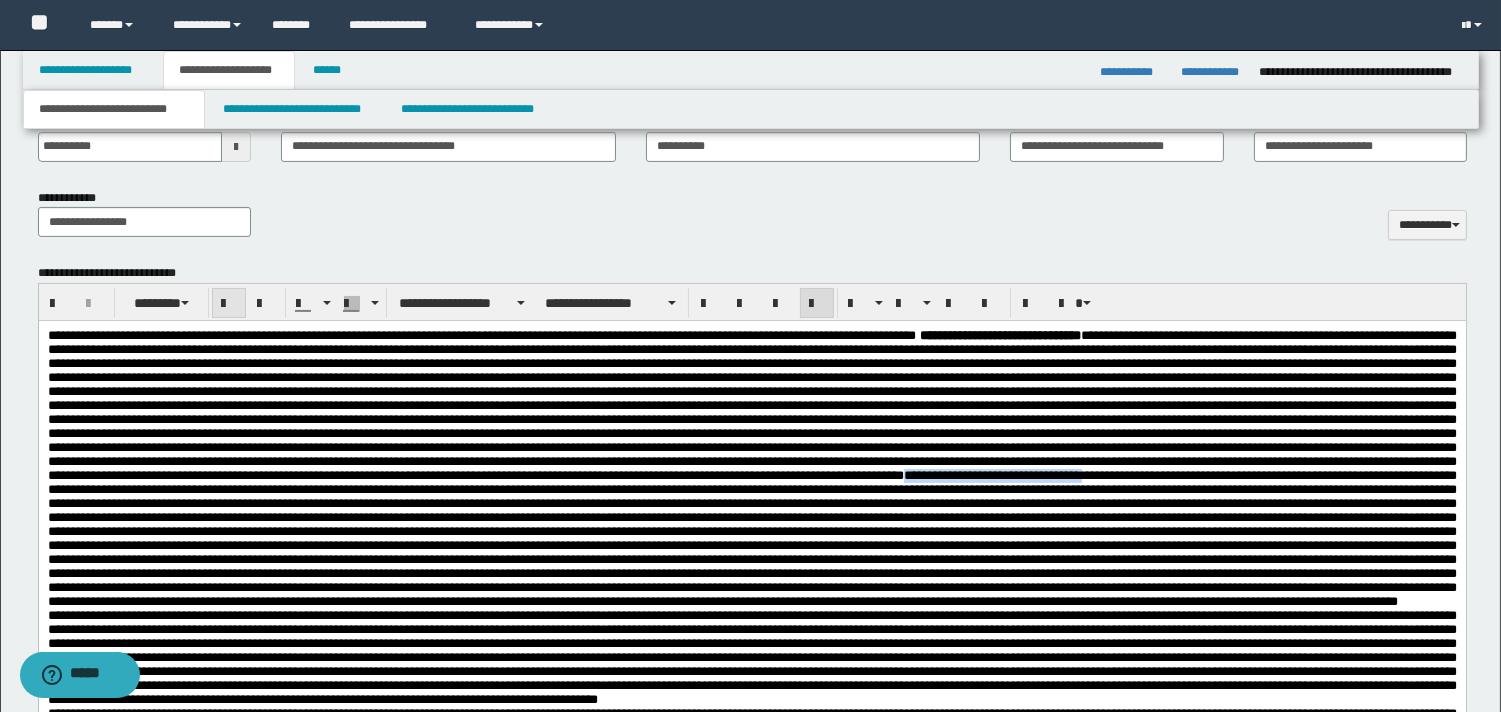 click at bounding box center [229, 304] 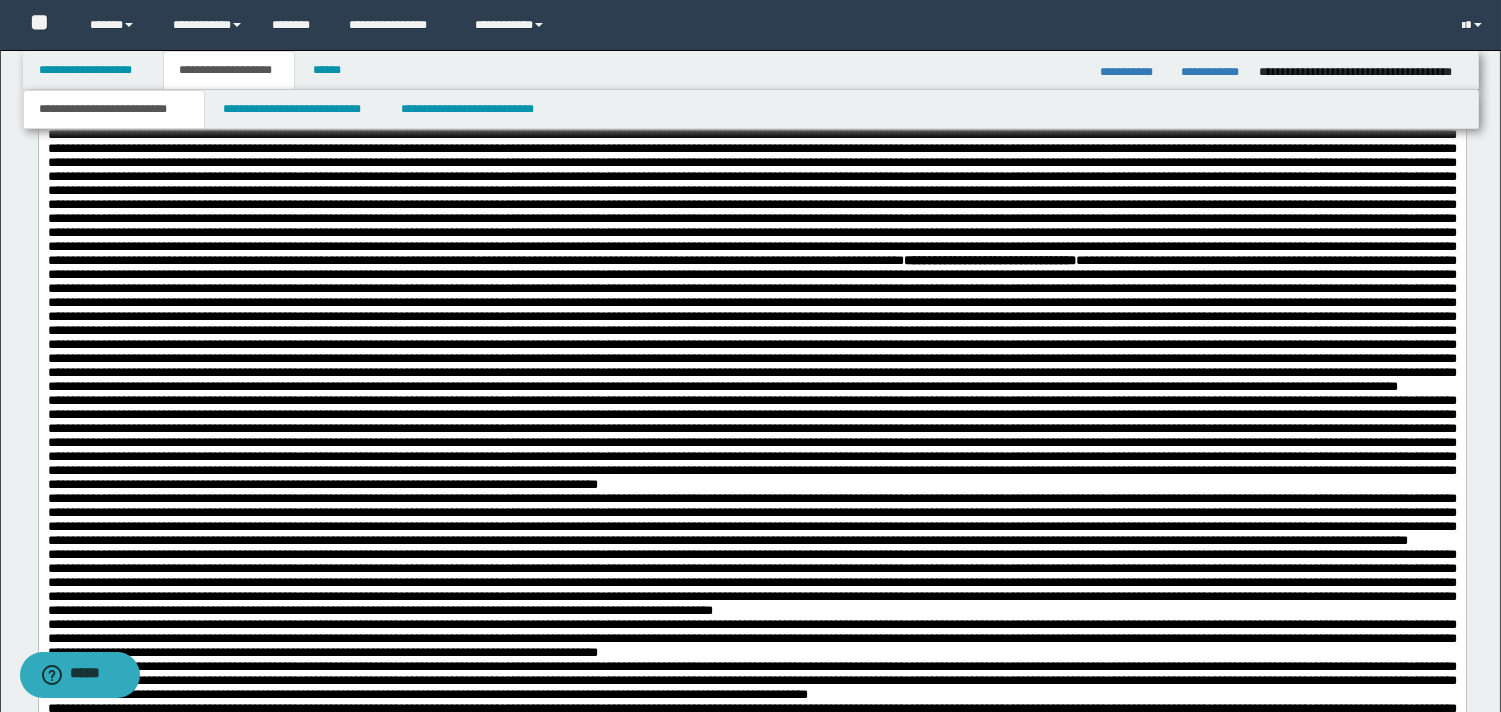 scroll, scrollTop: 1045, scrollLeft: 0, axis: vertical 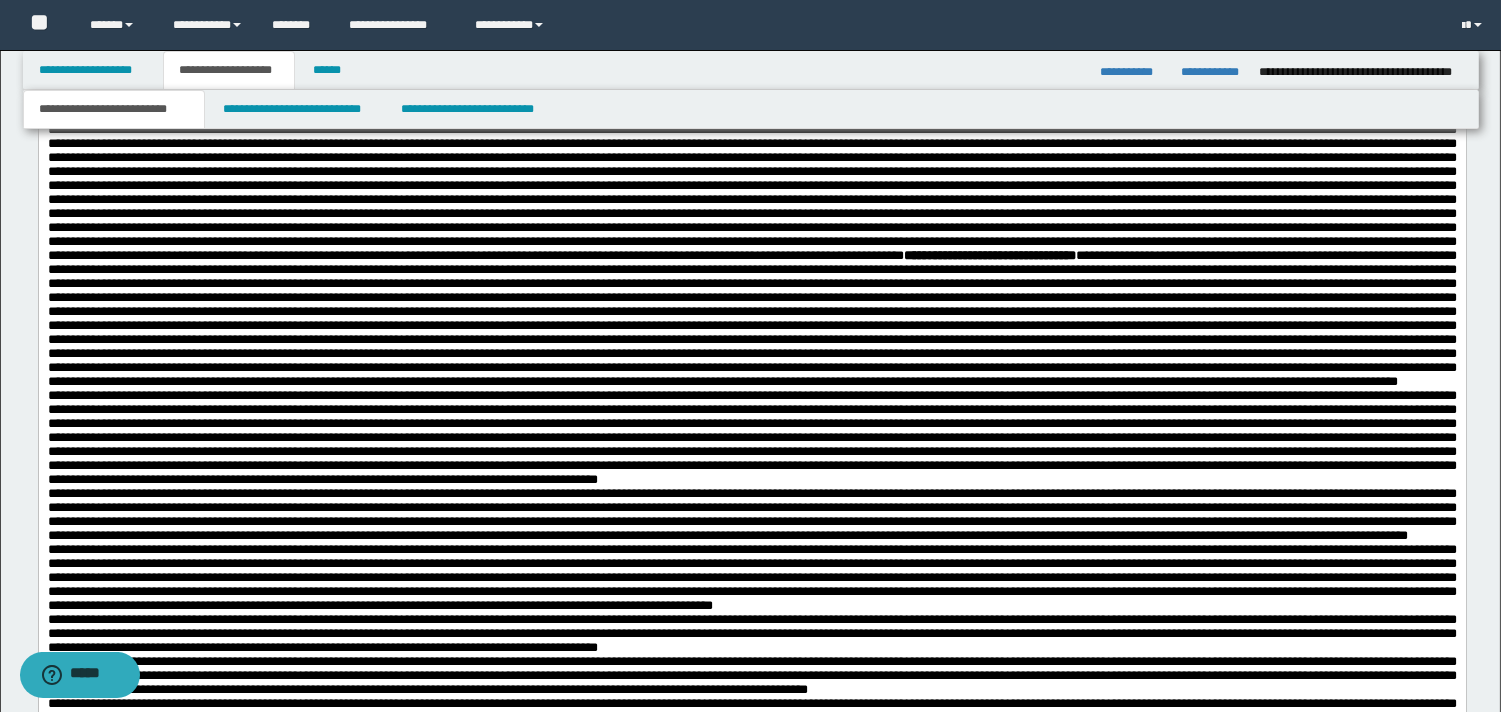 click on "**********" at bounding box center [751, 249] 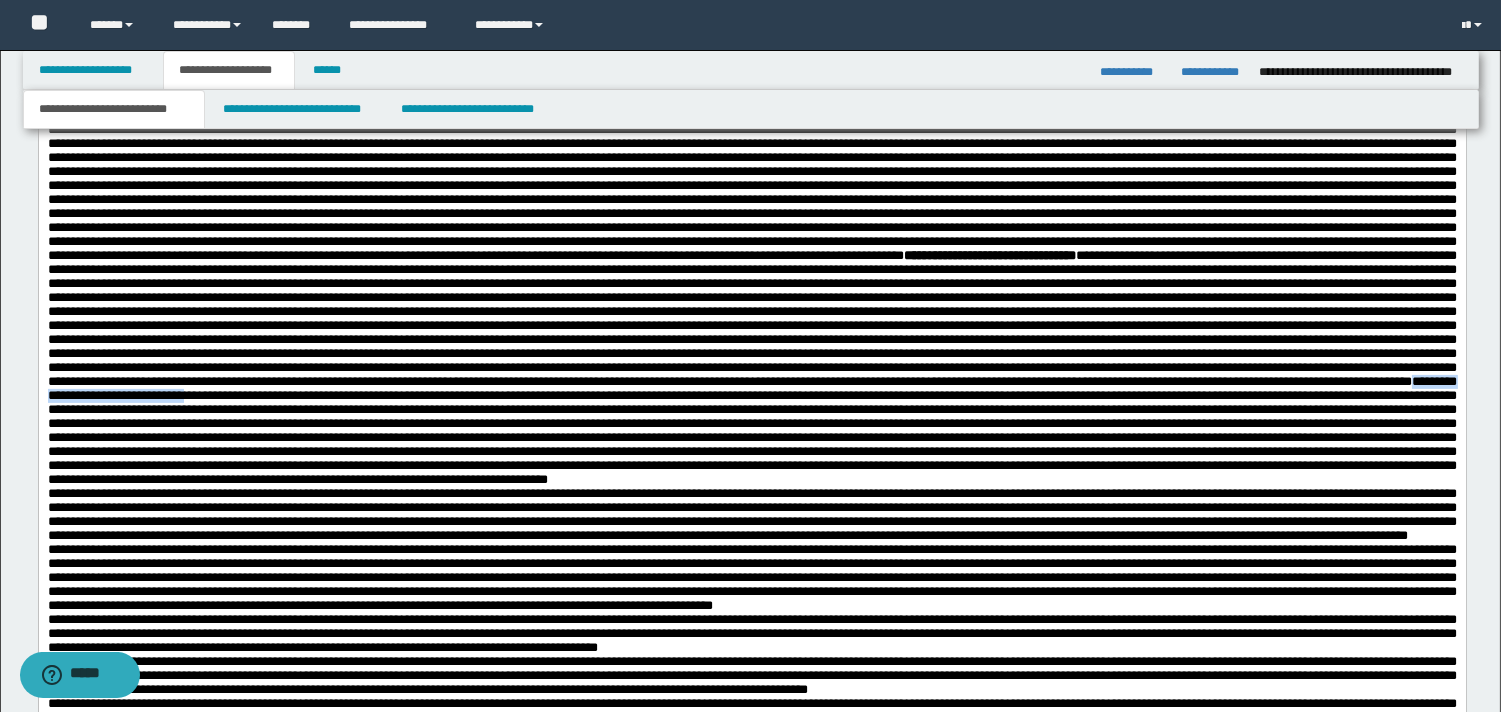 drag, startPoint x: 240, startPoint y: 515, endPoint x: 468, endPoint y: 521, distance: 228.07893 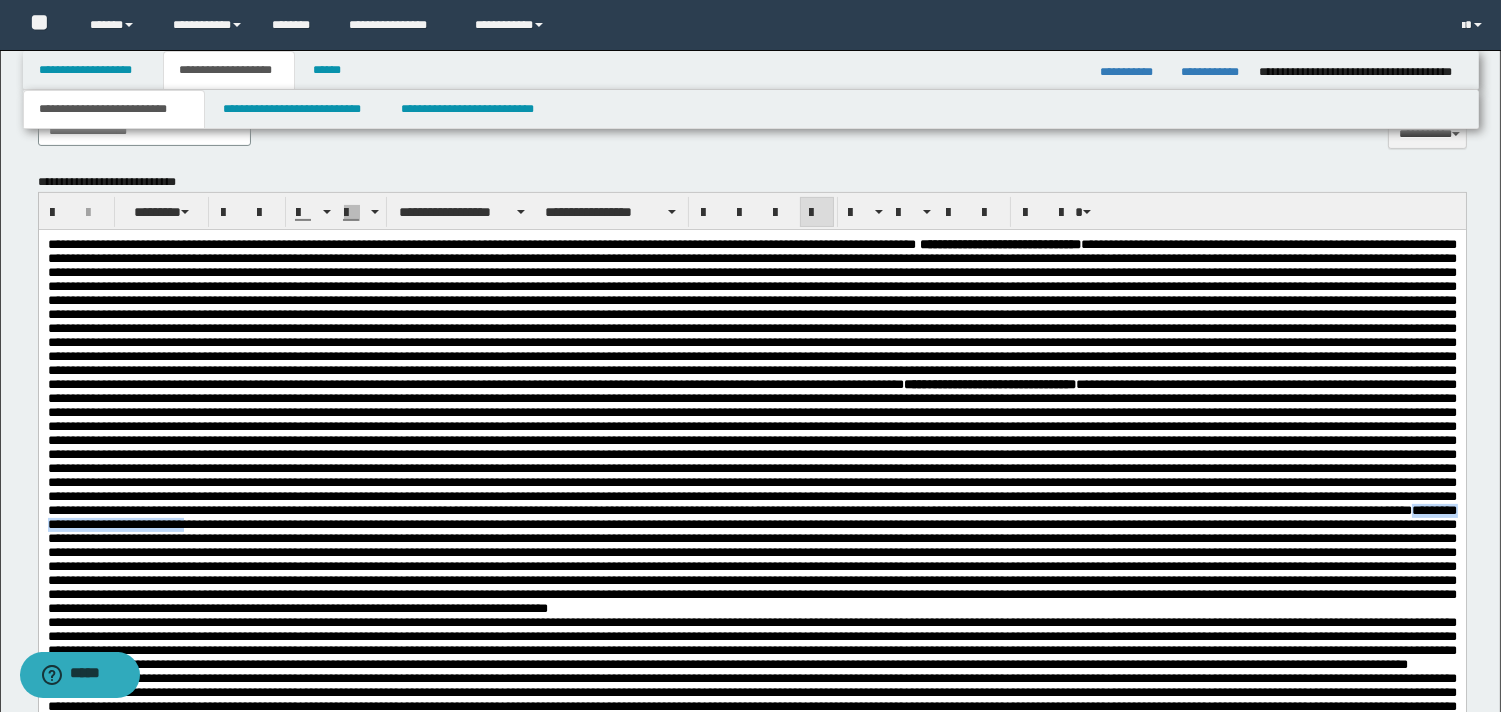 scroll, scrollTop: 855, scrollLeft: 0, axis: vertical 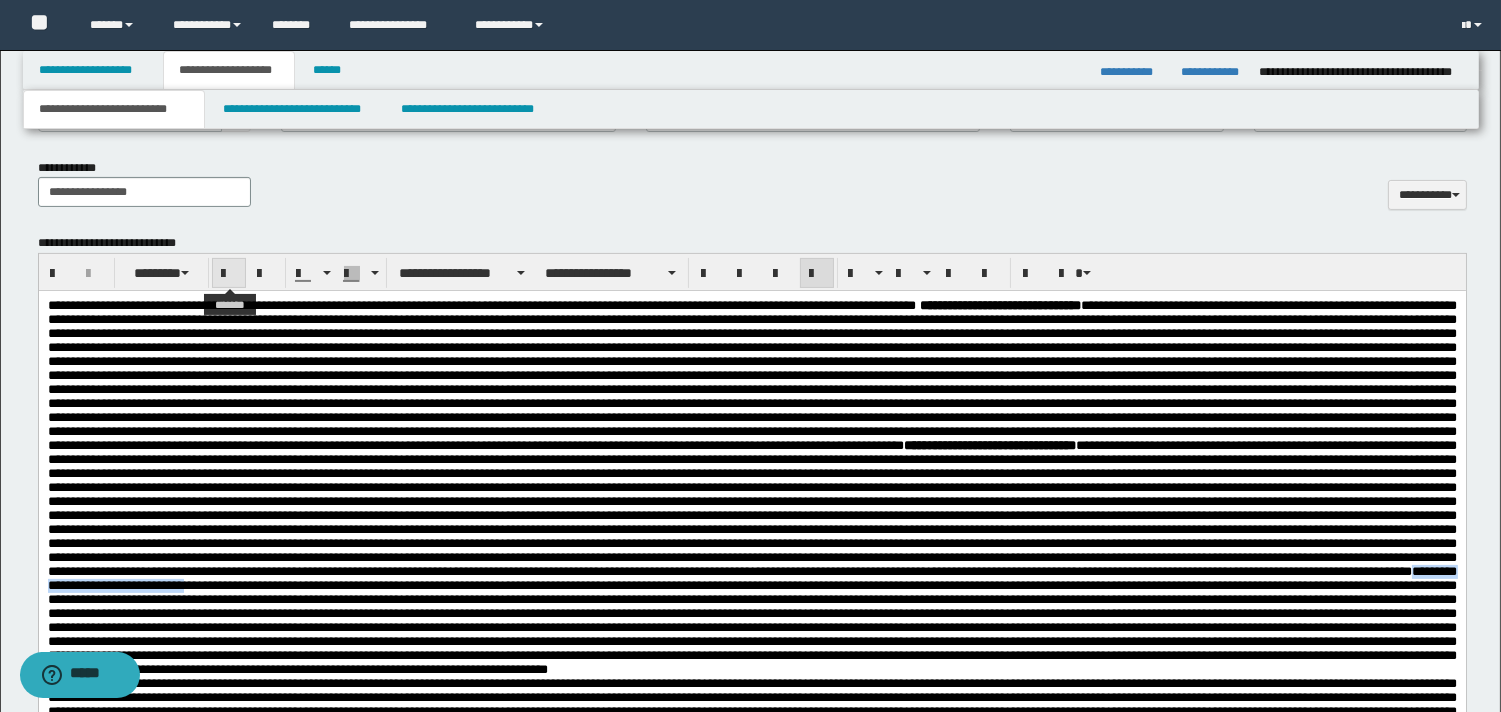 click at bounding box center [229, 274] 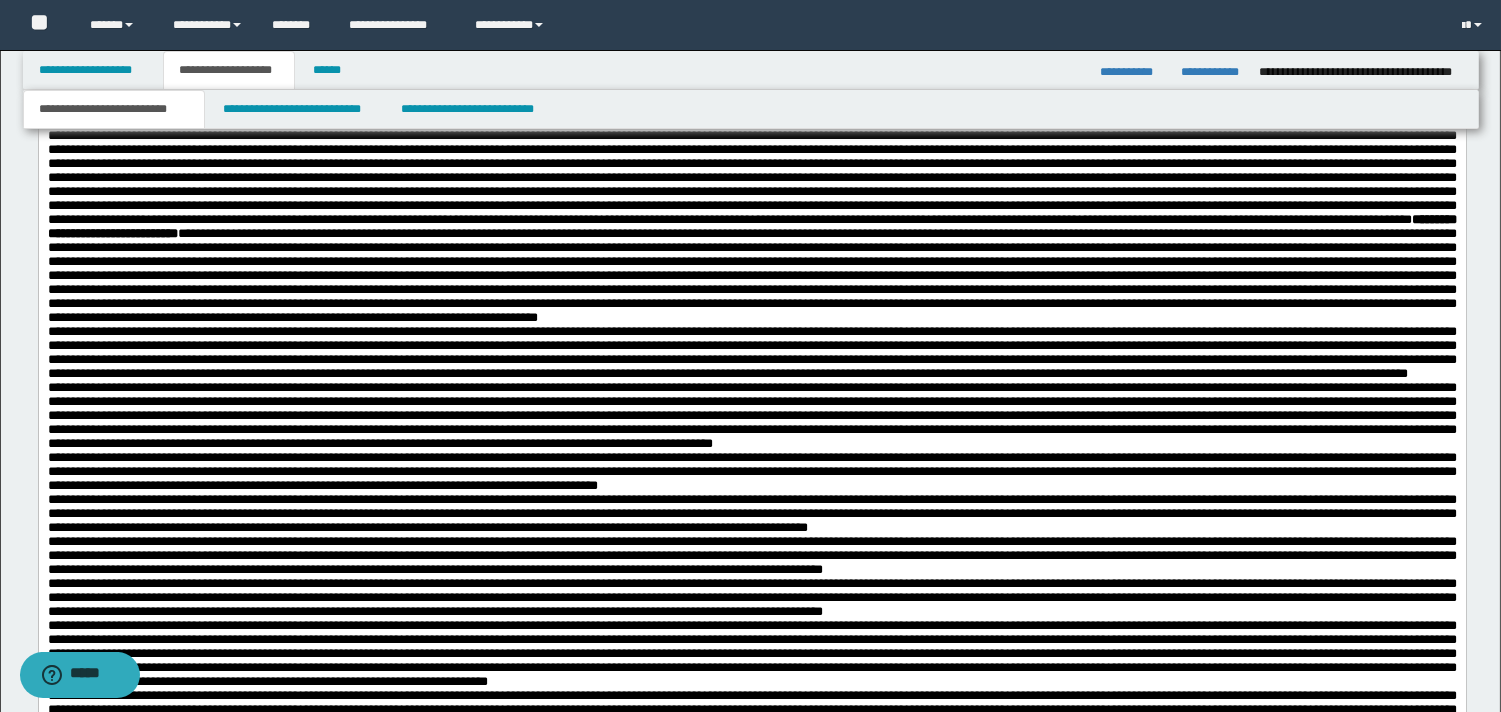 scroll, scrollTop: 1218, scrollLeft: 0, axis: vertical 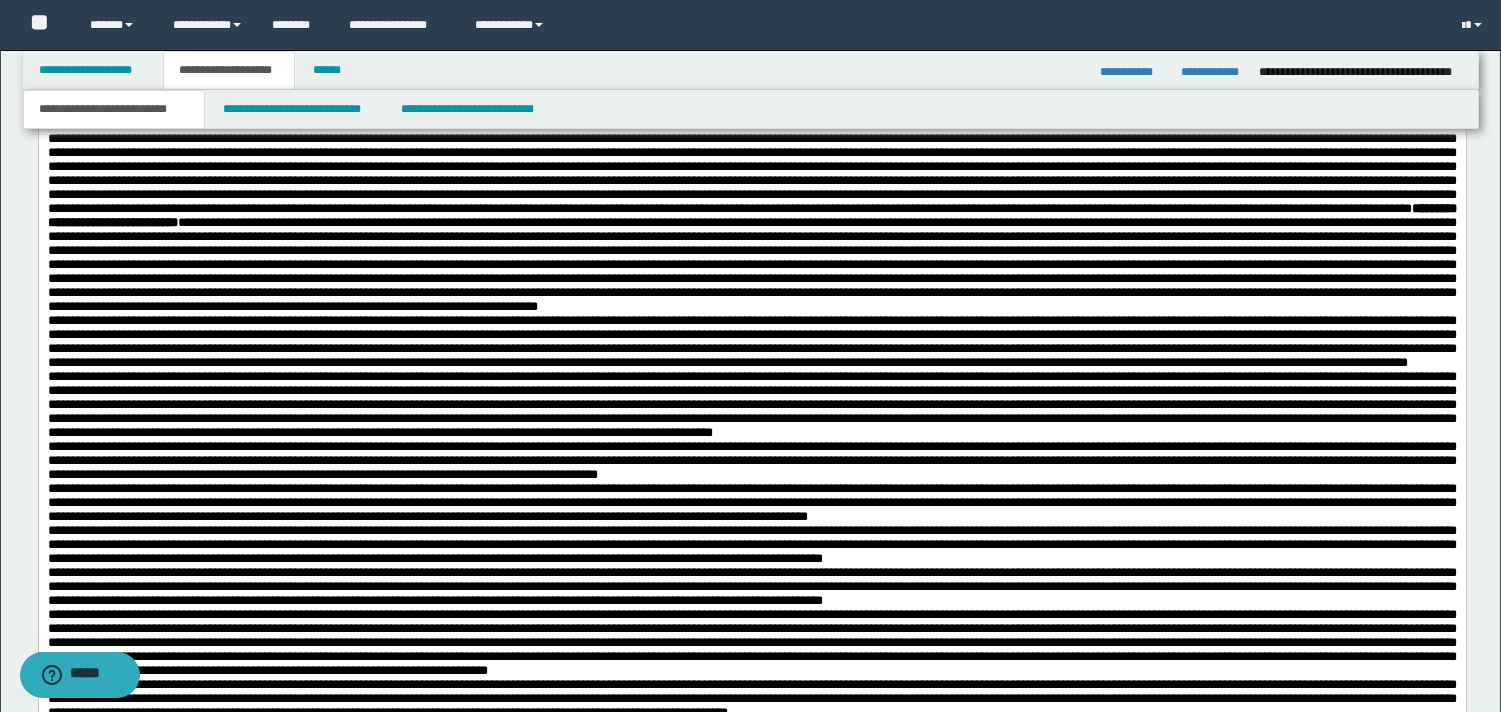 click on "**********" at bounding box center [751, 126] 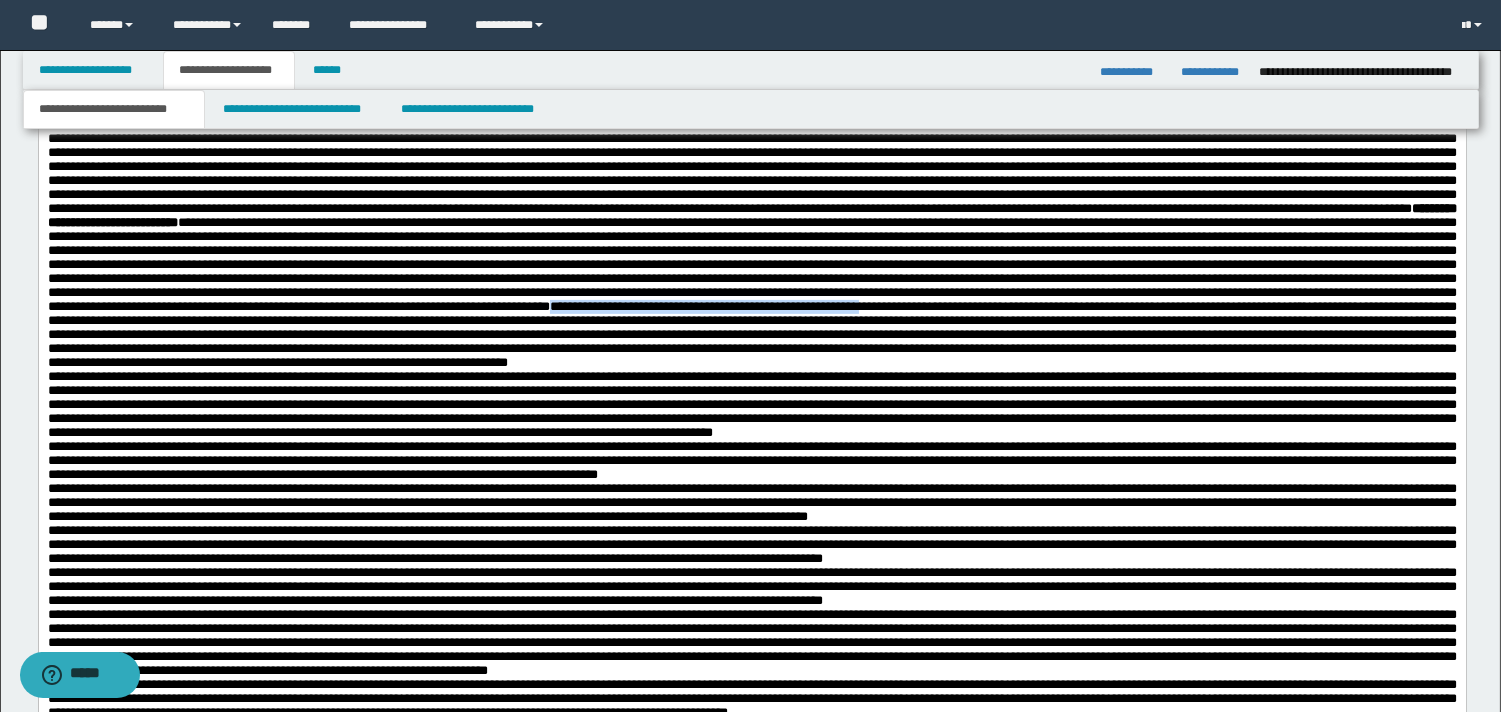 drag, startPoint x: 1203, startPoint y: 458, endPoint x: 155, endPoint y: 473, distance: 1048.1073 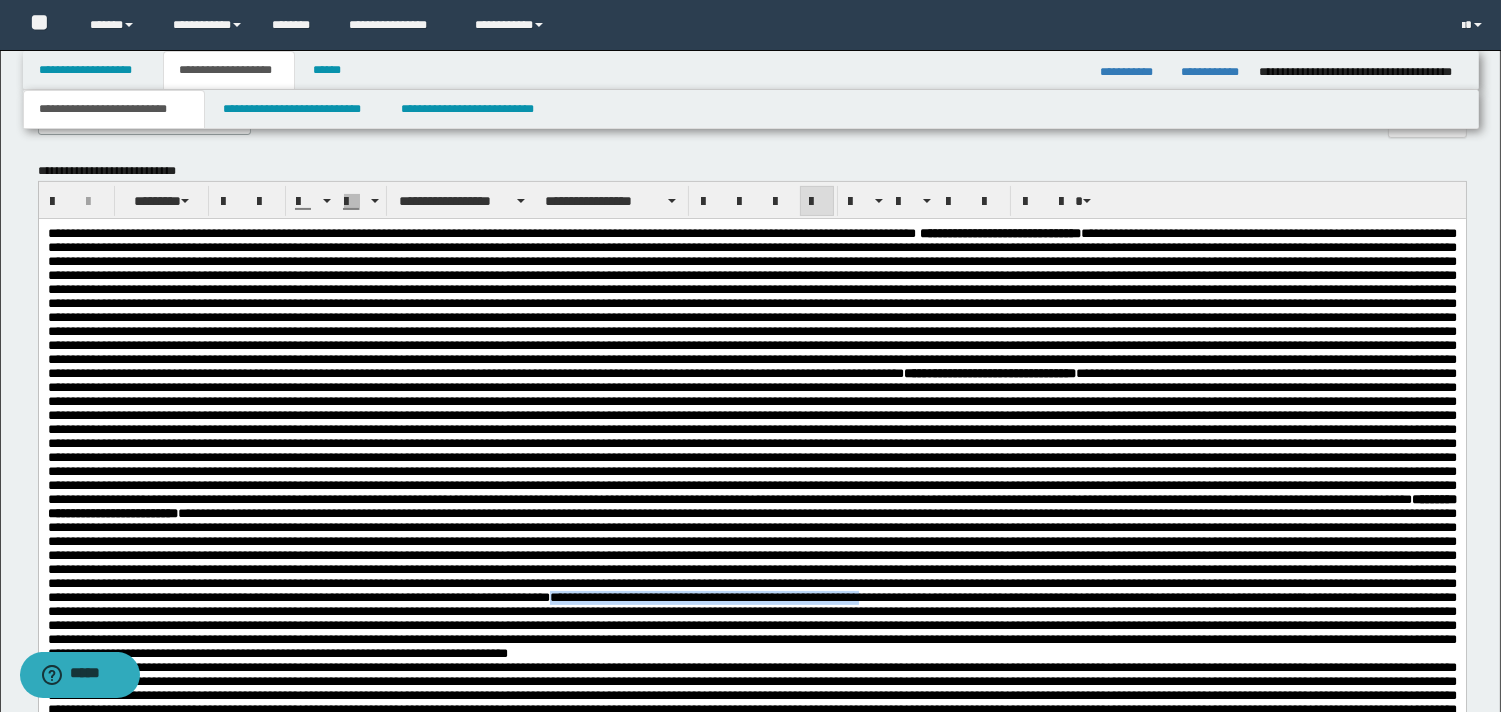 scroll, scrollTop: 810, scrollLeft: 0, axis: vertical 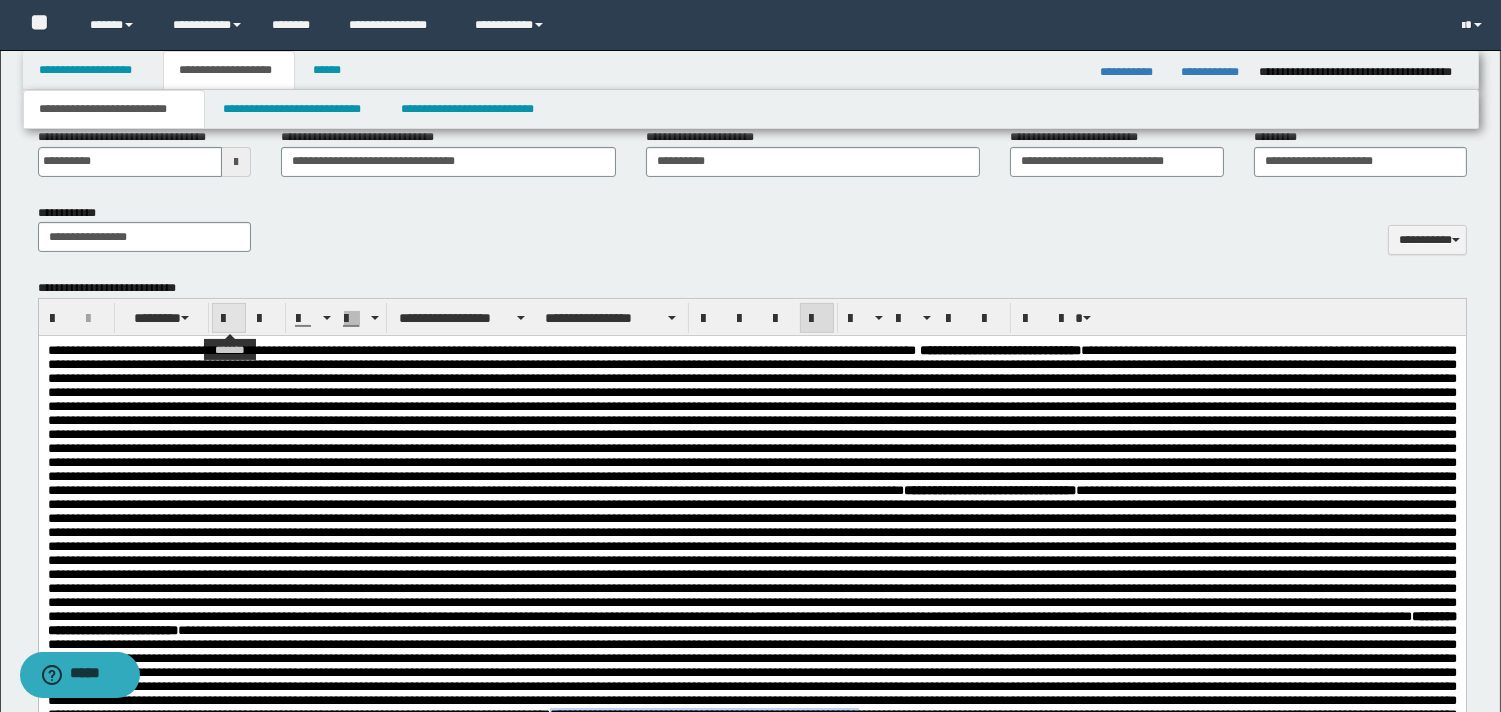click at bounding box center (229, 319) 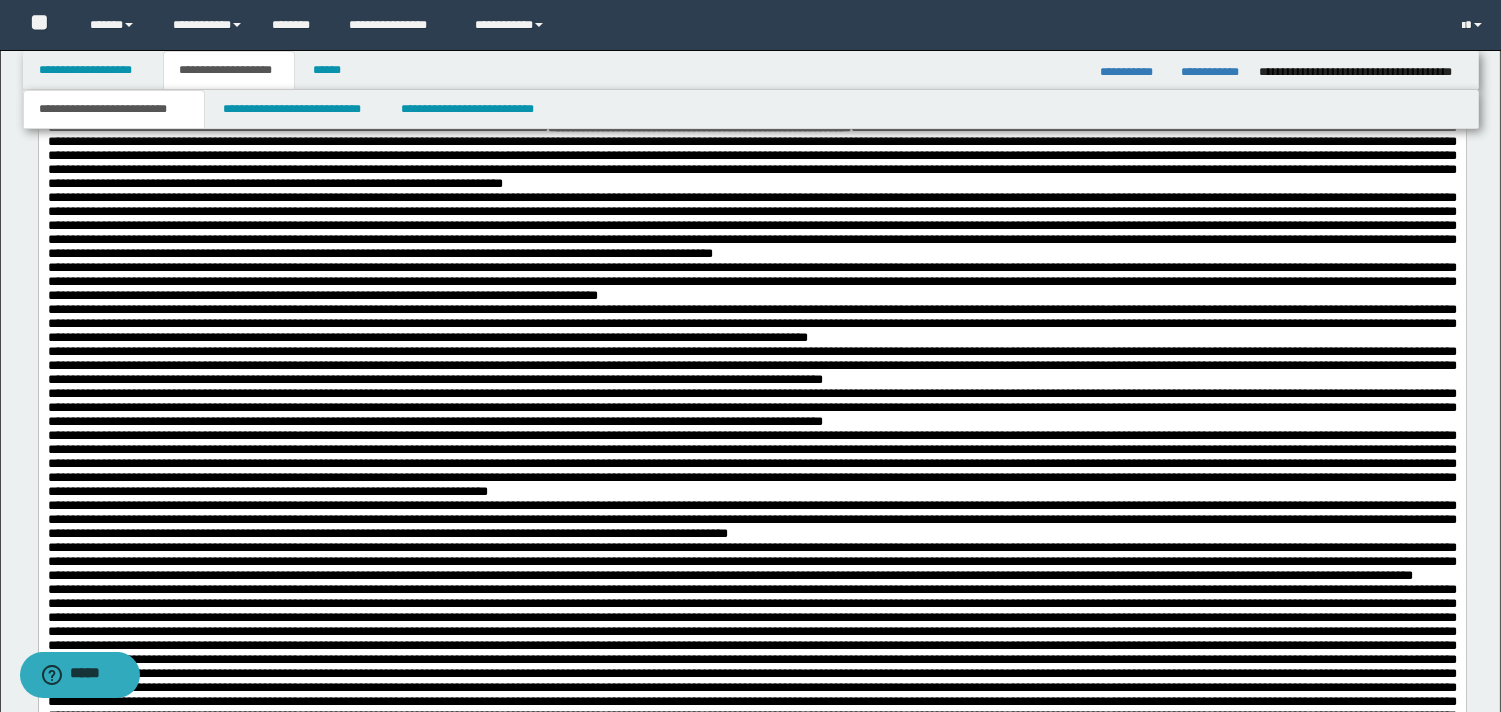 scroll, scrollTop: 1420, scrollLeft: 0, axis: vertical 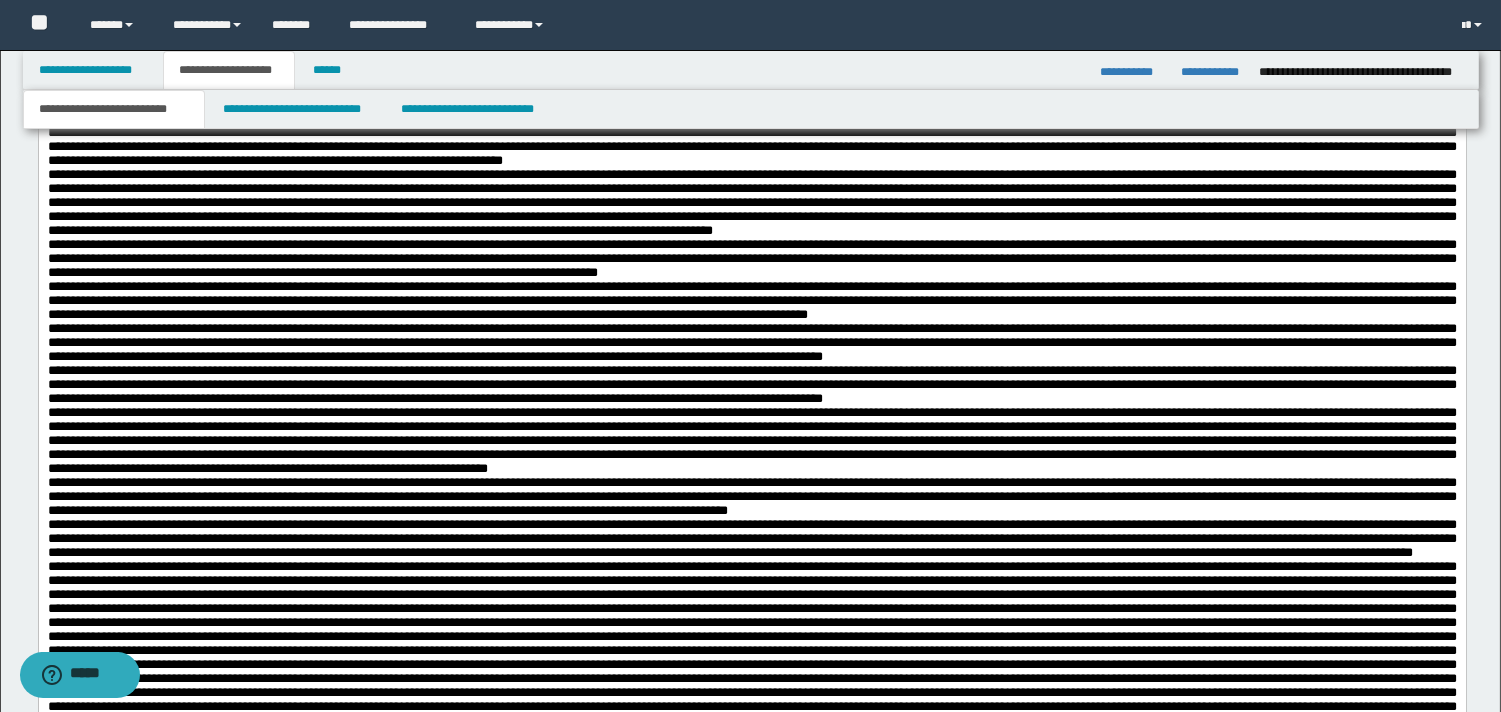 click on "**********" at bounding box center (751, -48) 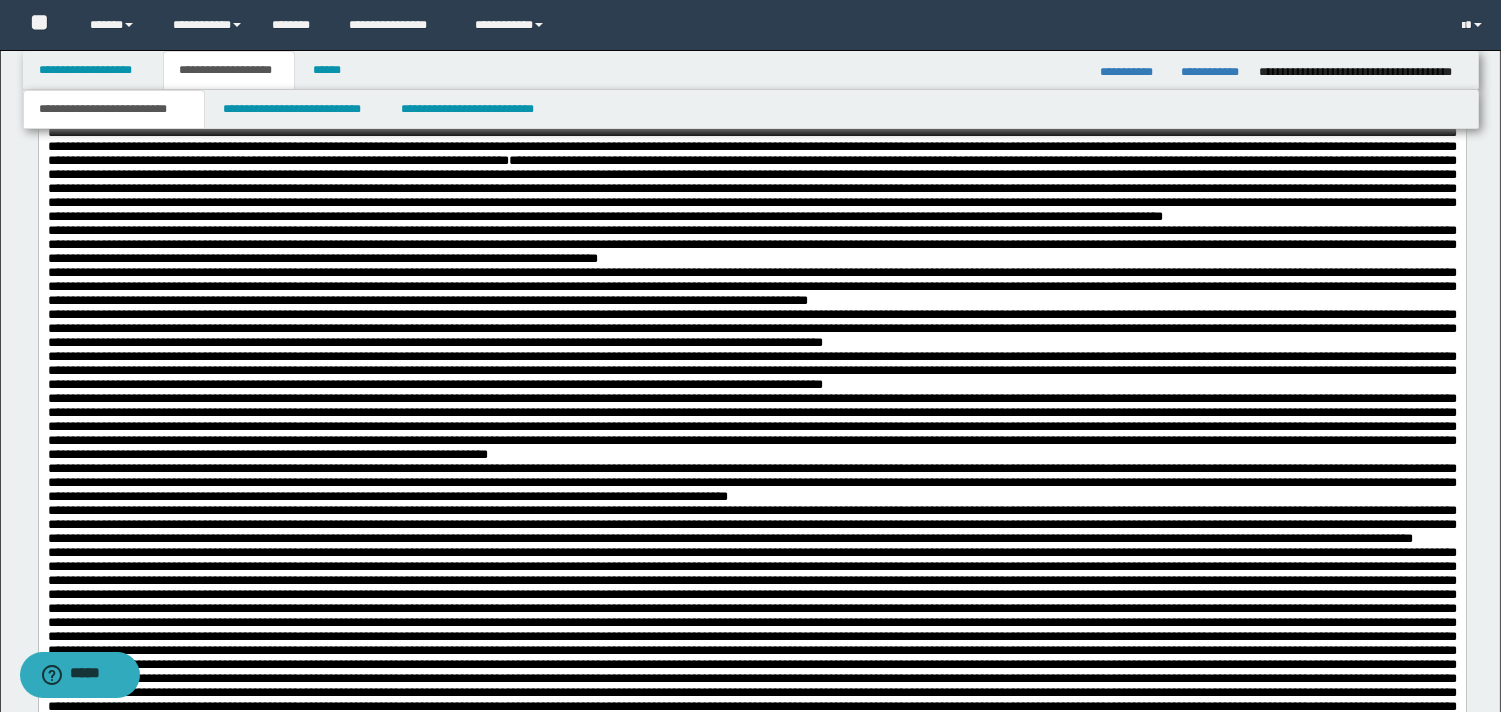 drag, startPoint x: 848, startPoint y: 340, endPoint x: 1161, endPoint y: 325, distance: 313.35922 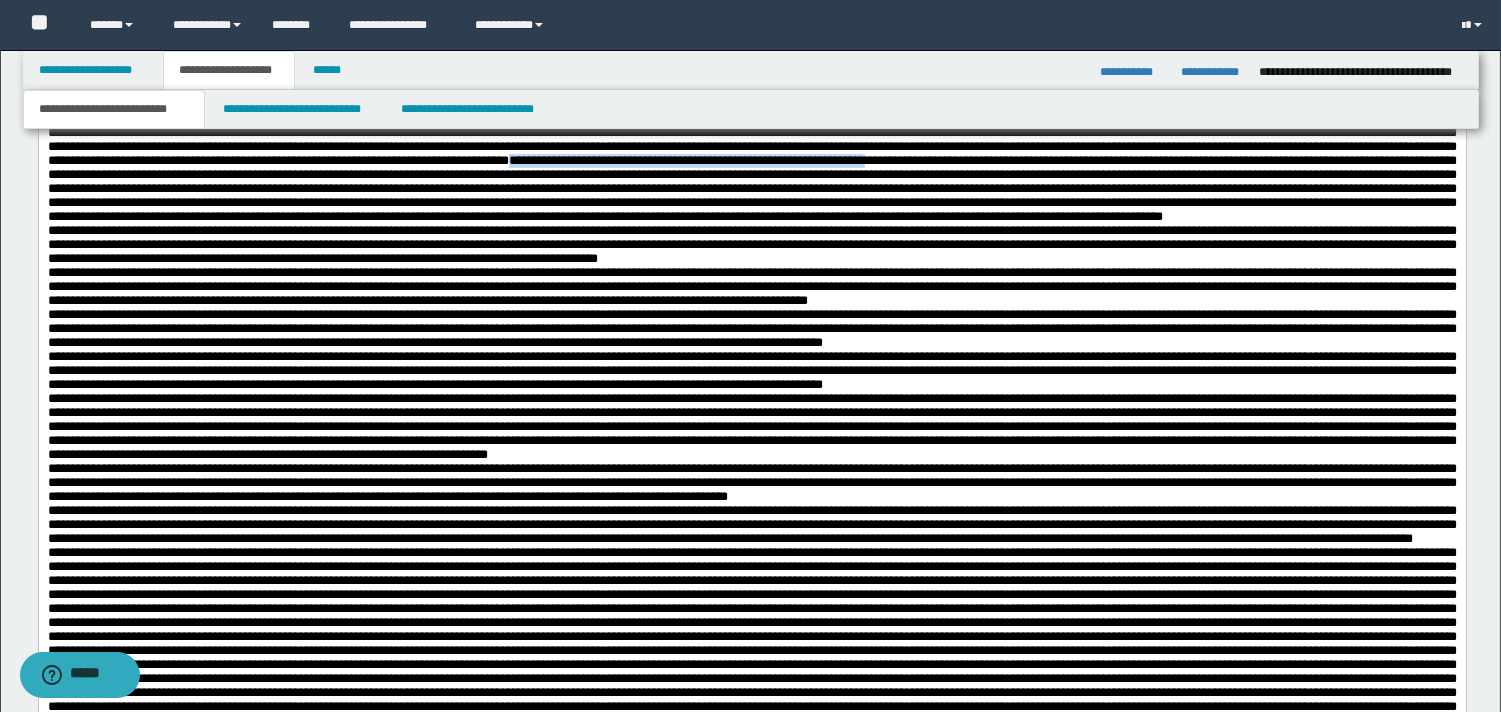 drag, startPoint x: 853, startPoint y: 341, endPoint x: 1454, endPoint y: 372, distance: 601.79895 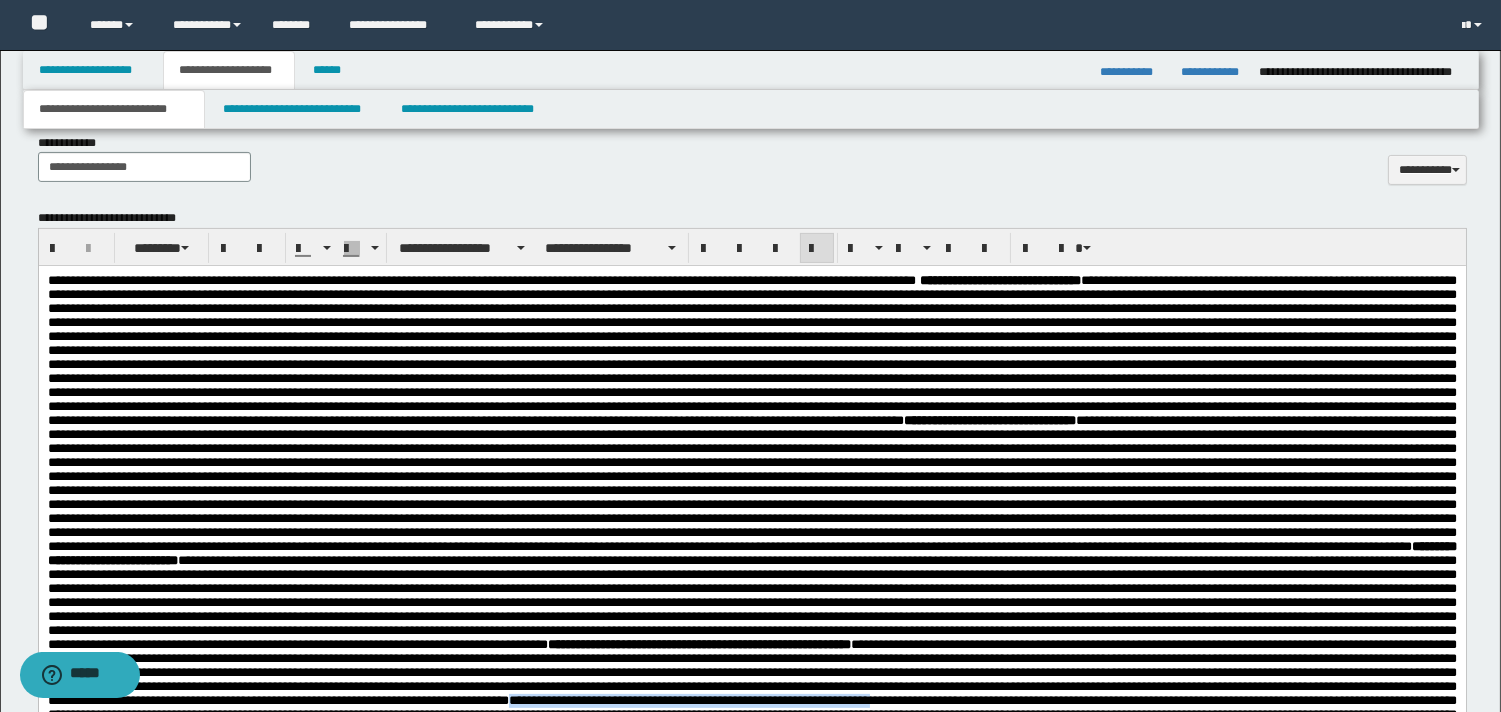 scroll, scrollTop: 746, scrollLeft: 0, axis: vertical 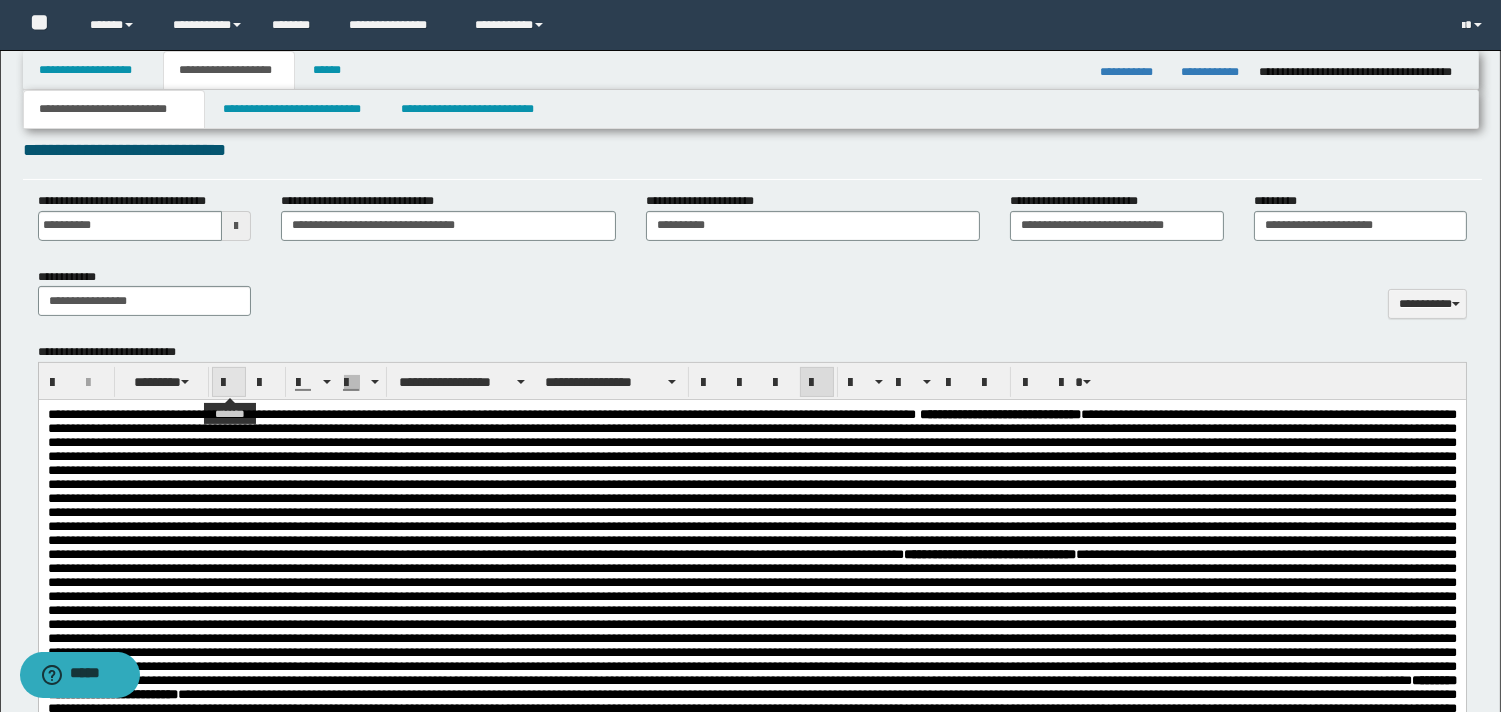 click at bounding box center [229, 383] 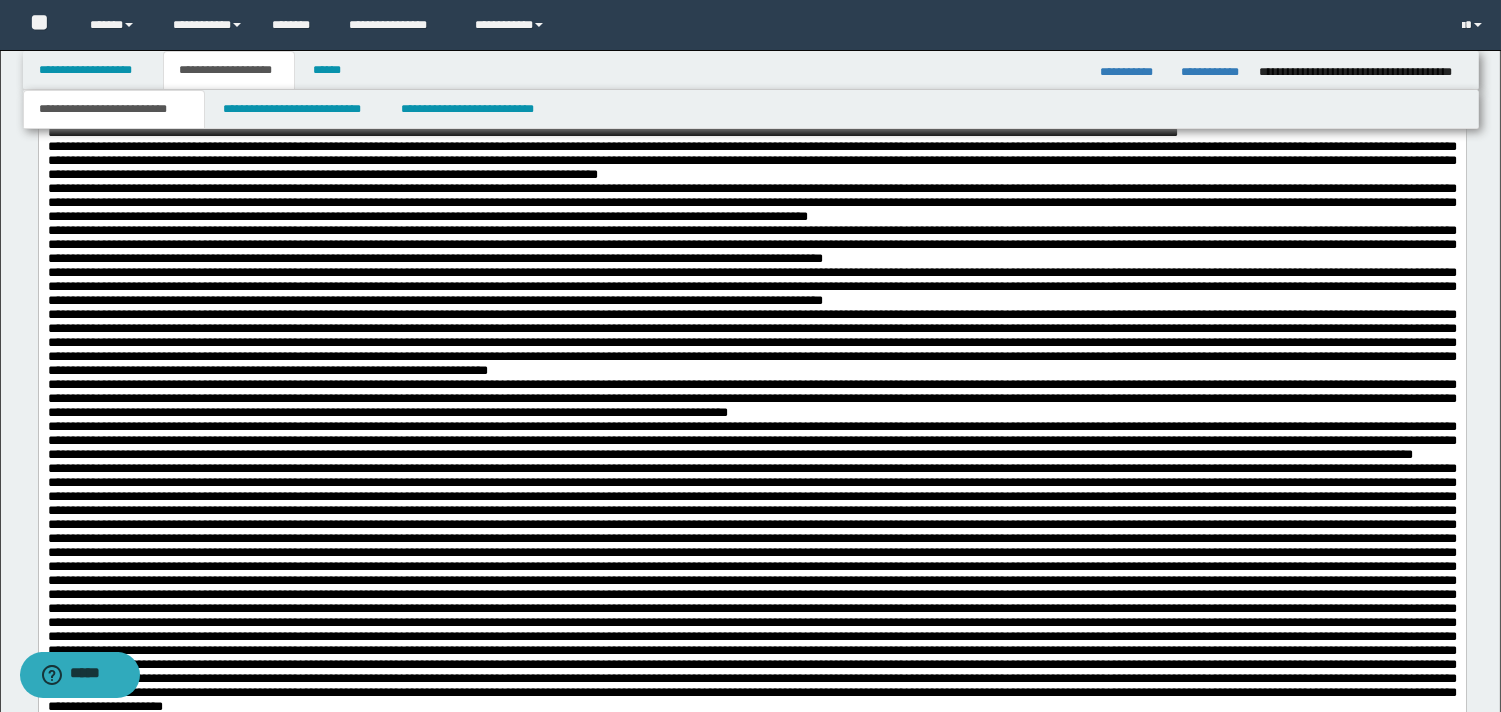 scroll, scrollTop: 1526, scrollLeft: 0, axis: vertical 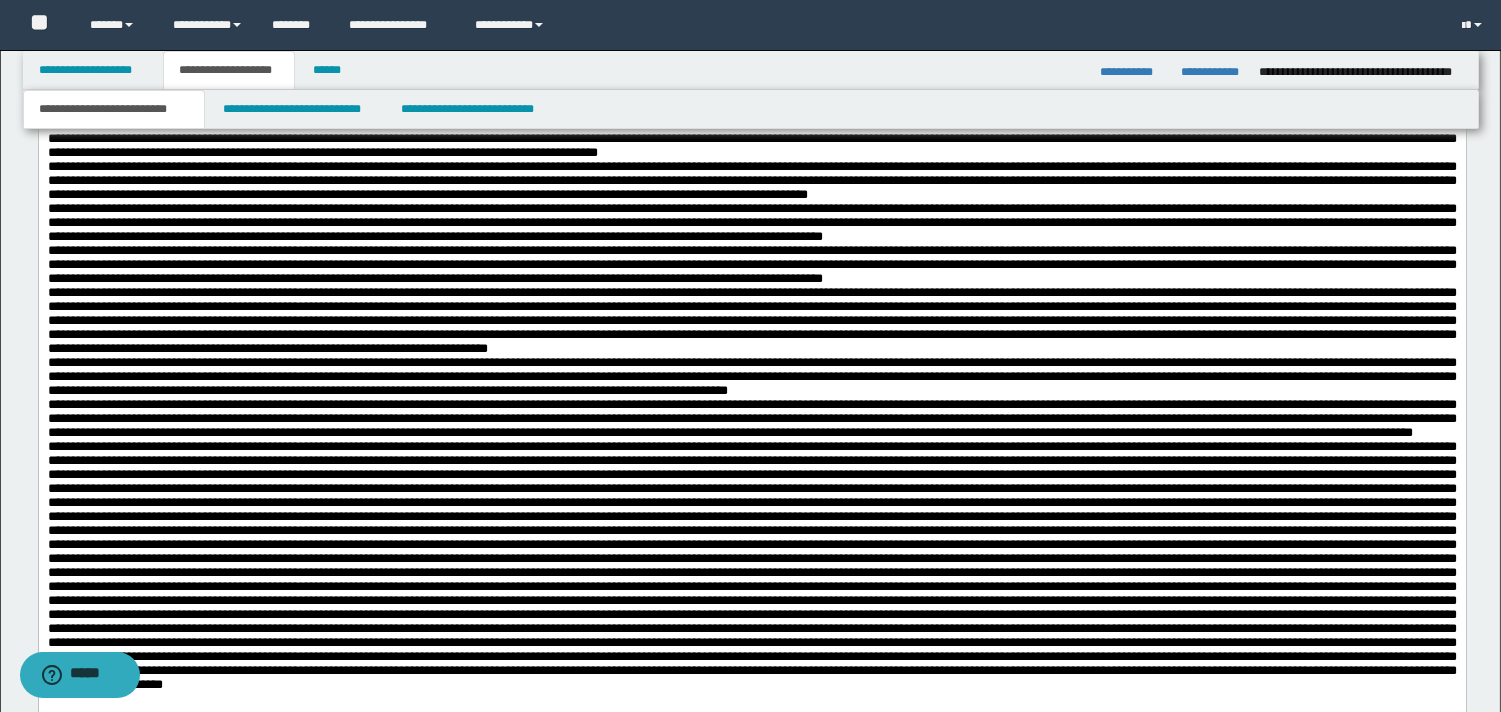 drag, startPoint x: 1514, startPoint y: 258, endPoint x: 1421, endPoint y: 793, distance: 543.023 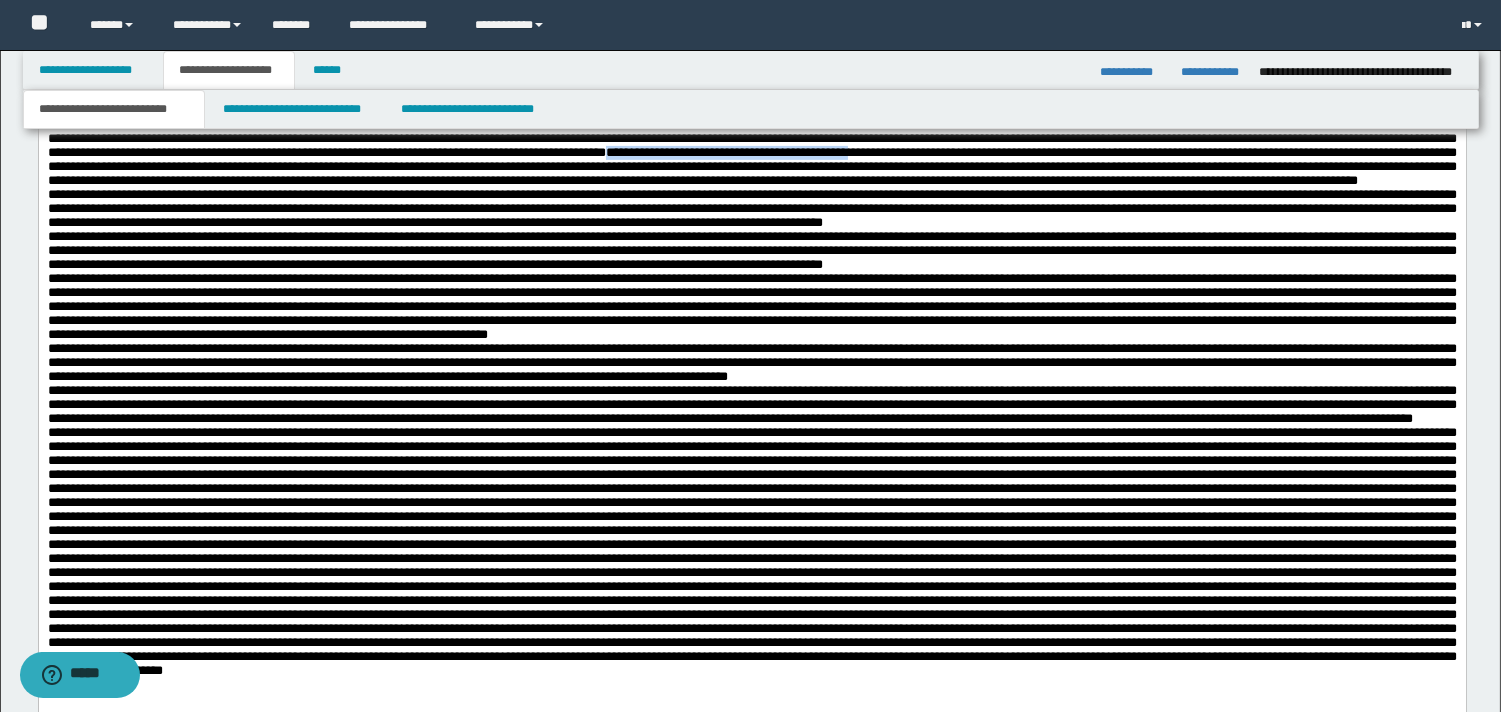 drag, startPoint x: 1131, startPoint y: 368, endPoint x: 1403, endPoint y: 364, distance: 272.02942 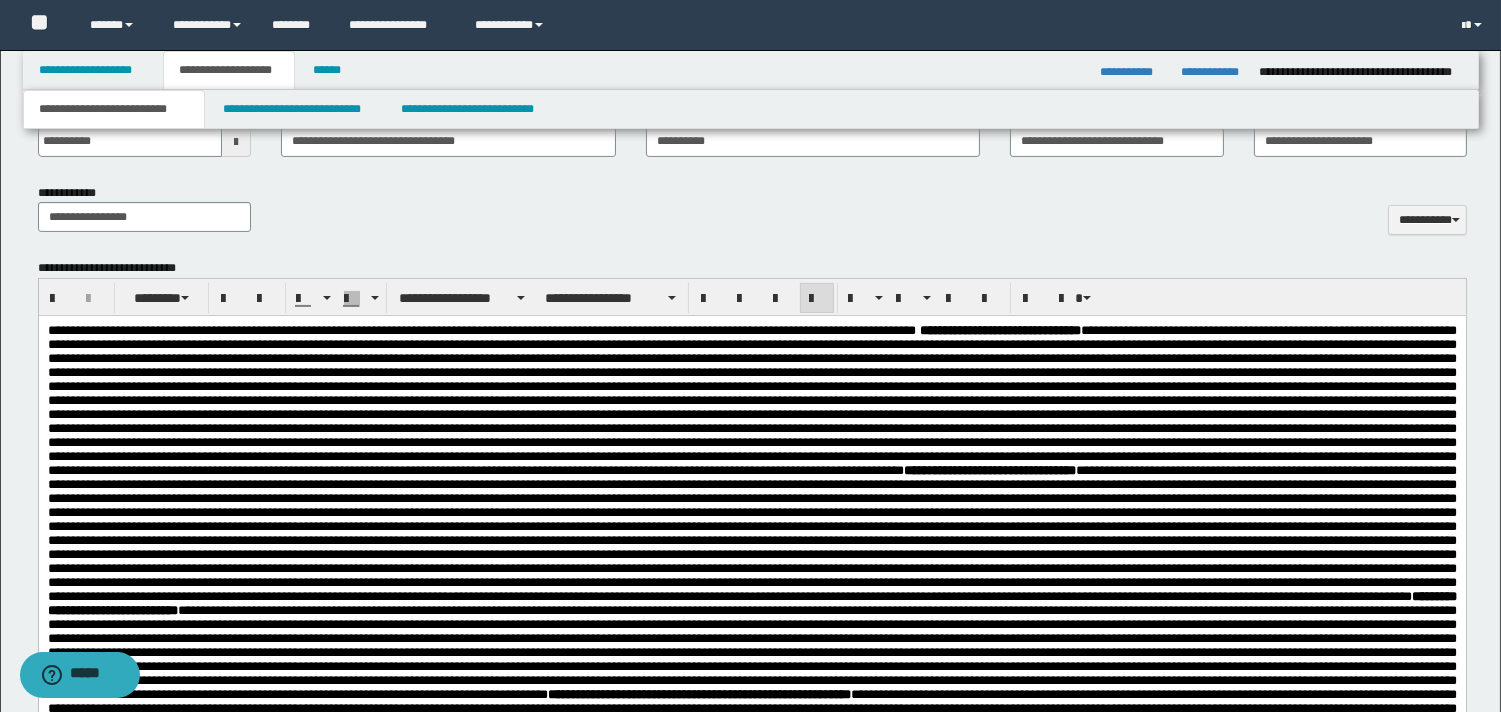 scroll, scrollTop: 802, scrollLeft: 0, axis: vertical 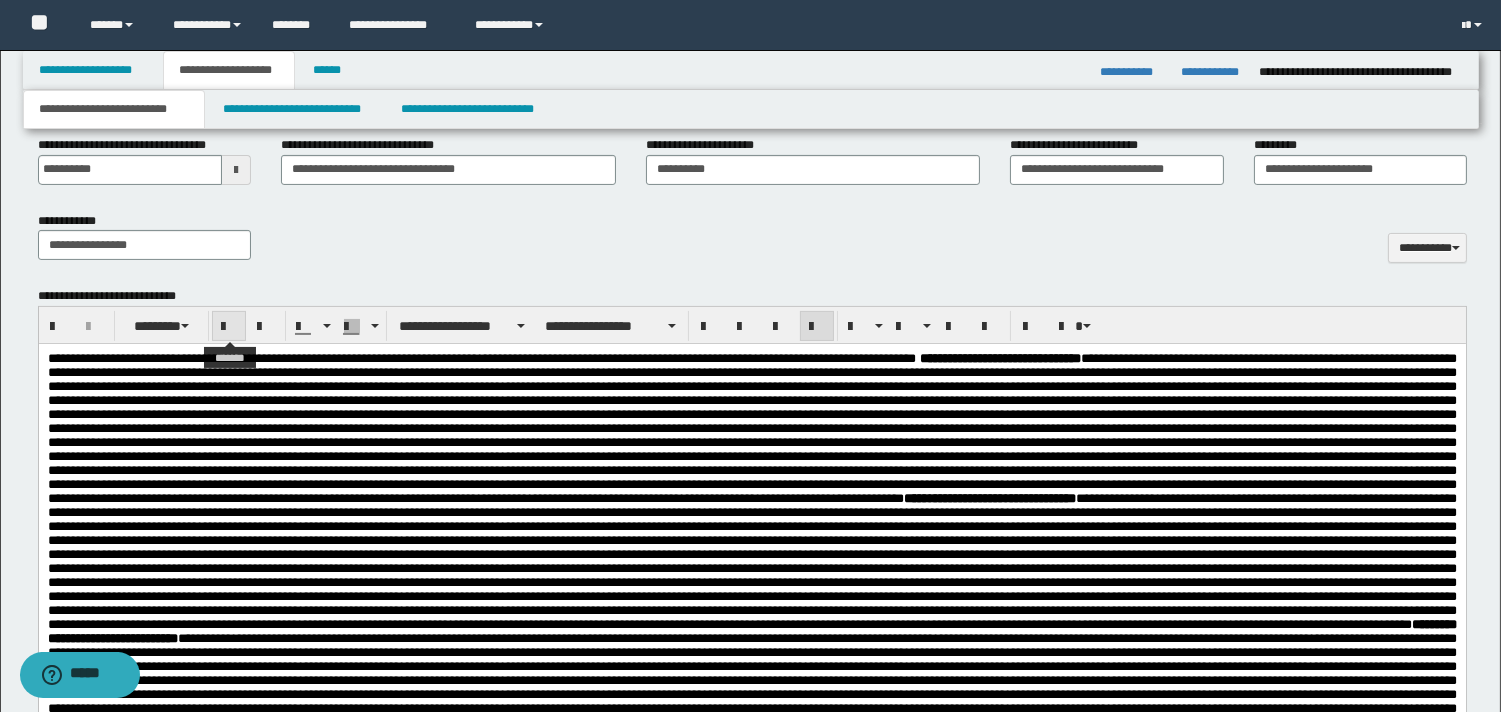 click at bounding box center (229, 327) 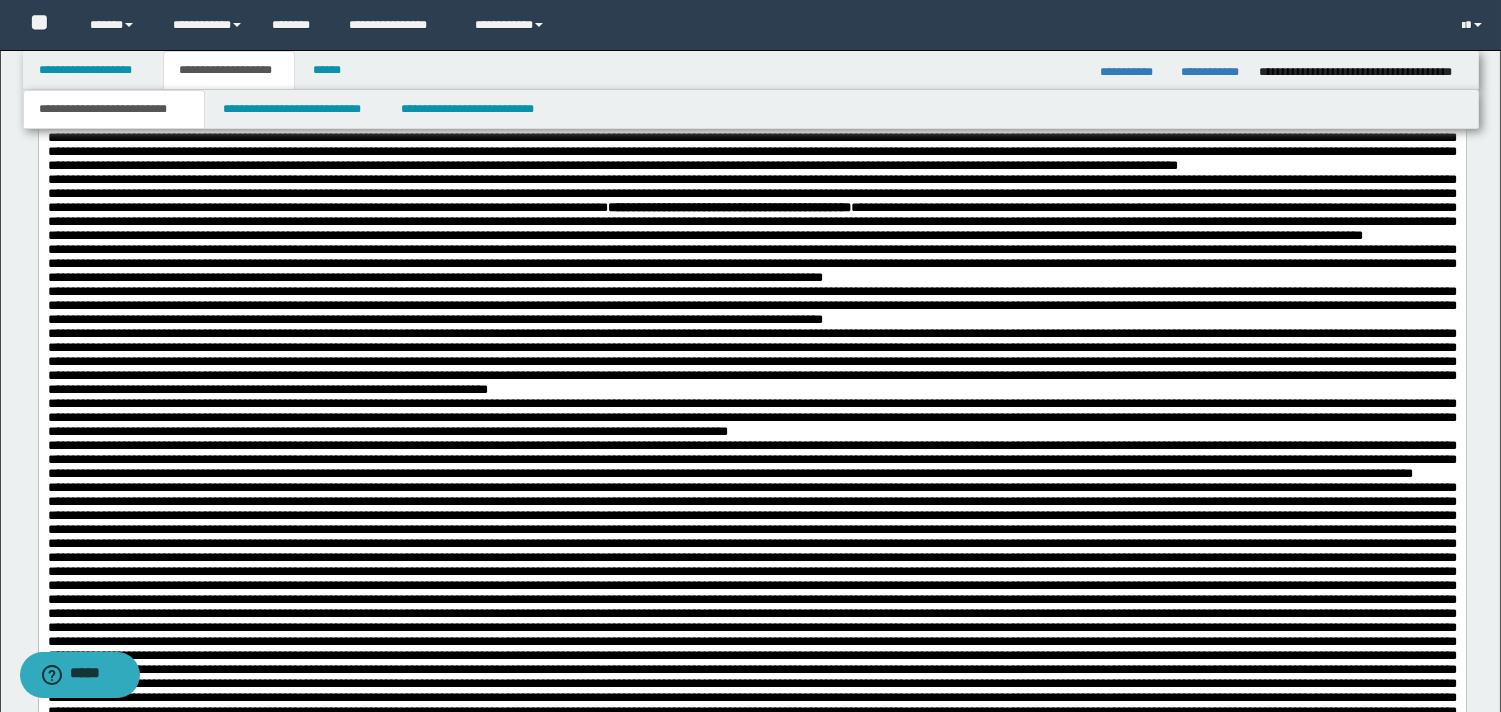 scroll, scrollTop: 1487, scrollLeft: 0, axis: vertical 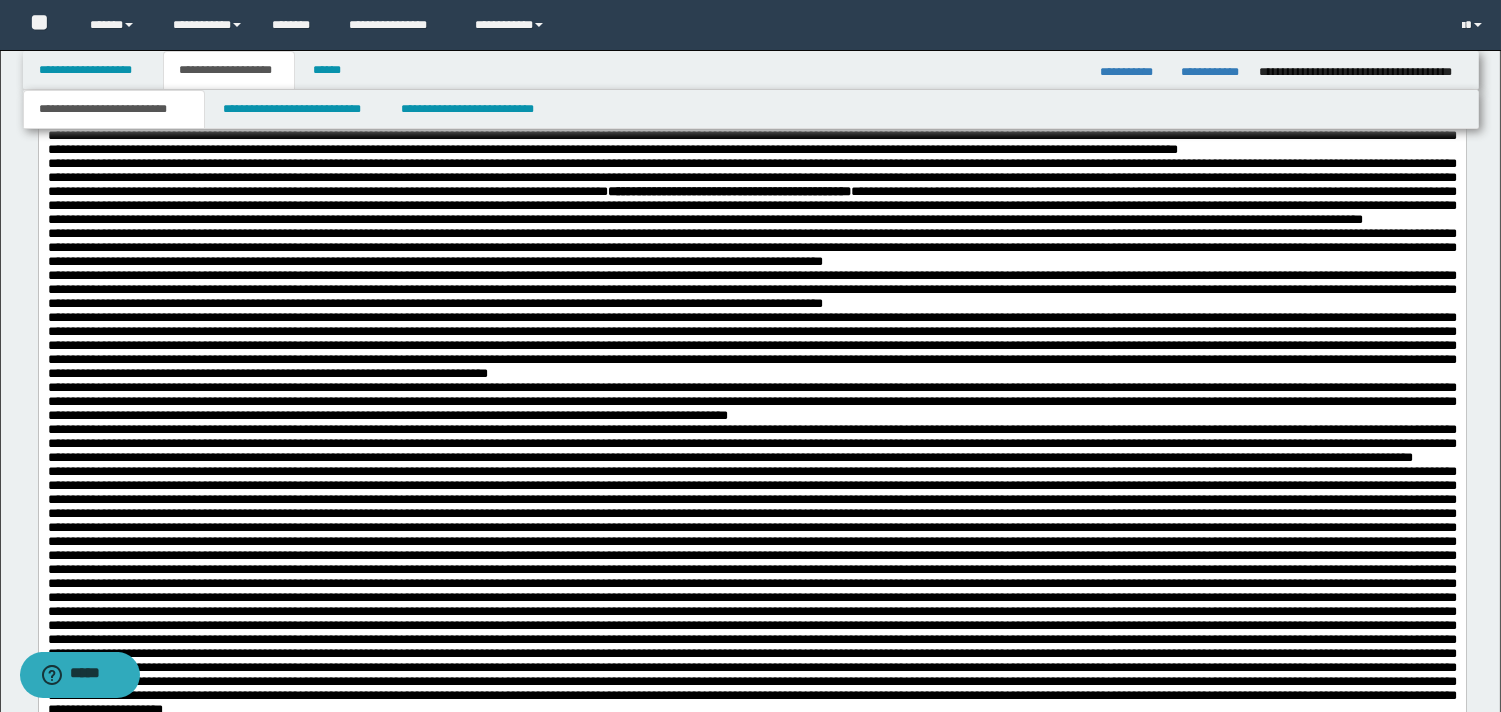 click on "**********" at bounding box center [751, 193] 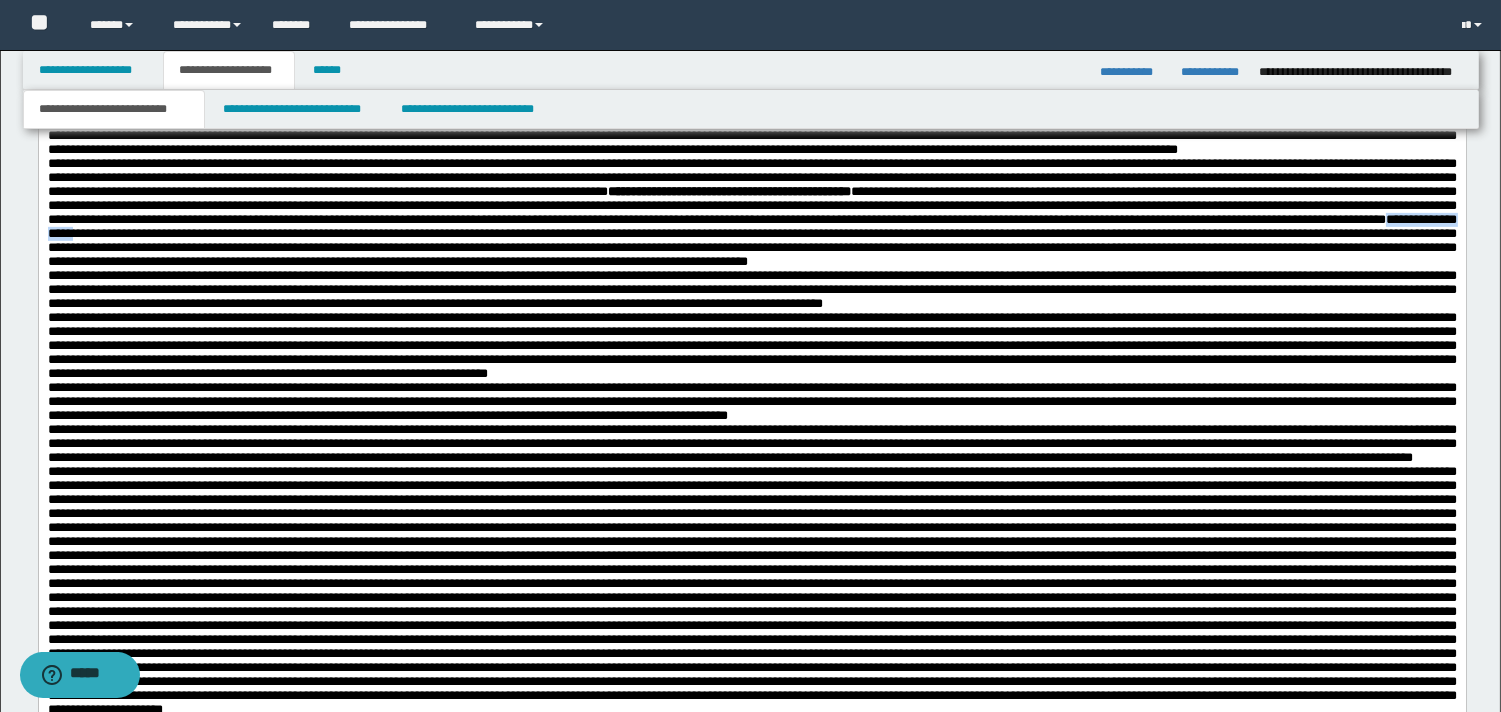 drag, startPoint x: 1210, startPoint y: 460, endPoint x: 1326, endPoint y: 458, distance: 116.01724 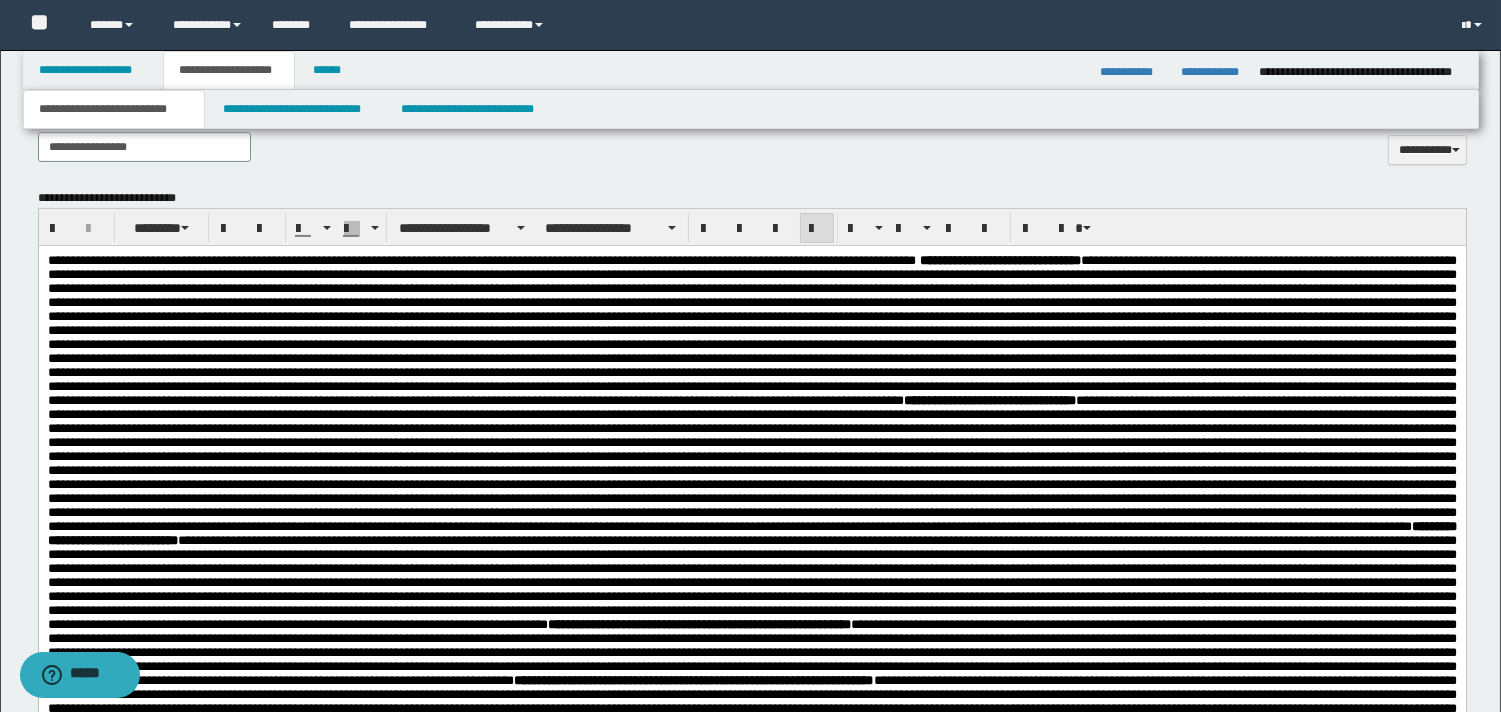 scroll, scrollTop: 894, scrollLeft: 0, axis: vertical 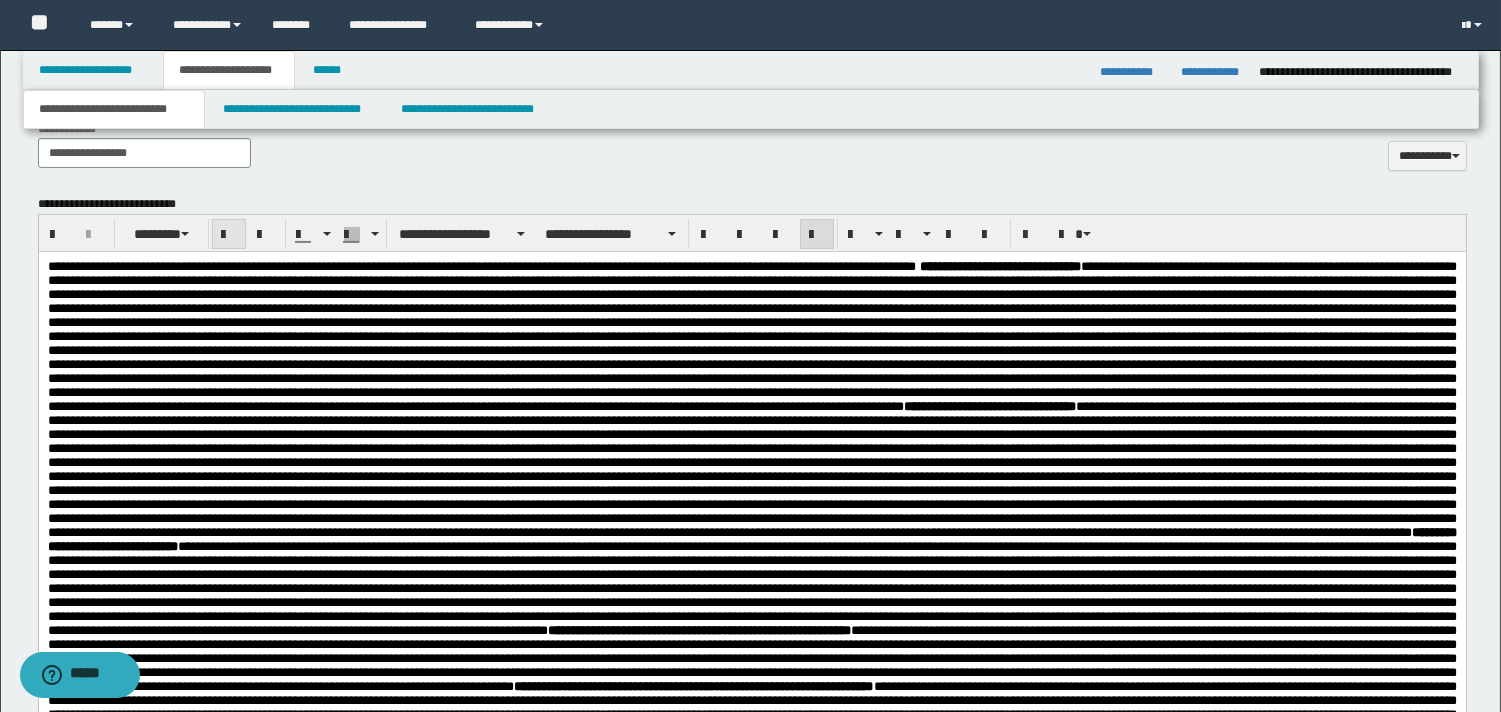 click at bounding box center (229, 235) 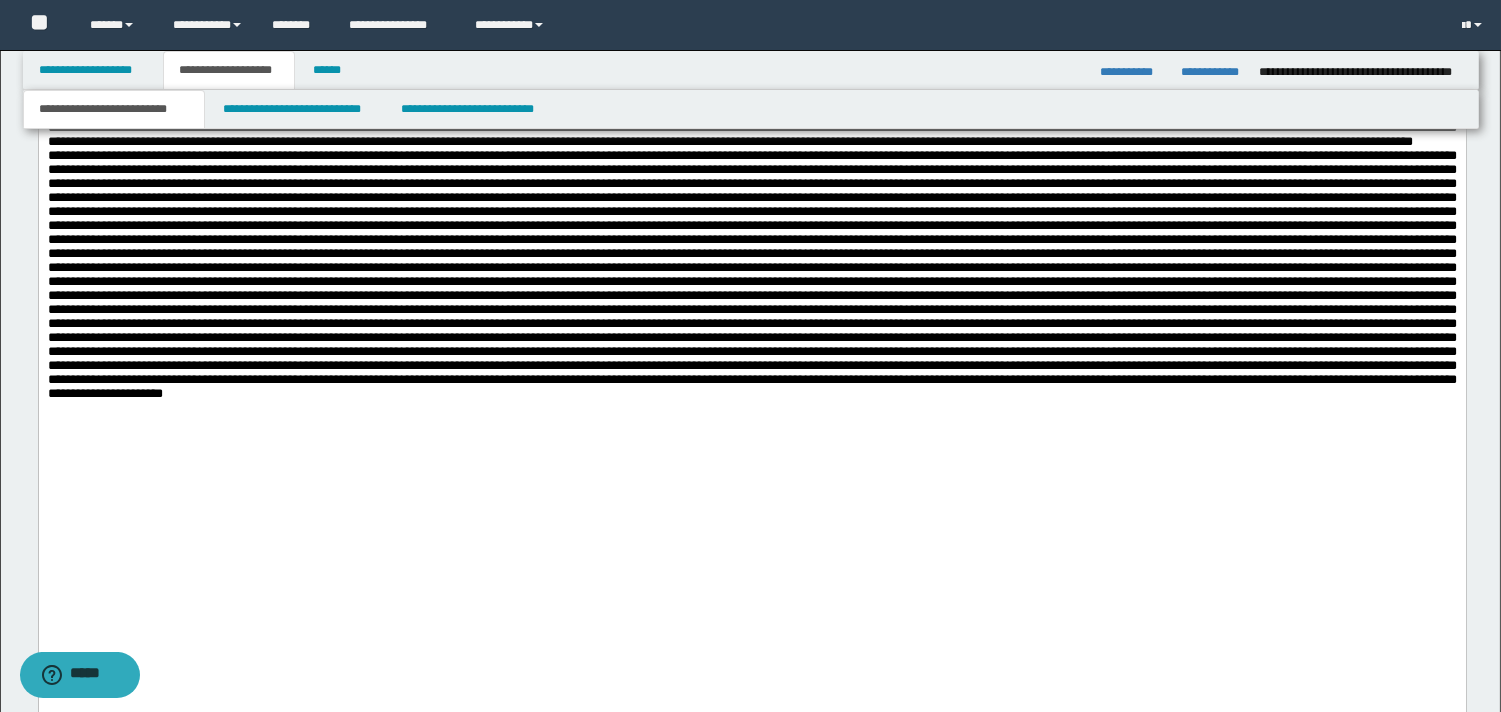 scroll, scrollTop: 1781, scrollLeft: 0, axis: vertical 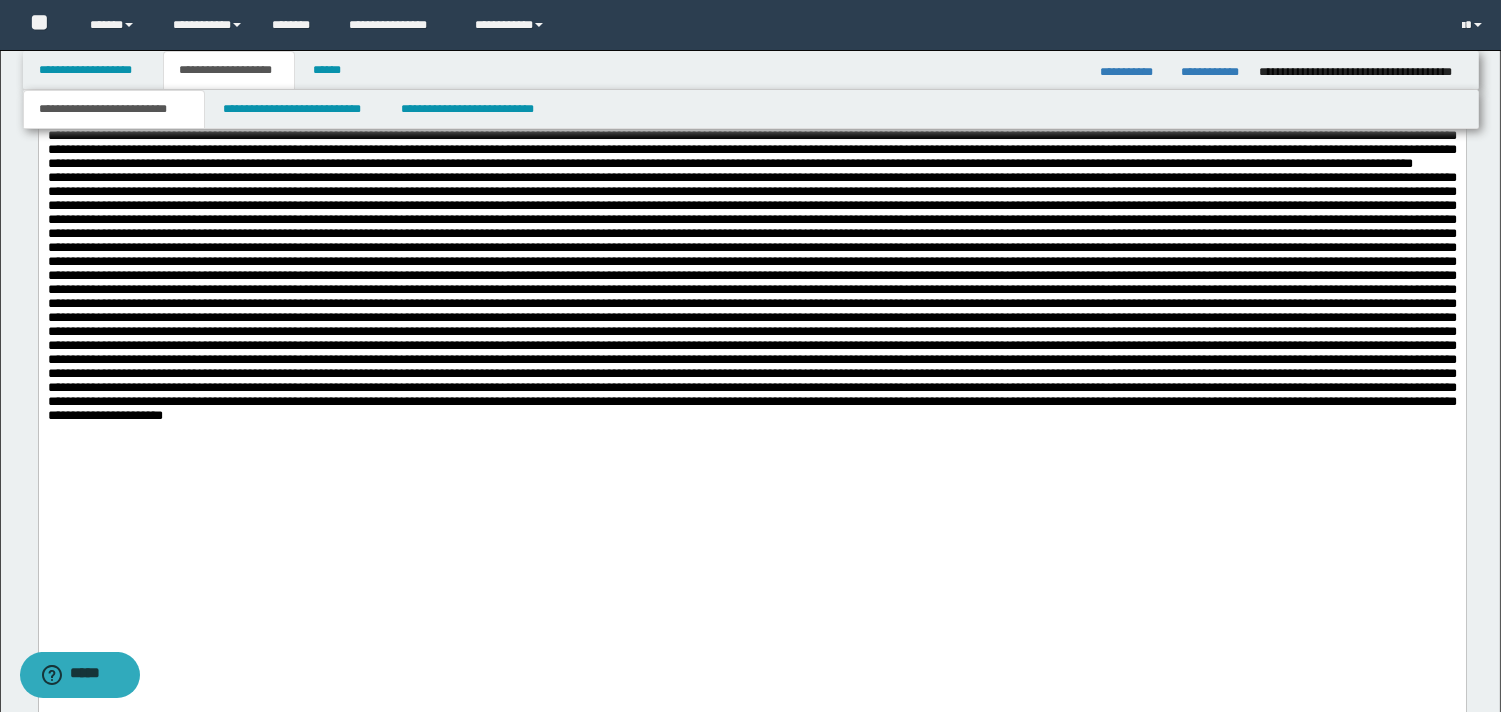 click on "**********" at bounding box center (751, -80) 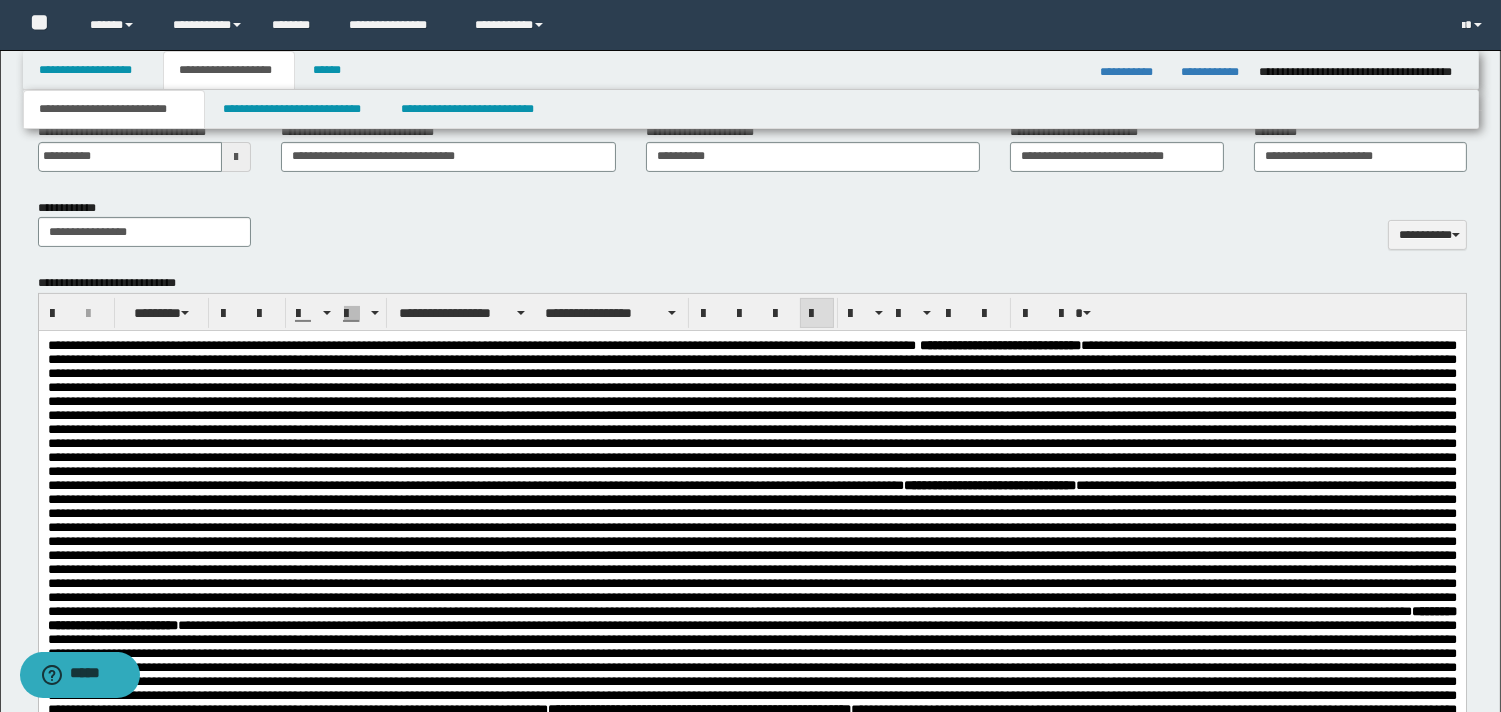 scroll, scrollTop: 804, scrollLeft: 0, axis: vertical 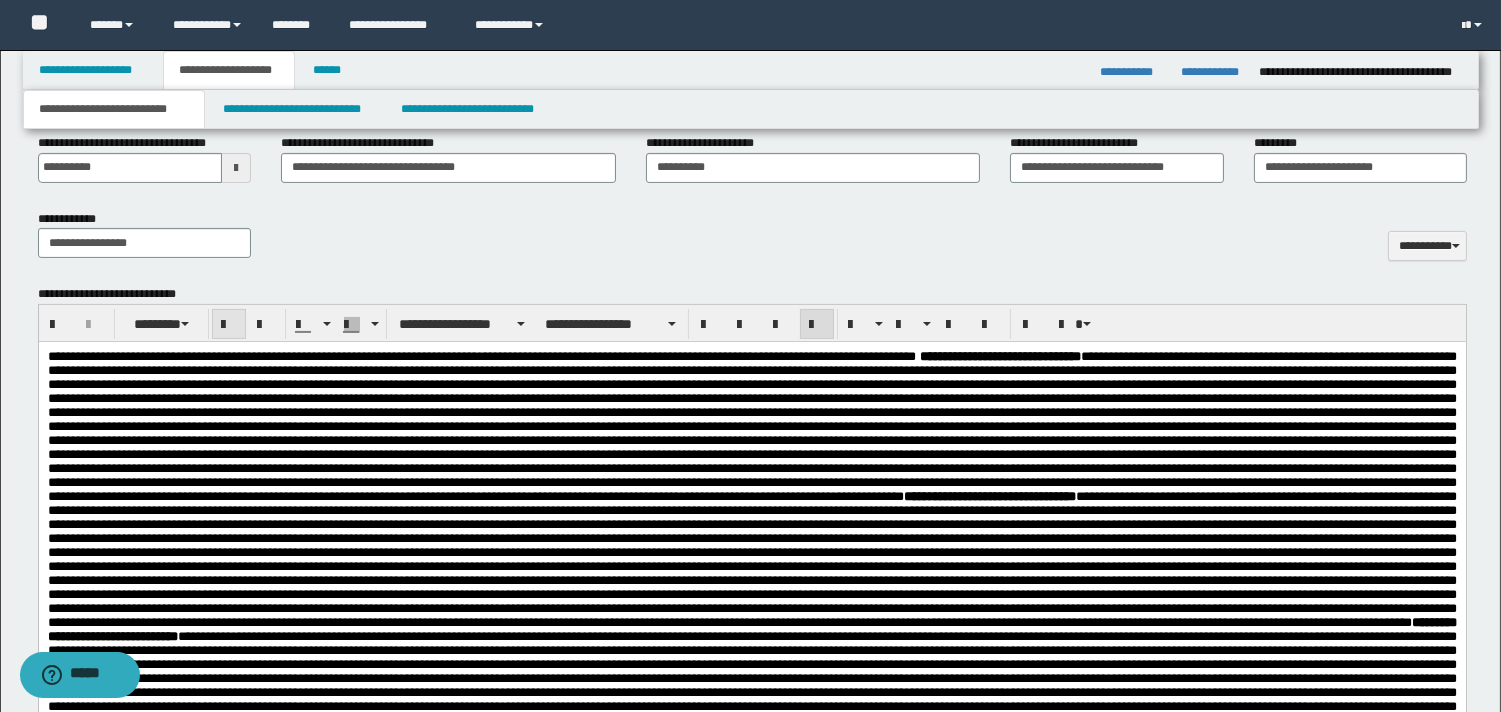 click at bounding box center (229, 325) 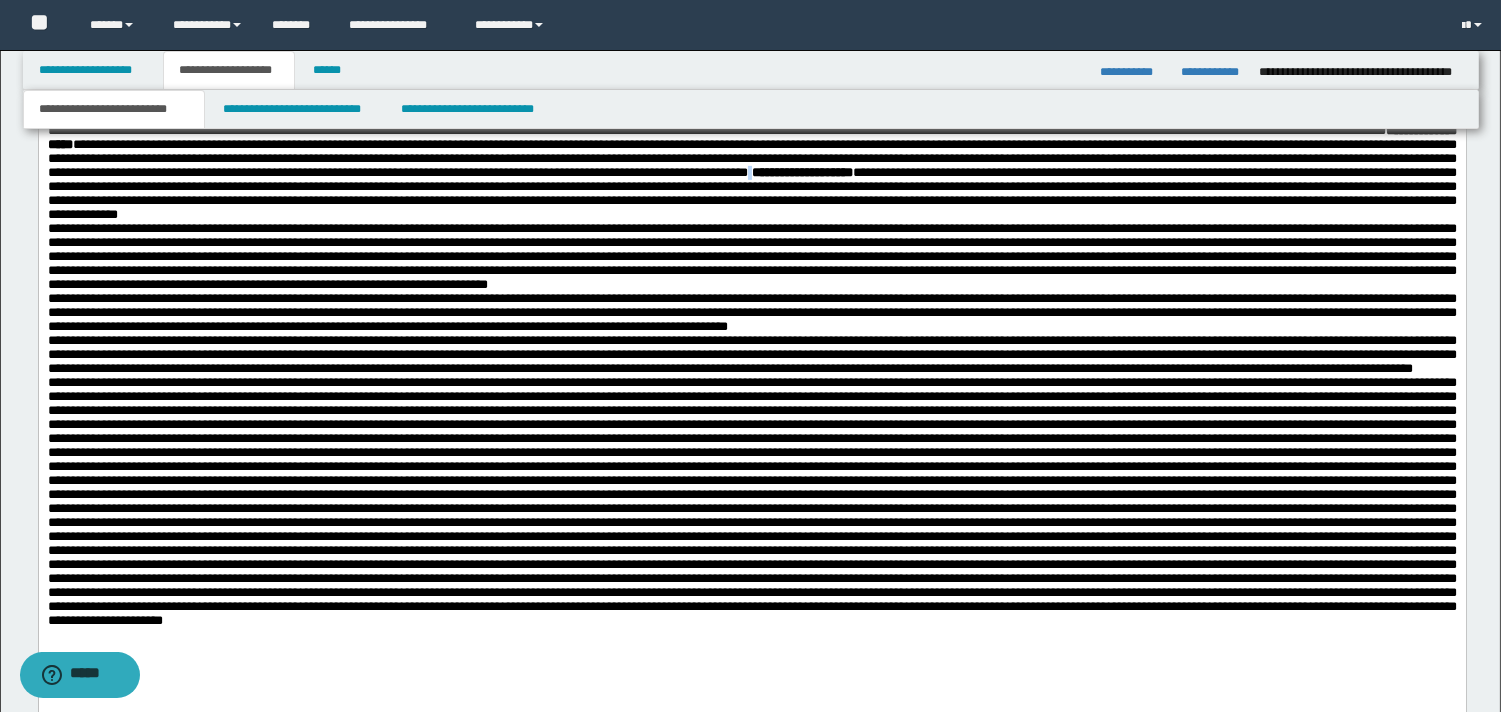 scroll, scrollTop: 1736, scrollLeft: 0, axis: vertical 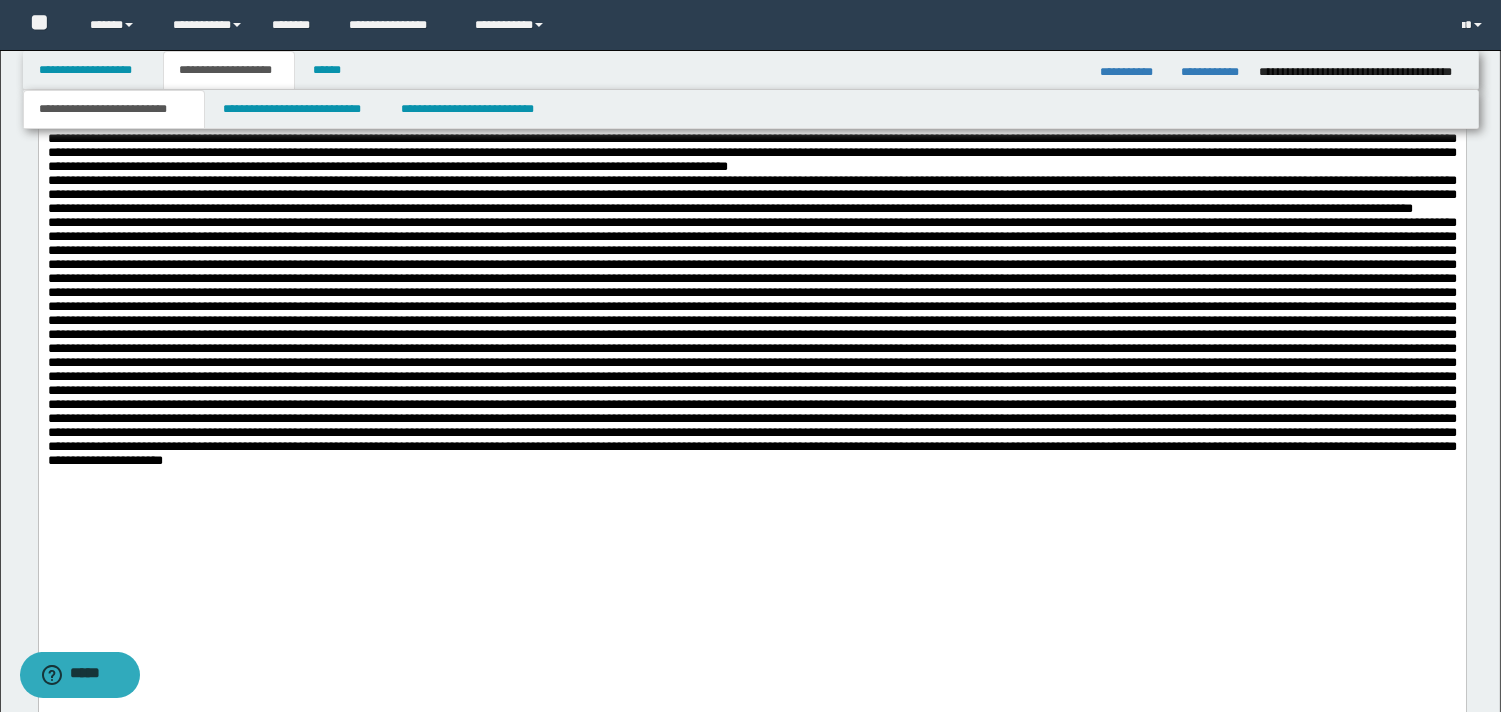 click on "**********" at bounding box center (751, -14) 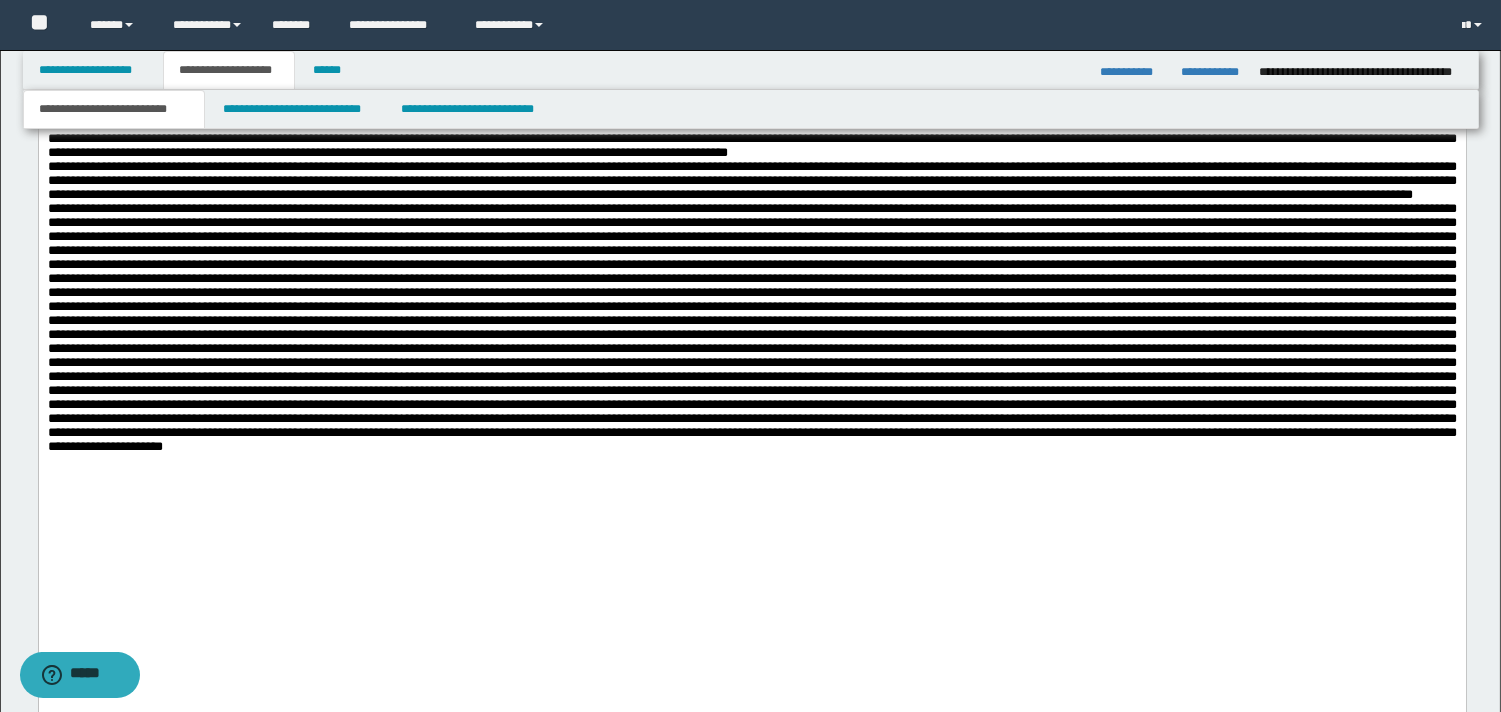 drag, startPoint x: 1211, startPoint y: 309, endPoint x: 1368, endPoint y: 356, distance: 163.88411 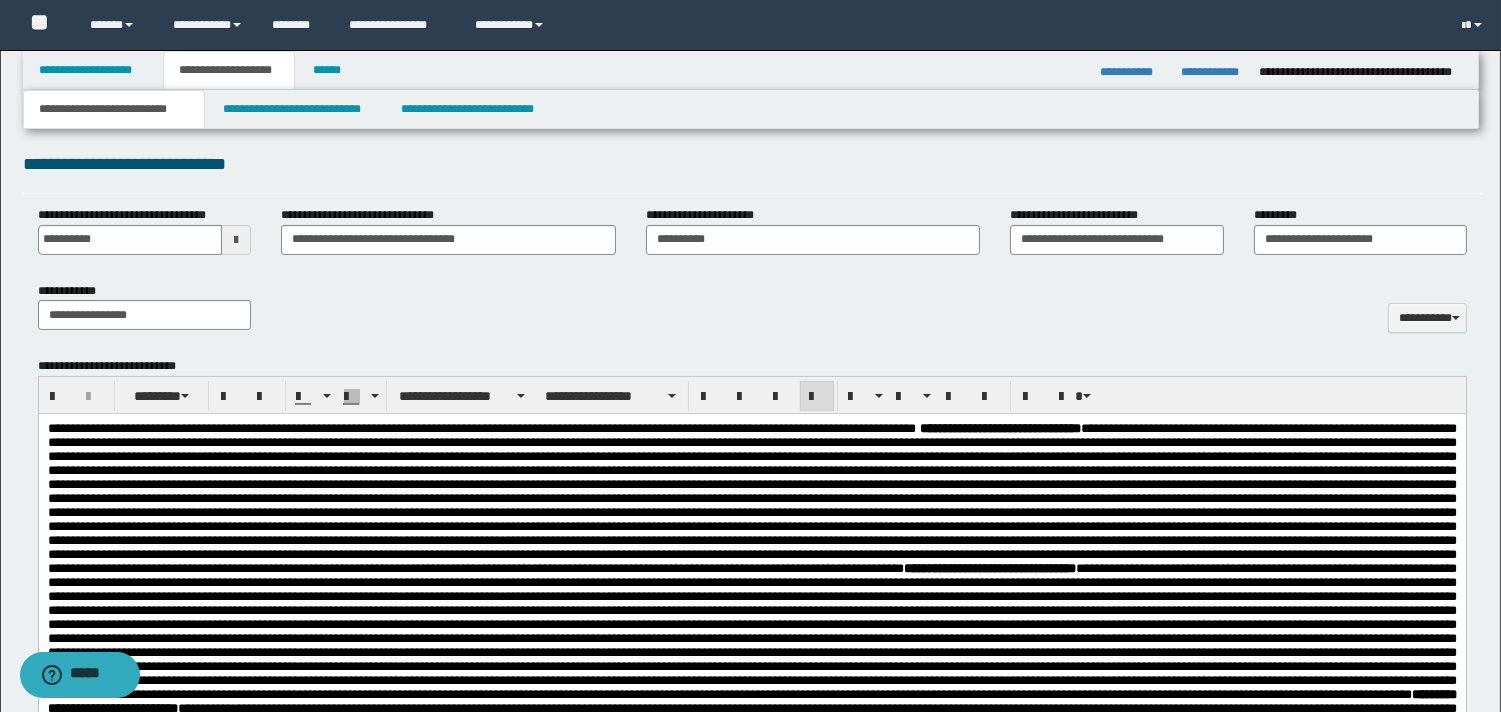 scroll, scrollTop: 726, scrollLeft: 0, axis: vertical 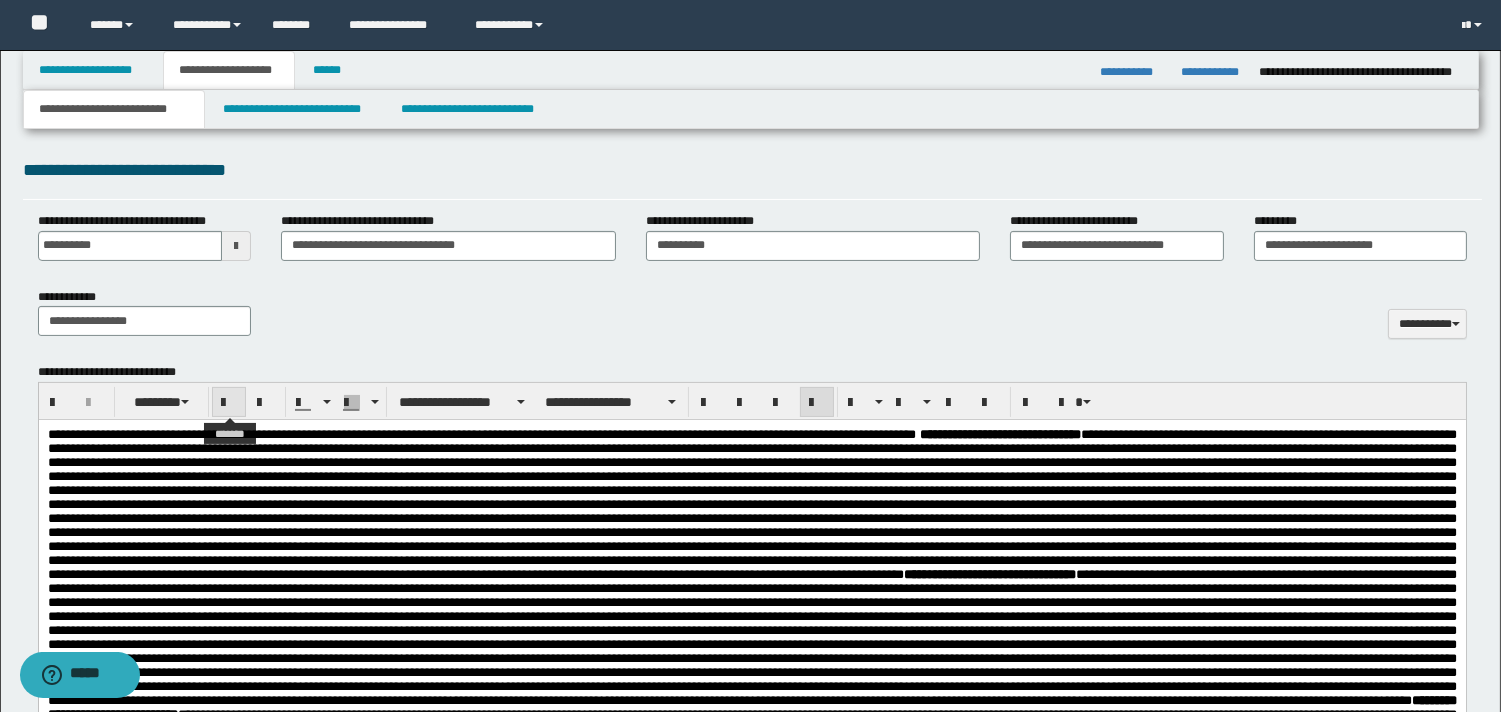 click at bounding box center (229, 403) 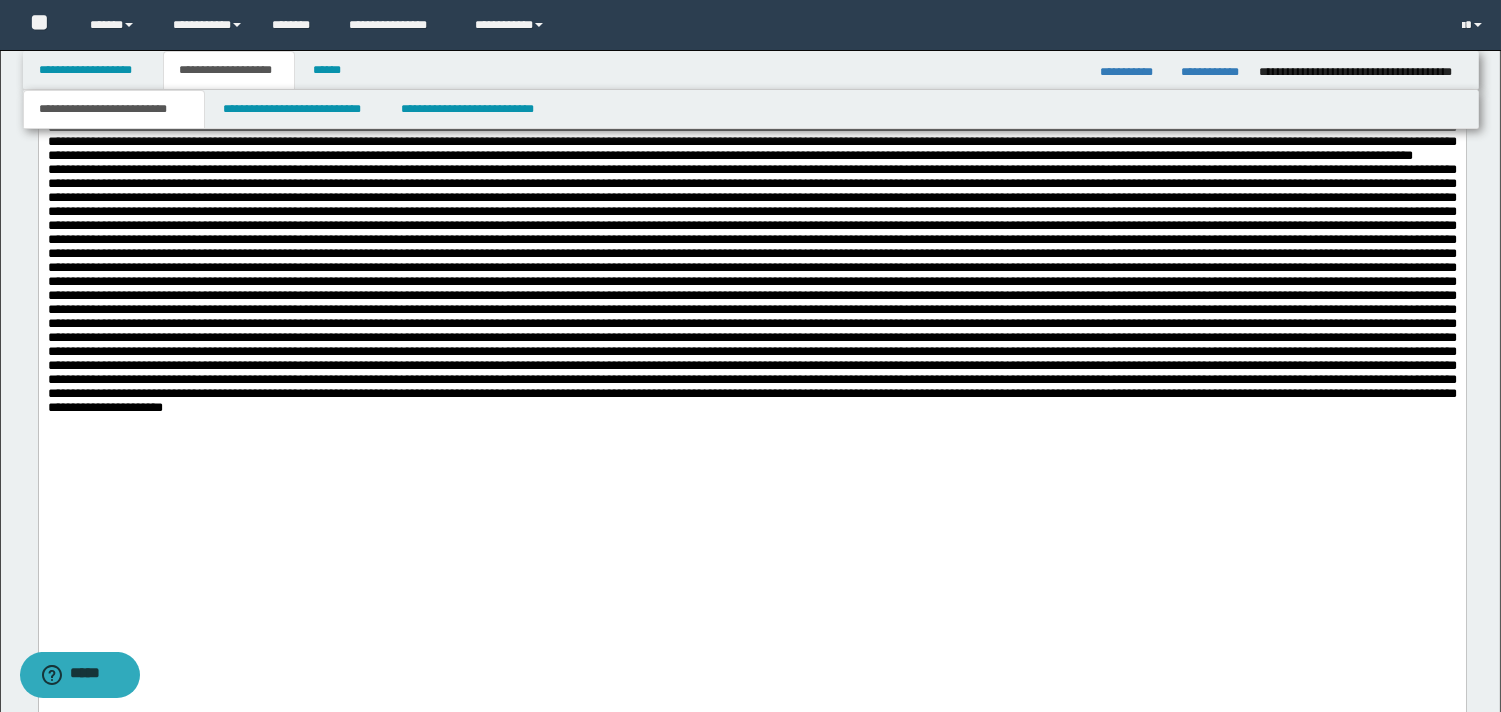 scroll, scrollTop: 1781, scrollLeft: 0, axis: vertical 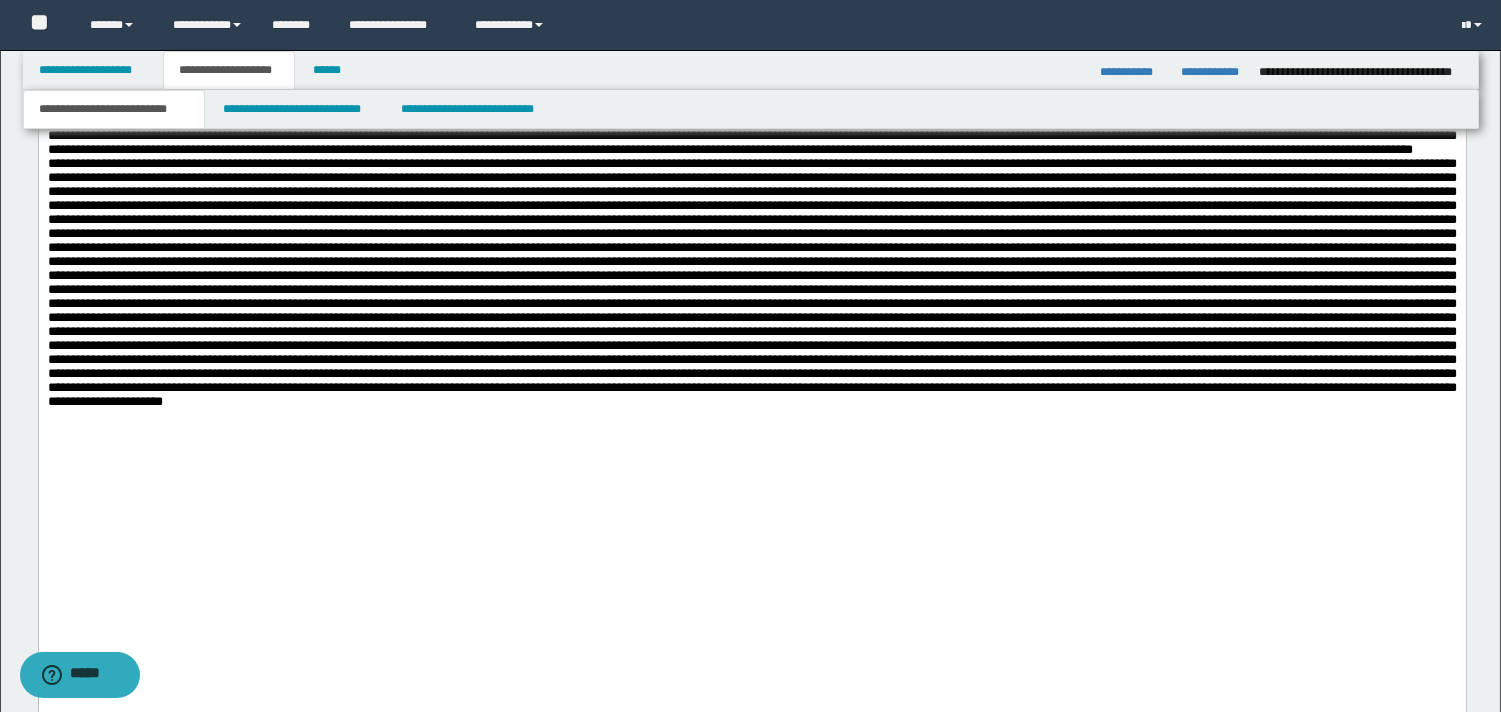 drag, startPoint x: 1430, startPoint y: 346, endPoint x: 1463, endPoint y: 354, distance: 33.955853 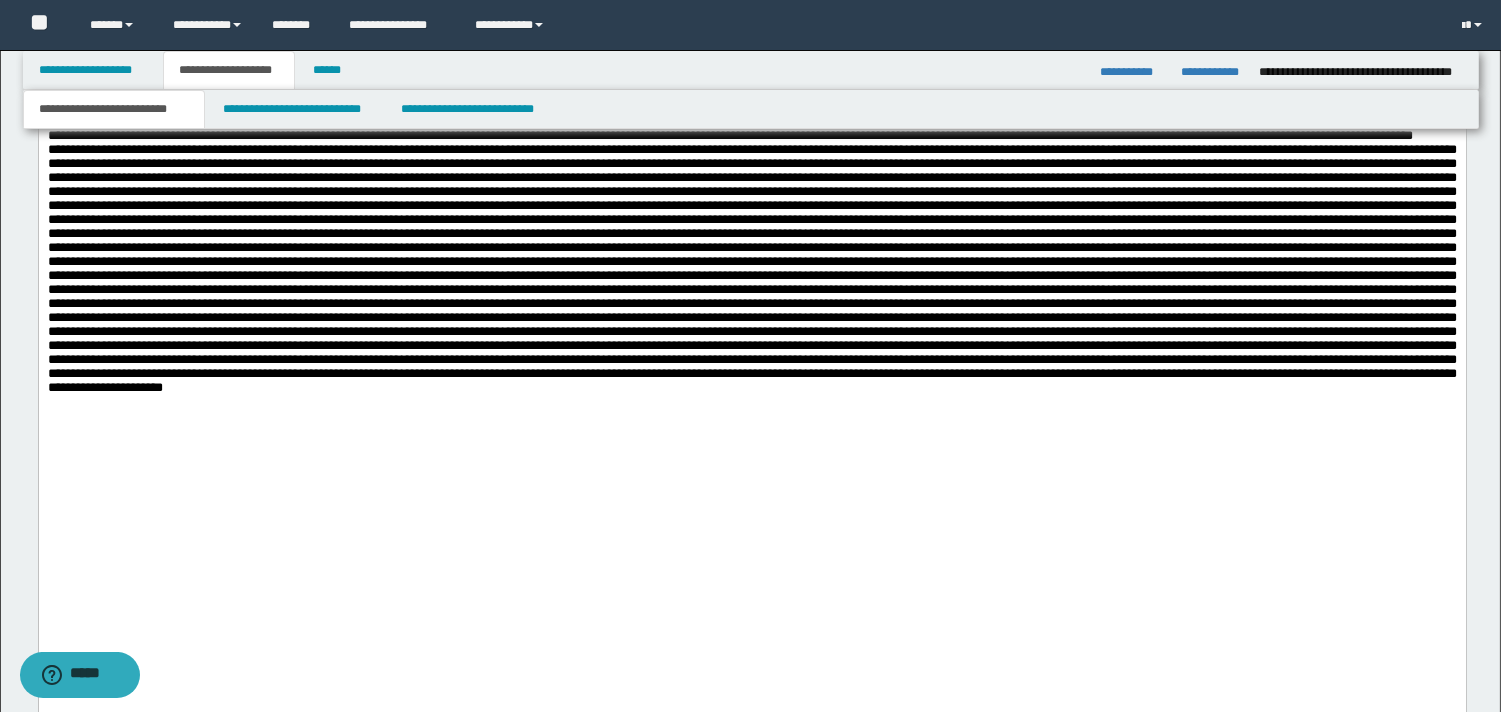 click on "**********" at bounding box center (751, -17) 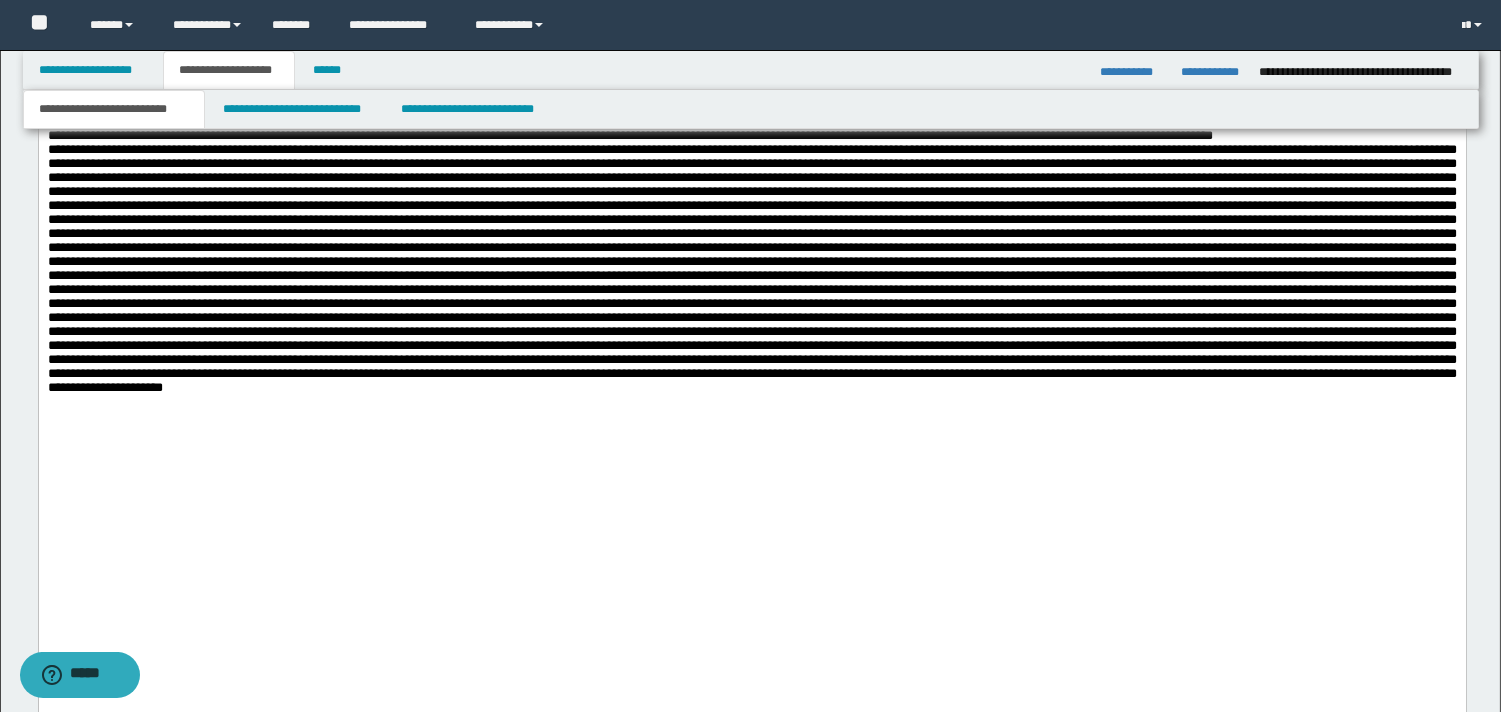 click on "**********" at bounding box center [751, 4] 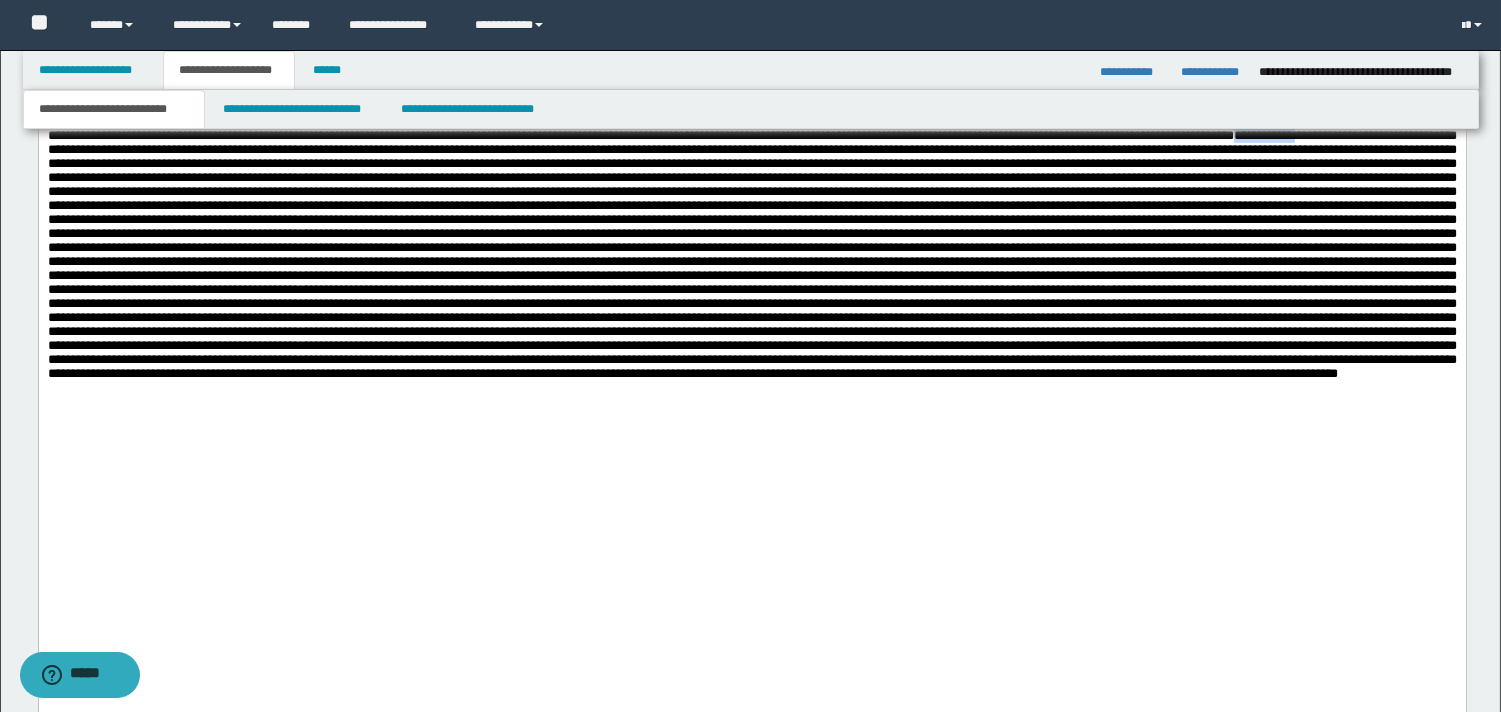drag, startPoint x: 839, startPoint y: 464, endPoint x: 919, endPoint y: 468, distance: 80.09994 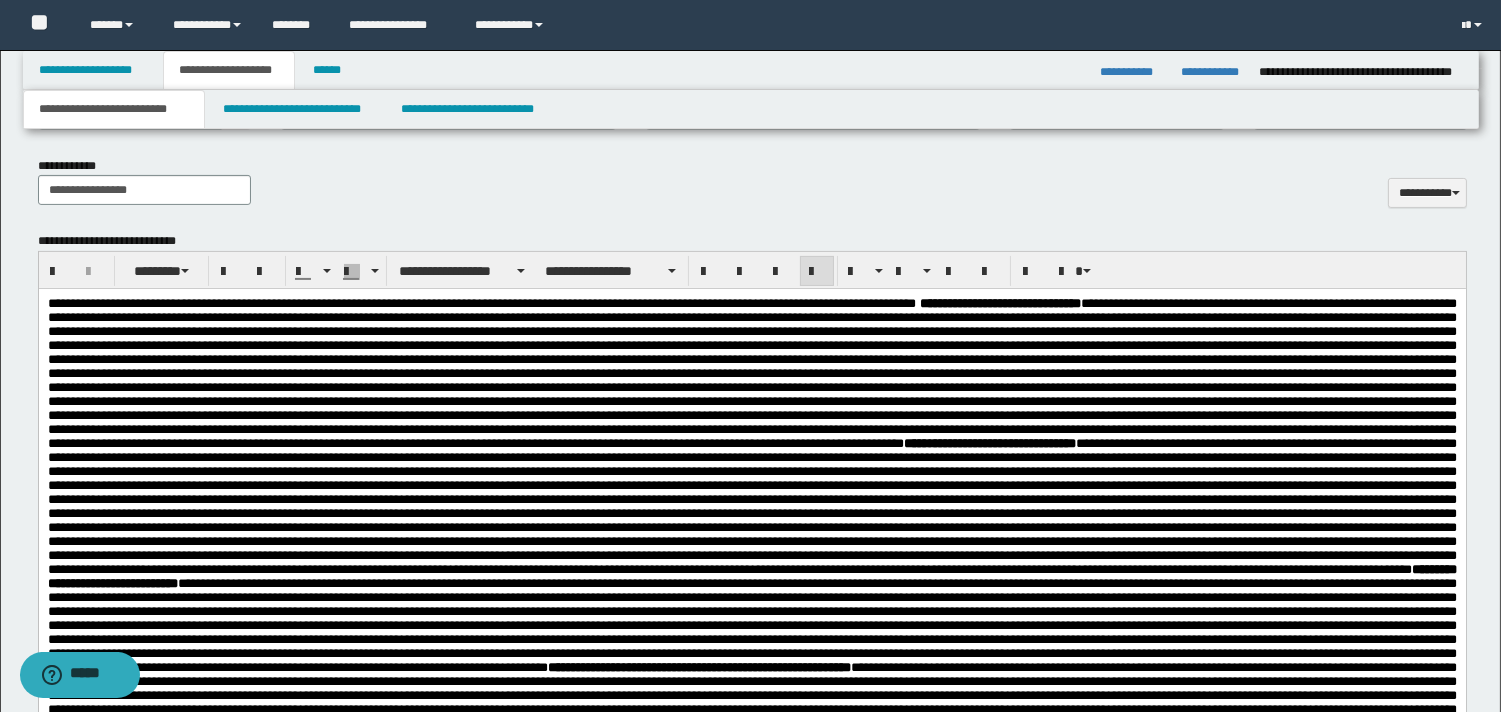 scroll, scrollTop: 847, scrollLeft: 0, axis: vertical 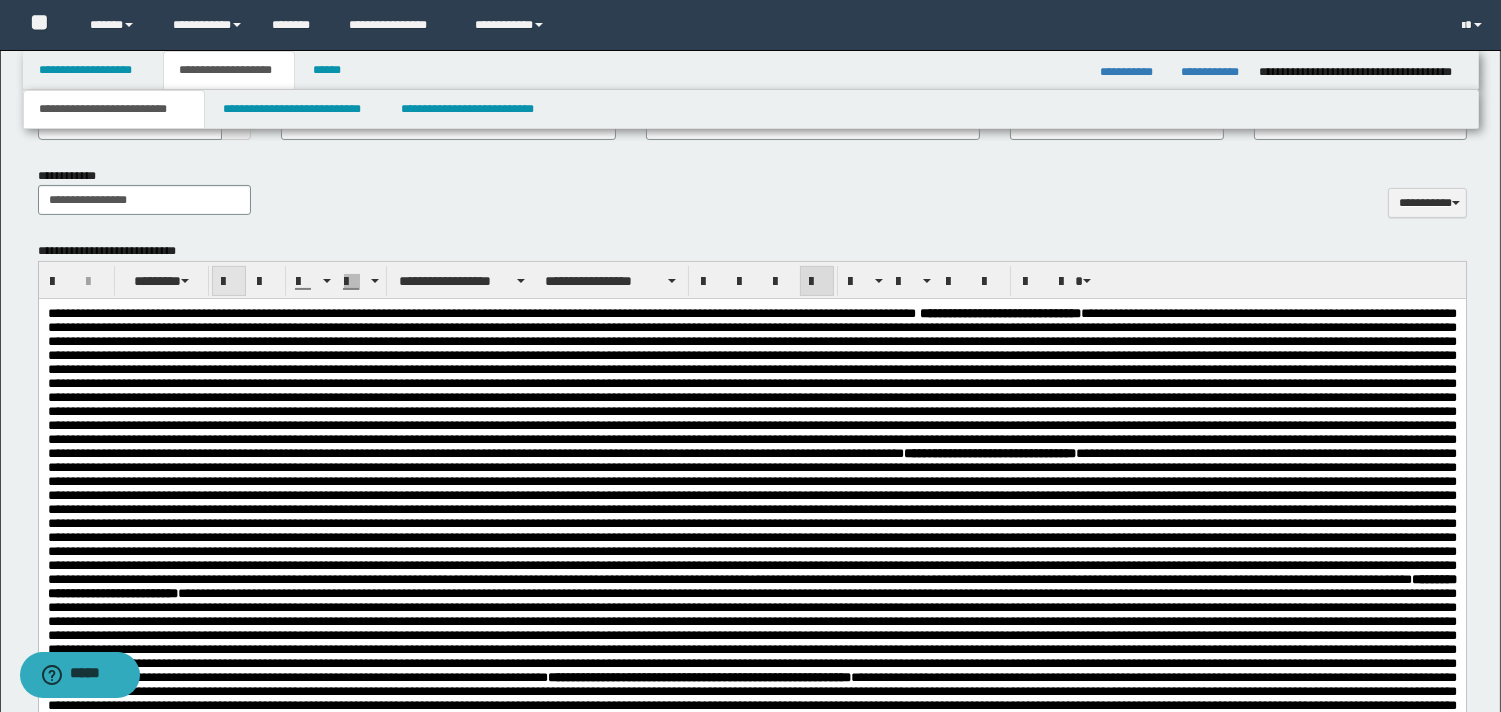 drag, startPoint x: 232, startPoint y: 275, endPoint x: 217, endPoint y: 291, distance: 21.931713 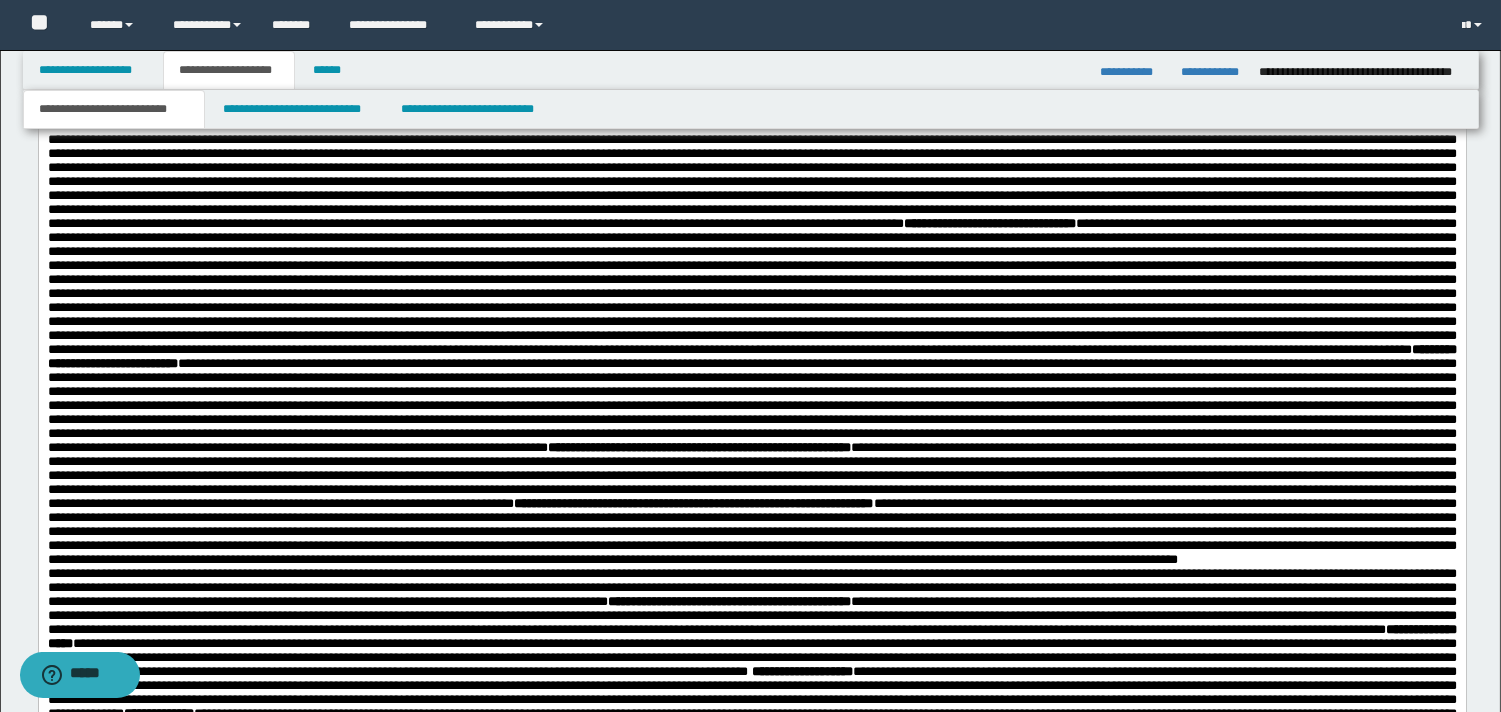 scroll, scrollTop: 1215, scrollLeft: 0, axis: vertical 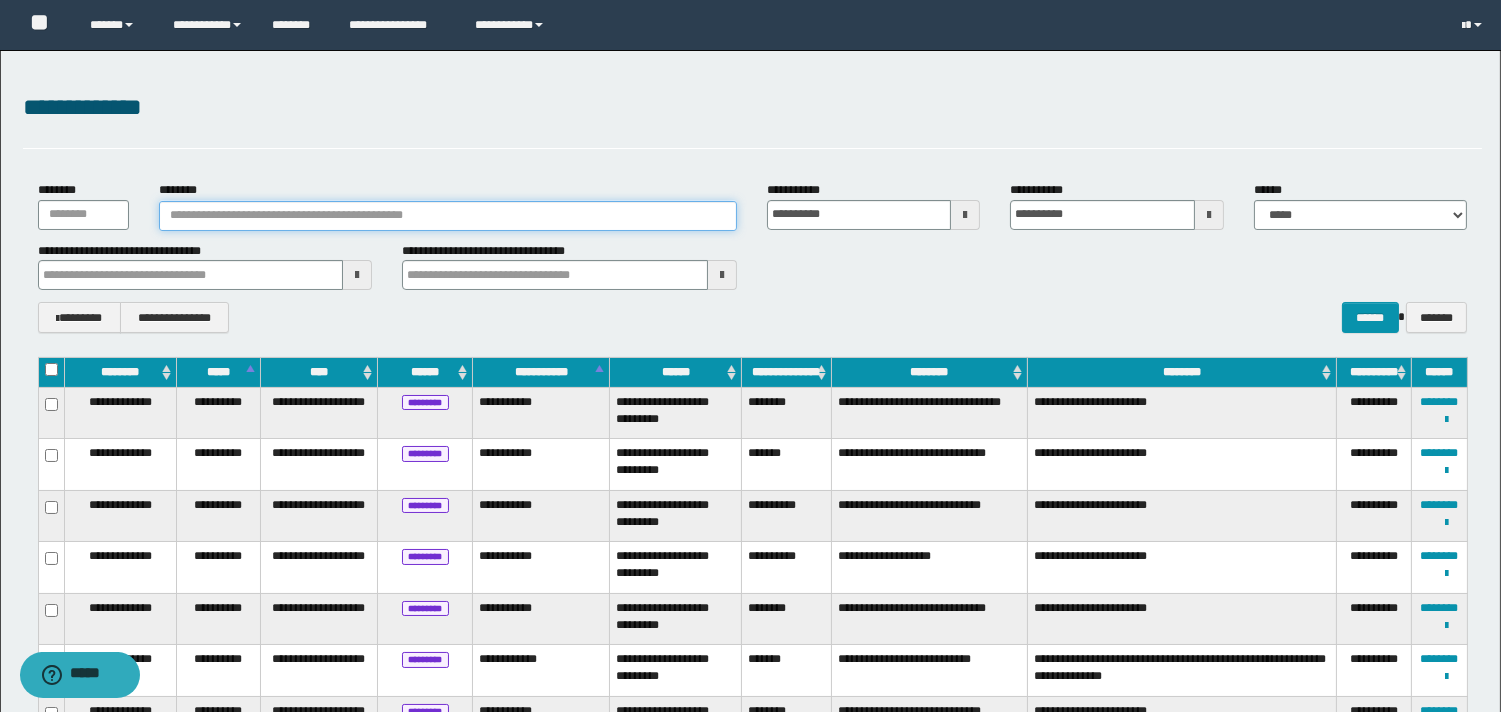 click on "********" at bounding box center [448, 216] 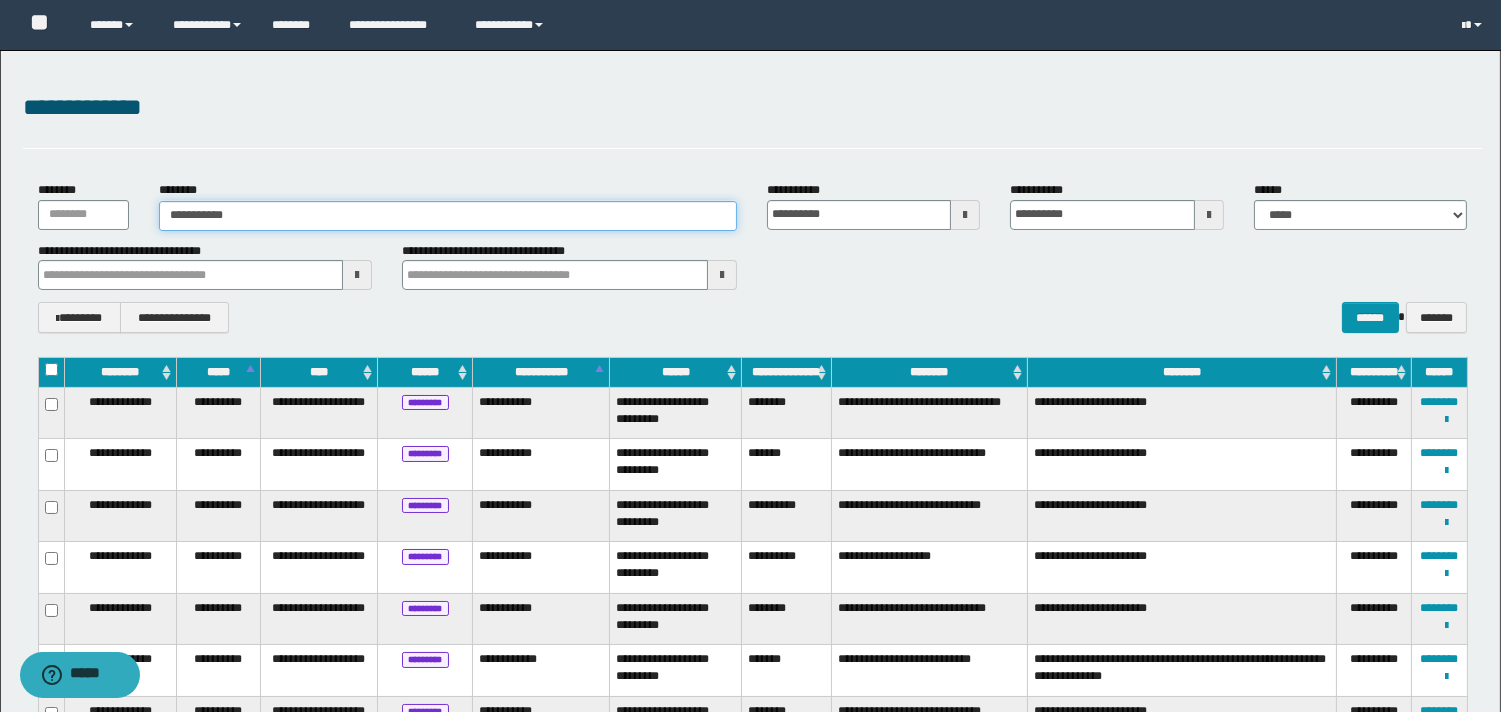 type on "**********" 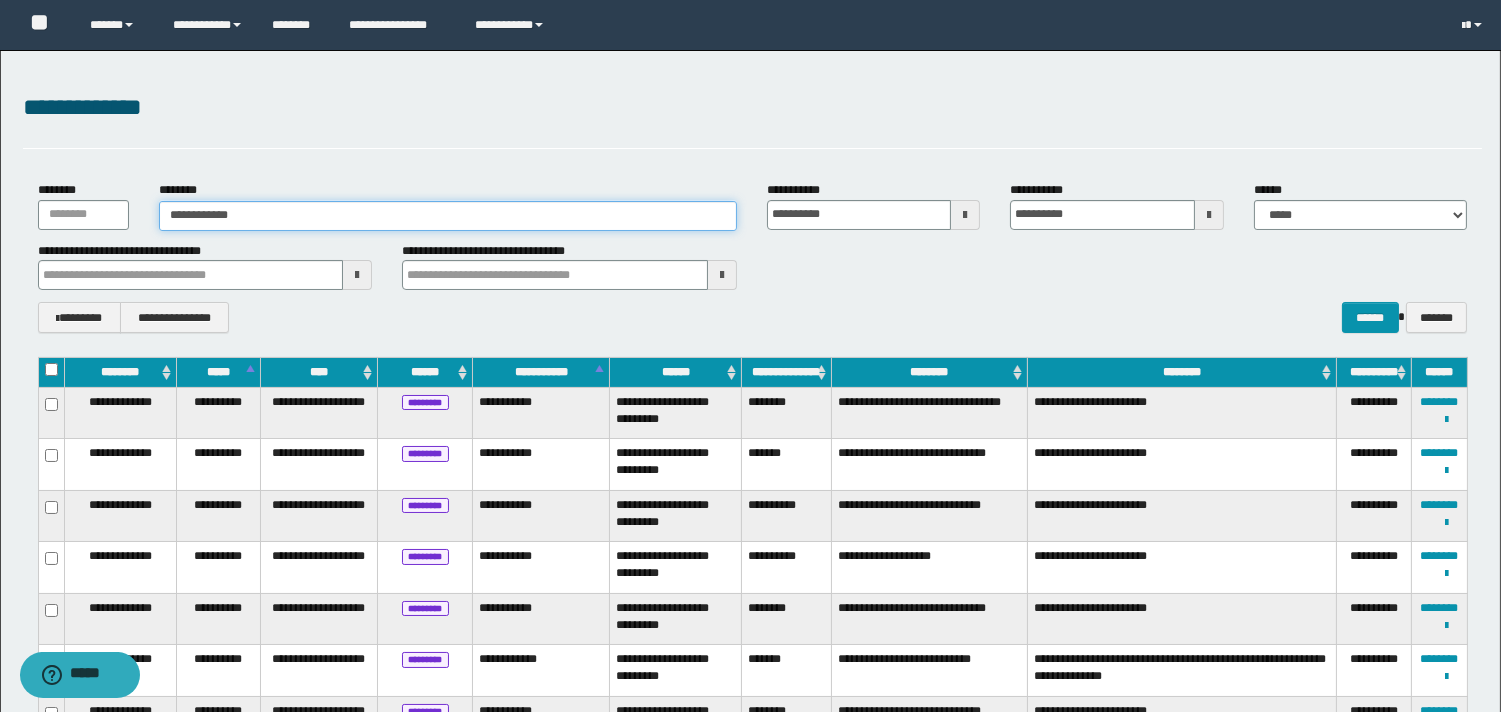 type on "**********" 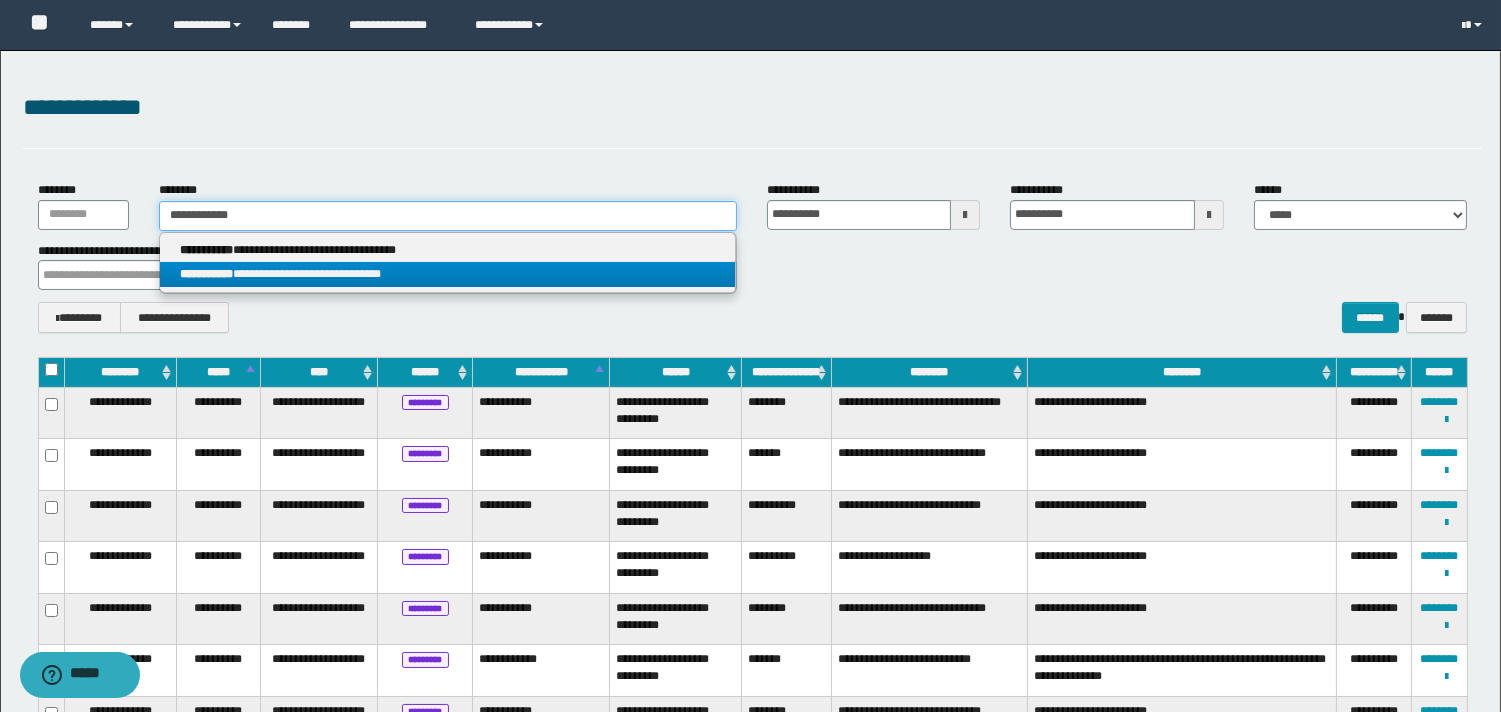 type on "**********" 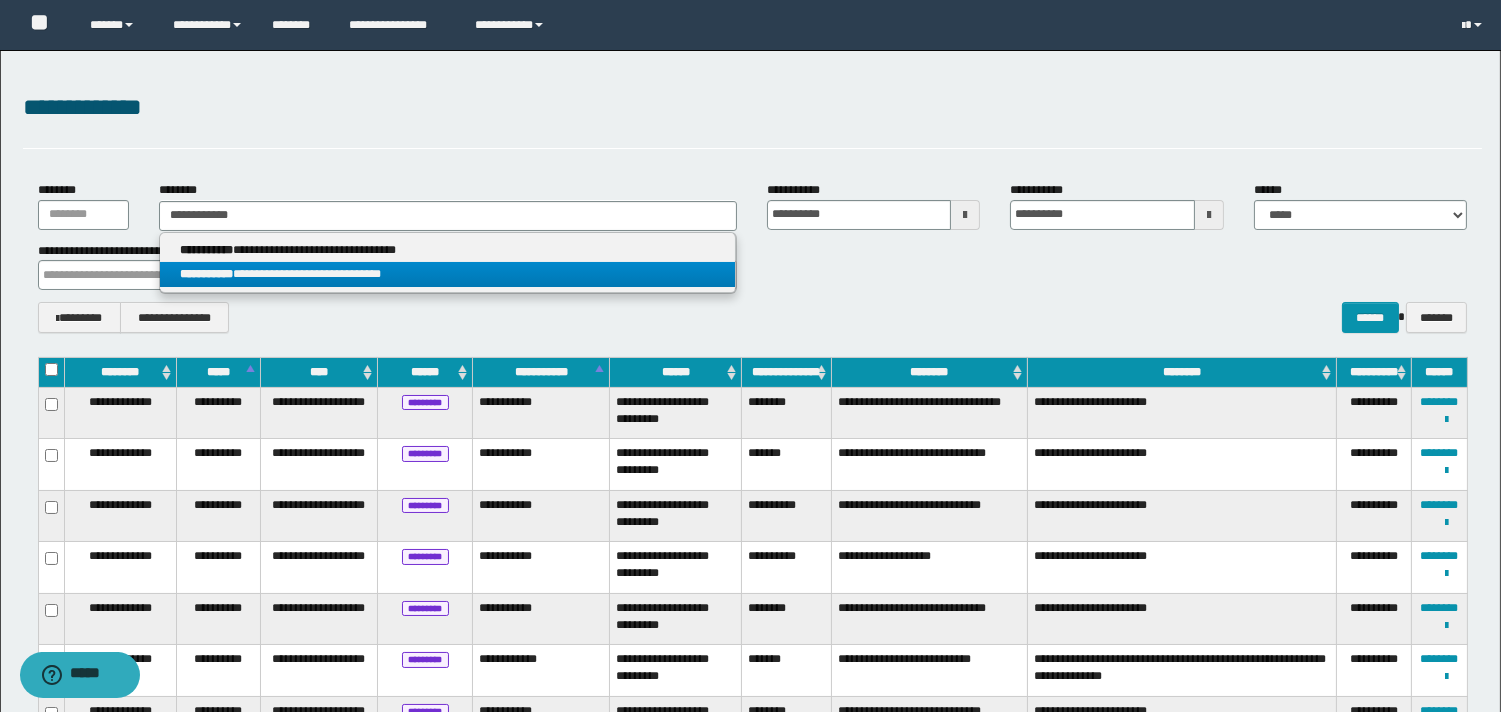 click on "**********" at bounding box center (448, 274) 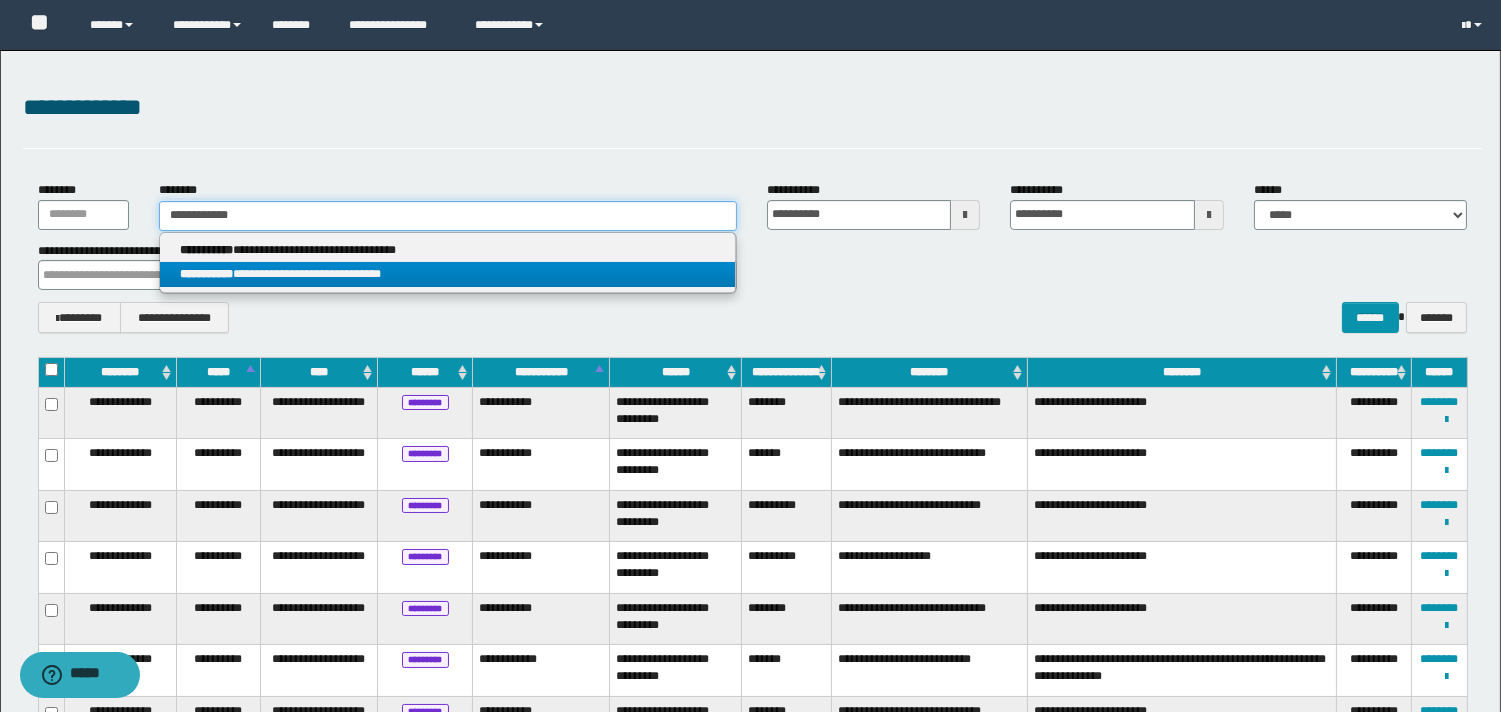 type 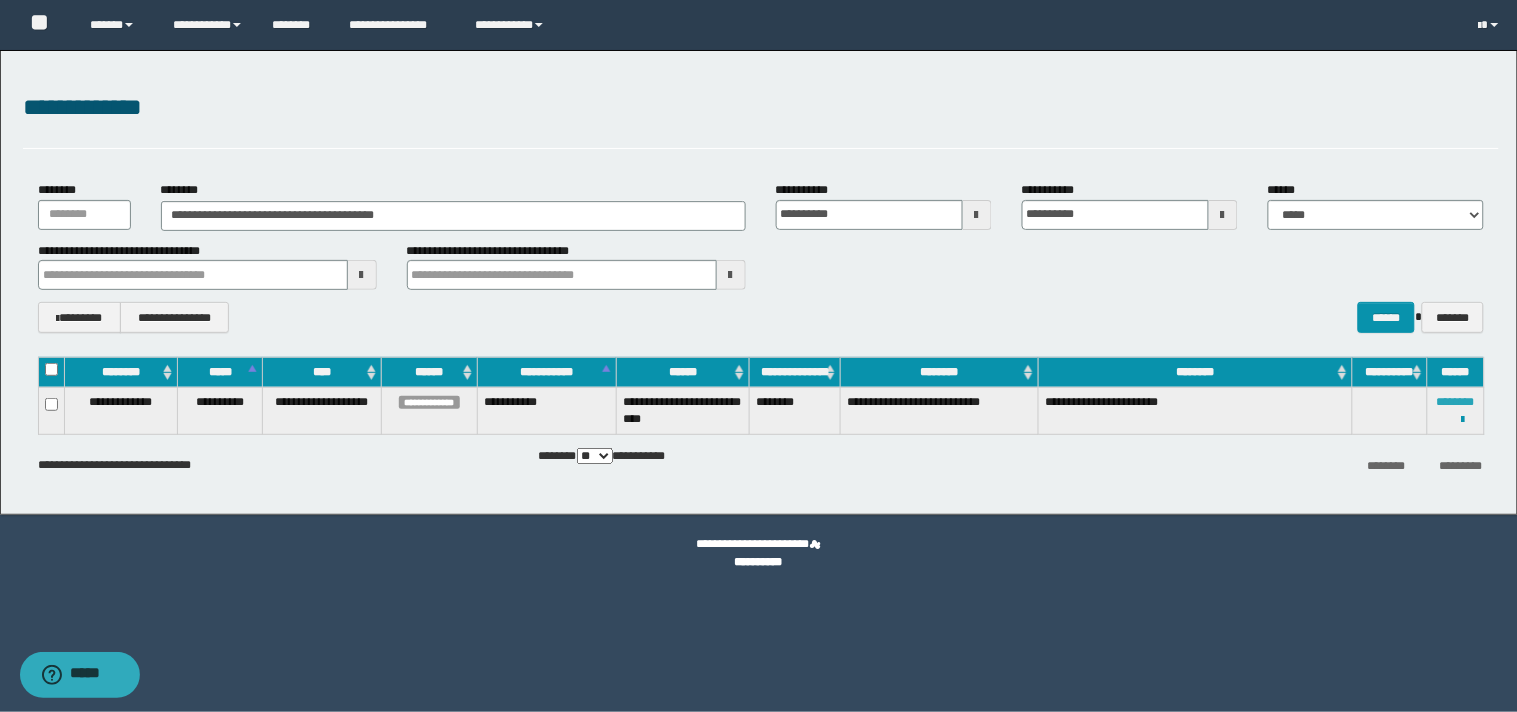 click on "********" at bounding box center [1456, 402] 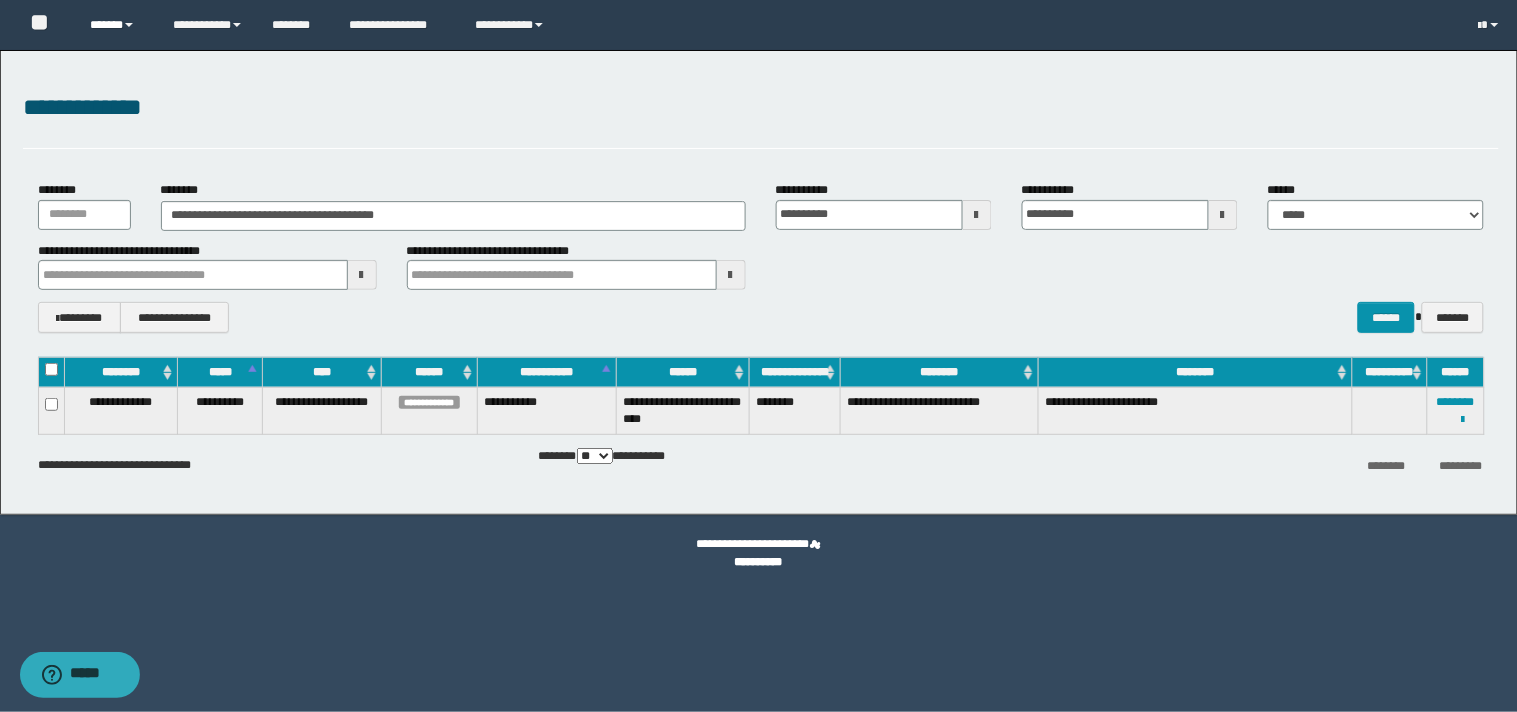 click at bounding box center (129, 25) 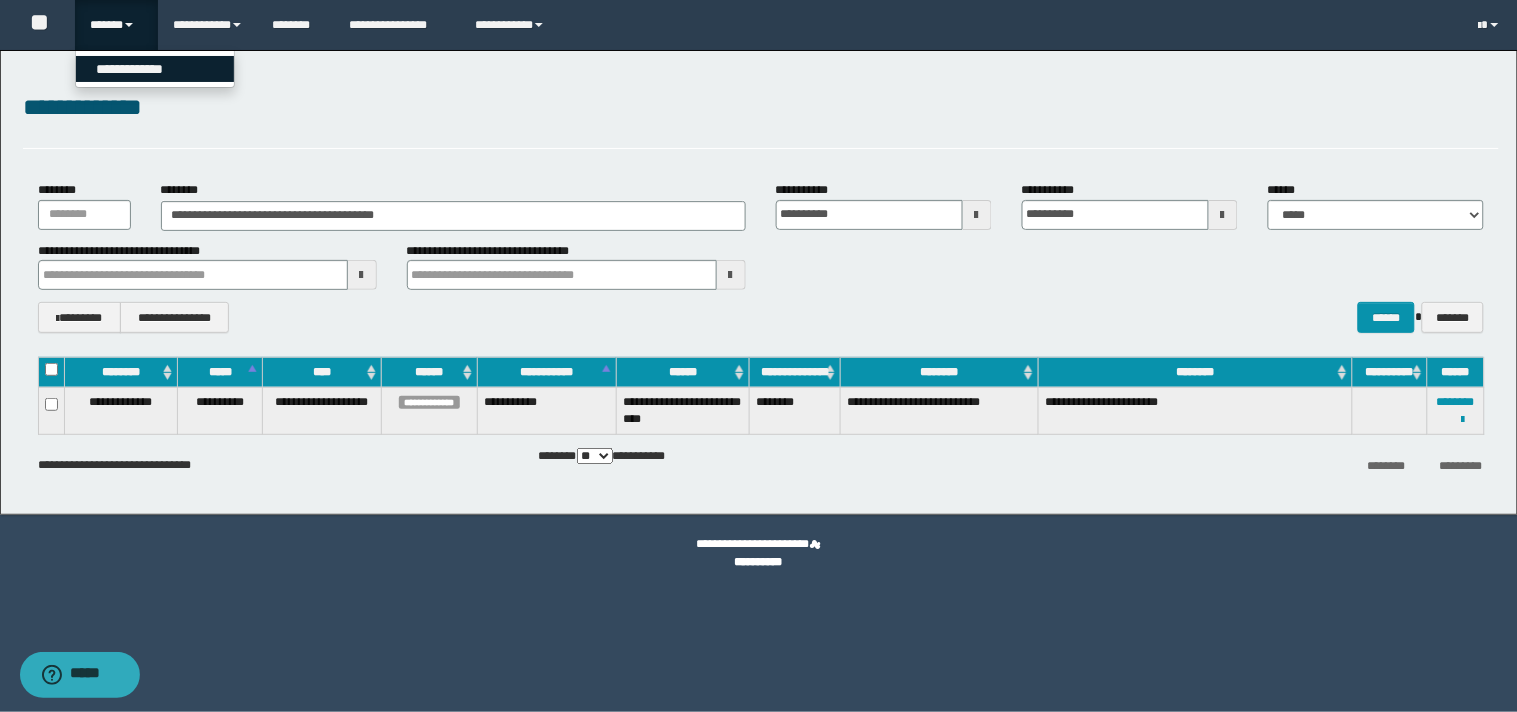 click on "**********" at bounding box center [155, 69] 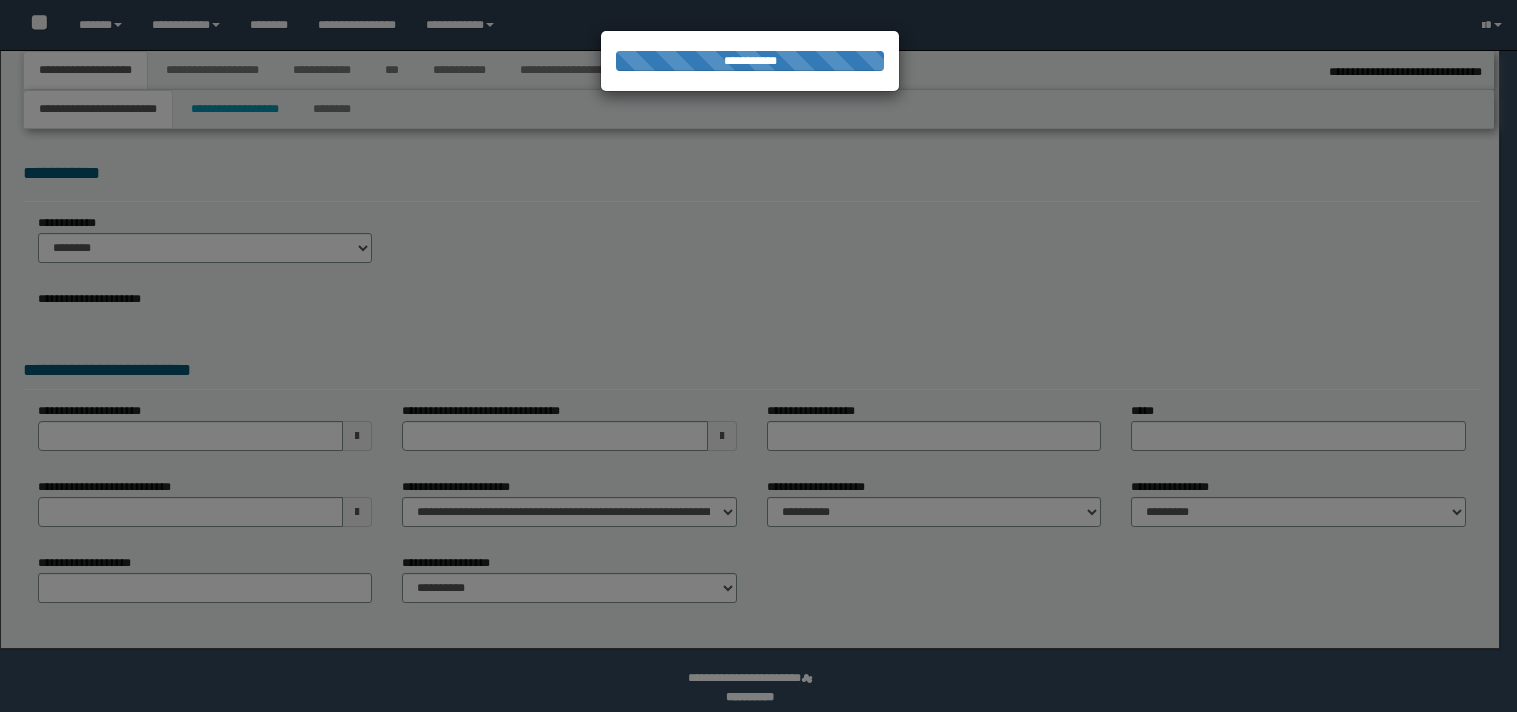 select on "*" 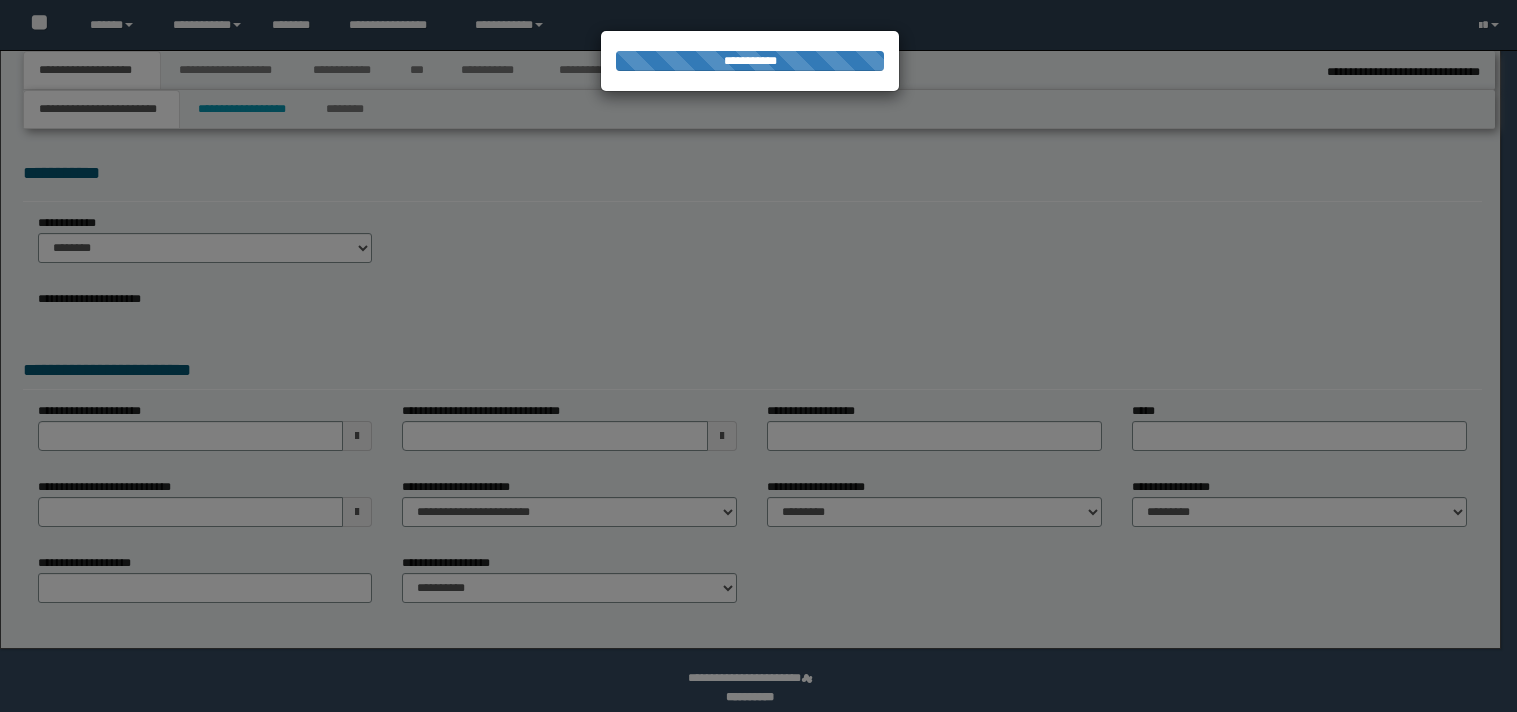 scroll, scrollTop: 0, scrollLeft: 0, axis: both 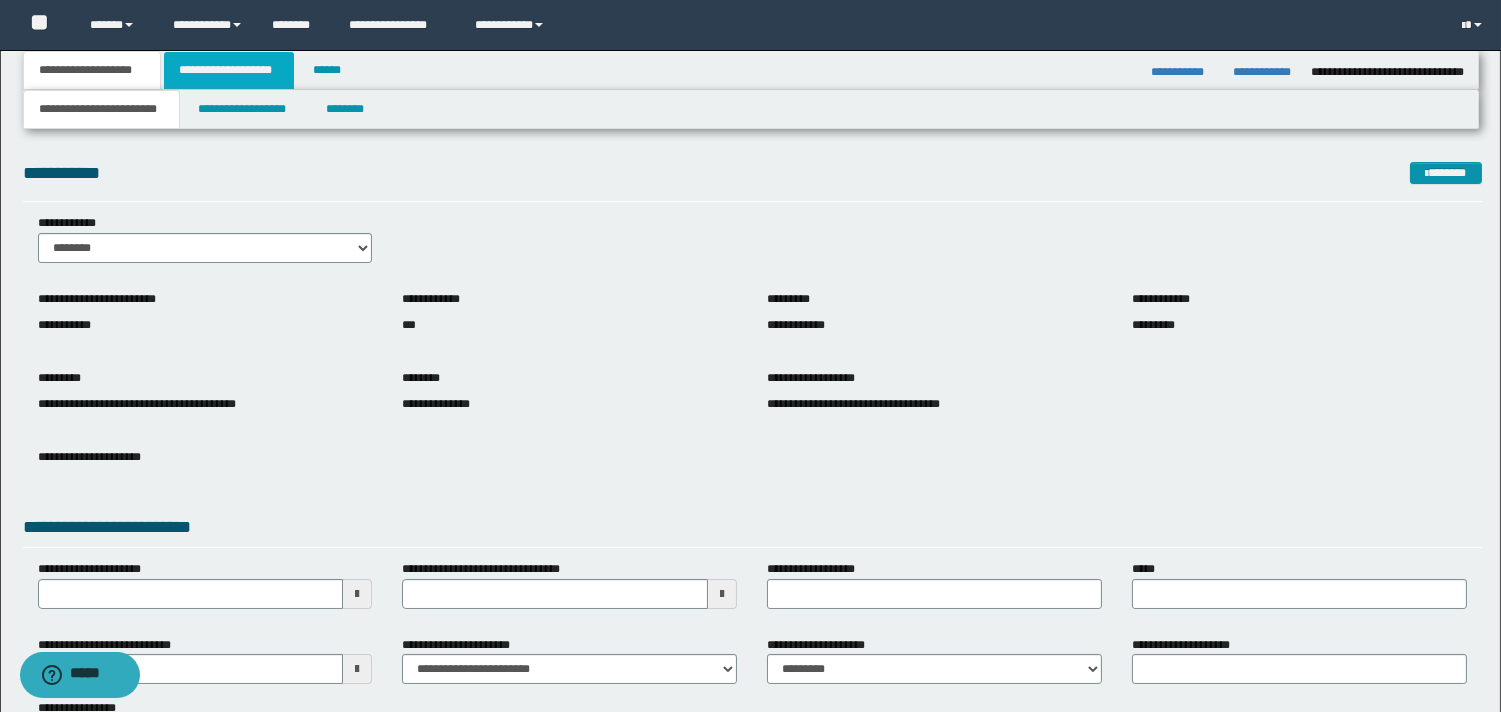 click on "**********" at bounding box center (229, 70) 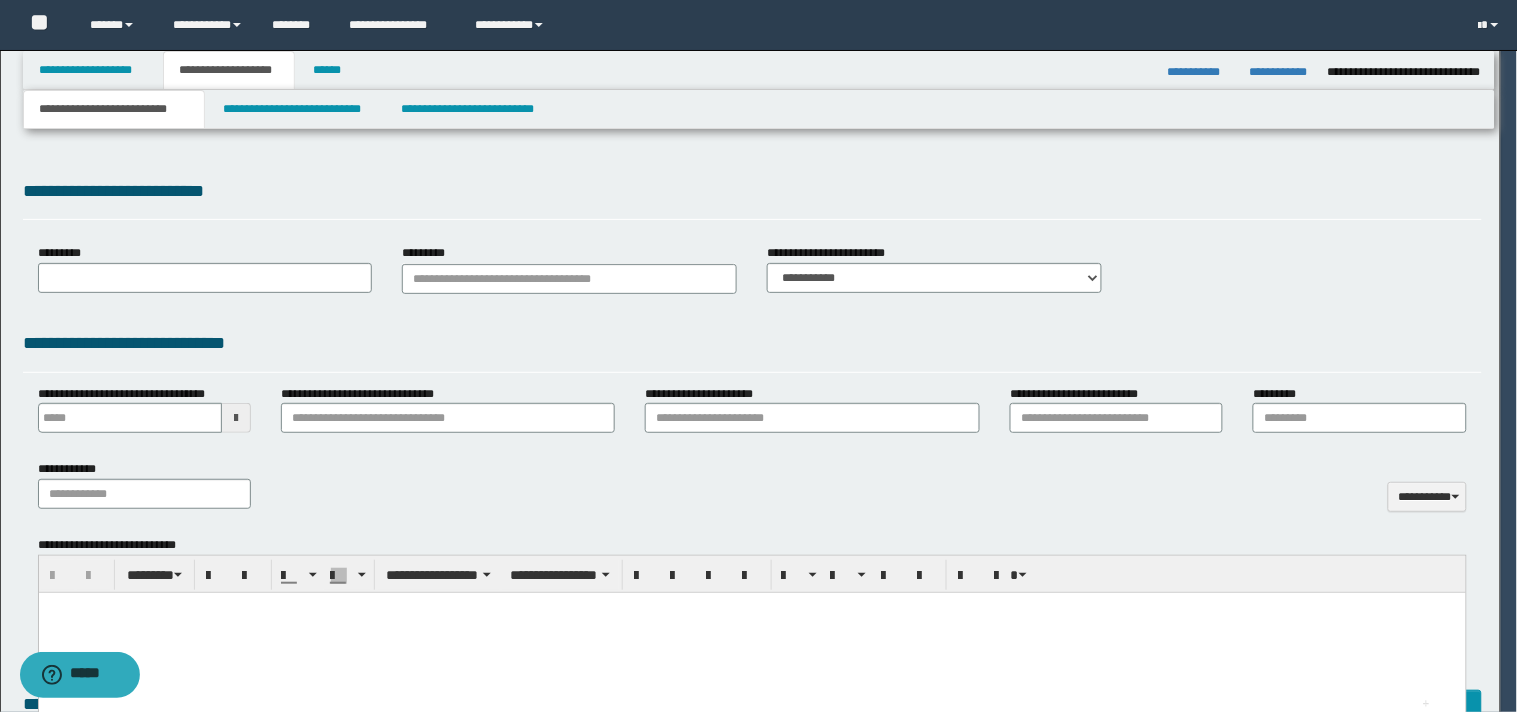 type on "**********" 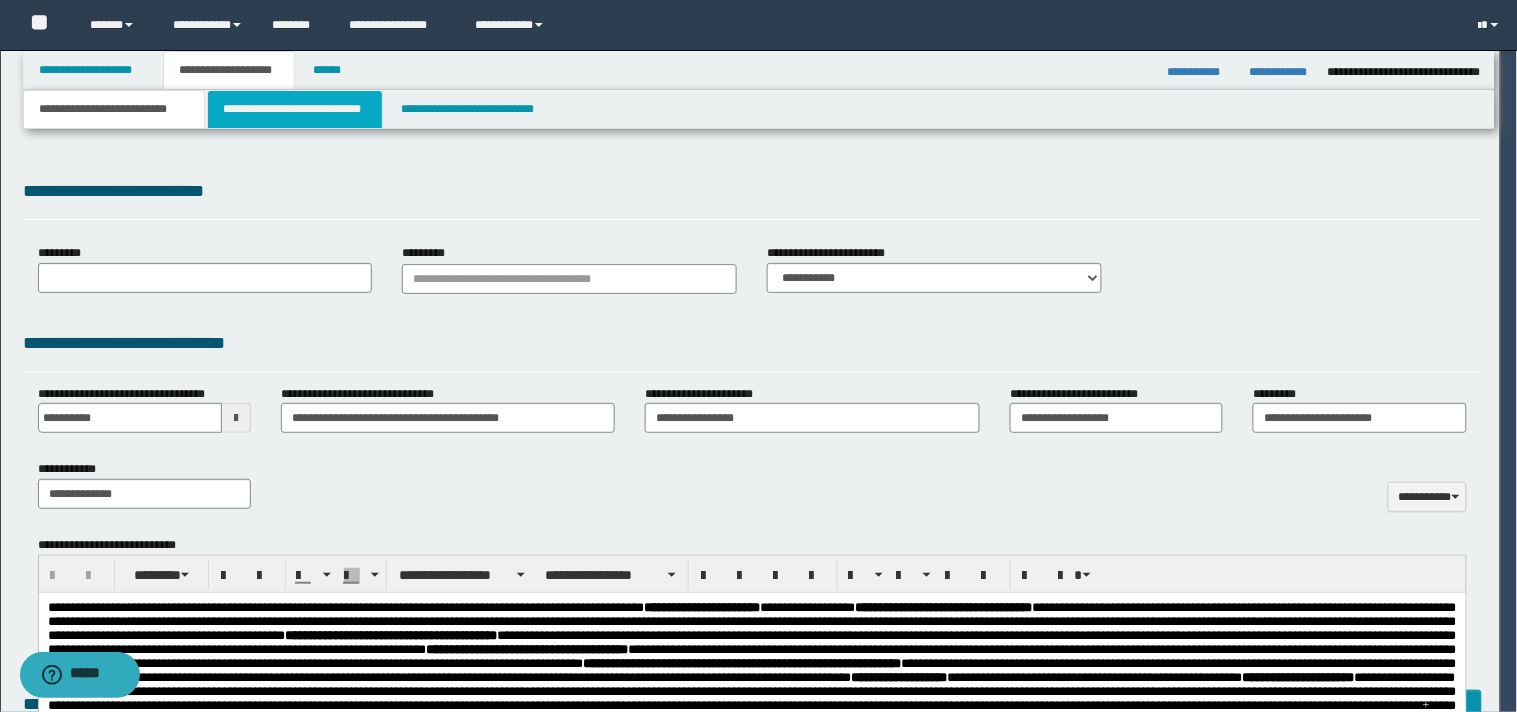 scroll, scrollTop: 0, scrollLeft: 0, axis: both 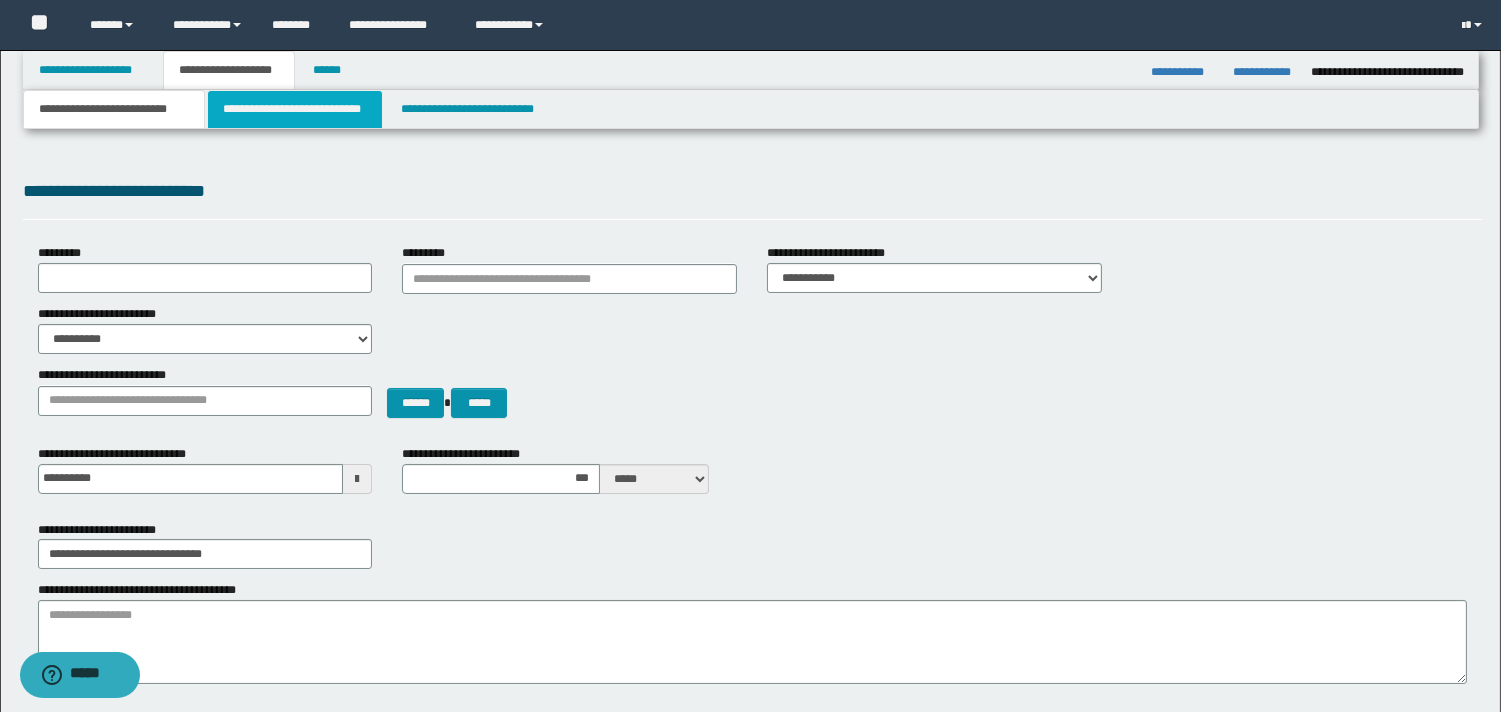 click on "**********" at bounding box center [295, 109] 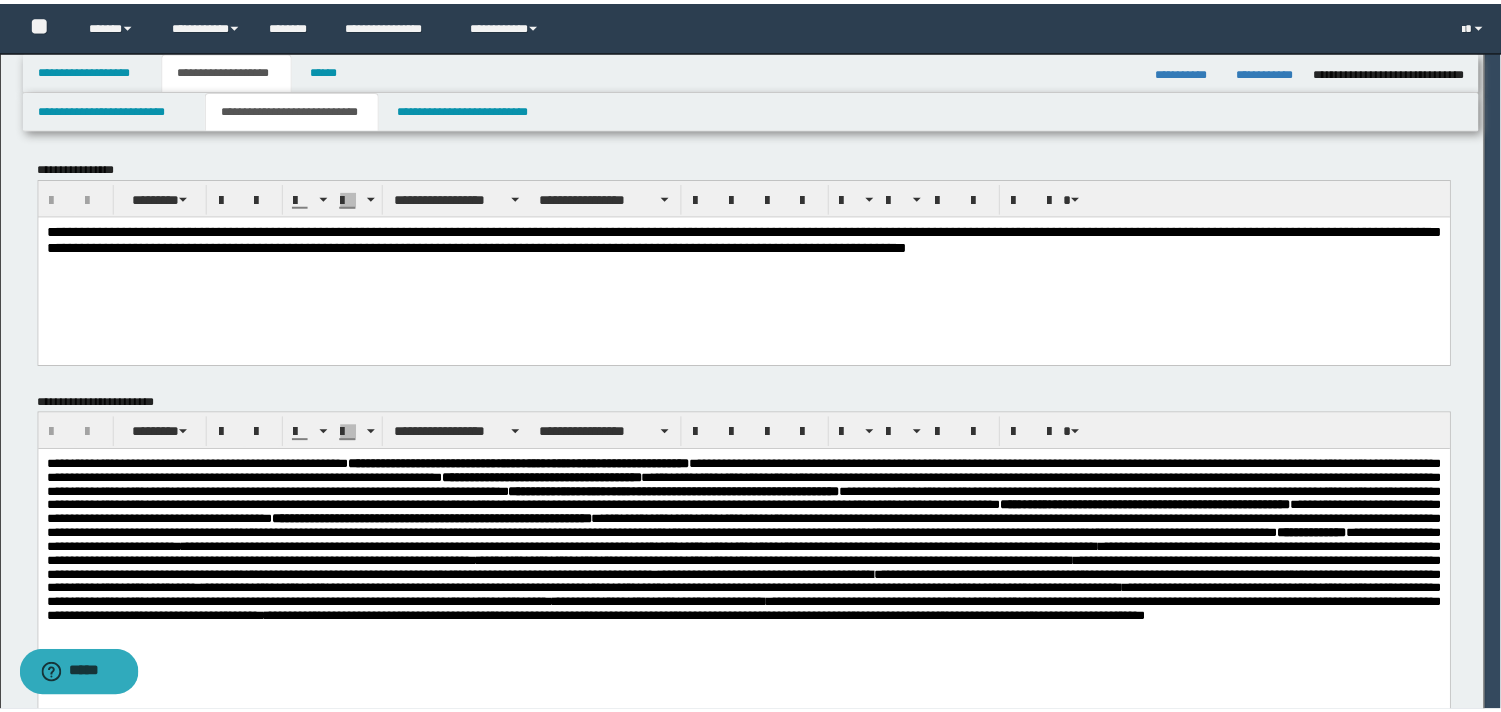 scroll, scrollTop: 0, scrollLeft: 0, axis: both 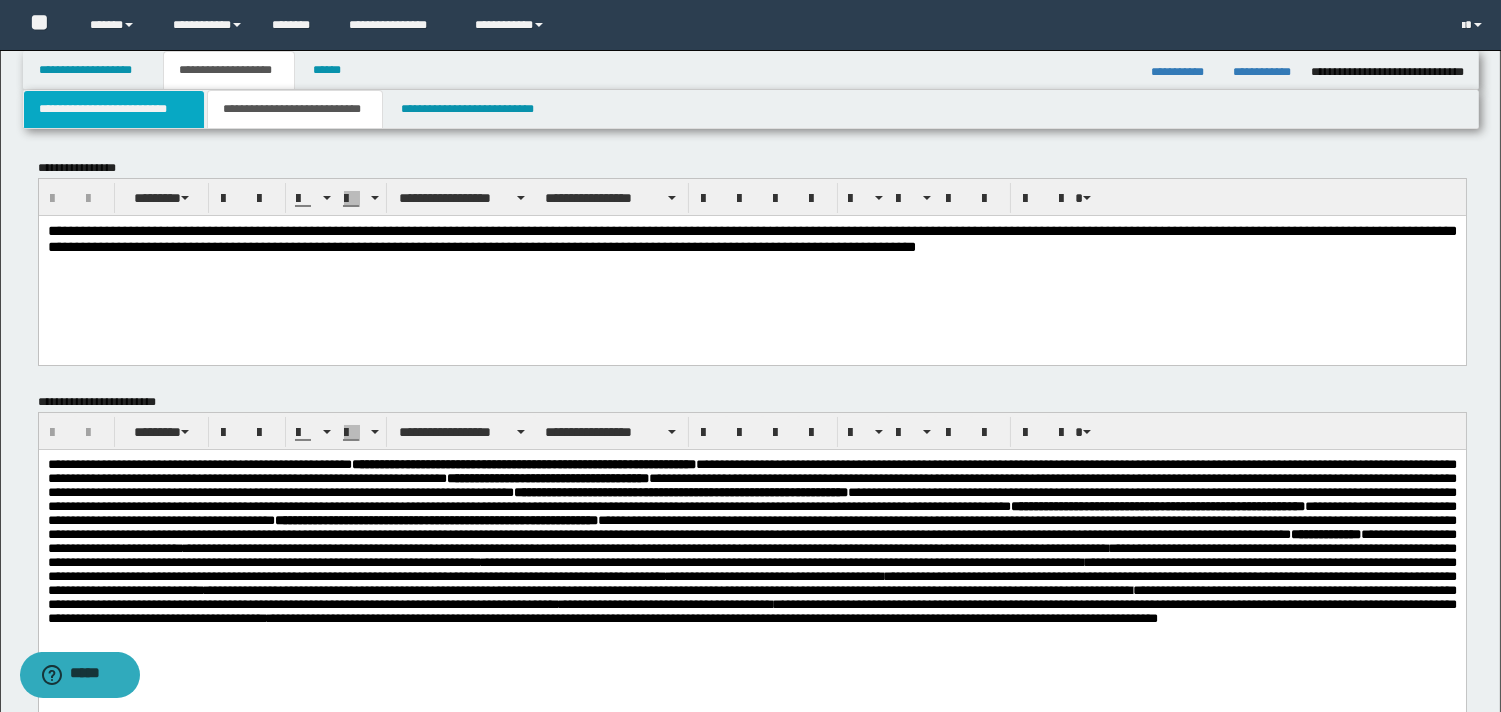 click on "**********" at bounding box center (114, 109) 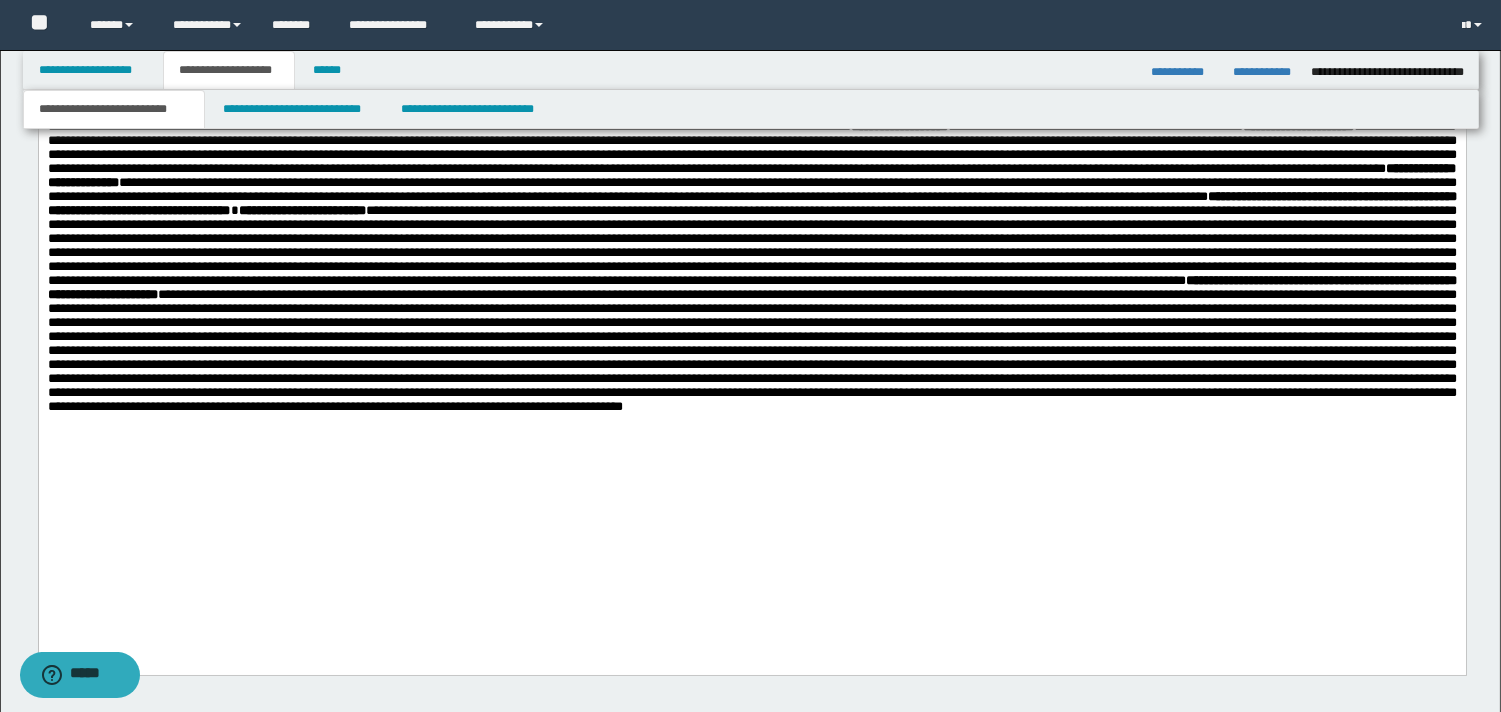 scroll, scrollTop: 1112, scrollLeft: 0, axis: vertical 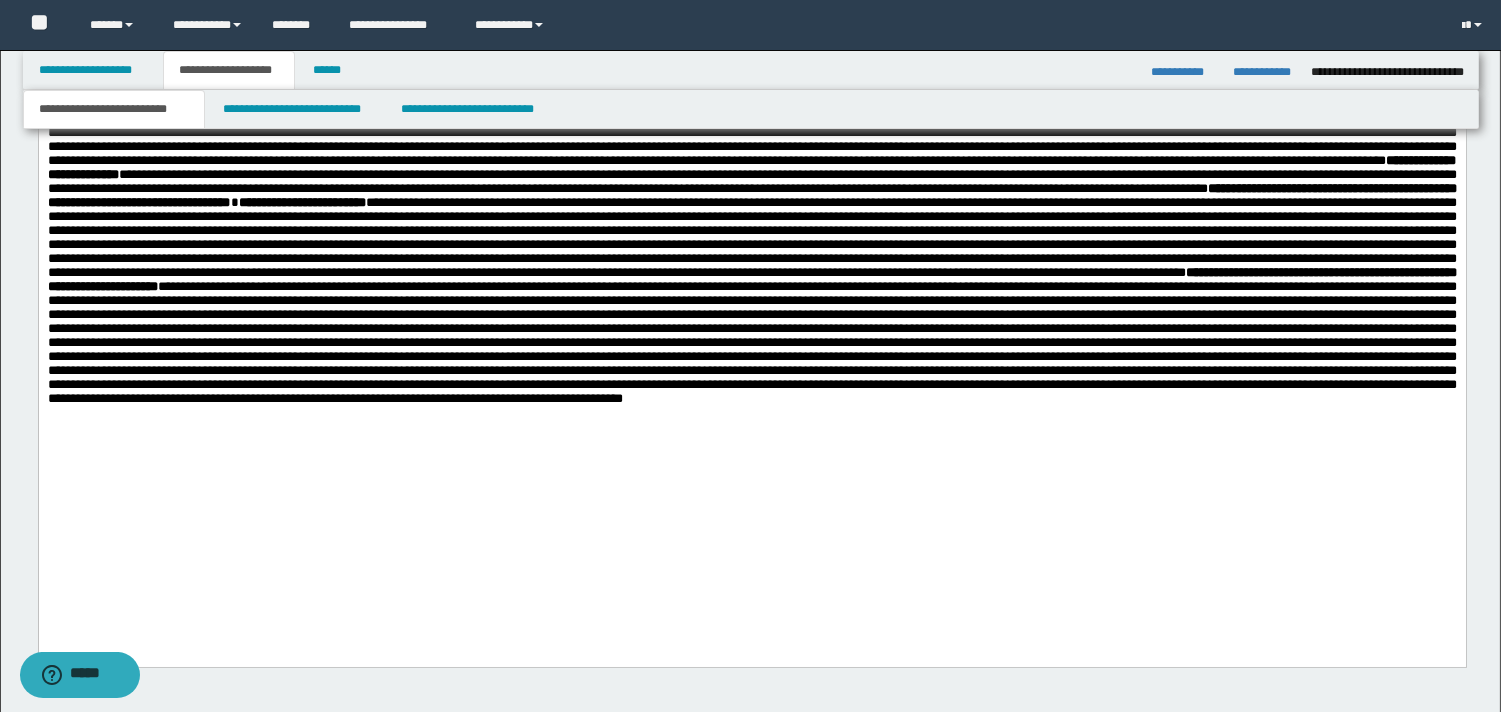click on "**********" at bounding box center [751, 224] 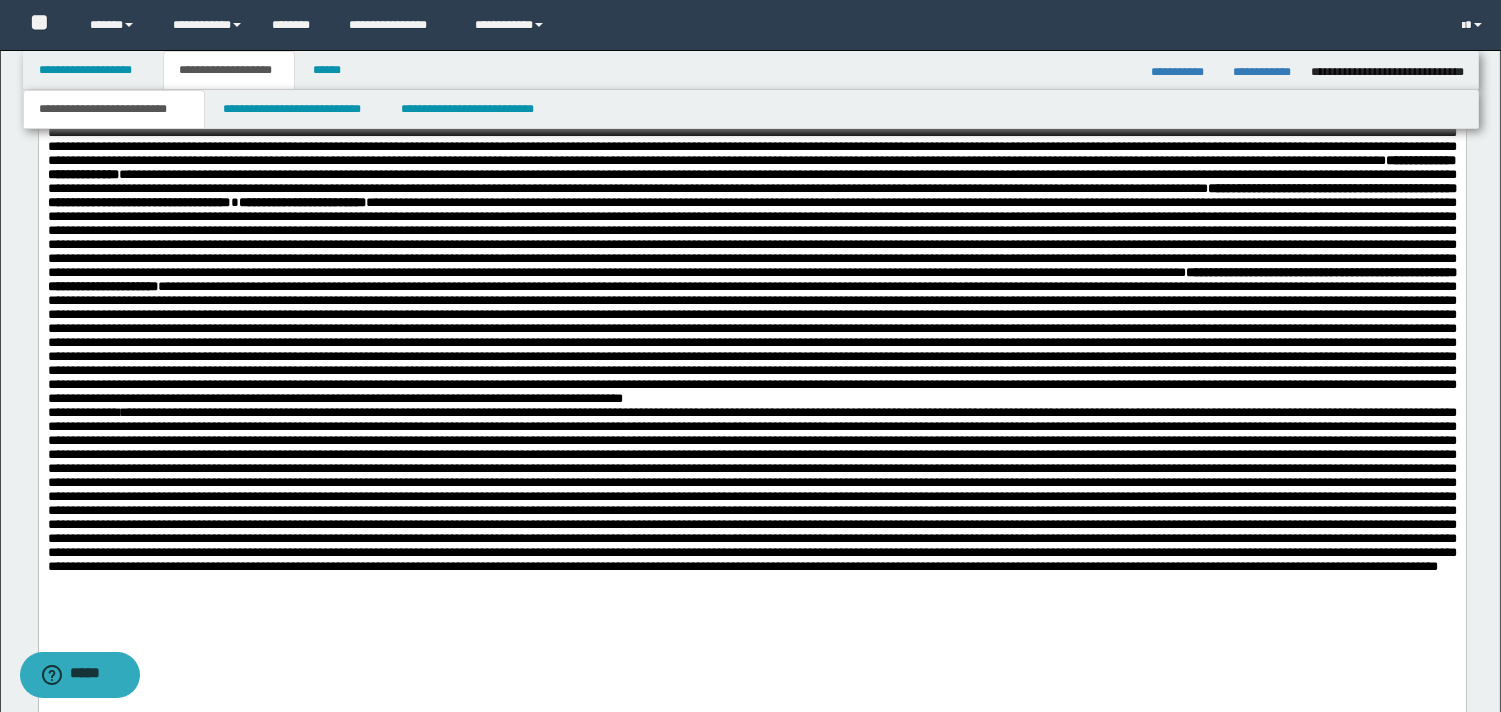 click on "**********" at bounding box center (751, 224) 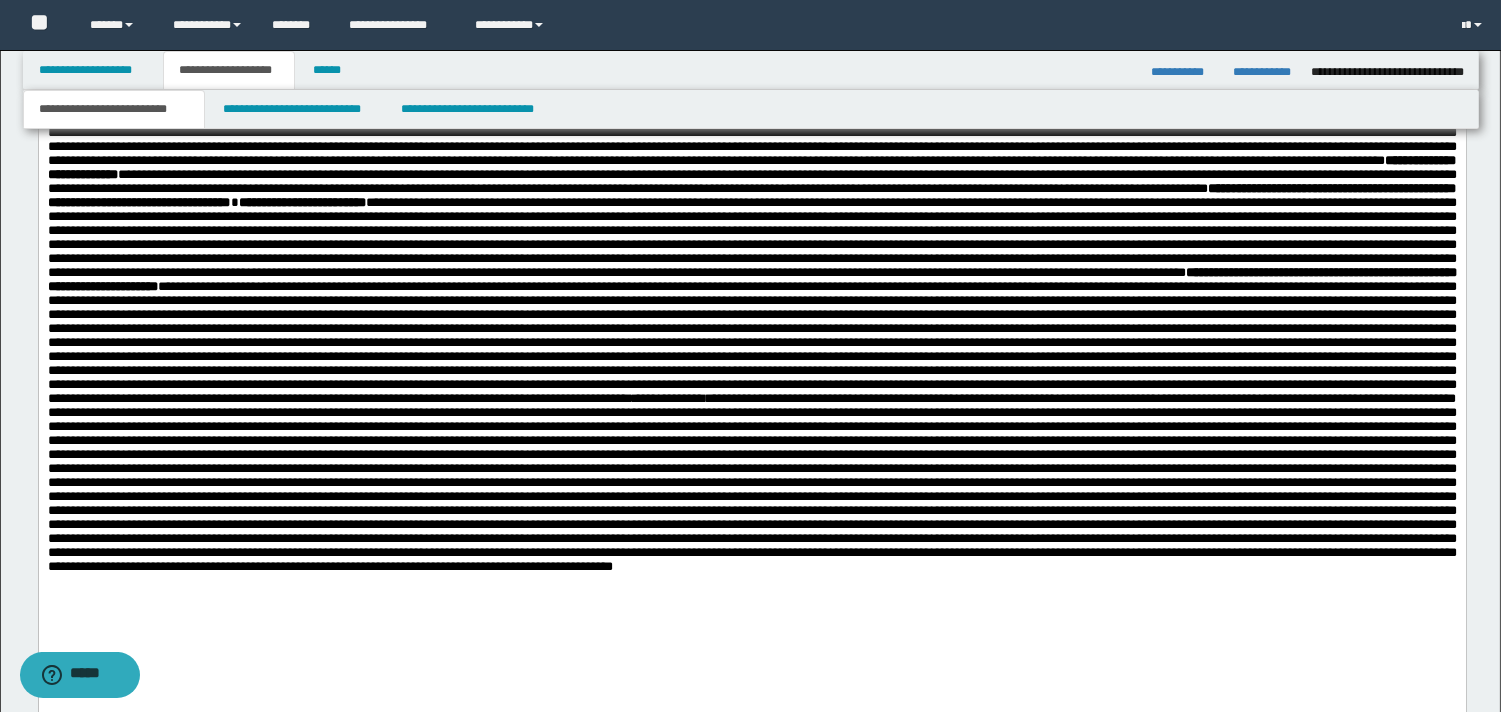 click on "**********" at bounding box center [751, 335] 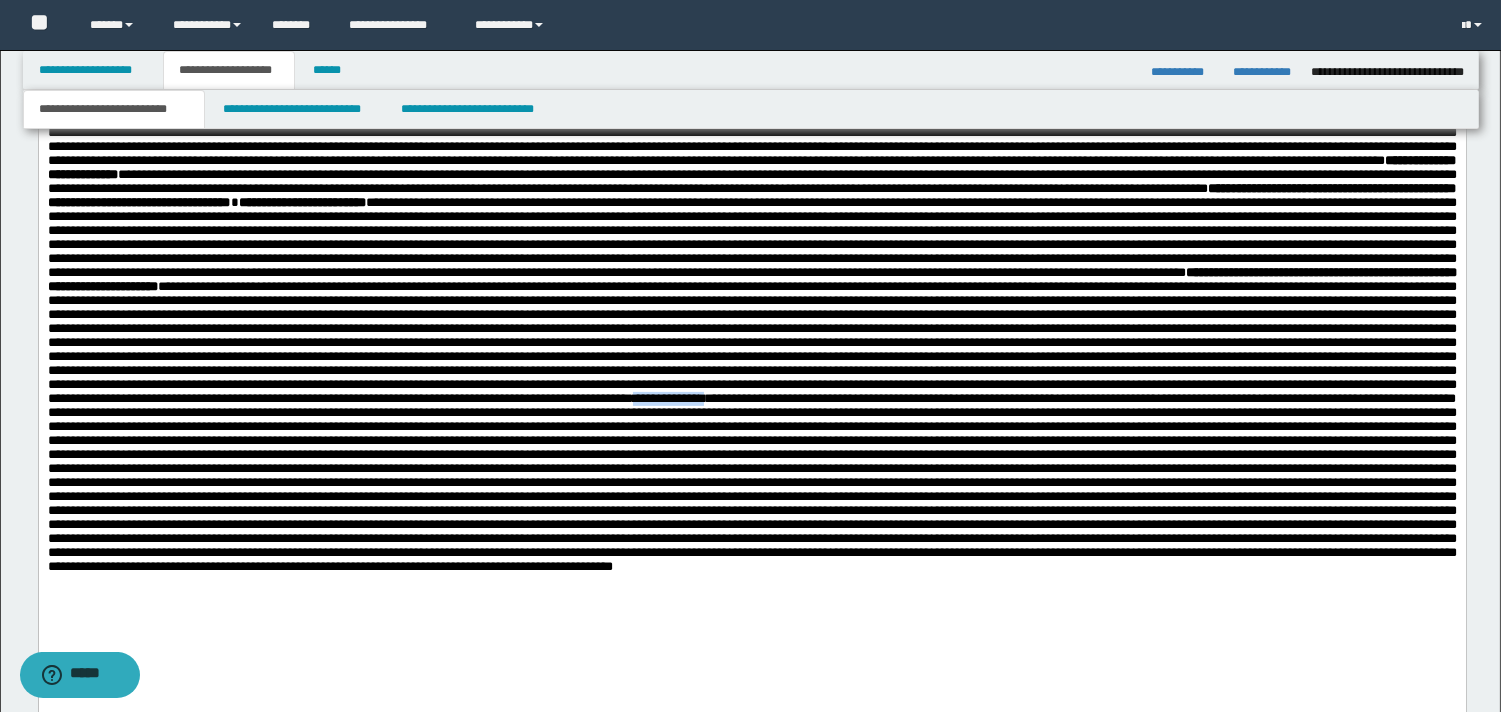 drag, startPoint x: 1058, startPoint y: 547, endPoint x: 1234, endPoint y: 520, distance: 178.05898 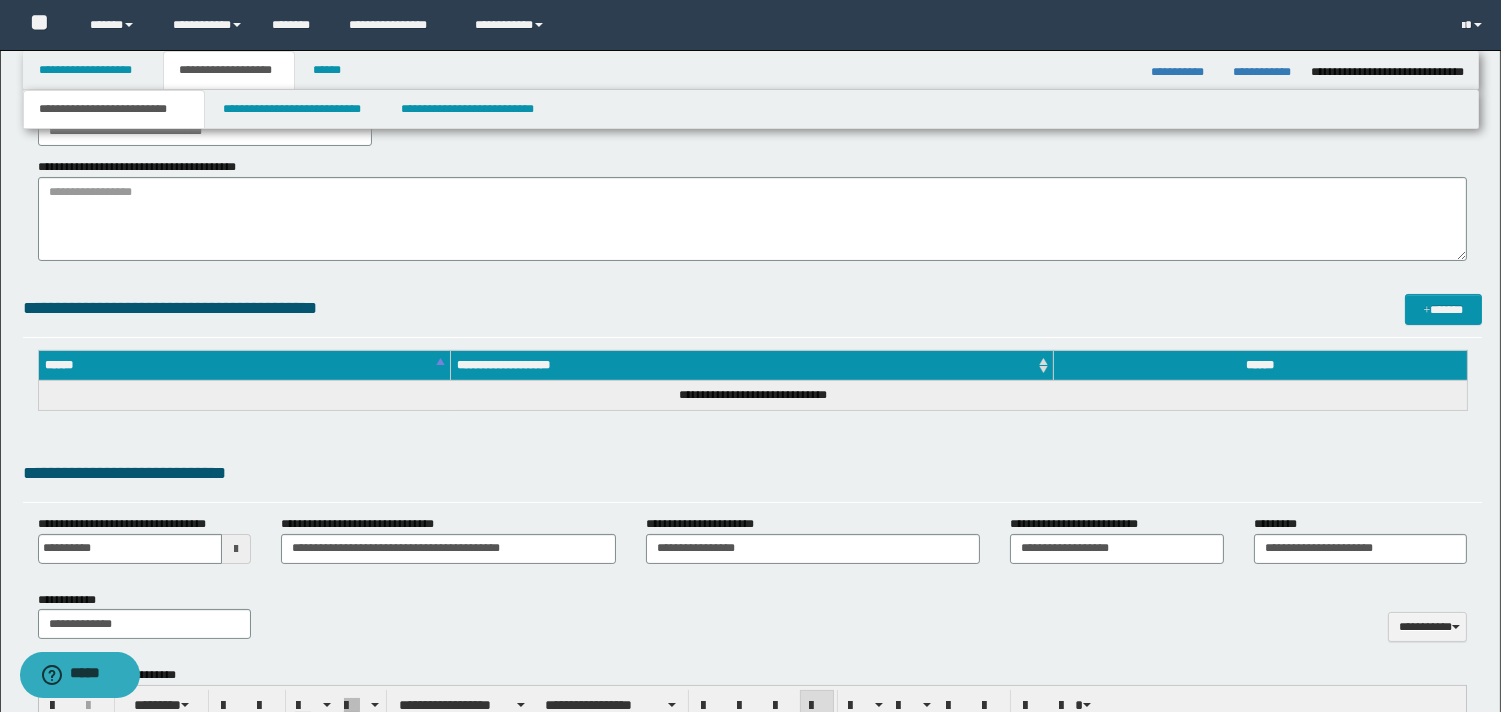 scroll, scrollTop: 323, scrollLeft: 0, axis: vertical 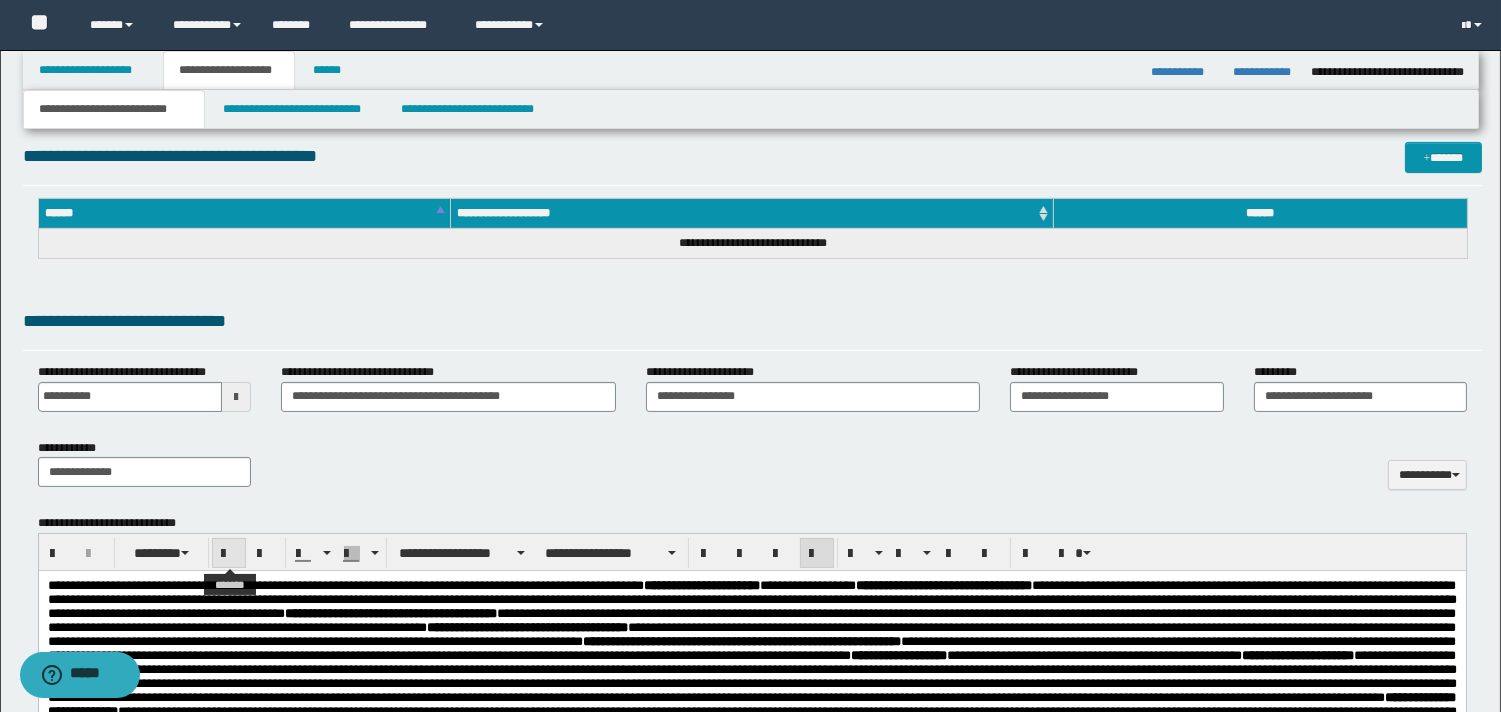 click at bounding box center [229, 554] 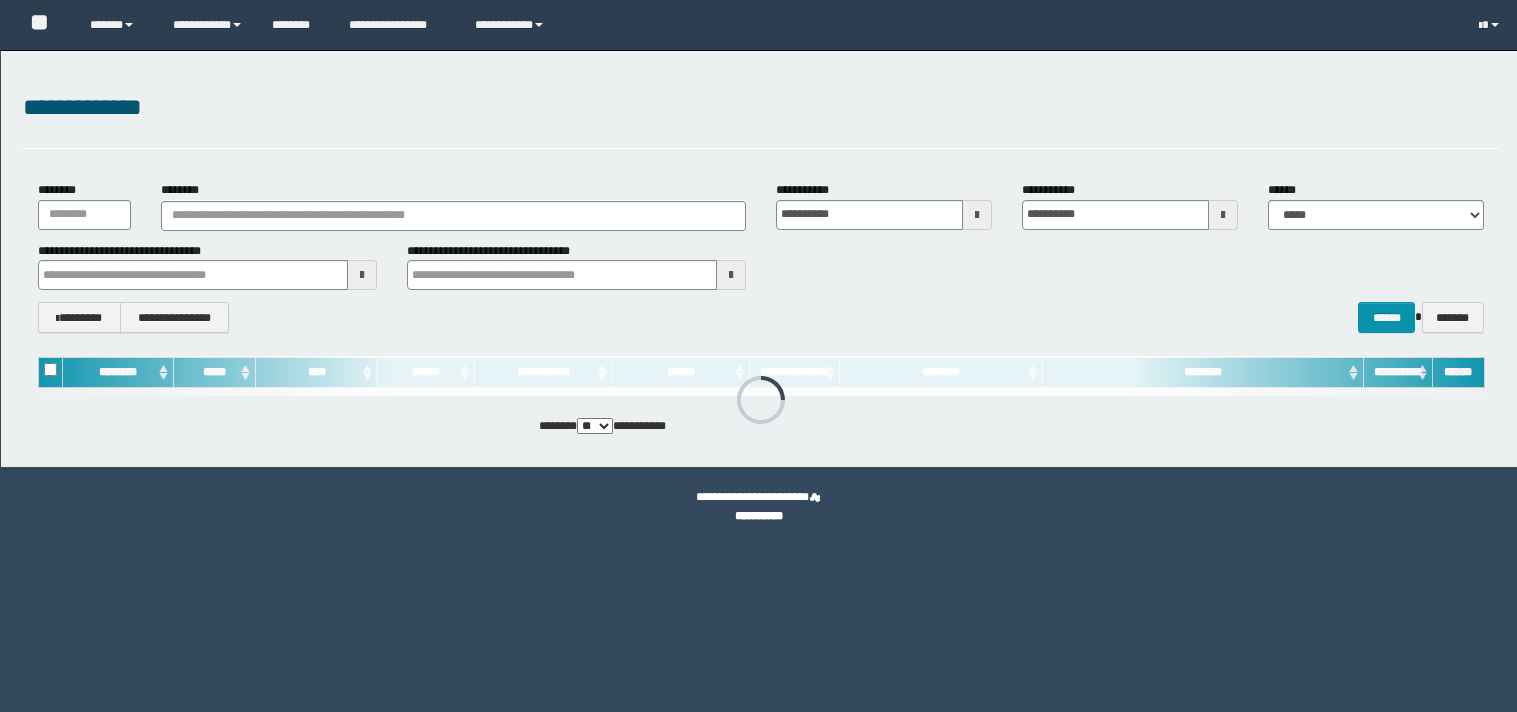 scroll, scrollTop: 0, scrollLeft: 0, axis: both 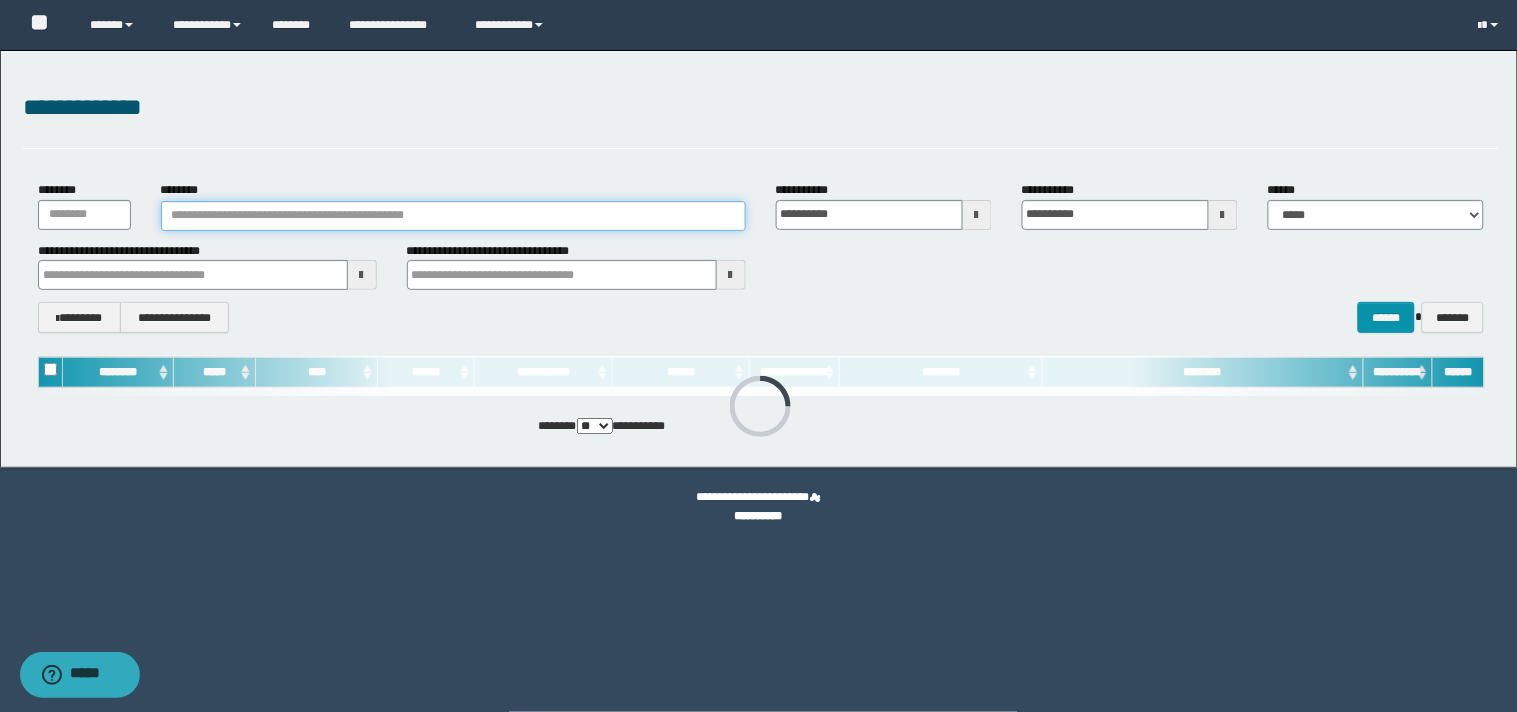click on "********" at bounding box center [453, 216] 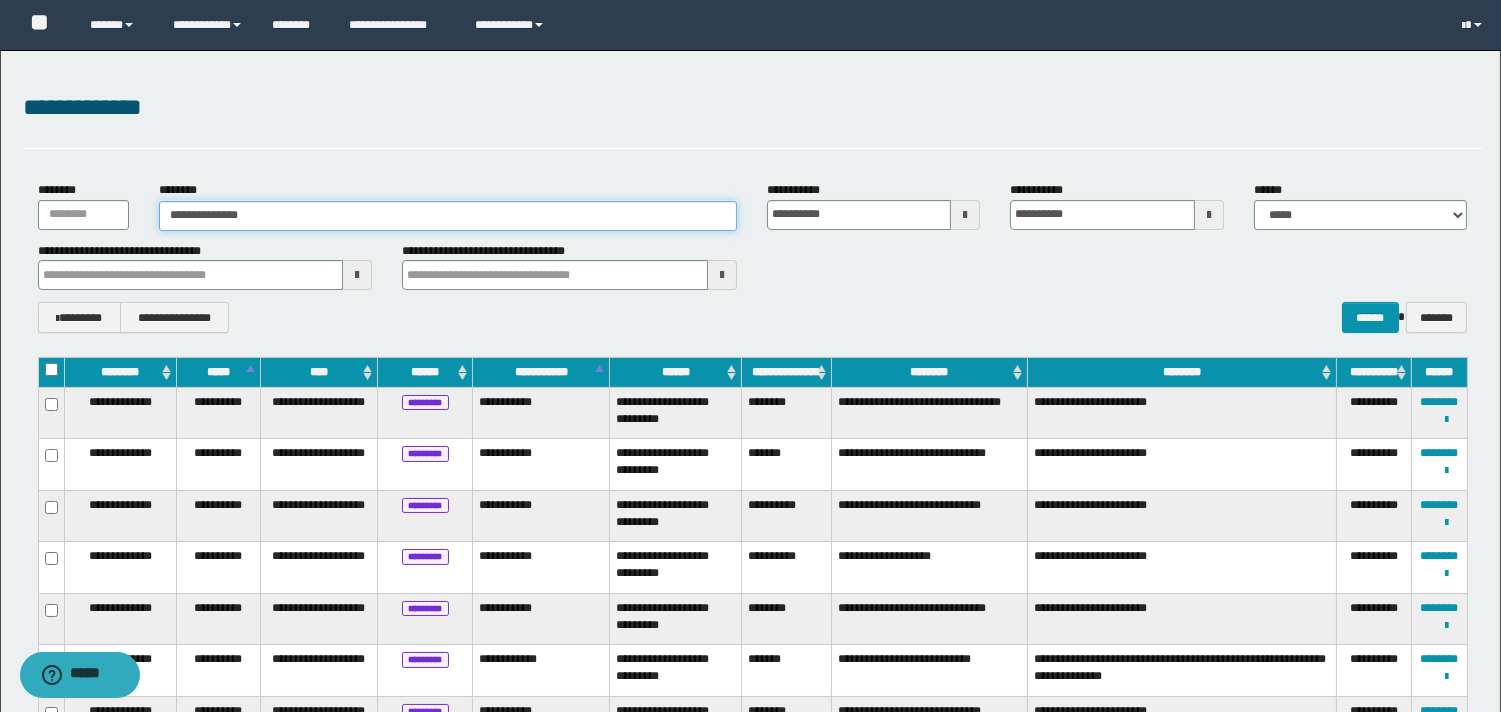 type on "**********" 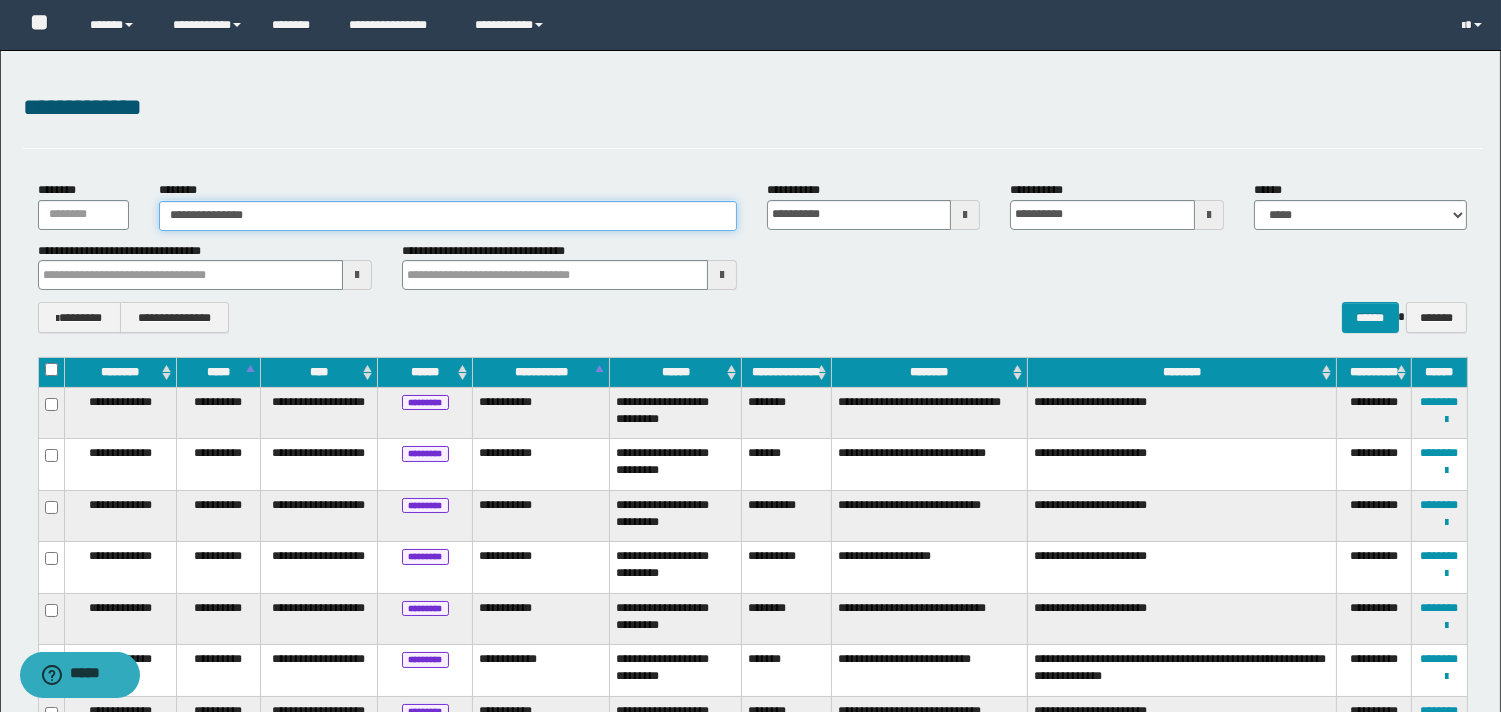 type on "**********" 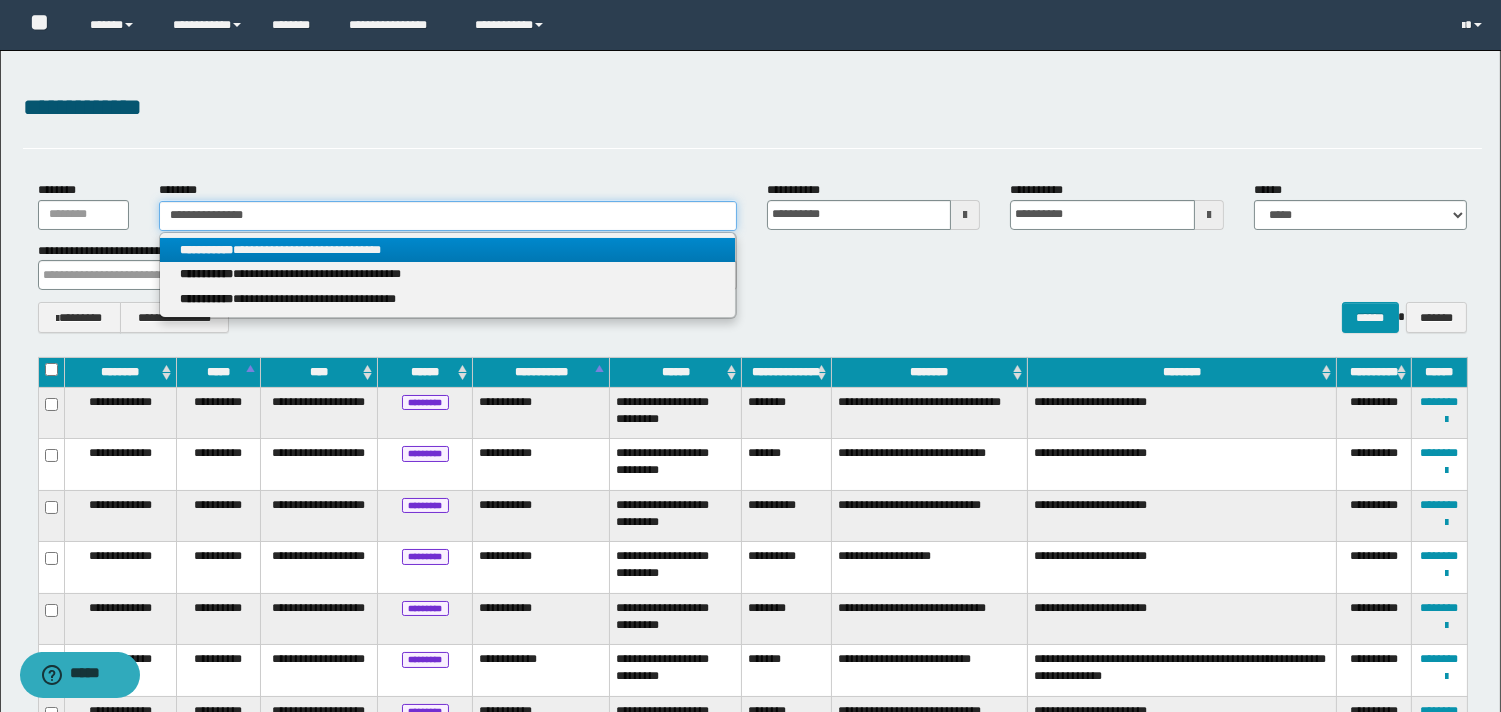 type on "**********" 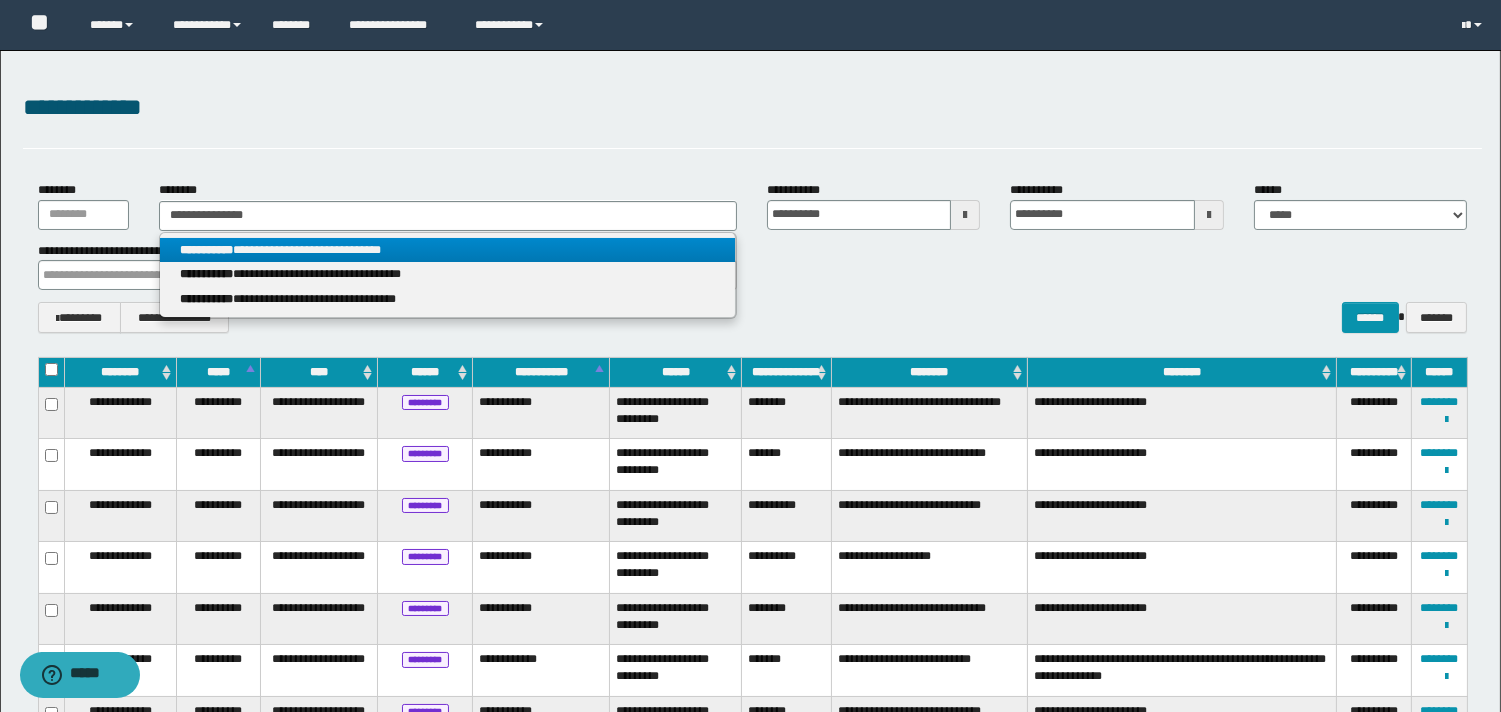 click on "**********" at bounding box center (448, 250) 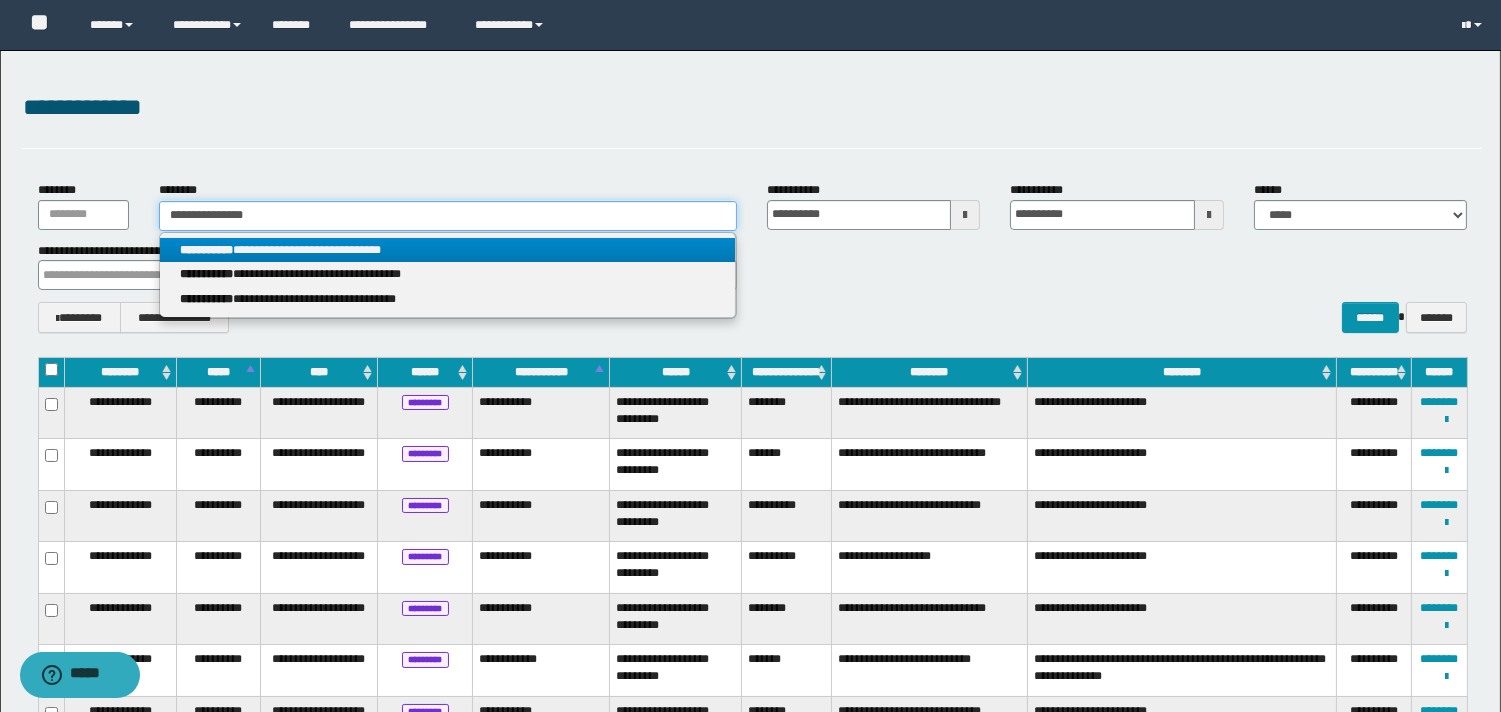 type 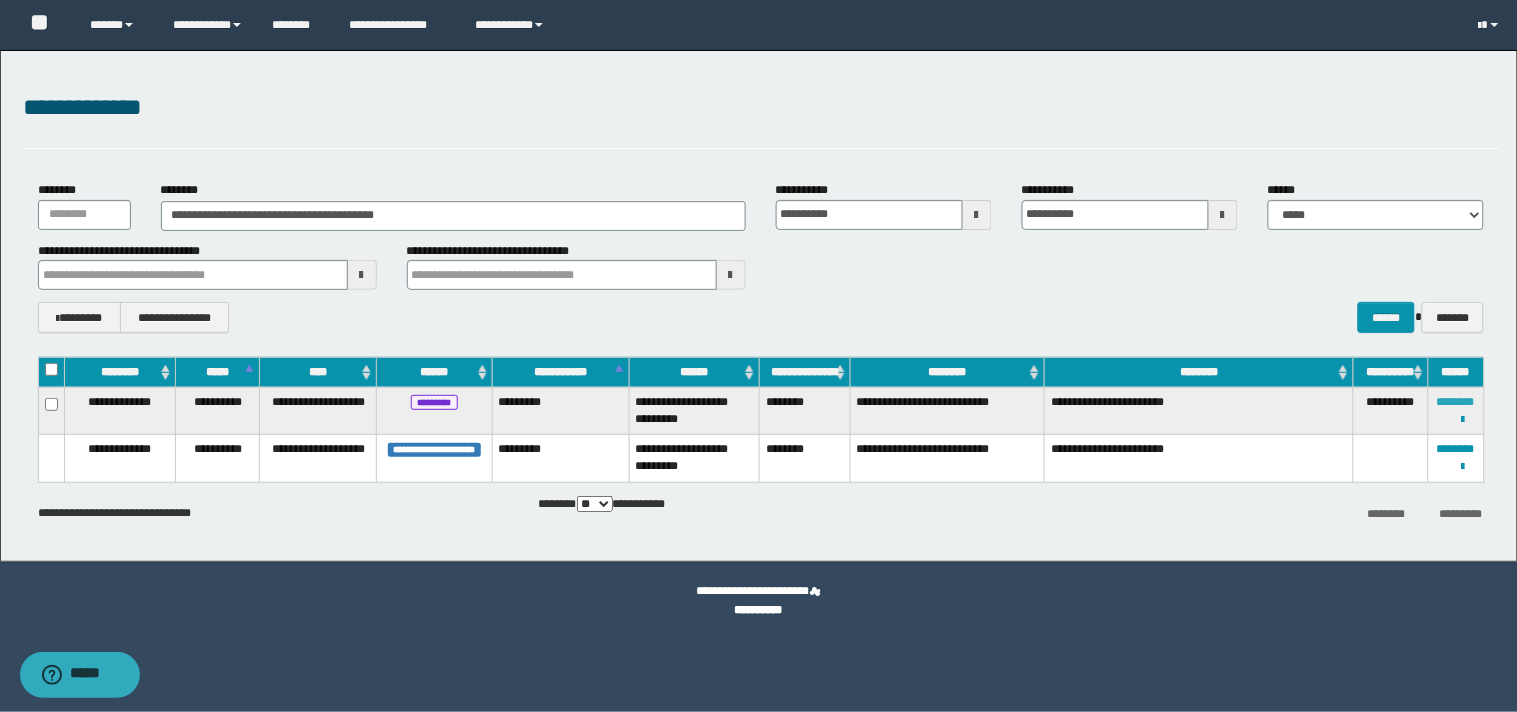 click on "********" at bounding box center (1456, 402) 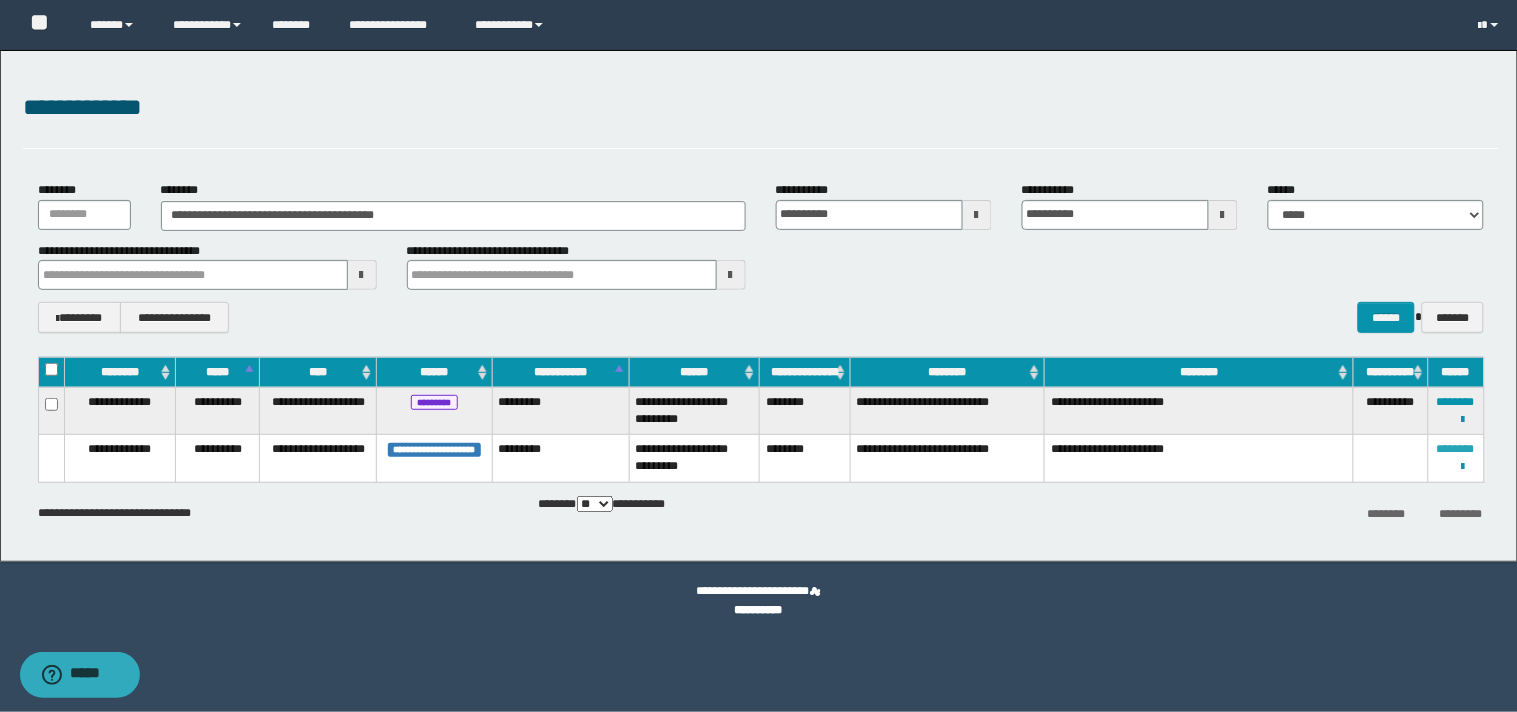 click on "********" at bounding box center [1456, 449] 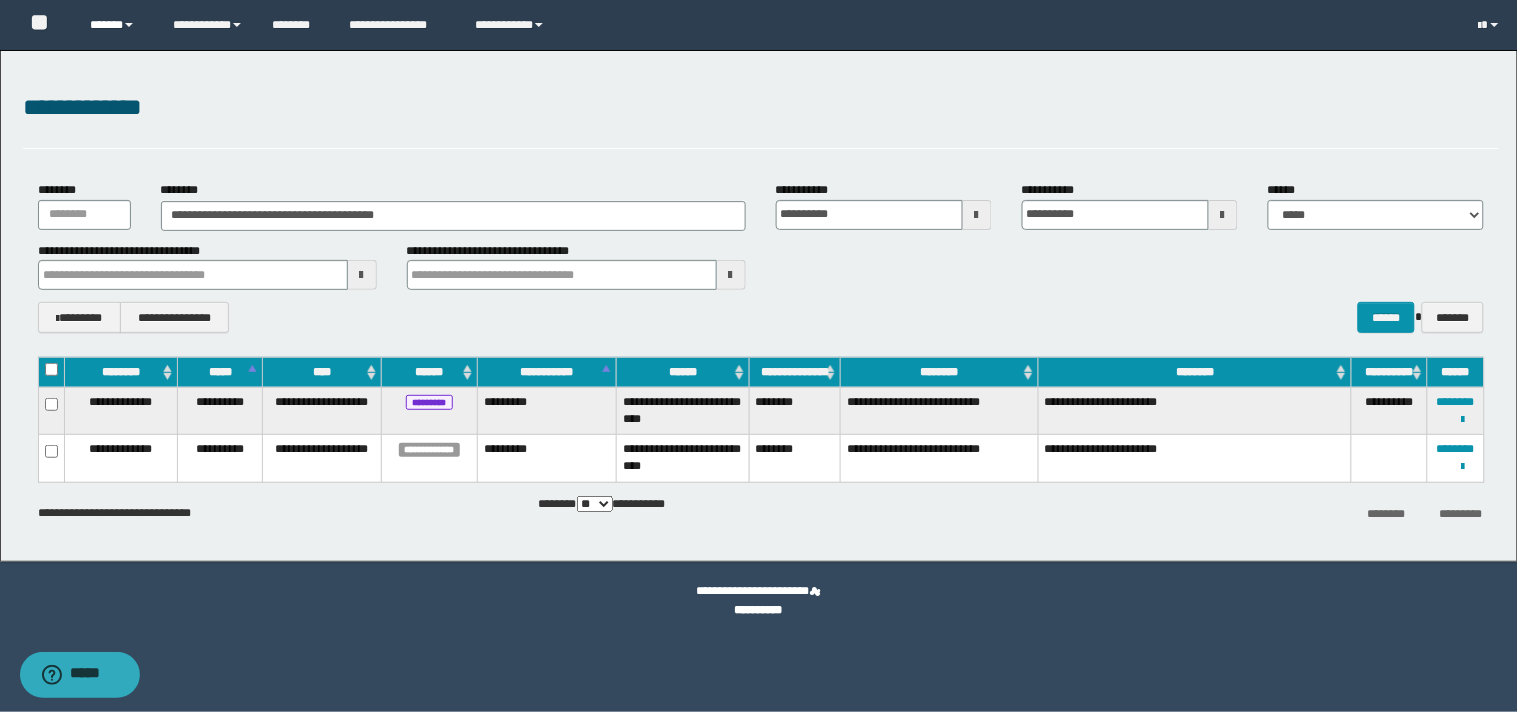 click on "******" at bounding box center (116, 25) 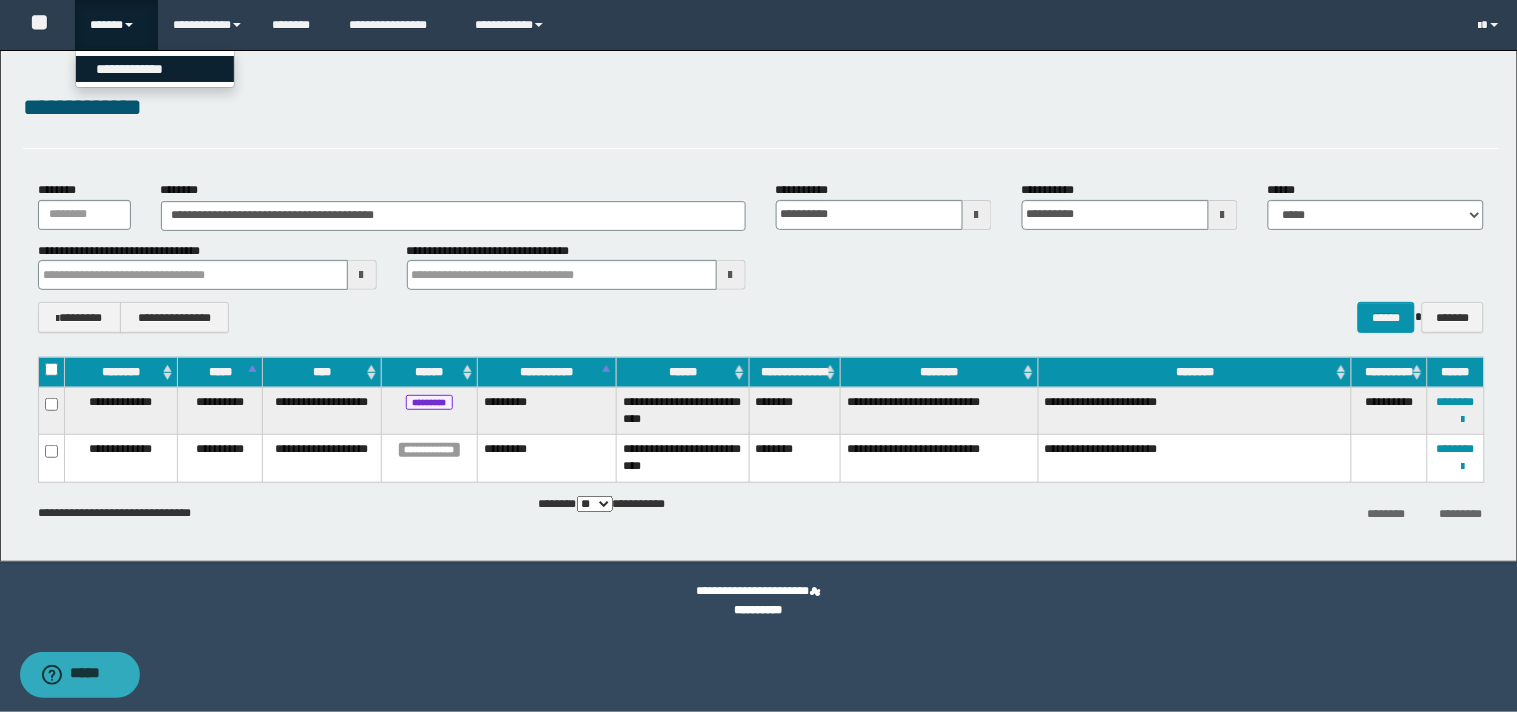 click on "**********" at bounding box center (155, 69) 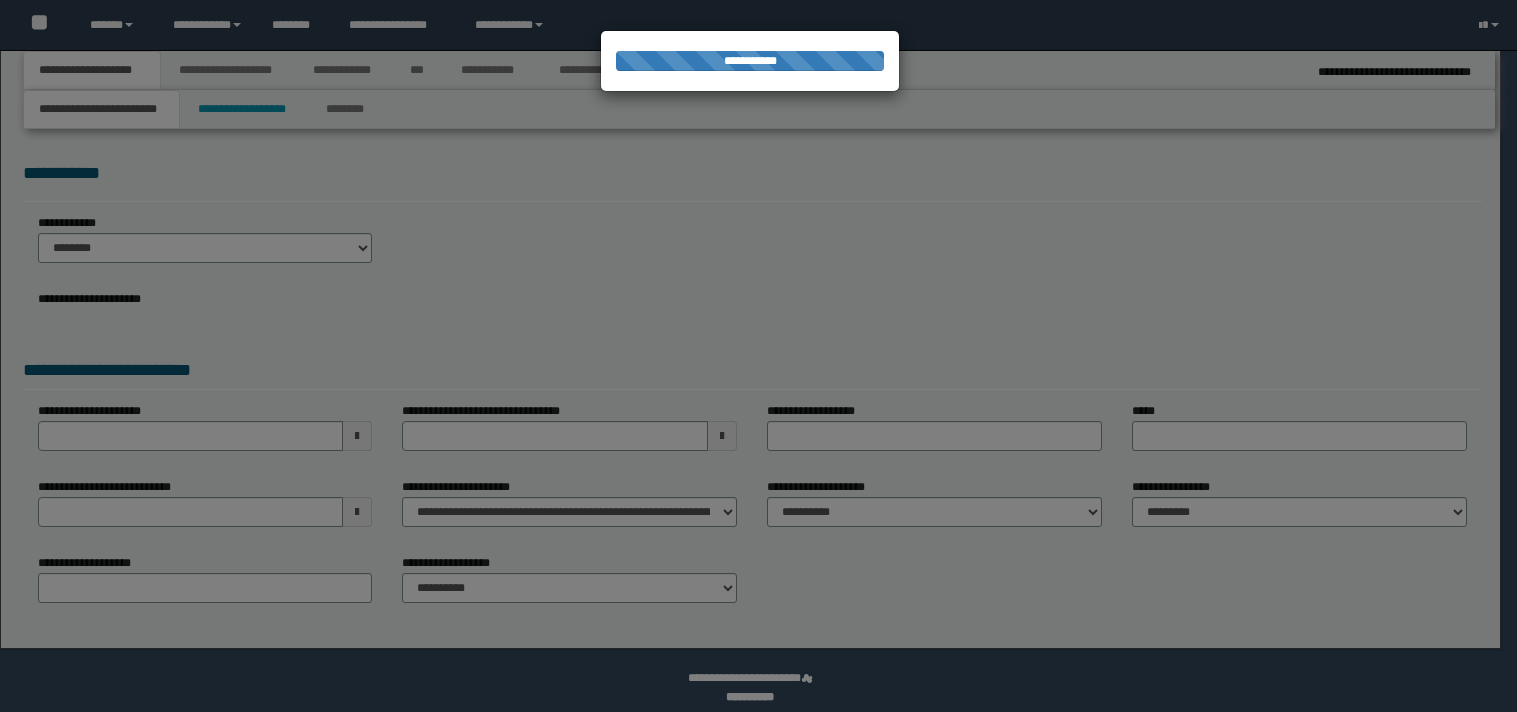 scroll, scrollTop: 0, scrollLeft: 0, axis: both 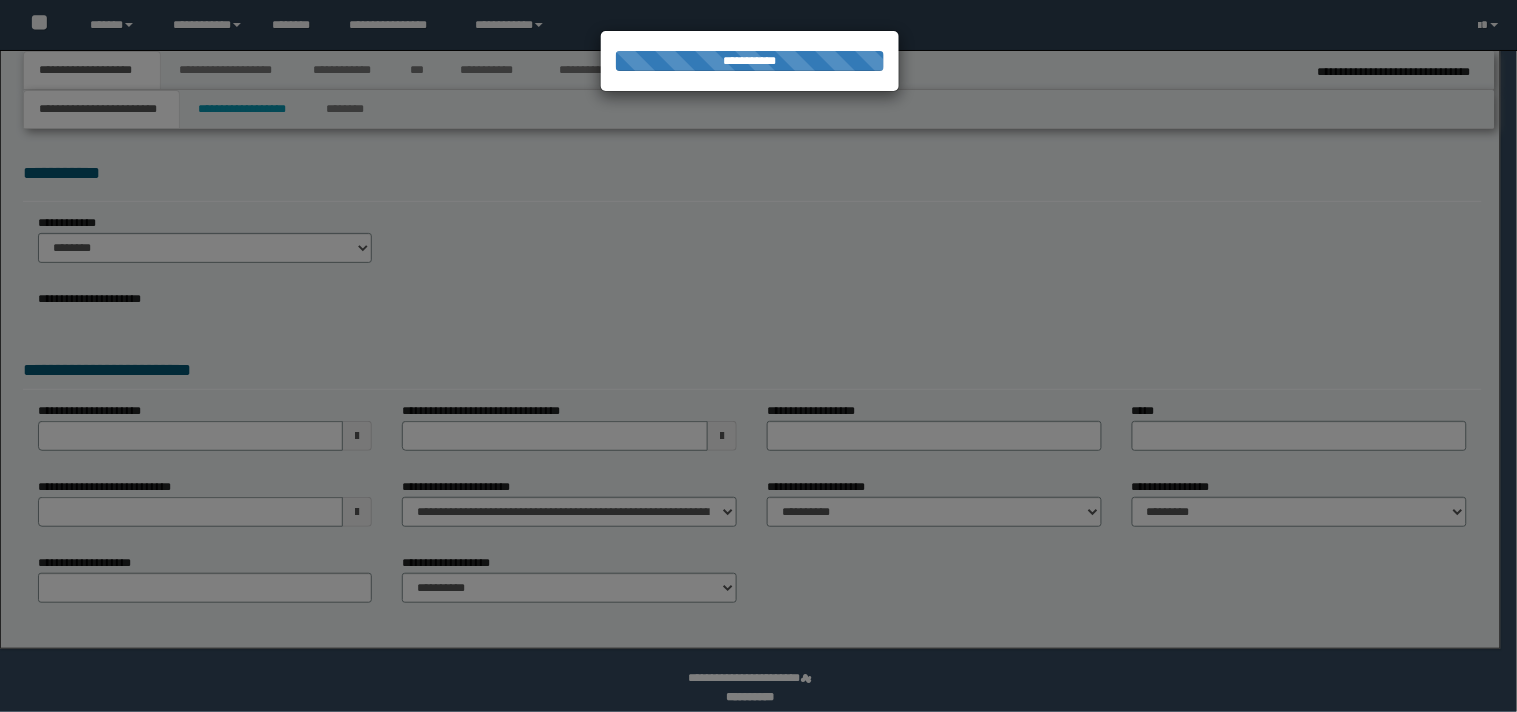 select on "*" 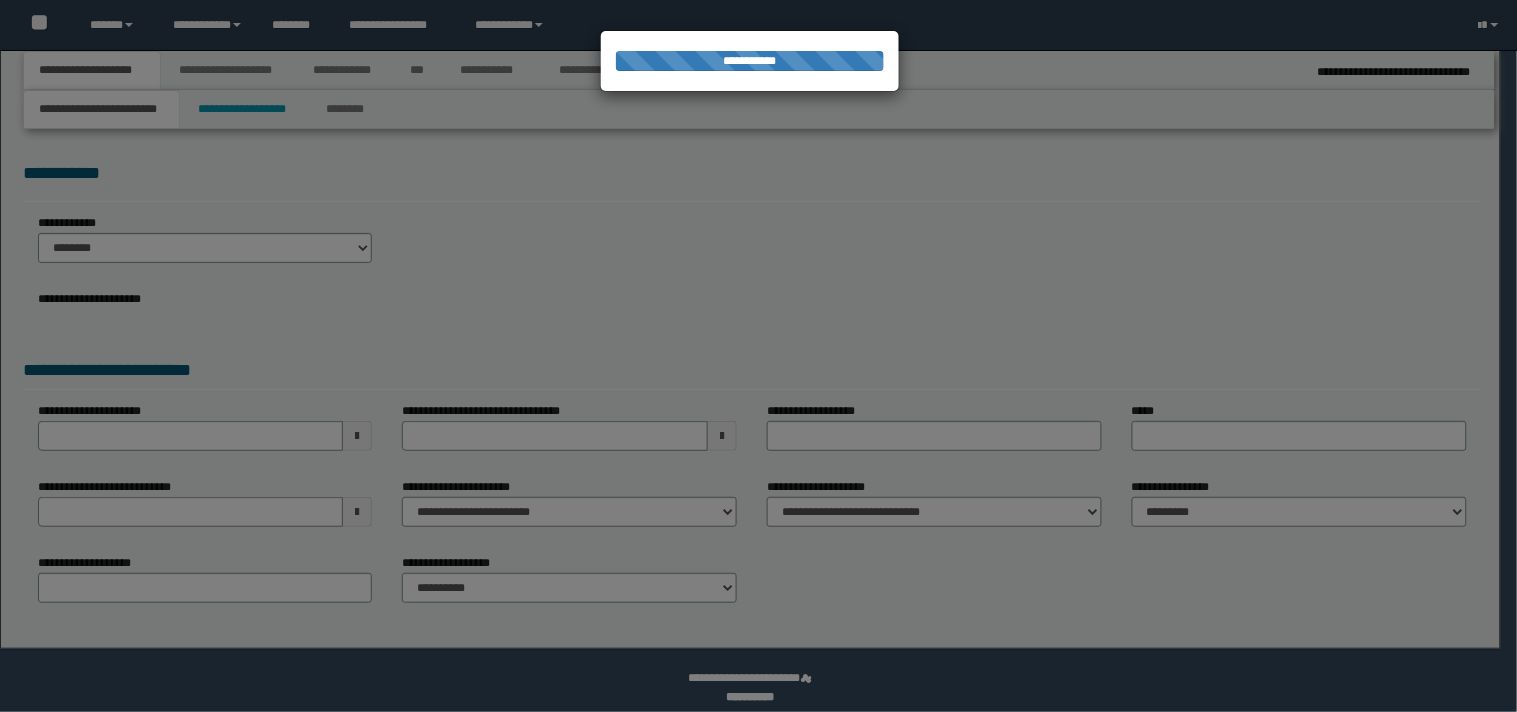 scroll, scrollTop: 0, scrollLeft: 0, axis: both 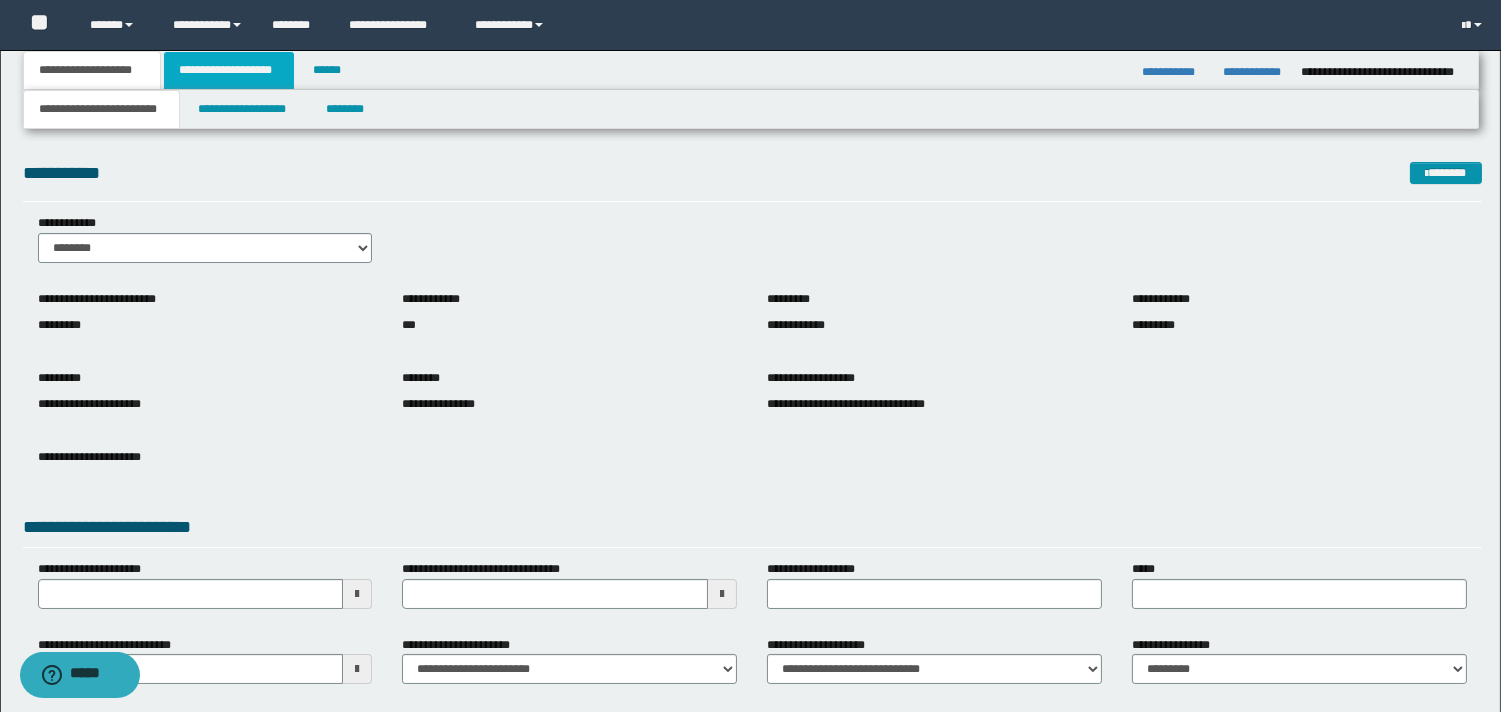 click on "**********" at bounding box center (229, 70) 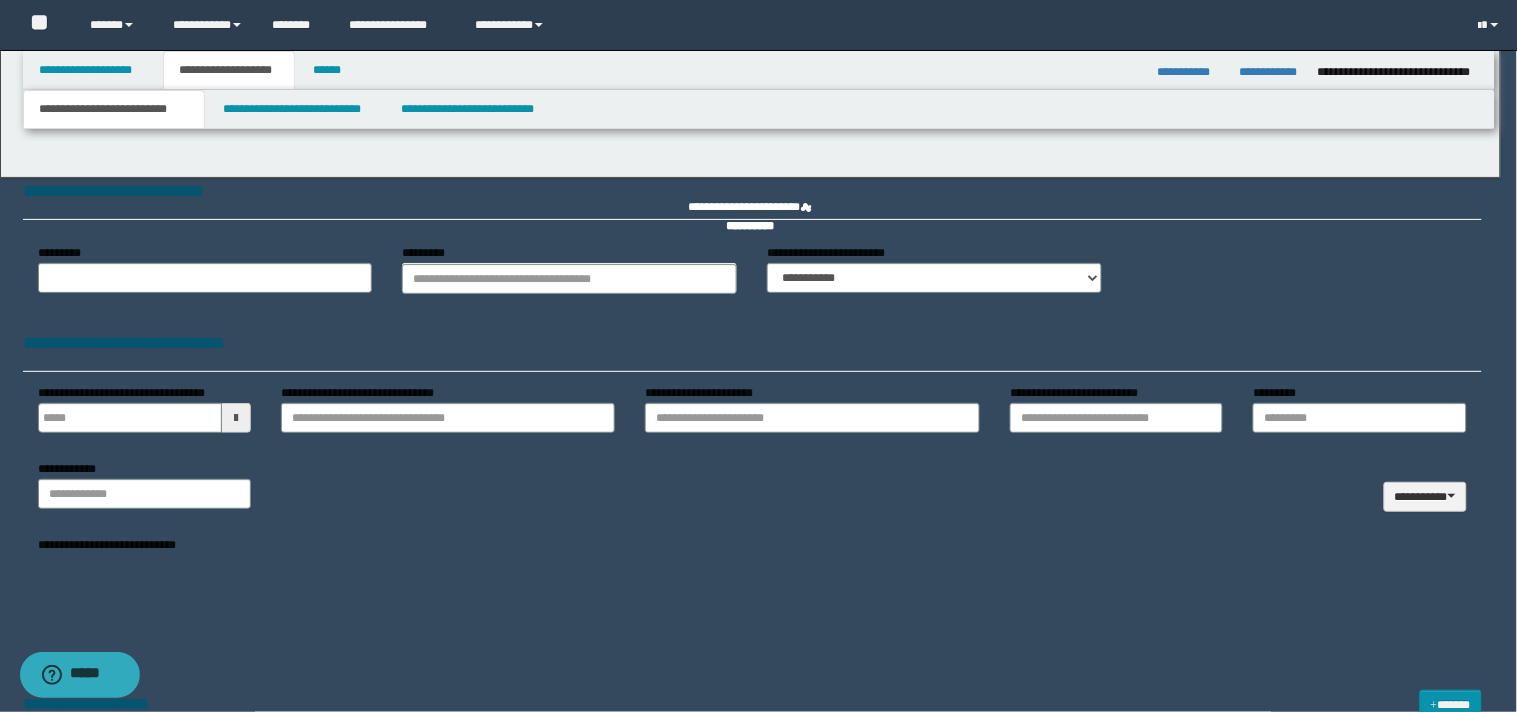 type on "**********" 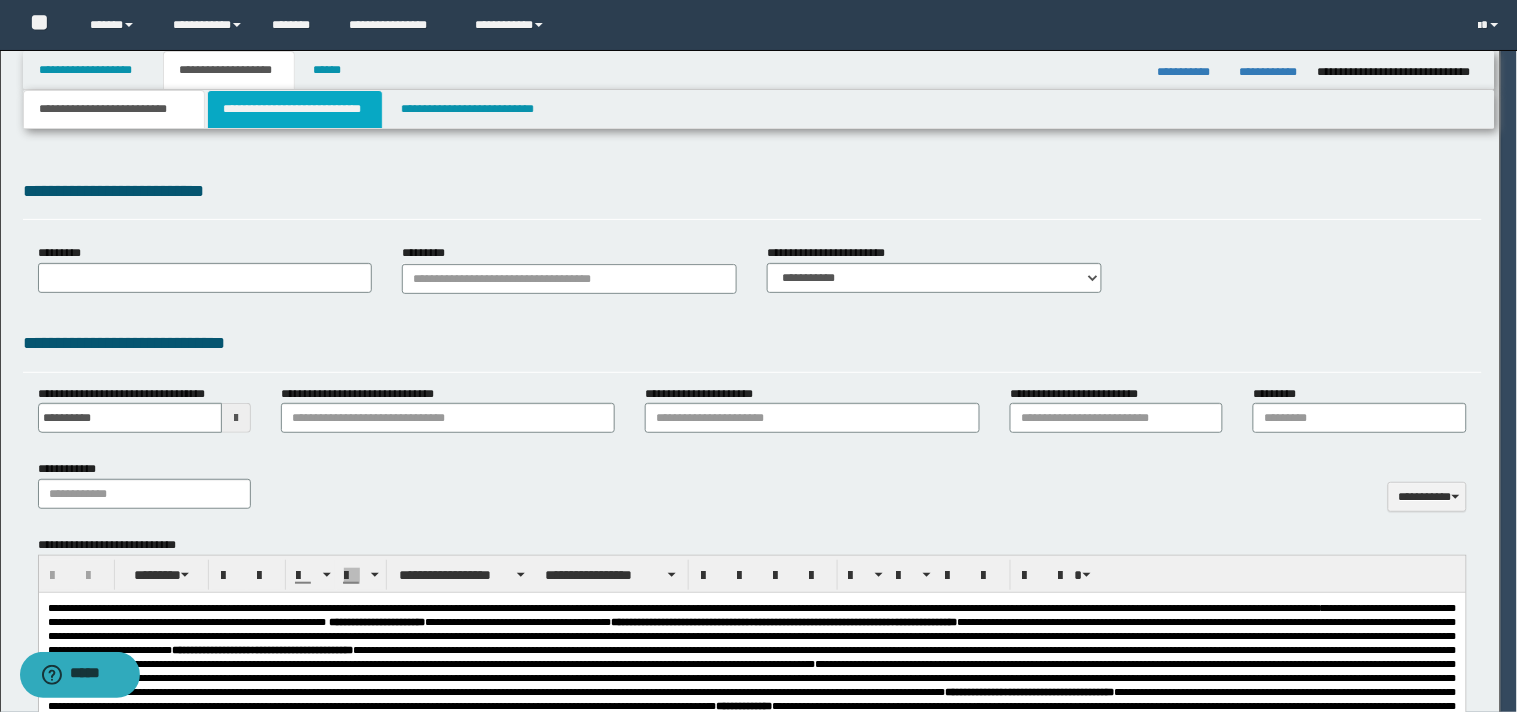 scroll, scrollTop: 0, scrollLeft: 0, axis: both 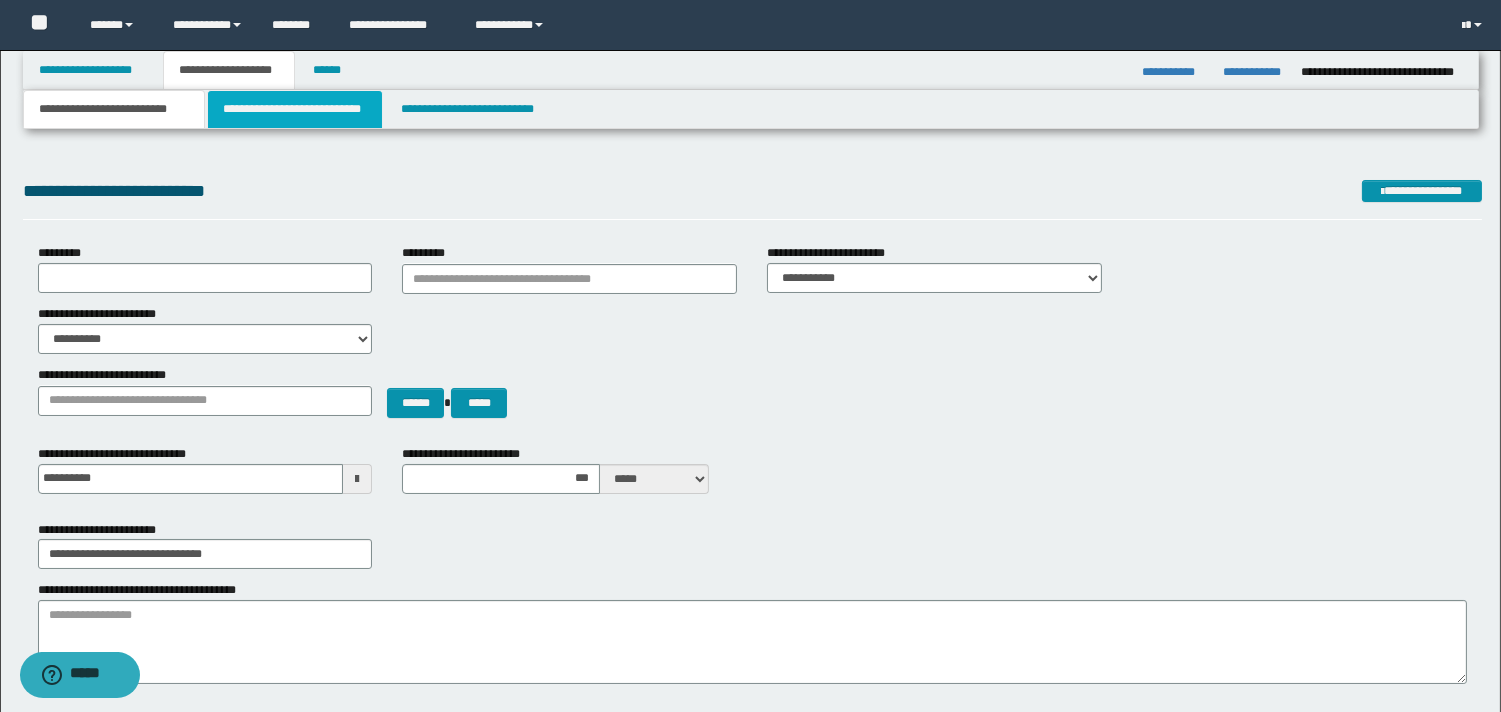 click on "**********" at bounding box center (295, 109) 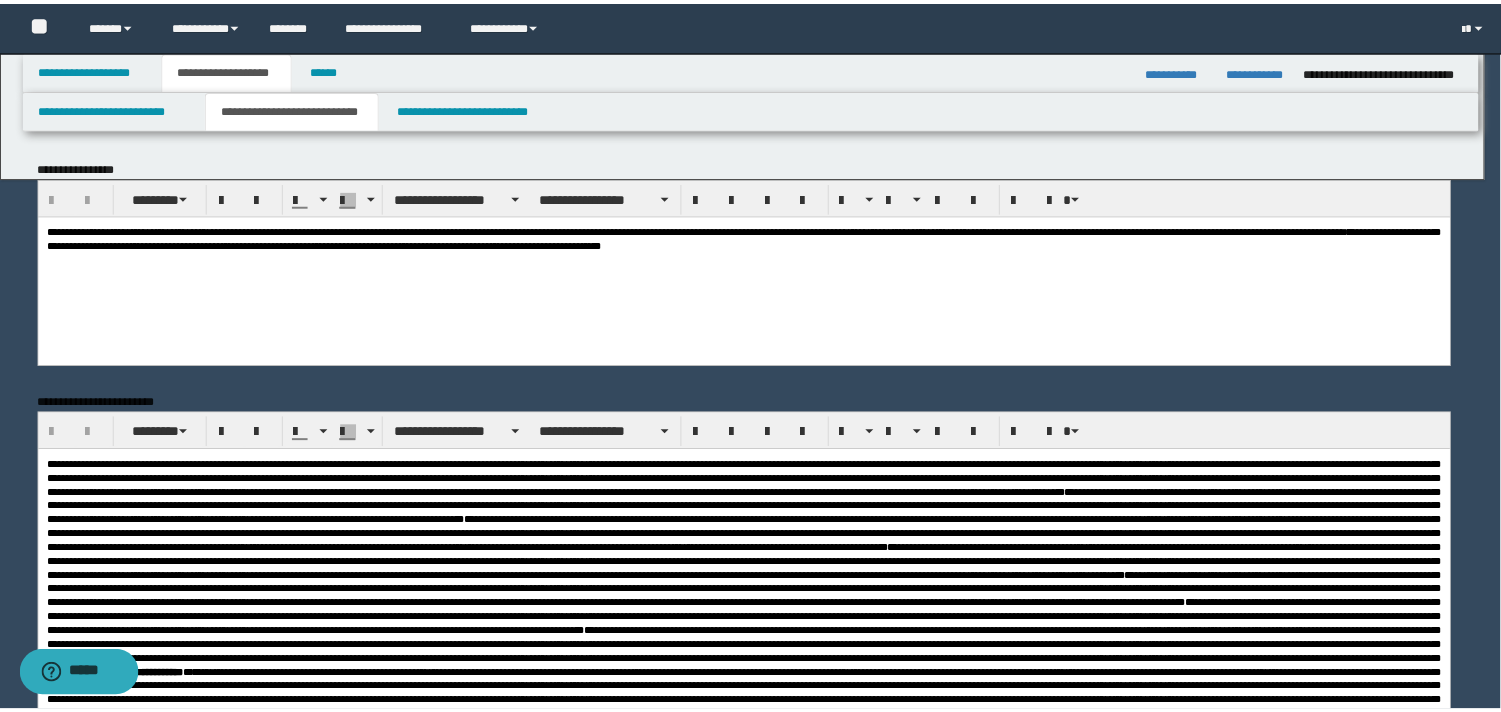 scroll, scrollTop: 0, scrollLeft: 0, axis: both 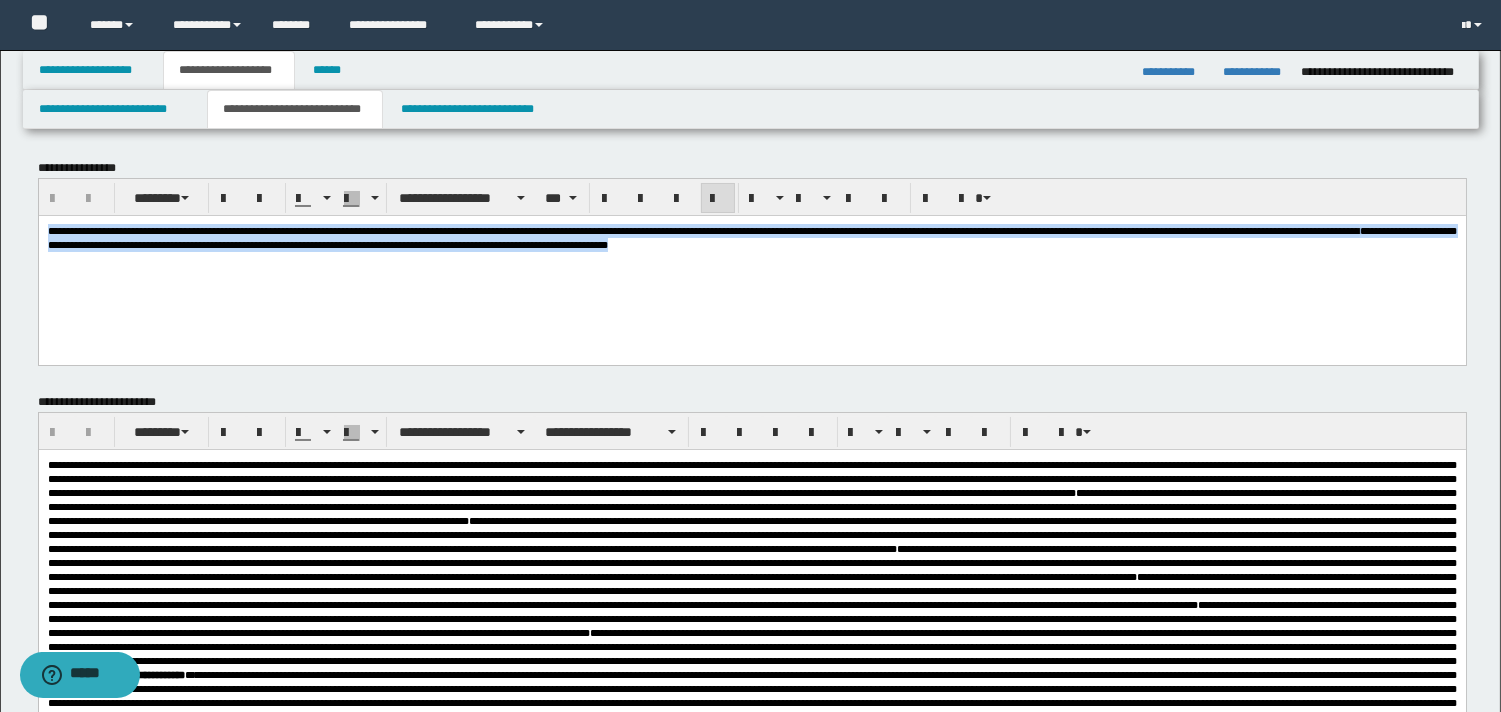 drag, startPoint x: 45, startPoint y: 234, endPoint x: 1391, endPoint y: 283, distance: 1346.8916 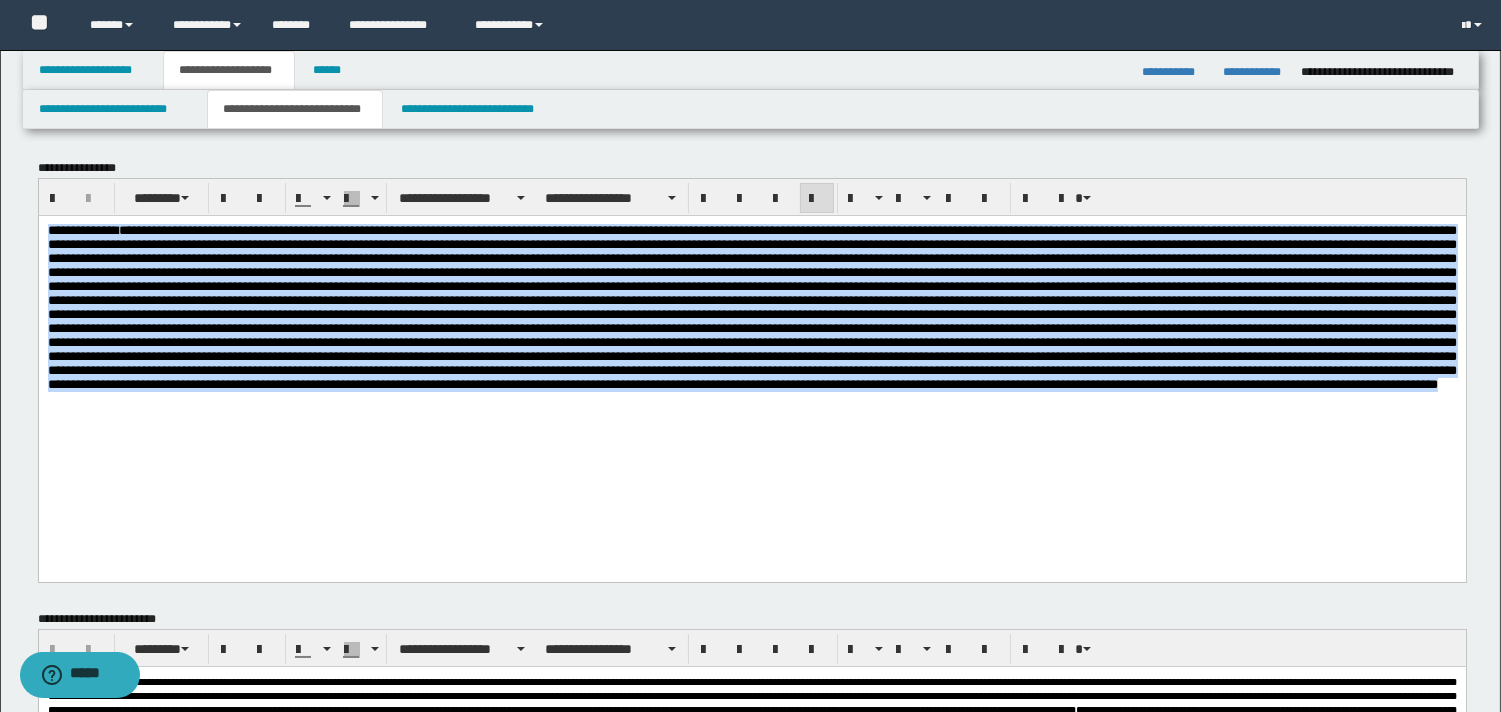 drag, startPoint x: 46, startPoint y: 229, endPoint x: 1175, endPoint y: 523, distance: 1166.6521 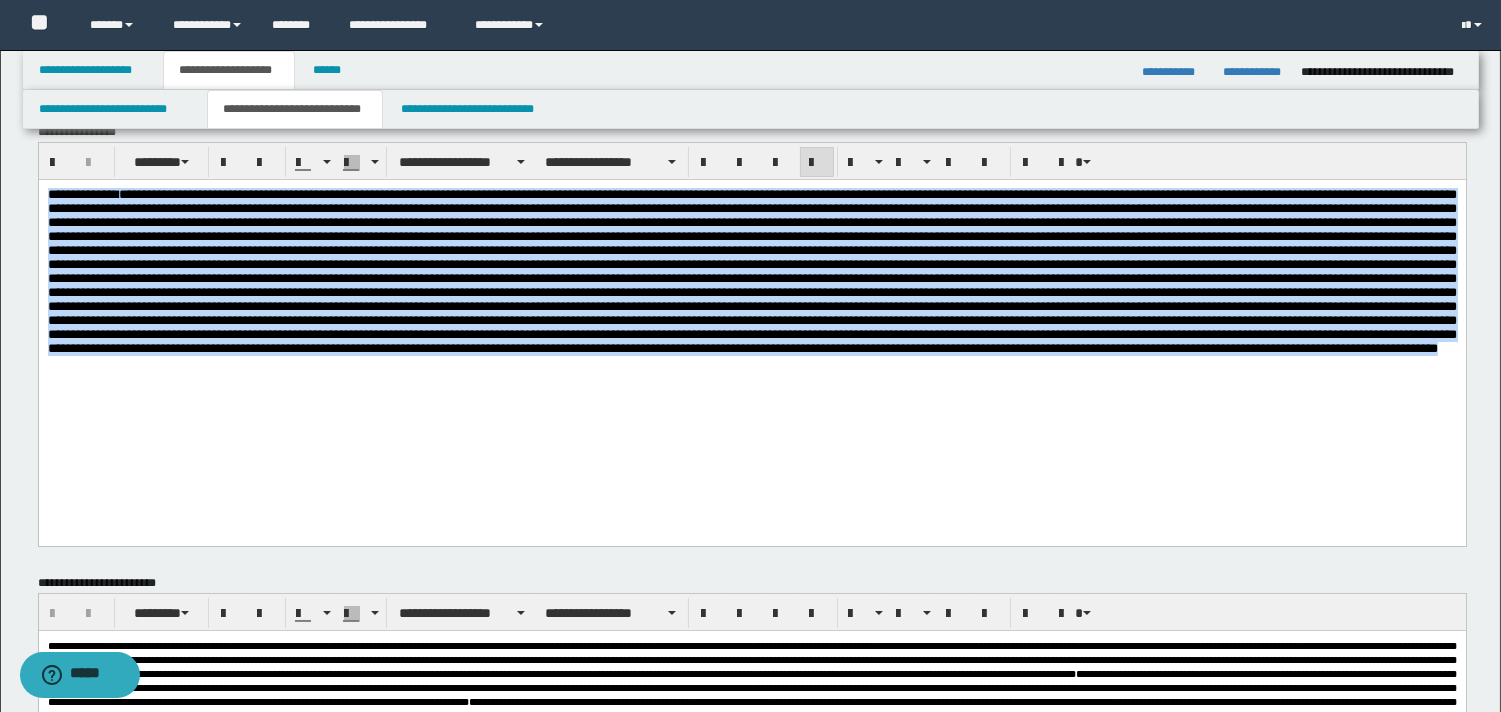 scroll, scrollTop: 0, scrollLeft: 0, axis: both 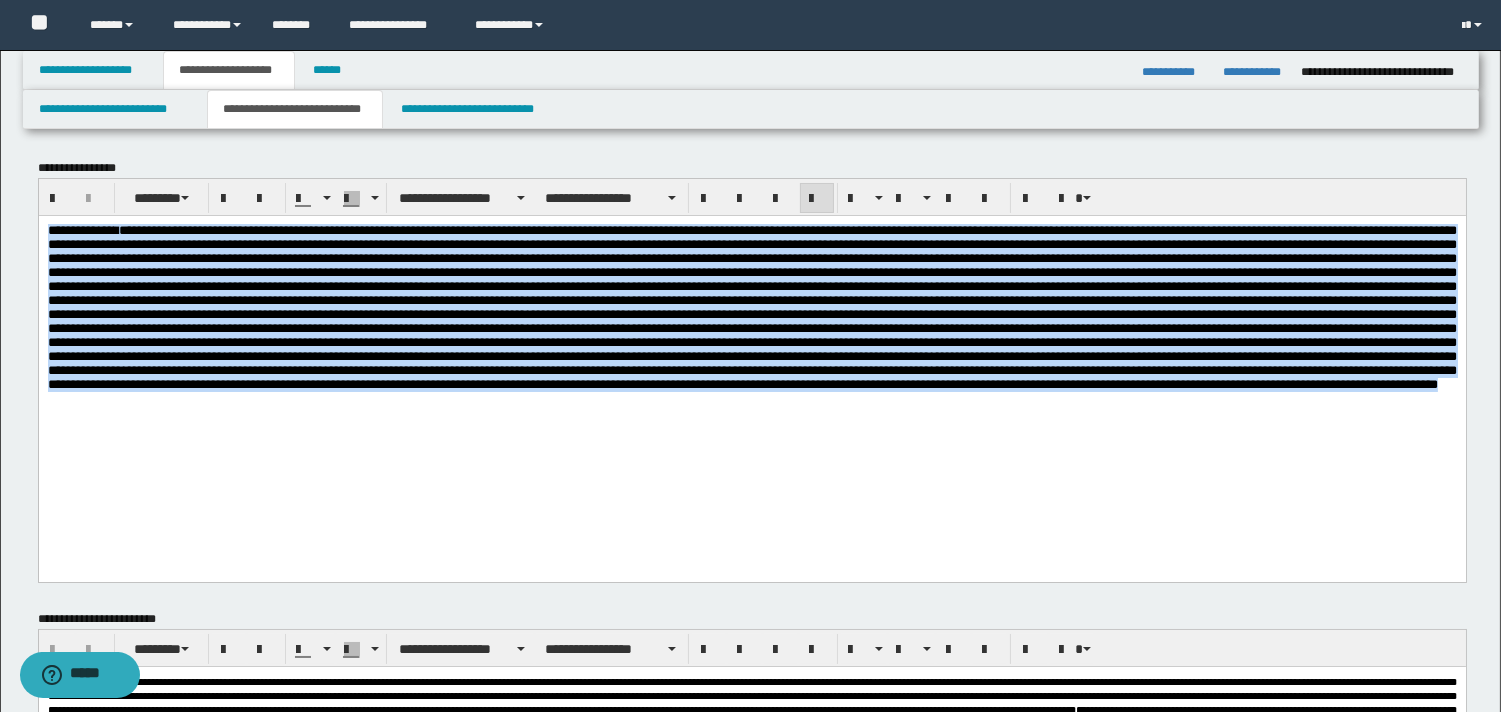 drag, startPoint x: 1516, startPoint y: 162, endPoint x: 1405, endPoint y: 22, distance: 178.66449 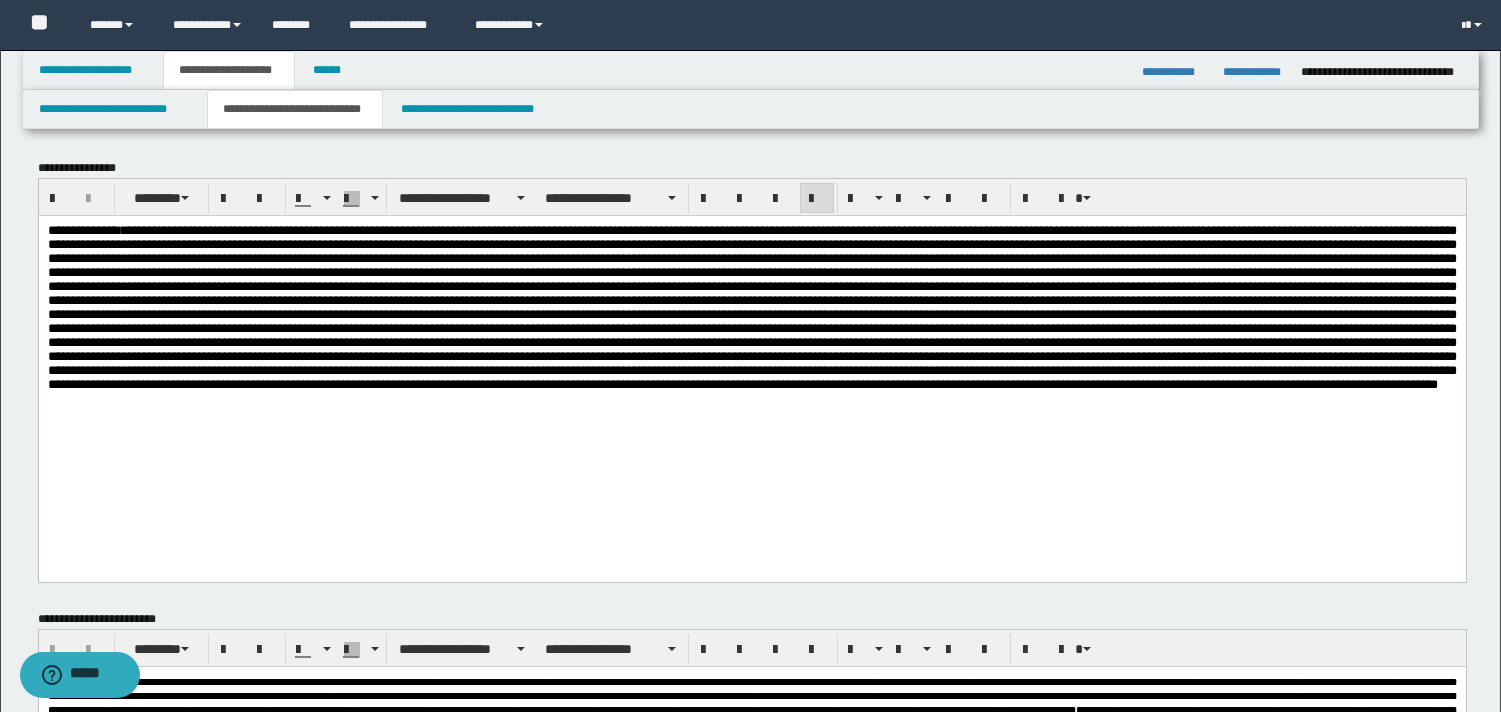 click on "**********" at bounding box center [751, 373] 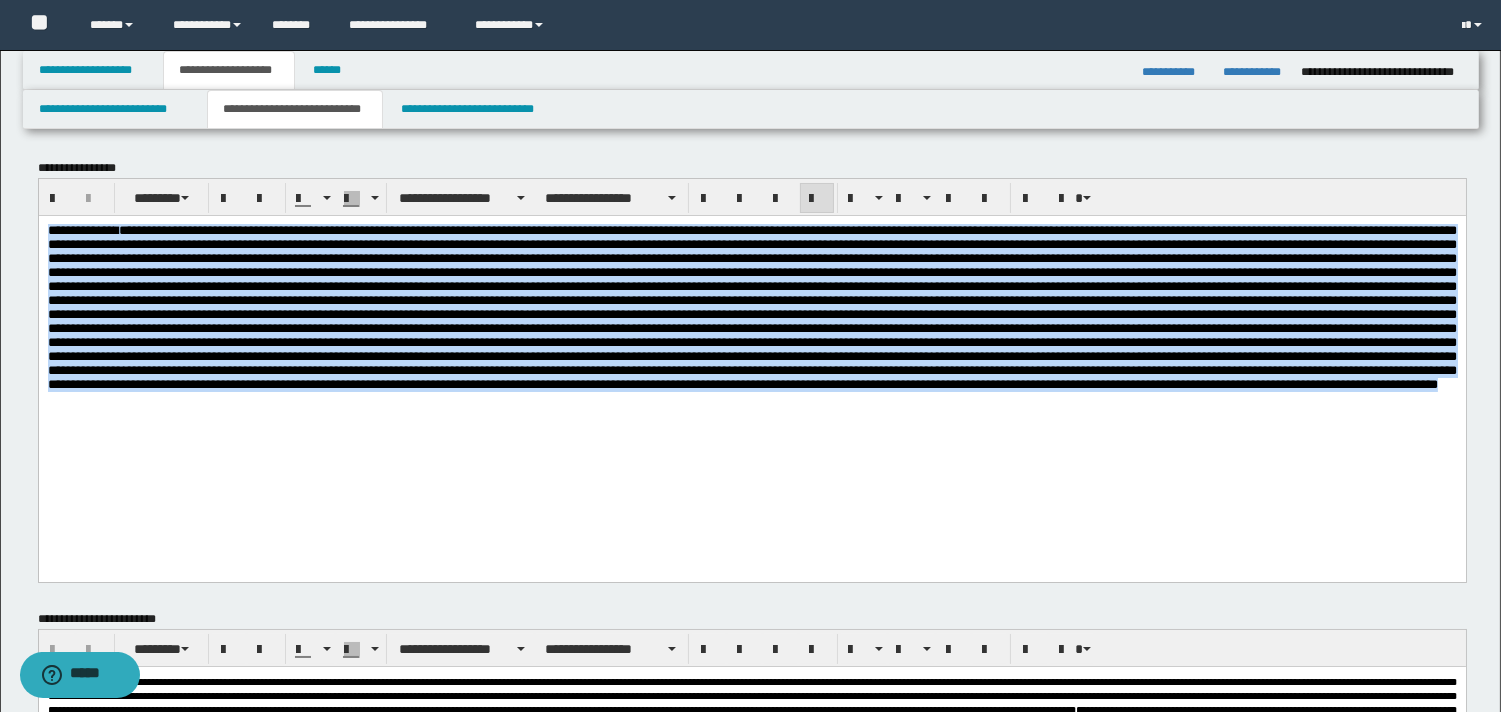 drag, startPoint x: 50, startPoint y: 231, endPoint x: 996, endPoint y: 468, distance: 975.23584 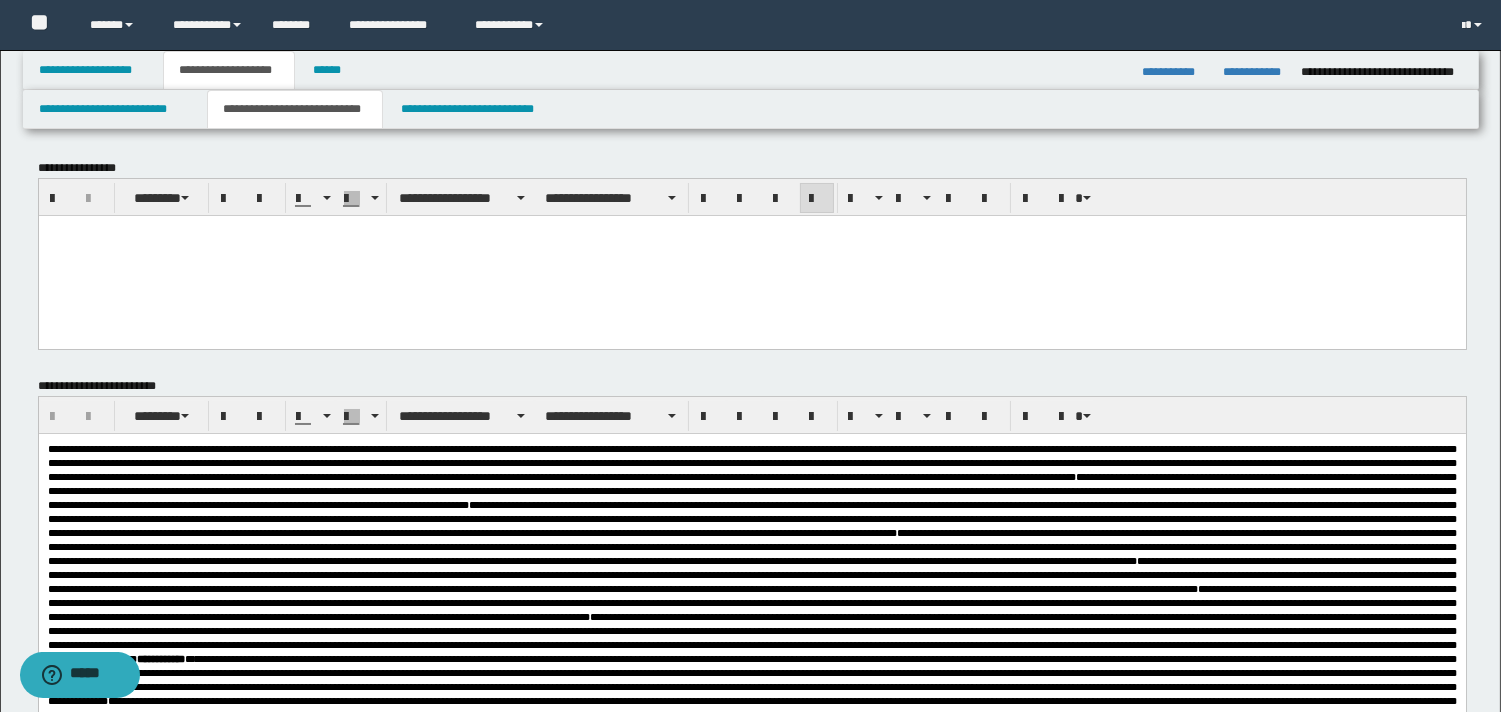 click at bounding box center [751, 231] 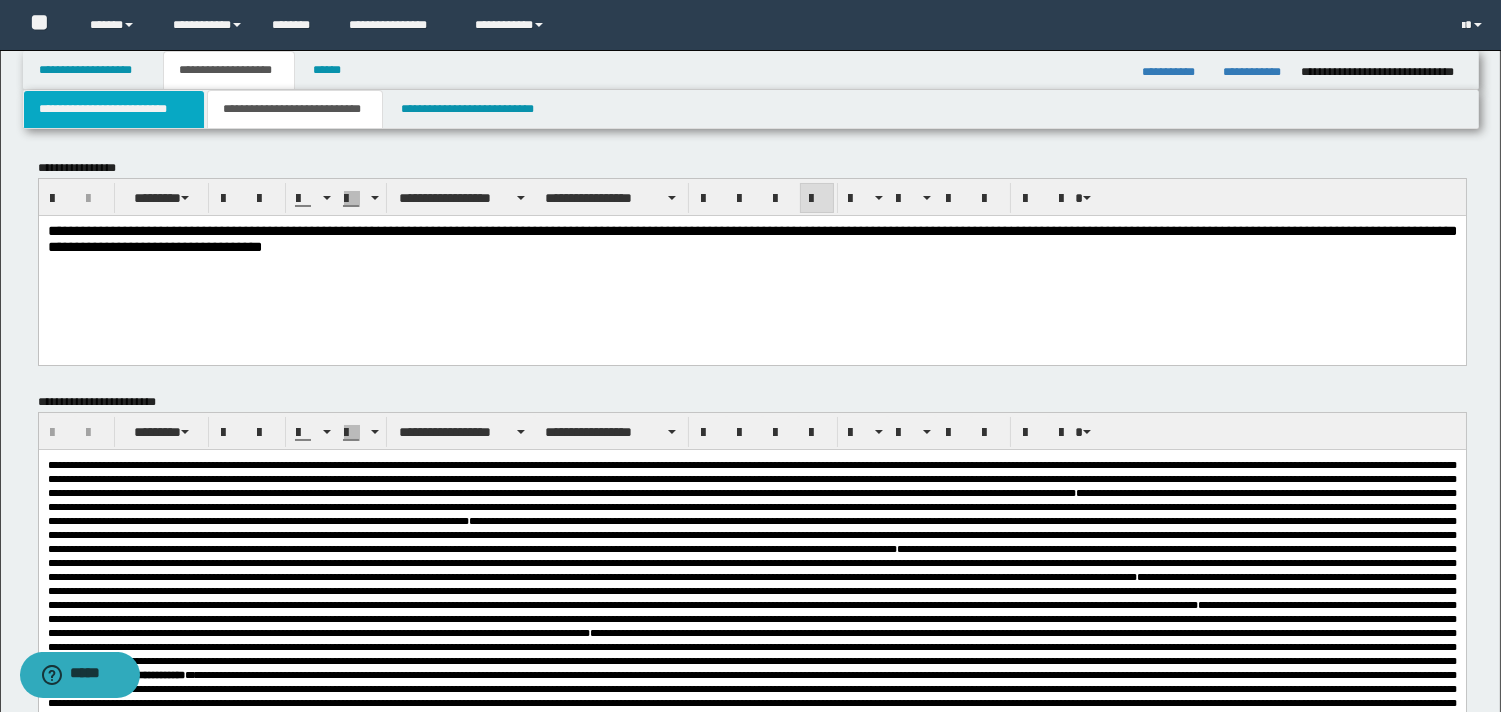 click on "**********" at bounding box center (114, 109) 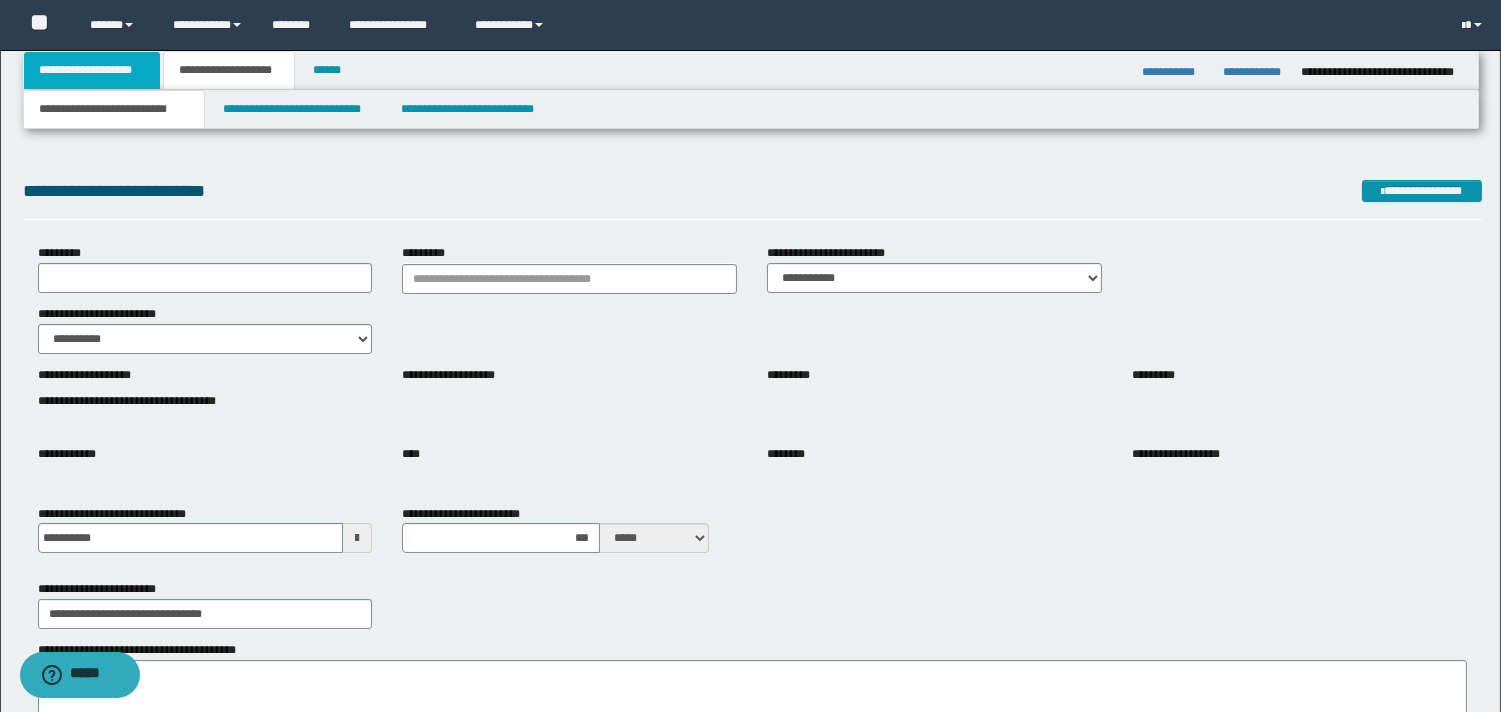 click on "**********" at bounding box center (92, 70) 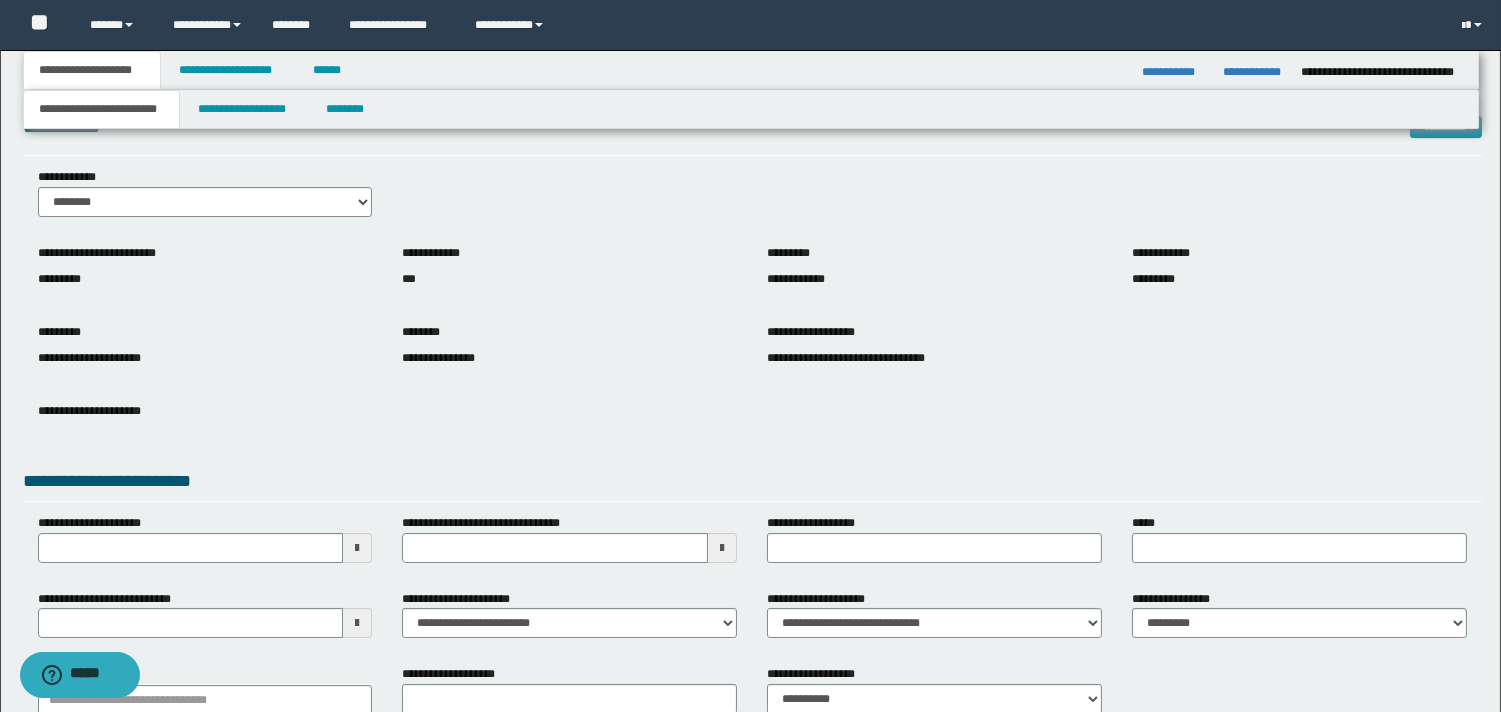 scroll, scrollTop: 31, scrollLeft: 0, axis: vertical 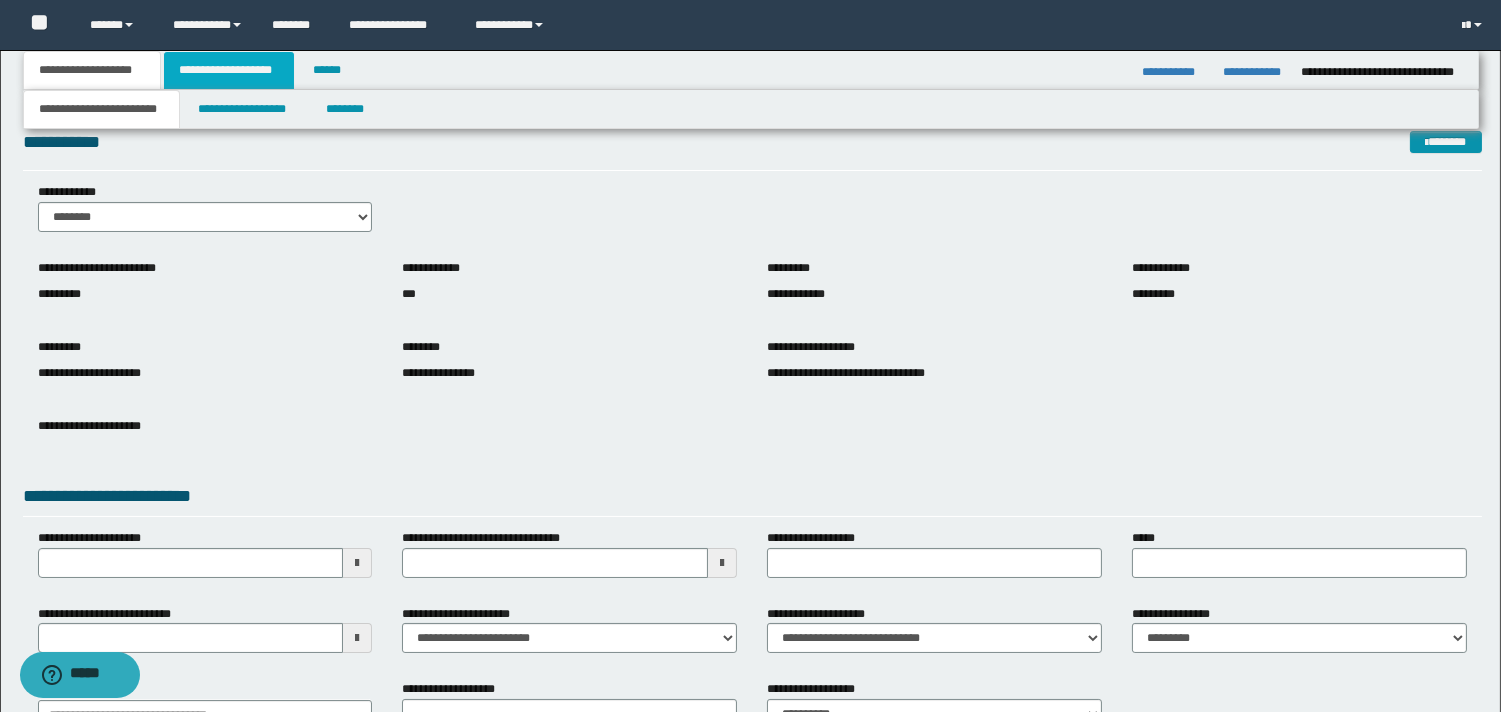 click on "**********" at bounding box center [229, 70] 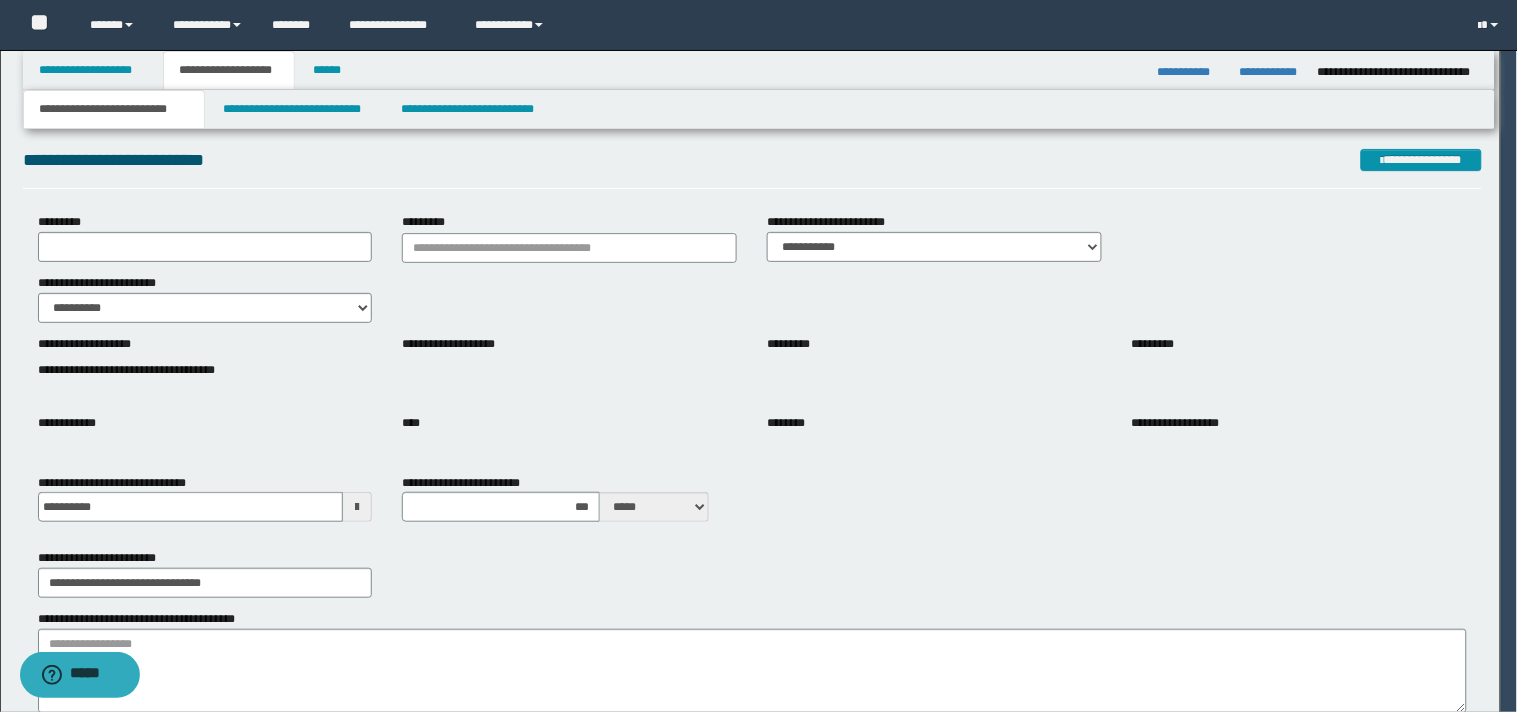 type on "**********" 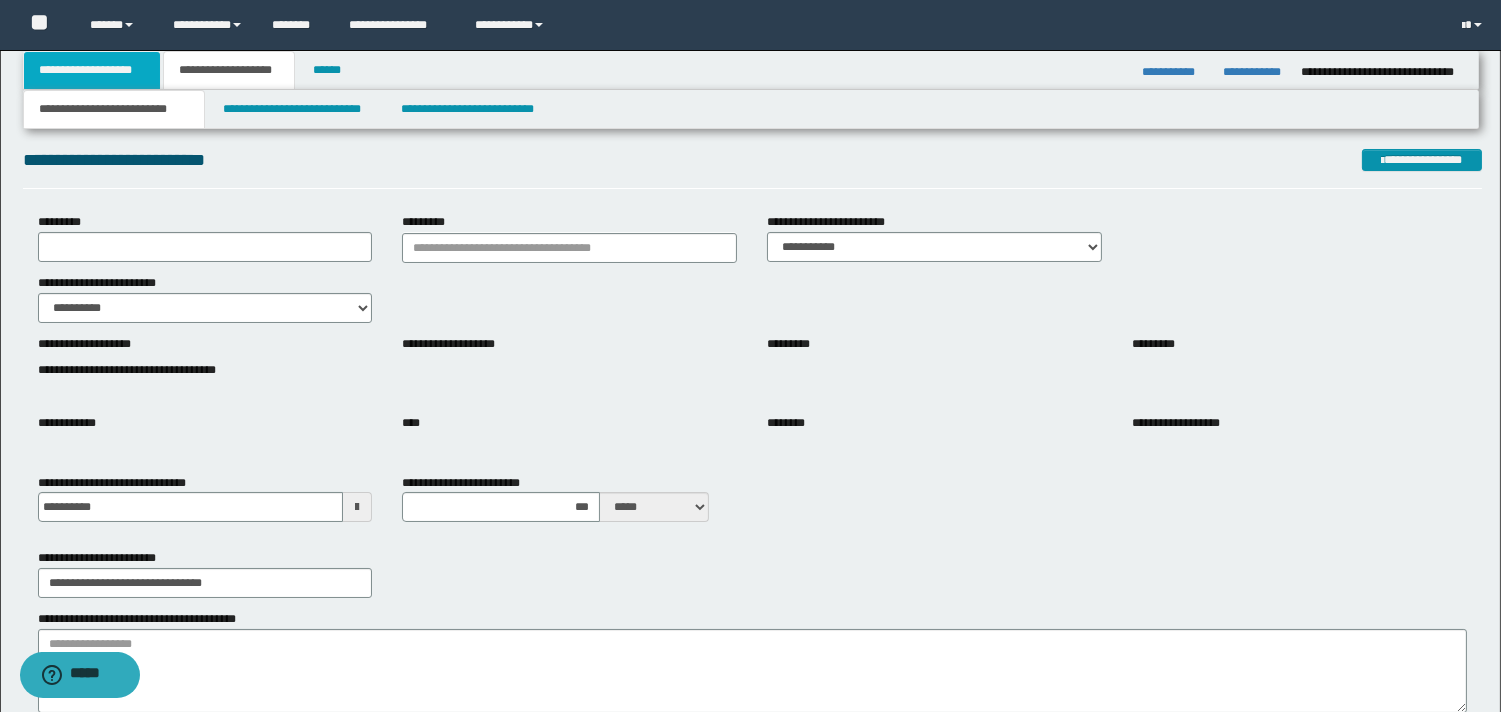 click on "**********" at bounding box center [92, 70] 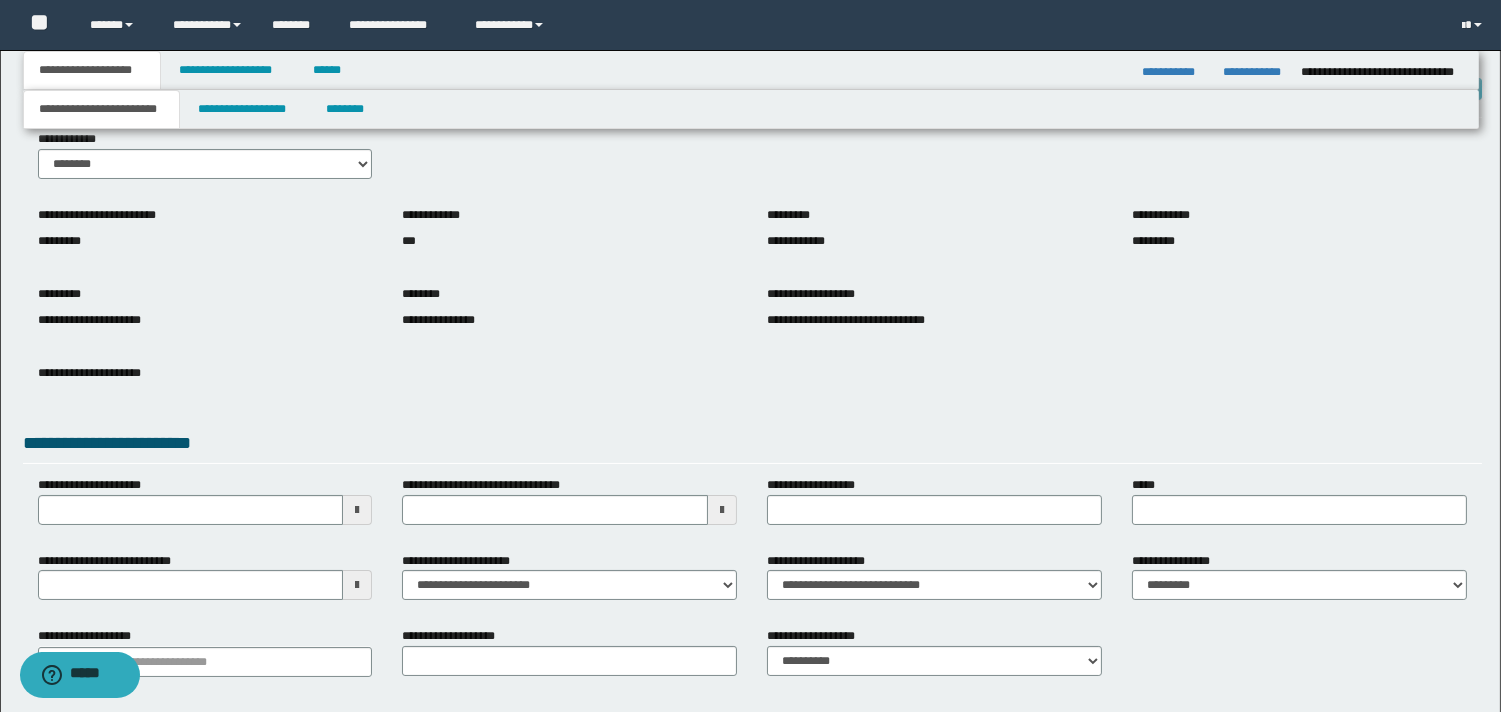 scroll, scrollTop: 90, scrollLeft: 0, axis: vertical 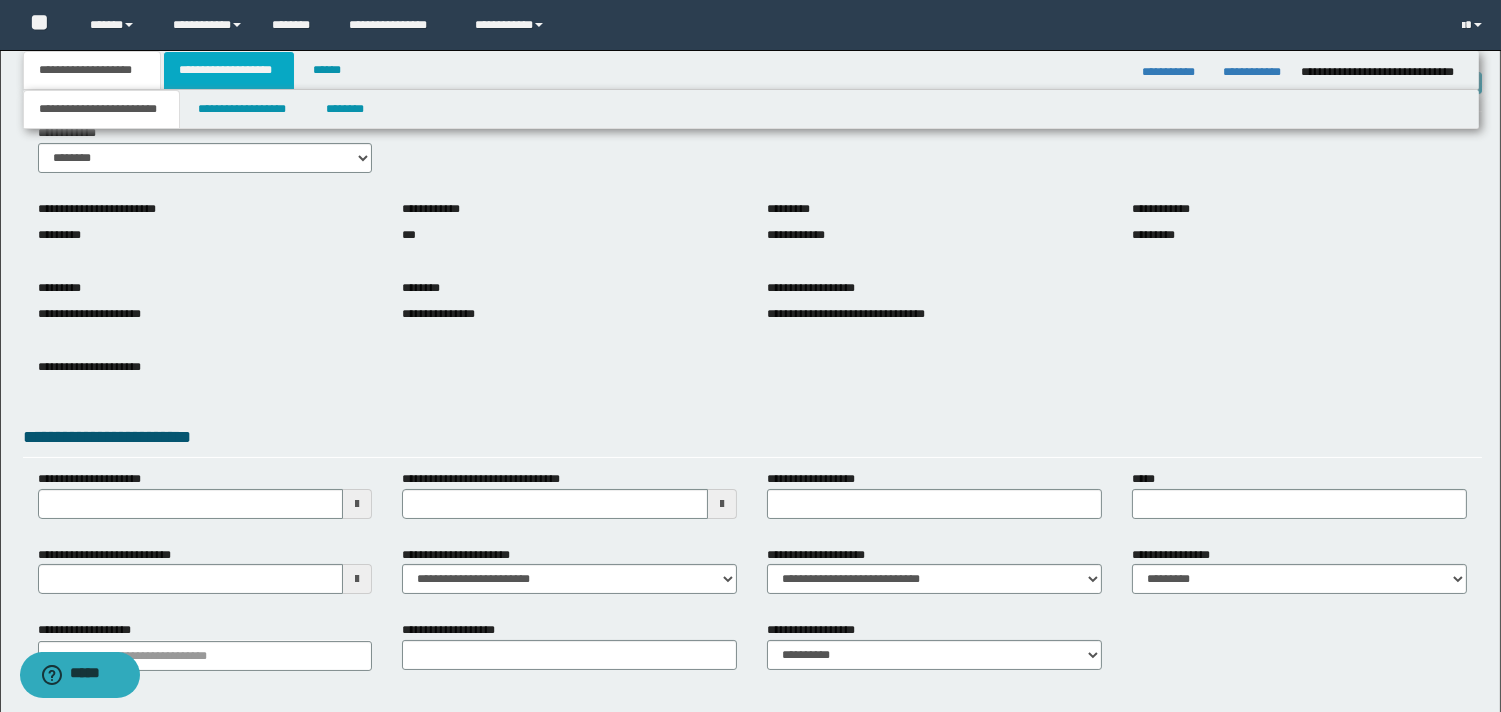 click on "**********" at bounding box center (229, 70) 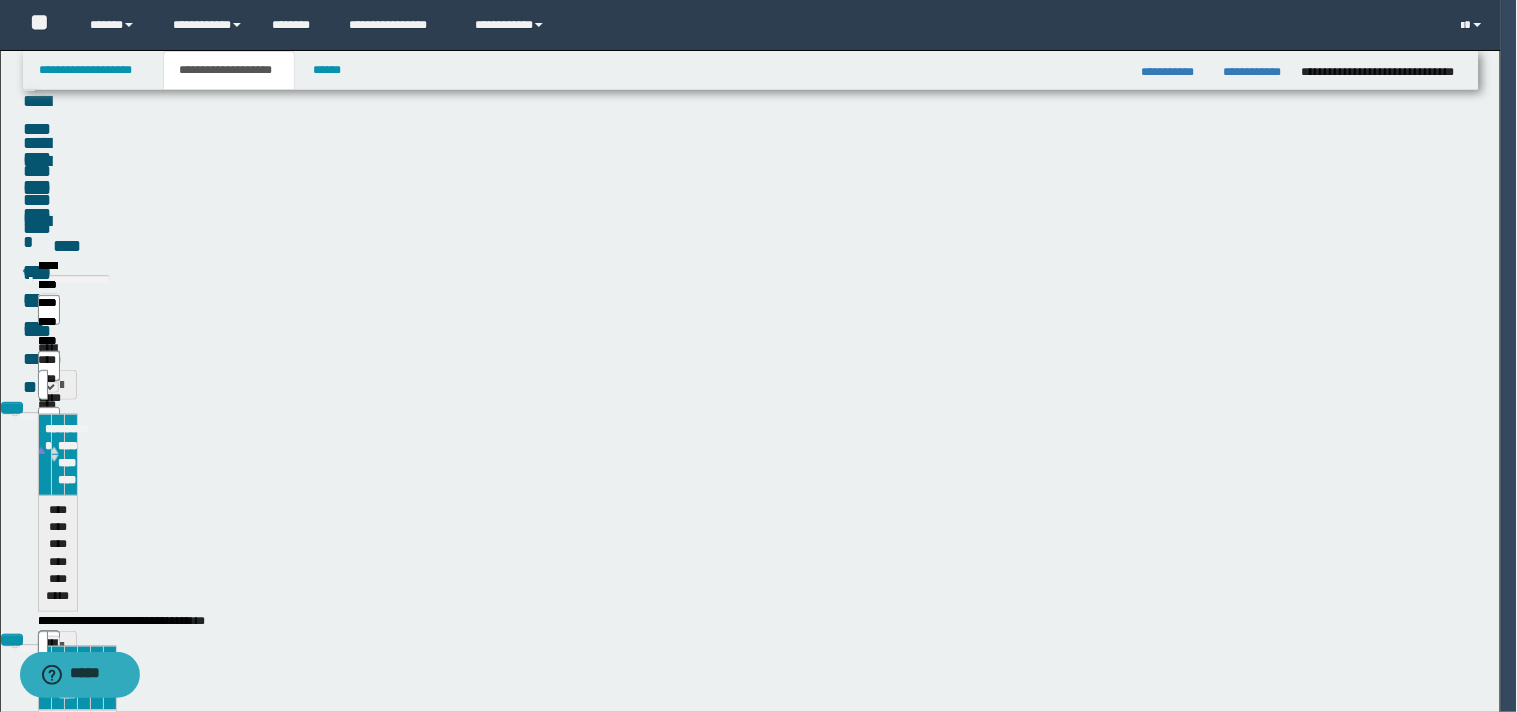 type on "**********" 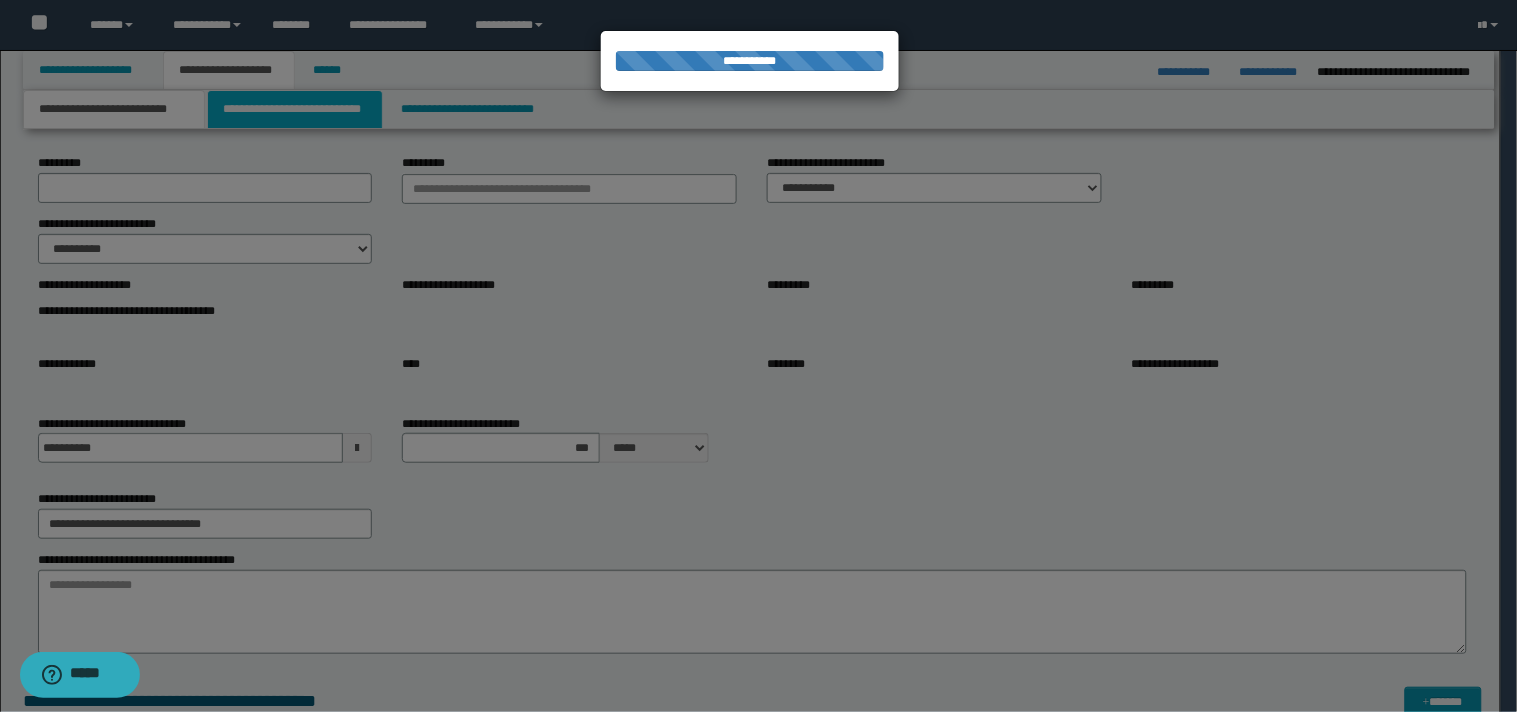 type on "**********" 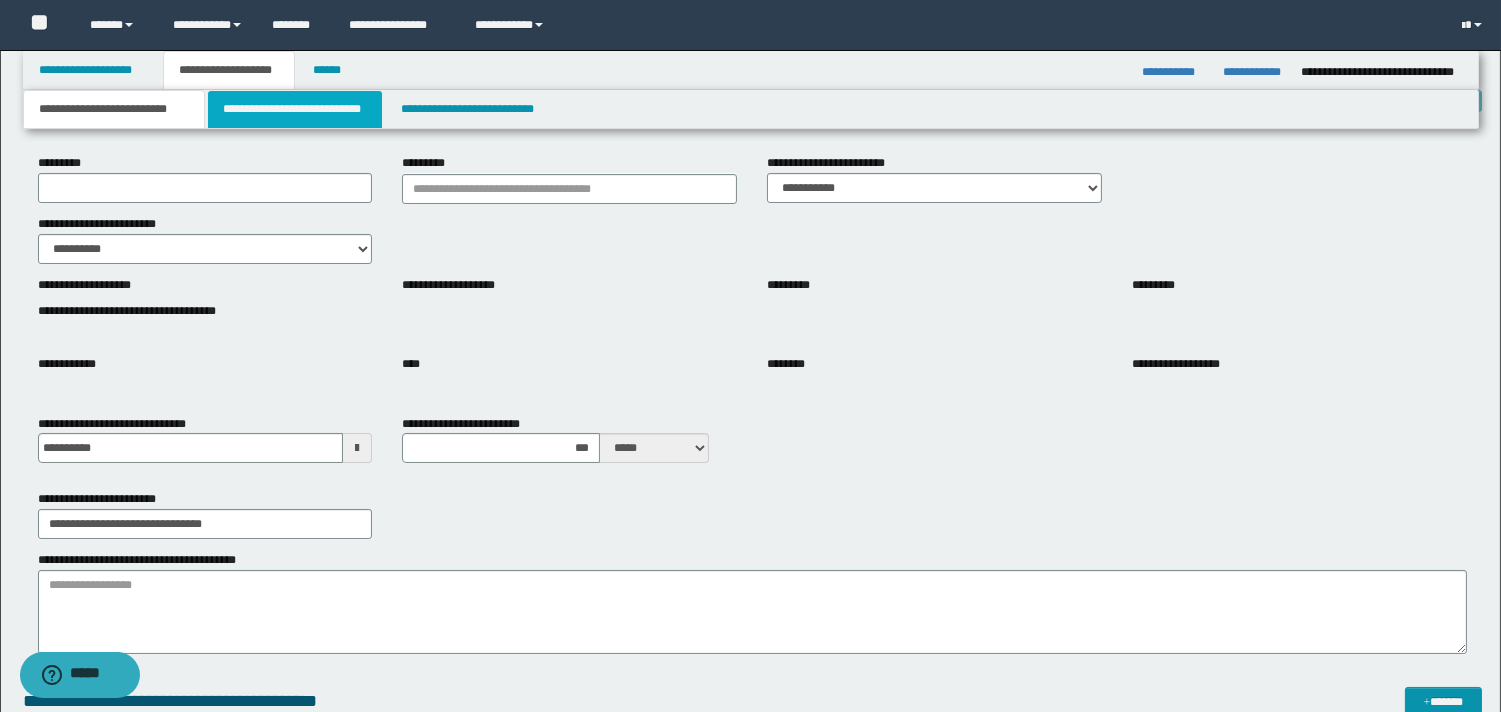 drag, startPoint x: 242, startPoint y: 110, endPoint x: 208, endPoint y: 16, distance: 99.95999 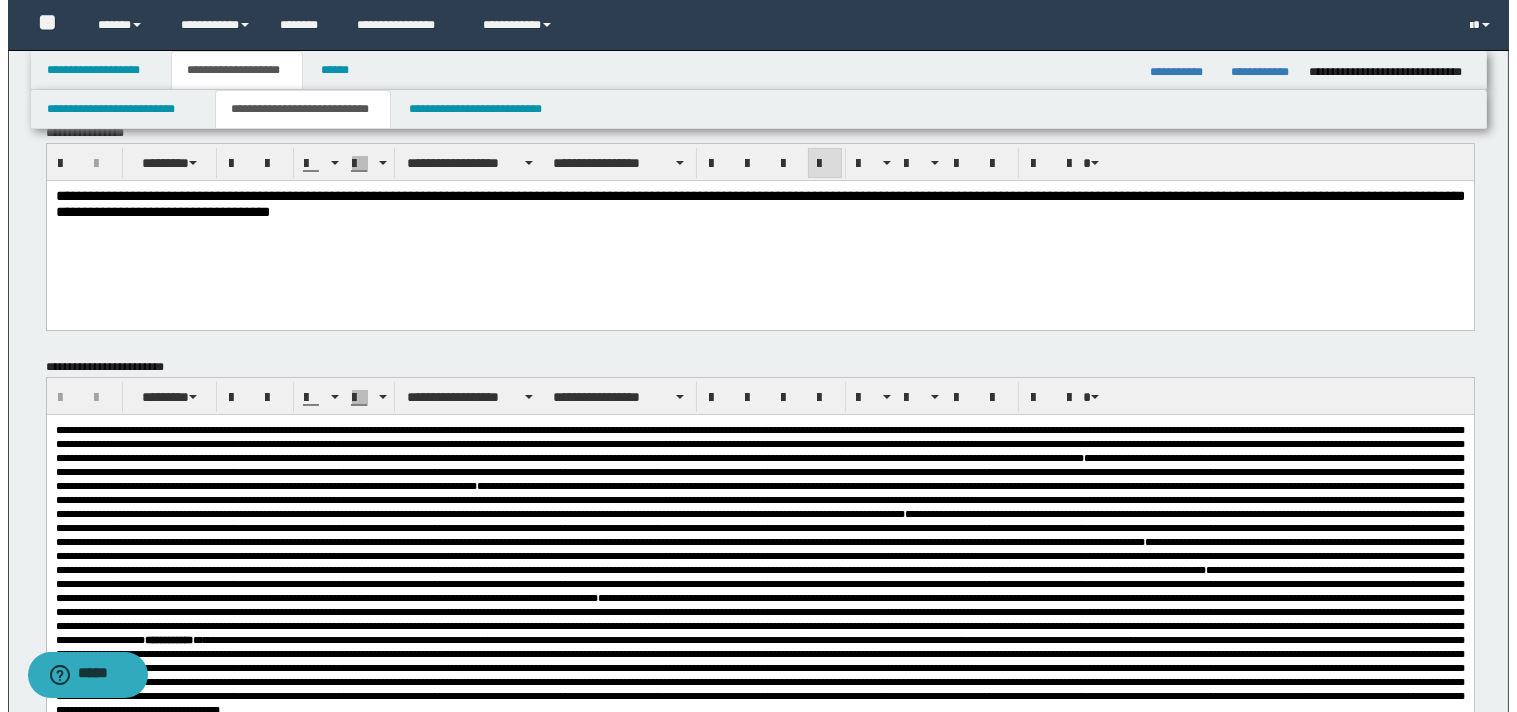 scroll, scrollTop: 0, scrollLeft: 0, axis: both 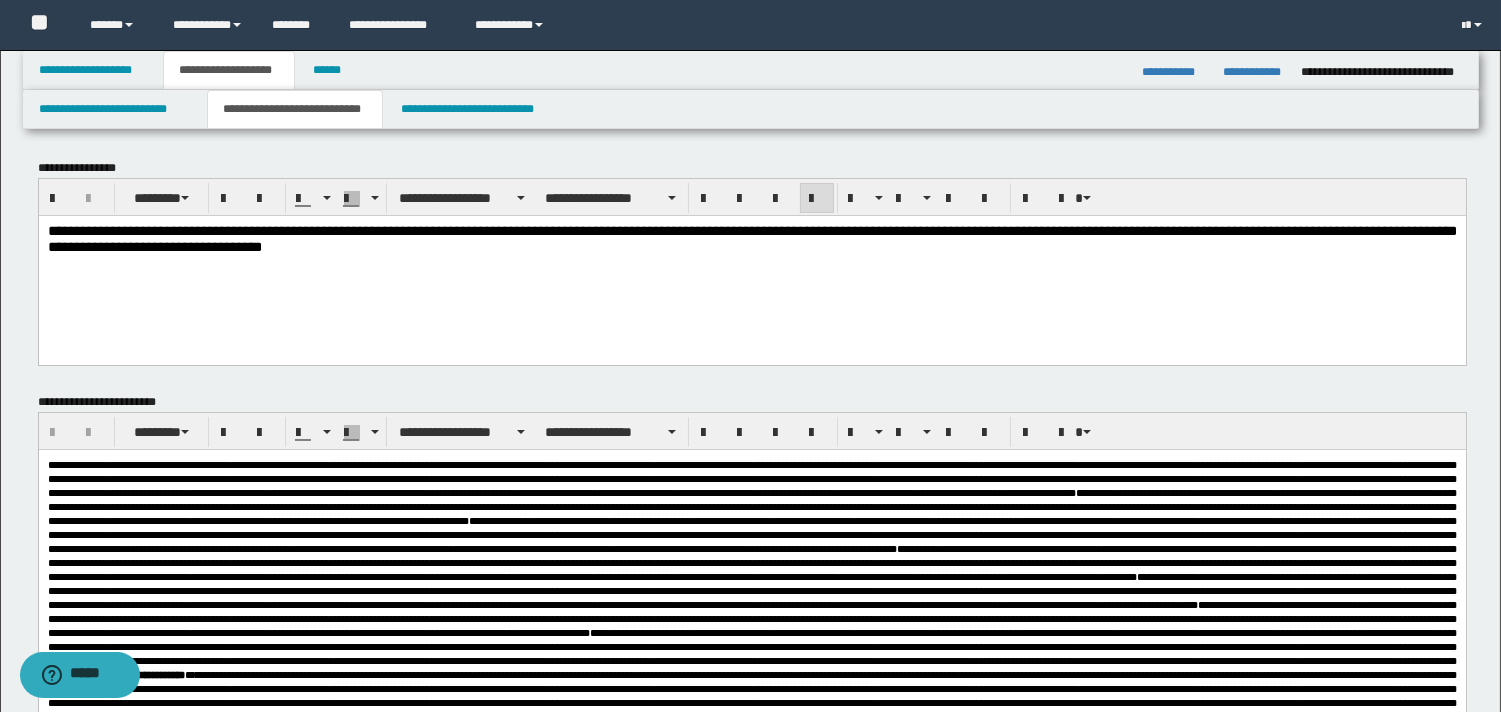 click on "**********" at bounding box center (751, 238) 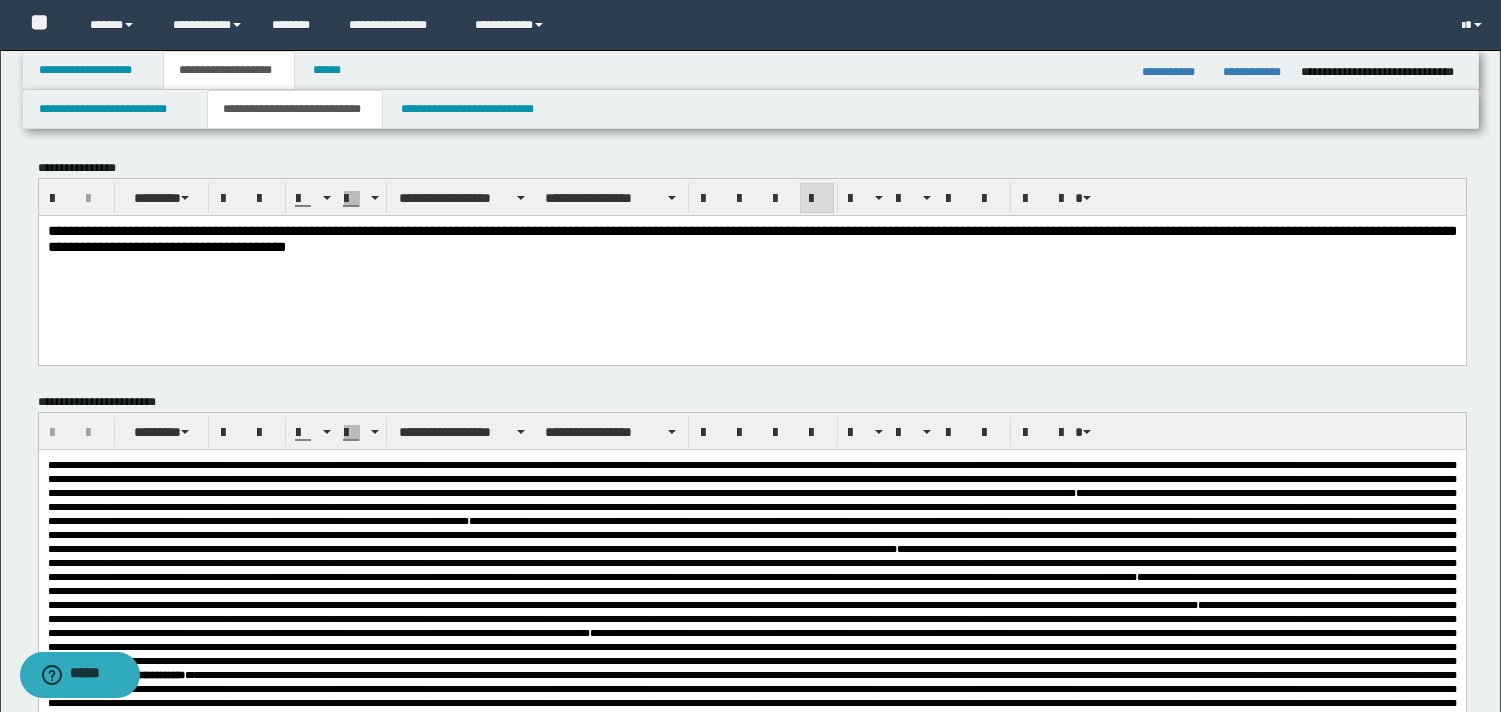 click on "**********" at bounding box center [751, 238] 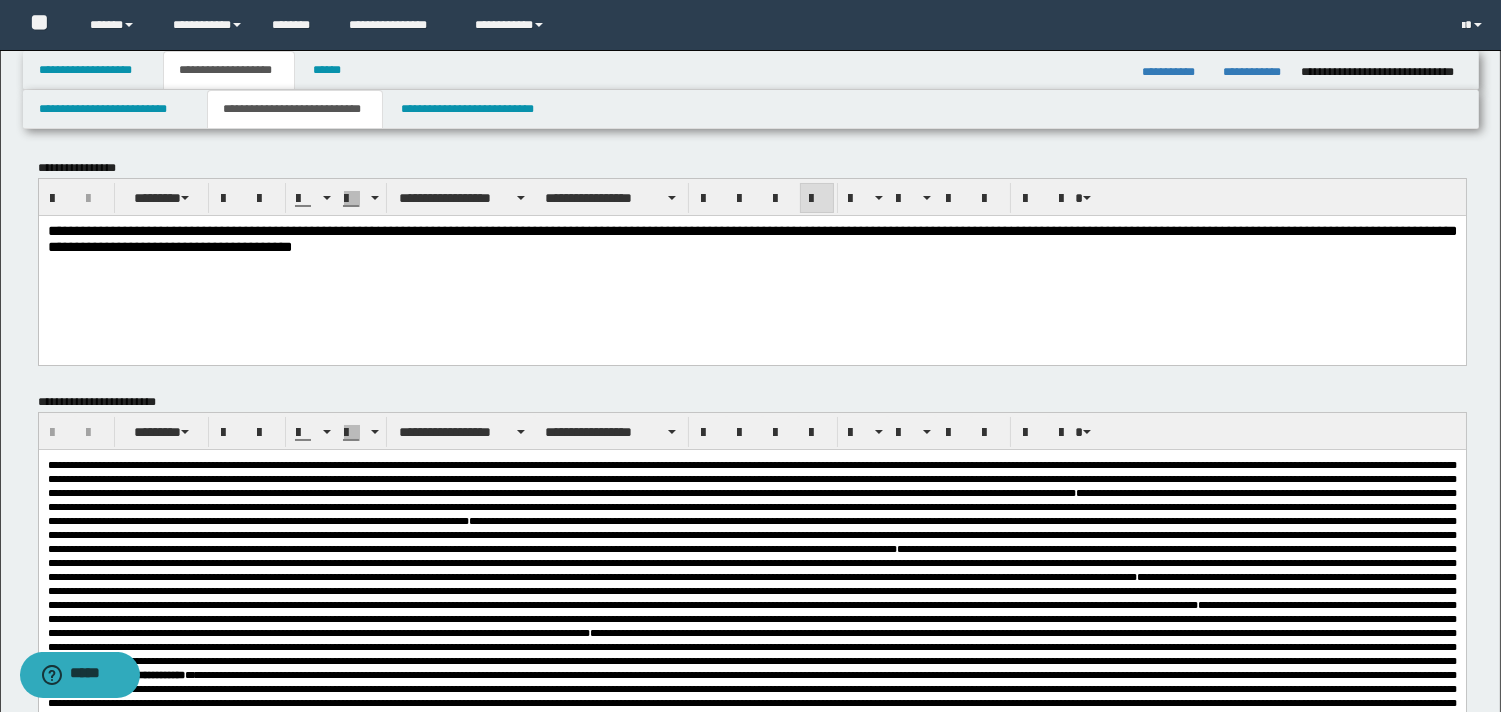 click on "**********" at bounding box center (751, 238) 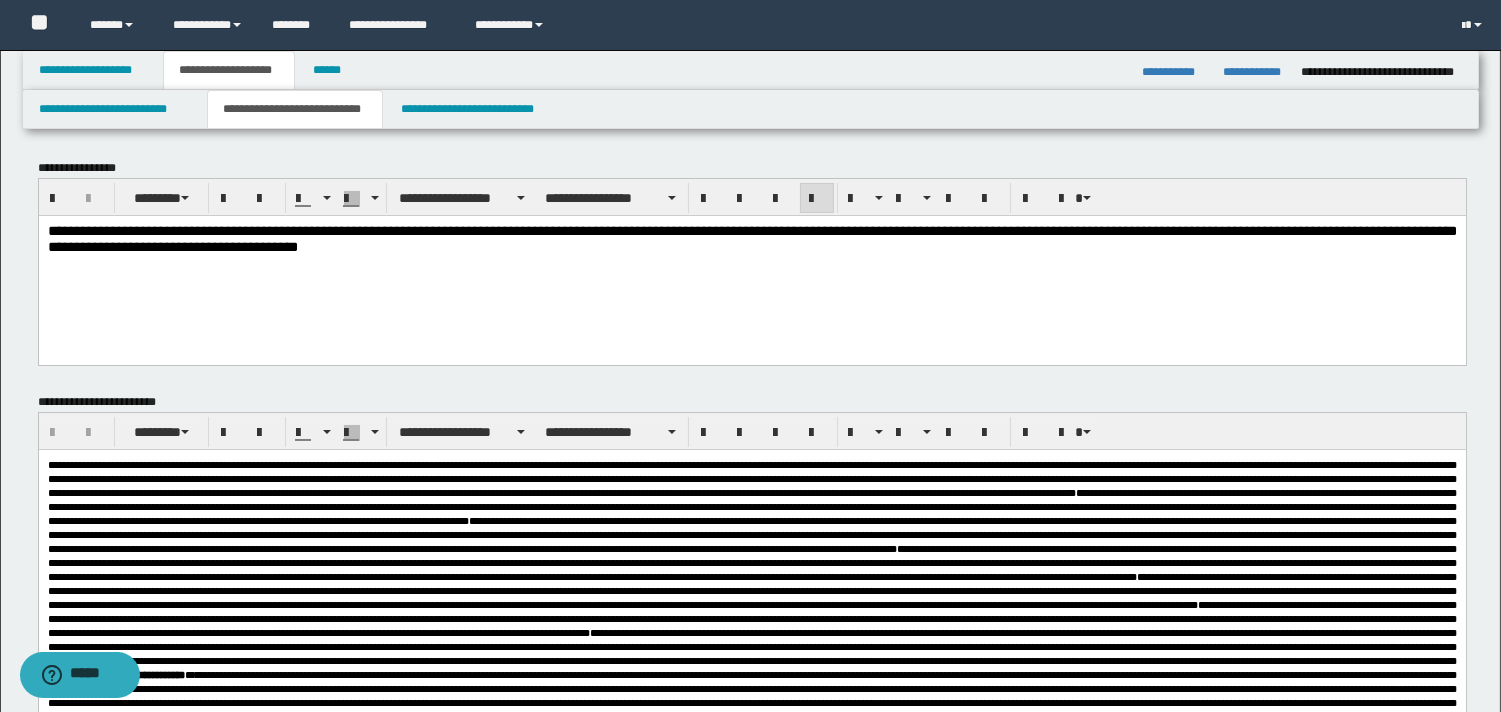 click on "**********" at bounding box center [751, 238] 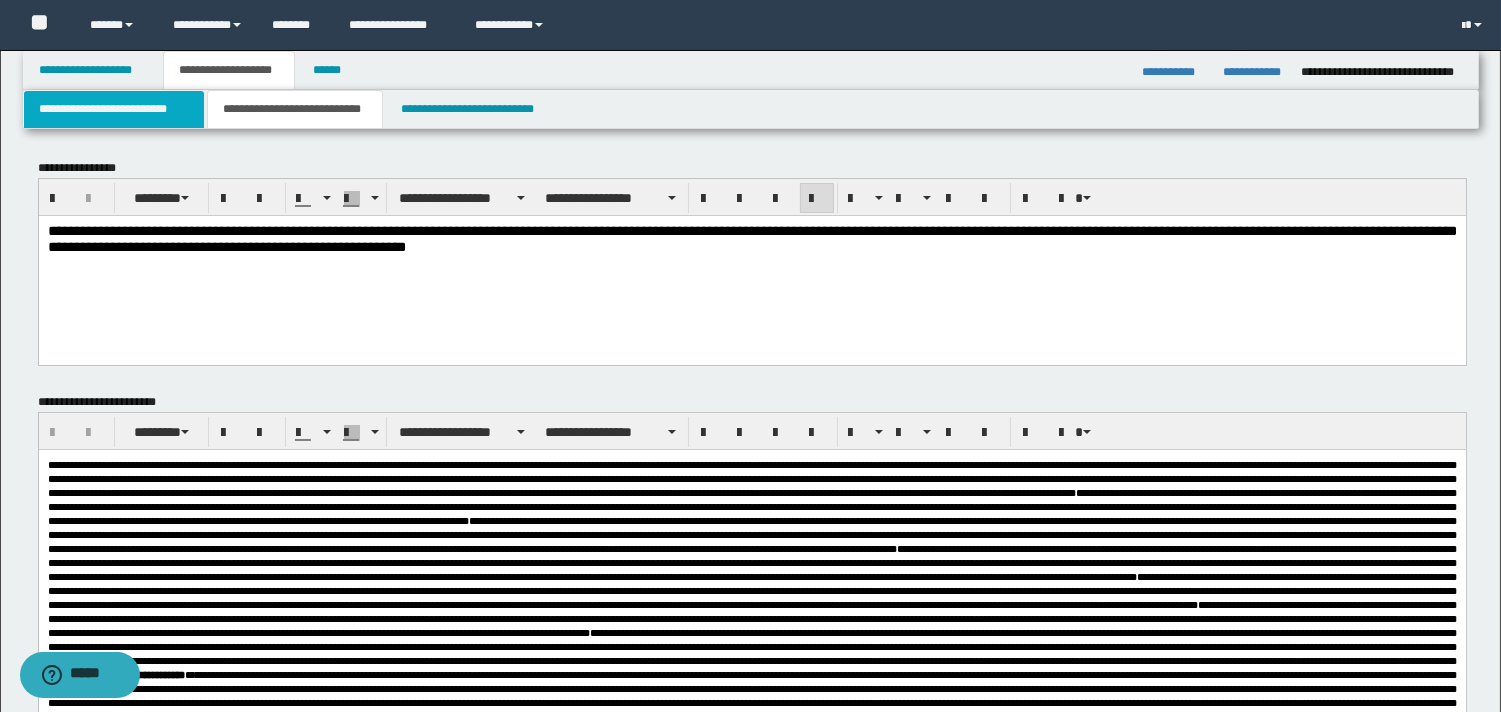 click on "**********" at bounding box center (114, 109) 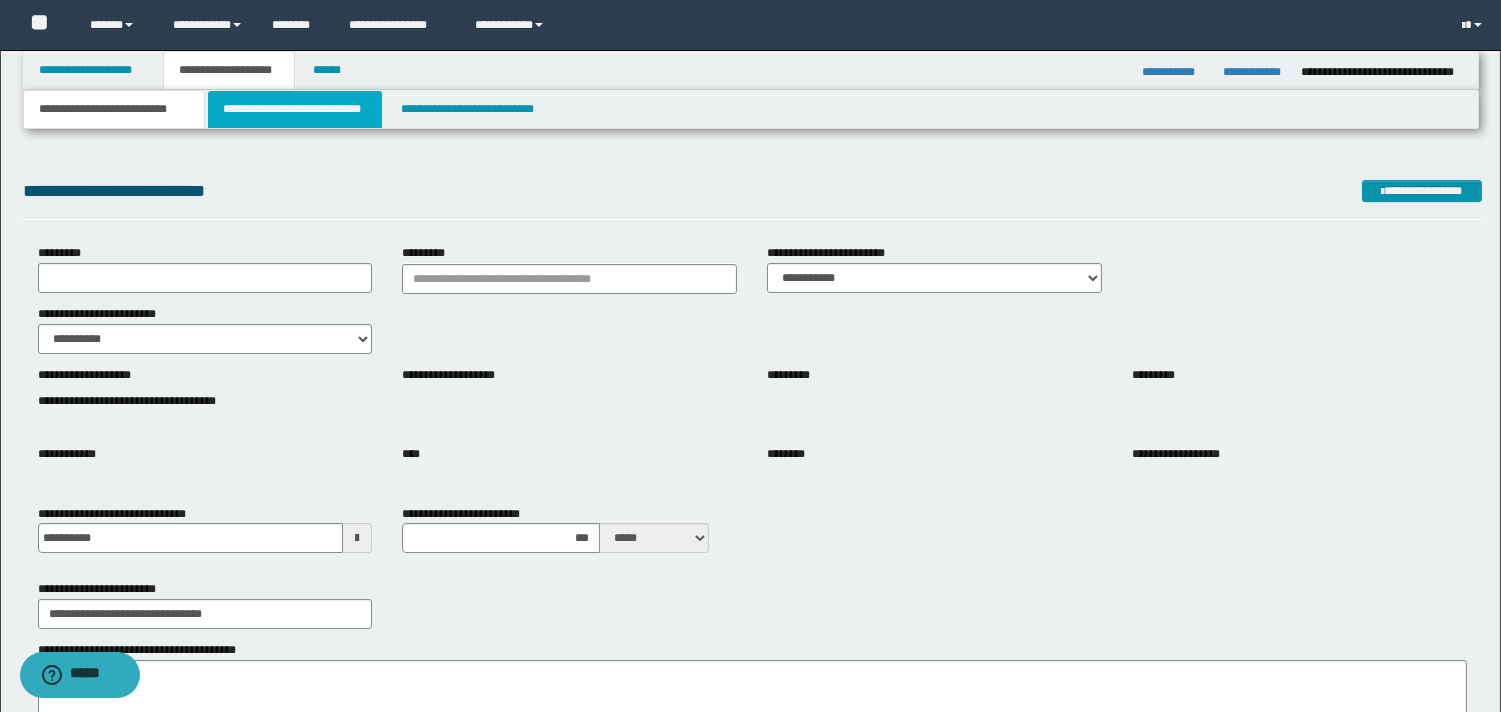 click on "**********" at bounding box center (295, 109) 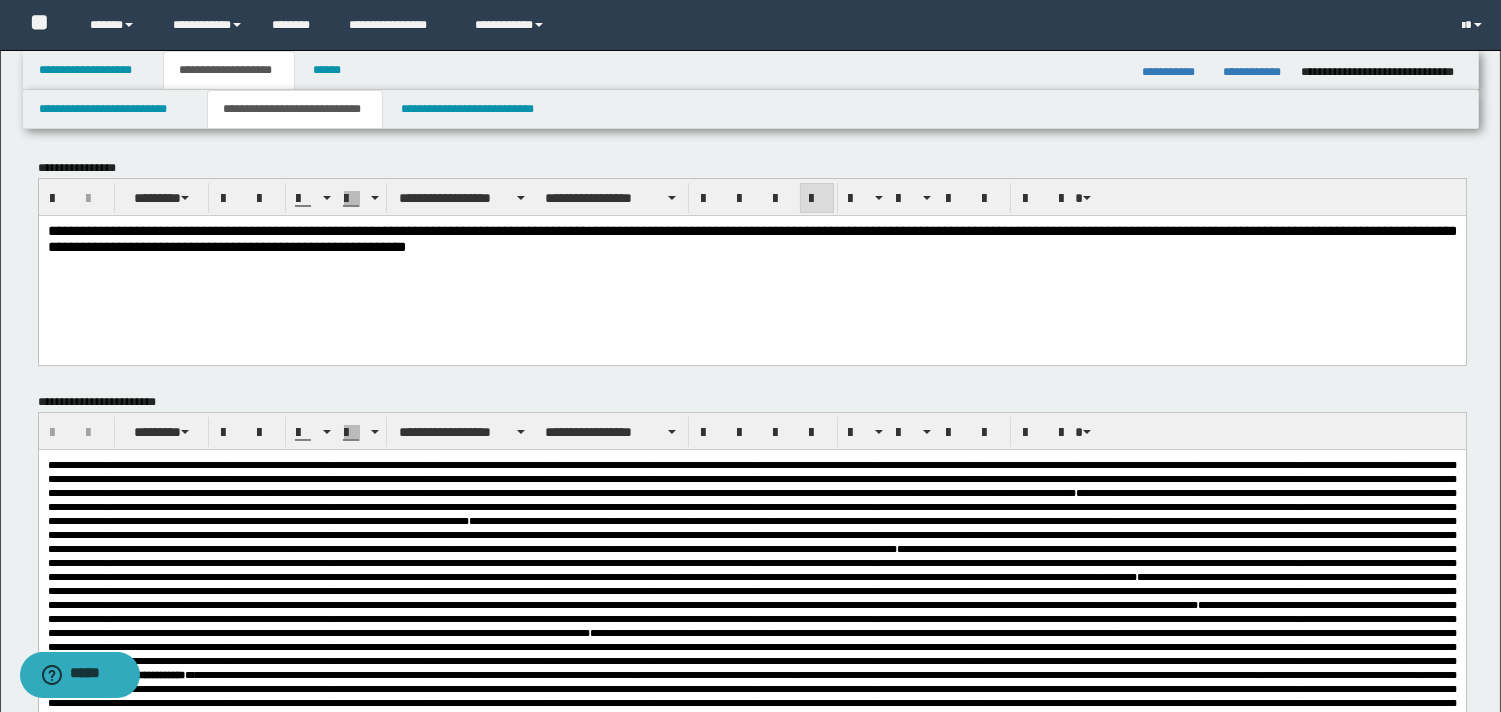 click on "**********" at bounding box center [751, 238] 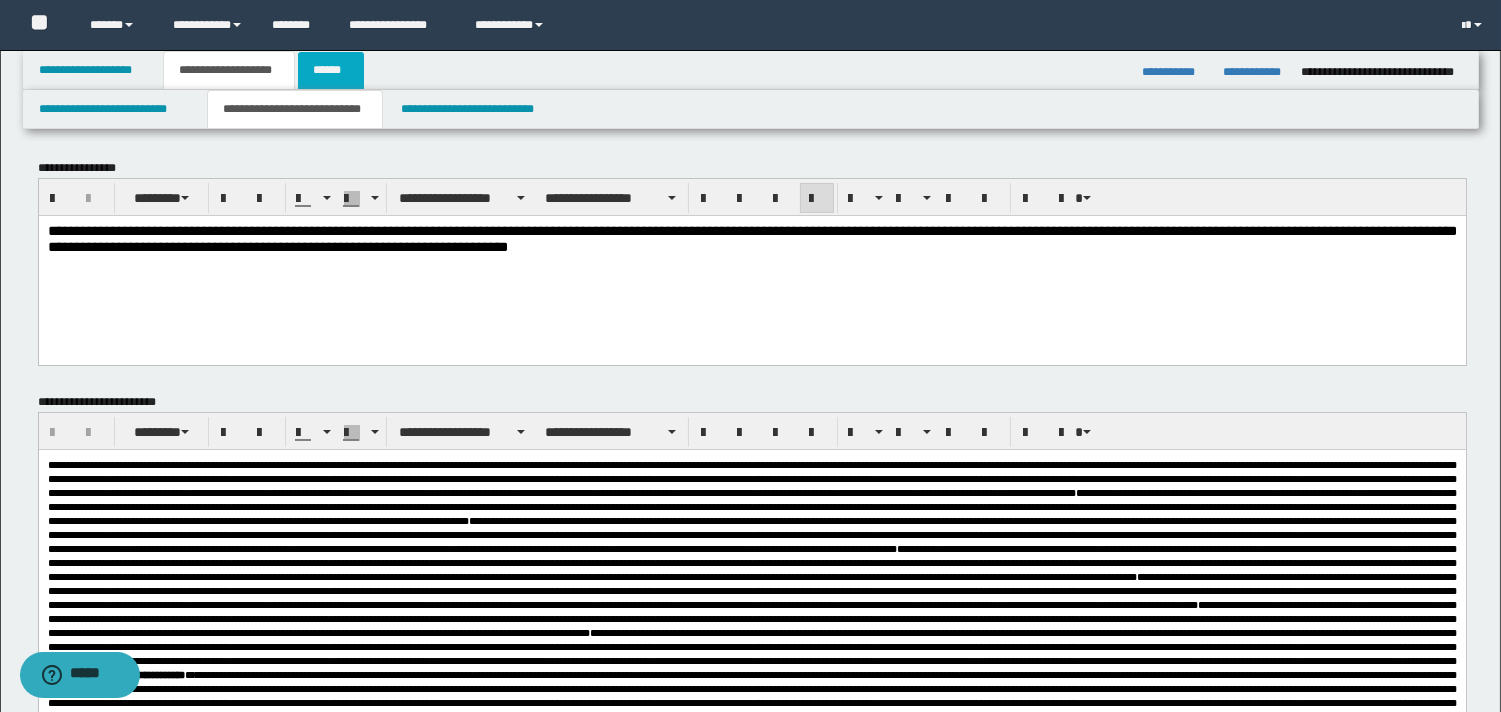 click on "******" at bounding box center (331, 70) 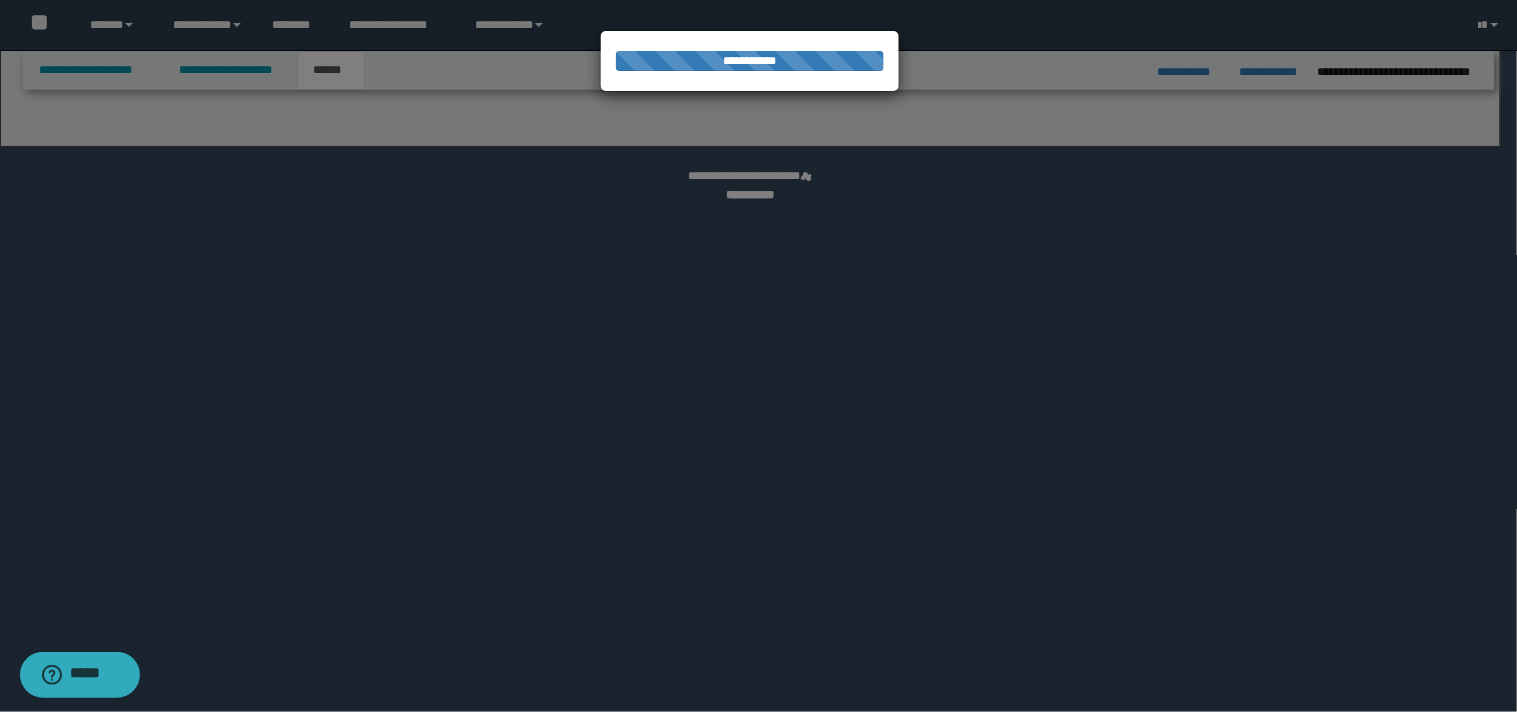select on "*" 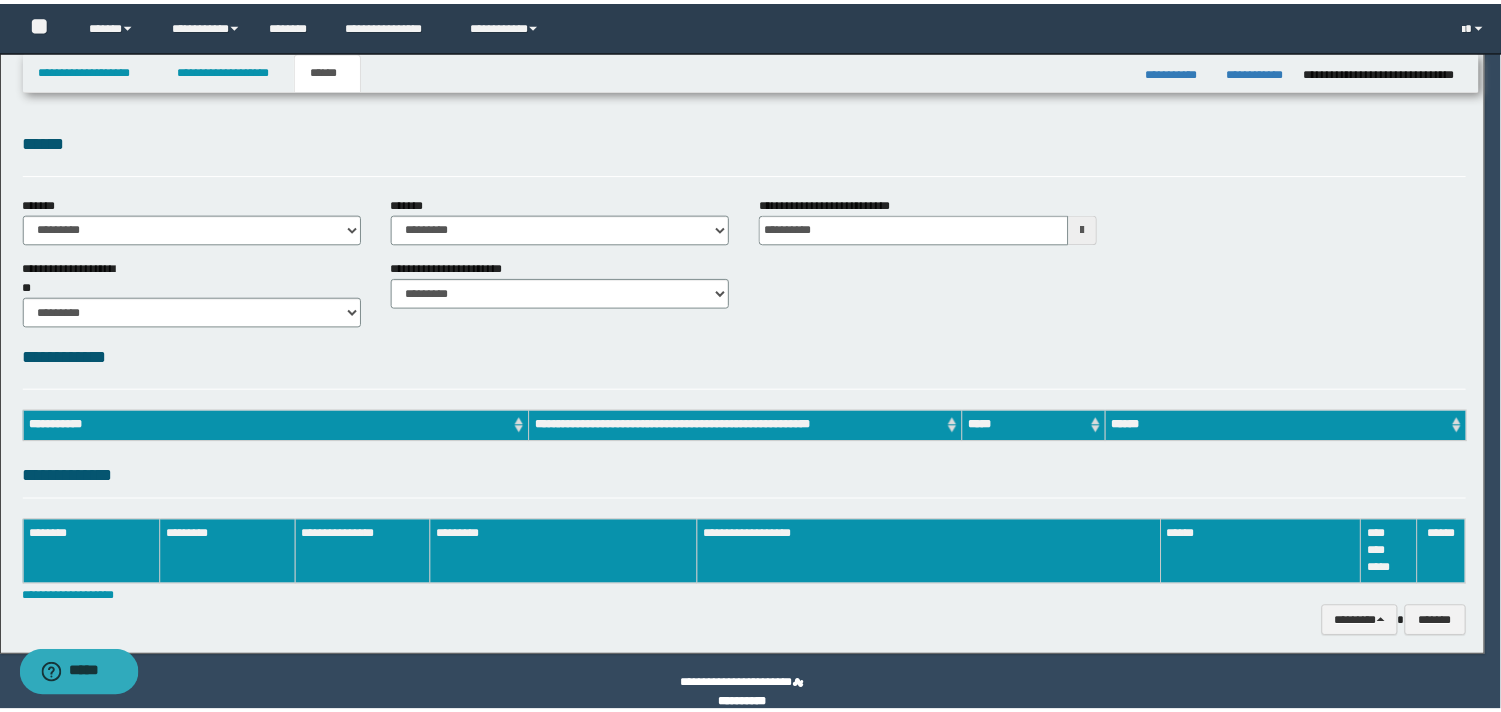 scroll, scrollTop: 0, scrollLeft: 0, axis: both 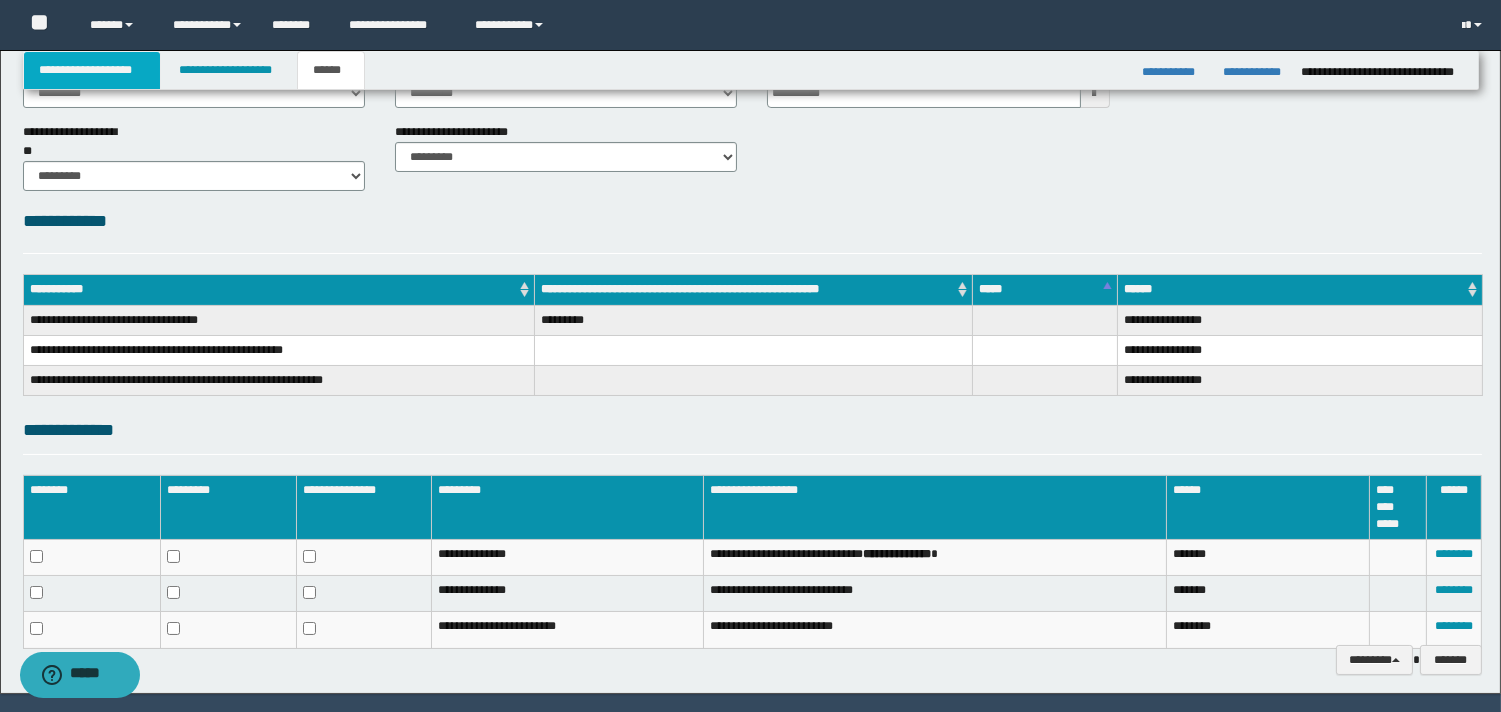 click on "**********" at bounding box center [92, 70] 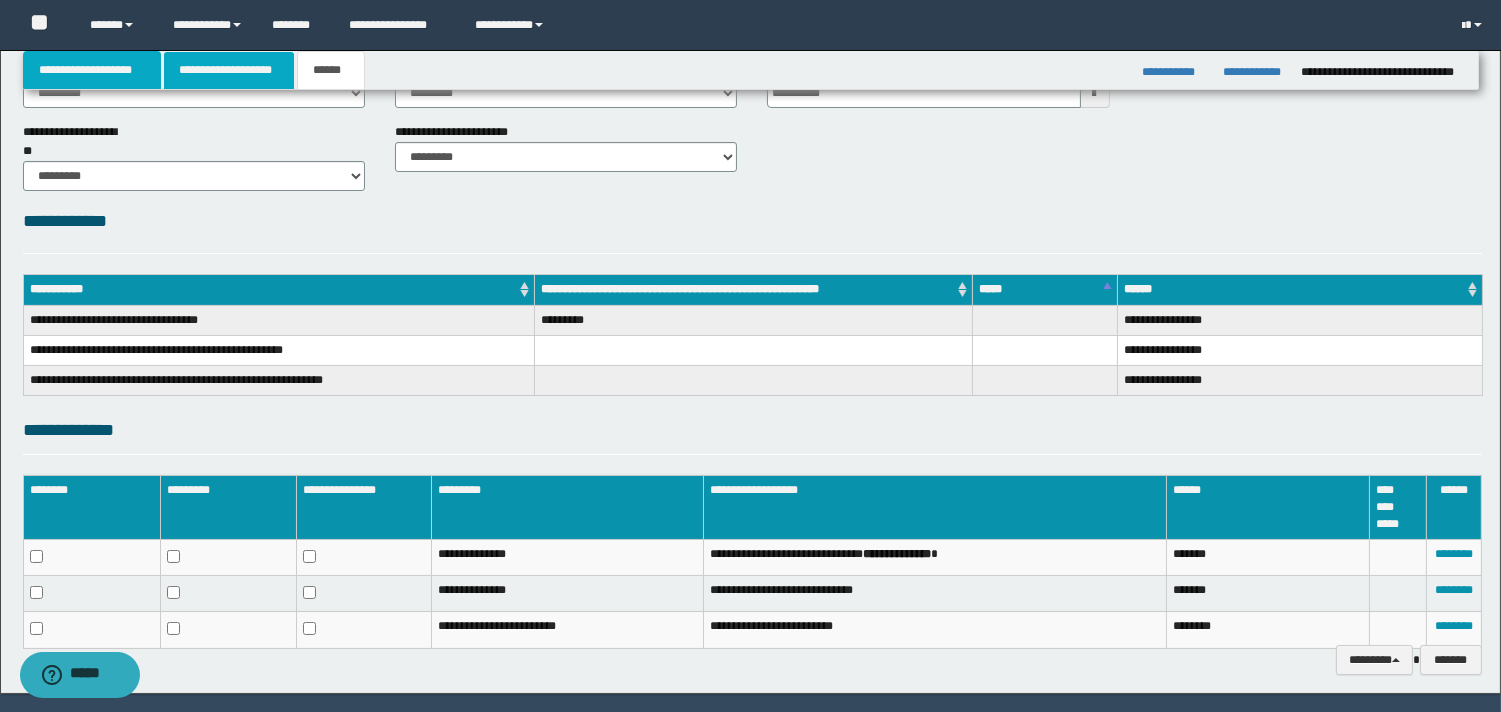 scroll, scrollTop: 167, scrollLeft: 0, axis: vertical 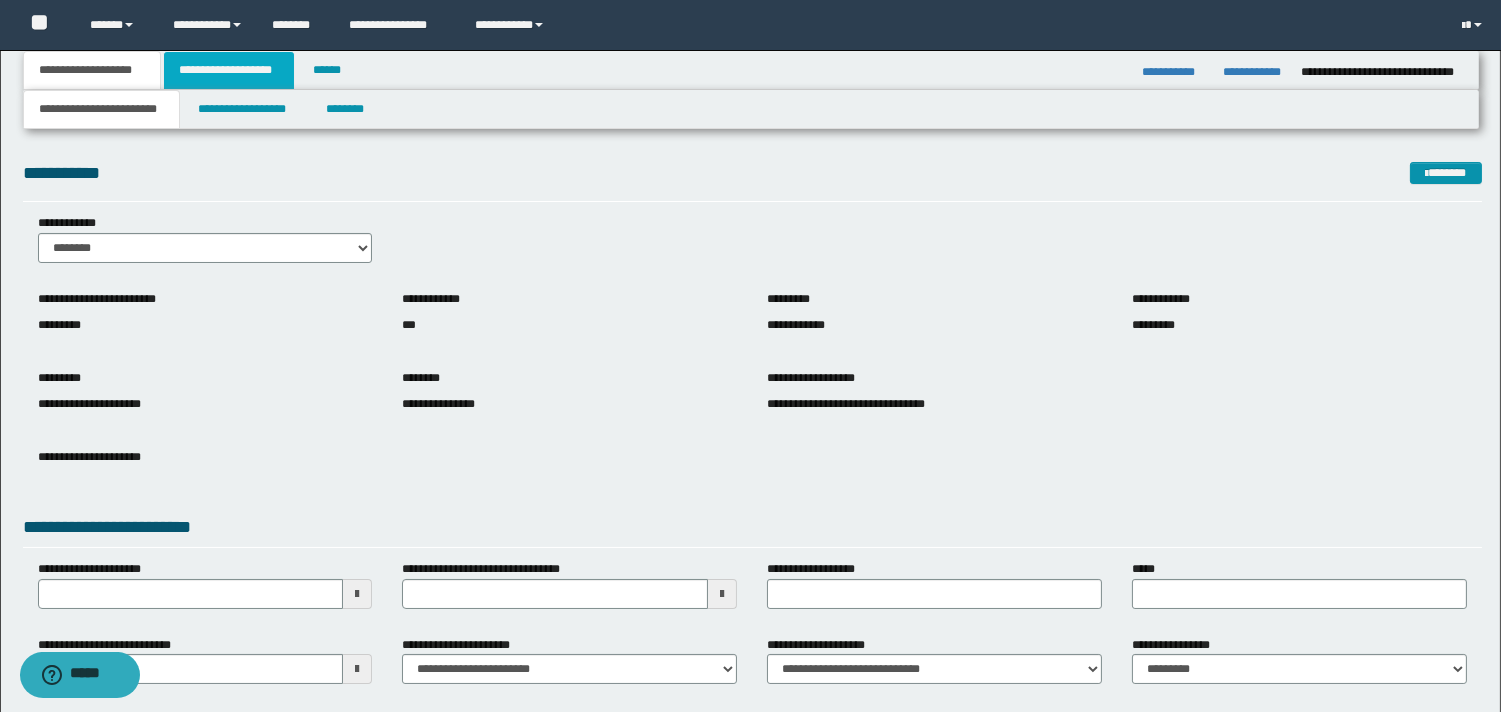 click on "**********" at bounding box center [229, 70] 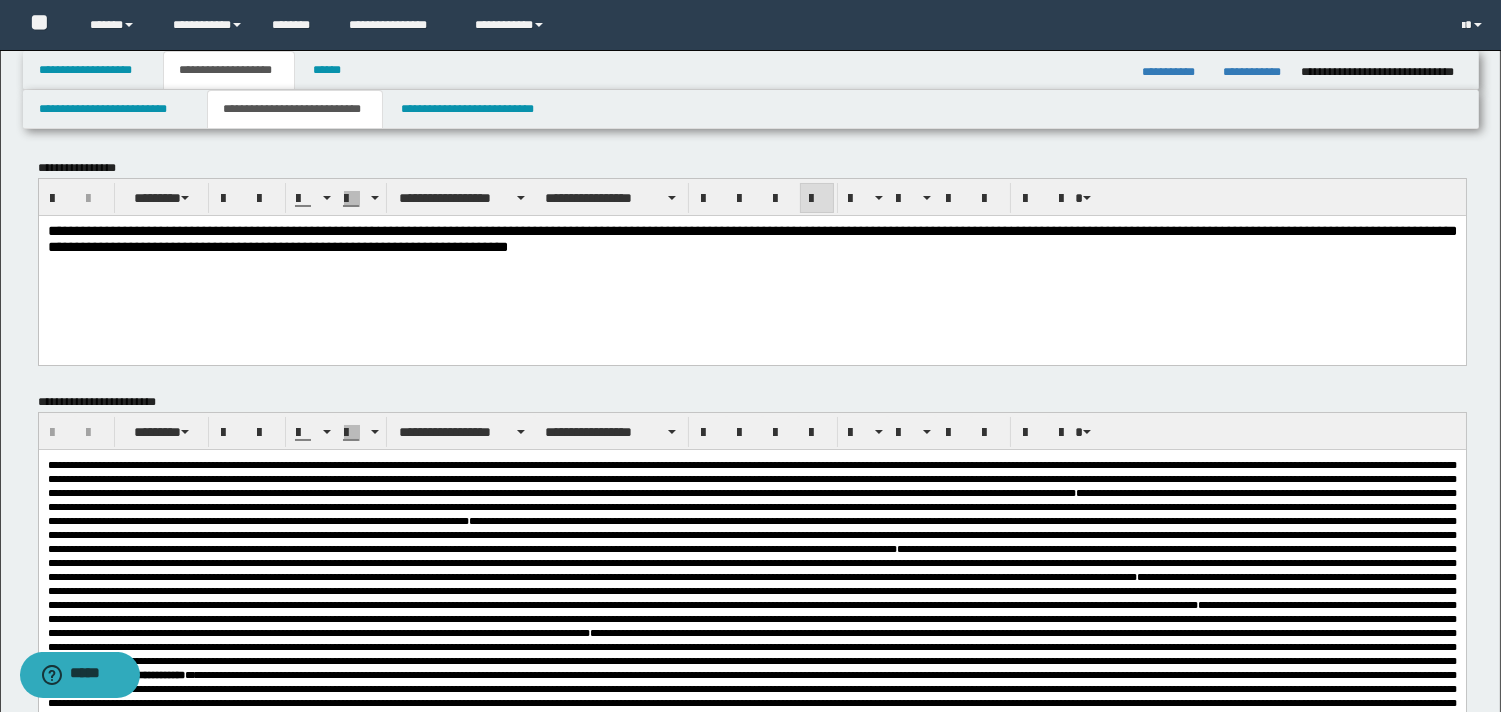 click on "**********" at bounding box center (751, 264) 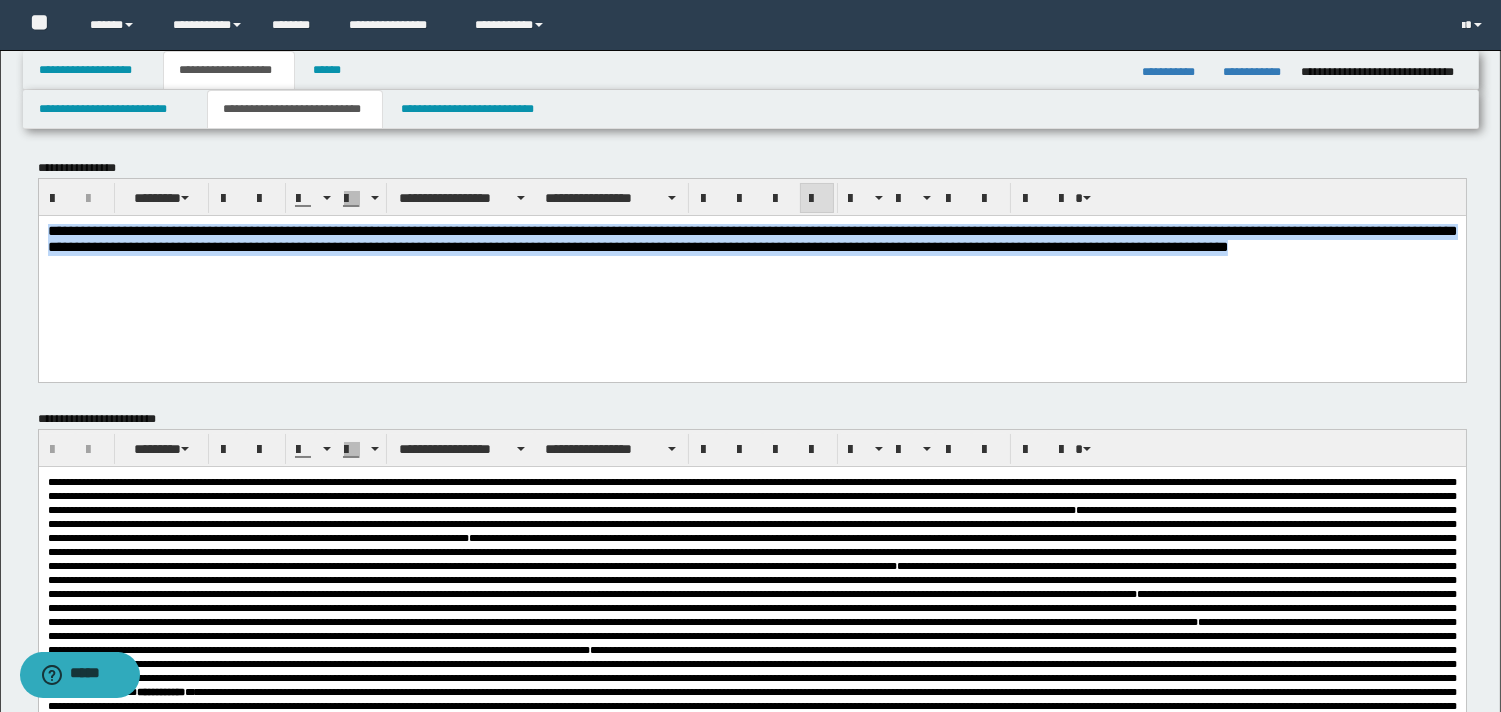 drag, startPoint x: 48, startPoint y: 230, endPoint x: 661, endPoint y: 295, distance: 616.4365 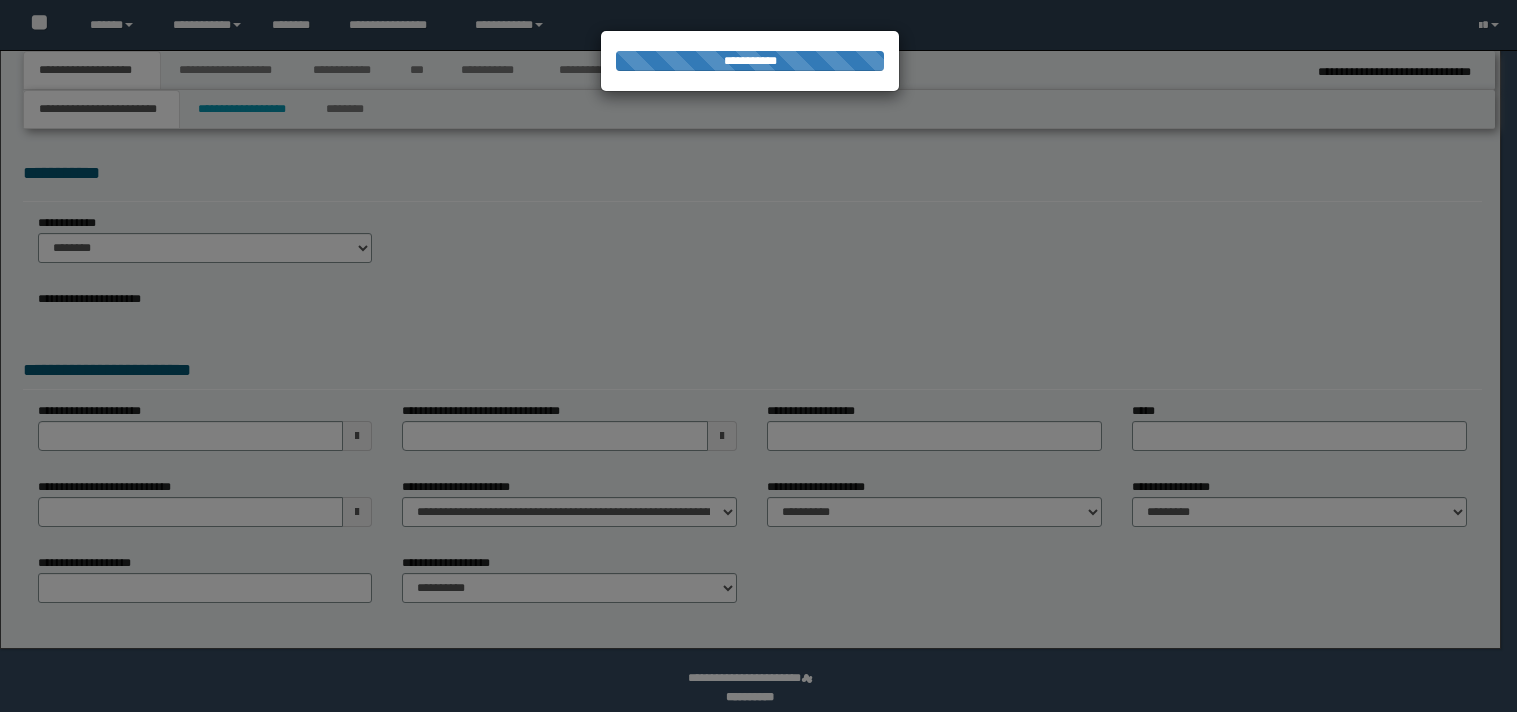 select on "*" 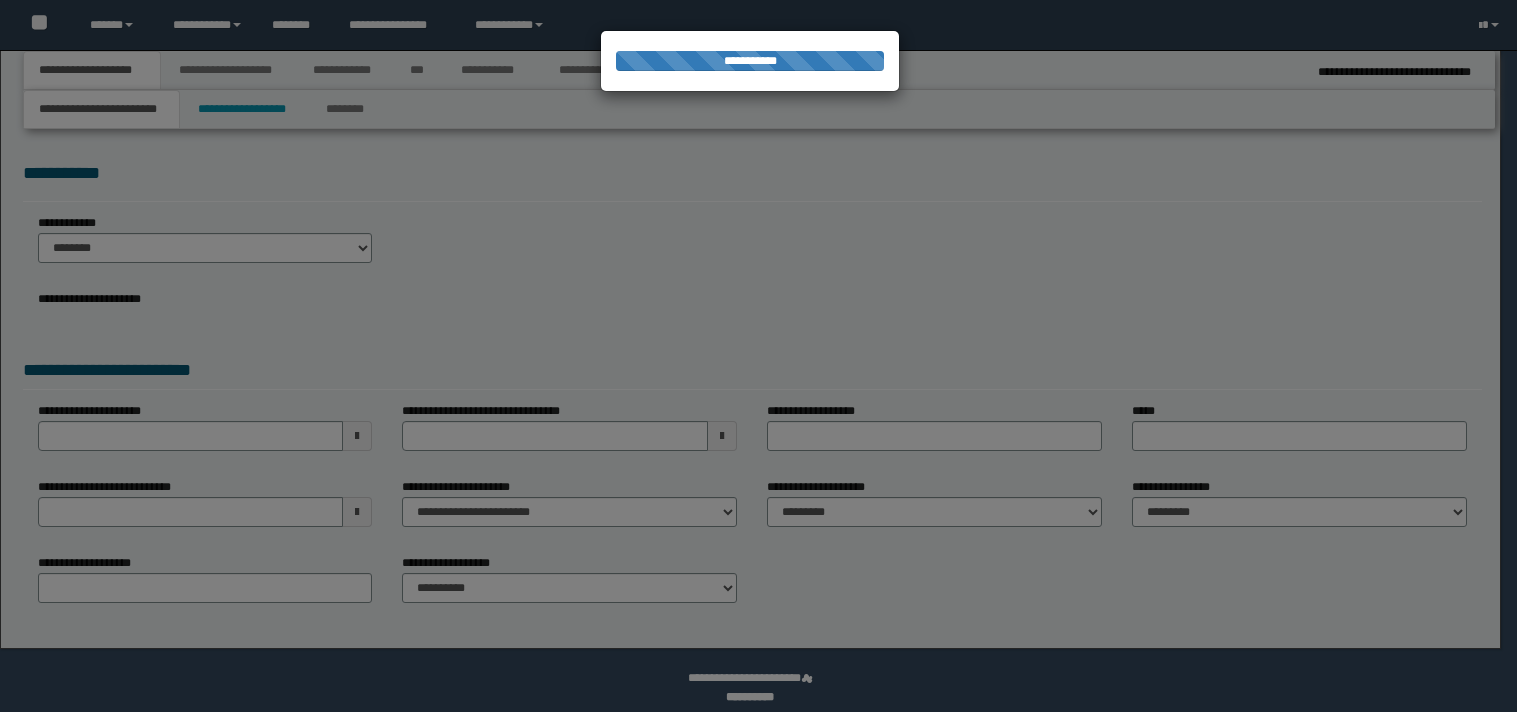 scroll, scrollTop: 0, scrollLeft: 0, axis: both 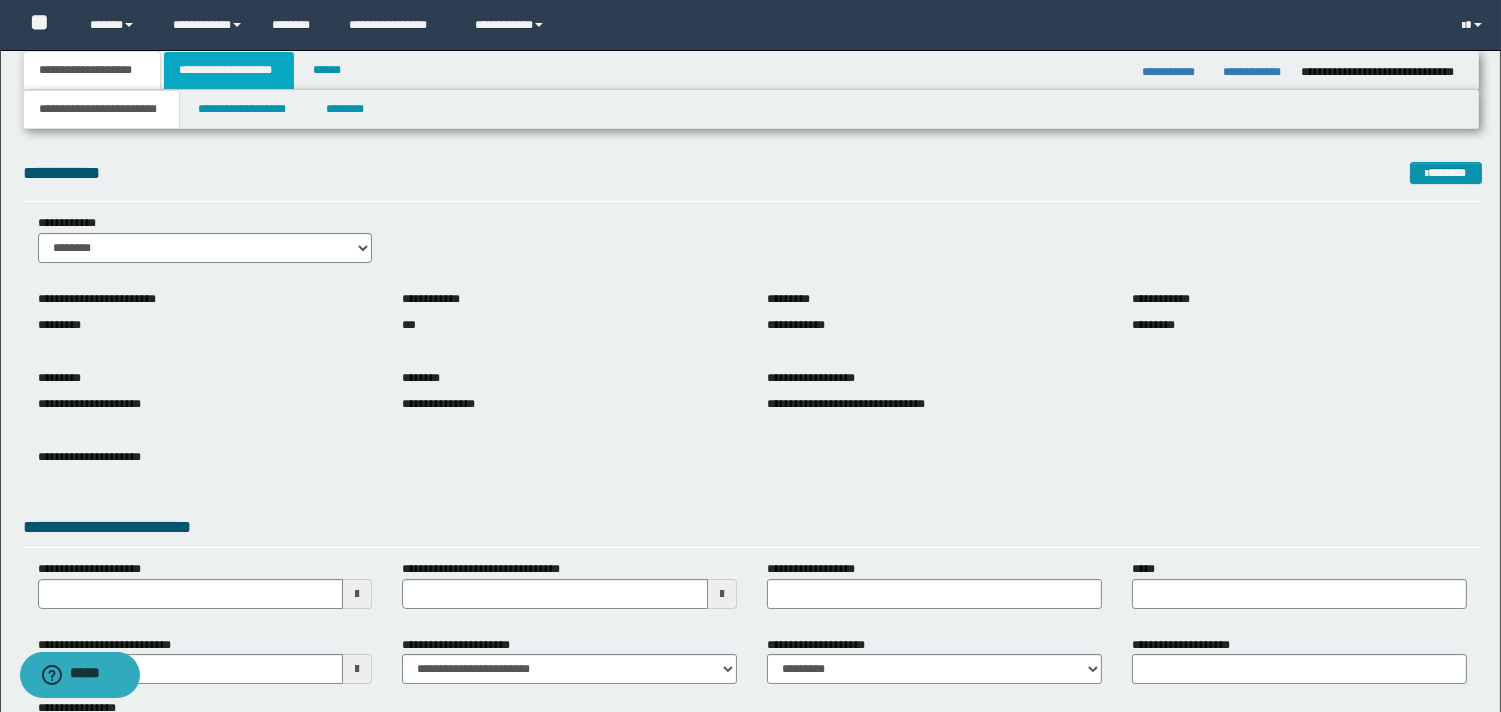 click on "**********" at bounding box center (229, 70) 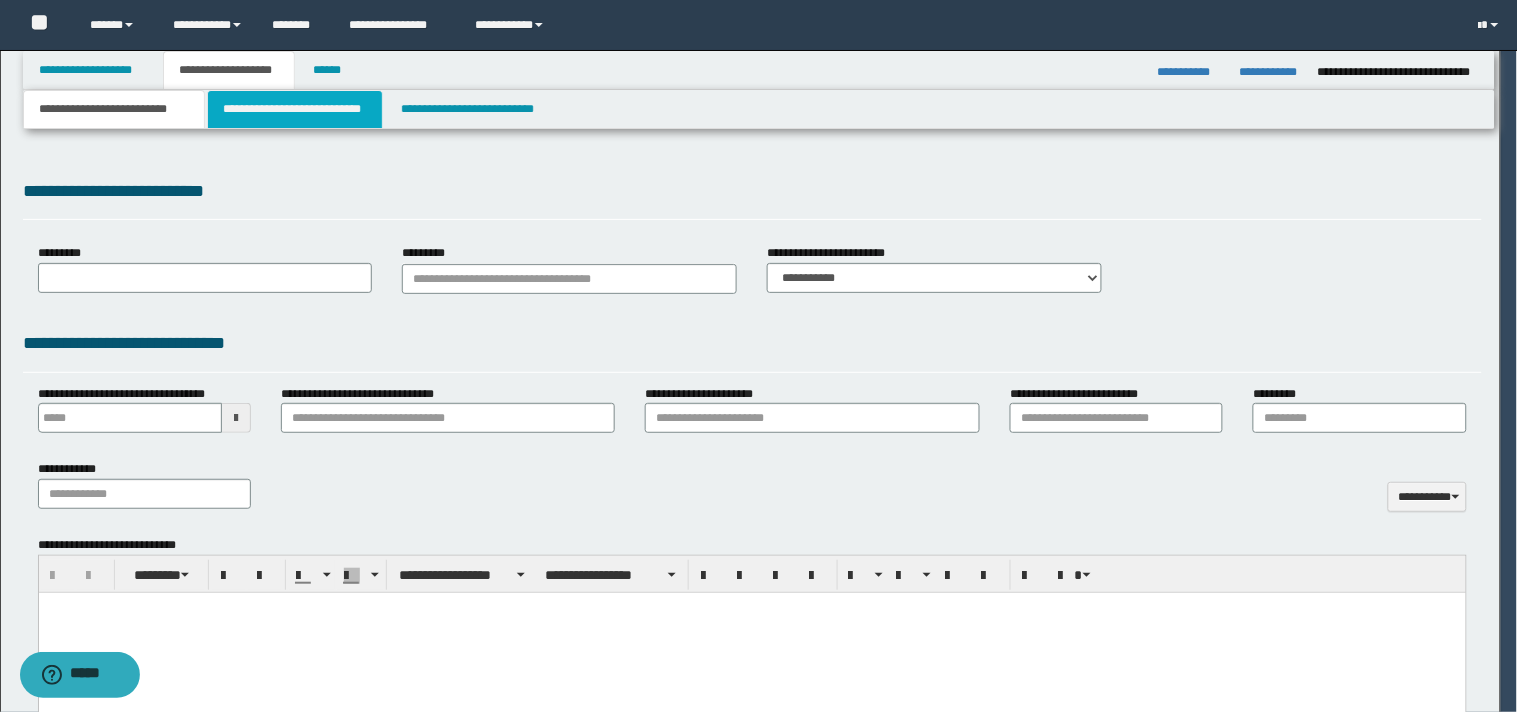 select on "*" 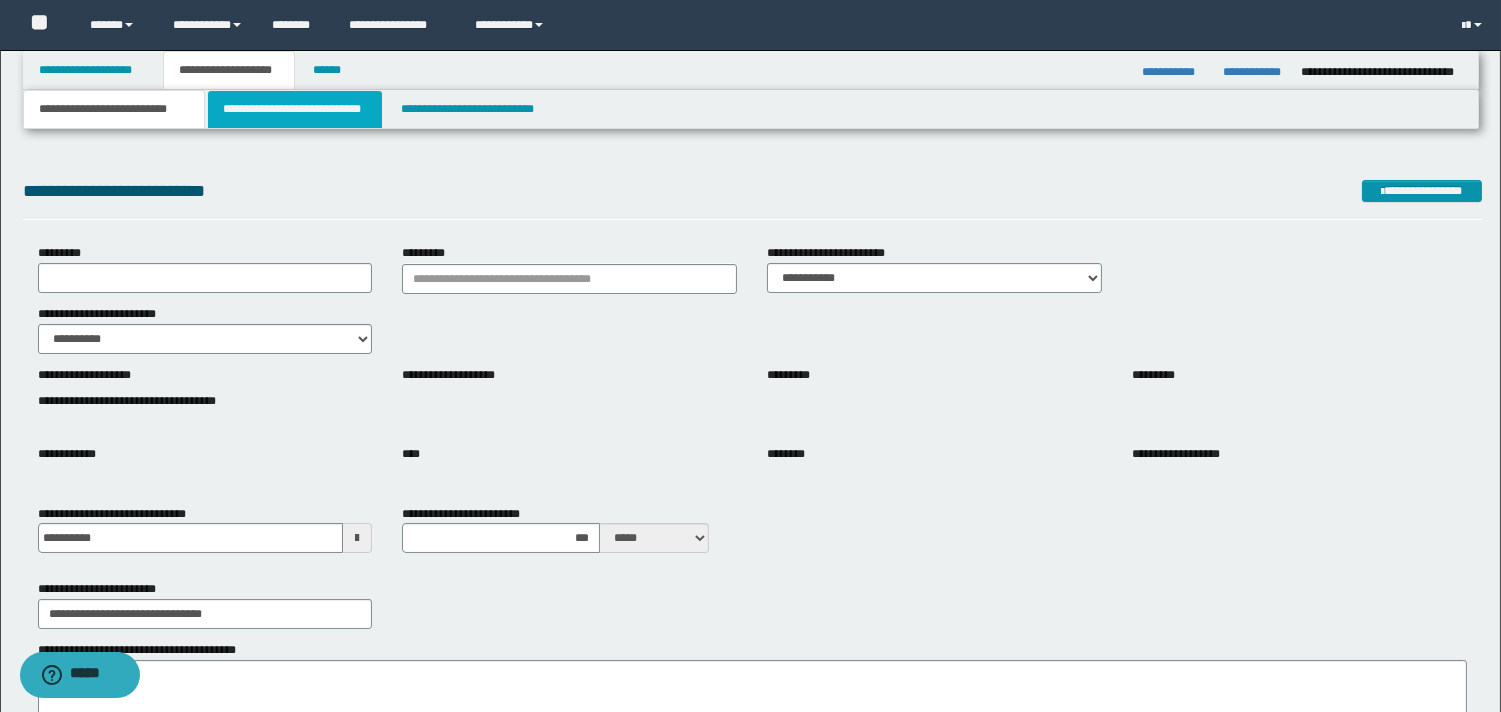 click on "**********" at bounding box center (295, 109) 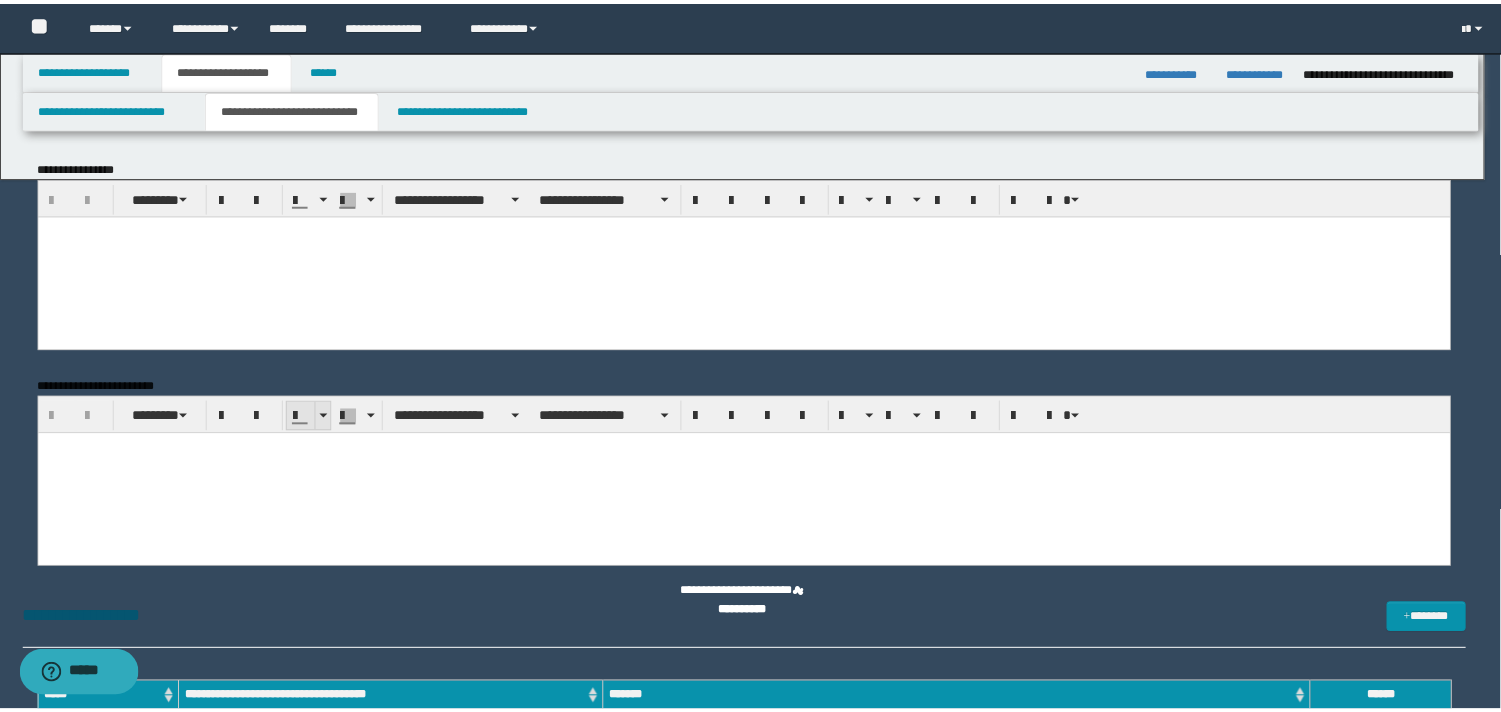 scroll, scrollTop: 0, scrollLeft: 0, axis: both 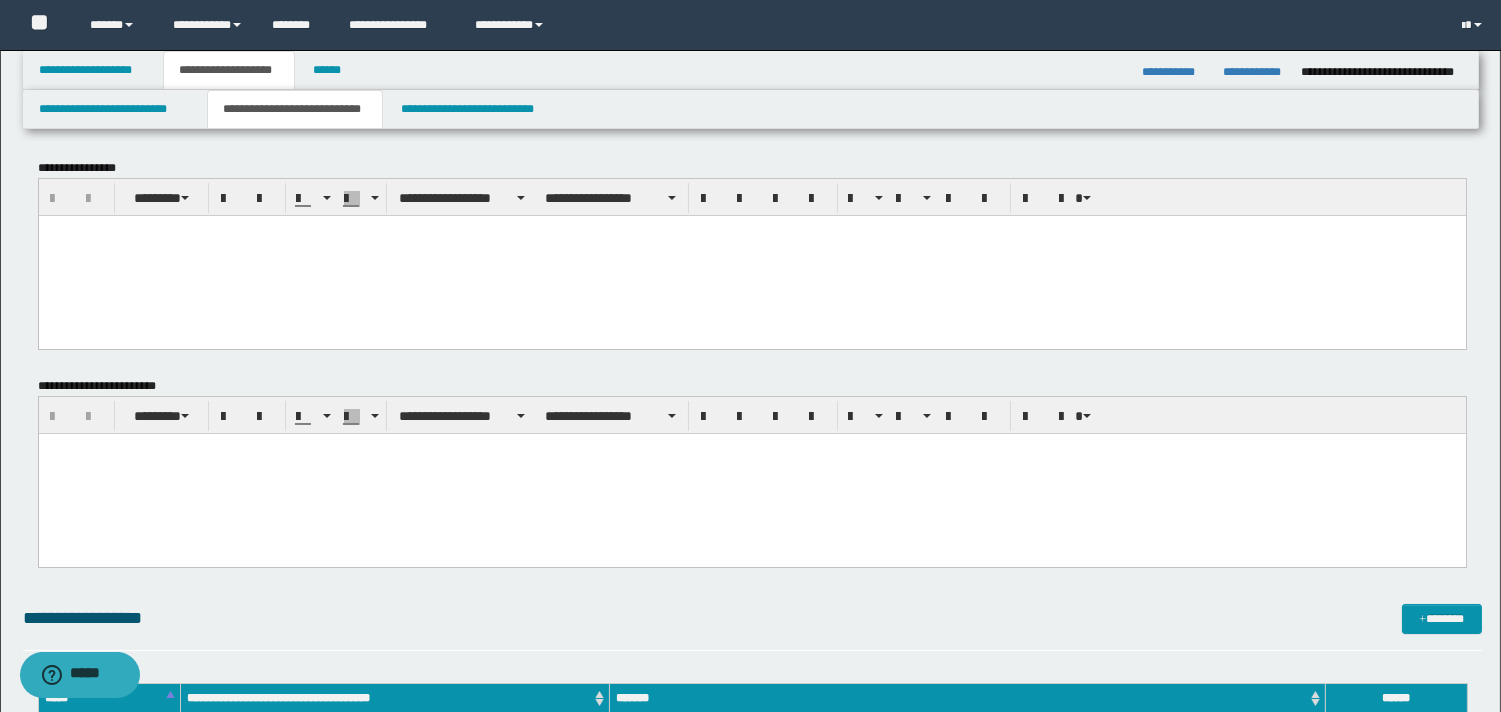 click at bounding box center (751, 230) 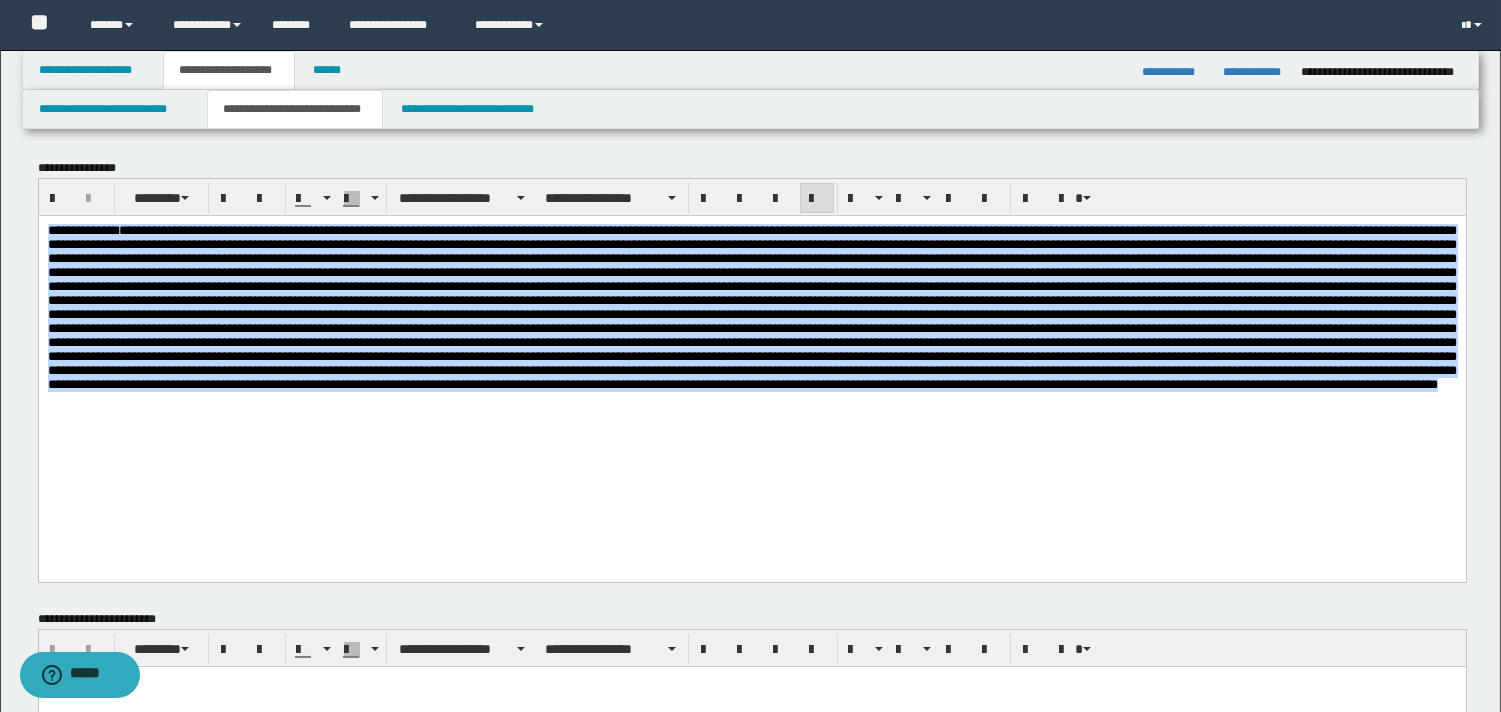 drag, startPoint x: 48, startPoint y: 231, endPoint x: 959, endPoint y: 488, distance: 946.55695 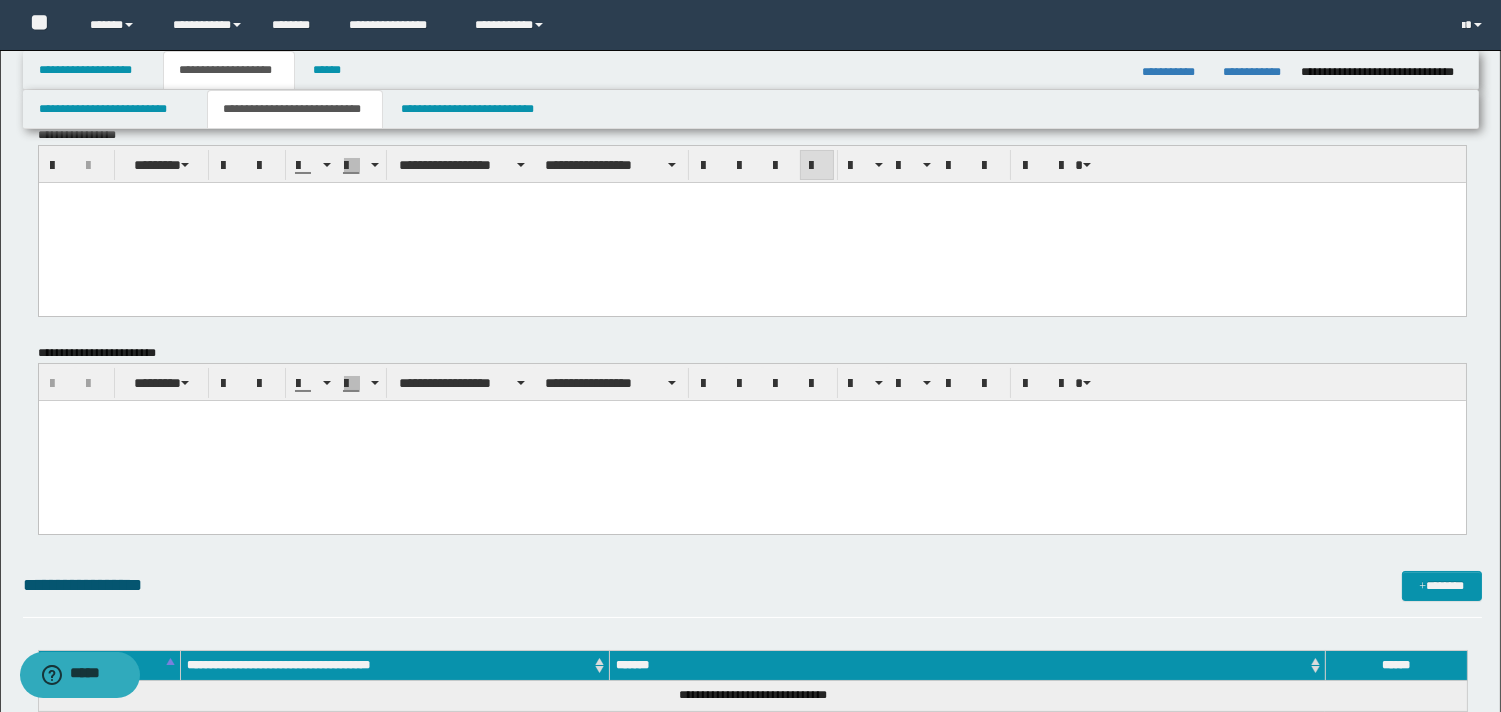 scroll, scrollTop: 0, scrollLeft: 0, axis: both 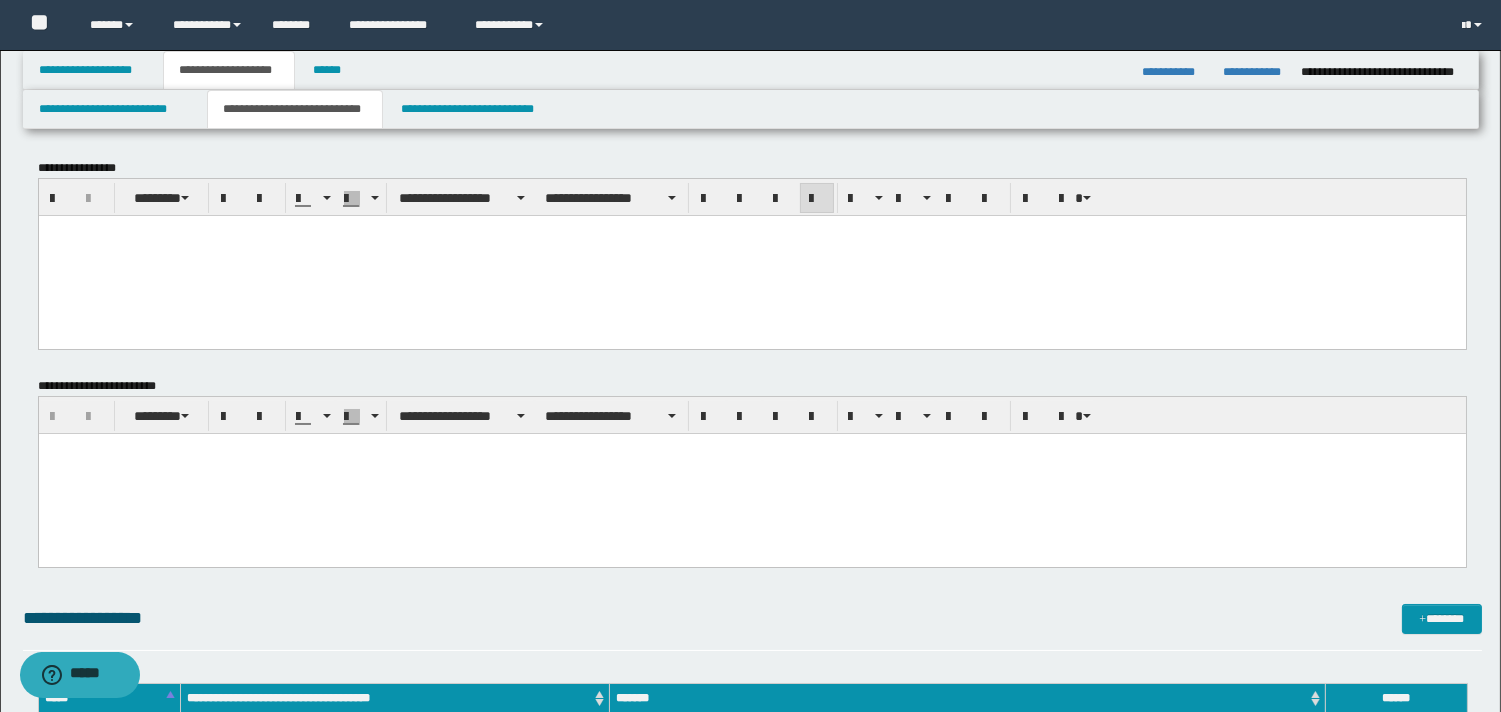 click at bounding box center (751, 231) 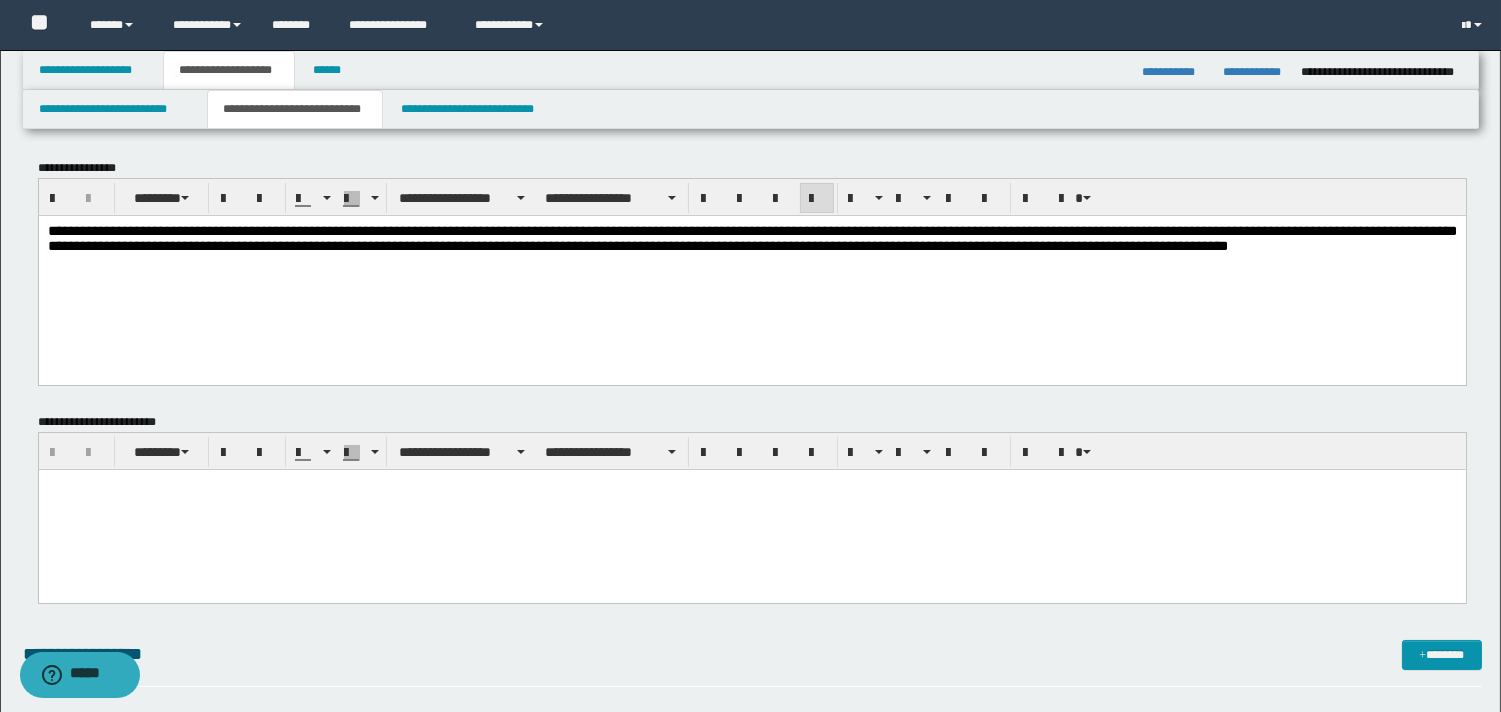 click on "**********" at bounding box center [751, 274] 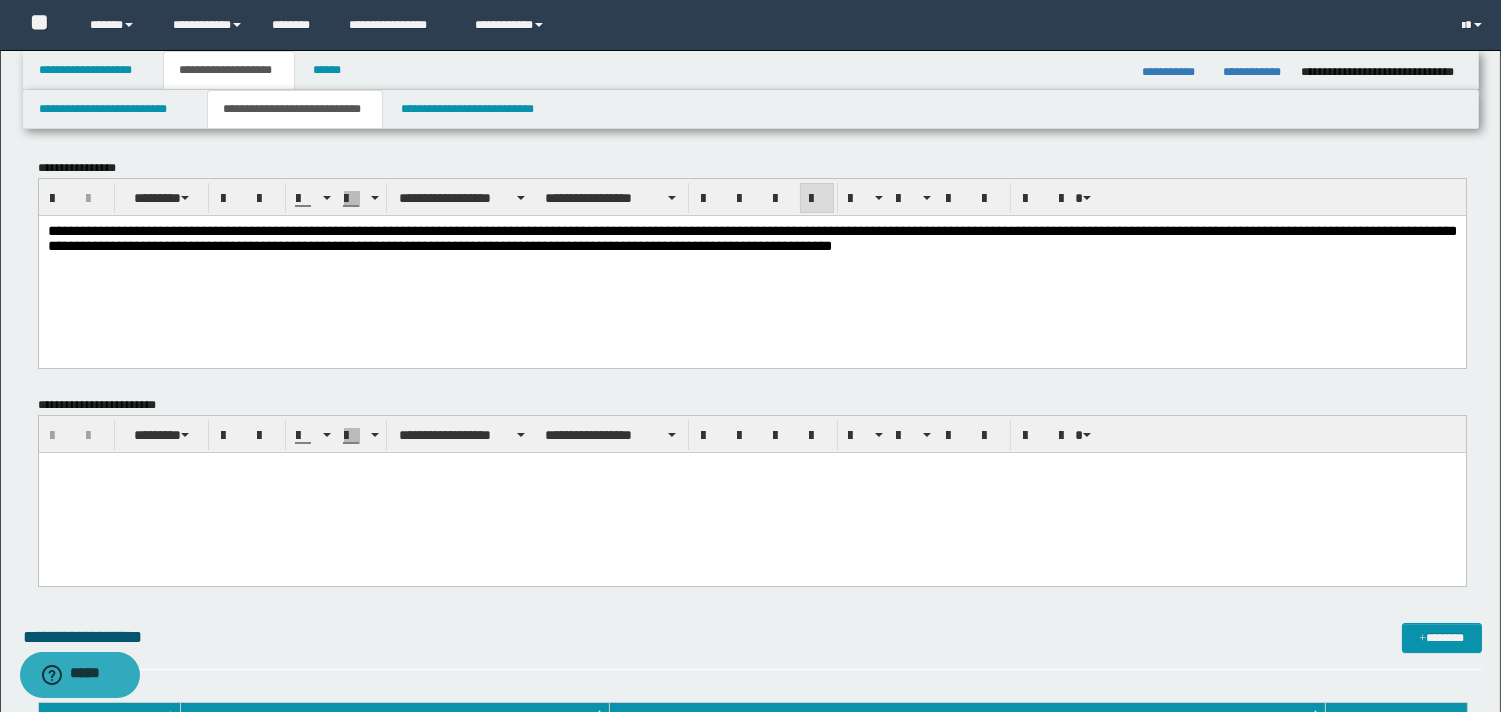 click on "**********" at bounding box center [751, 237] 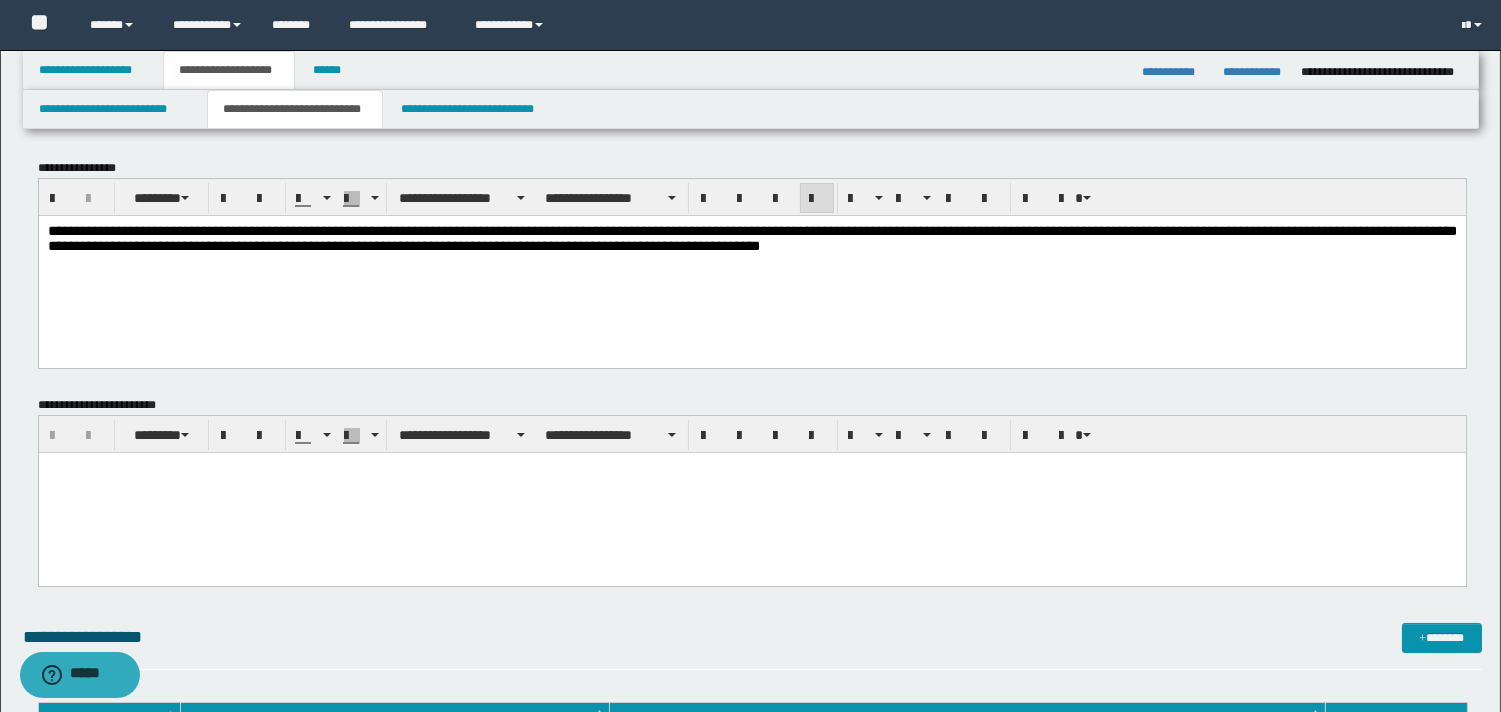 click at bounding box center [751, 493] 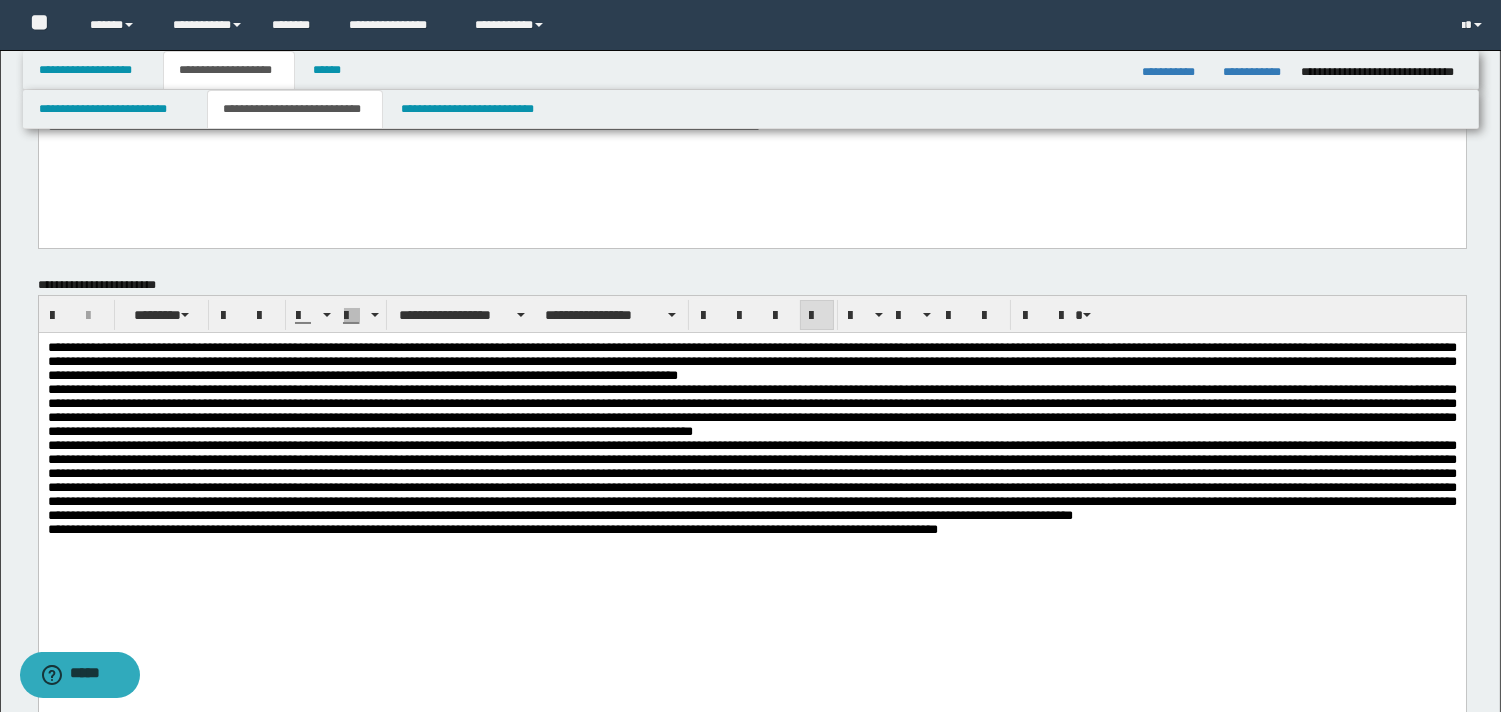 drag, startPoint x: 1516, startPoint y: 150, endPoint x: 1370, endPoint y: 142, distance: 146.21901 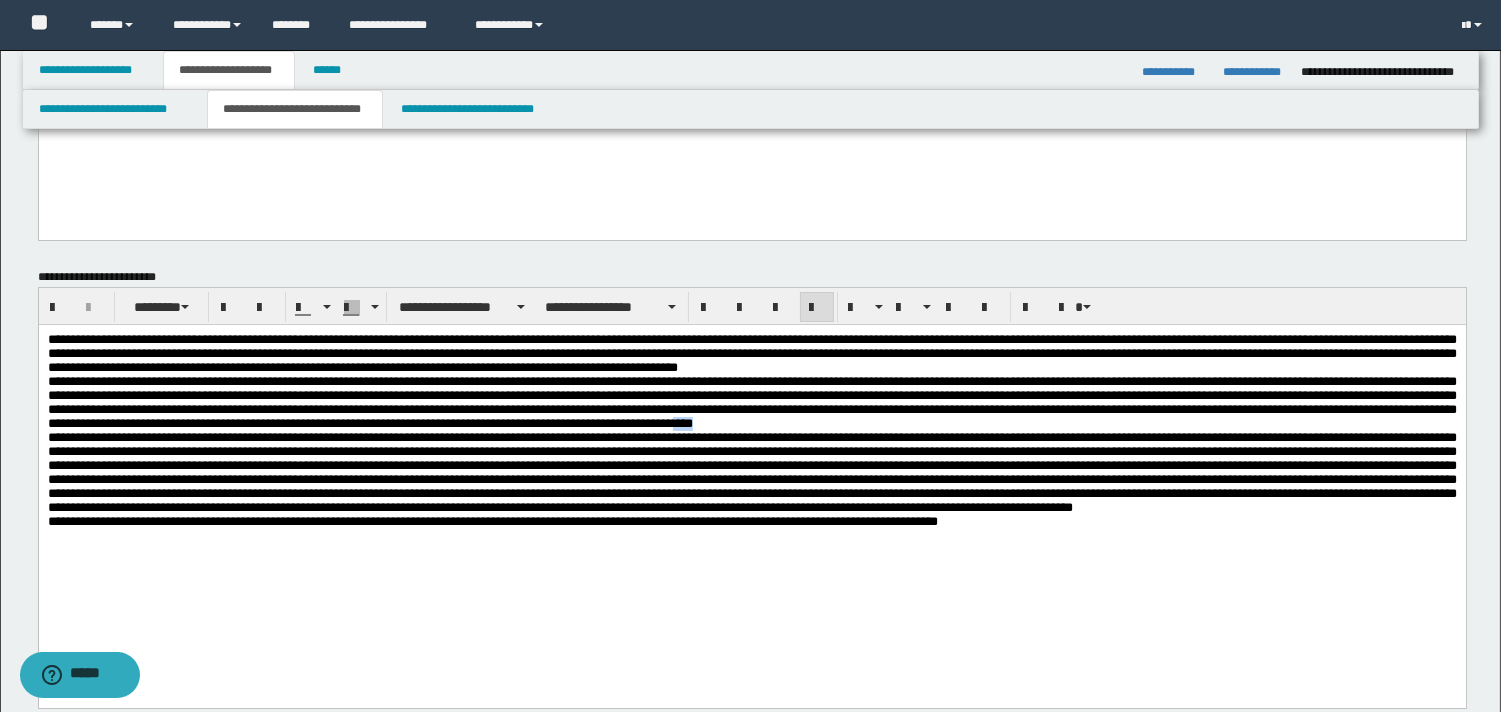 drag, startPoint x: 324, startPoint y: 457, endPoint x: 398, endPoint y: 463, distance: 74.24284 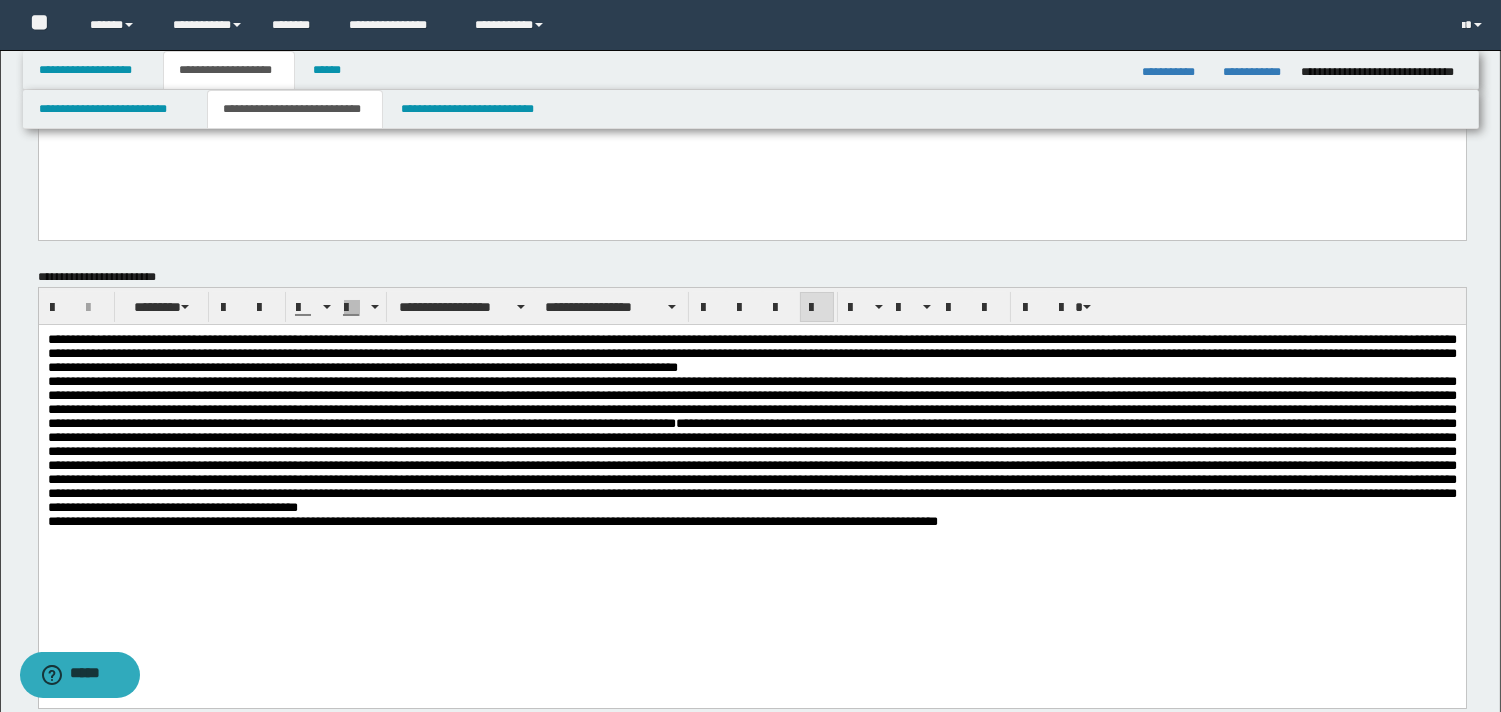 click on "**********" at bounding box center [751, 354] 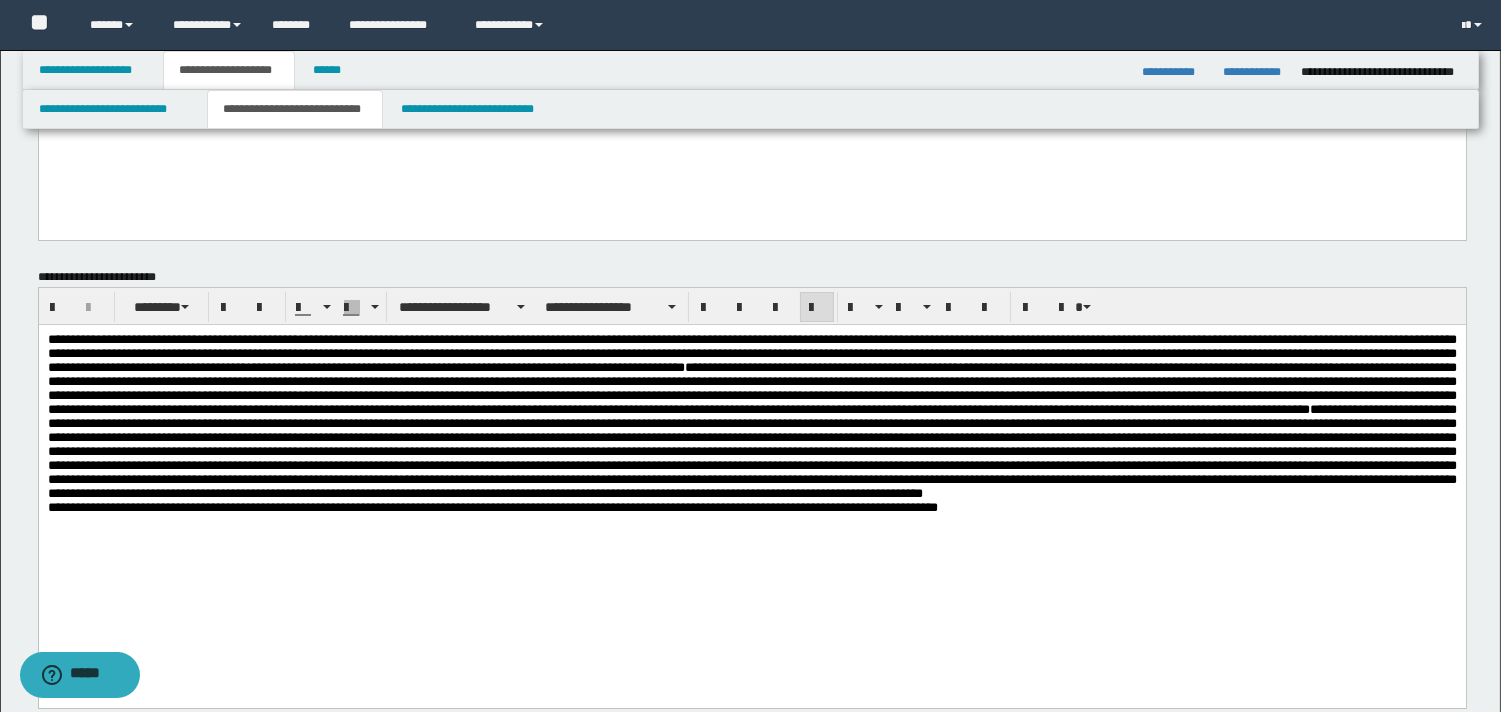 click on "**********" at bounding box center (751, 417) 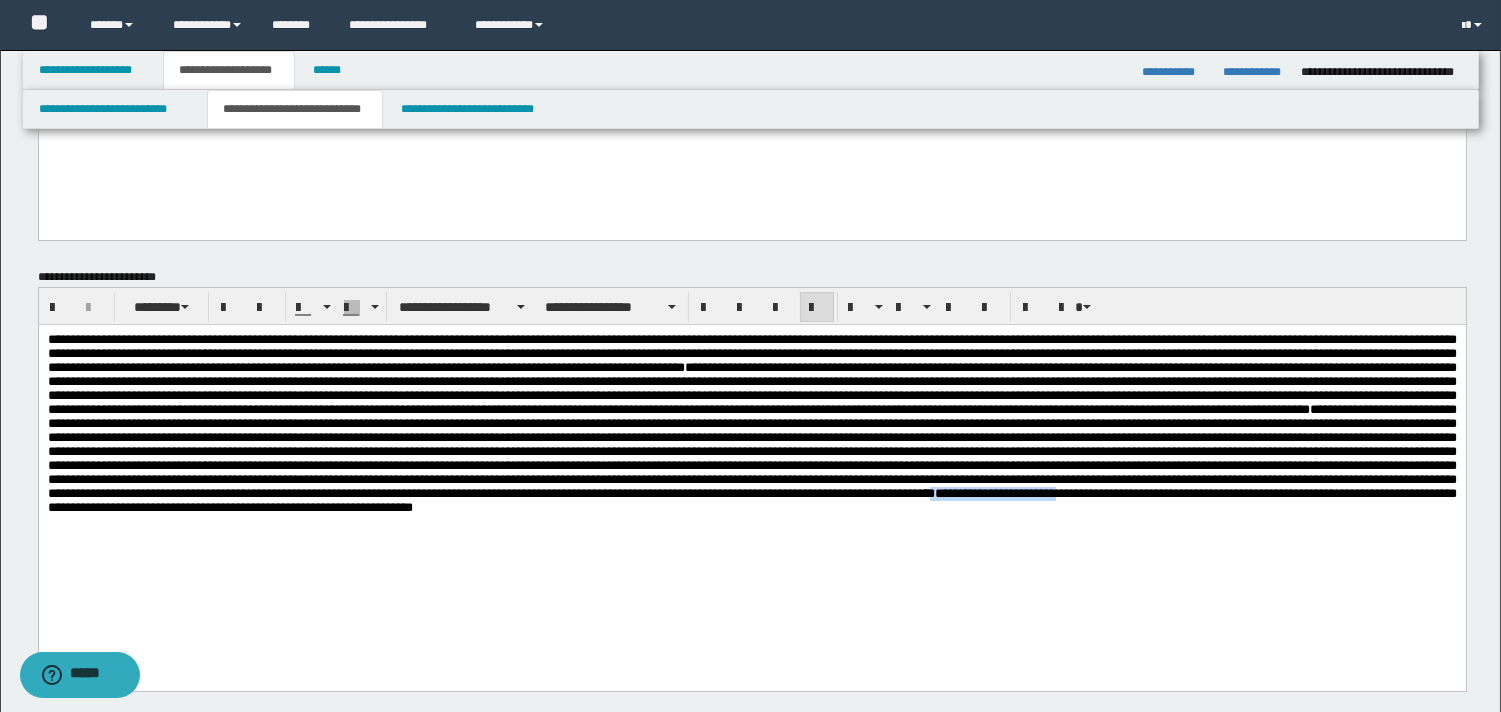 drag, startPoint x: 80, startPoint y: 572, endPoint x: 230, endPoint y: 583, distance: 150.40279 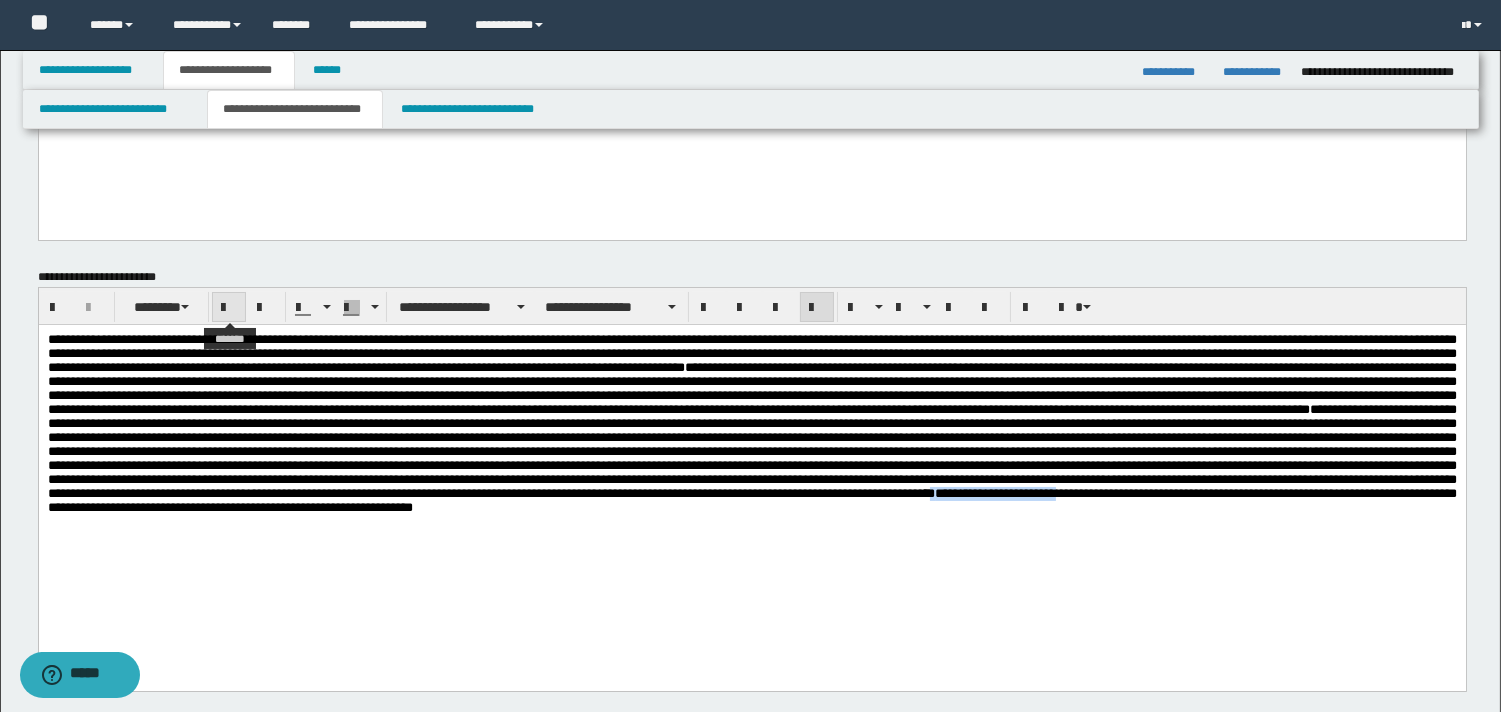 click at bounding box center [229, 308] 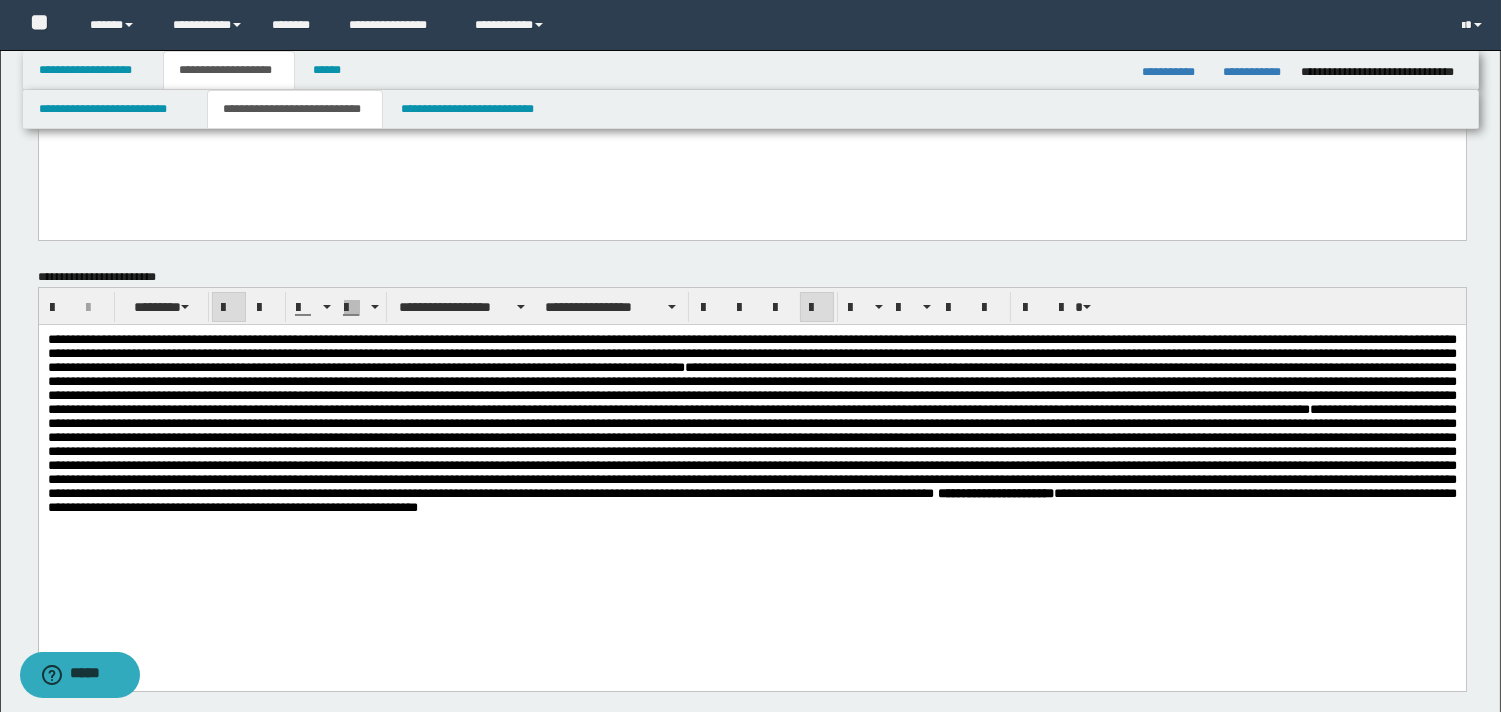 click on "**********" at bounding box center (751, 449) 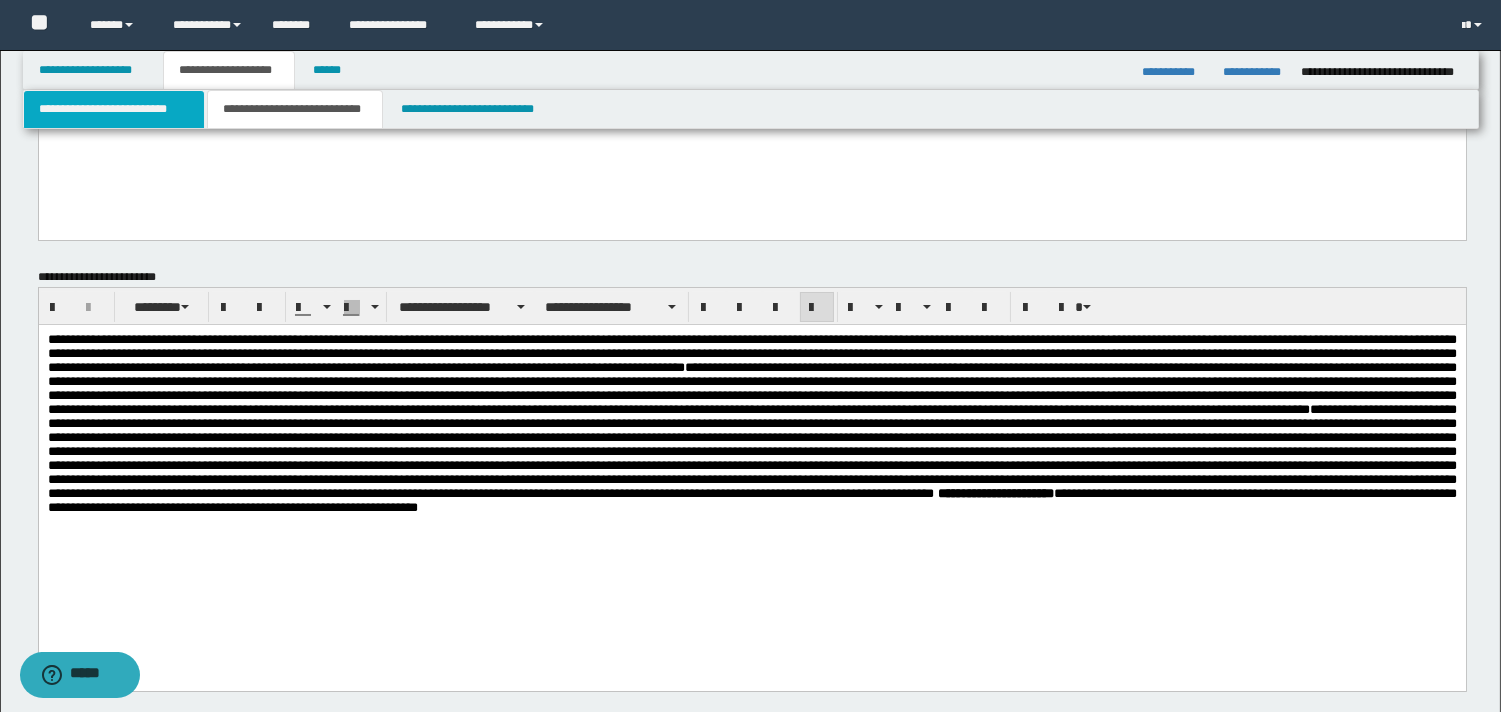click on "**********" at bounding box center (114, 109) 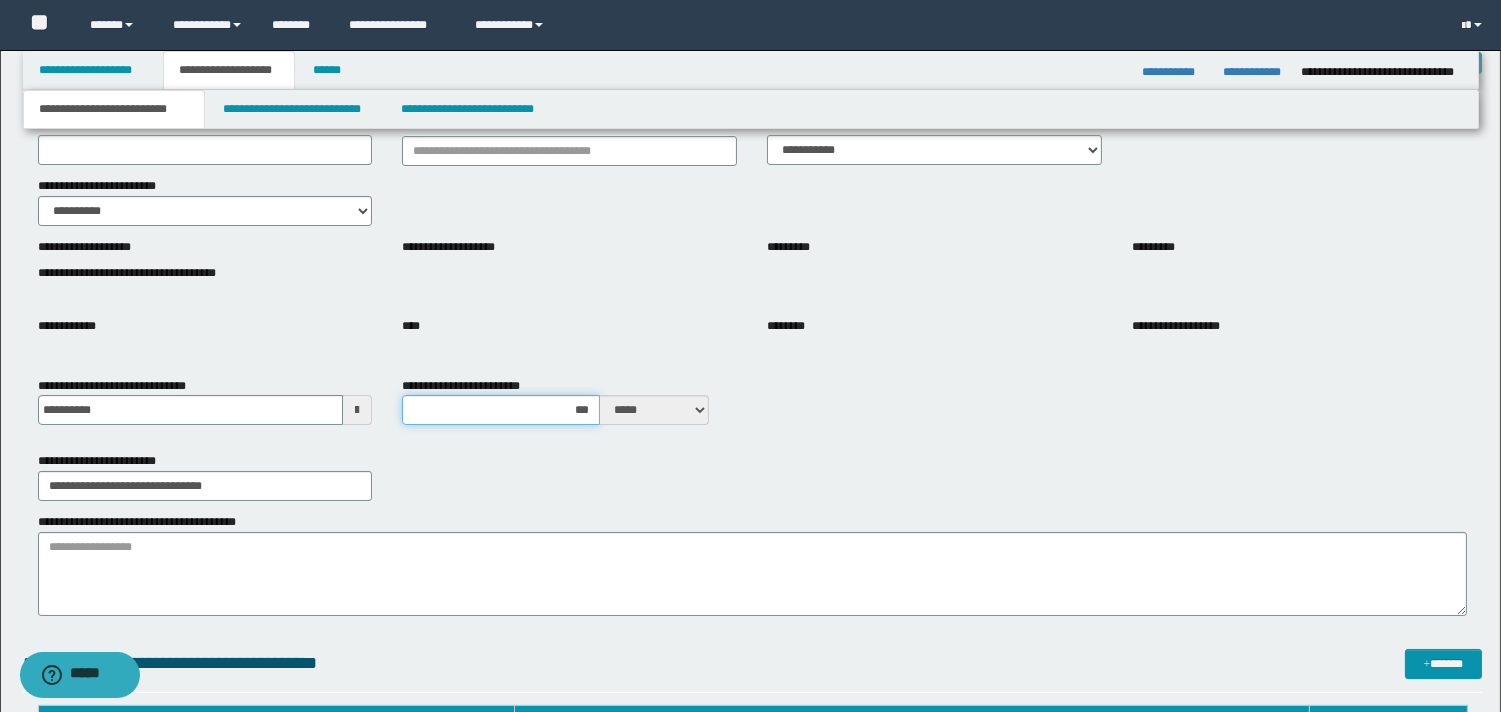 click on "***" at bounding box center [501, 410] 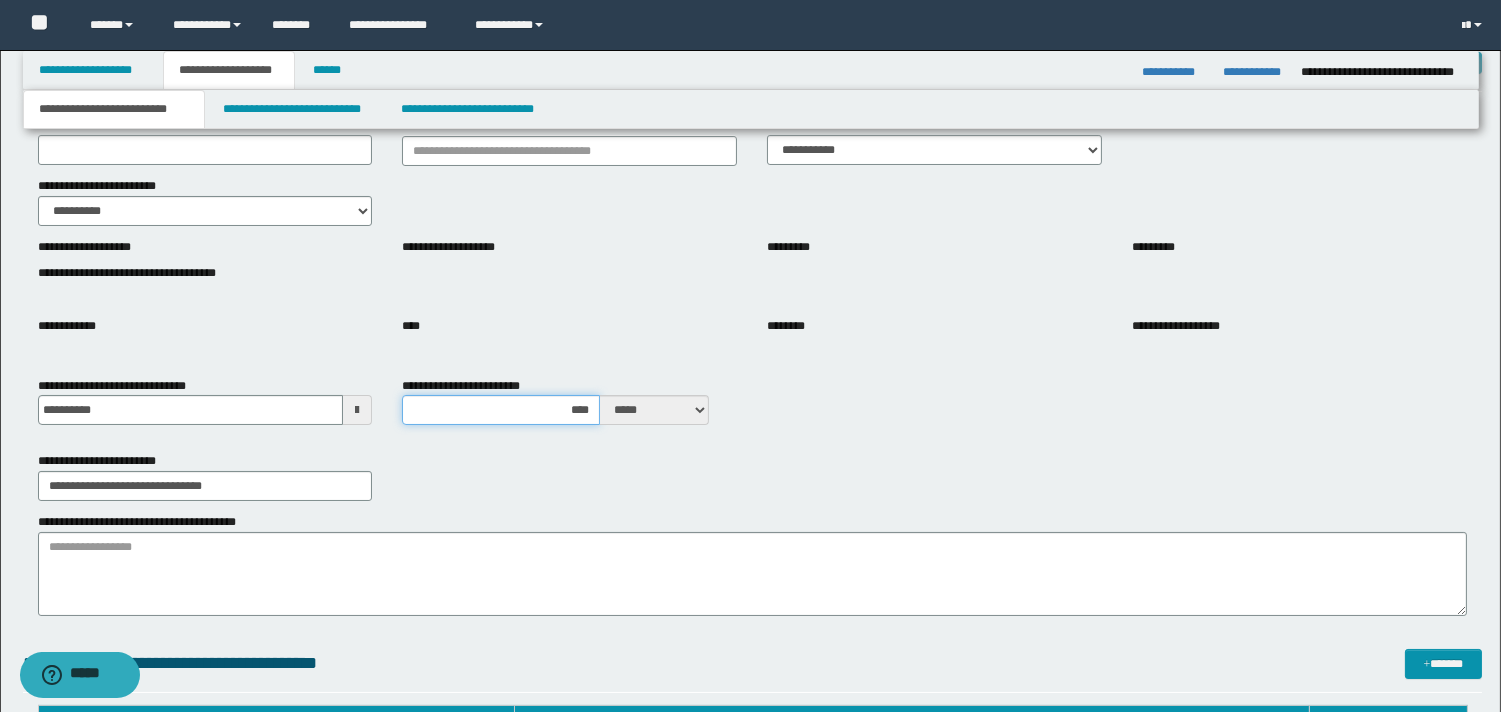 type on "***" 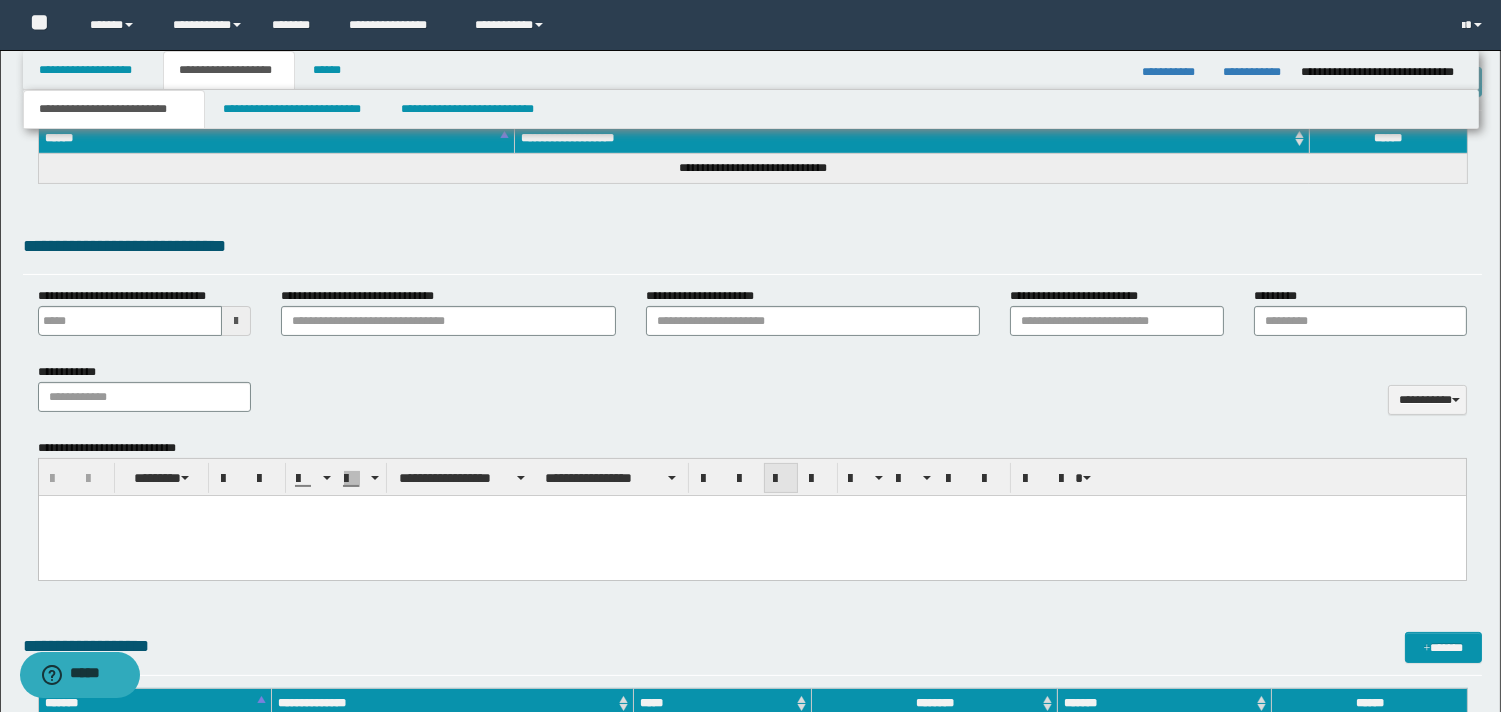 scroll, scrollTop: 725, scrollLeft: 0, axis: vertical 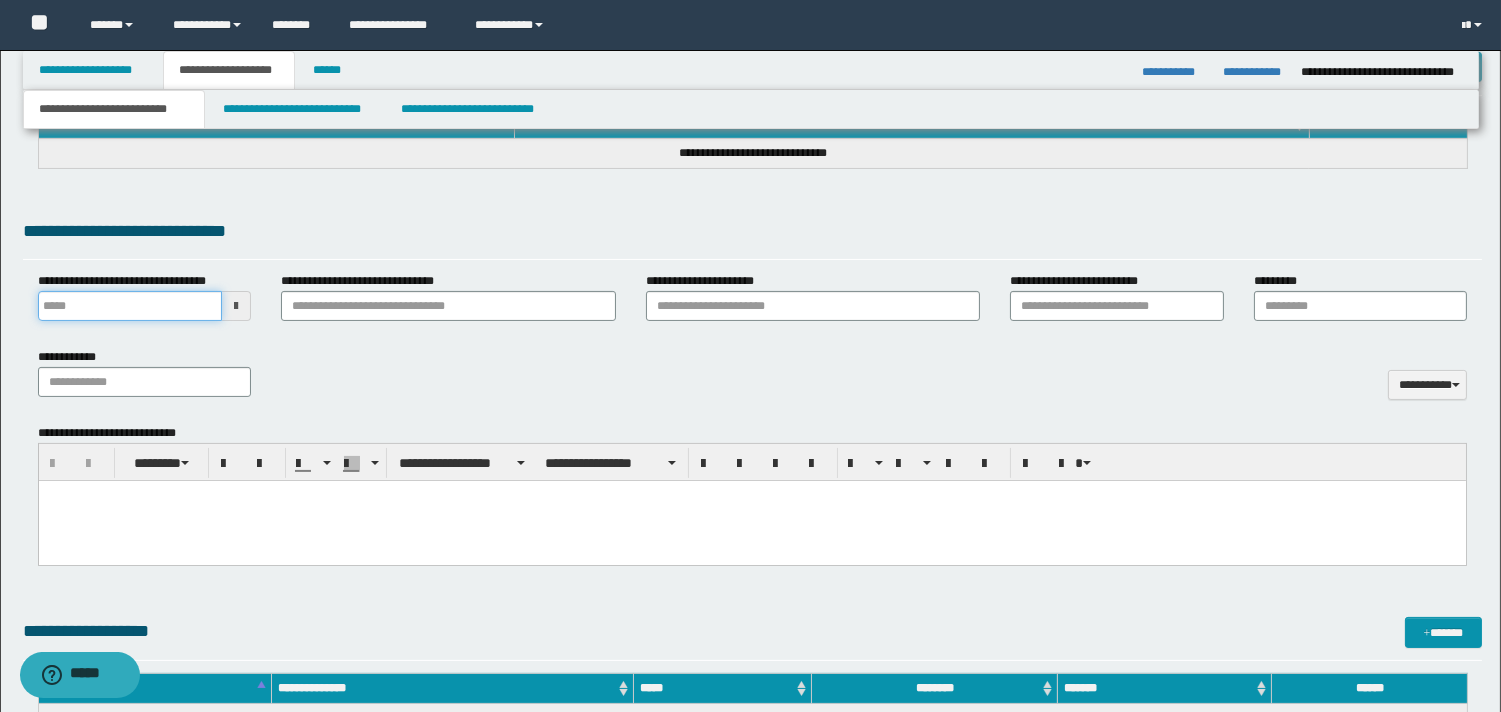 click on "**********" at bounding box center [130, 306] 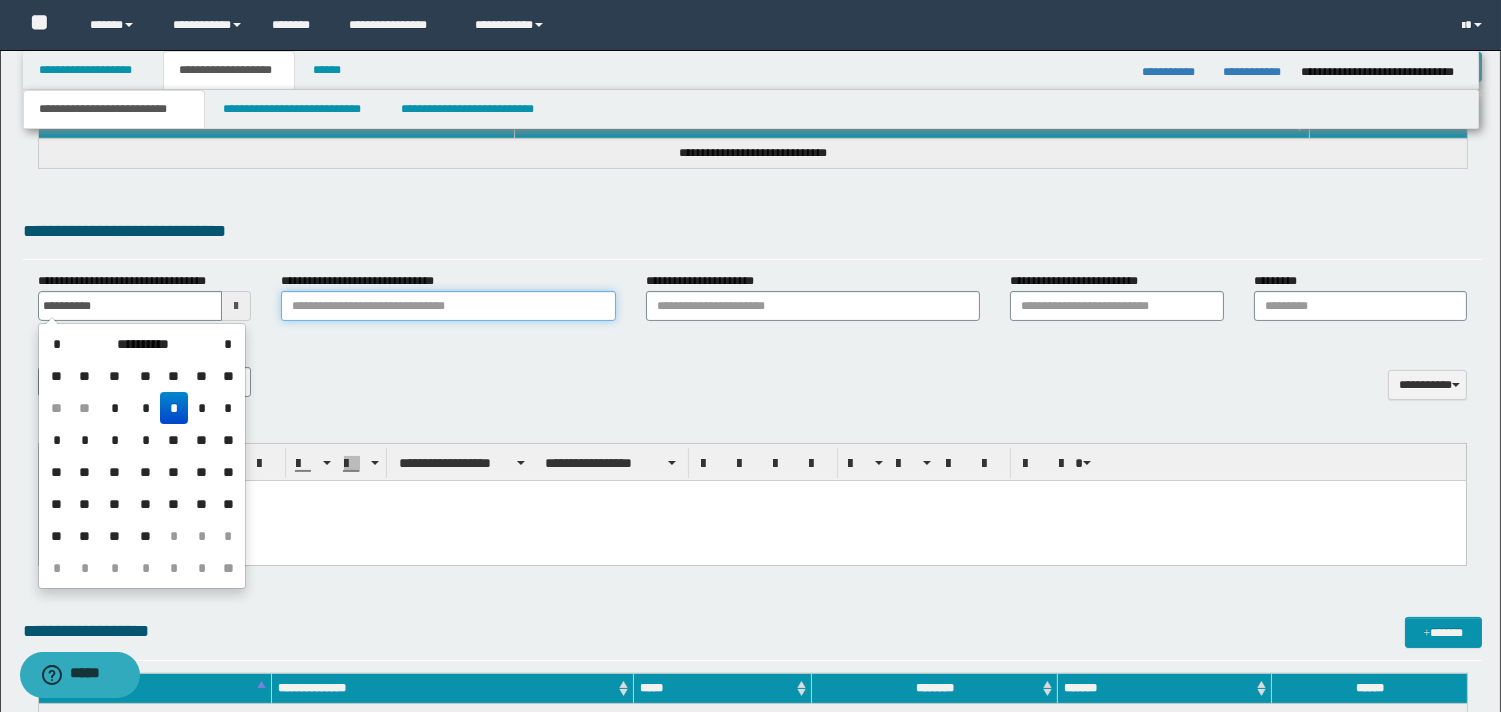 type on "**********" 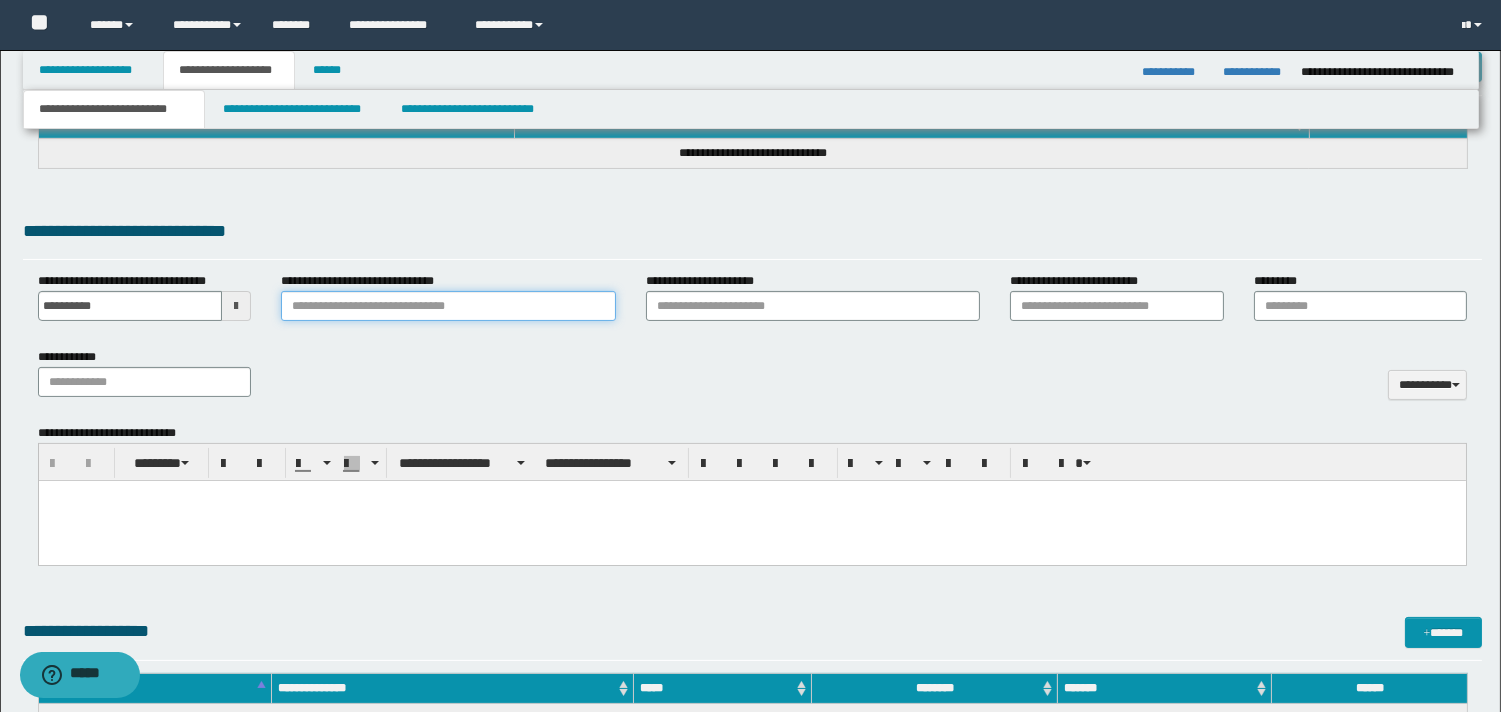 drag, startPoint x: 377, startPoint y: 316, endPoint x: 368, endPoint y: 308, distance: 12.0415945 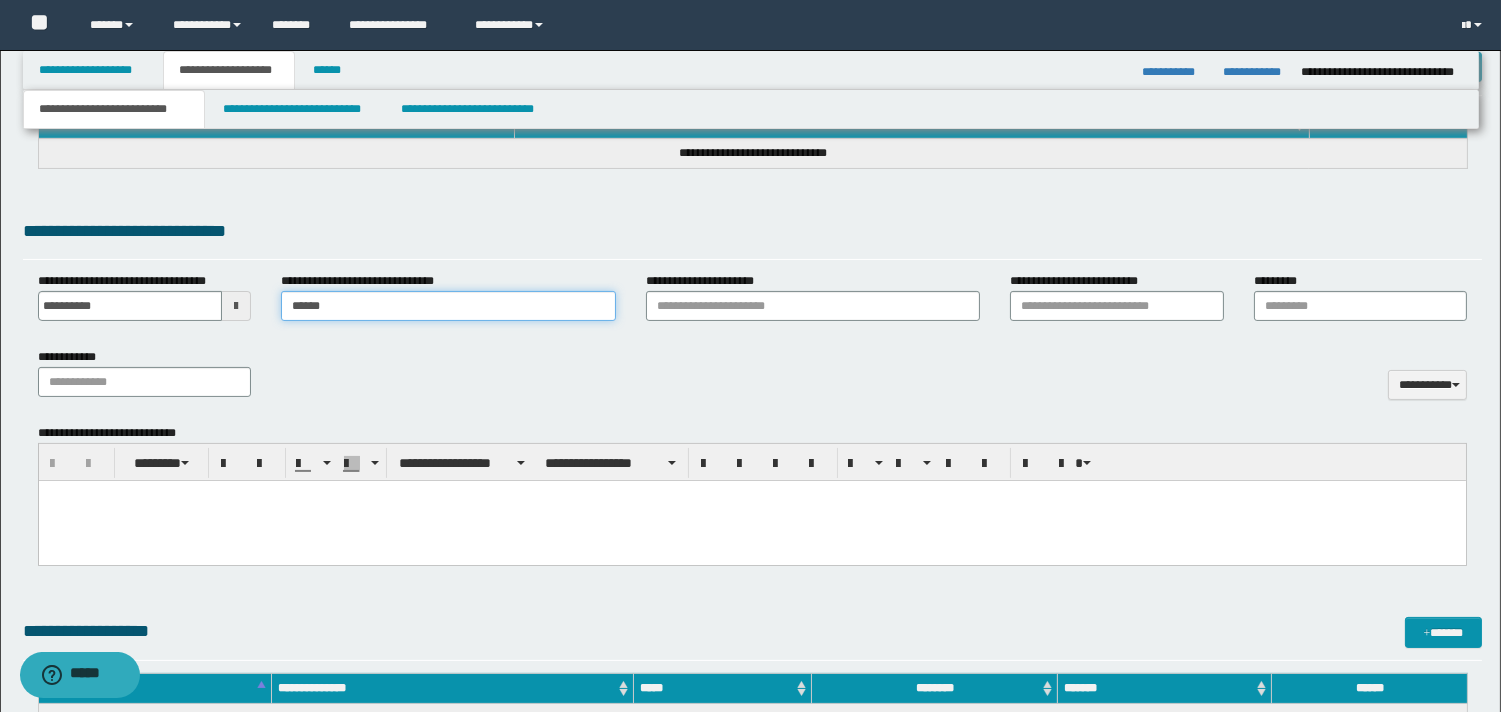 type on "**********" 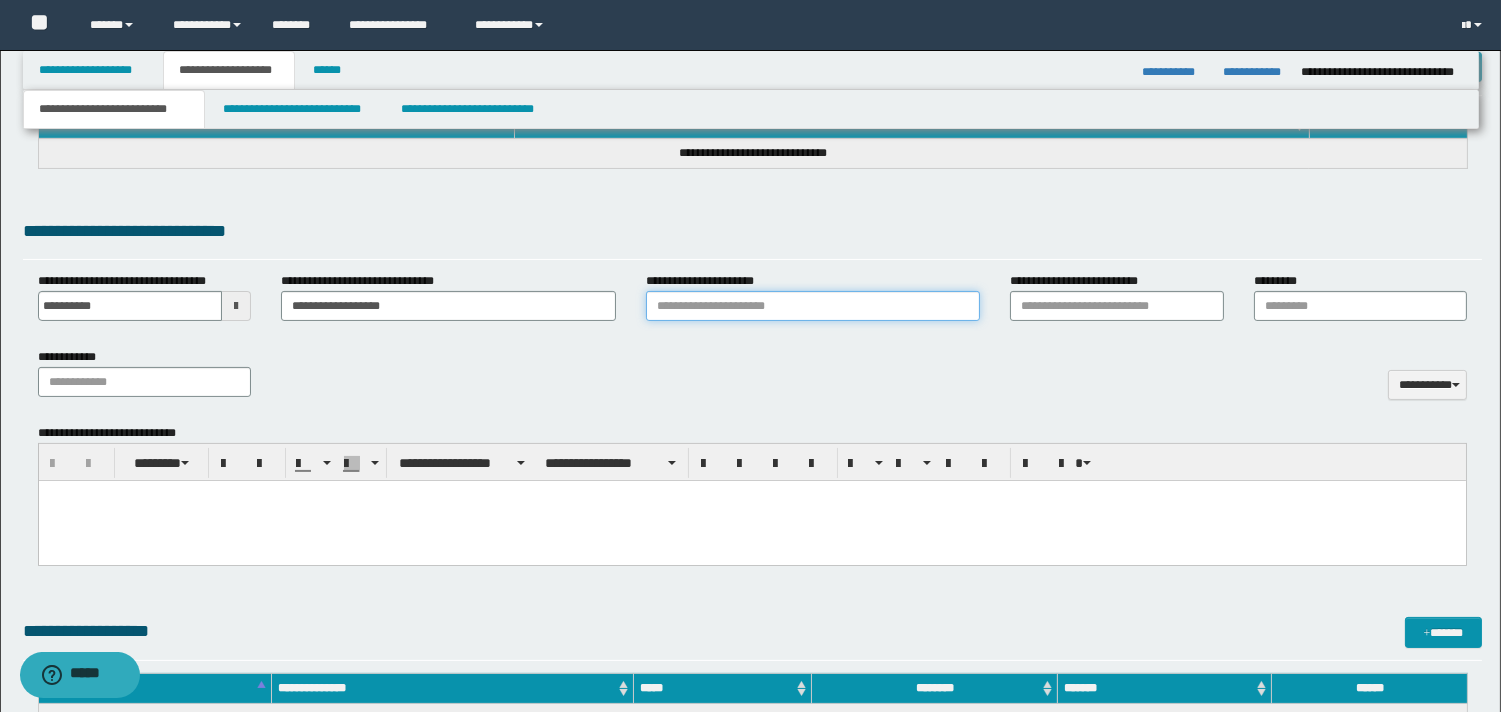 click on "**********" at bounding box center [813, 306] 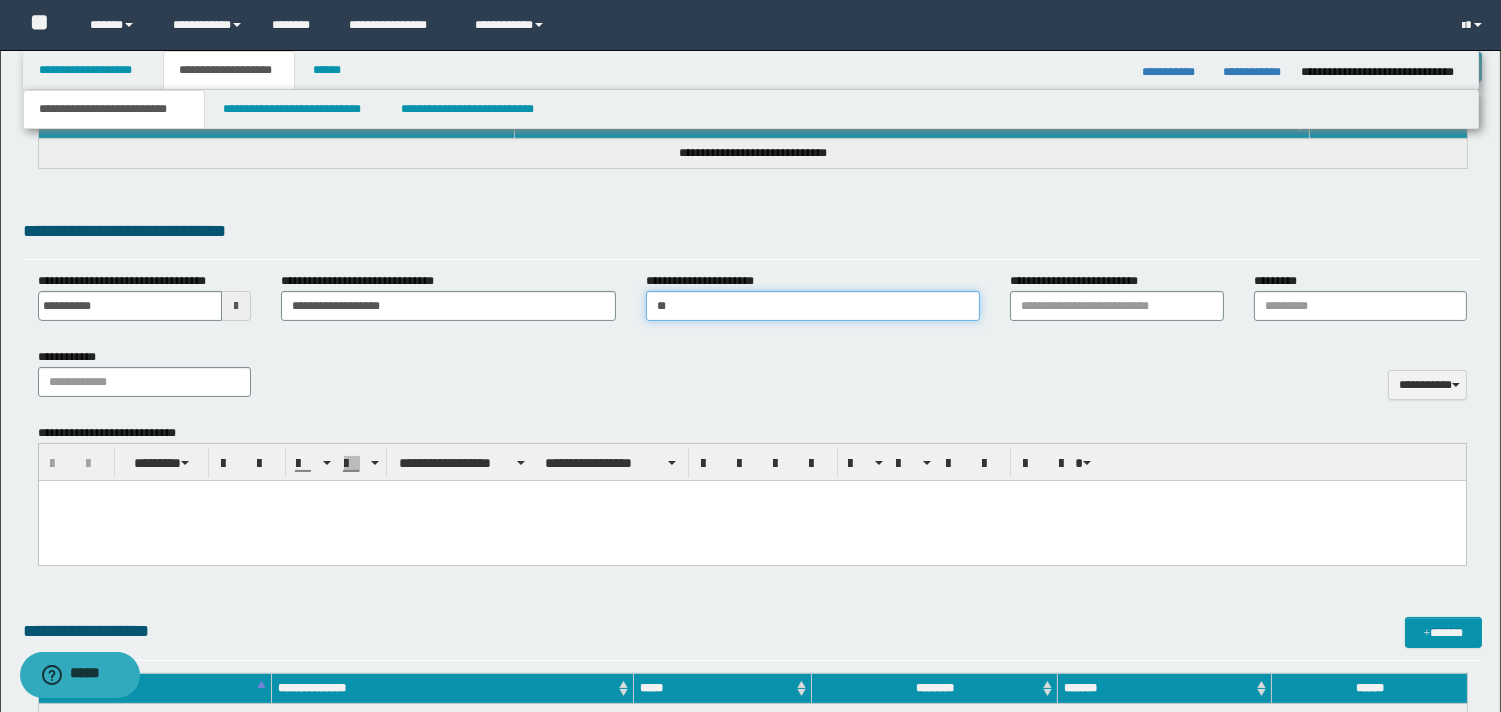 type on "*" 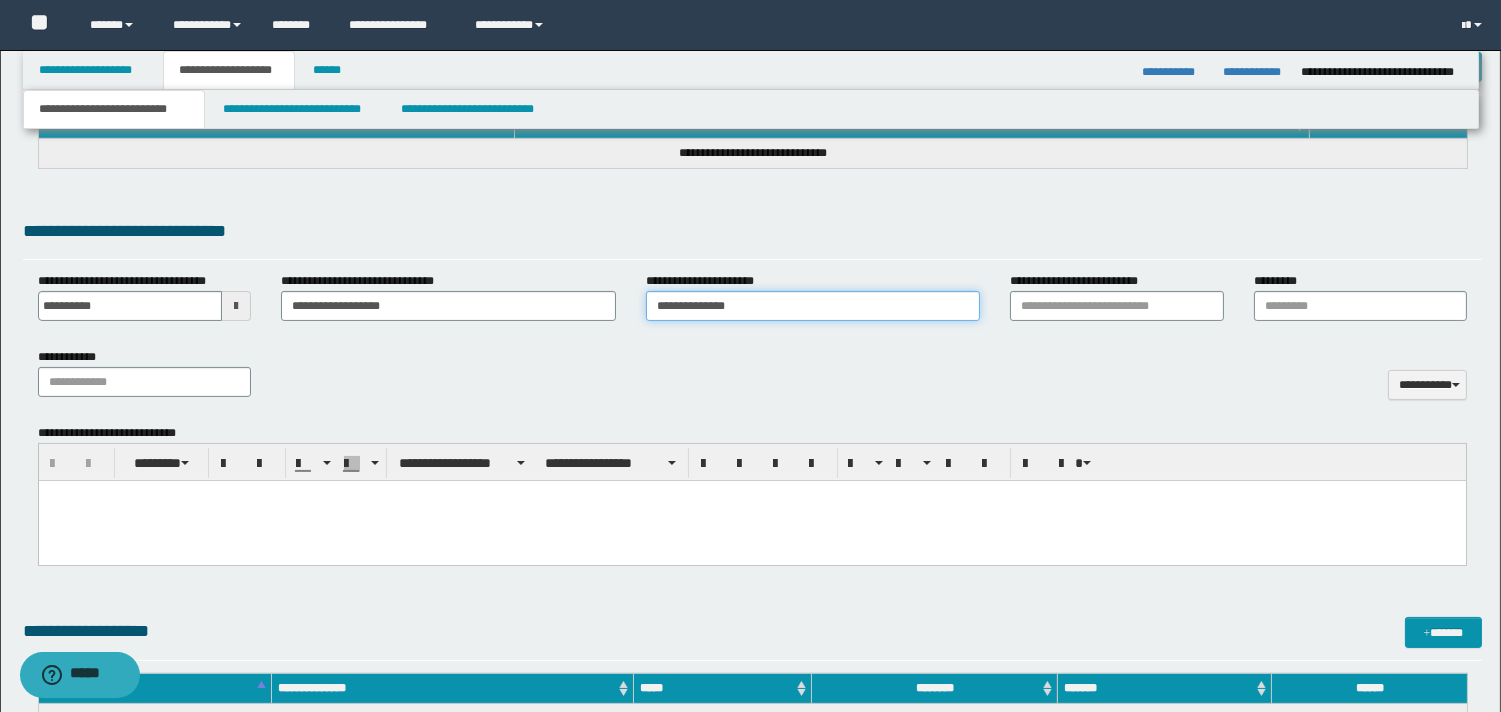 type on "**********" 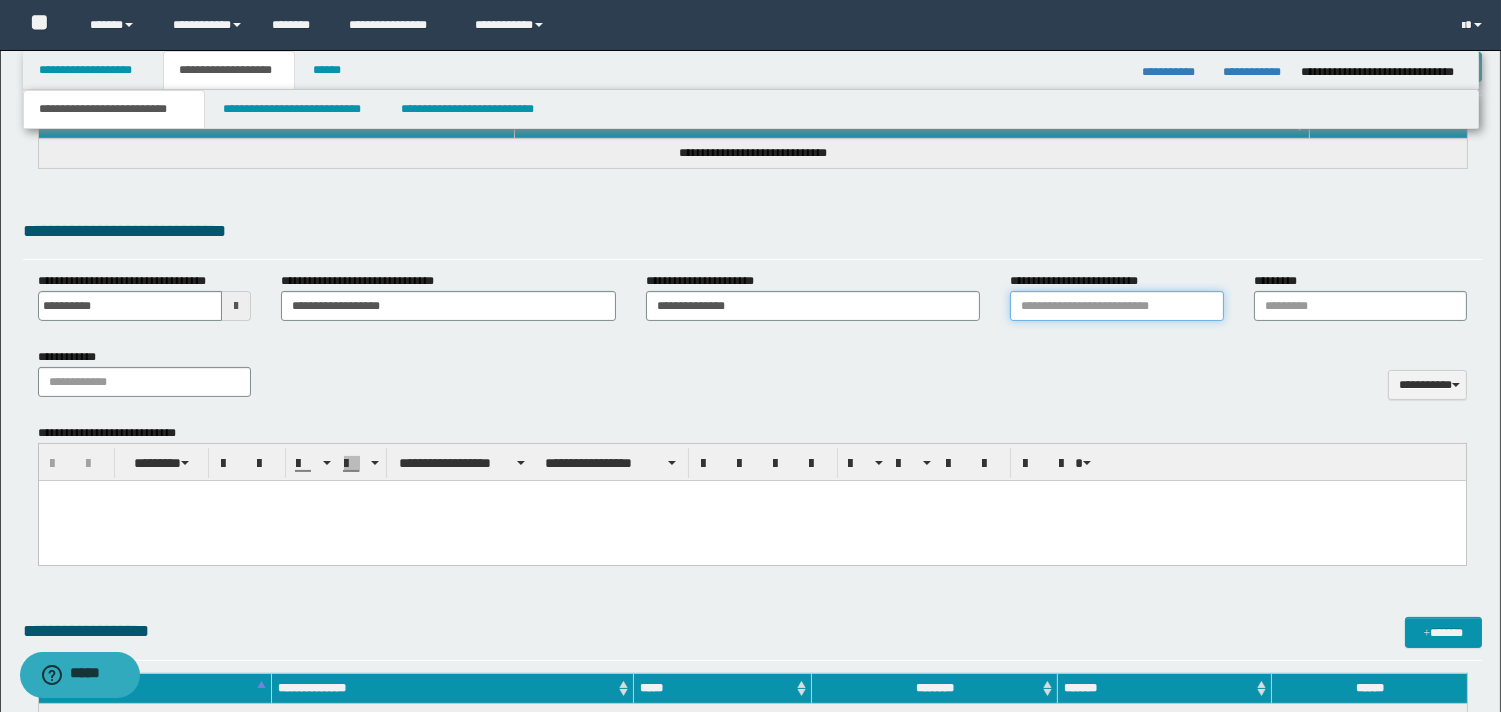 click on "**********" at bounding box center (1116, 306) 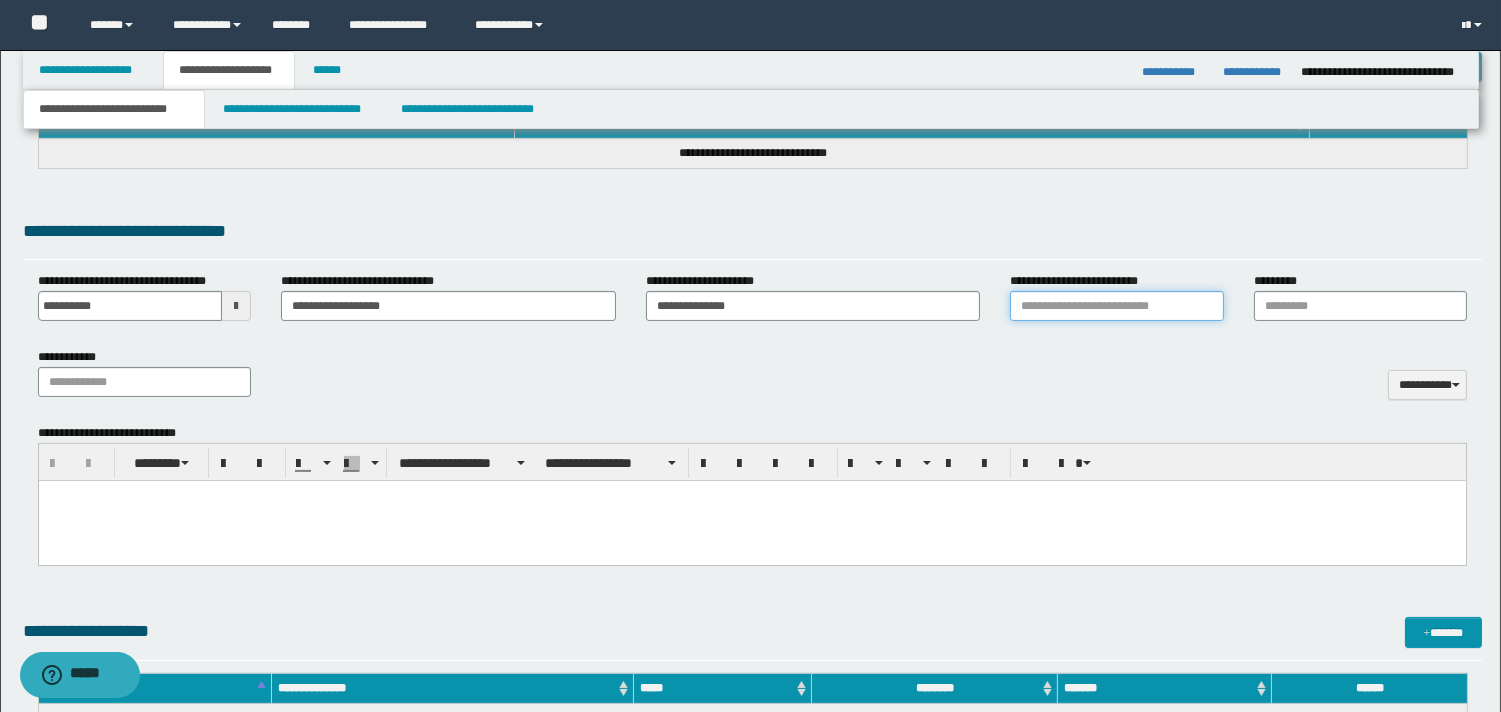 type on "*" 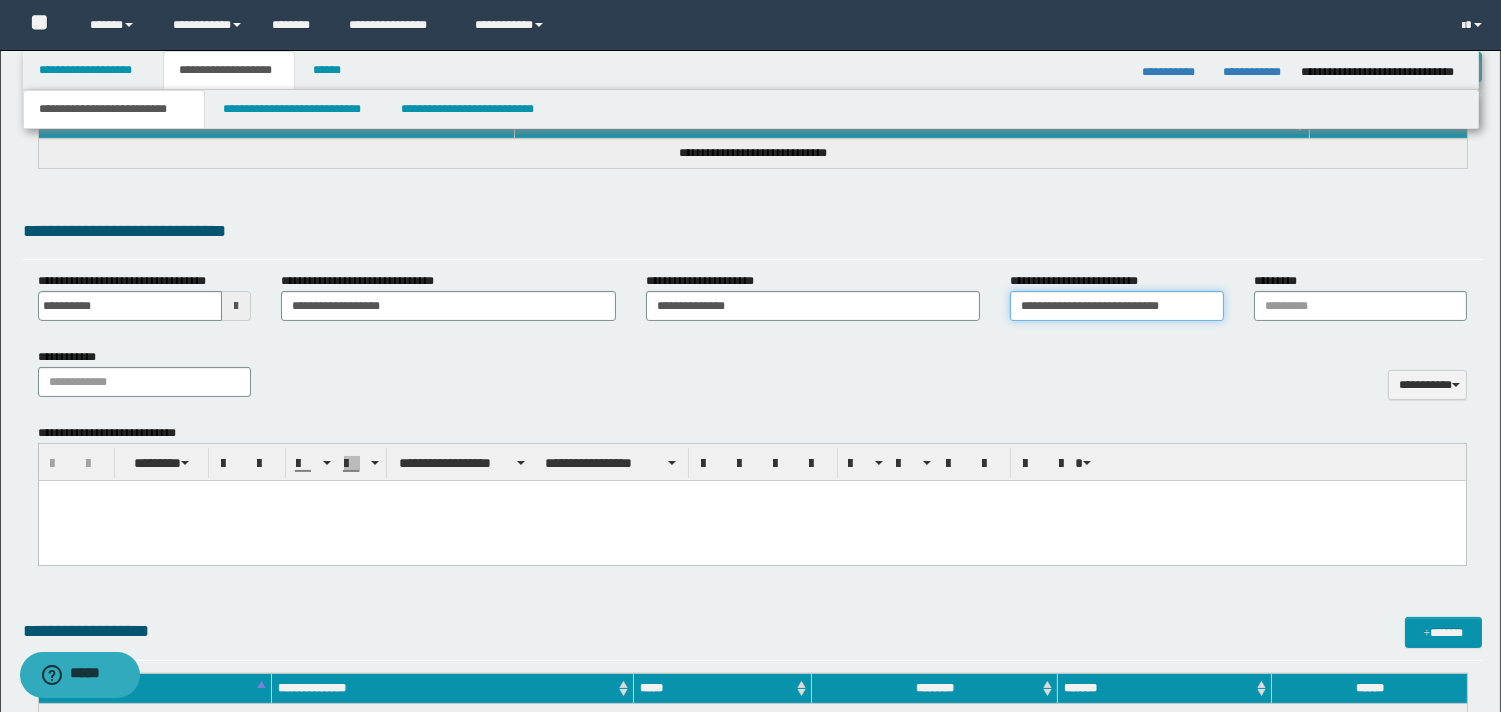 type on "**********" 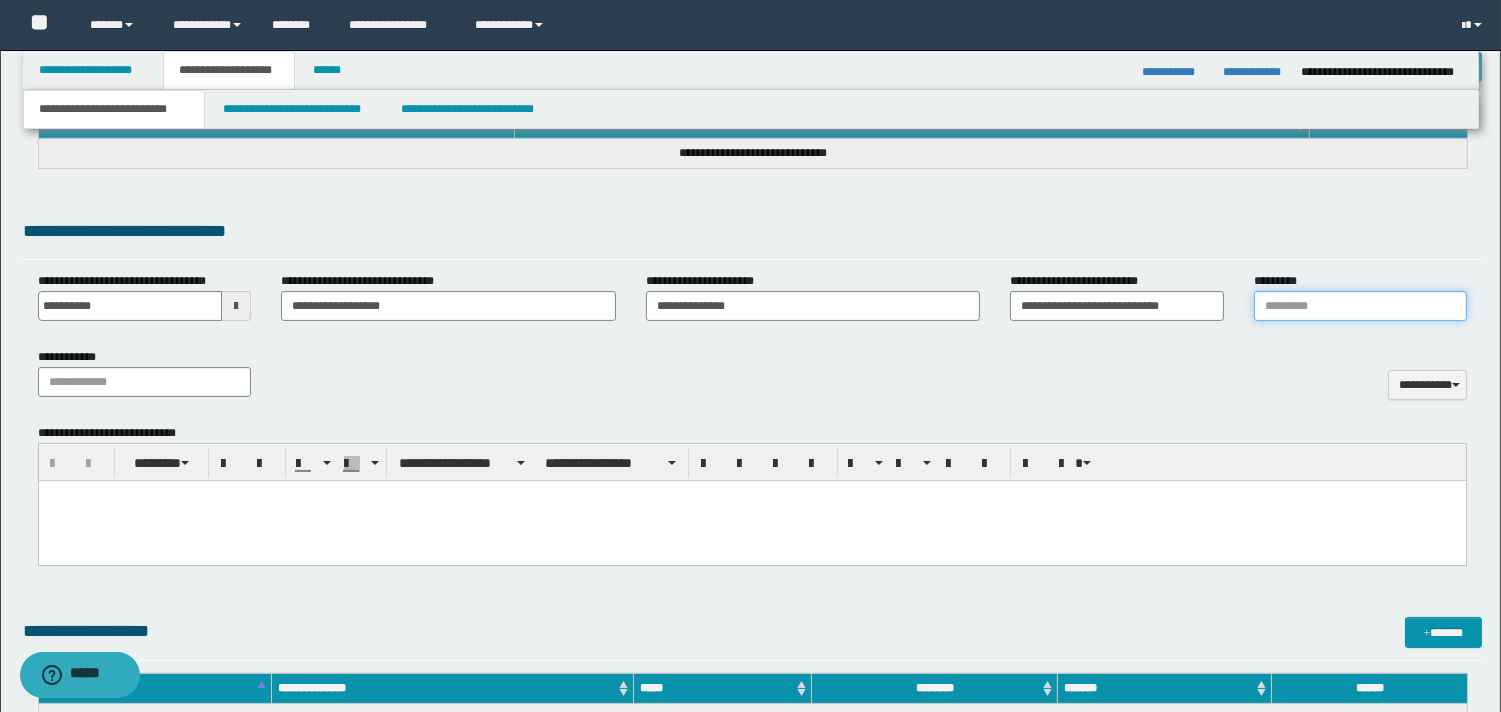 click on "*********" at bounding box center (1360, 306) 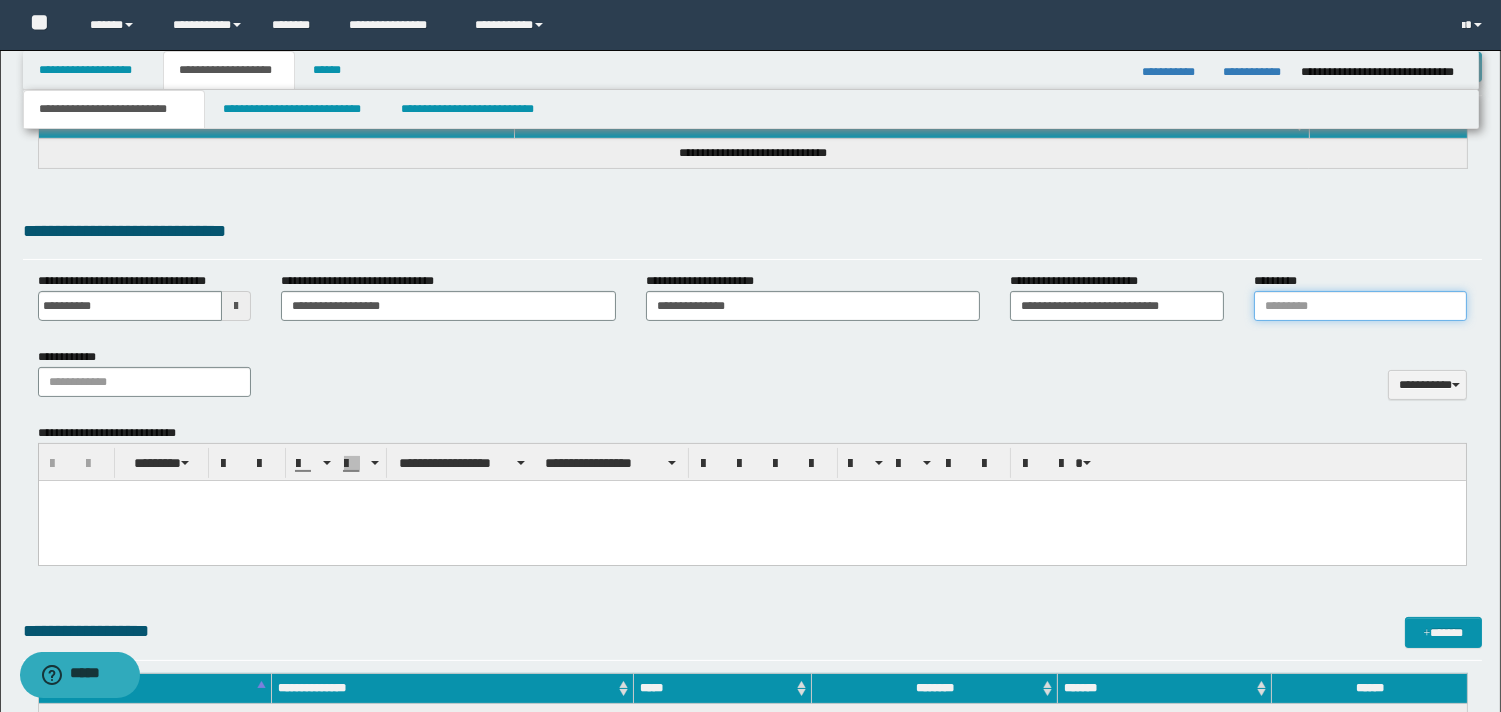 type on "**********" 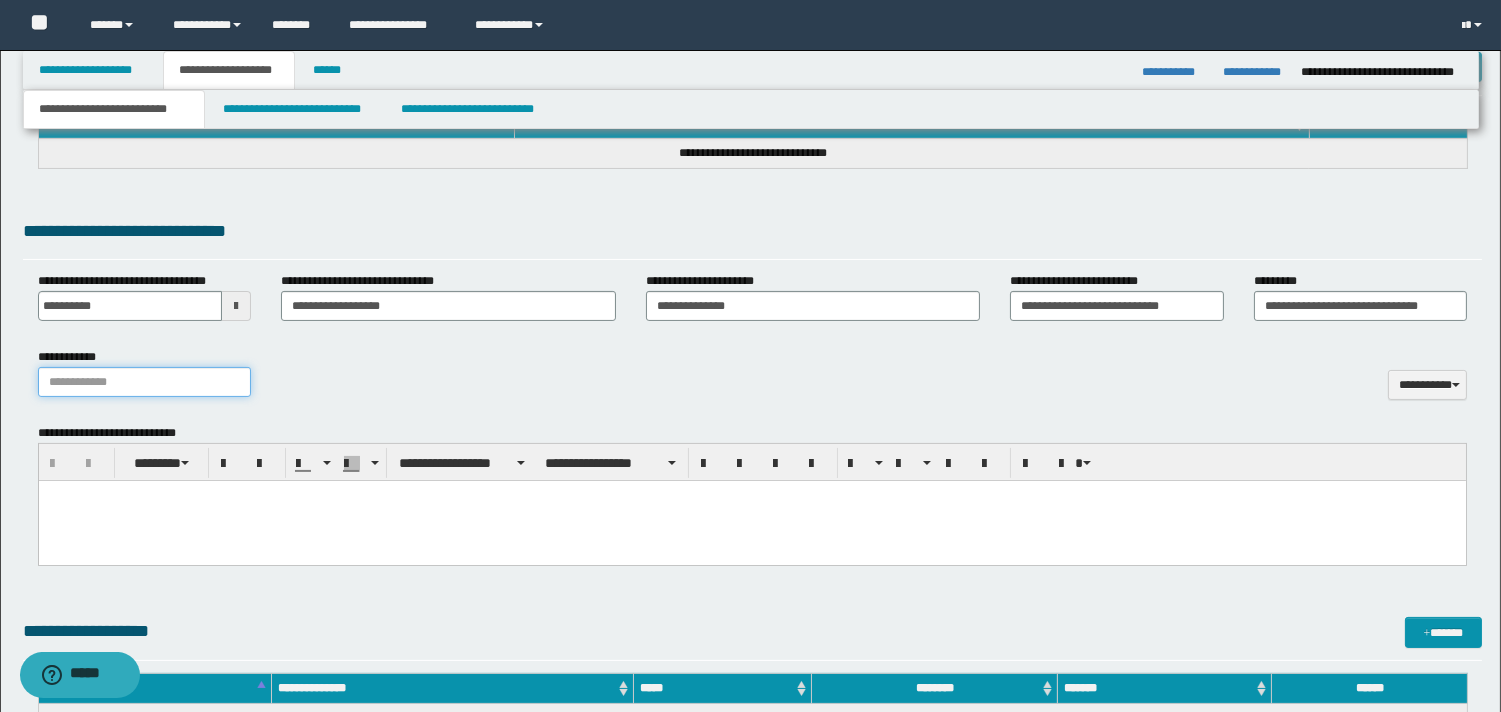 drag, startPoint x: 165, startPoint y: 381, endPoint x: 192, endPoint y: 376, distance: 27.45906 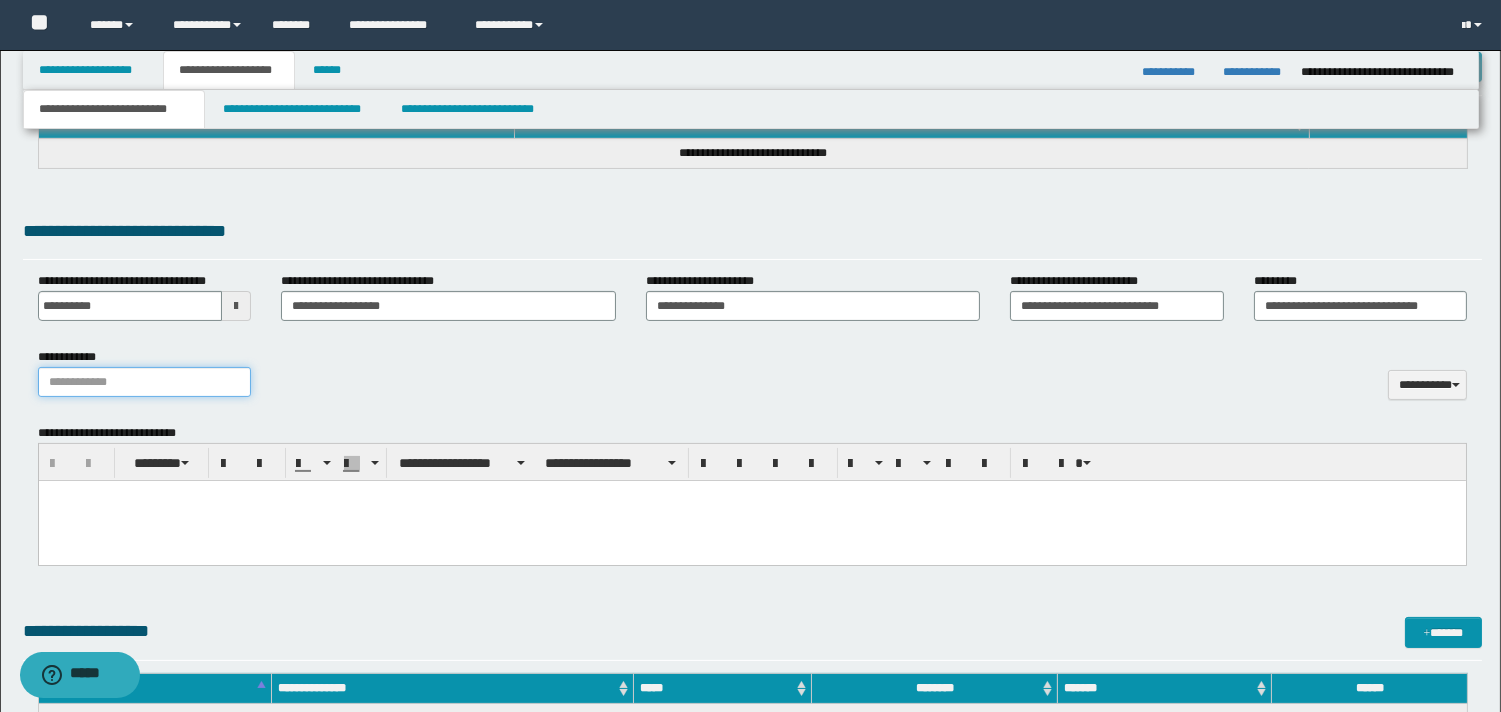 click on "**********" at bounding box center [144, 382] 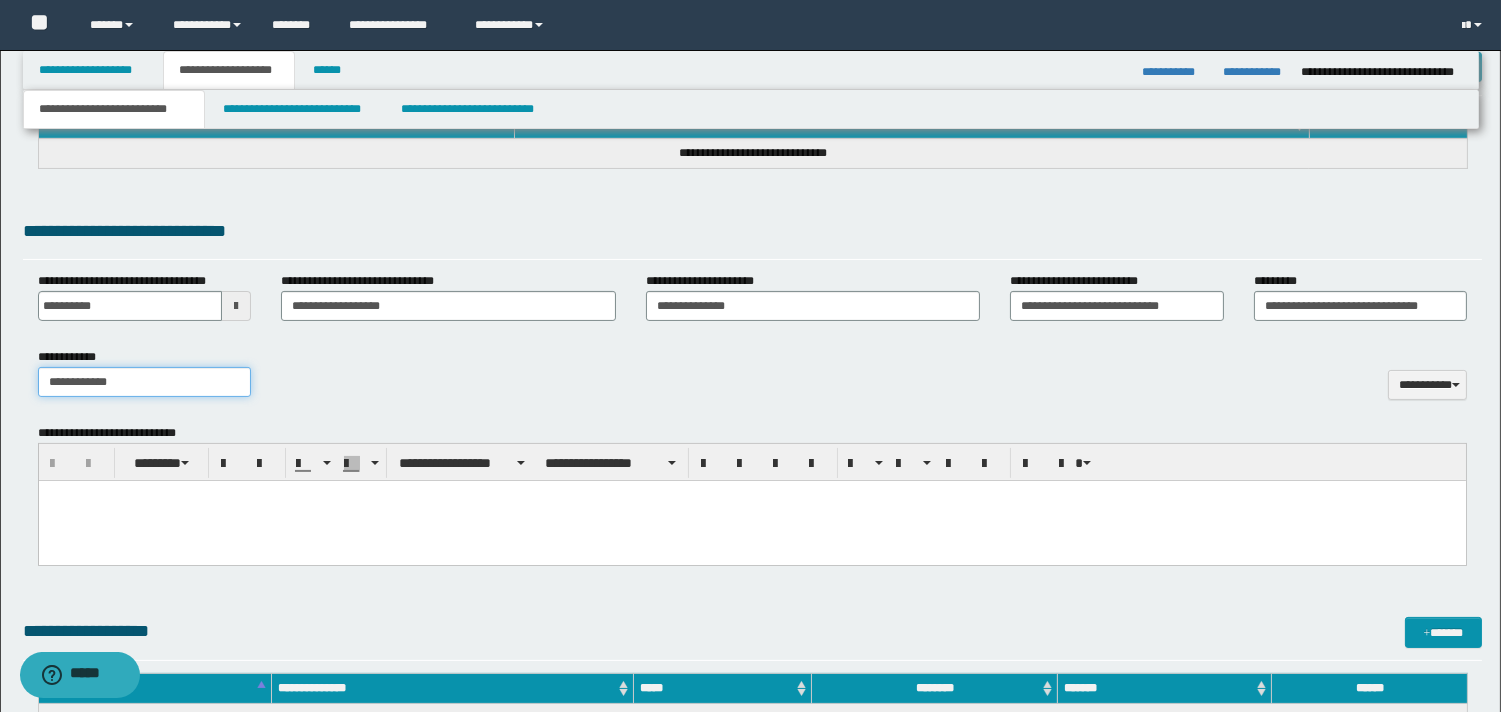 type on "**********" 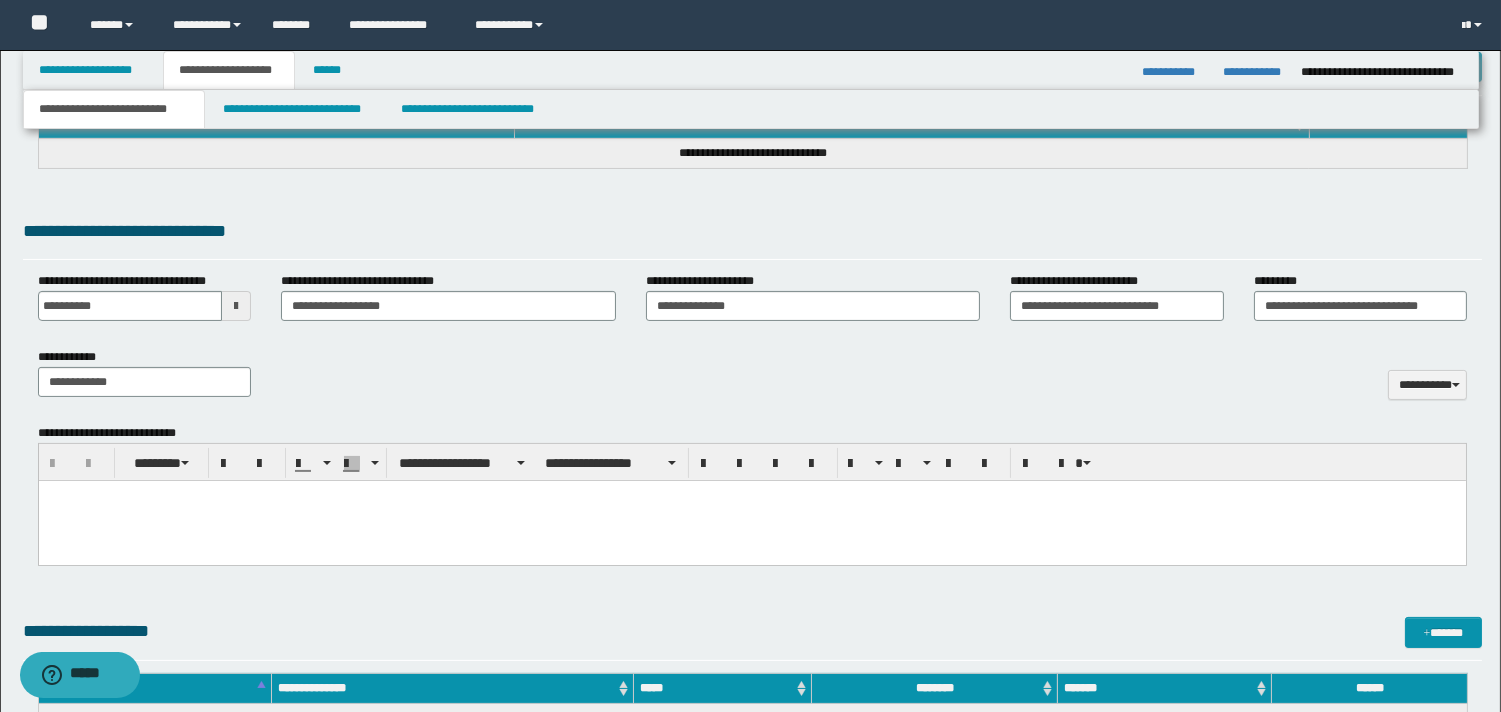 click at bounding box center [751, 520] 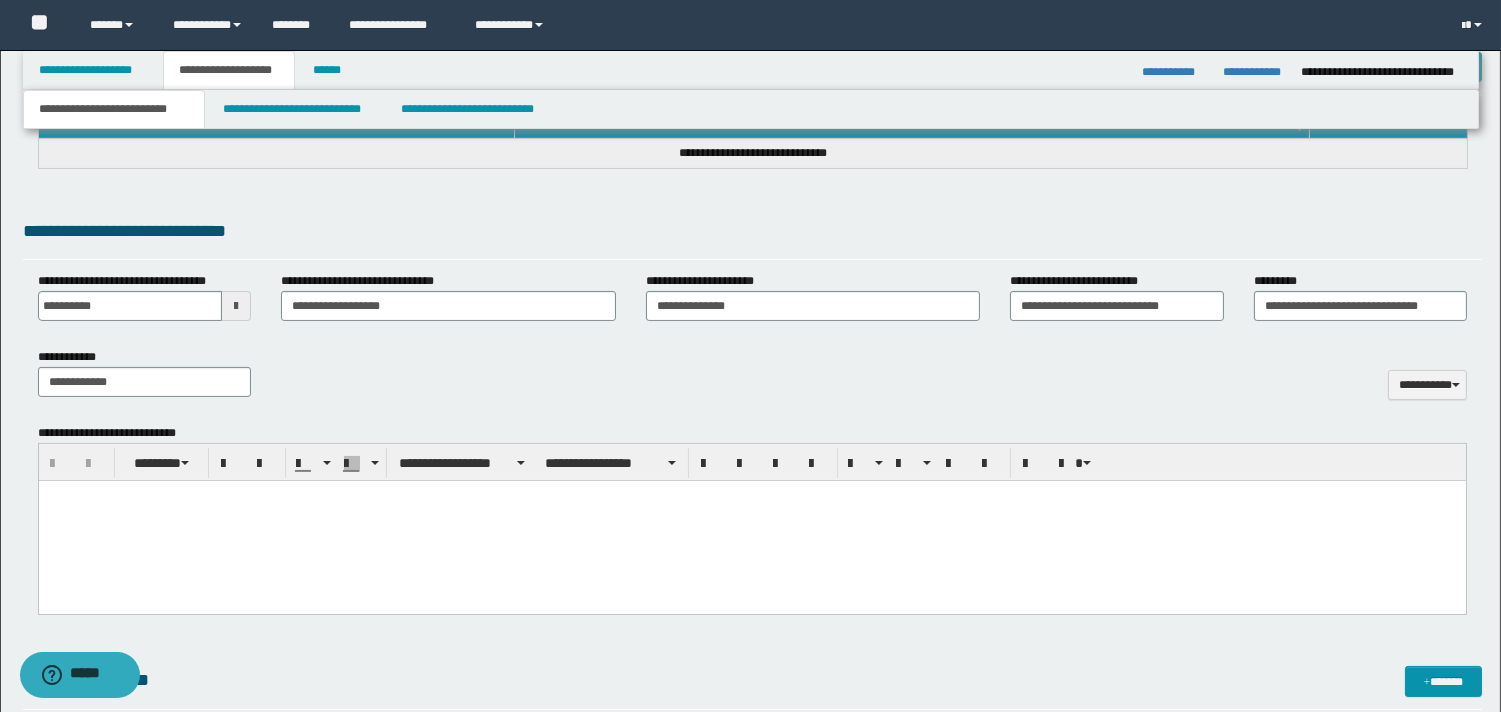 click at bounding box center (751, 495) 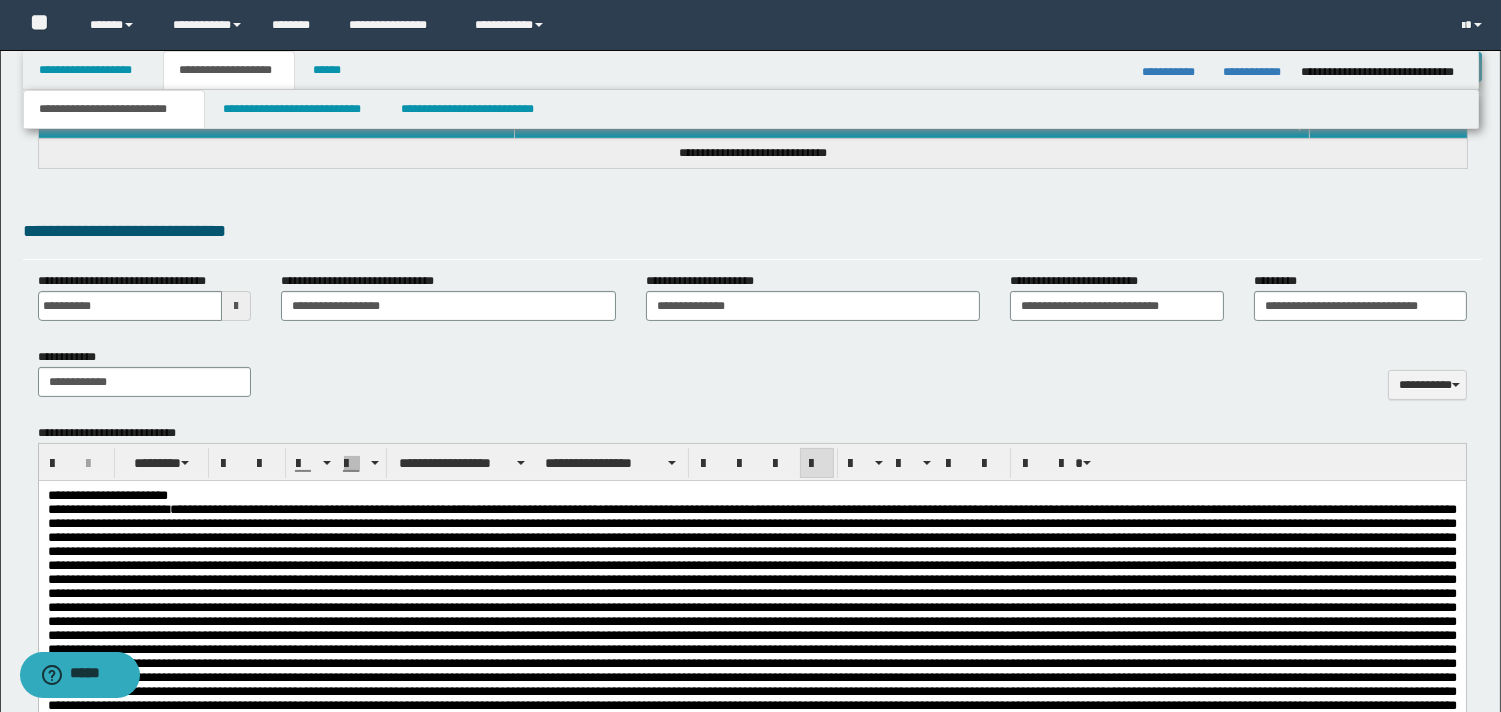 click on "**********" at bounding box center [751, 495] 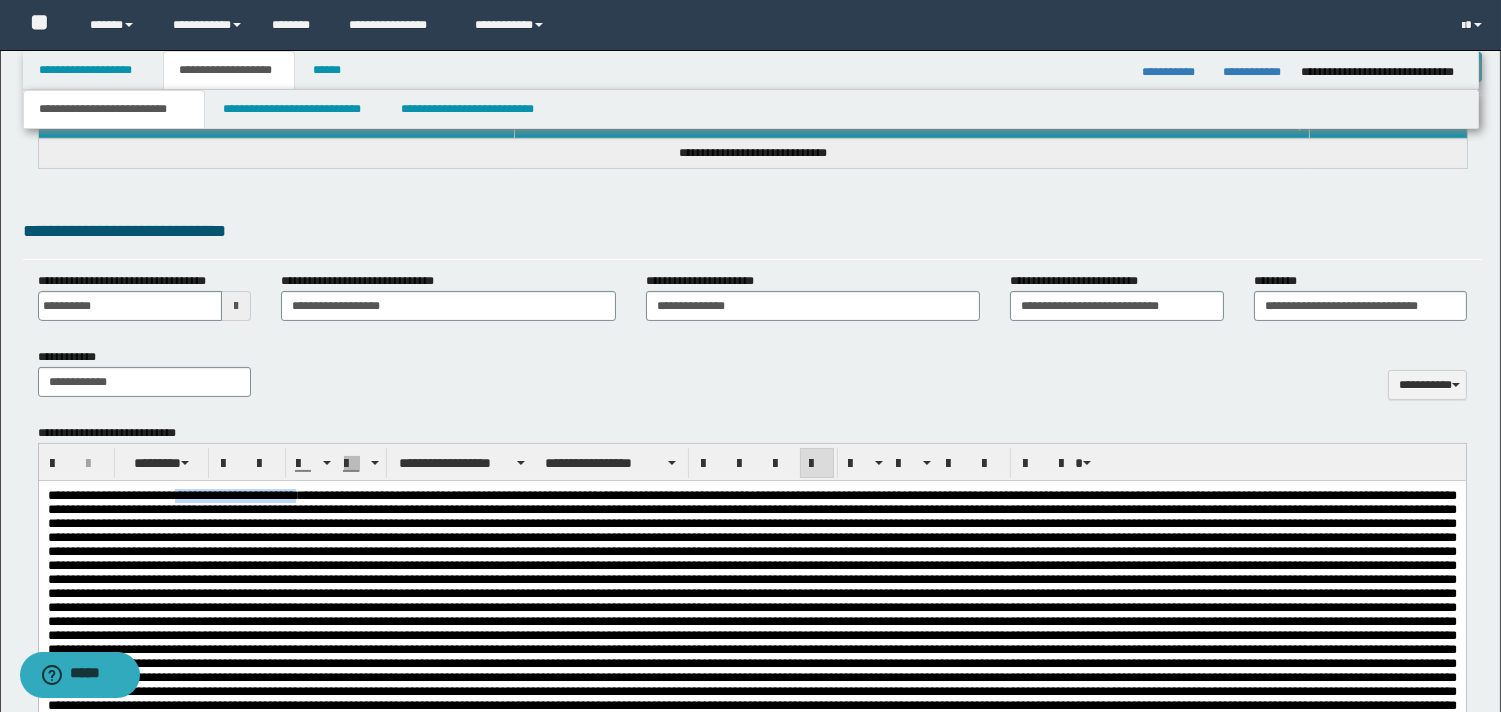 drag, startPoint x: 206, startPoint y: 493, endPoint x: 360, endPoint y: 492, distance: 154.00325 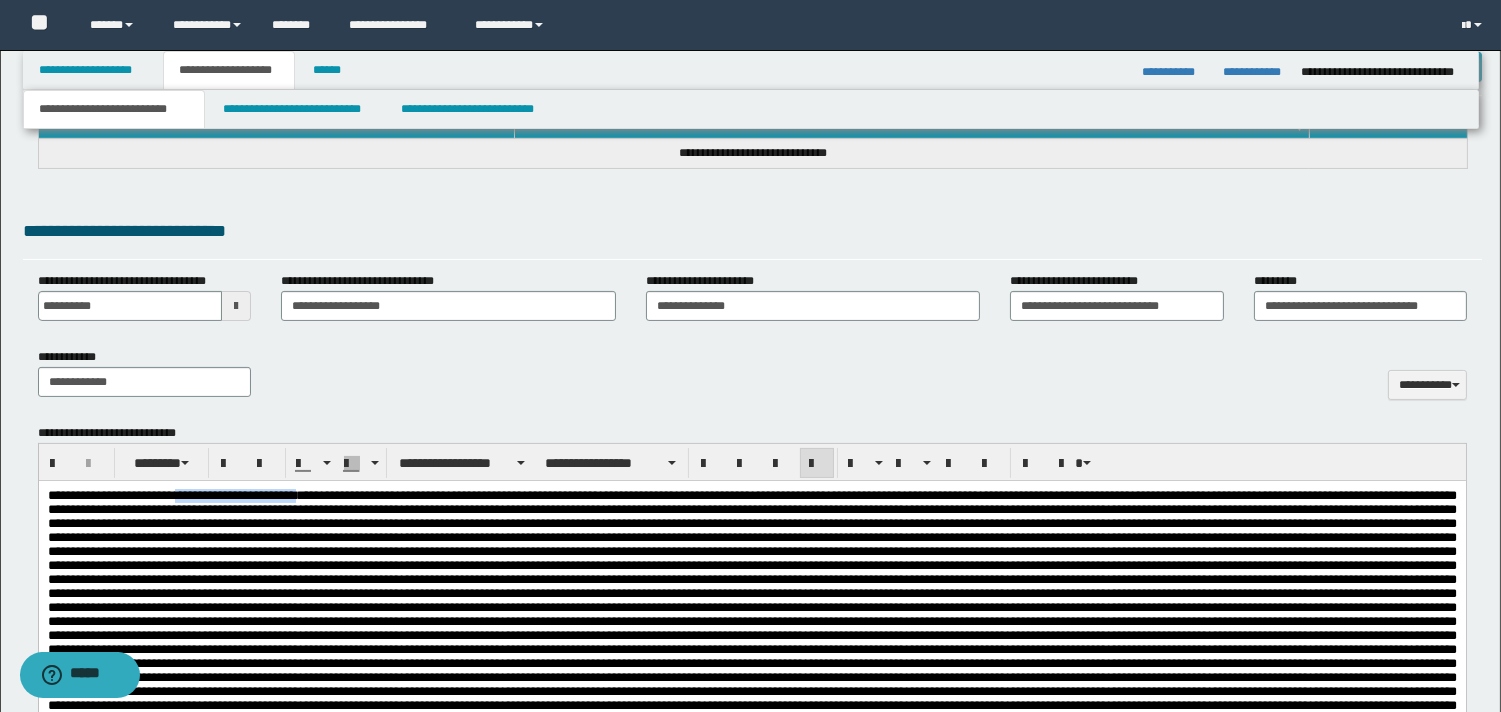 click on "**********" at bounding box center [751, 614] 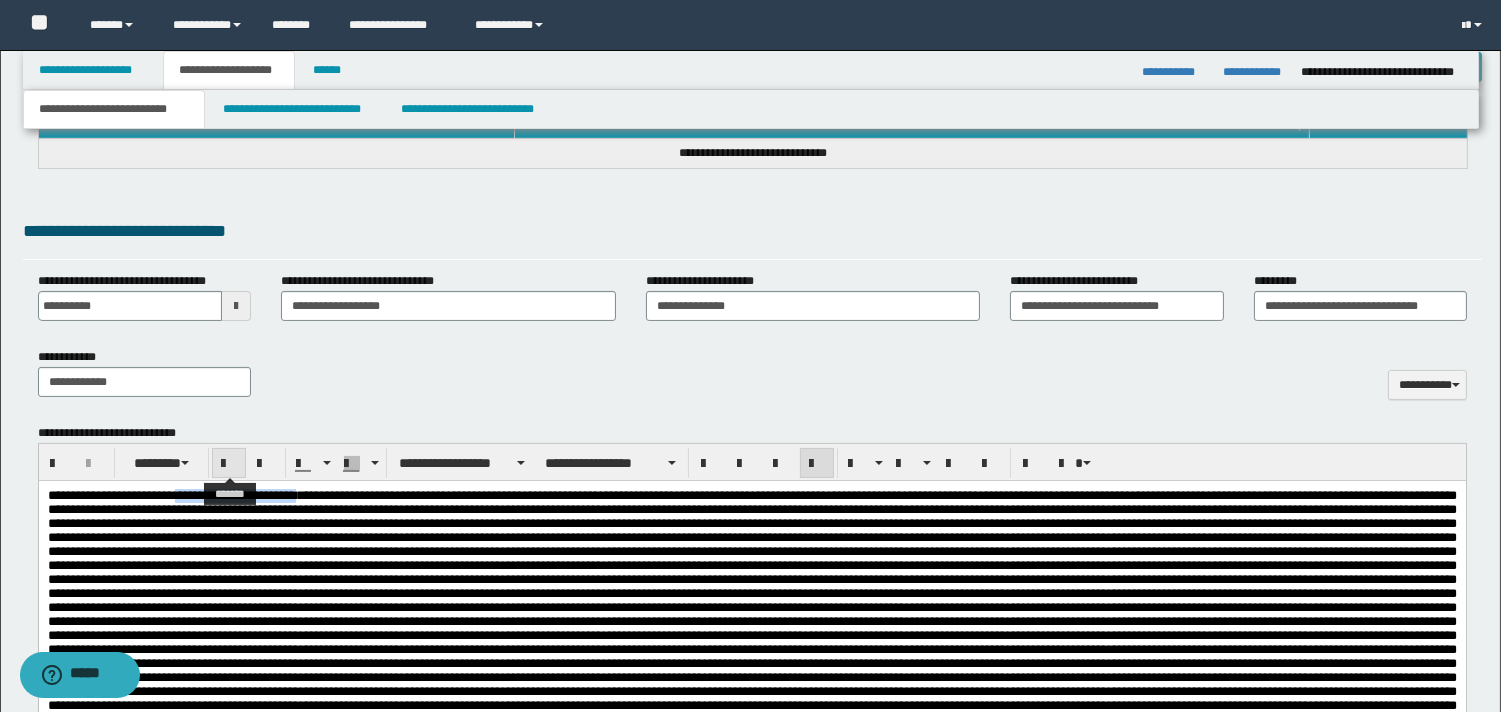 click at bounding box center [229, 464] 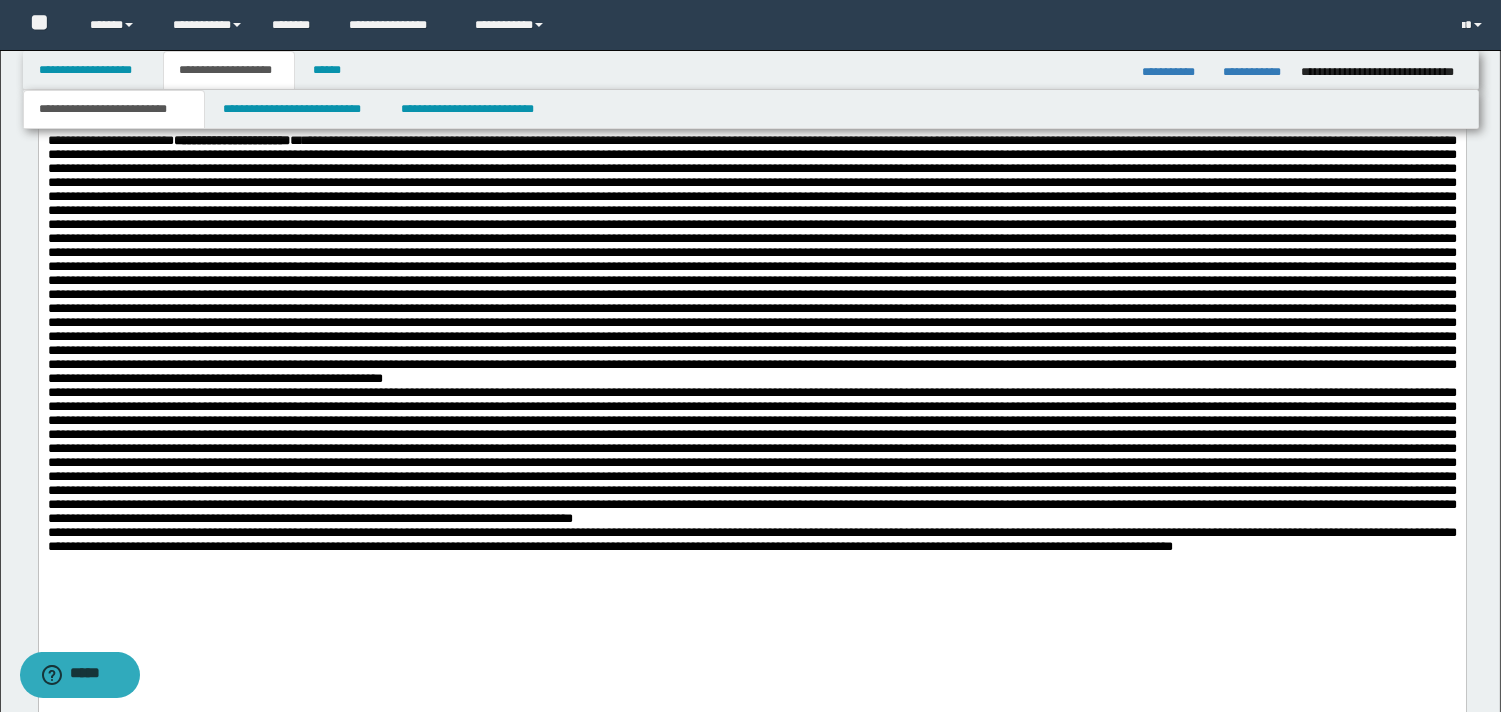scroll, scrollTop: 1126, scrollLeft: 0, axis: vertical 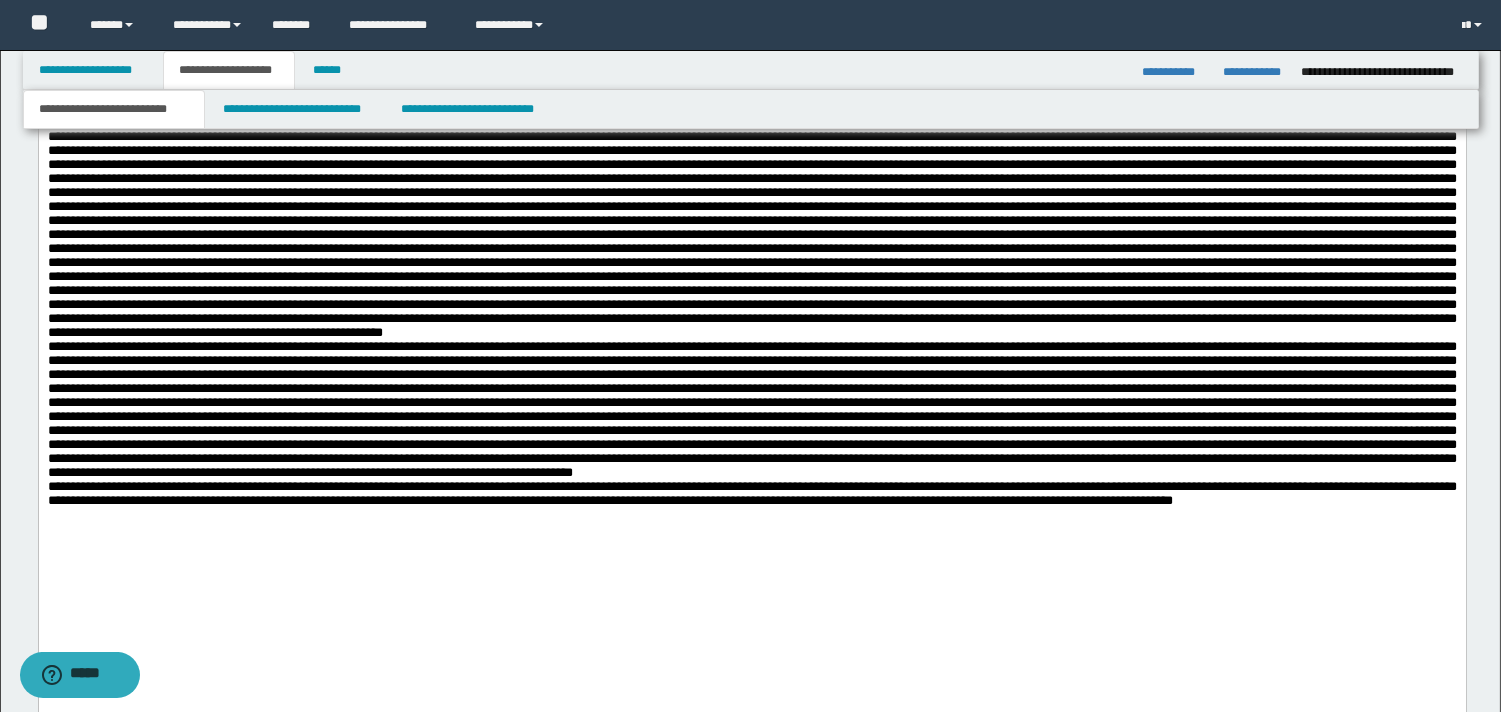 click on "**********" at bounding box center [751, 213] 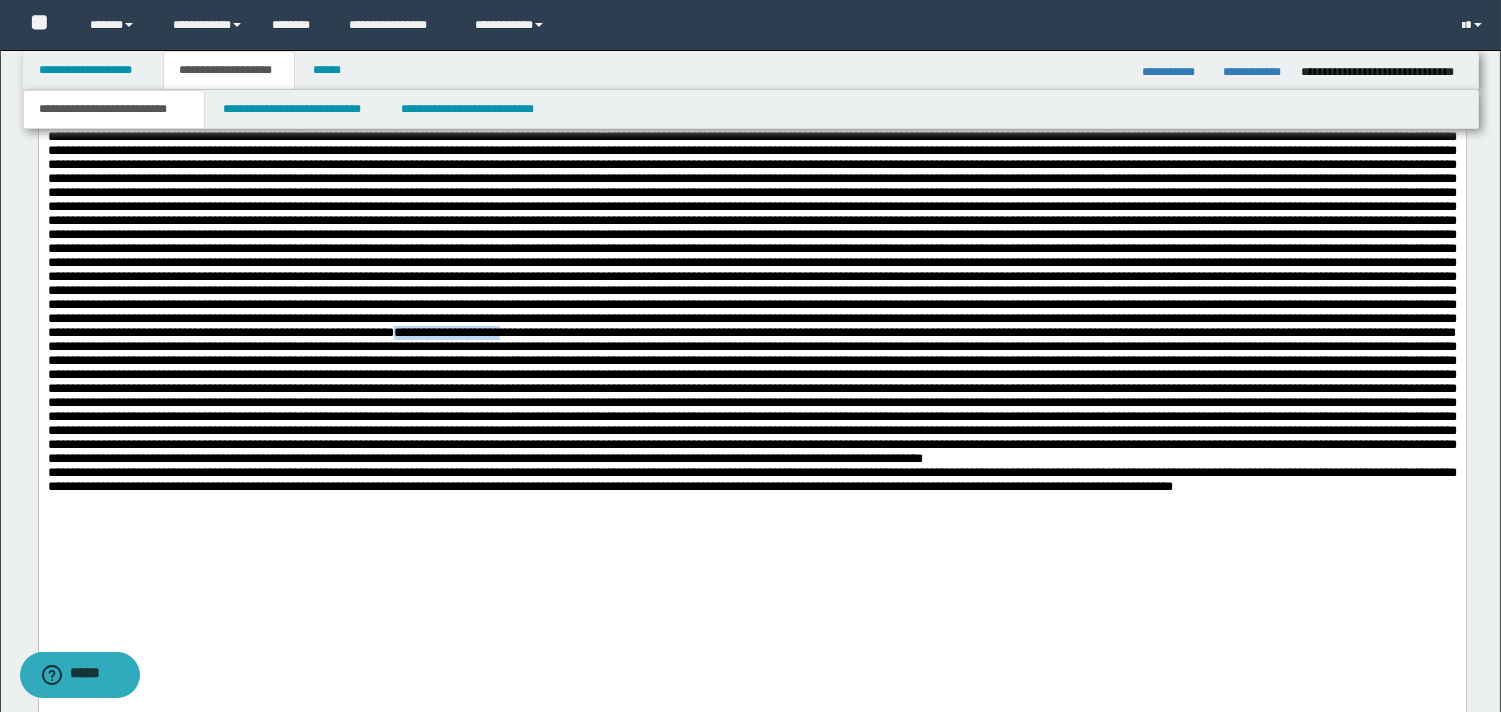drag, startPoint x: 1063, startPoint y: 426, endPoint x: 1193, endPoint y: 422, distance: 130.06152 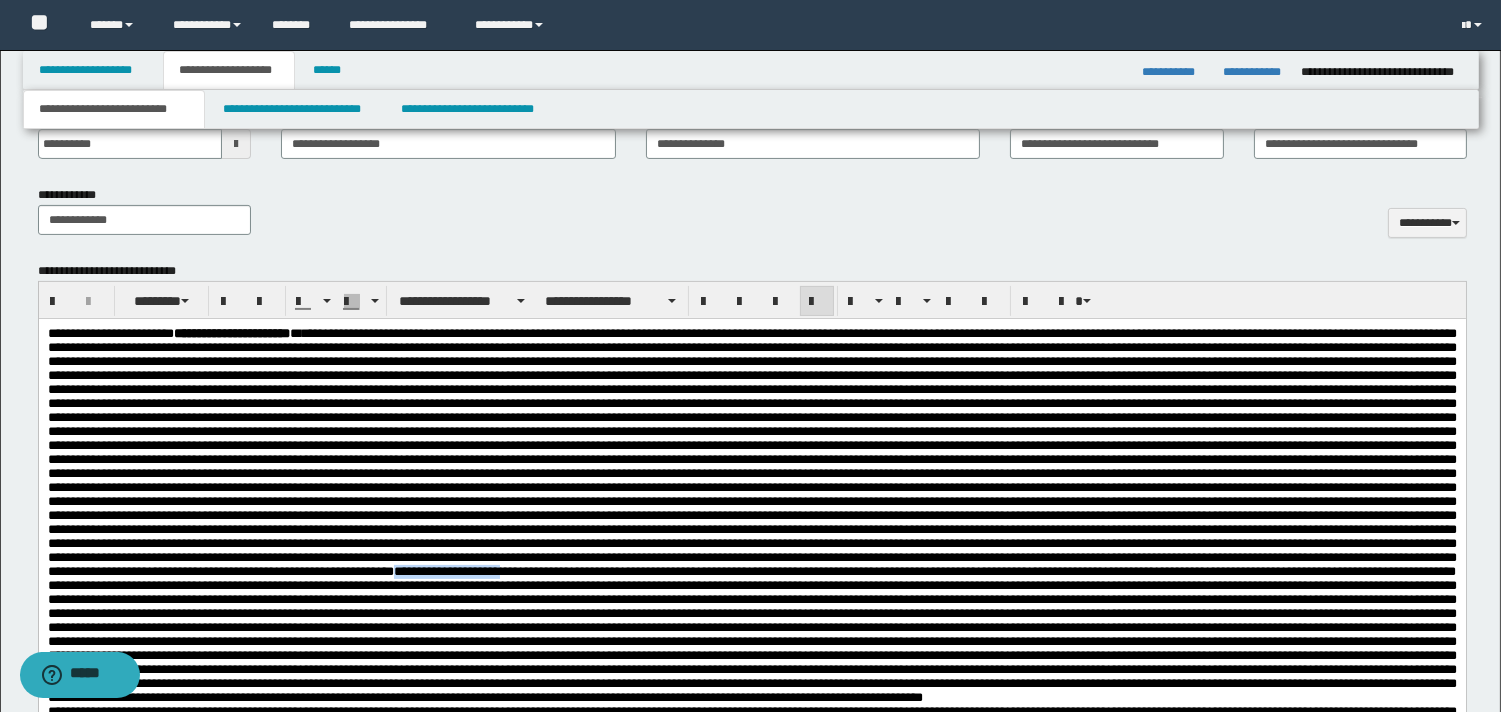scroll, scrollTop: 813, scrollLeft: 0, axis: vertical 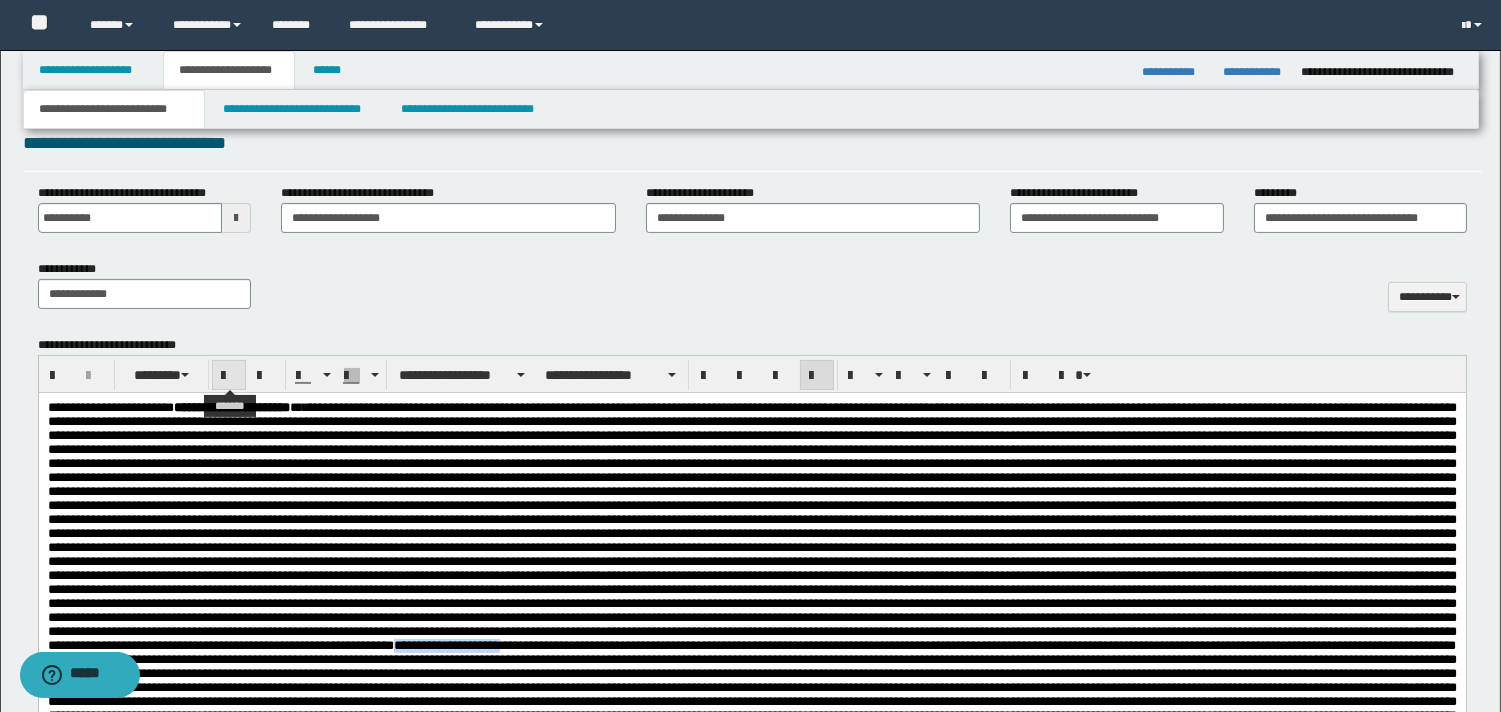 click at bounding box center [229, 376] 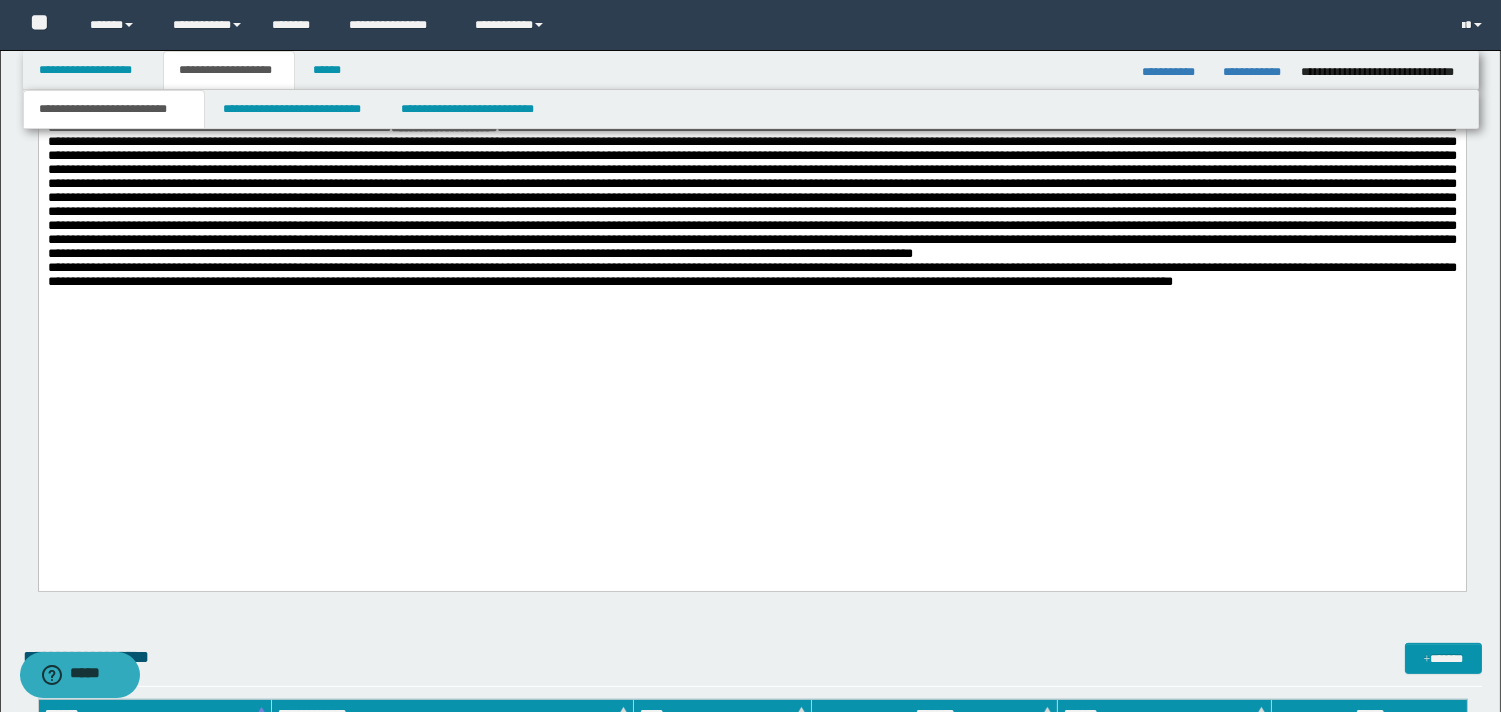 scroll, scrollTop: 1343, scrollLeft: 0, axis: vertical 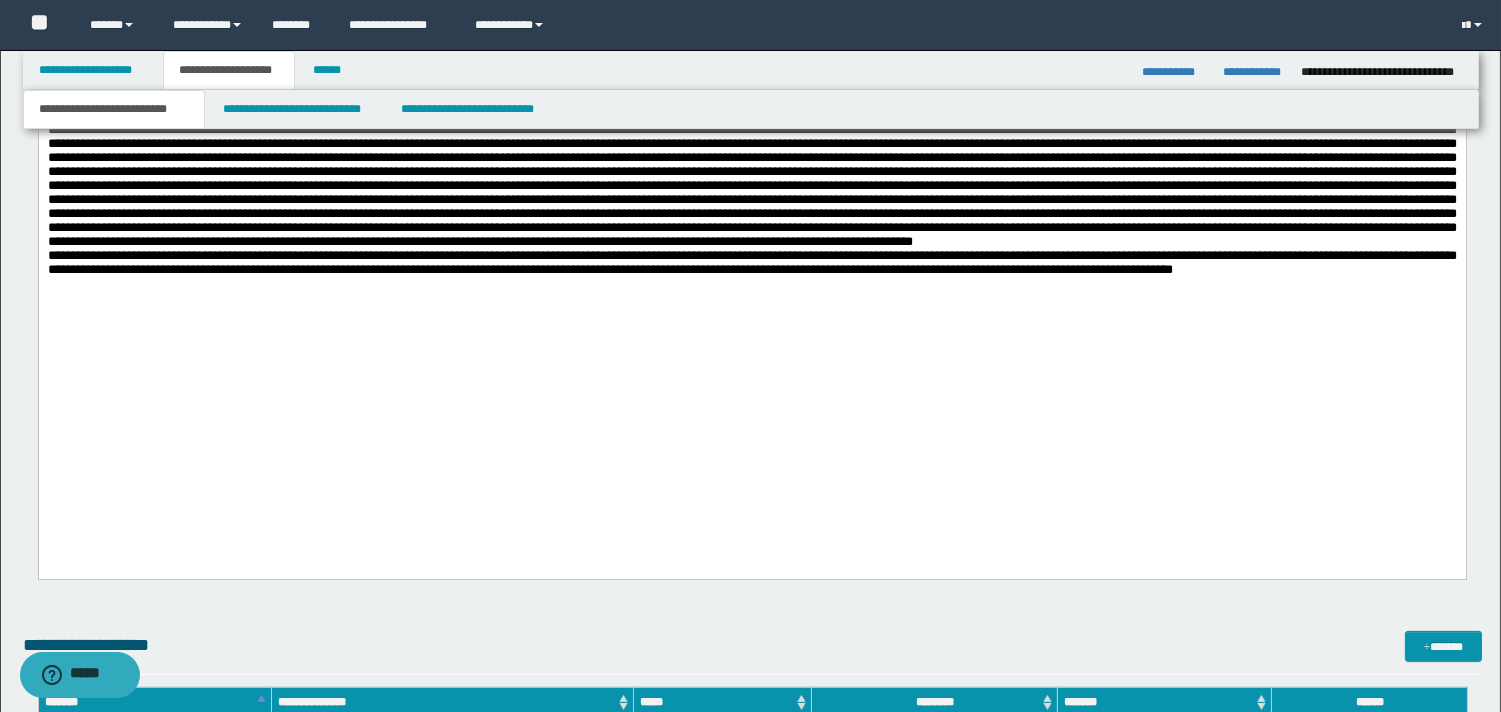 click on "**********" at bounding box center (751, 60) 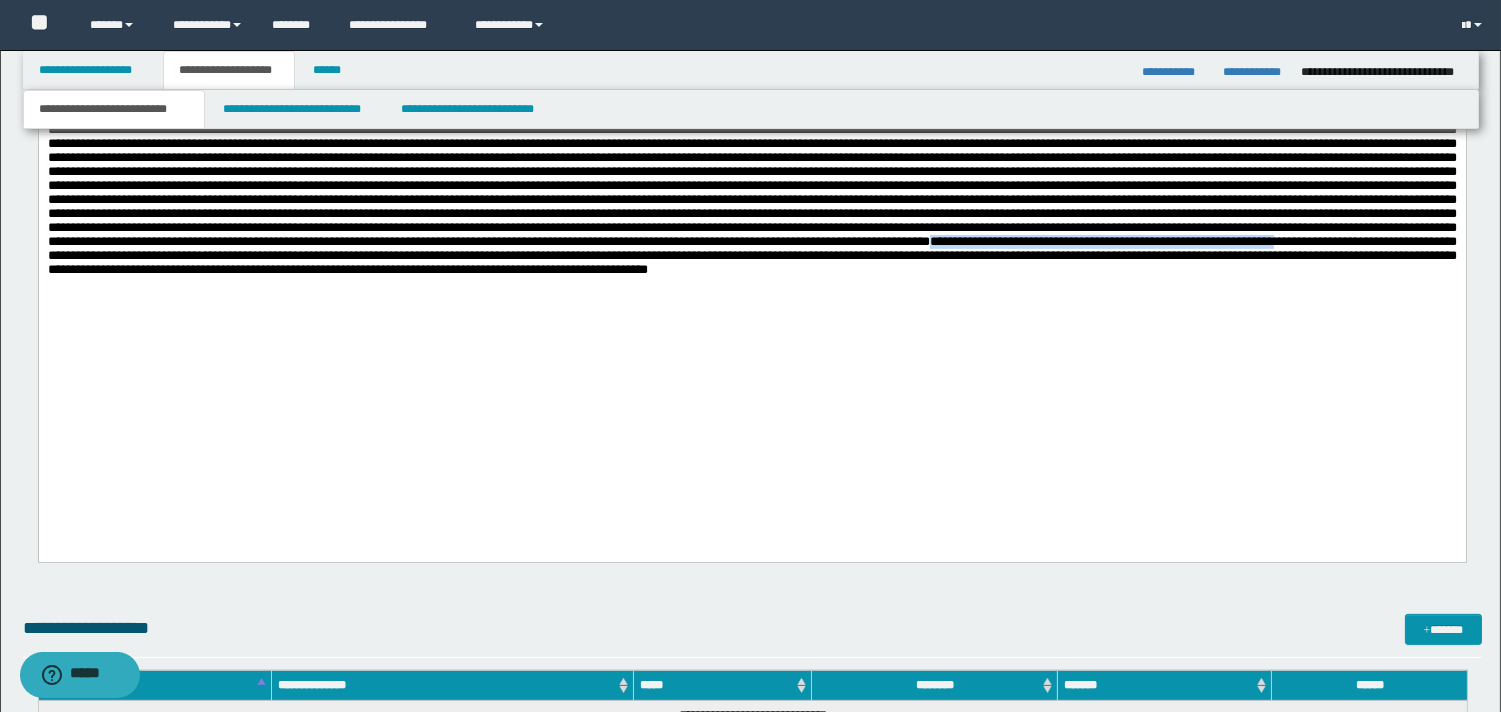 drag, startPoint x: 102, startPoint y: 410, endPoint x: 523, endPoint y: 414, distance: 421.019 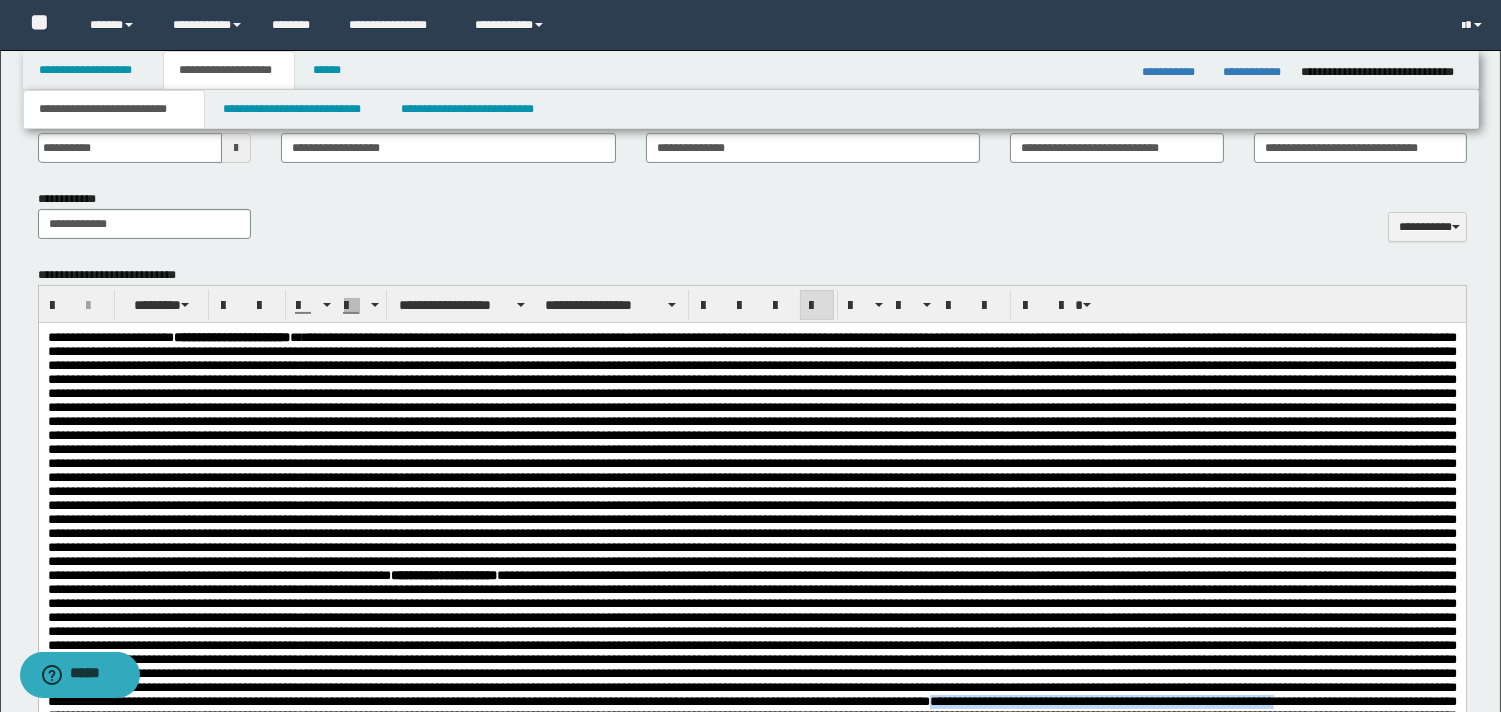 scroll, scrollTop: 807, scrollLeft: 0, axis: vertical 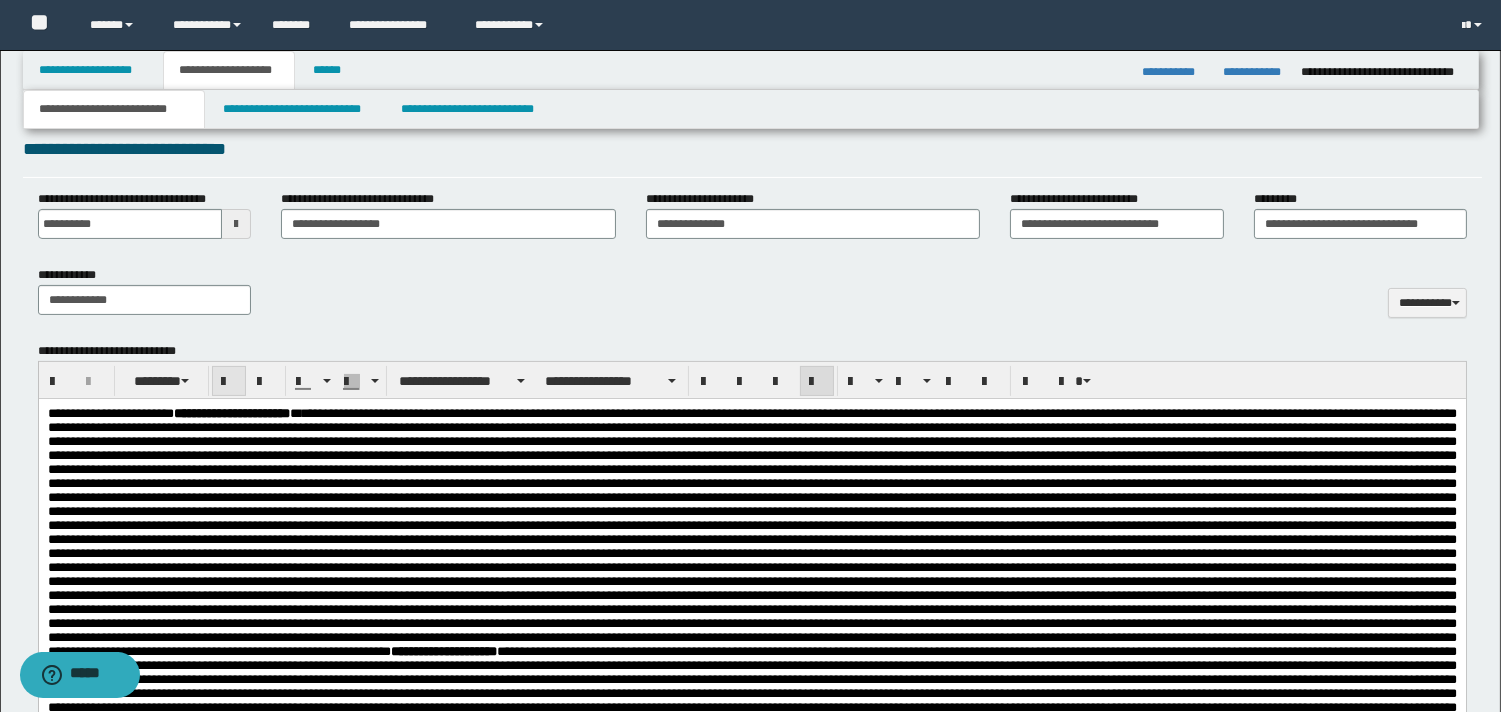 click at bounding box center (229, 382) 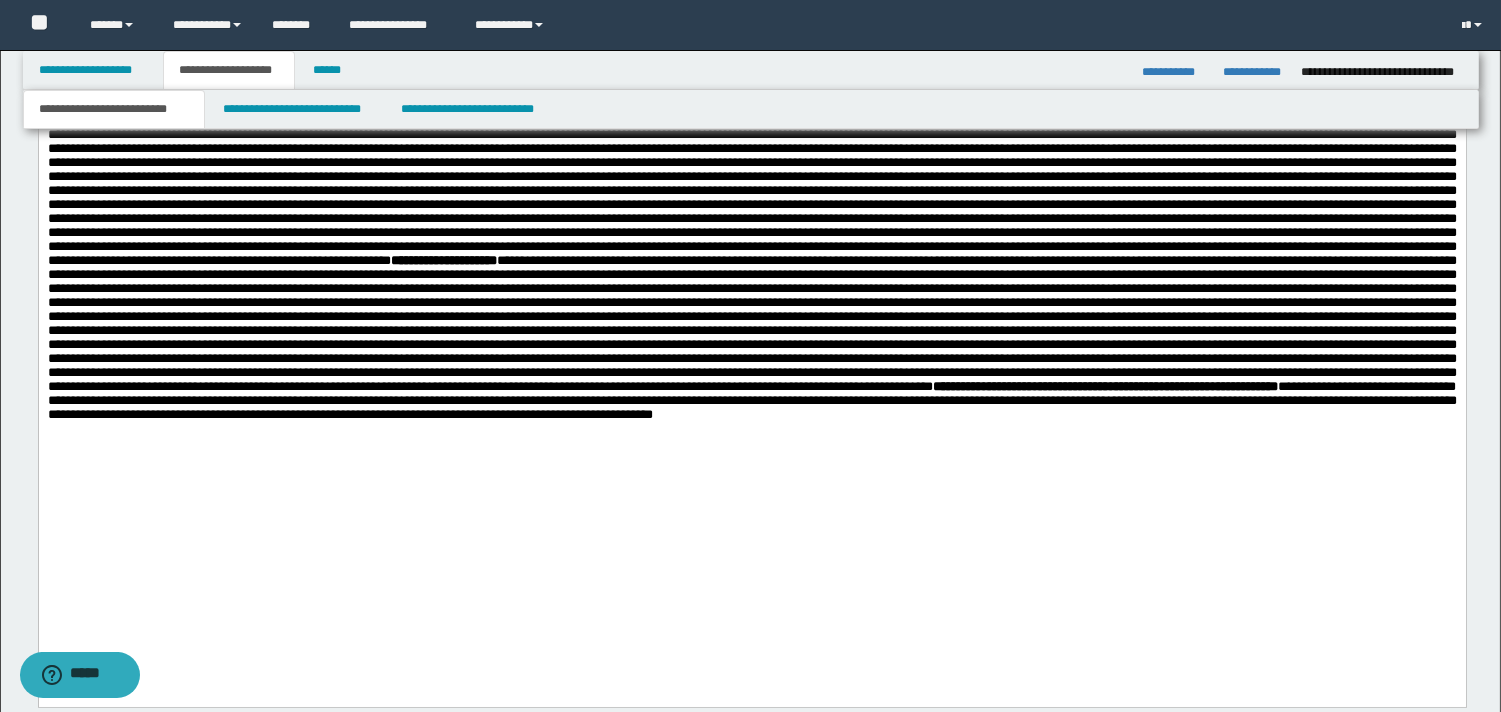scroll, scrollTop: 1215, scrollLeft: 0, axis: vertical 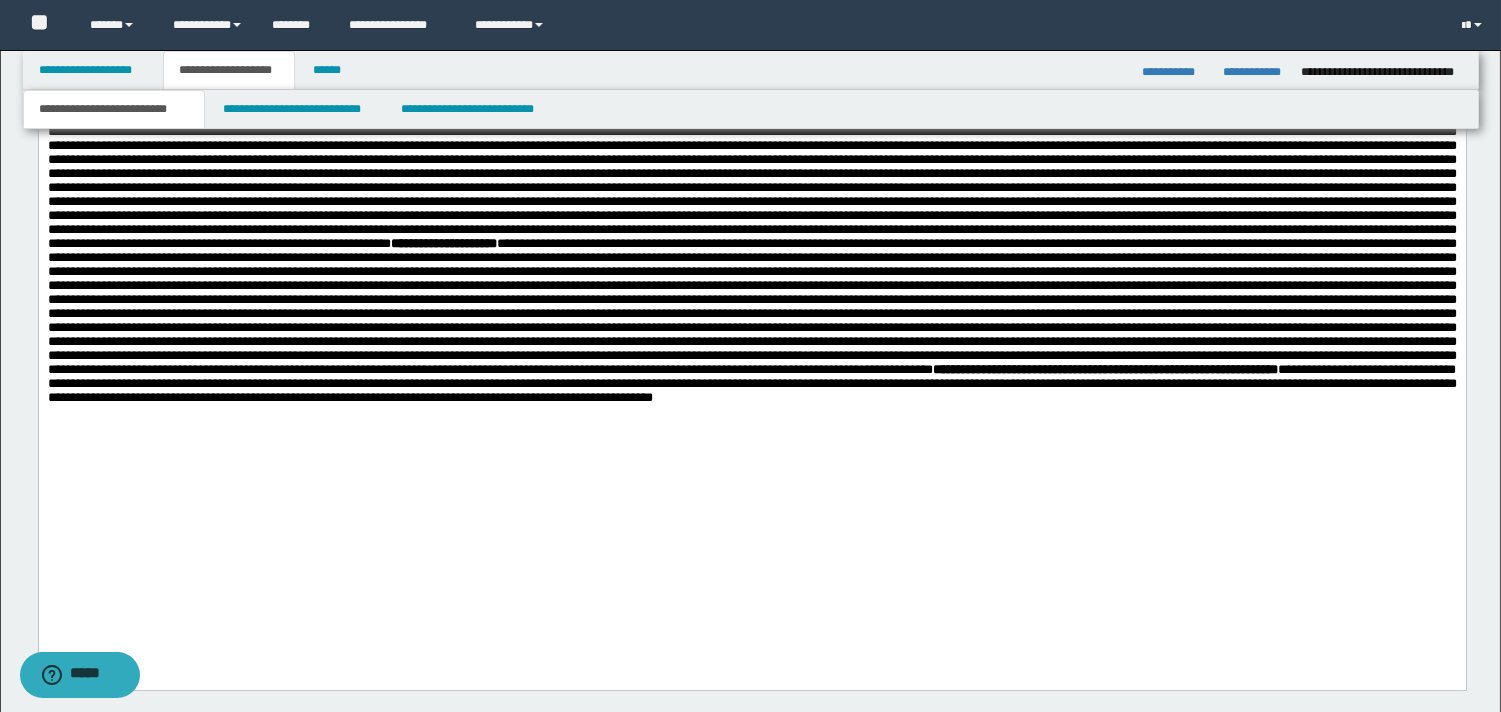 click on "**********" at bounding box center [751, 227] 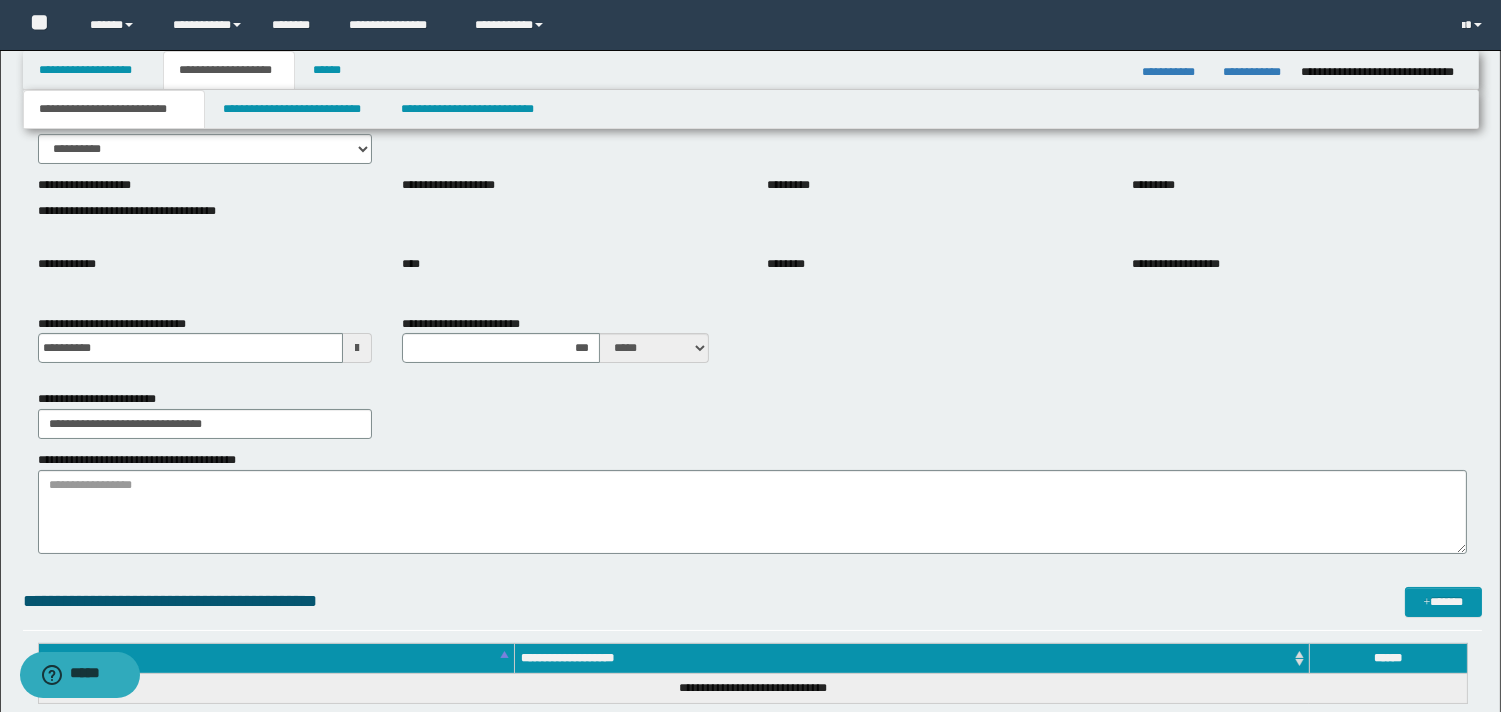 scroll, scrollTop: 185, scrollLeft: 0, axis: vertical 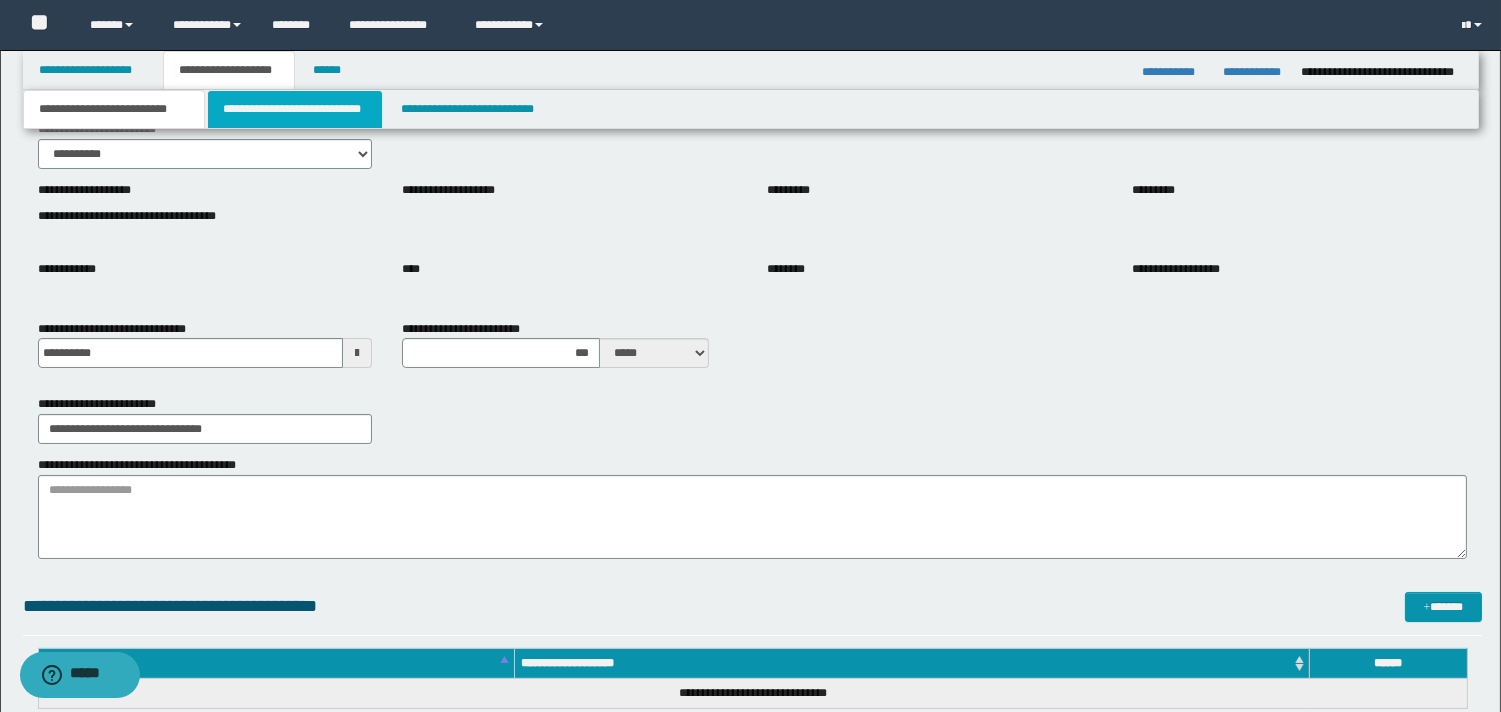 drag, startPoint x: 345, startPoint y: 114, endPoint x: 316, endPoint y: 103, distance: 31.016125 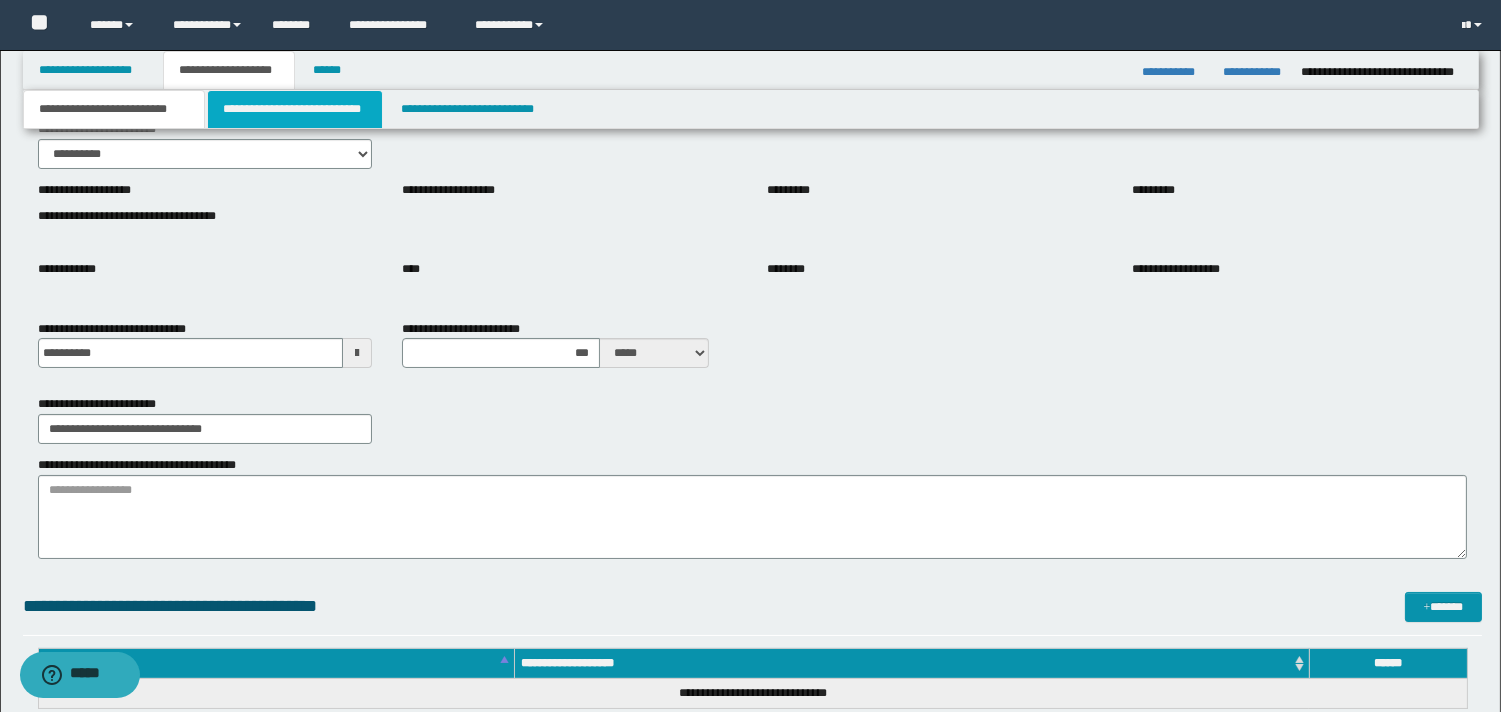 click on "**********" at bounding box center [295, 109] 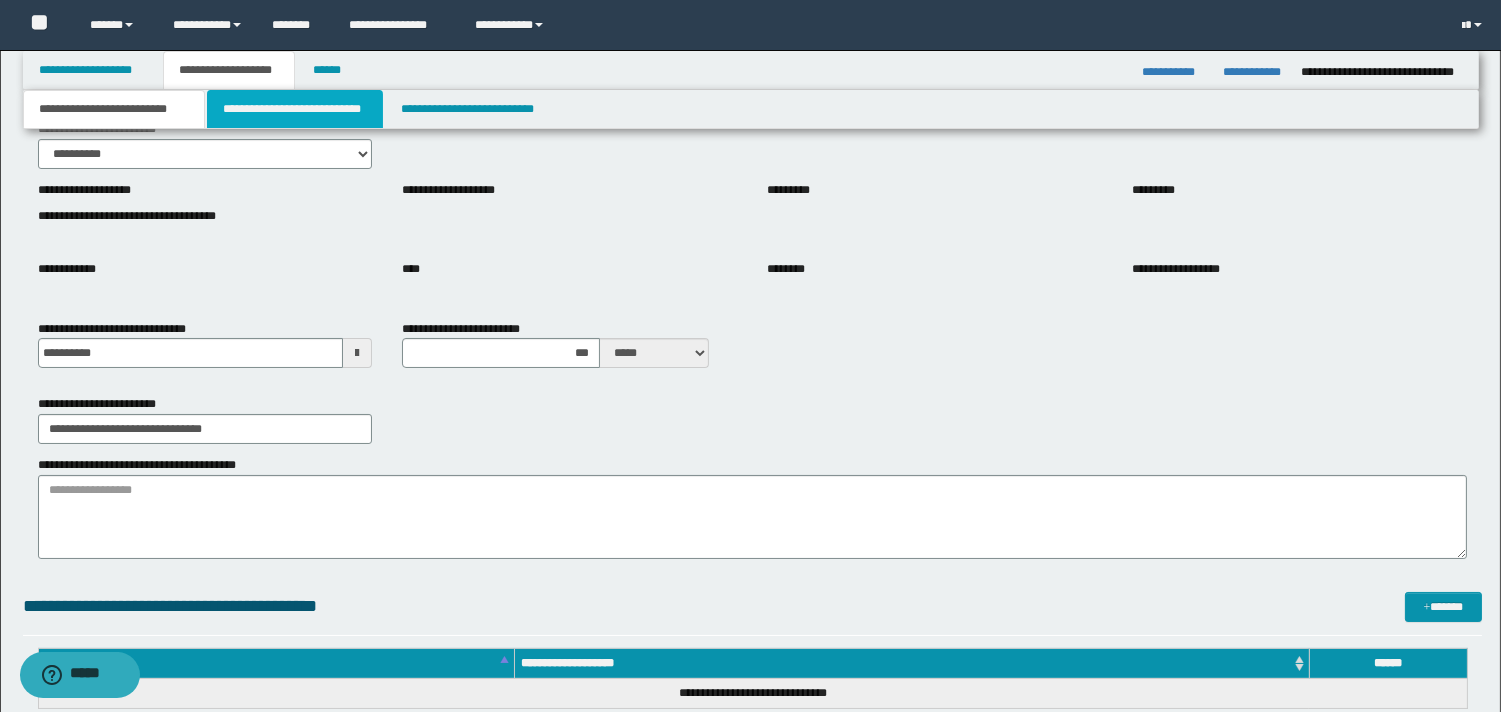 type 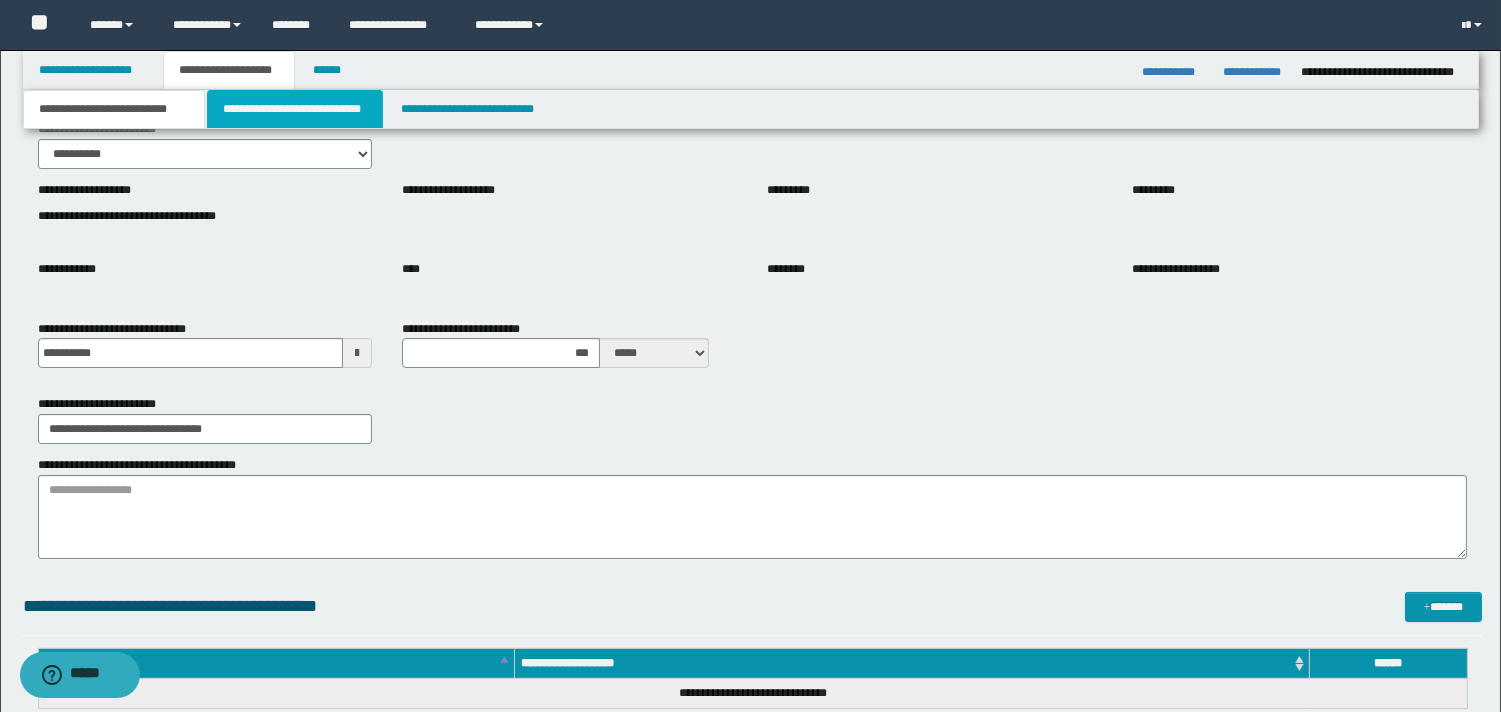type 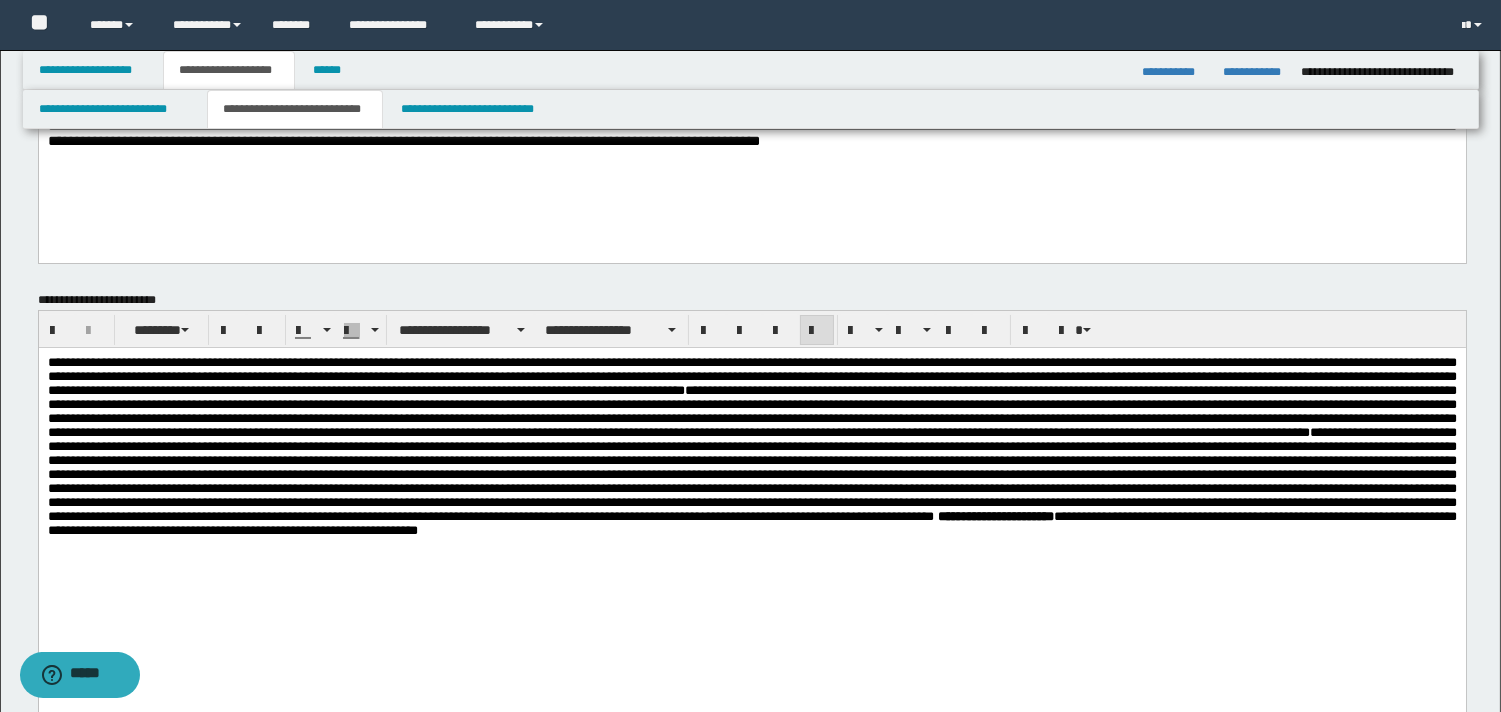 scroll, scrollTop: 0, scrollLeft: 0, axis: both 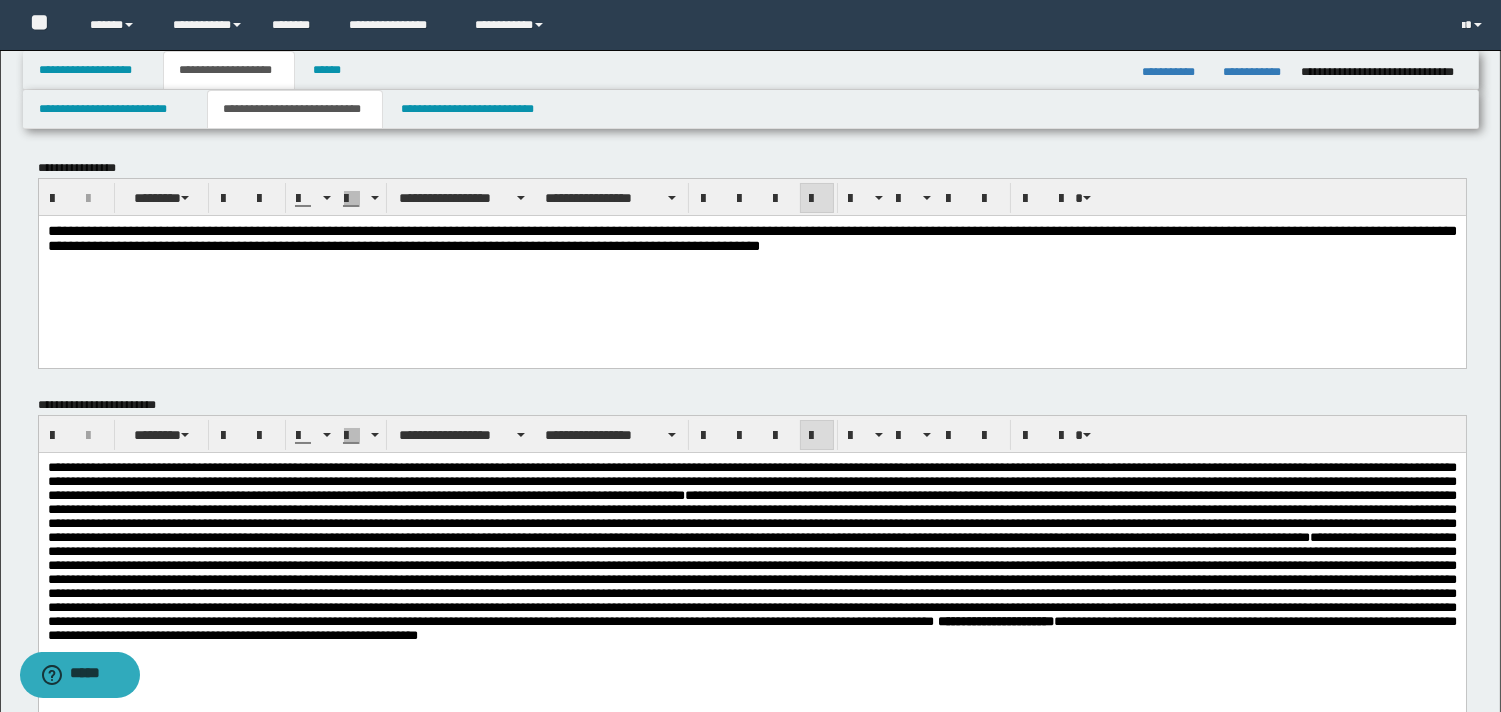 drag, startPoint x: 1513, startPoint y: 268, endPoint x: 1324, endPoint y: 32, distance: 302.35245 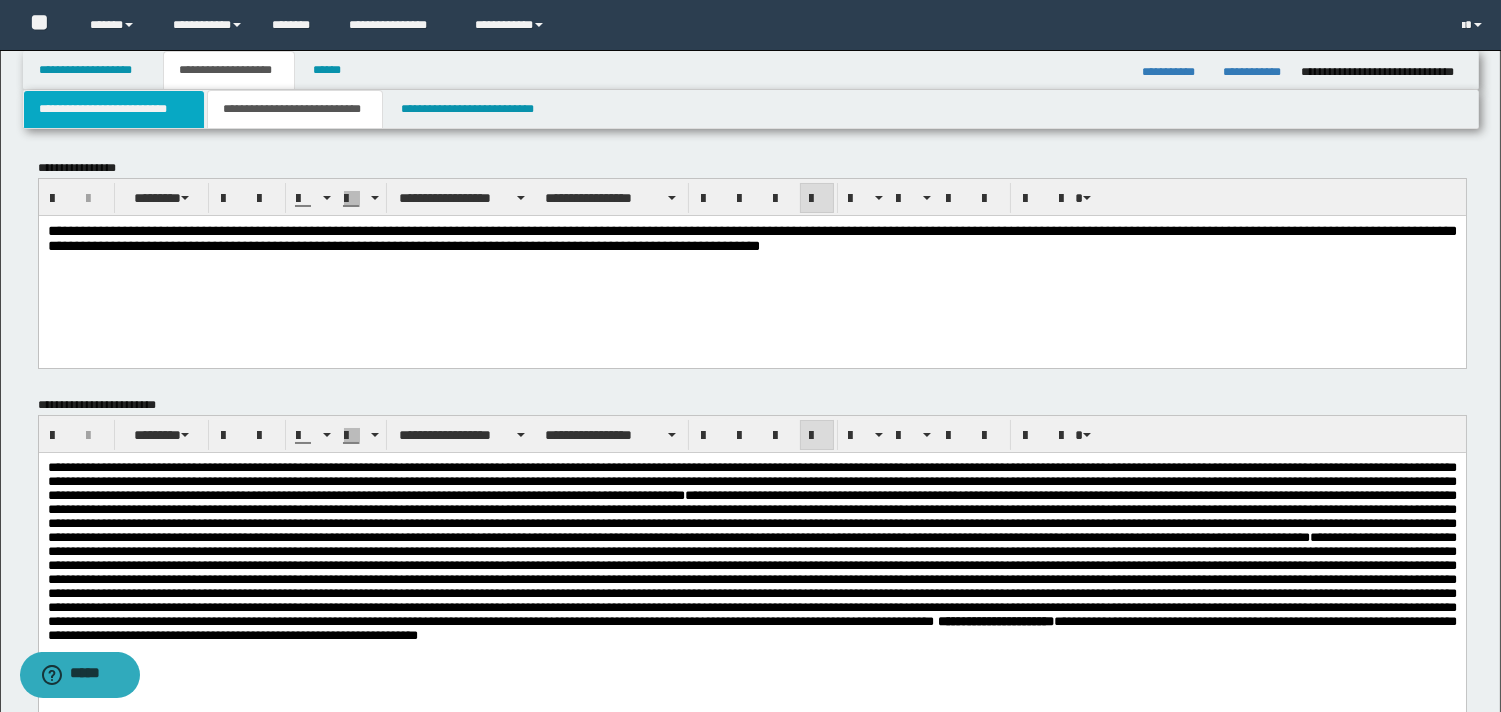 click on "**********" at bounding box center [114, 109] 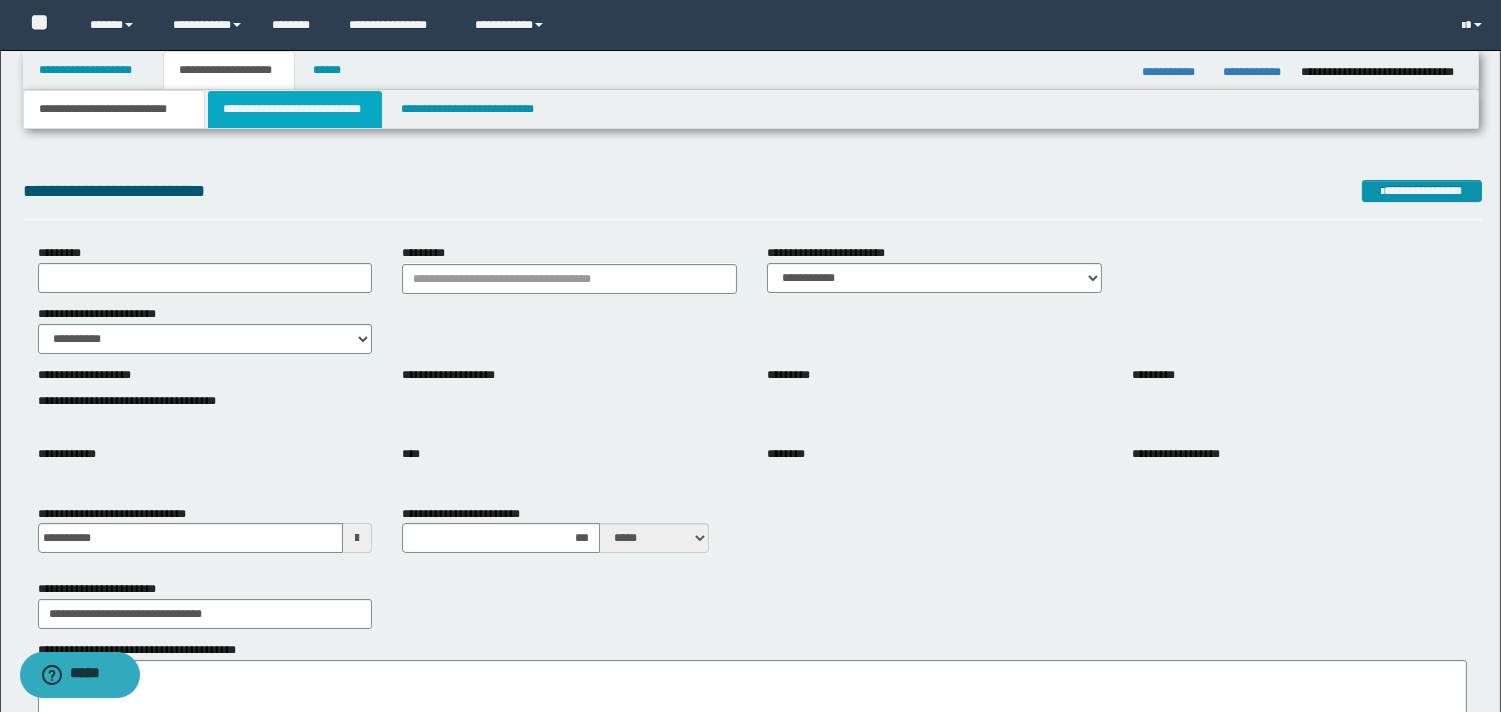 click on "**********" at bounding box center [295, 109] 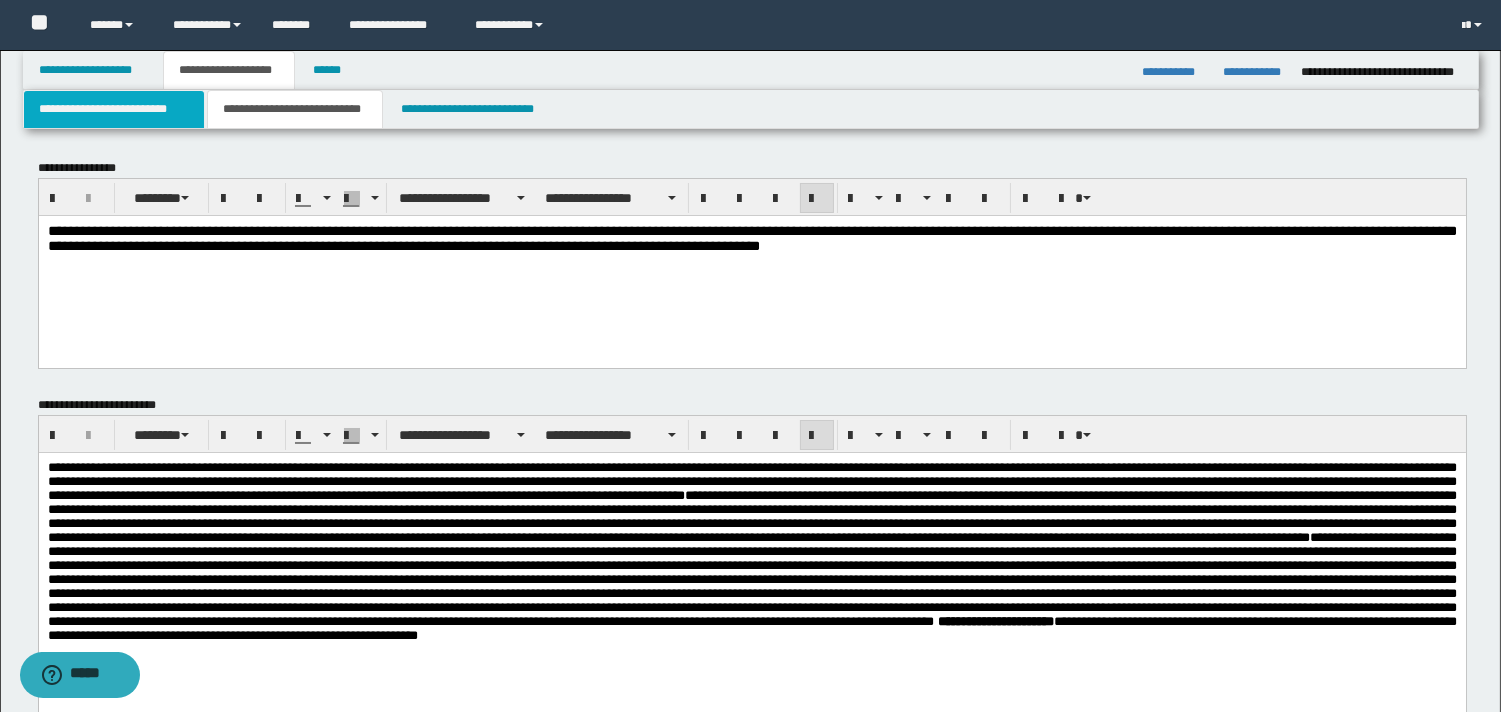 click on "**********" at bounding box center [114, 109] 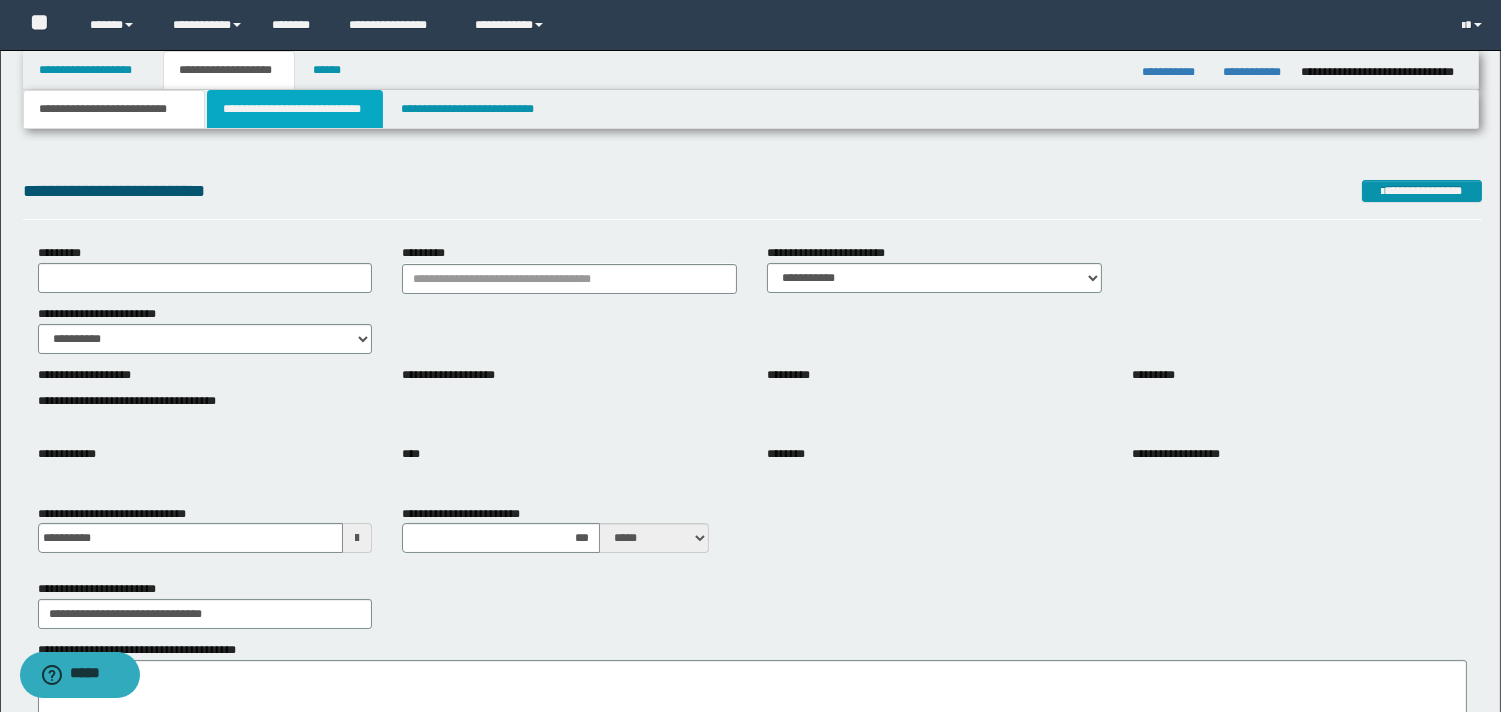 click on "**********" at bounding box center (295, 109) 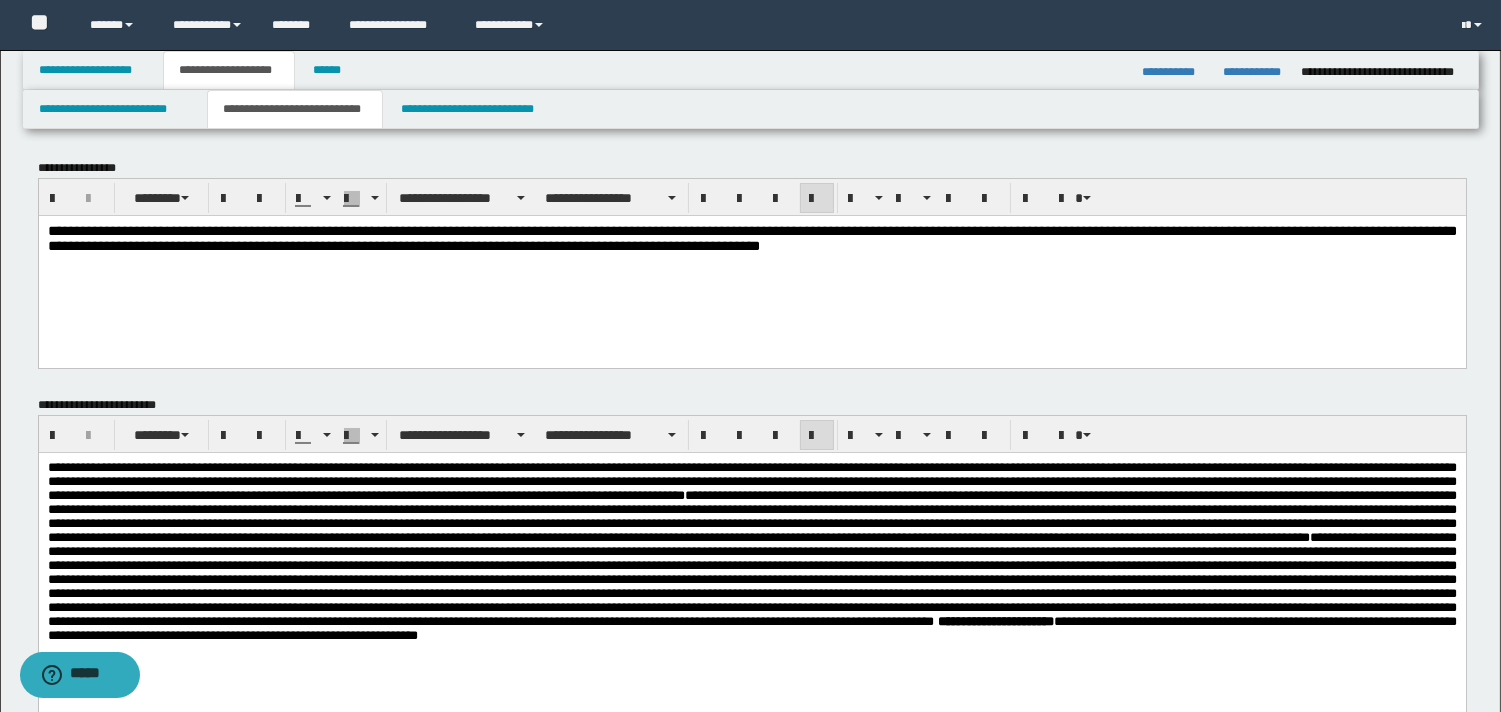 click on "**********" at bounding box center (751, 237) 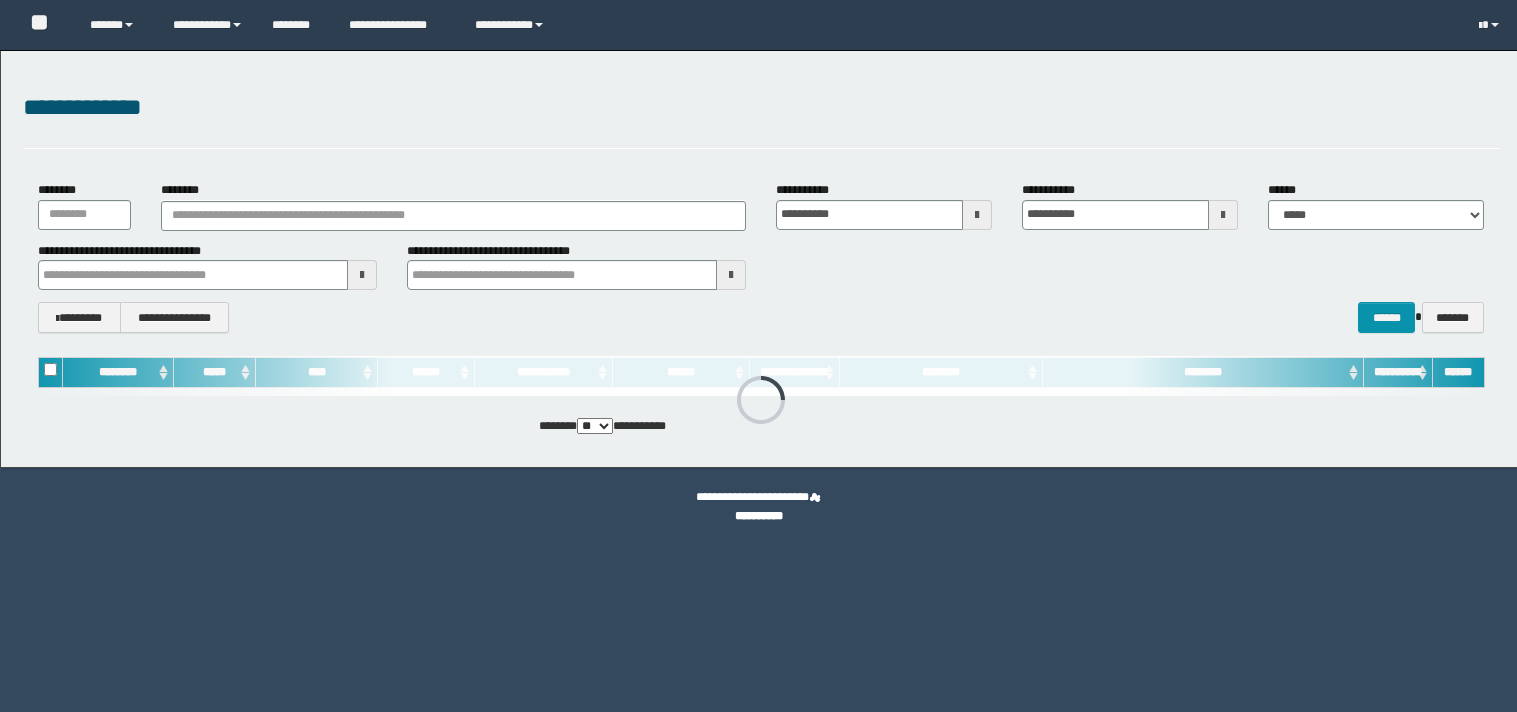 scroll, scrollTop: 0, scrollLeft: 0, axis: both 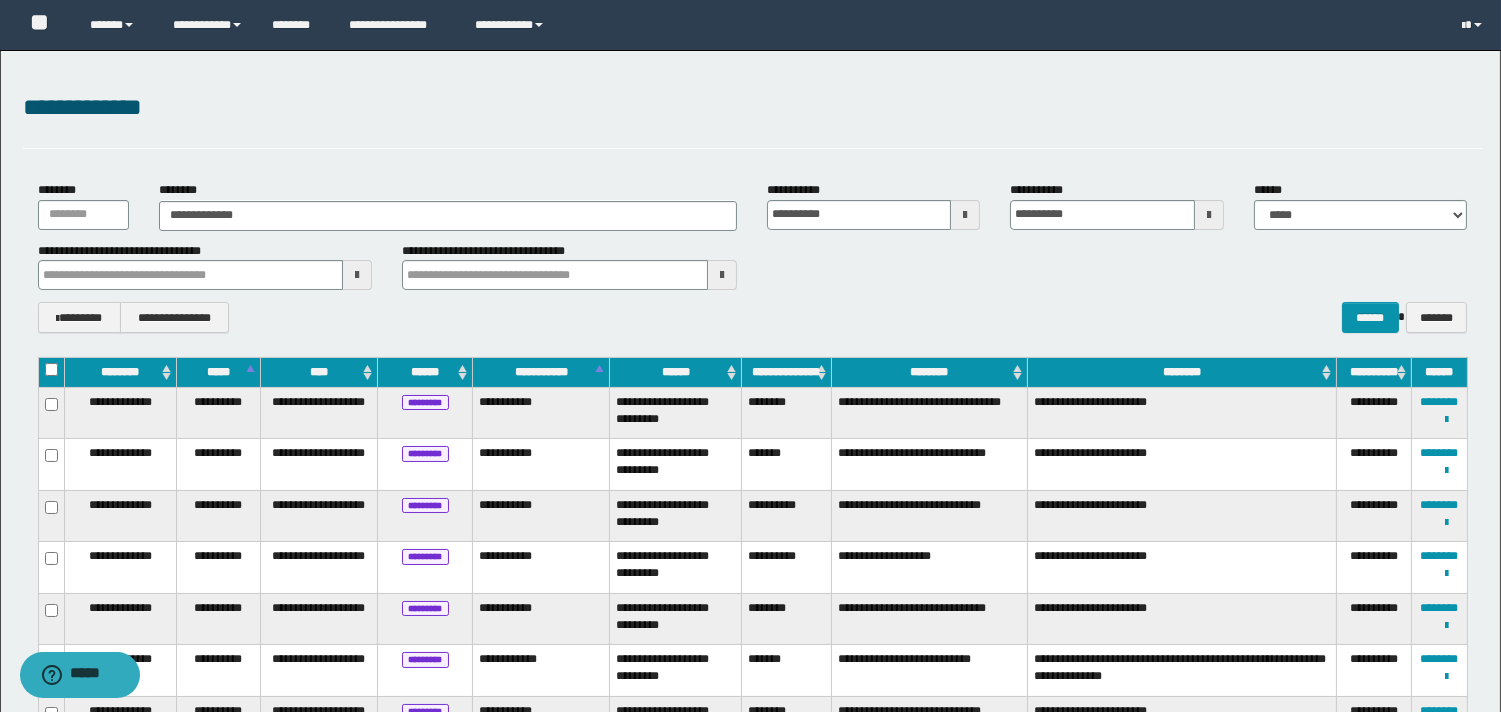 type on "**********" 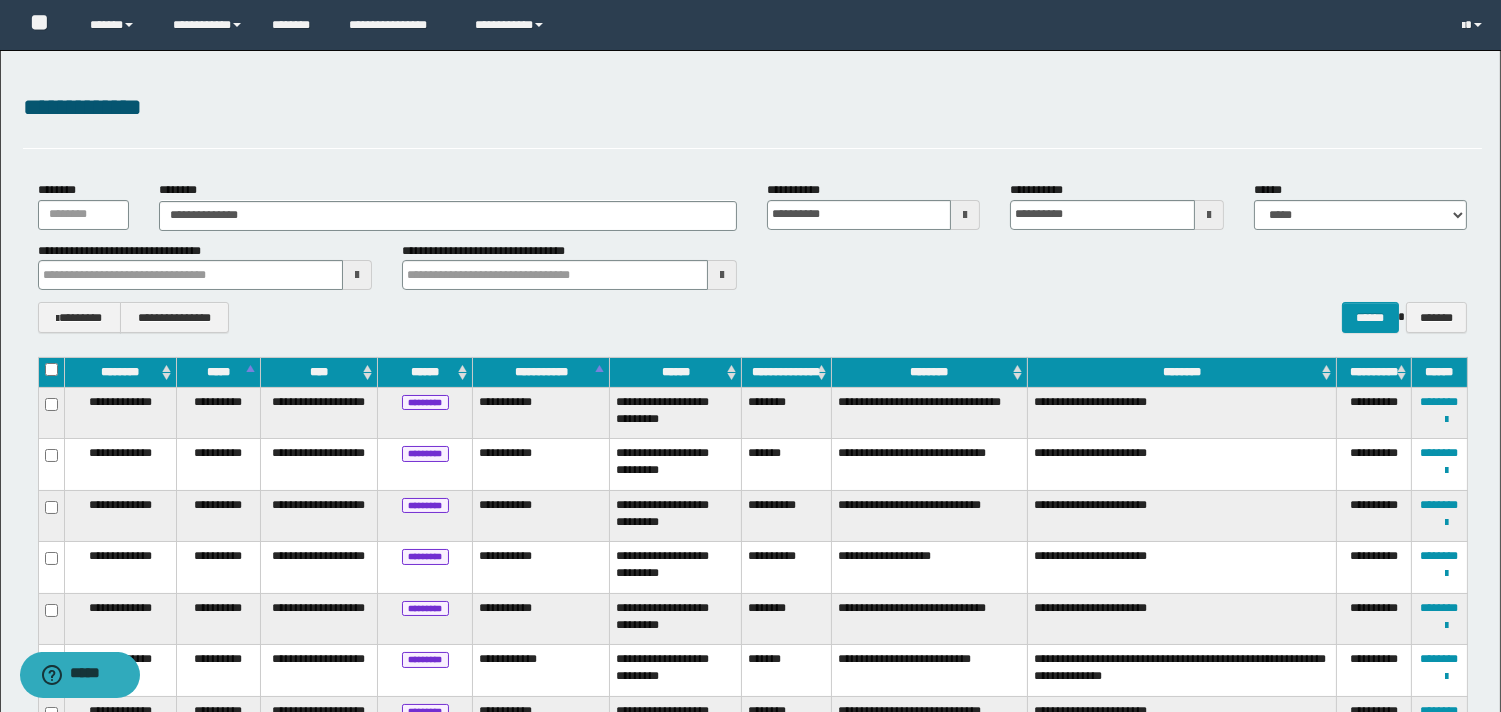 type on "**********" 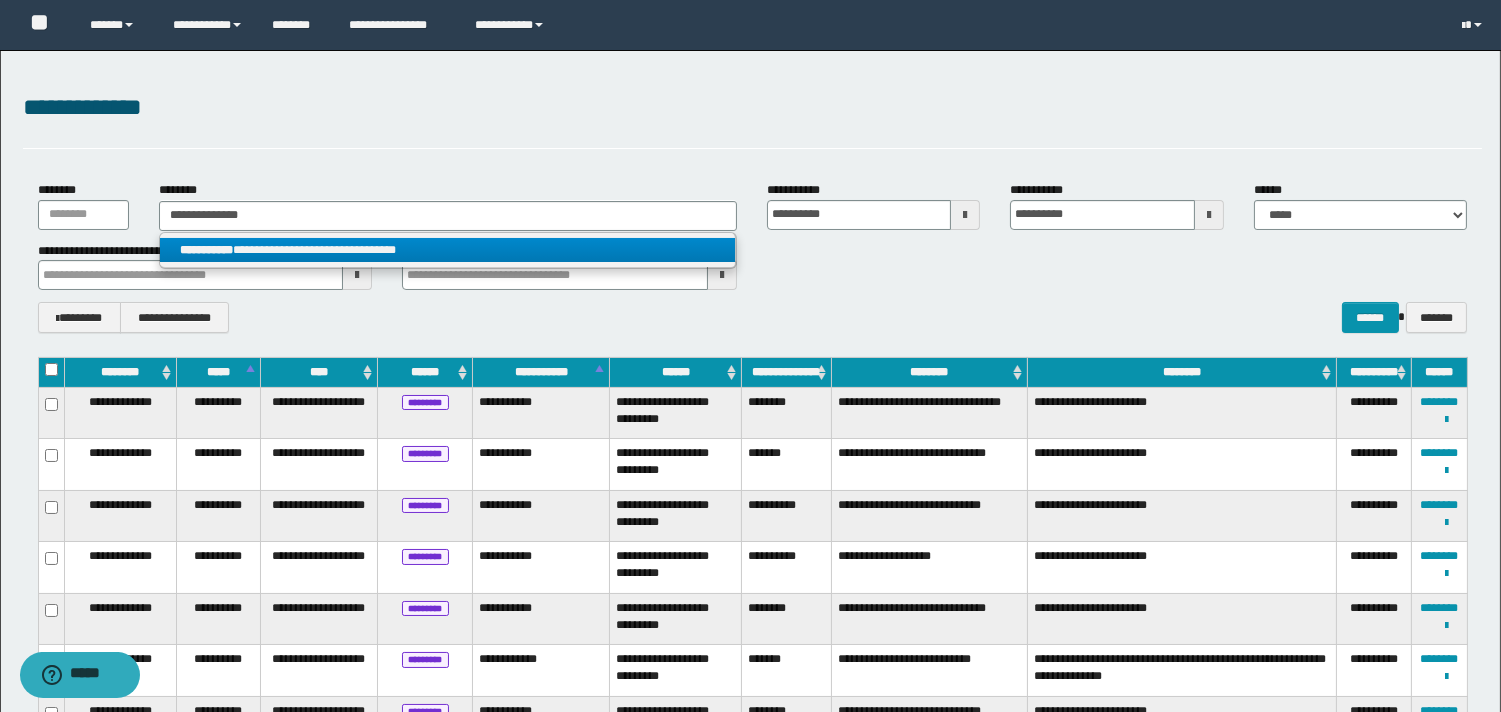 type on "**********" 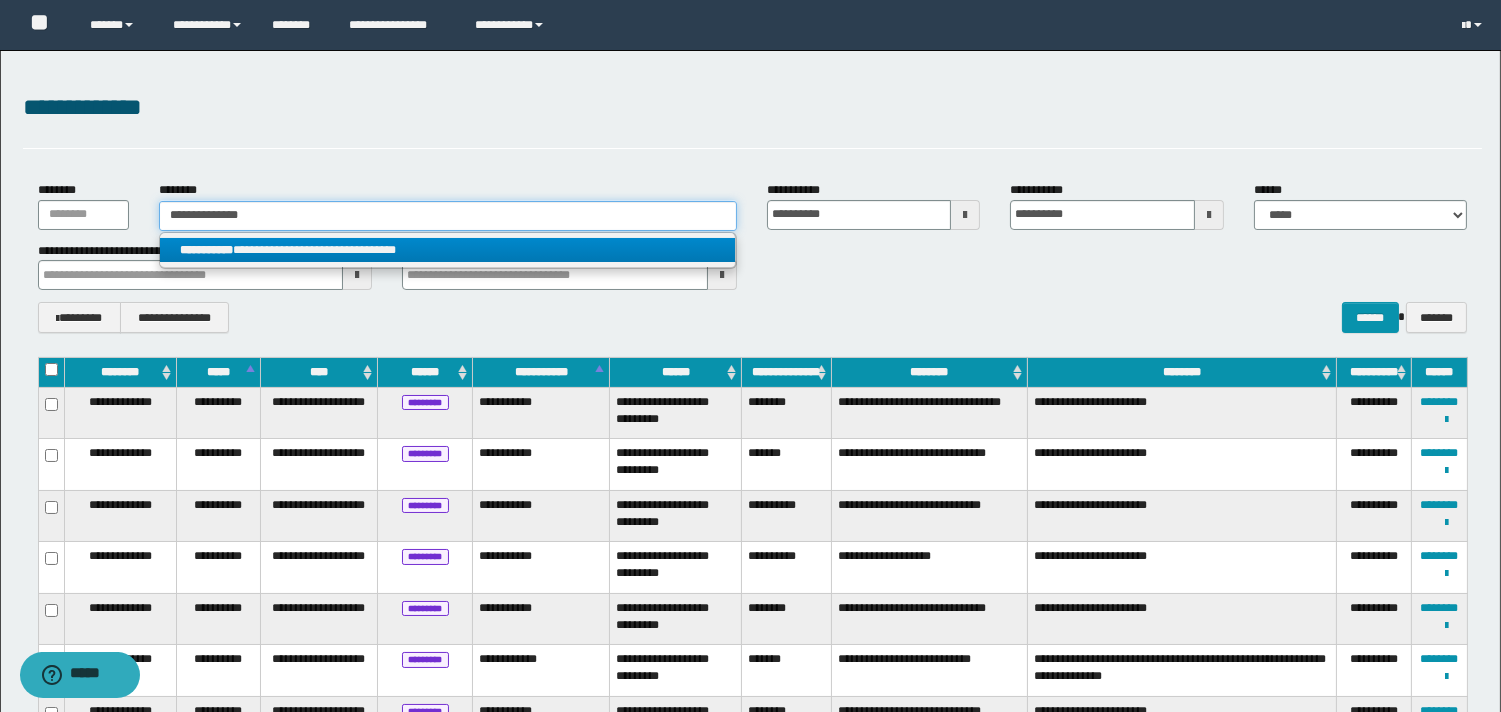 type 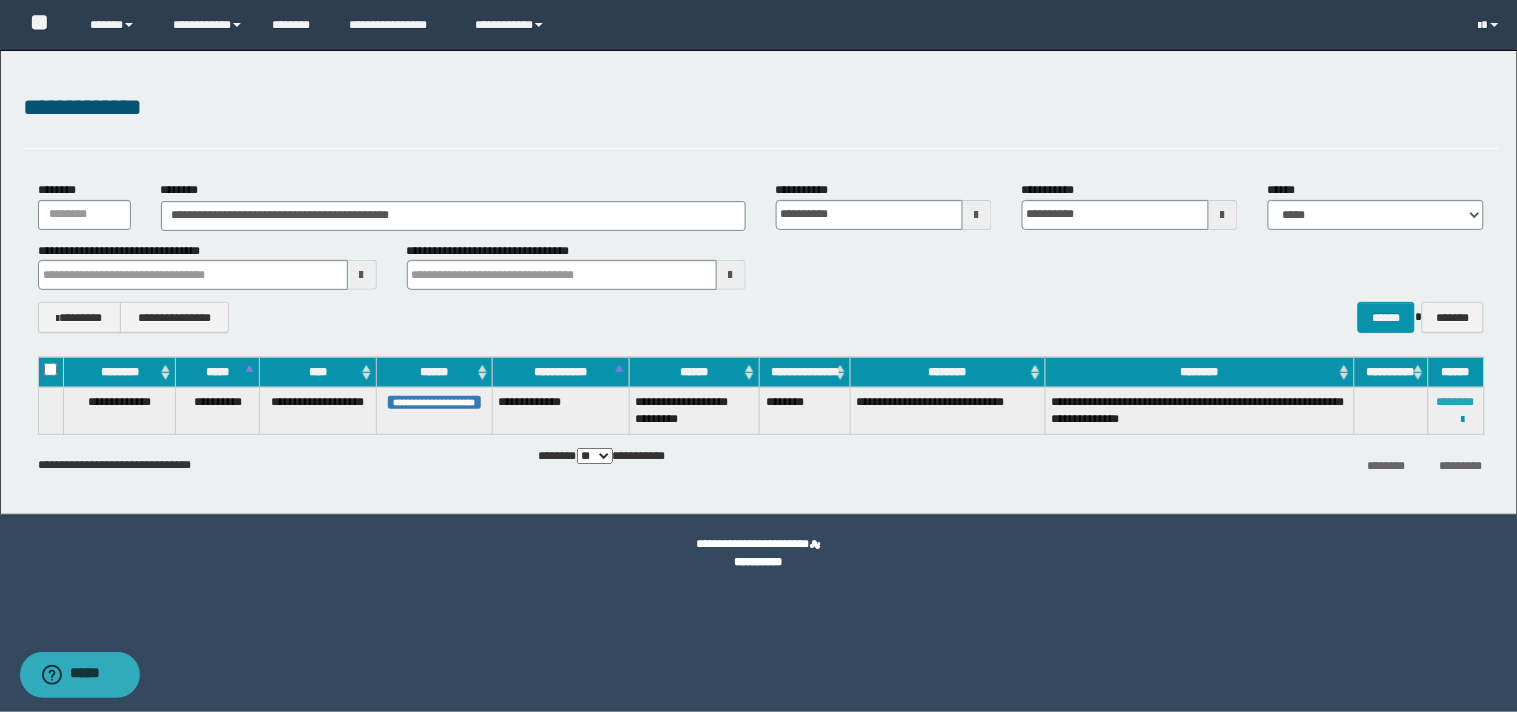 click on "********" at bounding box center [1456, 402] 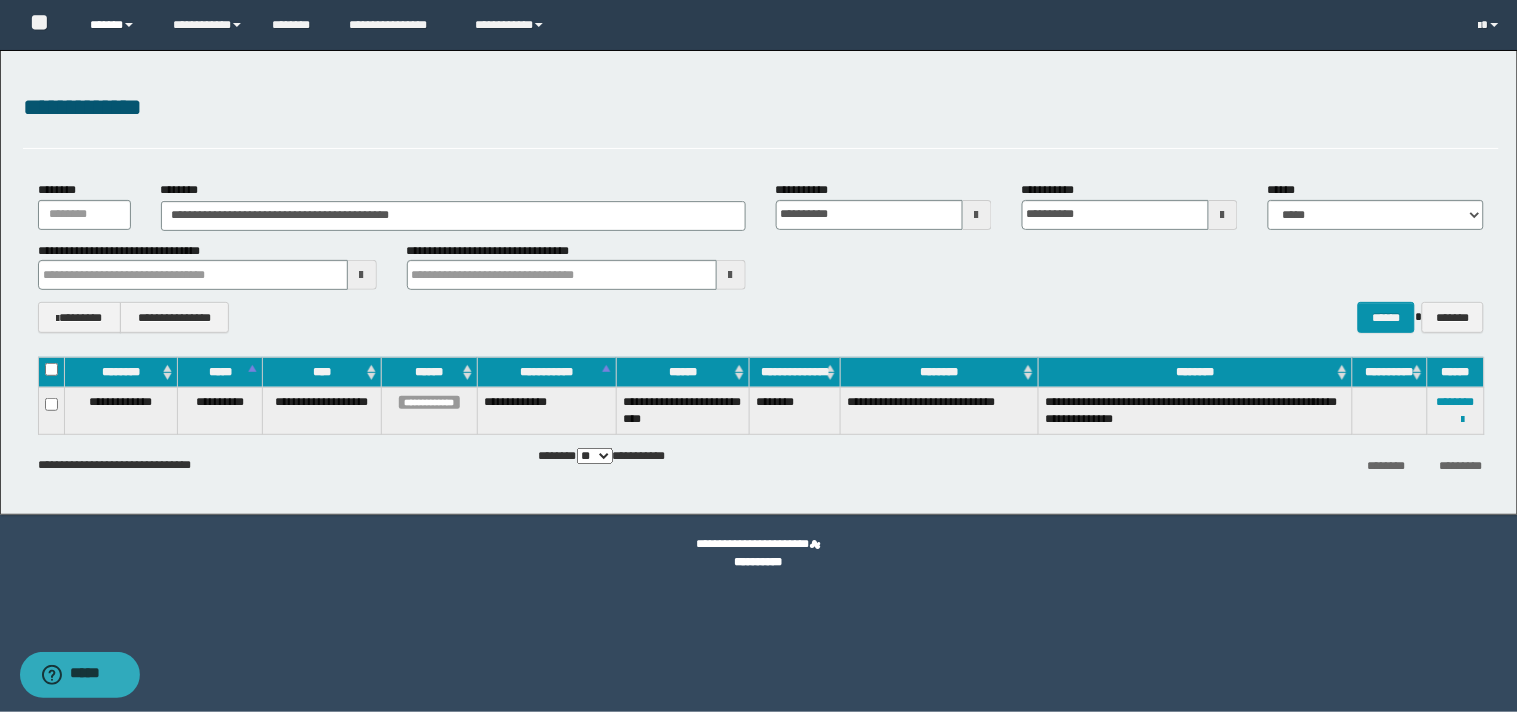 click at bounding box center [129, 25] 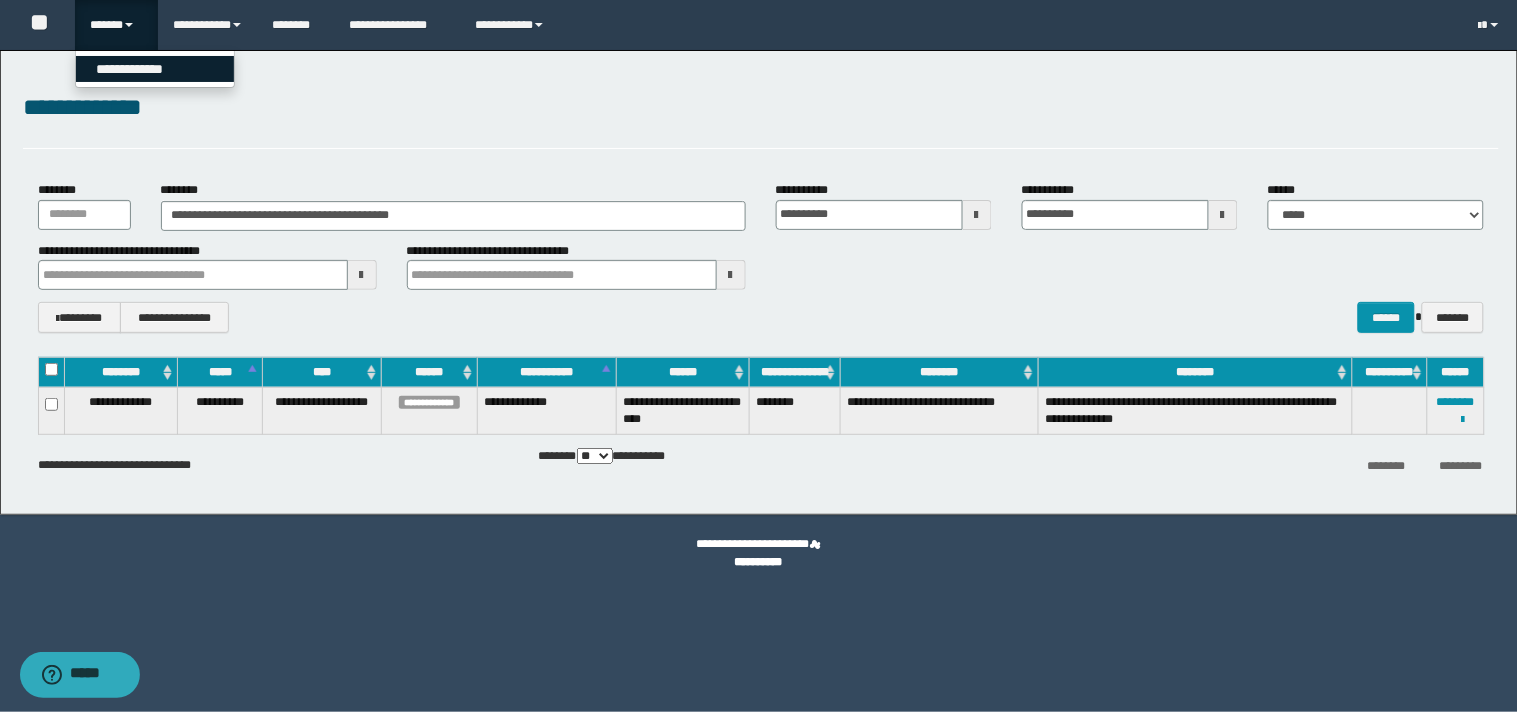 click on "**********" at bounding box center (155, 69) 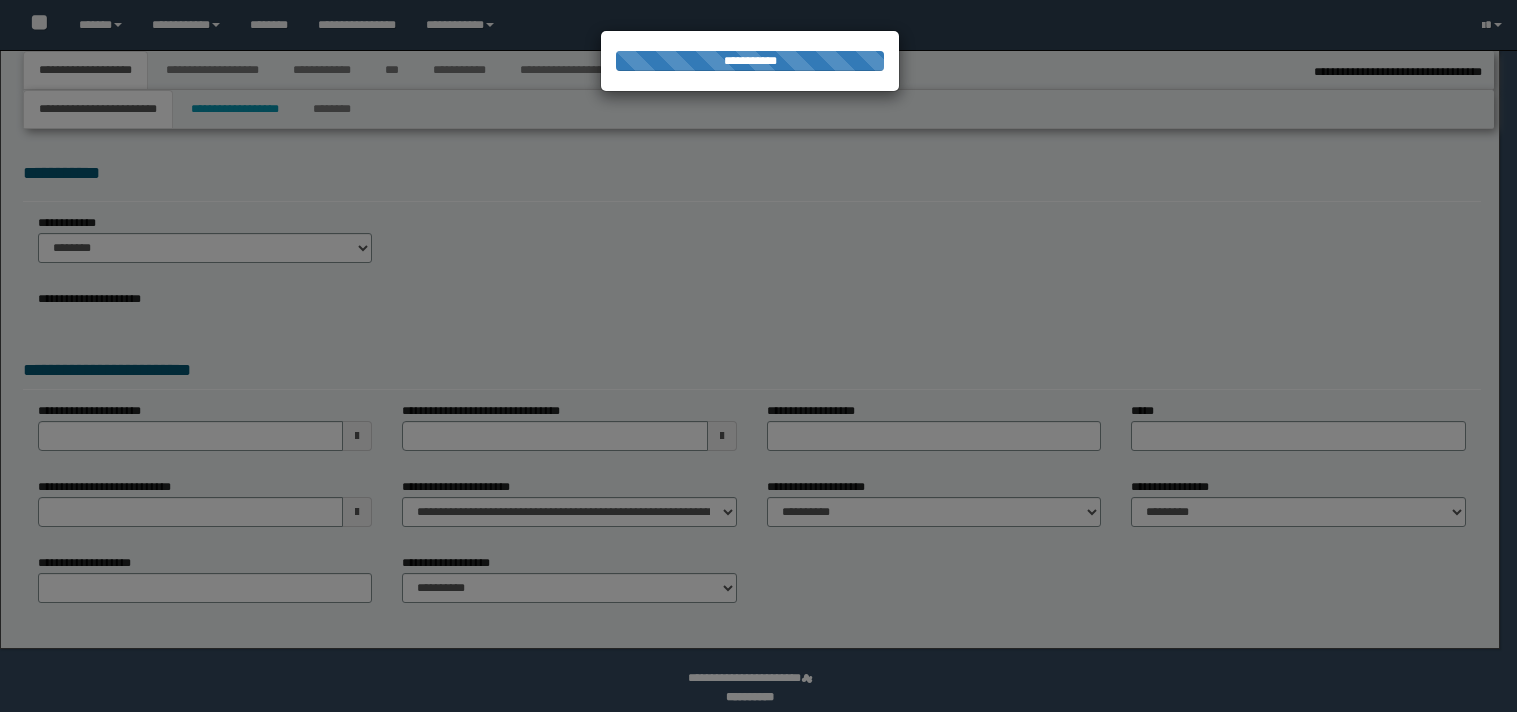 select on "*" 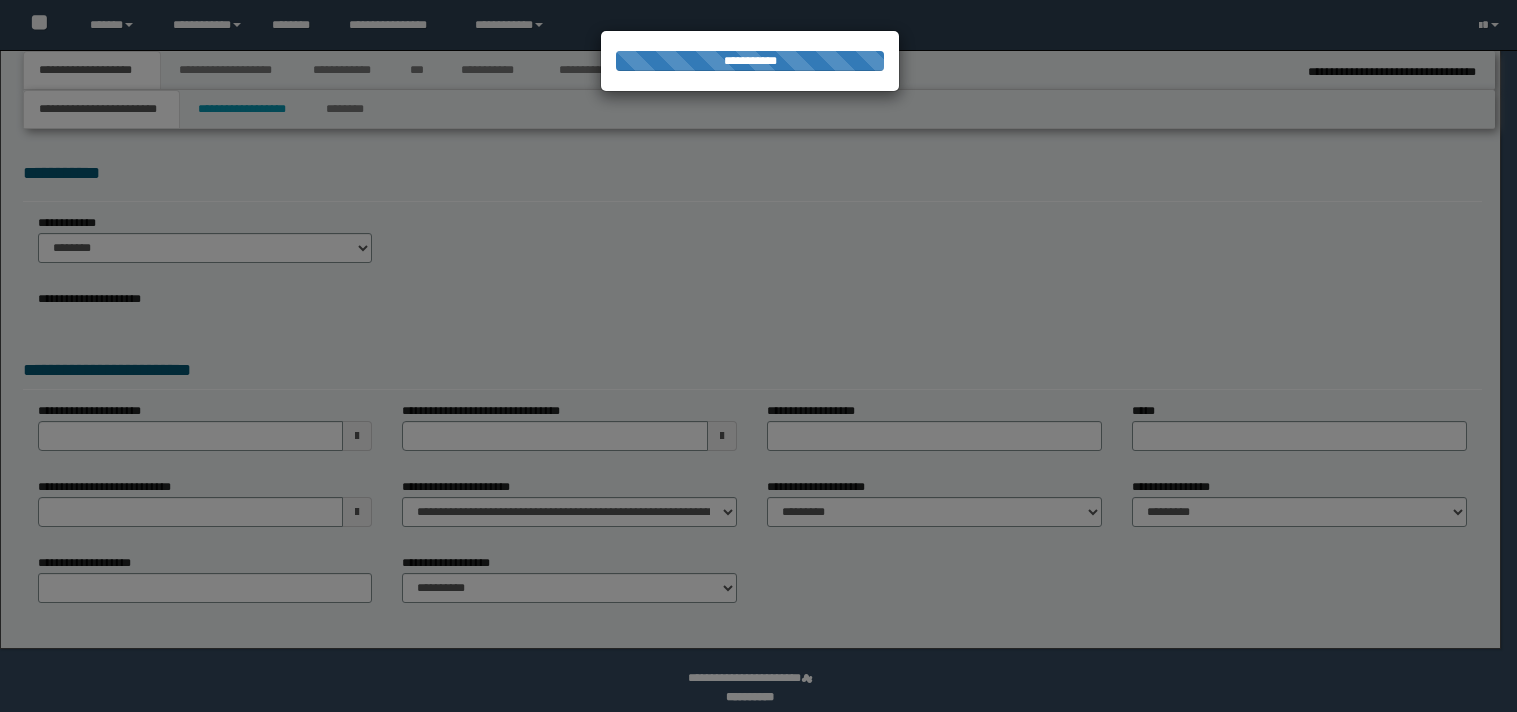 scroll, scrollTop: 0, scrollLeft: 0, axis: both 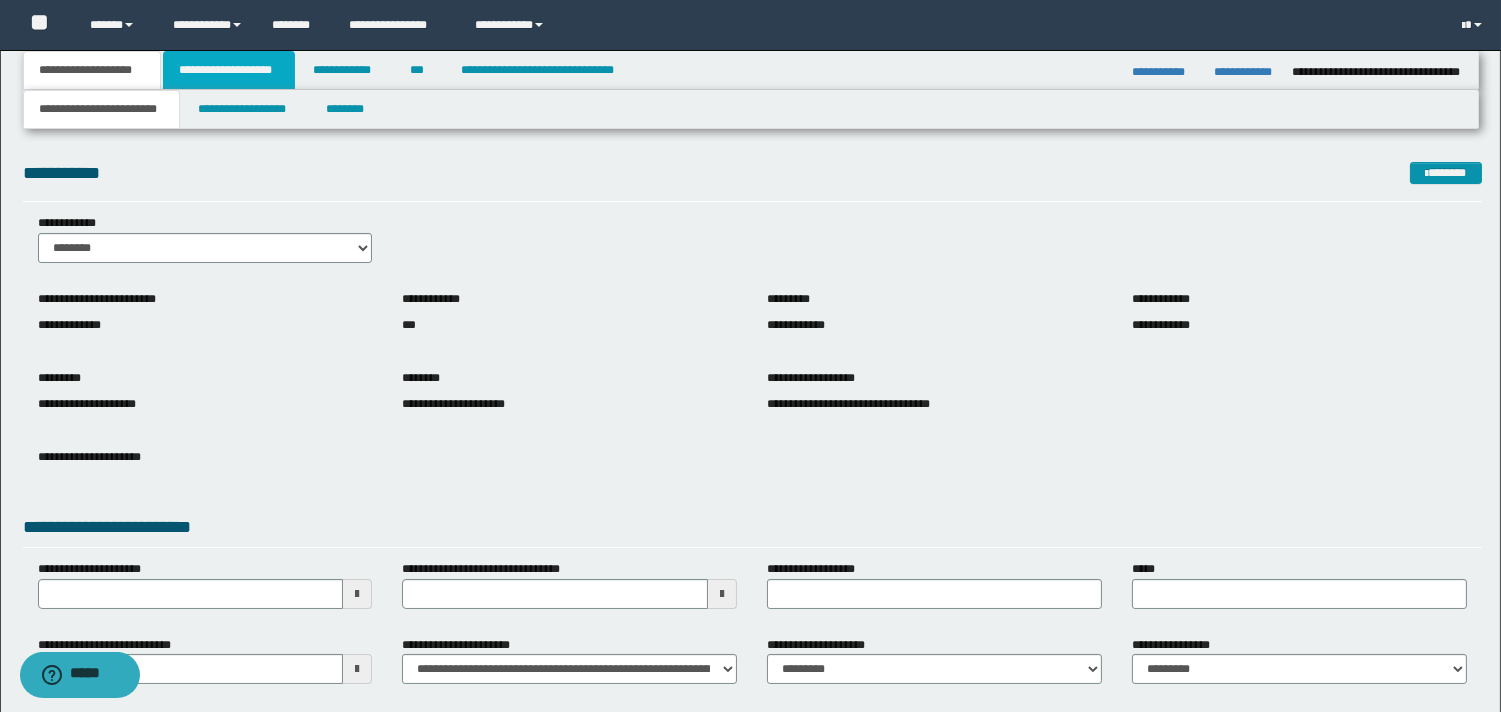 drag, startPoint x: 238, startPoint y: 64, endPoint x: 298, endPoint y: 242, distance: 187.84036 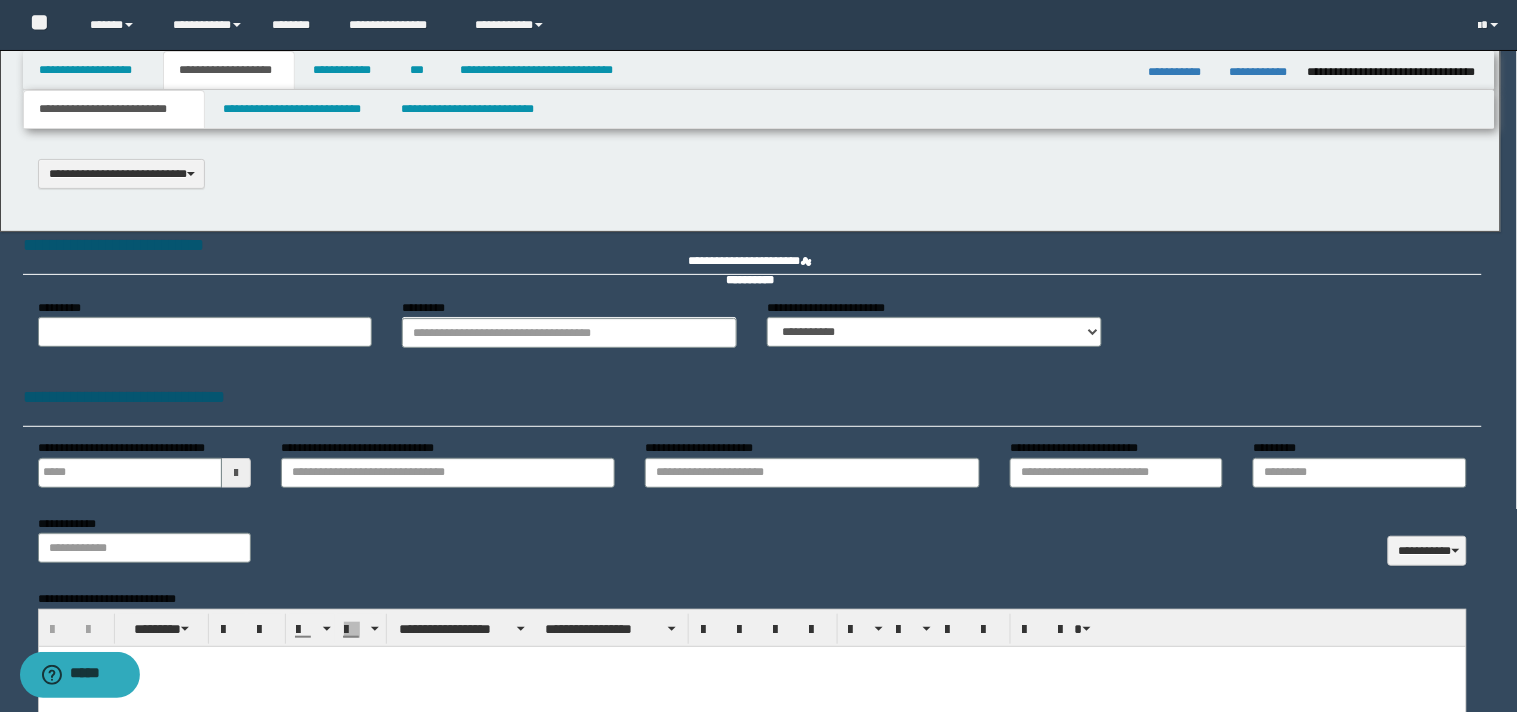 select on "*" 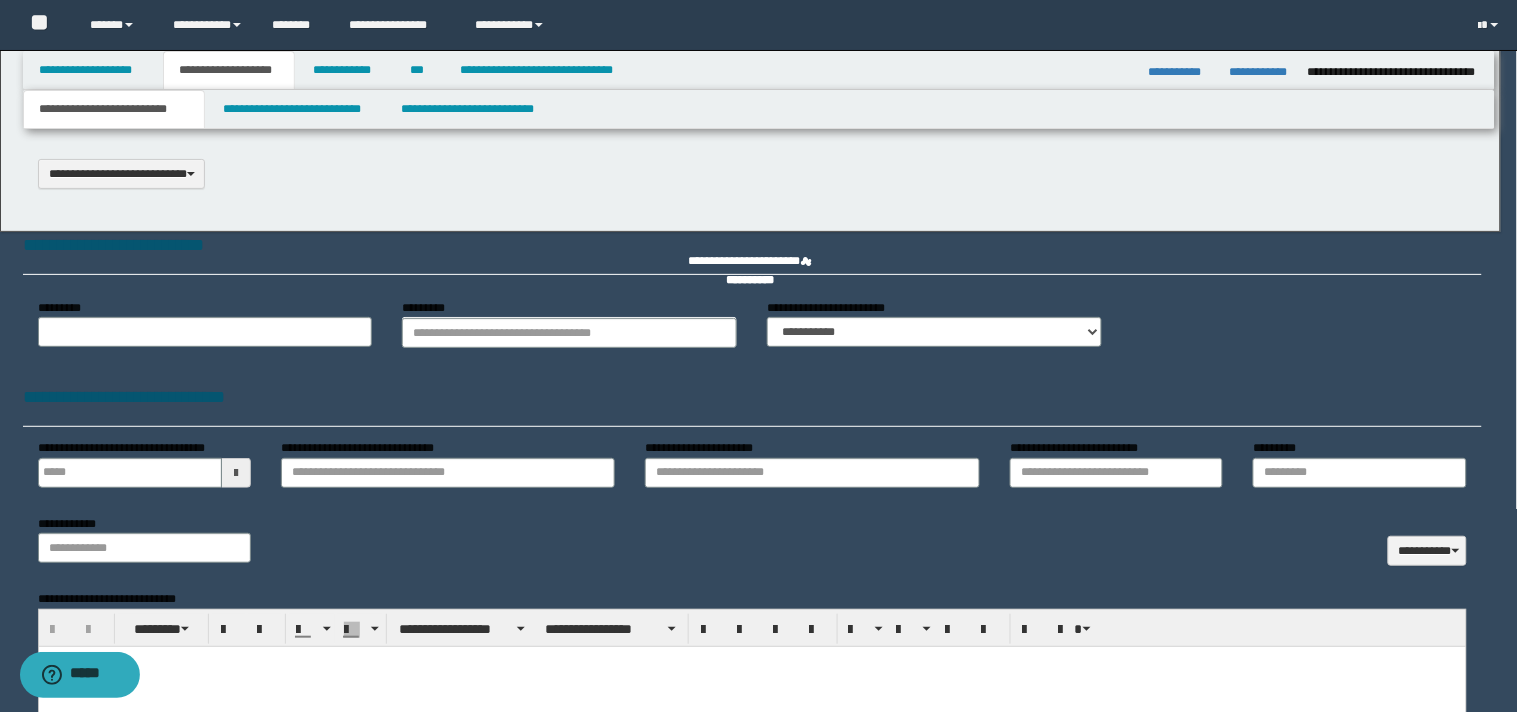 scroll, scrollTop: 0, scrollLeft: 0, axis: both 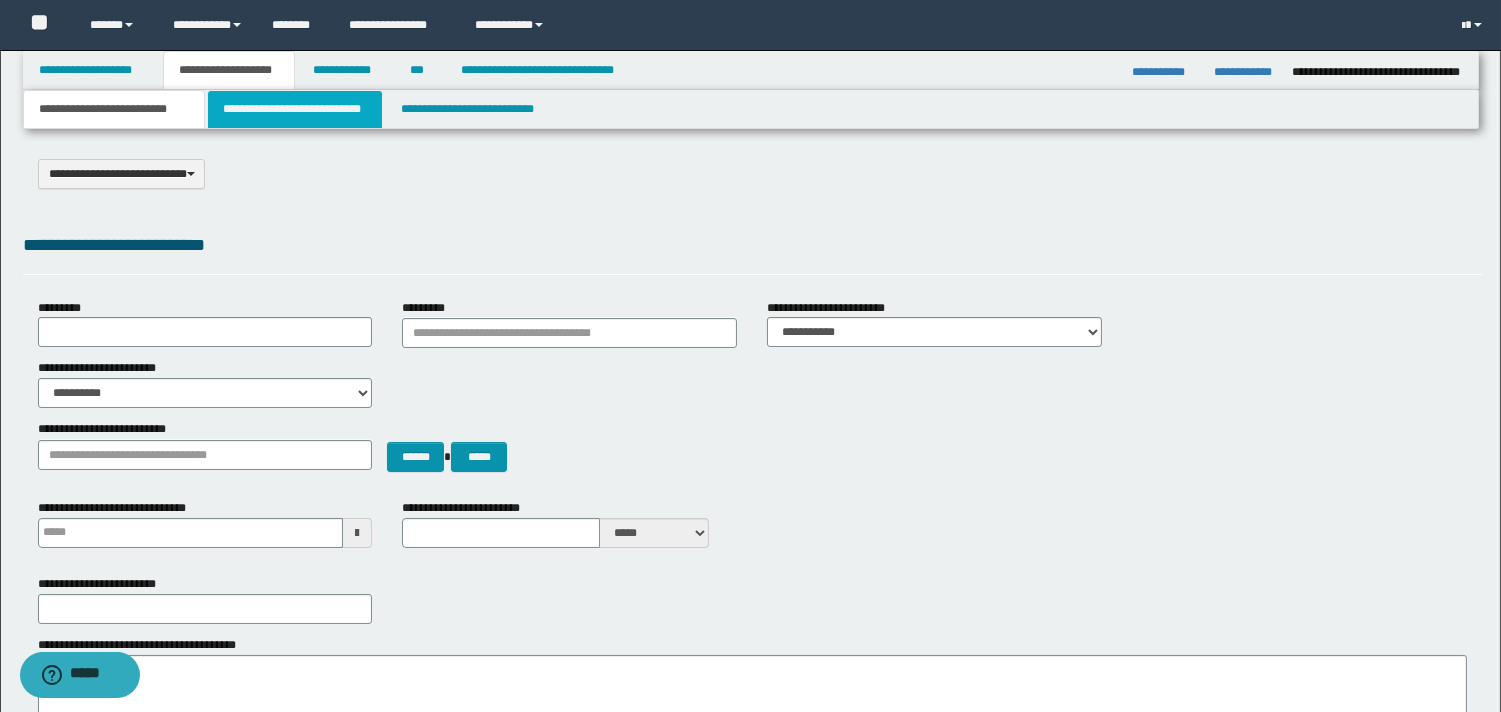 click on "**********" at bounding box center [295, 109] 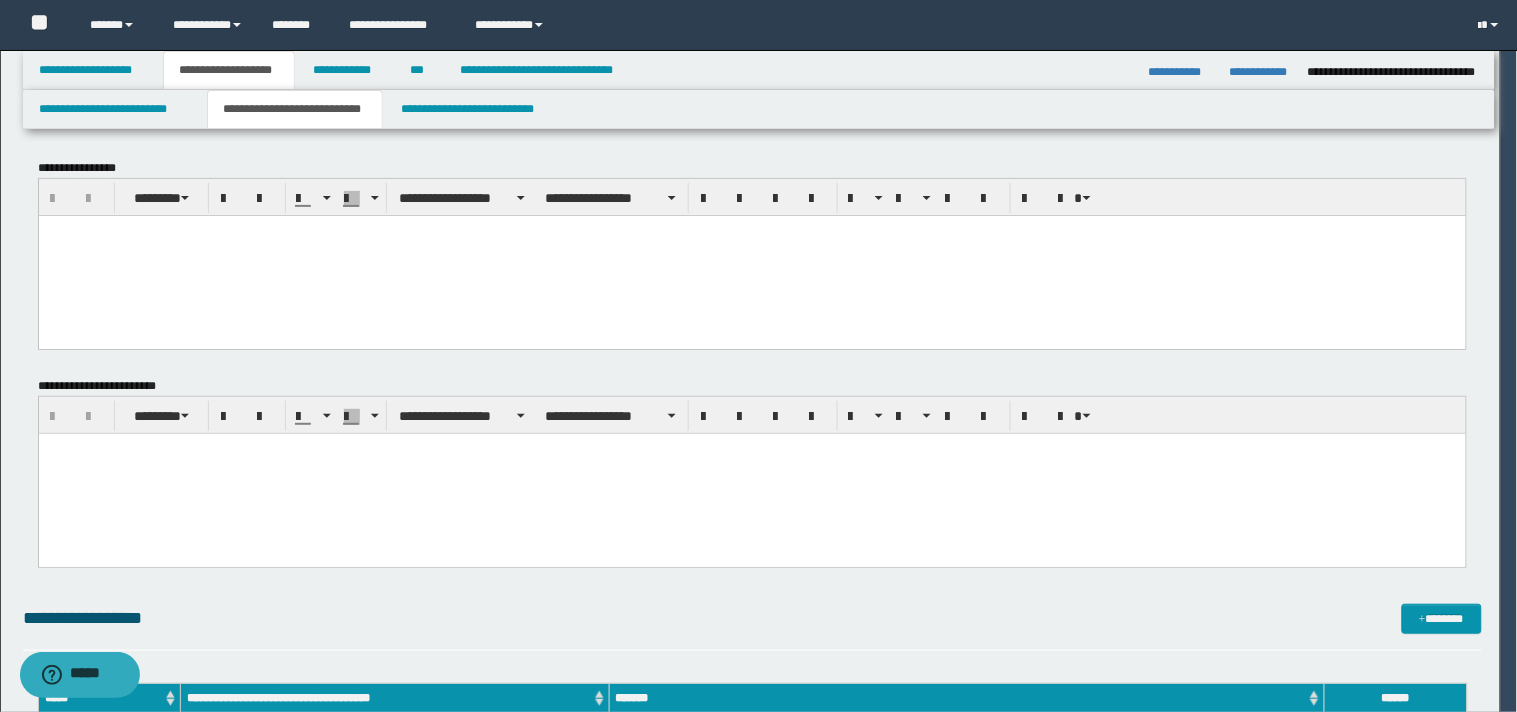 scroll, scrollTop: 0, scrollLeft: 0, axis: both 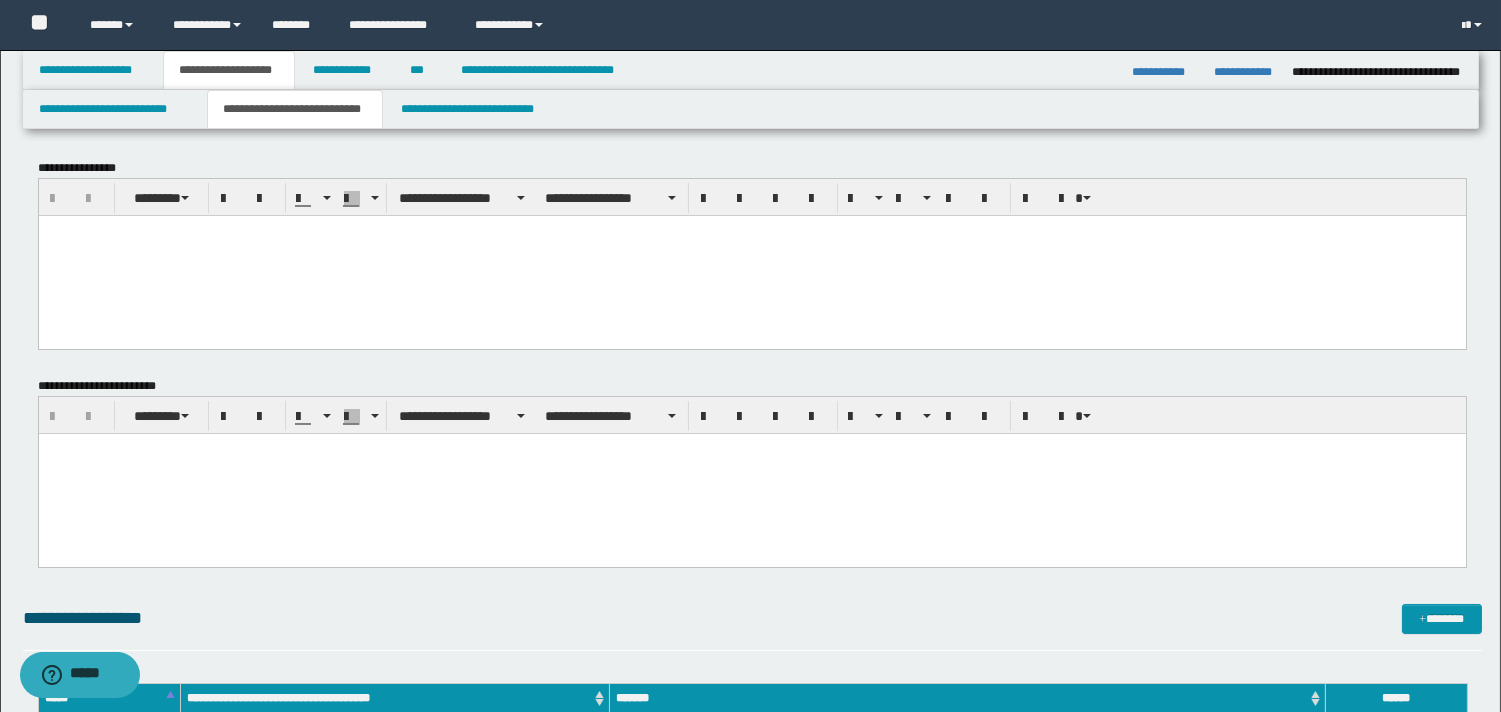 click at bounding box center [751, 230] 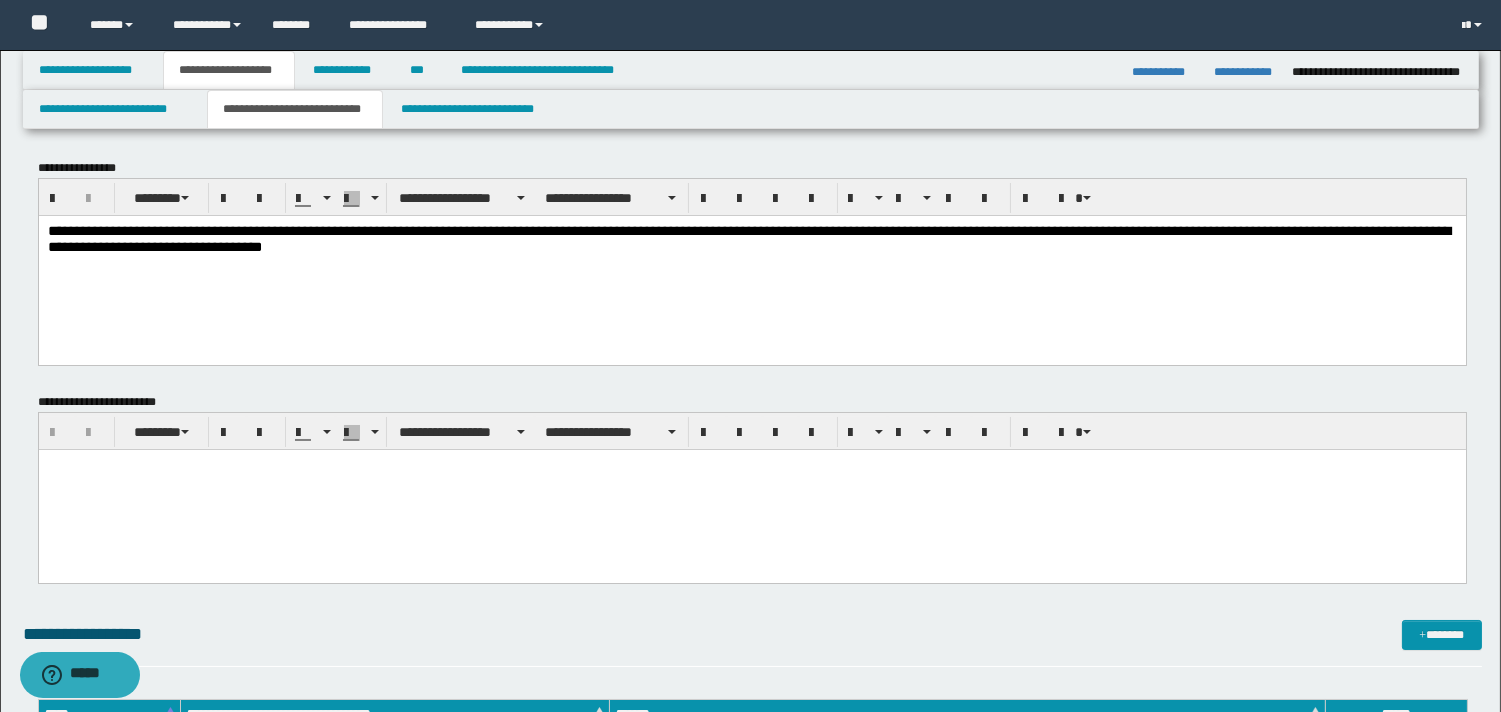 drag, startPoint x: 396, startPoint y: 227, endPoint x: 406, endPoint y: 236, distance: 13.453624 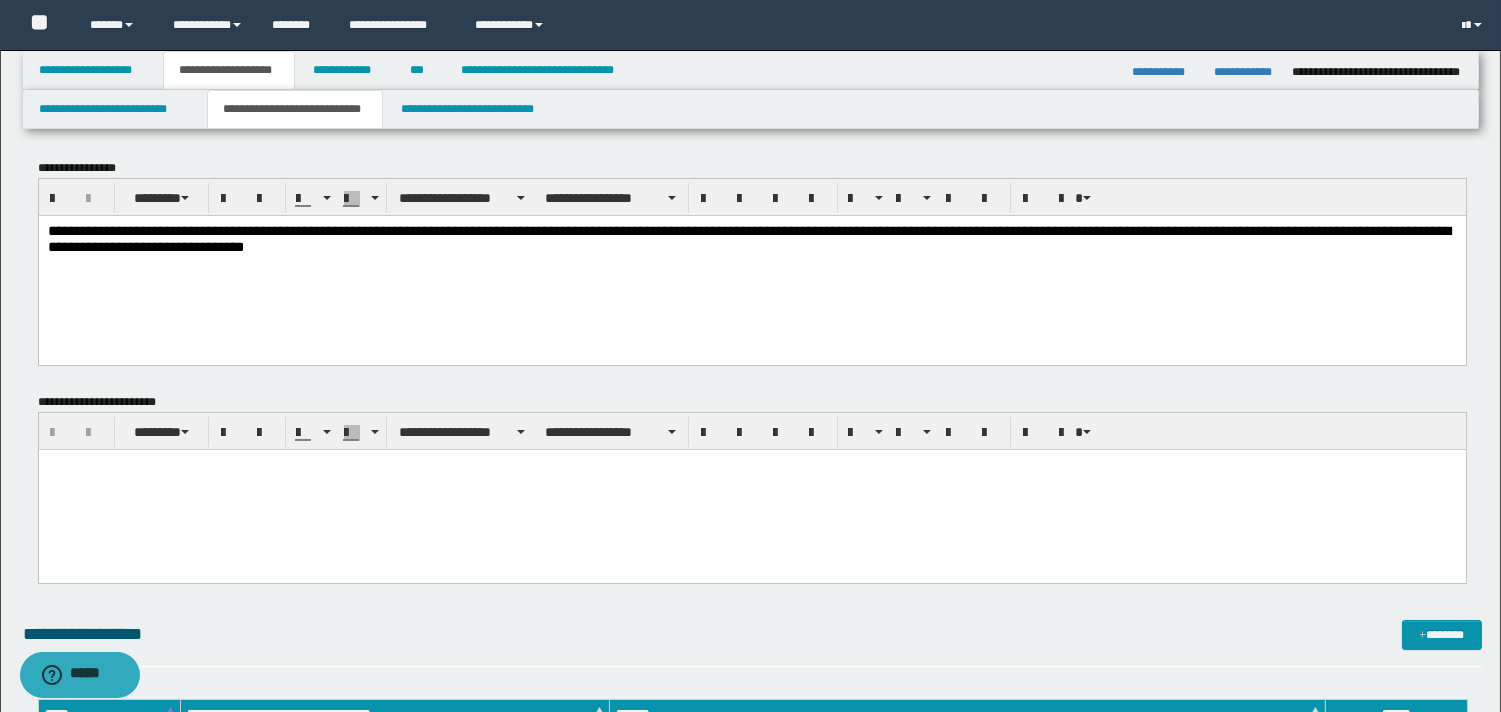 click on "**********" at bounding box center (748, 238) 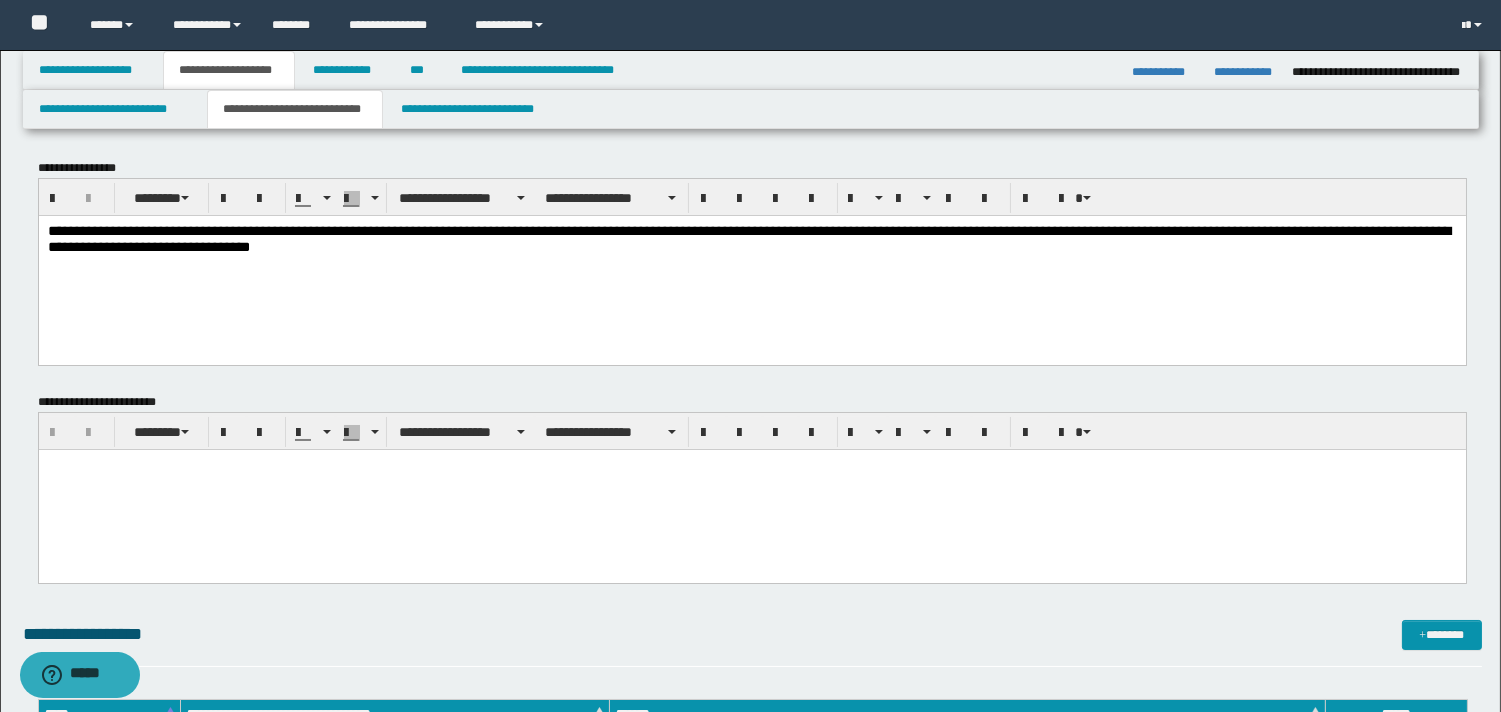click on "**********" at bounding box center (748, 238) 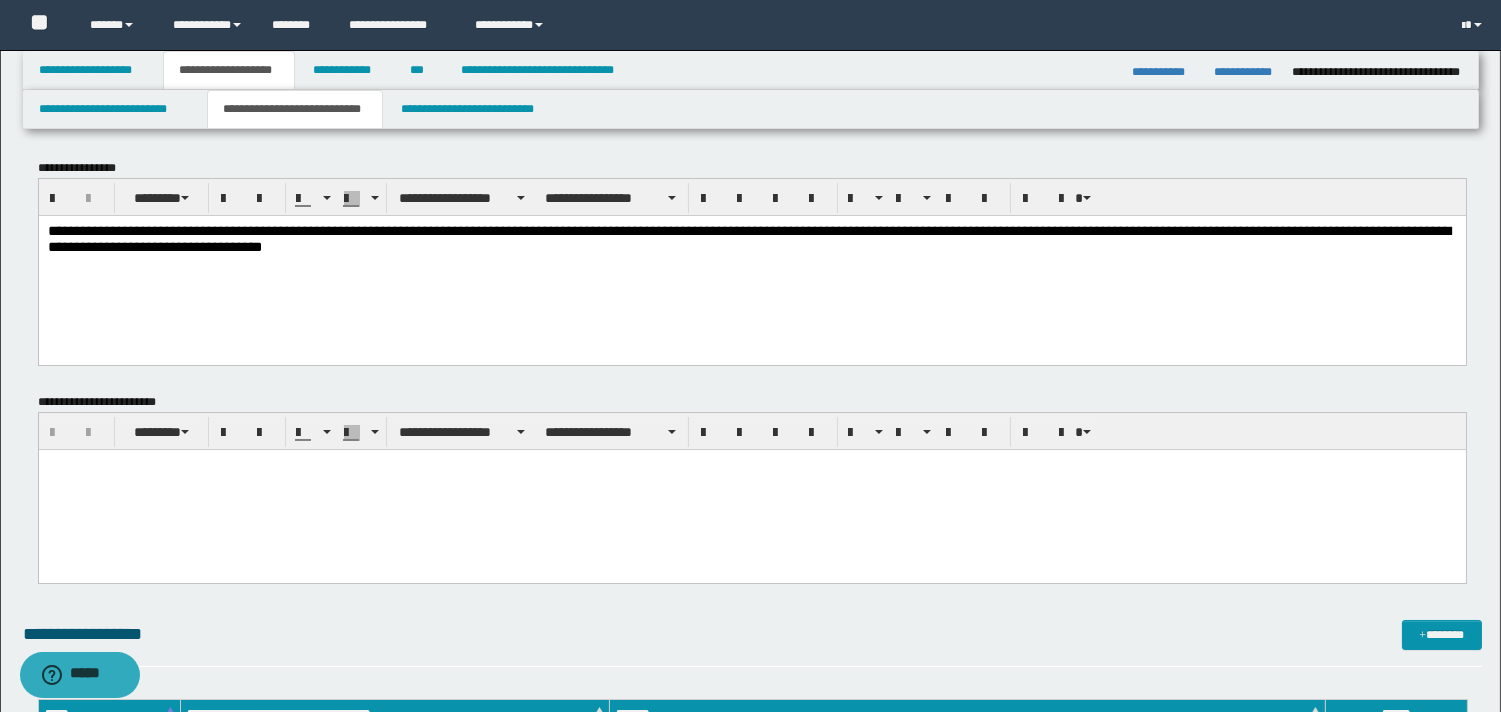 drag, startPoint x: 1044, startPoint y: 230, endPoint x: 1554, endPoint y: 638, distance: 653.11865 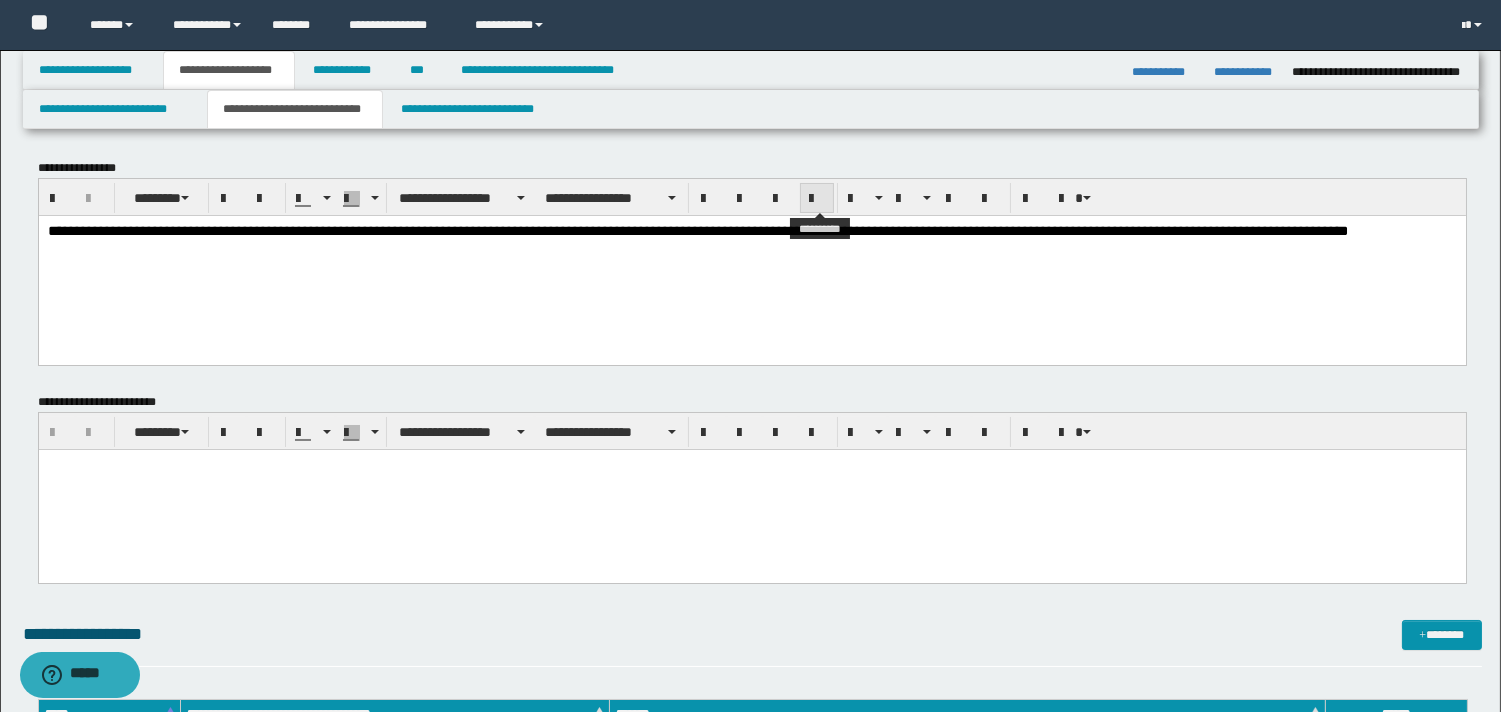click at bounding box center (817, 199) 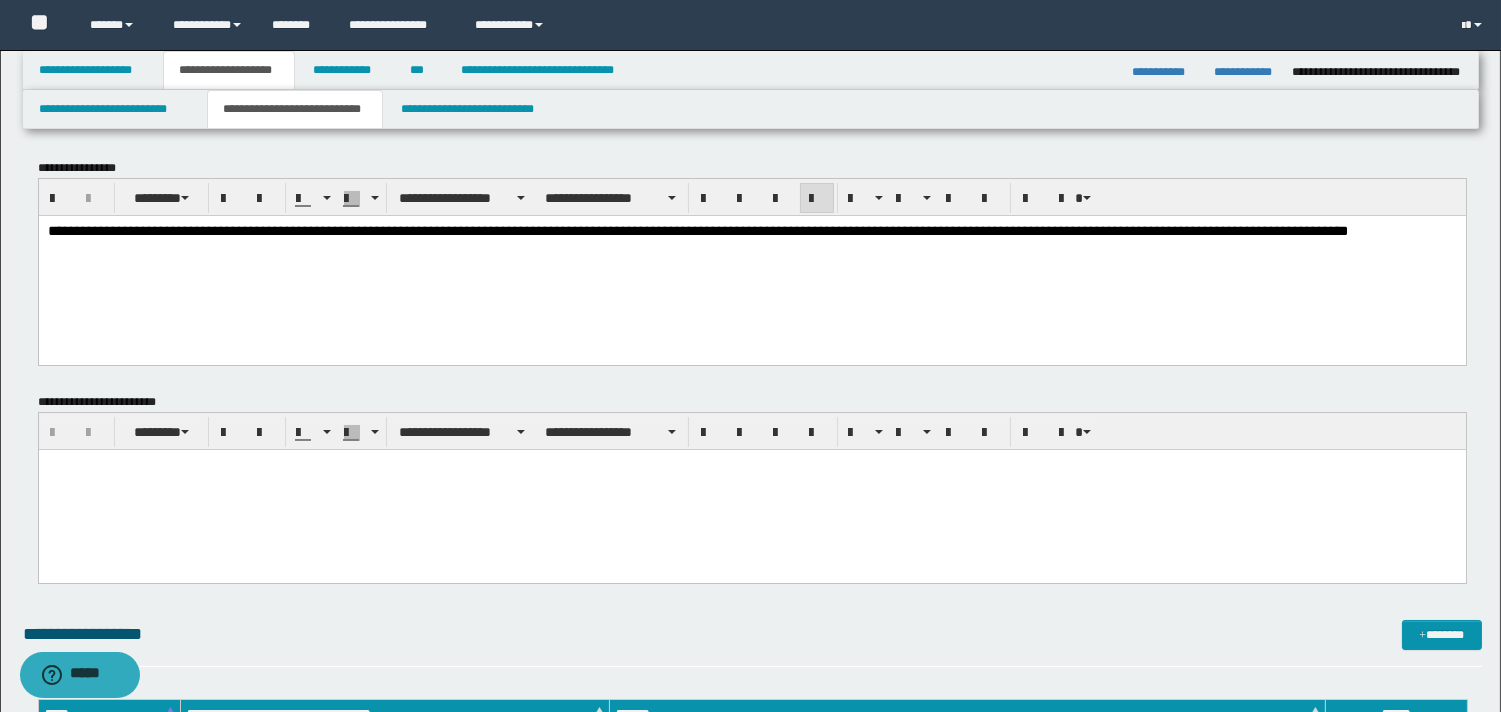 click on "**********" at bounding box center (751, 256) 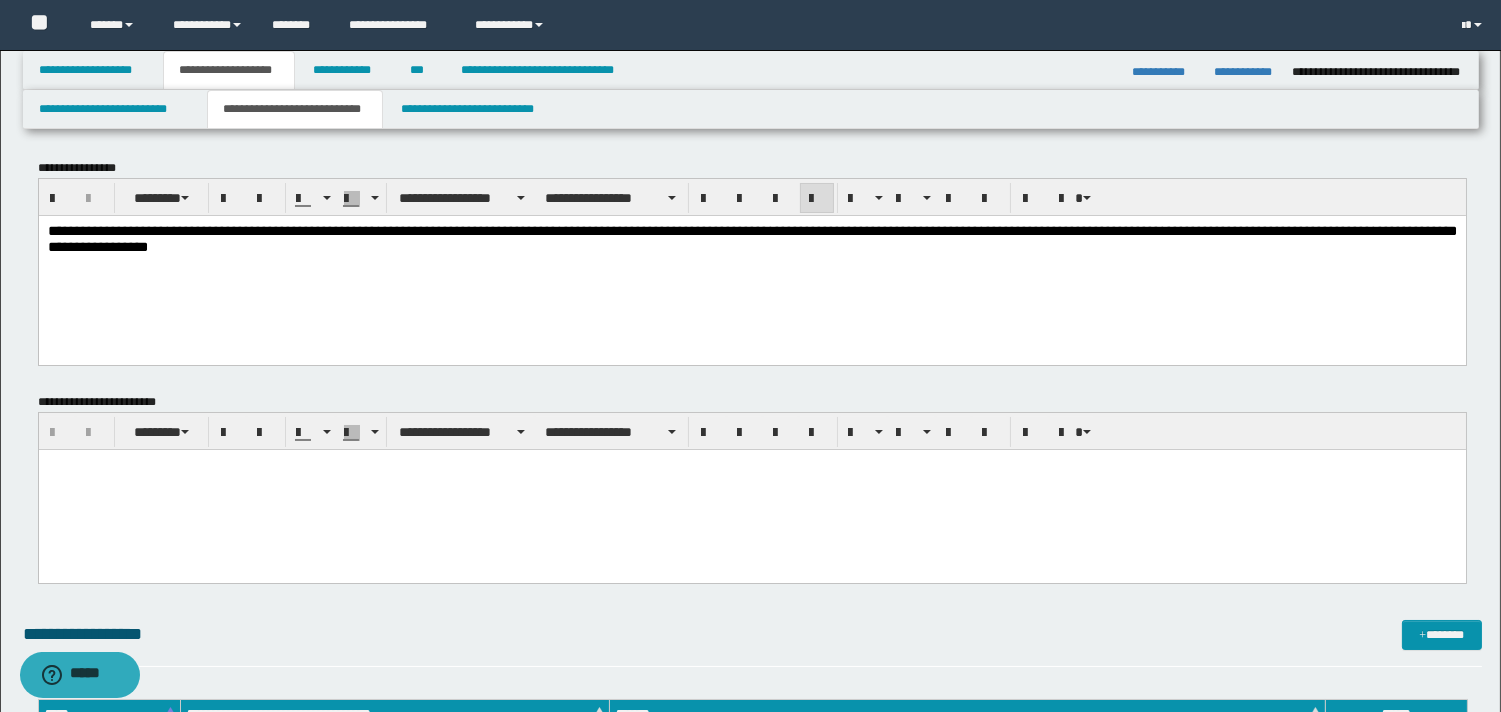 click on "**********" at bounding box center (751, 238) 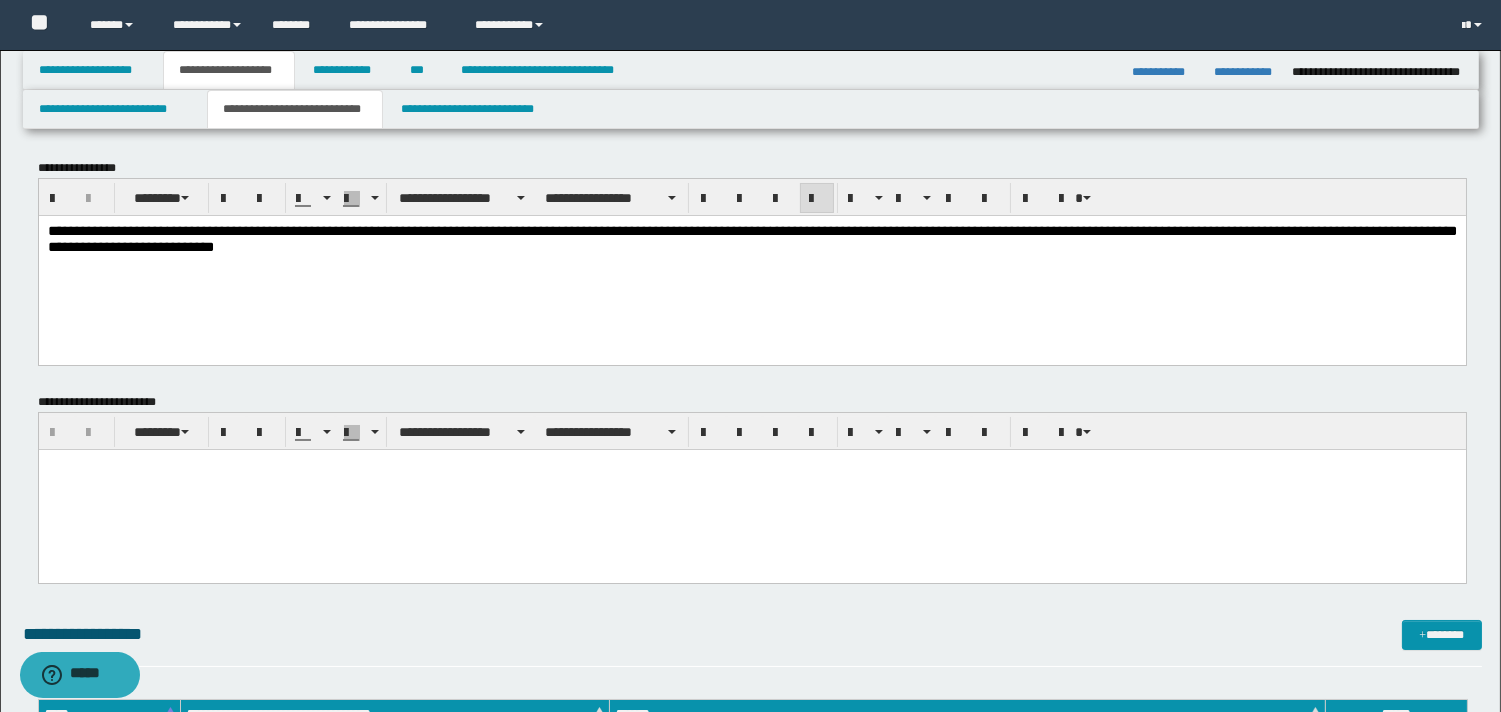 click at bounding box center [751, 490] 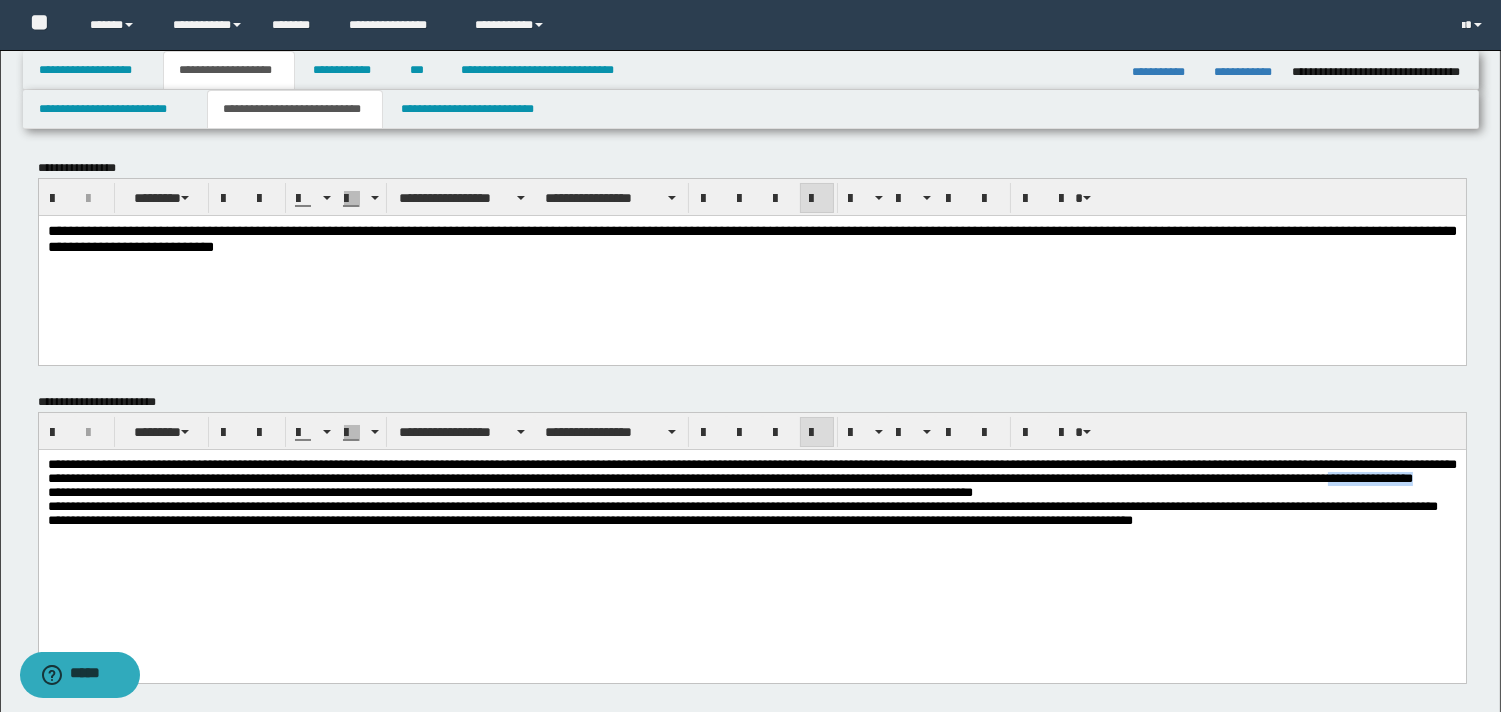 drag, startPoint x: 495, startPoint y: 499, endPoint x: 466, endPoint y: 470, distance: 41.01219 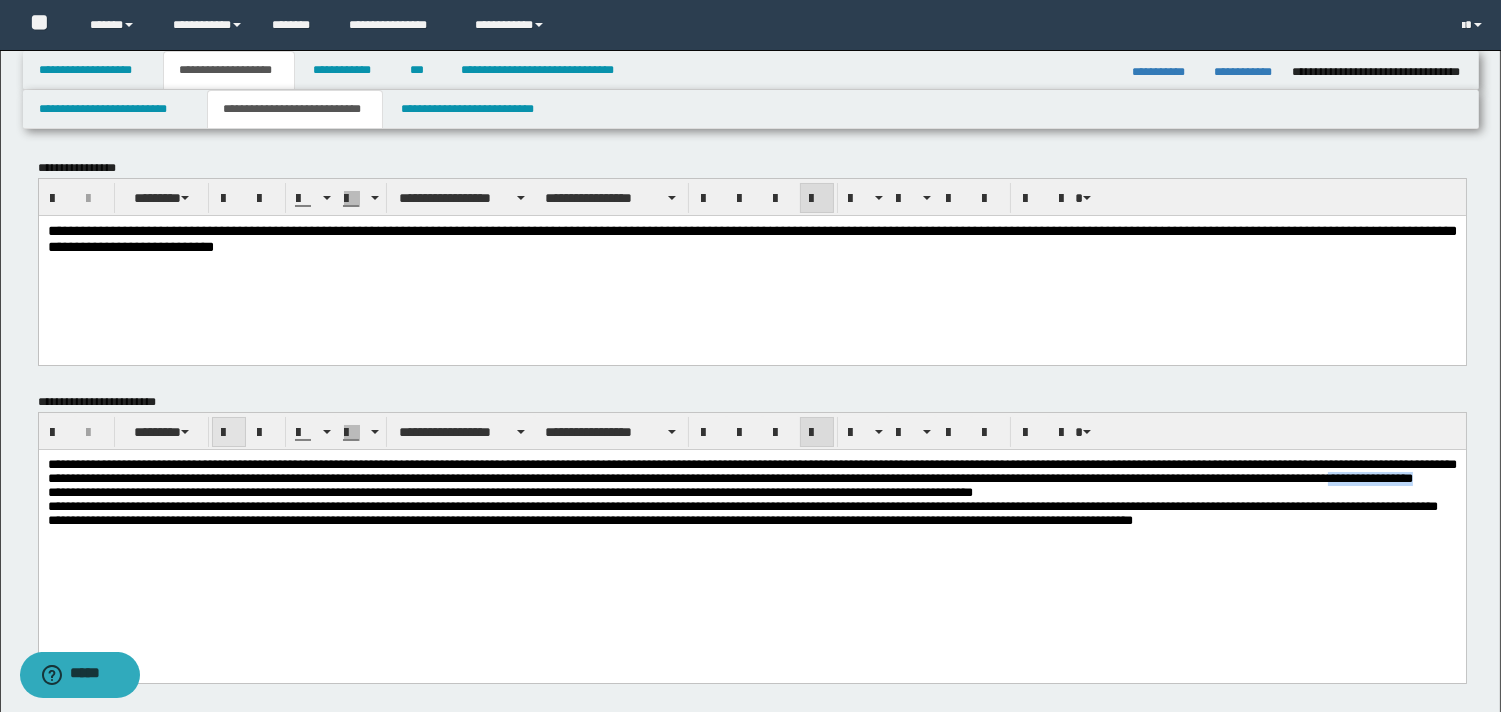 drag, startPoint x: 227, startPoint y: 427, endPoint x: 234, endPoint y: 437, distance: 12.206555 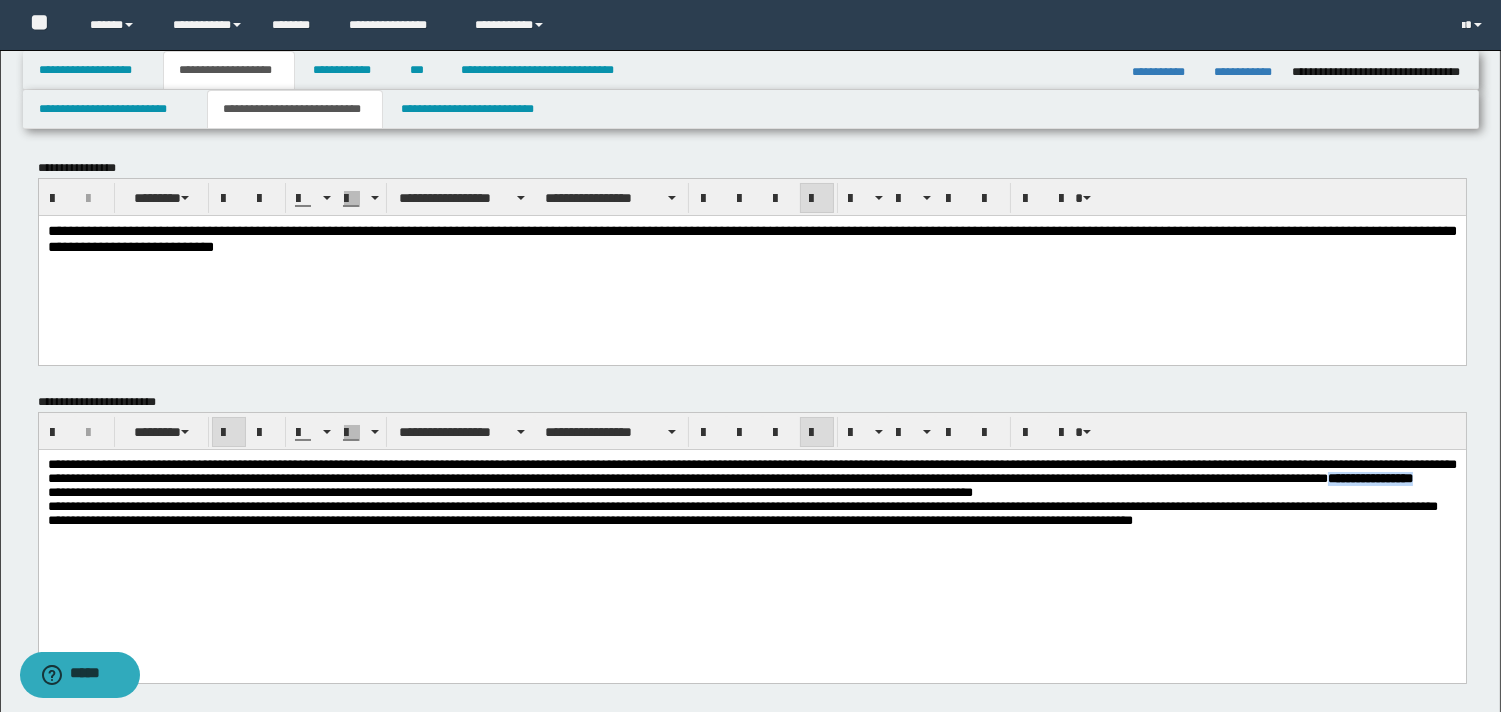 click on "**********" at bounding box center [751, 472] 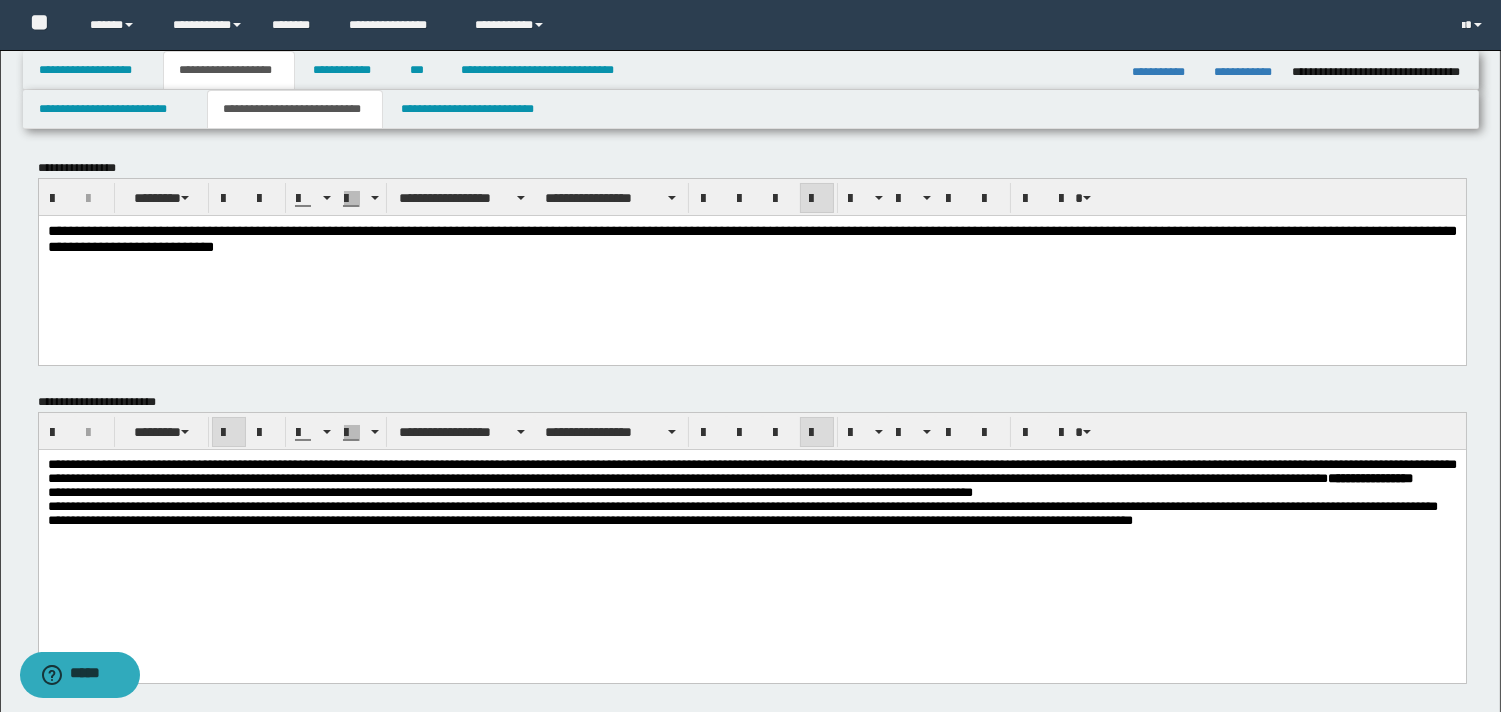 type 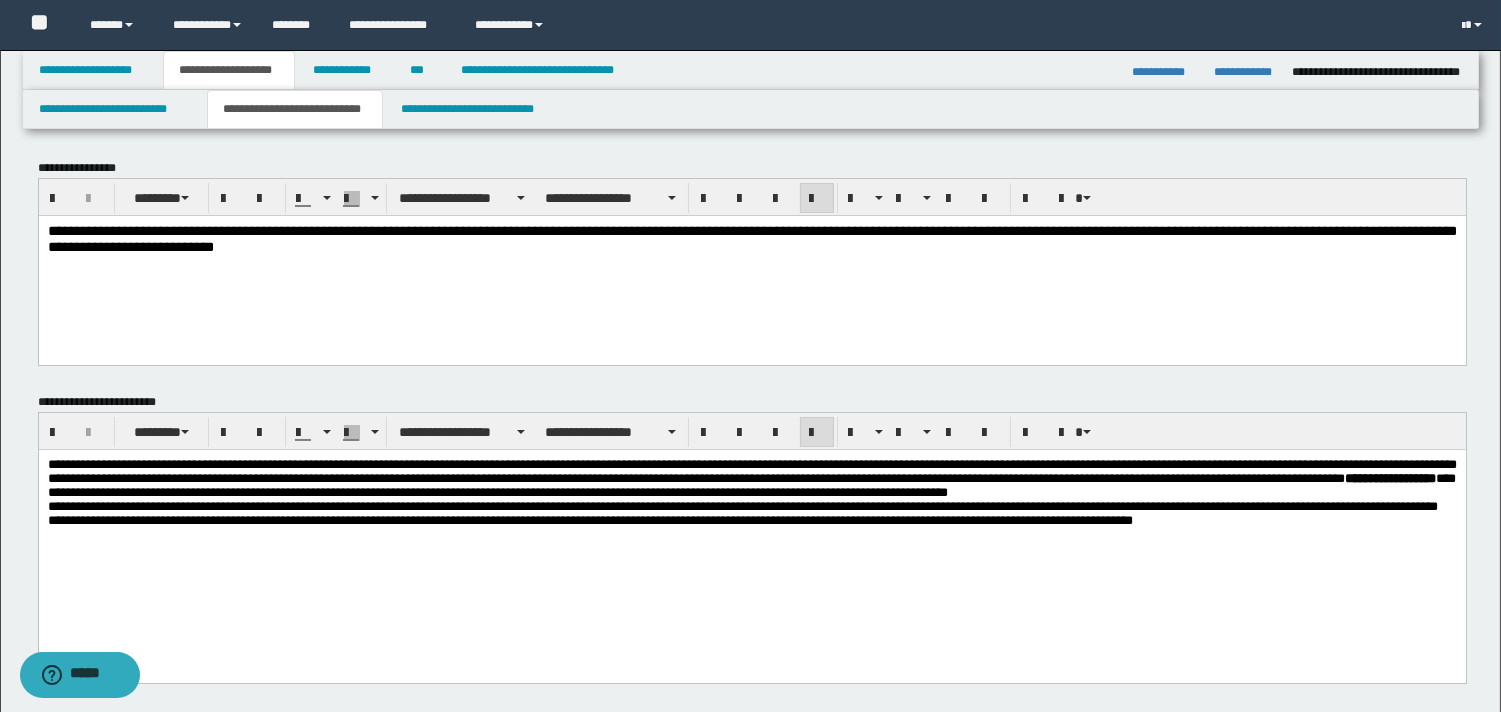 click on "**********" at bounding box center [751, 479] 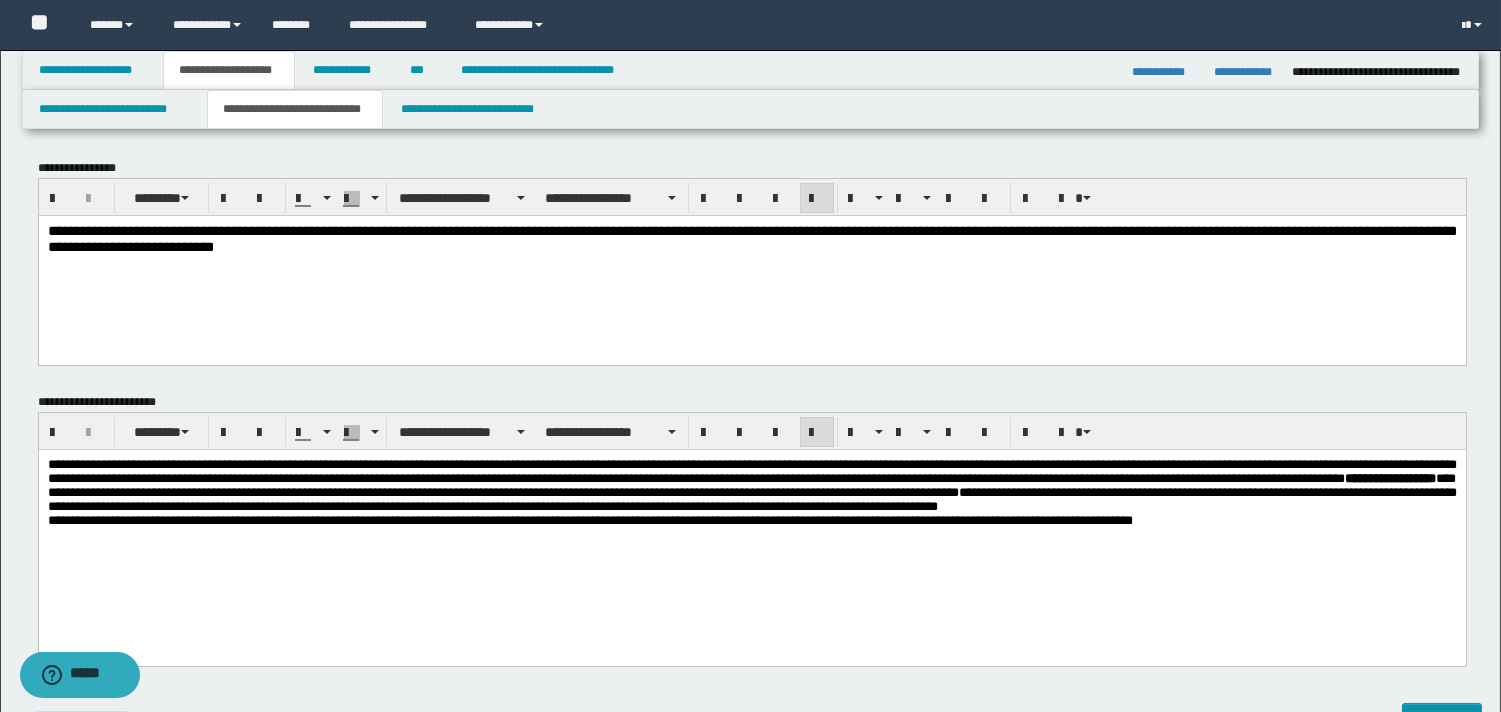 click on "**********" at bounding box center [751, 486] 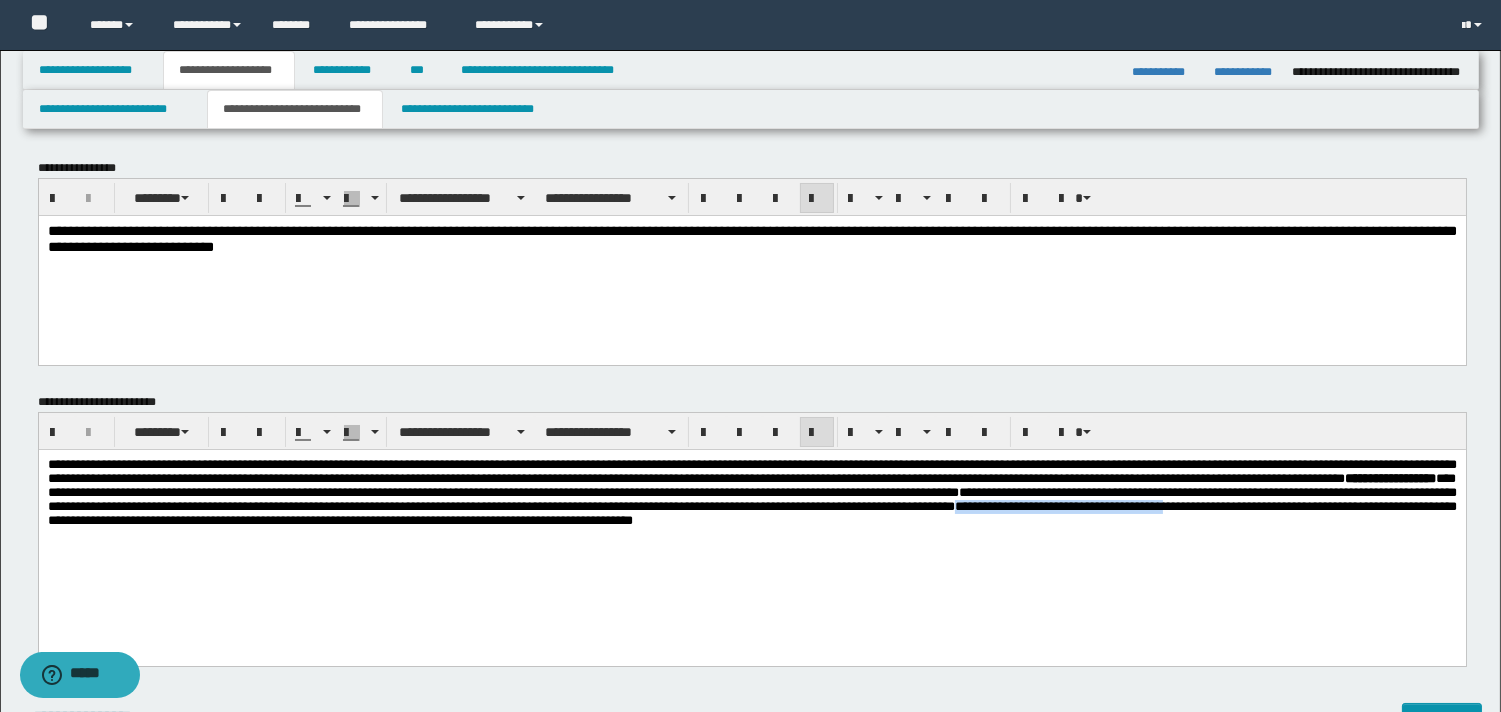 drag, startPoint x: 571, startPoint y: 532, endPoint x: 839, endPoint y: 532, distance: 268 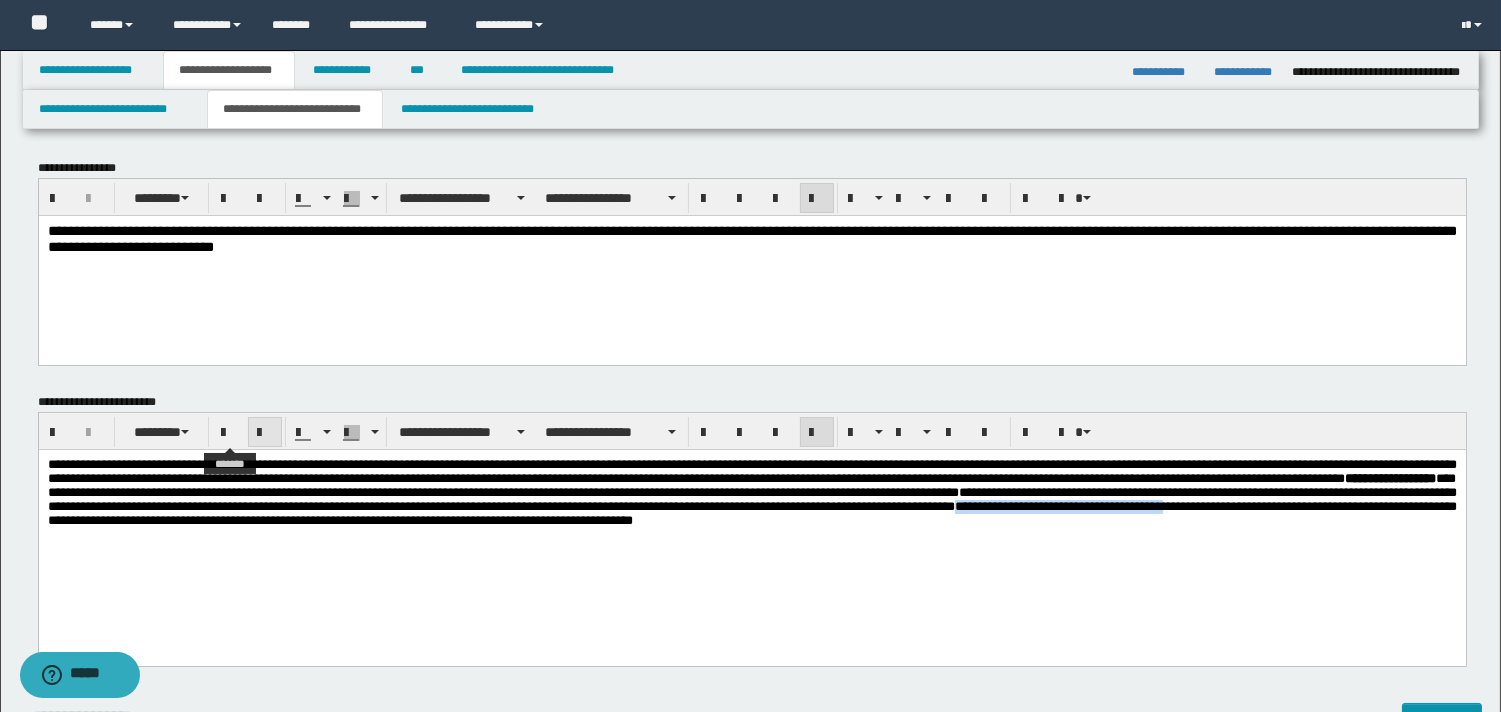 drag, startPoint x: 226, startPoint y: 430, endPoint x: 248, endPoint y: 430, distance: 22 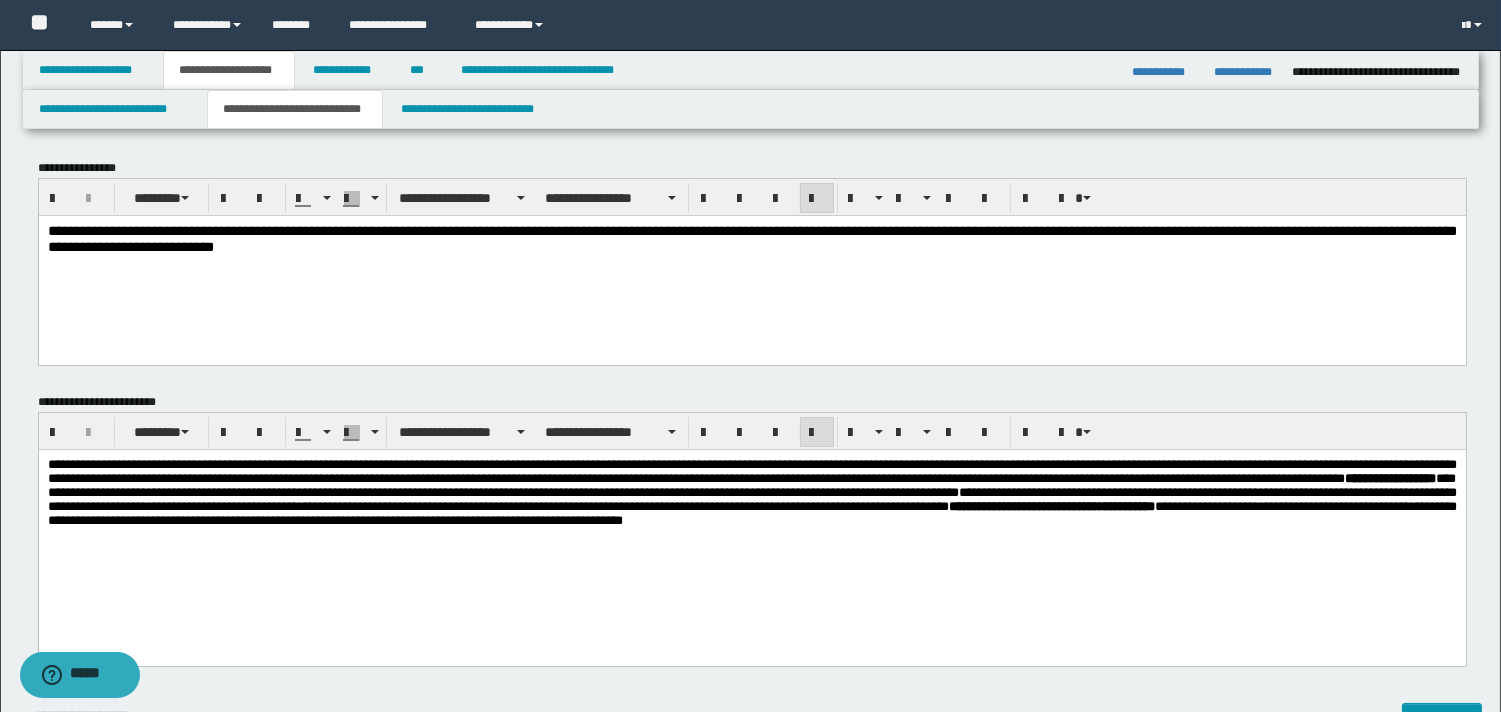 click on "**********" at bounding box center (751, 518) 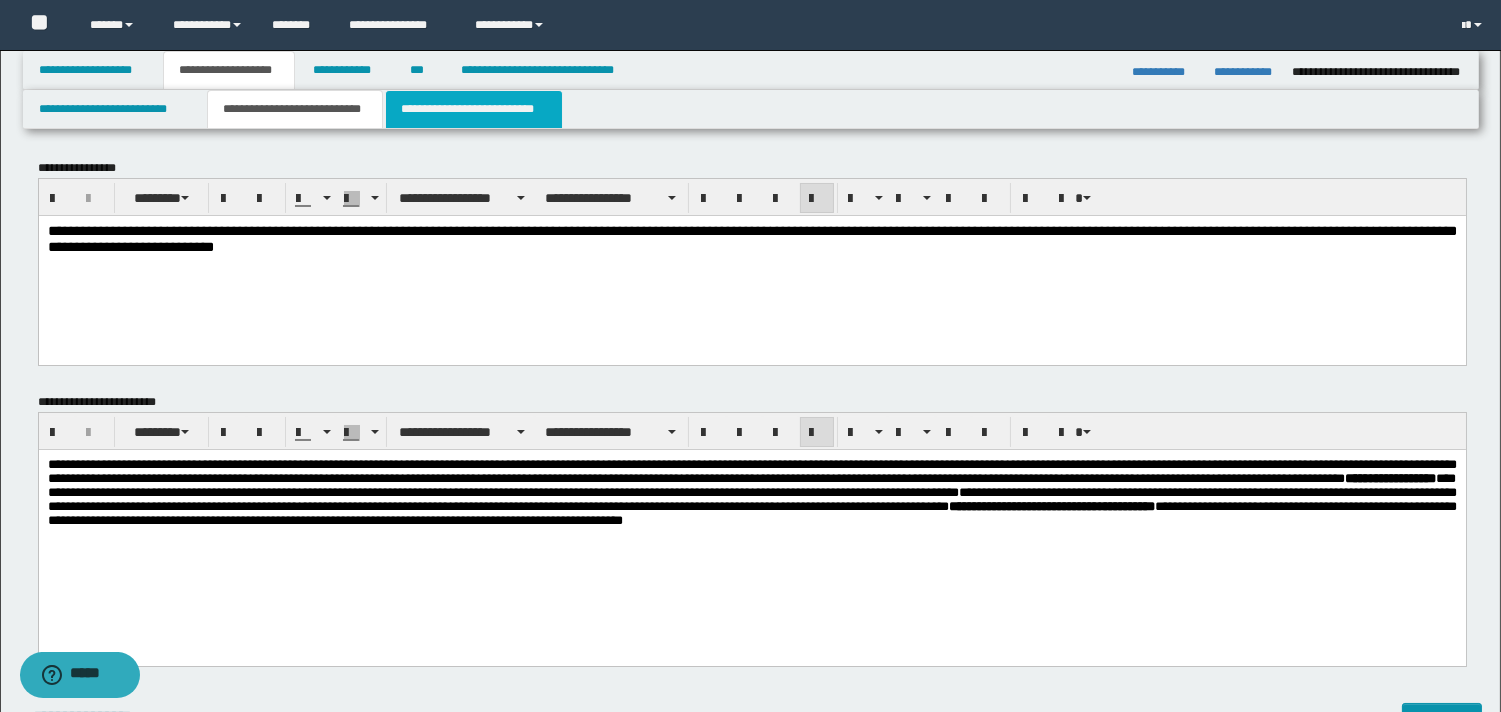 click on "**********" at bounding box center (474, 109) 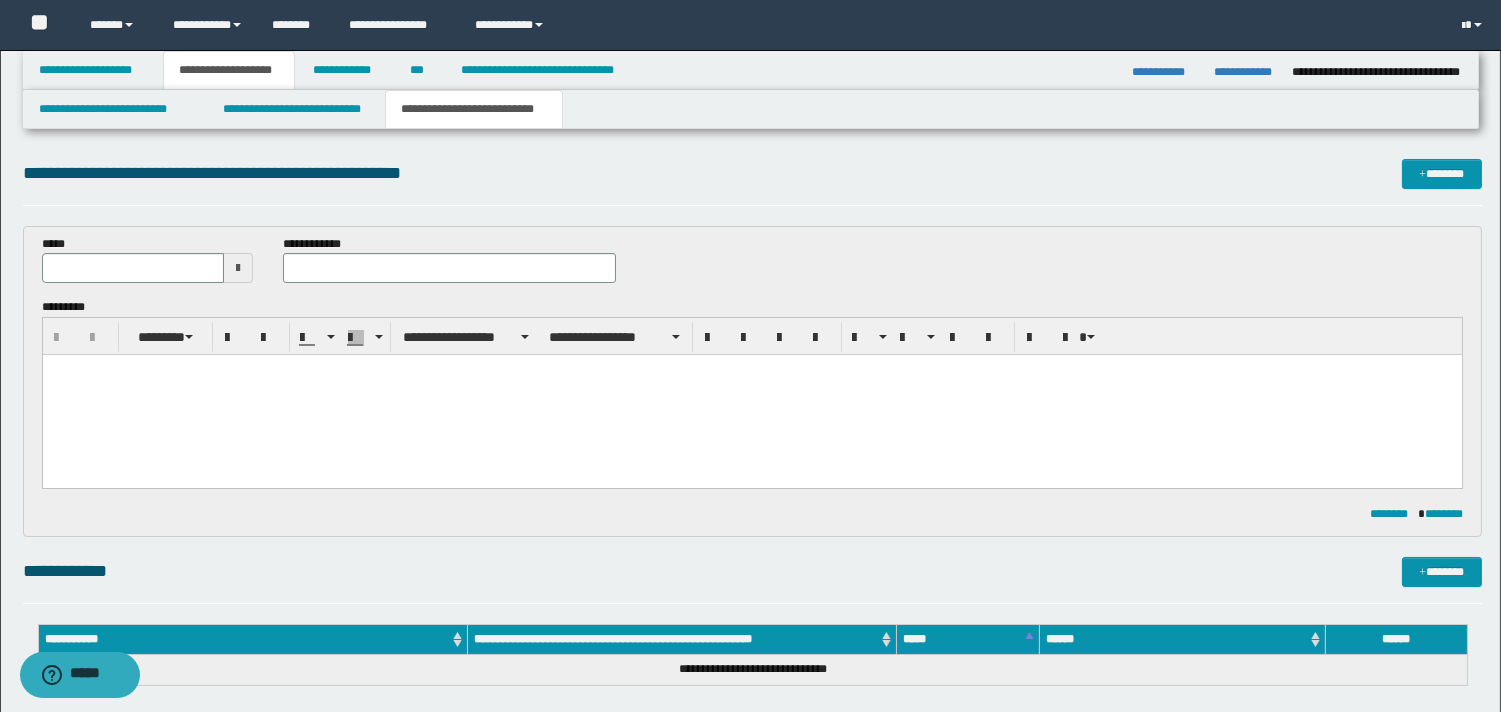scroll, scrollTop: 0, scrollLeft: 0, axis: both 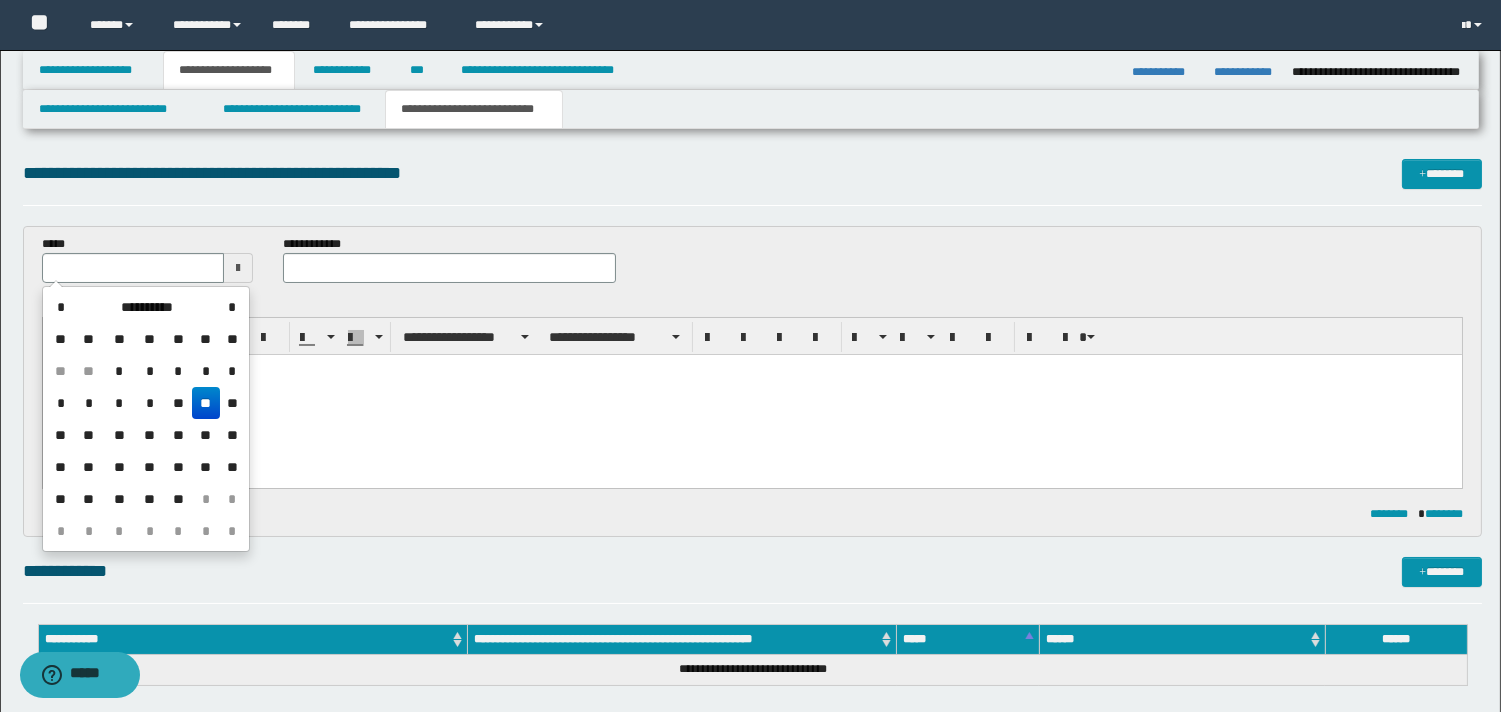 drag, startPoint x: 212, startPoint y: 403, endPoint x: 195, endPoint y: 13, distance: 390.37033 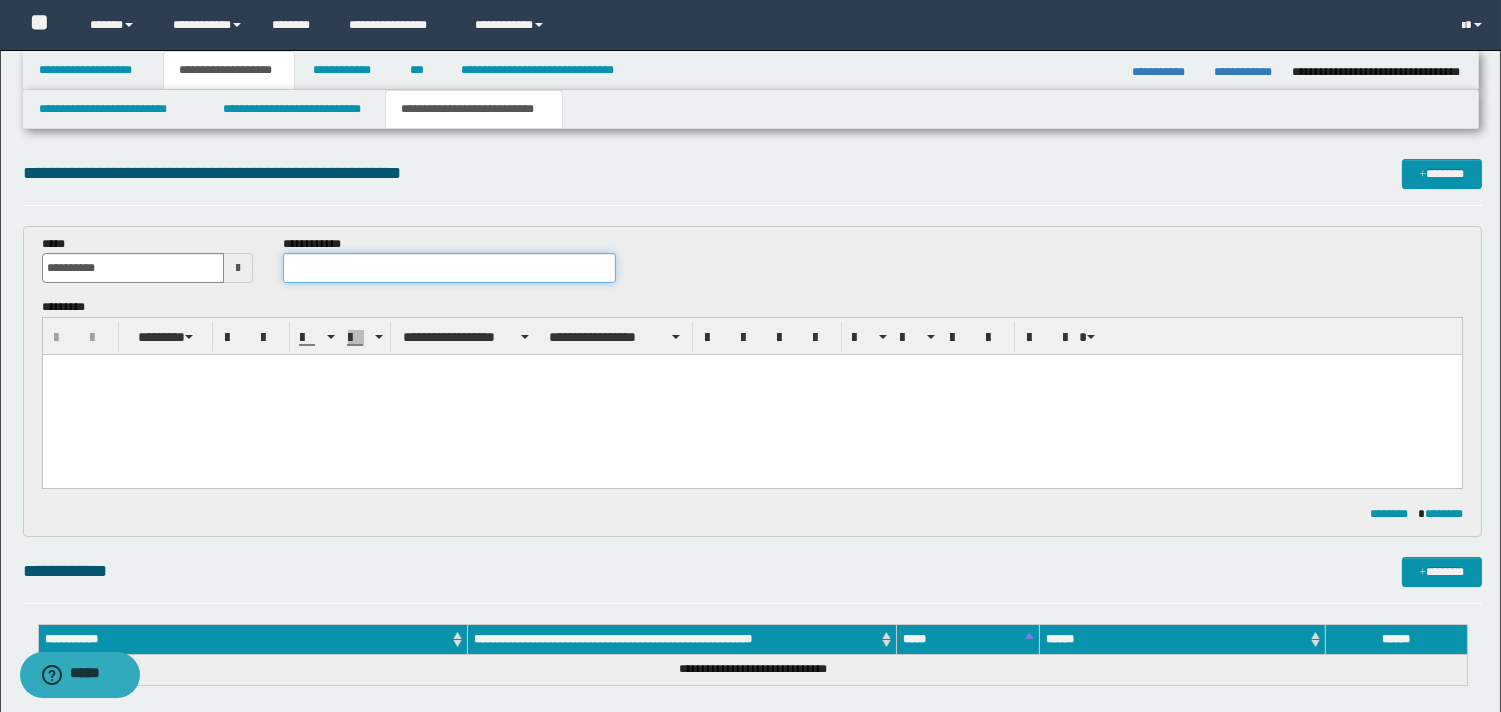 click at bounding box center (449, 268) 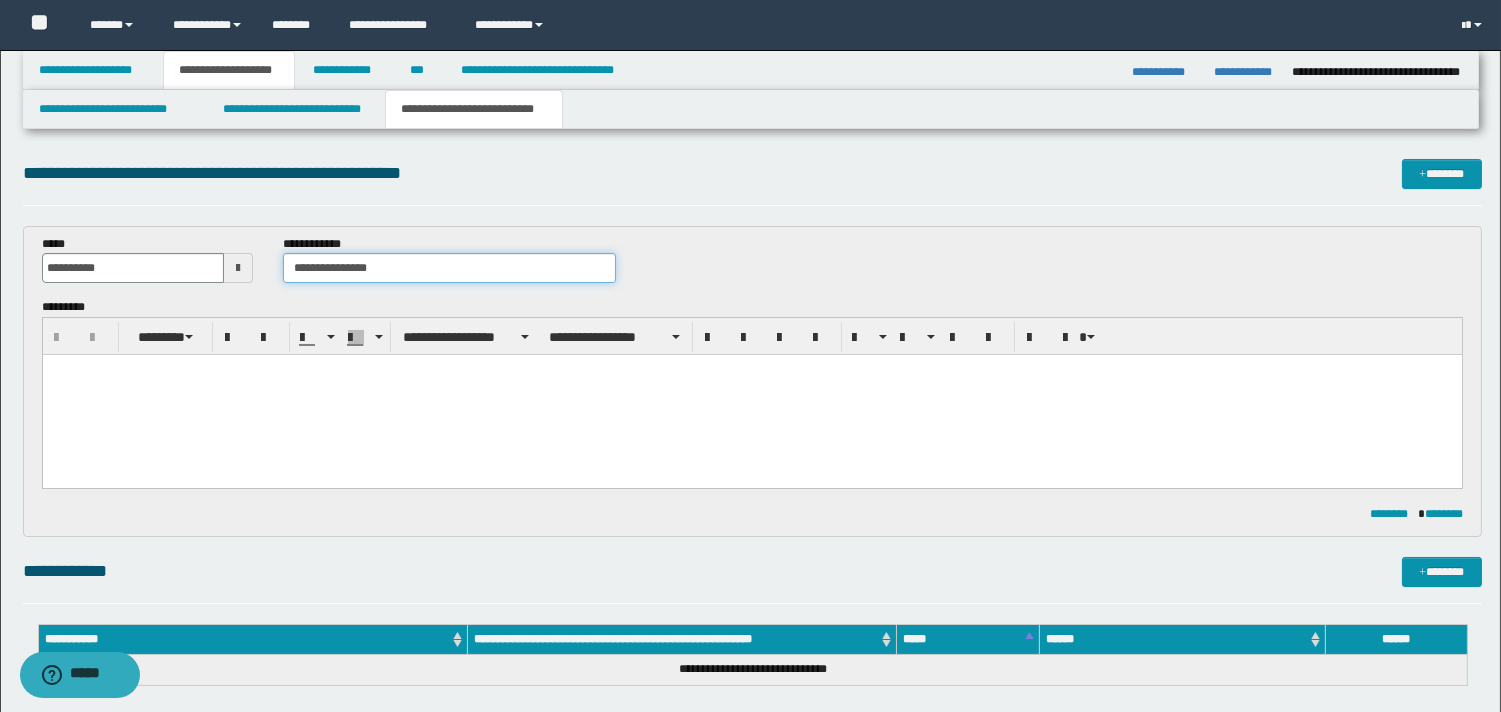 type on "**********" 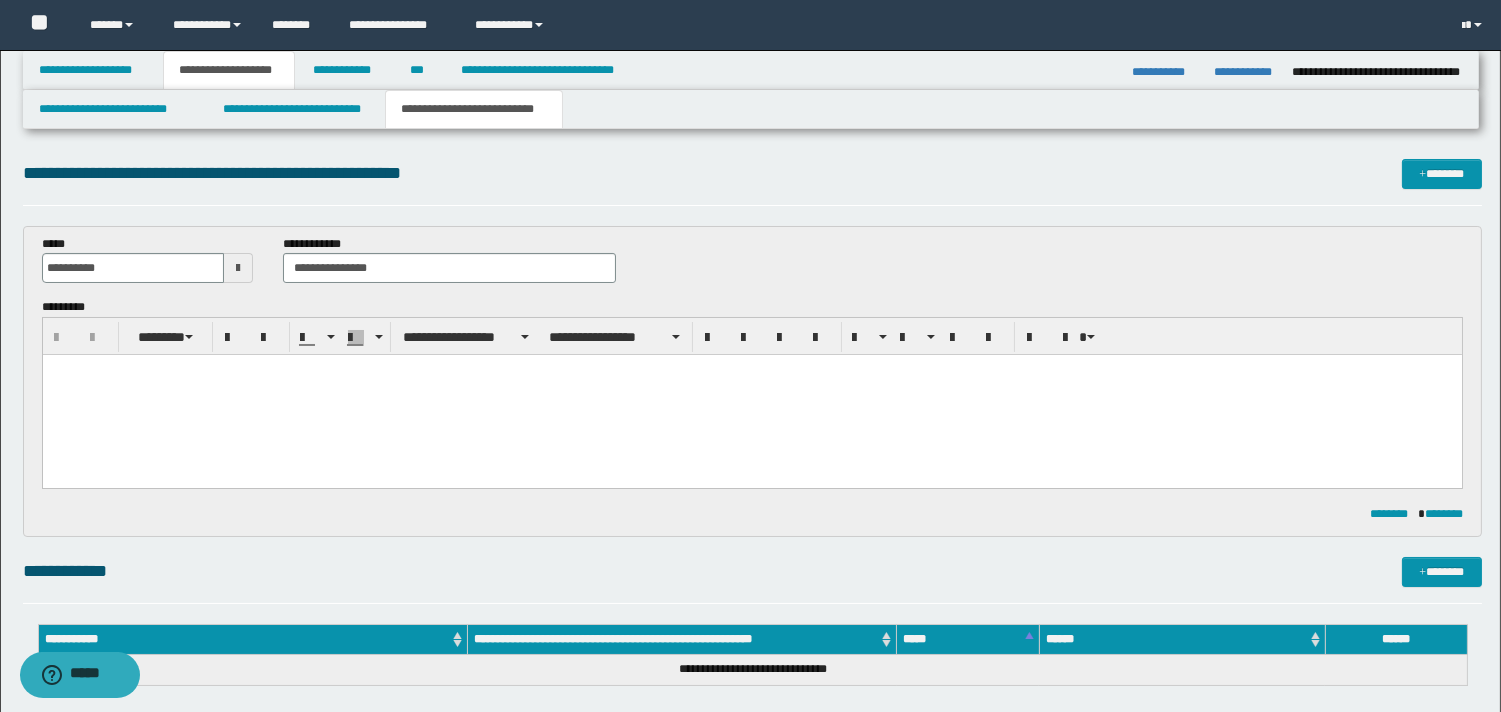 click at bounding box center [751, 395] 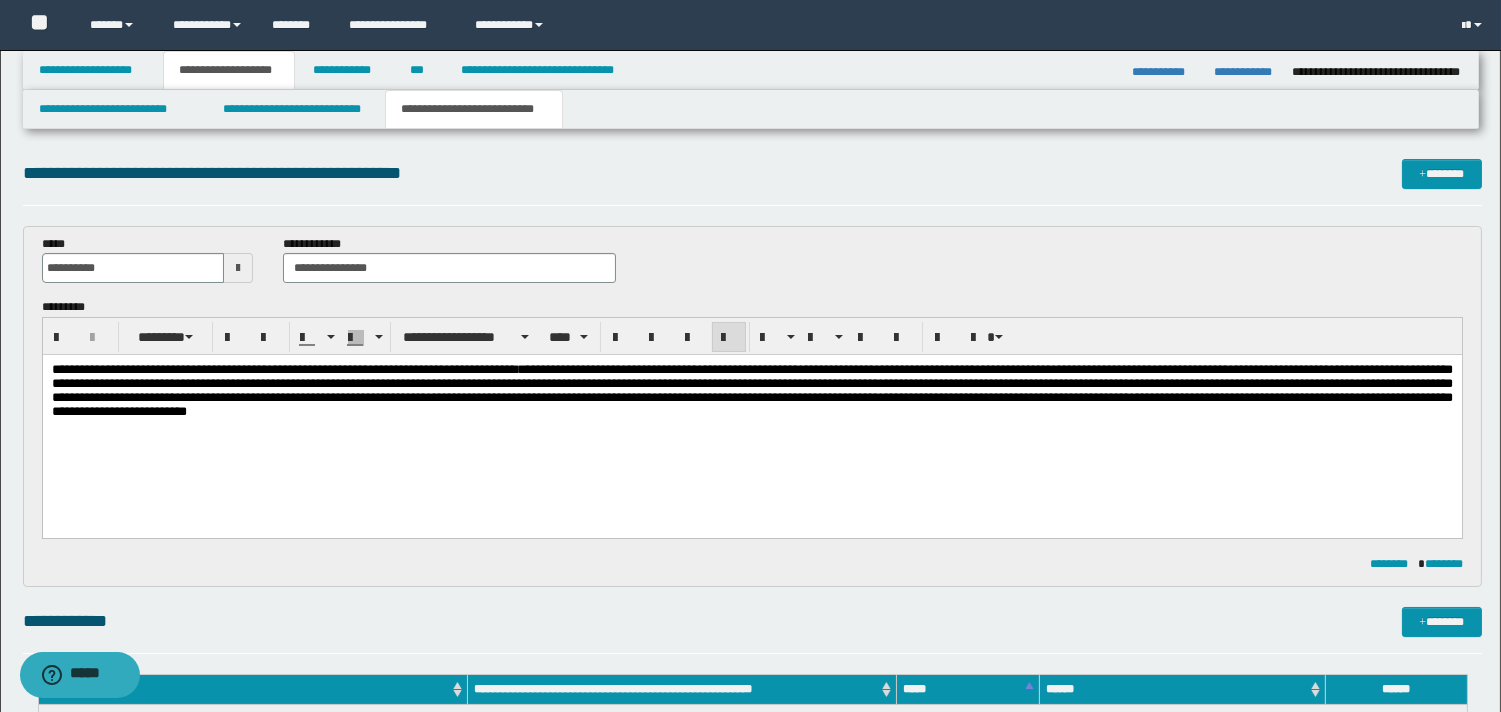 drag, startPoint x: 382, startPoint y: 371, endPoint x: 693, endPoint y: 895, distance: 609.34143 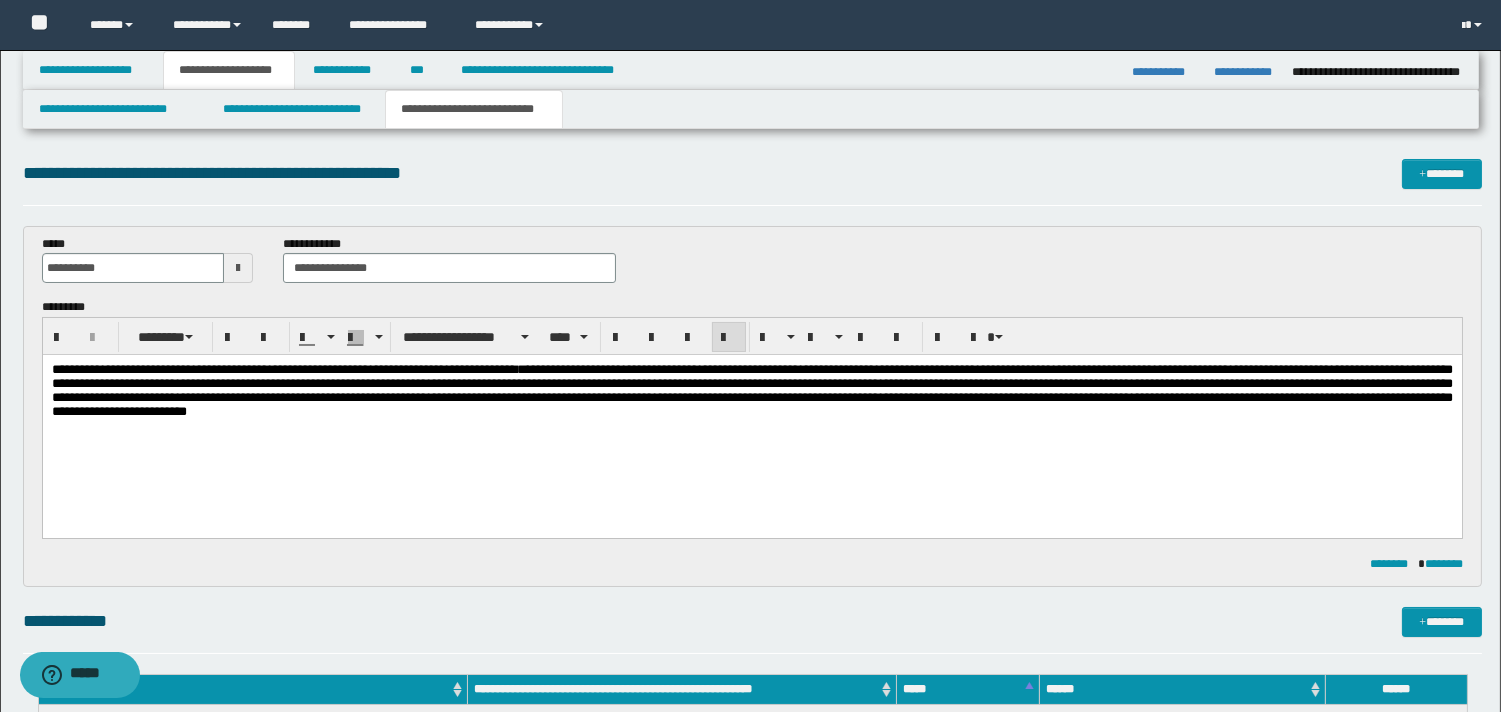 type 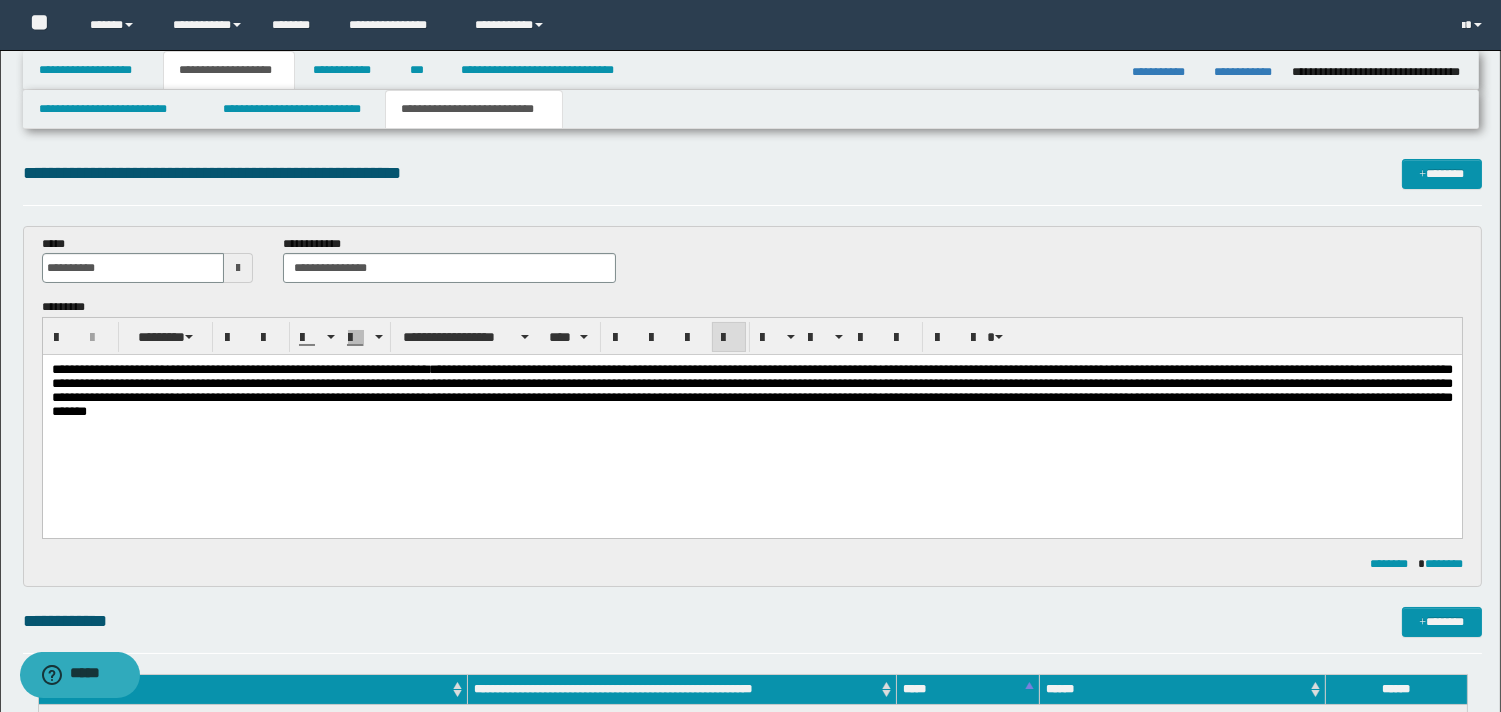 click on "**********" at bounding box center (751, 390) 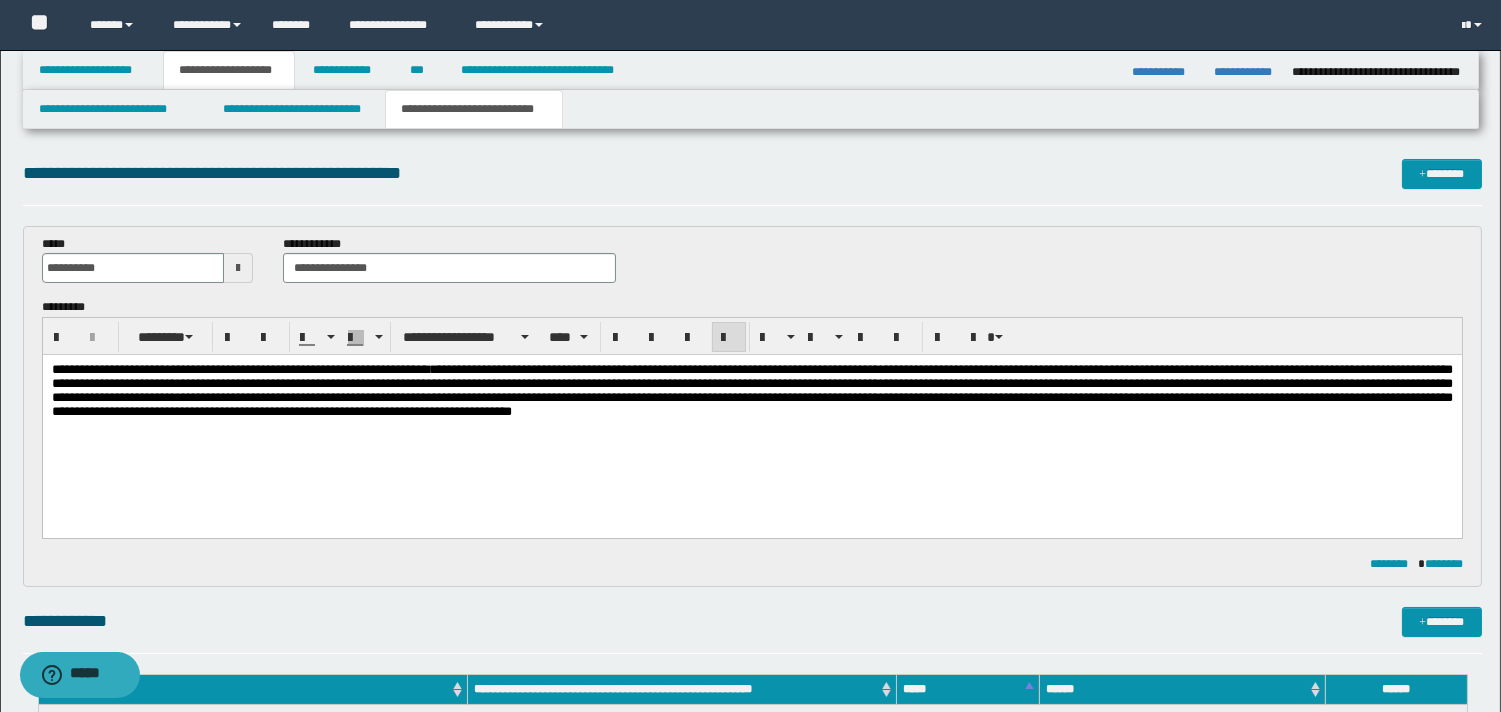 click on "**********" at bounding box center [751, 390] 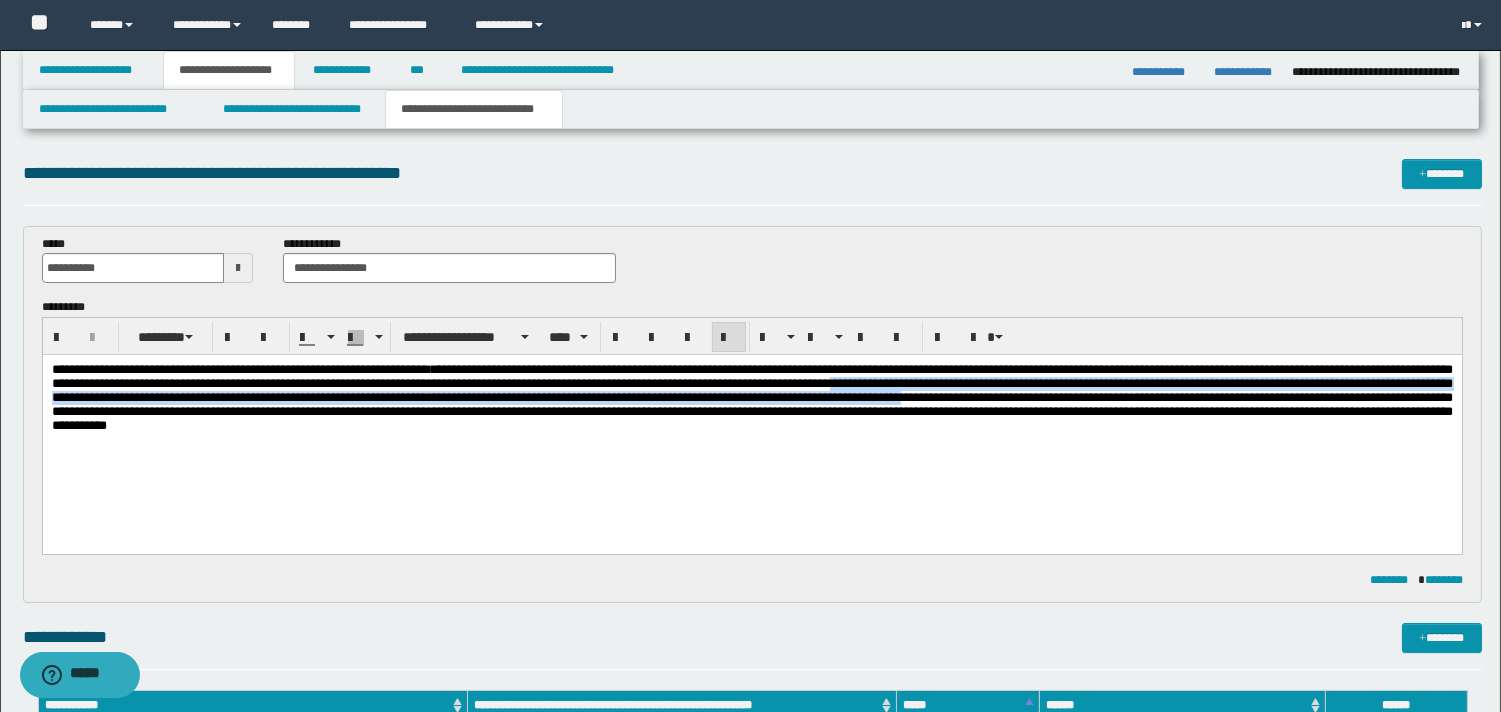 drag, startPoint x: 1300, startPoint y: 388, endPoint x: 245, endPoint y: 420, distance: 1055.4852 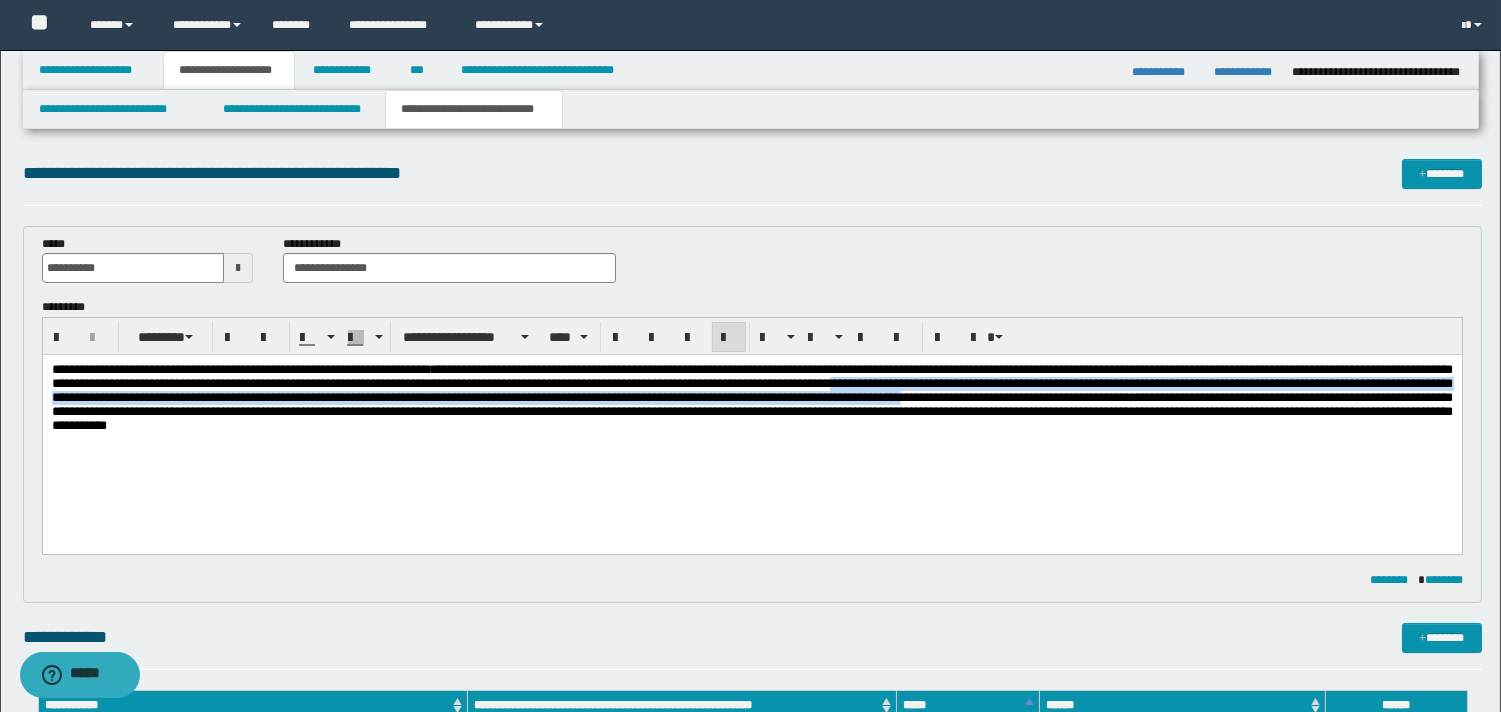 click at bounding box center (751, 397) 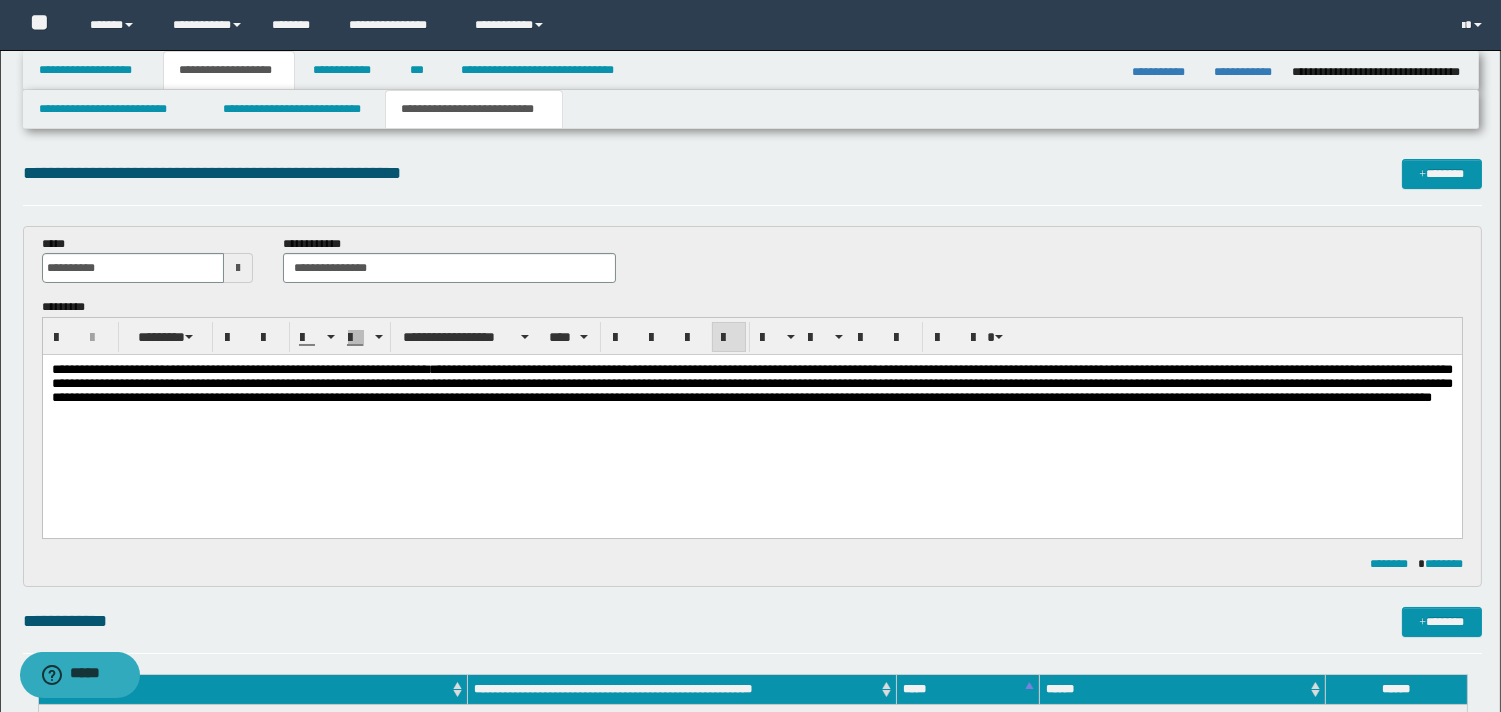 click on "**********" at bounding box center (751, 383) 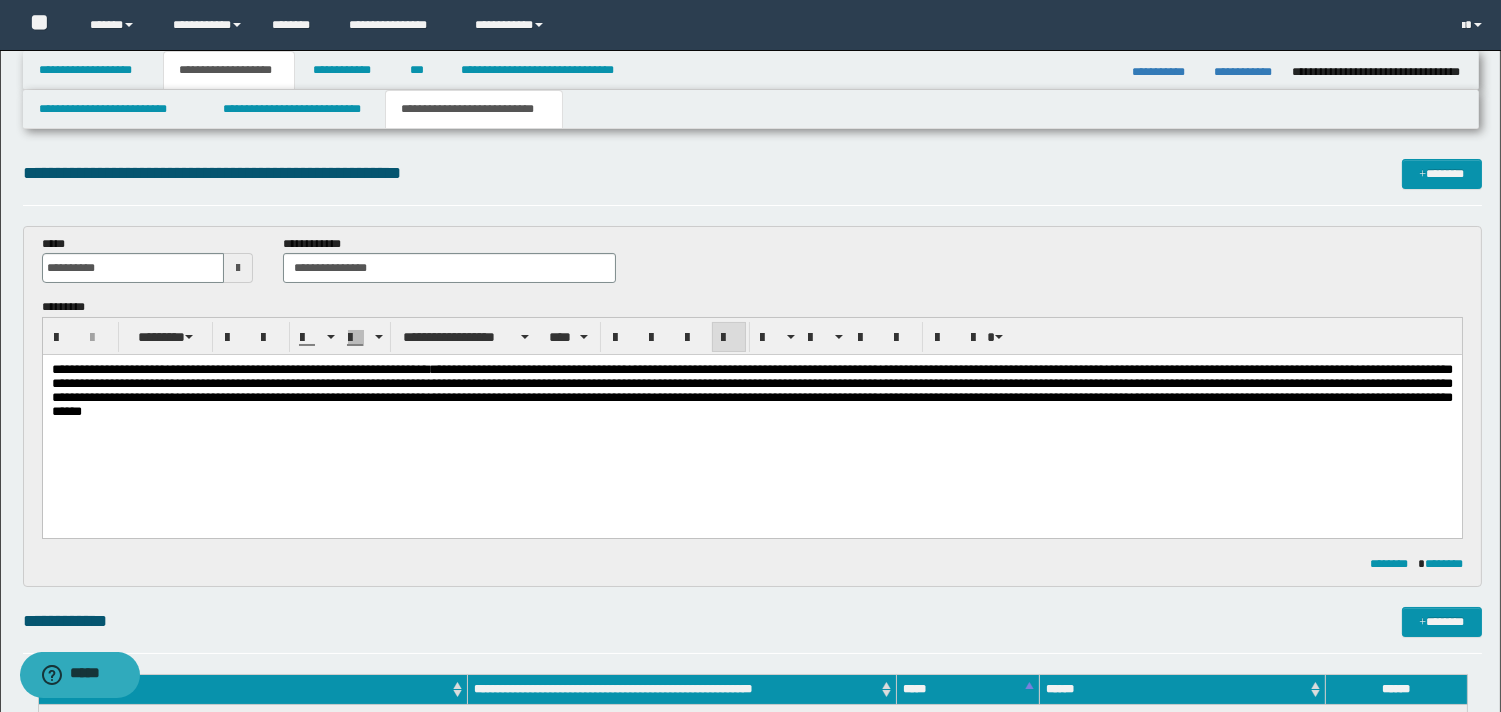 drag, startPoint x: 243, startPoint y: 404, endPoint x: 755, endPoint y: 962, distance: 757.3031 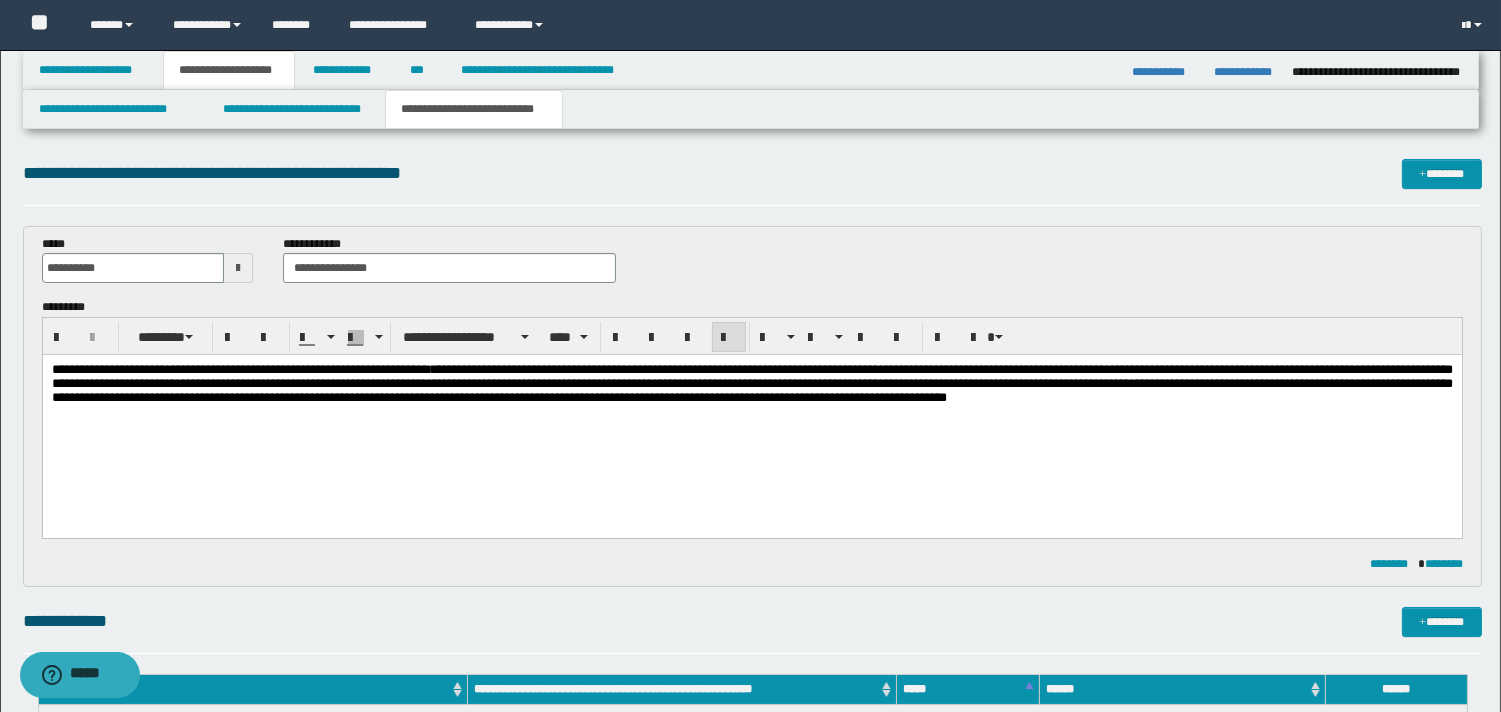click on "**********" at bounding box center (751, 383) 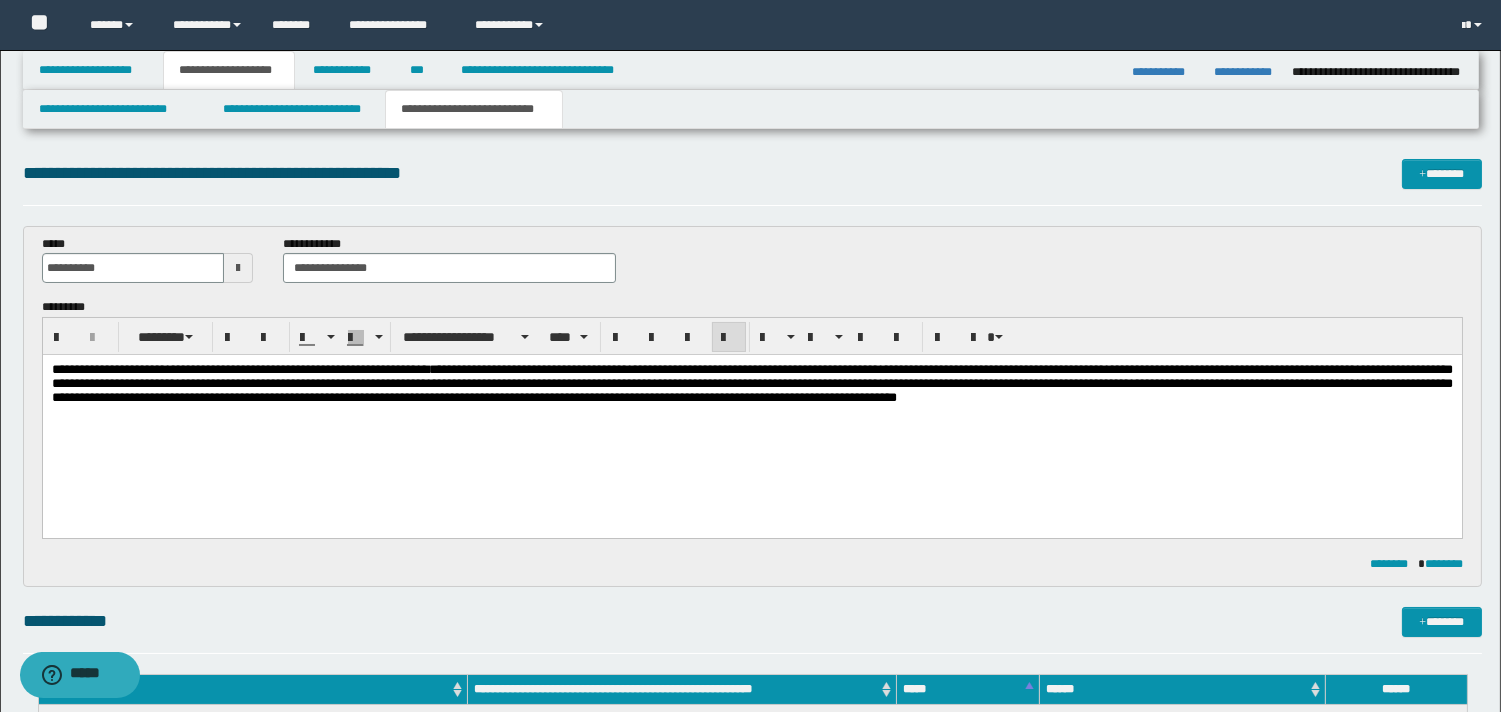 click on "**********" at bounding box center [751, 383] 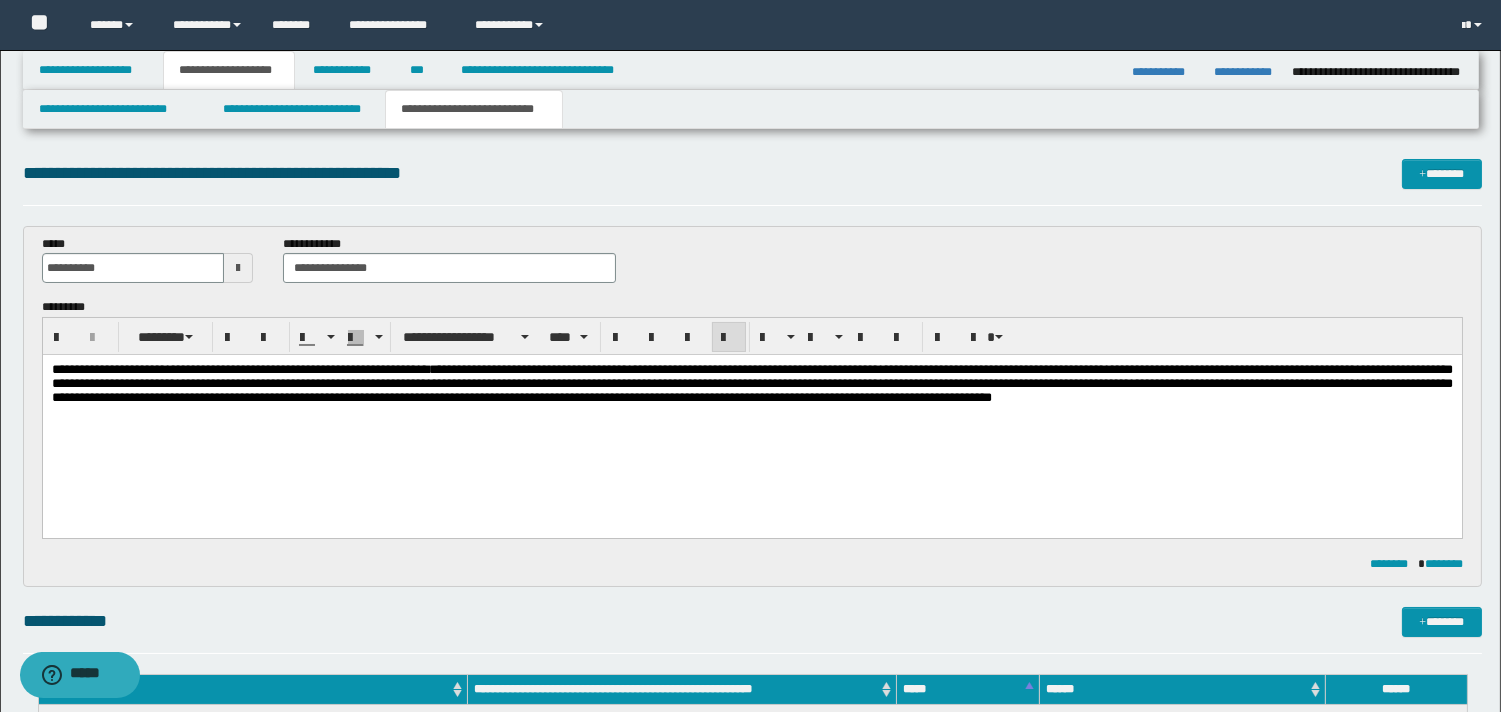 click on "**********" at bounding box center [751, 383] 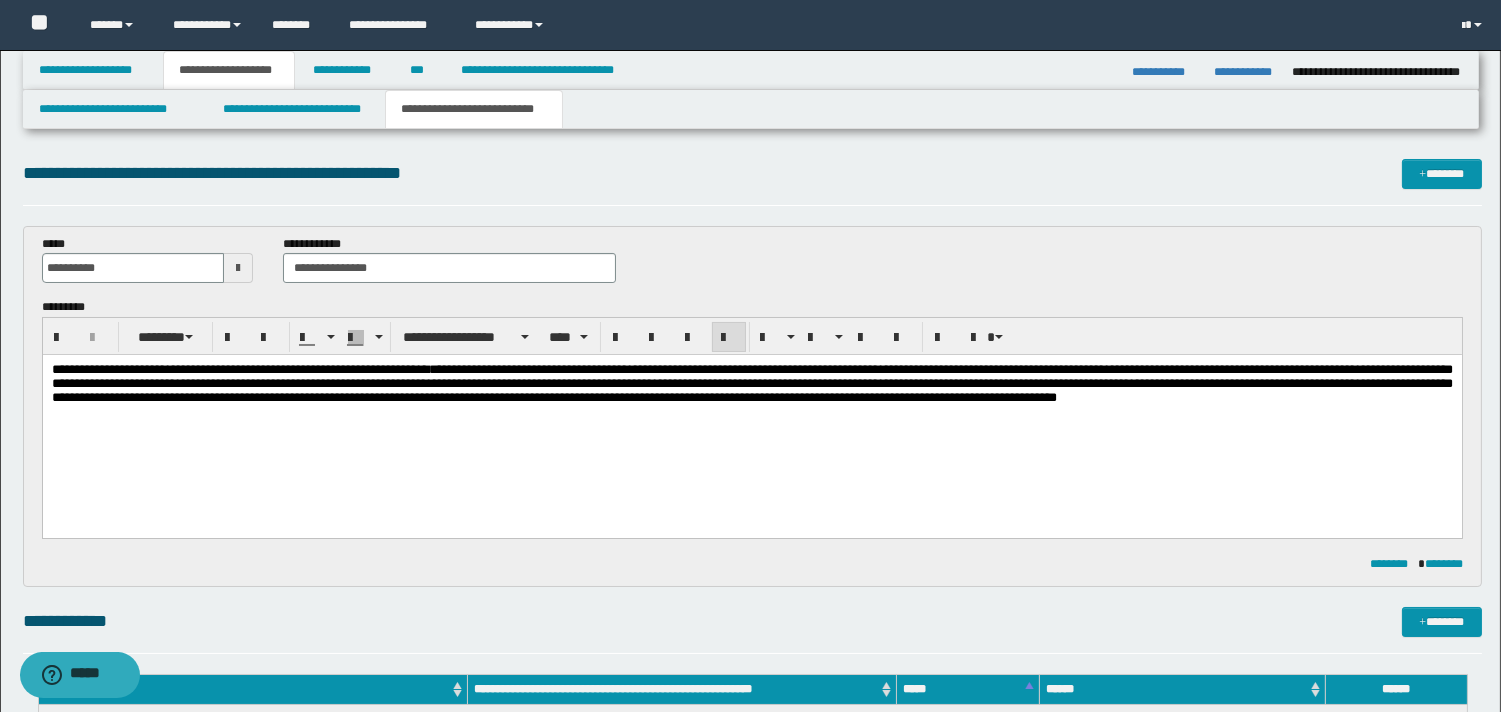 click on "**********" at bounding box center [751, 383] 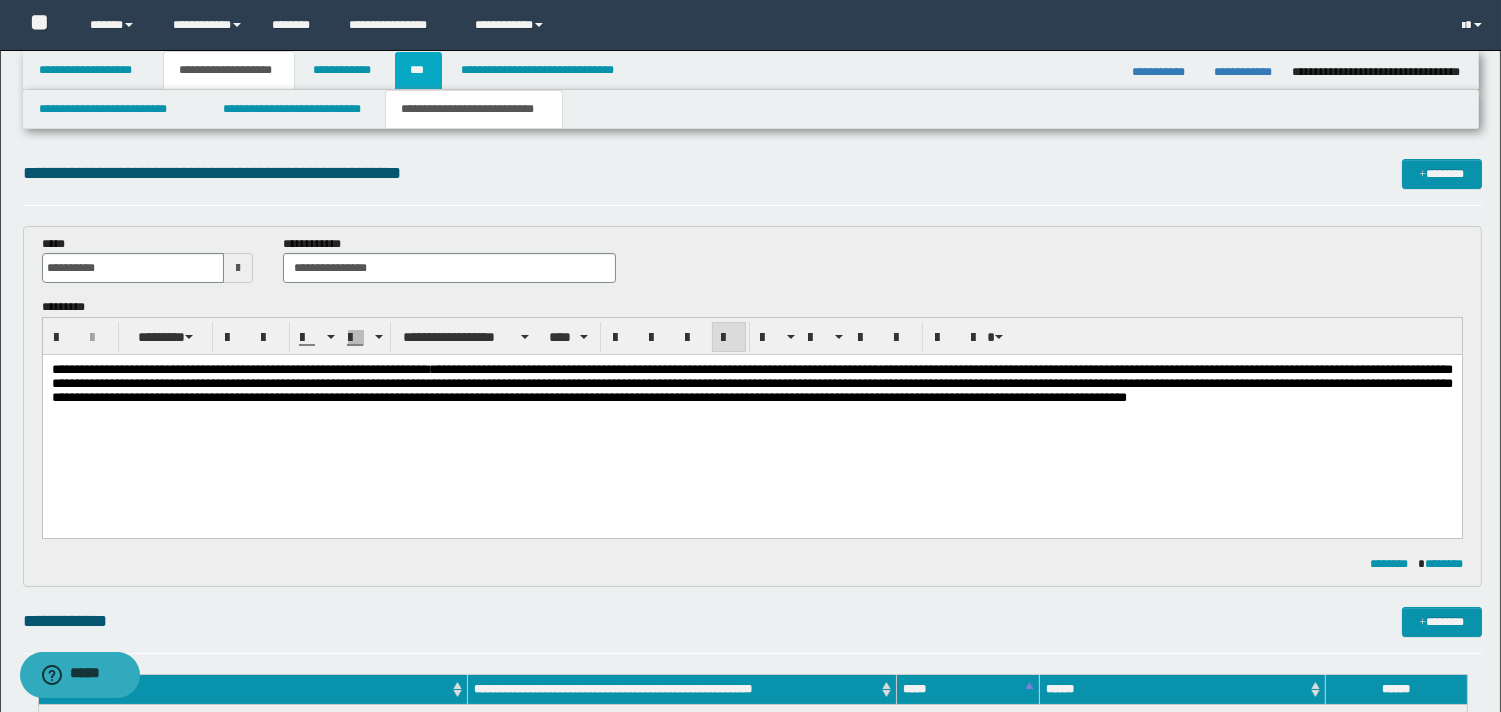 click on "***" at bounding box center (418, 70) 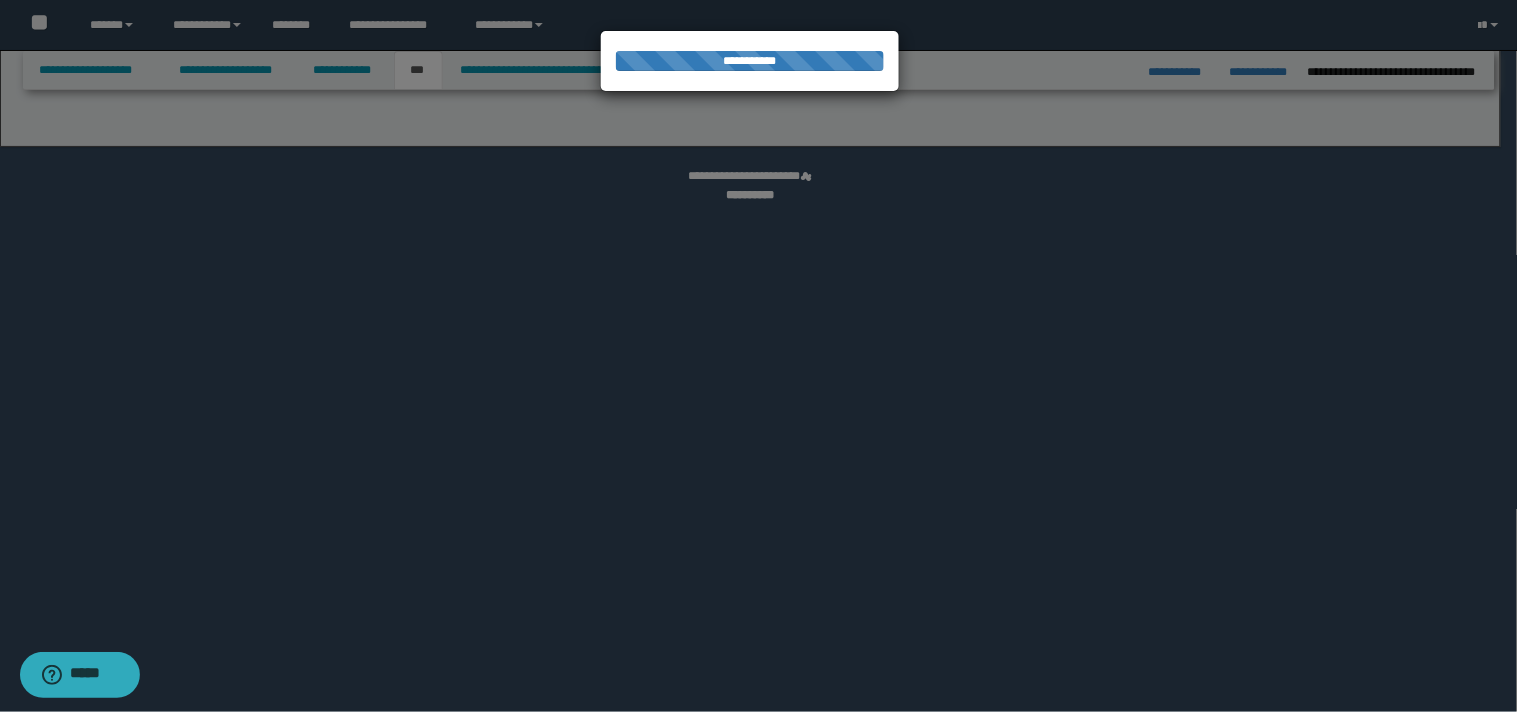 select on "***" 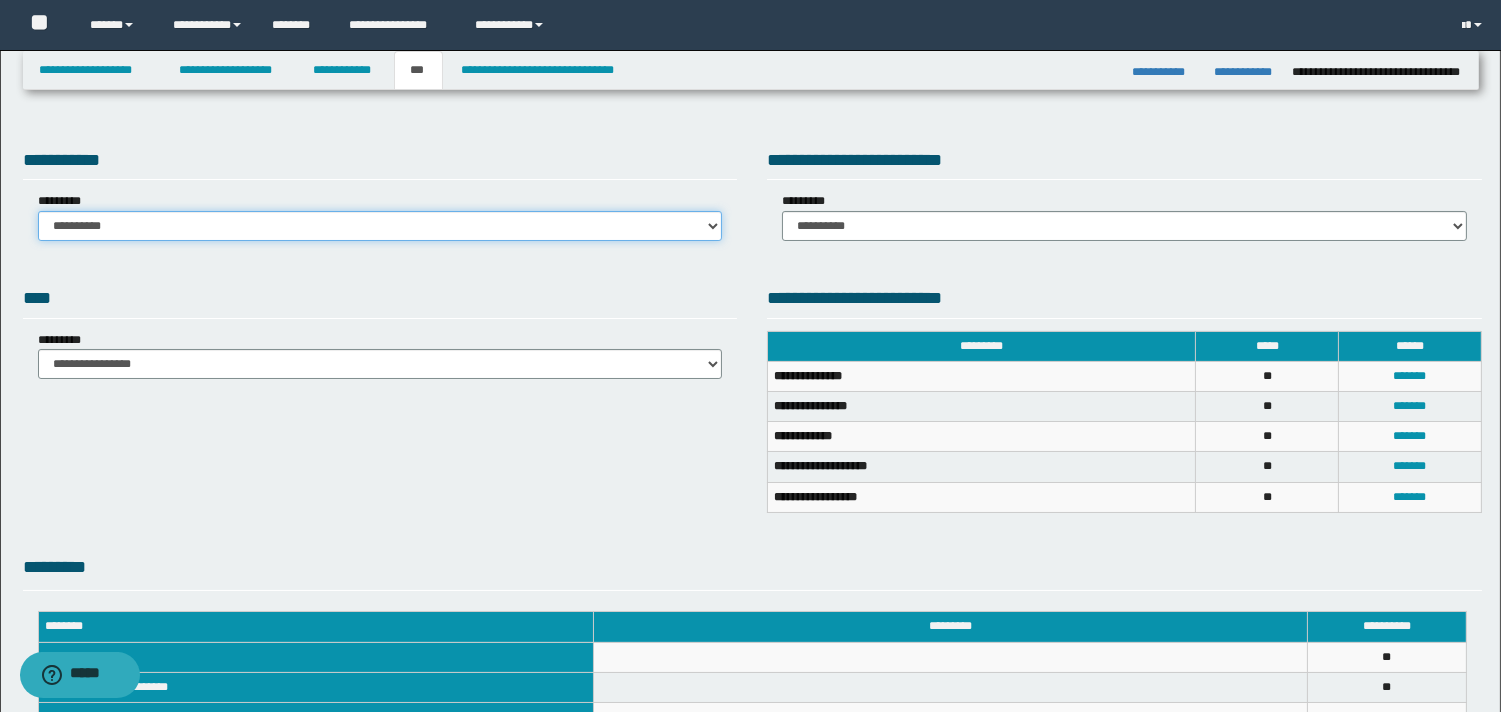 click on "**********" at bounding box center [380, 226] 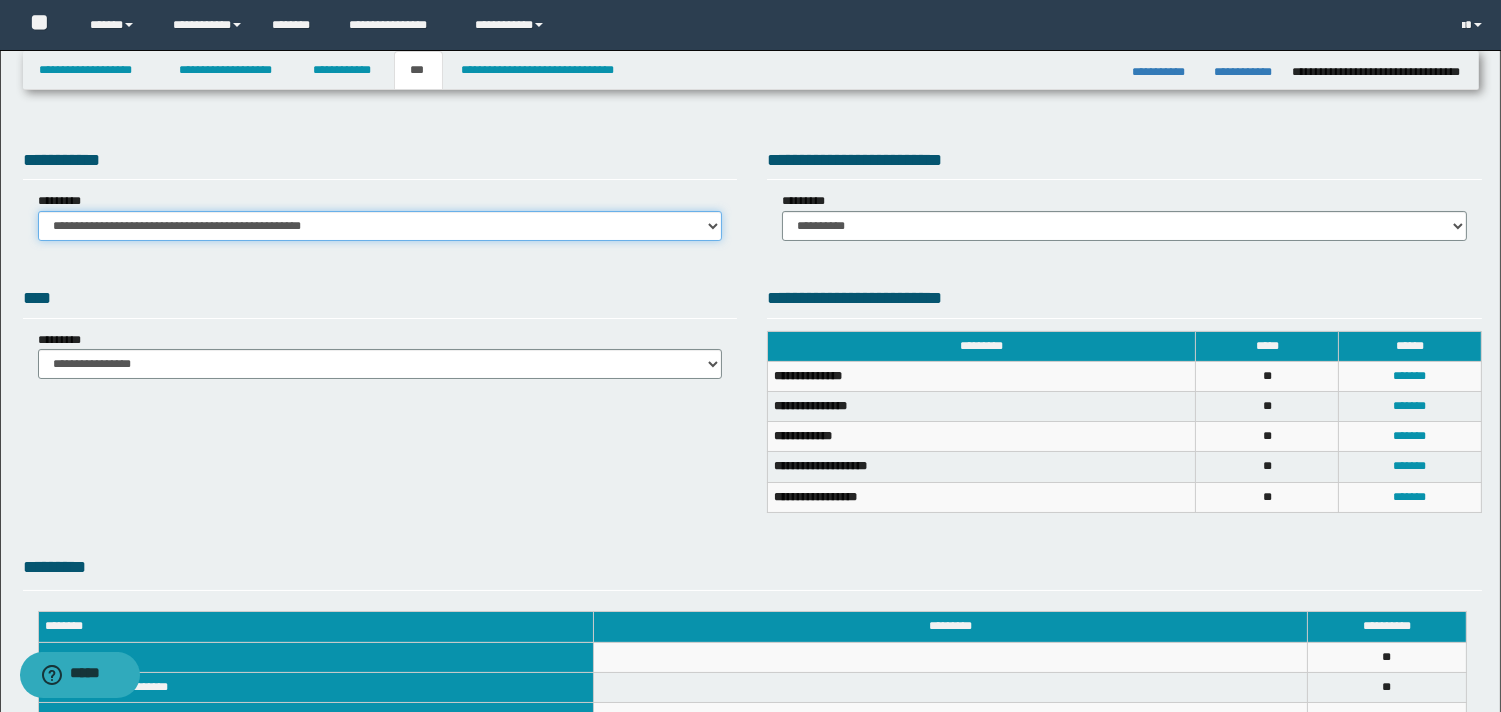click on "**********" at bounding box center [380, 226] 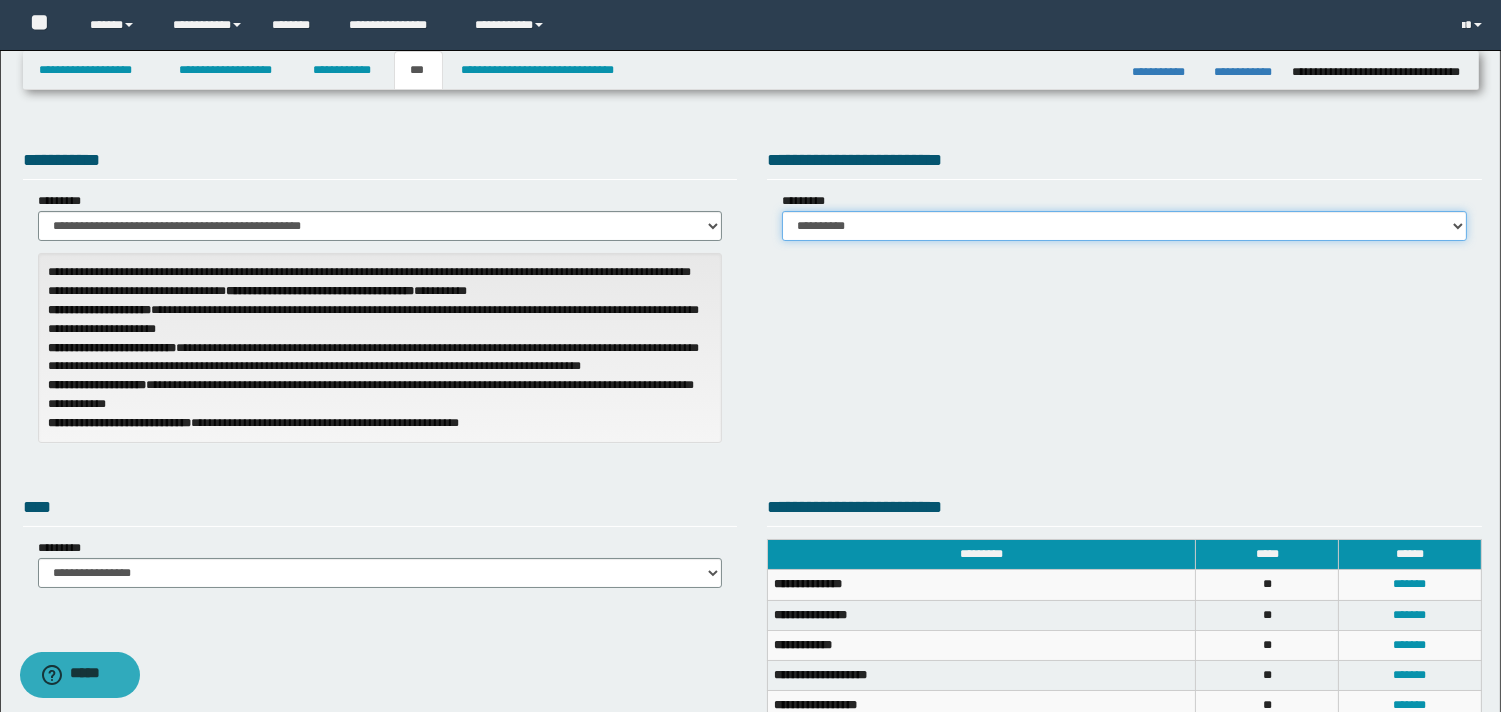 click on "**********" at bounding box center (1124, 226) 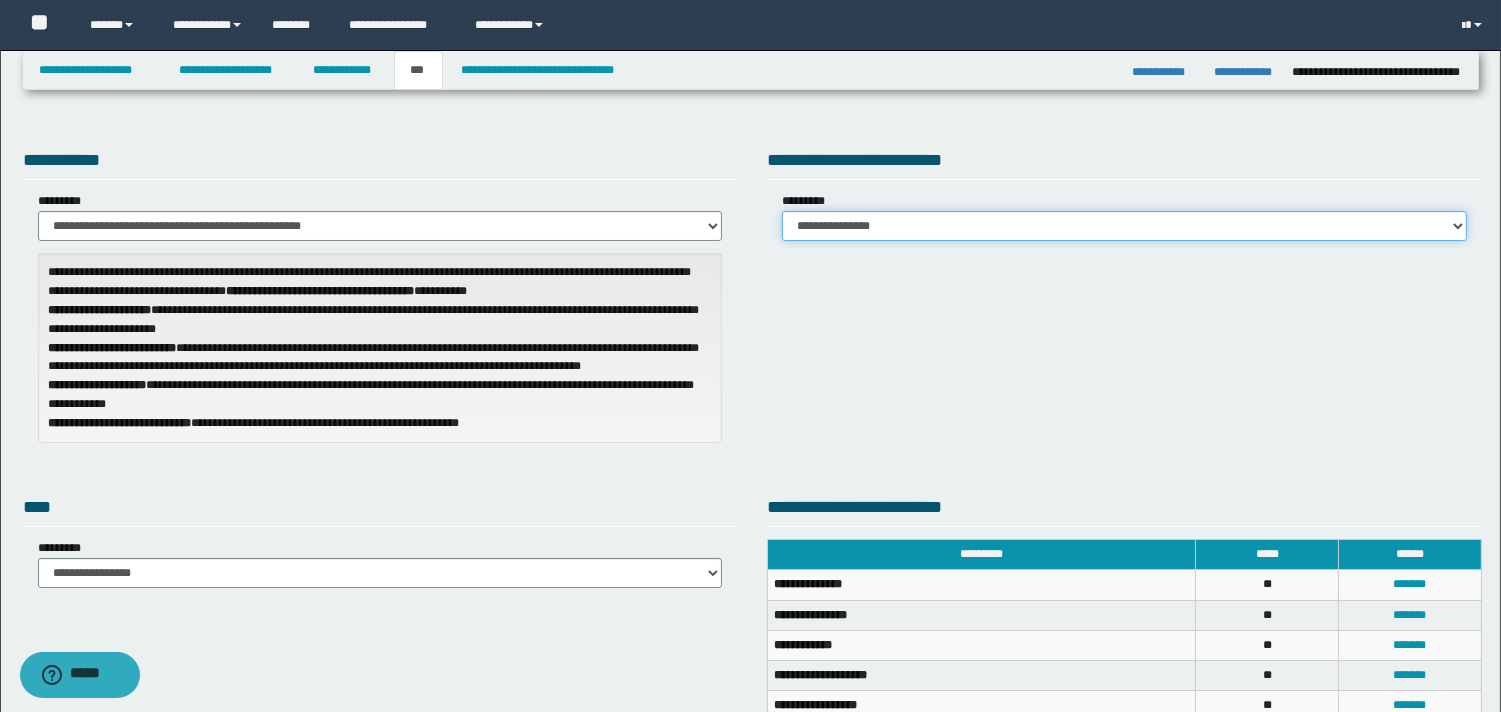 click on "**********" at bounding box center [1124, 226] 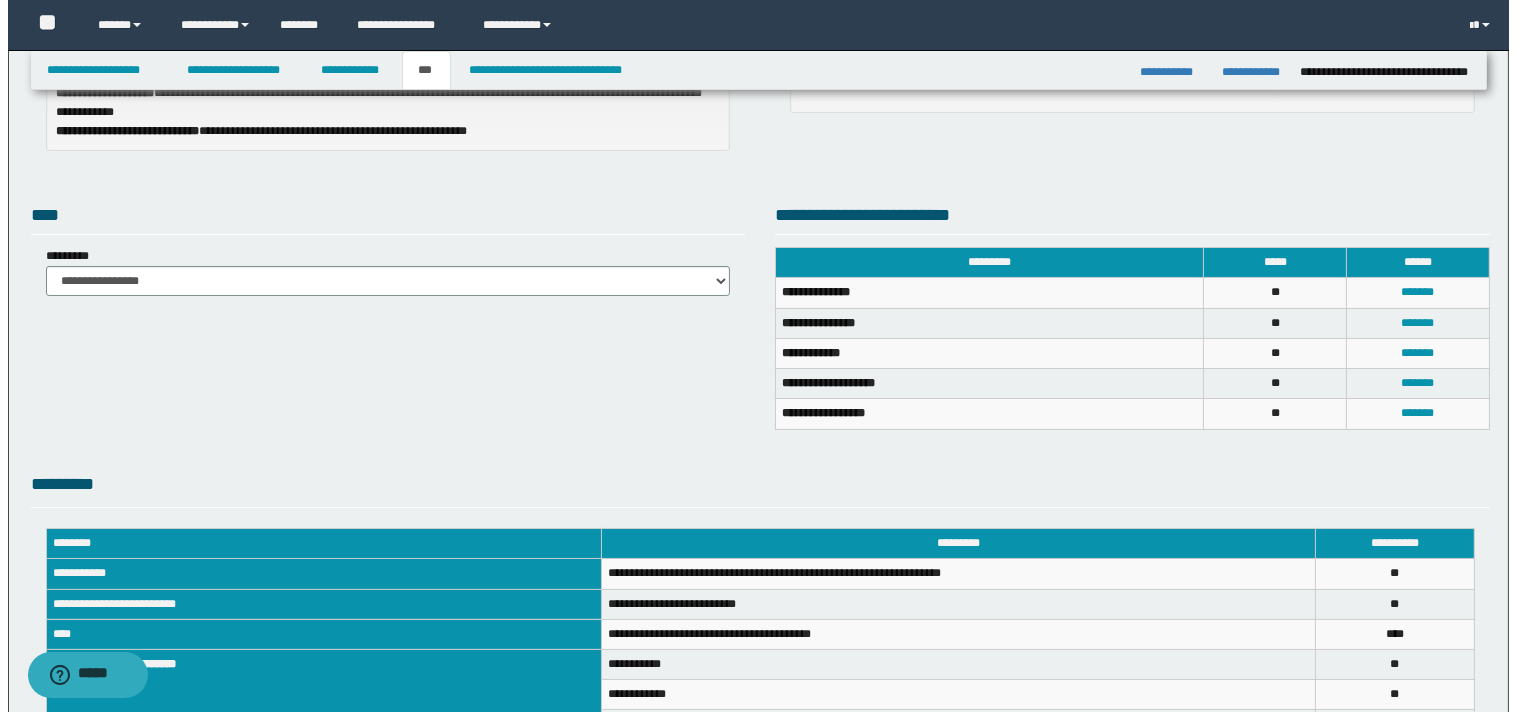 scroll, scrollTop: 293, scrollLeft: 0, axis: vertical 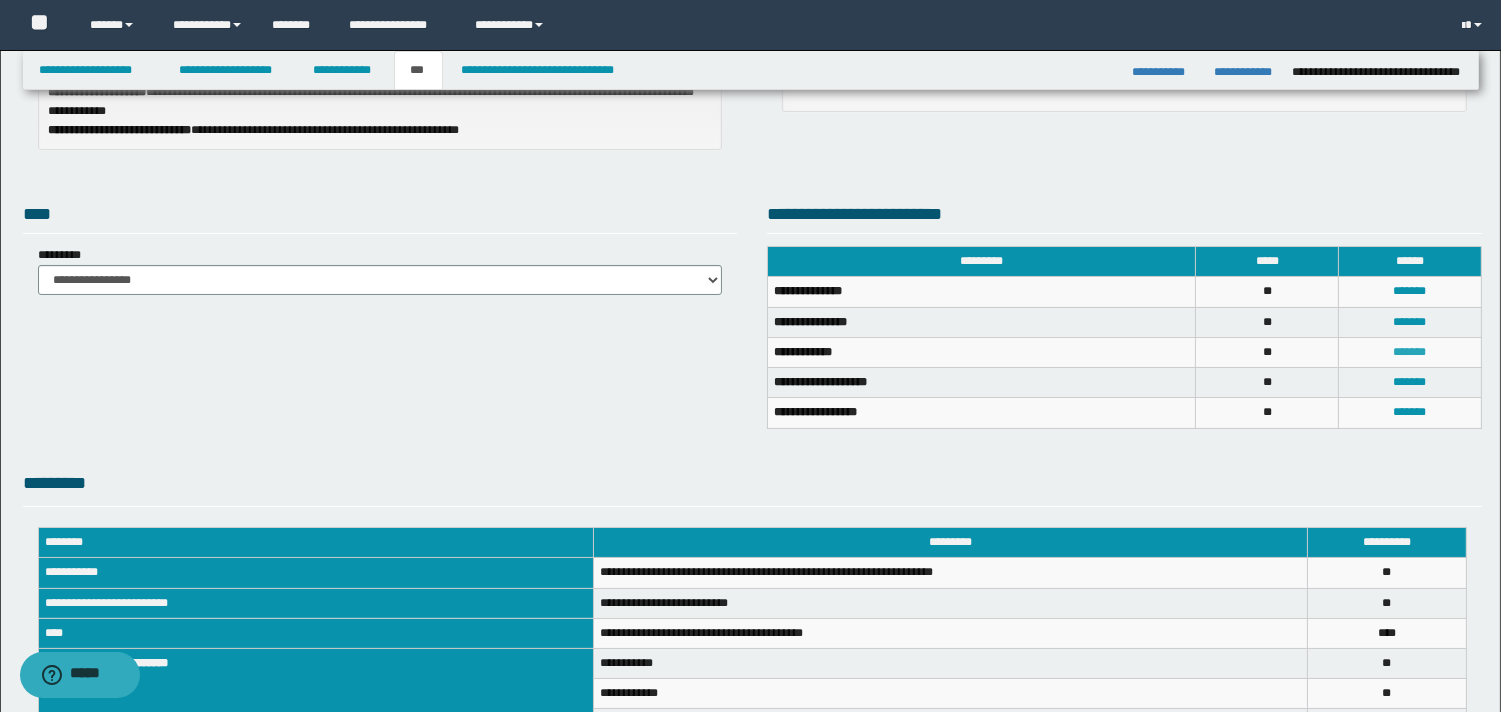 click on "*******" at bounding box center (1410, 352) 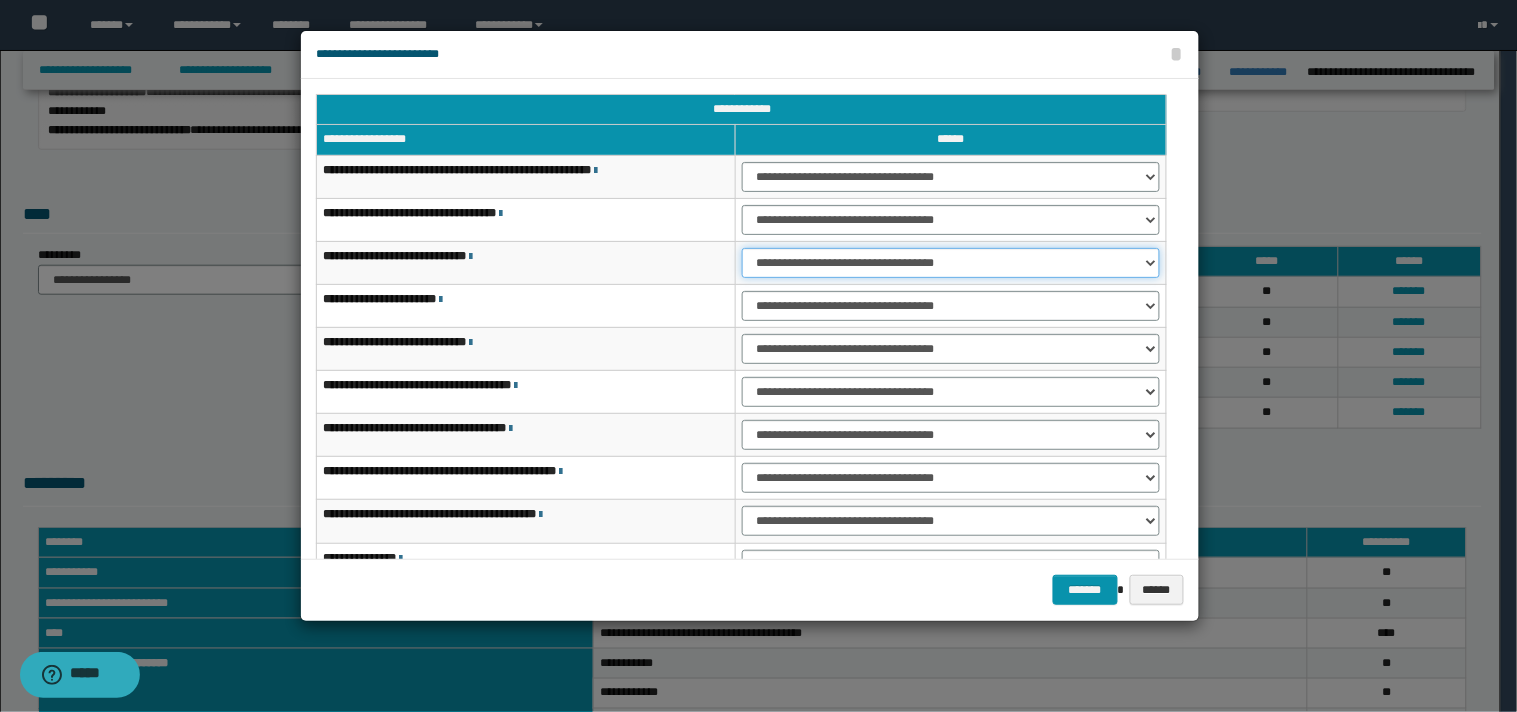 drag, startPoint x: 1150, startPoint y: 260, endPoint x: 1095, endPoint y: 272, distance: 56.293873 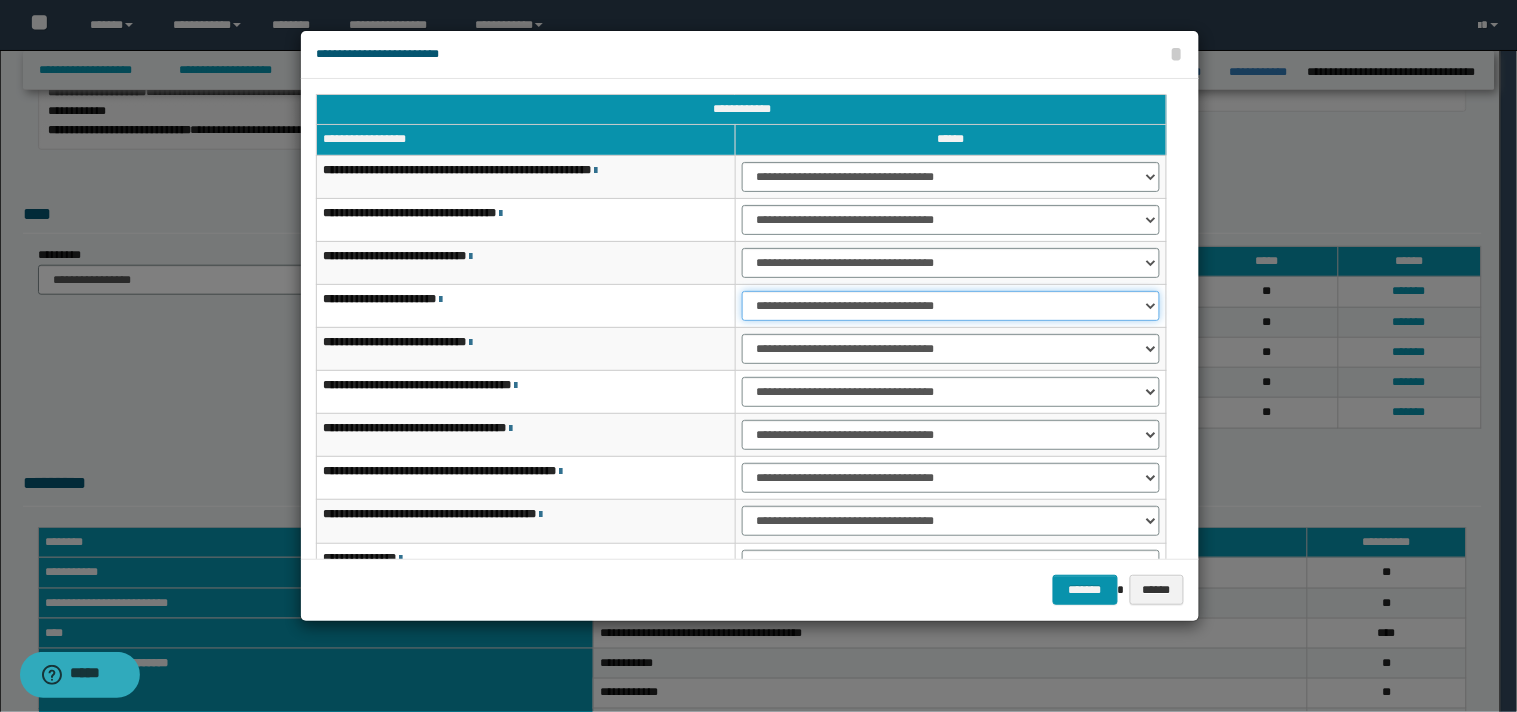 drag, startPoint x: 1148, startPoint y: 307, endPoint x: 1114, endPoint y: 320, distance: 36.40055 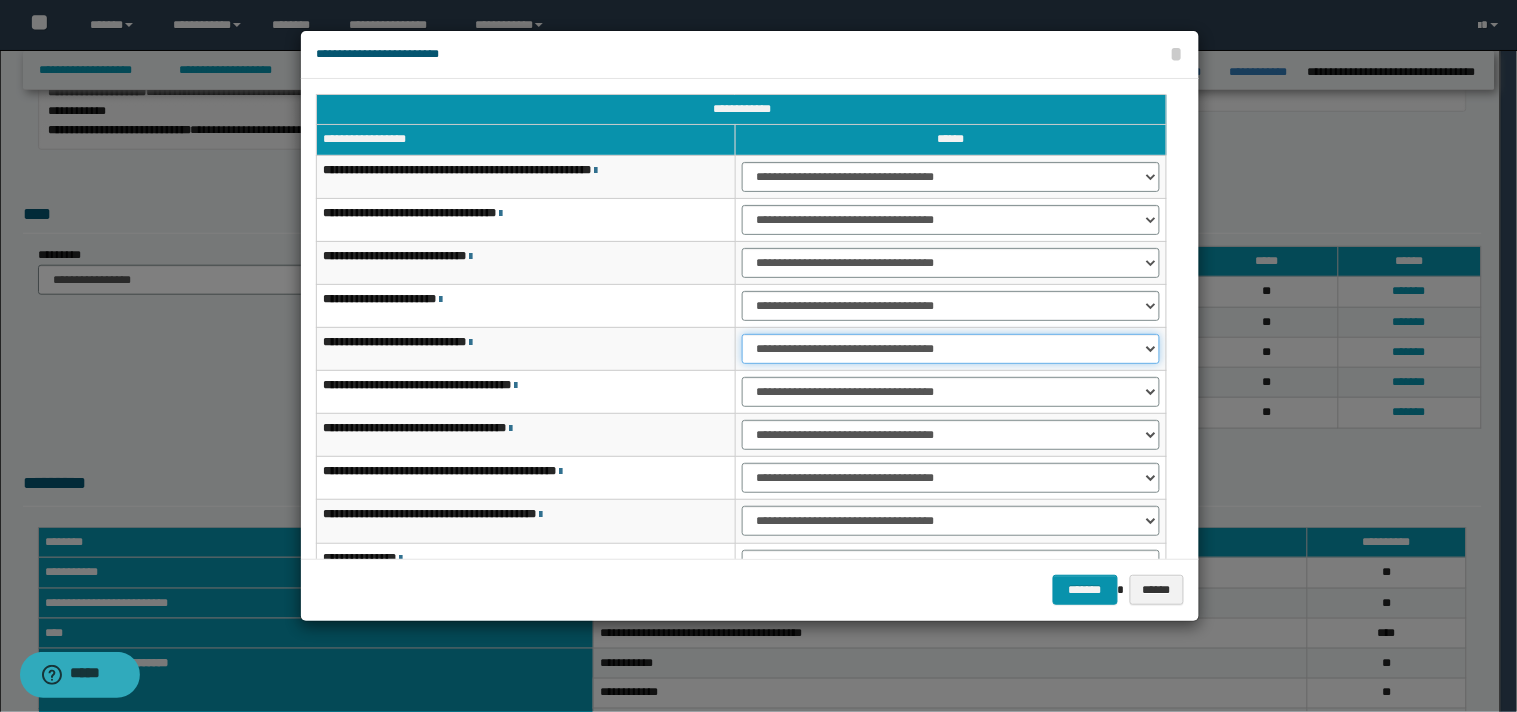 click on "**********" at bounding box center (951, 349) 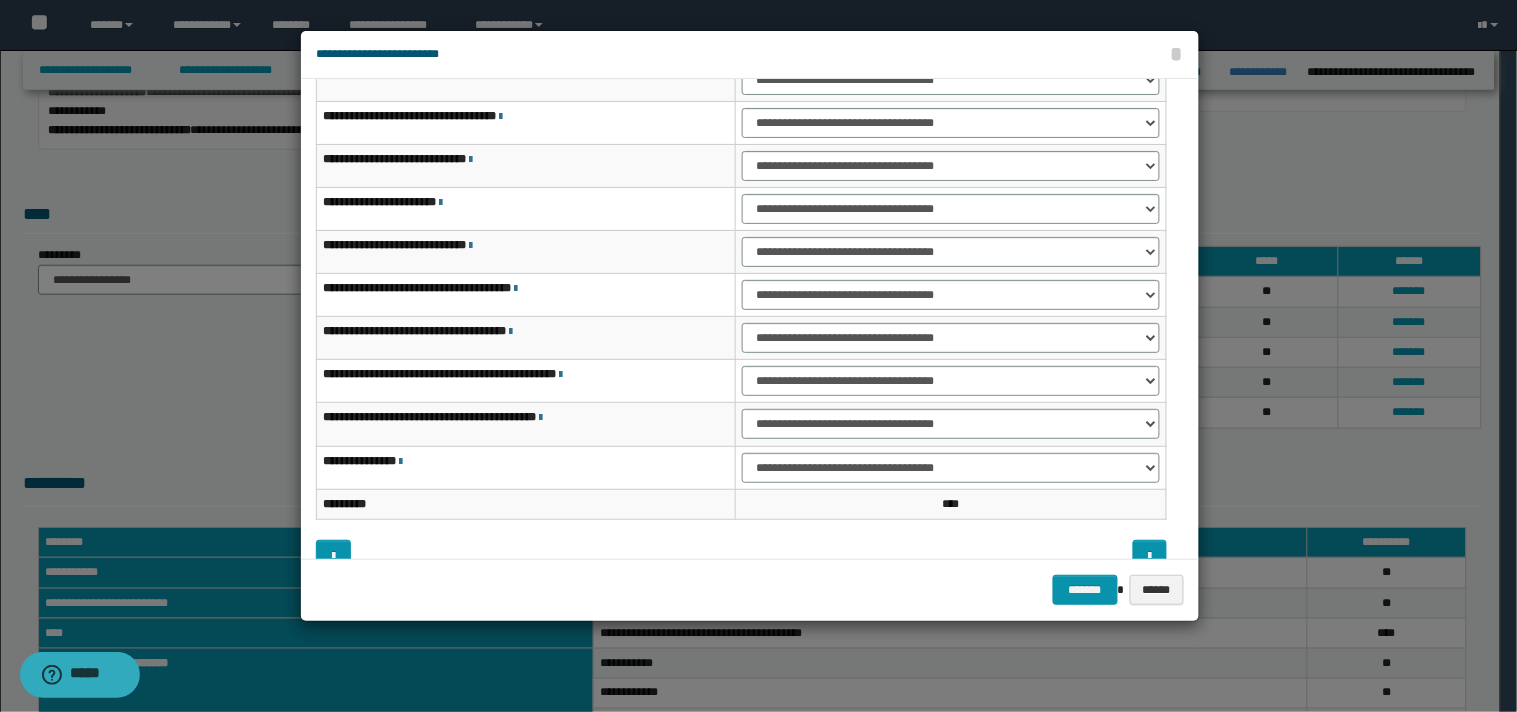 scroll, scrollTop: 123, scrollLeft: 0, axis: vertical 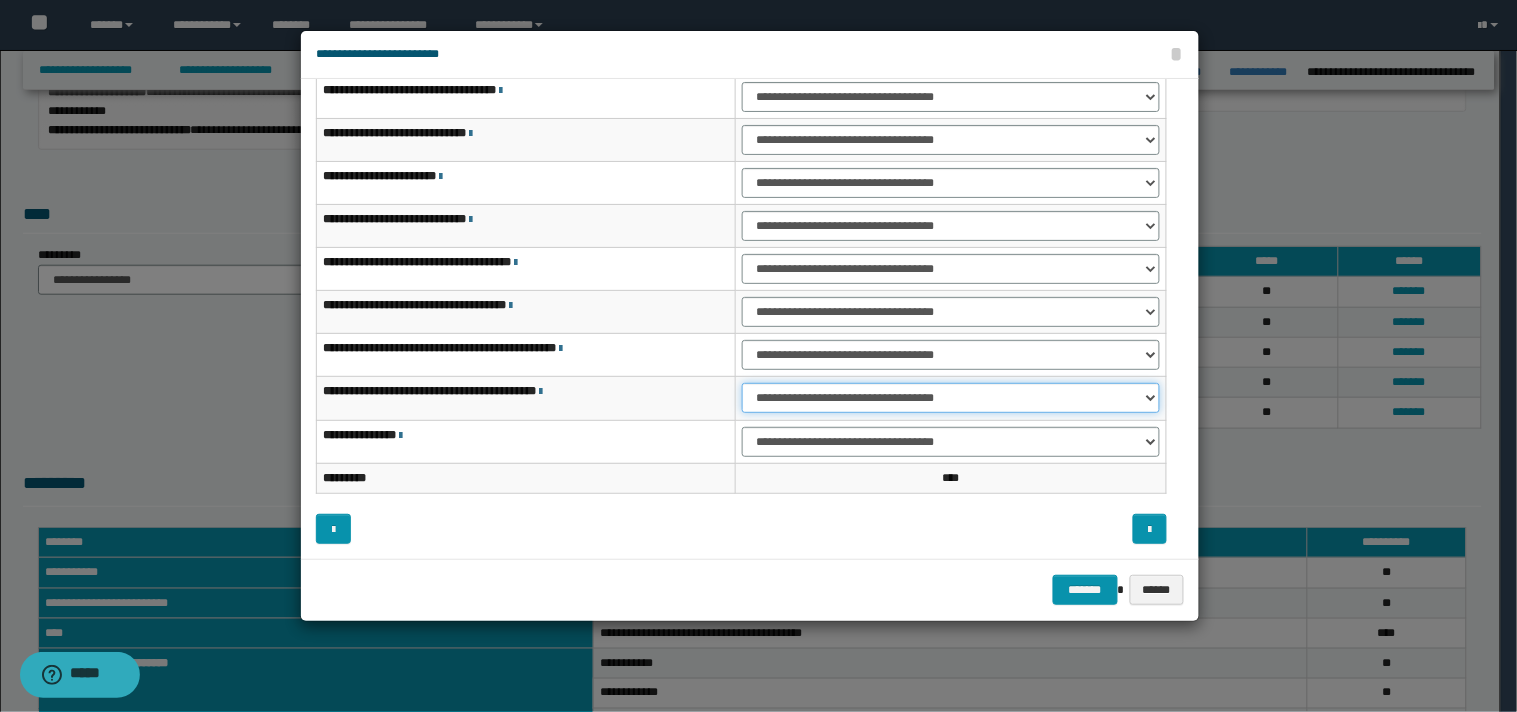drag, startPoint x: 1151, startPoint y: 400, endPoint x: 1102, endPoint y: 411, distance: 50.219517 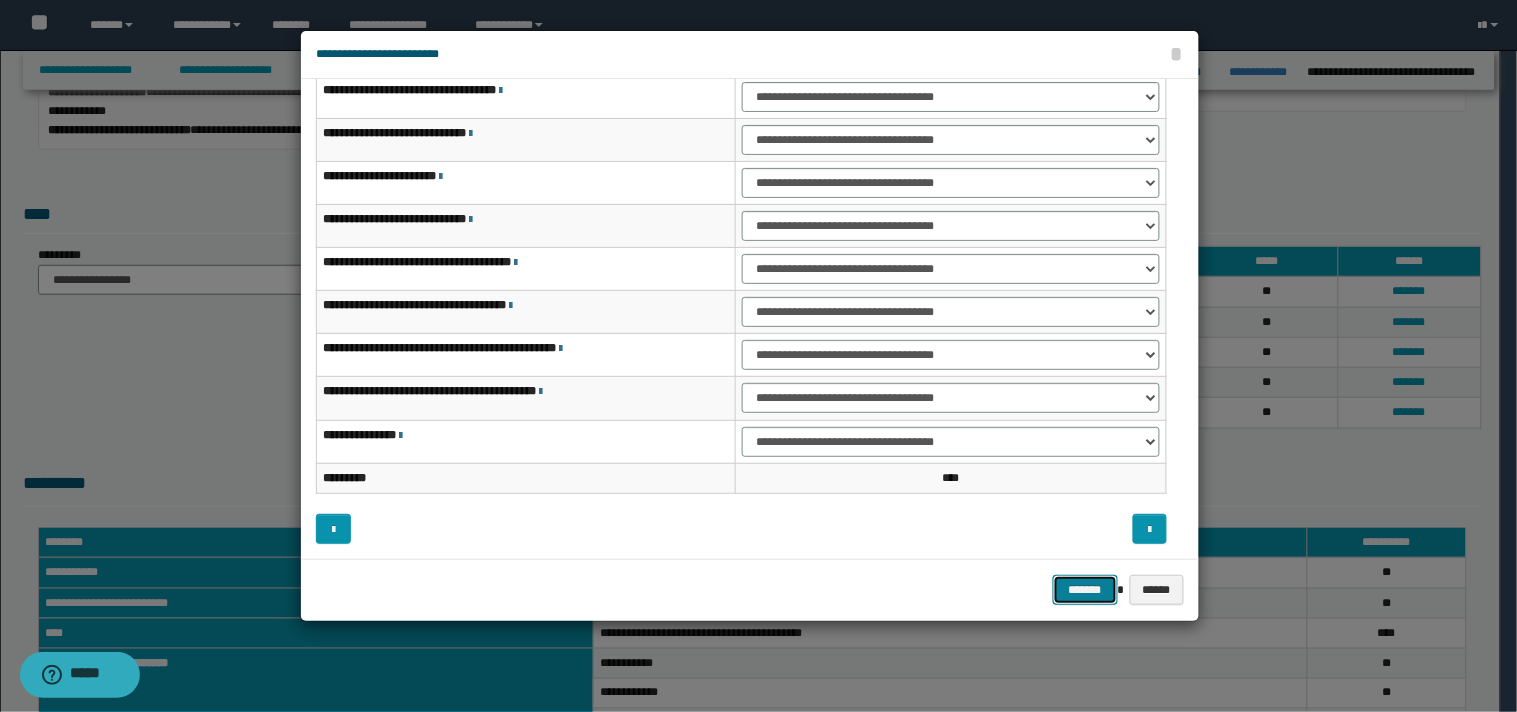 drag, startPoint x: 1078, startPoint y: 591, endPoint x: 1114, endPoint y: 585, distance: 36.496574 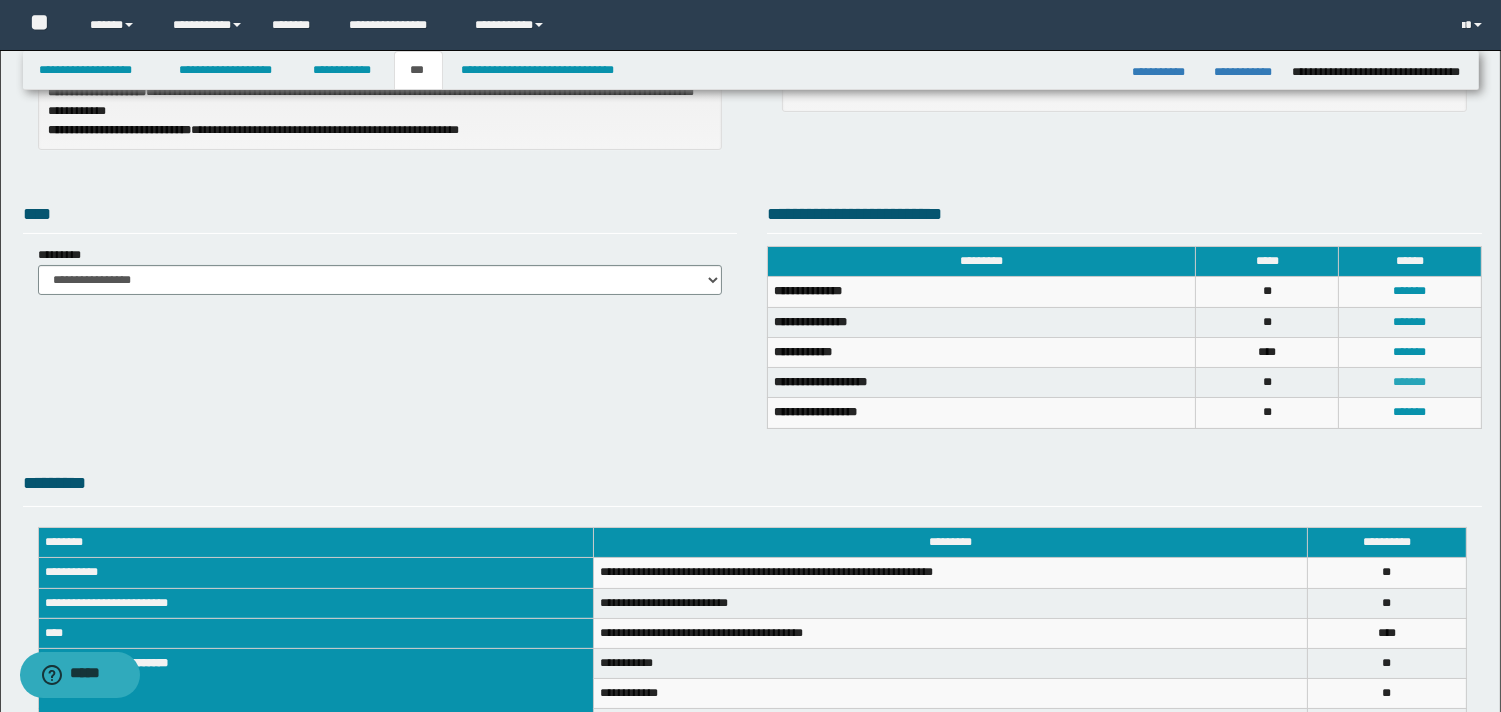 click on "*******" at bounding box center (1410, 382) 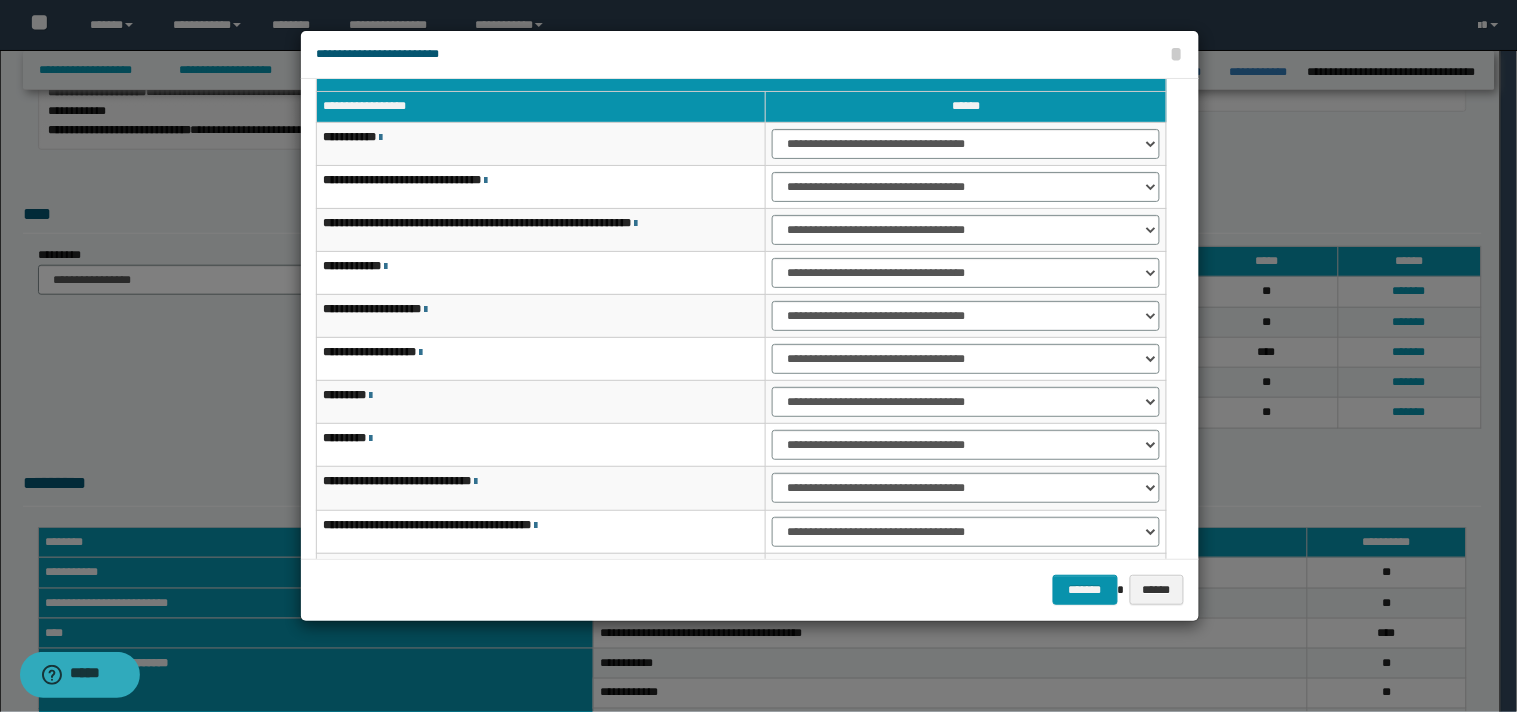 scroll, scrollTop: 0, scrollLeft: 0, axis: both 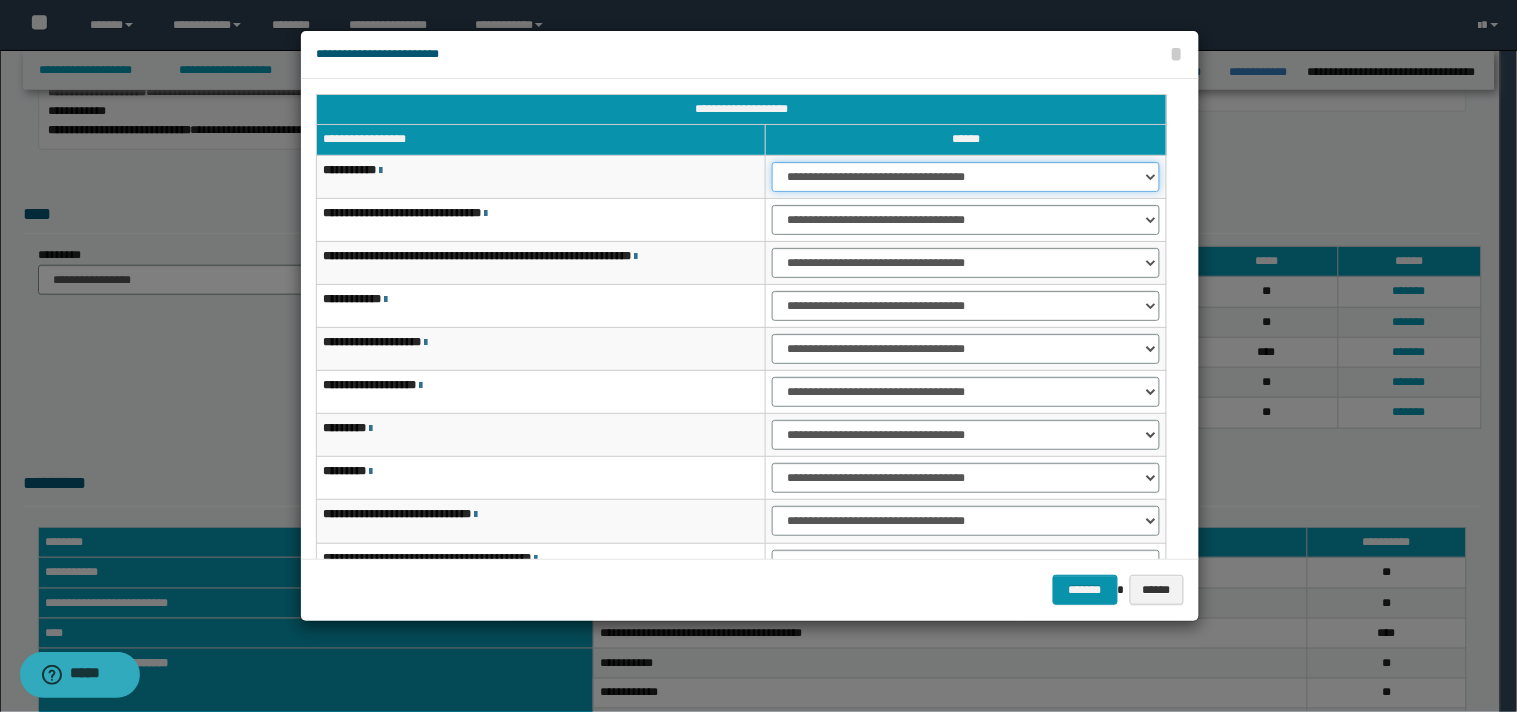click on "**********" at bounding box center (966, 177) 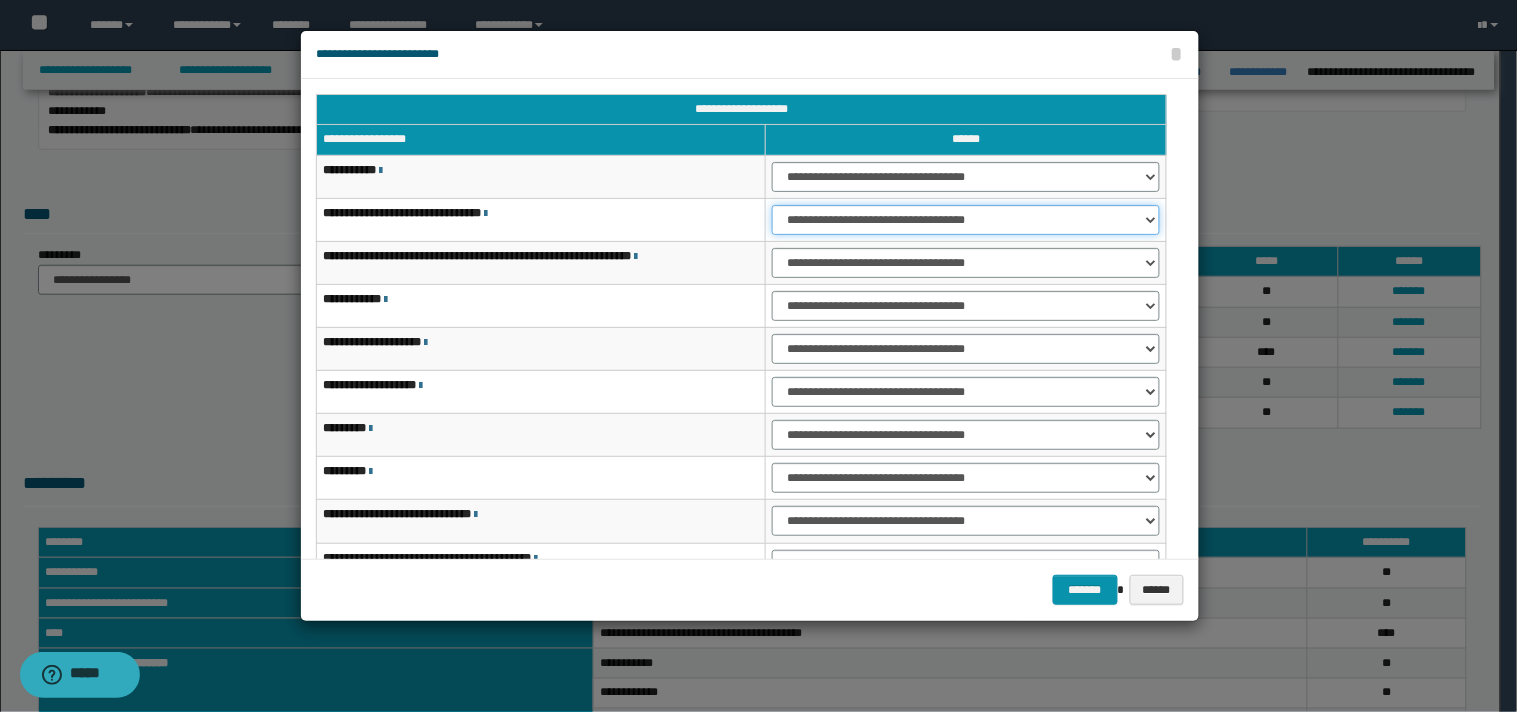 click on "**********" at bounding box center (966, 220) 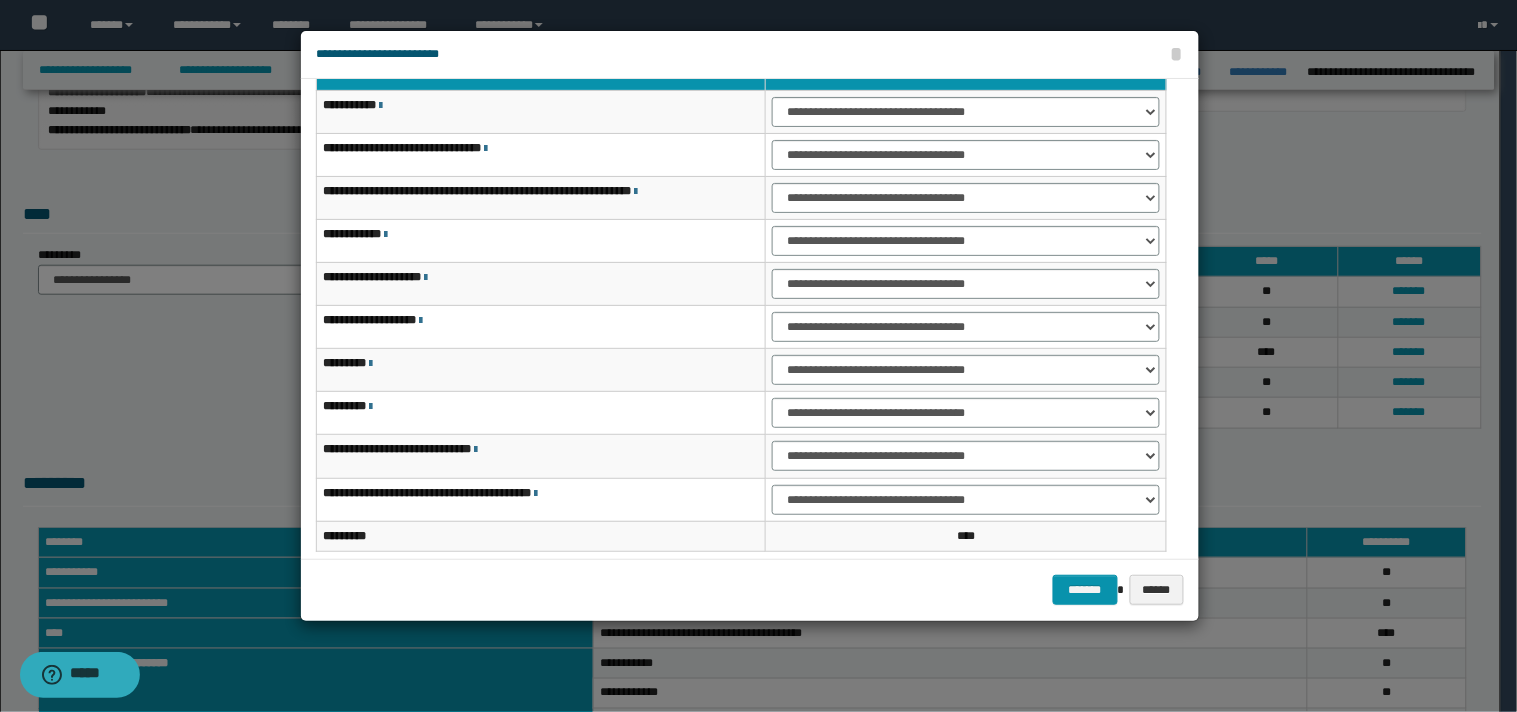 scroll, scrollTop: 68, scrollLeft: 0, axis: vertical 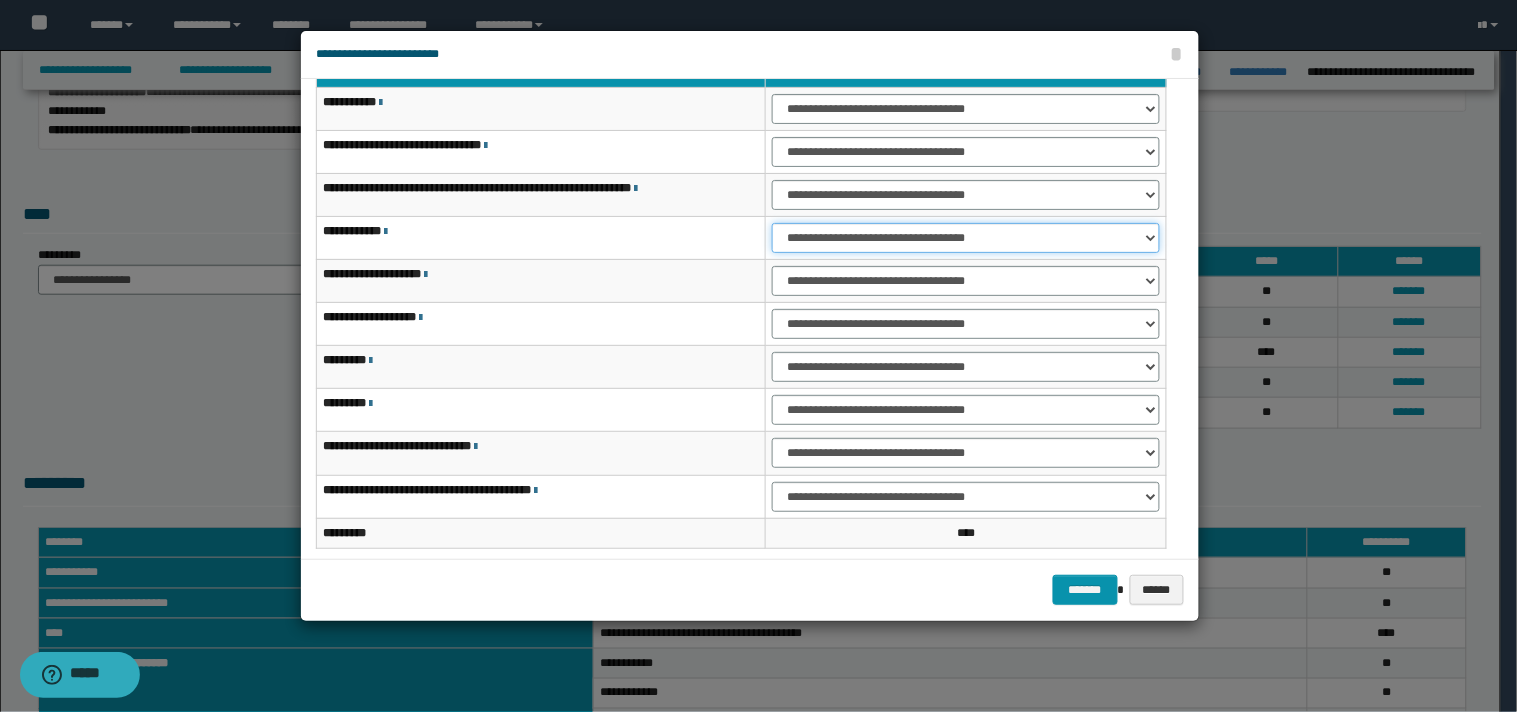 drag, startPoint x: 1150, startPoint y: 237, endPoint x: 1120, endPoint y: 248, distance: 31.95309 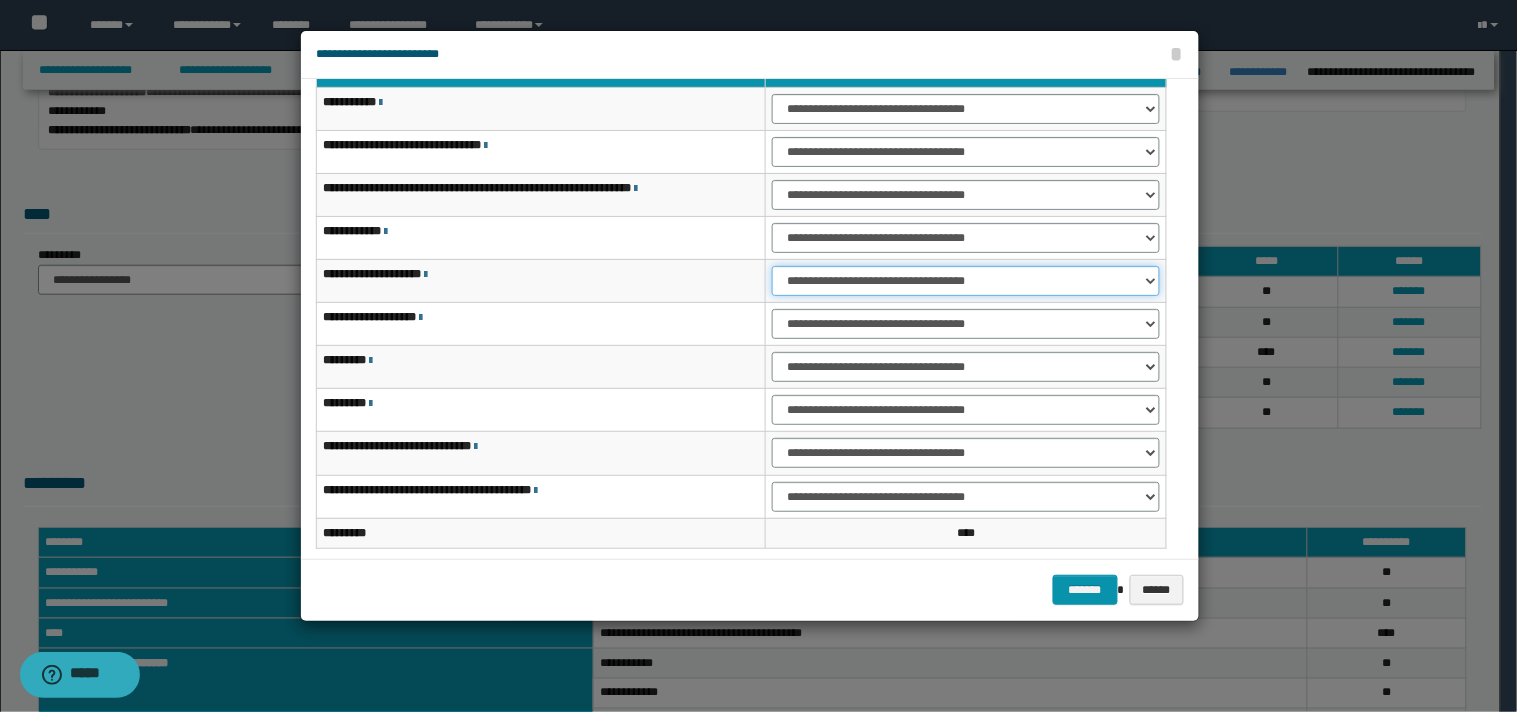 drag, startPoint x: 1153, startPoint y: 276, endPoint x: 1090, endPoint y: 294, distance: 65.52099 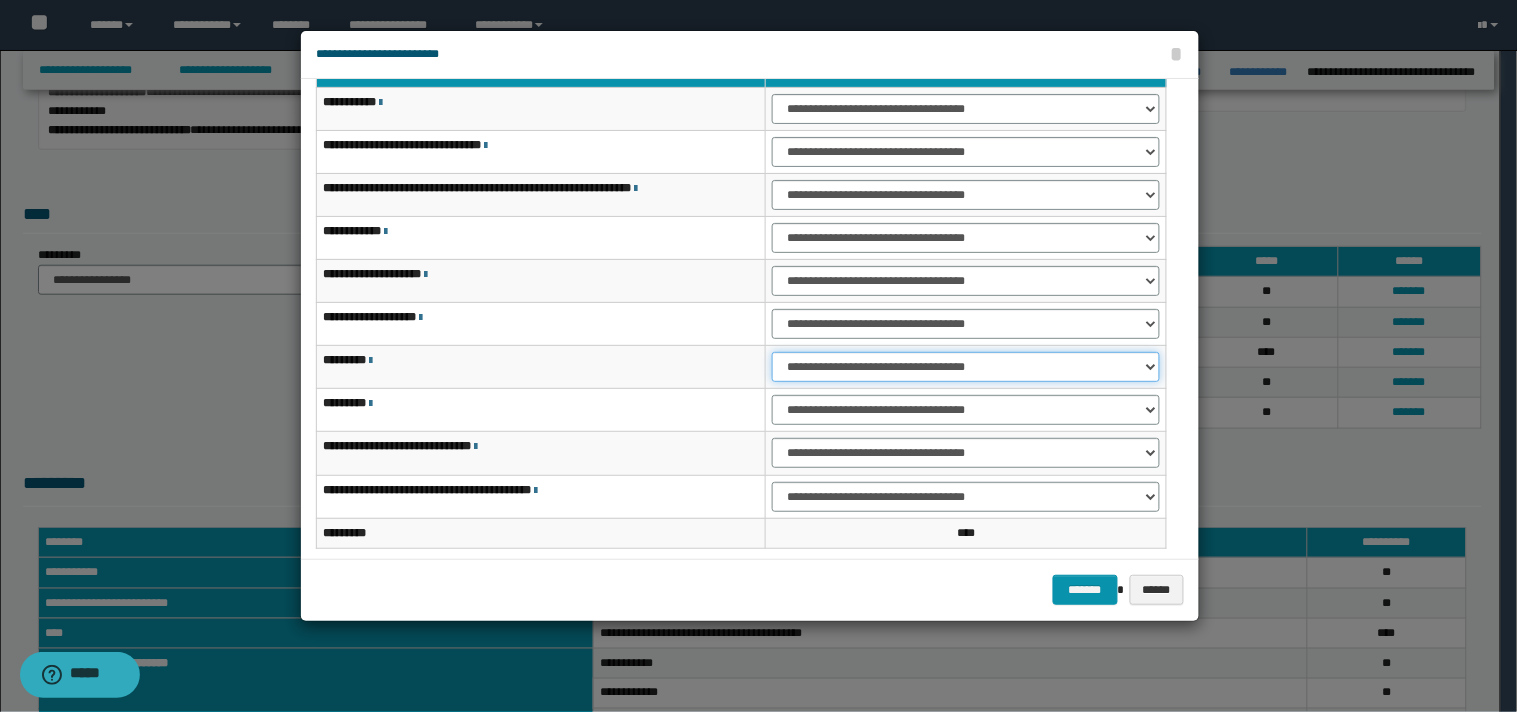 drag, startPoint x: 1147, startPoint y: 367, endPoint x: 1101, endPoint y: 377, distance: 47.07441 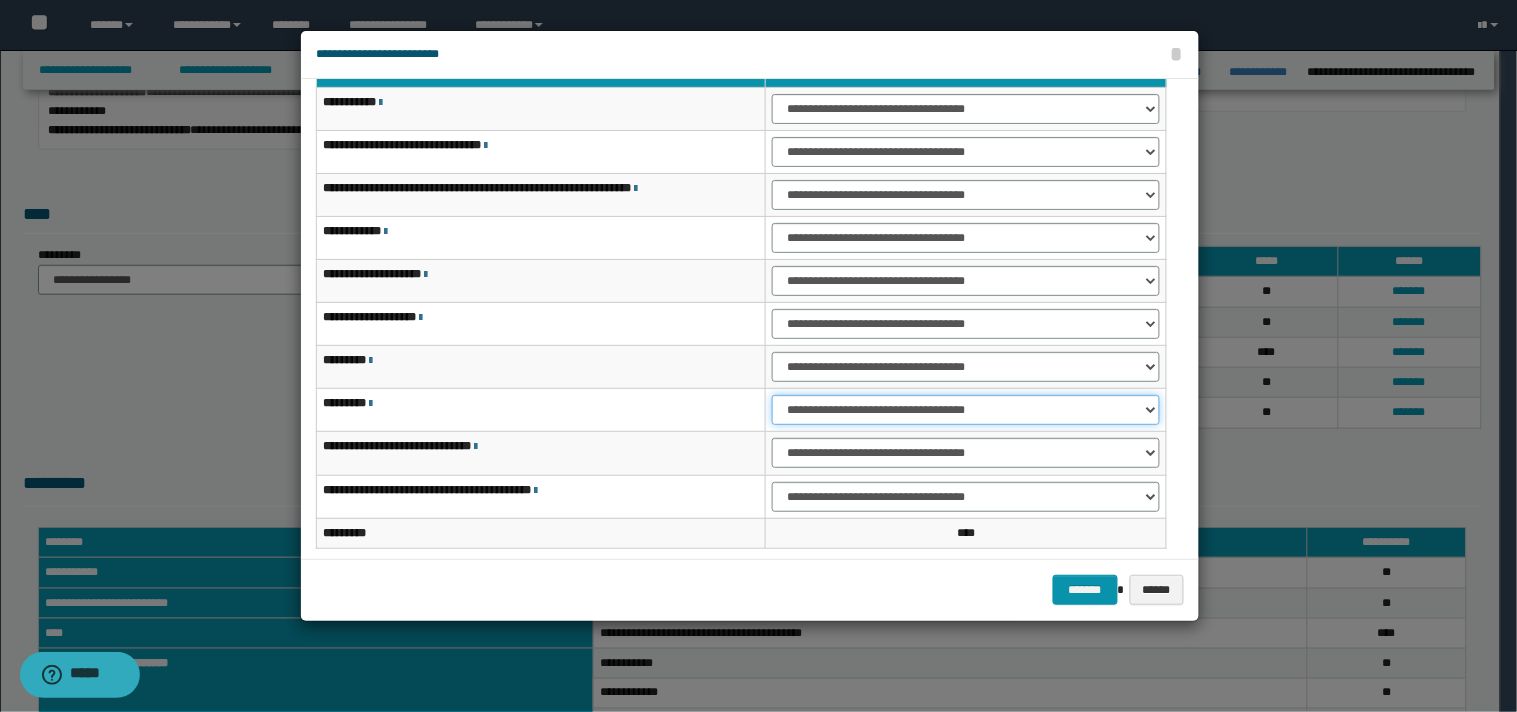 drag, startPoint x: 1151, startPoint y: 407, endPoint x: 1124, endPoint y: 421, distance: 30.413813 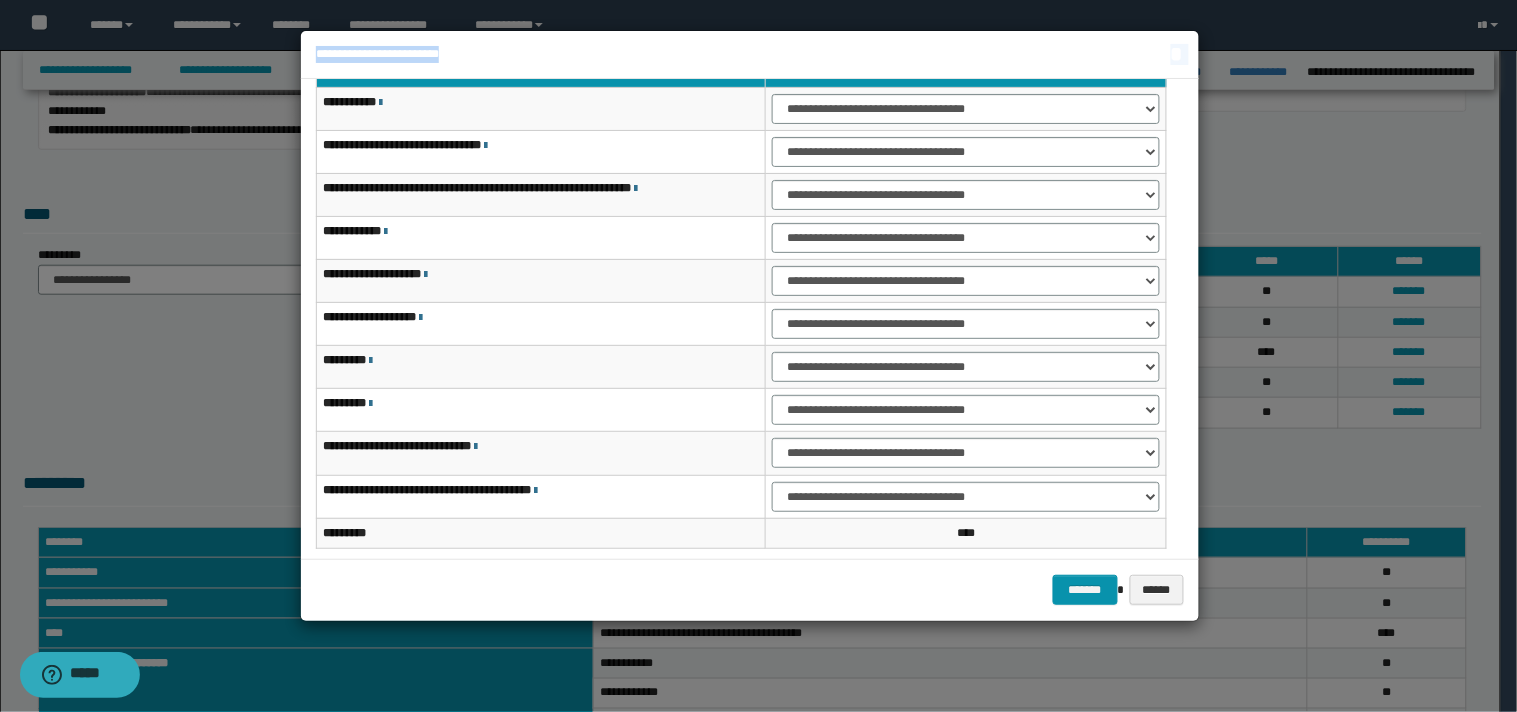 drag, startPoint x: 1202, startPoint y: 381, endPoint x: 1201, endPoint y: 453, distance: 72.00694 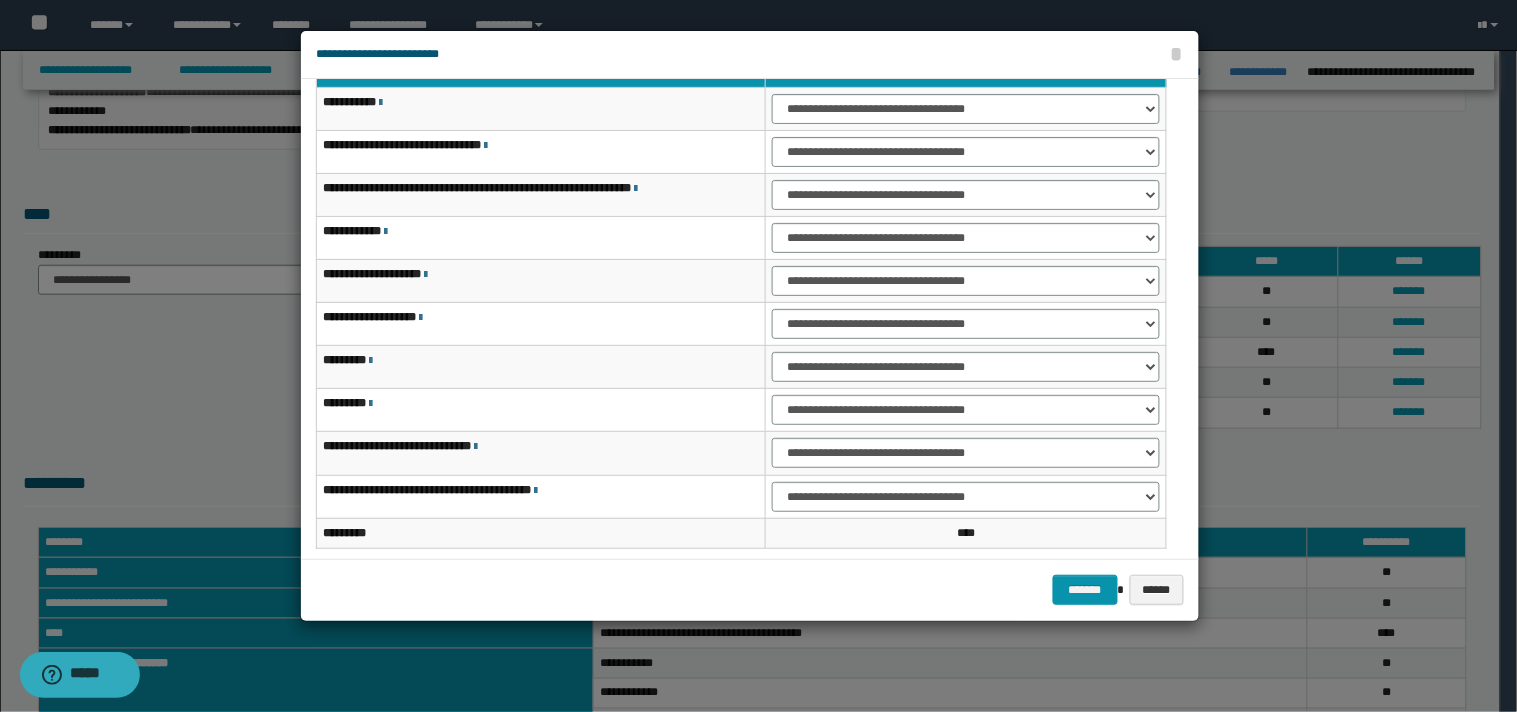 click on "*******
******" at bounding box center (750, 590) 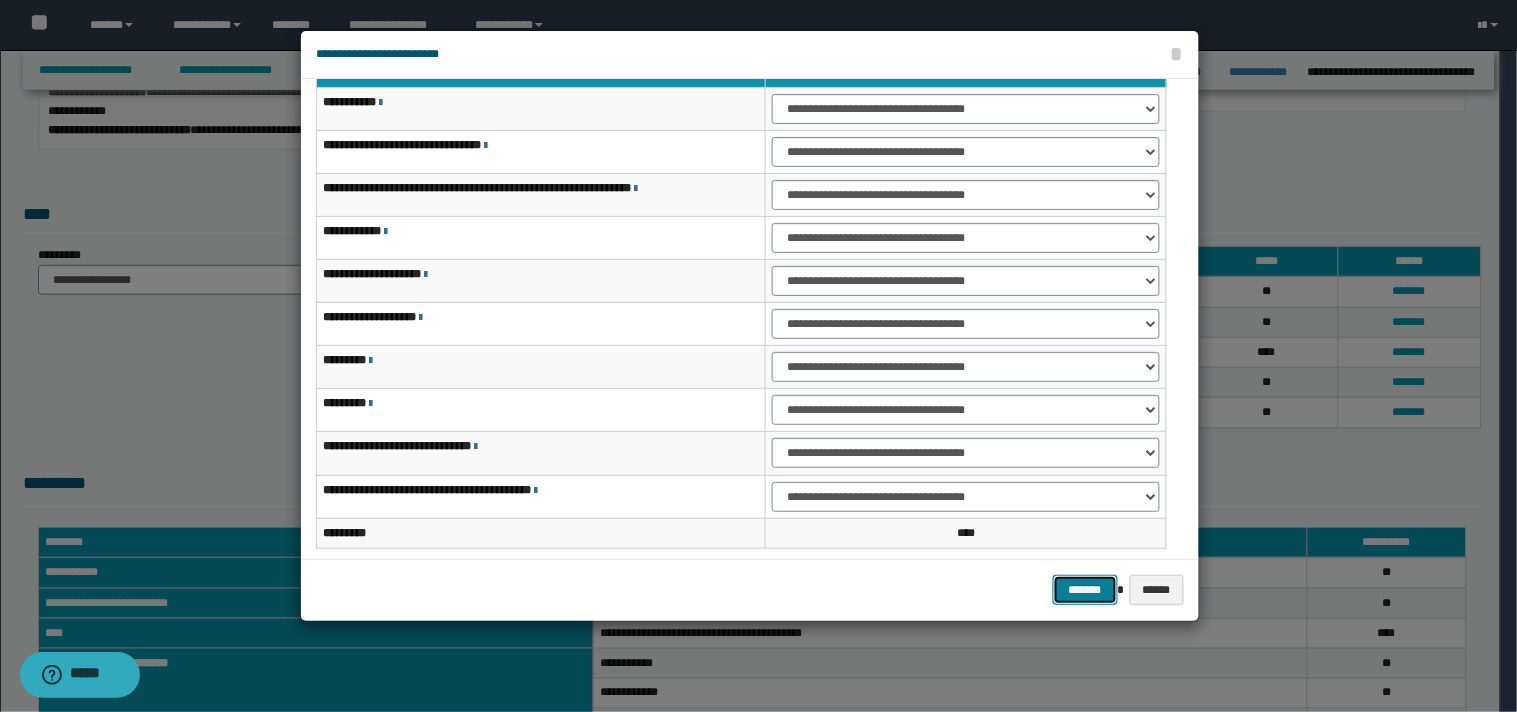 drag, startPoint x: 1071, startPoint y: 590, endPoint x: 1088, endPoint y: 584, distance: 18.027756 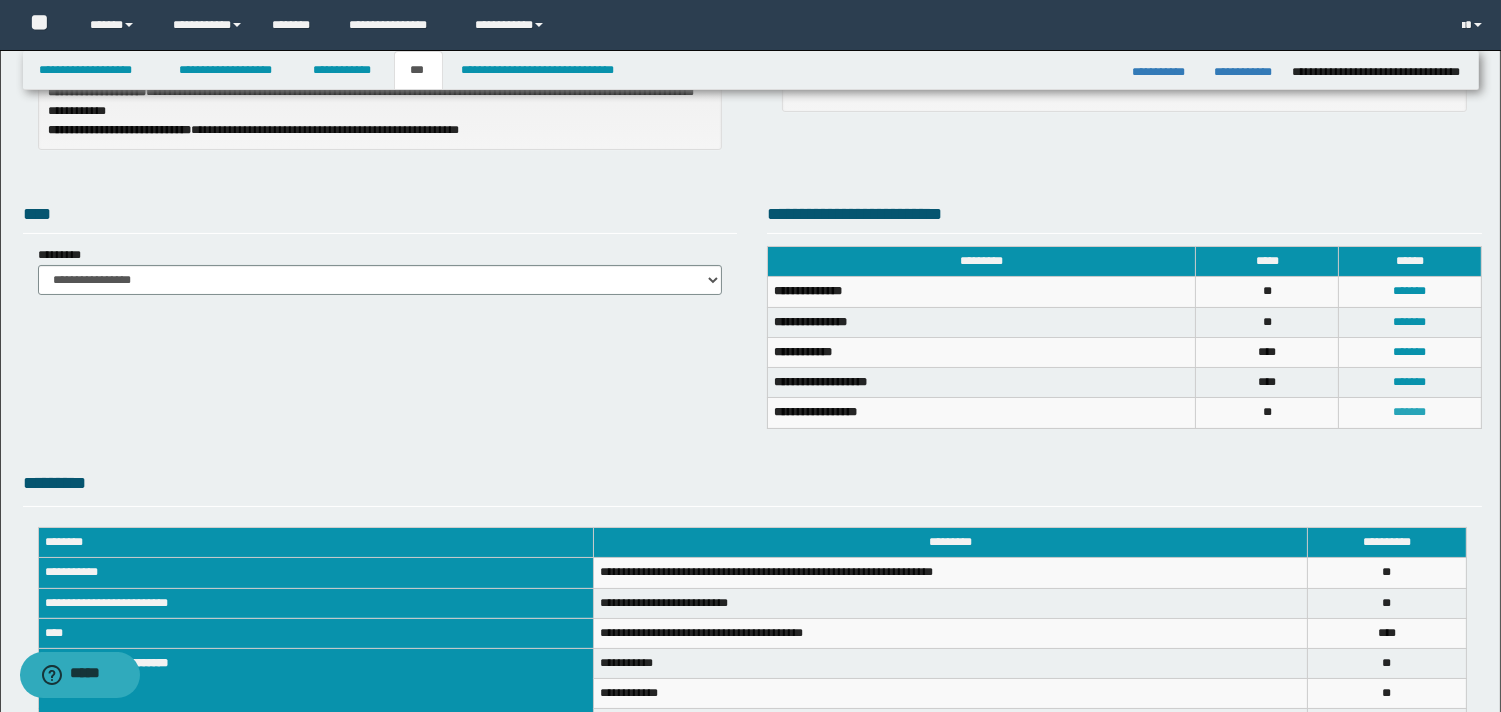 click on "*******" at bounding box center [1410, 412] 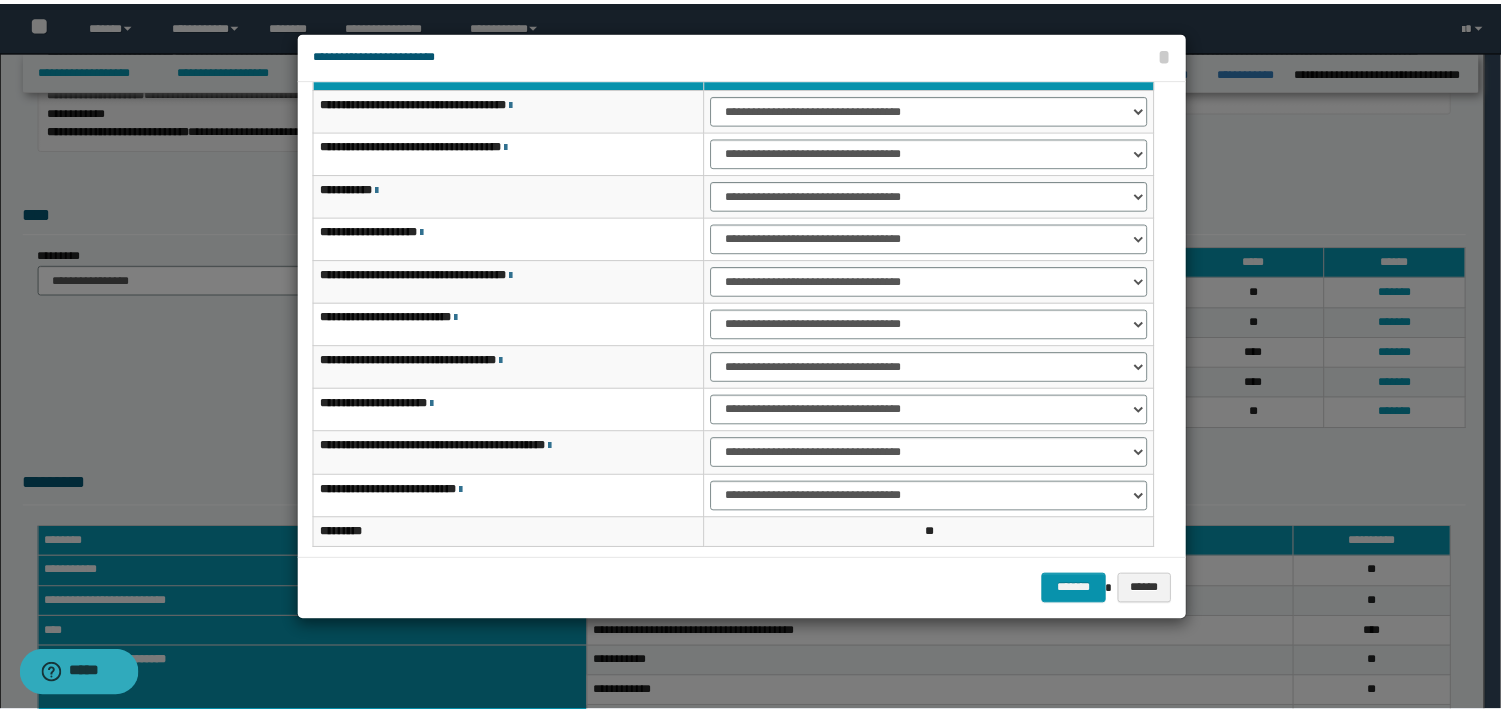 scroll, scrollTop: 0, scrollLeft: 0, axis: both 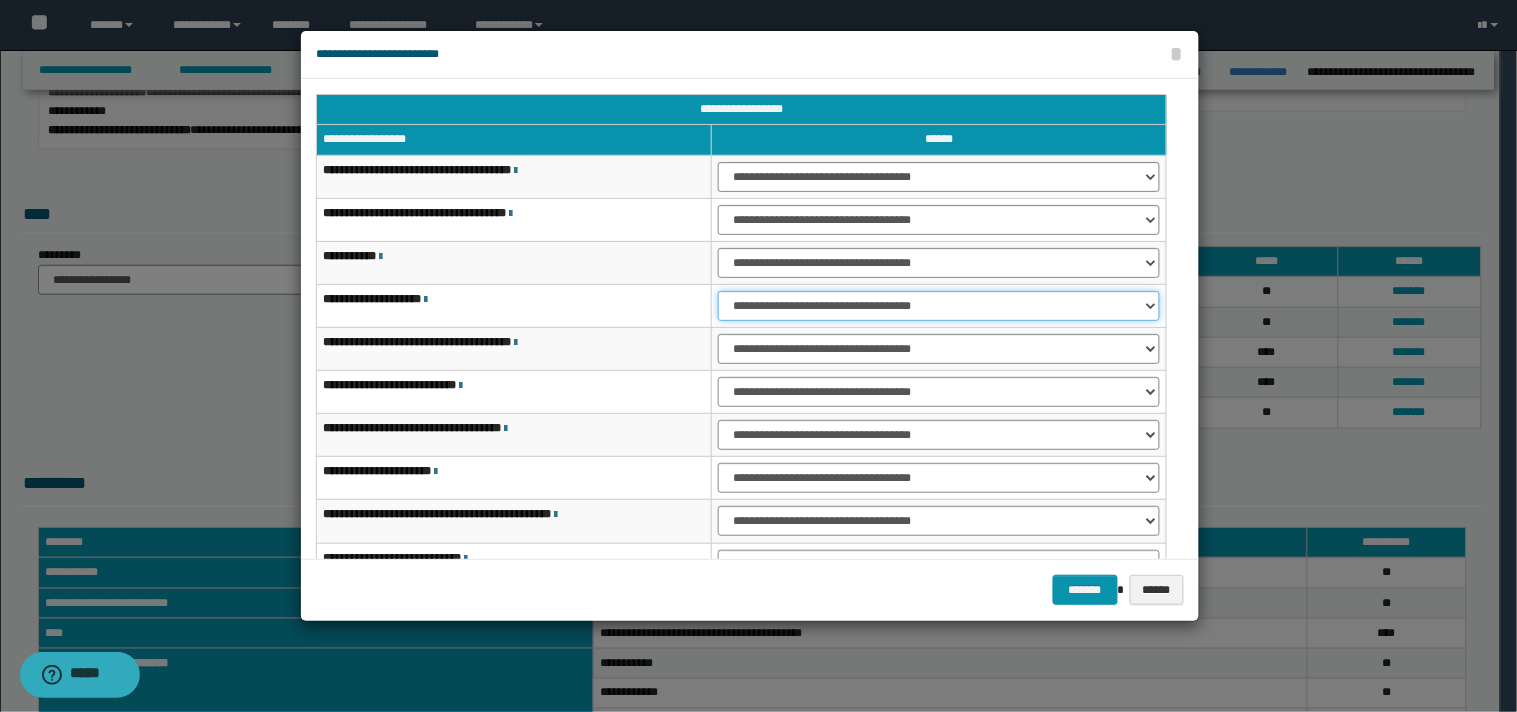 drag, startPoint x: 1151, startPoint y: 303, endPoint x: 1102, endPoint y: 314, distance: 50.219517 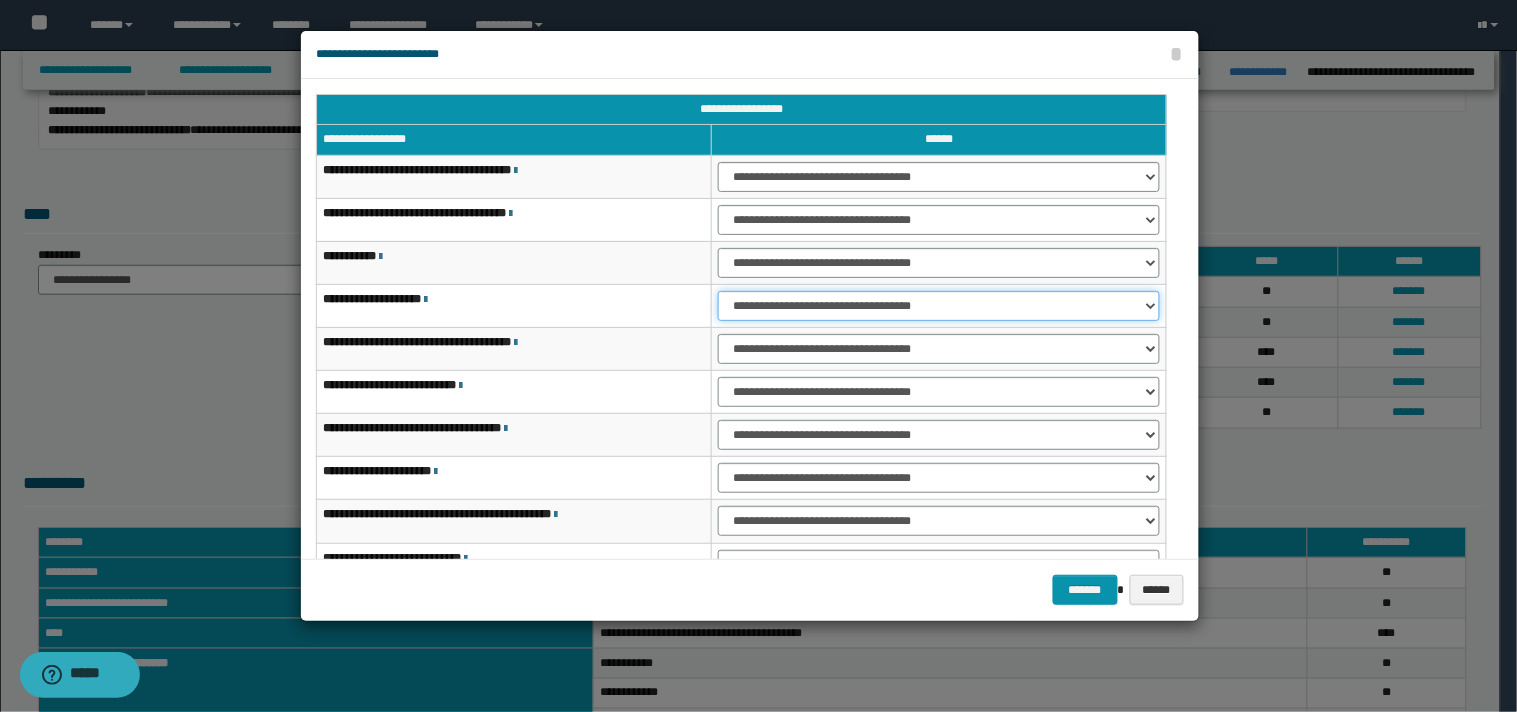 select on "***" 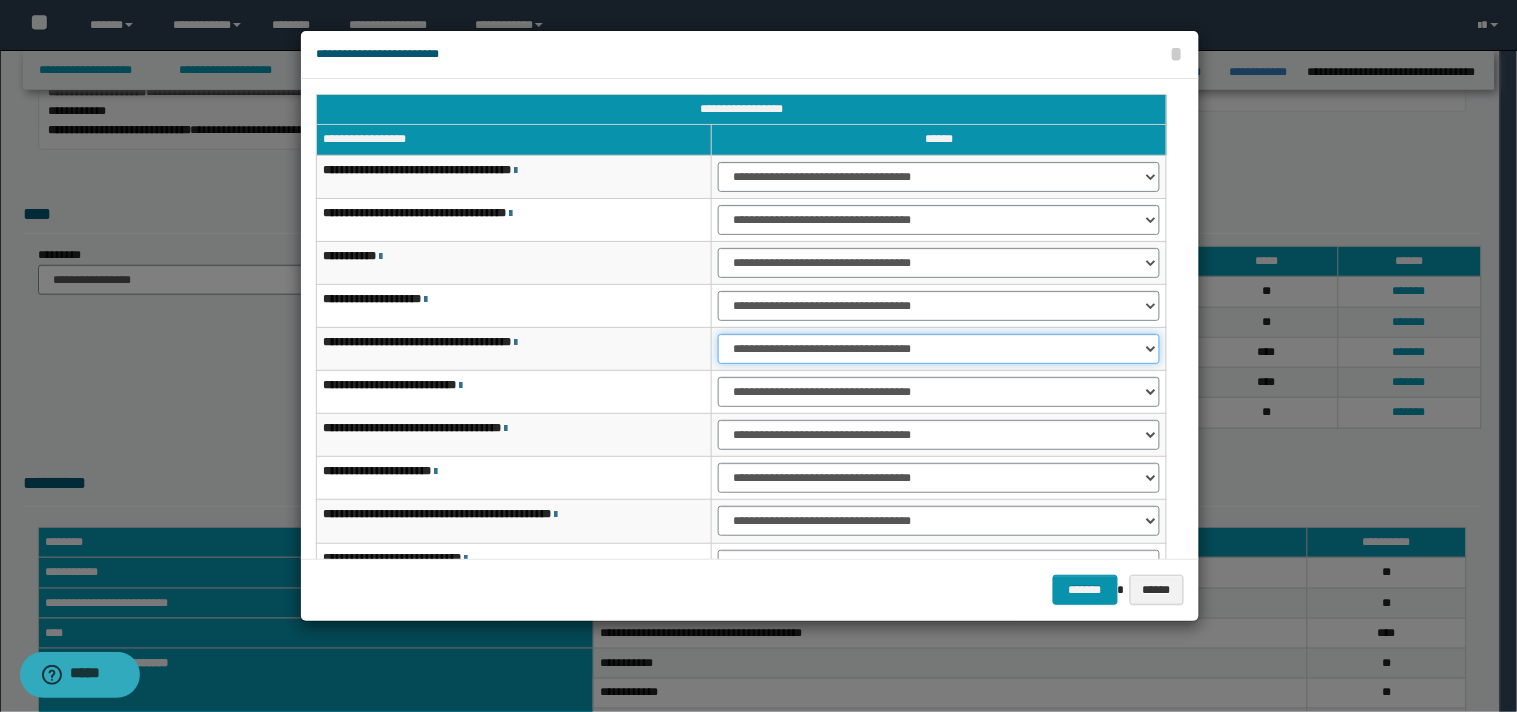 click on "**********" at bounding box center [939, 349] 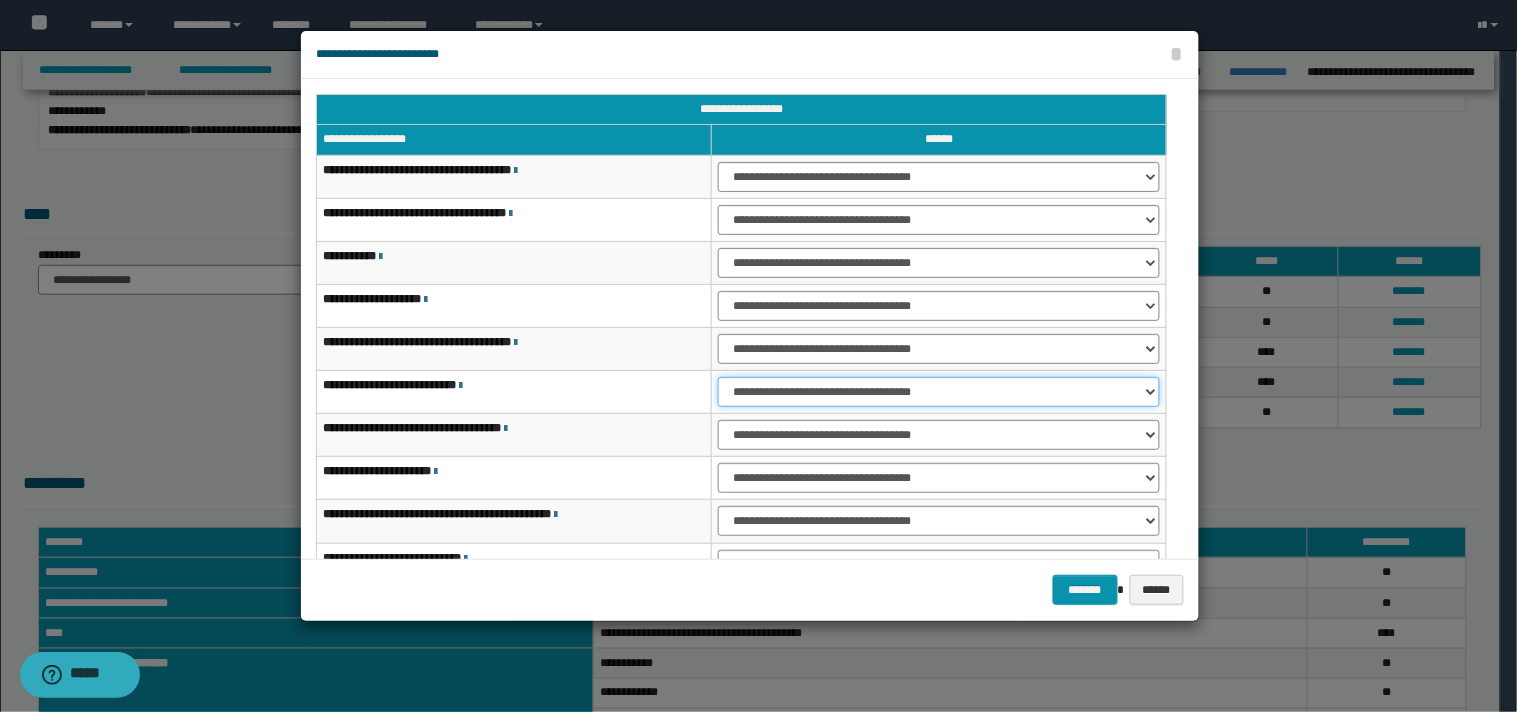 drag, startPoint x: 1152, startPoint y: 394, endPoint x: 1065, endPoint y: 404, distance: 87.57283 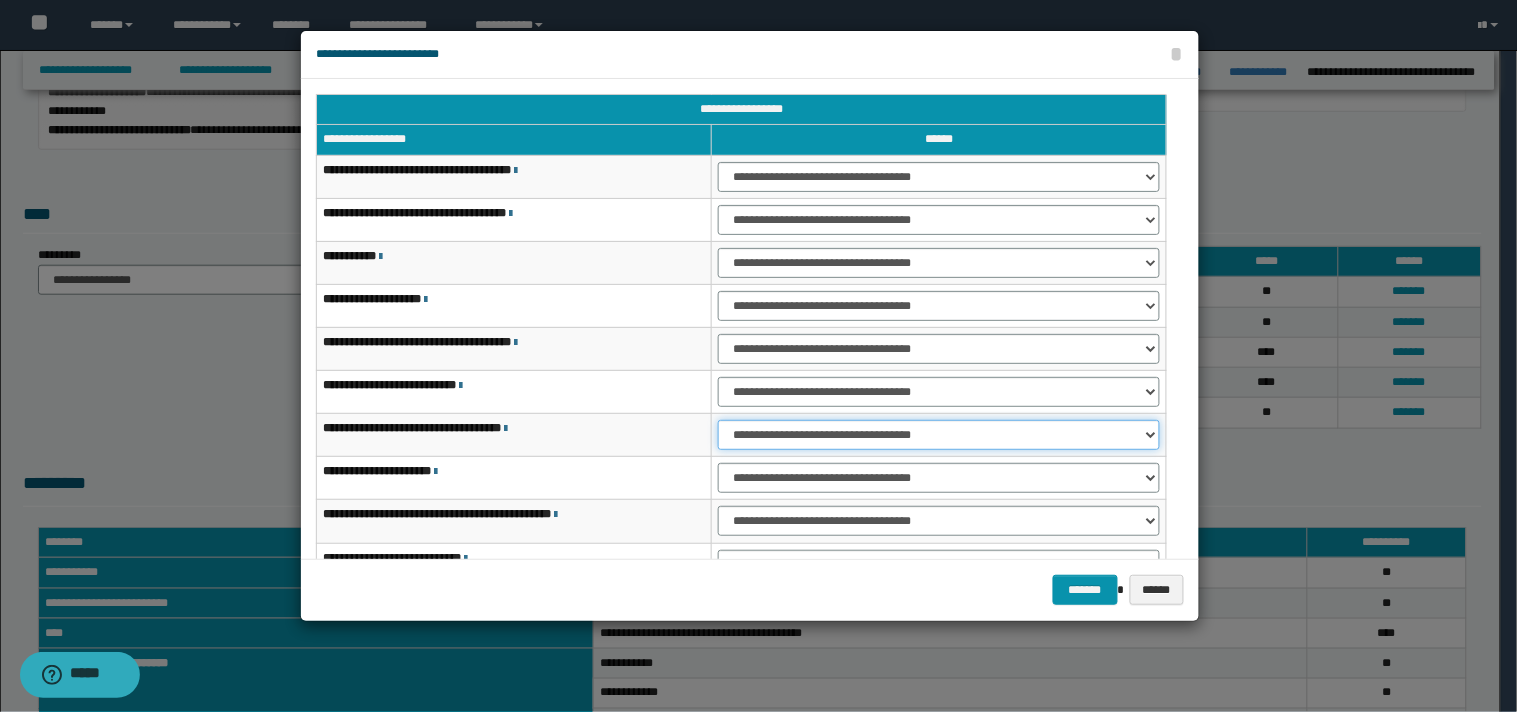 click on "**********" at bounding box center [939, 435] 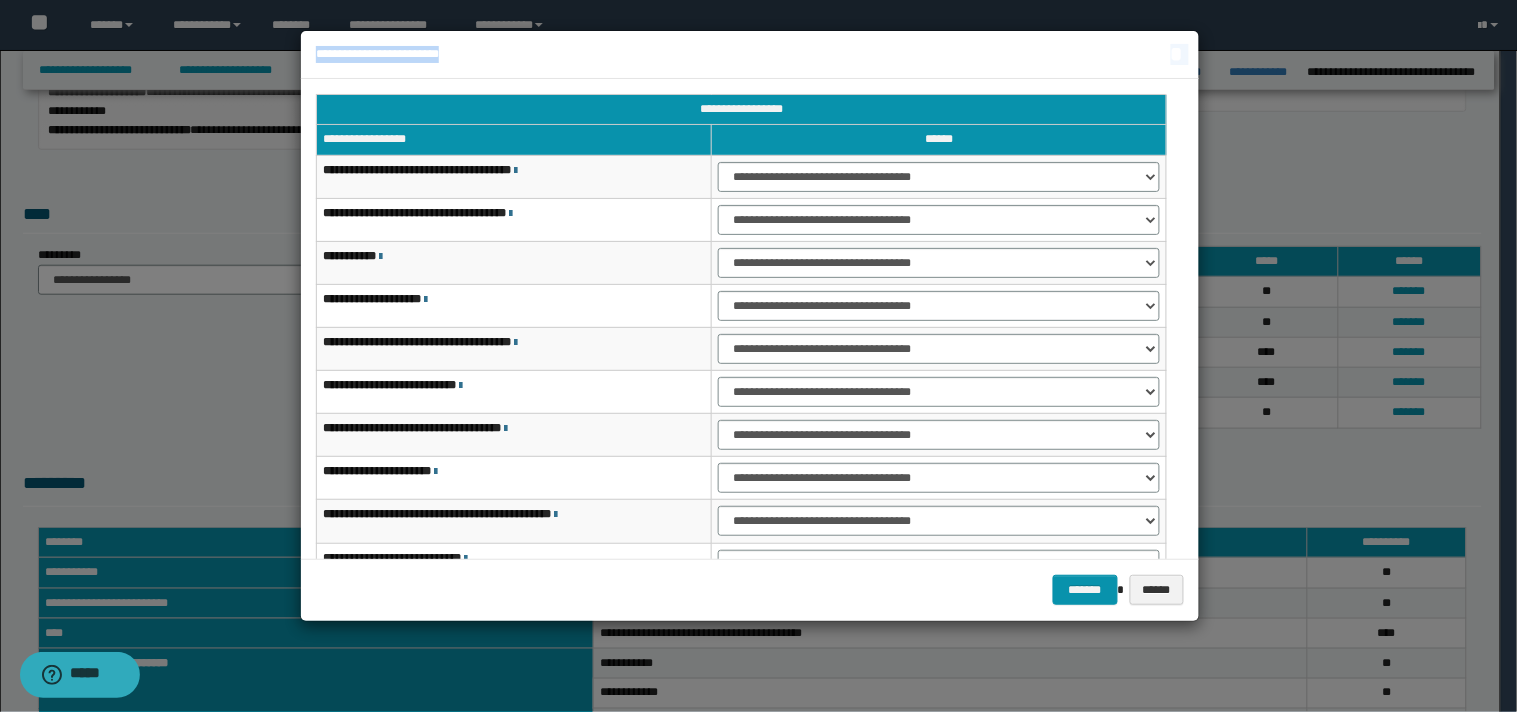 drag, startPoint x: 1204, startPoint y: 336, endPoint x: 1188, endPoint y: 510, distance: 174.73409 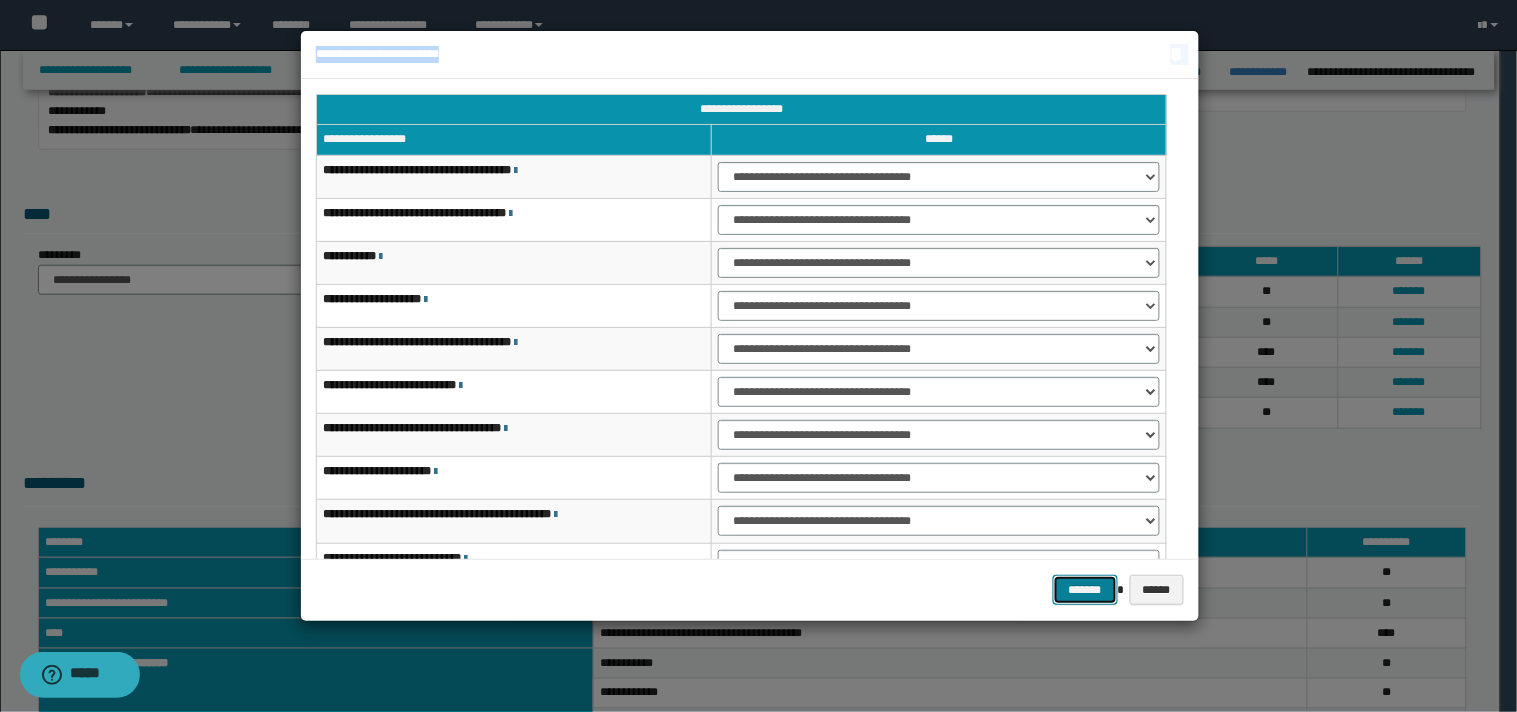 click on "*******" at bounding box center (1085, 590) 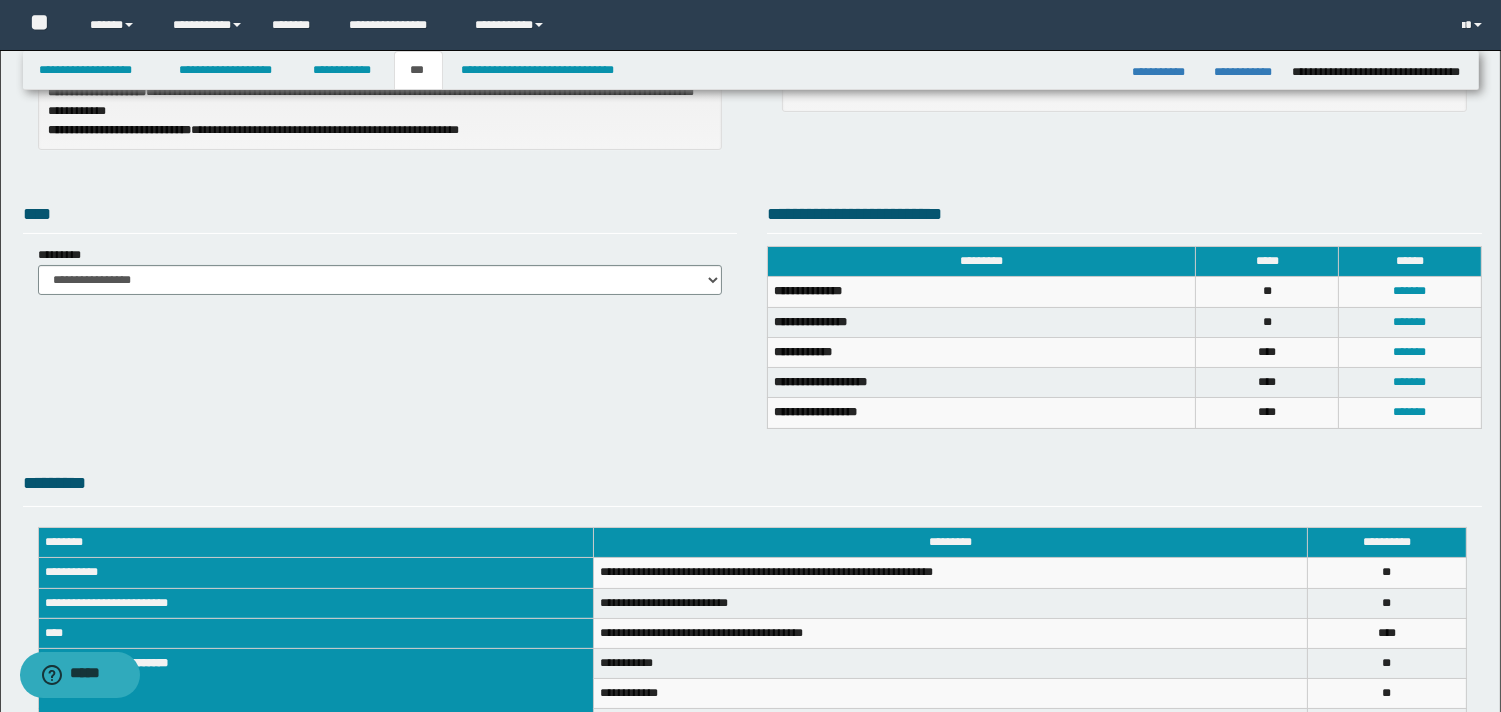 scroll, scrollTop: 540, scrollLeft: 0, axis: vertical 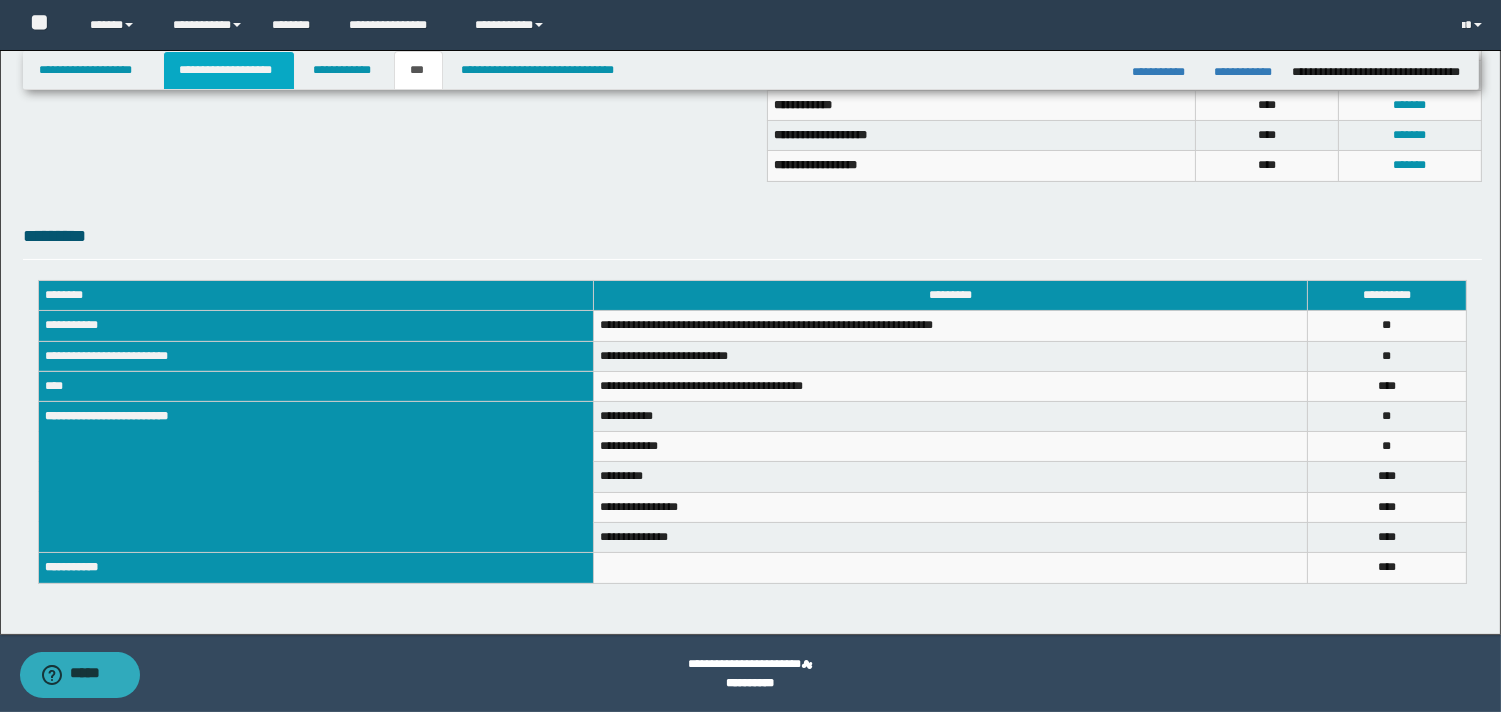click on "**********" at bounding box center (229, 70) 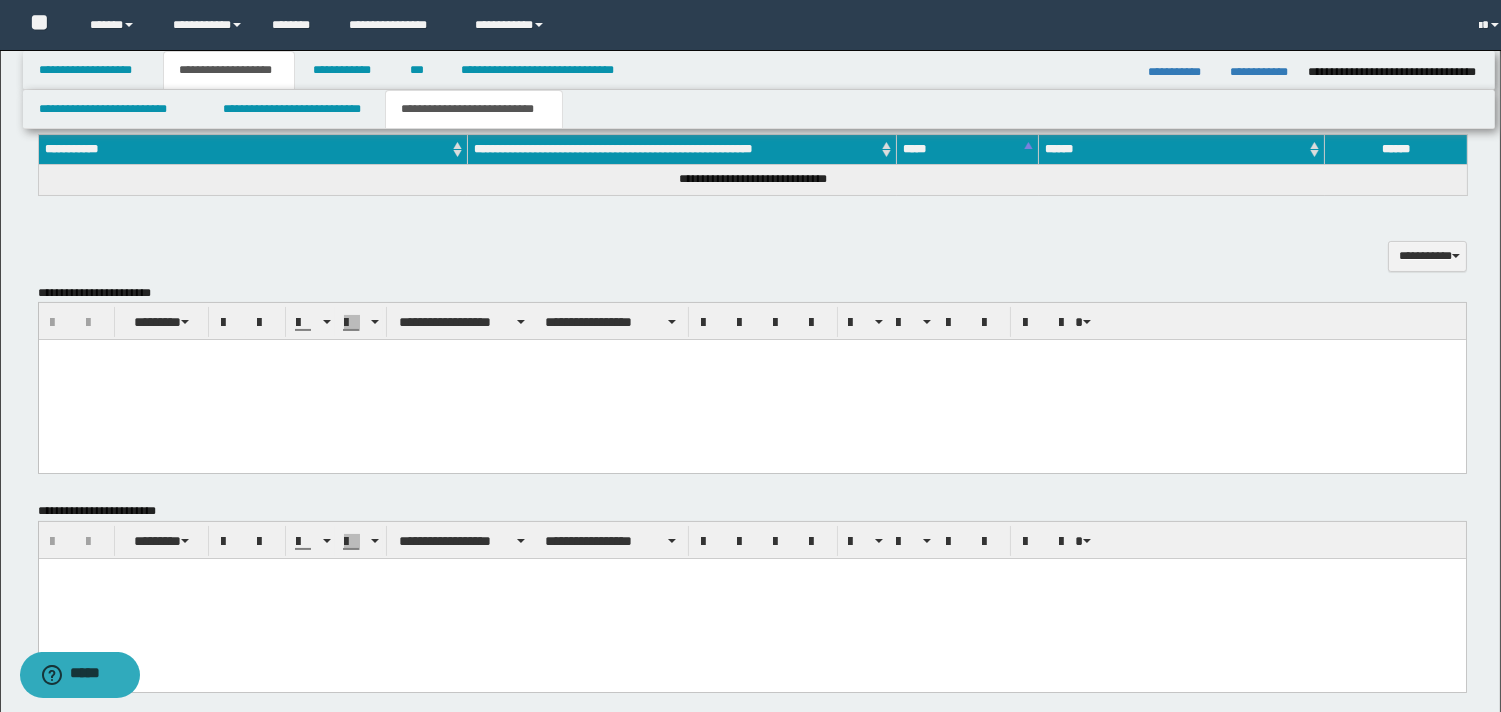 scroll, scrollTop: 571, scrollLeft: 0, axis: vertical 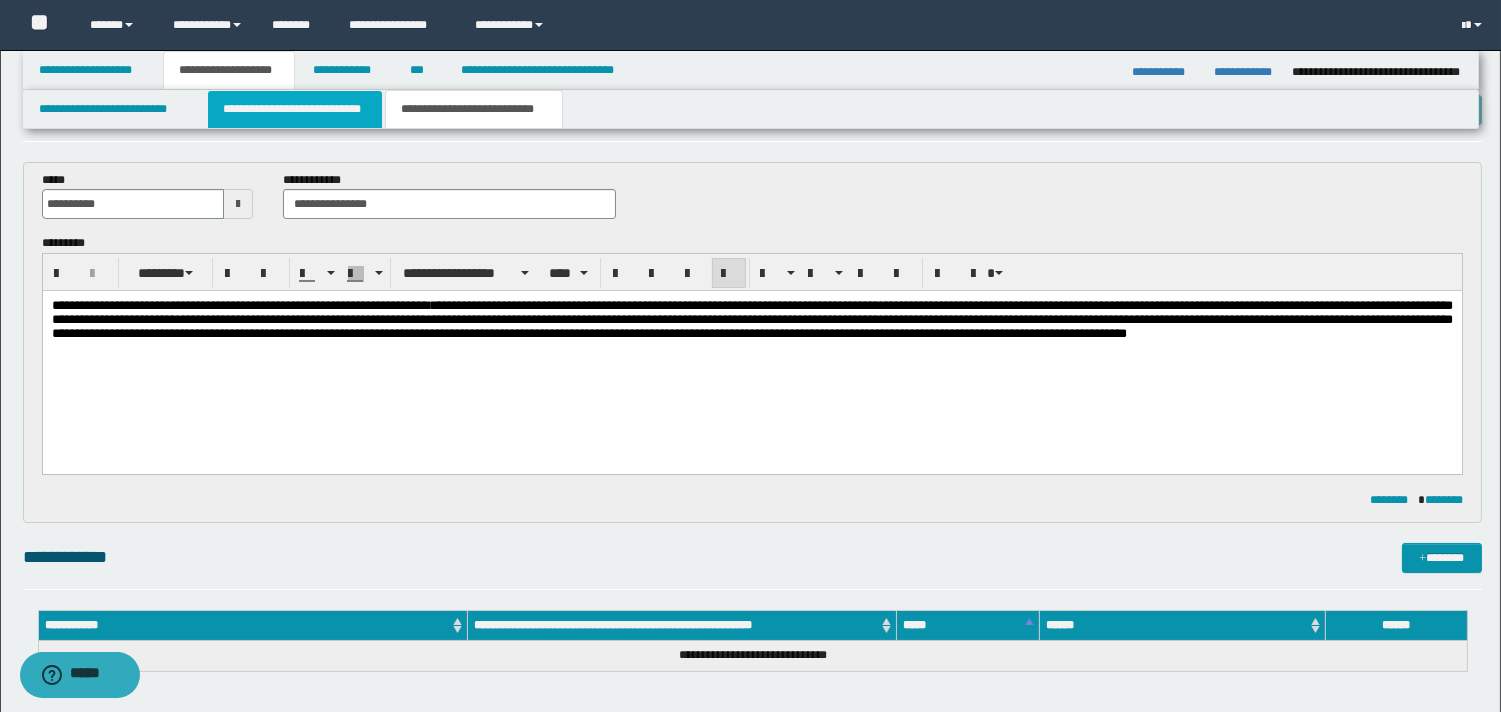click on "**********" at bounding box center [295, 109] 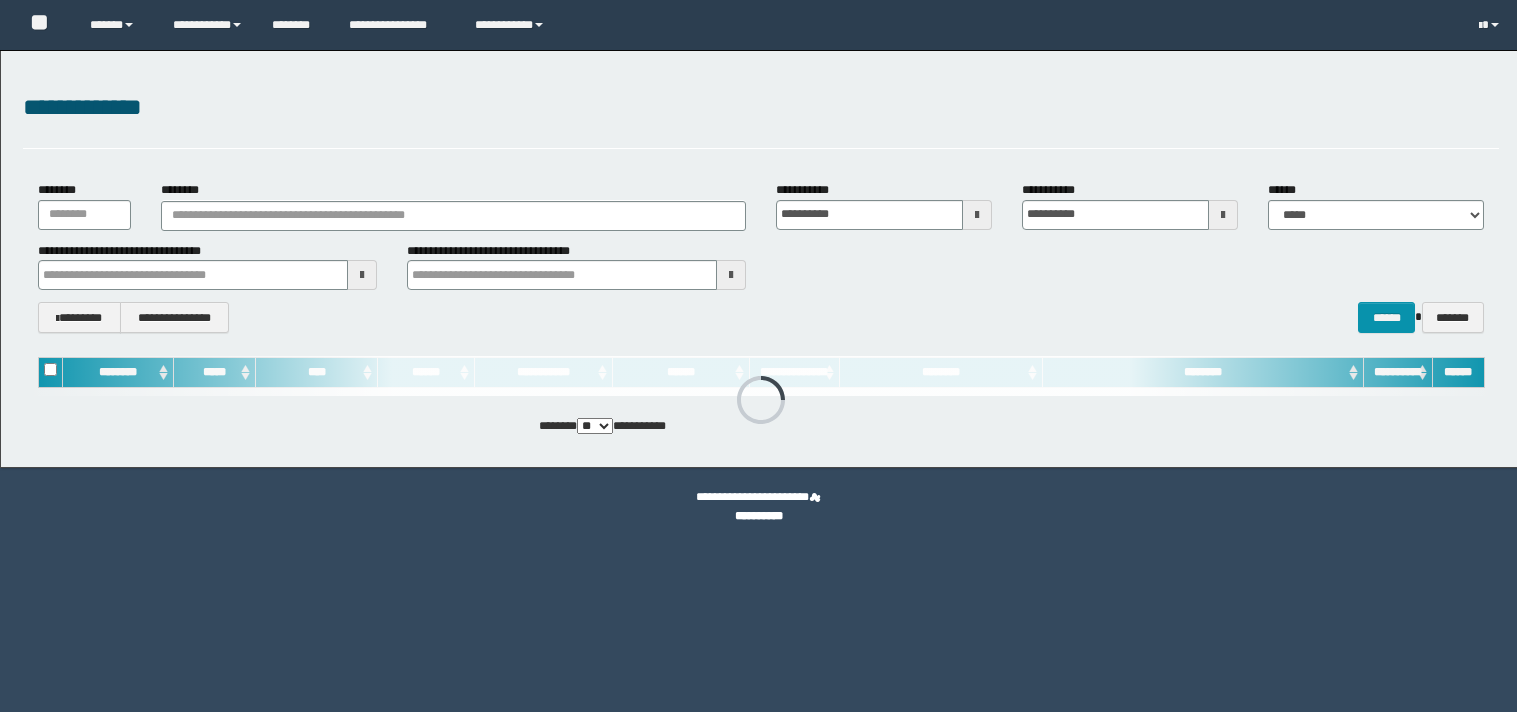 scroll, scrollTop: 0, scrollLeft: 0, axis: both 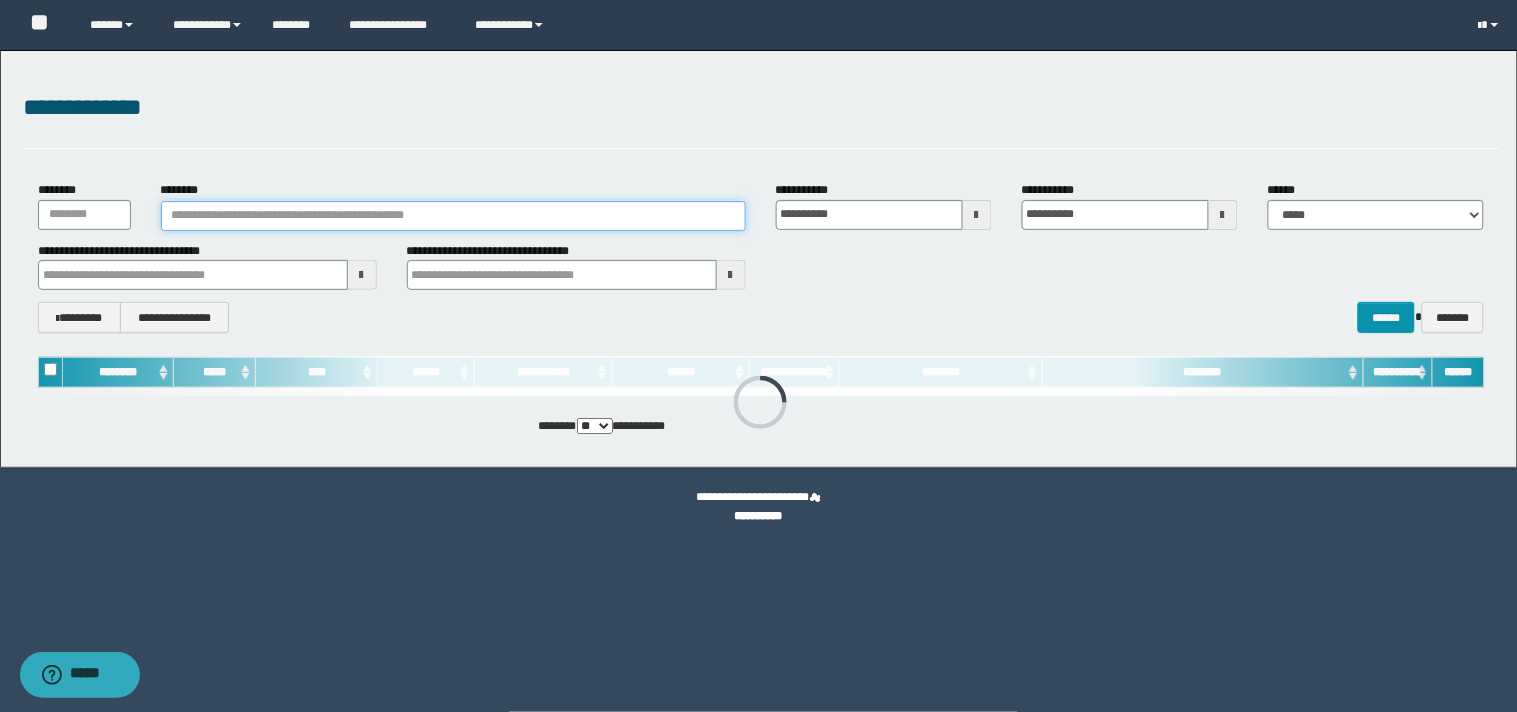 click on "********" at bounding box center (453, 216) 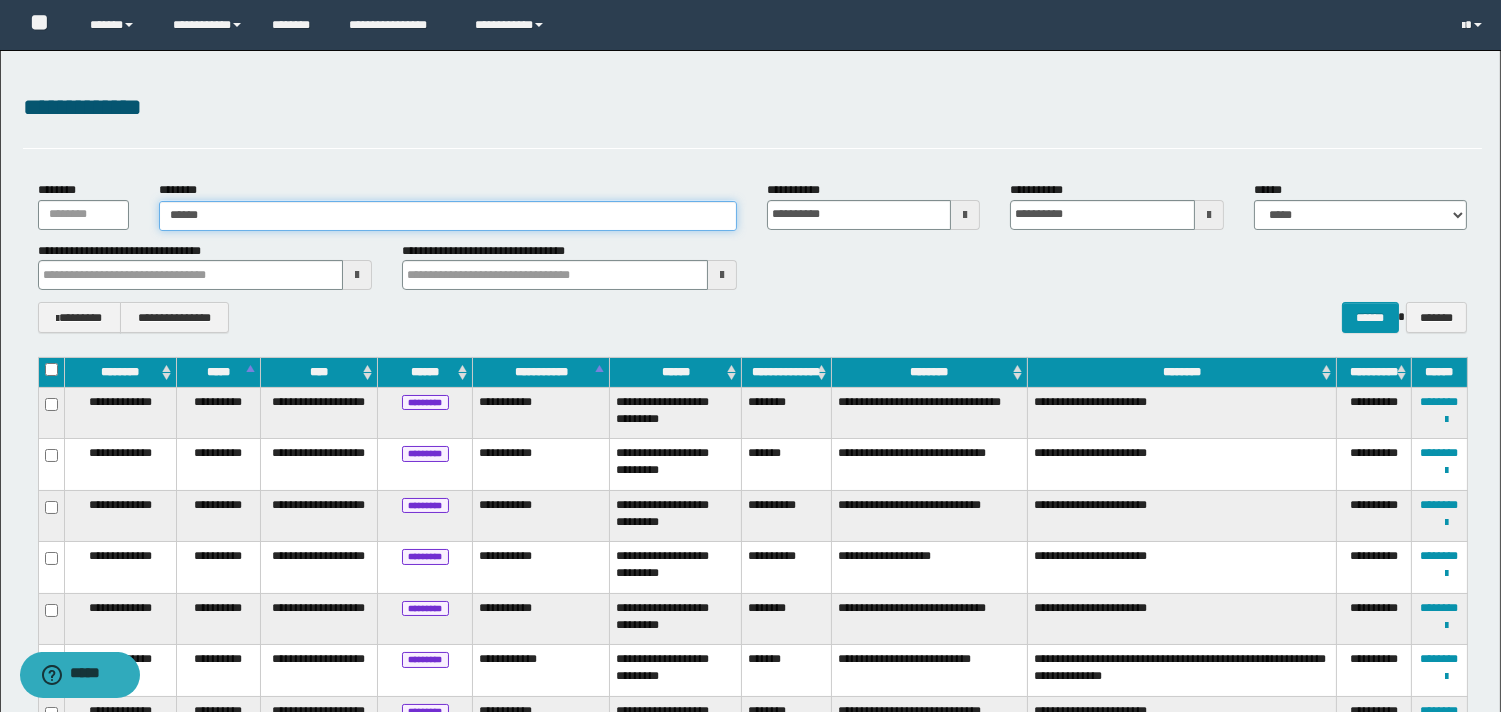 type on "*******" 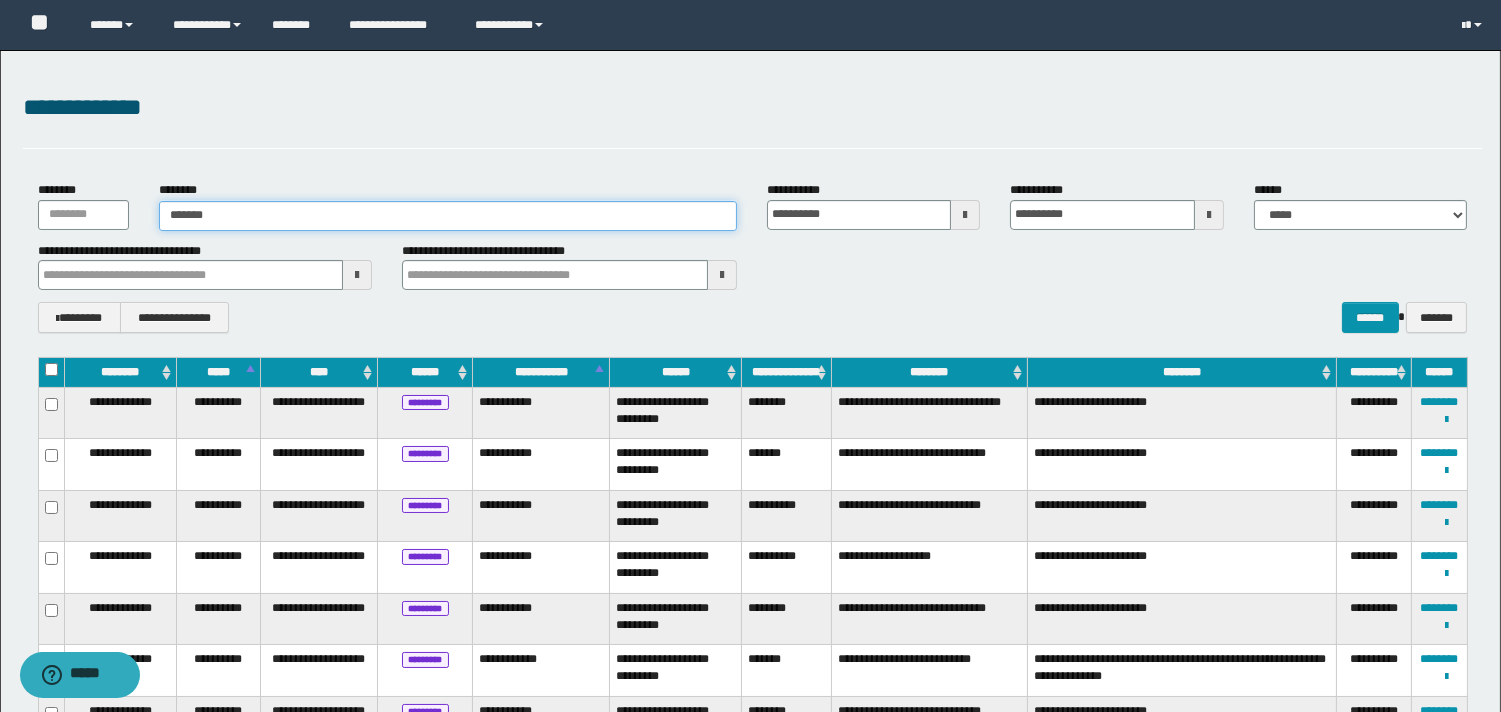 type on "*******" 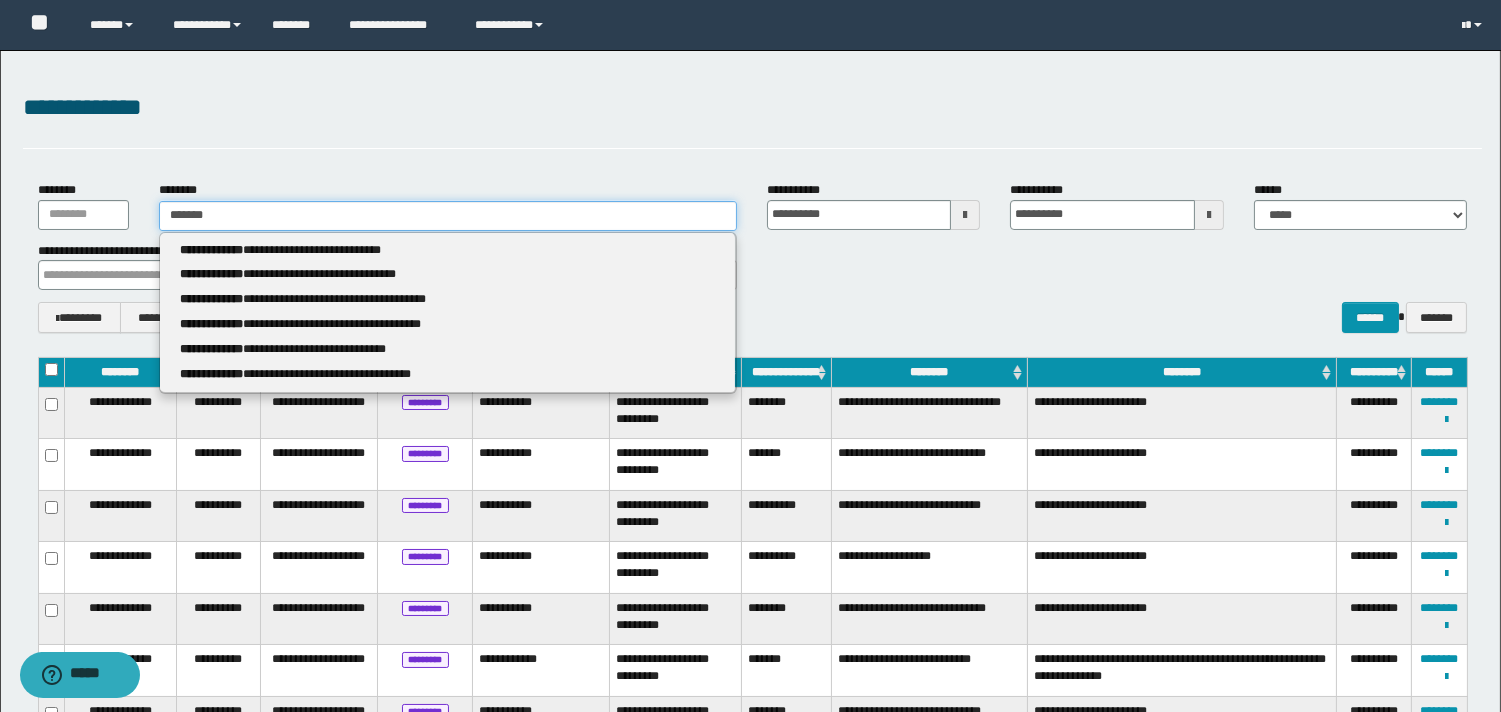 type 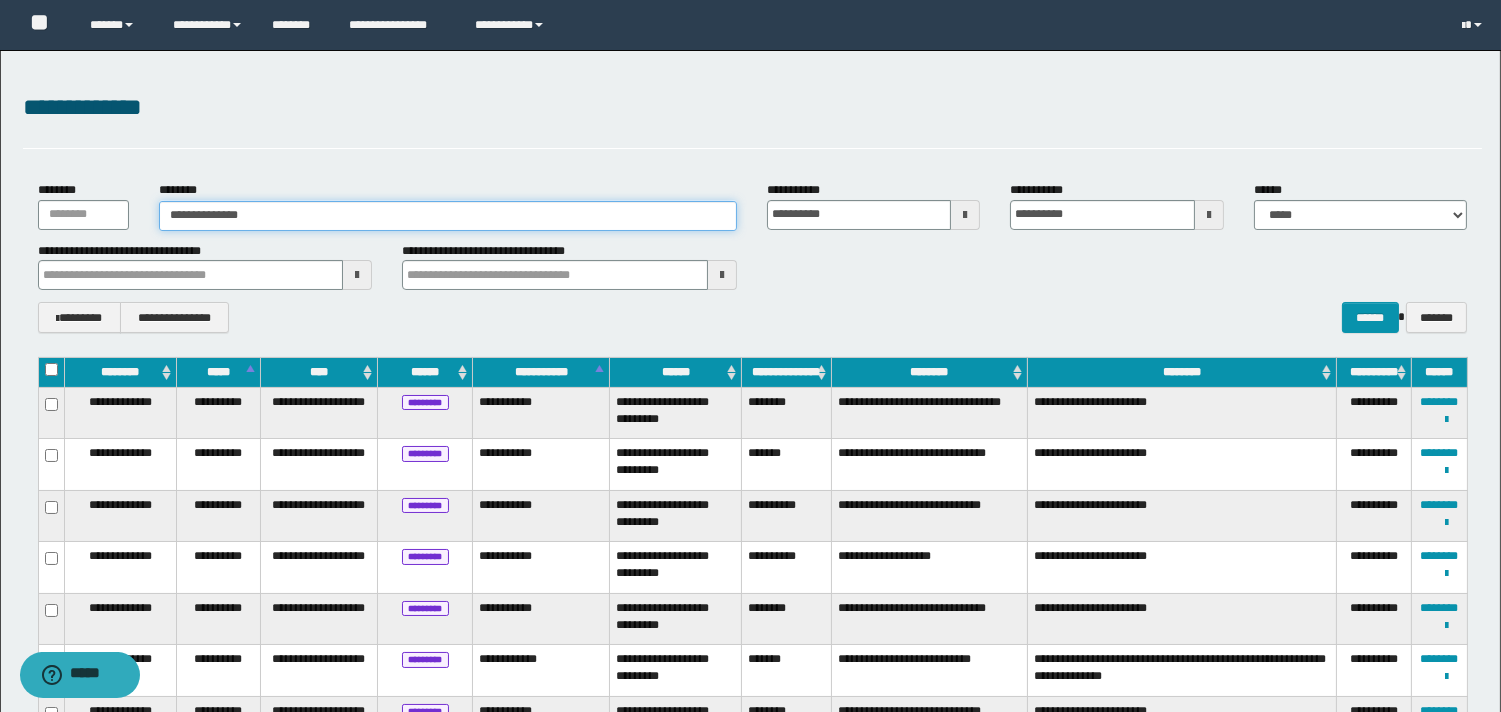type on "**********" 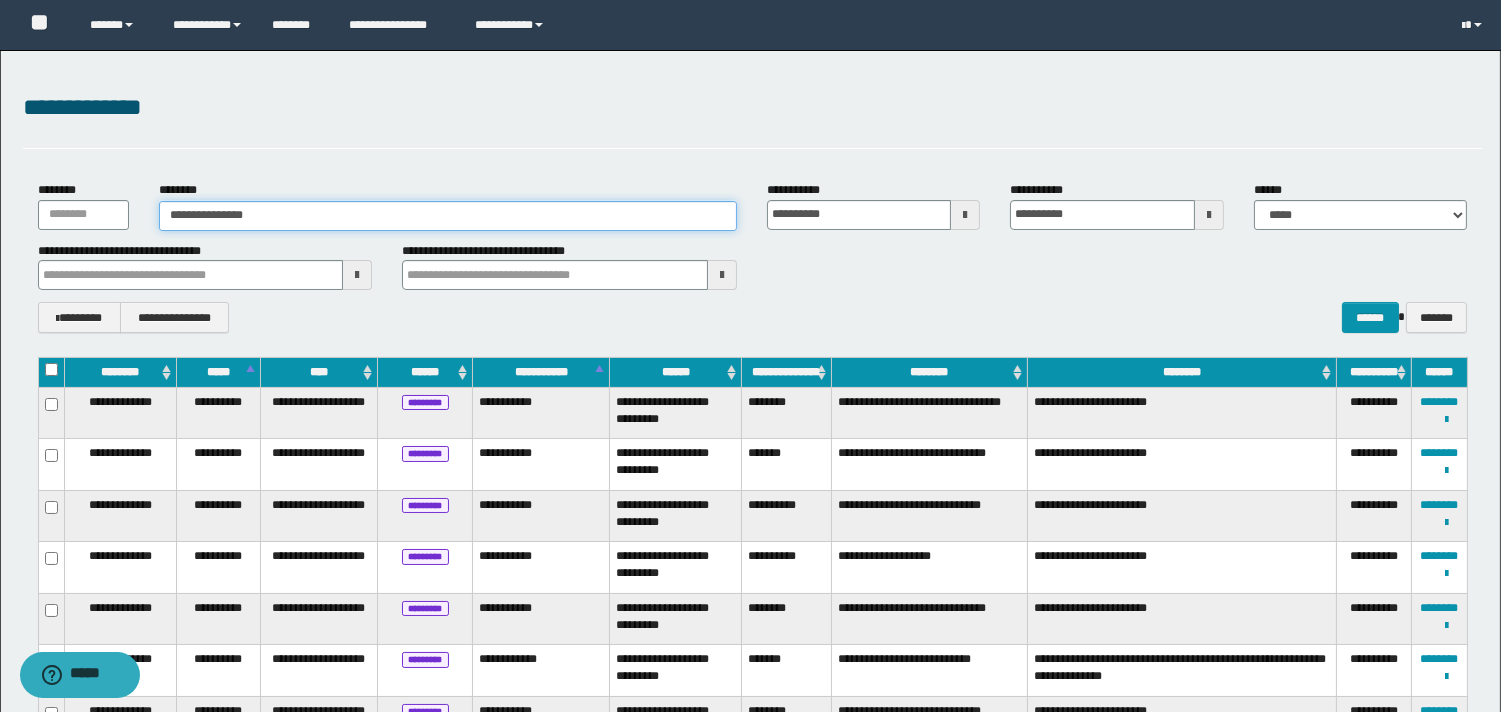 type on "**********" 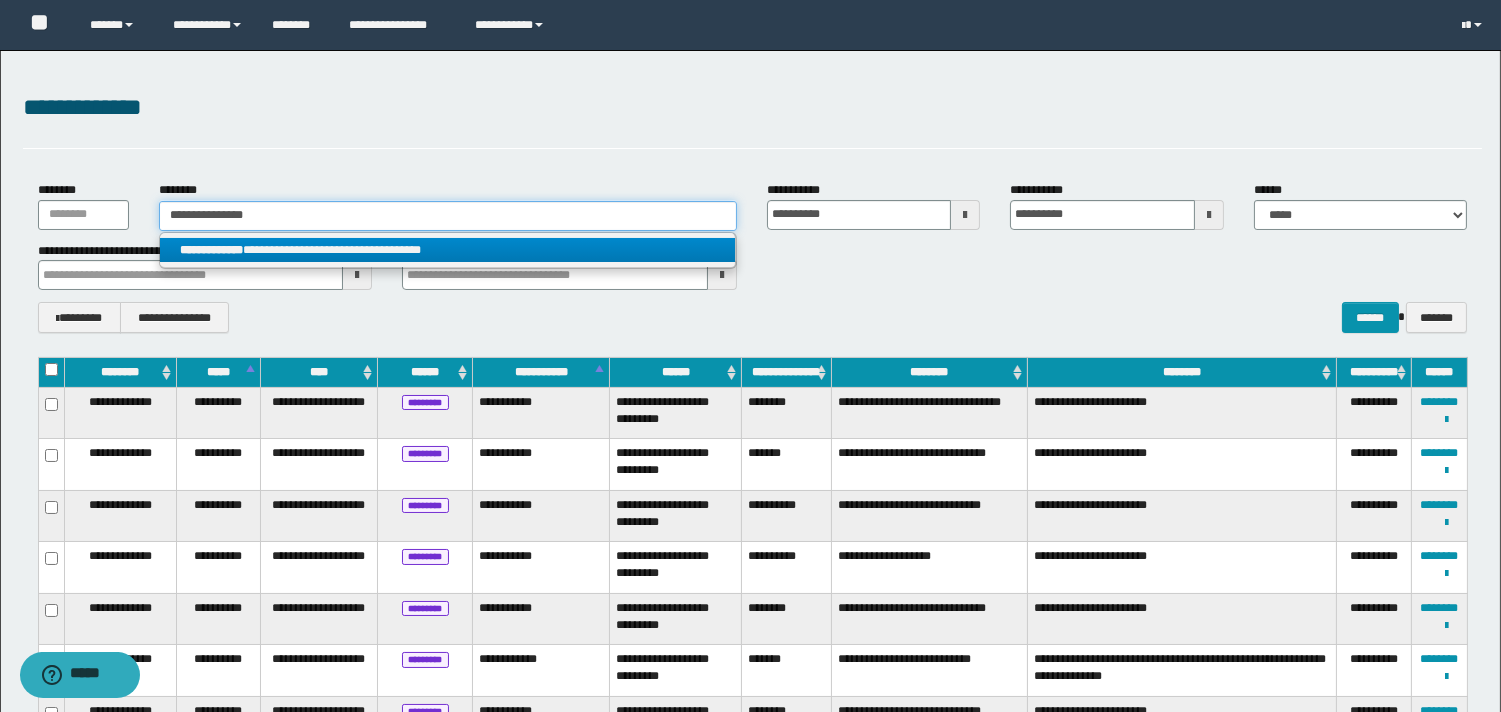 type on "**********" 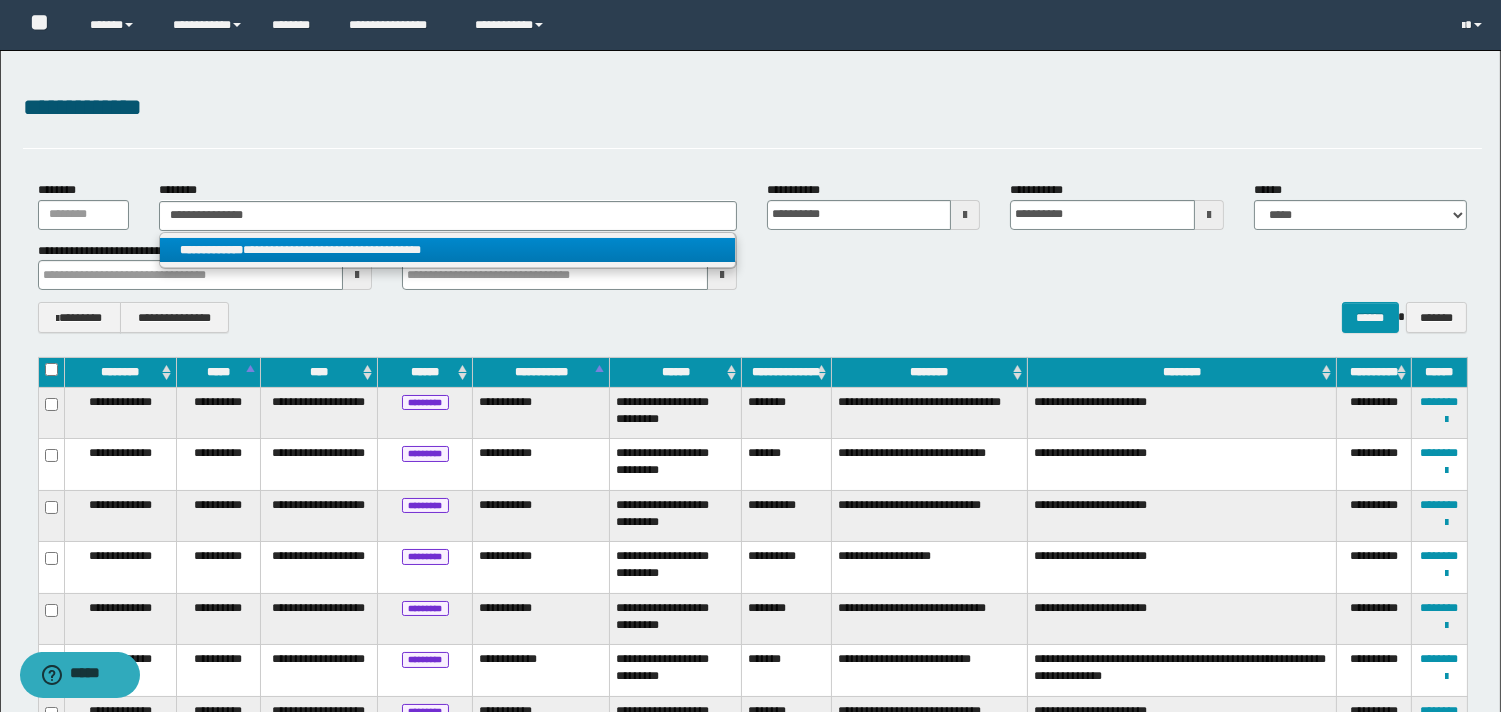 drag, startPoint x: 363, startPoint y: 251, endPoint x: 544, endPoint y: 277, distance: 182.85786 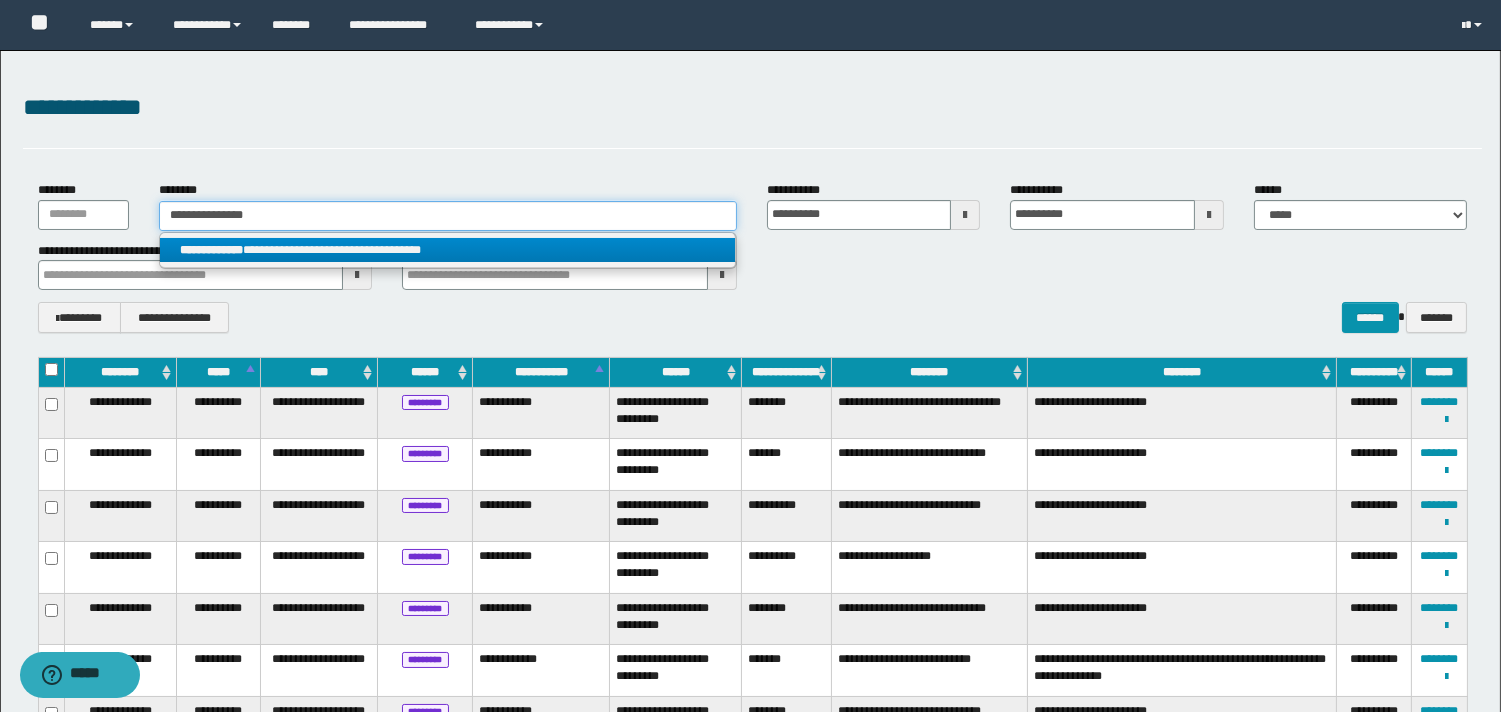 type 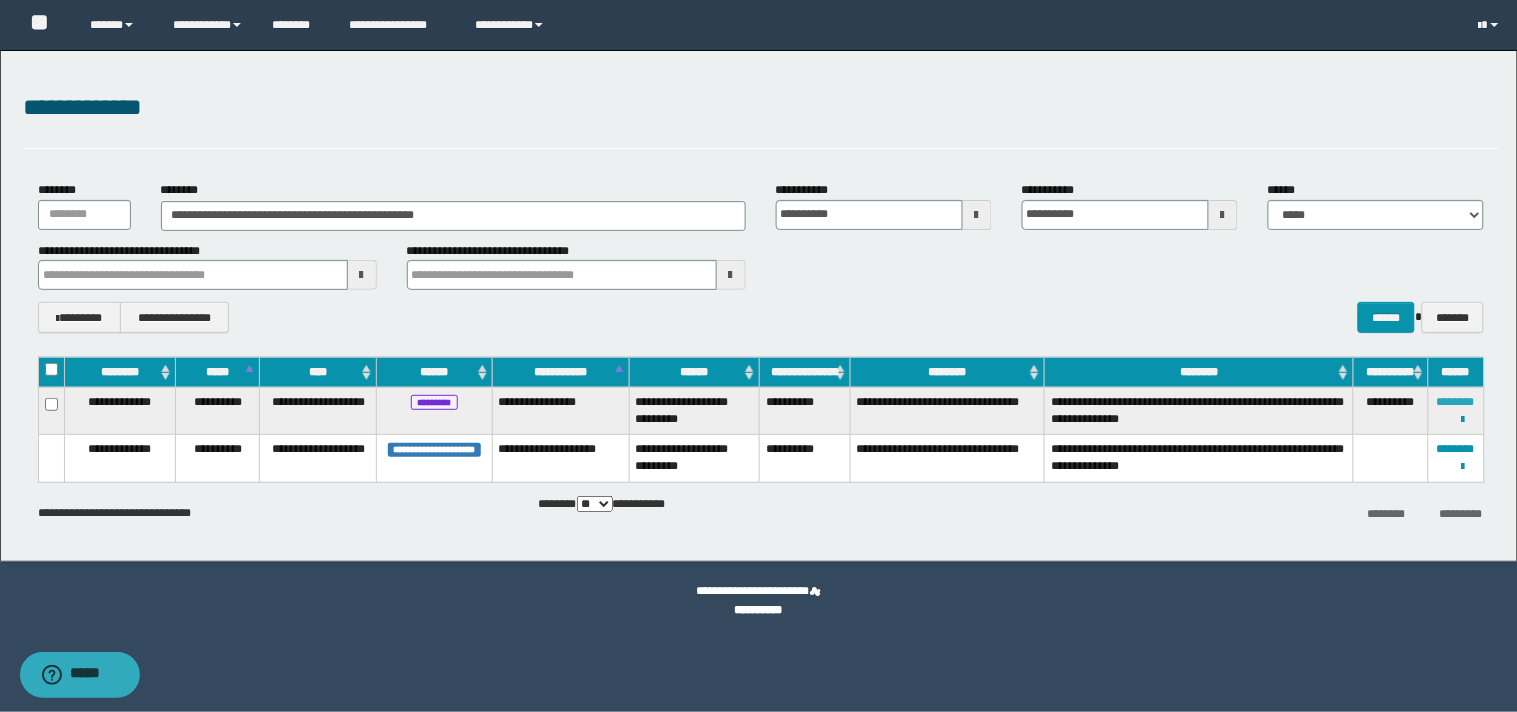 click on "********" at bounding box center [1456, 402] 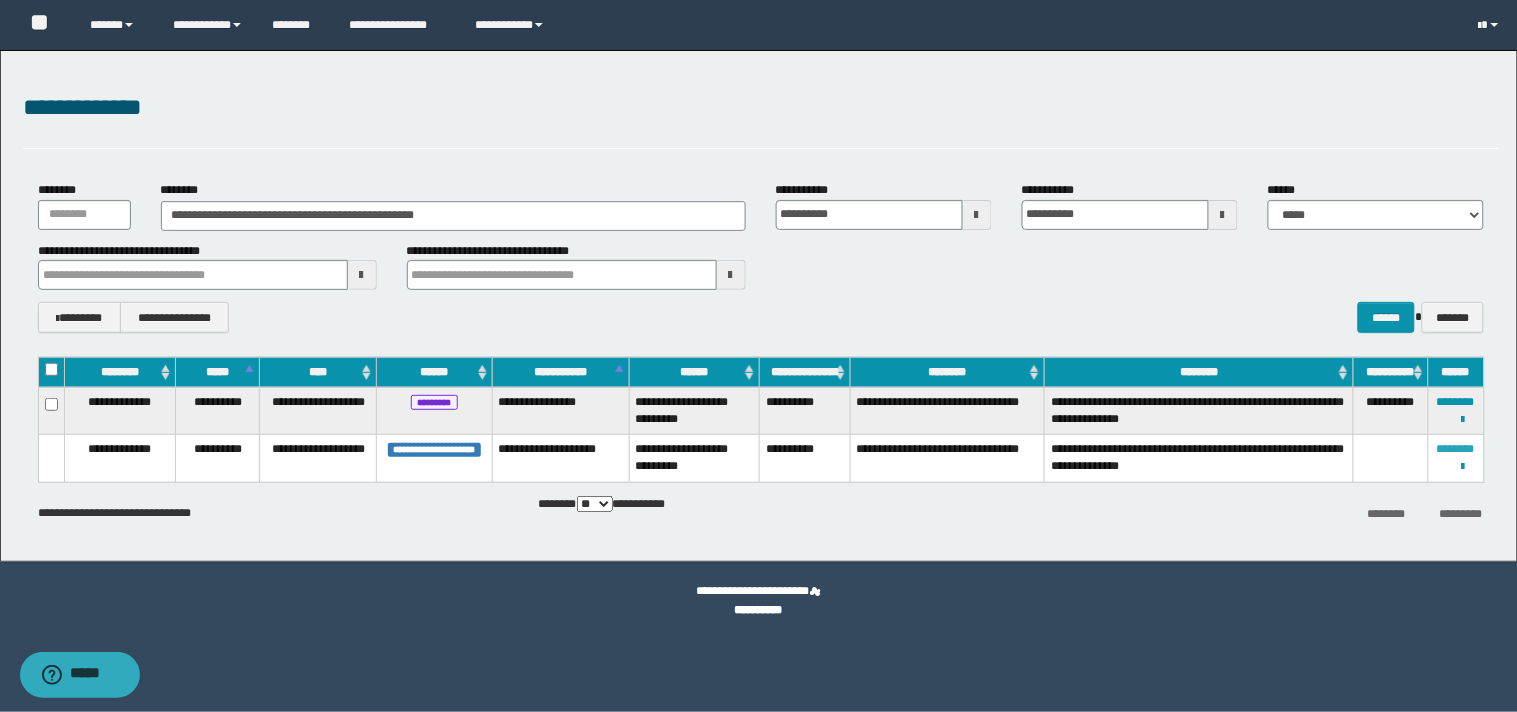 click on "********" at bounding box center (1456, 449) 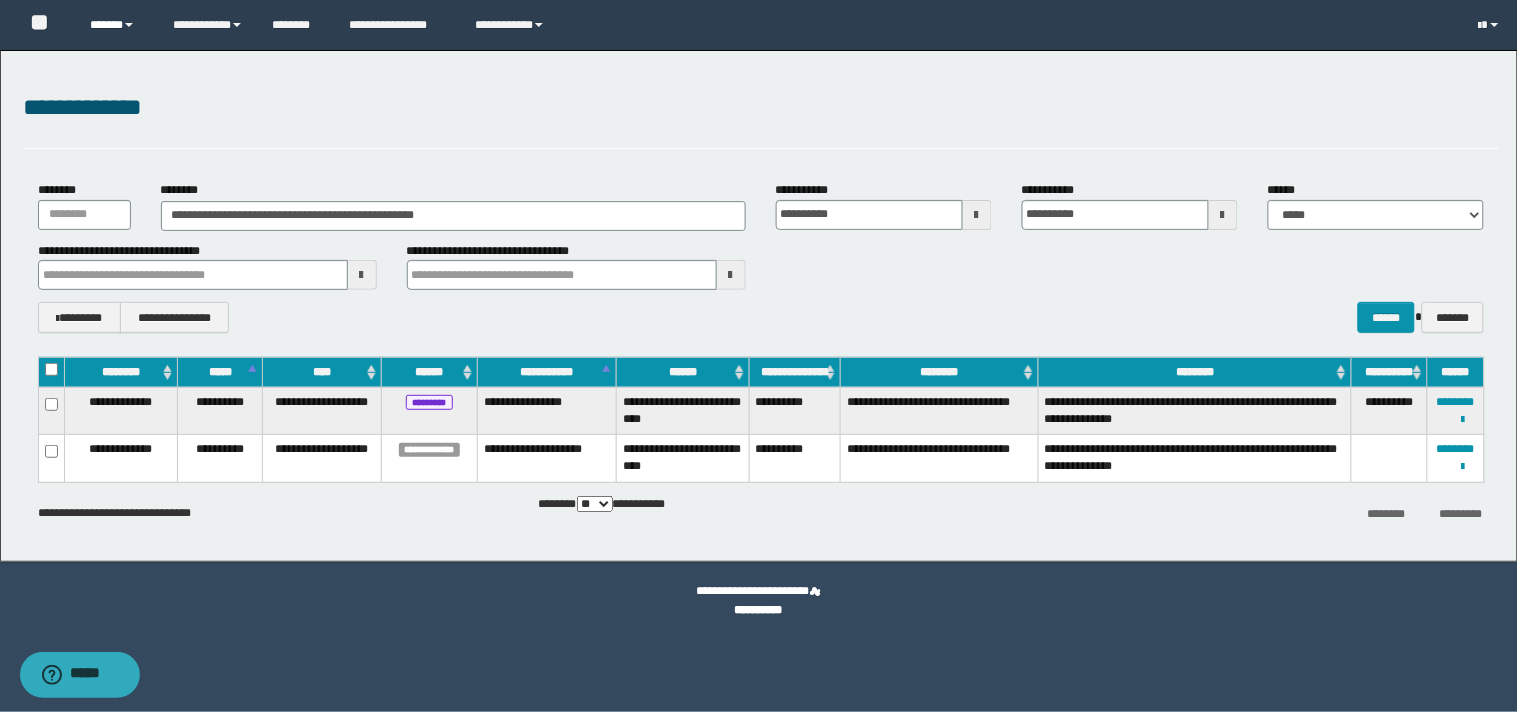 click at bounding box center [129, 25] 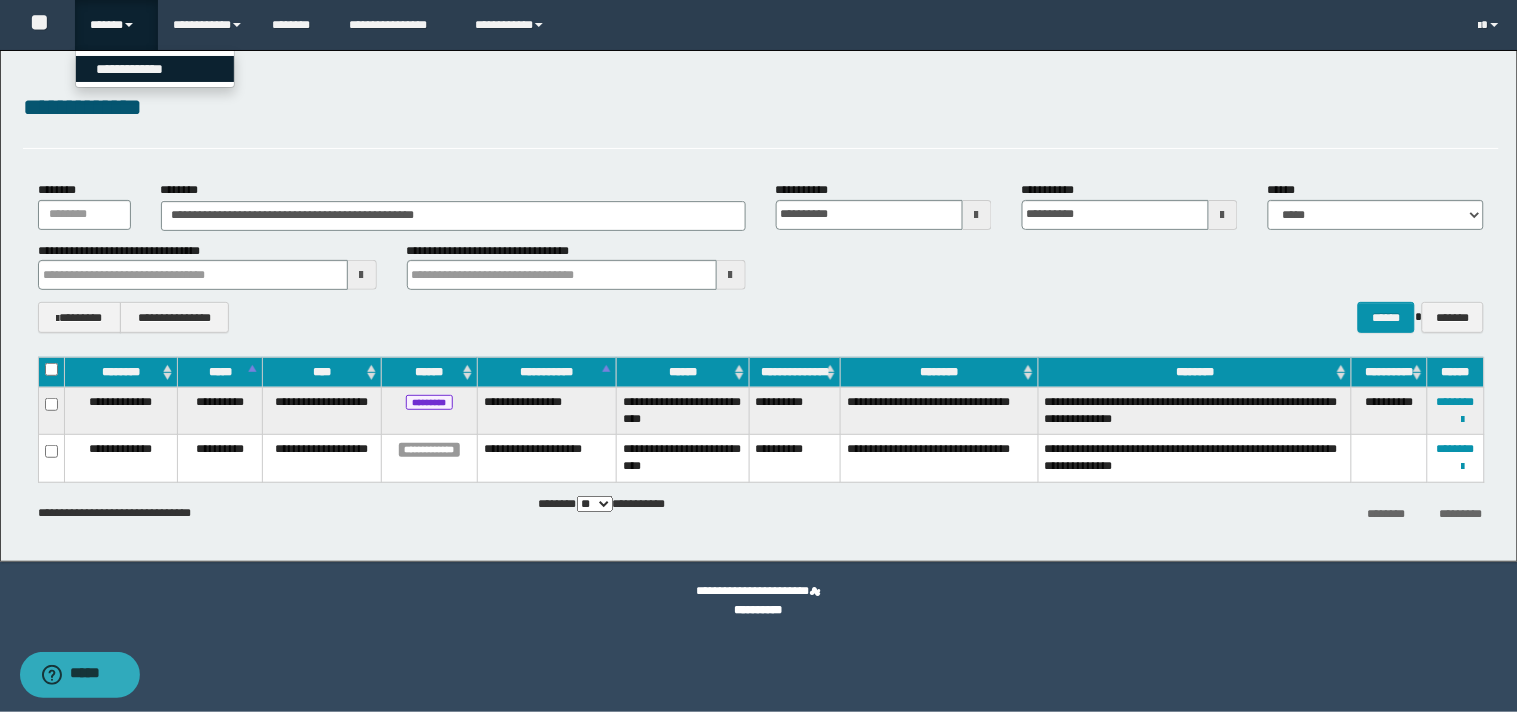 click on "**********" at bounding box center [155, 69] 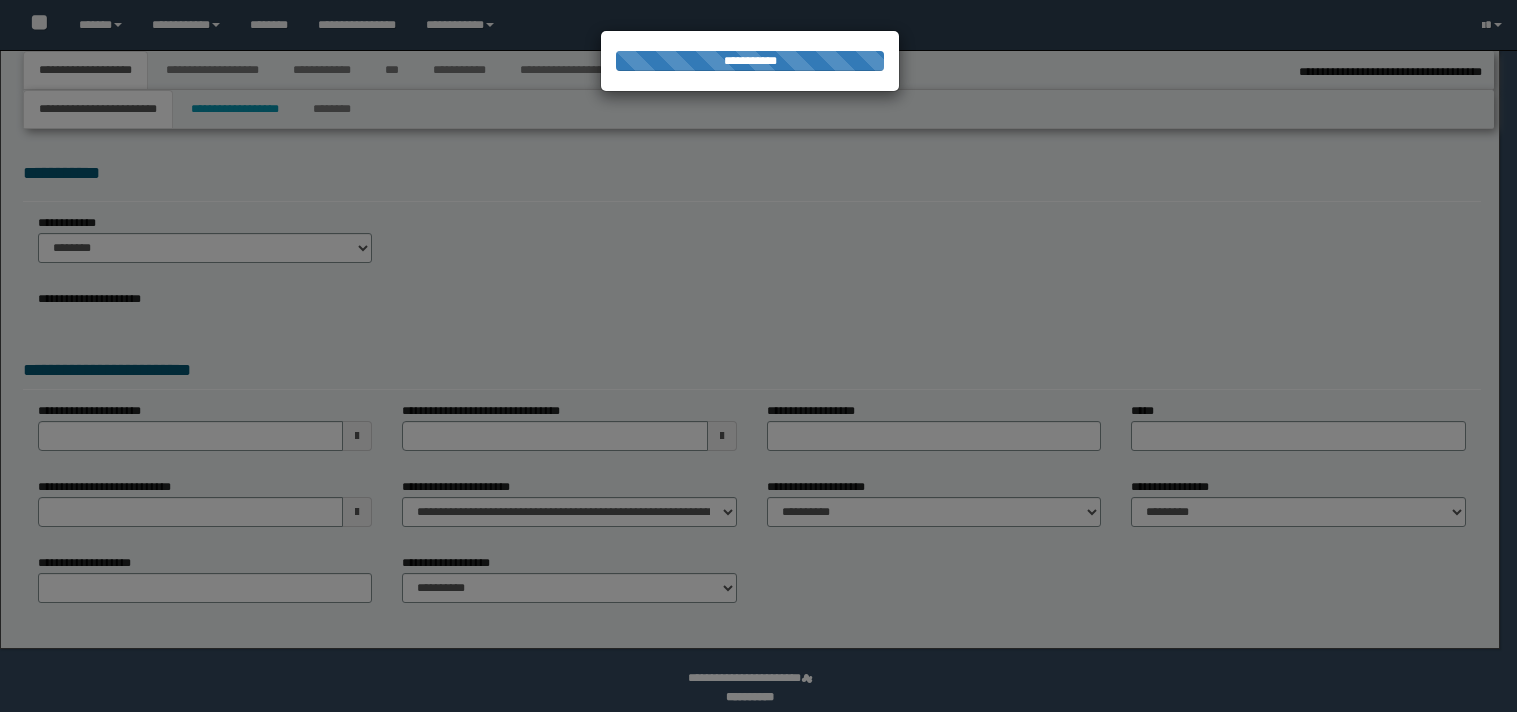 scroll, scrollTop: 0, scrollLeft: 0, axis: both 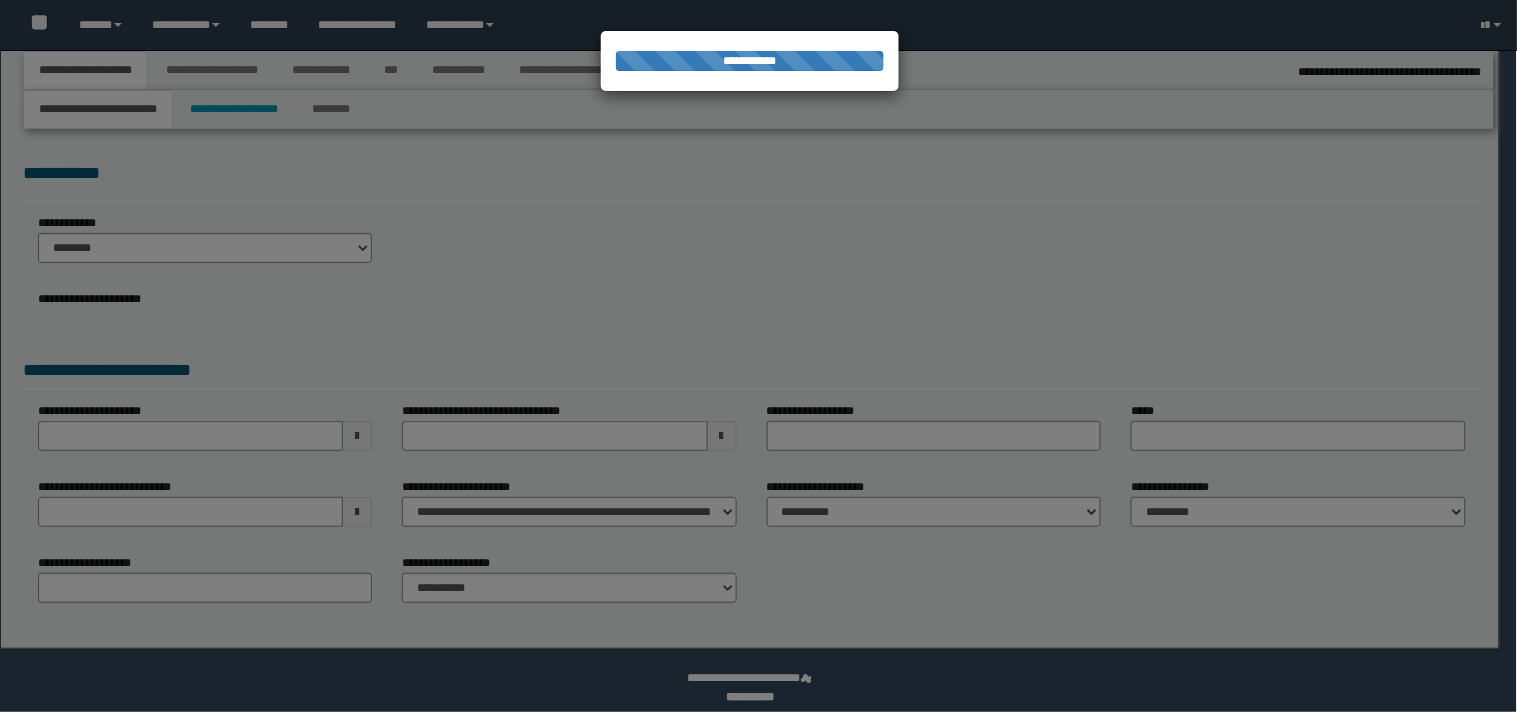 type on "**********" 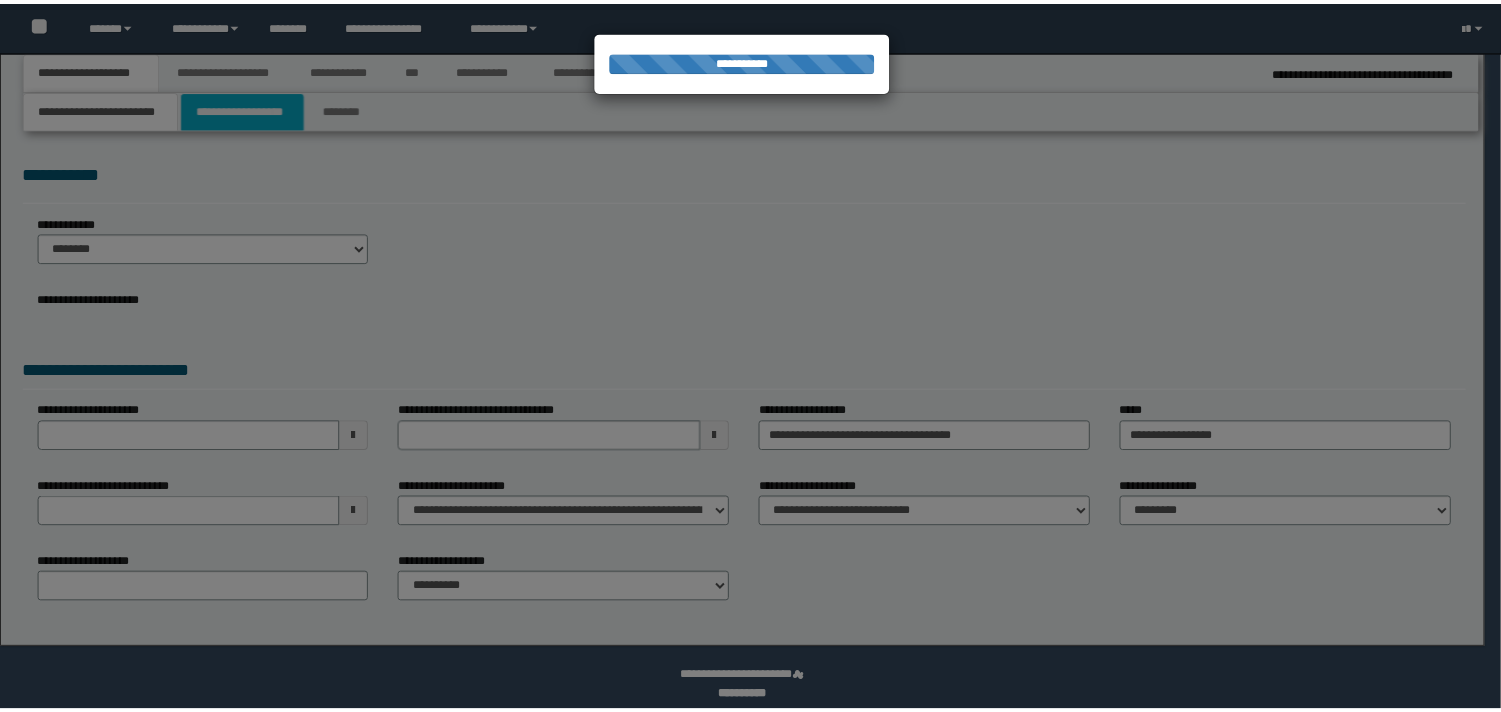scroll, scrollTop: 0, scrollLeft: 0, axis: both 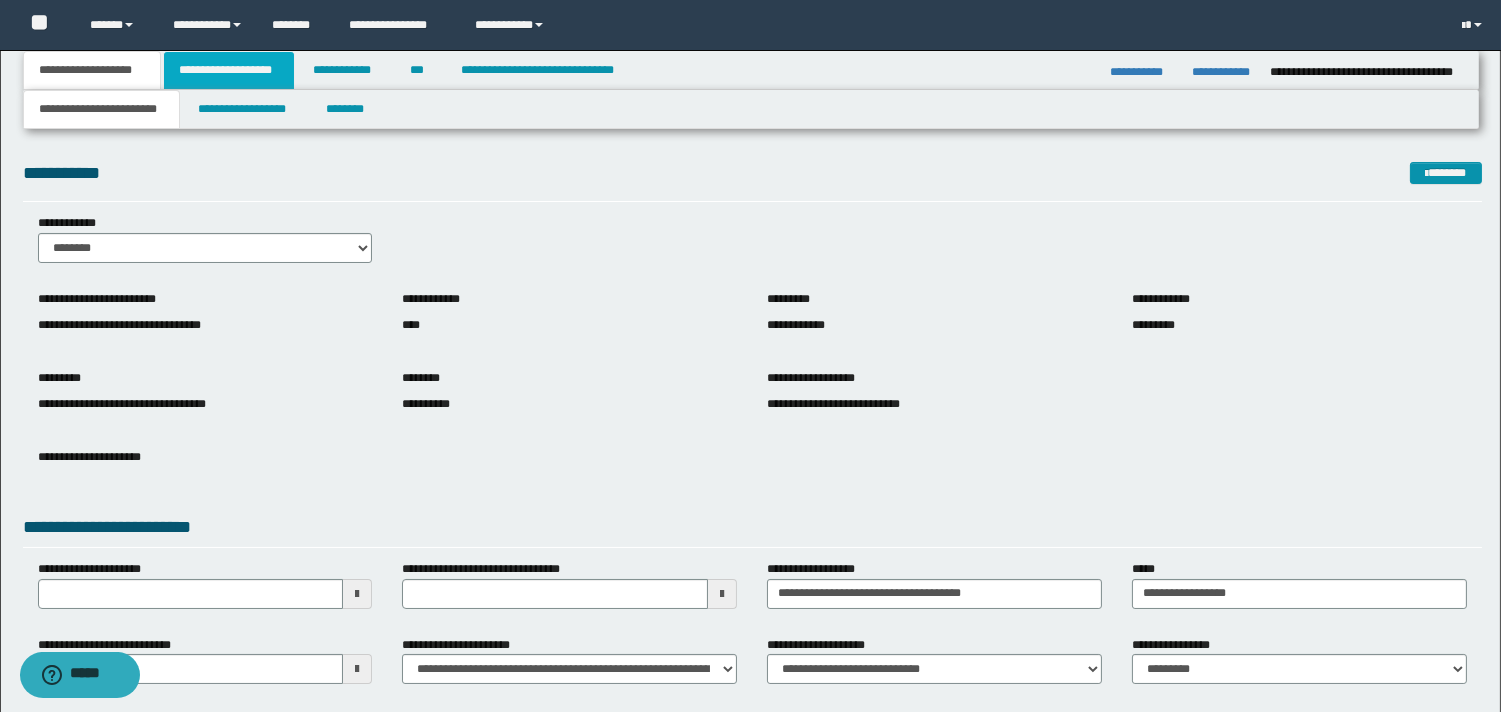 click on "**********" at bounding box center [229, 70] 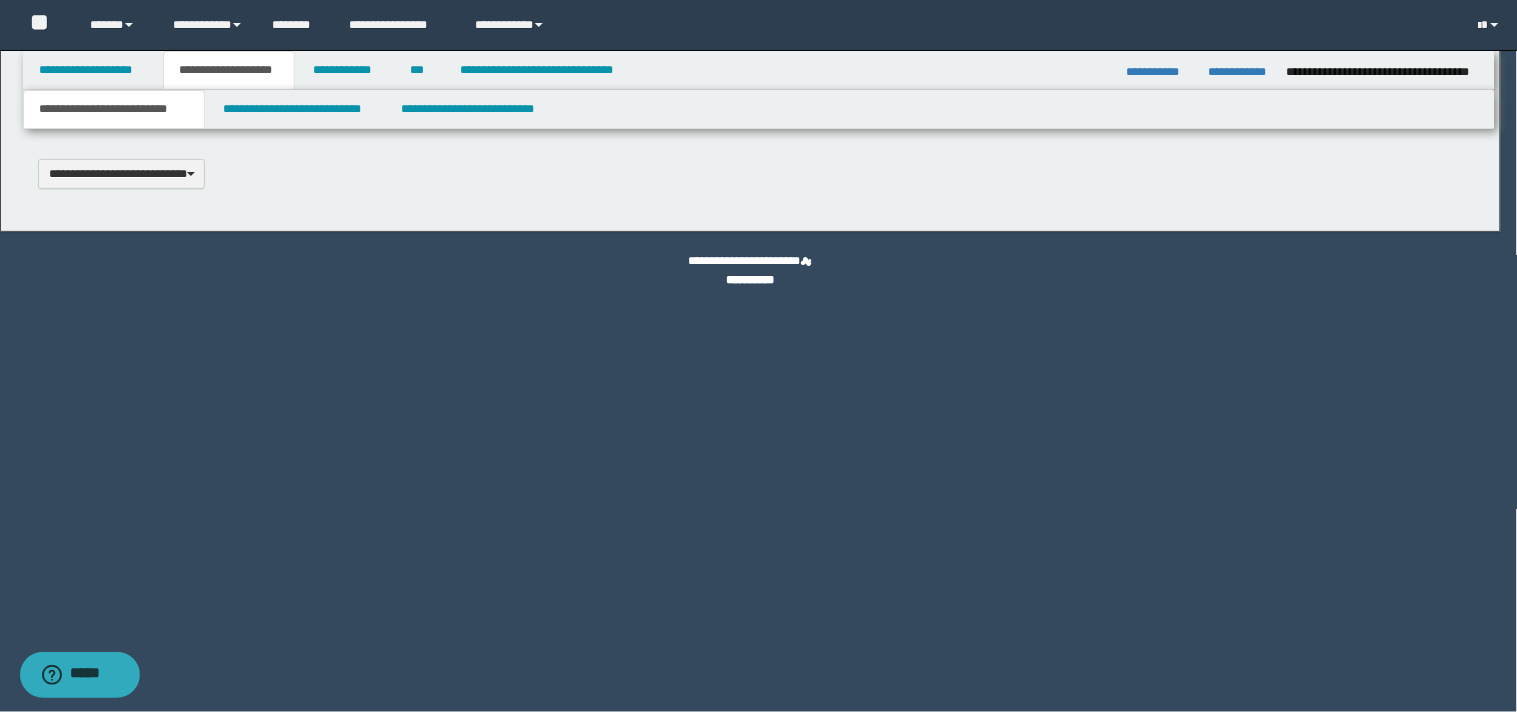 type 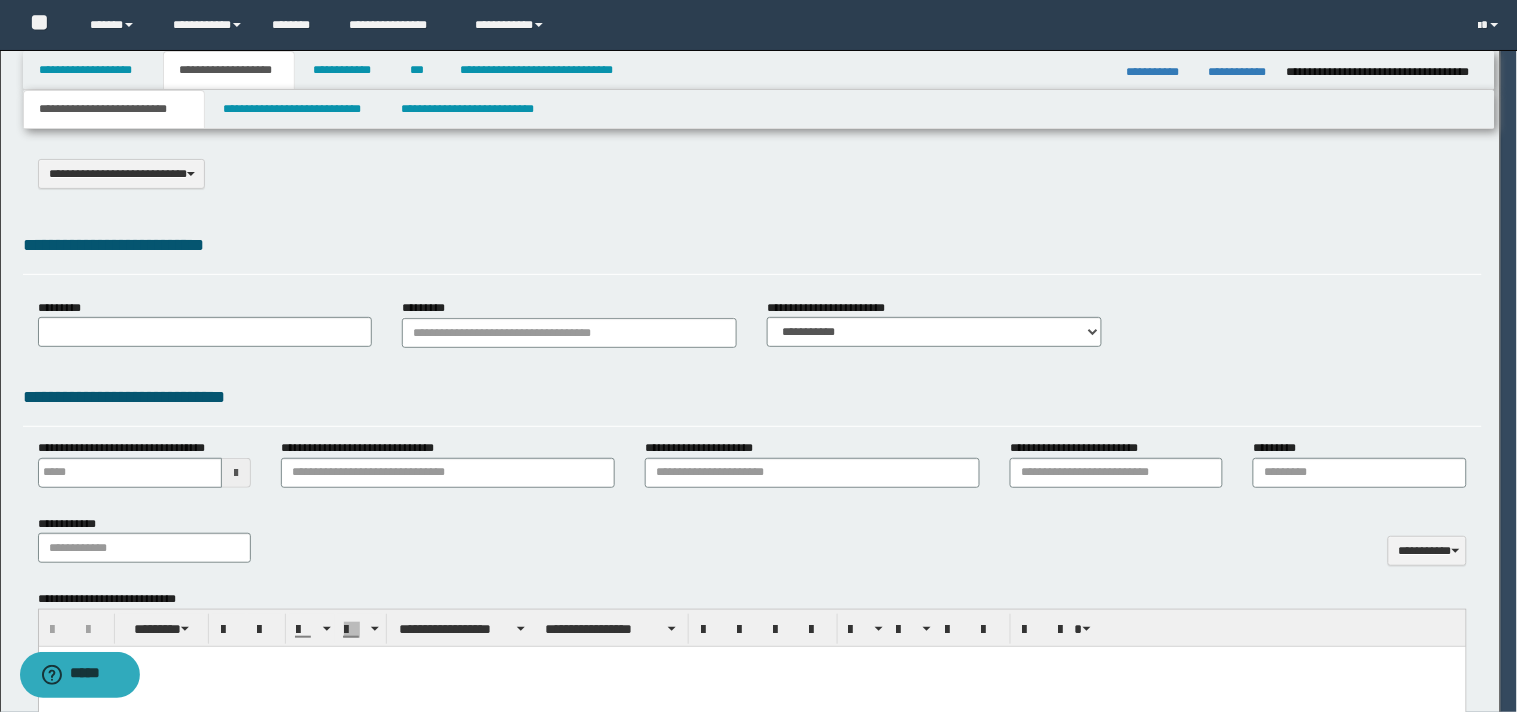 scroll, scrollTop: 0, scrollLeft: 0, axis: both 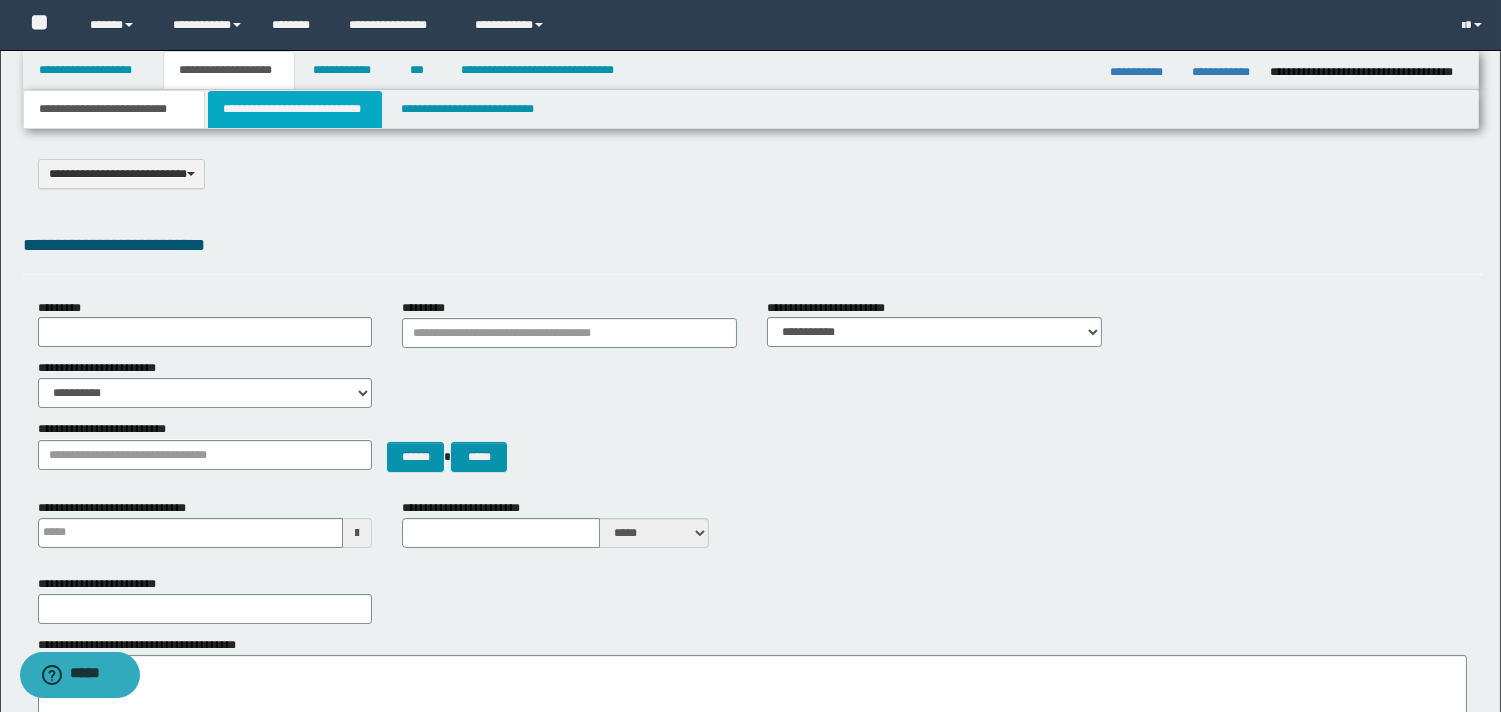 click on "**********" at bounding box center [295, 109] 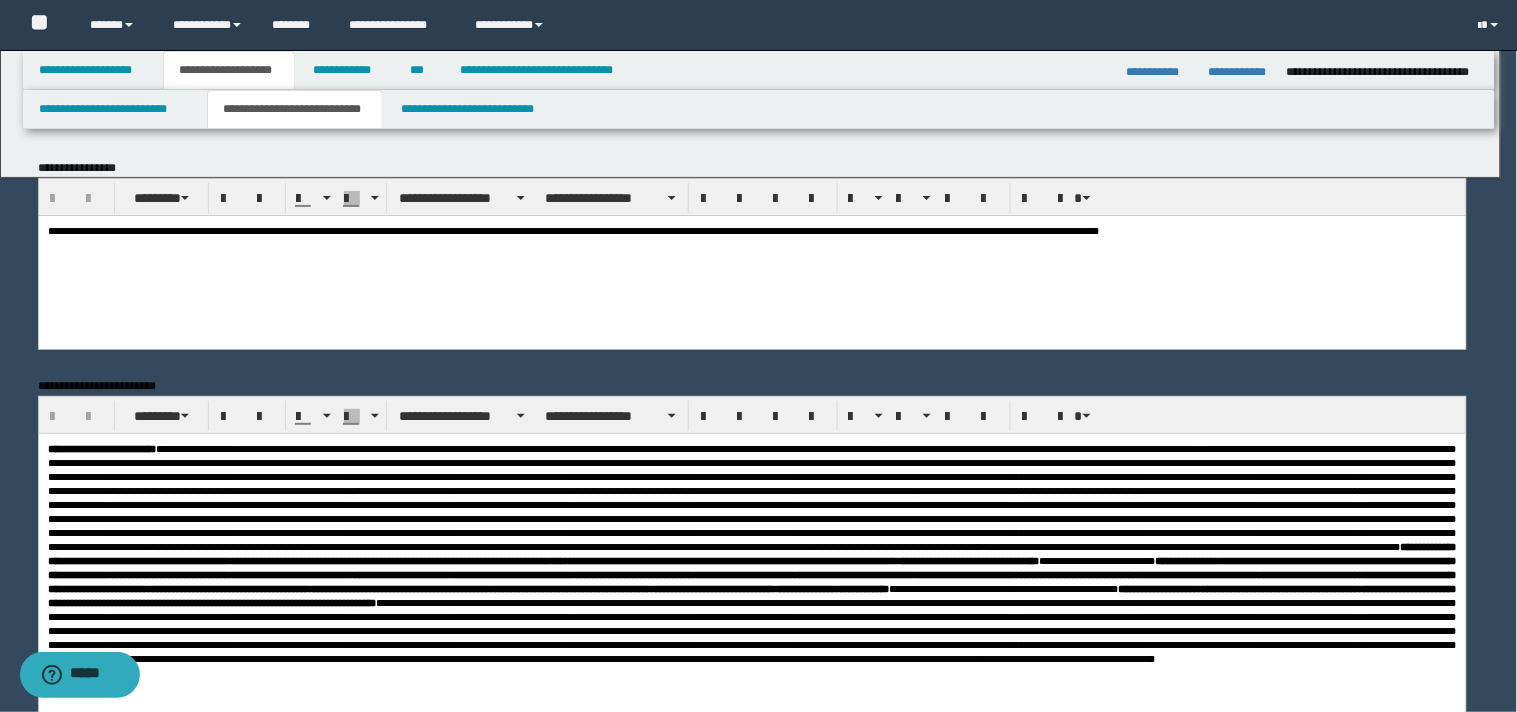 scroll, scrollTop: 0, scrollLeft: 0, axis: both 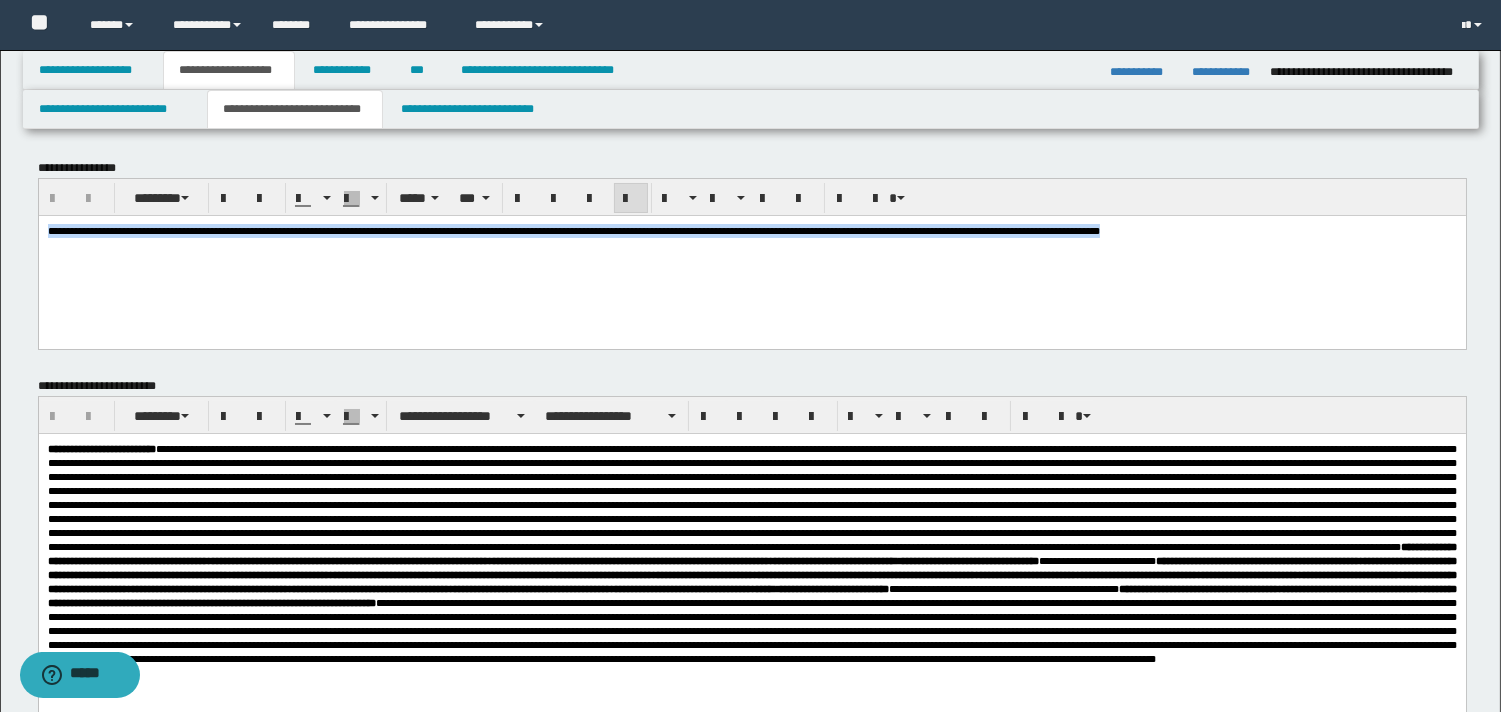 drag, startPoint x: 48, startPoint y: 231, endPoint x: 1515, endPoint y: 308, distance: 1469.0194 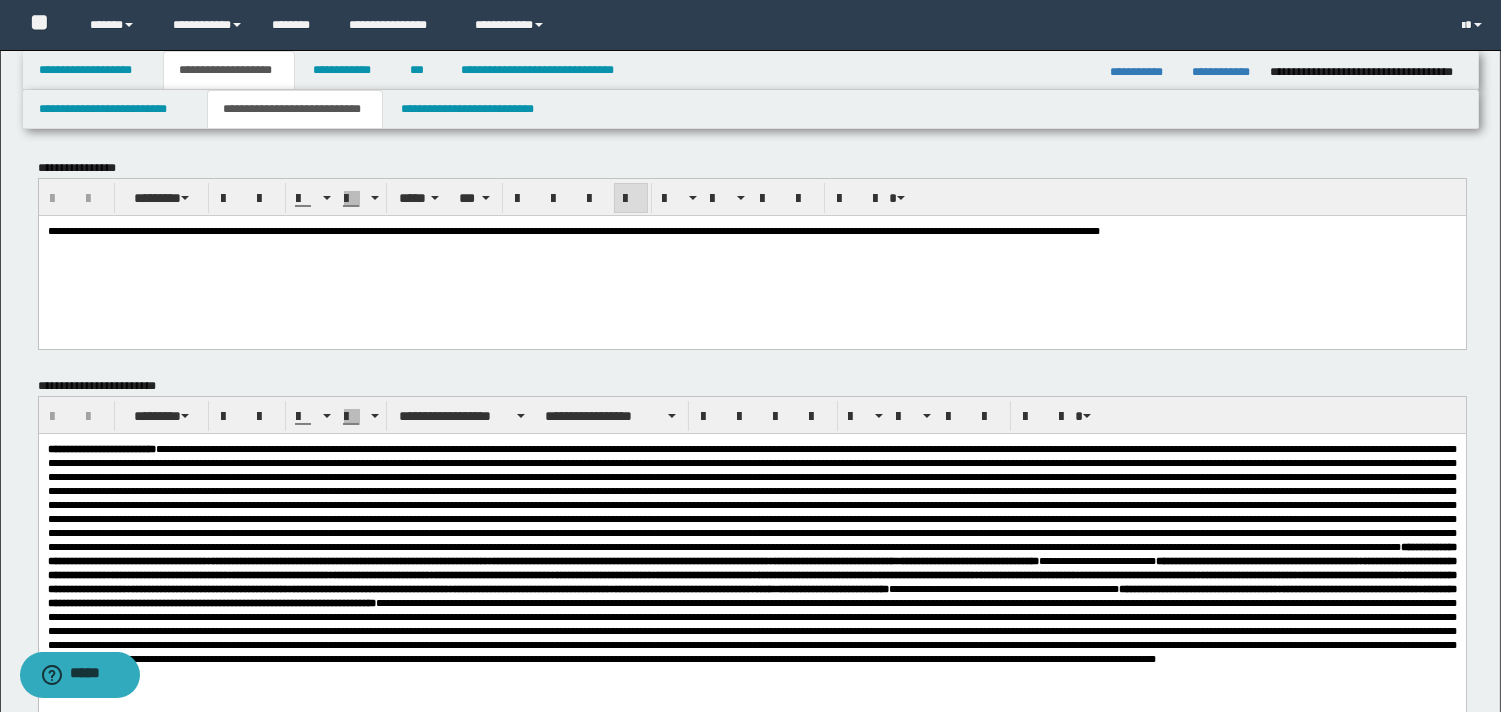 click on "**********" at bounding box center [751, 255] 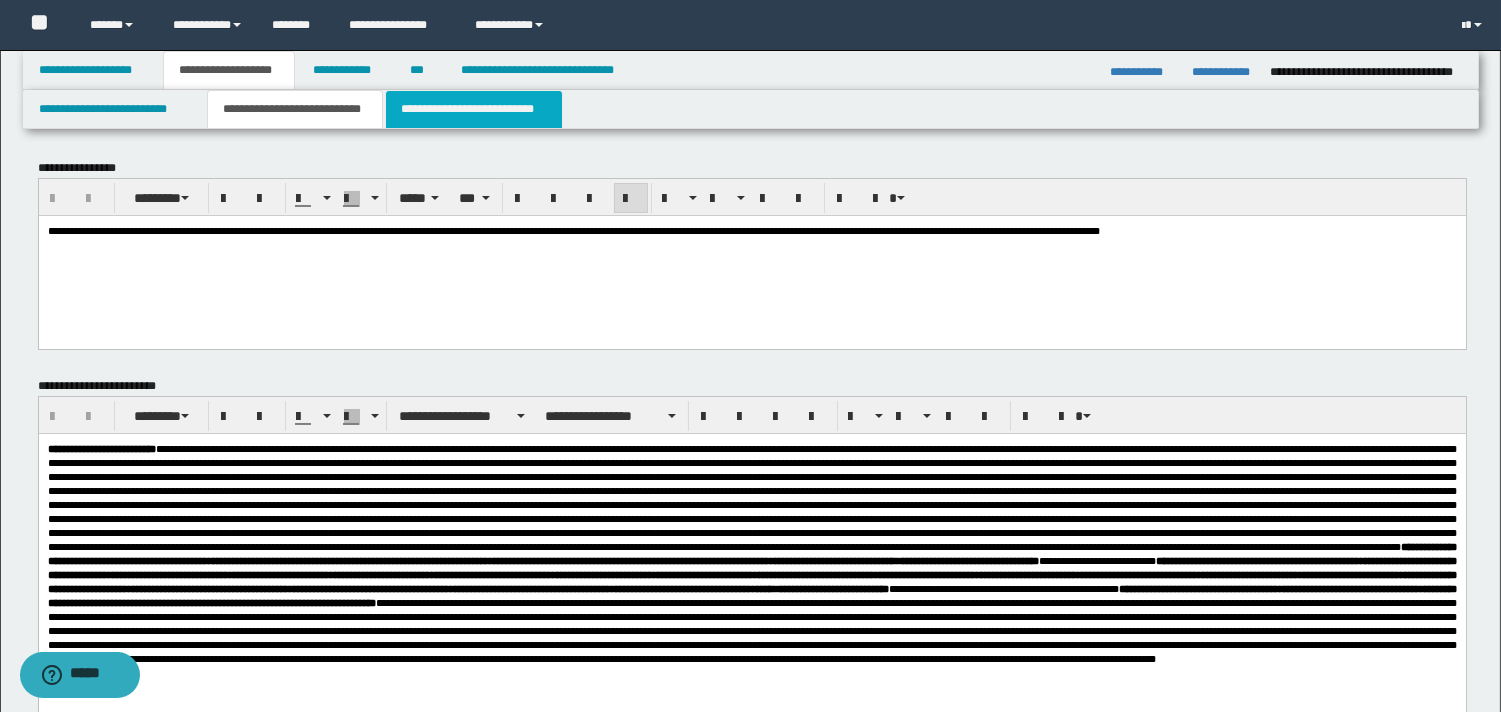 click on "**********" at bounding box center (474, 109) 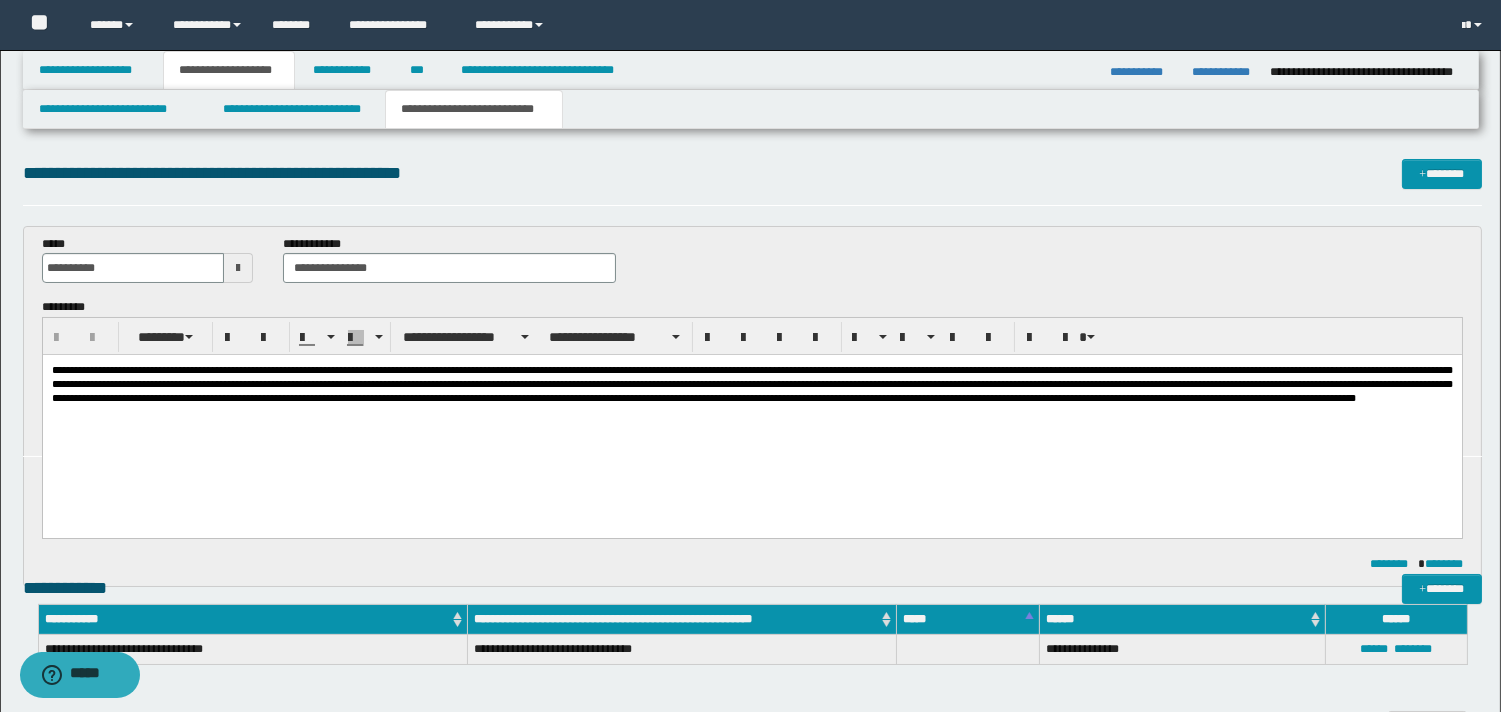 scroll, scrollTop: 0, scrollLeft: 0, axis: both 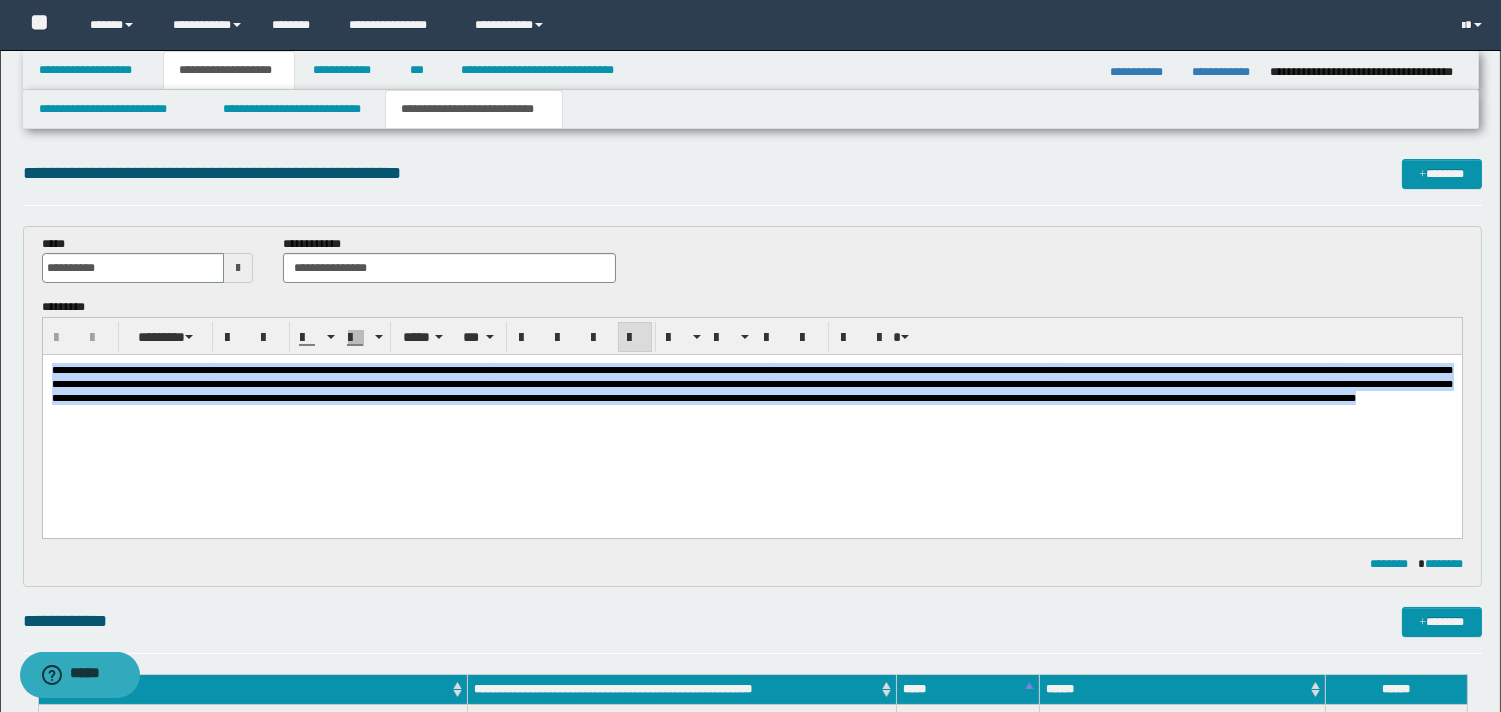 drag, startPoint x: 50, startPoint y: 375, endPoint x: 920, endPoint y: 502, distance: 879.2207 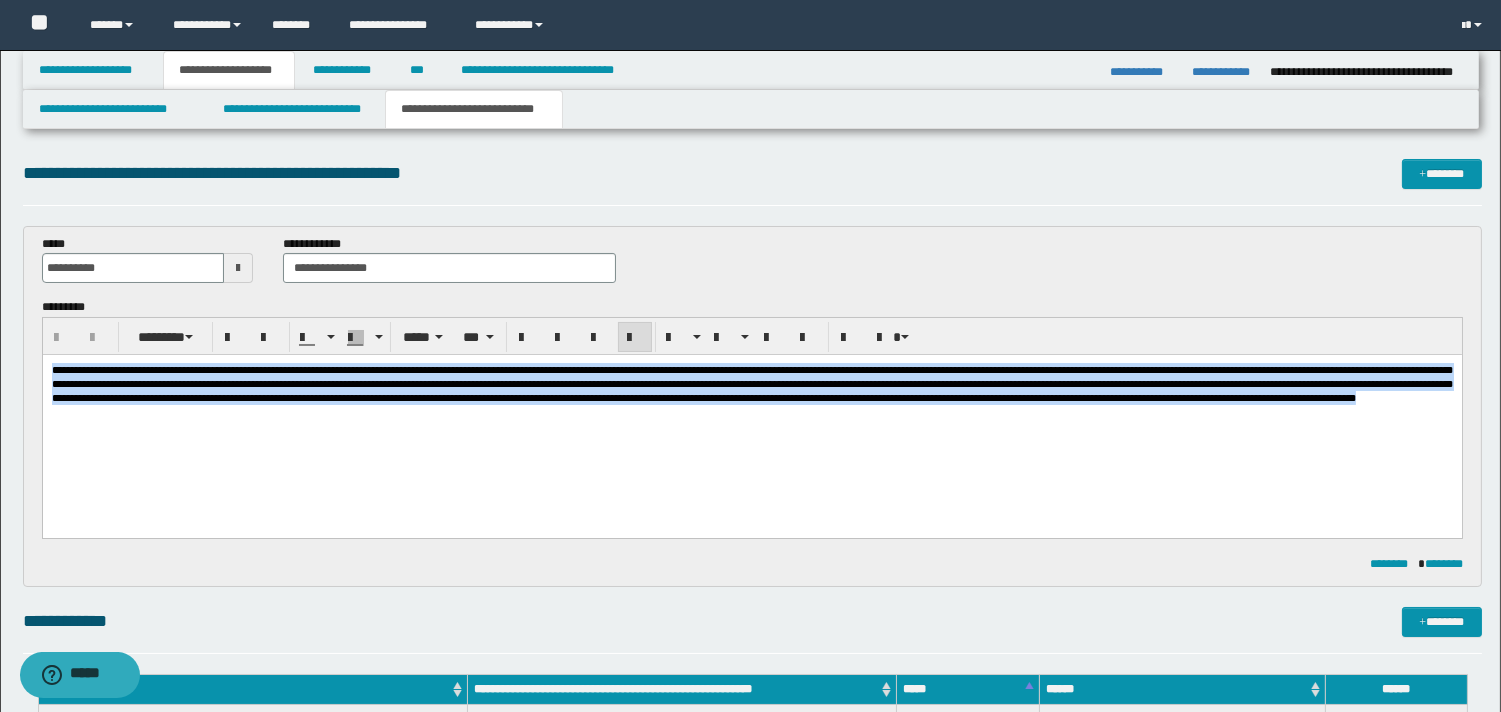 click at bounding box center (751, 409) 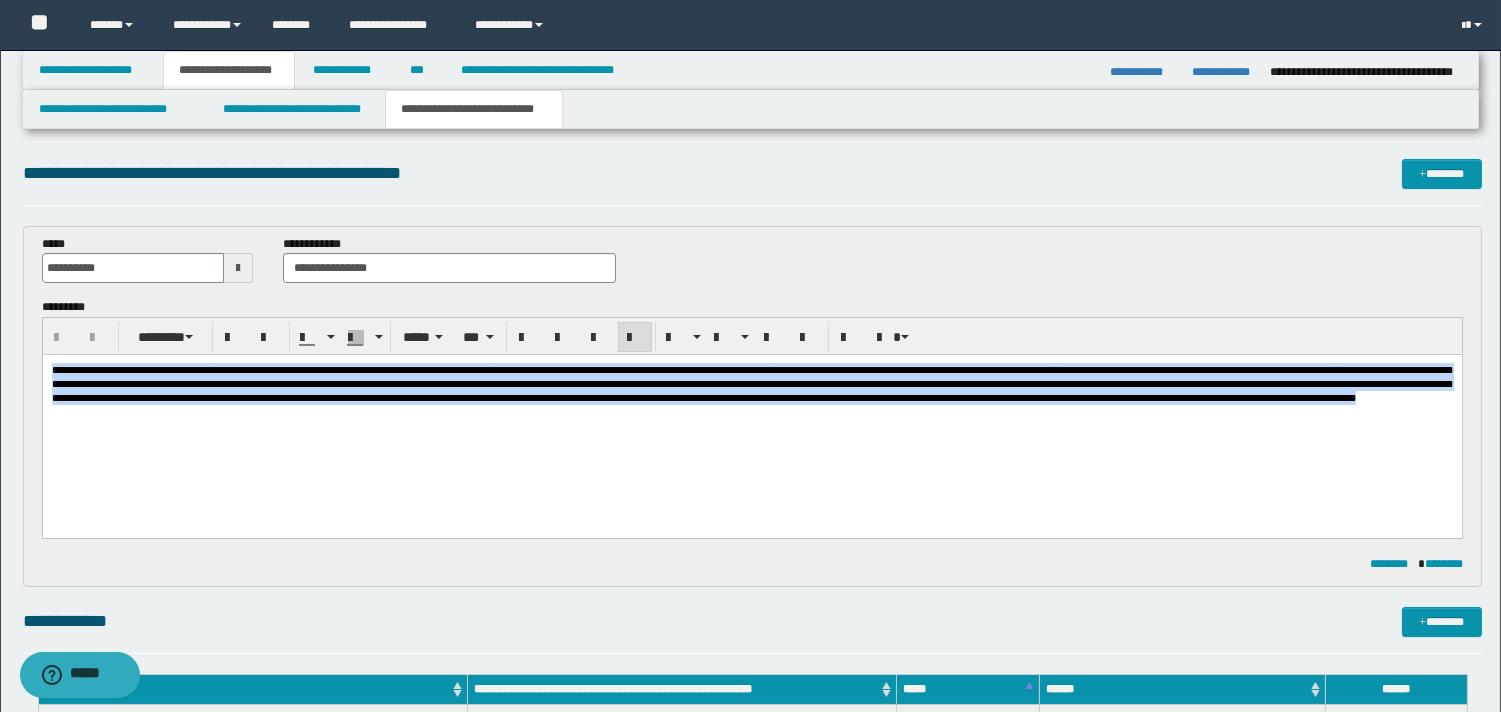 copy on "**********" 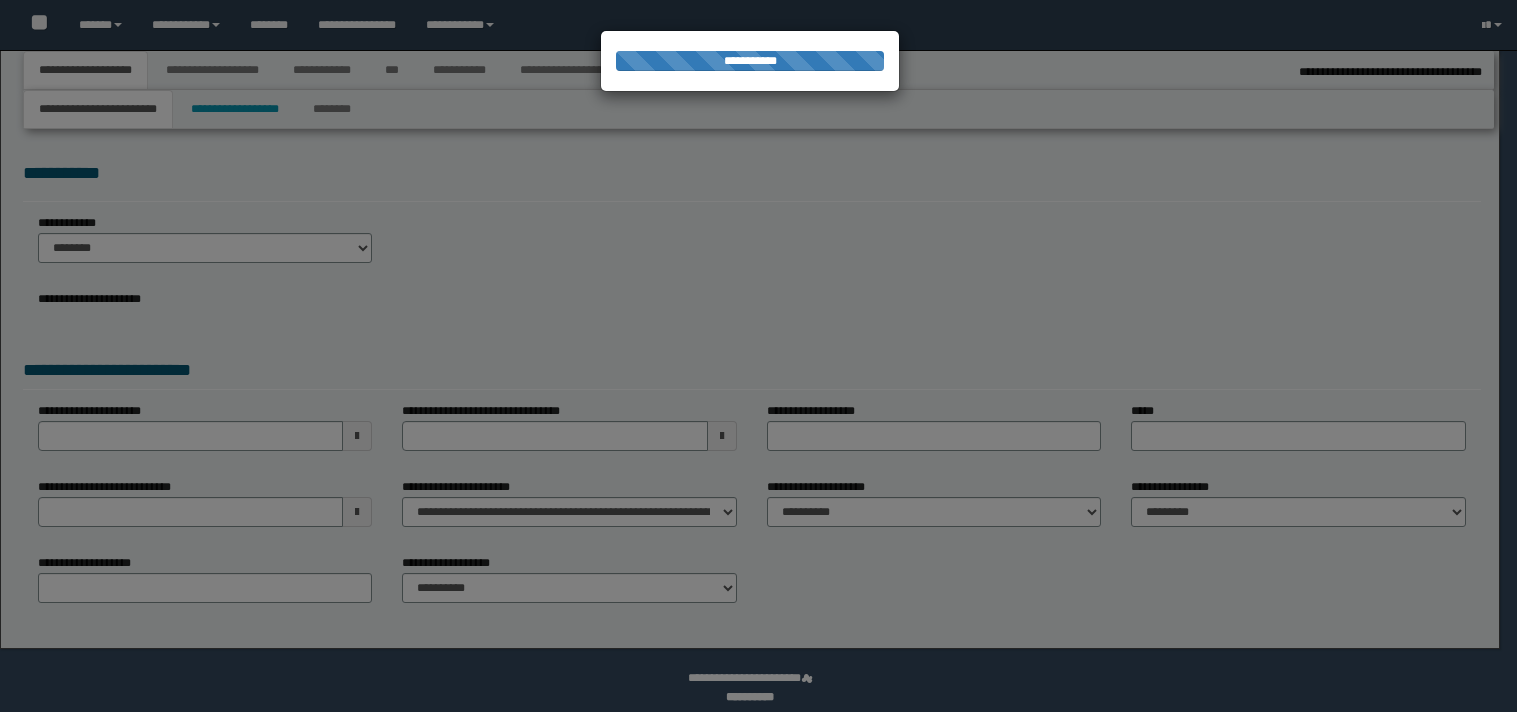 select on "*" 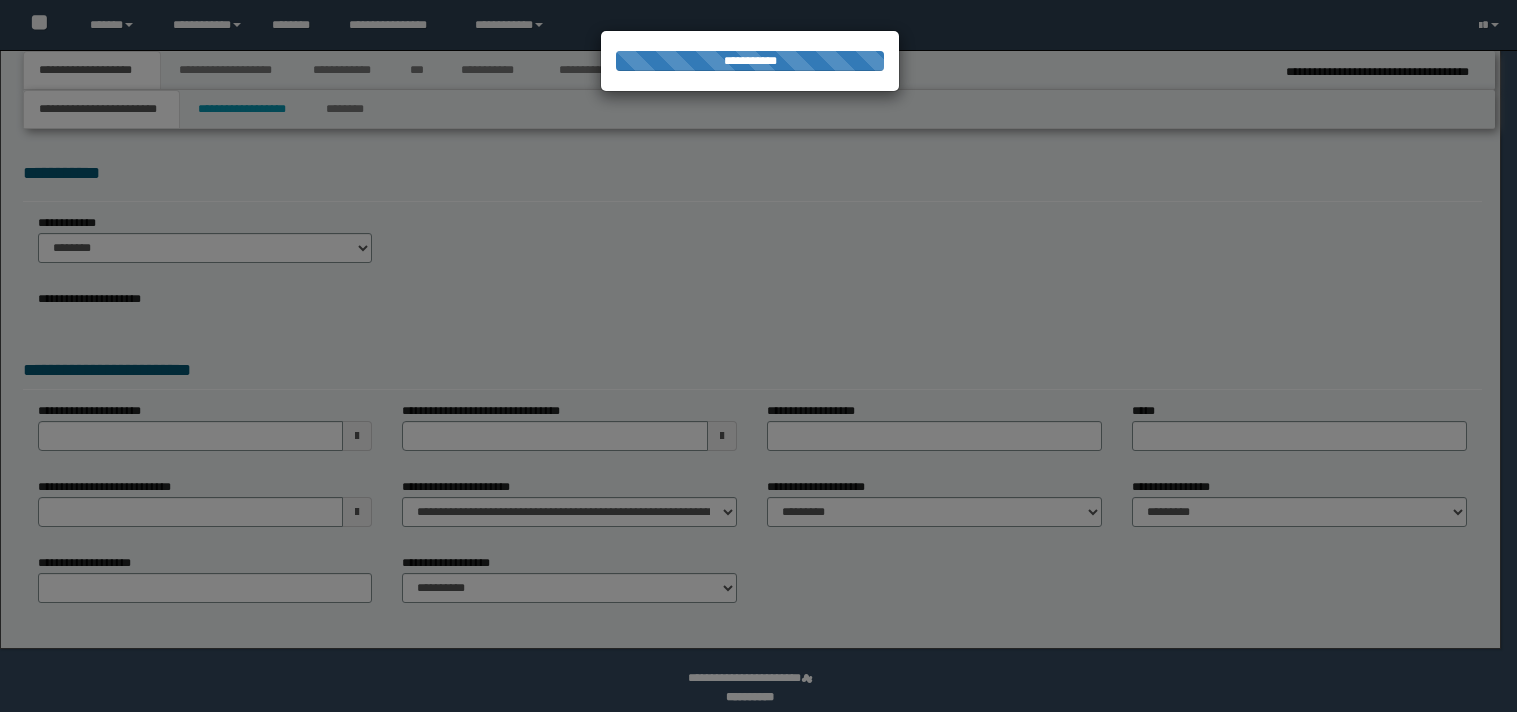 scroll, scrollTop: 0, scrollLeft: 0, axis: both 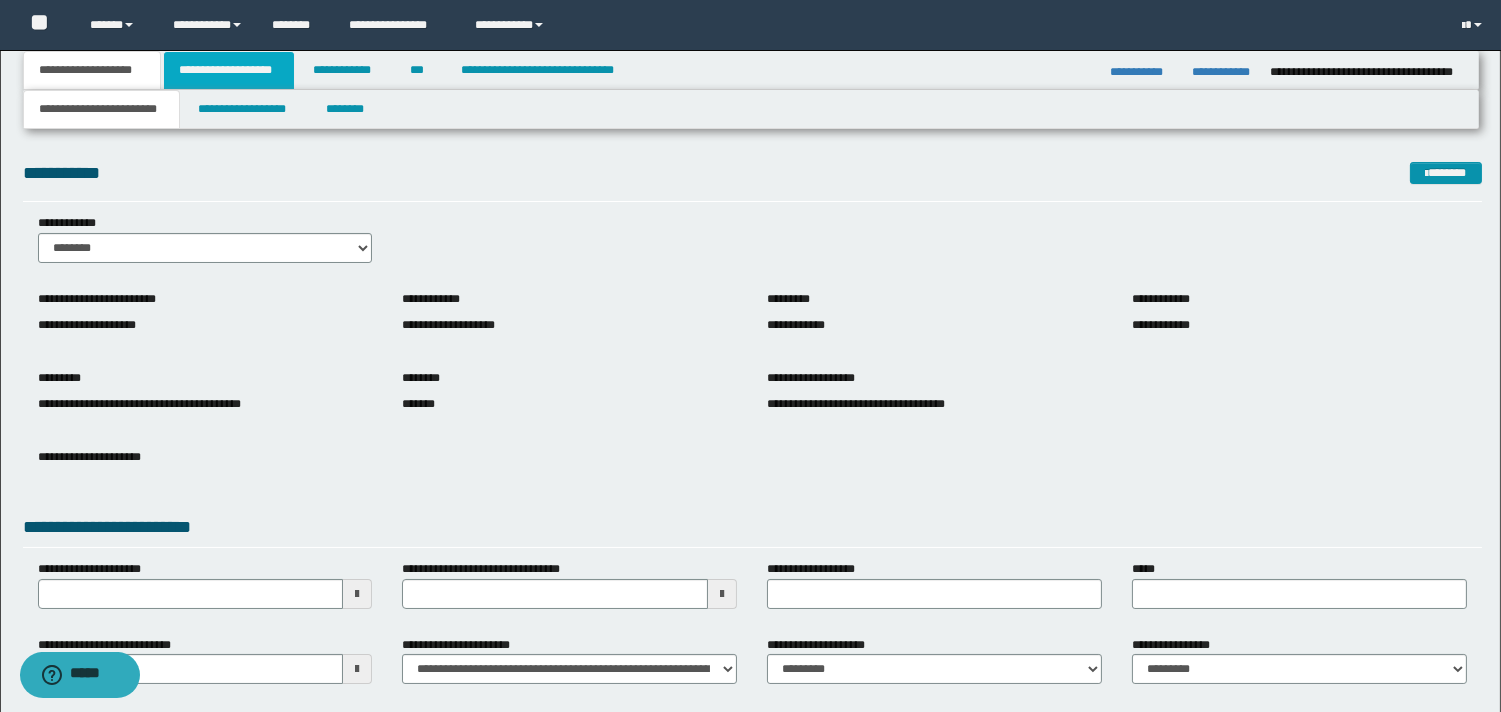 click on "**********" at bounding box center (229, 70) 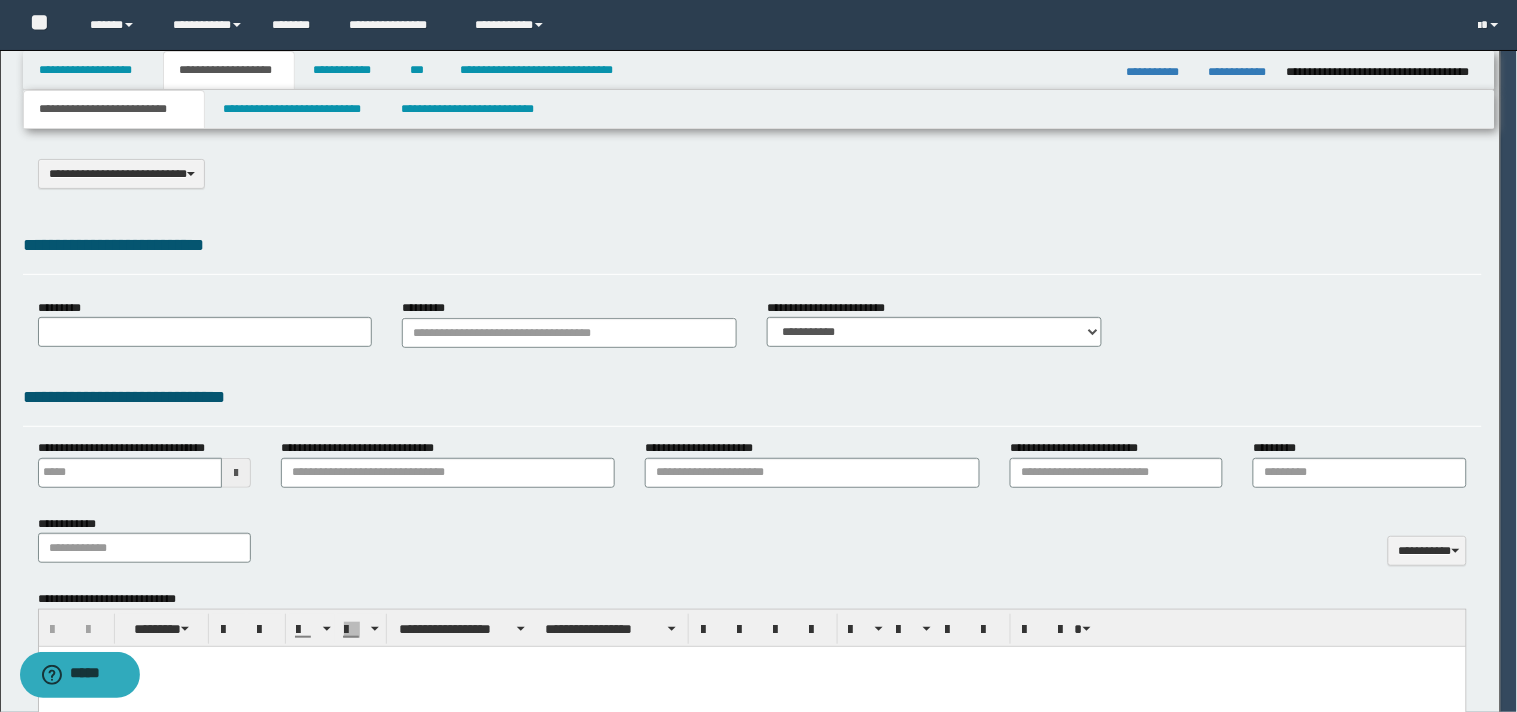 select on "*" 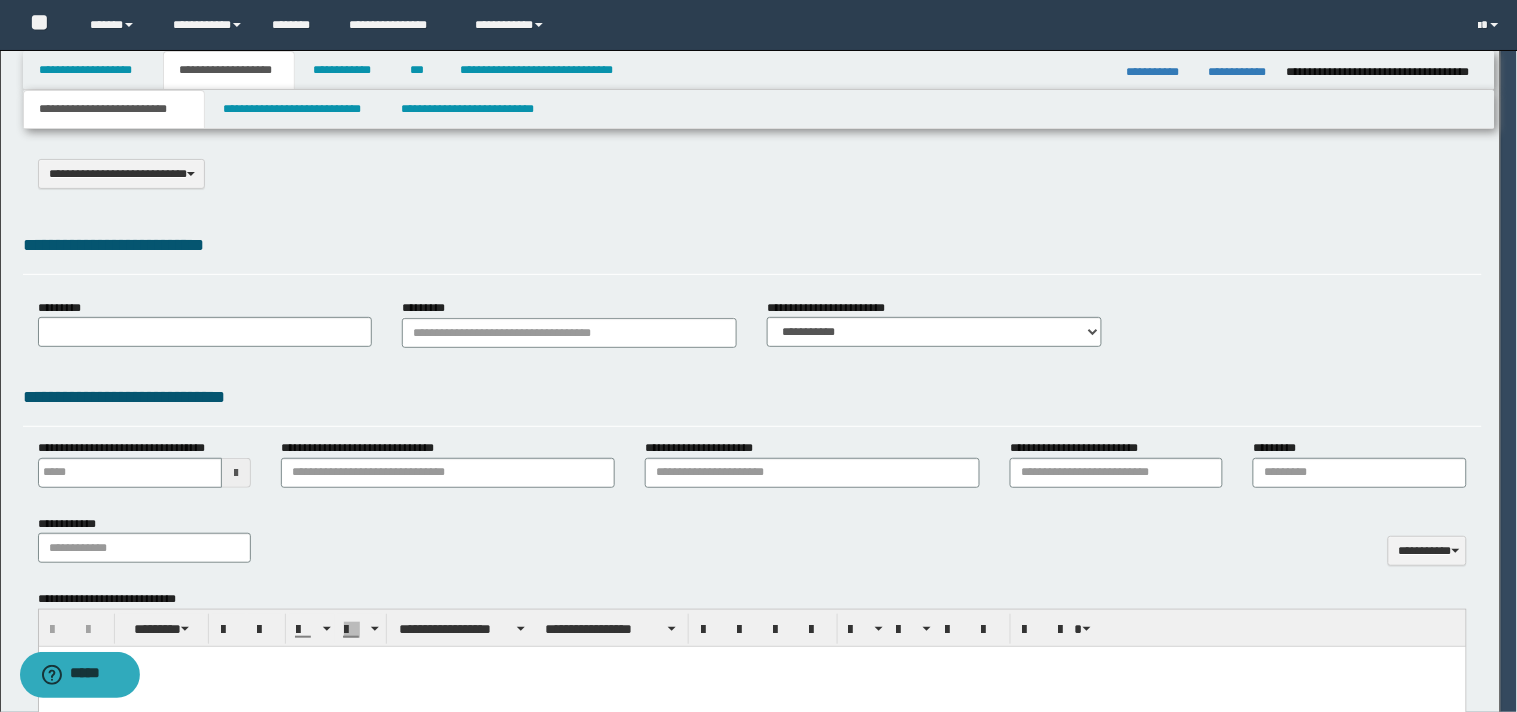 scroll, scrollTop: 0, scrollLeft: 0, axis: both 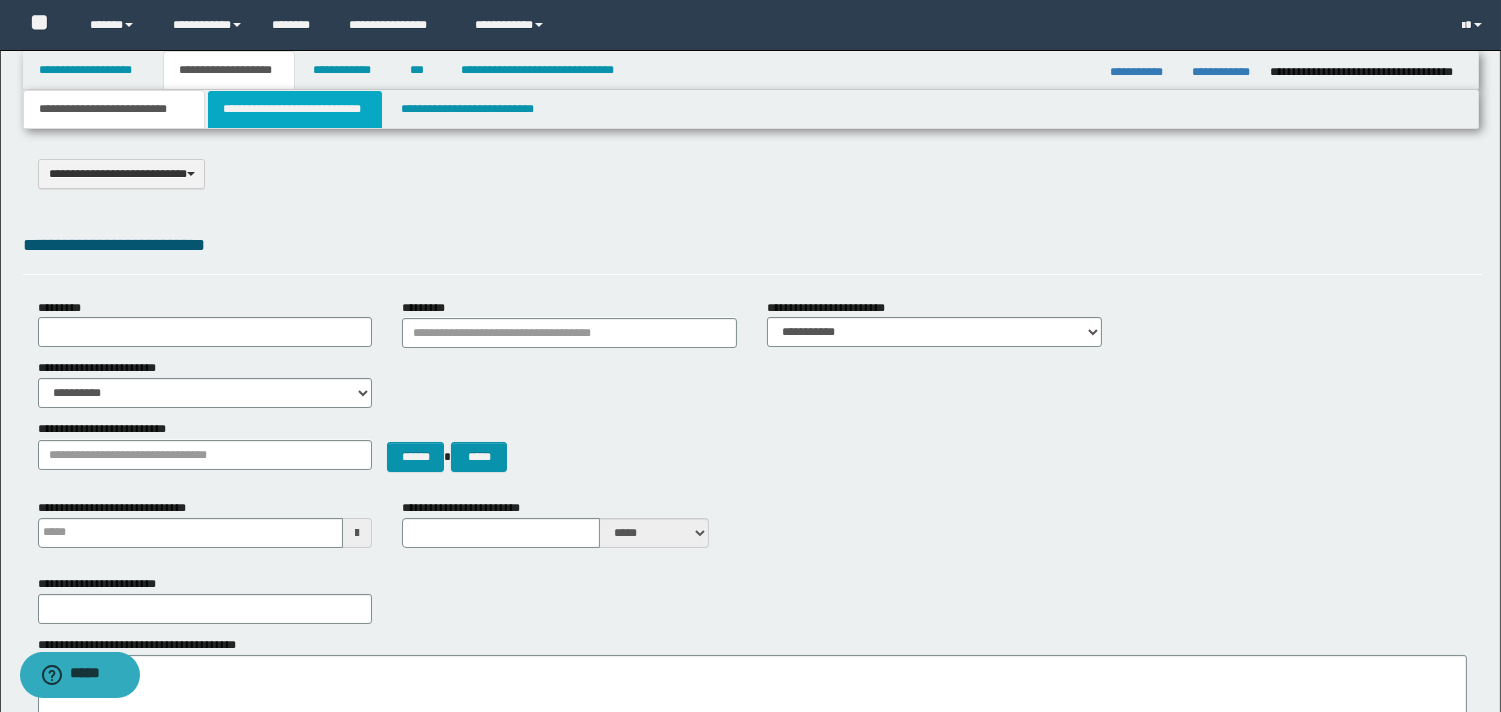 click on "**********" at bounding box center [295, 109] 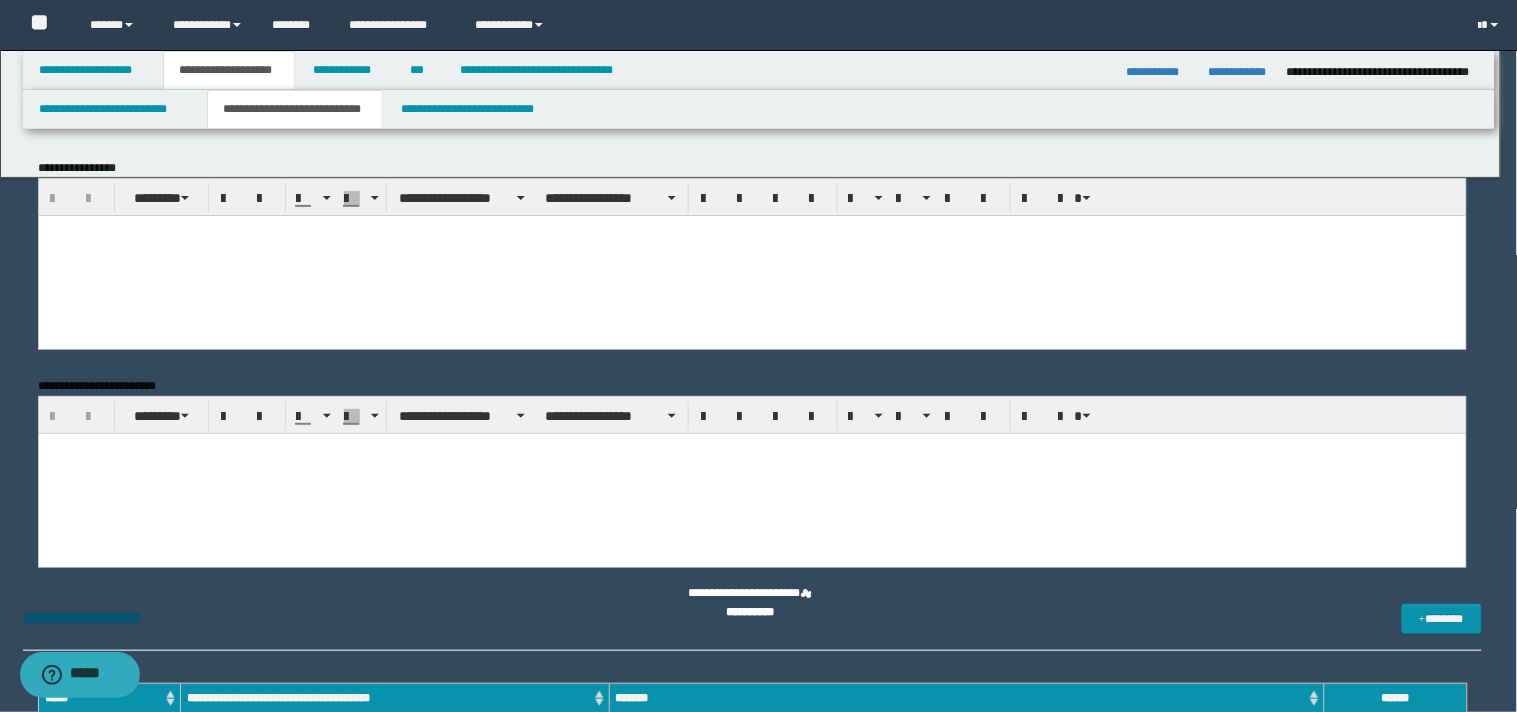scroll, scrollTop: 0, scrollLeft: 0, axis: both 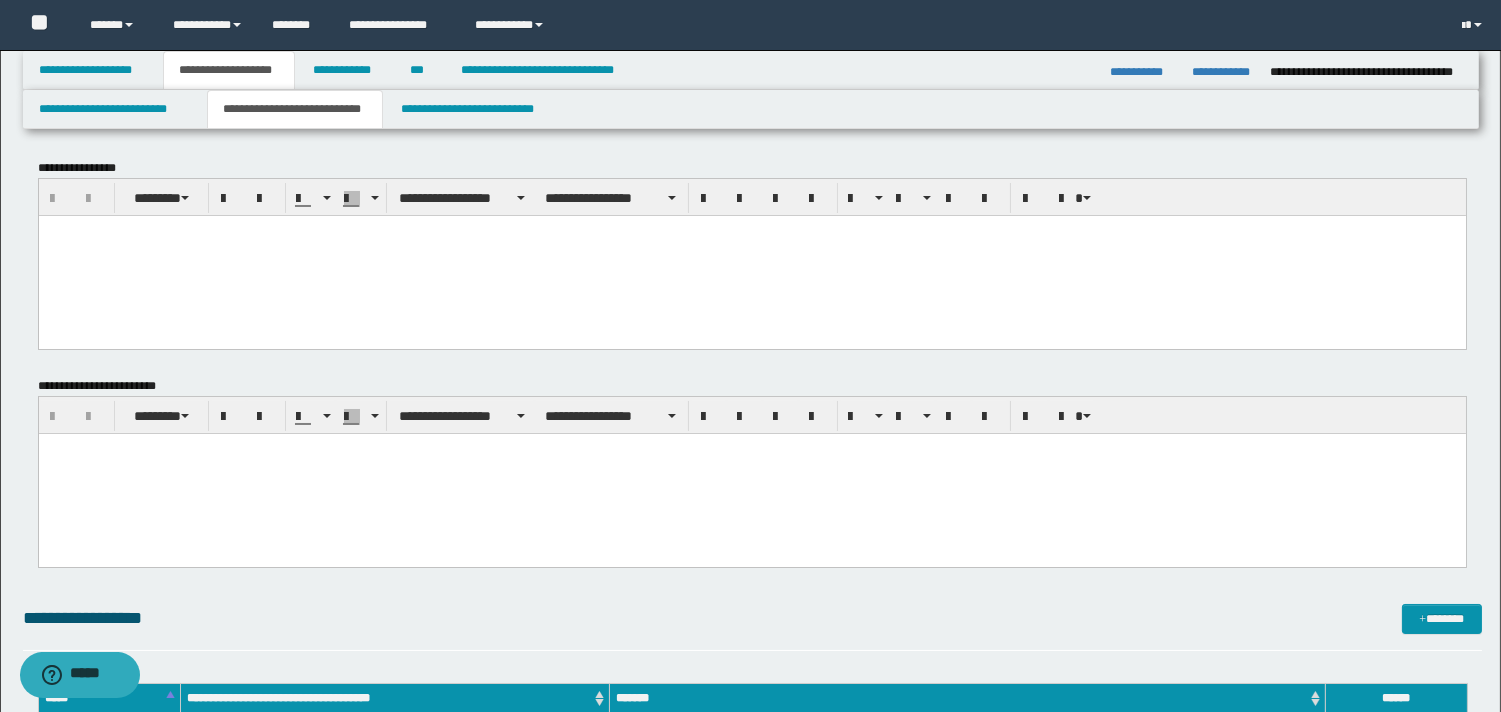 click at bounding box center (751, 230) 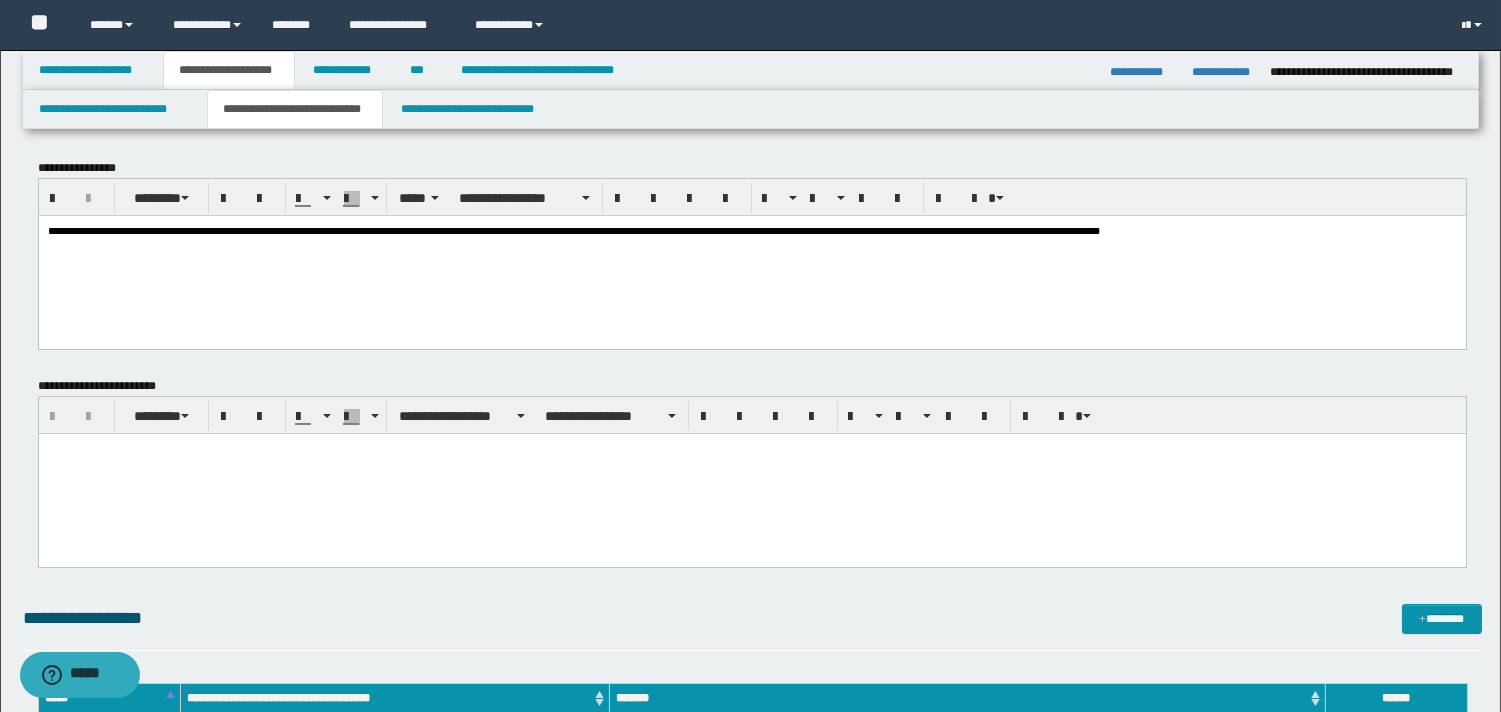 click on "**********" at bounding box center (751, 255) 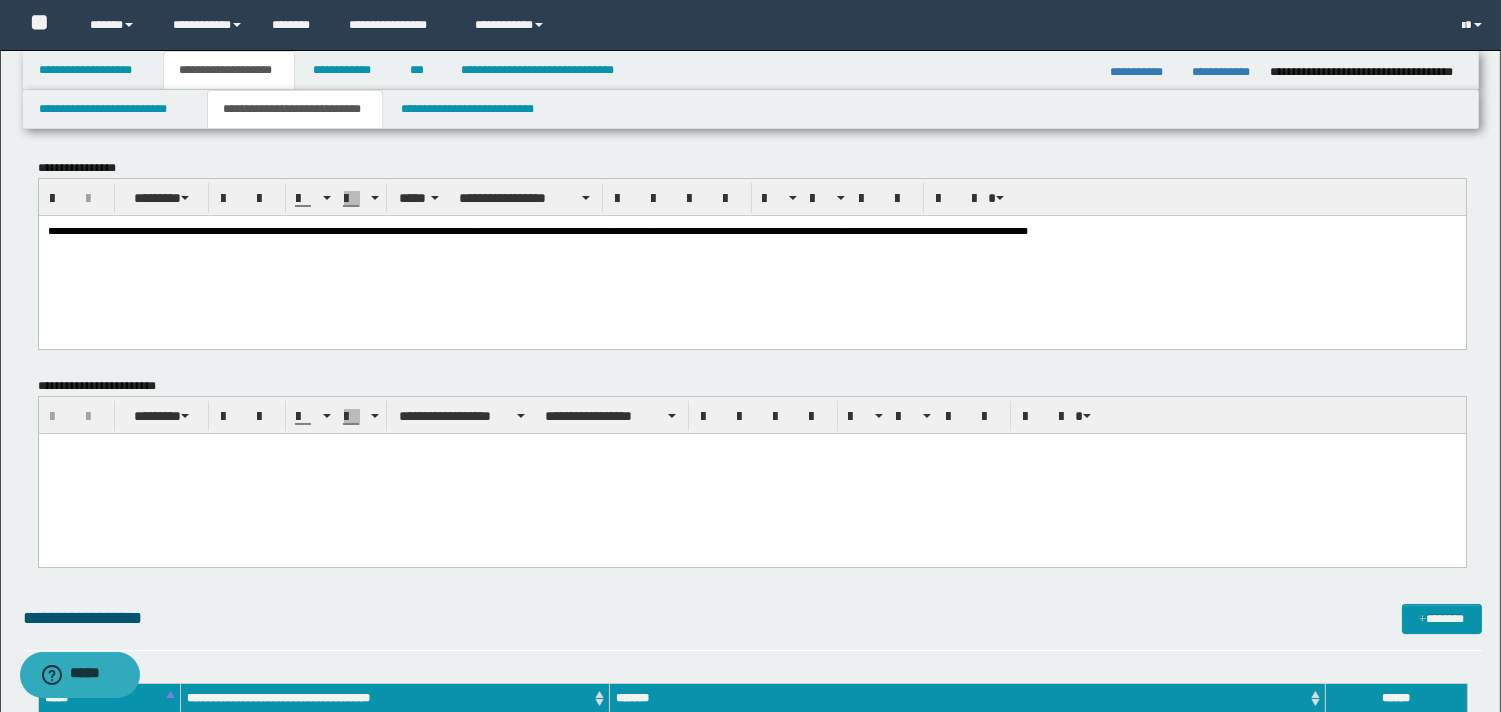 click on "**********" at bounding box center (751, 255) 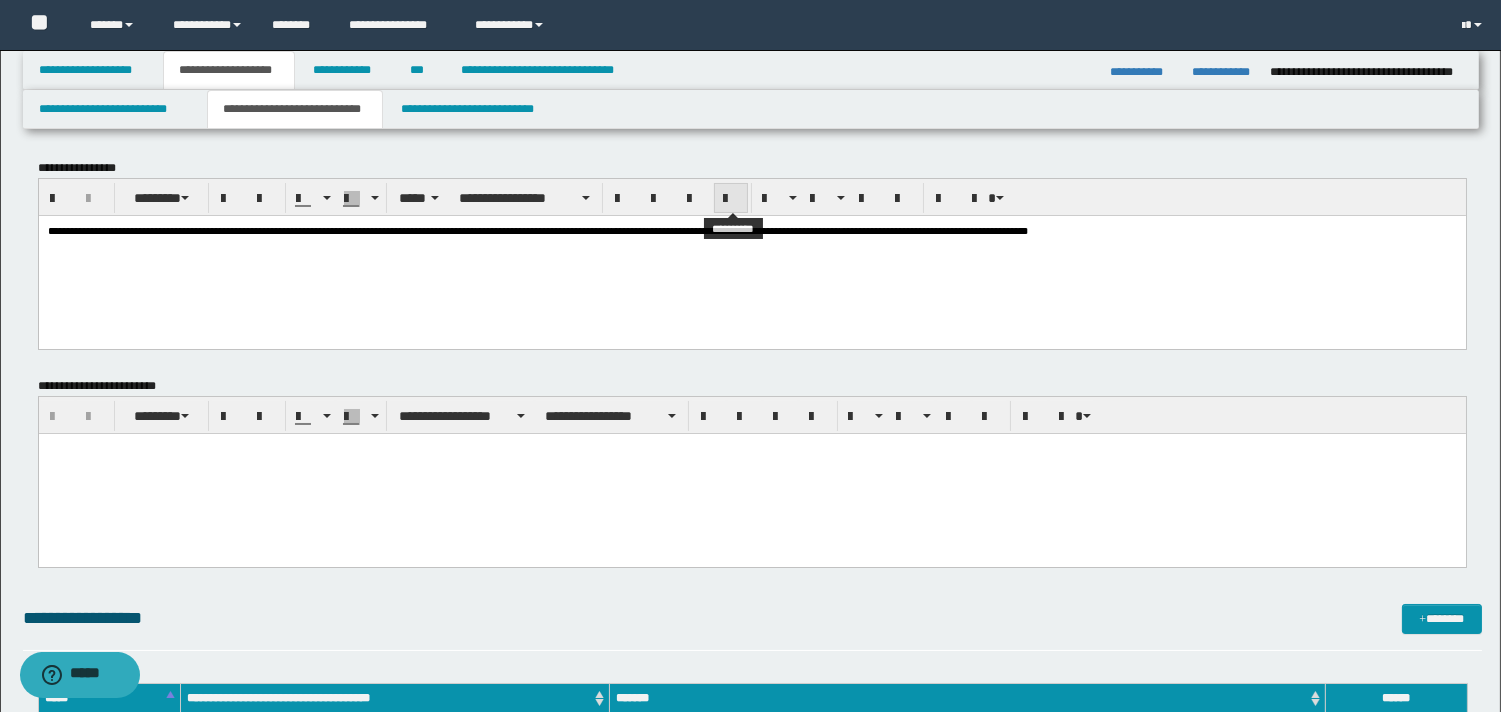 click at bounding box center (731, 199) 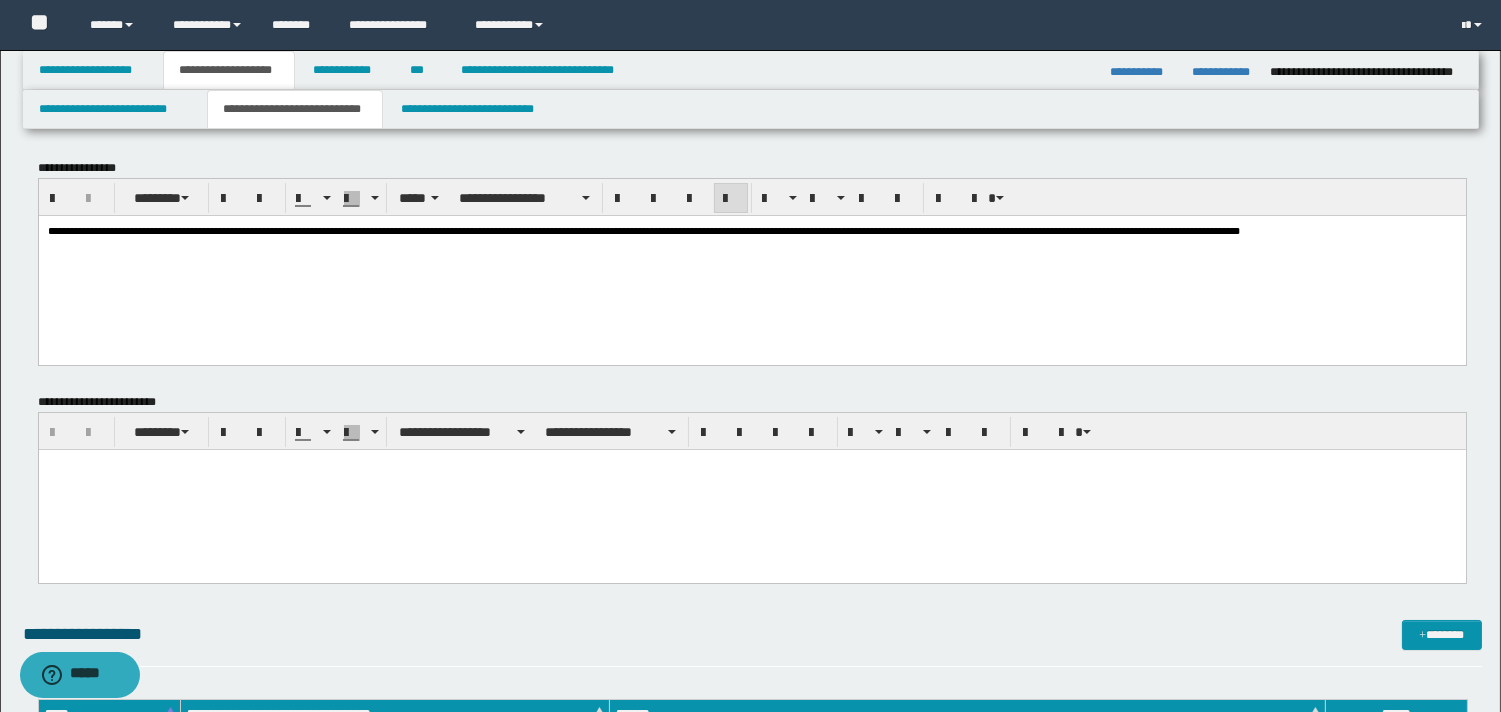 click at bounding box center (751, 465) 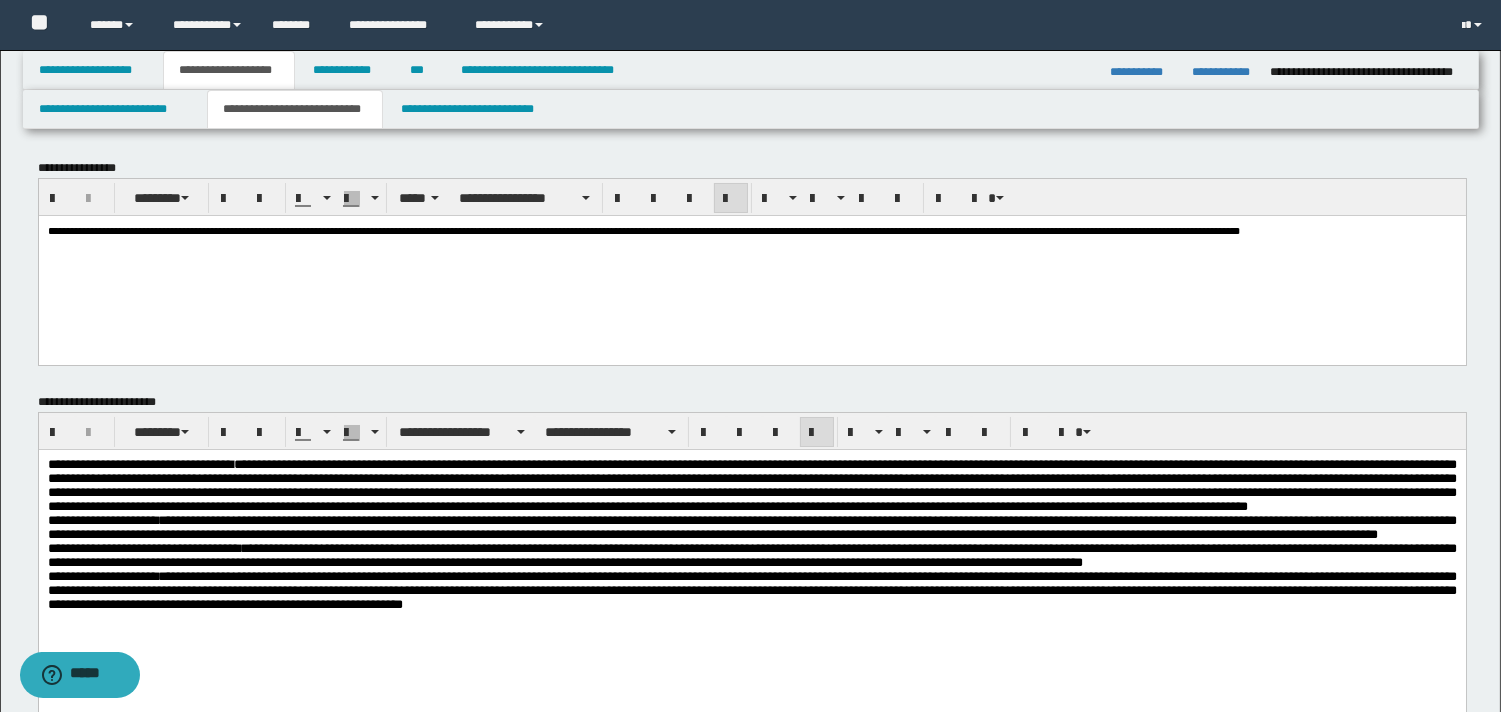 click on "**********" at bounding box center [751, 486] 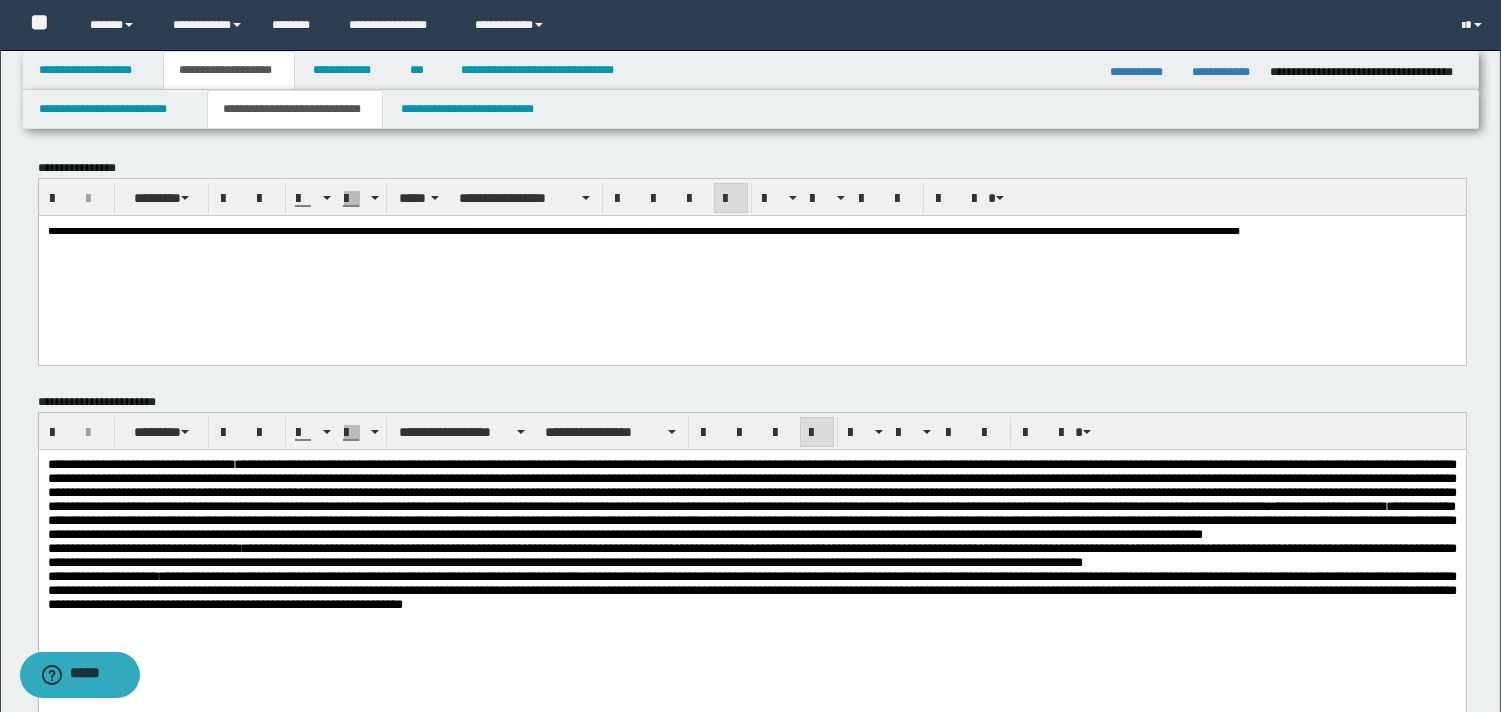 click on "**********" at bounding box center [751, 500] 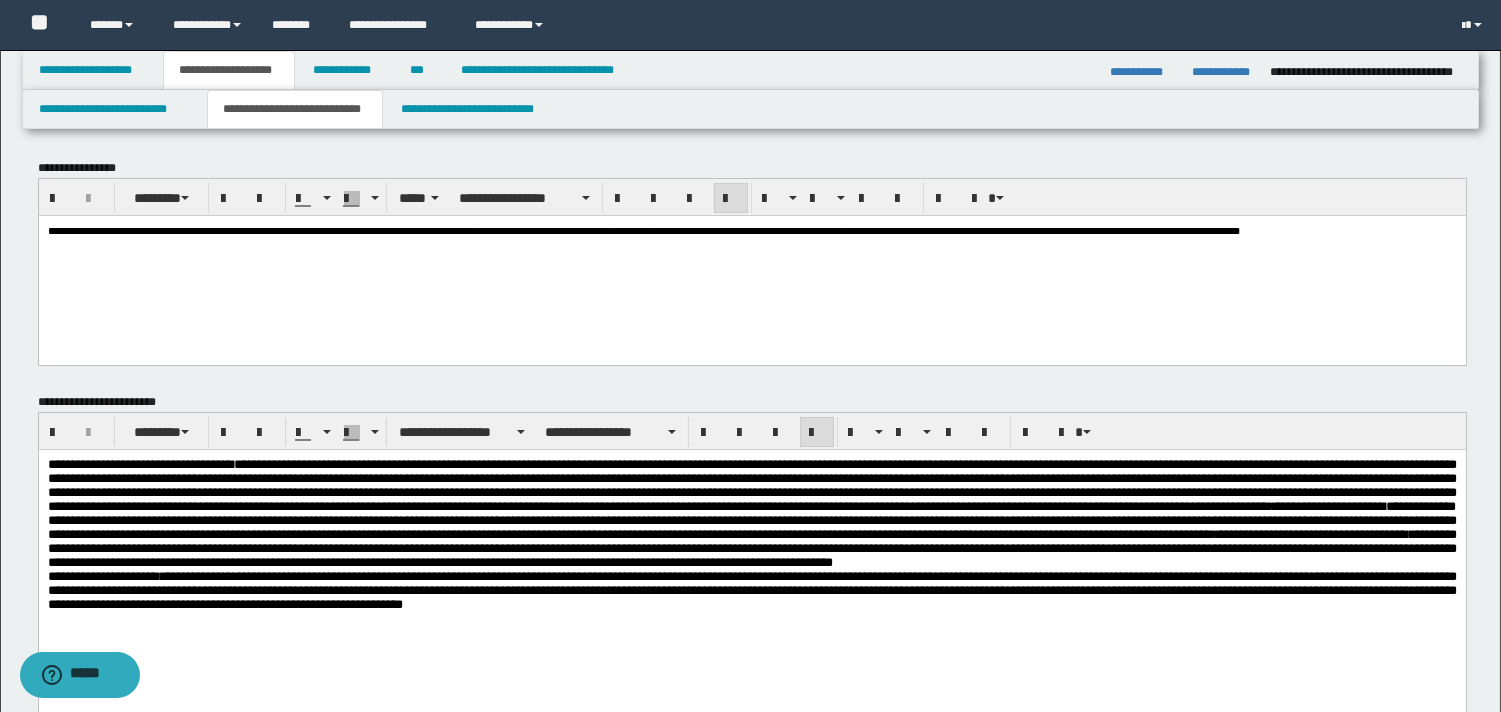 click on "**********" at bounding box center (751, 514) 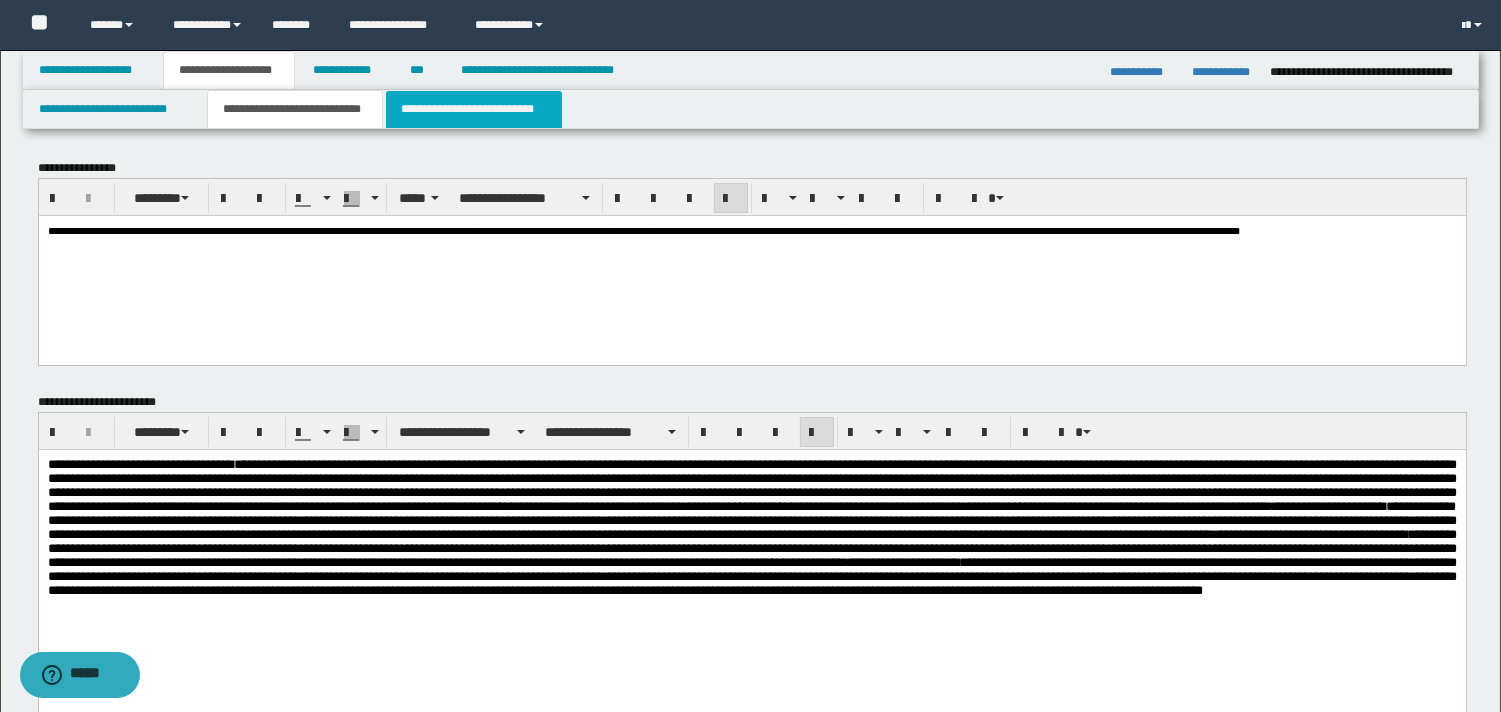 click on "**********" at bounding box center (474, 109) 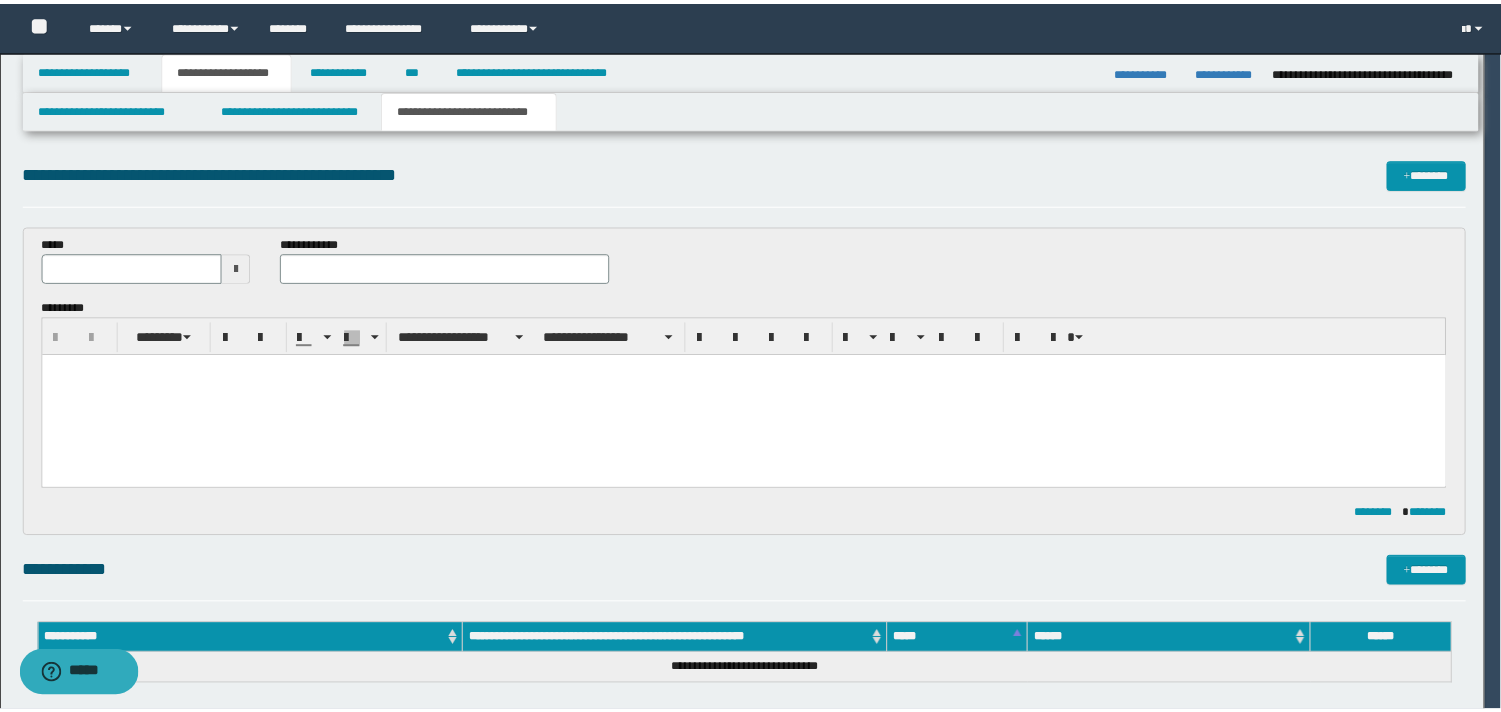 scroll, scrollTop: 0, scrollLeft: 0, axis: both 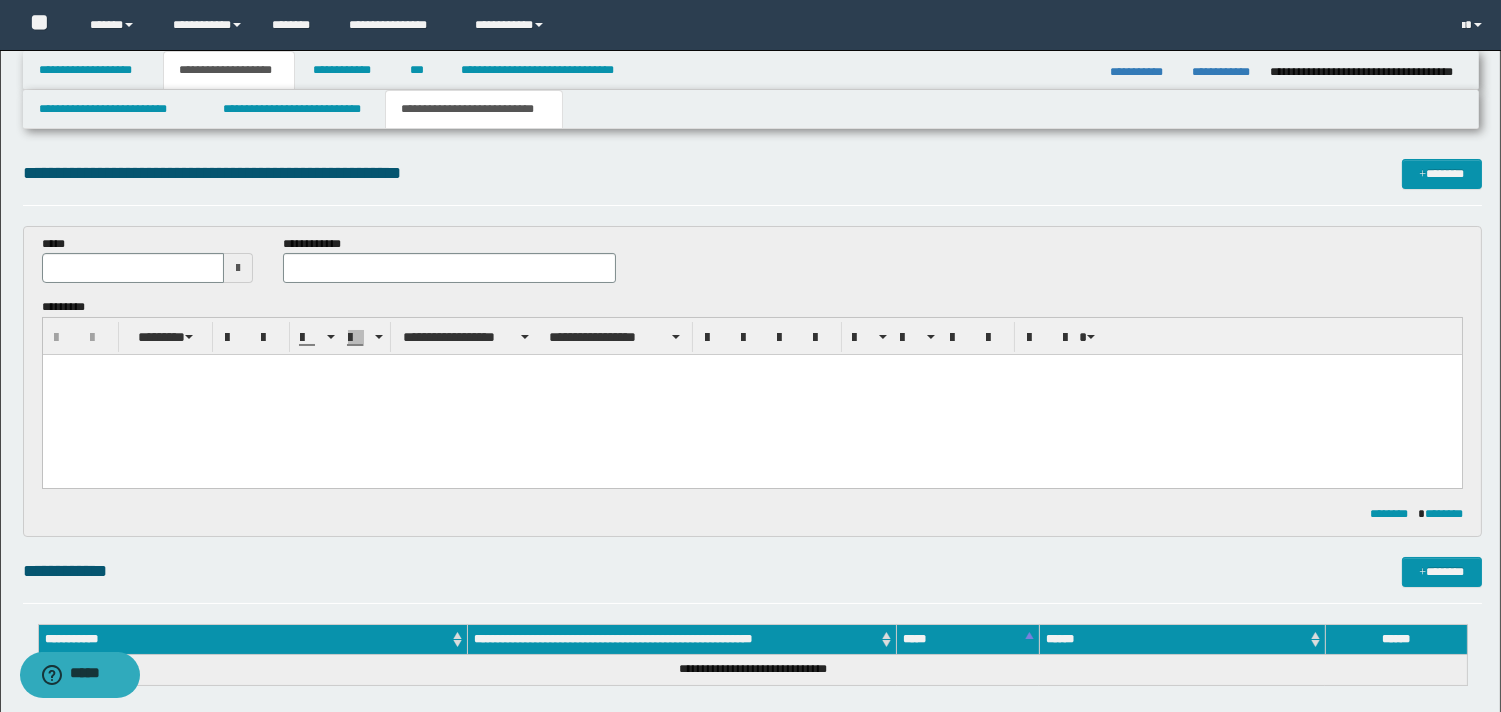 click at bounding box center [751, 370] 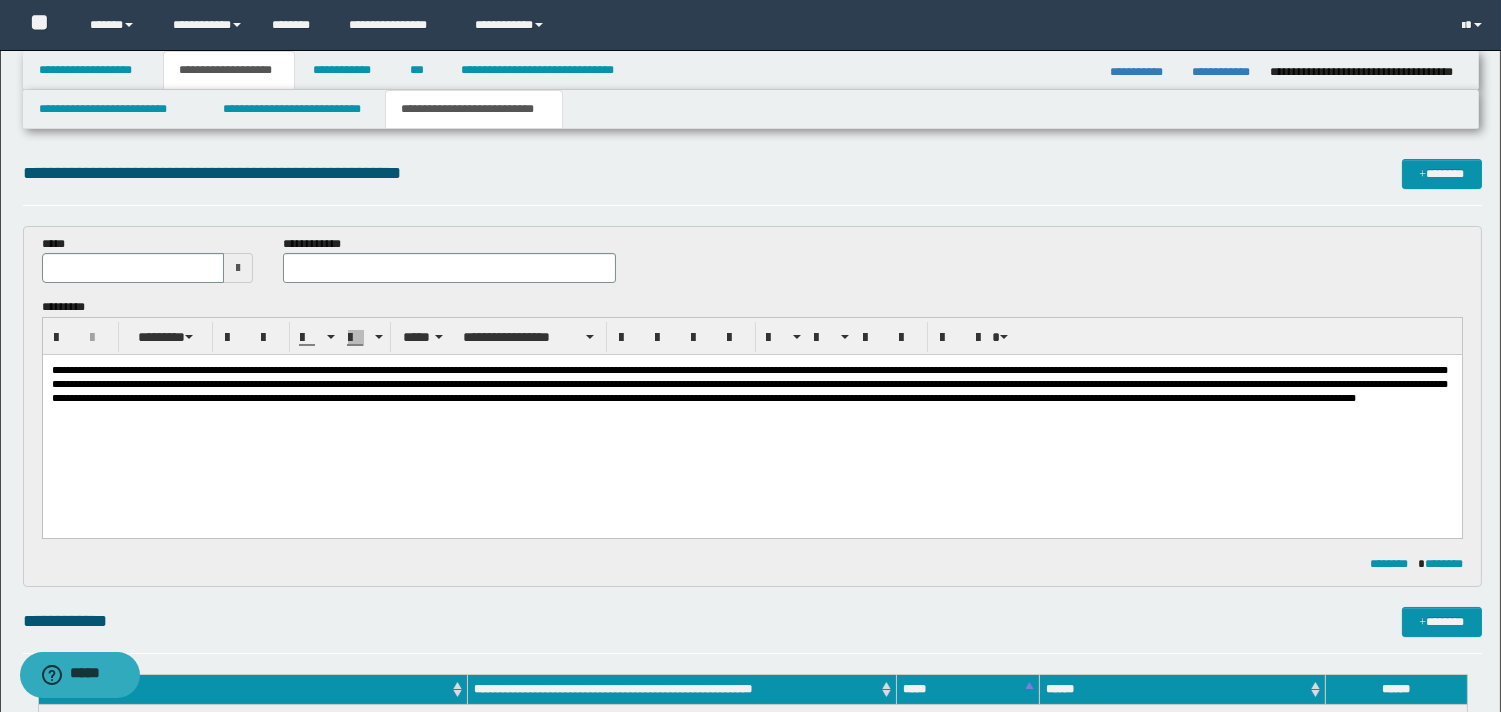 click at bounding box center (238, 268) 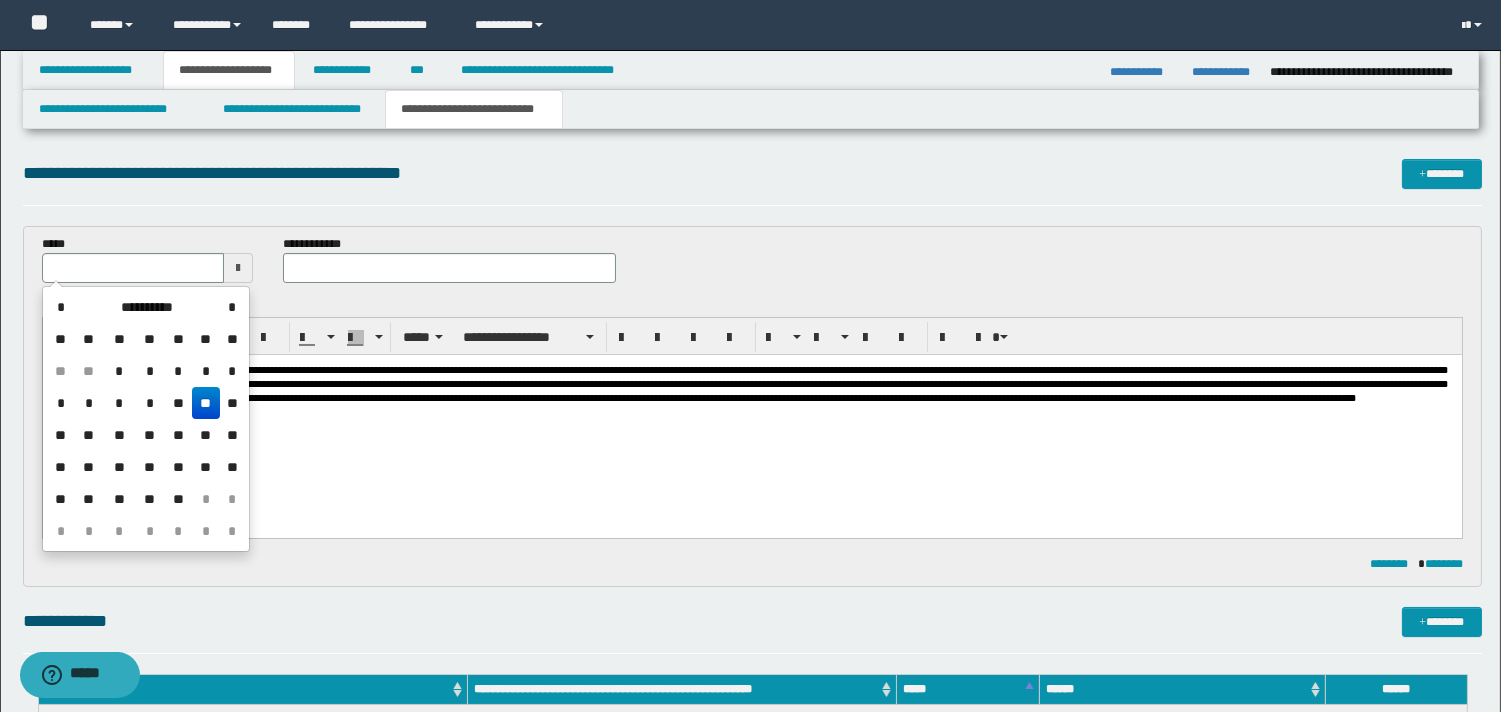 click on "**" at bounding box center (206, 403) 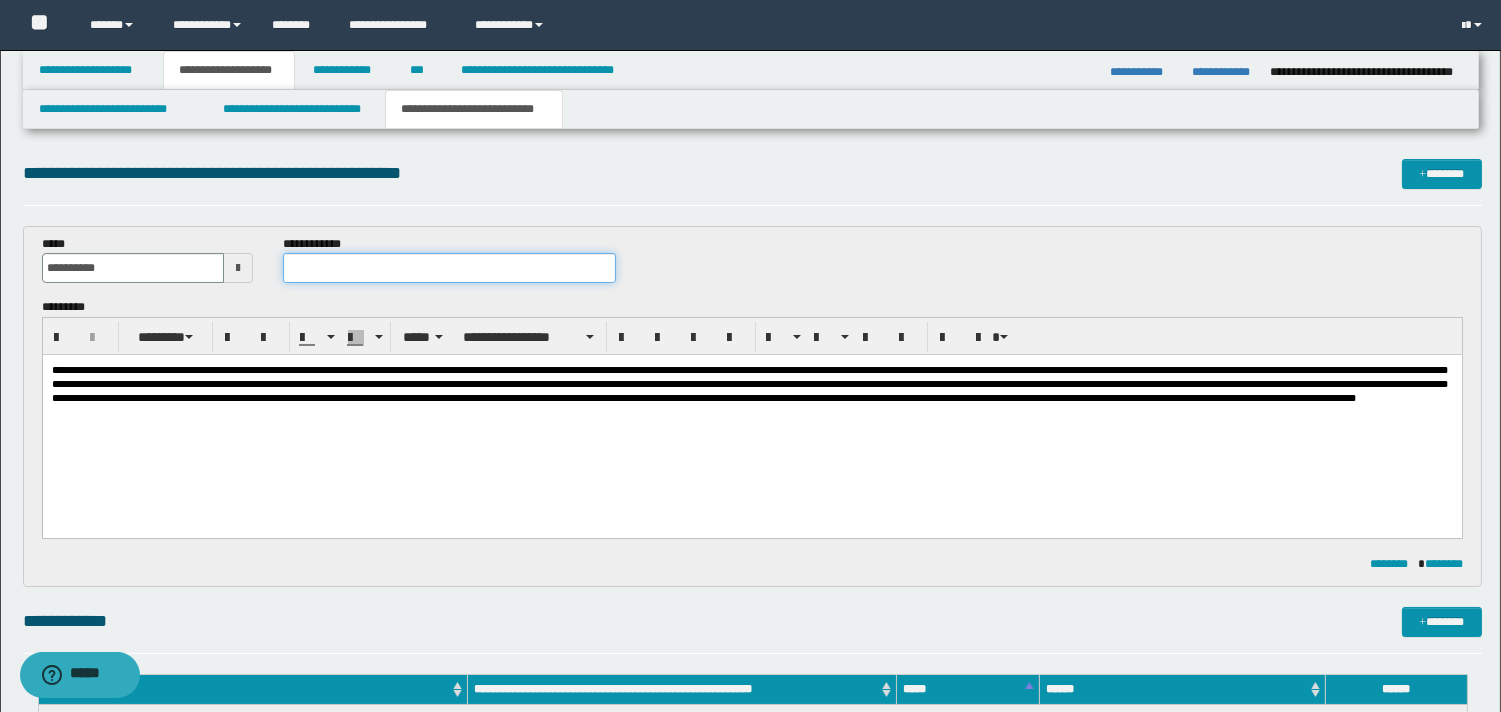 click at bounding box center (449, 268) 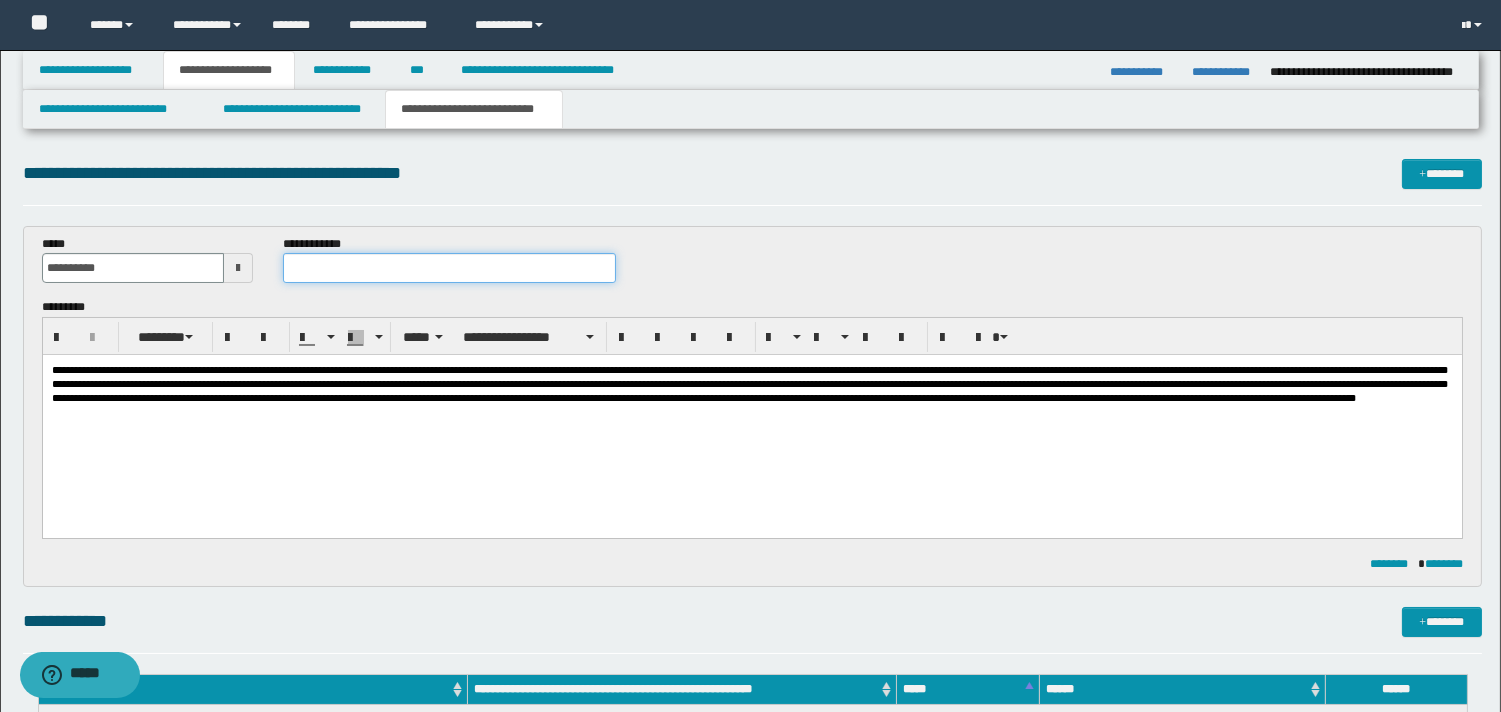 type on "*" 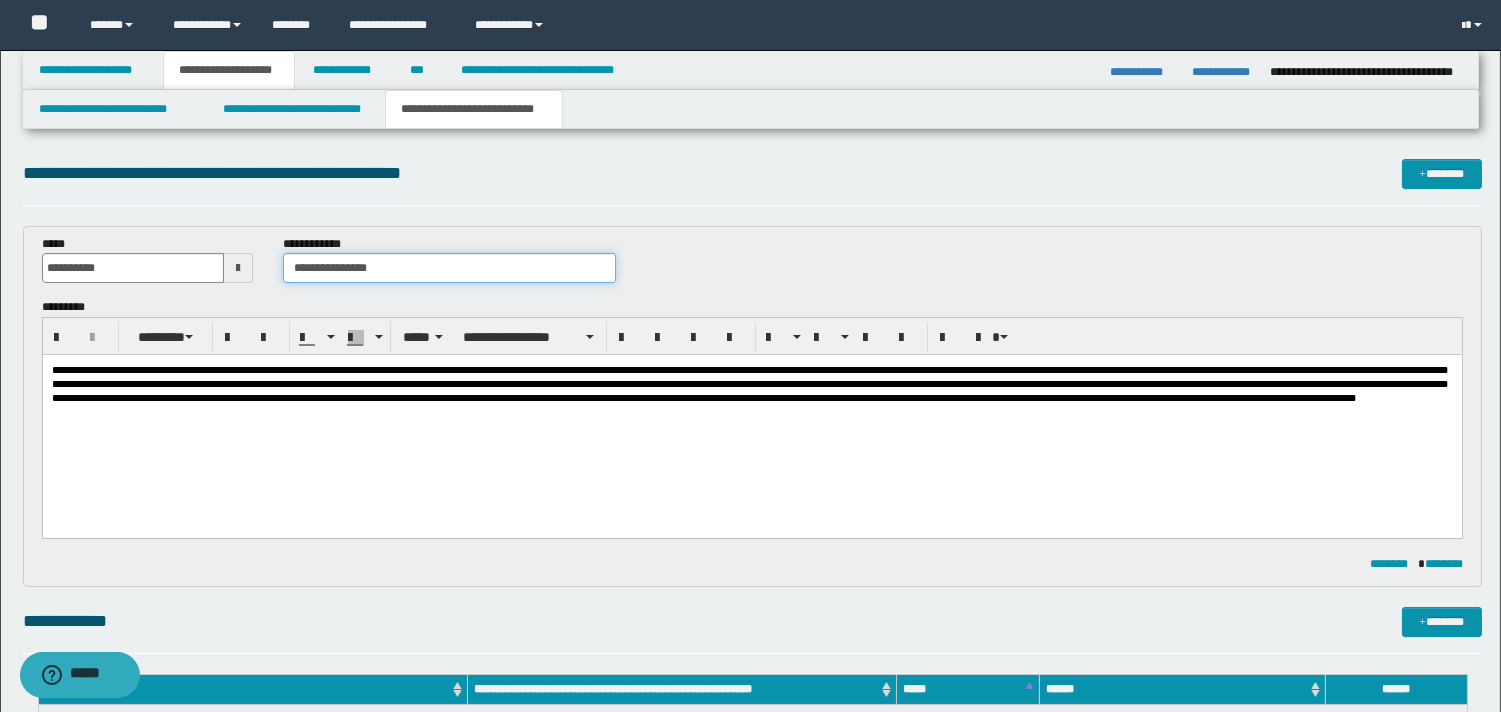 type on "**********" 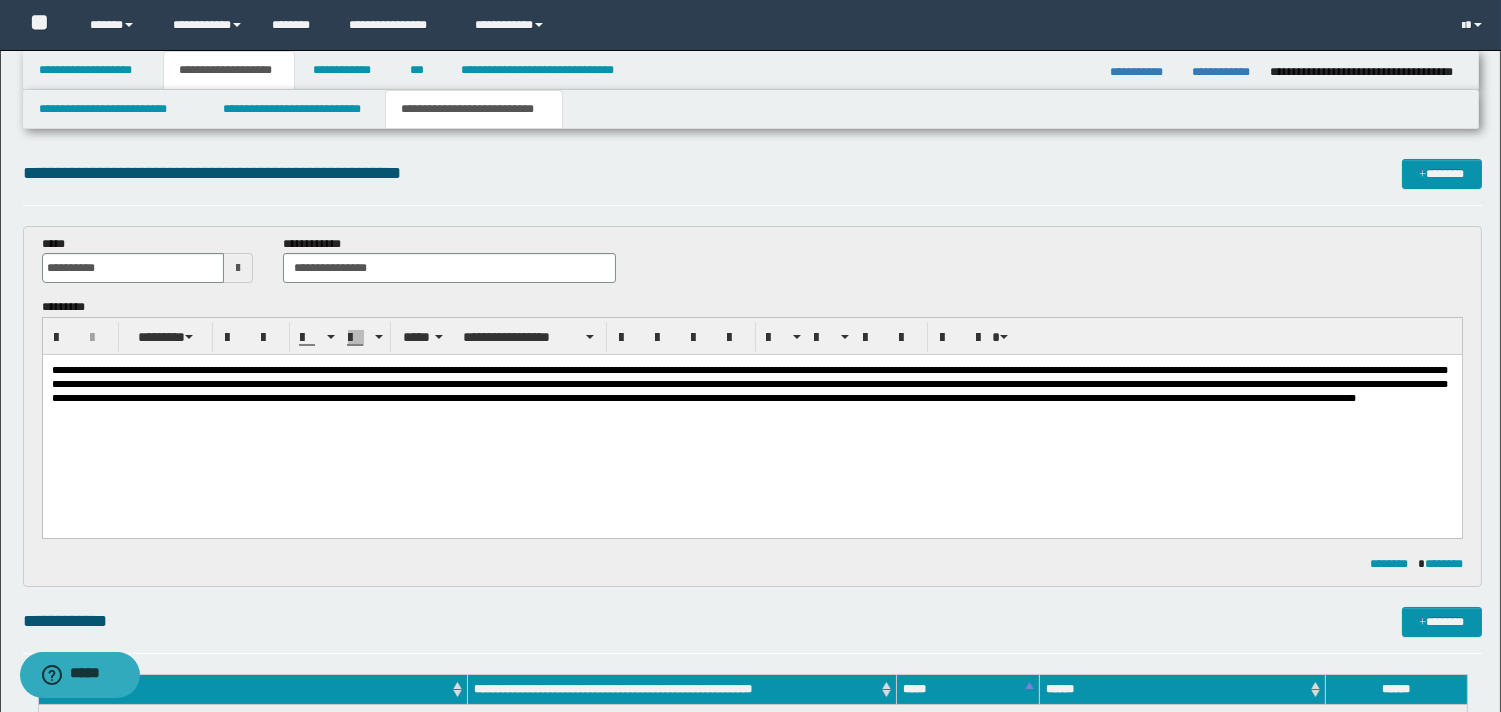 click at bounding box center (751, 409) 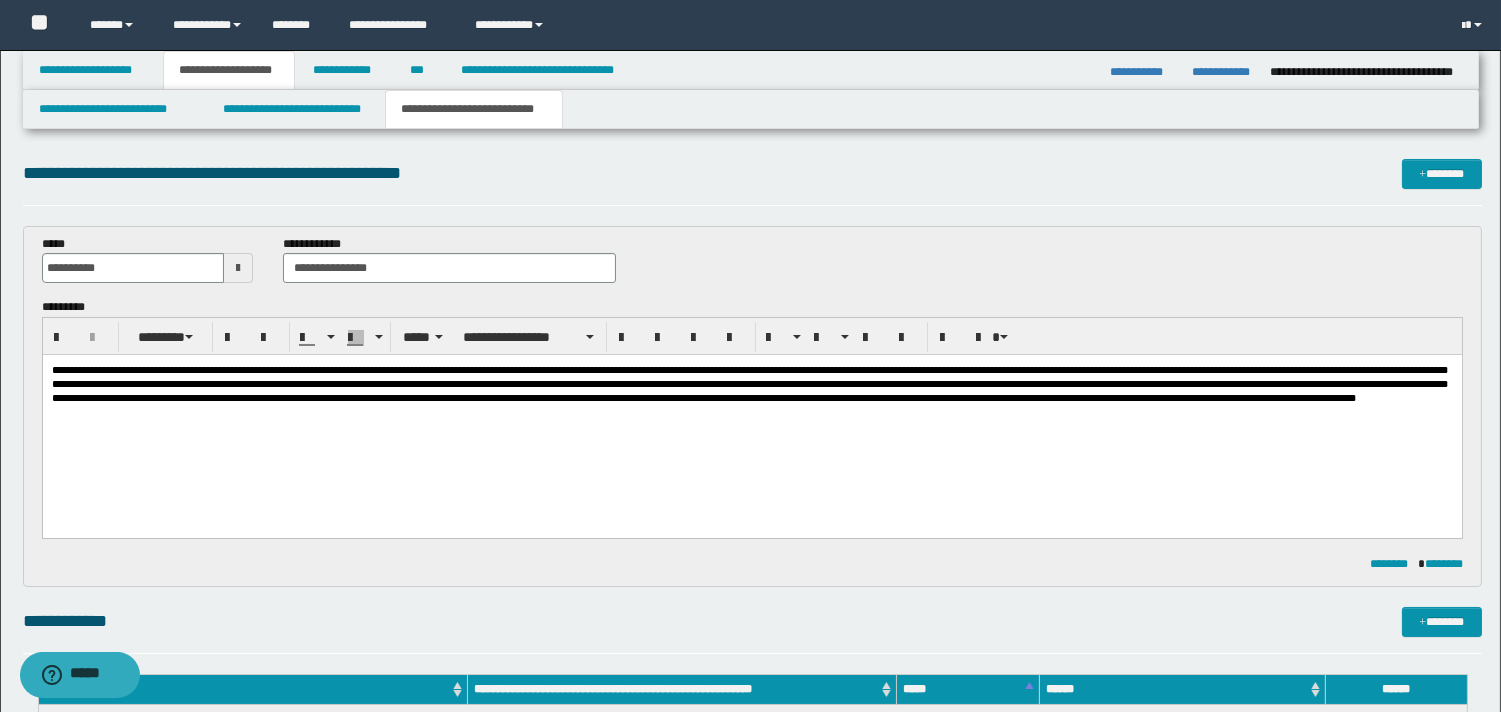type 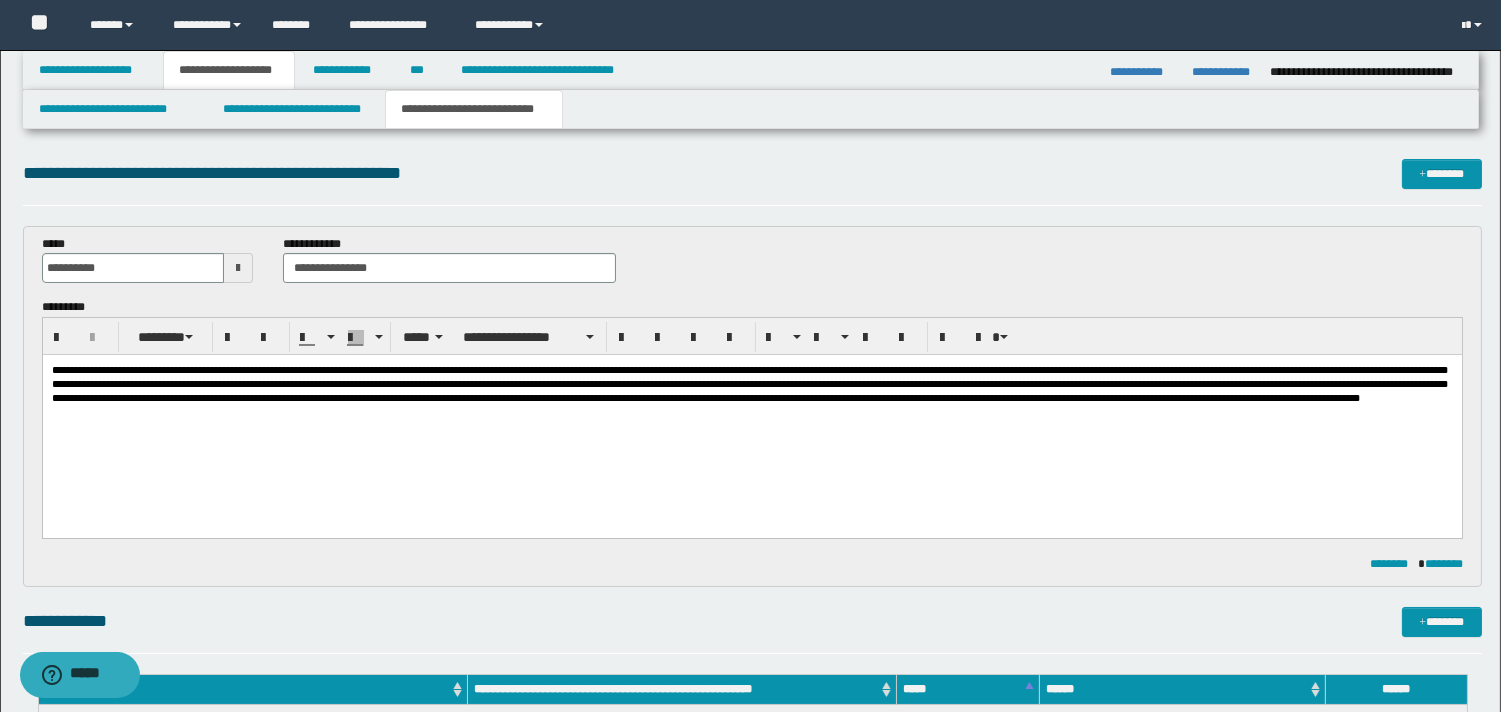 drag, startPoint x: 511, startPoint y: 370, endPoint x: 1288, endPoint y: 942, distance: 964.8383 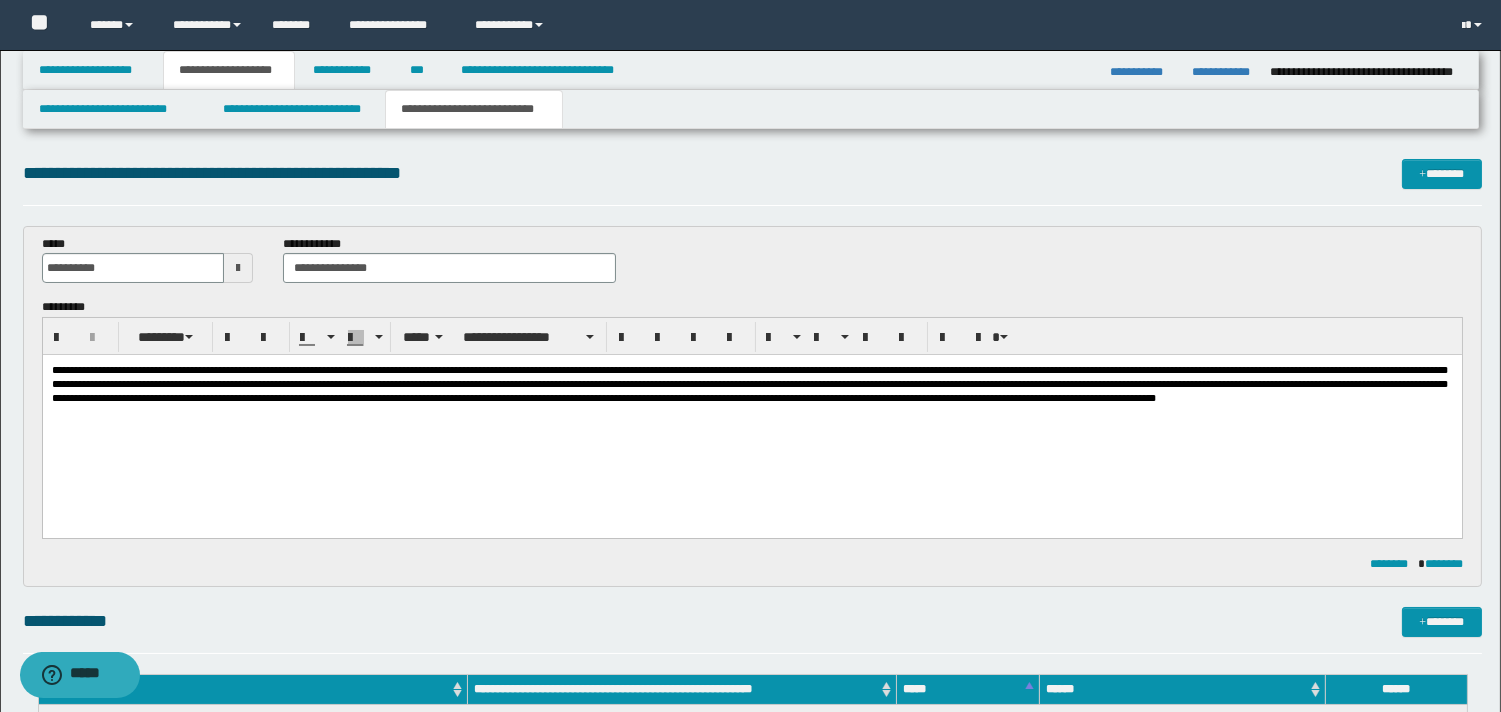 click on "**********" at bounding box center (751, 409) 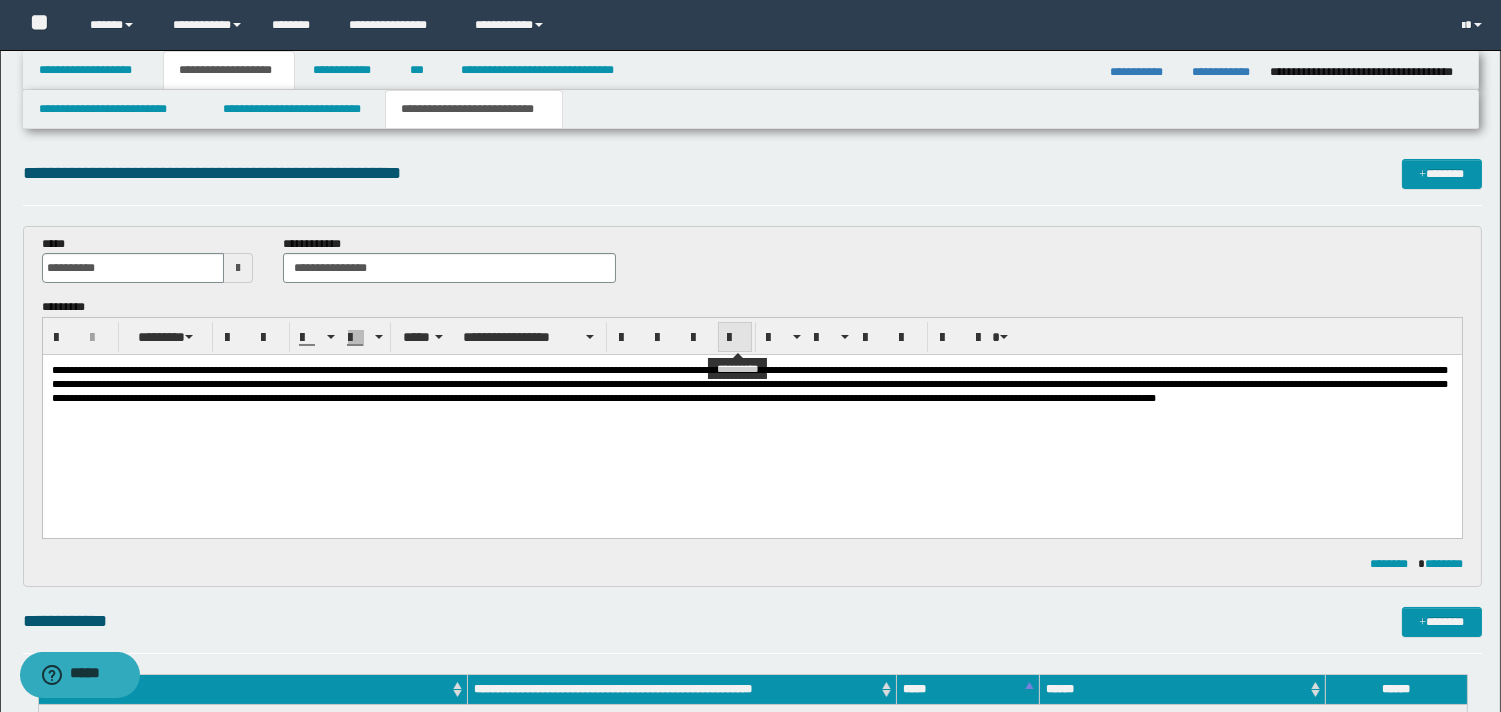 click at bounding box center (735, 338) 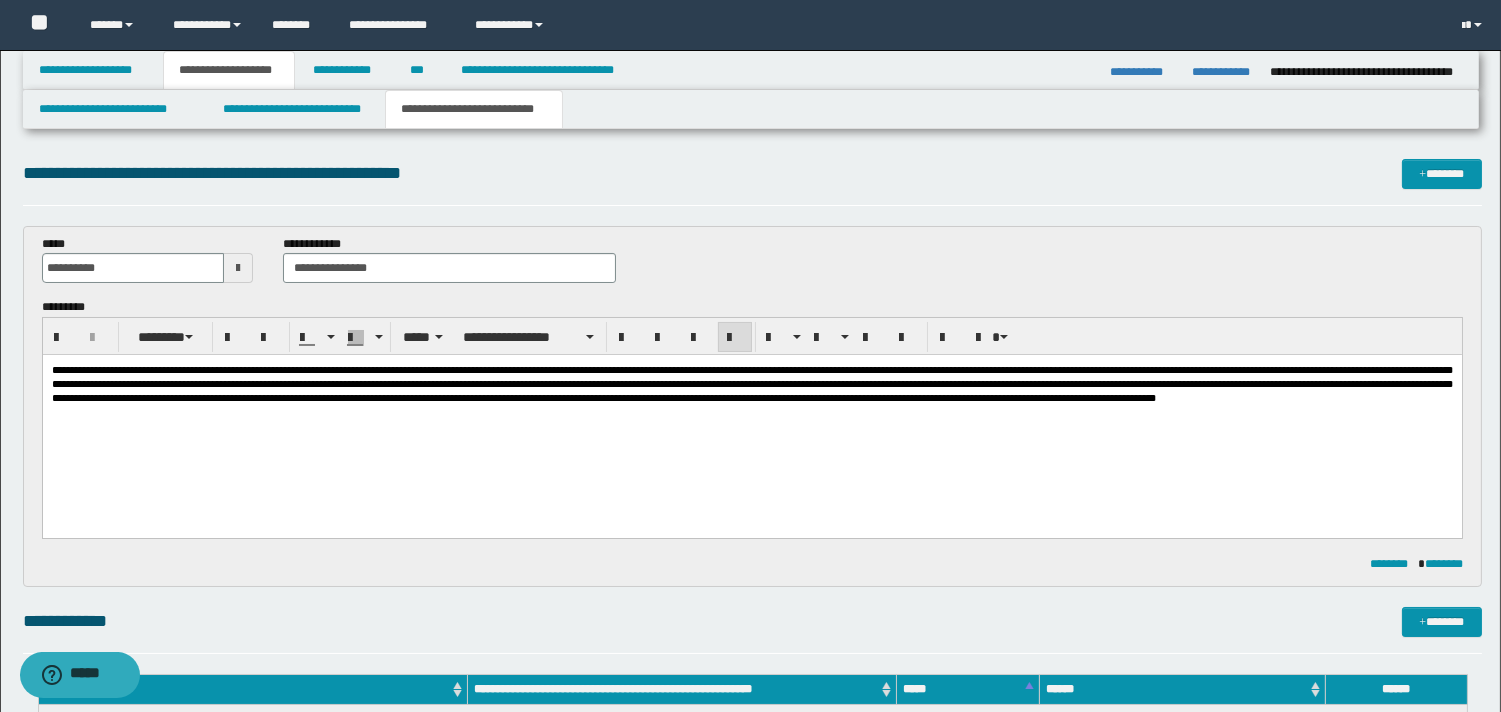 click on "**********" at bounding box center [751, 409] 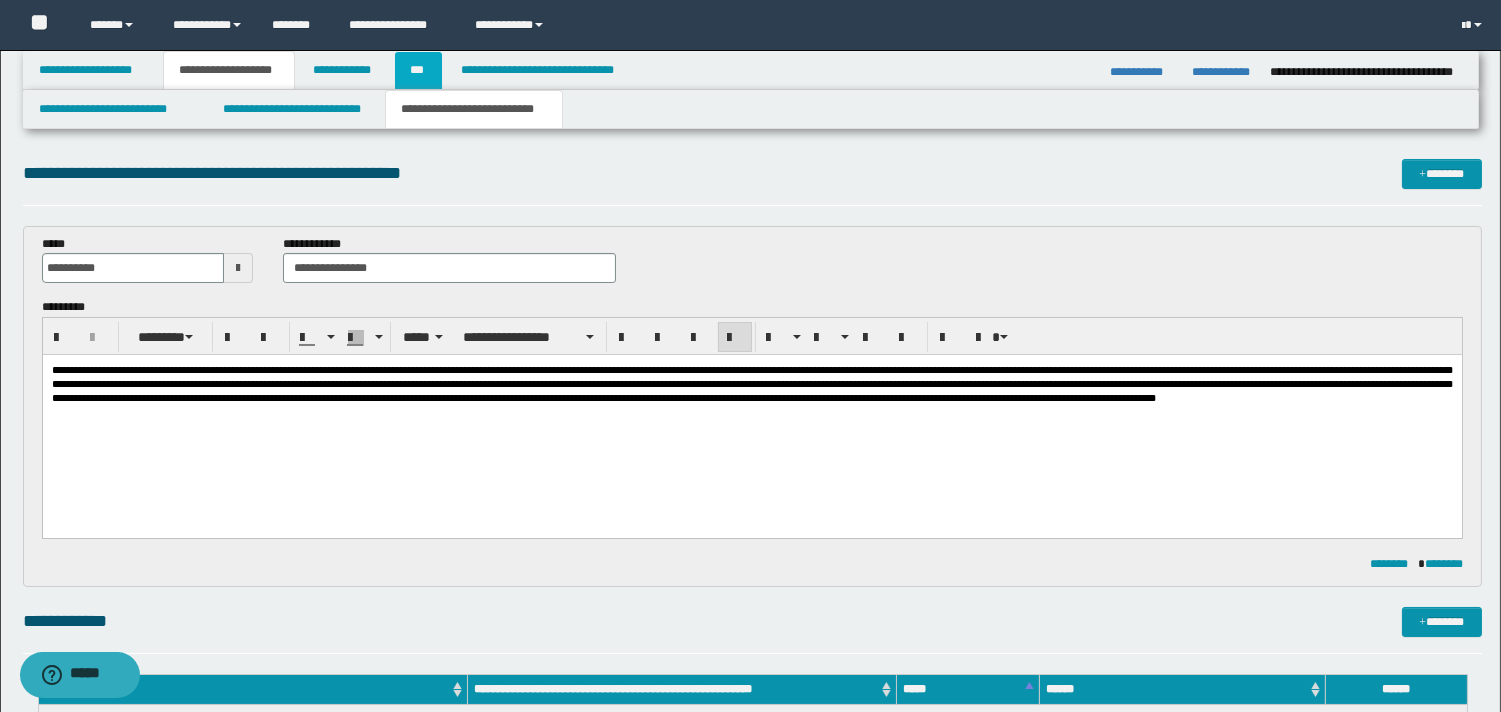 click on "***" at bounding box center [418, 70] 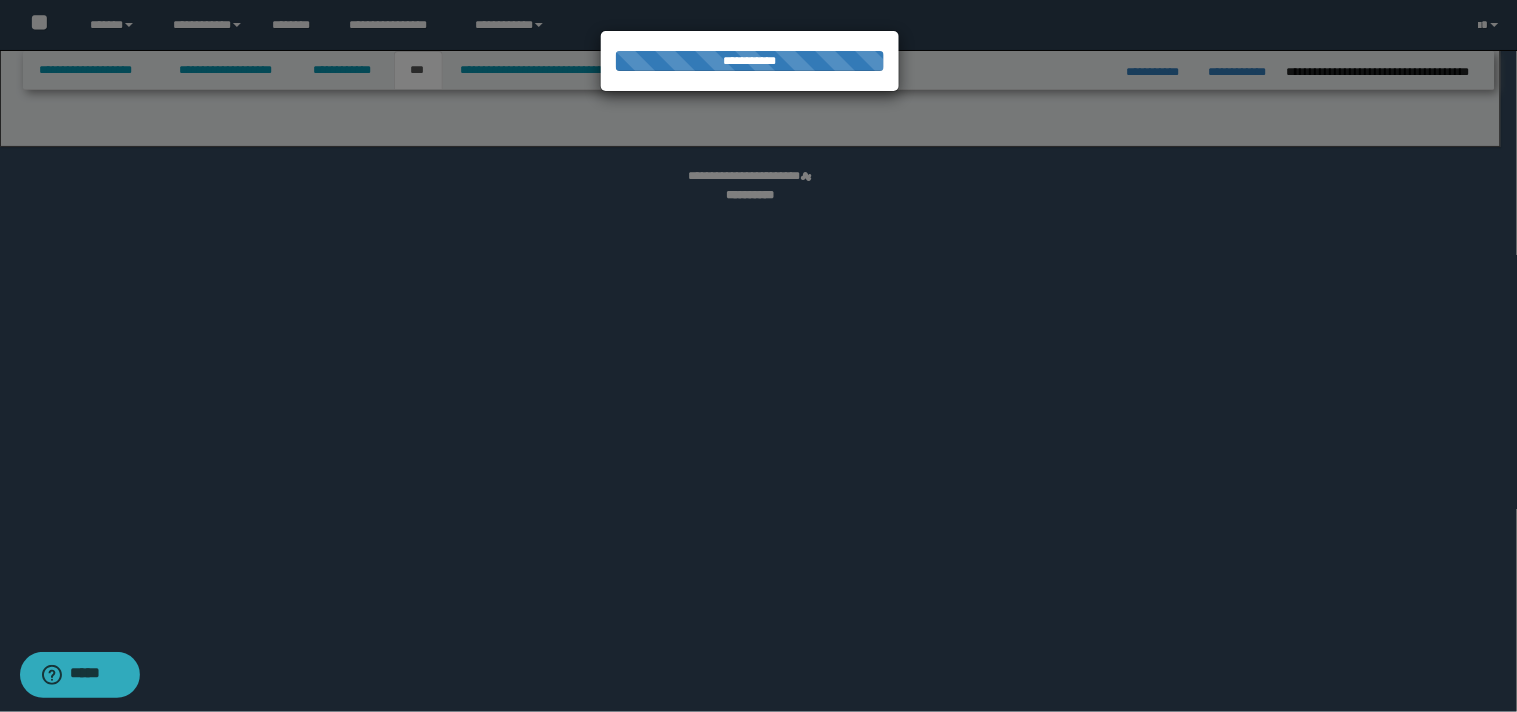 select on "***" 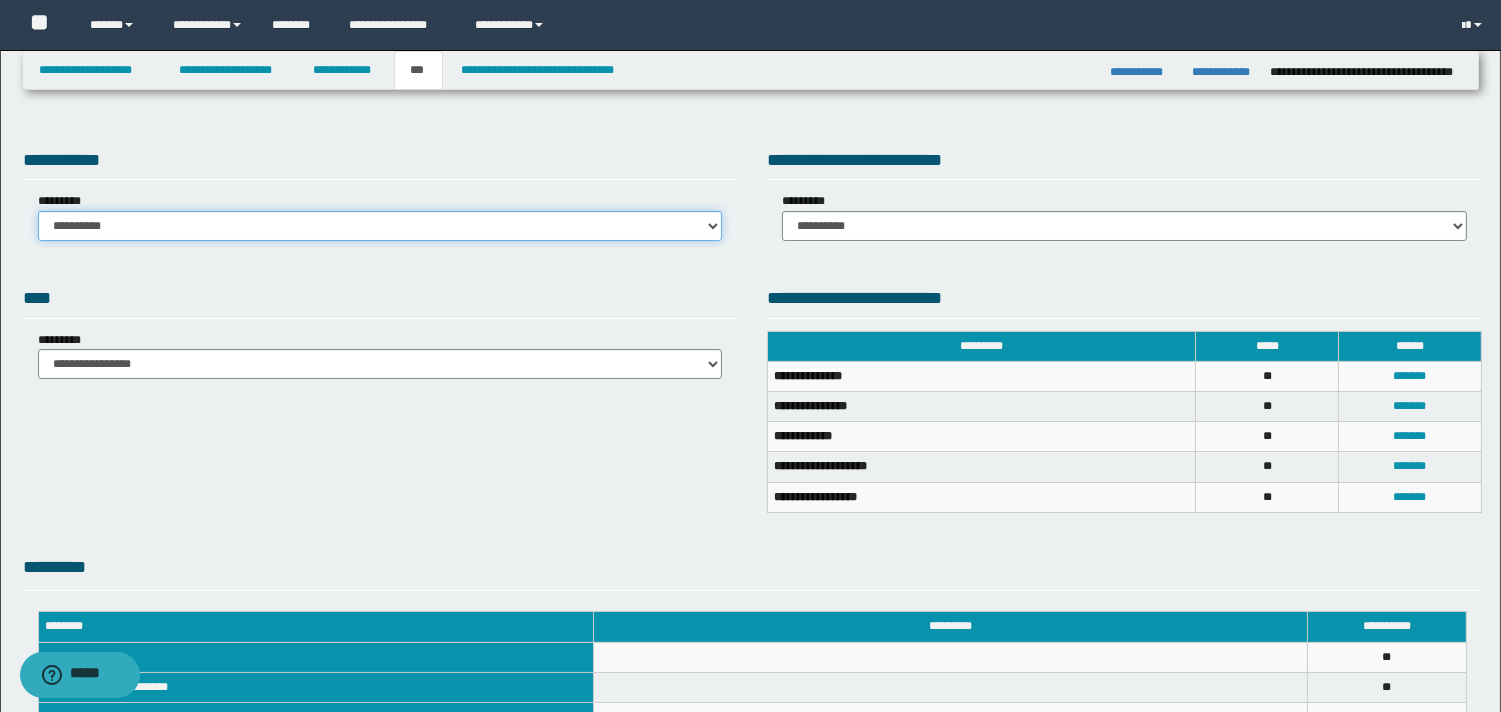 drag, startPoint x: 708, startPoint y: 228, endPoint x: 663, endPoint y: 237, distance: 45.891174 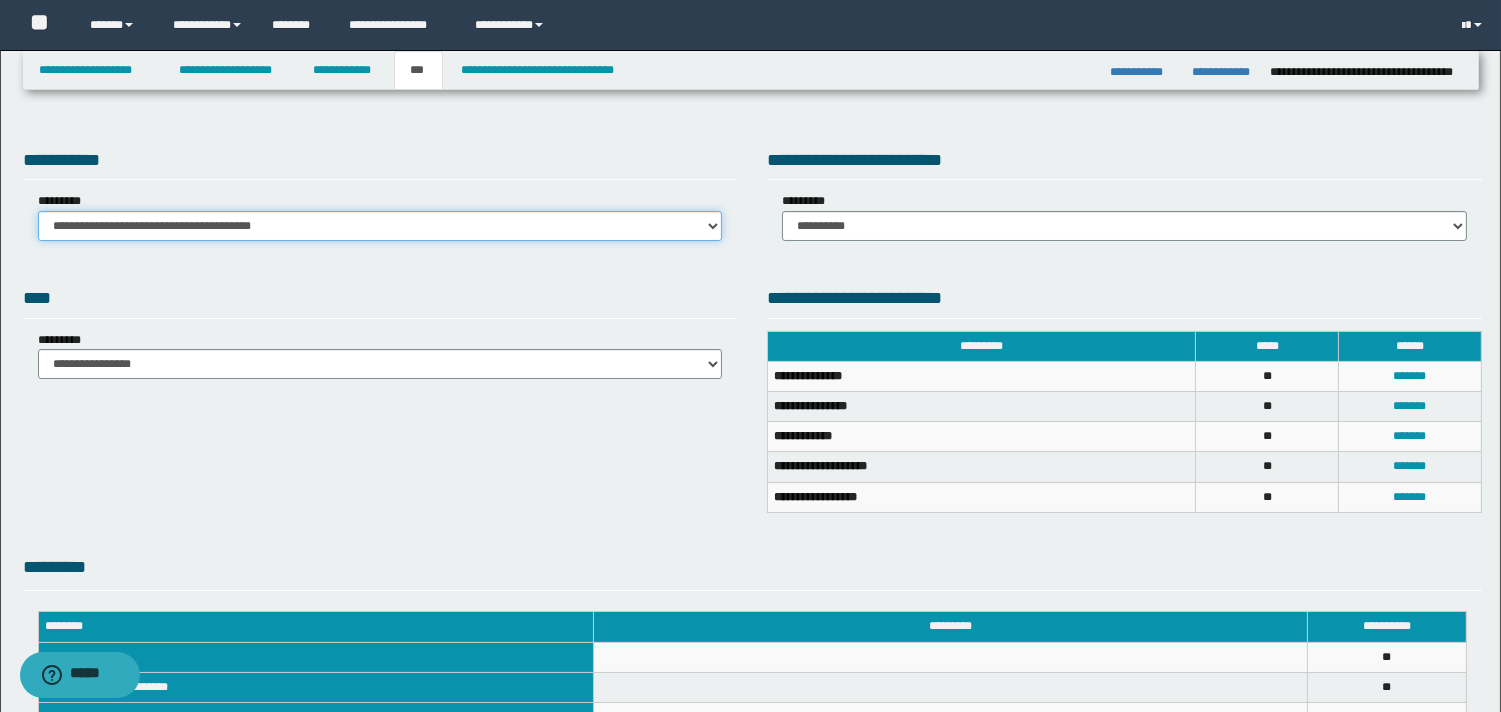 click on "**********" at bounding box center [380, 226] 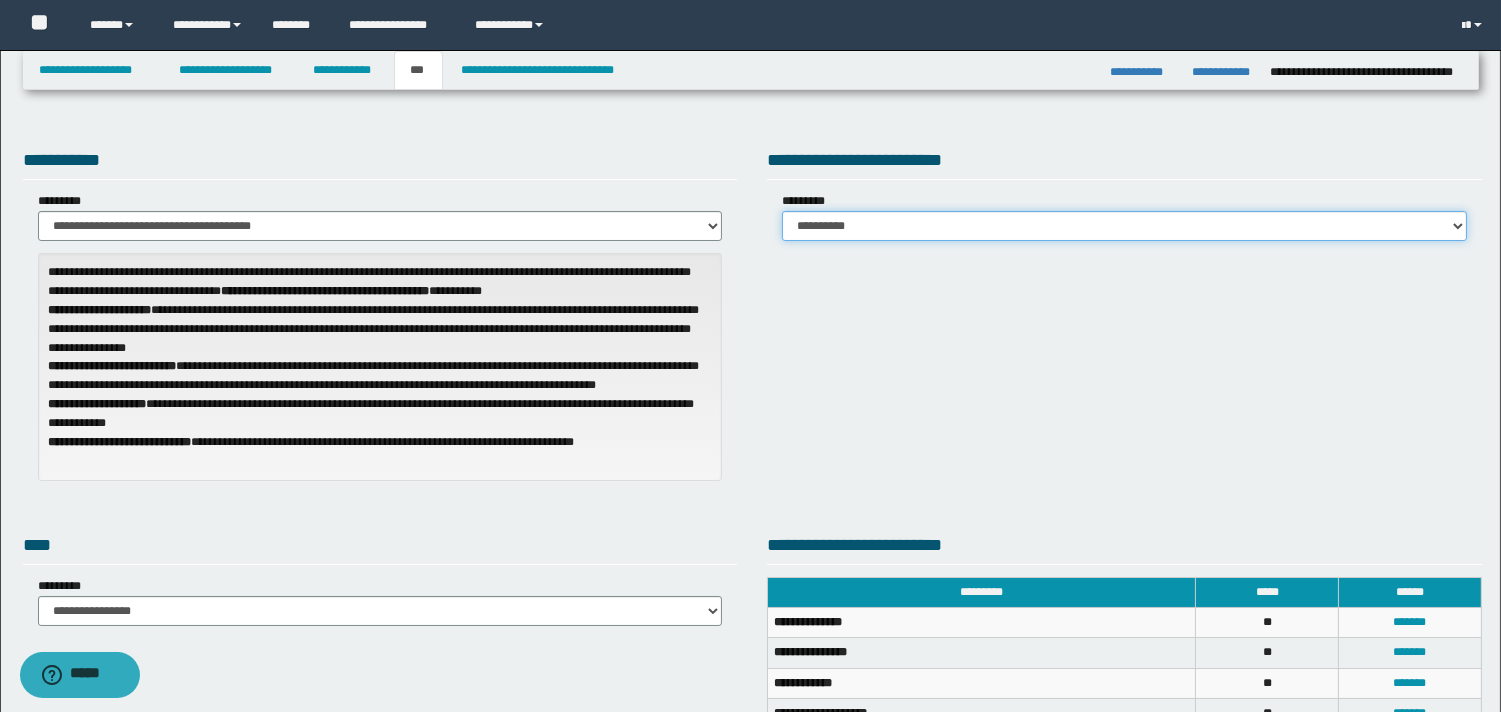 drag, startPoint x: 1454, startPoint y: 221, endPoint x: 1444, endPoint y: 234, distance: 16.40122 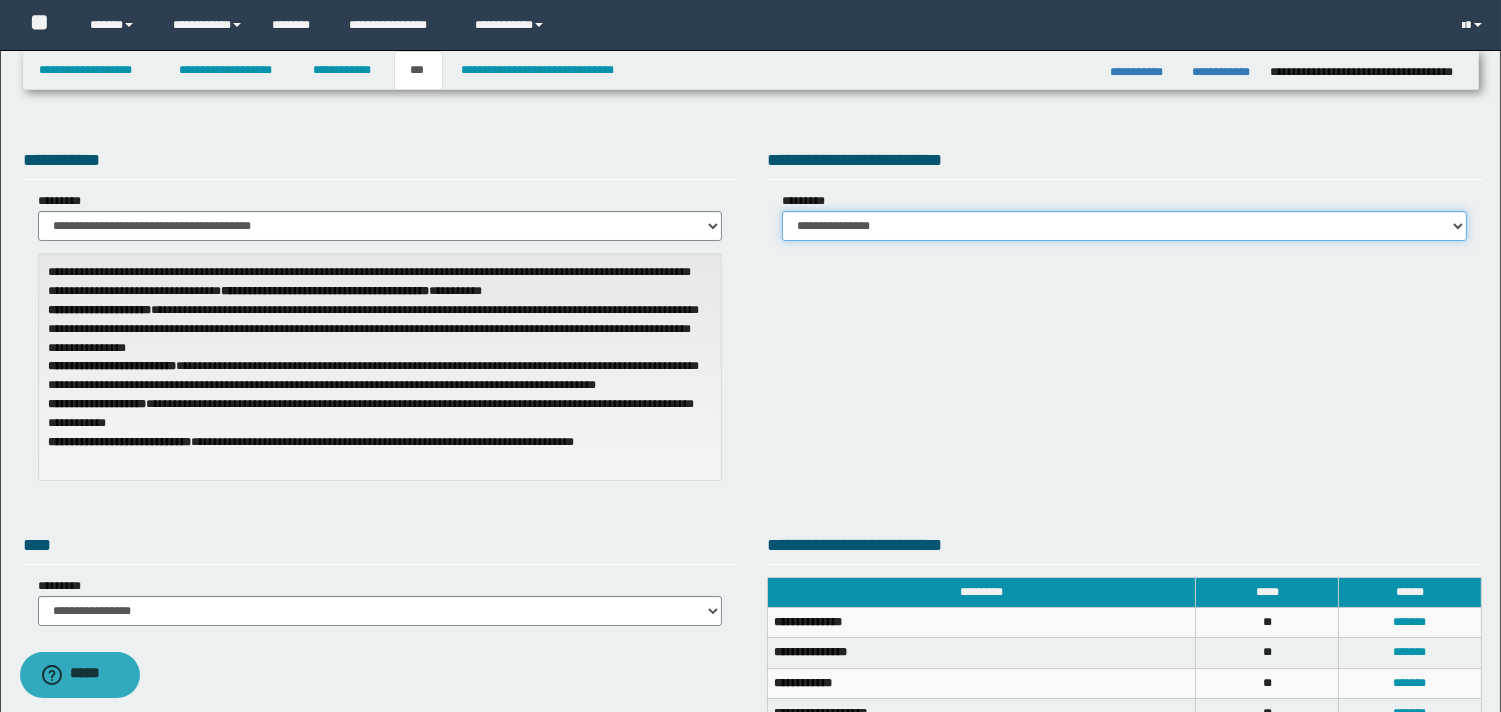 click on "**********" at bounding box center [1124, 226] 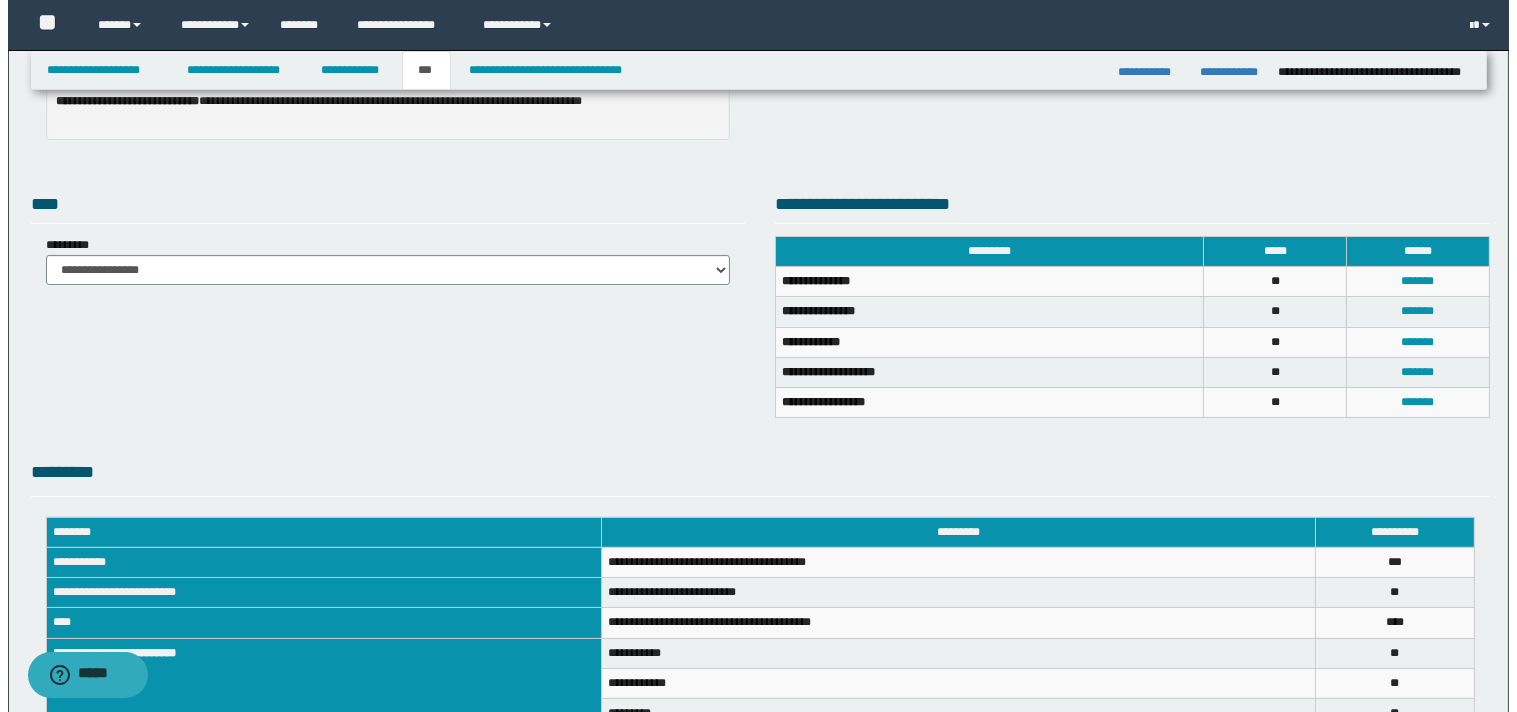 scroll, scrollTop: 406, scrollLeft: 0, axis: vertical 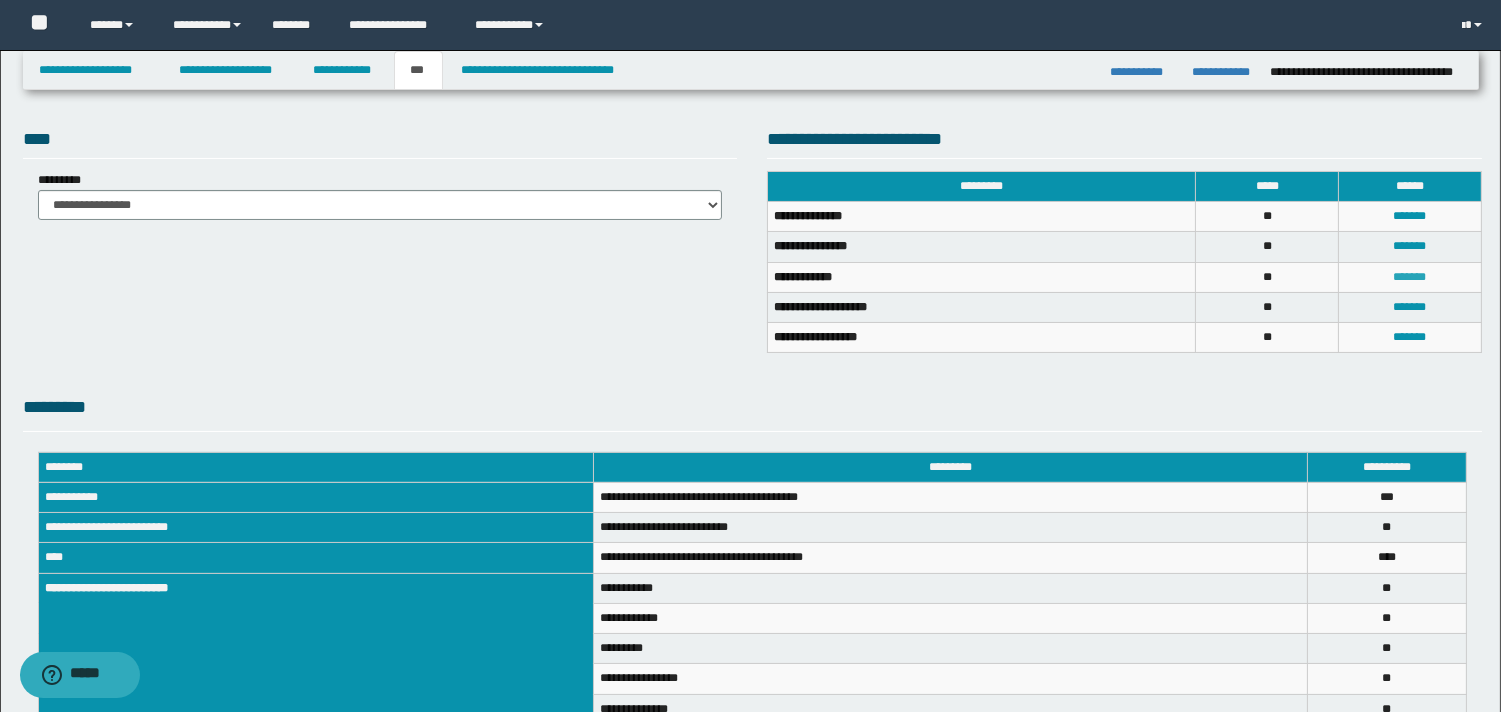 click on "*******" at bounding box center [1410, 277] 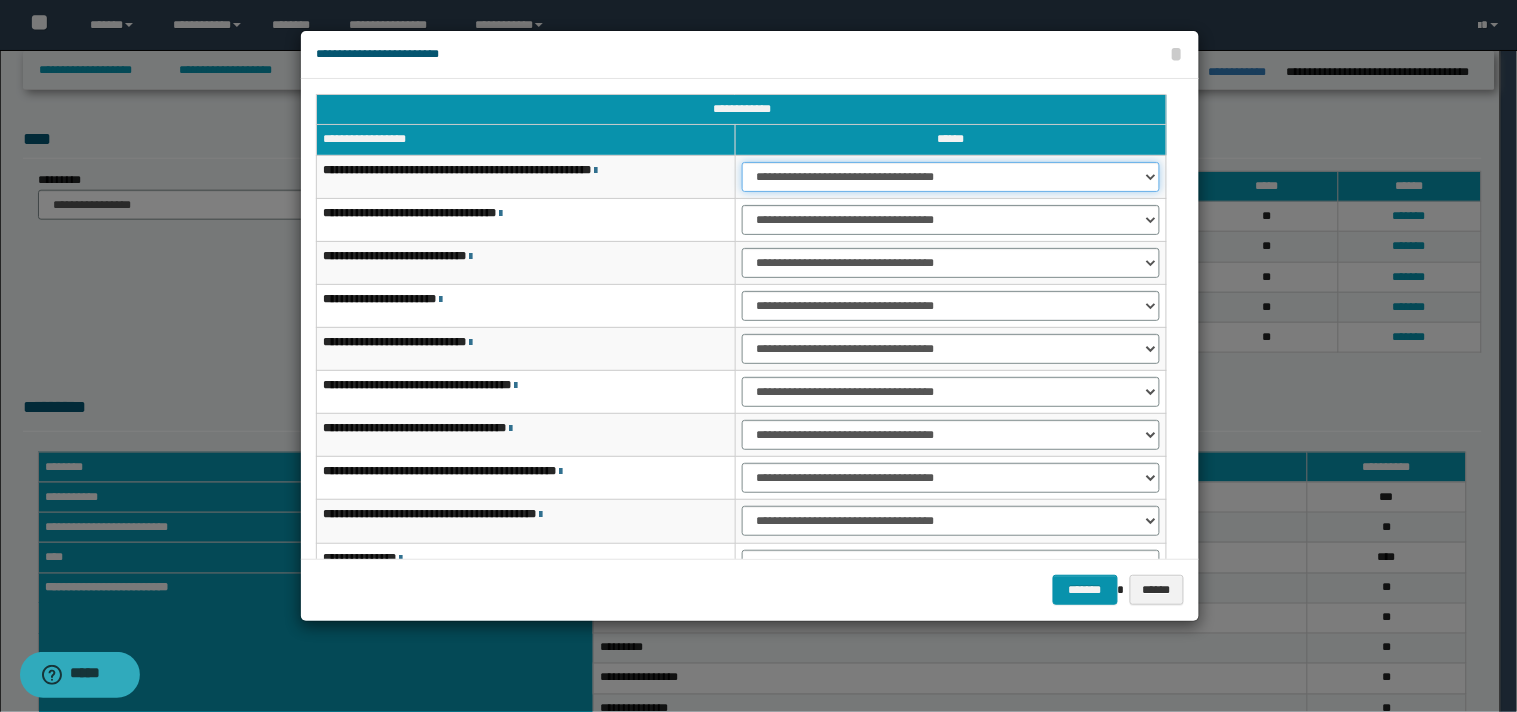 drag, startPoint x: 1154, startPoint y: 170, endPoint x: 1108, endPoint y: 191, distance: 50.566788 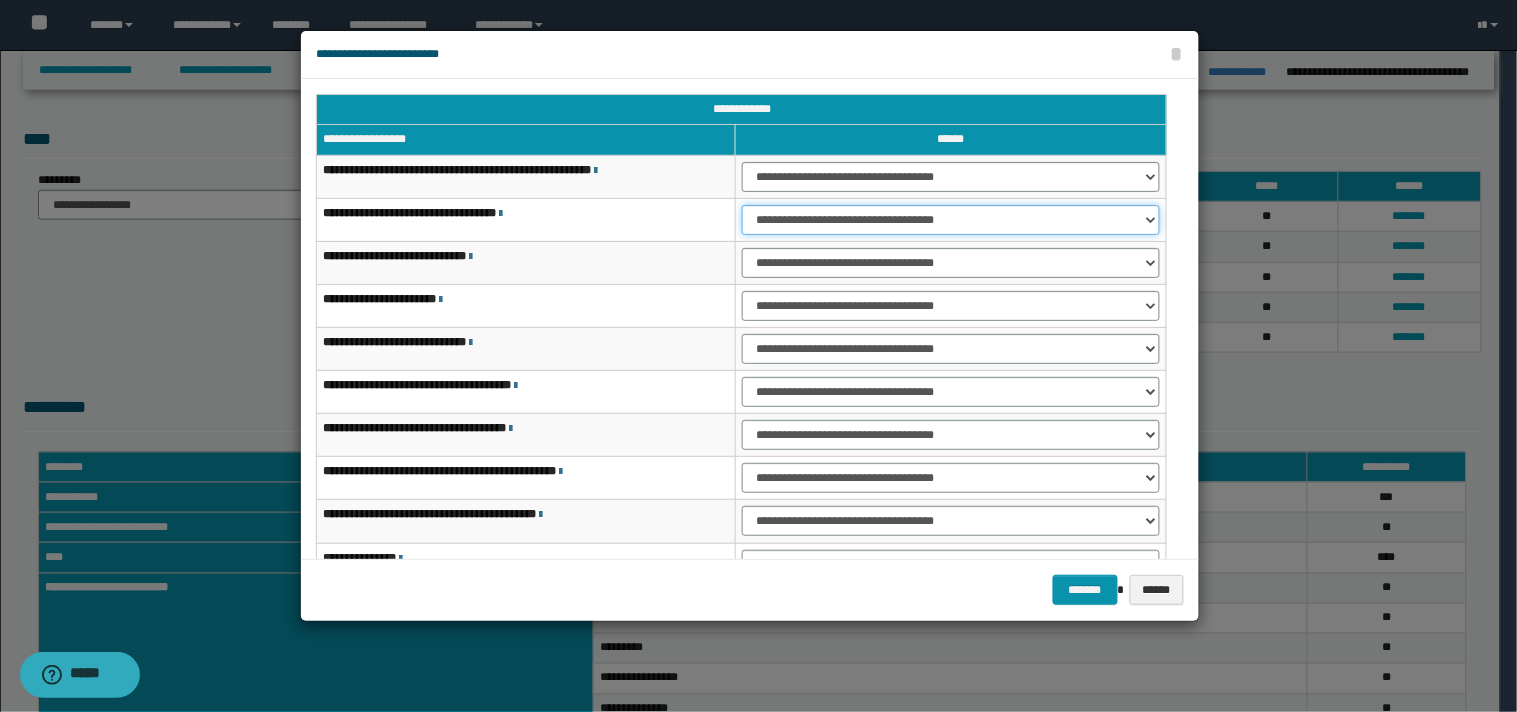 drag, startPoint x: 1148, startPoint y: 216, endPoint x: 1090, endPoint y: 233, distance: 60.440052 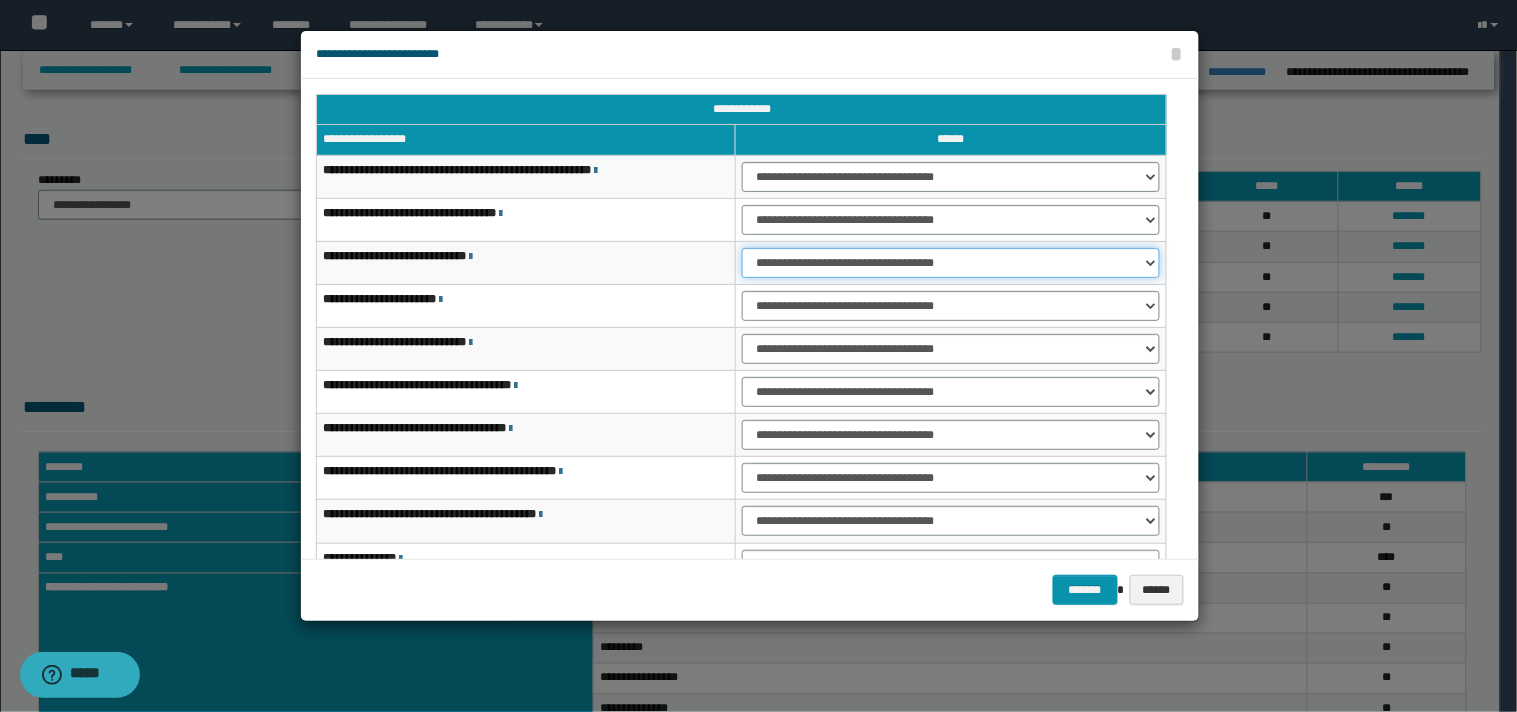 drag, startPoint x: 1148, startPoint y: 263, endPoint x: 1114, endPoint y: 274, distance: 35.735138 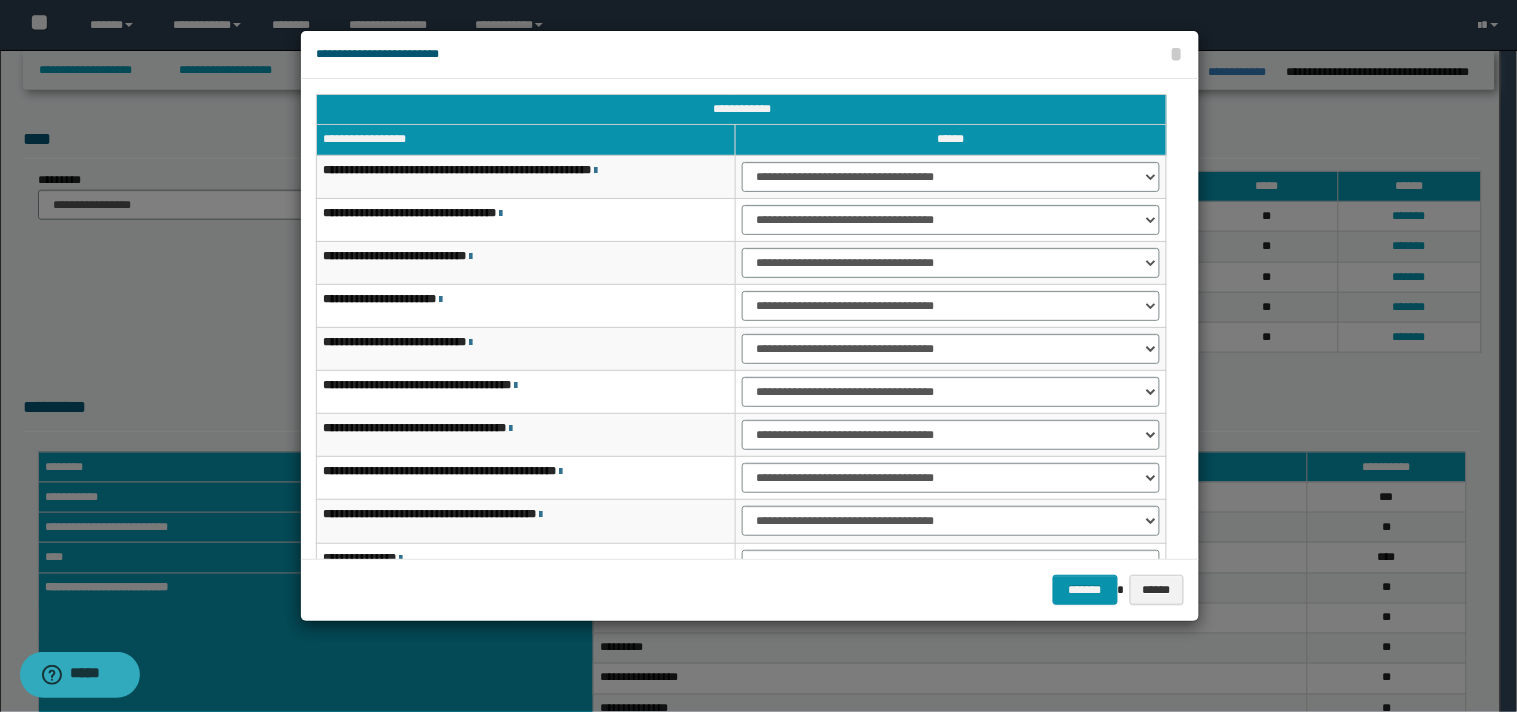 scroll, scrollTop: 117, scrollLeft: 0, axis: vertical 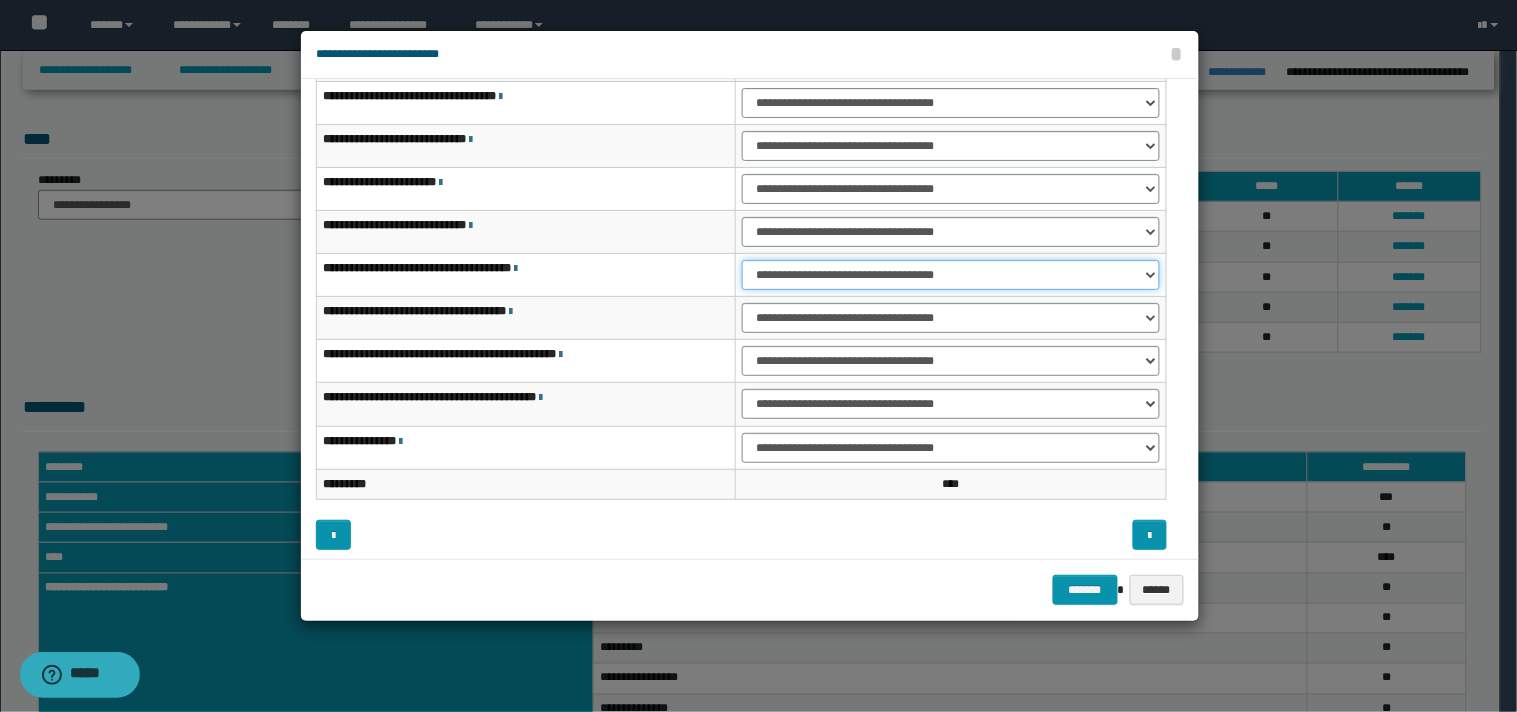 click on "**********" at bounding box center (951, 275) 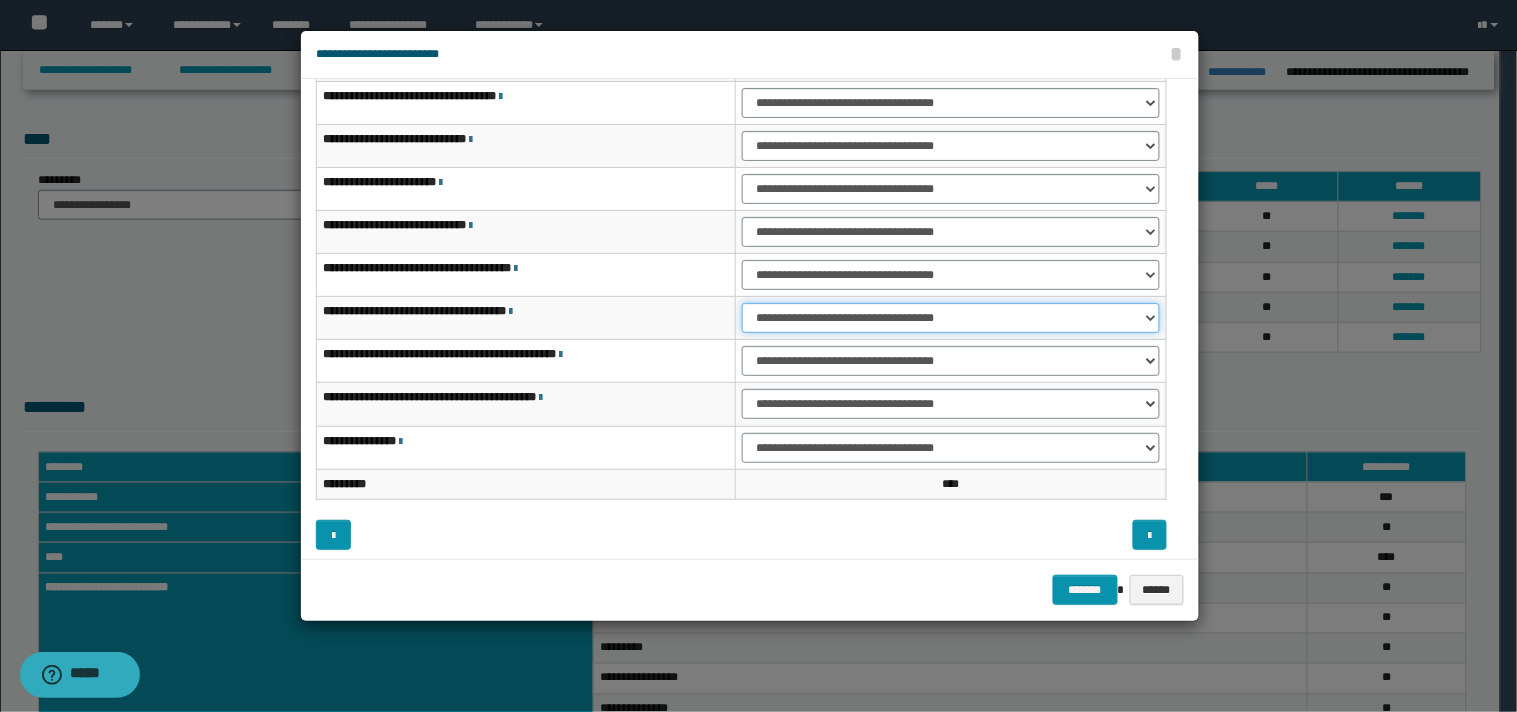 drag, startPoint x: 1147, startPoint y: 314, endPoint x: 1135, endPoint y: 327, distance: 17.691807 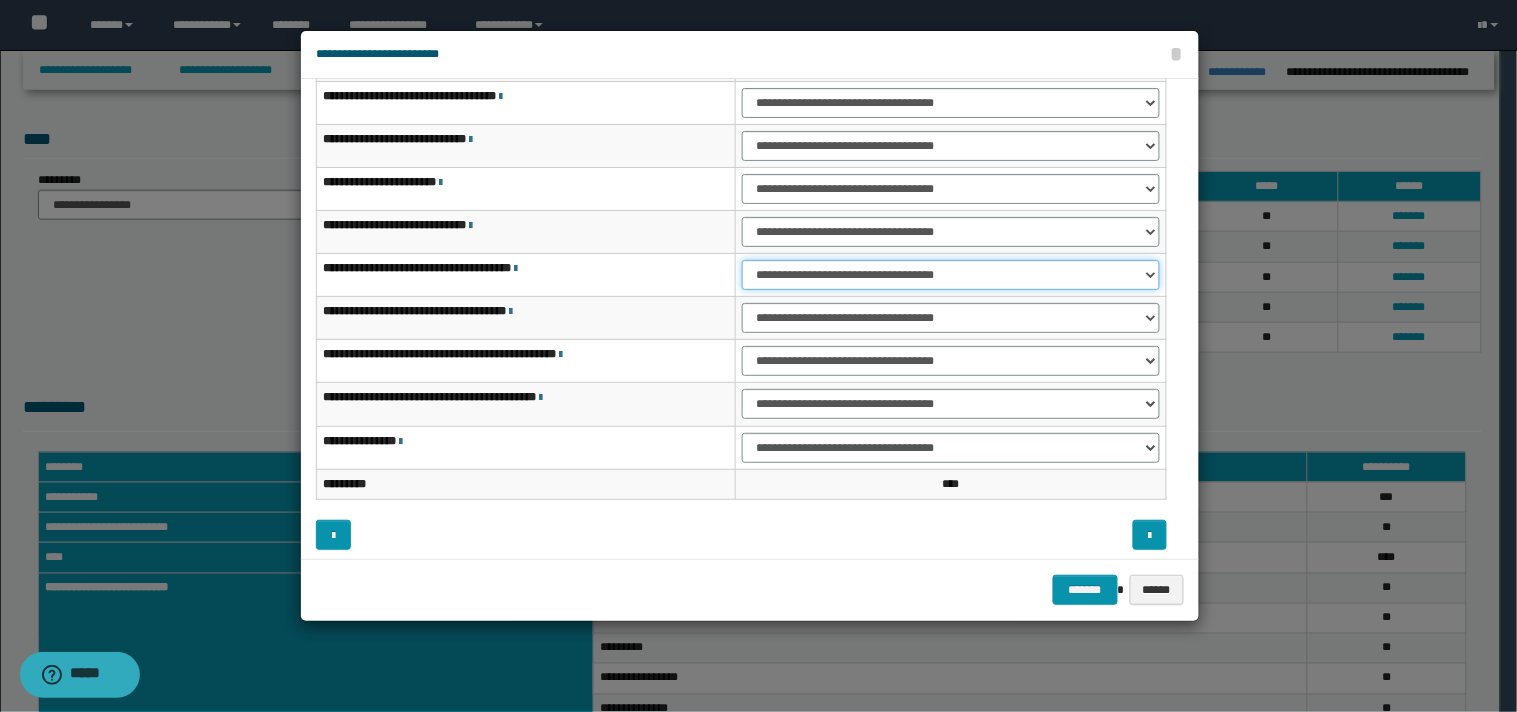 drag, startPoint x: 1155, startPoint y: 266, endPoint x: 1132, endPoint y: 283, distance: 28.600698 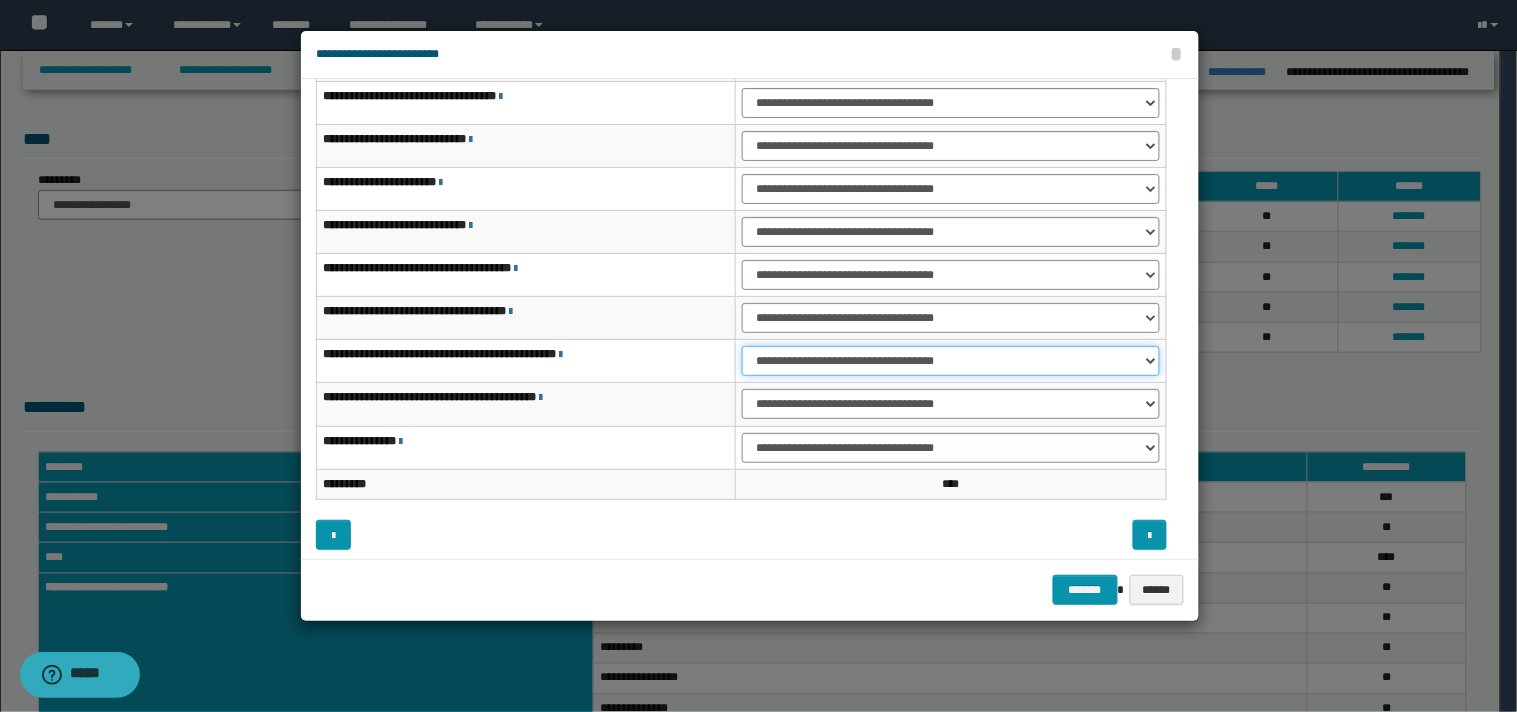 drag, startPoint x: 1146, startPoint y: 363, endPoint x: 1122, endPoint y: 372, distance: 25.632011 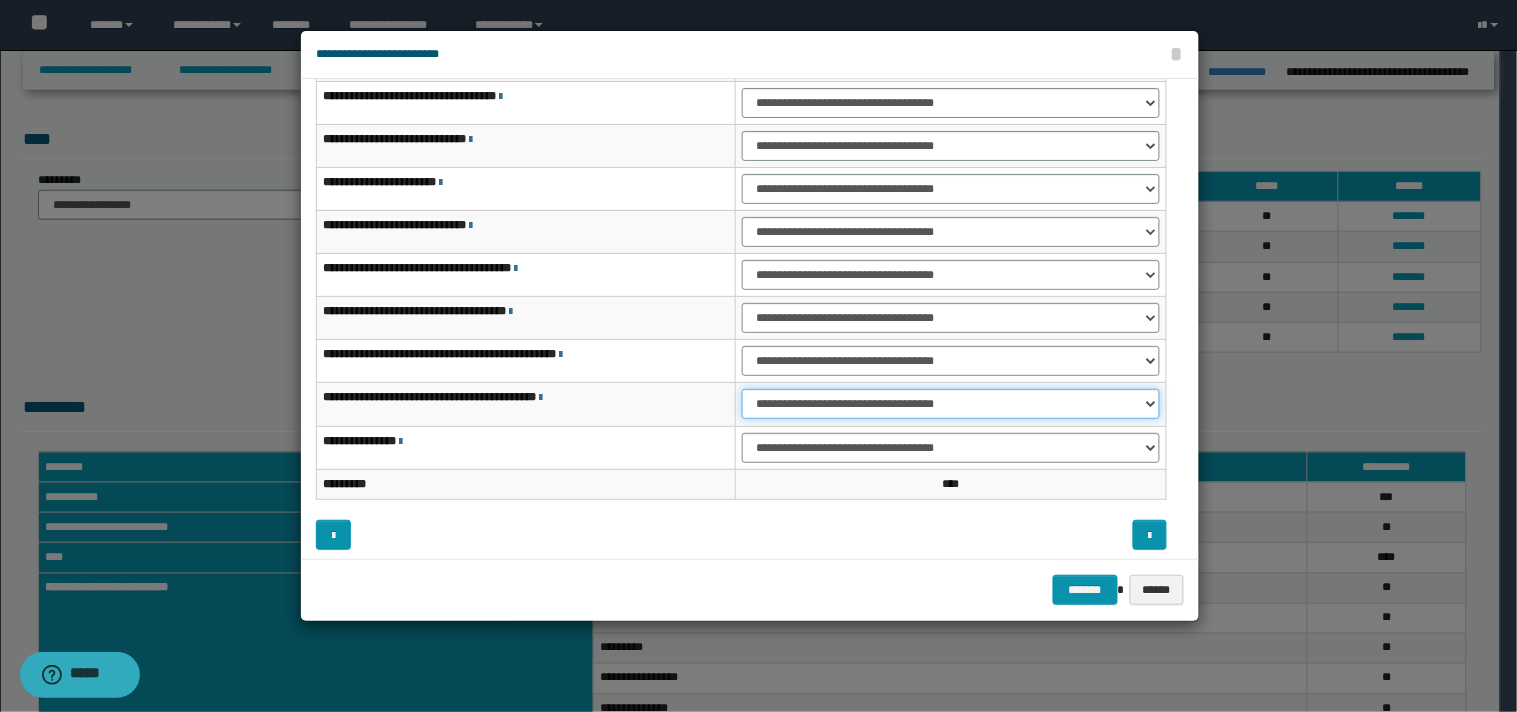 drag, startPoint x: 1150, startPoint y: 400, endPoint x: 1116, endPoint y: 414, distance: 36.769554 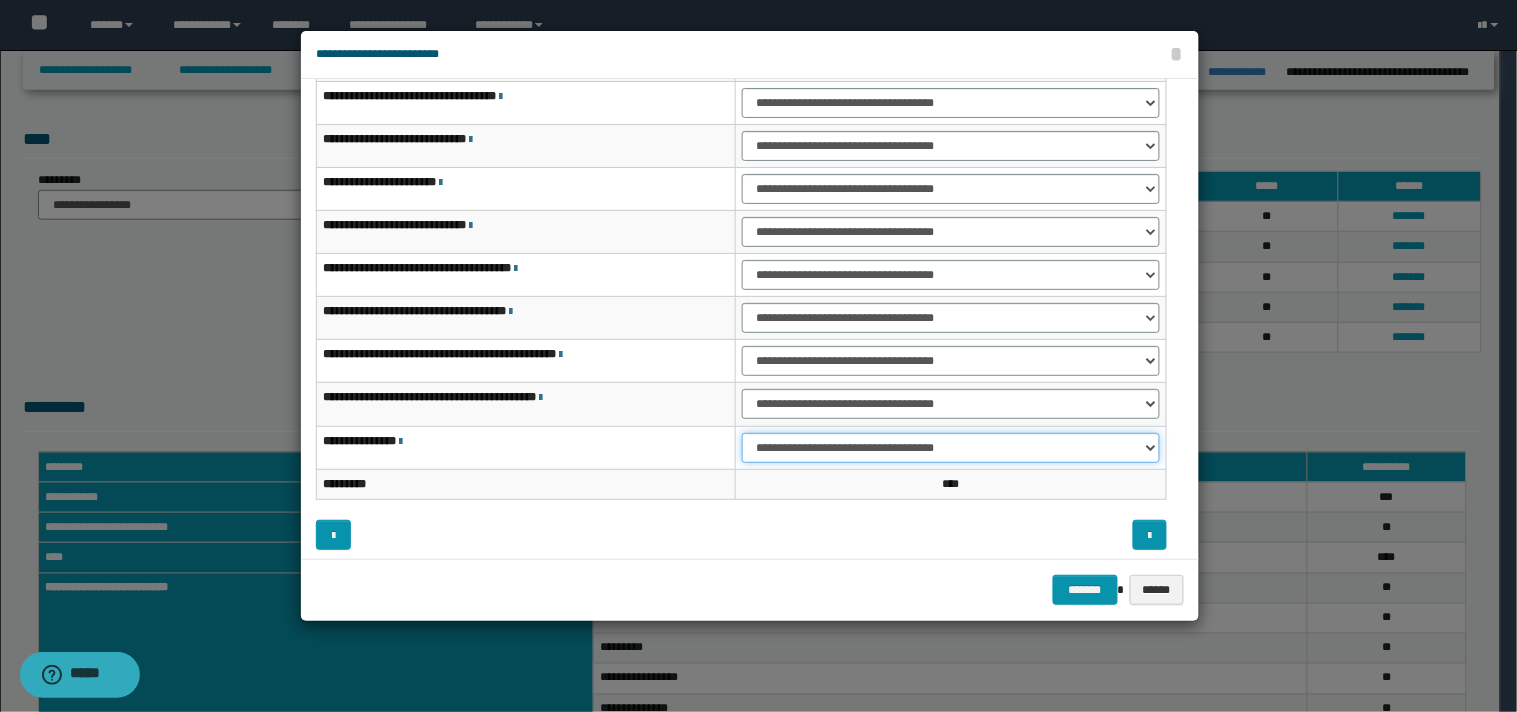 drag, startPoint x: 1146, startPoint y: 444, endPoint x: 1132, endPoint y: 457, distance: 19.104973 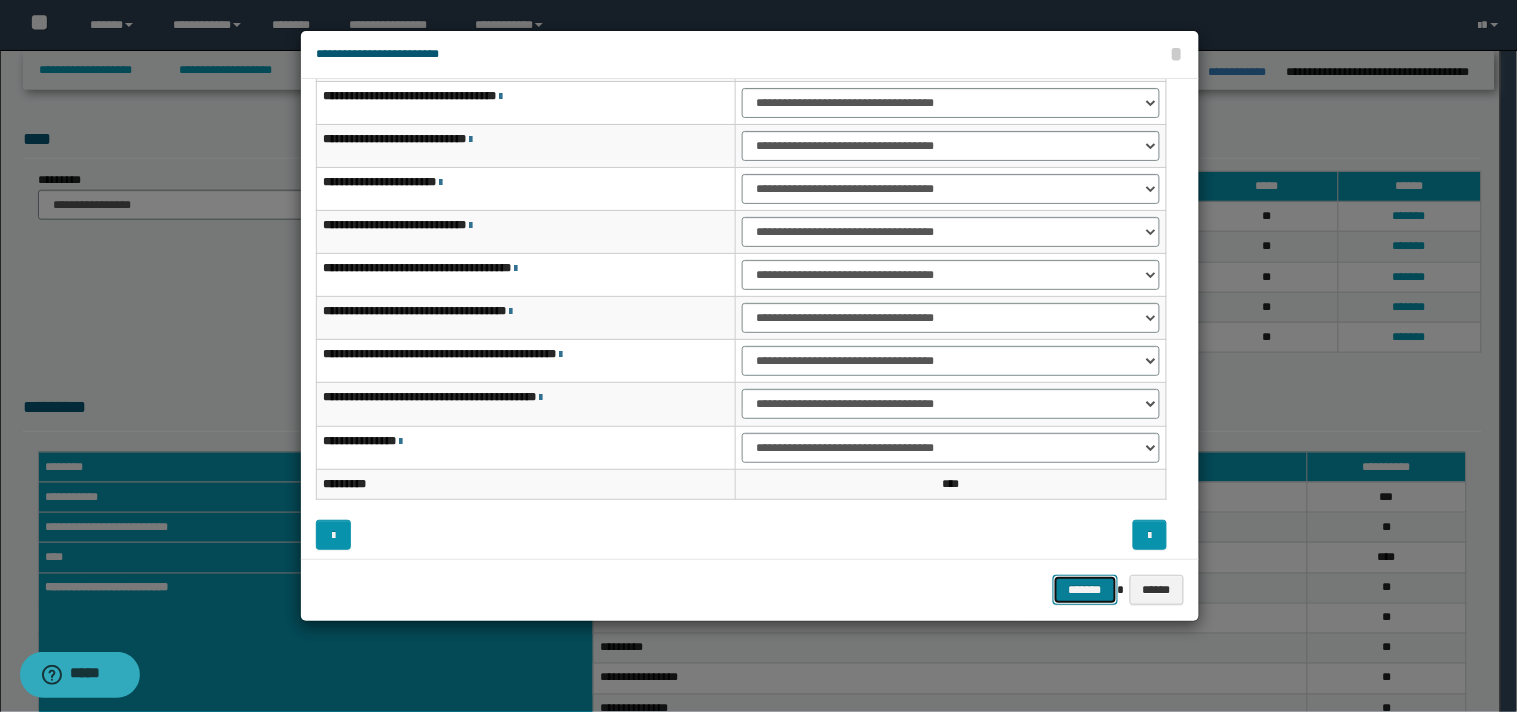 click on "*******" at bounding box center (1085, 590) 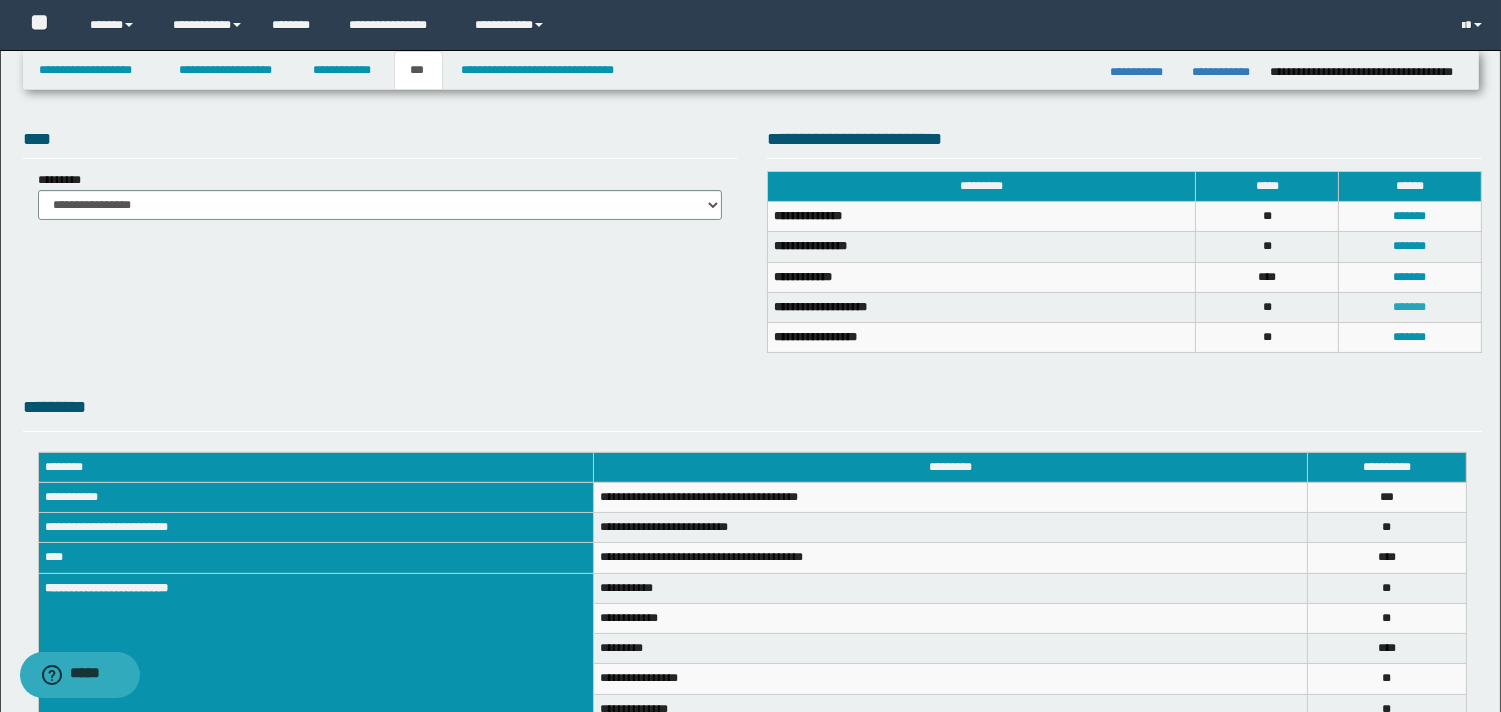 click on "*******" at bounding box center (1410, 307) 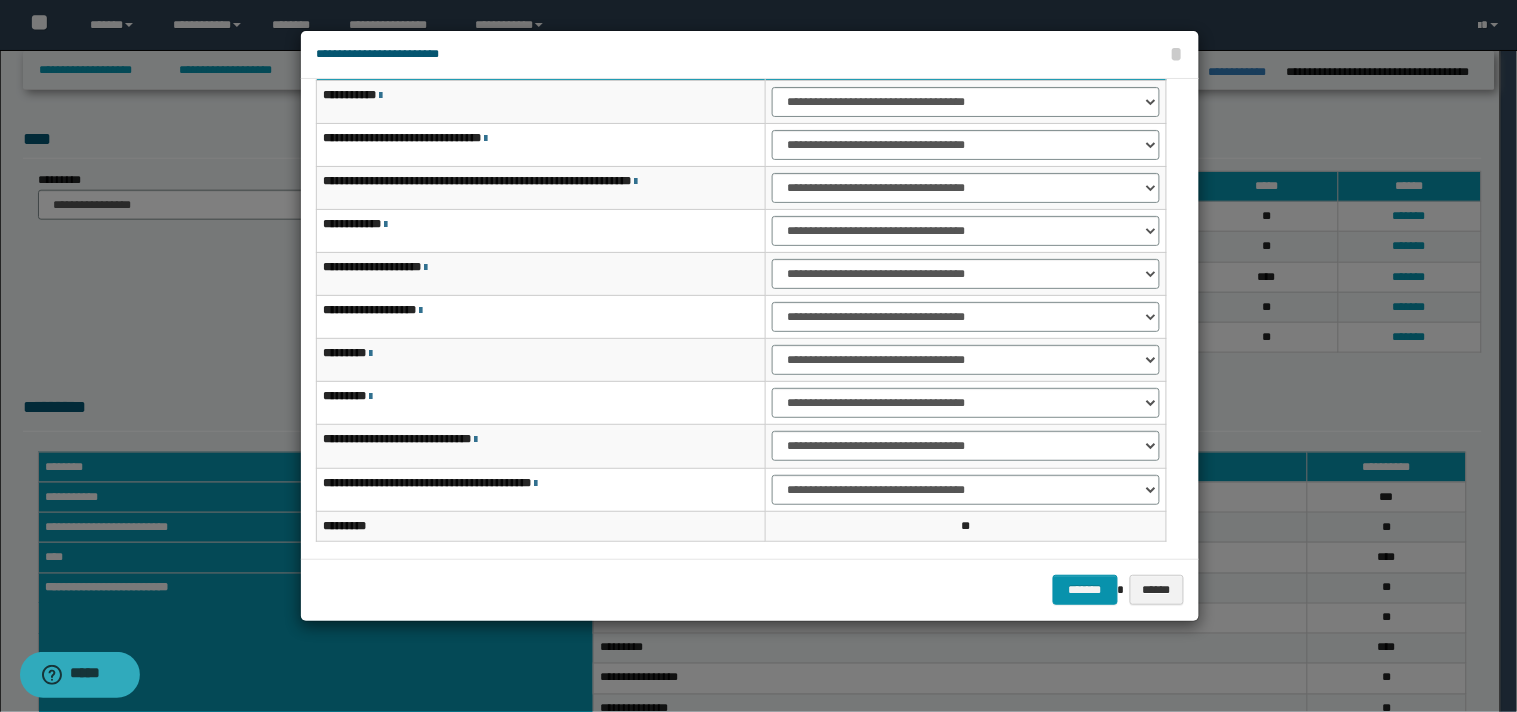 scroll, scrollTop: 0, scrollLeft: 0, axis: both 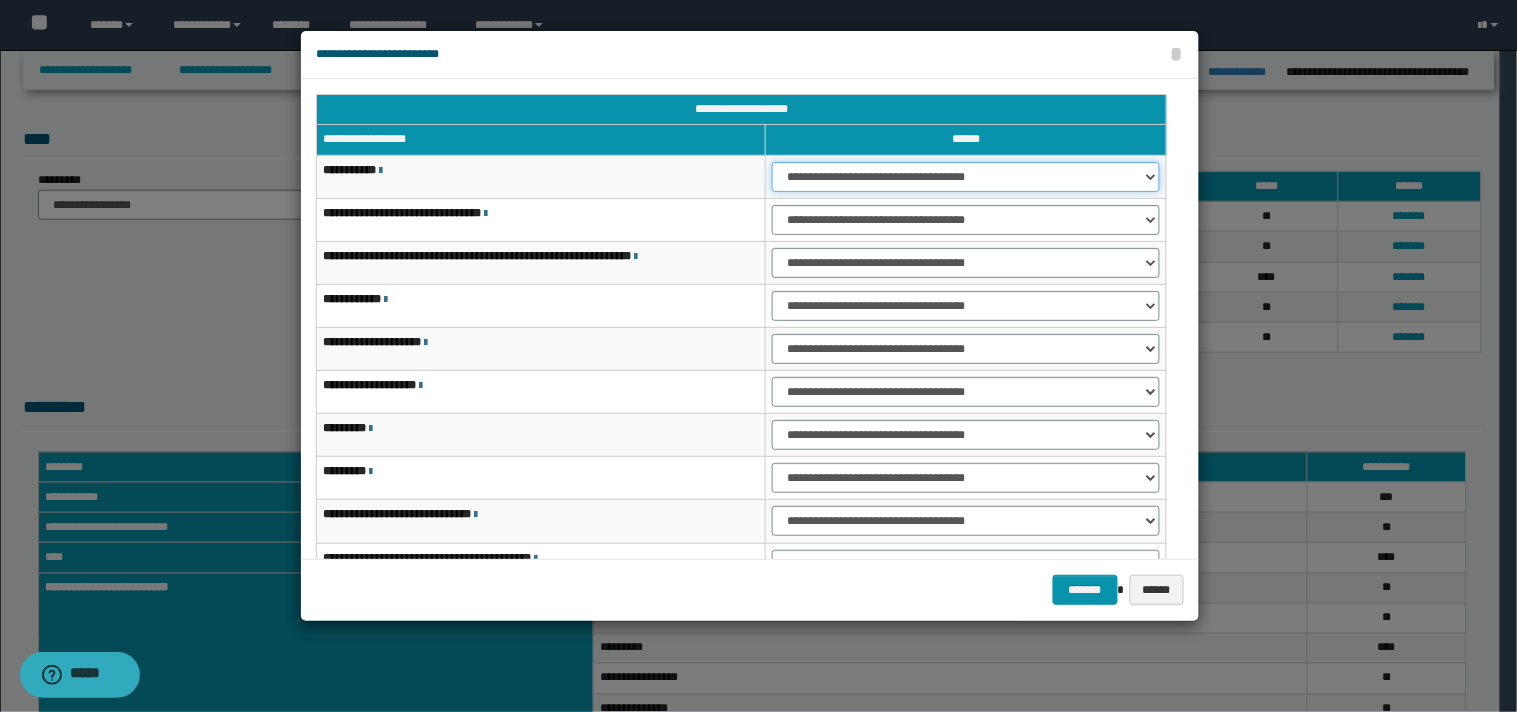 drag, startPoint x: 1147, startPoint y: 177, endPoint x: 1126, endPoint y: 185, distance: 22.472204 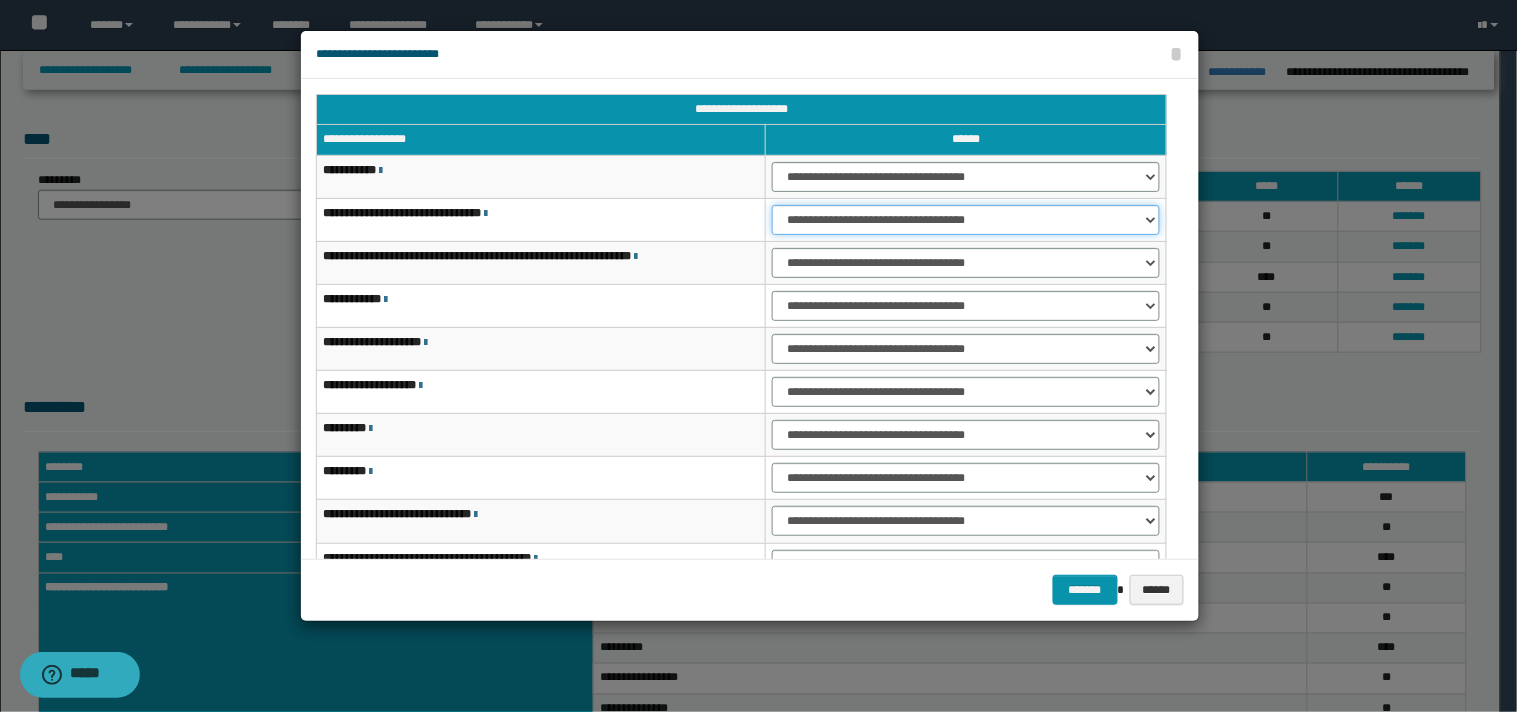 drag, startPoint x: 1143, startPoint y: 221, endPoint x: 1090, endPoint y: 233, distance: 54.34151 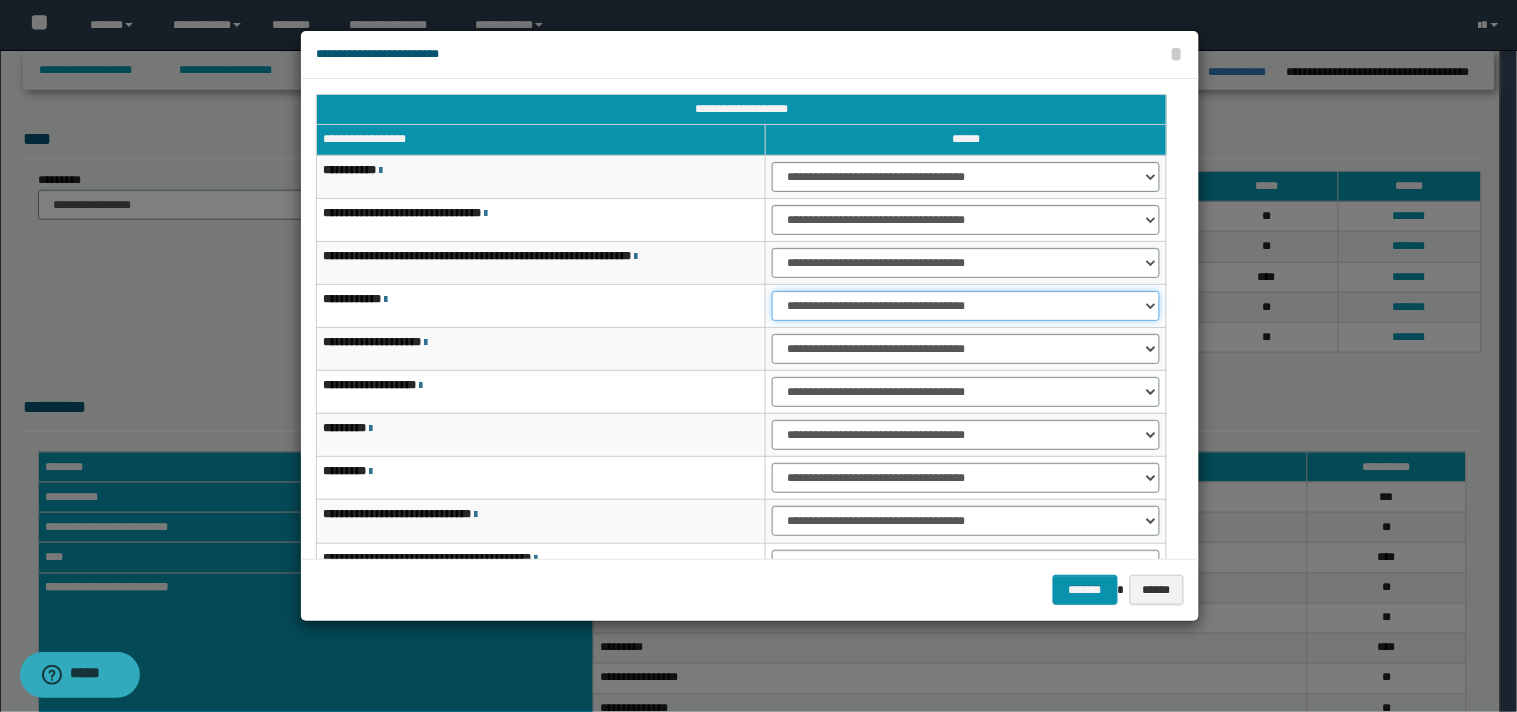 drag, startPoint x: 1153, startPoint y: 307, endPoint x: 1094, endPoint y: 315, distance: 59.5399 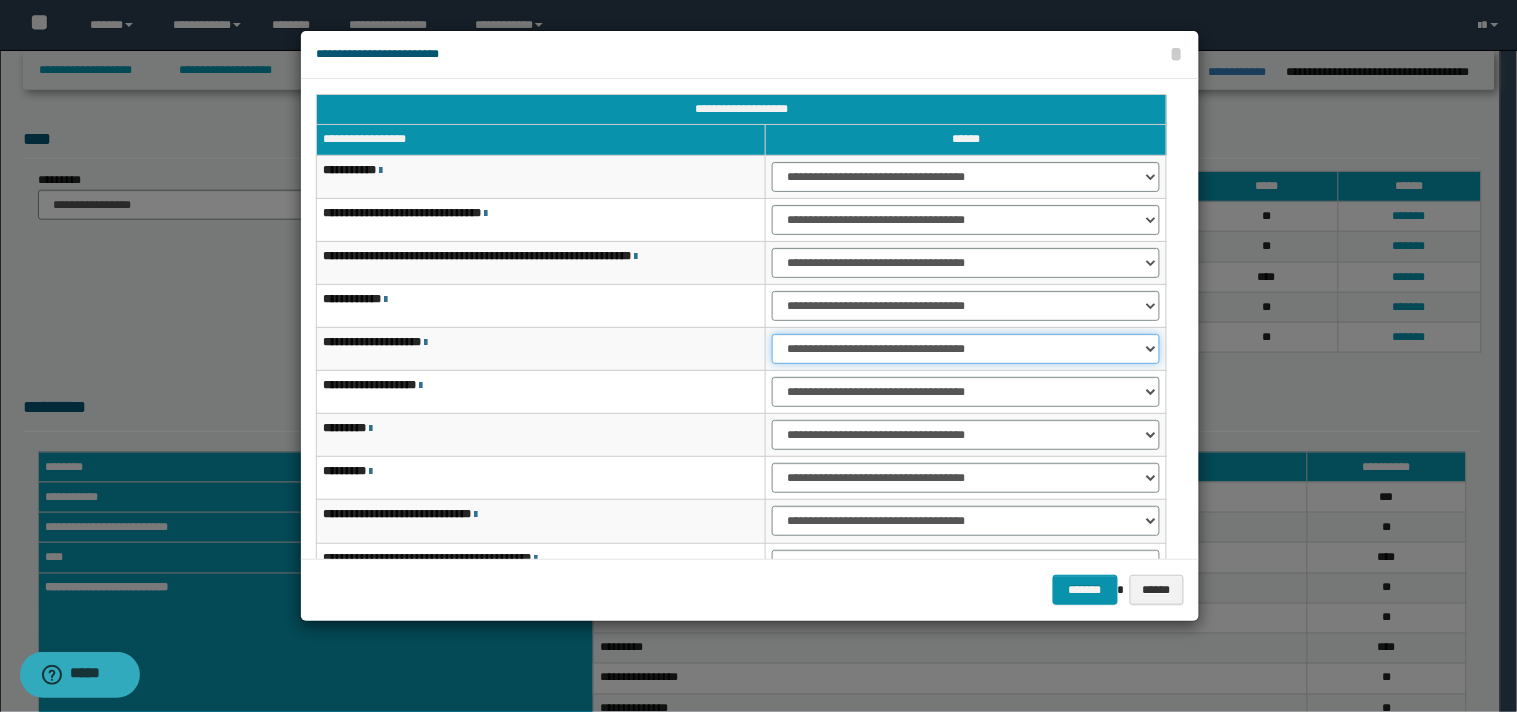 click on "**********" at bounding box center (966, 349) 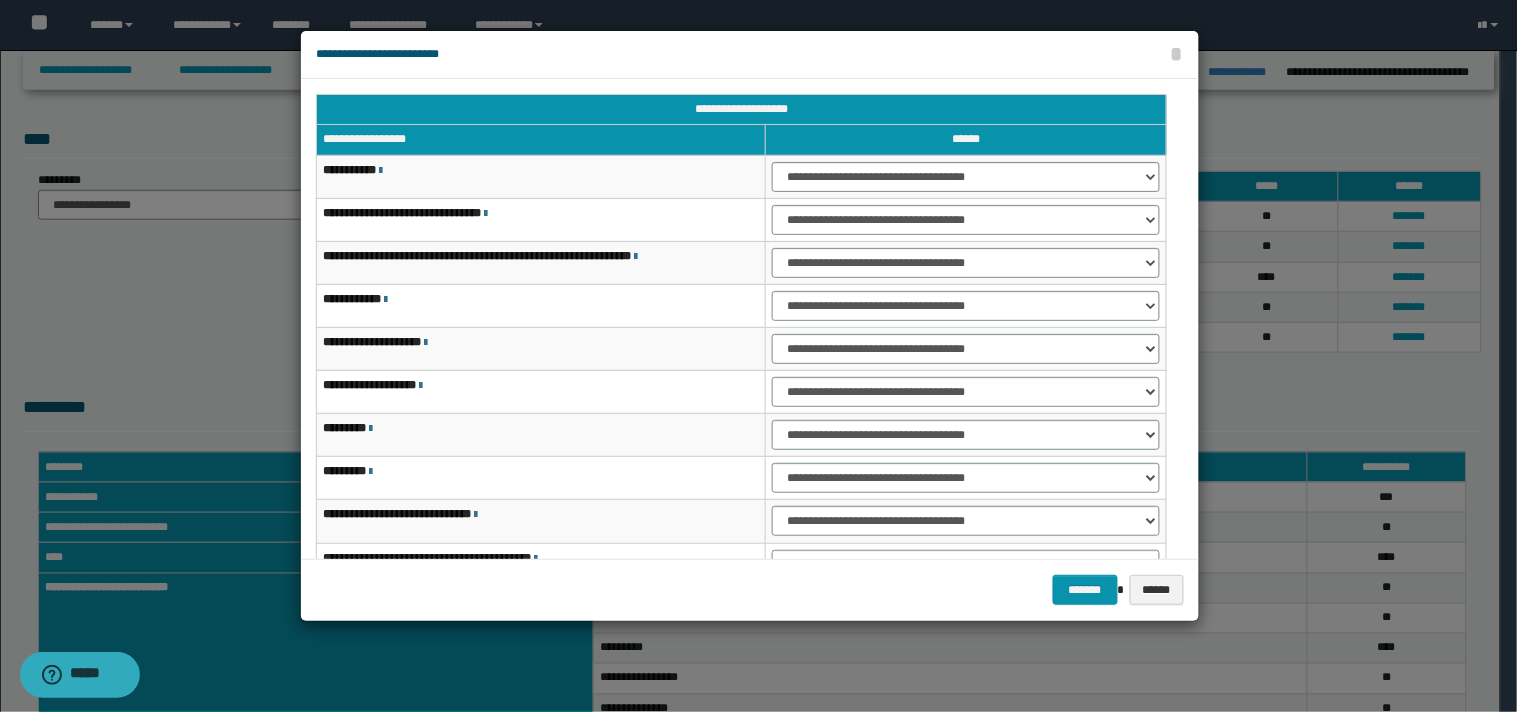 scroll, scrollTop: 123, scrollLeft: 0, axis: vertical 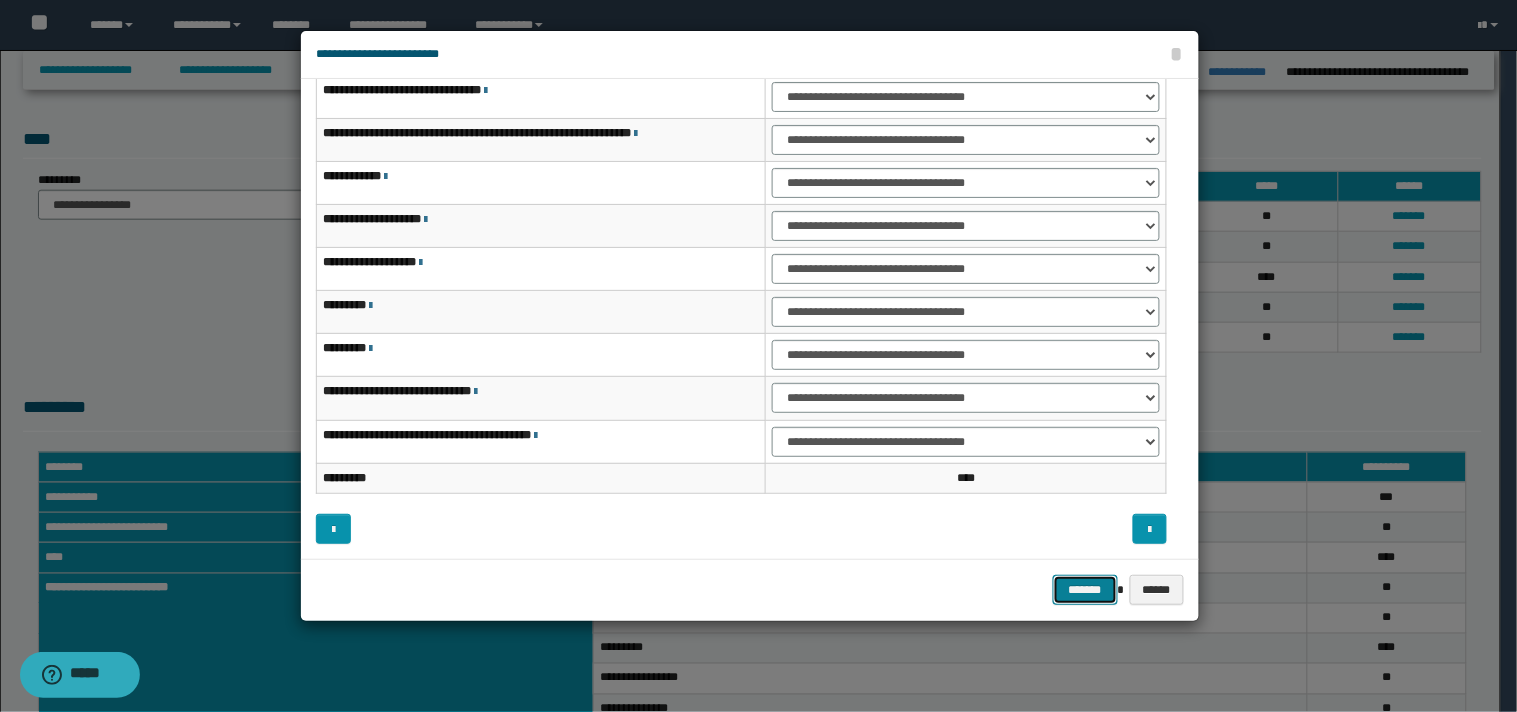 click on "*******" at bounding box center [1085, 590] 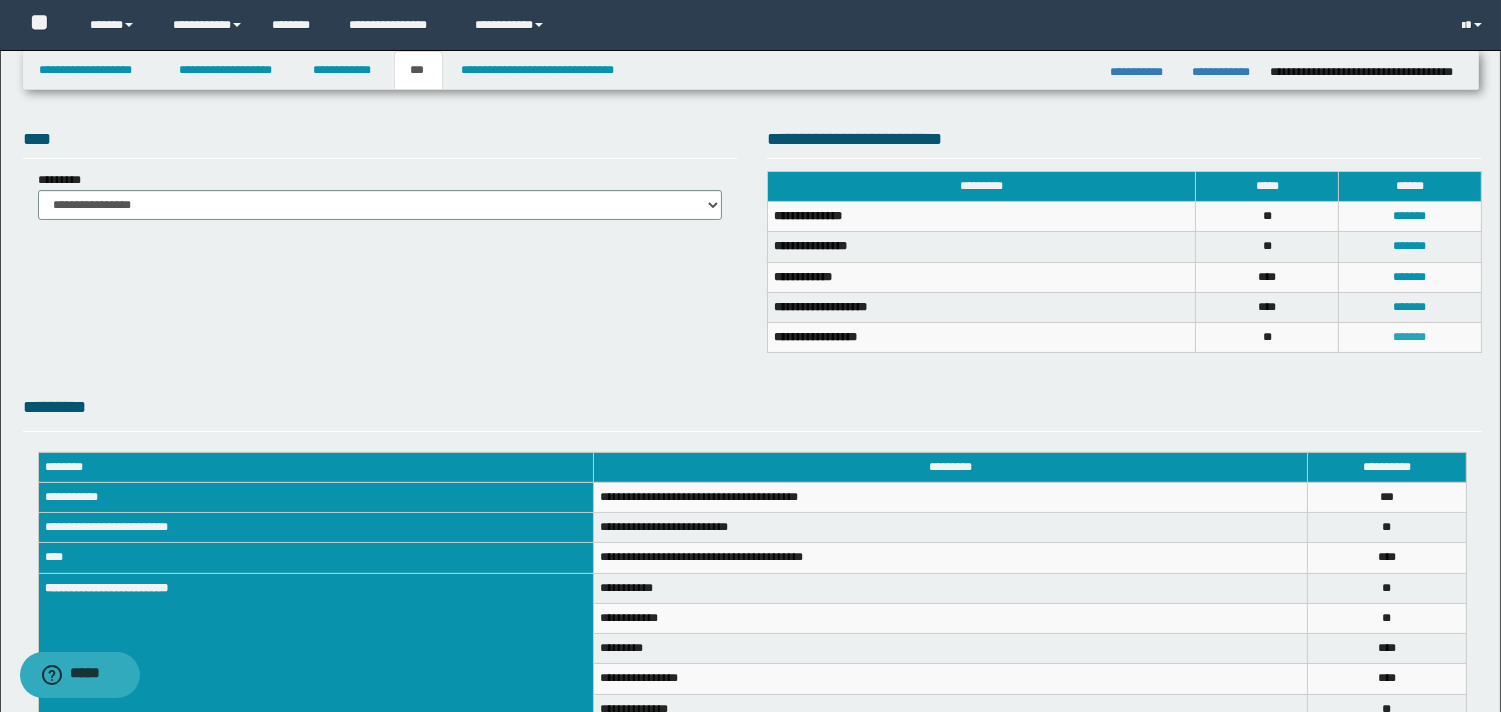 click on "*******" at bounding box center (1410, 337) 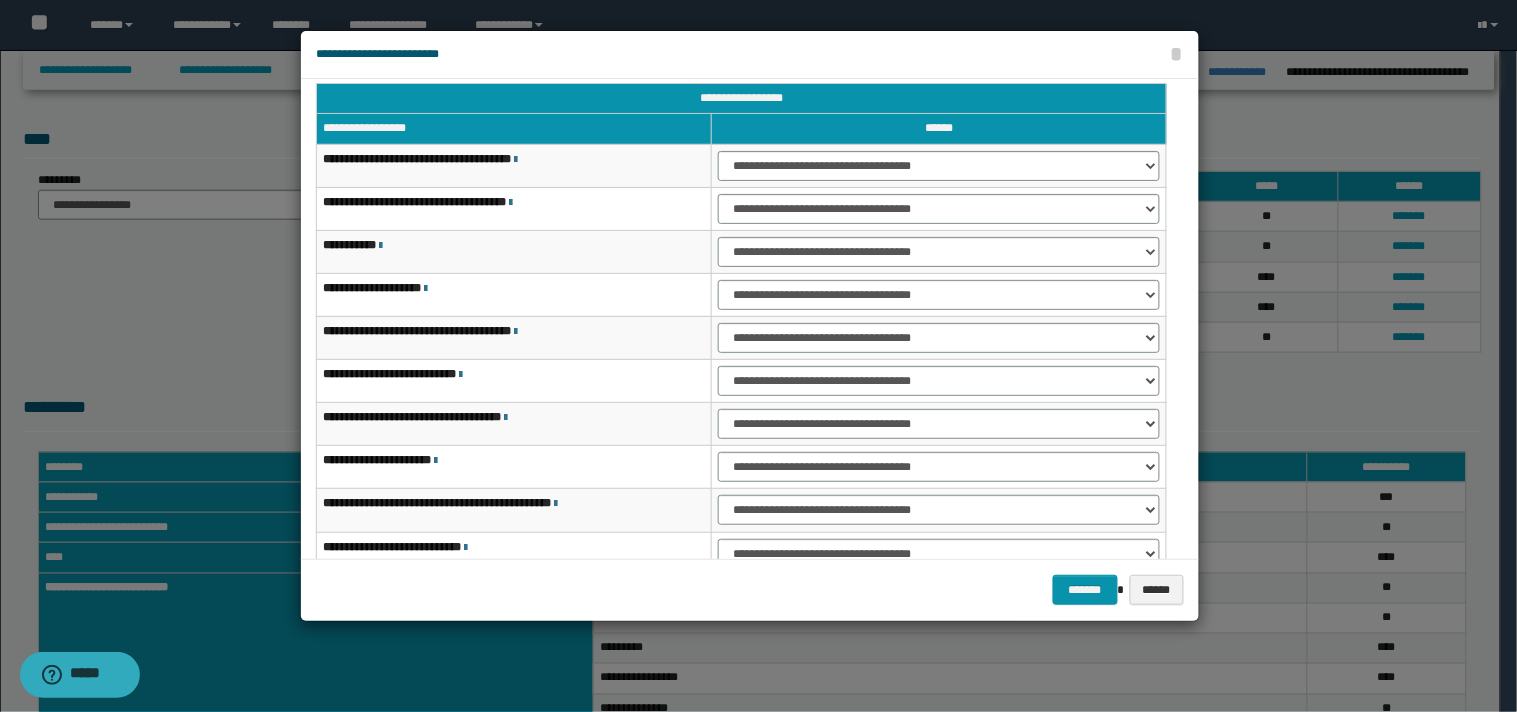 scroll, scrollTop: 0, scrollLeft: 0, axis: both 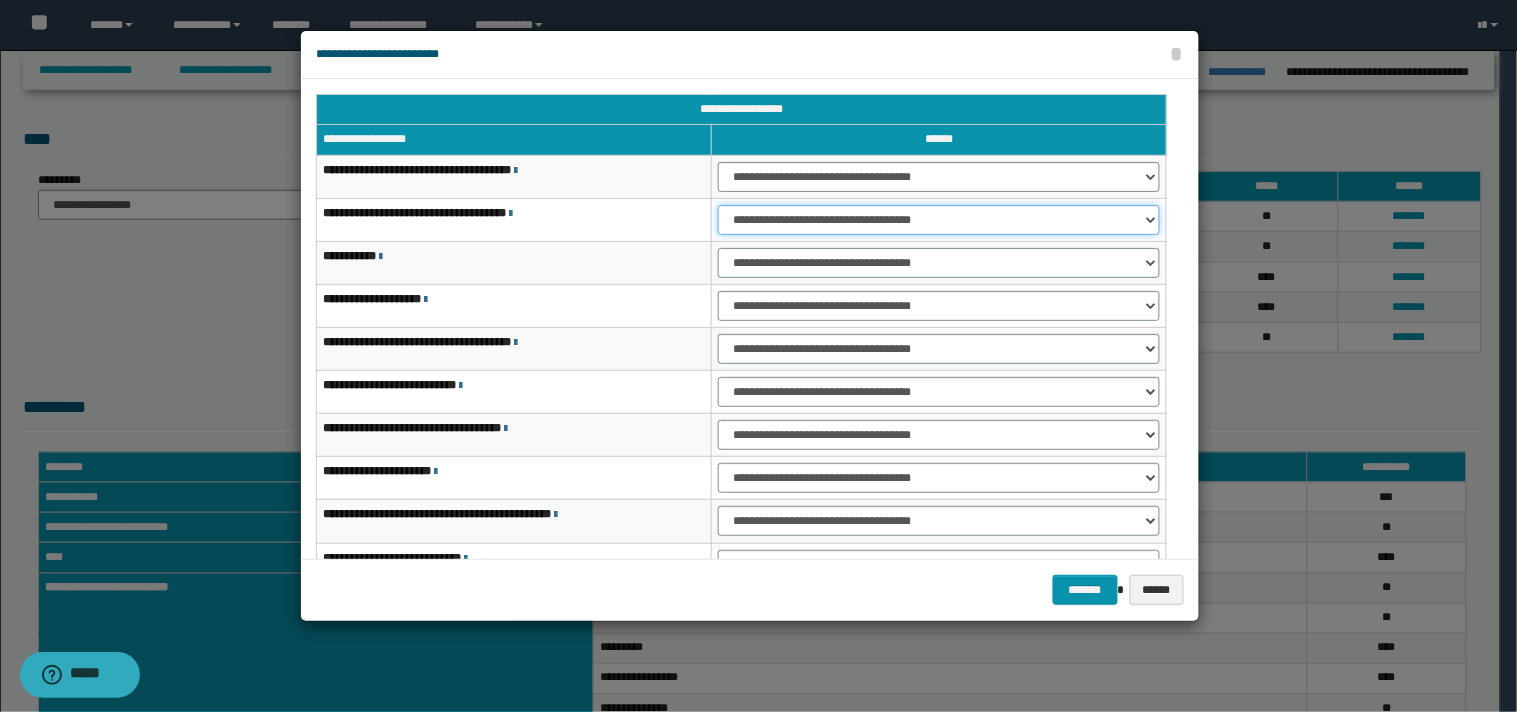 drag, startPoint x: 1150, startPoint y: 216, endPoint x: 1105, endPoint y: 231, distance: 47.434166 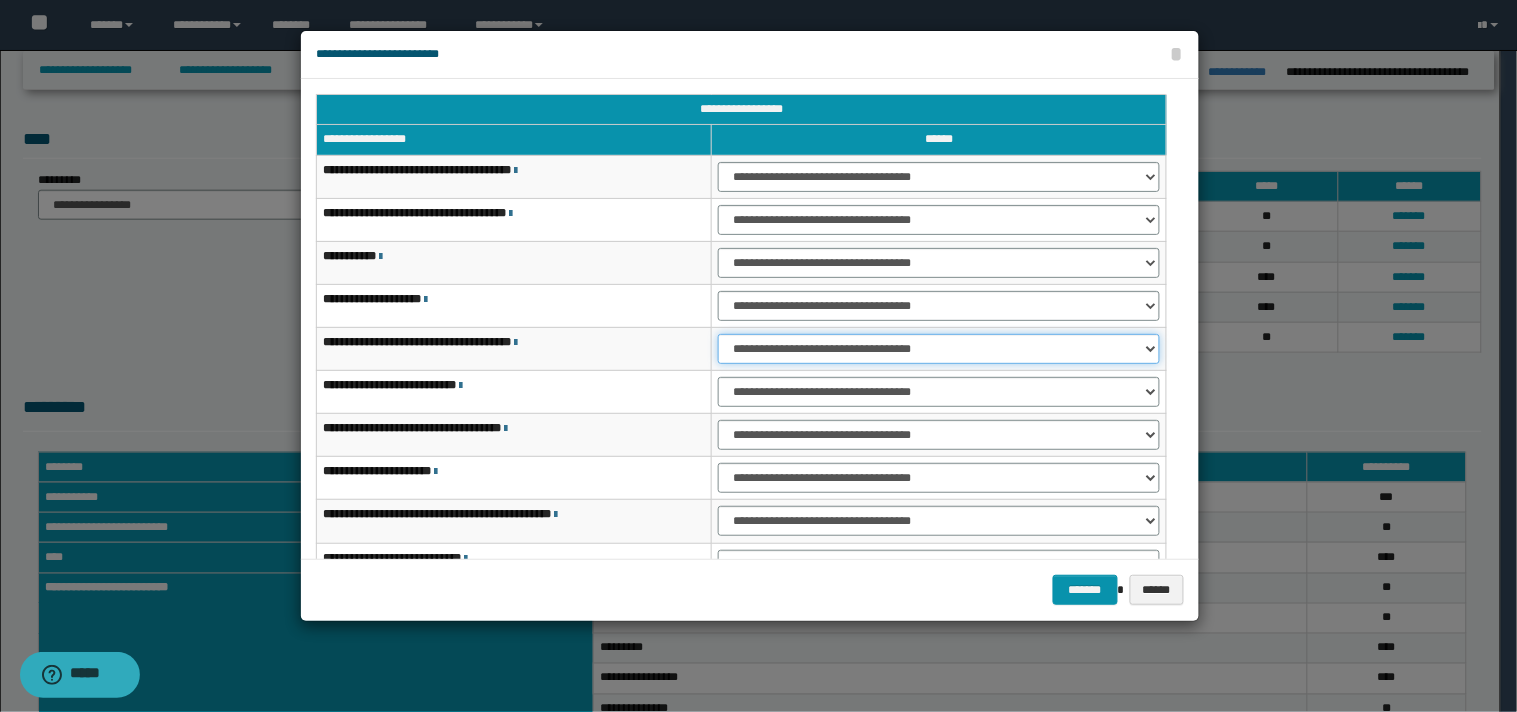 click on "**********" at bounding box center (939, 349) 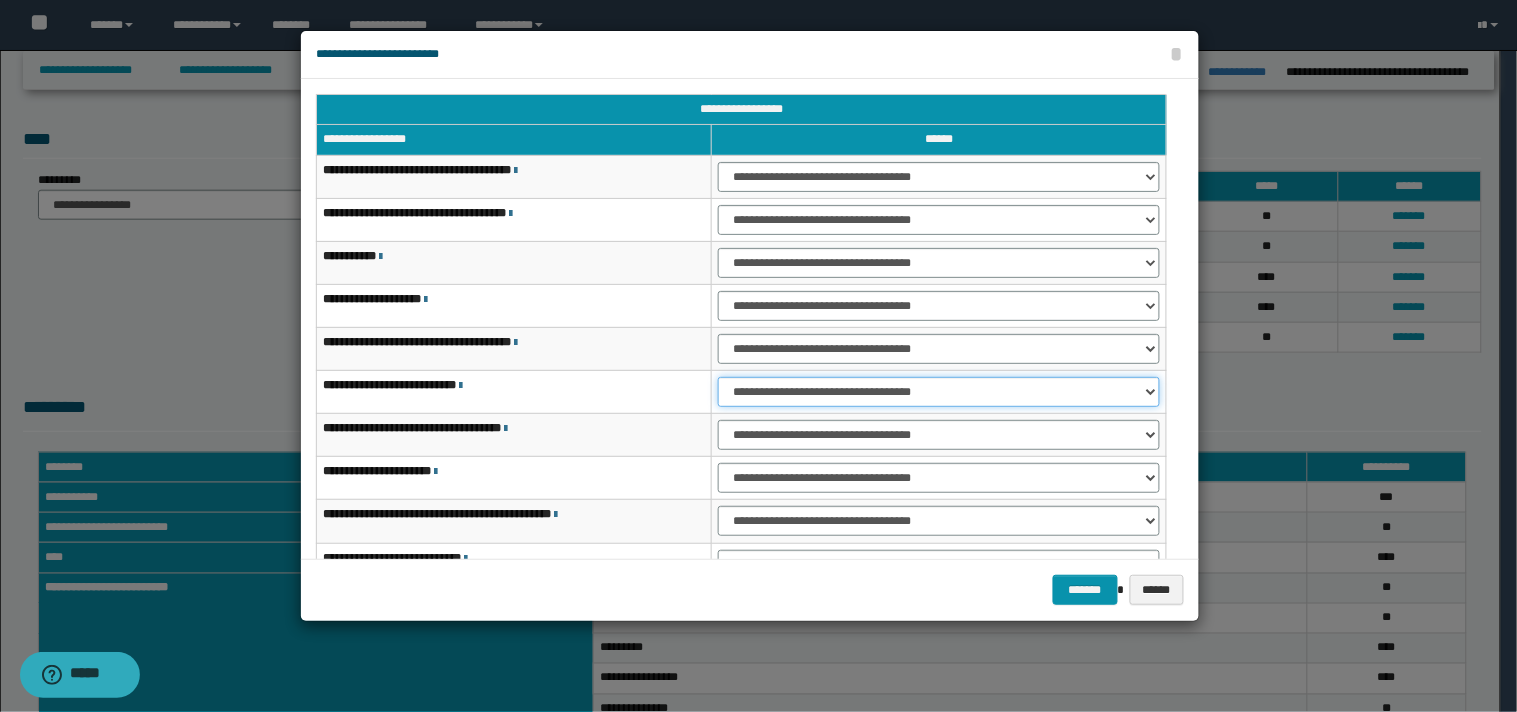drag, startPoint x: 1151, startPoint y: 403, endPoint x: 1133, endPoint y: 413, distance: 20.59126 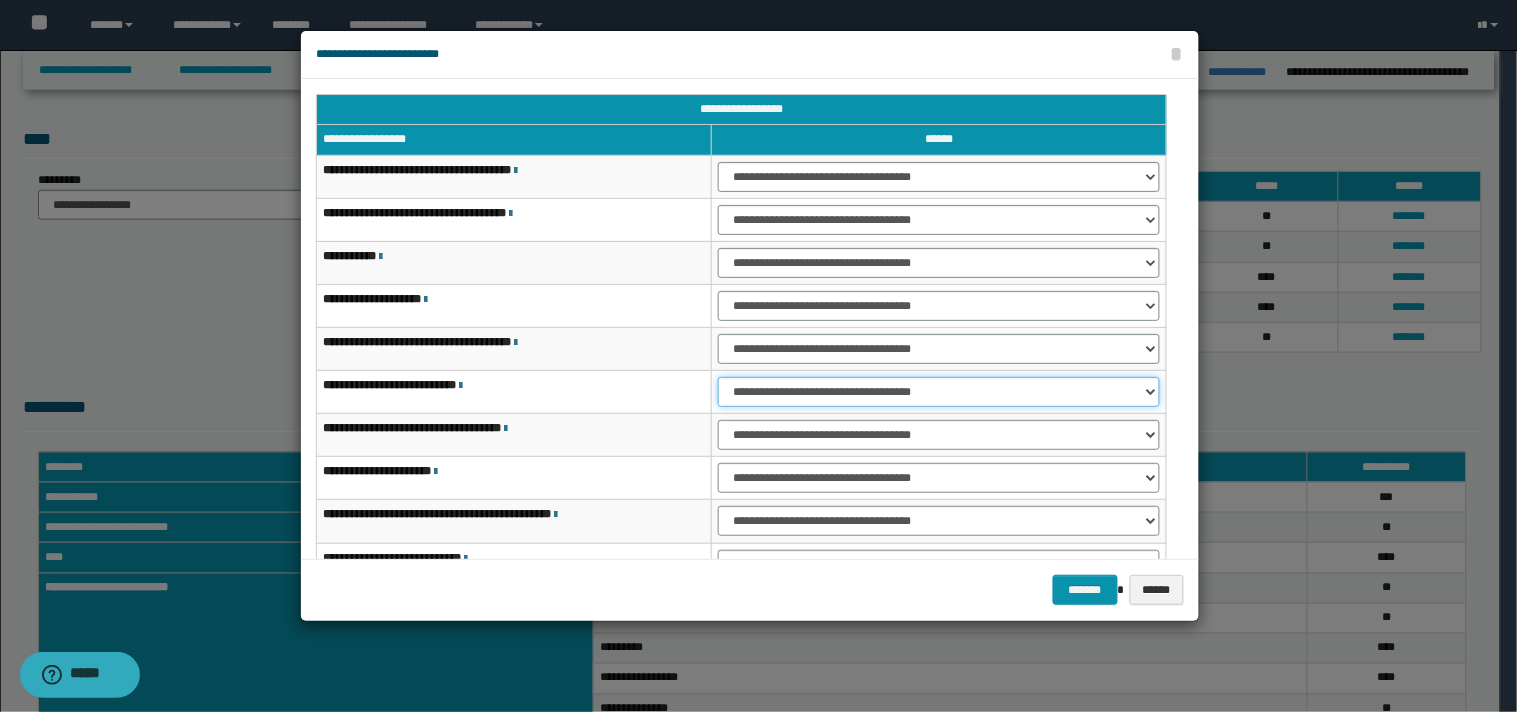select on "***" 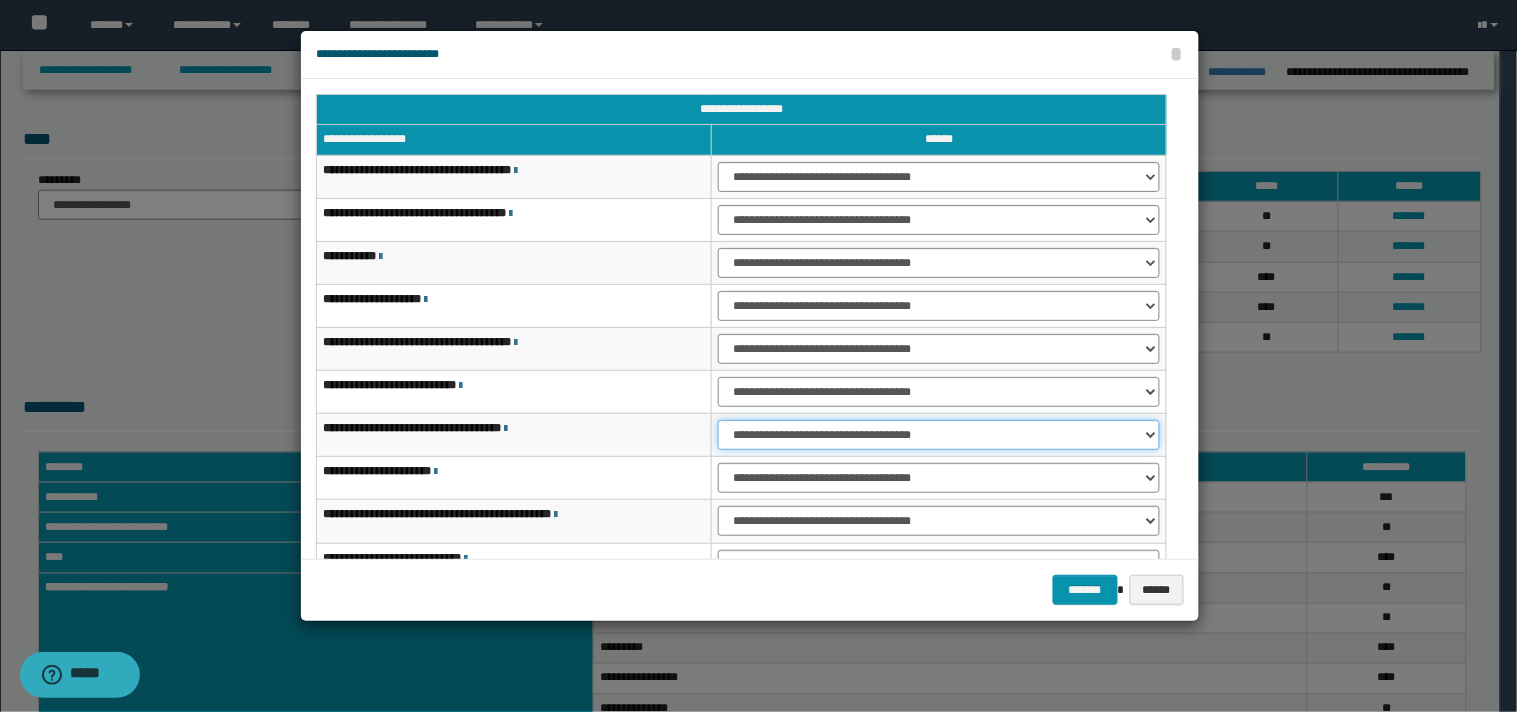 drag, startPoint x: 1146, startPoint y: 438, endPoint x: 1125, endPoint y: 450, distance: 24.186773 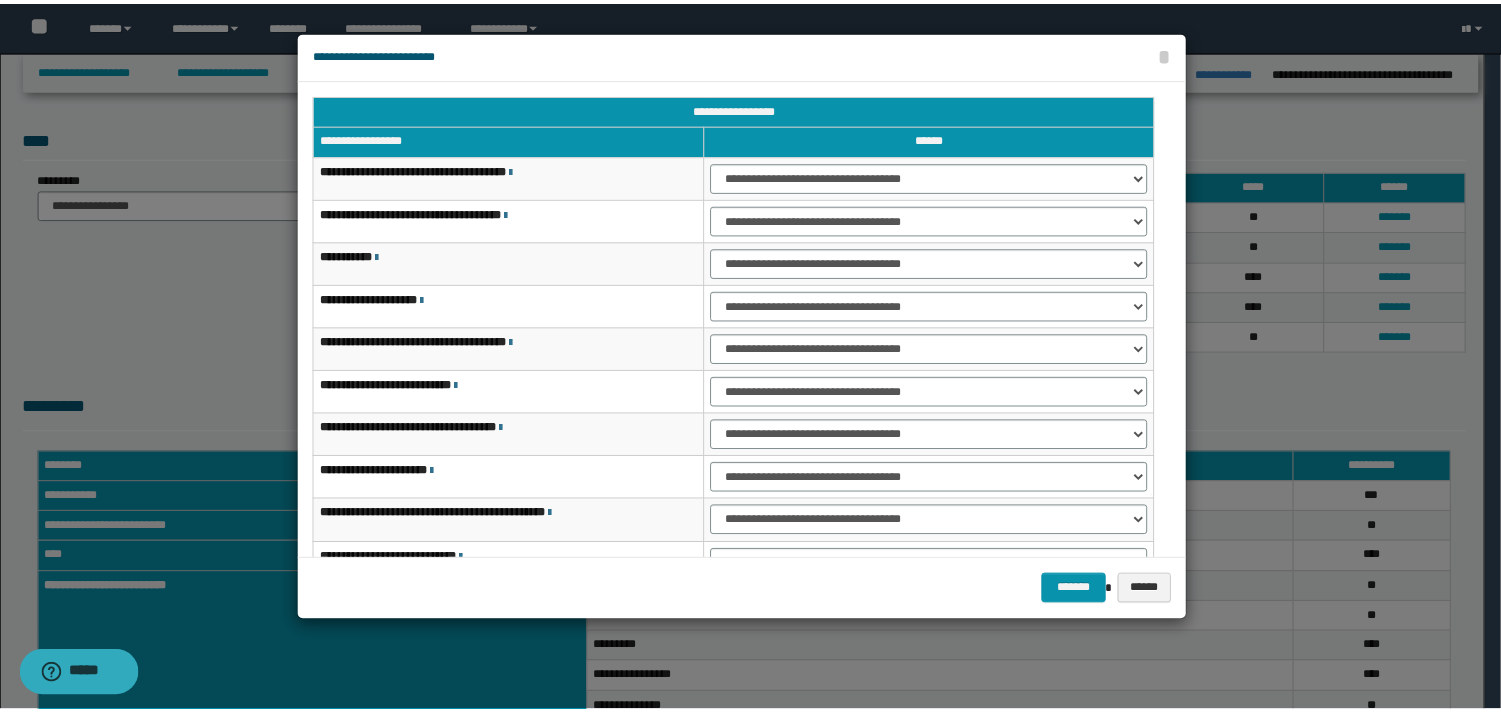scroll, scrollTop: 123, scrollLeft: 0, axis: vertical 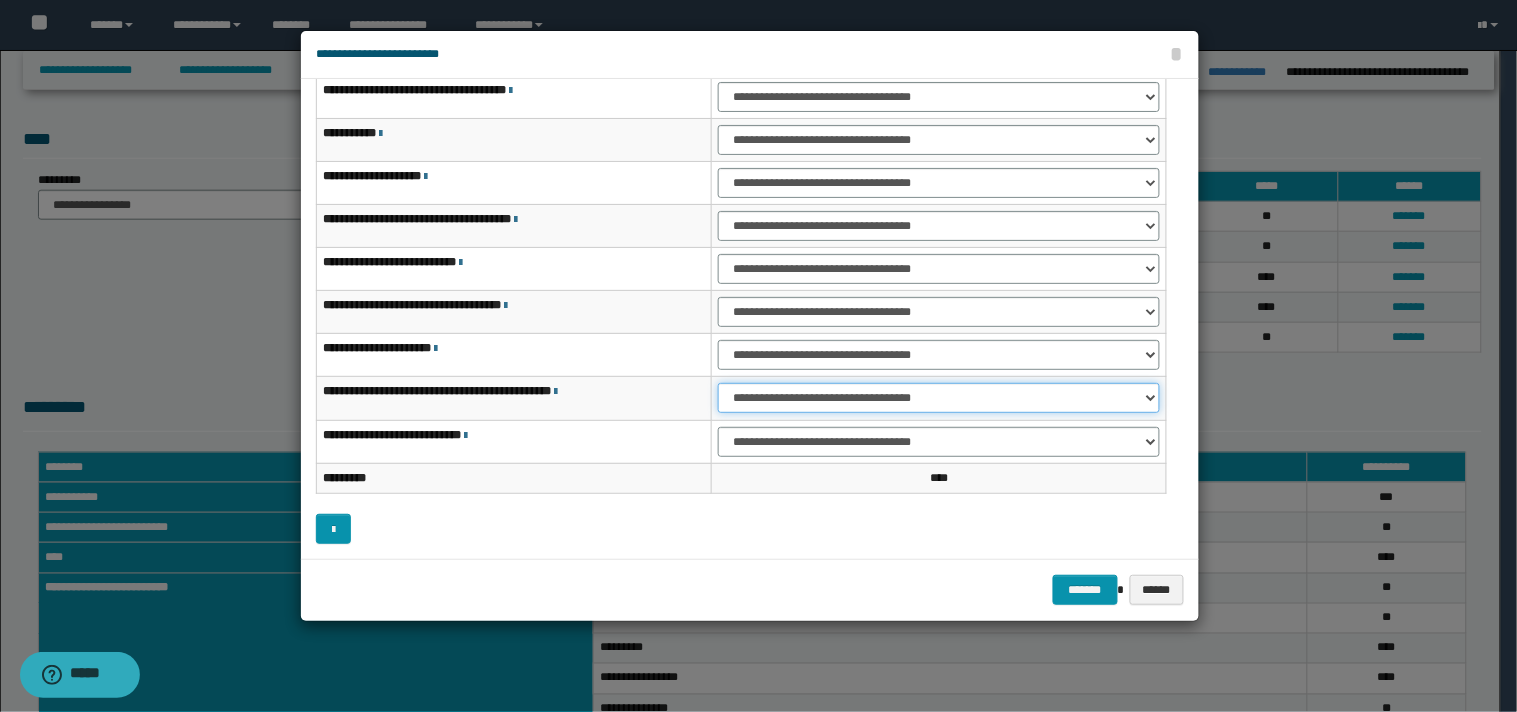 click on "**********" at bounding box center (939, 398) 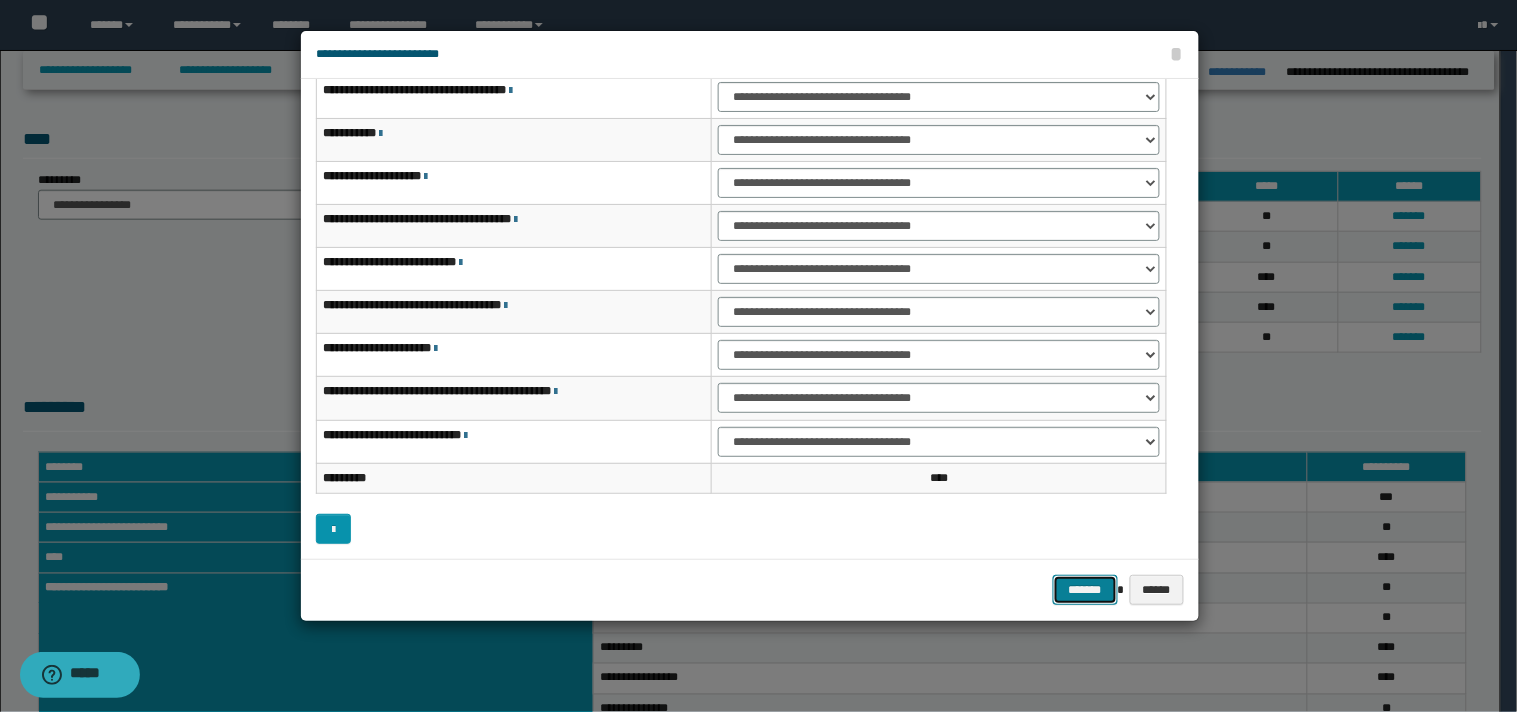 drag, startPoint x: 1061, startPoint y: 583, endPoint x: 1143, endPoint y: 570, distance: 83.02409 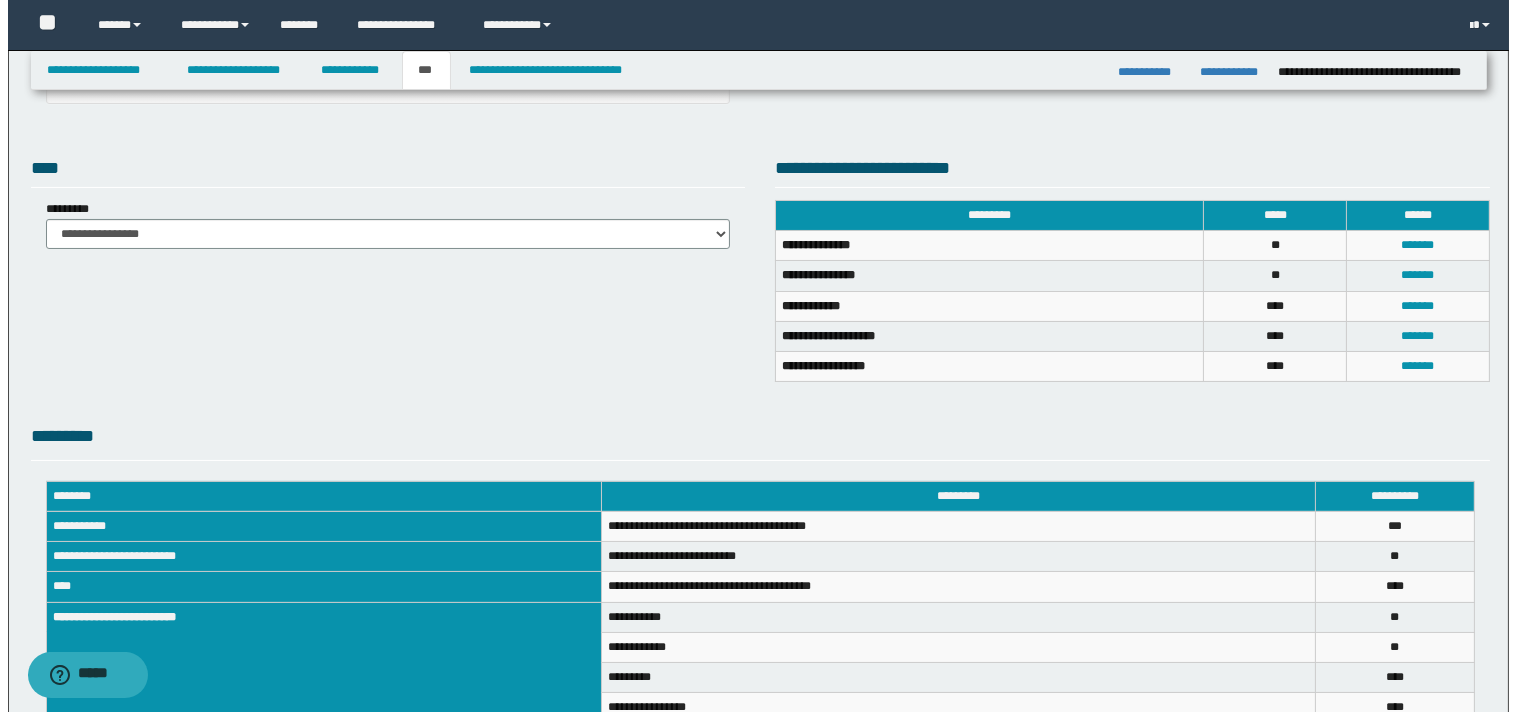 scroll, scrollTop: 354, scrollLeft: 0, axis: vertical 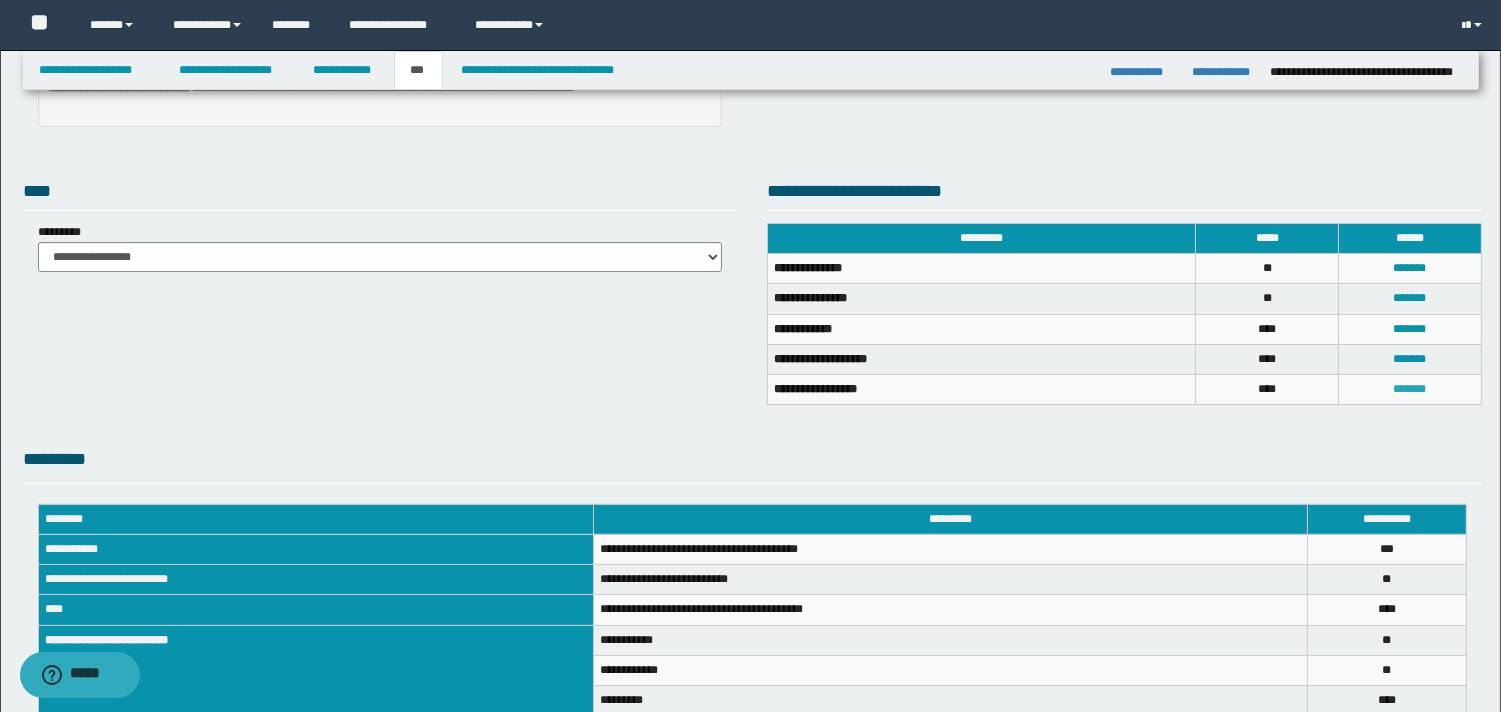 click on "*******" at bounding box center (1410, 389) 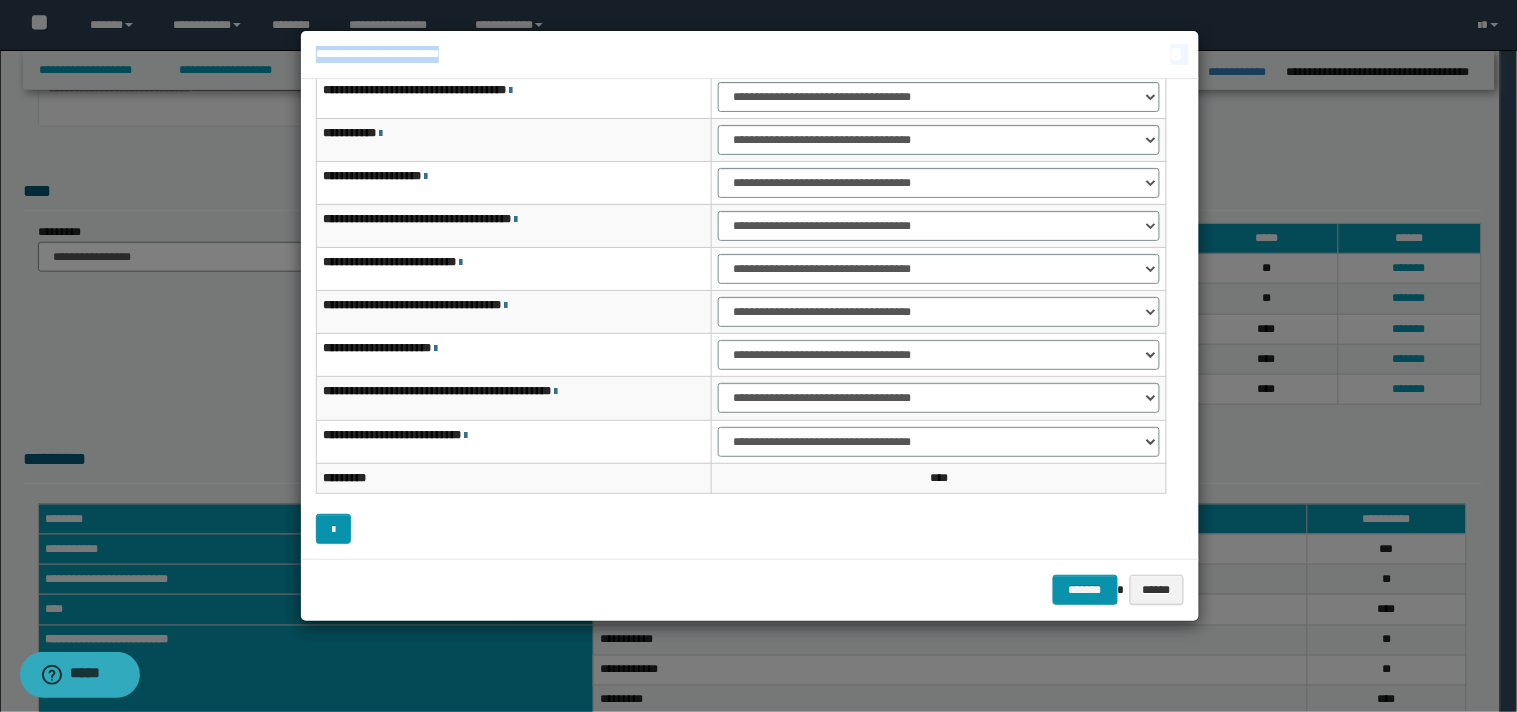 drag, startPoint x: 1200, startPoint y: 337, endPoint x: 1202, endPoint y: 293, distance: 44.04543 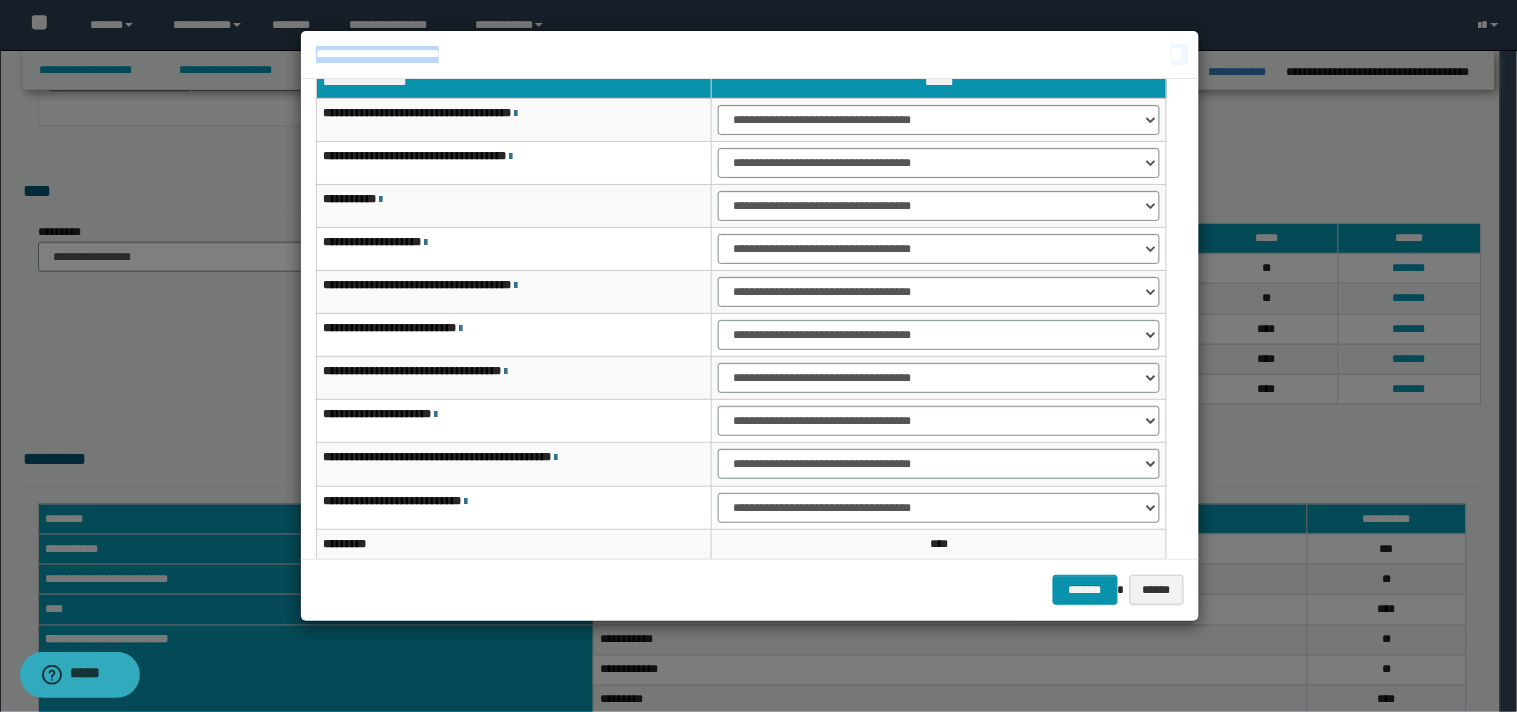 scroll, scrollTop: 0, scrollLeft: 0, axis: both 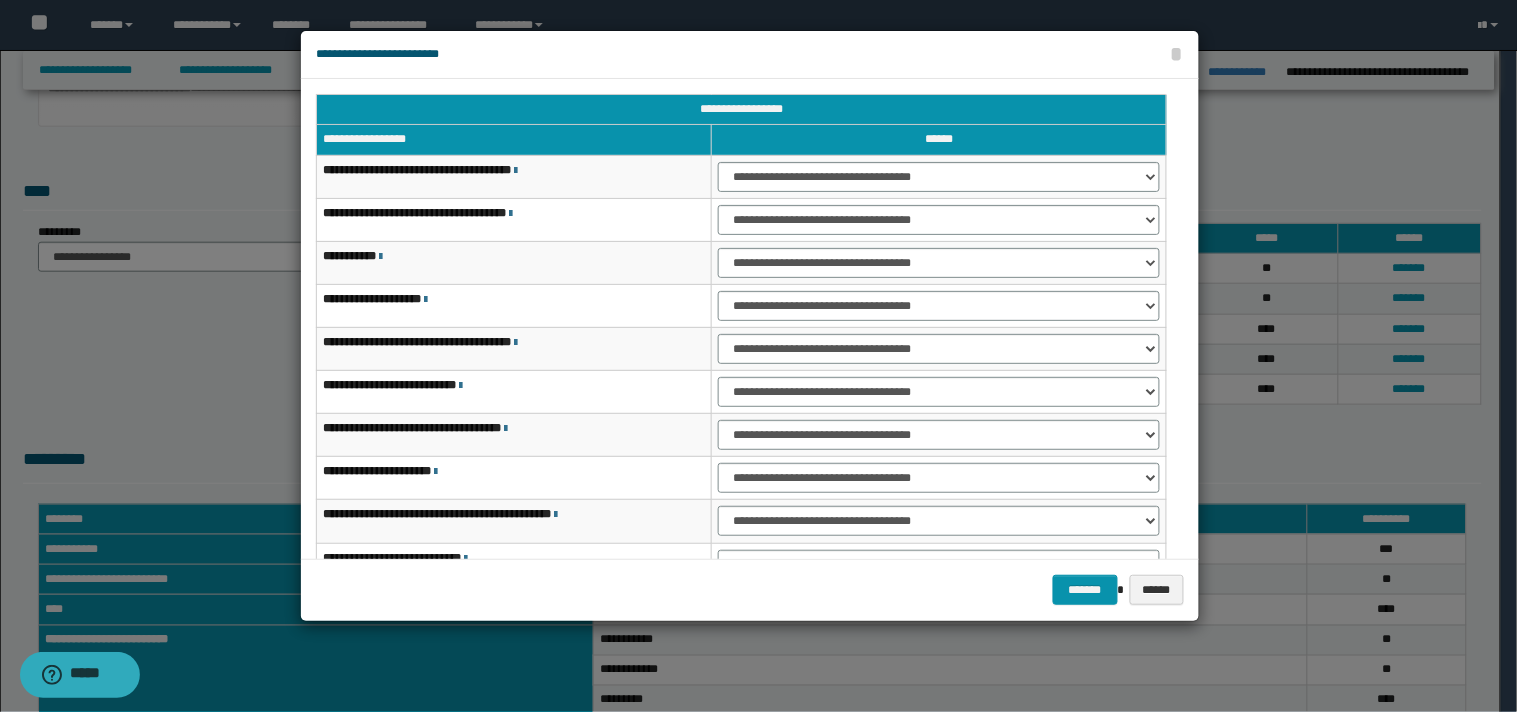 click on "*******
******" at bounding box center (750, 590) 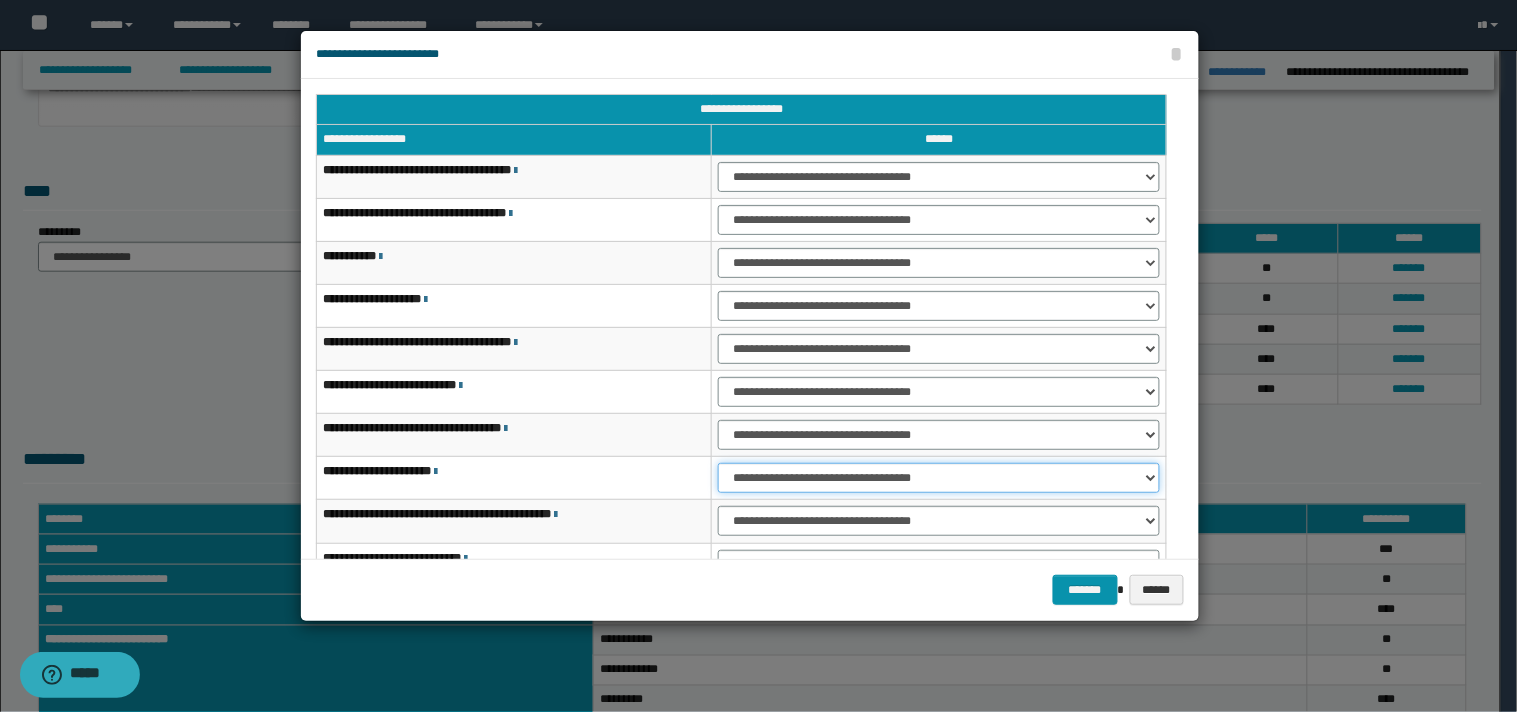 drag, startPoint x: 1146, startPoint y: 476, endPoint x: 1065, endPoint y: 492, distance: 82.565125 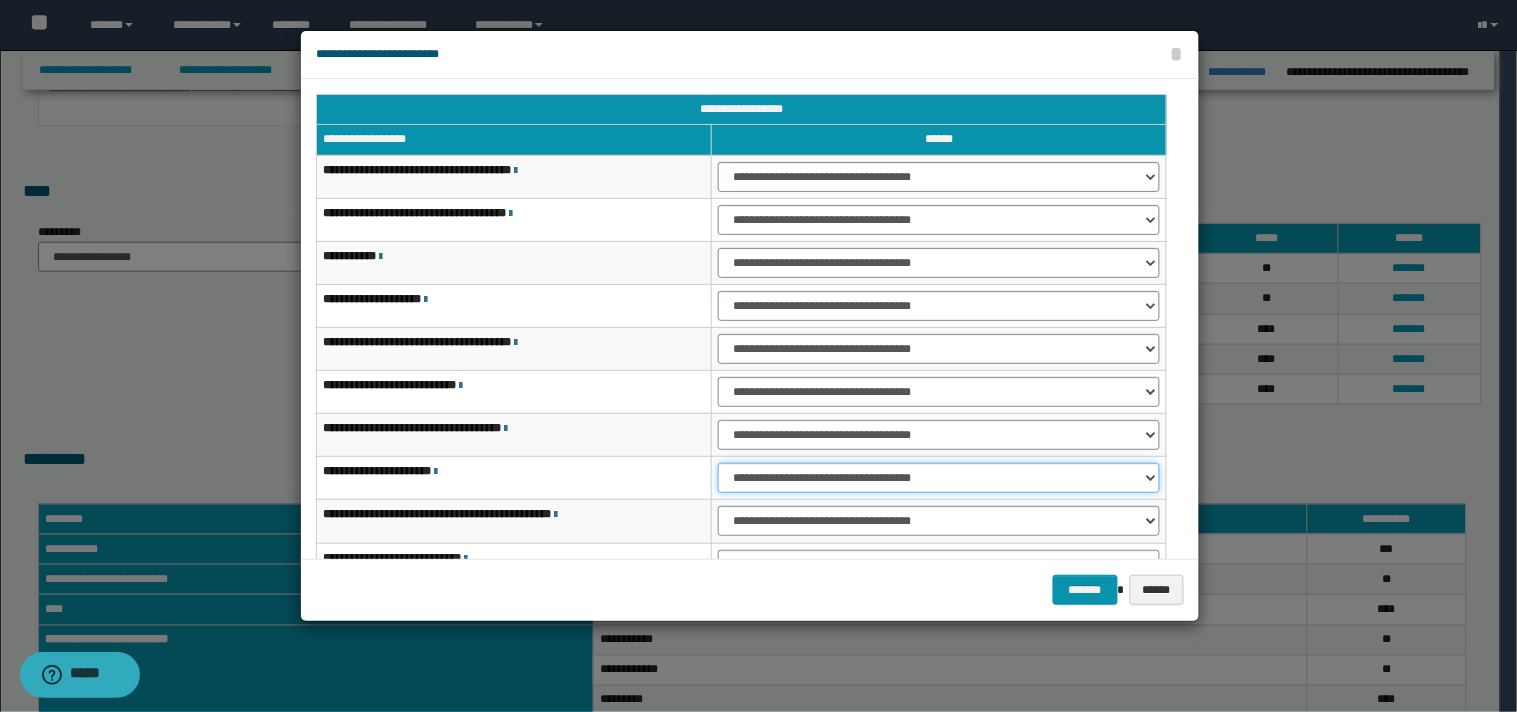 select on "***" 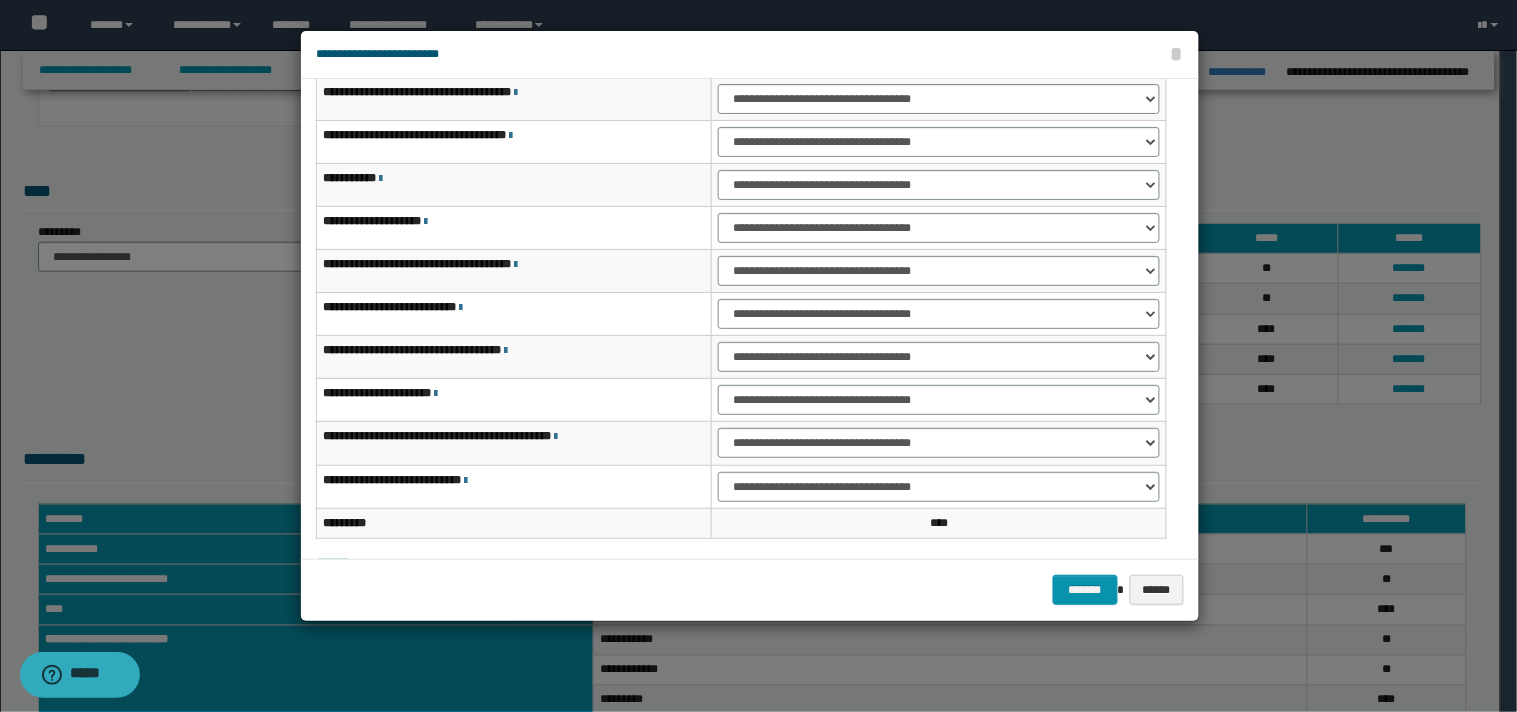 scroll, scrollTop: 0, scrollLeft: 0, axis: both 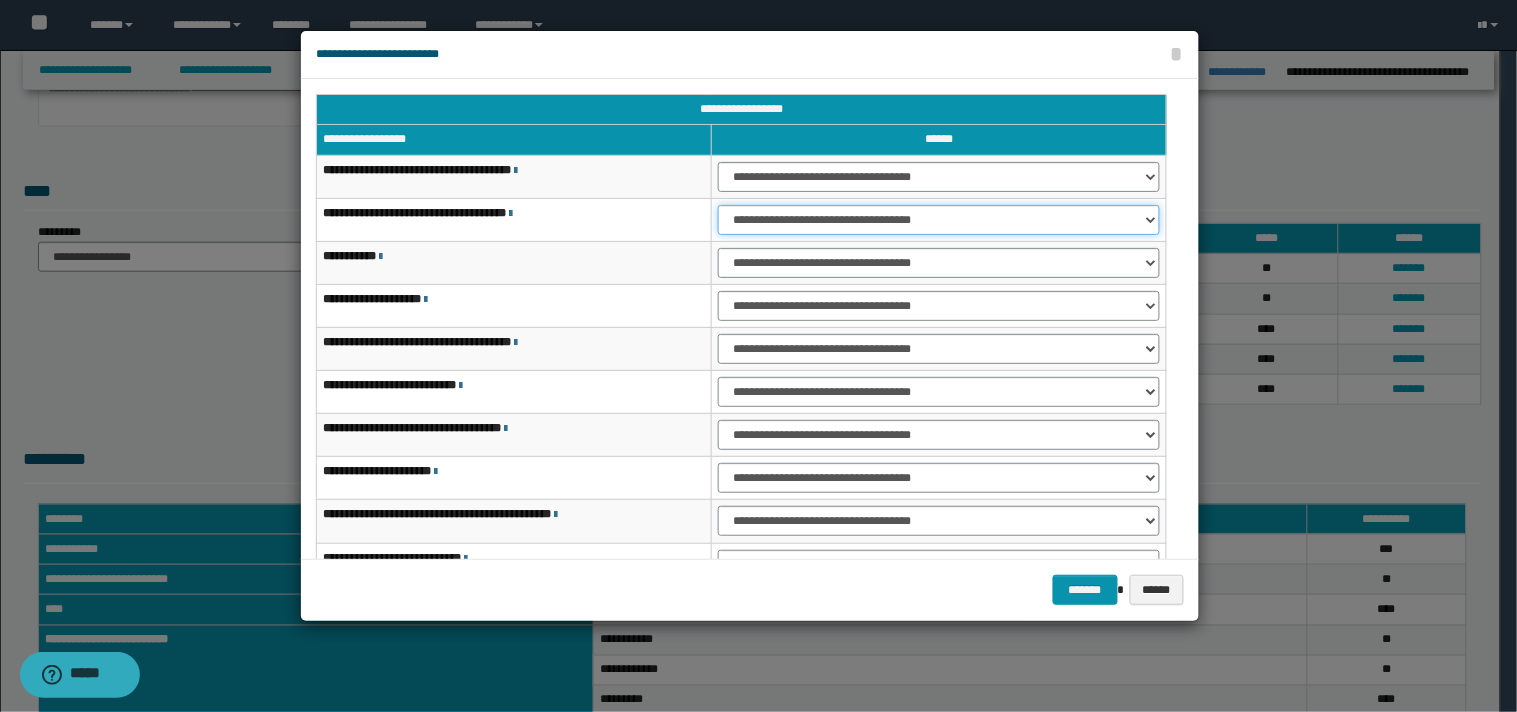 drag, startPoint x: 1145, startPoint y: 220, endPoint x: 1120, endPoint y: 234, distance: 28.653097 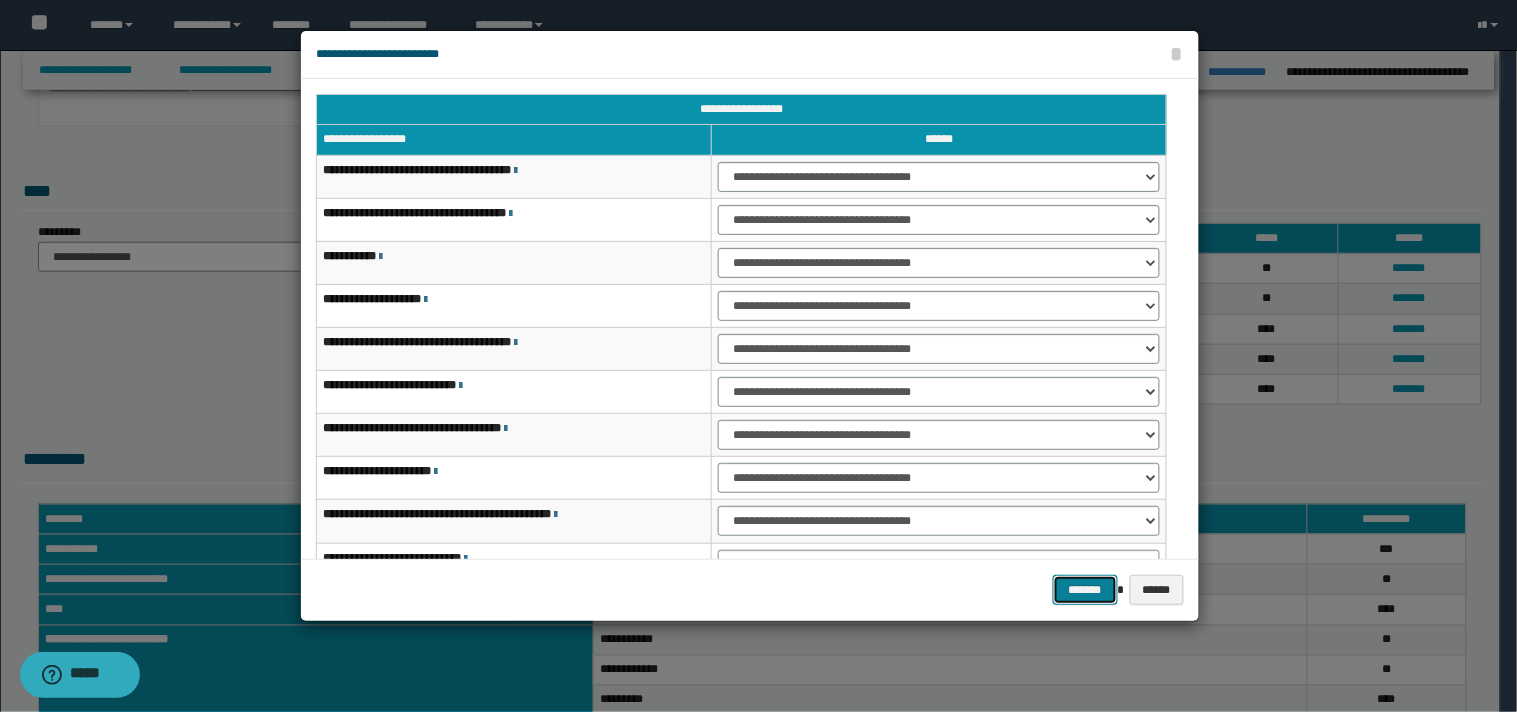 click on "*******" at bounding box center (1085, 590) 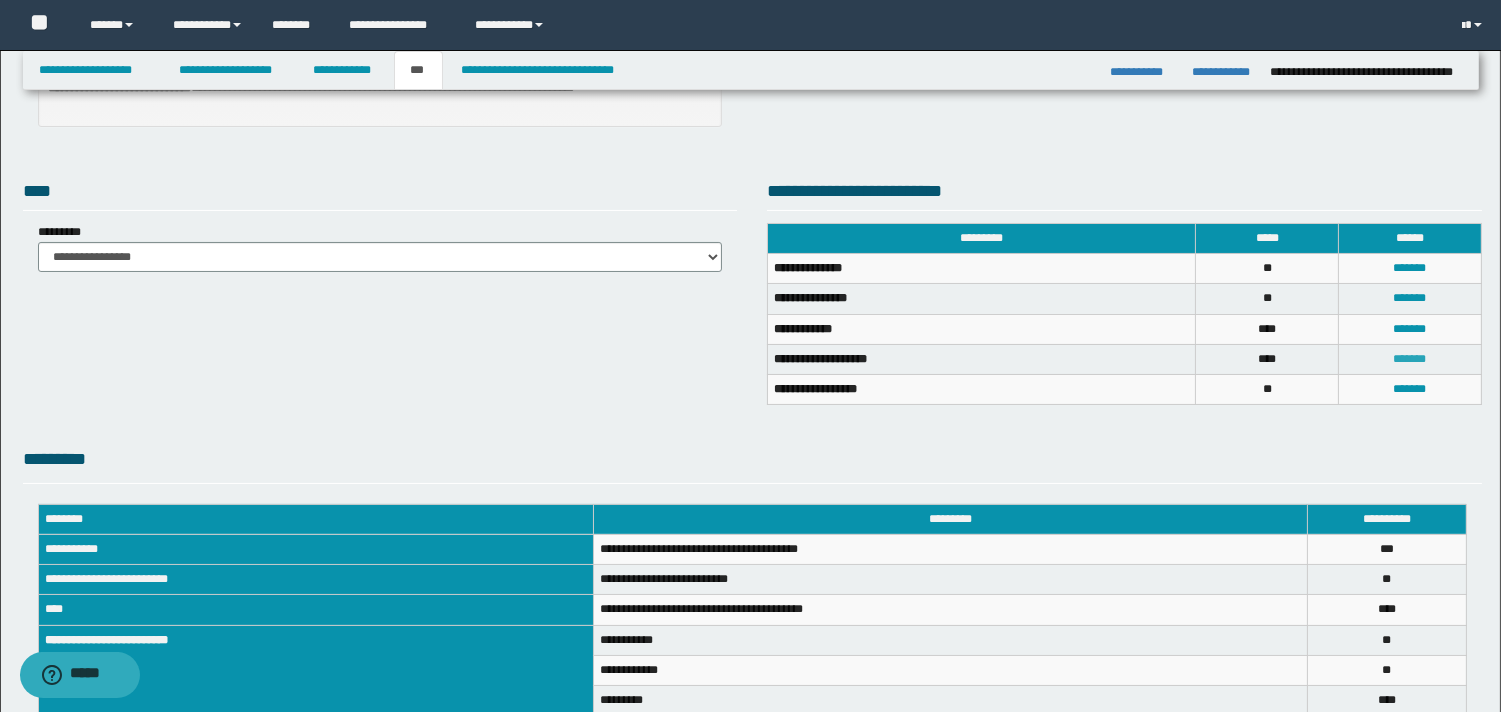 click on "*******" at bounding box center (1410, 359) 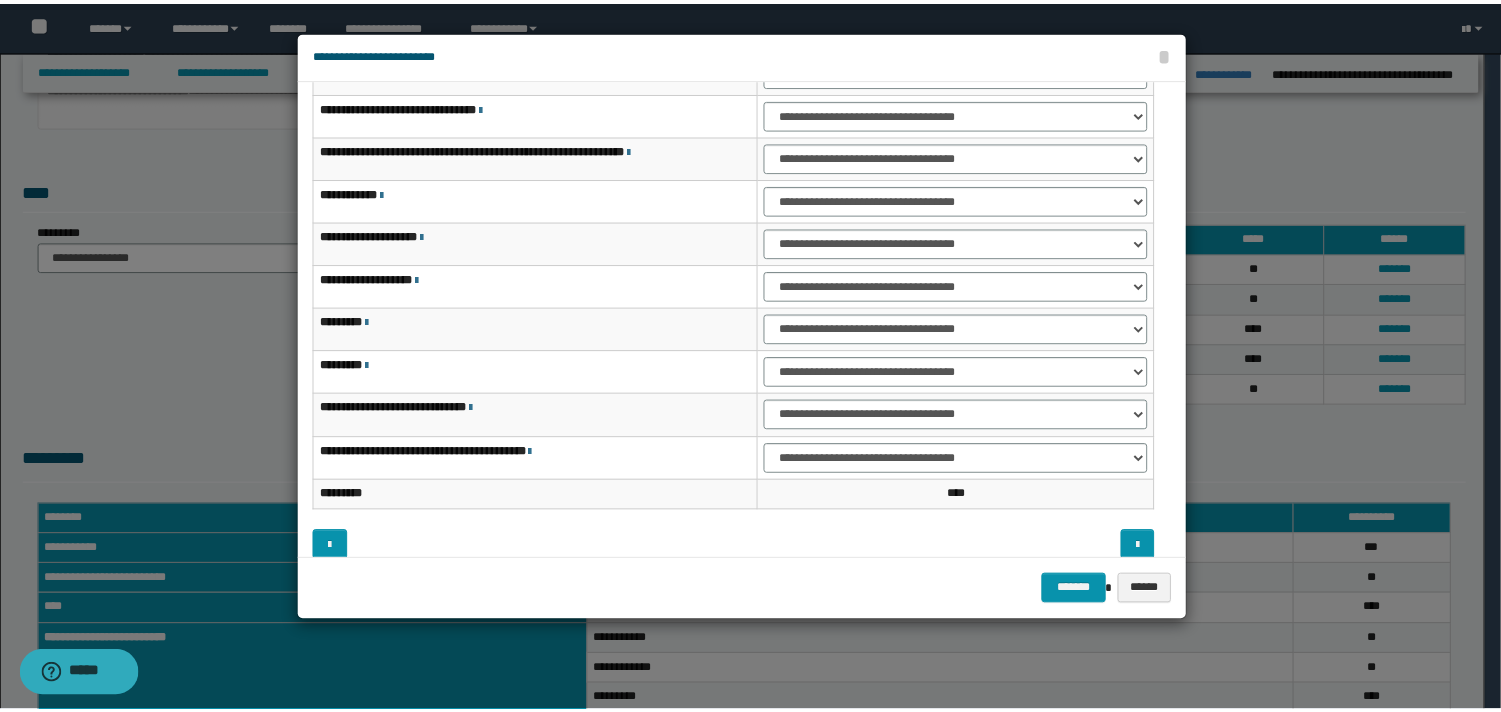 scroll, scrollTop: 111, scrollLeft: 0, axis: vertical 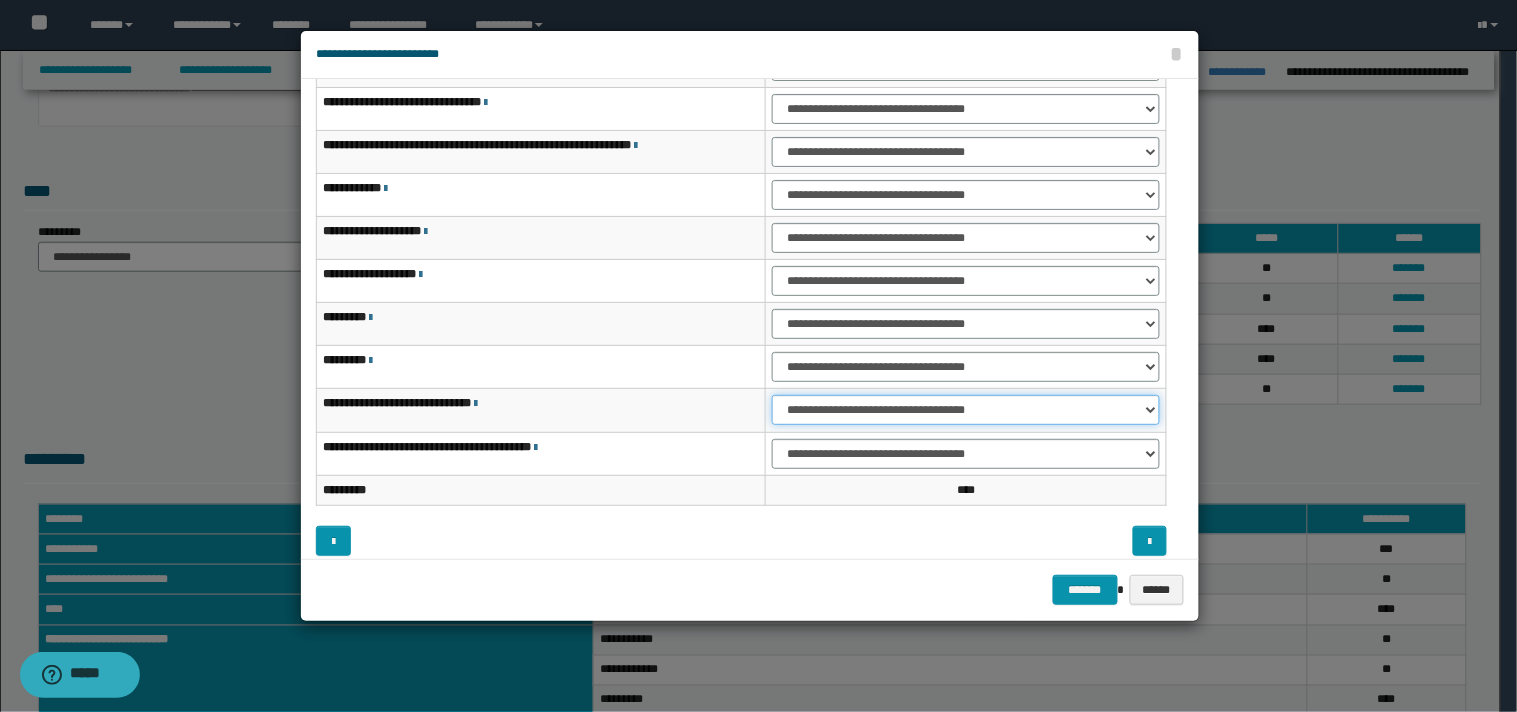 drag, startPoint x: 1147, startPoint y: 411, endPoint x: 1118, endPoint y: 421, distance: 30.675724 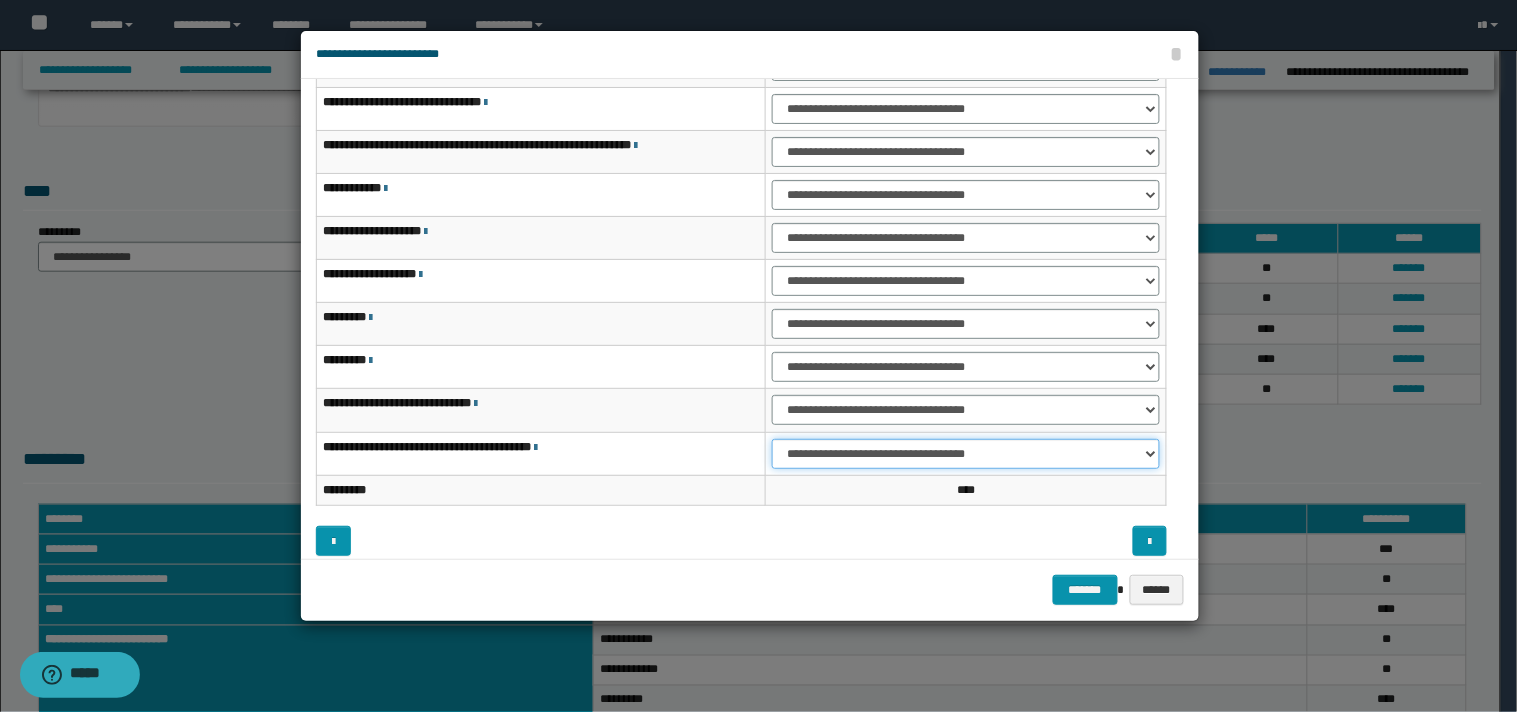 drag, startPoint x: 1151, startPoint y: 455, endPoint x: 1123, endPoint y: 462, distance: 28.86174 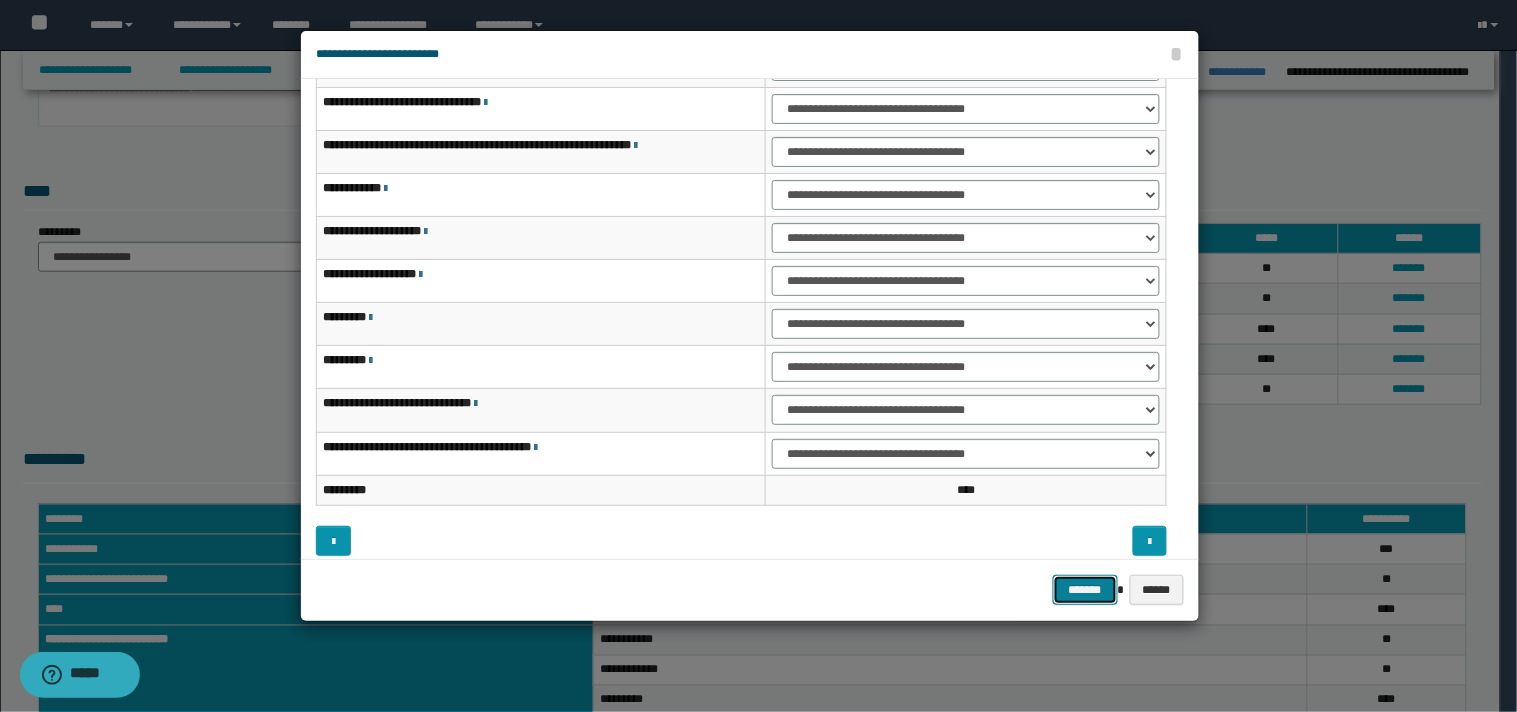 click on "*******" at bounding box center (1085, 590) 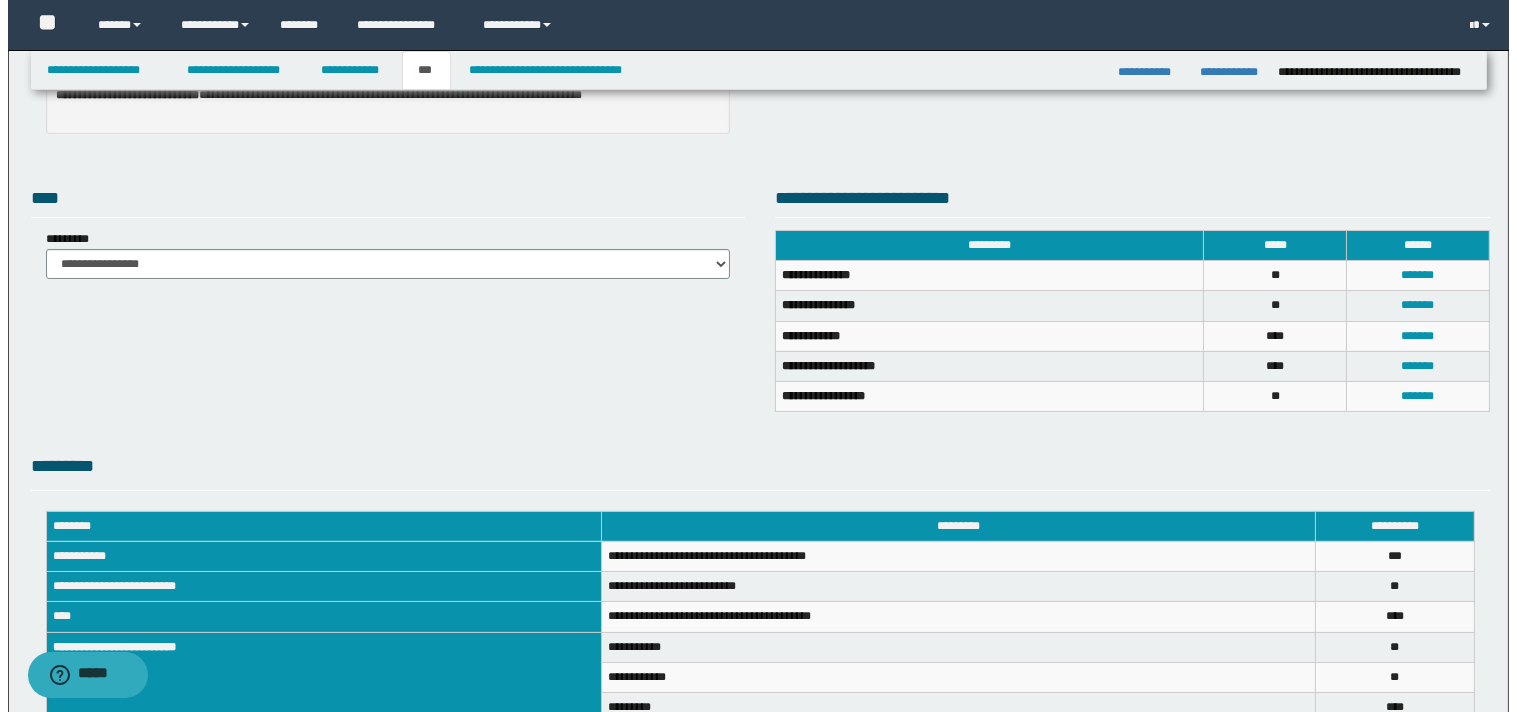 scroll, scrollTop: 296, scrollLeft: 0, axis: vertical 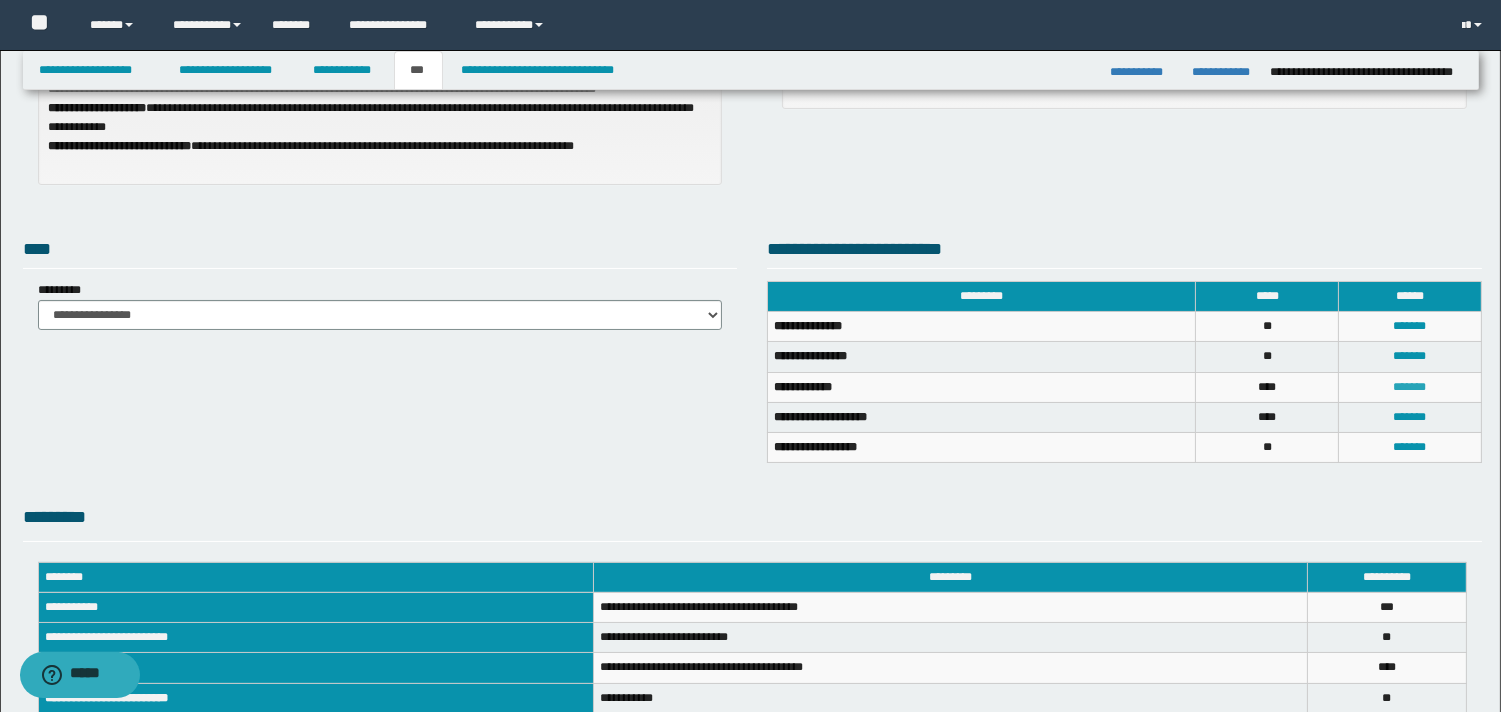 click on "*******" at bounding box center (1410, 387) 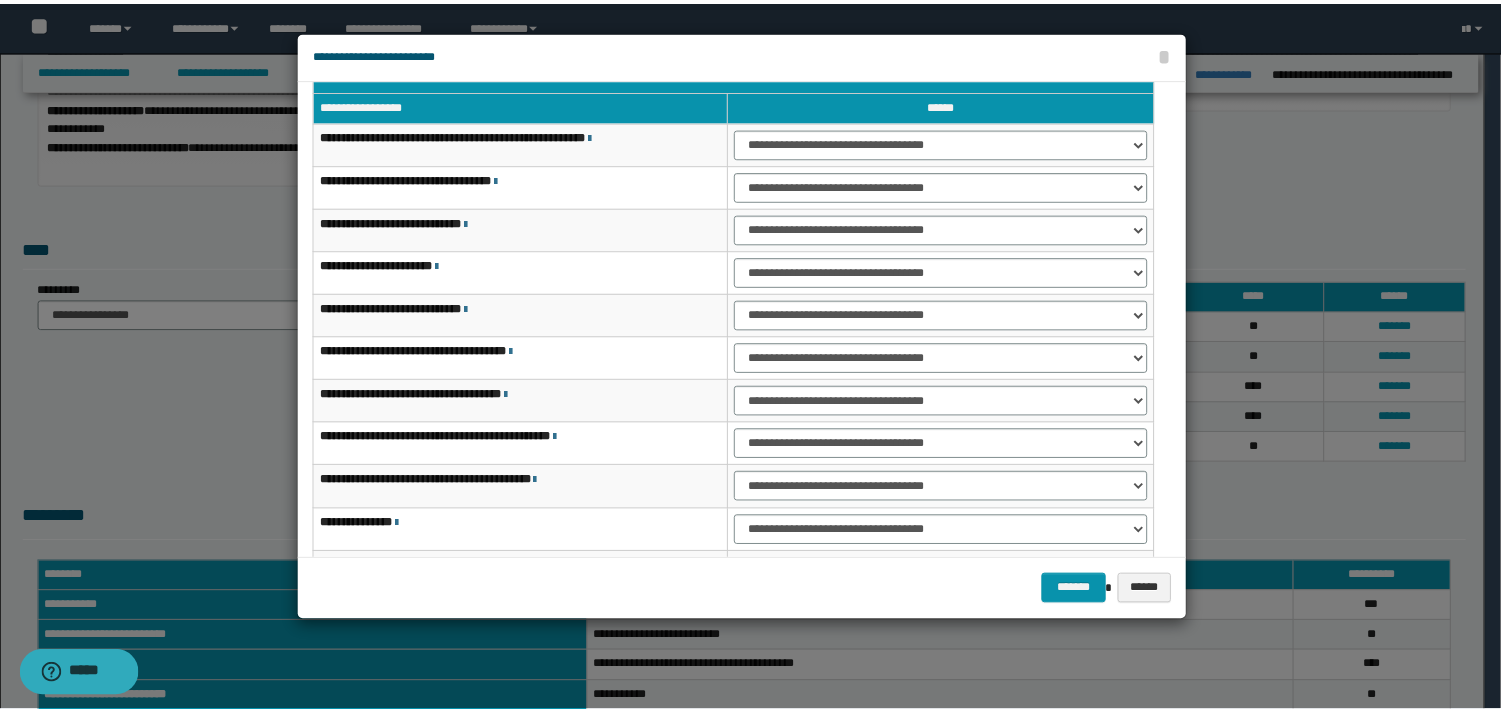 scroll, scrollTop: 0, scrollLeft: 0, axis: both 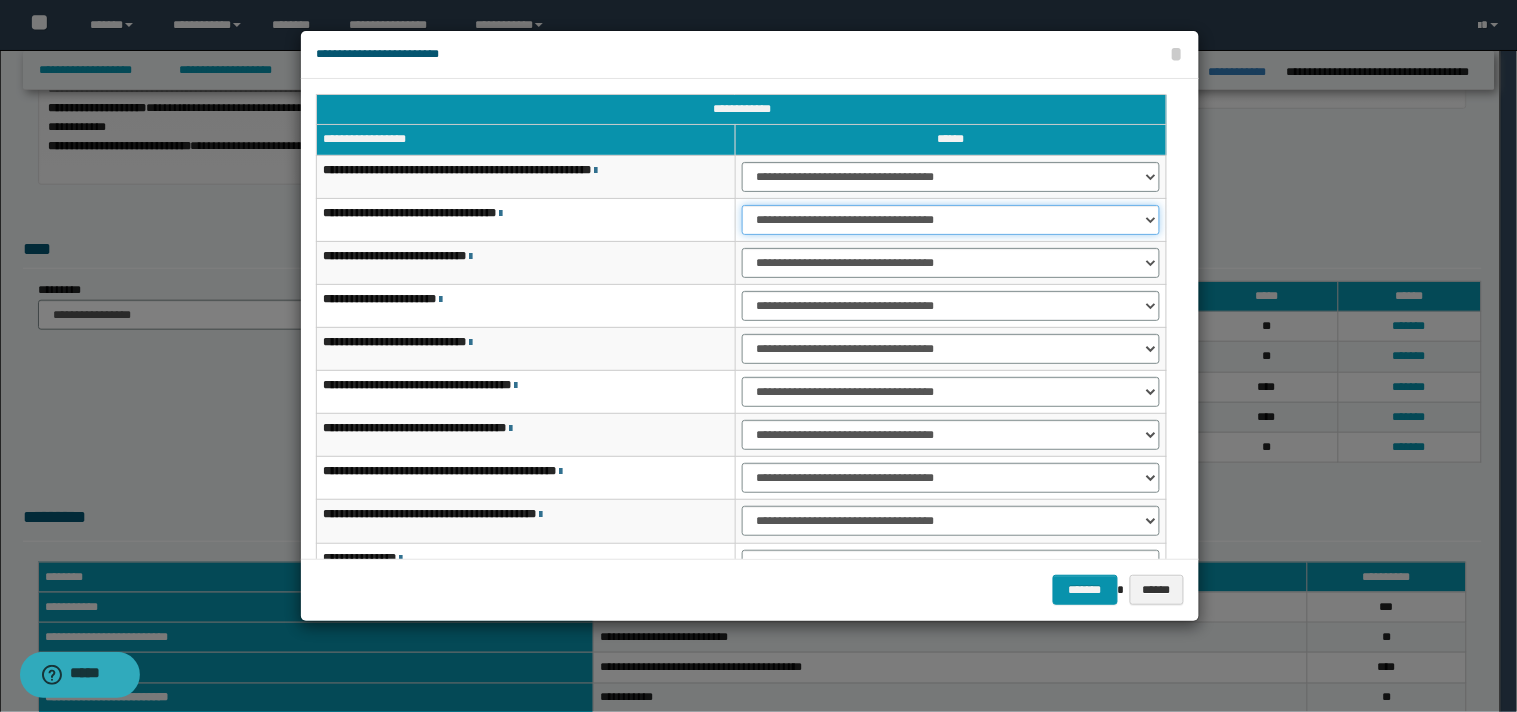 click on "**********" at bounding box center [951, 220] 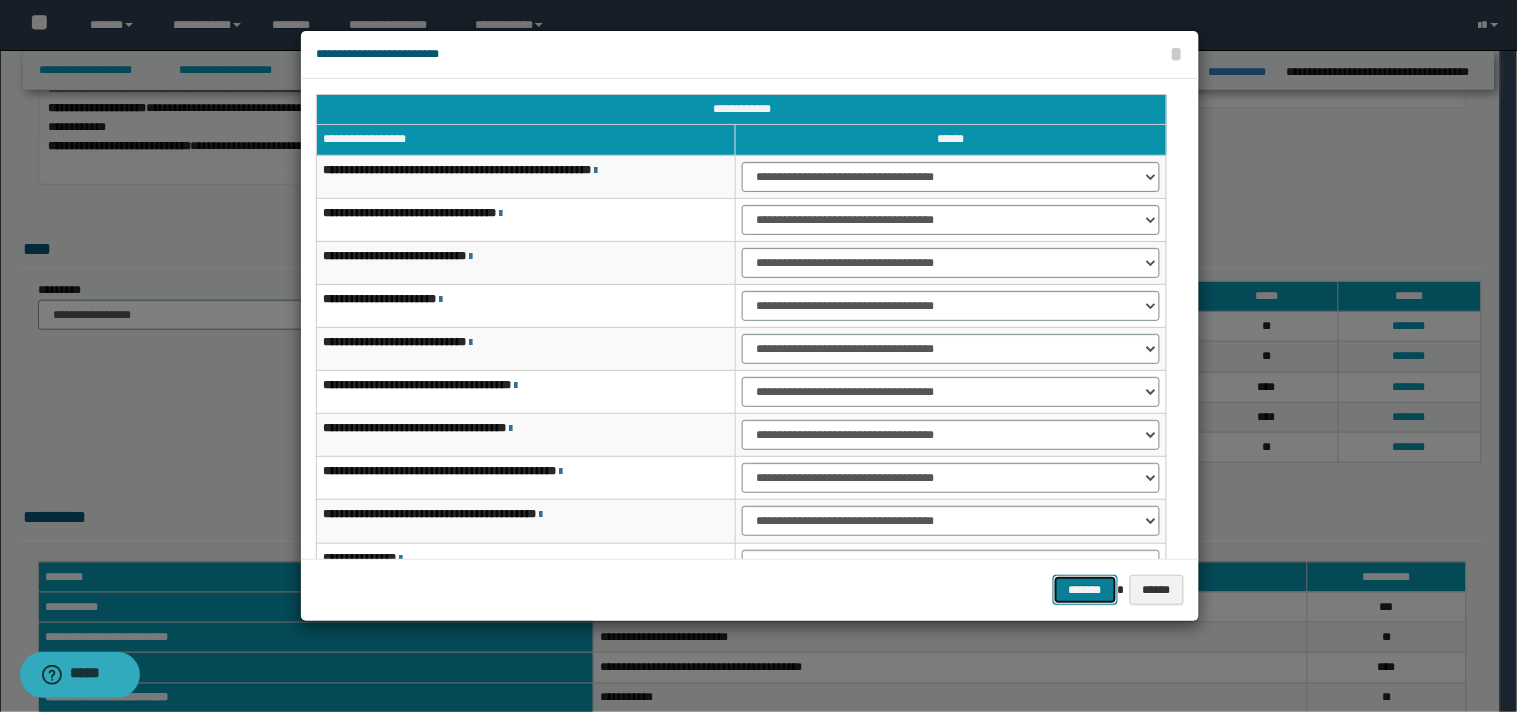 drag, startPoint x: 1085, startPoint y: 595, endPoint x: 1216, endPoint y: 572, distance: 133.00375 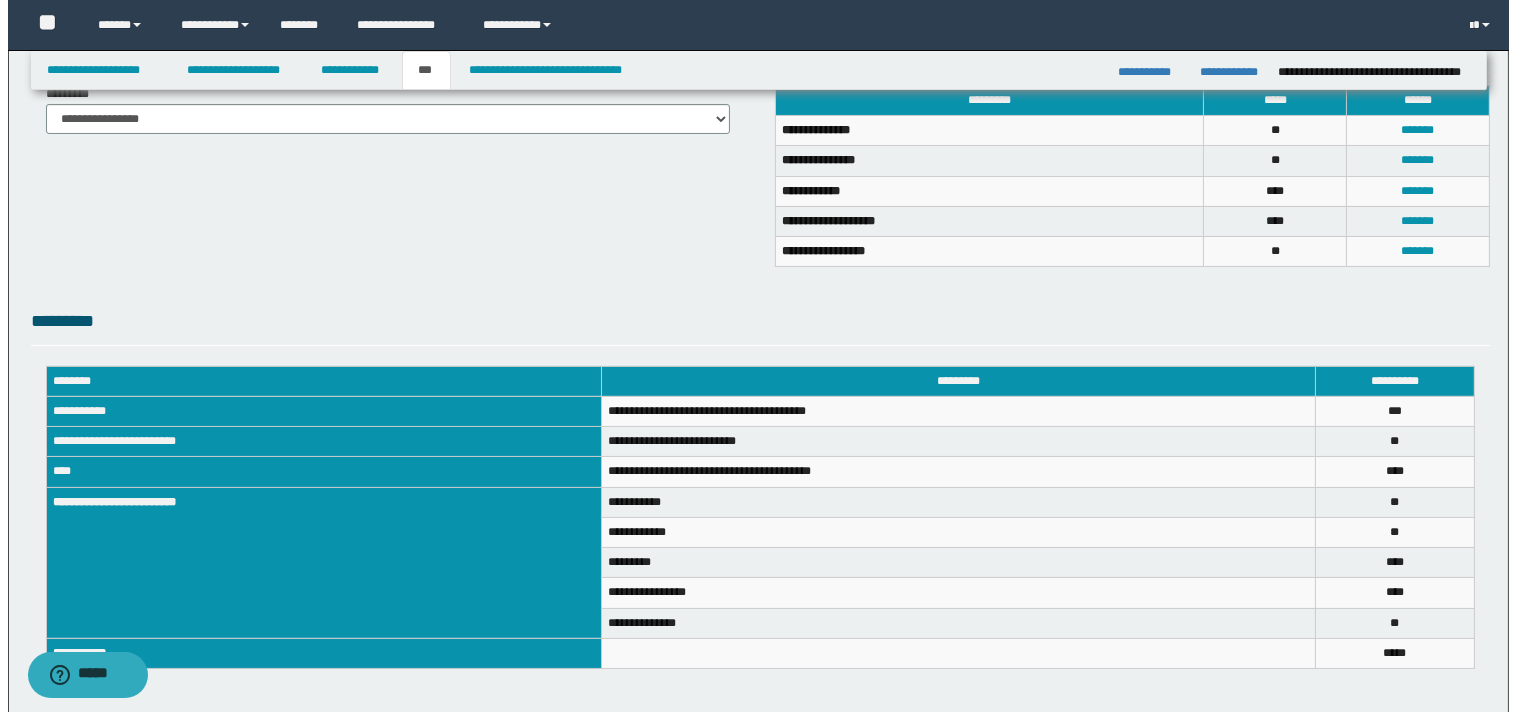 scroll, scrollTop: 460, scrollLeft: 0, axis: vertical 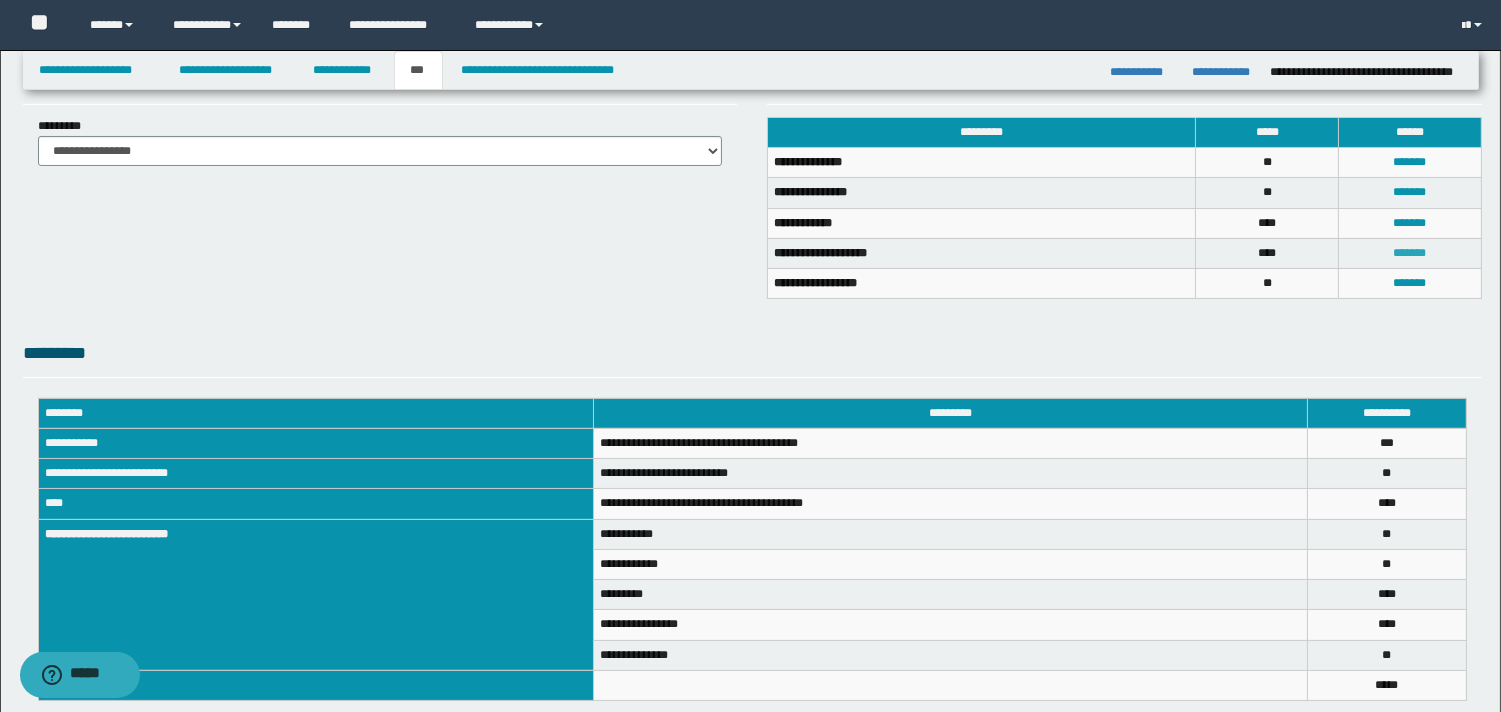 click on "*******" at bounding box center (1410, 253) 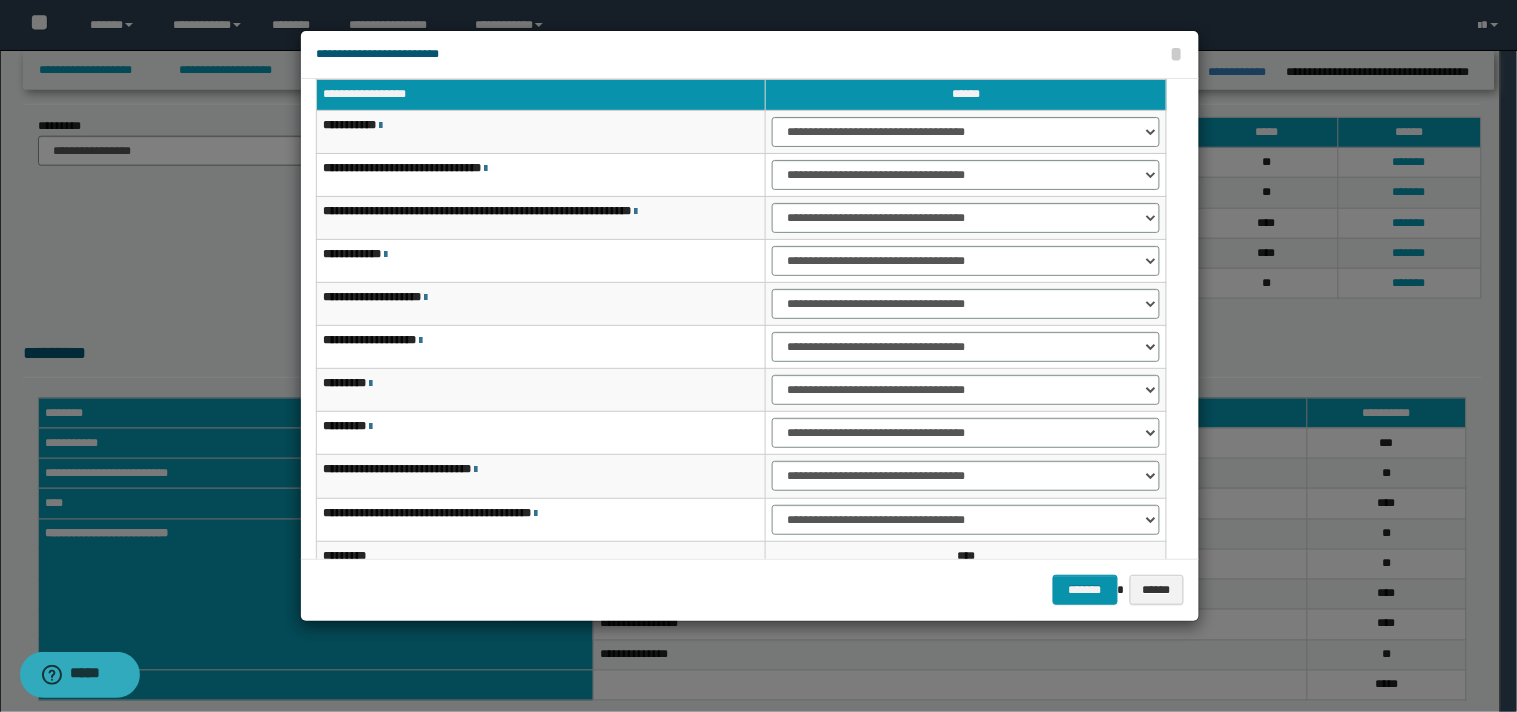 scroll, scrollTop: 42, scrollLeft: 0, axis: vertical 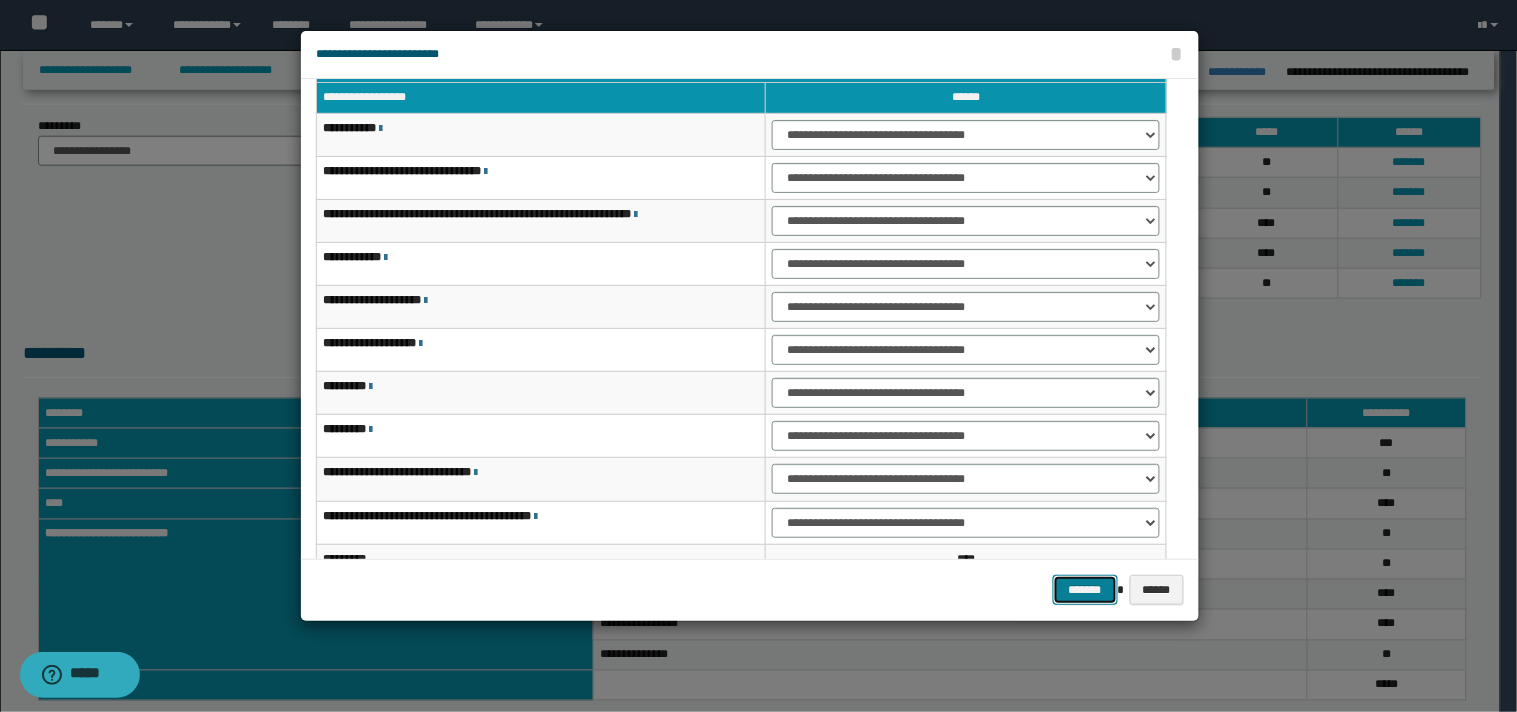 click on "*******" at bounding box center [1085, 590] 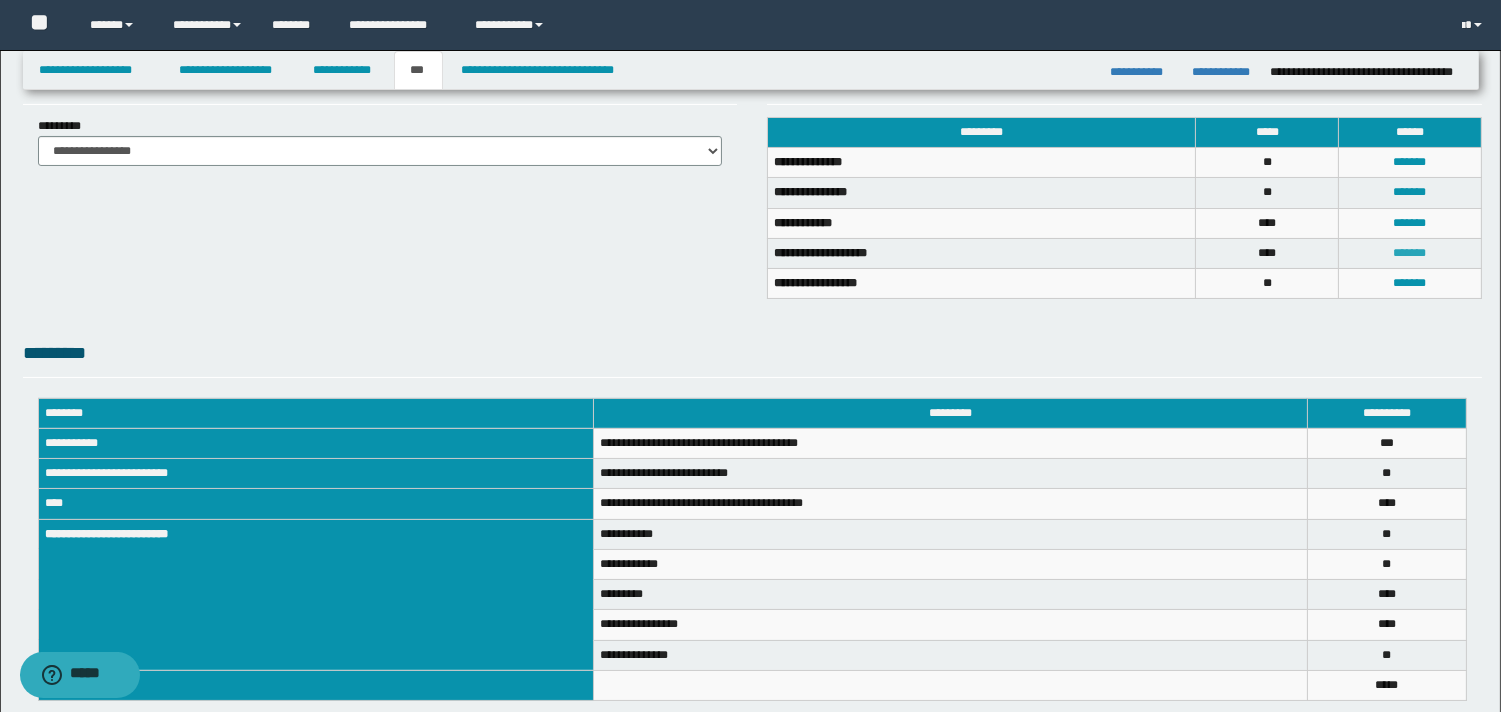 click on "*******" at bounding box center (1410, 253) 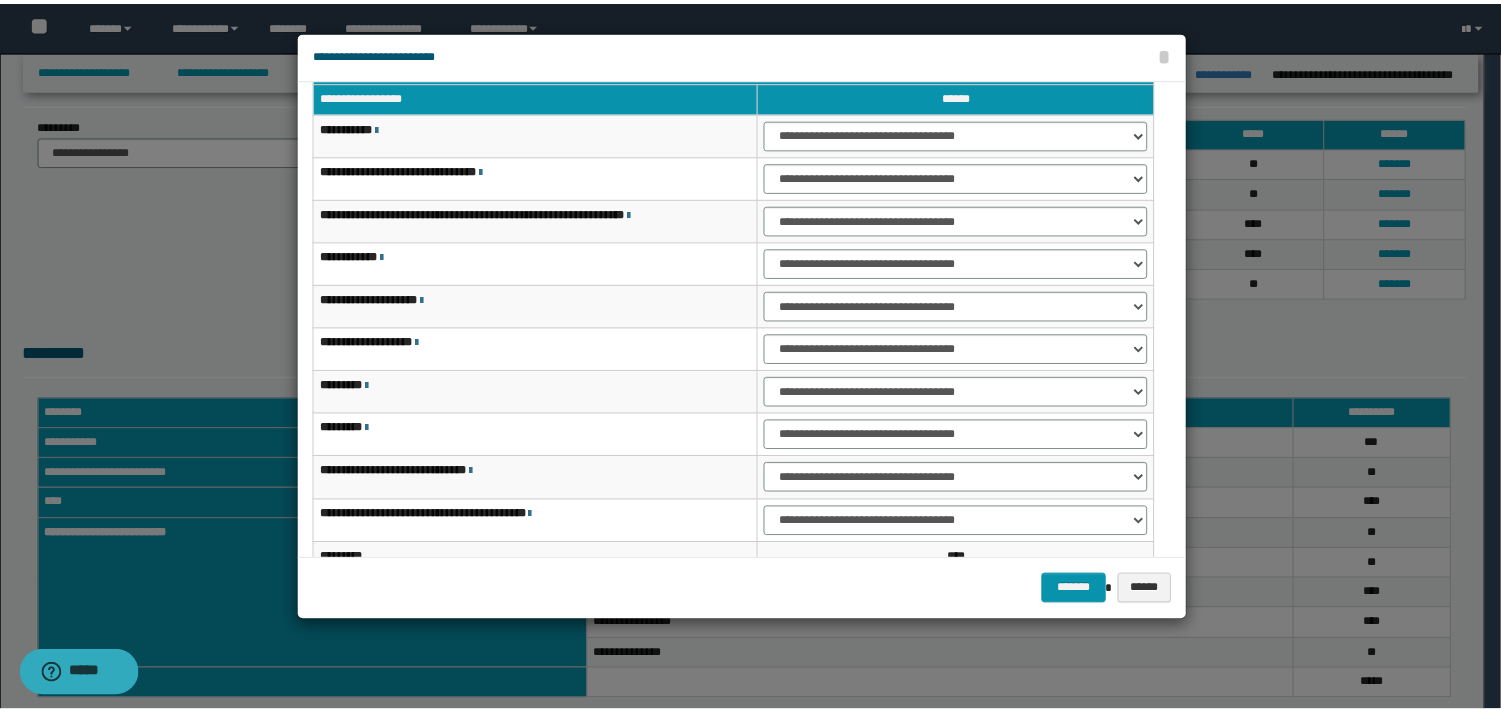 scroll, scrollTop: 45, scrollLeft: 0, axis: vertical 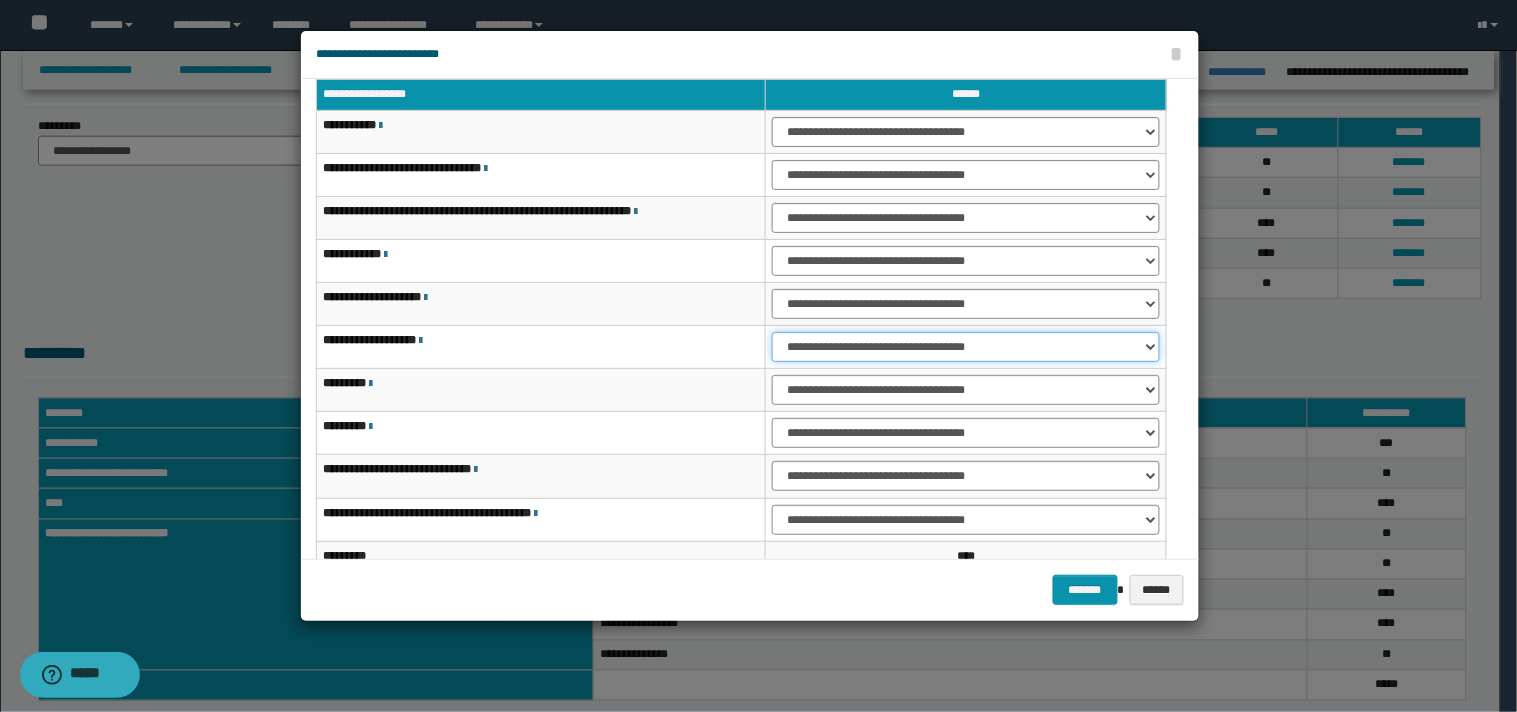 click on "**********" at bounding box center [966, 347] 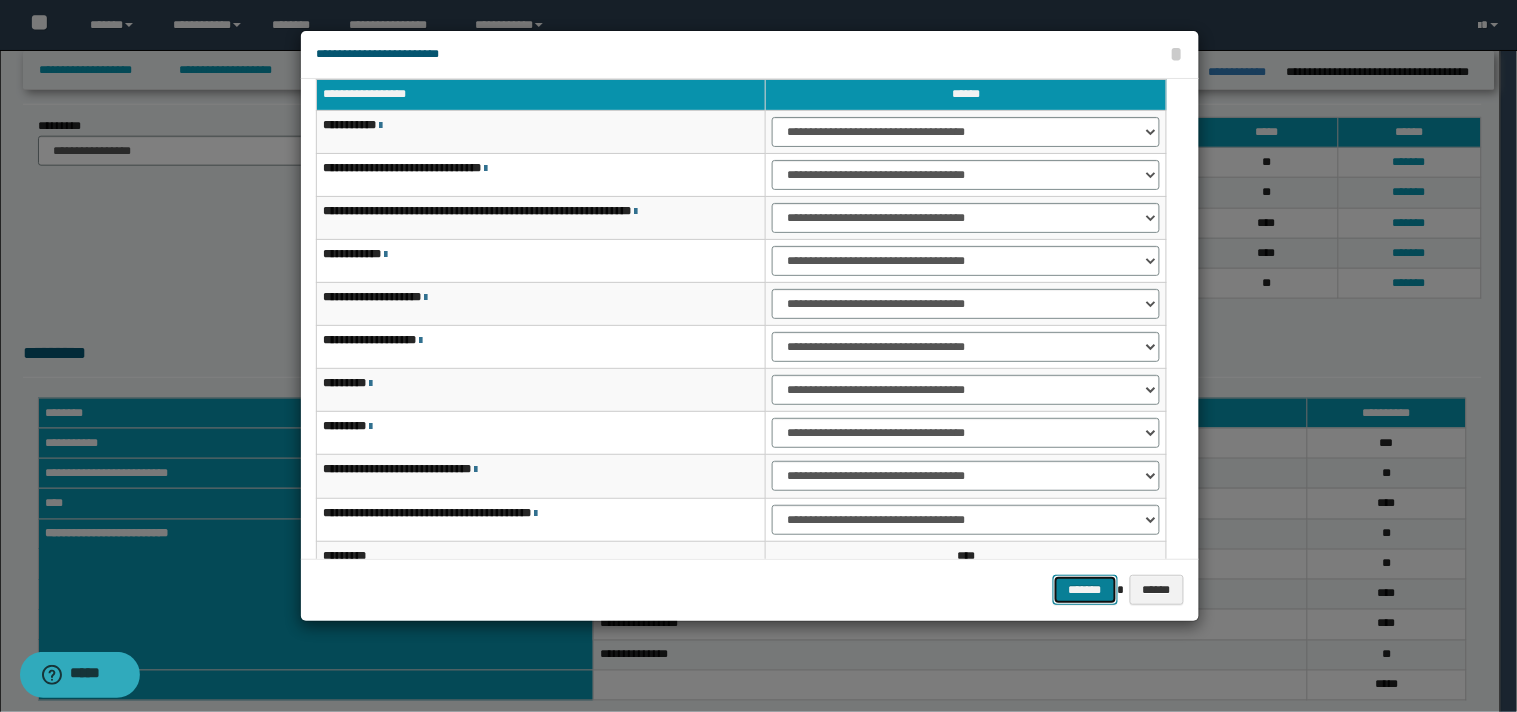 click on "*******" at bounding box center (1085, 590) 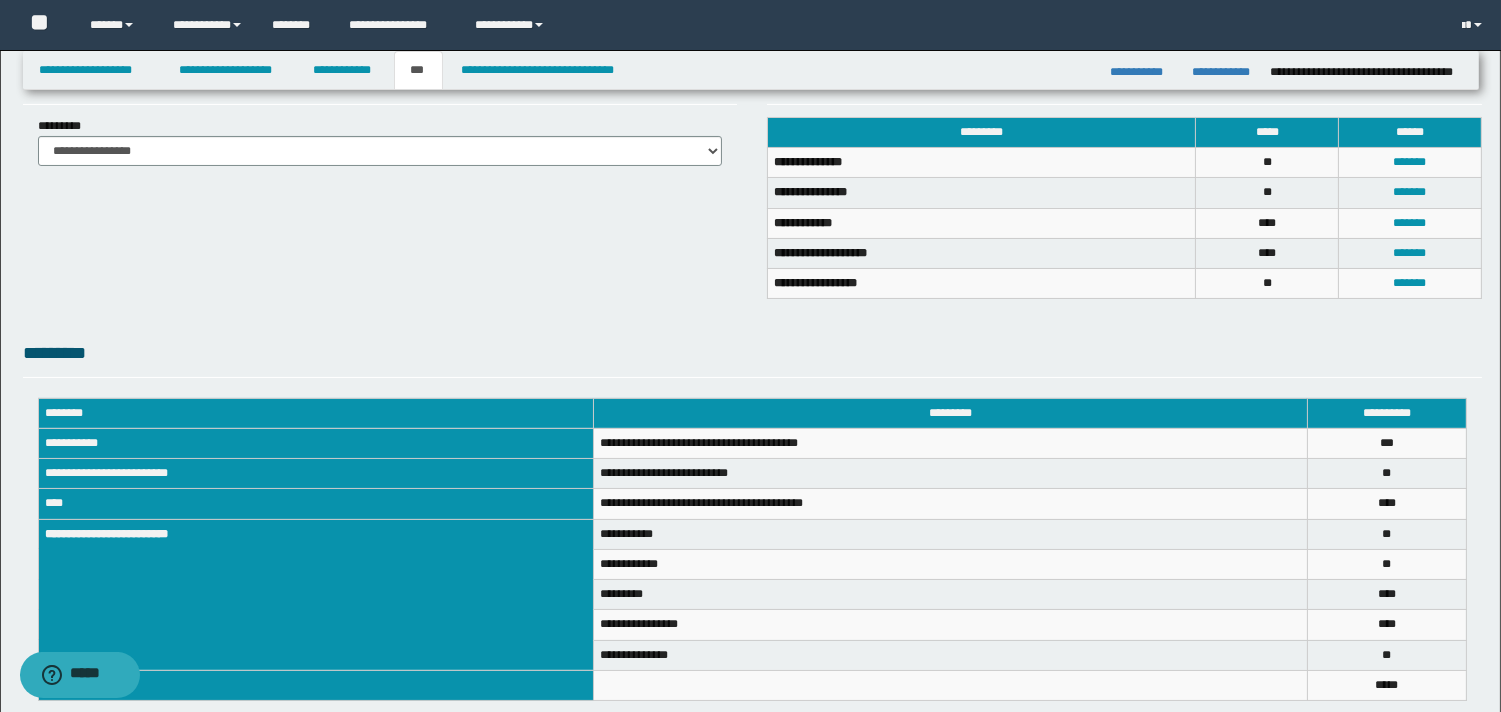 scroll, scrollTop: 577, scrollLeft: 0, axis: vertical 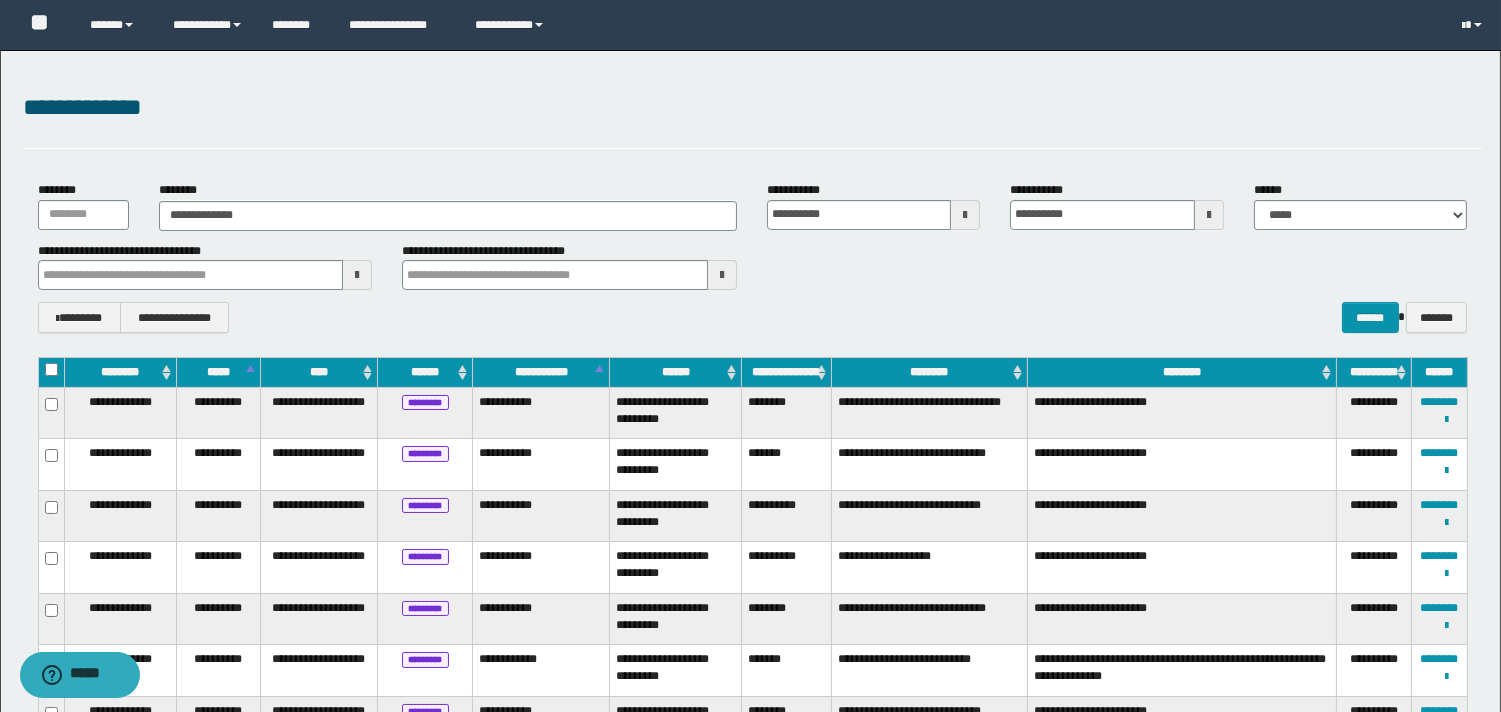 type on "**********" 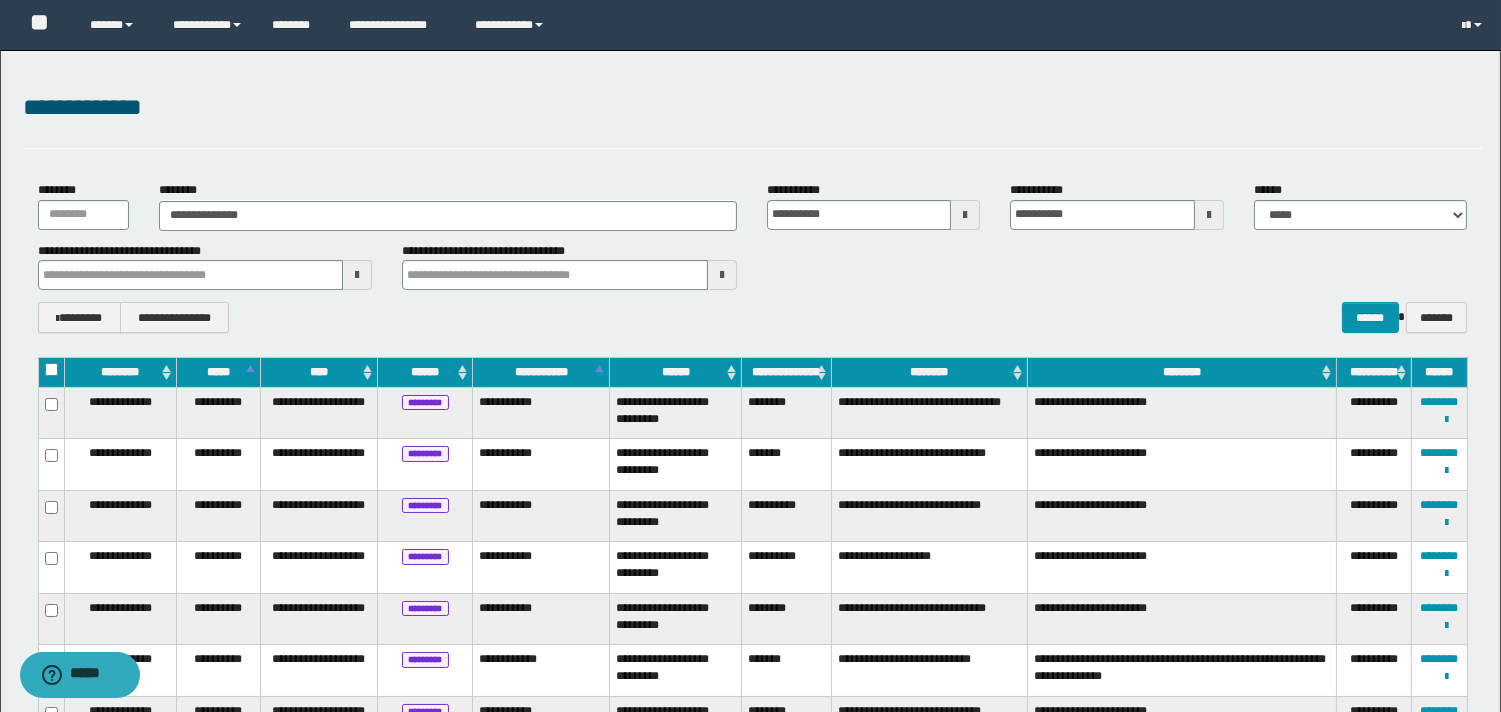 type on "**********" 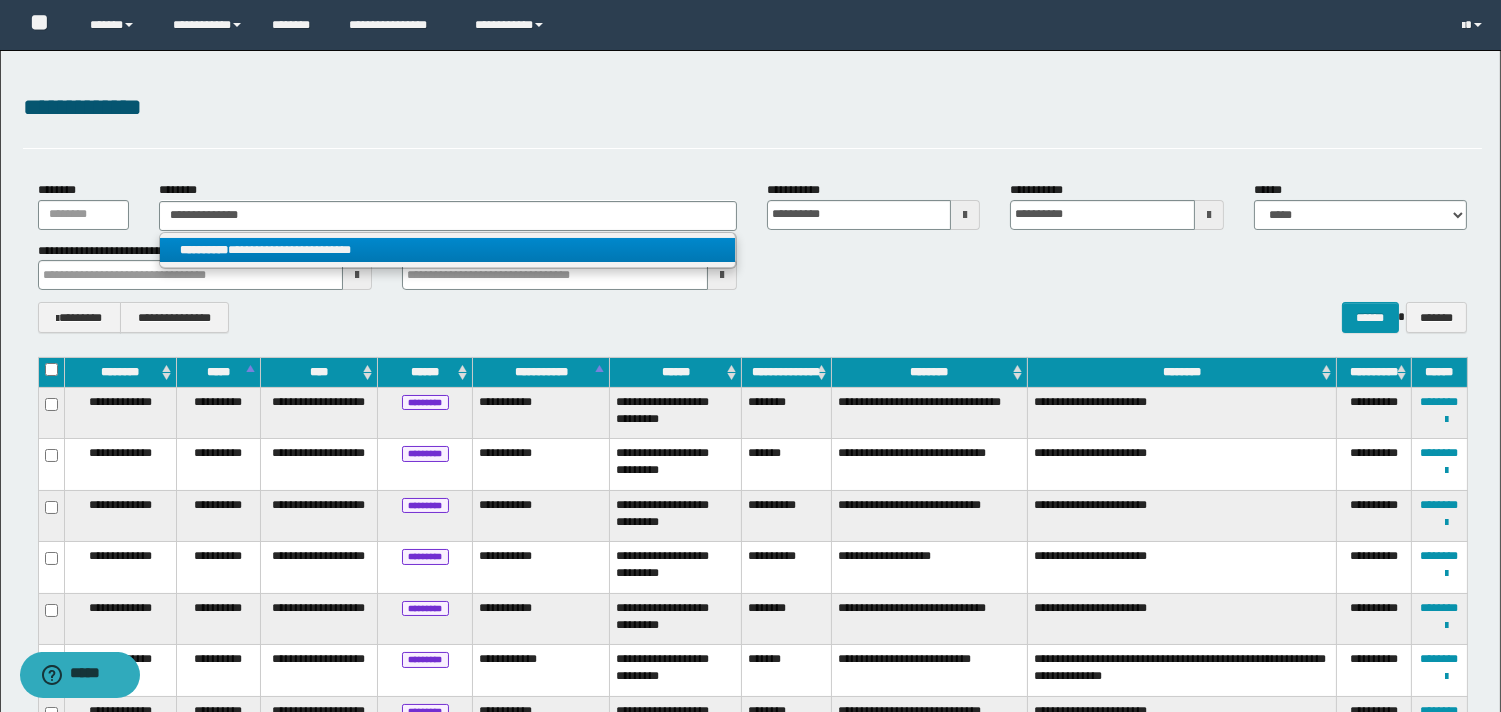 type on "**********" 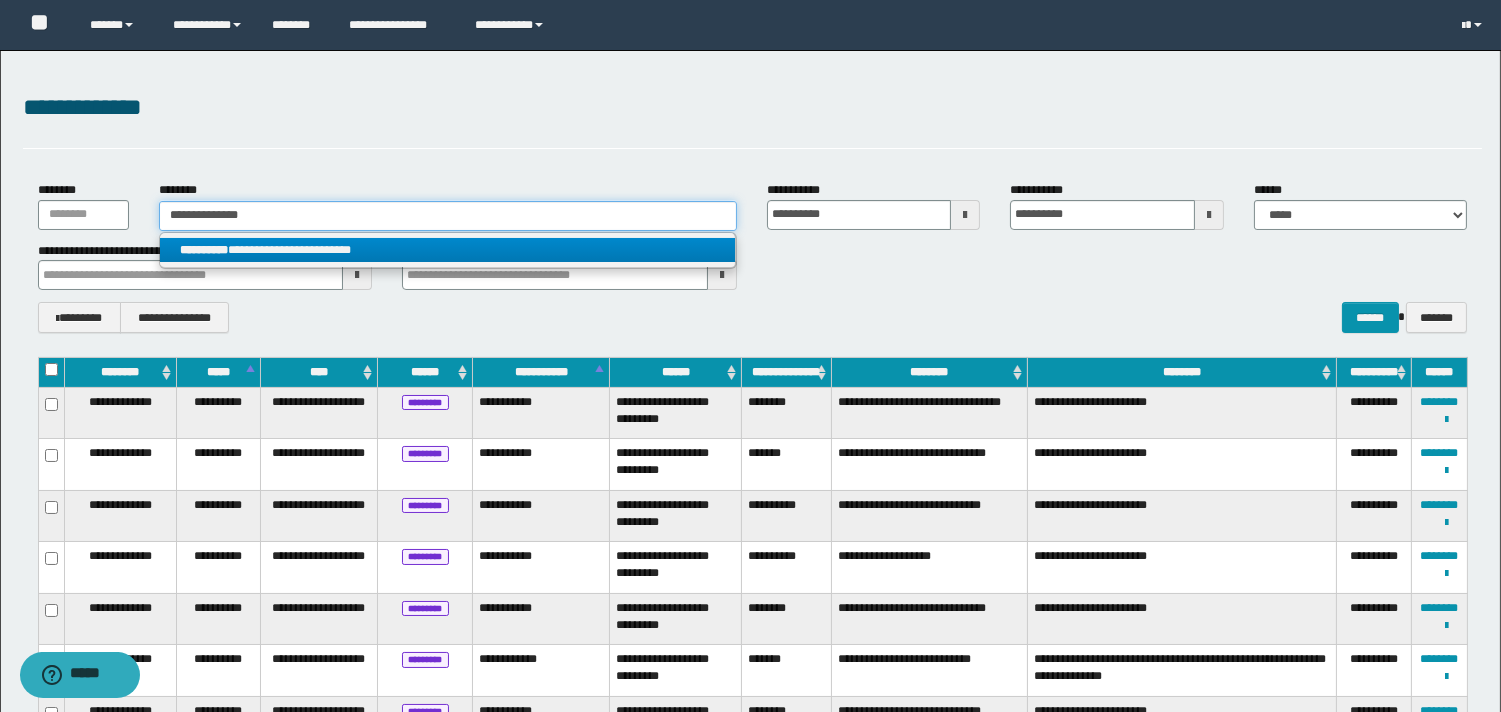 type 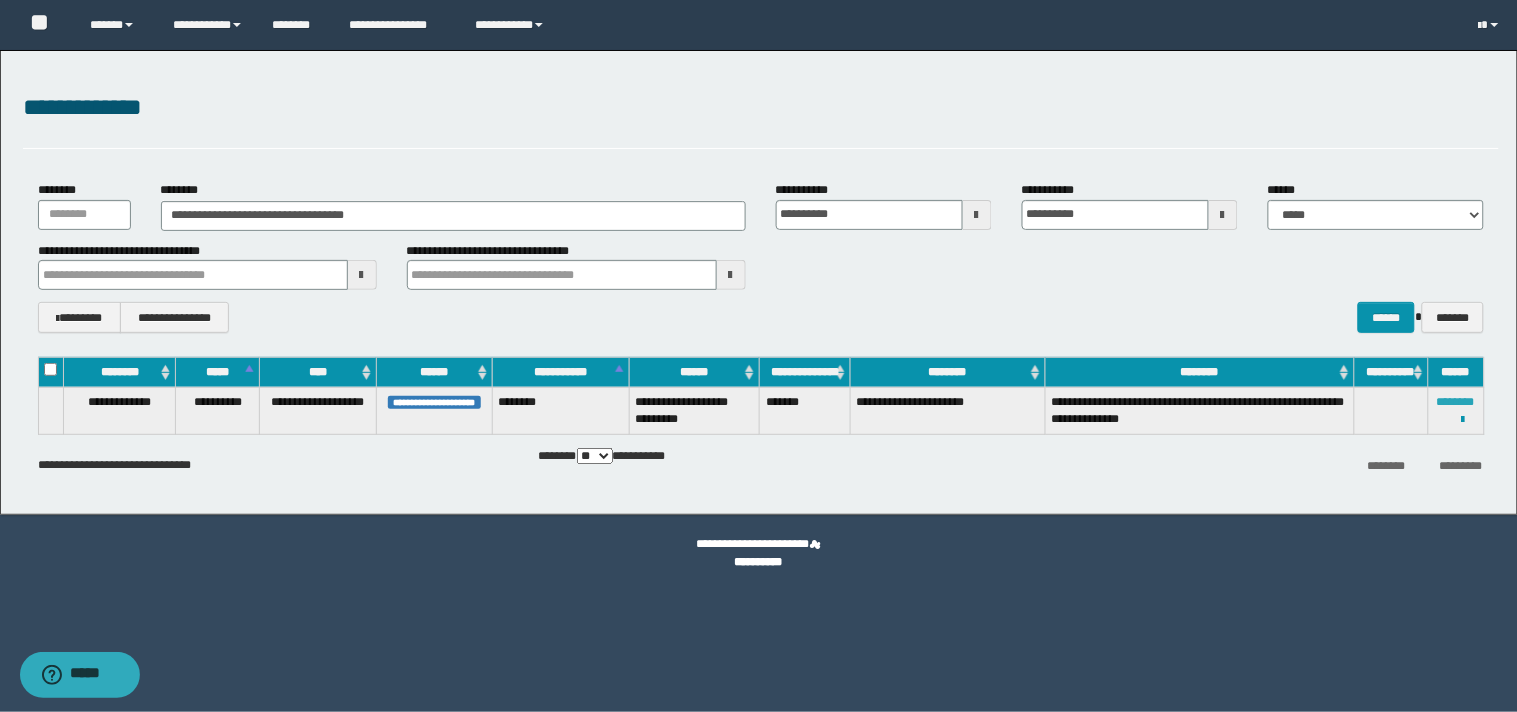 click on "********" at bounding box center (1456, 402) 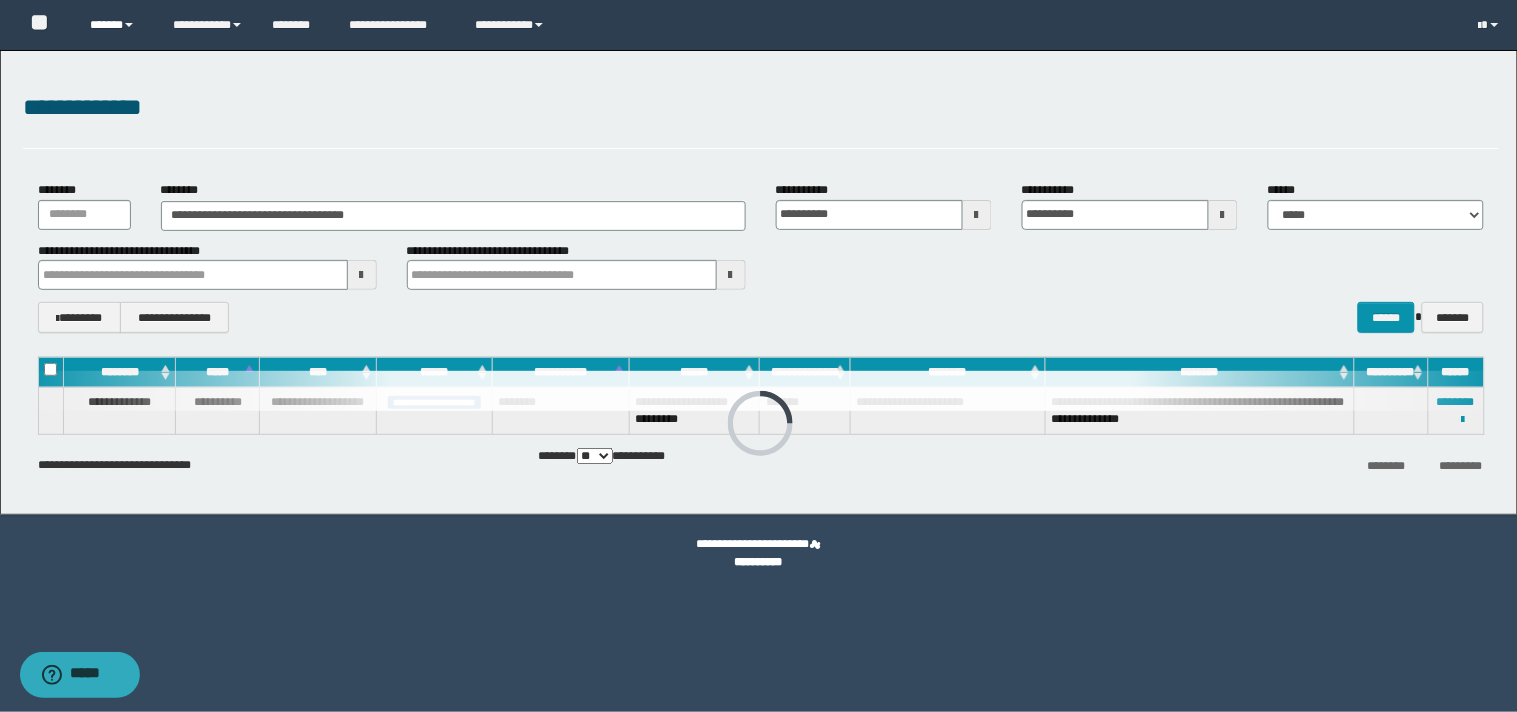 click at bounding box center (129, 25) 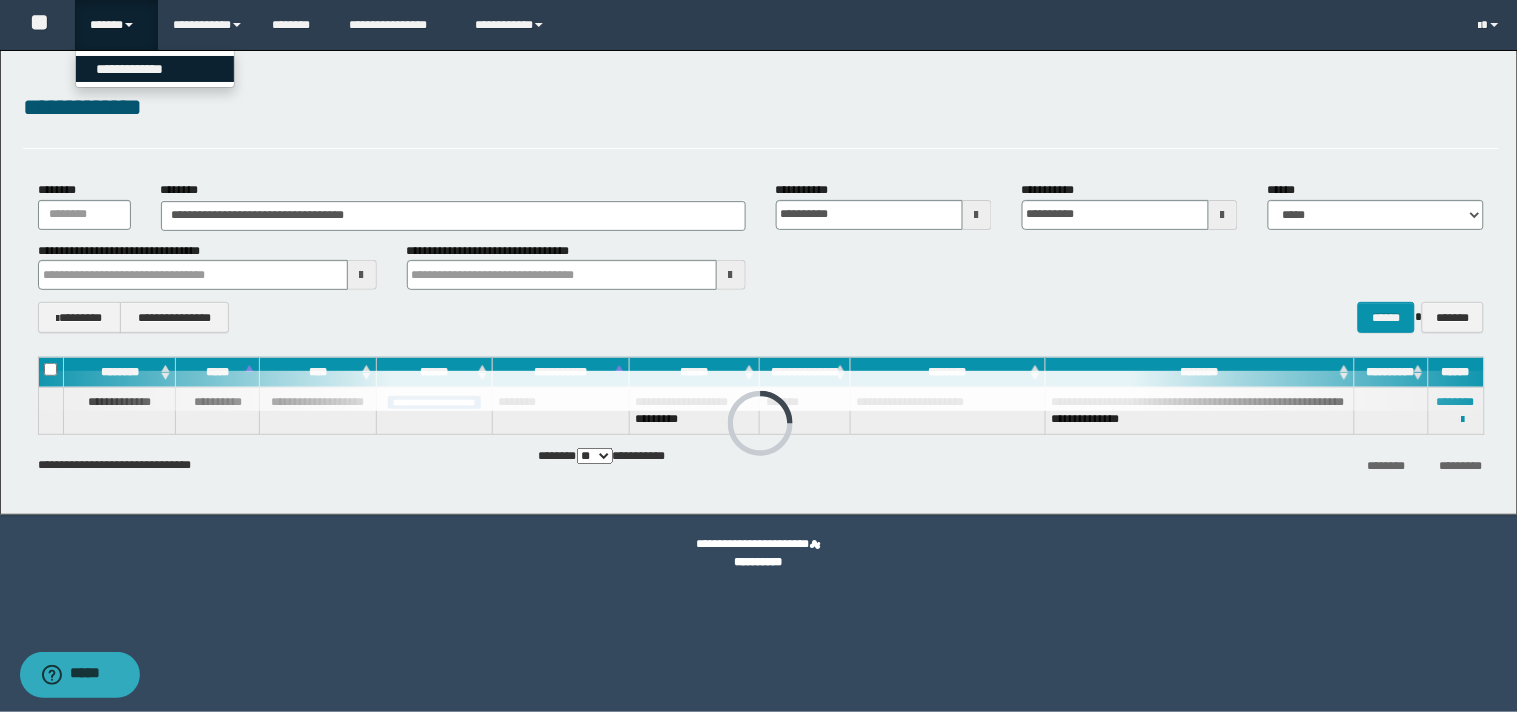 click on "**********" at bounding box center (155, 69) 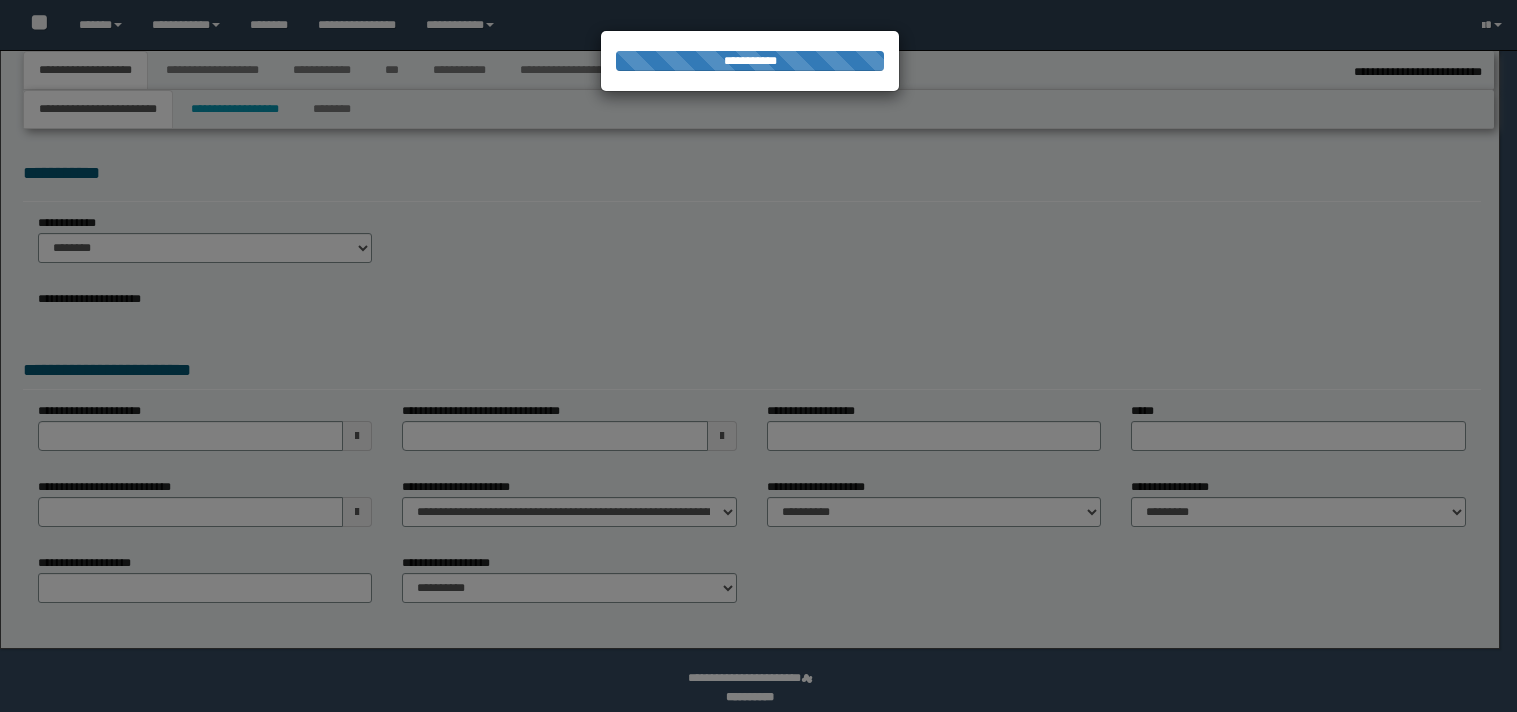 select on "*" 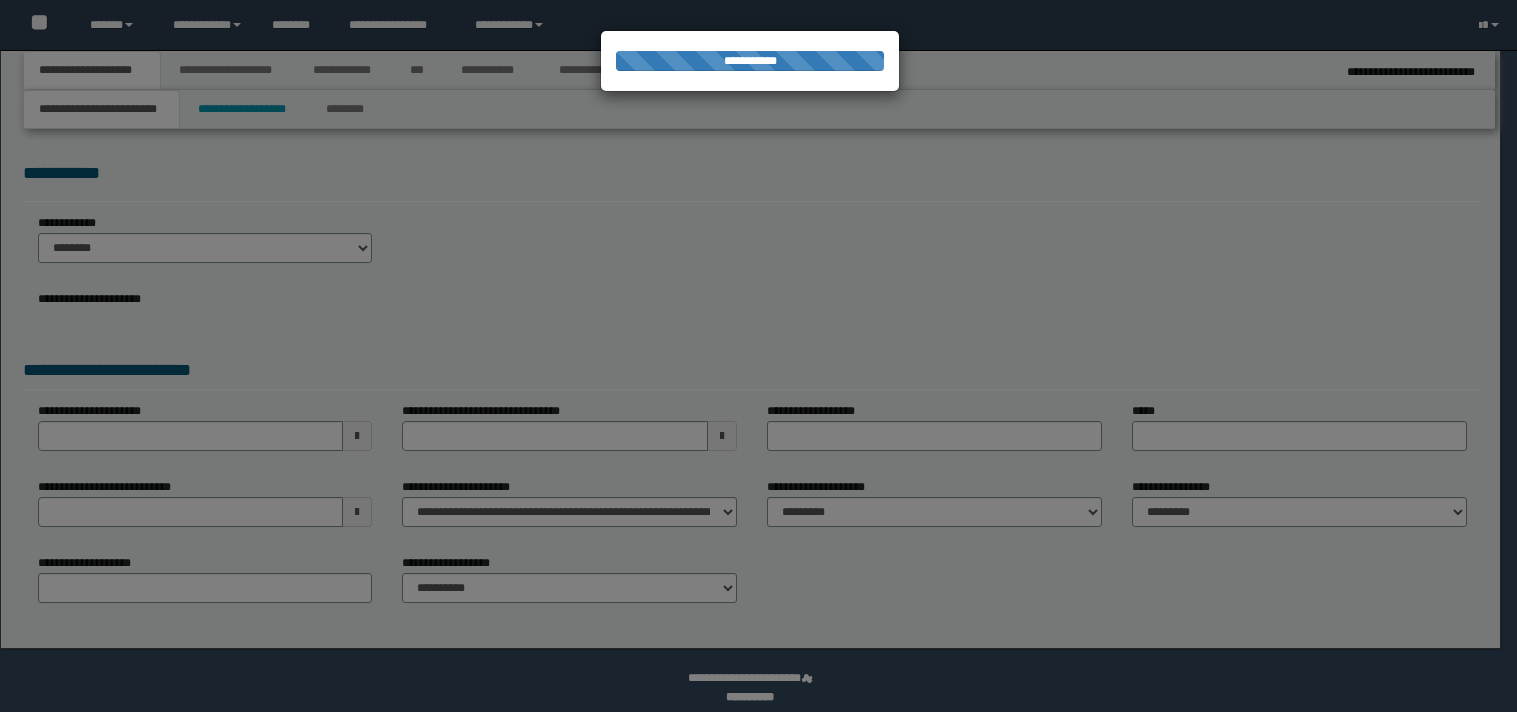 scroll, scrollTop: 0, scrollLeft: 0, axis: both 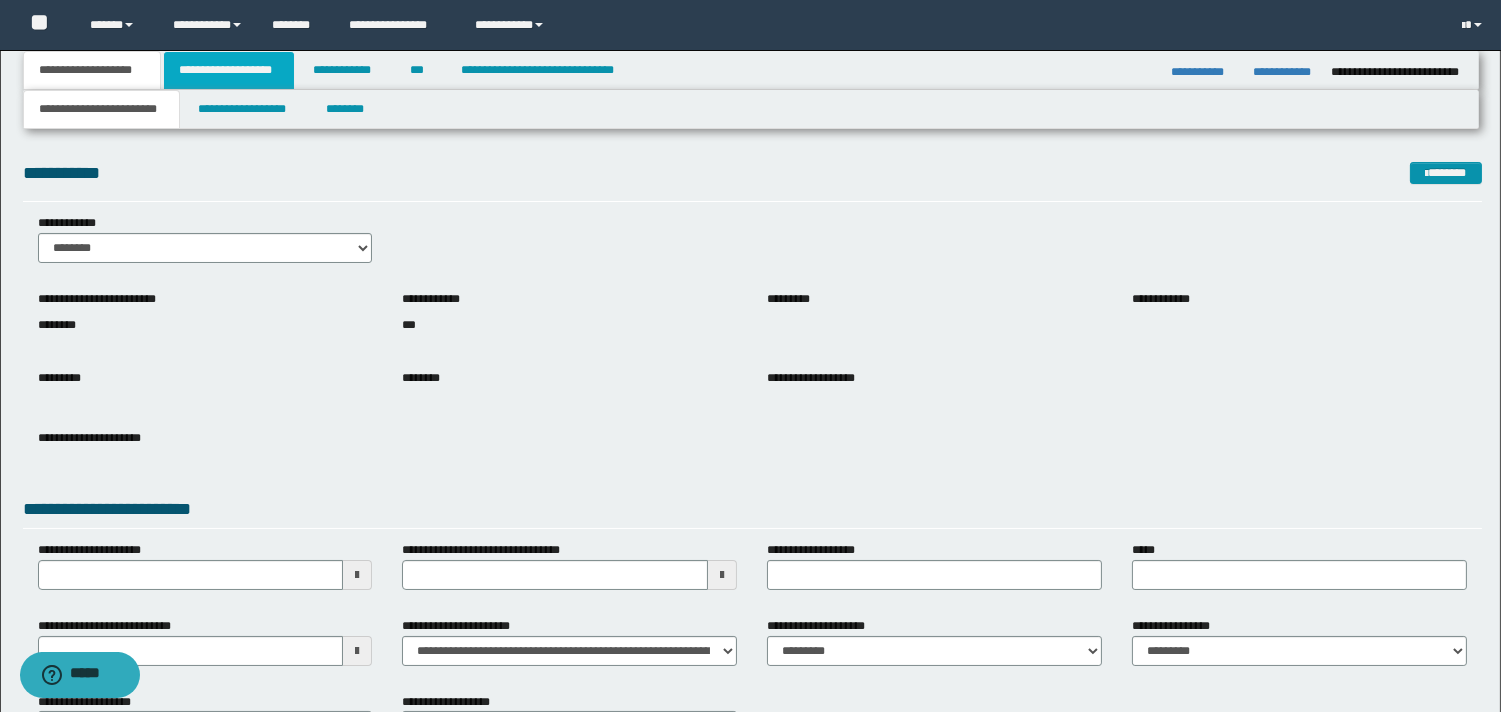 click on "**********" at bounding box center [229, 70] 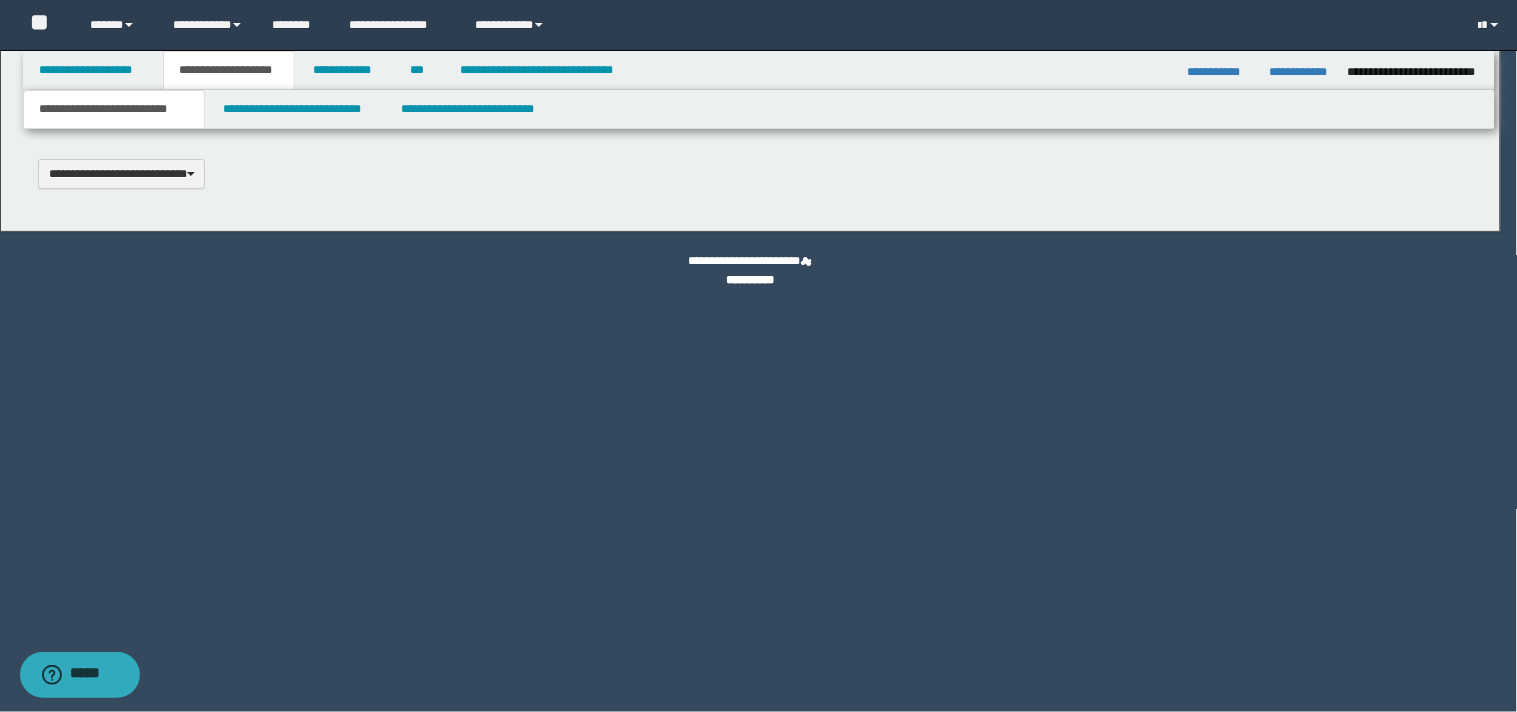 scroll, scrollTop: 0, scrollLeft: 0, axis: both 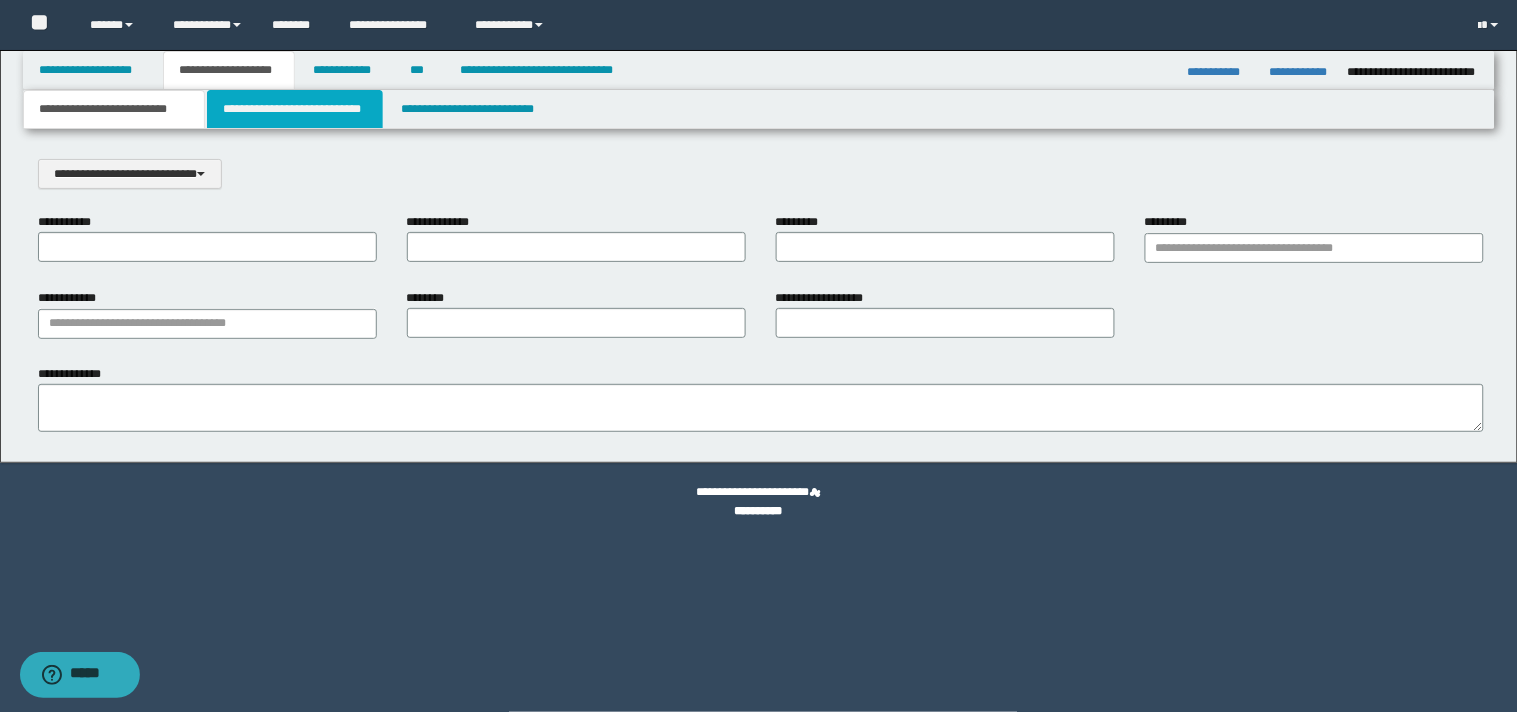 drag, startPoint x: 233, startPoint y: 112, endPoint x: 225, endPoint y: 130, distance: 19.697716 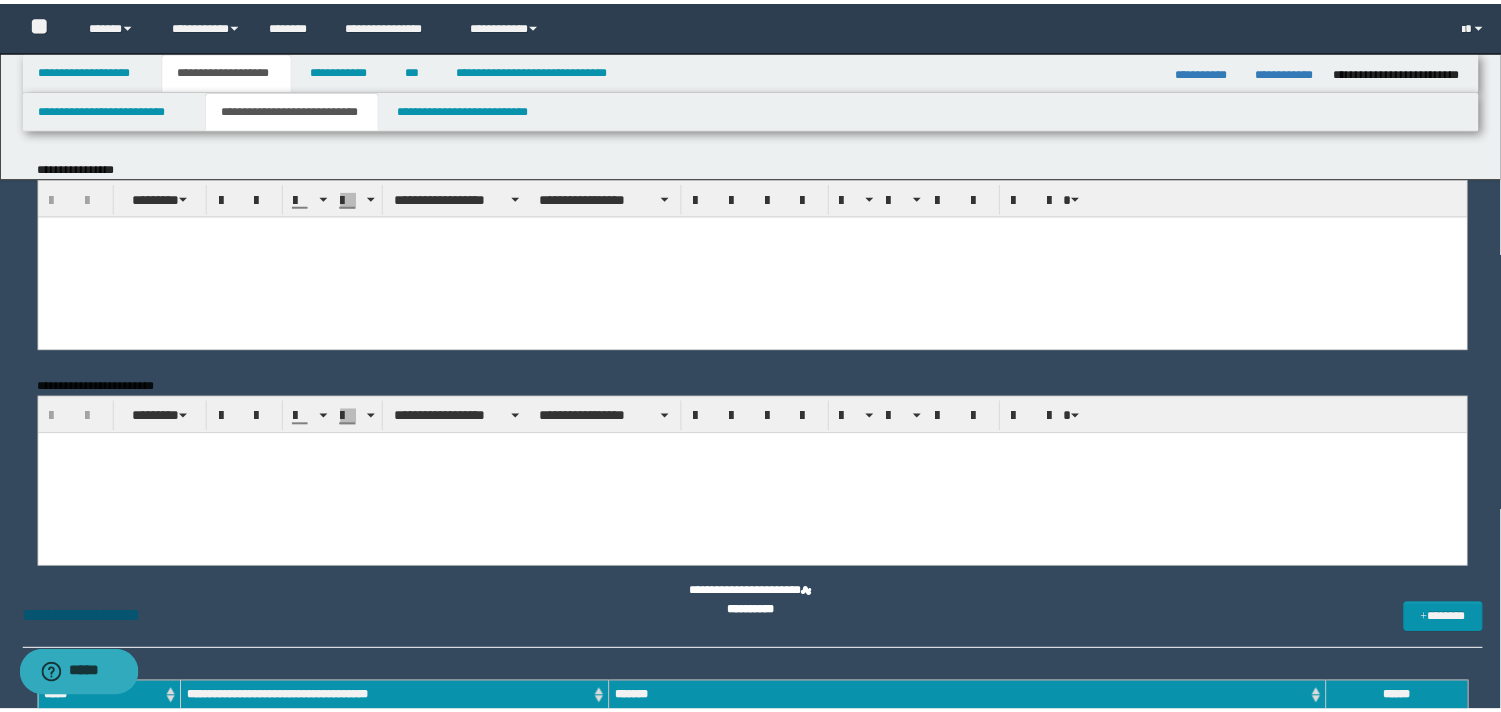 scroll, scrollTop: 0, scrollLeft: 0, axis: both 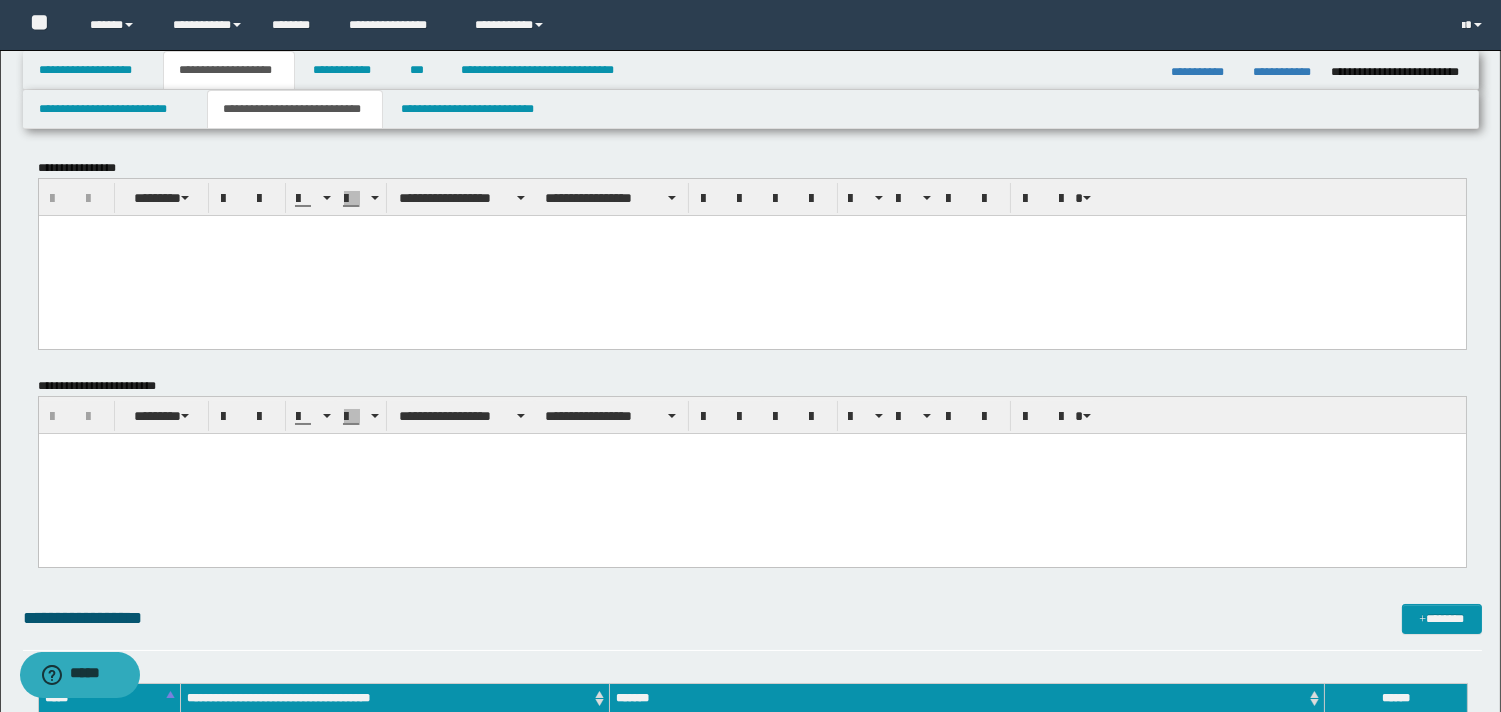 click at bounding box center (751, 230) 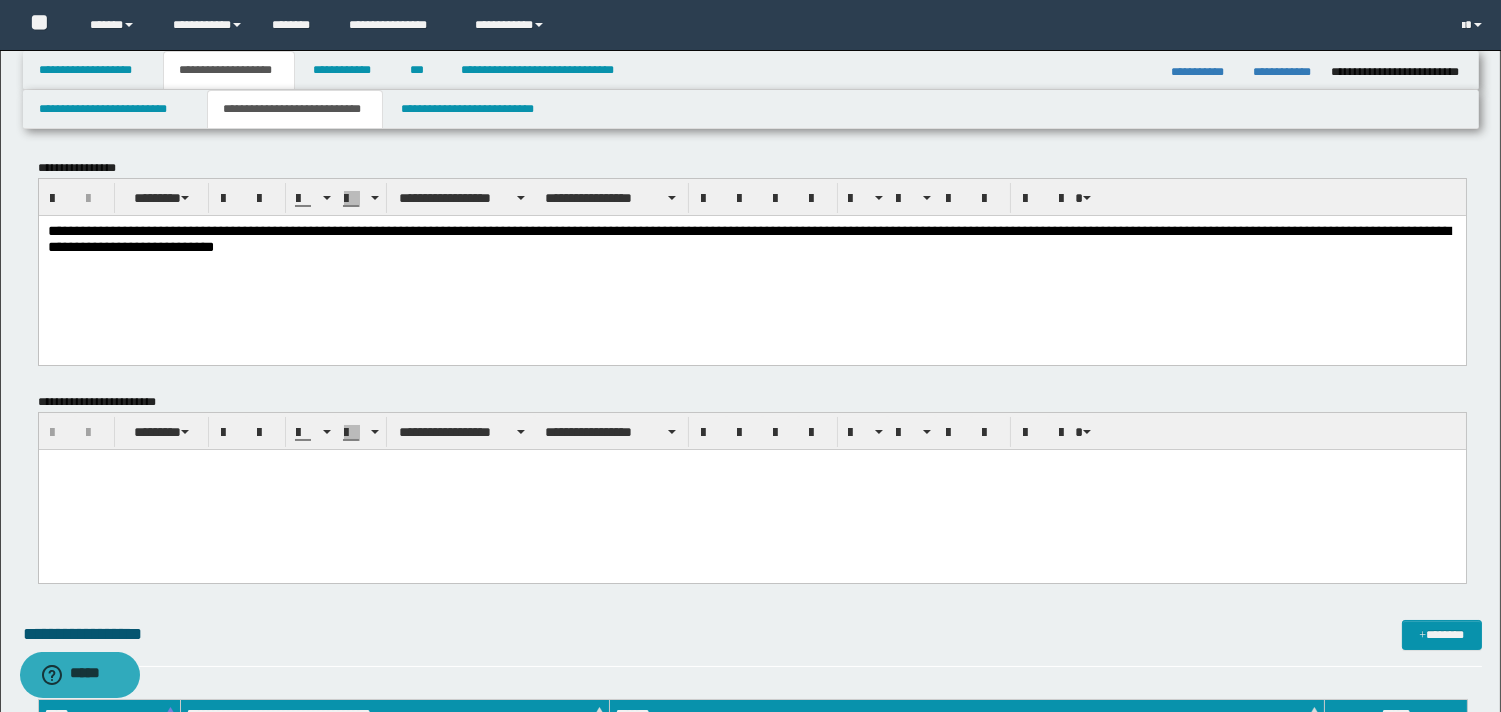 click at bounding box center [751, 465] 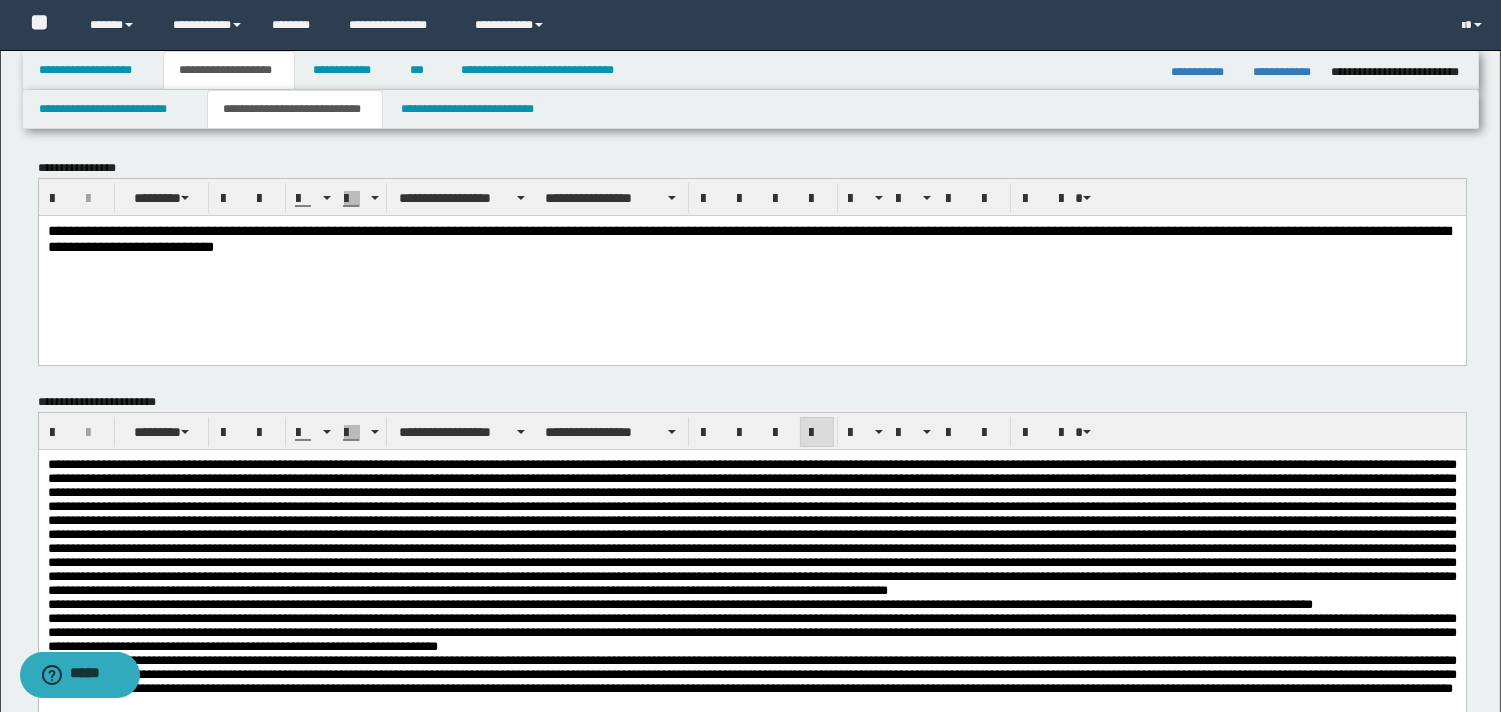 drag, startPoint x: 322, startPoint y: 227, endPoint x: 678, endPoint y: 323, distance: 368.7167 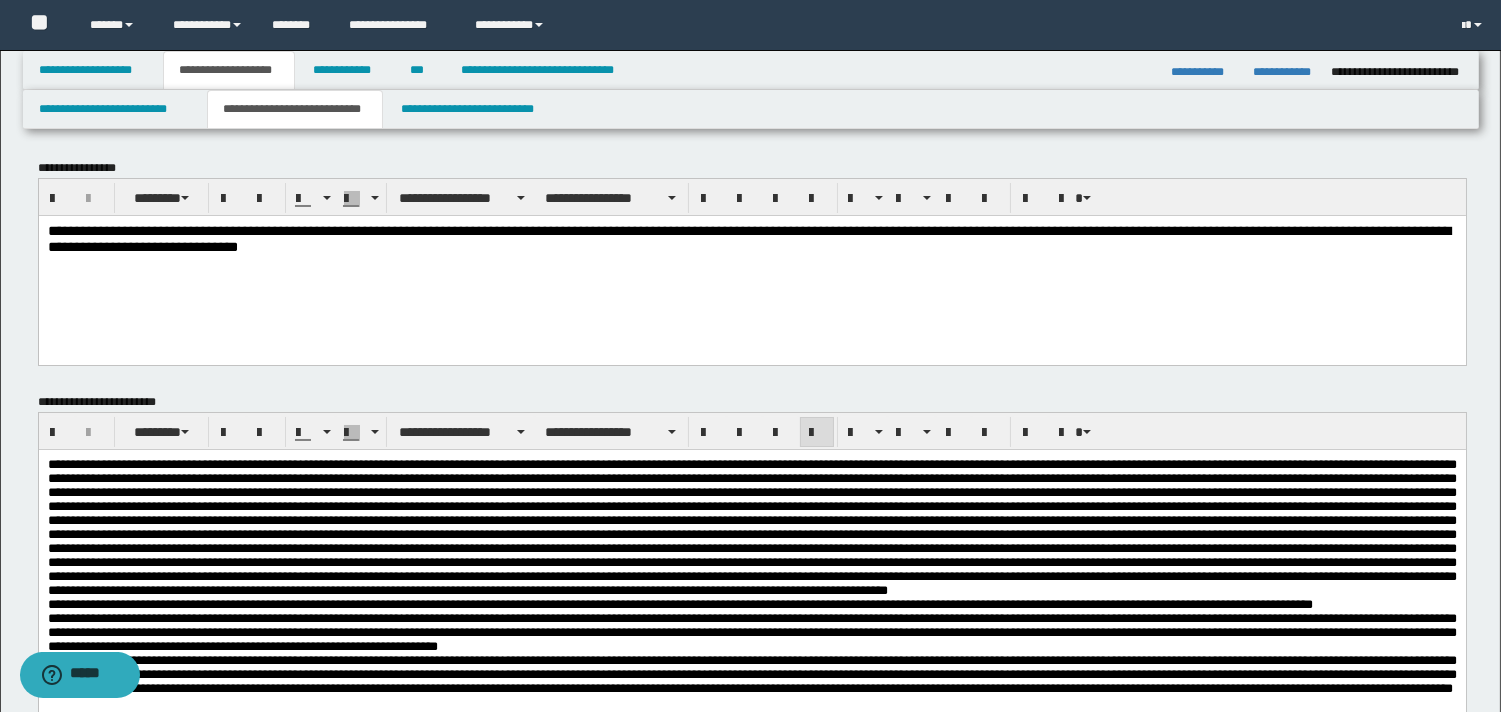 click on "**********" at bounding box center (748, 238) 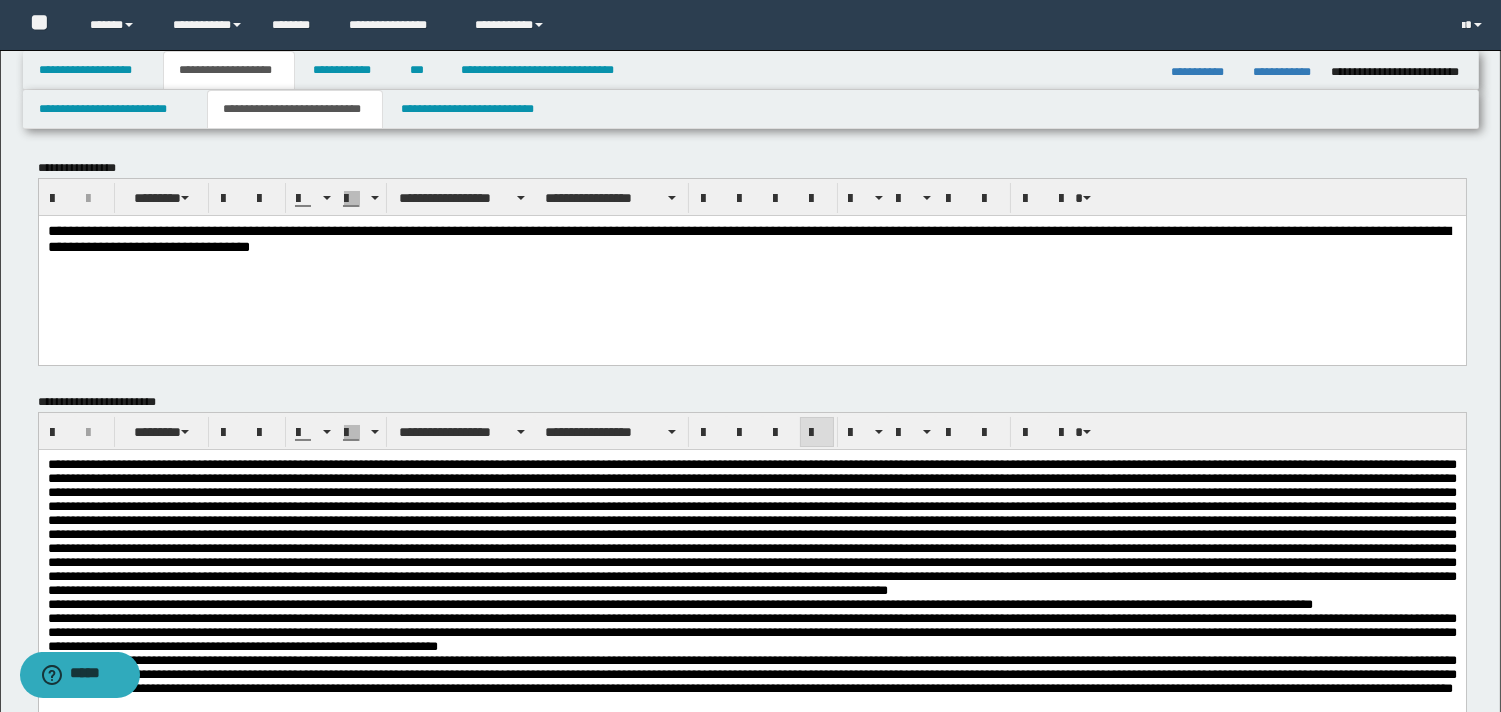 click on "**********" at bounding box center [748, 238] 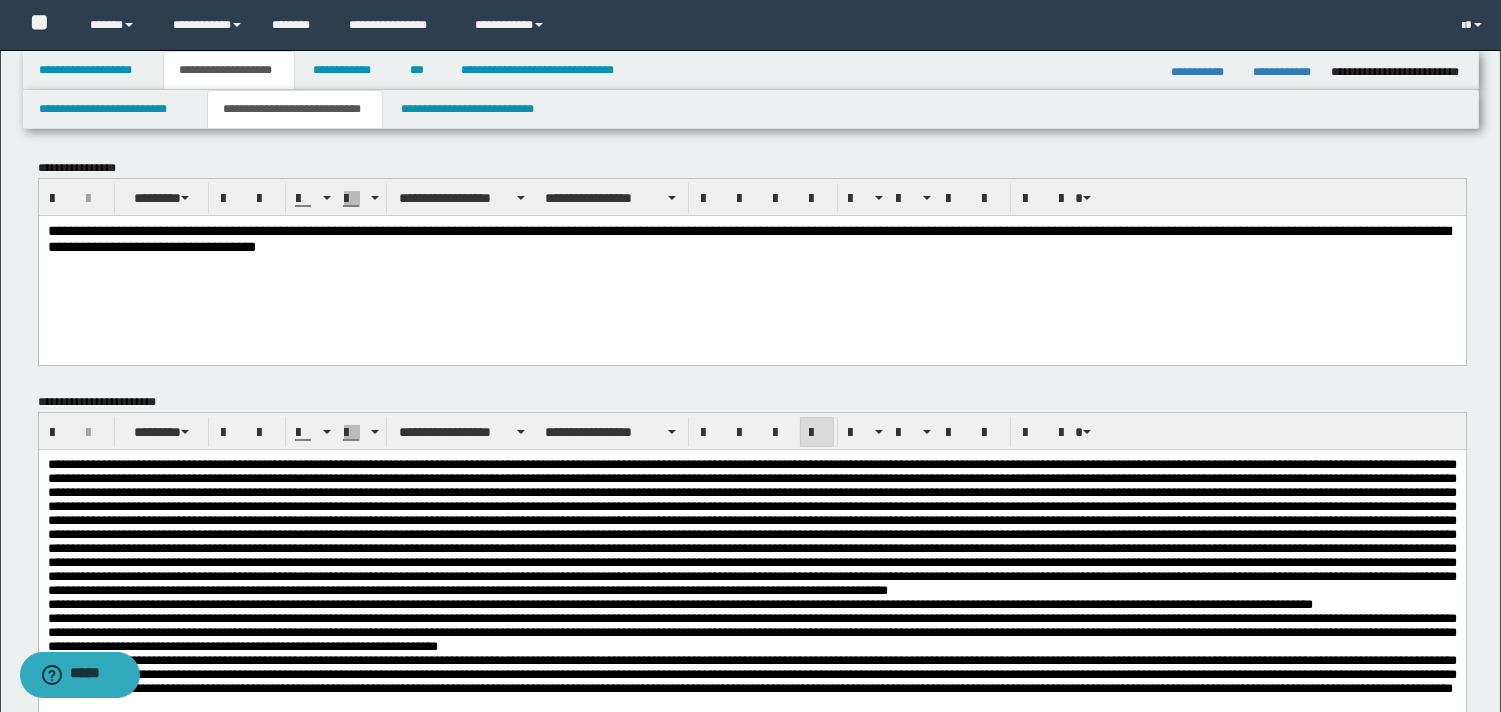drag, startPoint x: 963, startPoint y: 229, endPoint x: 1004, endPoint y: 255, distance: 48.548943 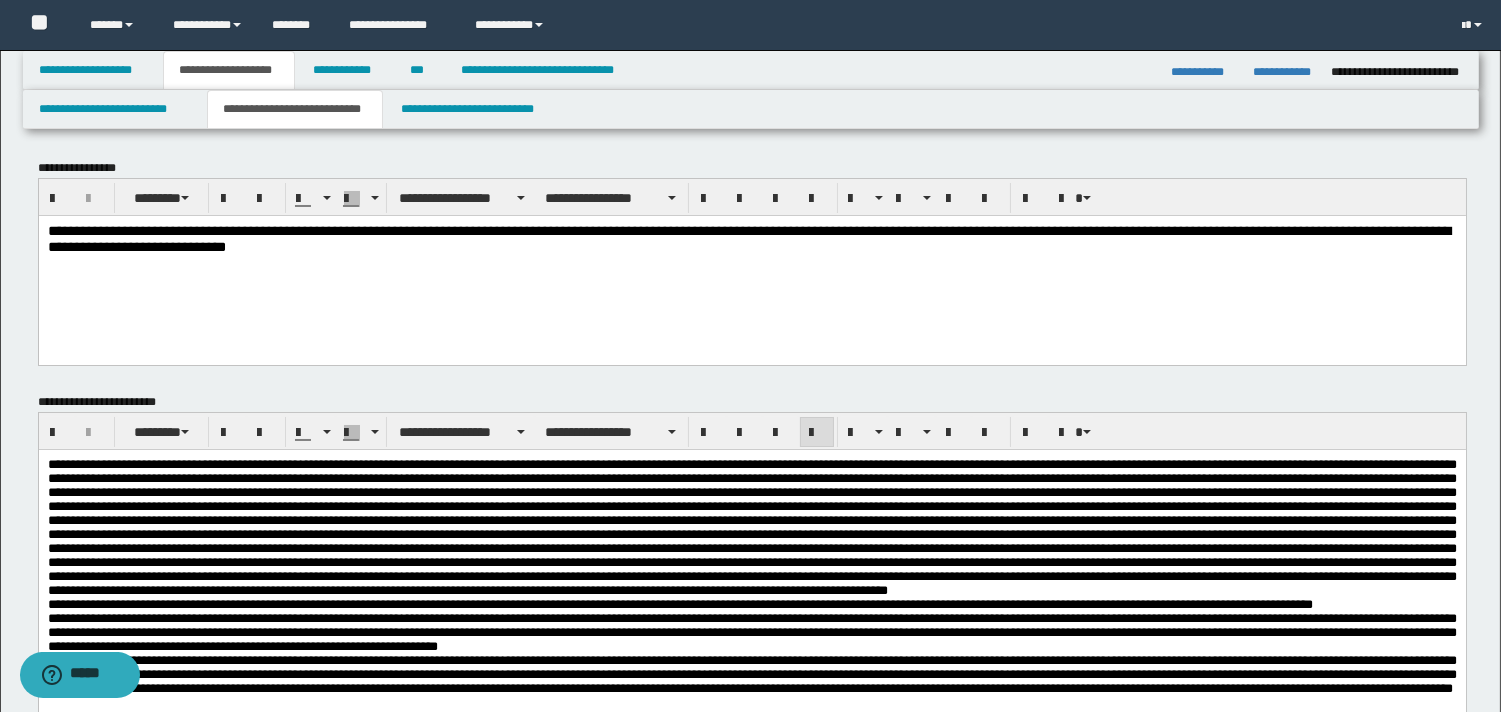 click on "**********" at bounding box center [748, 238] 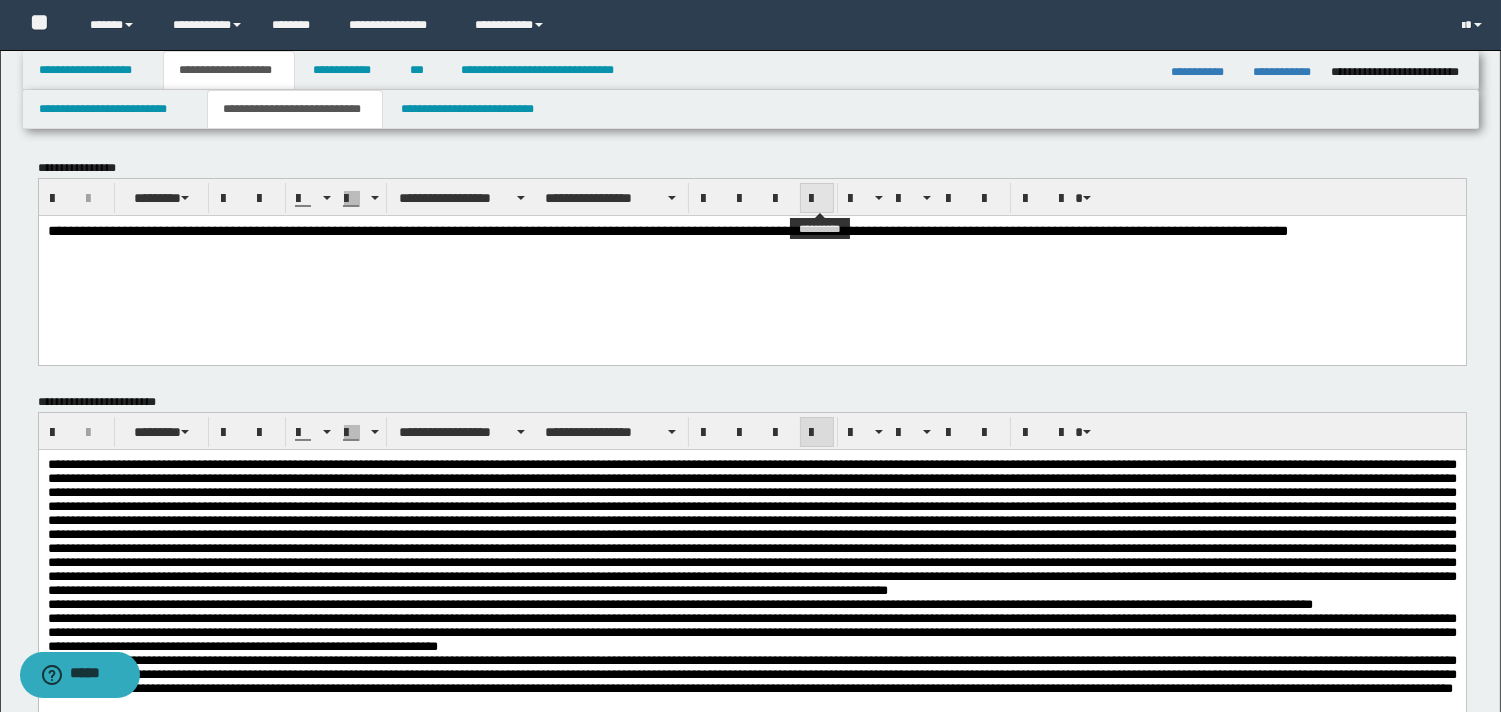 click at bounding box center [817, 199] 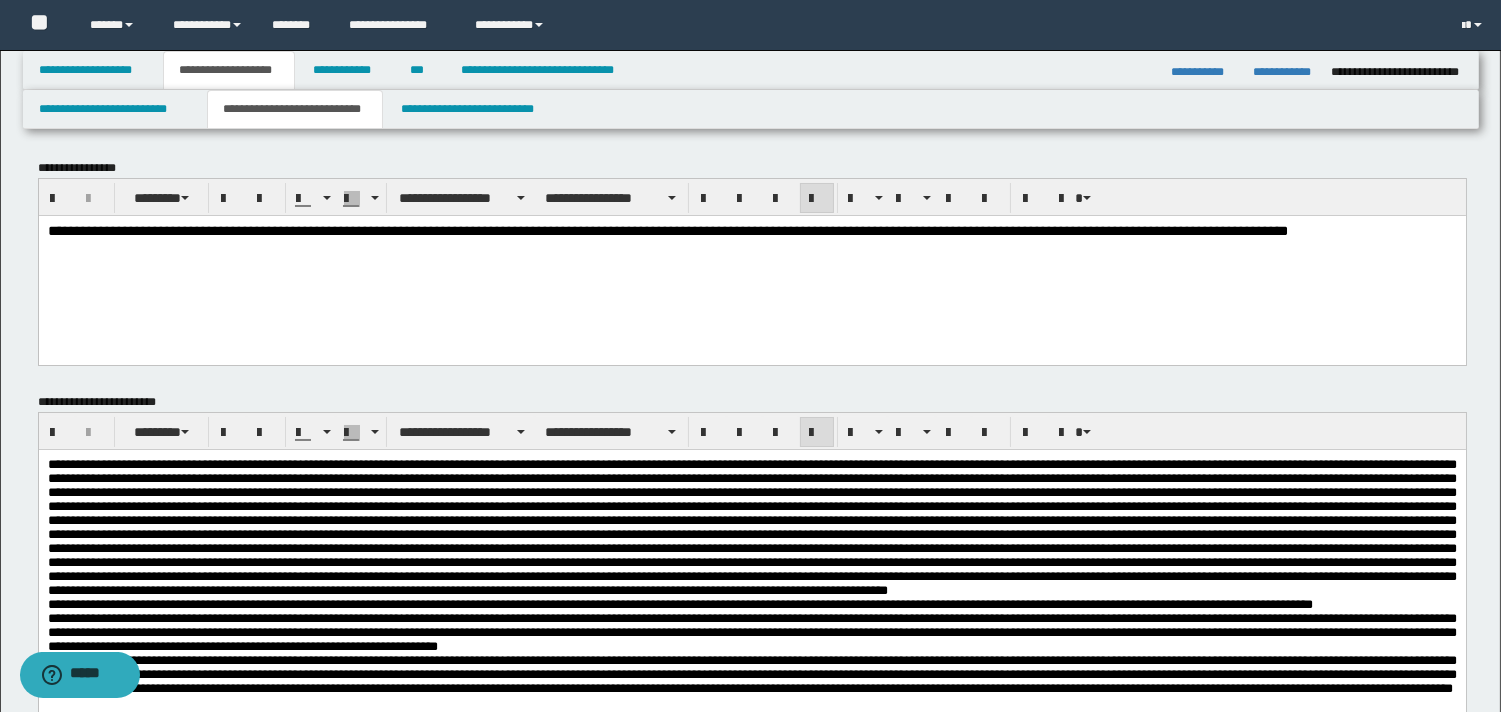 click on "**********" at bounding box center [751, 256] 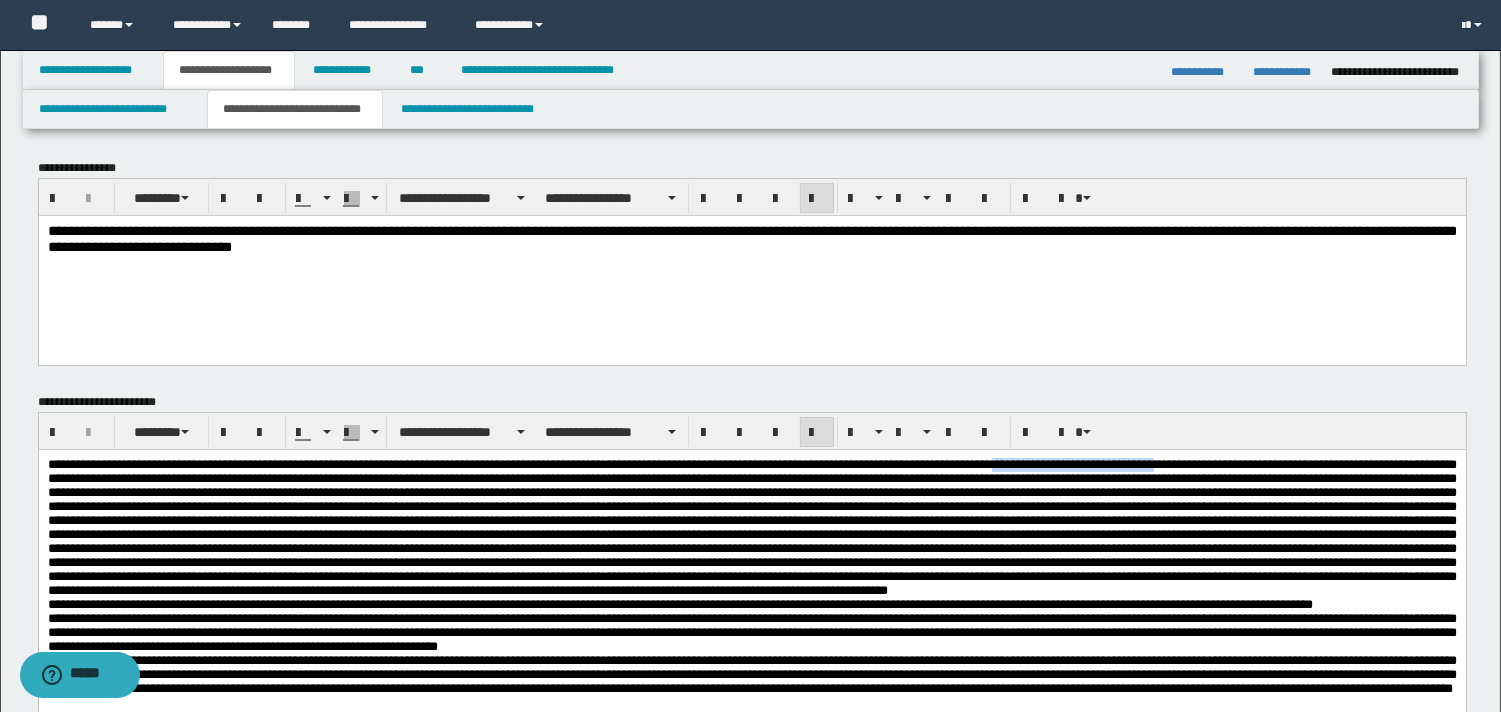 drag, startPoint x: 1178, startPoint y: 462, endPoint x: 1366, endPoint y: 464, distance: 188.01064 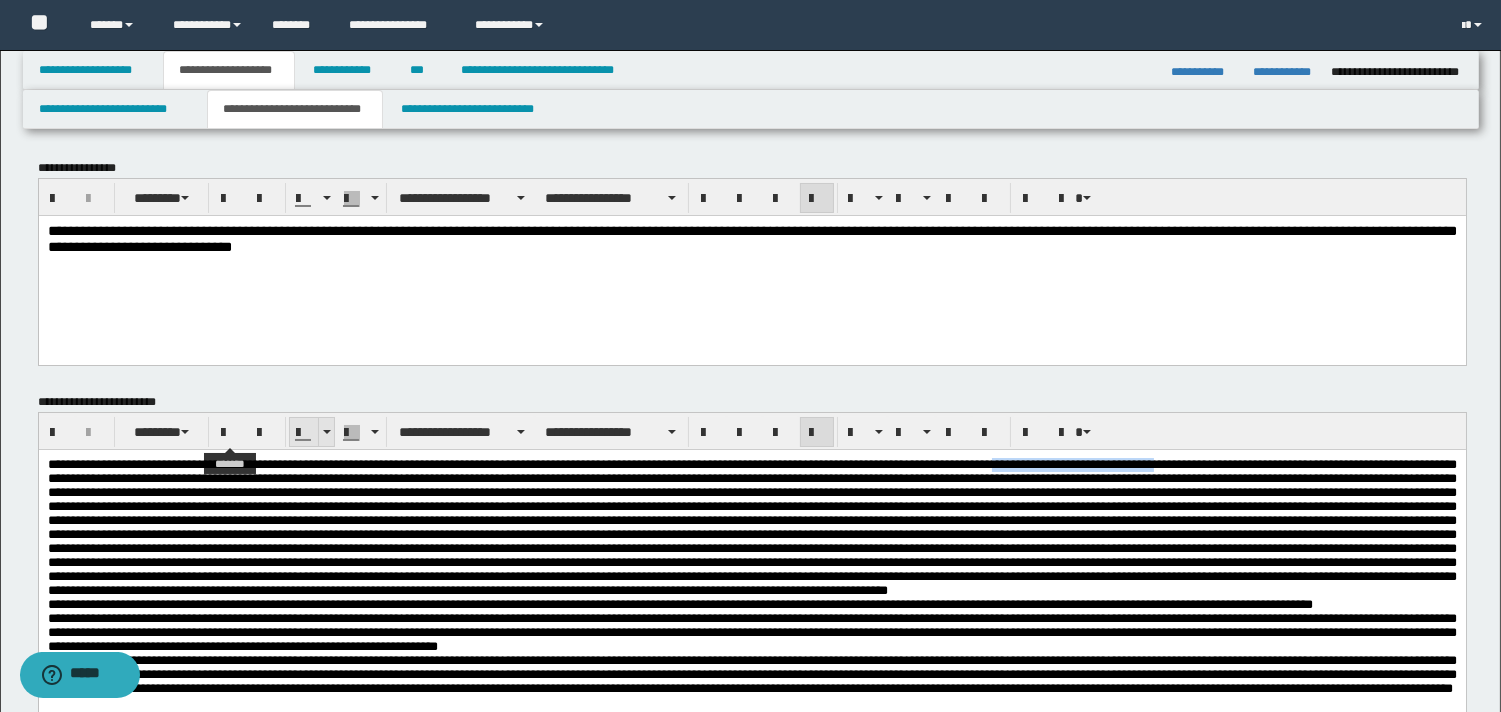 drag, startPoint x: 238, startPoint y: 427, endPoint x: 307, endPoint y: 438, distance: 69.87131 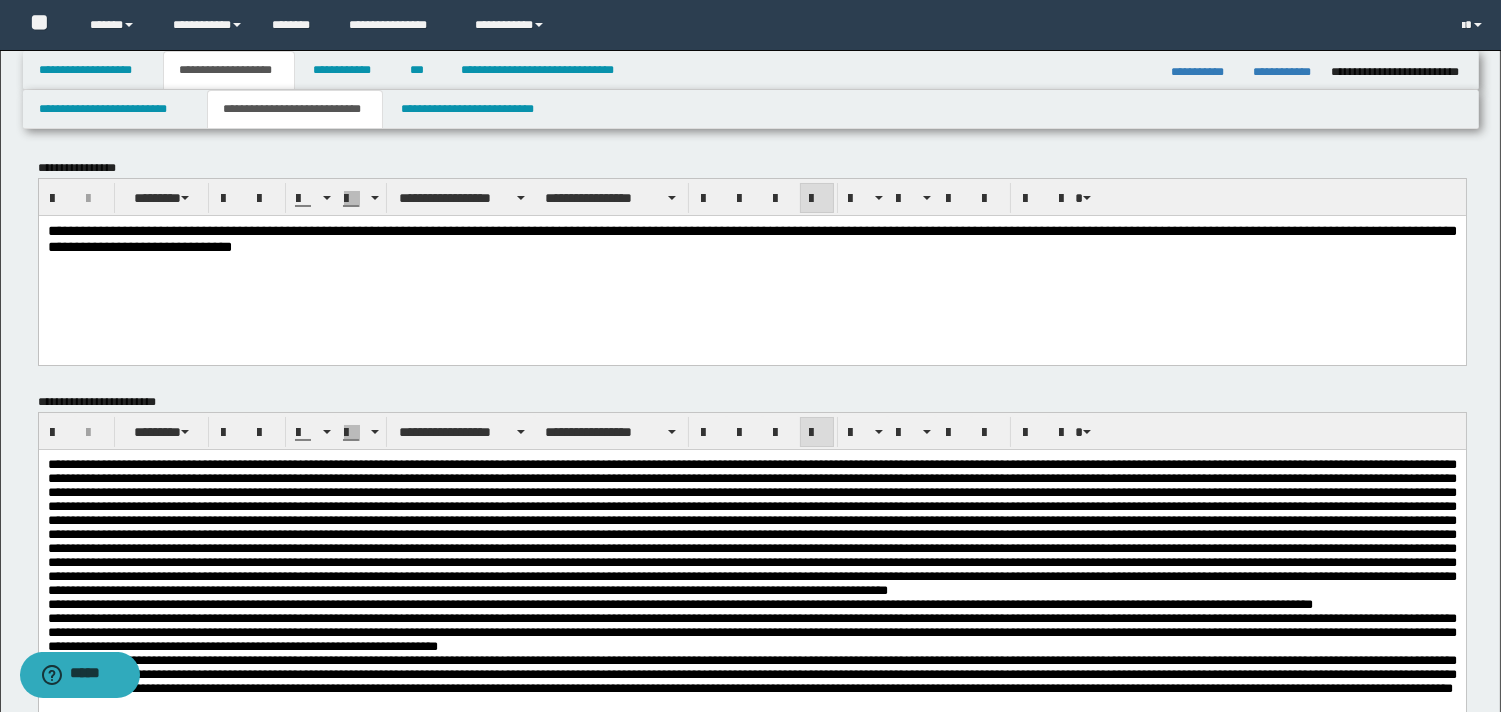 click at bounding box center [751, 527] 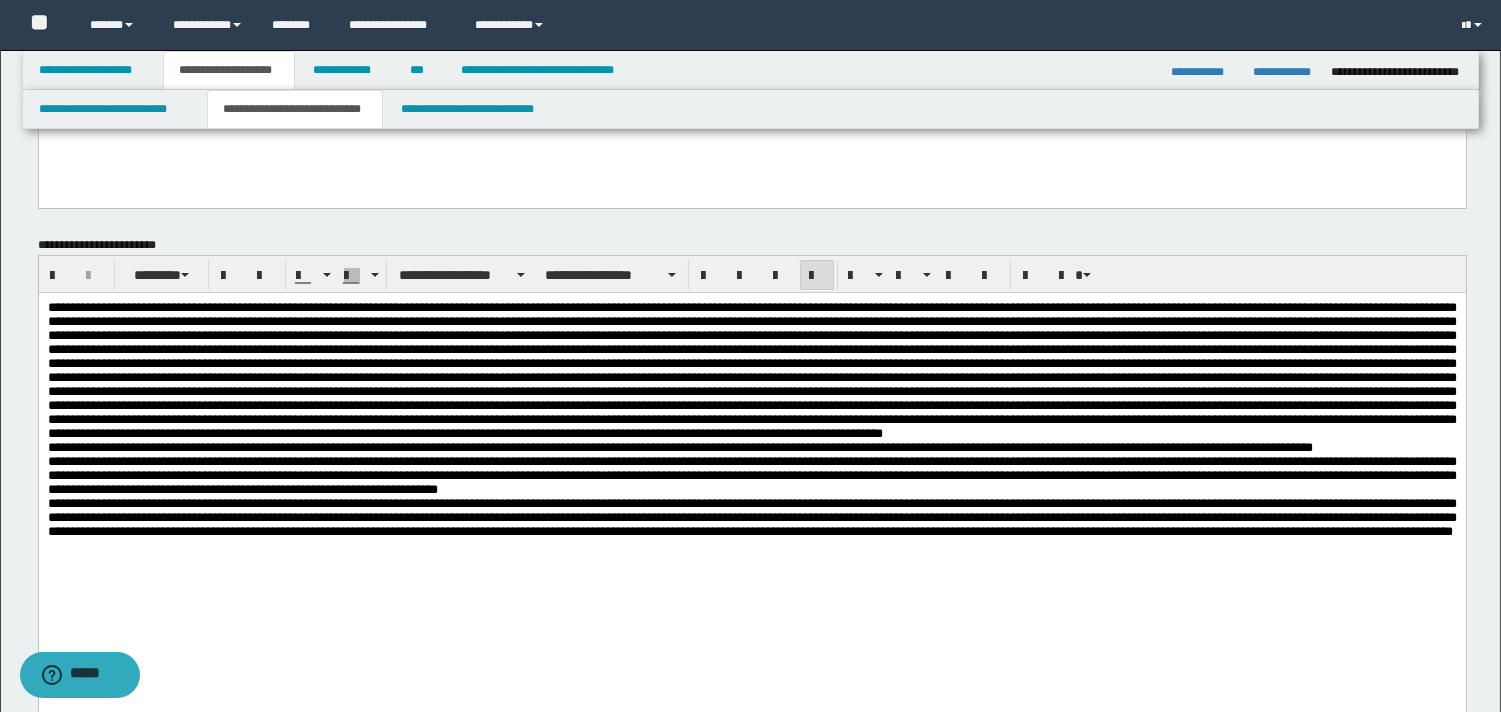 scroll, scrollTop: 167, scrollLeft: 0, axis: vertical 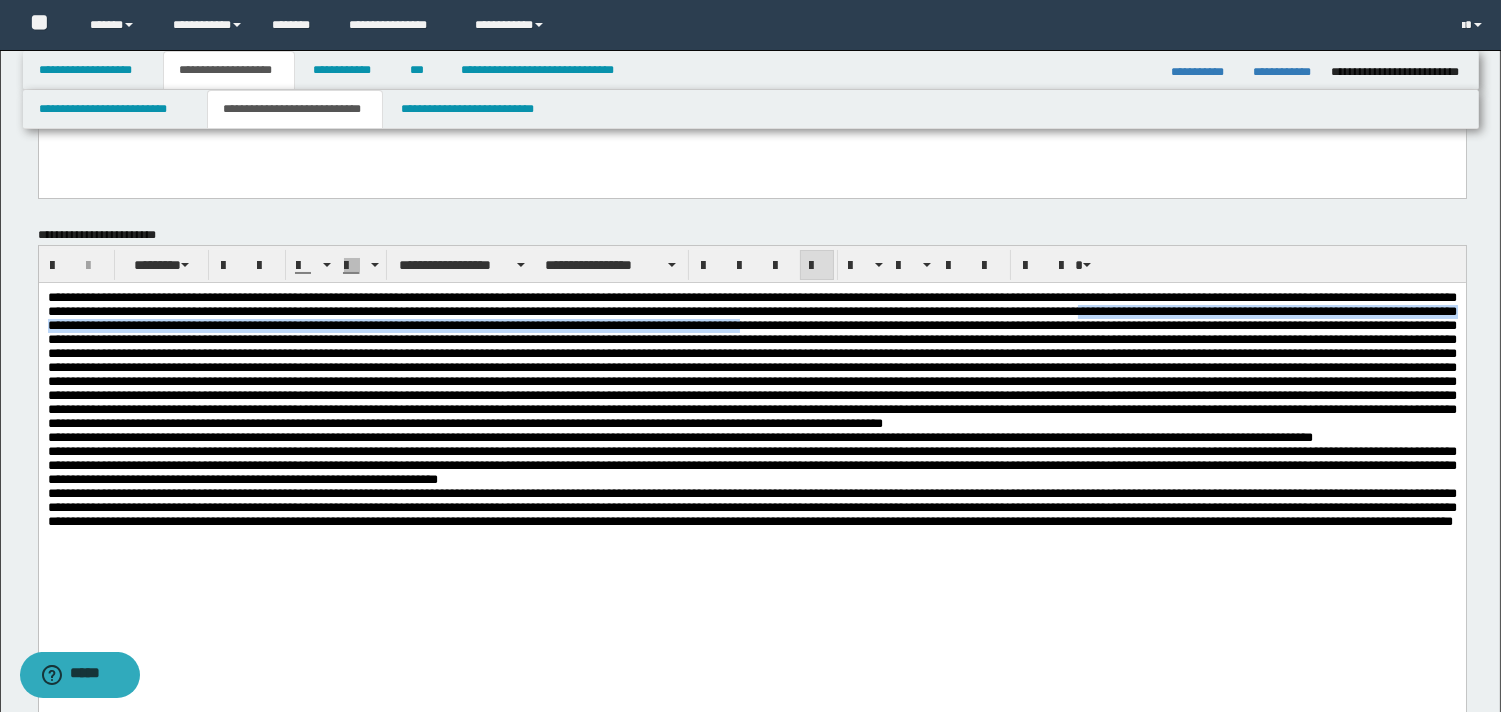 drag, startPoint x: 136, startPoint y: 328, endPoint x: 889, endPoint y: 550, distance: 785.04333 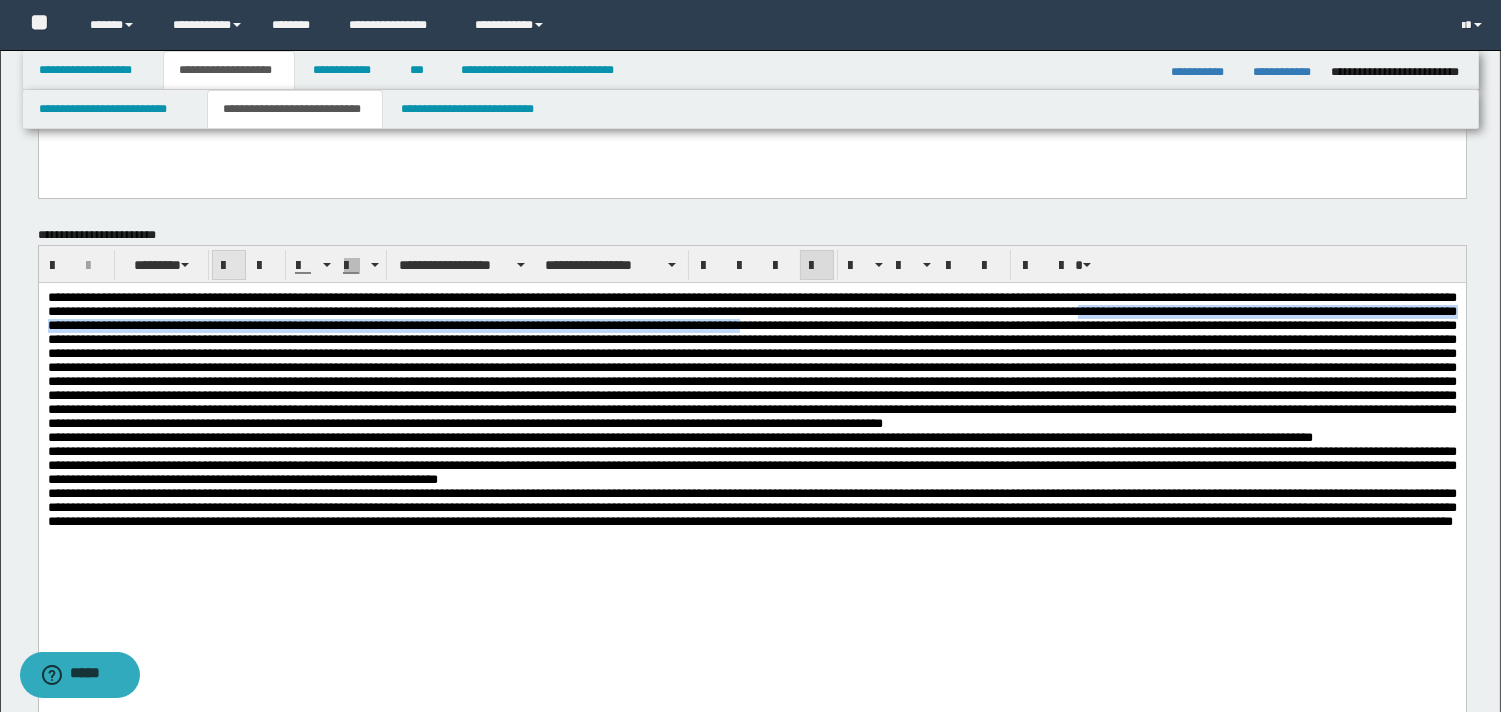 drag, startPoint x: 223, startPoint y: 261, endPoint x: 475, endPoint y: 151, distance: 274.96182 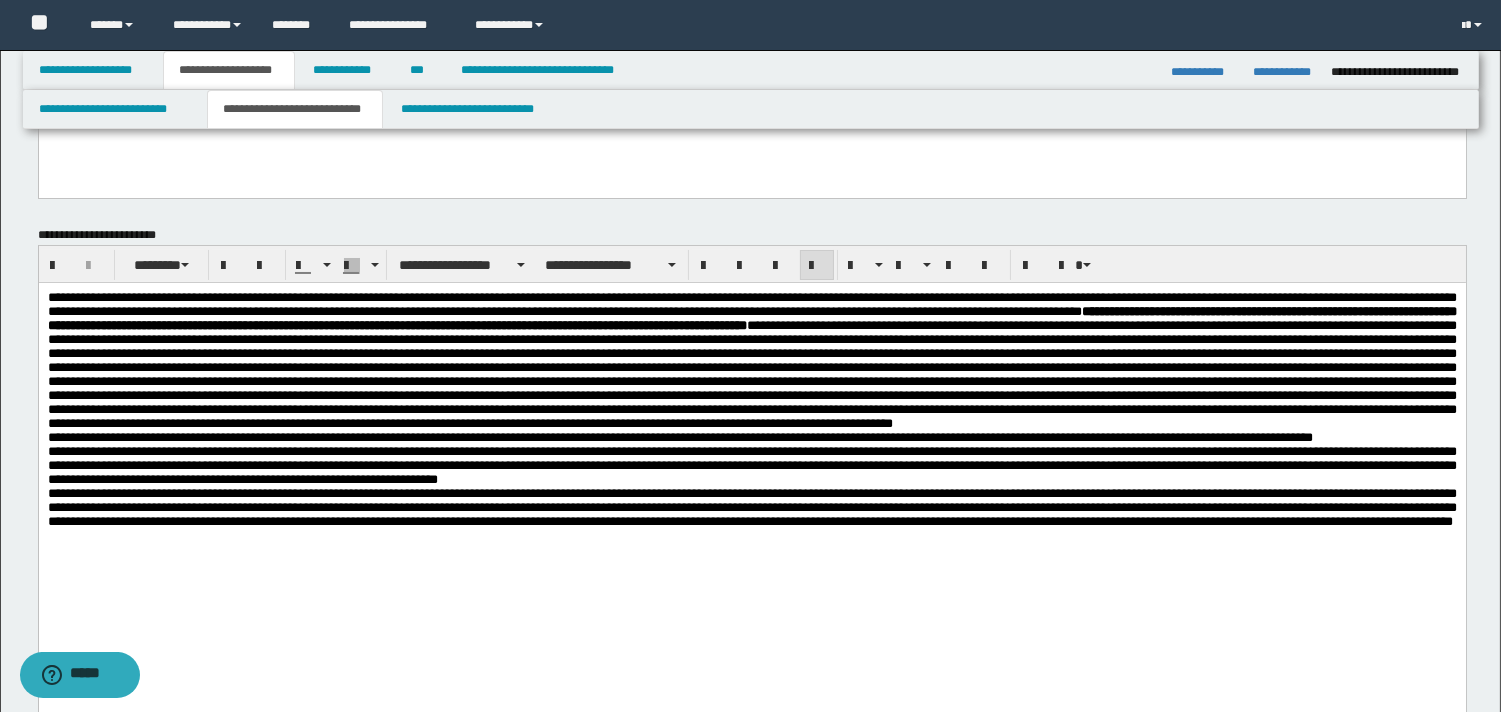 click on "**********" at bounding box center [751, 361] 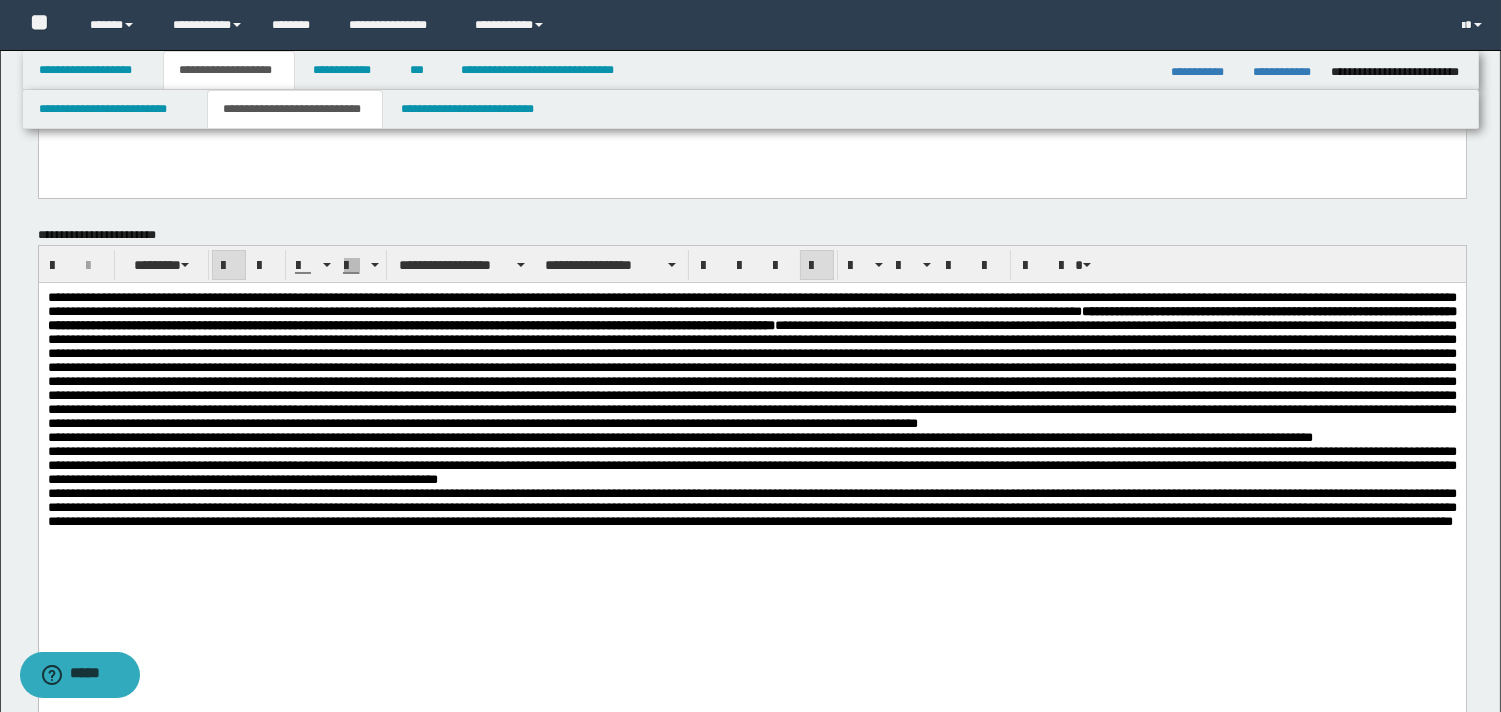 click on "**********" at bounding box center (751, 318) 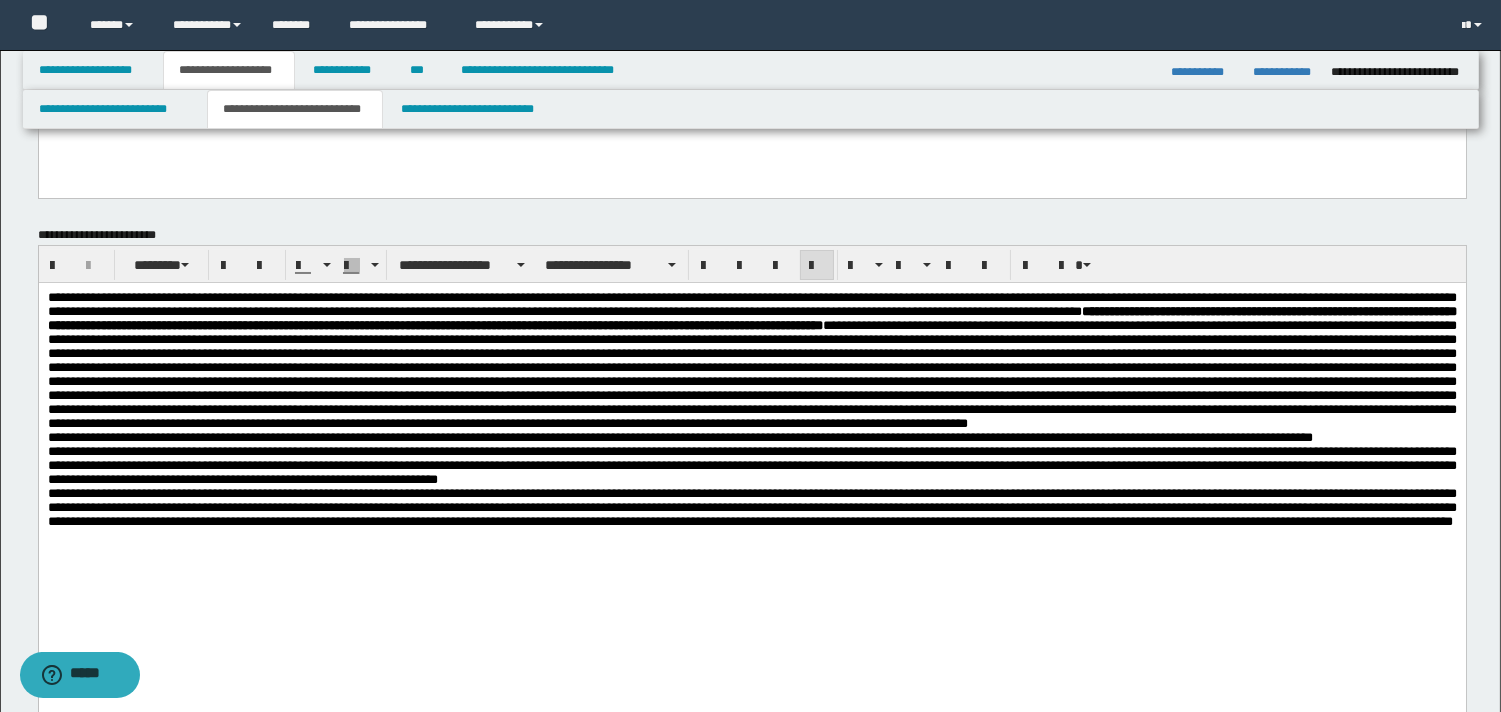 click on "**********" at bounding box center (751, 361) 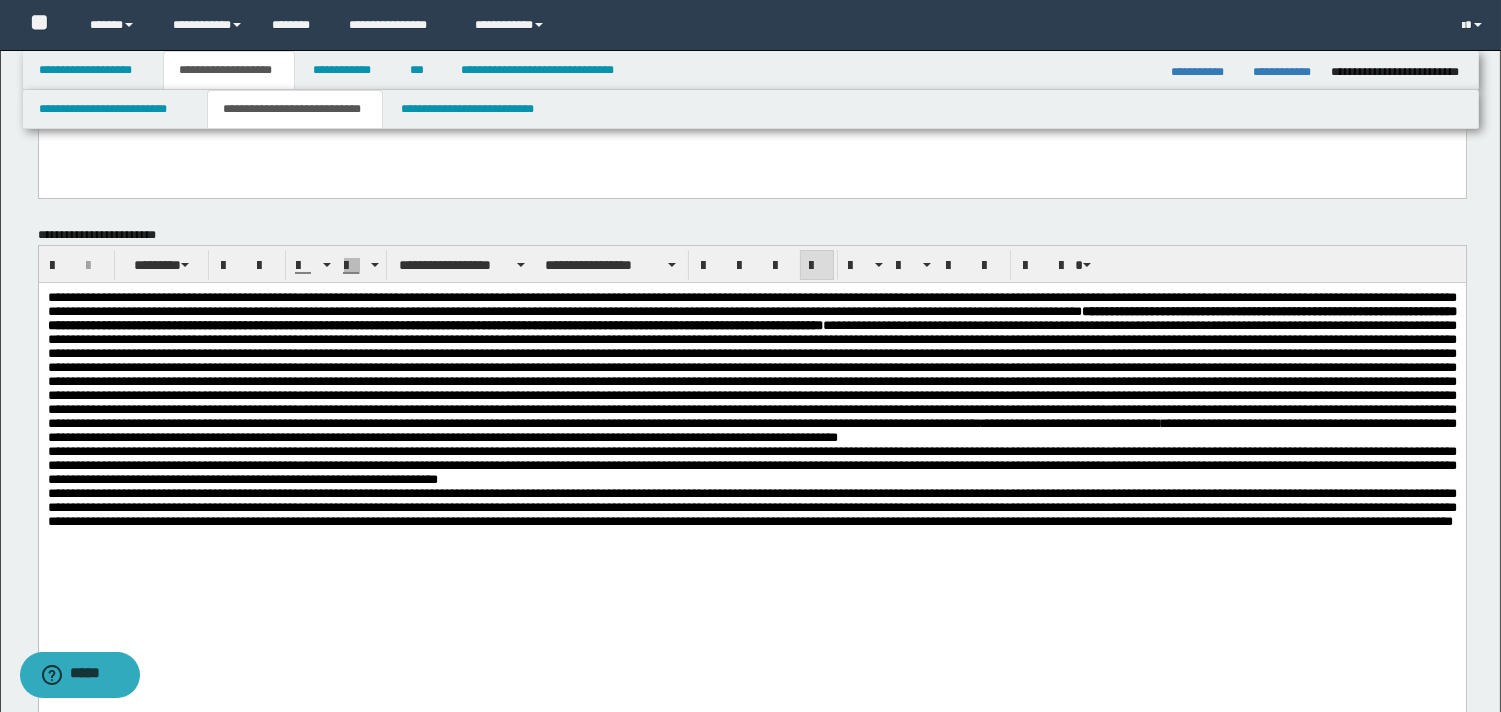 click on "**********" at bounding box center (751, 368) 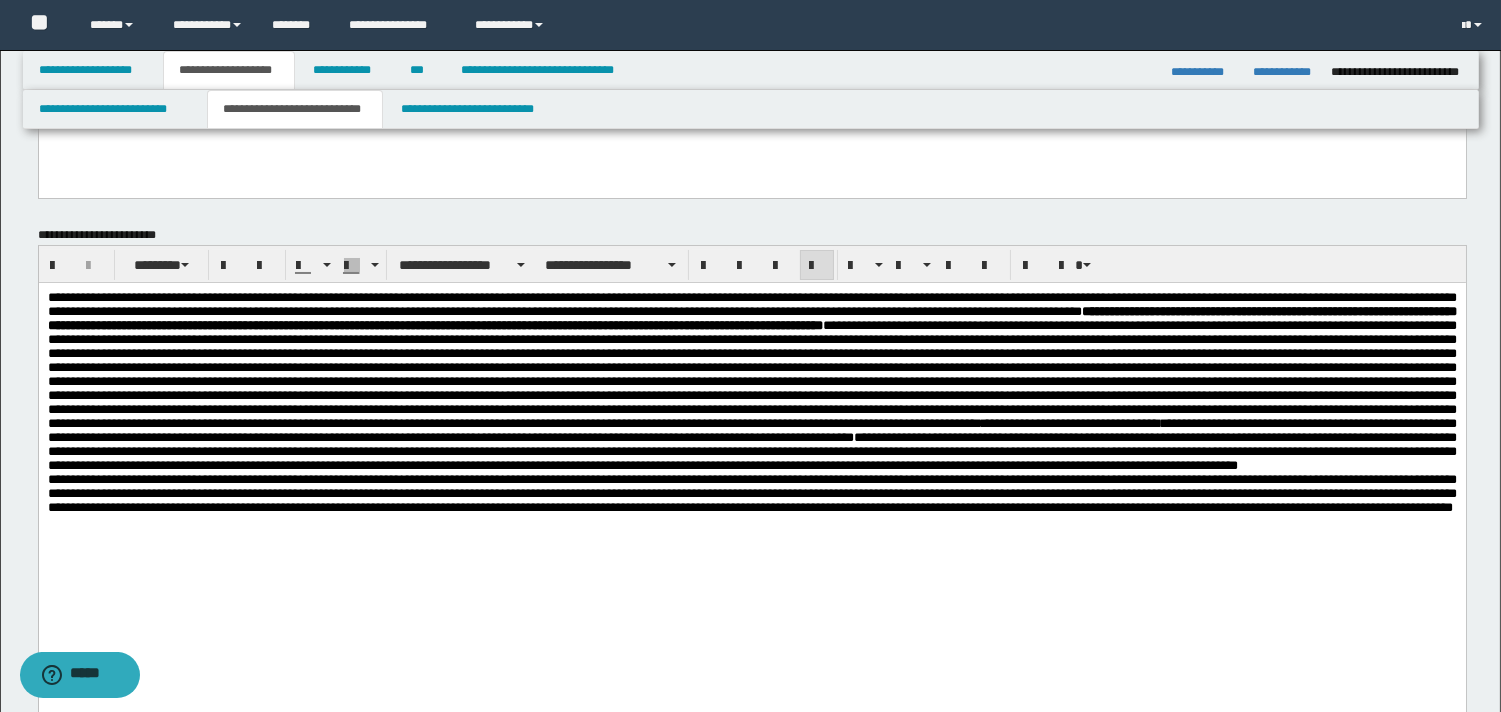 click on "**********" at bounding box center (751, 382) 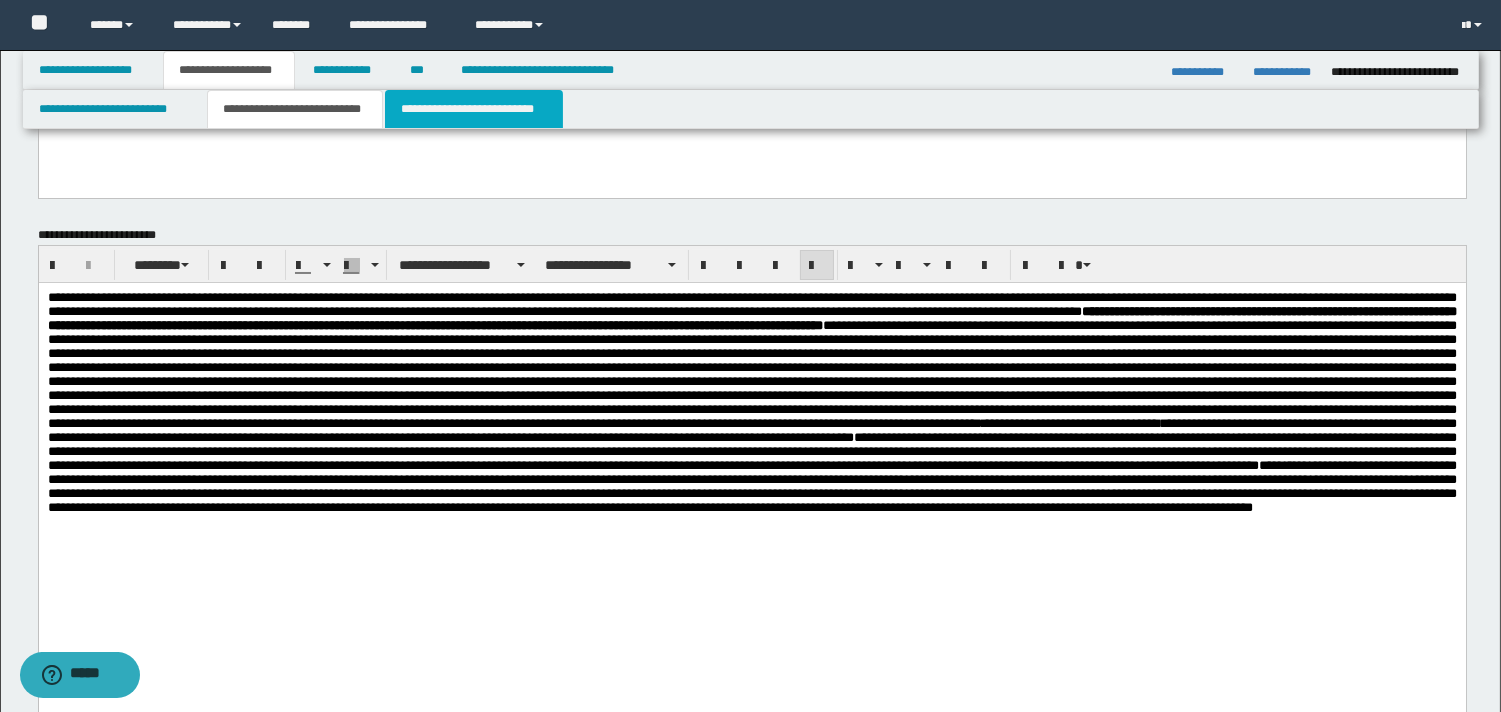 drag, startPoint x: 421, startPoint y: 105, endPoint x: 390, endPoint y: 250, distance: 148.27676 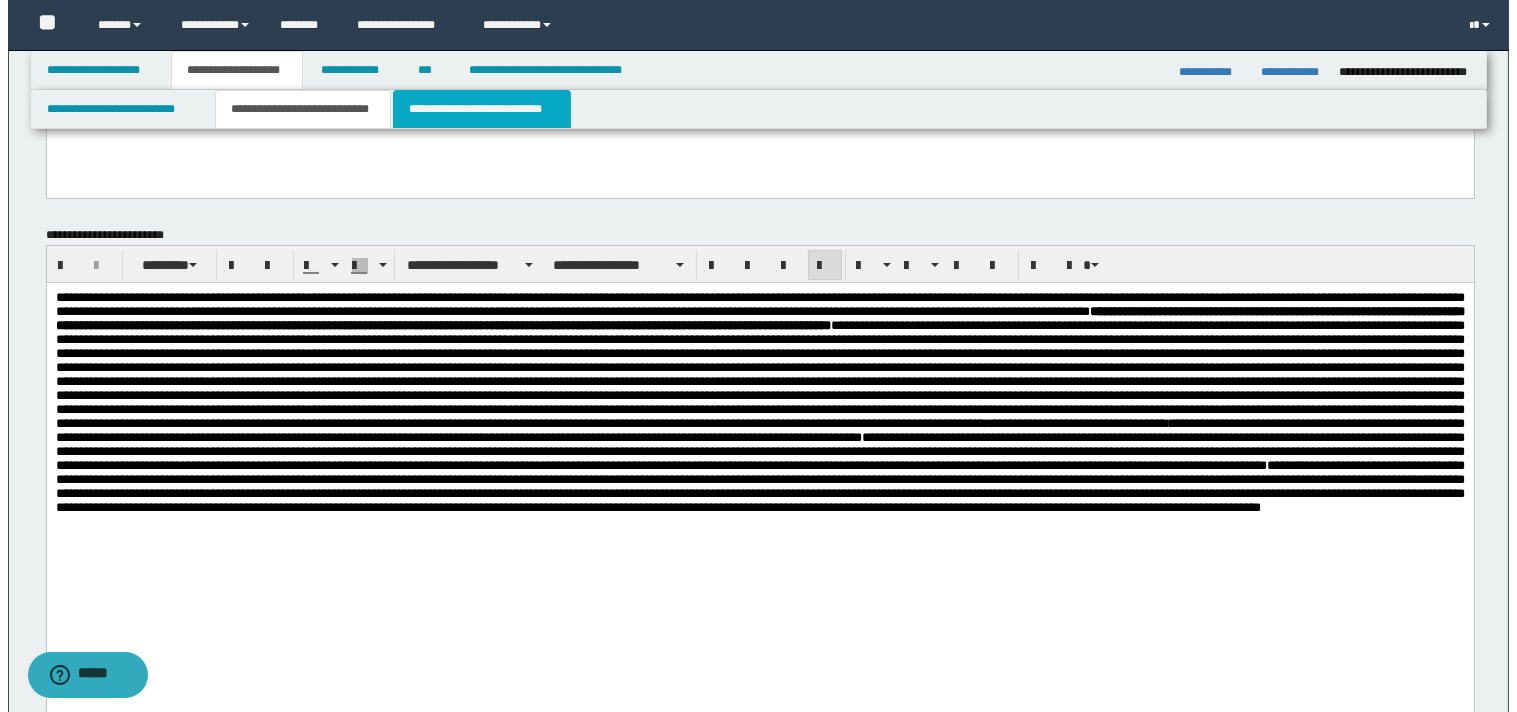 scroll, scrollTop: 0, scrollLeft: 0, axis: both 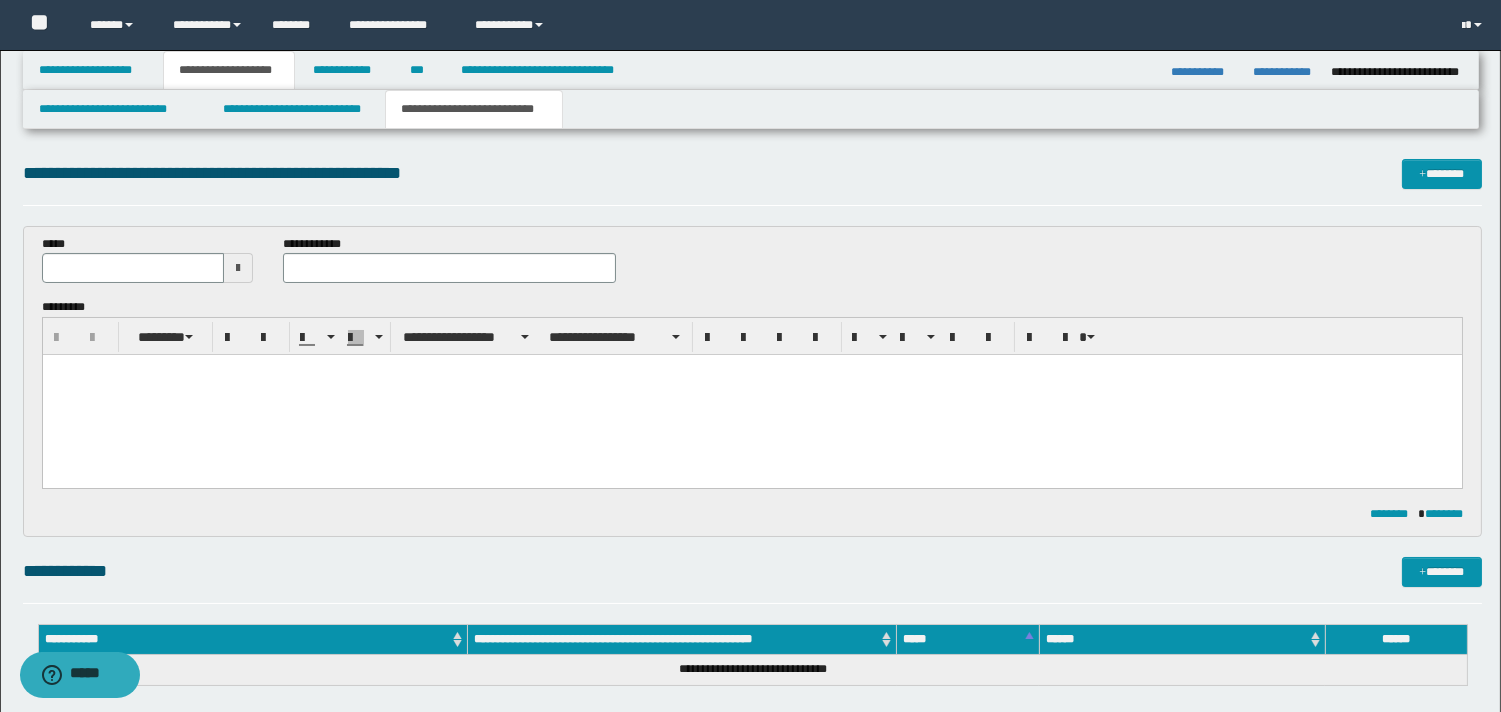 click at bounding box center (238, 268) 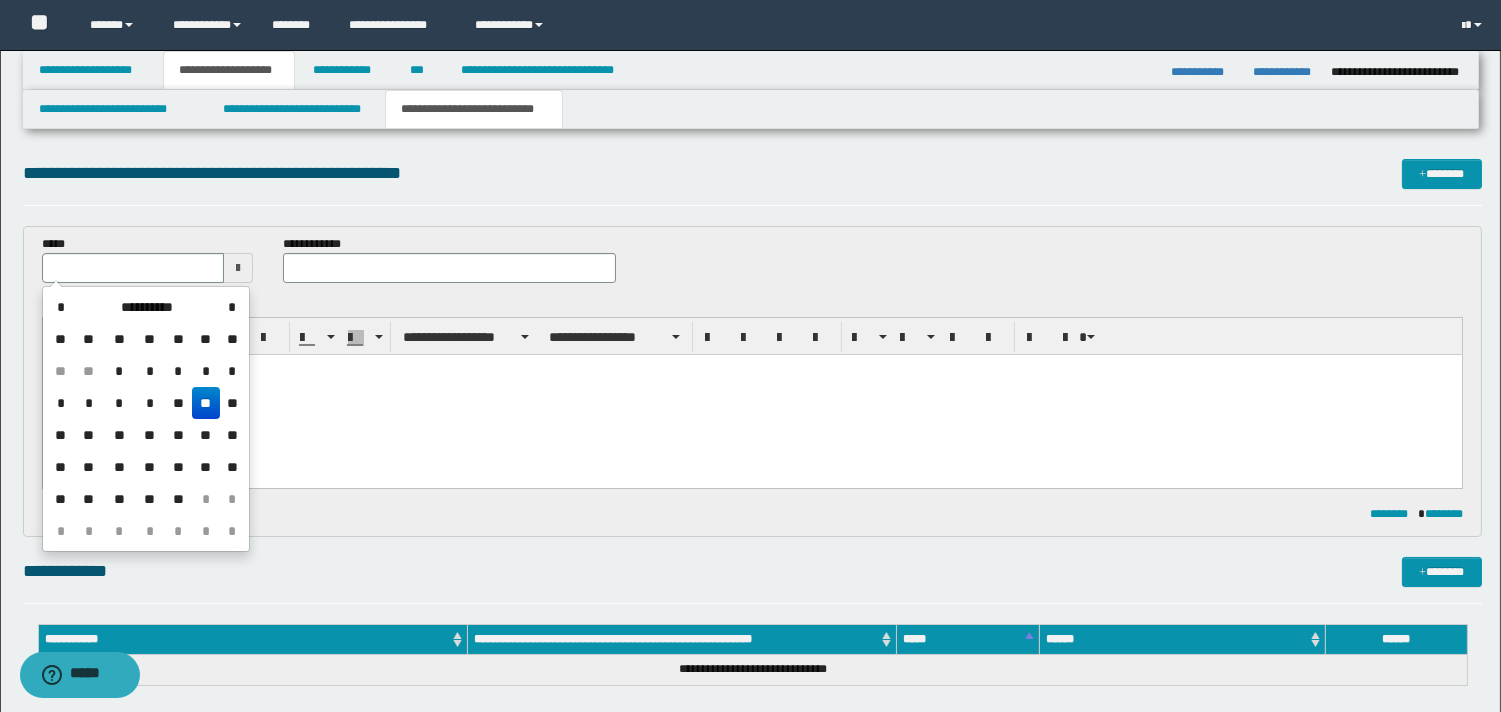 click on "**" at bounding box center (206, 403) 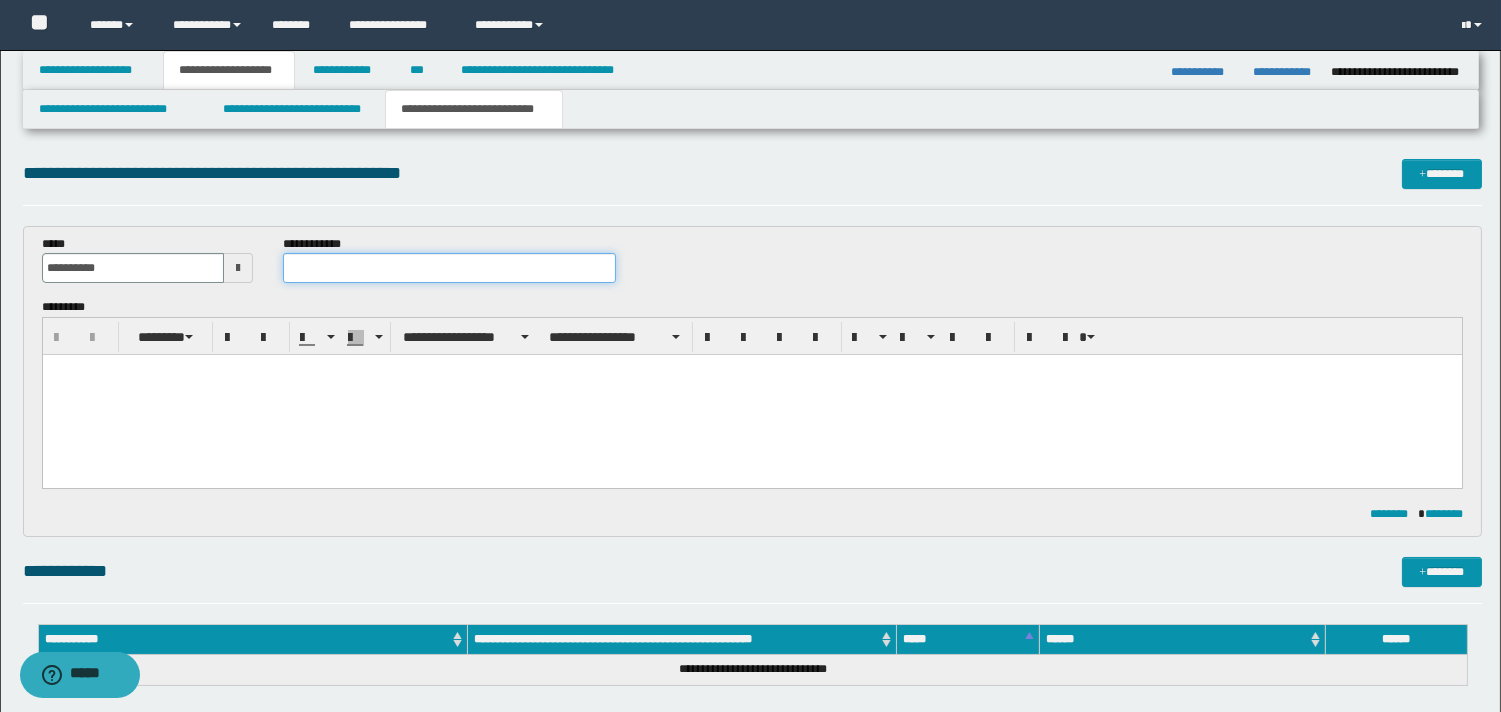 click at bounding box center [449, 268] 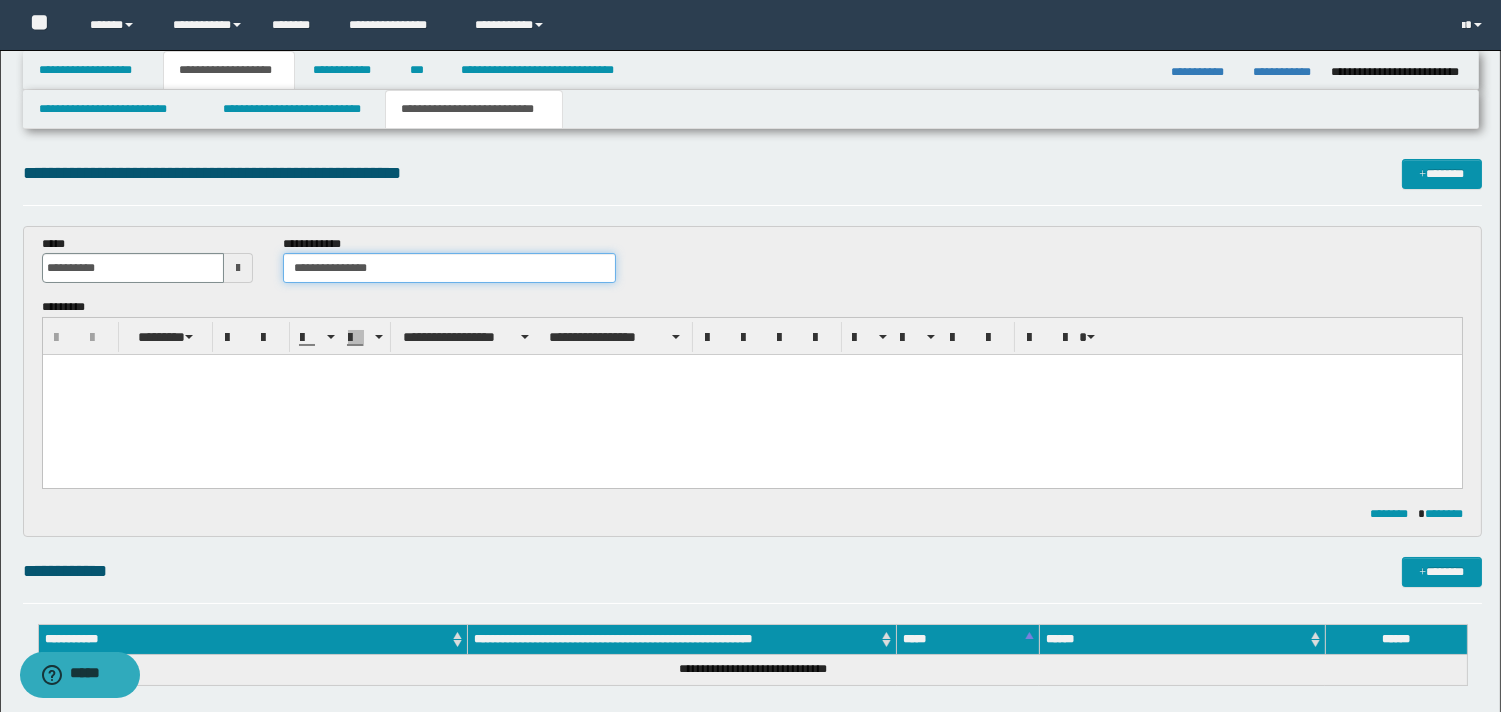 type on "**********" 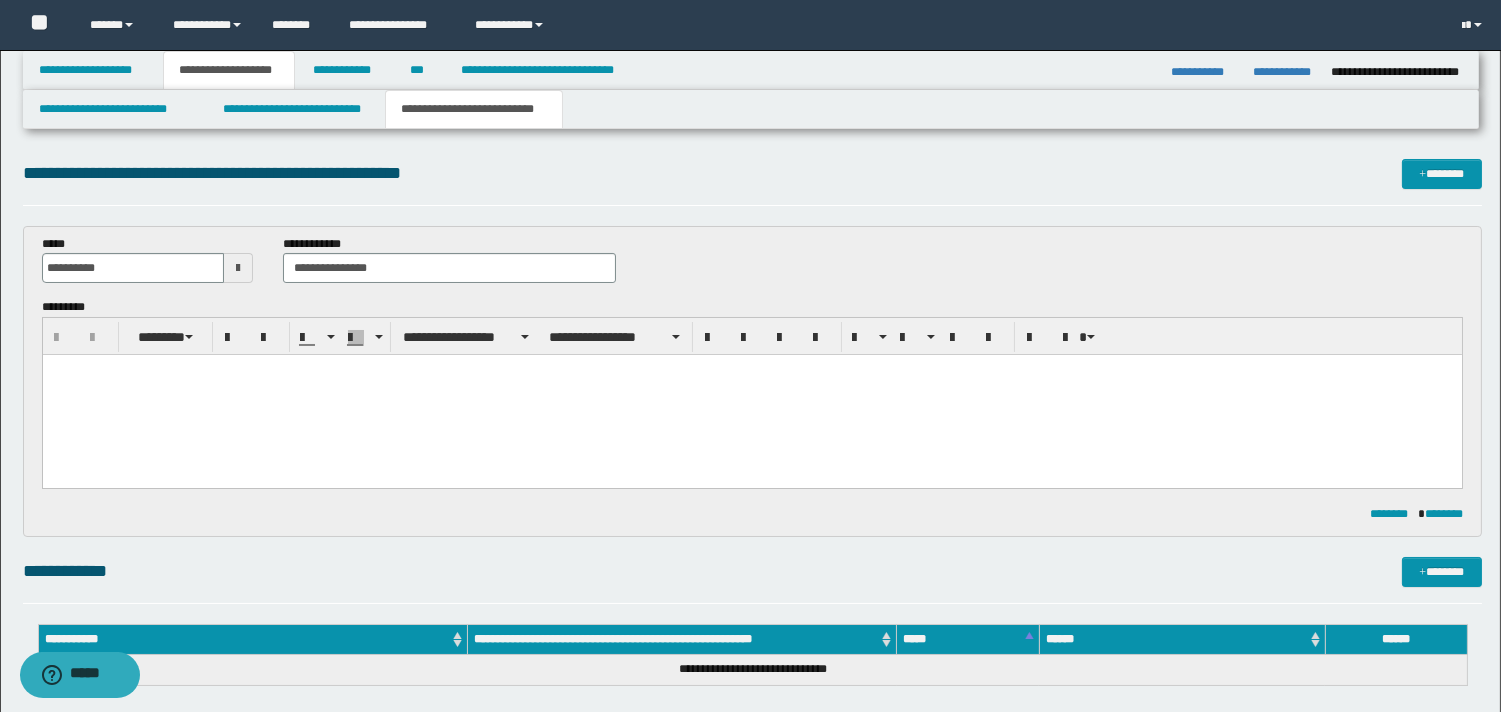 click at bounding box center [751, 395] 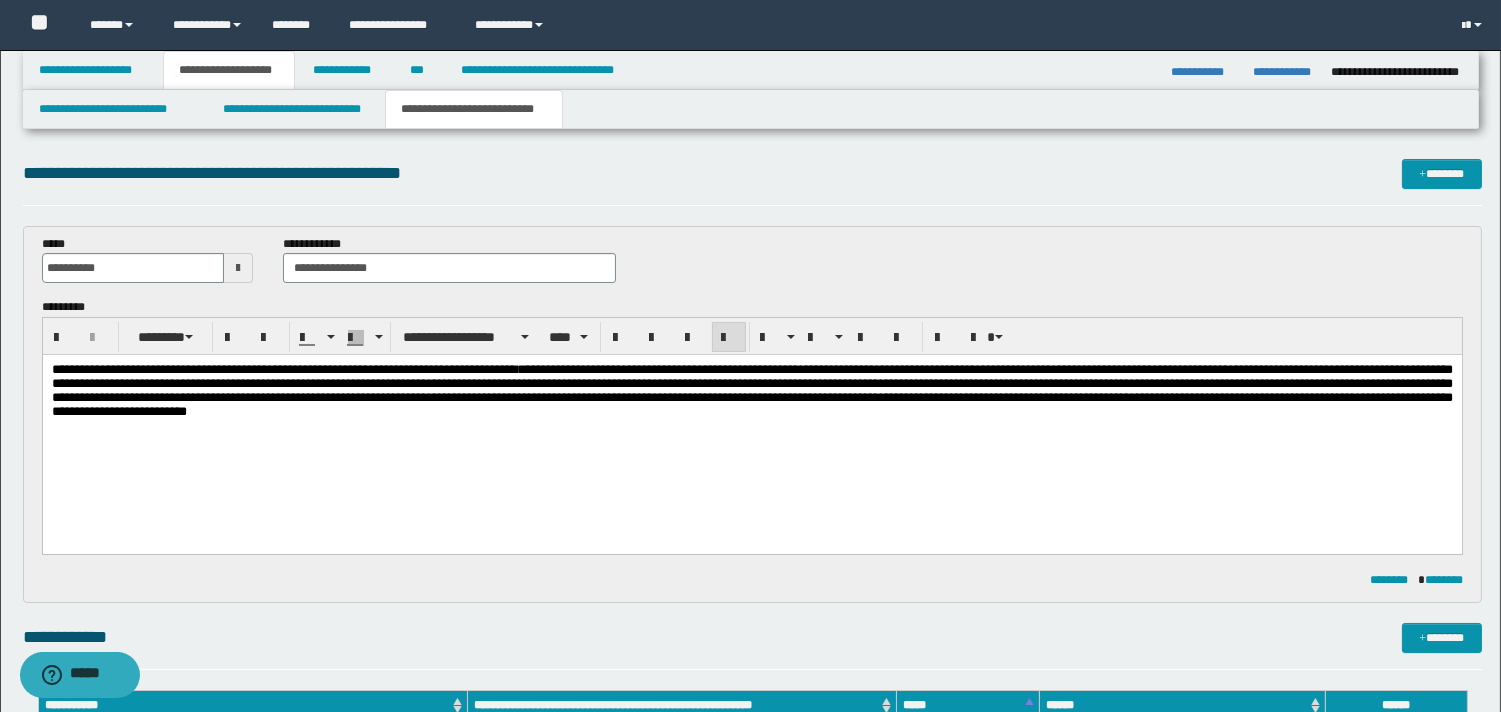 click on "**********" at bounding box center (751, 423) 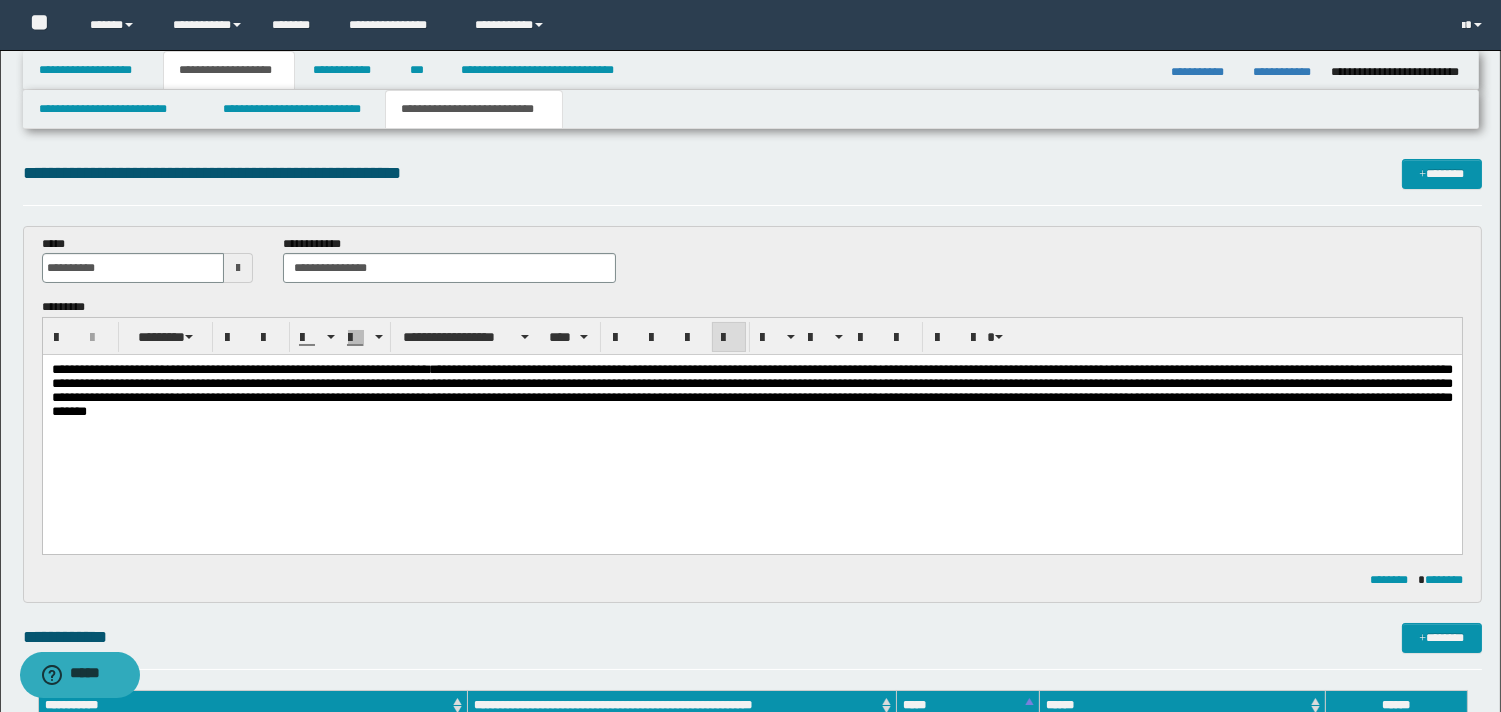 drag, startPoint x: 962, startPoint y: 372, endPoint x: 1455, endPoint y: 535, distance: 519.24756 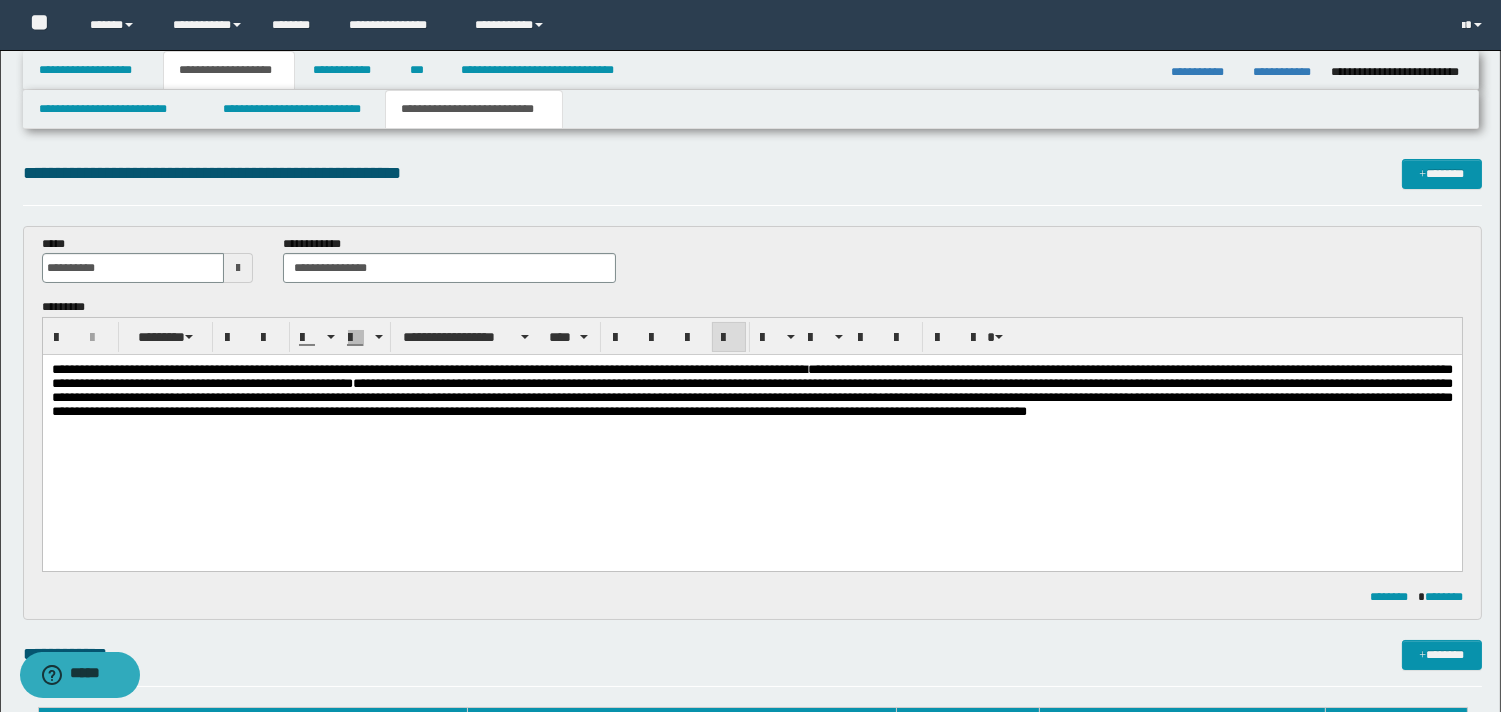click on "**********" at bounding box center [751, 390] 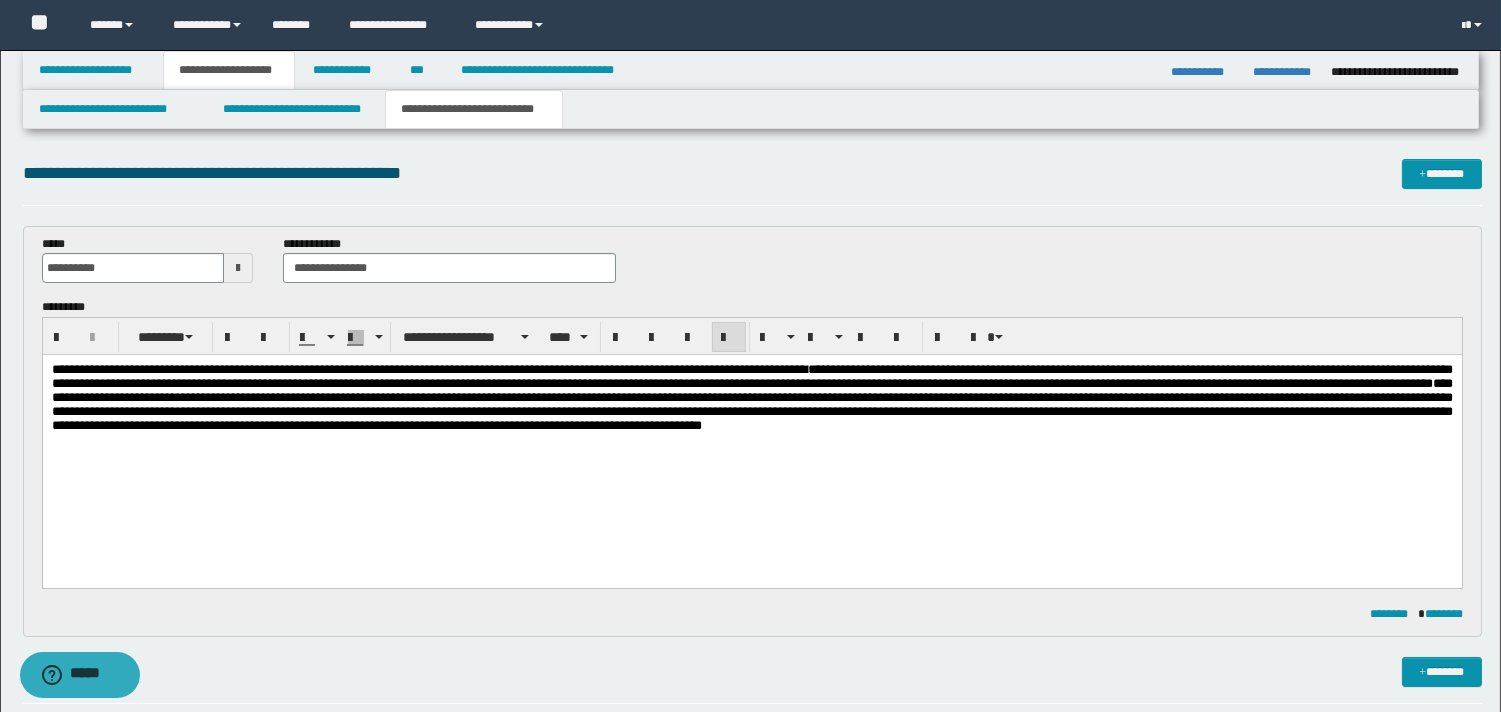 drag, startPoint x: 779, startPoint y: 399, endPoint x: 791, endPoint y: 492, distance: 93.770996 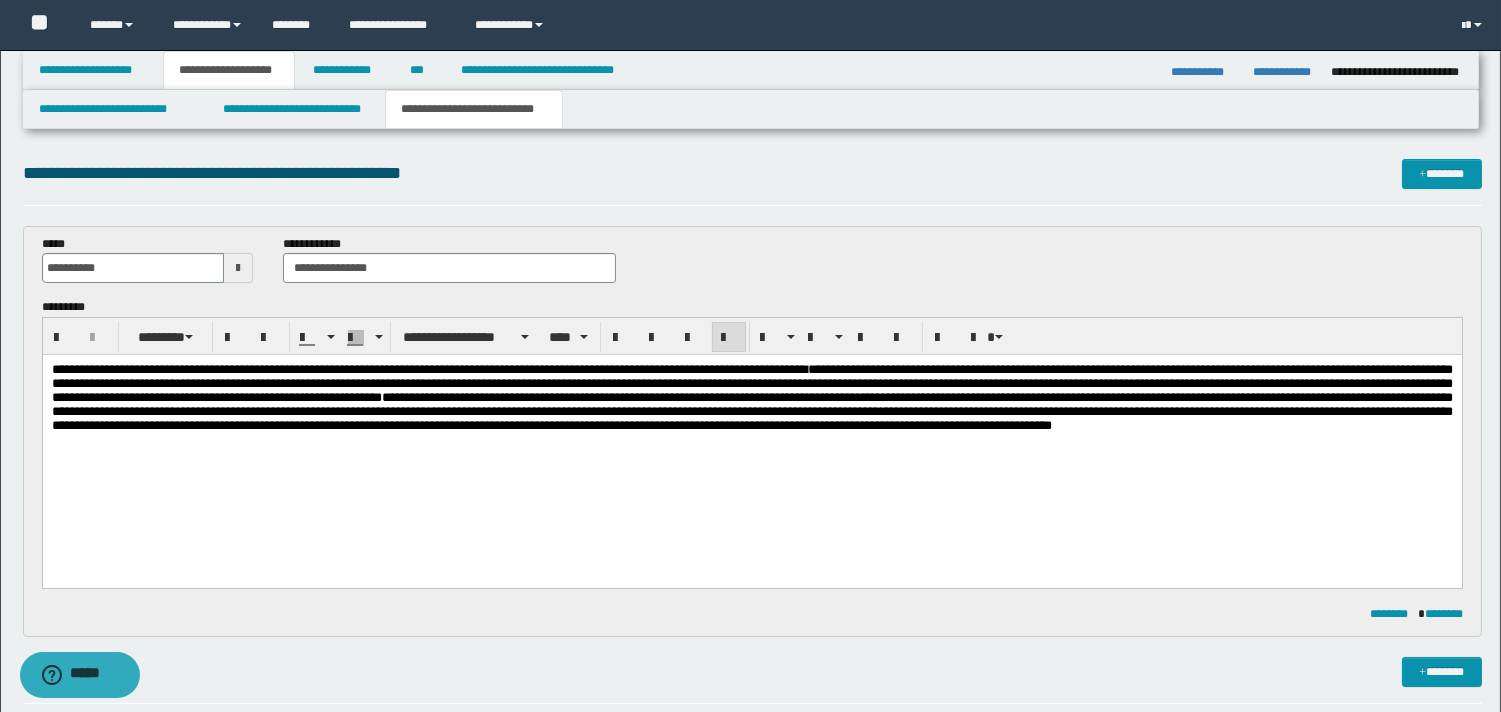 drag, startPoint x: 169, startPoint y: 402, endPoint x: 473, endPoint y: 475, distance: 312.64197 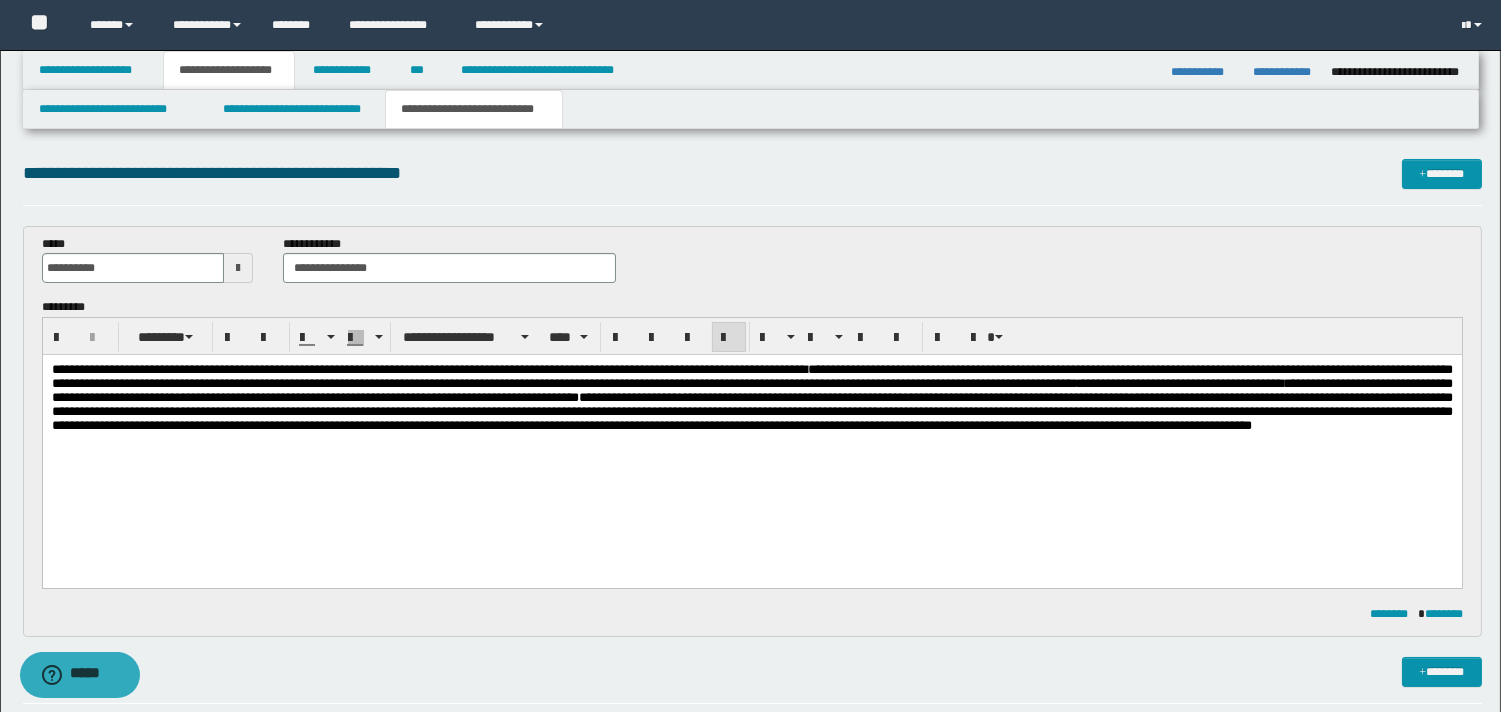 click on "**********" at bounding box center (751, 397) 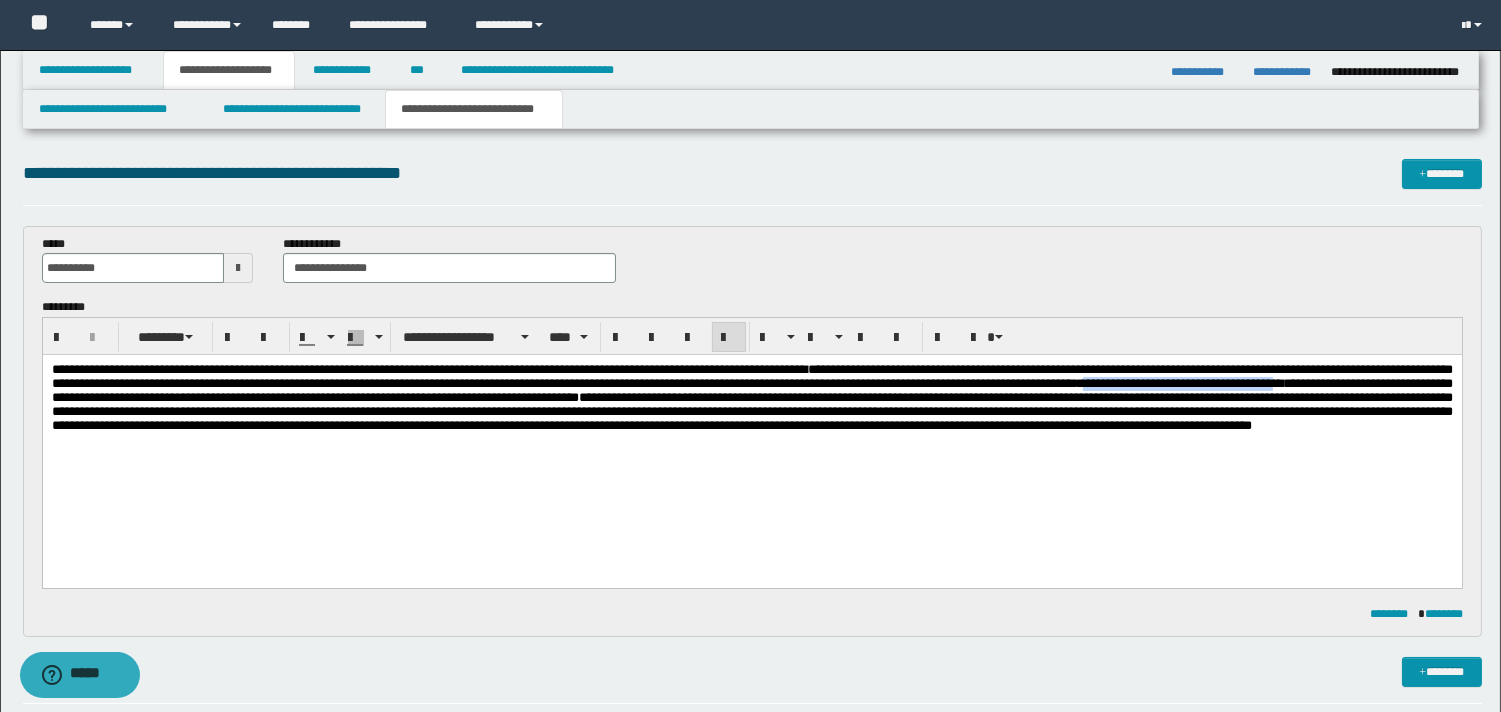drag, startPoint x: 174, startPoint y: 402, endPoint x: 430, endPoint y: 408, distance: 256.0703 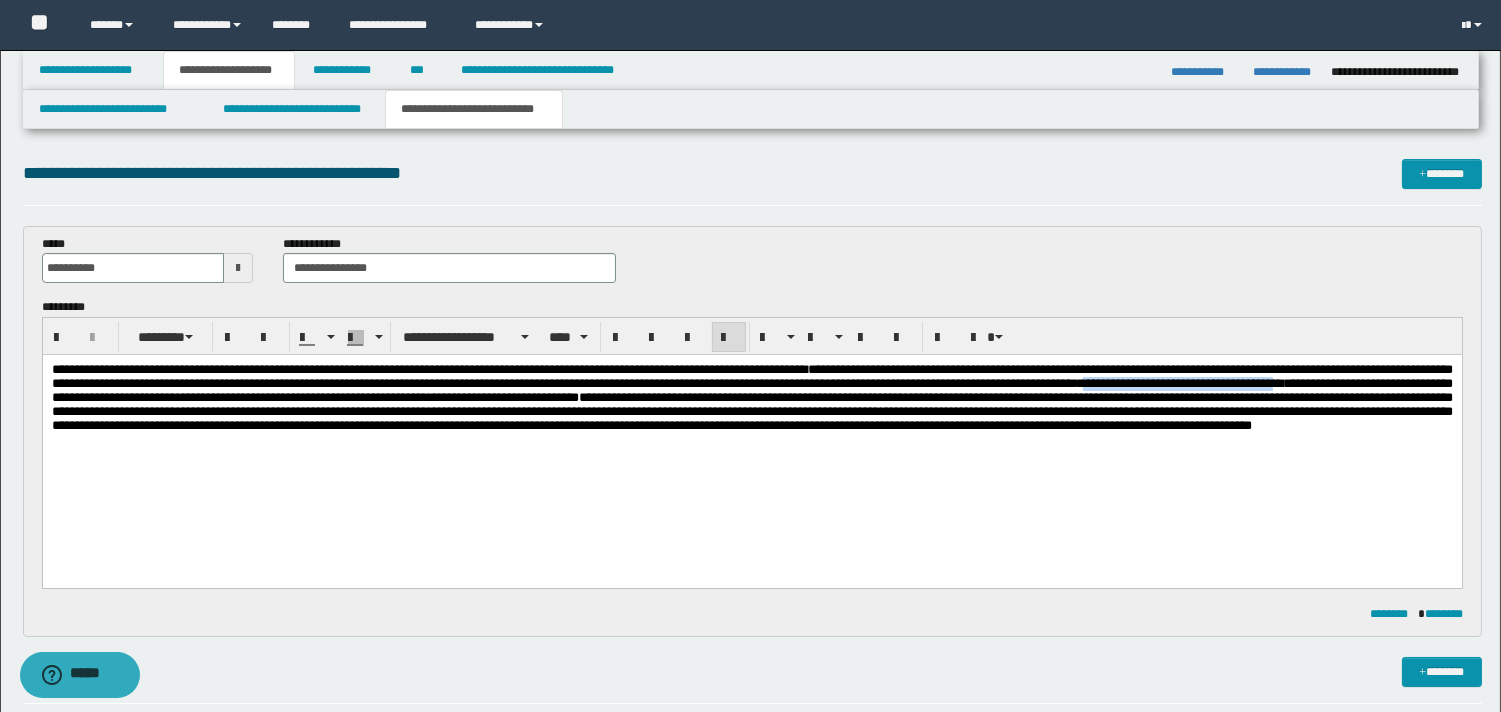 click on "**********" at bounding box center [751, 397] 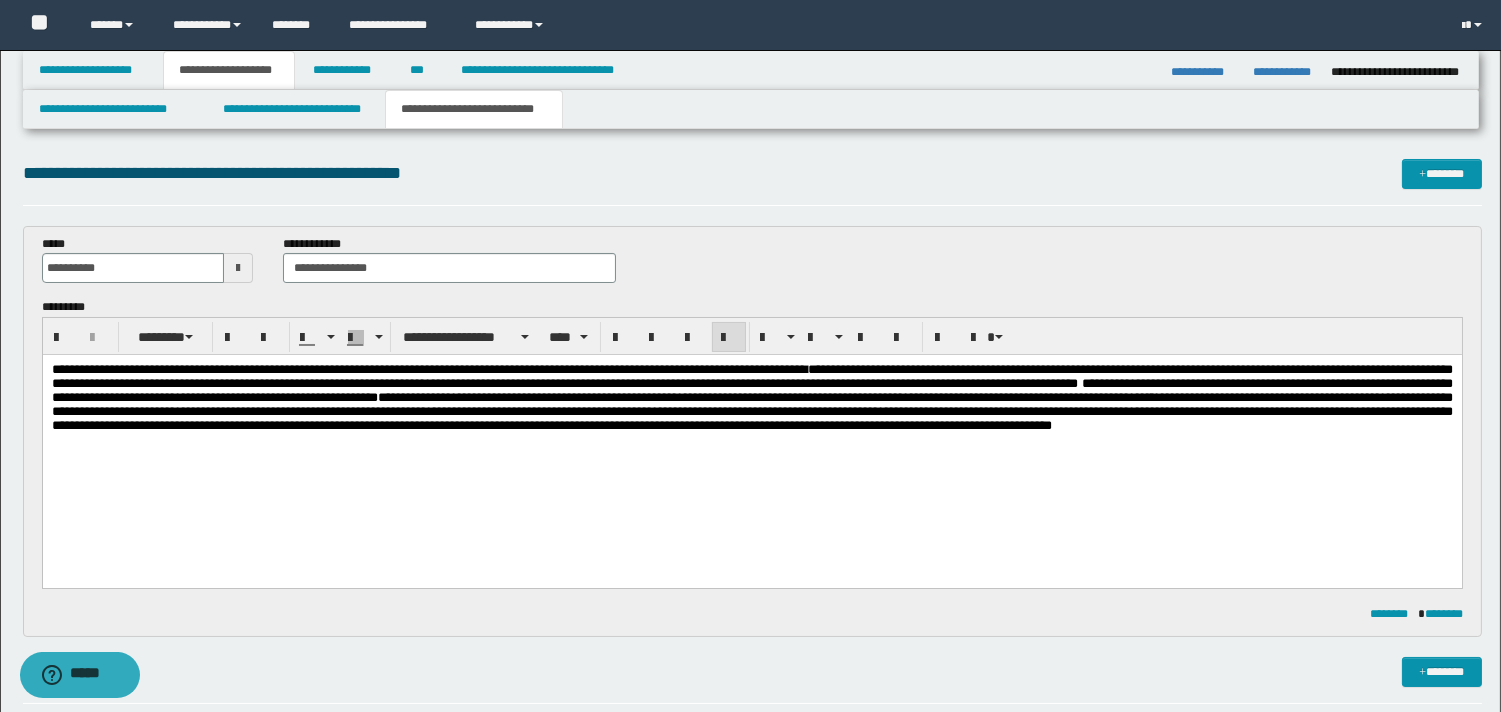click on "**********" at bounding box center [751, 397] 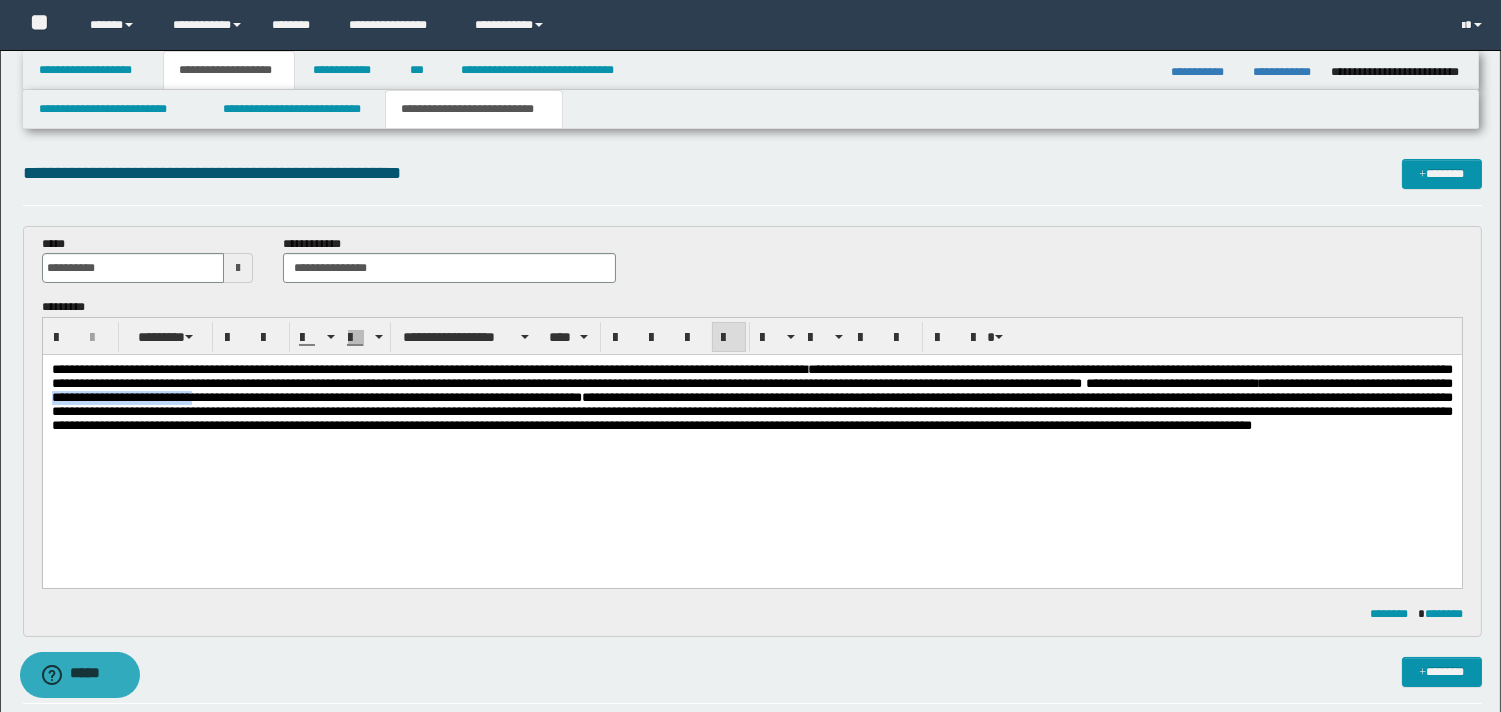 drag, startPoint x: 633, startPoint y: 406, endPoint x: 809, endPoint y: 401, distance: 176.07101 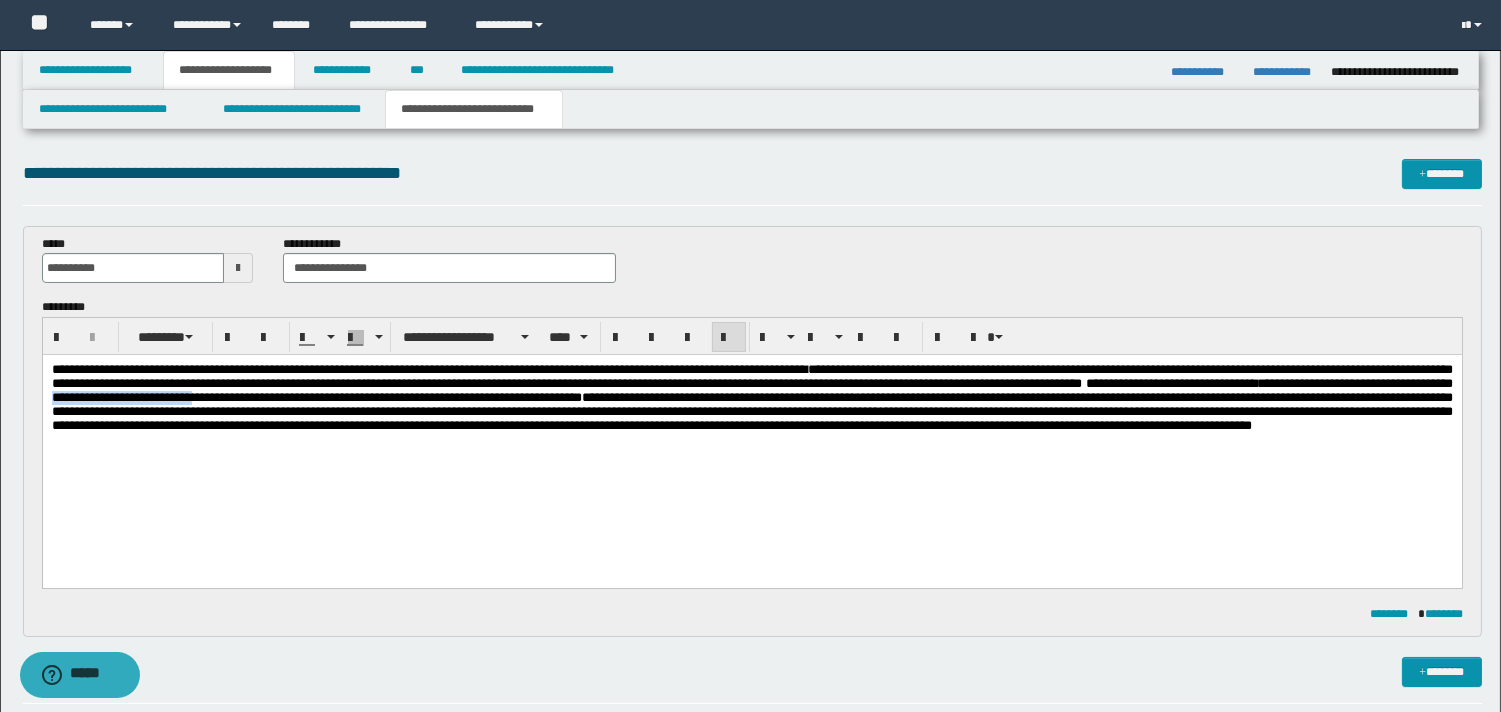 click on "**********" at bounding box center (751, 397) 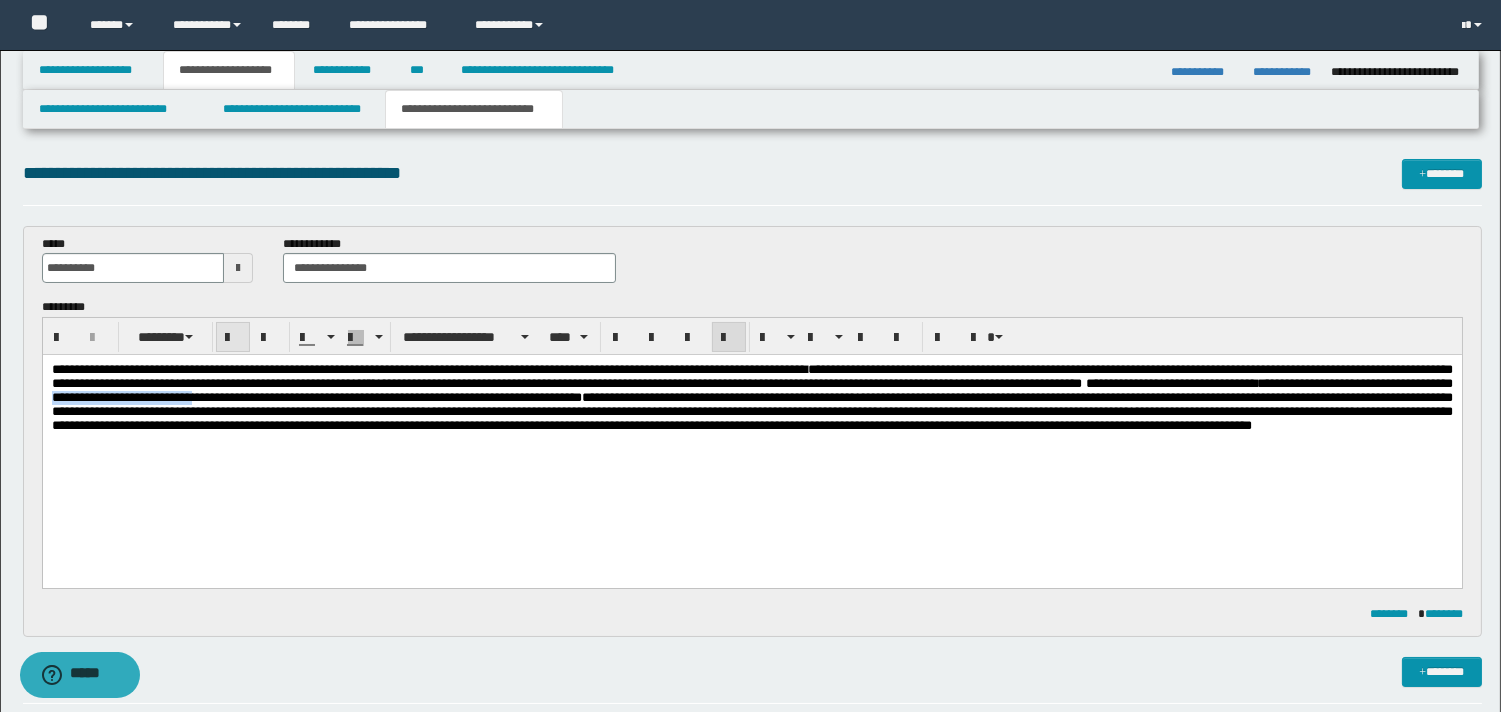 drag, startPoint x: 236, startPoint y: 338, endPoint x: 250, endPoint y: 343, distance: 14.866069 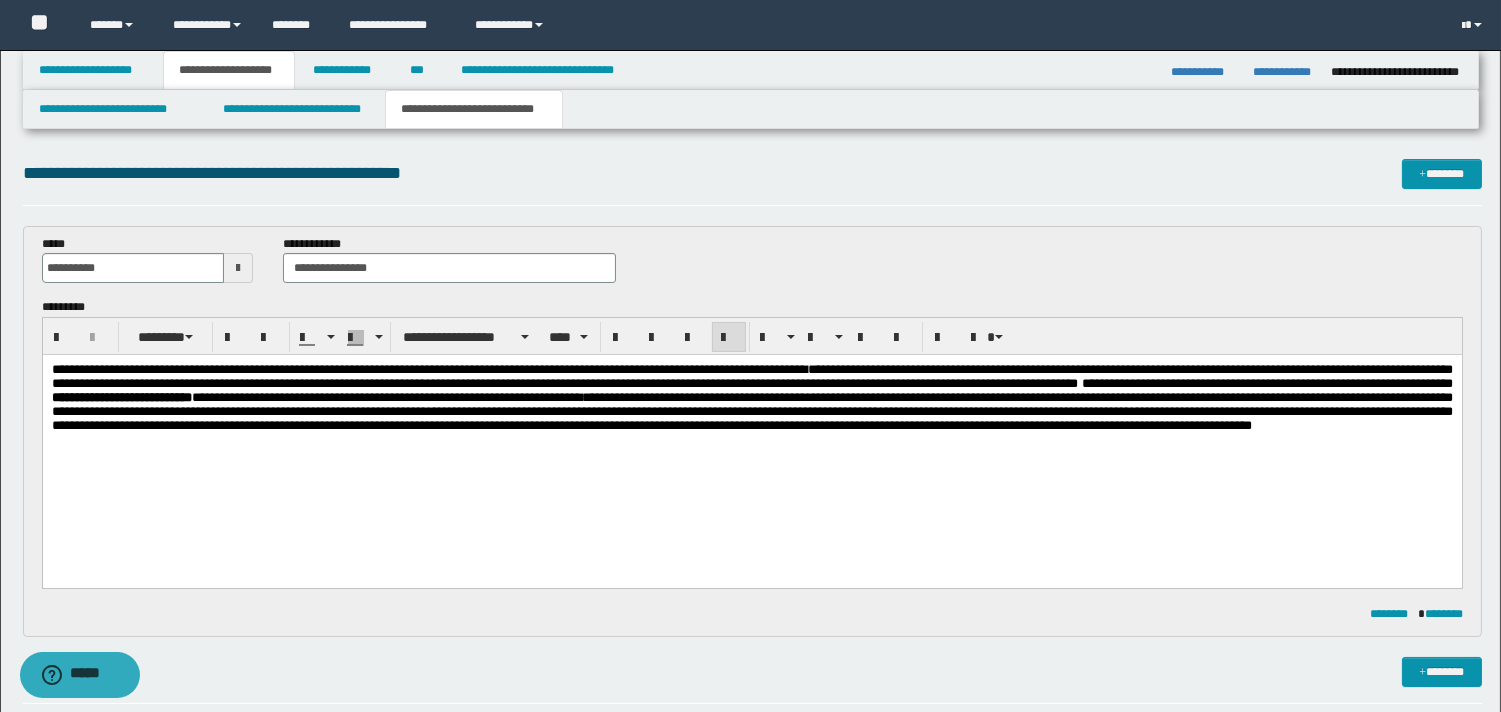 click on "**********" at bounding box center (751, 430) 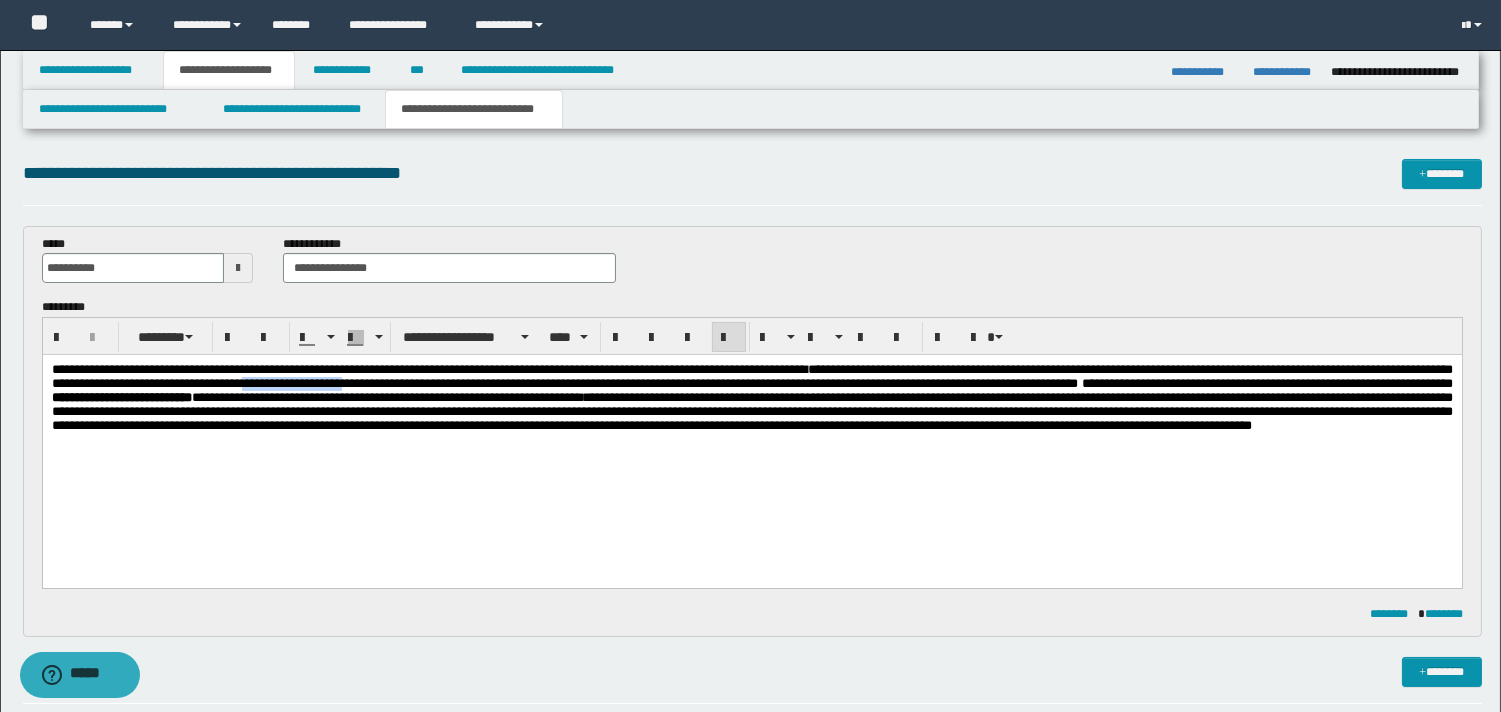 drag, startPoint x: 596, startPoint y: 384, endPoint x: 735, endPoint y: 384, distance: 139 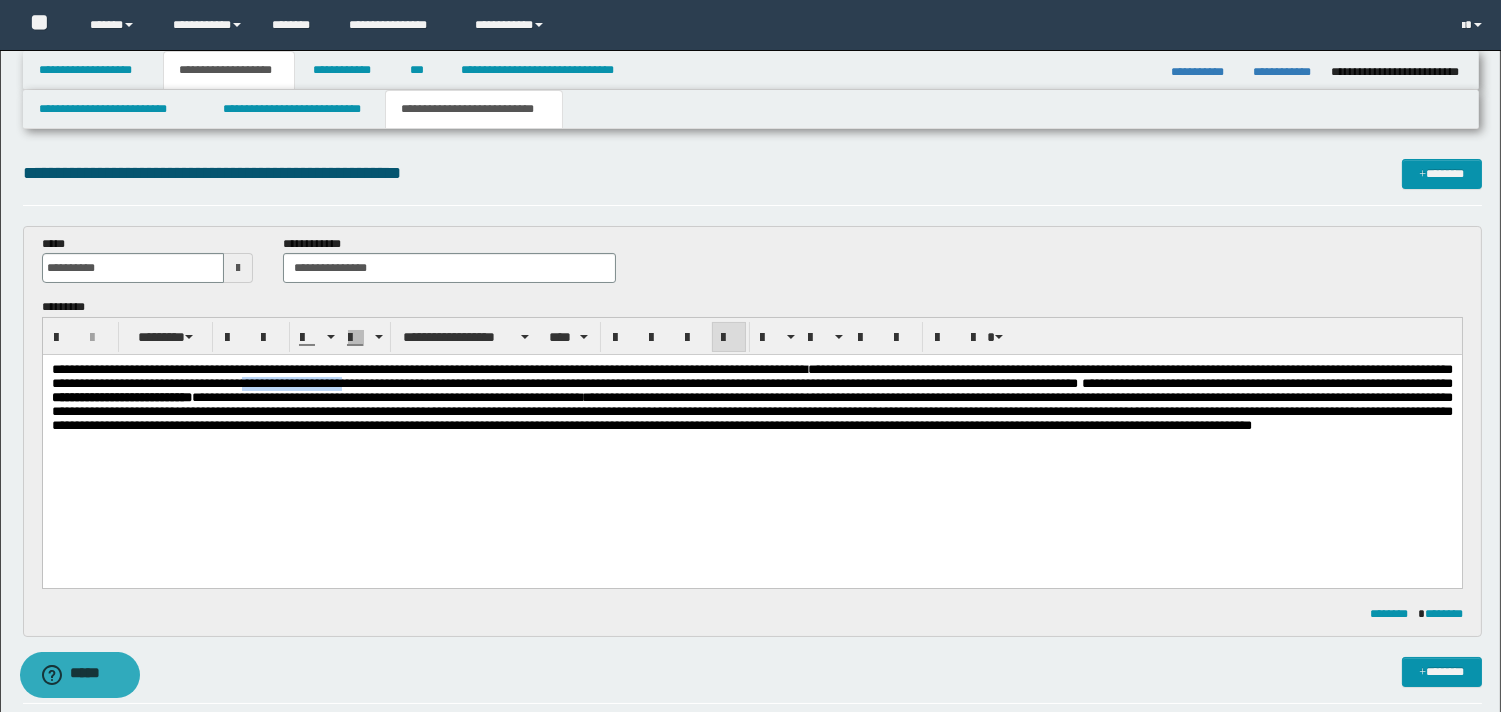 click on "**********" at bounding box center [751, 397] 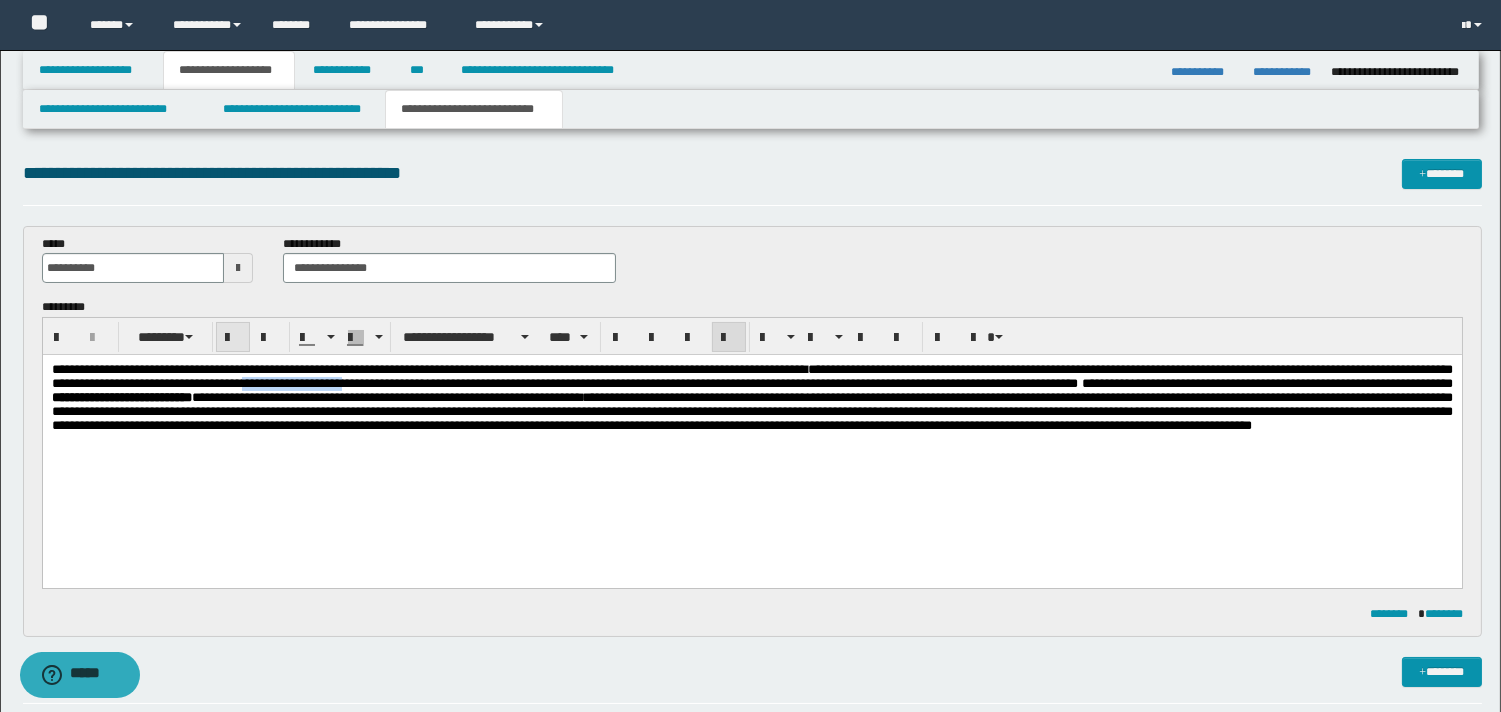 click at bounding box center [233, 338] 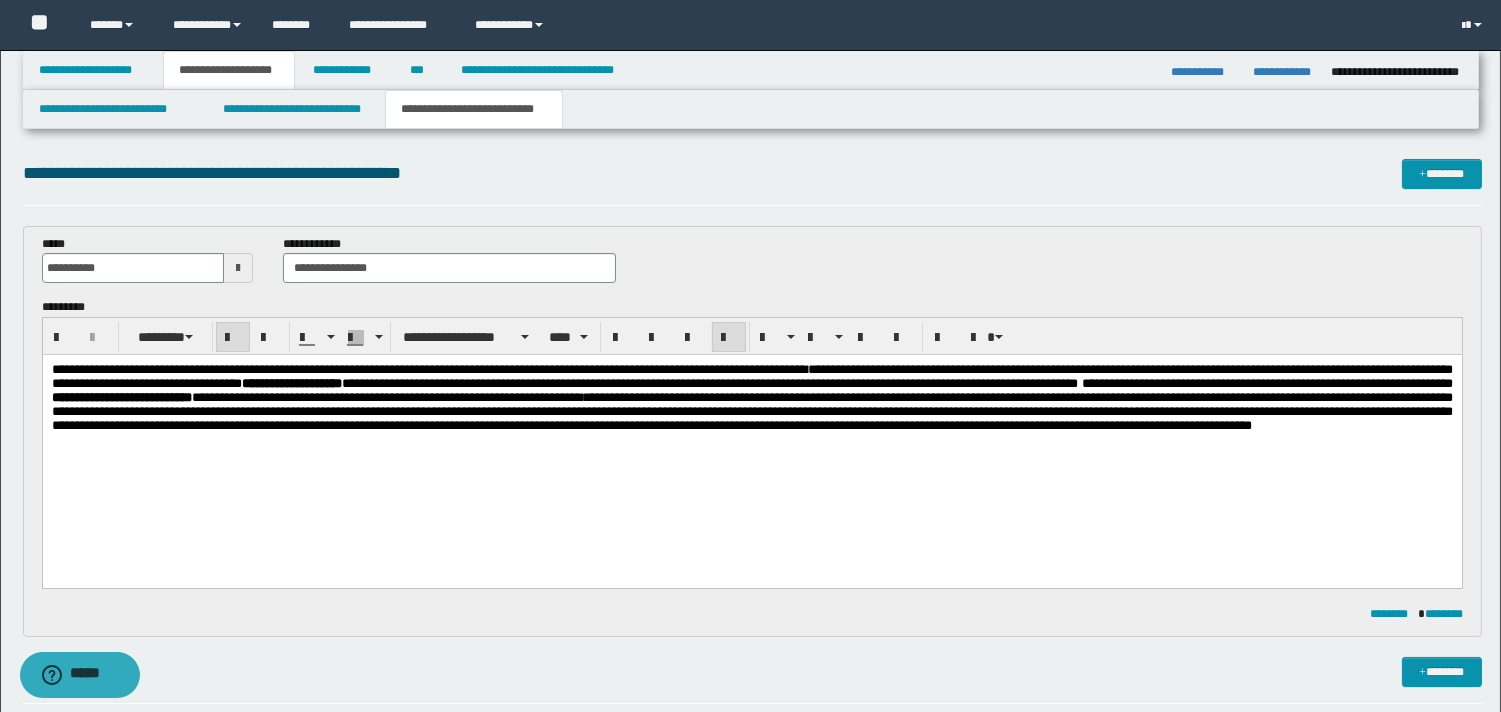 click on "**********" at bounding box center (751, 430) 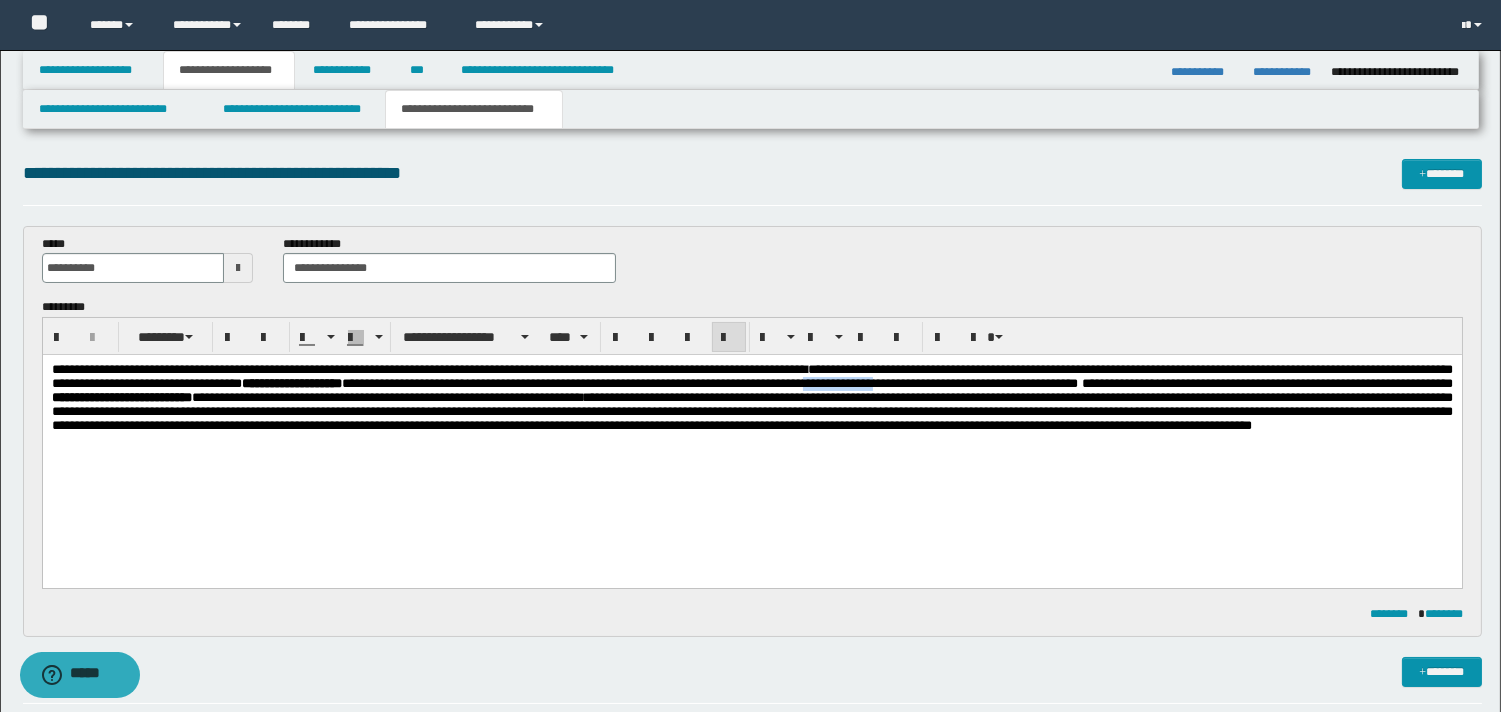 drag, startPoint x: 1282, startPoint y: 388, endPoint x: 1381, endPoint y: 389, distance: 99.00505 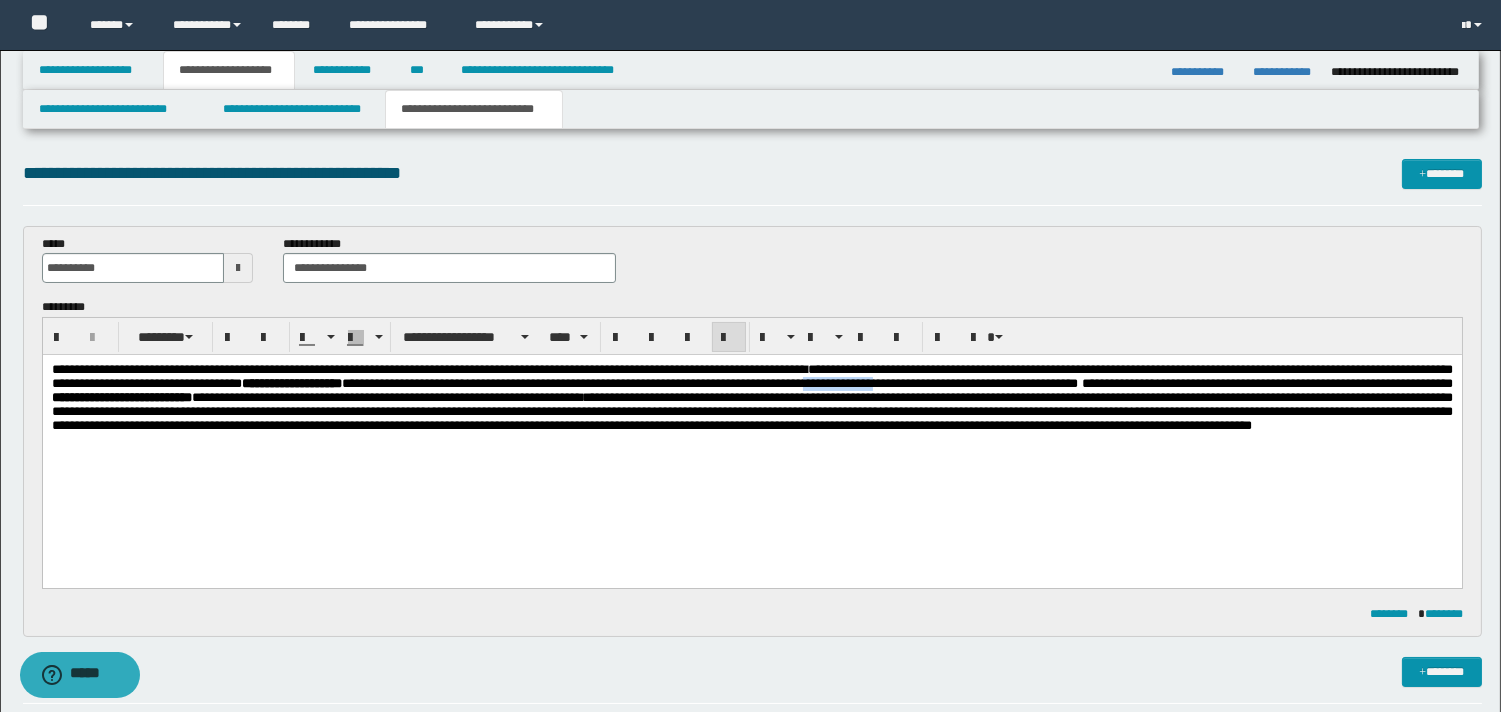 click on "**********" at bounding box center (751, 397) 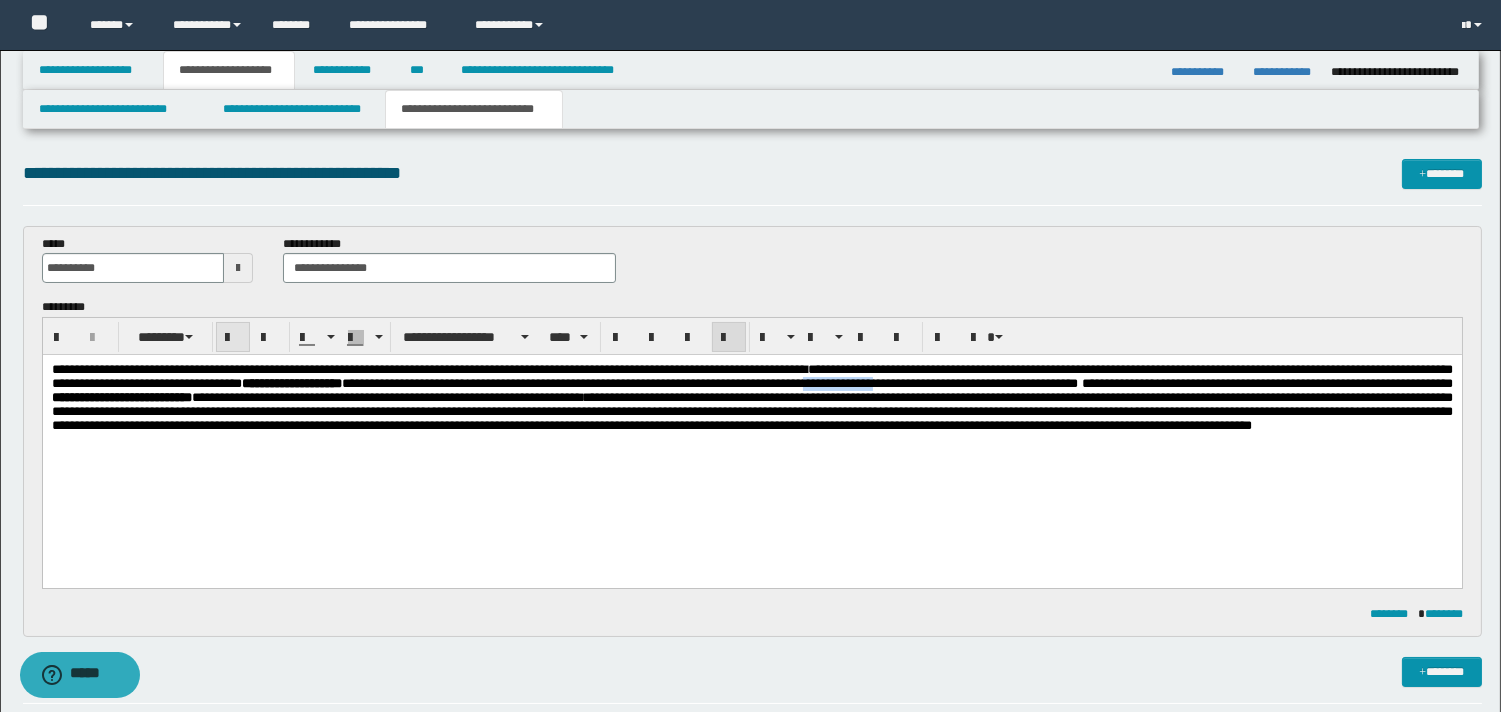 click at bounding box center (233, 338) 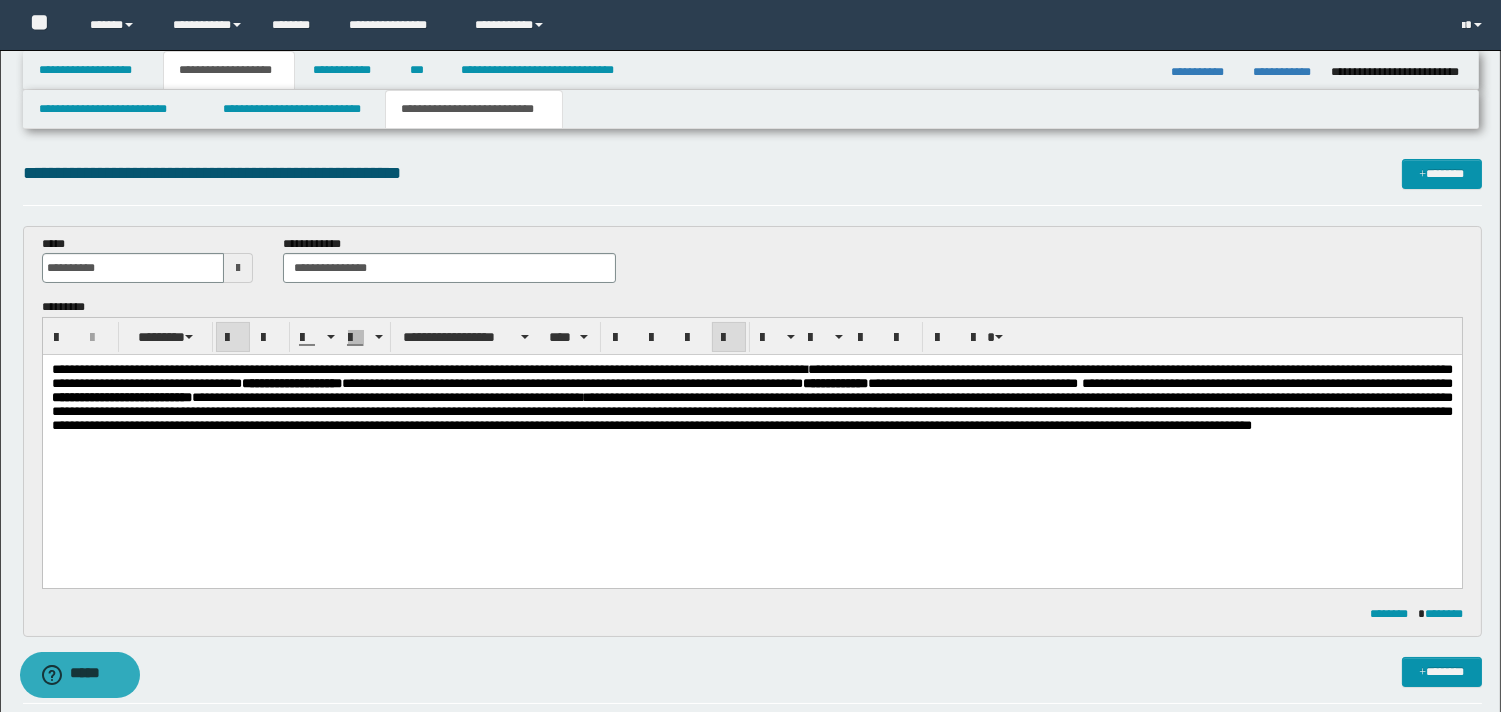 click on "**********" at bounding box center (751, 430) 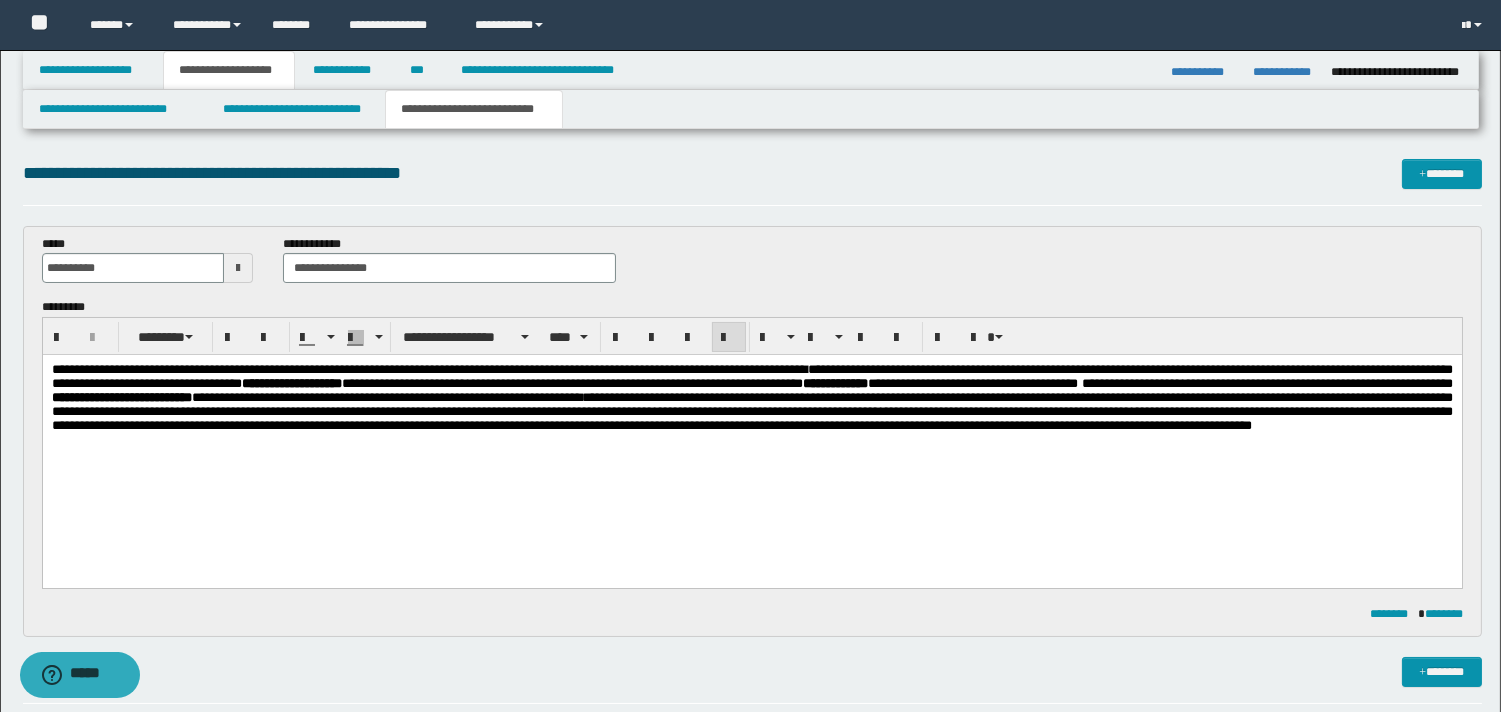 drag, startPoint x: 1305, startPoint y: 399, endPoint x: 1404, endPoint y: 455, distance: 113.74094 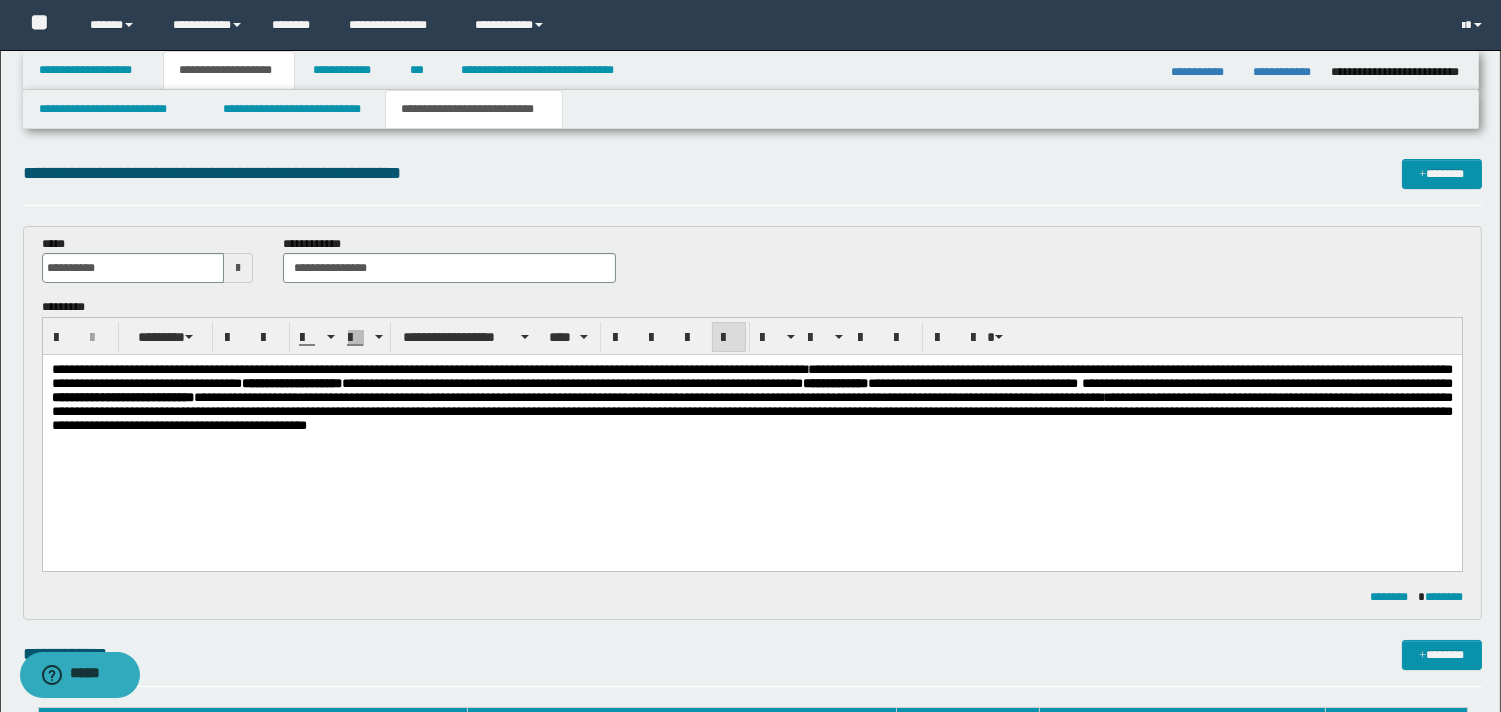 drag, startPoint x: 739, startPoint y: 422, endPoint x: 1558, endPoint y: 950, distance: 974.446 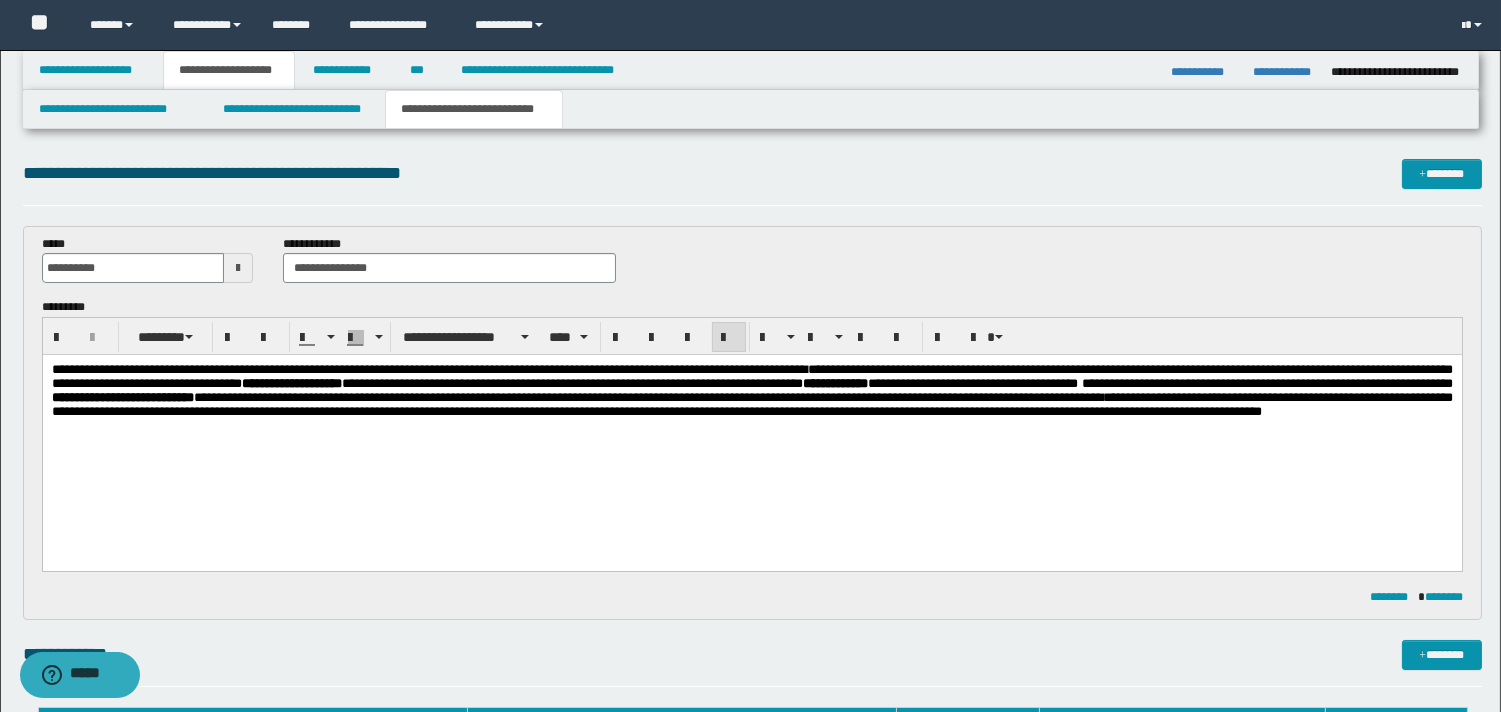 click on "**********" at bounding box center [751, 390] 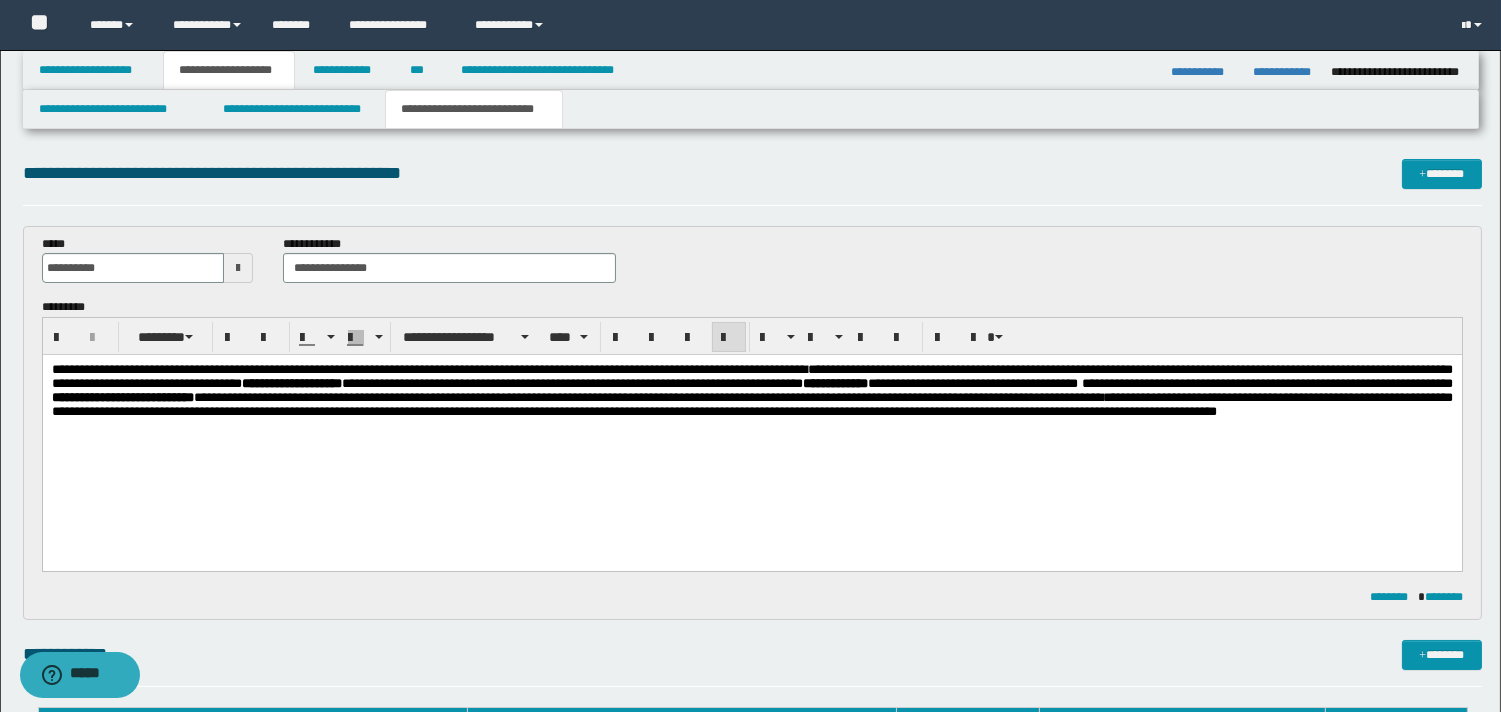 drag, startPoint x: 119, startPoint y: 439, endPoint x: 159, endPoint y: 490, distance: 64.815125 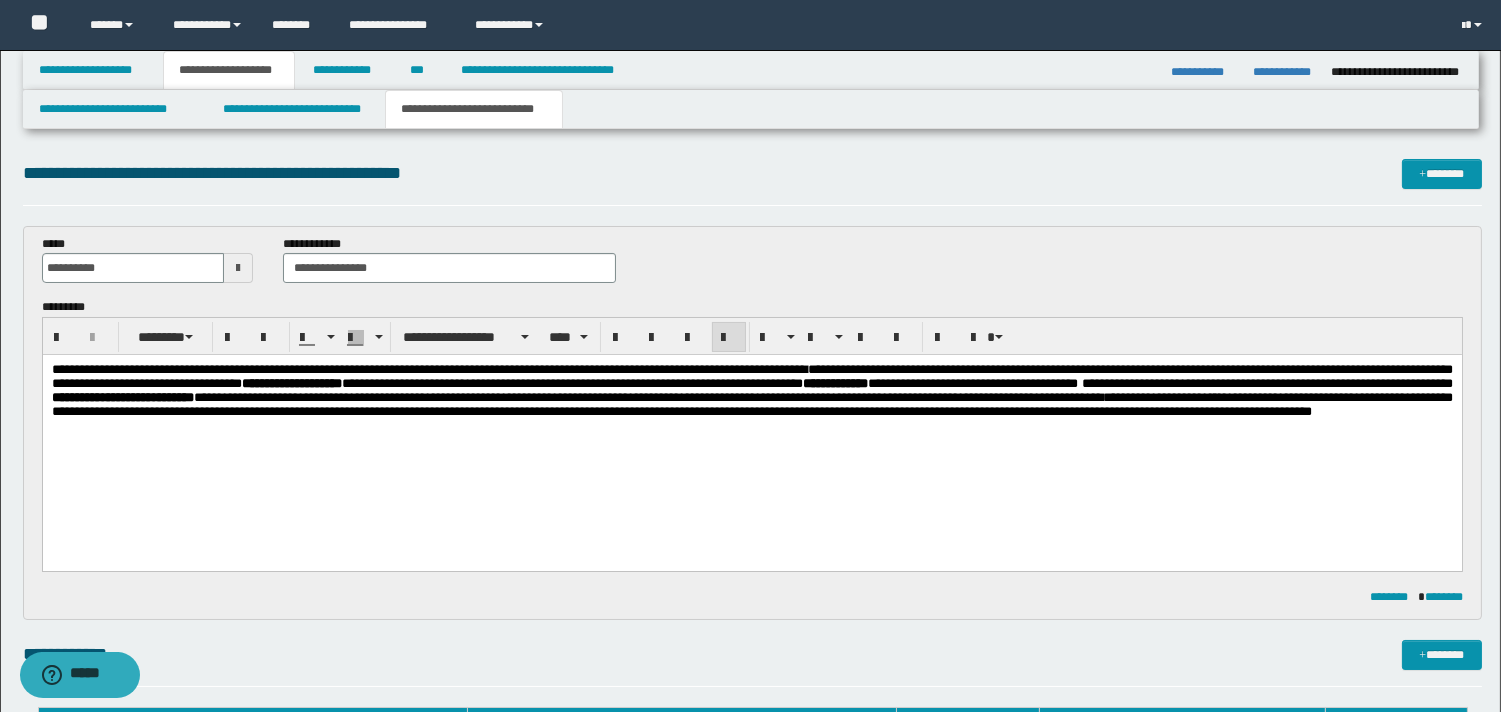 click on "**********" at bounding box center [751, 390] 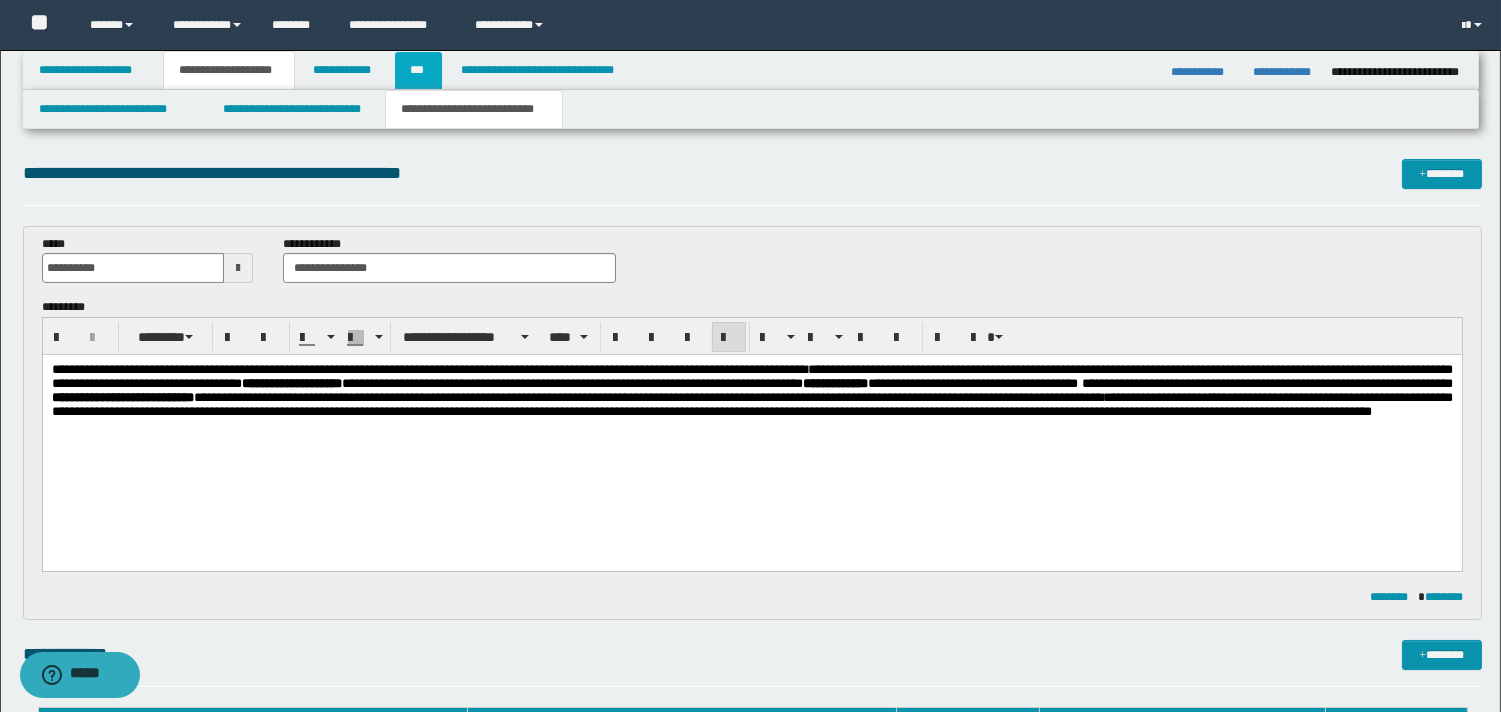 click on "***" at bounding box center (418, 70) 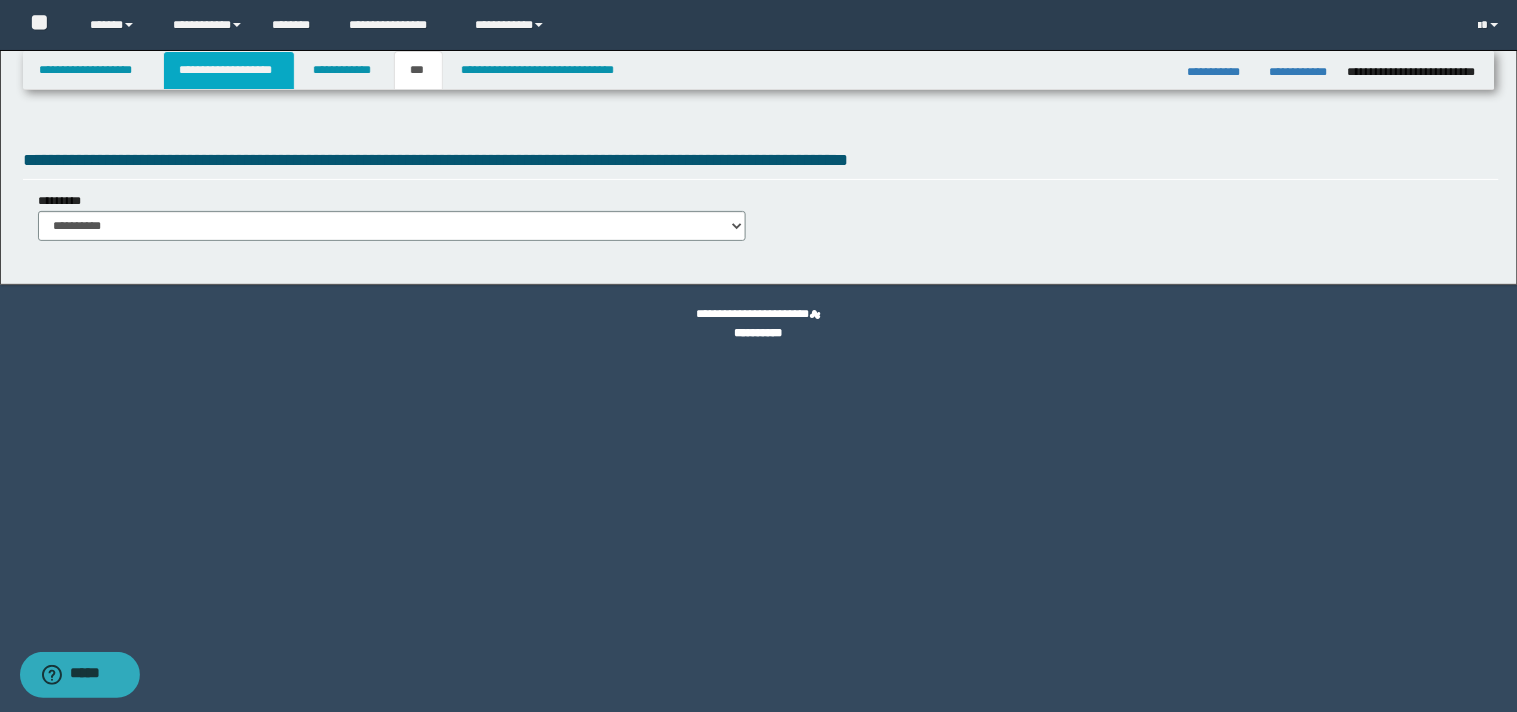 click on "**********" at bounding box center [229, 70] 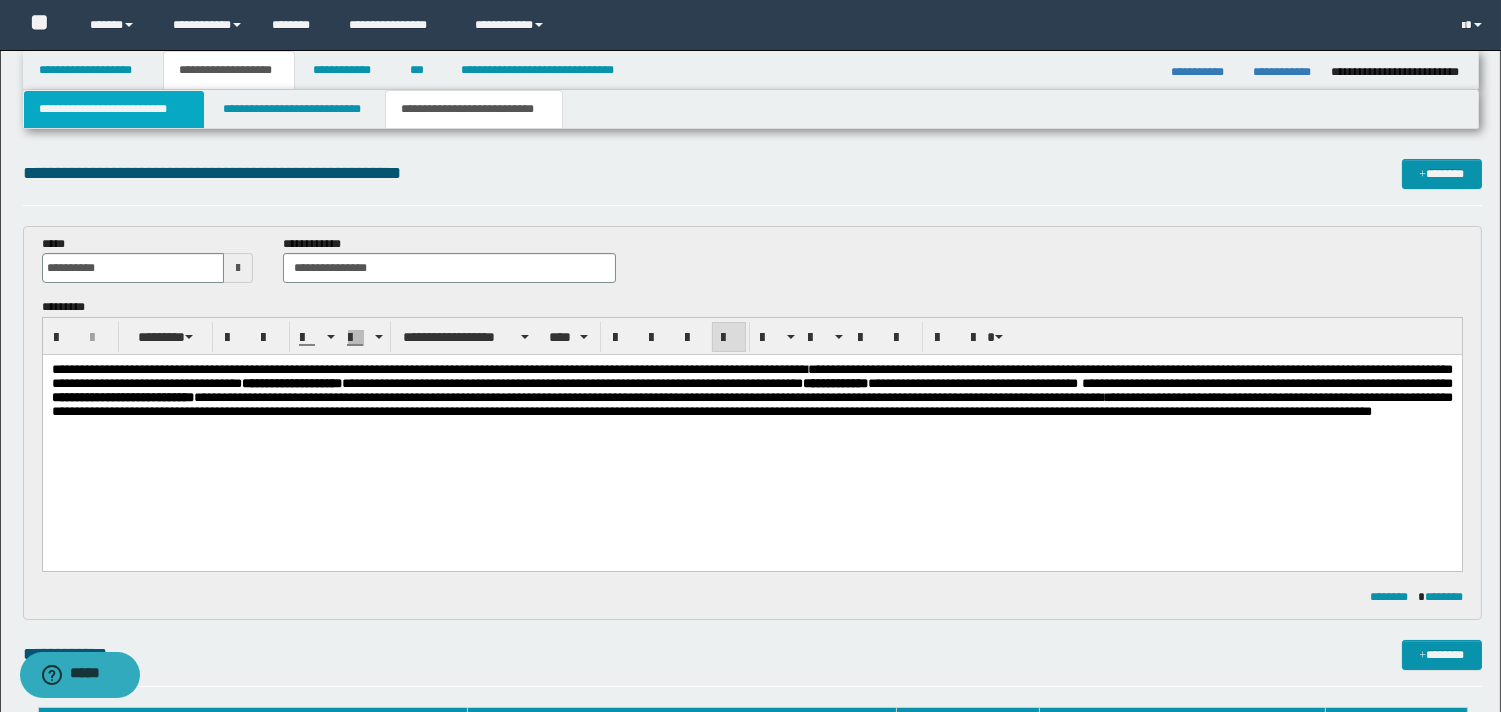 click on "**********" at bounding box center [114, 109] 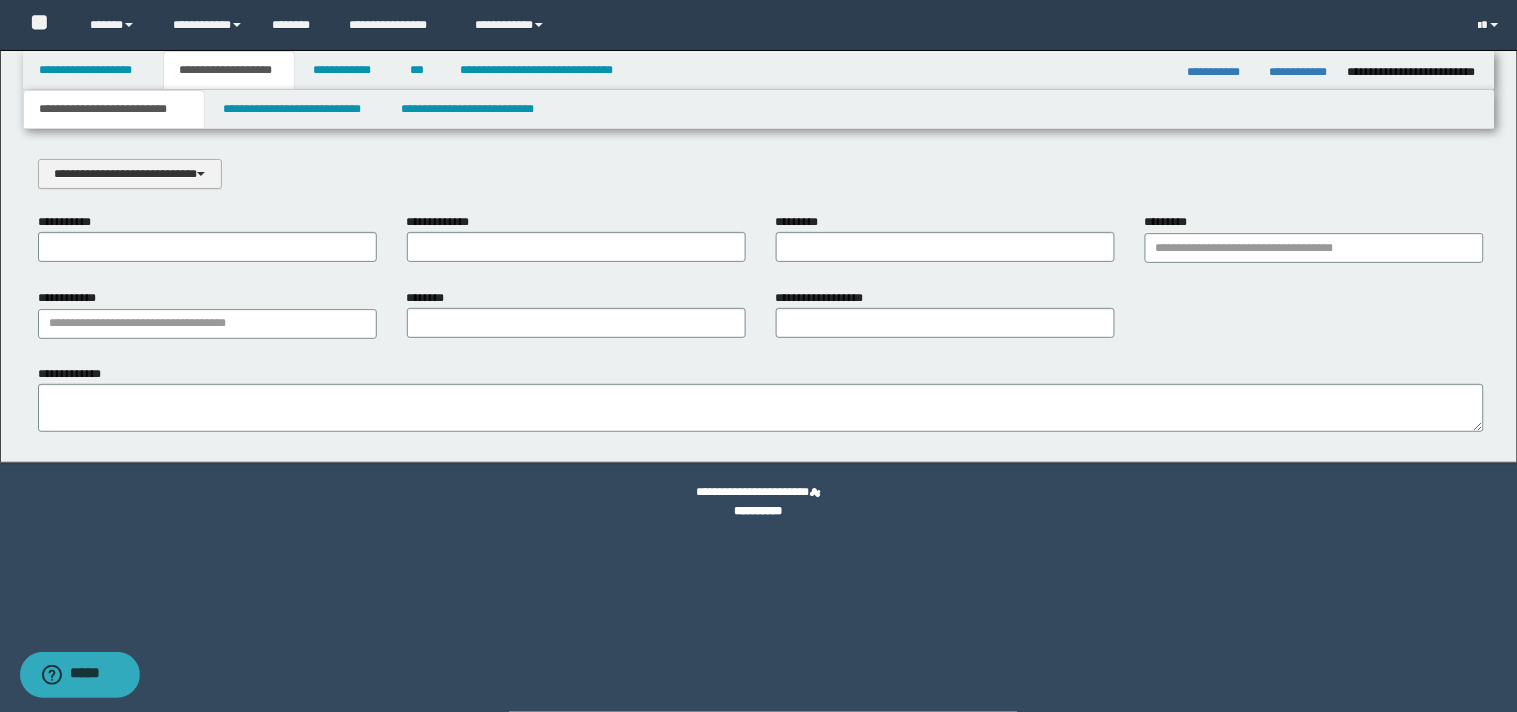 click on "**********" at bounding box center (130, 174) 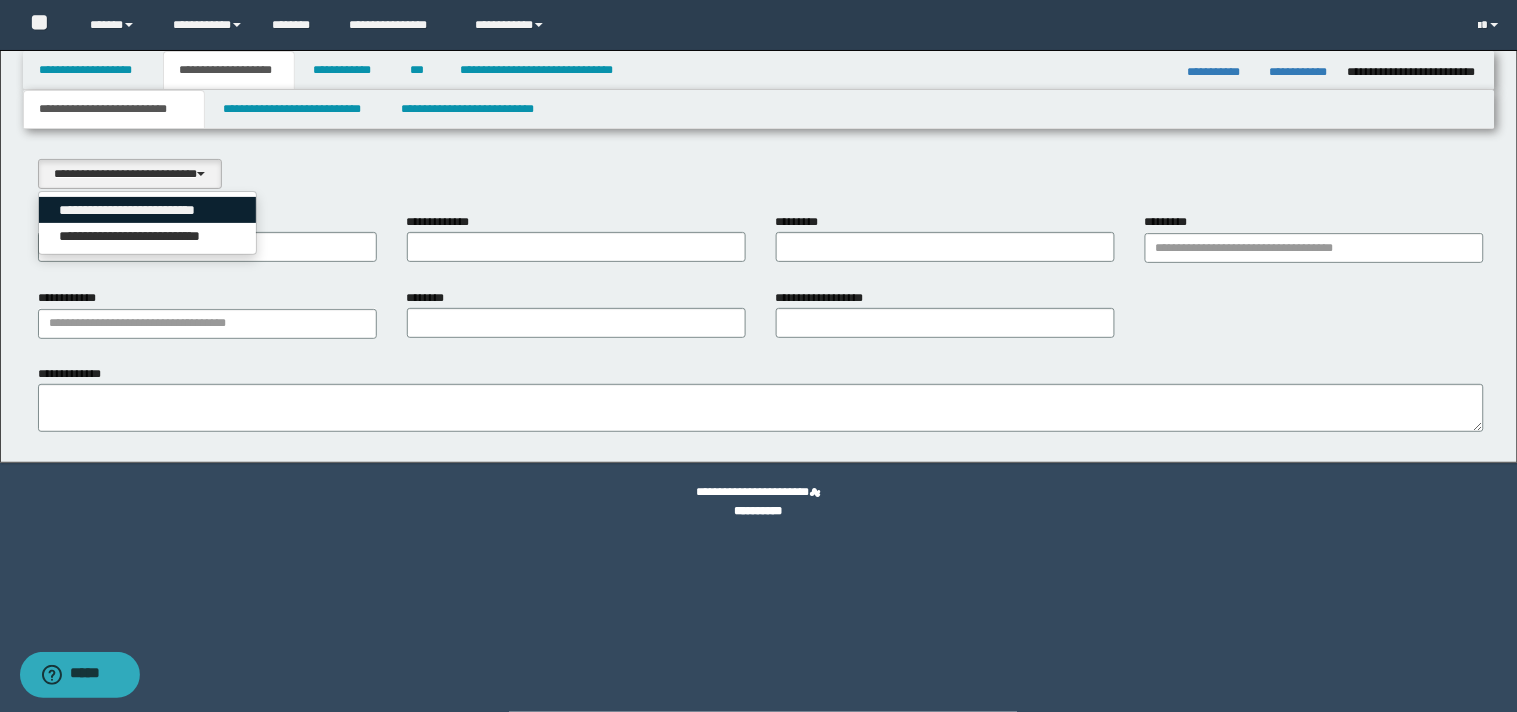 click on "**********" at bounding box center [148, 210] 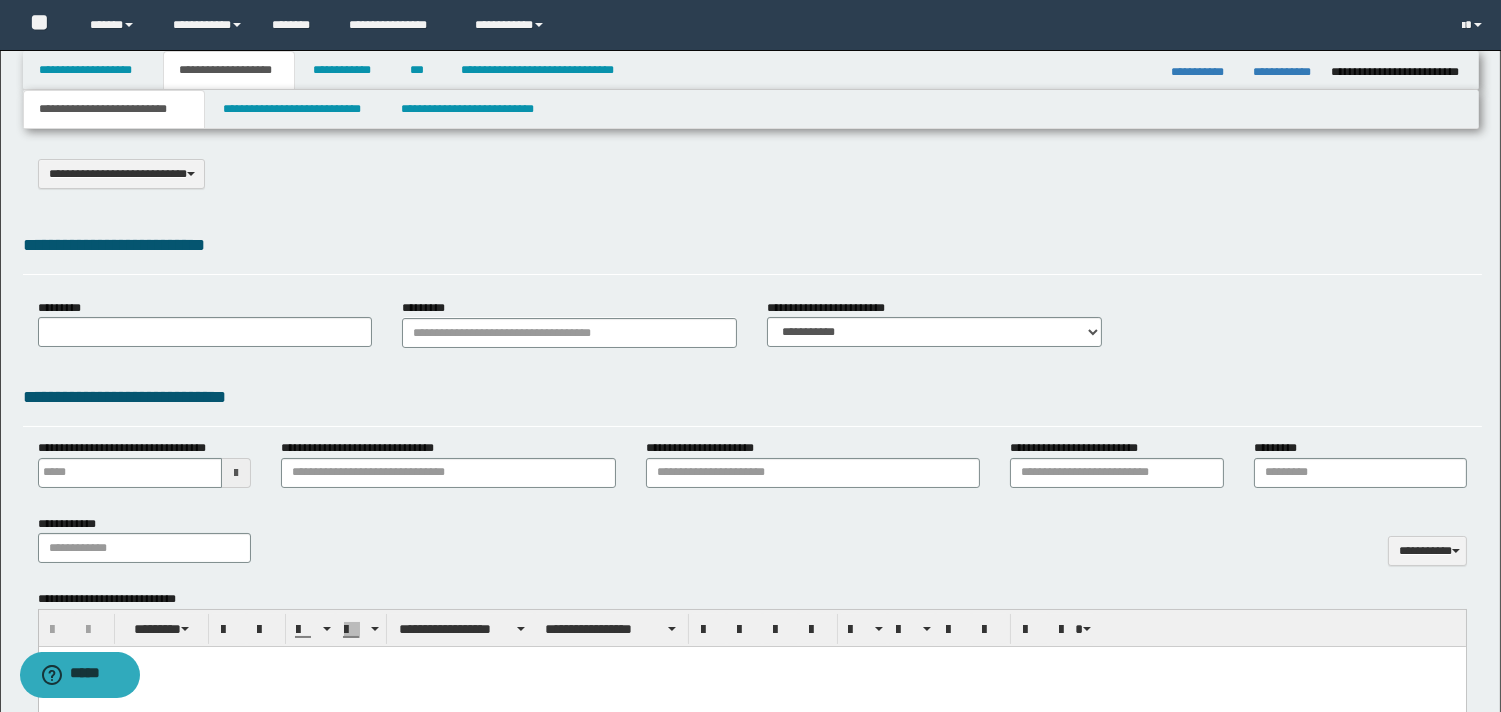 select on "*" 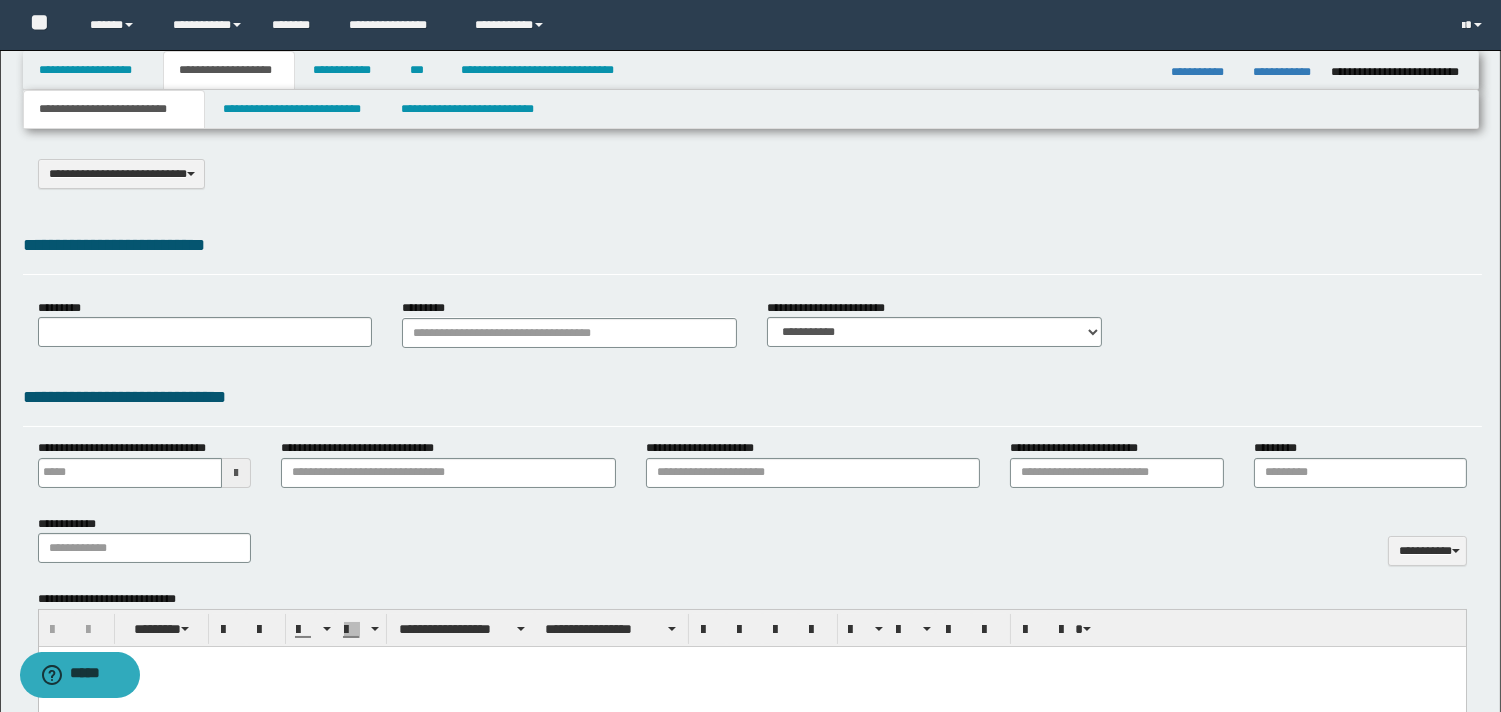 type 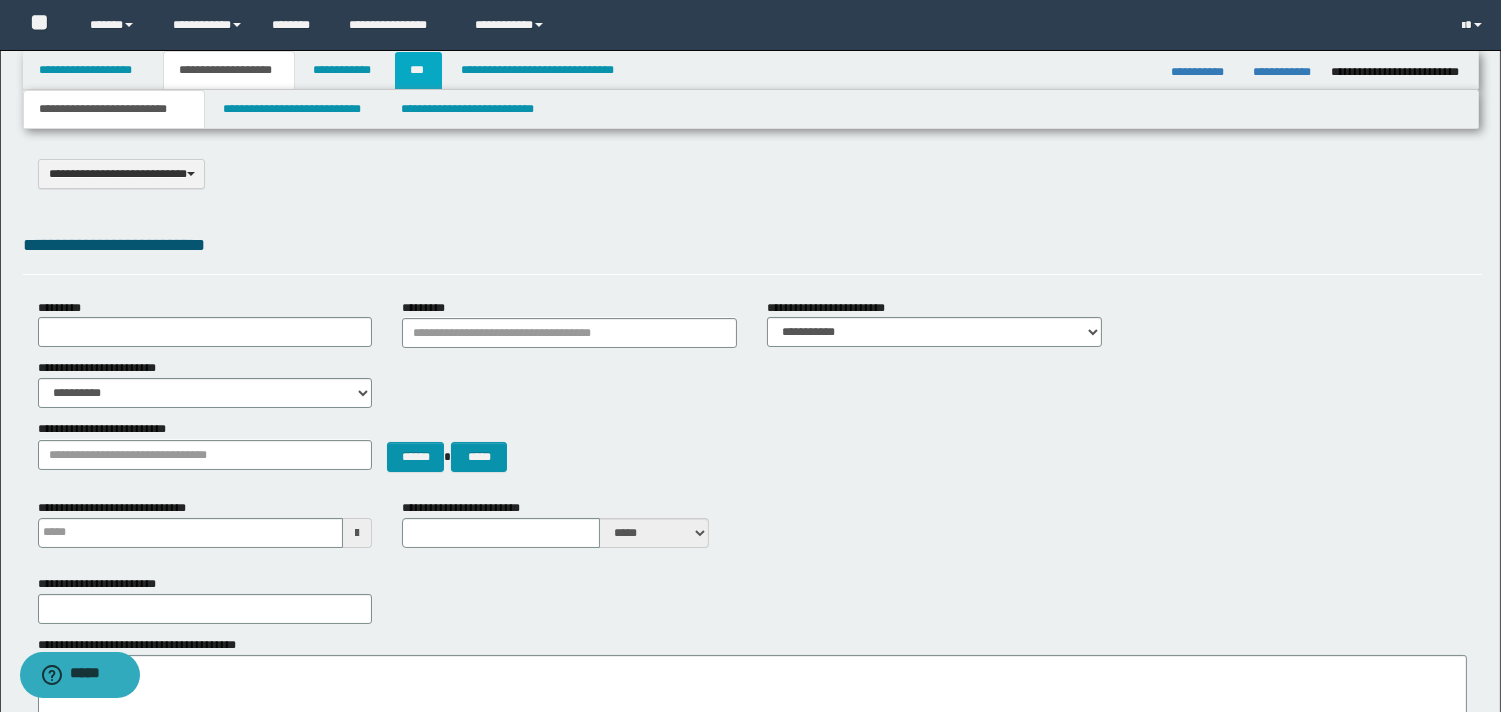 click on "***" at bounding box center [418, 70] 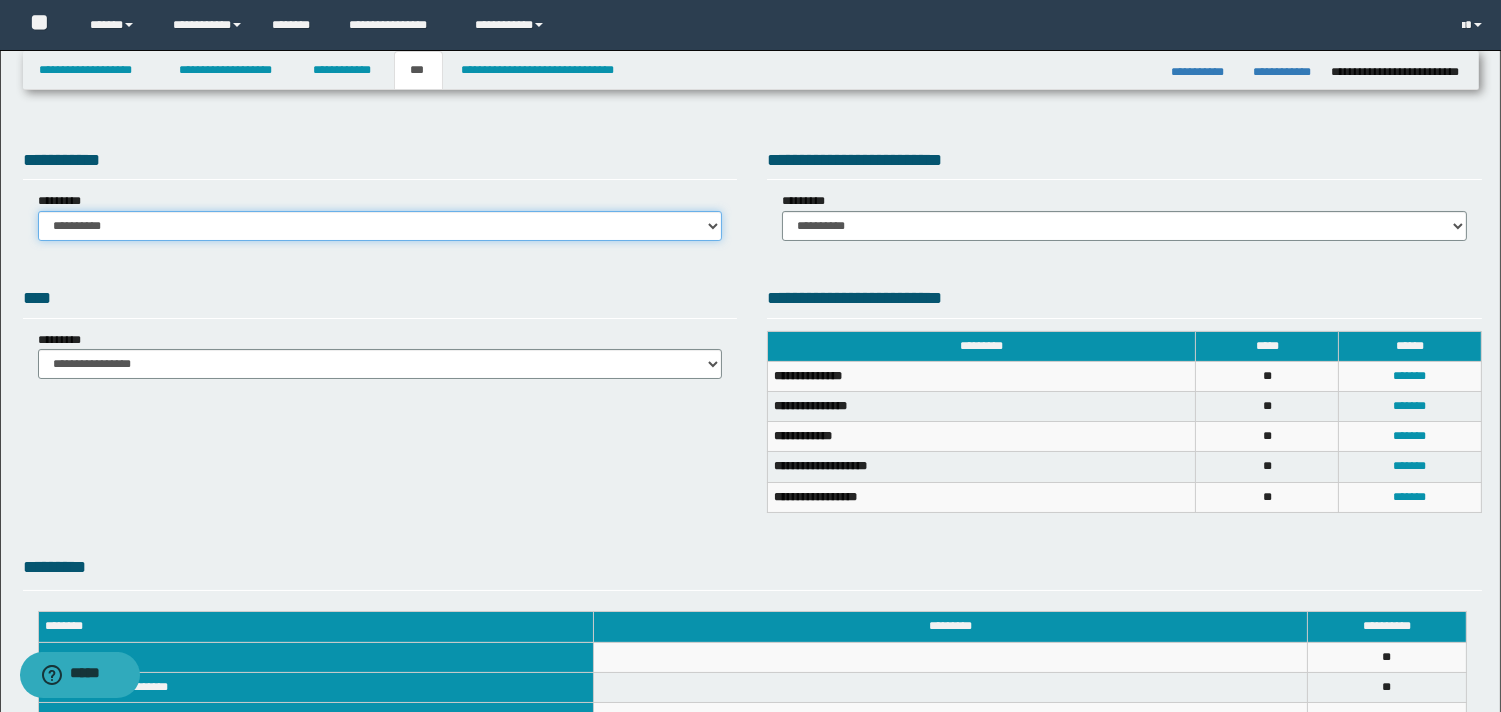 click on "**********" at bounding box center [380, 226] 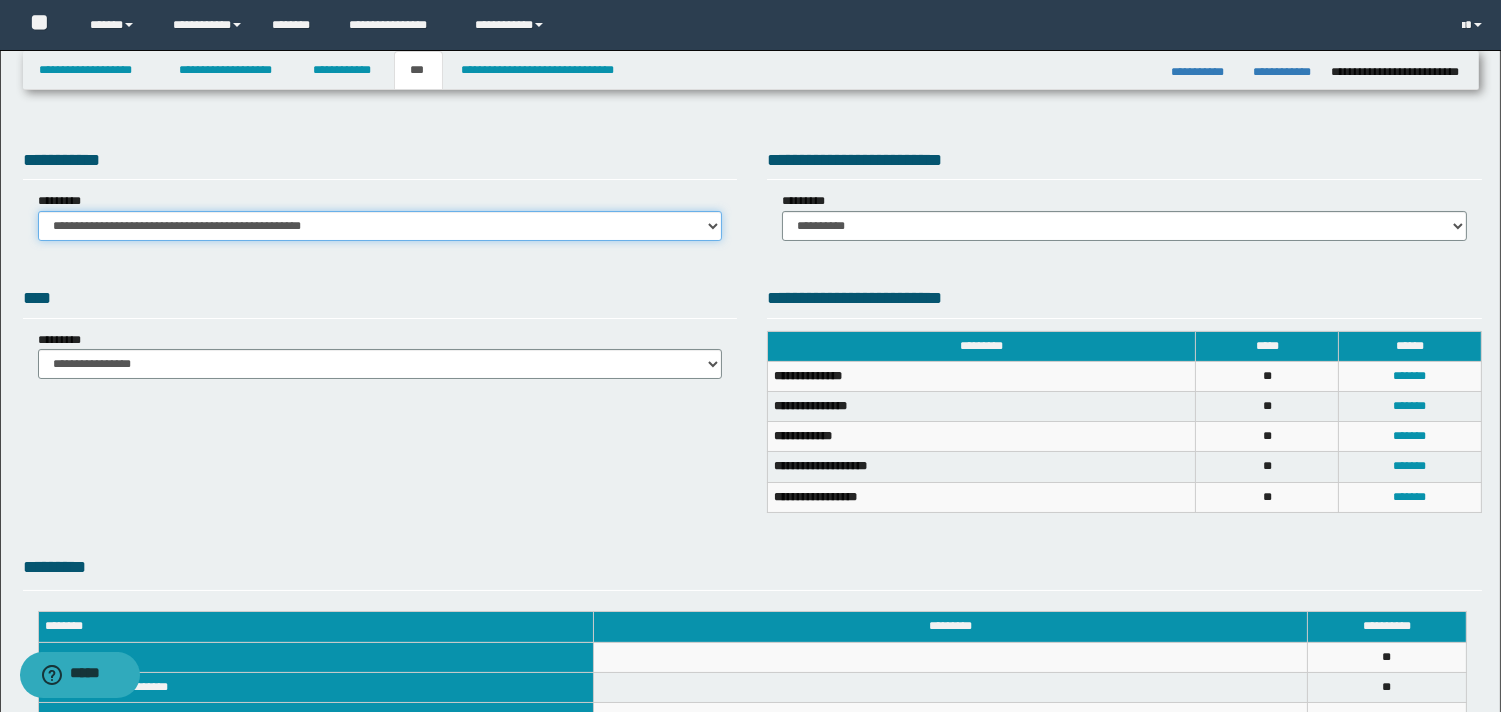click on "**********" at bounding box center (380, 226) 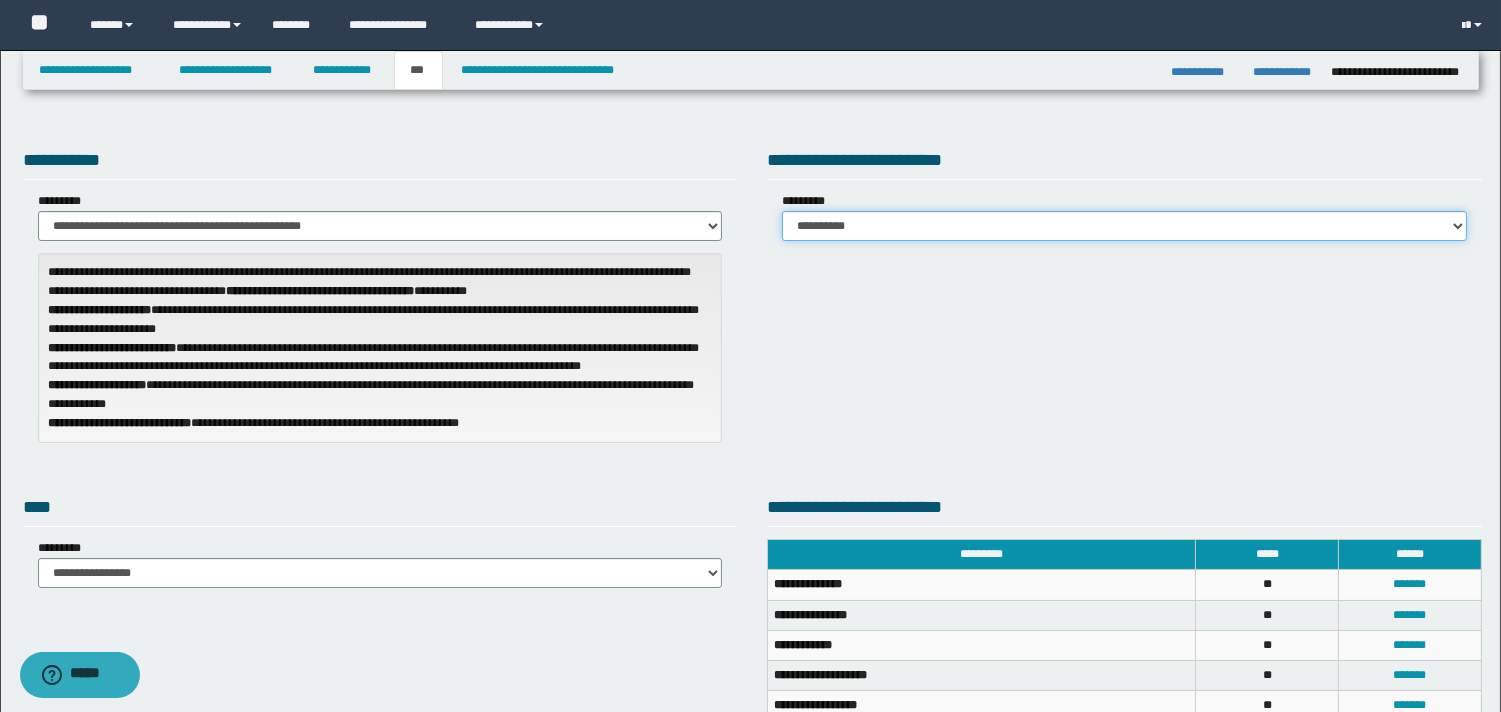 drag, startPoint x: 1457, startPoint y: 221, endPoint x: 1430, endPoint y: 220, distance: 27.018513 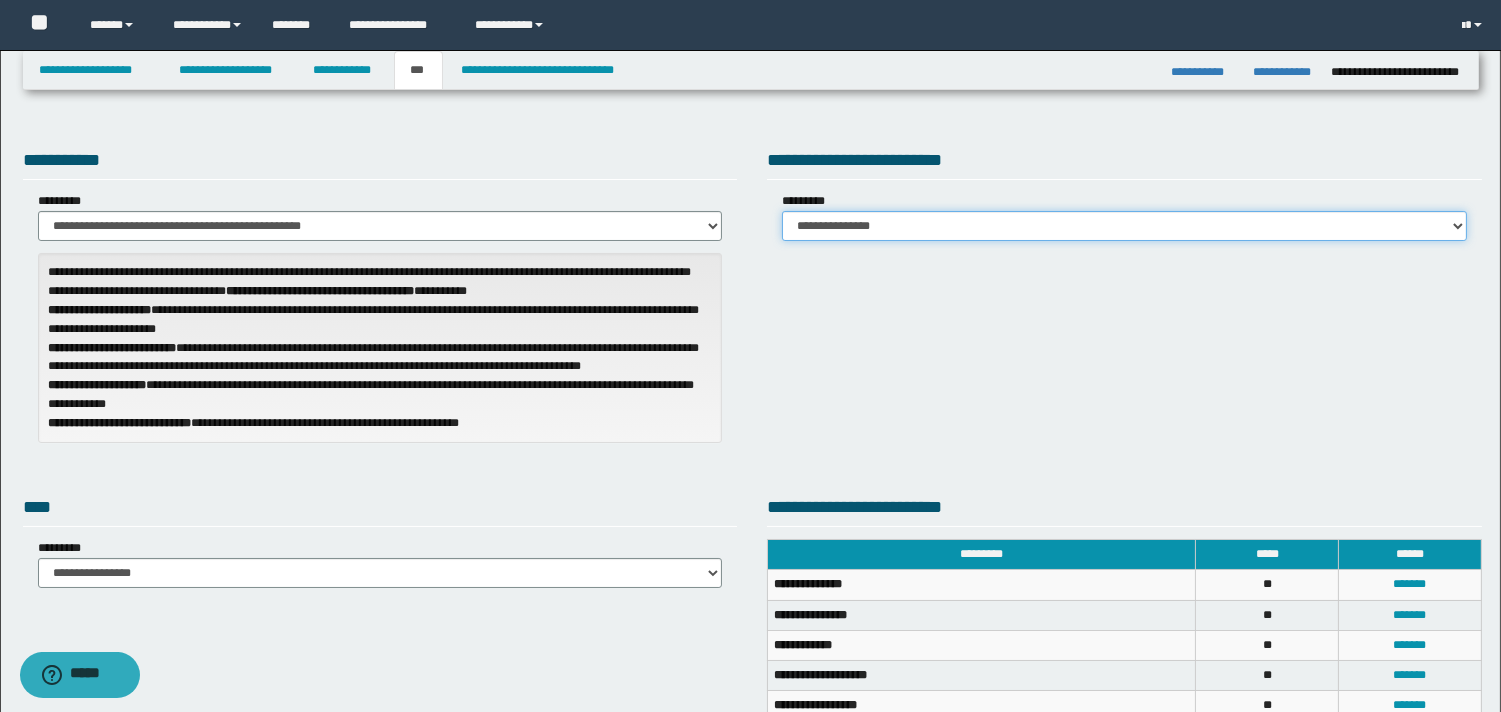 click on "**********" at bounding box center [1124, 226] 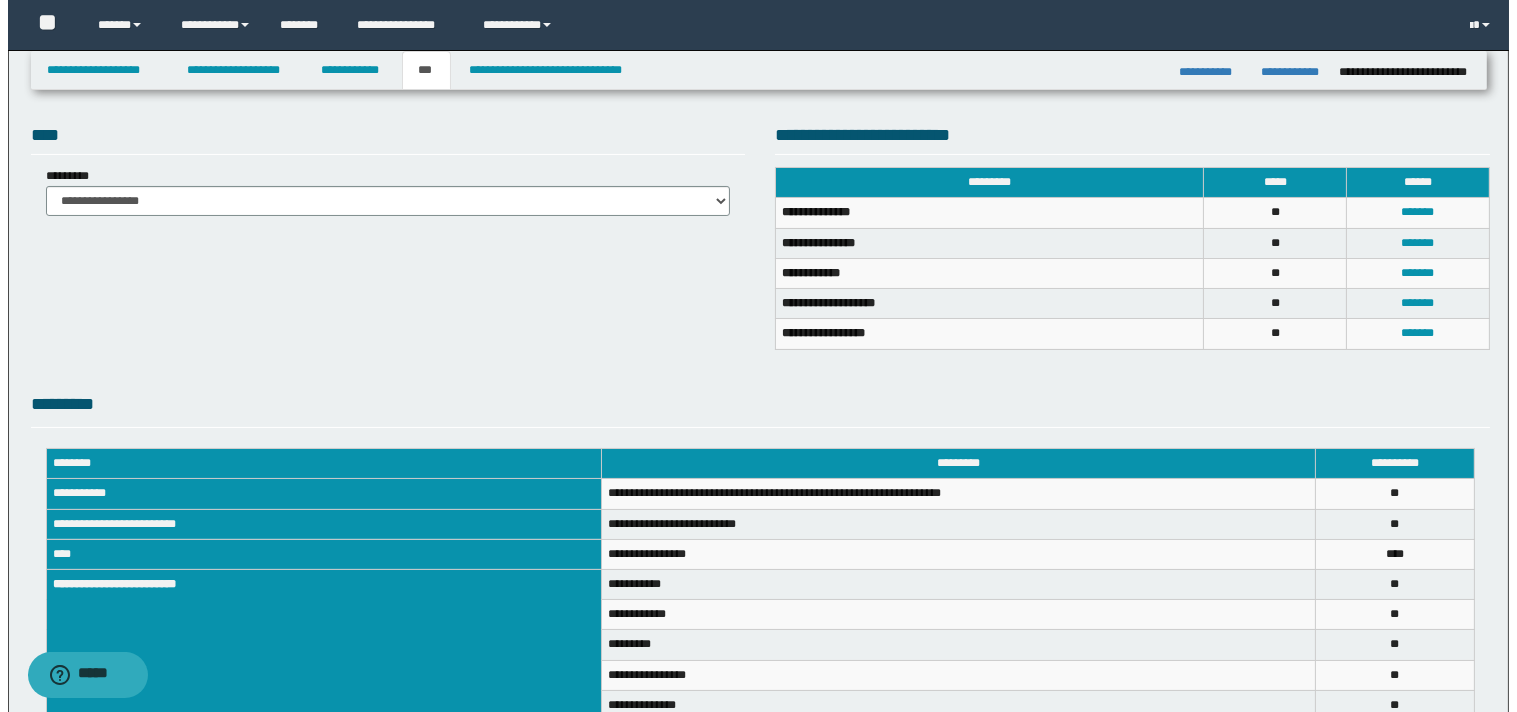 scroll, scrollTop: 378, scrollLeft: 0, axis: vertical 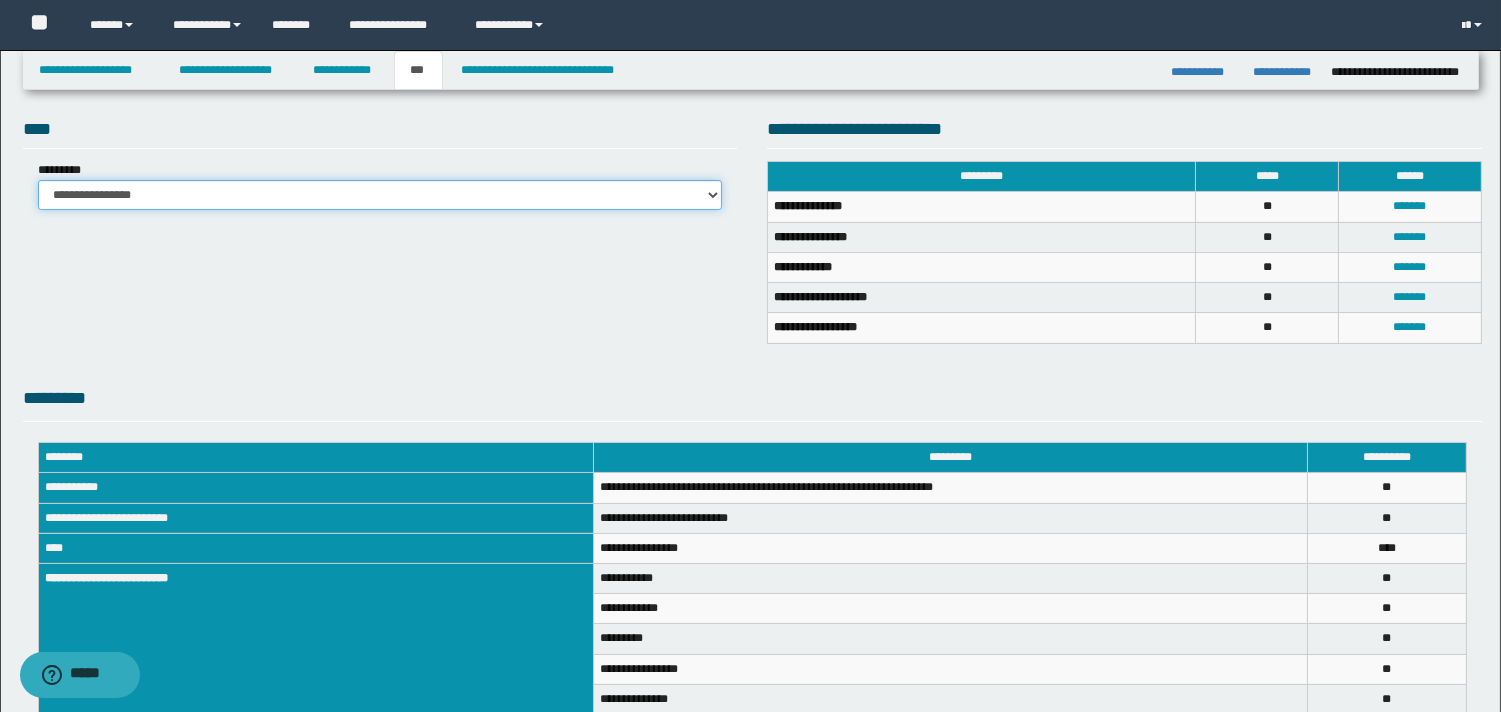drag, startPoint x: 708, startPoint y: 194, endPoint x: 673, endPoint y: 205, distance: 36.687874 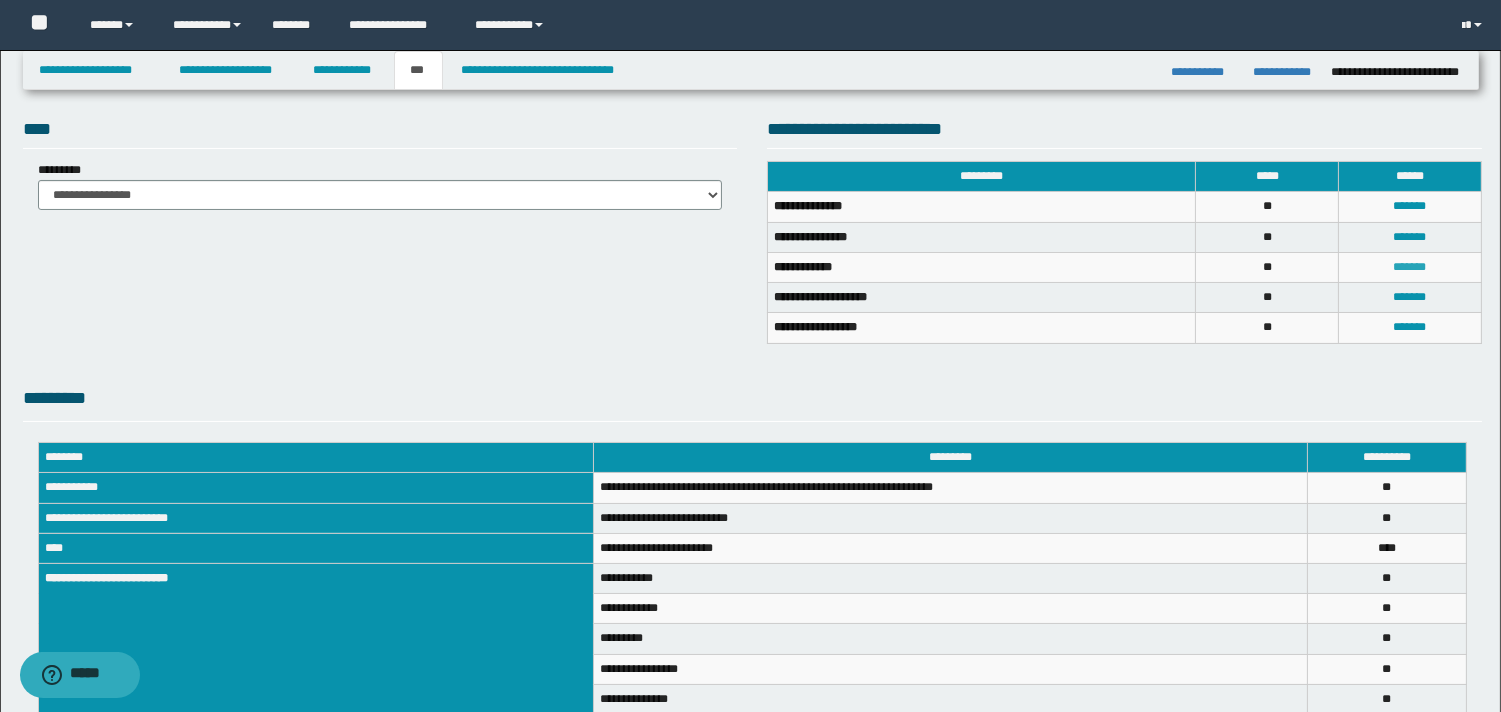 click on "*******" at bounding box center [1410, 267] 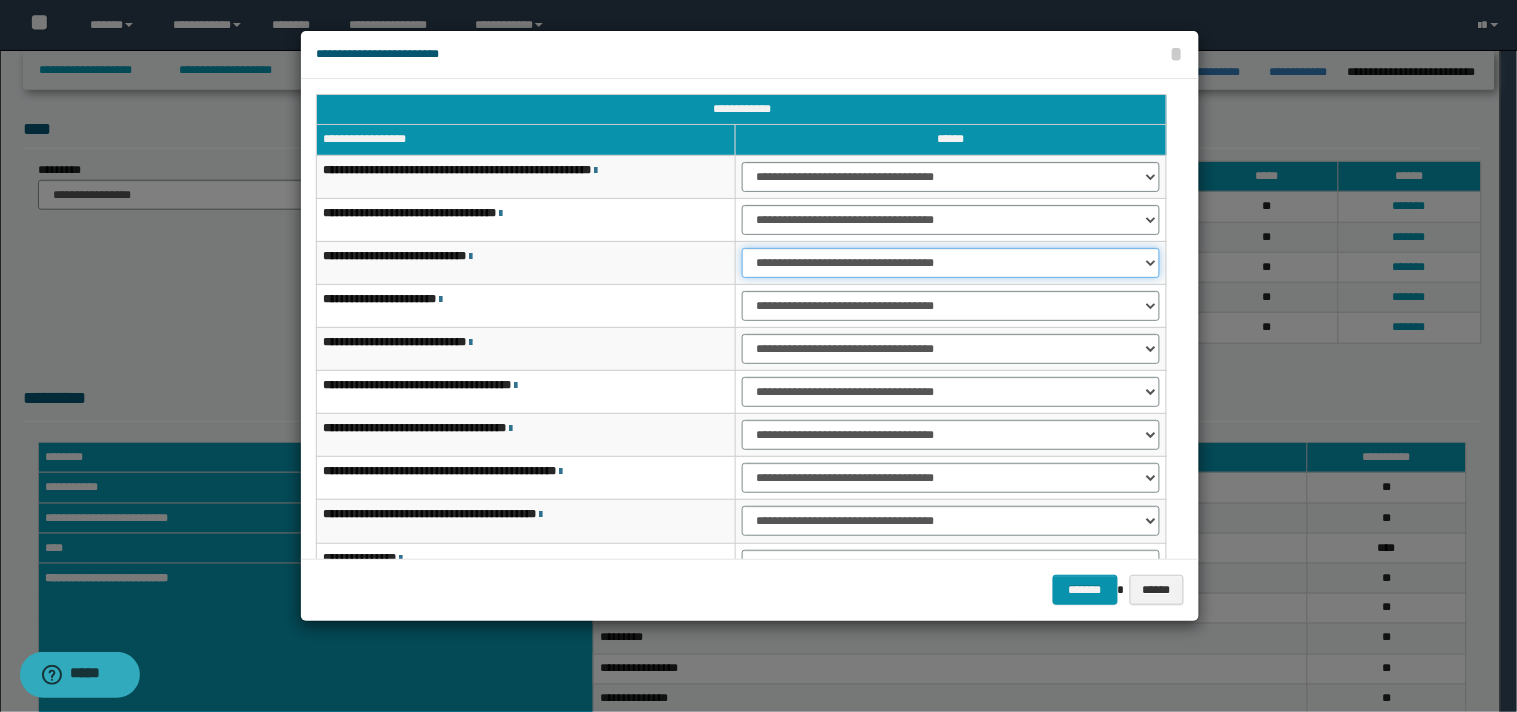 drag, startPoint x: 1146, startPoint y: 261, endPoint x: 1110, endPoint y: 274, distance: 38.27532 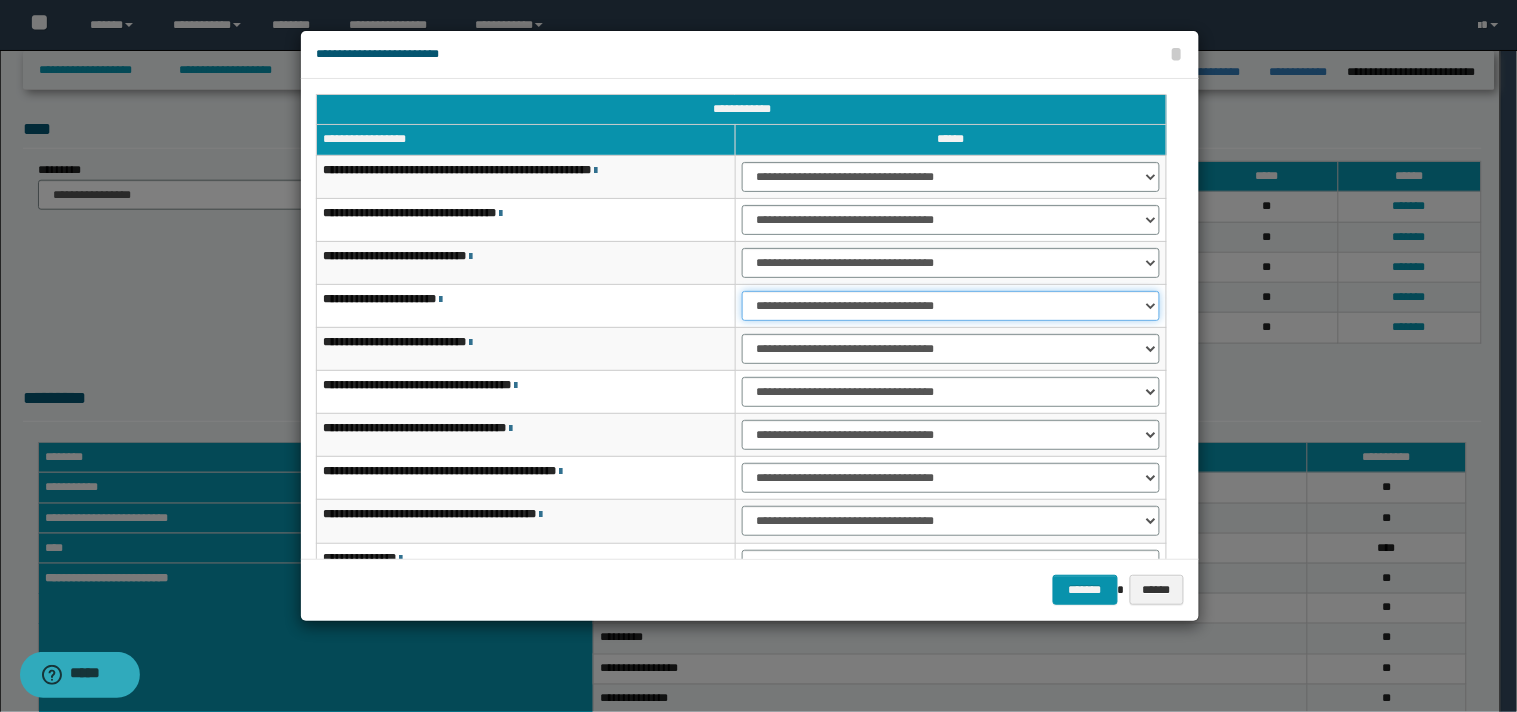 drag, startPoint x: 1150, startPoint y: 305, endPoint x: 1133, endPoint y: 317, distance: 20.808653 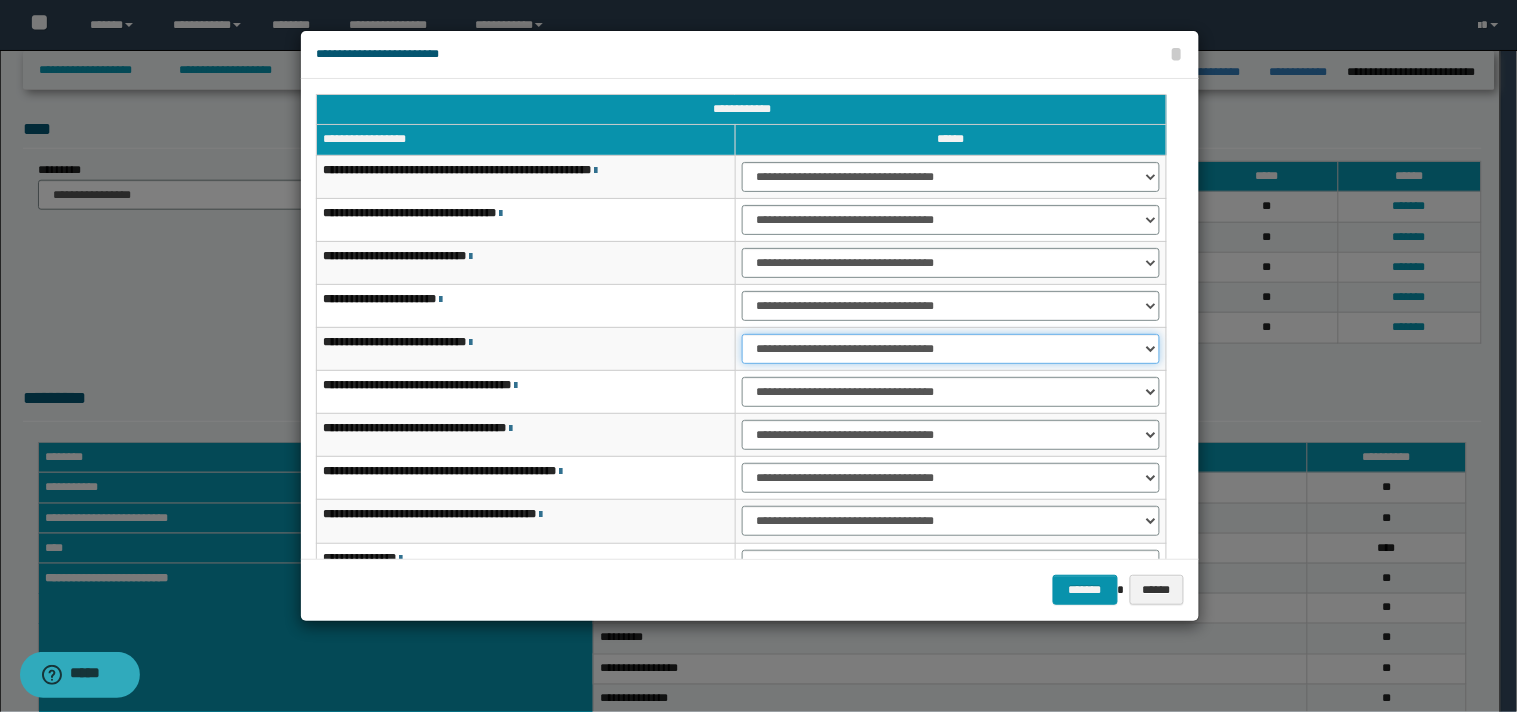 click on "**********" at bounding box center (951, 349) 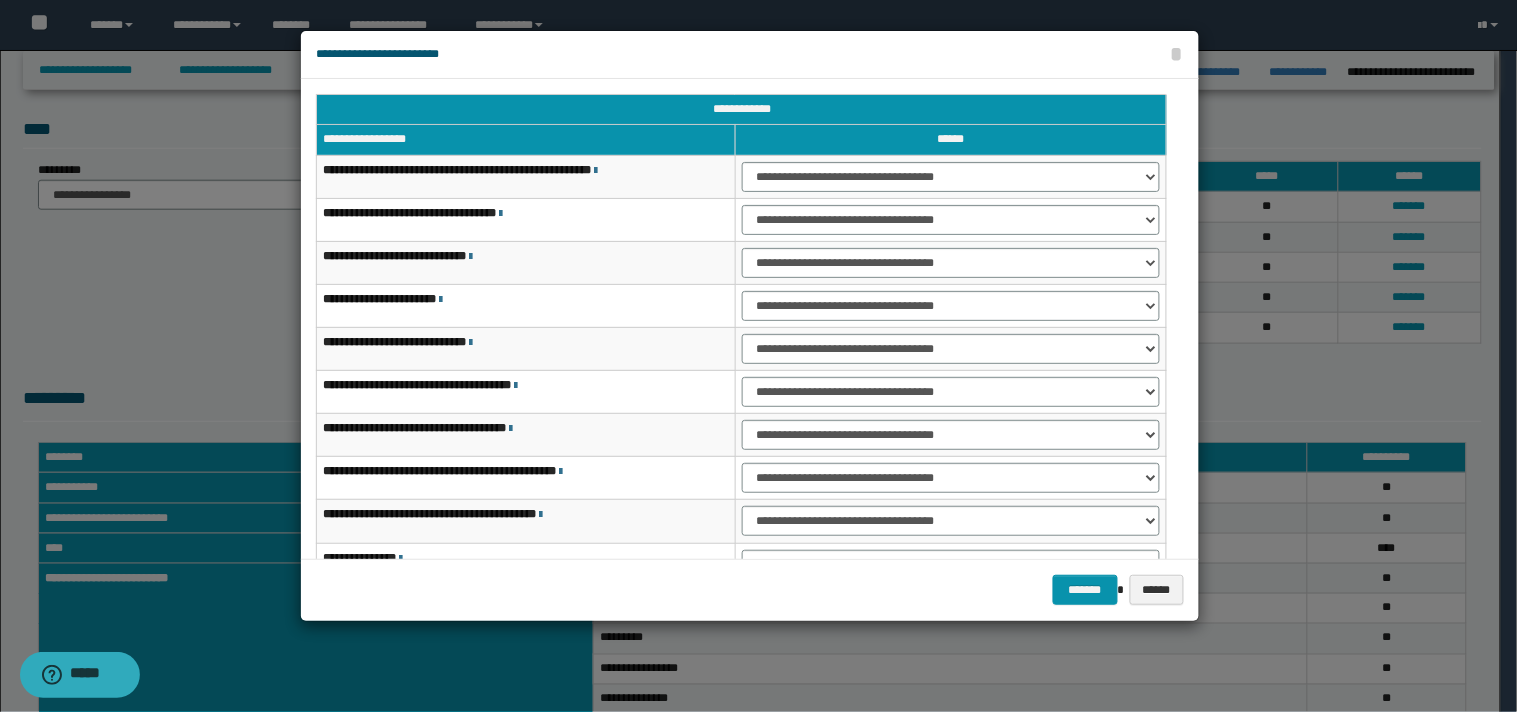 scroll, scrollTop: 123, scrollLeft: 0, axis: vertical 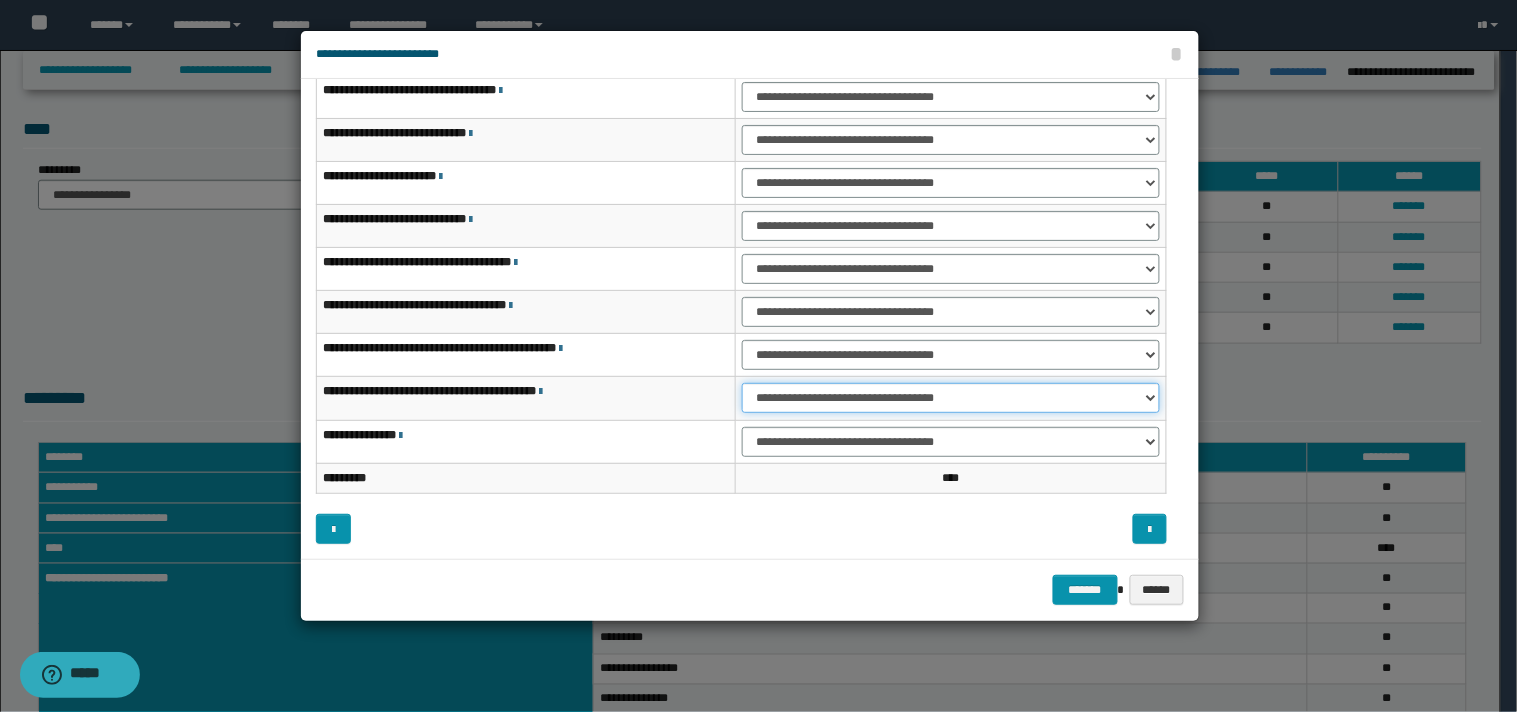 drag, startPoint x: 1147, startPoint y: 400, endPoint x: 1103, endPoint y: 411, distance: 45.35416 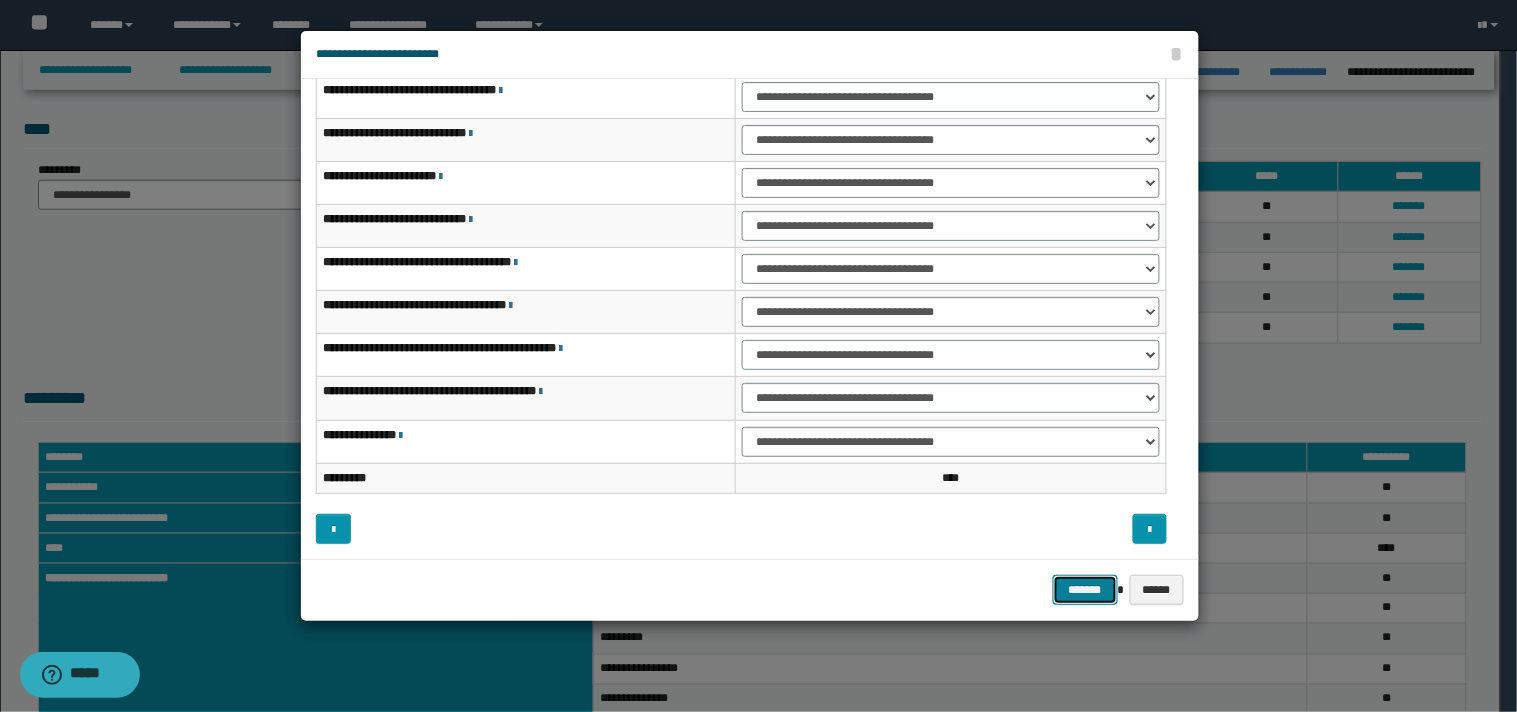 click on "*******" at bounding box center [1085, 590] 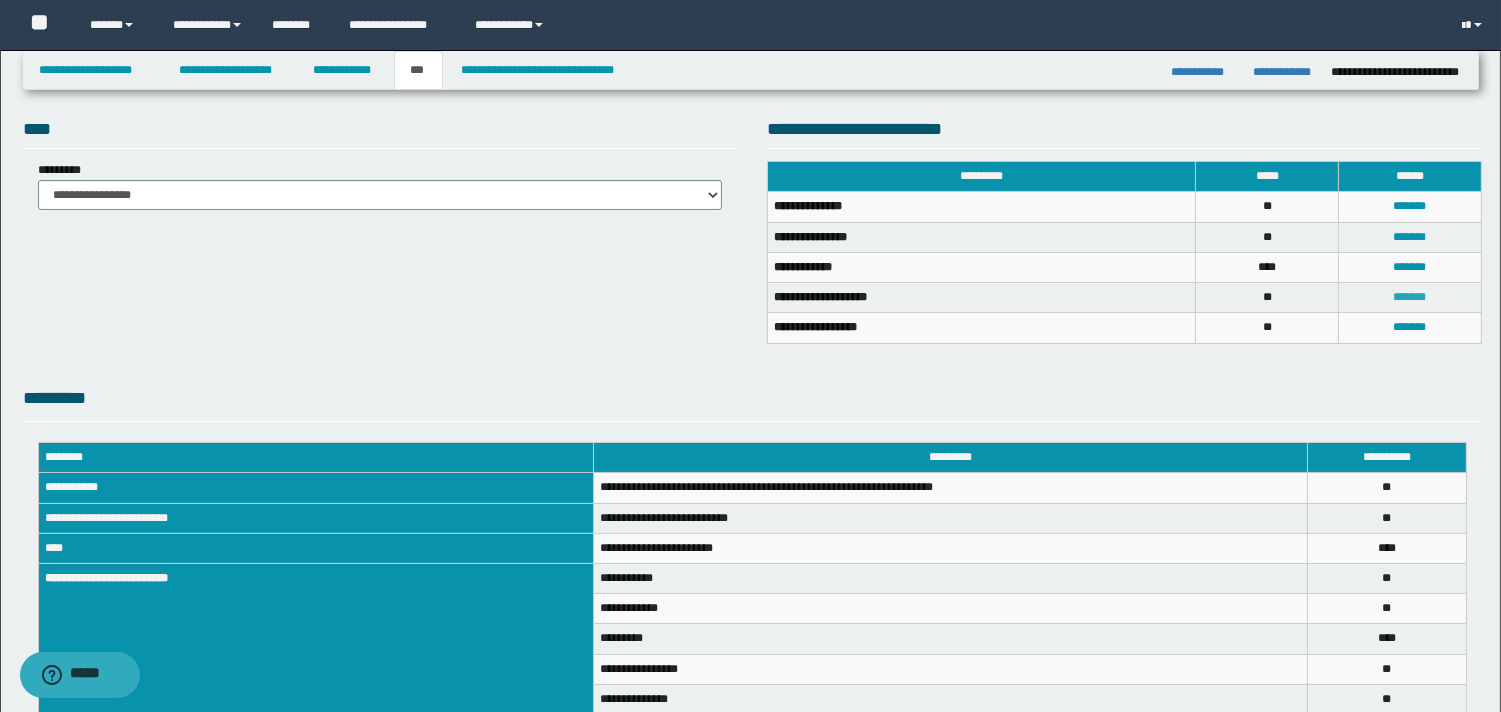 click on "*******" at bounding box center (1410, 297) 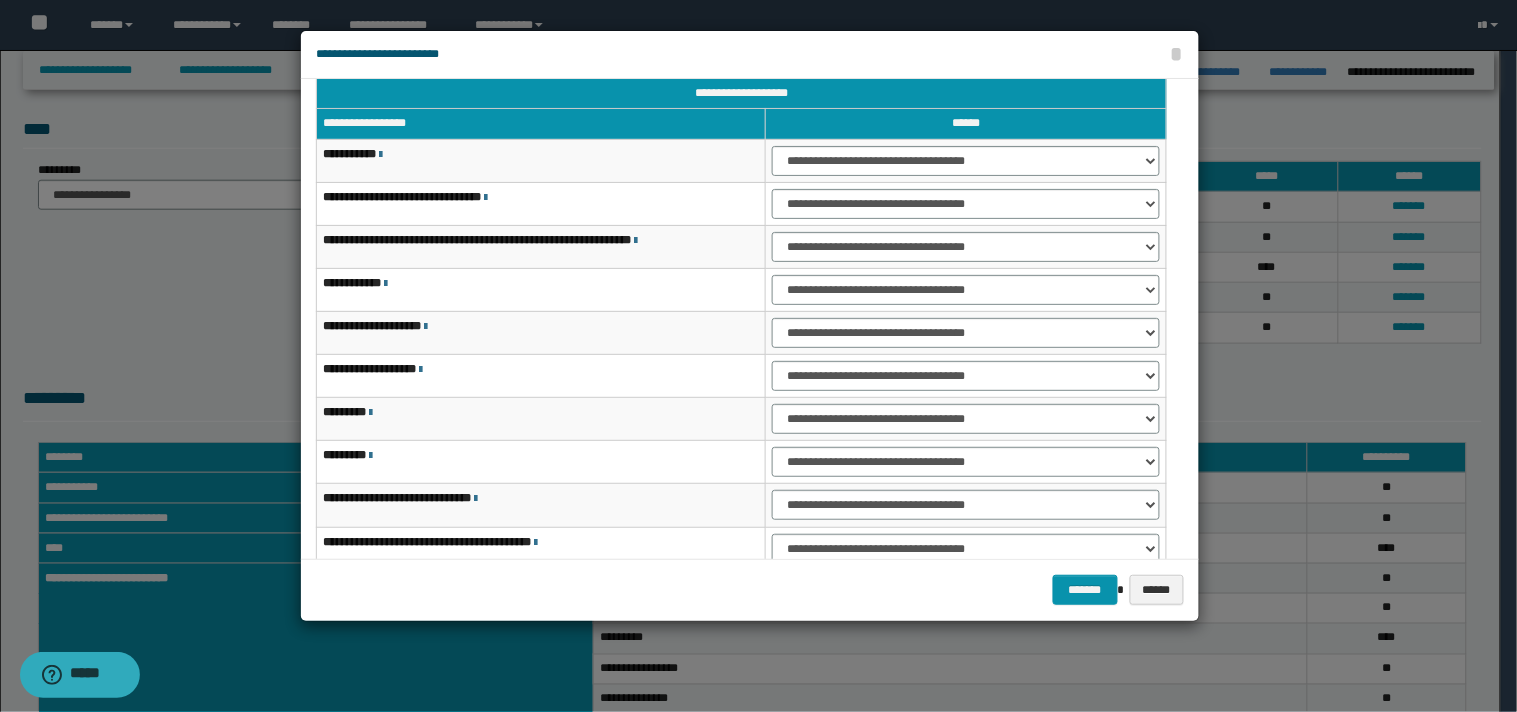 scroll, scrollTop: 0, scrollLeft: 0, axis: both 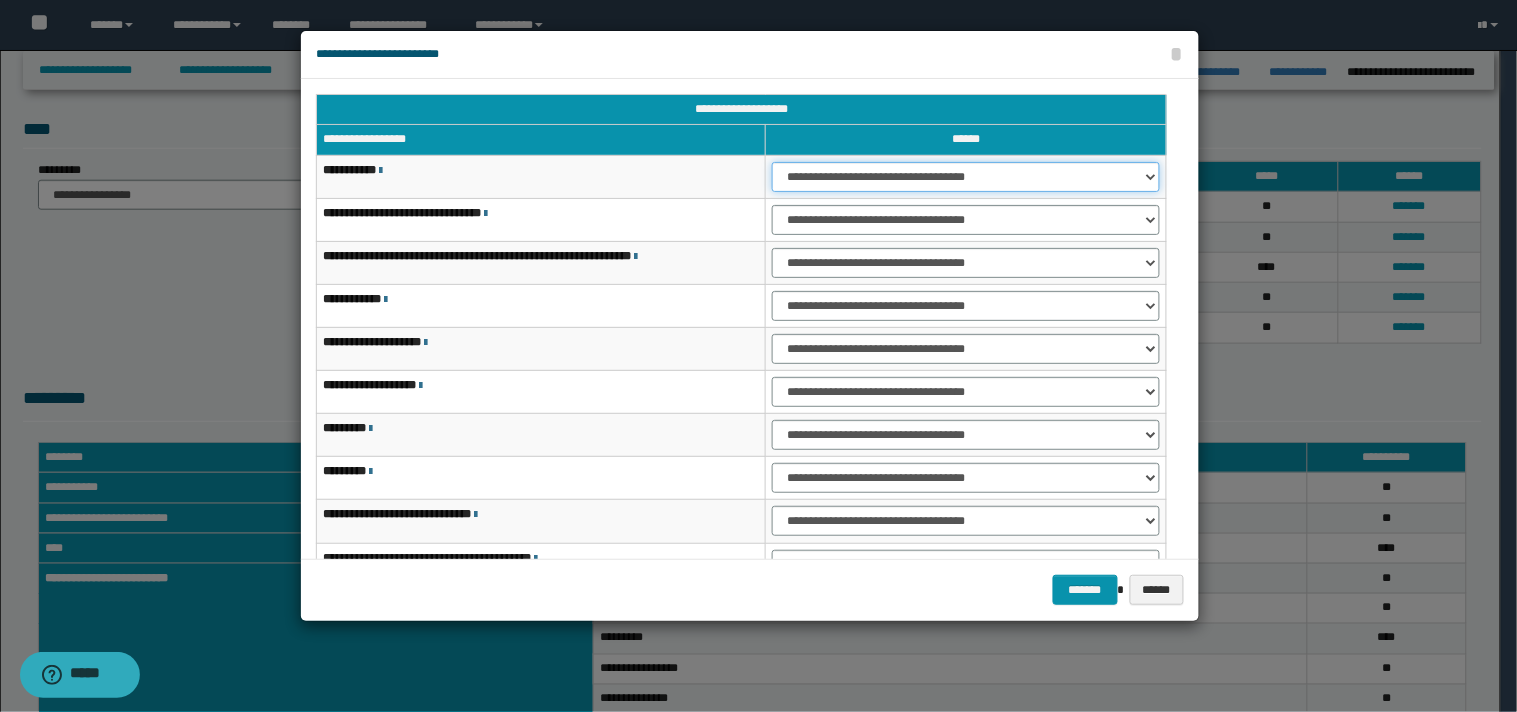 drag, startPoint x: 1150, startPoint y: 174, endPoint x: 1117, endPoint y: 190, distance: 36.67424 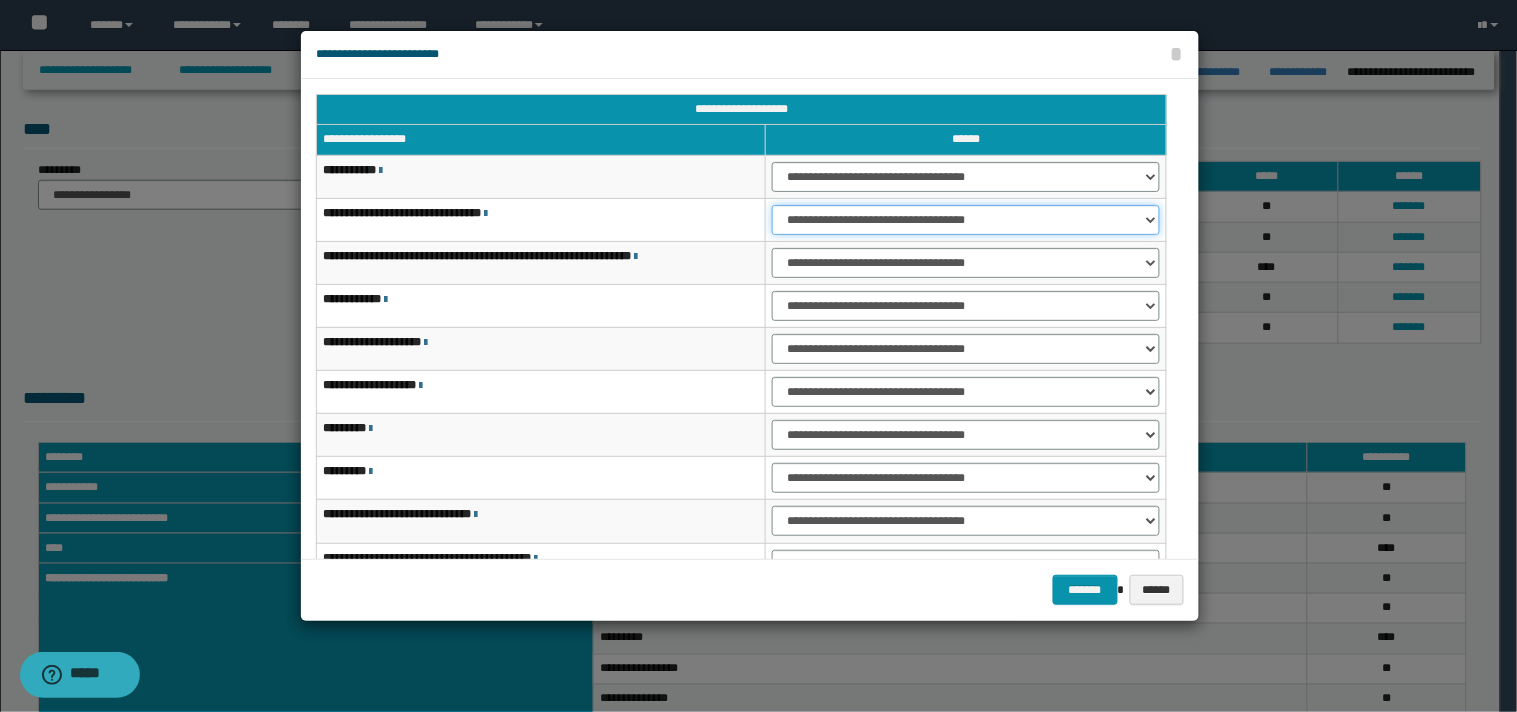 drag, startPoint x: 1148, startPoint y: 218, endPoint x: 1120, endPoint y: 233, distance: 31.764761 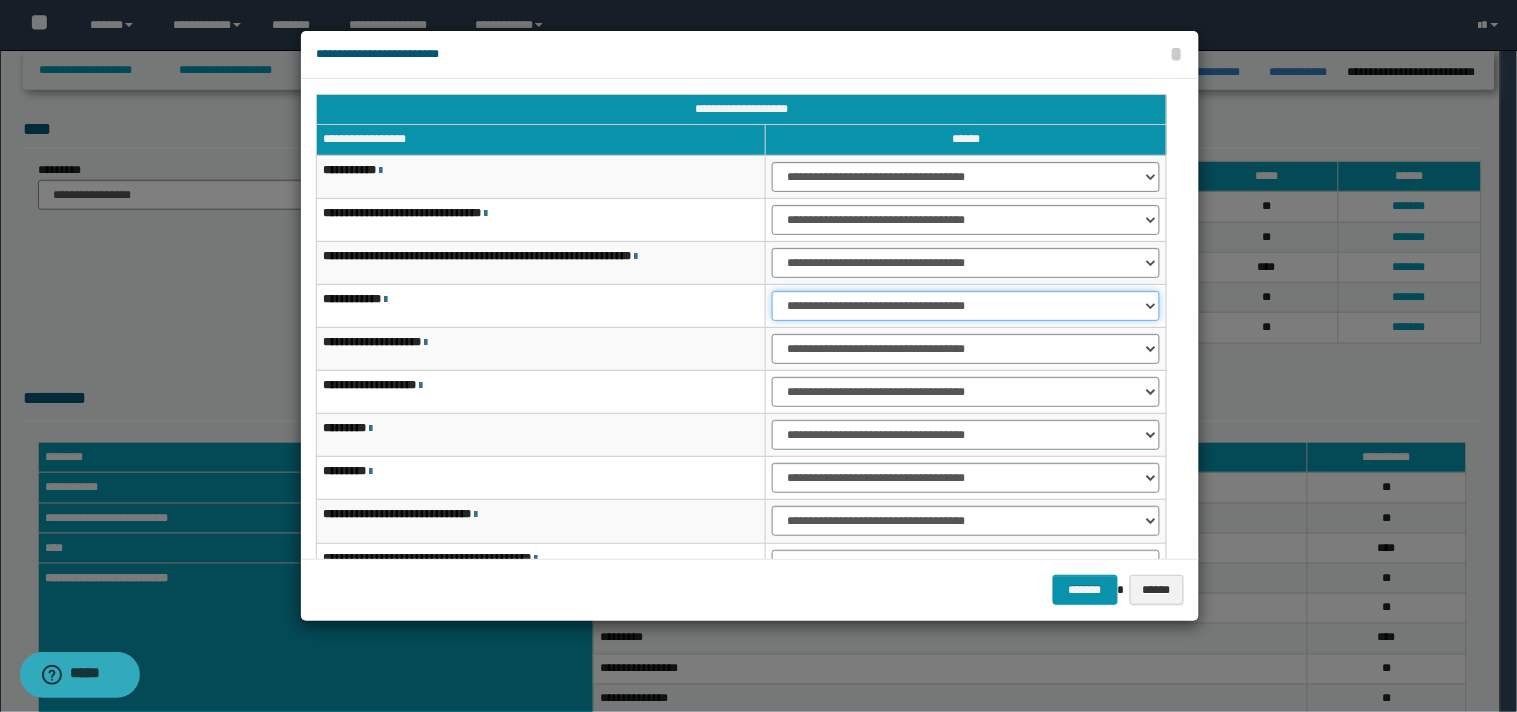 drag, startPoint x: 1148, startPoint y: 306, endPoint x: 1134, endPoint y: 312, distance: 15.231546 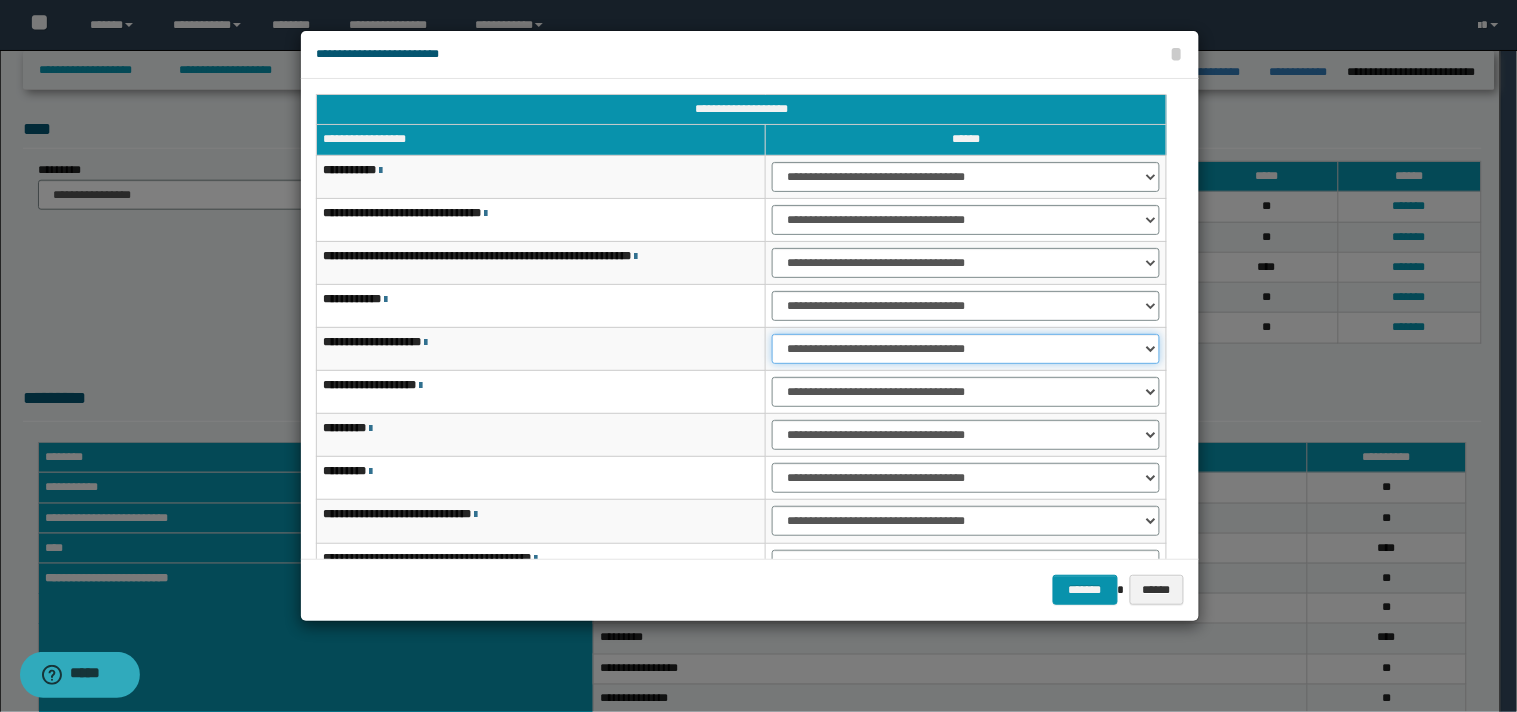 drag, startPoint x: 1150, startPoint y: 348, endPoint x: 1114, endPoint y: 363, distance: 39 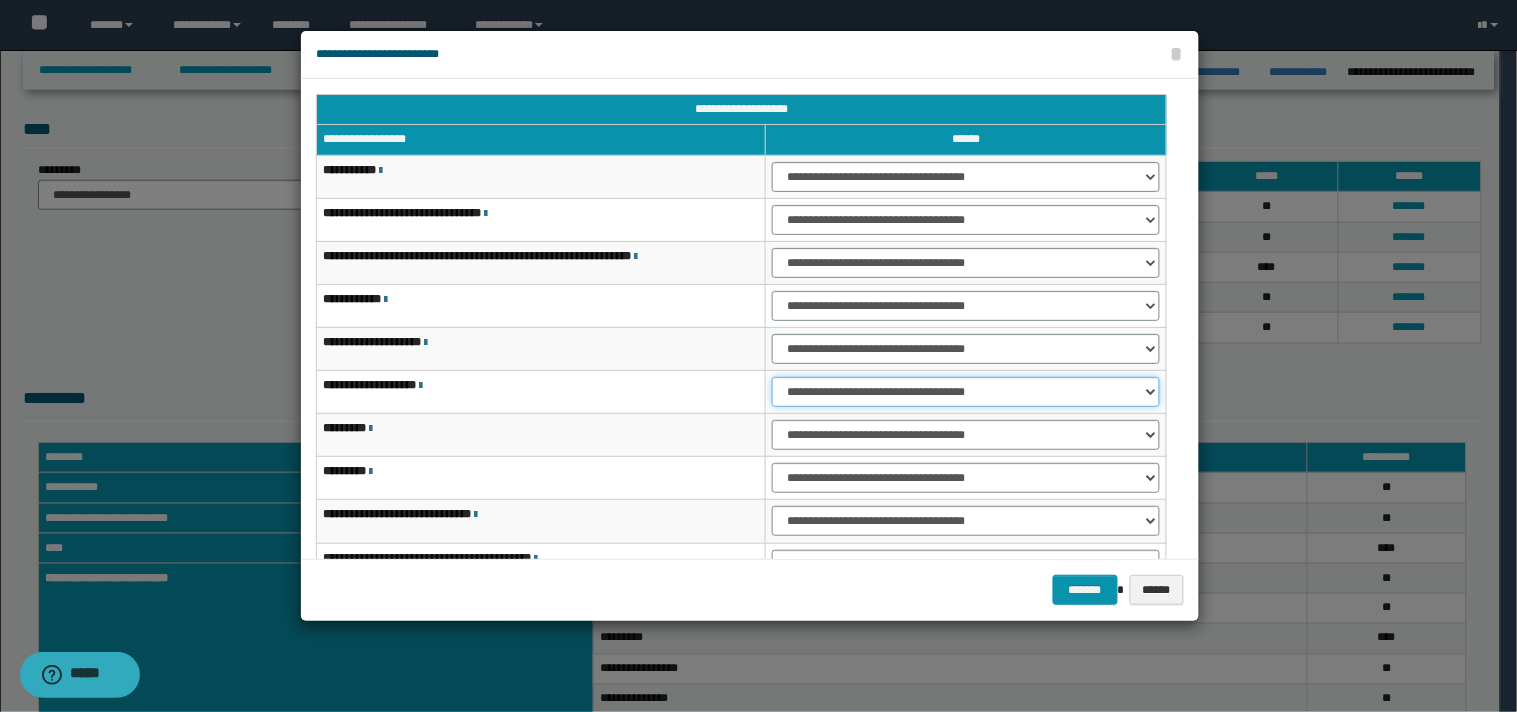 drag, startPoint x: 1148, startPoint y: 393, endPoint x: 1115, endPoint y: 406, distance: 35.468296 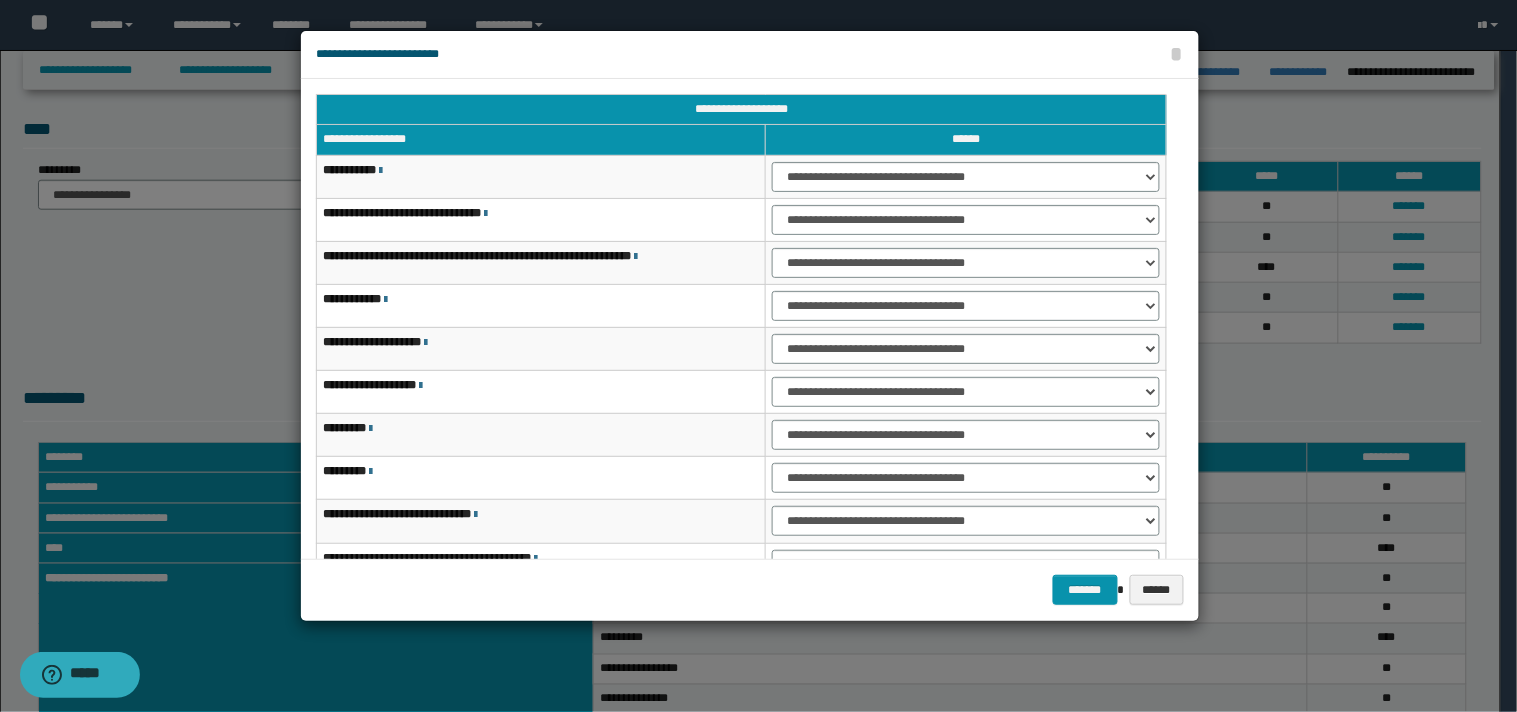 scroll, scrollTop: 123, scrollLeft: 0, axis: vertical 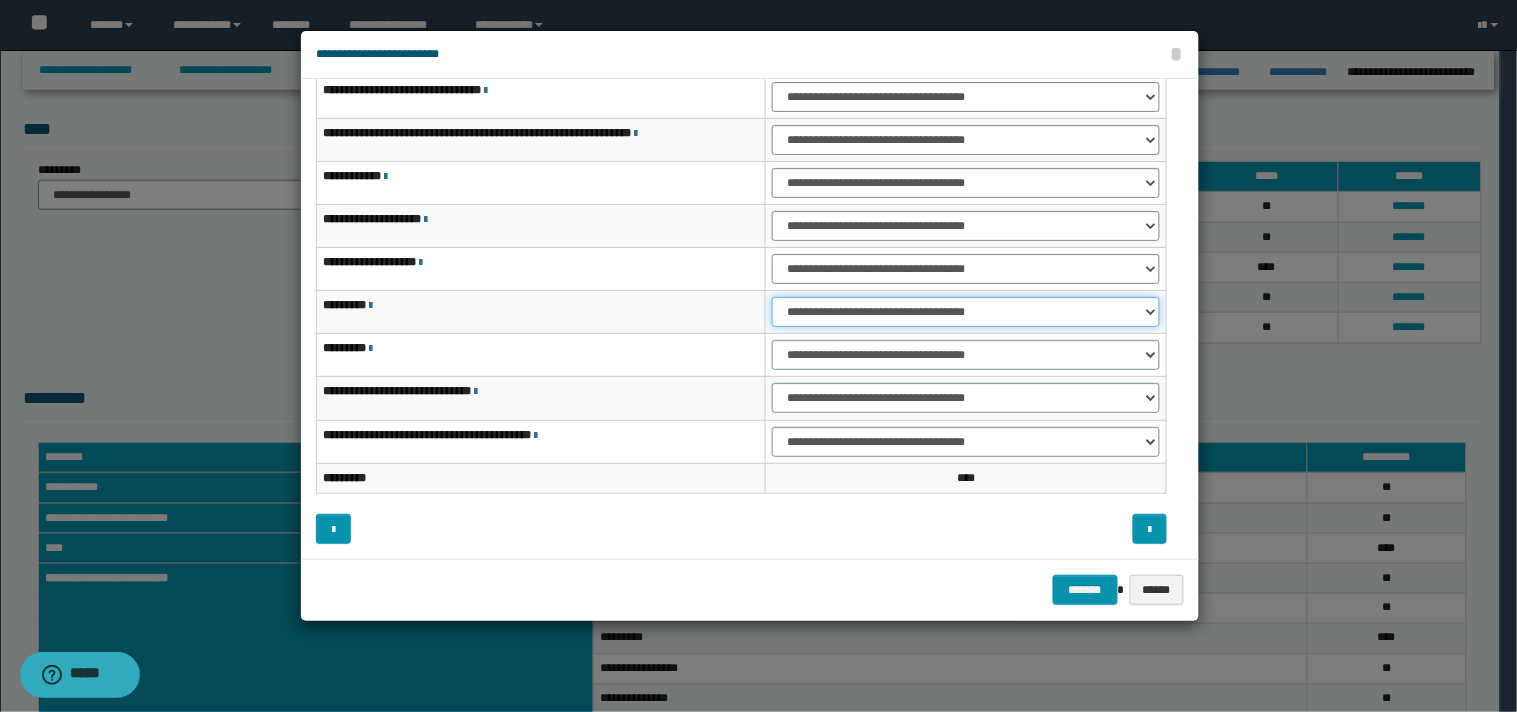 click on "**********" at bounding box center [966, 312] 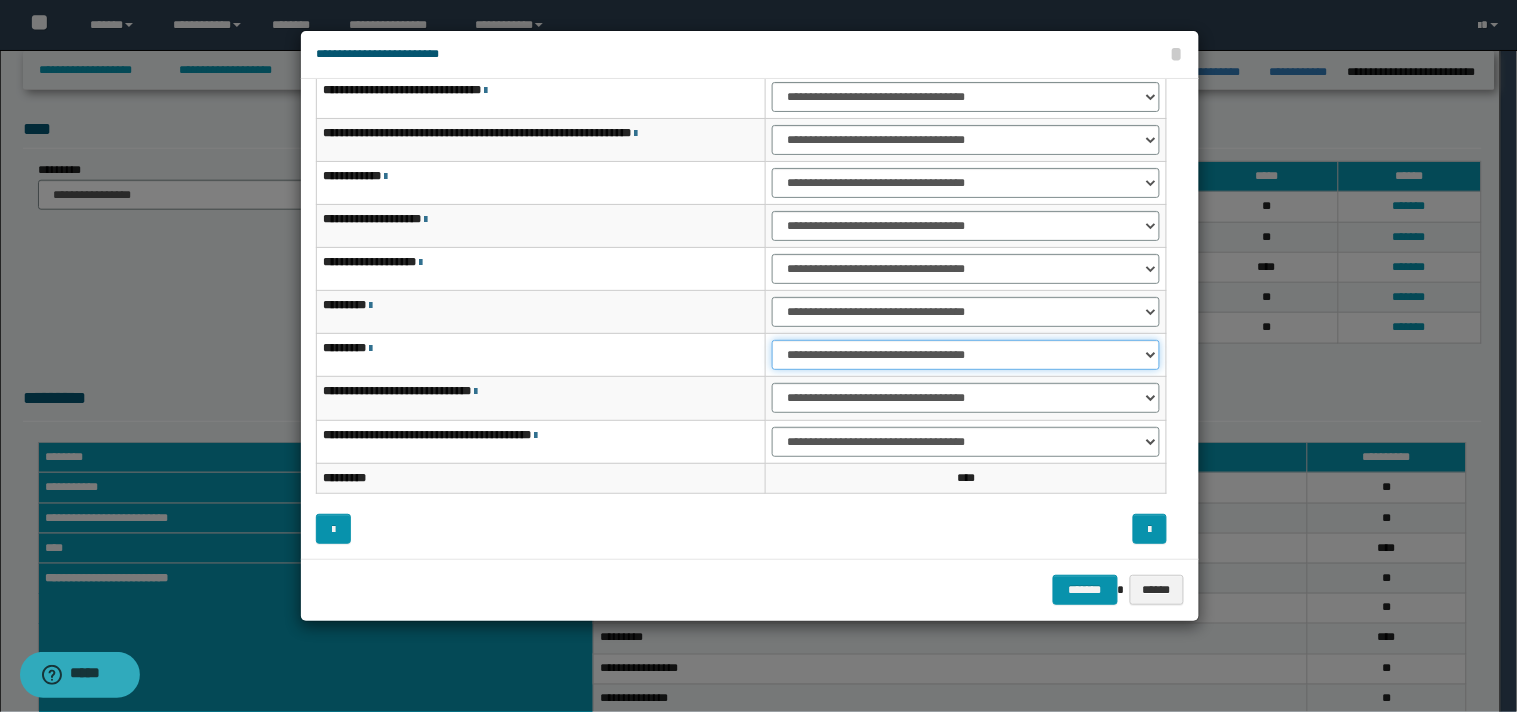 drag, startPoint x: 1142, startPoint y: 350, endPoint x: 1101, endPoint y: 366, distance: 44.011364 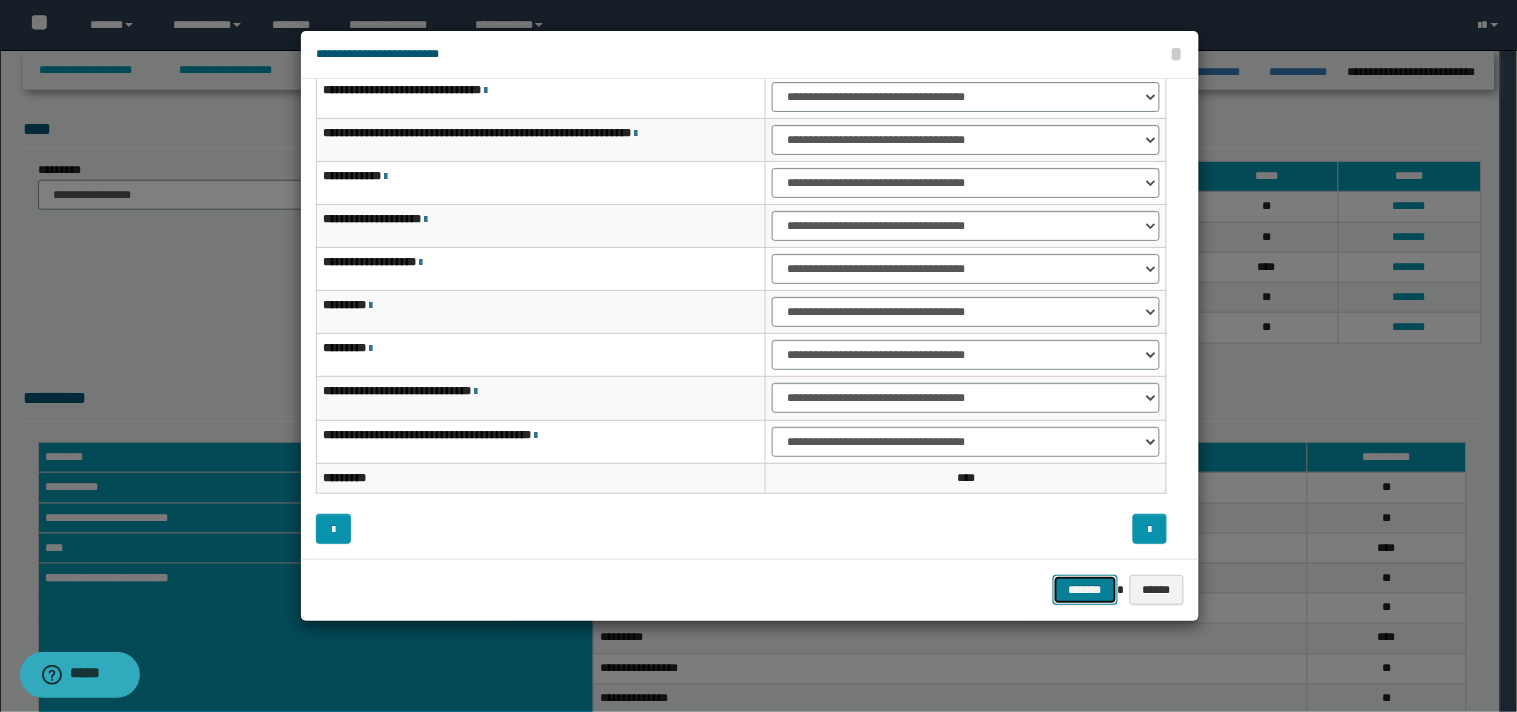 click on "*******" at bounding box center (1085, 590) 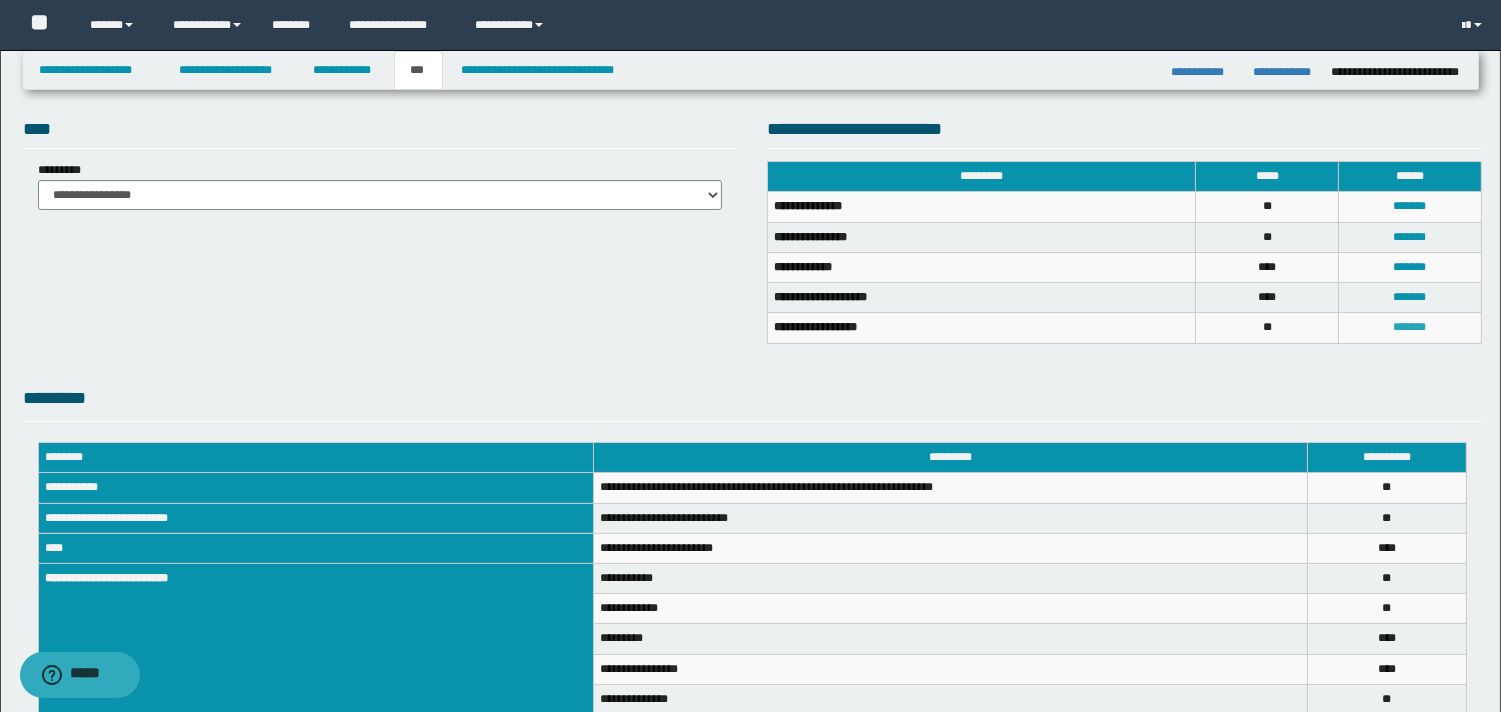 click on "*******" at bounding box center (1410, 327) 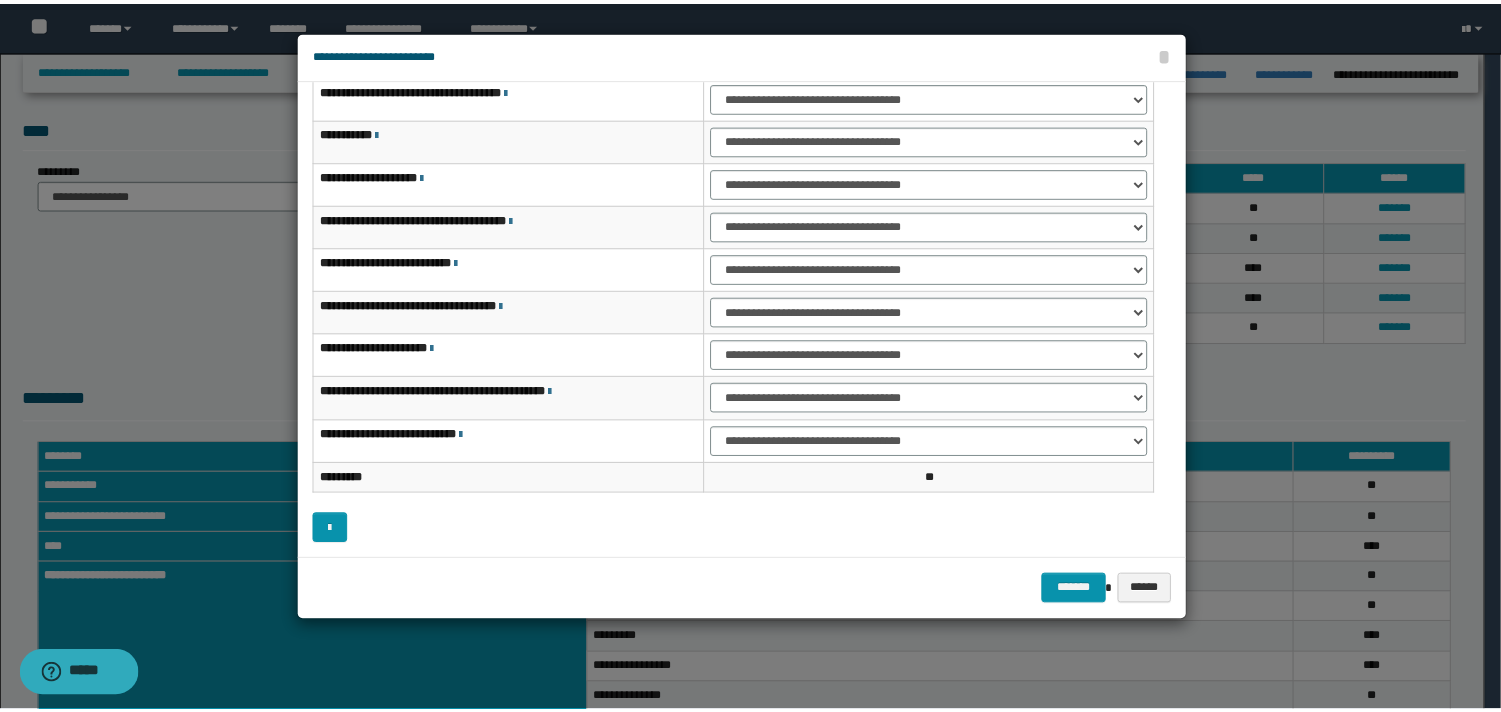 scroll, scrollTop: 0, scrollLeft: 0, axis: both 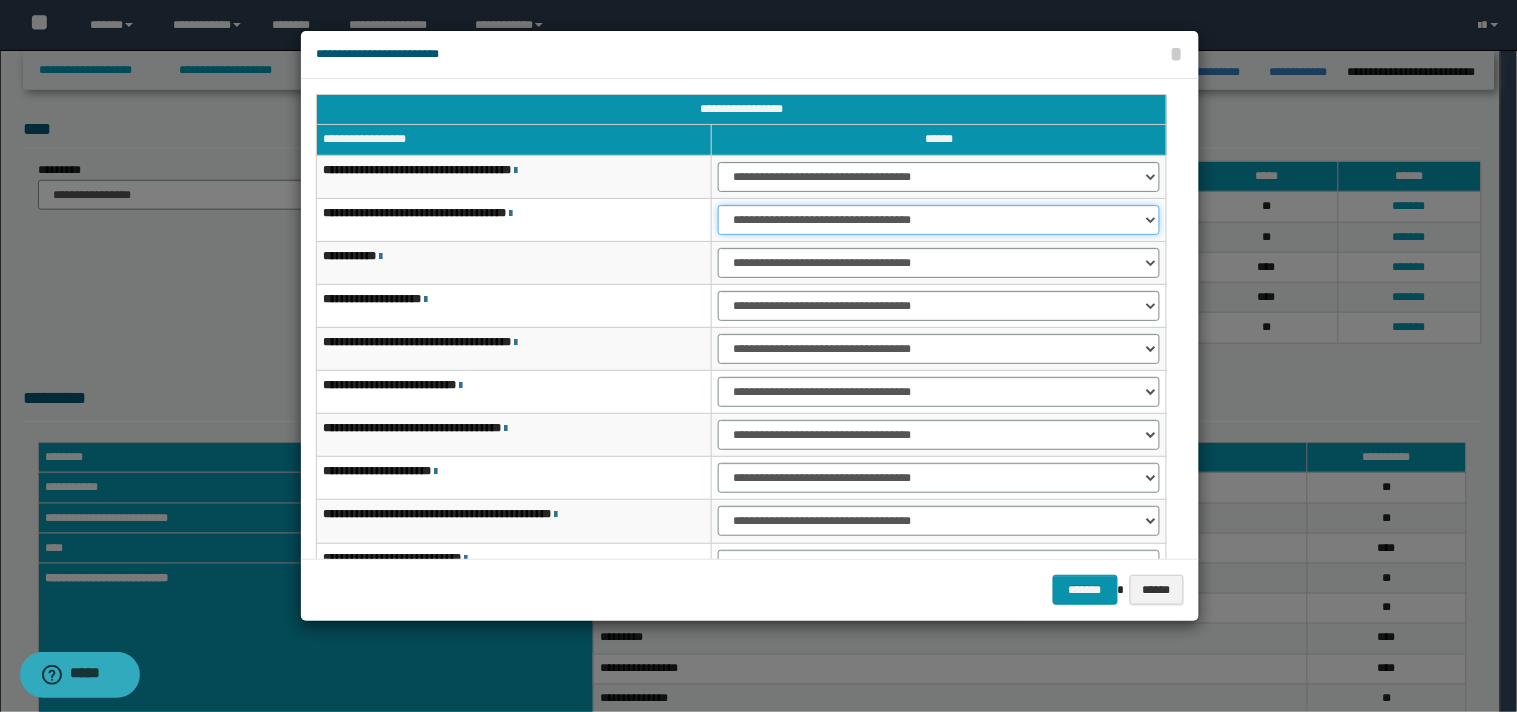 click on "**********" at bounding box center (939, 220) 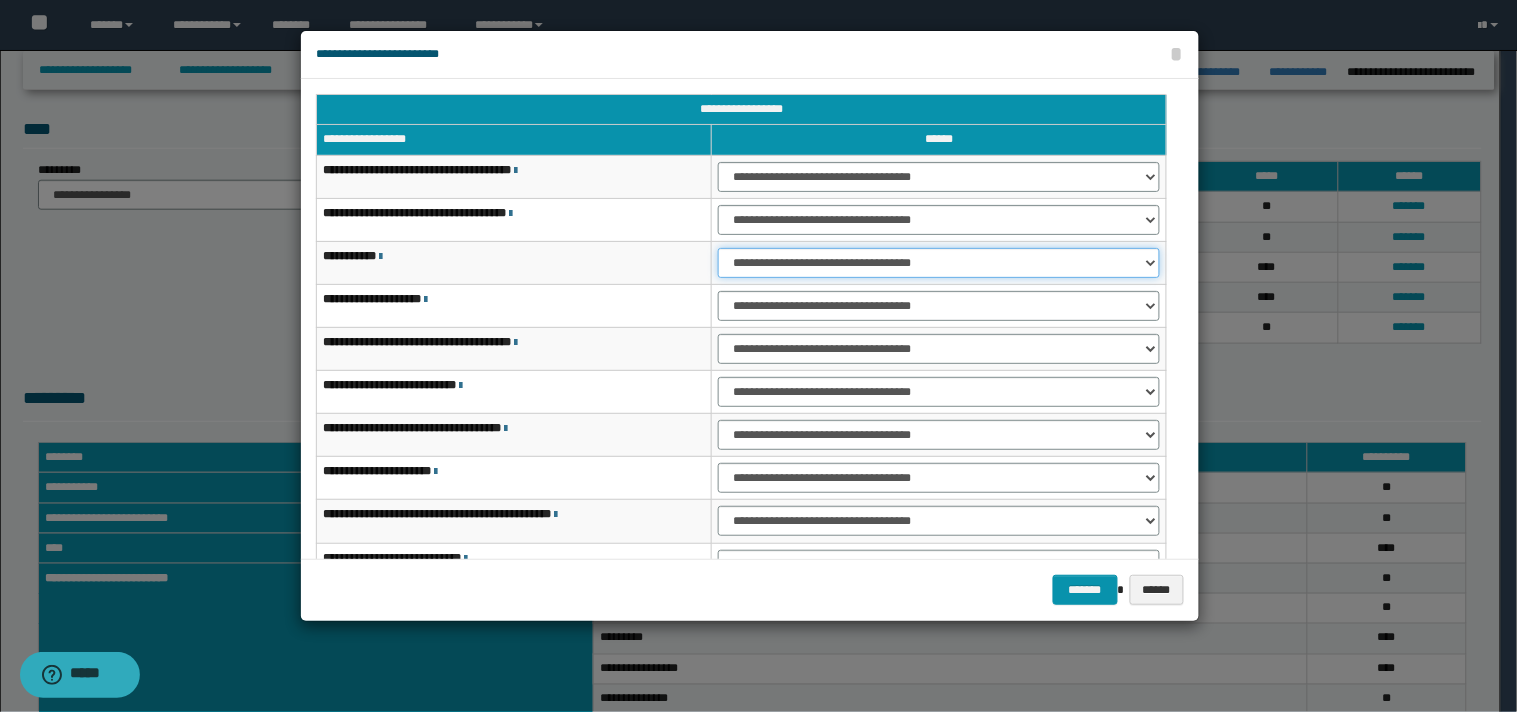 click on "**********" at bounding box center (939, 263) 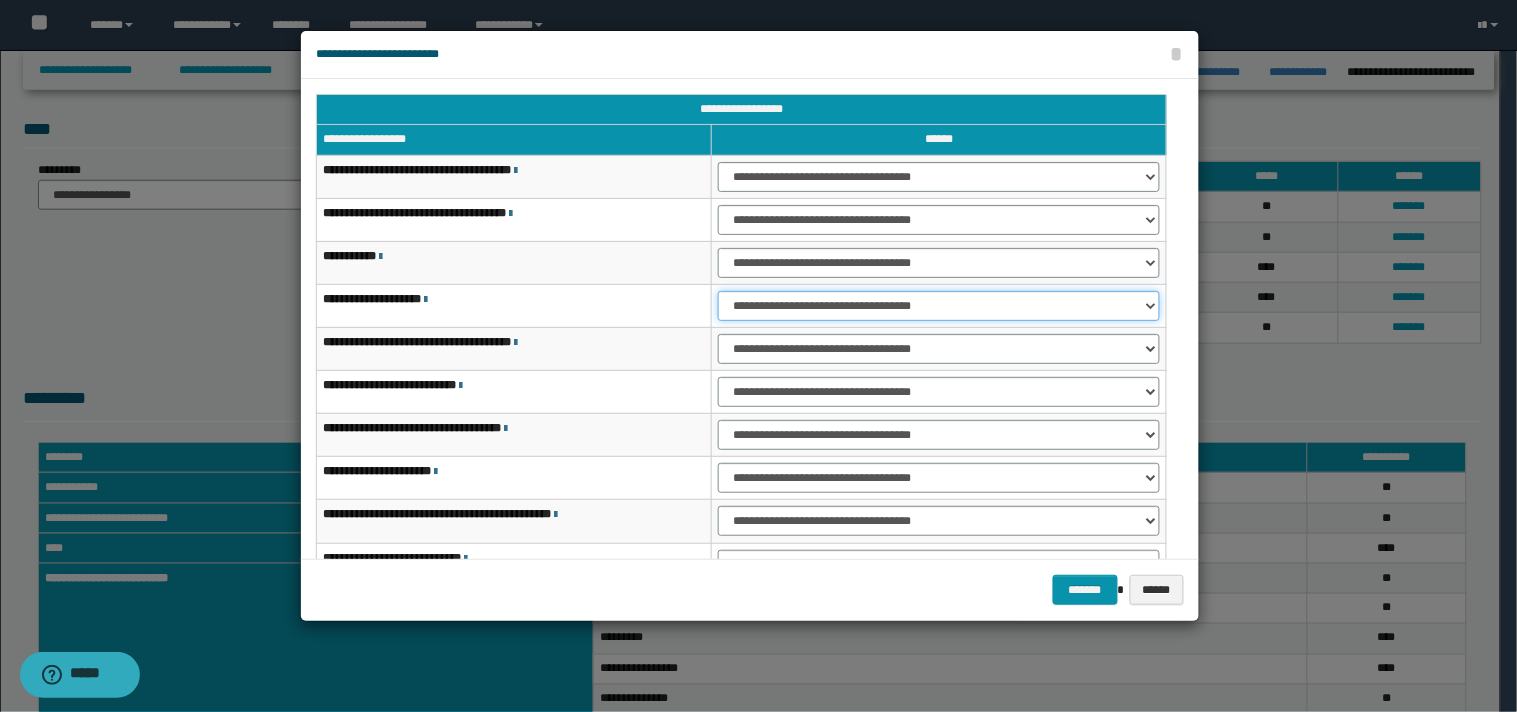 click on "**********" at bounding box center (939, 306) 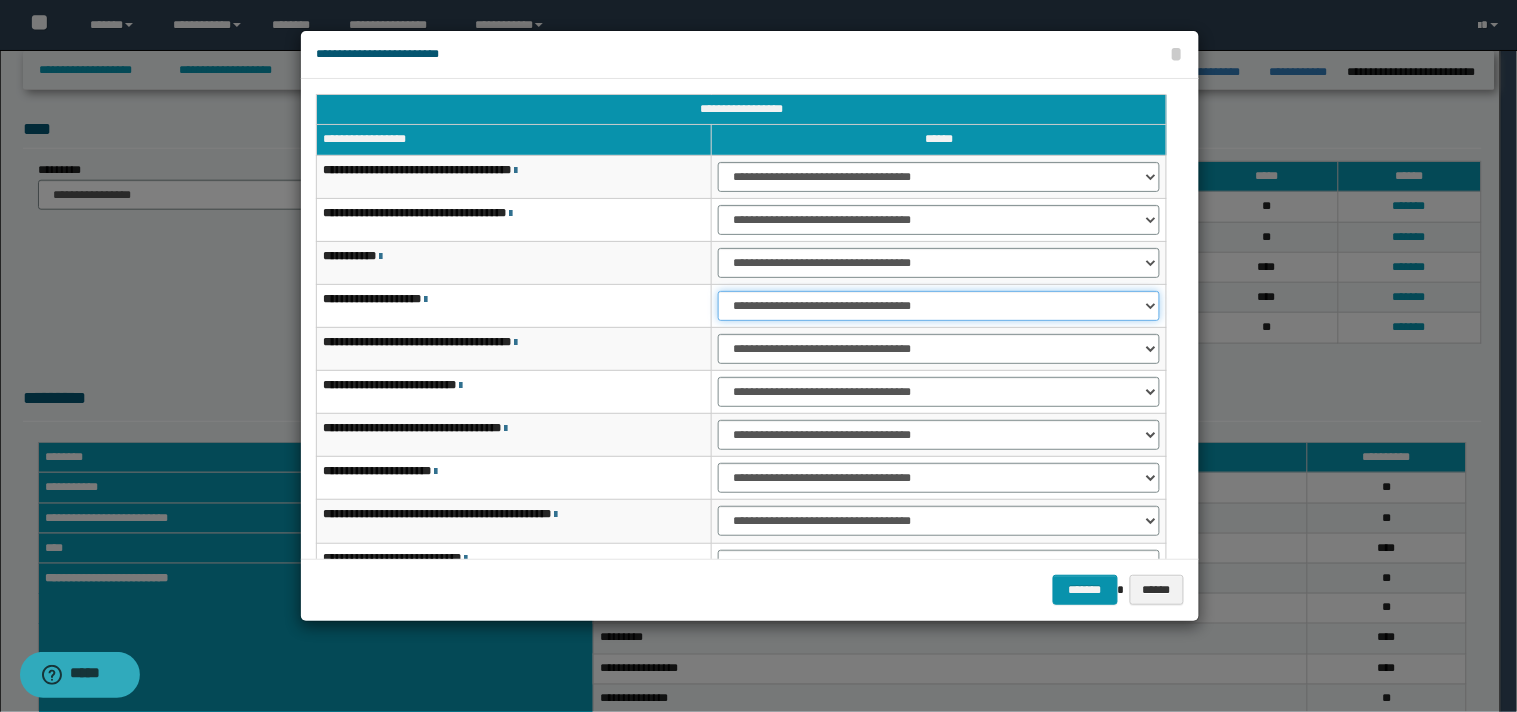 select on "***" 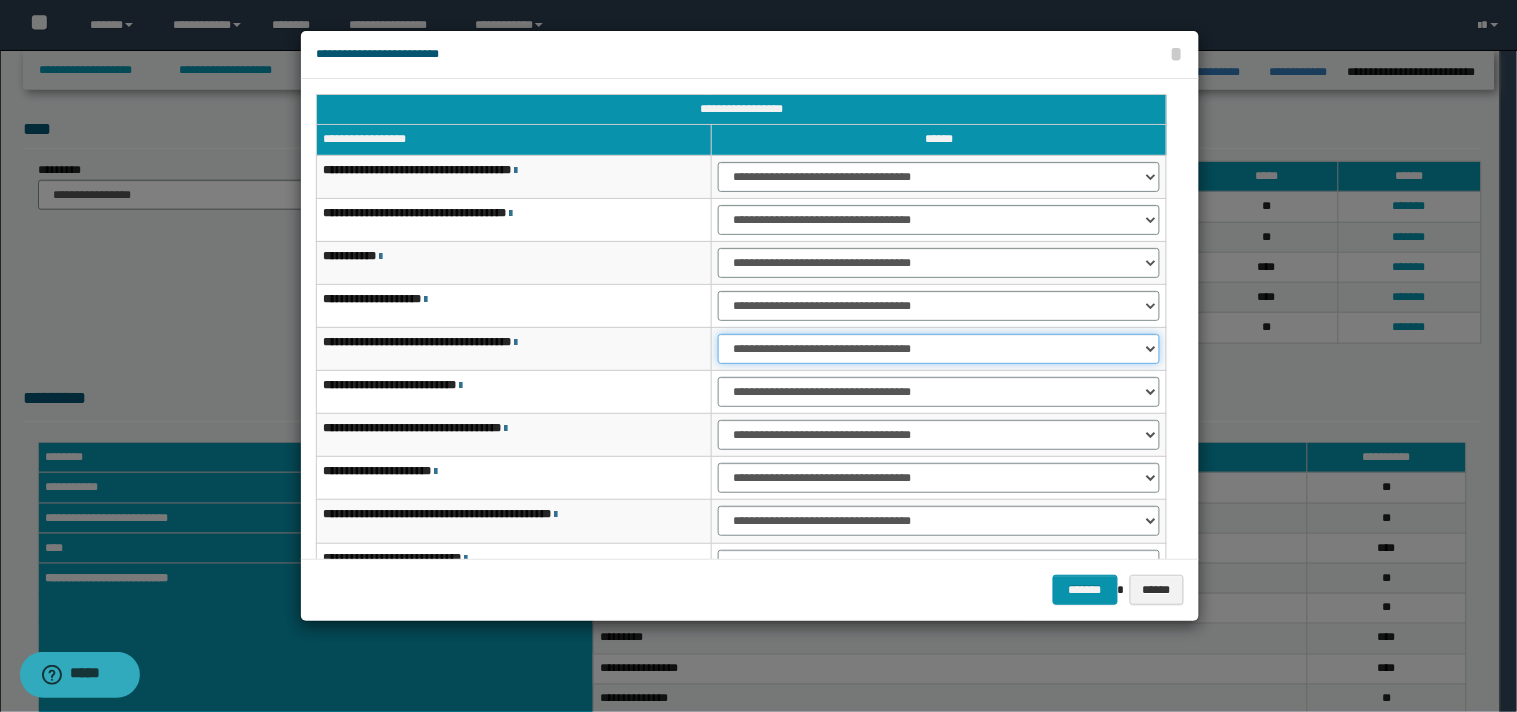 drag, startPoint x: 1150, startPoint y: 347, endPoint x: 1123, endPoint y: 363, distance: 31.38471 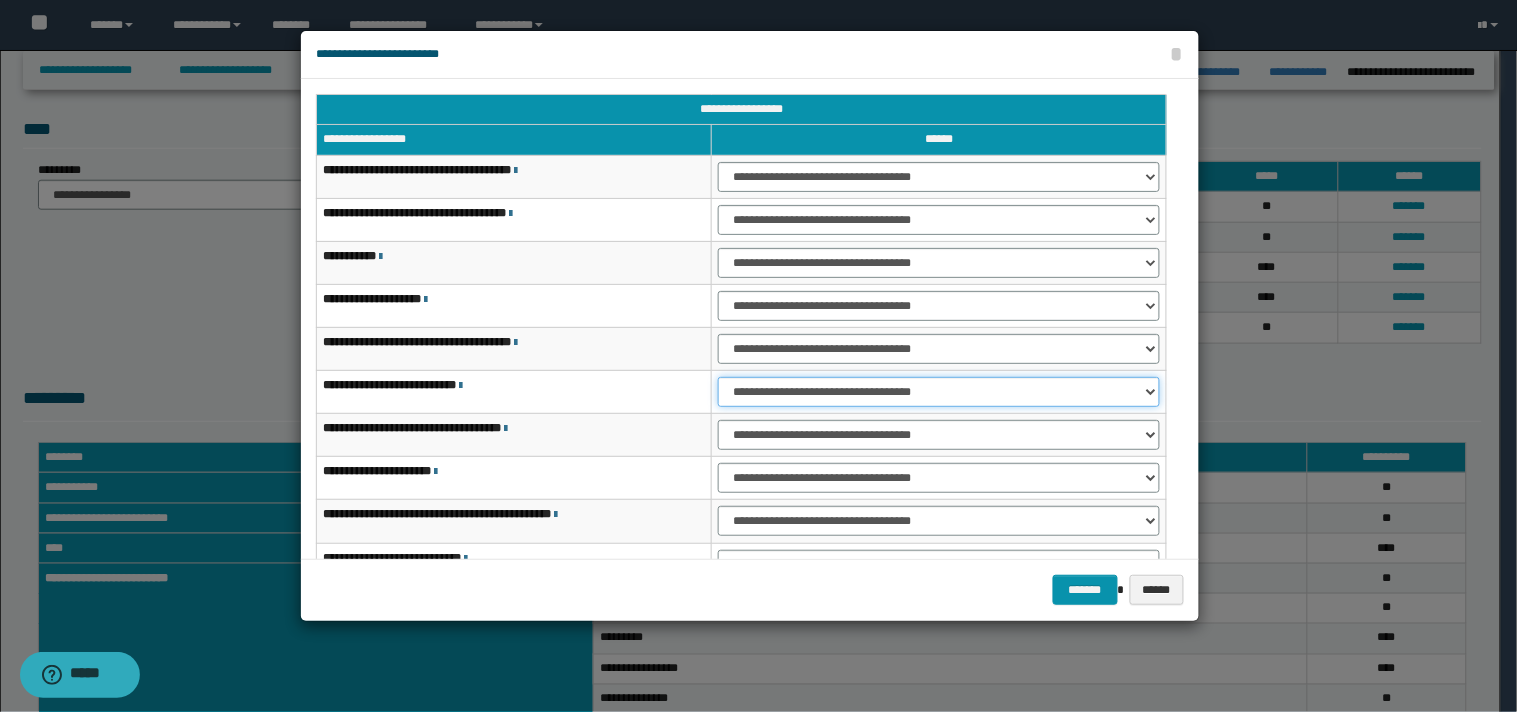drag, startPoint x: 1146, startPoint y: 390, endPoint x: 1133, endPoint y: 406, distance: 20.615528 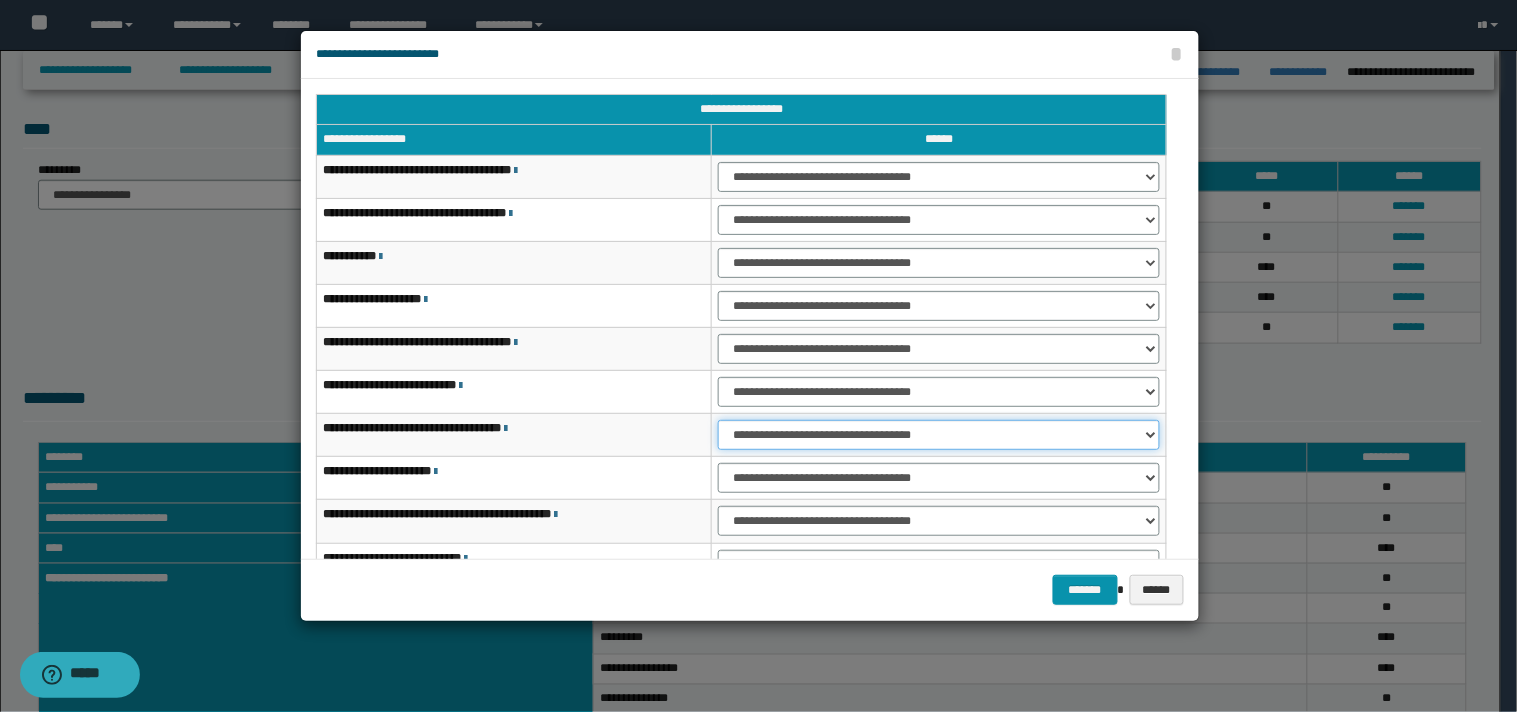 drag, startPoint x: 1150, startPoint y: 433, endPoint x: 1142, endPoint y: 443, distance: 12.806249 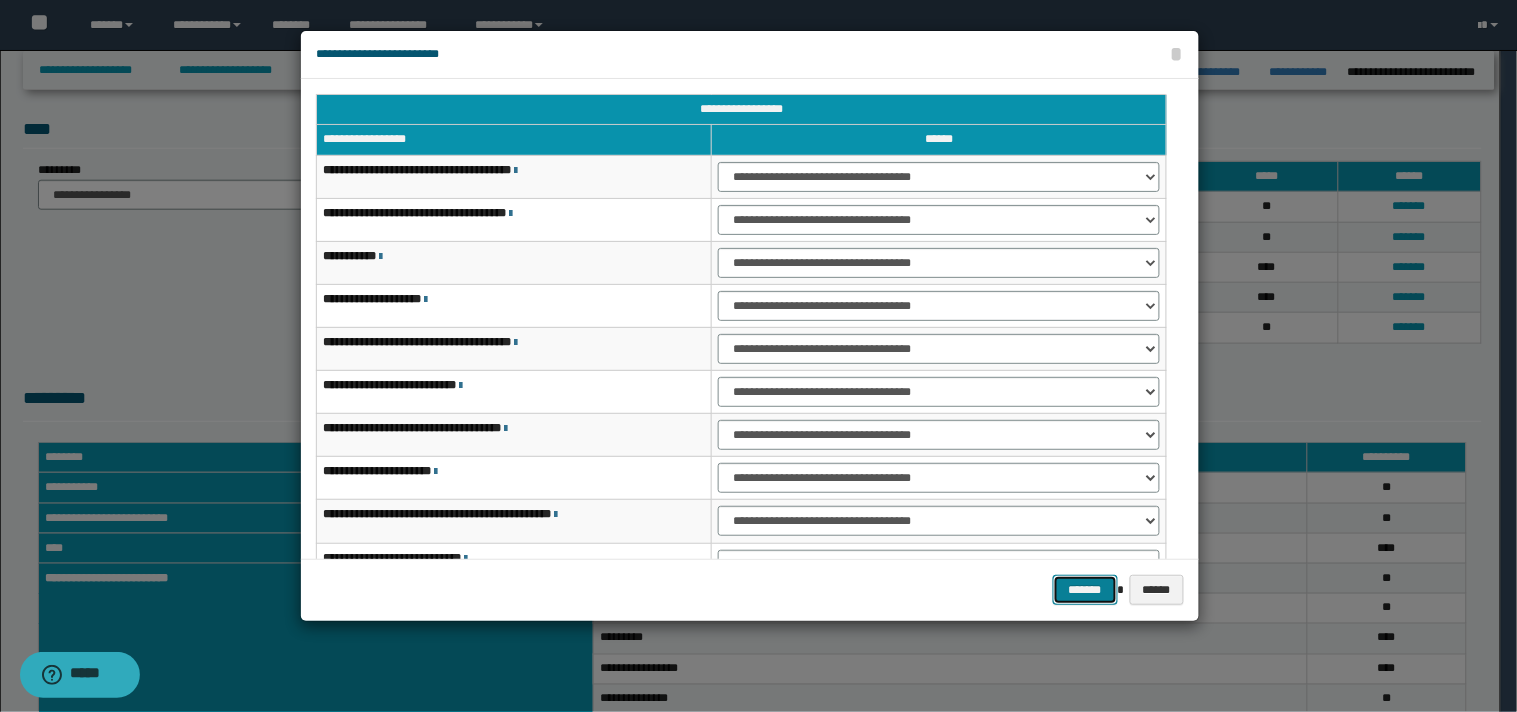 drag, startPoint x: 1080, startPoint y: 597, endPoint x: 1324, endPoint y: 511, distance: 258.7122 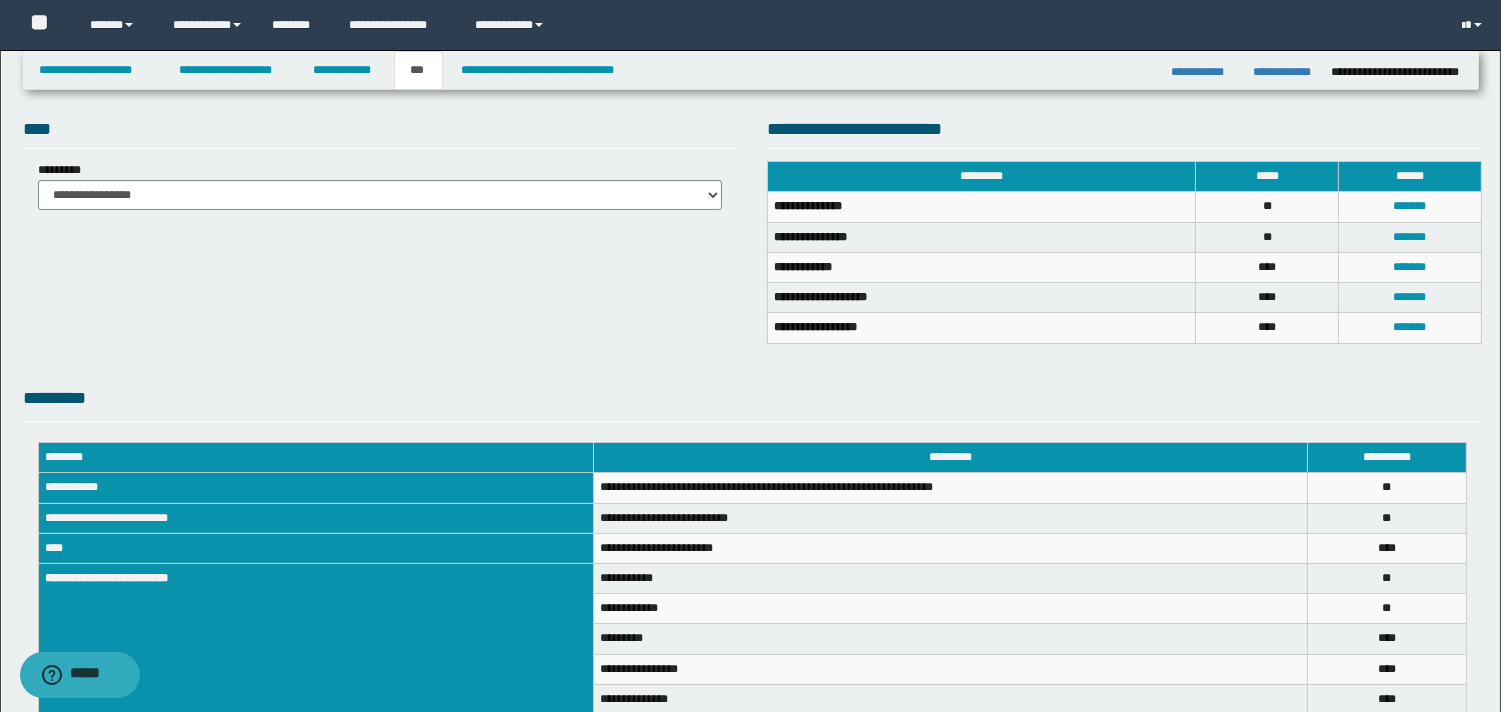 scroll, scrollTop: 540, scrollLeft: 0, axis: vertical 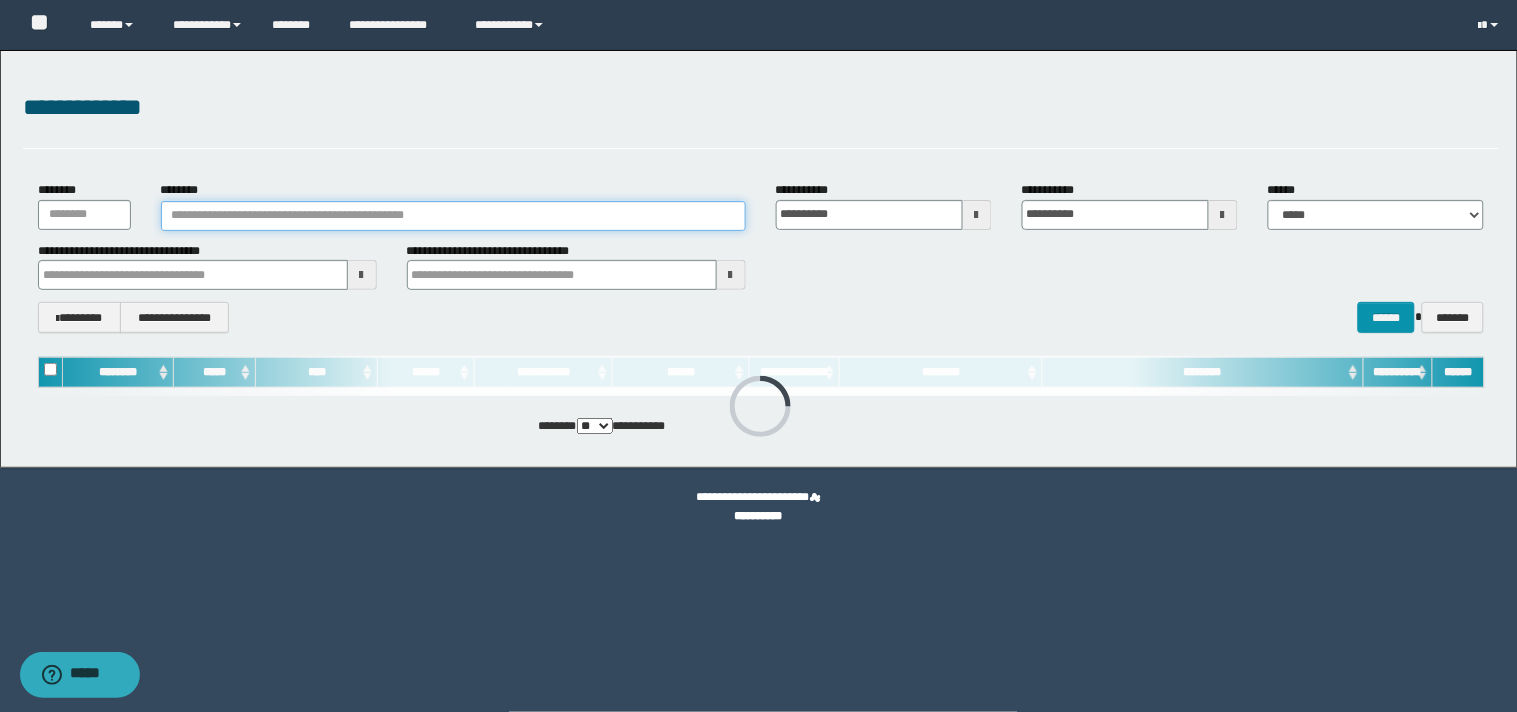 click on "********" at bounding box center (453, 216) 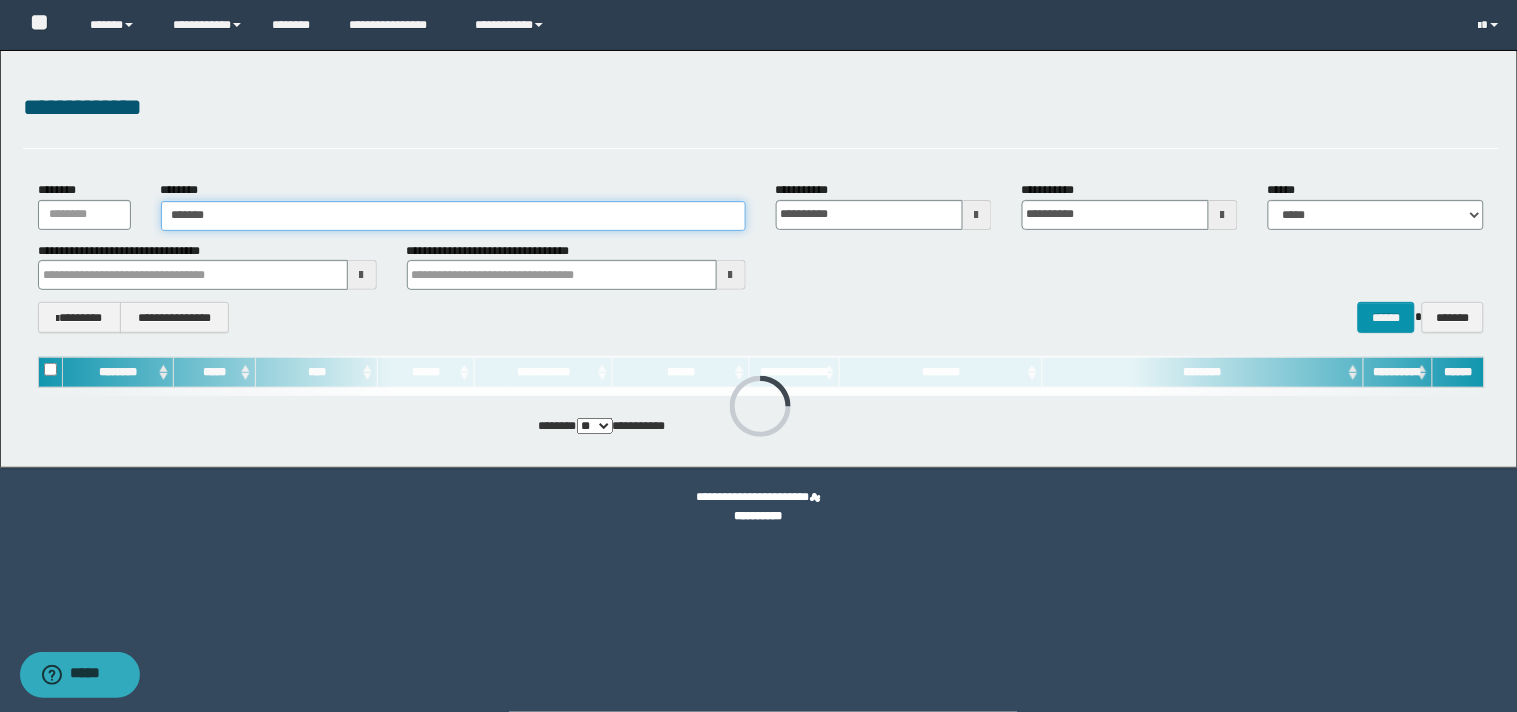 type on "********" 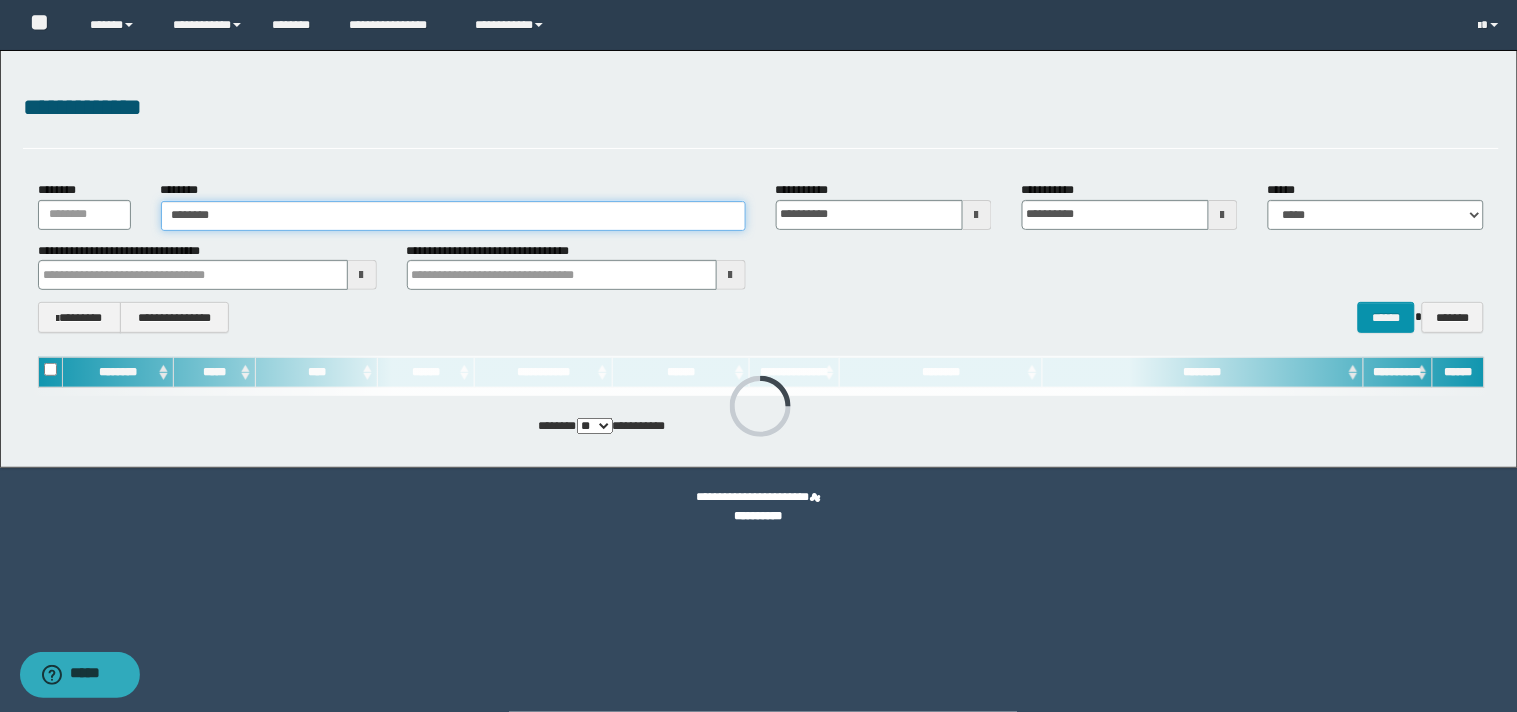 type on "********" 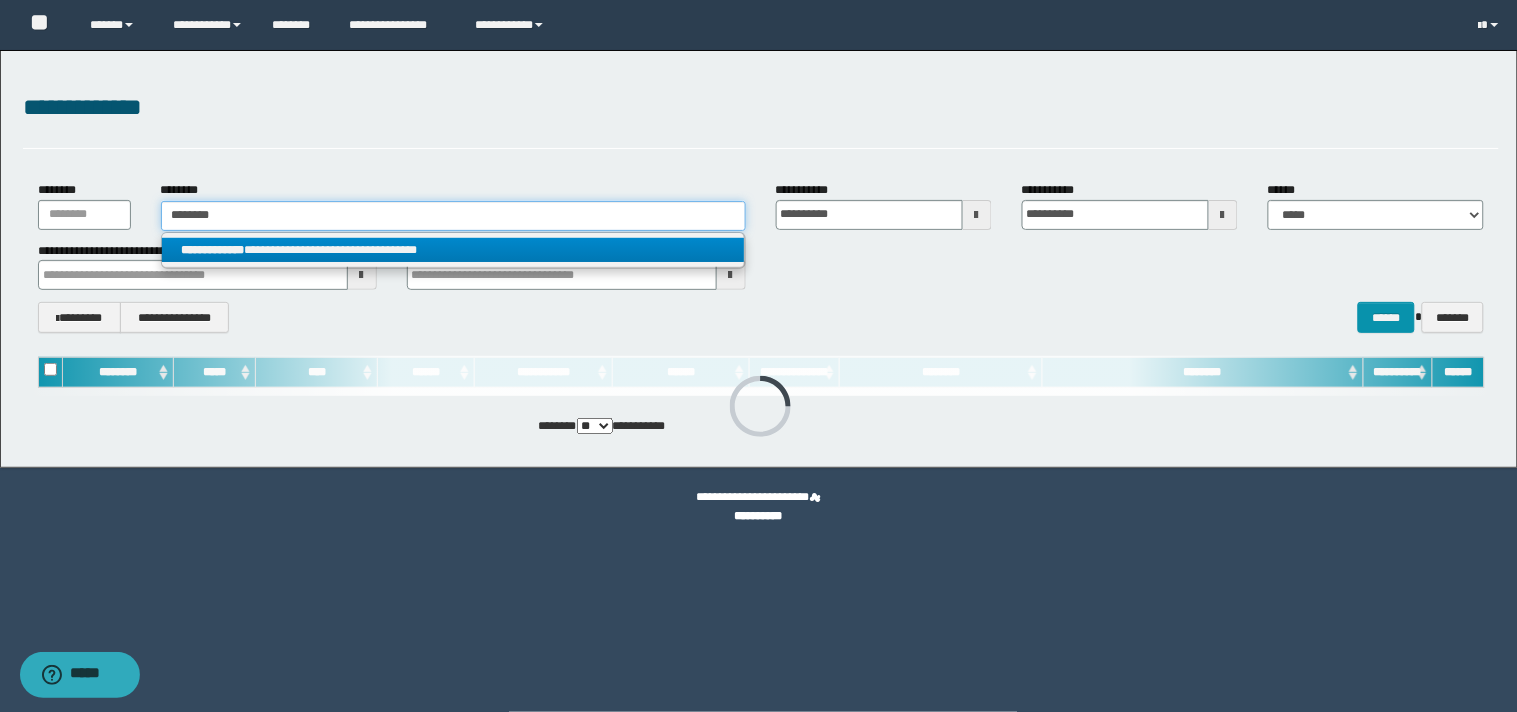 type on "********" 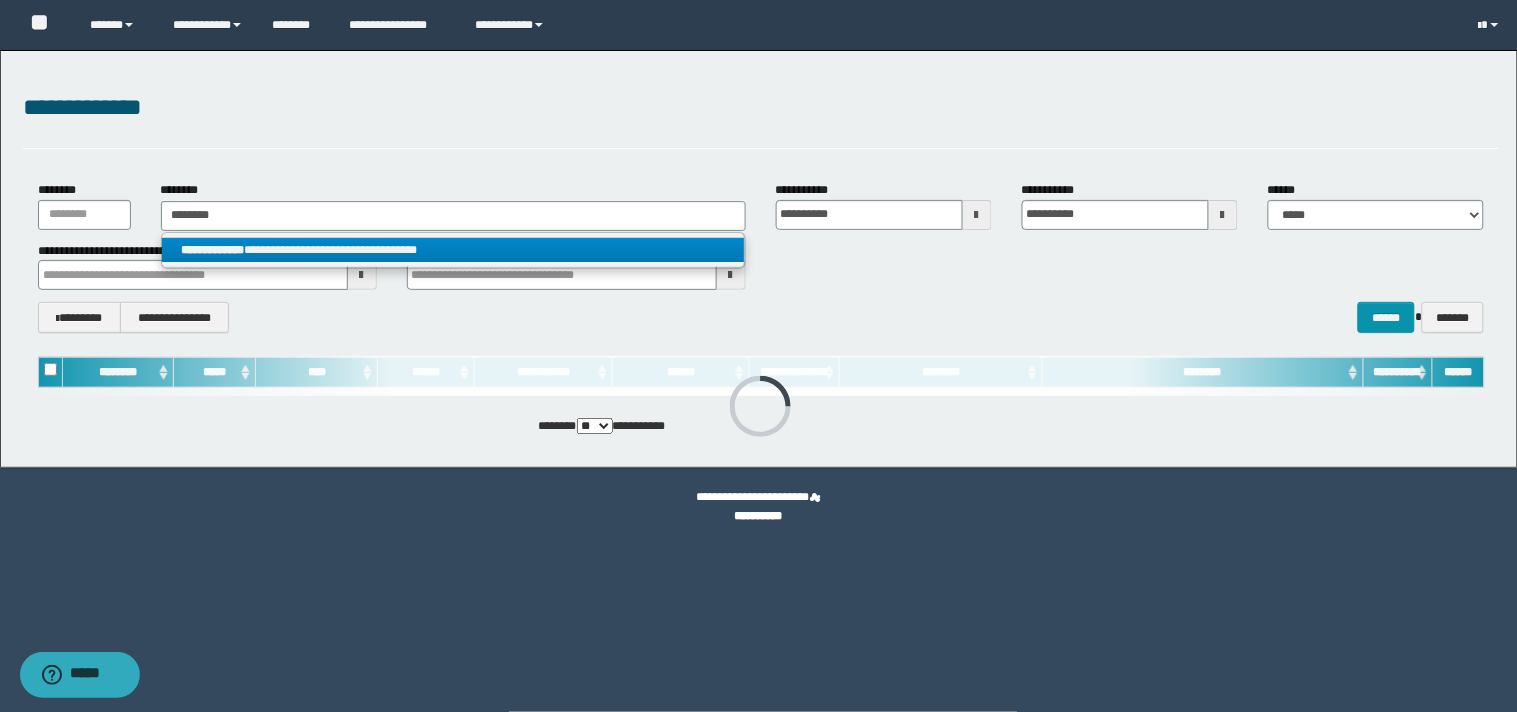 click on "**********" at bounding box center [453, 250] 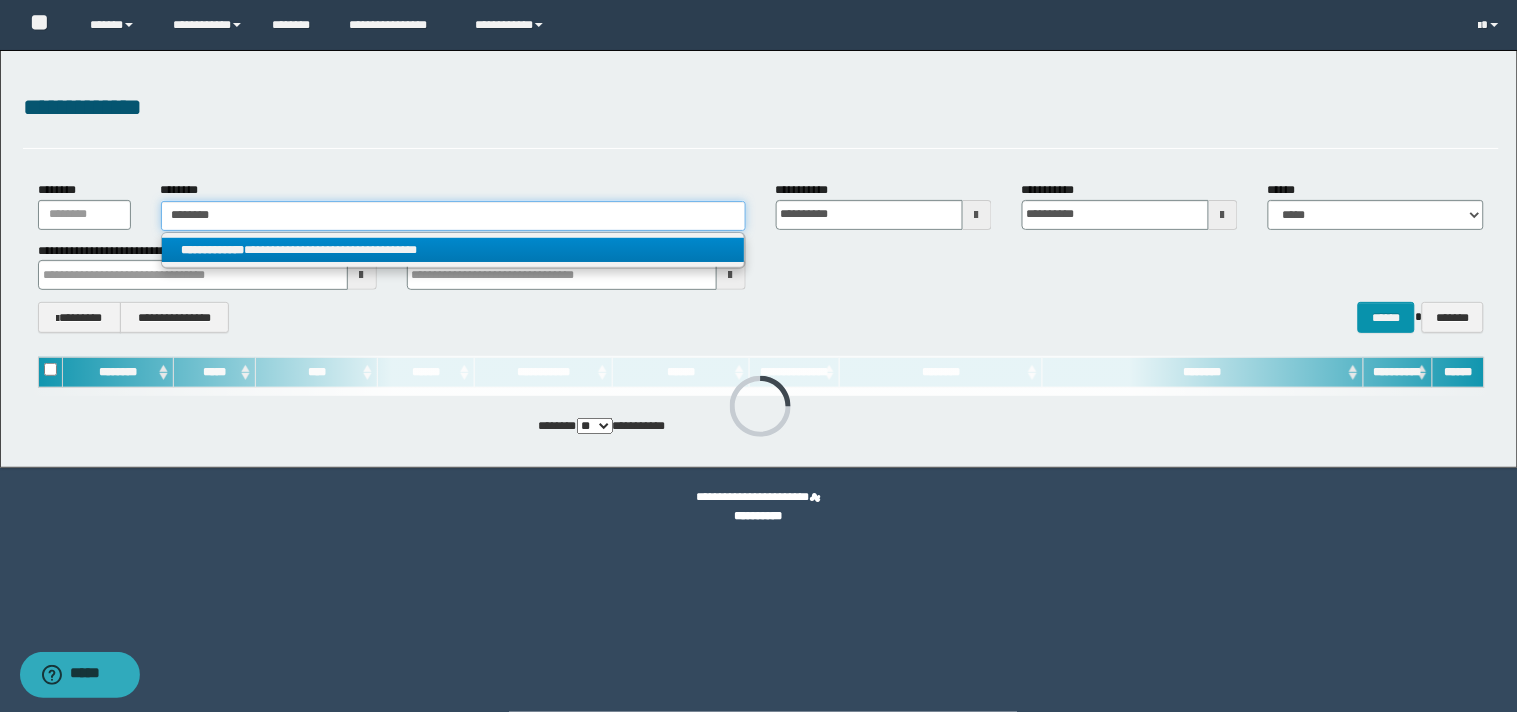 type 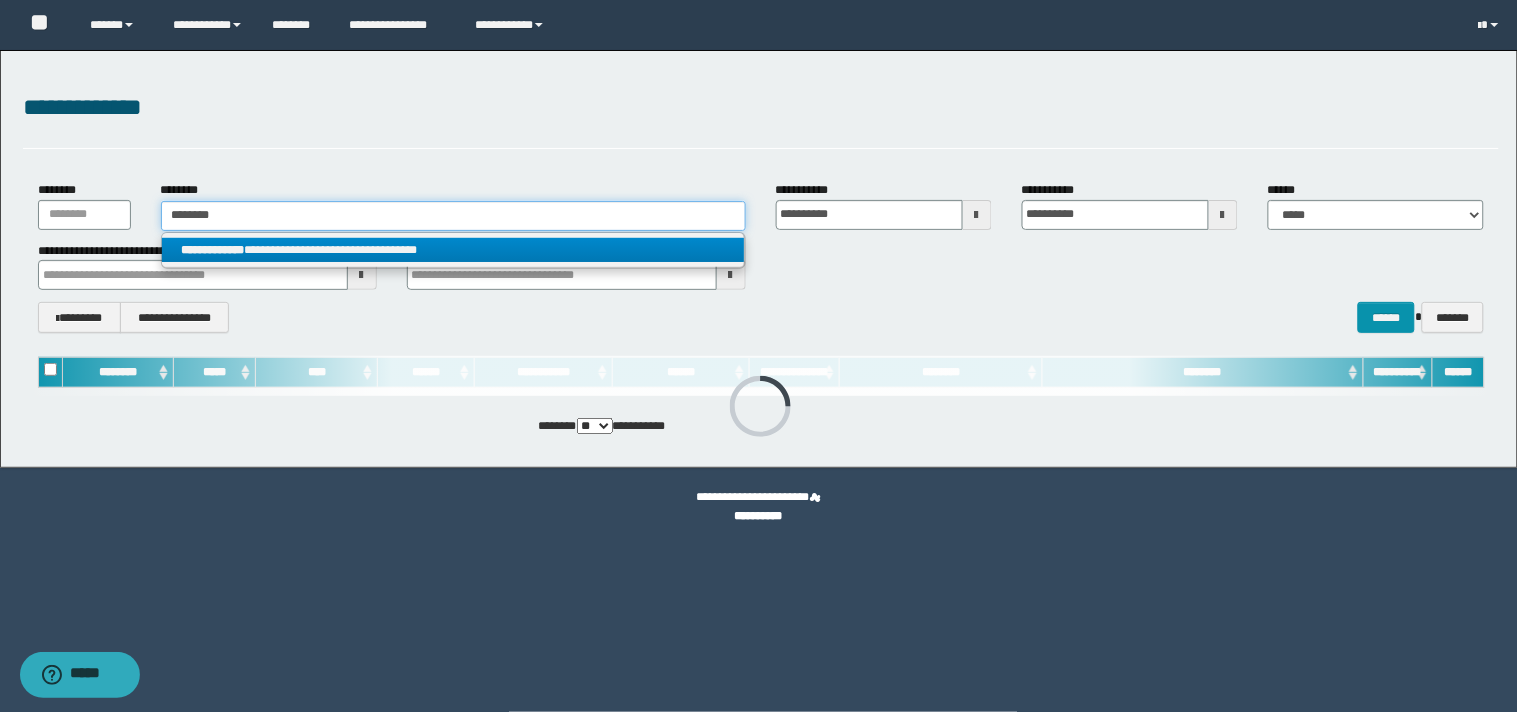type on "**********" 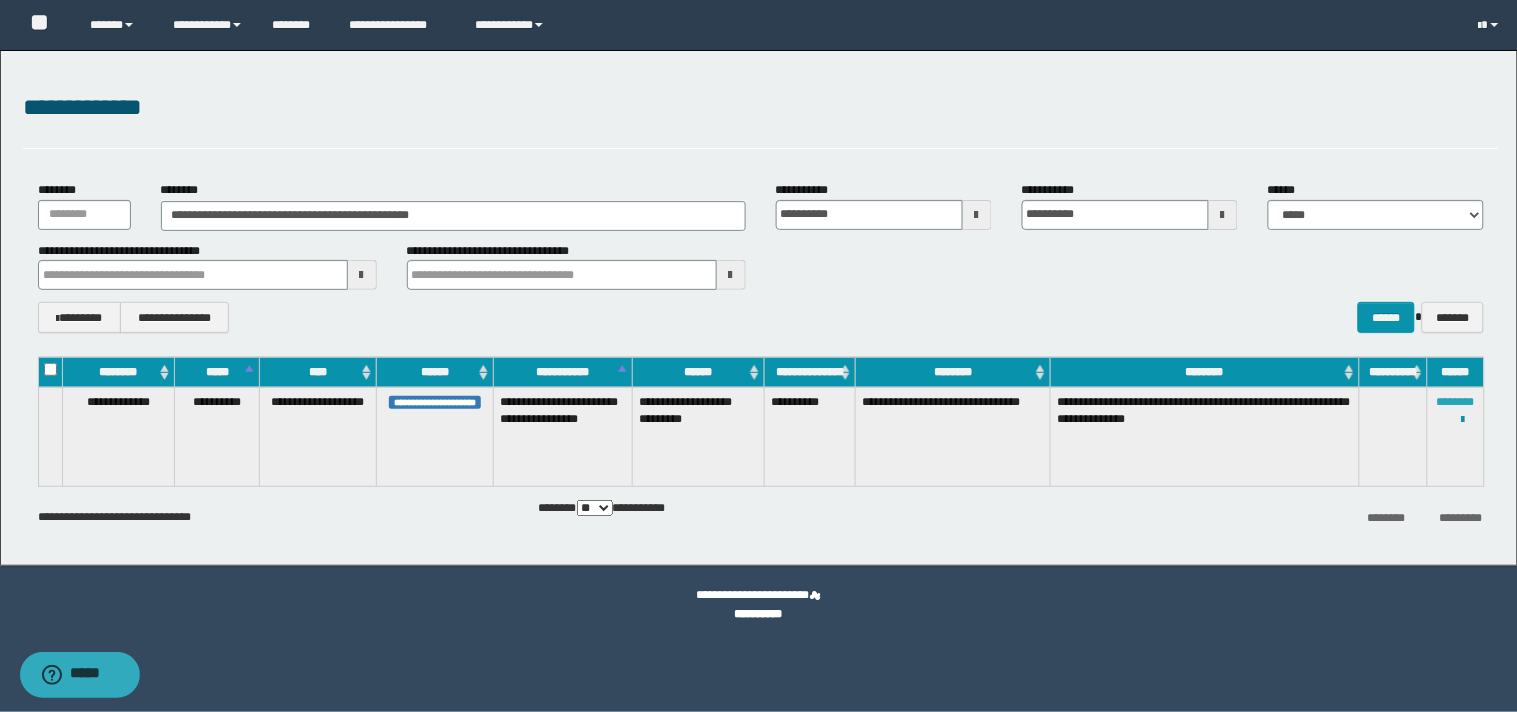 click on "********" at bounding box center (1456, 402) 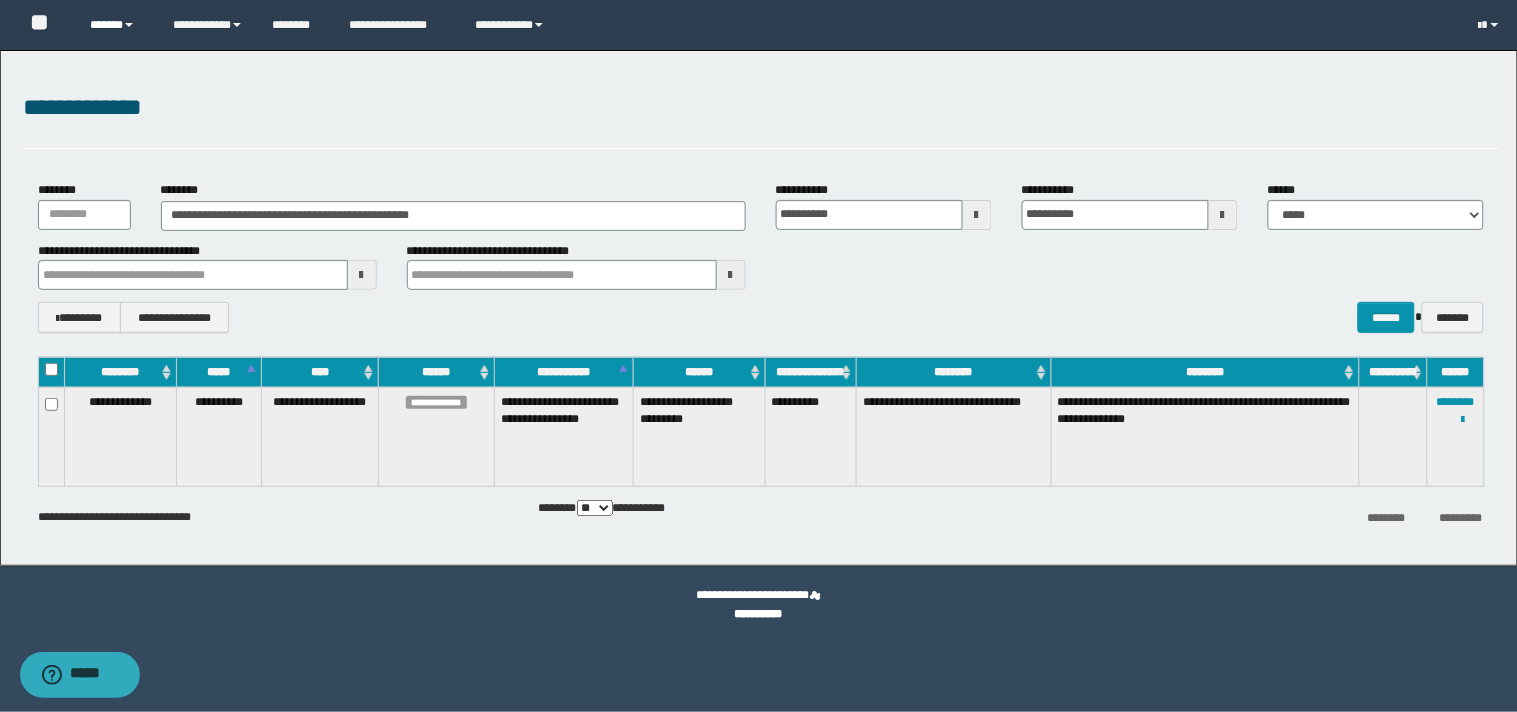 drag, startPoint x: 136, startPoint y: 24, endPoint x: 146, endPoint y: 66, distance: 43.174065 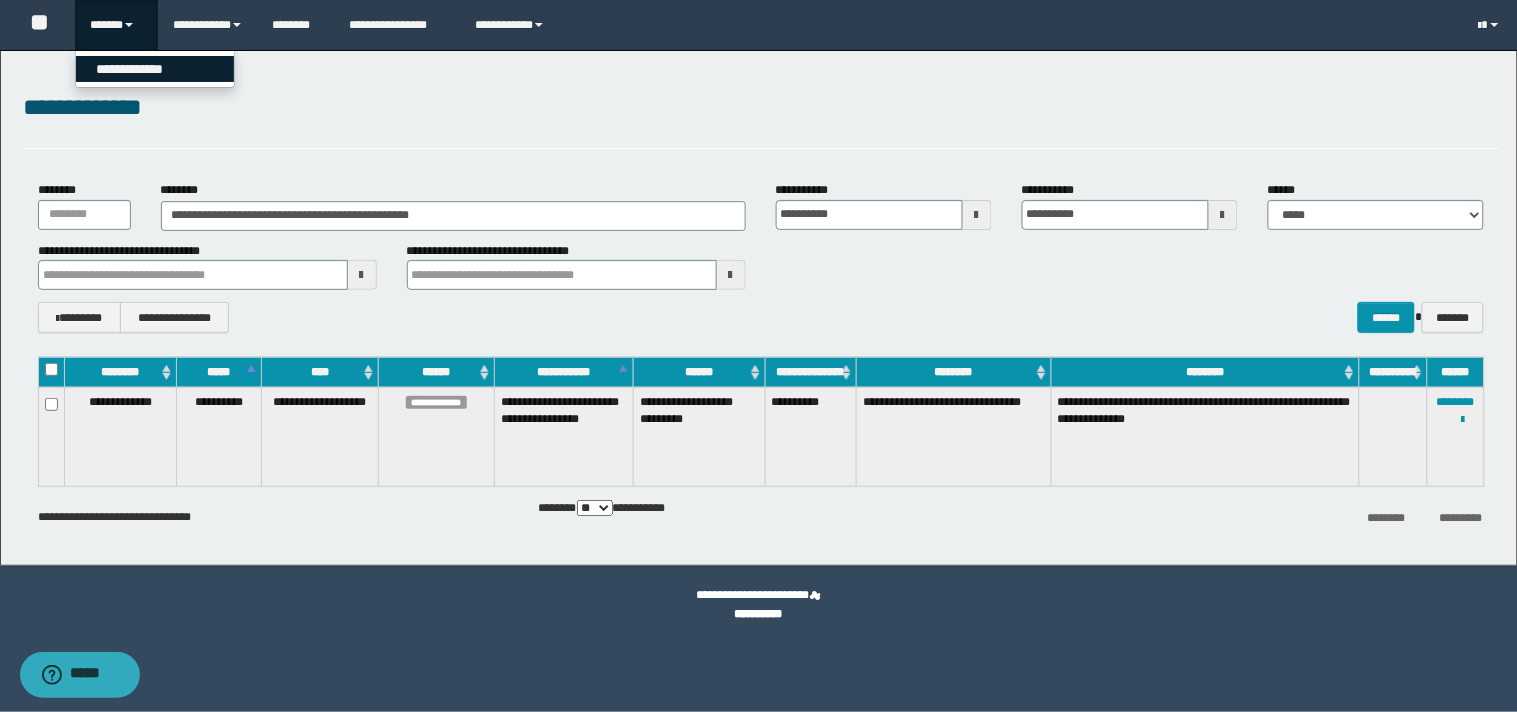 click on "**********" at bounding box center (155, 69) 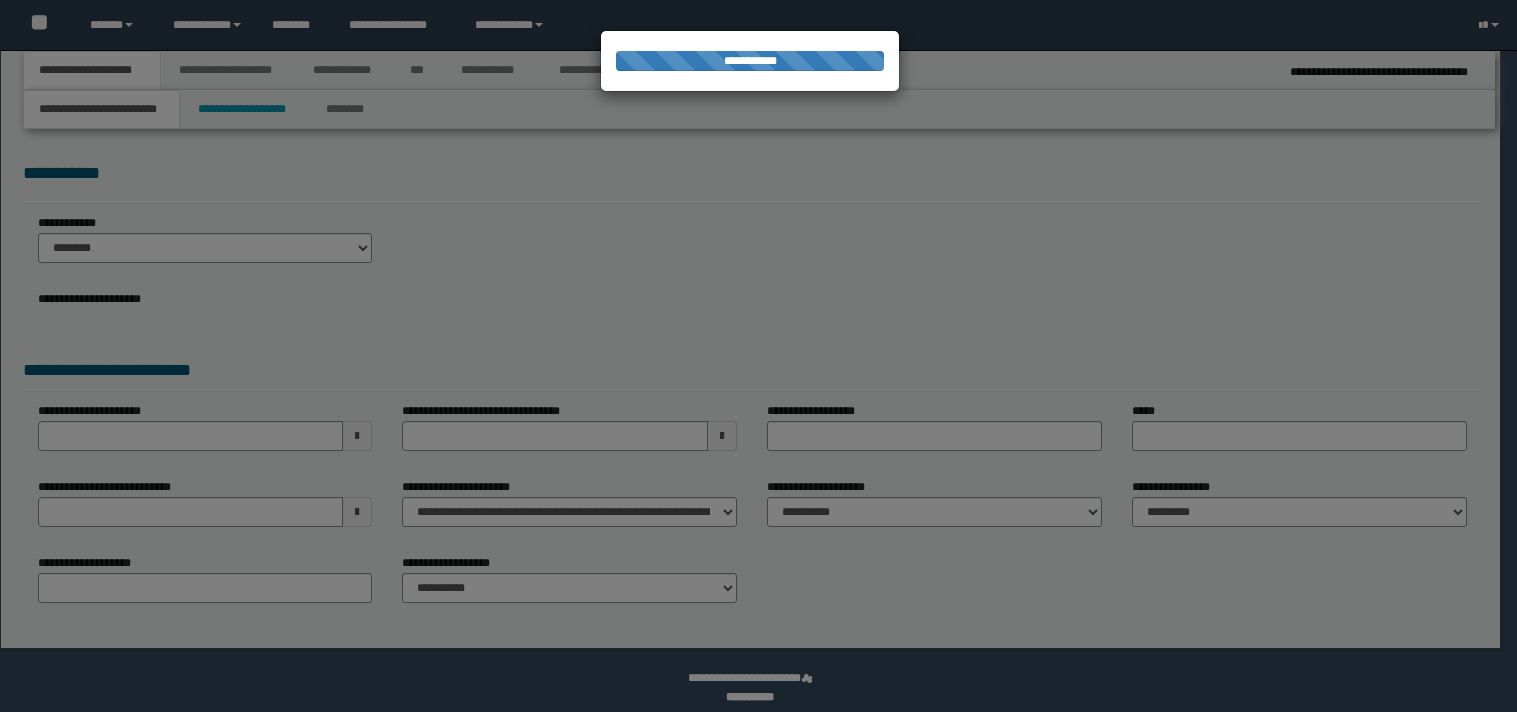 scroll, scrollTop: 0, scrollLeft: 0, axis: both 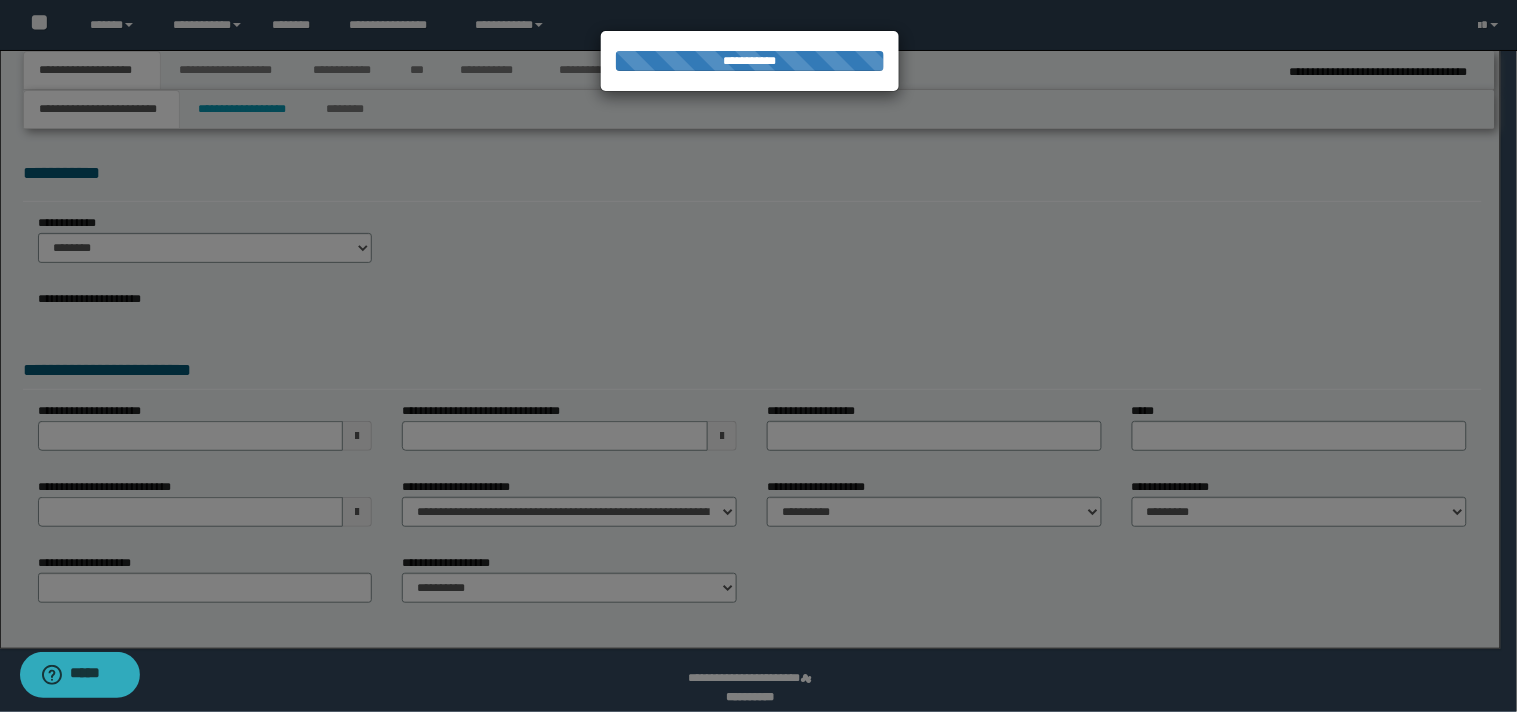 select on "*" 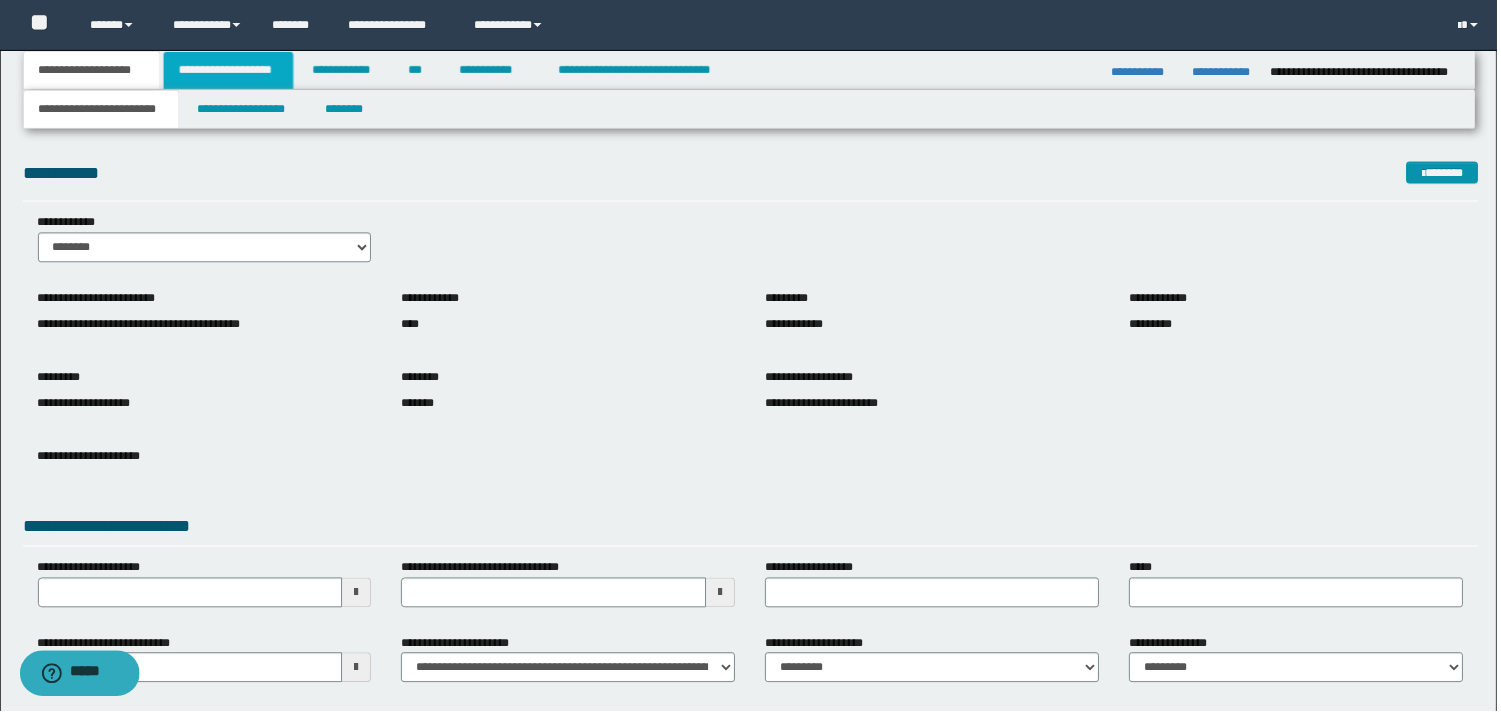 click on "**********" at bounding box center [229, 70] 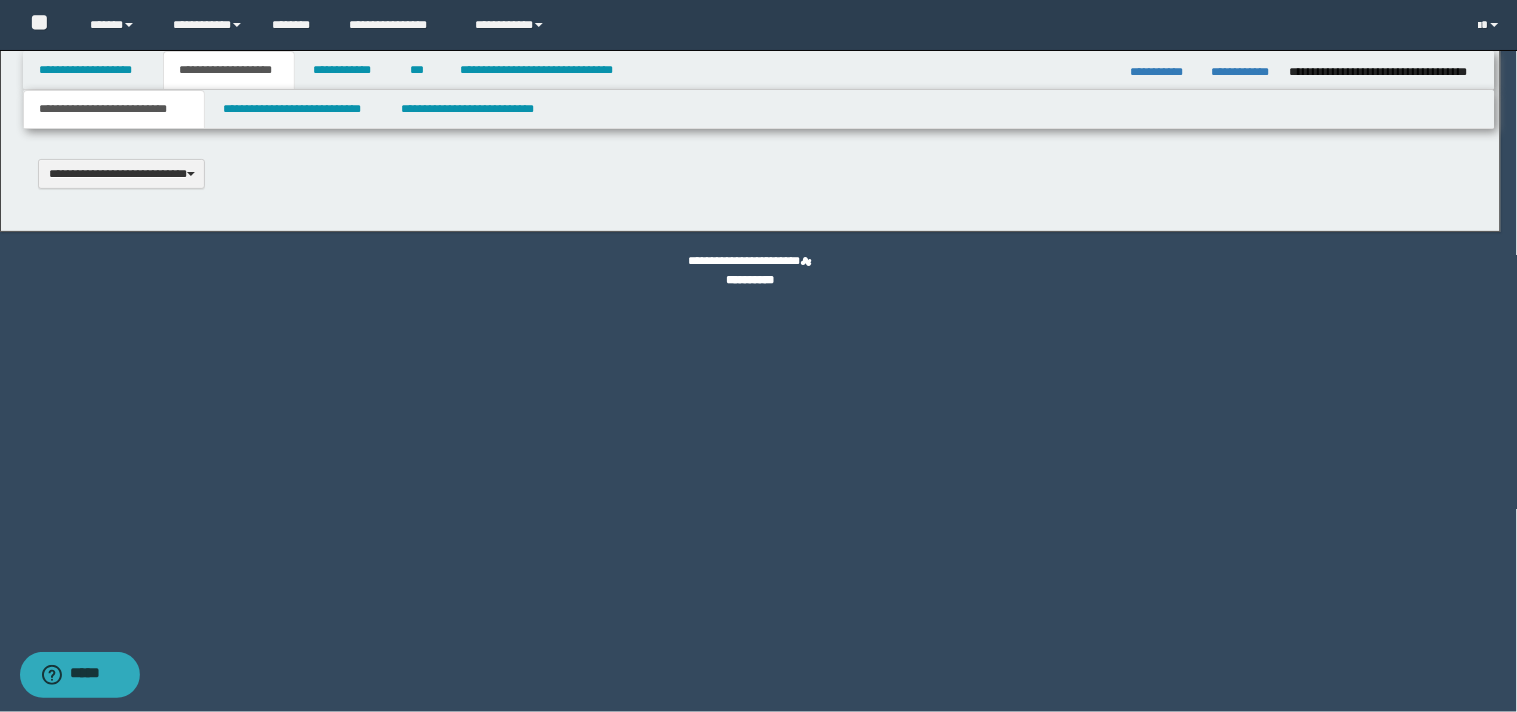 scroll, scrollTop: 0, scrollLeft: 0, axis: both 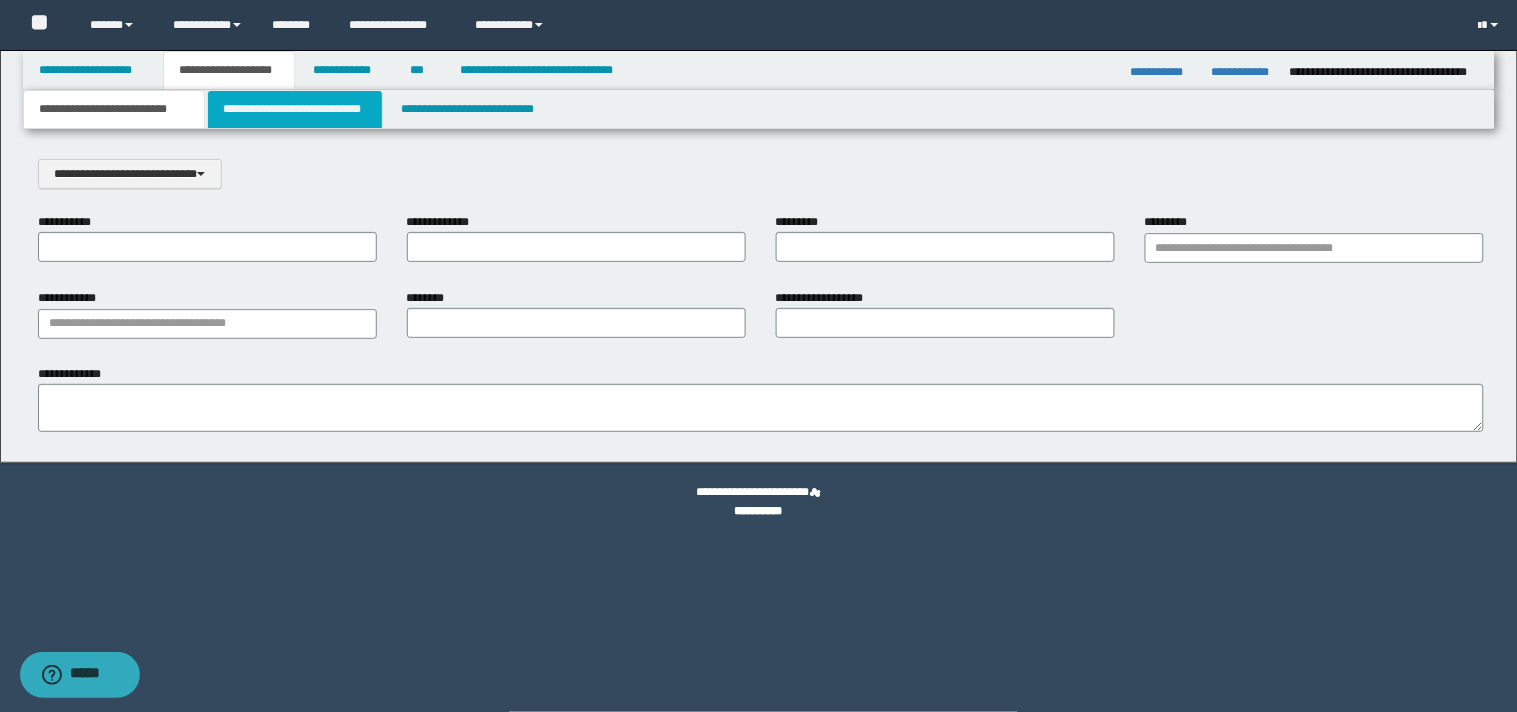 click on "**********" at bounding box center [295, 109] 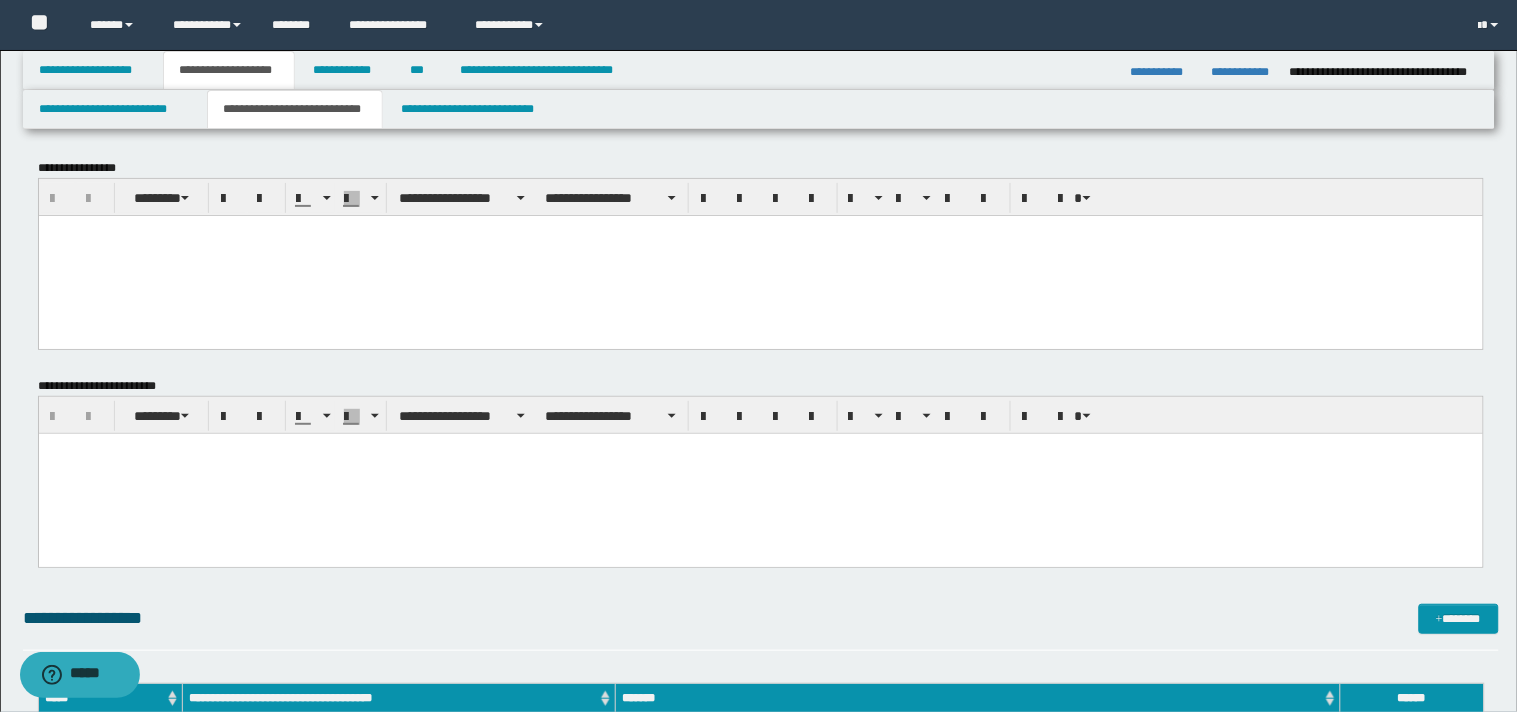 scroll, scrollTop: 0, scrollLeft: 0, axis: both 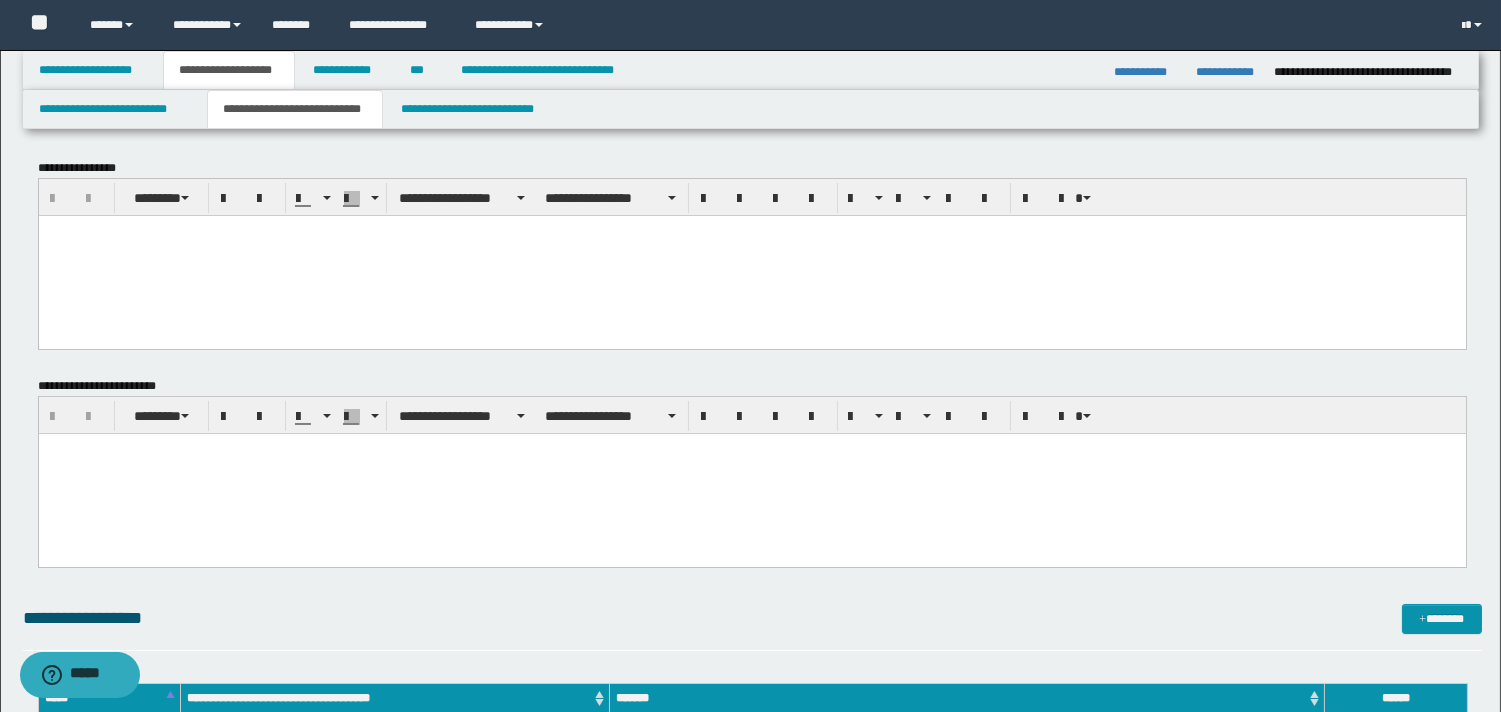 click at bounding box center (751, 230) 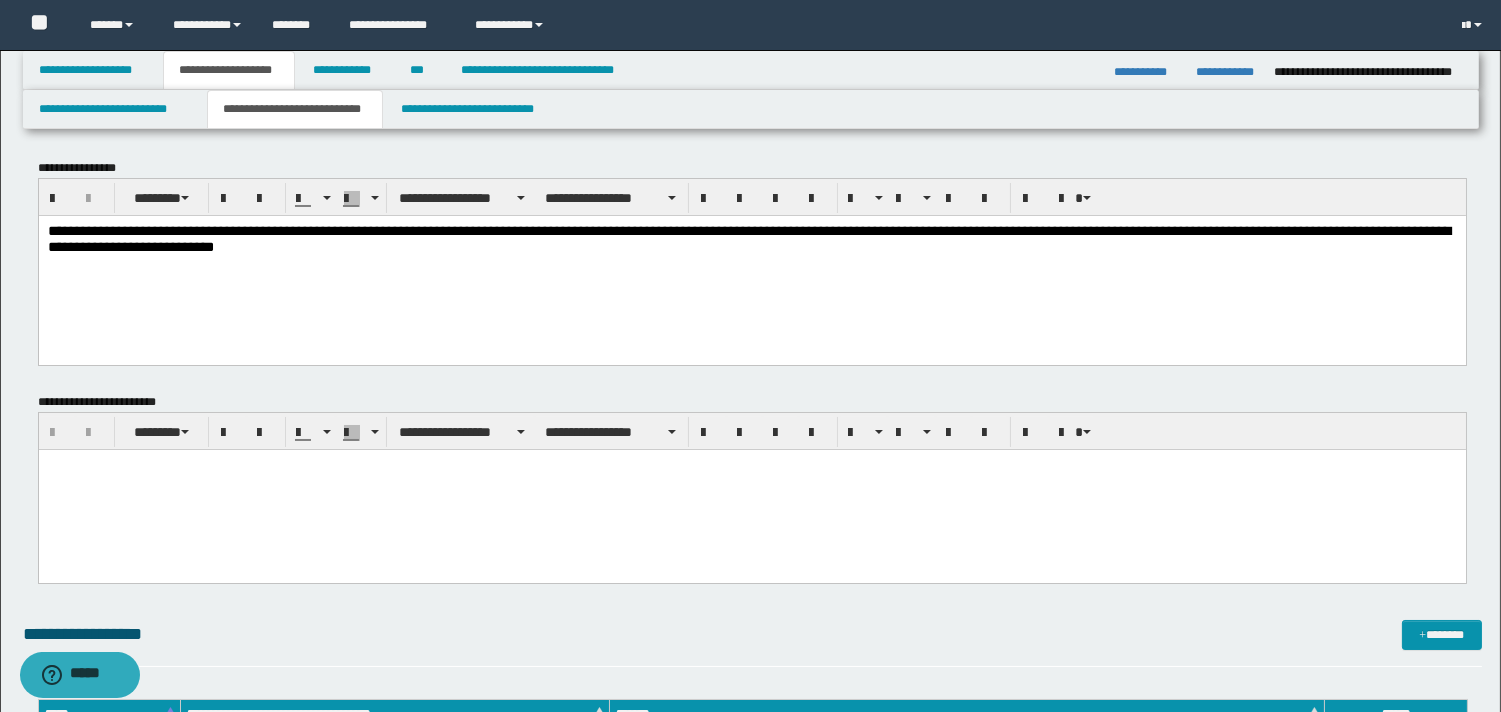 click on "**********" at bounding box center [748, 238] 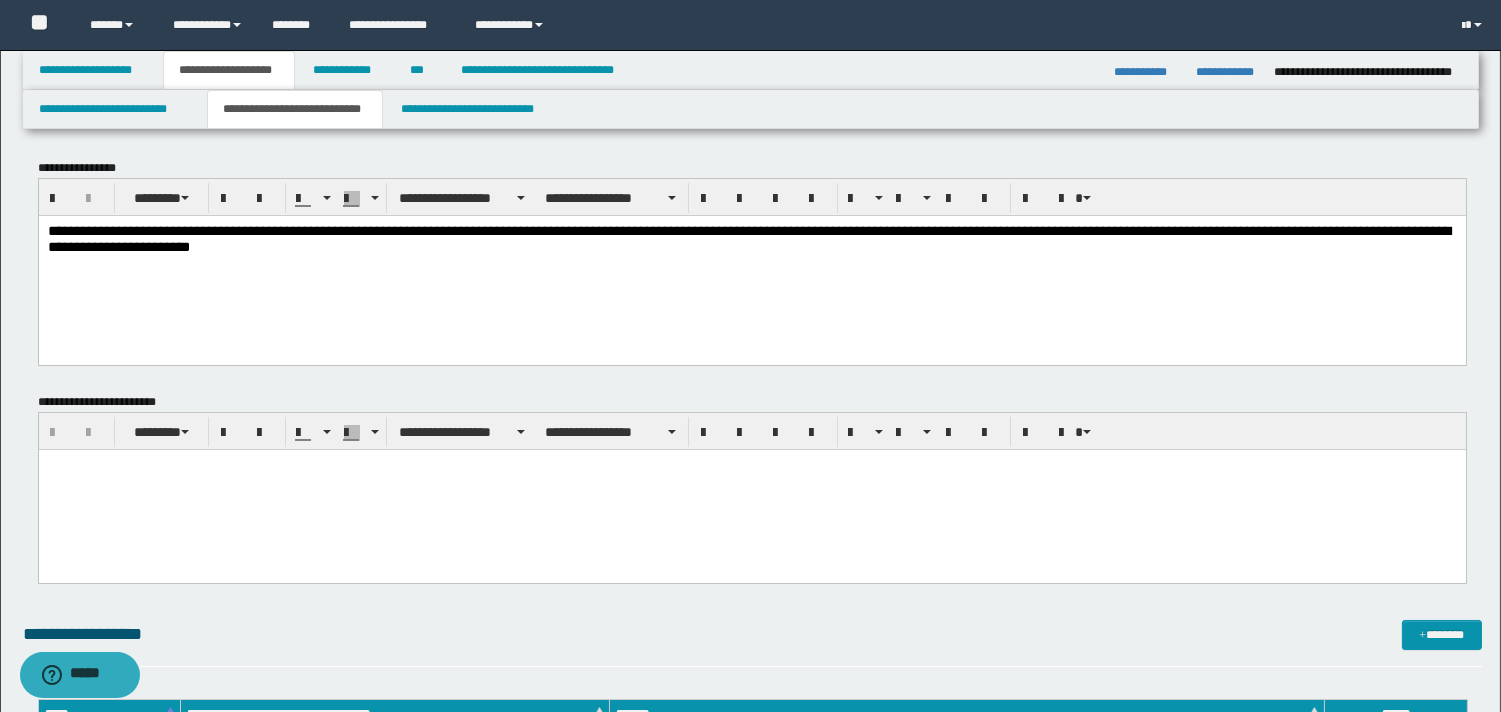 click on "**********" at bounding box center [748, 238] 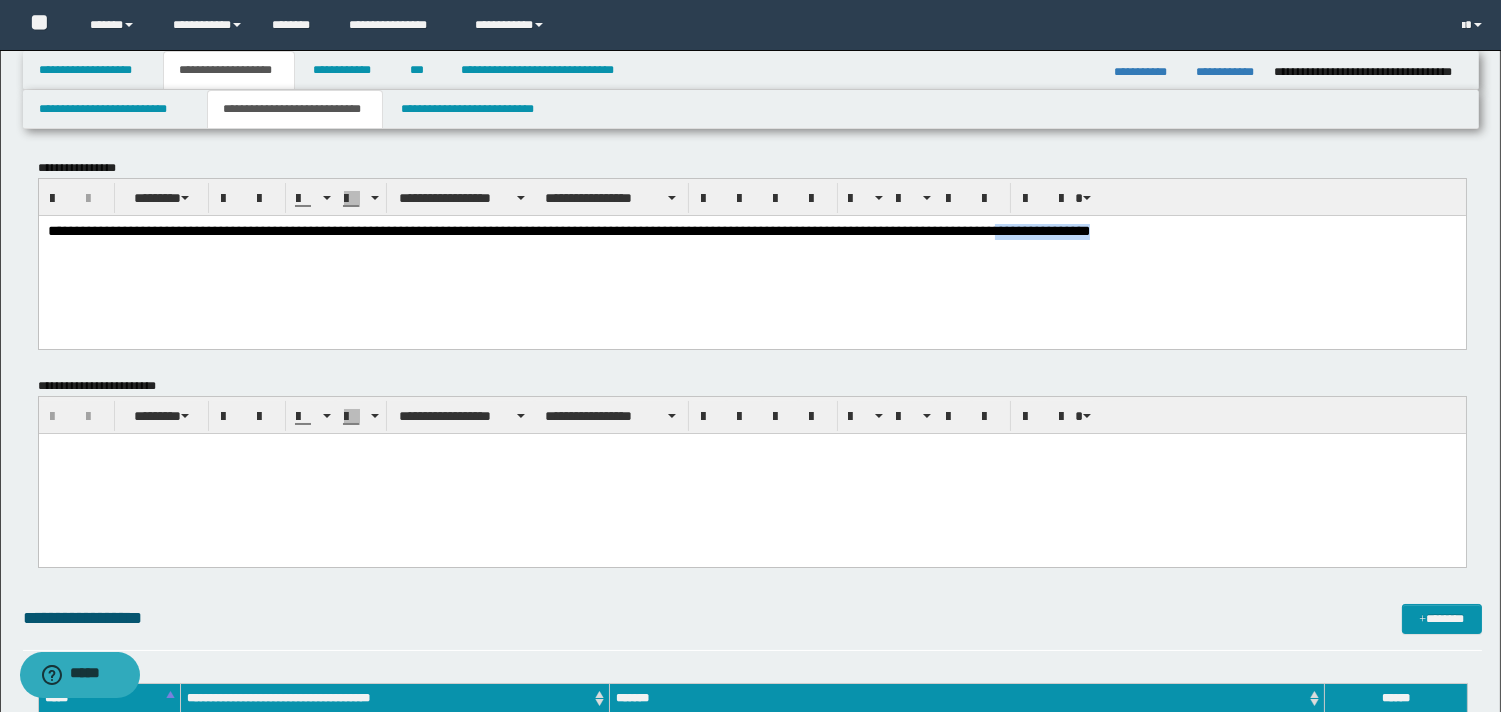 drag, startPoint x: 1199, startPoint y: 229, endPoint x: 1504, endPoint y: 501, distance: 408.66736 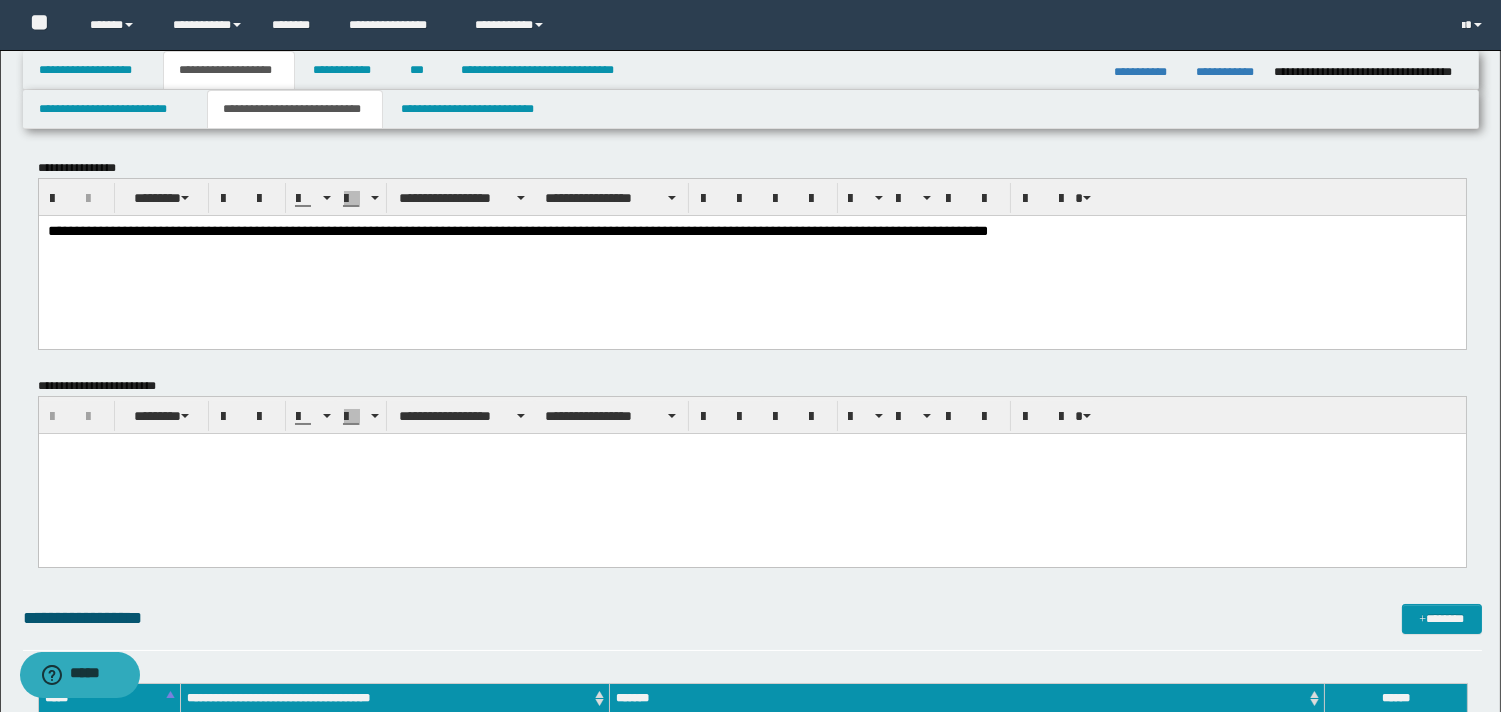 click on "**********" at bounding box center (751, 231) 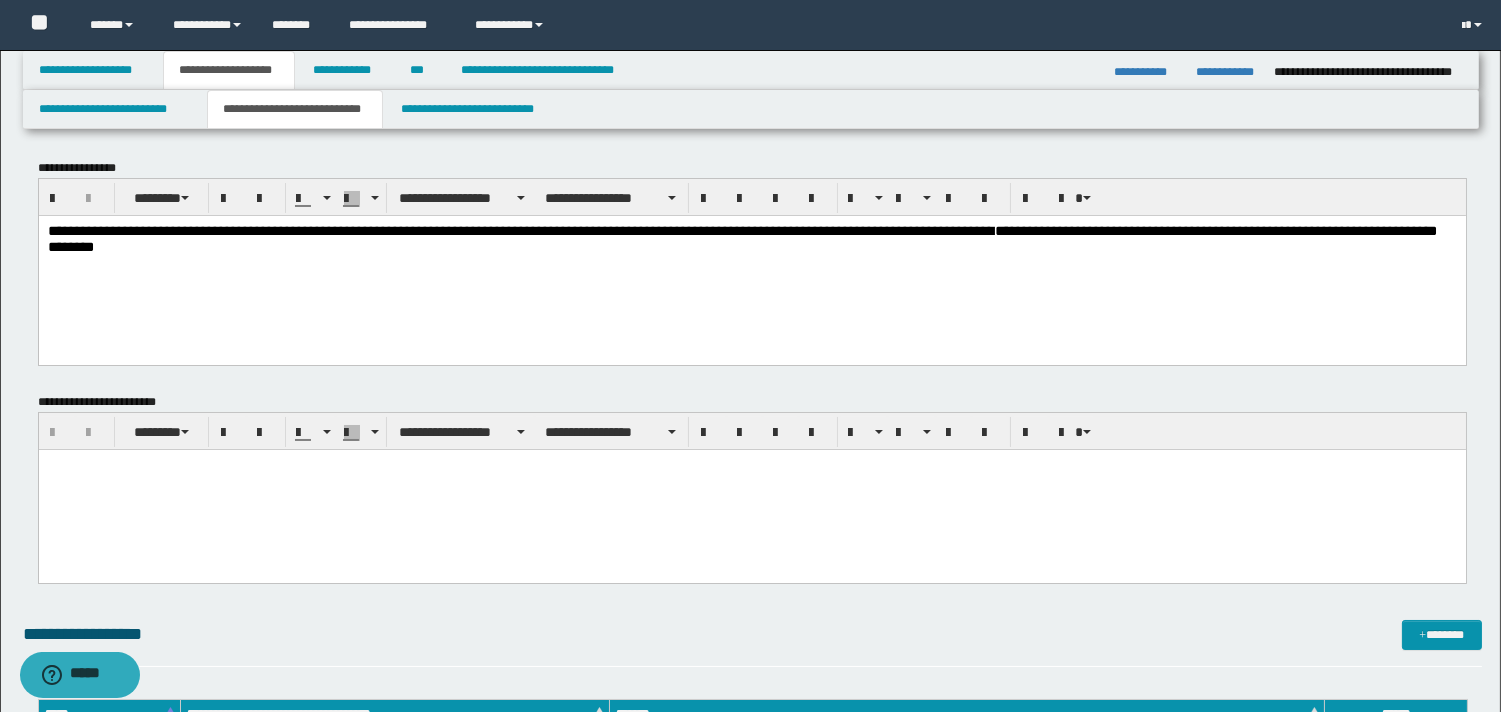 click on "**********" at bounding box center (741, 238) 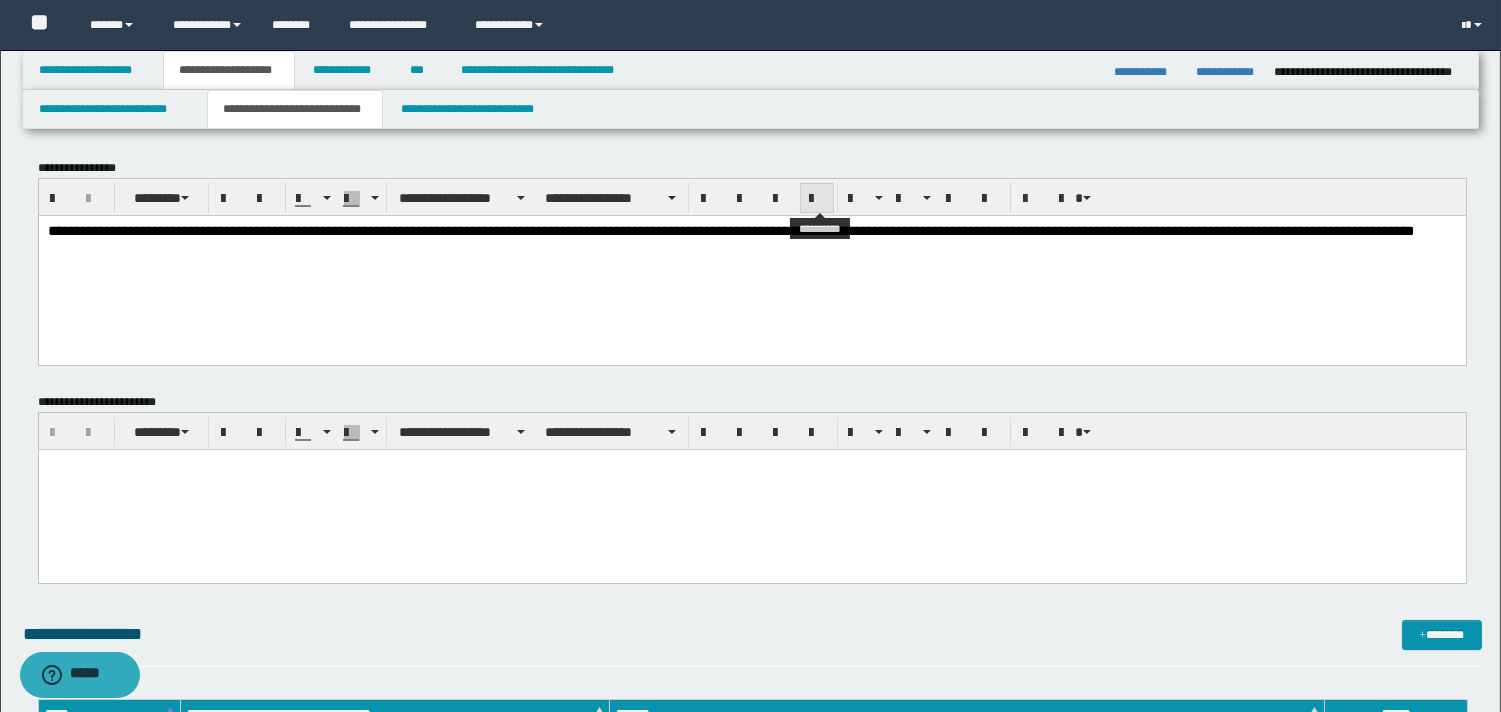 click at bounding box center [817, 199] 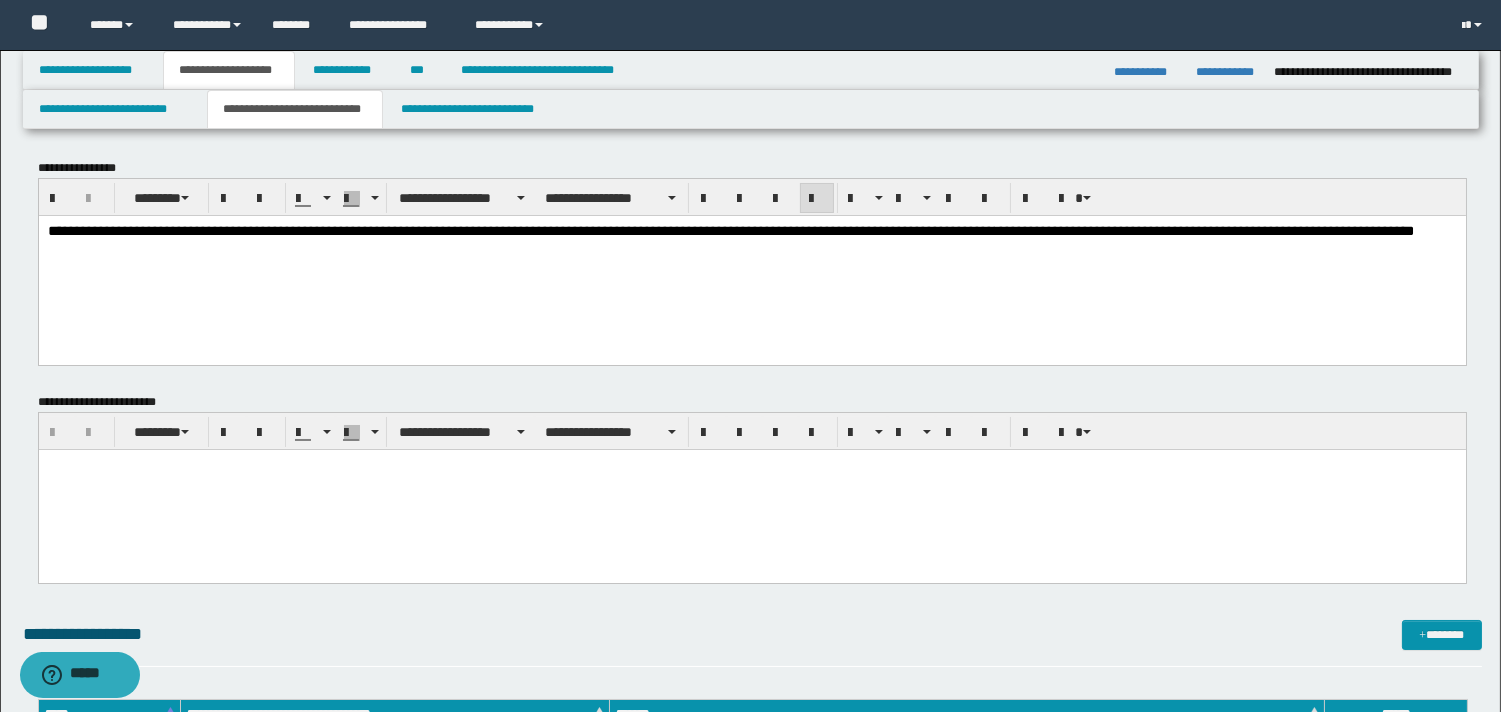 click at bounding box center [751, 490] 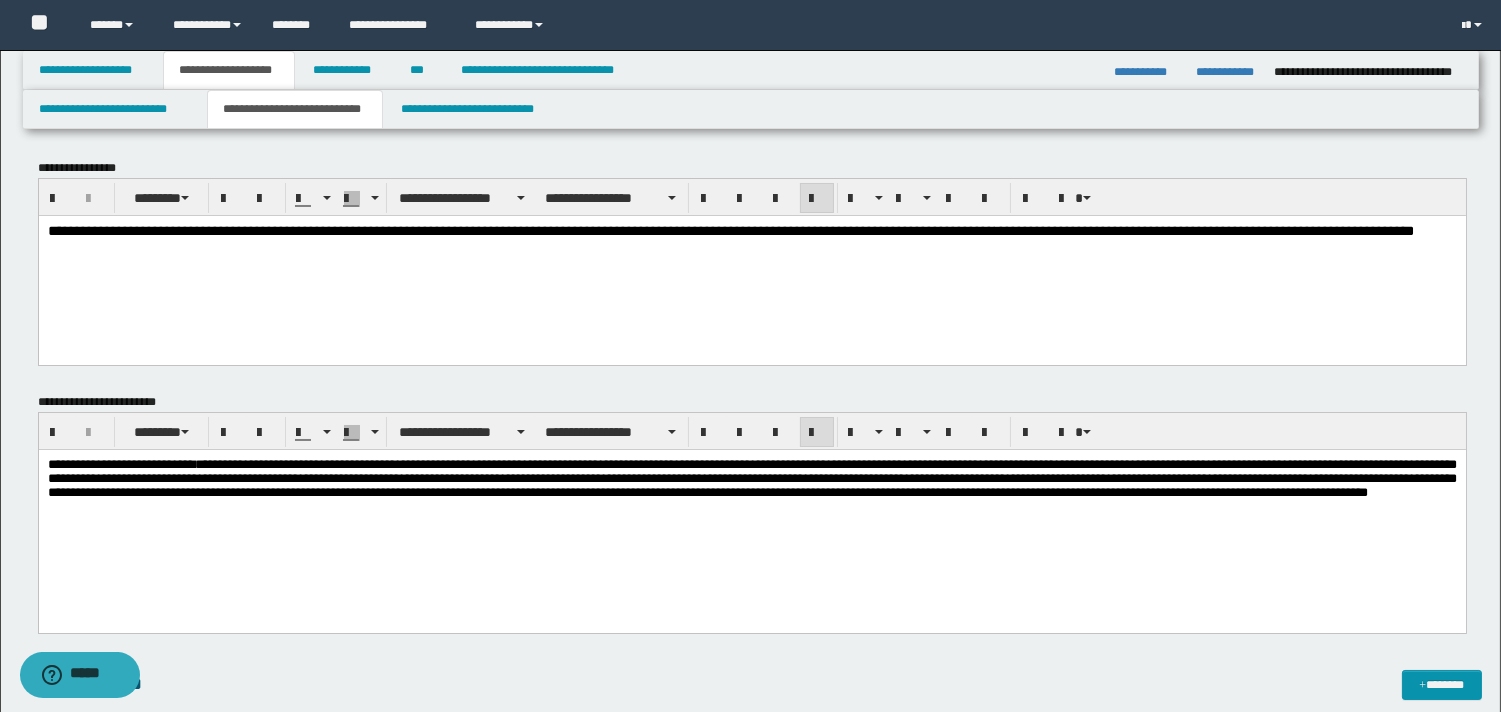 click on "**********" at bounding box center [751, 478] 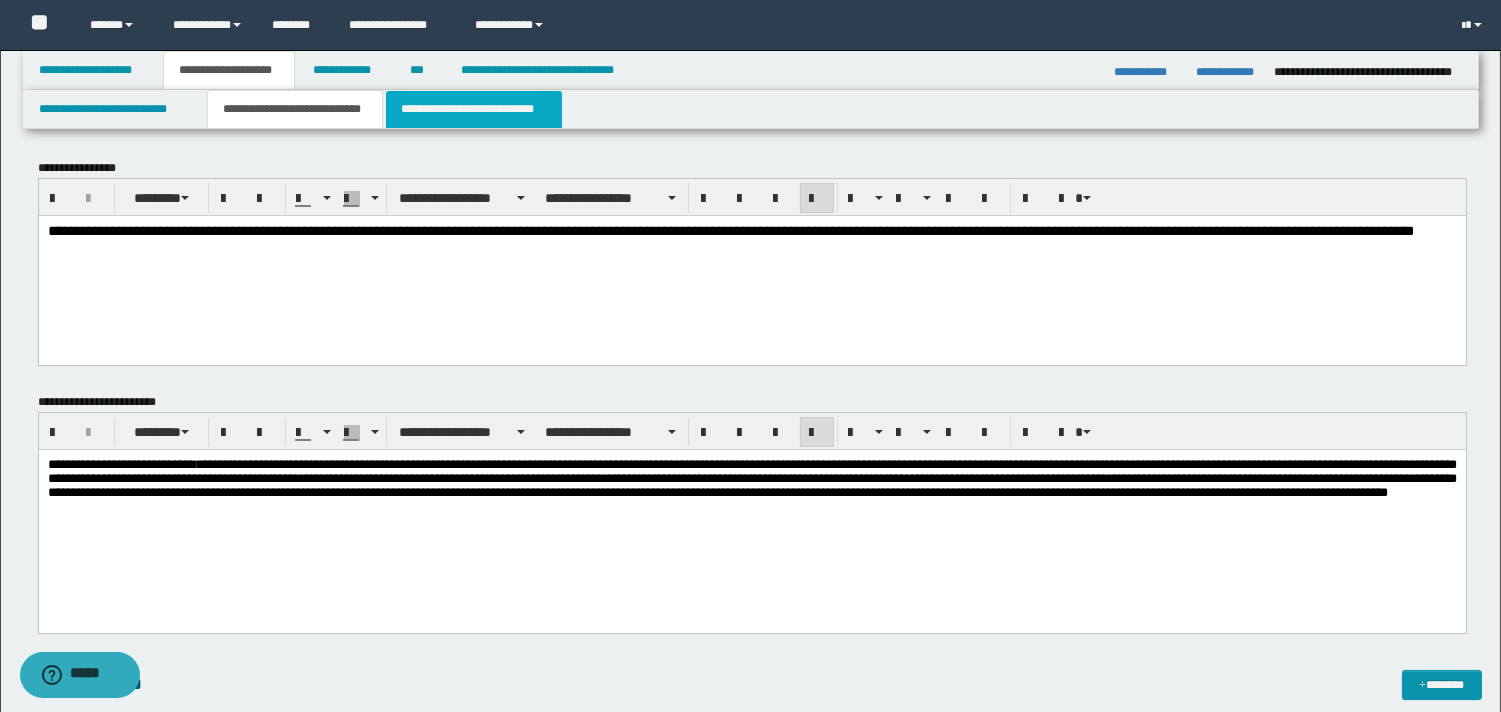 click on "**********" at bounding box center [474, 109] 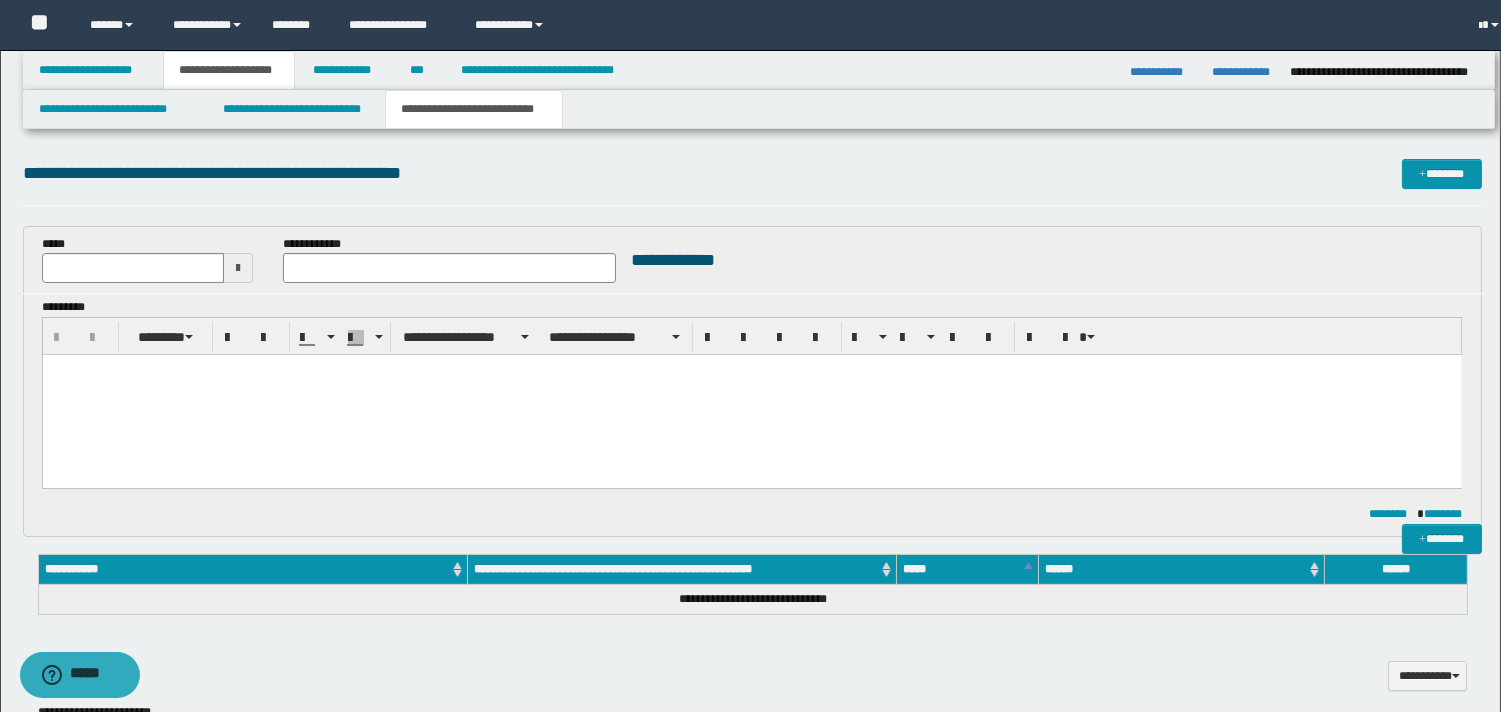 scroll, scrollTop: 0, scrollLeft: 0, axis: both 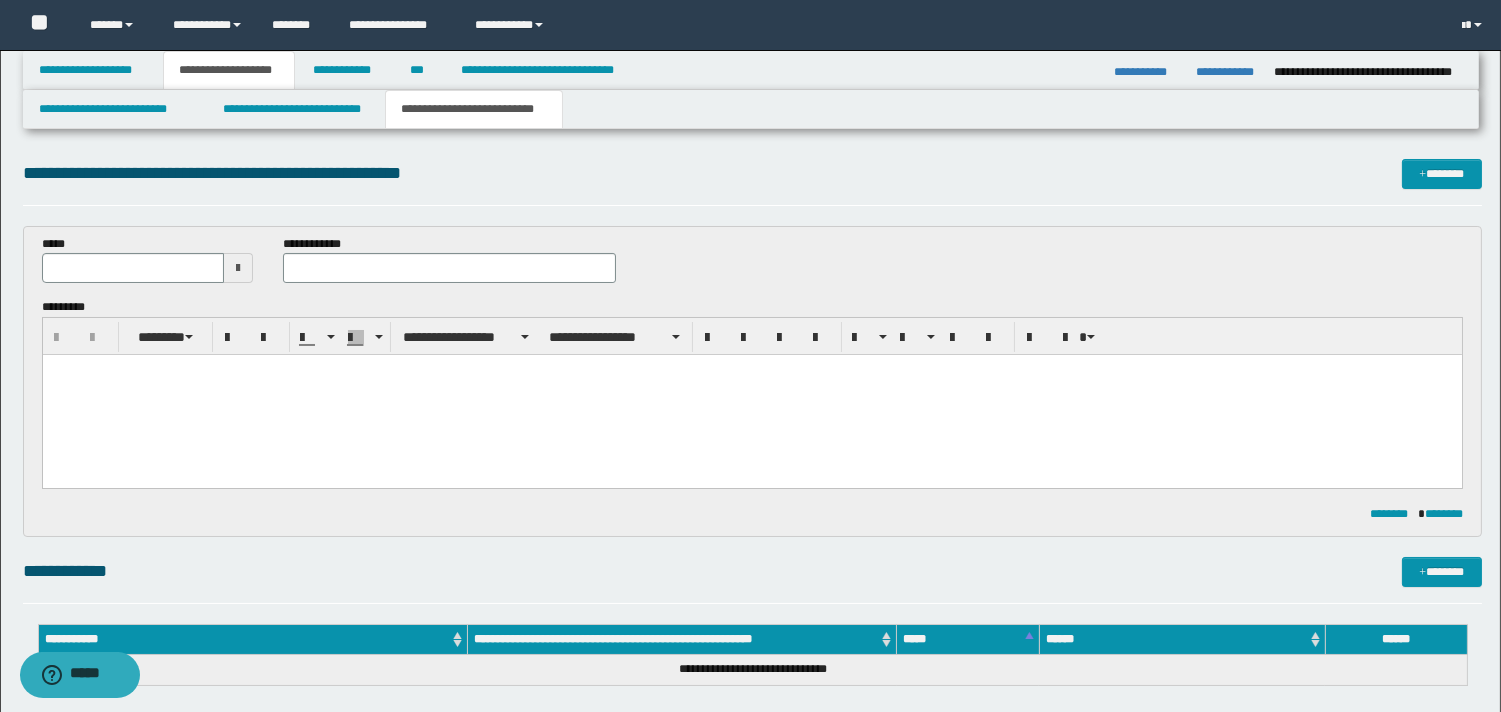 click at bounding box center [238, 268] 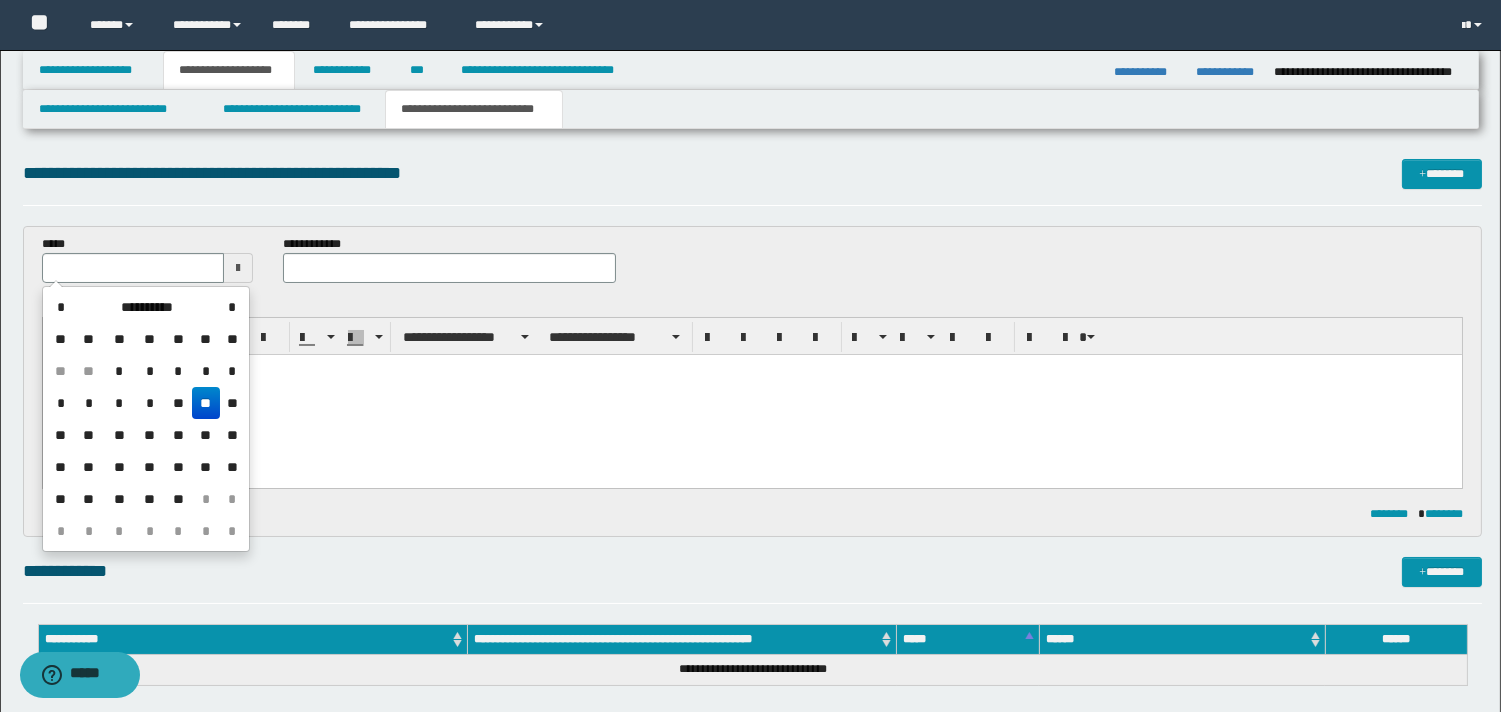 click on "**" at bounding box center [206, 403] 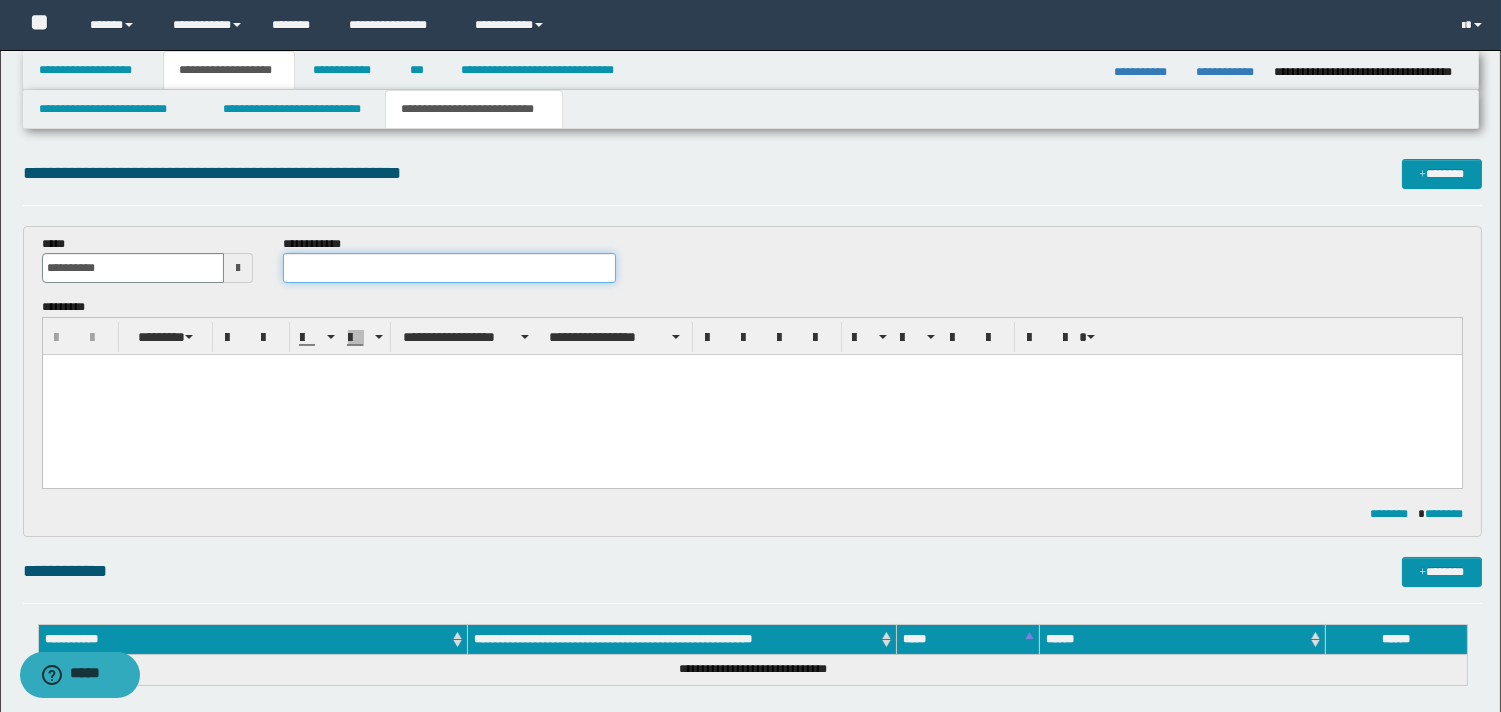 click at bounding box center (449, 268) 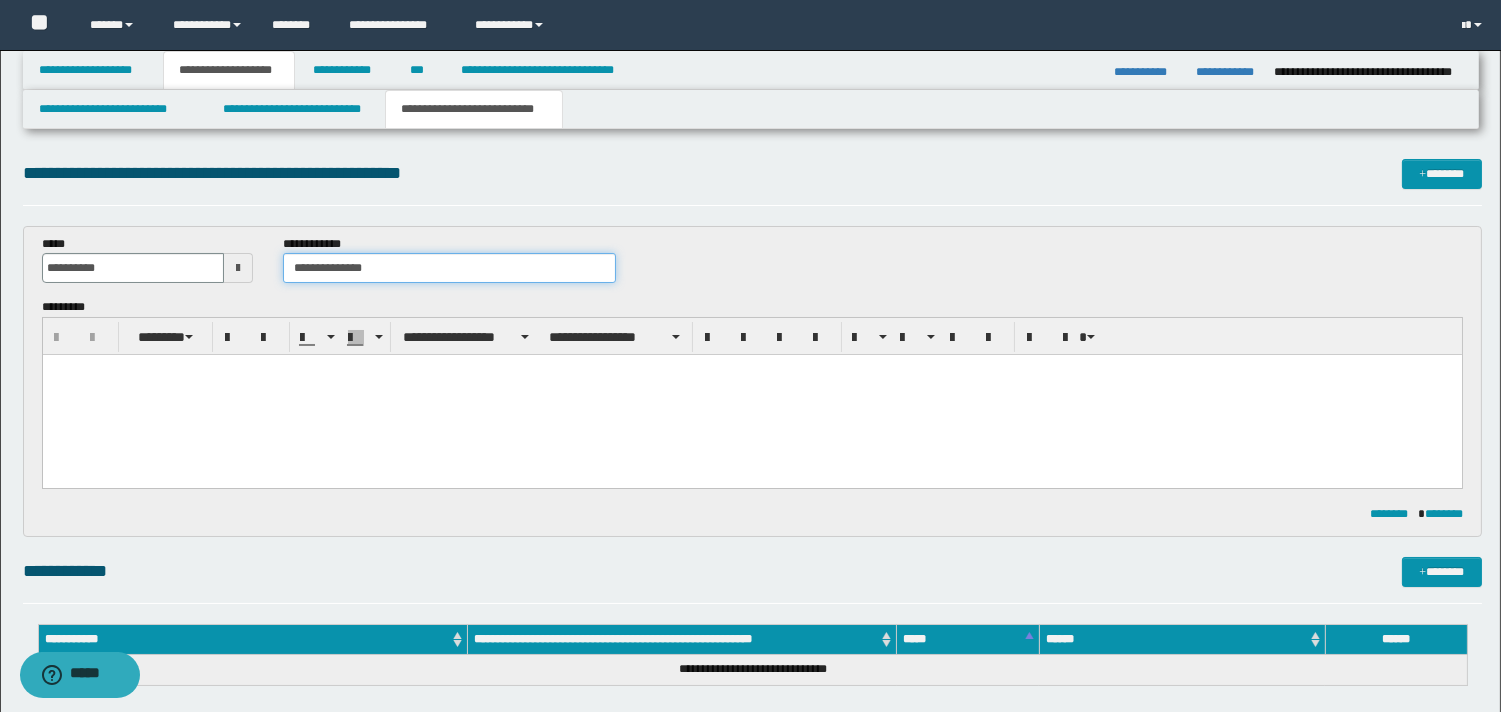 type on "**********" 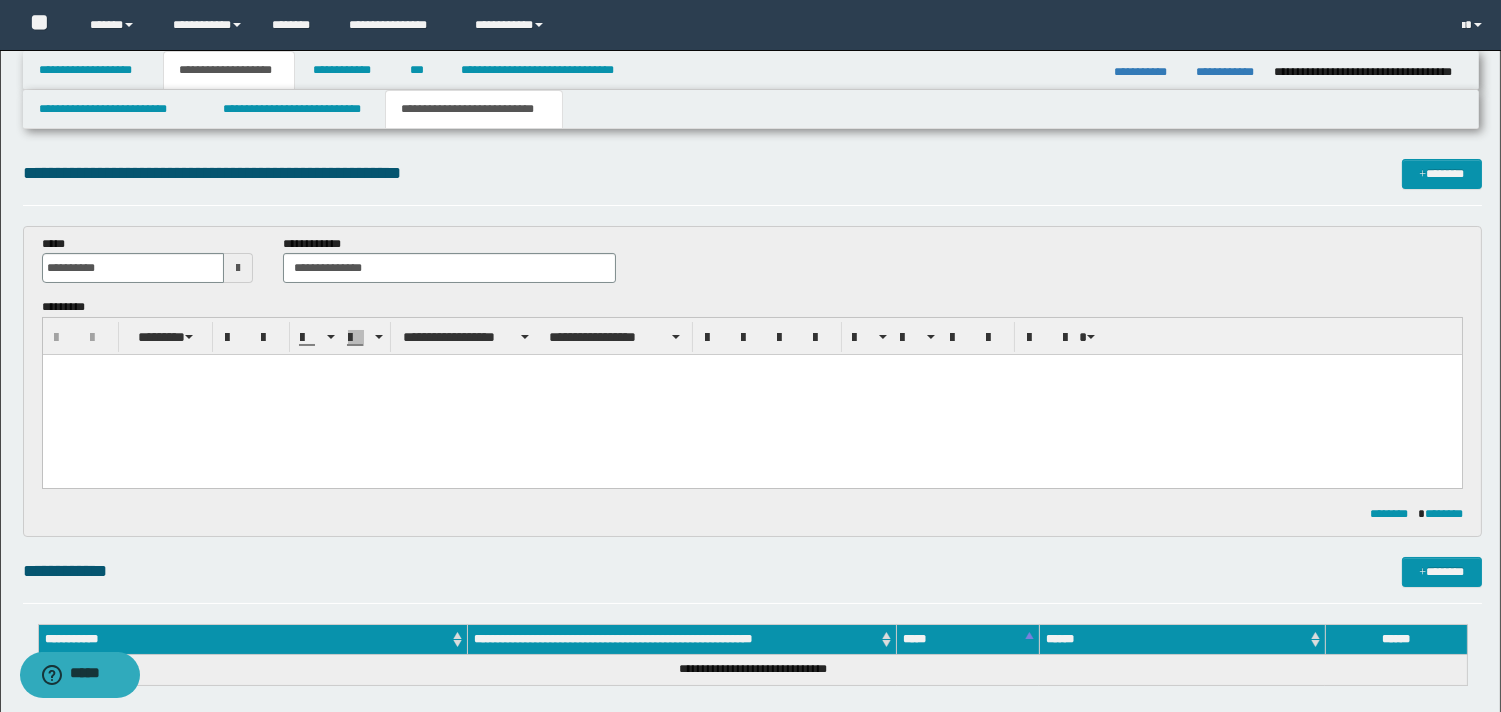 click at bounding box center (751, 370) 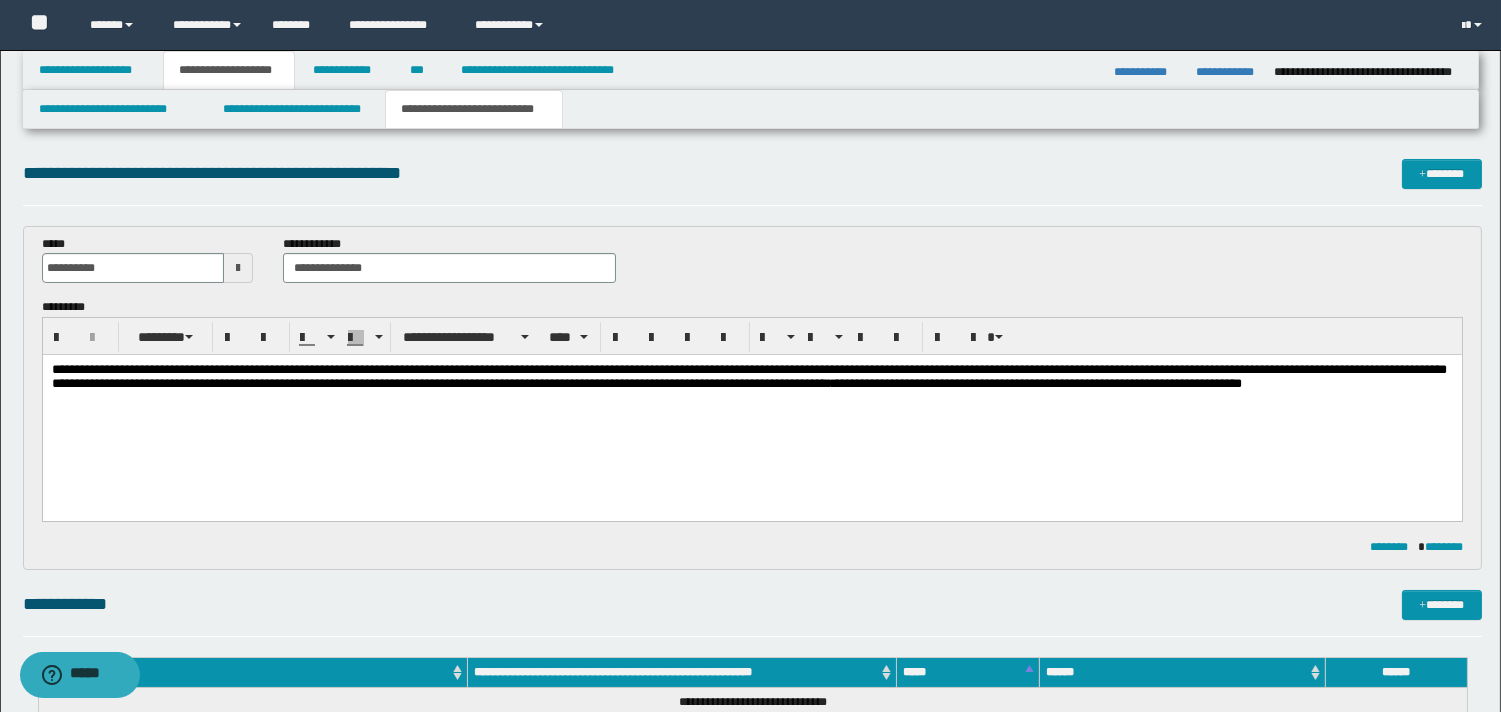 click on "**********" at bounding box center (748, 376) 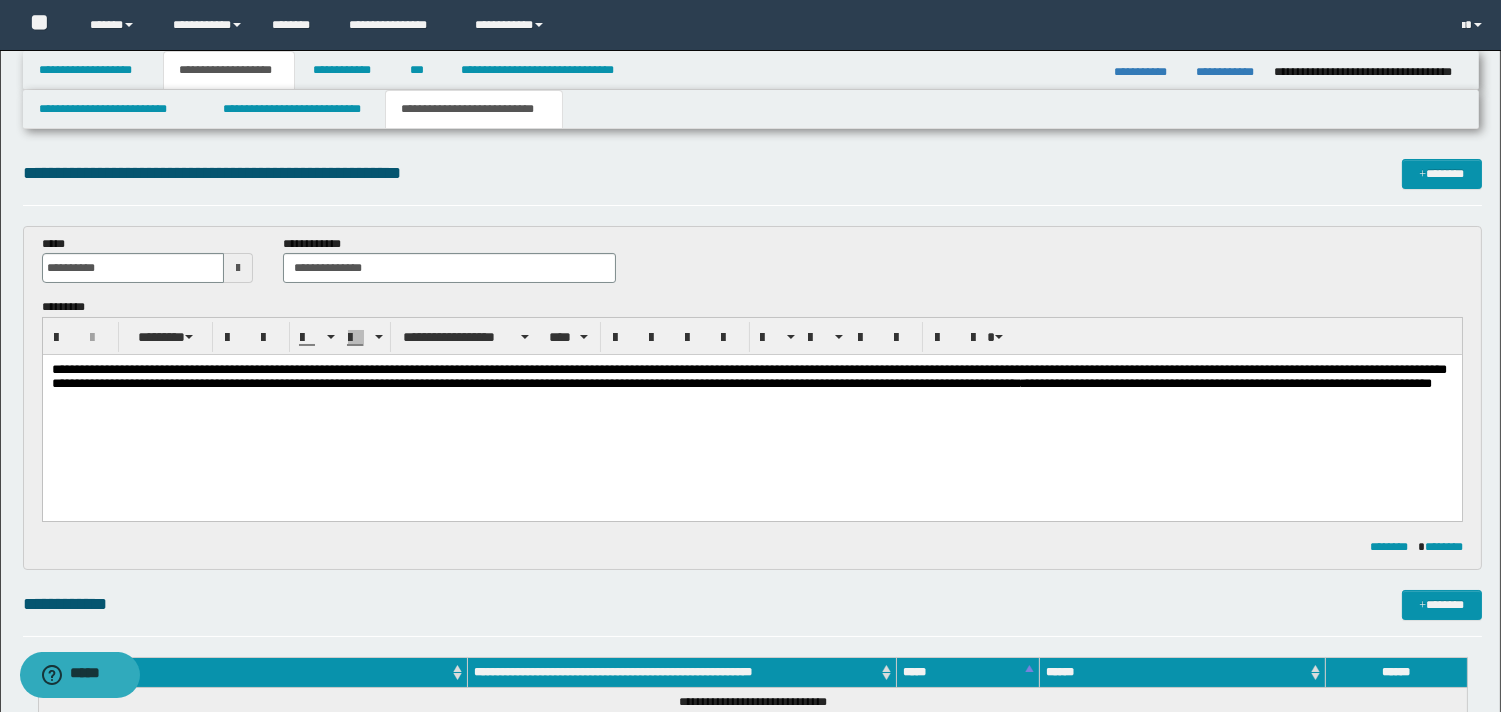 drag, startPoint x: 859, startPoint y: 374, endPoint x: 830, endPoint y: 409, distance: 45.453274 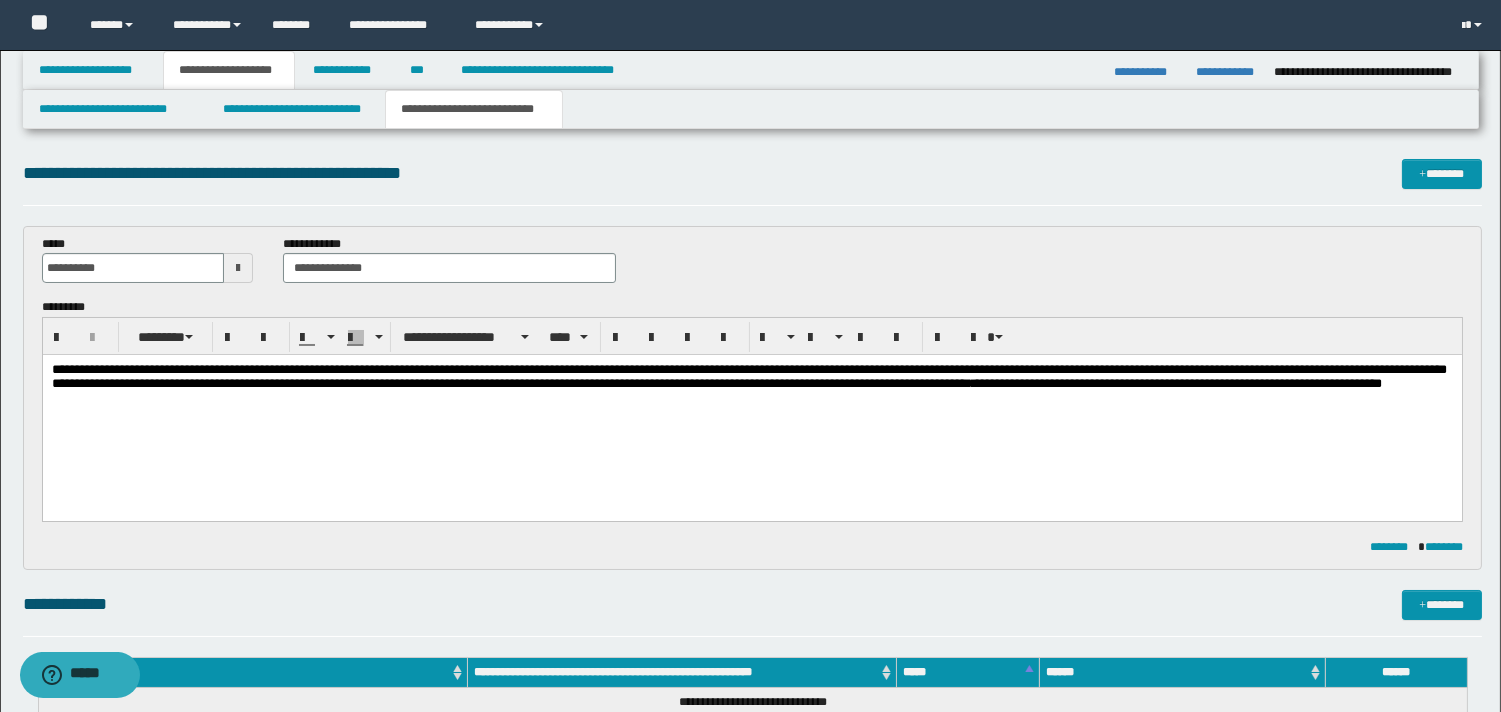 click on "**********" at bounding box center [748, 376] 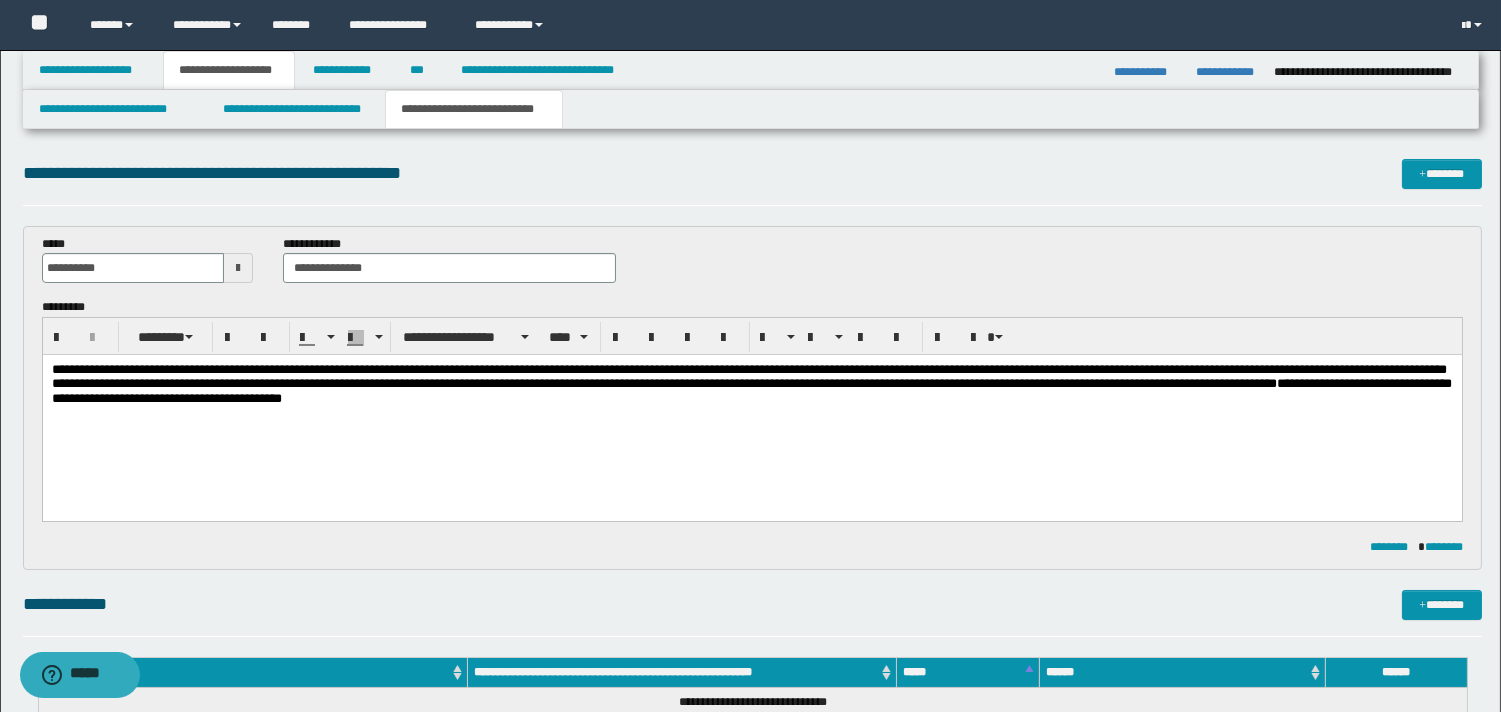 click on "**********" at bounding box center [748, 376] 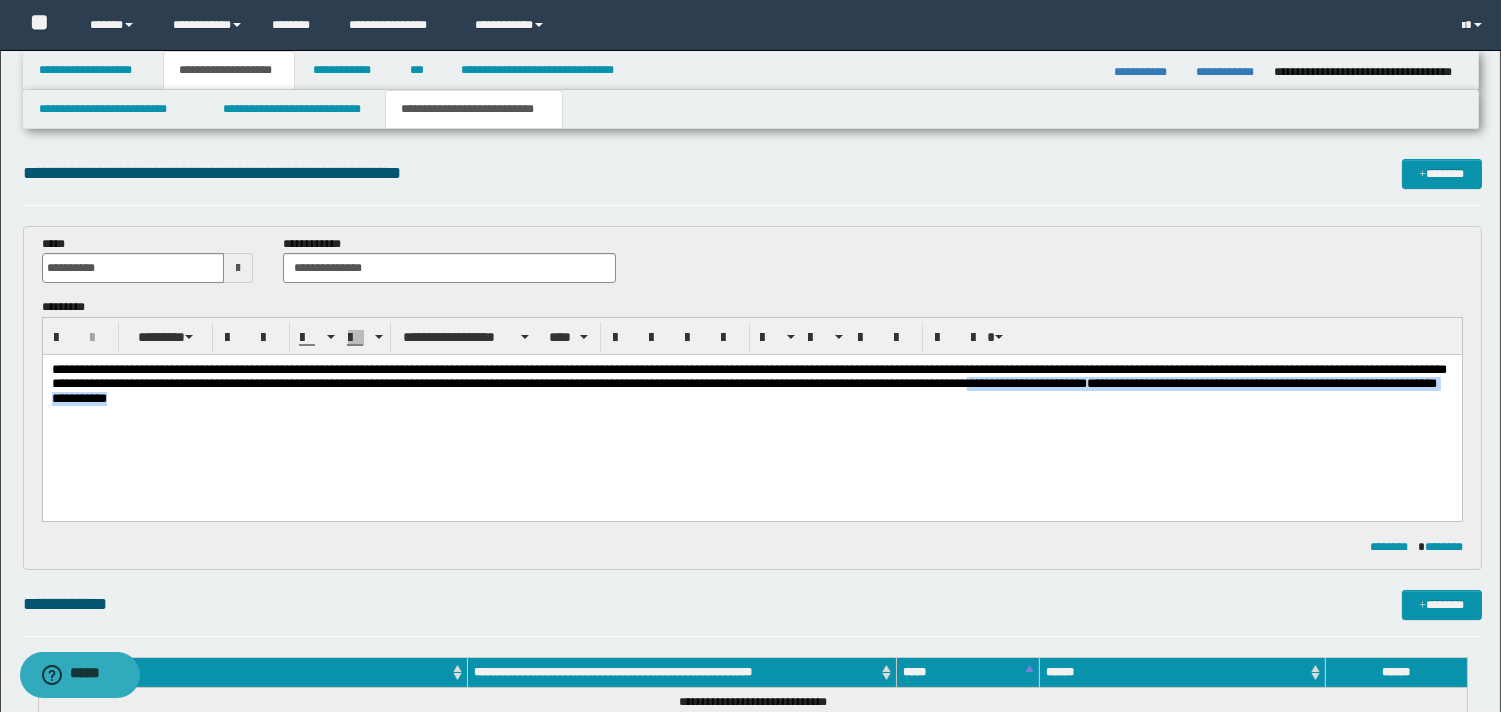 drag, startPoint x: 1421, startPoint y: 390, endPoint x: 674, endPoint y: 413, distance: 747.354 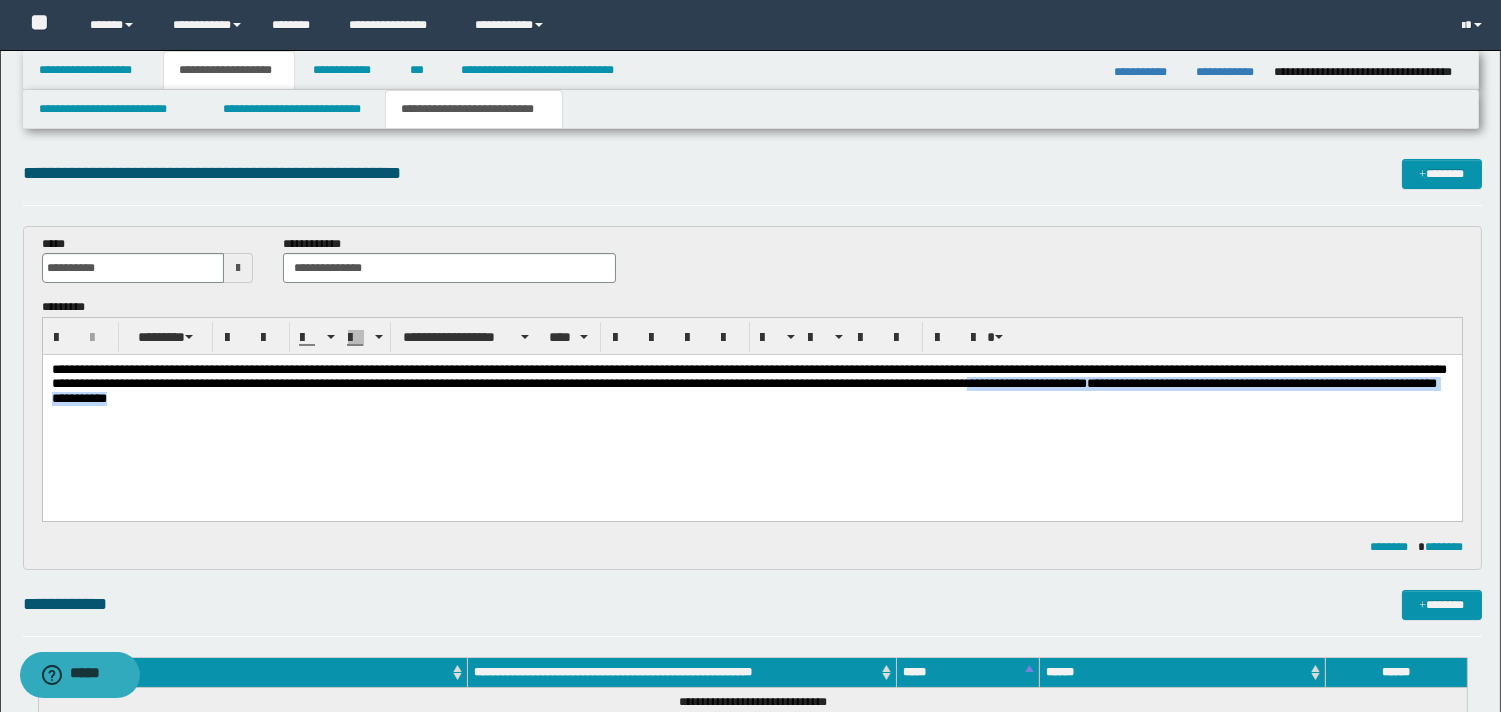click on "**********" at bounding box center (751, 409) 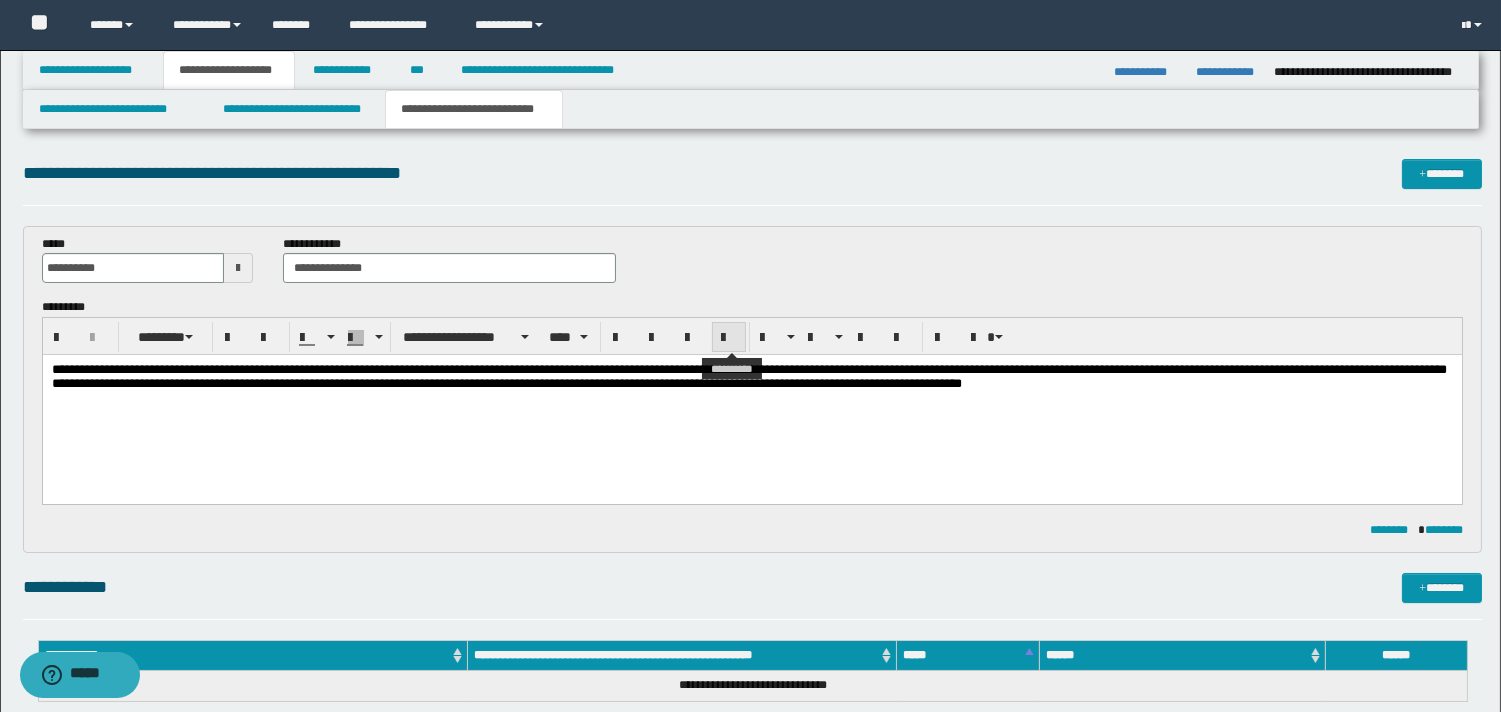 click at bounding box center [729, 338] 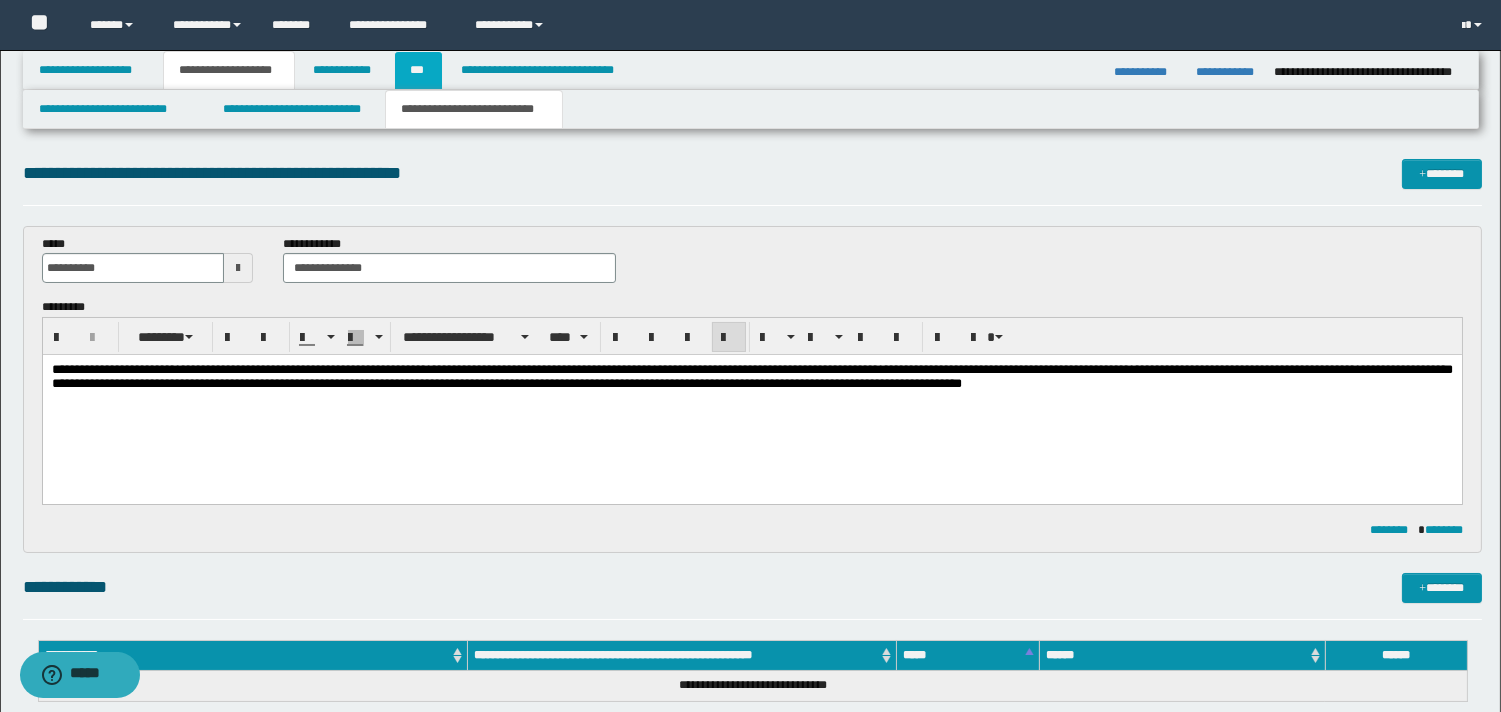 drag, startPoint x: 415, startPoint y: 72, endPoint x: 576, endPoint y: 277, distance: 260.66452 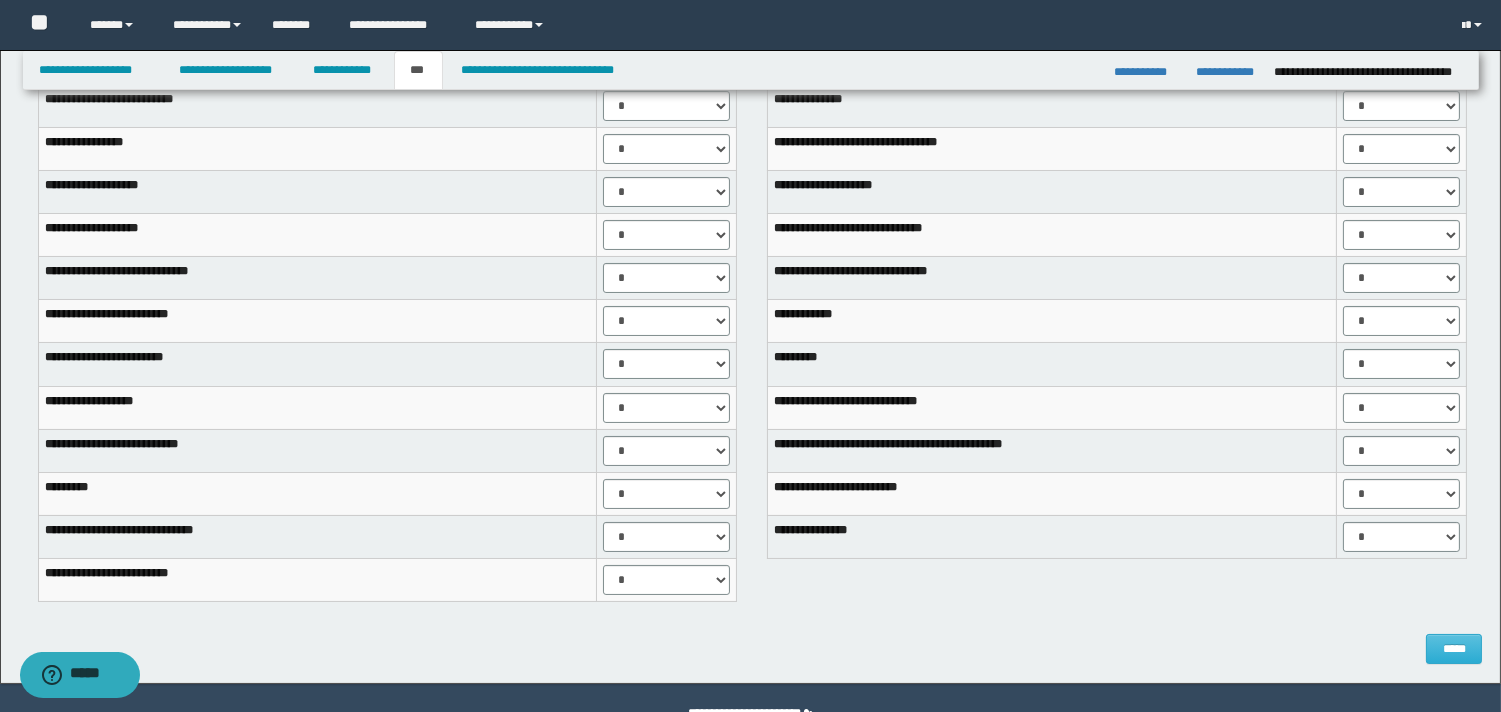 scroll, scrollTop: 222, scrollLeft: 0, axis: vertical 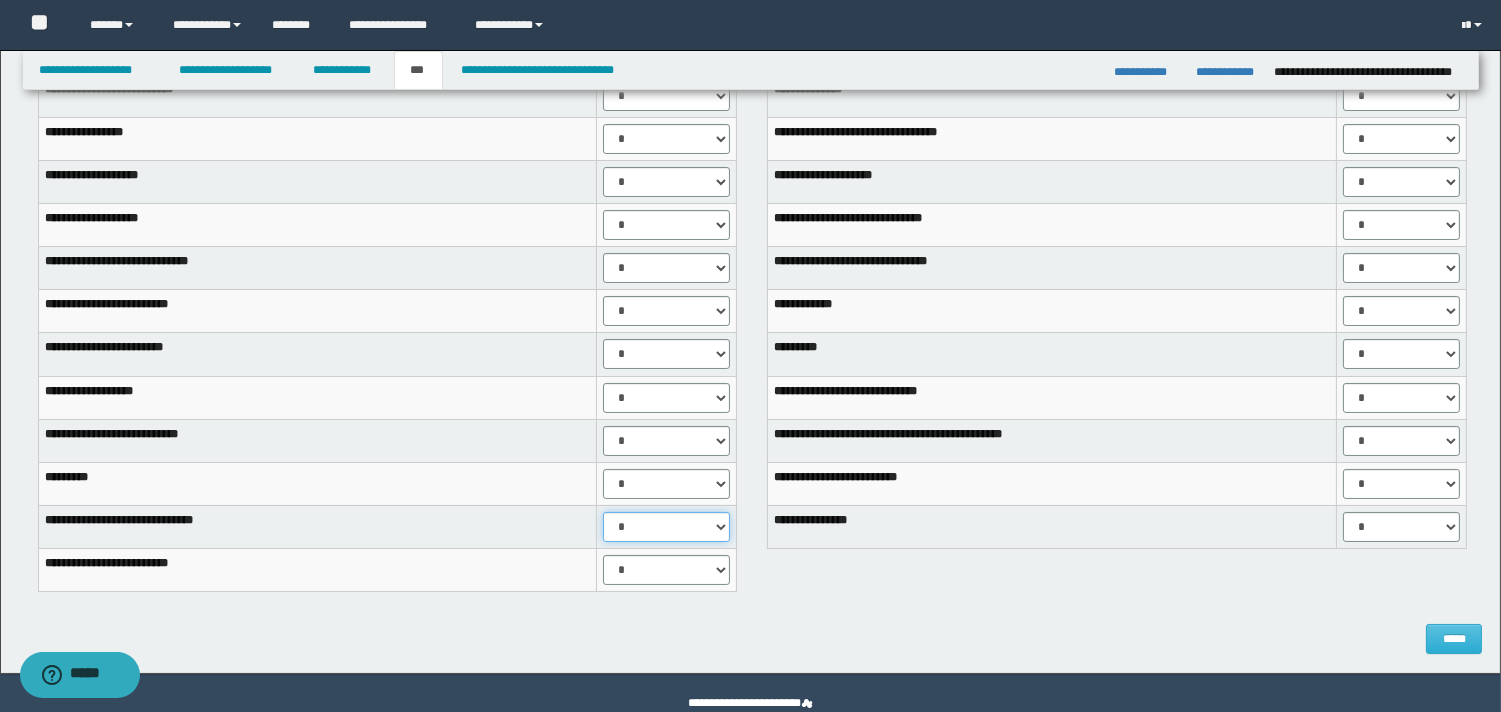 drag, startPoint x: 722, startPoint y: 524, endPoint x: 694, endPoint y: 533, distance: 29.410883 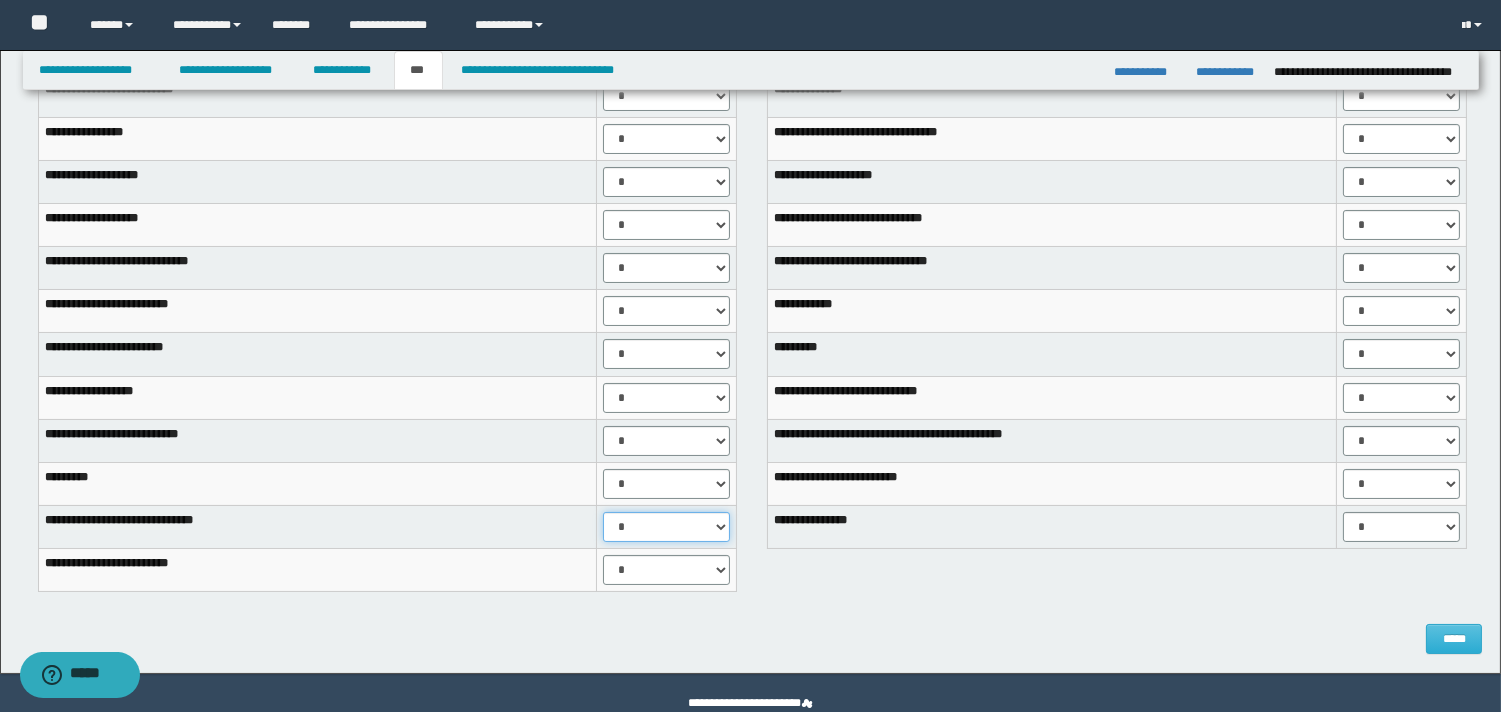 select on "*" 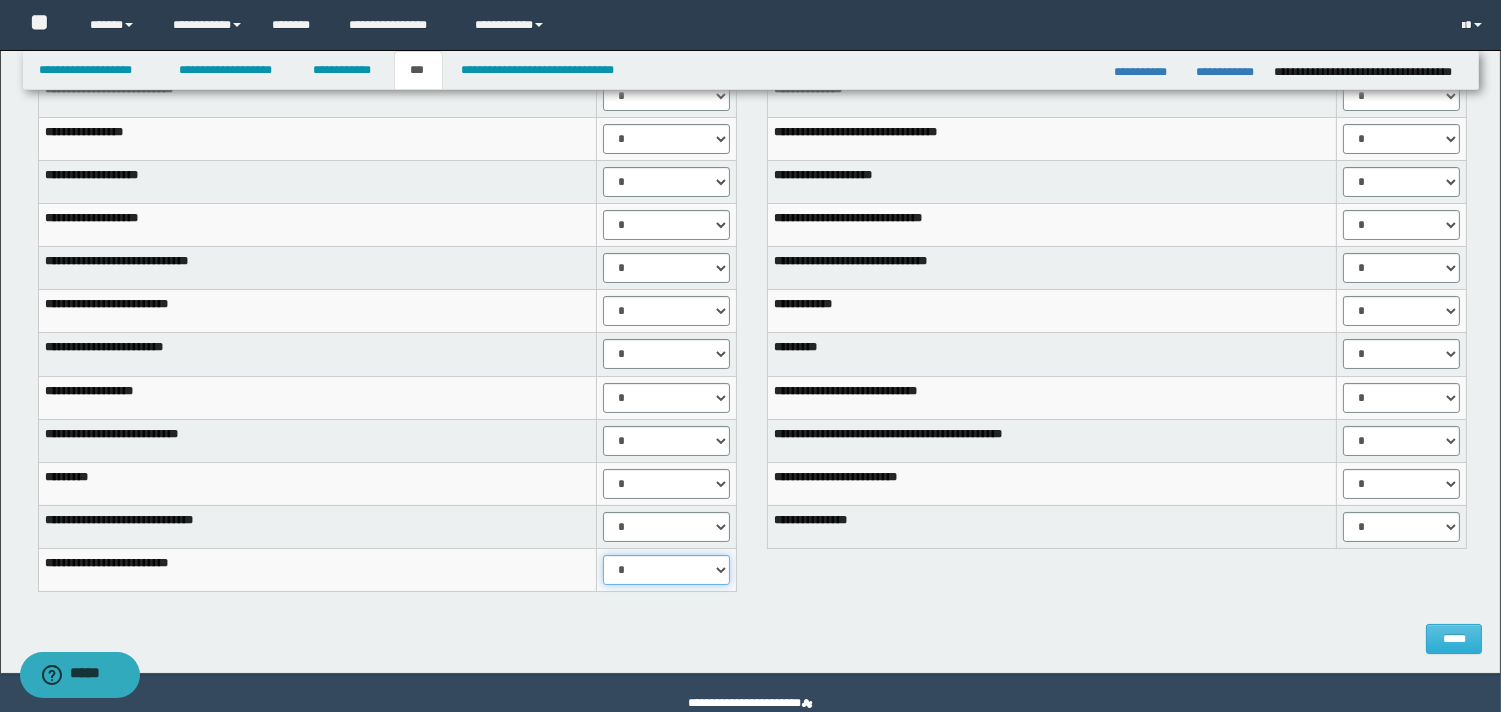 drag, startPoint x: 711, startPoint y: 570, endPoint x: 707, endPoint y: 581, distance: 11.7046995 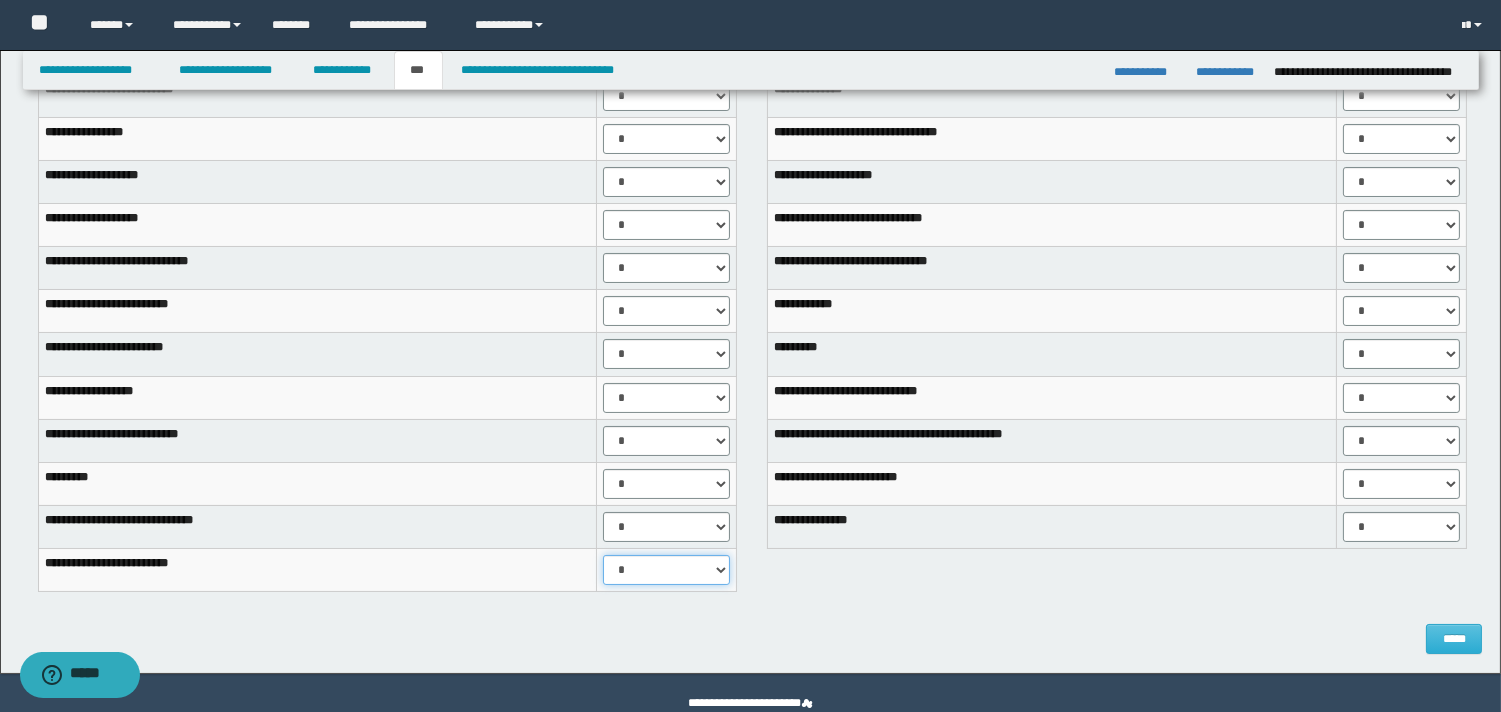 select on "*" 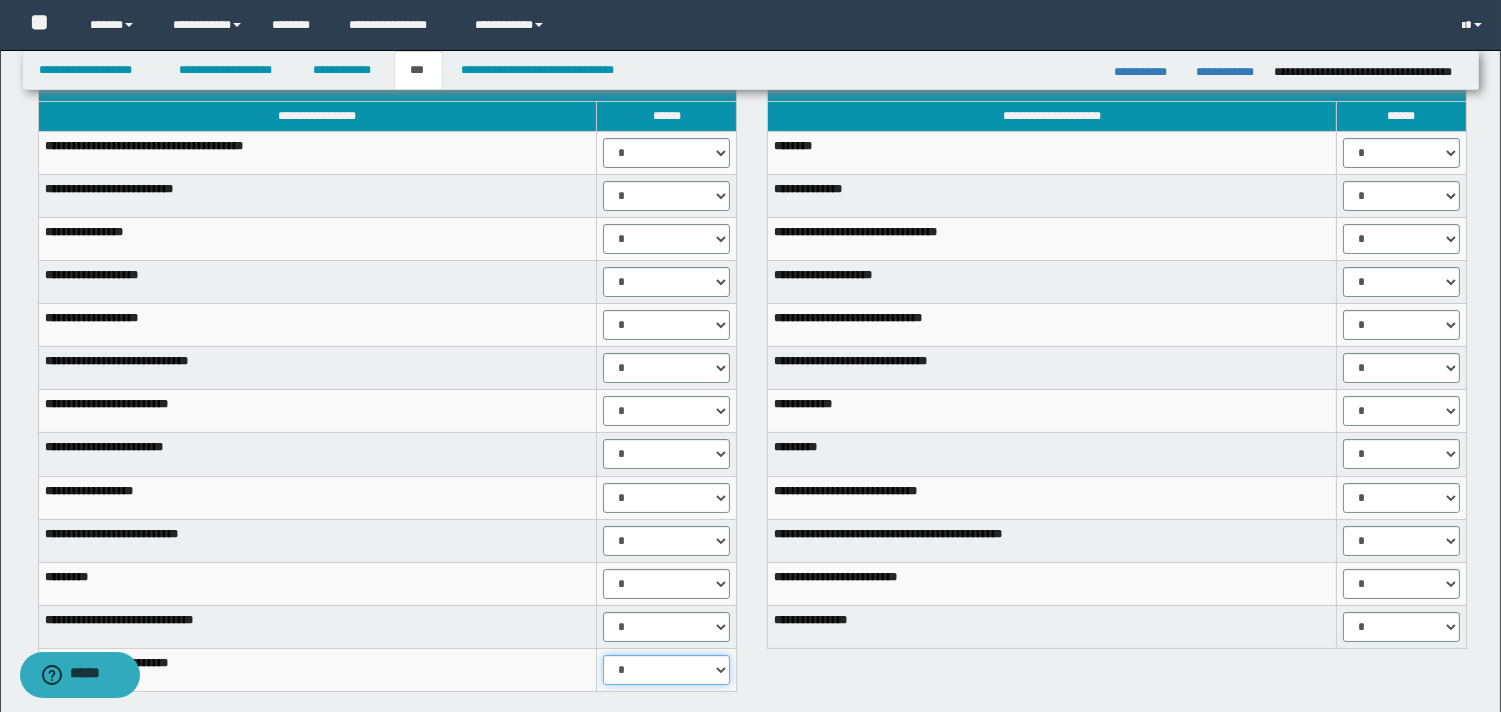 scroll, scrollTop: 117, scrollLeft: 0, axis: vertical 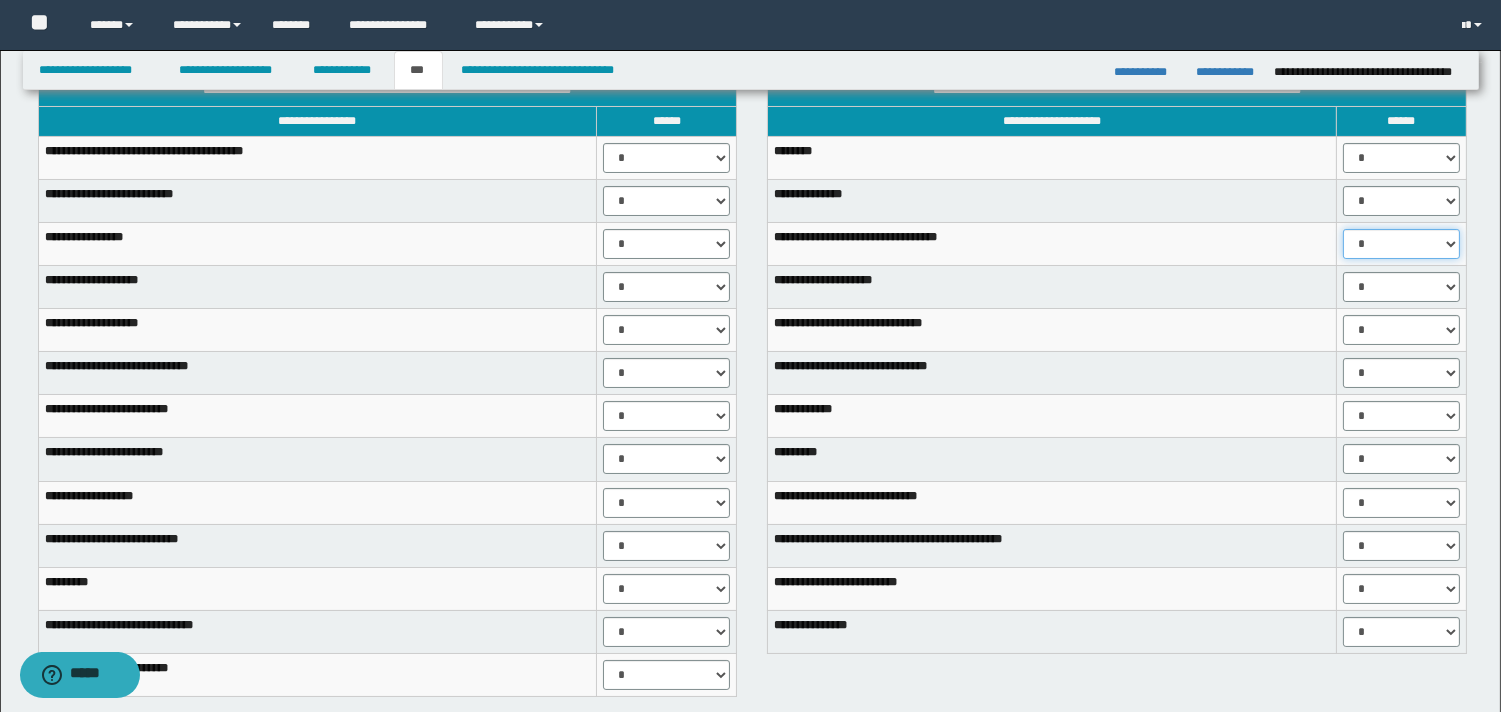 drag, startPoint x: 1452, startPoint y: 242, endPoint x: 1423, endPoint y: 257, distance: 32.649654 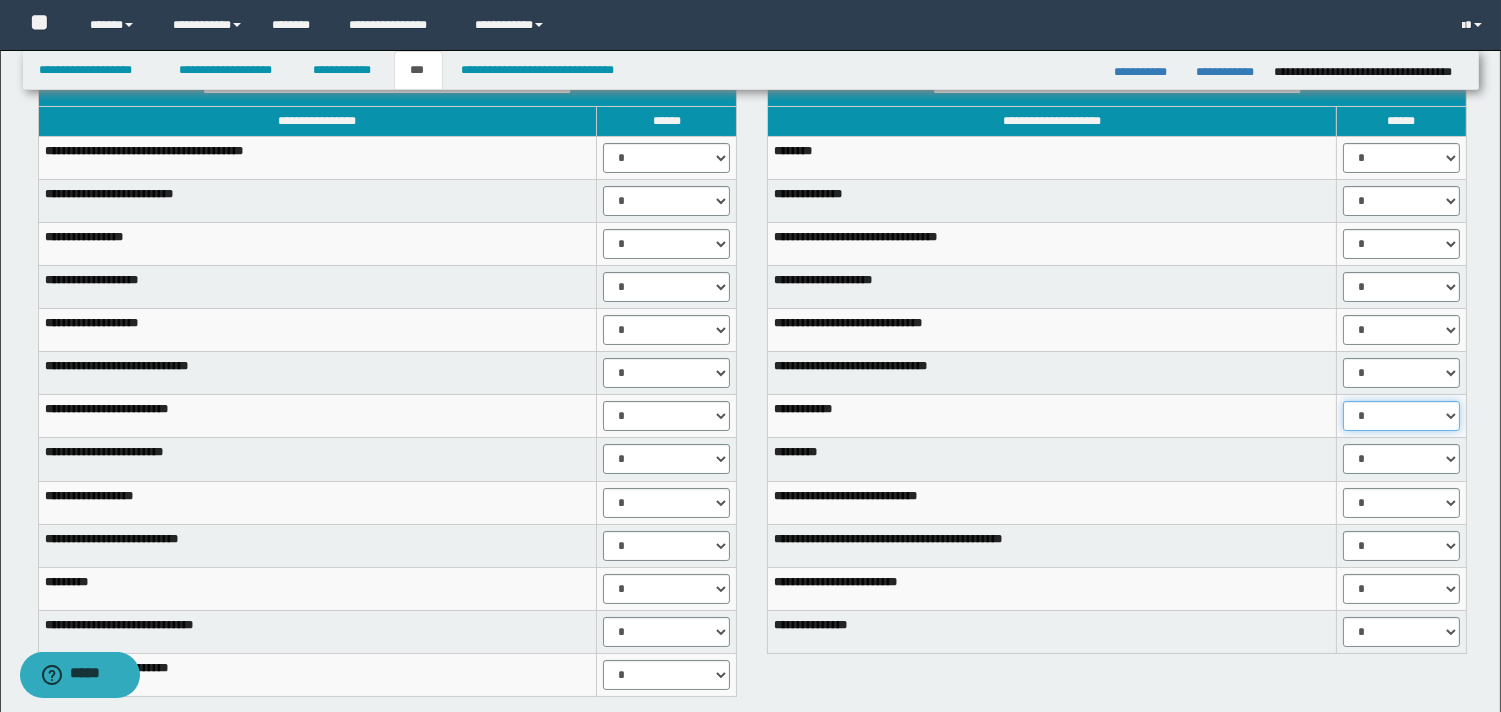 drag, startPoint x: 1448, startPoint y: 418, endPoint x: 1420, endPoint y: 430, distance: 30.463093 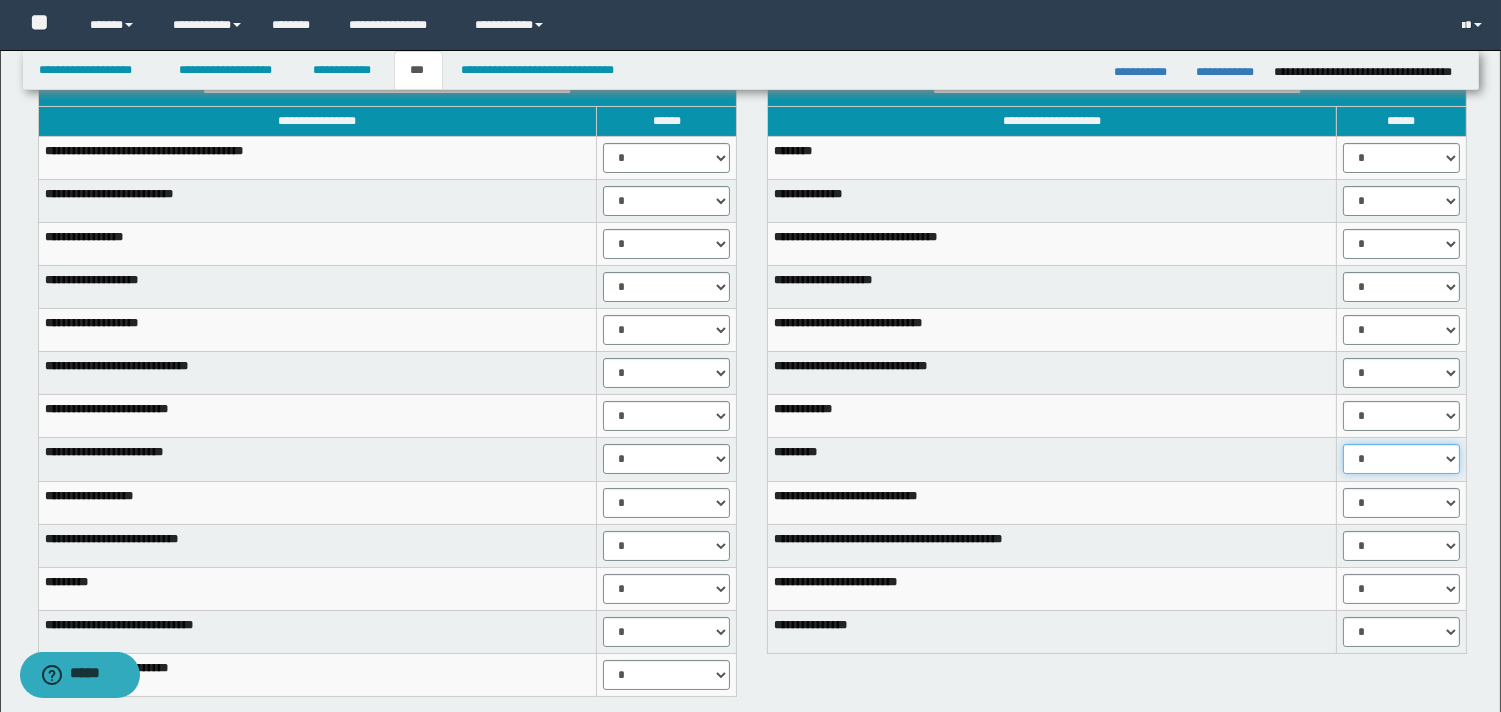 click on "*
*
*" at bounding box center [1401, 459] 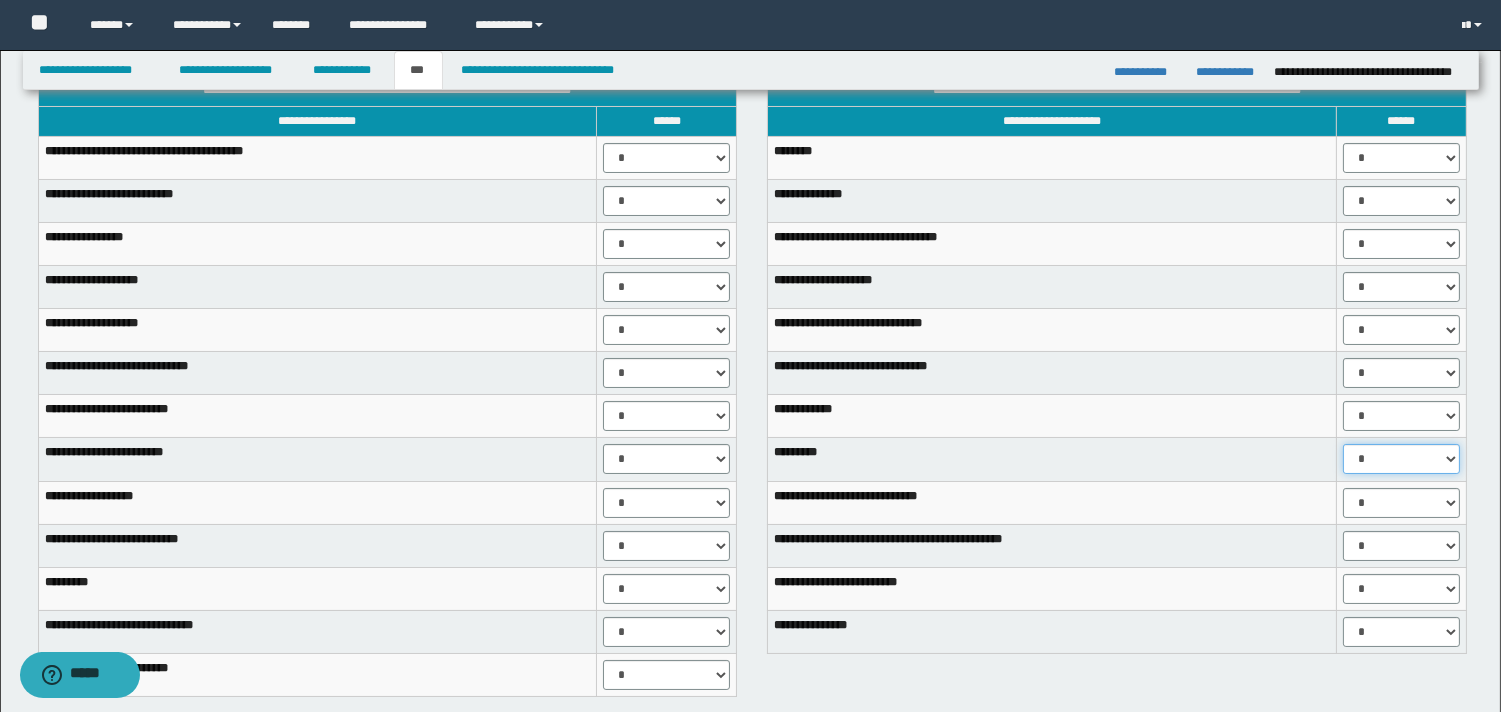 select on "*" 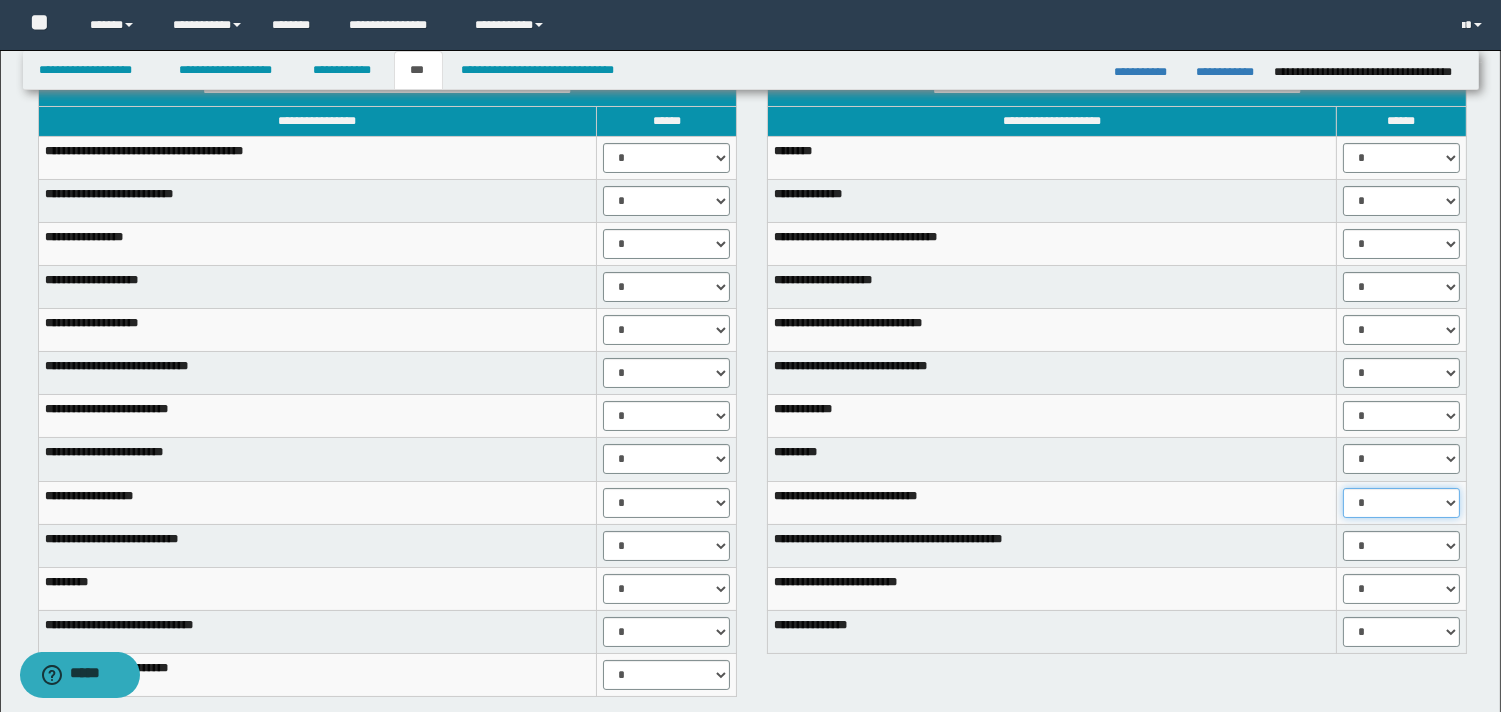 drag, startPoint x: 1446, startPoint y: 503, endPoint x: 1428, endPoint y: 513, distance: 20.59126 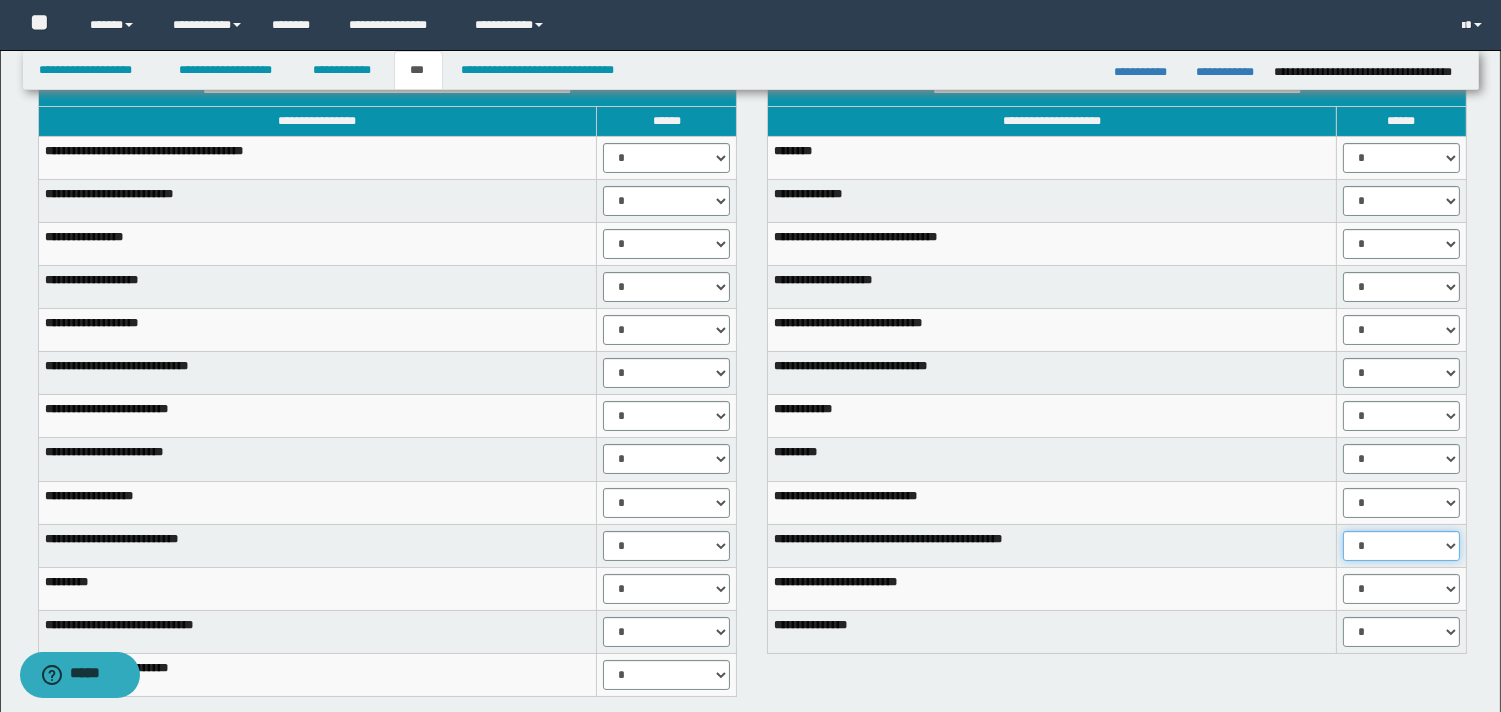 click on "*
*
*" at bounding box center (1401, 546) 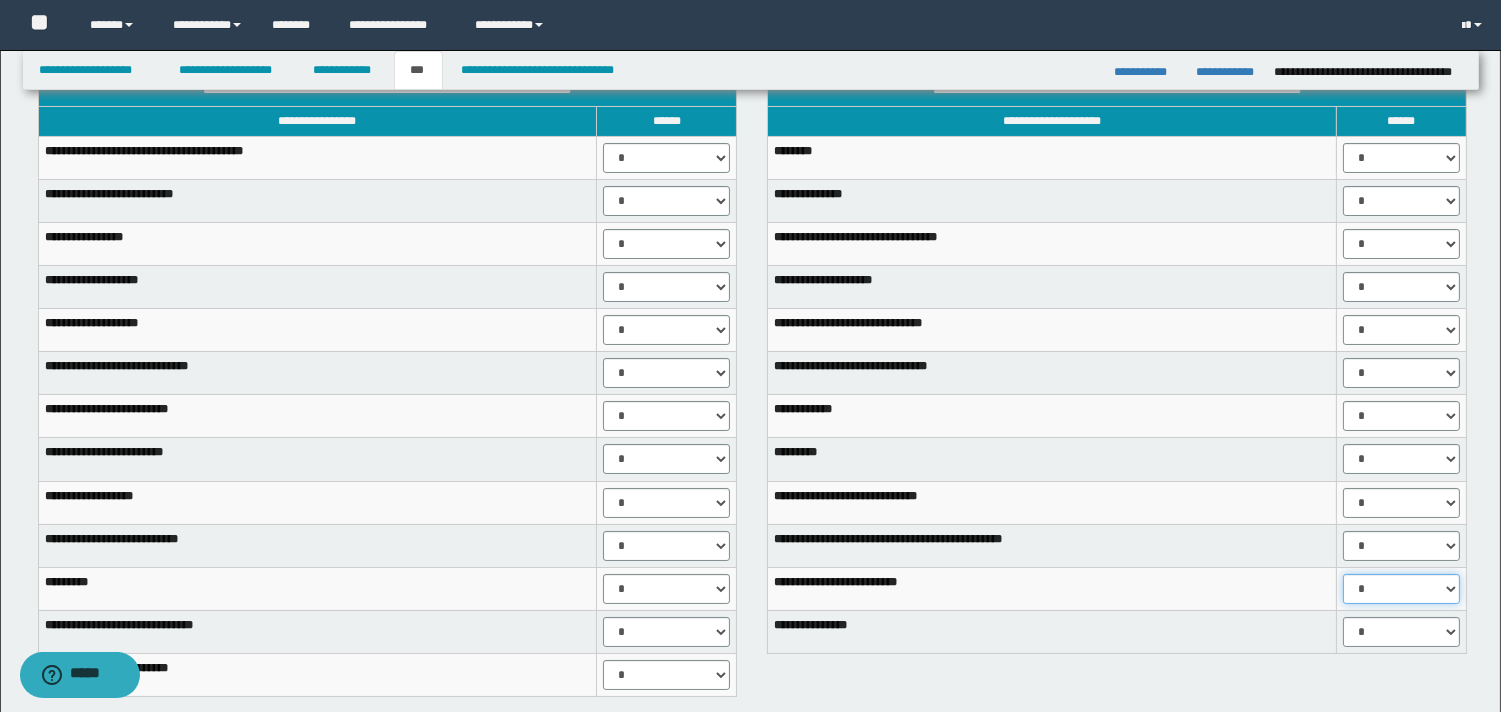 click on "*
*
*" at bounding box center [1401, 589] 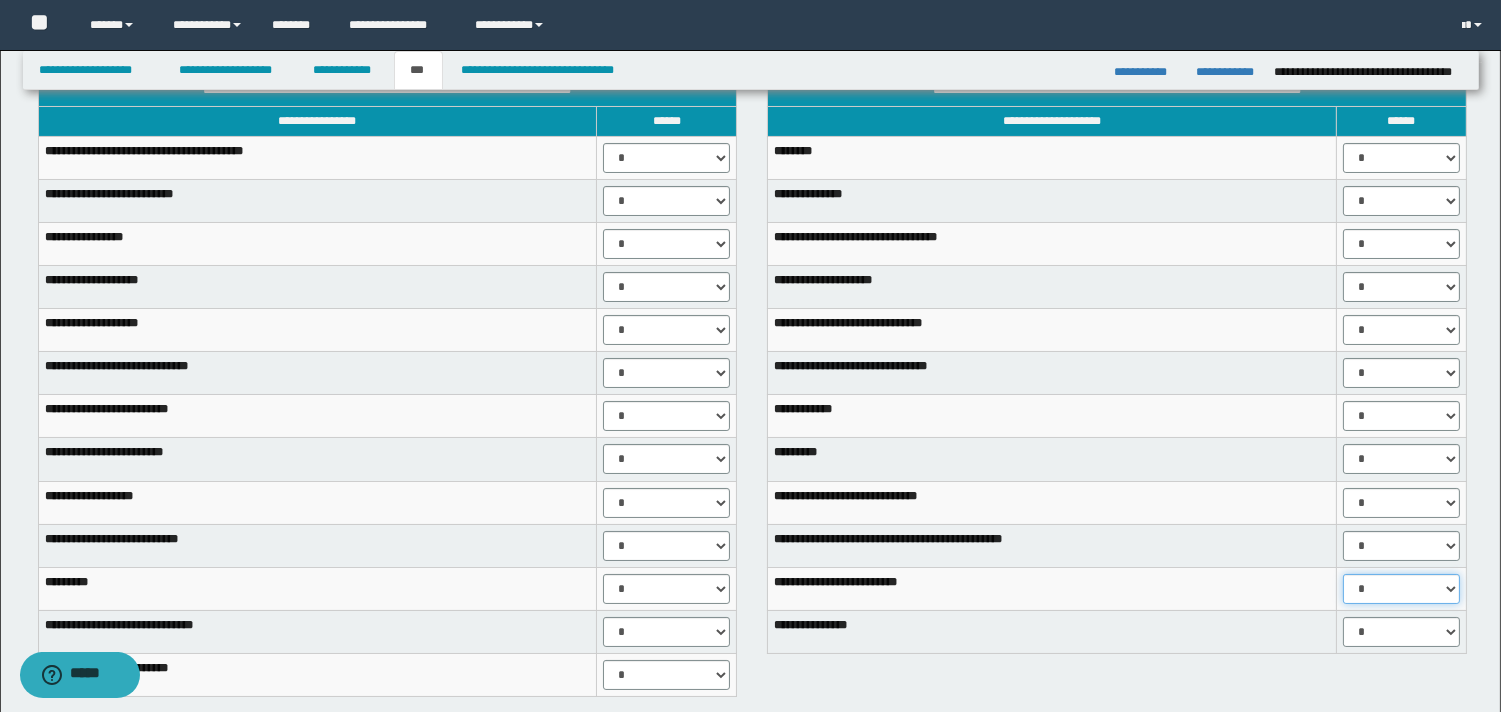 select on "*" 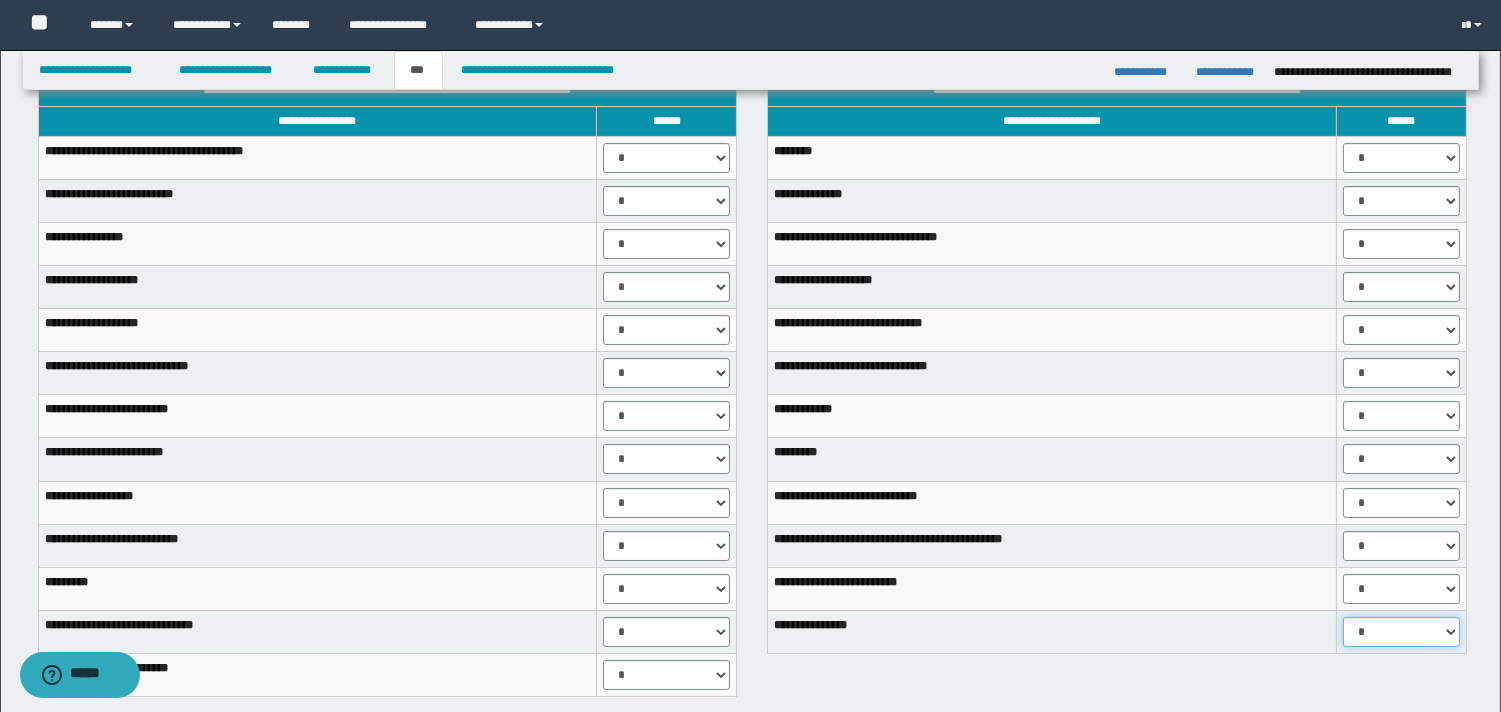 drag, startPoint x: 1448, startPoint y: 631, endPoint x: 1382, endPoint y: 658, distance: 71.30919 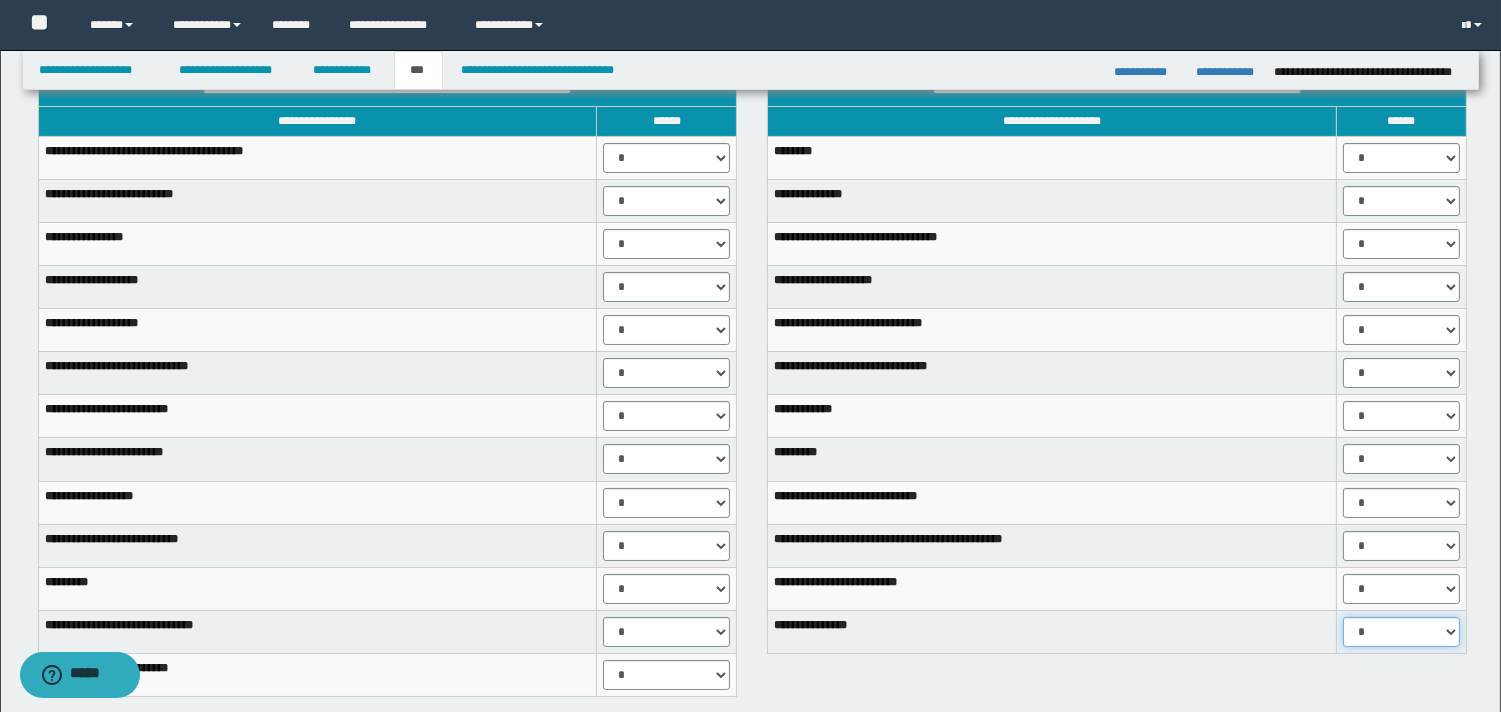 select on "*" 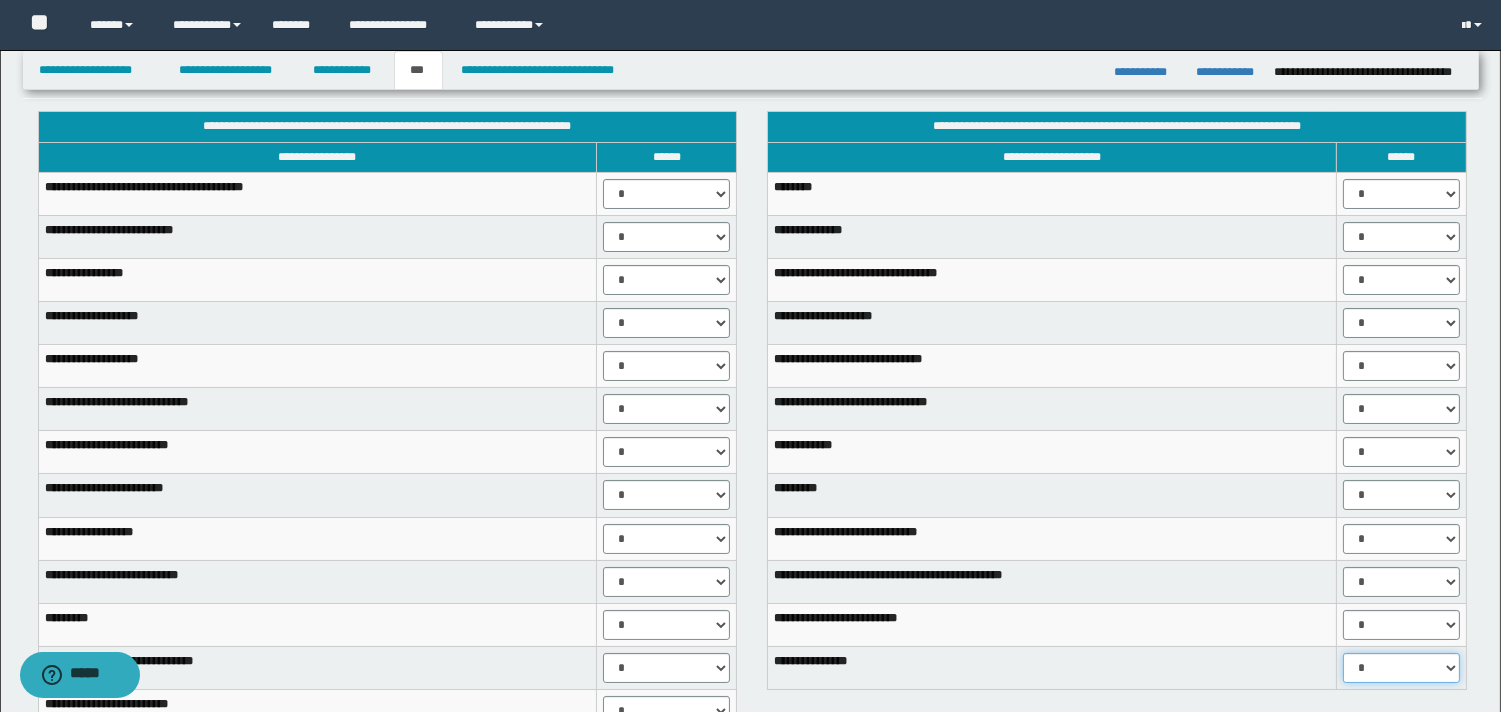 scroll, scrollTop: 72, scrollLeft: 0, axis: vertical 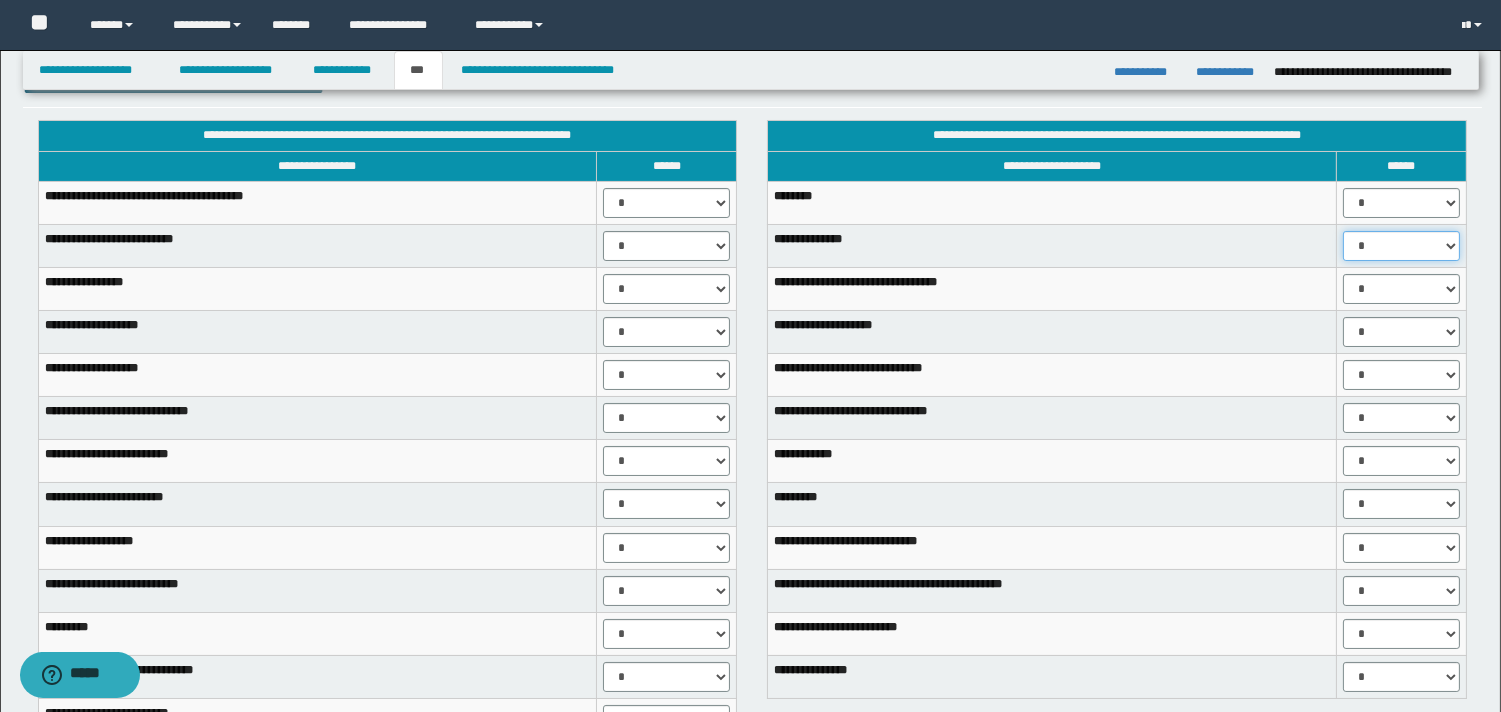 drag, startPoint x: 1447, startPoint y: 244, endPoint x: 1420, endPoint y: 260, distance: 31.38471 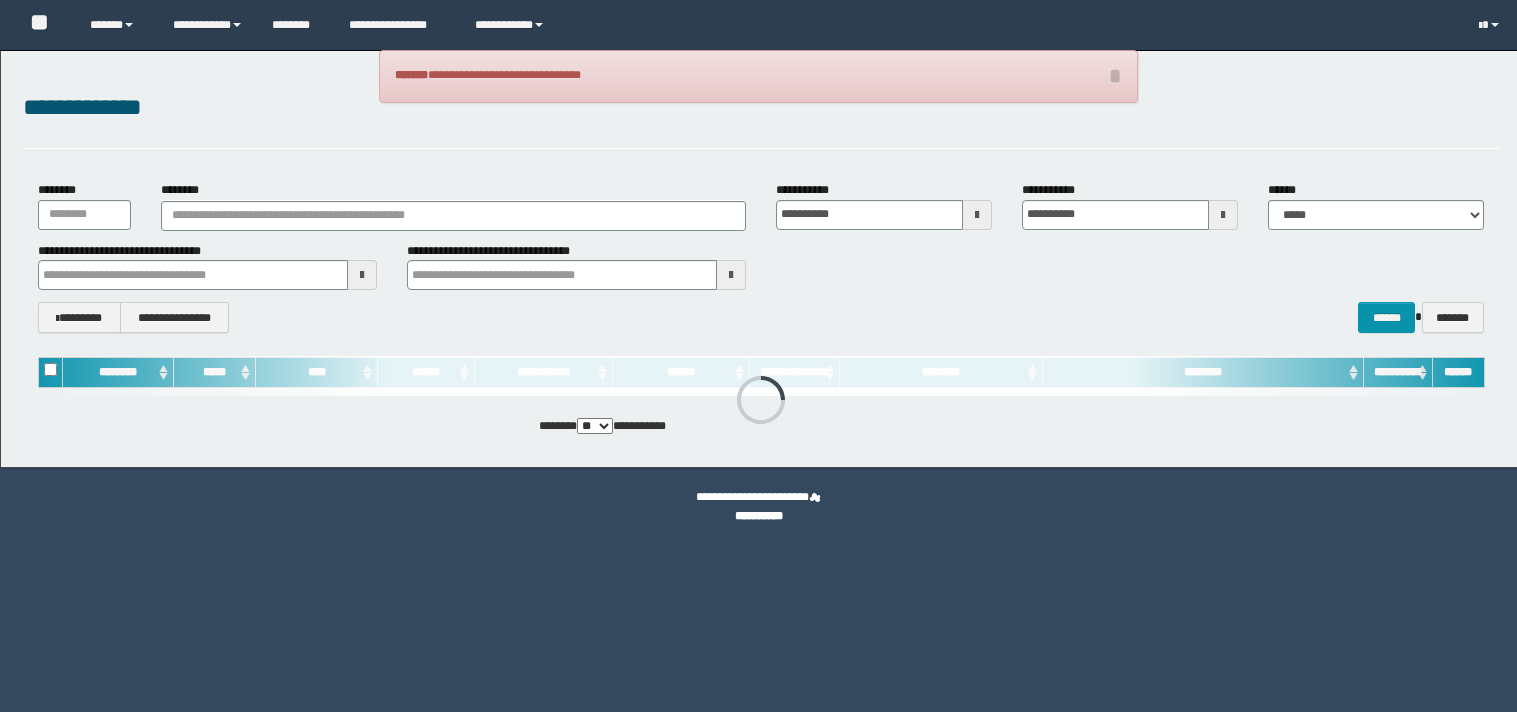 scroll, scrollTop: 0, scrollLeft: 0, axis: both 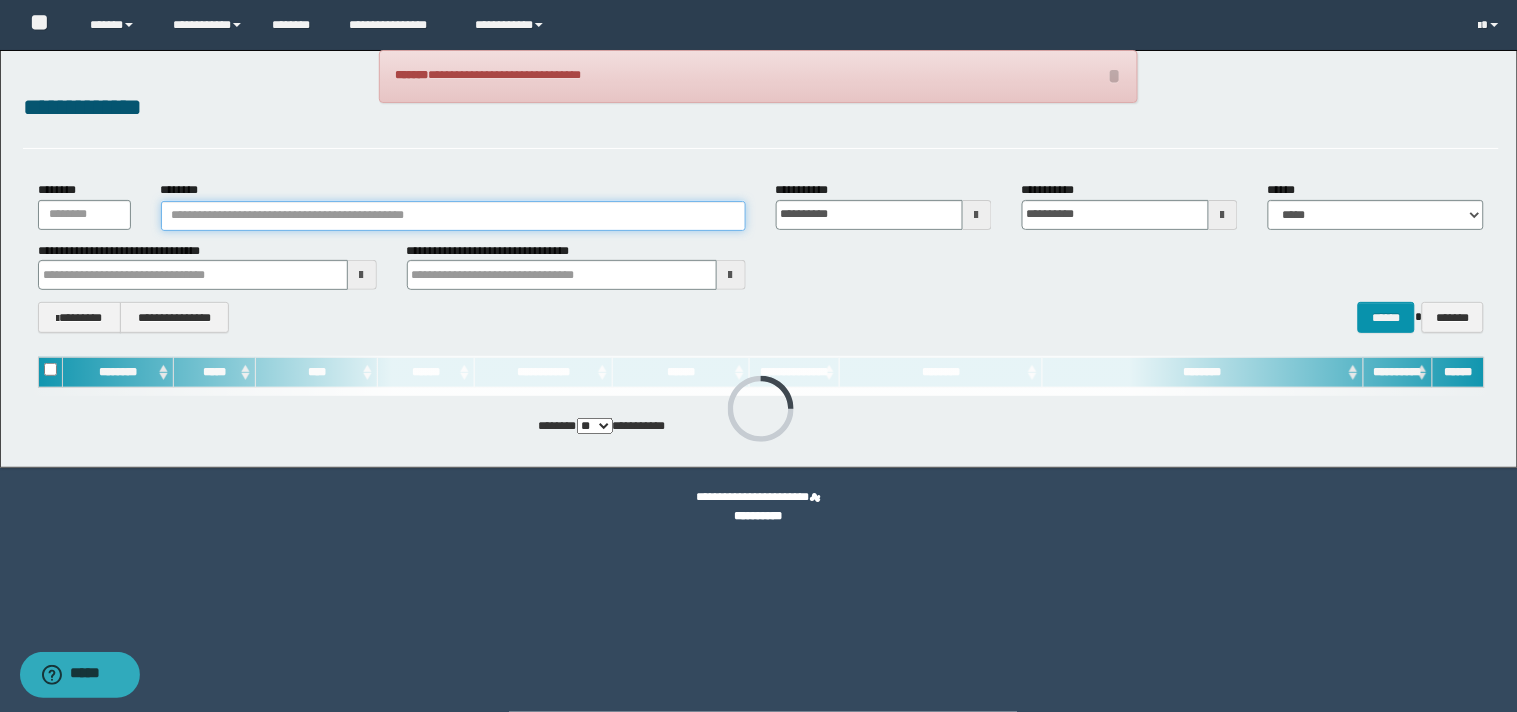 click on "********" at bounding box center (453, 216) 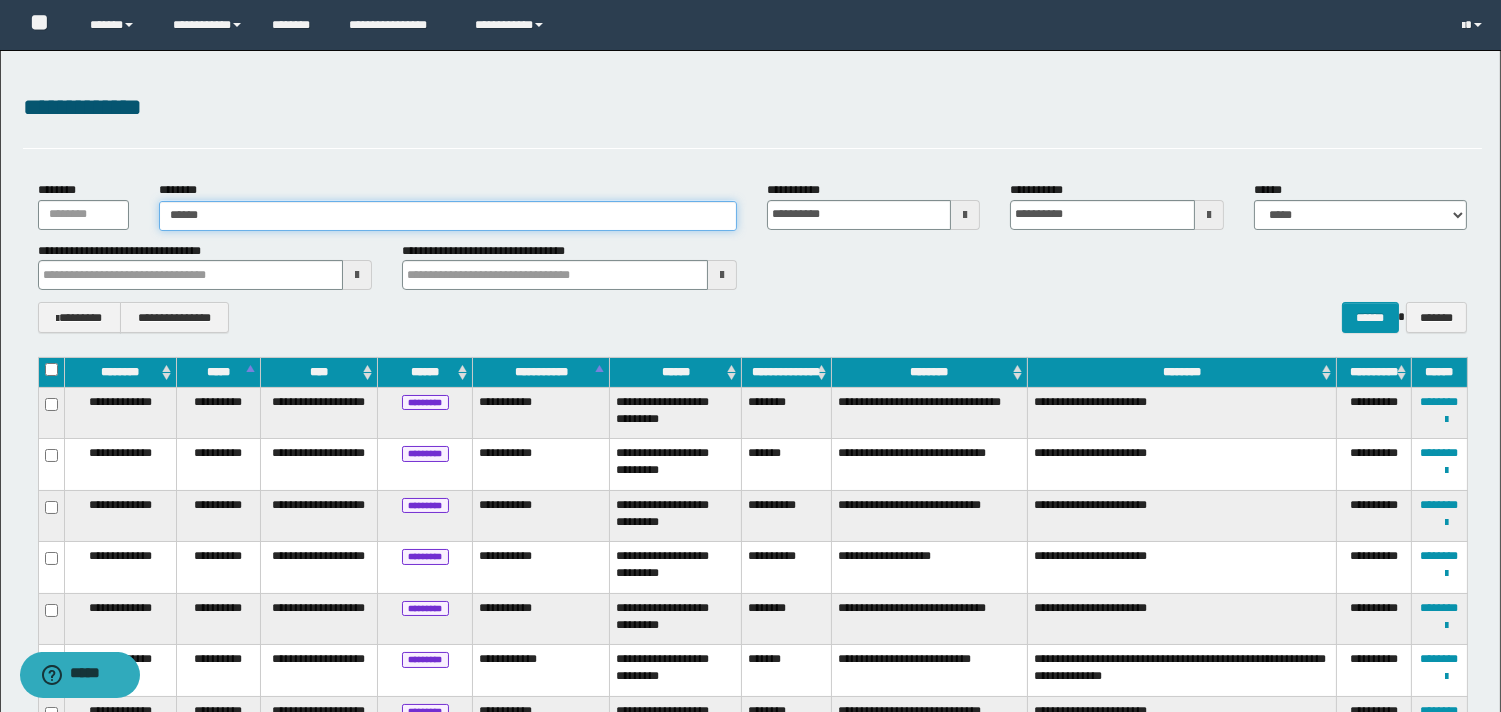 type on "******" 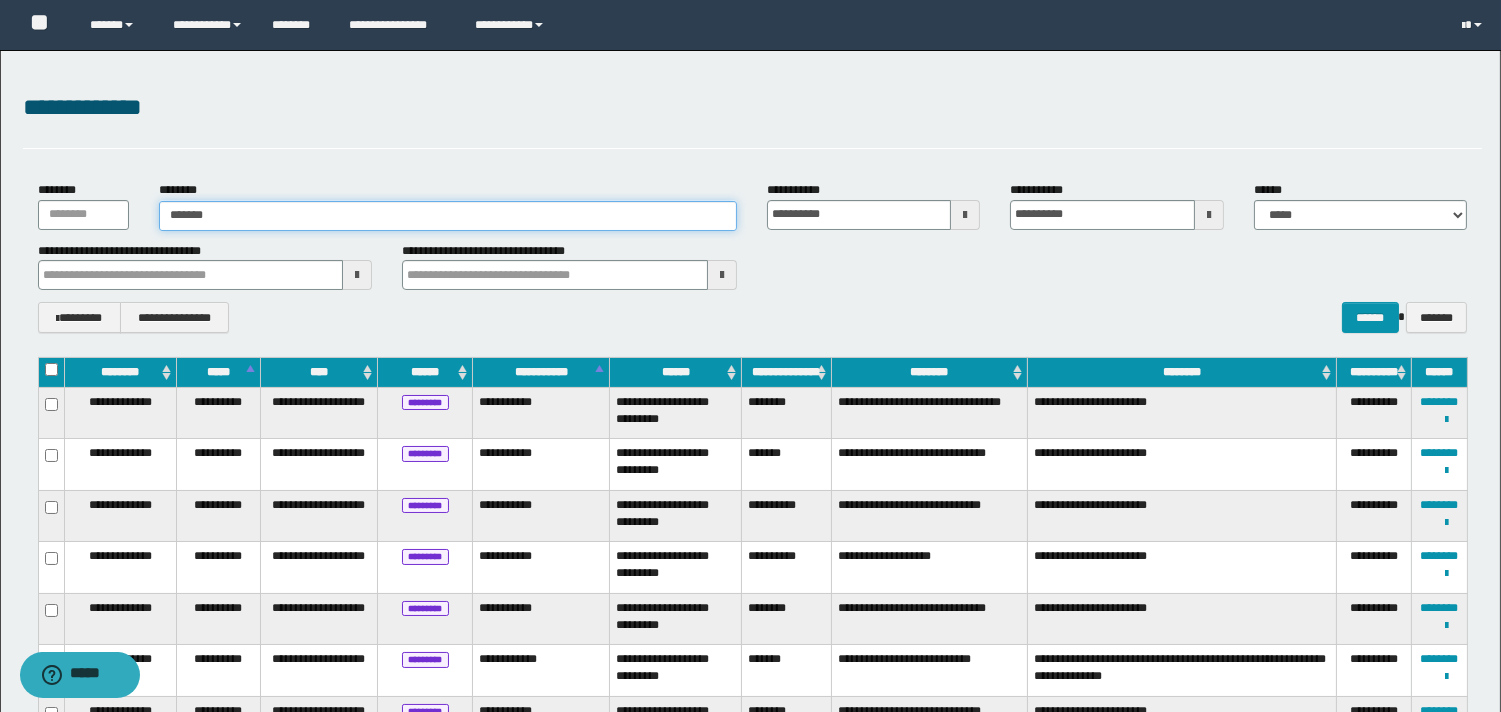 type on "******" 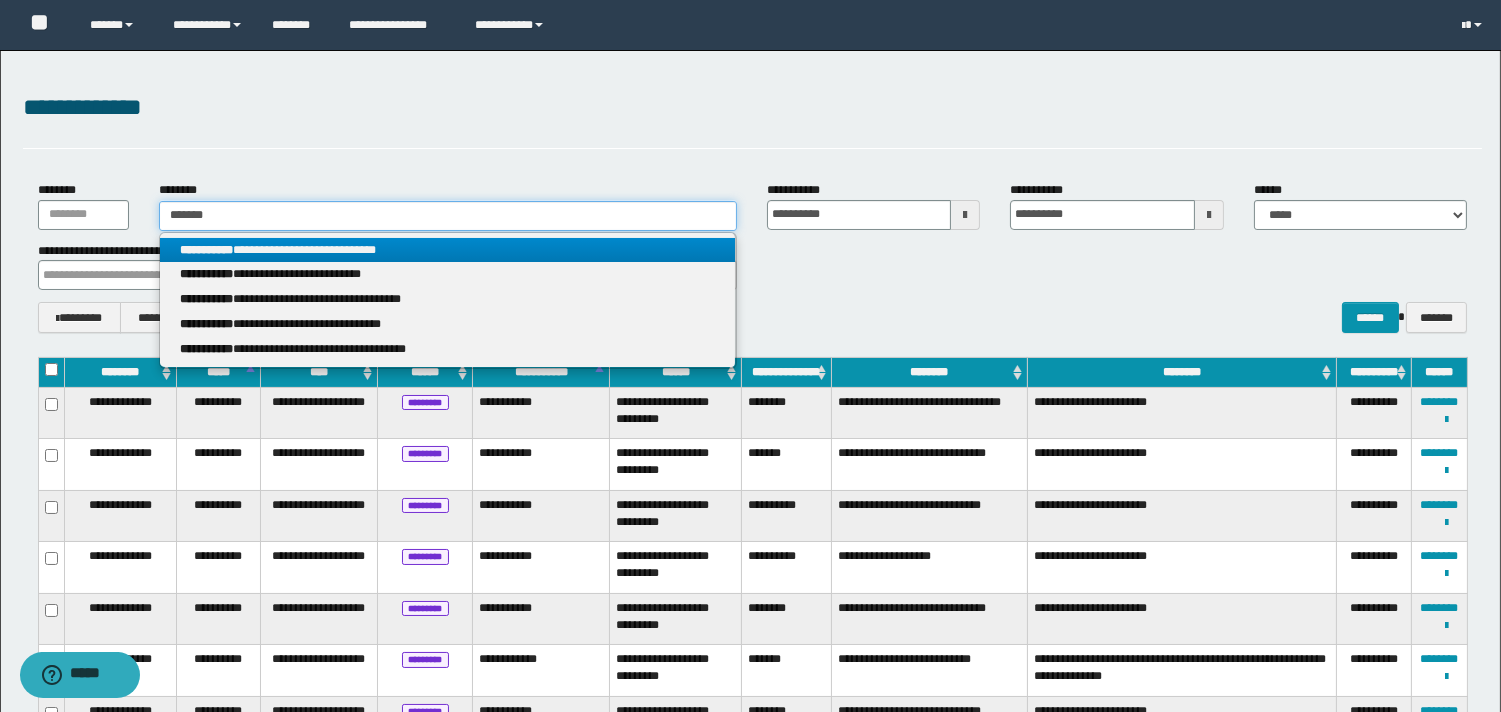 type on "******" 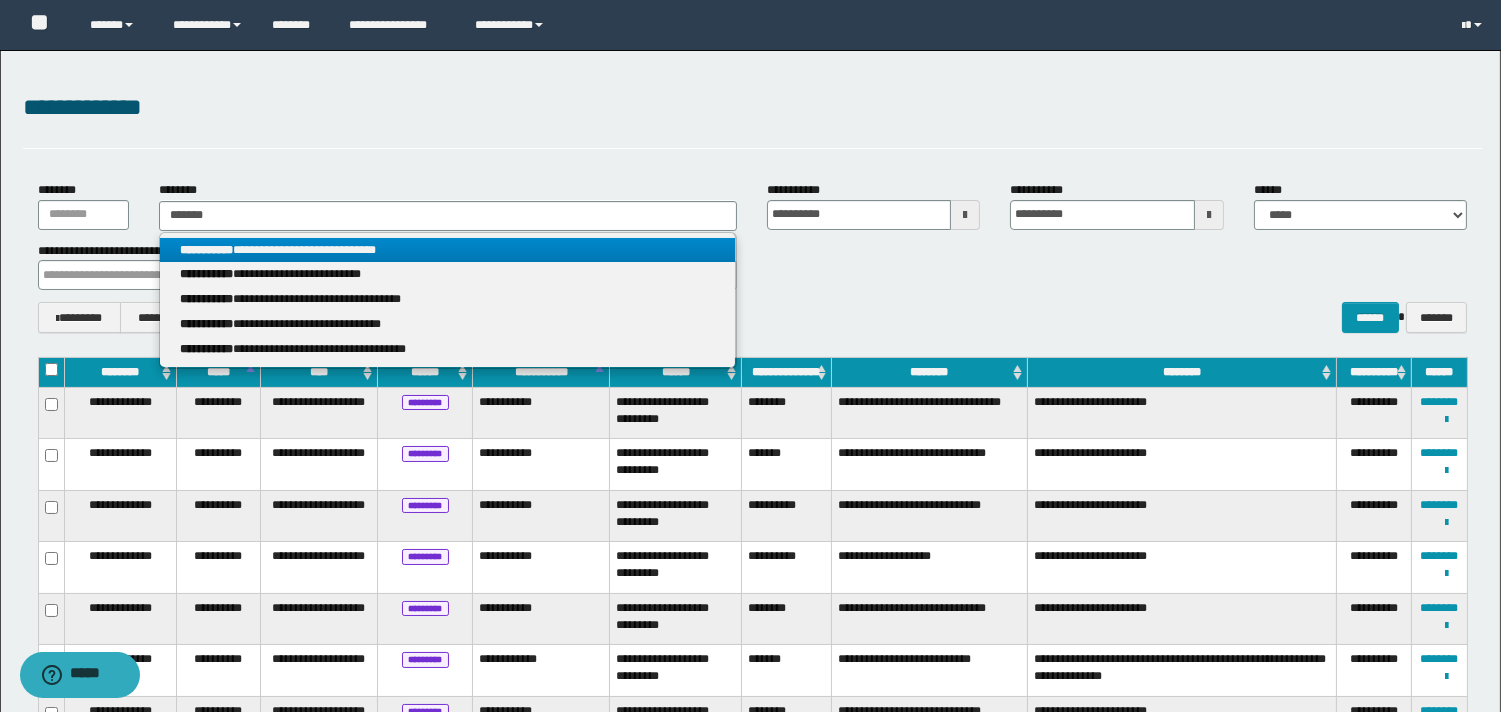 drag, startPoint x: 408, startPoint y: 251, endPoint x: 720, endPoint y: 257, distance: 312.05768 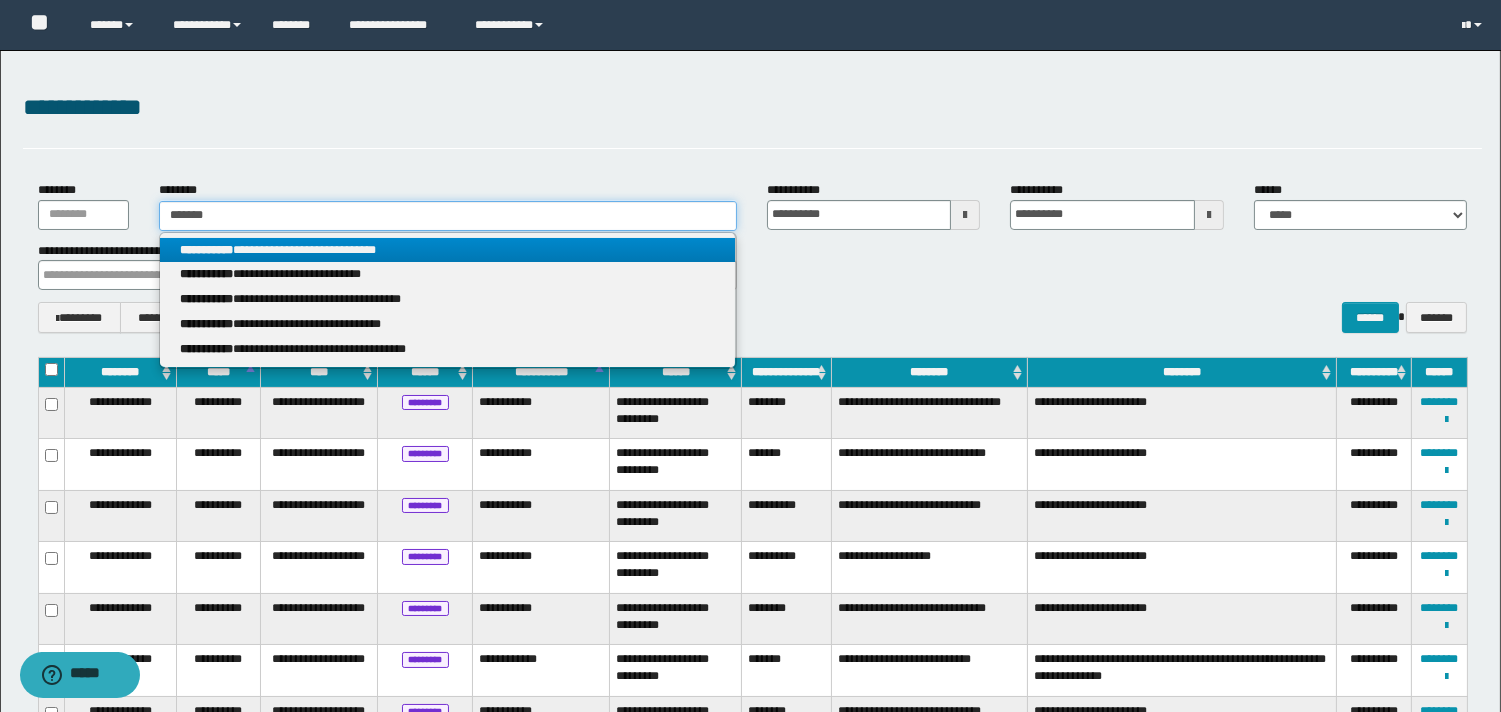 type 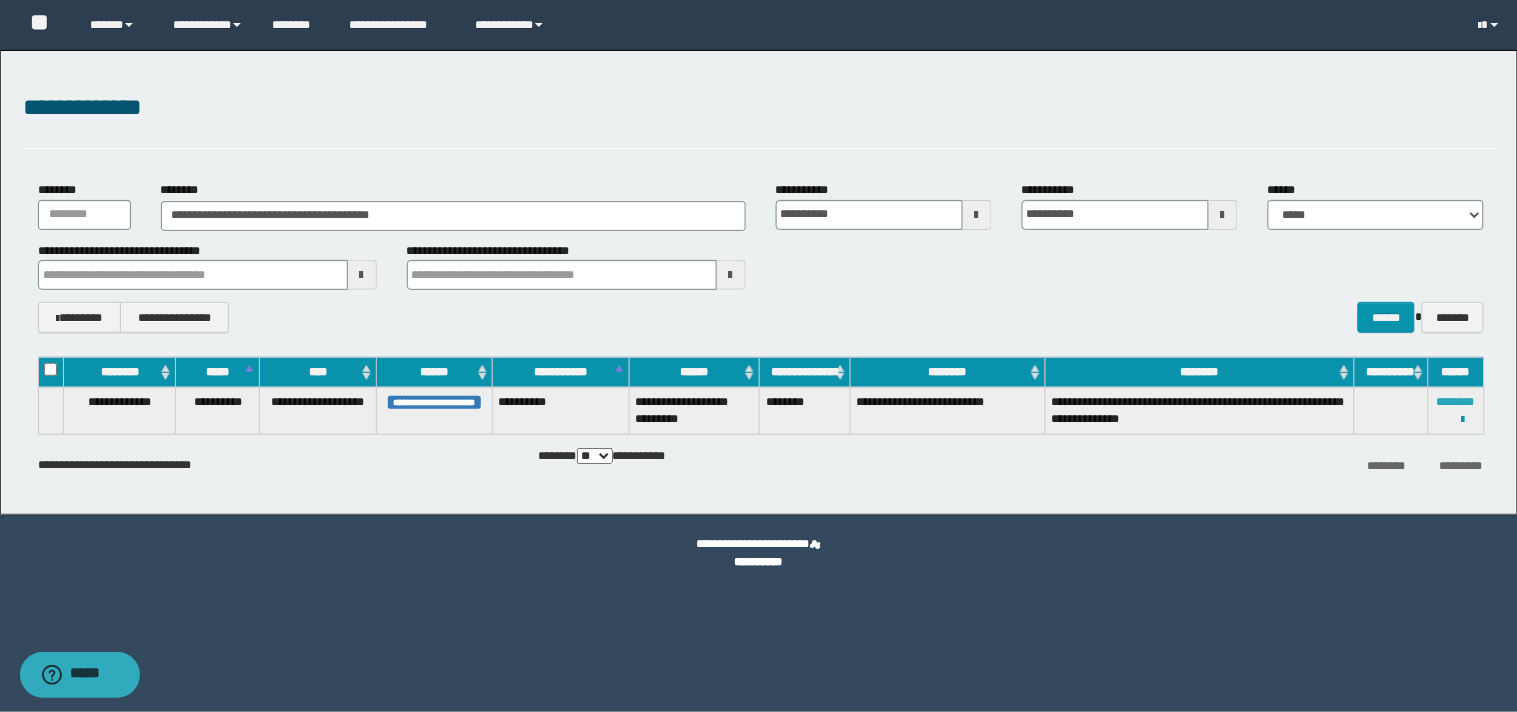 click on "********" at bounding box center [1456, 402] 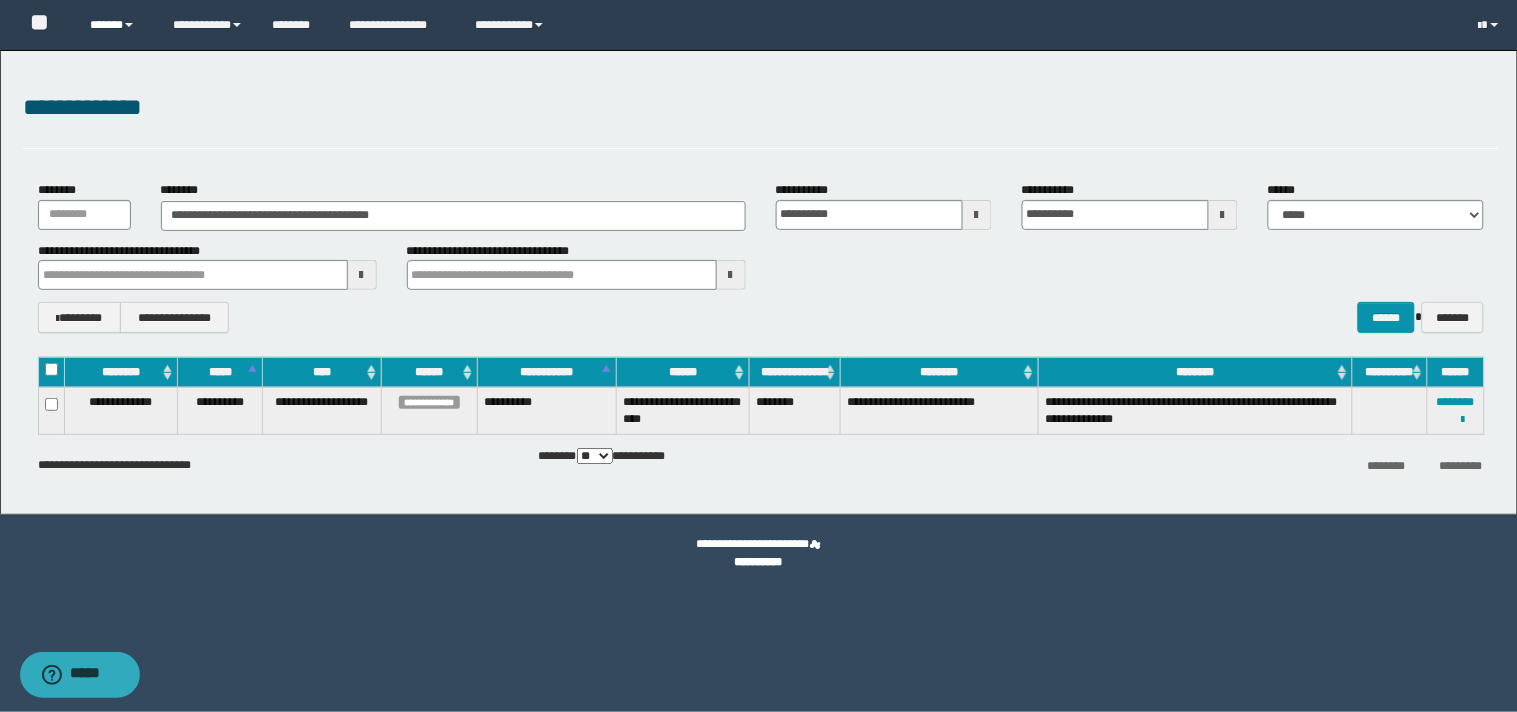 click at bounding box center [129, 25] 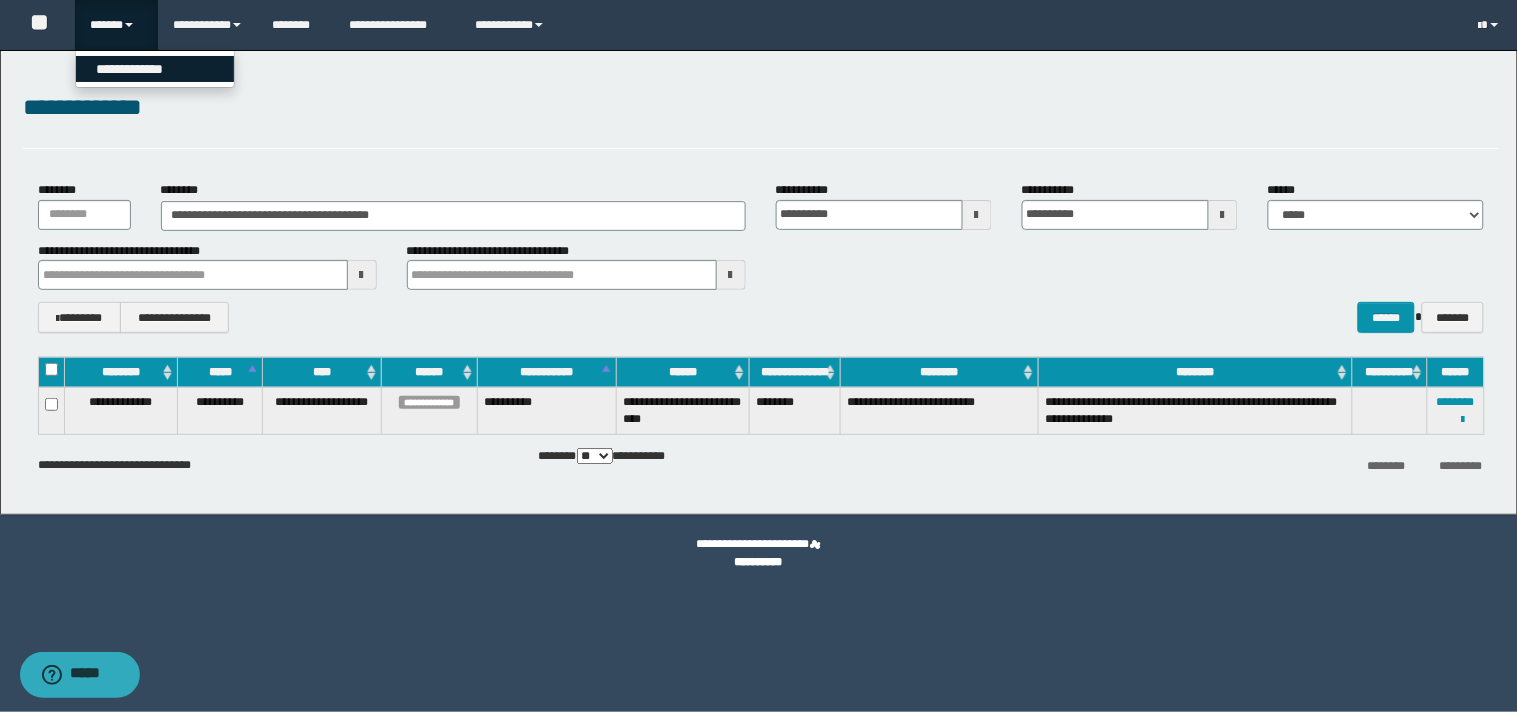 click on "**********" at bounding box center (155, 69) 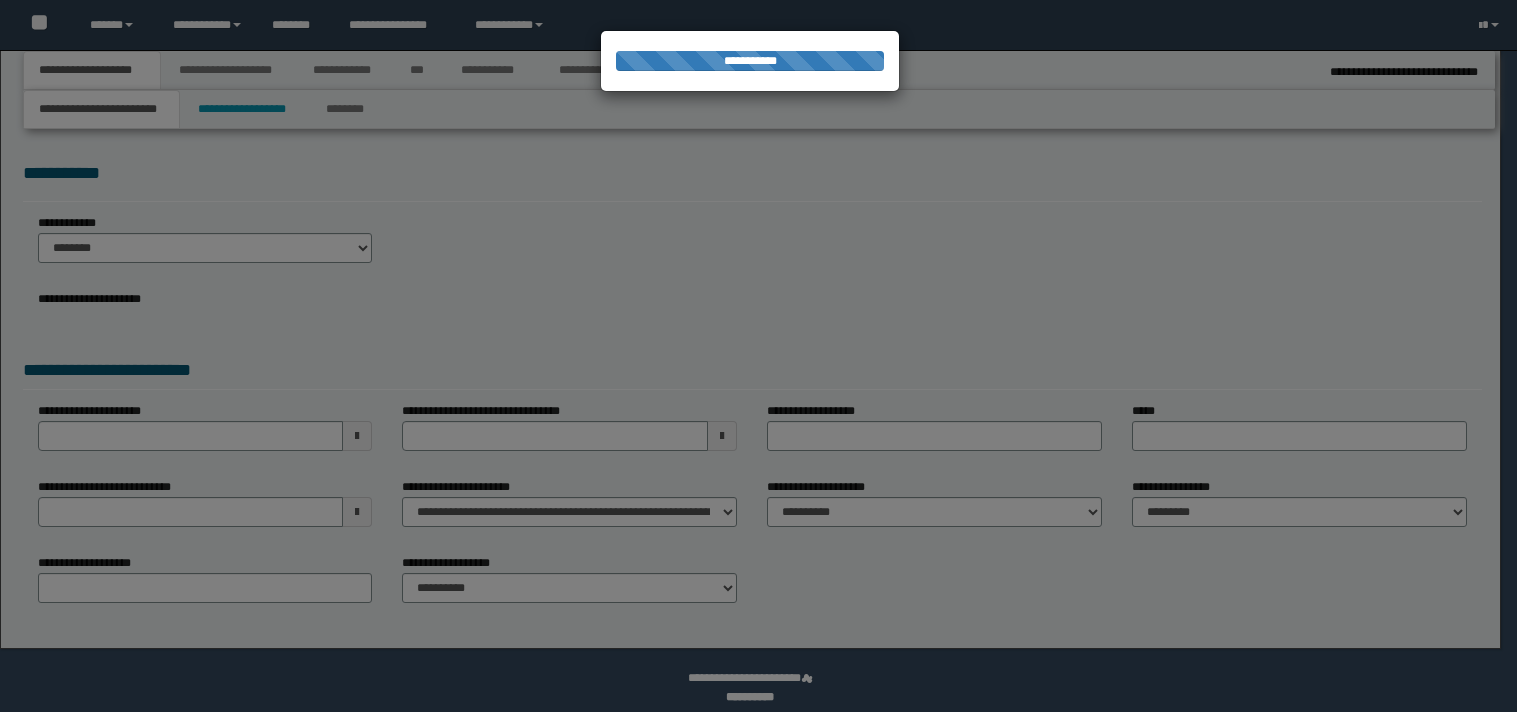 select on "*" 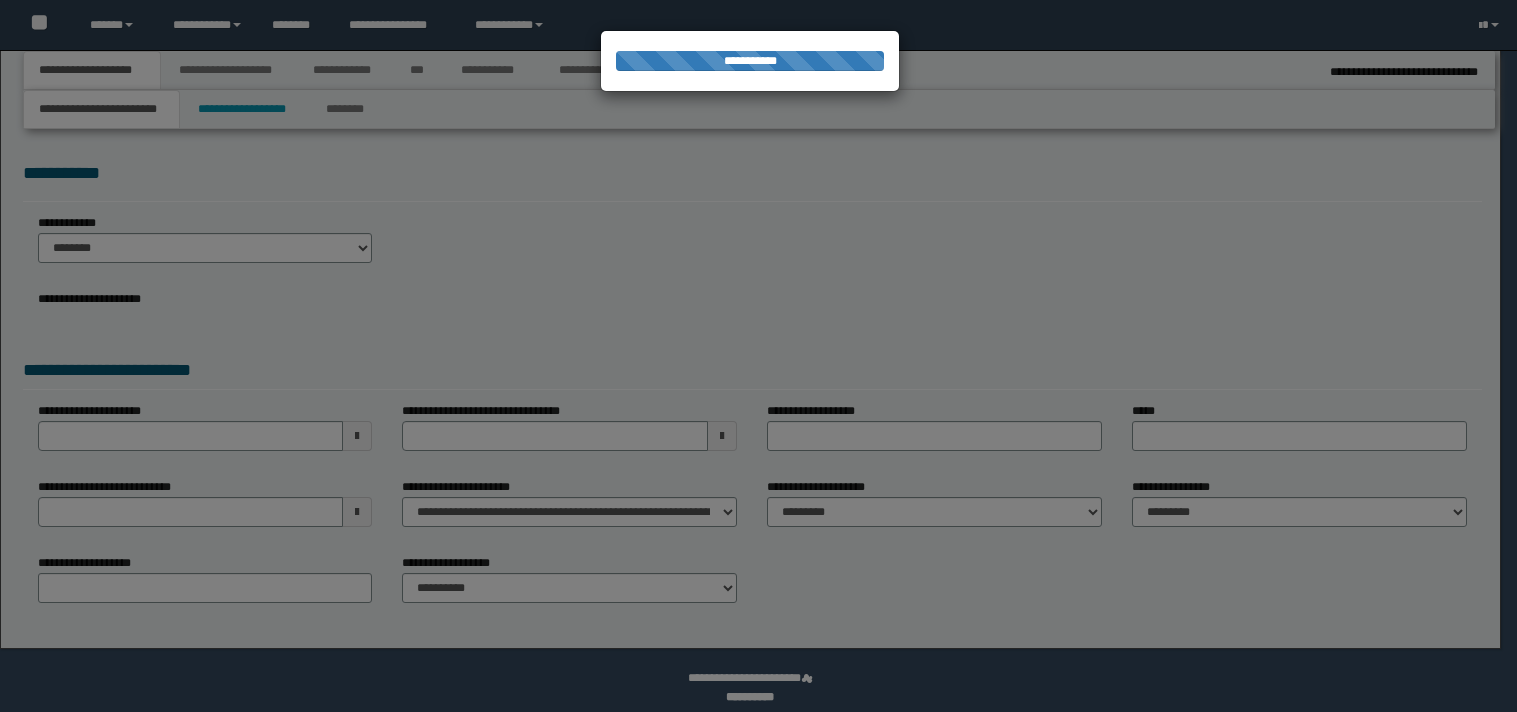 scroll, scrollTop: 0, scrollLeft: 0, axis: both 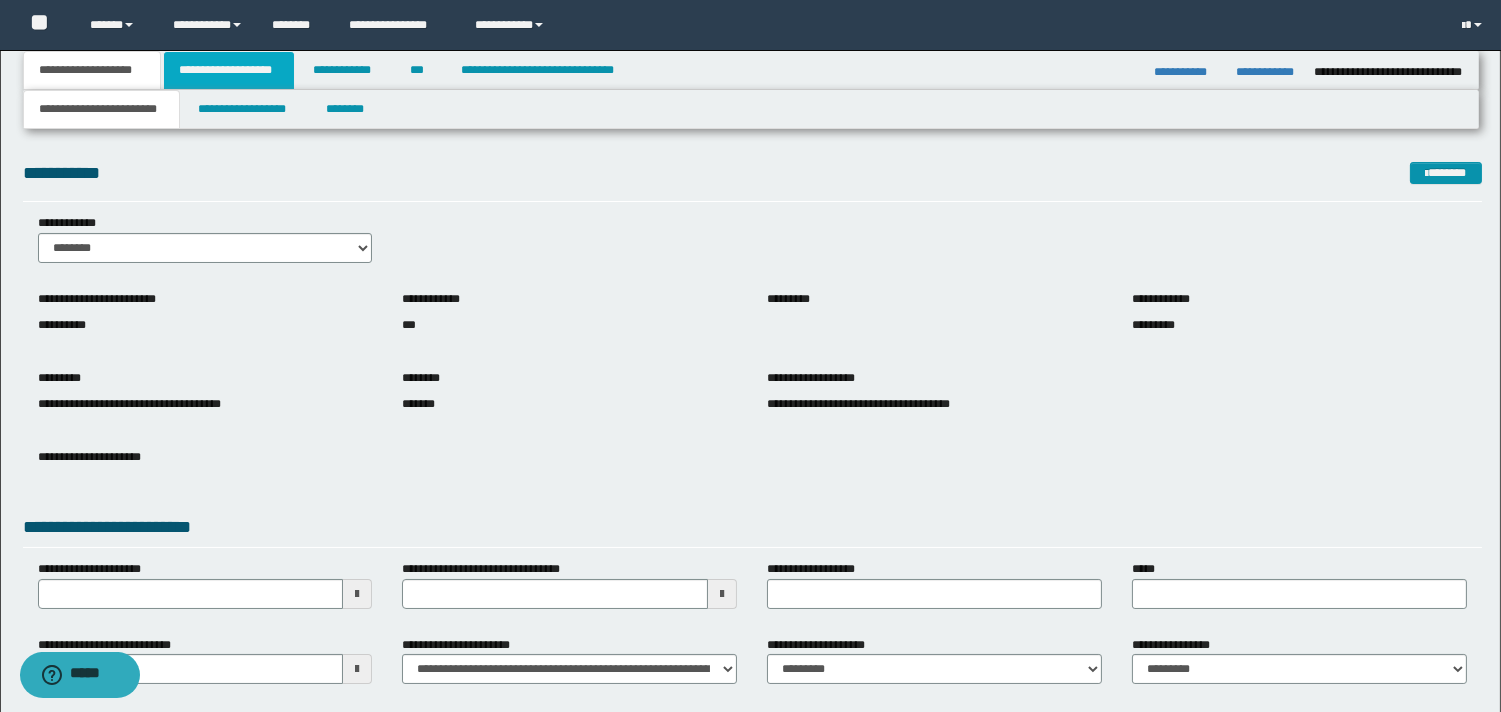 click on "**********" at bounding box center (229, 70) 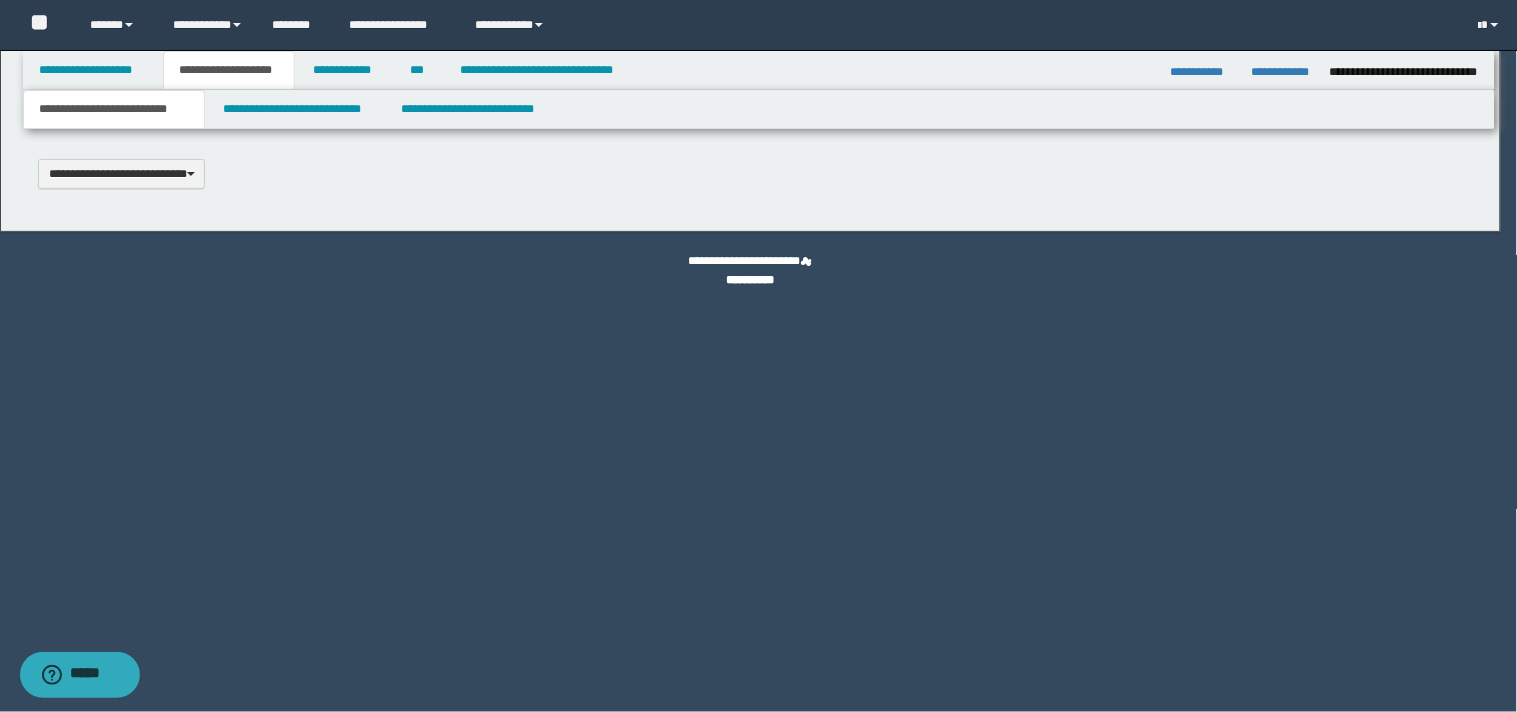 scroll, scrollTop: 0, scrollLeft: 0, axis: both 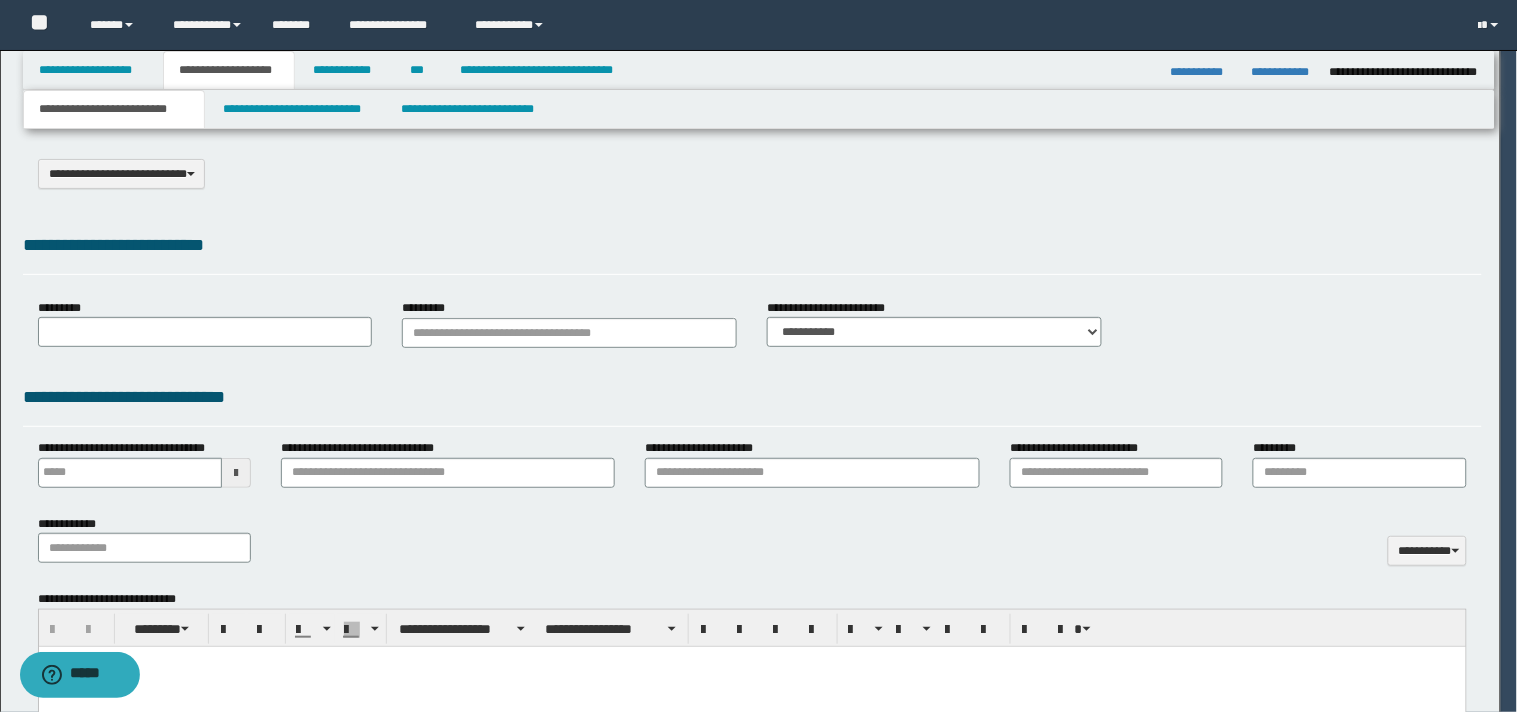 select on "*" 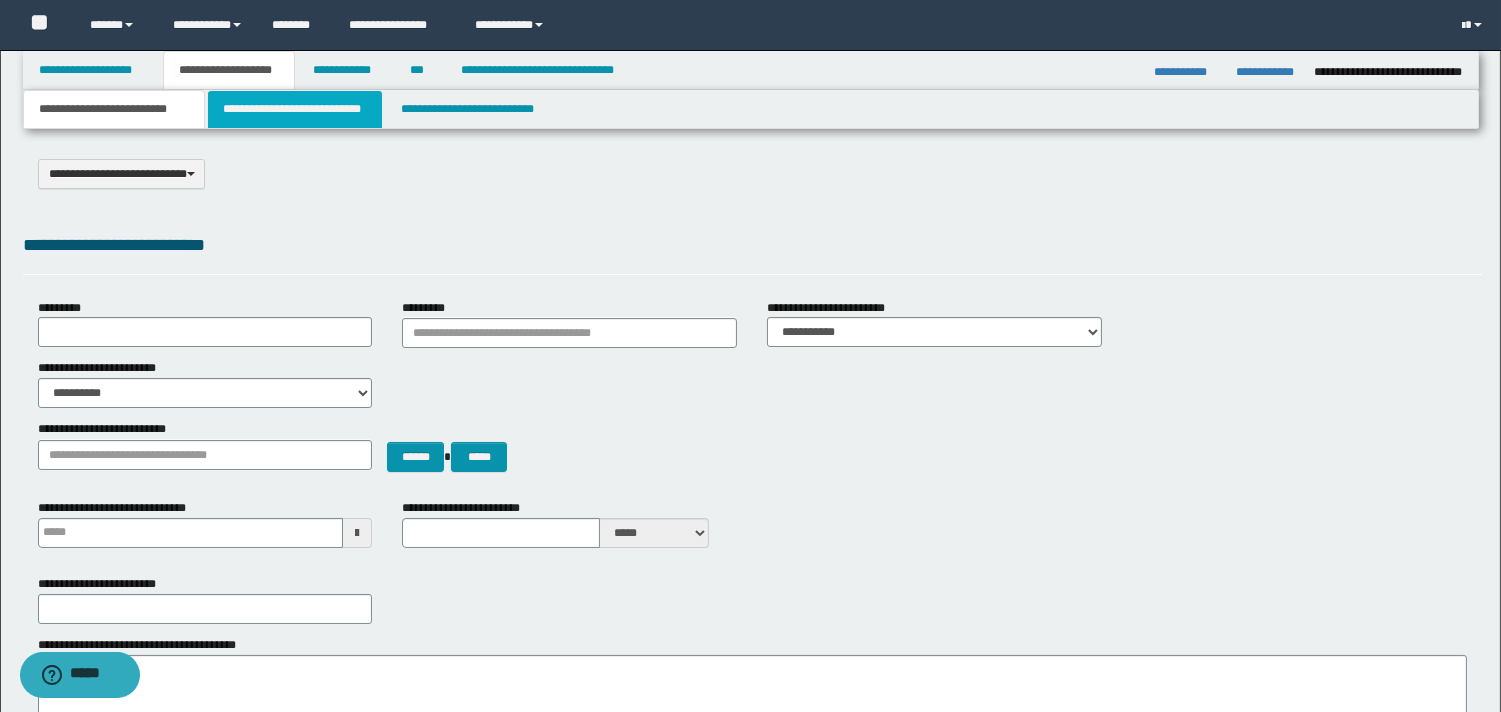 click on "**********" at bounding box center (295, 109) 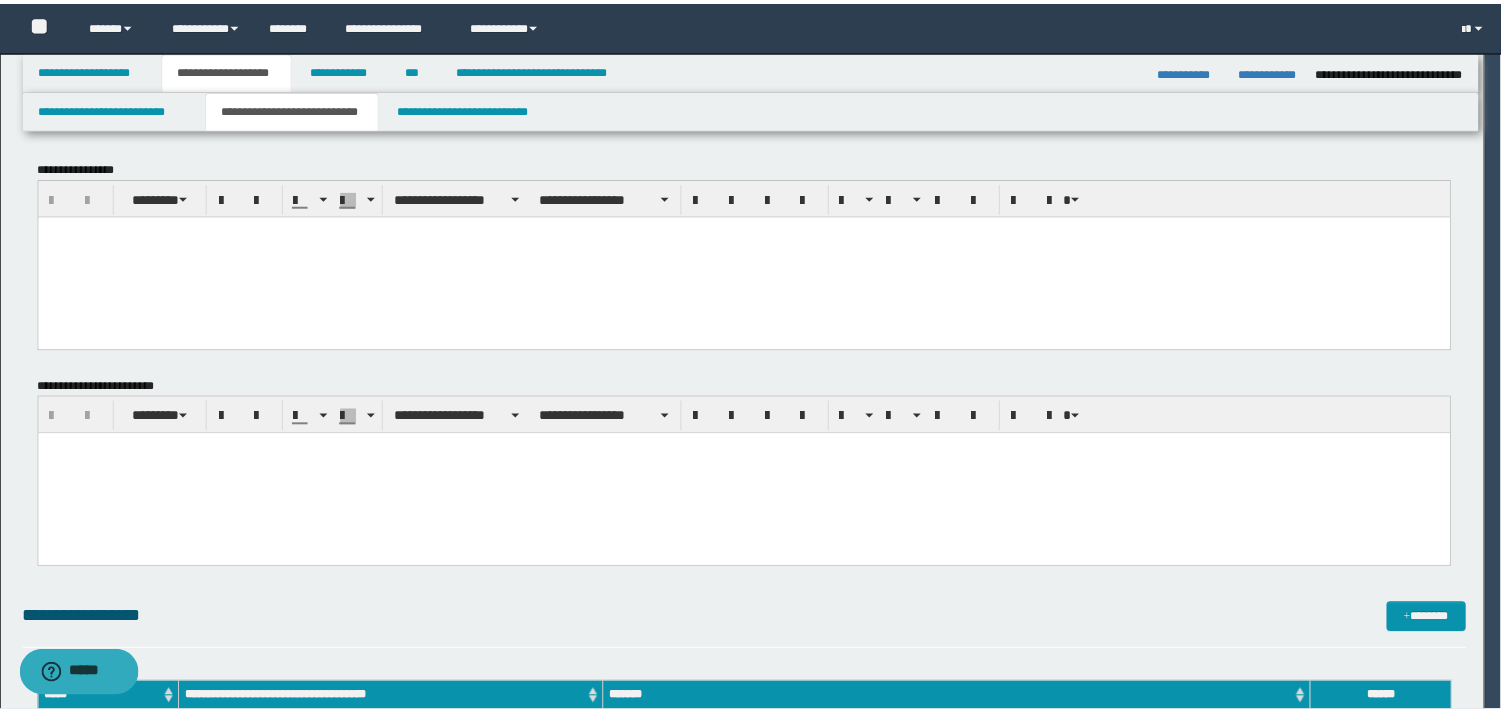 scroll, scrollTop: 0, scrollLeft: 0, axis: both 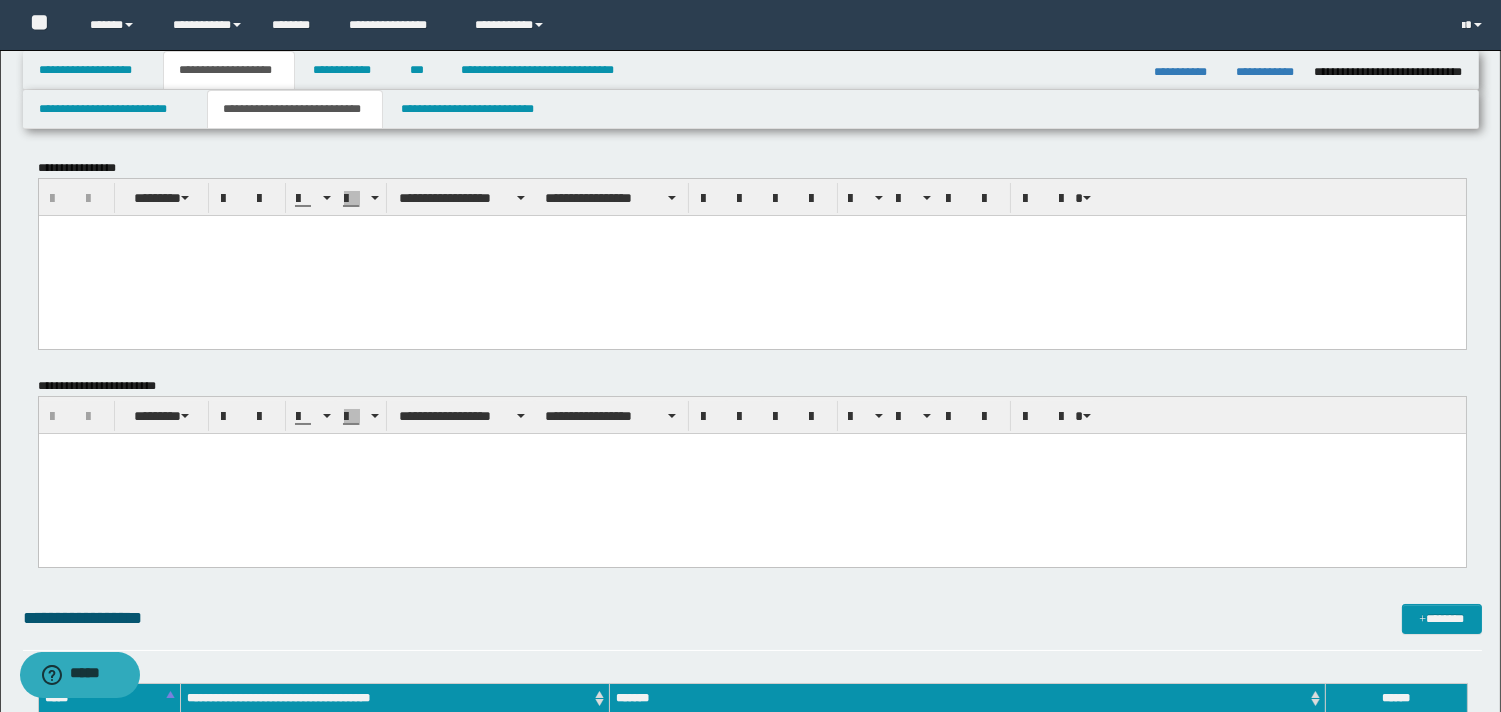 click at bounding box center (751, 230) 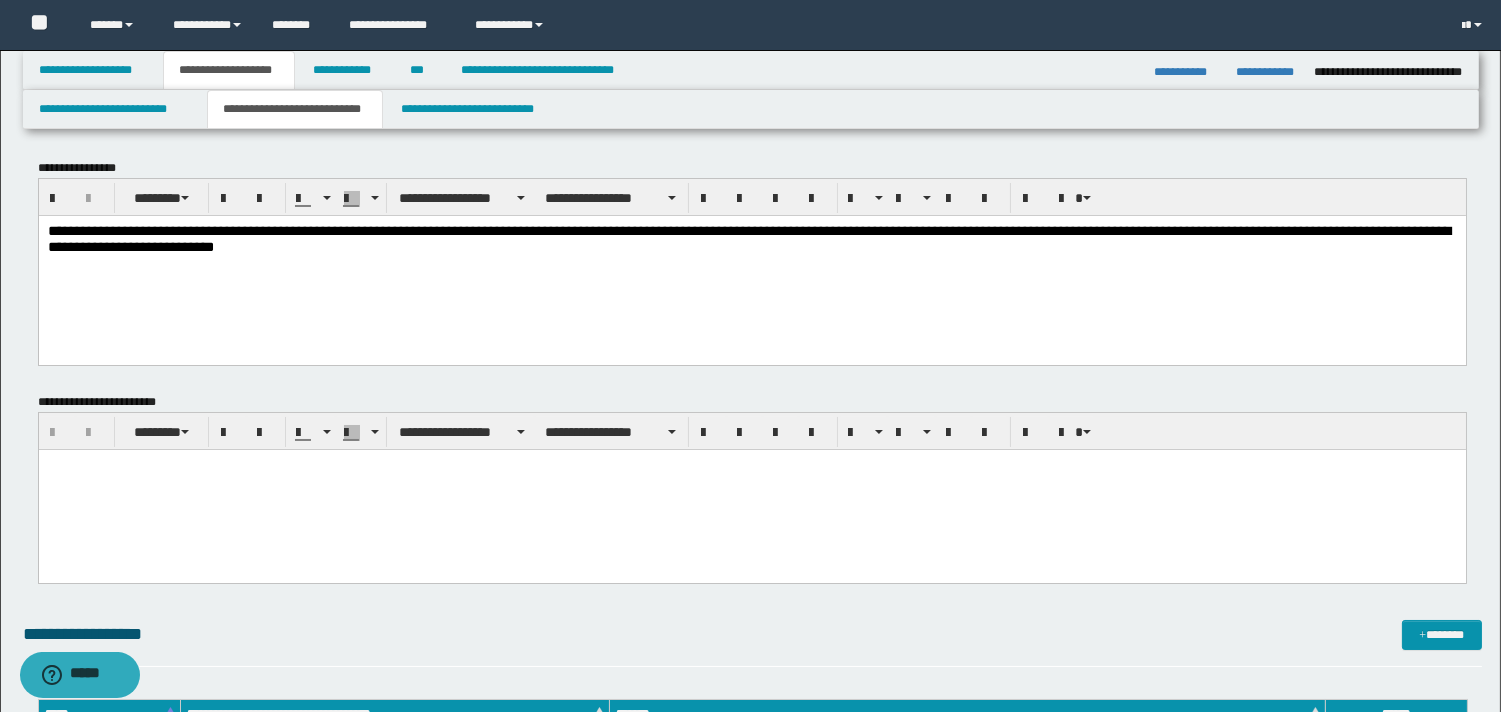 click on "**********" at bounding box center [748, 238] 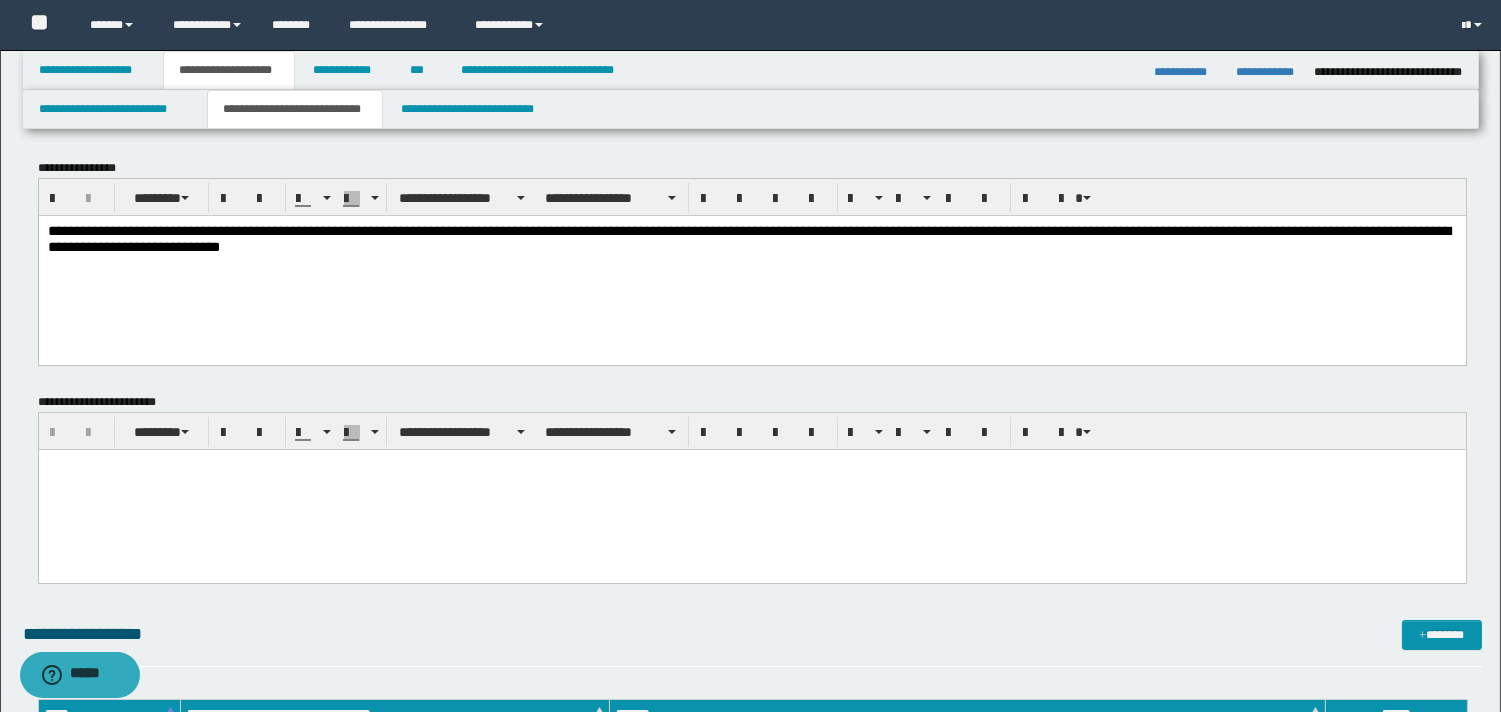 click on "**********" at bounding box center (748, 238) 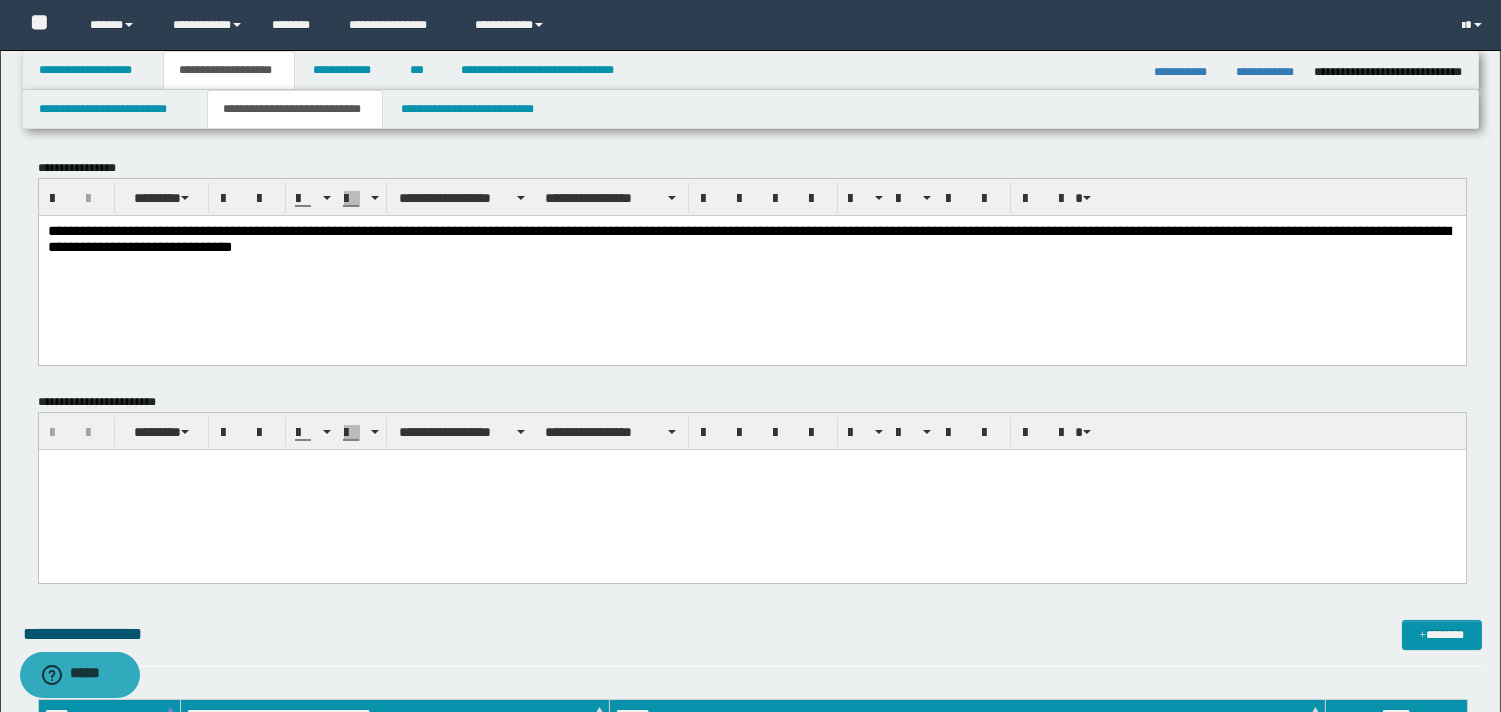 click on "**********" at bounding box center [748, 238] 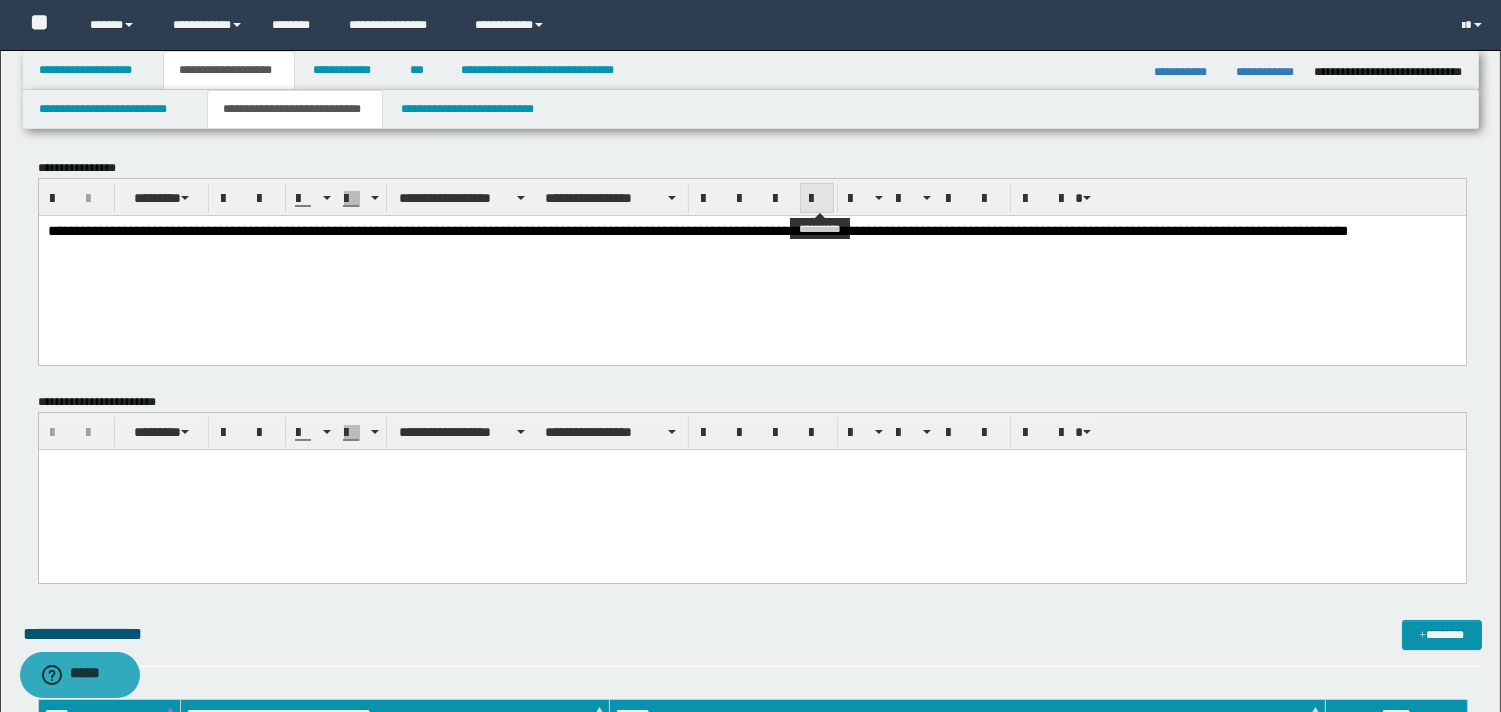 click at bounding box center (817, 199) 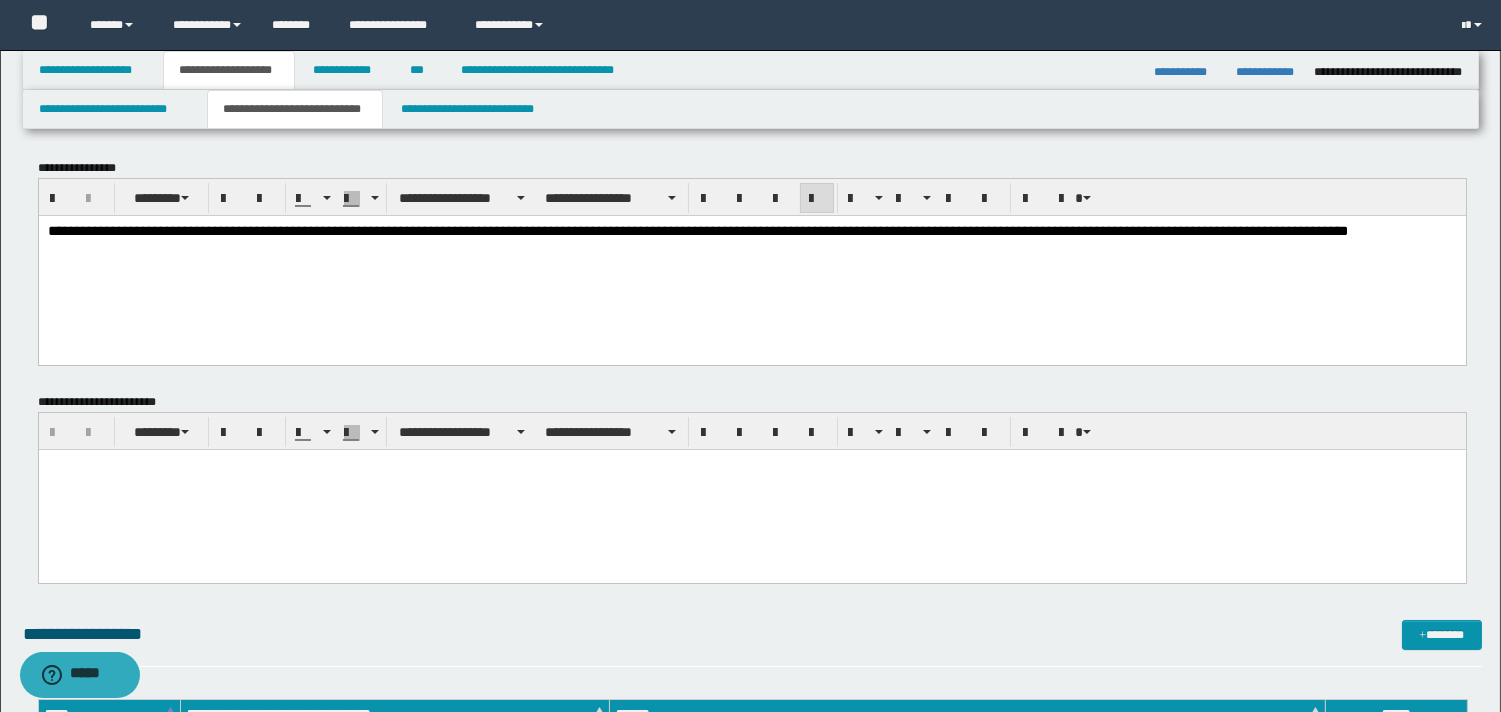 drag, startPoint x: 246, startPoint y: 253, endPoint x: 382, endPoint y: 344, distance: 163.6368 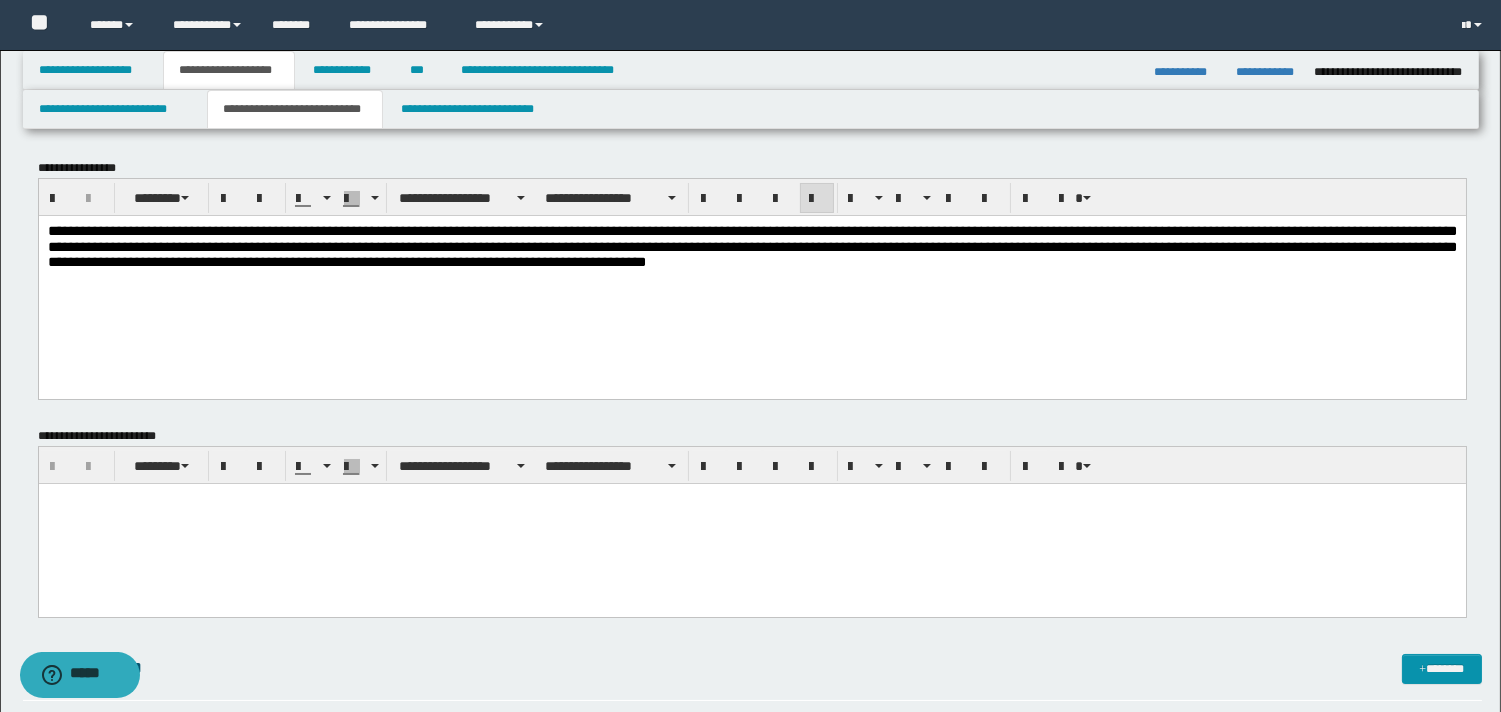 click on "**********" at bounding box center [751, 245] 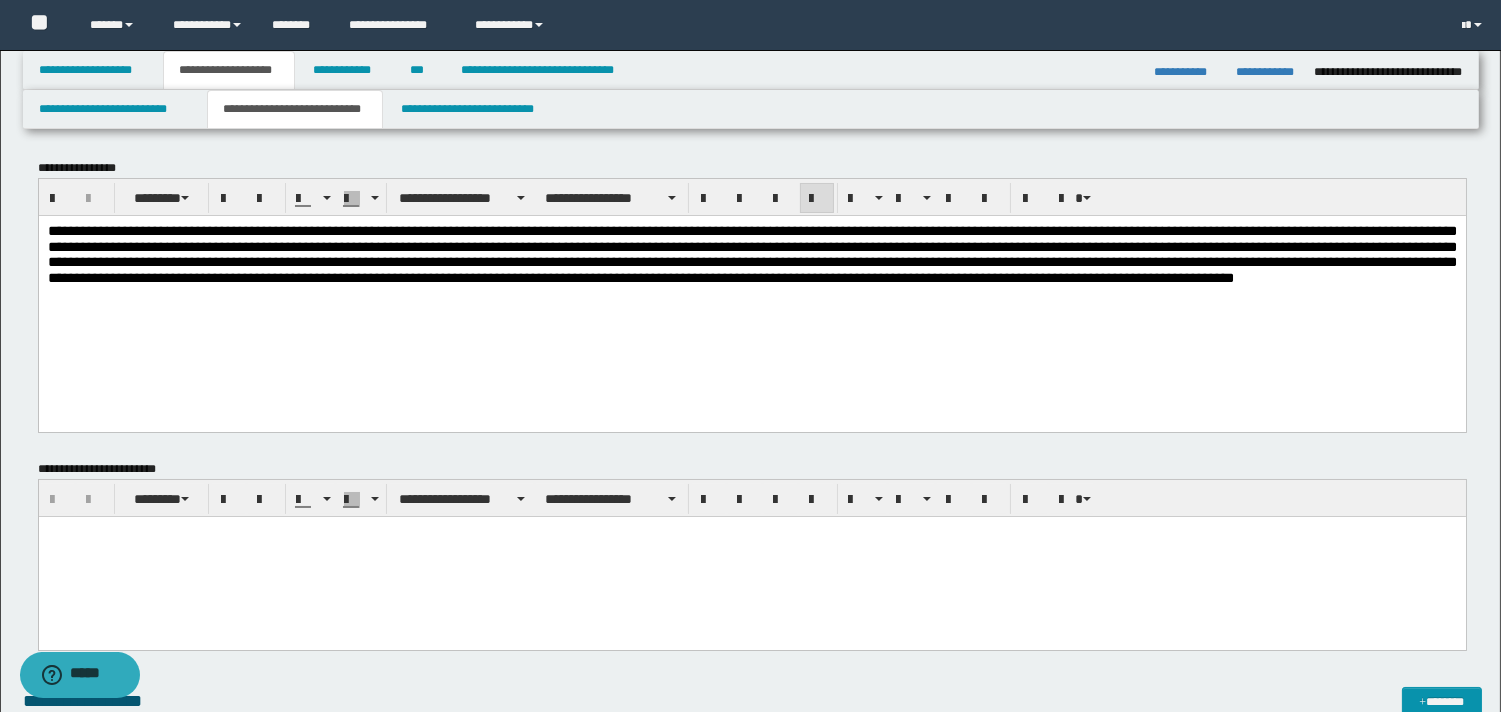 click at bounding box center (751, 532) 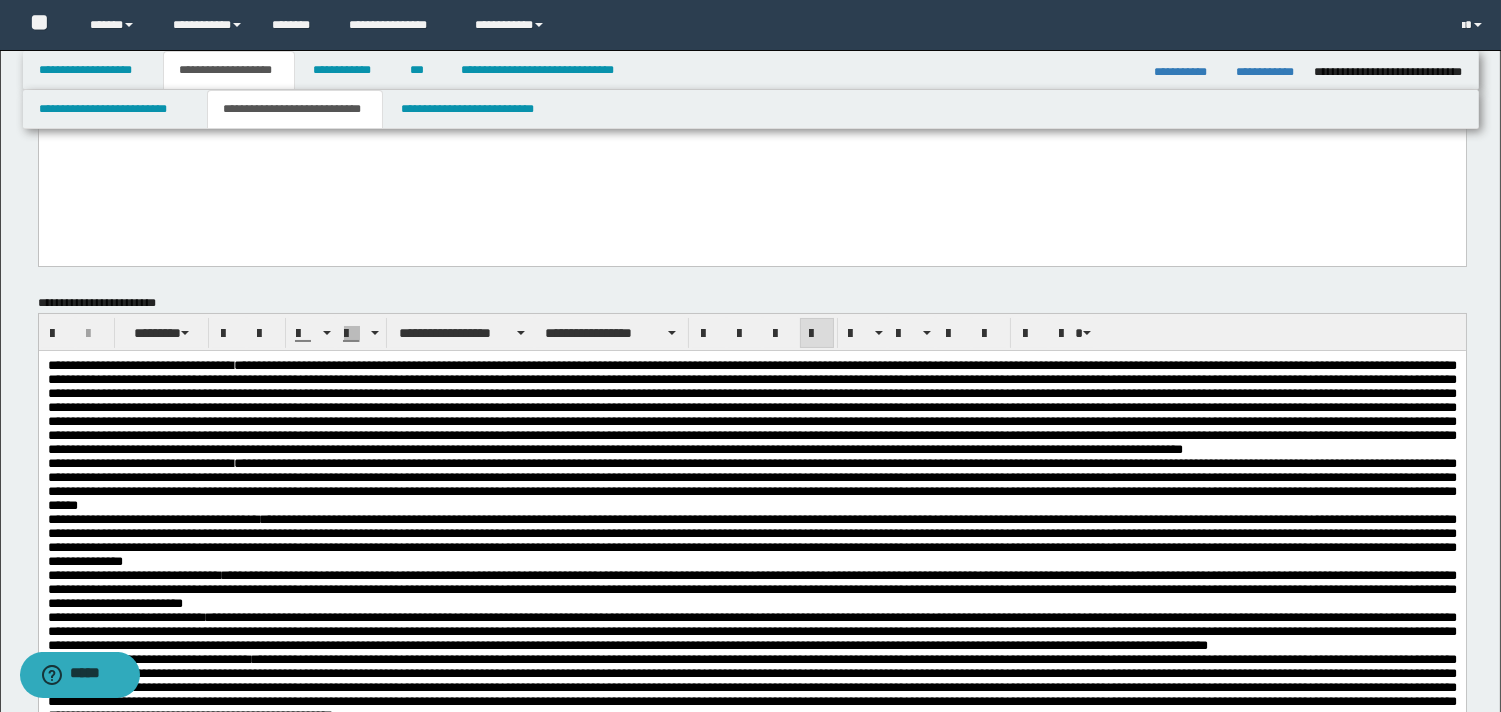 scroll, scrollTop: 206, scrollLeft: 0, axis: vertical 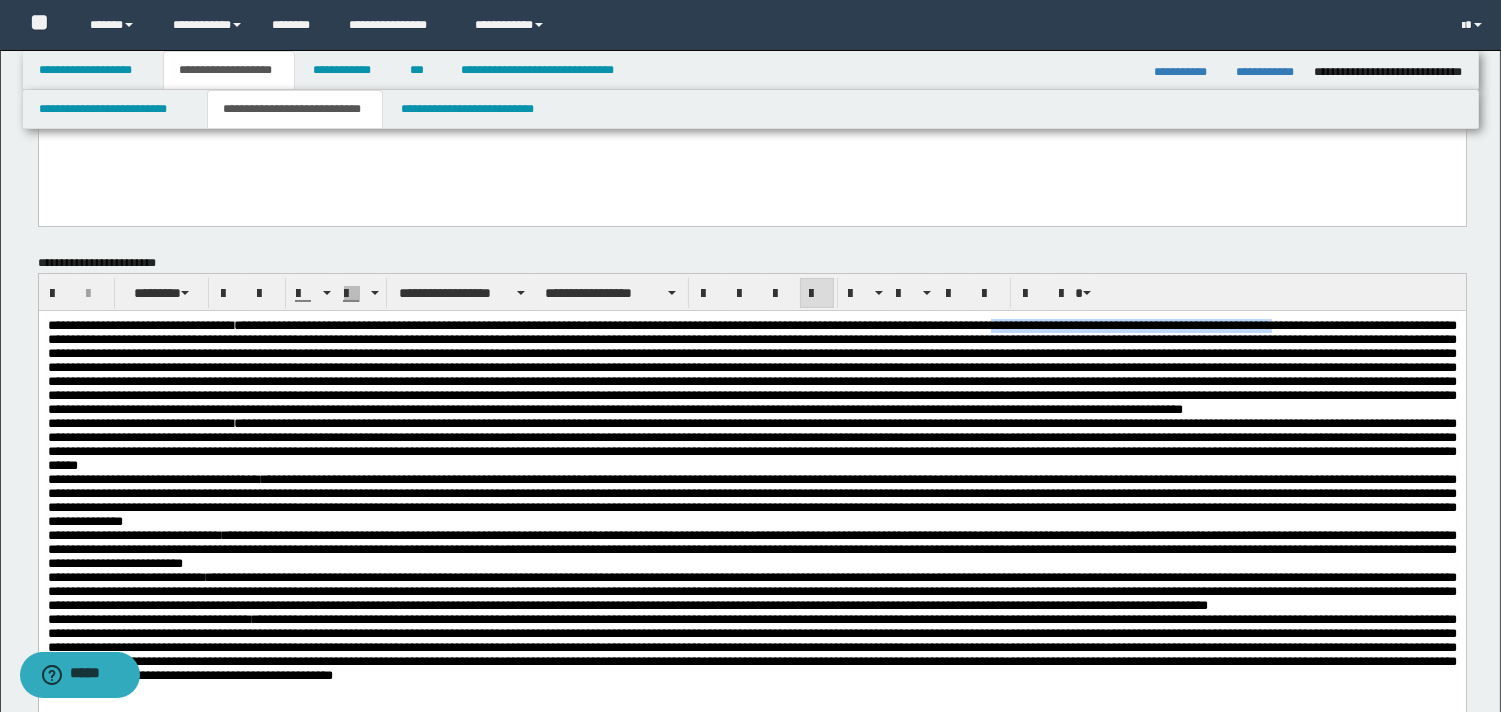 drag, startPoint x: 1184, startPoint y: 322, endPoint x: 101, endPoint y: 339, distance: 1083.1334 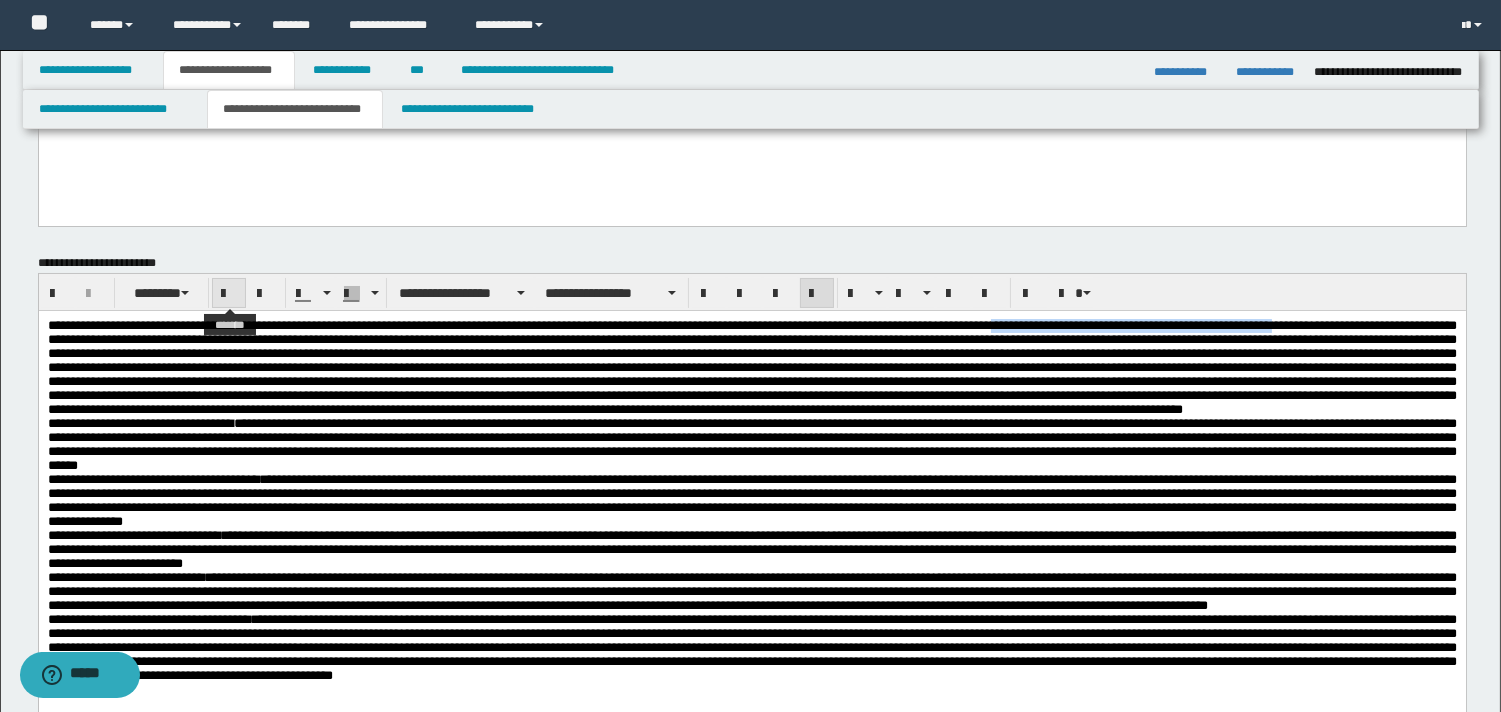 click at bounding box center [229, 294] 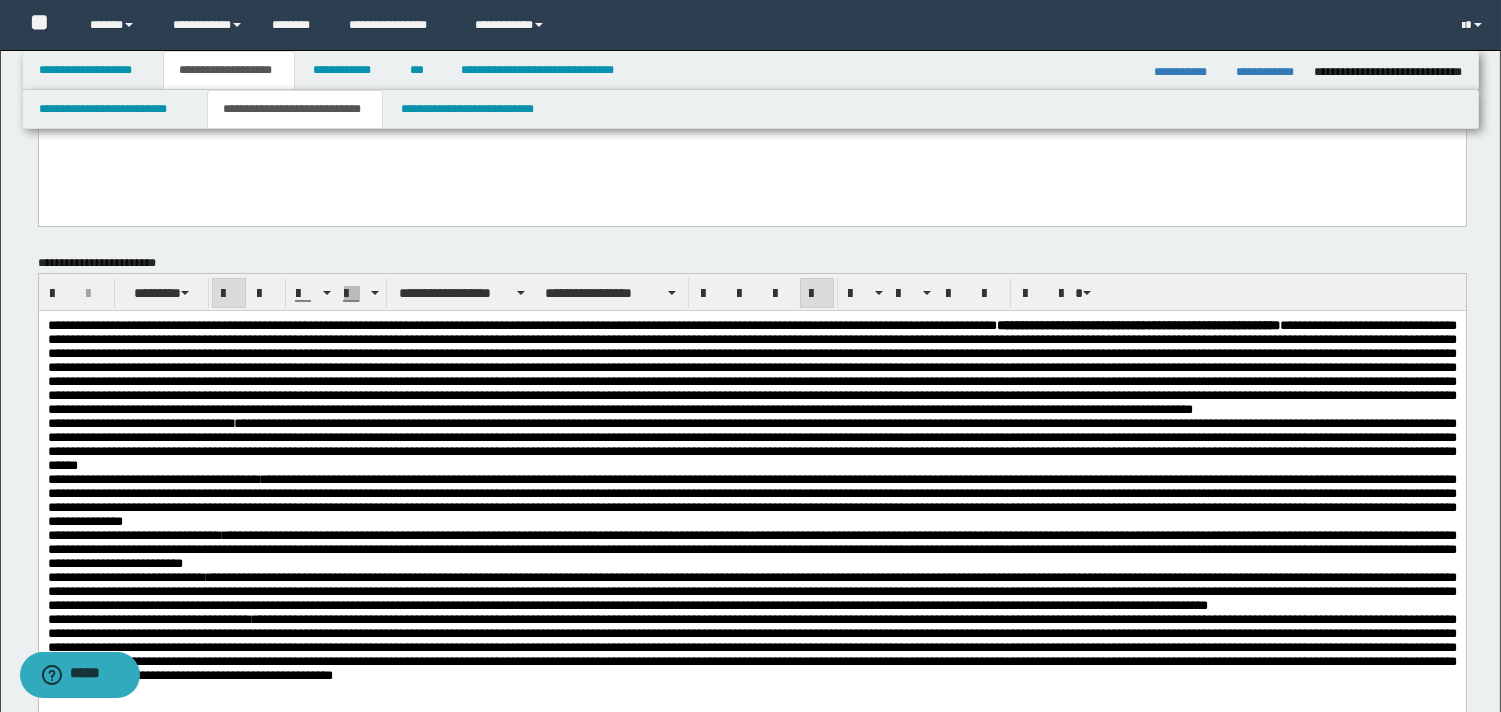click on "**********" at bounding box center (751, 367) 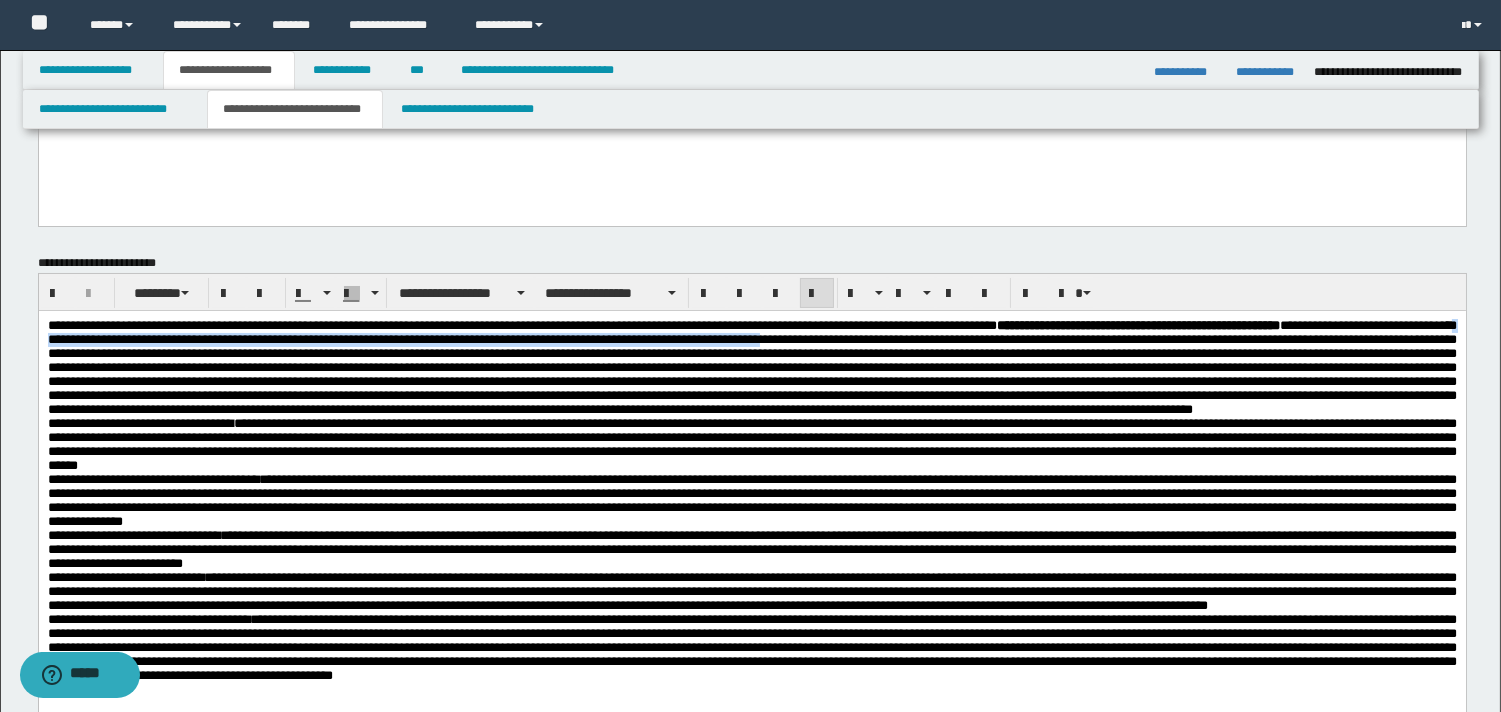 drag, startPoint x: 340, startPoint y: 344, endPoint x: 1188, endPoint y: 338, distance: 848.02124 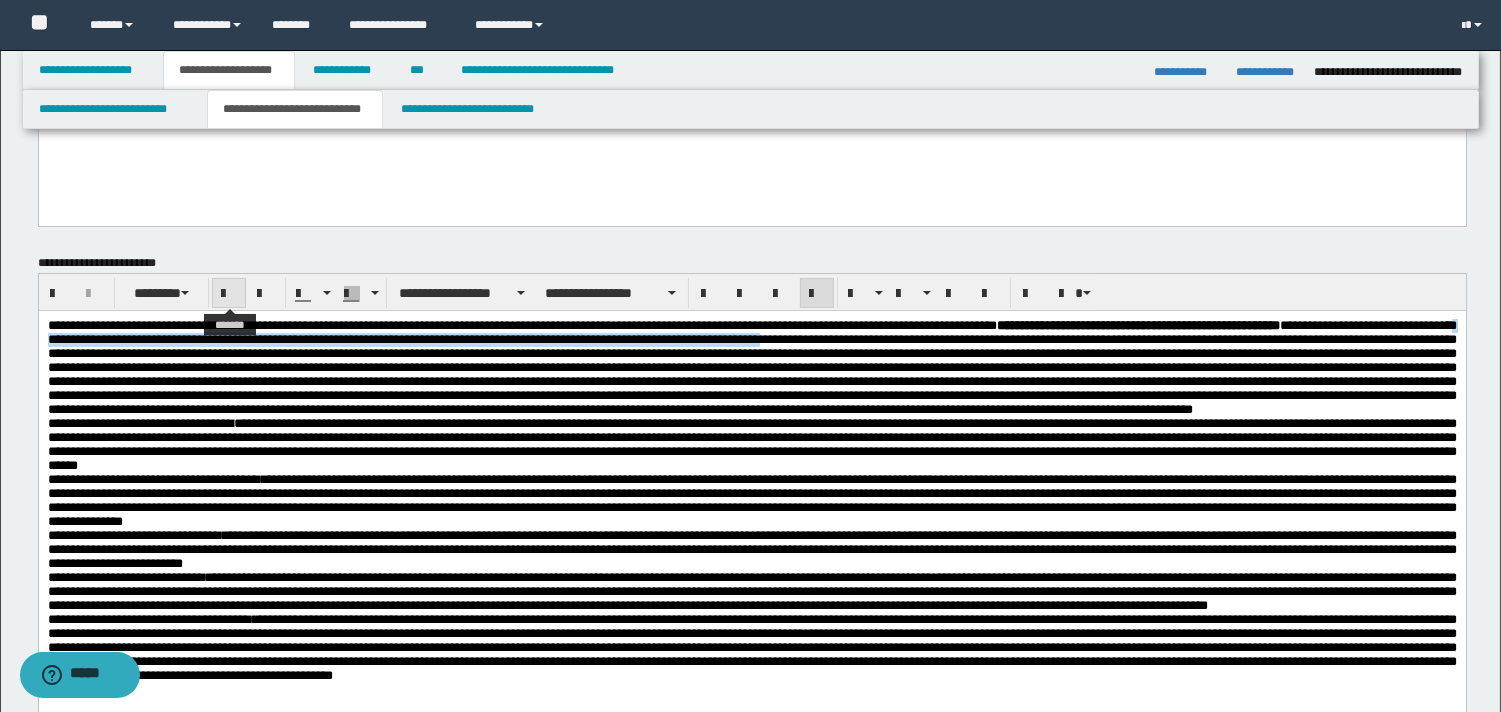 click at bounding box center [229, 294] 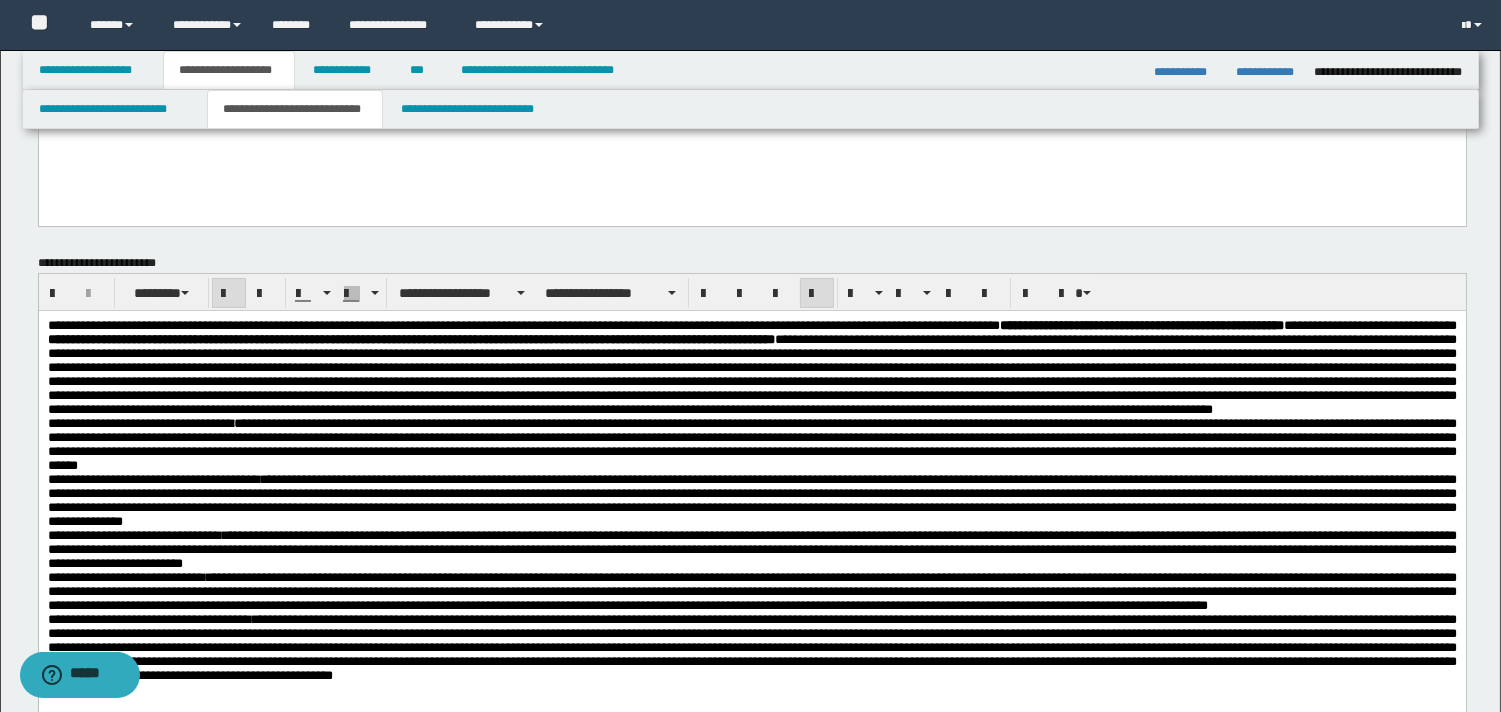 click on "**********" at bounding box center [751, 367] 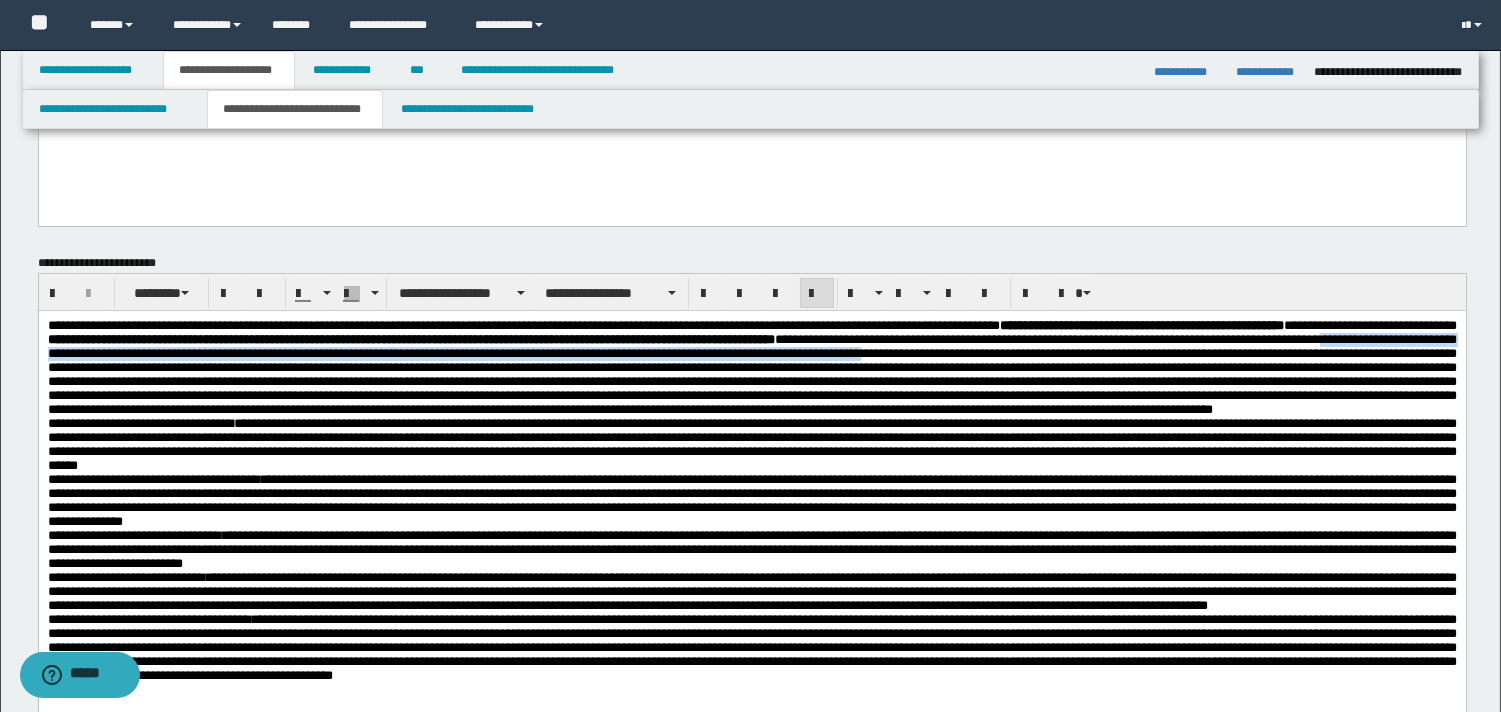 drag, startPoint x: 494, startPoint y: 357, endPoint x: 261, endPoint y: 381, distance: 234.23279 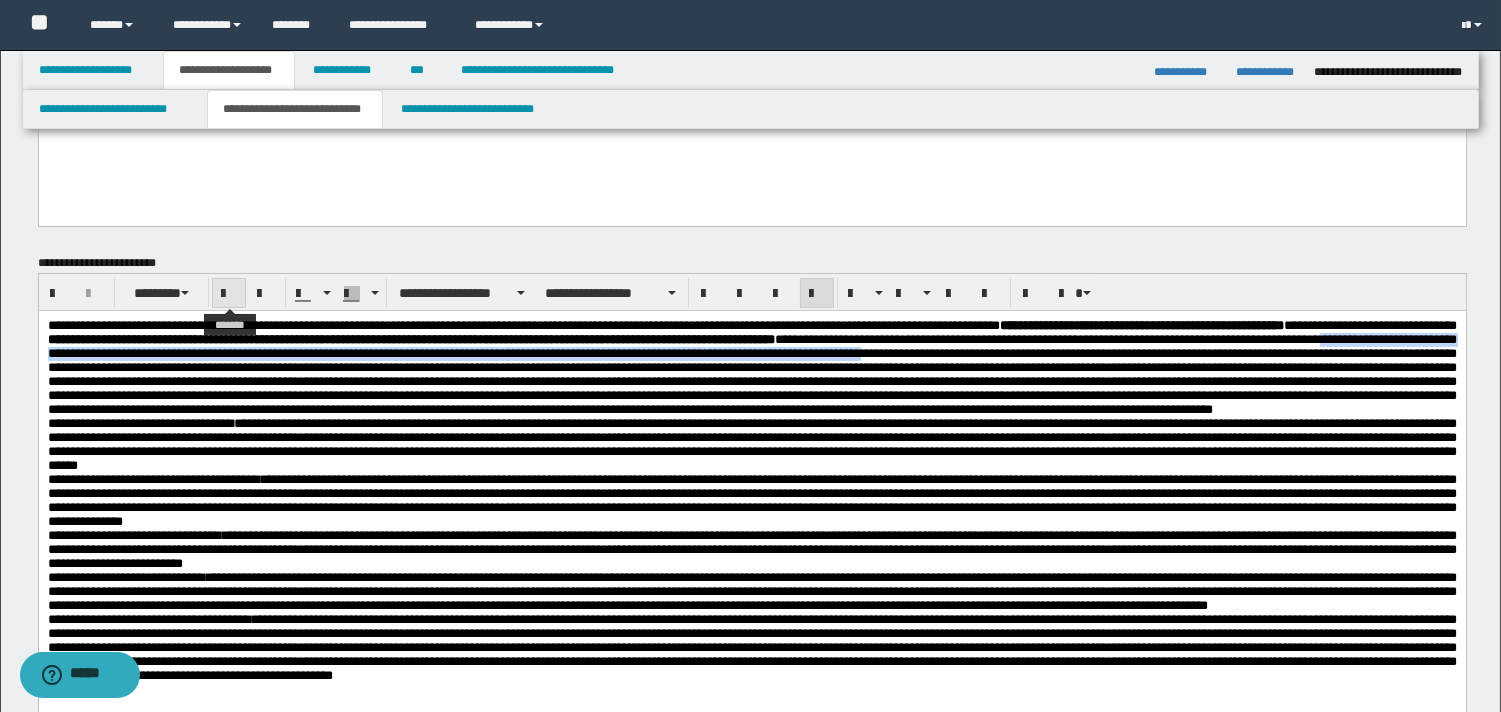 click at bounding box center [229, 294] 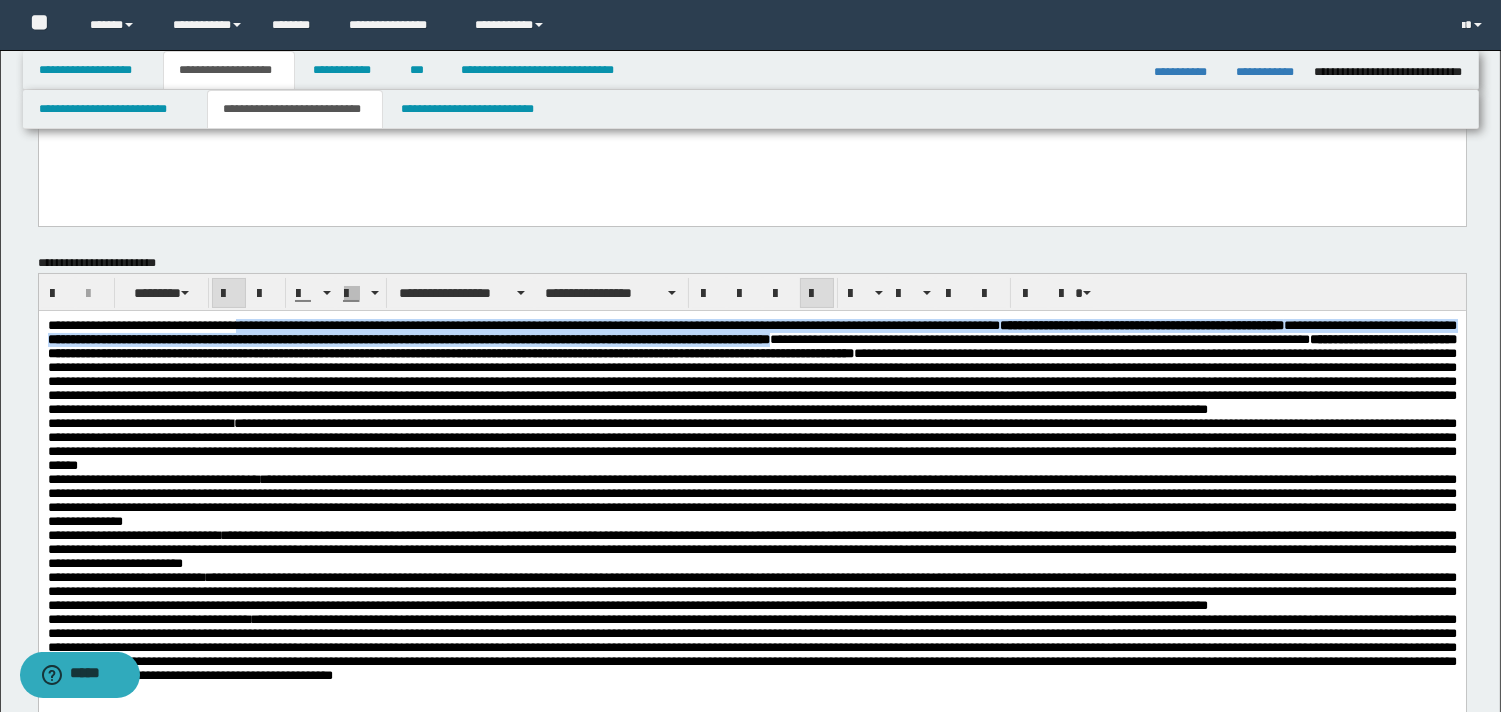 click on "**********" at bounding box center [751, 444] 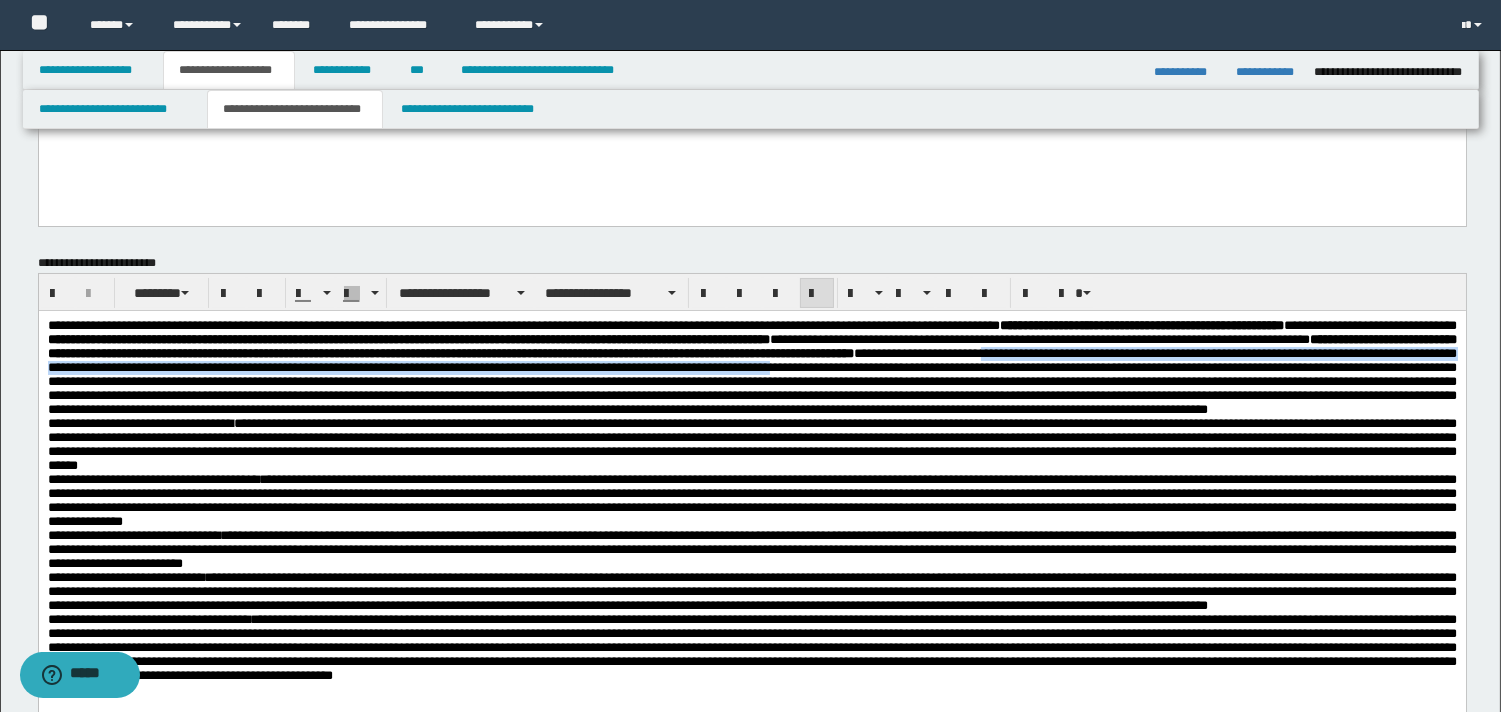 drag, startPoint x: 485, startPoint y: 376, endPoint x: 491, endPoint y: 392, distance: 17.088007 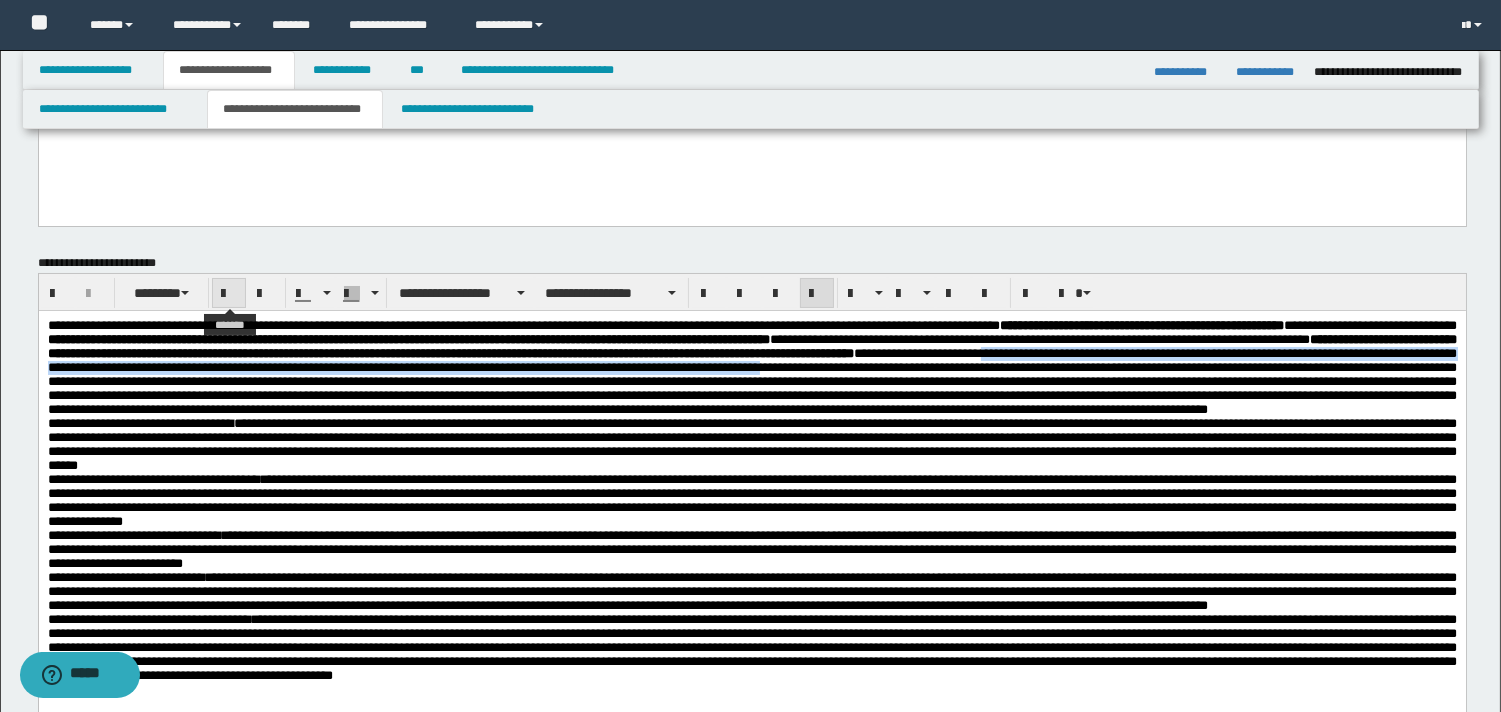 click at bounding box center (229, 294) 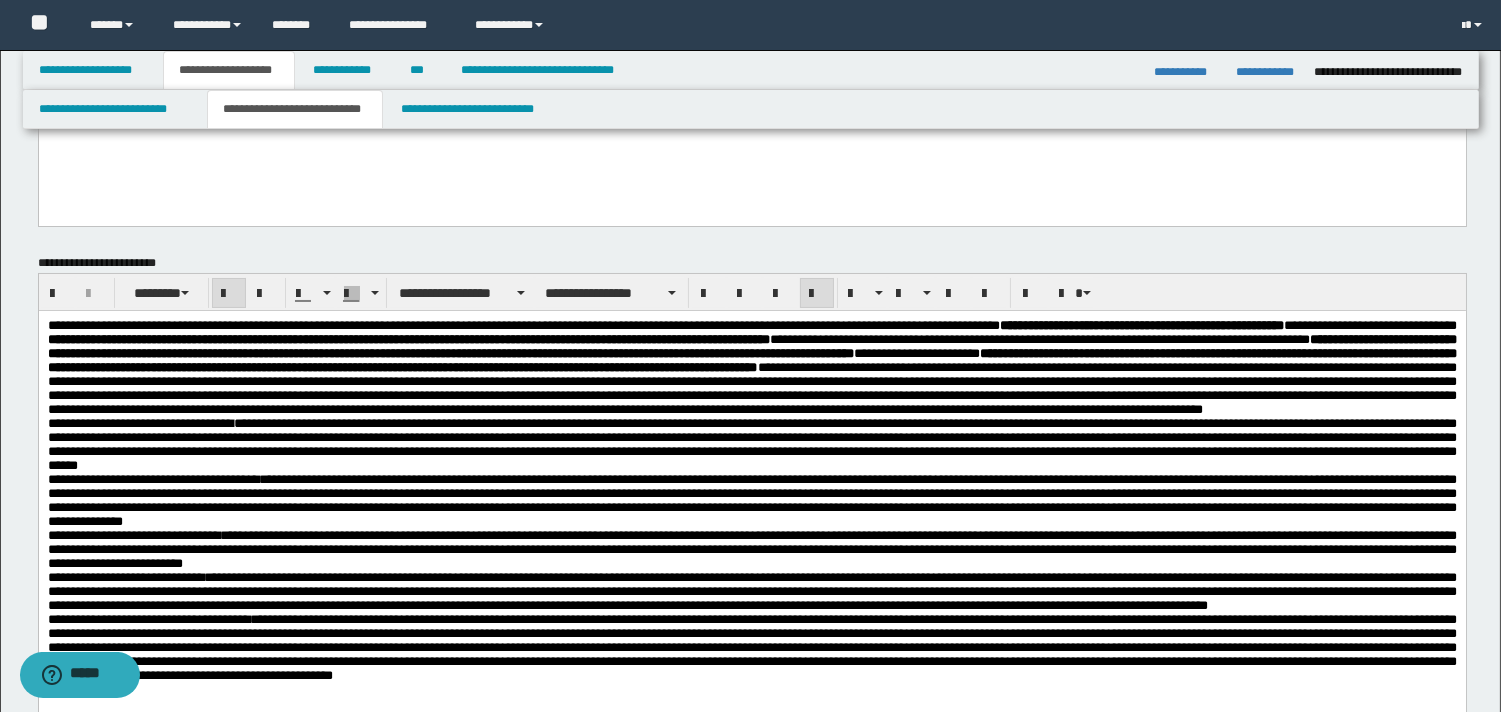 click on "**********" at bounding box center (751, 444) 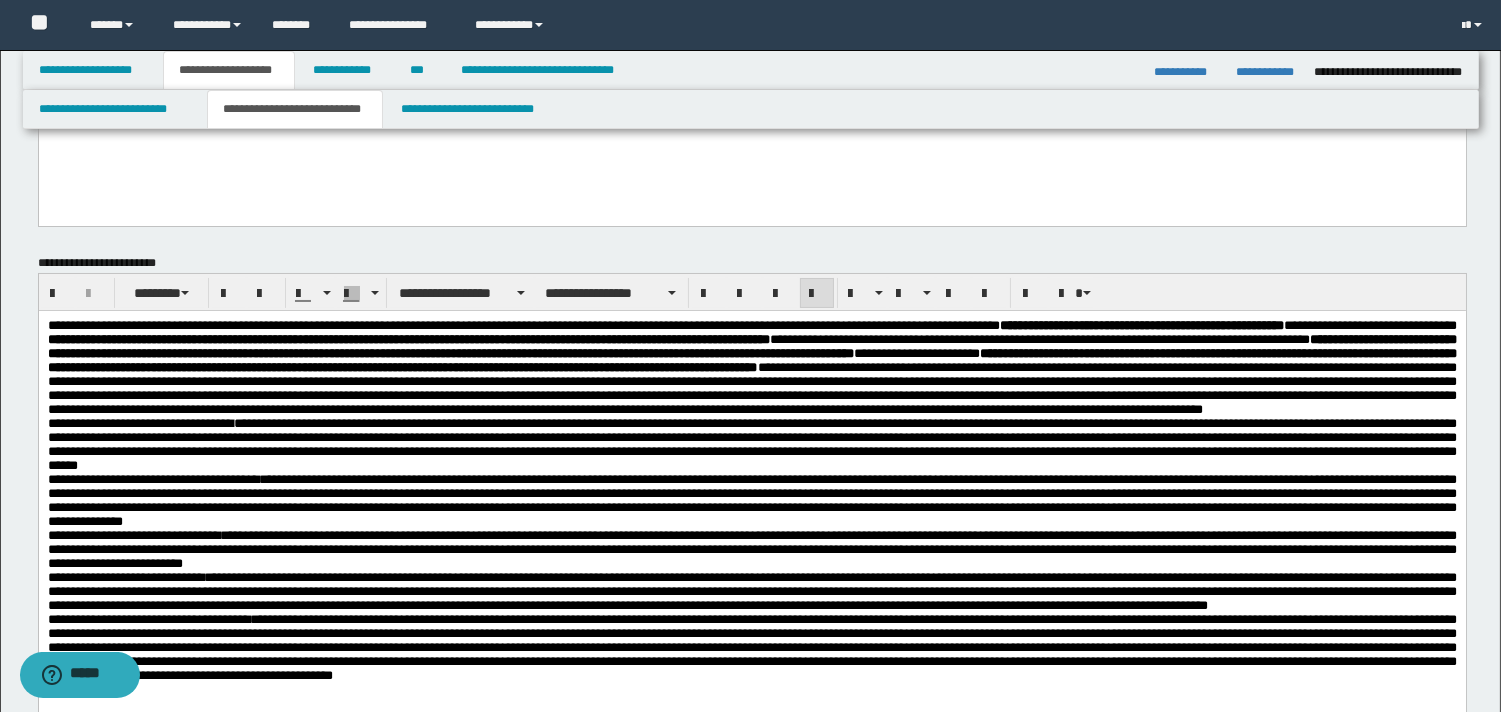 drag, startPoint x: 728, startPoint y: 392, endPoint x: 919, endPoint y: 387, distance: 191.06543 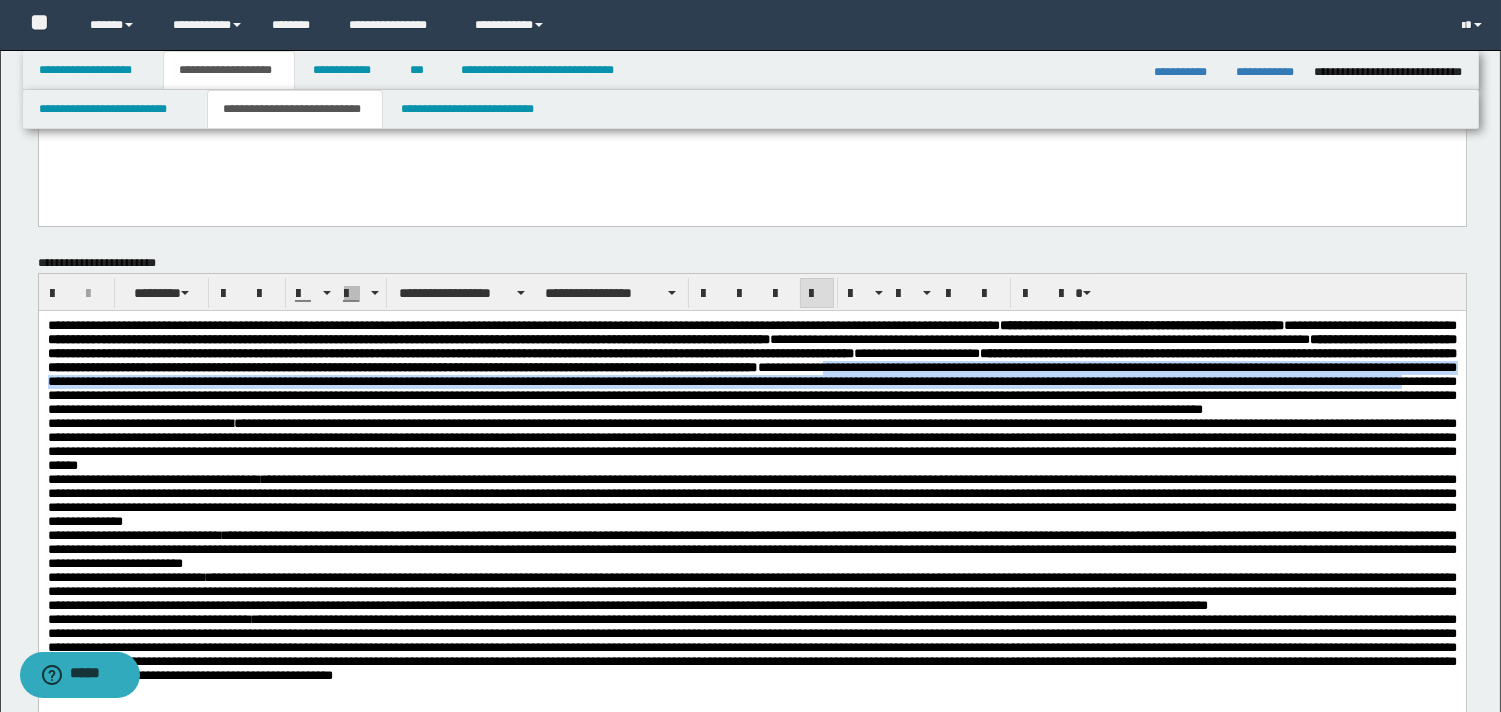 drag, startPoint x: 675, startPoint y: 396, endPoint x: 170, endPoint y: 421, distance: 505.61844 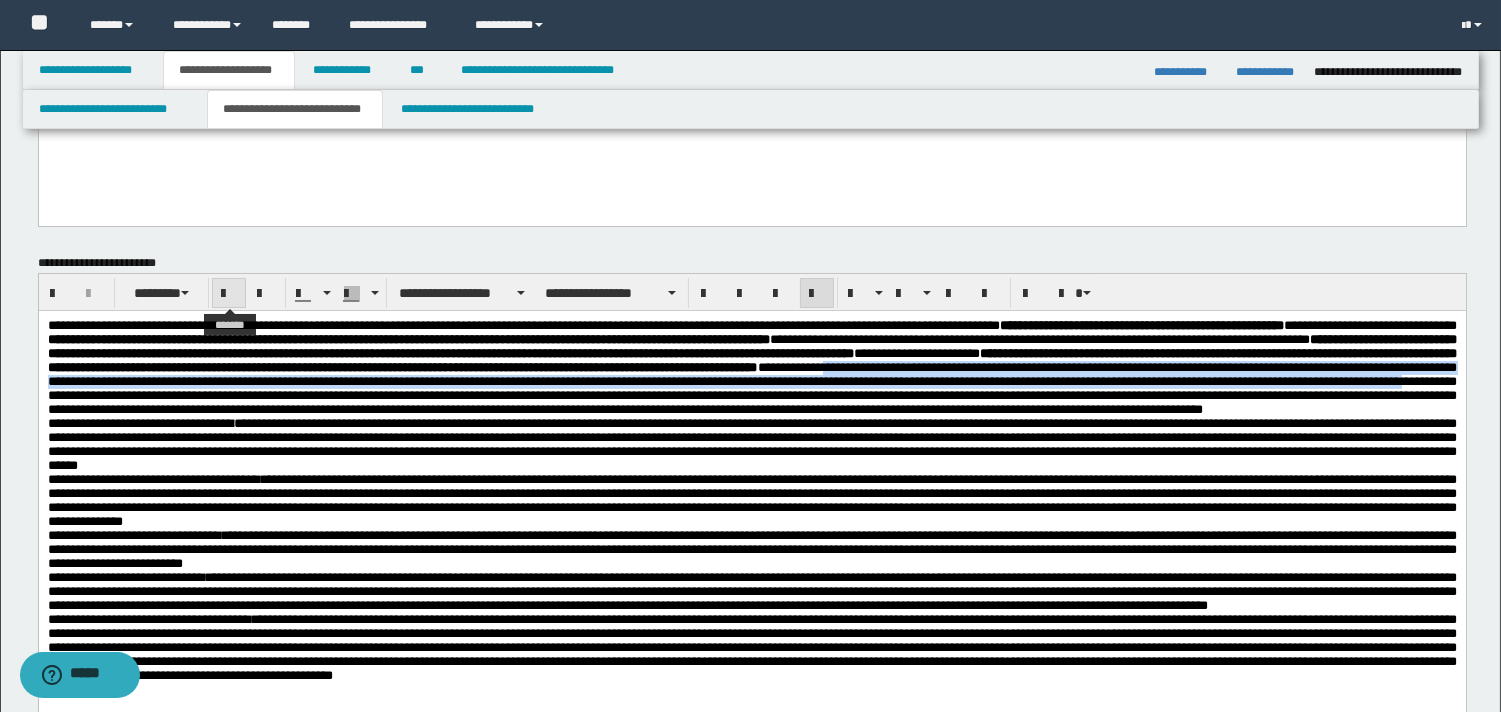 click at bounding box center (229, 294) 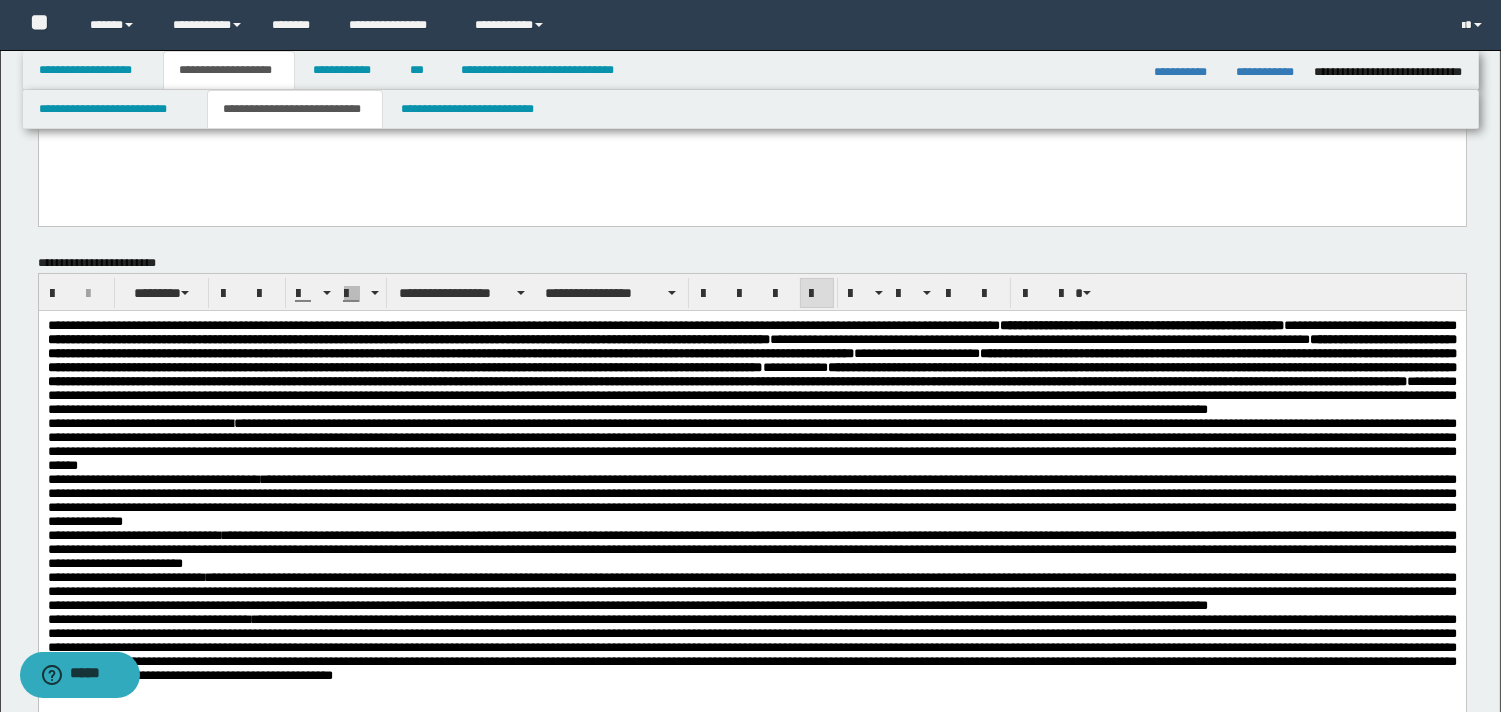 click on "**********" at bounding box center (751, 500) 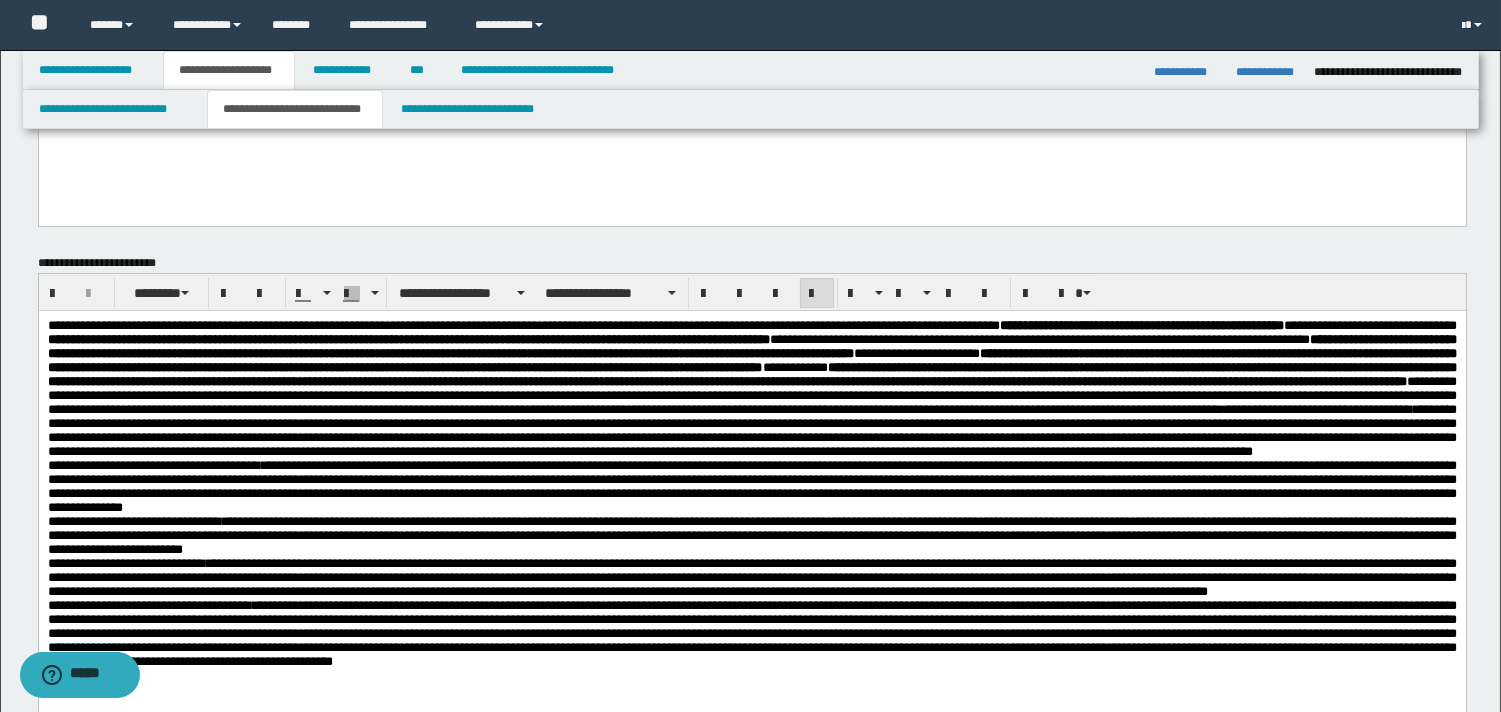 click on "**********" at bounding box center (751, 389) 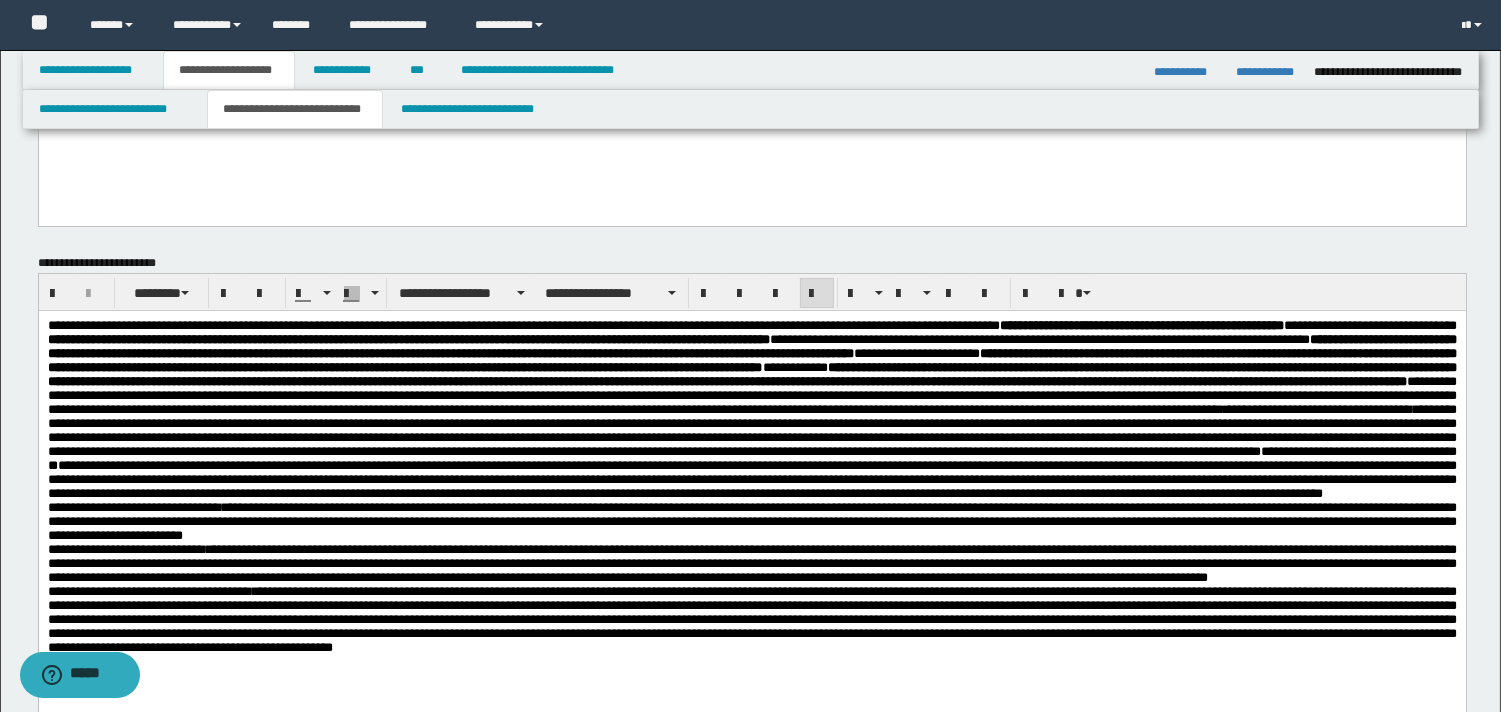 click on "**********" at bounding box center (751, 522) 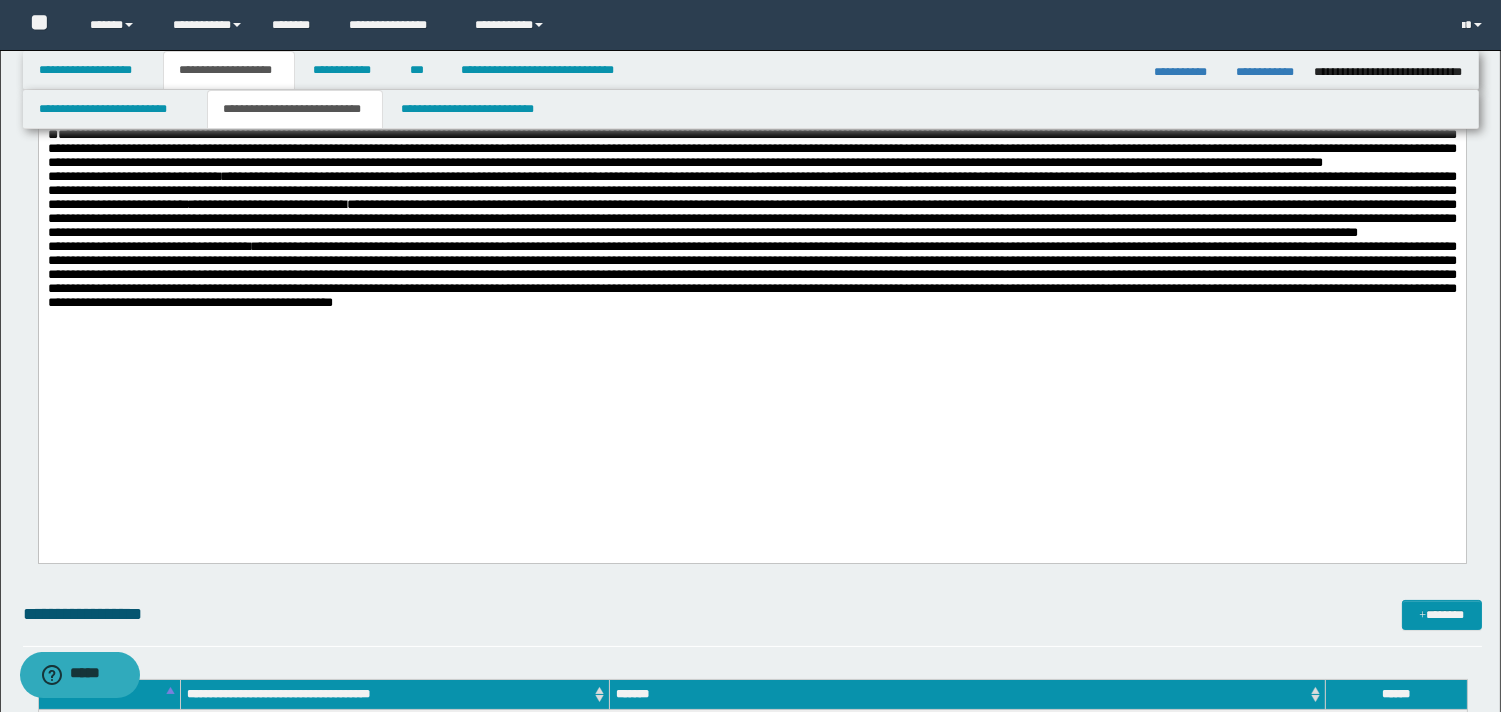 scroll, scrollTop: 560, scrollLeft: 0, axis: vertical 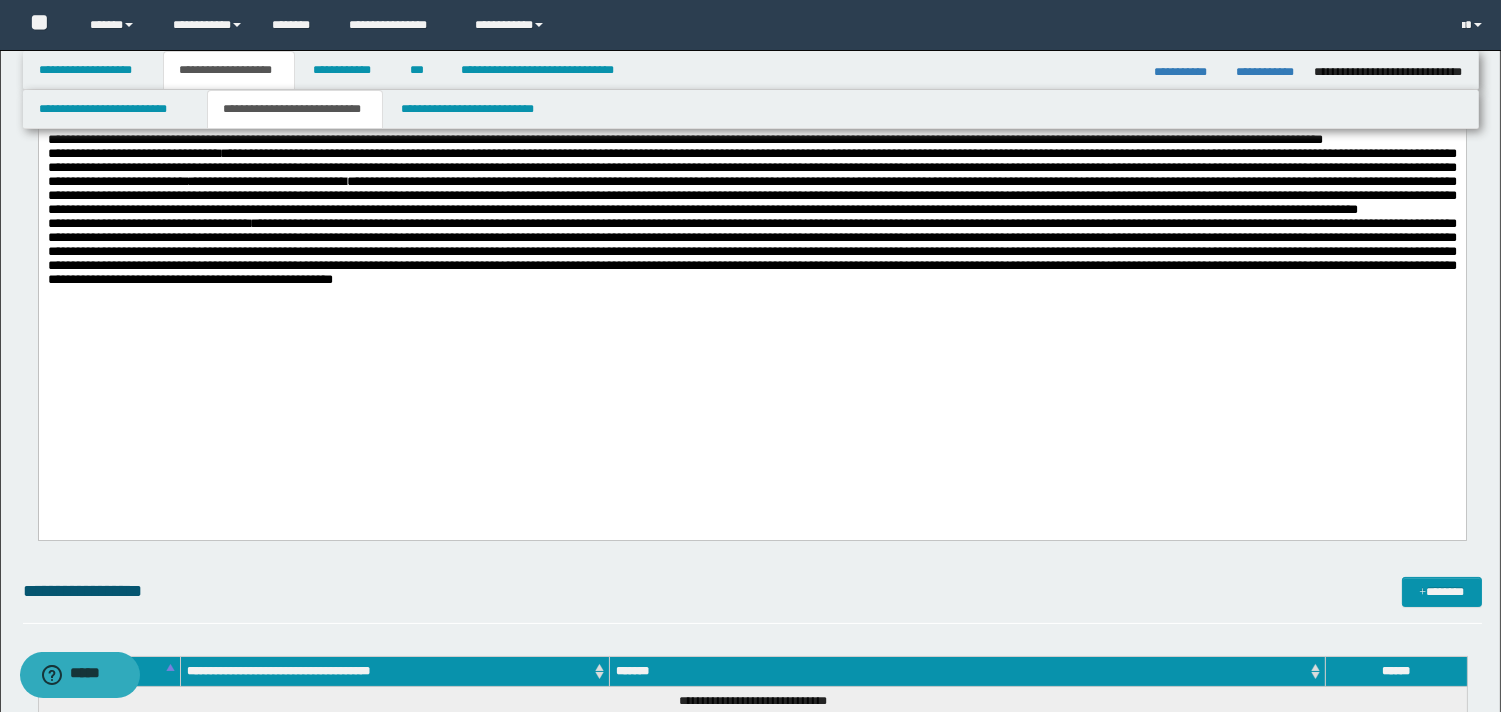 click on "**********" at bounding box center [751, 183] 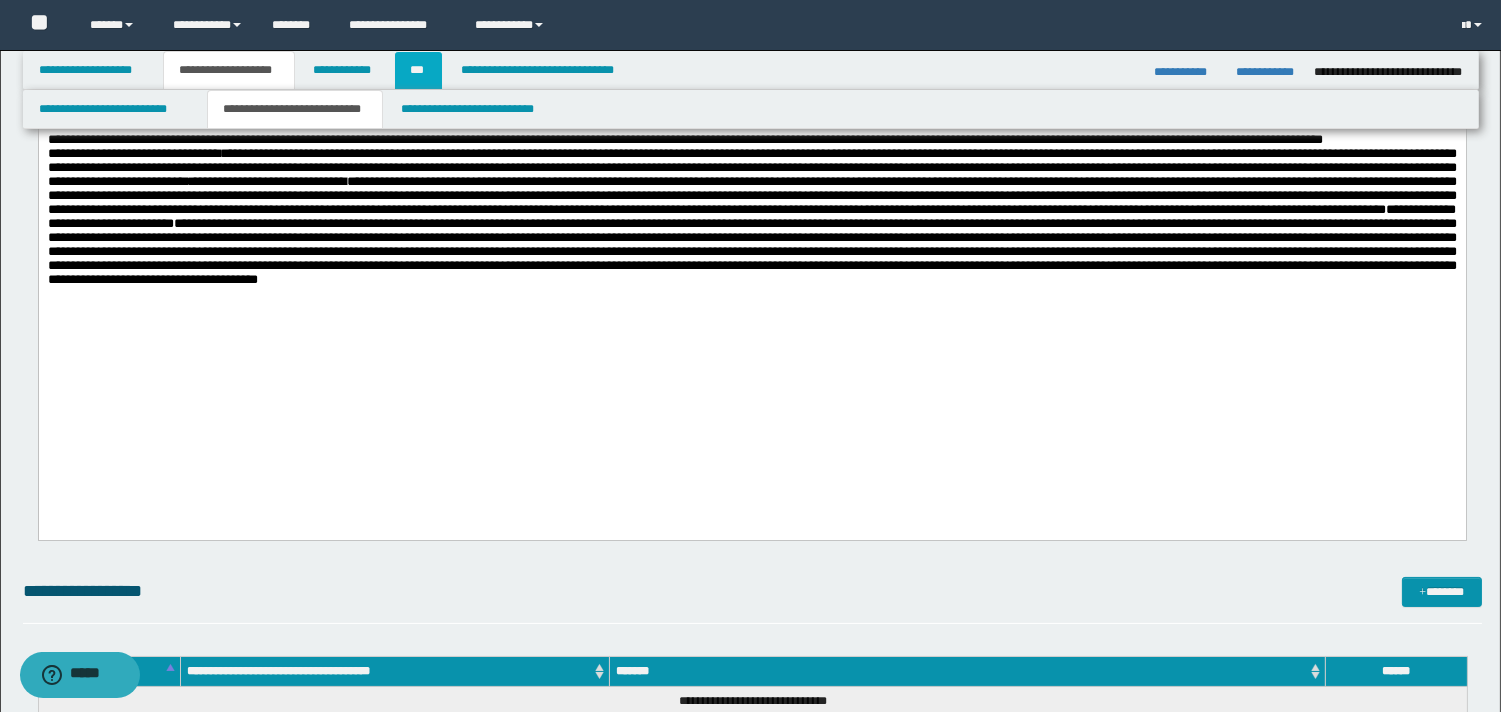 click on "***" at bounding box center (418, 70) 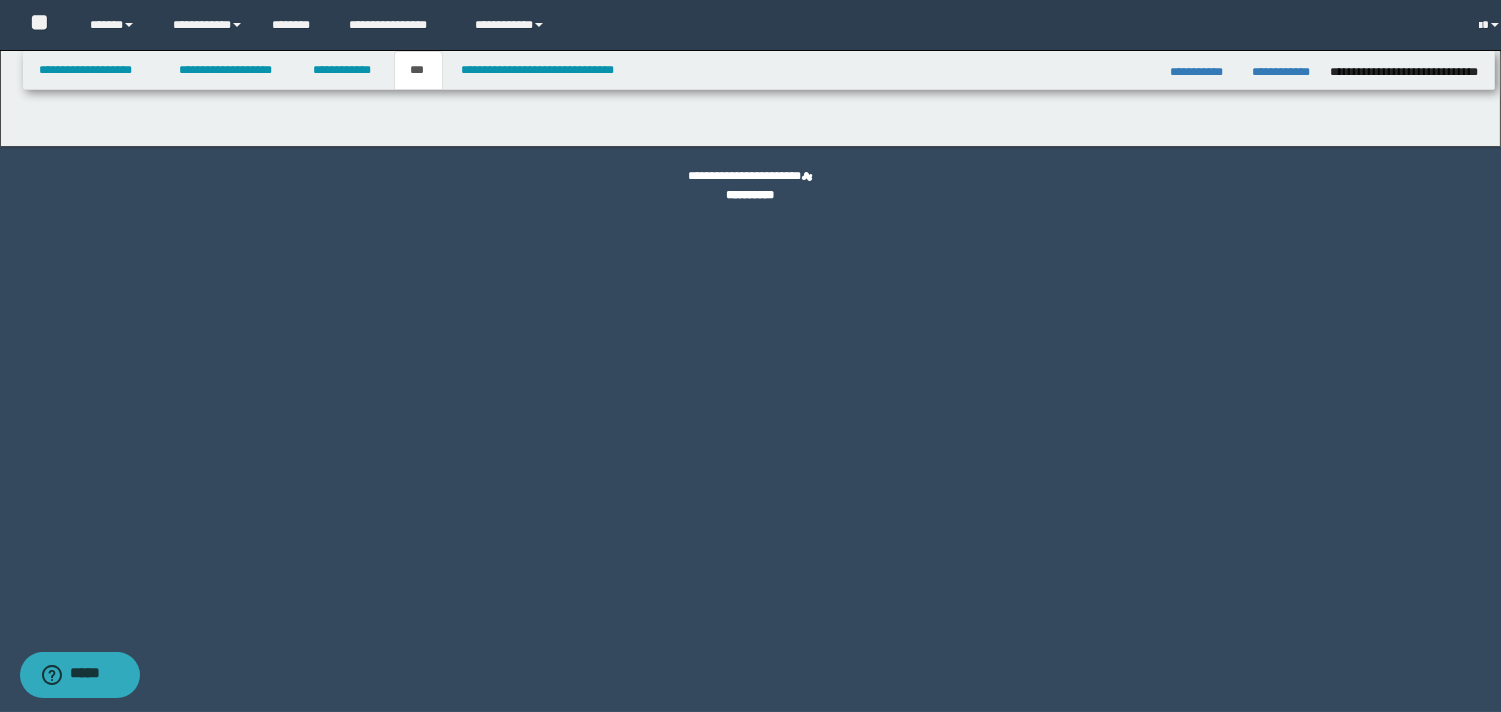 scroll, scrollTop: 0, scrollLeft: 0, axis: both 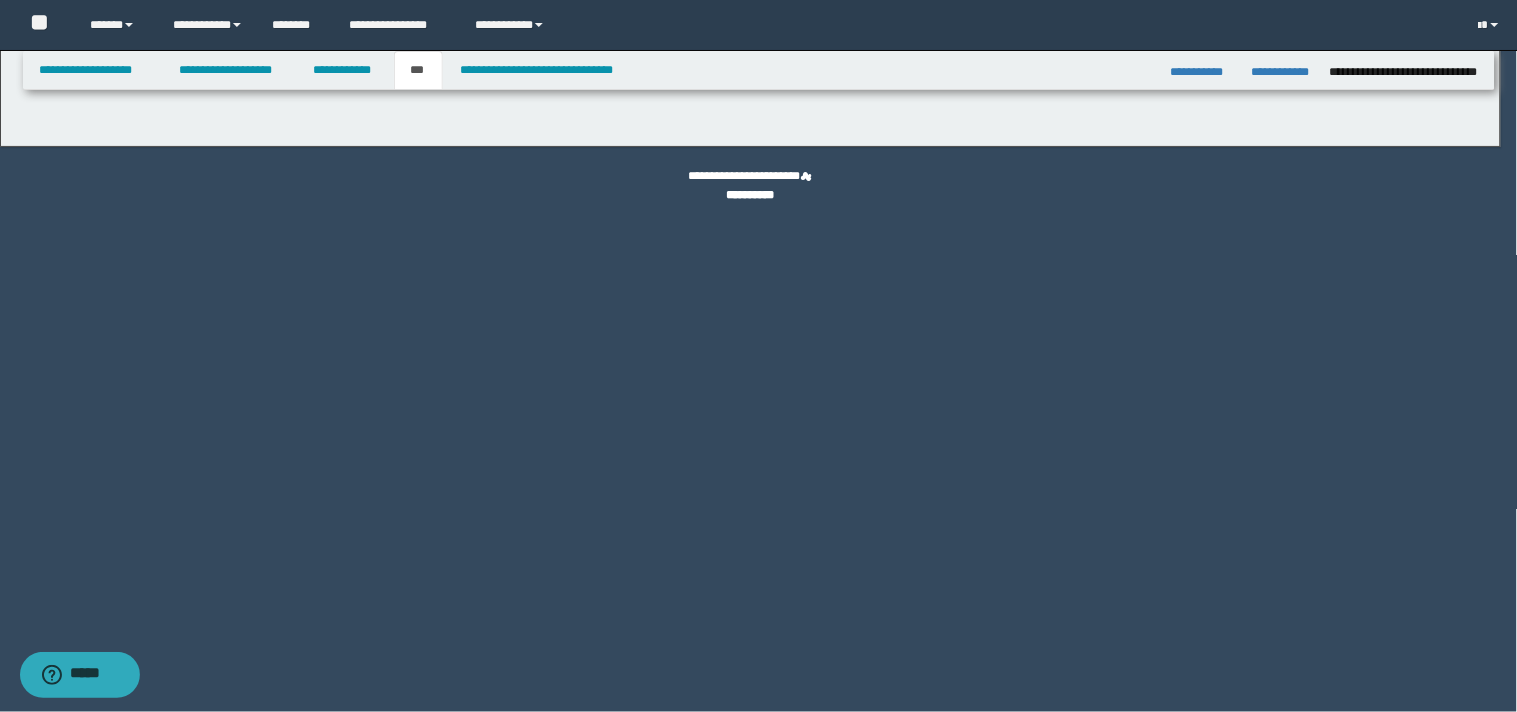 select on "***" 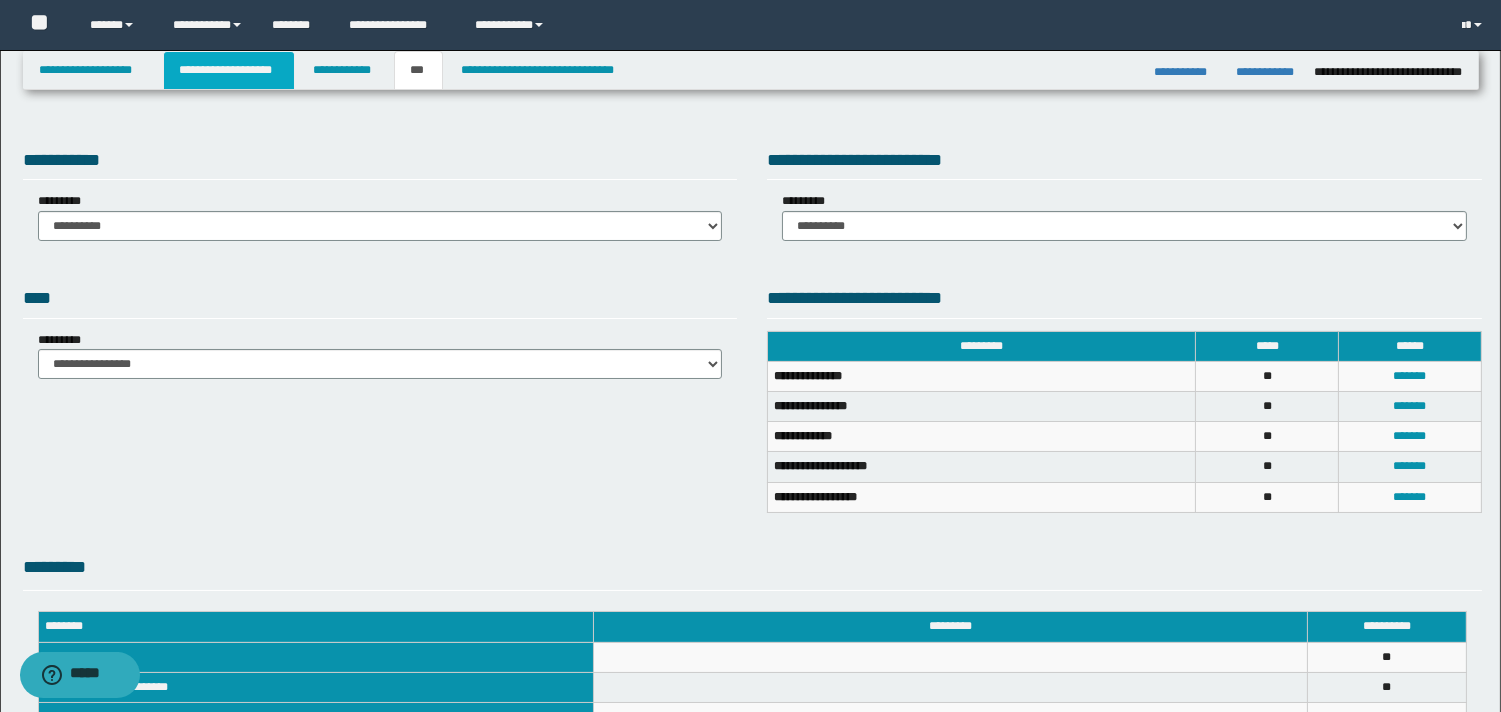 click on "**********" at bounding box center [229, 70] 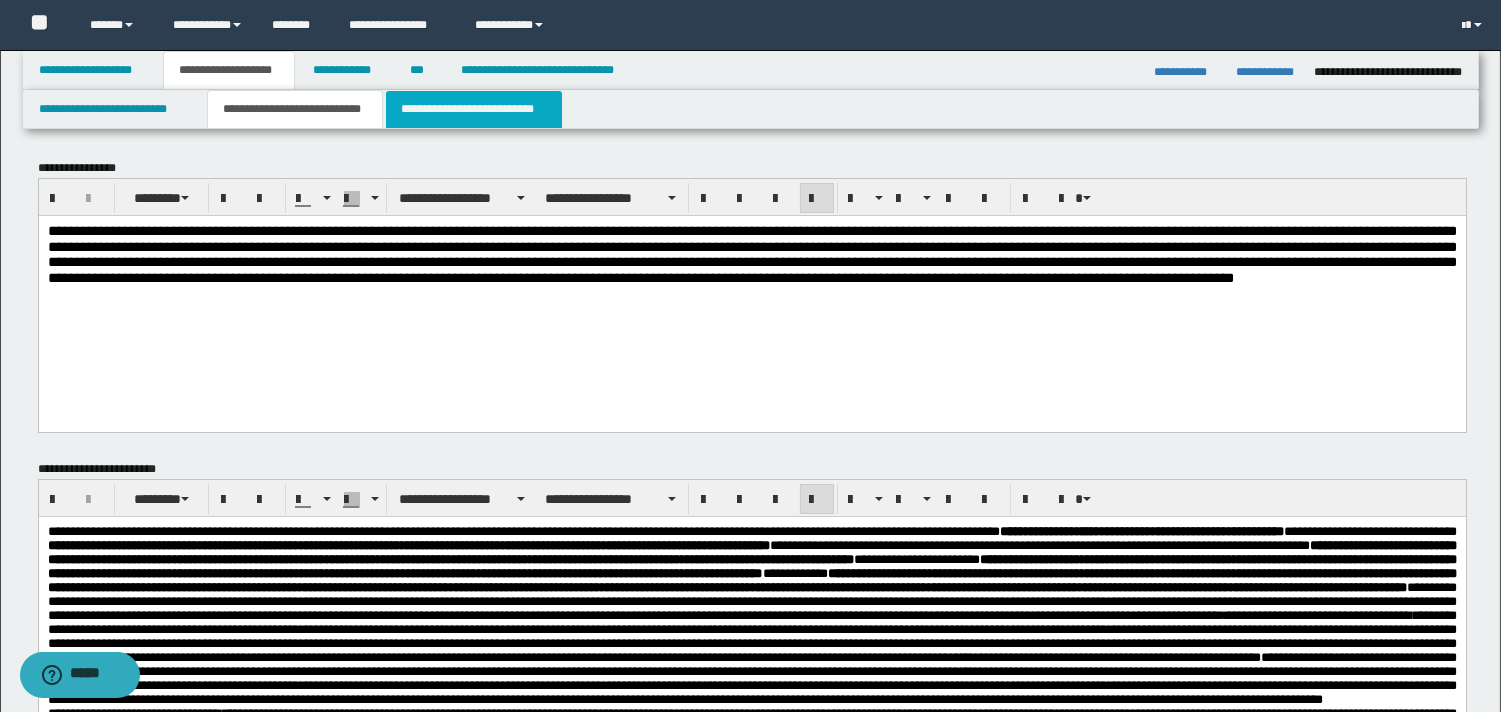 click on "**********" at bounding box center (474, 109) 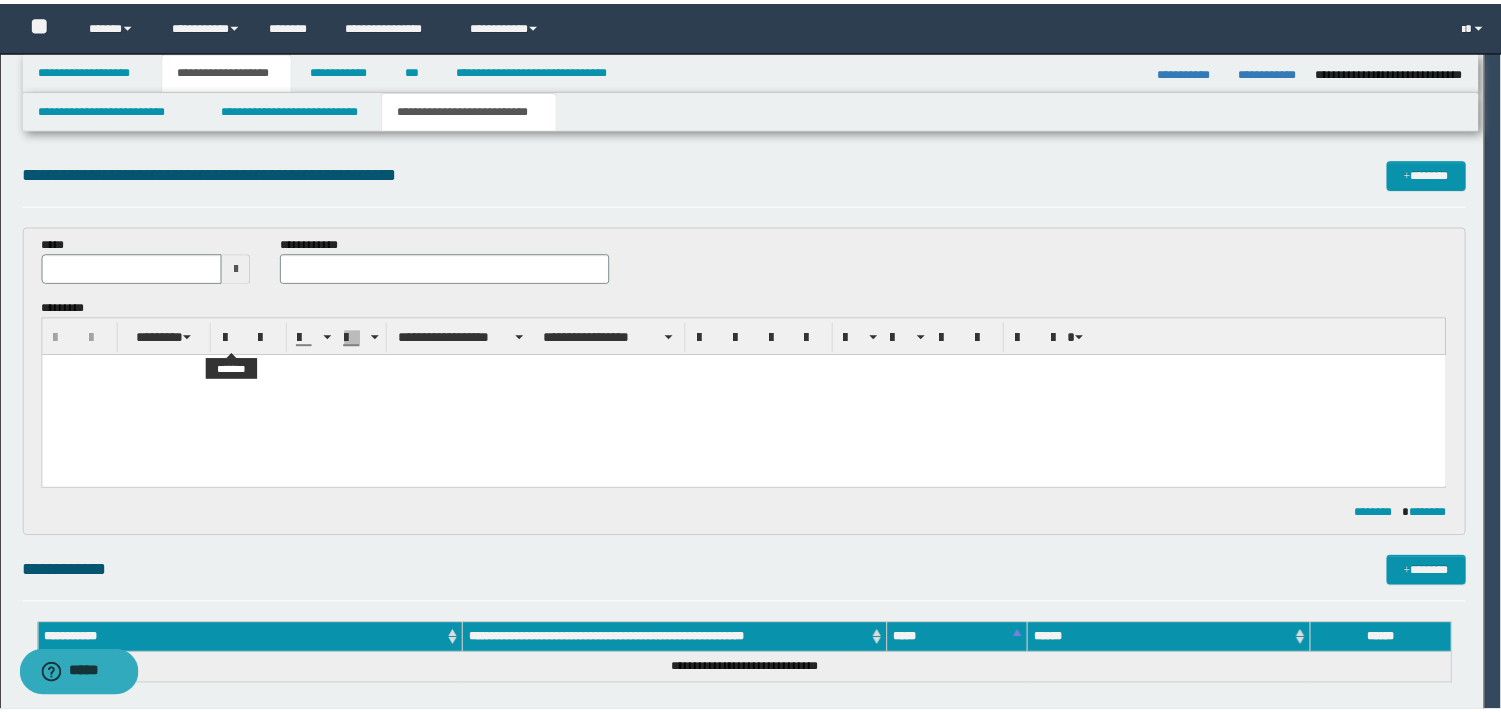 scroll, scrollTop: 0, scrollLeft: 0, axis: both 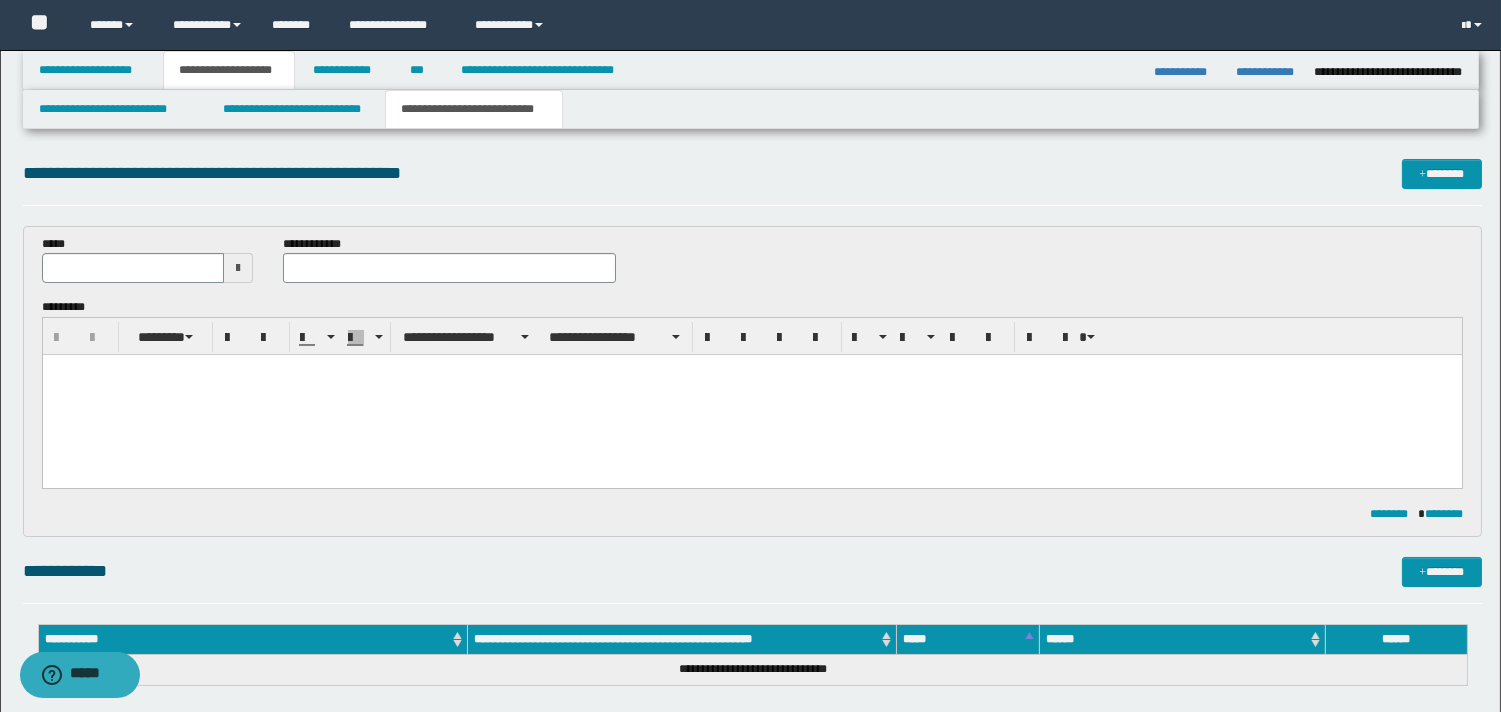 click at bounding box center (238, 268) 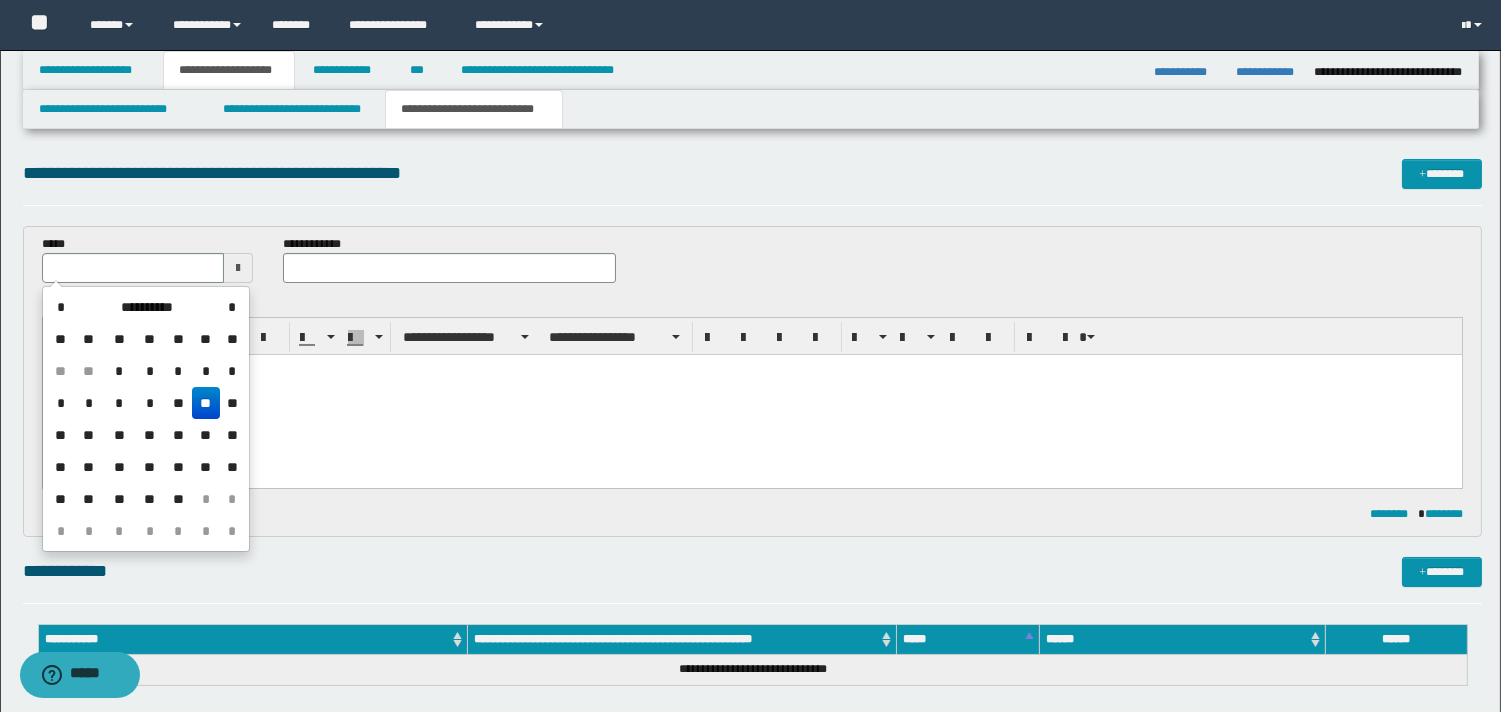 drag, startPoint x: 203, startPoint y: 403, endPoint x: 207, endPoint y: 10, distance: 393.02036 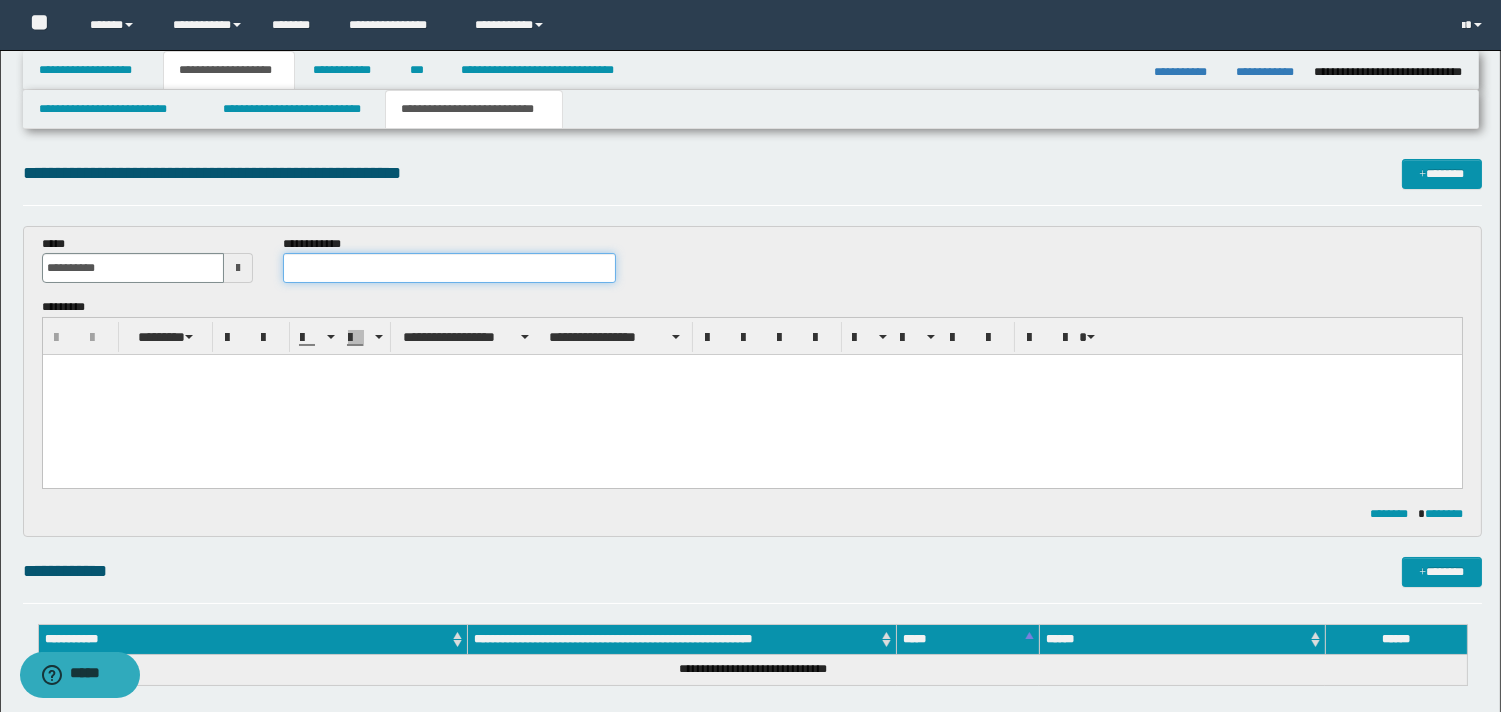 click at bounding box center (449, 268) 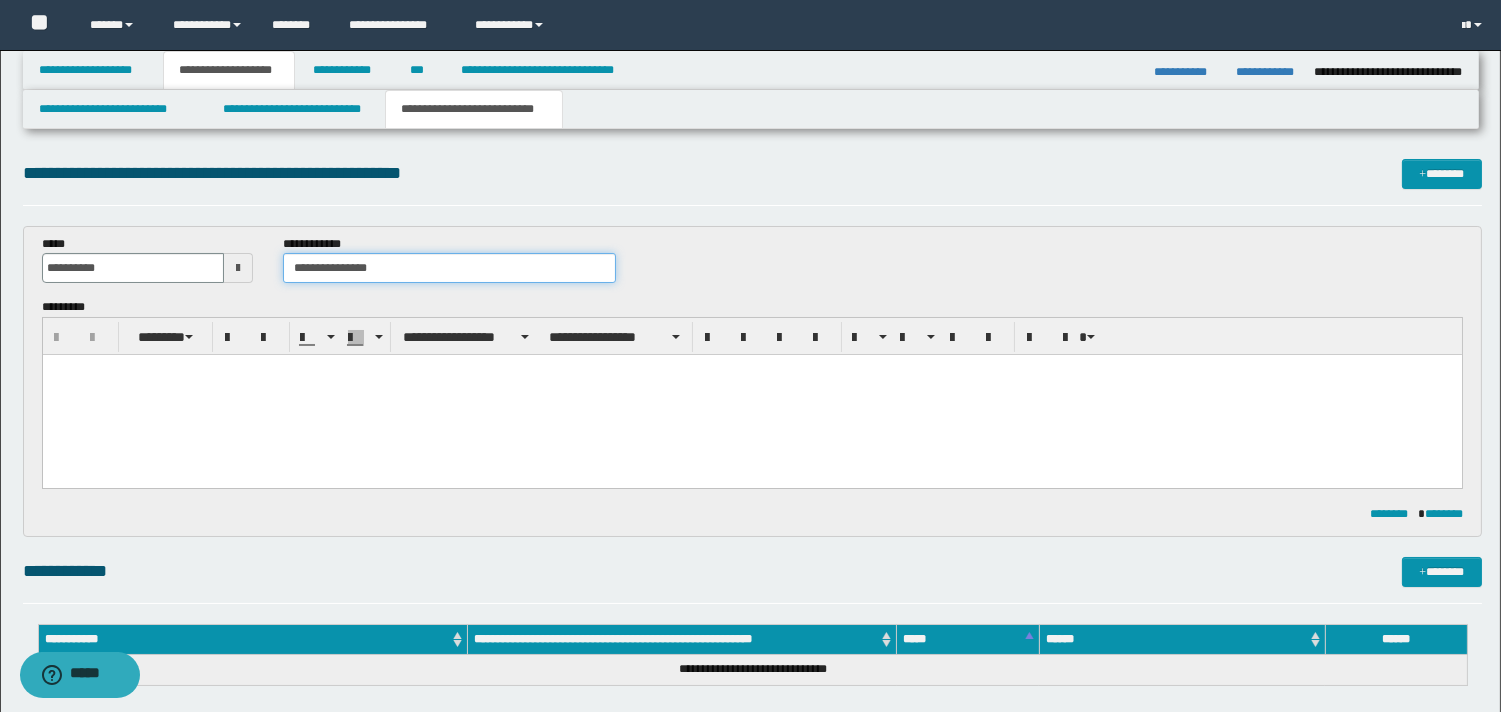 type on "**********" 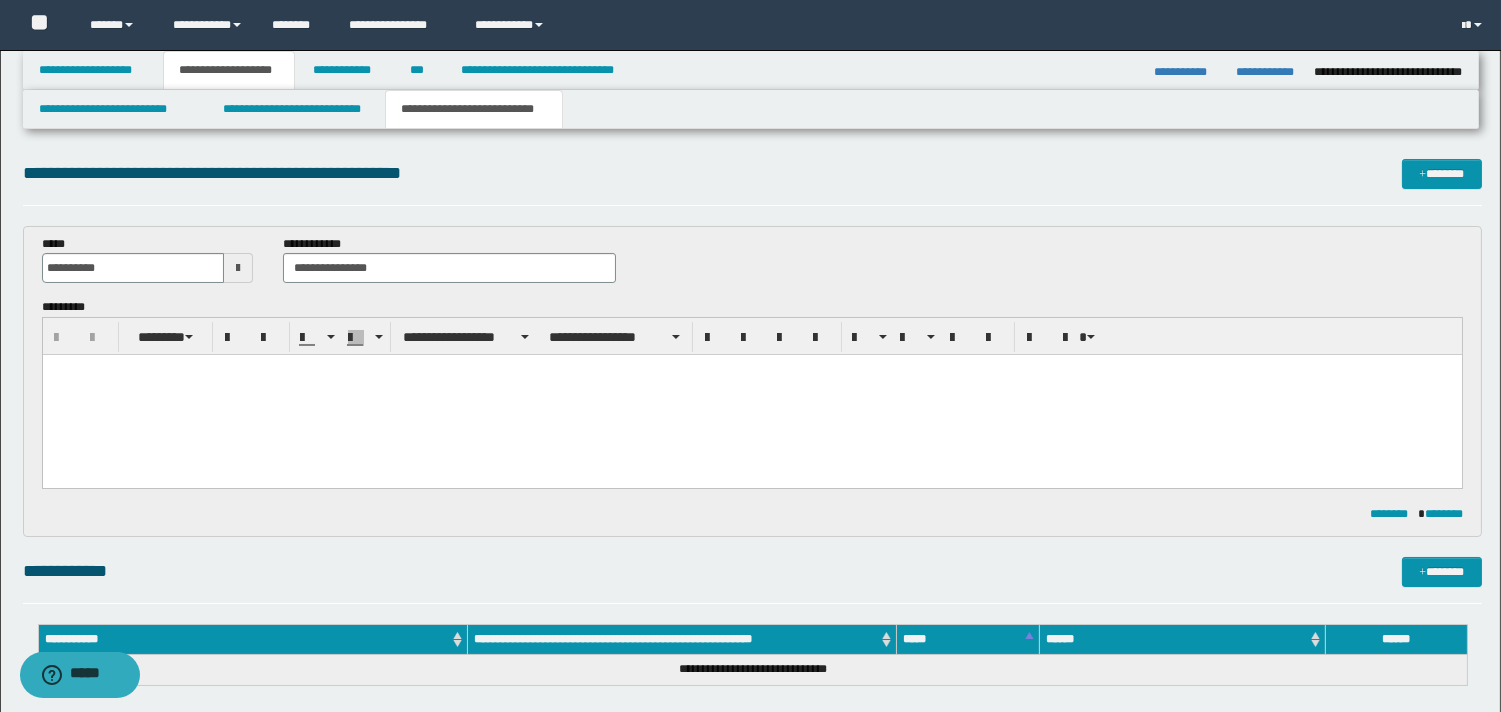click at bounding box center (751, 395) 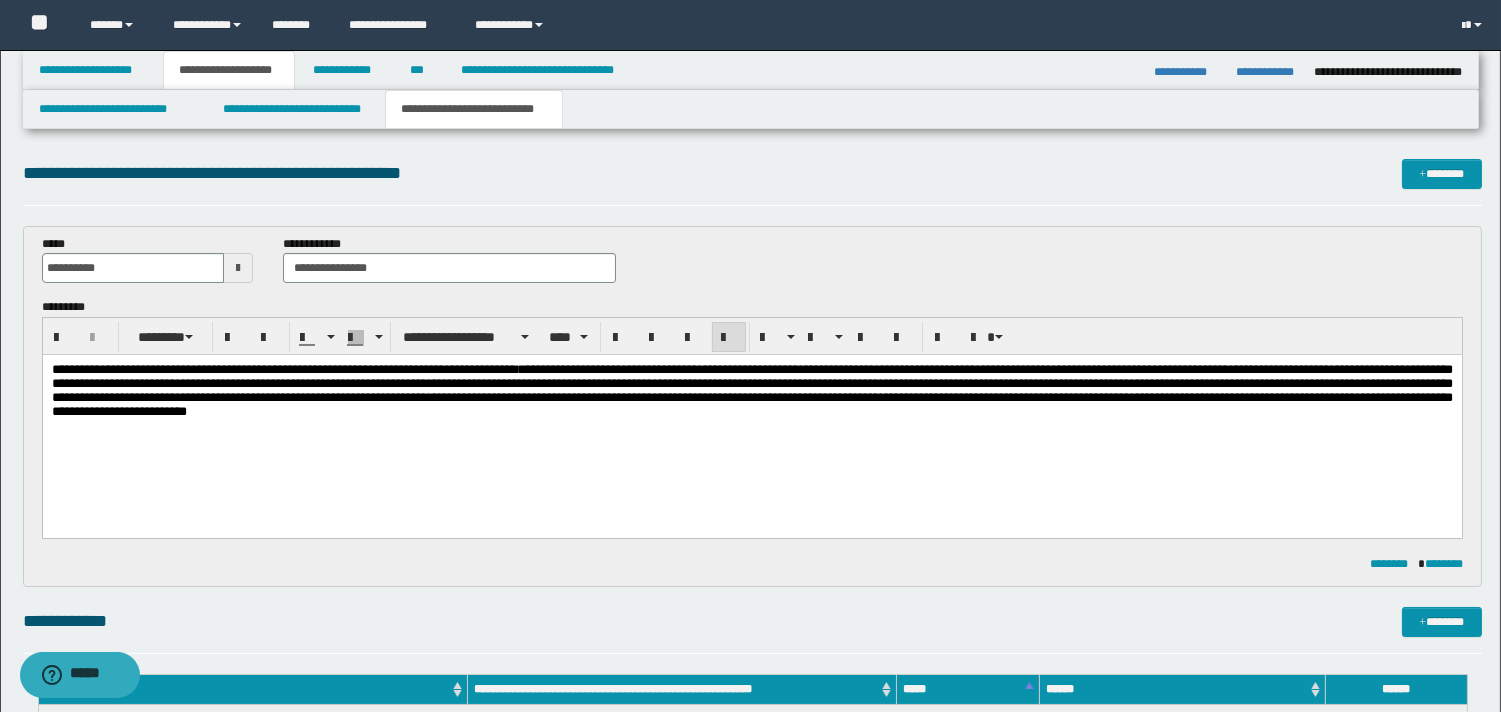 click on "**********" at bounding box center (329, 369) 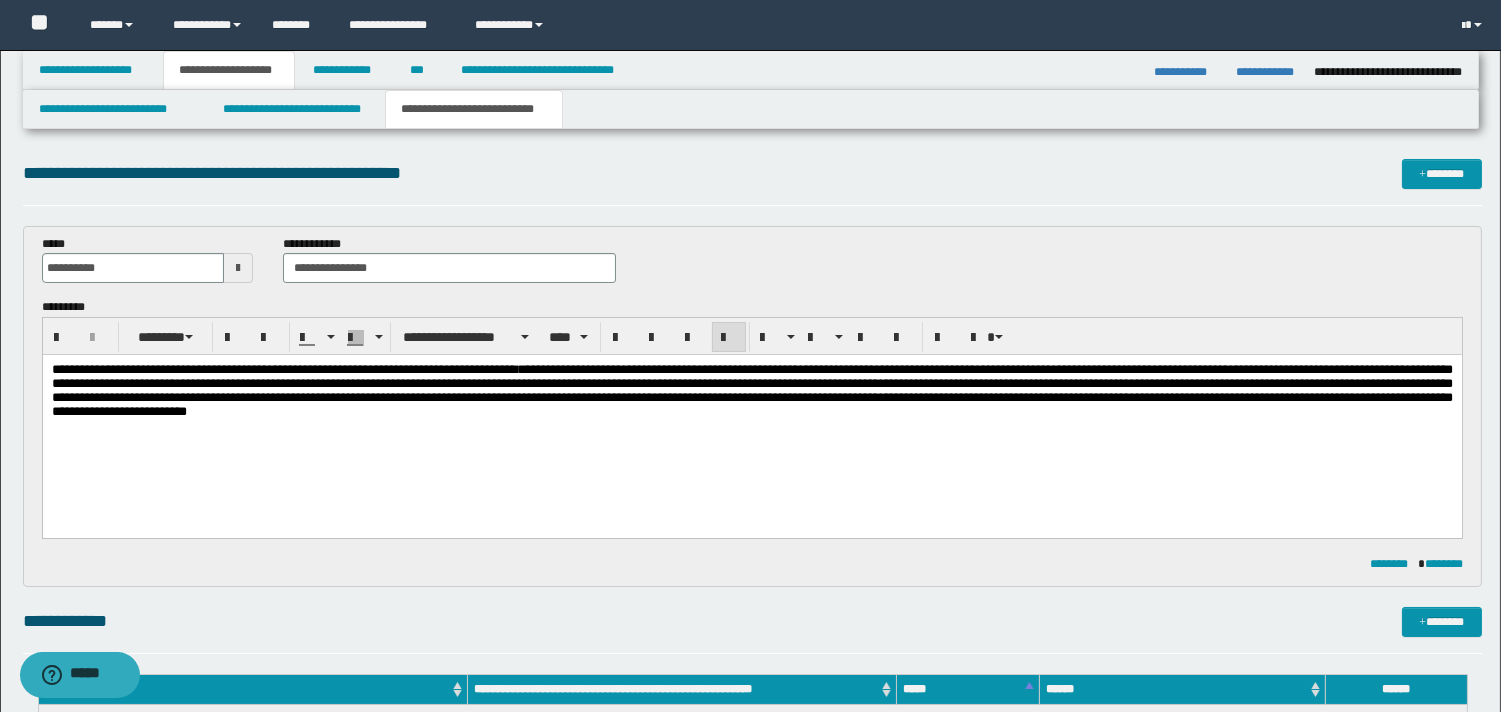 type 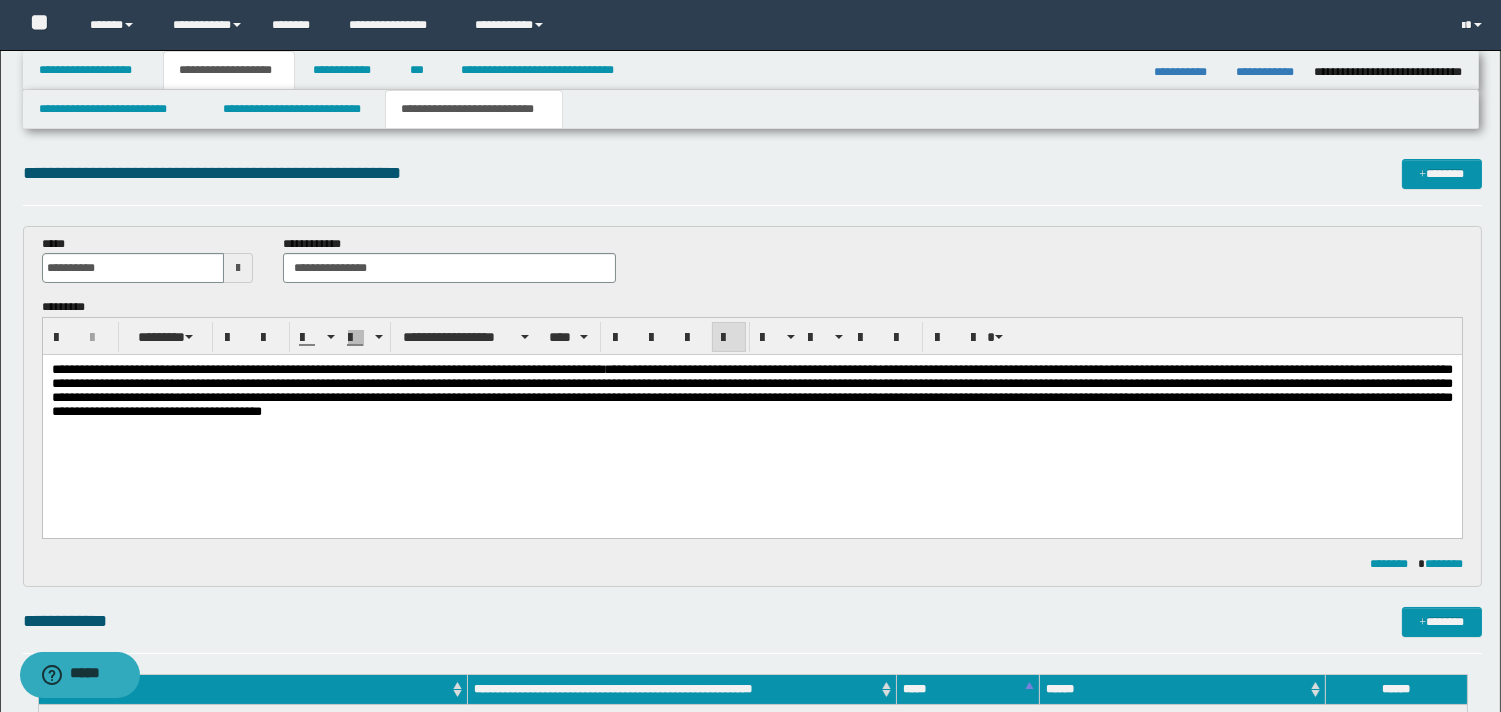 click on "**********" at bounding box center (751, 390) 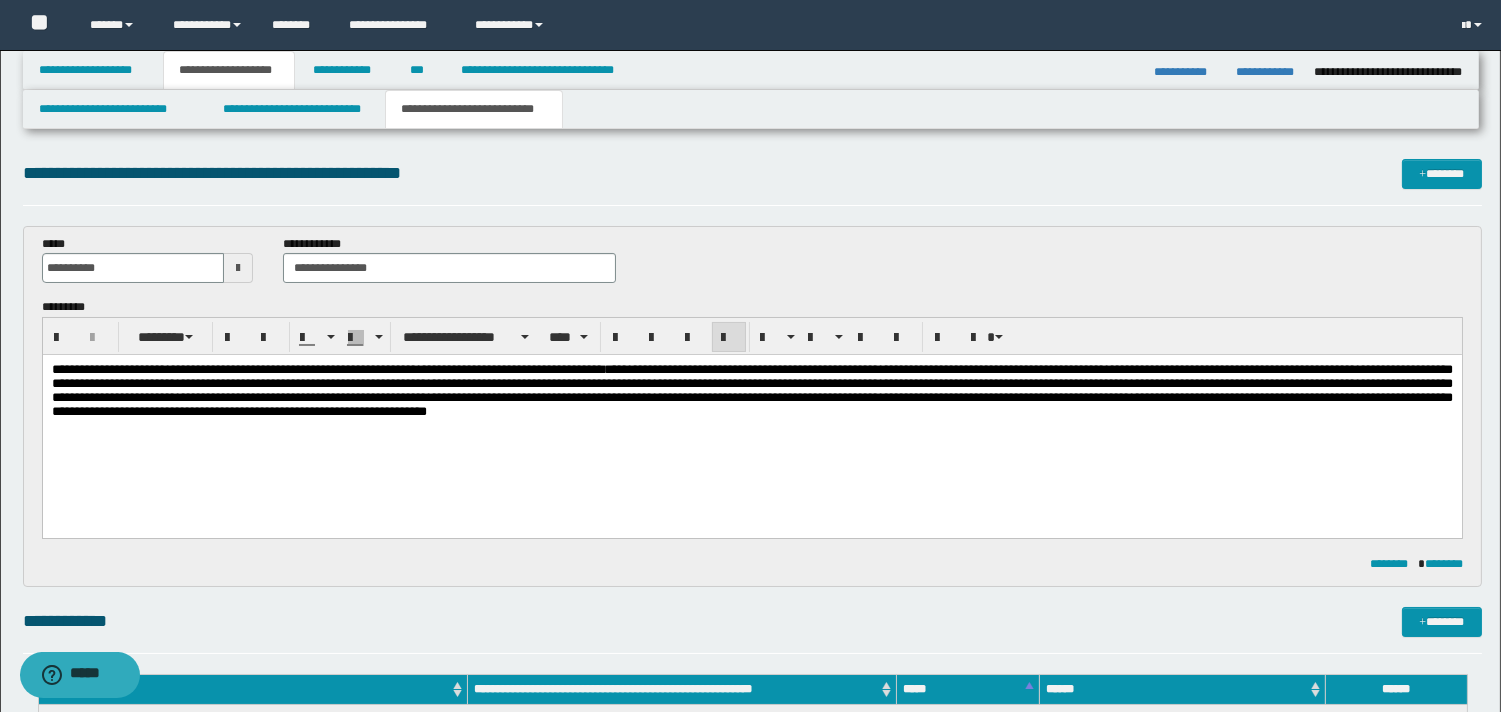 click on "**********" at bounding box center [751, 390] 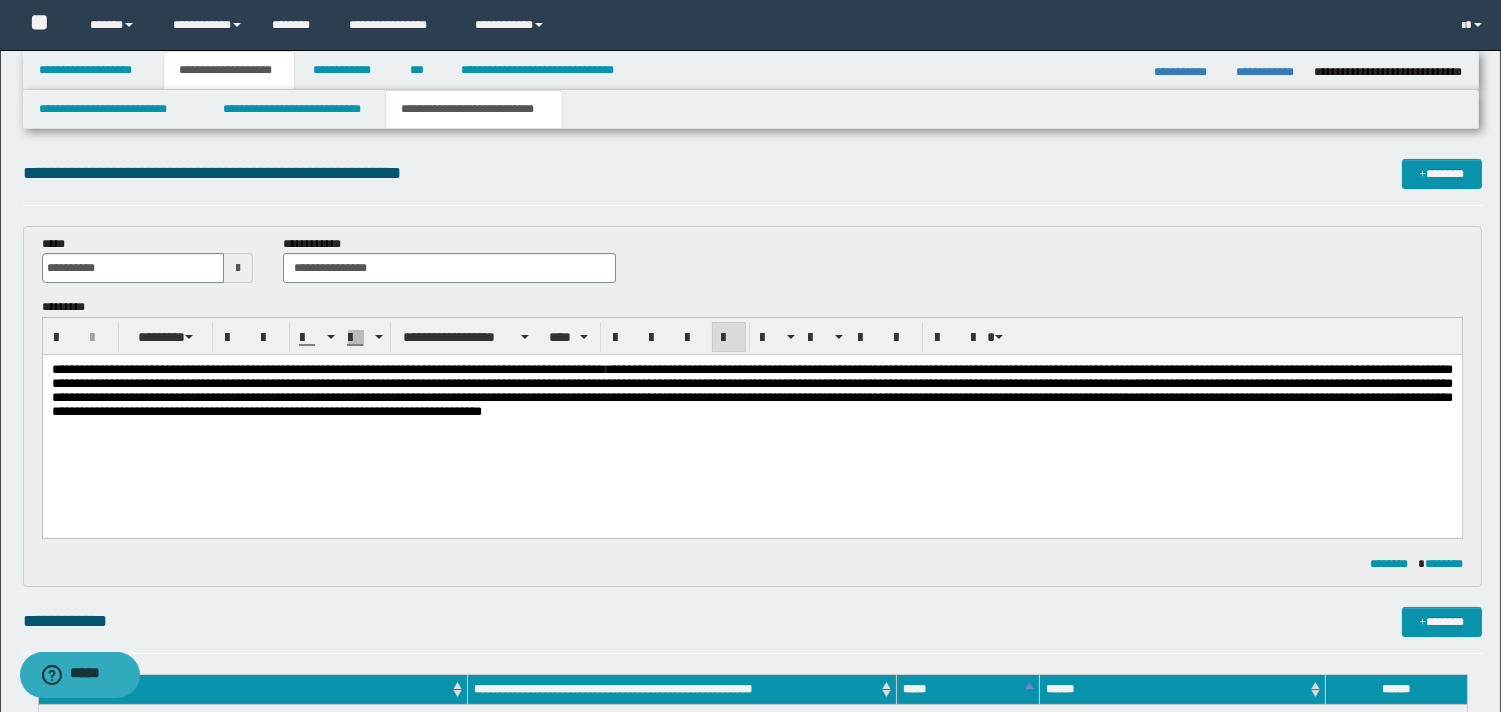 click on "**********" at bounding box center (751, 390) 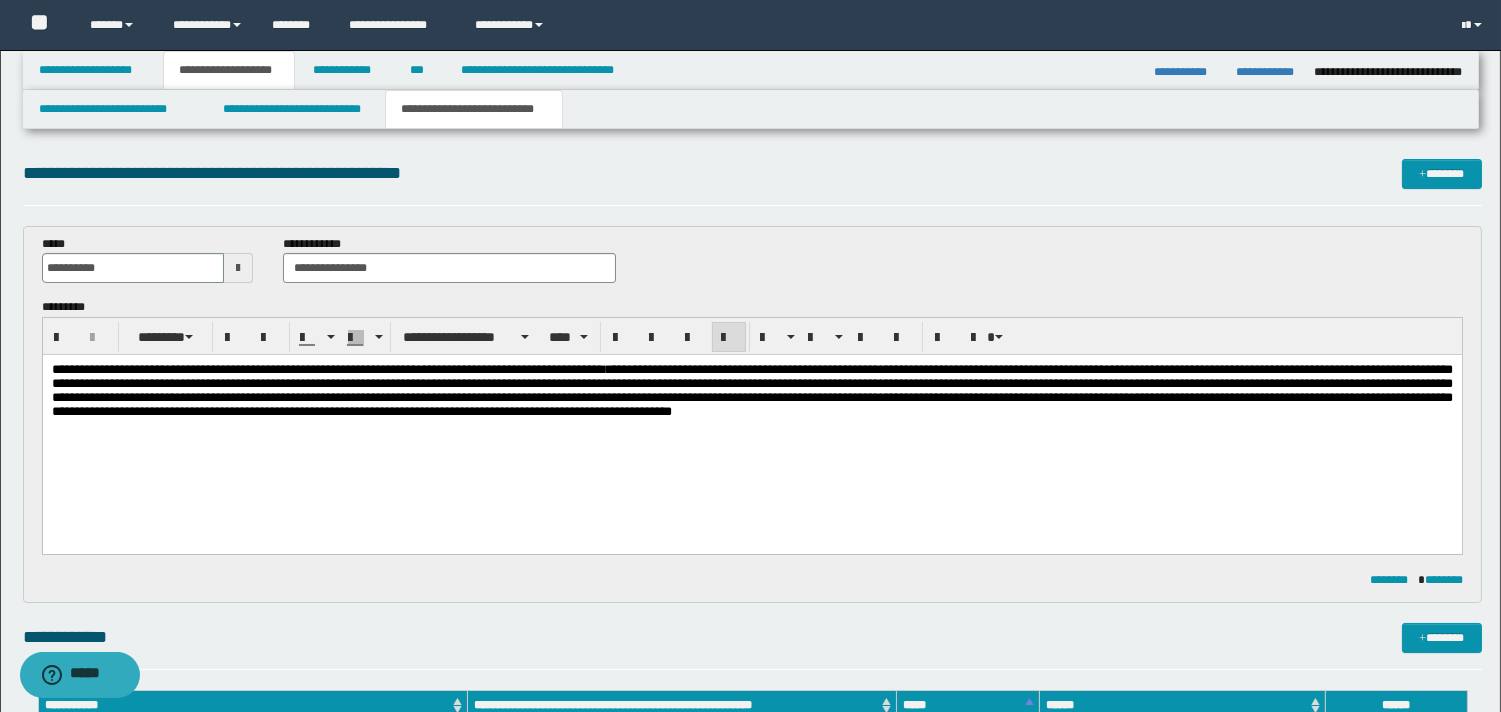 click on "**********" at bounding box center (751, 390) 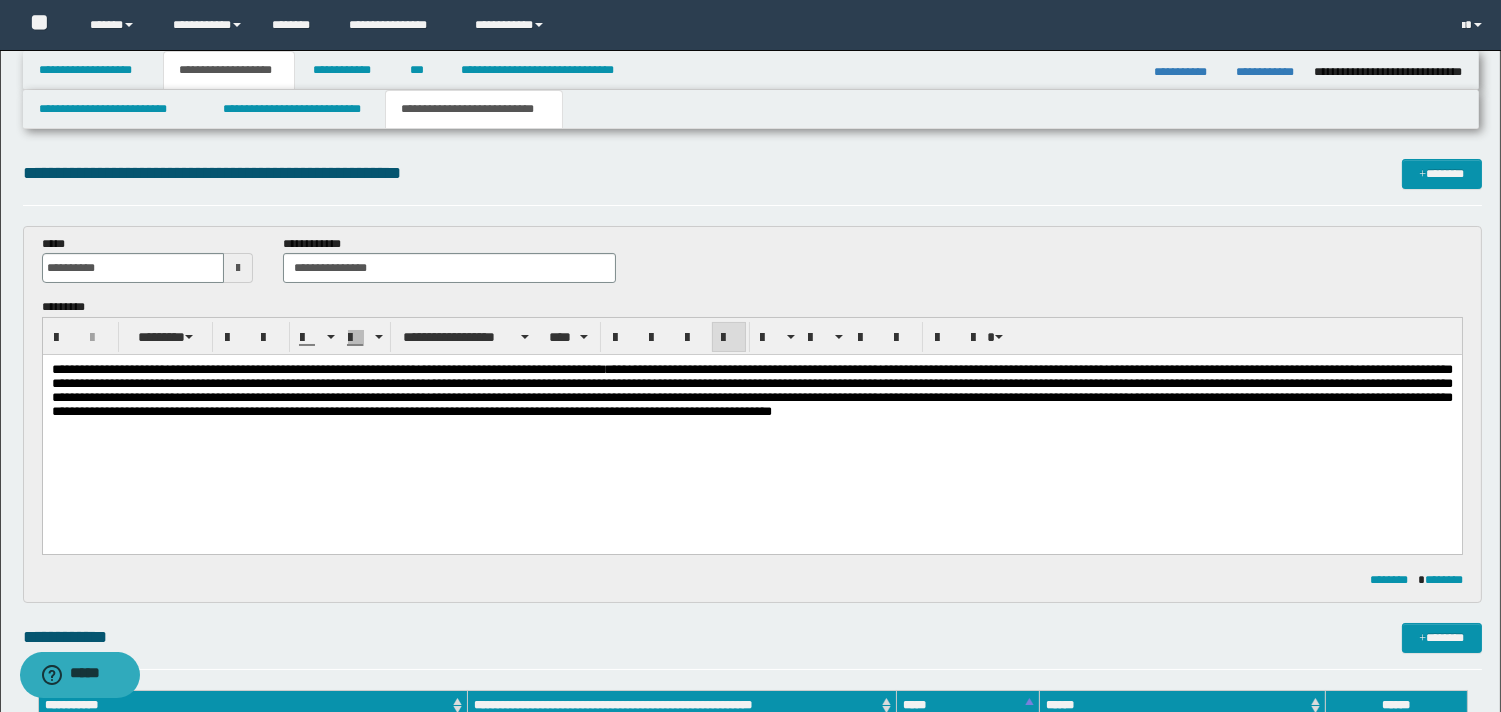 click on "**********" at bounding box center (751, 390) 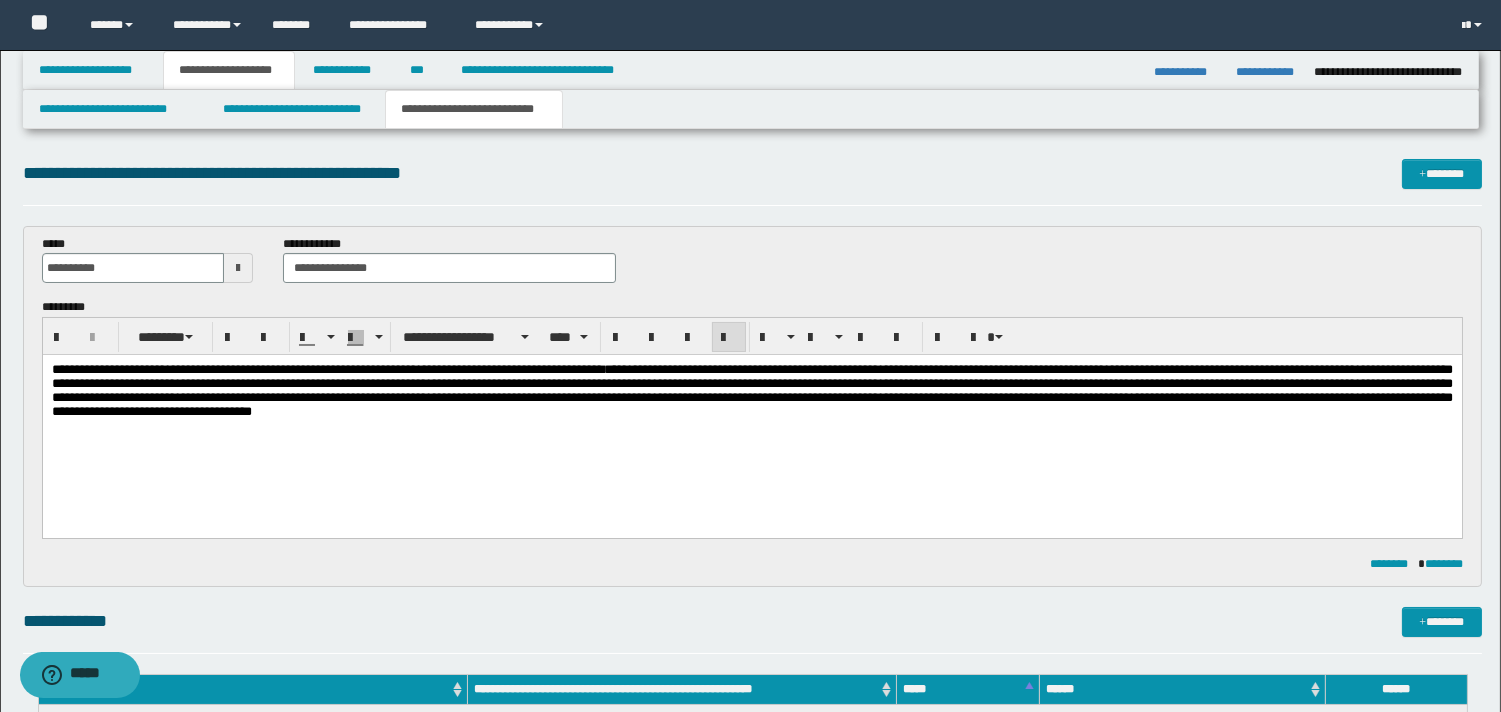 click on "**********" at bounding box center [751, 390] 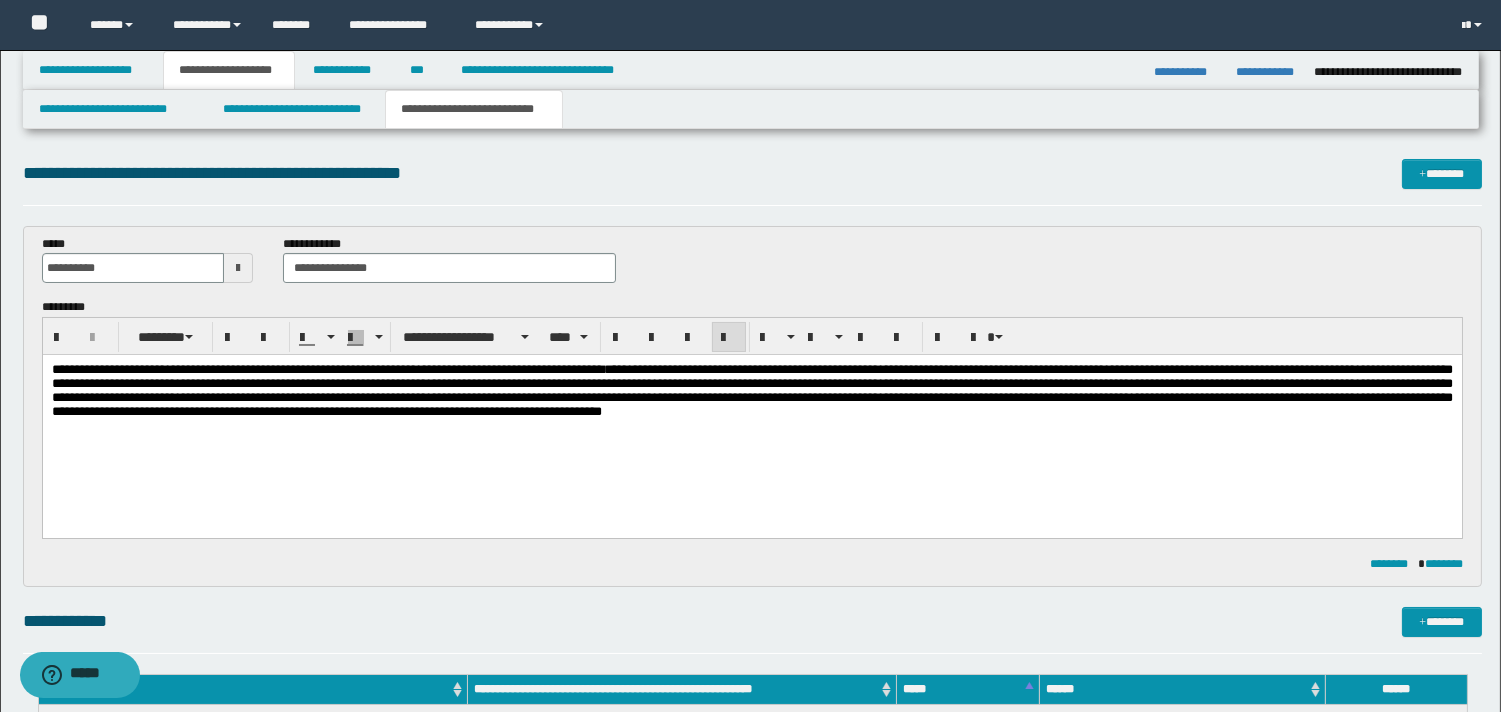 click on "**********" at bounding box center (751, 390) 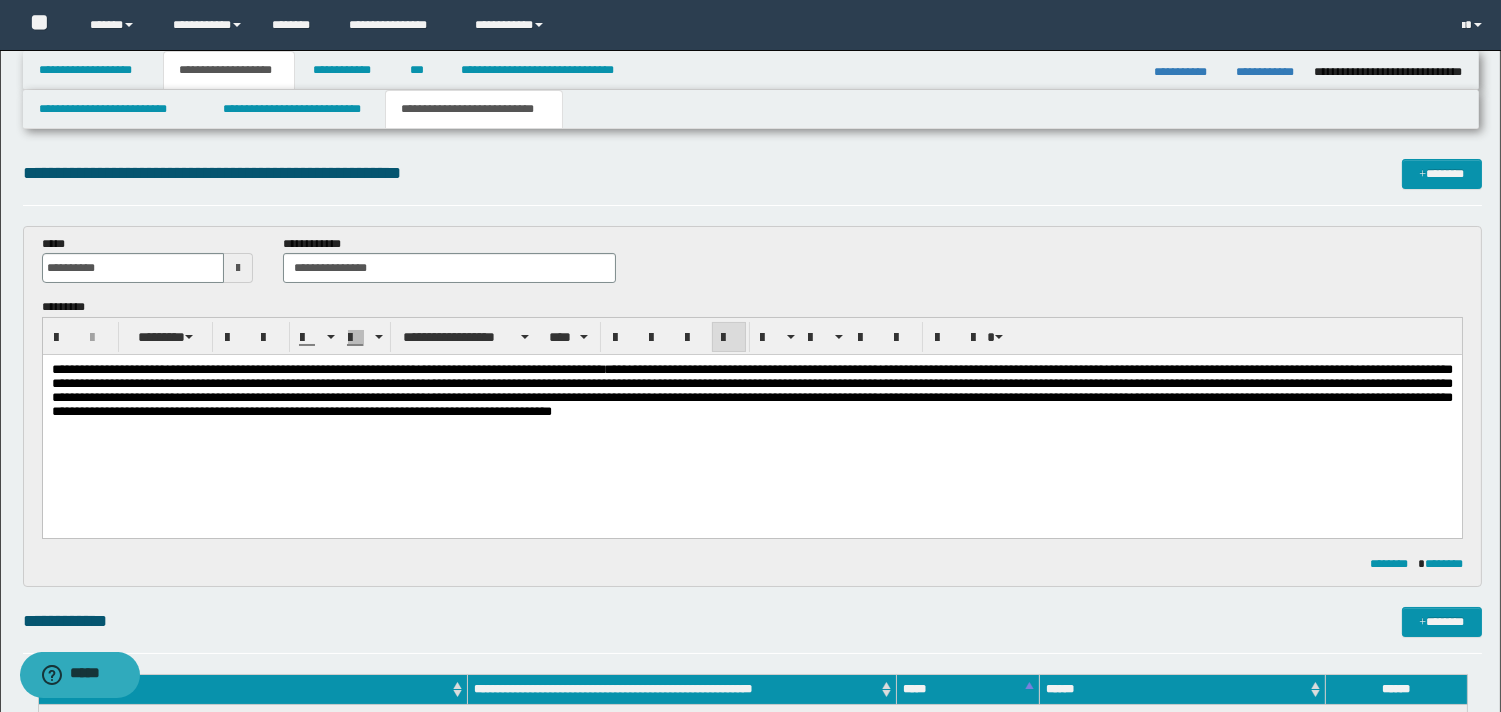 click on "**********" at bounding box center [751, 390] 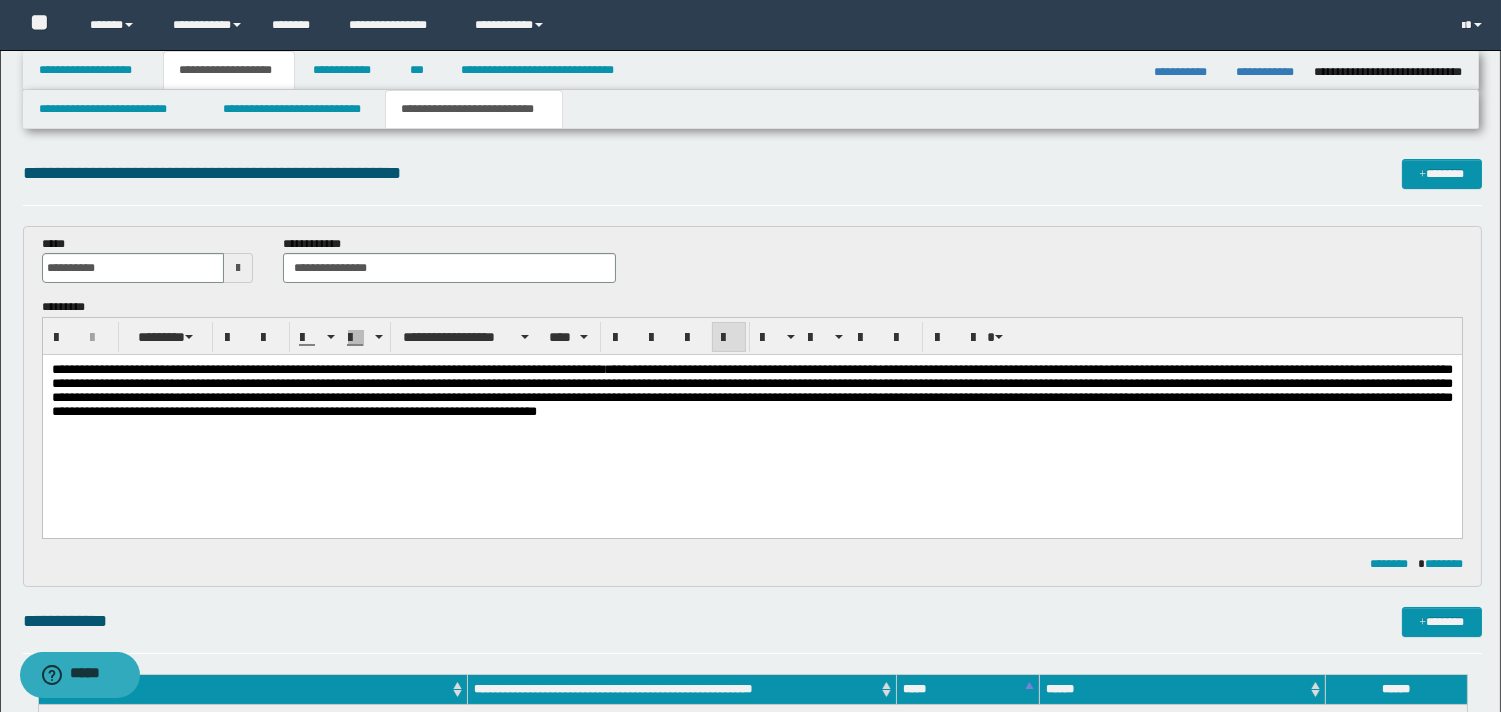 click on "**********" at bounding box center [751, 390] 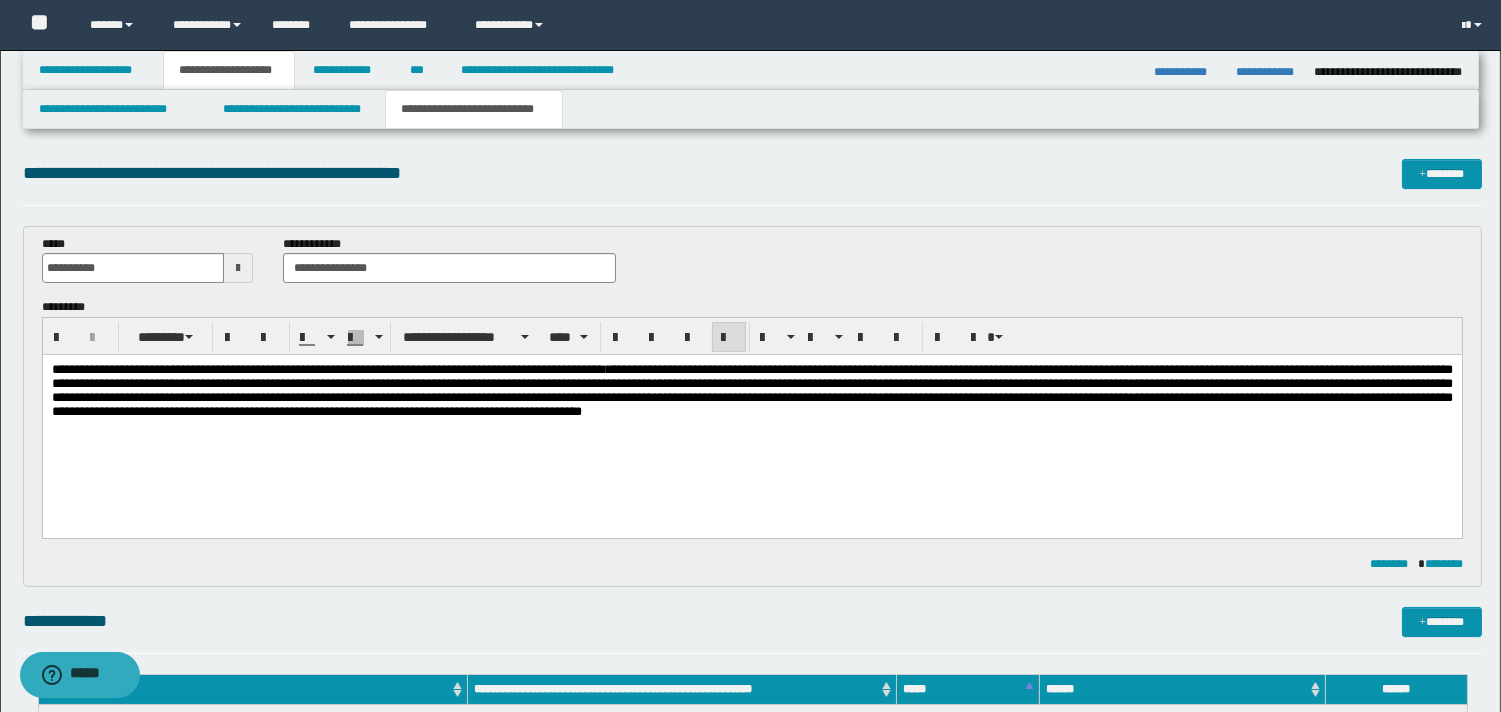click on "**********" at bounding box center (751, 390) 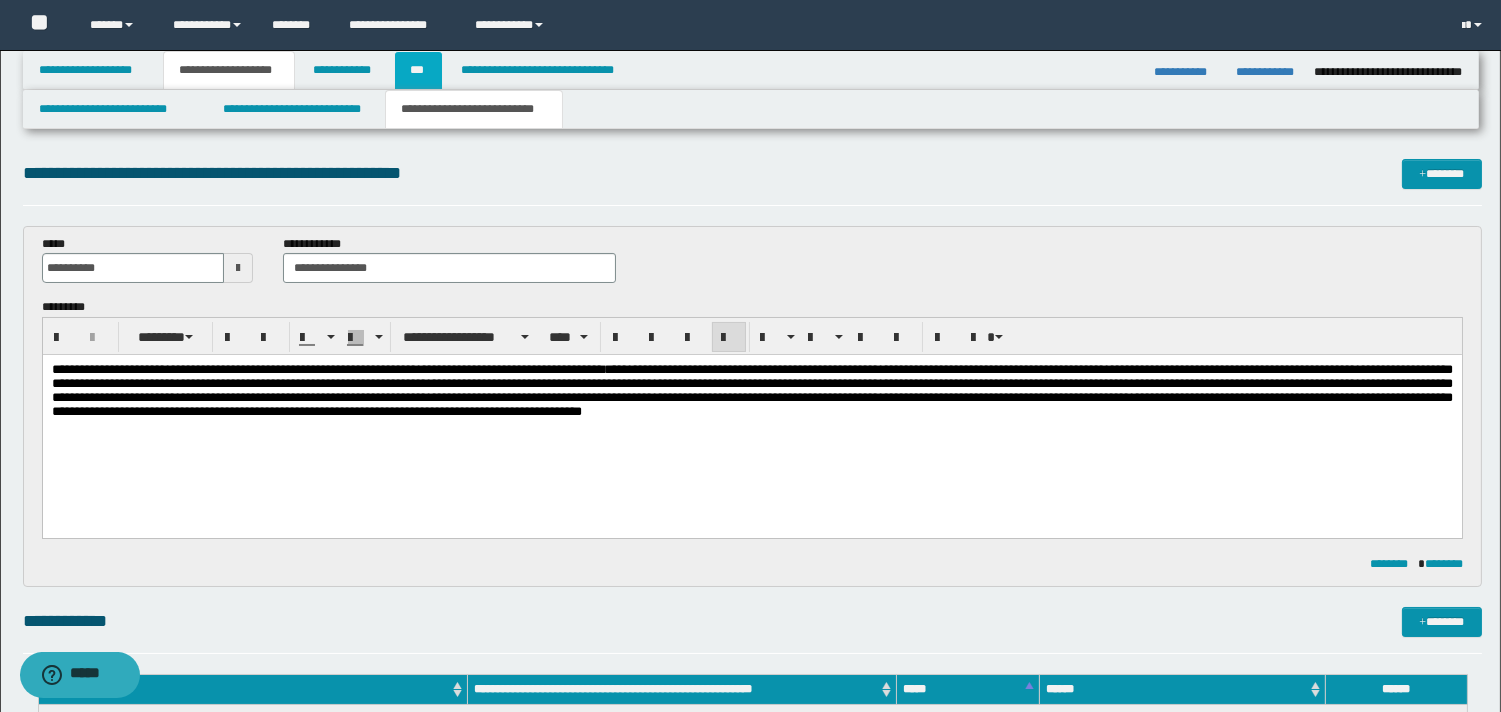 click on "***" at bounding box center (418, 70) 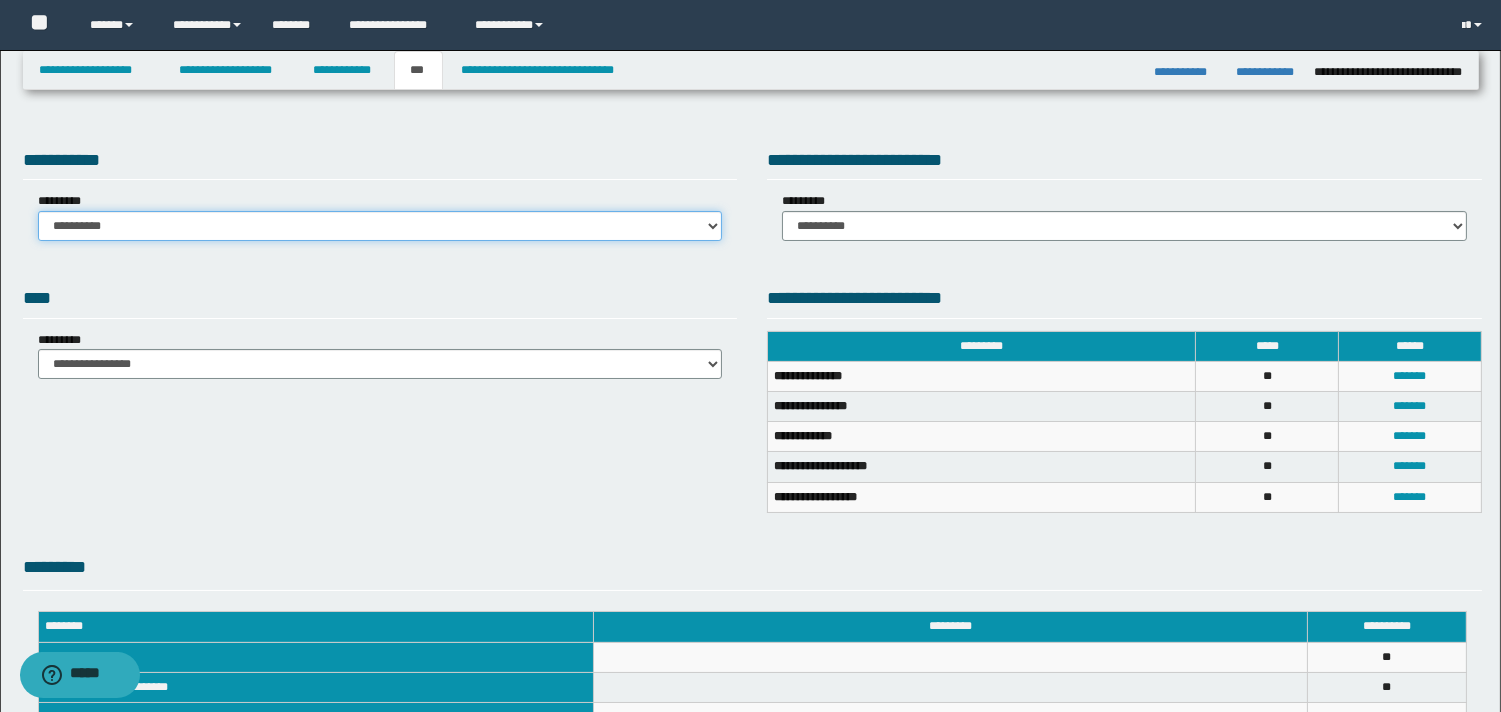 drag, startPoint x: 711, startPoint y: 225, endPoint x: 662, endPoint y: 238, distance: 50.695168 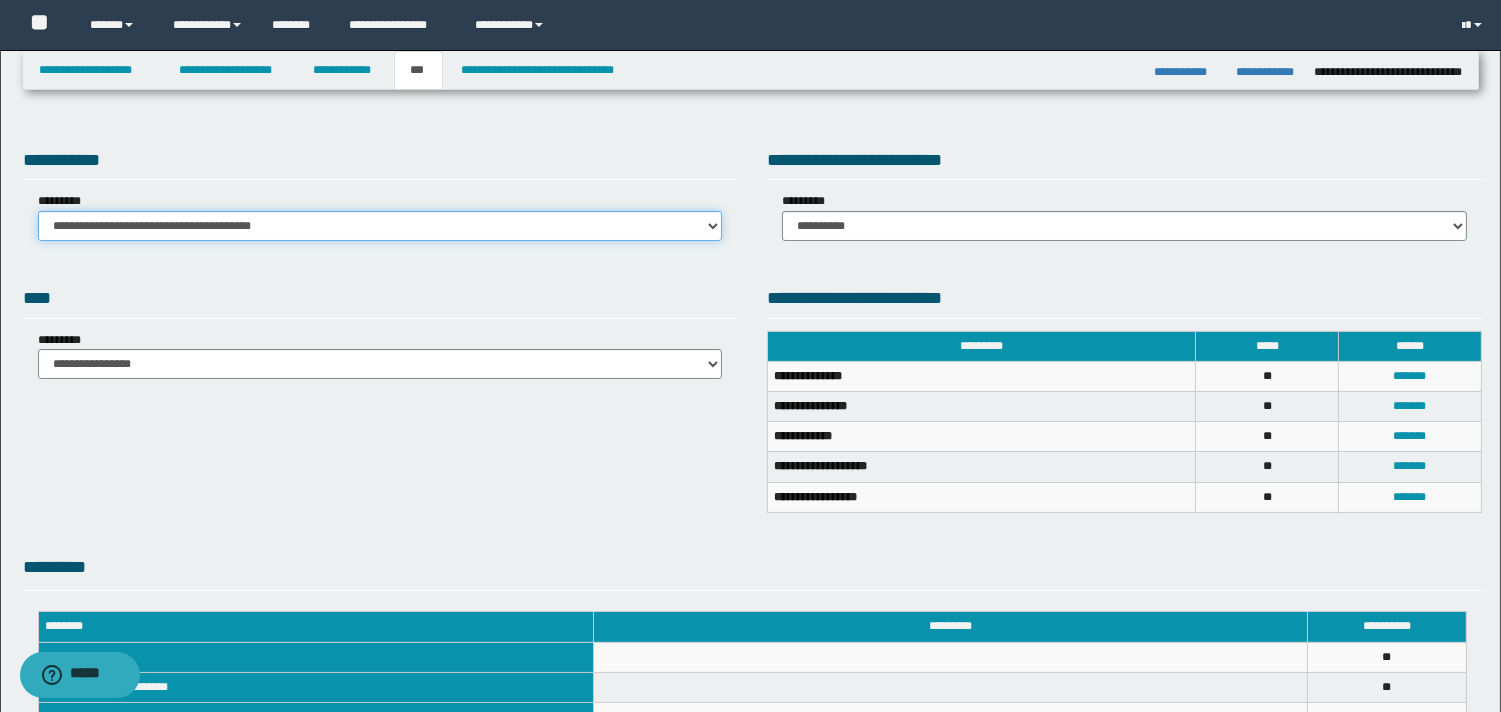 click on "**********" at bounding box center [380, 226] 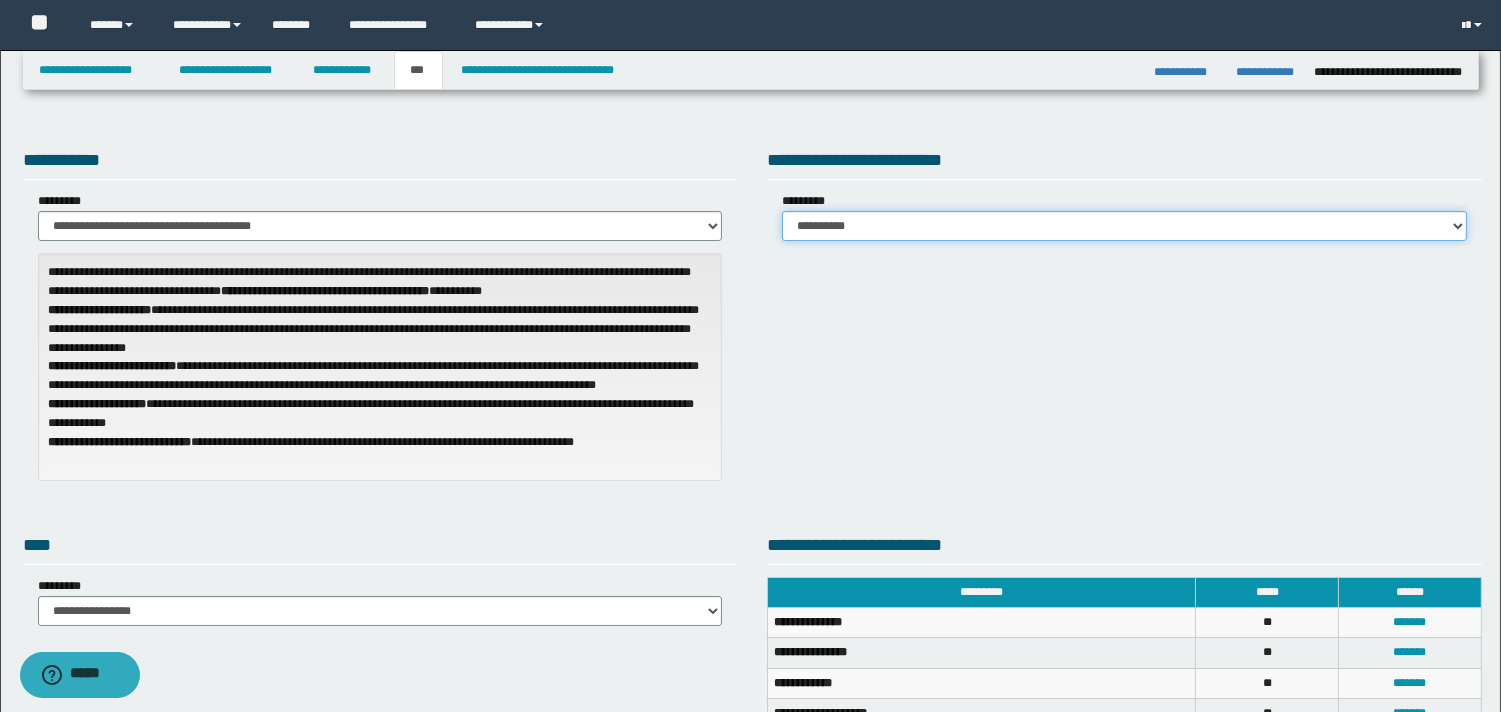 click on "**********" at bounding box center (1124, 226) 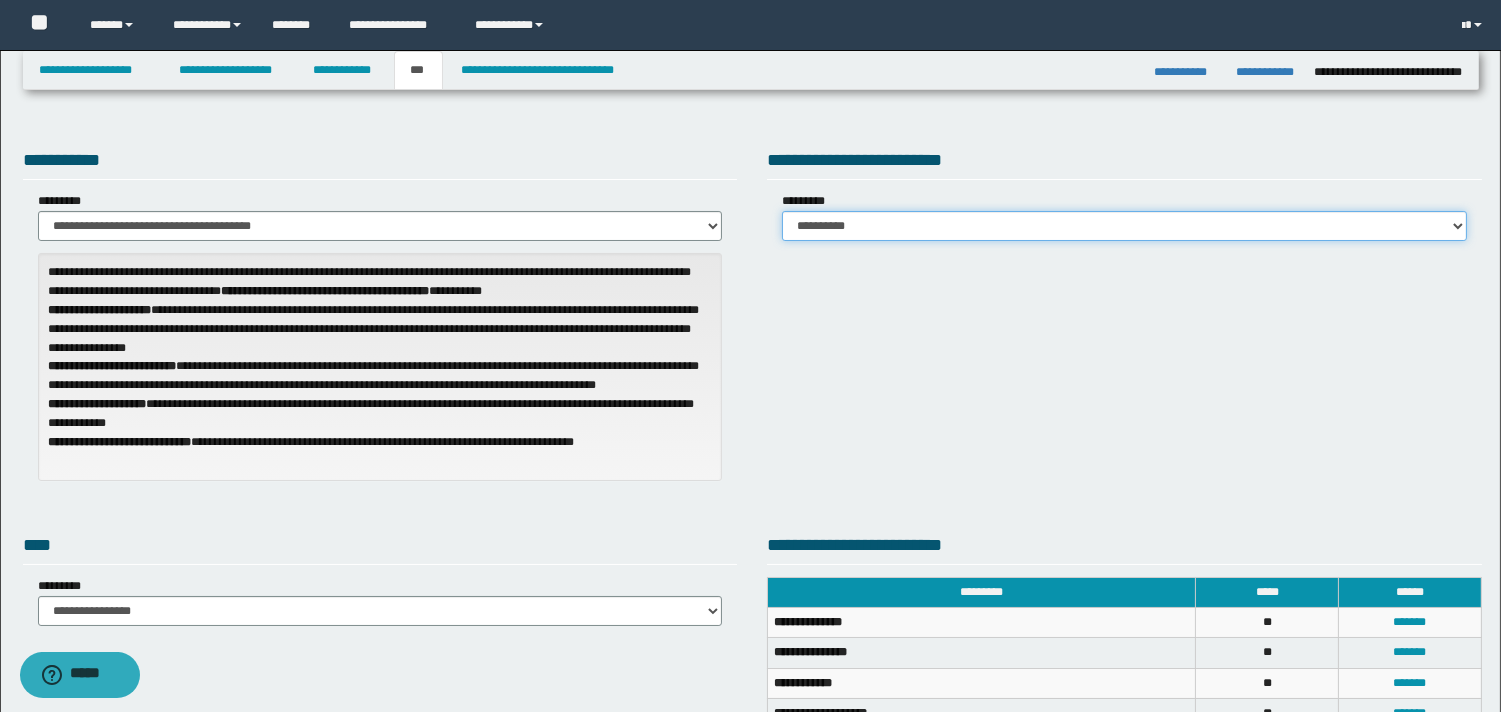 select on "***" 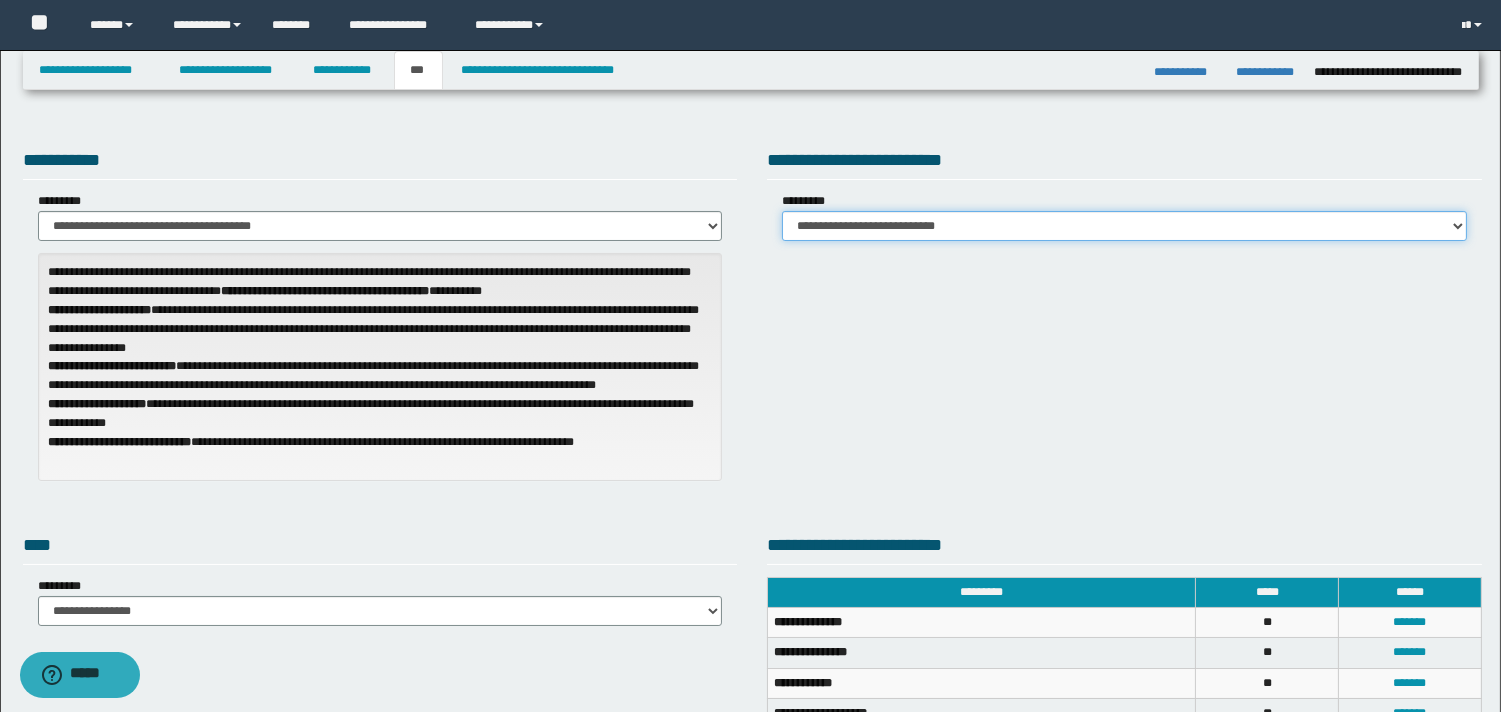 click on "**********" at bounding box center [1124, 226] 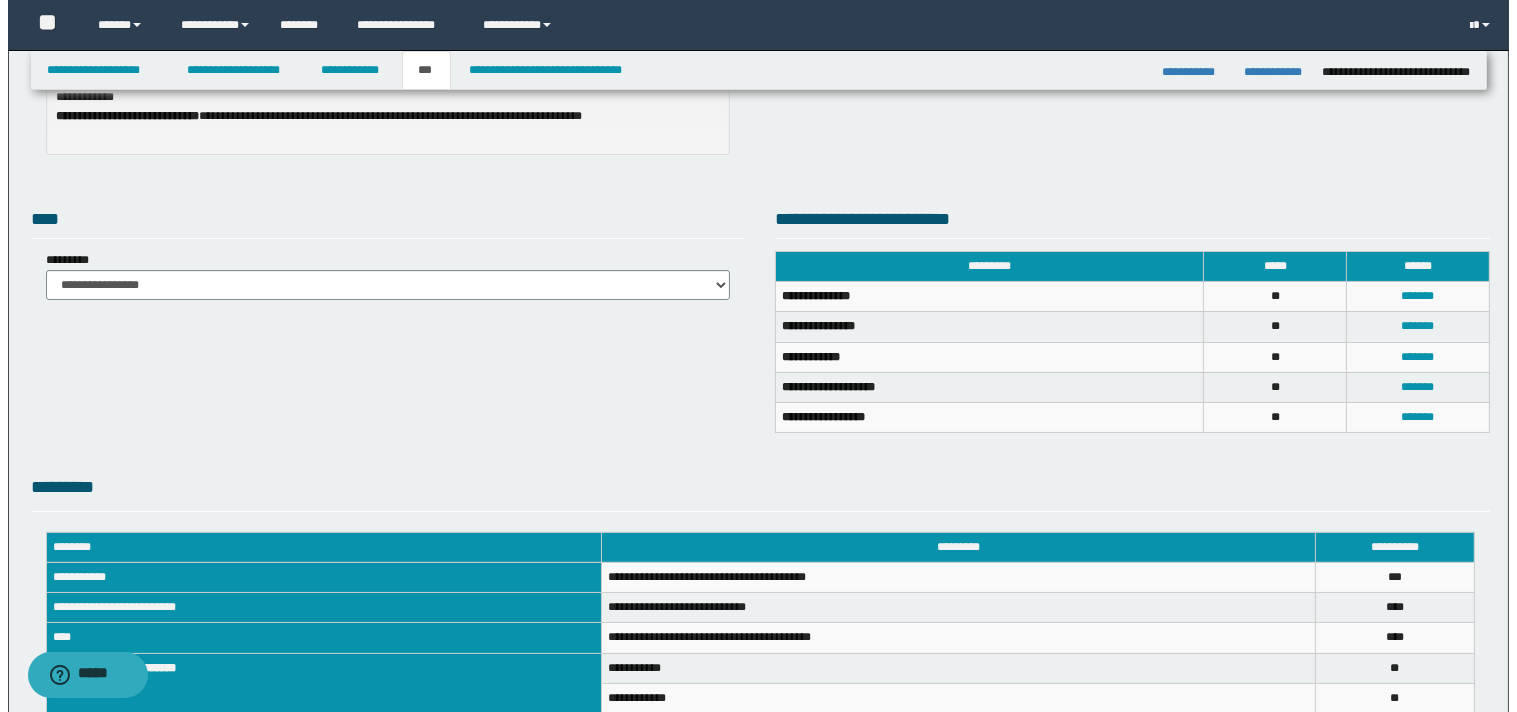 scroll, scrollTop: 383, scrollLeft: 0, axis: vertical 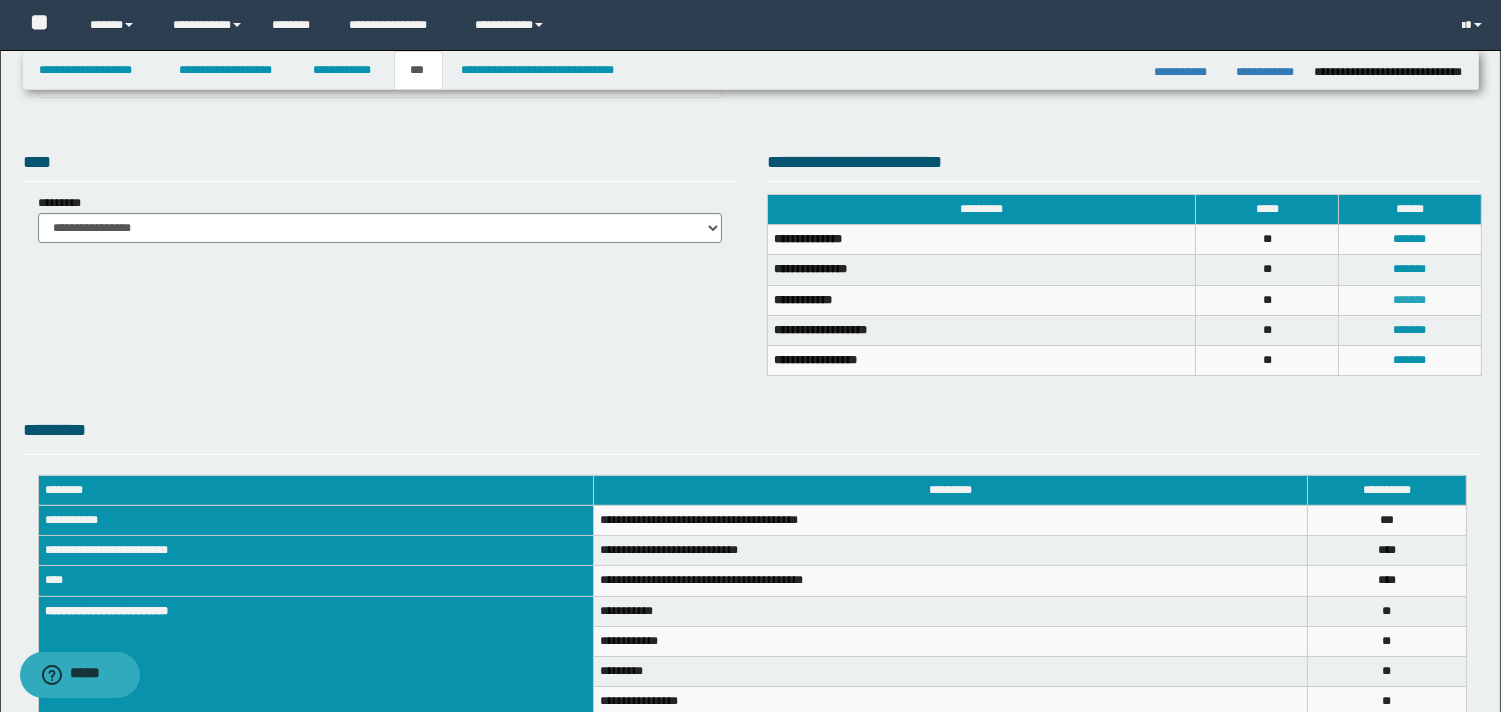 click on "*******" at bounding box center (1410, 300) 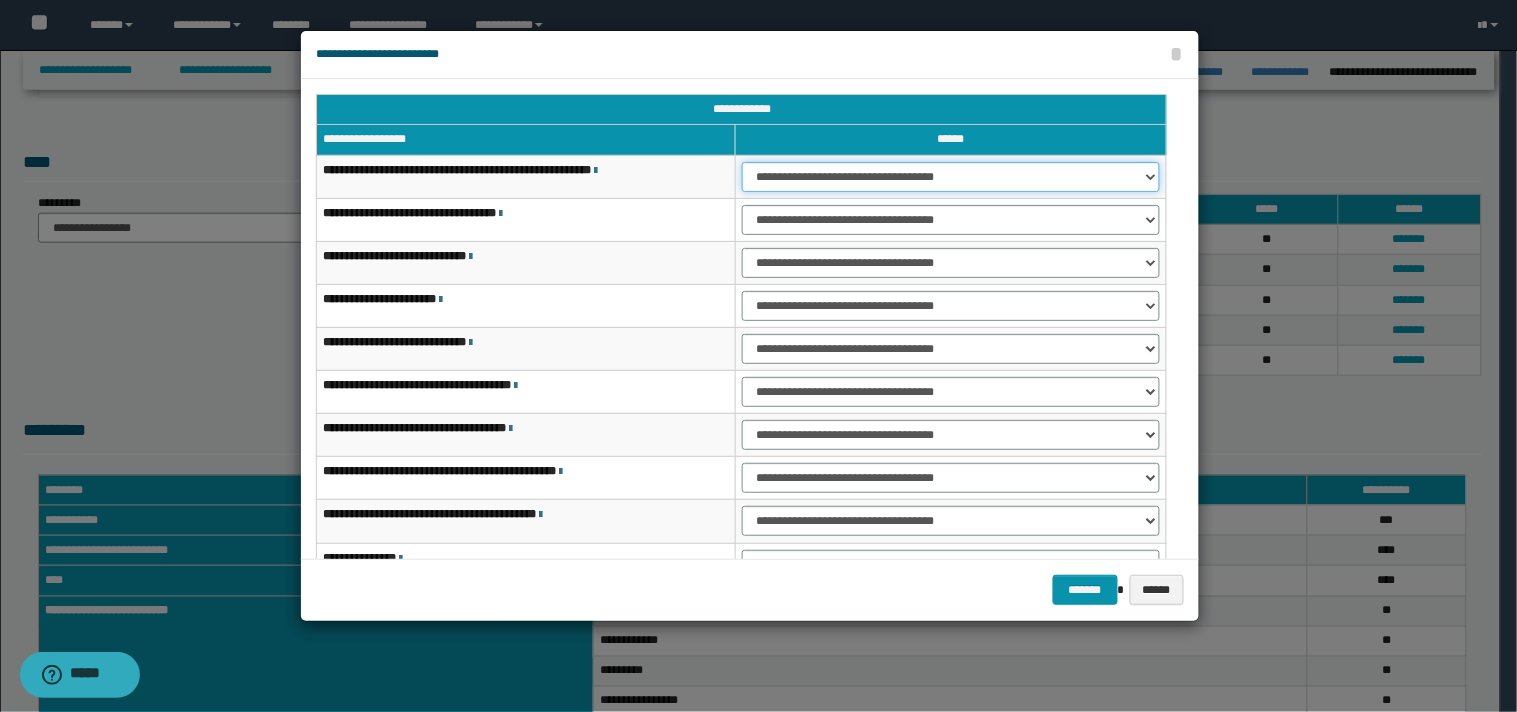 drag, startPoint x: 1150, startPoint y: 174, endPoint x: 1121, endPoint y: 190, distance: 33.12099 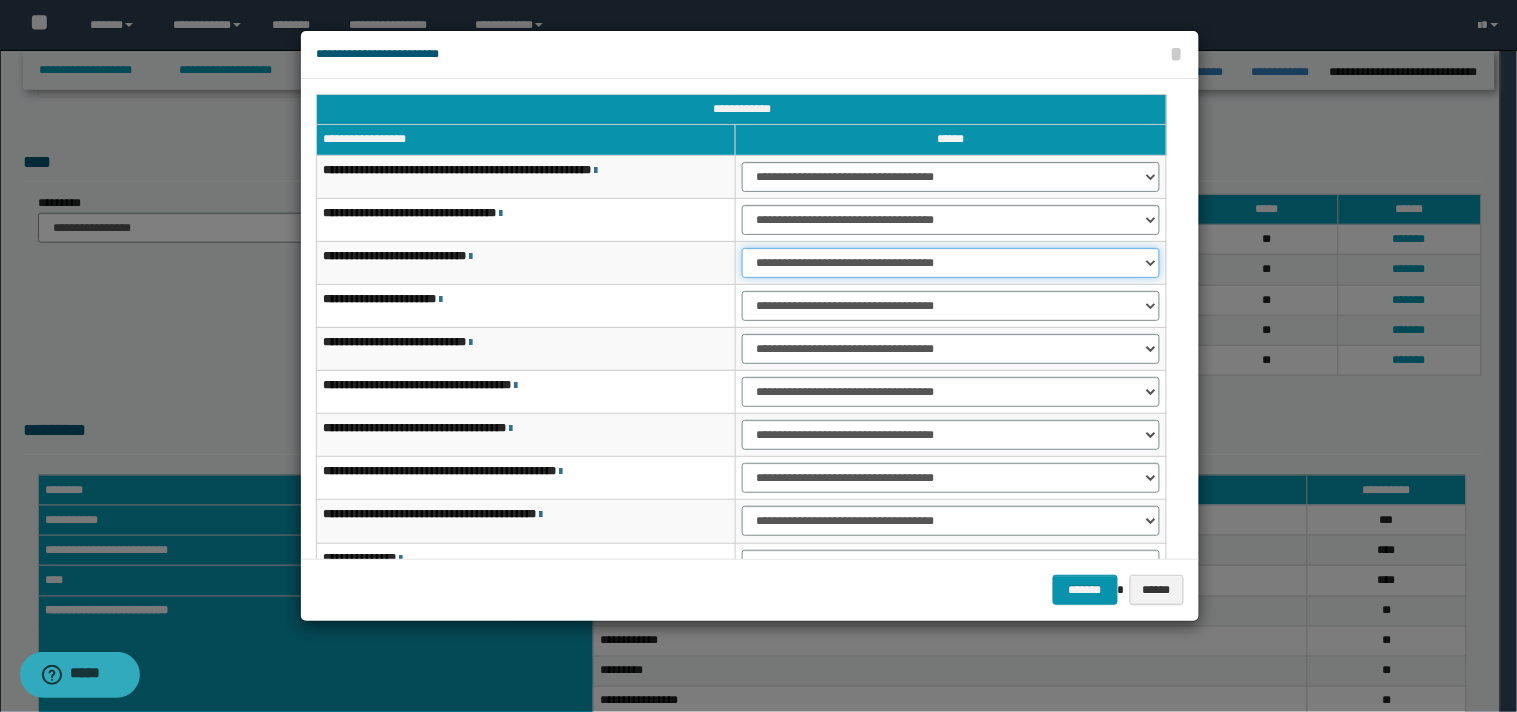 drag, startPoint x: 1150, startPoint y: 261, endPoint x: 1136, endPoint y: 268, distance: 15.652476 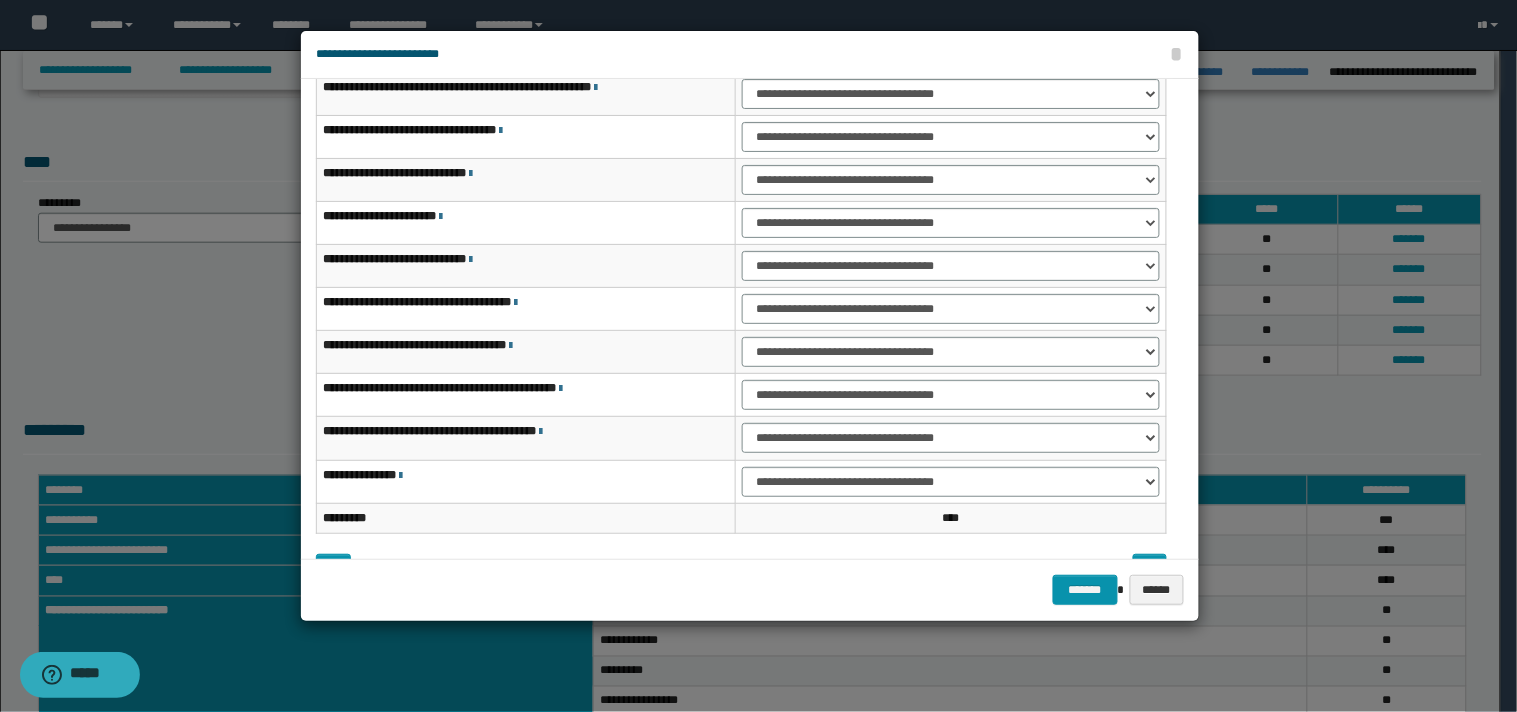 scroll, scrollTop: 123, scrollLeft: 0, axis: vertical 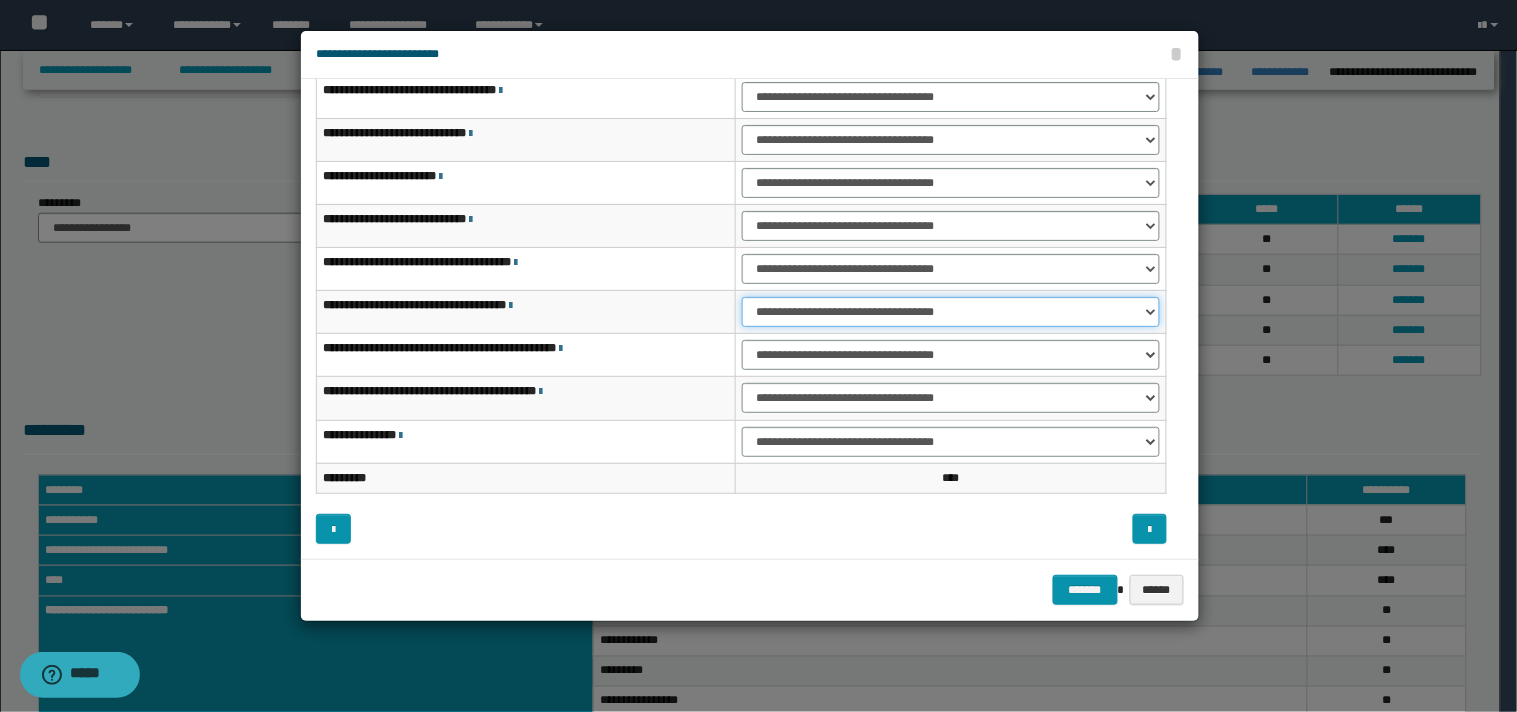 click on "**********" at bounding box center (951, 312) 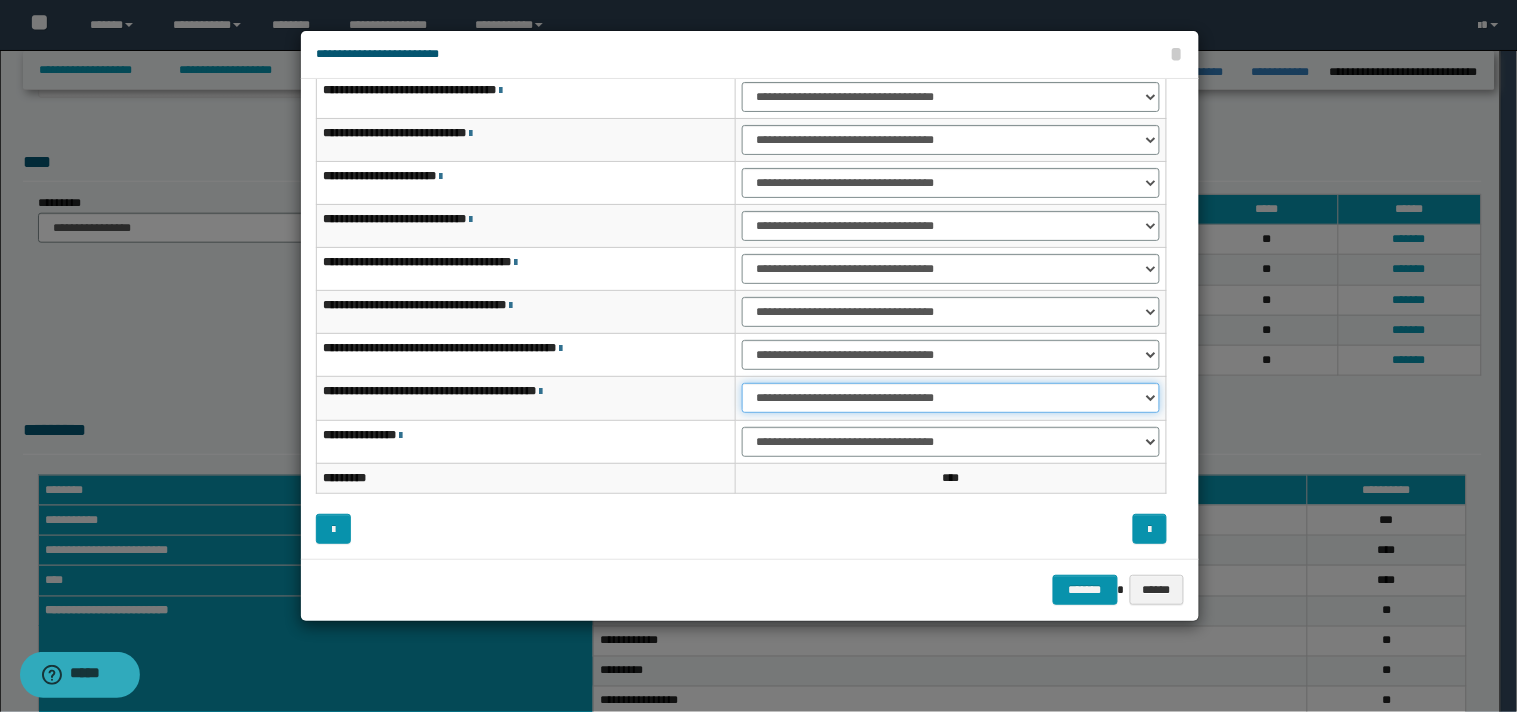 click on "**********" at bounding box center [951, 398] 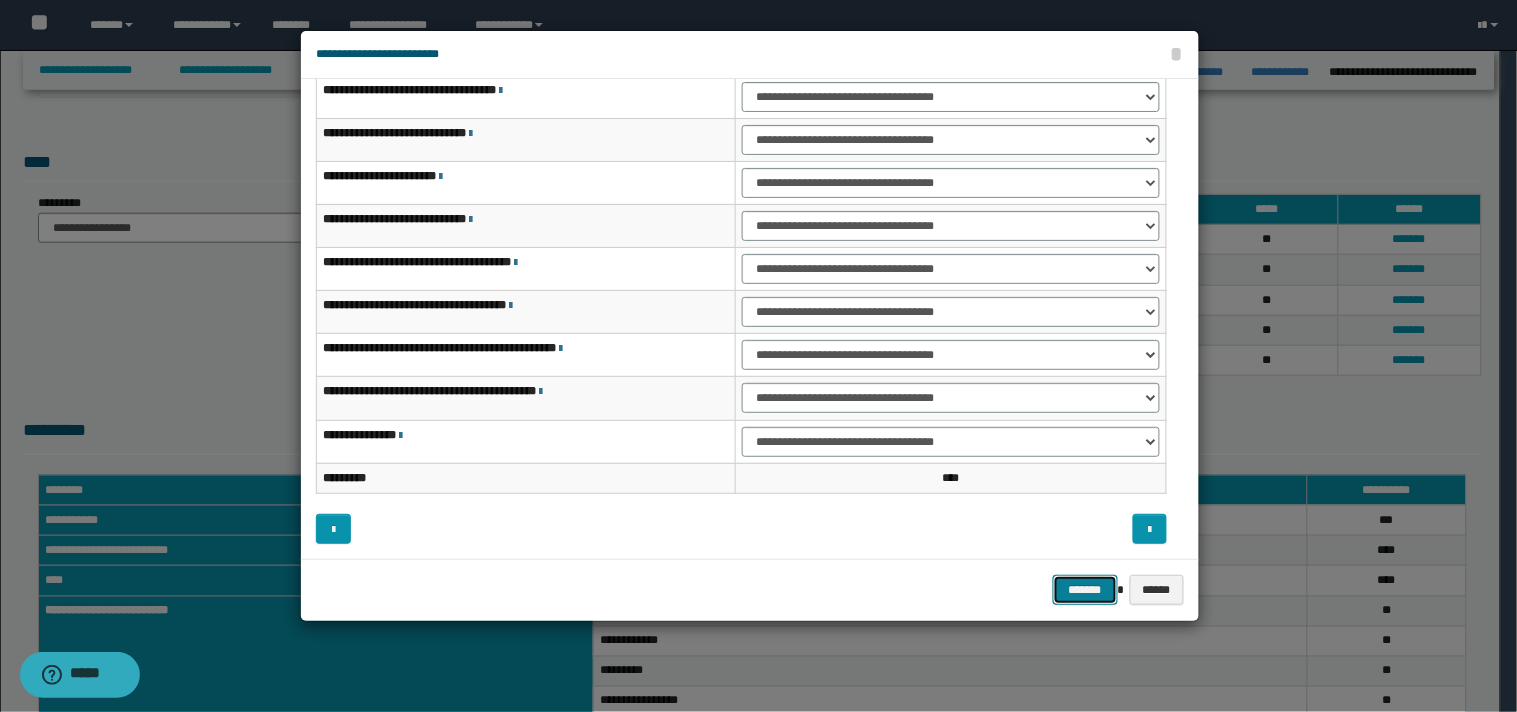 click on "*******" at bounding box center [1085, 590] 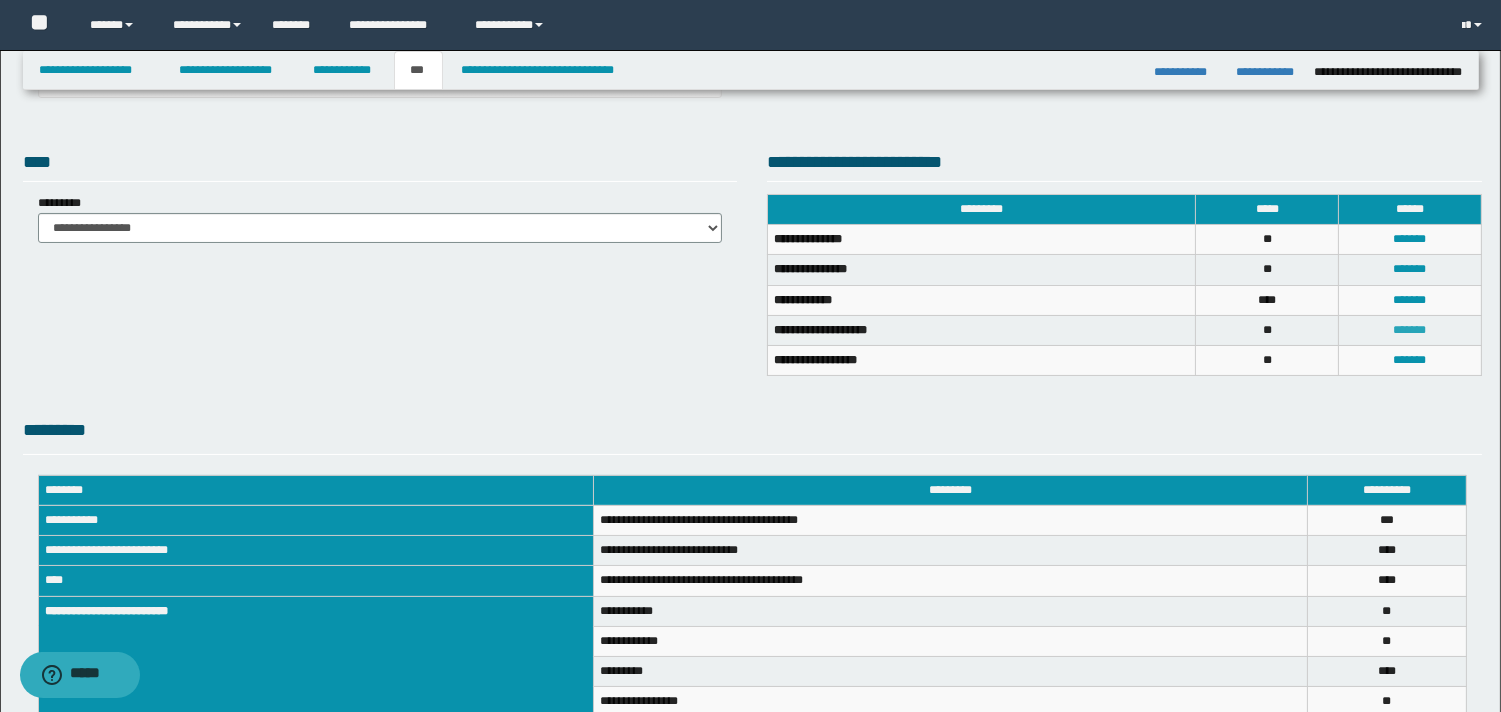 click on "*******" at bounding box center (1410, 330) 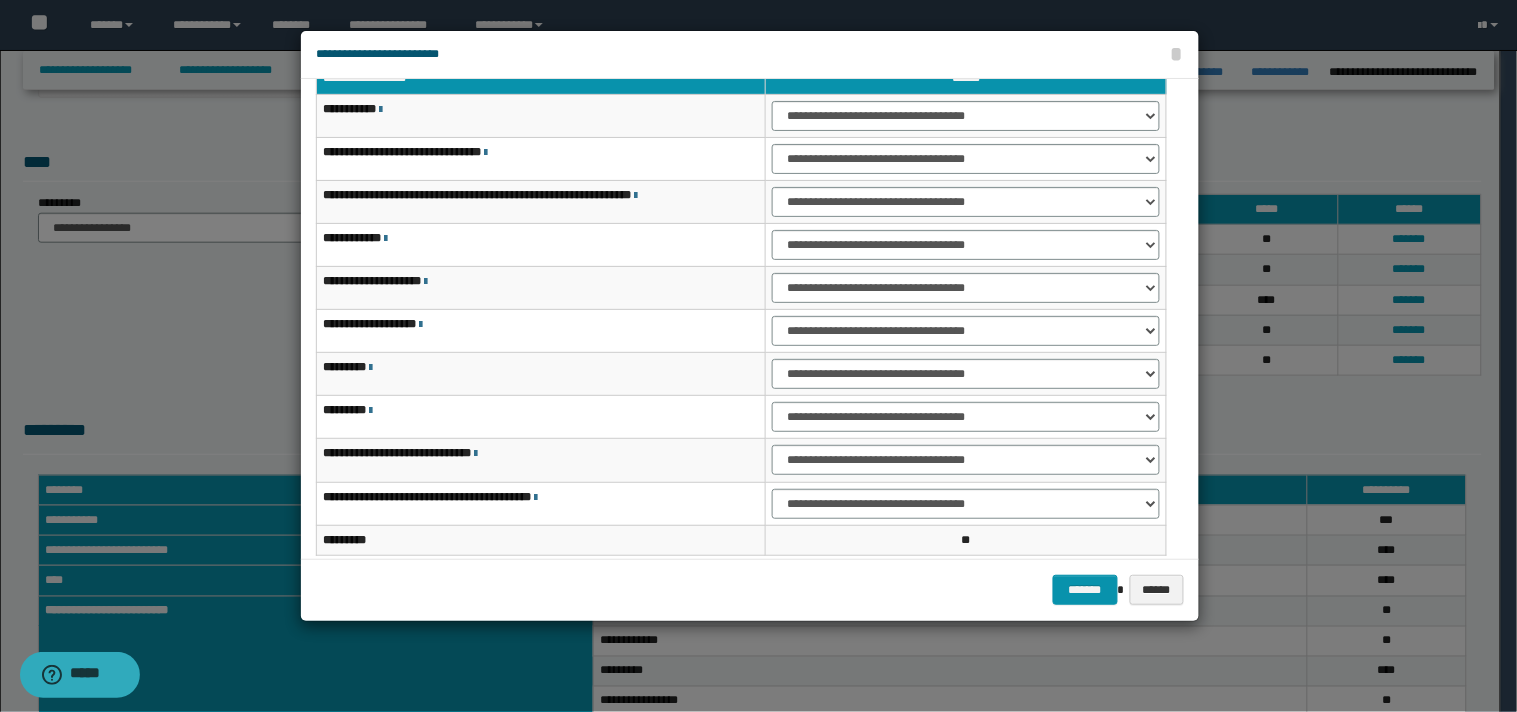scroll, scrollTop: 0, scrollLeft: 0, axis: both 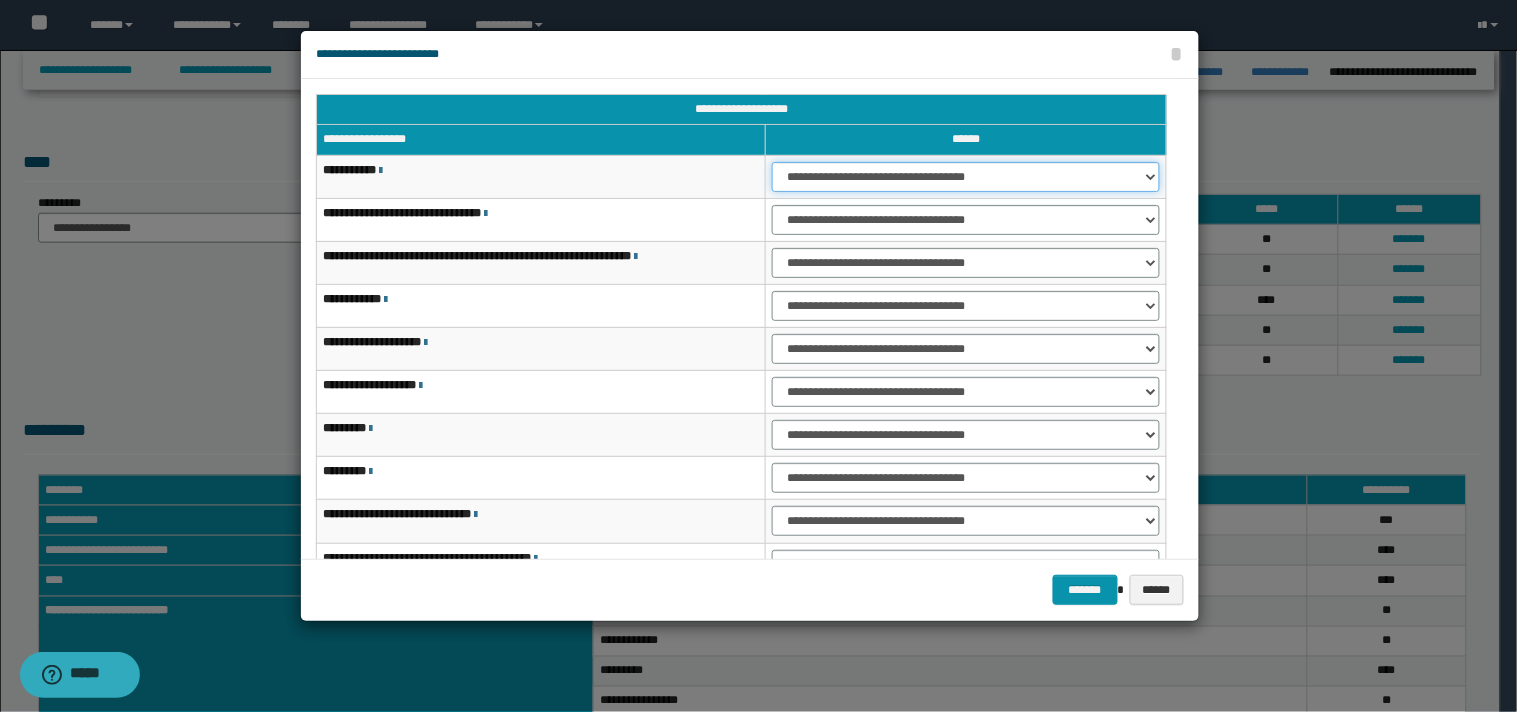drag, startPoint x: 1145, startPoint y: 175, endPoint x: 1094, endPoint y: 191, distance: 53.450912 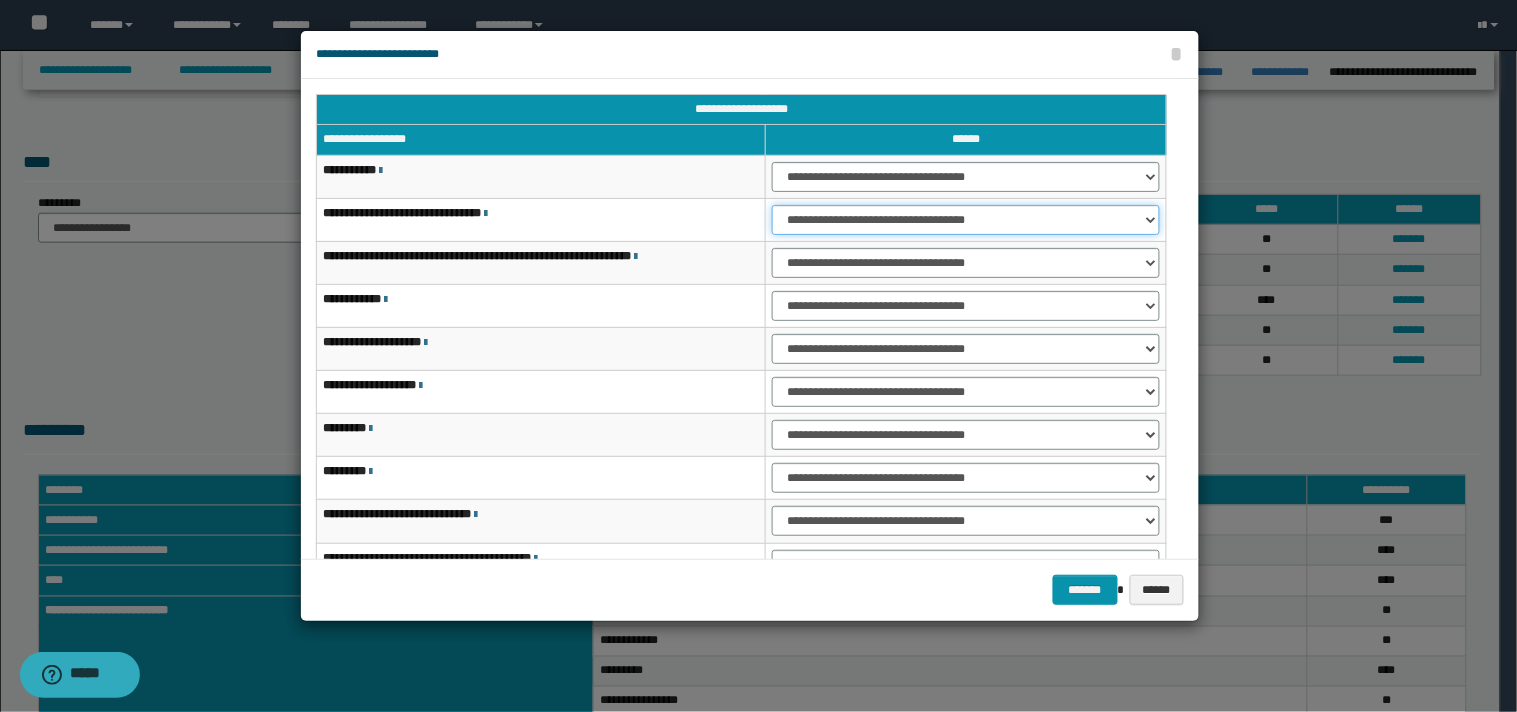 click on "**********" at bounding box center (966, 220) 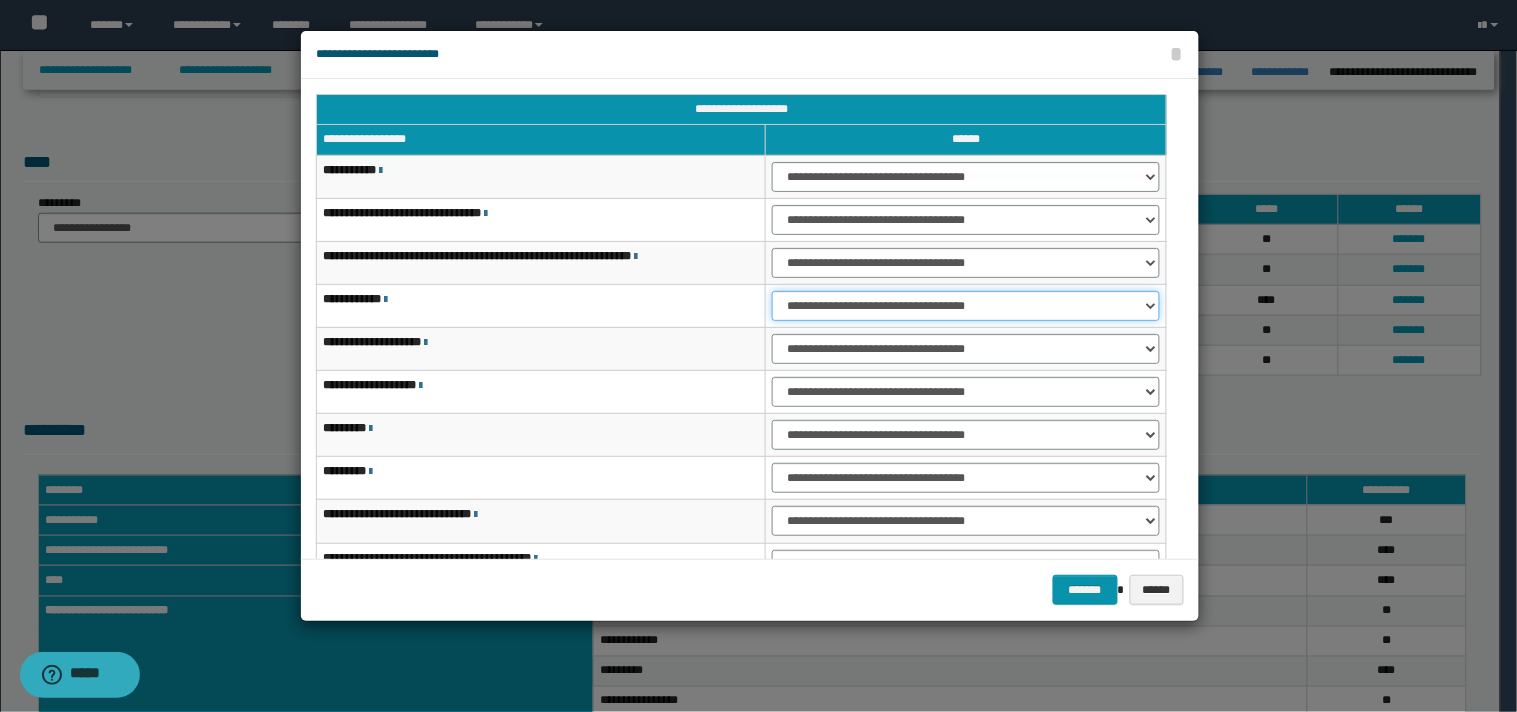 drag, startPoint x: 1150, startPoint y: 302, endPoint x: 1091, endPoint y: 320, distance: 61.68468 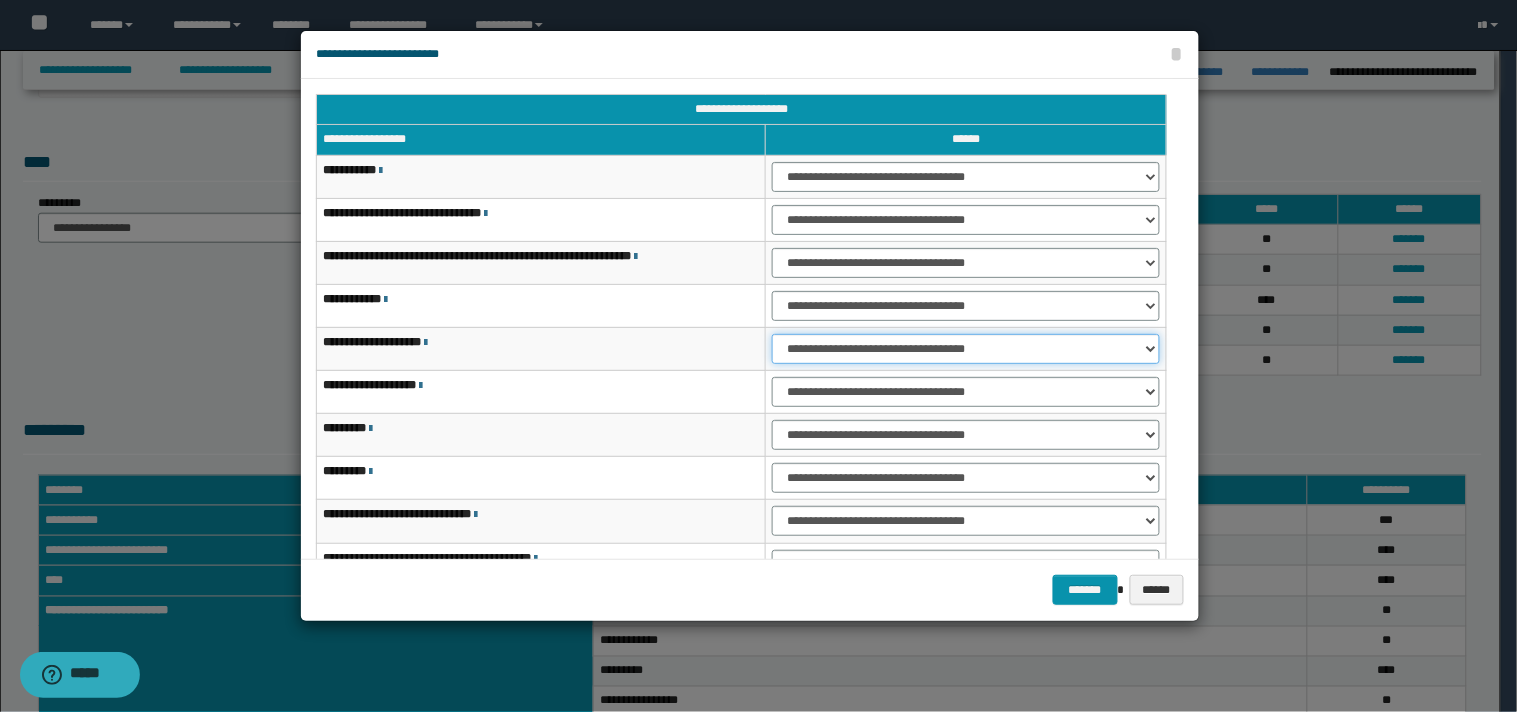 drag, startPoint x: 1152, startPoint y: 350, endPoint x: 1092, endPoint y: 363, distance: 61.39218 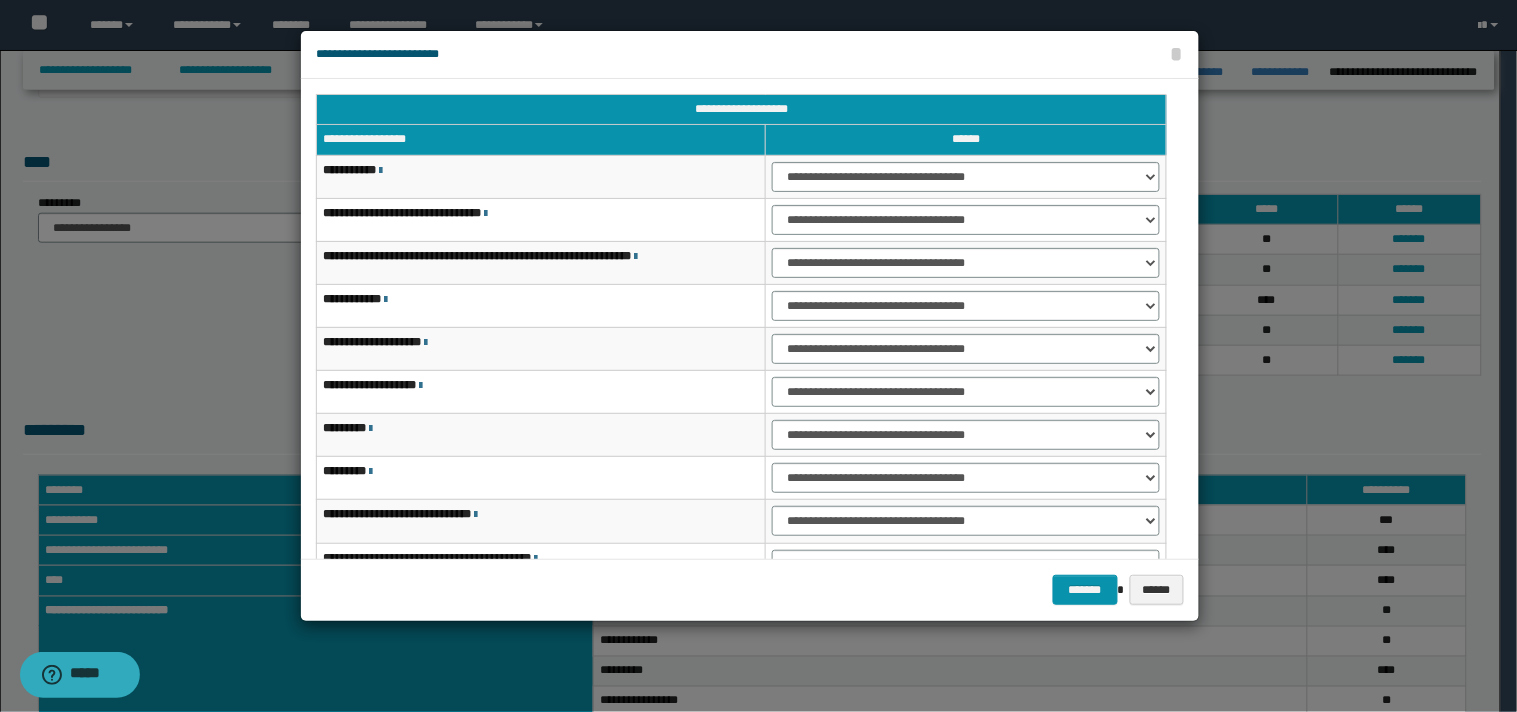 scroll, scrollTop: 123, scrollLeft: 0, axis: vertical 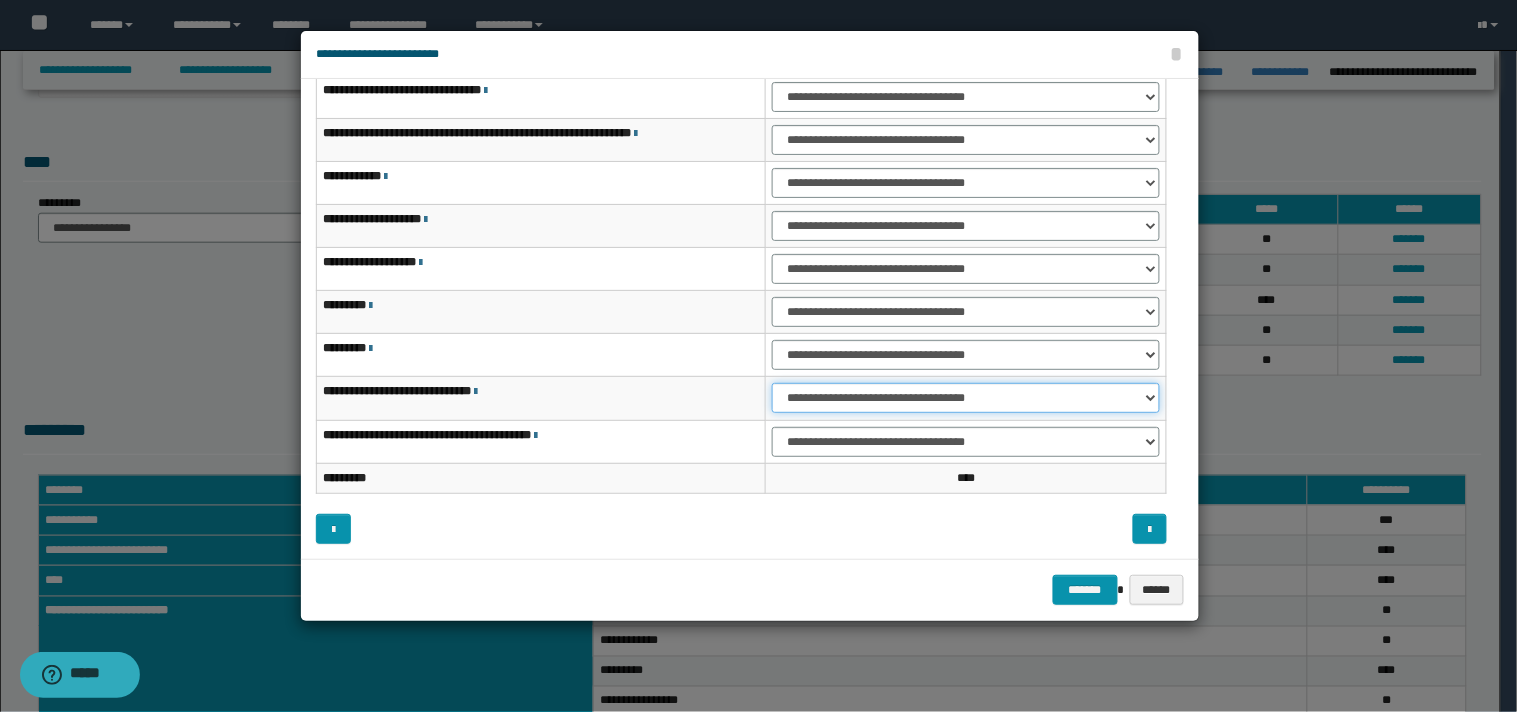 click on "**********" at bounding box center (966, 398) 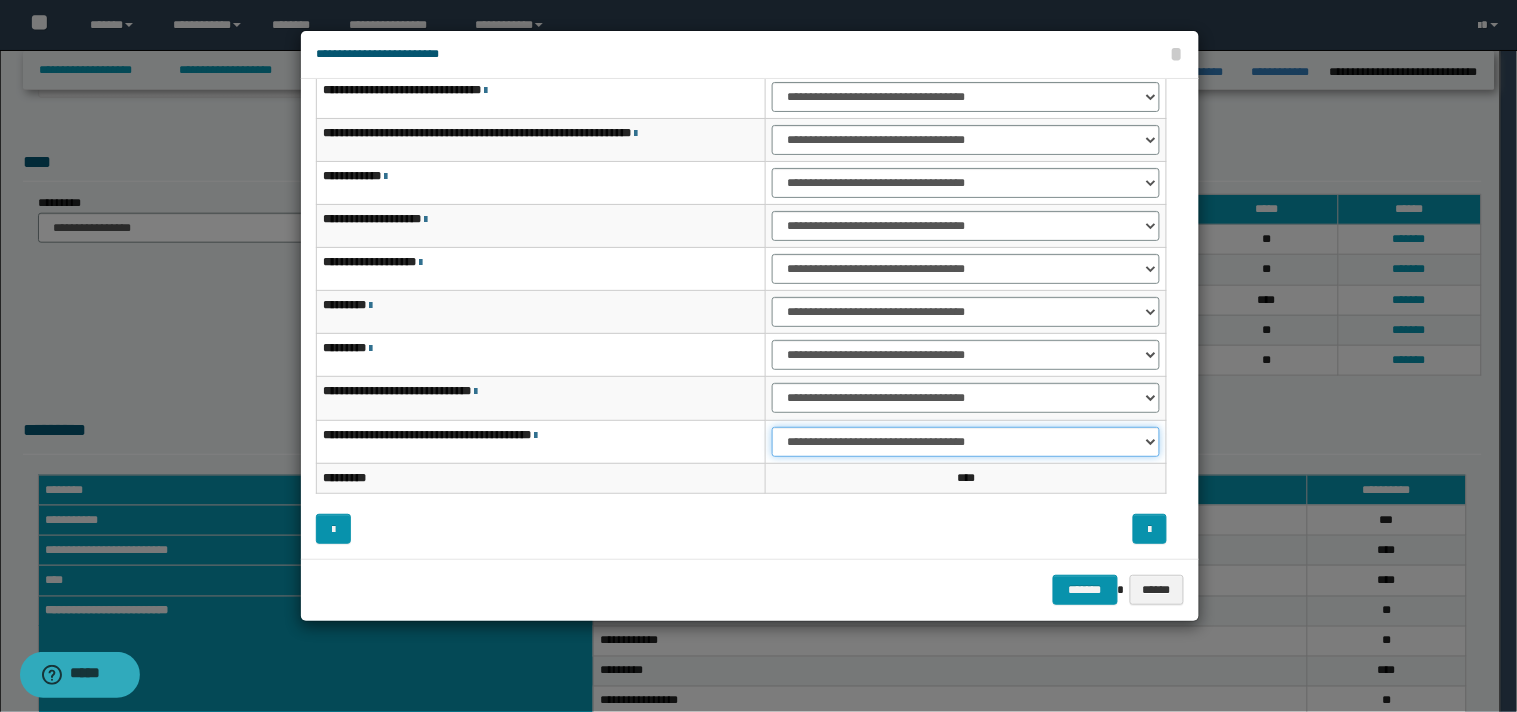 drag, startPoint x: 1153, startPoint y: 441, endPoint x: 1114, endPoint y: 455, distance: 41.4367 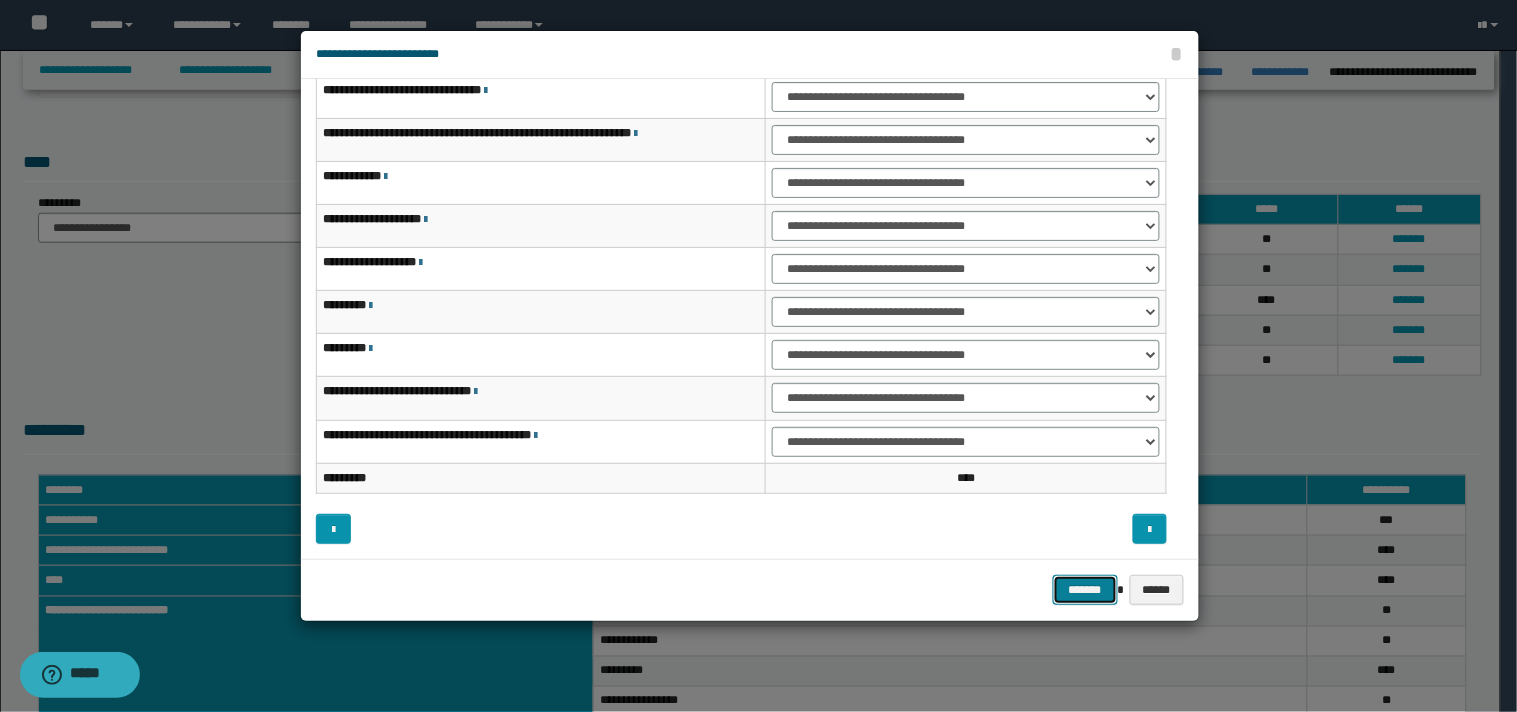 click on "*******" at bounding box center [1085, 590] 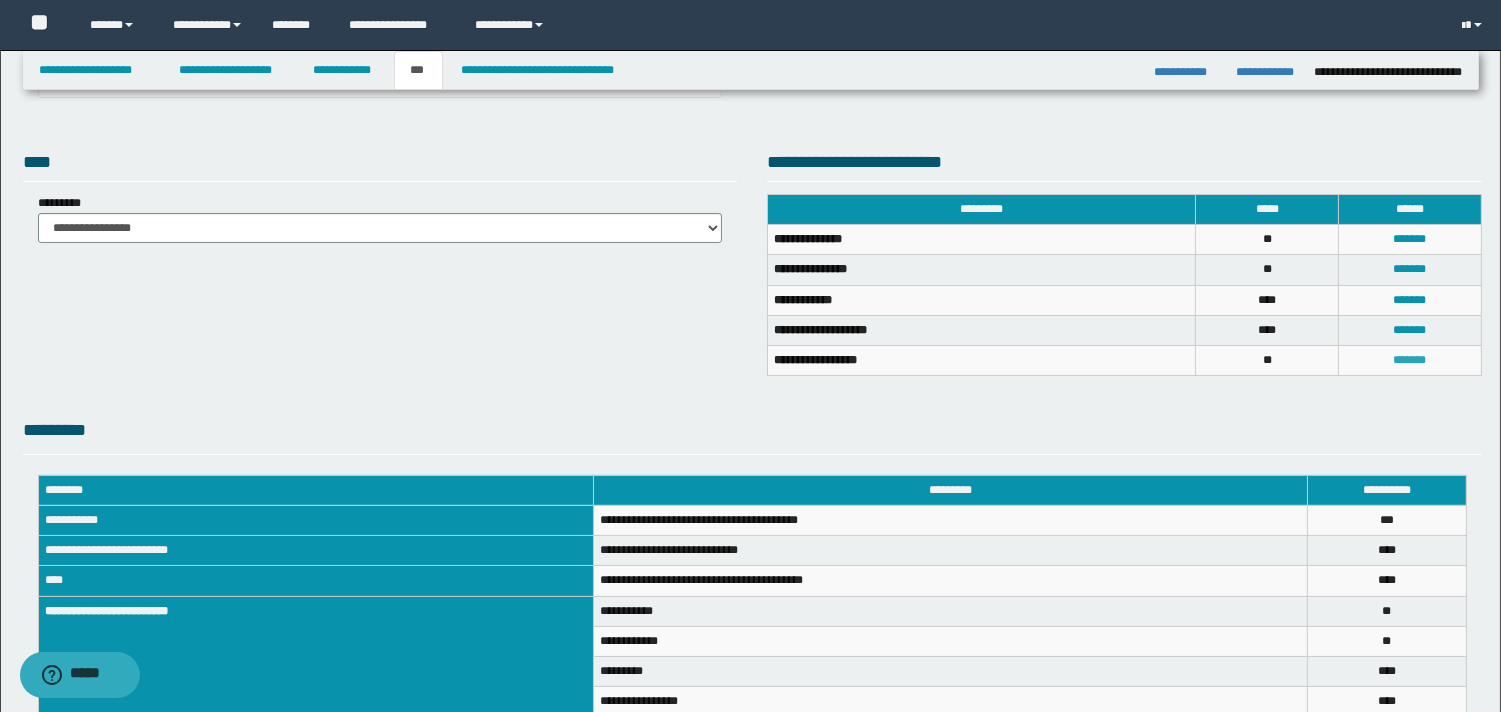 click on "*******" at bounding box center (1410, 360) 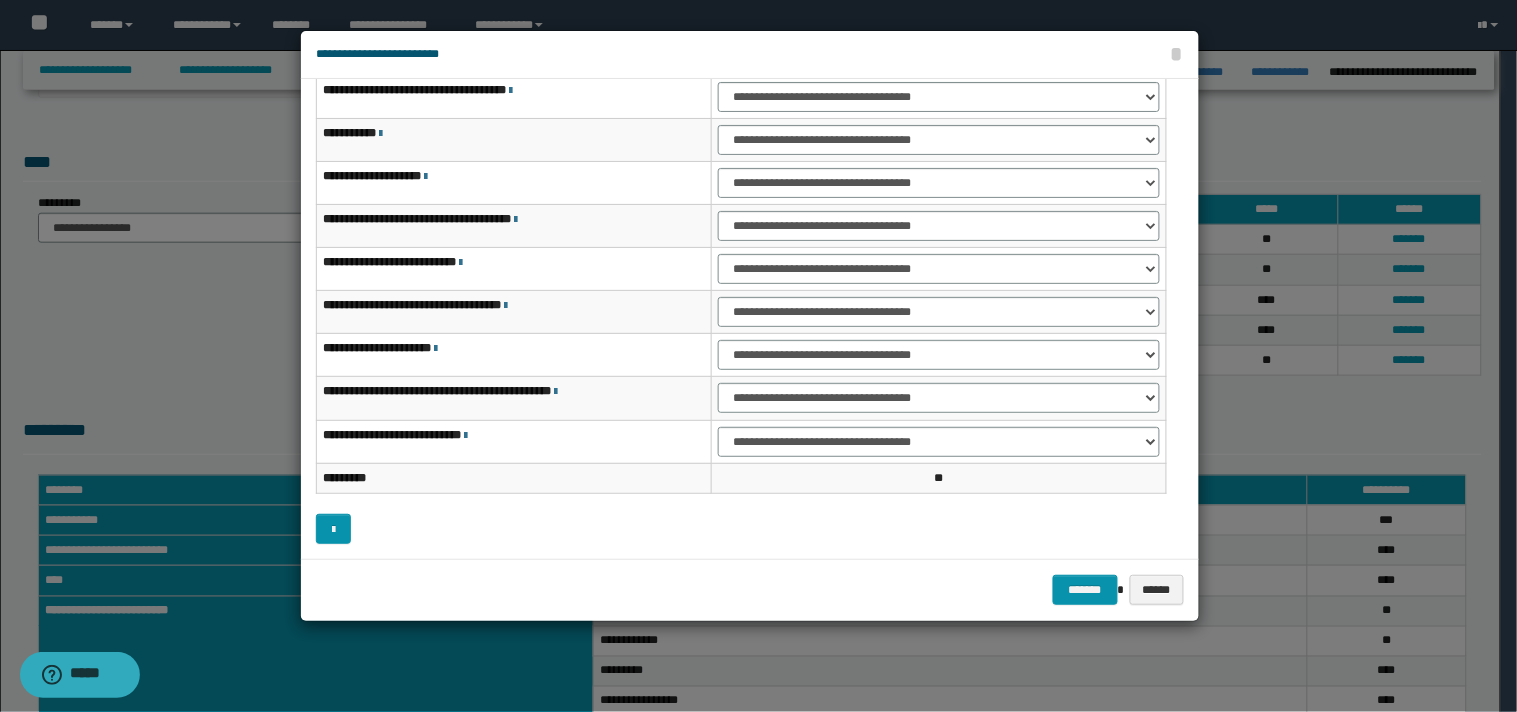 scroll, scrollTop: 0, scrollLeft: 0, axis: both 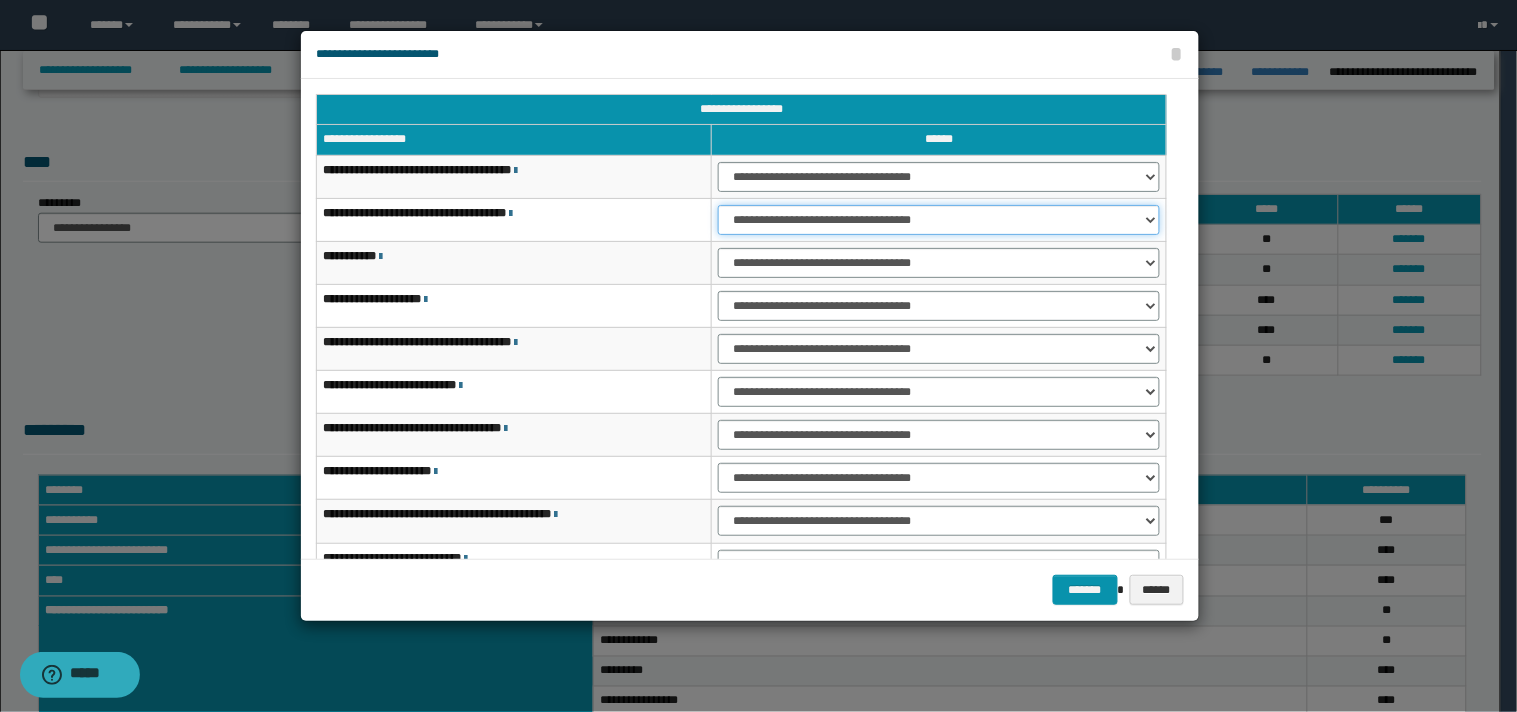 drag, startPoint x: 1153, startPoint y: 216, endPoint x: 1093, endPoint y: 231, distance: 61.846584 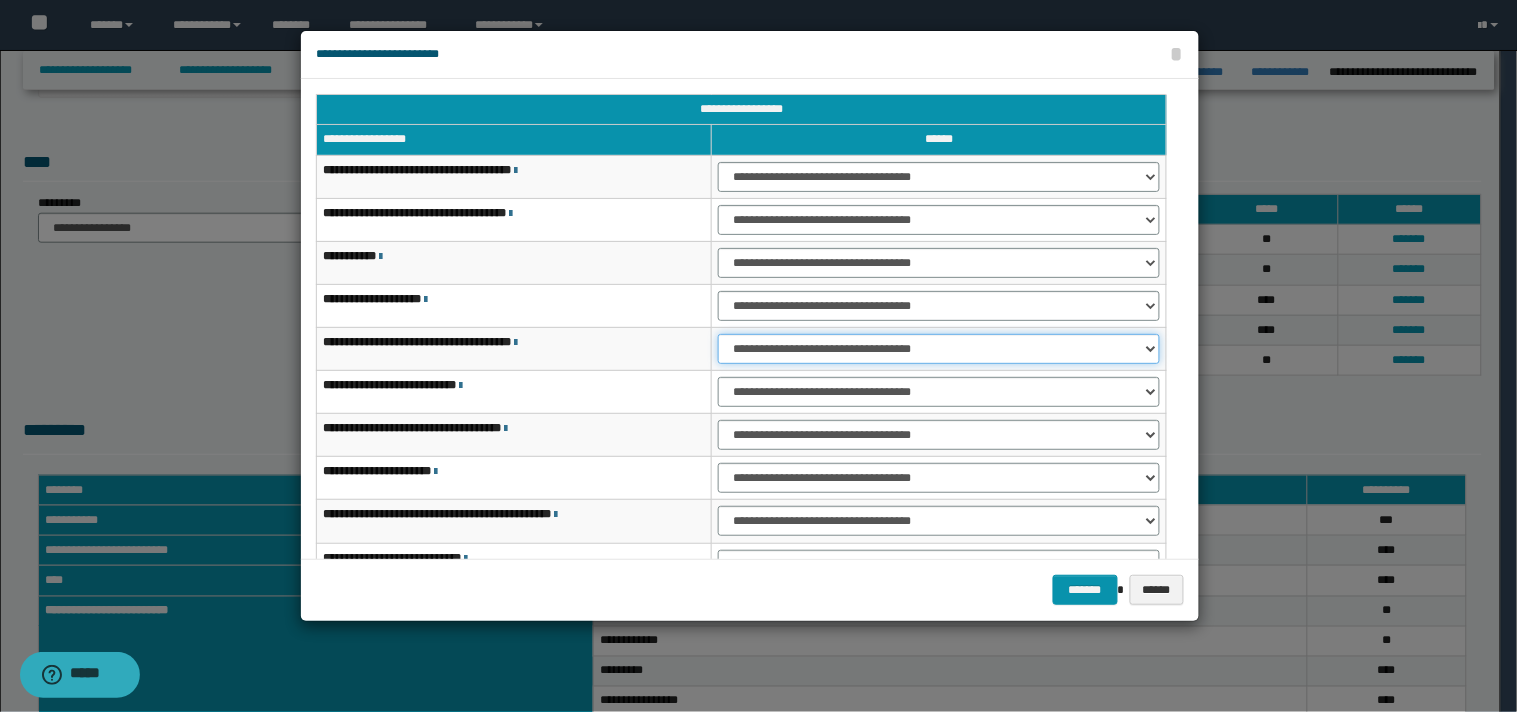 click on "**********" at bounding box center (939, 349) 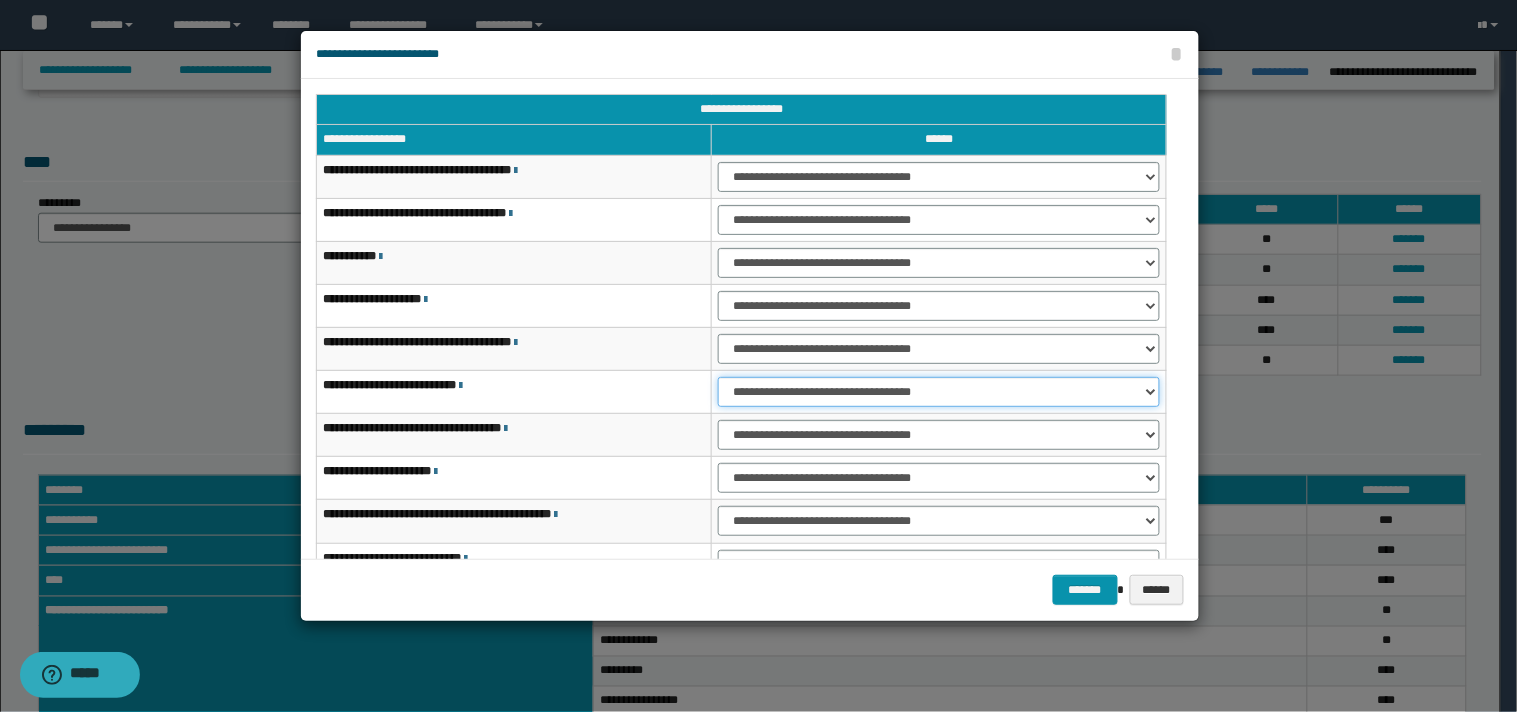 click on "**********" at bounding box center (939, 392) 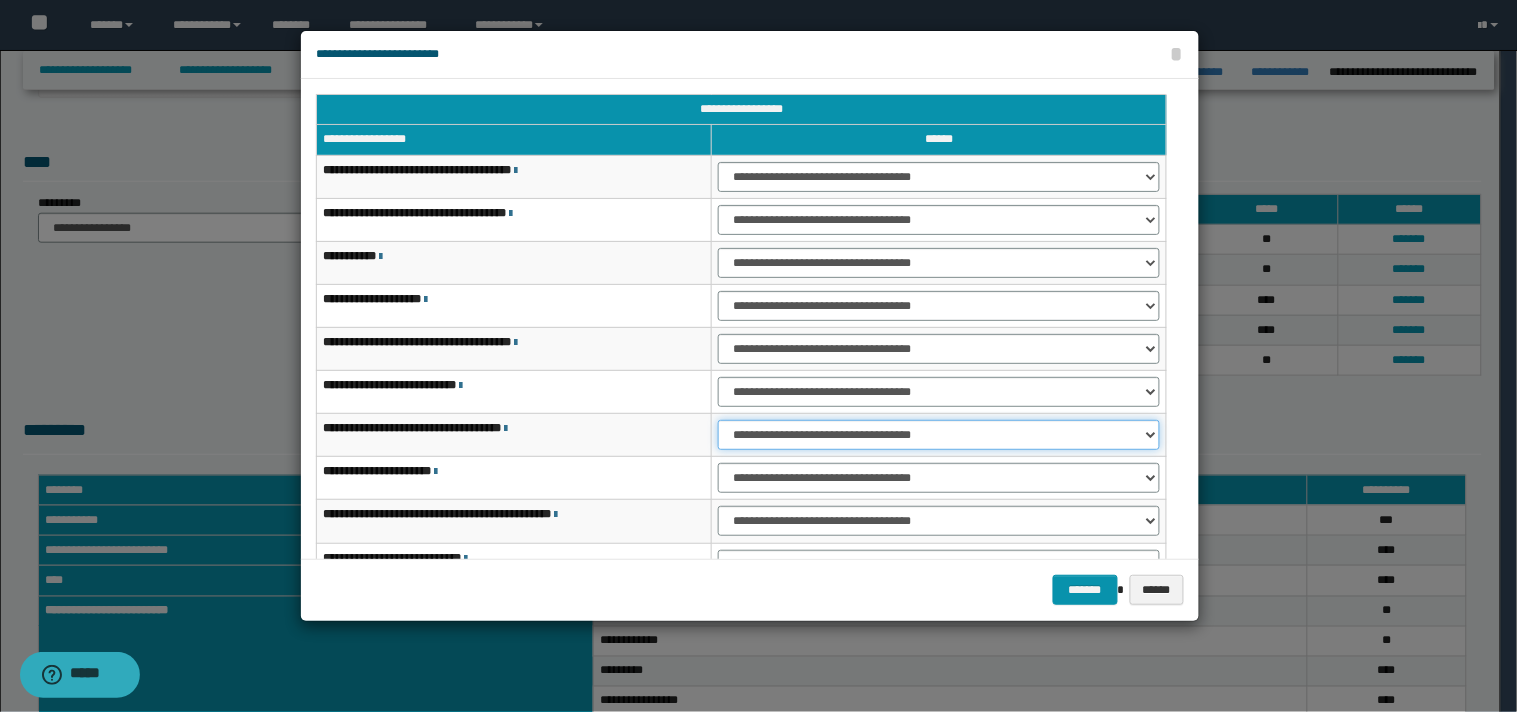 drag, startPoint x: 1143, startPoint y: 433, endPoint x: 1103, endPoint y: 448, distance: 42.72002 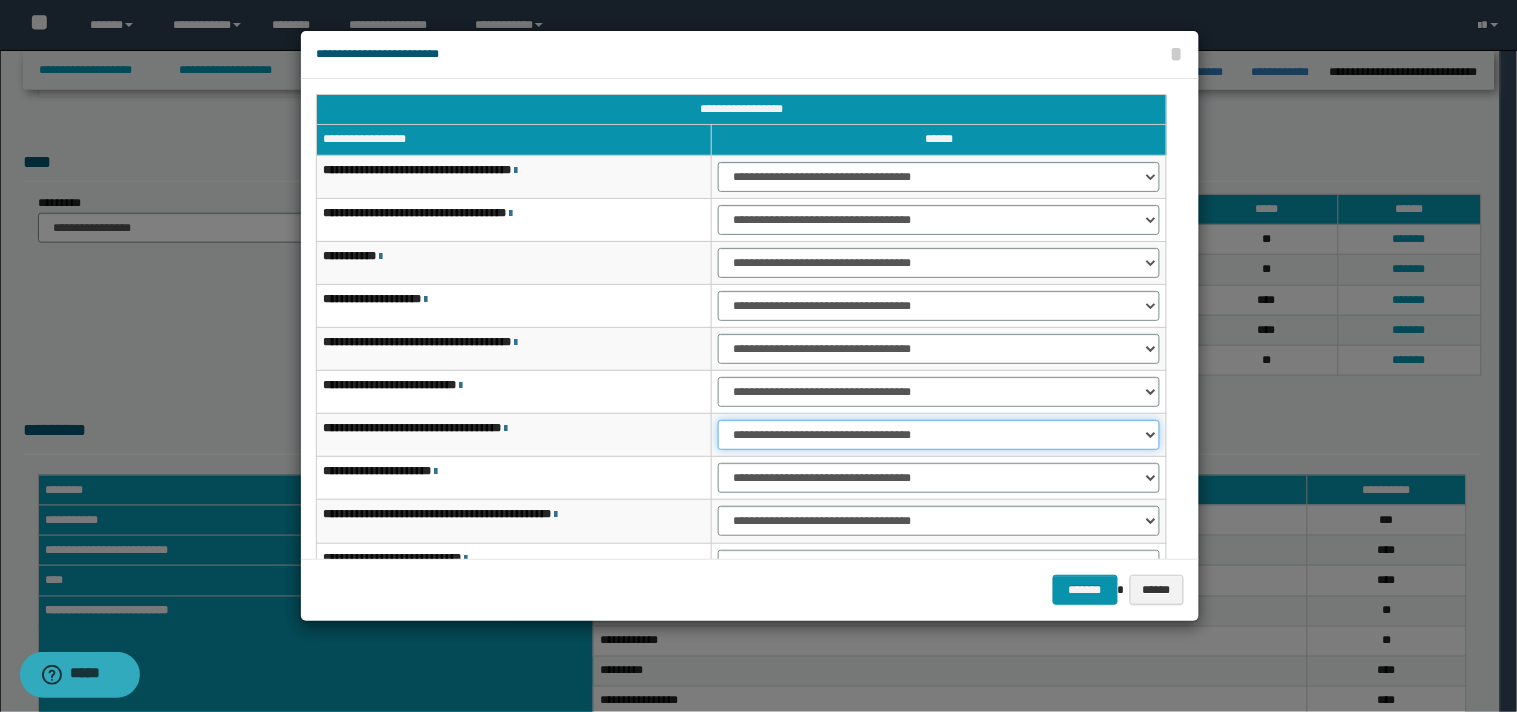 select on "***" 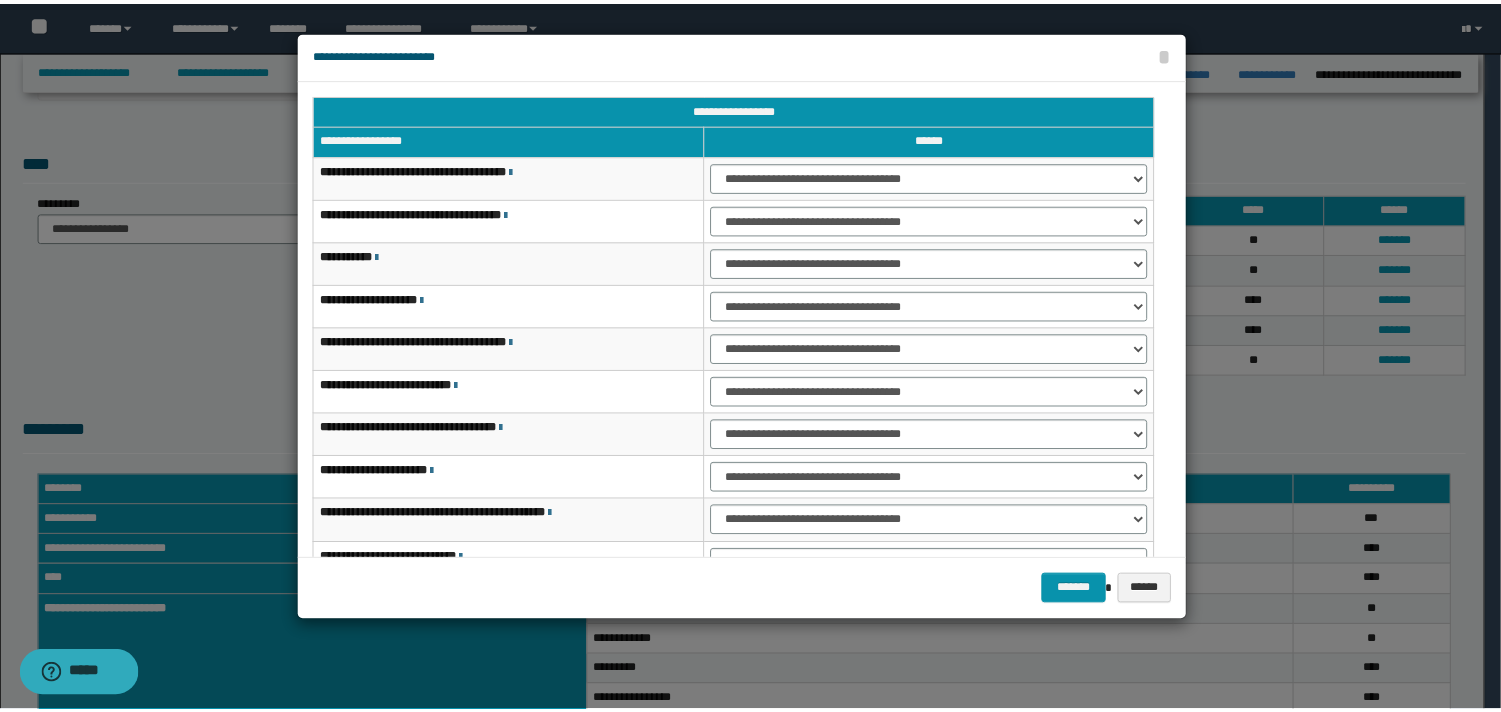scroll, scrollTop: 123, scrollLeft: 0, axis: vertical 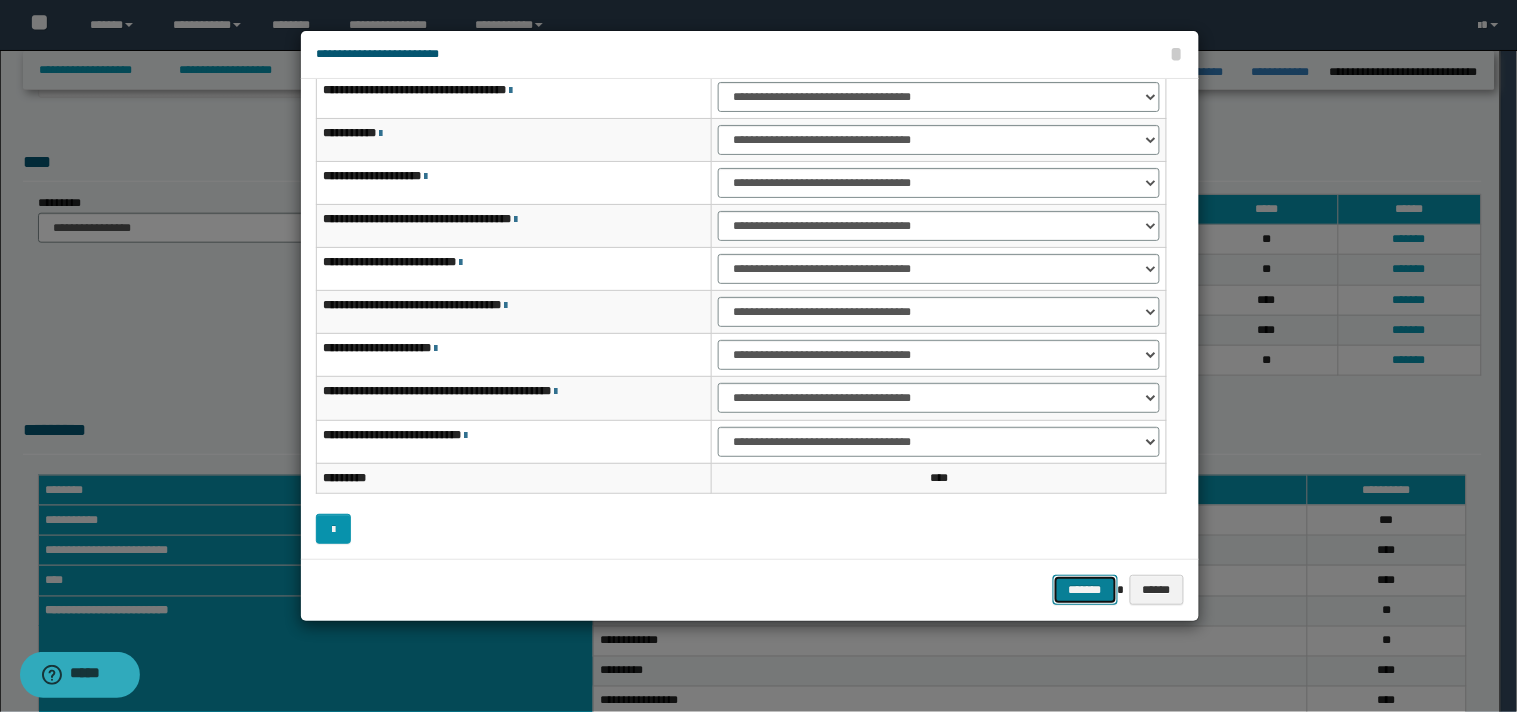 click on "*******" at bounding box center (1085, 590) 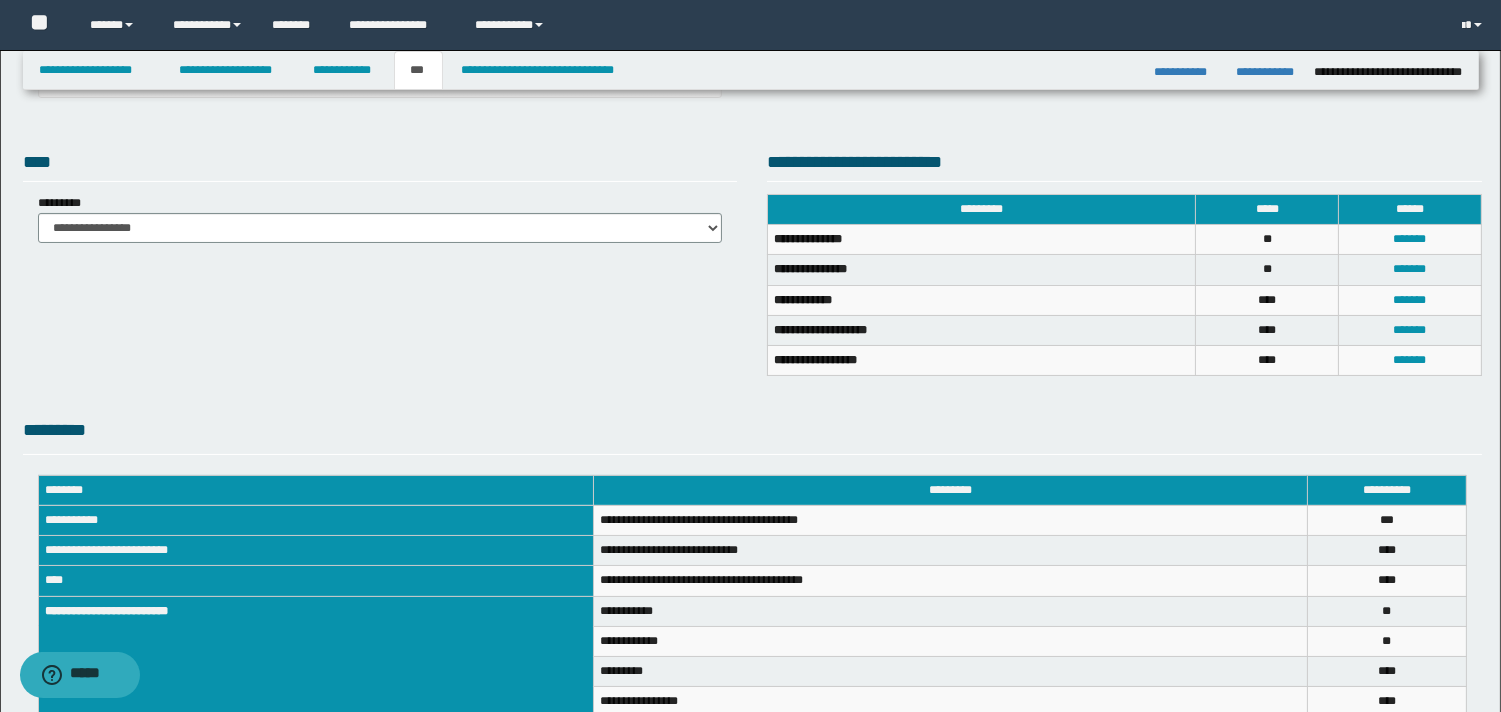 scroll, scrollTop: 577, scrollLeft: 0, axis: vertical 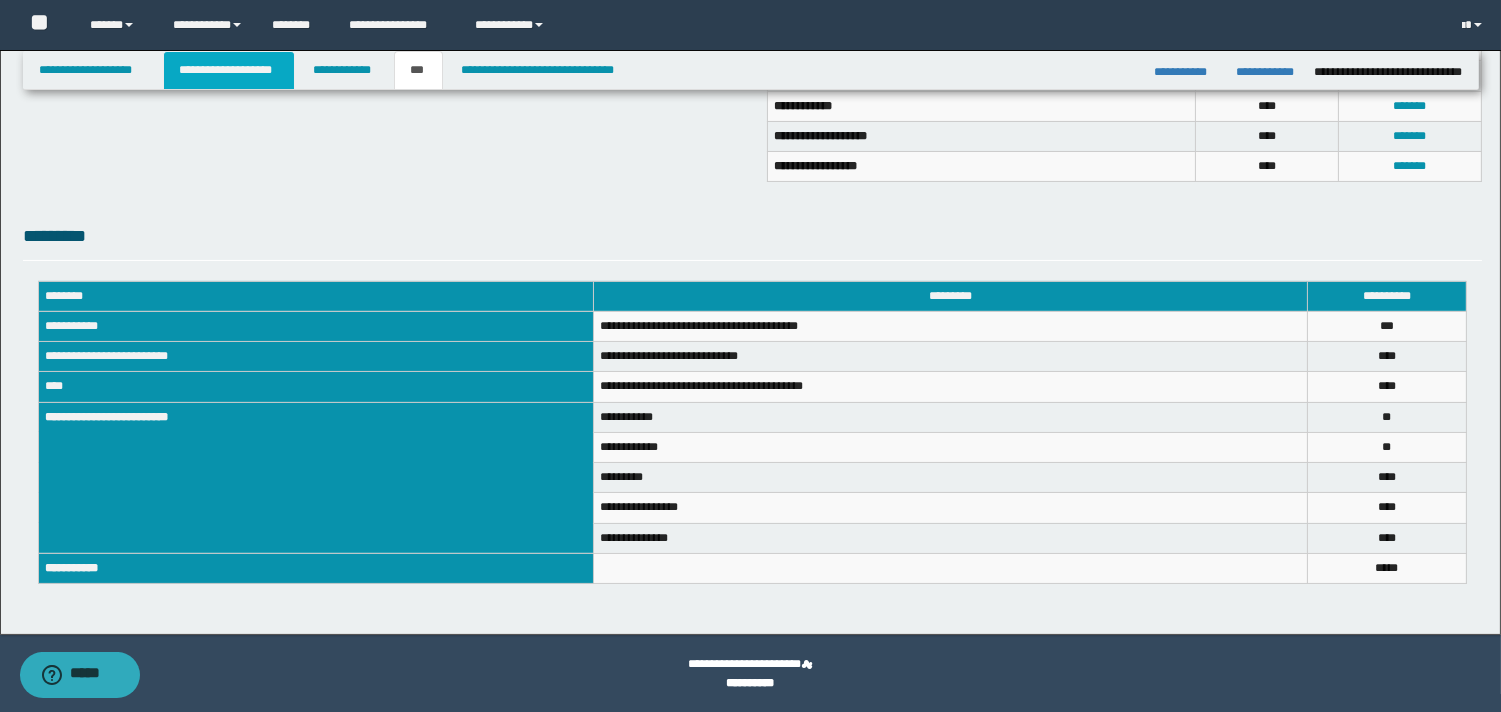 click on "**********" at bounding box center [229, 70] 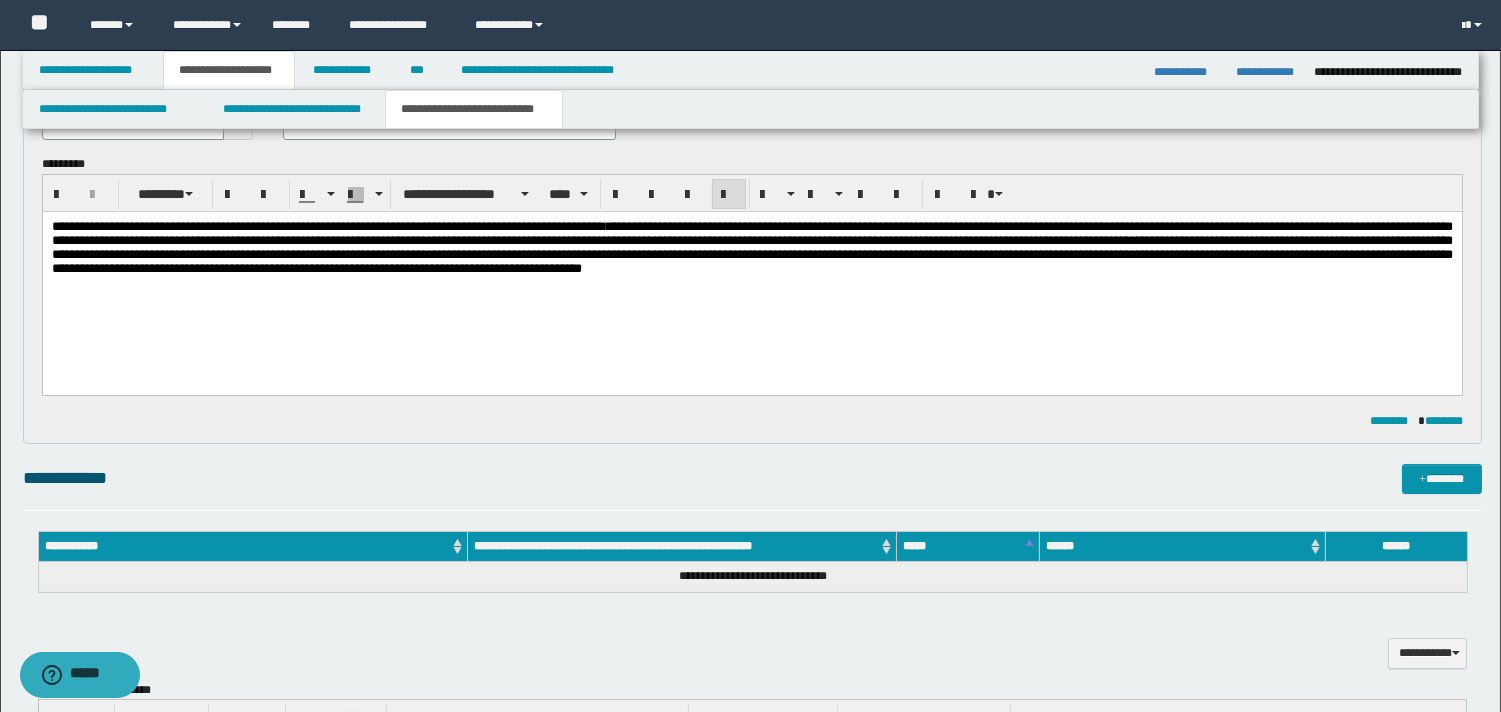 scroll, scrollTop: 137, scrollLeft: 0, axis: vertical 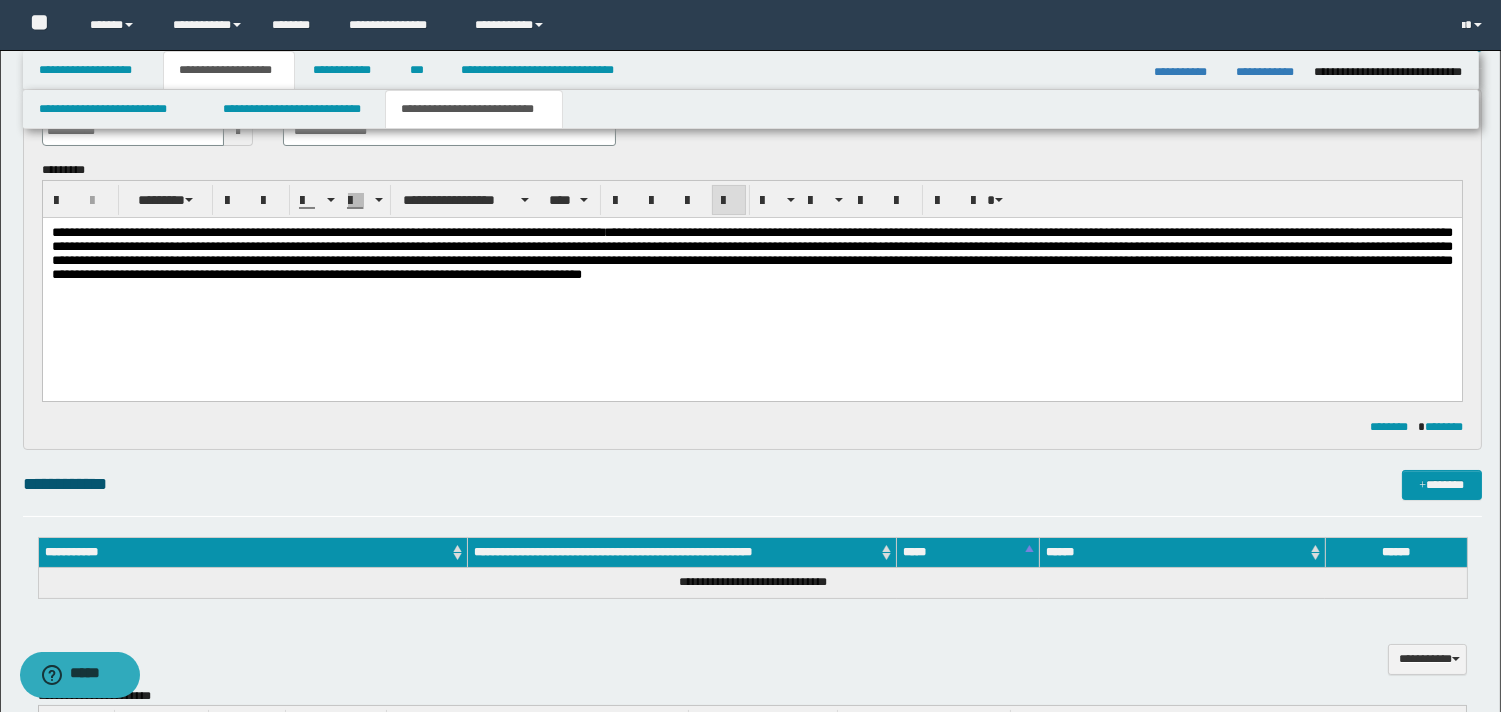 click on "**********" at bounding box center (751, 253) 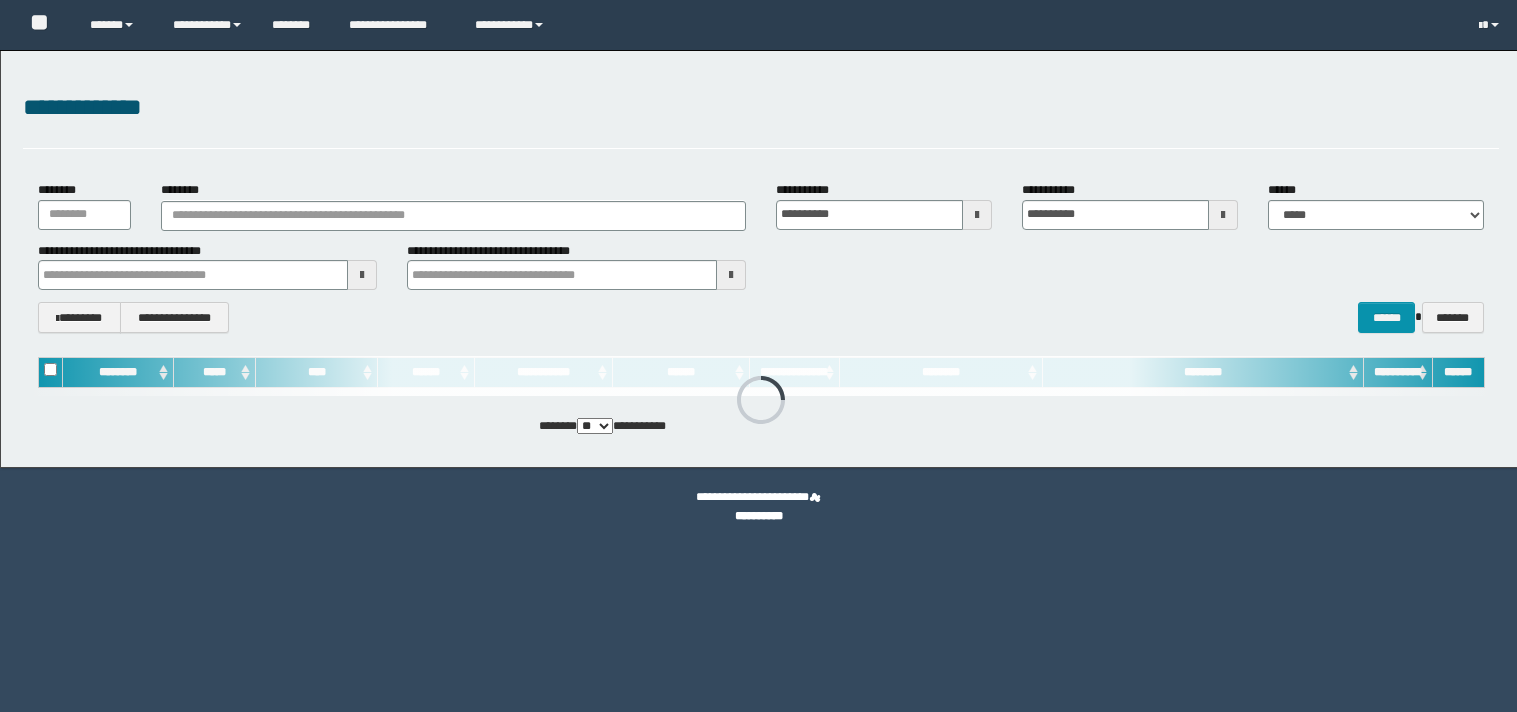 scroll, scrollTop: 0, scrollLeft: 0, axis: both 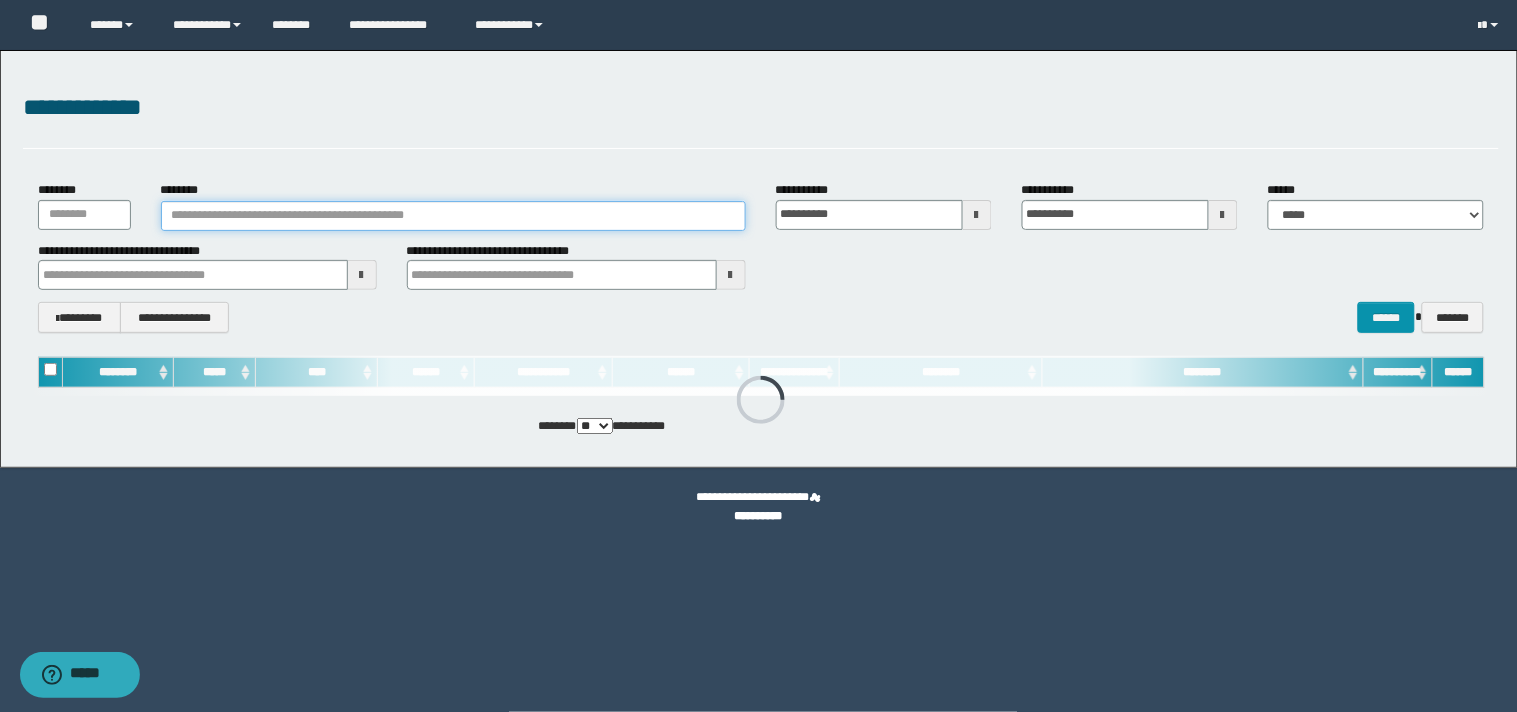 click on "********" at bounding box center (453, 216) 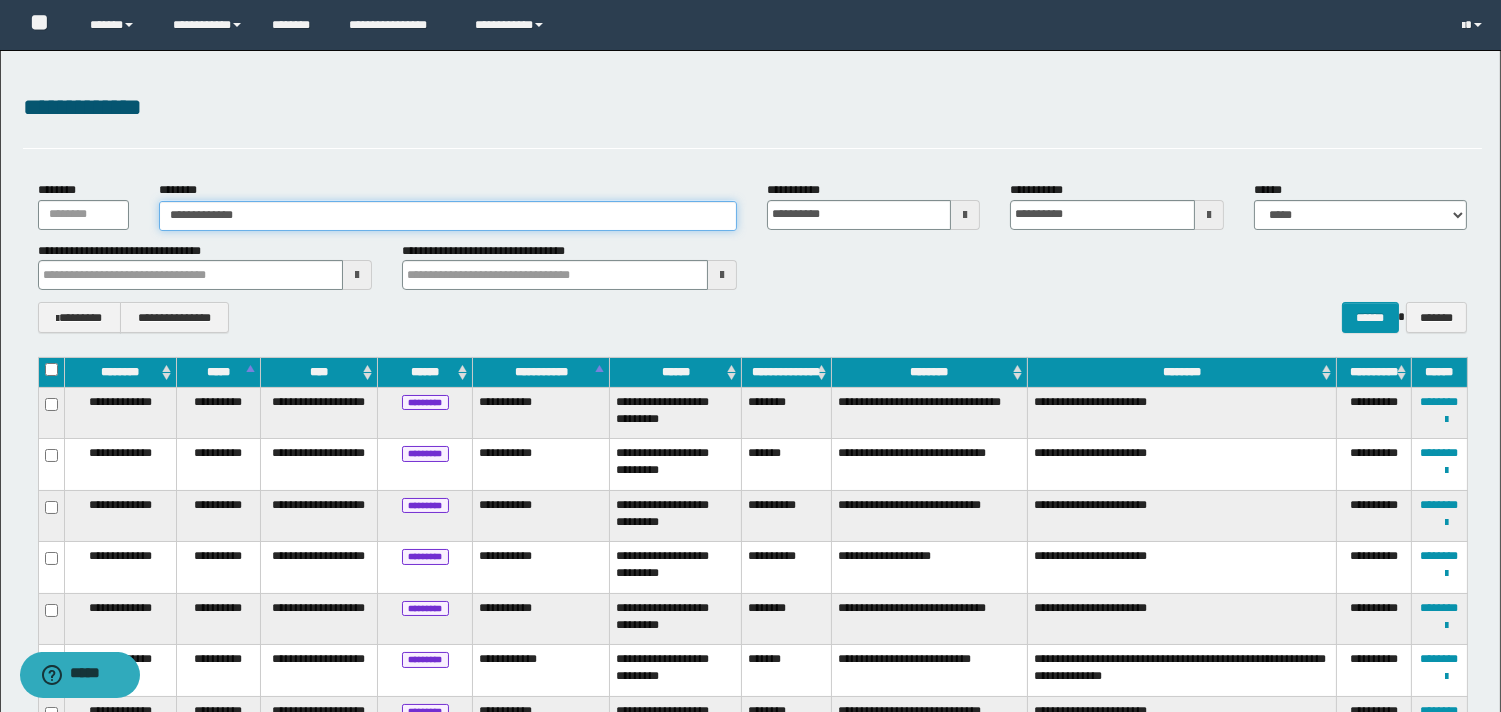 type on "**********" 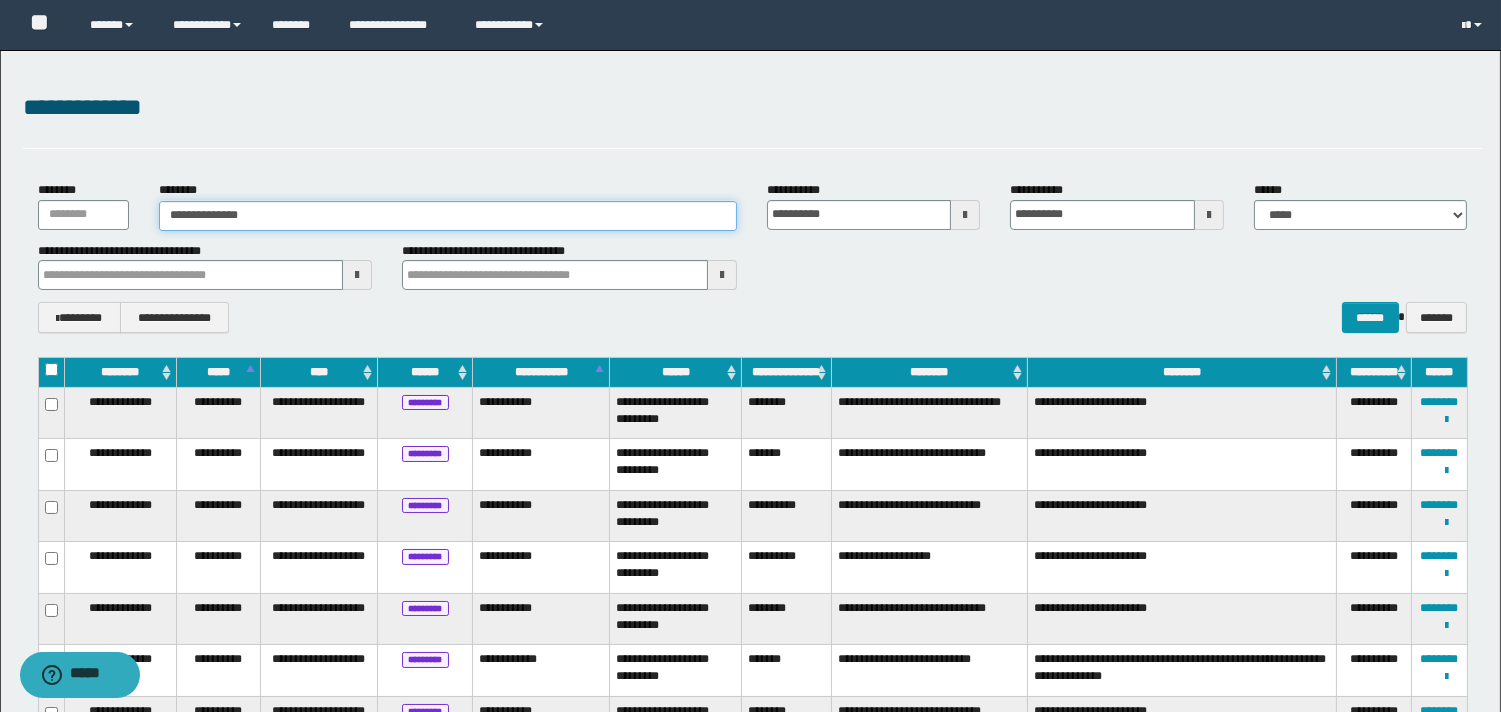 type on "**********" 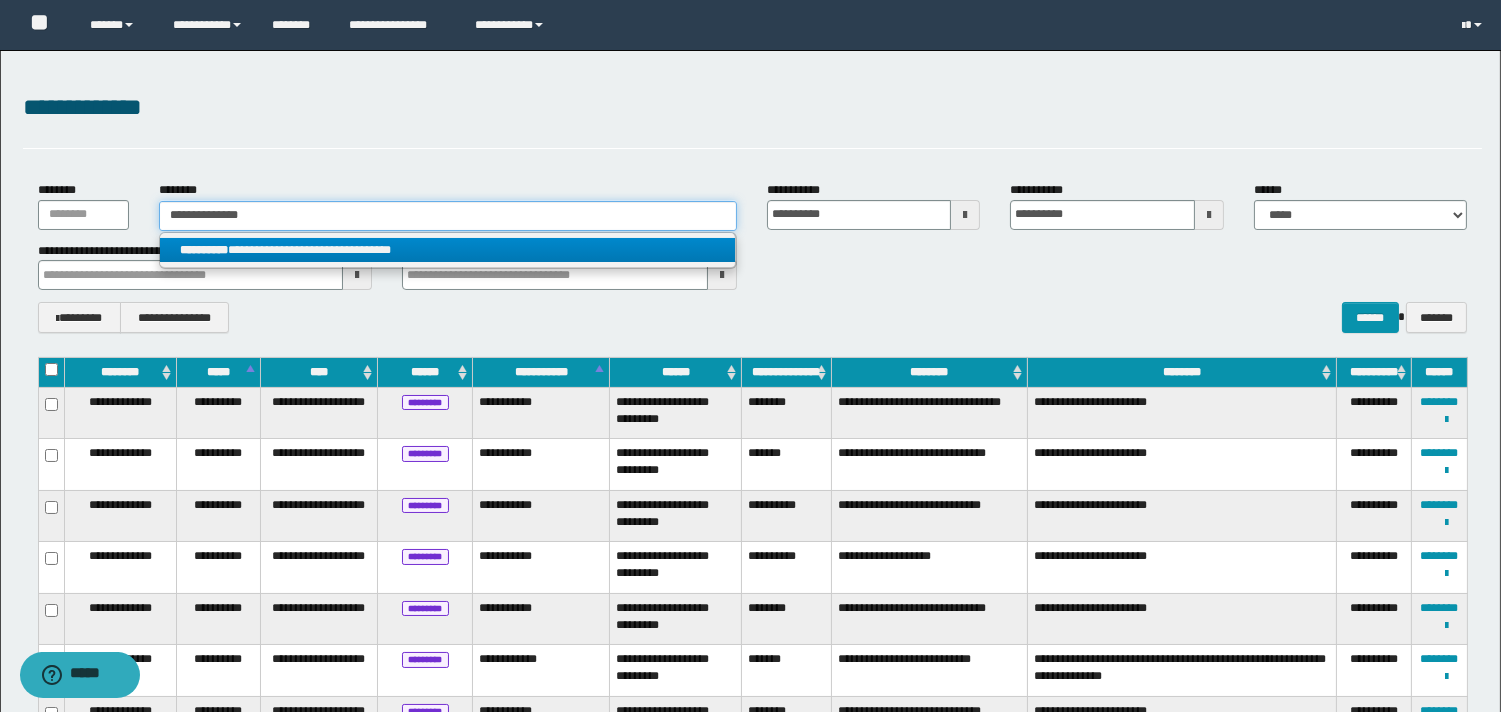 type on "**********" 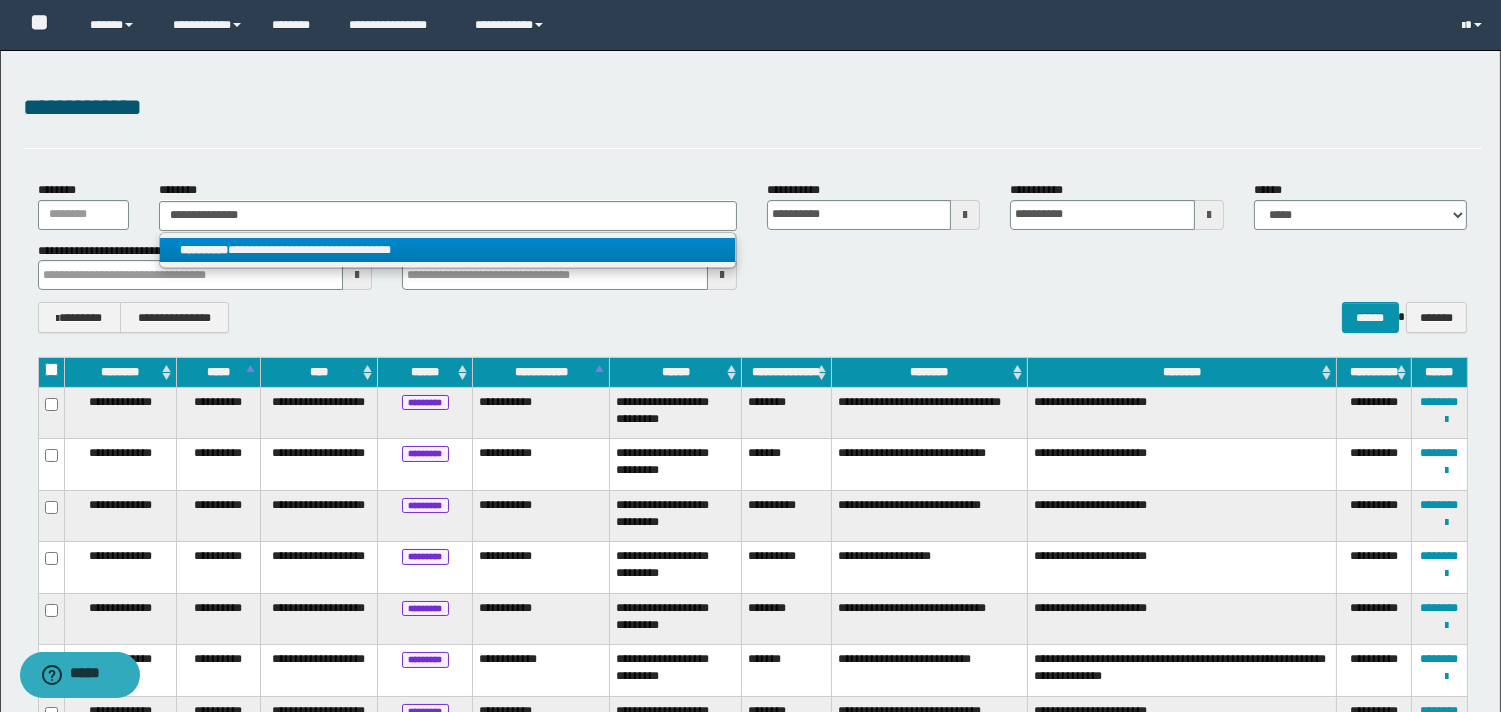 click on "**********" at bounding box center [448, 250] 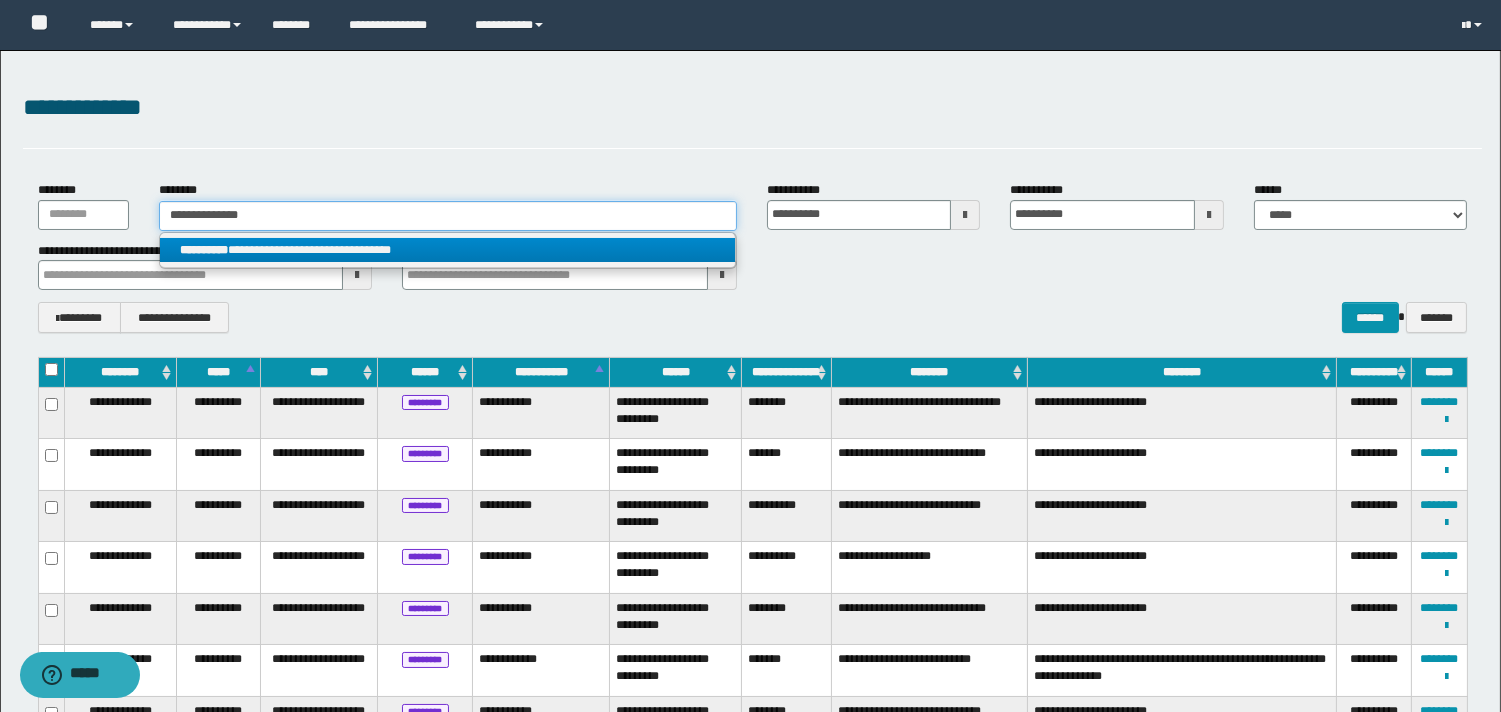 type 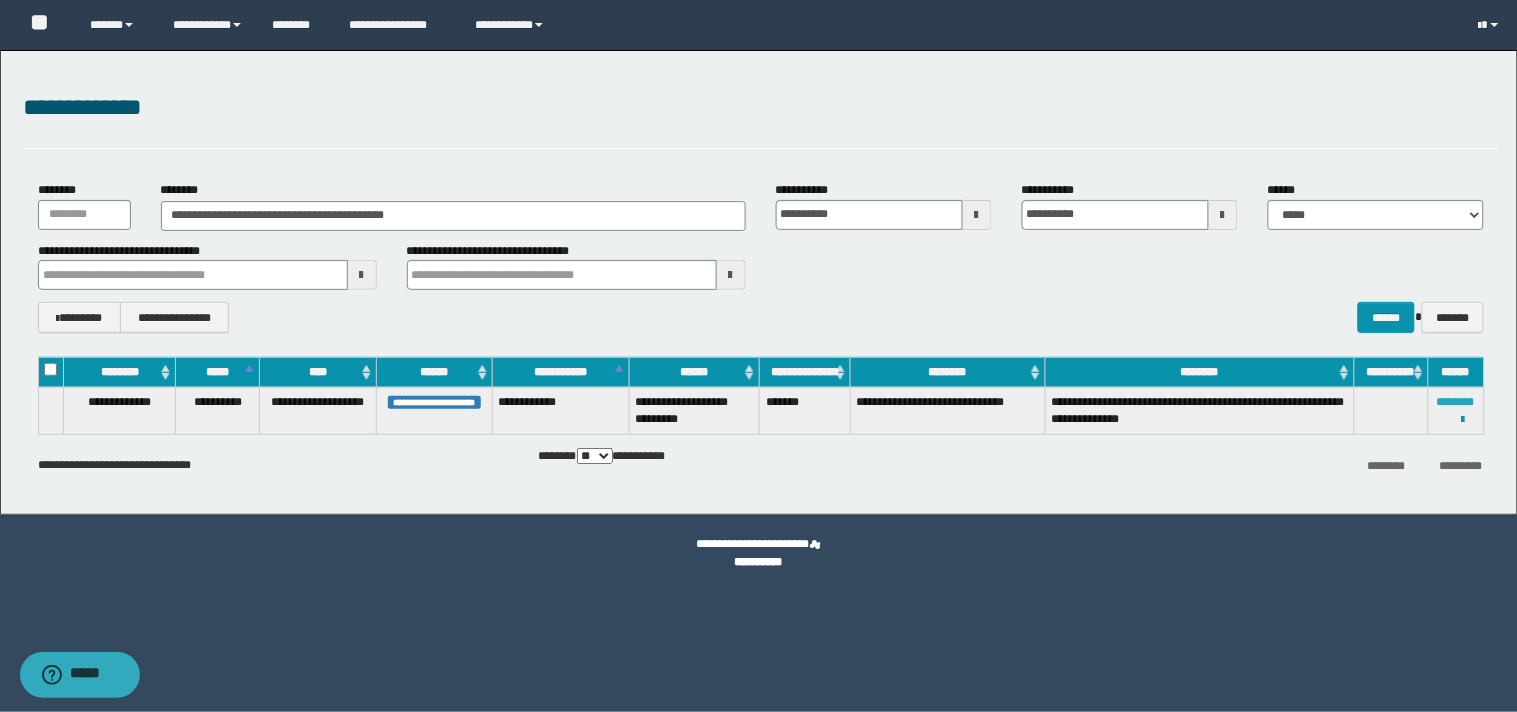 click on "********" at bounding box center [1456, 402] 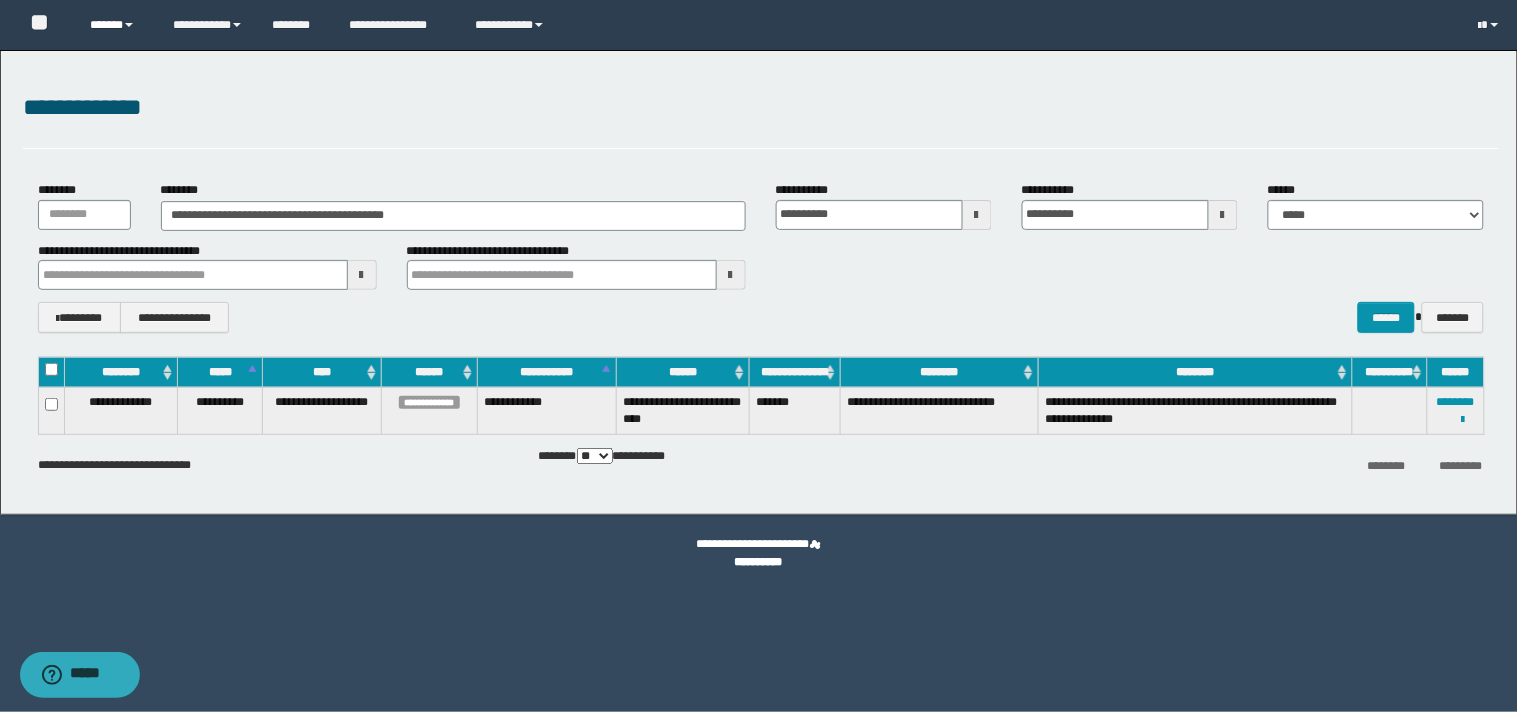 click at bounding box center [129, 25] 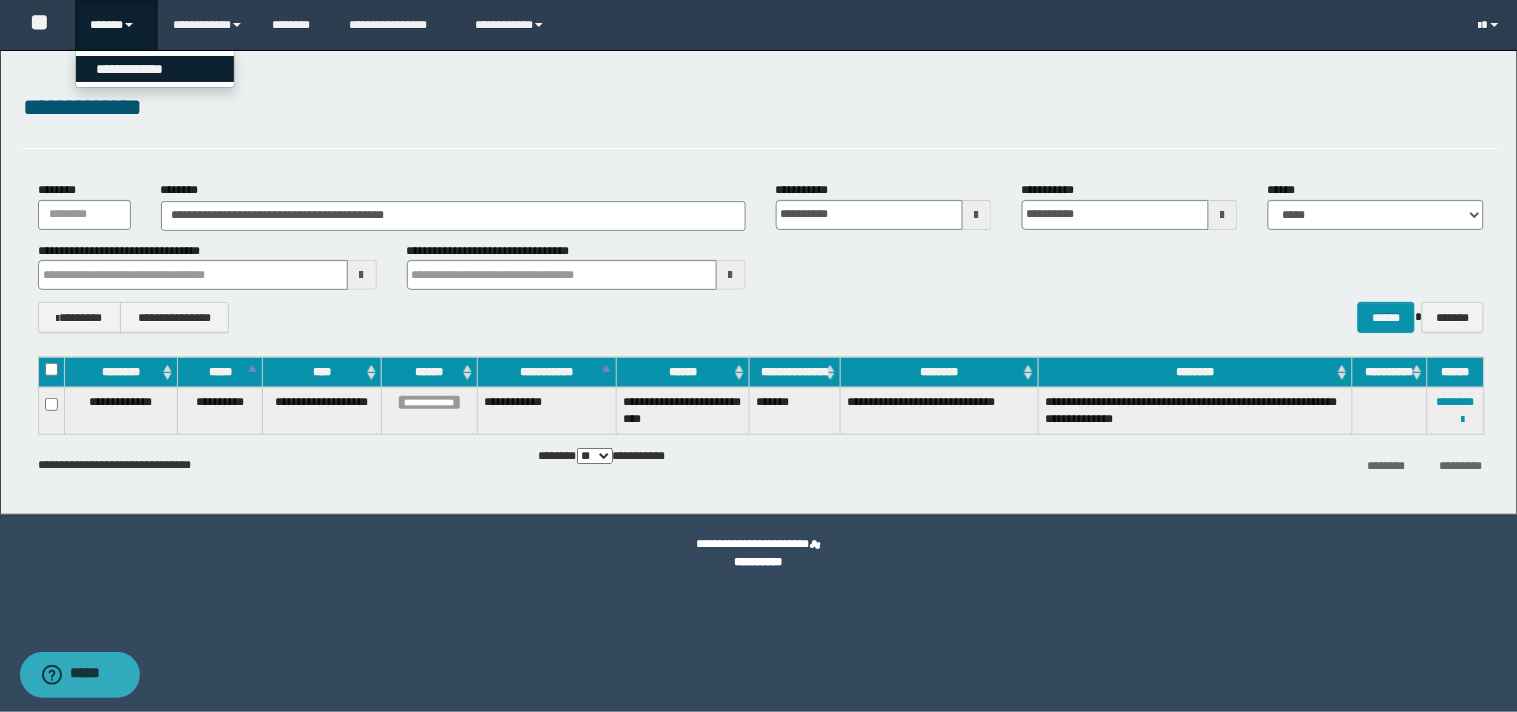 click on "**********" at bounding box center (155, 69) 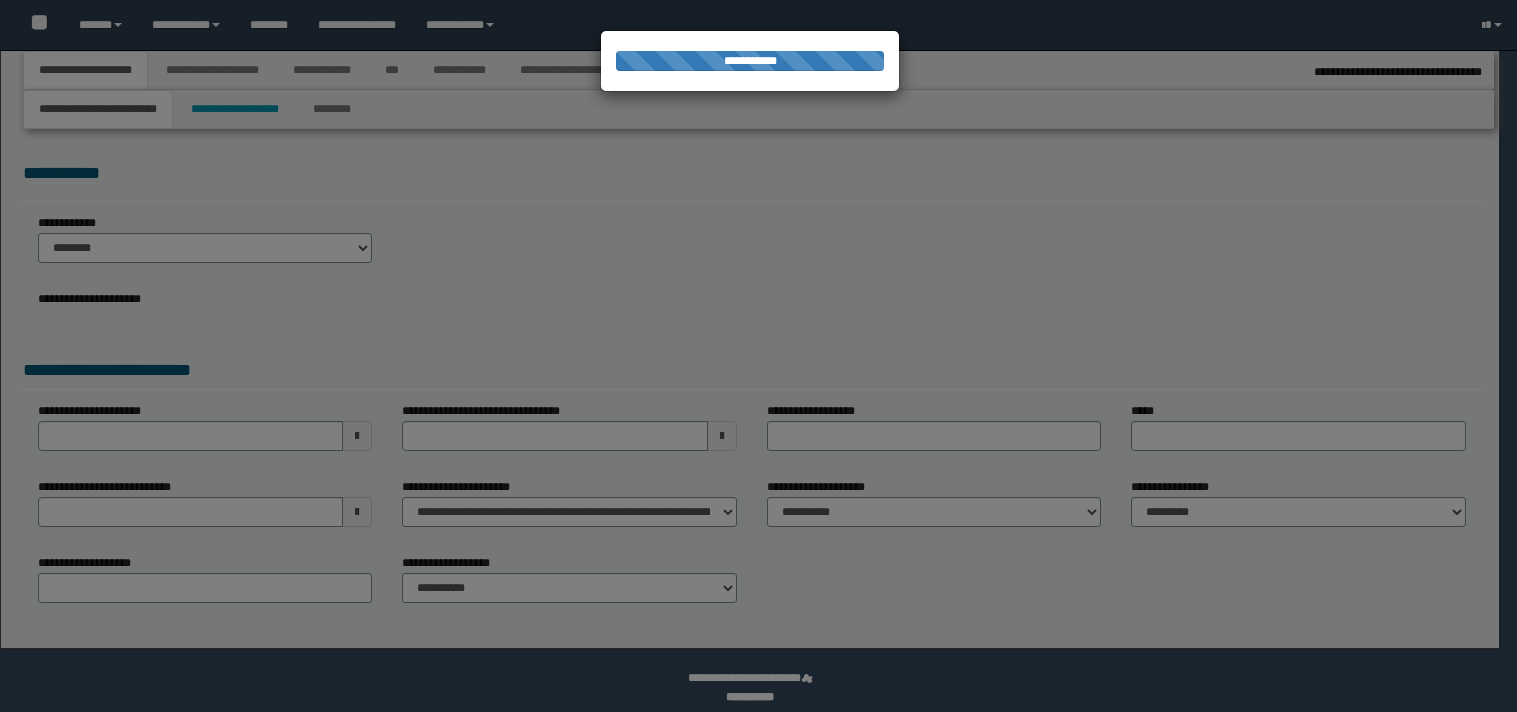 scroll, scrollTop: 0, scrollLeft: 0, axis: both 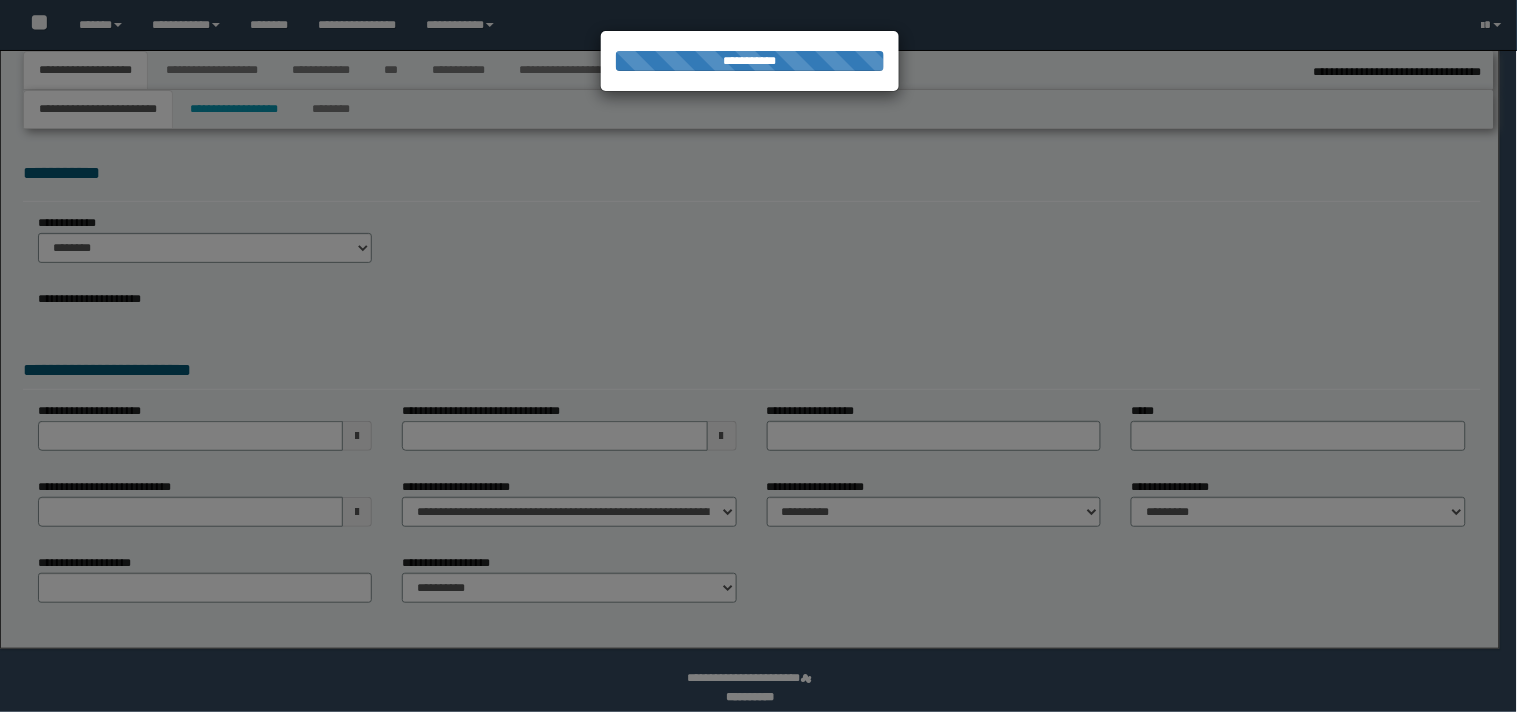 select on "*" 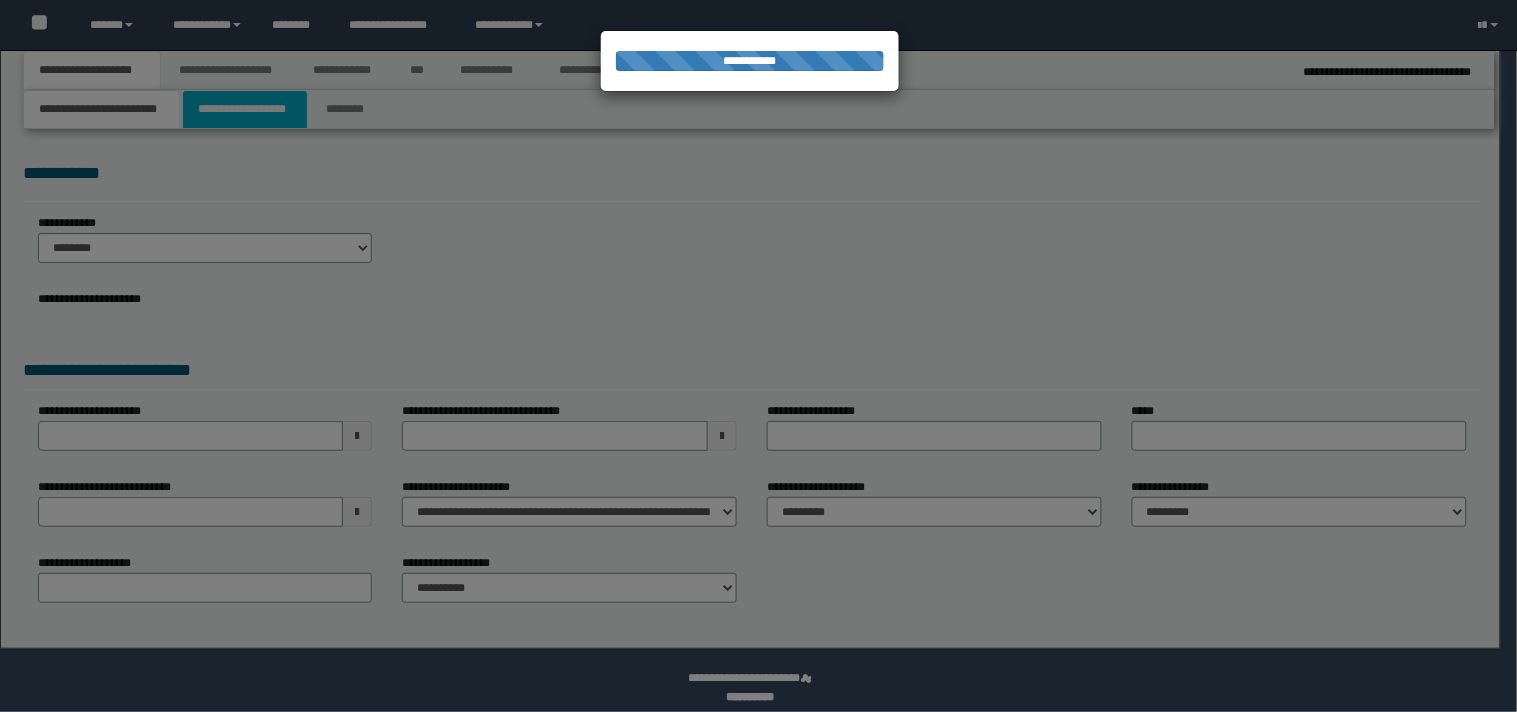 scroll, scrollTop: 0, scrollLeft: 0, axis: both 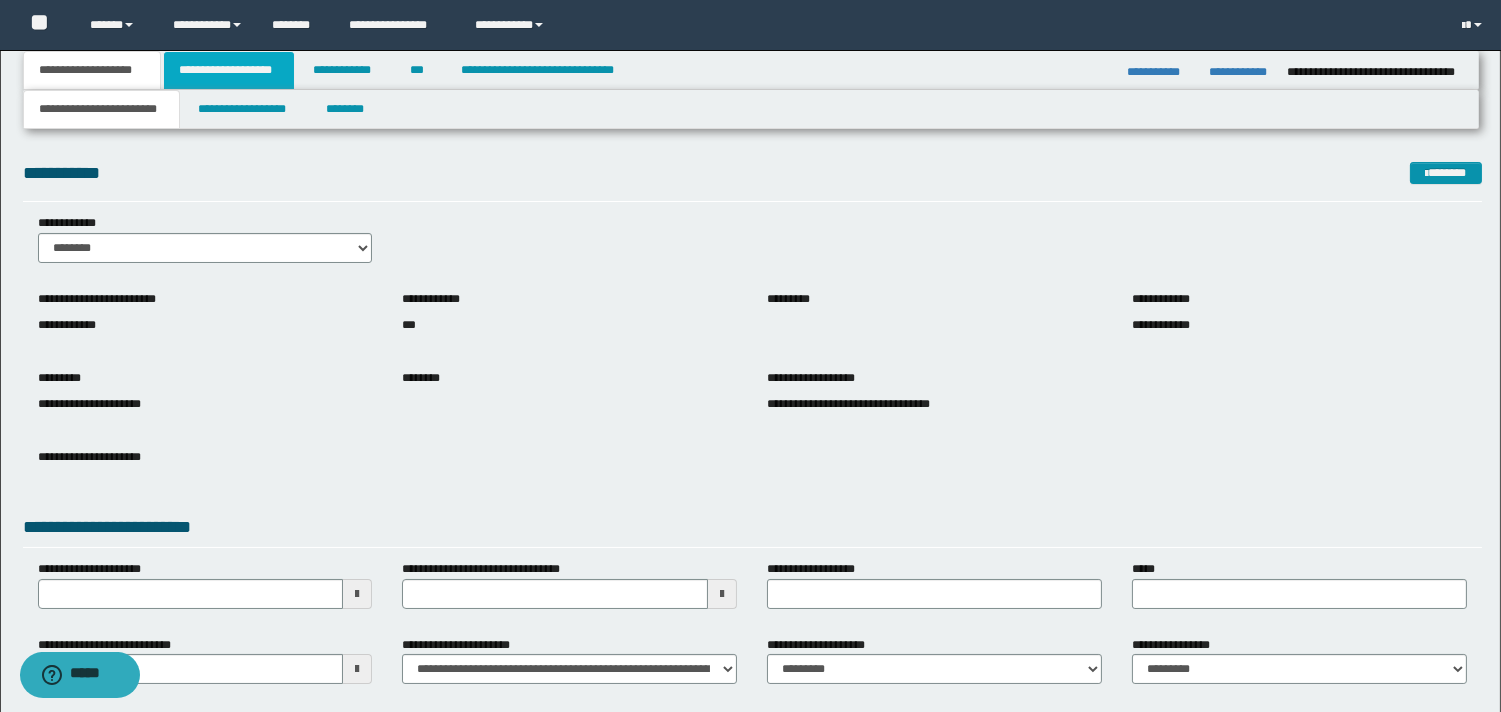 click on "**********" at bounding box center [229, 70] 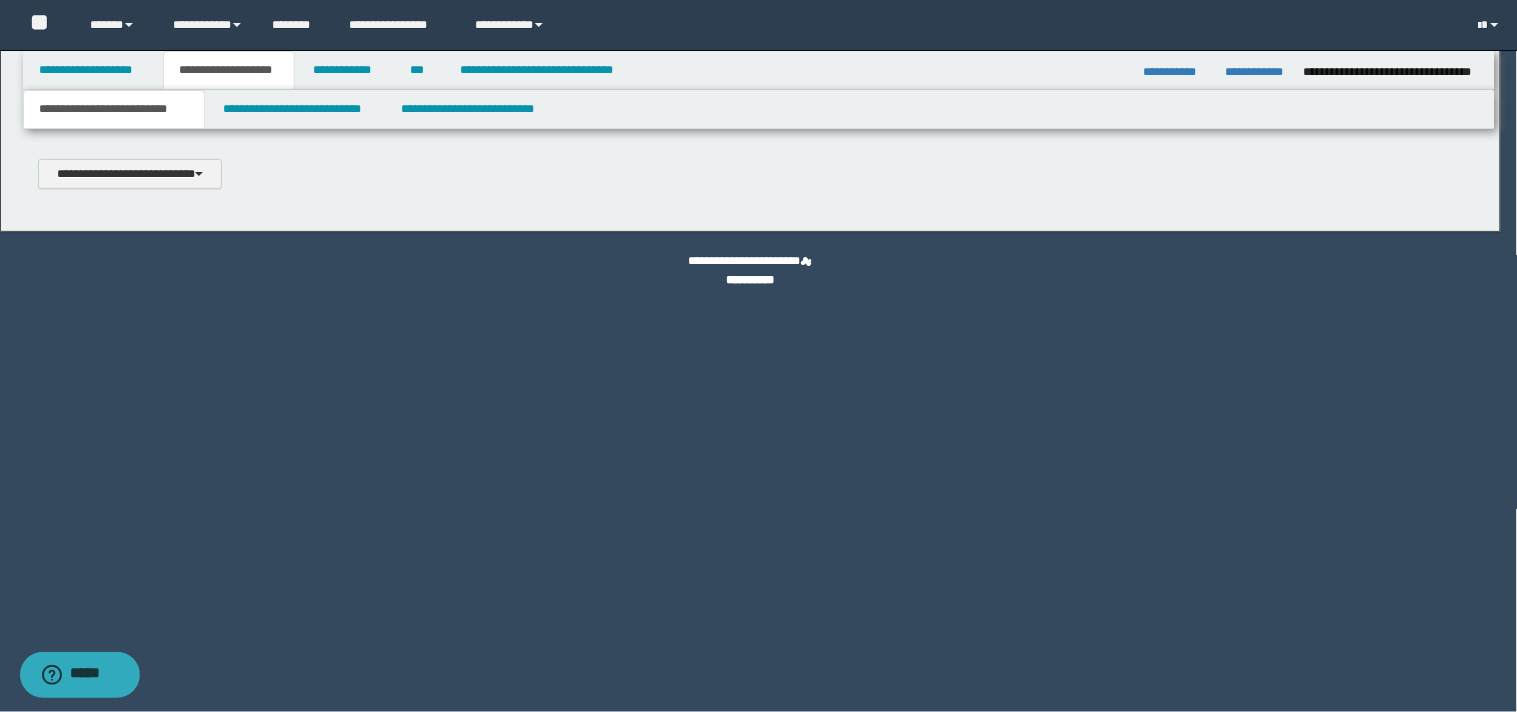 scroll, scrollTop: 0, scrollLeft: 0, axis: both 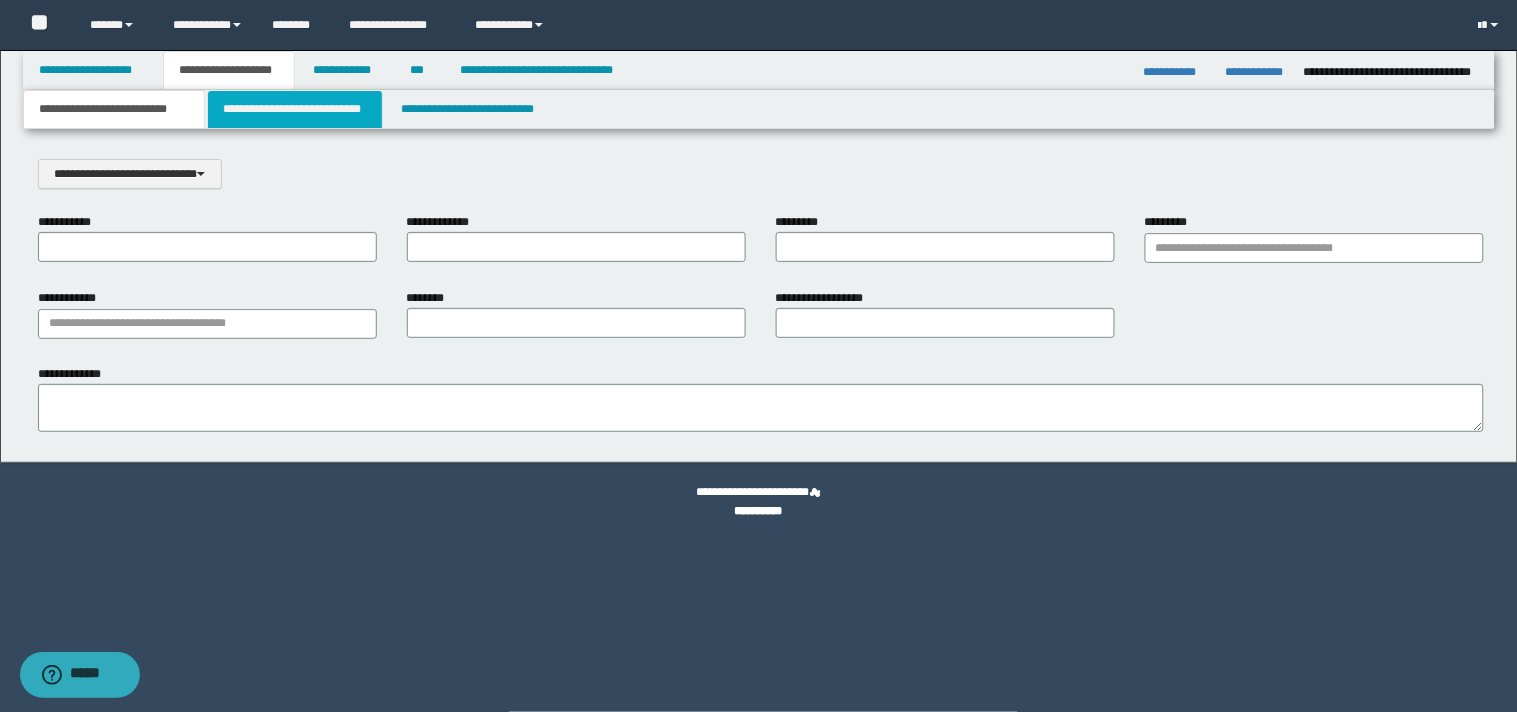 click on "**********" at bounding box center (295, 109) 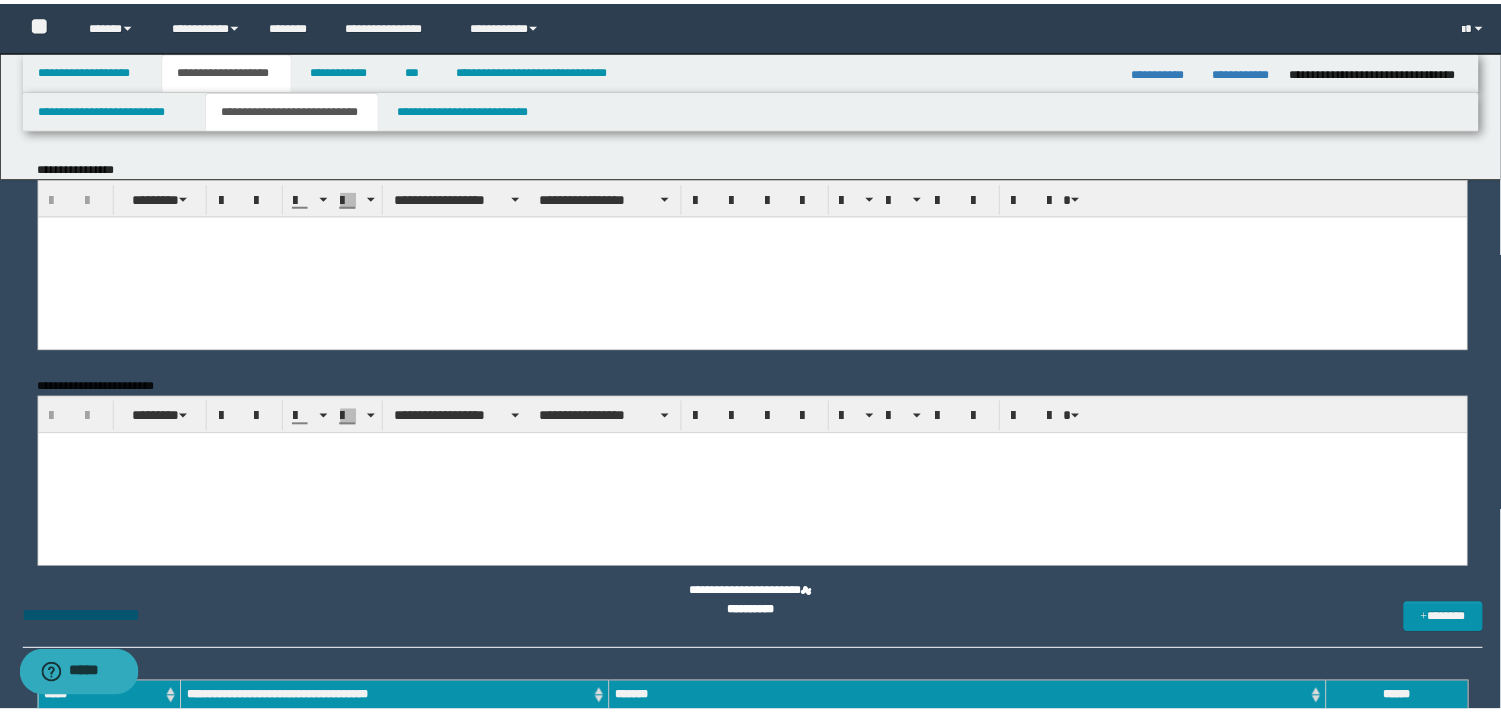 scroll, scrollTop: 0, scrollLeft: 0, axis: both 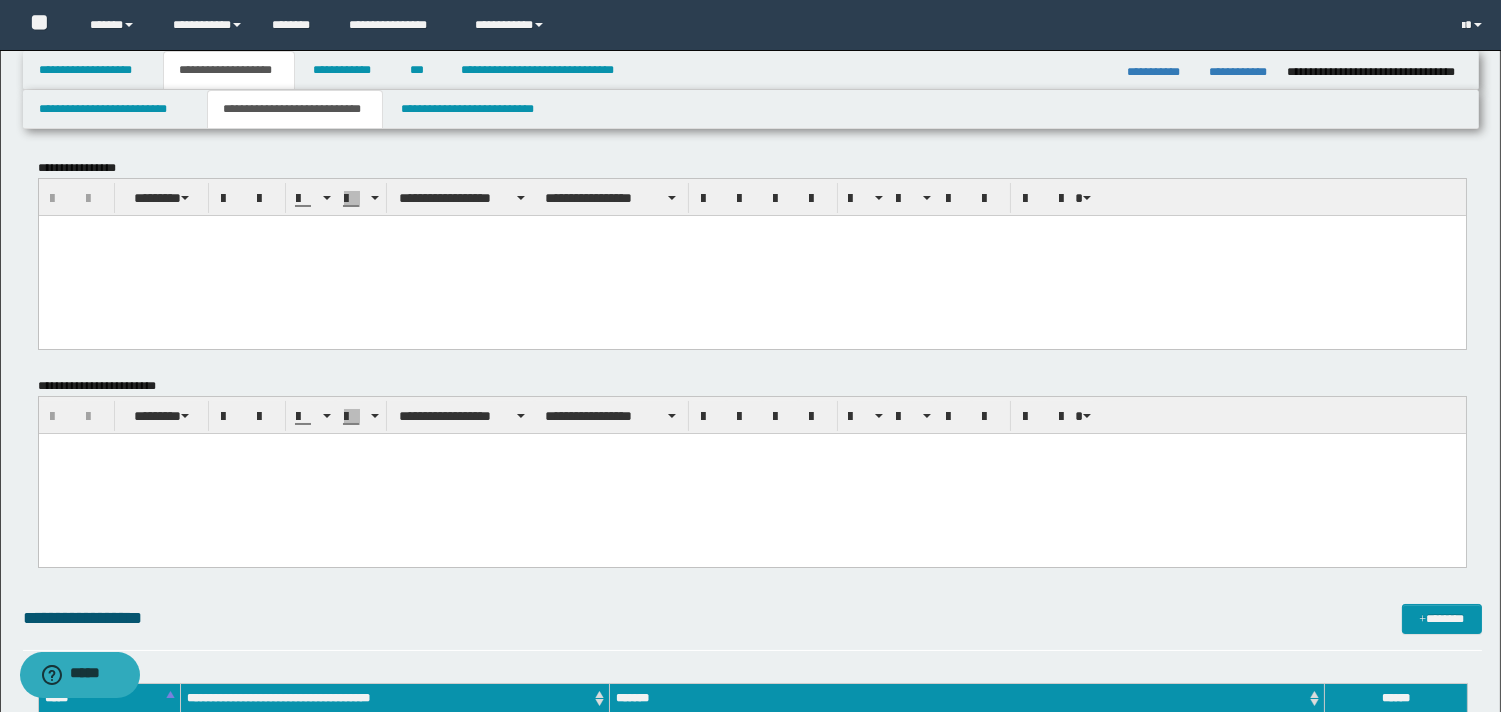 click at bounding box center [751, 255] 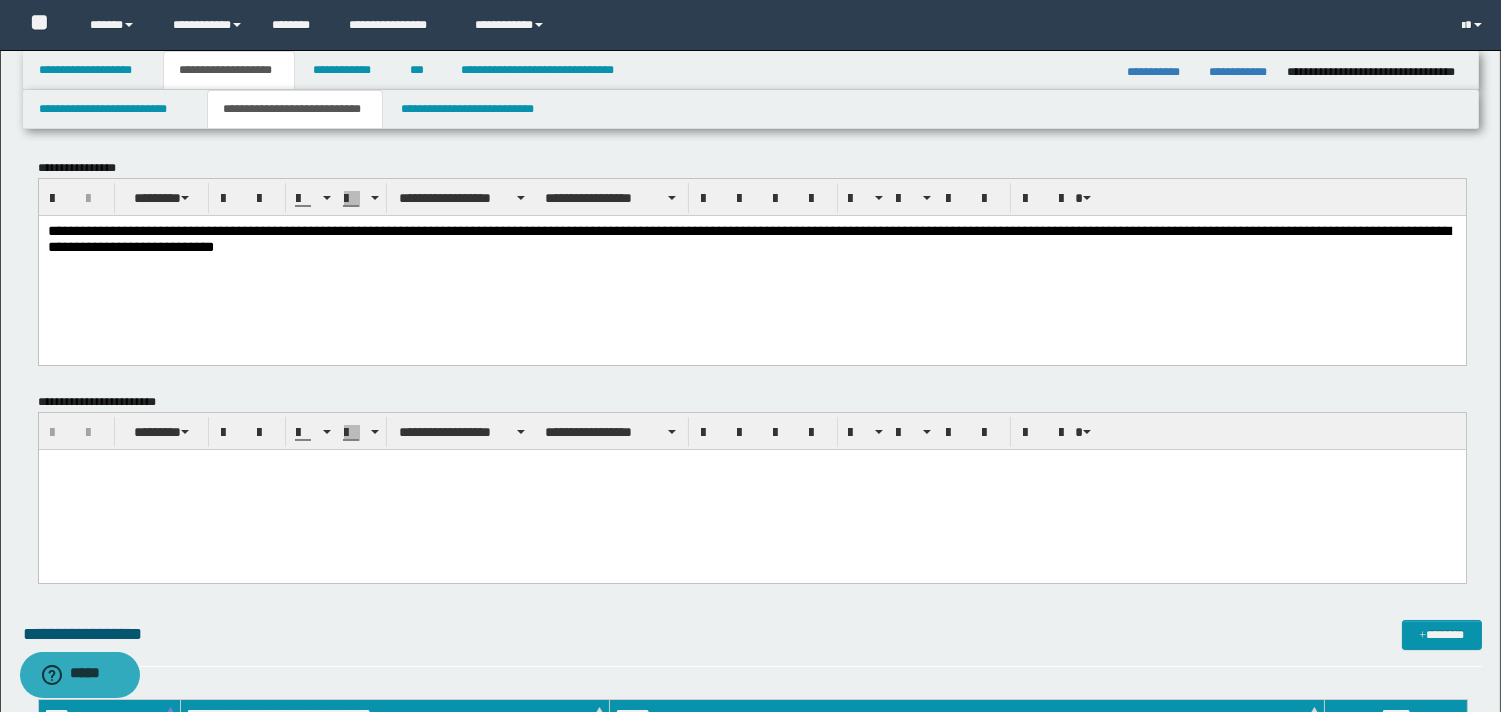 click on "**********" at bounding box center [748, 238] 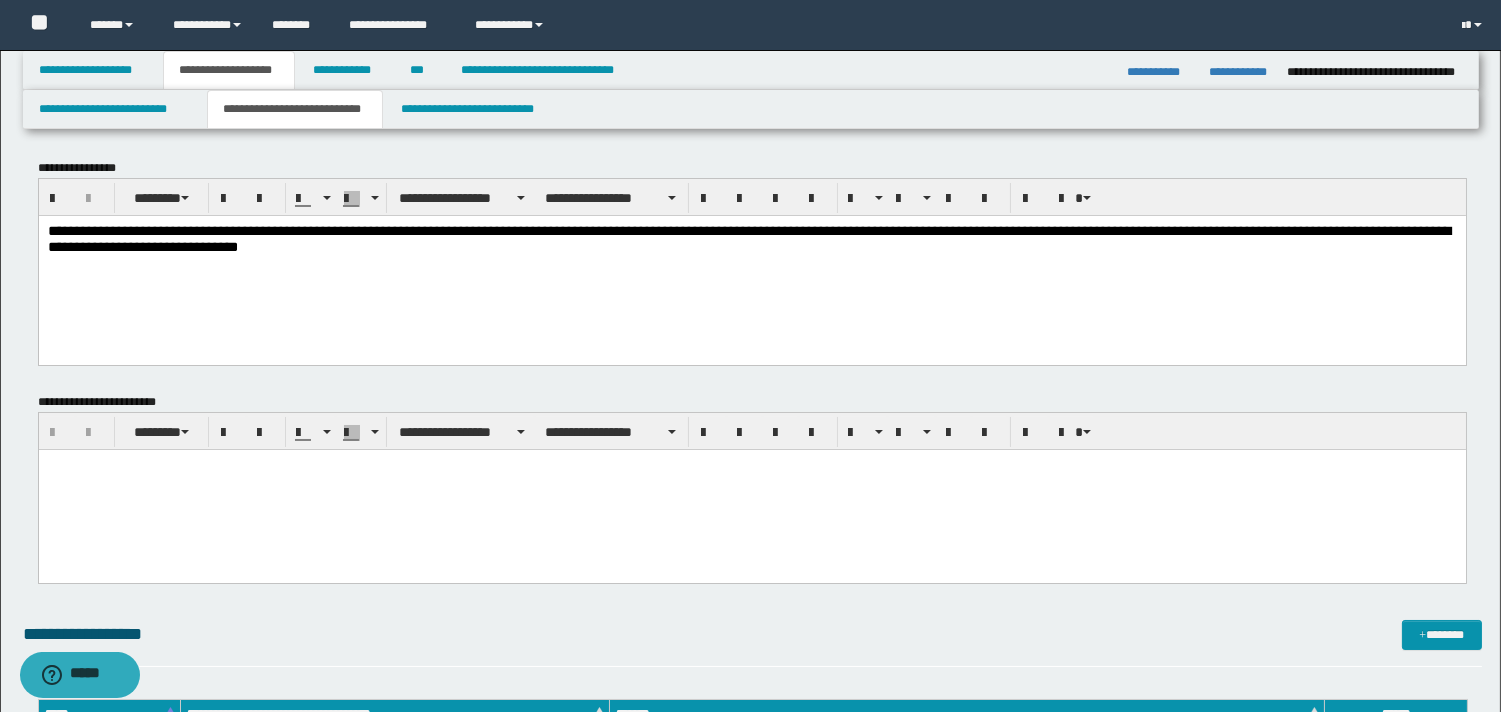 click on "**********" at bounding box center (748, 238) 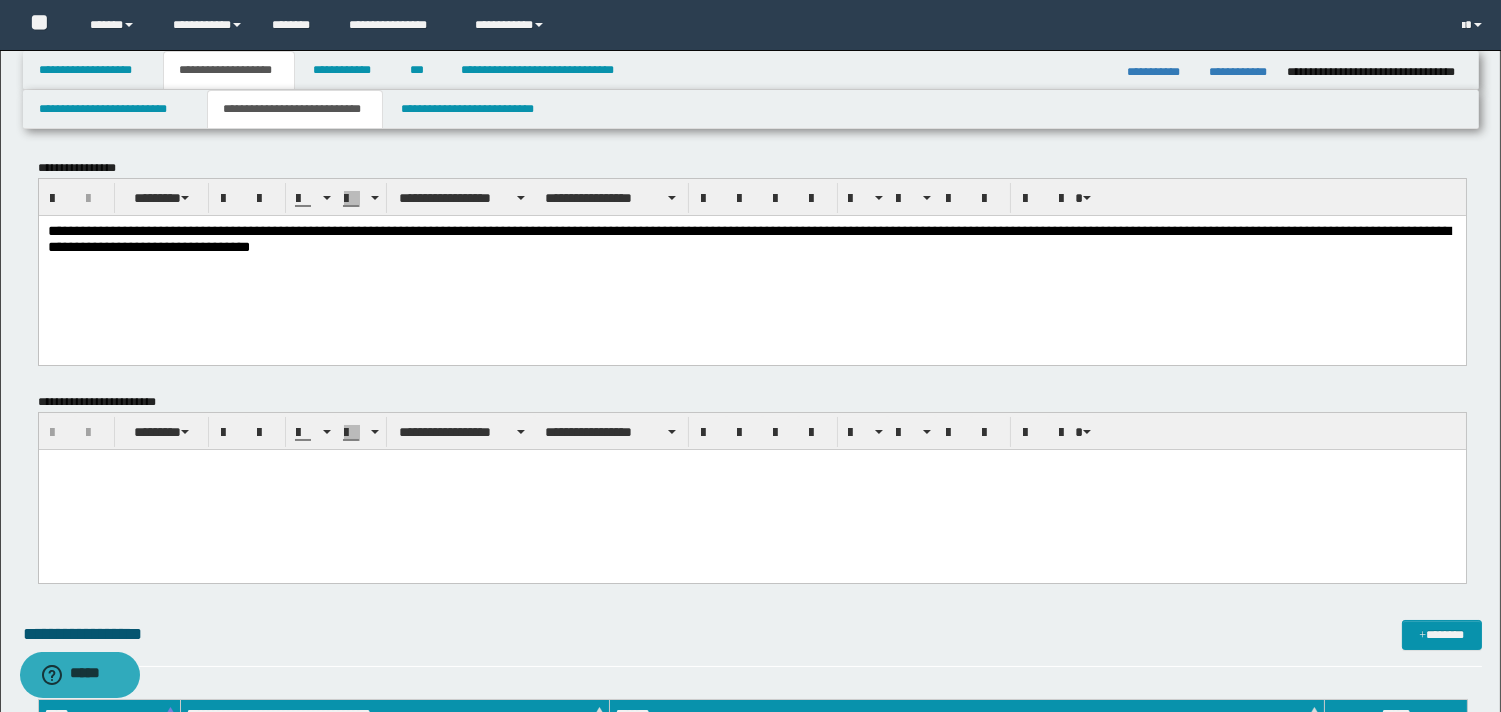 click on "**********" at bounding box center [748, 238] 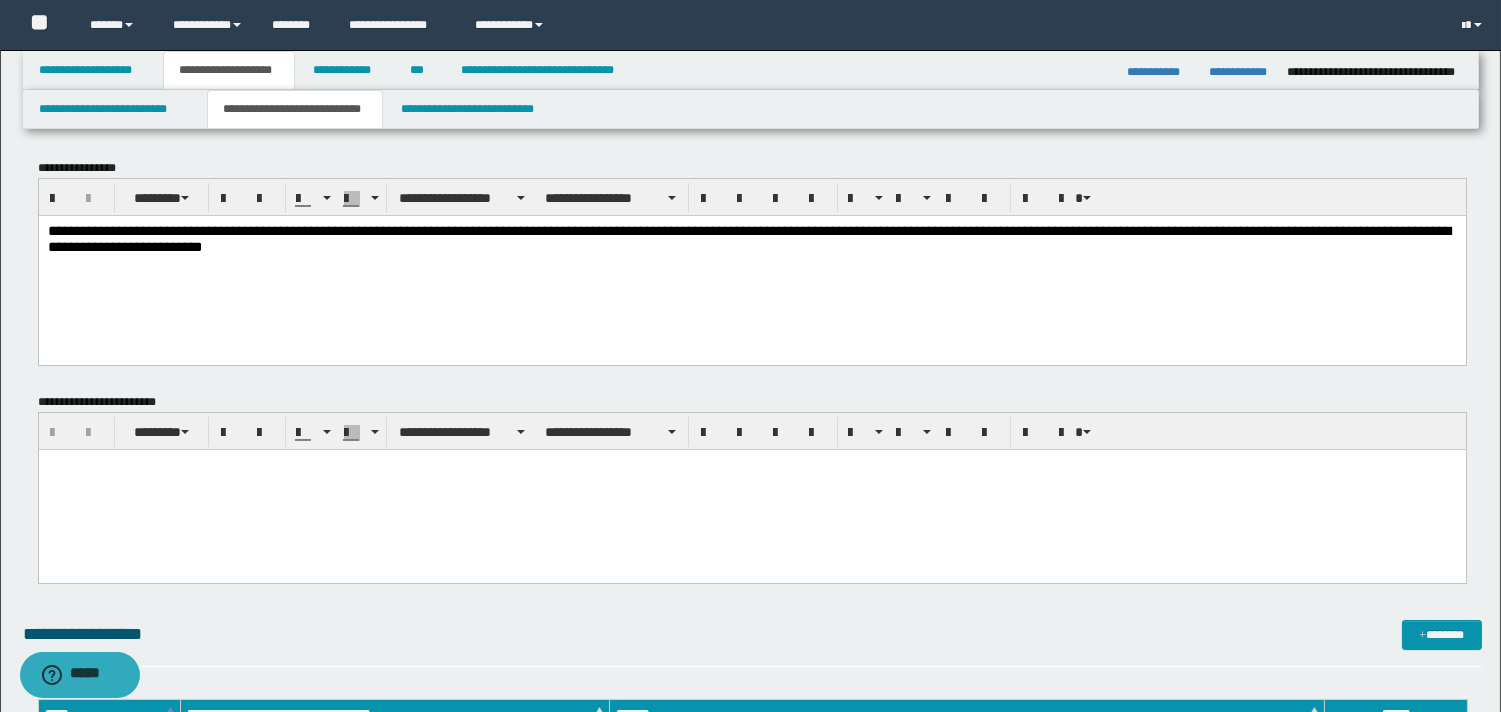 click on "**********" at bounding box center [748, 238] 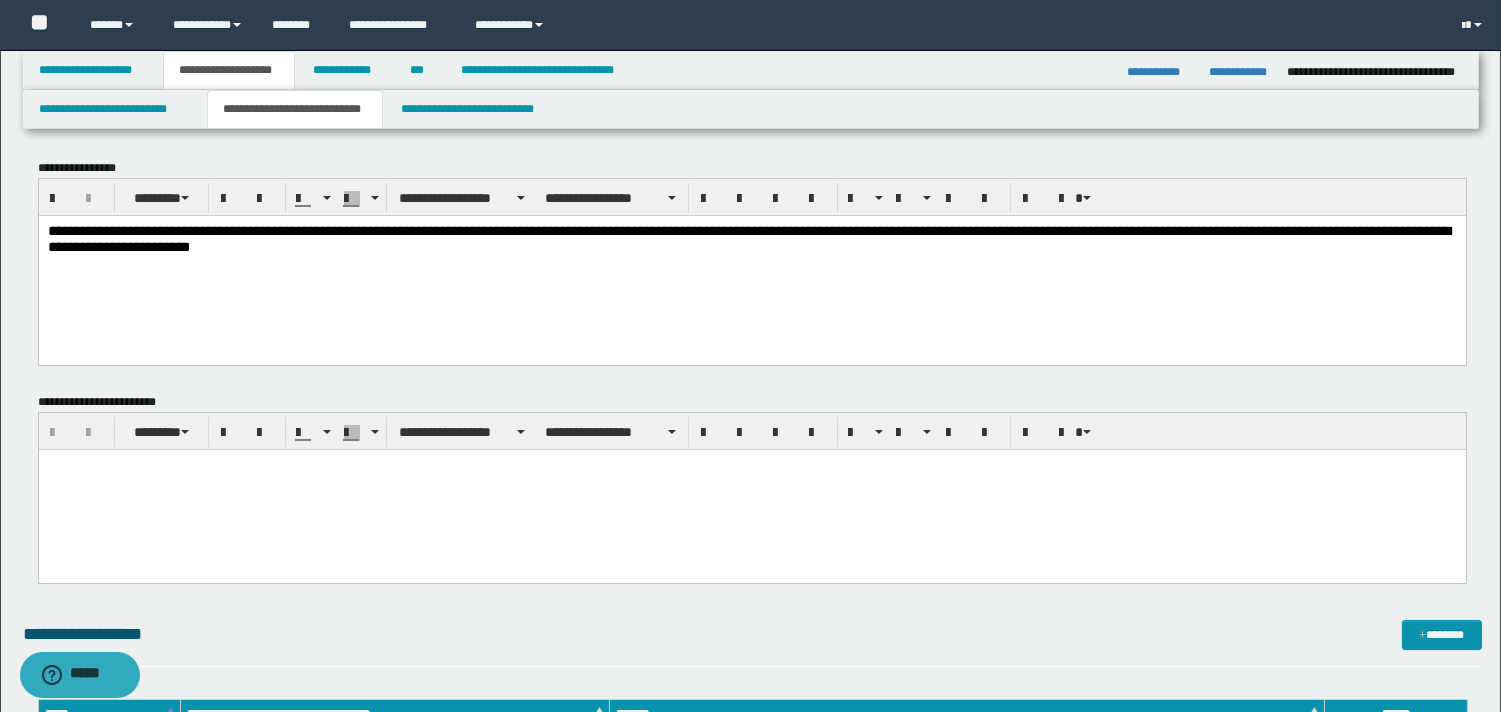 click on "**********" at bounding box center [748, 238] 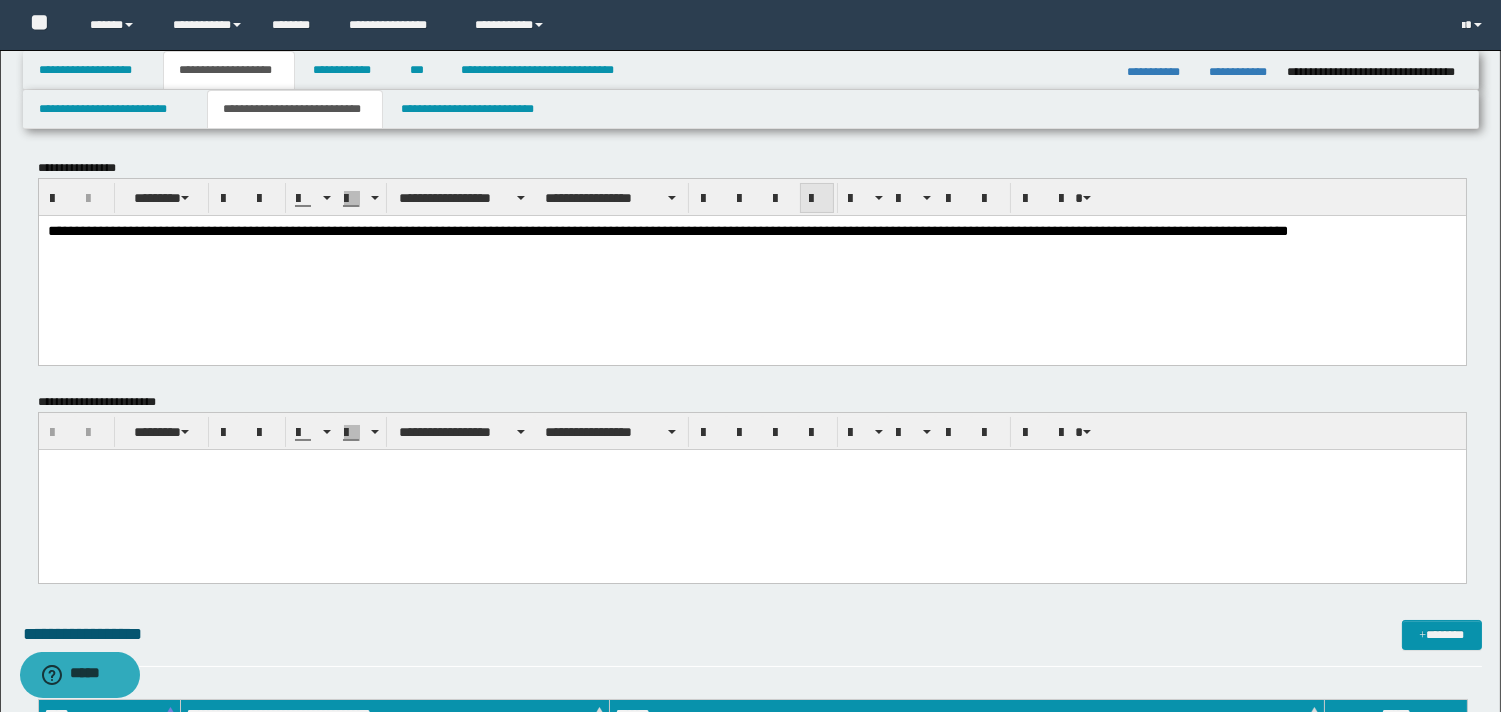 drag, startPoint x: 824, startPoint y: 196, endPoint x: 550, endPoint y: 36, distance: 317.29483 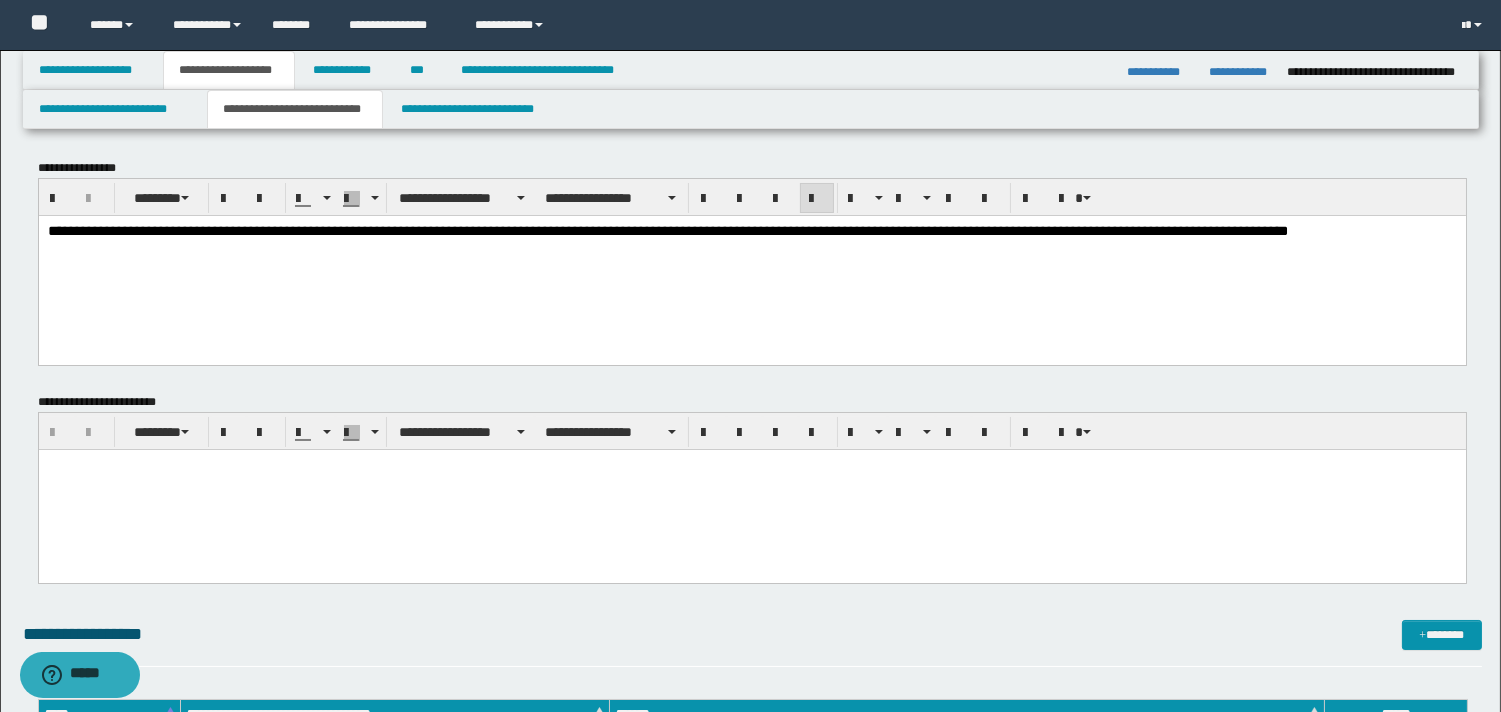 click on "**********" at bounding box center [751, 231] 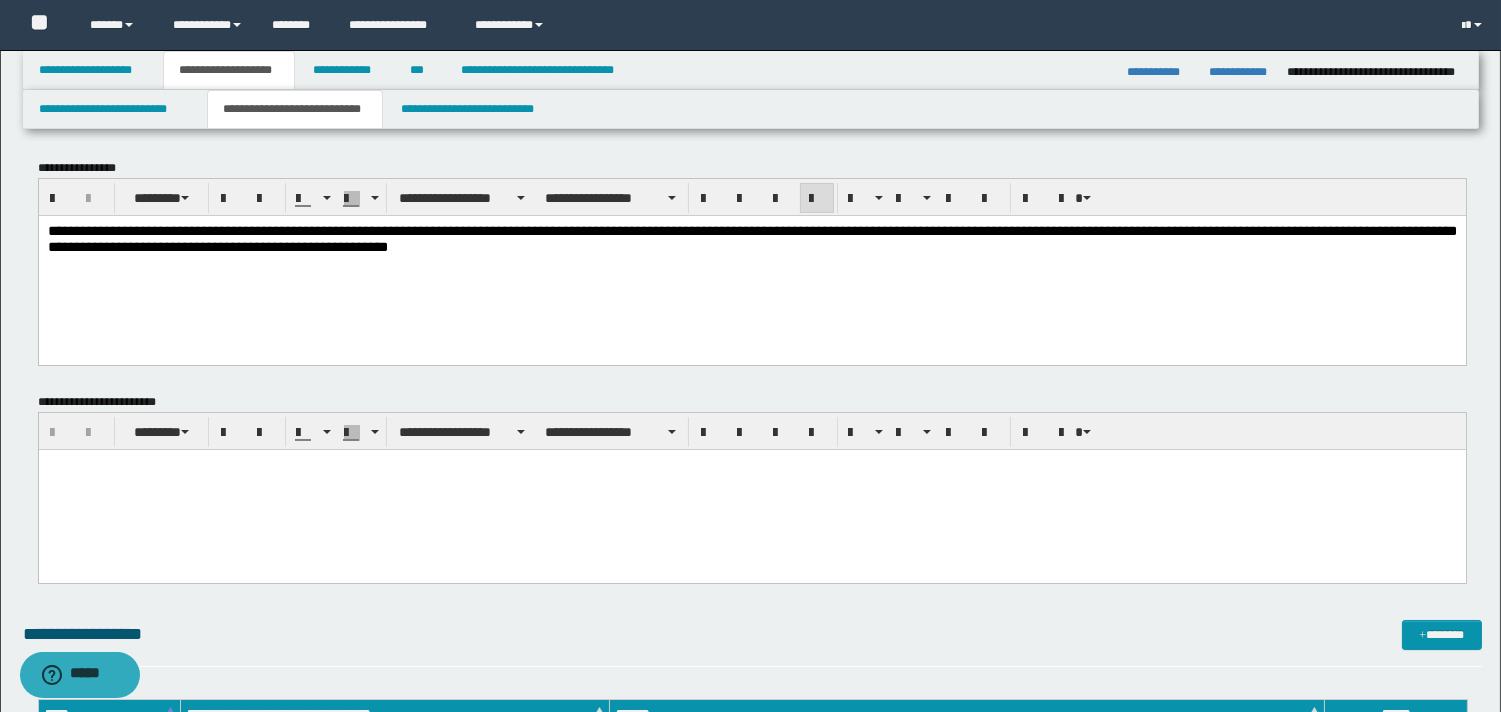 click at bounding box center [751, 465] 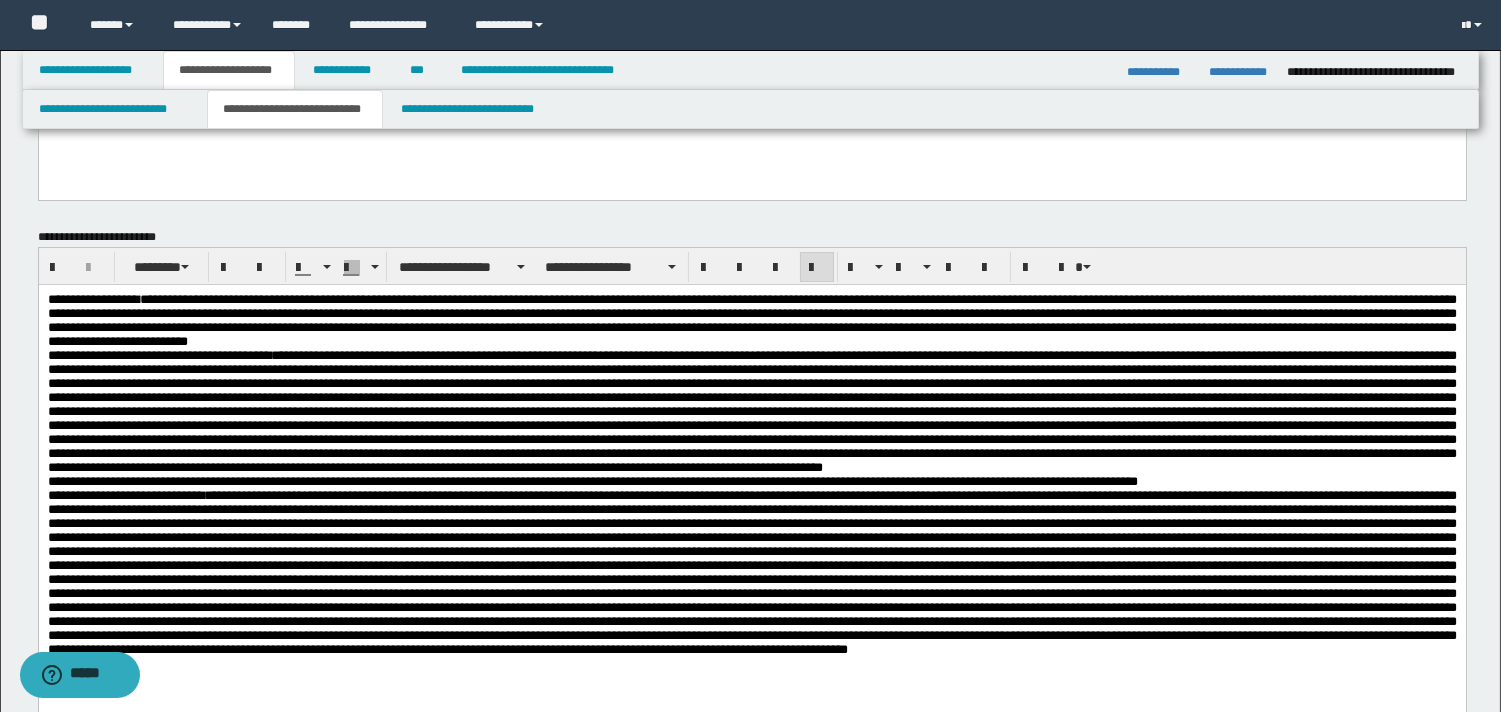 scroll, scrollTop: 191, scrollLeft: 0, axis: vertical 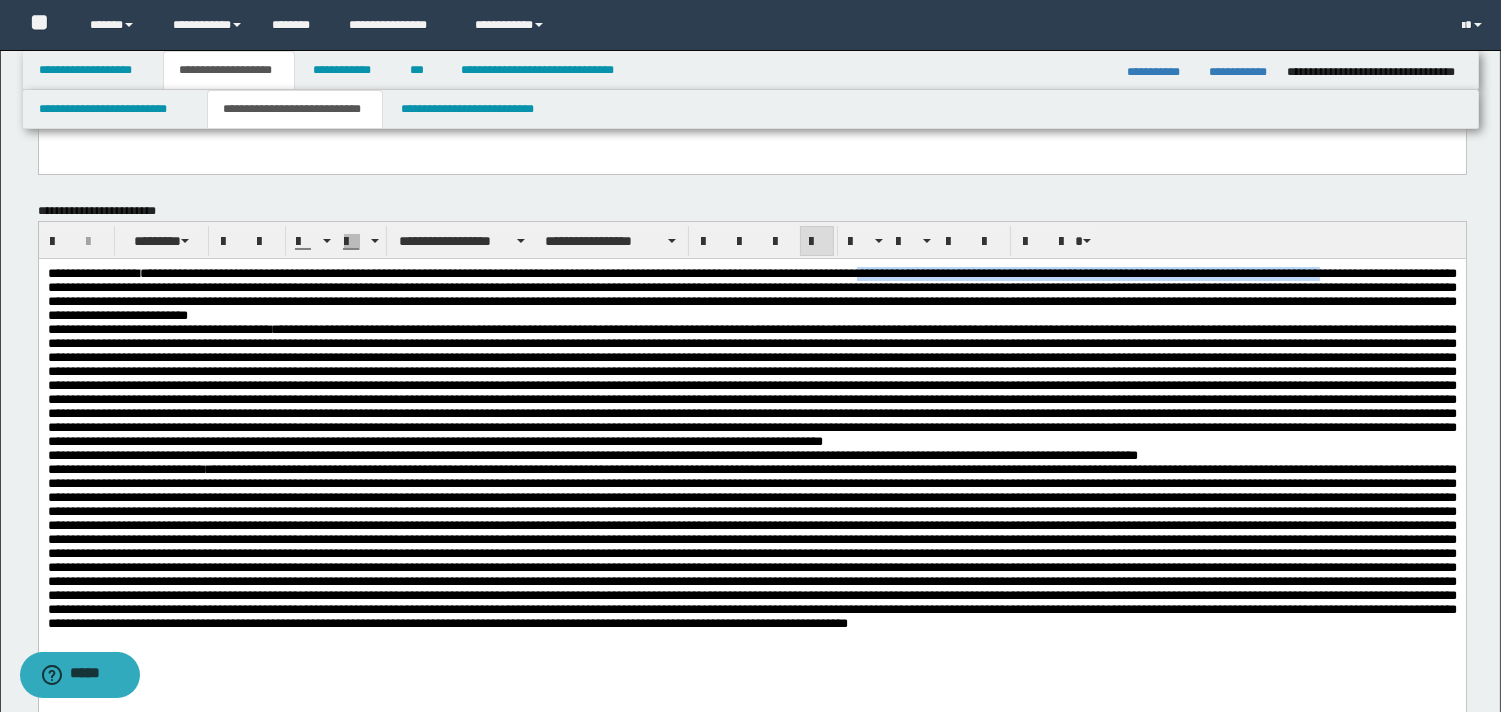 drag, startPoint x: 988, startPoint y: 273, endPoint x: 128, endPoint y: 292, distance: 860.20984 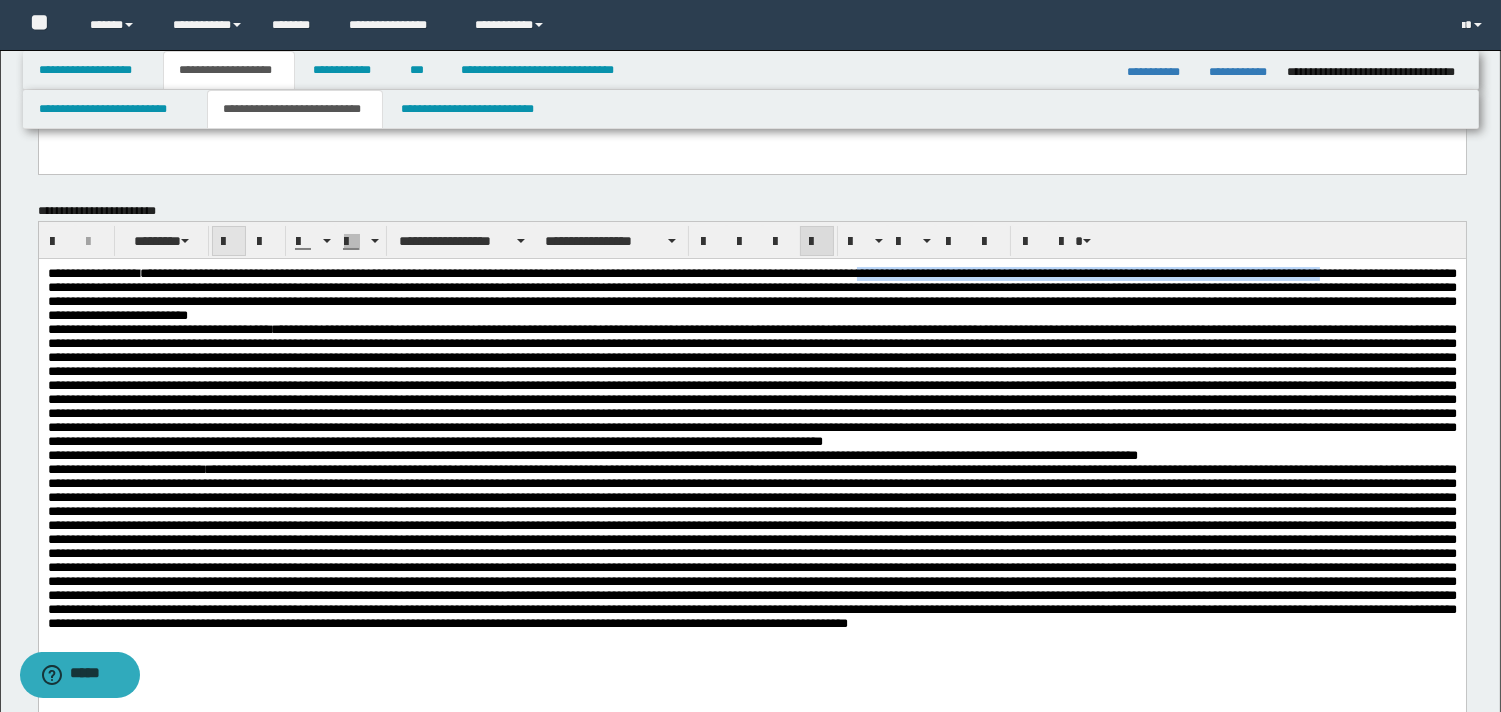 drag, startPoint x: 228, startPoint y: 235, endPoint x: 321, endPoint y: 258, distance: 95.80188 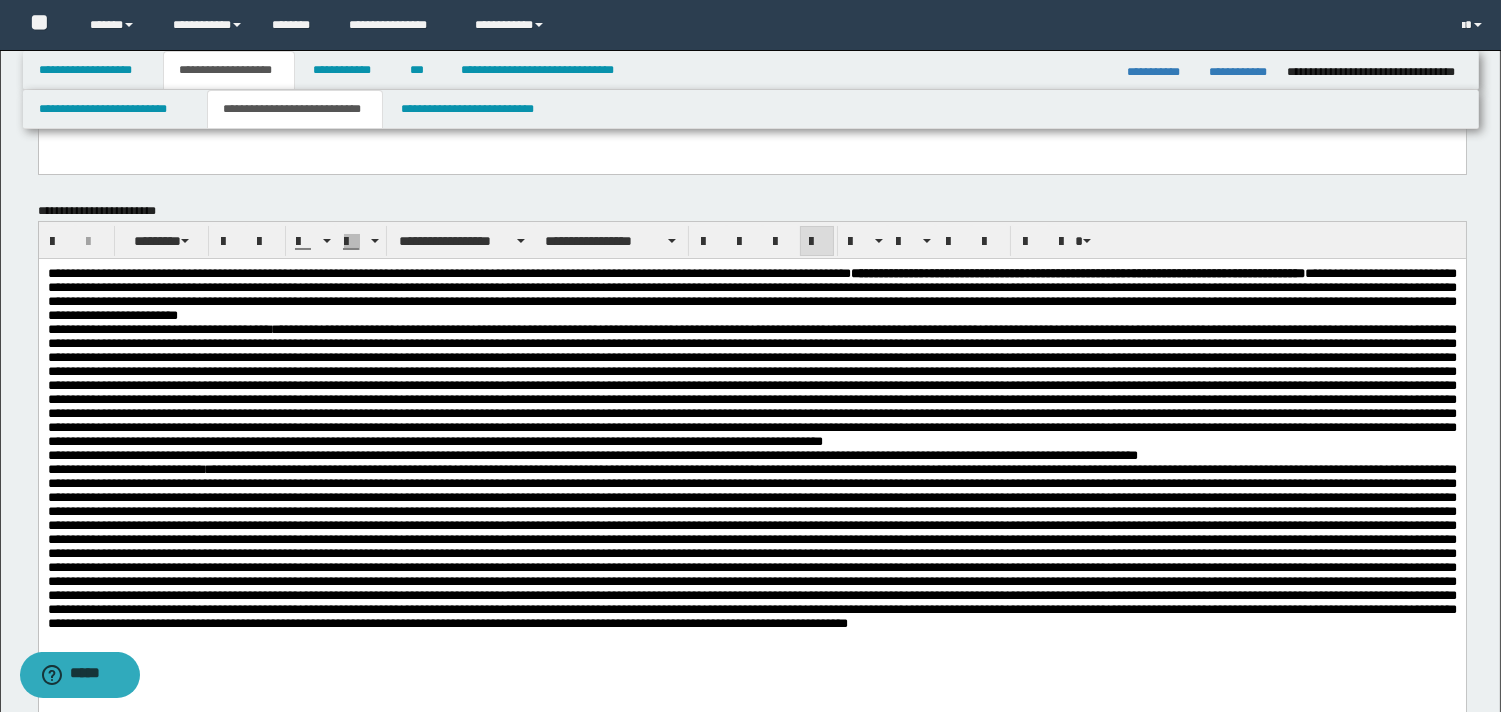 click at bounding box center [751, 385] 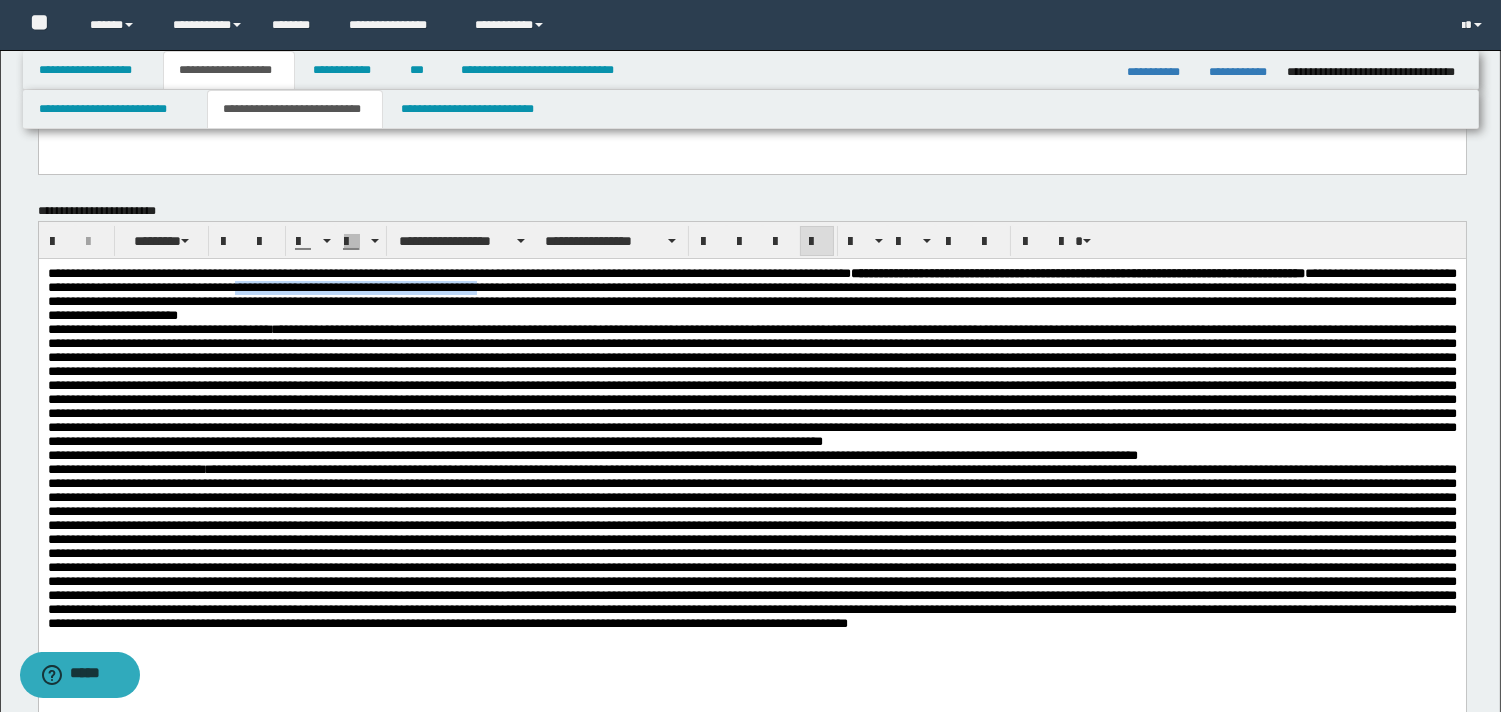 drag, startPoint x: 570, startPoint y: 293, endPoint x: 881, endPoint y: 288, distance: 311.0402 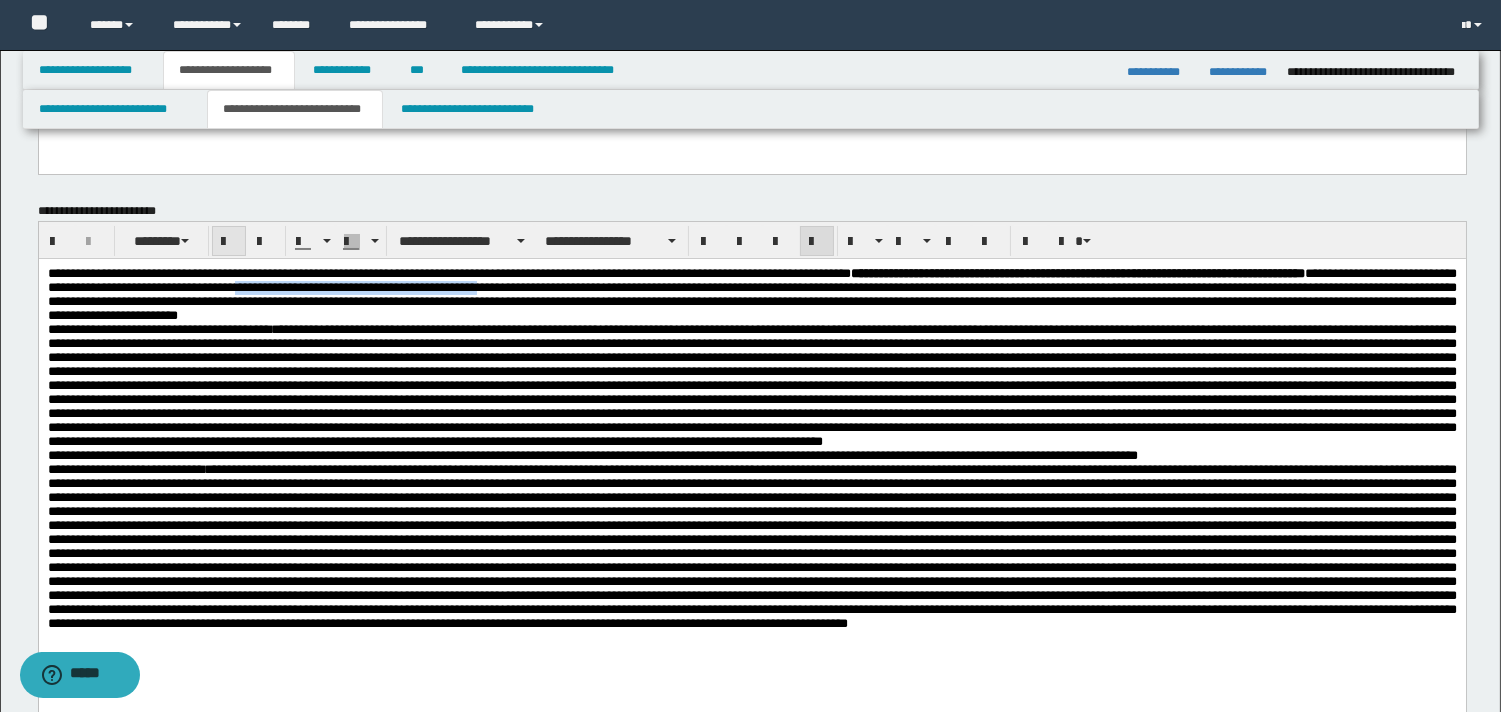 drag, startPoint x: 226, startPoint y: 238, endPoint x: 274, endPoint y: 262, distance: 53.66563 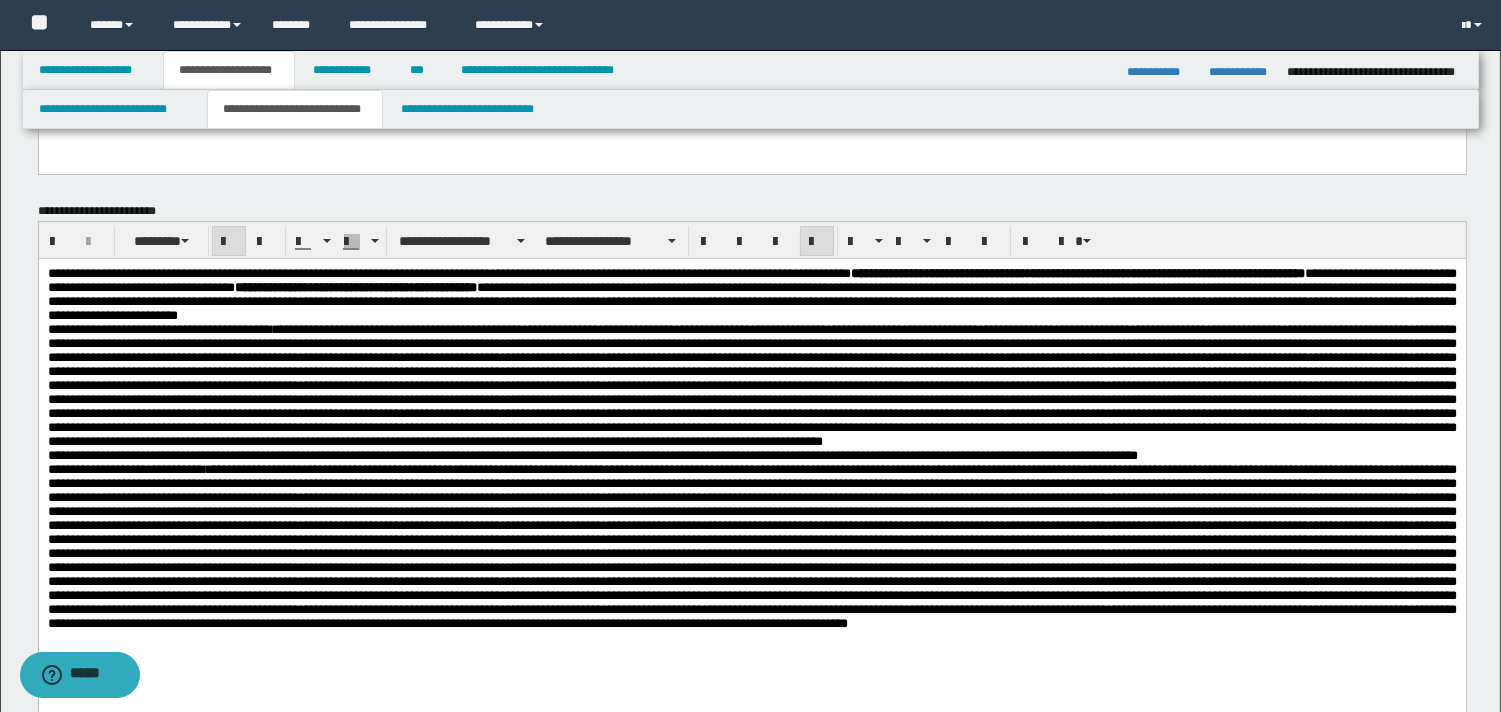click at bounding box center [751, 385] 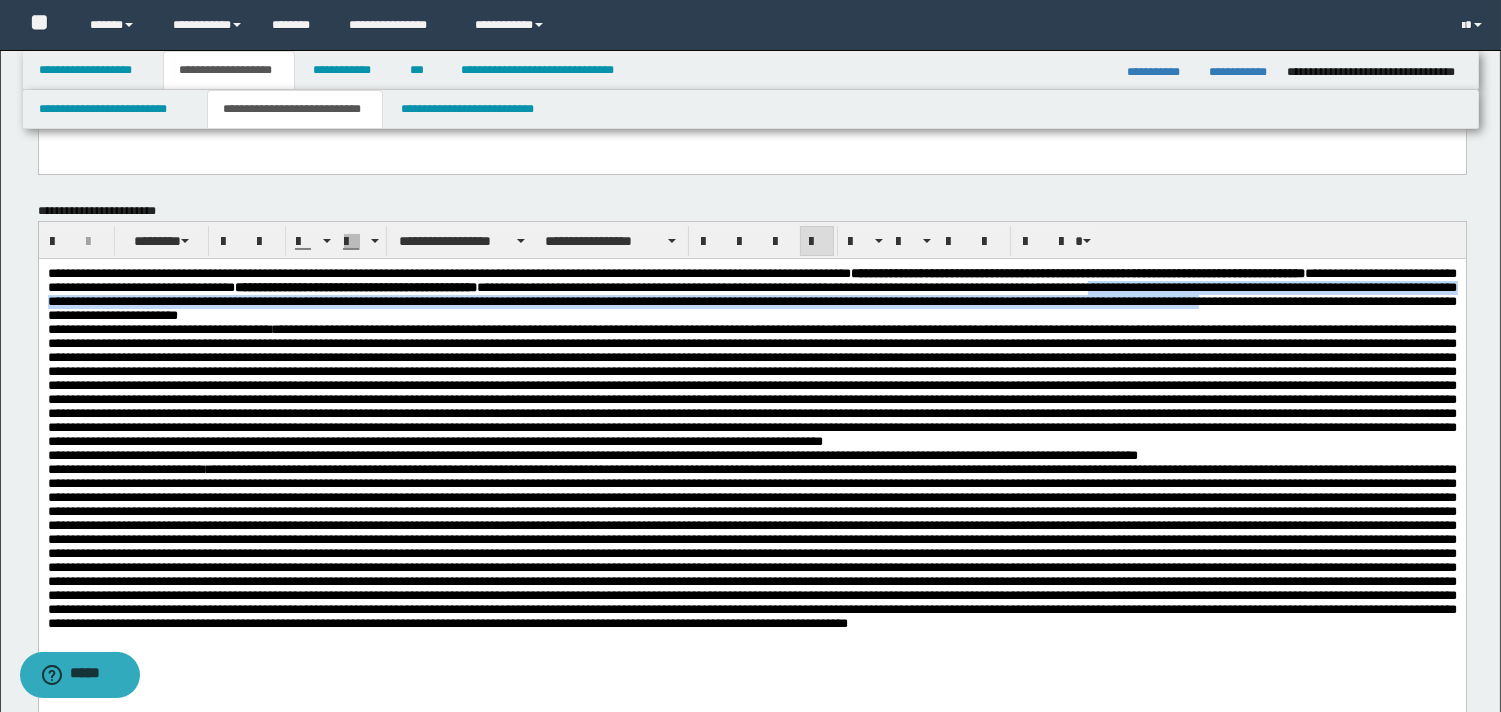 drag, startPoint x: 198, startPoint y: 308, endPoint x: 410, endPoint y: 278, distance: 214.11212 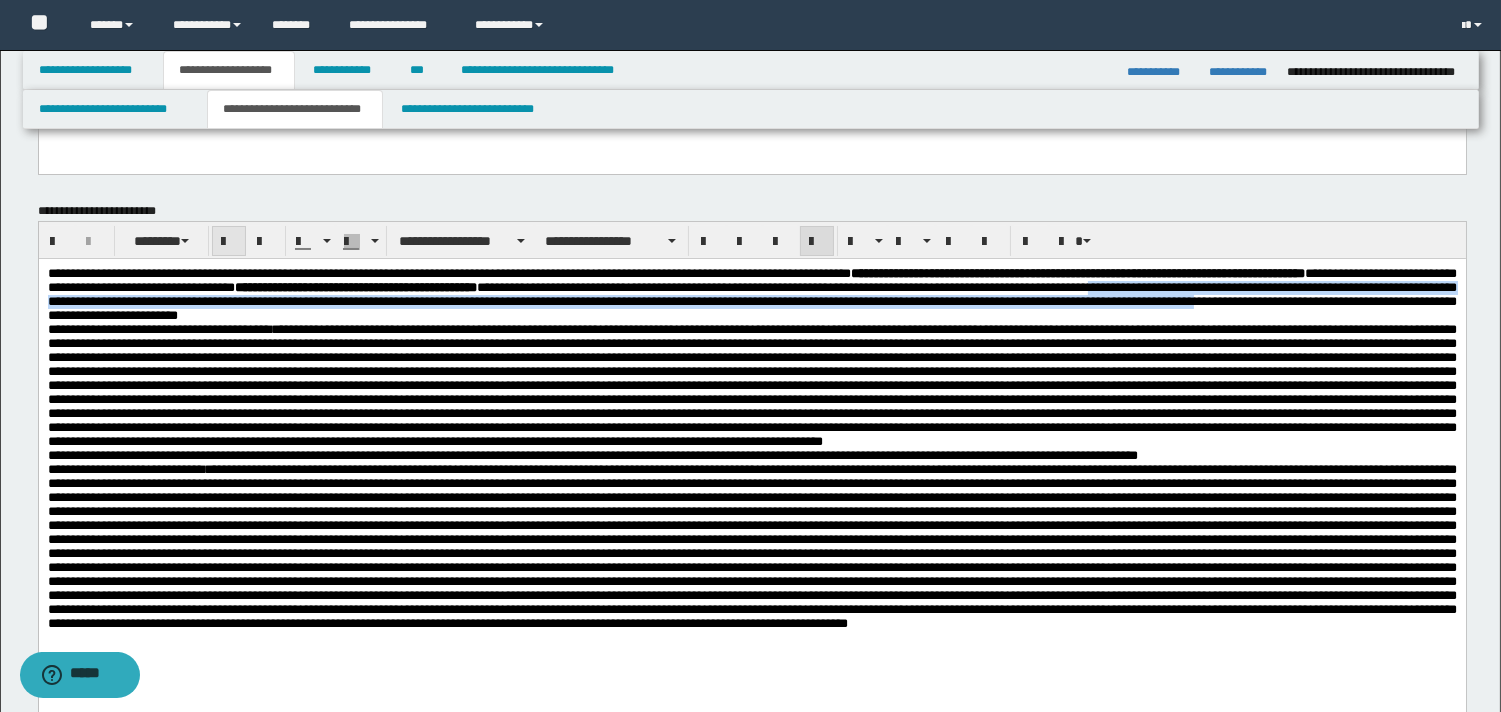 click at bounding box center (229, 242) 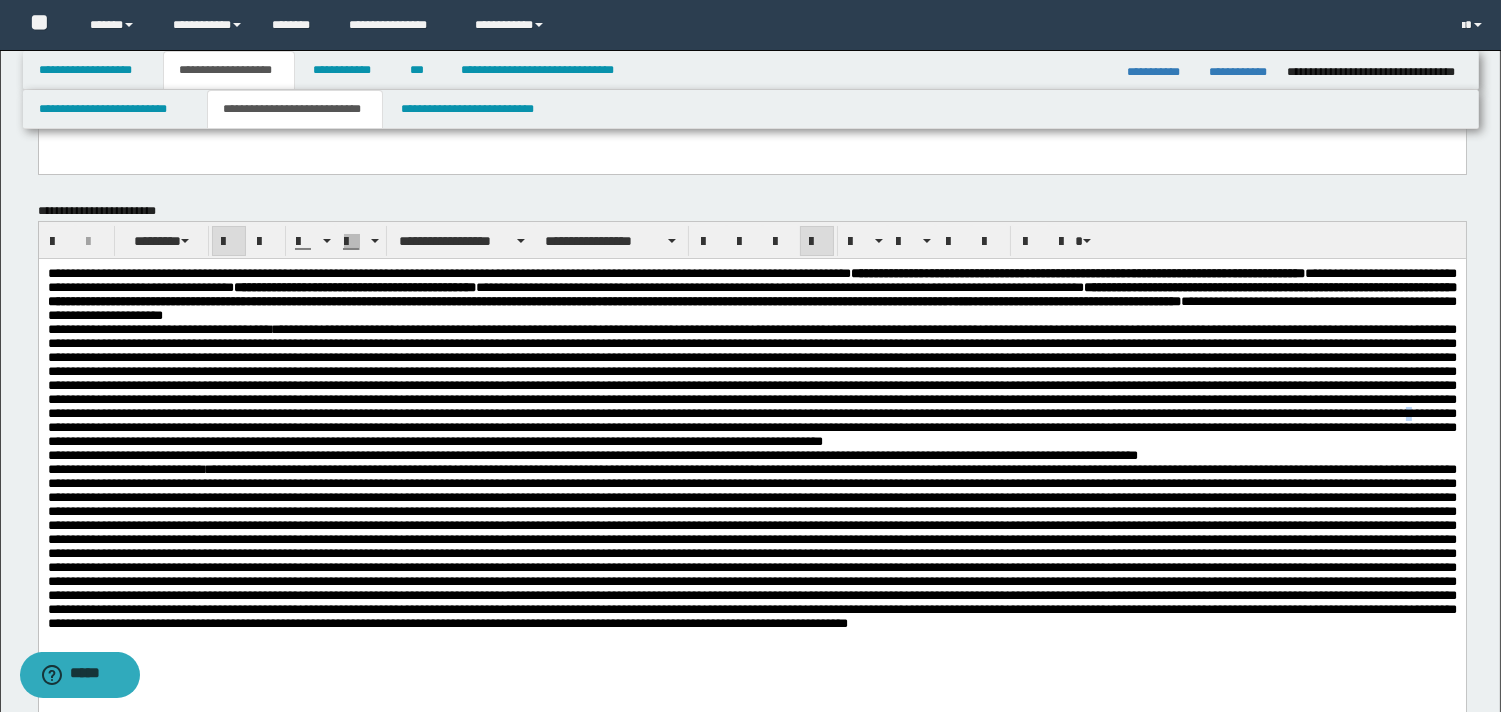 drag, startPoint x: 688, startPoint y: 481, endPoint x: 591, endPoint y: 519, distance: 104.177734 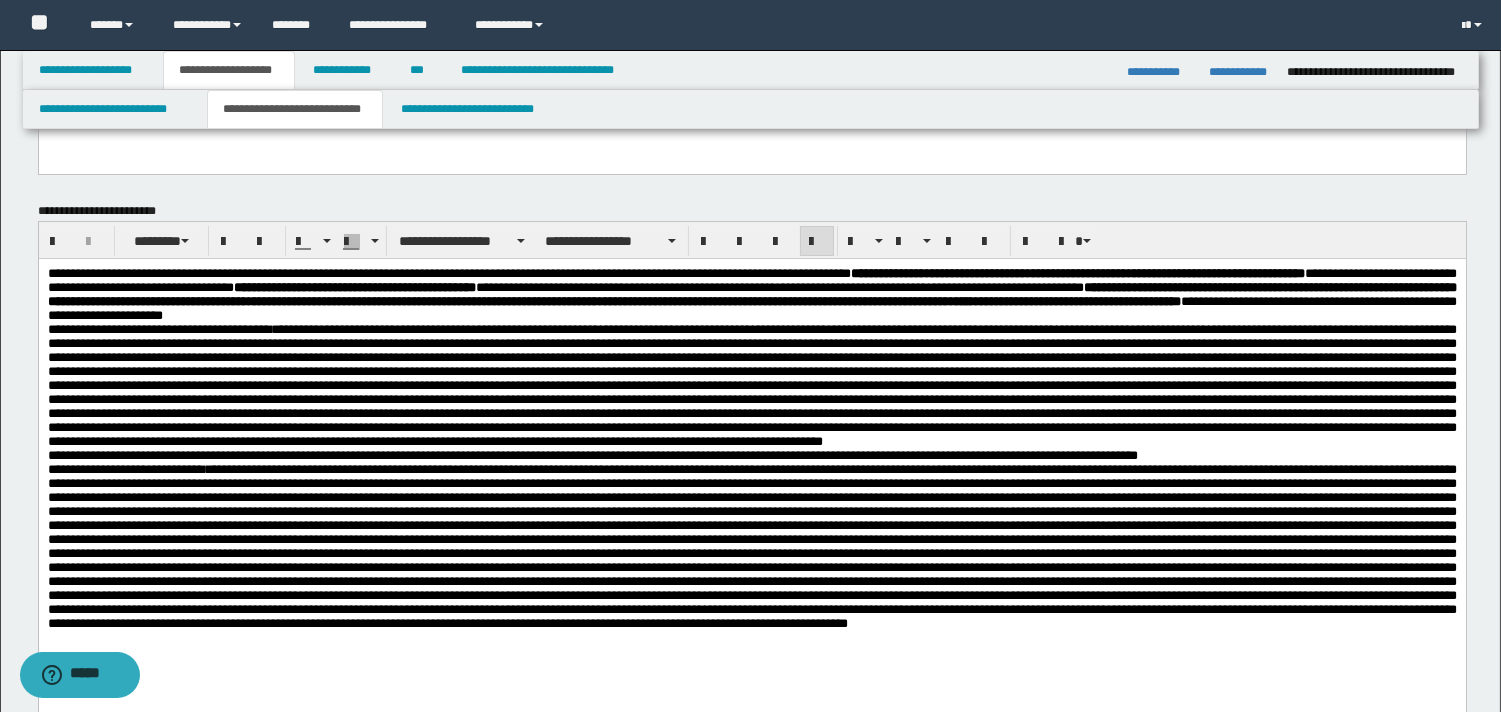 click on "**********" at bounding box center (751, 294) 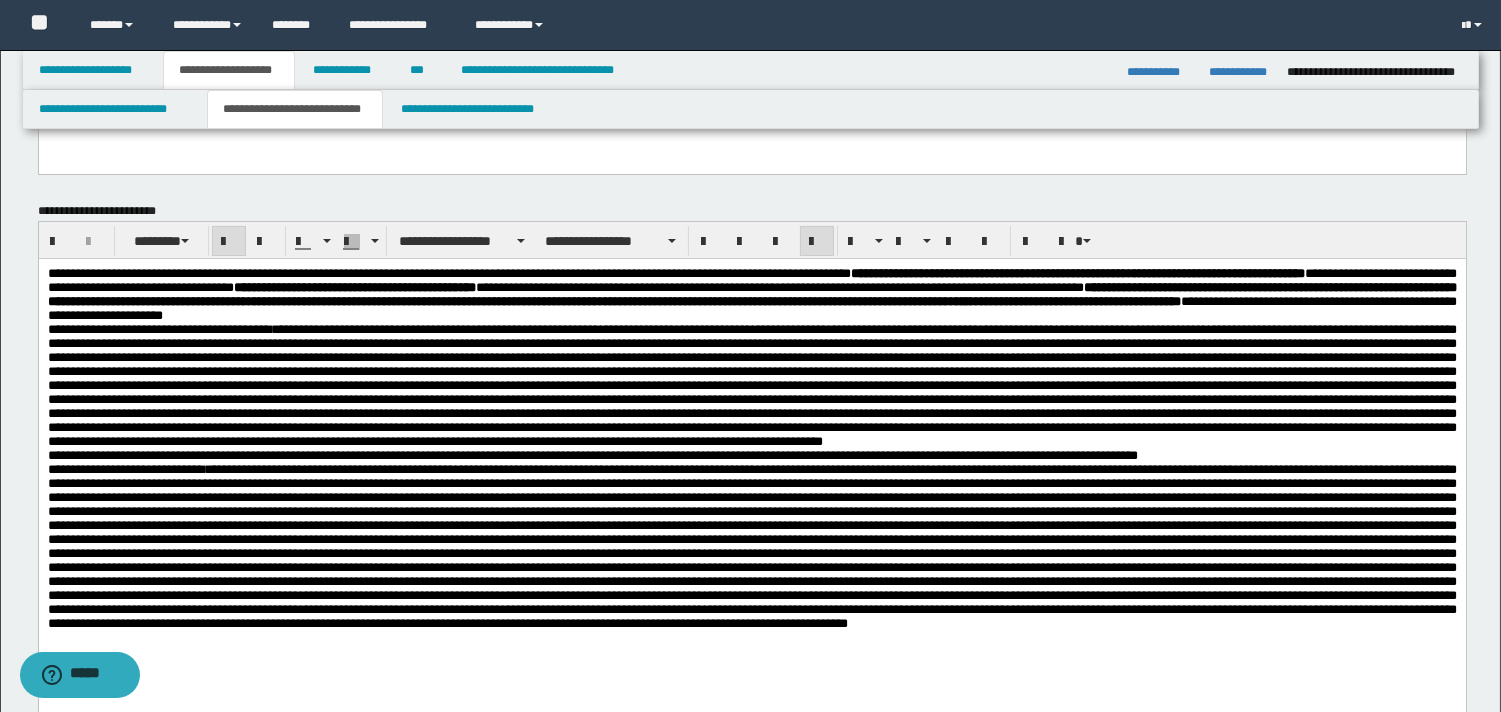 click on "**********" at bounding box center [751, 295] 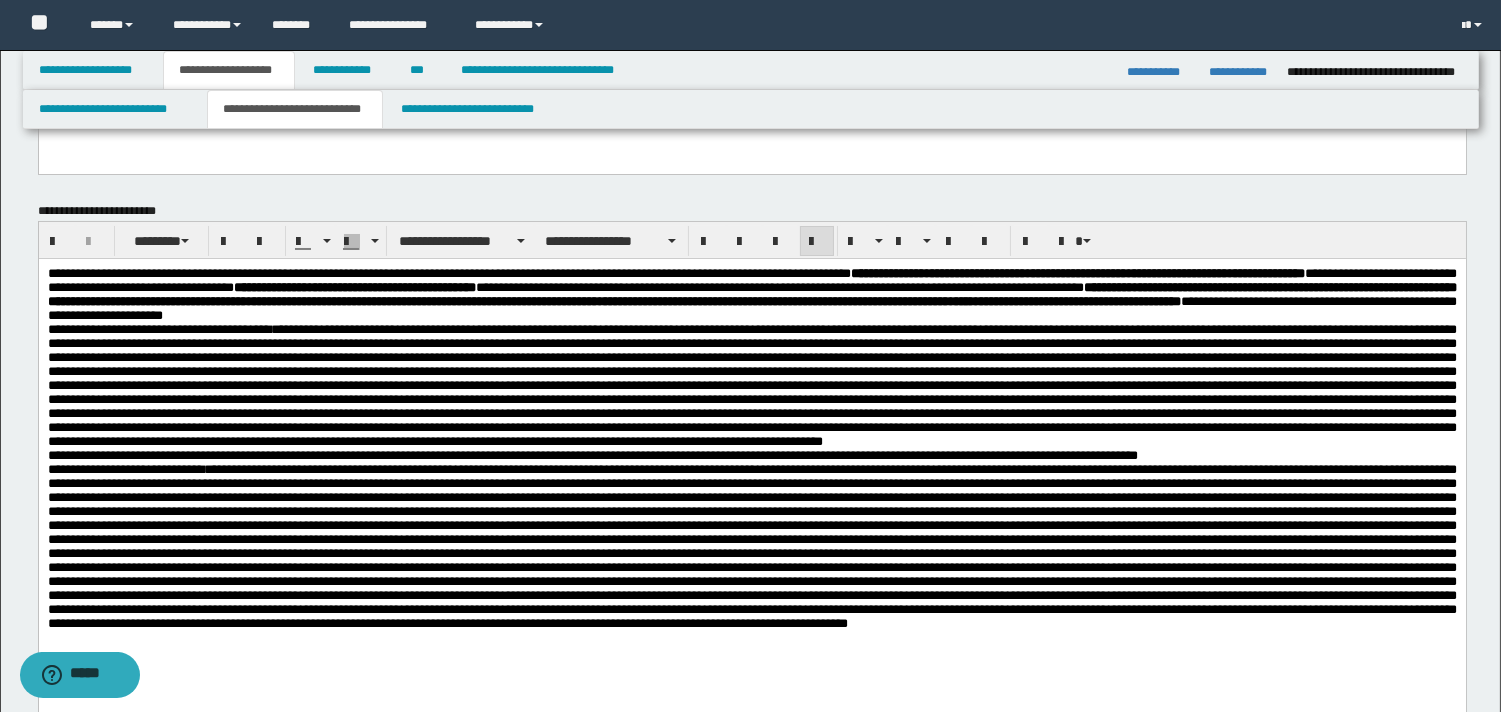 type 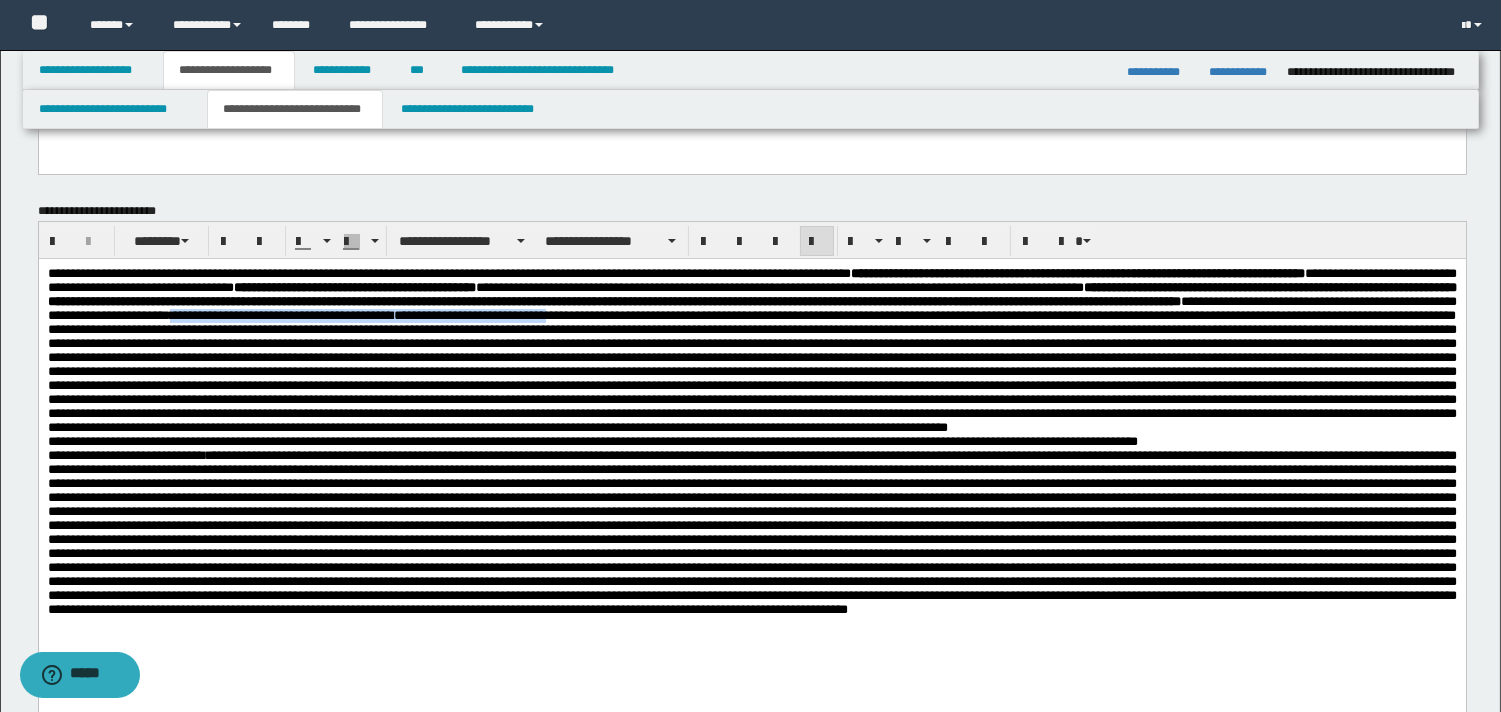 drag, startPoint x: 1322, startPoint y: 324, endPoint x: 349, endPoint y: 342, distance: 973.1665 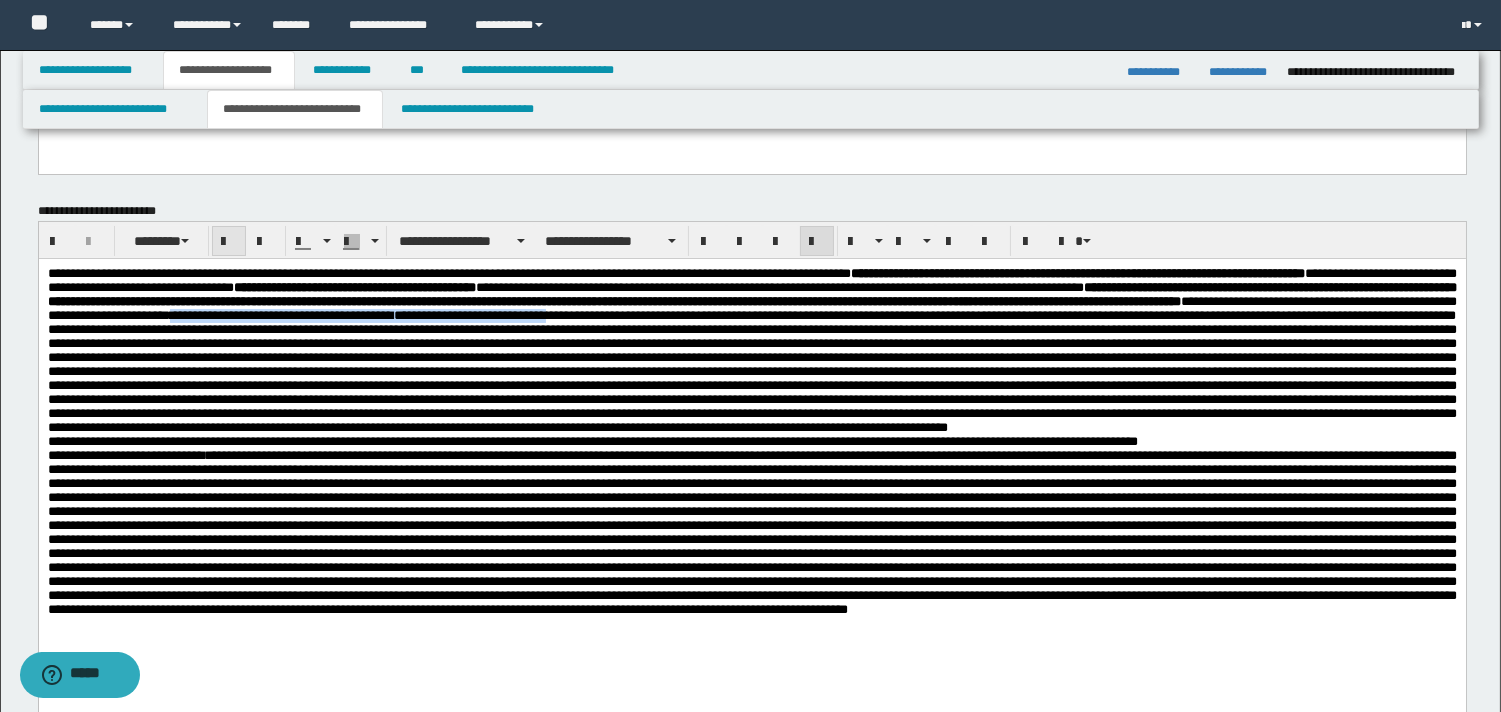 click at bounding box center (229, 242) 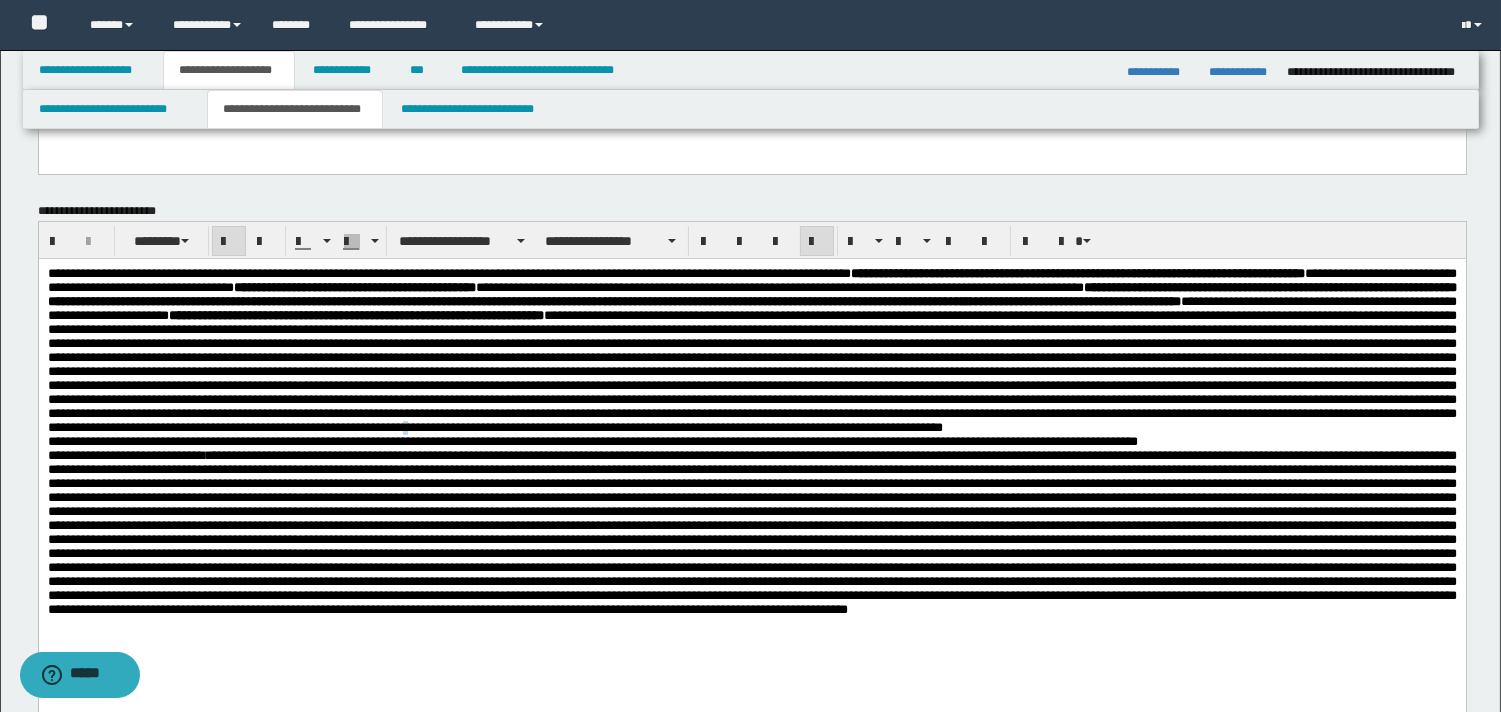 click on "**********" at bounding box center [751, 371] 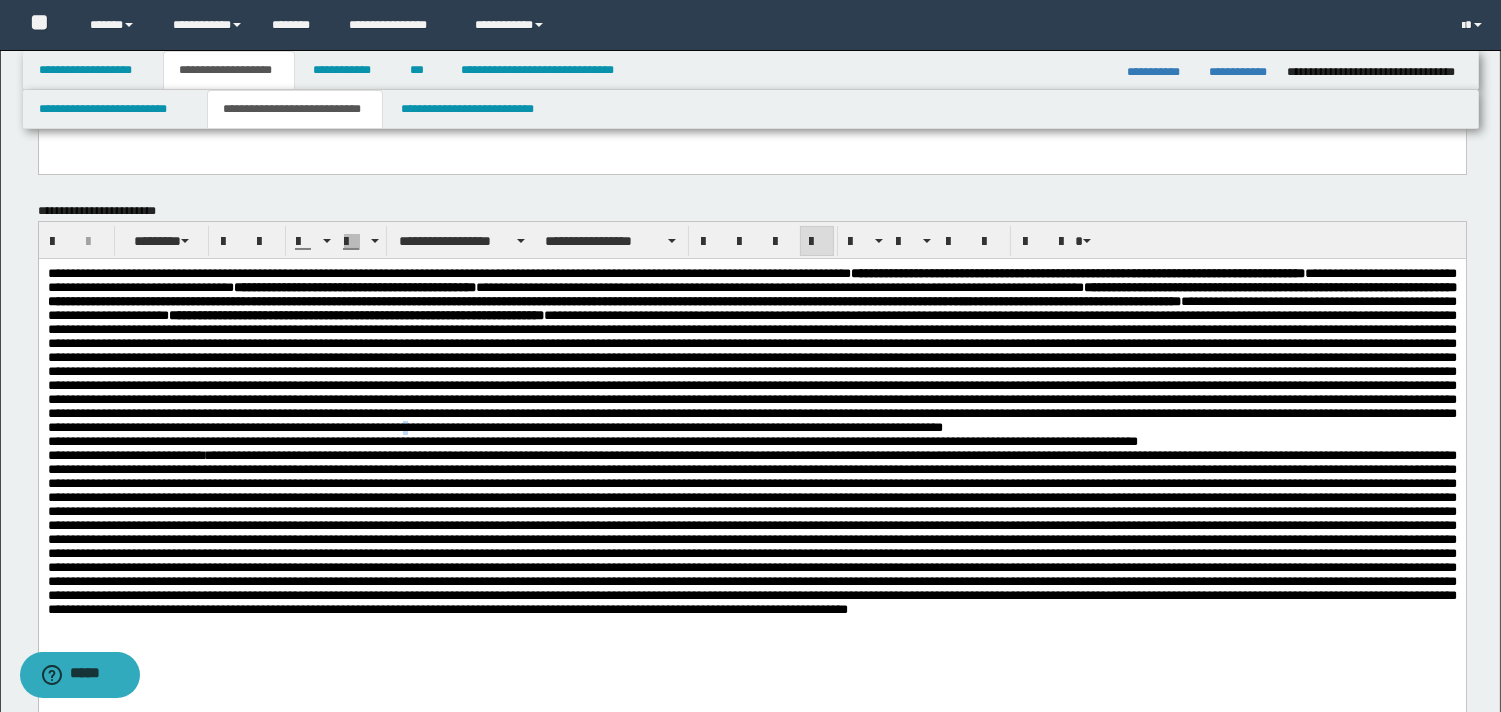 click on "**********" at bounding box center (751, 351) 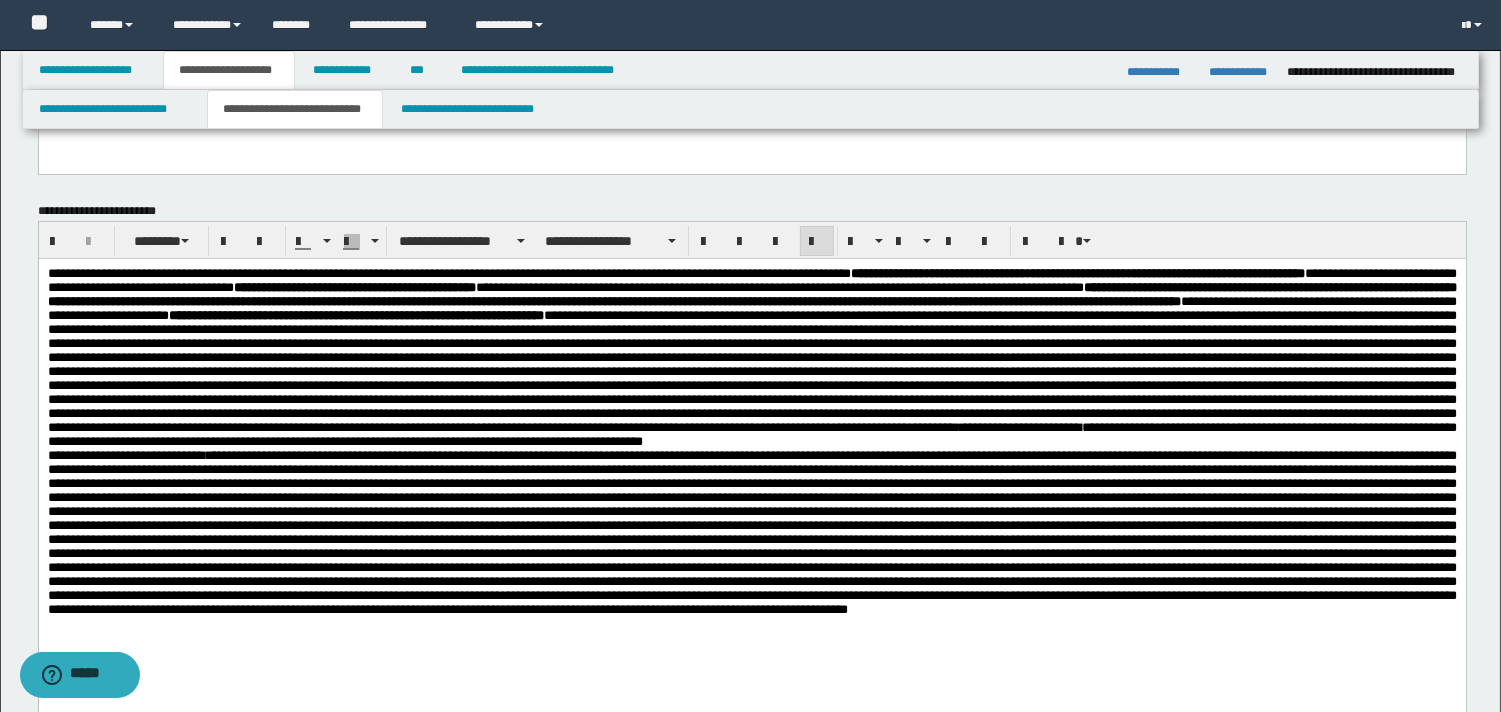 click on "**********" at bounding box center [751, 358] 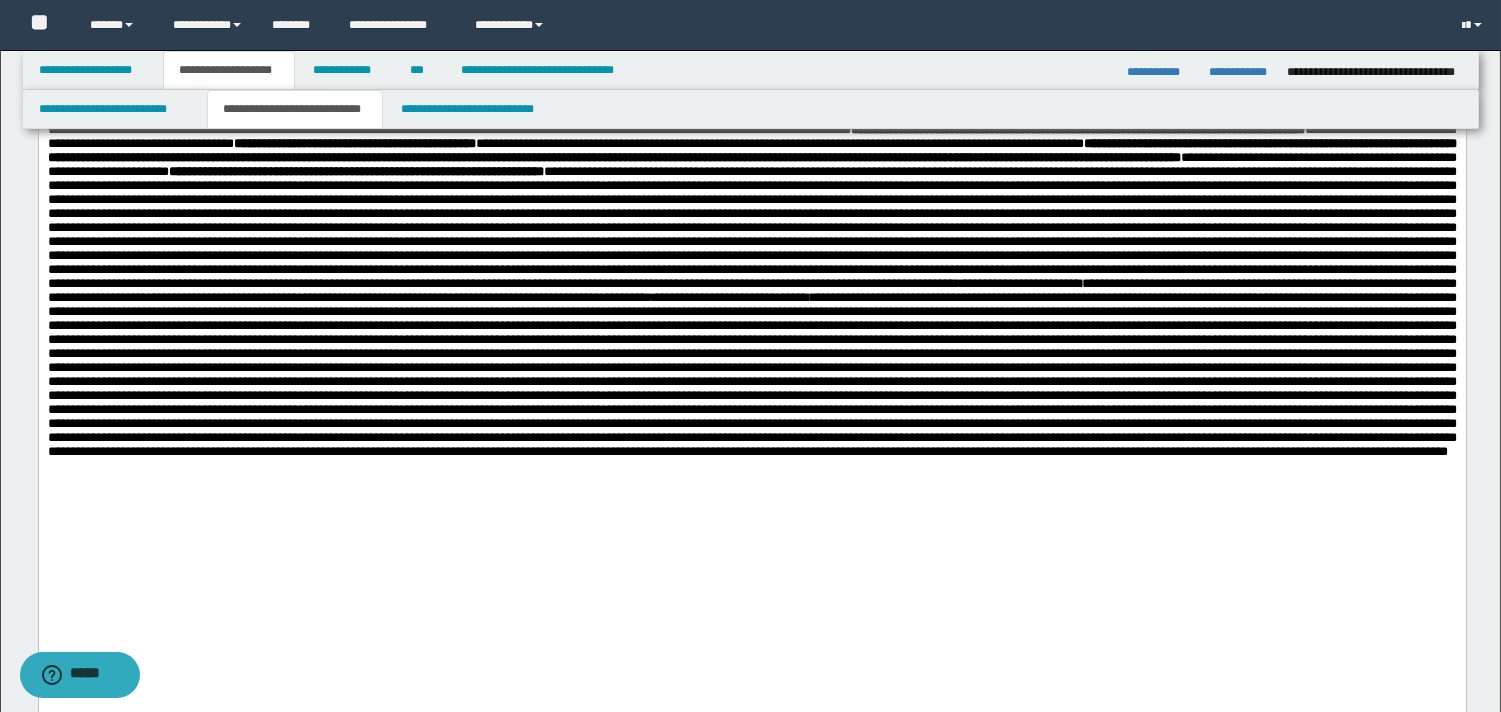 scroll, scrollTop: 364, scrollLeft: 0, axis: vertical 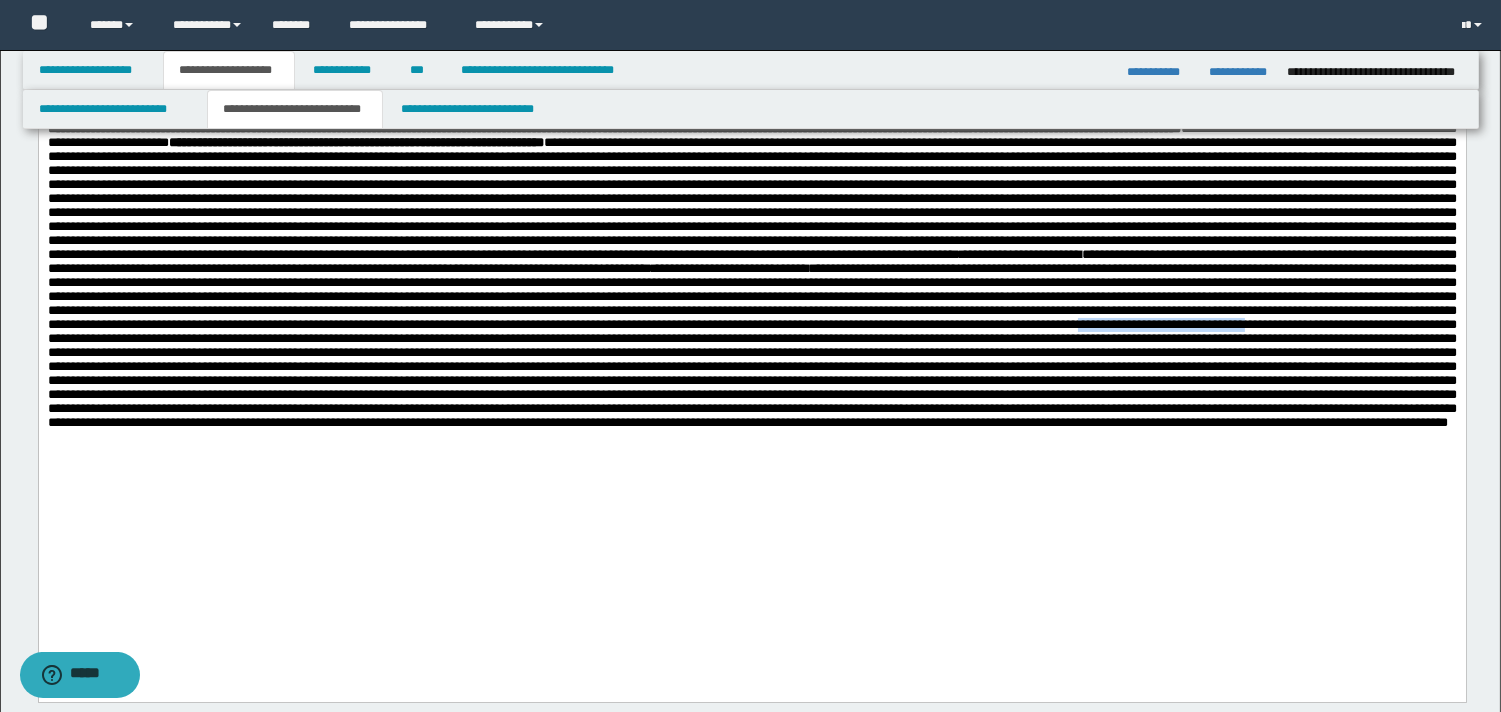 drag, startPoint x: 620, startPoint y: 435, endPoint x: 1158, endPoint y: 431, distance: 538.0149 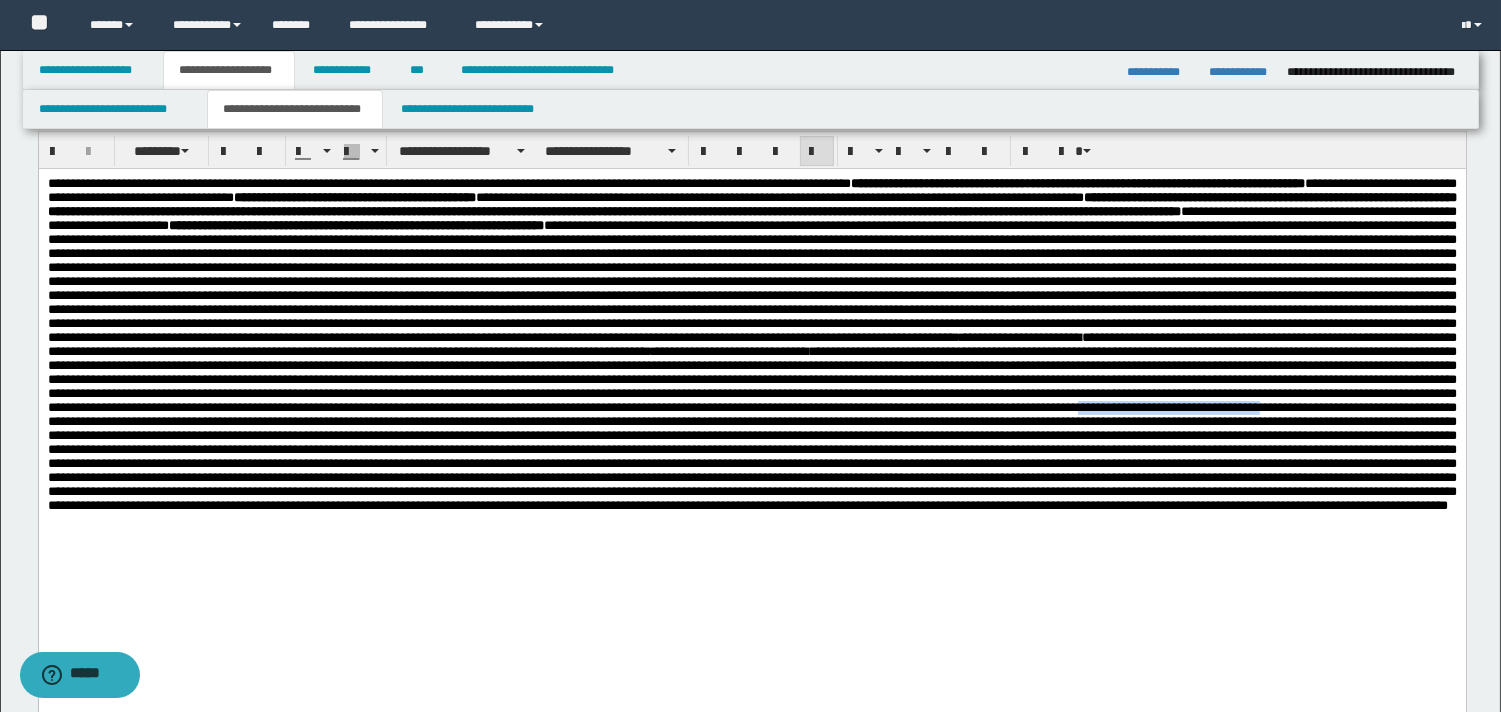 scroll, scrollTop: 237, scrollLeft: 0, axis: vertical 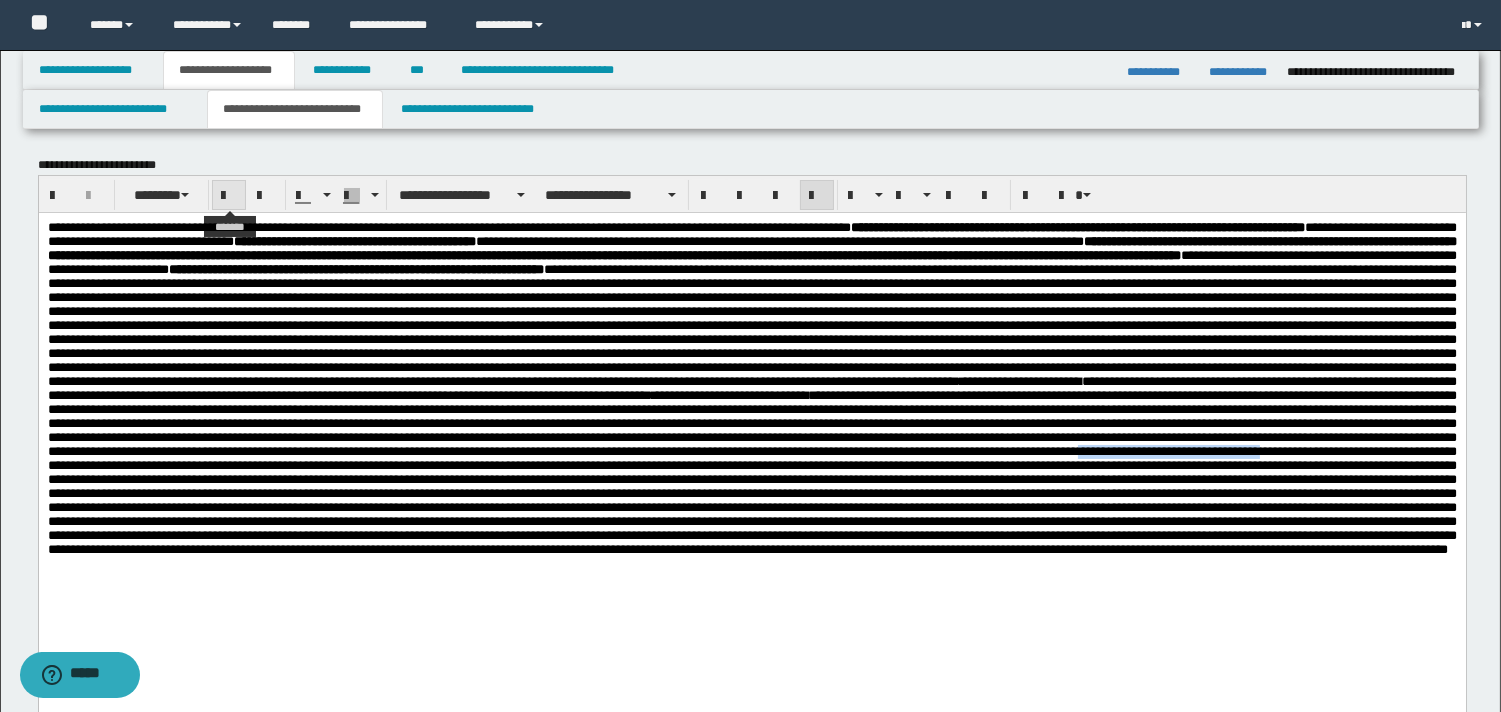 click at bounding box center [229, 196] 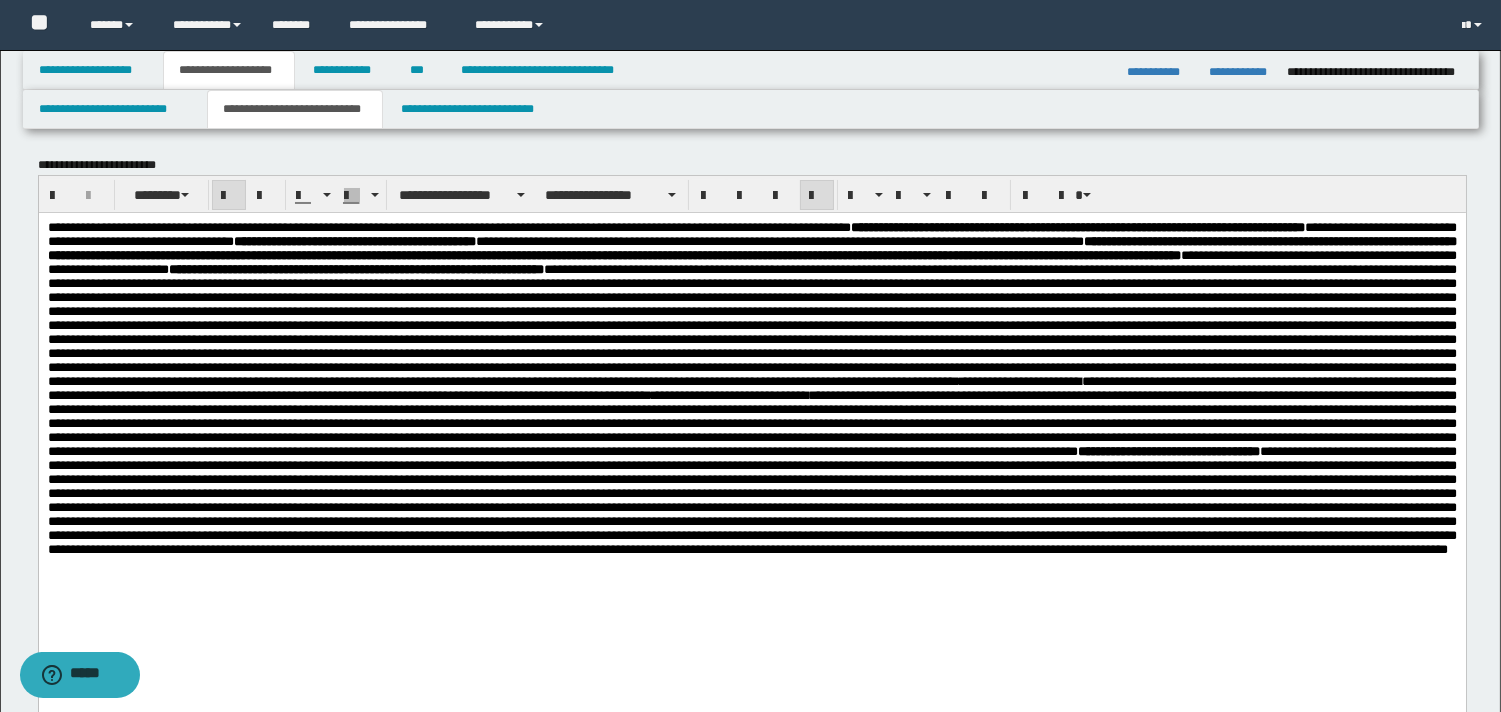 click on "**********" at bounding box center (751, 472) 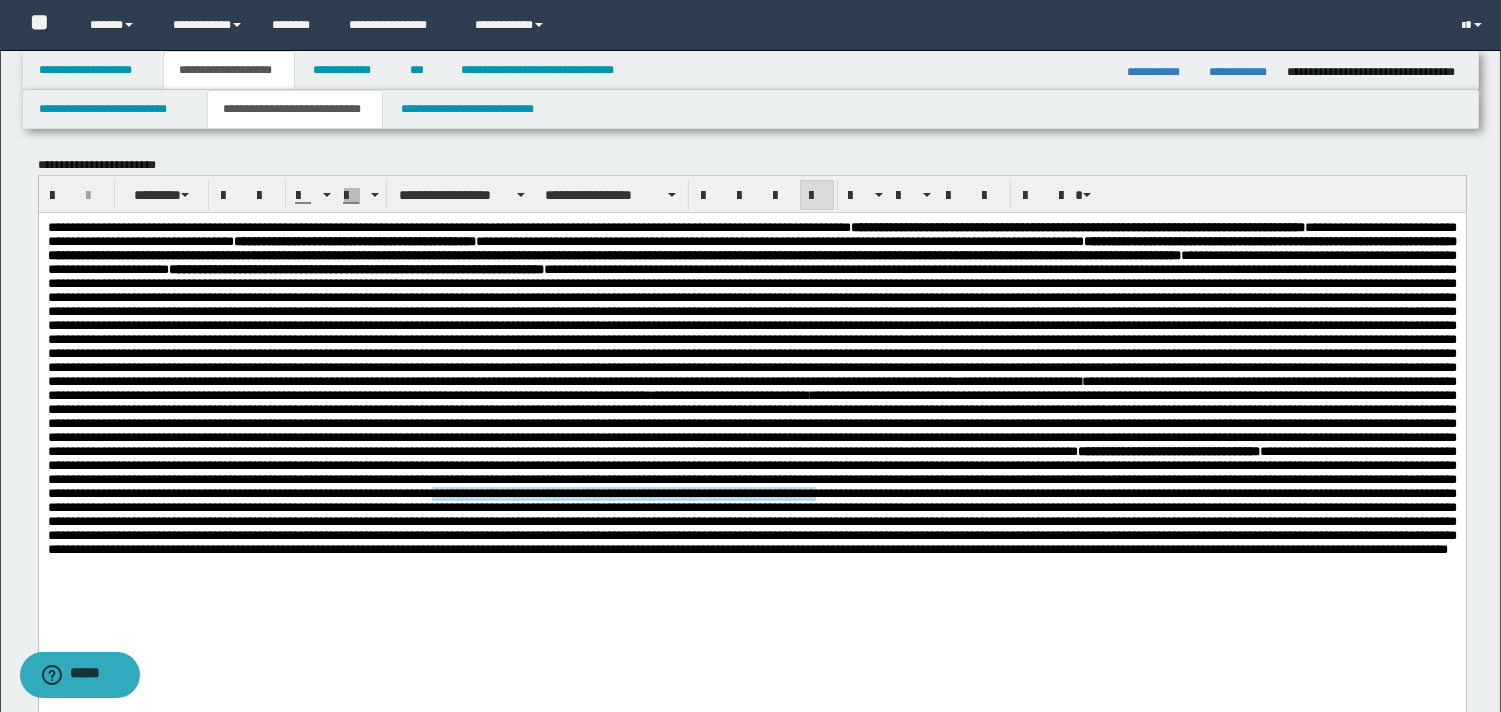 drag, startPoint x: 753, startPoint y: 613, endPoint x: 1221, endPoint y: 611, distance: 468.00427 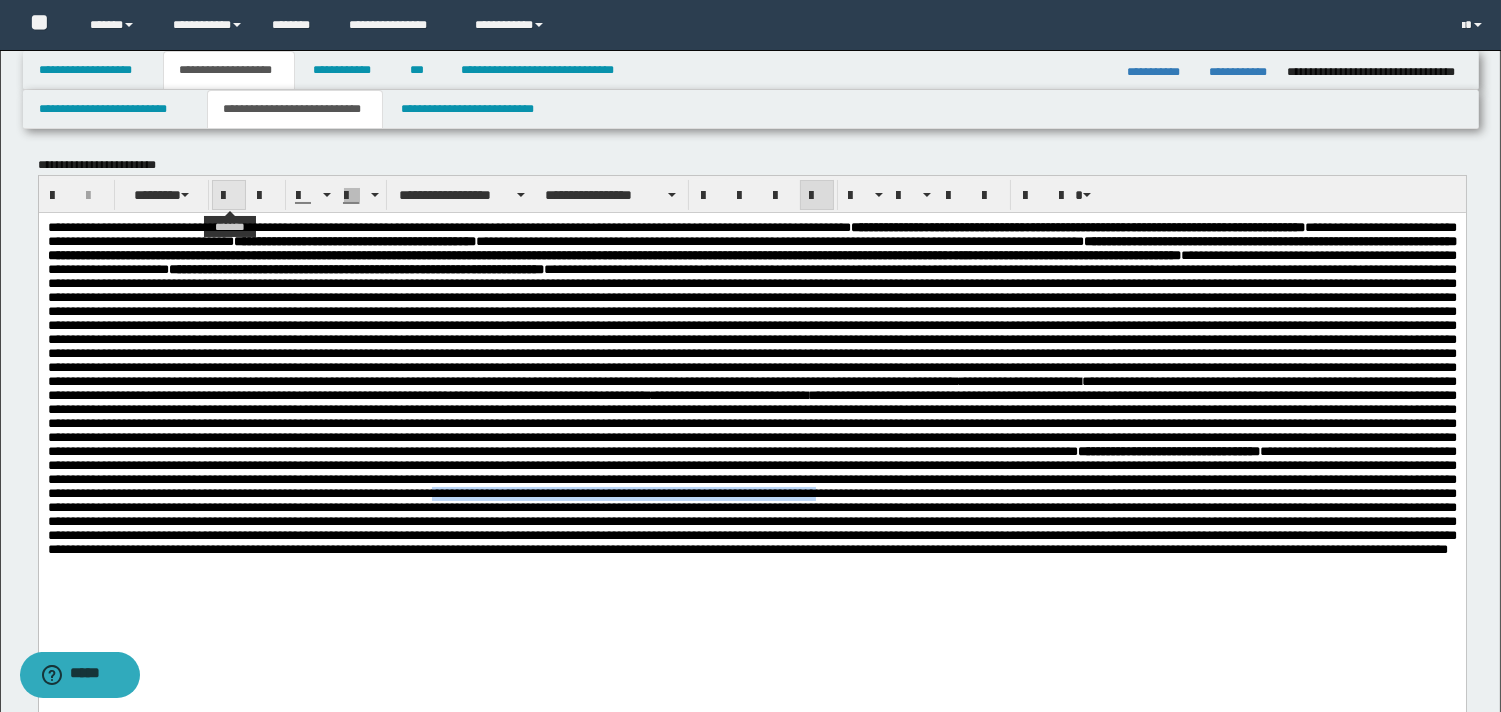 click at bounding box center (229, 196) 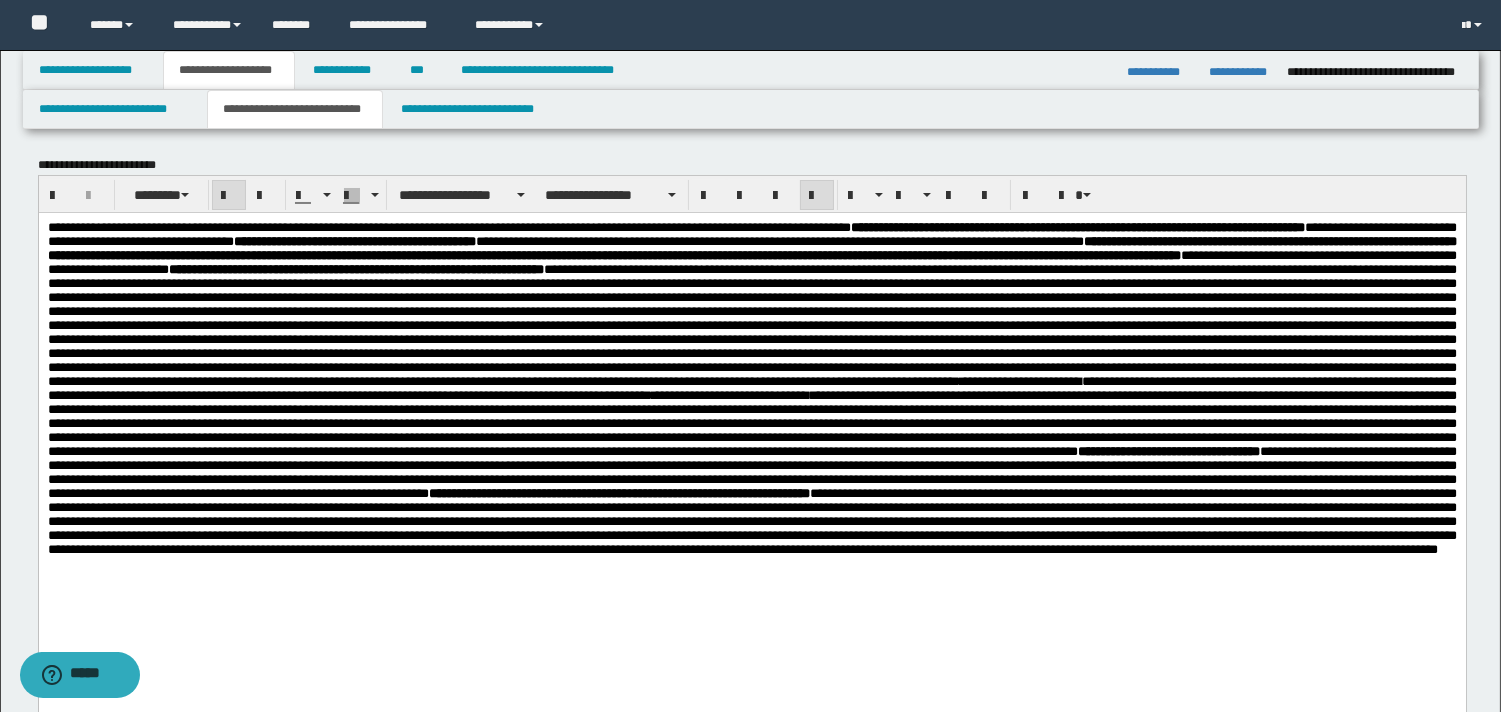 click on "**********" at bounding box center (751, 325) 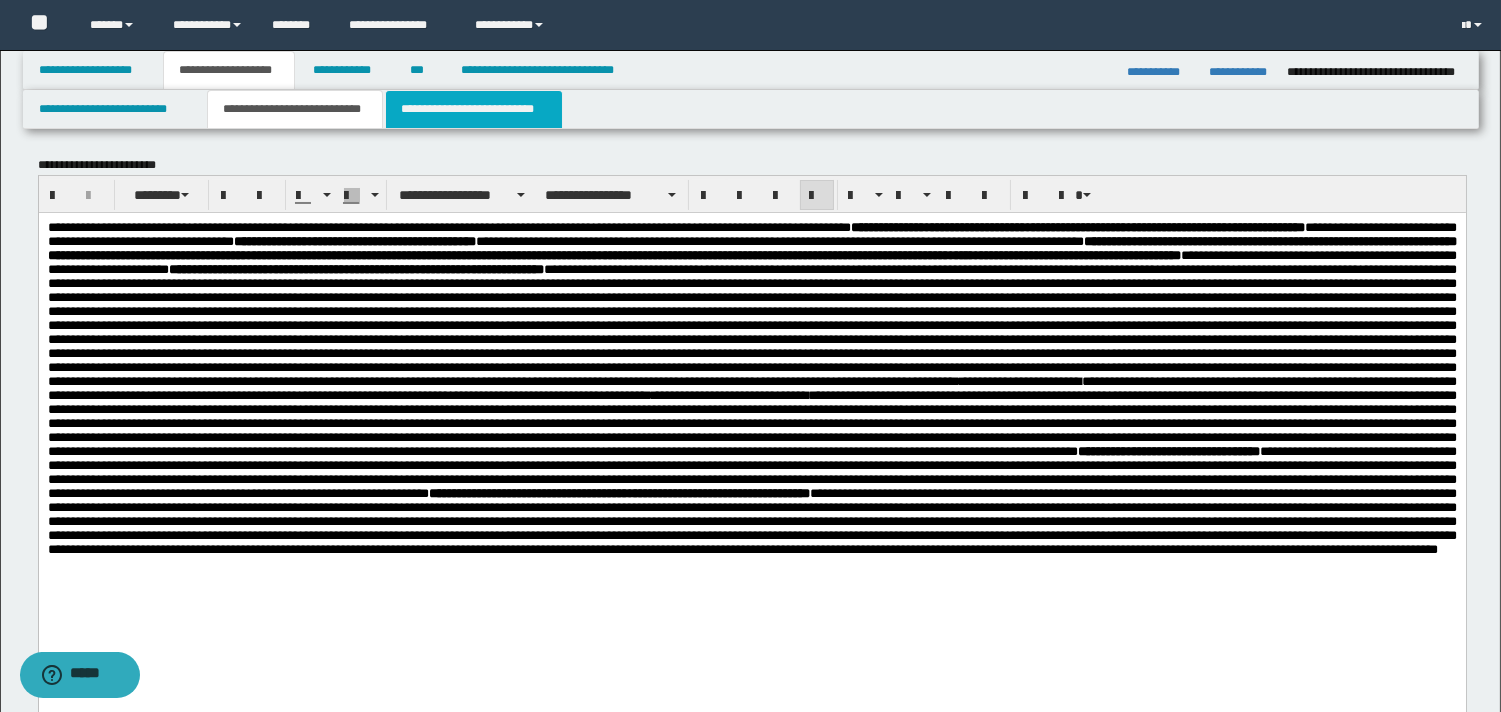 click on "**********" at bounding box center (474, 109) 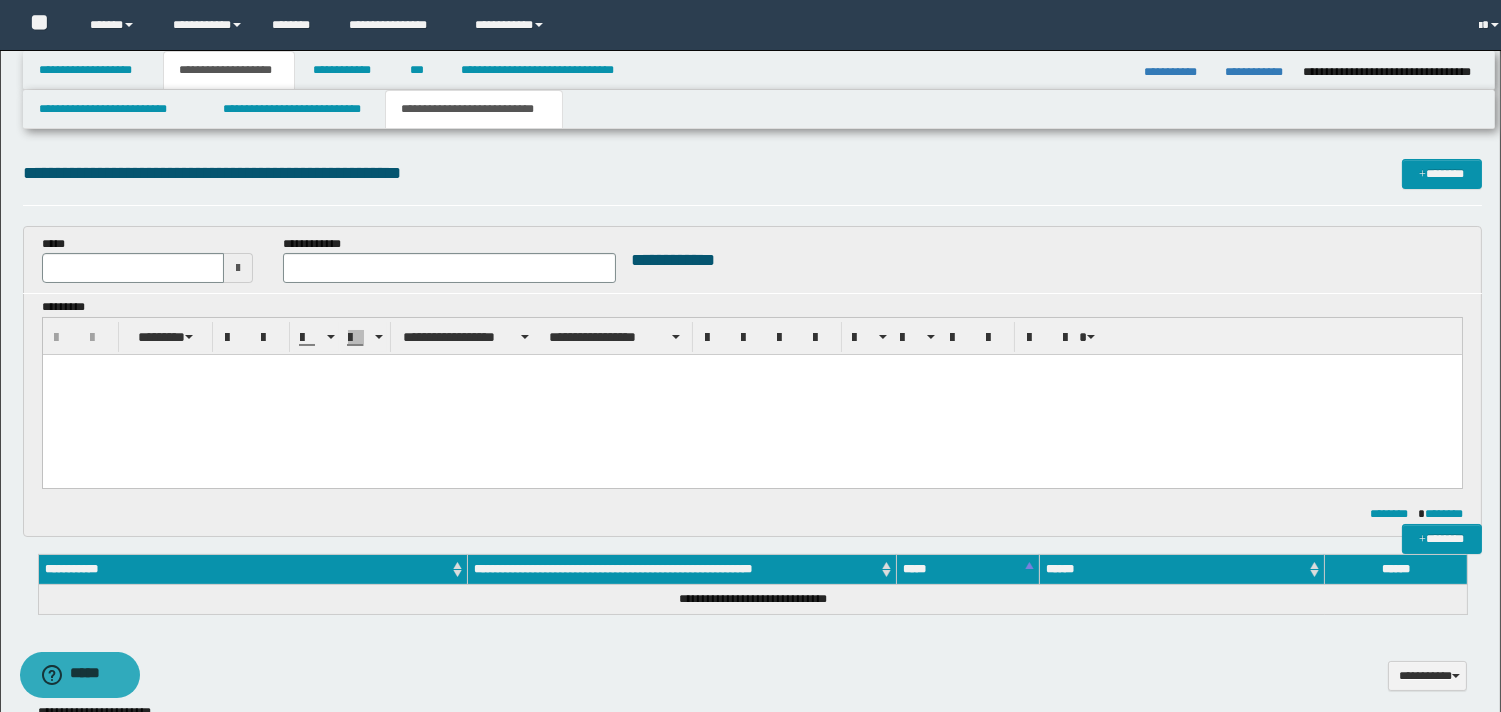 scroll, scrollTop: 0, scrollLeft: 0, axis: both 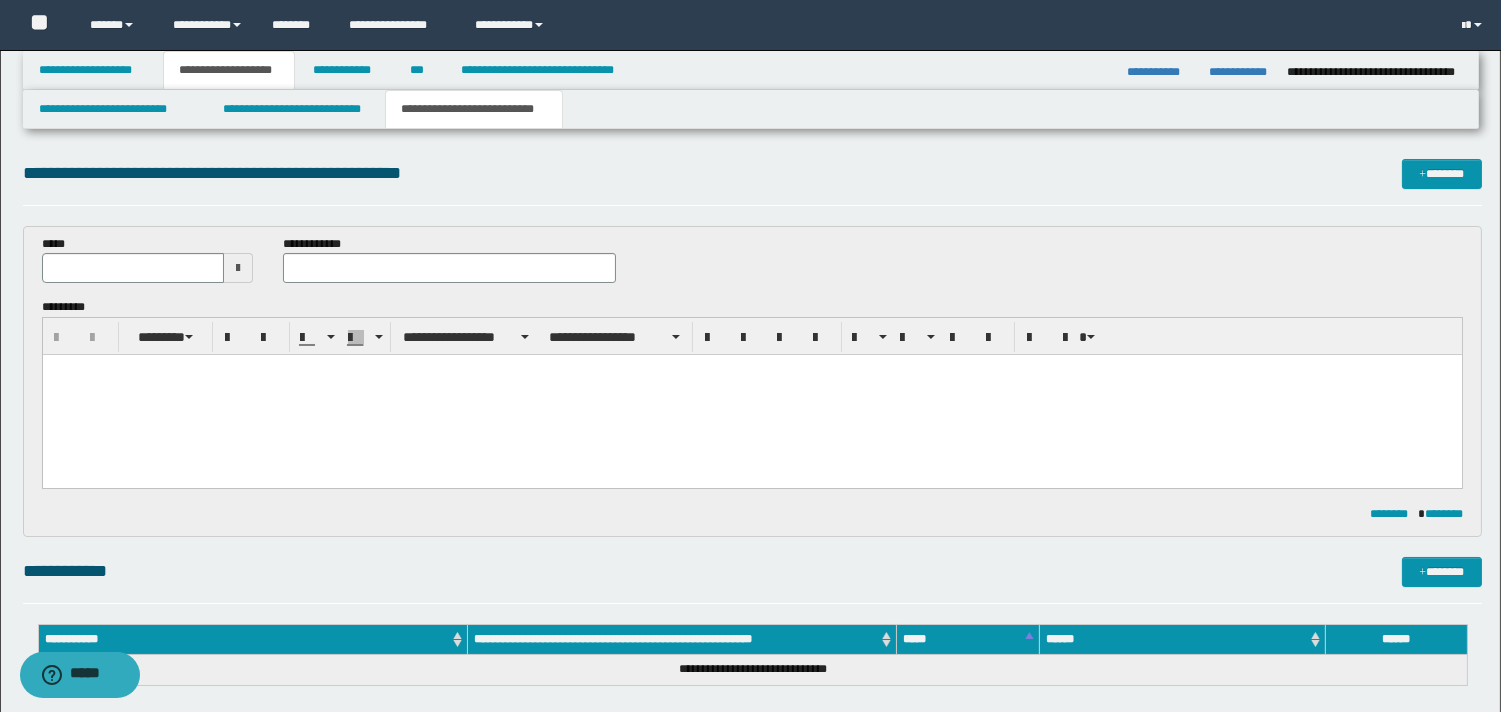 click at bounding box center (238, 268) 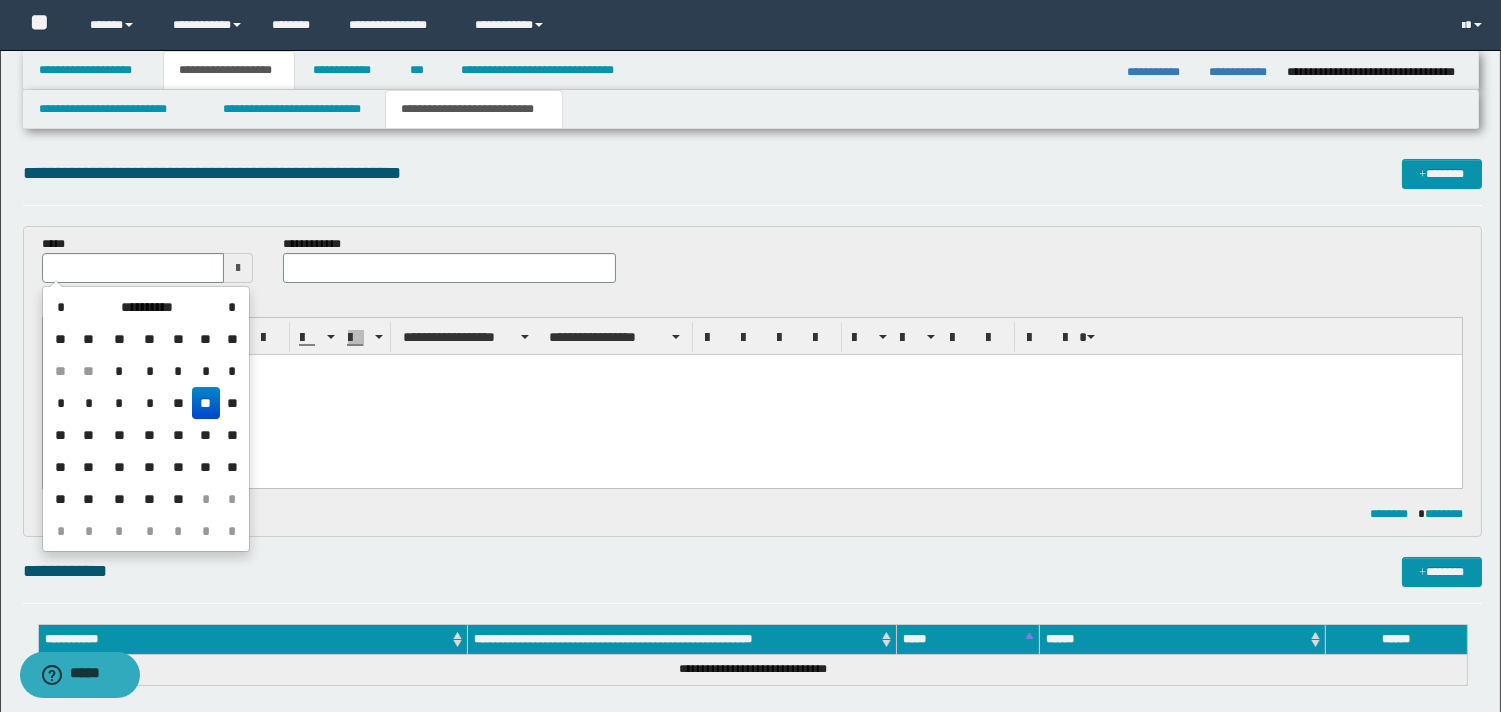 drag, startPoint x: 207, startPoint y: 398, endPoint x: 214, endPoint y: 7, distance: 391.06265 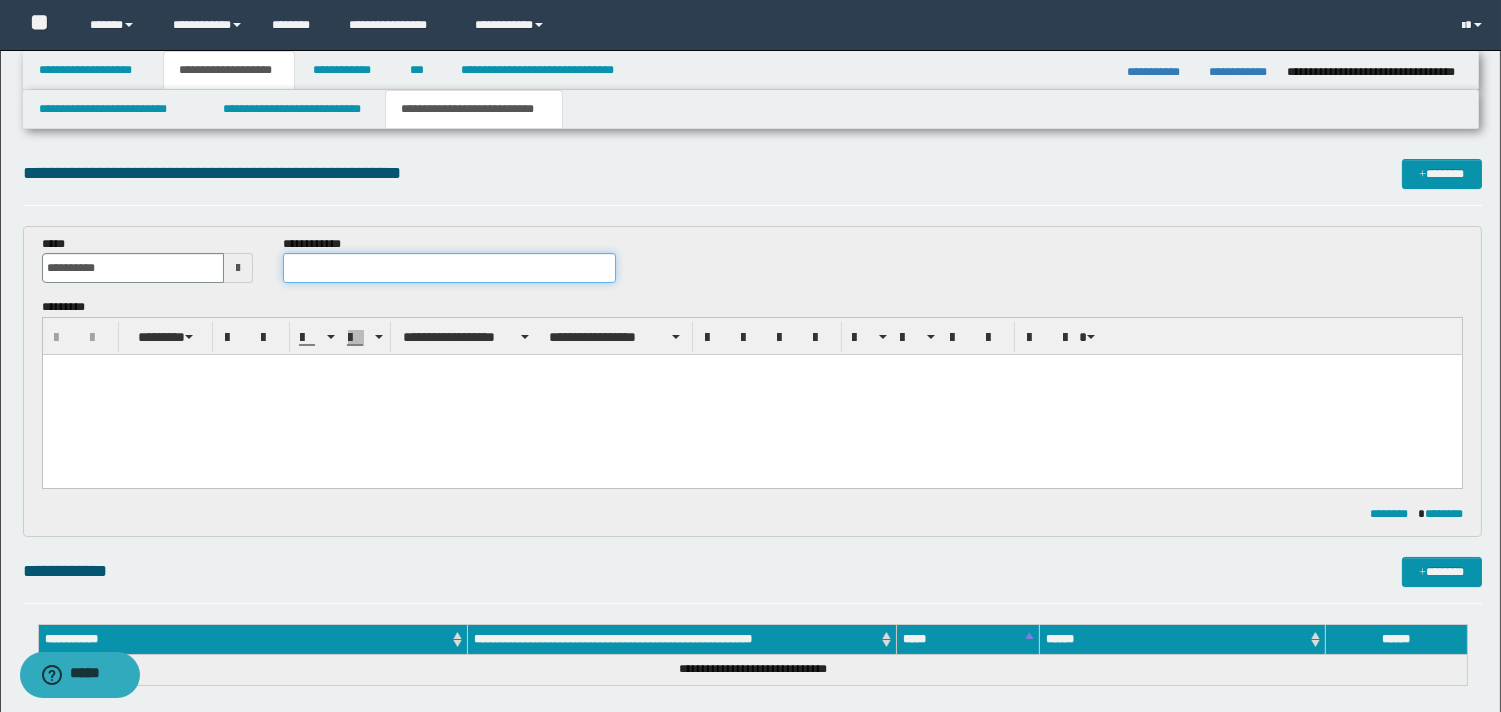 click at bounding box center [449, 268] 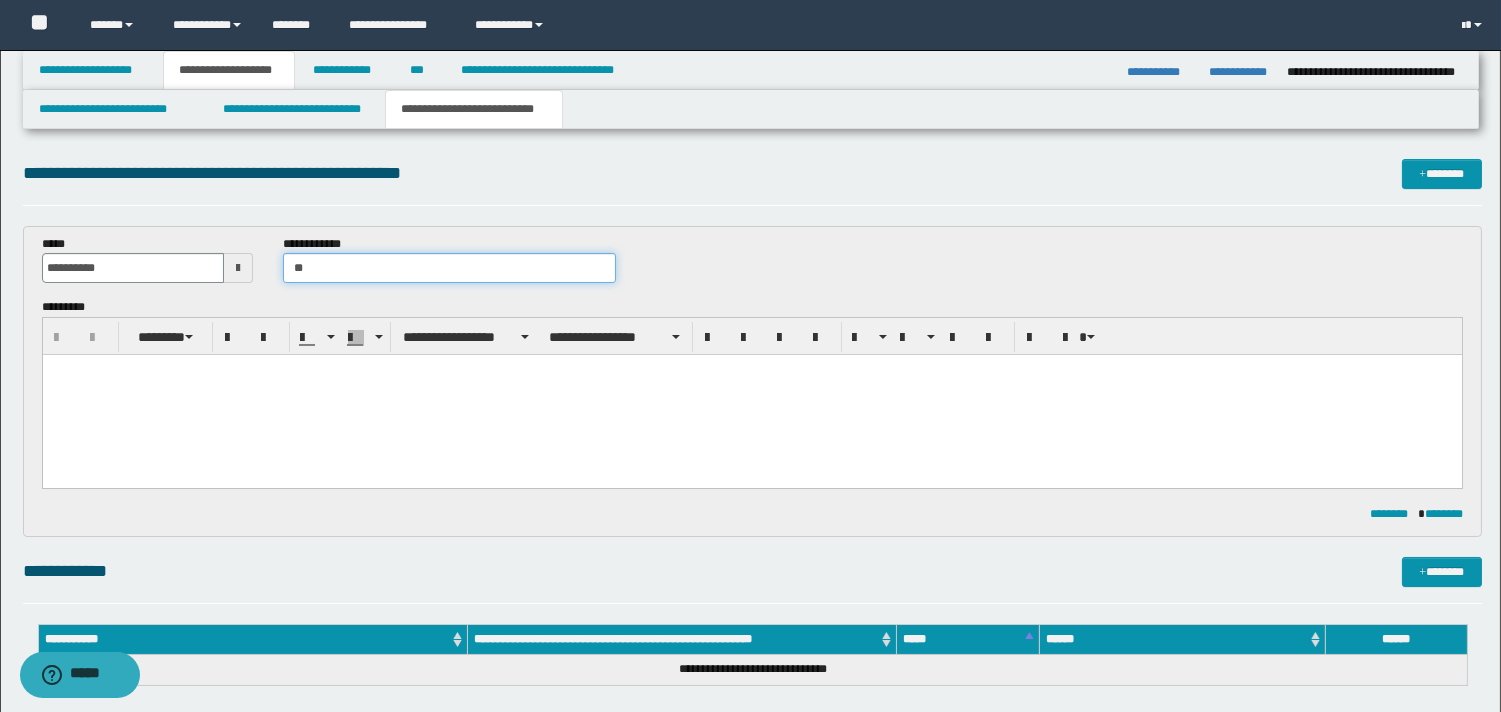 type on "*" 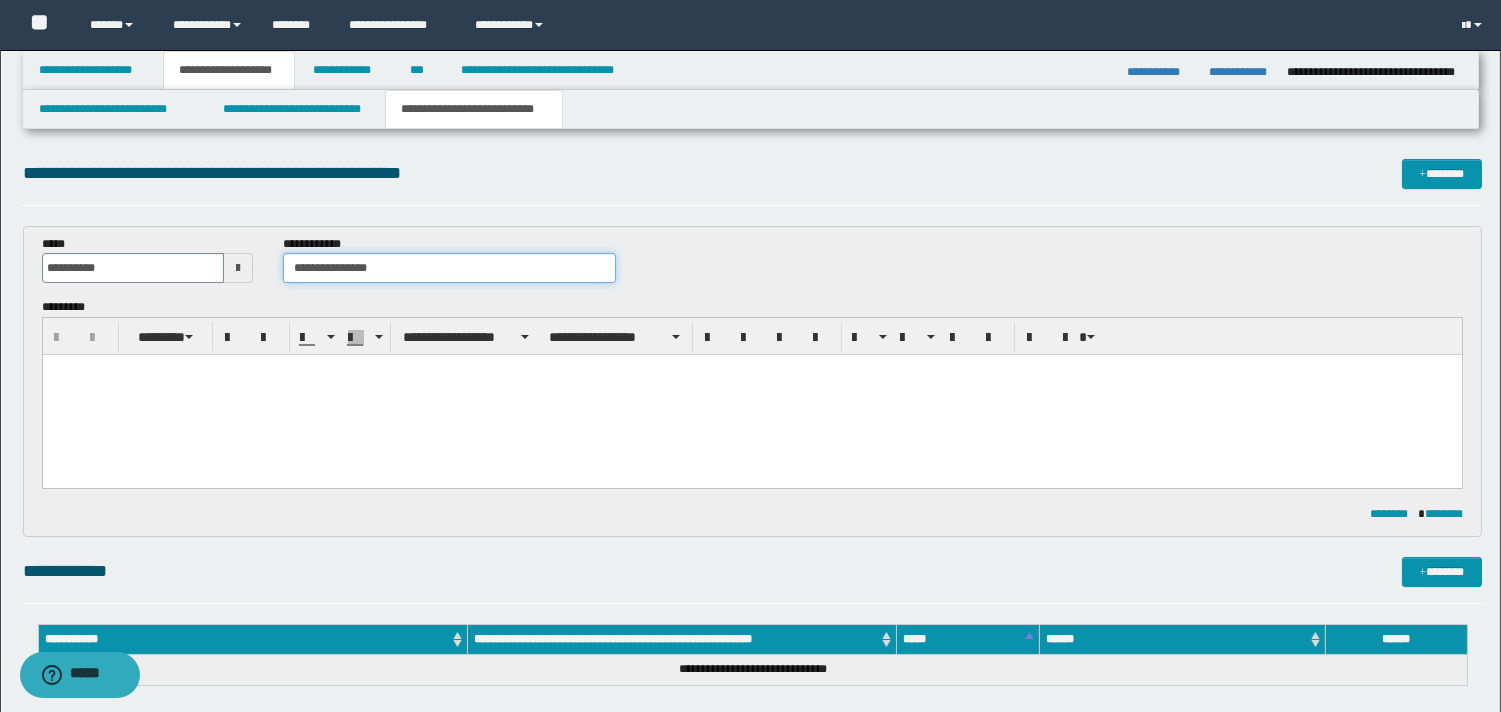 type on "**********" 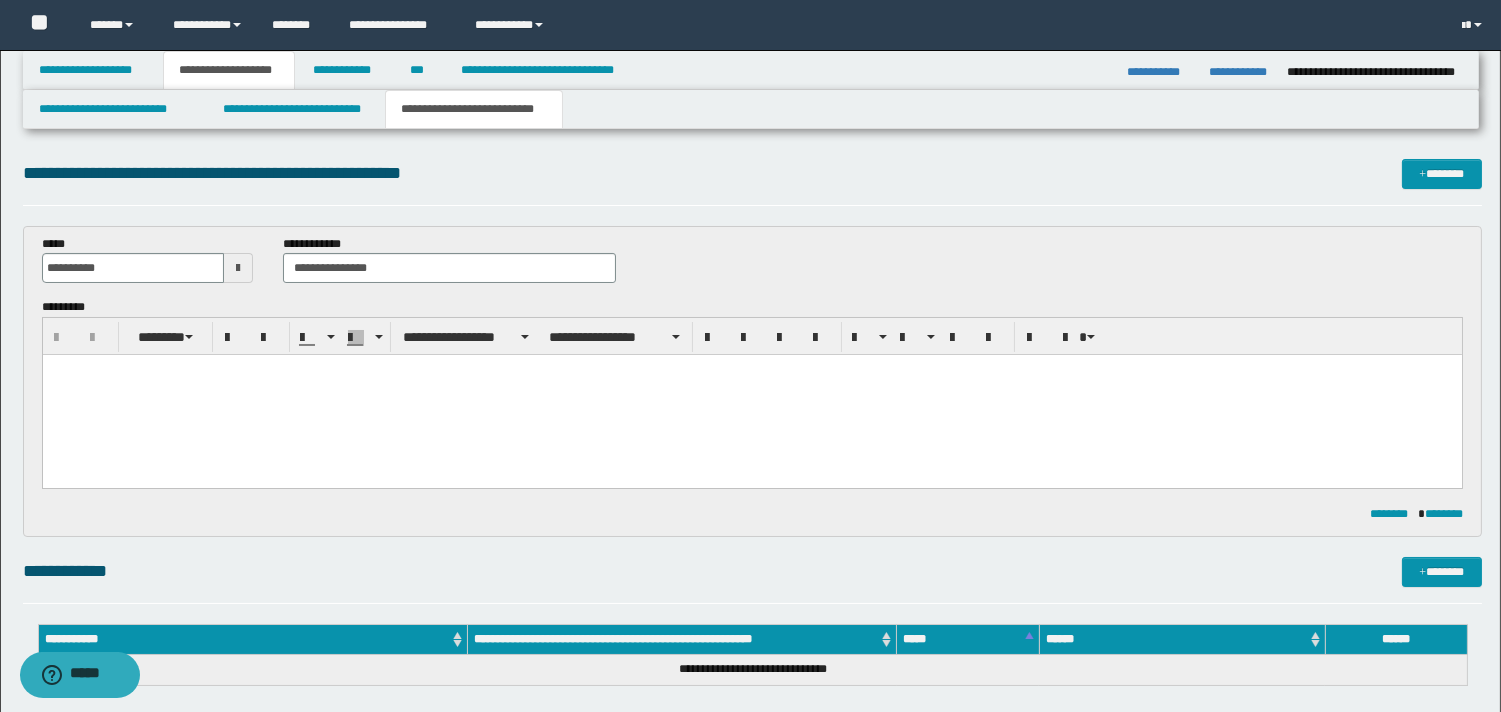 click at bounding box center (751, 395) 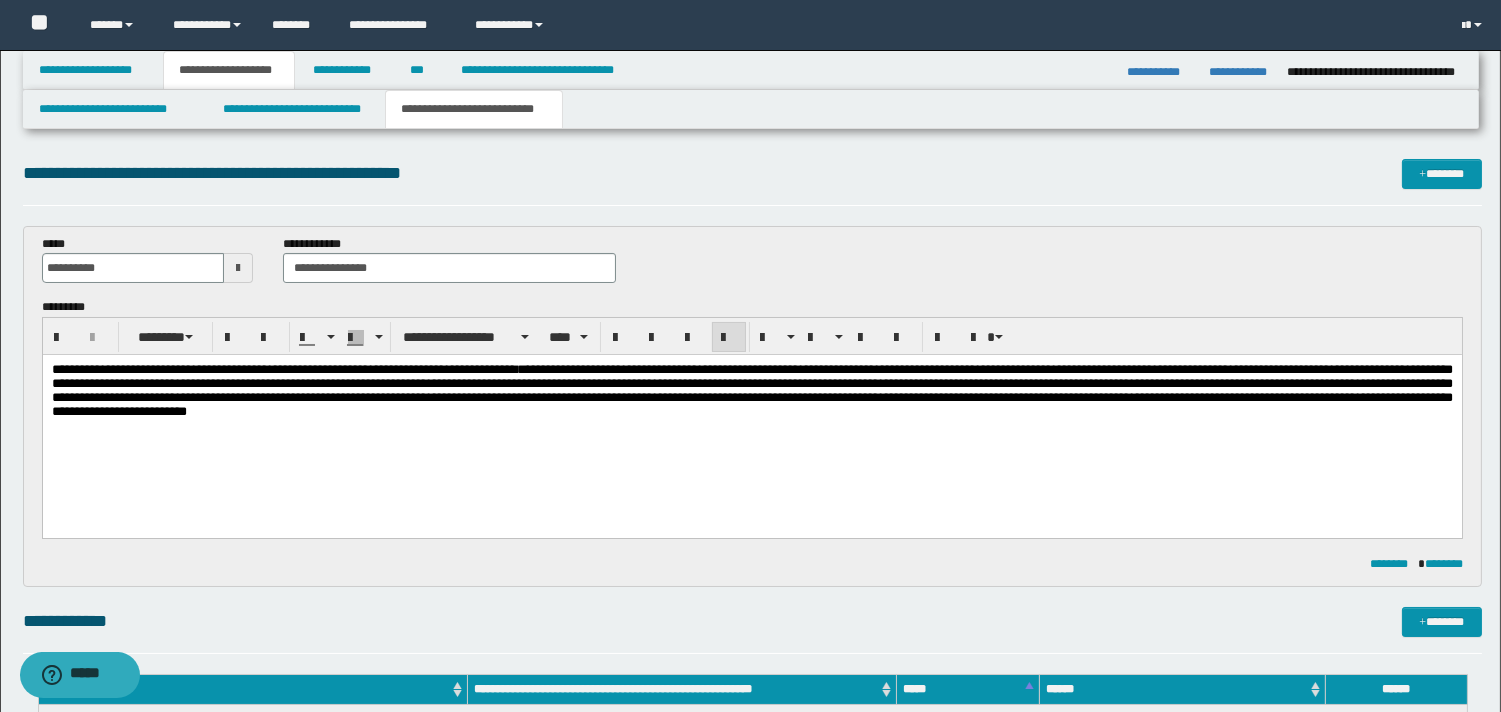 click on "**********" at bounding box center [329, 369] 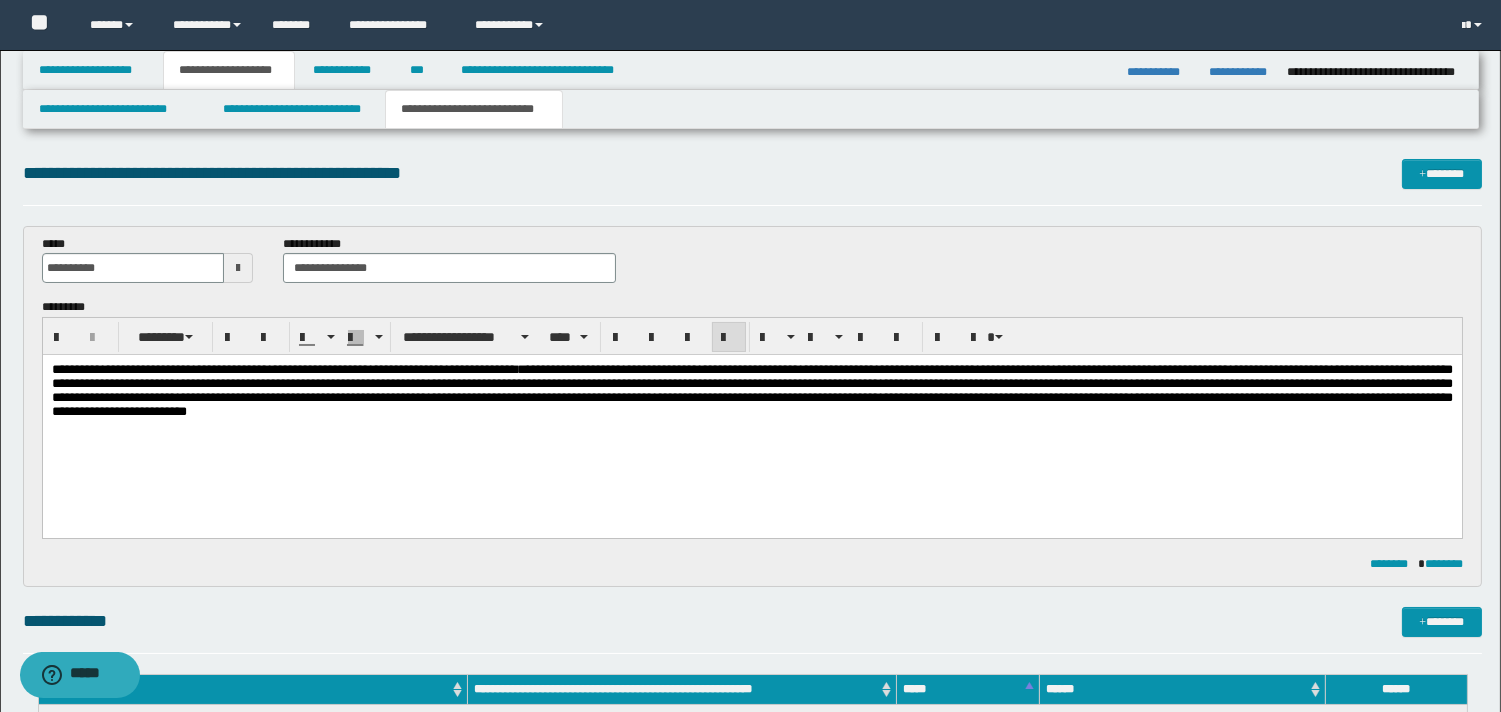 type 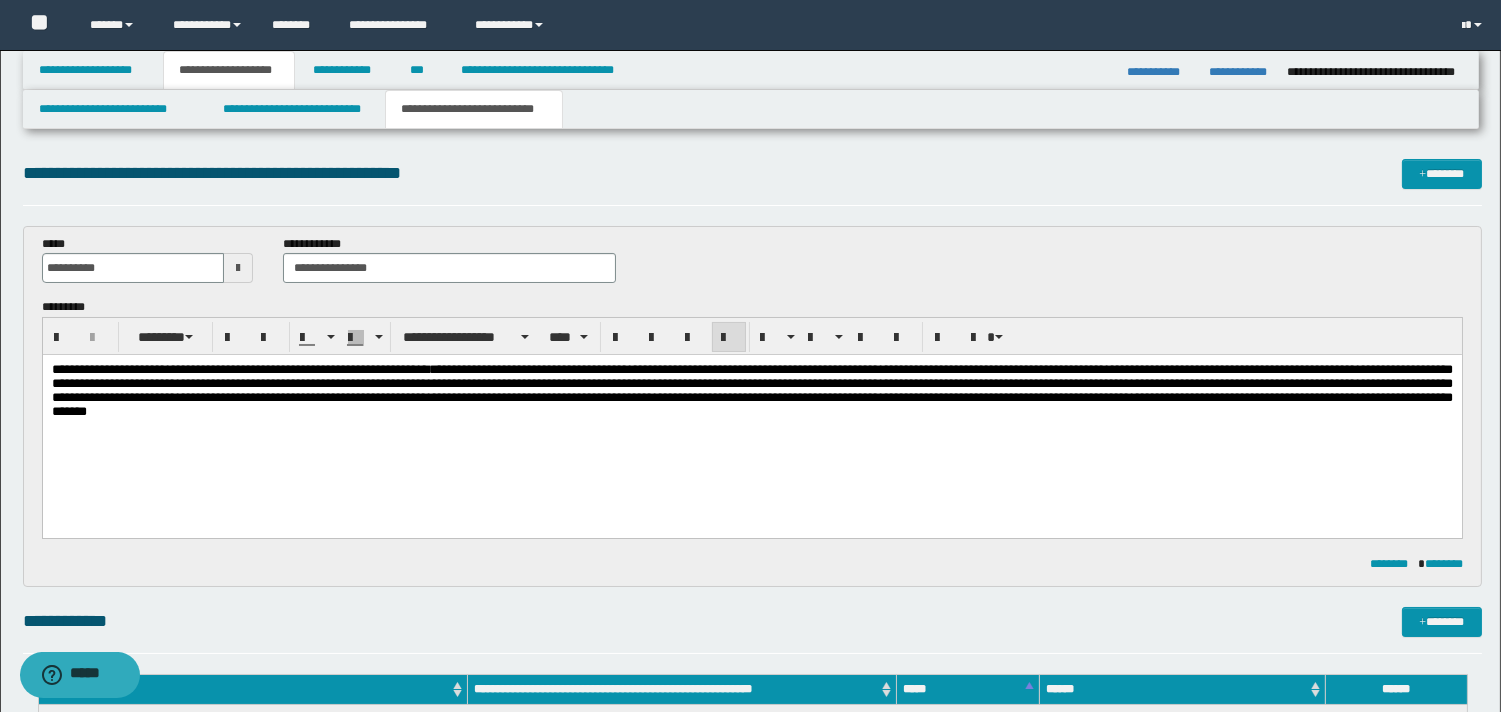 click on "**********" at bounding box center (751, 390) 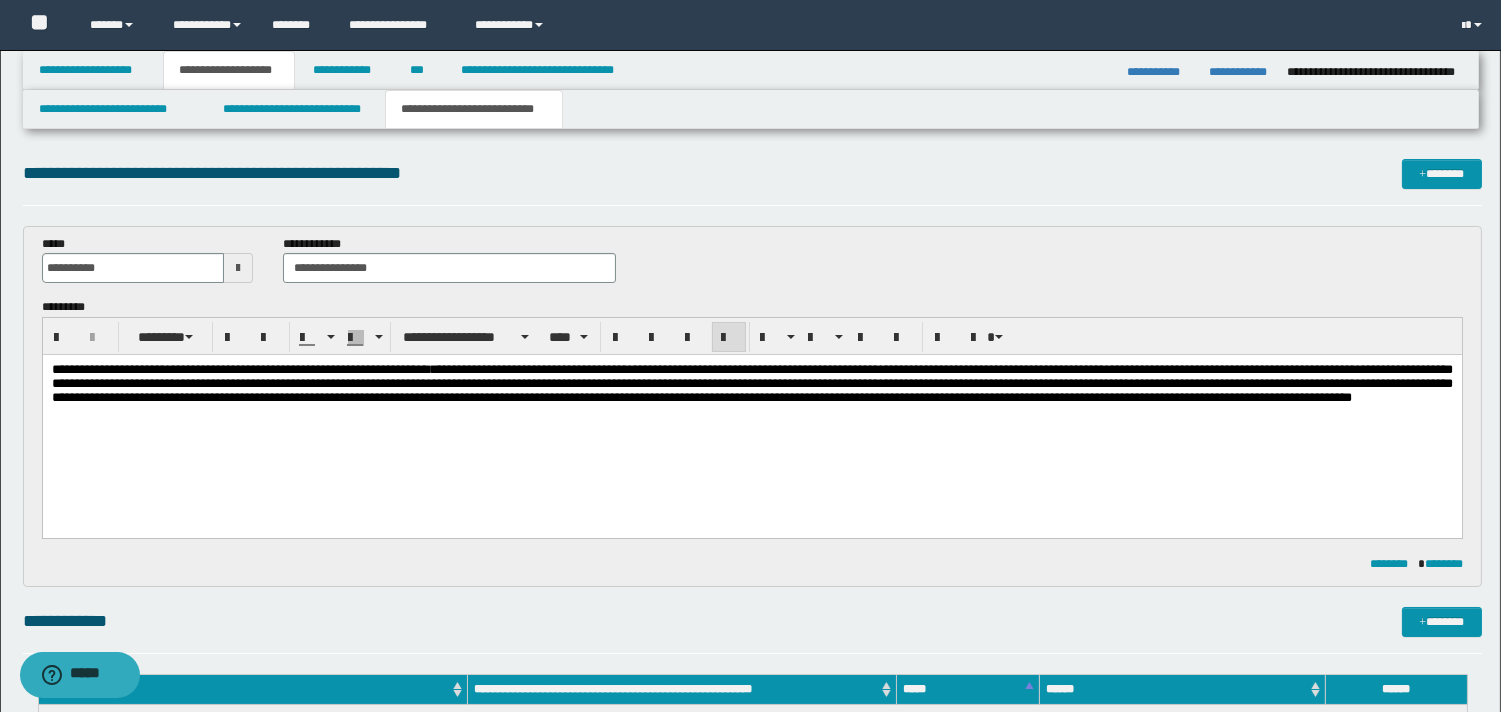 click on "**********" at bounding box center (751, 383) 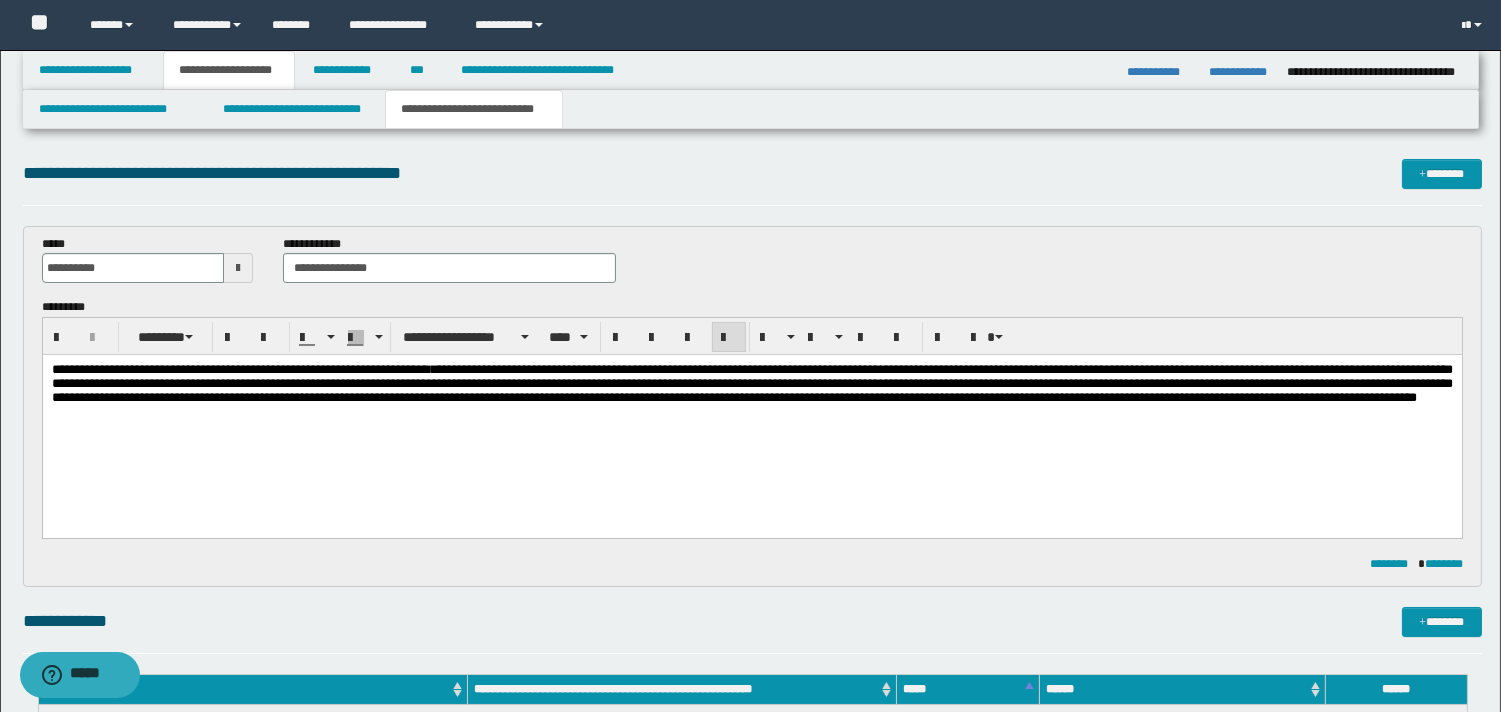 click on "**********" at bounding box center [751, 383] 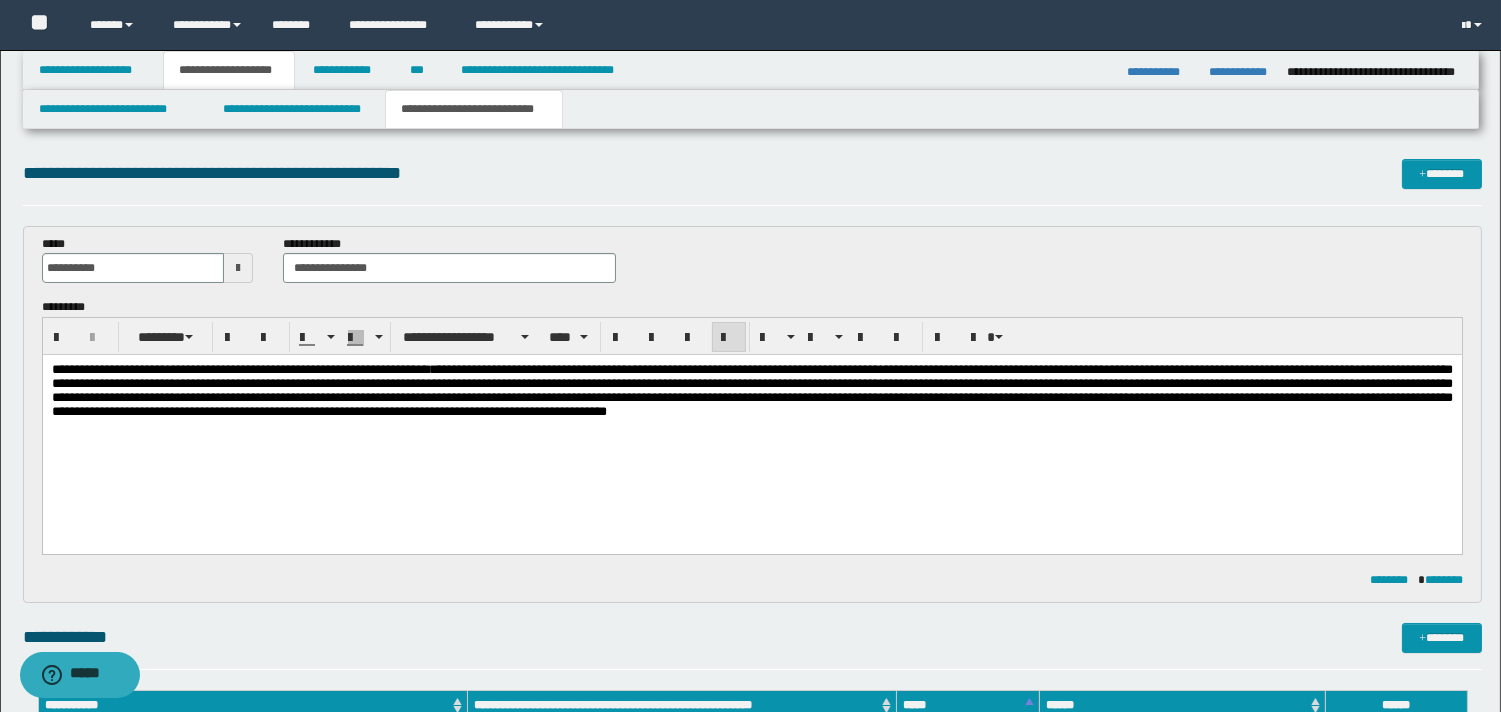 click on "**********" at bounding box center (751, 390) 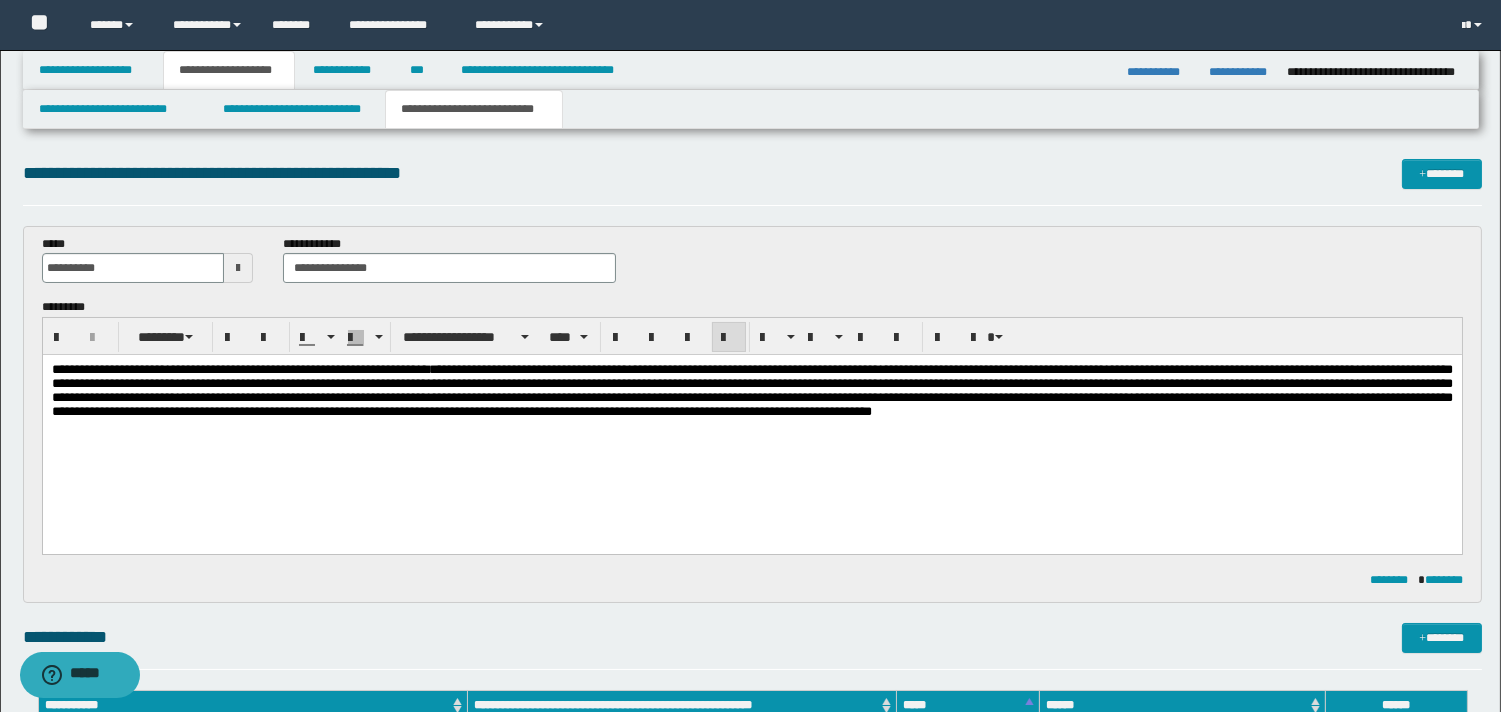 click on "**********" at bounding box center (751, 390) 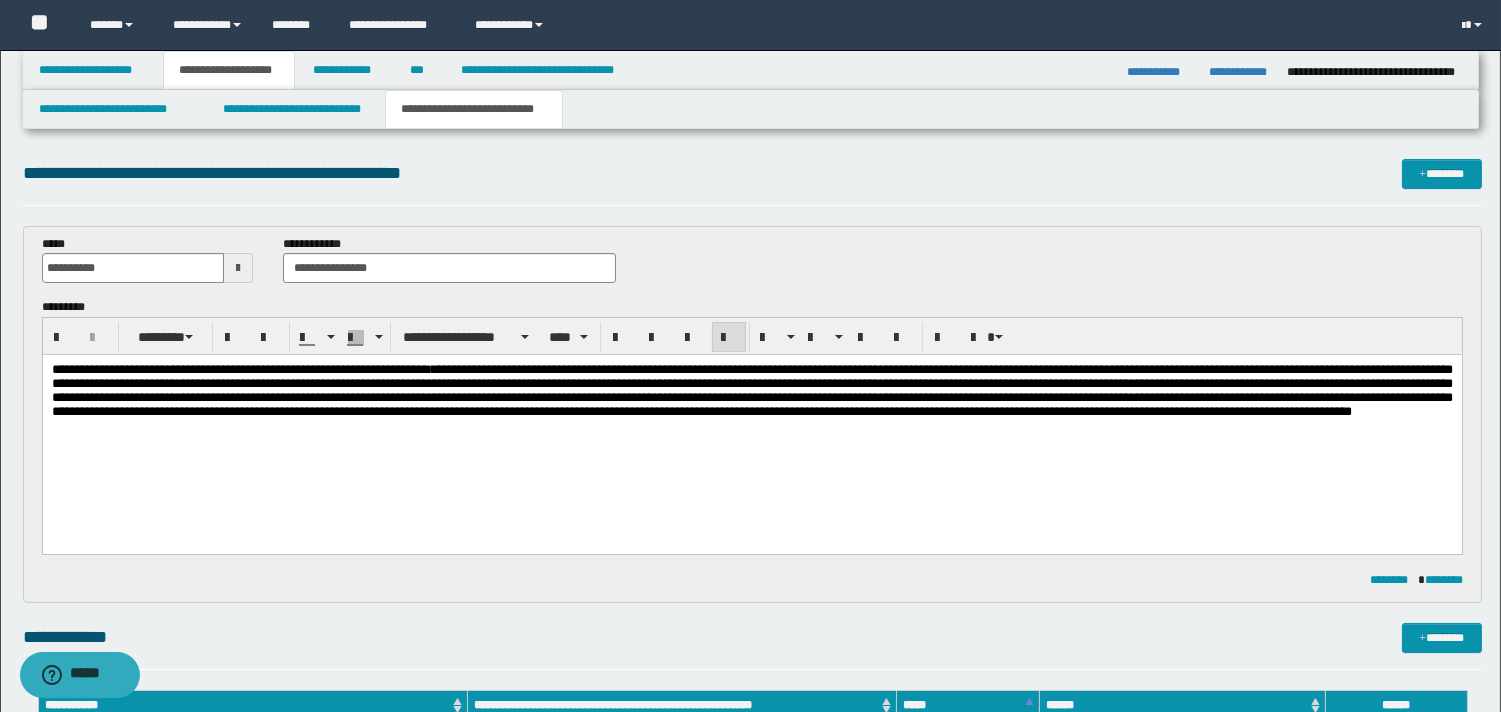 click at bounding box center [751, 390] 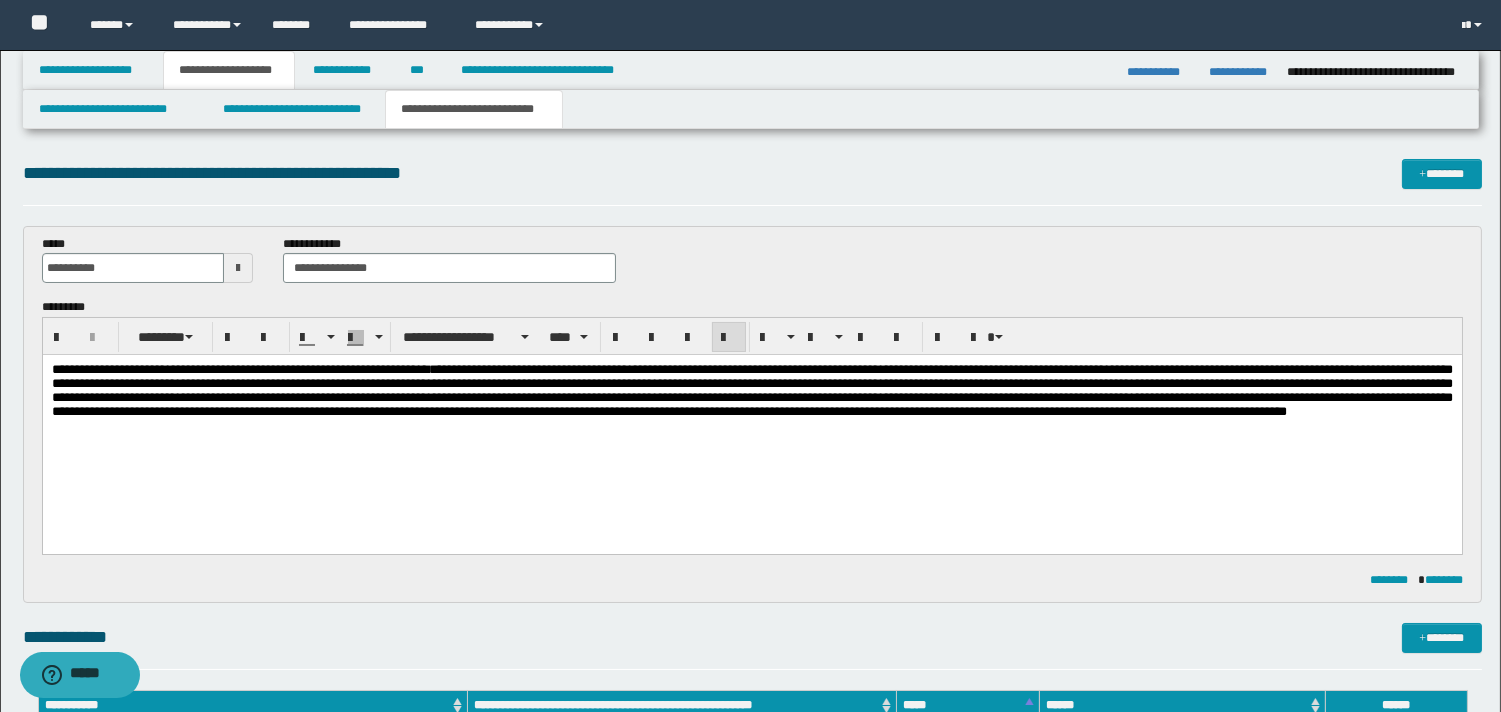 click on "**********" at bounding box center [751, 390] 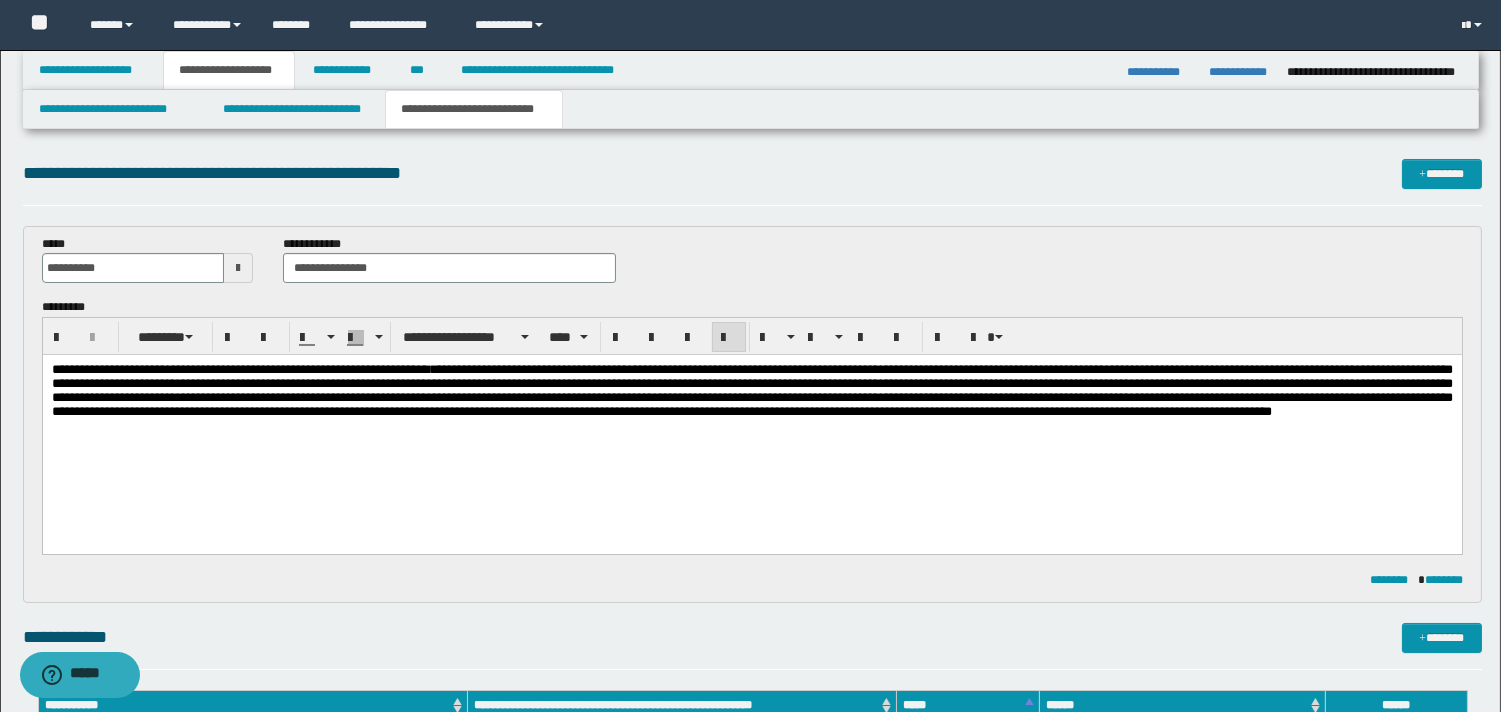click on "**********" at bounding box center (751, 390) 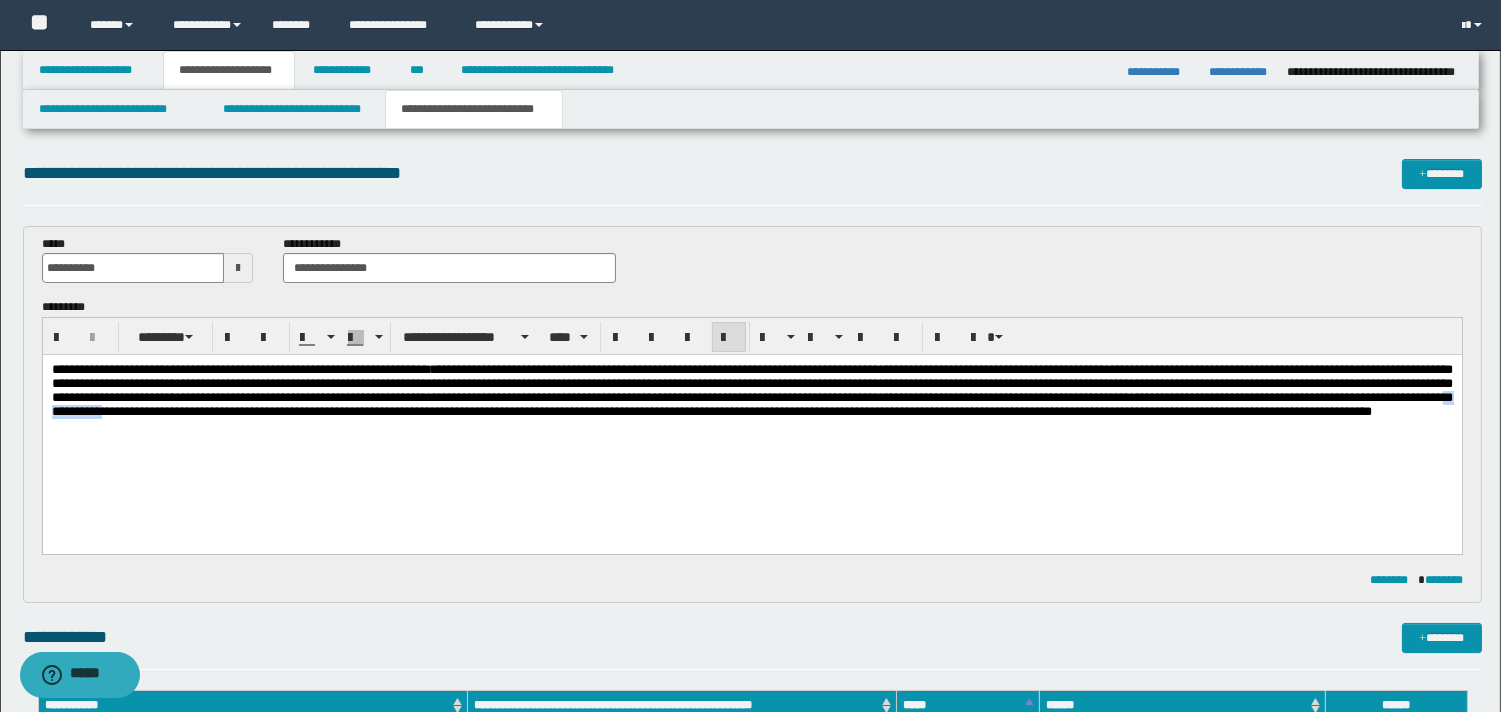 drag, startPoint x: 841, startPoint y: 420, endPoint x: 911, endPoint y: 418, distance: 70.028564 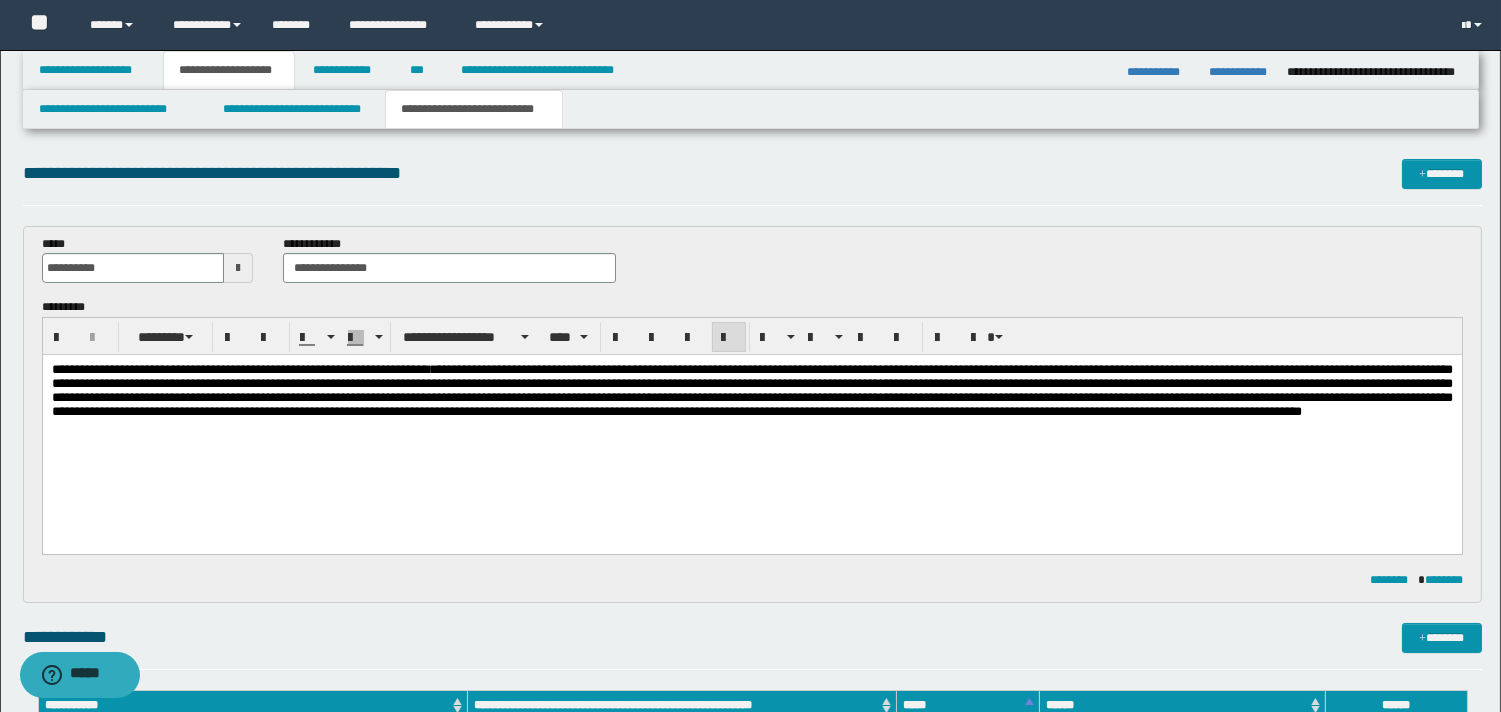 click on "**********" at bounding box center (751, 390) 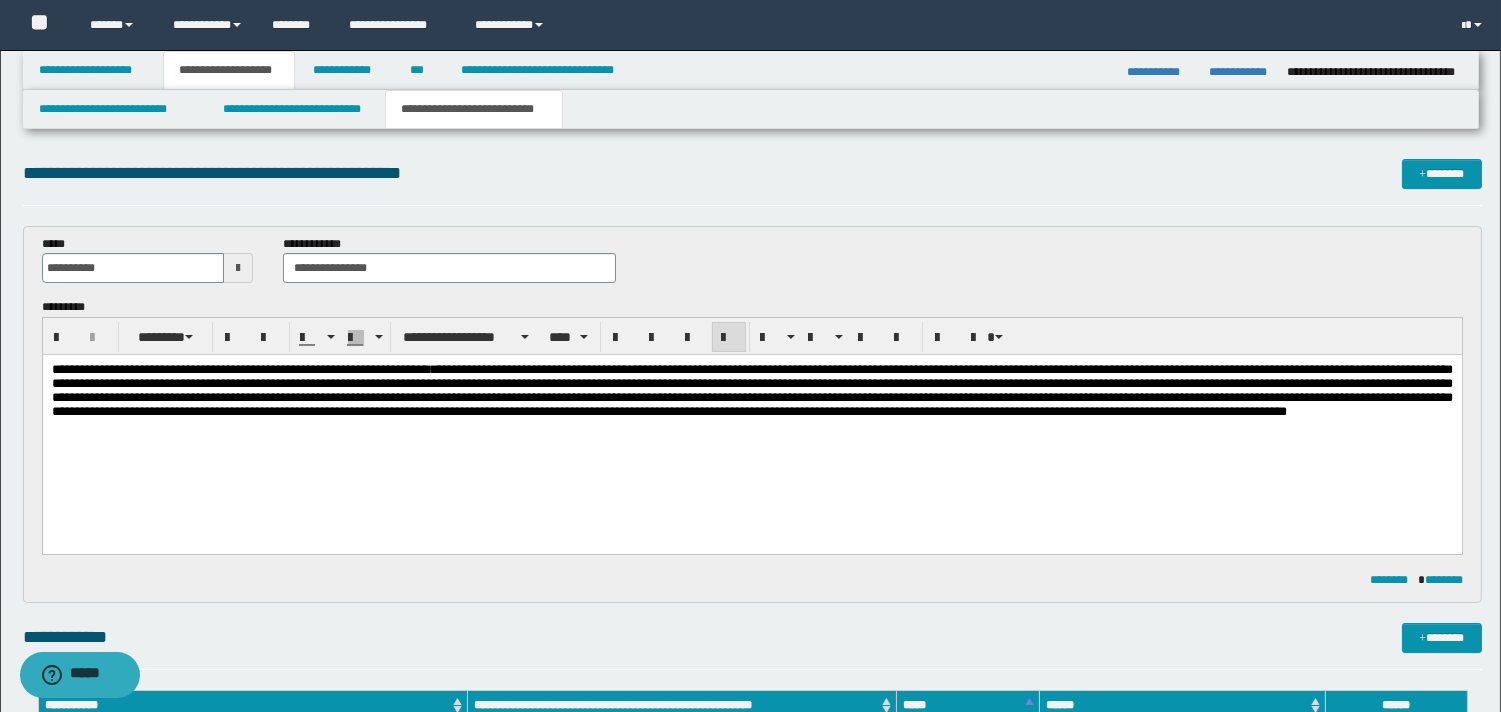 click on "**********" at bounding box center (751, 390) 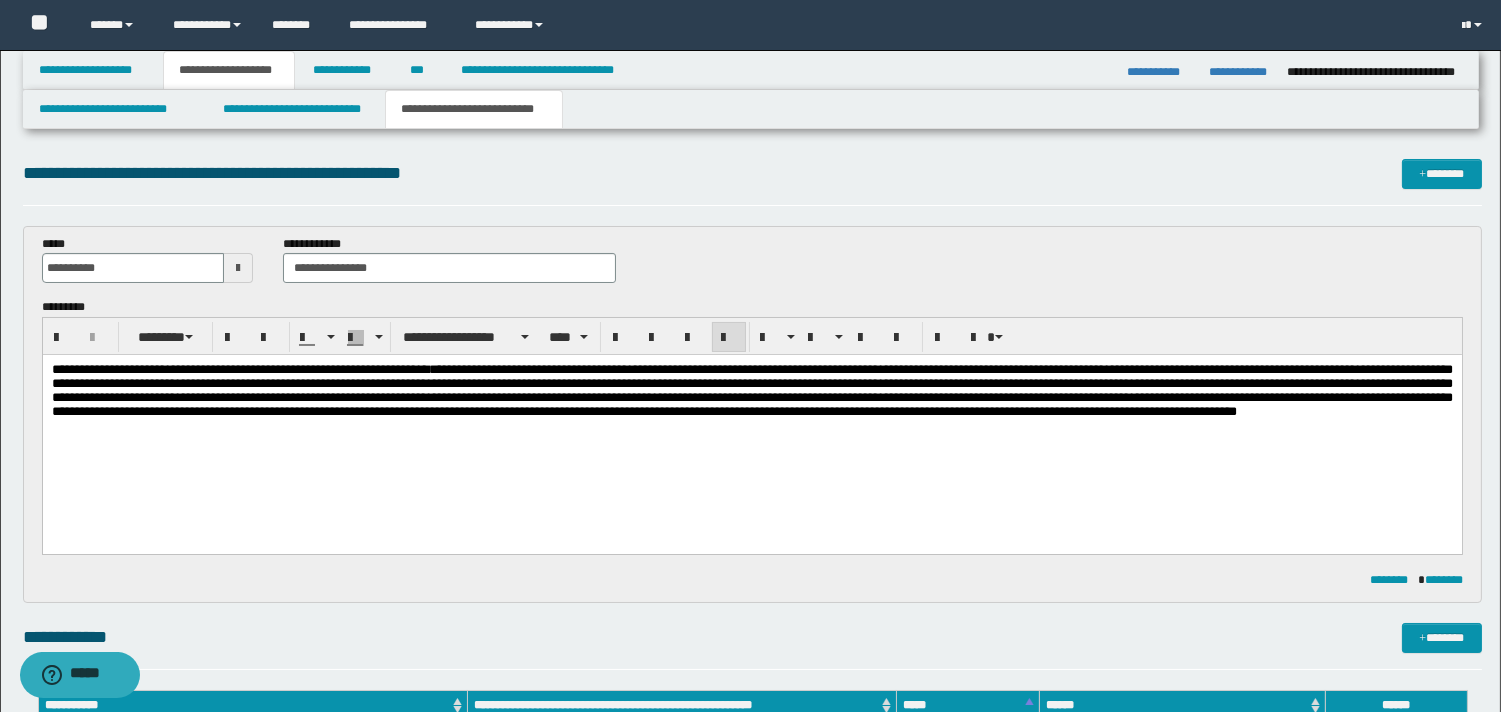 click on "**********" at bounding box center [751, 390] 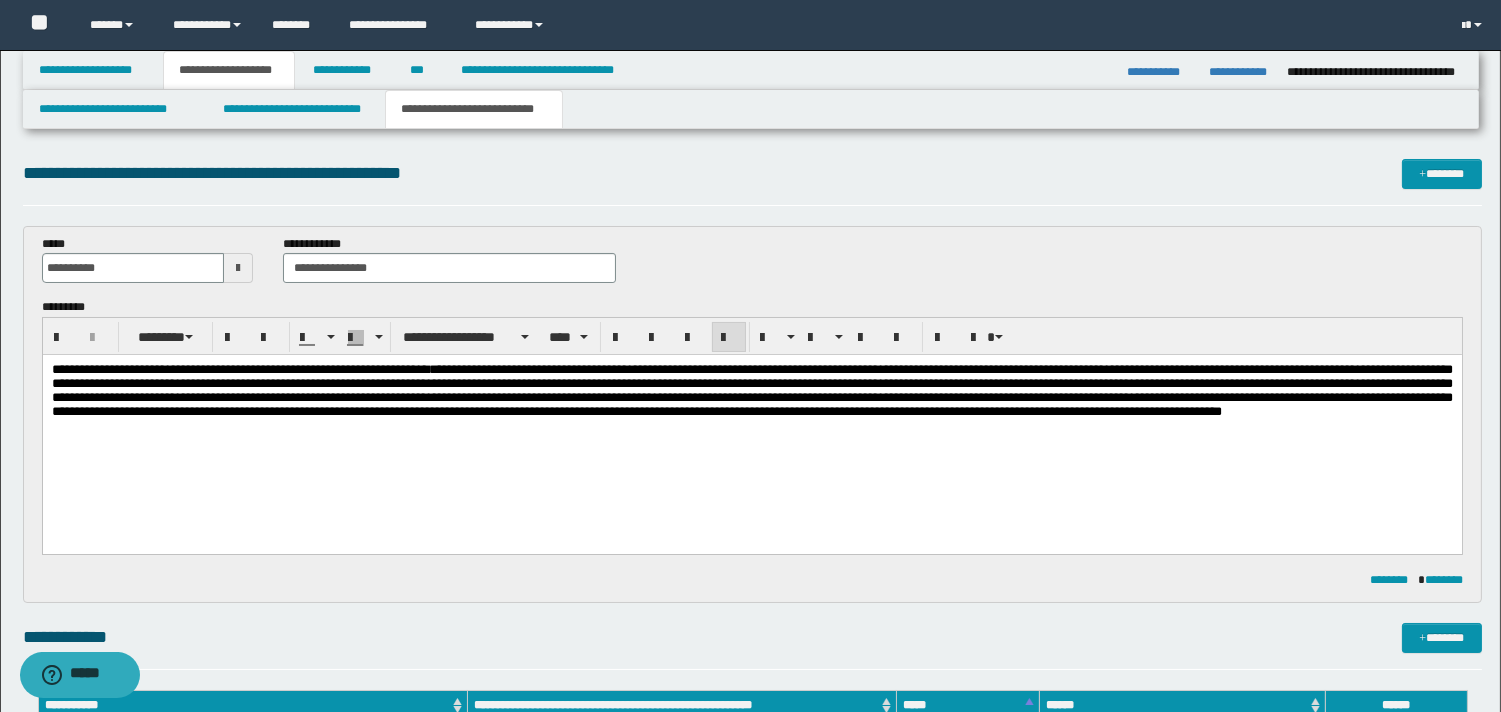 click on "**********" at bounding box center (751, 390) 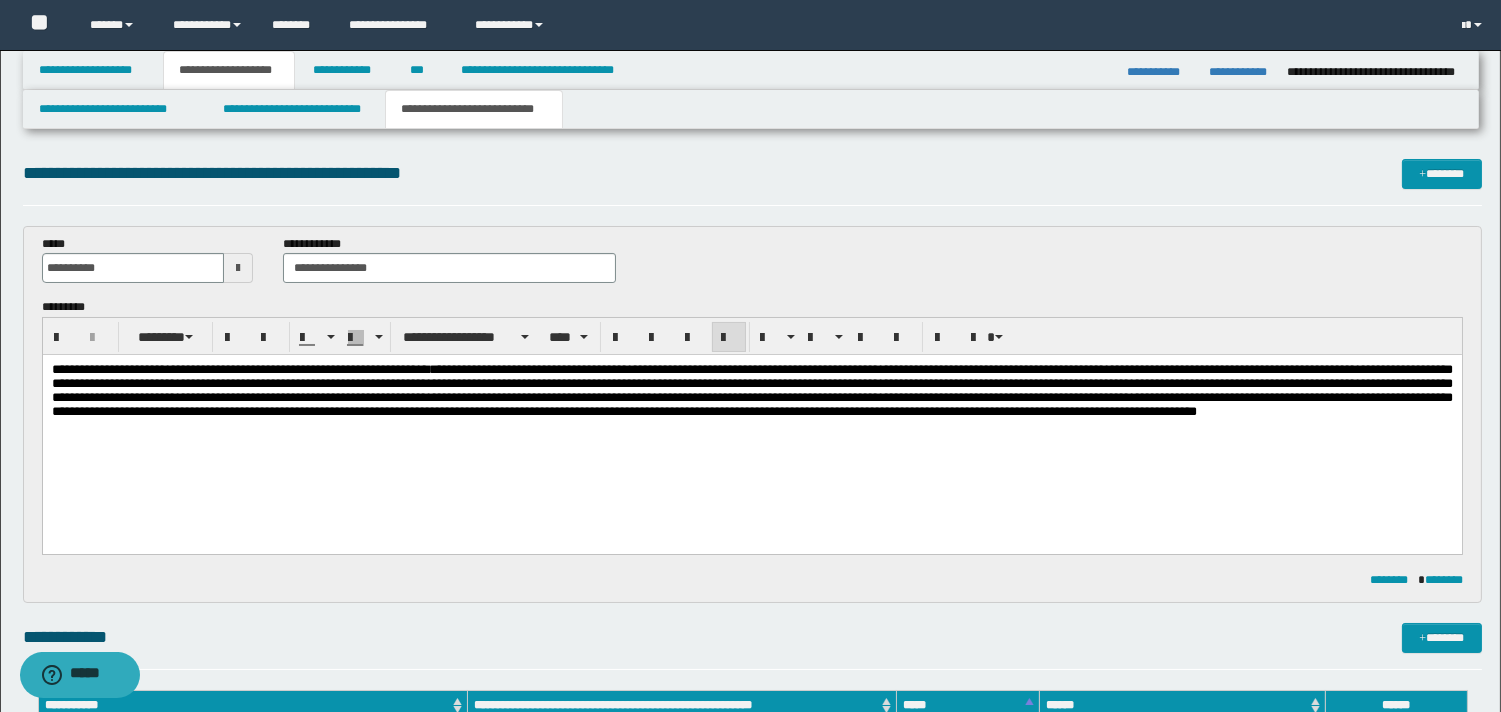 click on "**********" at bounding box center (751, 390) 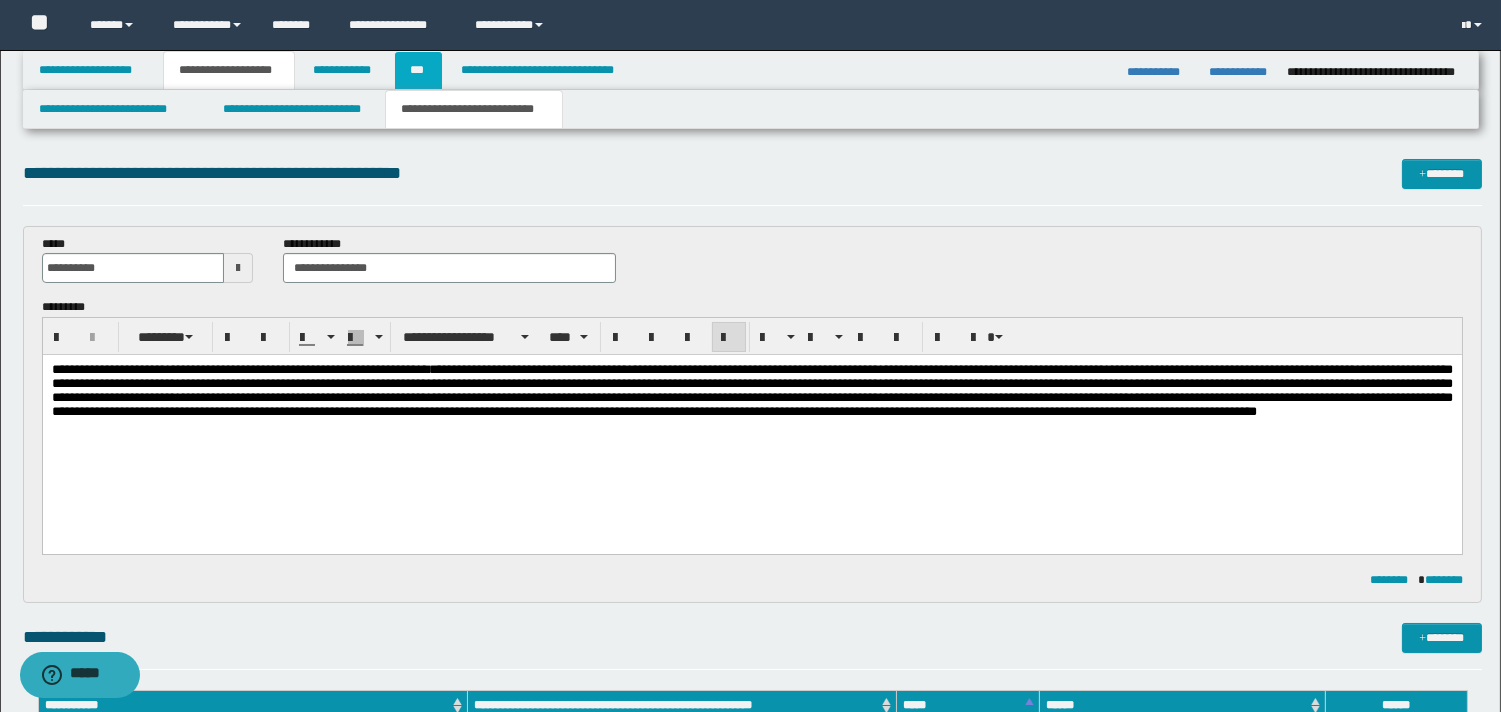 click on "***" at bounding box center (418, 70) 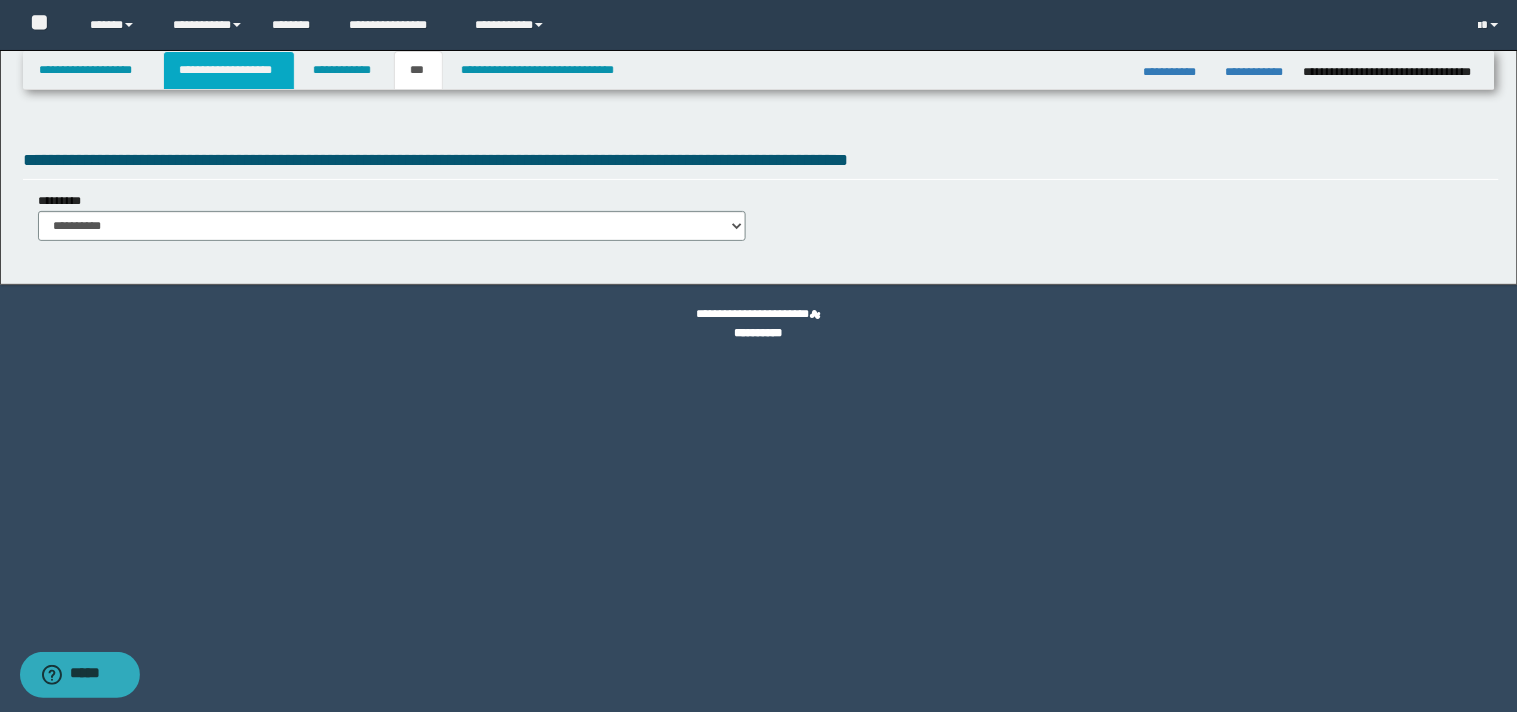 click on "**********" at bounding box center [229, 70] 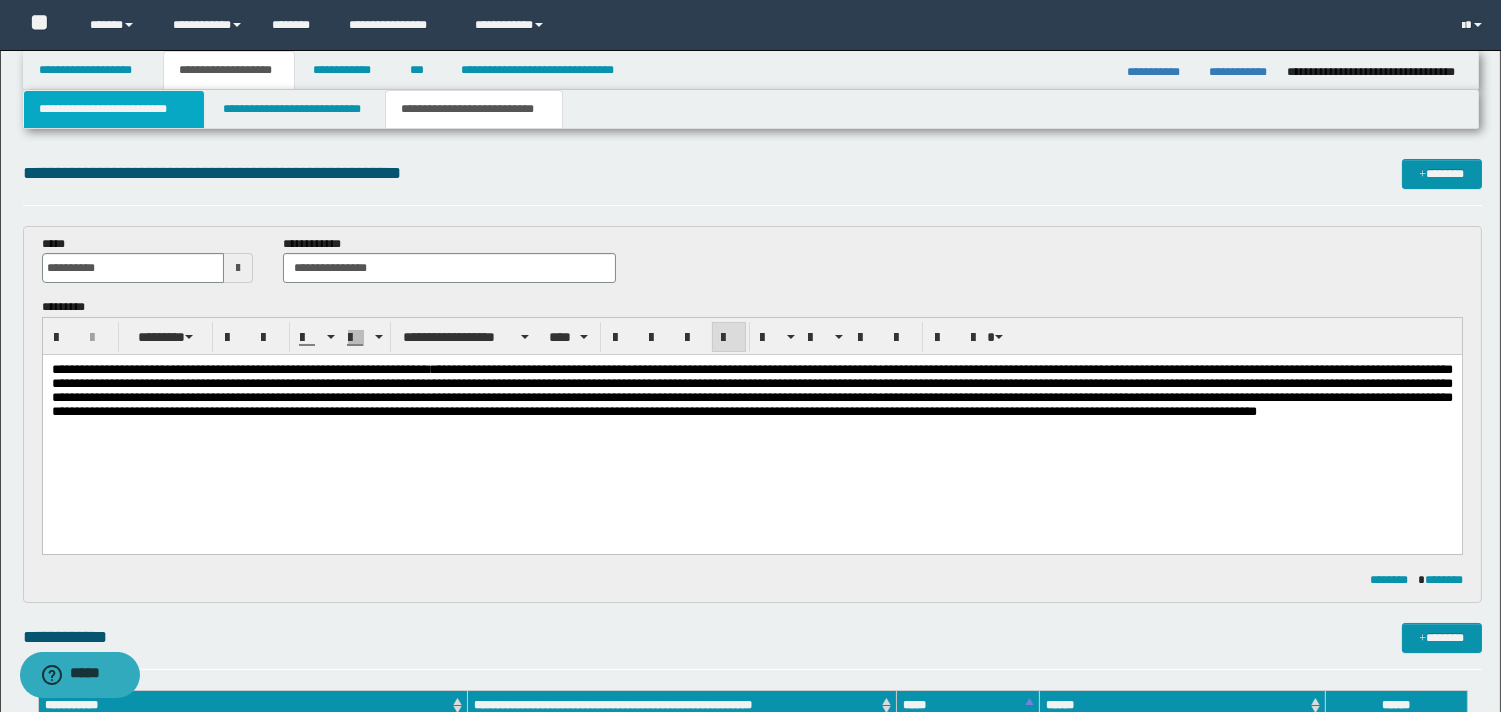 click on "**********" at bounding box center (114, 109) 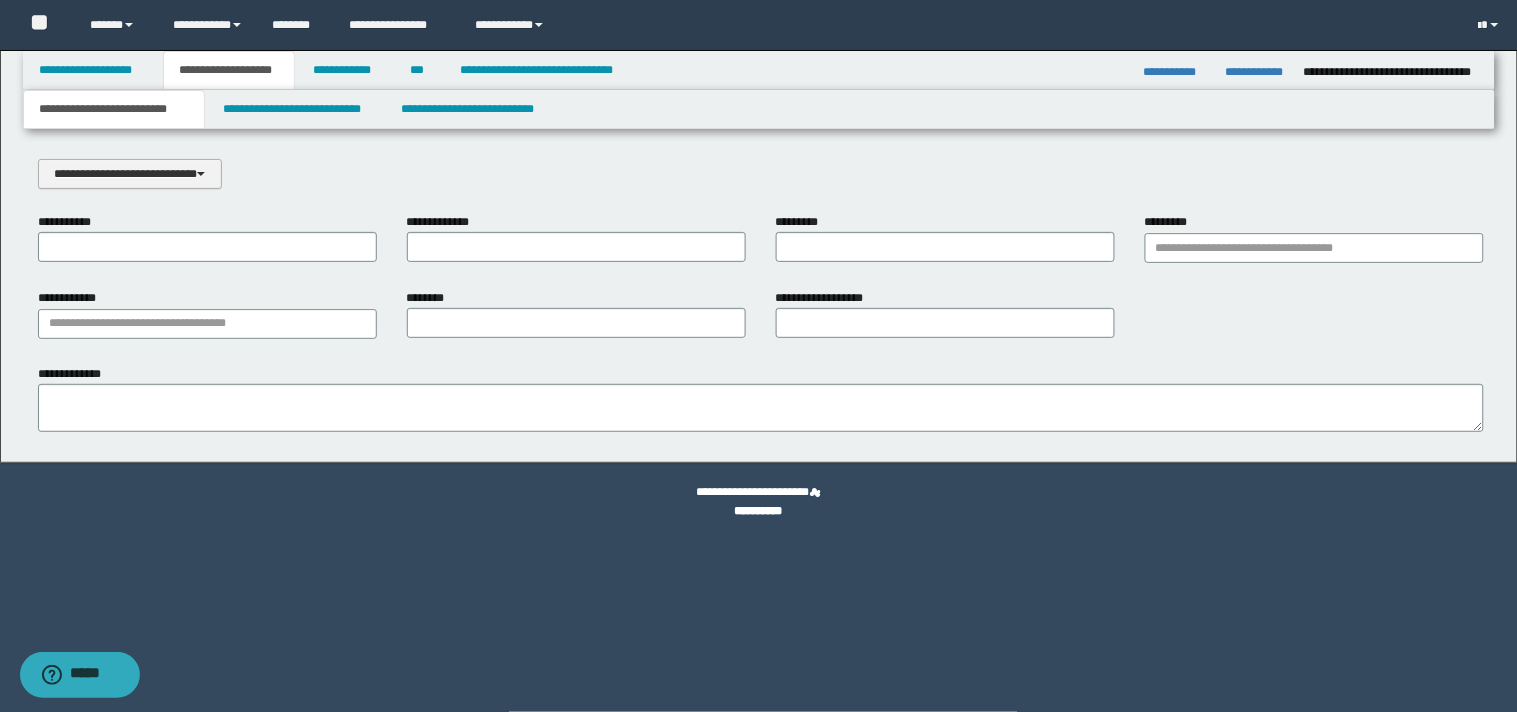 click on "**********" at bounding box center (130, 174) 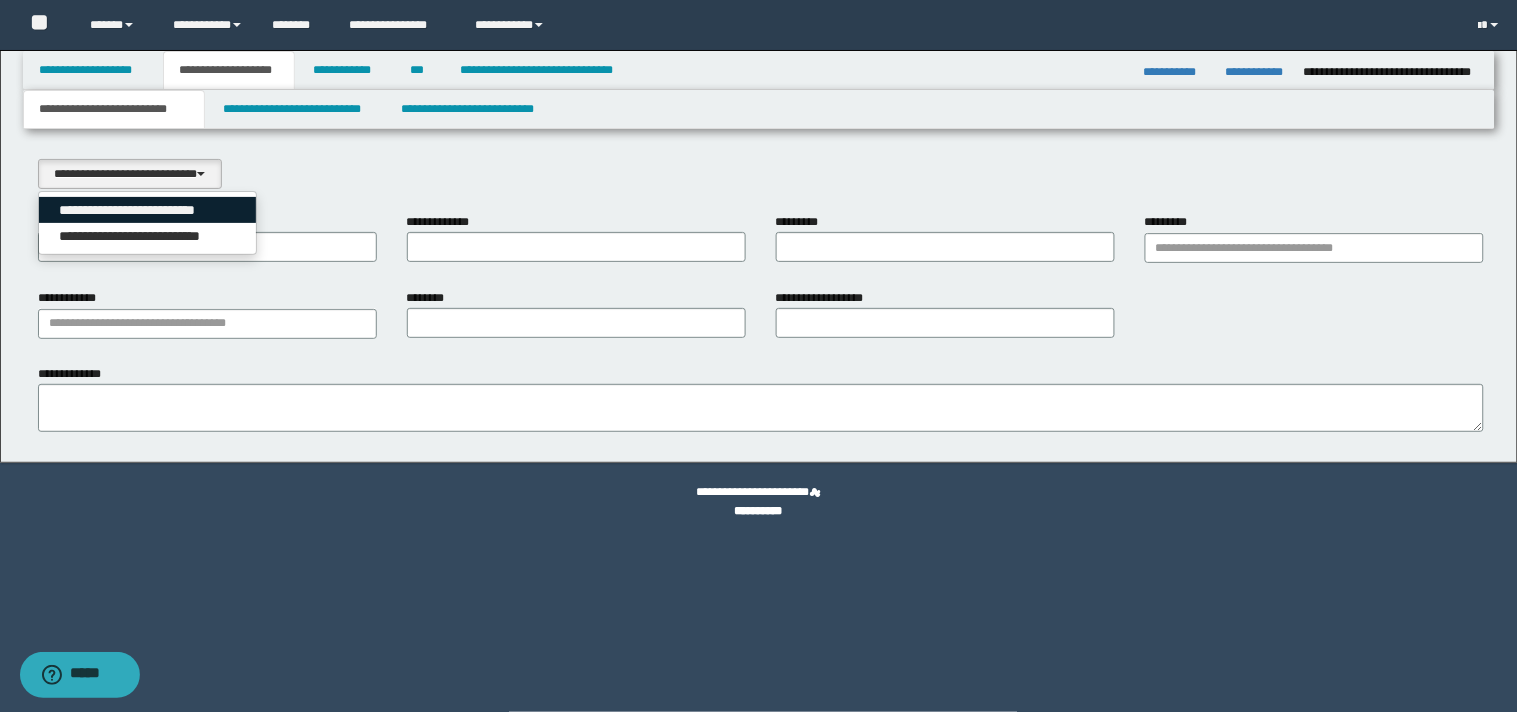 click on "**********" at bounding box center (148, 210) 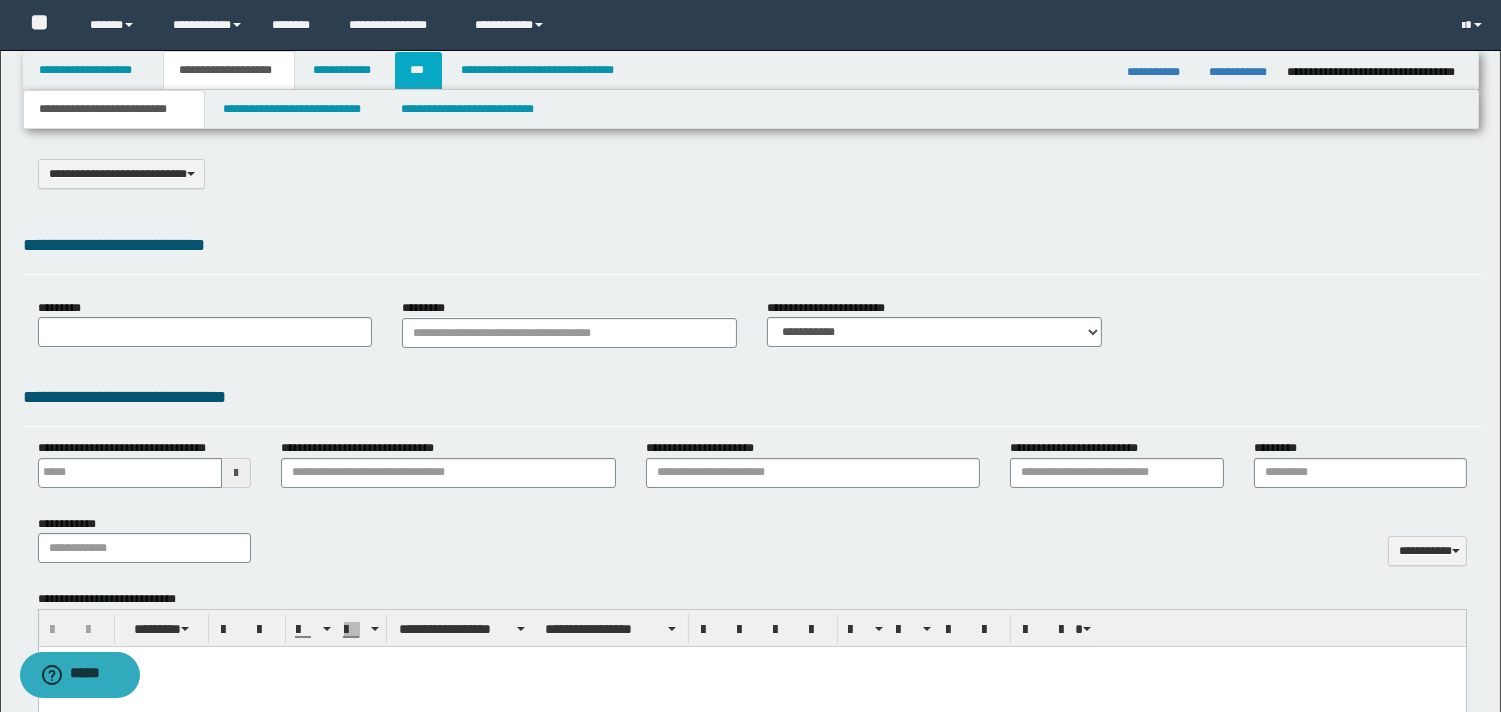 select on "*" 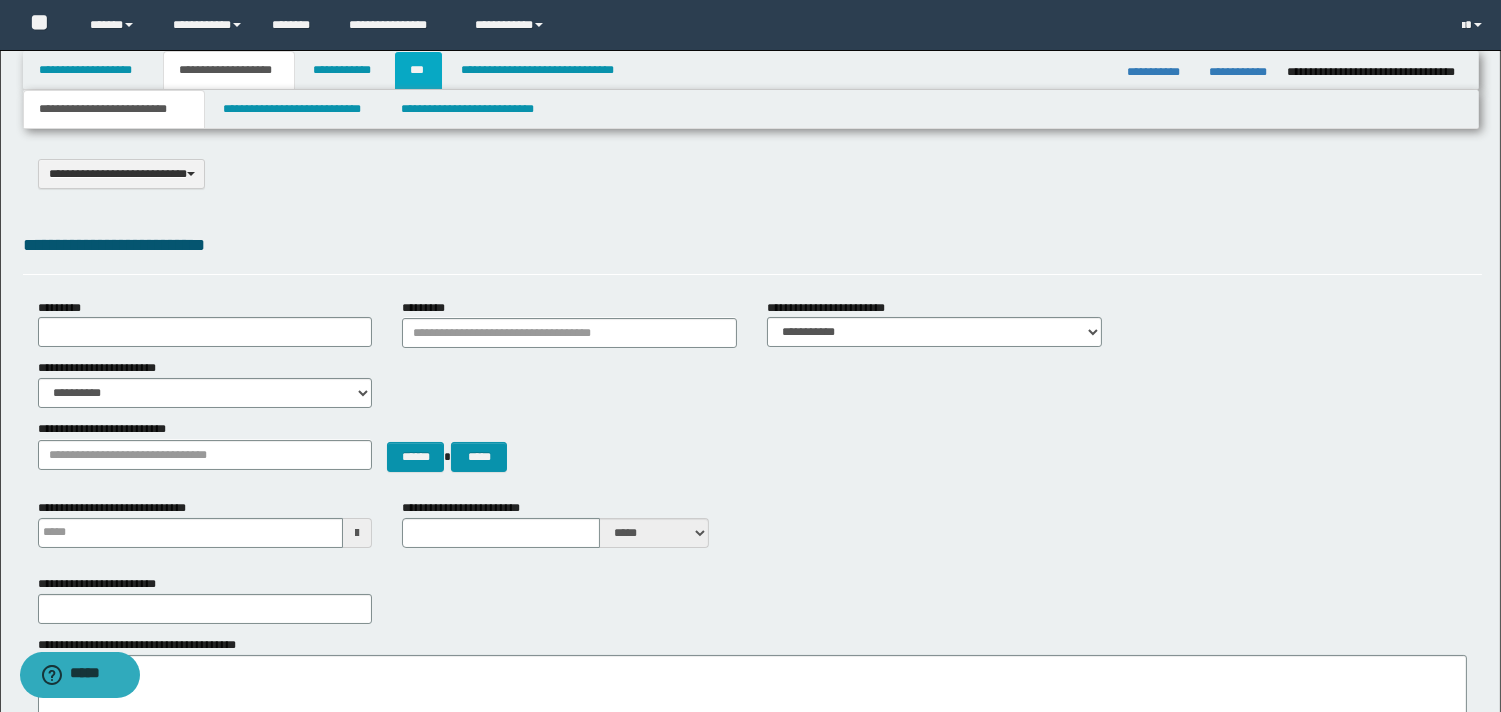 click on "***" at bounding box center [418, 70] 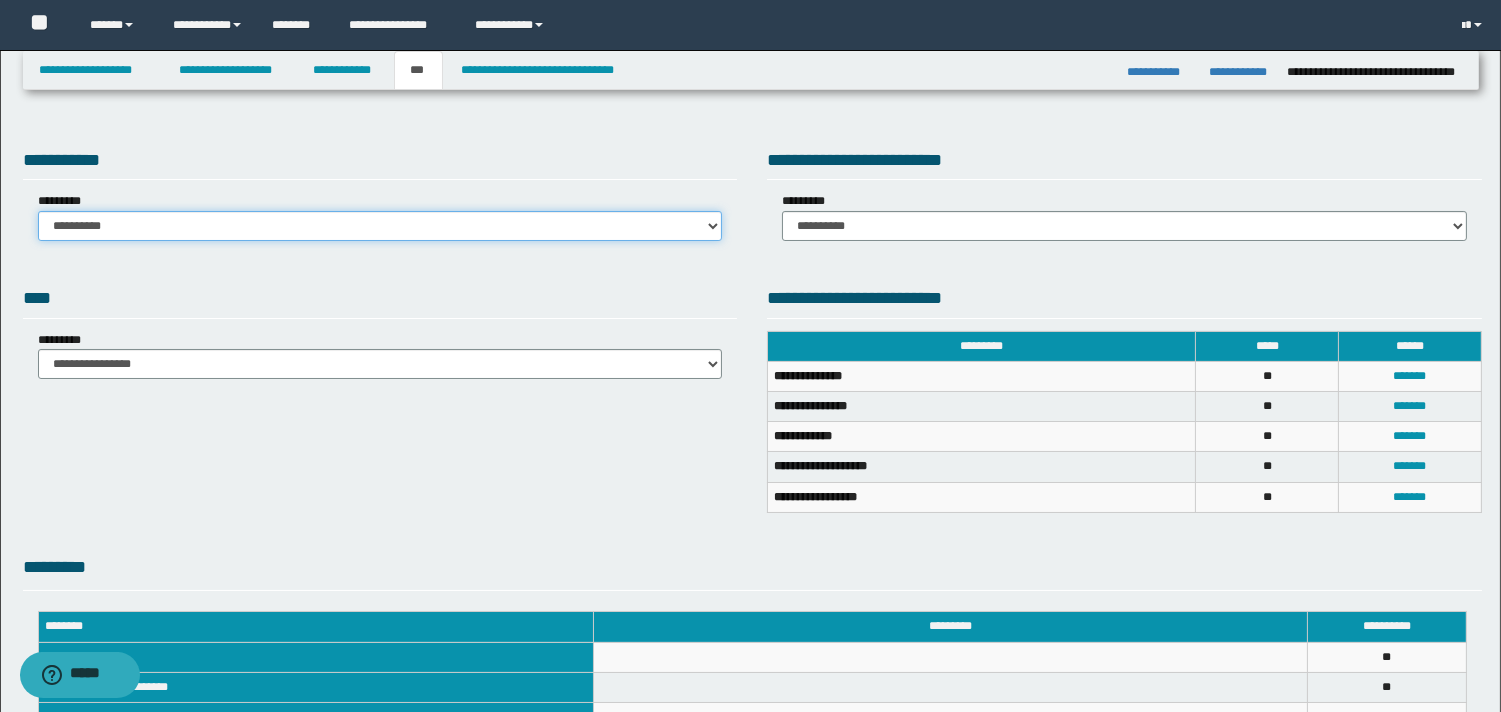 drag, startPoint x: 712, startPoint y: 222, endPoint x: 695, endPoint y: 226, distance: 17.464249 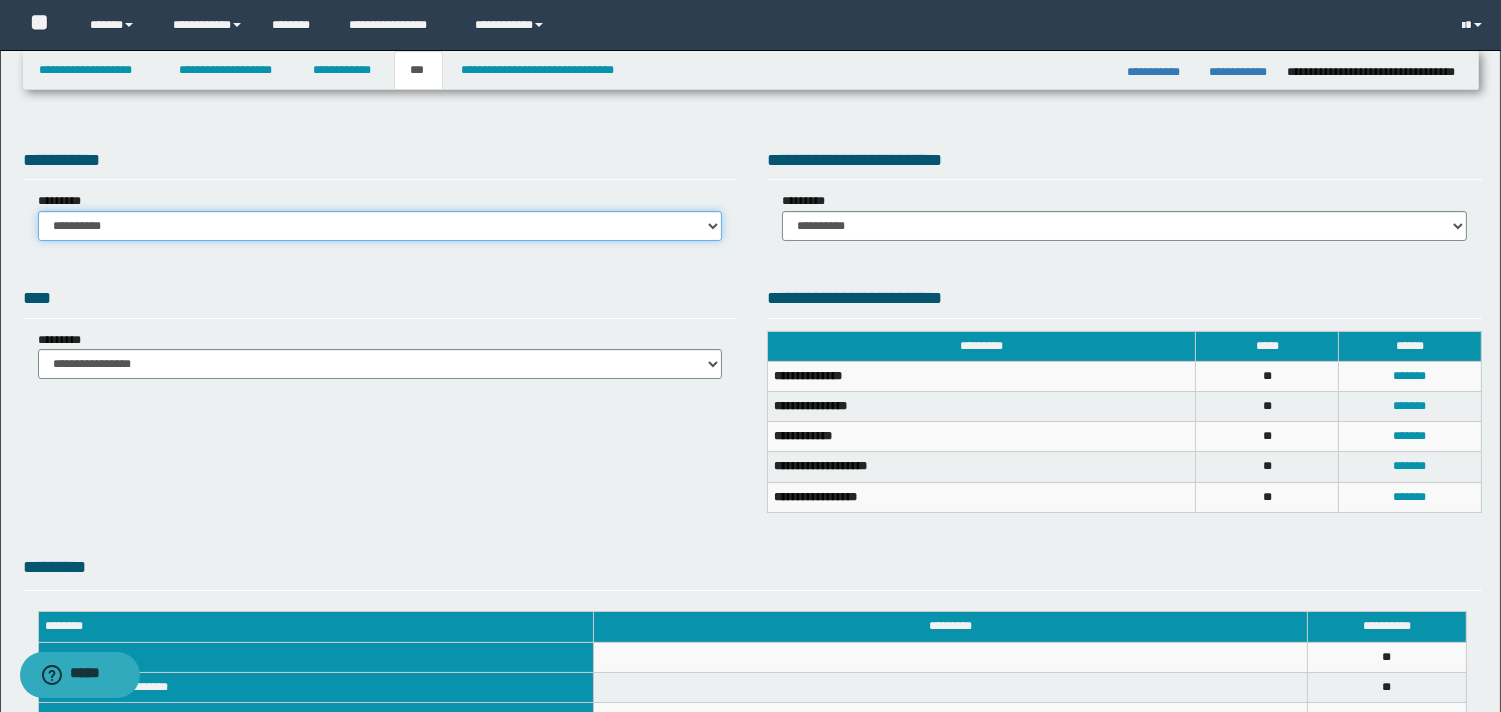 select on "**" 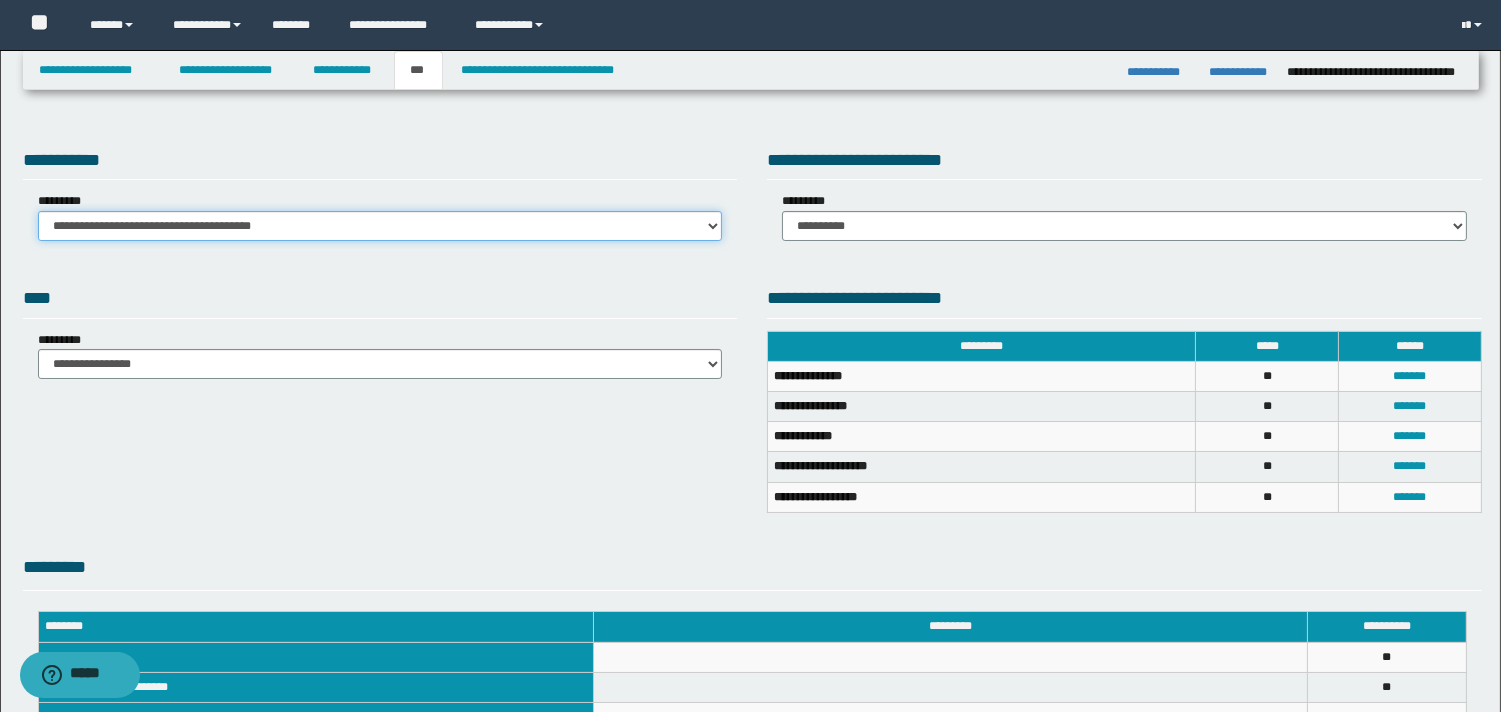 click on "**********" at bounding box center (380, 226) 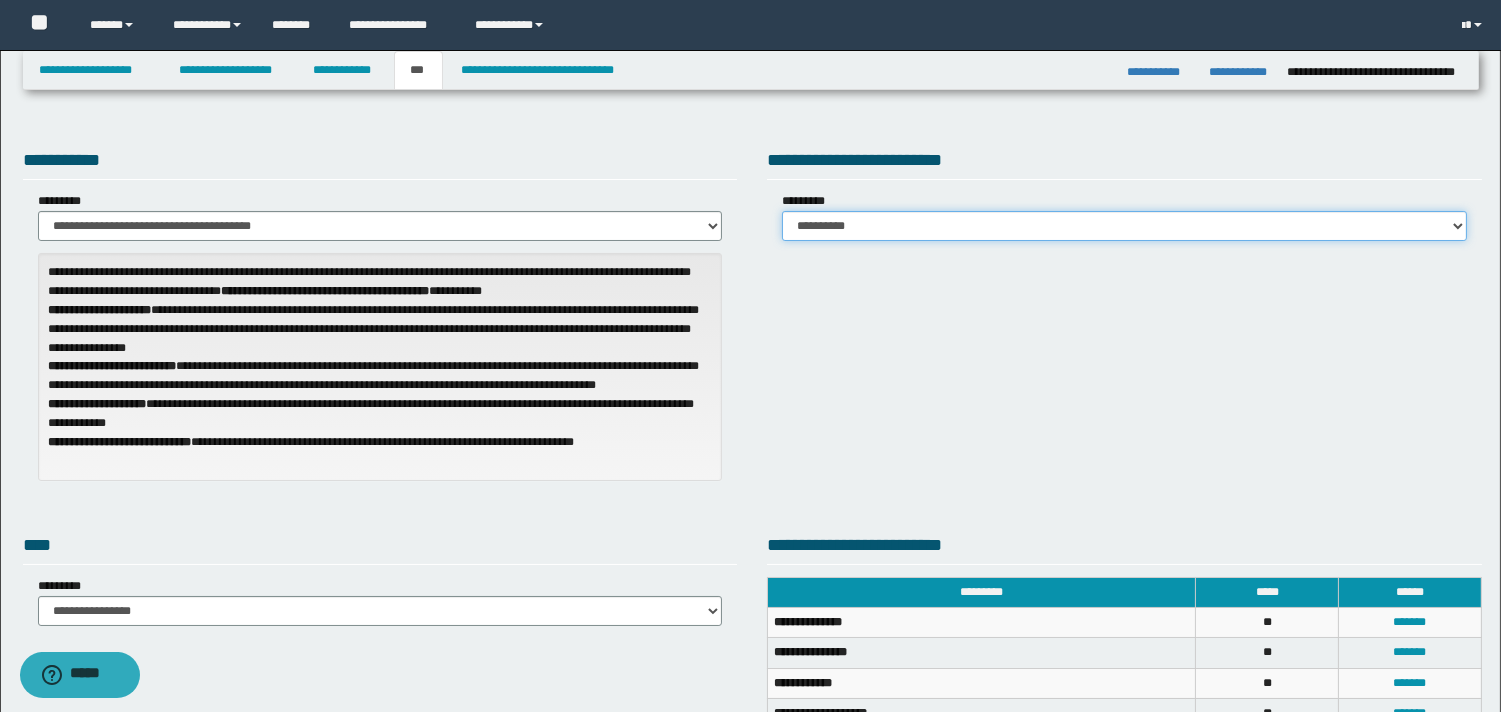 drag, startPoint x: 1457, startPoint y: 225, endPoint x: 1406, endPoint y: 223, distance: 51.0392 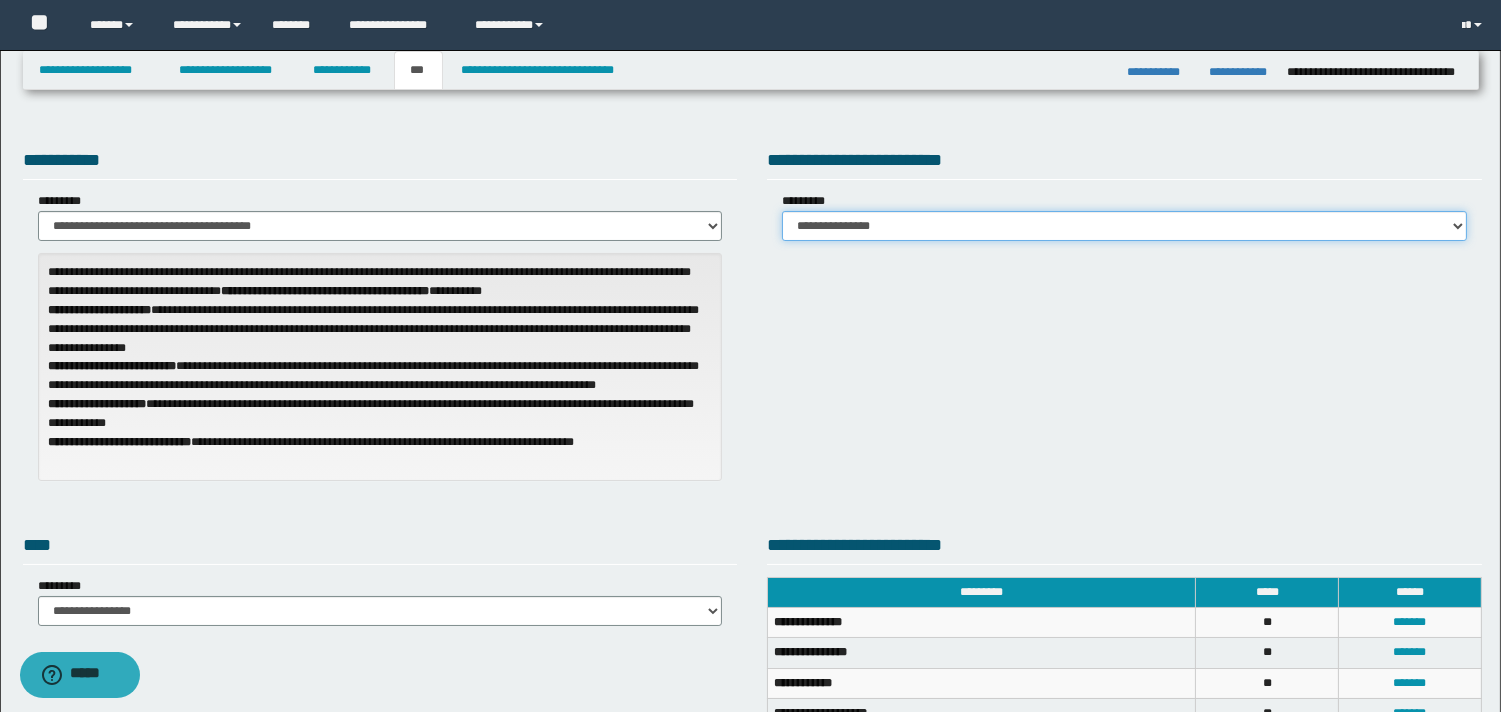 click on "**********" at bounding box center [1124, 226] 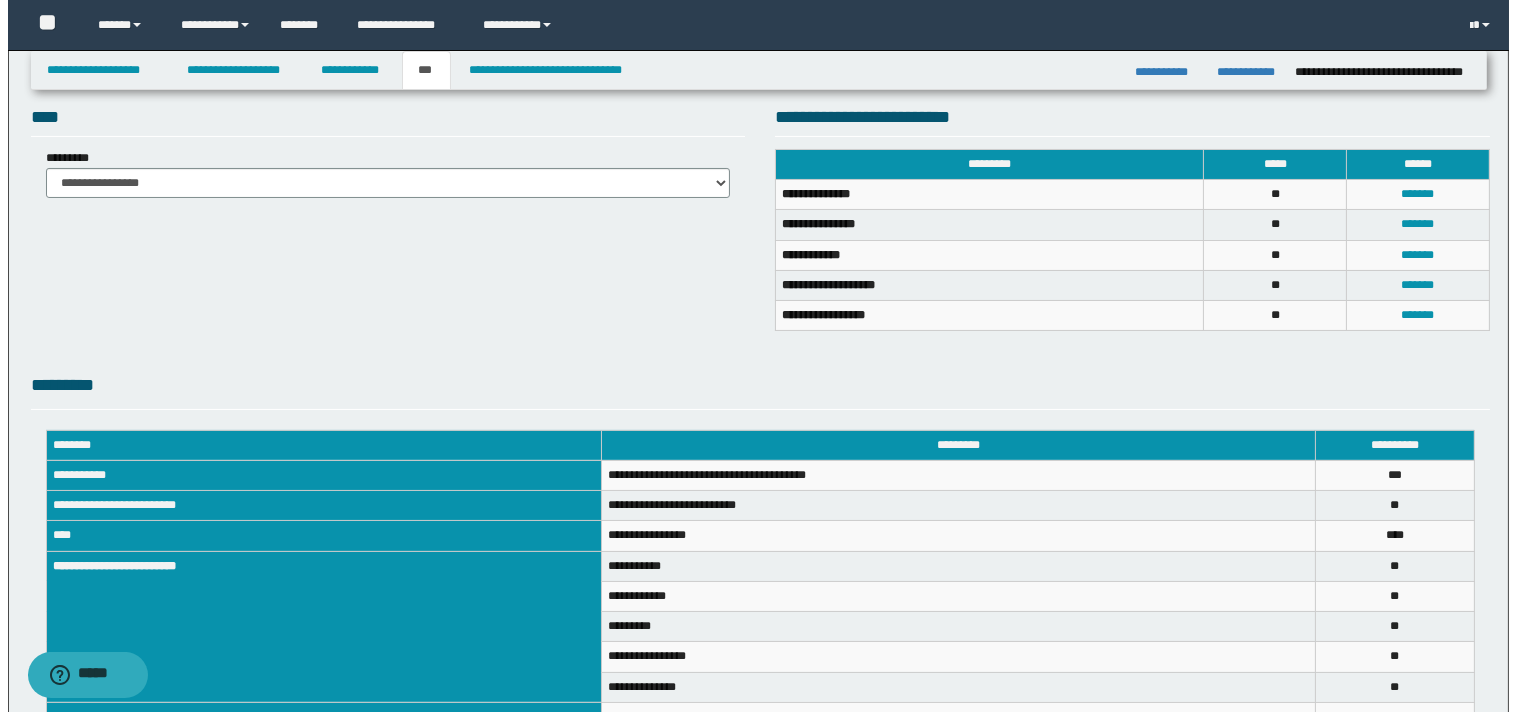 scroll, scrollTop: 436, scrollLeft: 0, axis: vertical 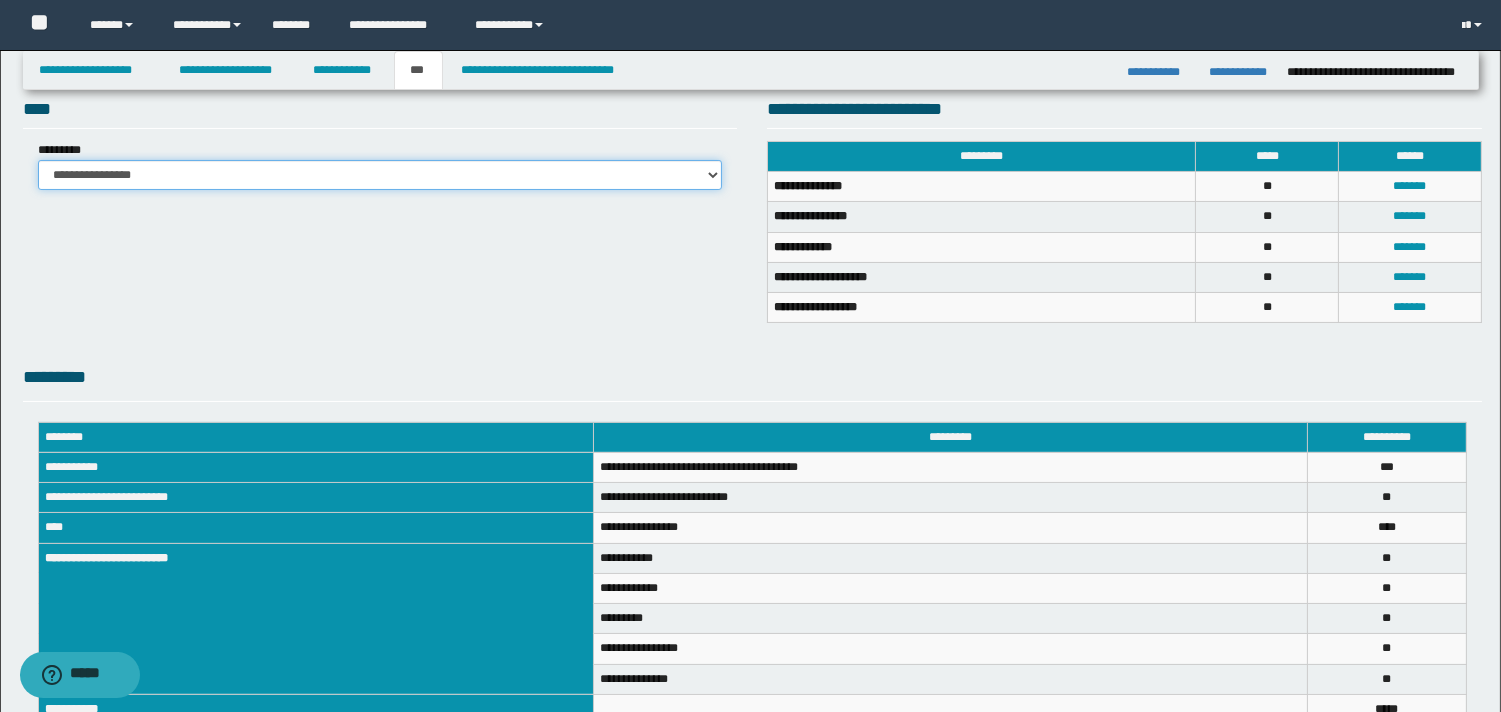 click on "**********" at bounding box center [380, 175] 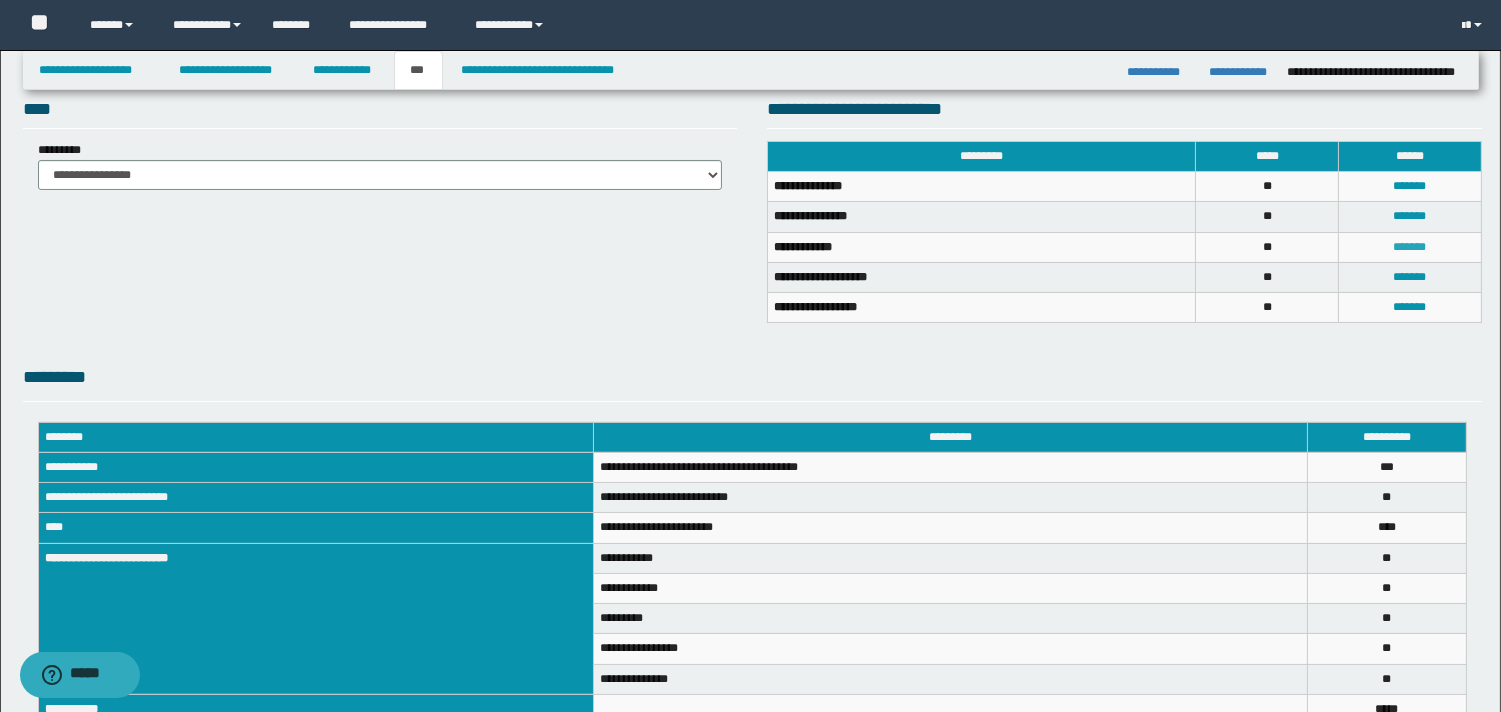 click on "*******" at bounding box center (1410, 247) 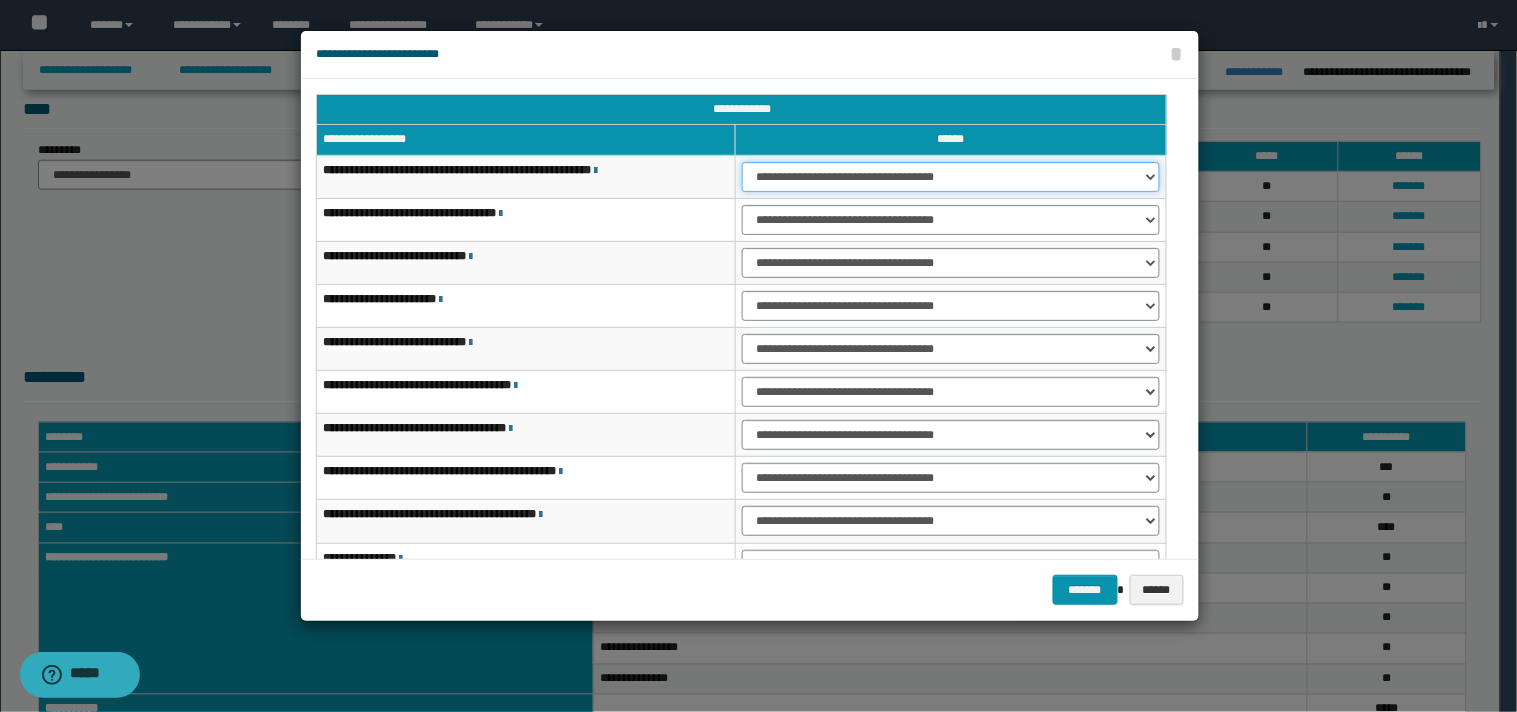 drag, startPoint x: 1146, startPoint y: 176, endPoint x: 1102, endPoint y: 188, distance: 45.607018 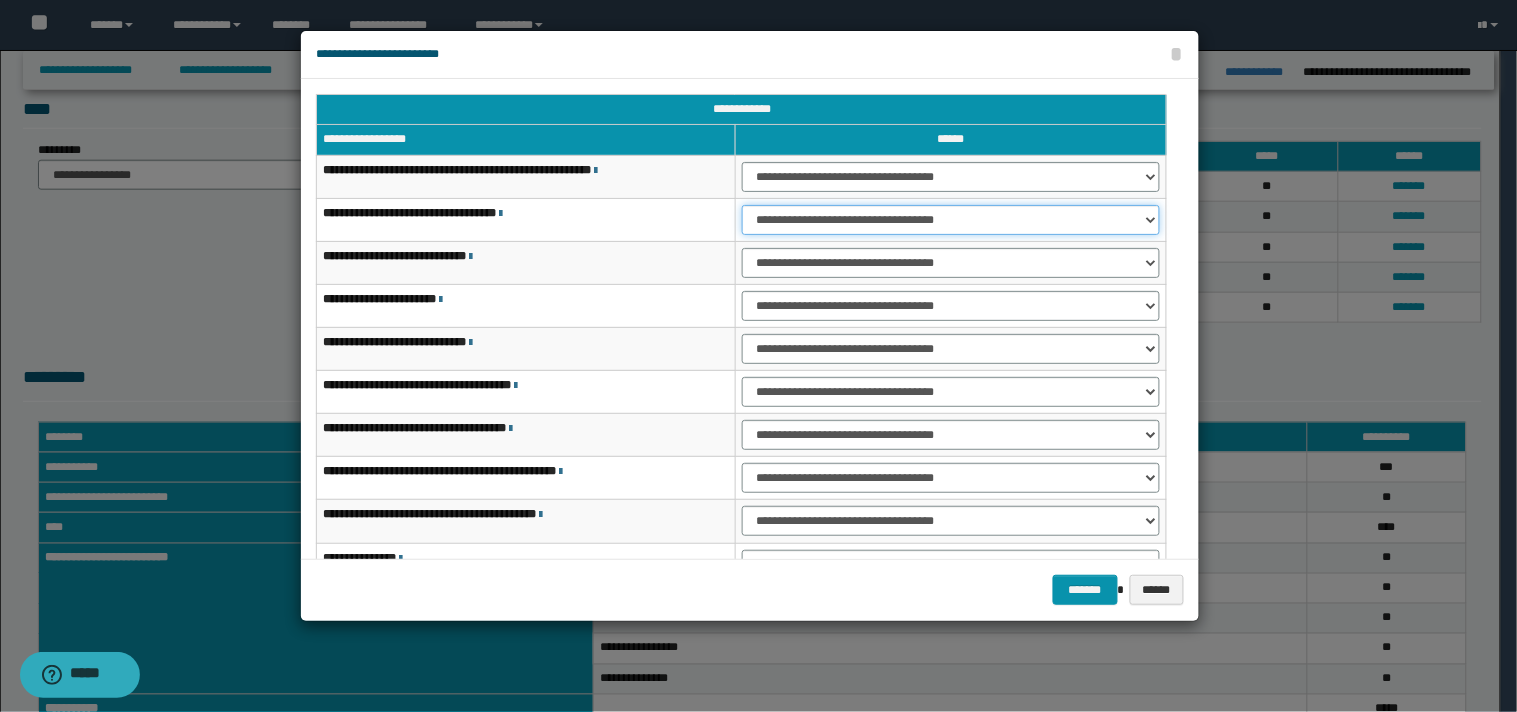 drag, startPoint x: 1148, startPoint y: 214, endPoint x: 1098, endPoint y: 233, distance: 53.488316 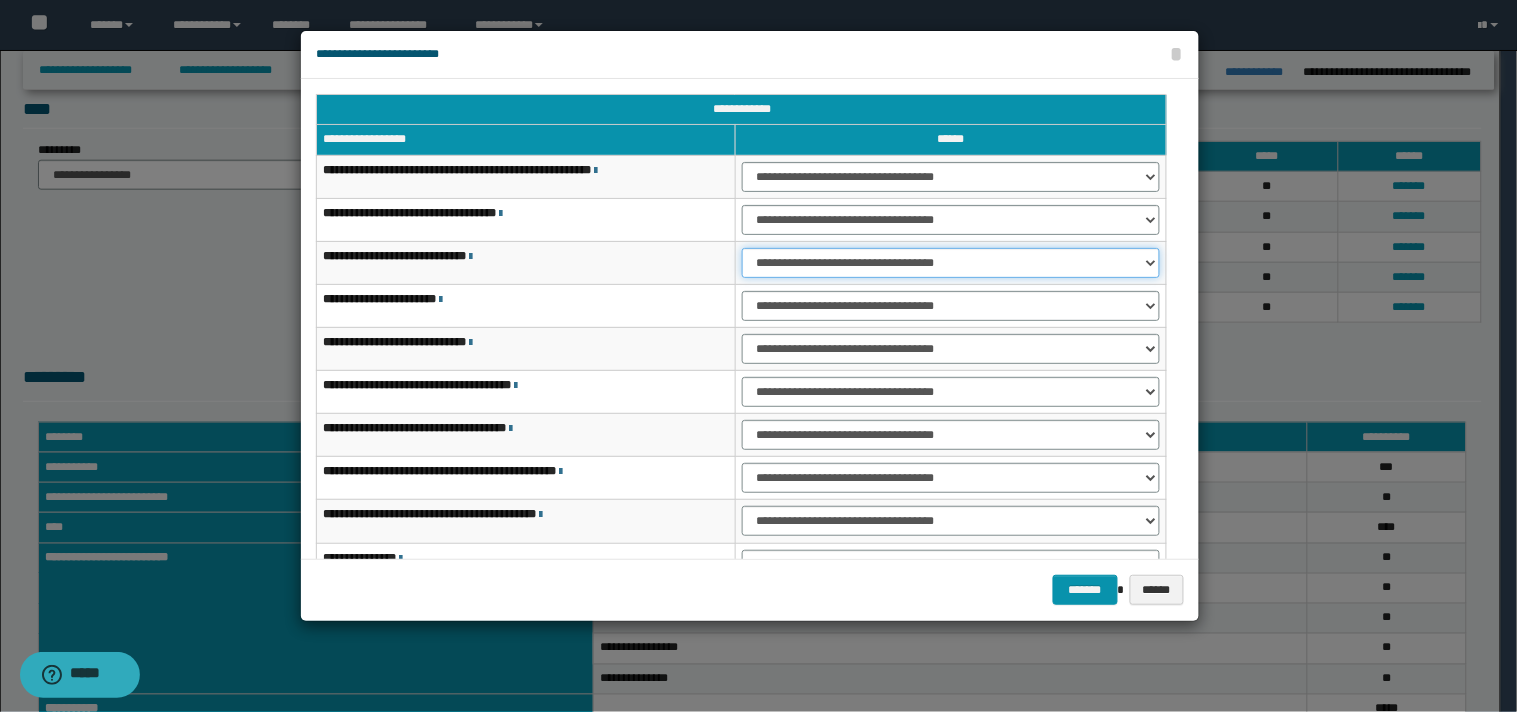 drag, startPoint x: 1147, startPoint y: 260, endPoint x: 1136, endPoint y: 268, distance: 13.601471 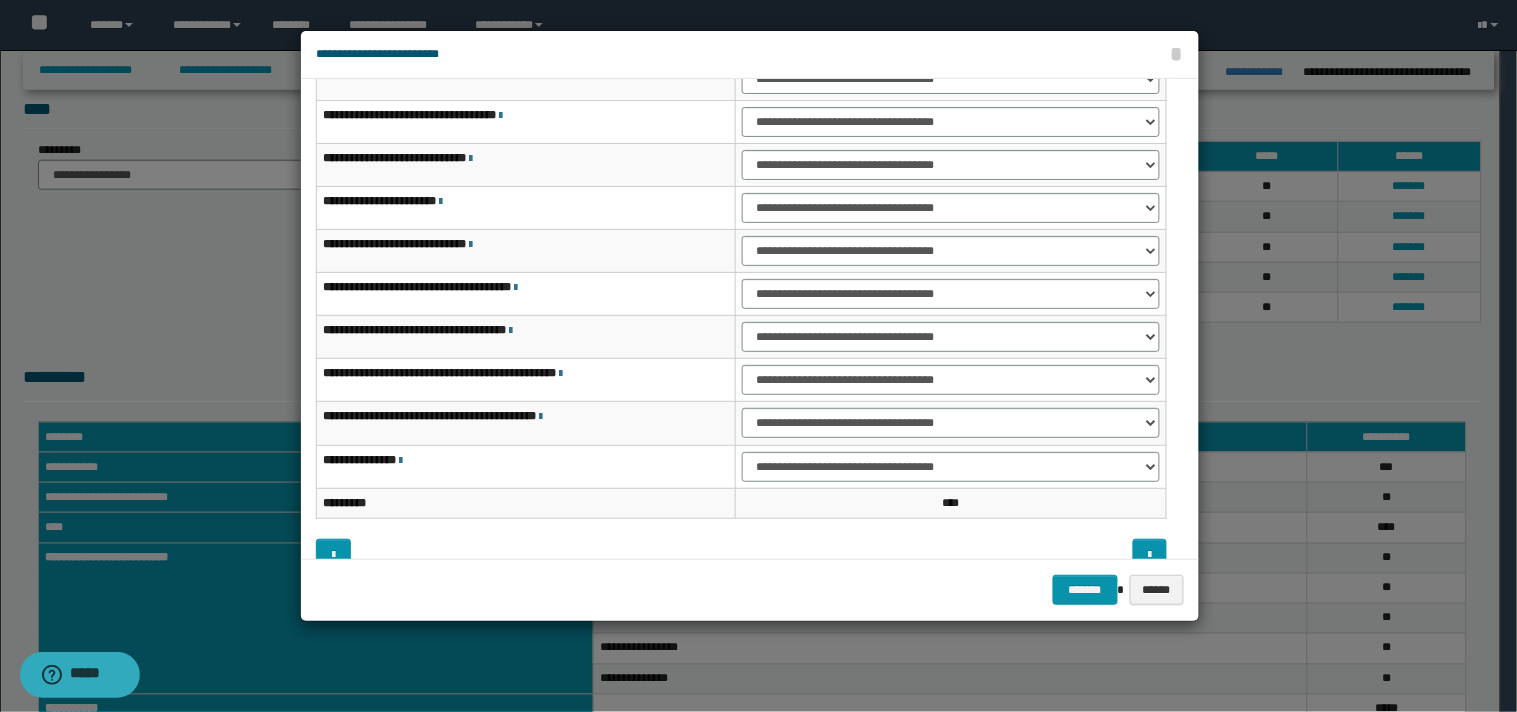 scroll, scrollTop: 123, scrollLeft: 0, axis: vertical 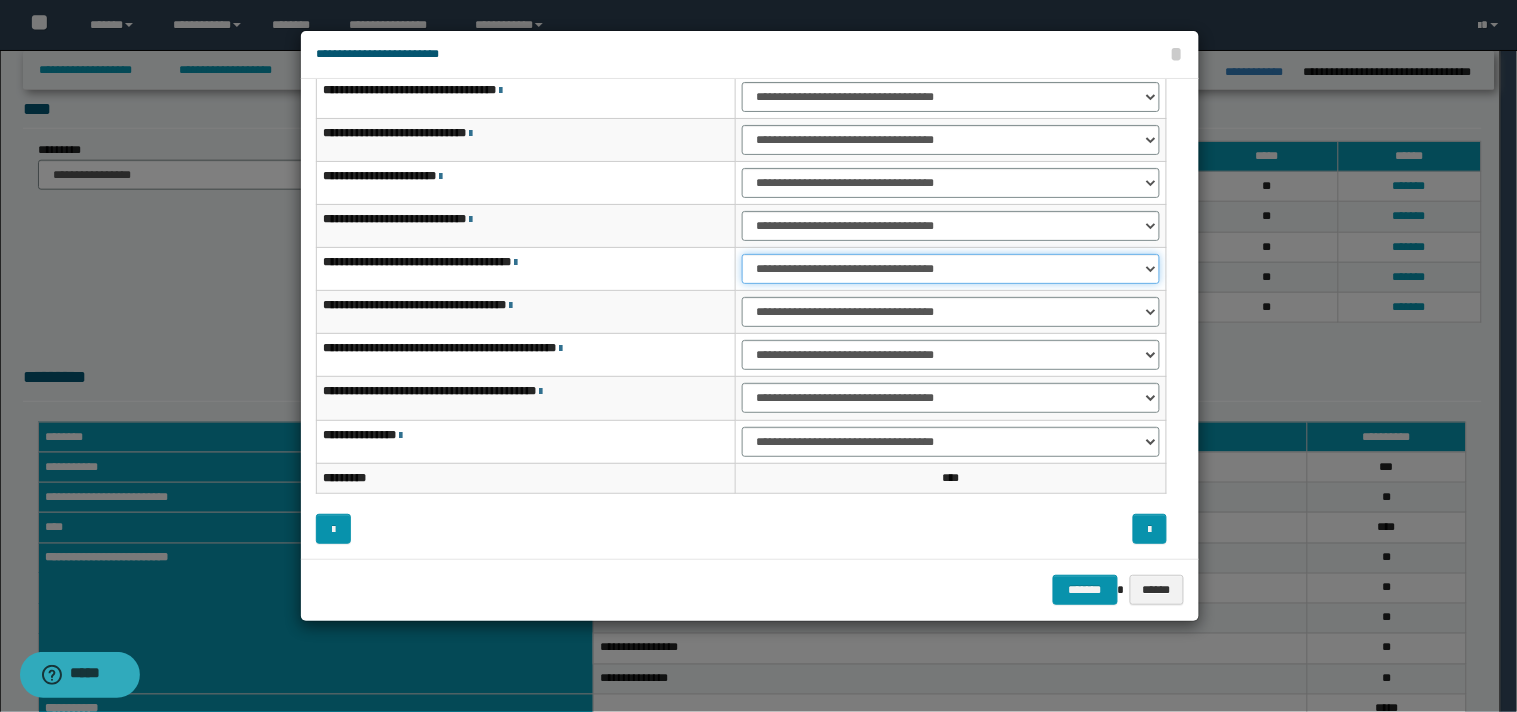 click on "**********" at bounding box center [951, 269] 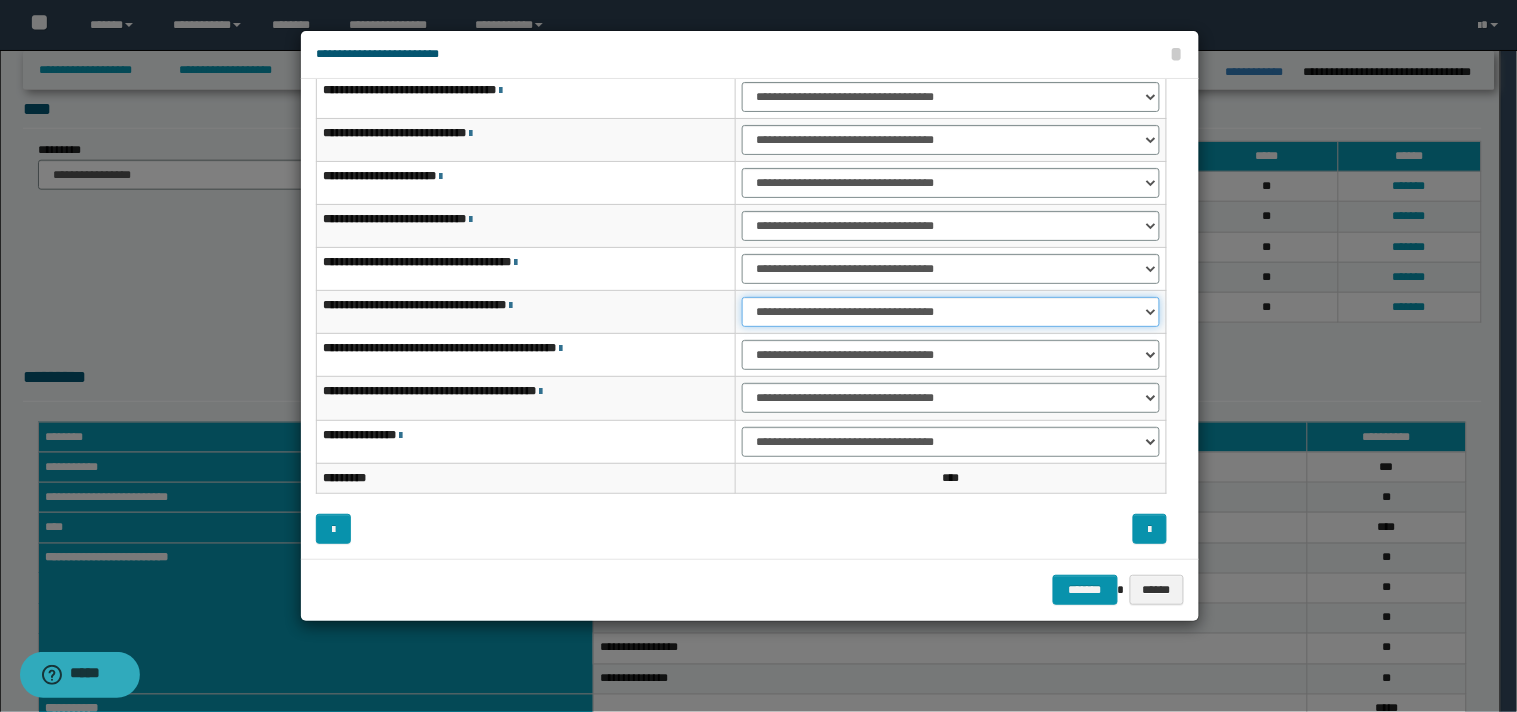 drag, startPoint x: 1145, startPoint y: 308, endPoint x: 1102, endPoint y: 323, distance: 45.54119 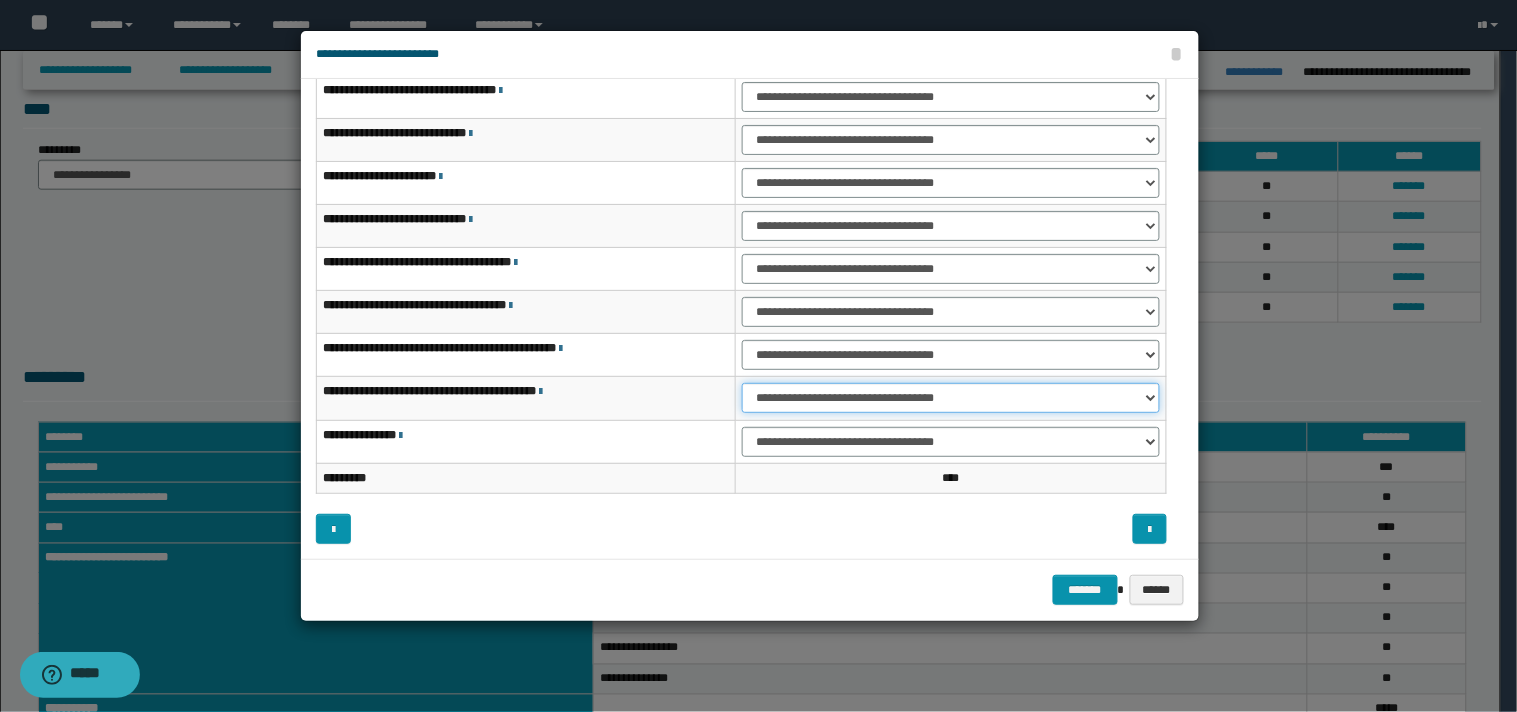 drag, startPoint x: 1153, startPoint y: 398, endPoint x: 1086, endPoint y: 410, distance: 68.06615 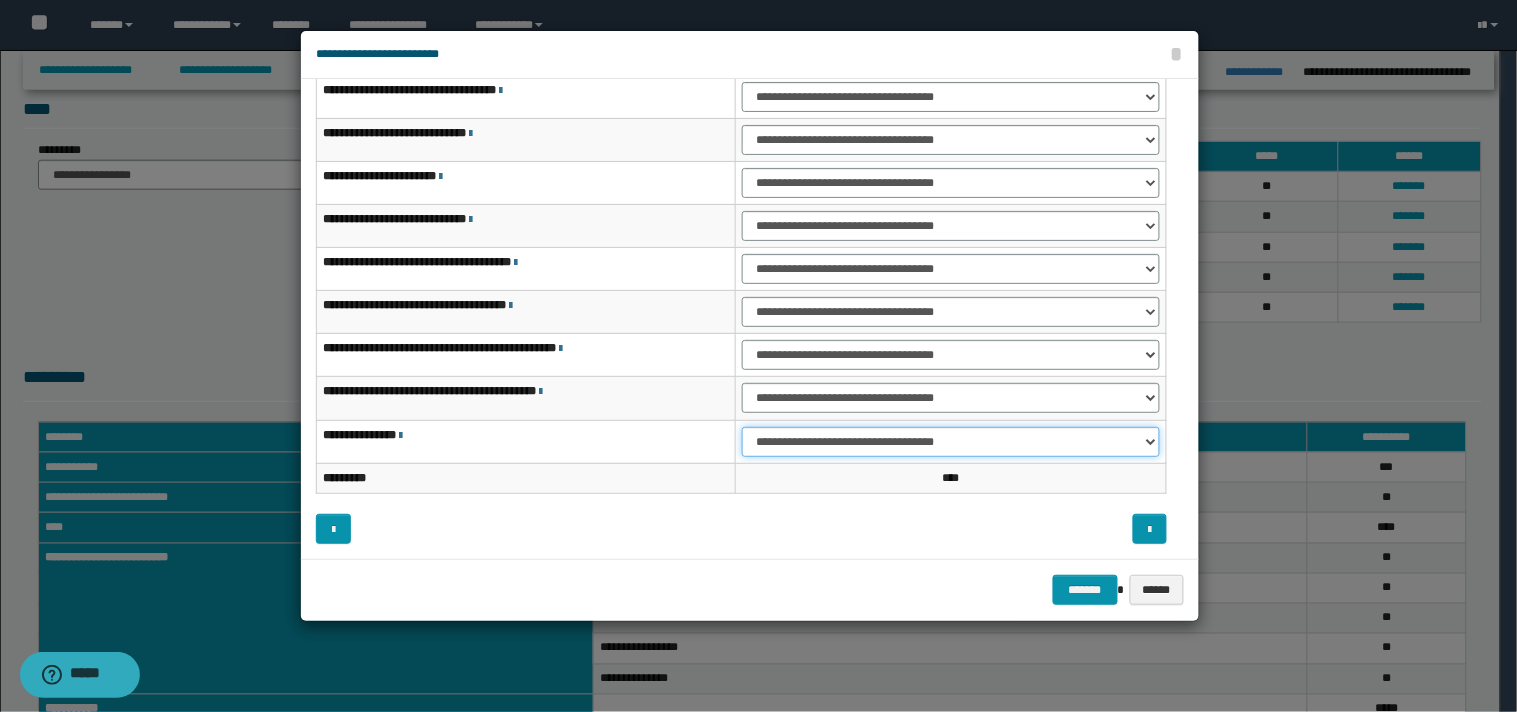 drag, startPoint x: 1143, startPoint y: 441, endPoint x: 1077, endPoint y: 452, distance: 66.910385 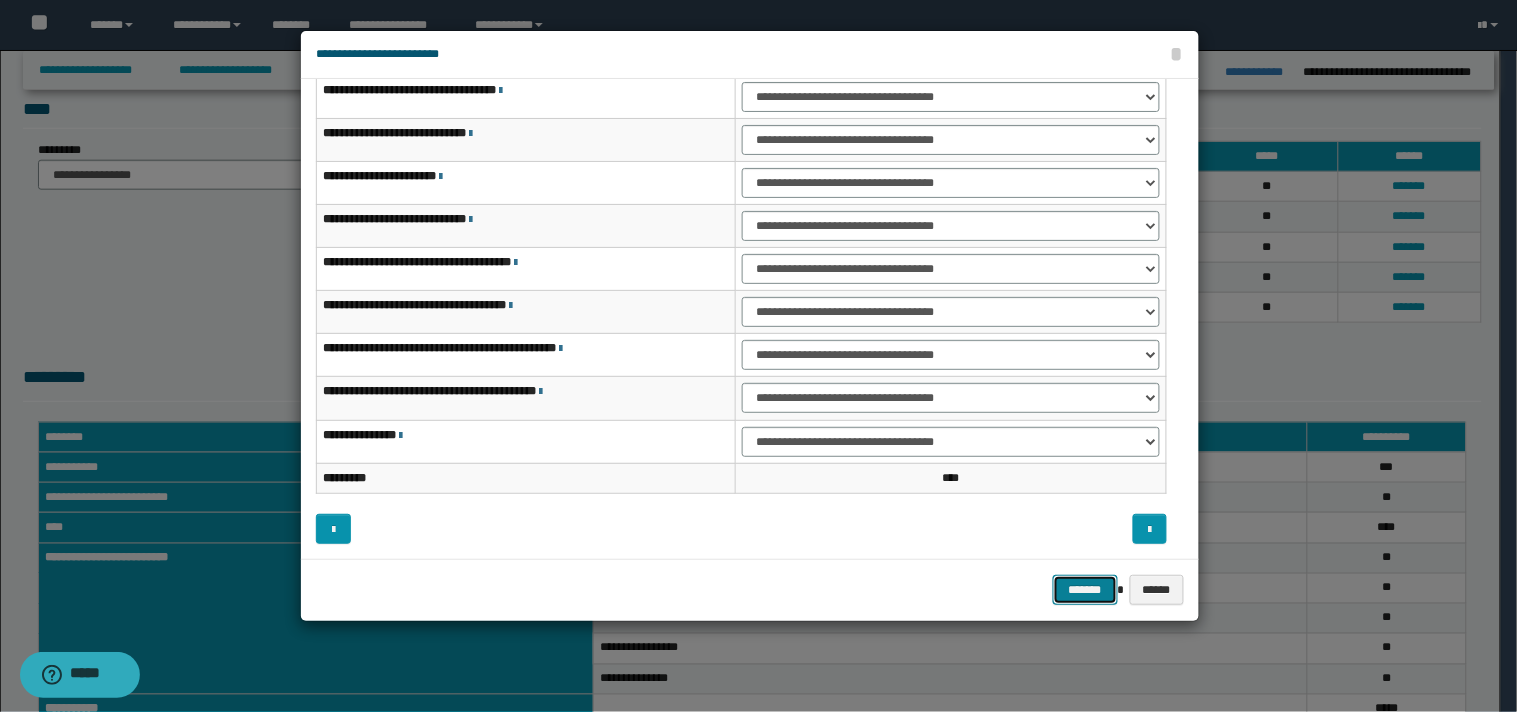 click on "*******" at bounding box center [1085, 590] 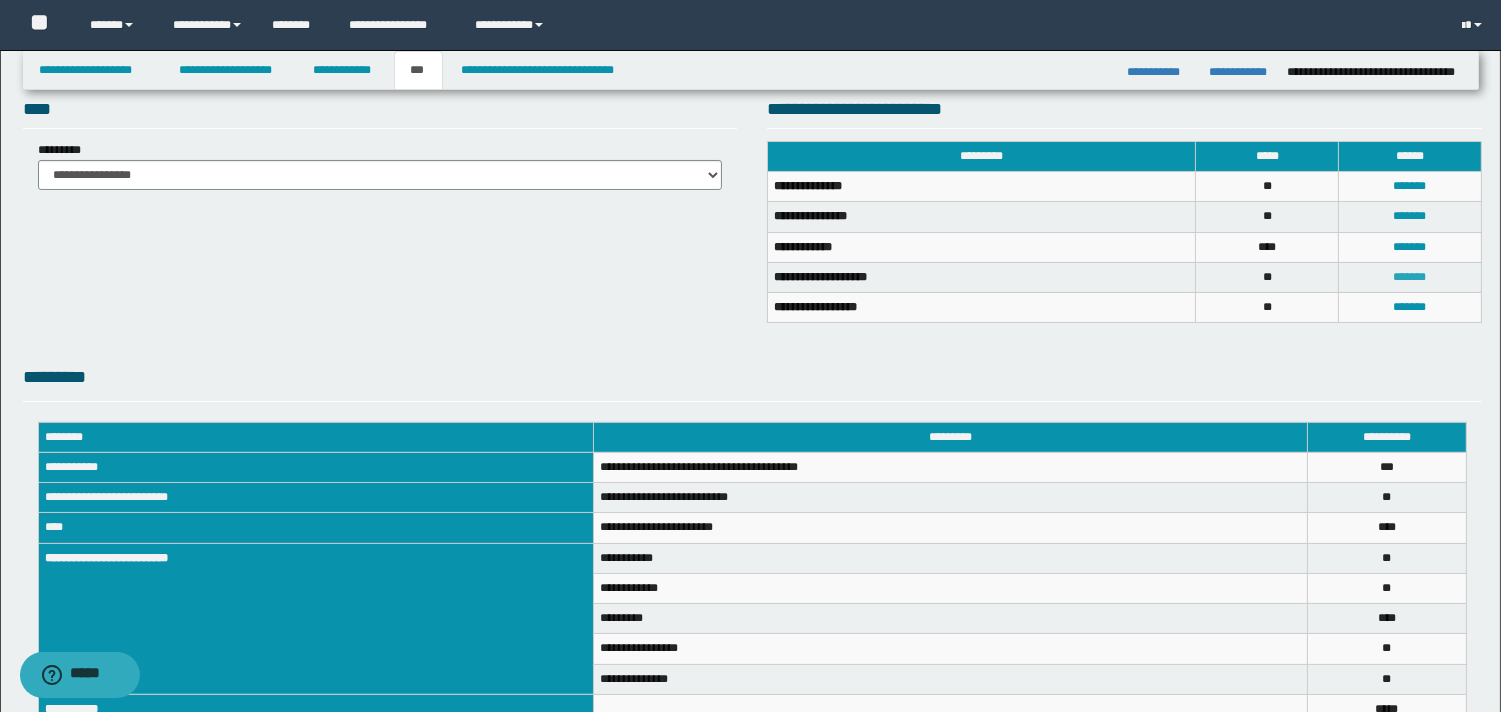 click on "*******" at bounding box center (1410, 277) 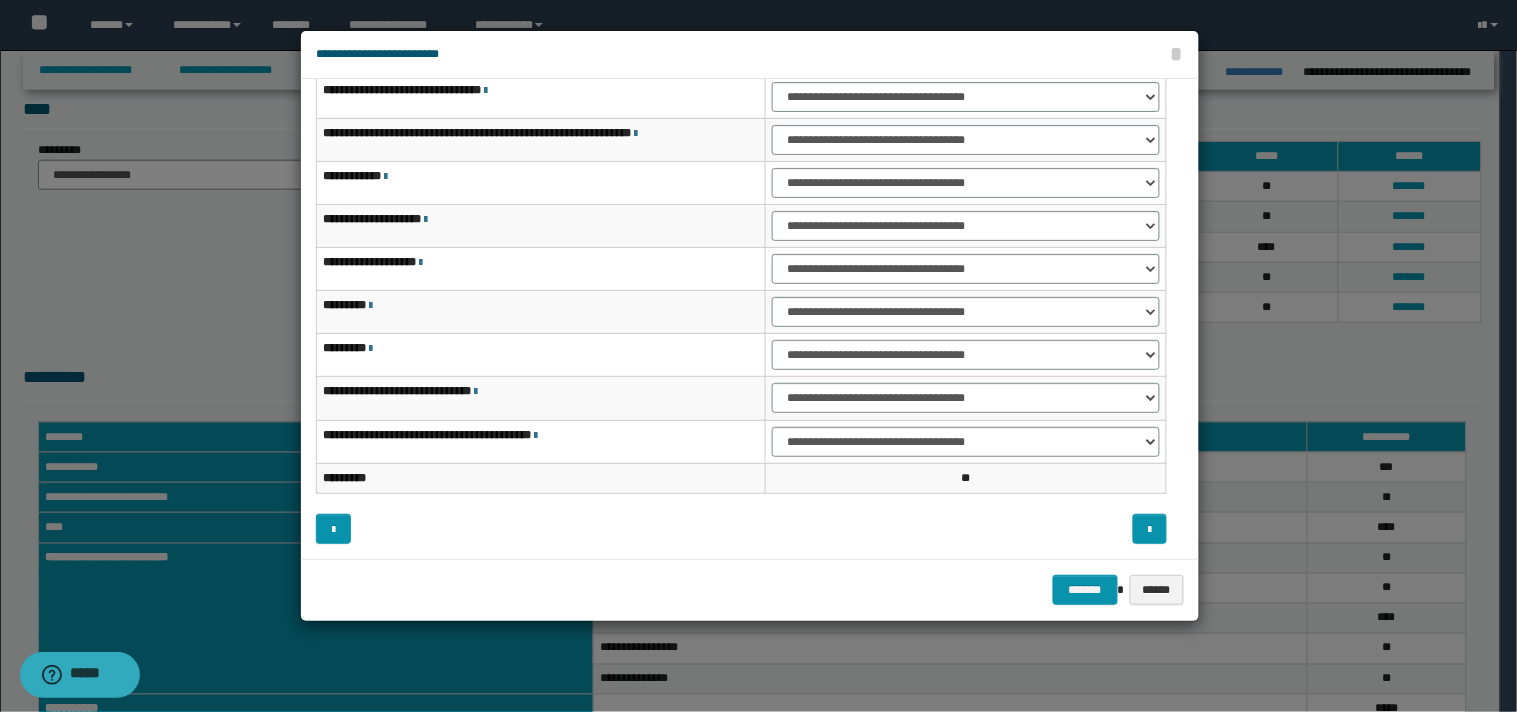 scroll, scrollTop: 0, scrollLeft: 0, axis: both 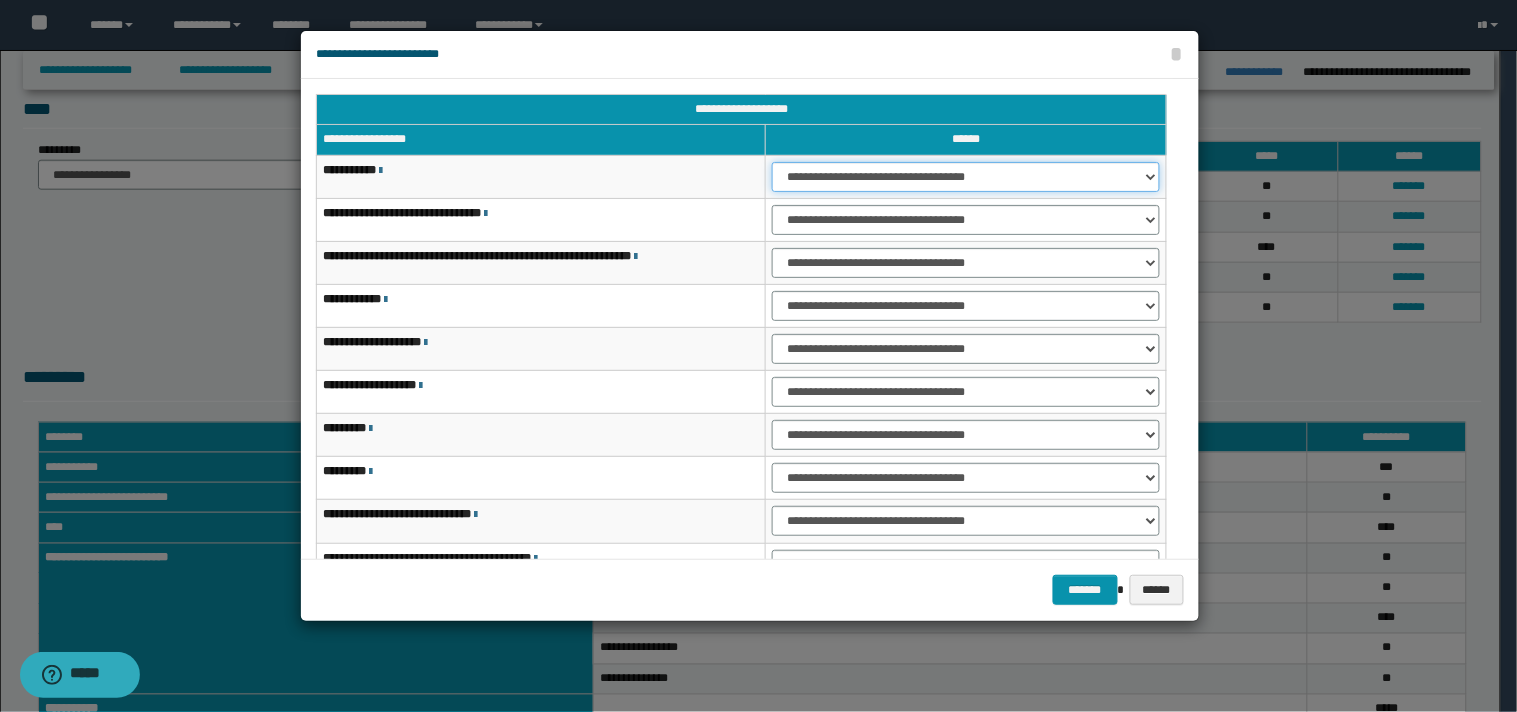 click on "**********" at bounding box center (966, 177) 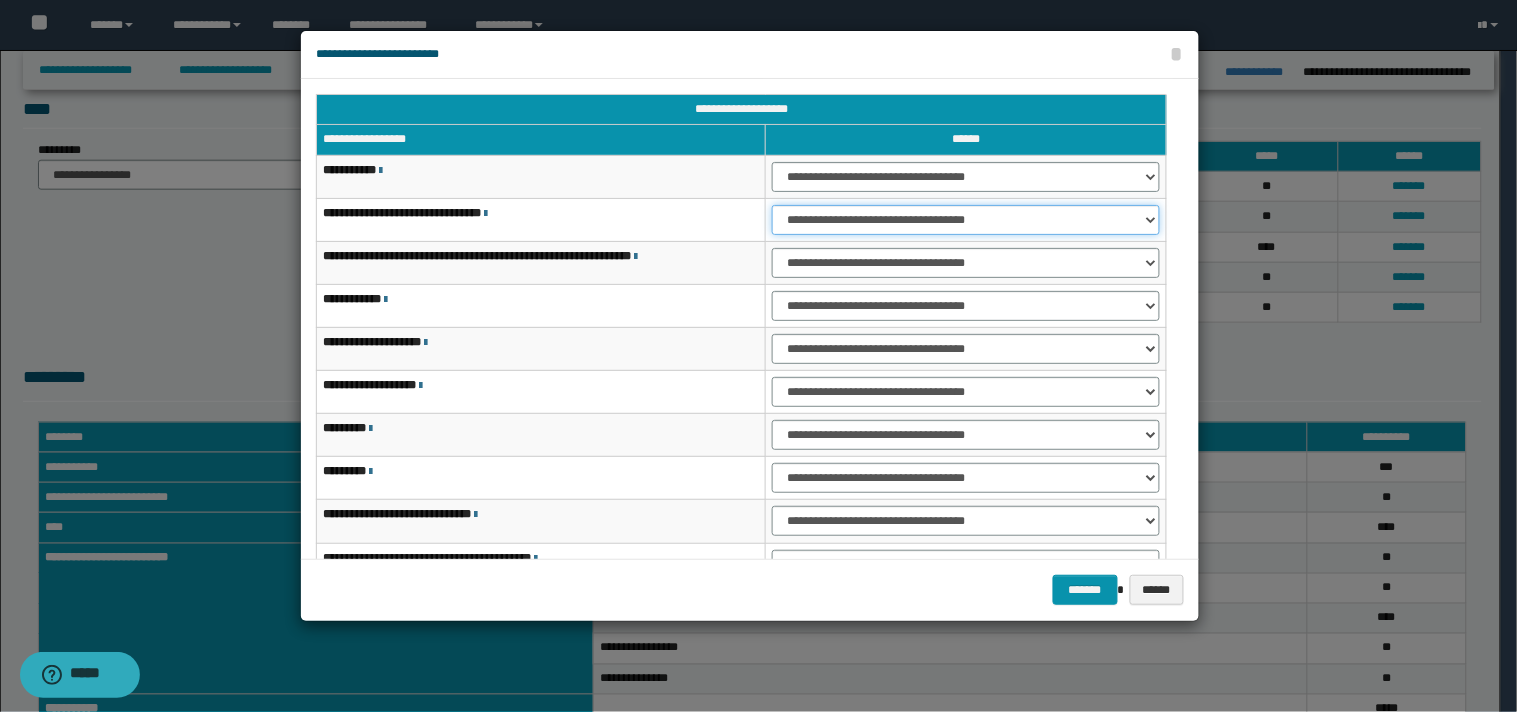 drag, startPoint x: 1150, startPoint y: 221, endPoint x: 1092, endPoint y: 233, distance: 59.22837 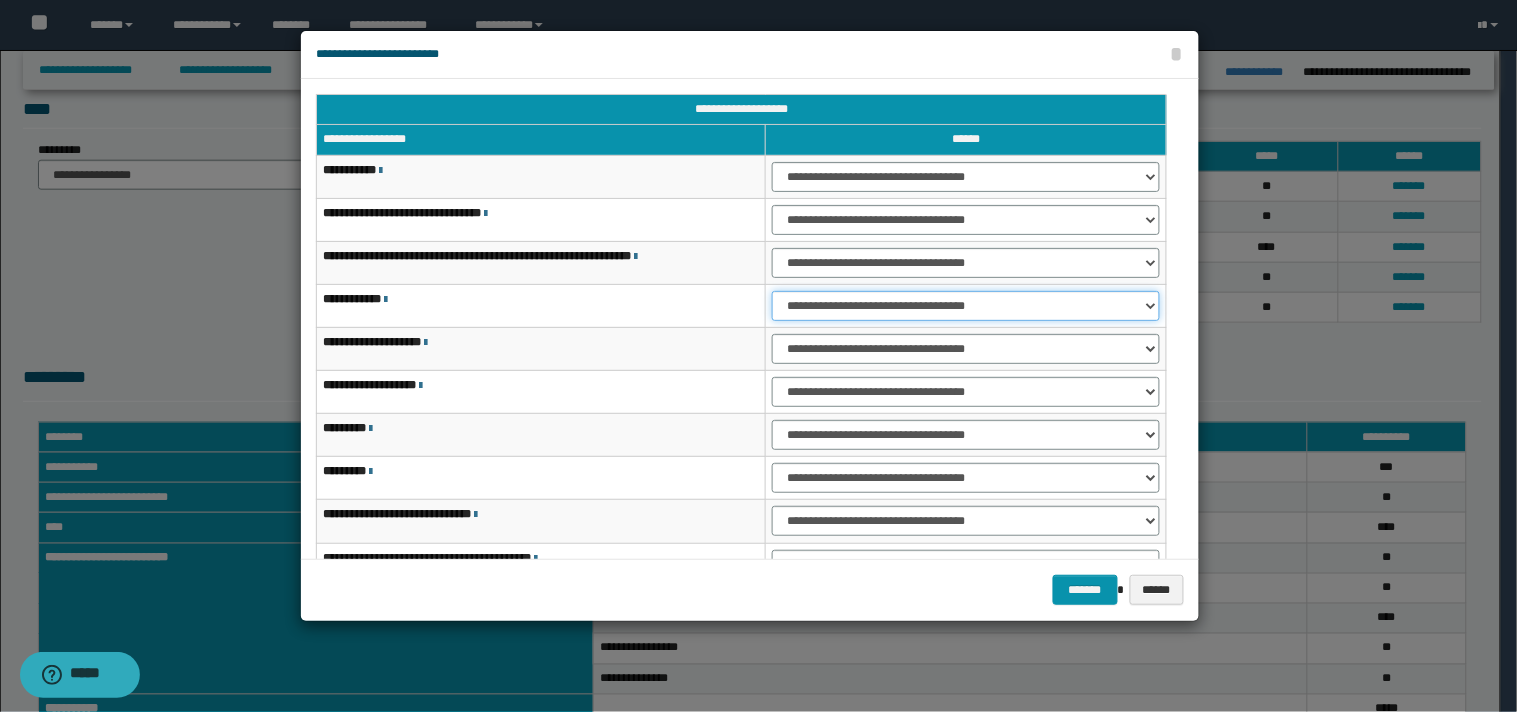 drag, startPoint x: 1152, startPoint y: 301, endPoint x: 1115, endPoint y: 320, distance: 41.59327 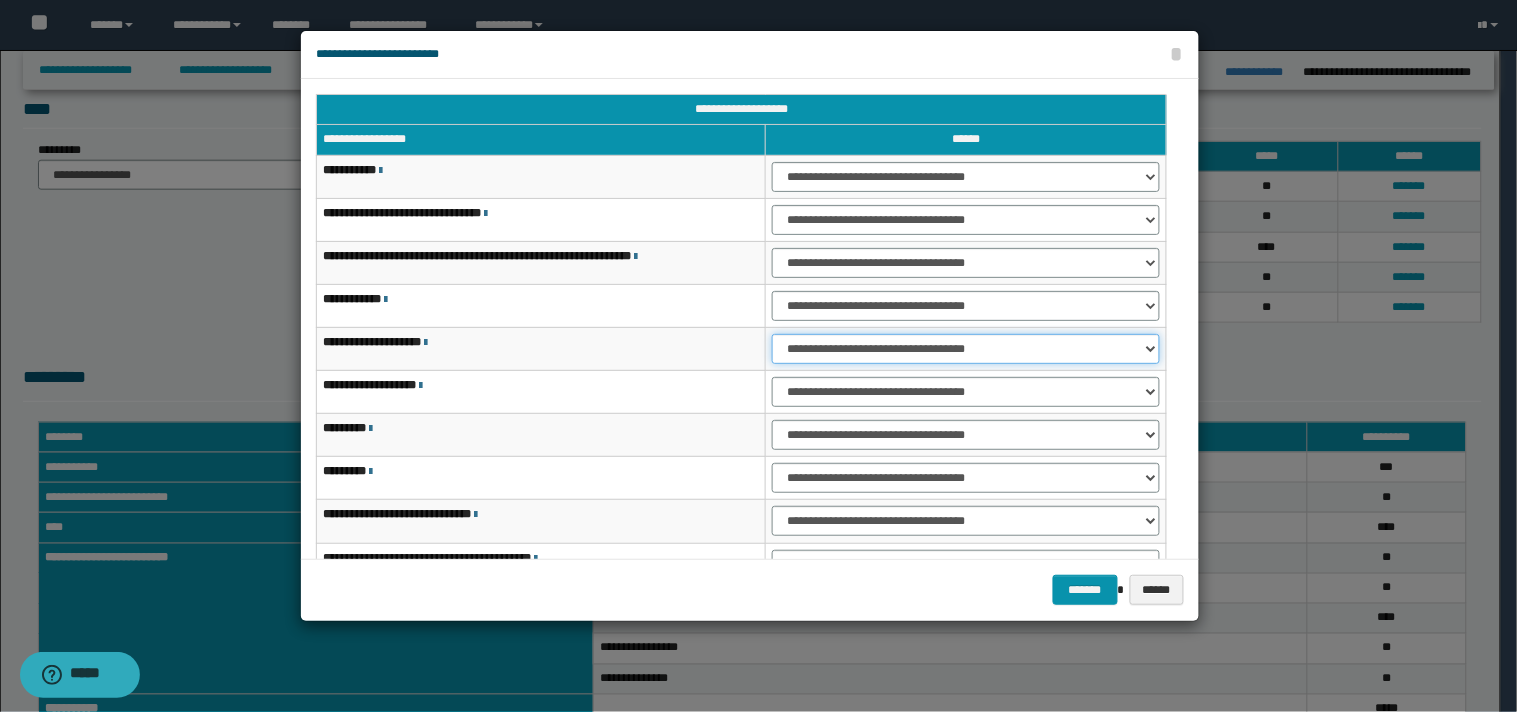 click on "**********" at bounding box center [966, 349] 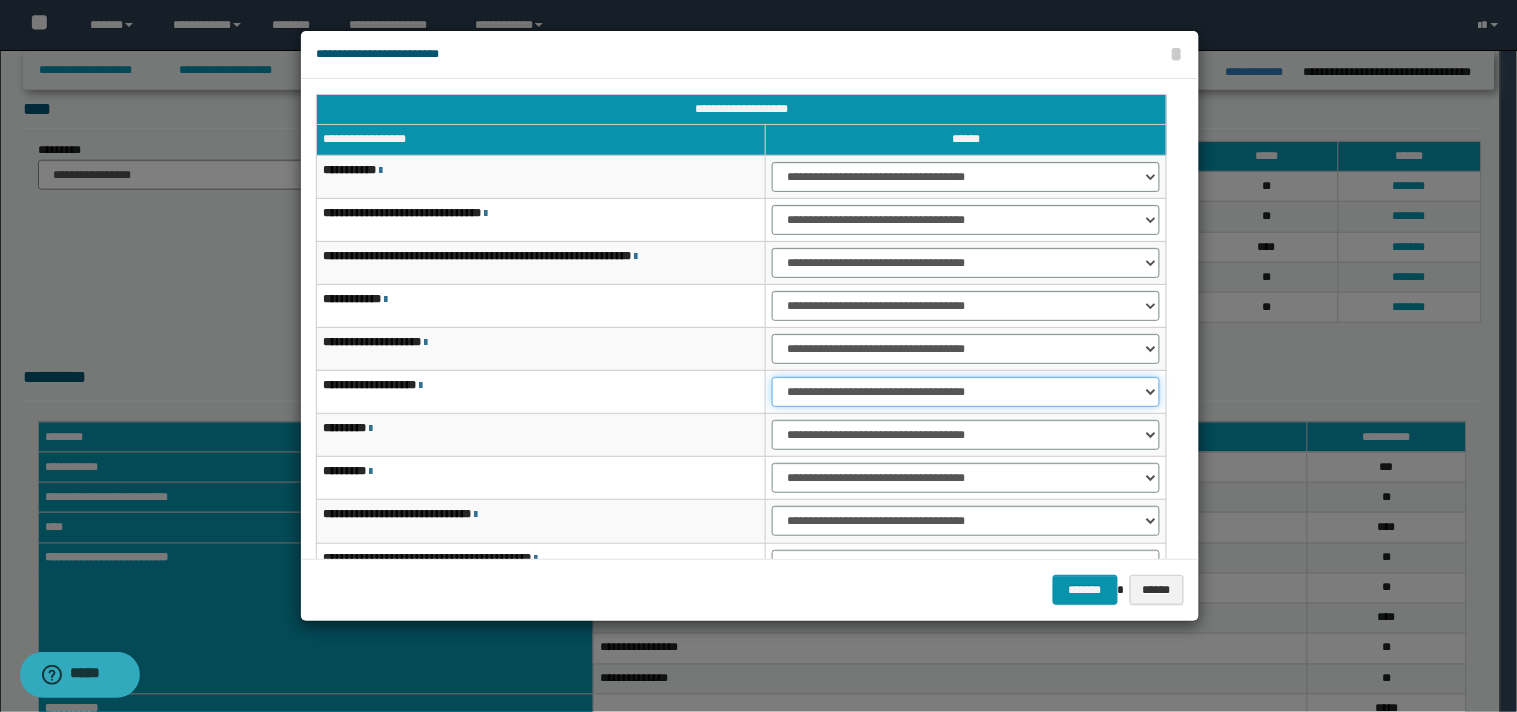 click on "**********" at bounding box center (966, 392) 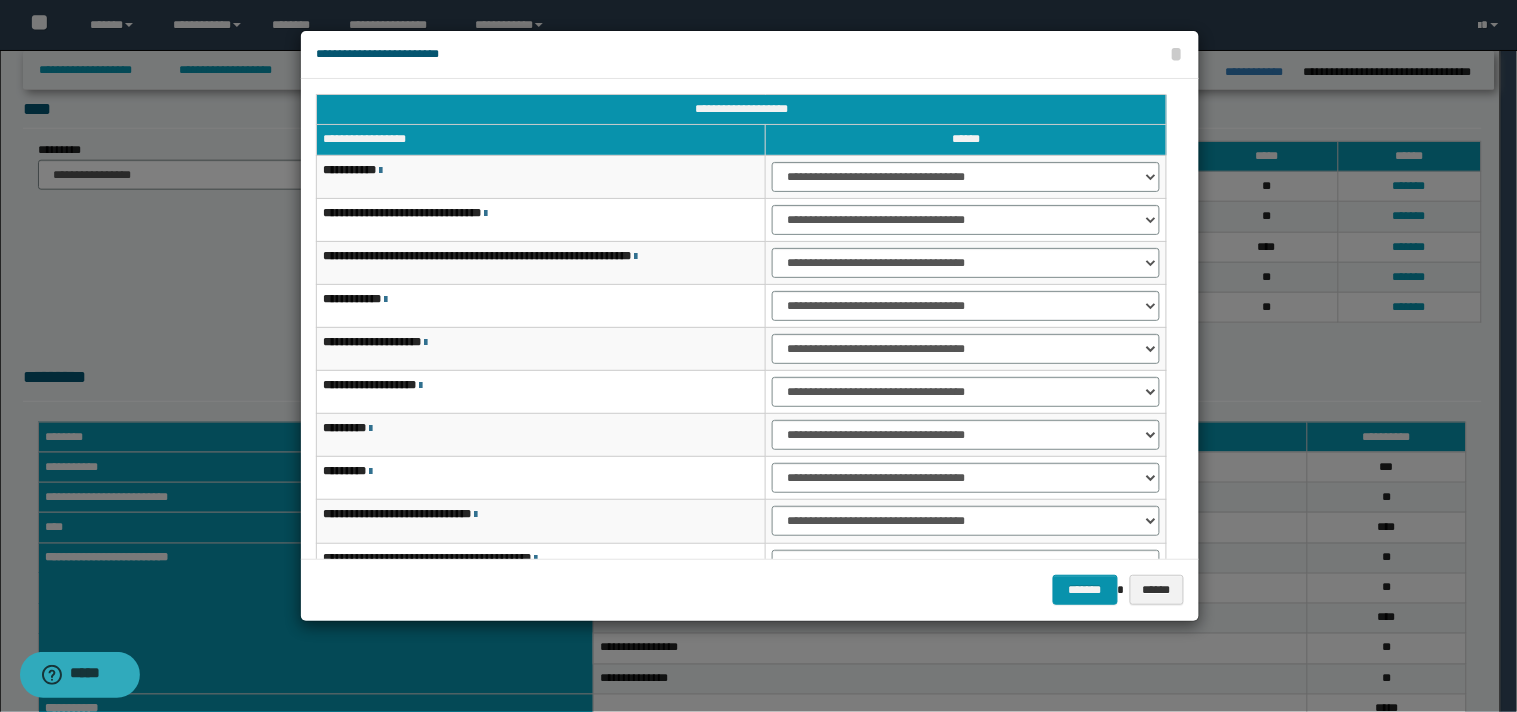 scroll, scrollTop: 123, scrollLeft: 0, axis: vertical 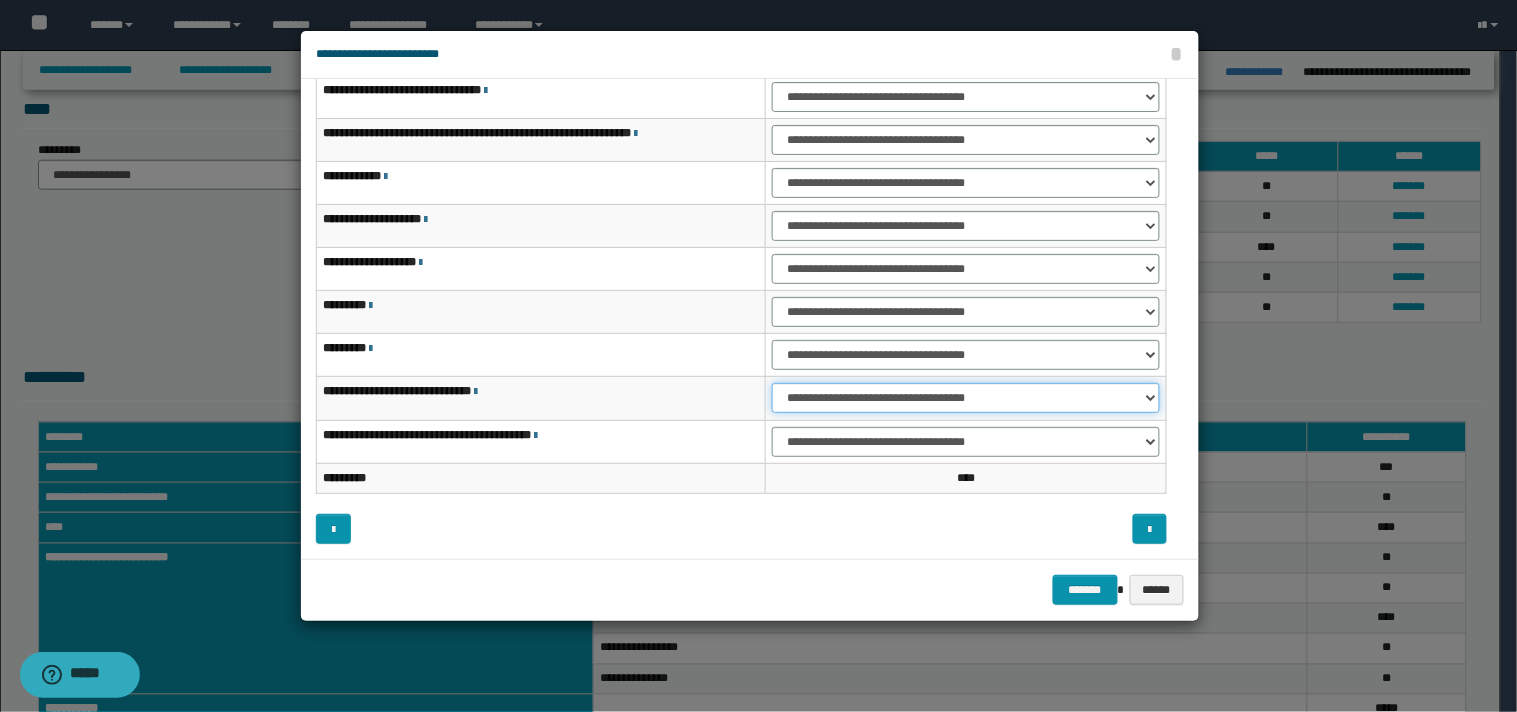 drag, startPoint x: 1150, startPoint y: 396, endPoint x: 1120, endPoint y: 410, distance: 33.105892 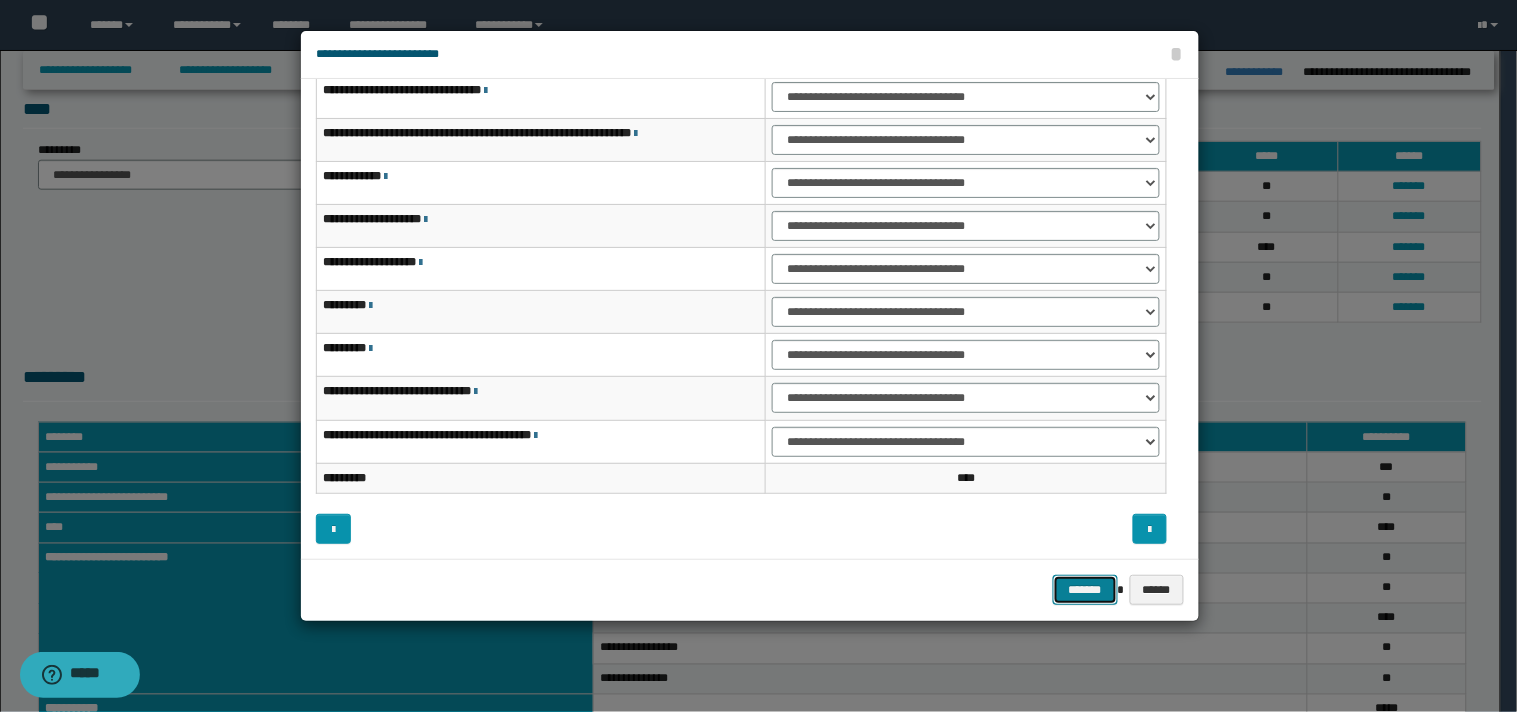 click on "*******" at bounding box center (1085, 590) 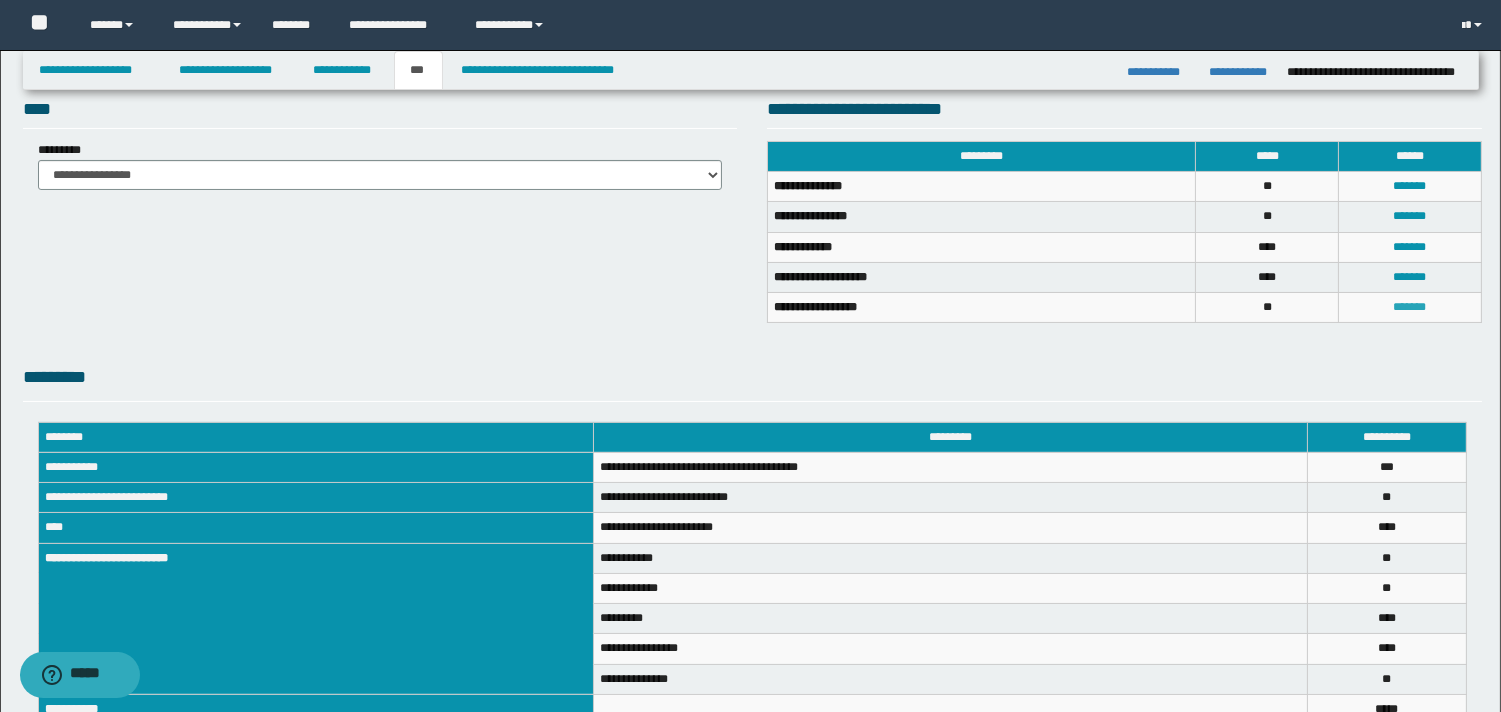 click on "*******" at bounding box center [1410, 307] 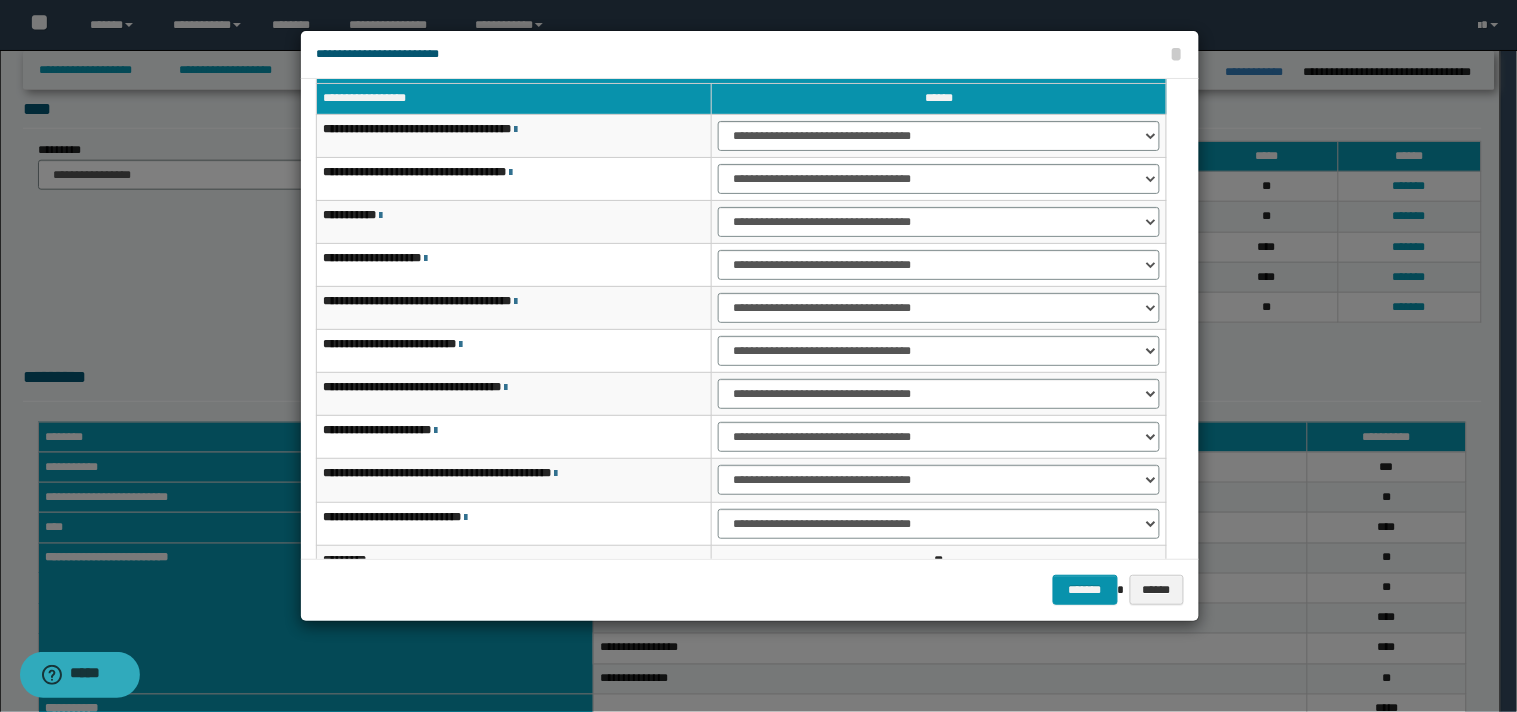 scroll, scrollTop: 12, scrollLeft: 0, axis: vertical 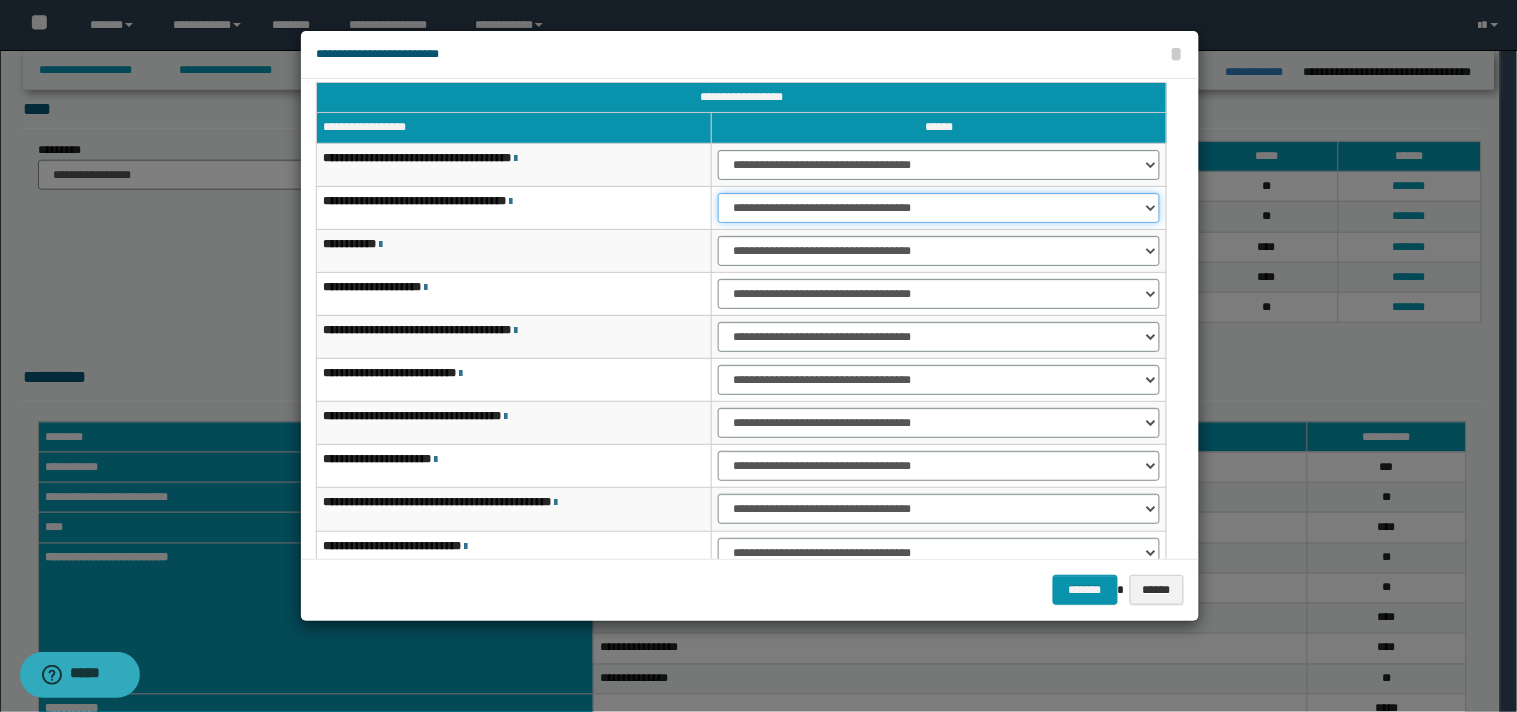 drag, startPoint x: 1148, startPoint y: 201, endPoint x: 1106, endPoint y: 220, distance: 46.09772 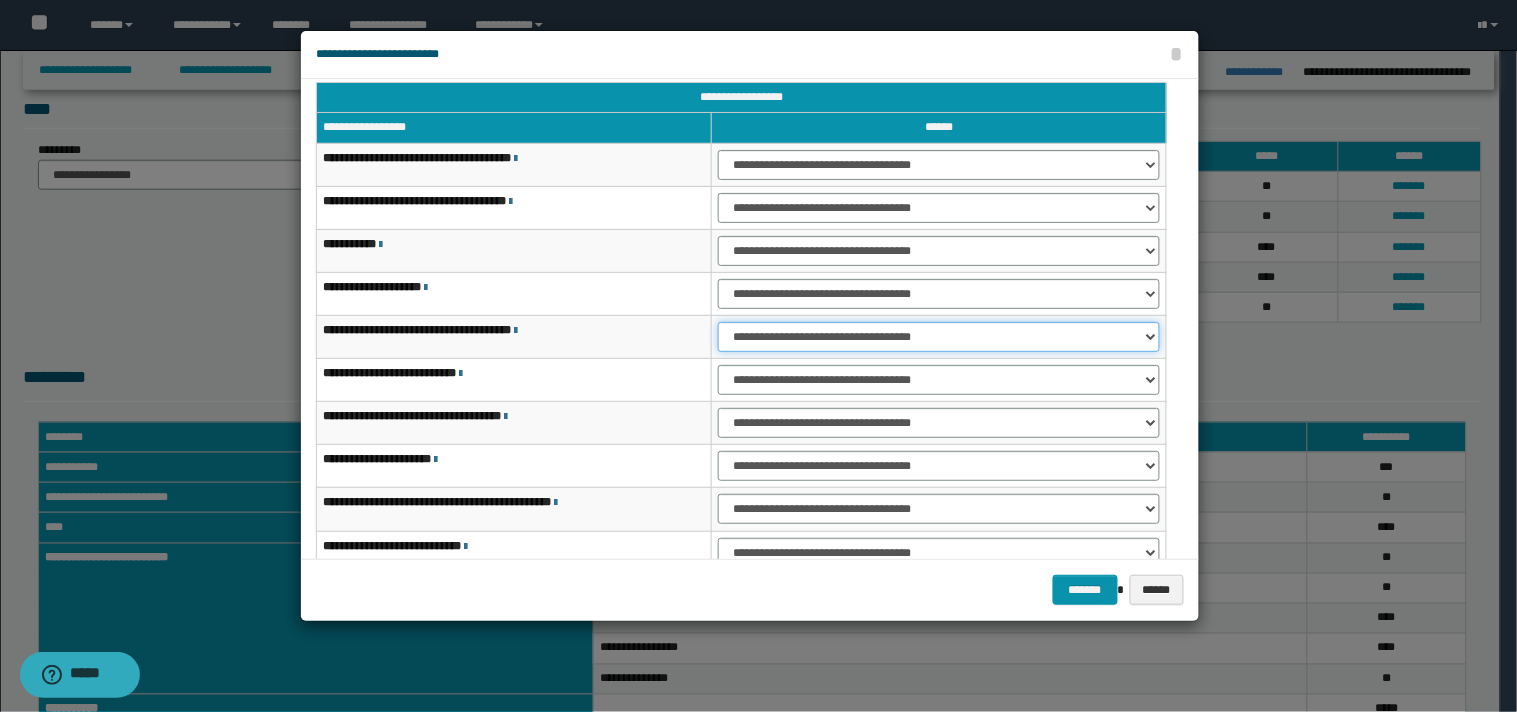 click on "**********" at bounding box center [939, 337] 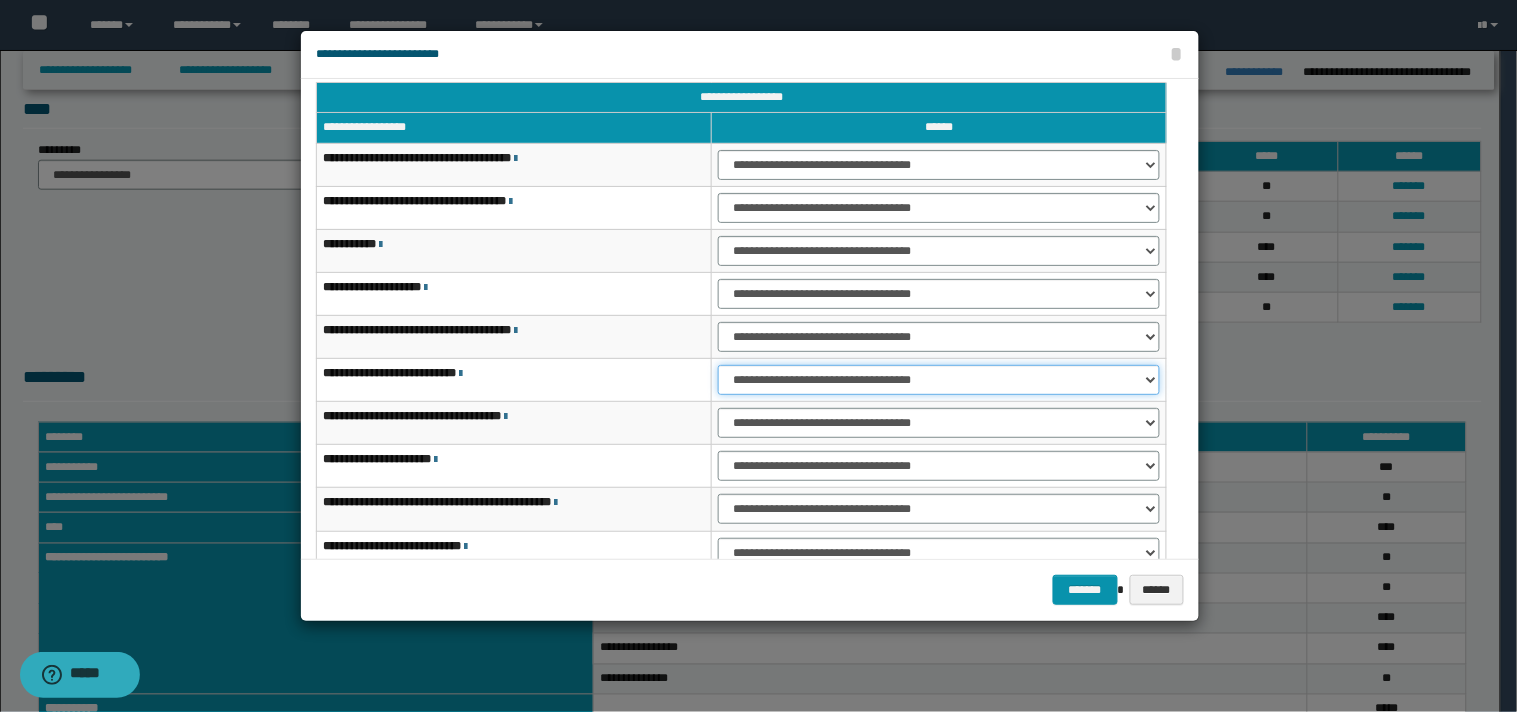 drag, startPoint x: 1148, startPoint y: 384, endPoint x: 1070, endPoint y: 394, distance: 78.63841 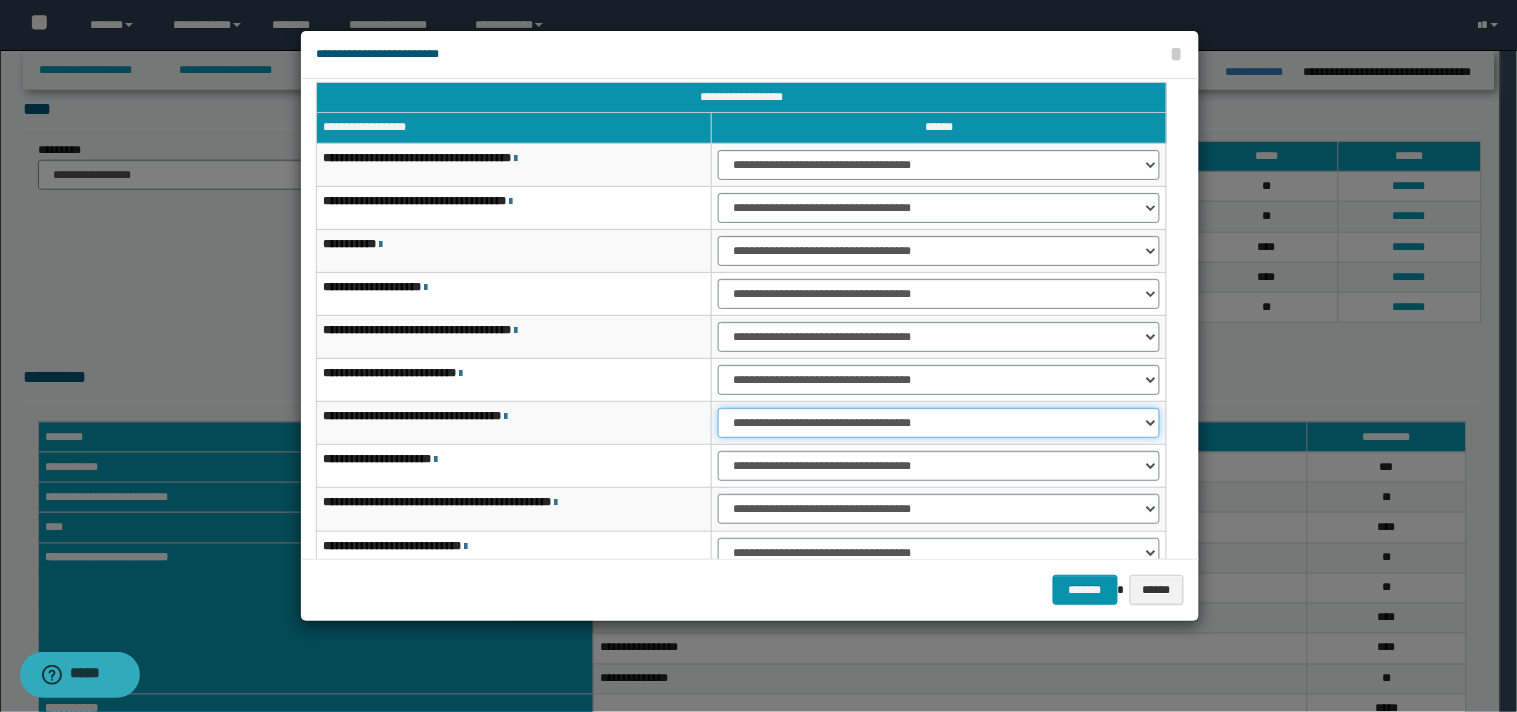 drag, startPoint x: 1154, startPoint y: 423, endPoint x: 1096, endPoint y: 435, distance: 59.22837 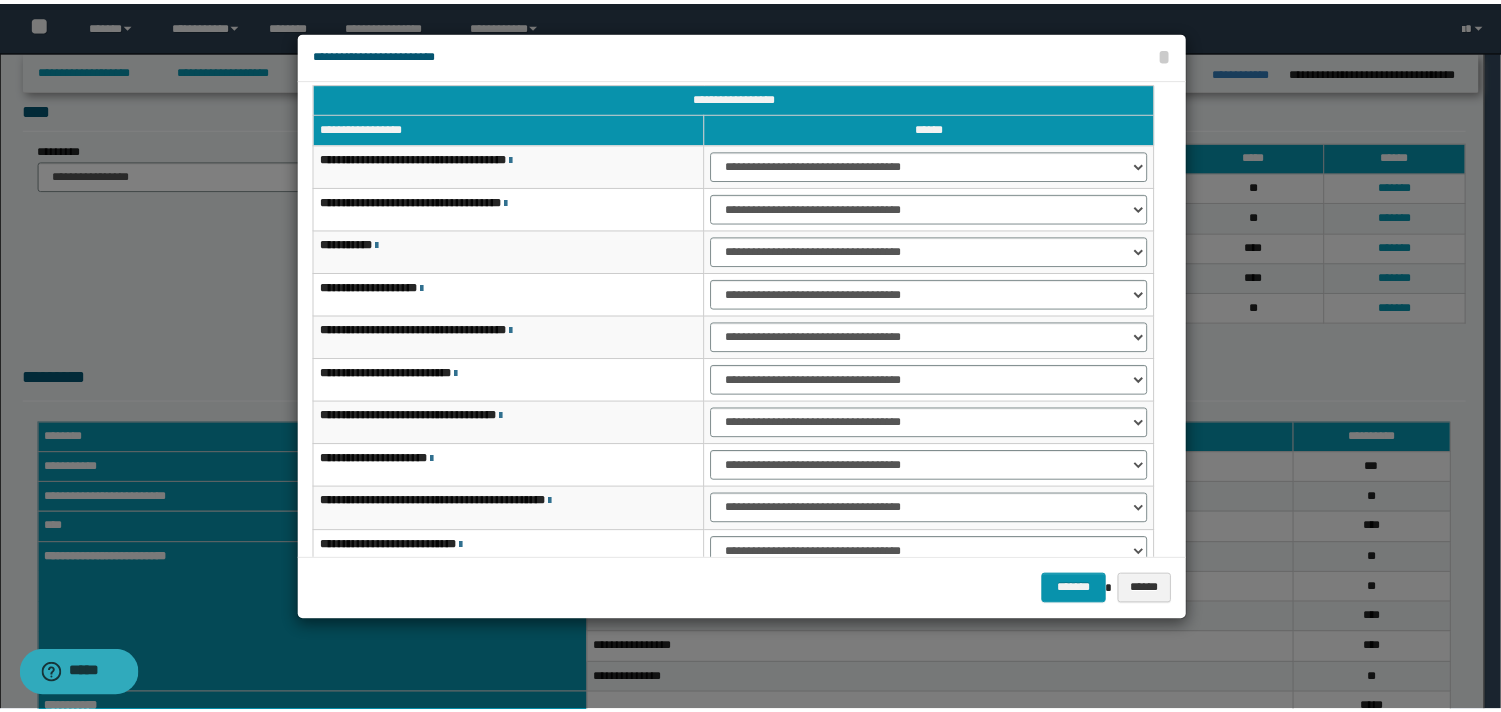 scroll, scrollTop: 123, scrollLeft: 0, axis: vertical 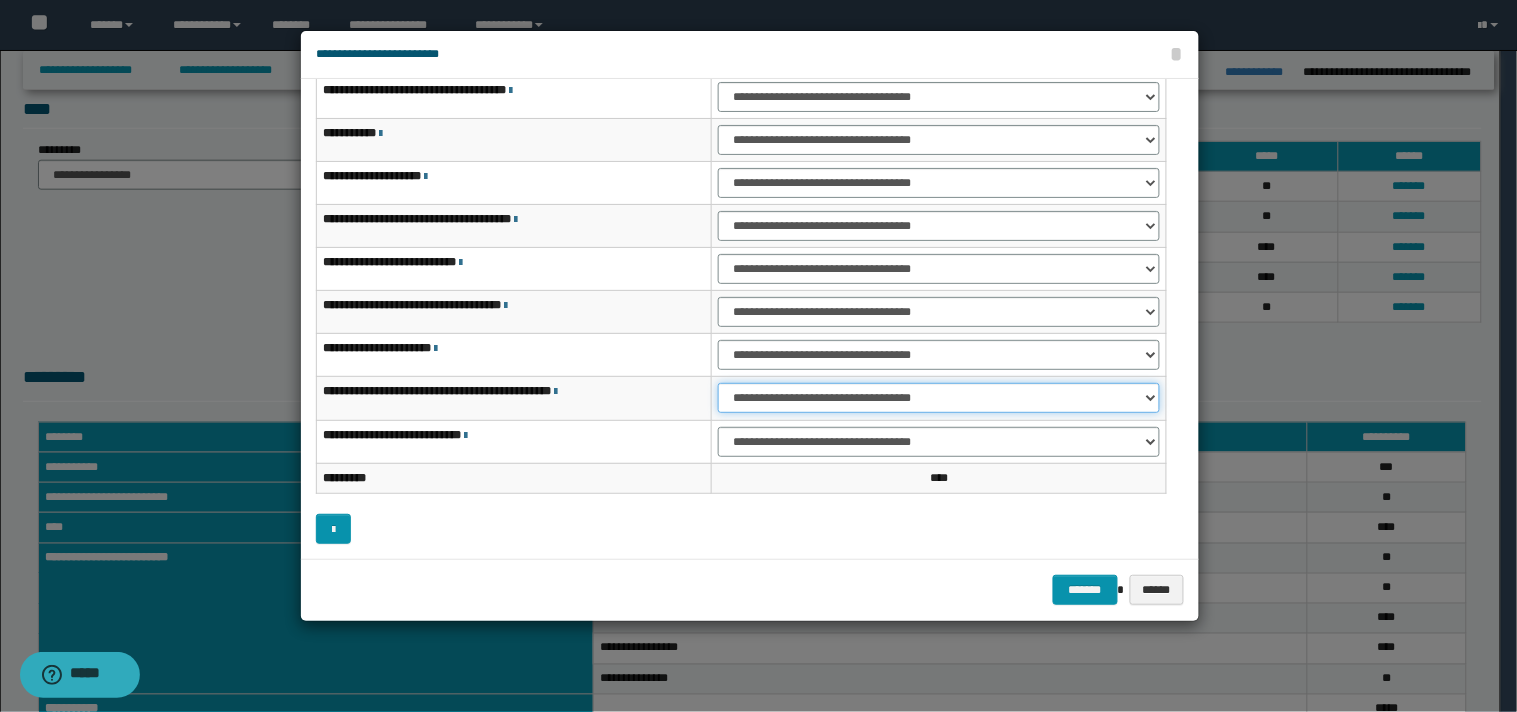 drag, startPoint x: 1150, startPoint y: 396, endPoint x: 1121, endPoint y: 412, distance: 33.12099 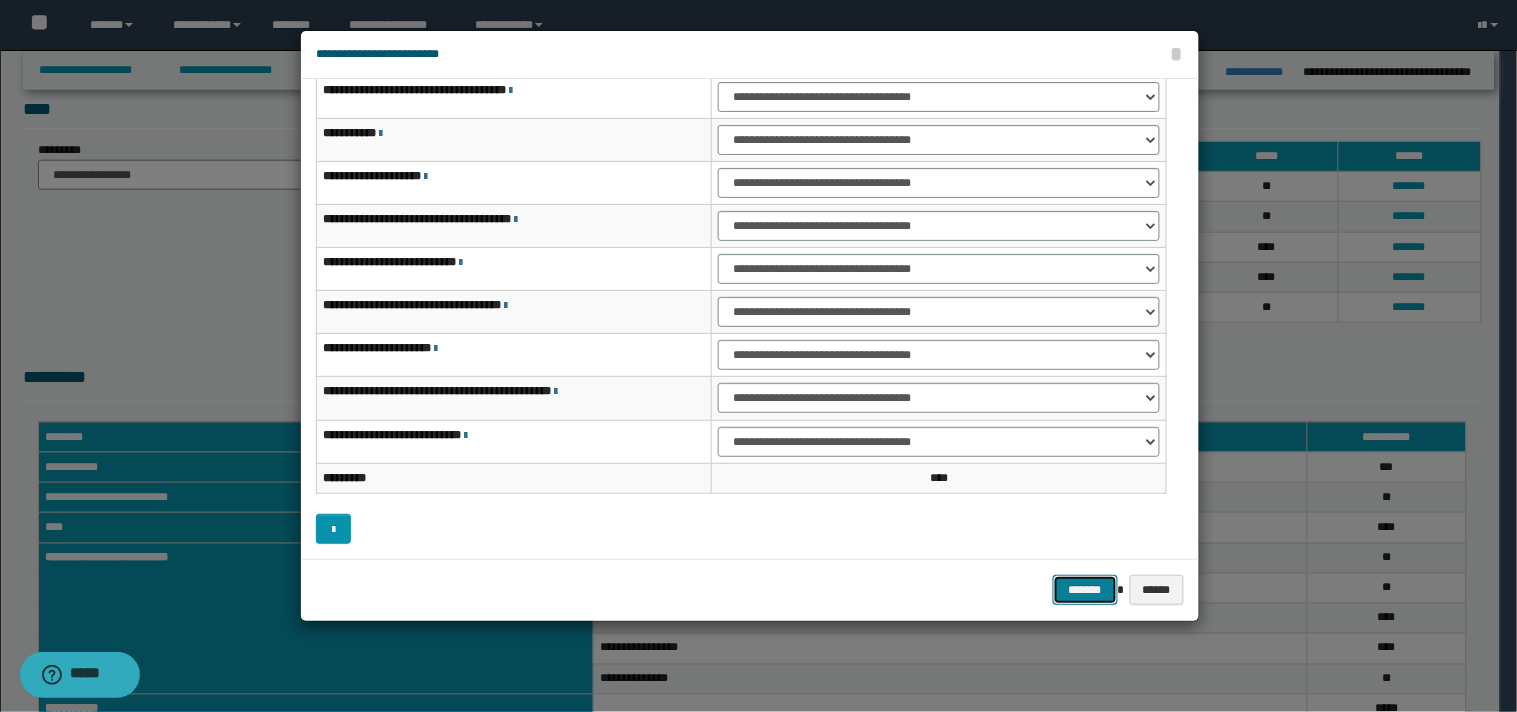 drag, startPoint x: 1073, startPoint y: 592, endPoint x: 1368, endPoint y: 495, distance: 310.53824 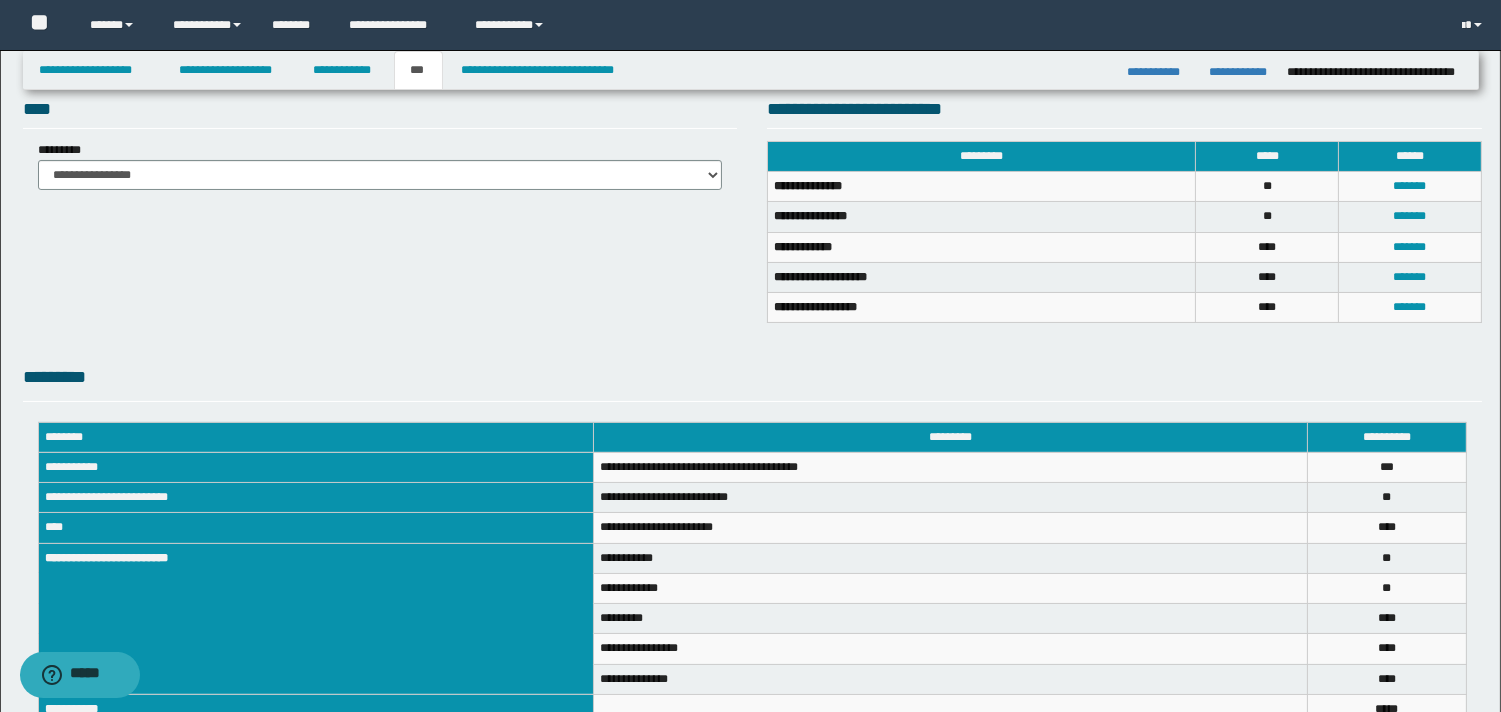 scroll, scrollTop: 577, scrollLeft: 0, axis: vertical 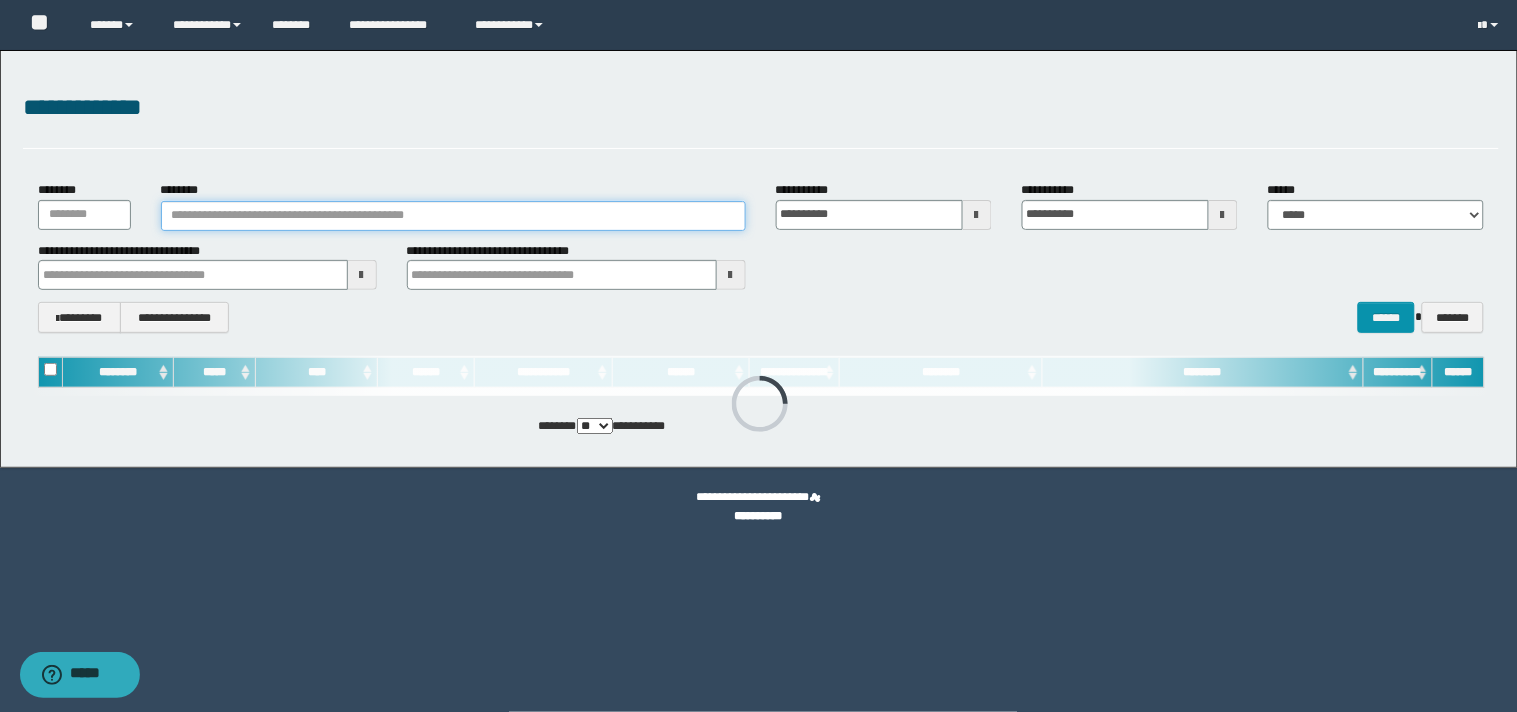 click on "********" at bounding box center (453, 216) 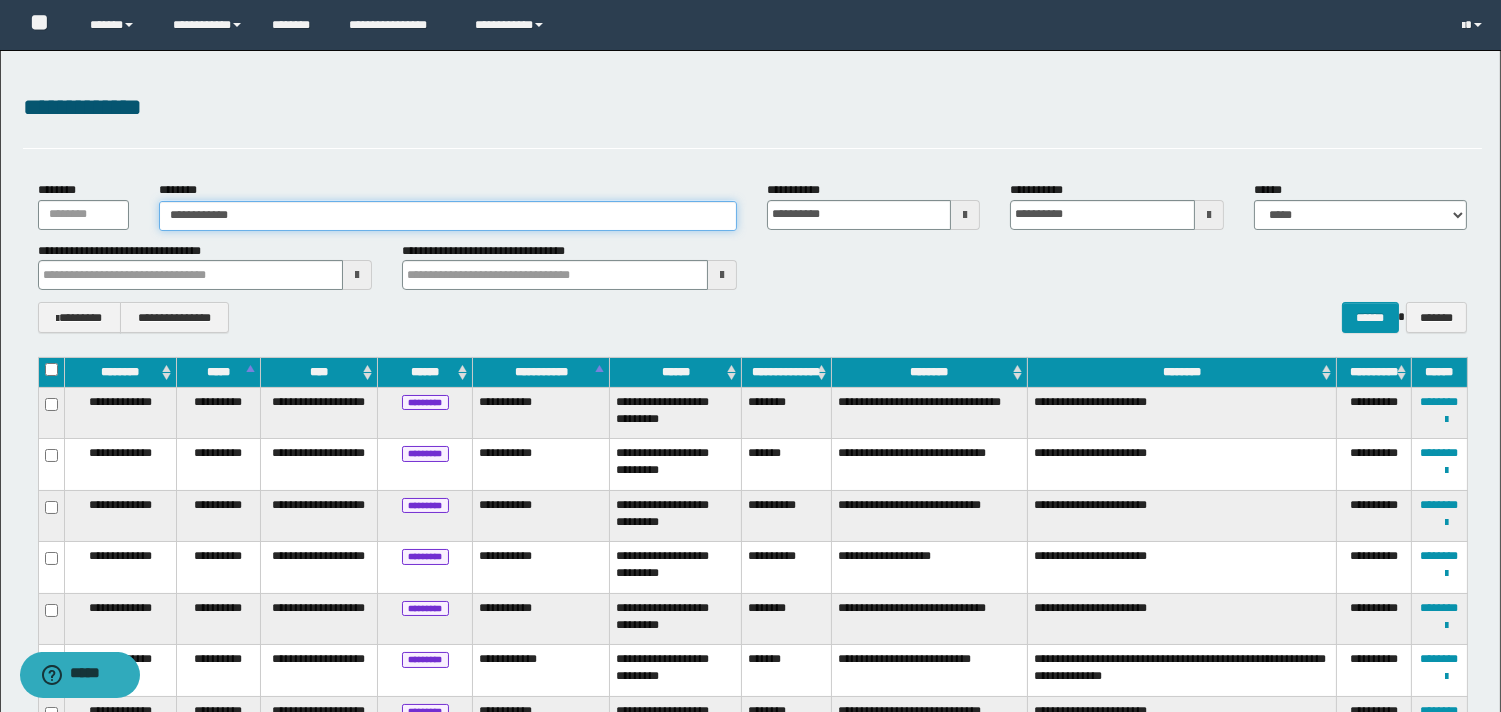 type on "**********" 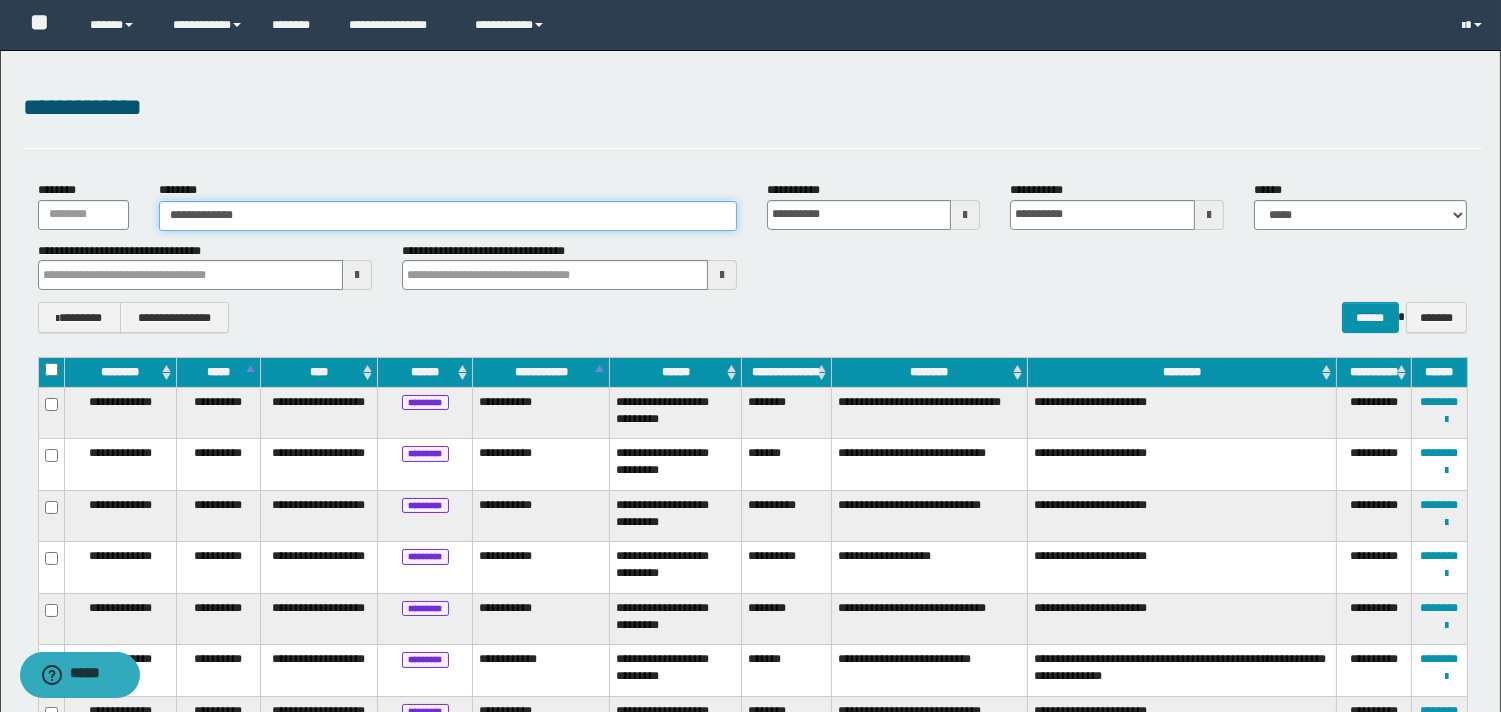 type on "**********" 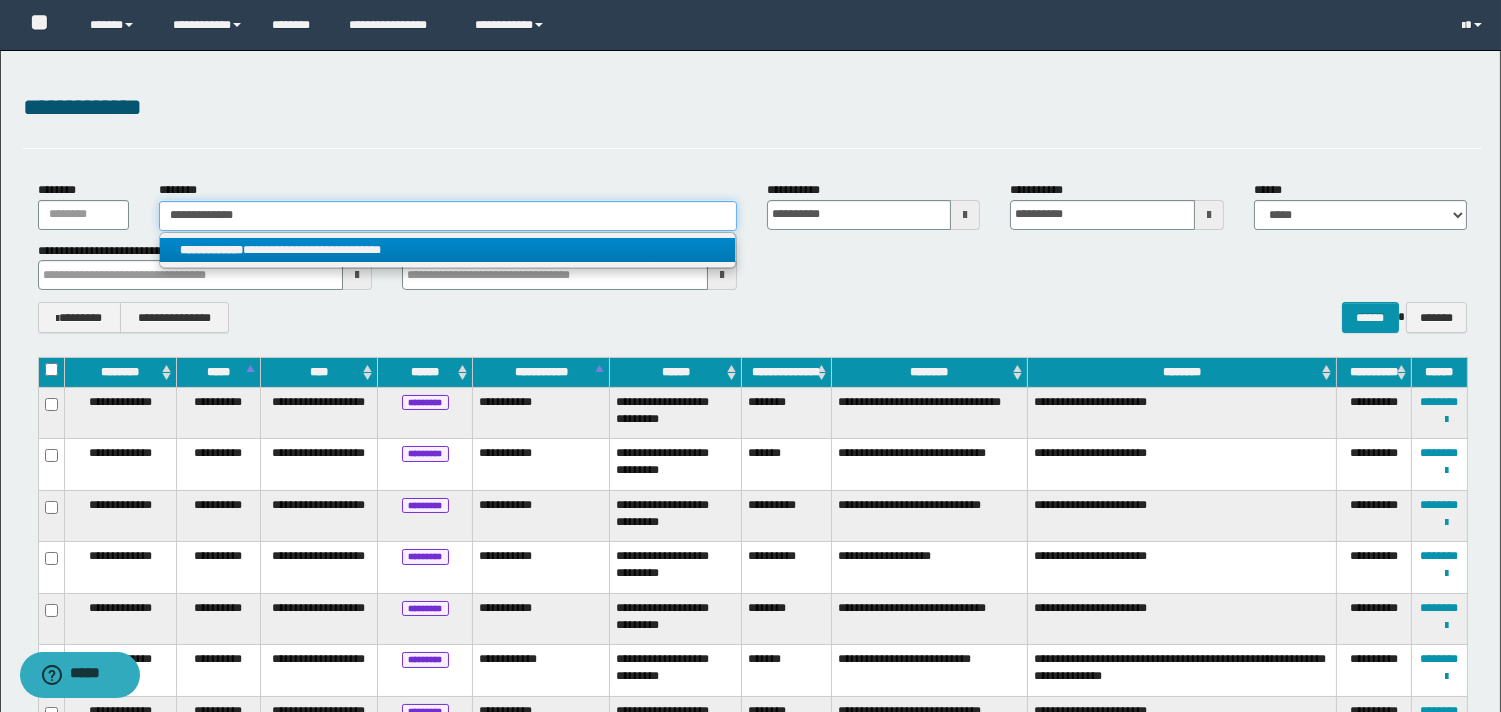 type on "**********" 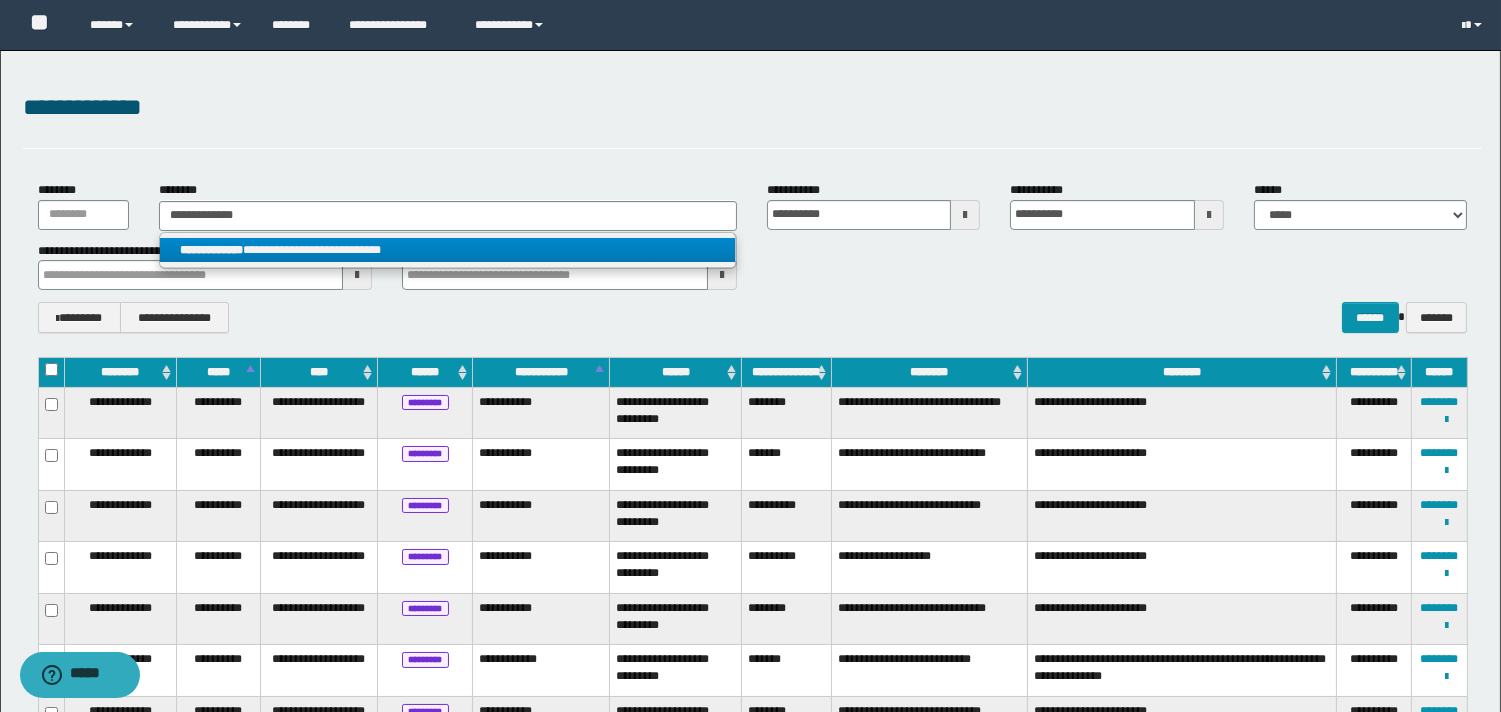 drag, startPoint x: 338, startPoint y: 252, endPoint x: 543, endPoint y: 356, distance: 229.8717 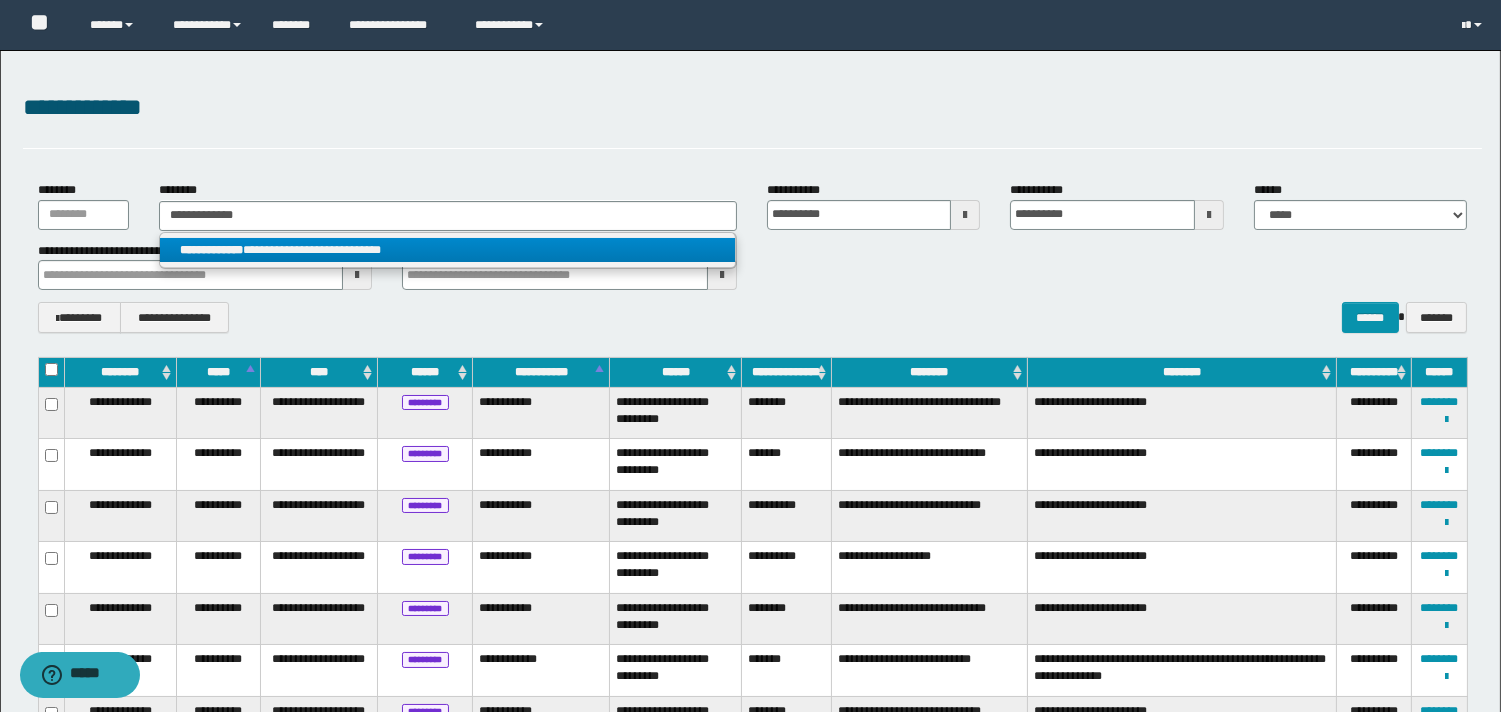 click on "**********" at bounding box center (448, 250) 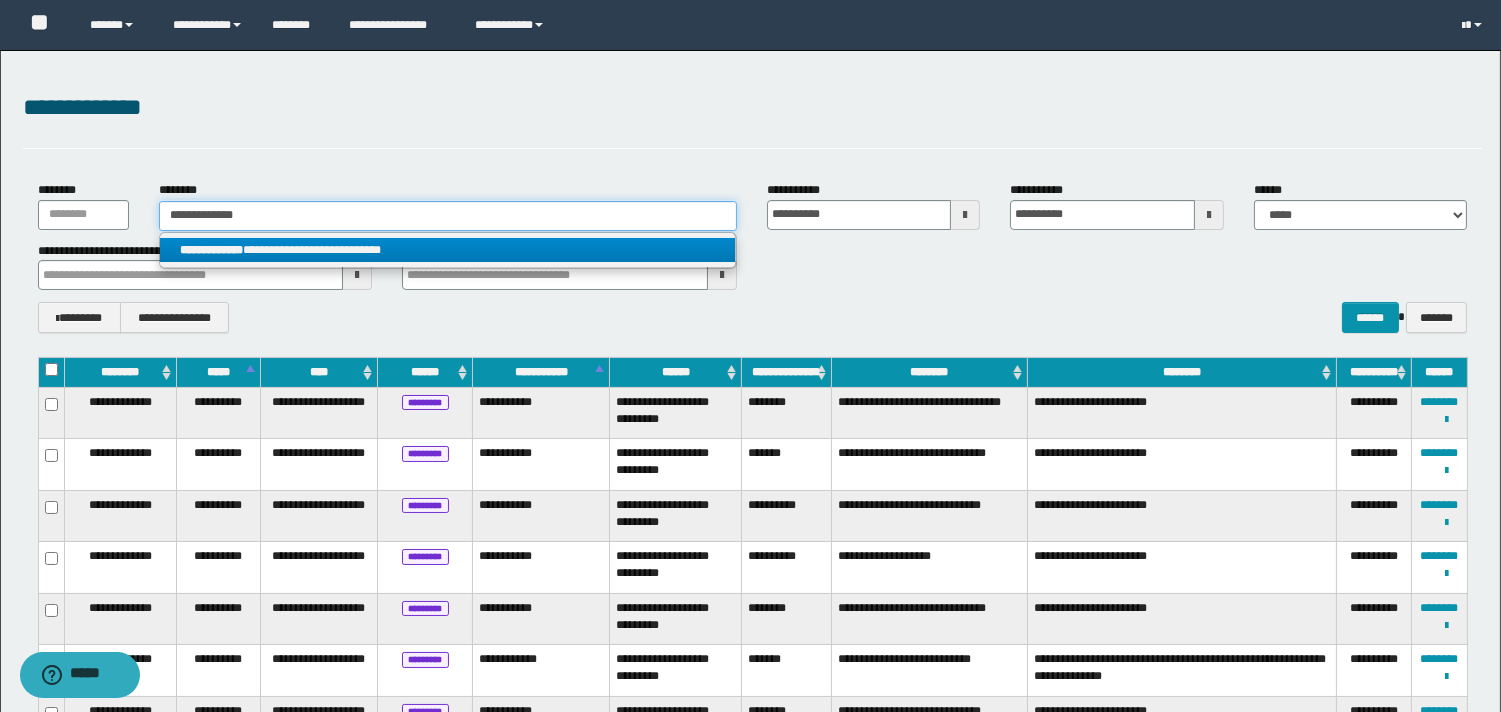 type 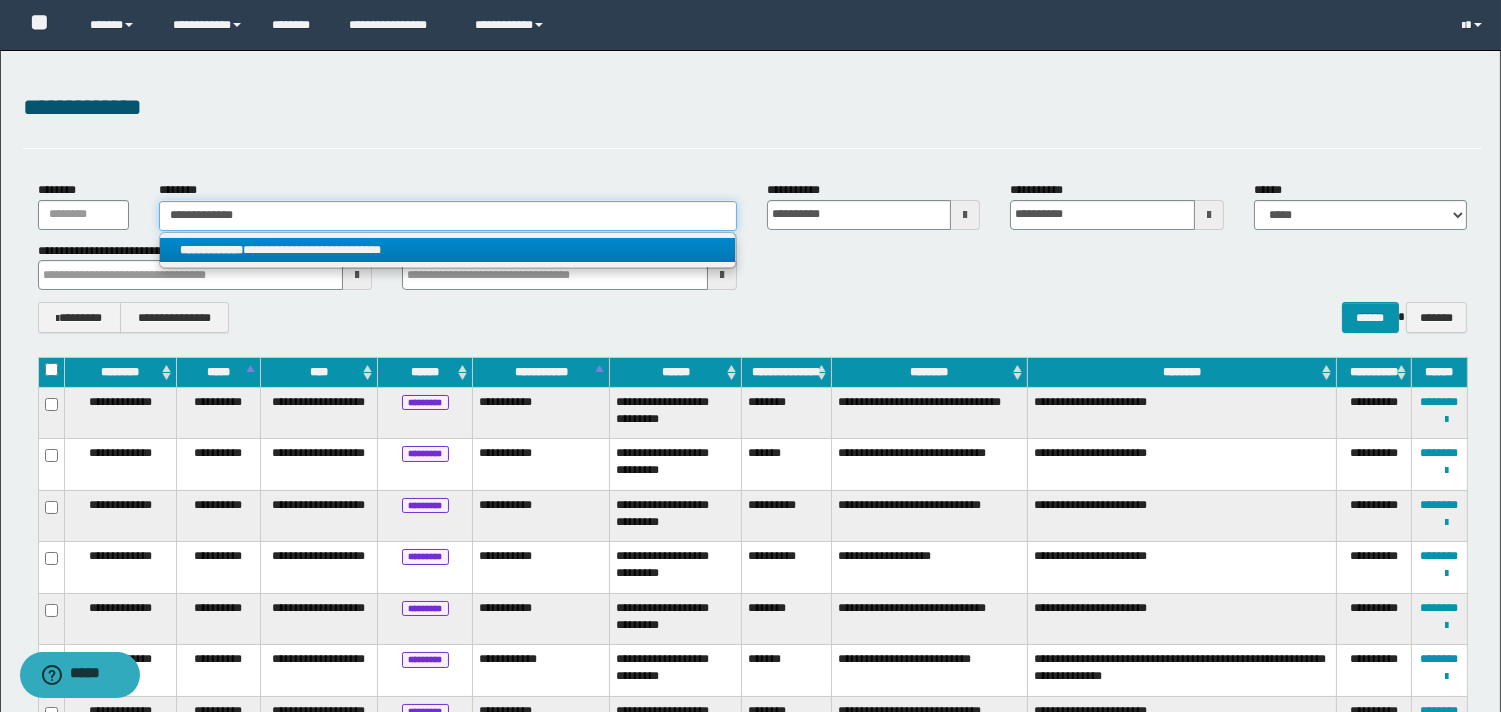 type on "**********" 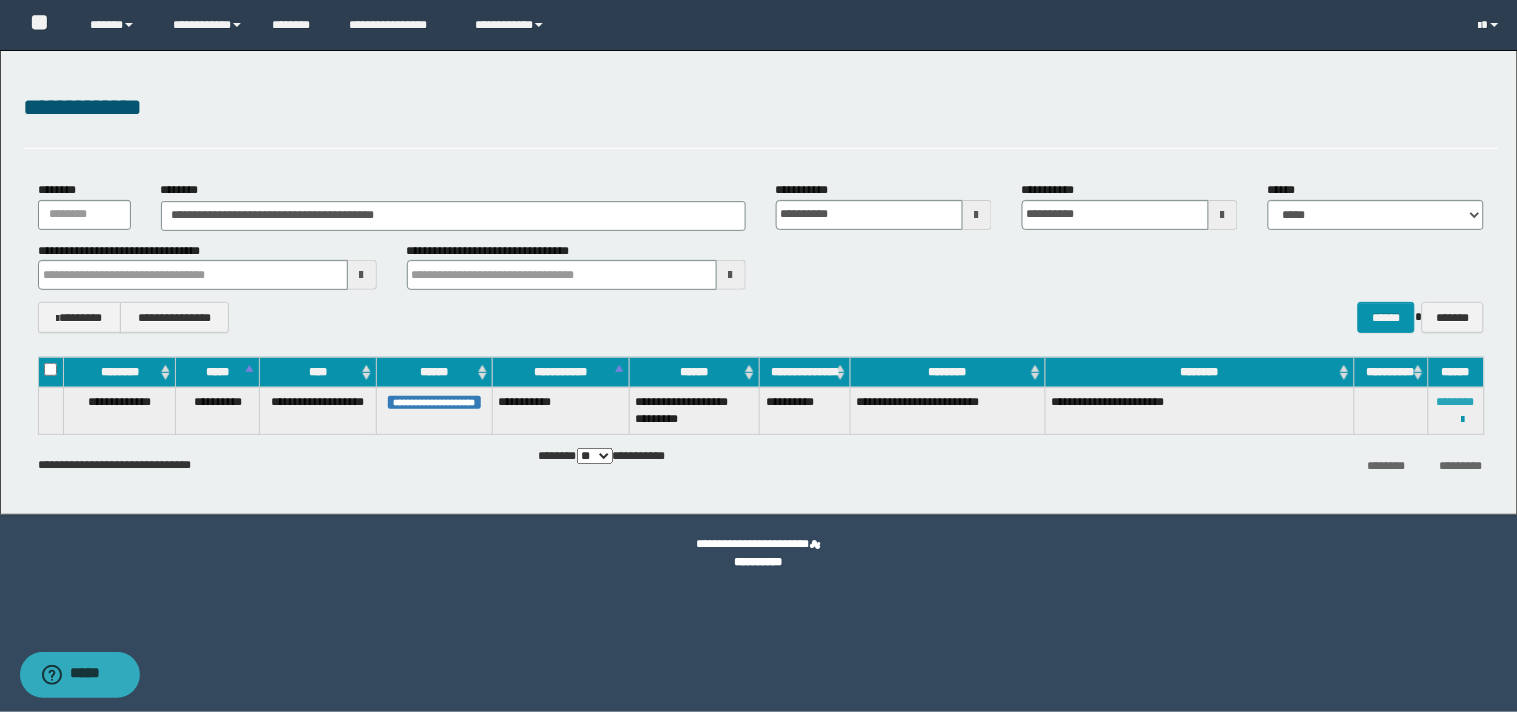 click on "********" at bounding box center [1456, 402] 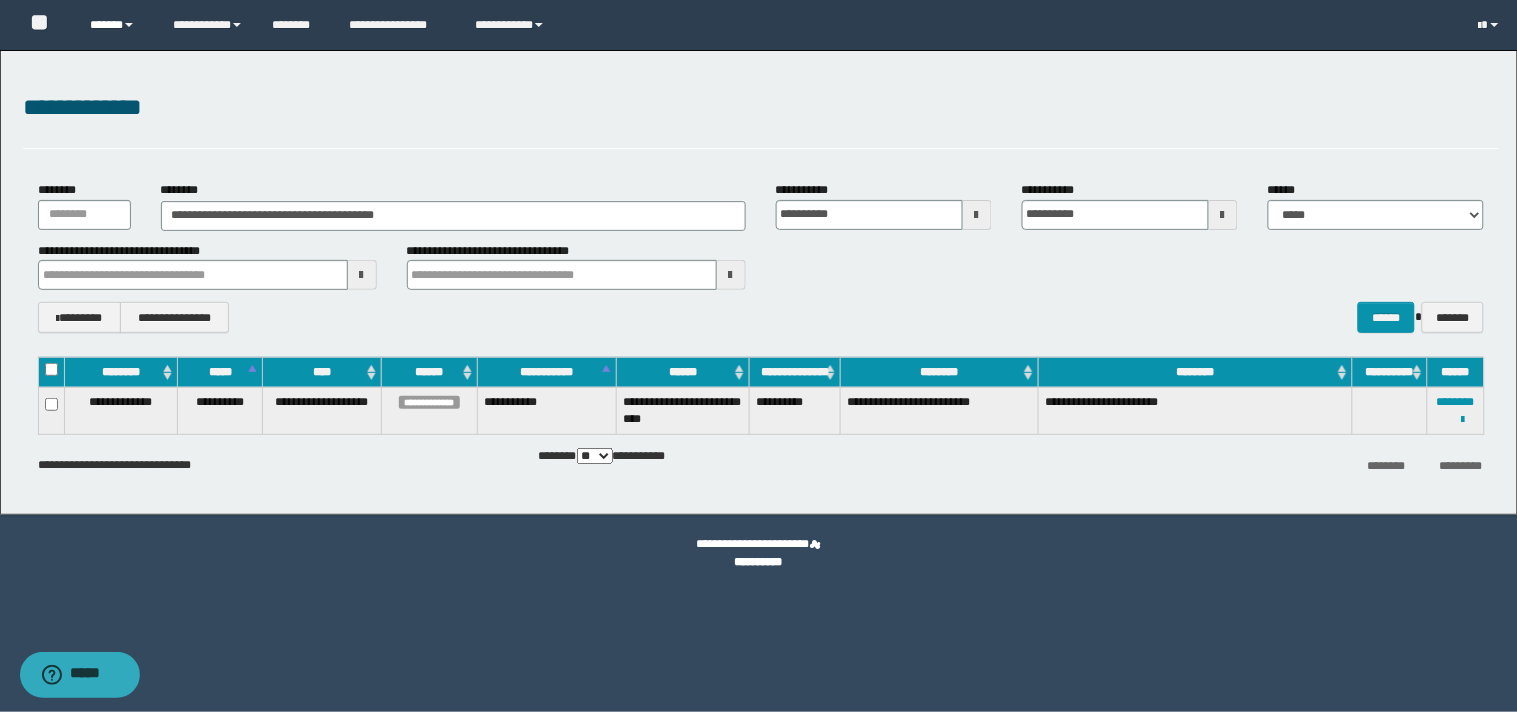 click at bounding box center (129, 25) 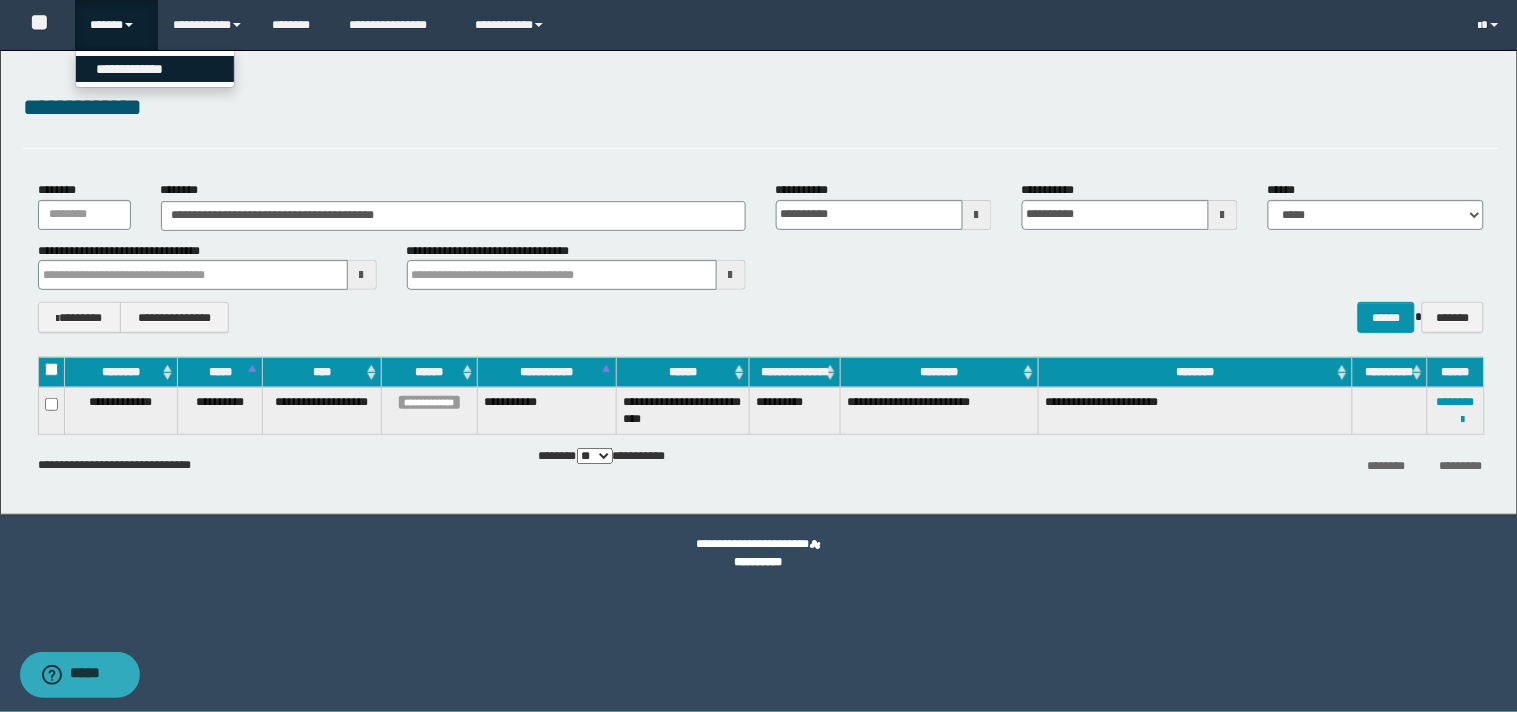 click on "**********" at bounding box center (155, 69) 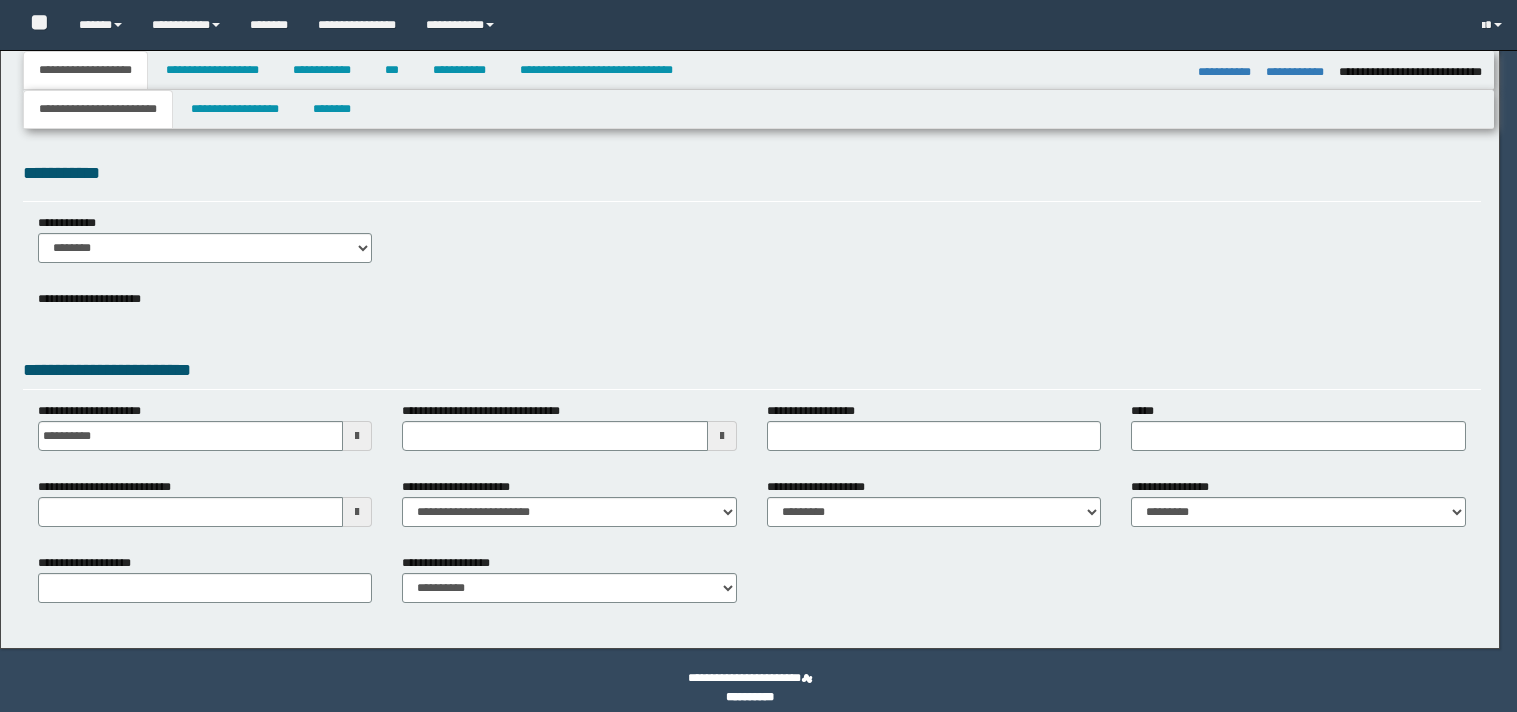 select on "*" 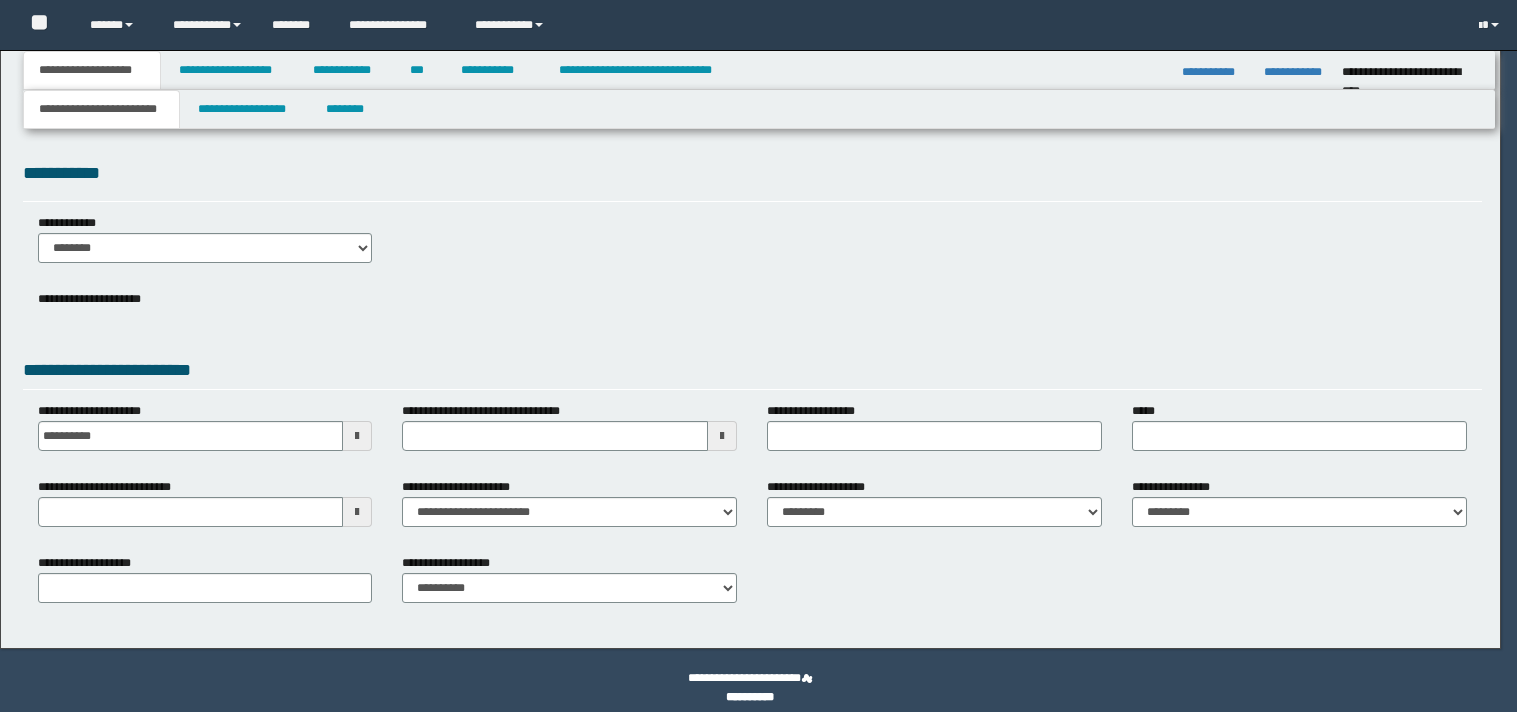 scroll, scrollTop: 0, scrollLeft: 0, axis: both 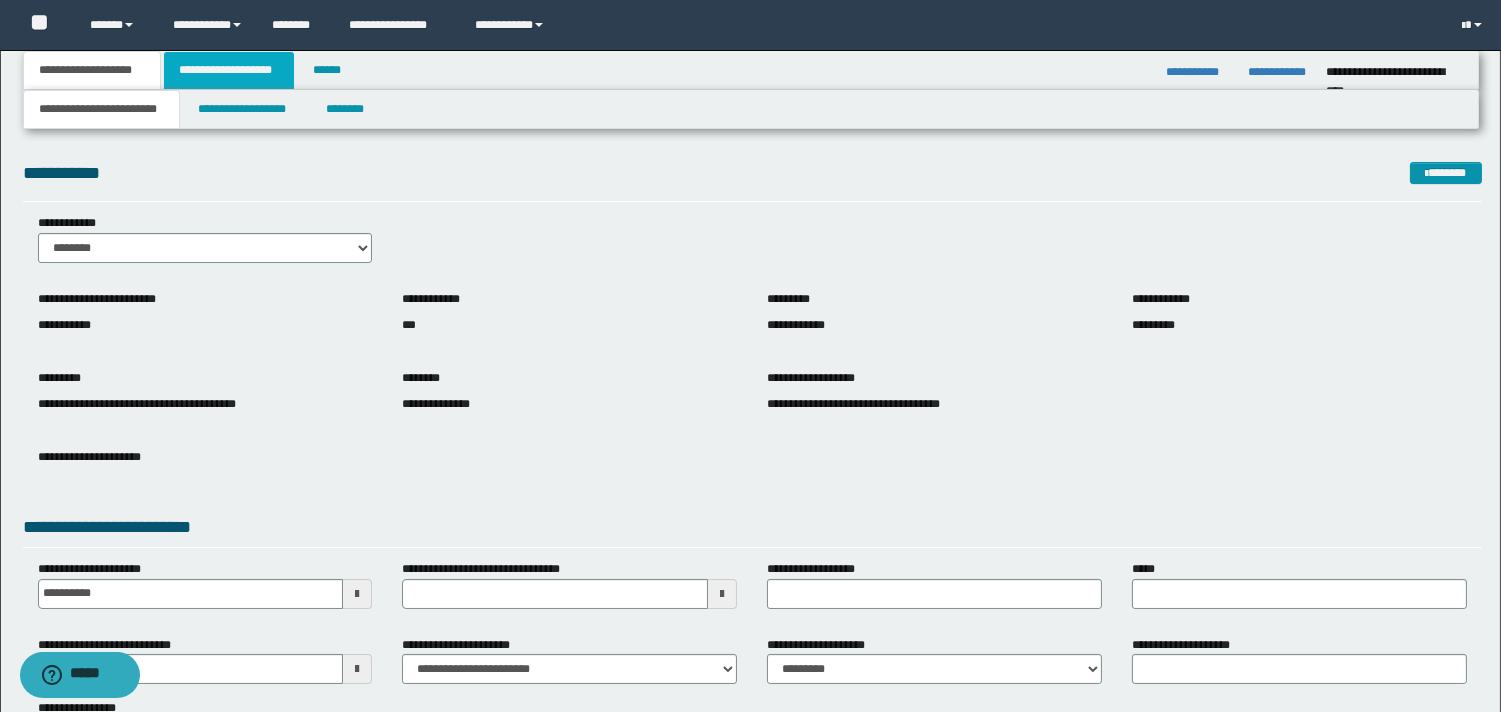 click on "**********" at bounding box center [229, 70] 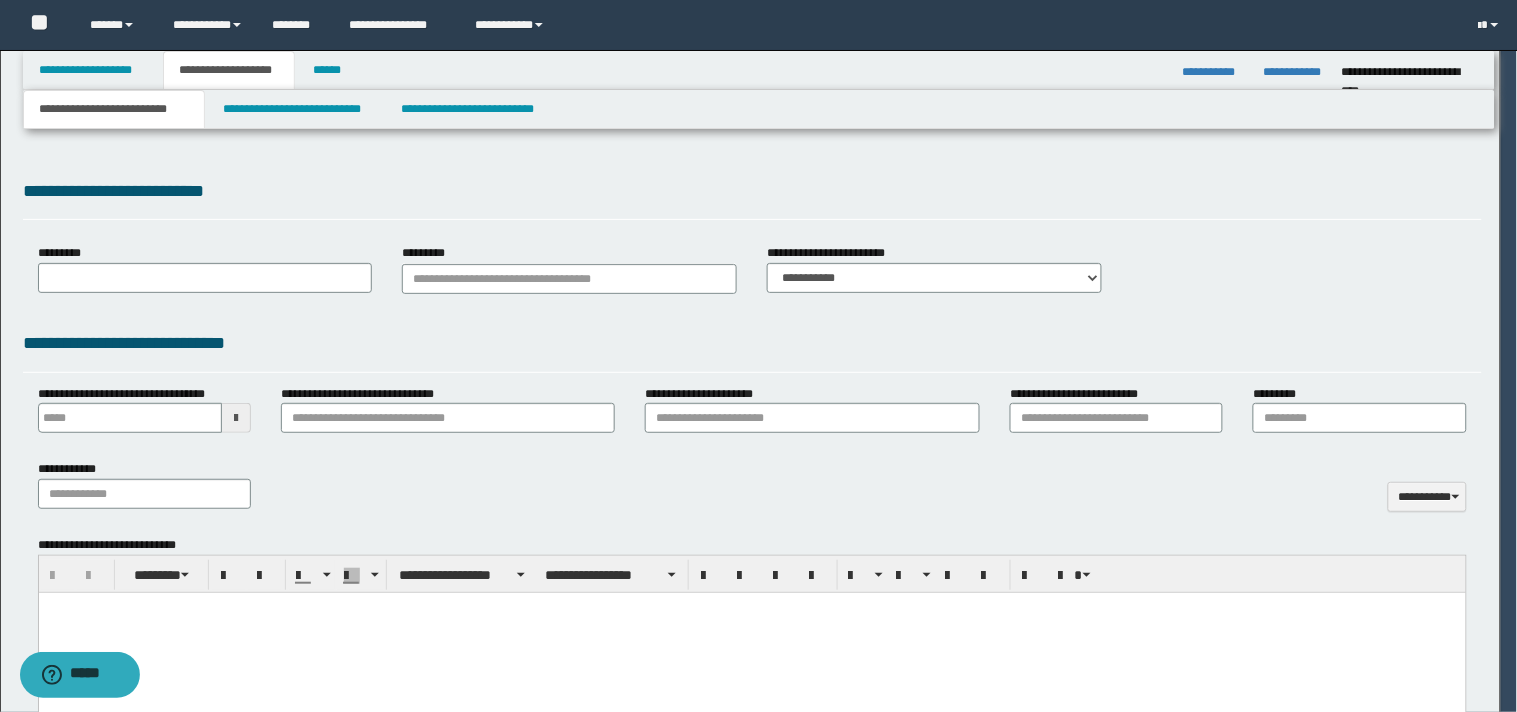 type 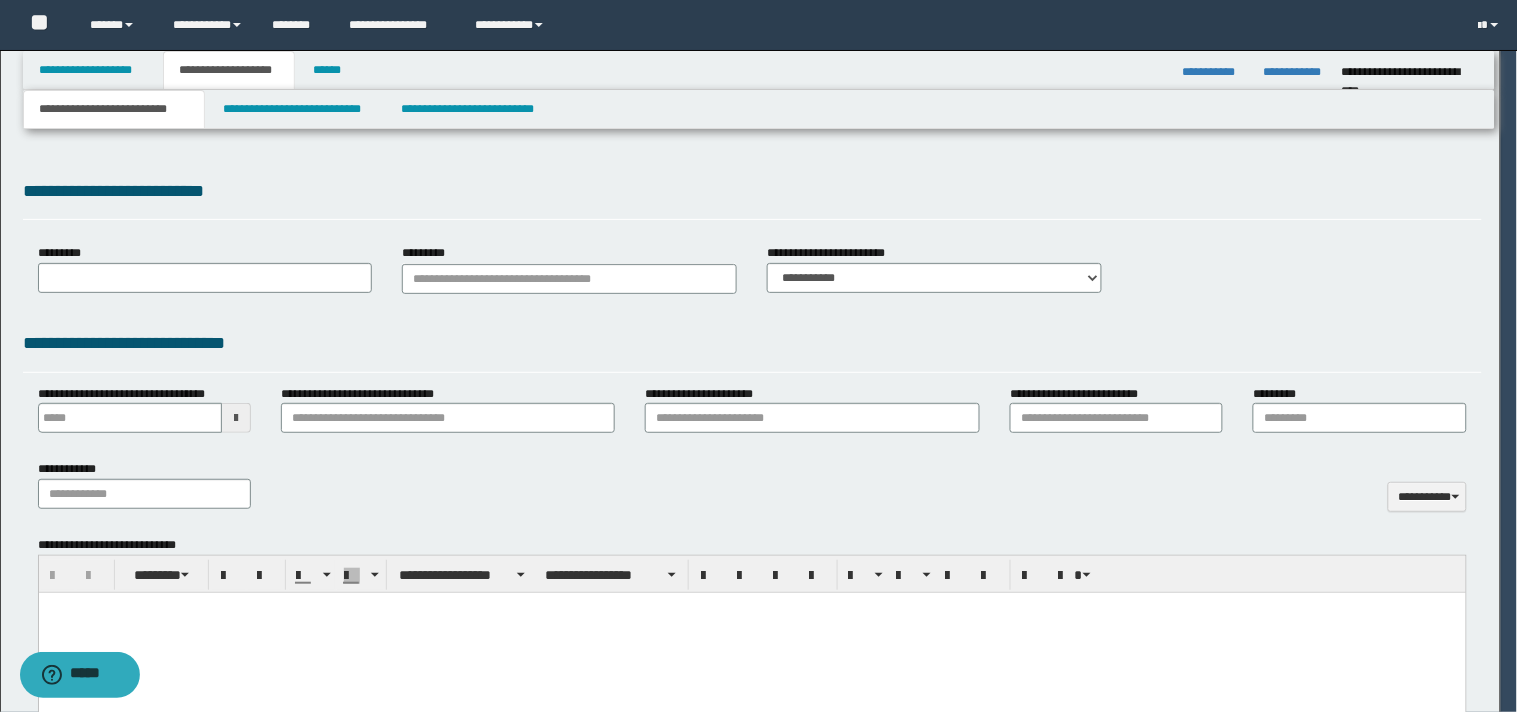 scroll, scrollTop: 0, scrollLeft: 0, axis: both 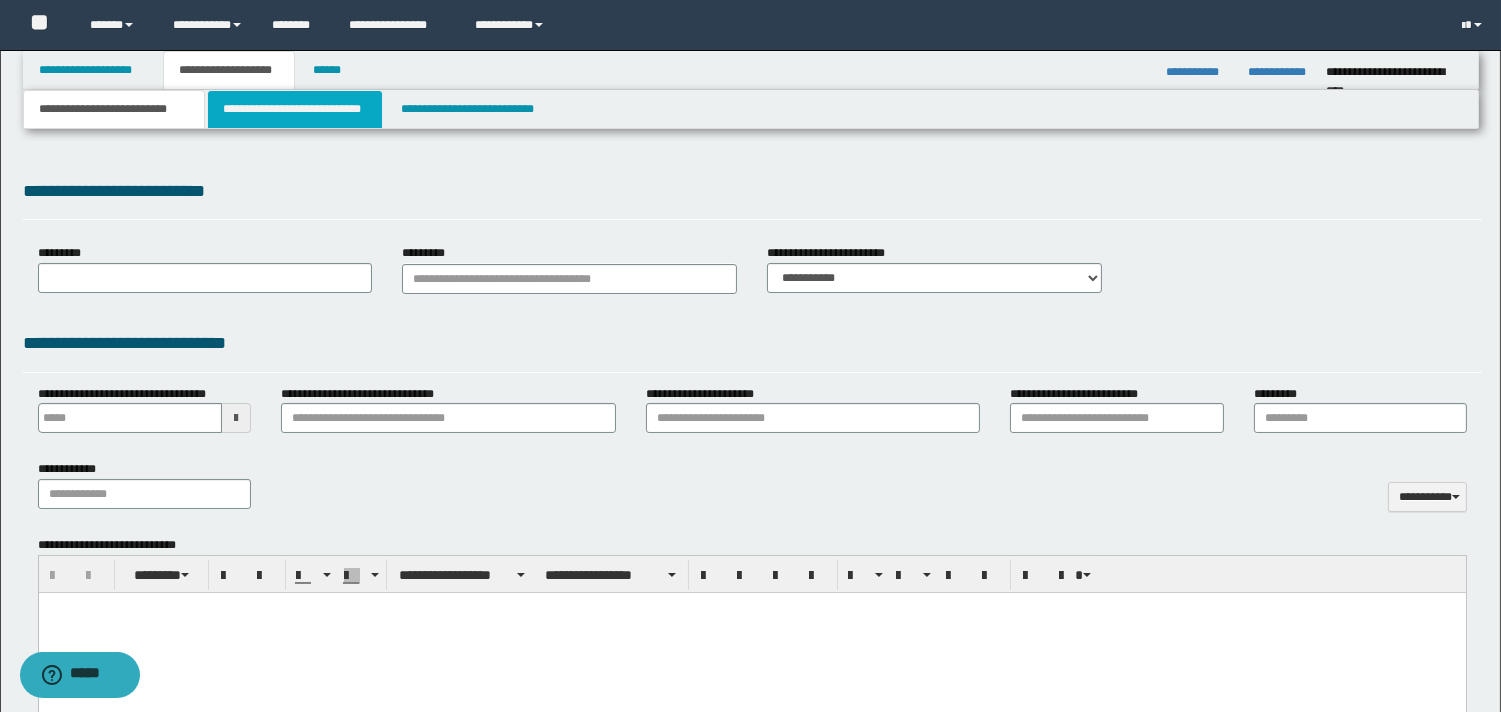 select on "*" 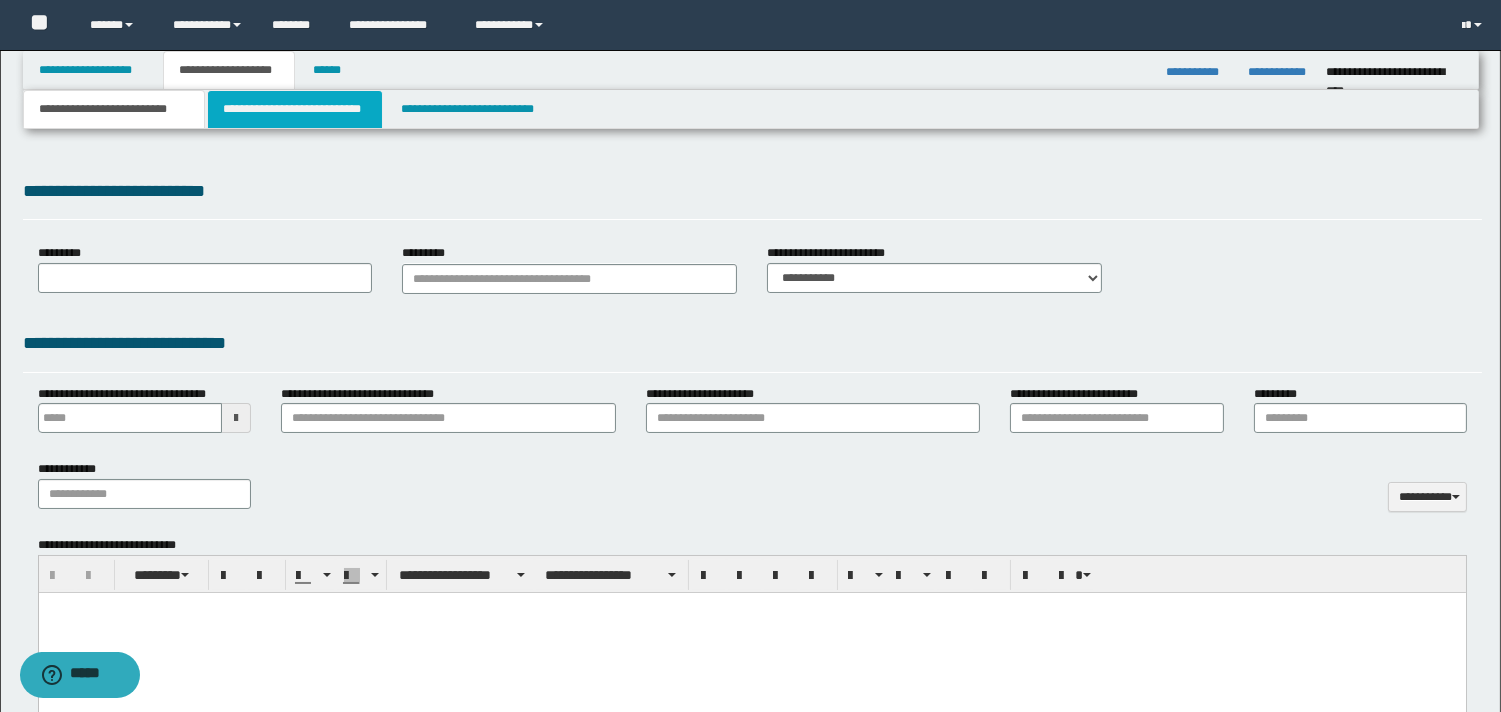 type 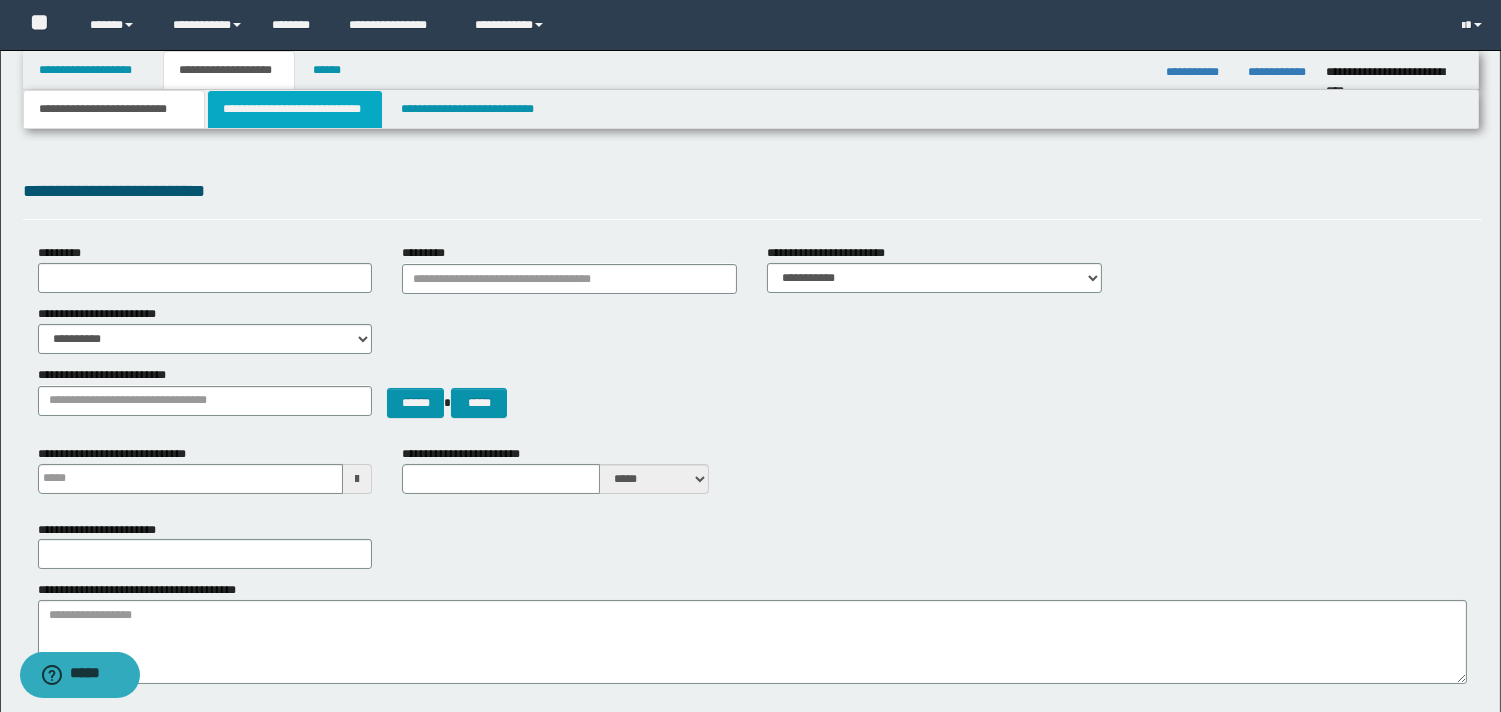 click on "**********" at bounding box center [295, 109] 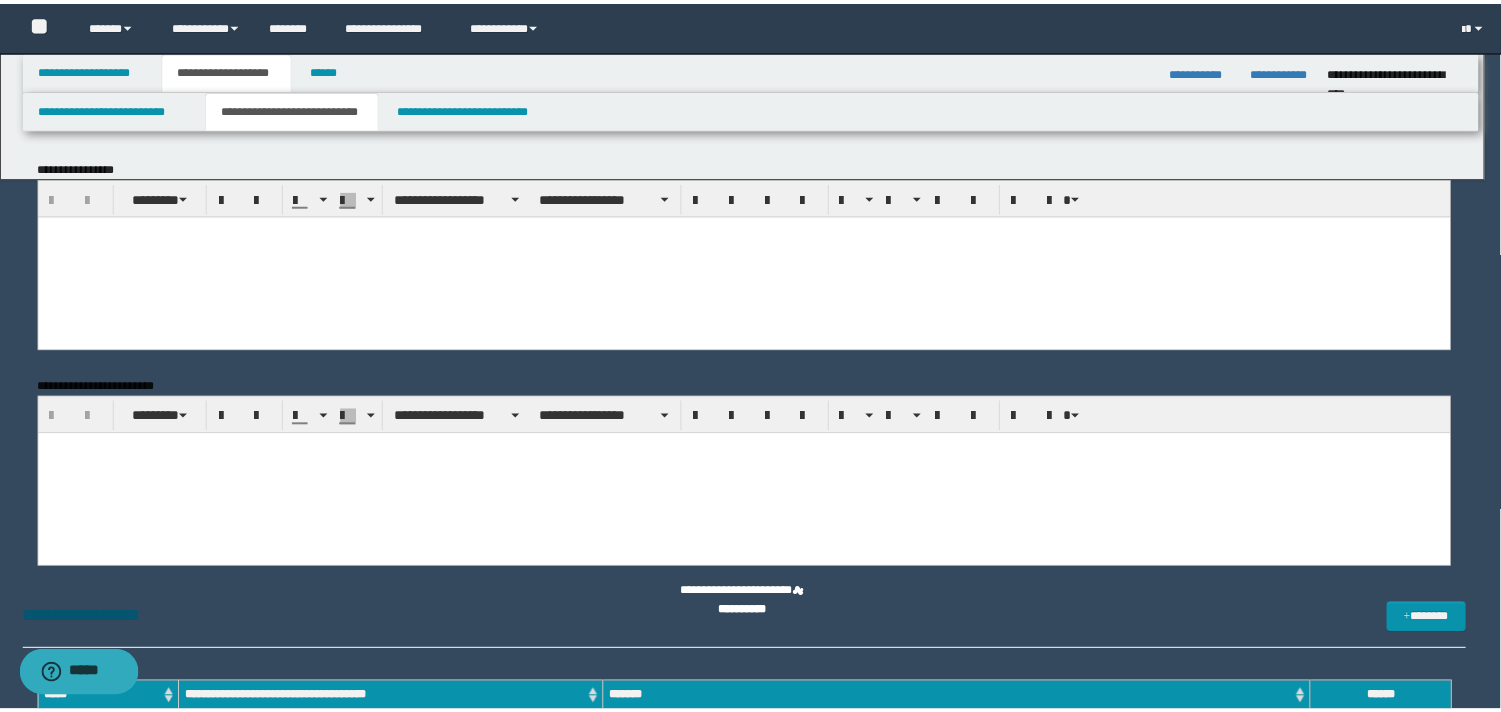 scroll, scrollTop: 0, scrollLeft: 0, axis: both 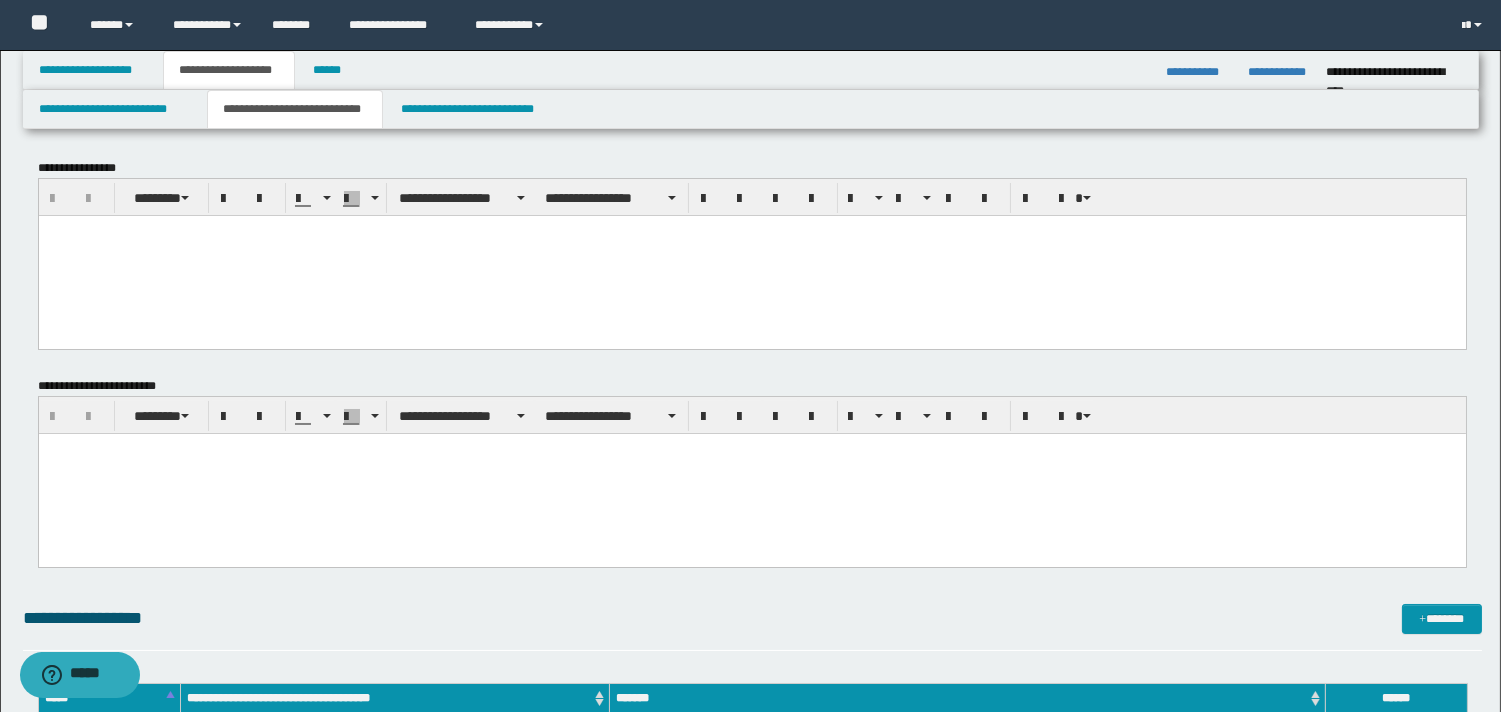 click at bounding box center [751, 230] 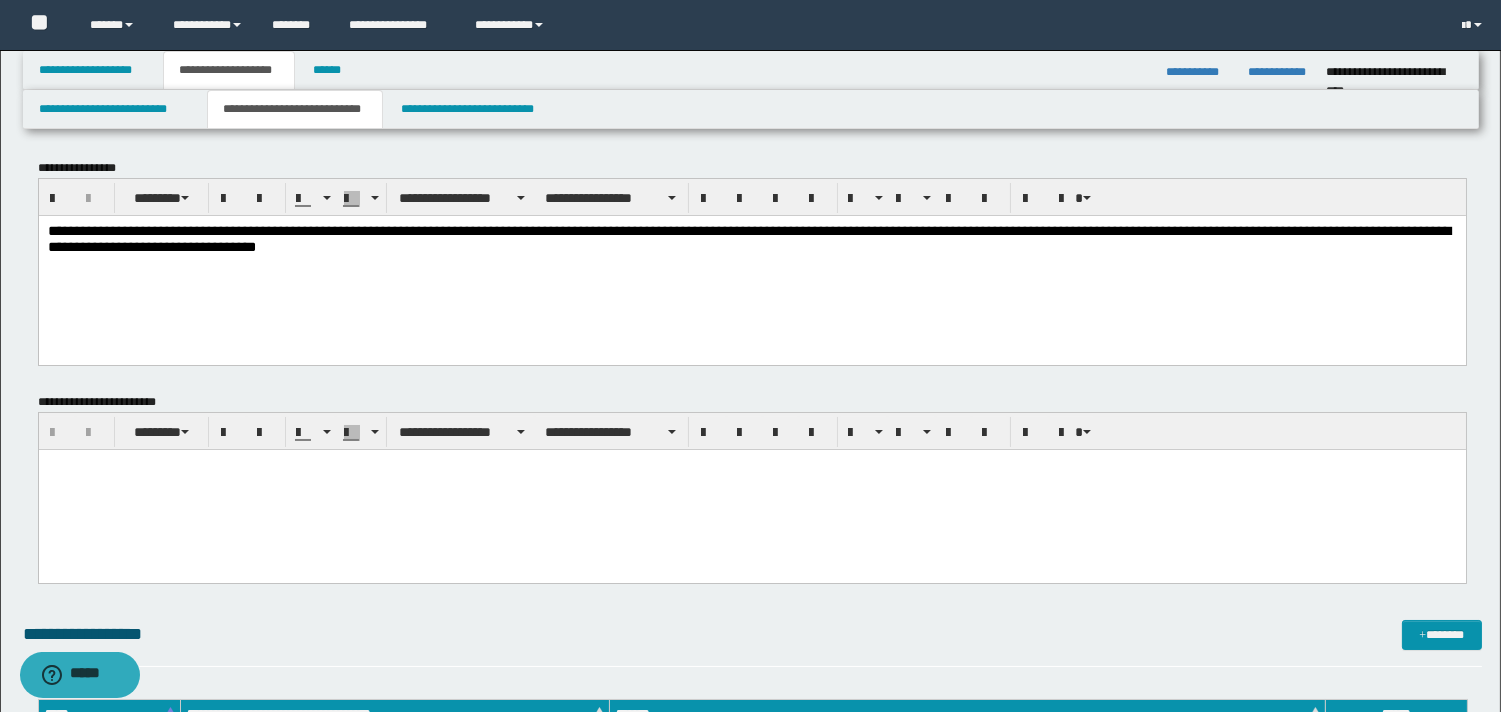 click on "**********" at bounding box center (748, 238) 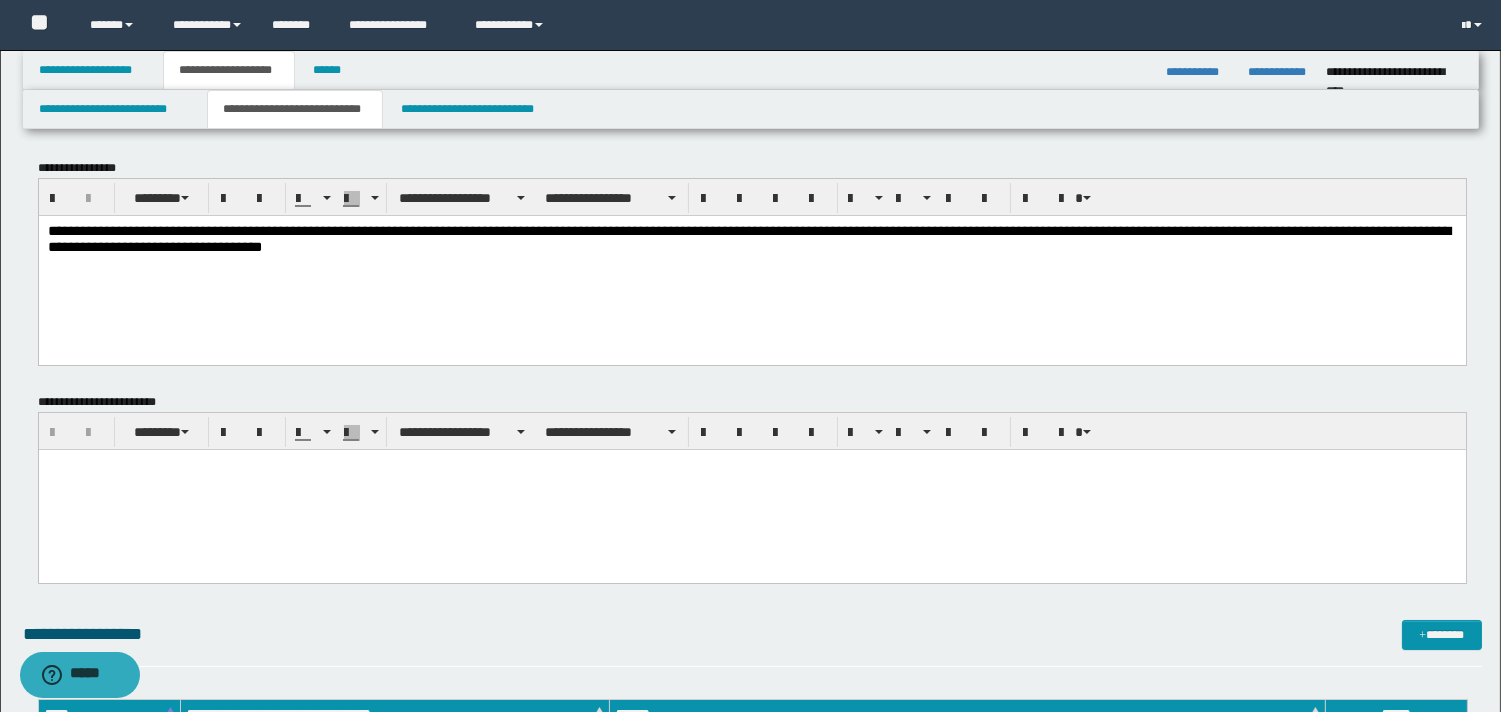 click on "**********" at bounding box center (748, 238) 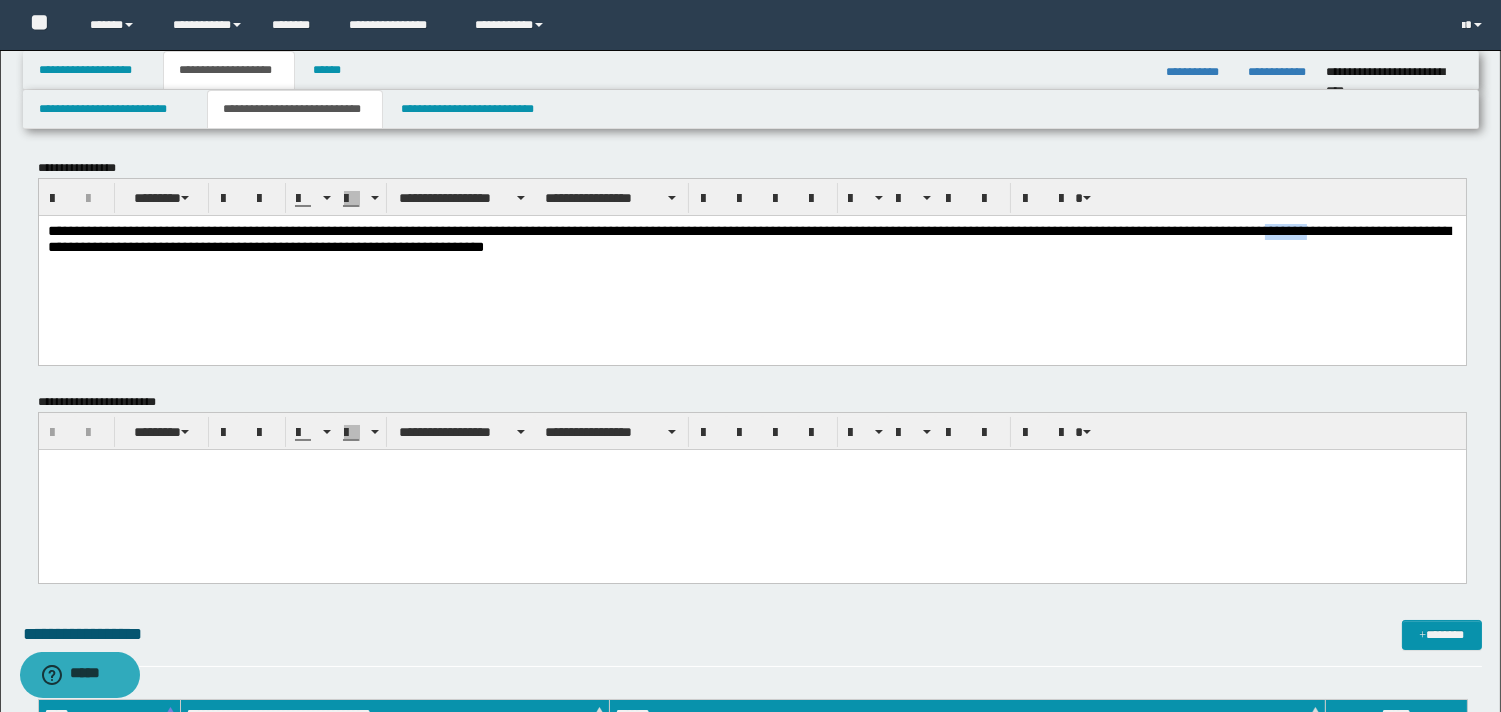 drag, startPoint x: 69, startPoint y: 249, endPoint x: 54, endPoint y: 277, distance: 31.764761 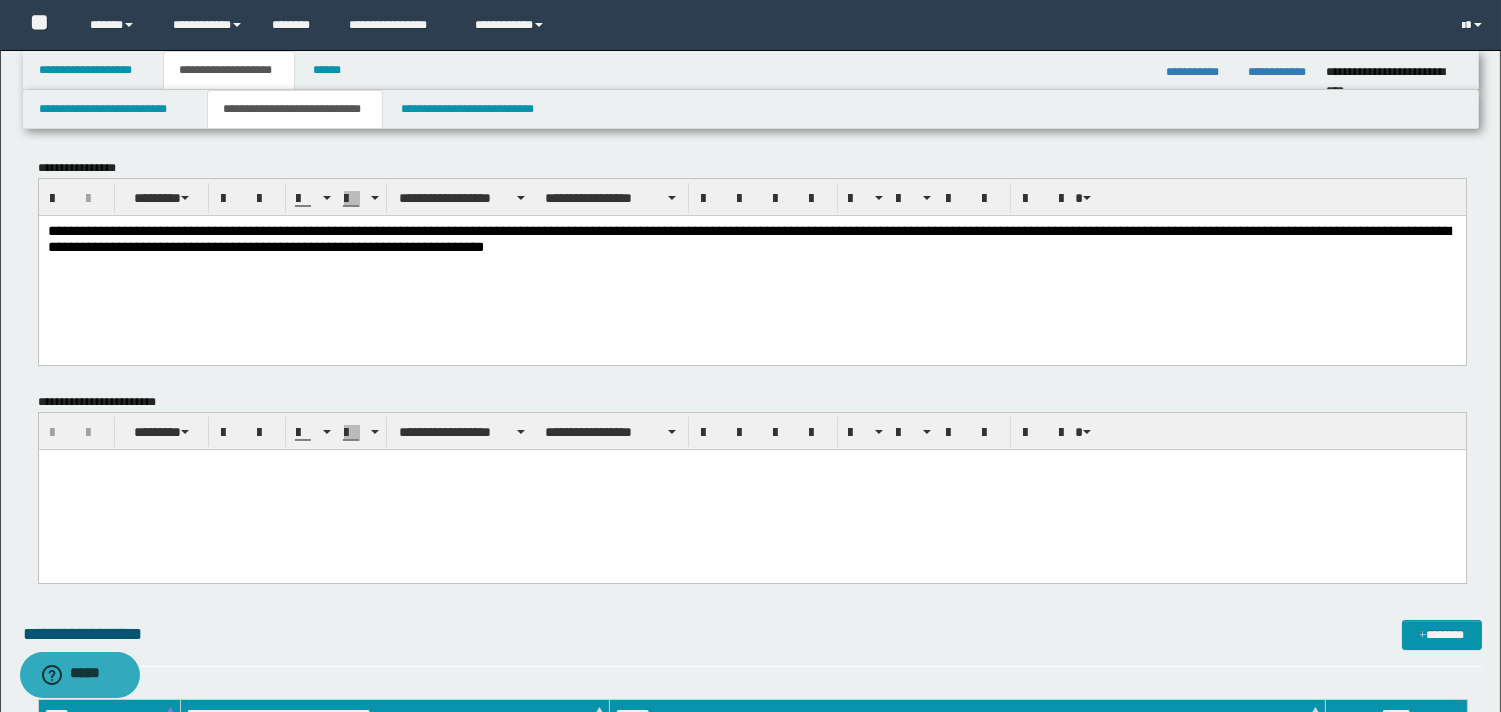 click on "**********" at bounding box center (748, 238) 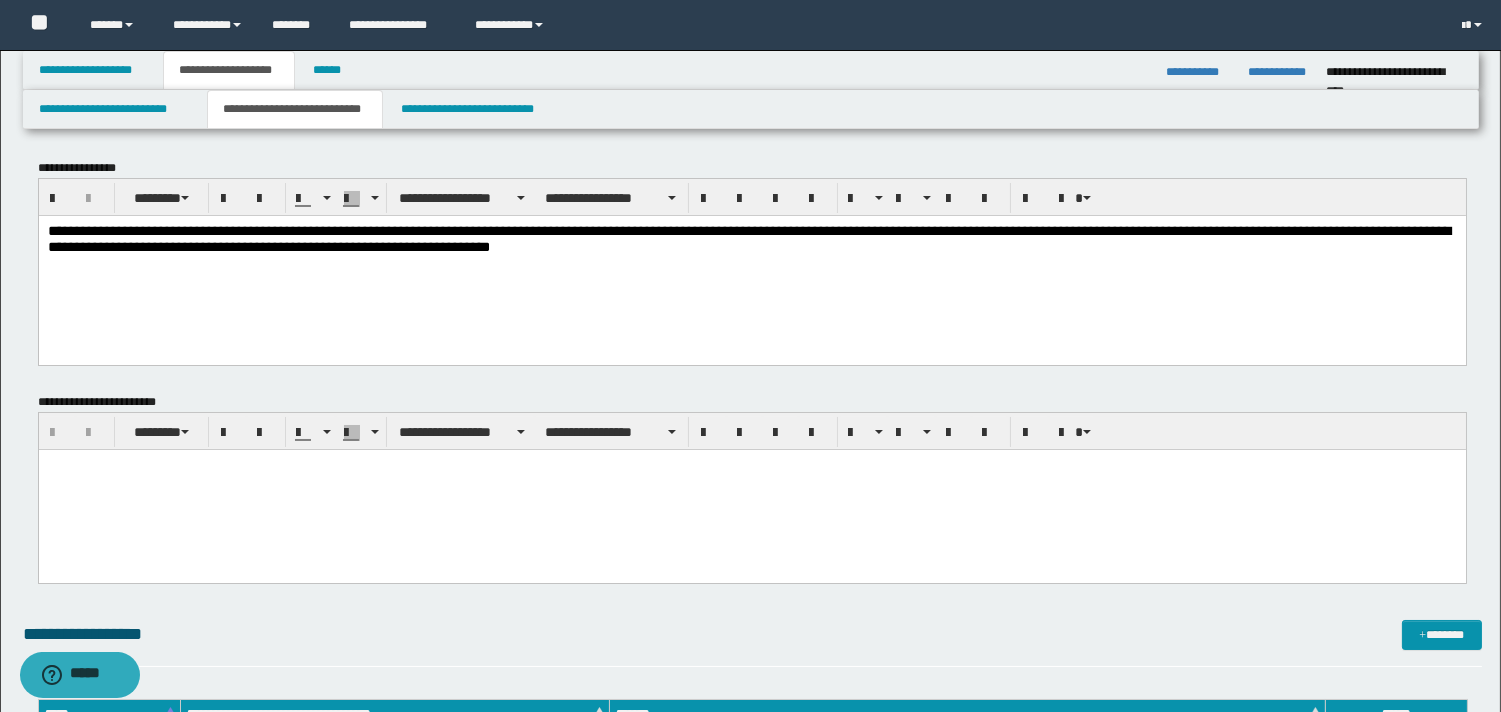 click on "**********" at bounding box center [751, 263] 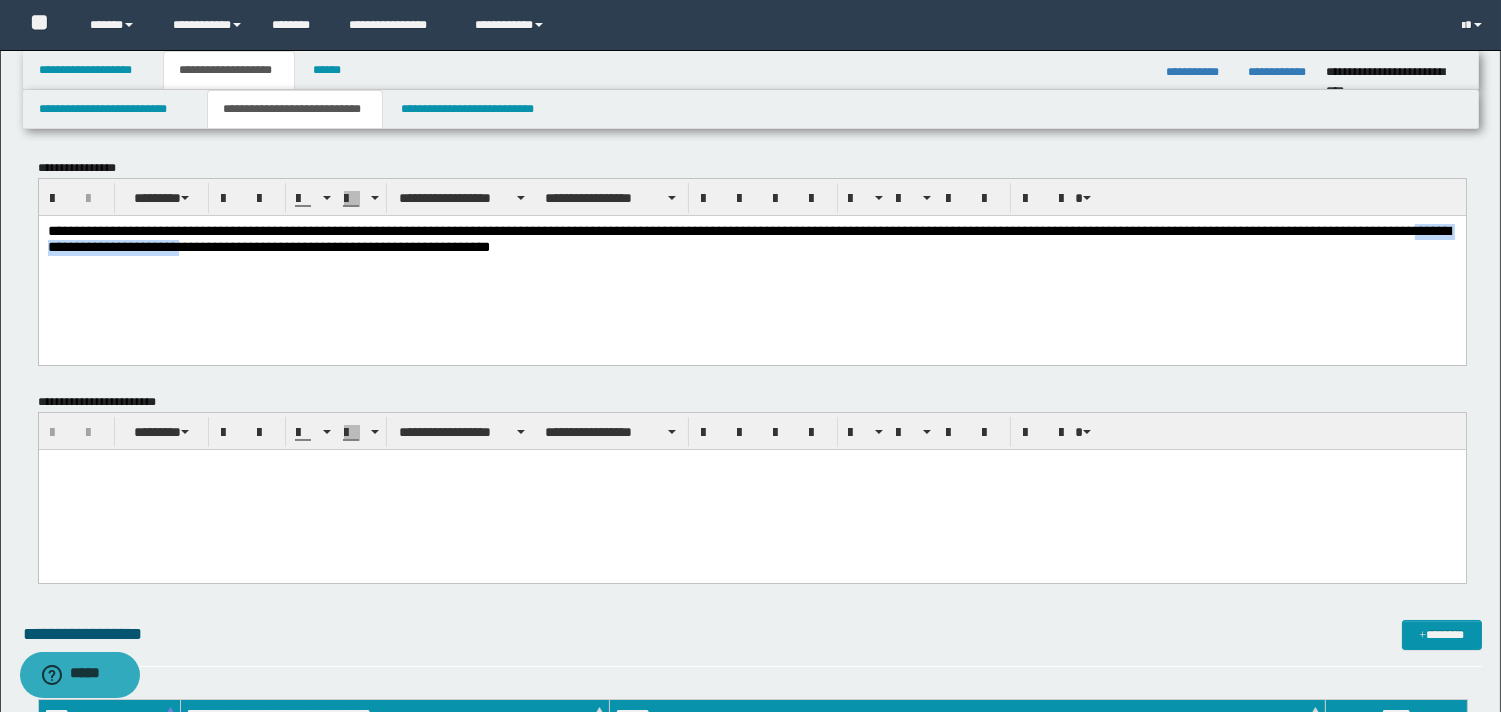 drag, startPoint x: 222, startPoint y: 249, endPoint x: 423, endPoint y: 259, distance: 201.2486 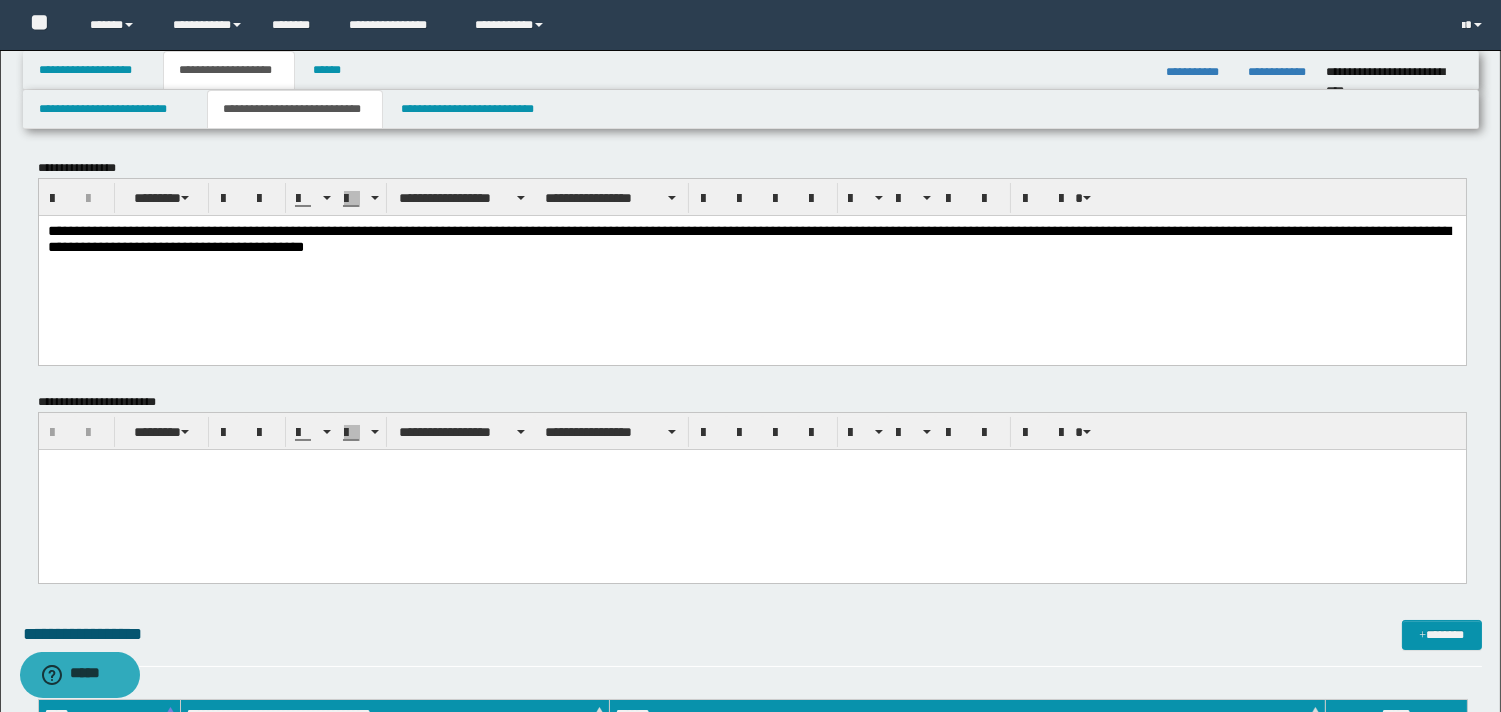 click on "**********" at bounding box center (748, 238) 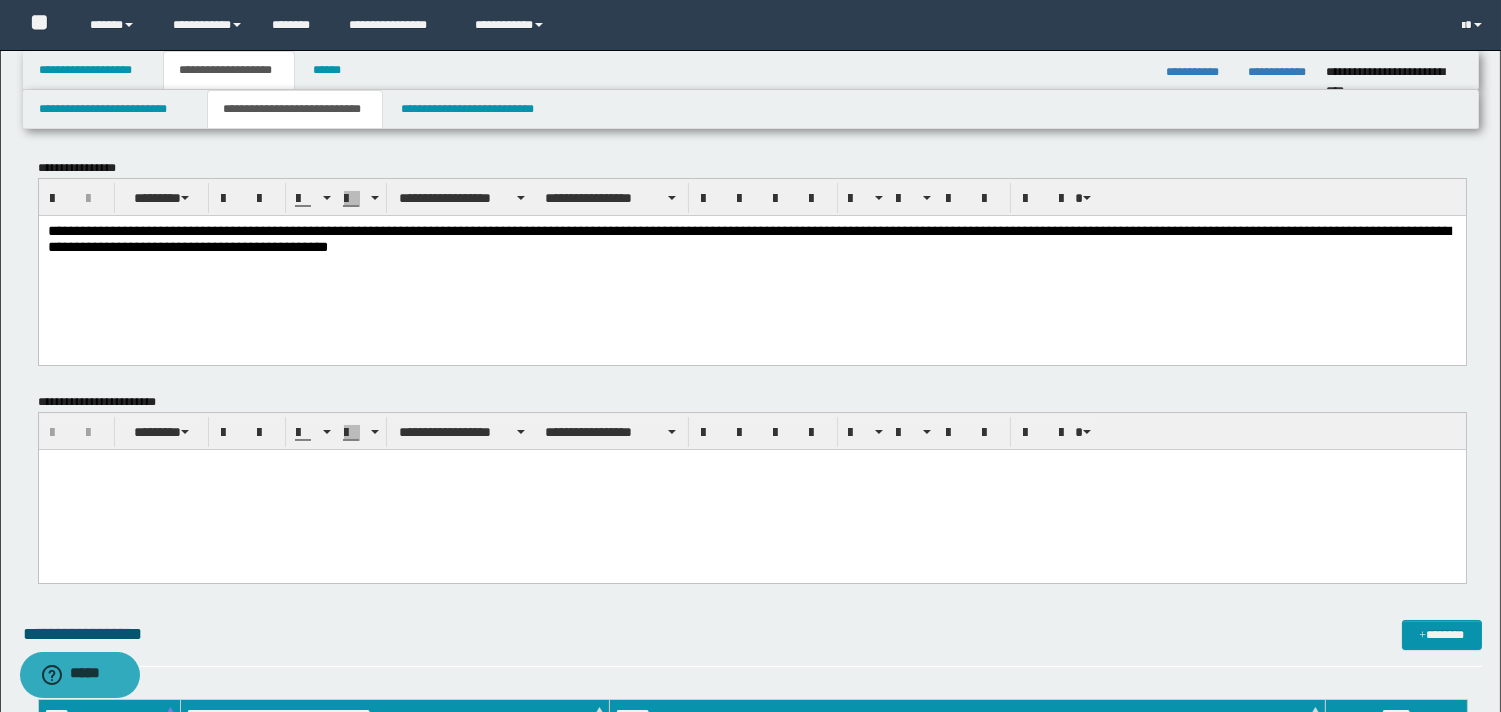 click on "**********" at bounding box center [748, 238] 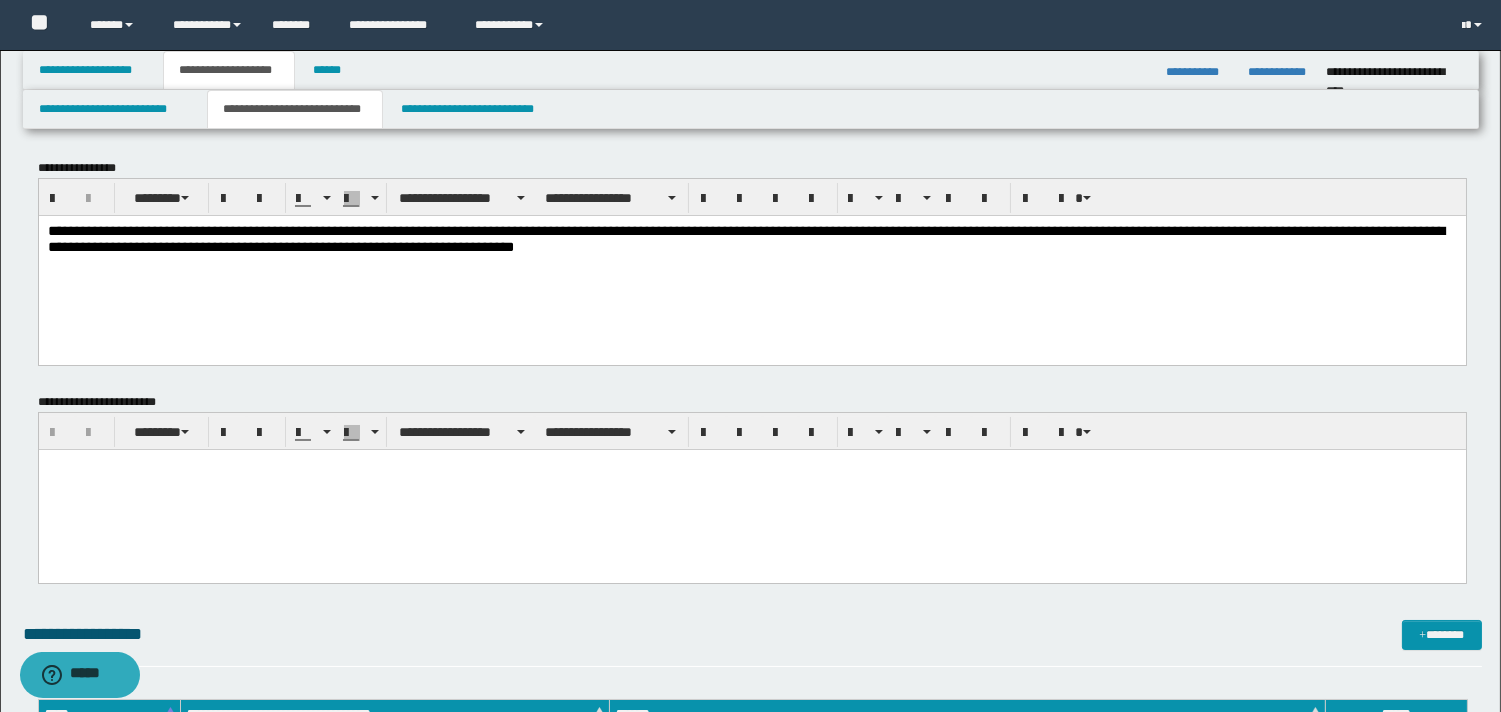 click on "**********" at bounding box center [745, 238] 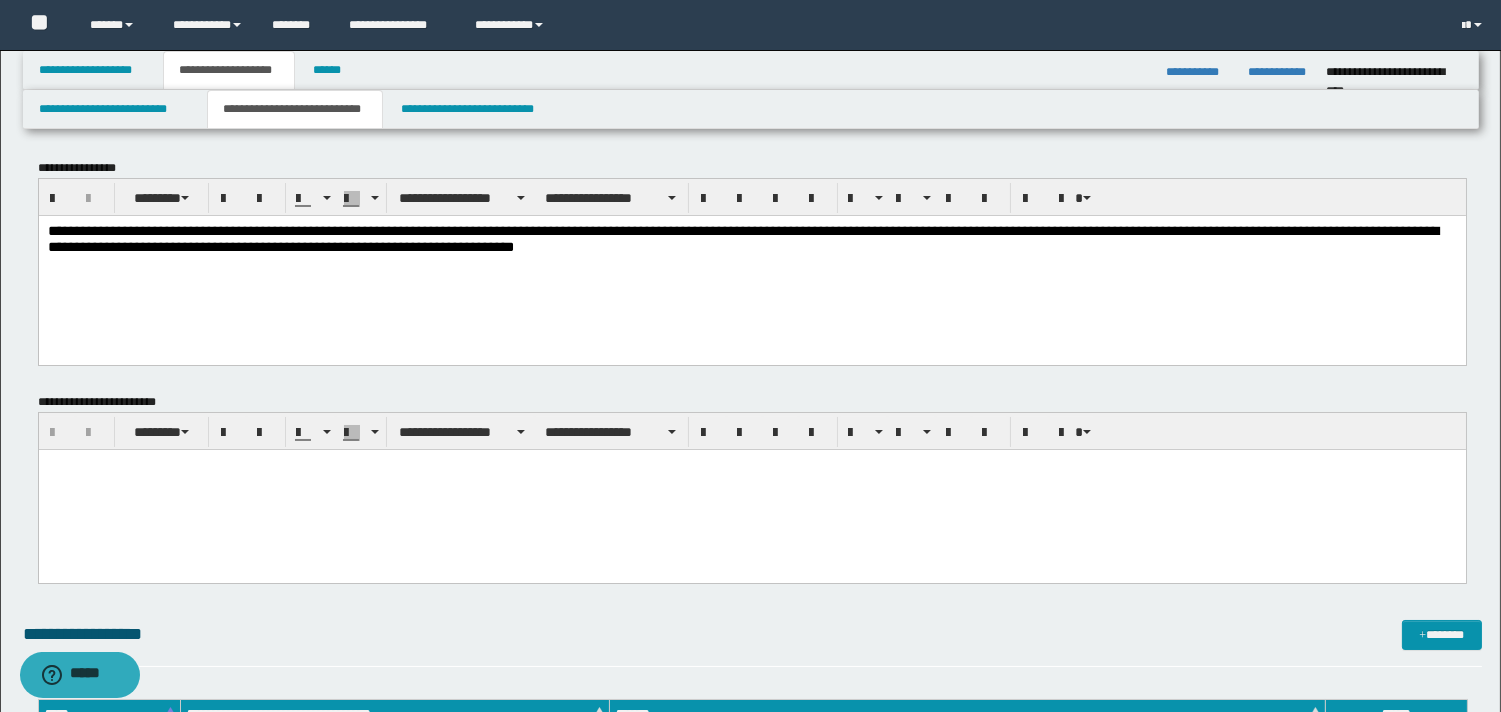 click on "**********" at bounding box center (742, 238) 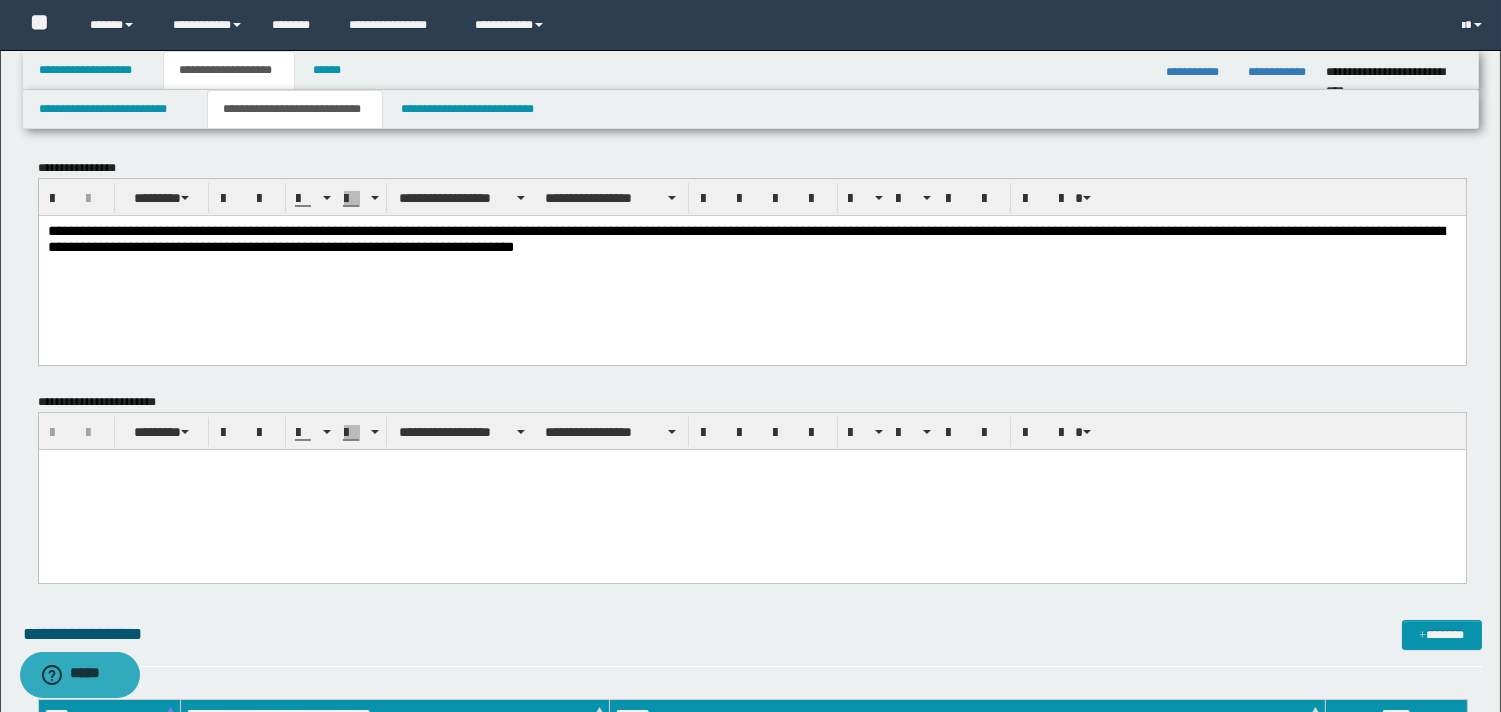 click on "**********" at bounding box center (745, 238) 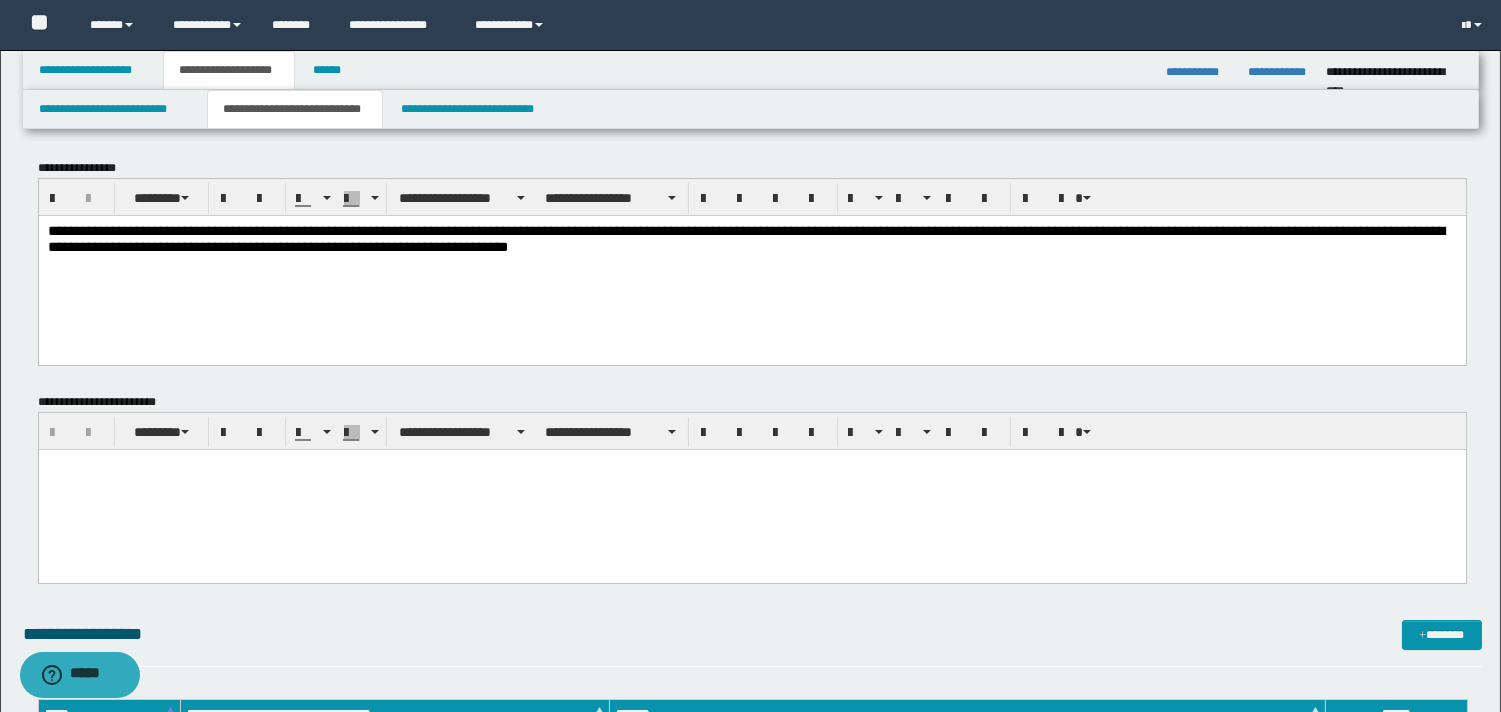 click on "**********" at bounding box center [751, 238] 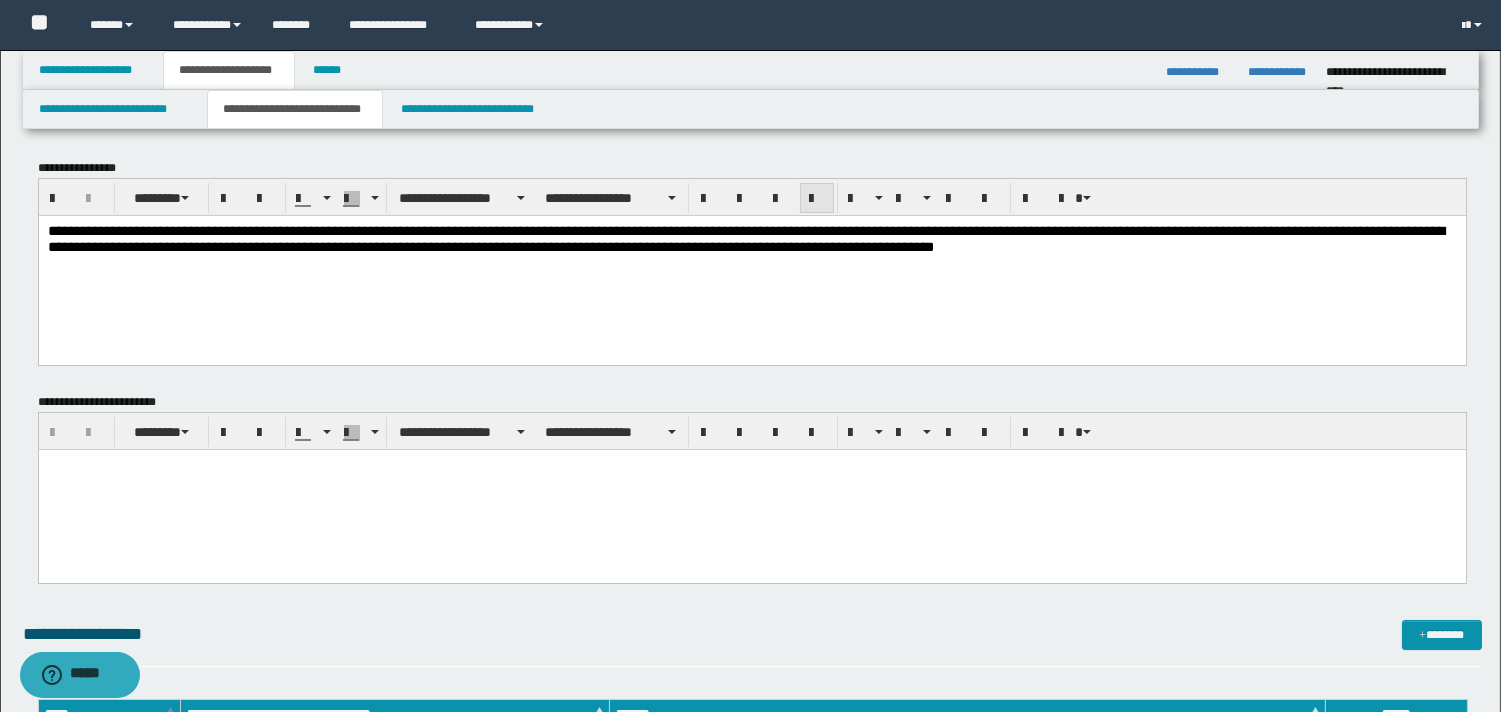 click at bounding box center (817, 199) 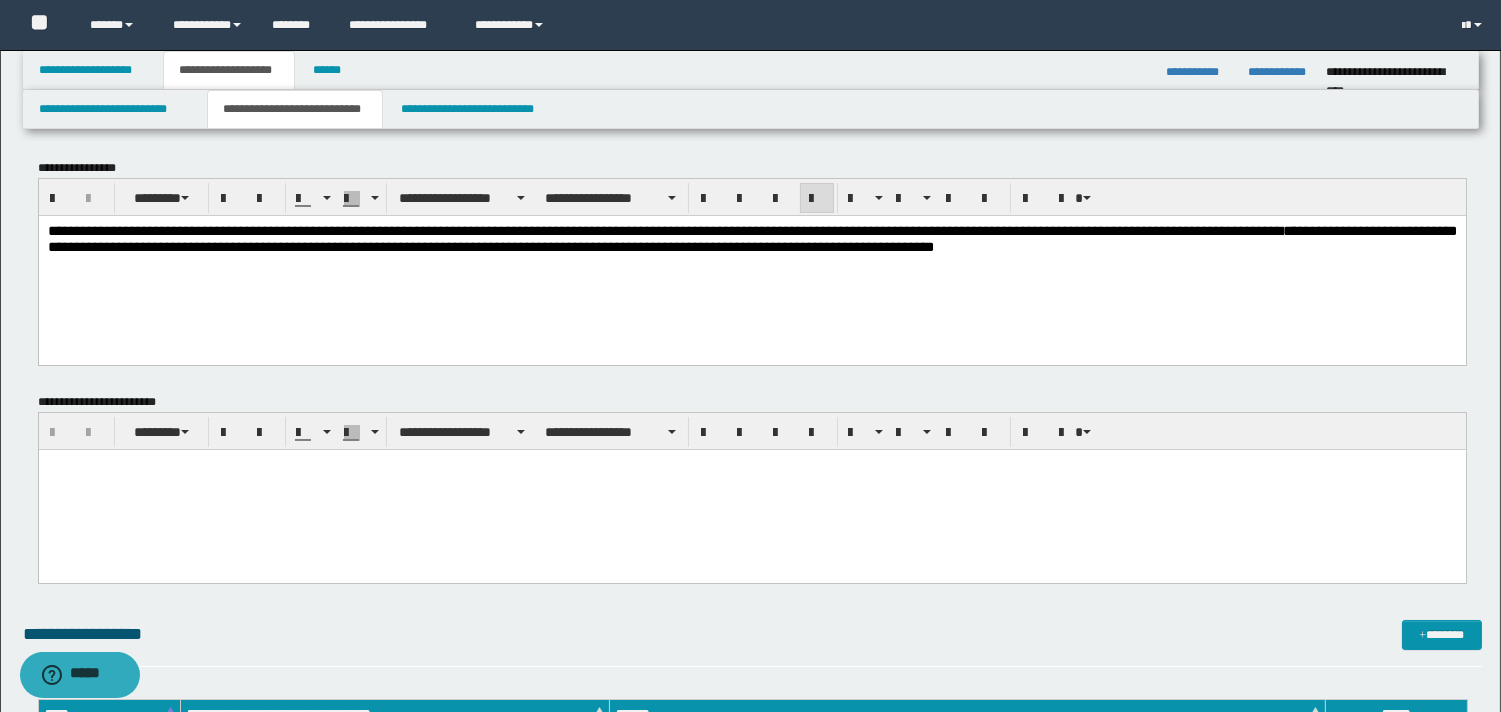 click at bounding box center (751, 465) 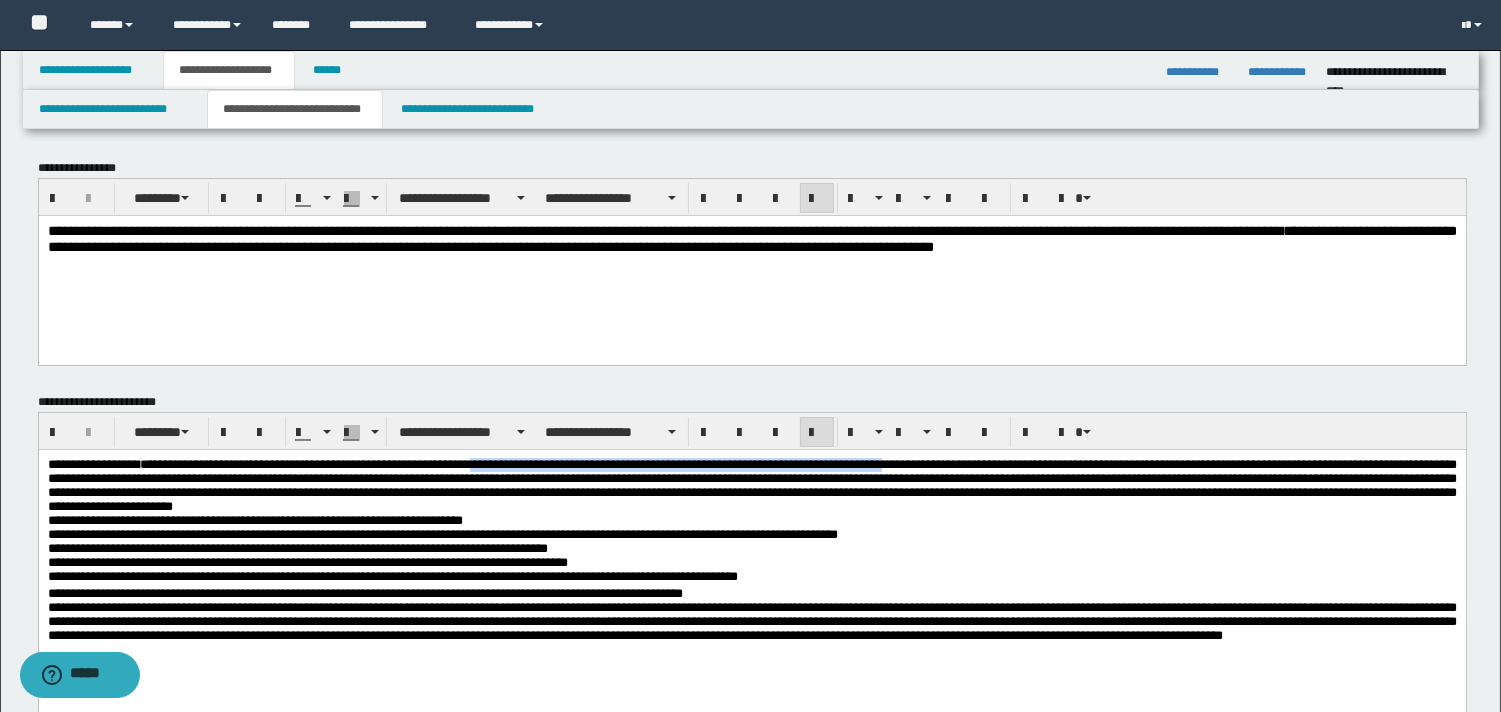drag, startPoint x: 540, startPoint y: 468, endPoint x: 1071, endPoint y: 471, distance: 531.0085 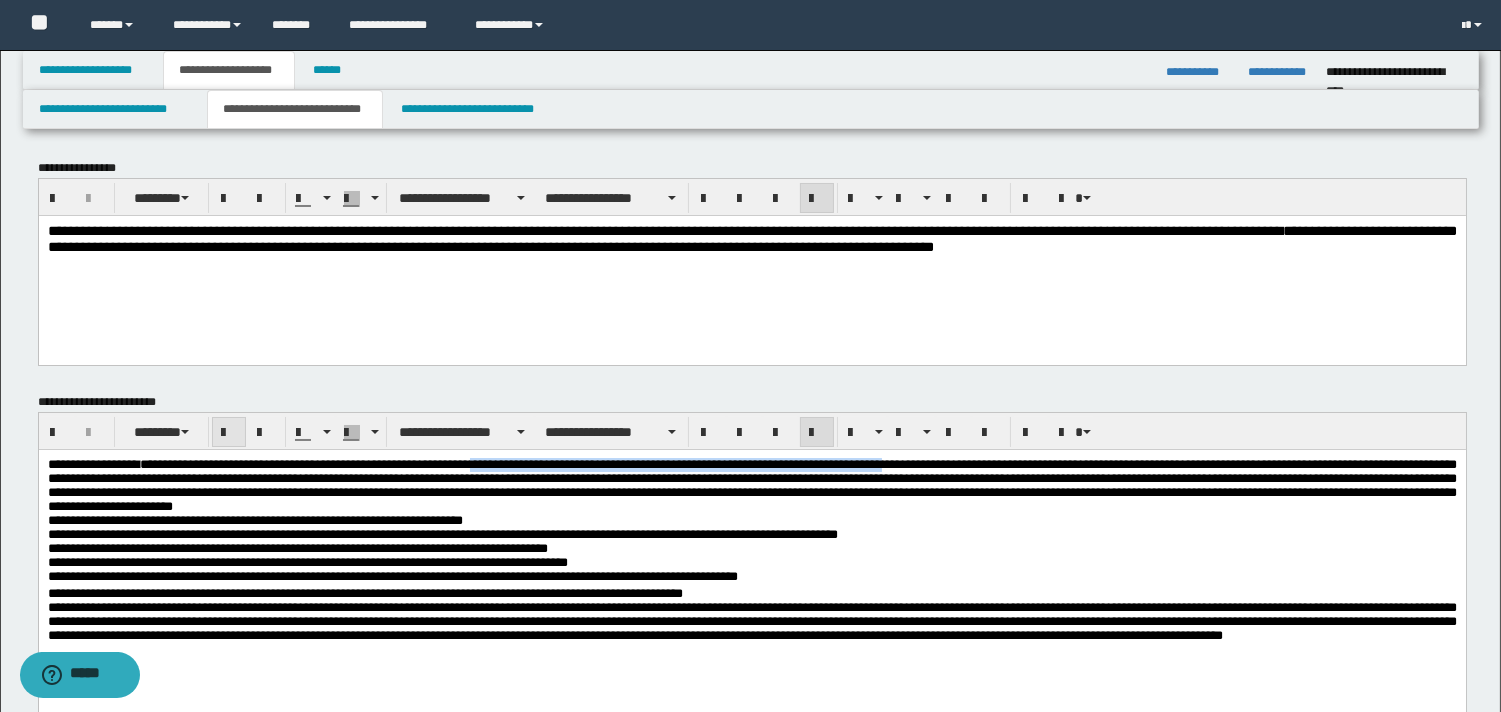 click at bounding box center (229, 432) 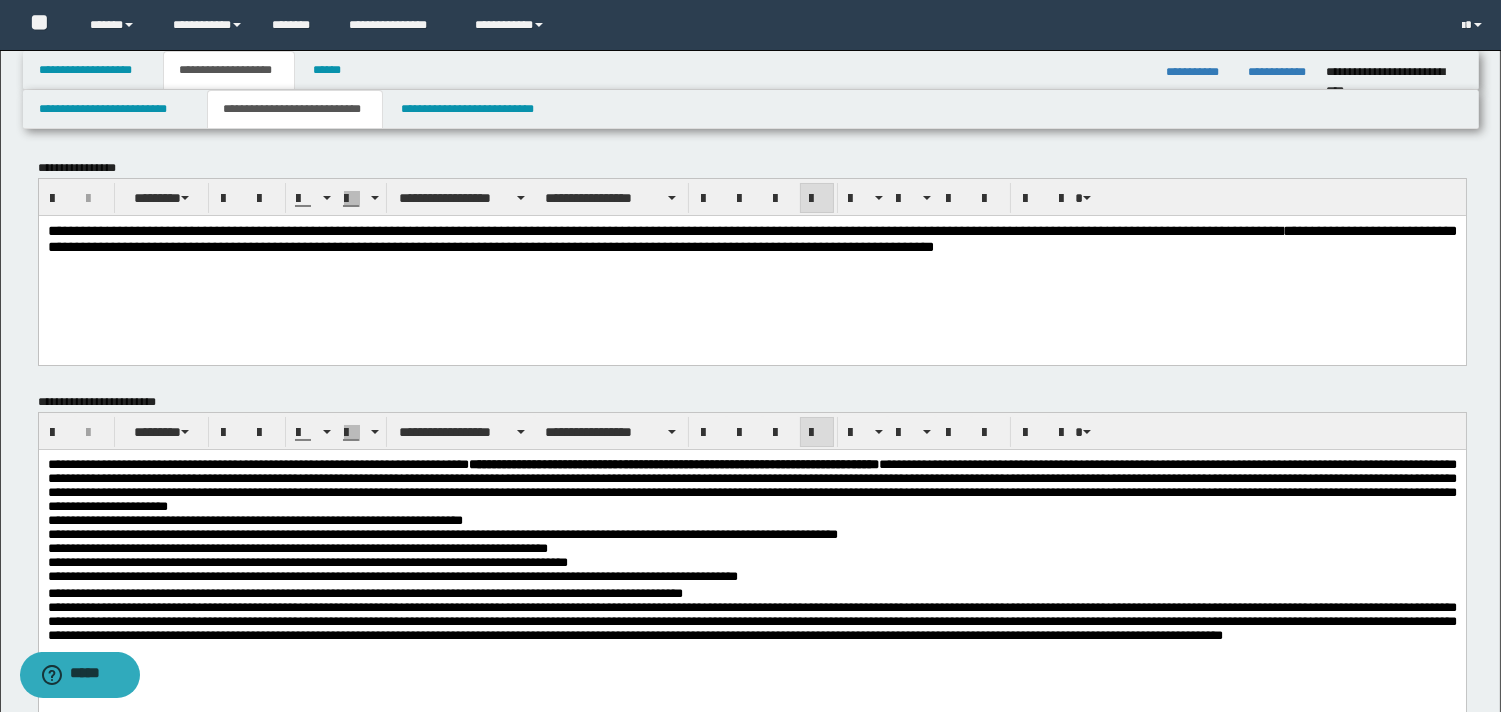 click on "**********" at bounding box center (751, 535) 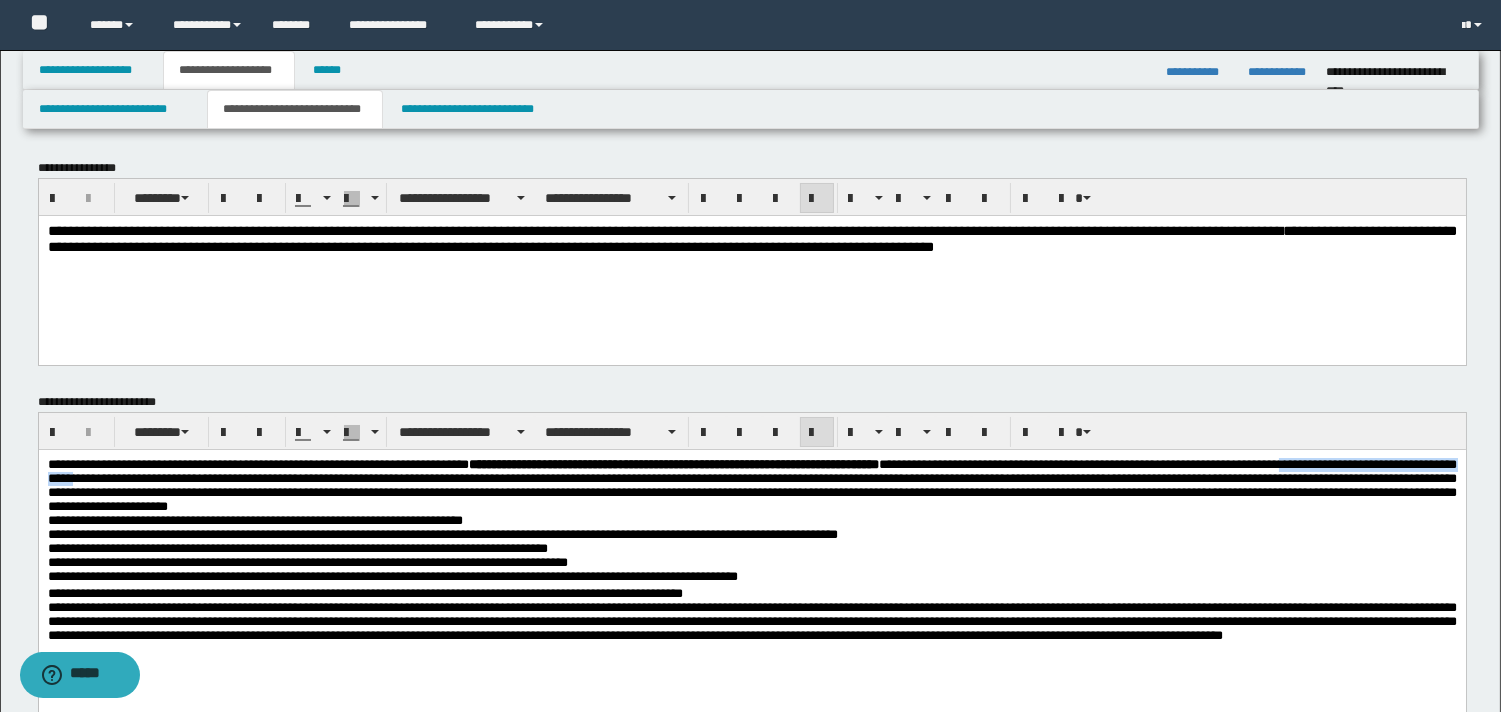 drag, startPoint x: 182, startPoint y: 481, endPoint x: 448, endPoint y: 485, distance: 266.03006 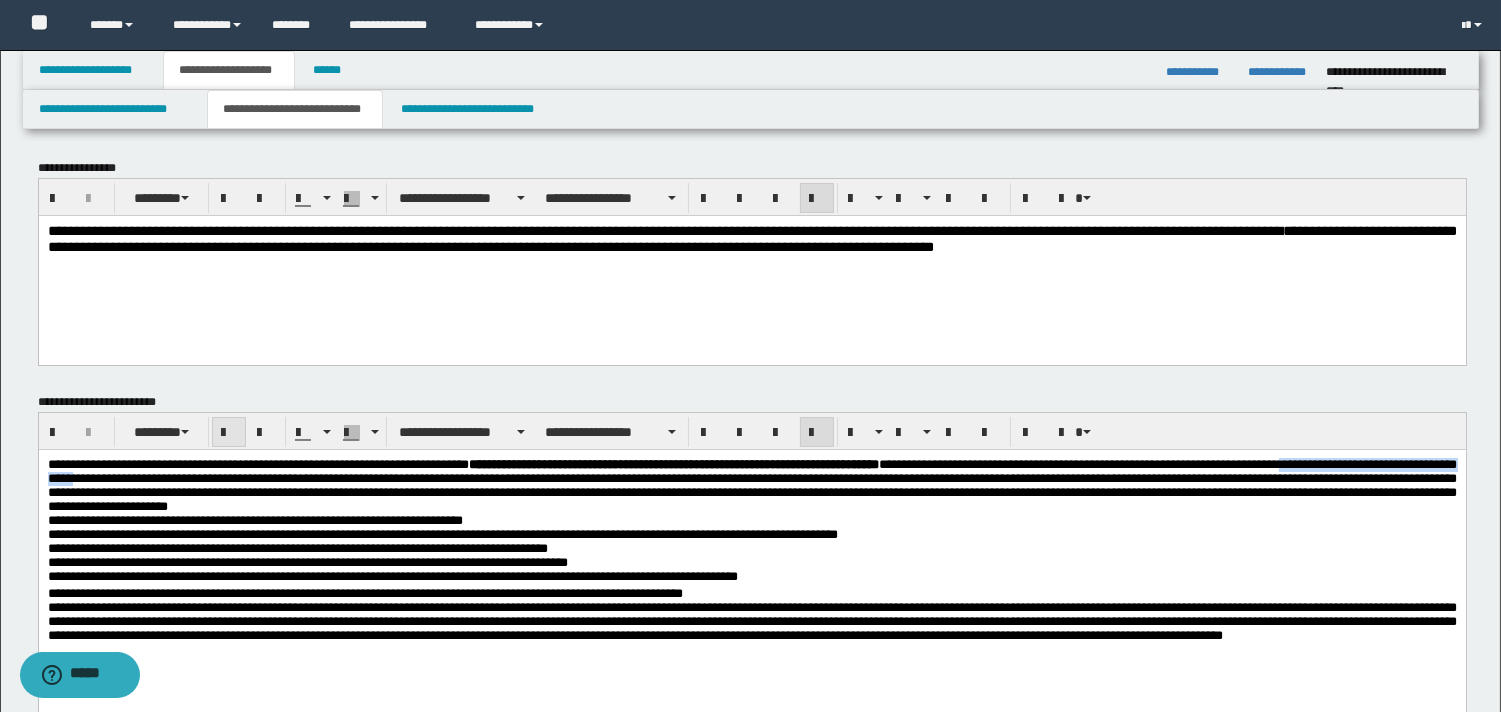 click at bounding box center (229, 433) 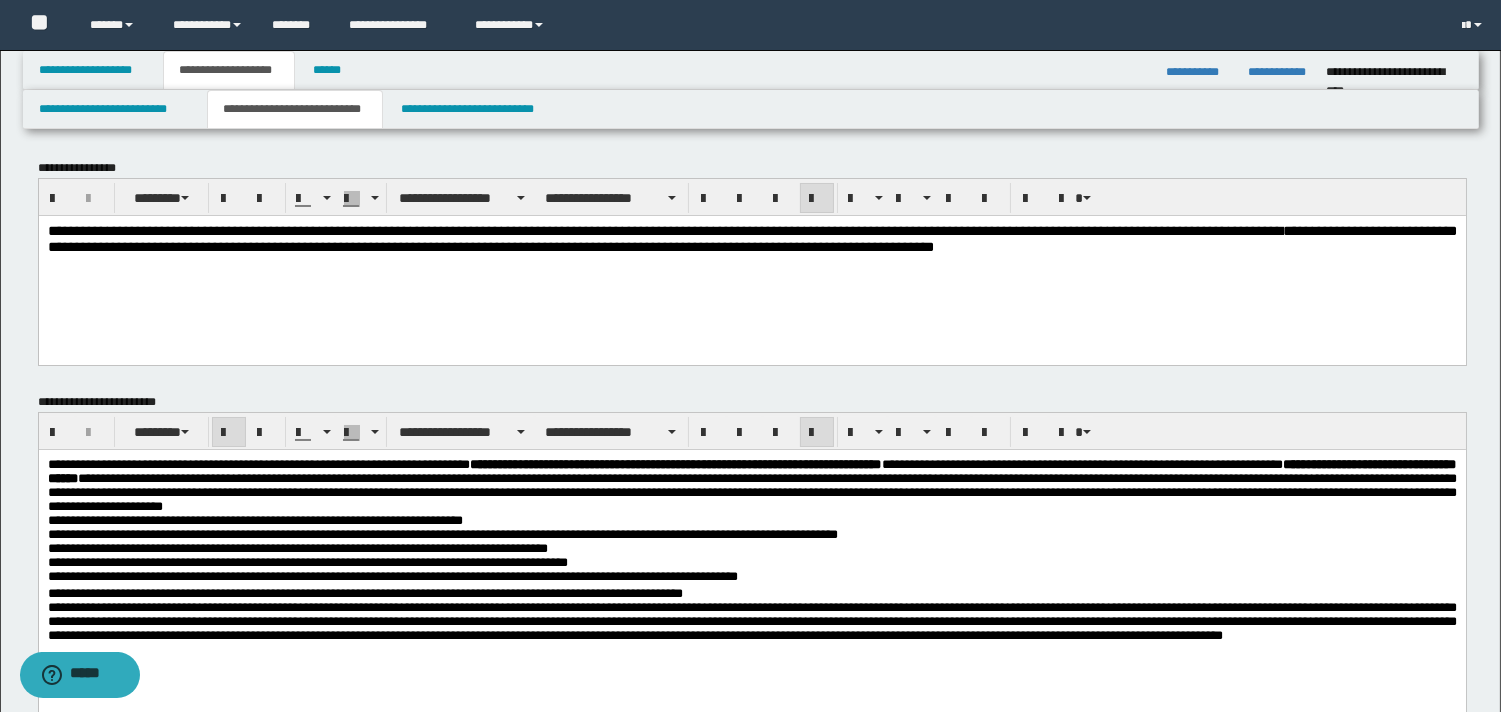 click on "**********" at bounding box center (751, 521) 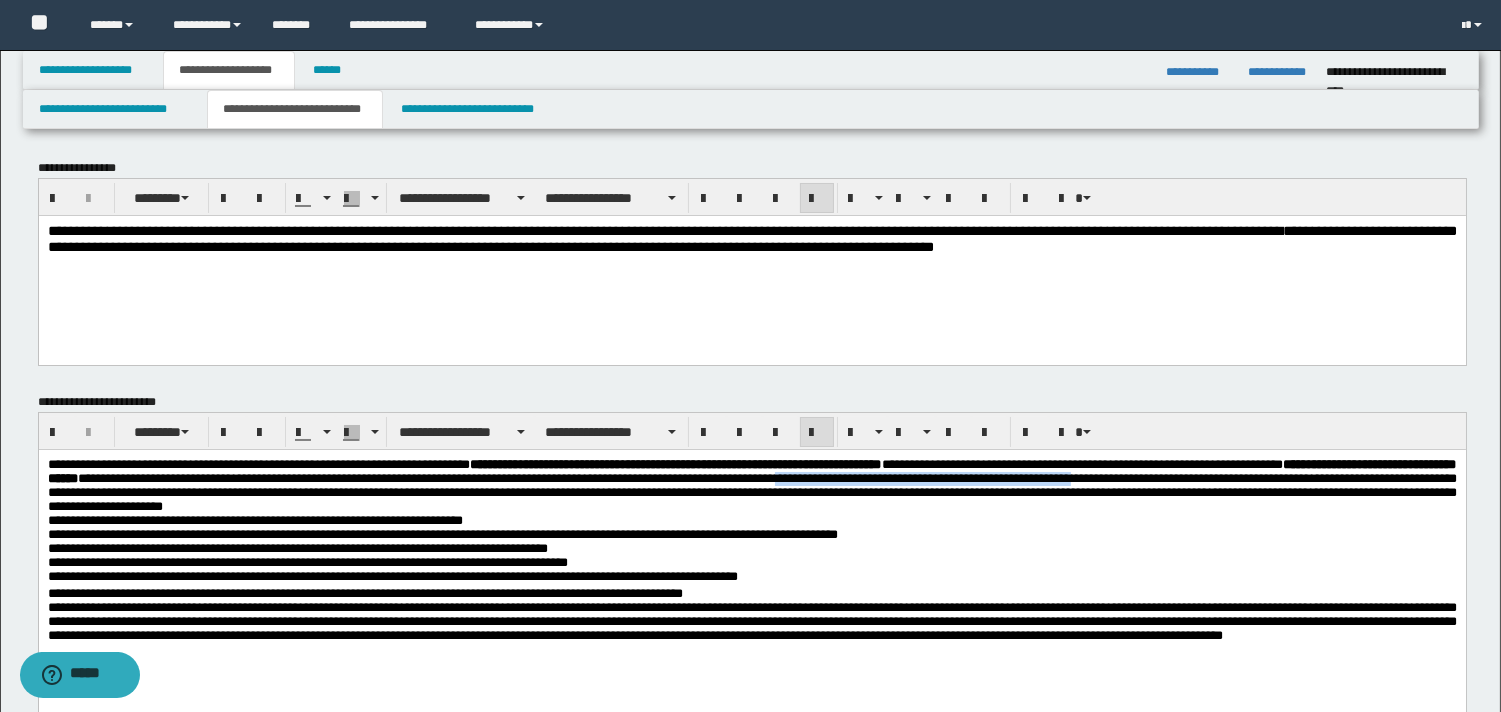 drag, startPoint x: 1309, startPoint y: 484, endPoint x: 265, endPoint y: 505, distance: 1044.2112 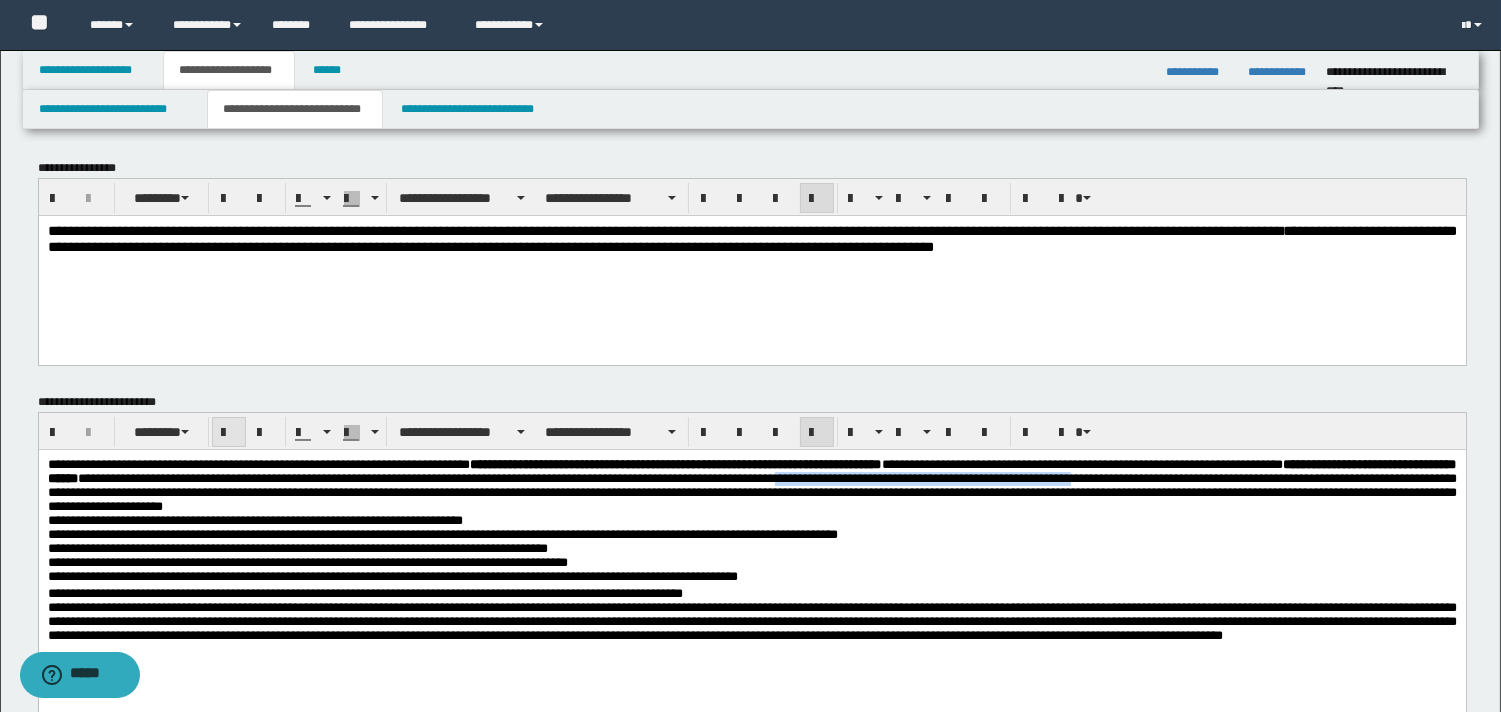 drag, startPoint x: 234, startPoint y: 424, endPoint x: 242, endPoint y: 432, distance: 11.313708 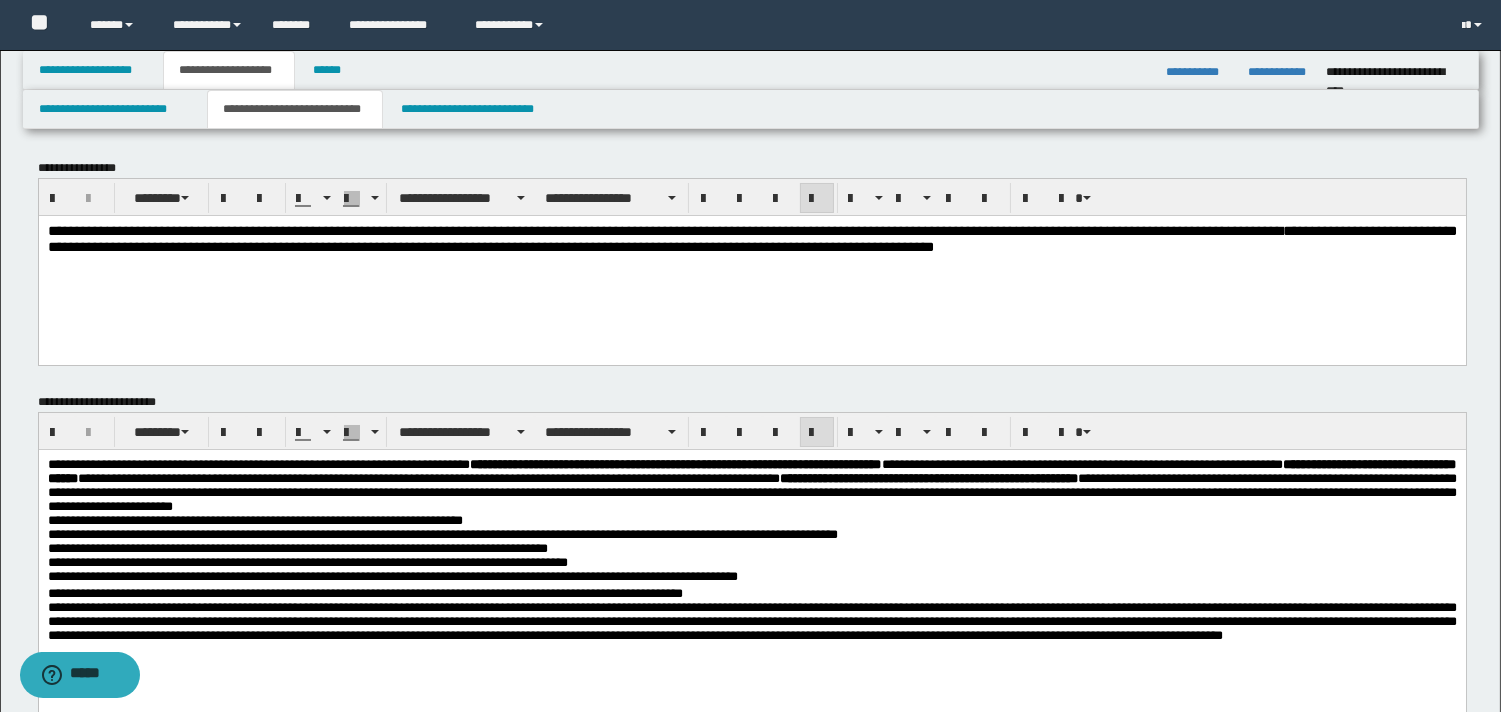 click on "**********" at bounding box center (539, 534) 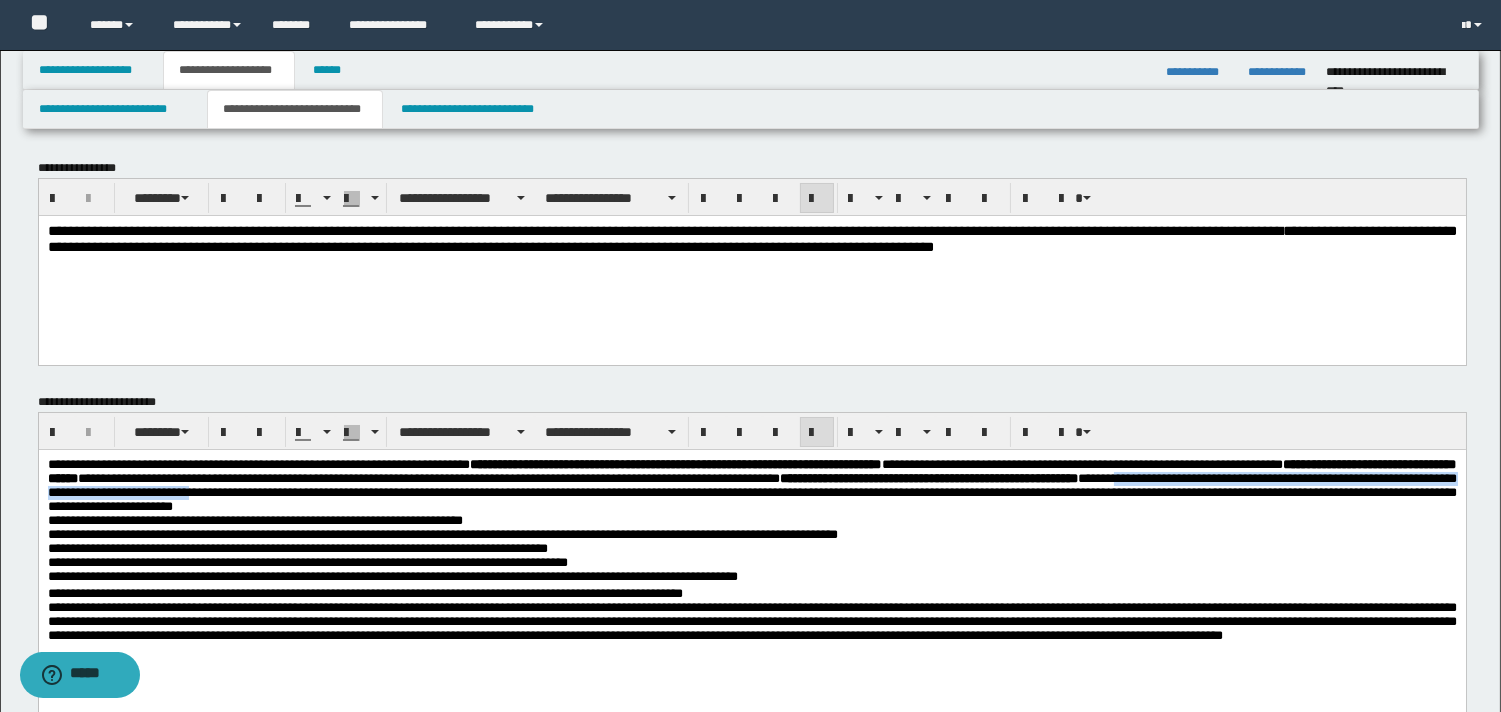 drag, startPoint x: 324, startPoint y: 498, endPoint x: 881, endPoint y: 494, distance: 557.01434 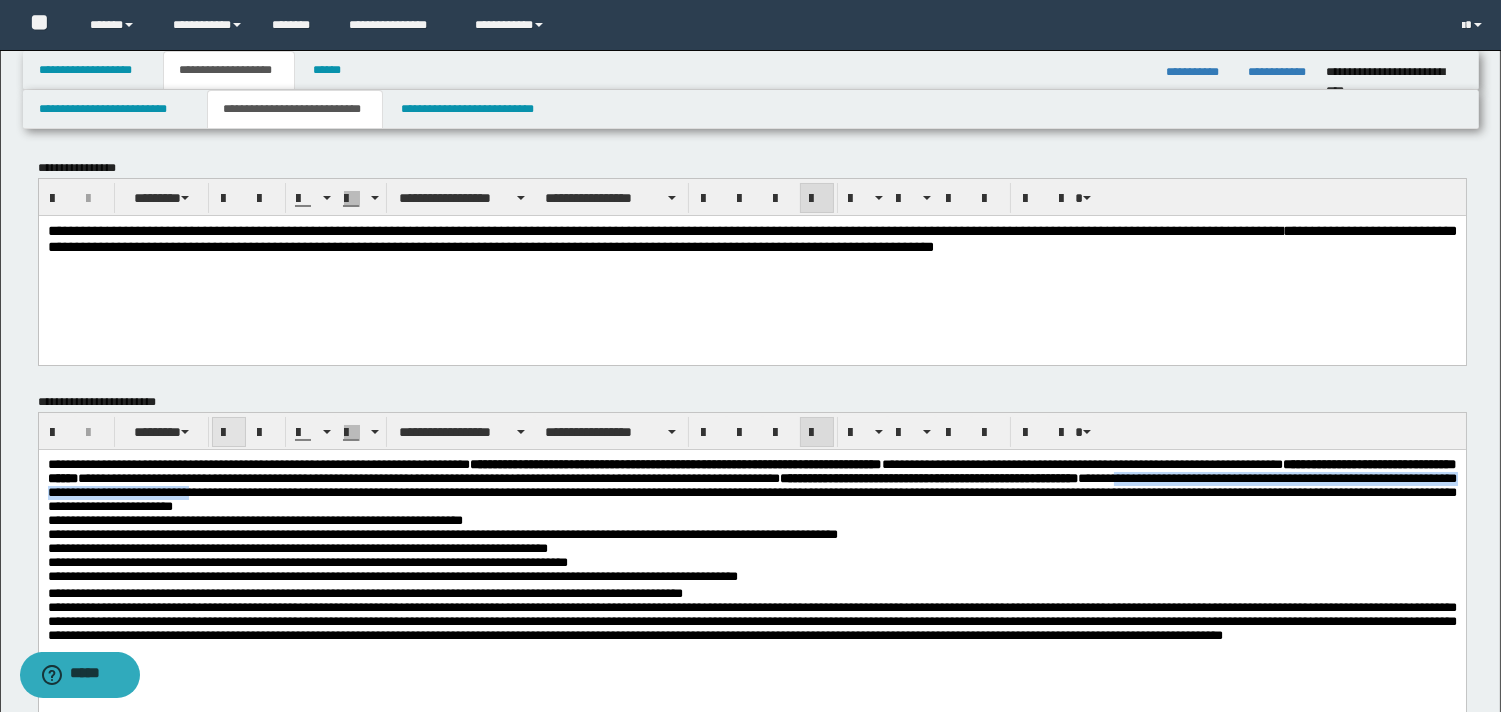 drag, startPoint x: 222, startPoint y: 431, endPoint x: 240, endPoint y: 442, distance: 21.095022 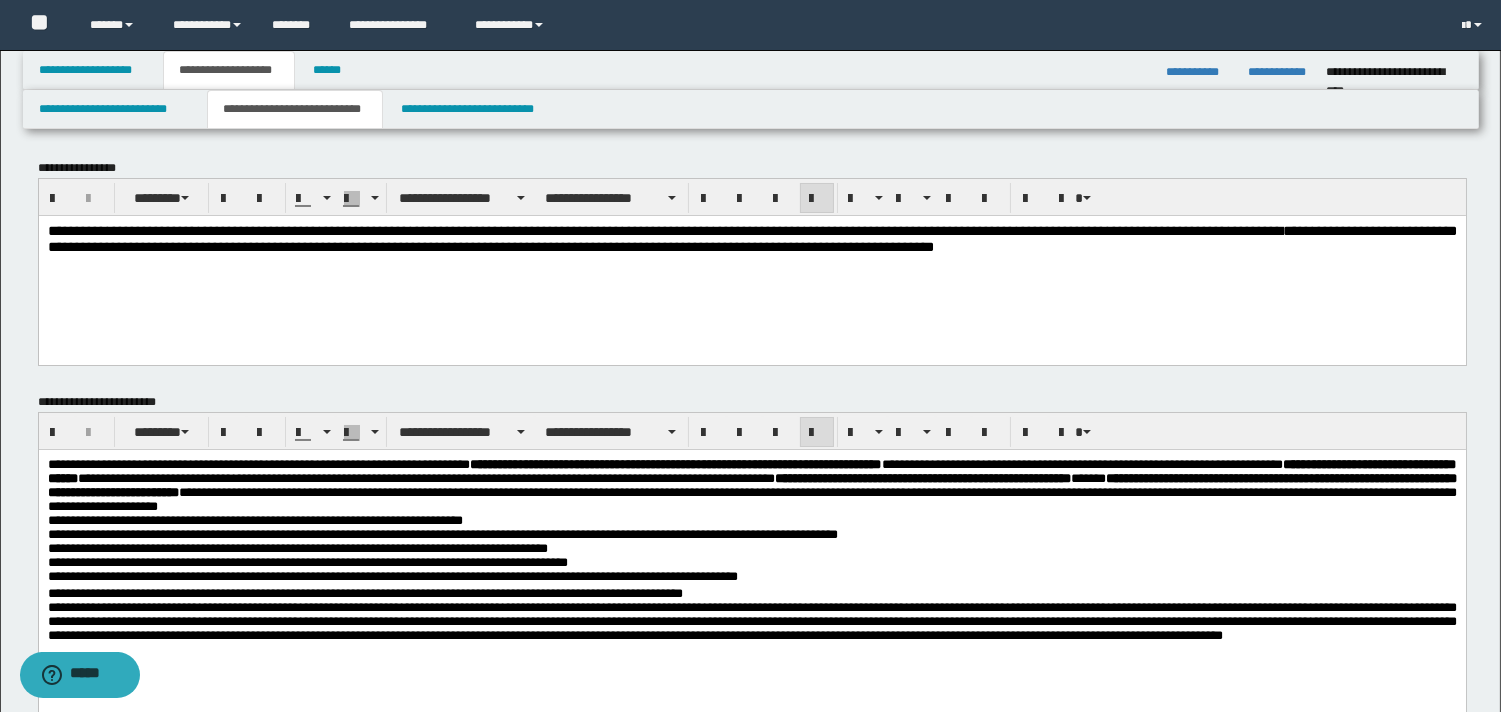 click on "**********" at bounding box center [751, 486] 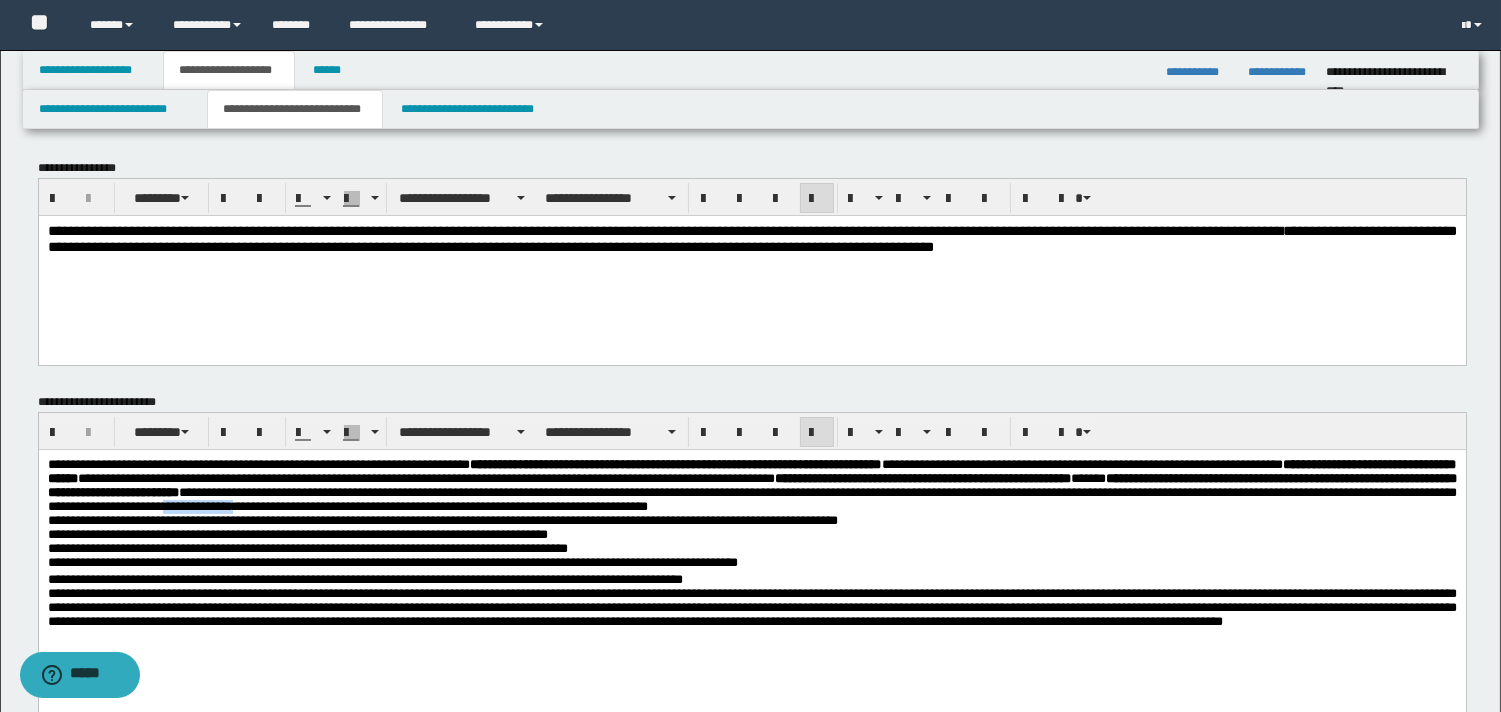 drag, startPoint x: 1238, startPoint y: 513, endPoint x: 1348, endPoint y: 513, distance: 110 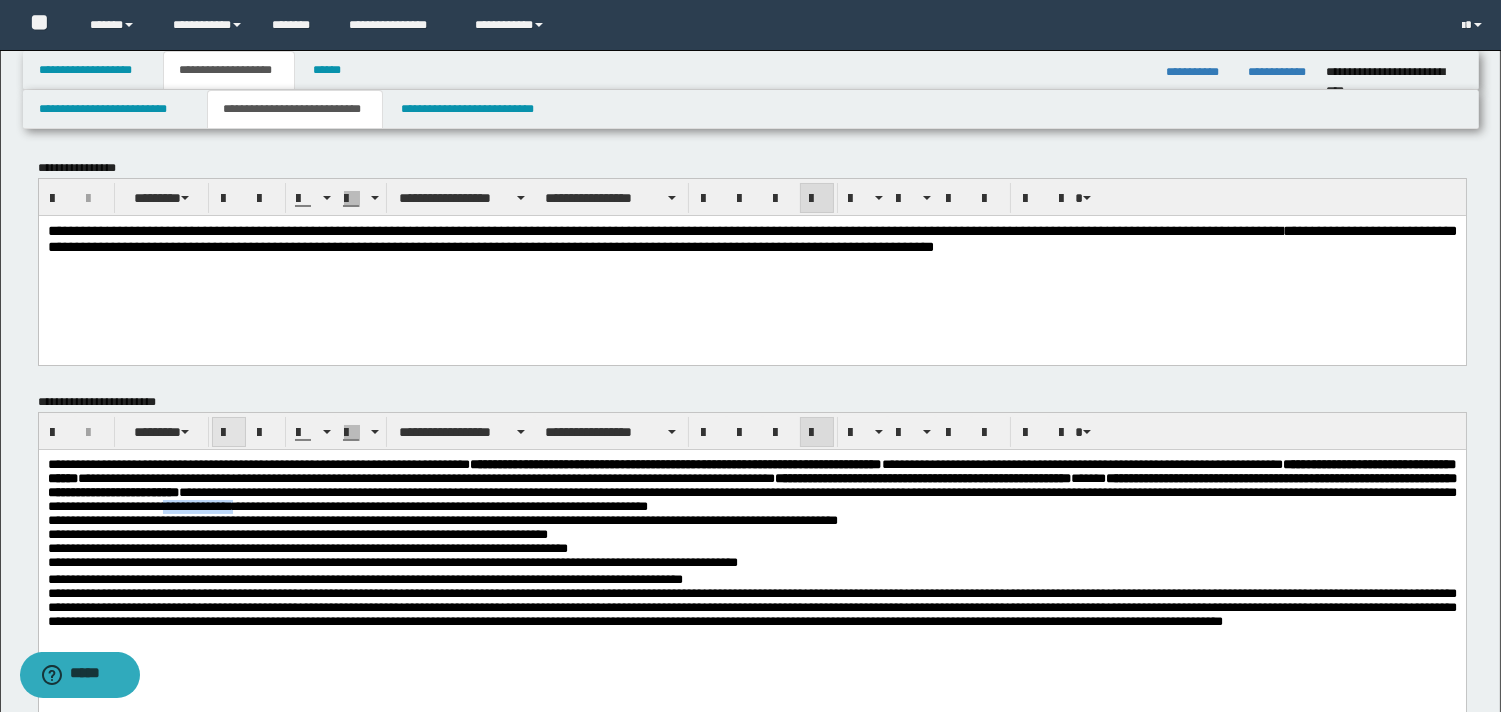 drag, startPoint x: 227, startPoint y: 431, endPoint x: 275, endPoint y: 448, distance: 50.92151 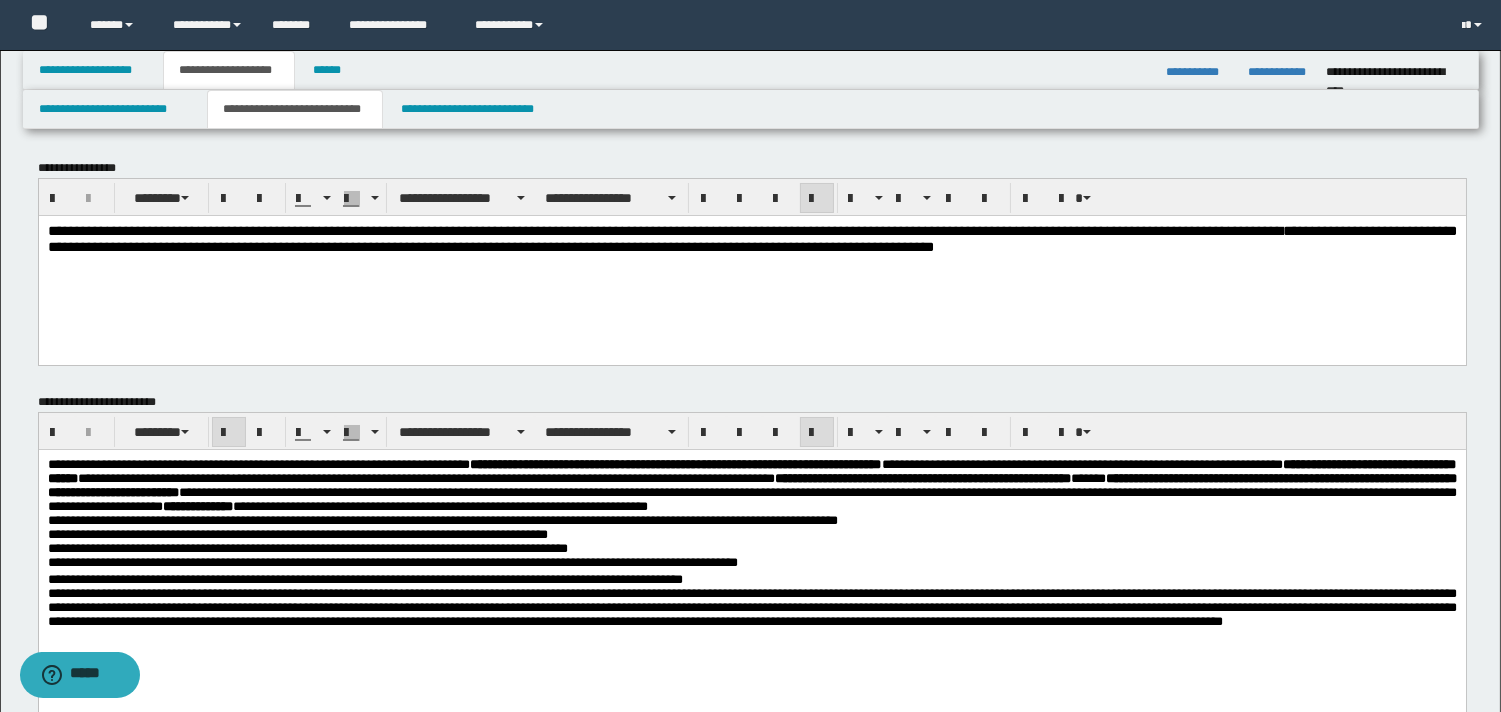 drag, startPoint x: 790, startPoint y: 533, endPoint x: 1023, endPoint y: 544, distance: 233.2595 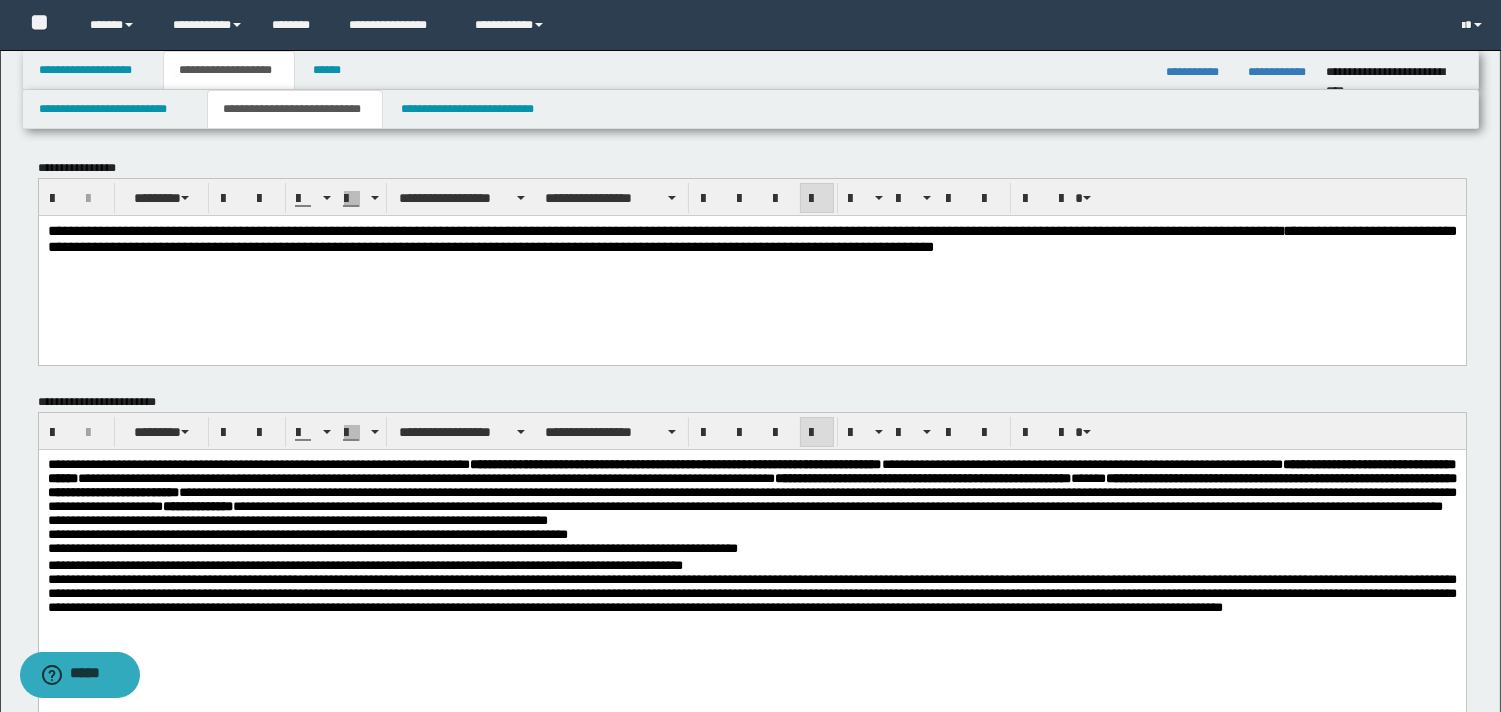 drag, startPoint x: 1405, startPoint y: 528, endPoint x: 1439, endPoint y: 531, distance: 34.132095 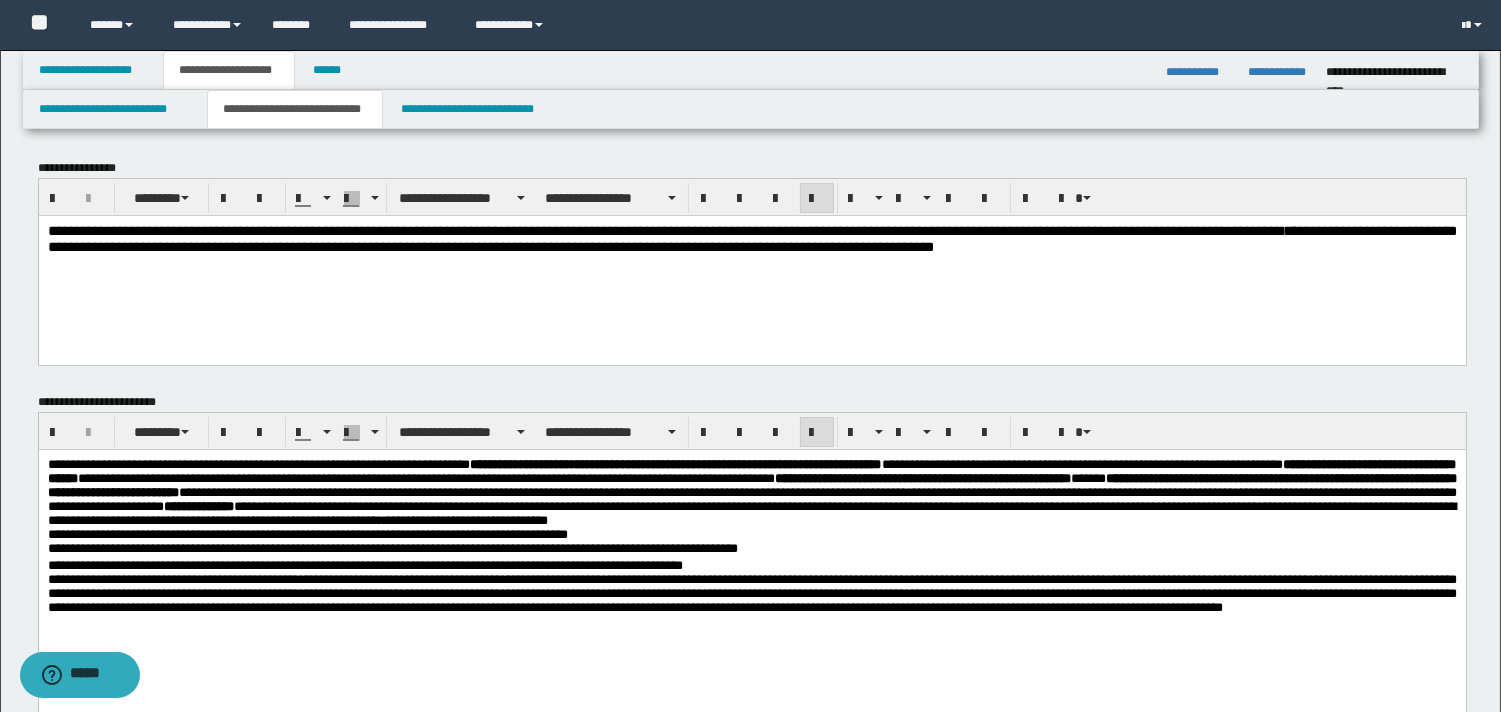 click on "**********" at bounding box center [751, 493] 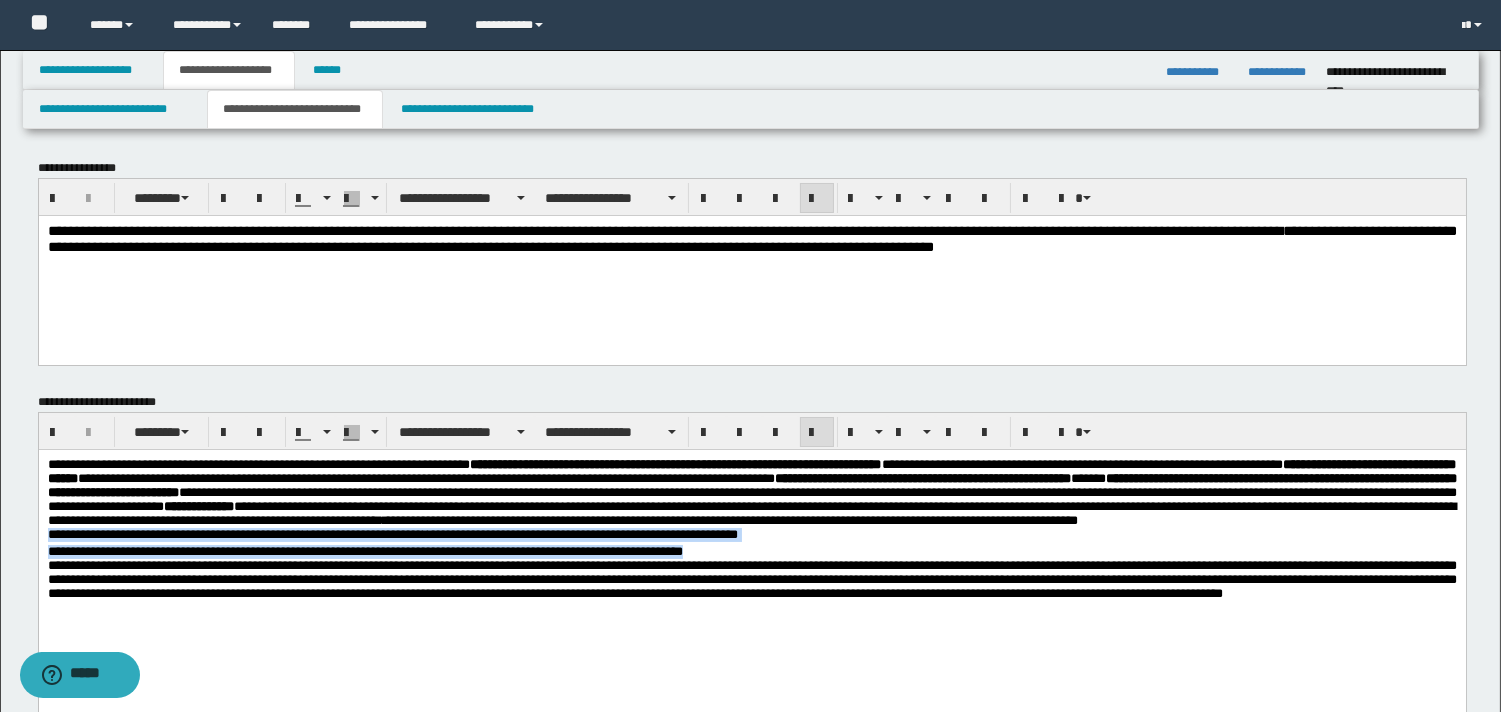 drag, startPoint x: 1245, startPoint y: 552, endPoint x: 1245, endPoint y: 577, distance: 25 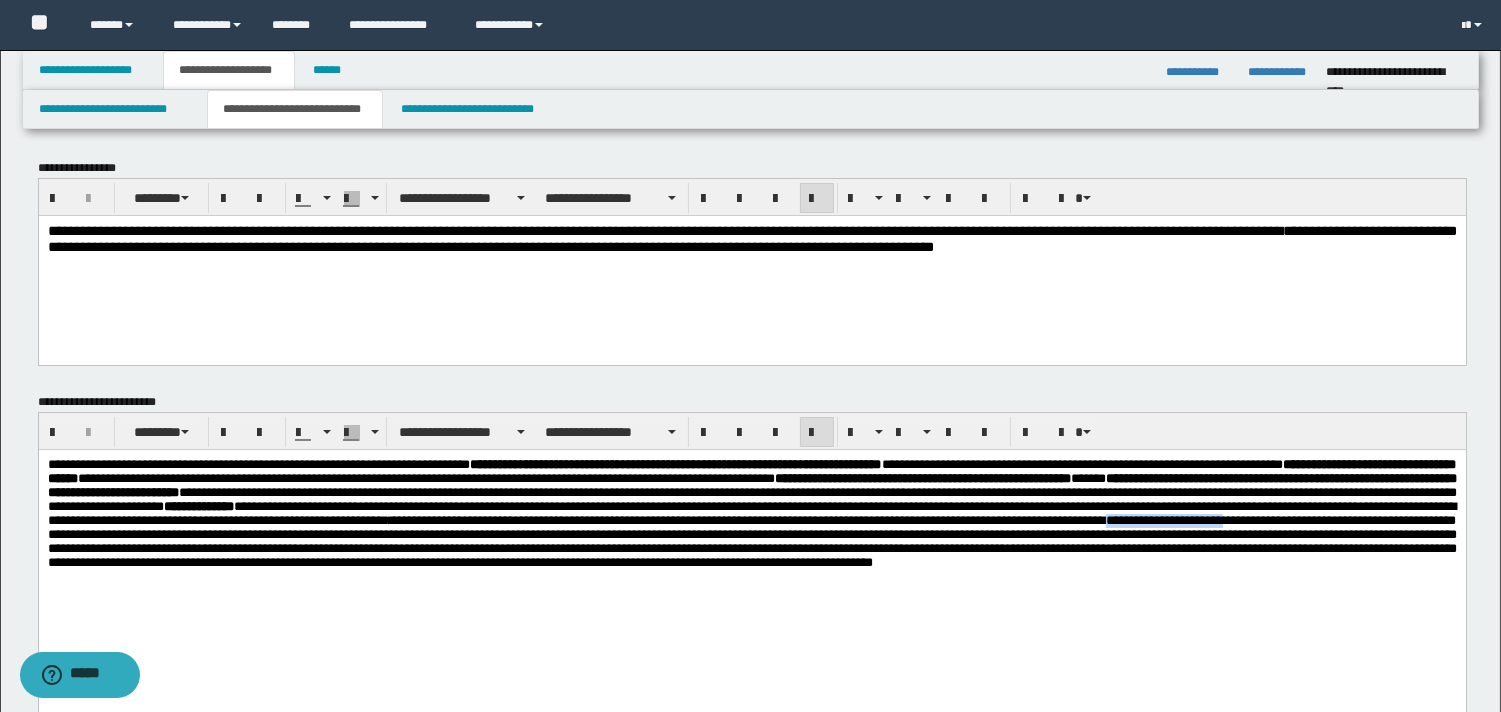 drag, startPoint x: 1248, startPoint y: 548, endPoint x: 1388, endPoint y: 545, distance: 140.03214 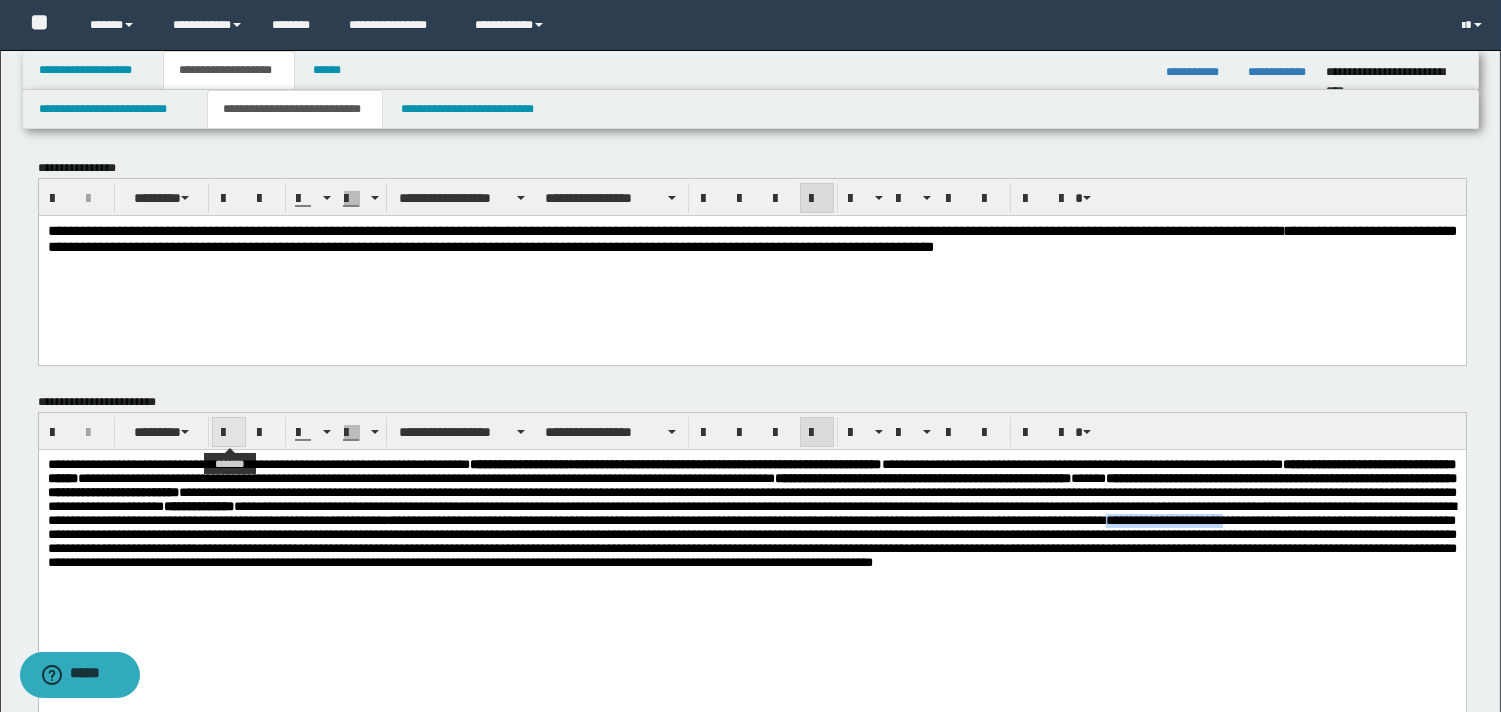 drag, startPoint x: 233, startPoint y: 432, endPoint x: 232, endPoint y: 444, distance: 12.0415945 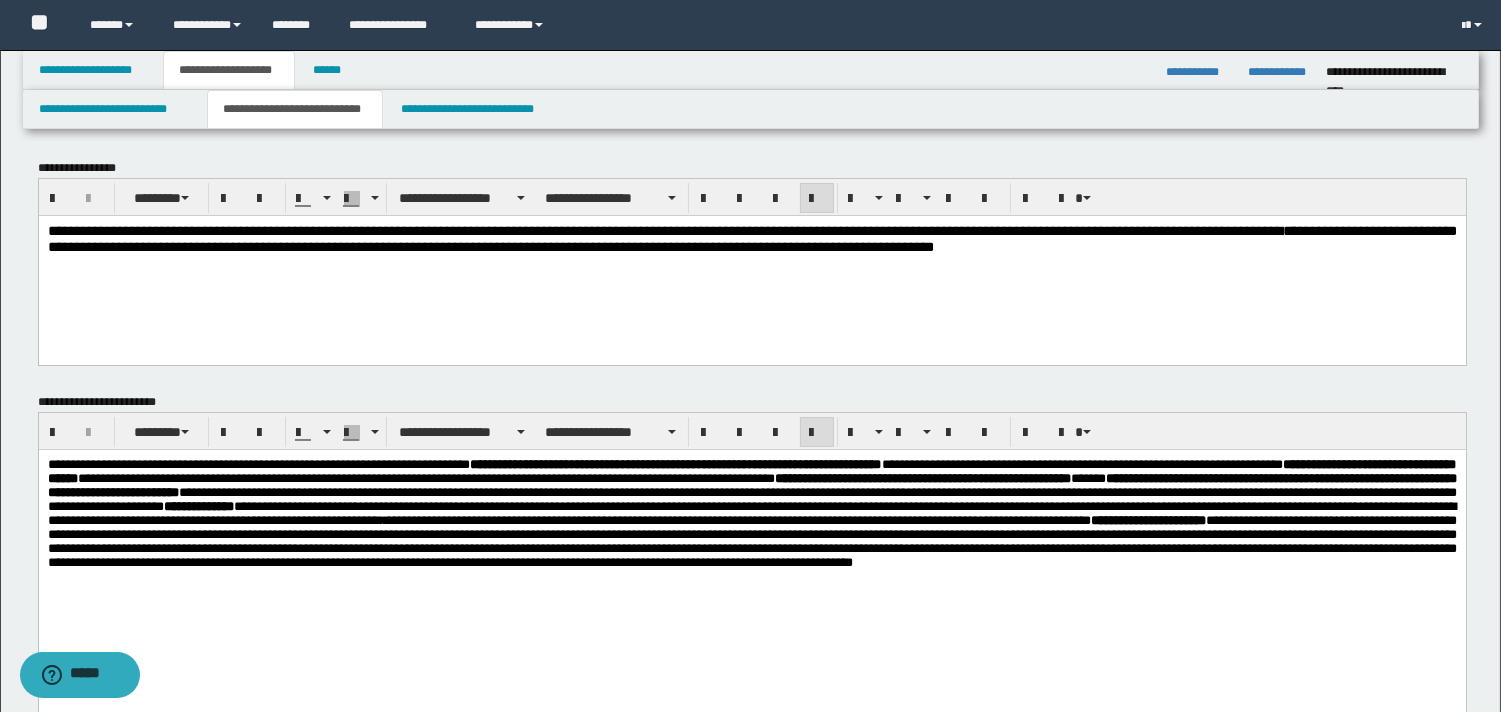click on "**********" at bounding box center (751, 539) 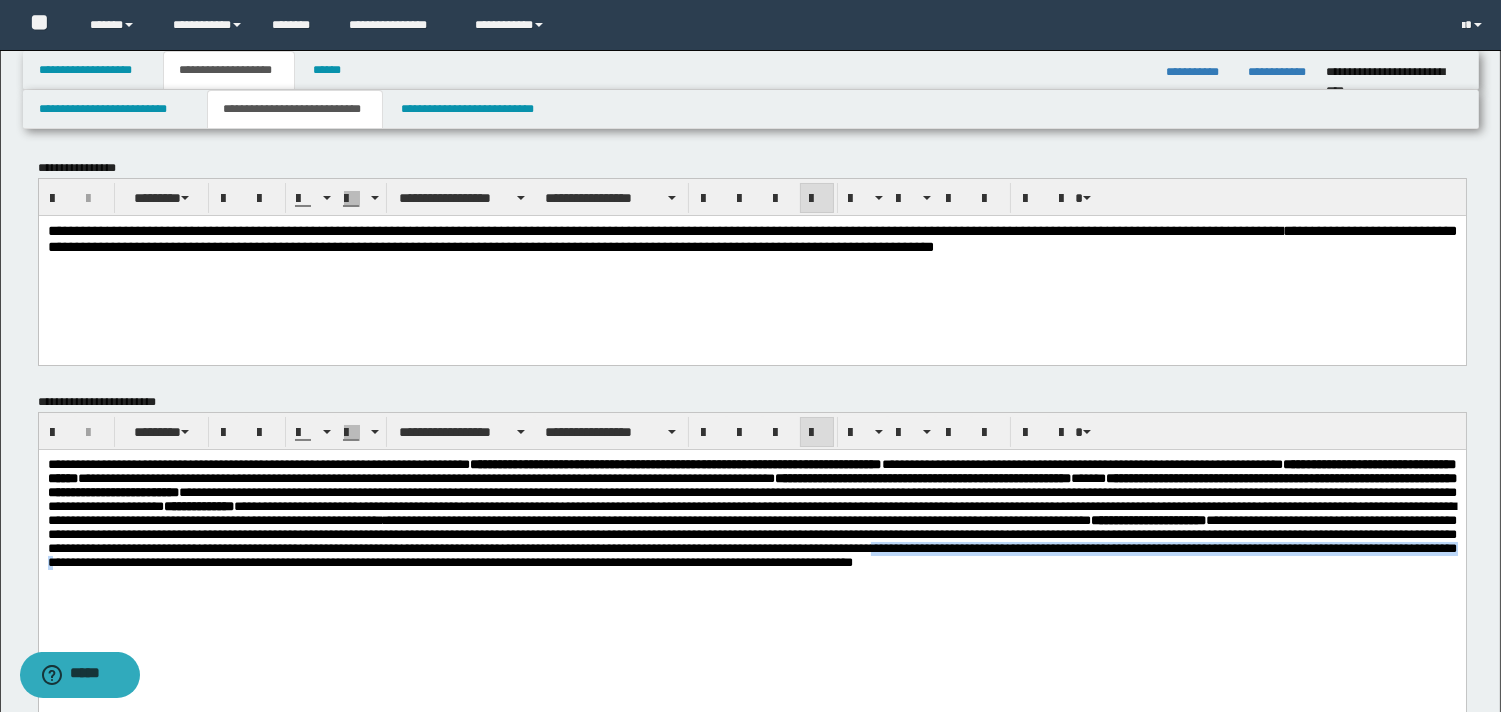 drag, startPoint x: 173, startPoint y: 600, endPoint x: 895, endPoint y: 604, distance: 722.0111 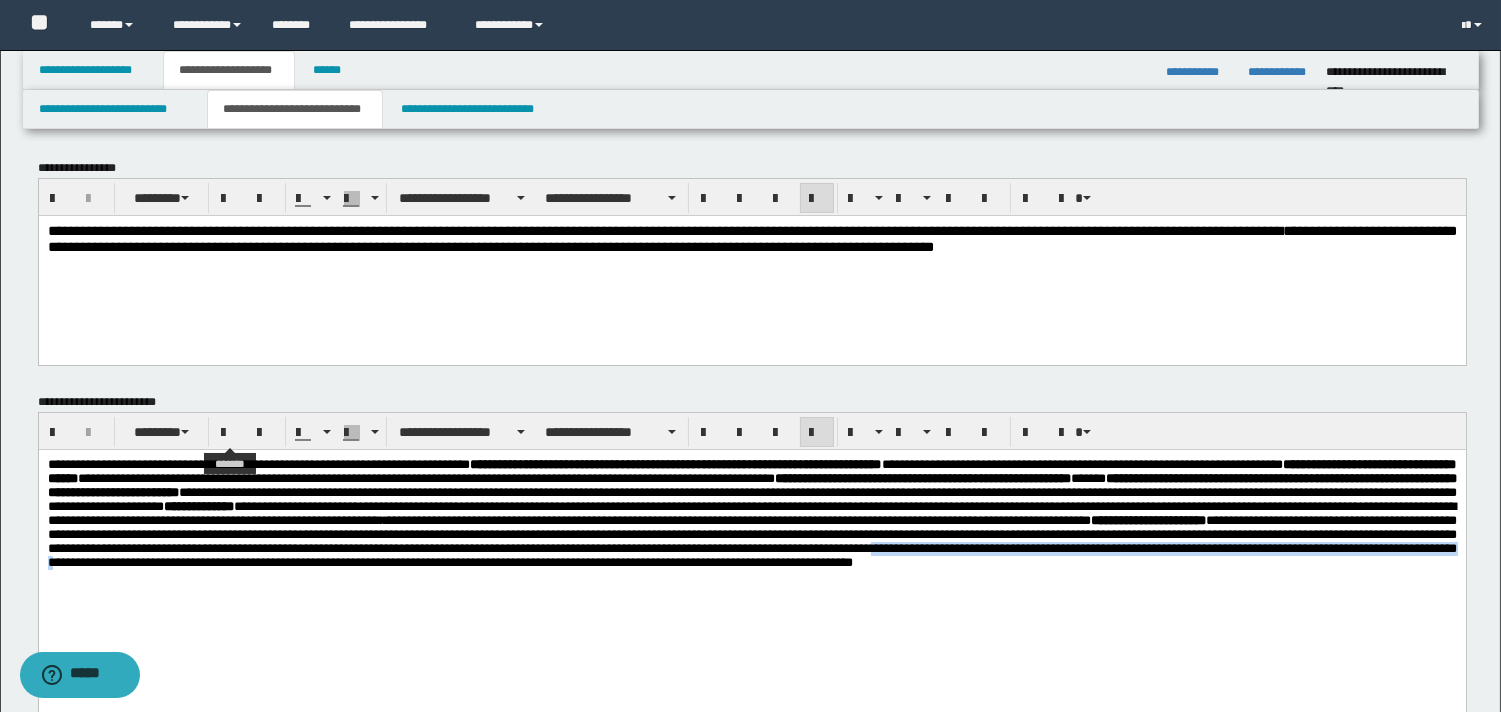 click at bounding box center [229, 433] 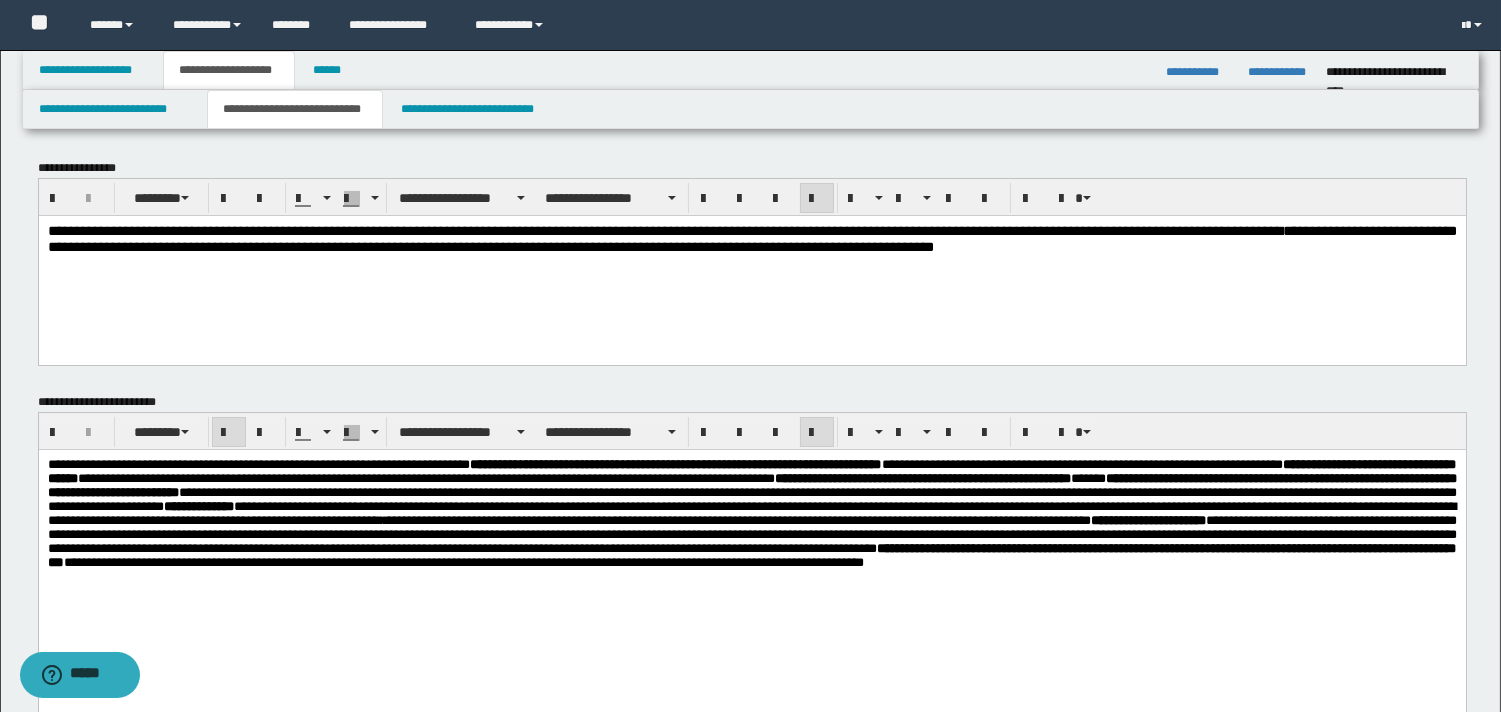 click on "**********" at bounding box center [751, 539] 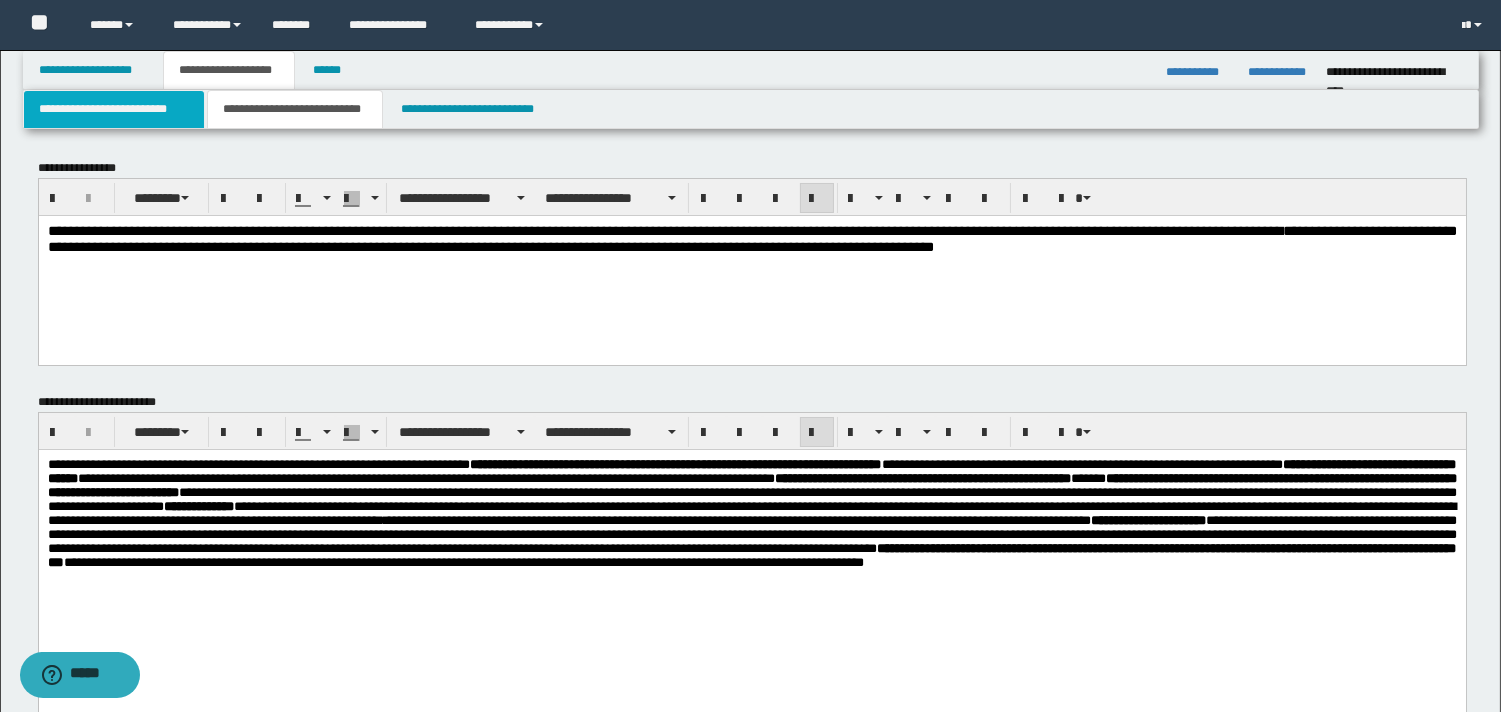 click on "**********" at bounding box center (114, 109) 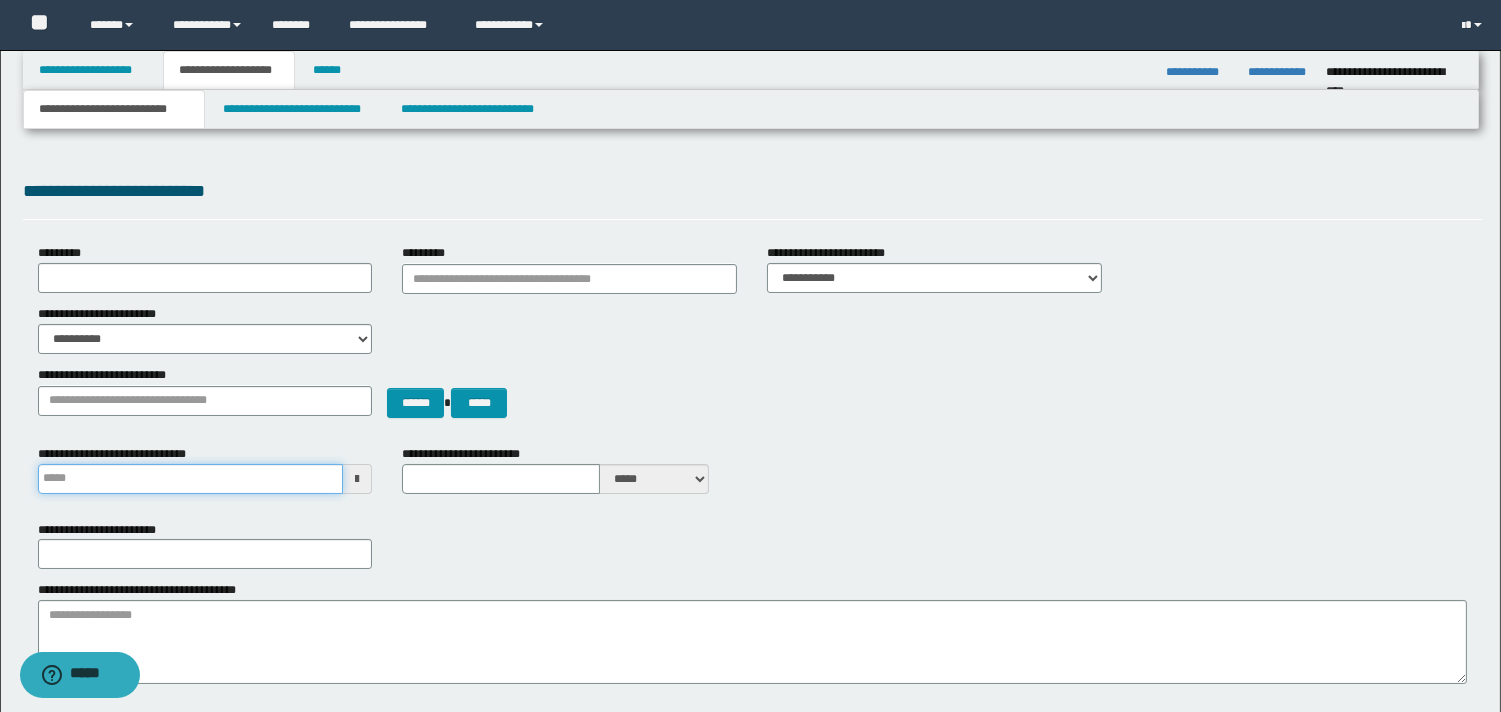click on "**********" at bounding box center [191, 479] 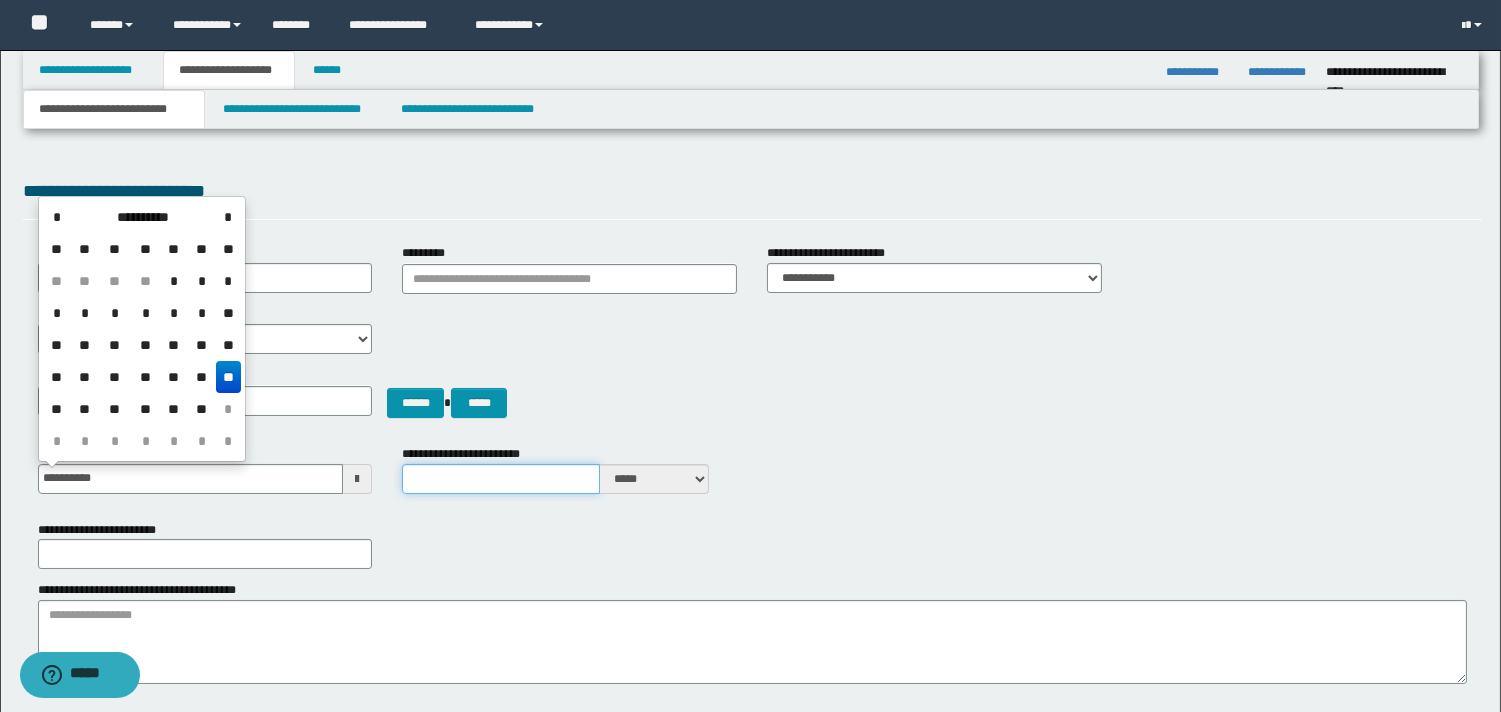type on "**********" 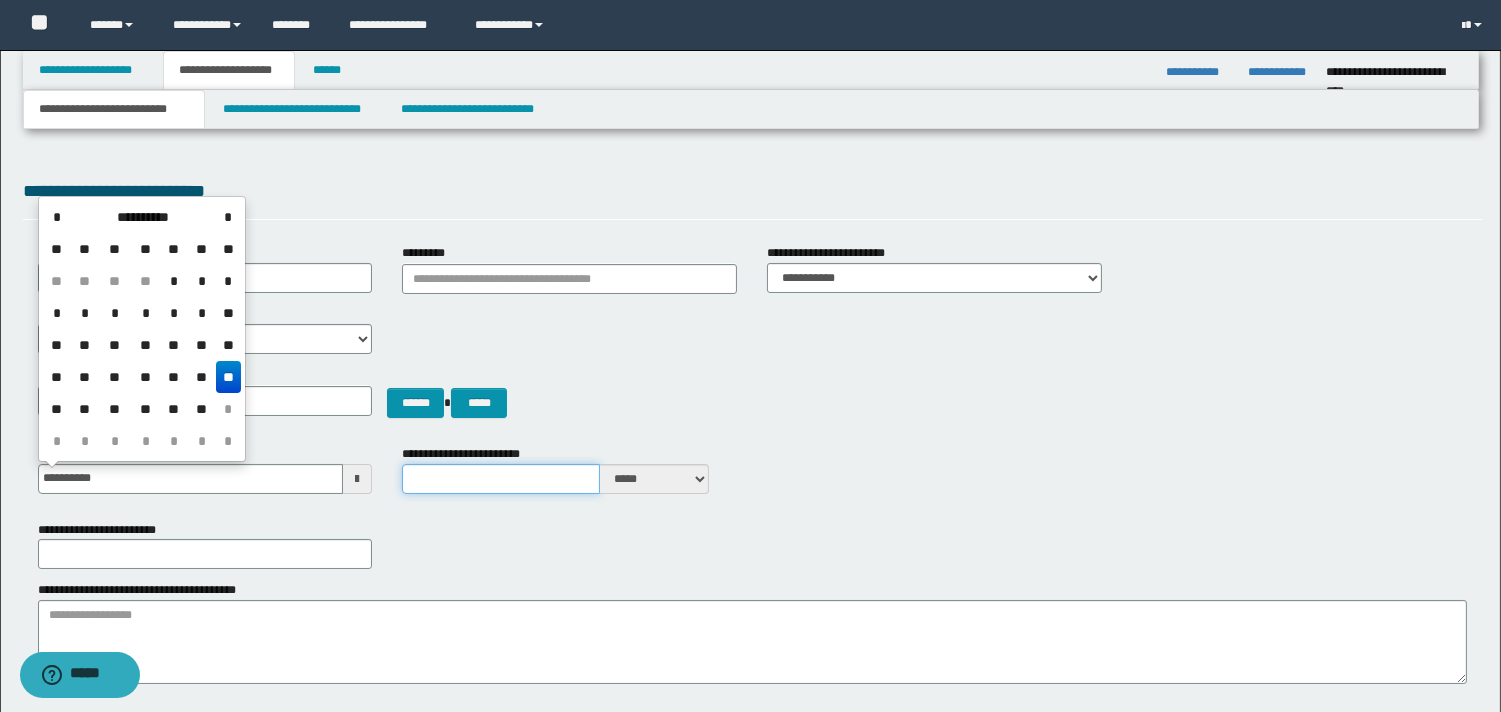 drag, startPoint x: 507, startPoint y: 484, endPoint x: 707, endPoint y: 537, distance: 206.90337 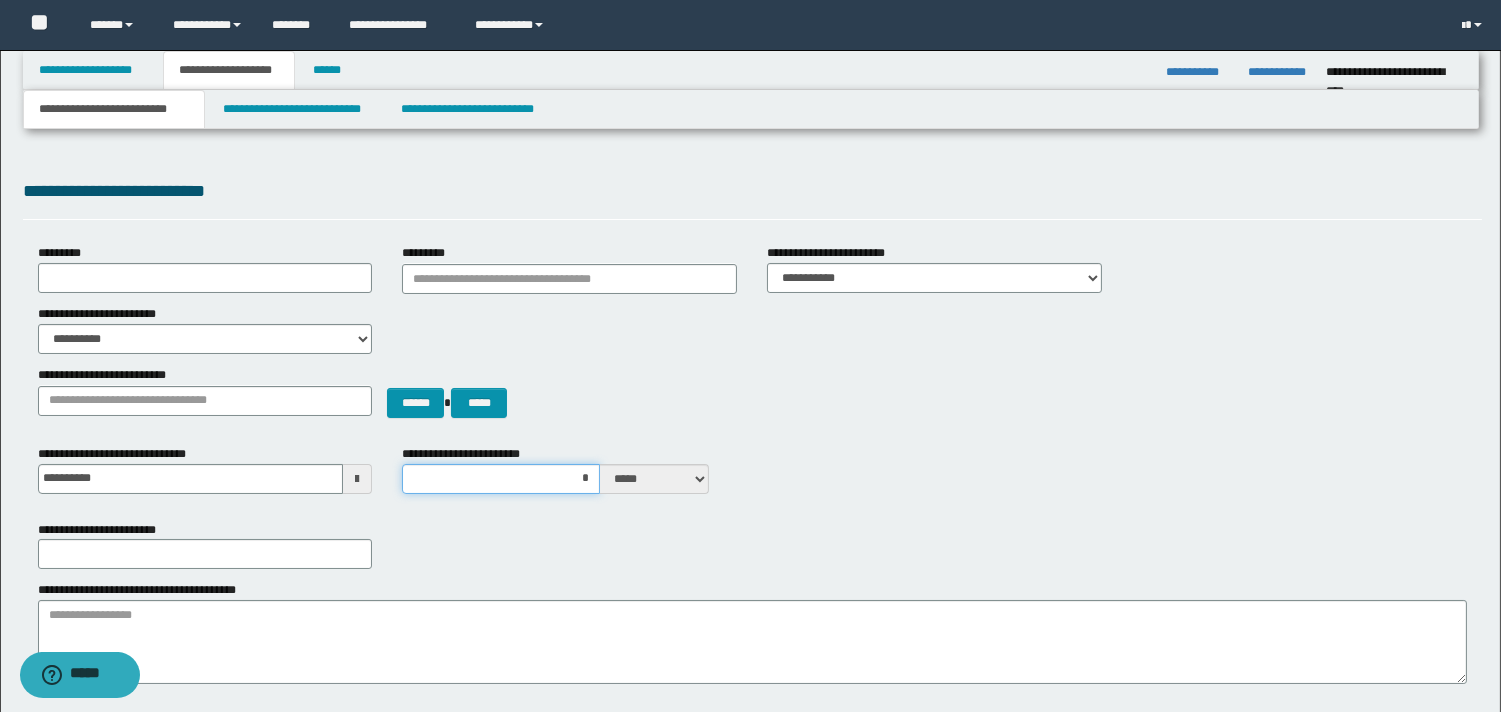 type on "**" 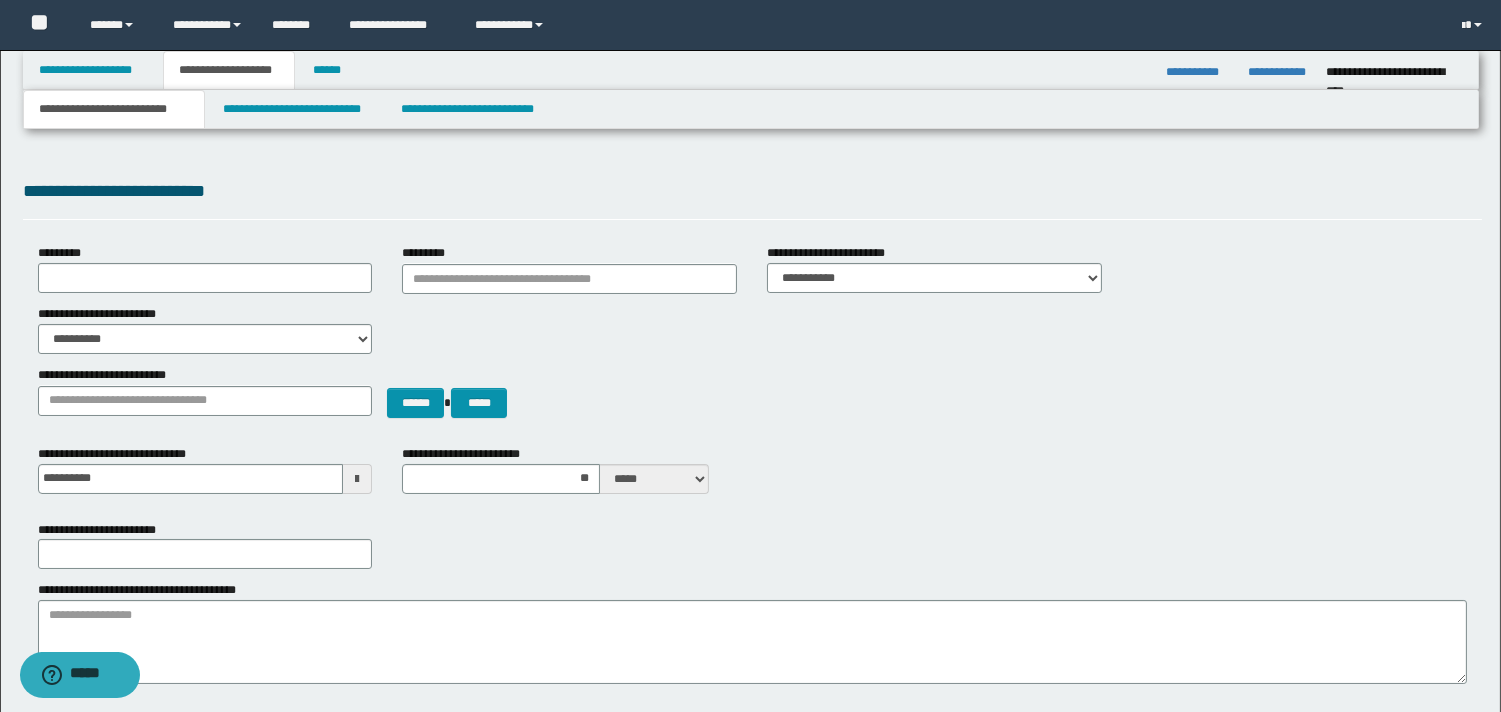 drag, startPoint x: 934, startPoint y: 467, endPoint x: 901, endPoint y: 442, distance: 41.400482 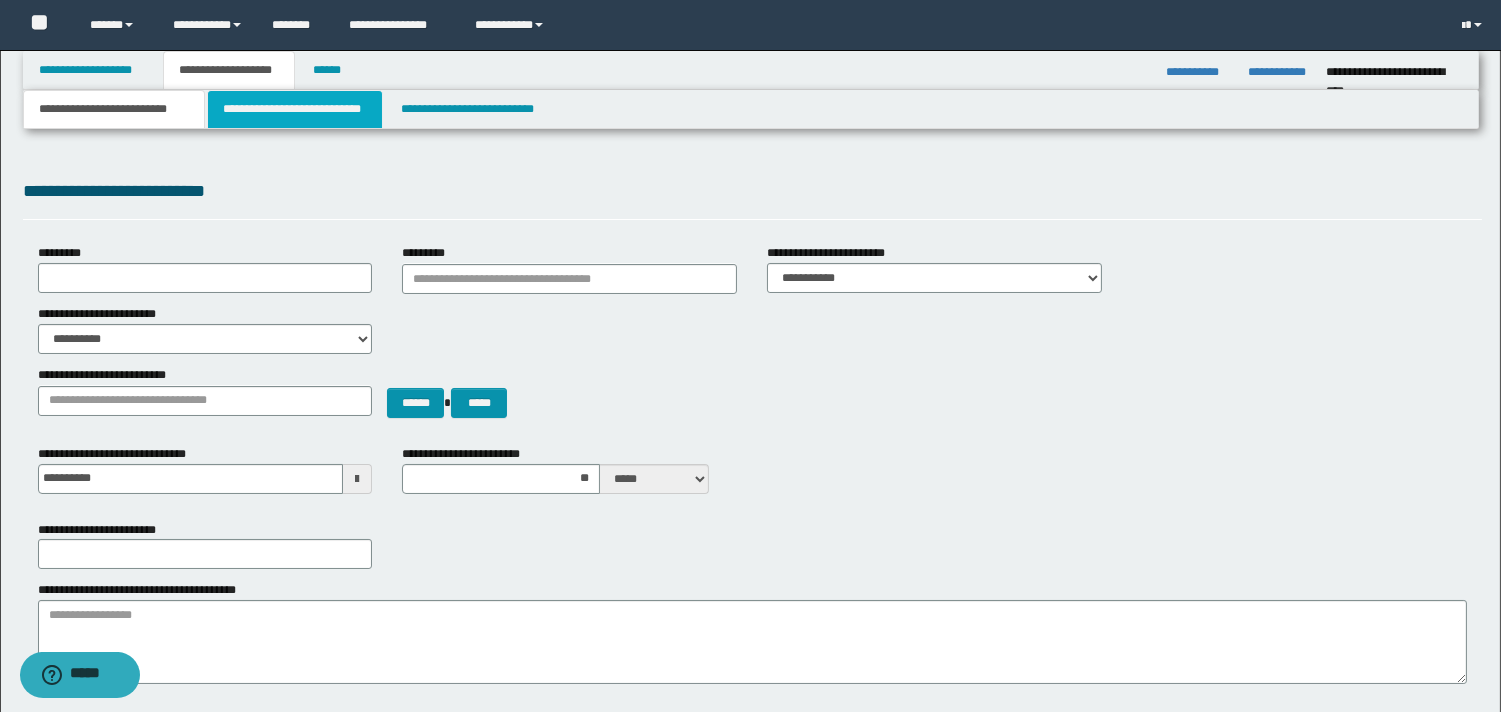 click on "**********" at bounding box center (295, 109) 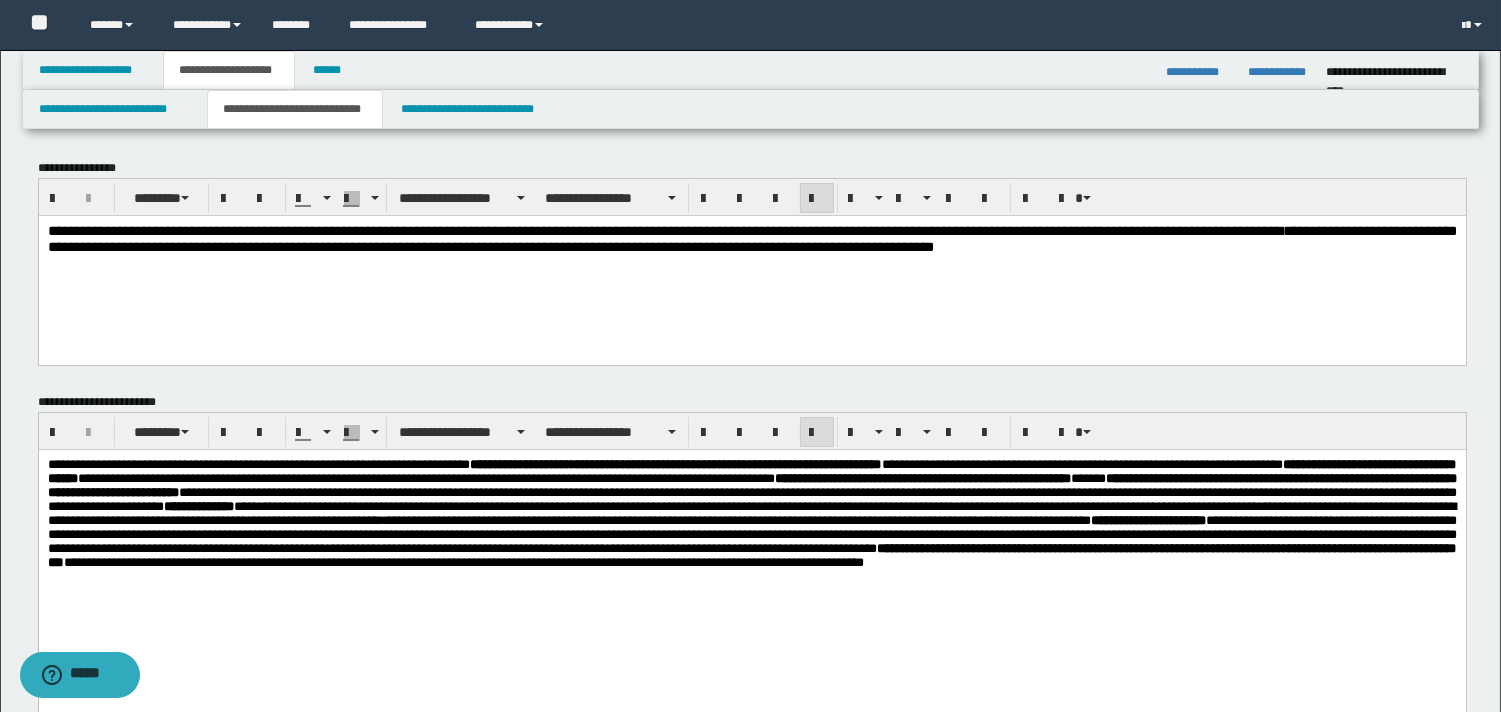 drag, startPoint x: 215, startPoint y: 247, endPoint x: 254, endPoint y: 258, distance: 40.5216 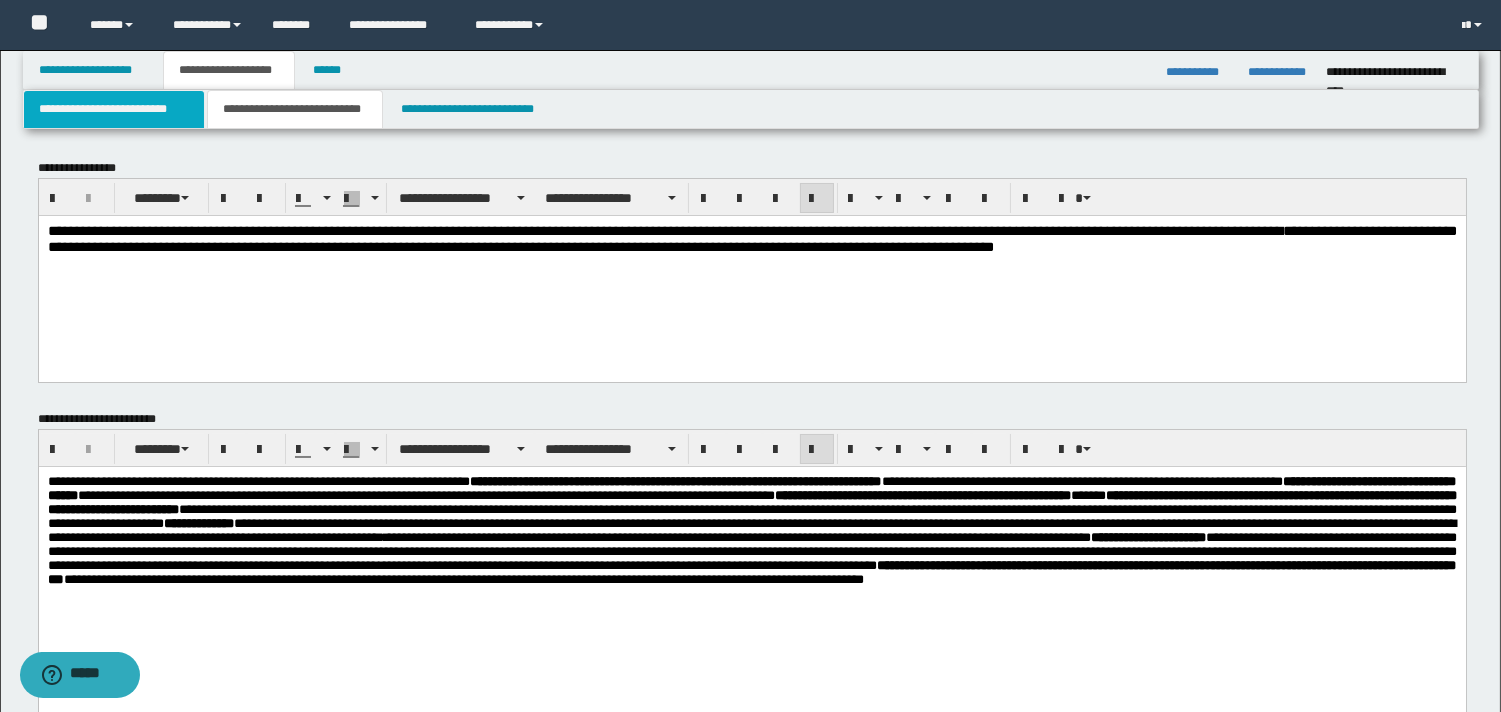click on "**********" at bounding box center (114, 109) 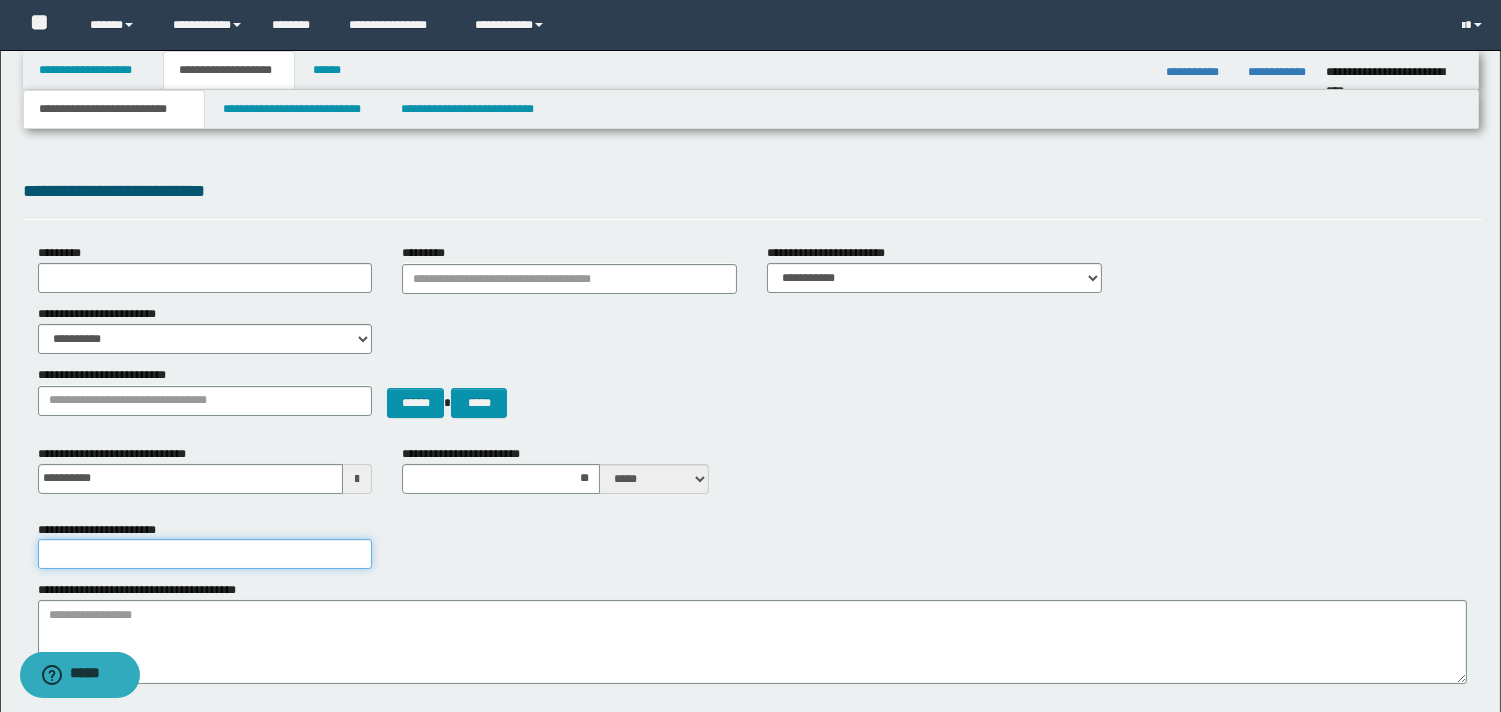 click on "**********" at bounding box center (205, 554) 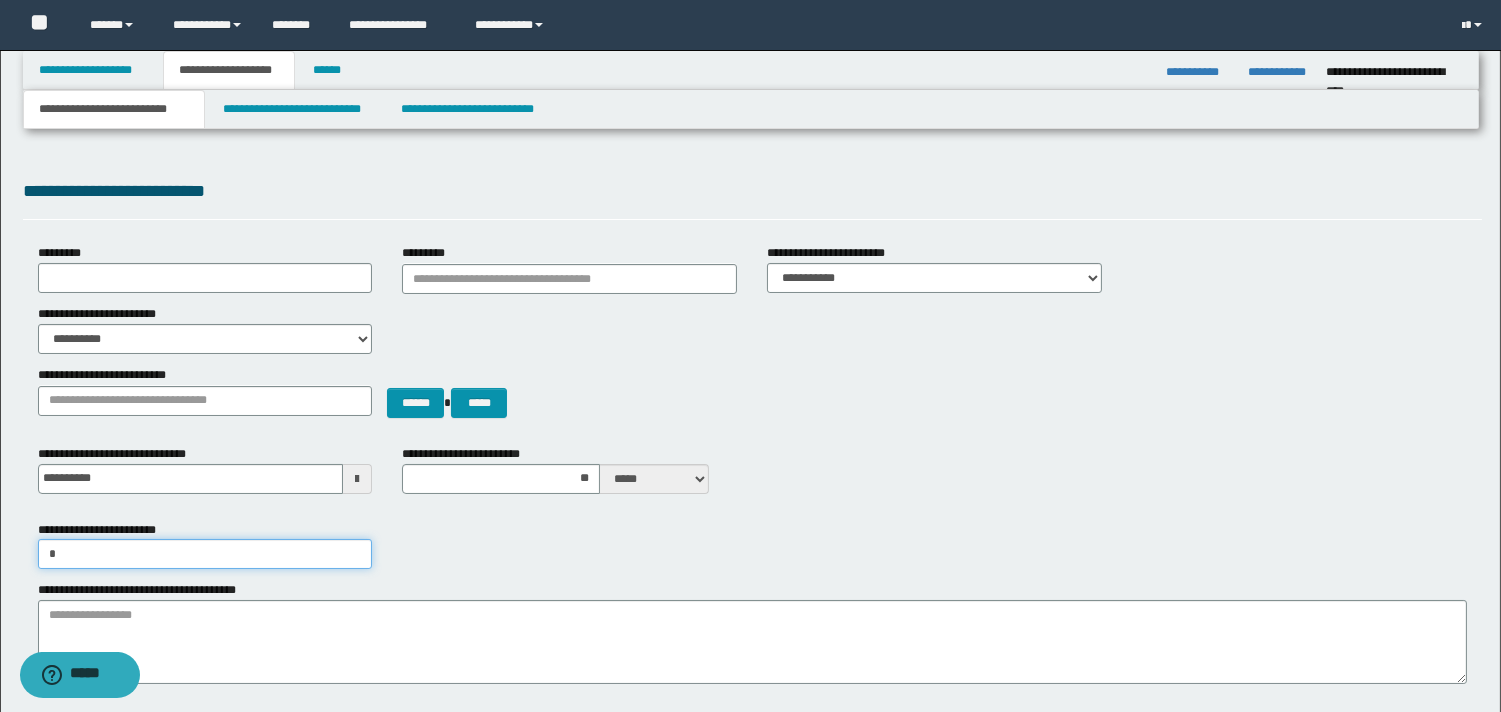 type on "**********" 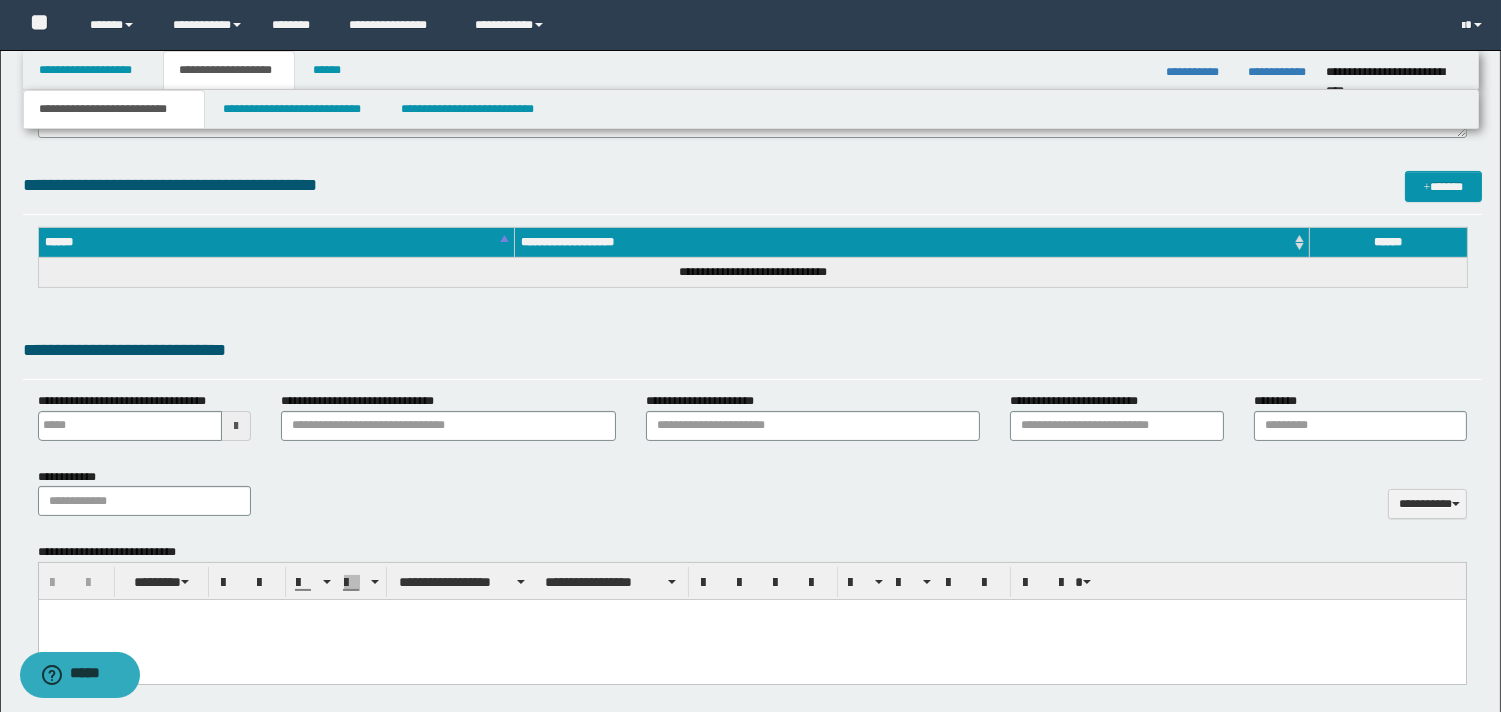 scroll, scrollTop: 576, scrollLeft: 0, axis: vertical 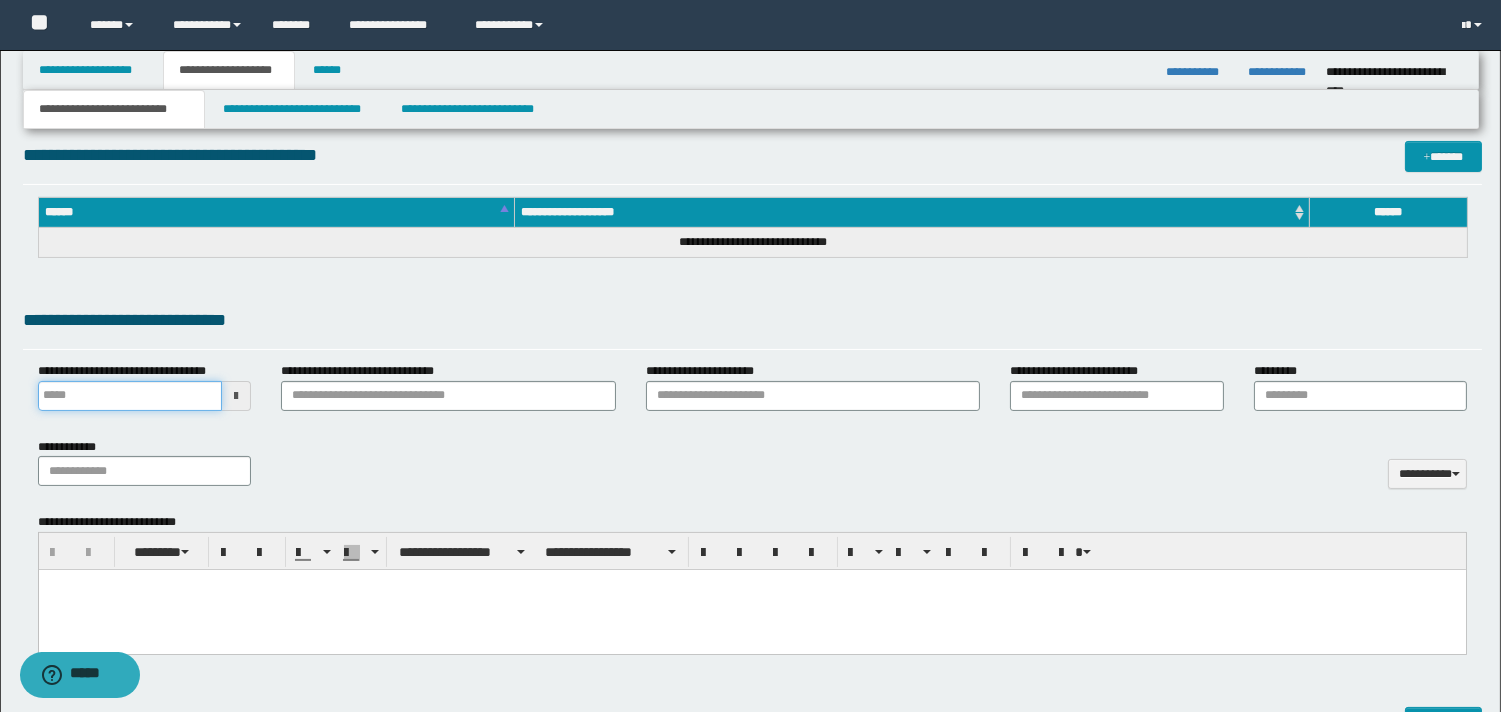 click on "**********" at bounding box center (130, 396) 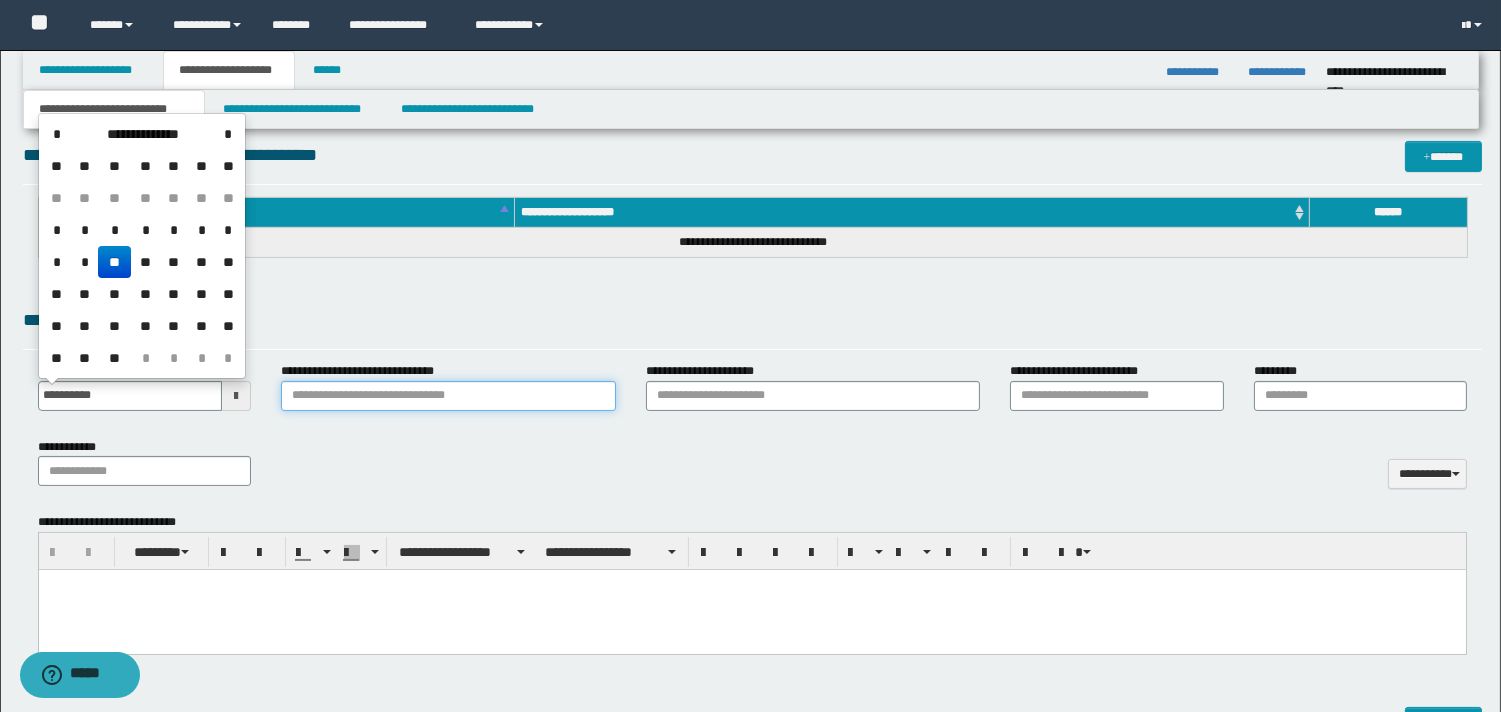 type on "**********" 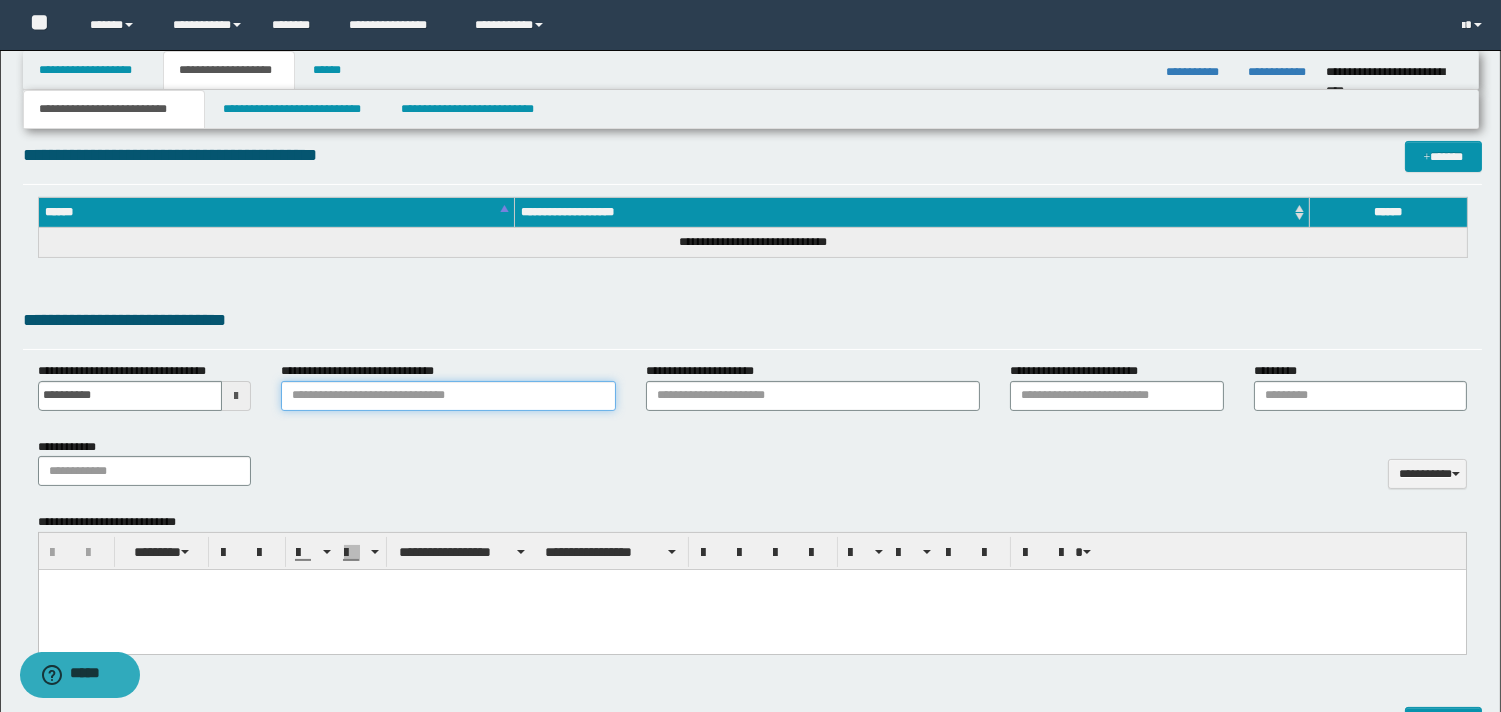 type on "**********" 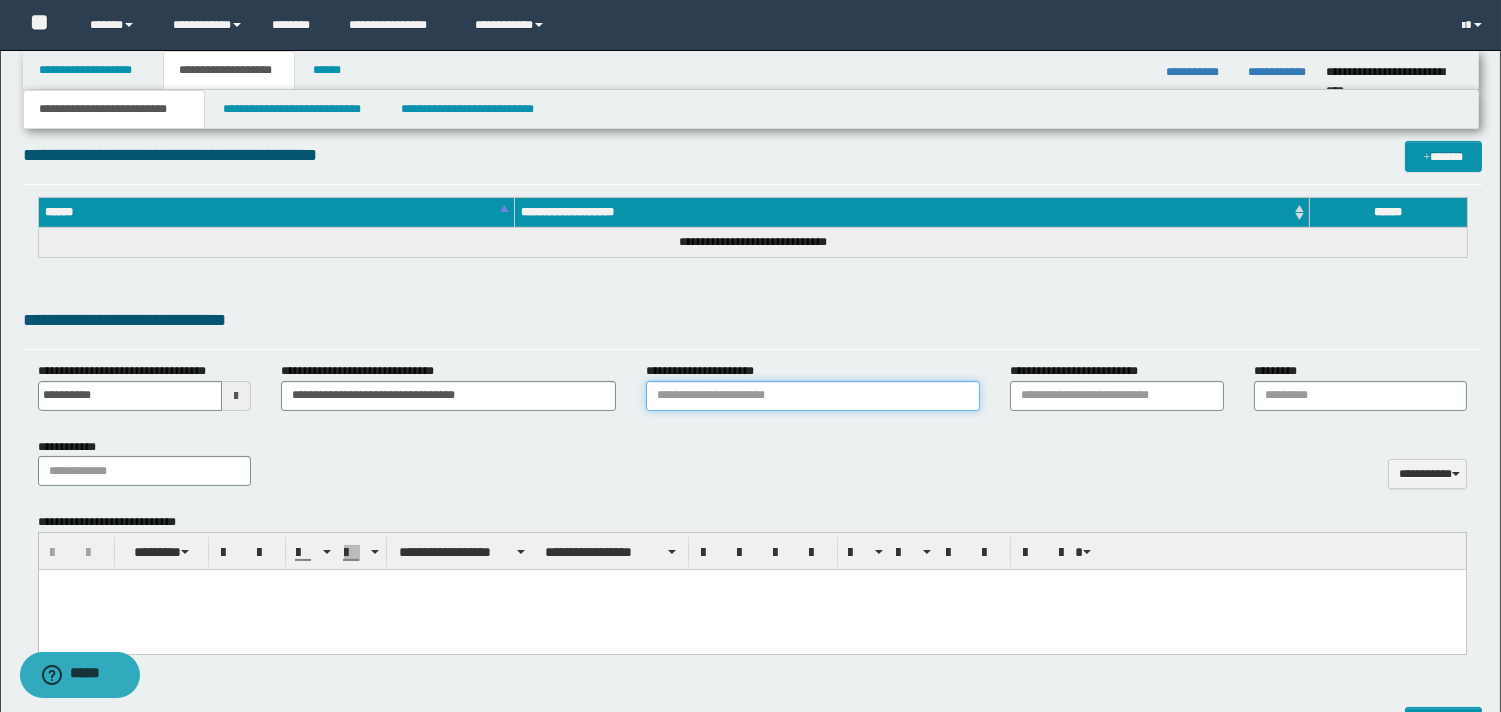 click on "**********" at bounding box center (813, 396) 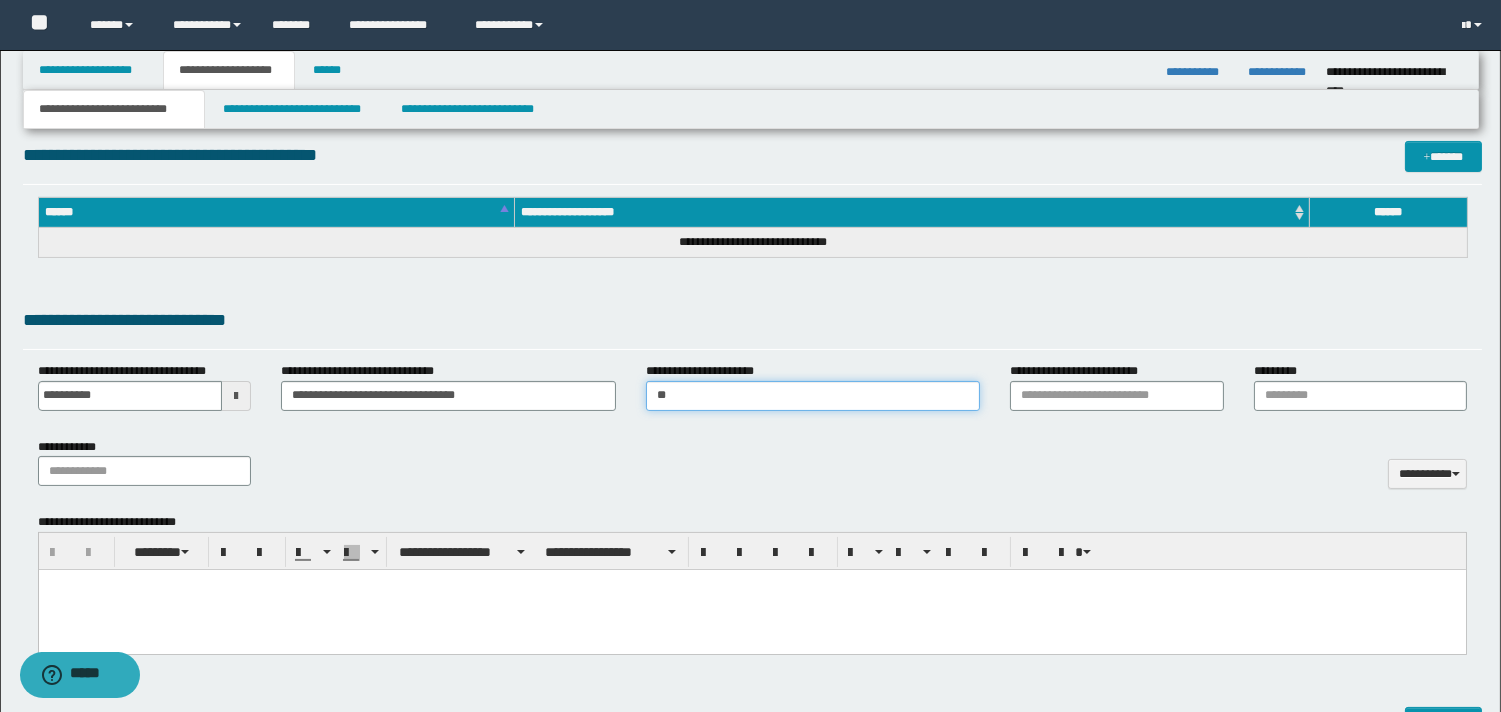 type on "**********" 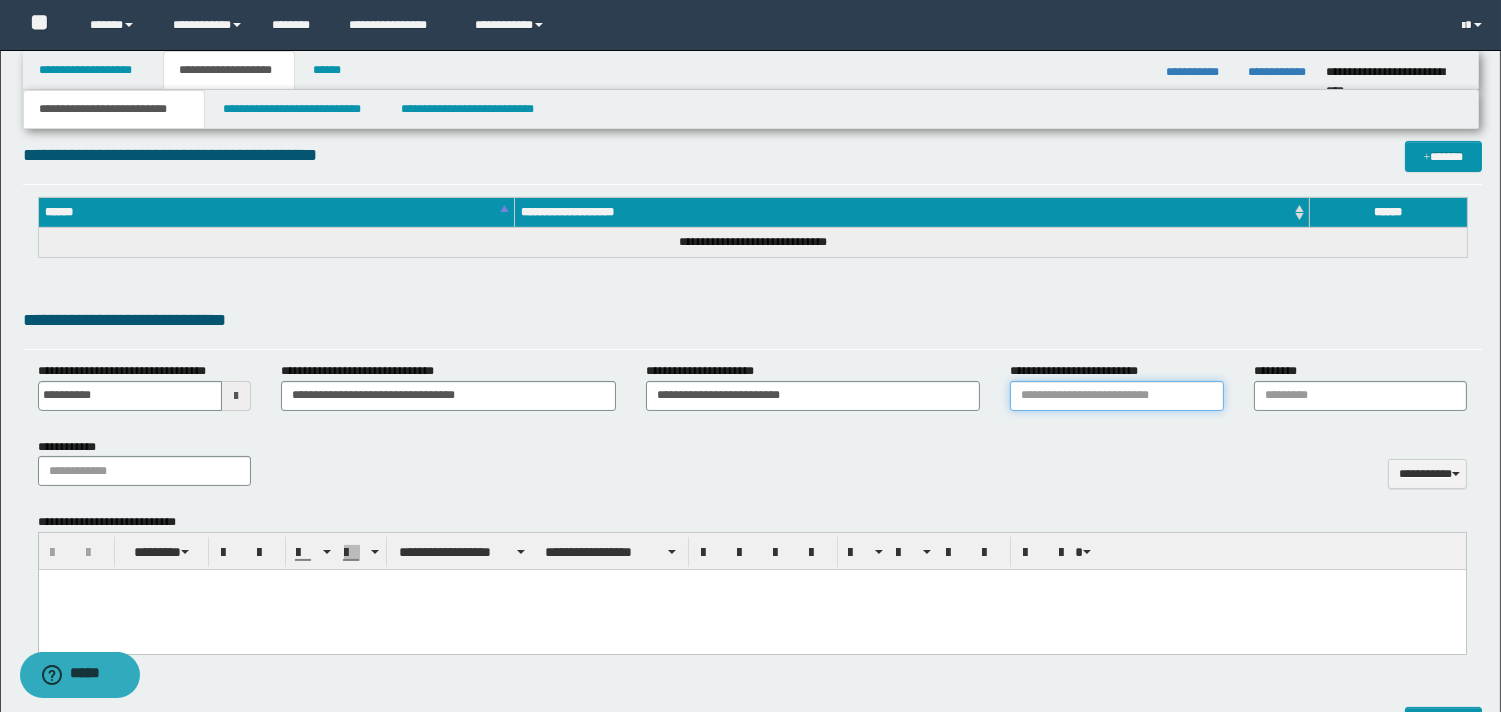 click on "**********" at bounding box center (1116, 396) 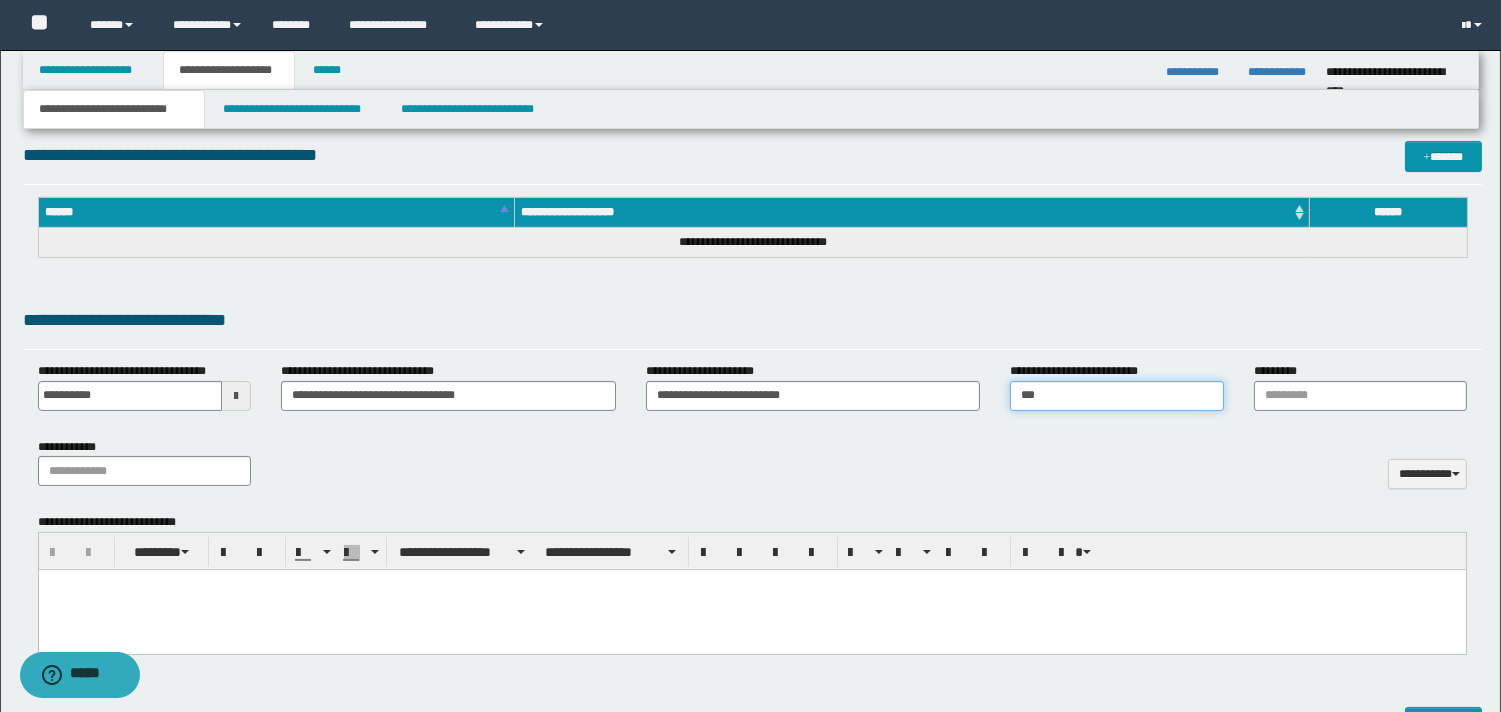 type on "**********" 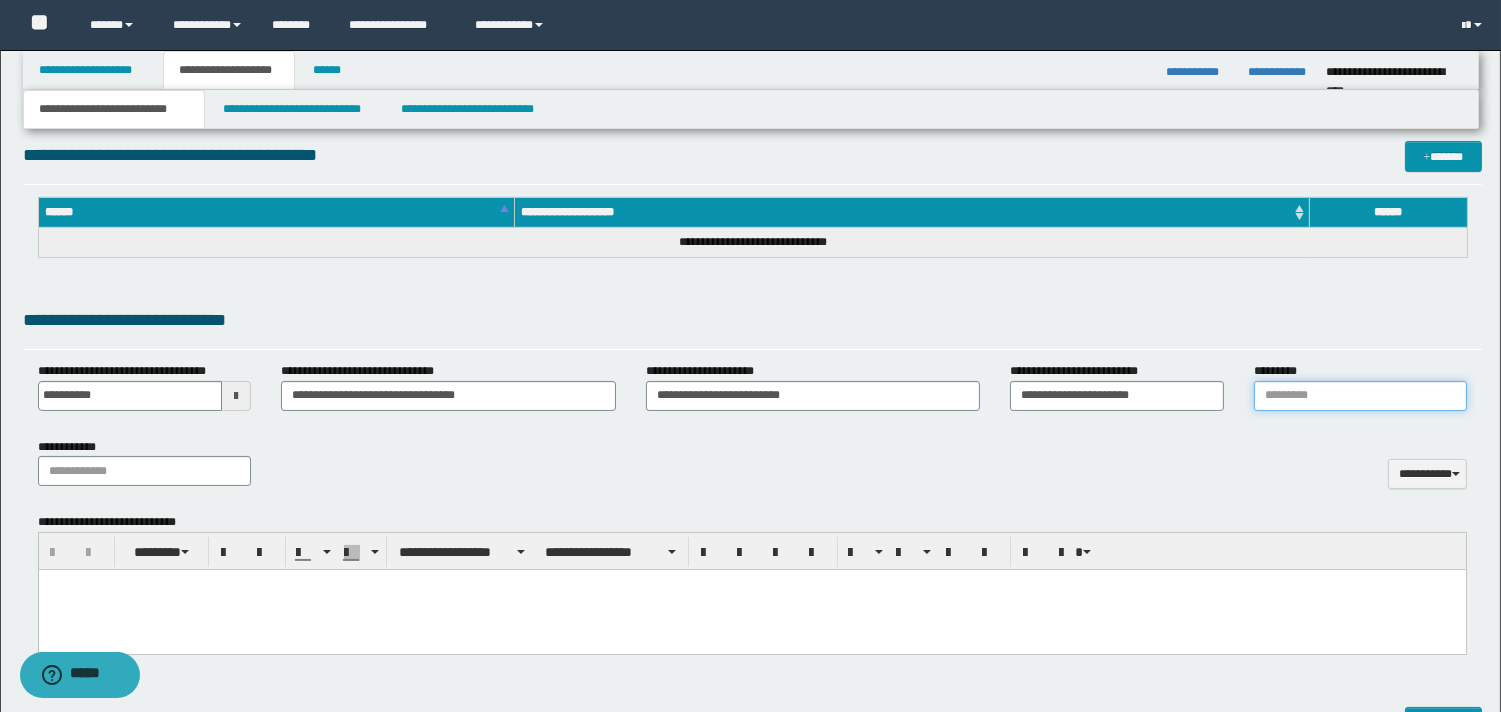 click on "*********" at bounding box center (1360, 396) 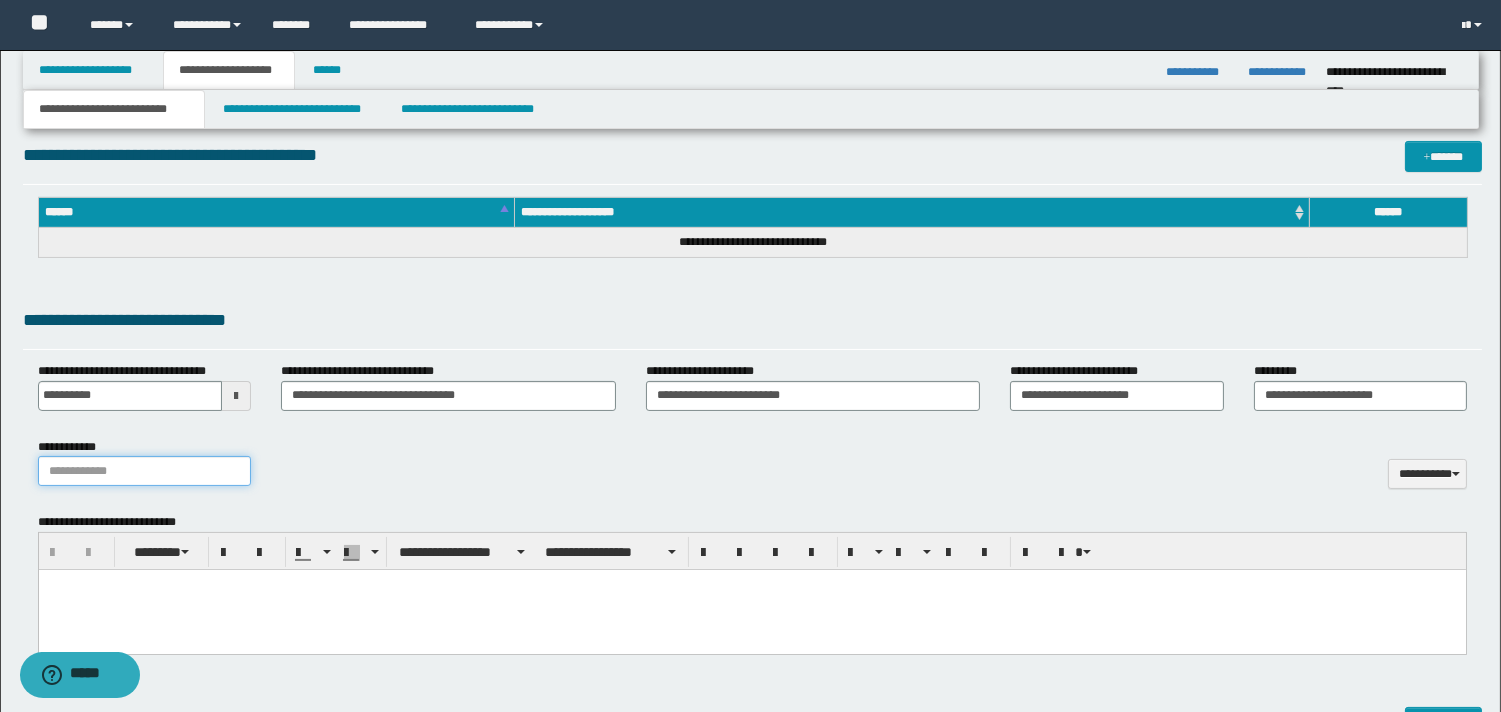 click on "**********" at bounding box center (144, 471) 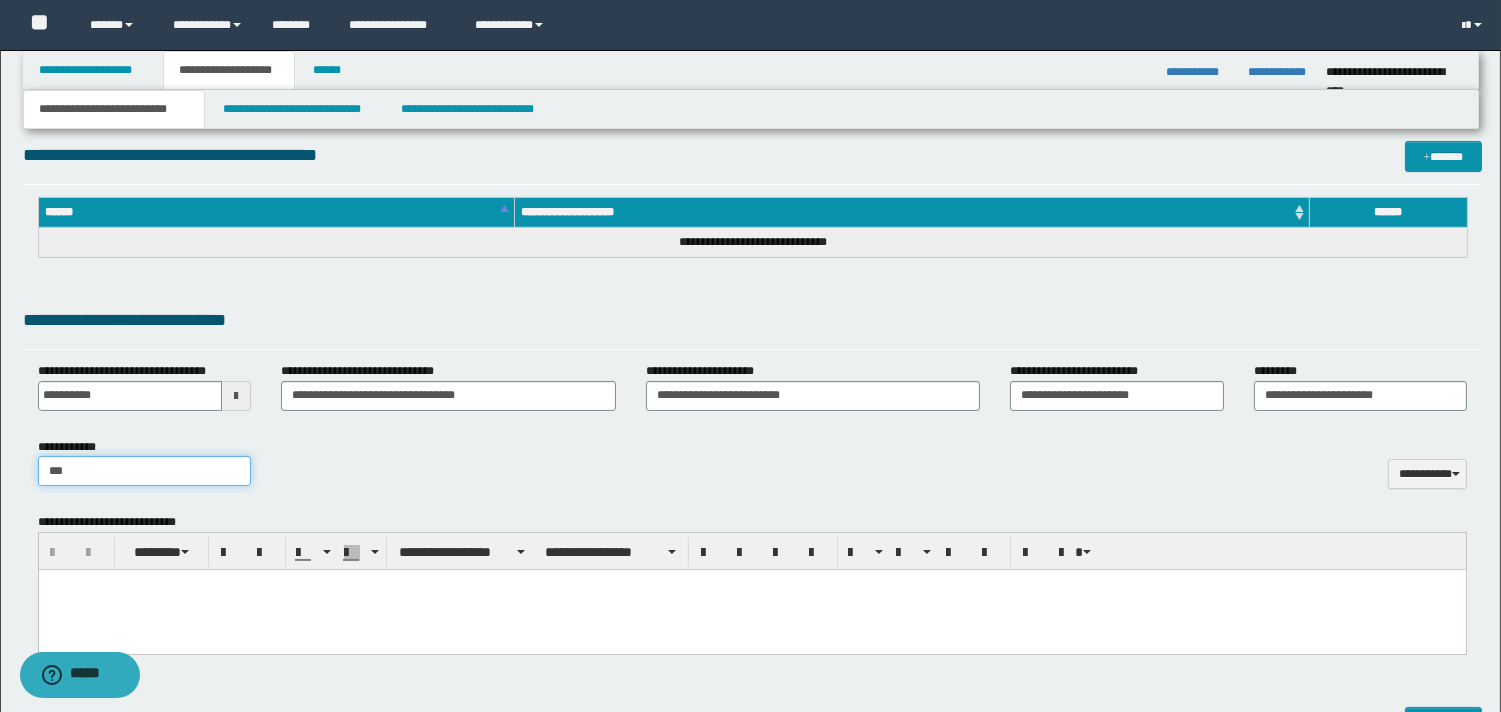 type on "**********" 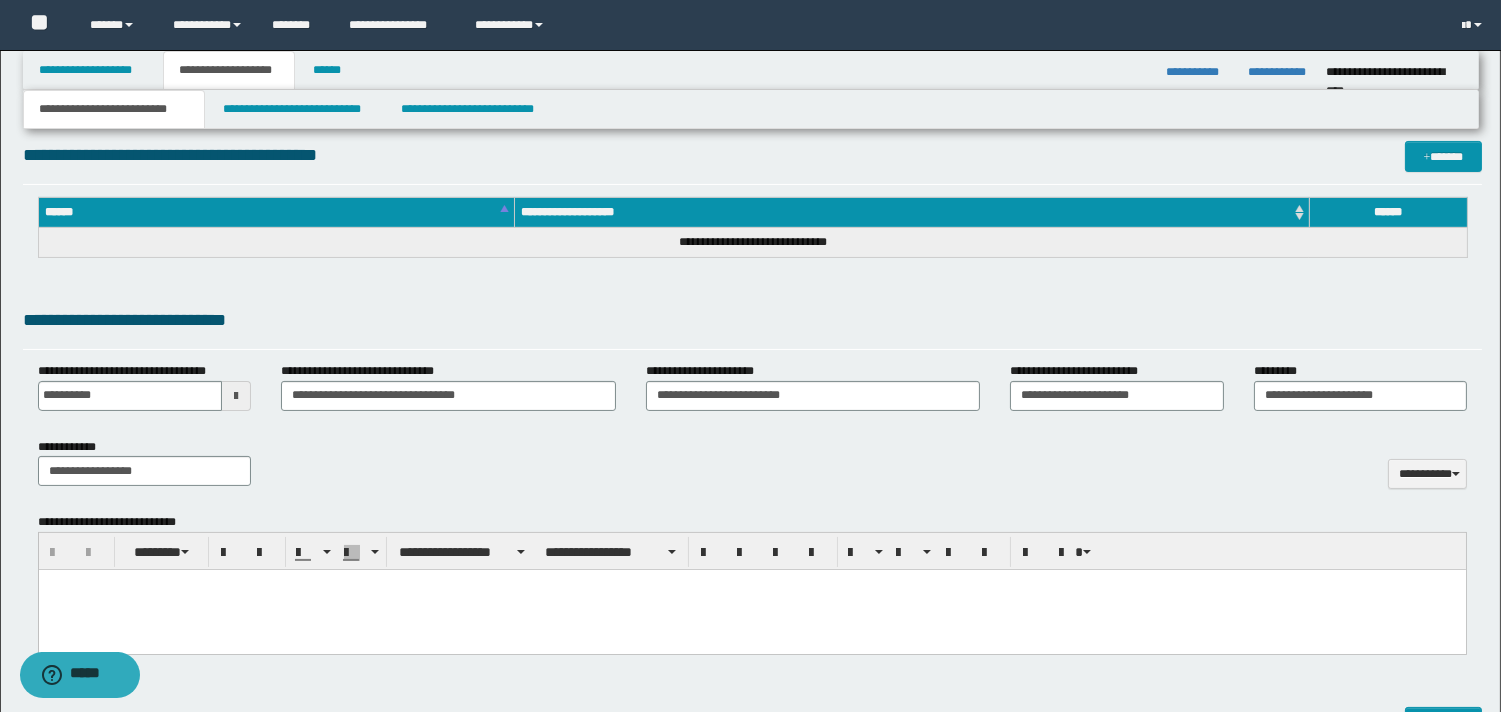click at bounding box center (751, 585) 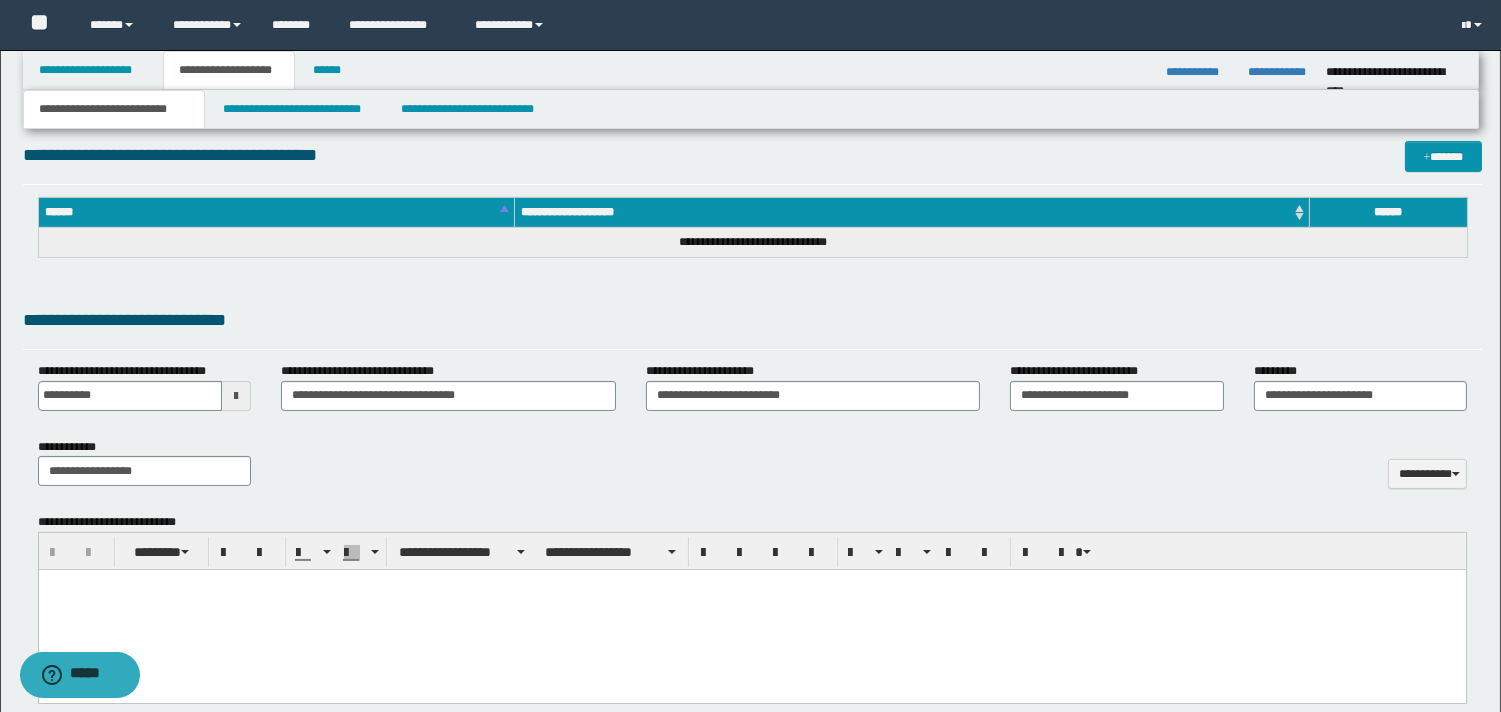 click at bounding box center [751, 610] 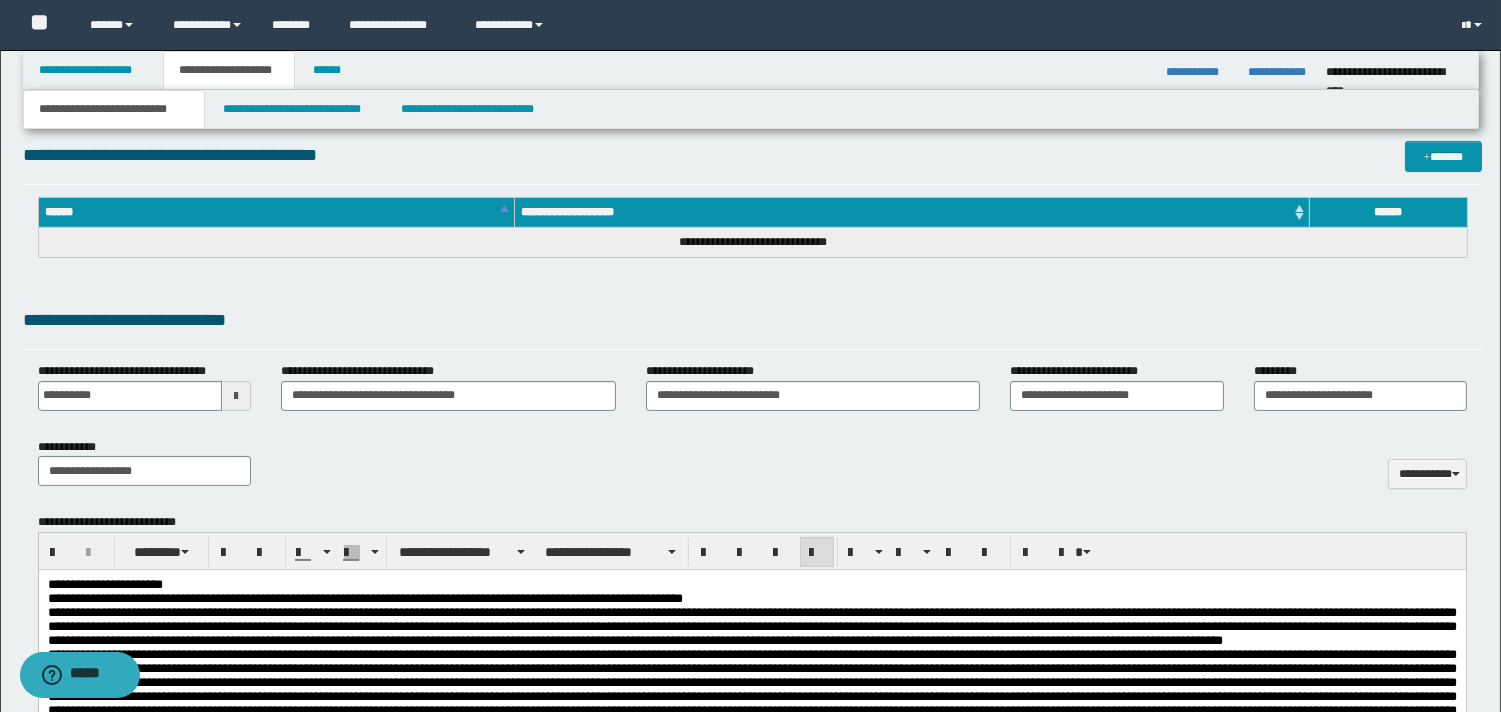 click on "**********" at bounding box center (751, 585) 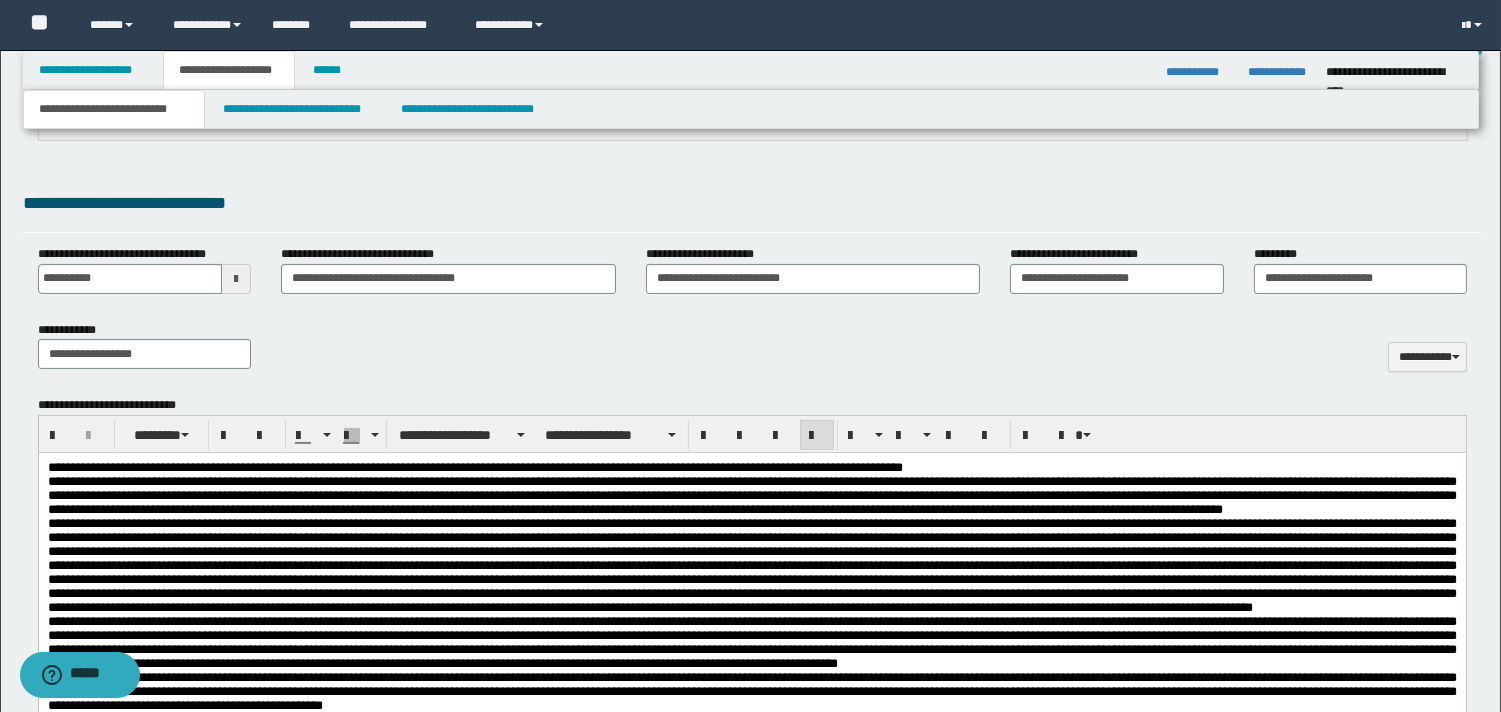 scroll, scrollTop: 810, scrollLeft: 0, axis: vertical 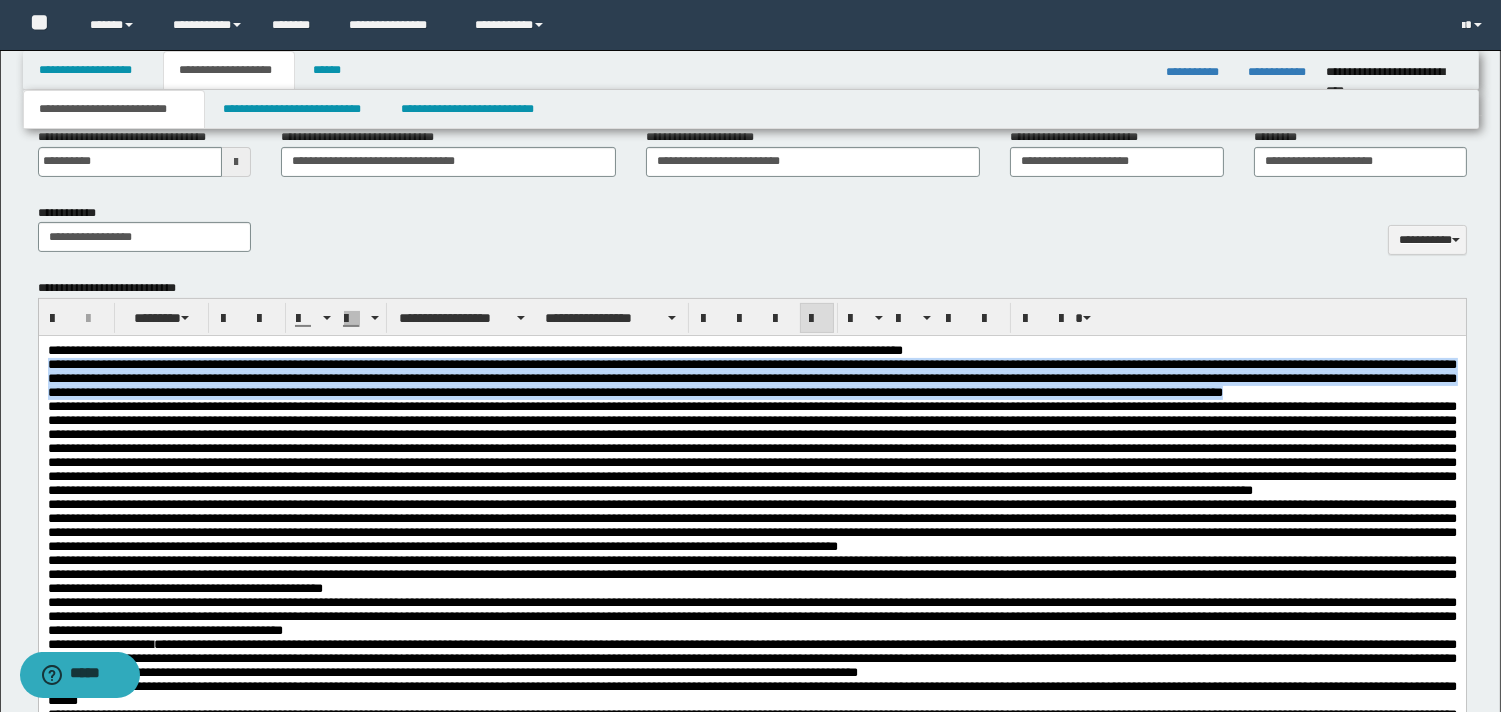 drag, startPoint x: 1158, startPoint y: 353, endPoint x: 1159, endPoint y: 414, distance: 61.008198 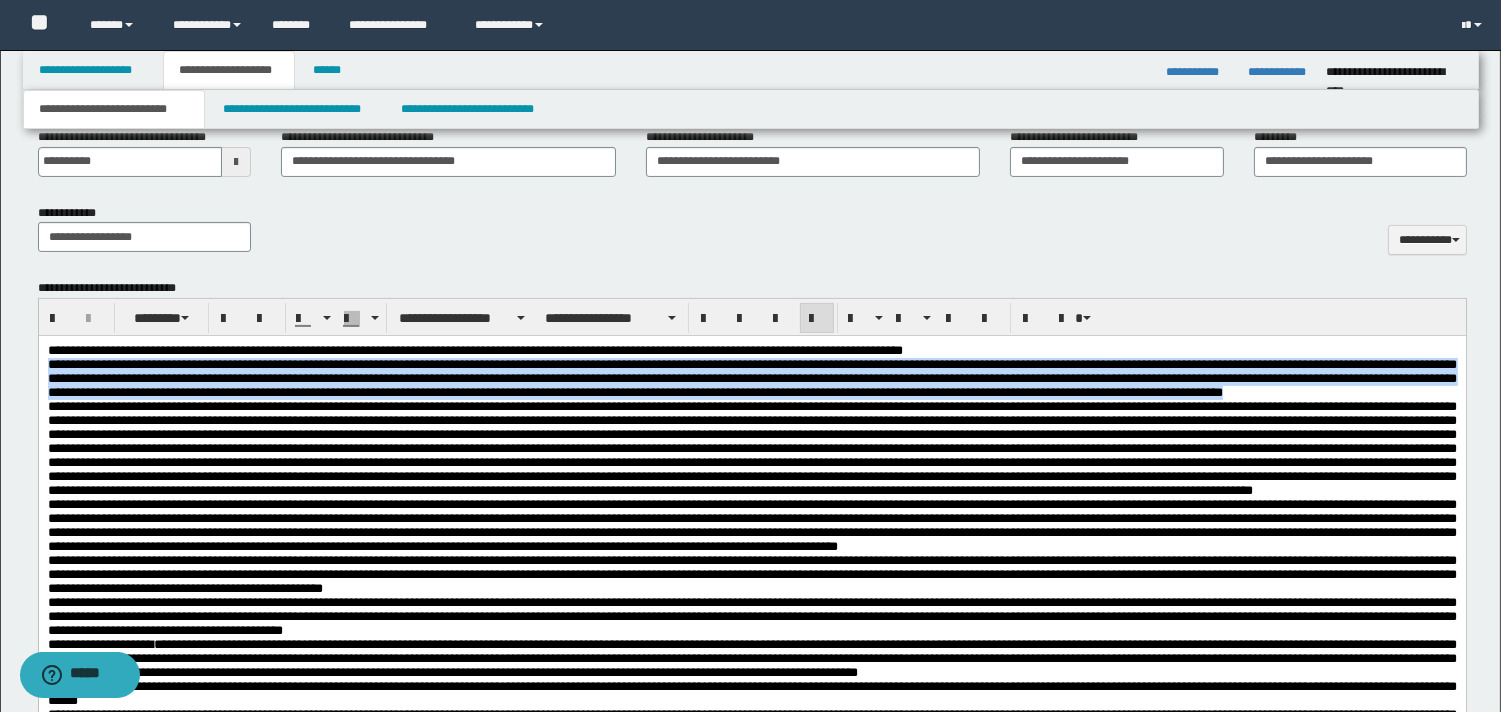 click on "**********" at bounding box center [751, 593] 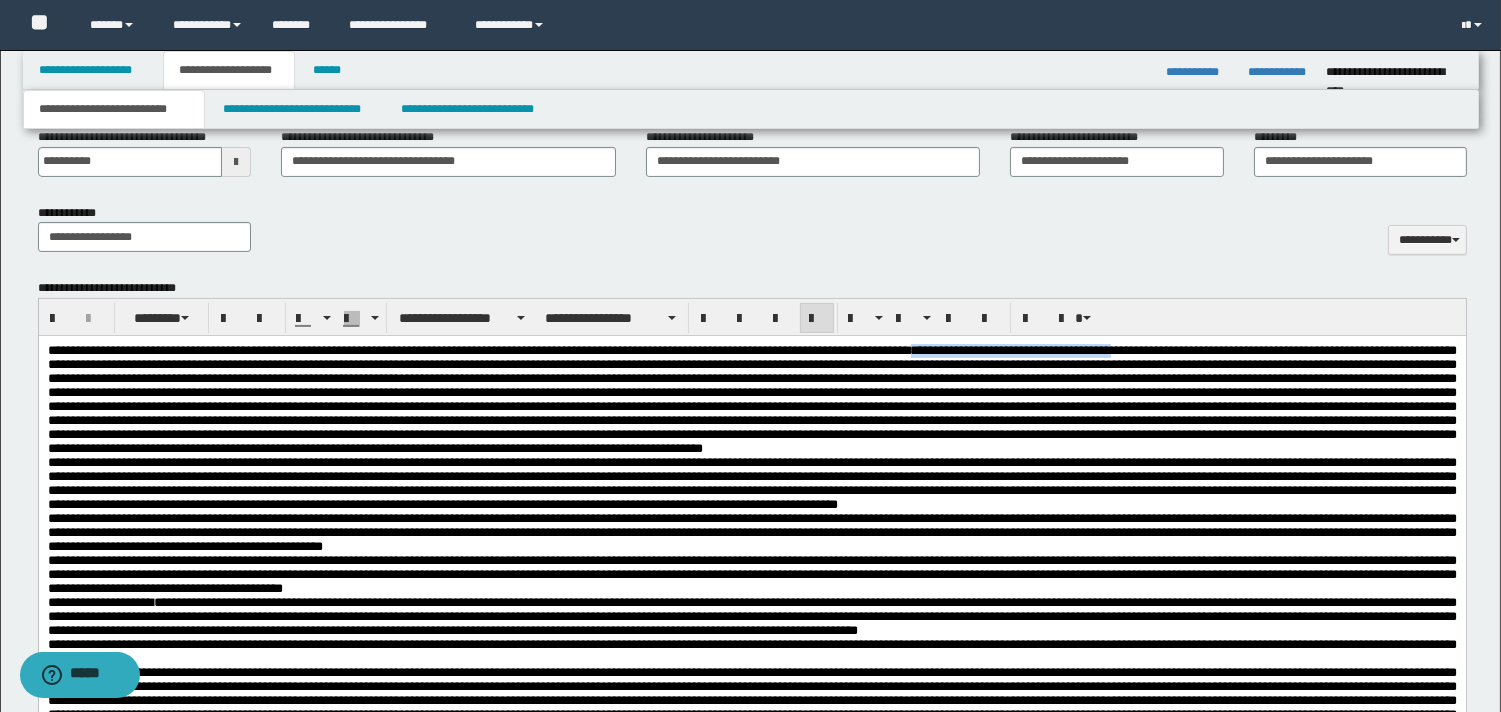 drag, startPoint x: 1390, startPoint y: 353, endPoint x: 1138, endPoint y: 353, distance: 252 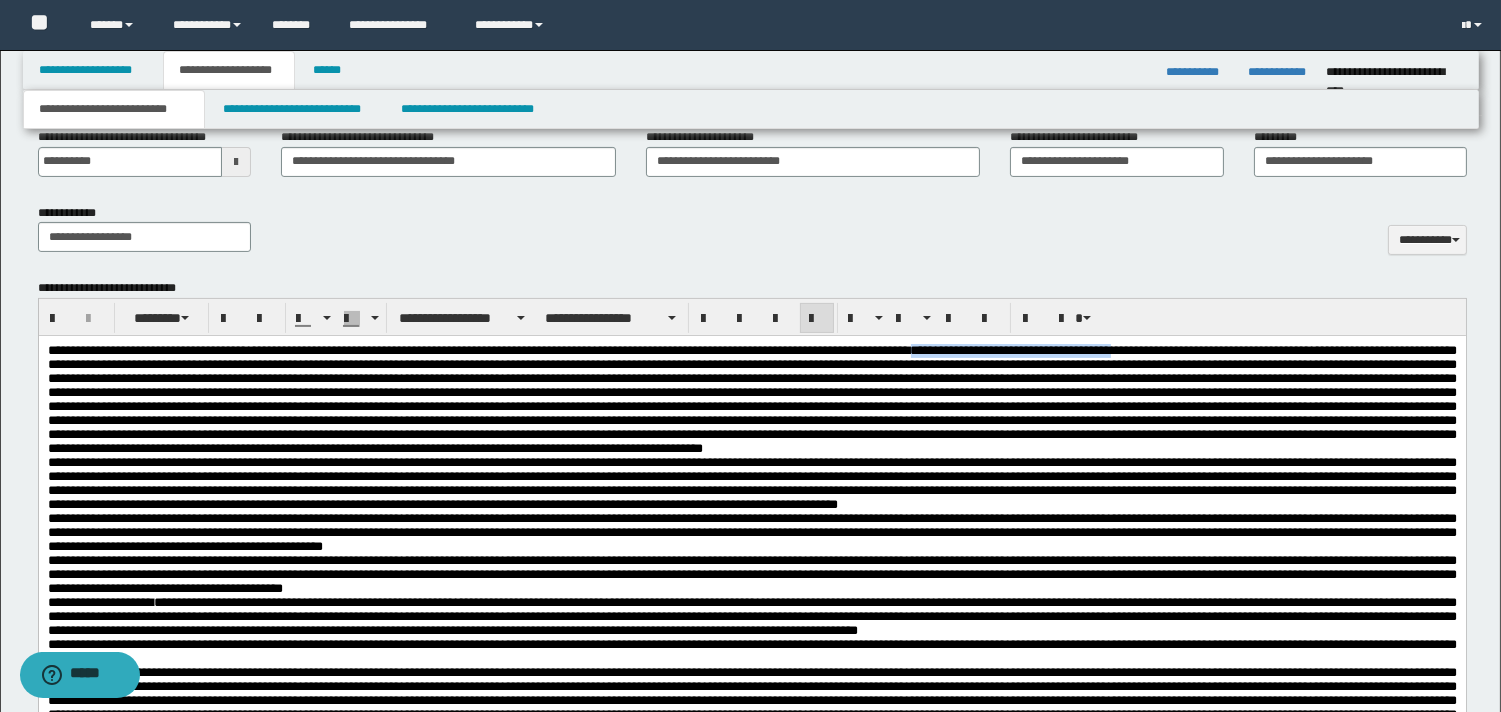 click at bounding box center [751, 399] 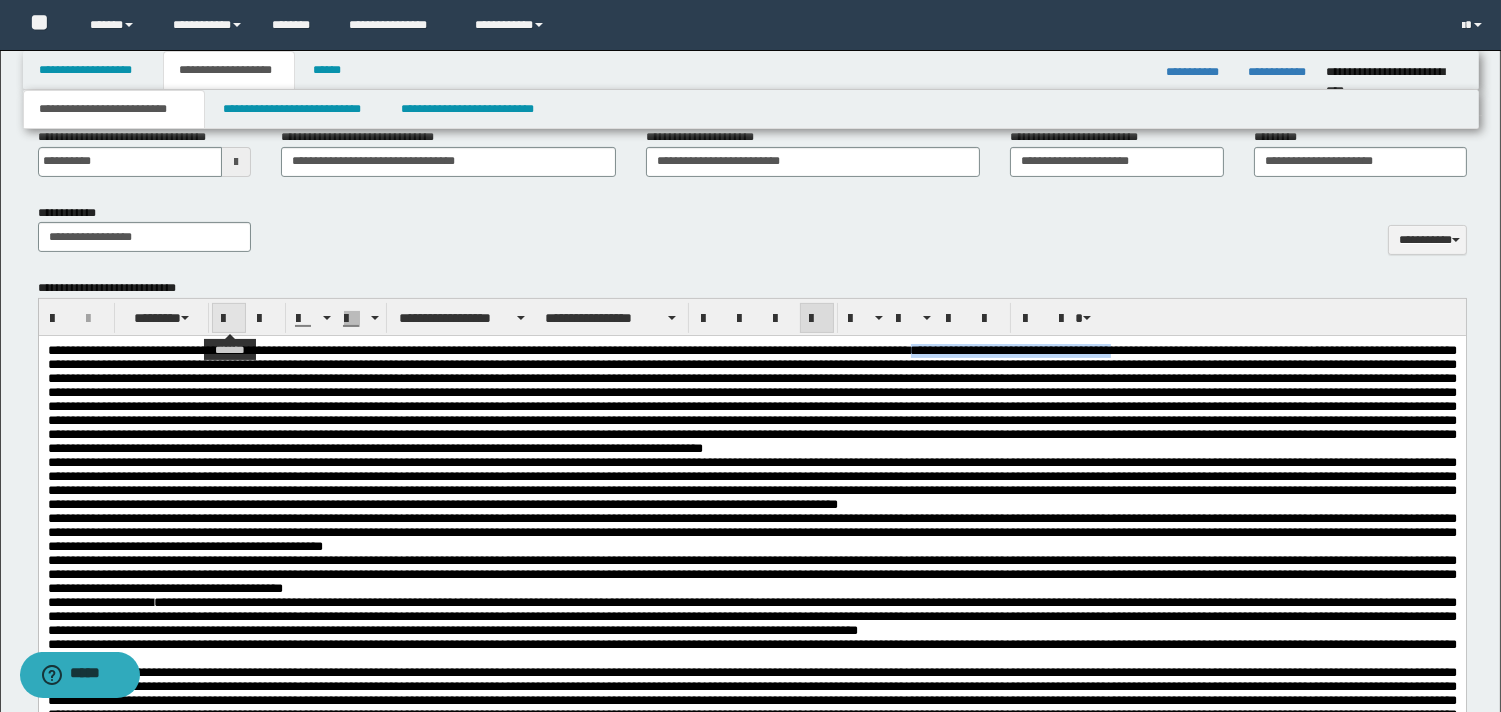 click at bounding box center [229, 318] 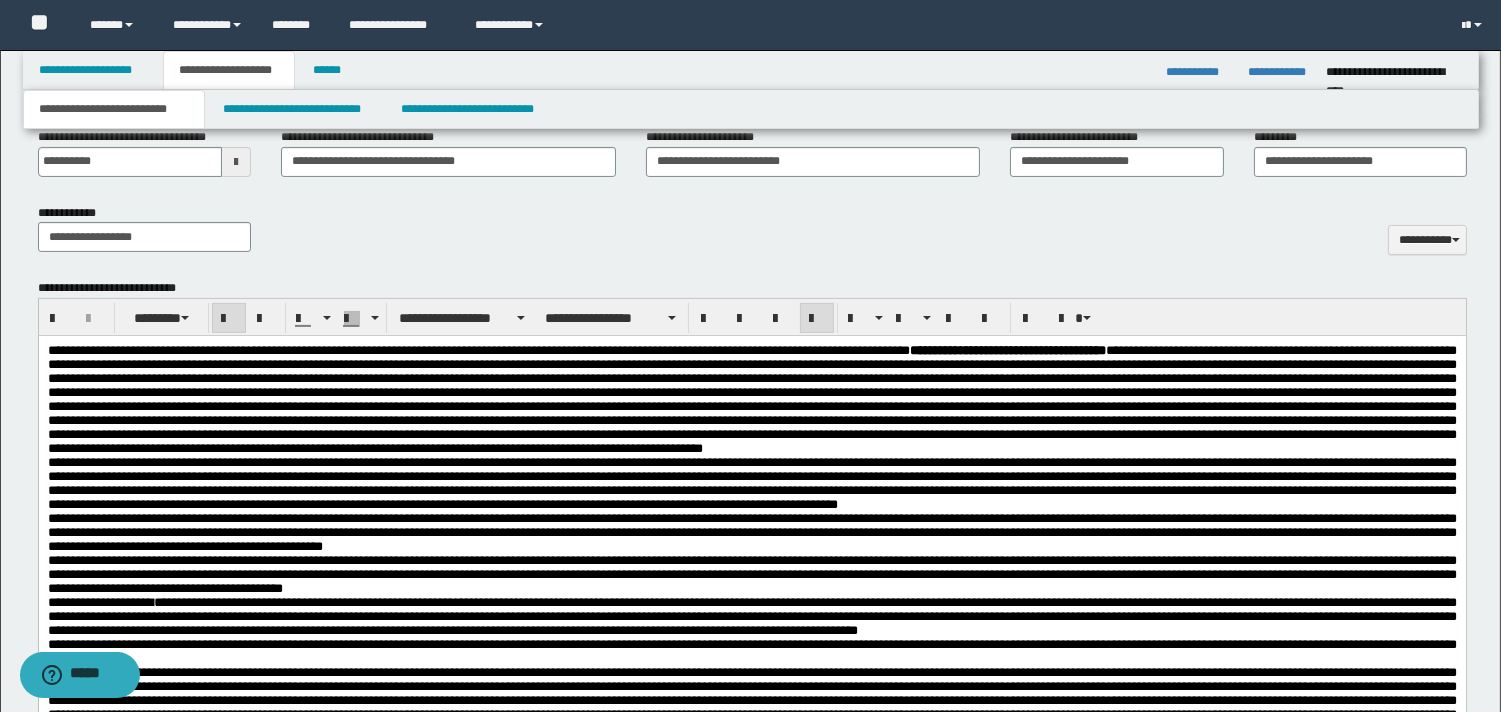 click on "**********" at bounding box center [751, 399] 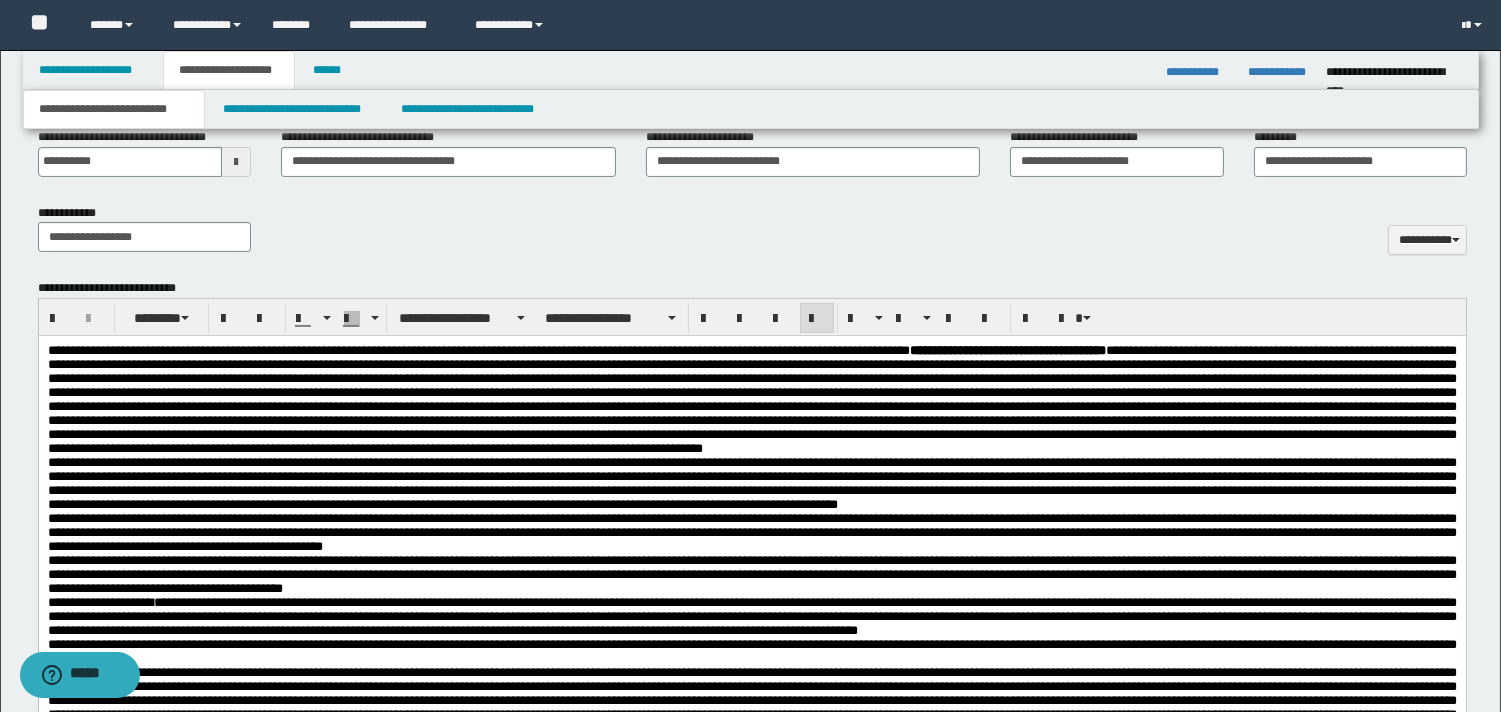click on "**********" at bounding box center (751, 400) 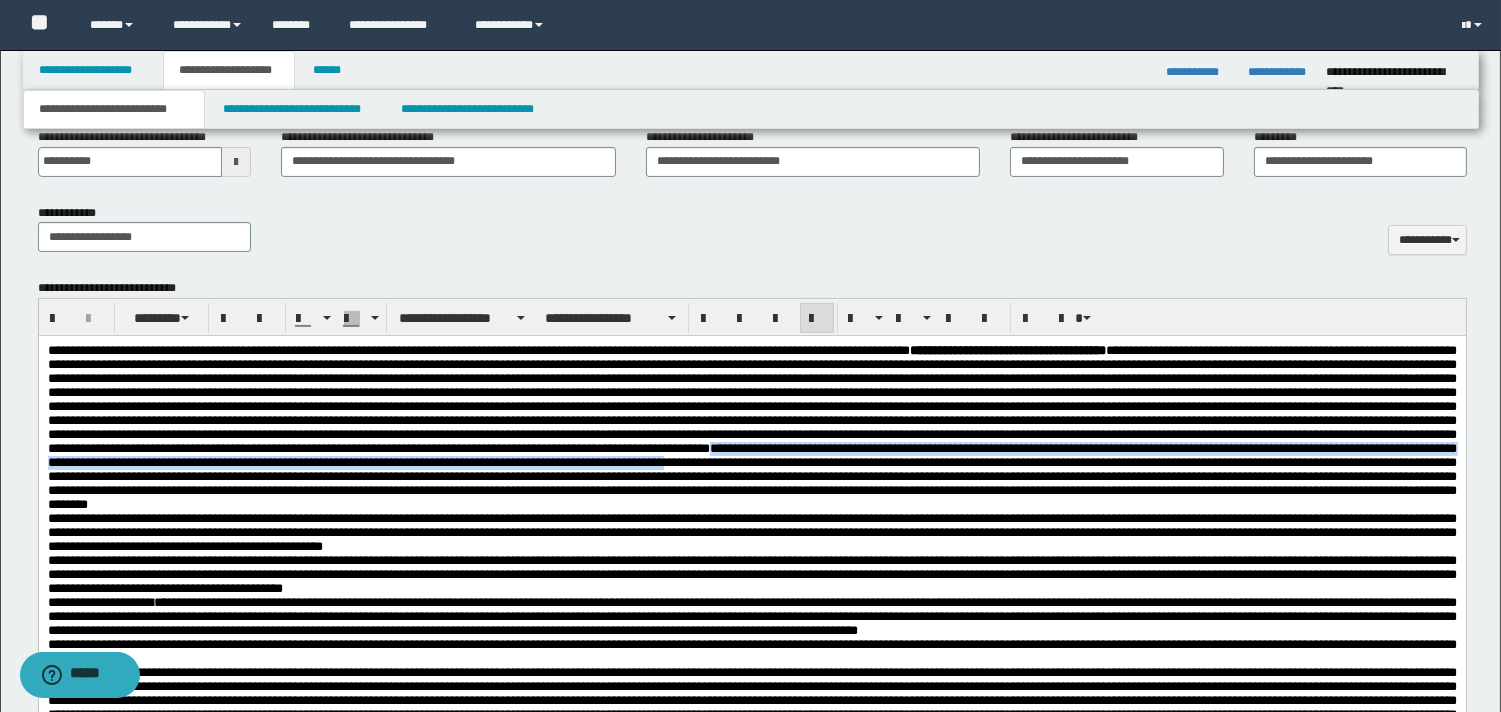 drag, startPoint x: 109, startPoint y: 502, endPoint x: 368, endPoint y: 518, distance: 259.49374 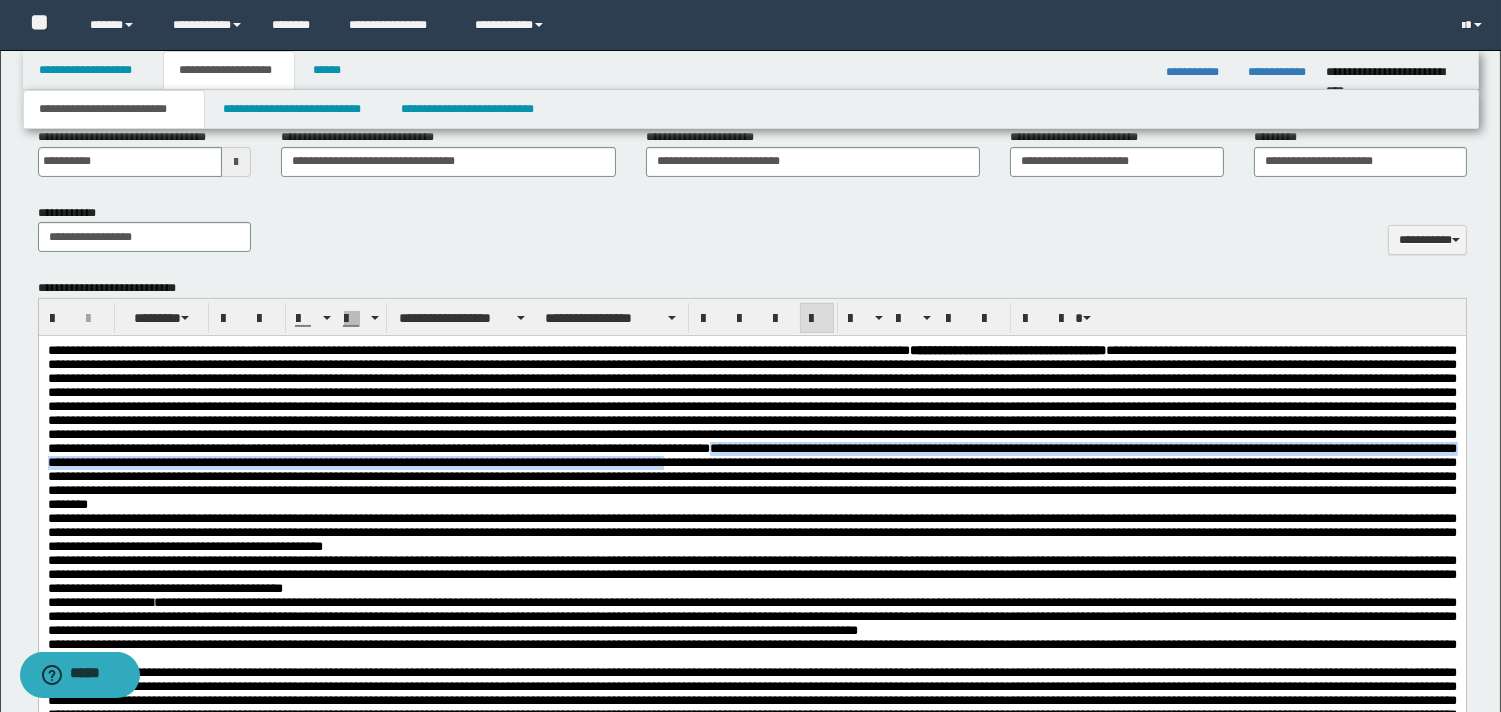click on "**********" at bounding box center (751, 476) 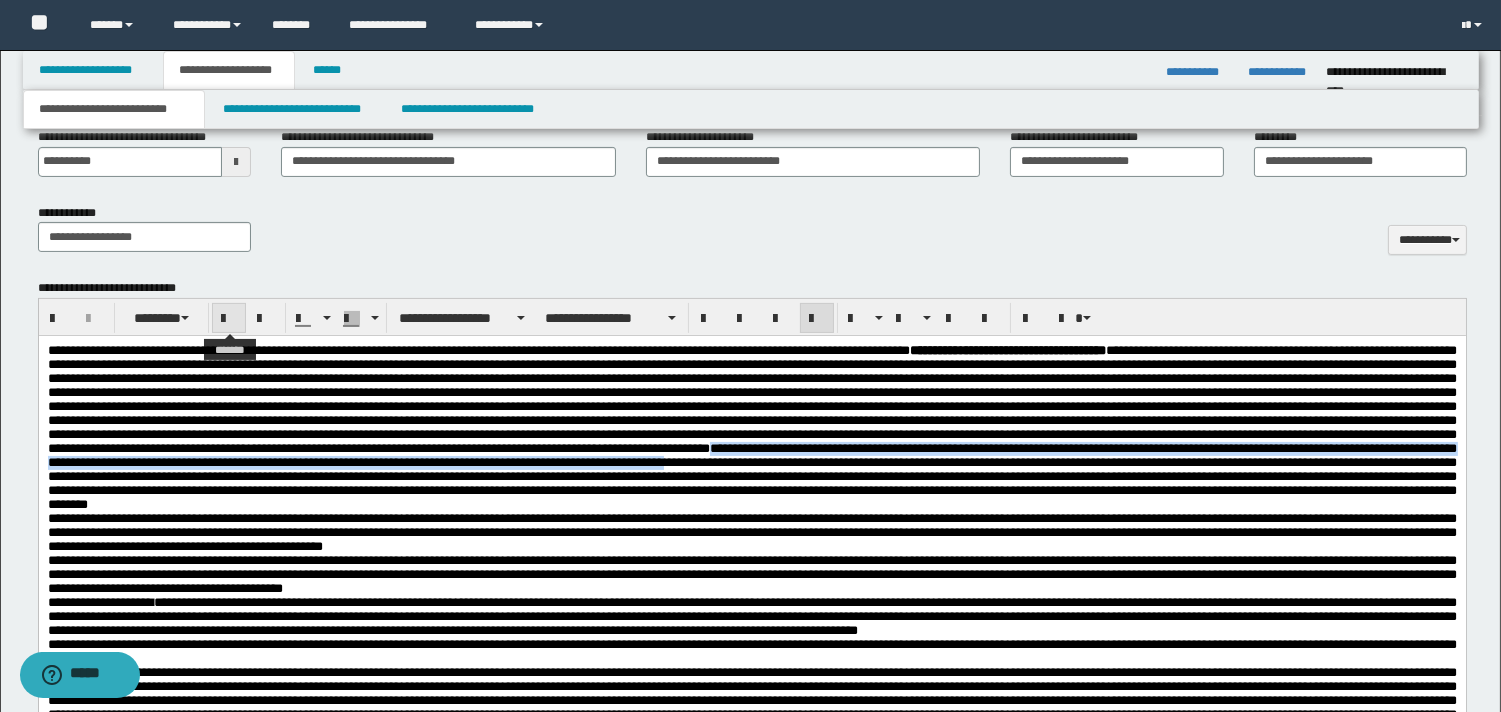 click at bounding box center [229, 319] 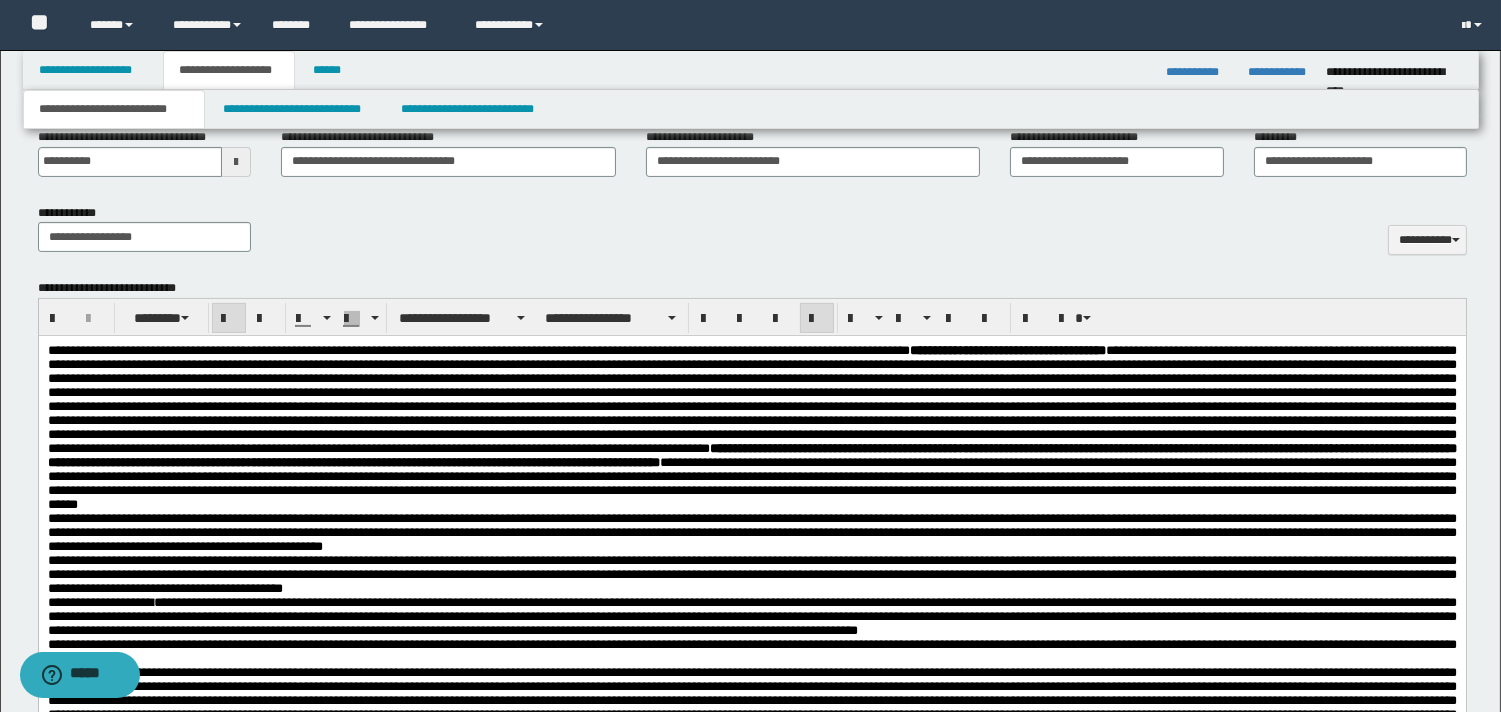 click on "**********" at bounding box center [751, 428] 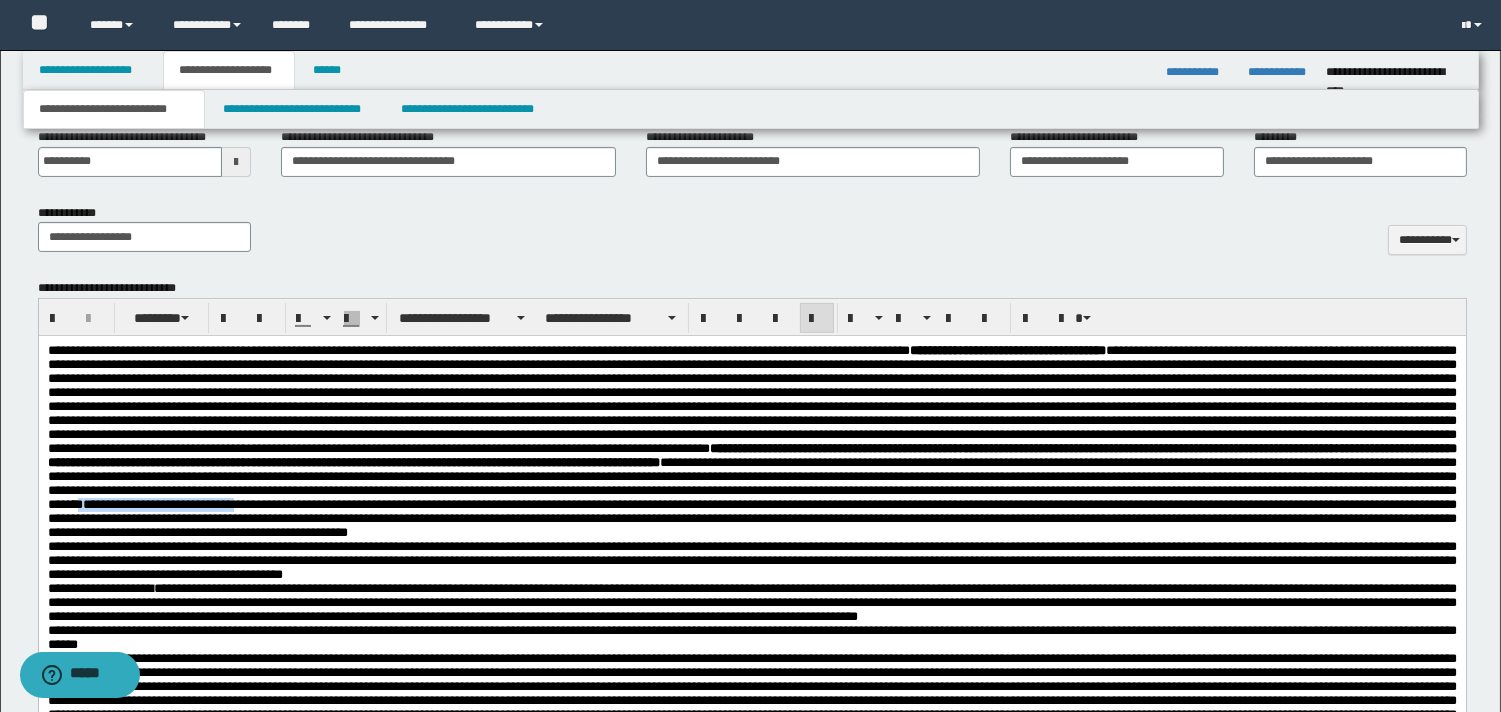 drag, startPoint x: 590, startPoint y: 565, endPoint x: 781, endPoint y: 568, distance: 191.02356 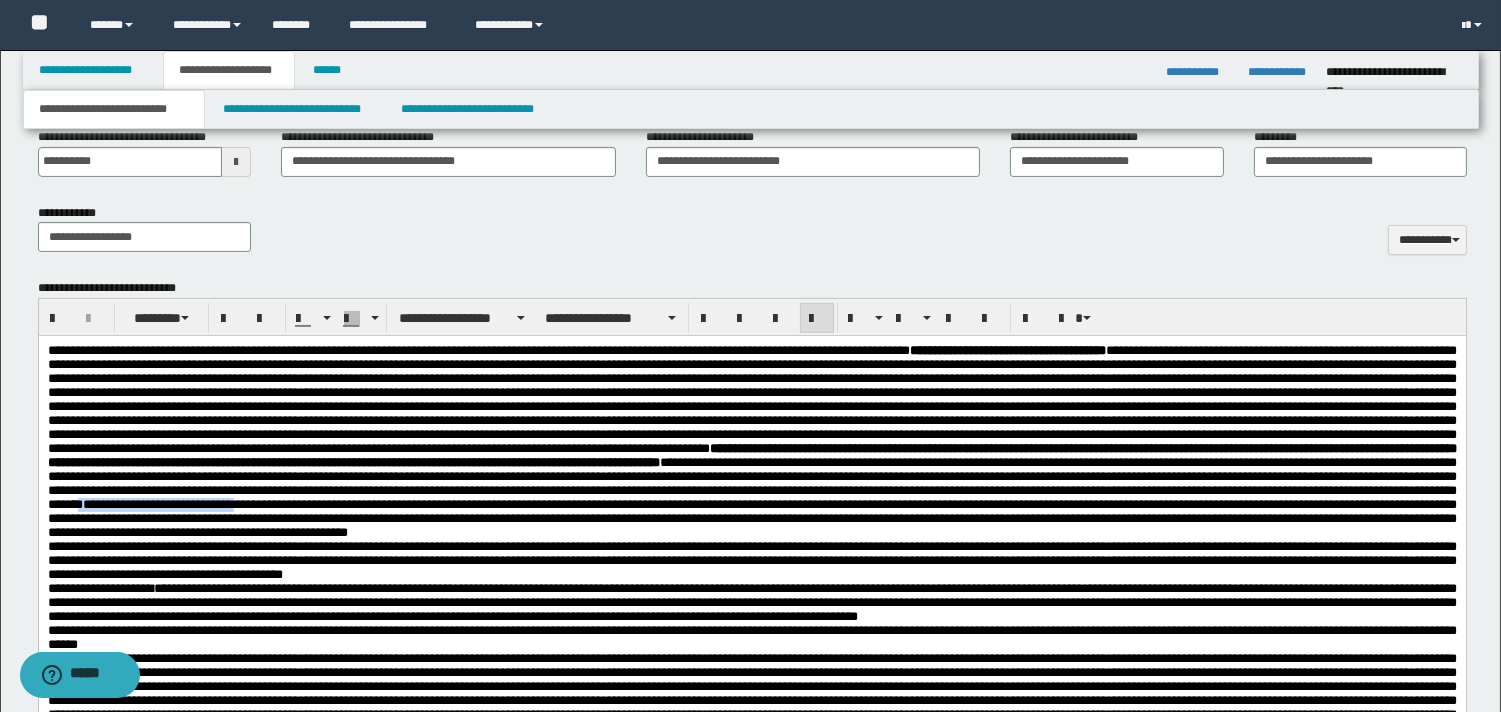 click on "**********" at bounding box center [751, 442] 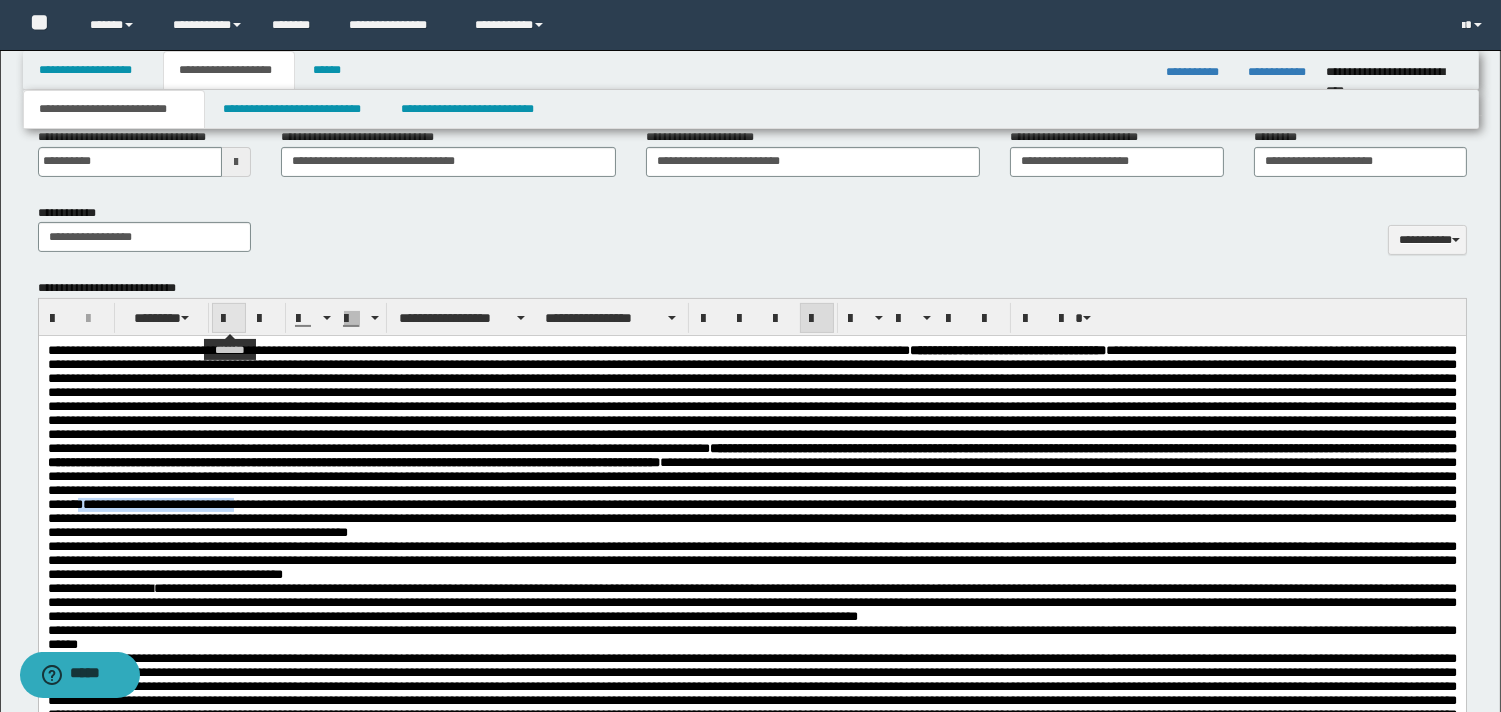 drag, startPoint x: 226, startPoint y: 317, endPoint x: 233, endPoint y: 334, distance: 18.384777 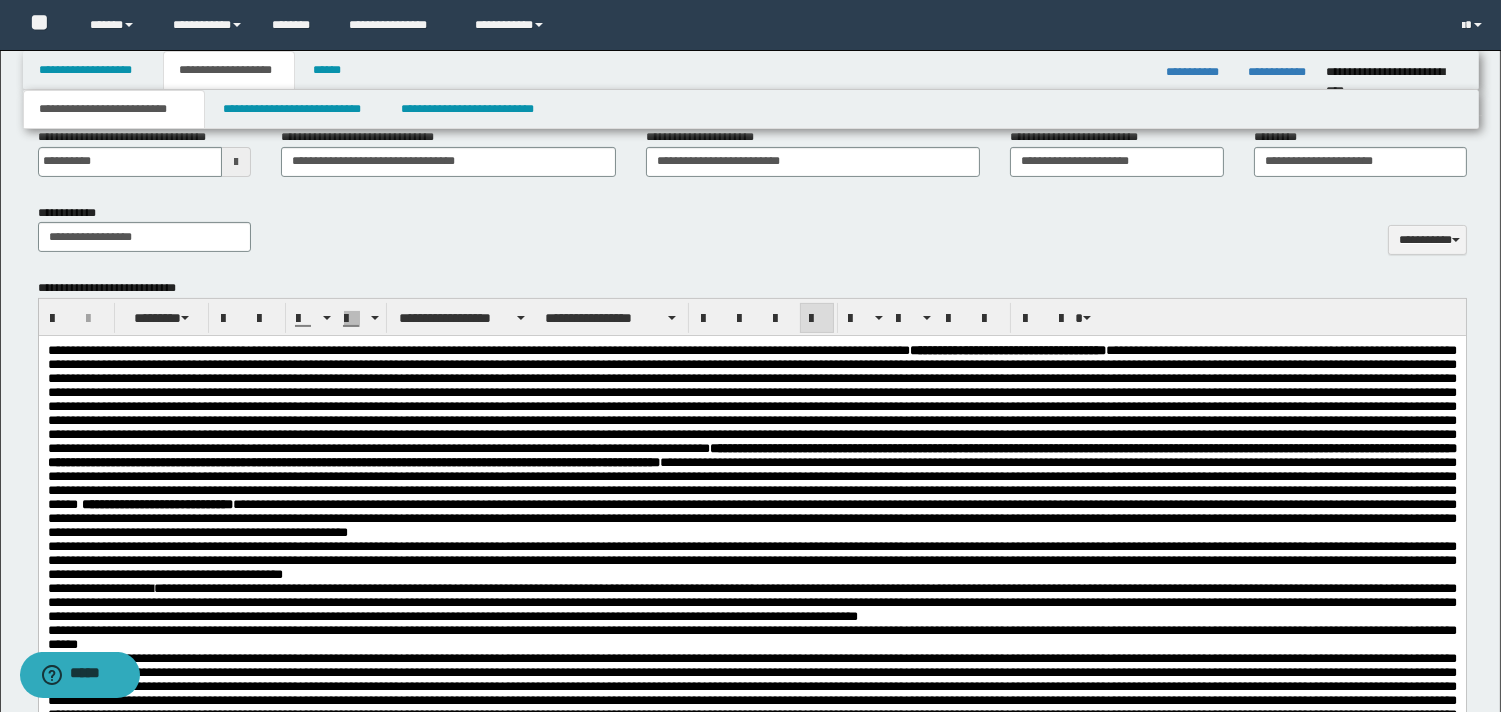 click on "**********" at bounding box center (751, 442) 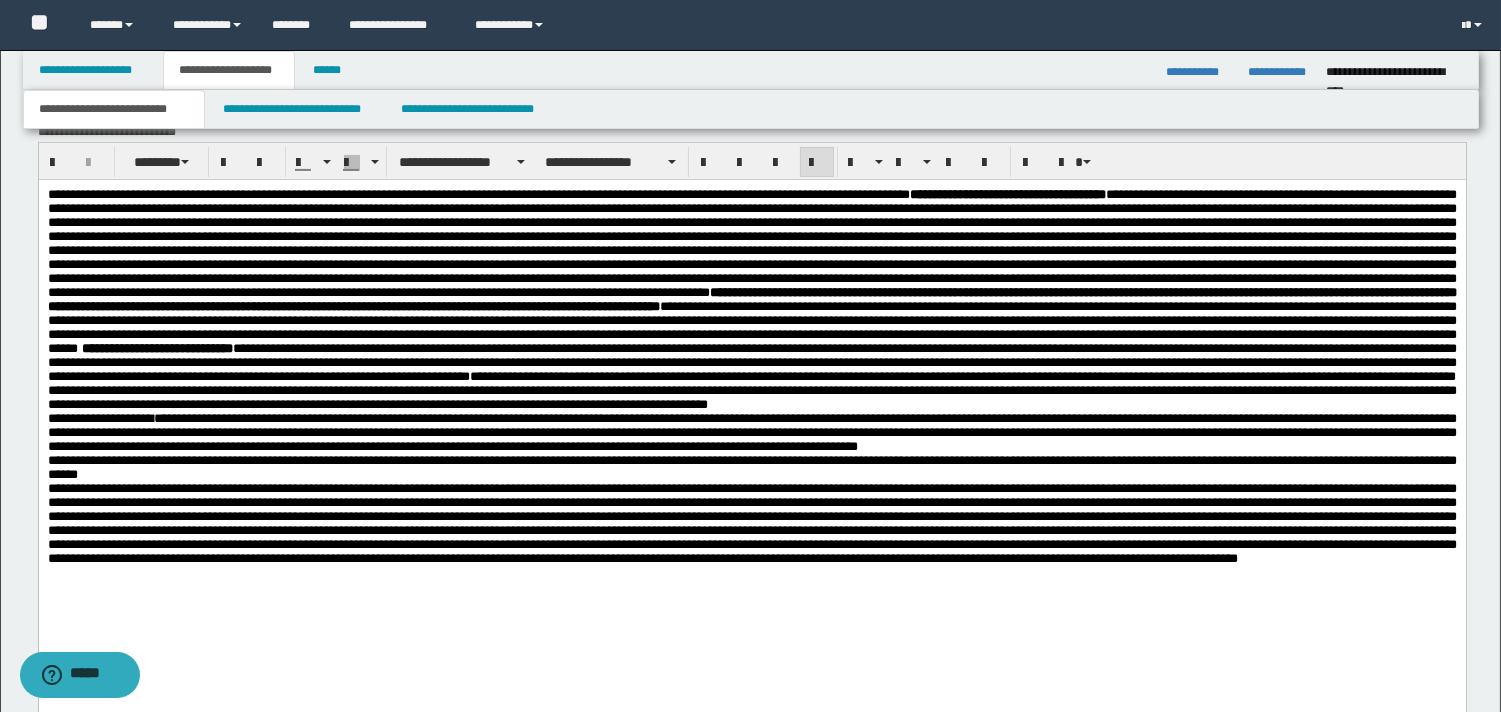 scroll, scrollTop: 982, scrollLeft: 0, axis: vertical 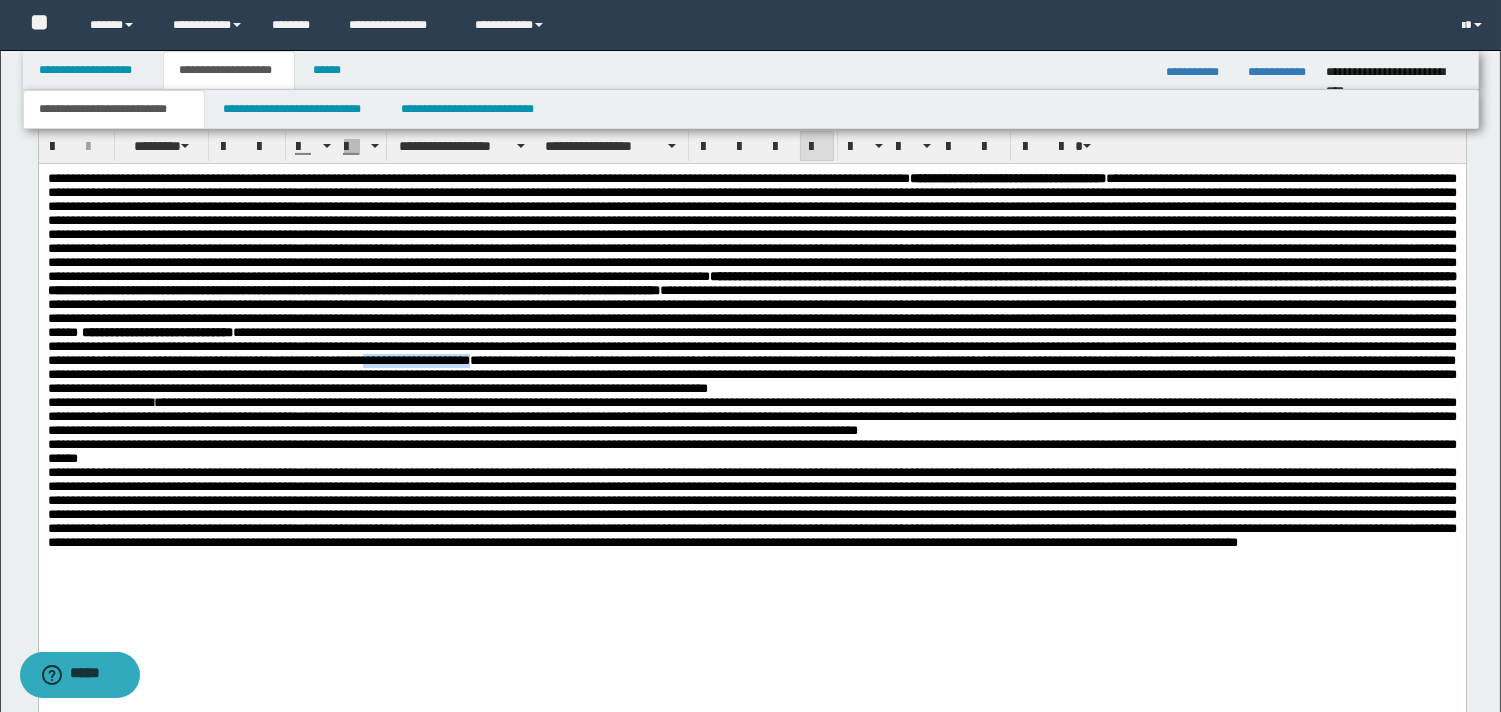 drag, startPoint x: 206, startPoint y: 446, endPoint x: 82, endPoint y: 442, distance: 124.0645 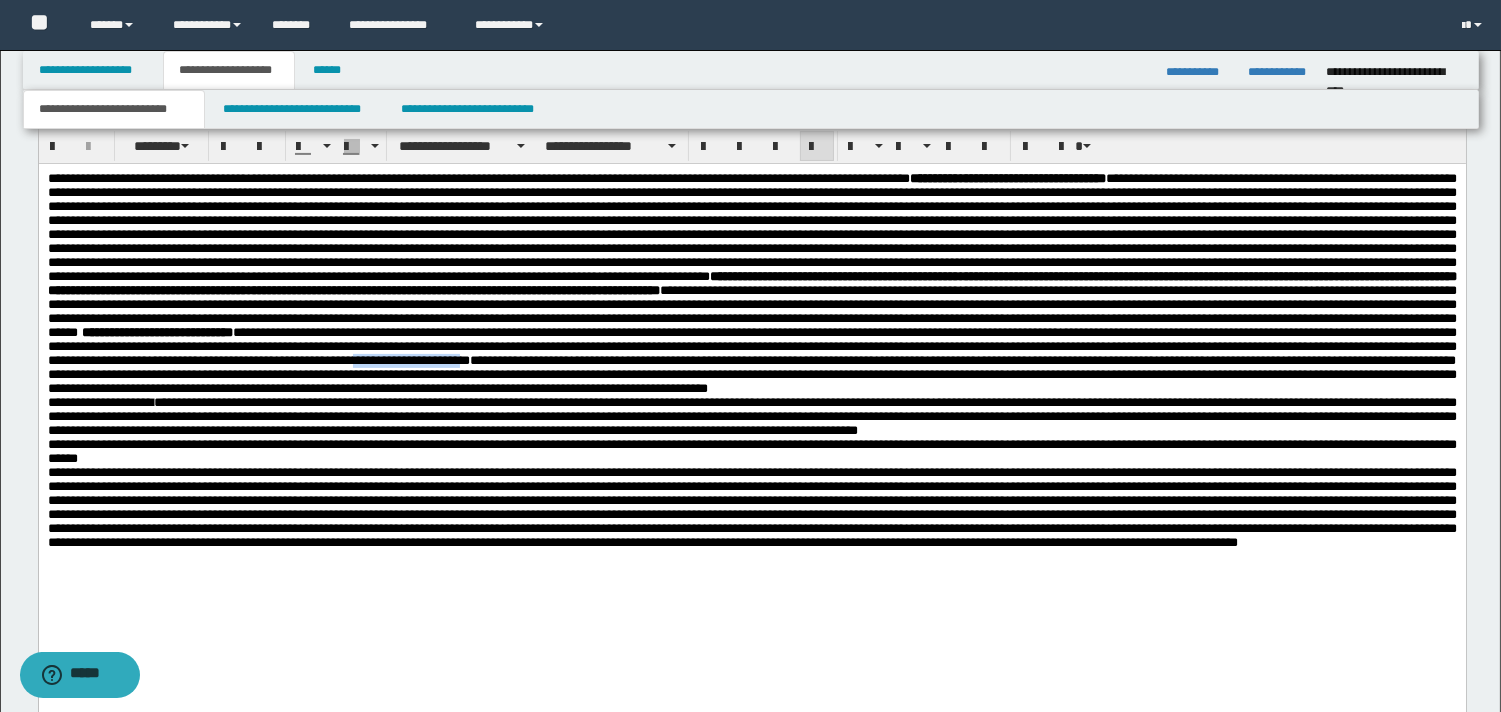 drag, startPoint x: 72, startPoint y: 442, endPoint x: 201, endPoint y: 449, distance: 129.18979 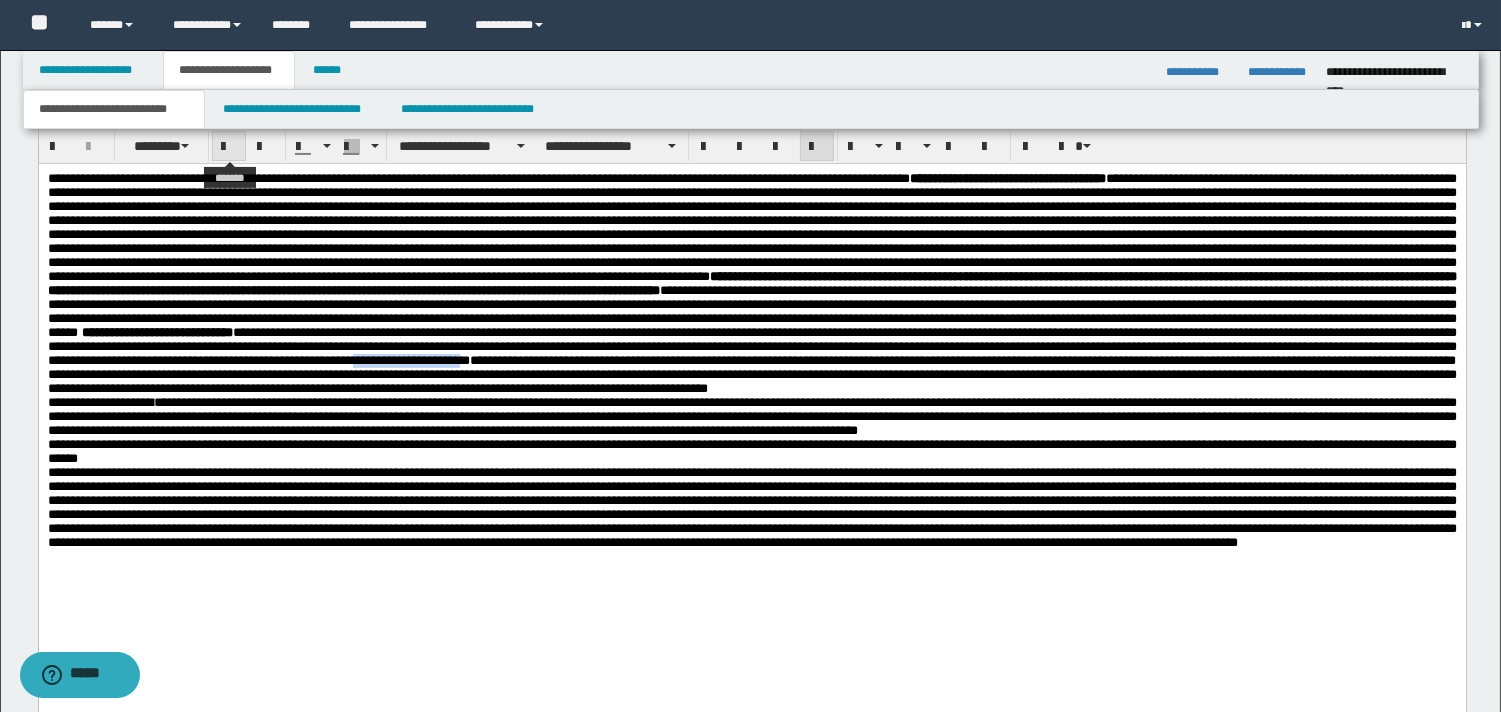 click at bounding box center [229, 147] 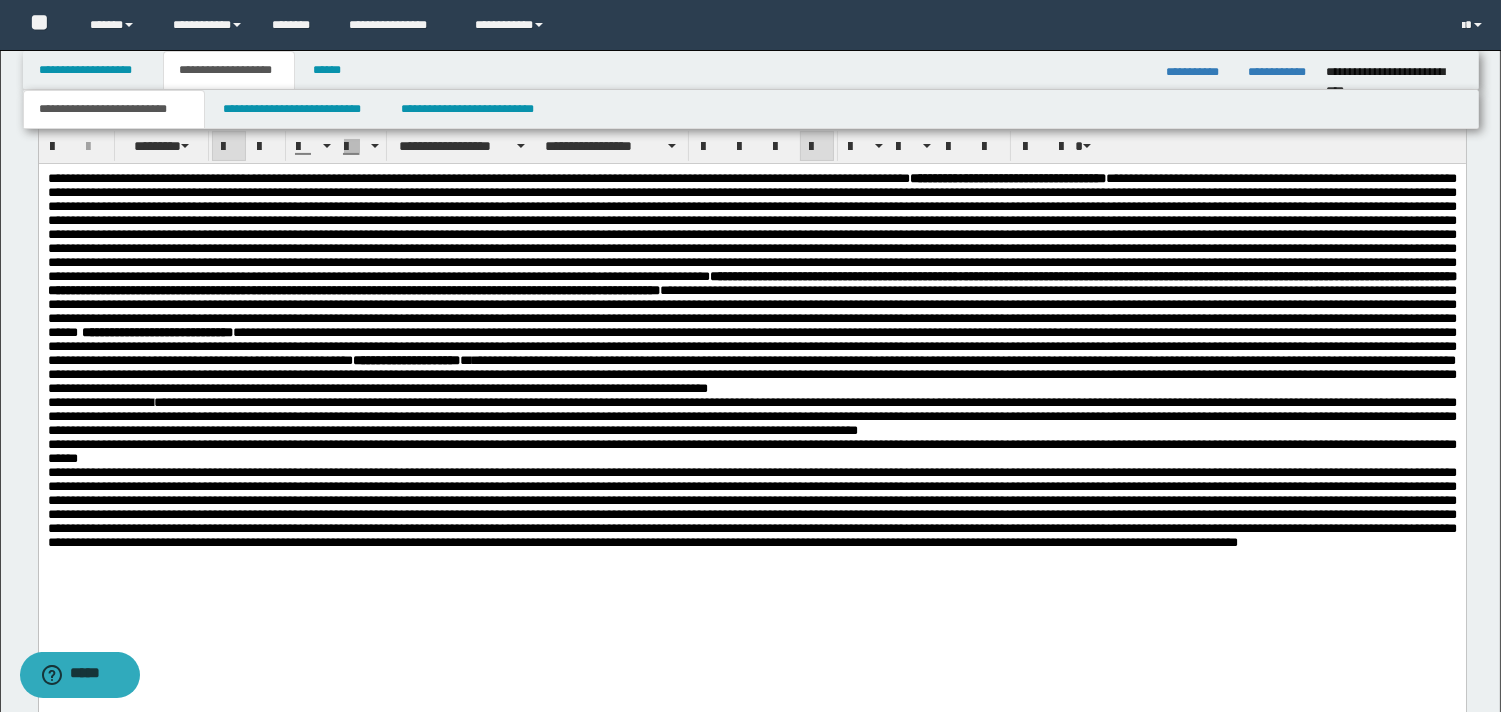 click on "**********" at bounding box center [751, 416] 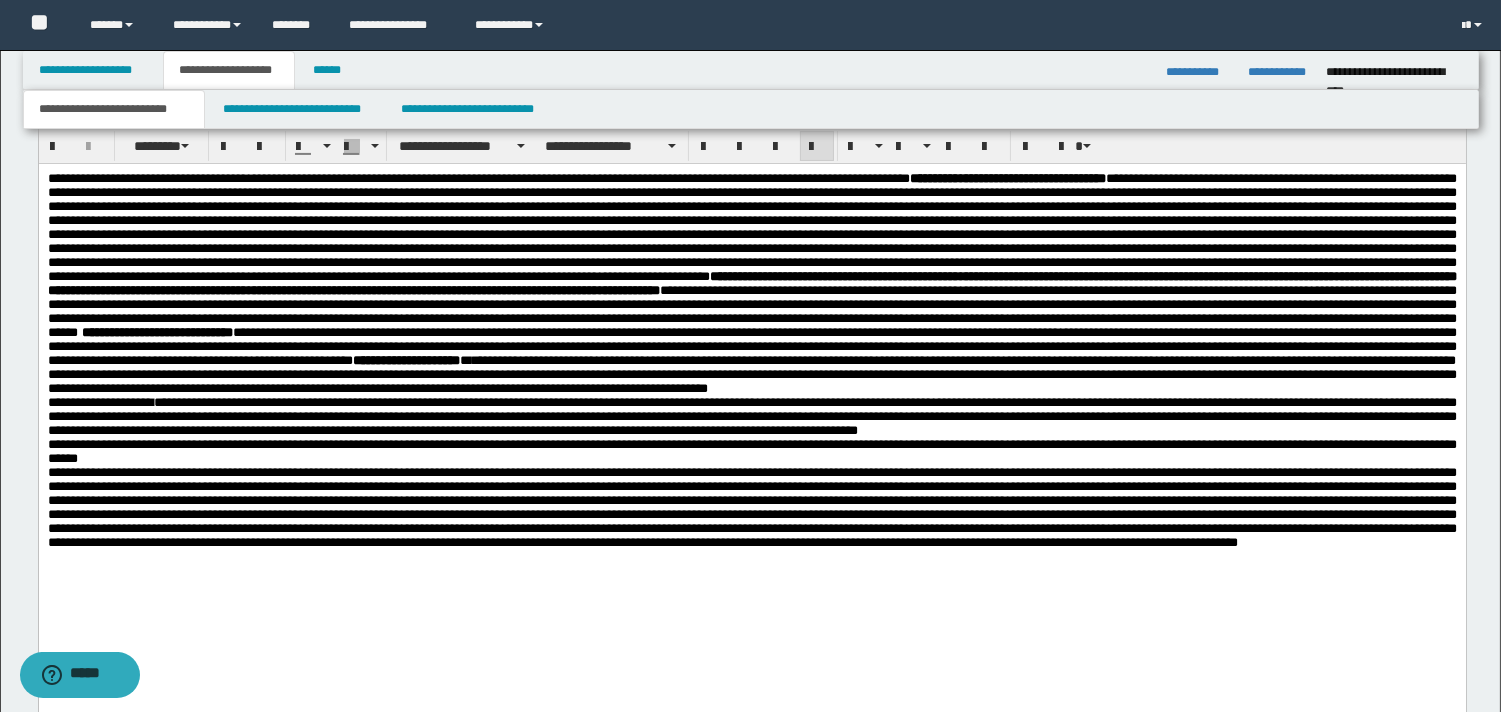 click on "**********" at bounding box center [751, 284] 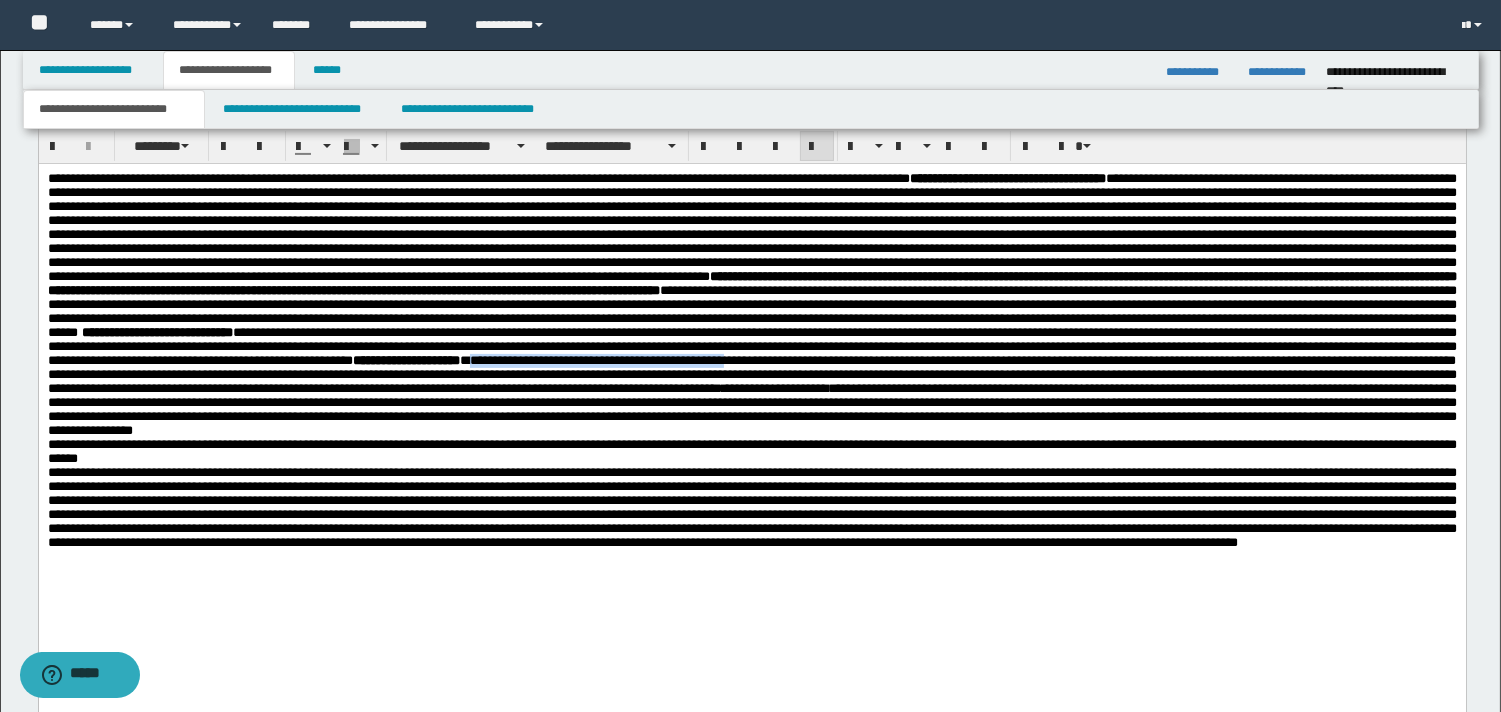 drag, startPoint x: 223, startPoint y: 444, endPoint x: 542, endPoint y: 452, distance: 319.1003 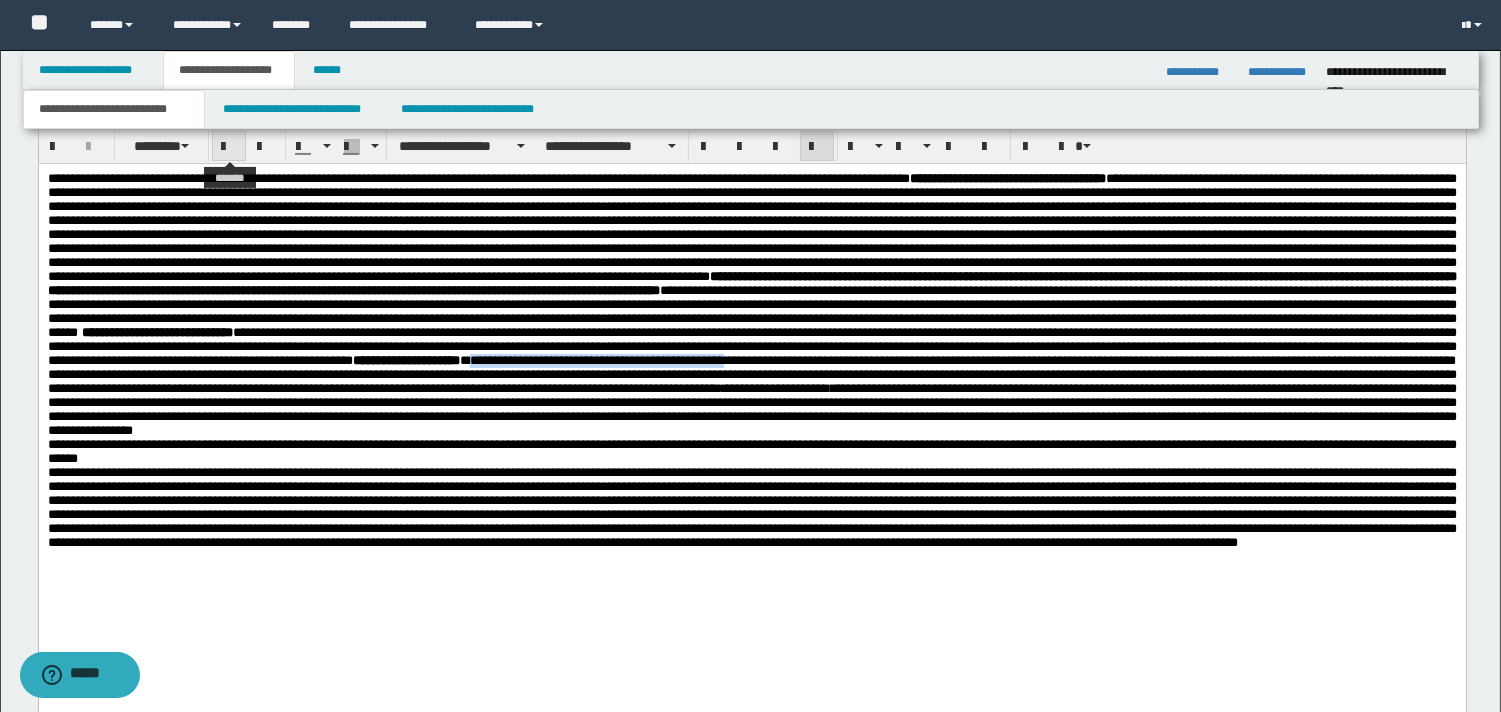 click at bounding box center (229, 147) 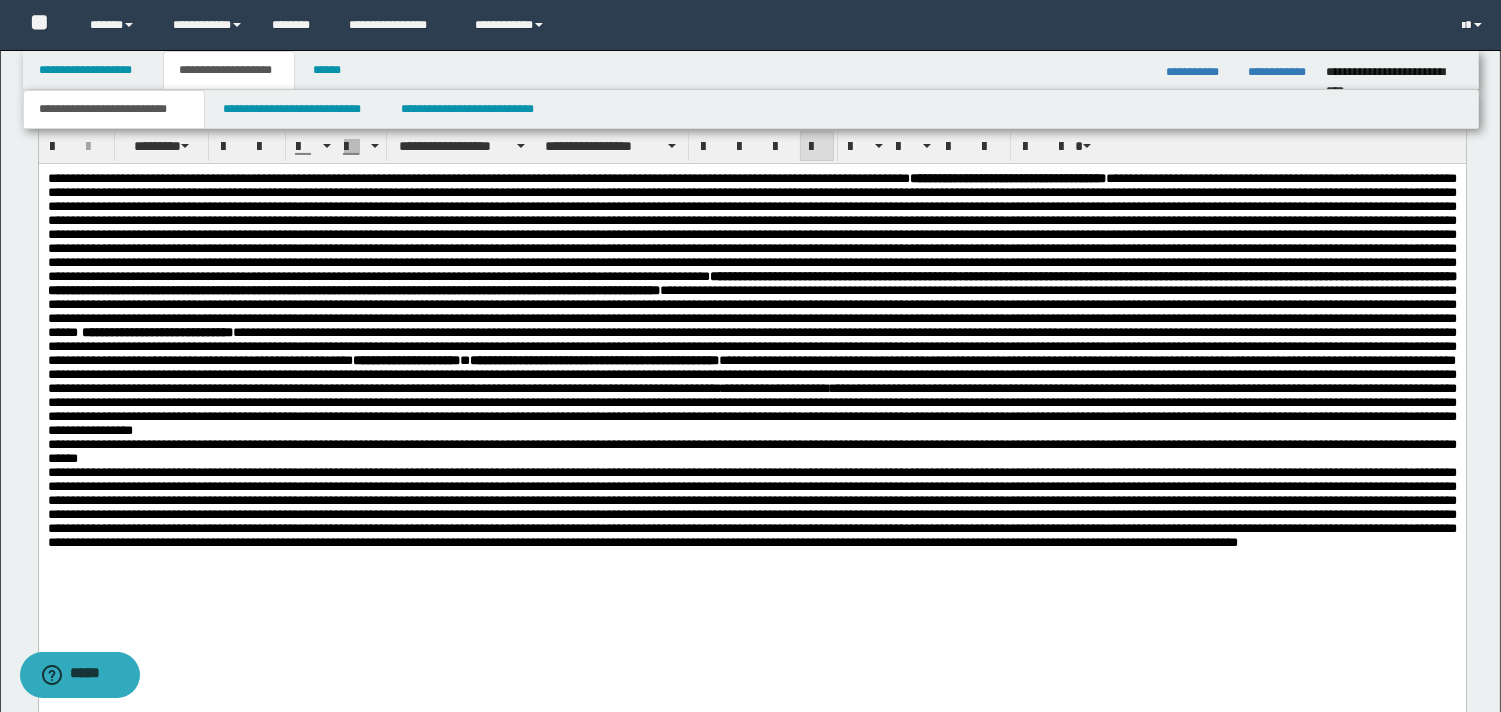 click on "**********" at bounding box center (751, 409) 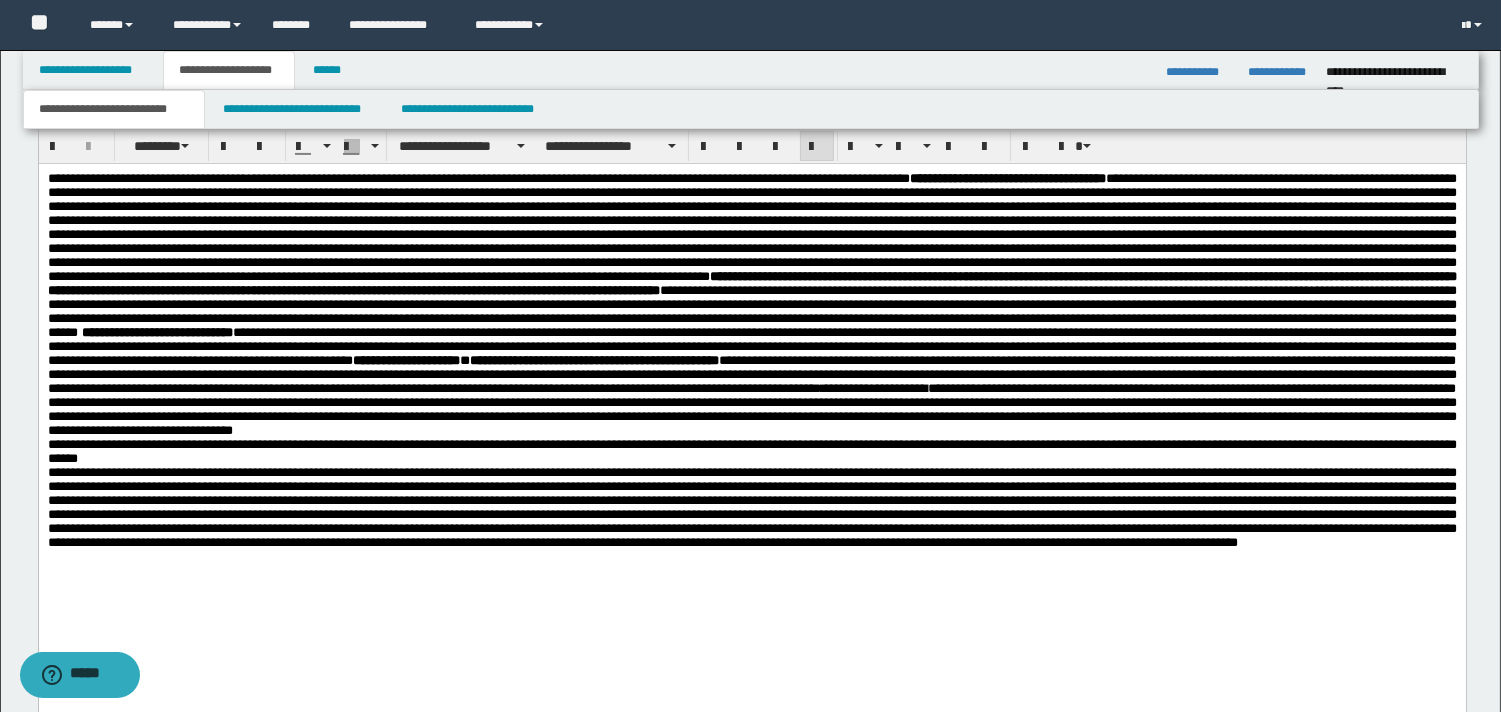drag, startPoint x: 1388, startPoint y: 532, endPoint x: 1434, endPoint y: 522, distance: 47.07441 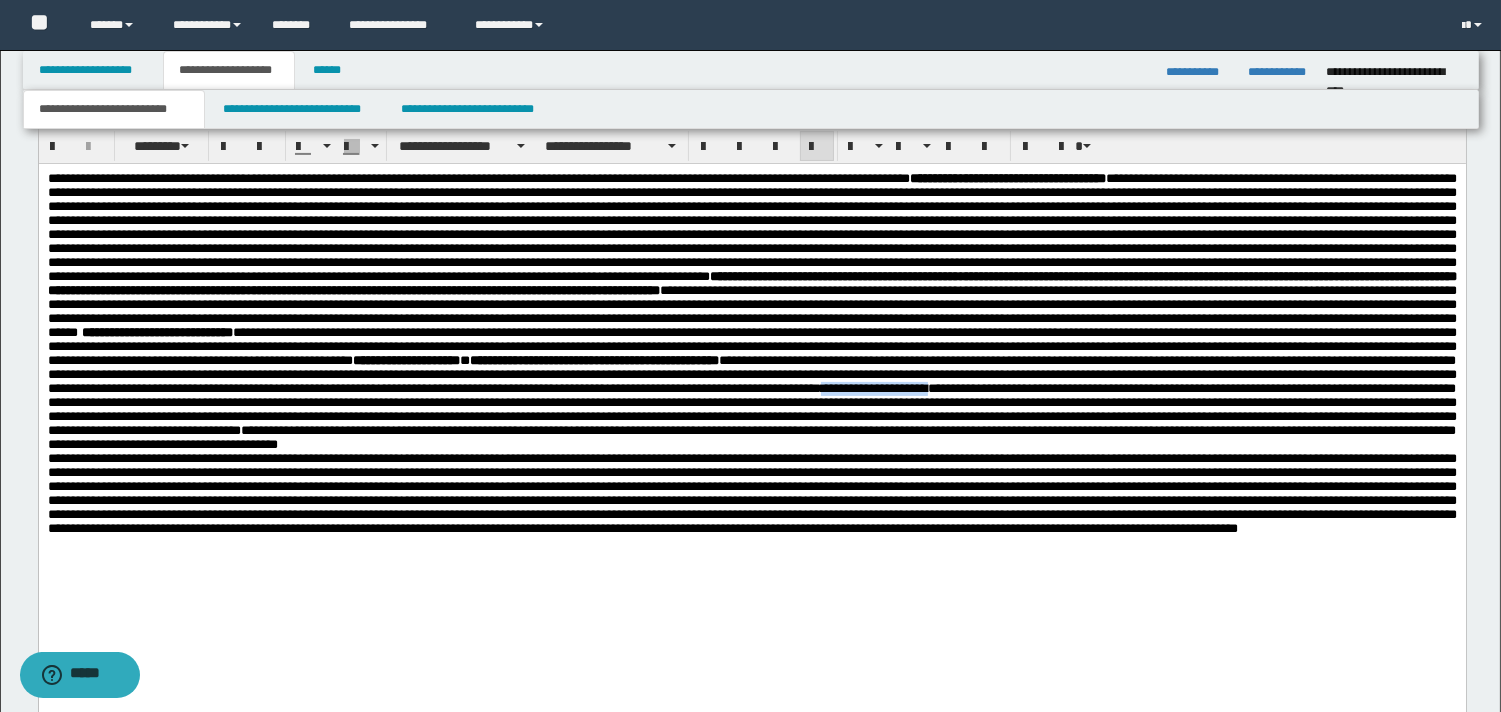 drag, startPoint x: 1215, startPoint y: 479, endPoint x: 1334, endPoint y: 478, distance: 119.0042 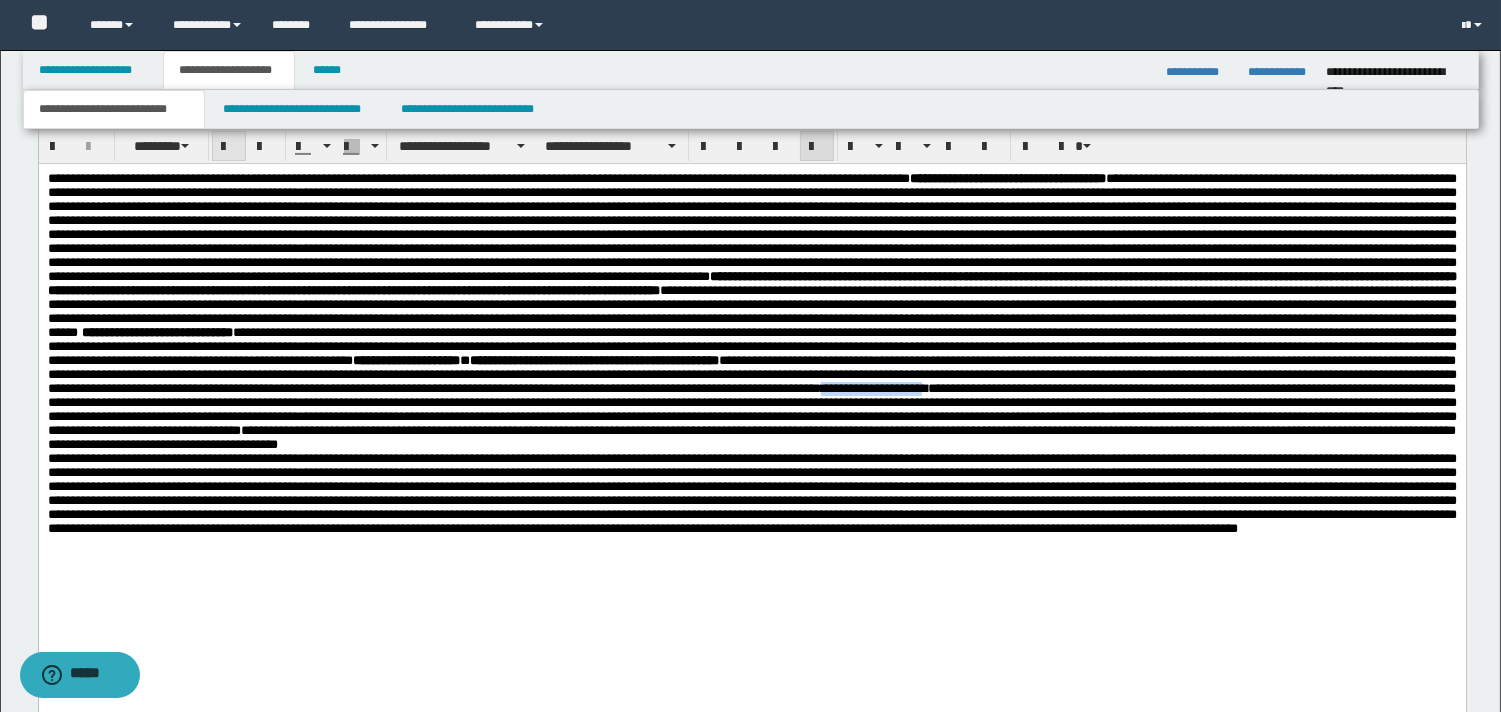 click at bounding box center (229, 147) 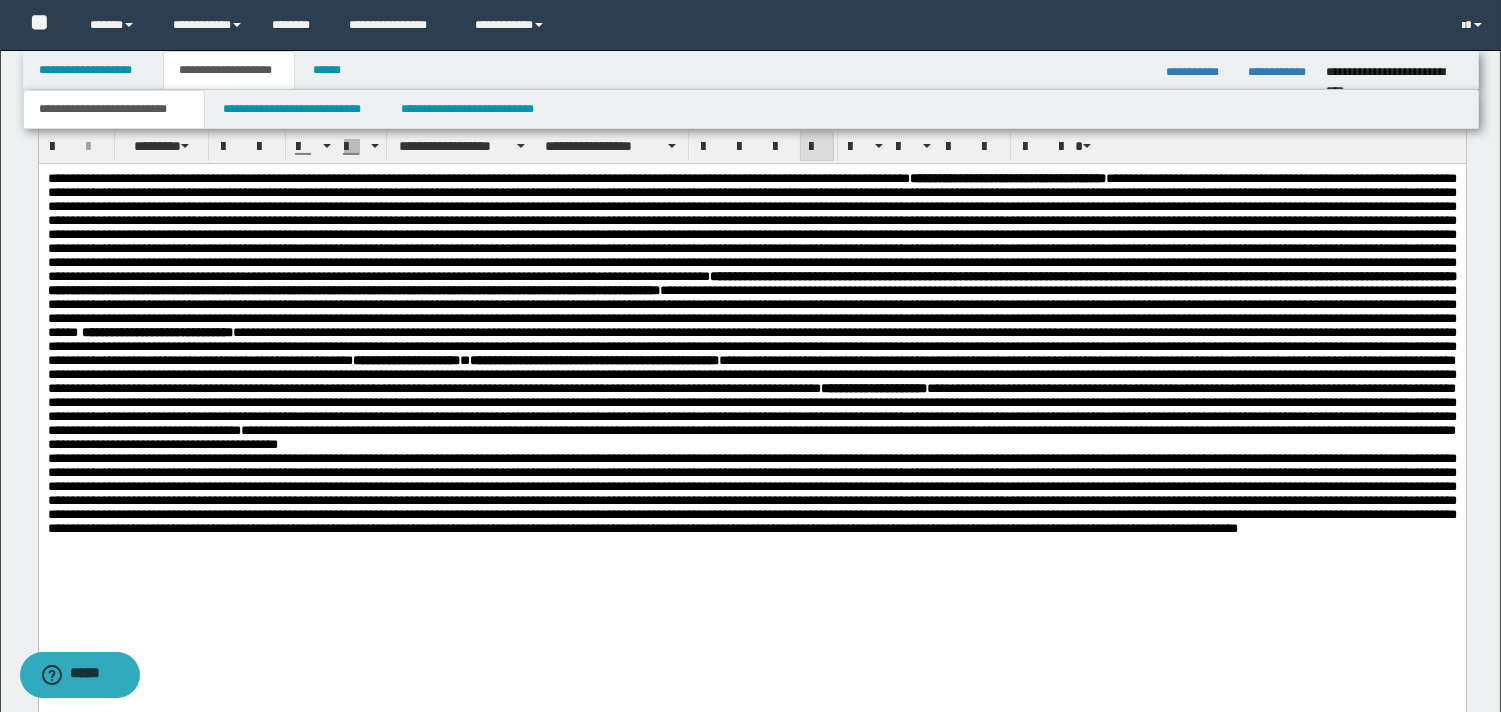 click on "**********" at bounding box center [751, 312] 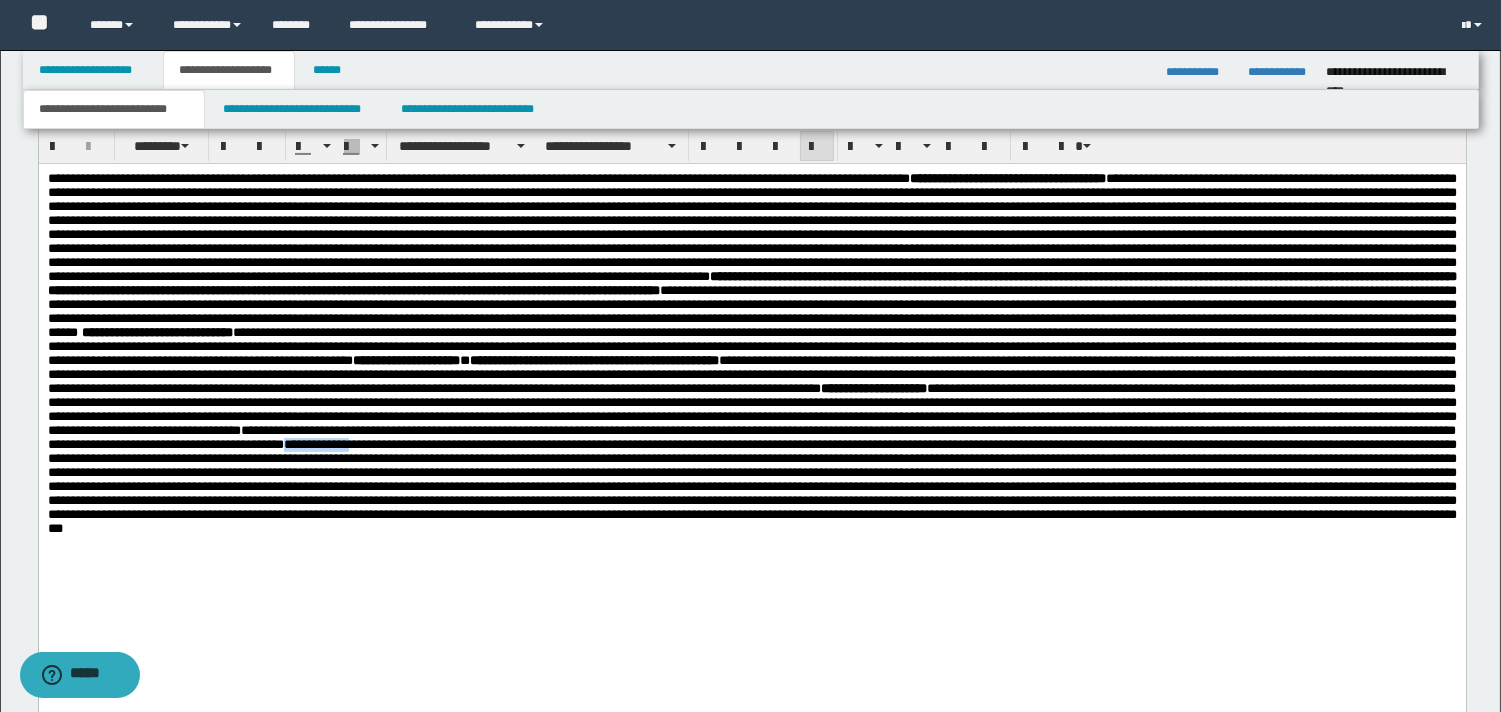 drag, startPoint x: 316, startPoint y: 563, endPoint x: 399, endPoint y: 567, distance: 83.09633 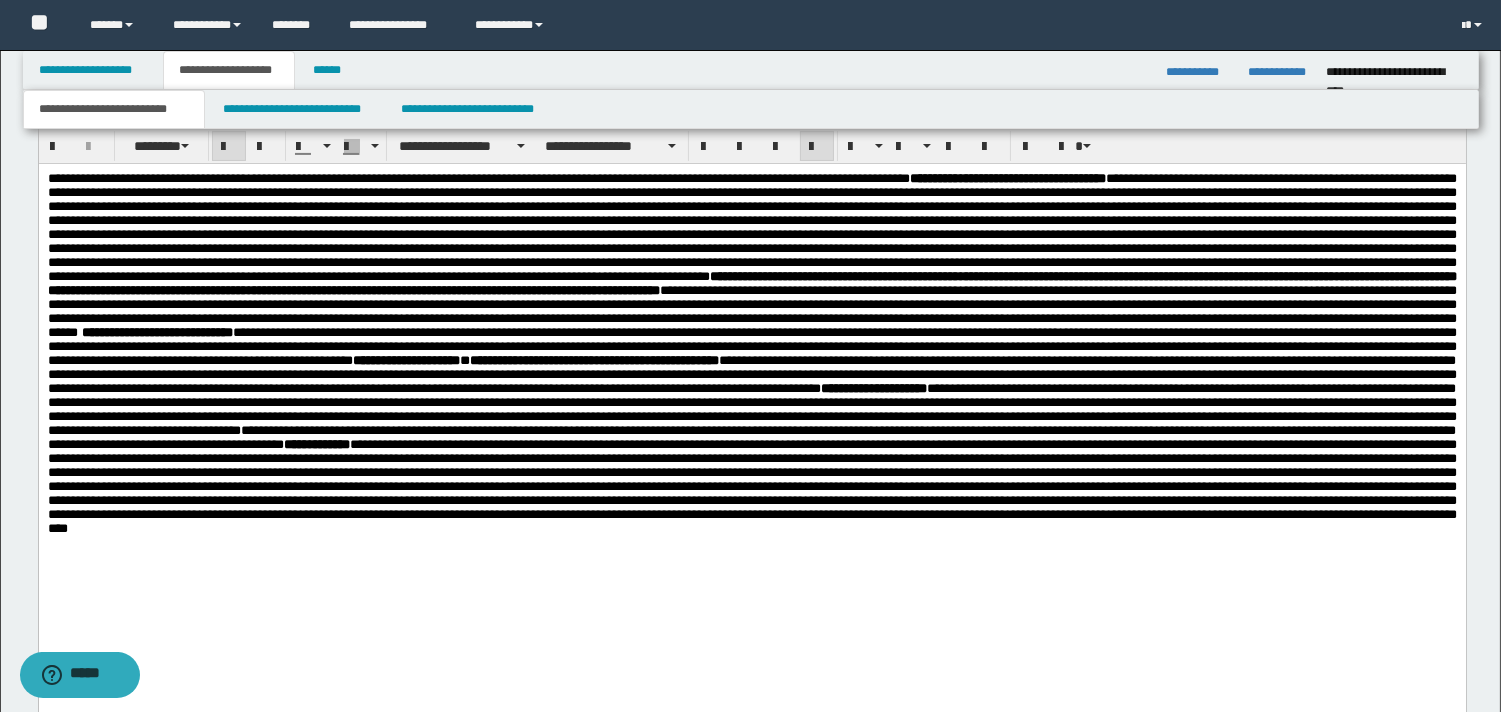click on "**********" at bounding box center (751, 409) 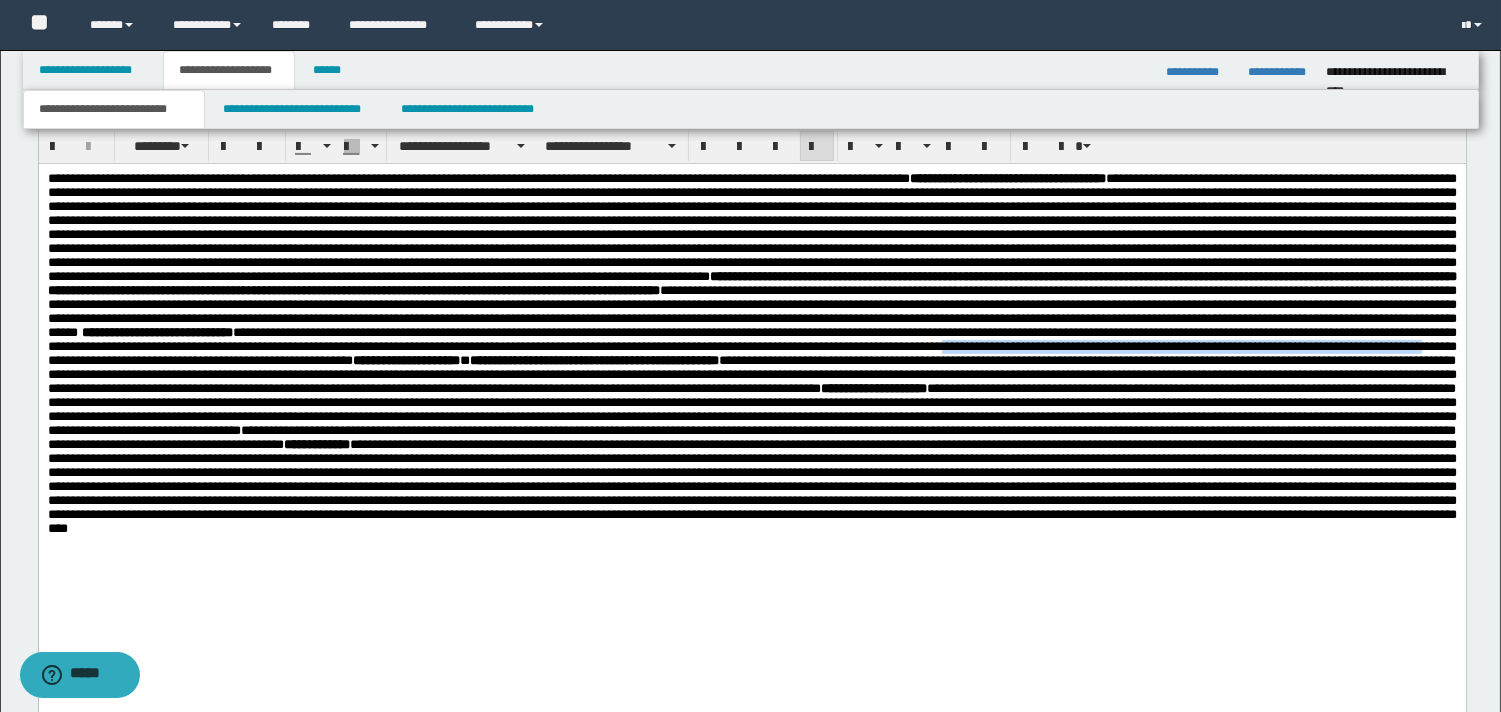 drag, startPoint x: 536, startPoint y: 427, endPoint x: 720, endPoint y: 346, distance: 201.0398 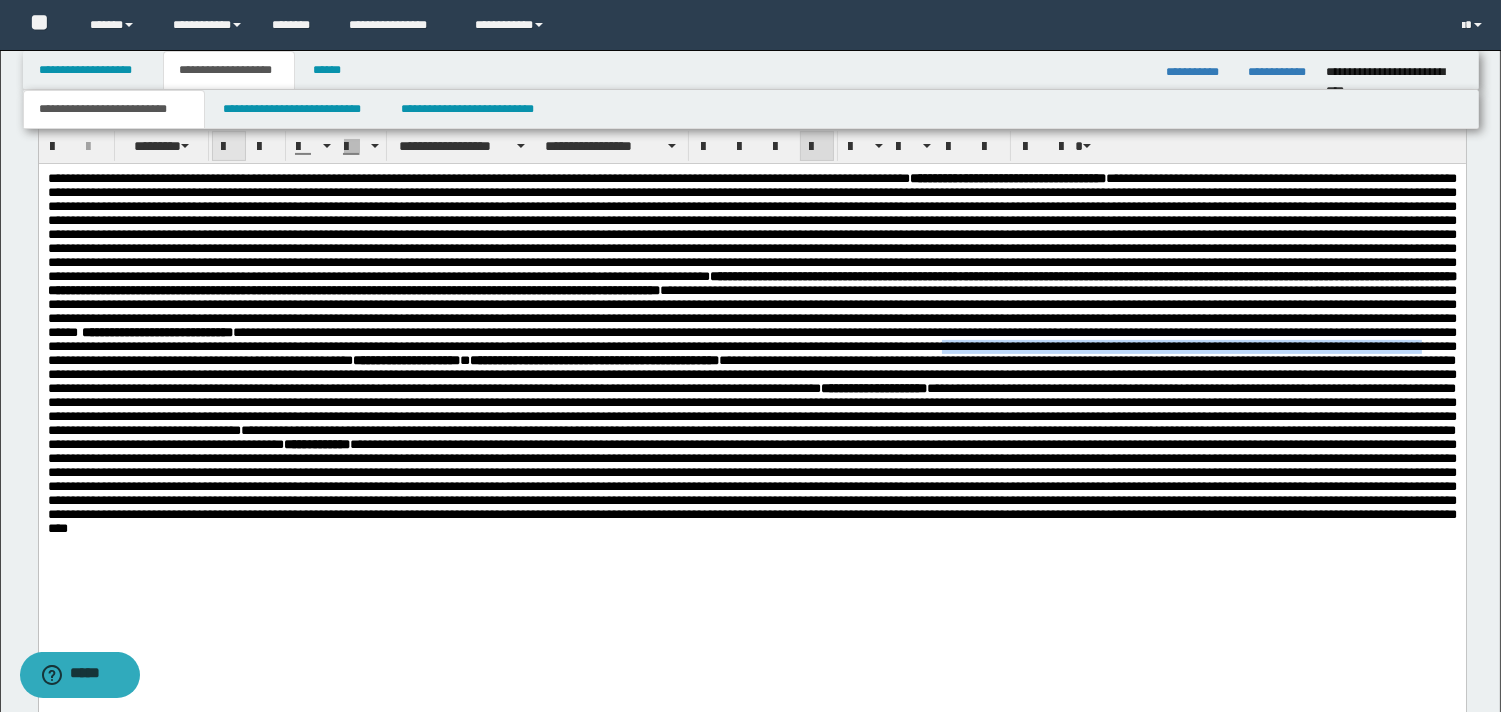 drag, startPoint x: 232, startPoint y: 141, endPoint x: 261, endPoint y: 162, distance: 35.805027 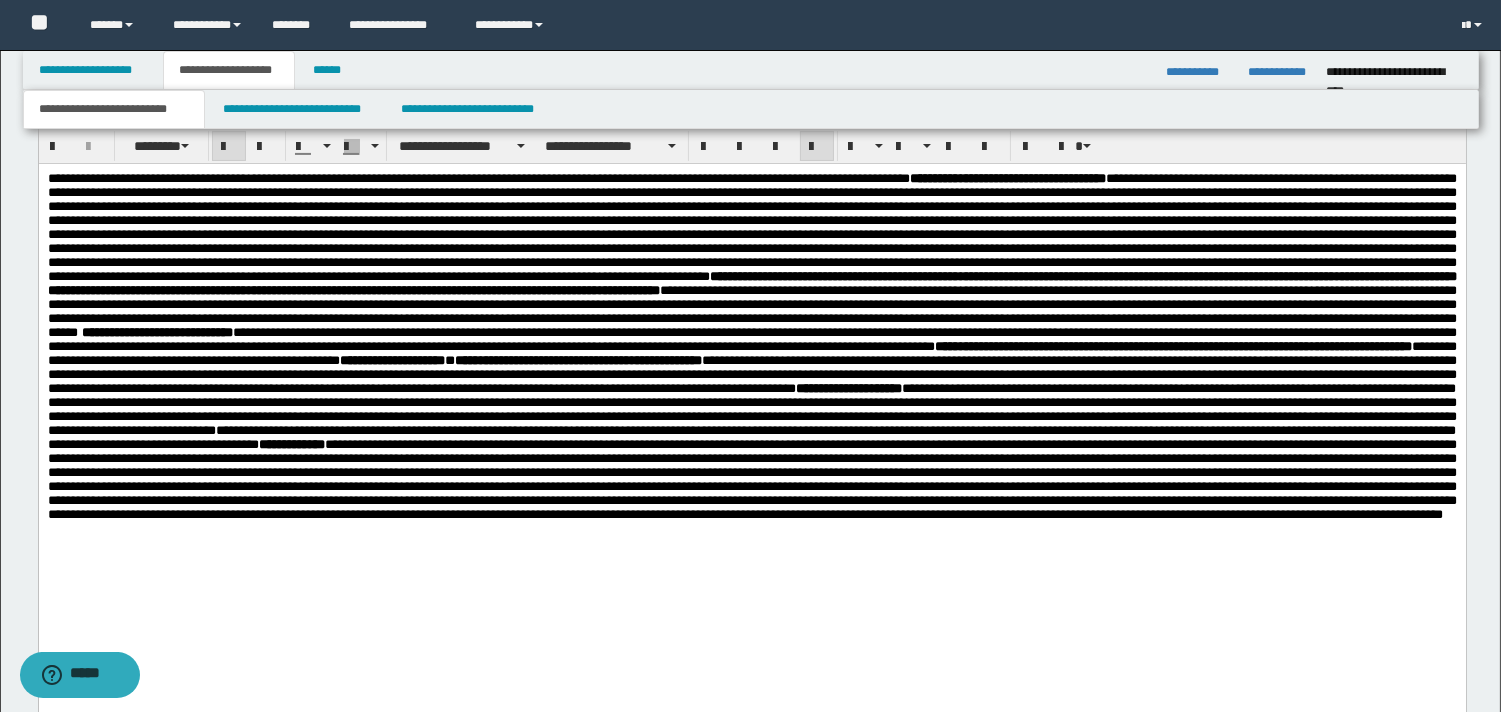 click on "**********" at bounding box center (751, 283) 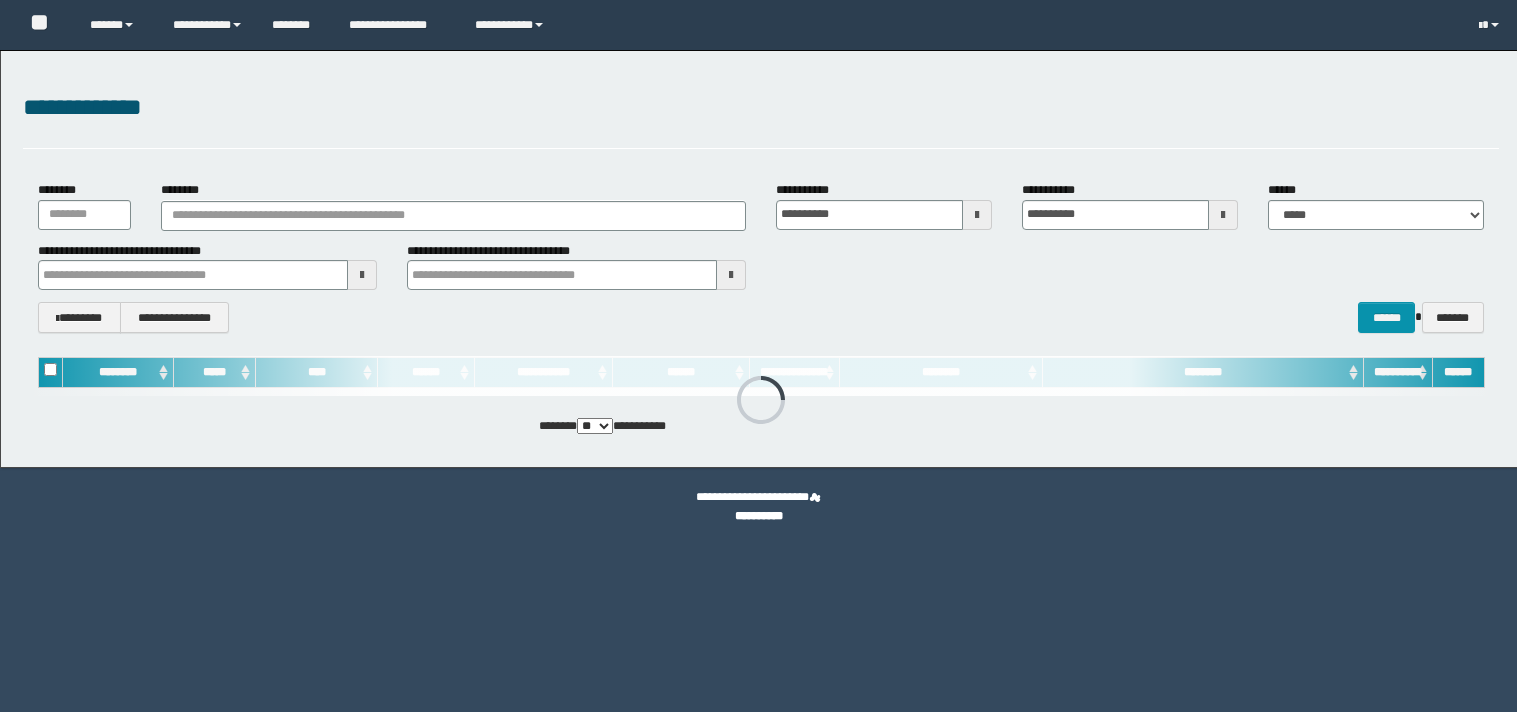 scroll, scrollTop: 0, scrollLeft: 0, axis: both 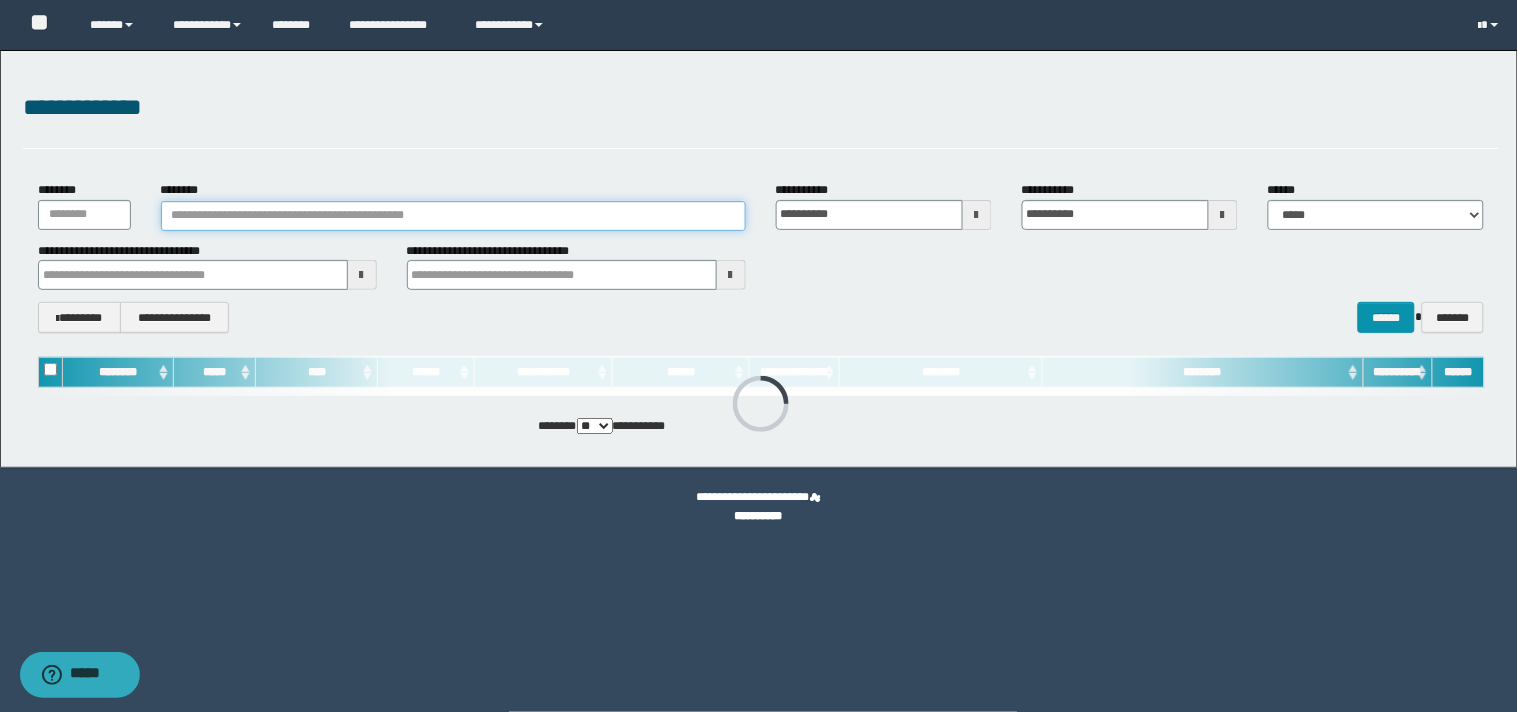 click on "********" at bounding box center (453, 216) 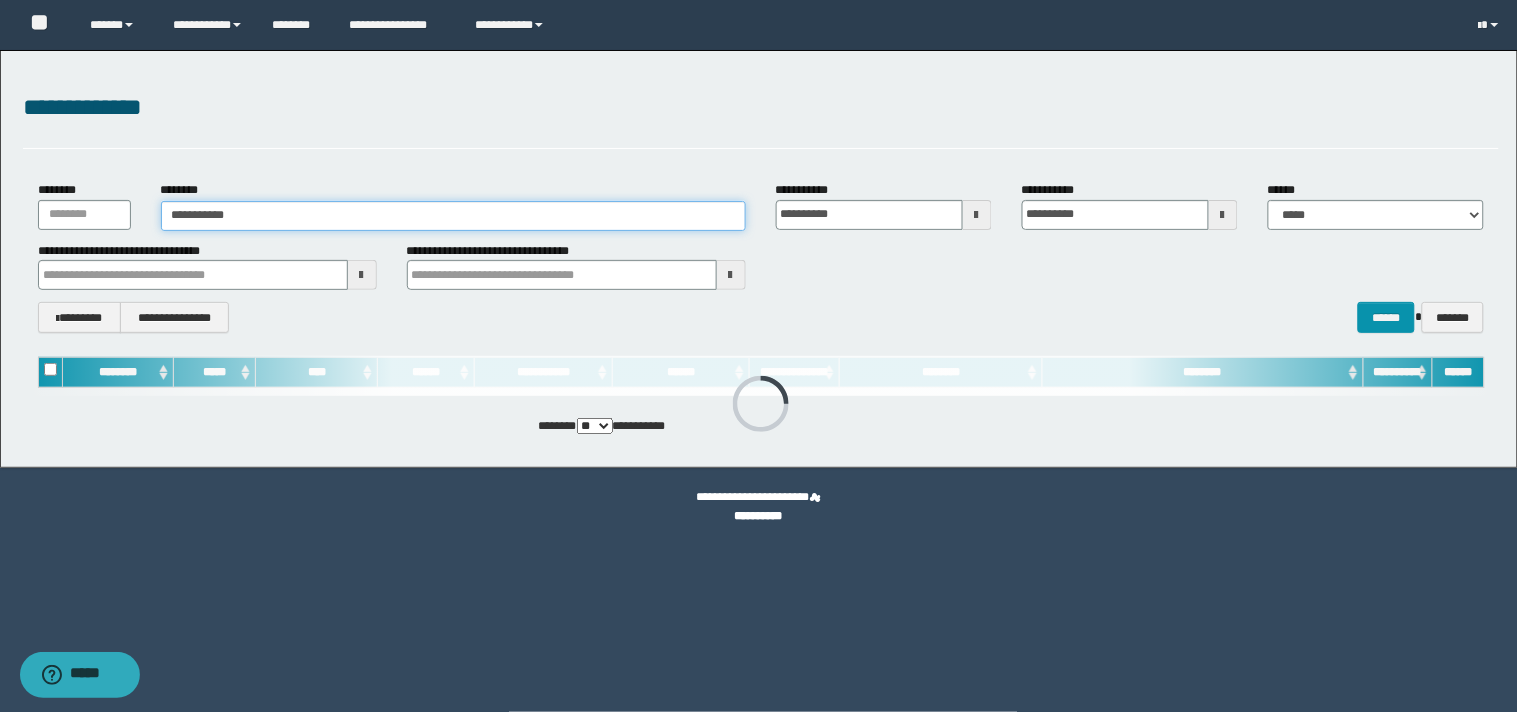 type on "**********" 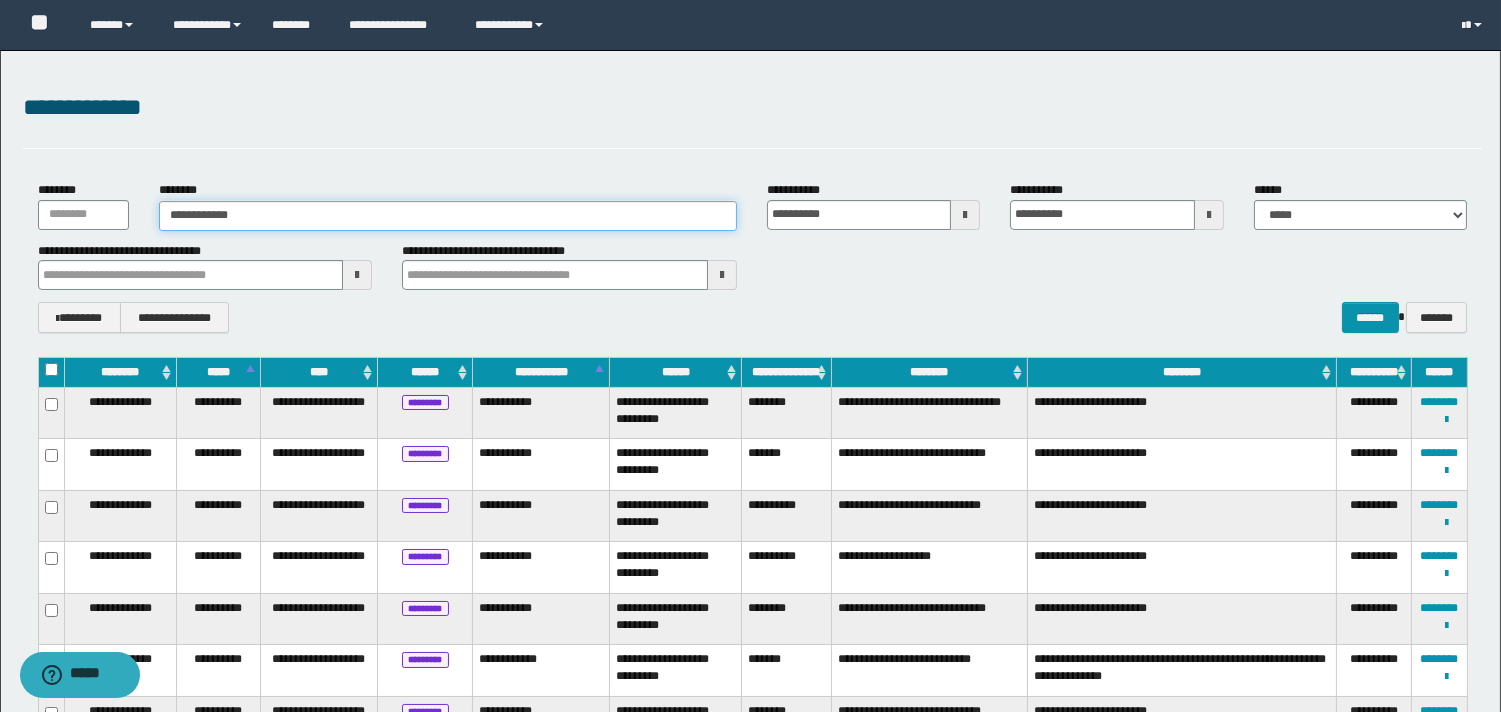 type on "**********" 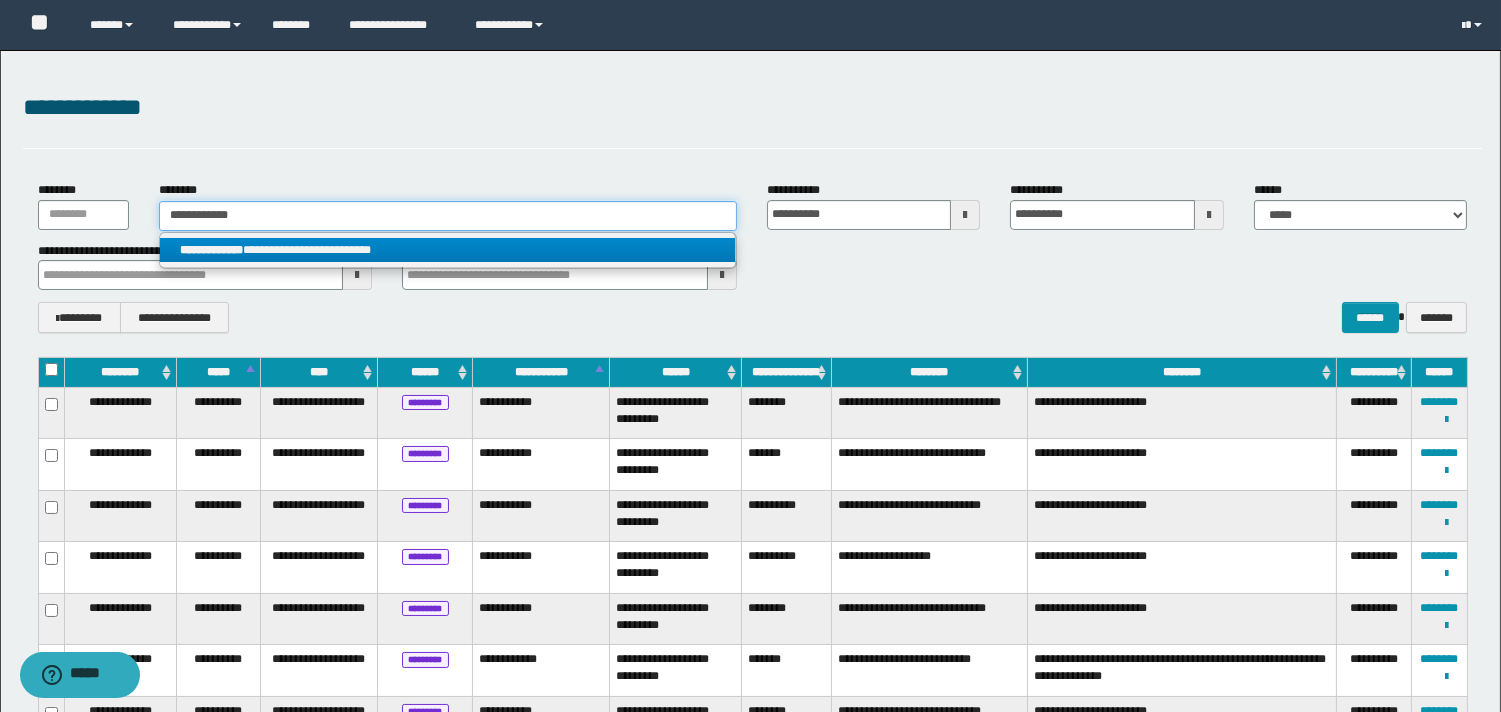 type on "**********" 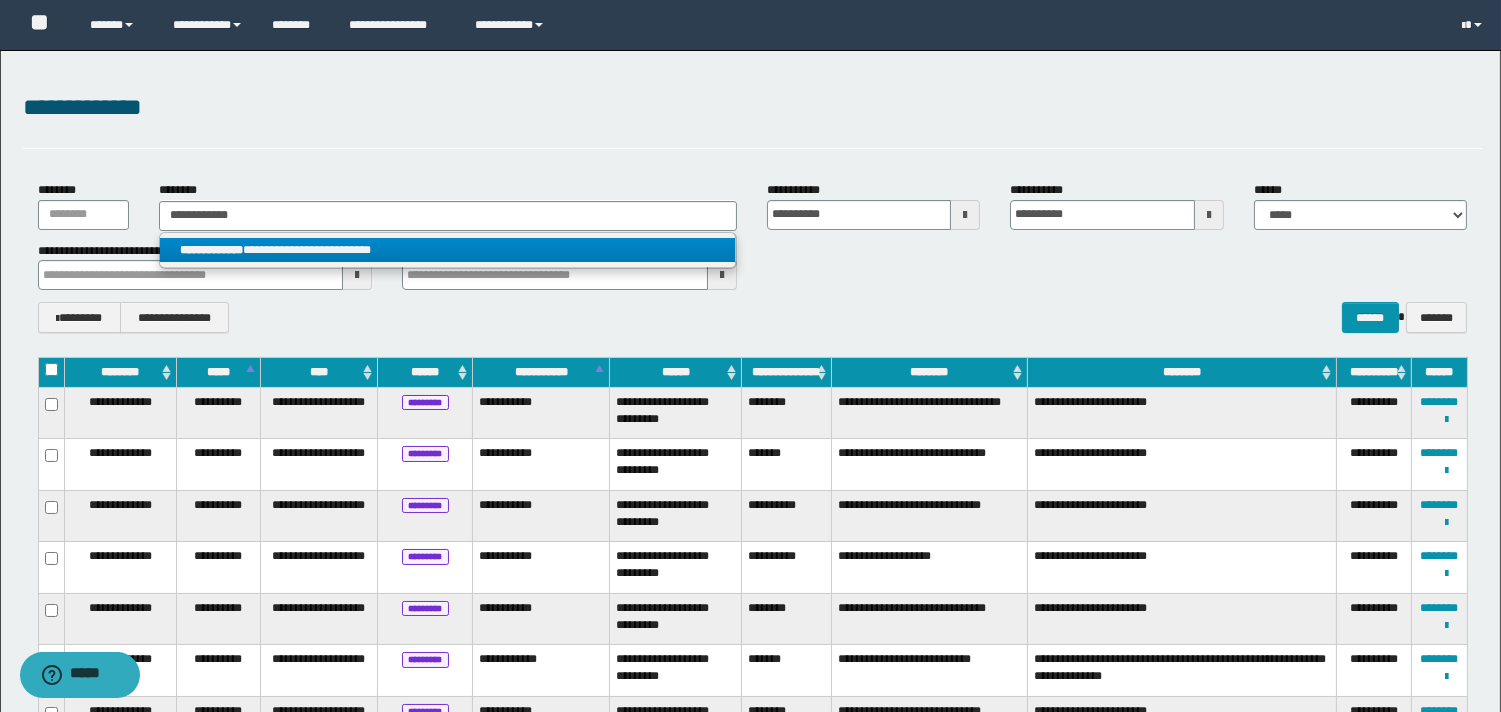 click on "**********" at bounding box center [448, 250] 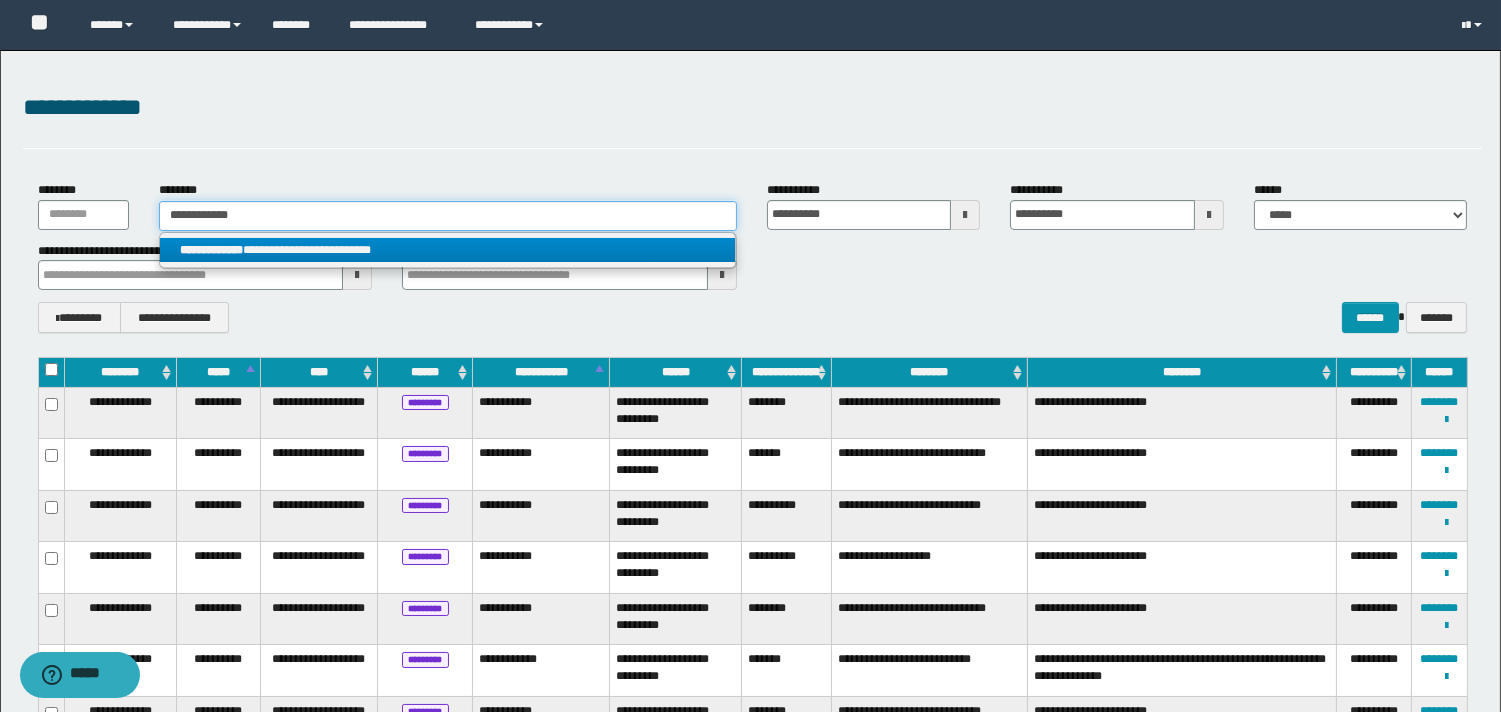 type 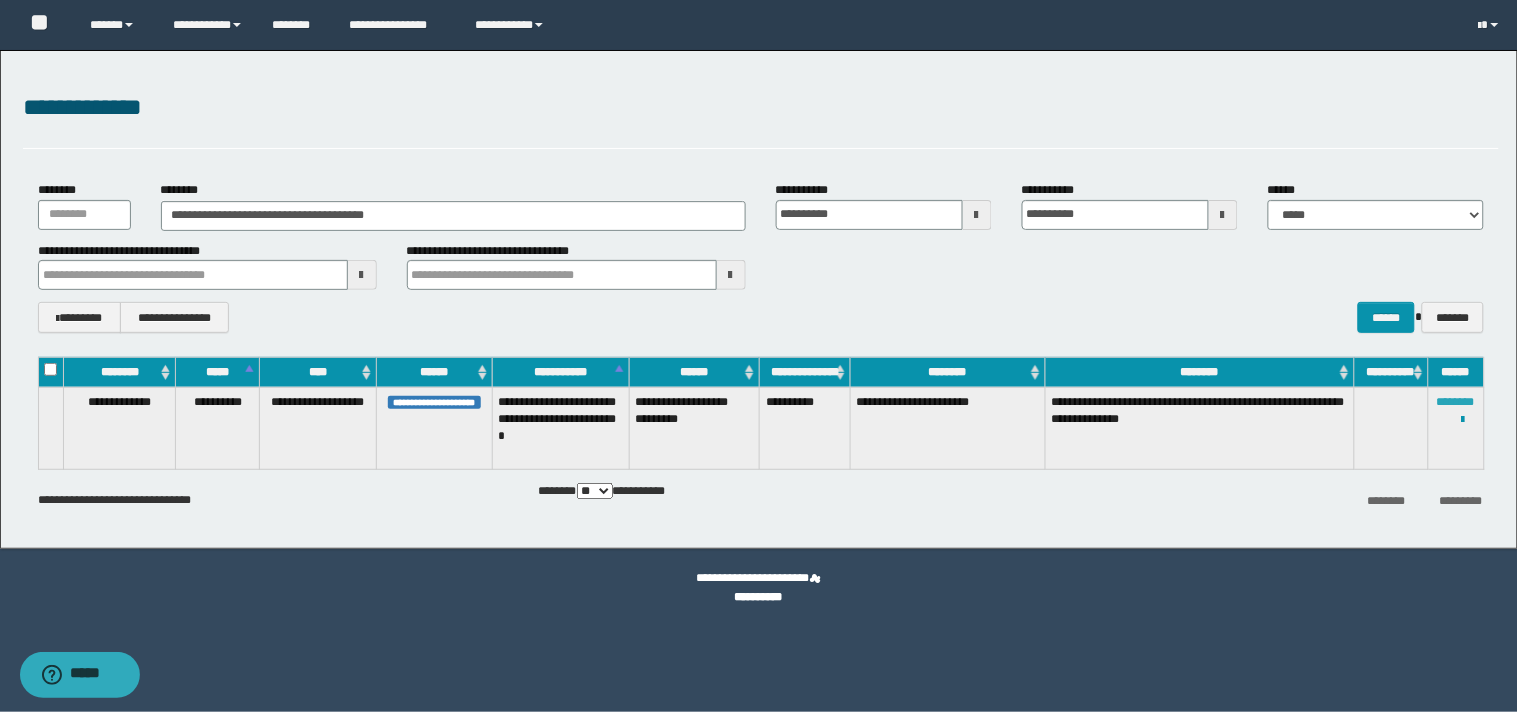click on "********" at bounding box center [1456, 402] 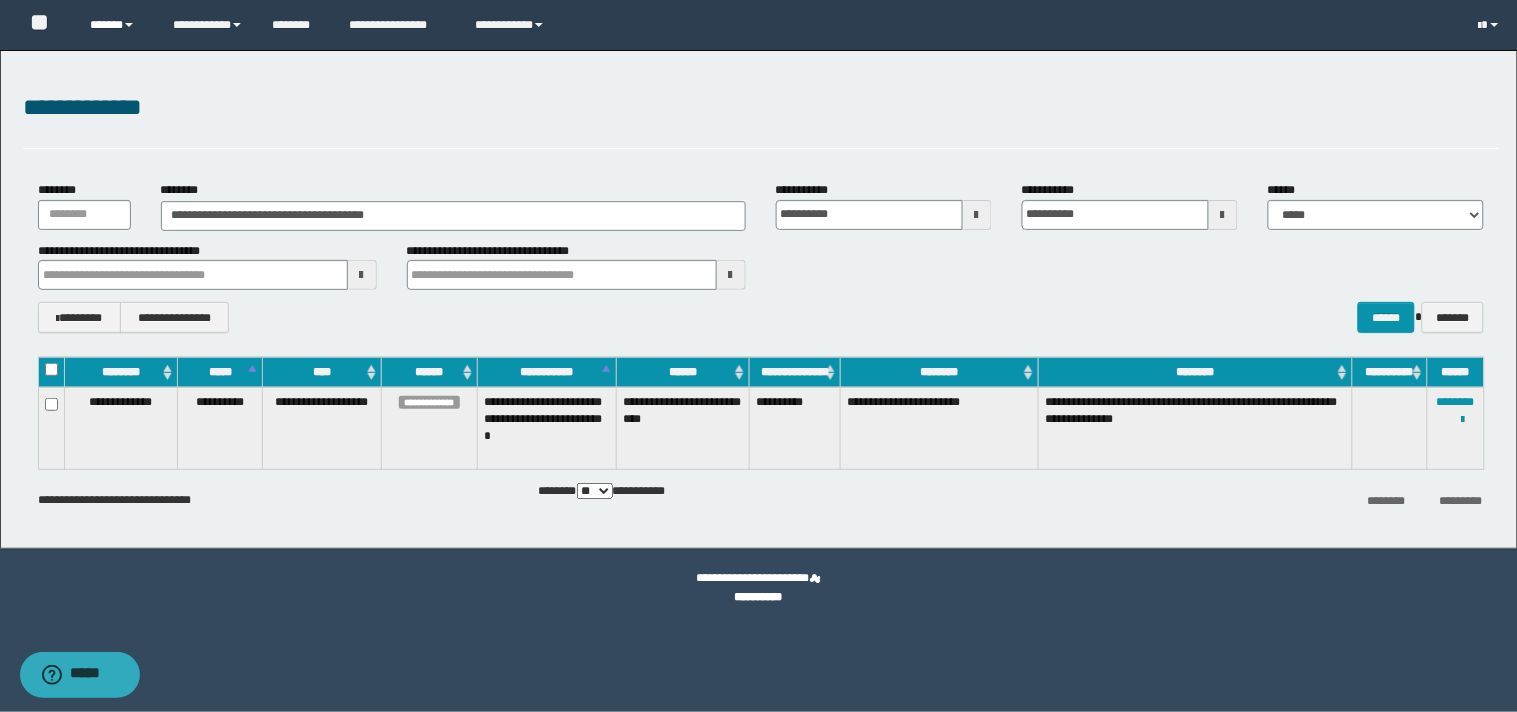 drag, startPoint x: 137, startPoint y: 22, endPoint x: 136, endPoint y: 33, distance: 11.045361 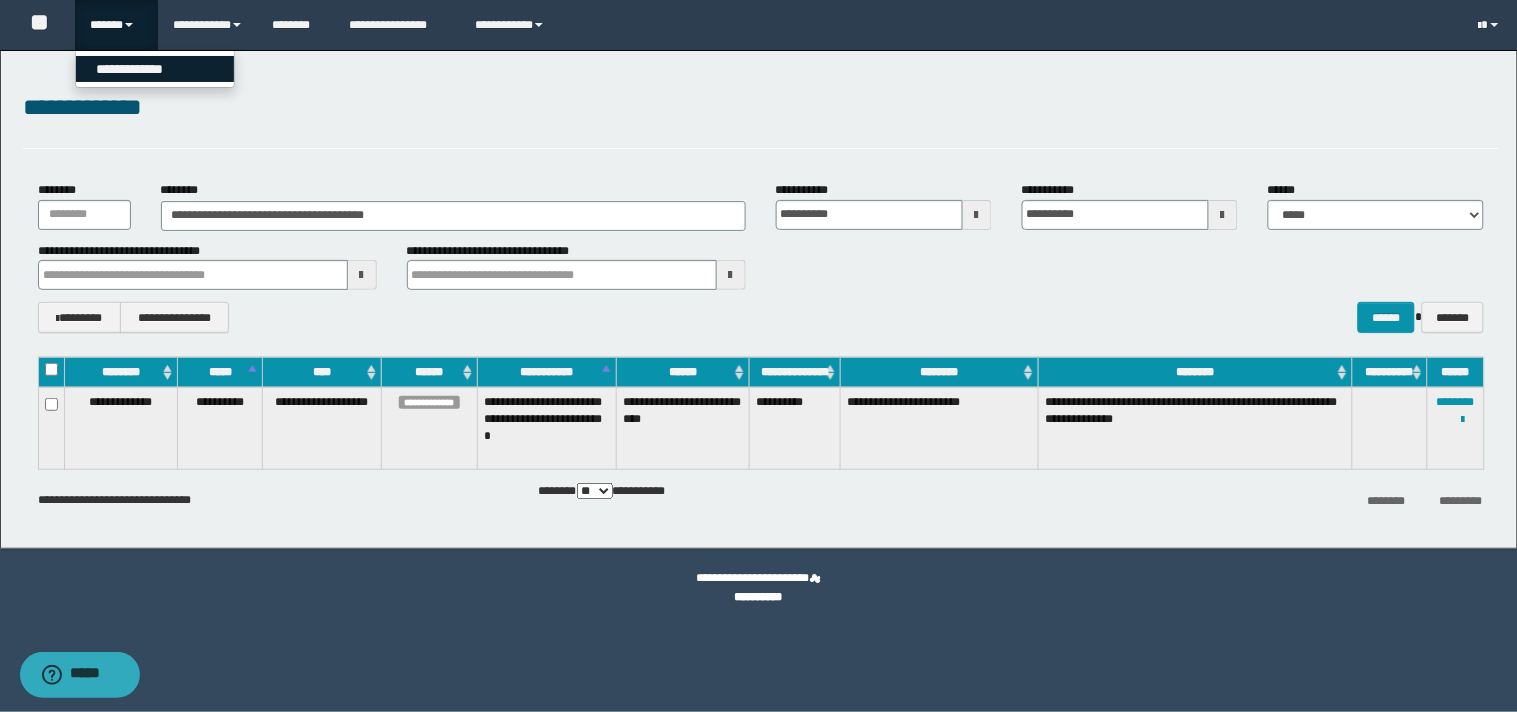 click on "**********" at bounding box center [155, 69] 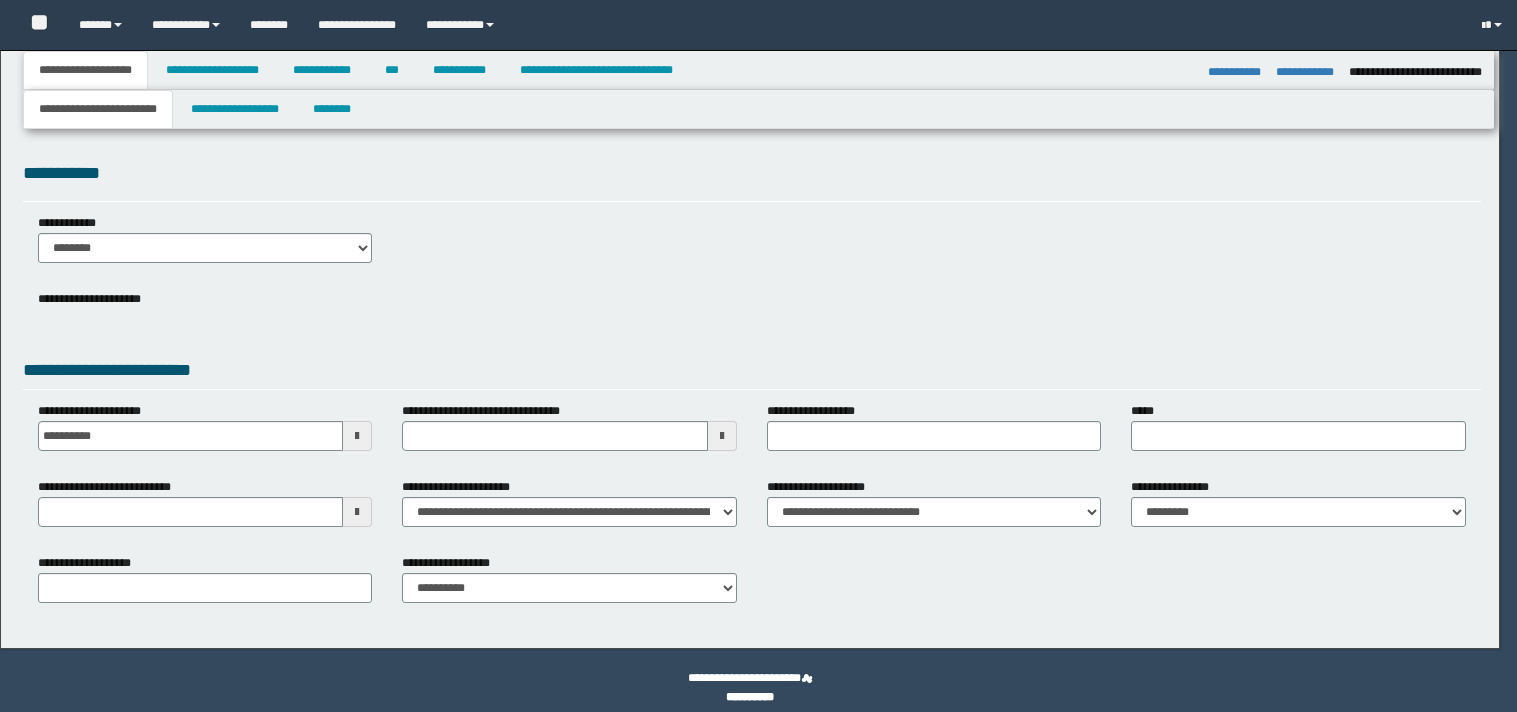 select on "**" 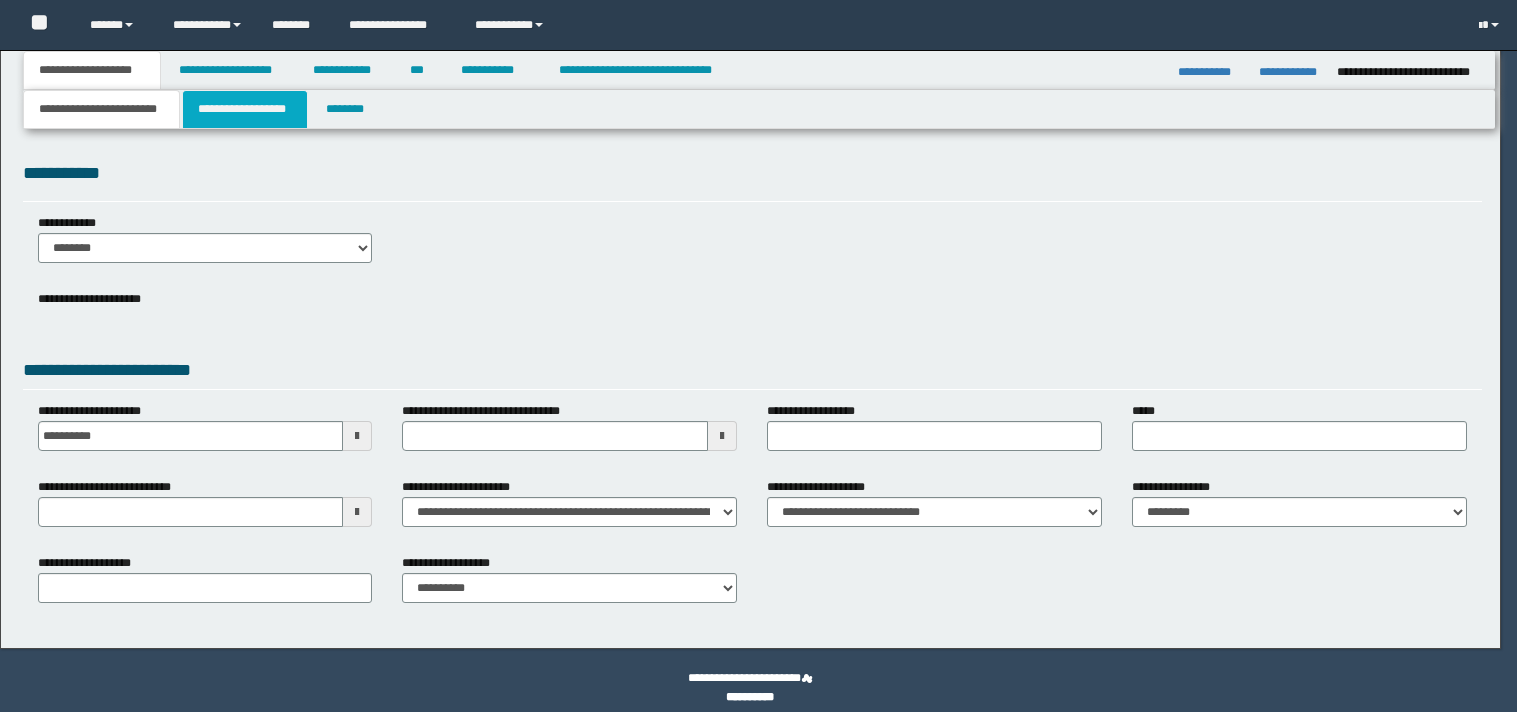 scroll, scrollTop: 0, scrollLeft: 0, axis: both 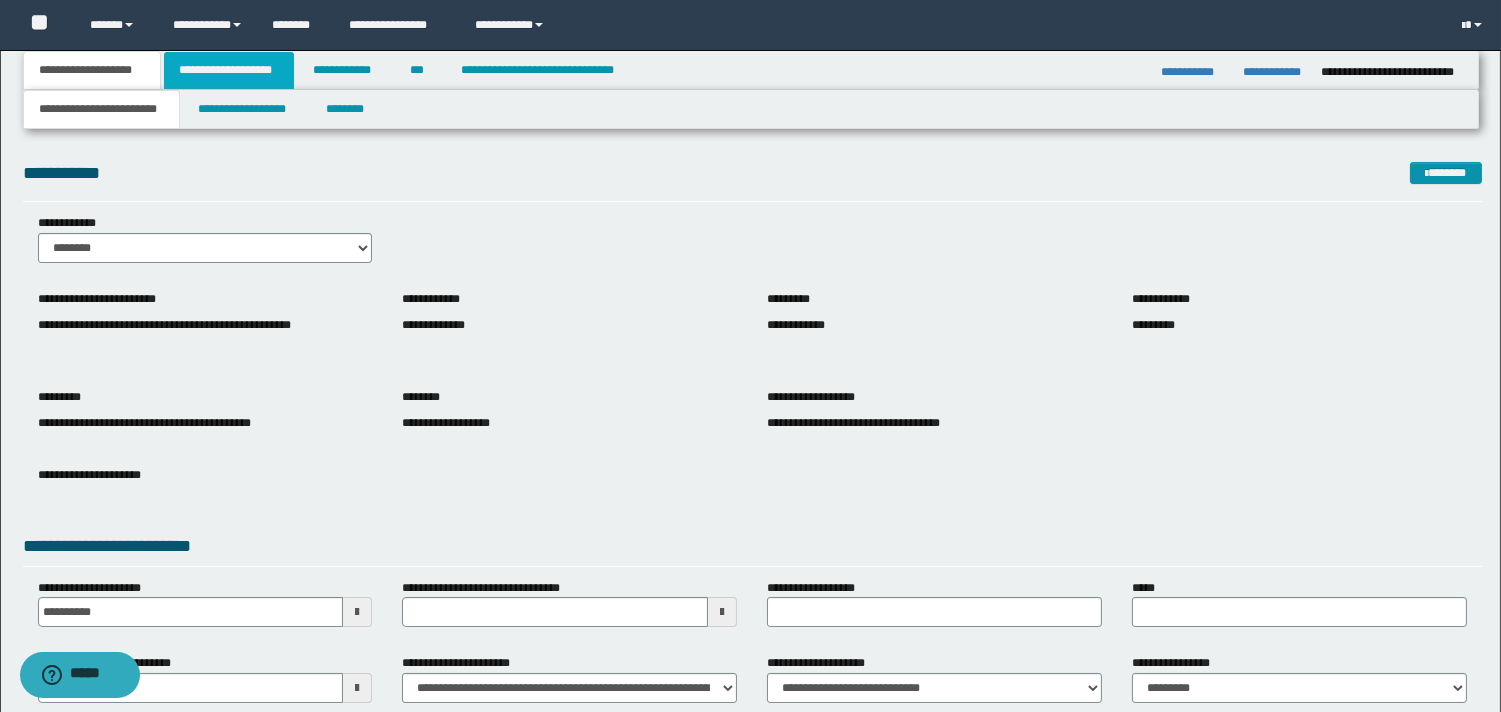 click on "**********" at bounding box center (229, 70) 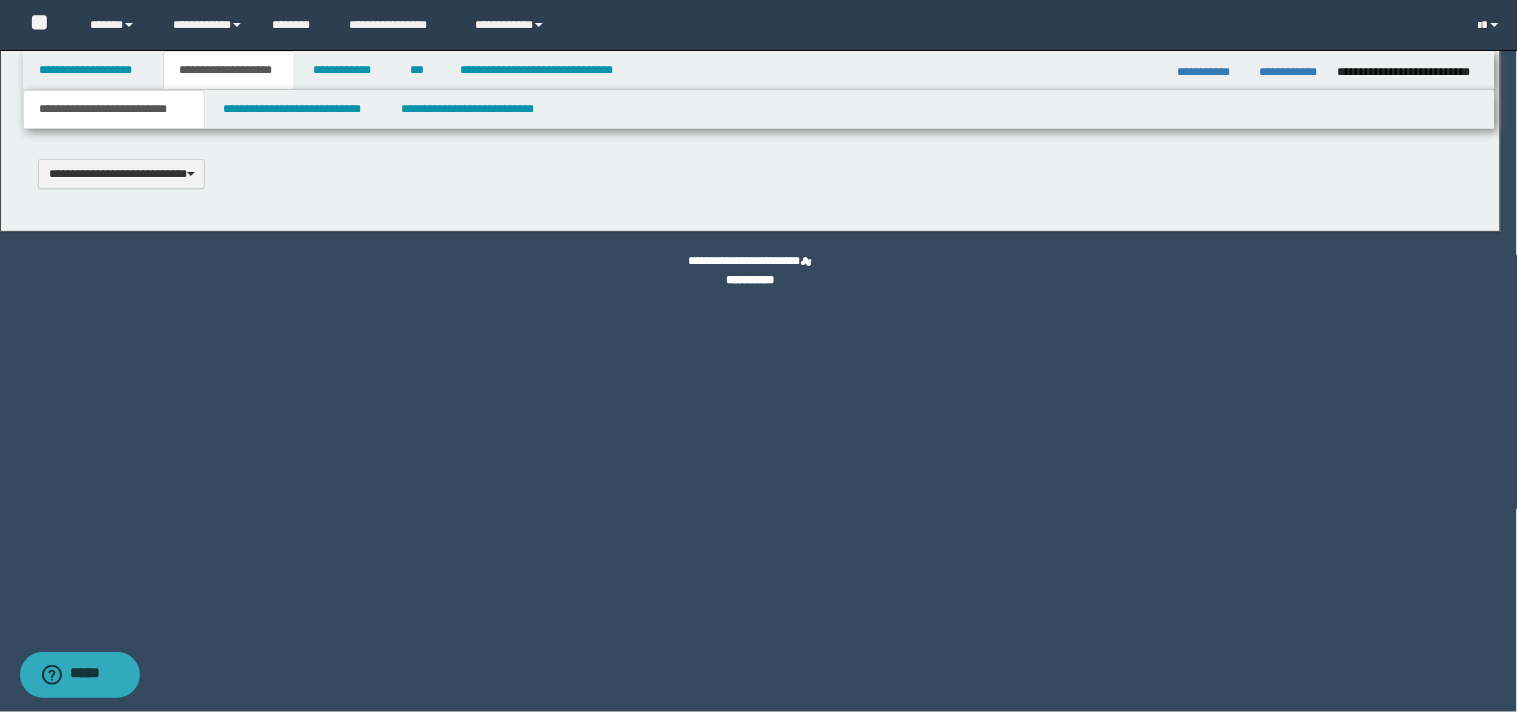 scroll, scrollTop: 0, scrollLeft: 0, axis: both 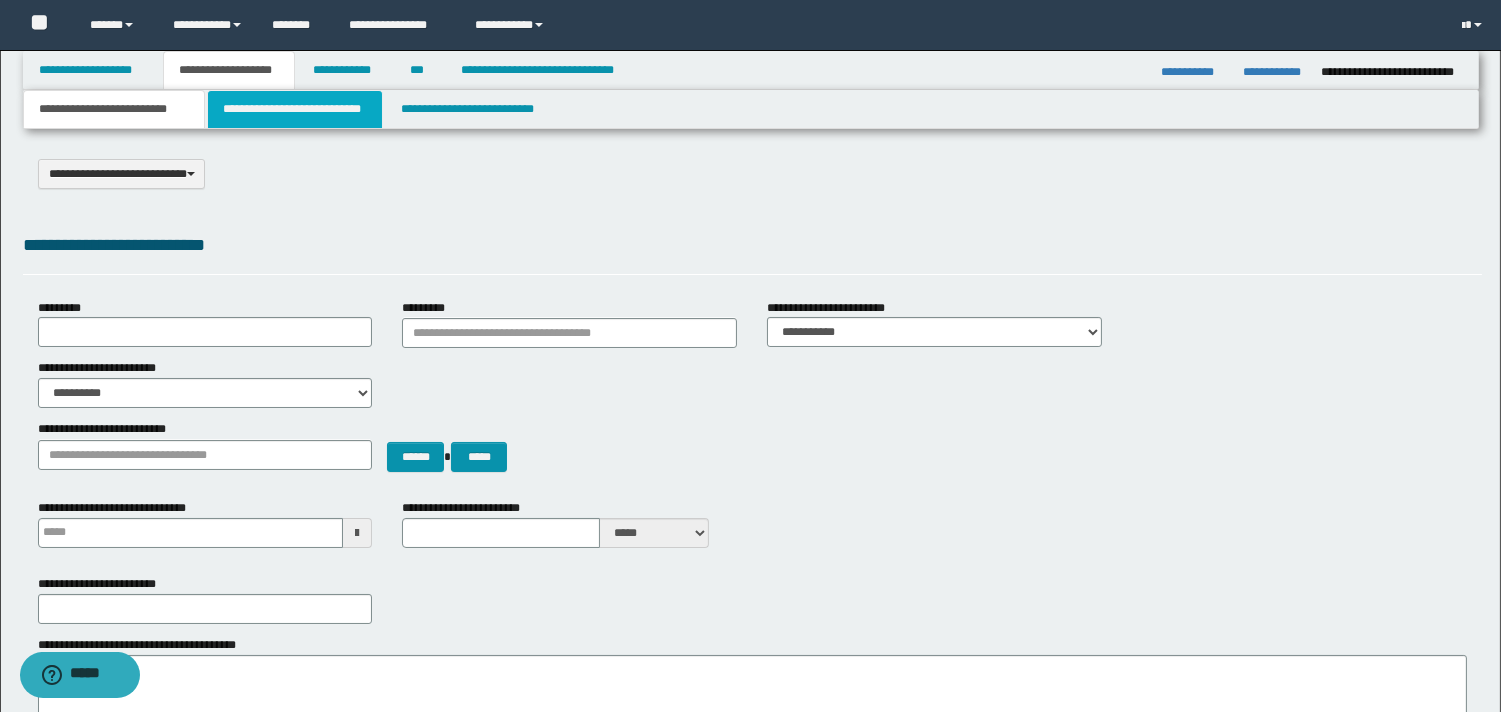 click on "**********" at bounding box center (295, 109) 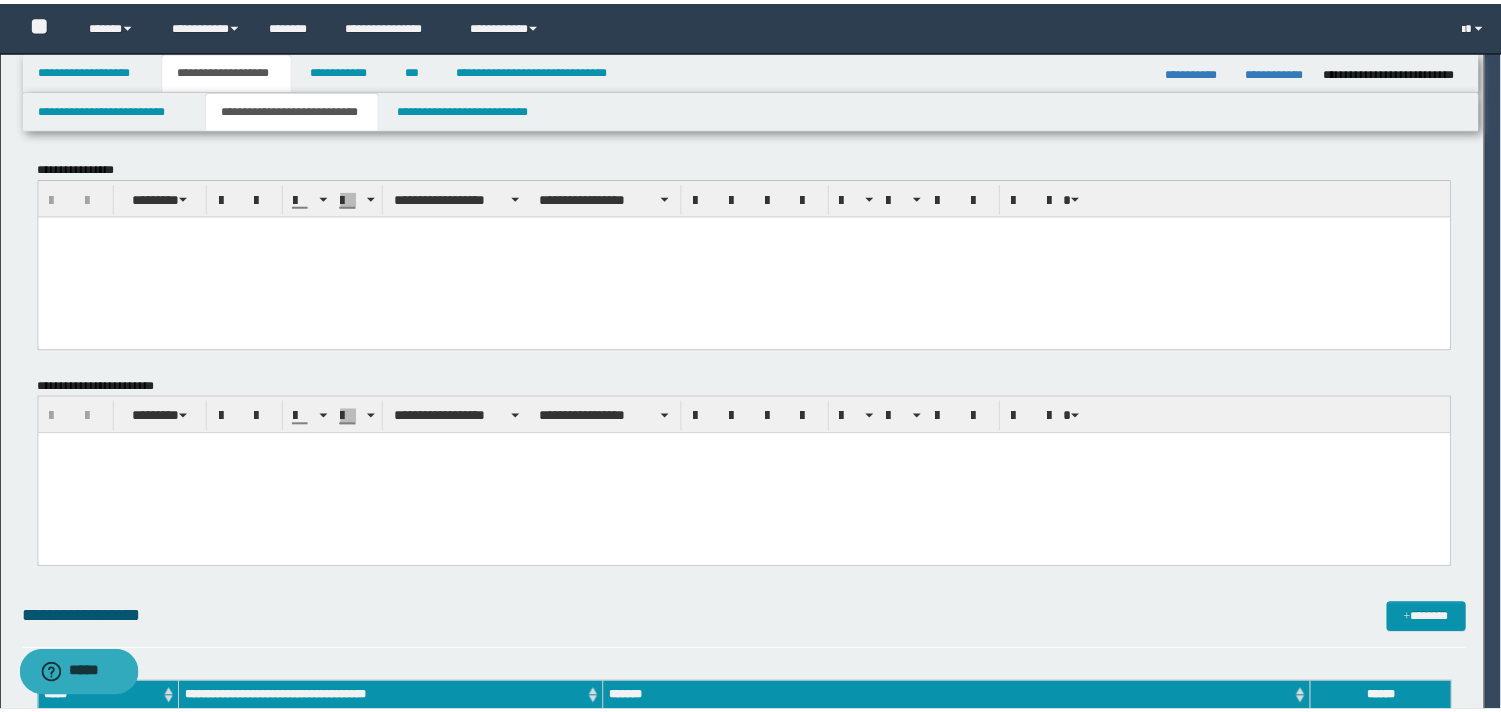 scroll, scrollTop: 0, scrollLeft: 0, axis: both 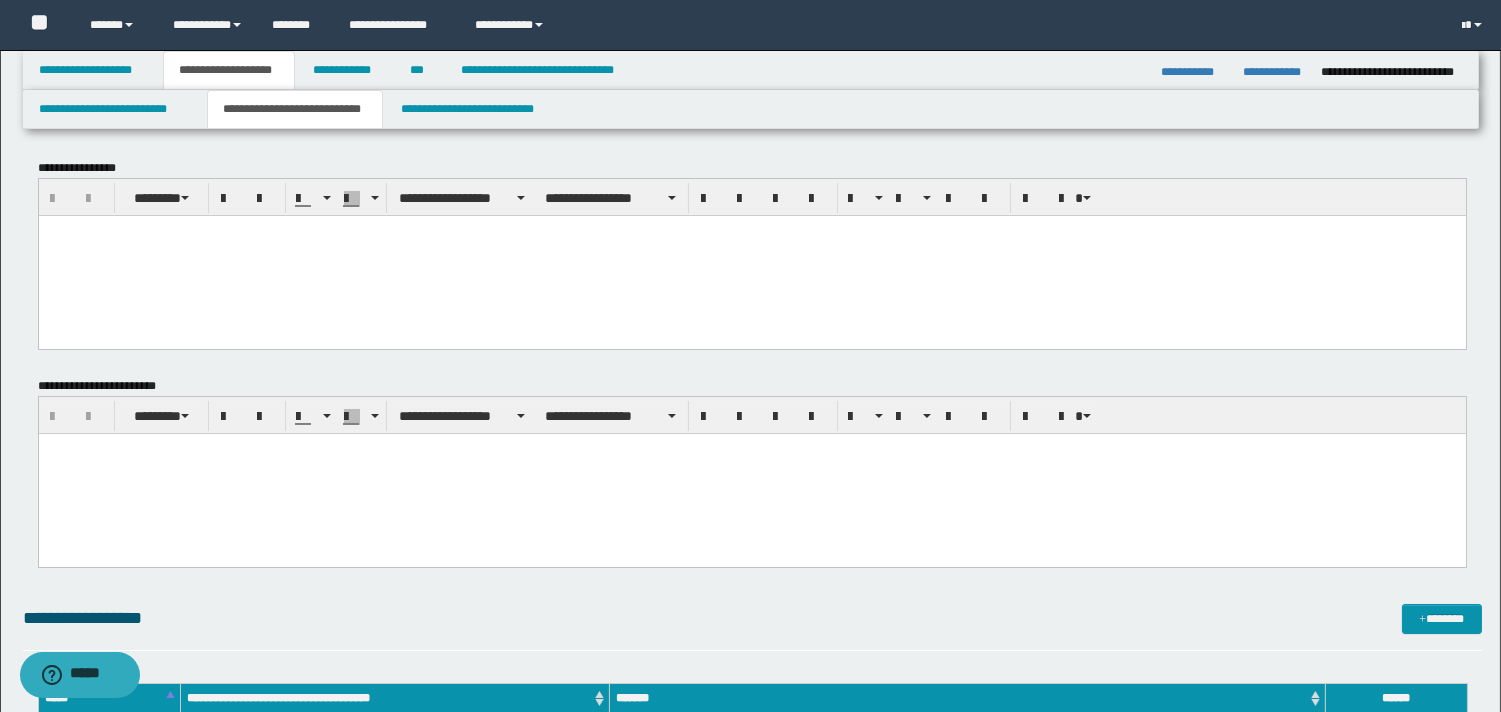 click at bounding box center [751, 230] 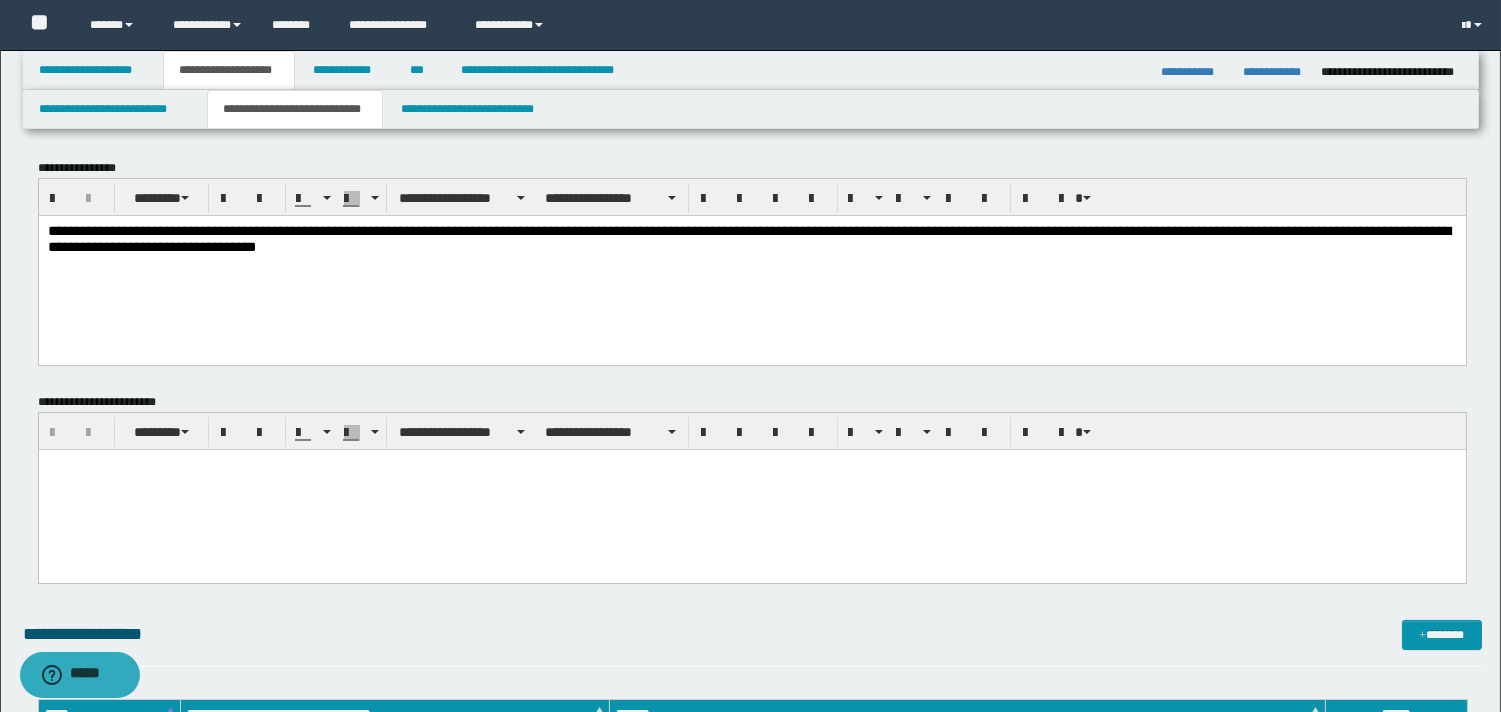 click on "**********" at bounding box center (748, 238) 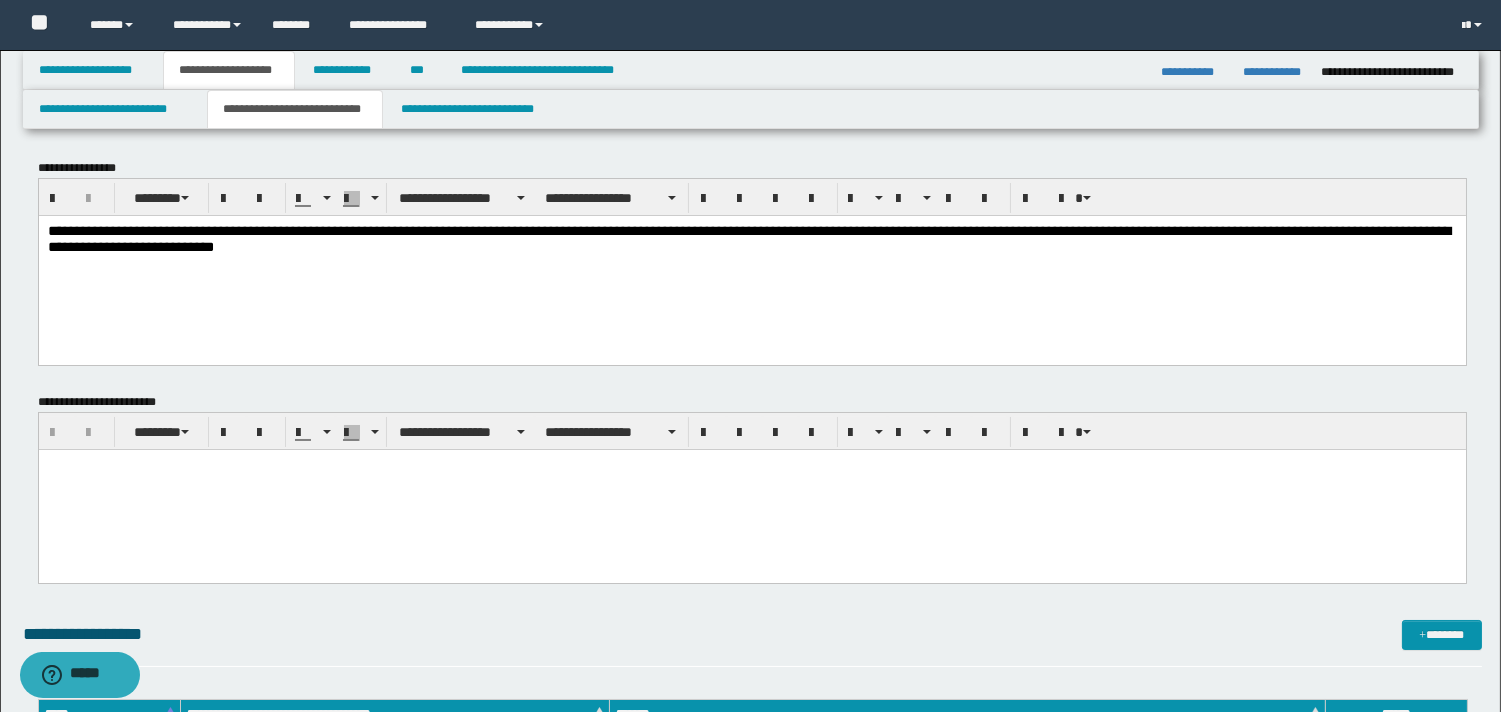 click on "**********" at bounding box center [748, 238] 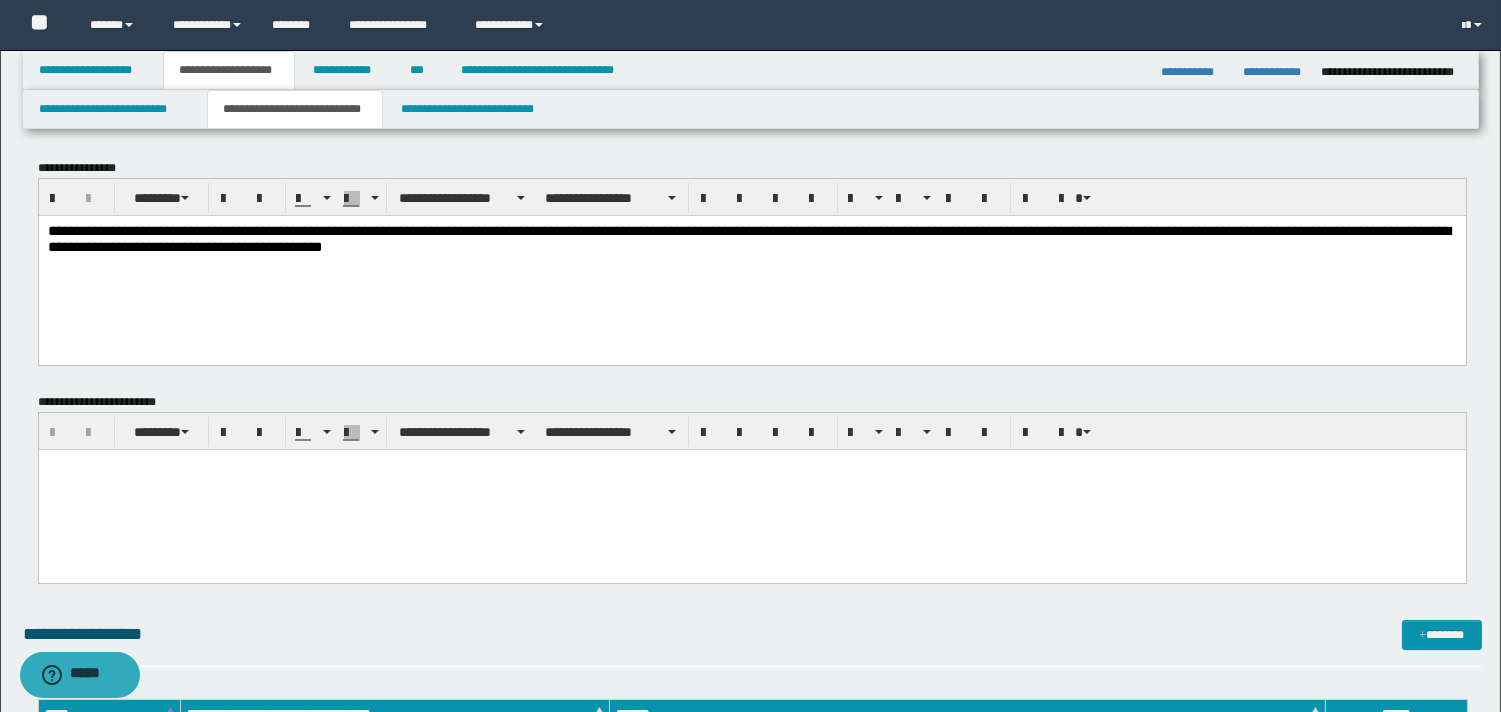 click on "**********" at bounding box center [748, 238] 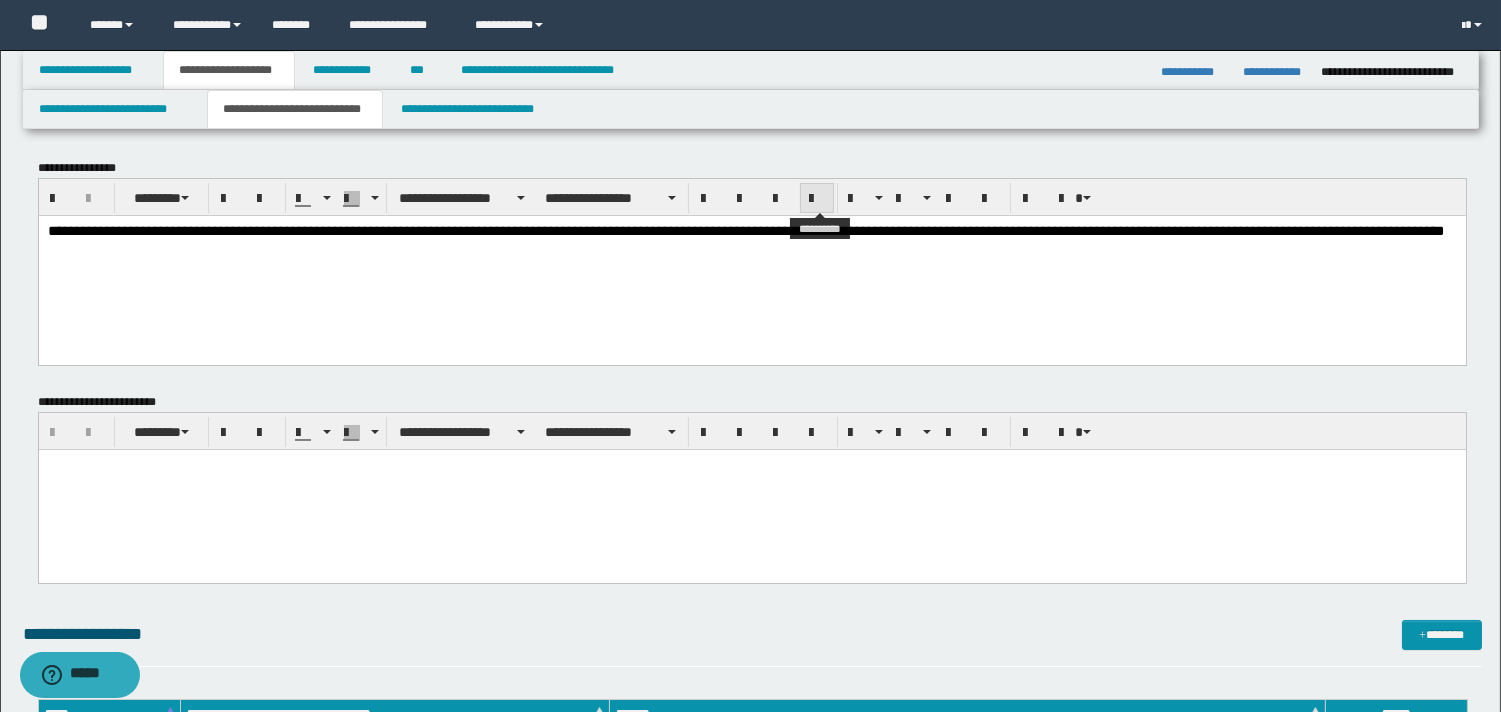 click at bounding box center [817, 199] 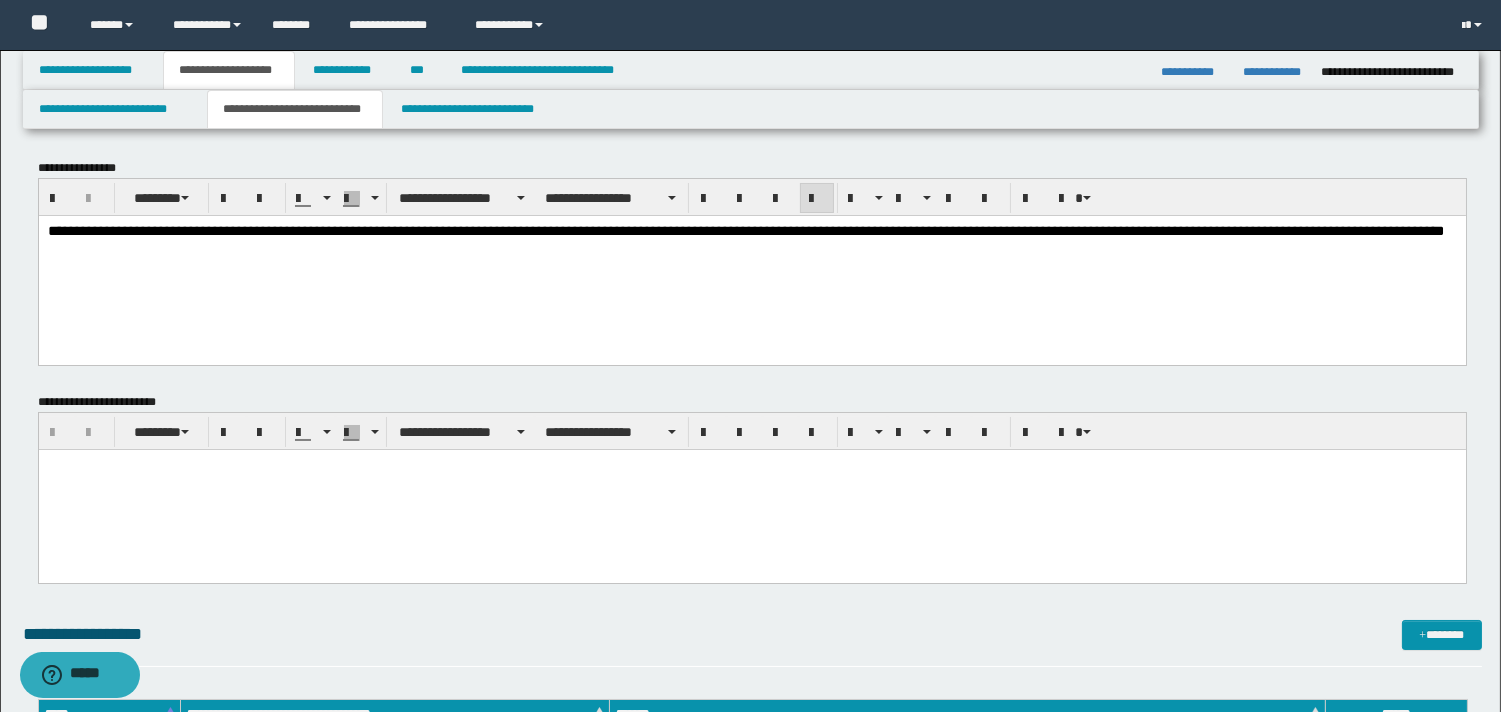 click on "**********" at bounding box center (751, 256) 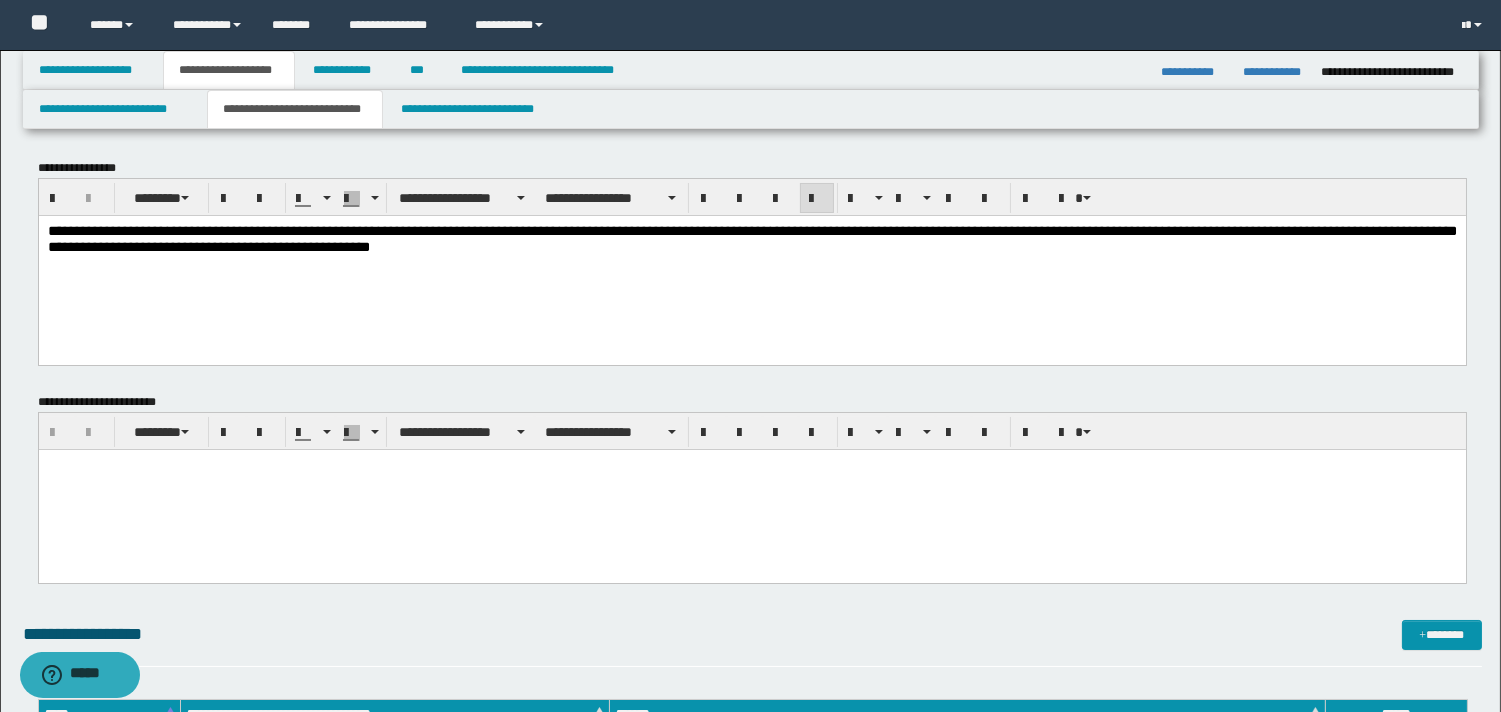 click on "**********" at bounding box center [751, 238] 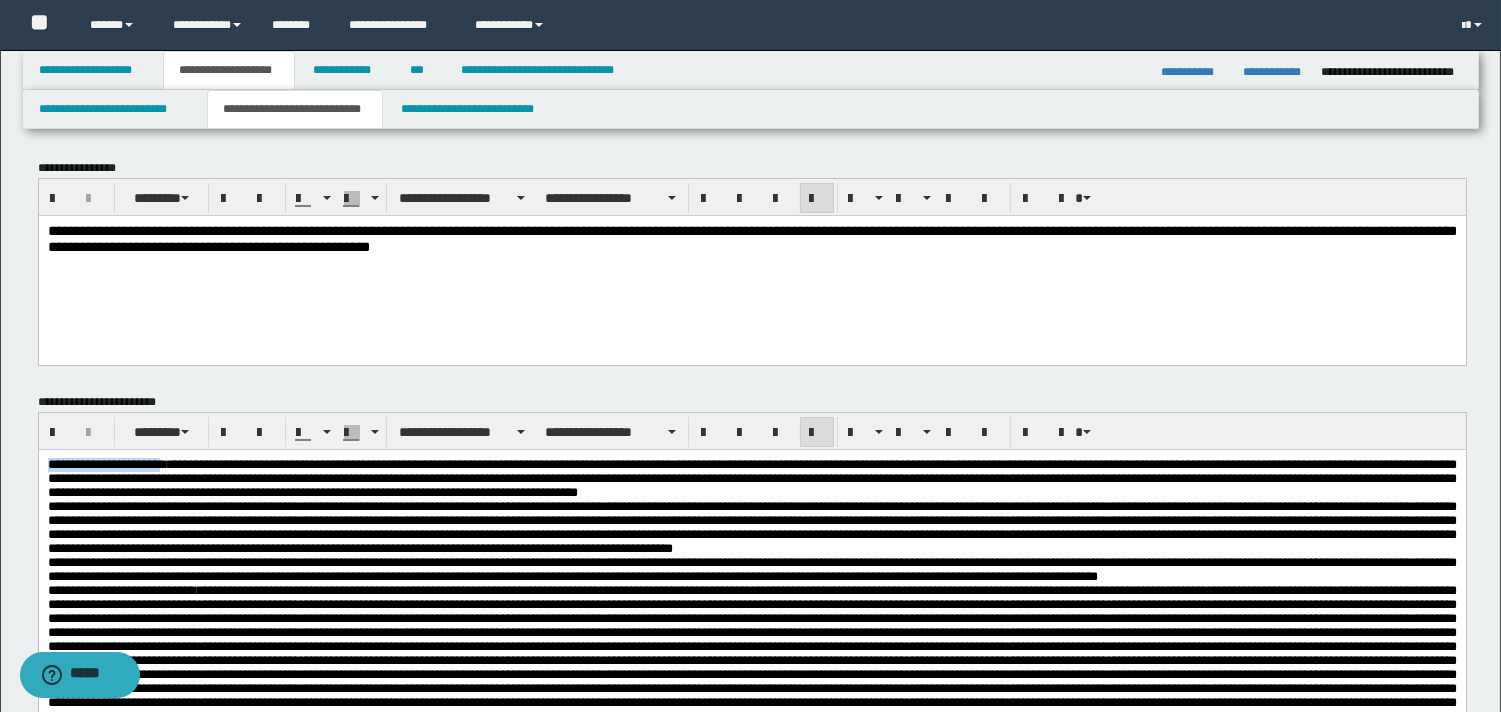 drag, startPoint x: 183, startPoint y: 461, endPoint x: 31, endPoint y: 460, distance: 152.0033 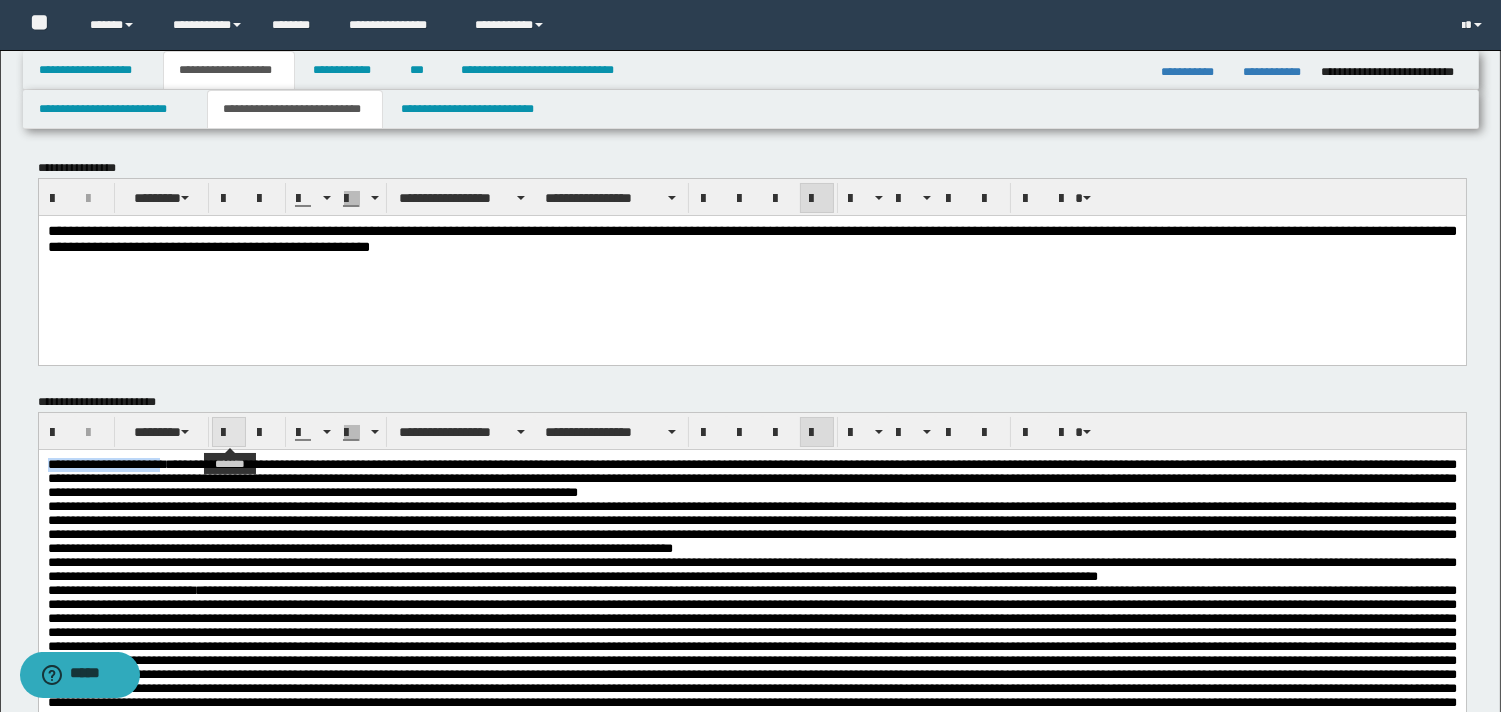 click at bounding box center [229, 433] 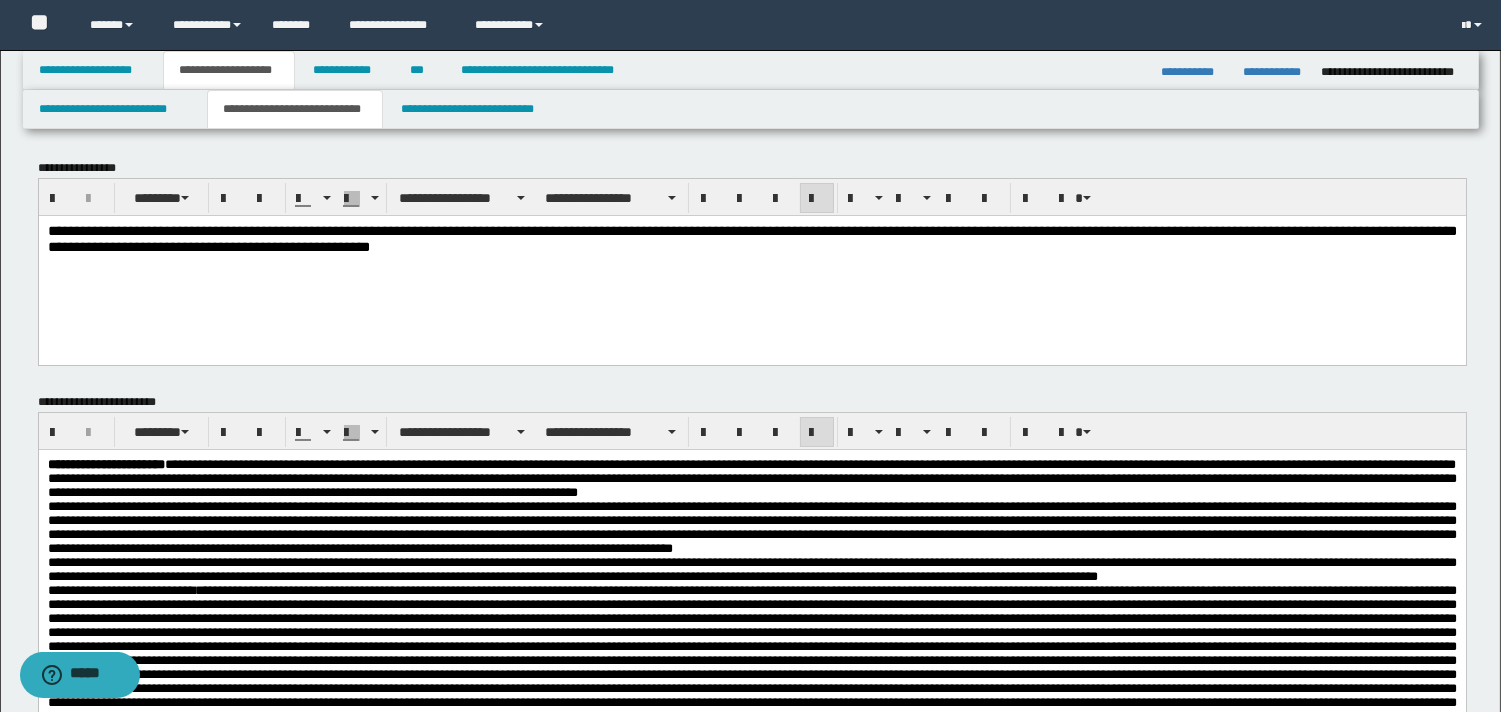 click on "**********" at bounding box center [751, 478] 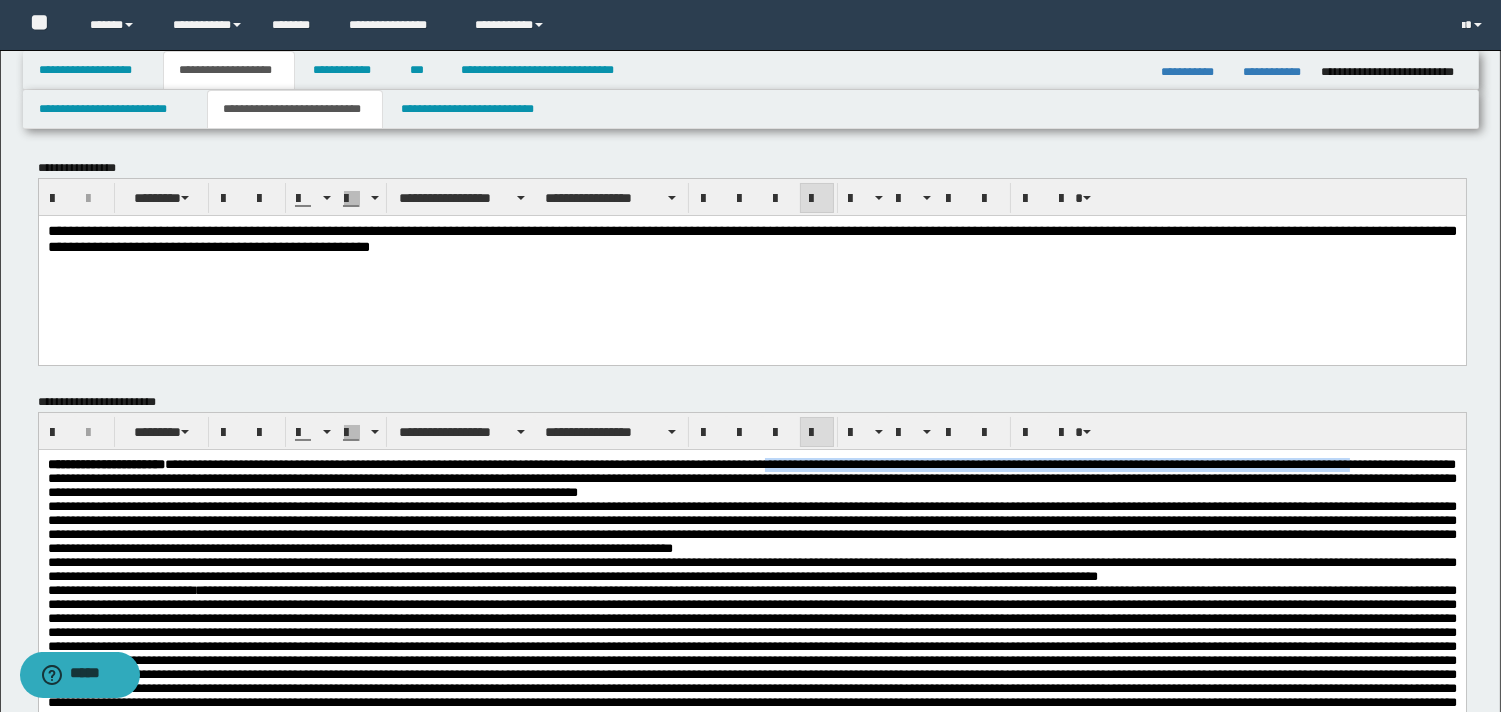 drag, startPoint x: 929, startPoint y: 471, endPoint x: 226, endPoint y: 475, distance: 703.01135 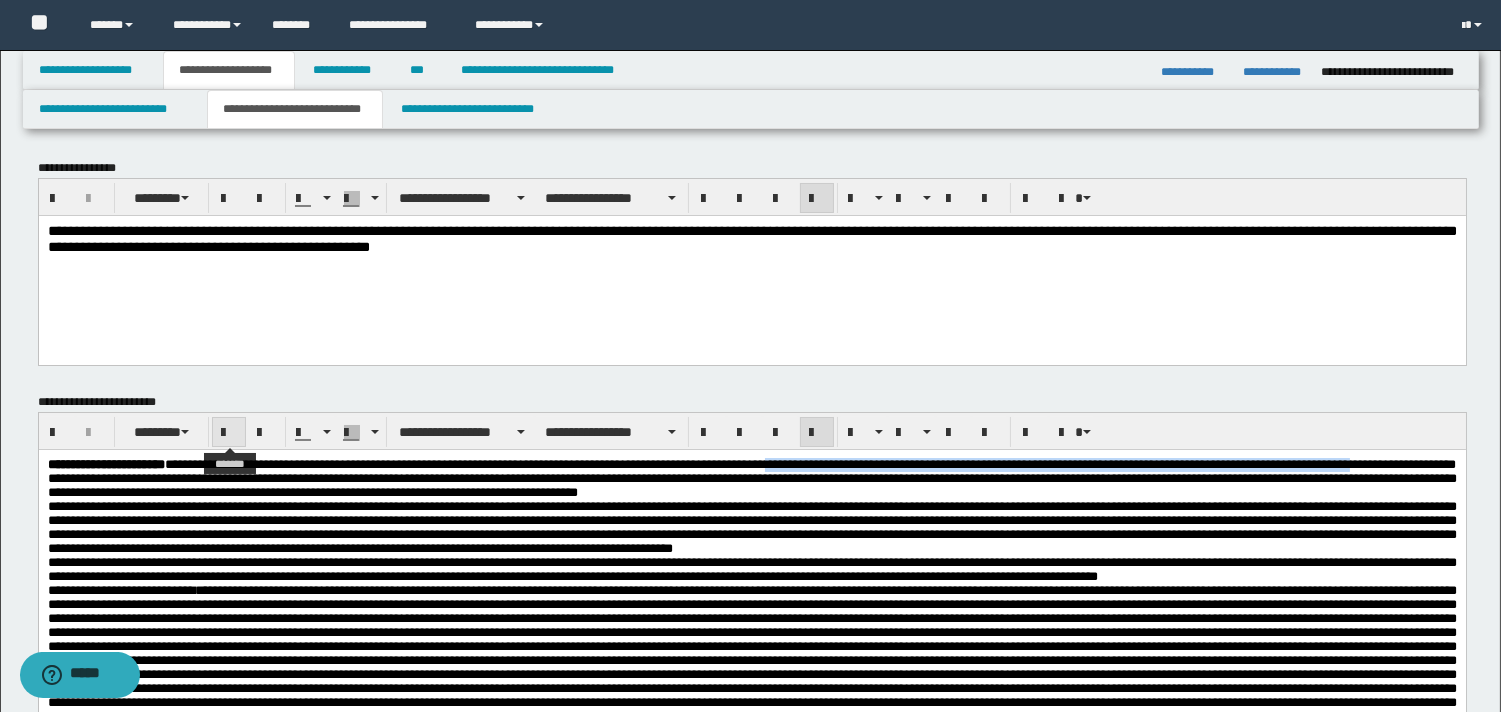 drag, startPoint x: 226, startPoint y: 428, endPoint x: 227, endPoint y: 441, distance: 13.038404 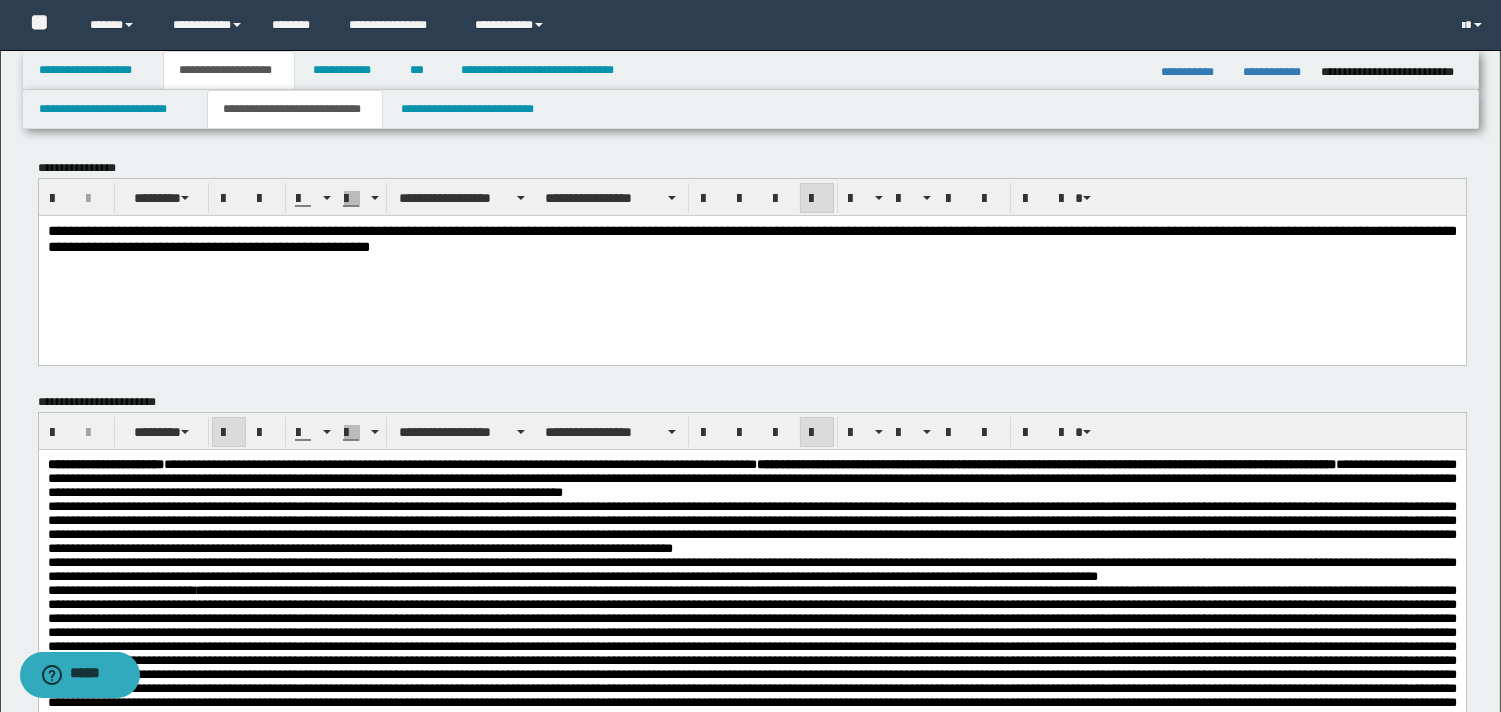 click on "**********" at bounding box center (751, 527) 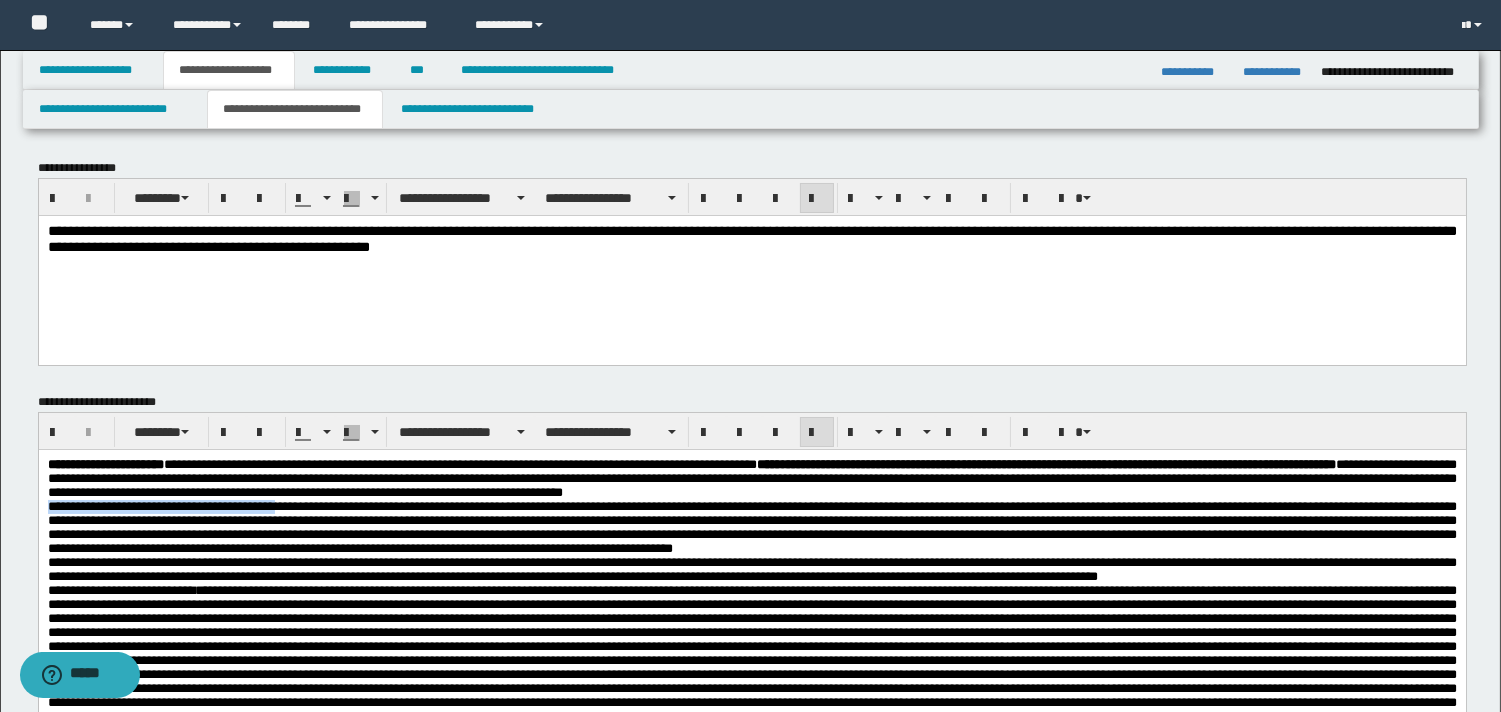 drag, startPoint x: 48, startPoint y: 511, endPoint x: 285, endPoint y: 484, distance: 238.53302 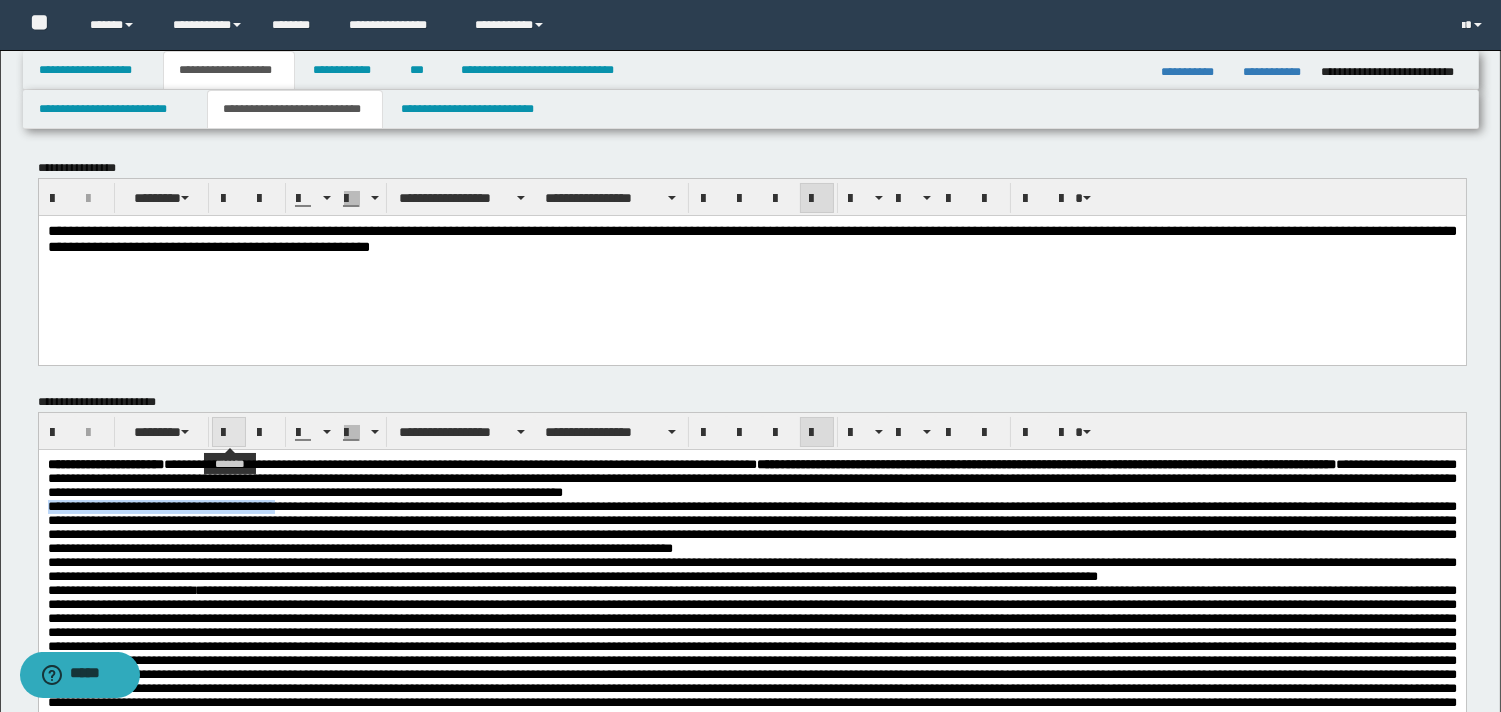 drag, startPoint x: 231, startPoint y: 432, endPoint x: 232, endPoint y: 442, distance: 10.049875 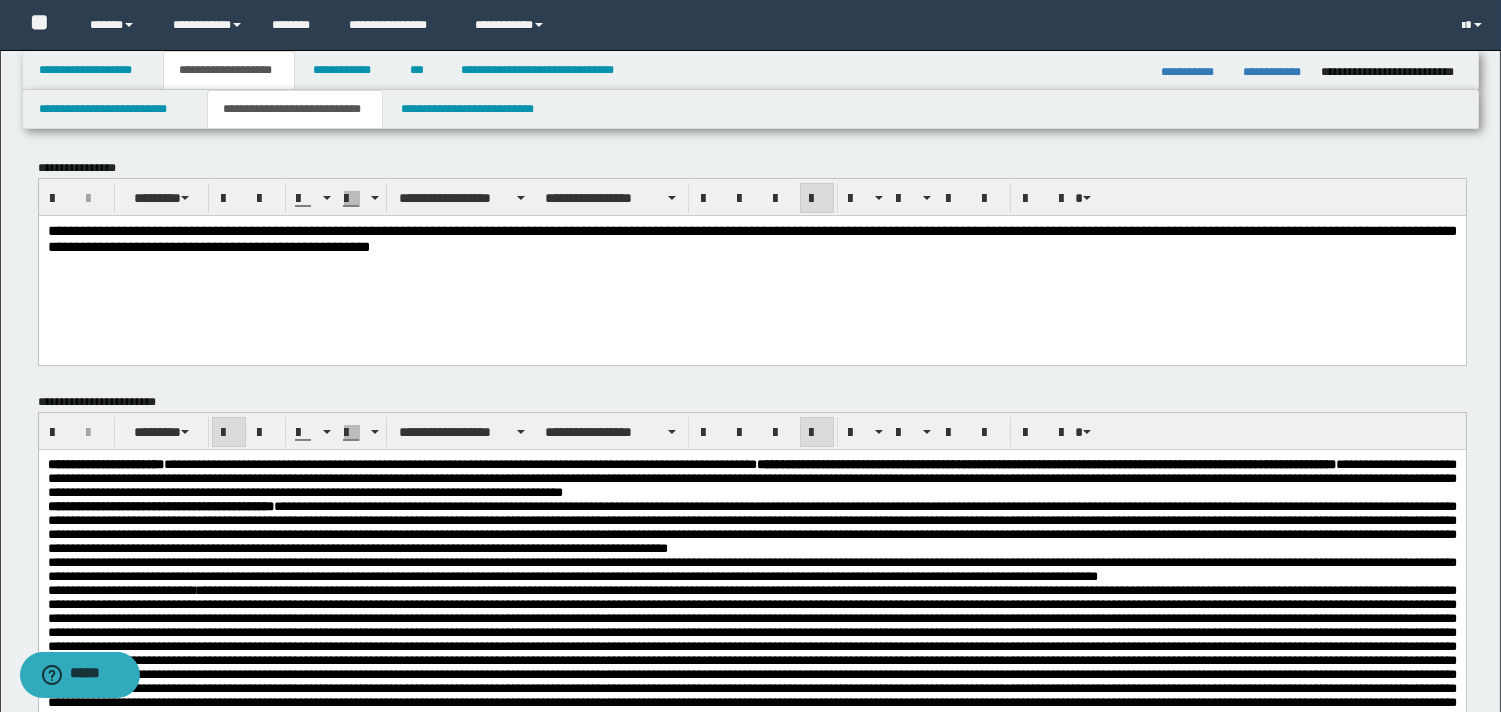 click on "**********" at bounding box center (751, 479) 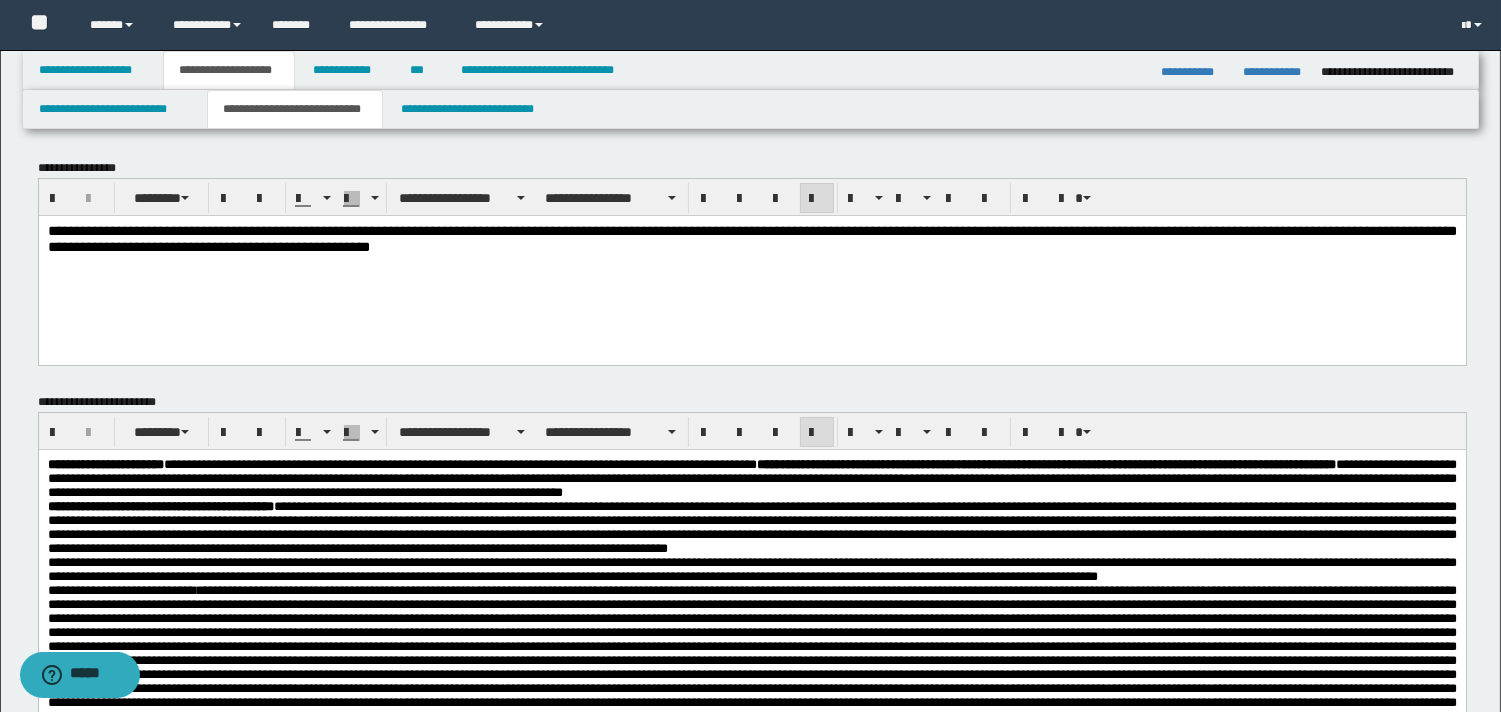 type 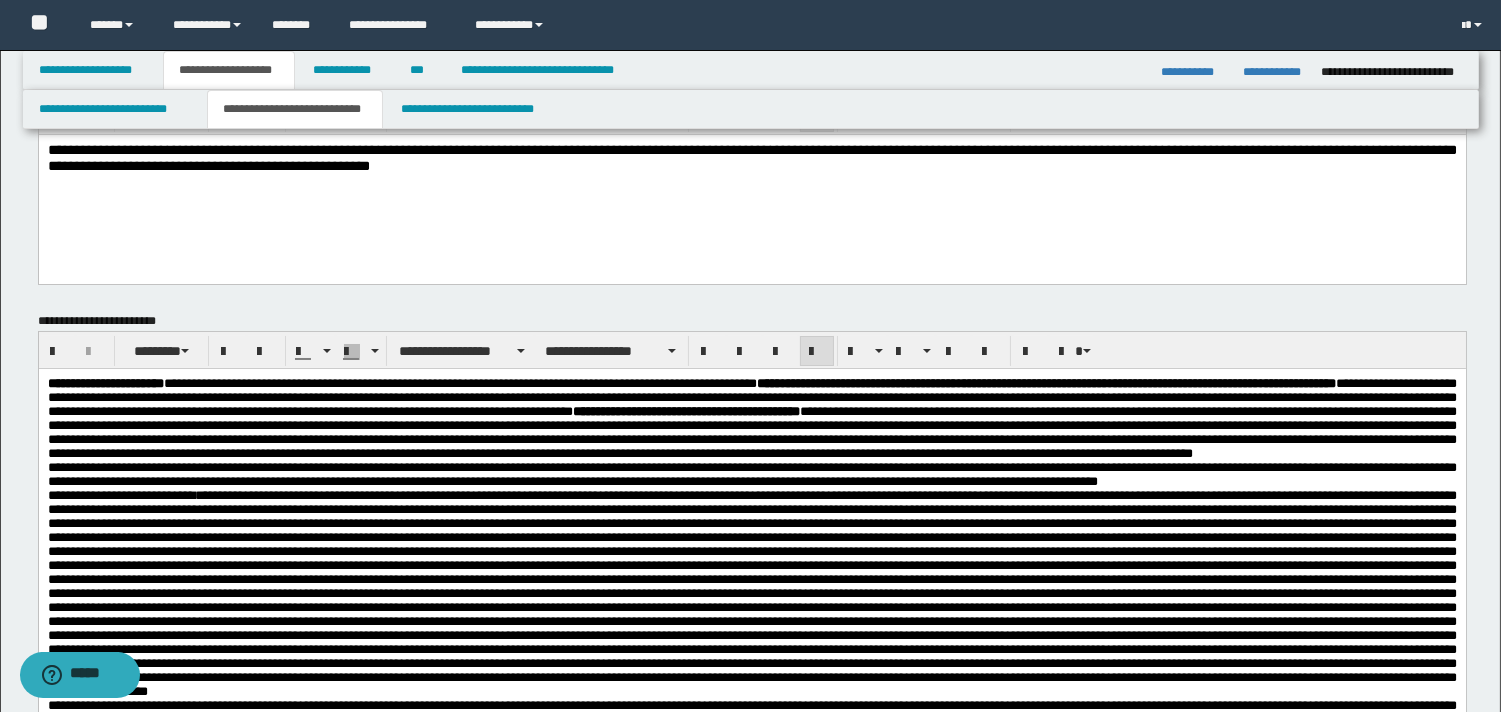 scroll, scrollTop: 100, scrollLeft: 0, axis: vertical 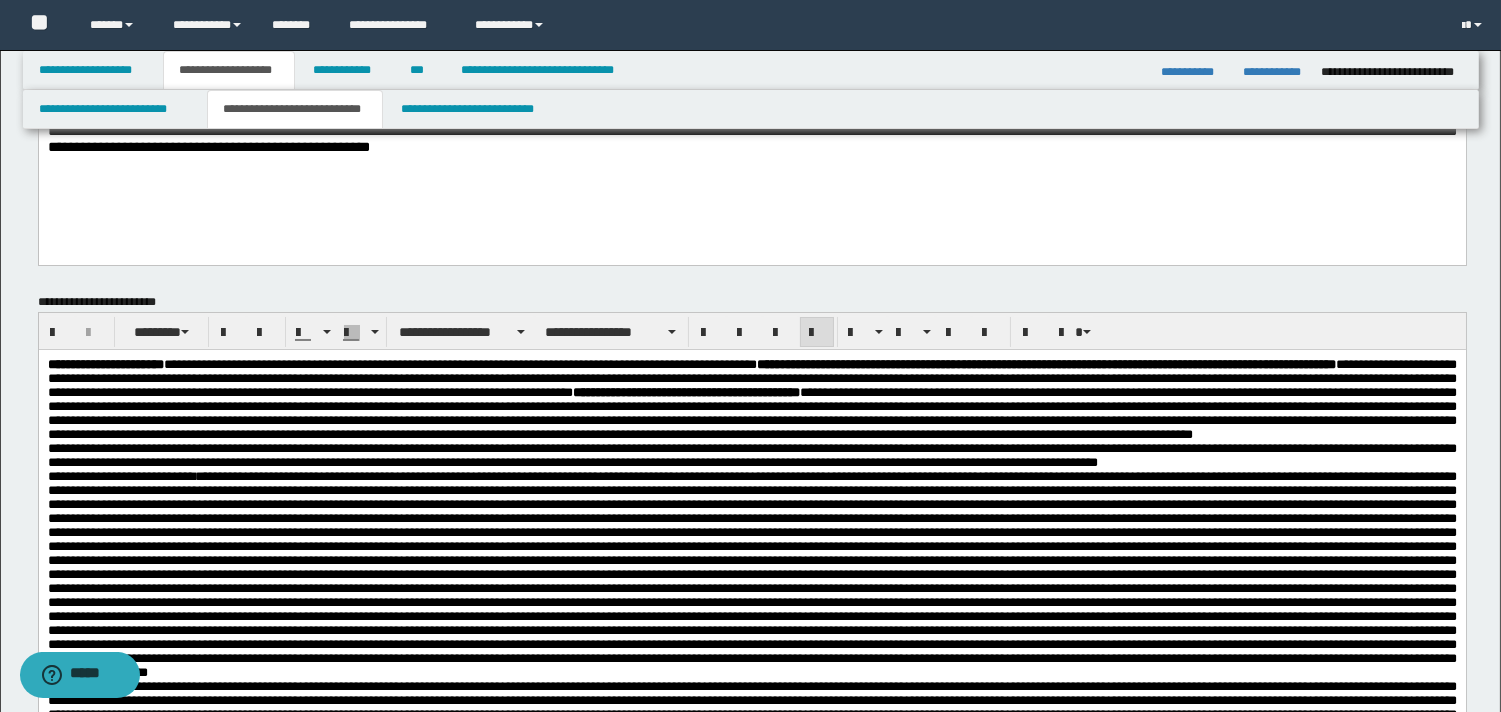 click on "**********" at bounding box center [751, 400] 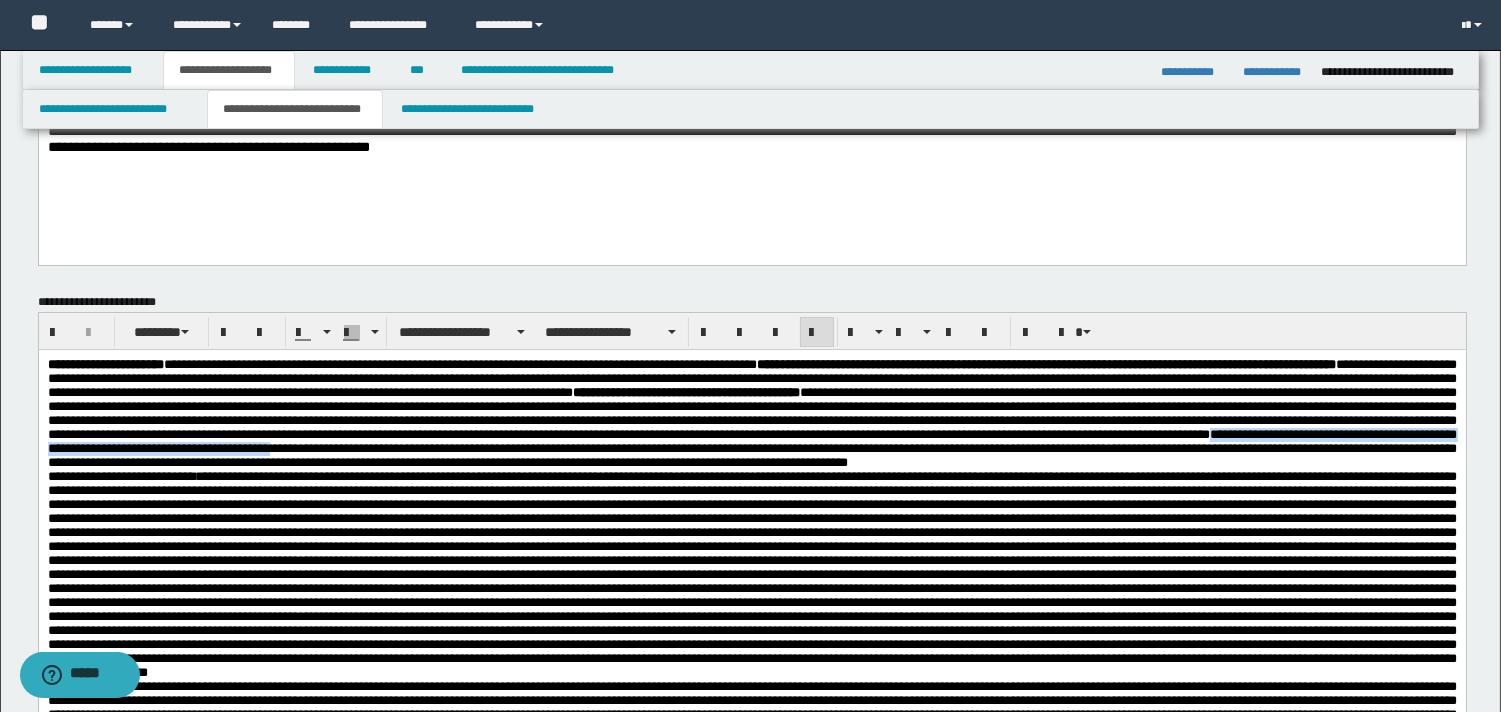 drag, startPoint x: 351, startPoint y: 483, endPoint x: 956, endPoint y: 481, distance: 605.0033 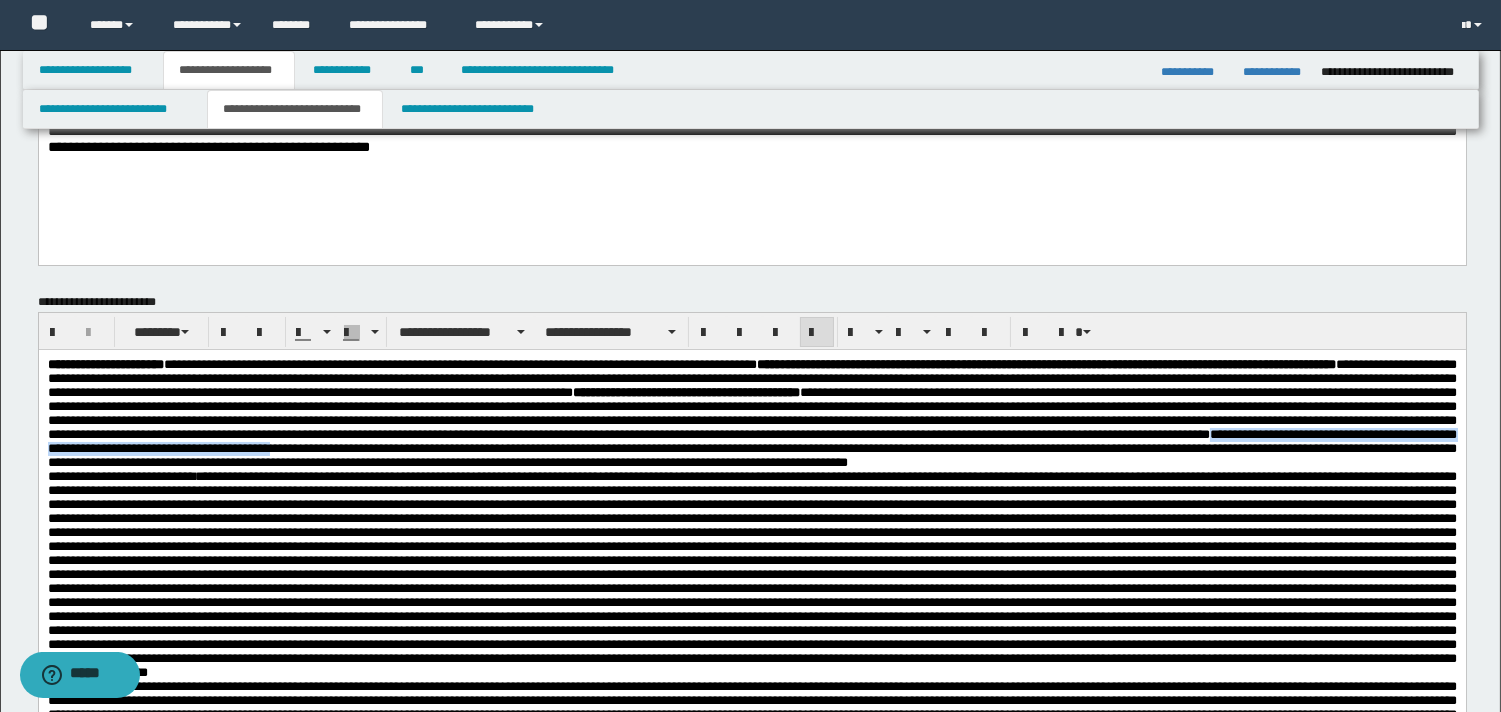 click on "**********" at bounding box center (751, 448) 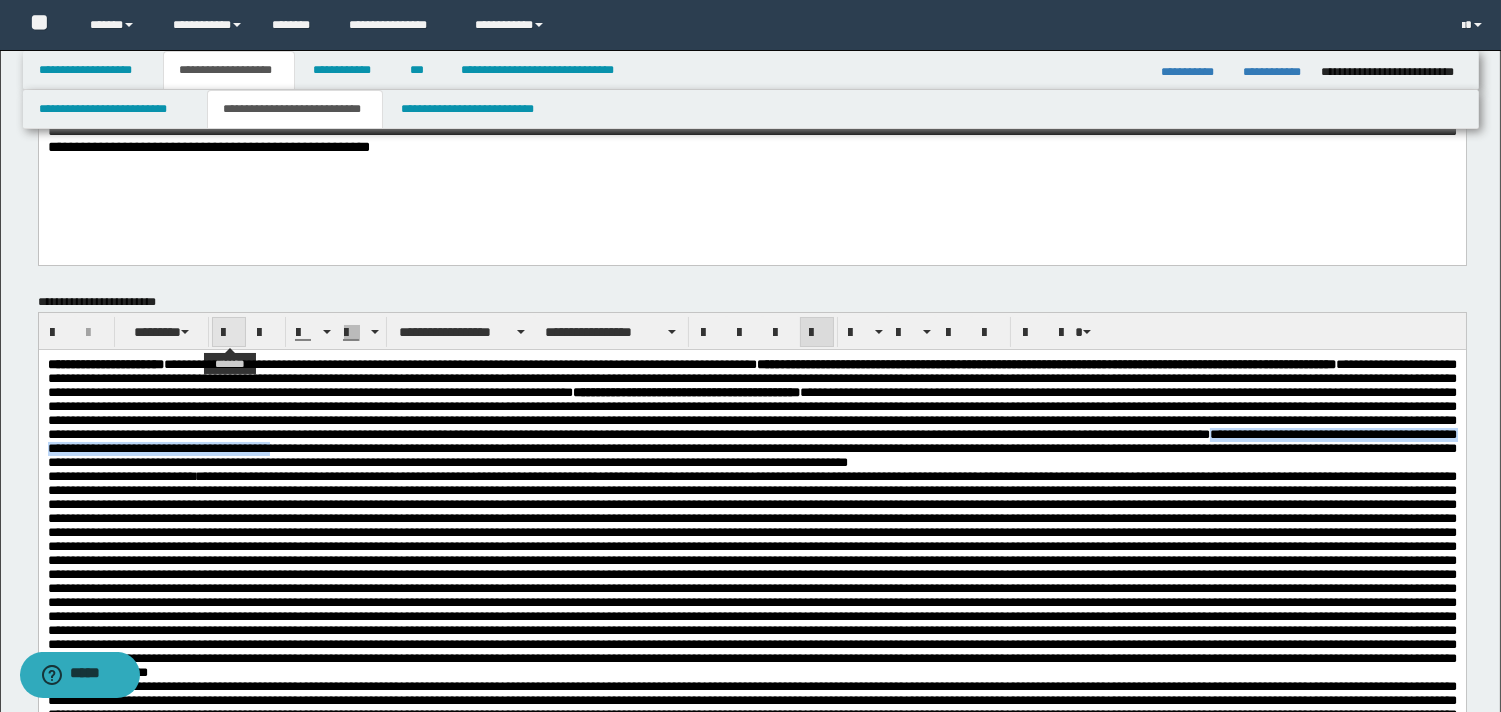 click at bounding box center [229, 333] 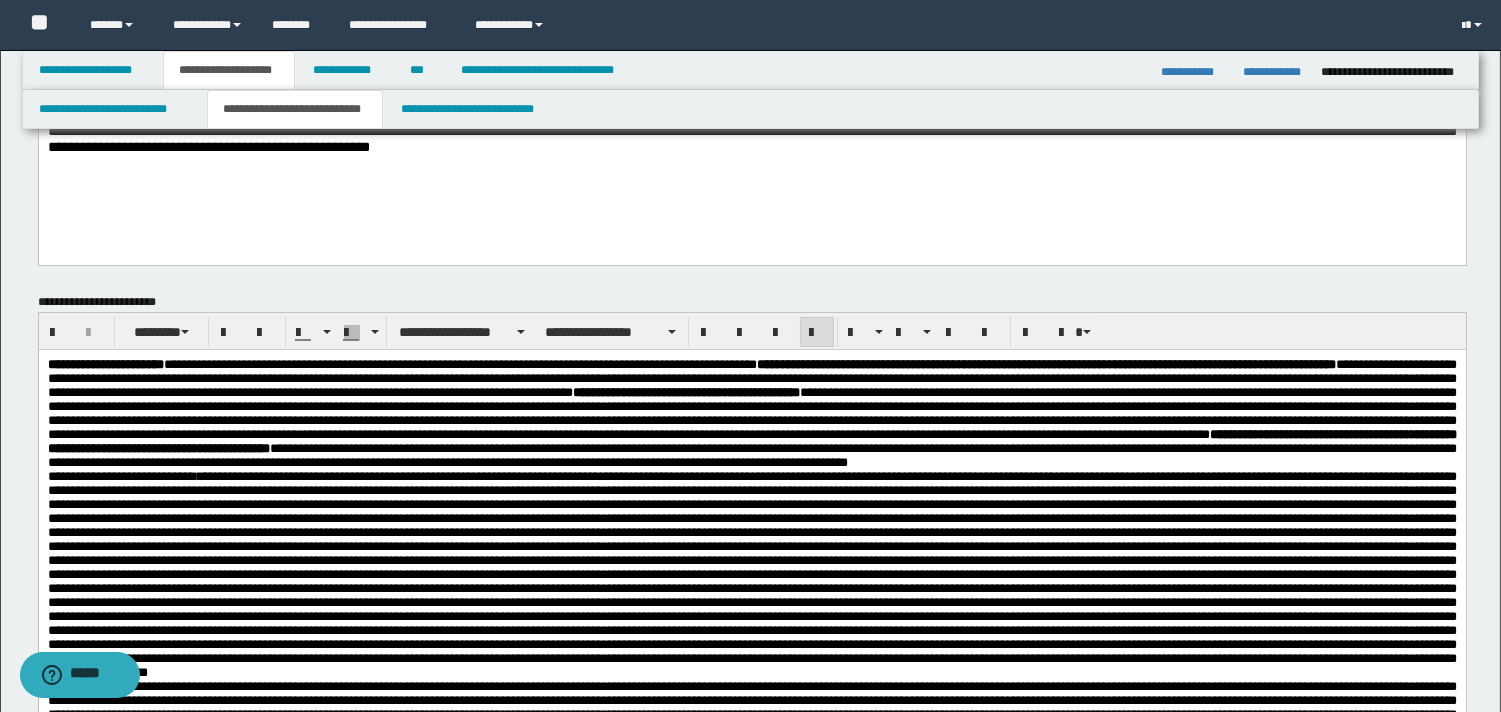 click on "**********" at bounding box center (751, 414) 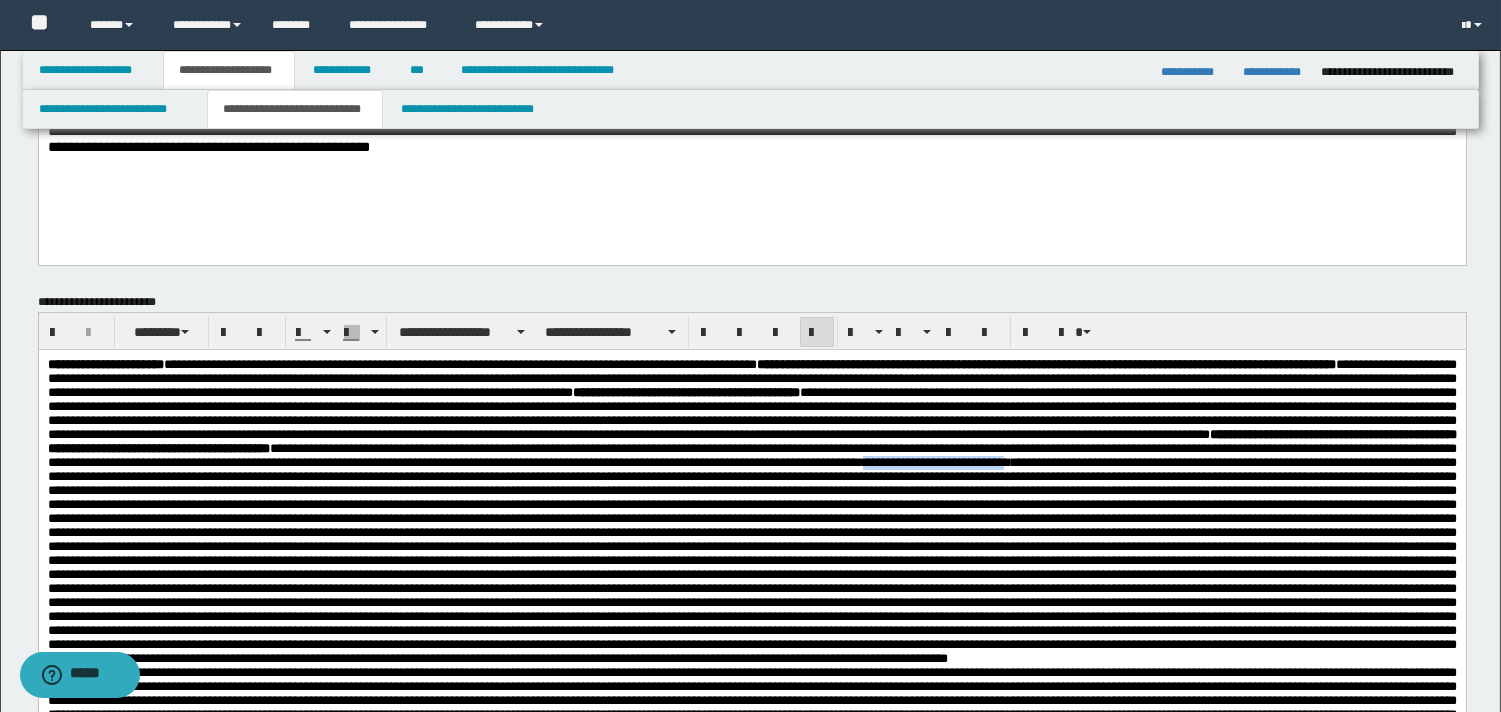 drag, startPoint x: 600, startPoint y: 518, endPoint x: 645, endPoint y: 504, distance: 47.127487 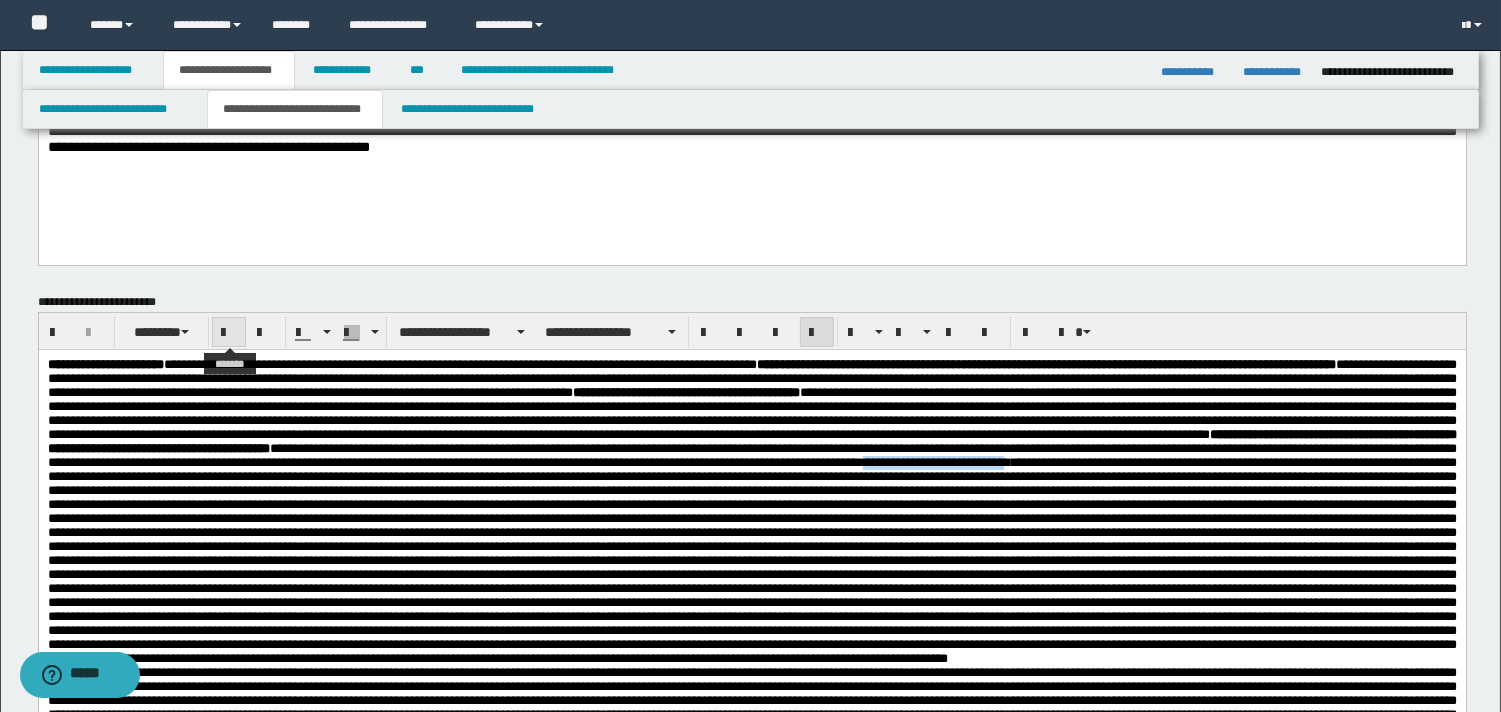click at bounding box center (229, 333) 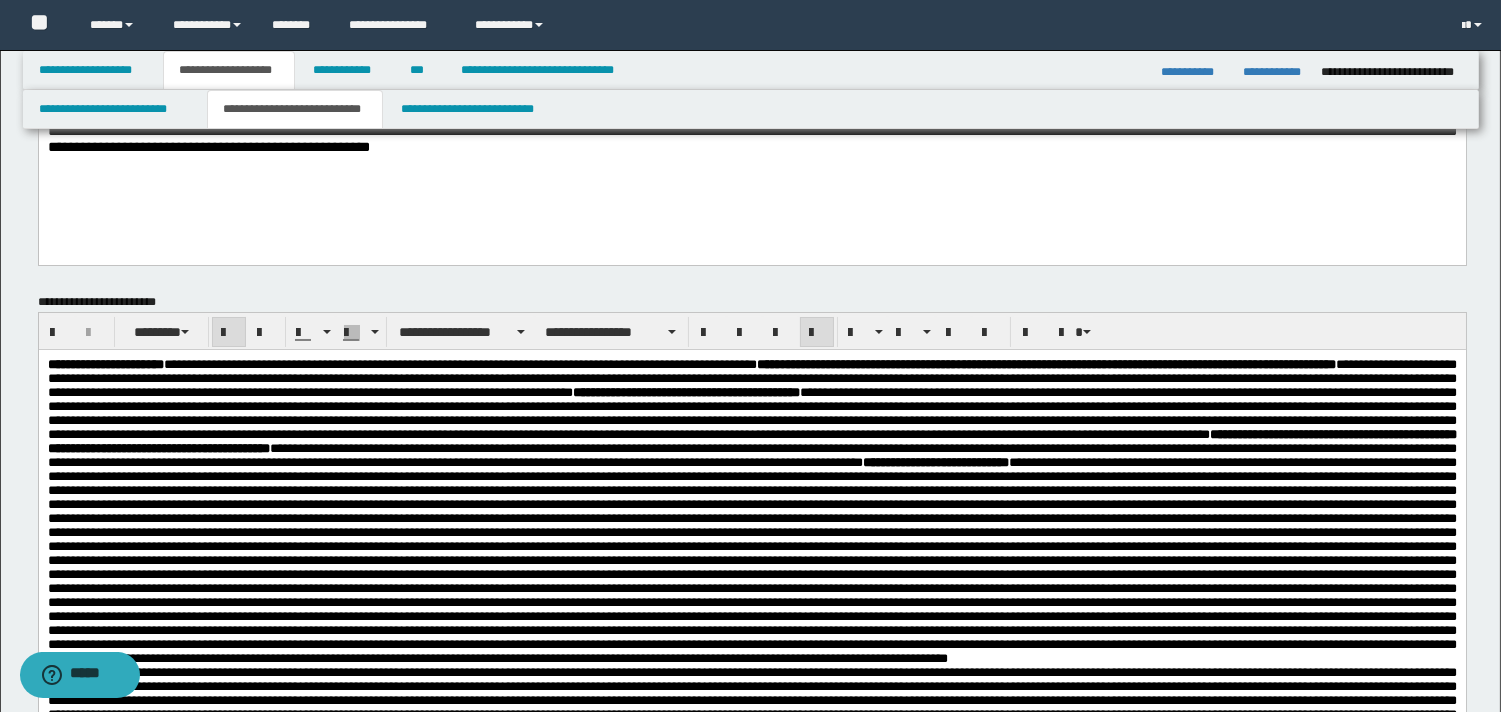 click at bounding box center [751, 560] 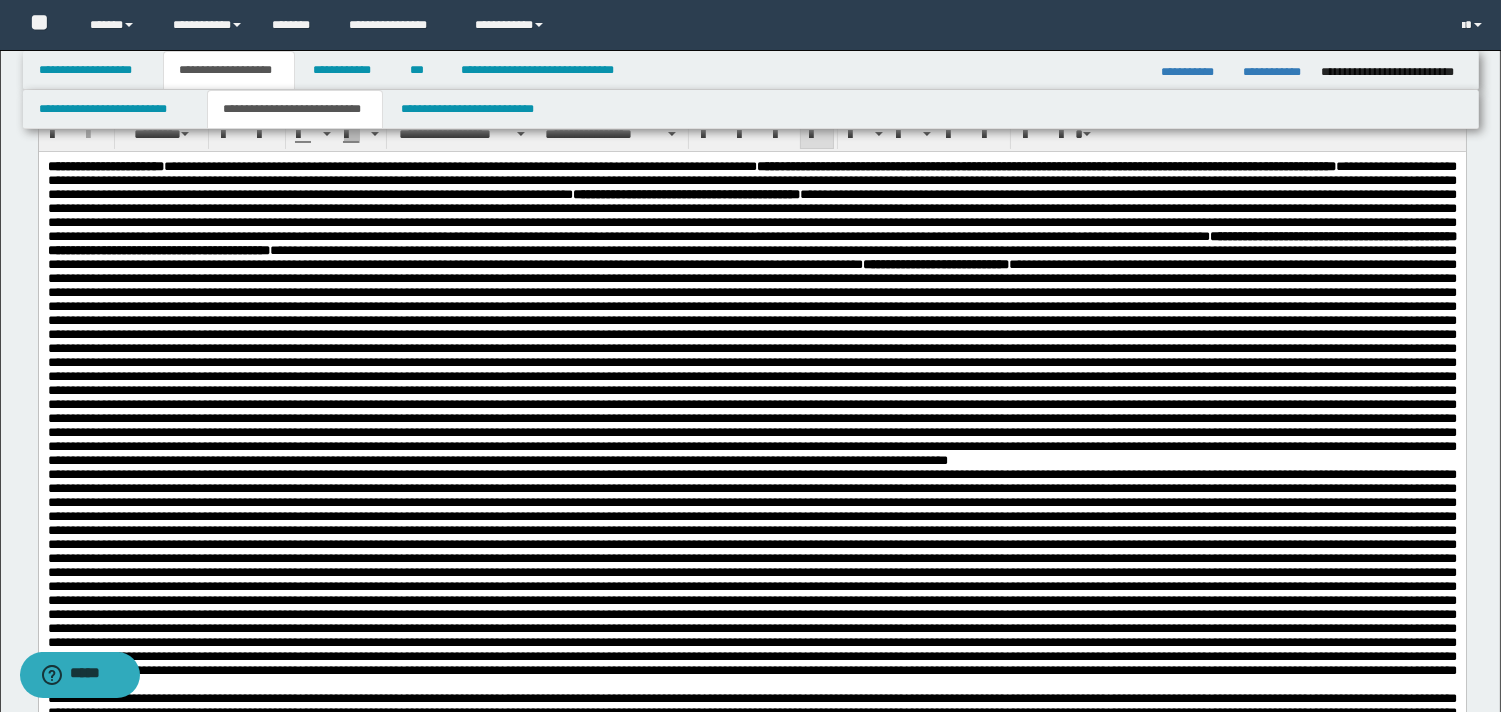 scroll, scrollTop: 303, scrollLeft: 0, axis: vertical 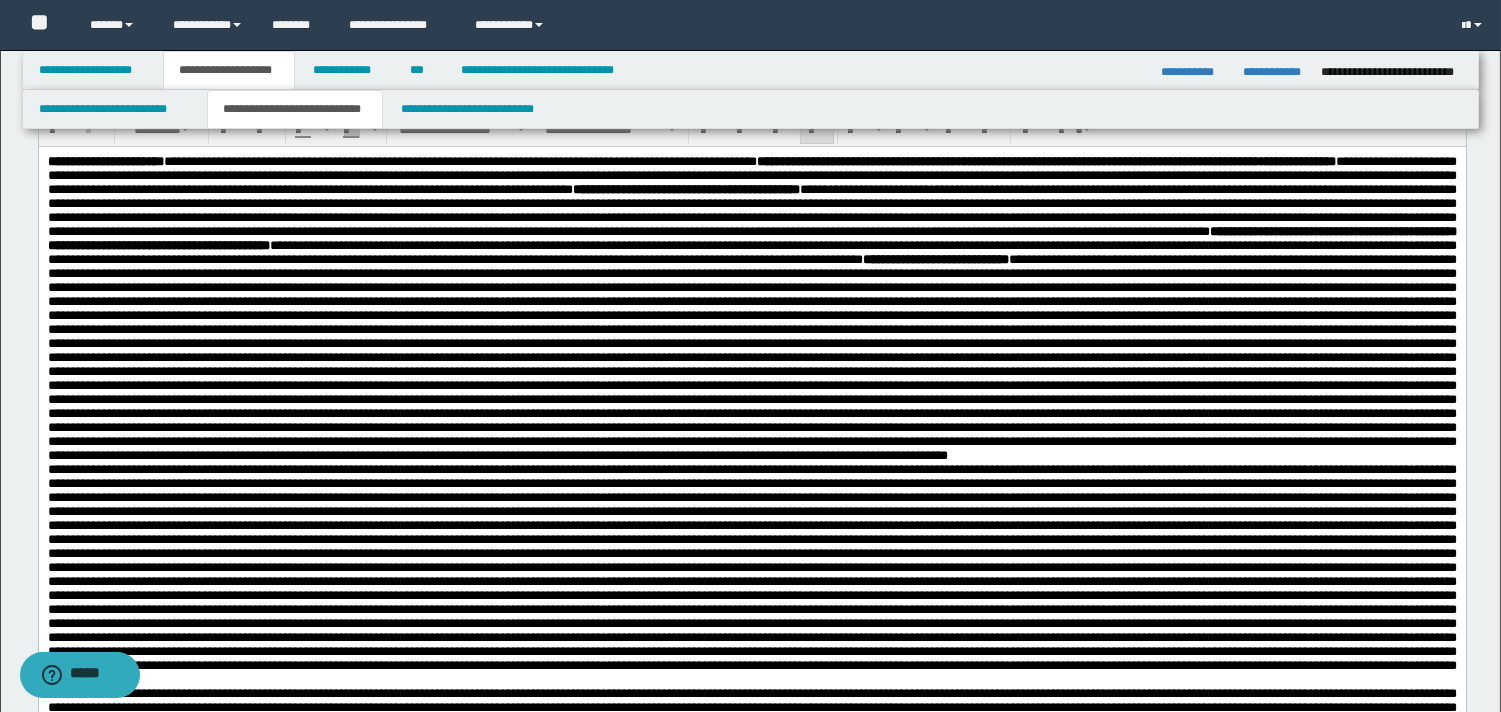 drag, startPoint x: 1513, startPoint y: 182, endPoint x: 992, endPoint y: 373, distance: 554.9072 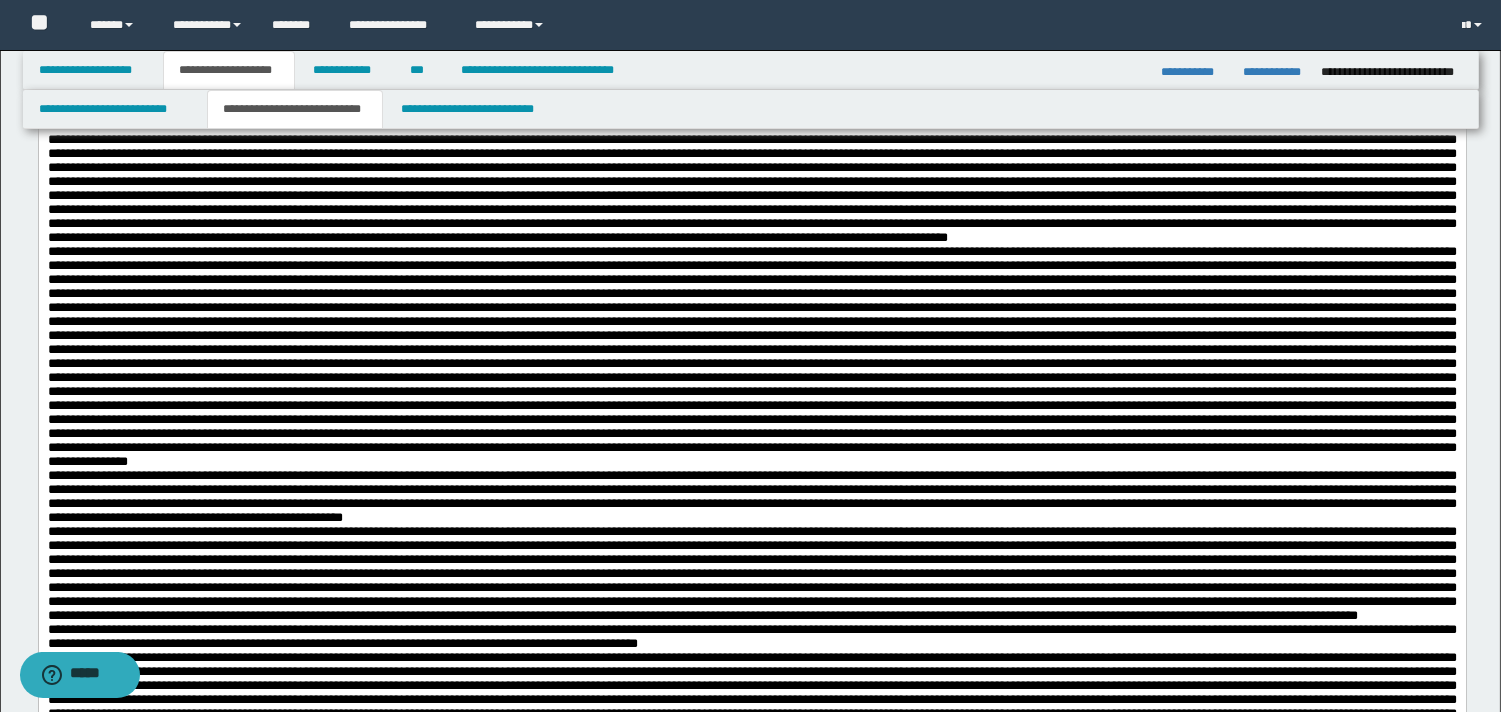scroll, scrollTop: 535, scrollLeft: 0, axis: vertical 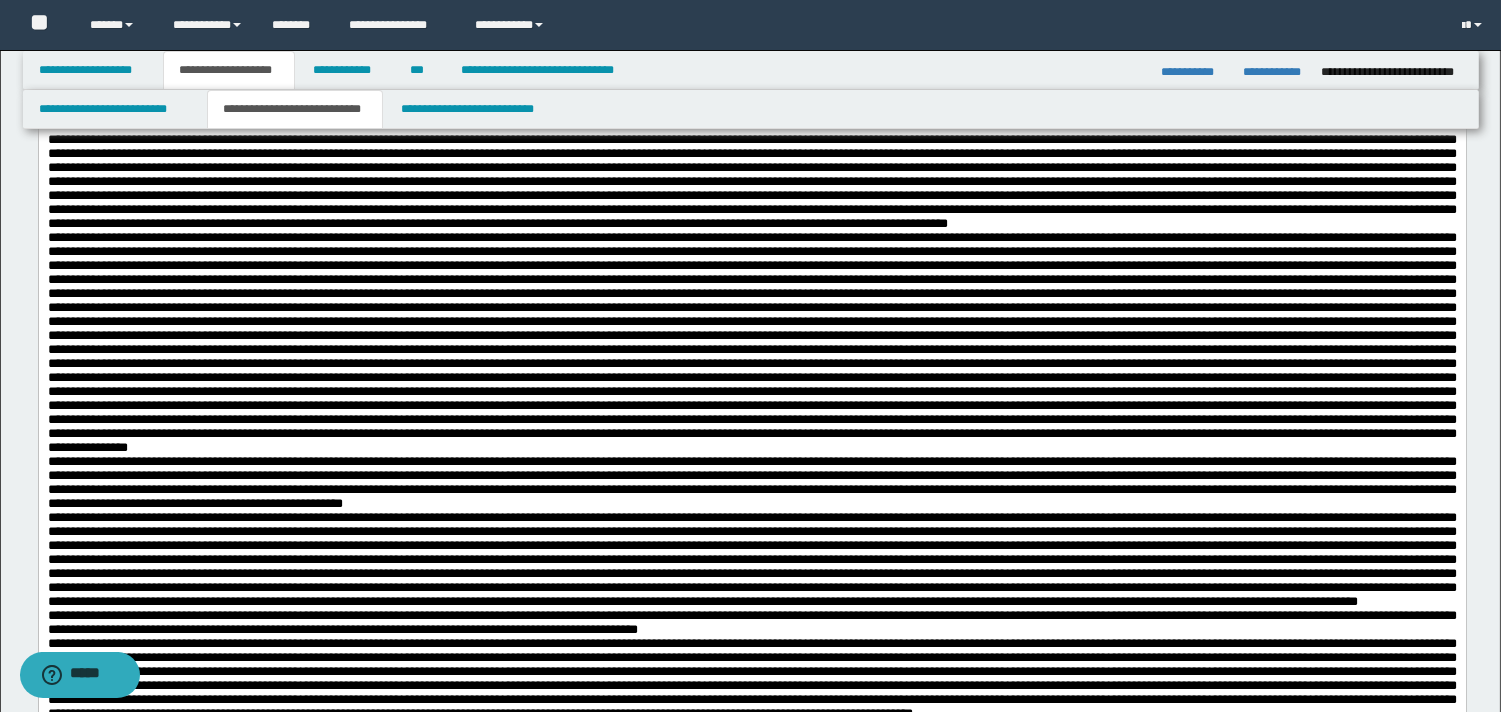 click on "**********" at bounding box center (751, 78) 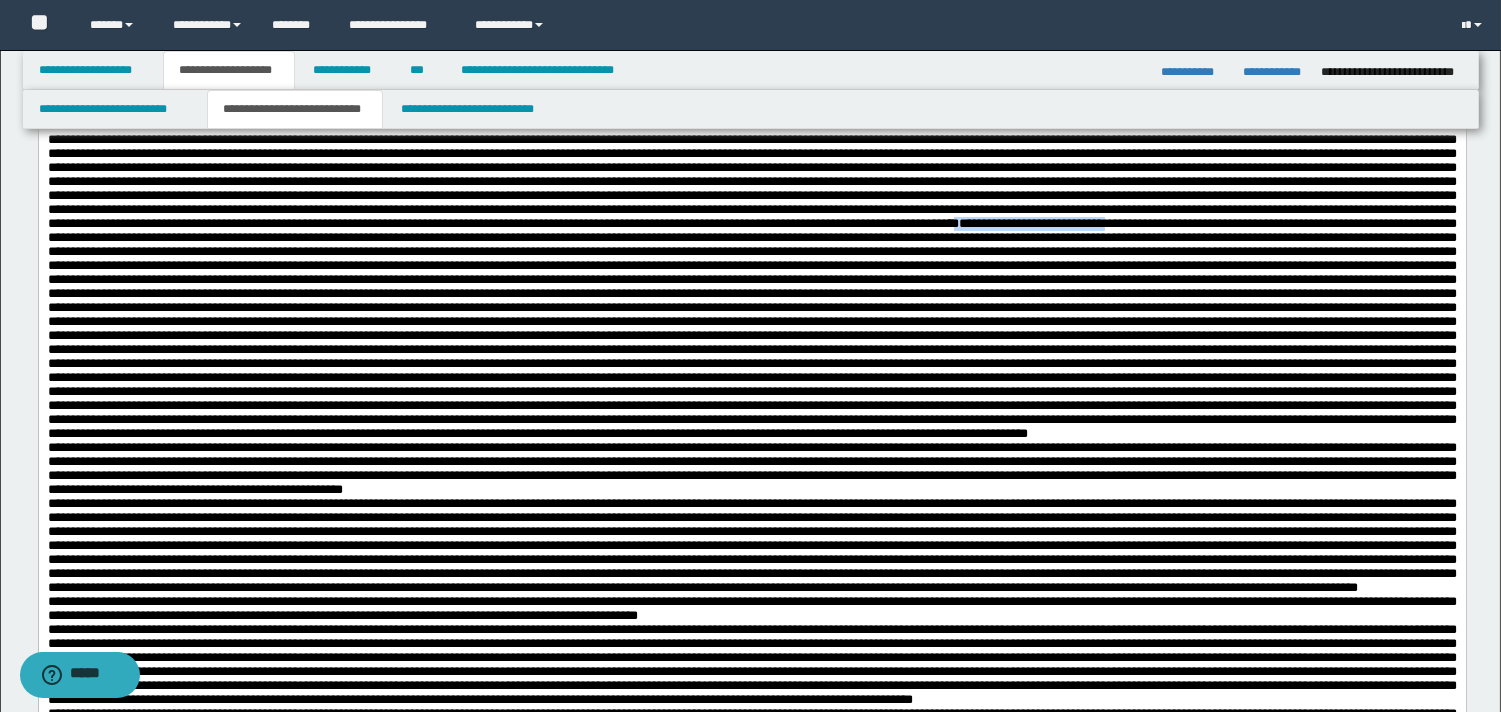 drag, startPoint x: 548, startPoint y: 367, endPoint x: 1366, endPoint y: 403, distance: 818.7918 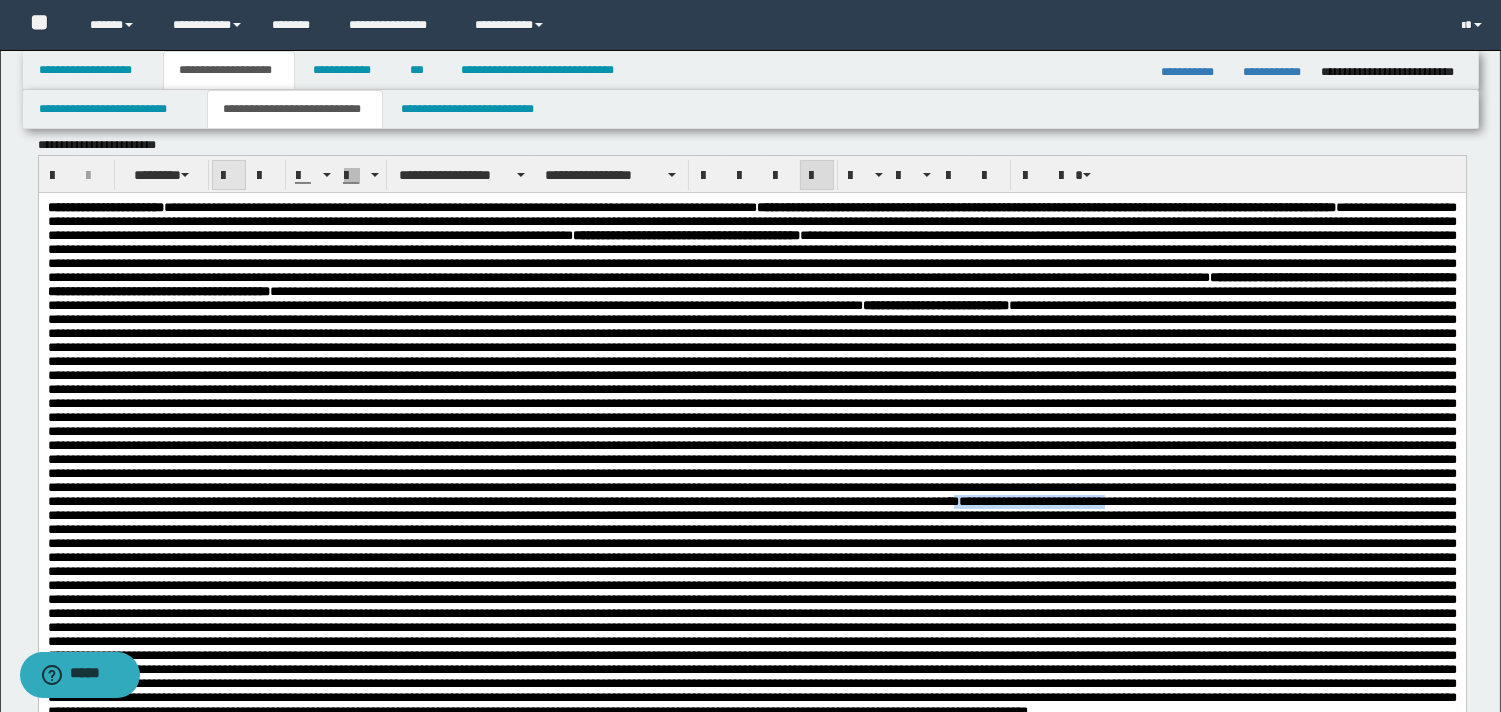 drag, startPoint x: 227, startPoint y: 170, endPoint x: 691, endPoint y: 92, distance: 470.51038 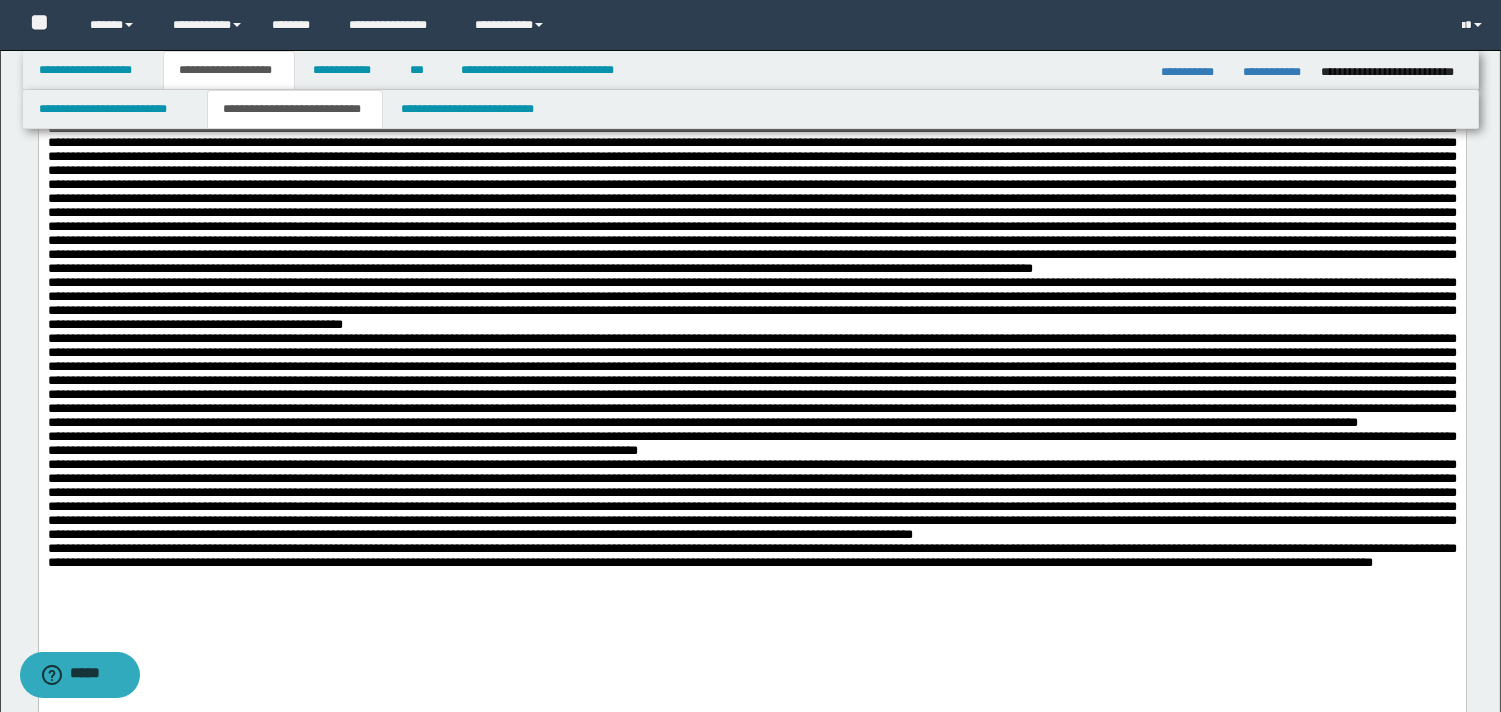 scroll, scrollTop: 710, scrollLeft: 0, axis: vertical 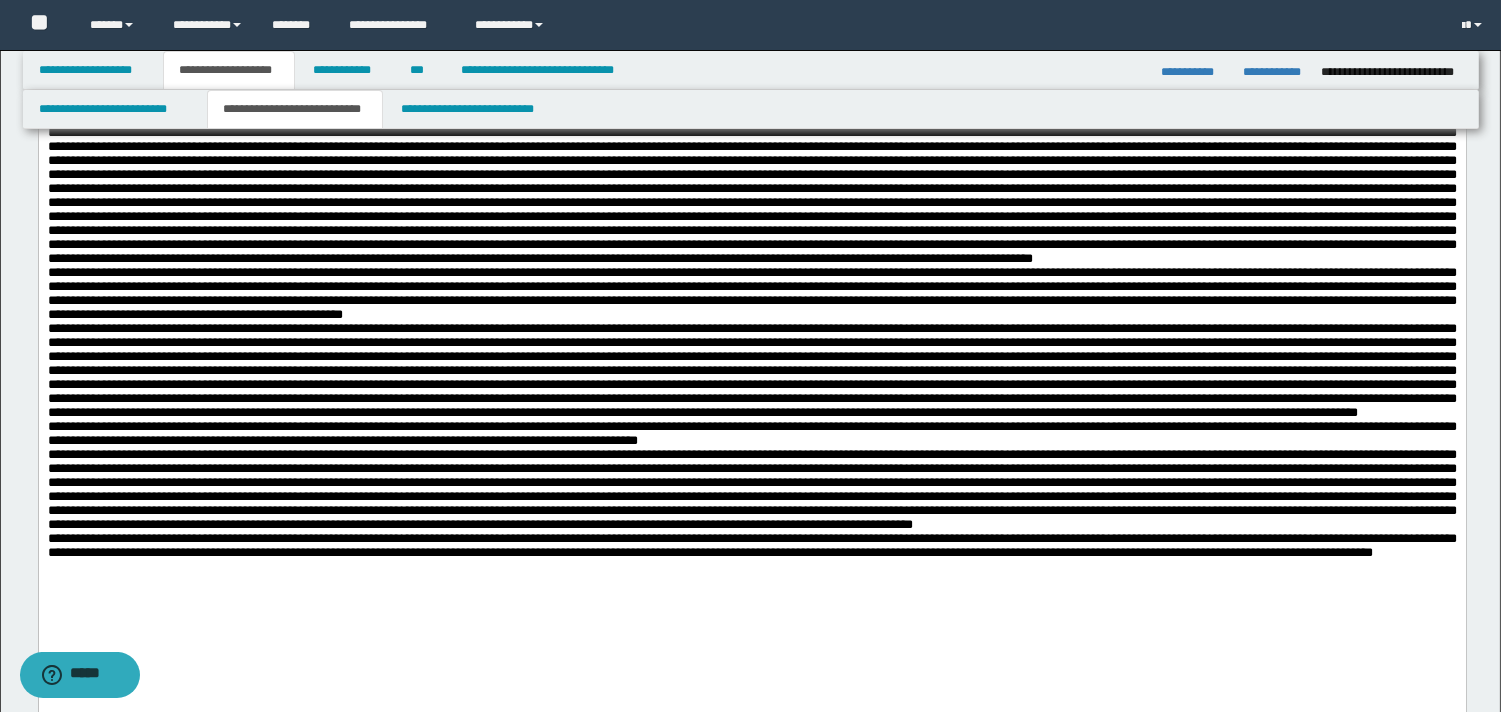 click on "**********" at bounding box center [751, 8] 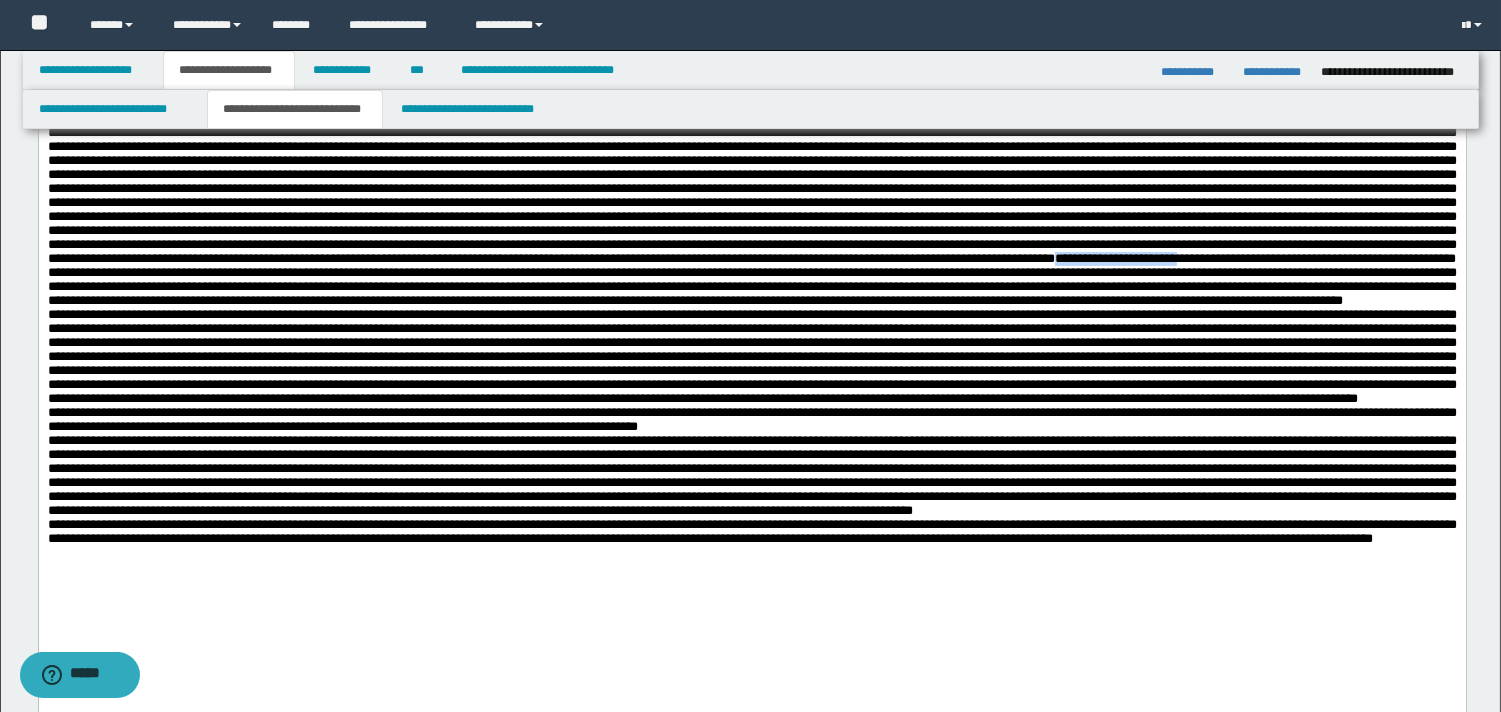drag, startPoint x: 703, startPoint y: 490, endPoint x: 853, endPoint y: 491, distance: 150.00333 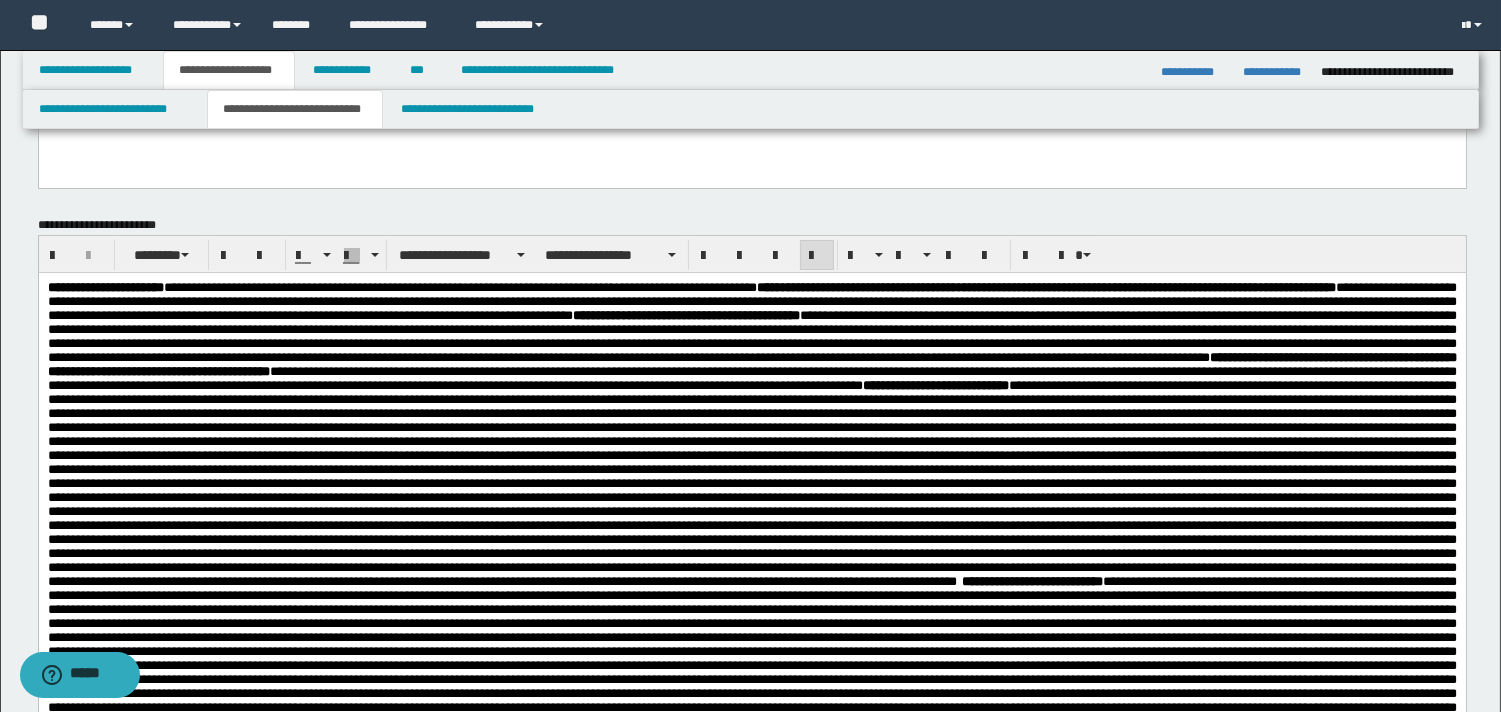 scroll, scrollTop: 167, scrollLeft: 0, axis: vertical 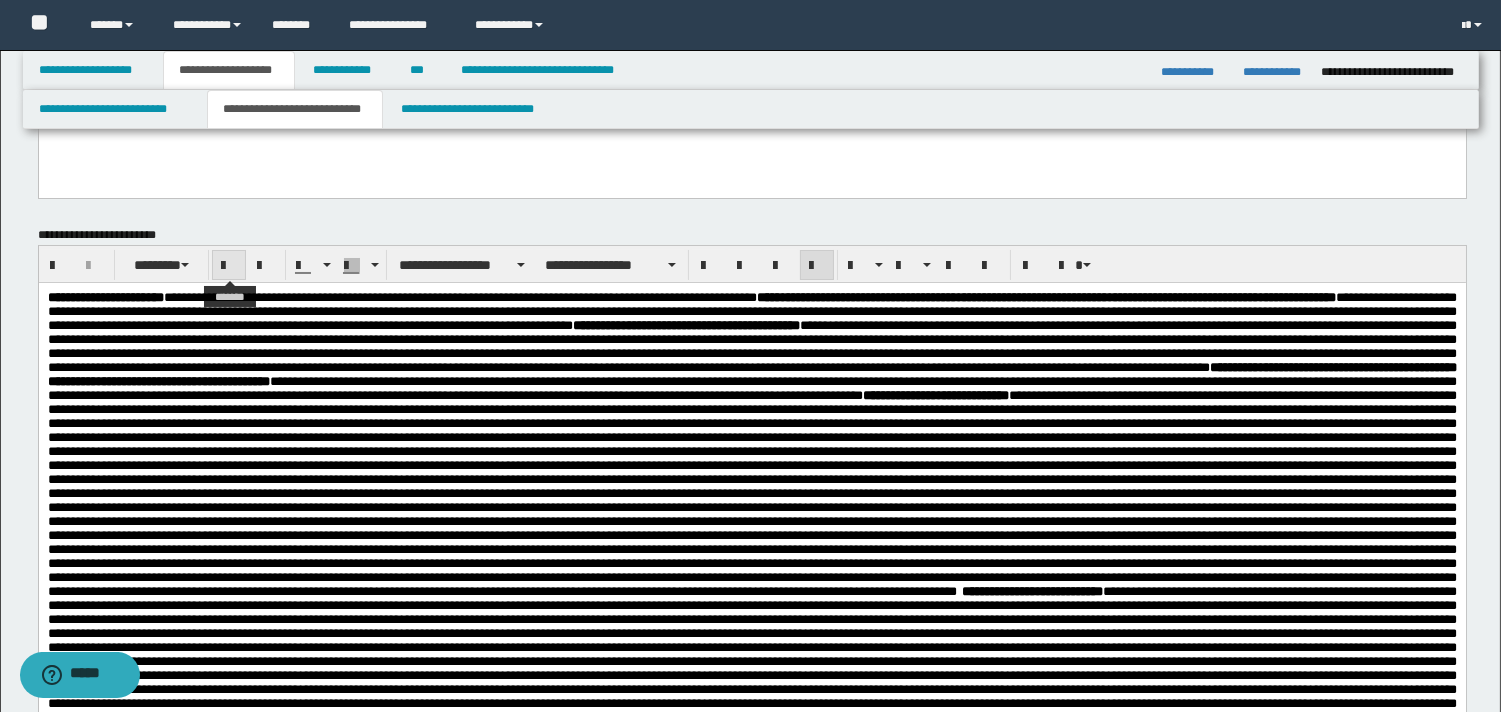 click at bounding box center (229, 266) 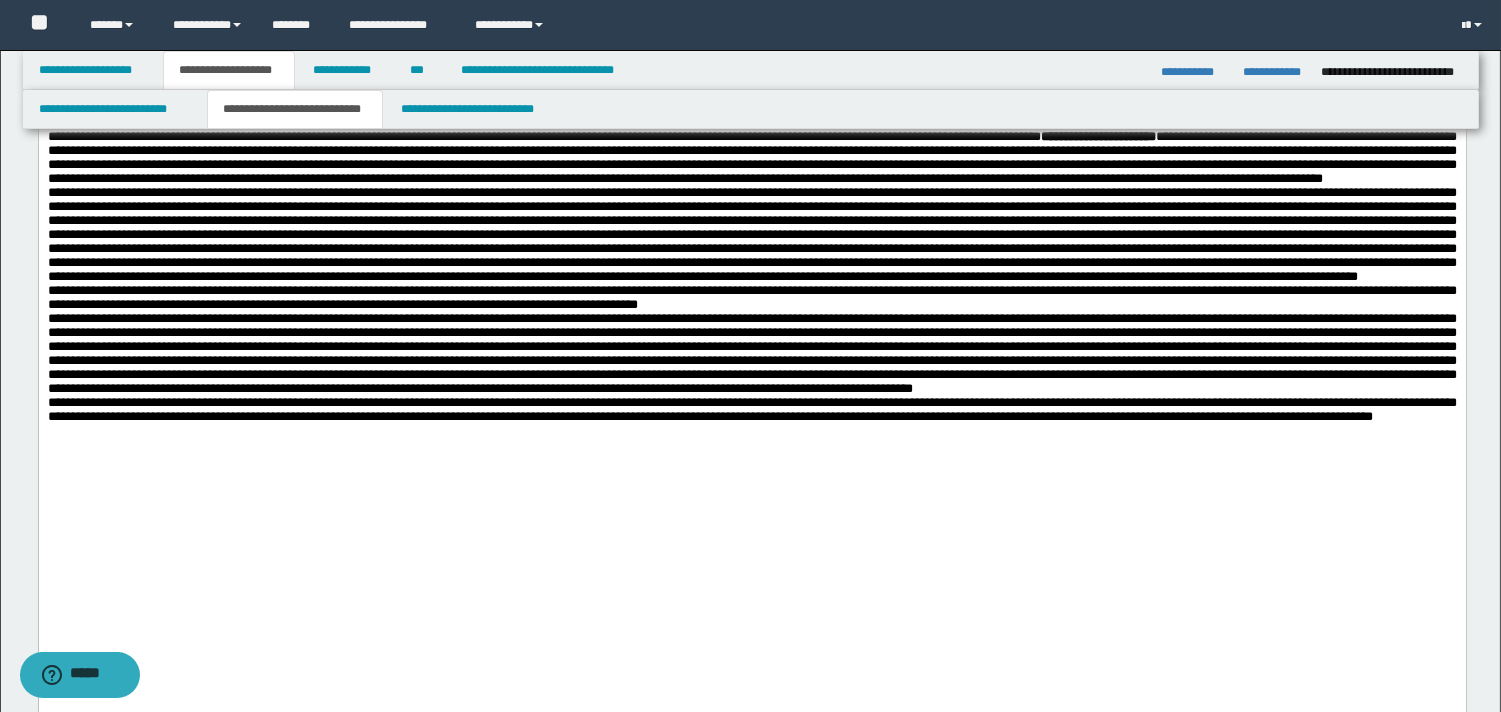 scroll, scrollTop: 855, scrollLeft: 0, axis: vertical 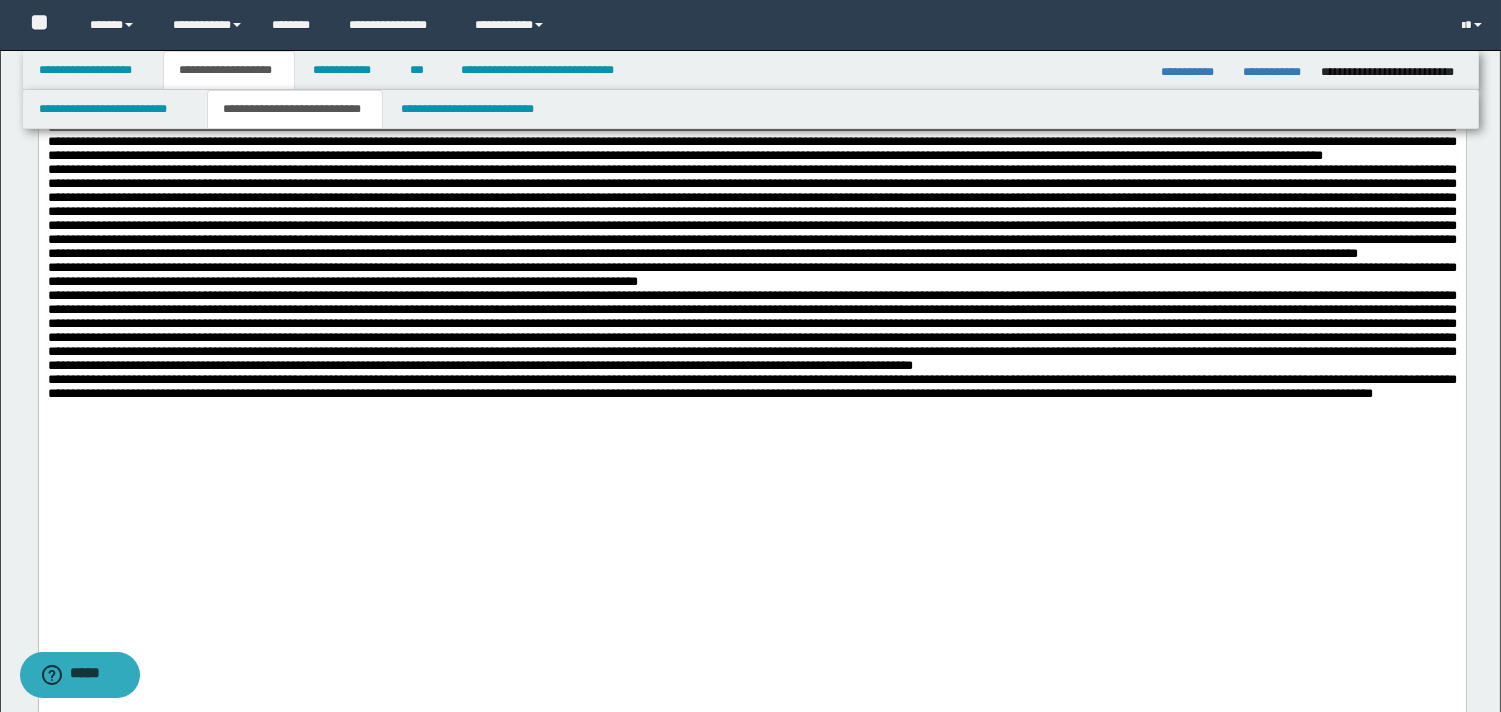 click on "**********" at bounding box center [751, -116] 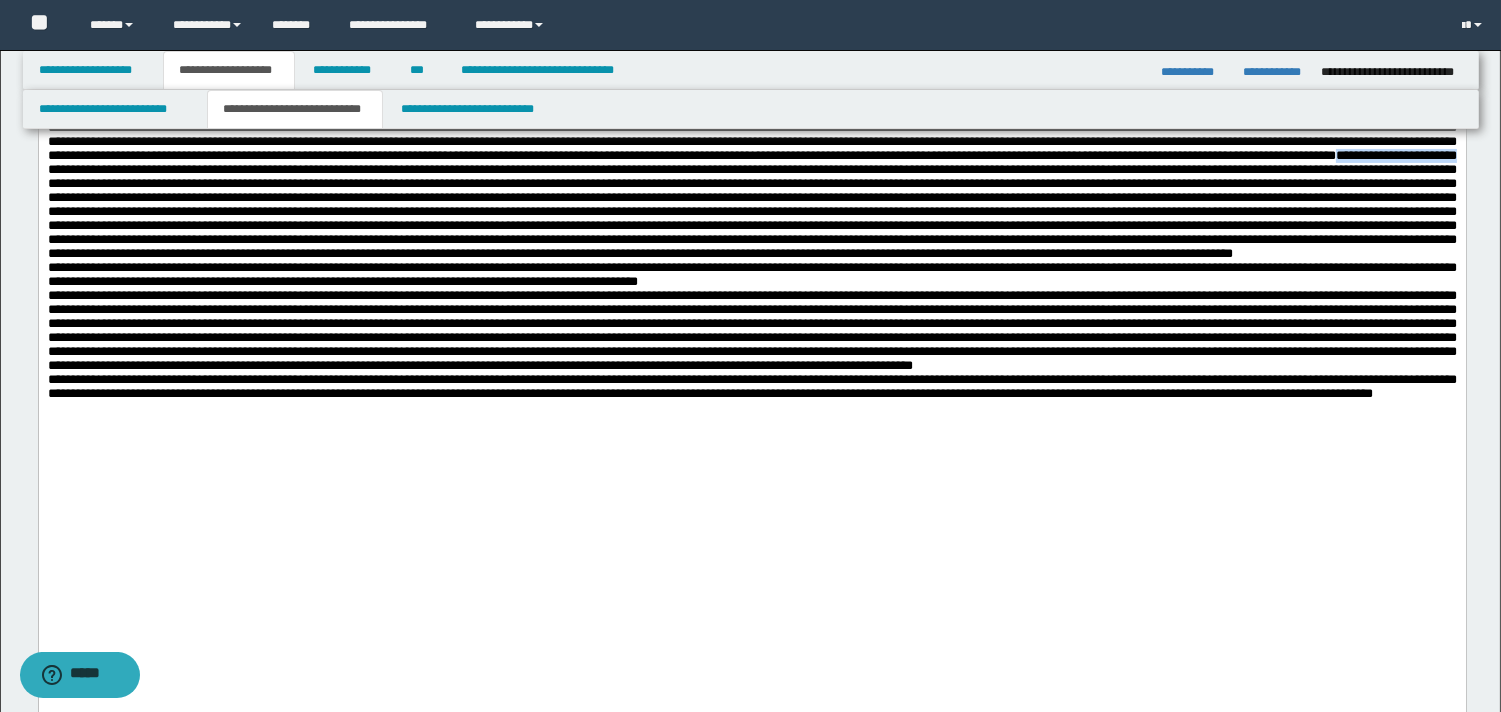 drag, startPoint x: 615, startPoint y: 409, endPoint x: 756, endPoint y: 410, distance: 141.00354 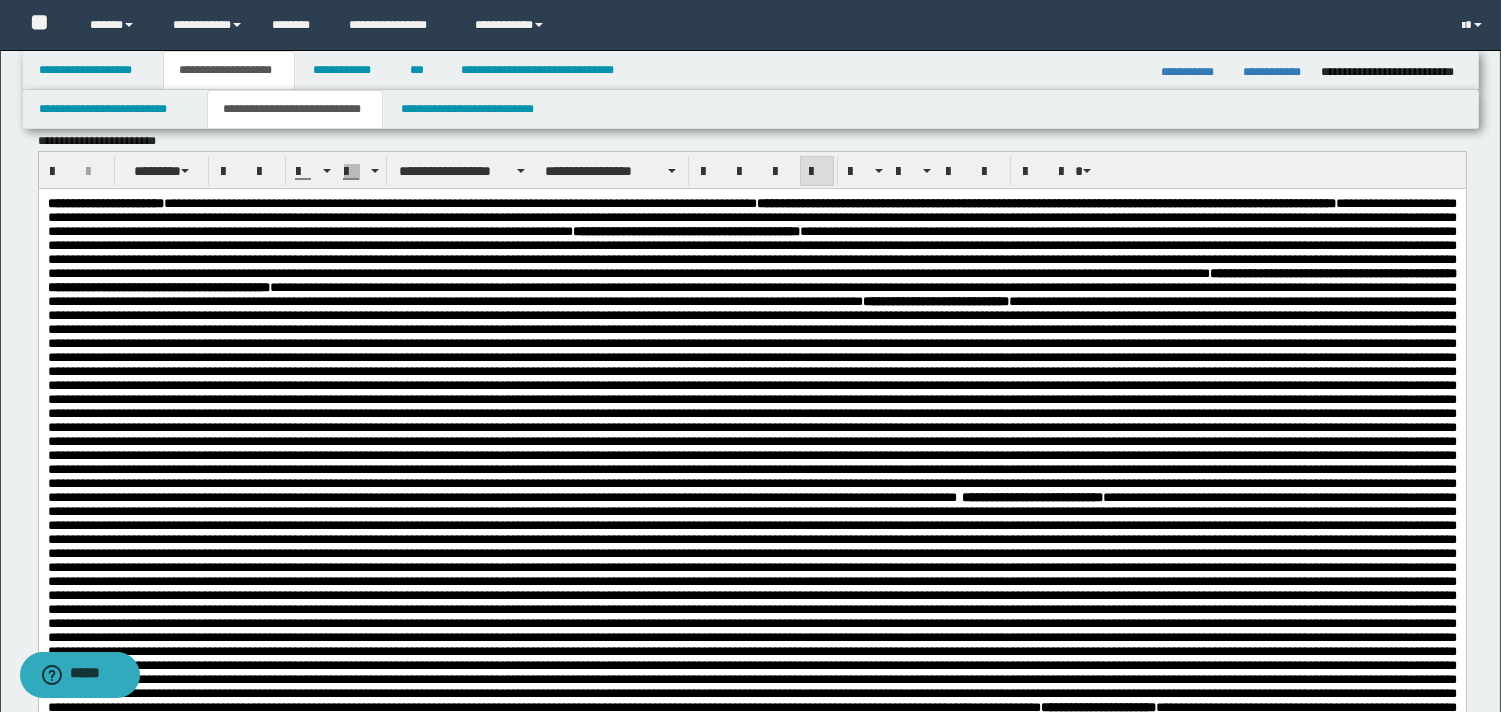 scroll, scrollTop: 256, scrollLeft: 0, axis: vertical 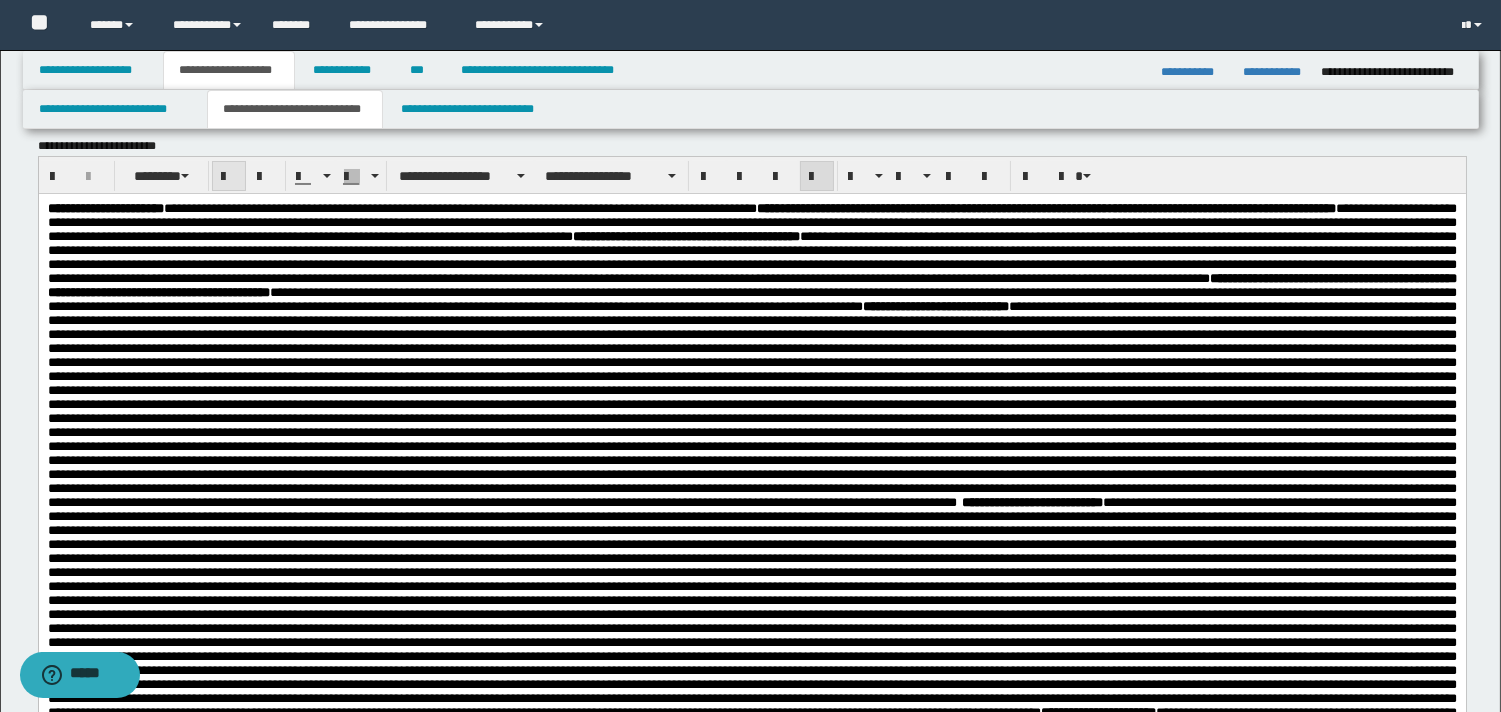 click at bounding box center [229, 177] 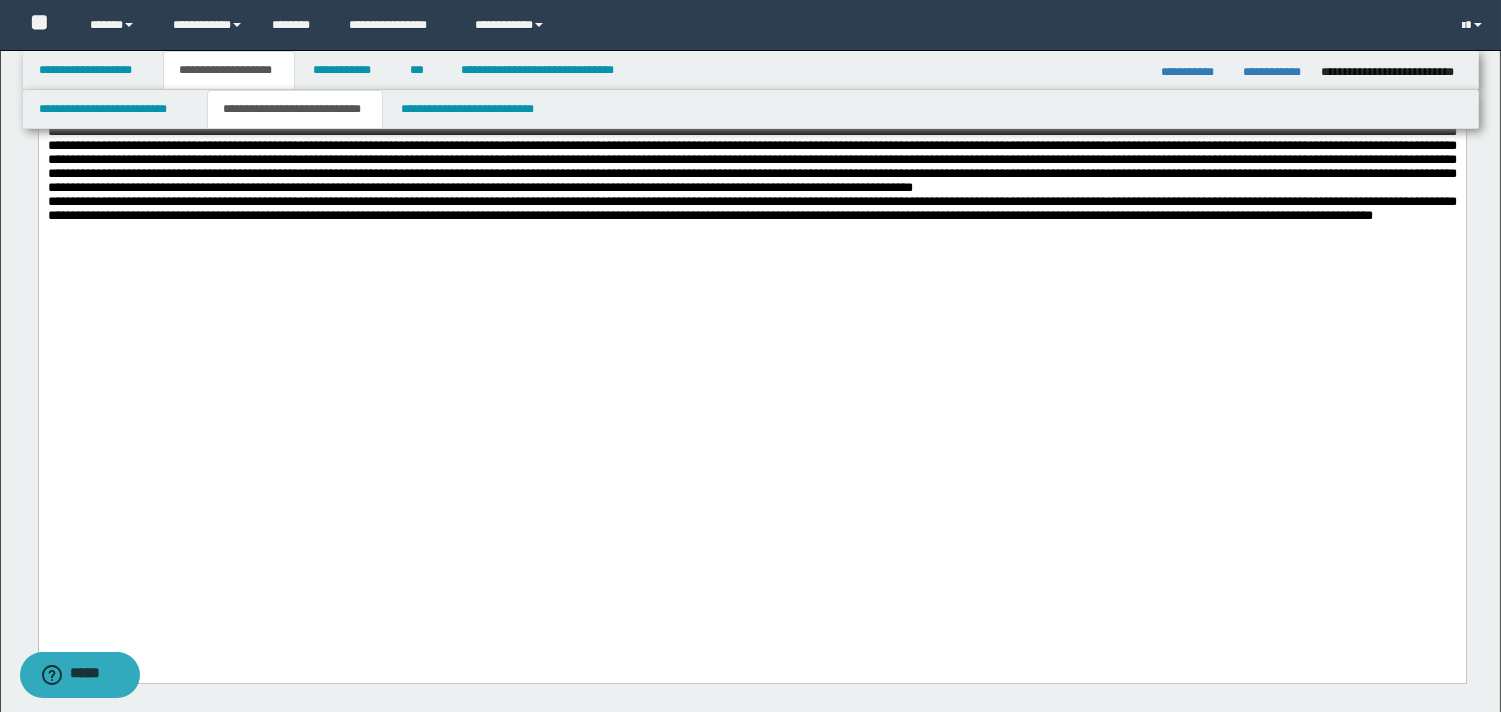 scroll, scrollTop: 1037, scrollLeft: 0, axis: vertical 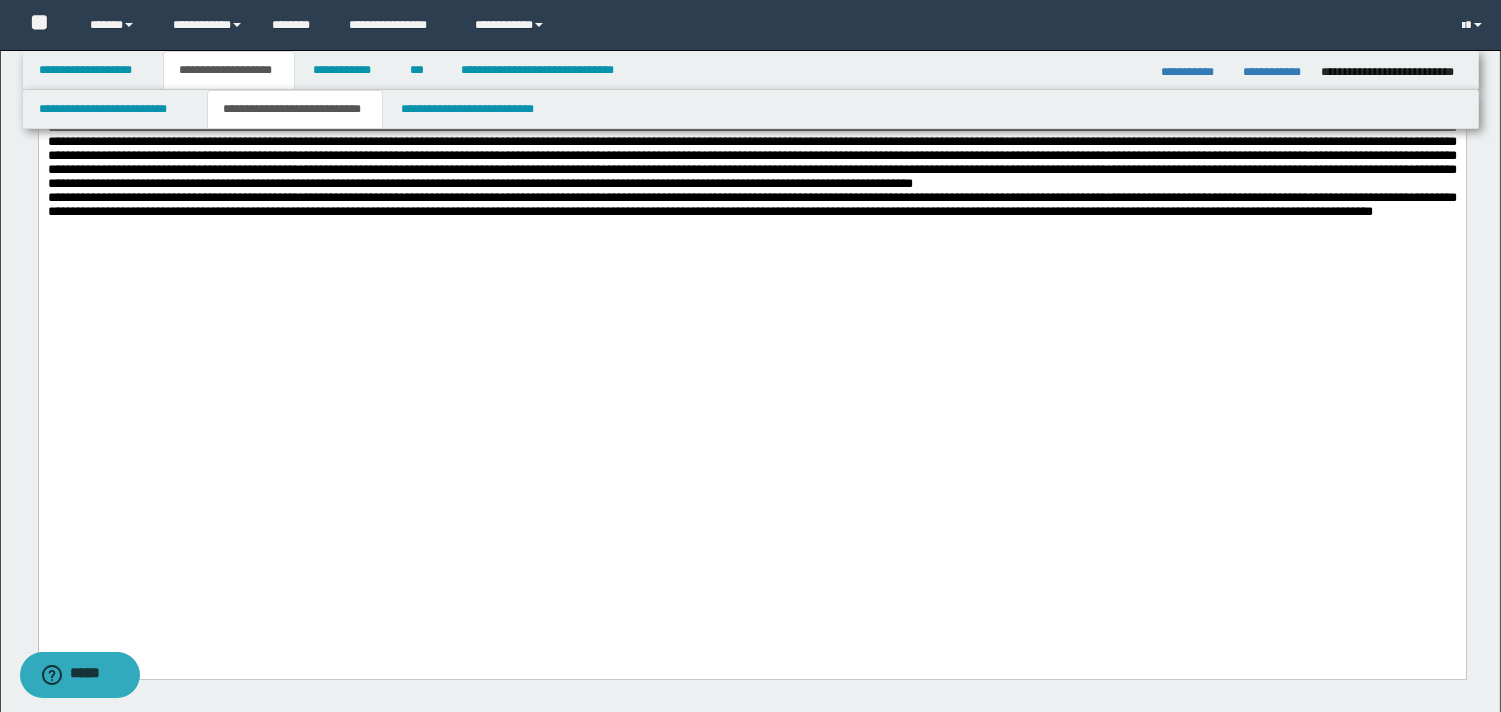 click on "**********" at bounding box center (751, -249) 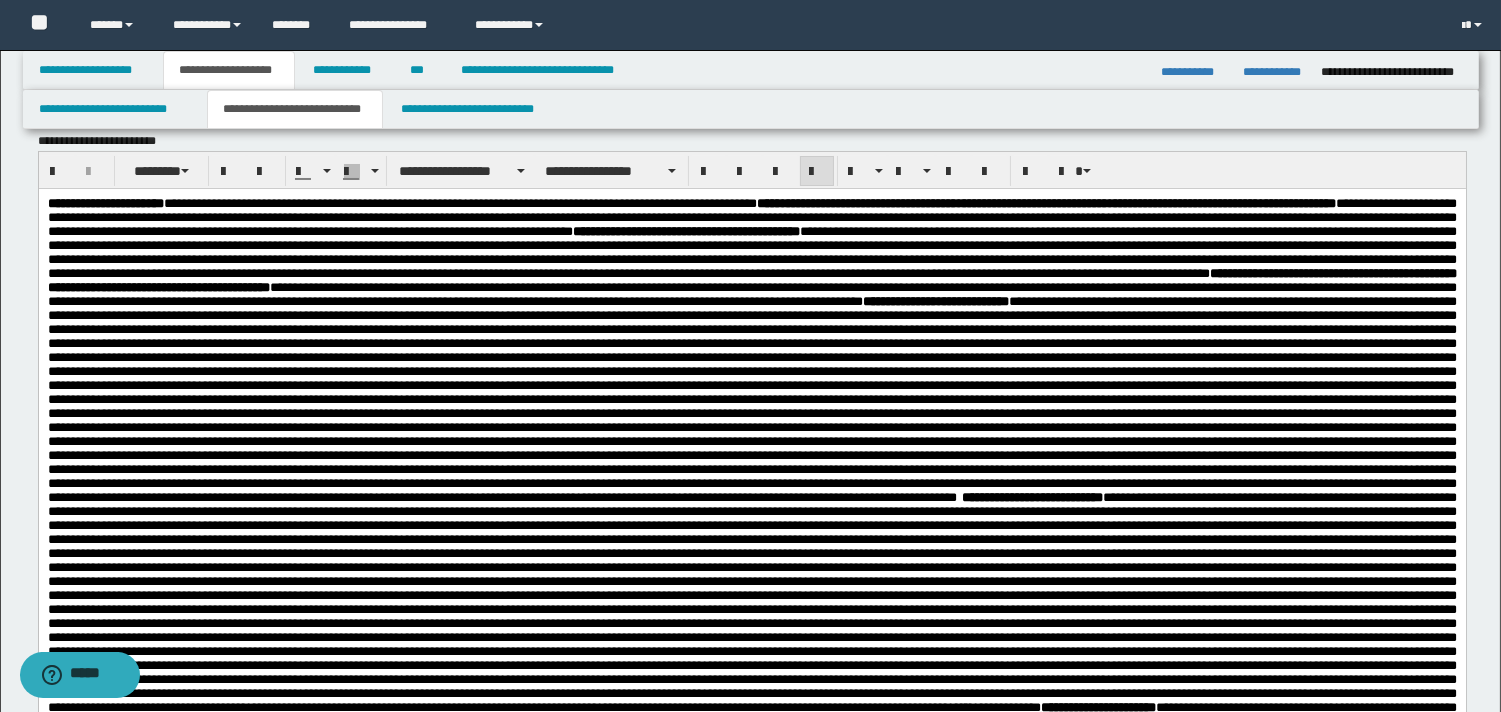 scroll, scrollTop: 242, scrollLeft: 0, axis: vertical 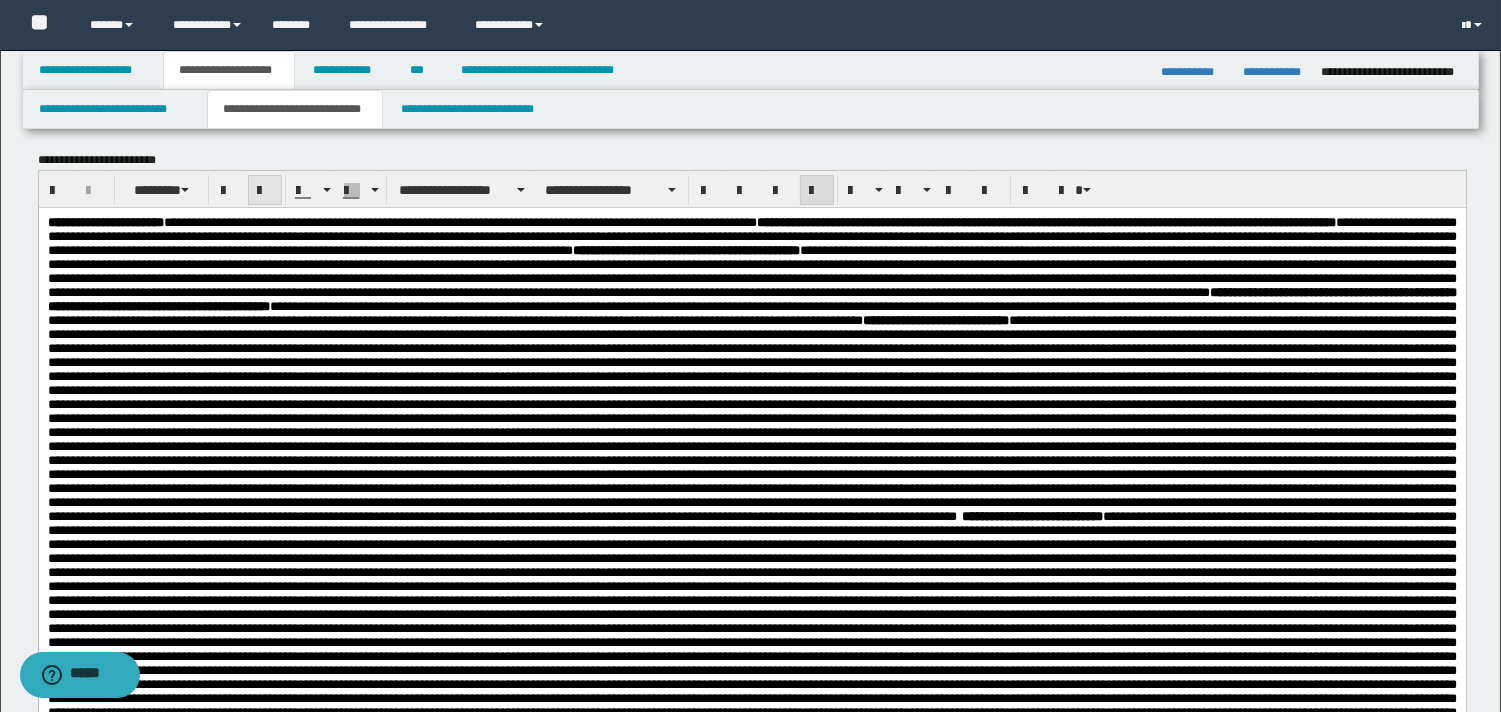 drag, startPoint x: 226, startPoint y: 191, endPoint x: 253, endPoint y: 197, distance: 27.658634 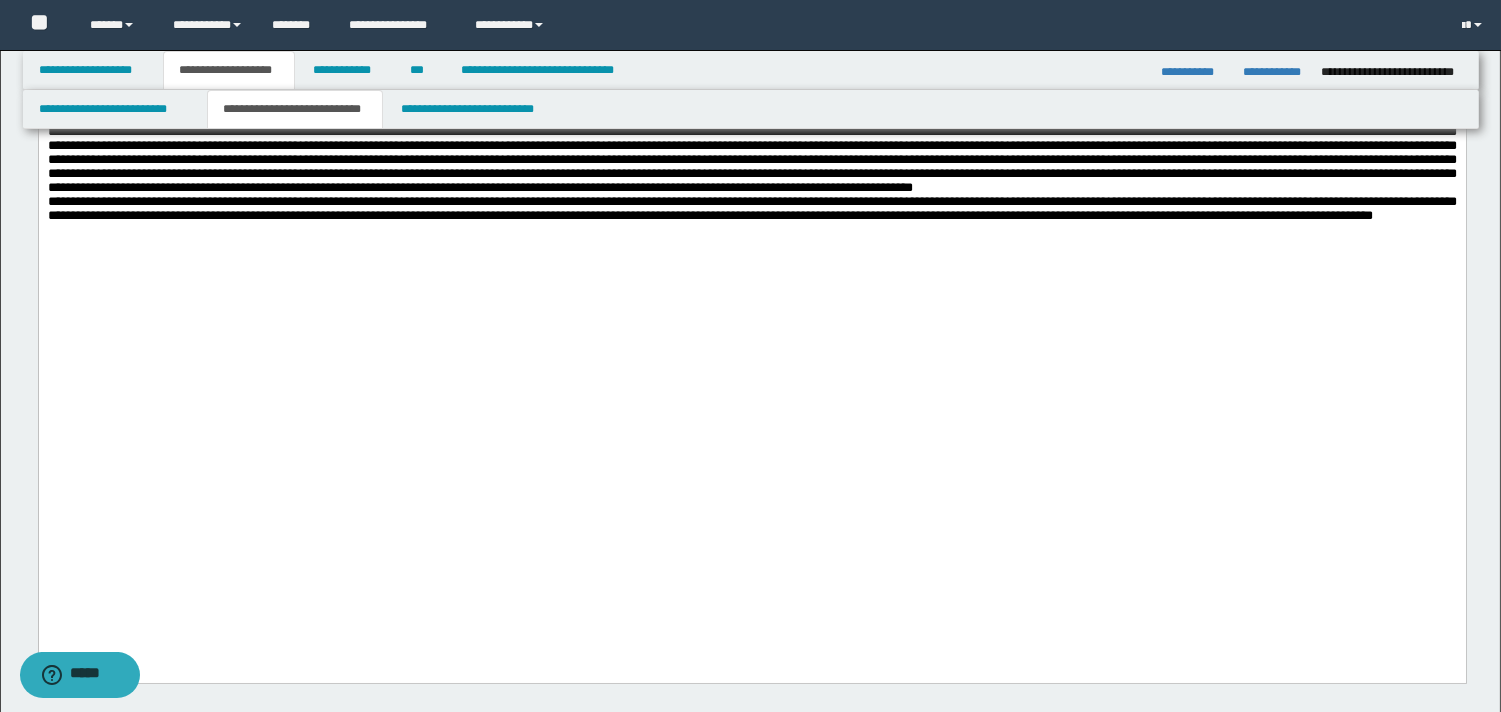 scroll, scrollTop: 1043, scrollLeft: 0, axis: vertical 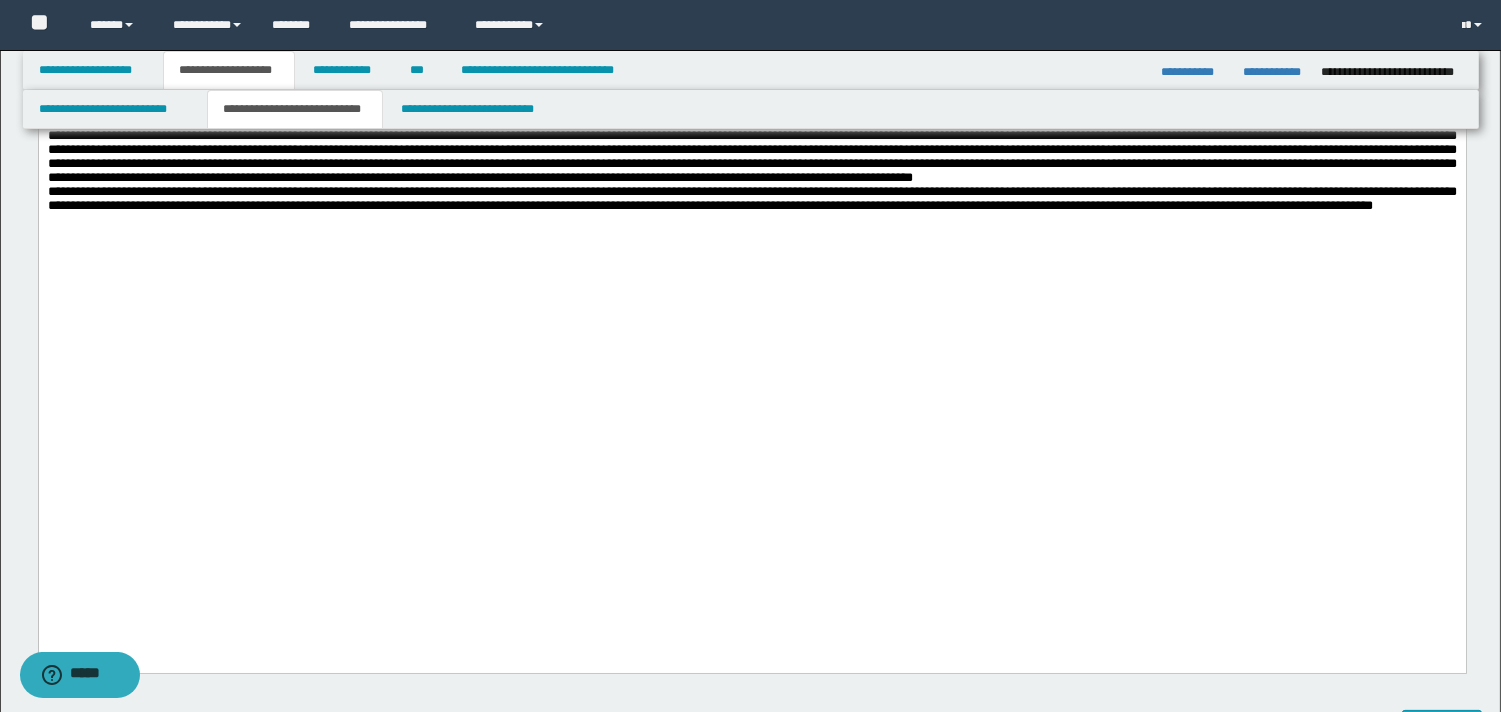 click on "**********" at bounding box center [751, -241] 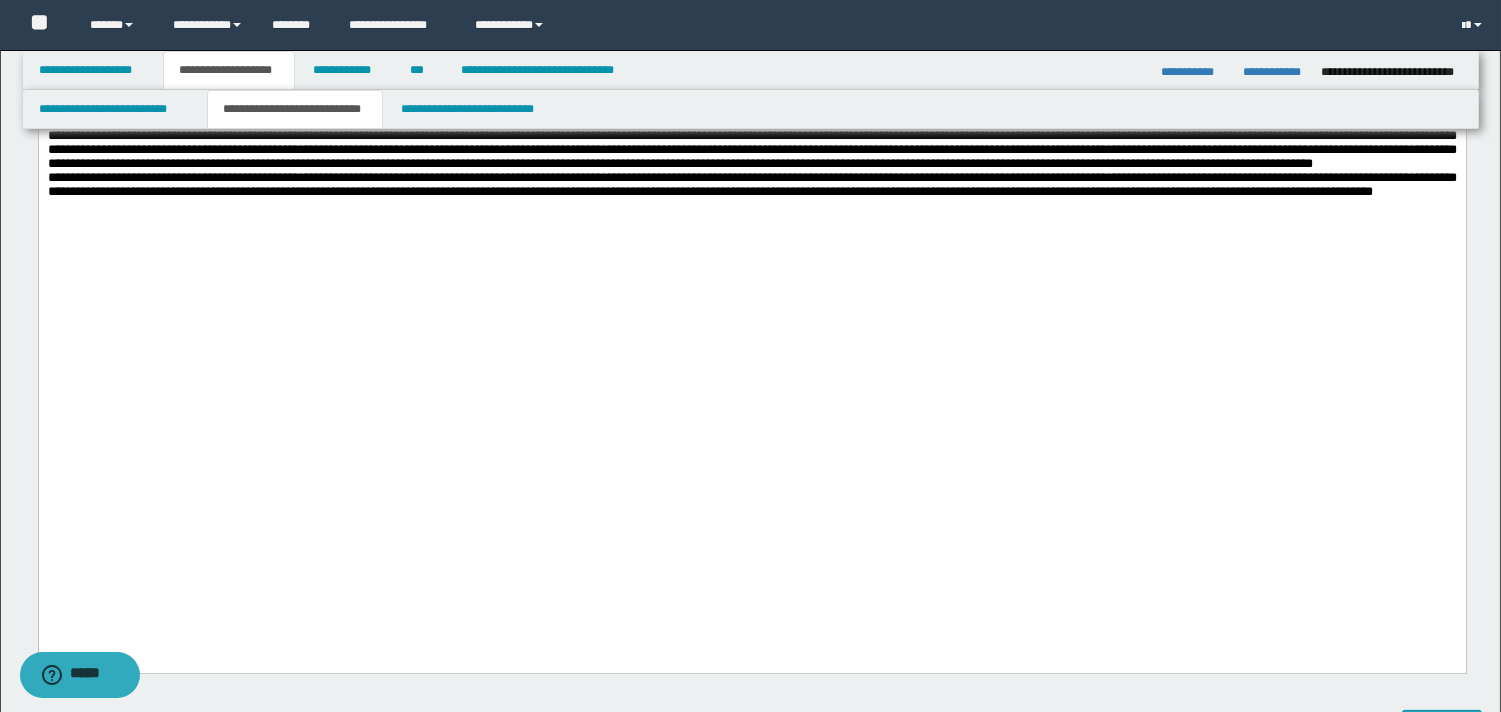 drag, startPoint x: 854, startPoint y: 386, endPoint x: 999, endPoint y: 391, distance: 145.08618 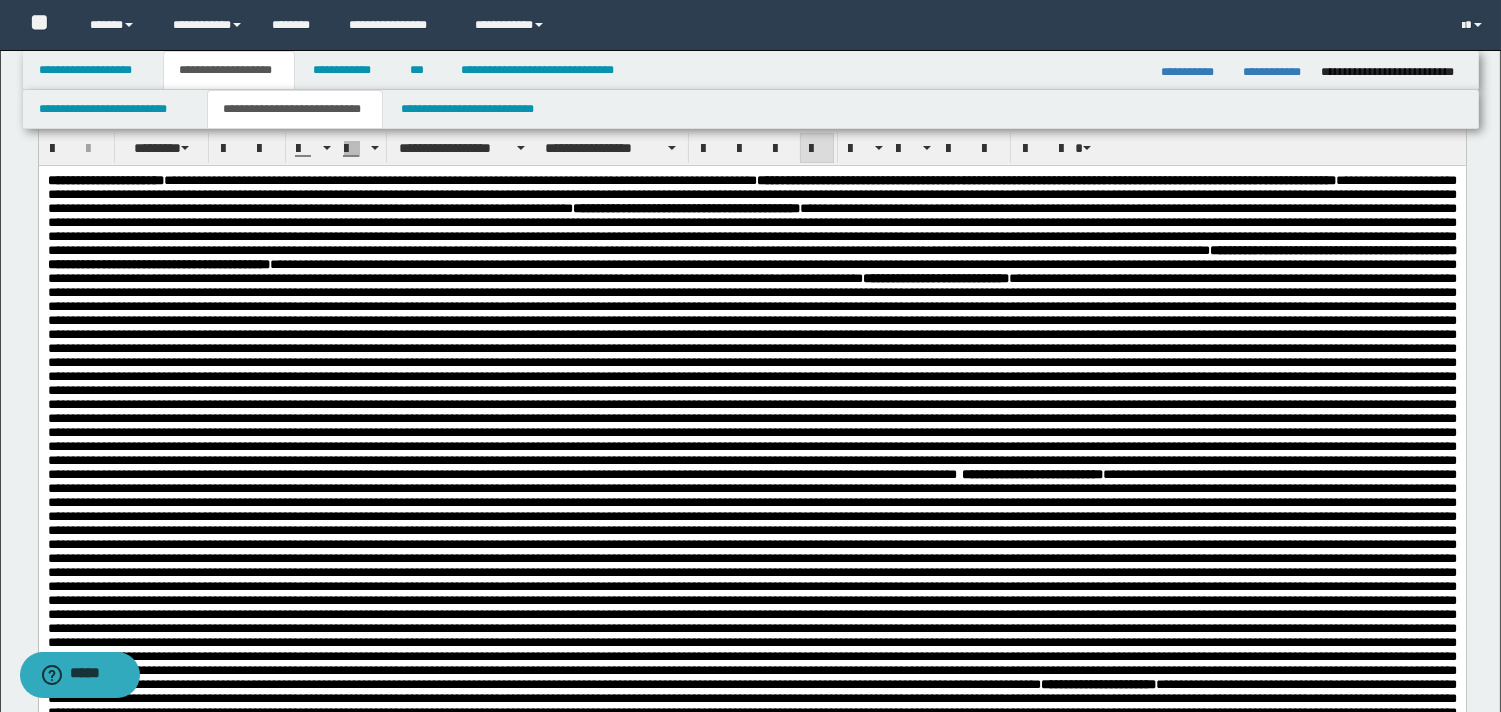 drag, startPoint x: 1516, startPoint y: 380, endPoint x: 1350, endPoint y: 32, distance: 385.5645 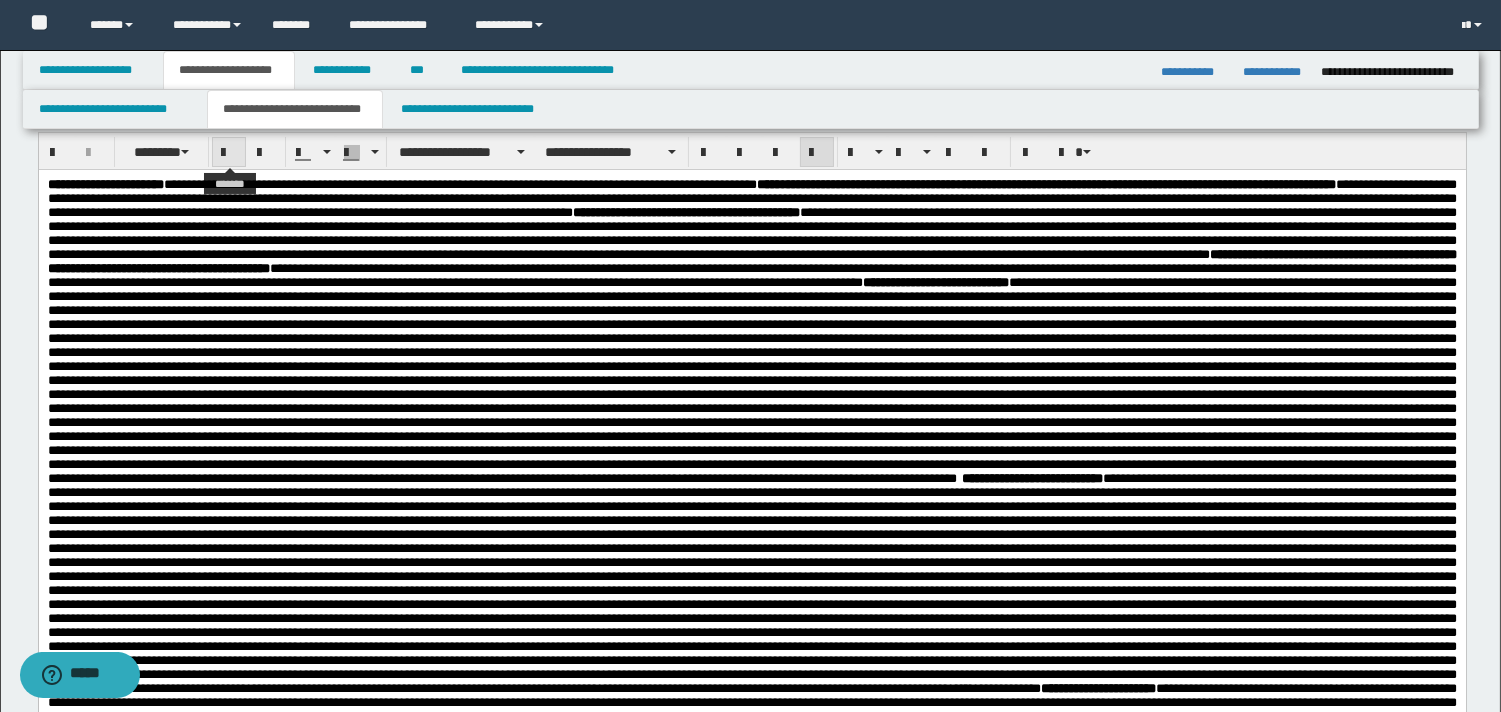 click at bounding box center [229, 153] 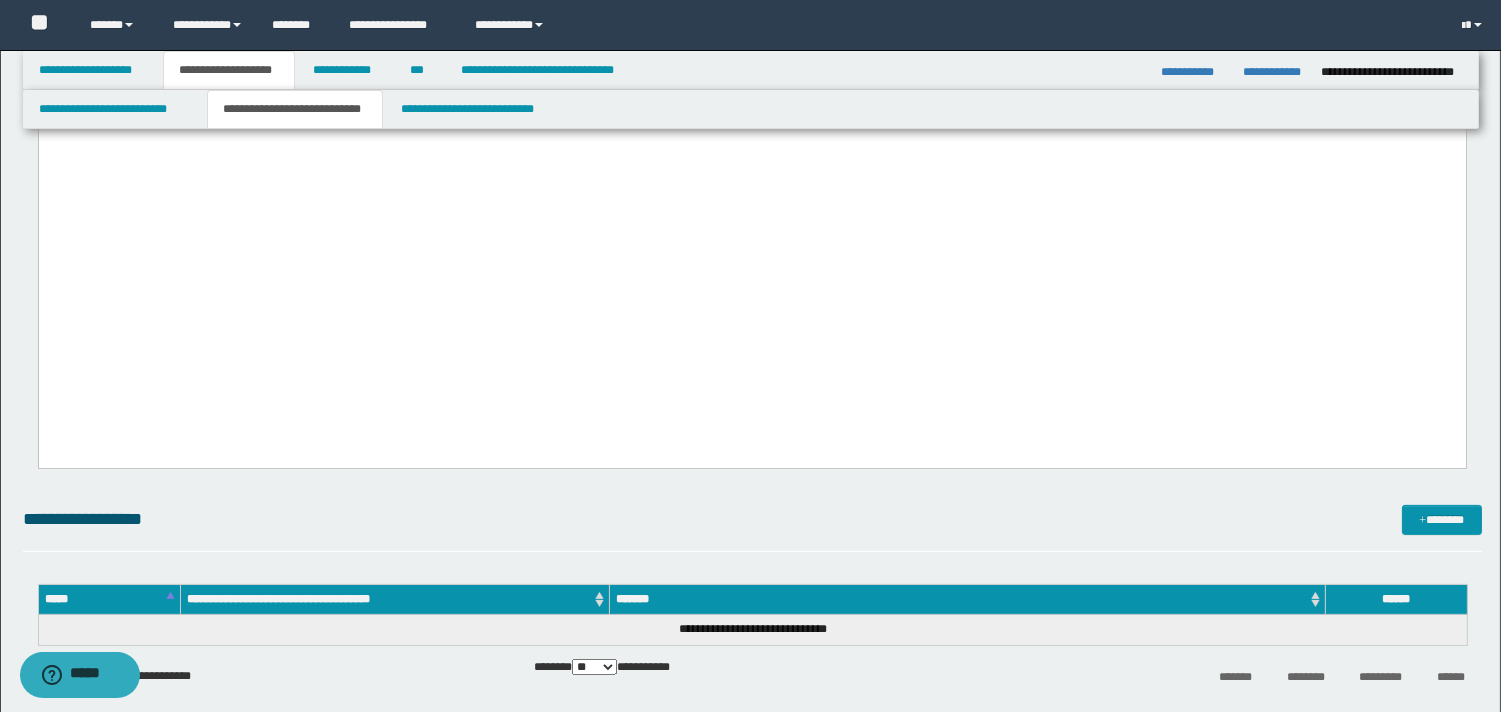 scroll, scrollTop: 1192, scrollLeft: 0, axis: vertical 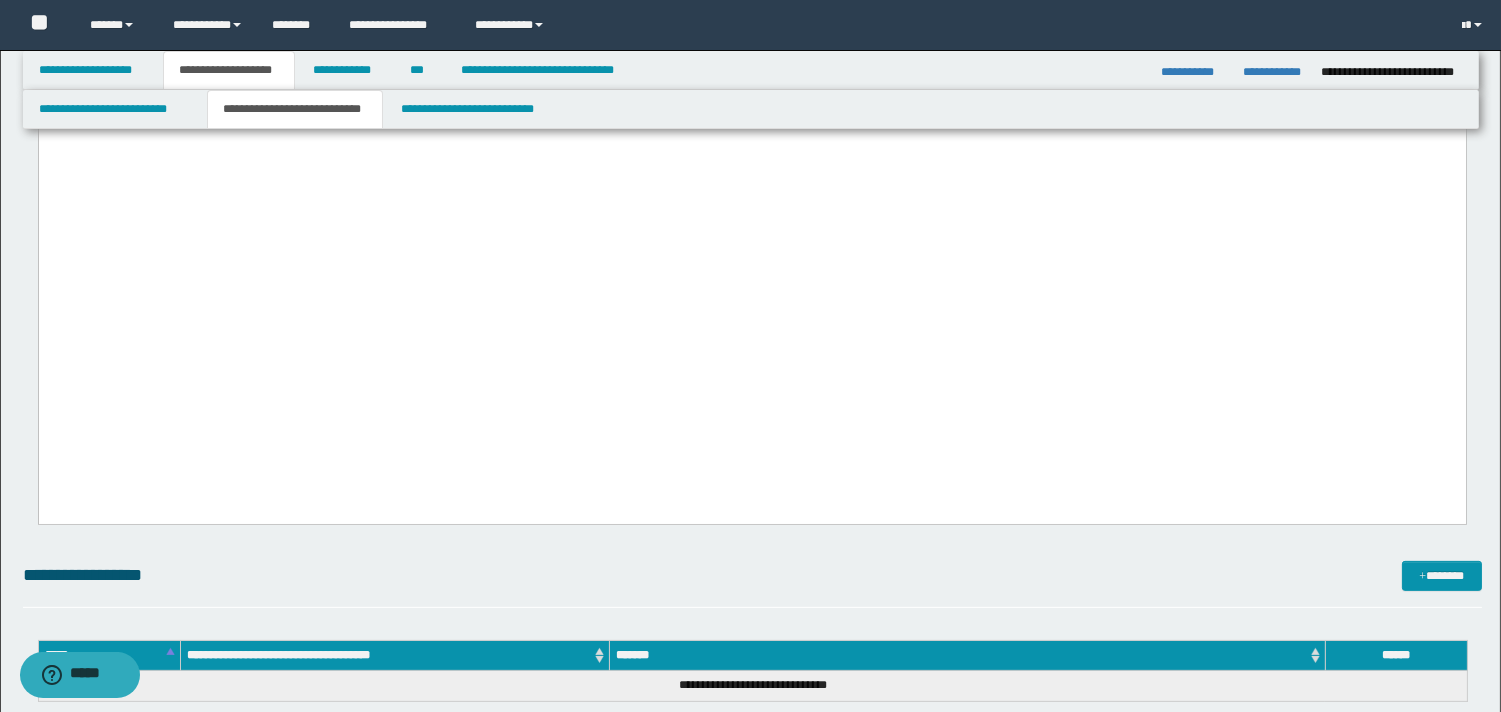 drag, startPoint x: 554, startPoint y: 357, endPoint x: 1099, endPoint y: 360, distance: 545.00824 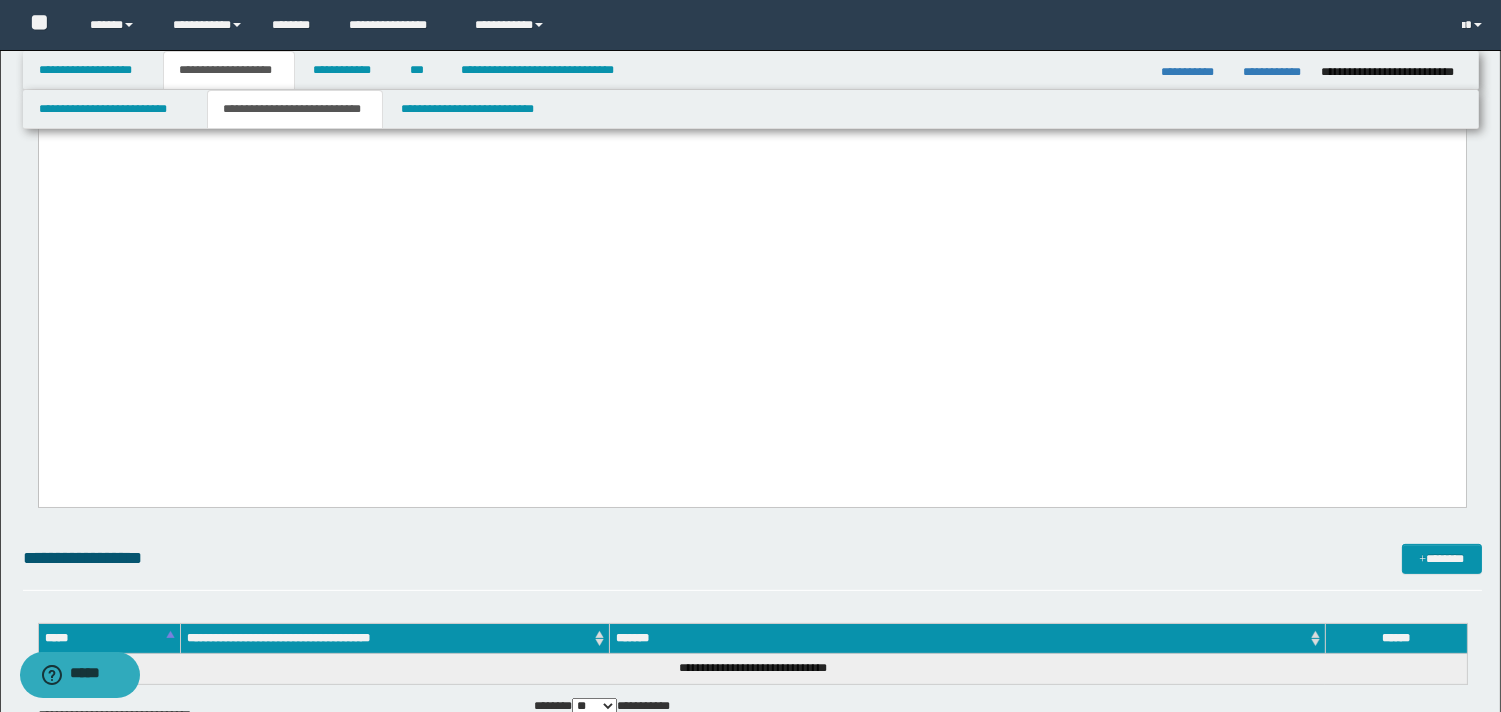 drag, startPoint x: 519, startPoint y: 357, endPoint x: 681, endPoint y: 356, distance: 162.00308 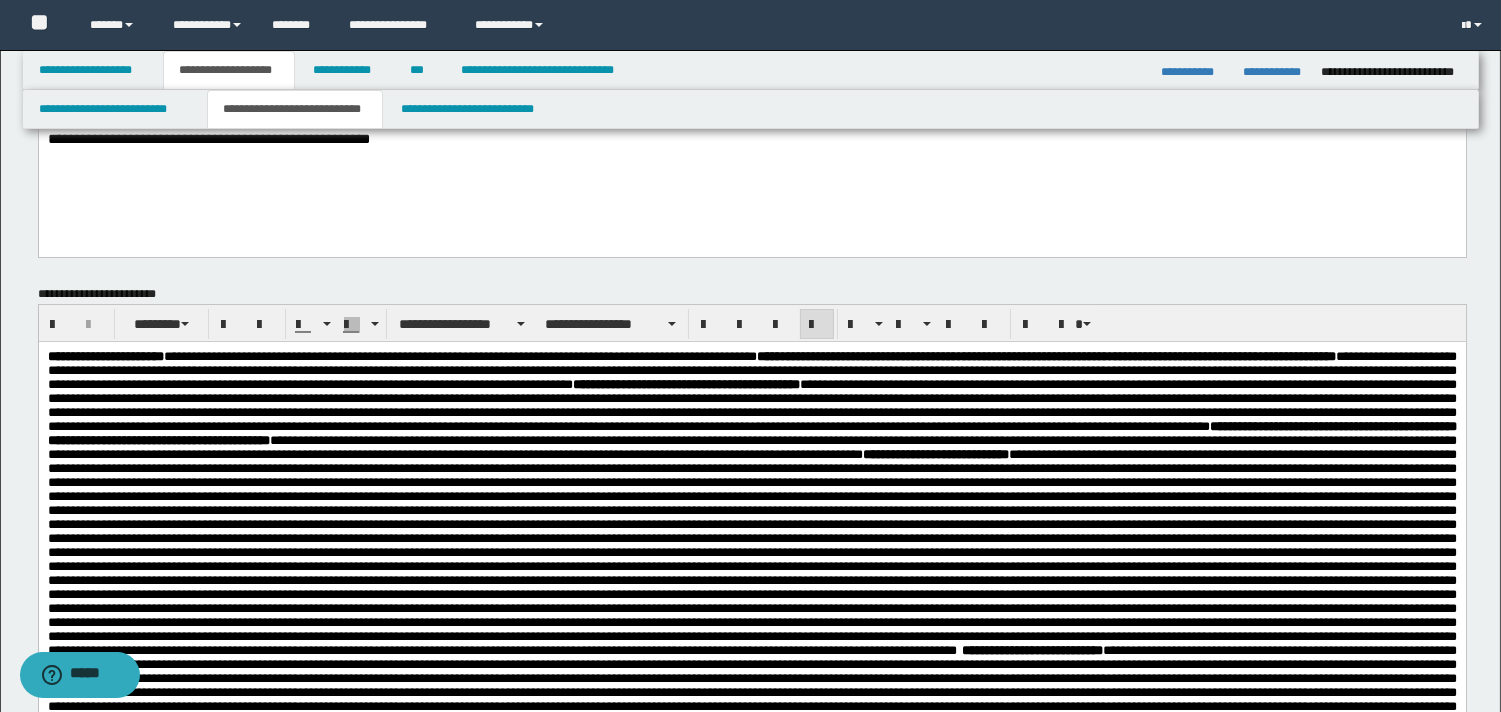 scroll, scrollTop: 103, scrollLeft: 0, axis: vertical 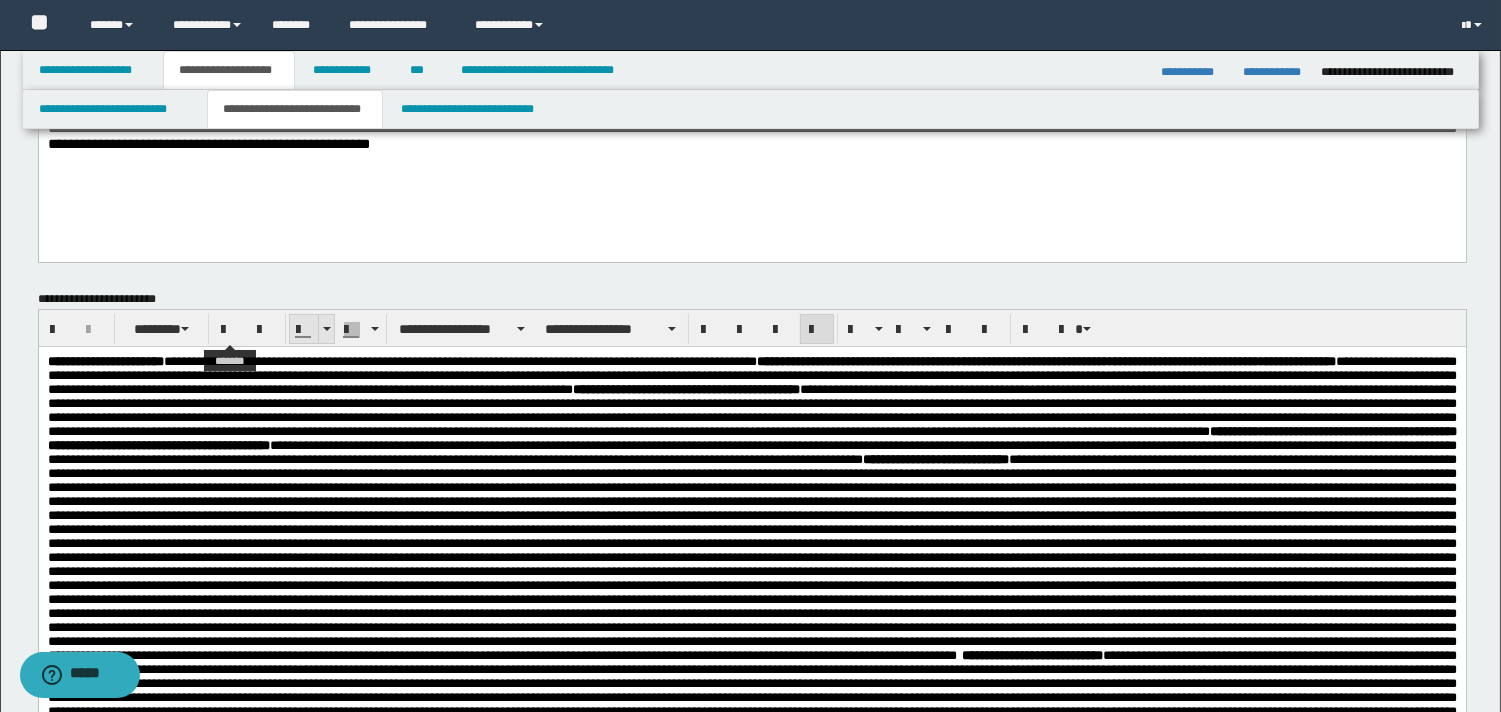 drag, startPoint x: 228, startPoint y: 327, endPoint x: 290, endPoint y: 334, distance: 62.39391 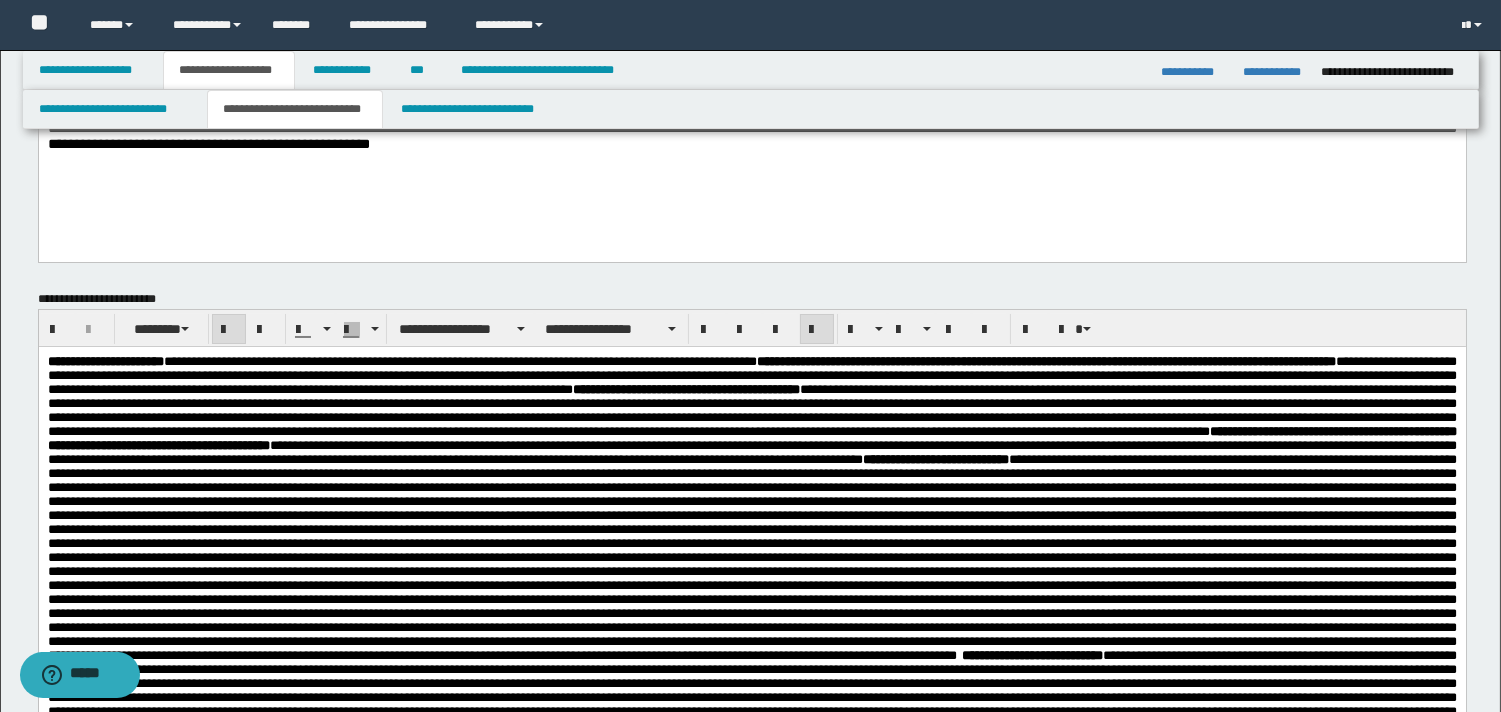 scroll, scrollTop: 281, scrollLeft: 0, axis: vertical 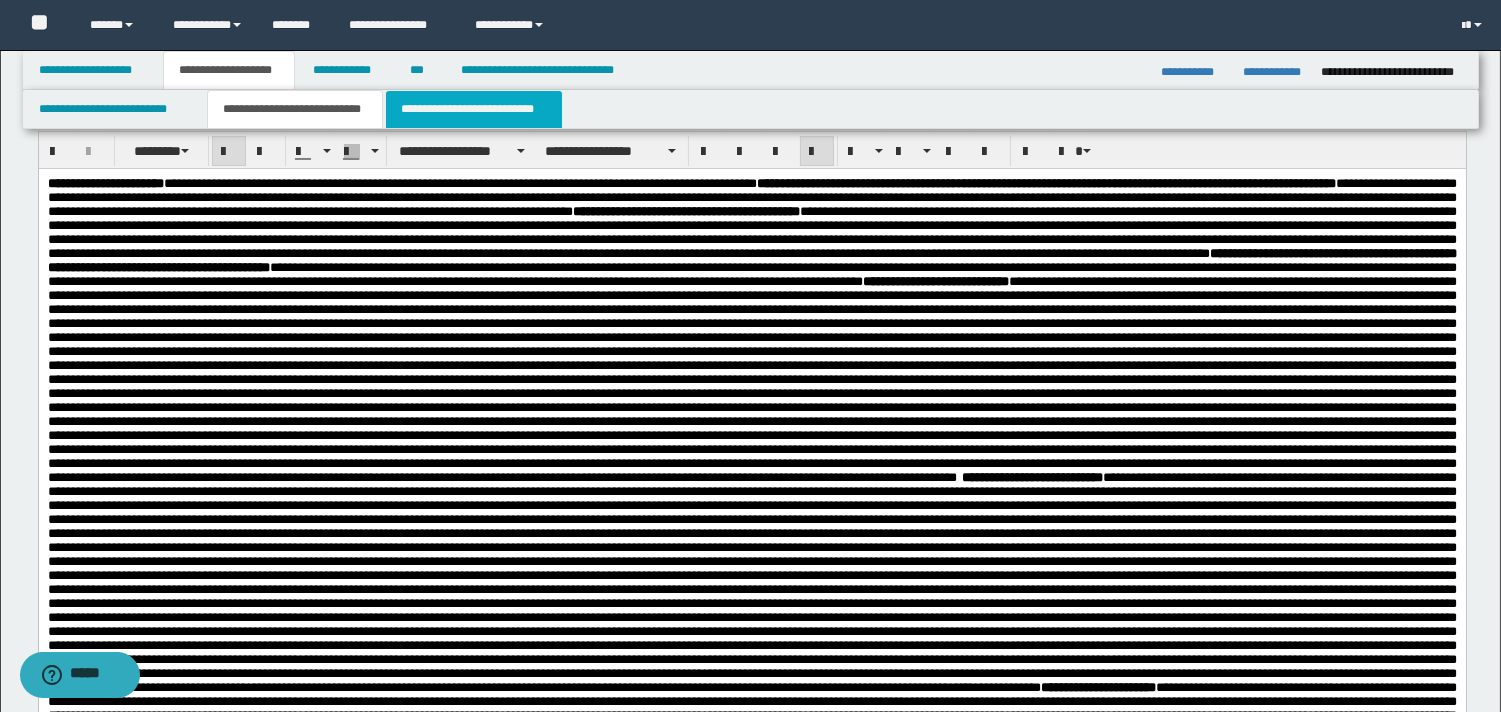 click on "**********" at bounding box center (474, 109) 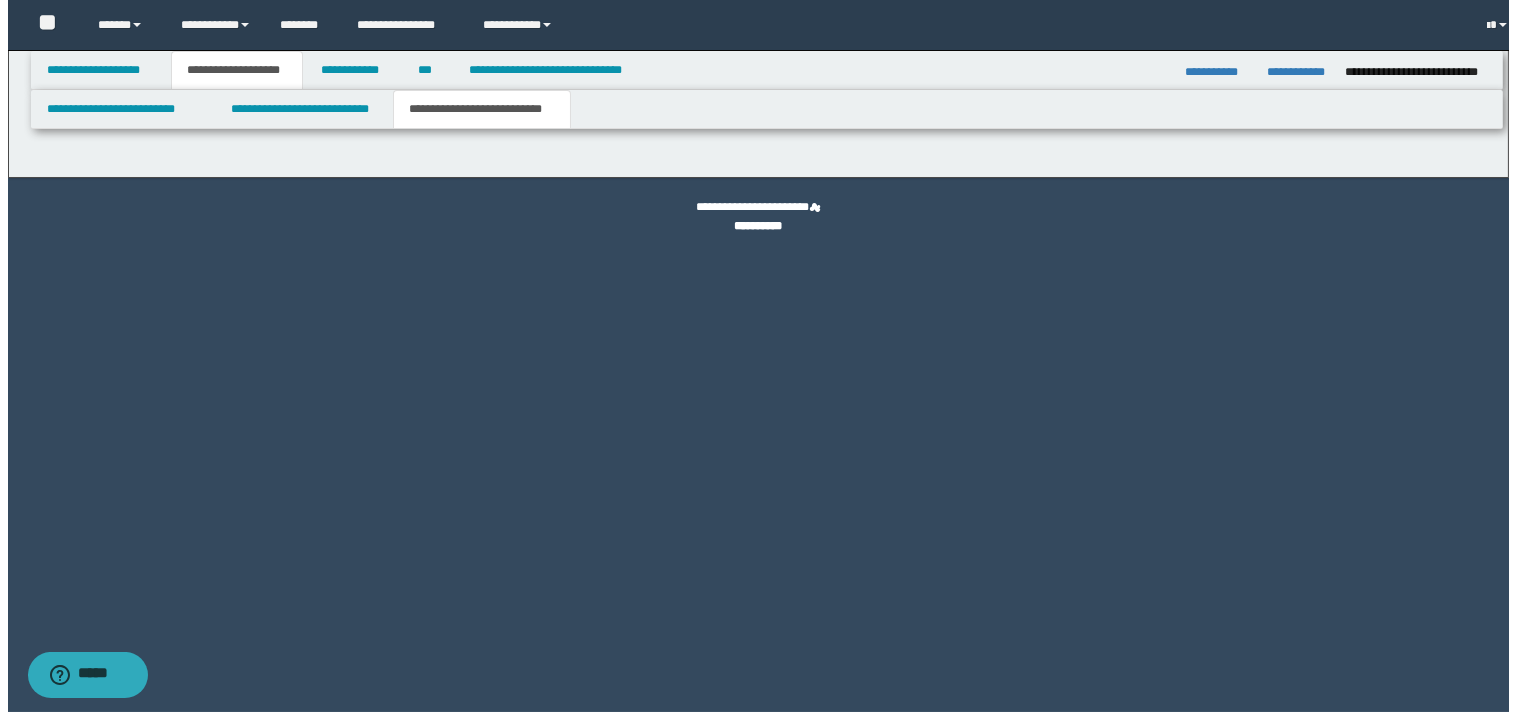 scroll, scrollTop: 0, scrollLeft: 0, axis: both 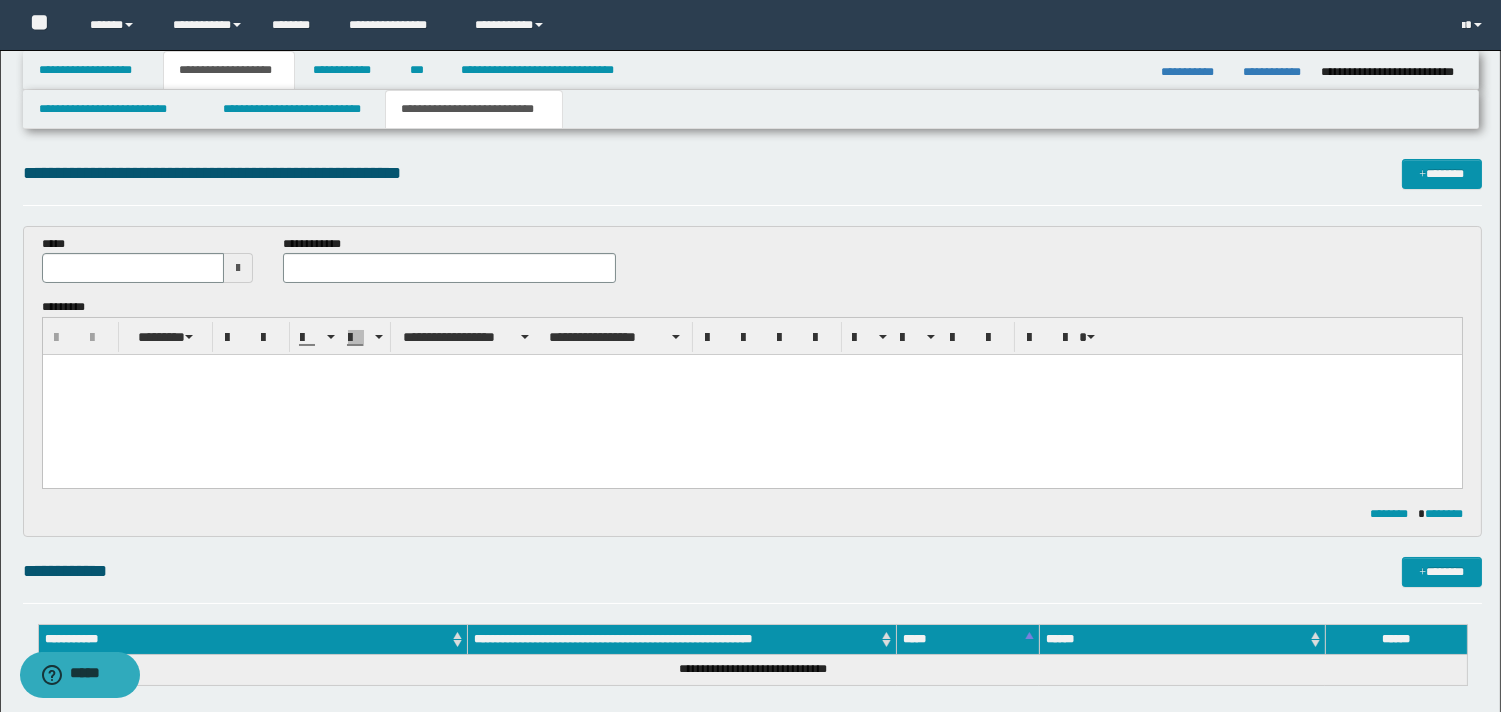 drag, startPoint x: 236, startPoint y: 260, endPoint x: 232, endPoint y: 277, distance: 17.464249 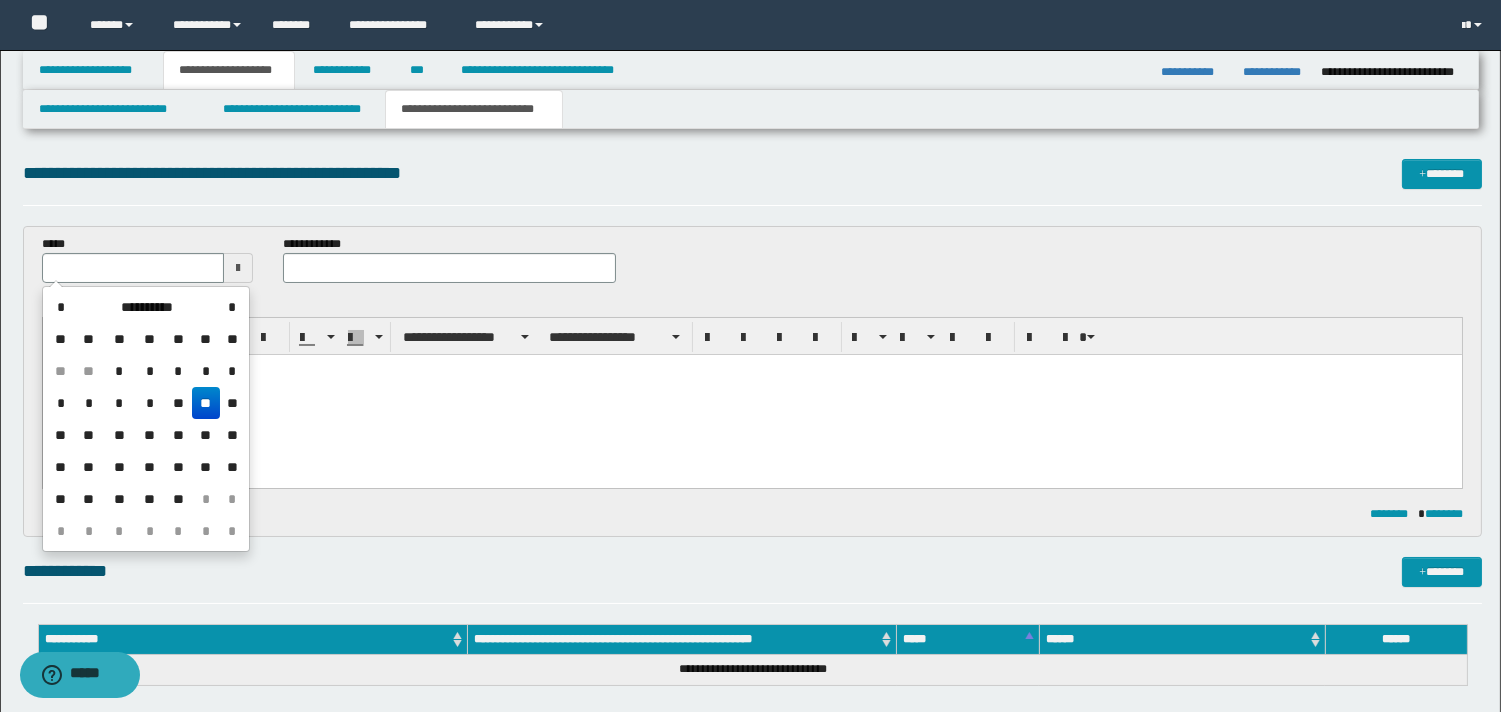 click on "**" at bounding box center (206, 403) 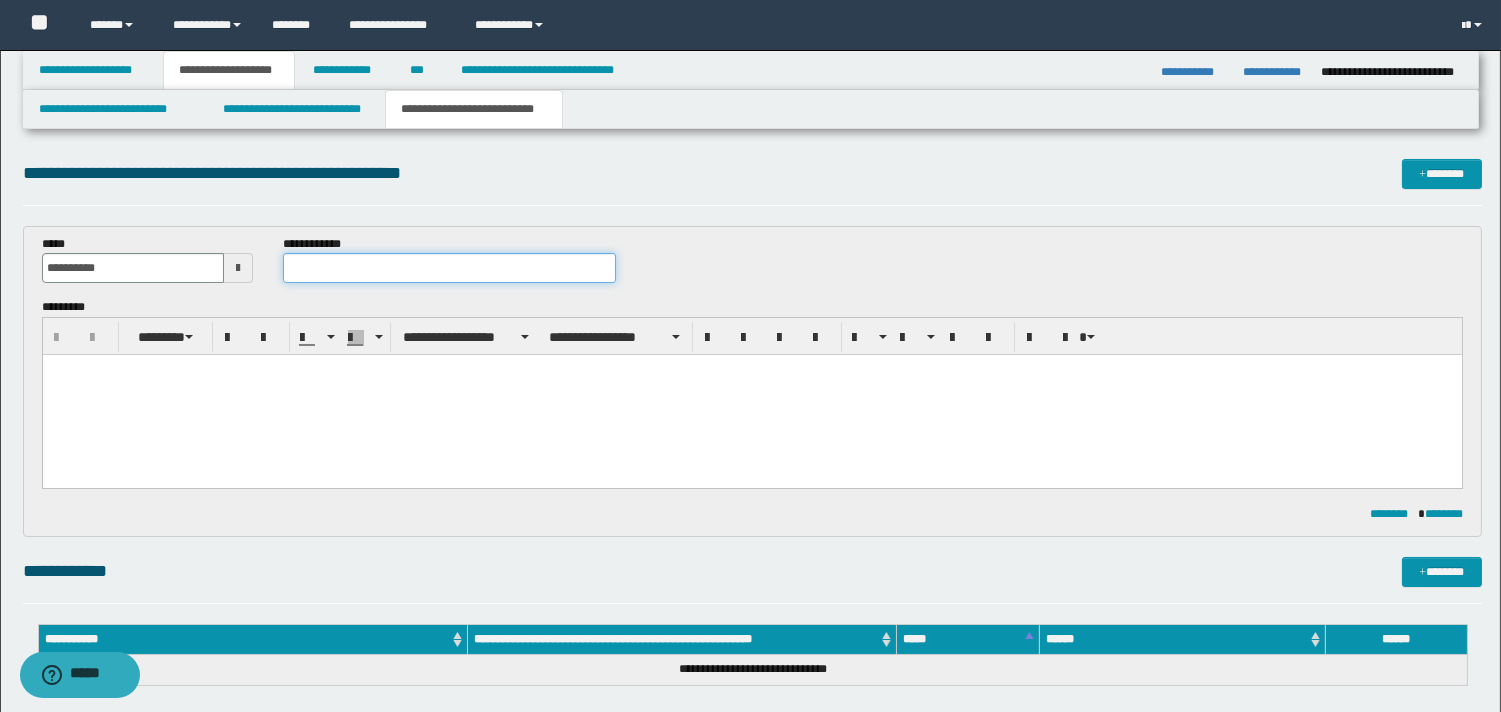 click at bounding box center [449, 268] 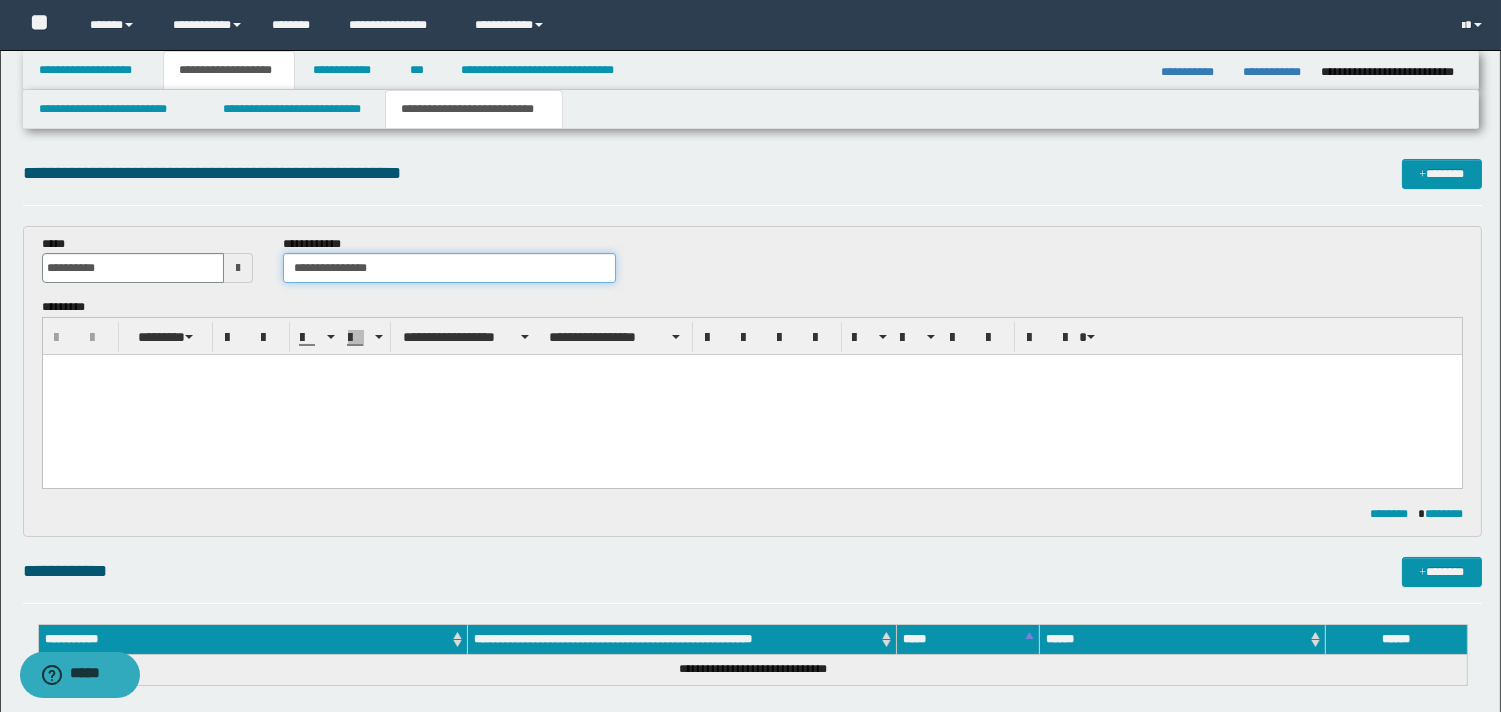 type on "**********" 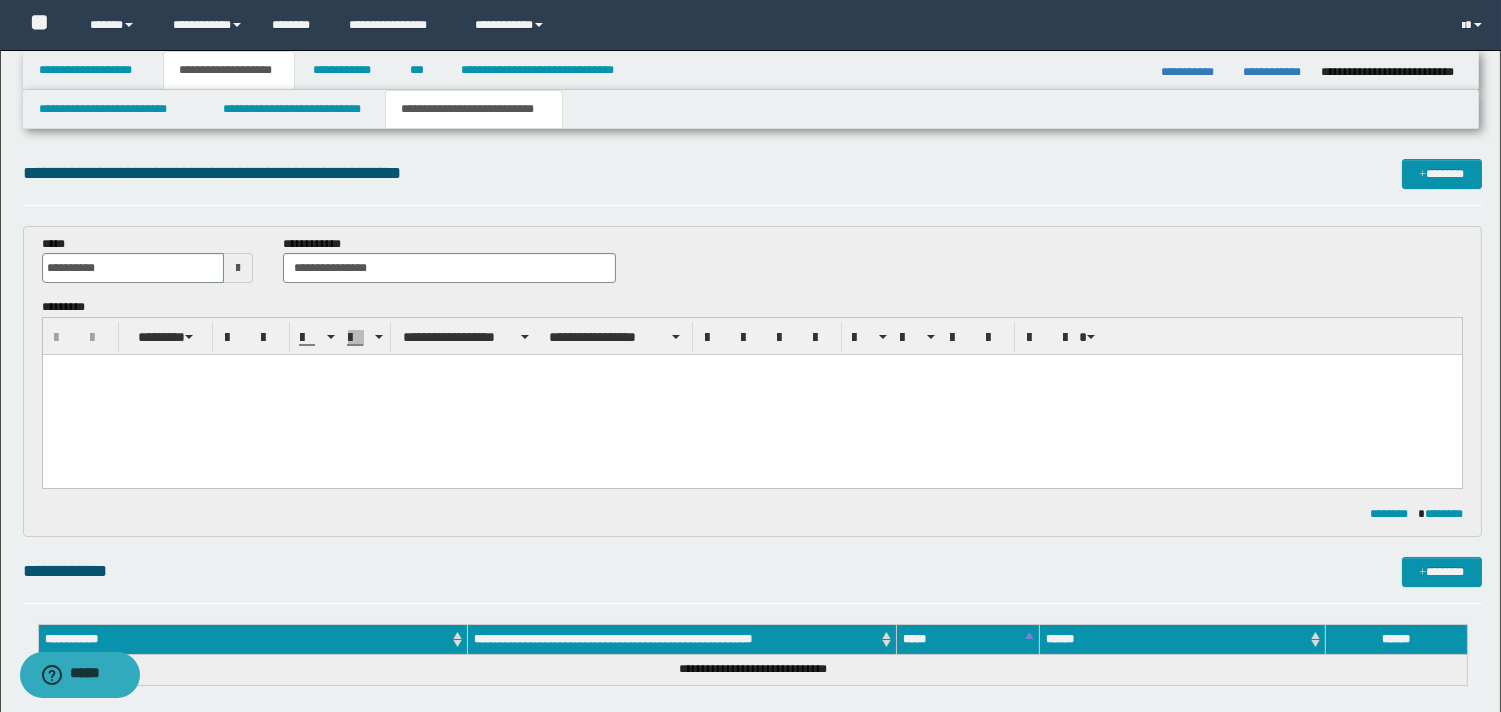 click at bounding box center (751, 395) 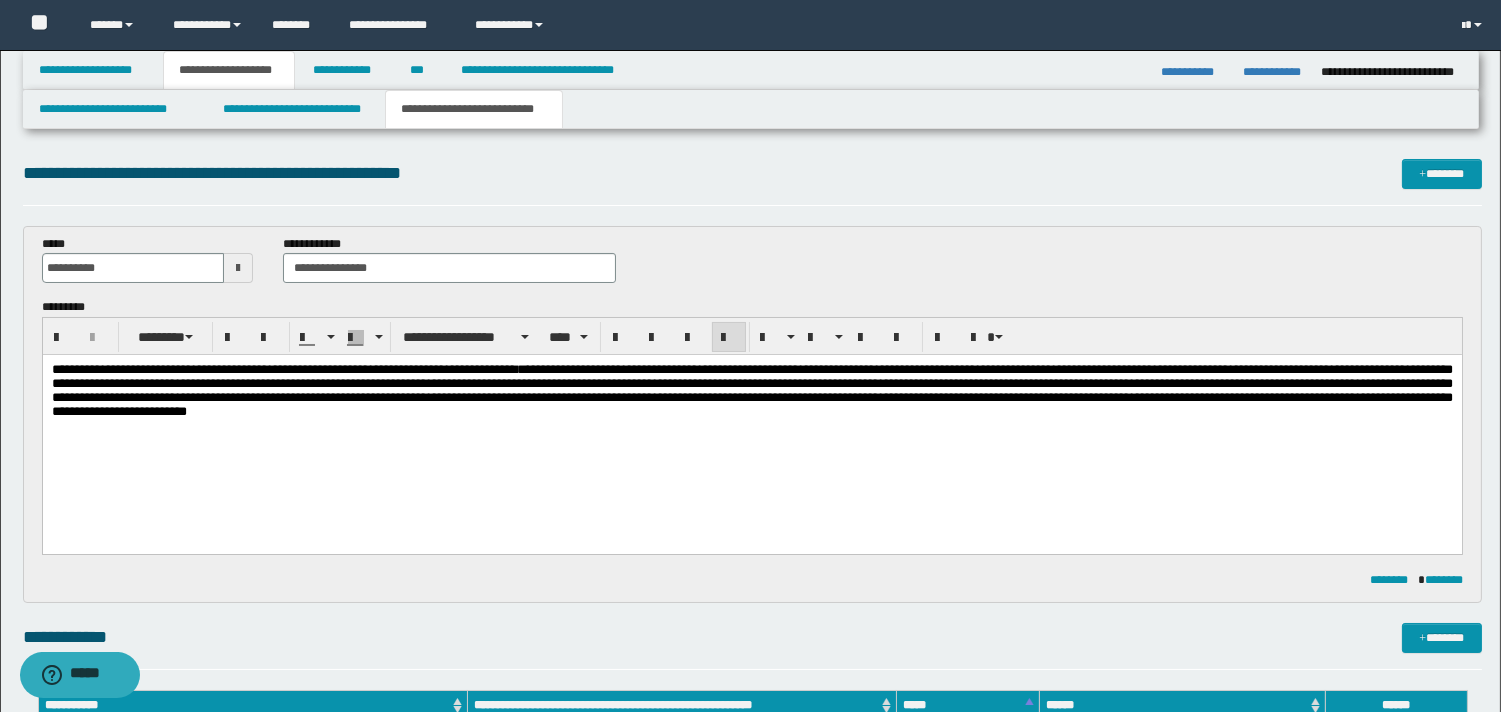 click on "**********" at bounding box center [329, 369] 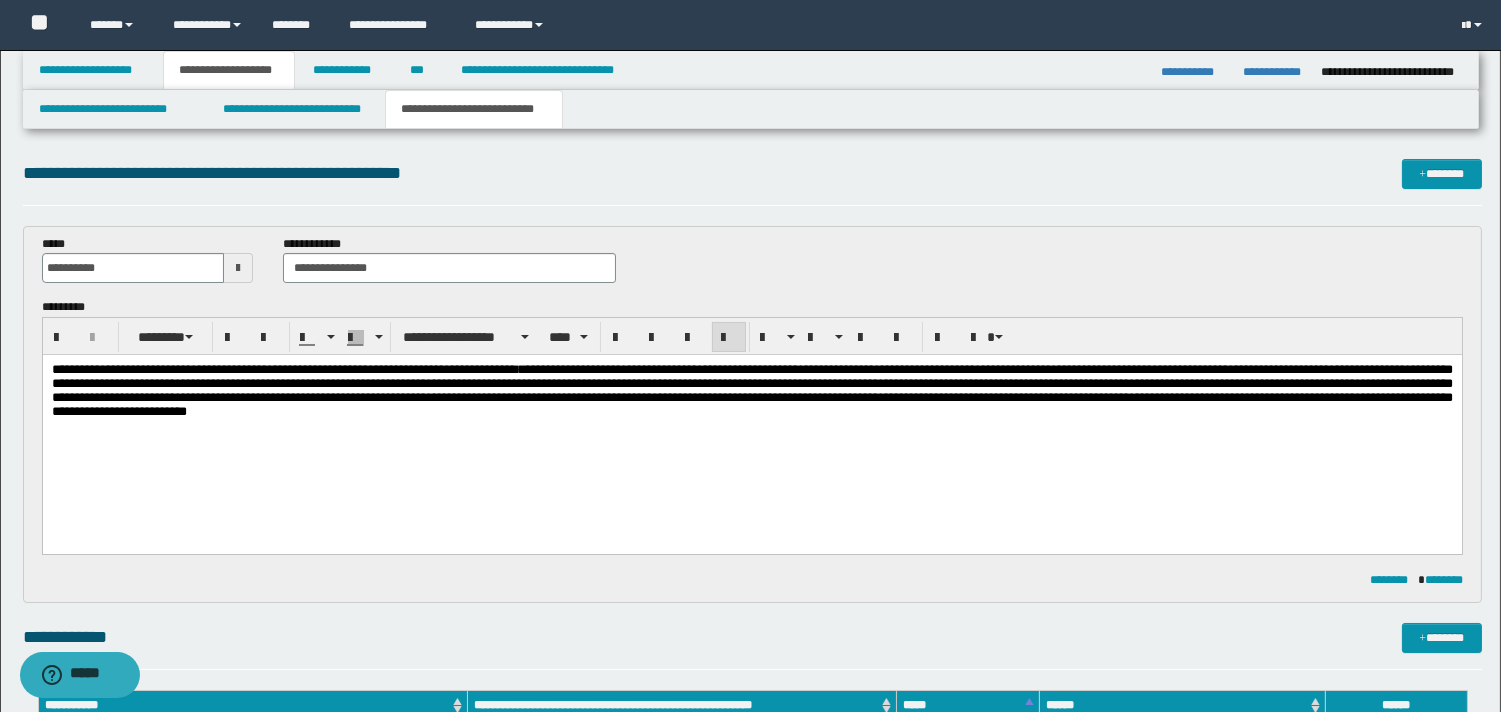 type 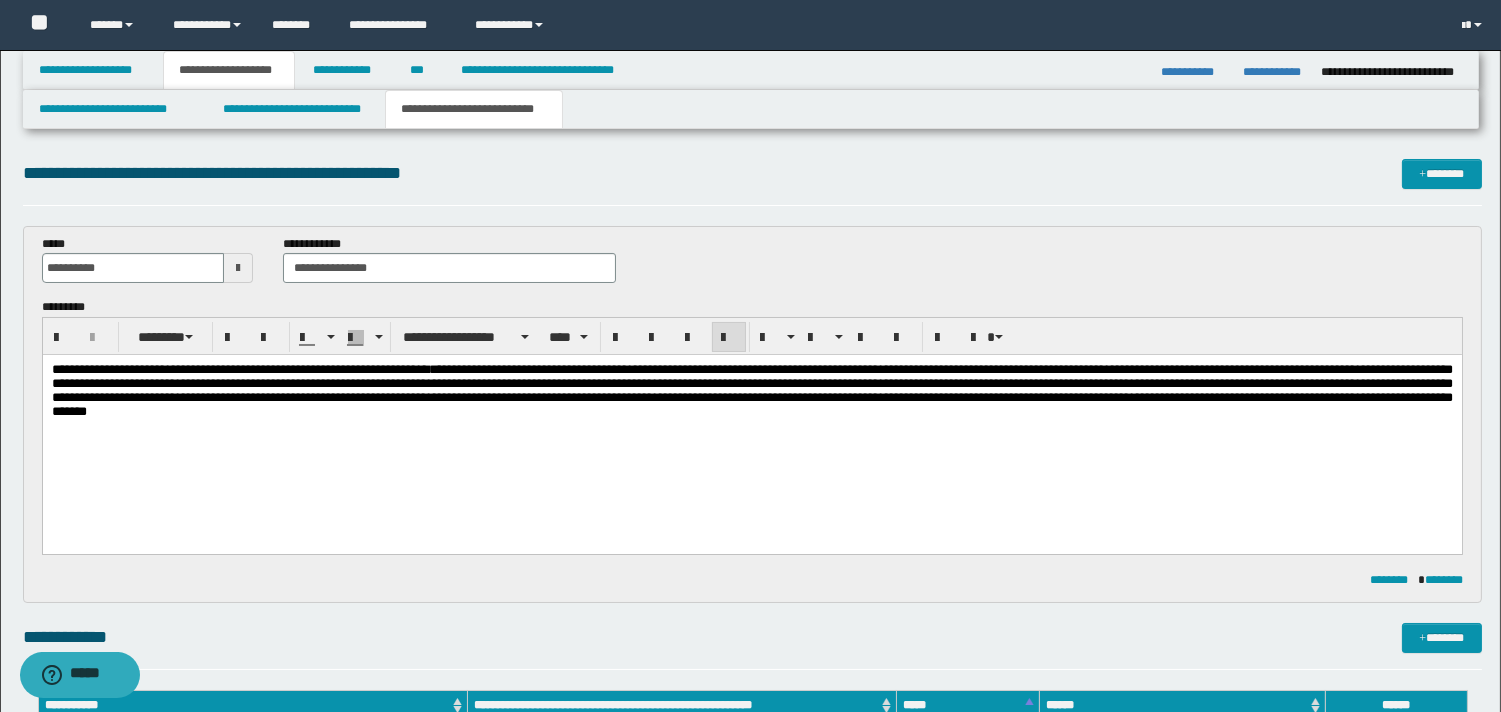 click on "**********" at bounding box center (751, 390) 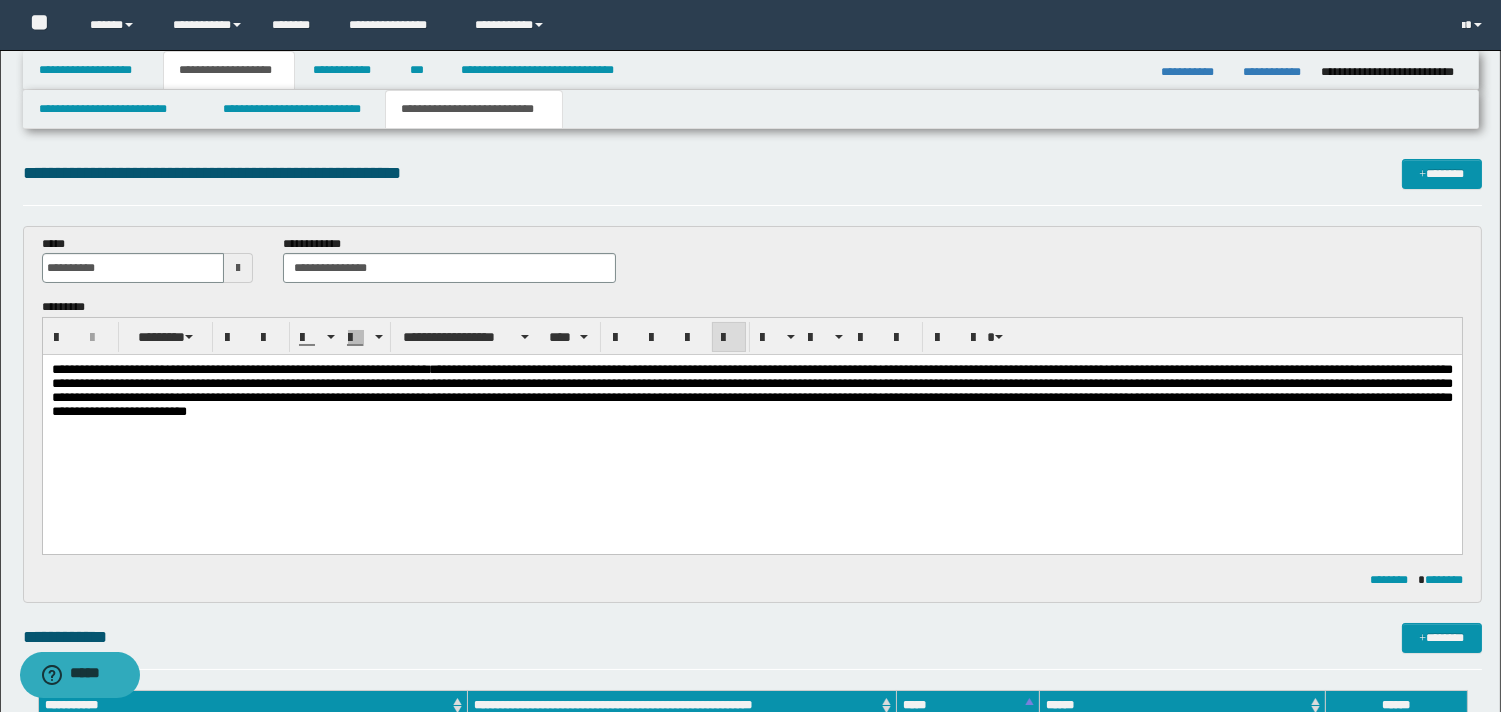 click on "**********" at bounding box center (751, 390) 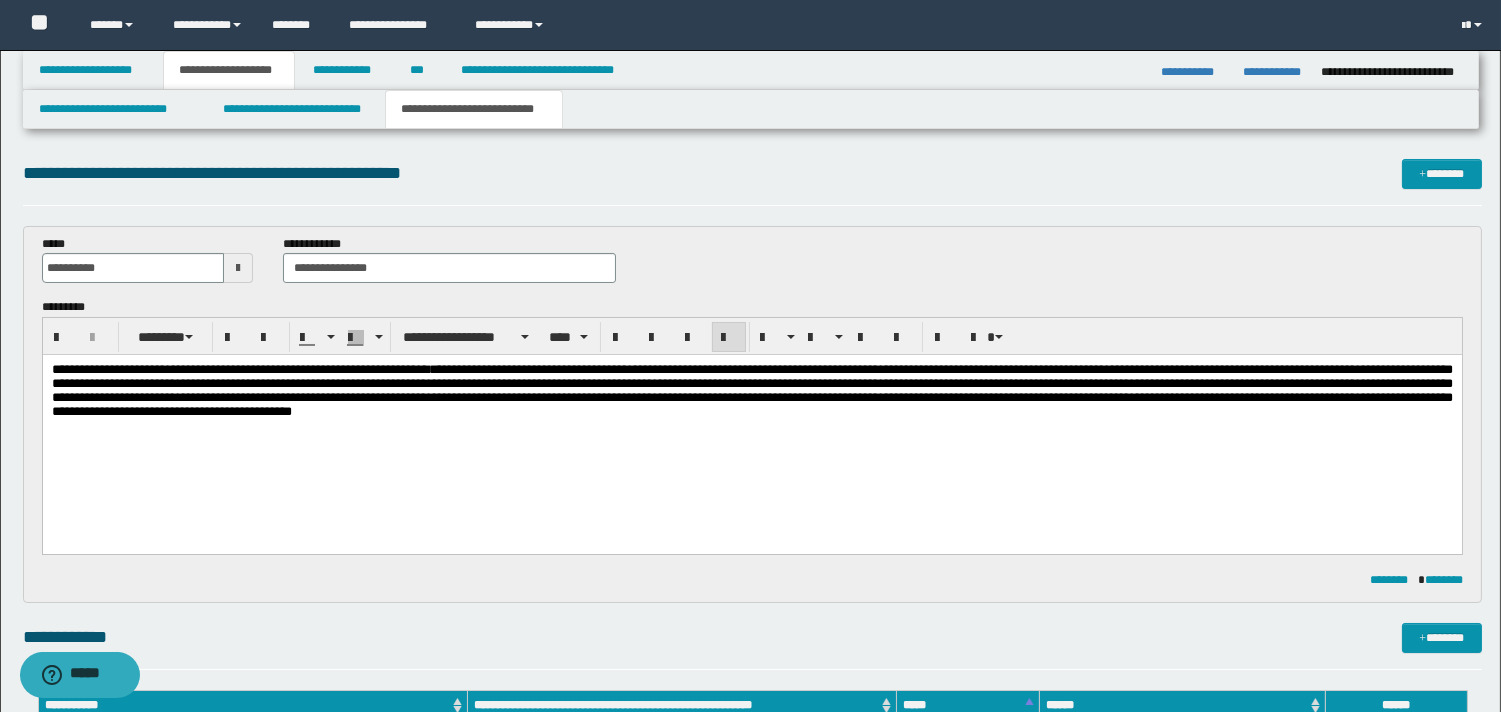 click on "**********" at bounding box center (751, 390) 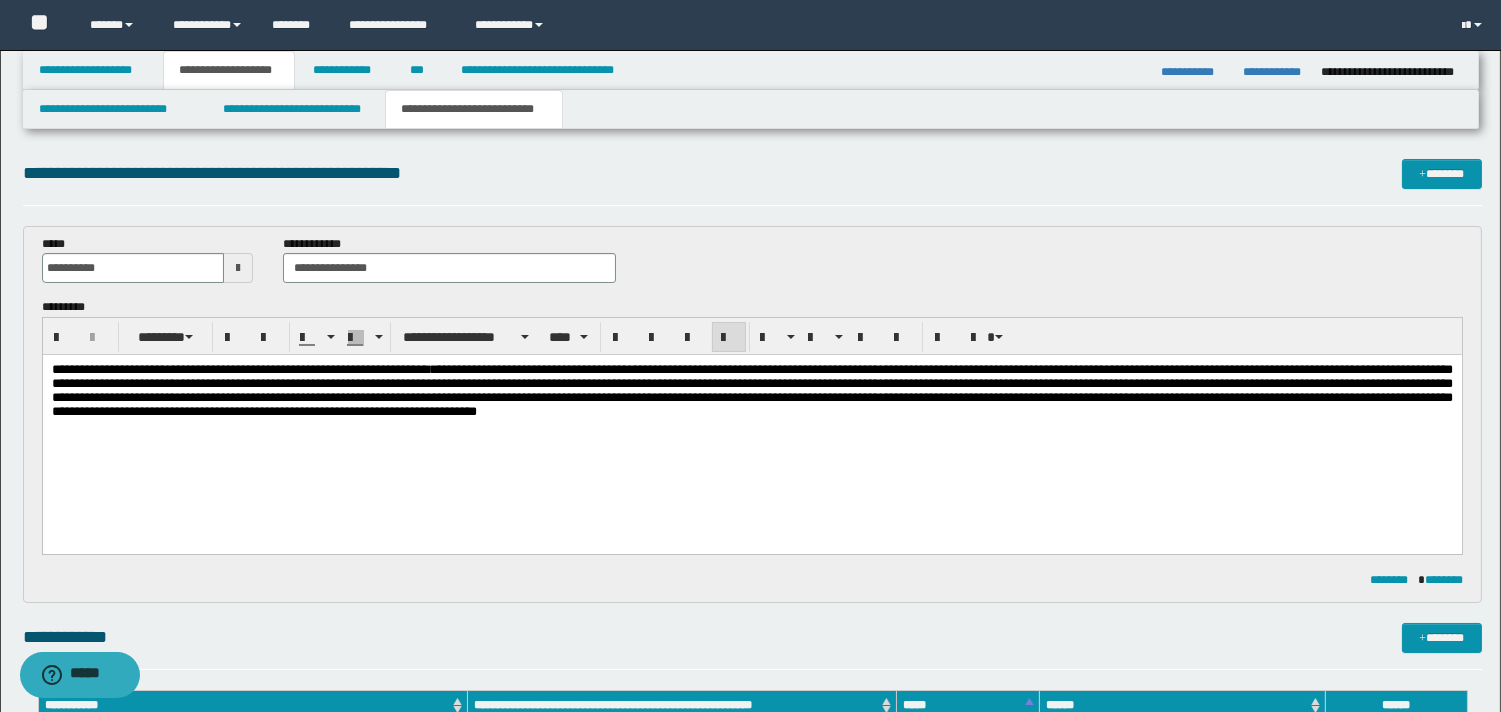 click on "**********" at bounding box center (751, 390) 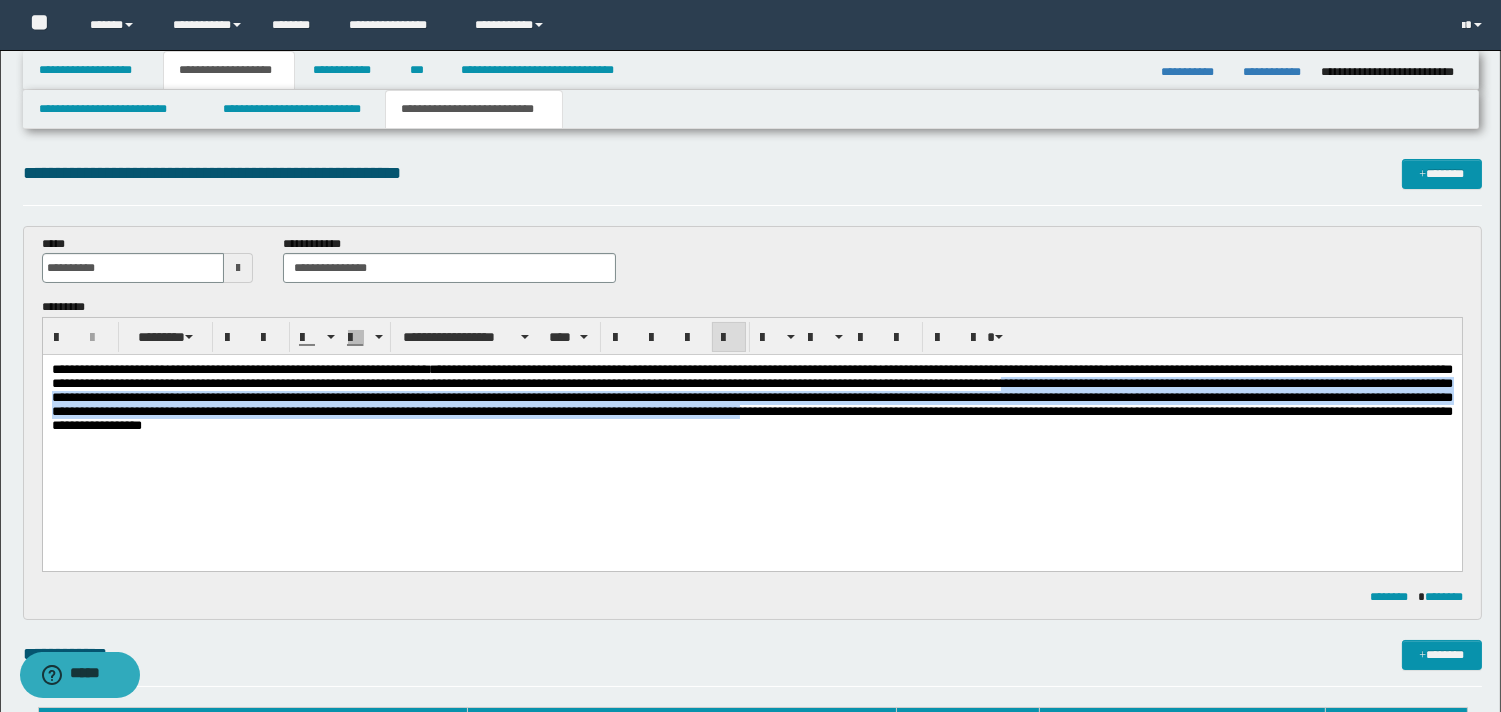 drag, startPoint x: 96, startPoint y: 404, endPoint x: 339, endPoint y: 441, distance: 245.80074 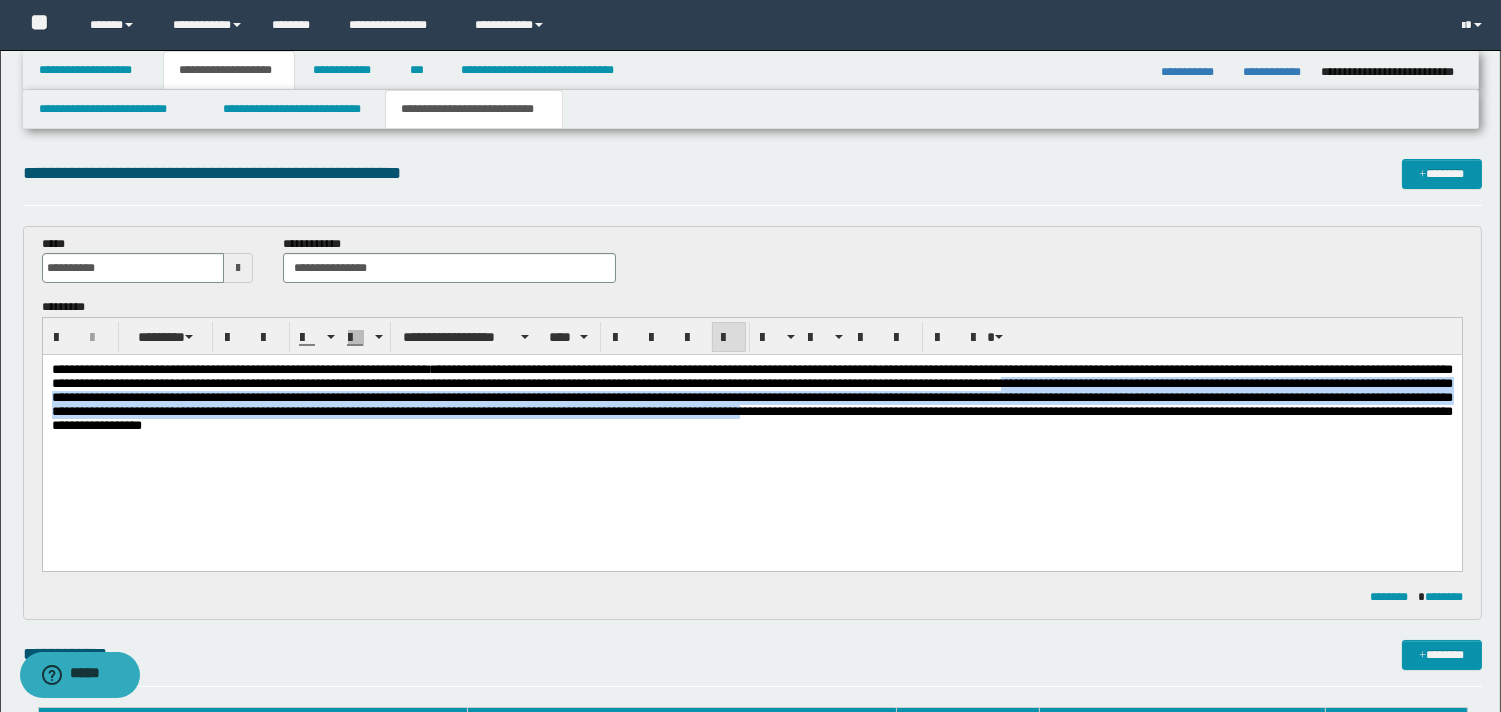 click at bounding box center (751, 397) 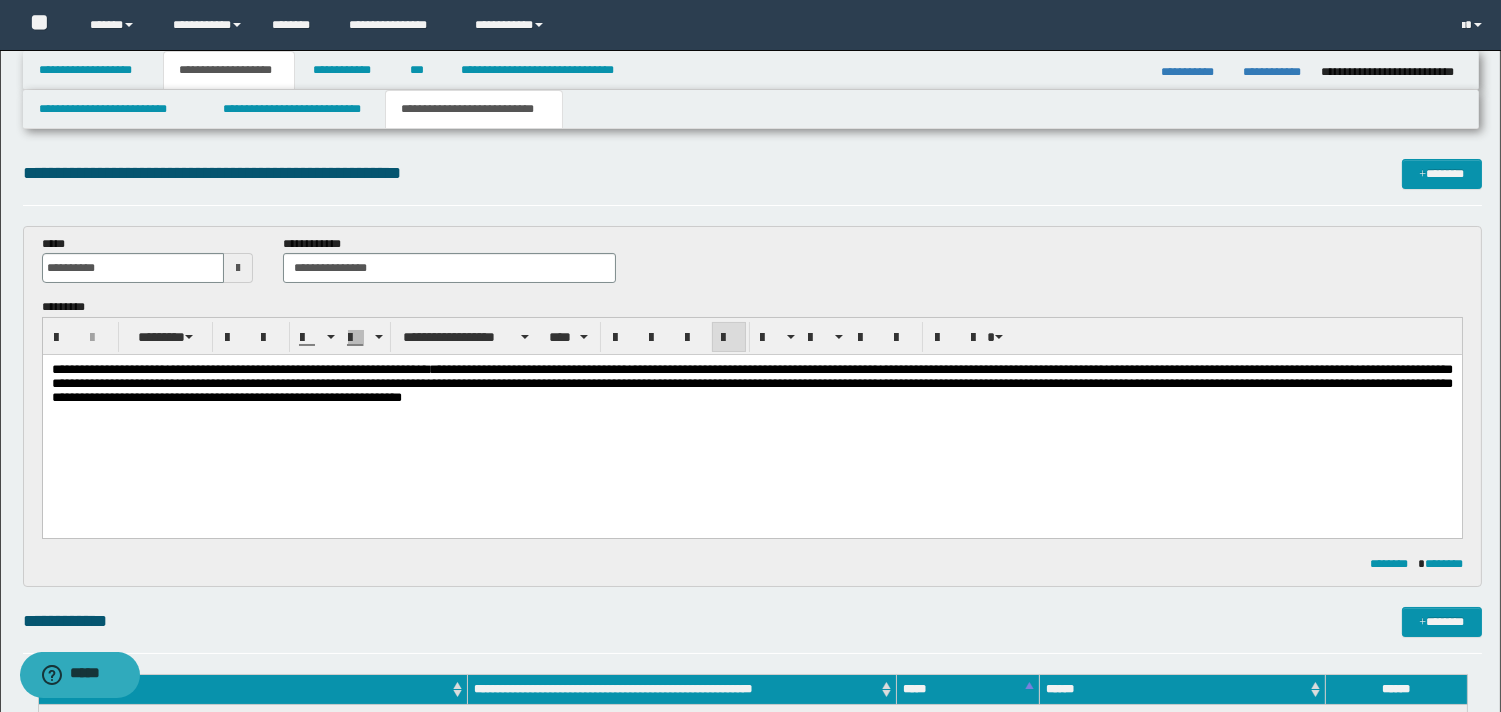 click on "**********" at bounding box center (751, 383) 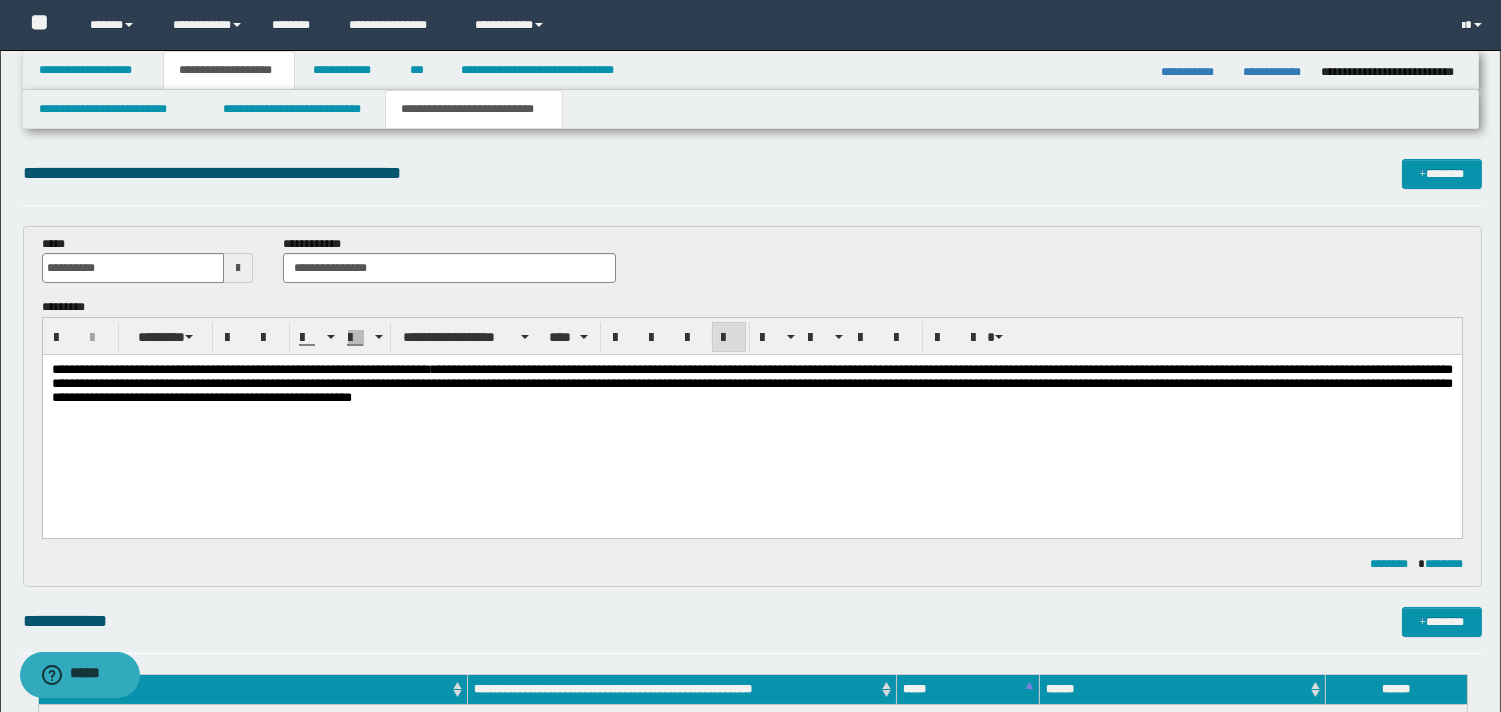 click on "**********" at bounding box center [751, 383] 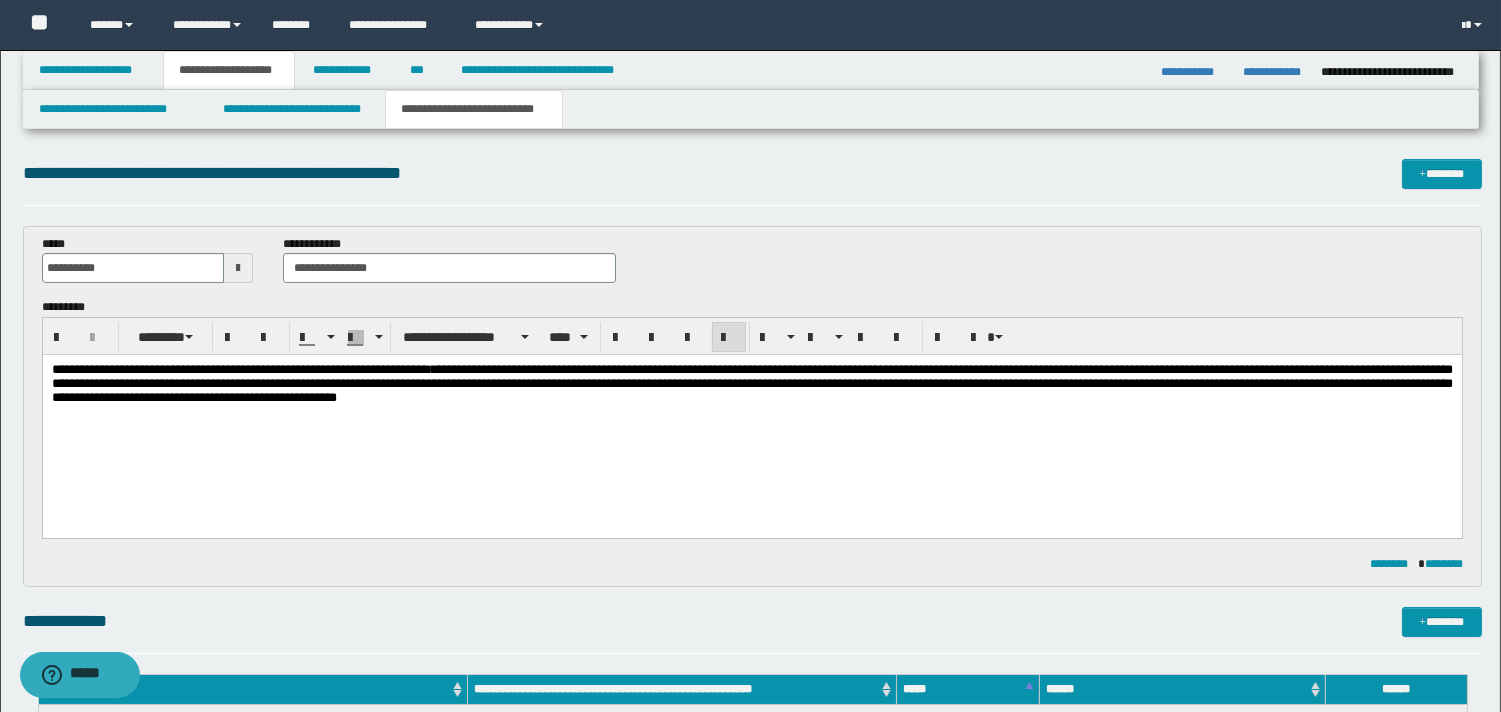 click on "**********" at bounding box center (751, 383) 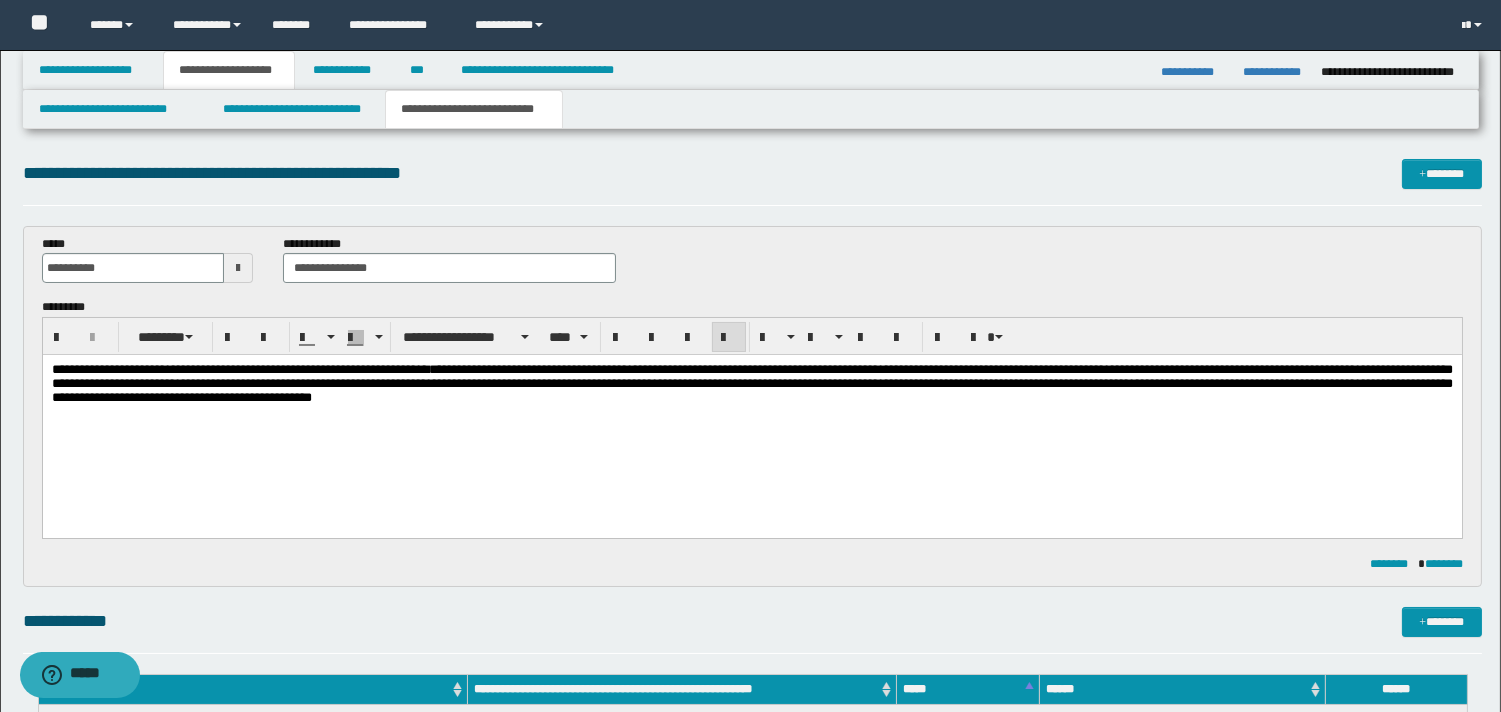 click on "**********" at bounding box center (751, 383) 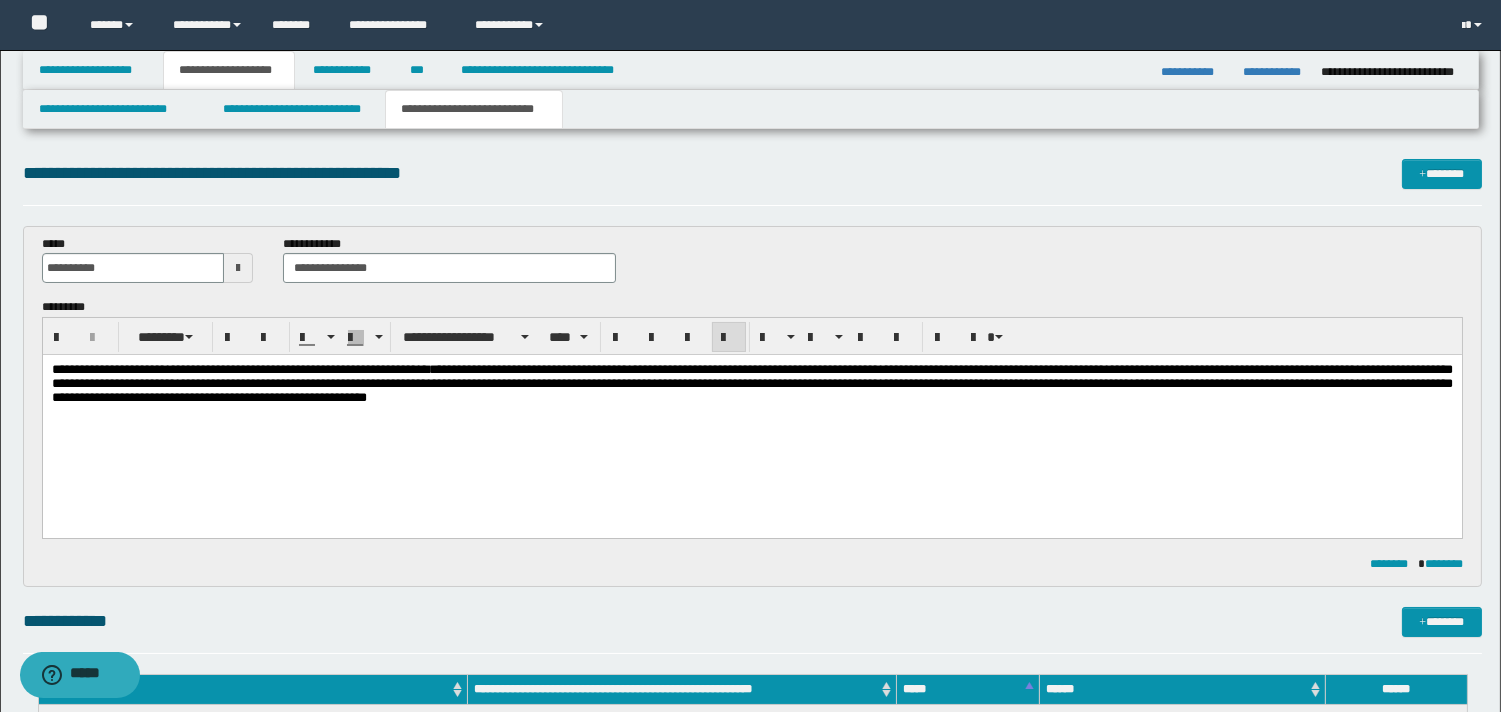 click on "**********" at bounding box center [751, 383] 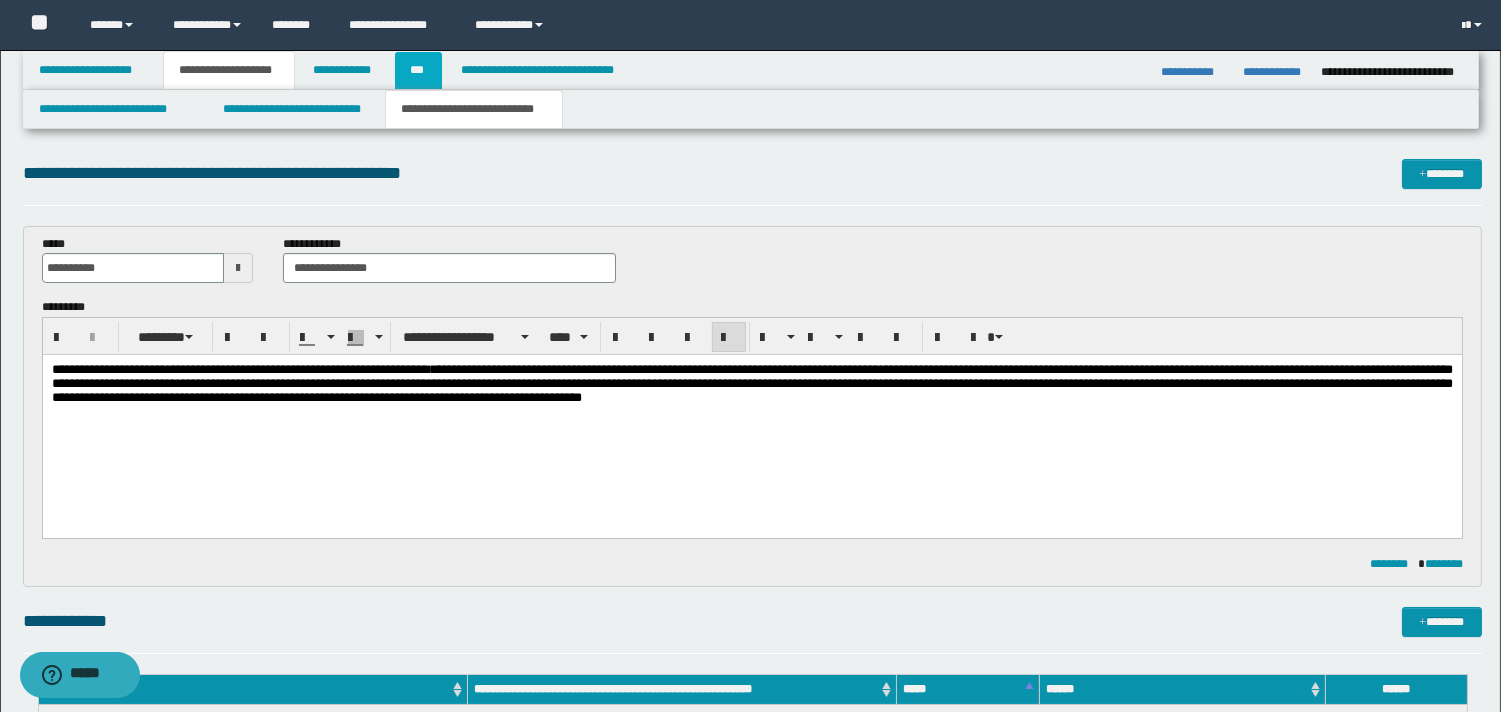 click on "***" at bounding box center [418, 70] 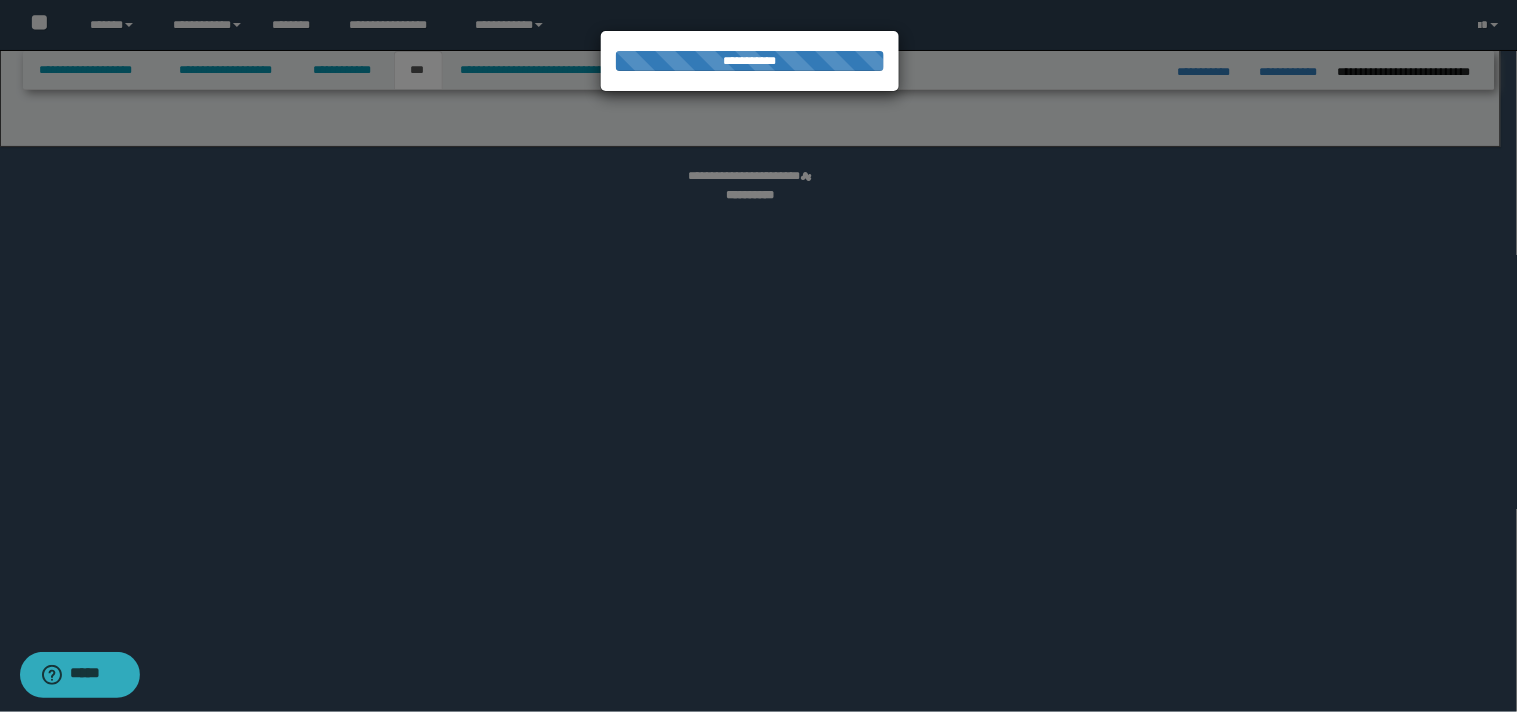 select on "***" 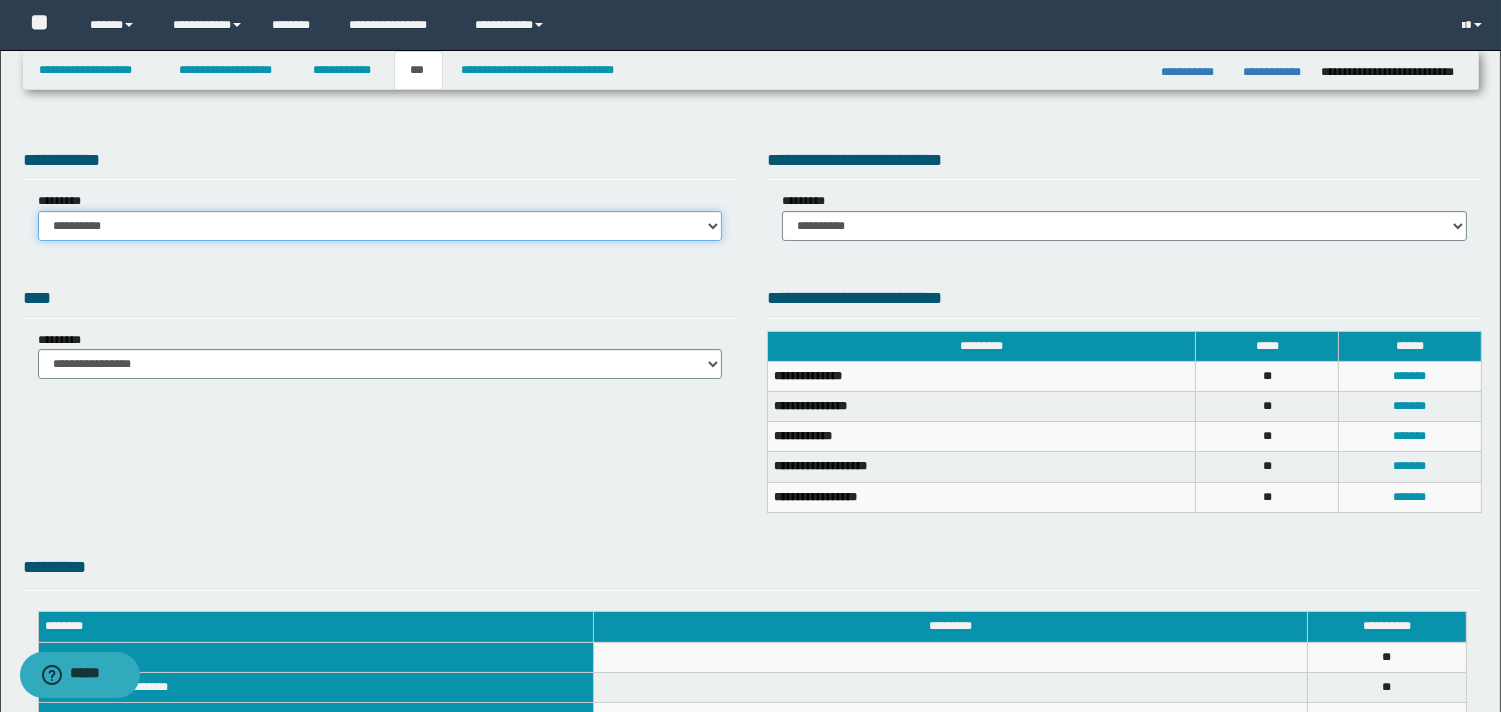 drag, startPoint x: 712, startPoint y: 226, endPoint x: 661, endPoint y: 240, distance: 52.886673 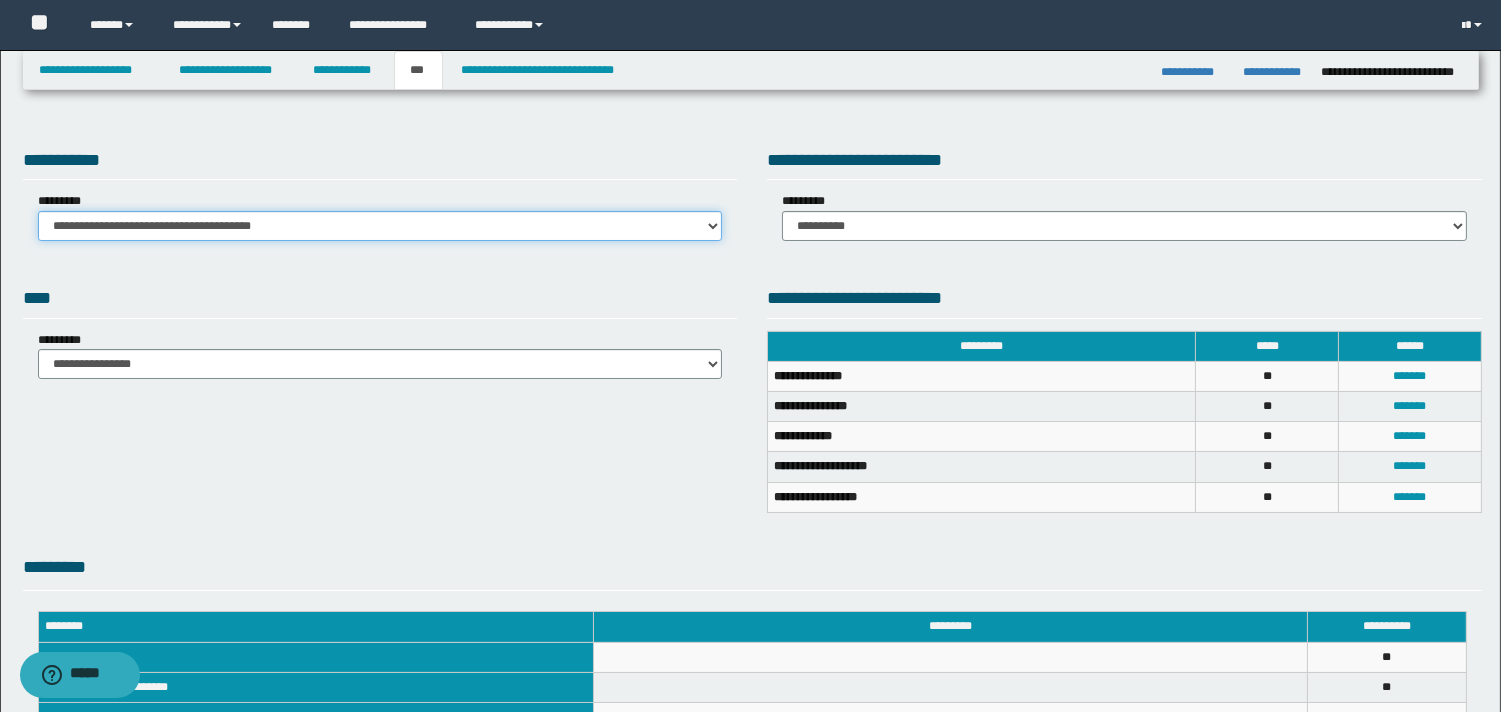 click on "**********" at bounding box center [380, 226] 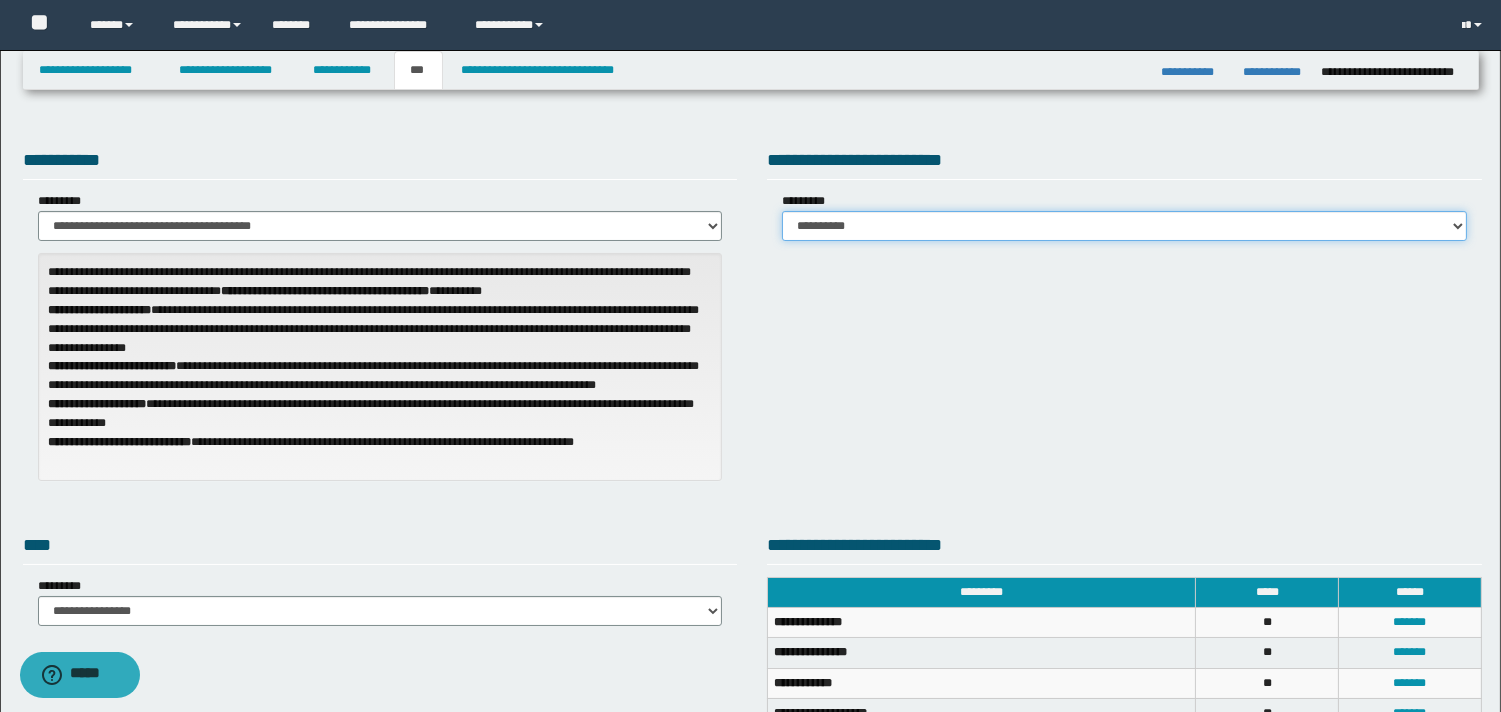 drag, startPoint x: 1457, startPoint y: 225, endPoint x: 1340, endPoint y: 240, distance: 117.95762 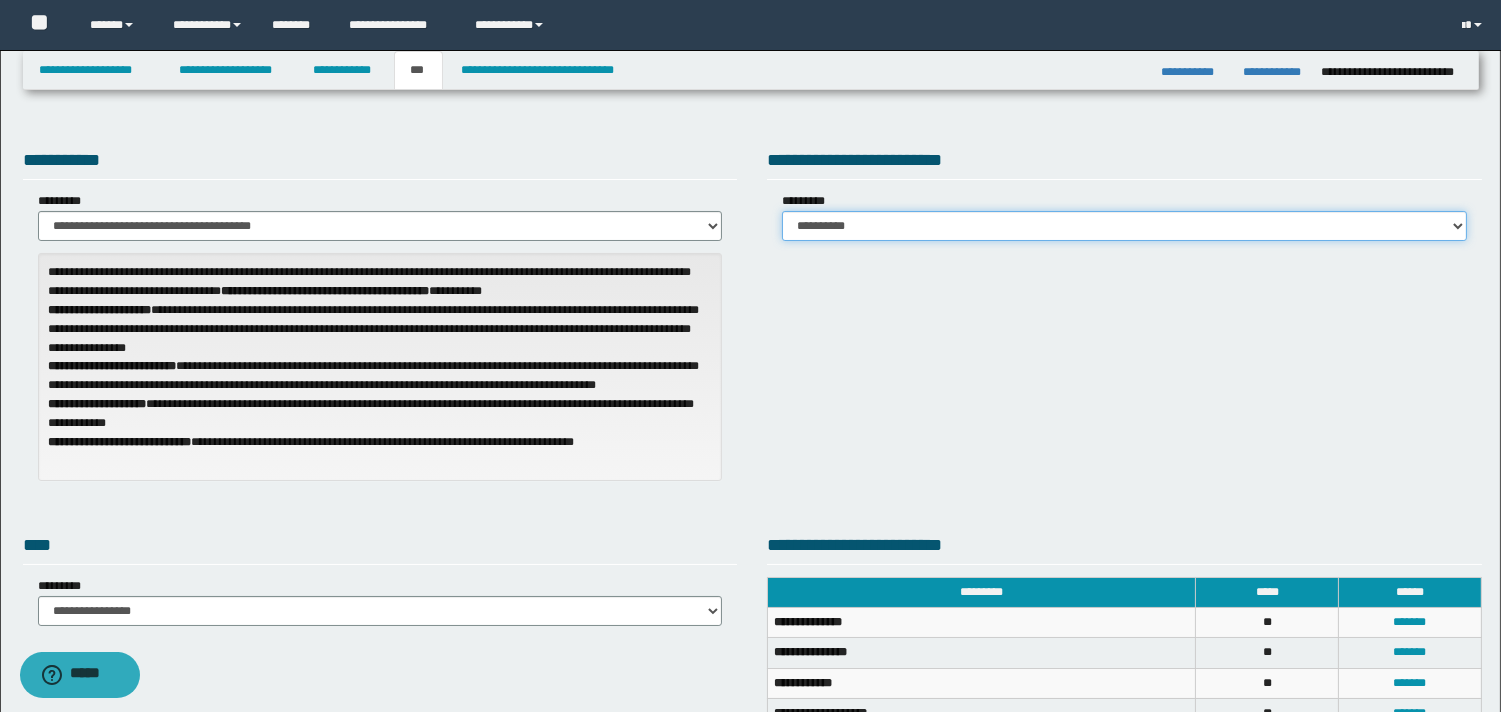 select on "*" 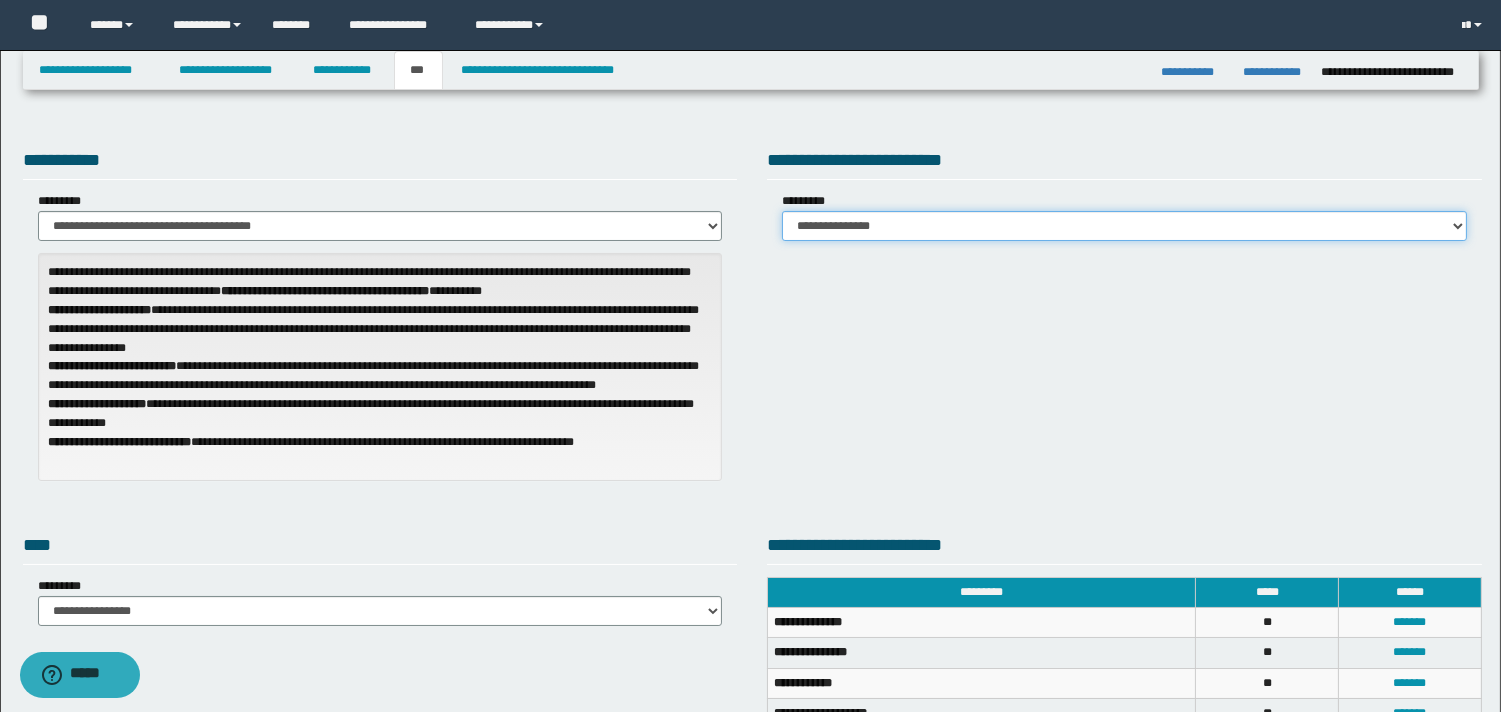 click on "**********" at bounding box center [1124, 226] 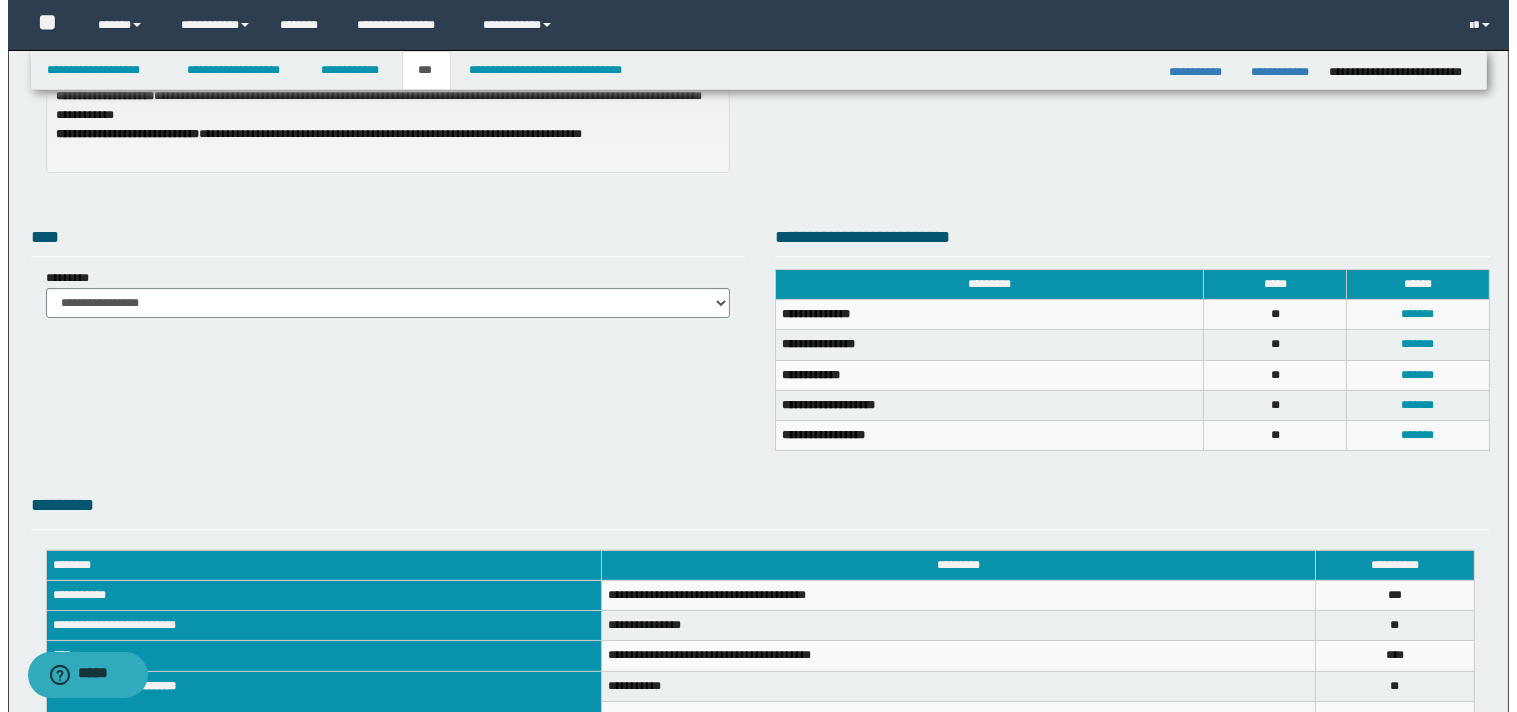 scroll, scrollTop: 320, scrollLeft: 0, axis: vertical 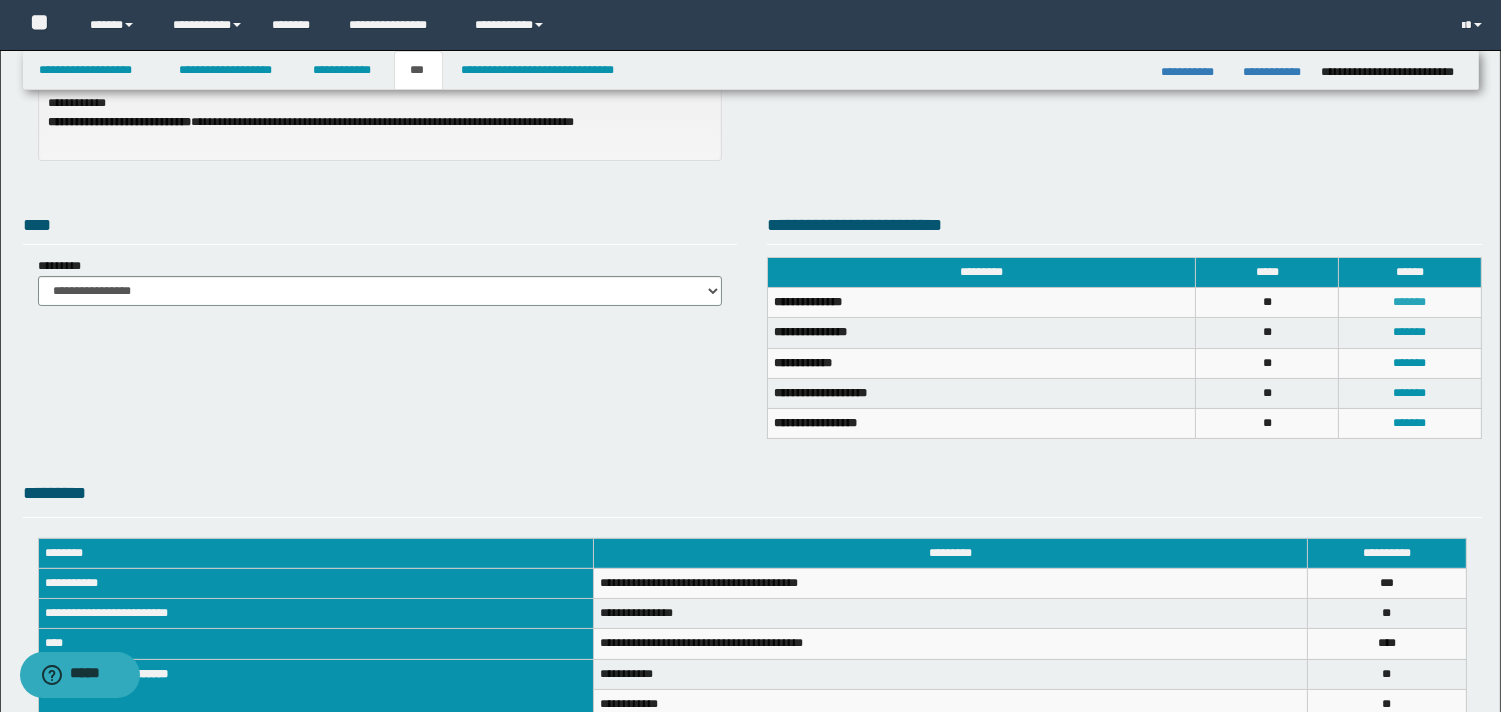 click on "*******" at bounding box center (1410, 302) 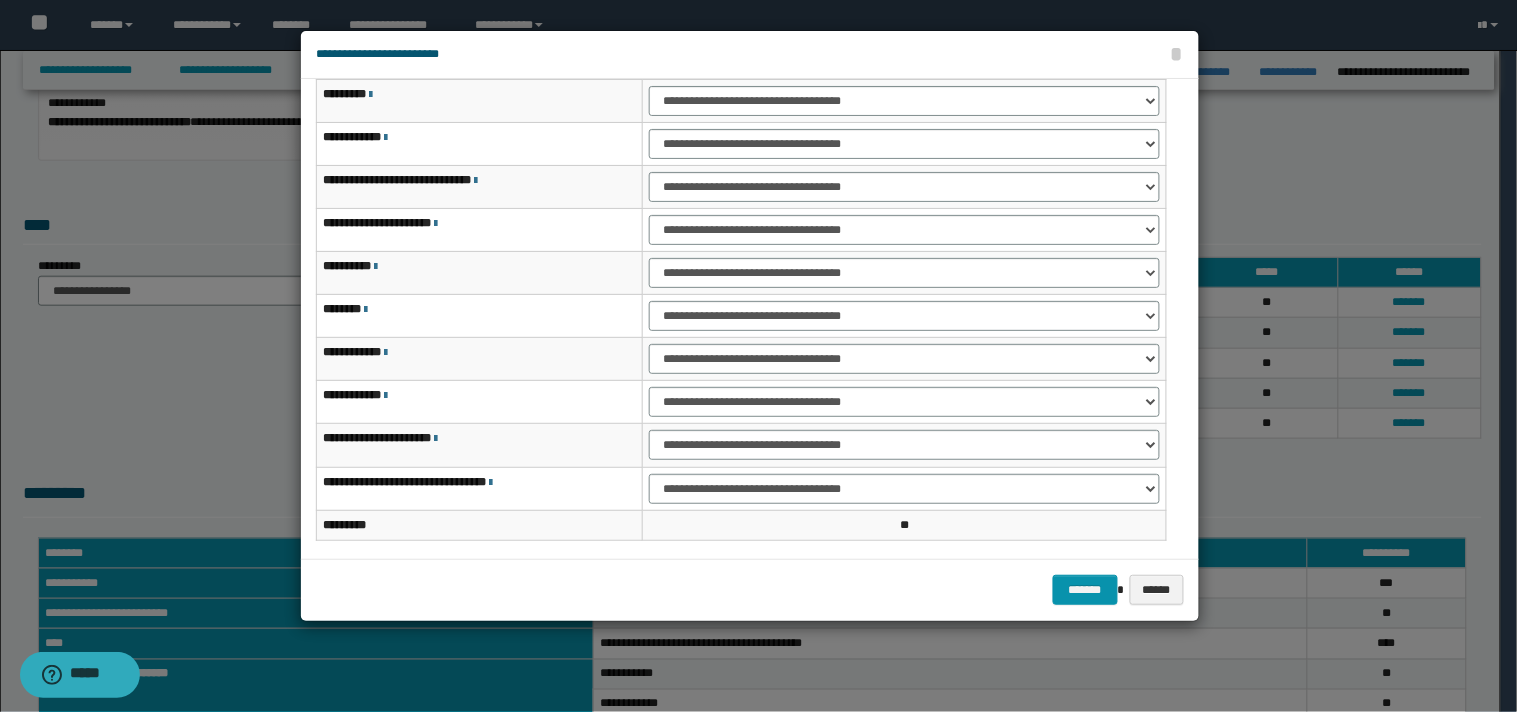 scroll, scrollTop: 123, scrollLeft: 0, axis: vertical 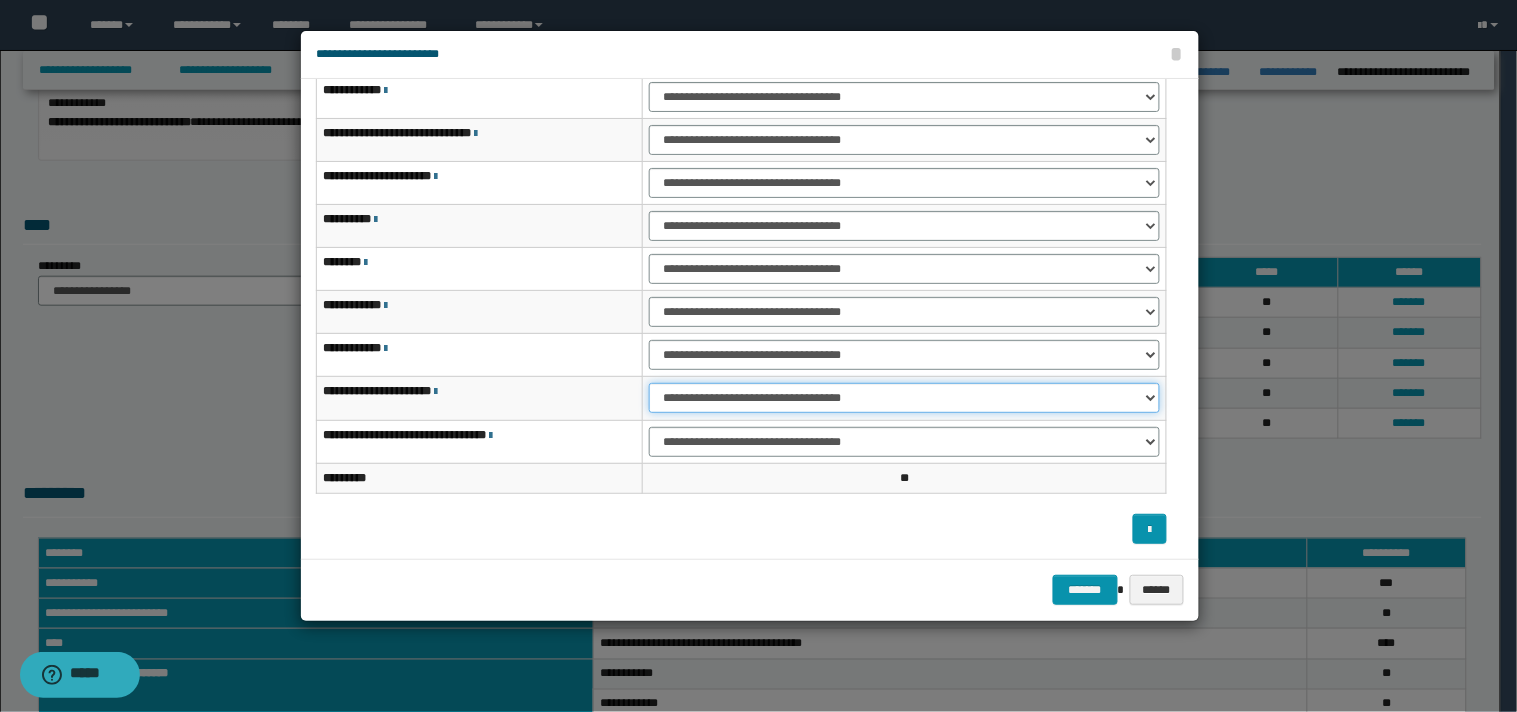 drag, startPoint x: 1146, startPoint y: 397, endPoint x: 1094, endPoint y: 412, distance: 54.120235 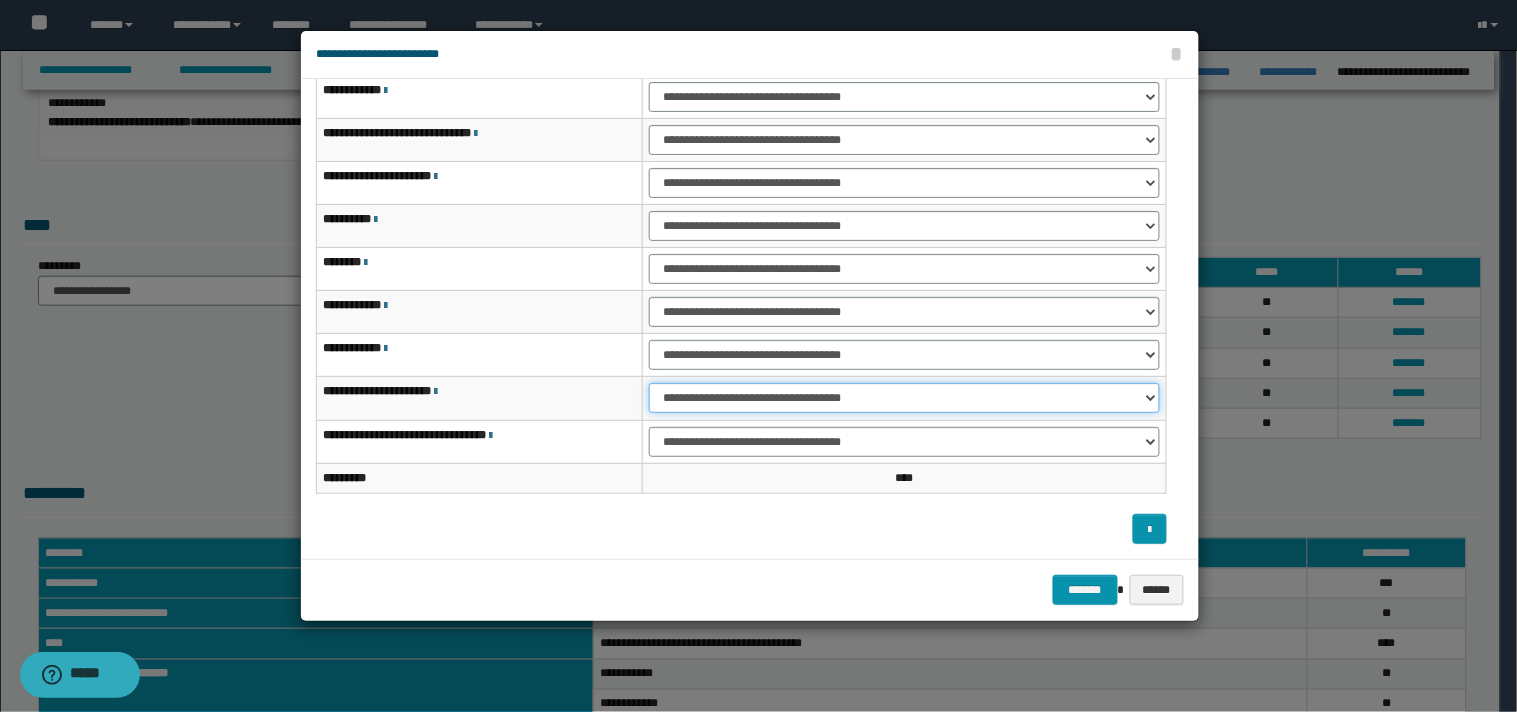 click on "**********" at bounding box center (904, 398) 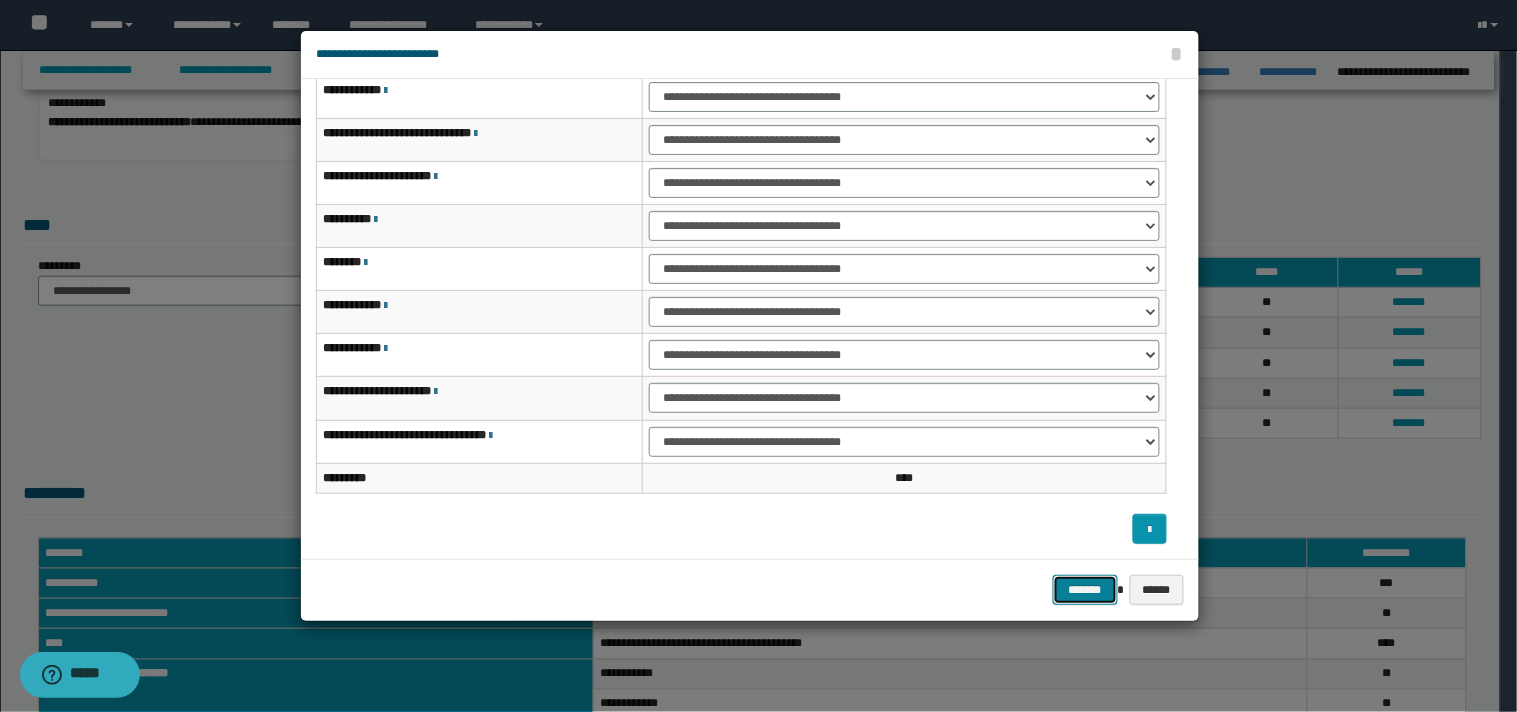 click on "*******" at bounding box center [1085, 590] 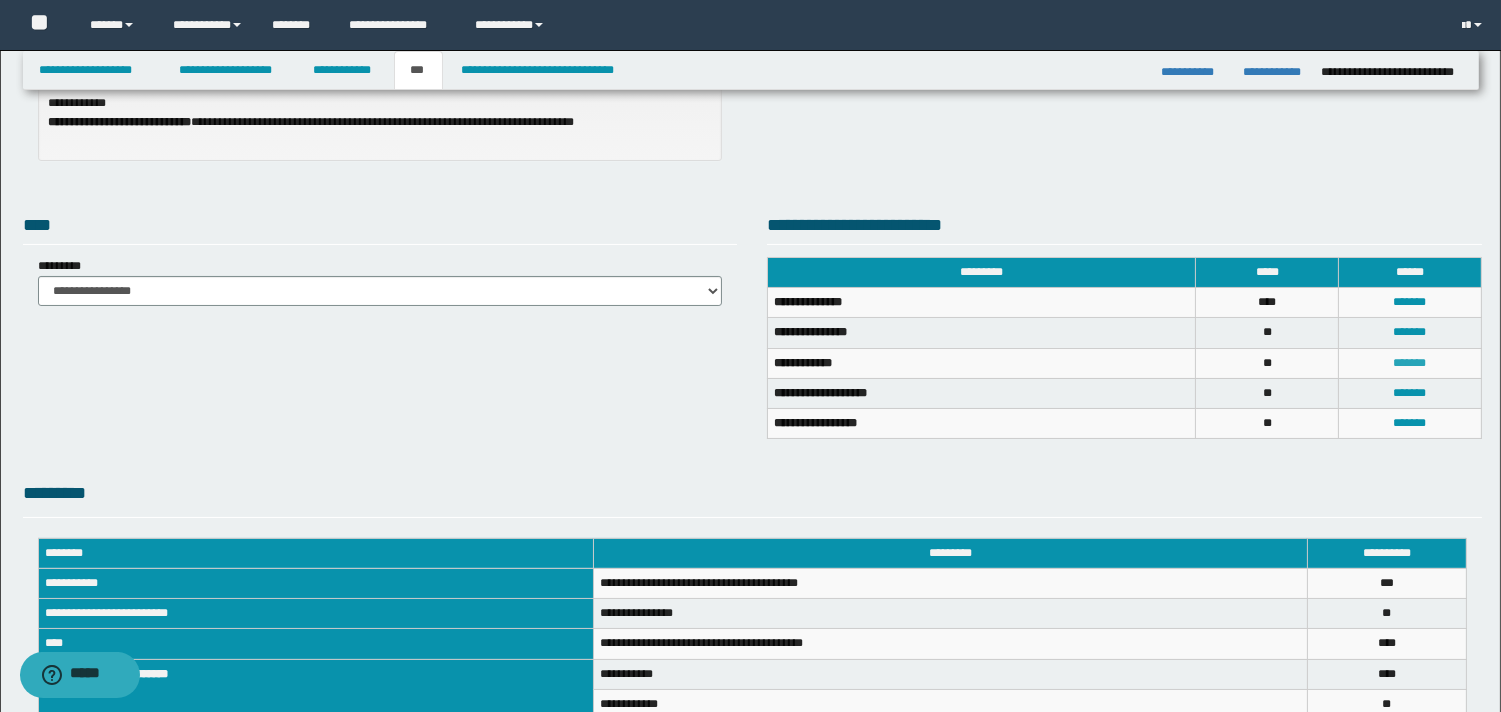 click on "*******" at bounding box center (1410, 363) 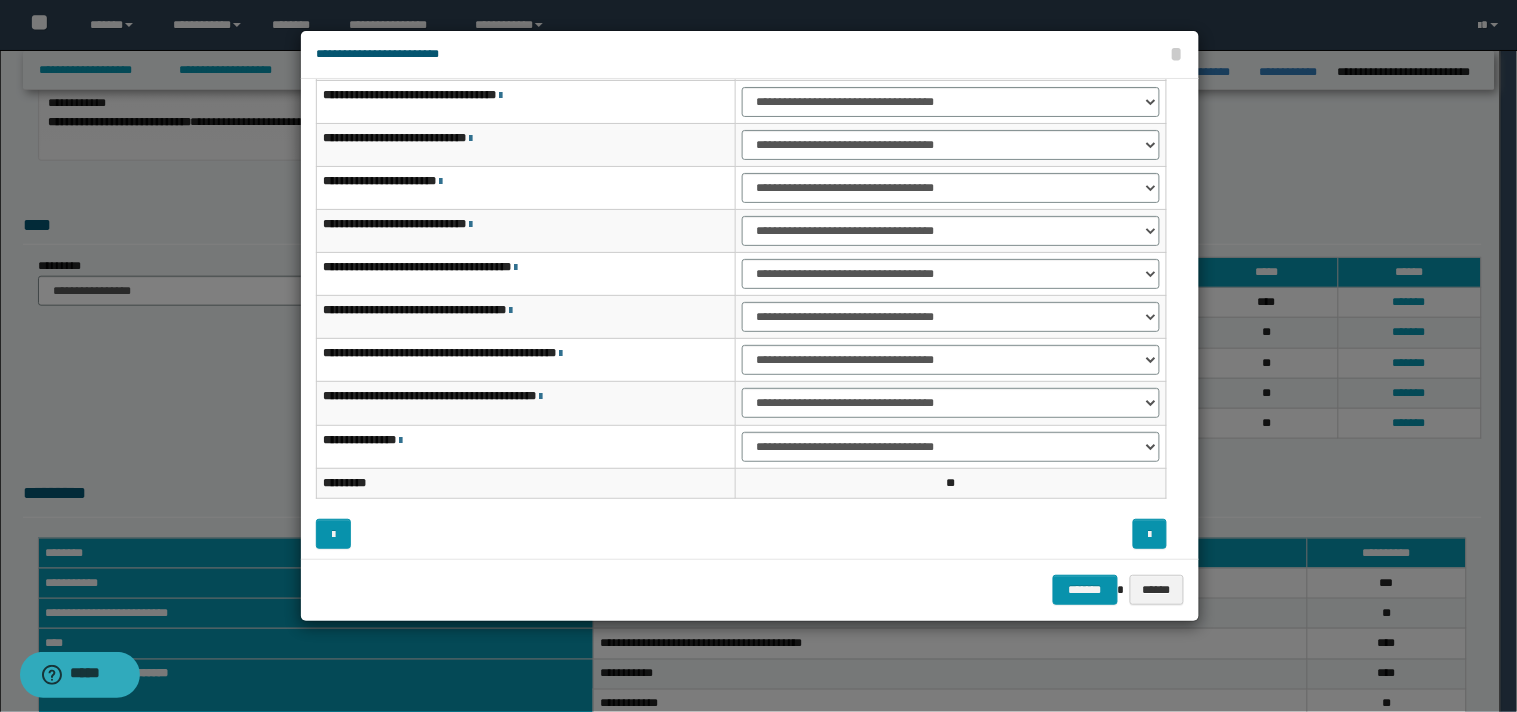 scroll, scrollTop: 123, scrollLeft: 0, axis: vertical 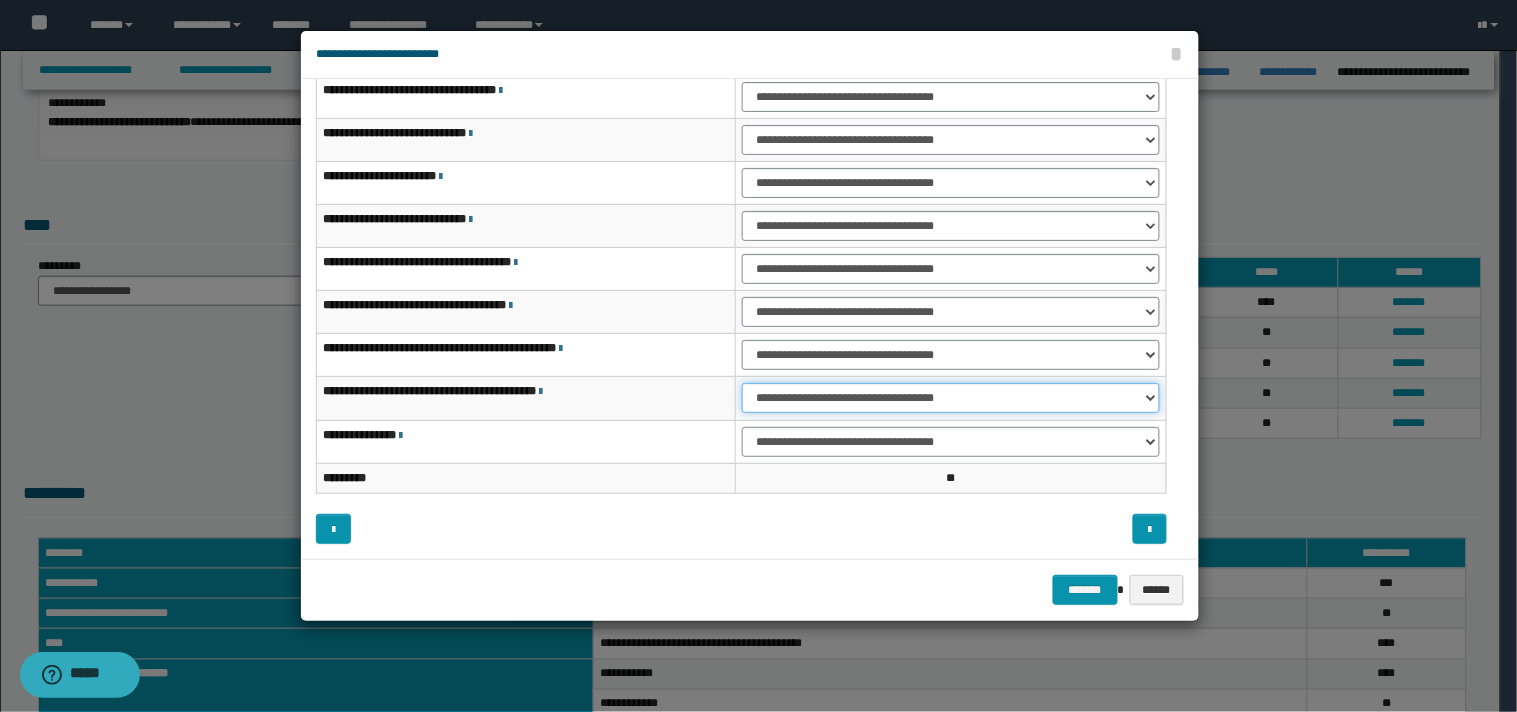 drag, startPoint x: 1152, startPoint y: 397, endPoint x: 1085, endPoint y: 408, distance: 67.89698 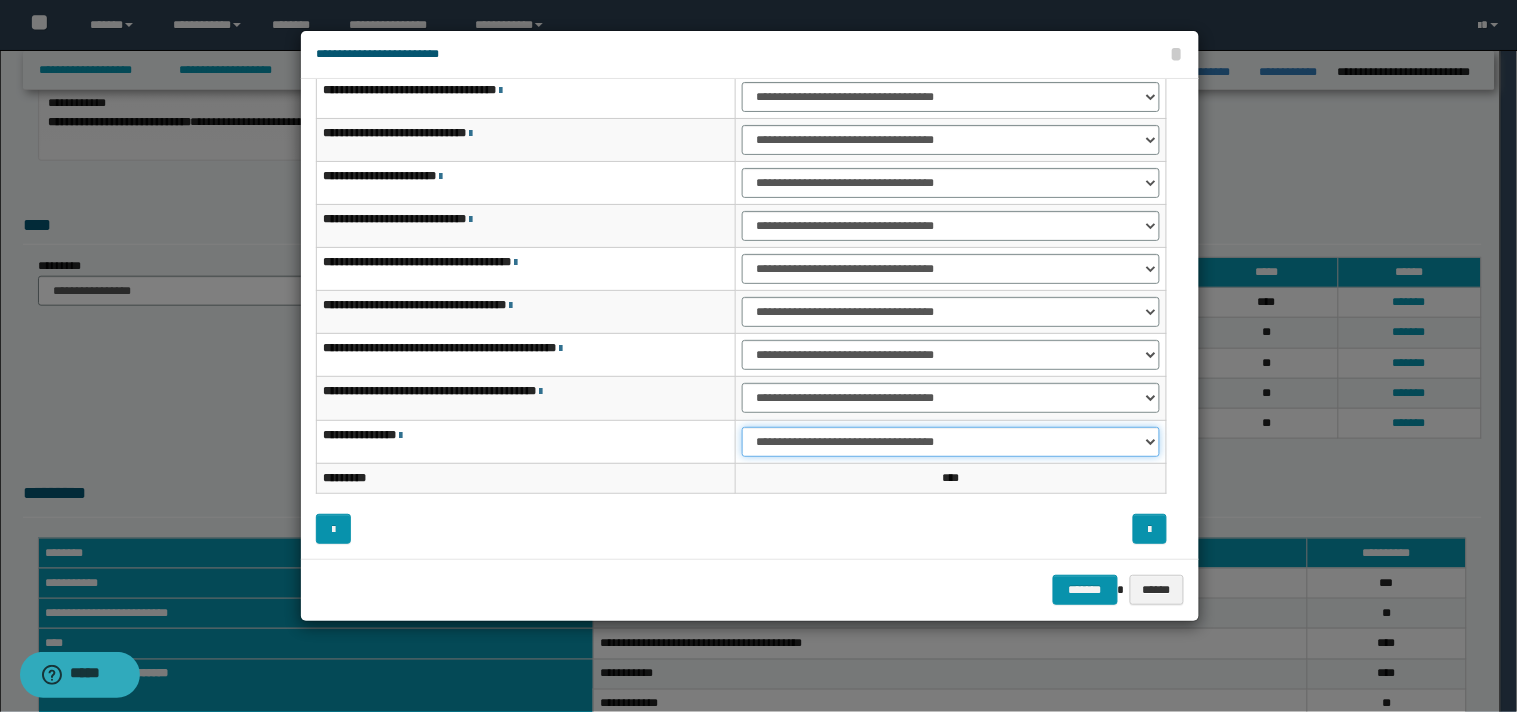 drag, startPoint x: 1152, startPoint y: 438, endPoint x: 1088, endPoint y: 455, distance: 66.21933 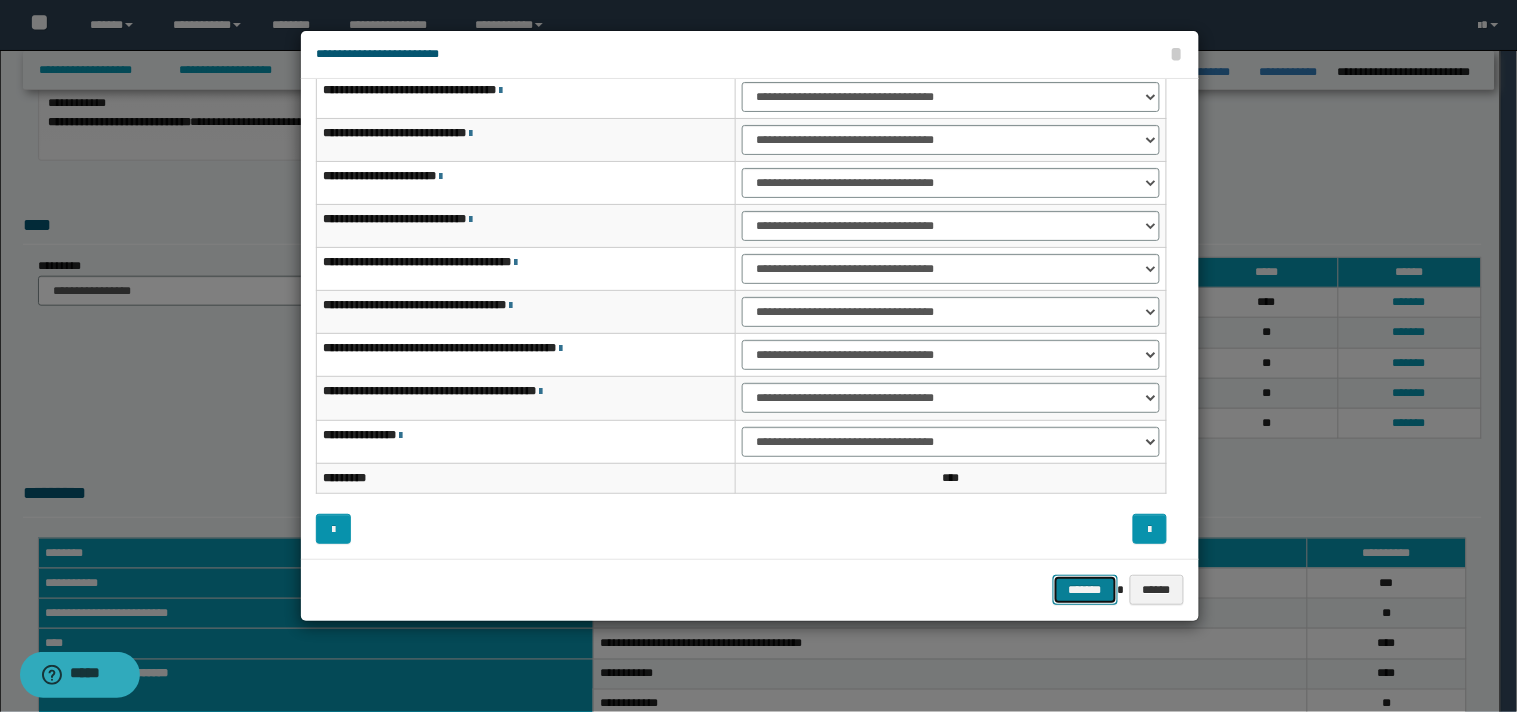 drag, startPoint x: 1080, startPoint y: 596, endPoint x: 1364, endPoint y: 531, distance: 291.34344 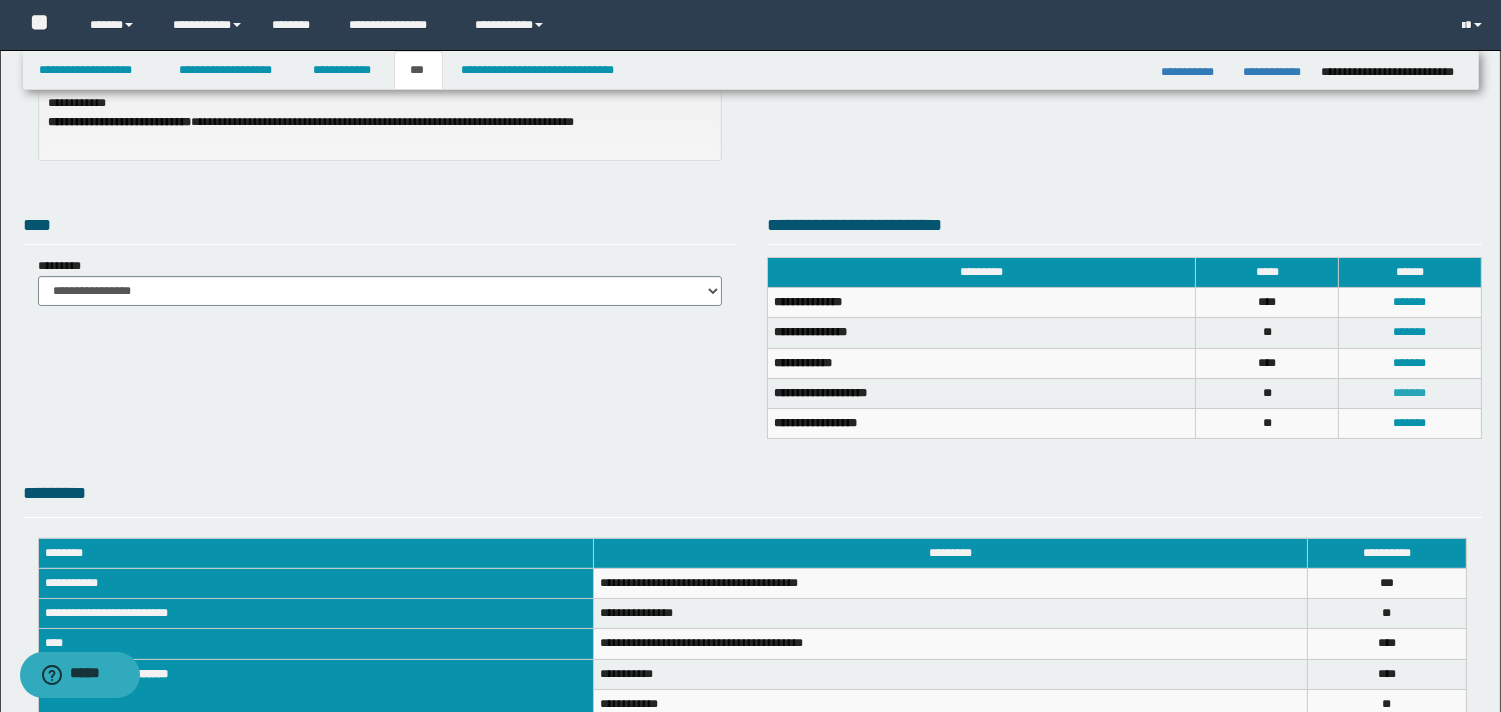 click on "*******" at bounding box center (1410, 393) 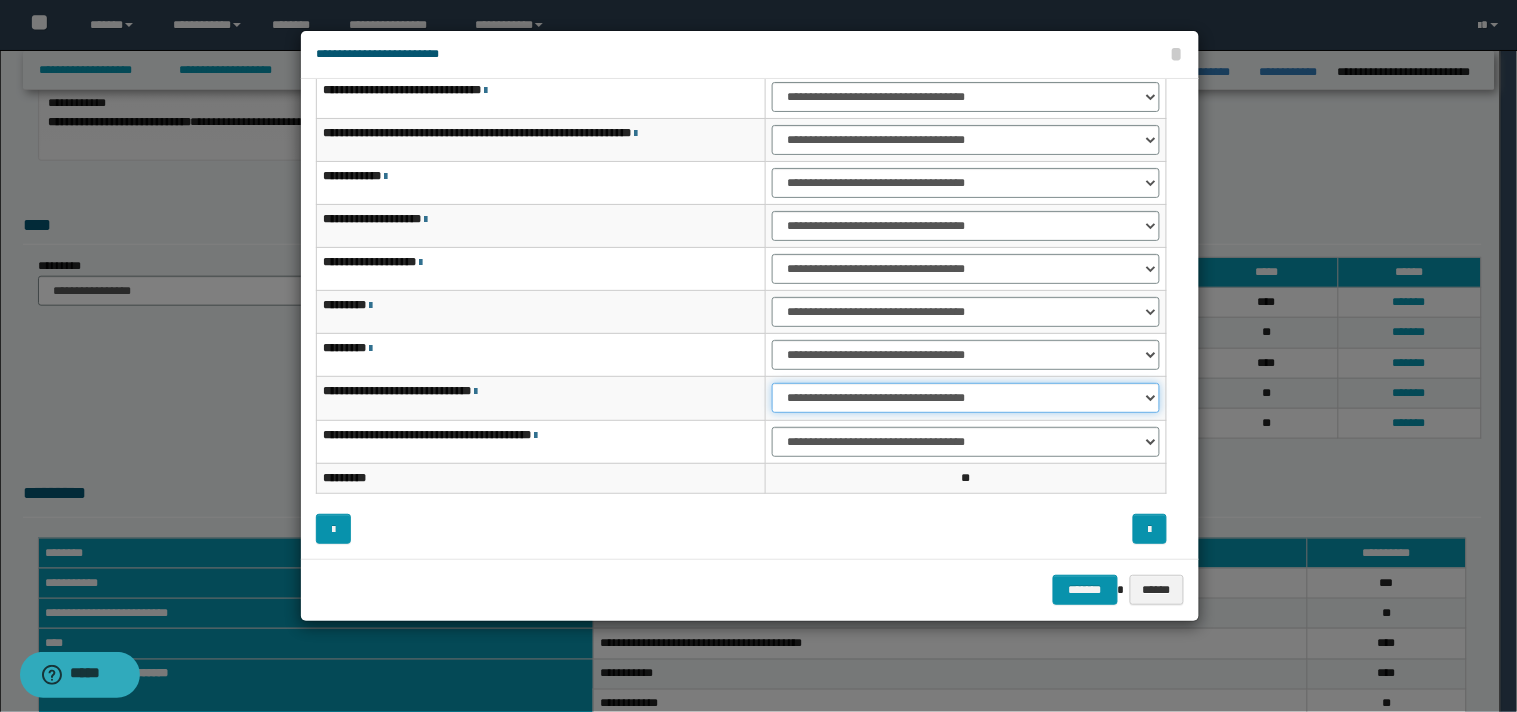 click on "**********" at bounding box center (966, 398) 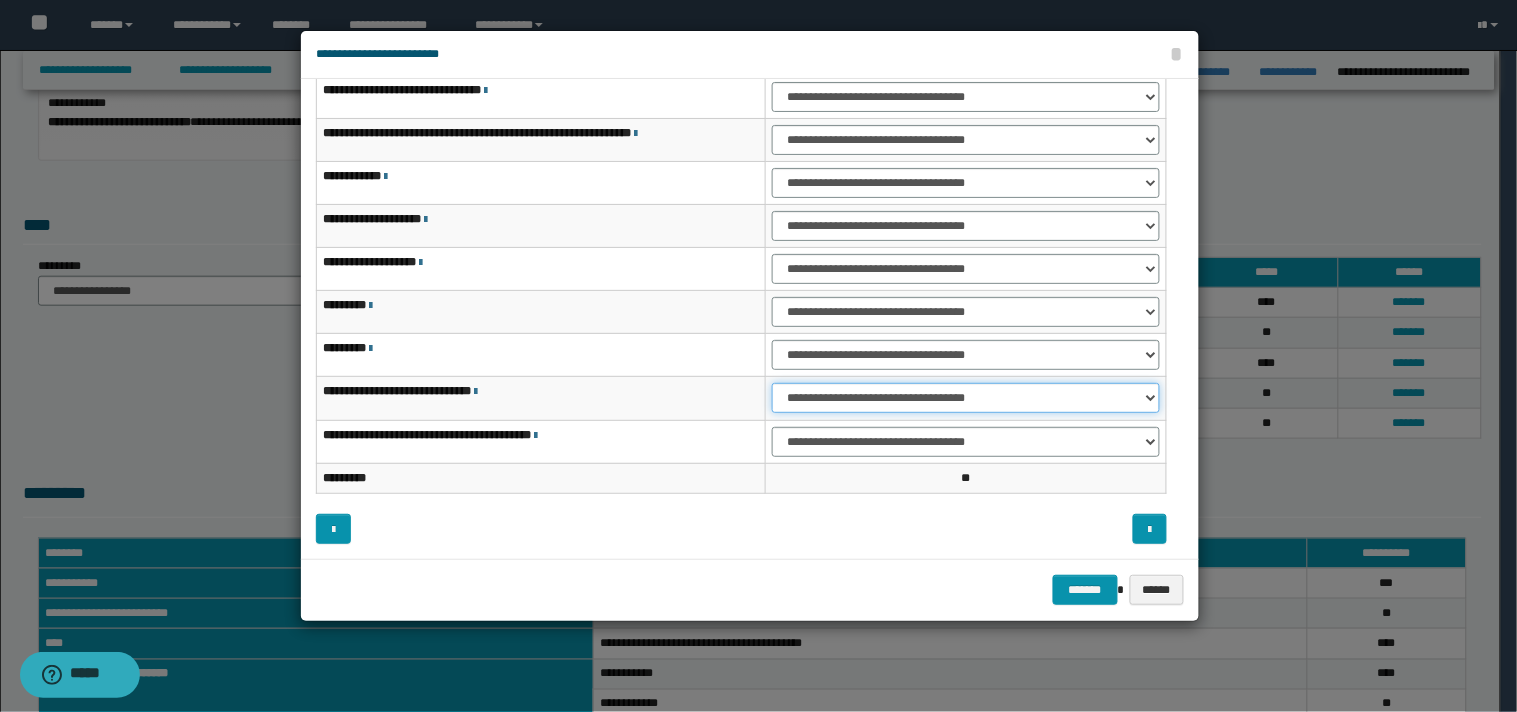 select on "***" 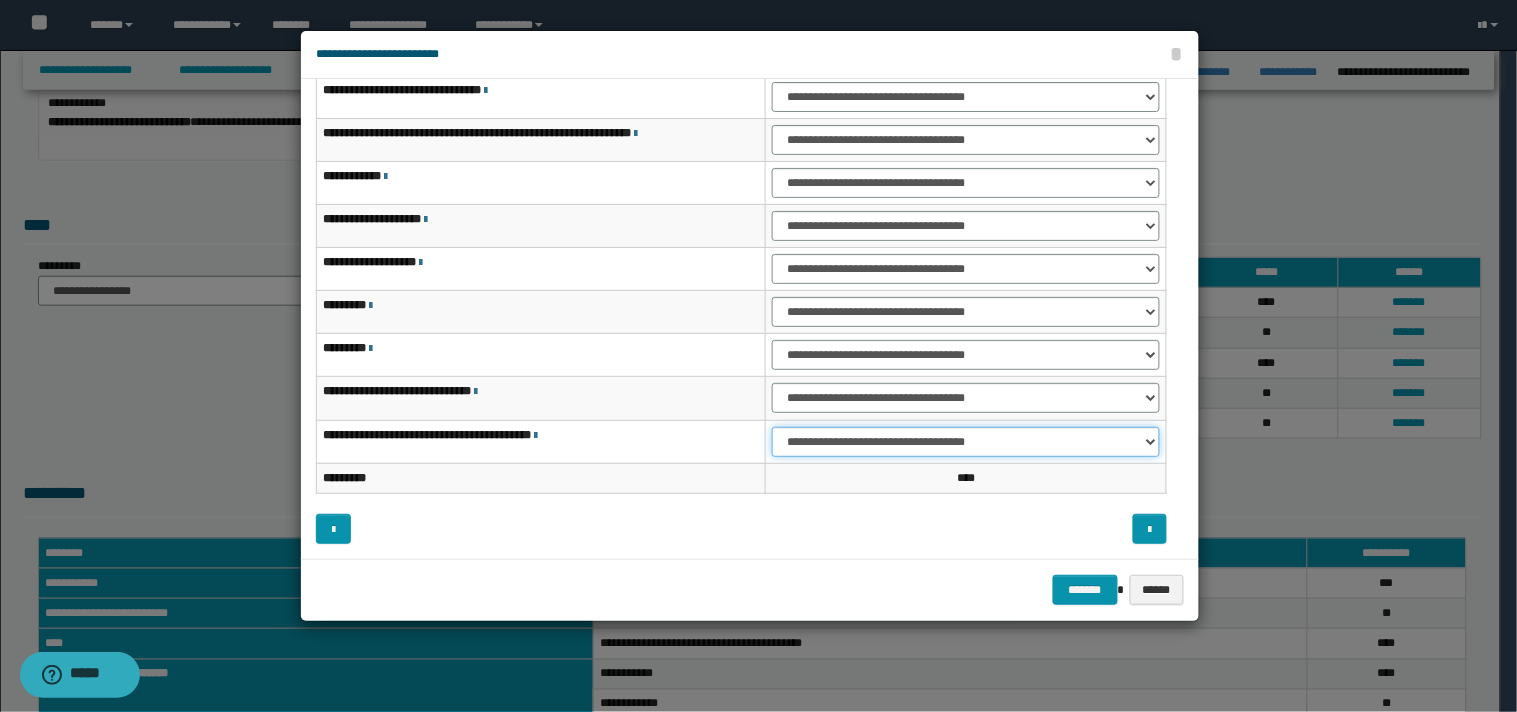 drag, startPoint x: 1150, startPoint y: 445, endPoint x: 1088, endPoint y: 455, distance: 62.801273 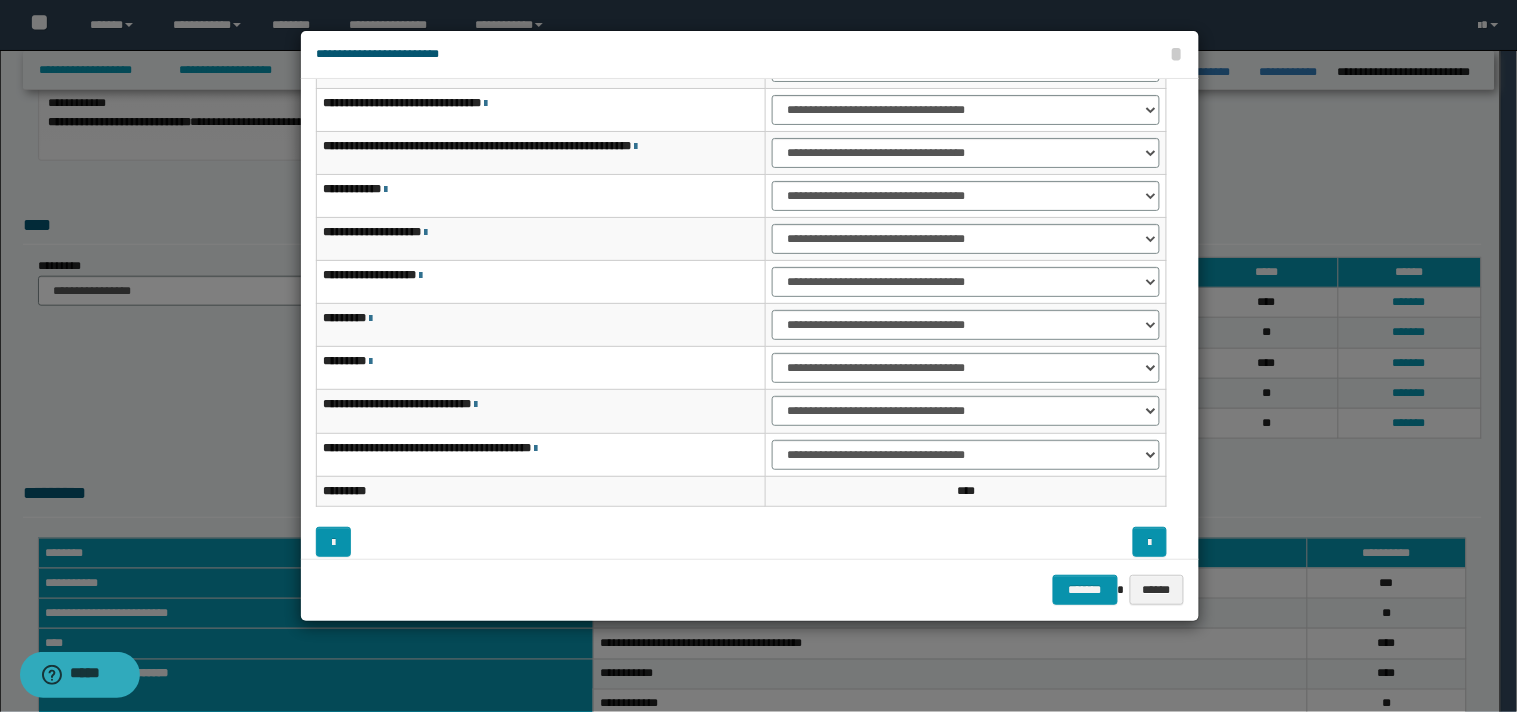 scroll, scrollTop: 115, scrollLeft: 0, axis: vertical 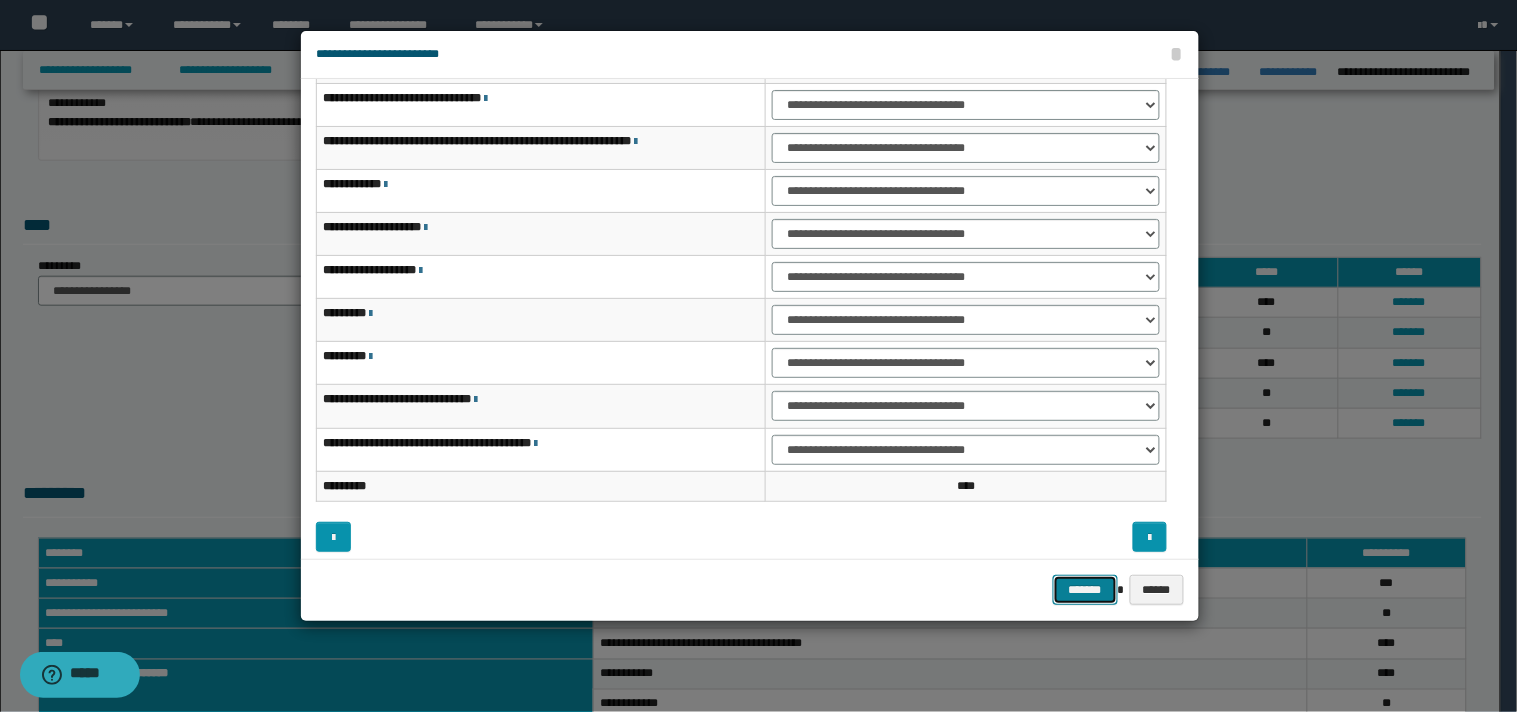click on "*******" at bounding box center (1085, 590) 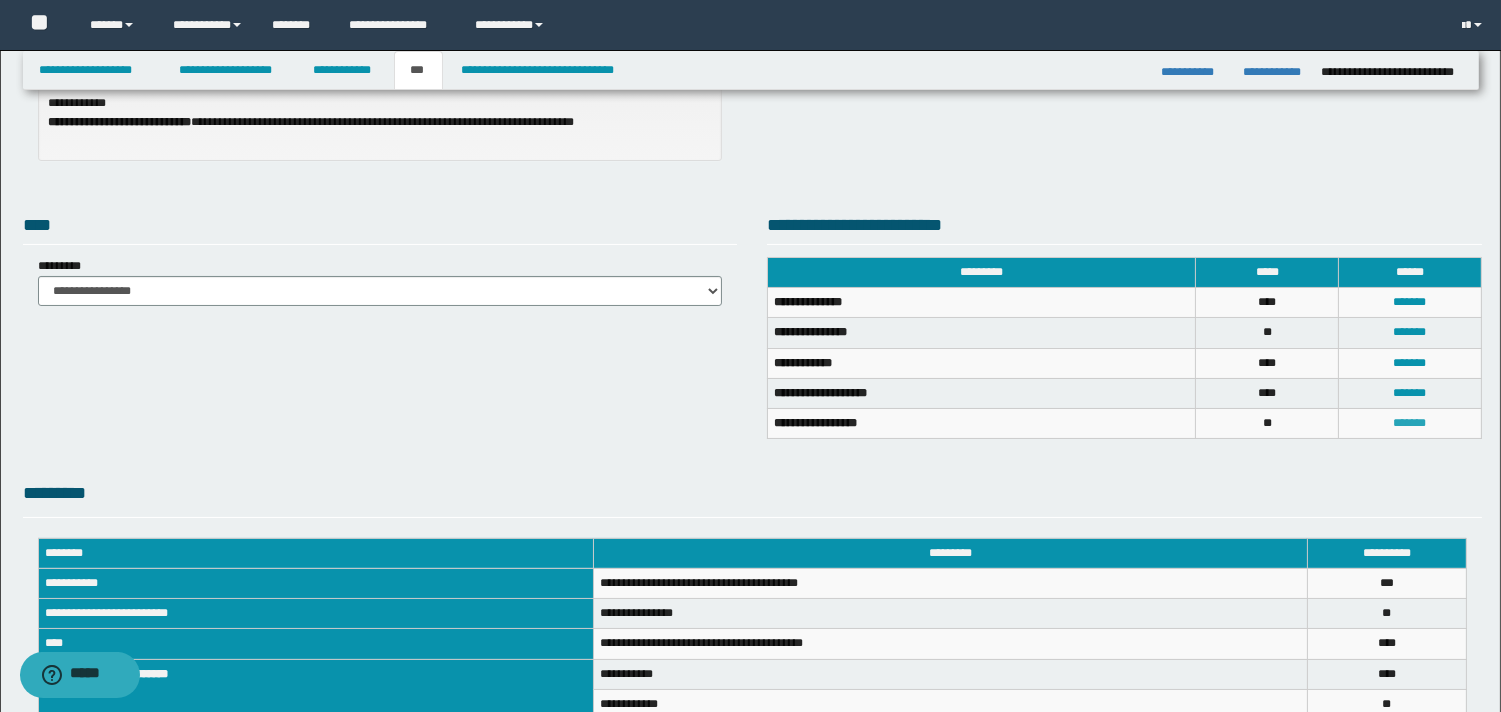 click on "*******" at bounding box center [1410, 423] 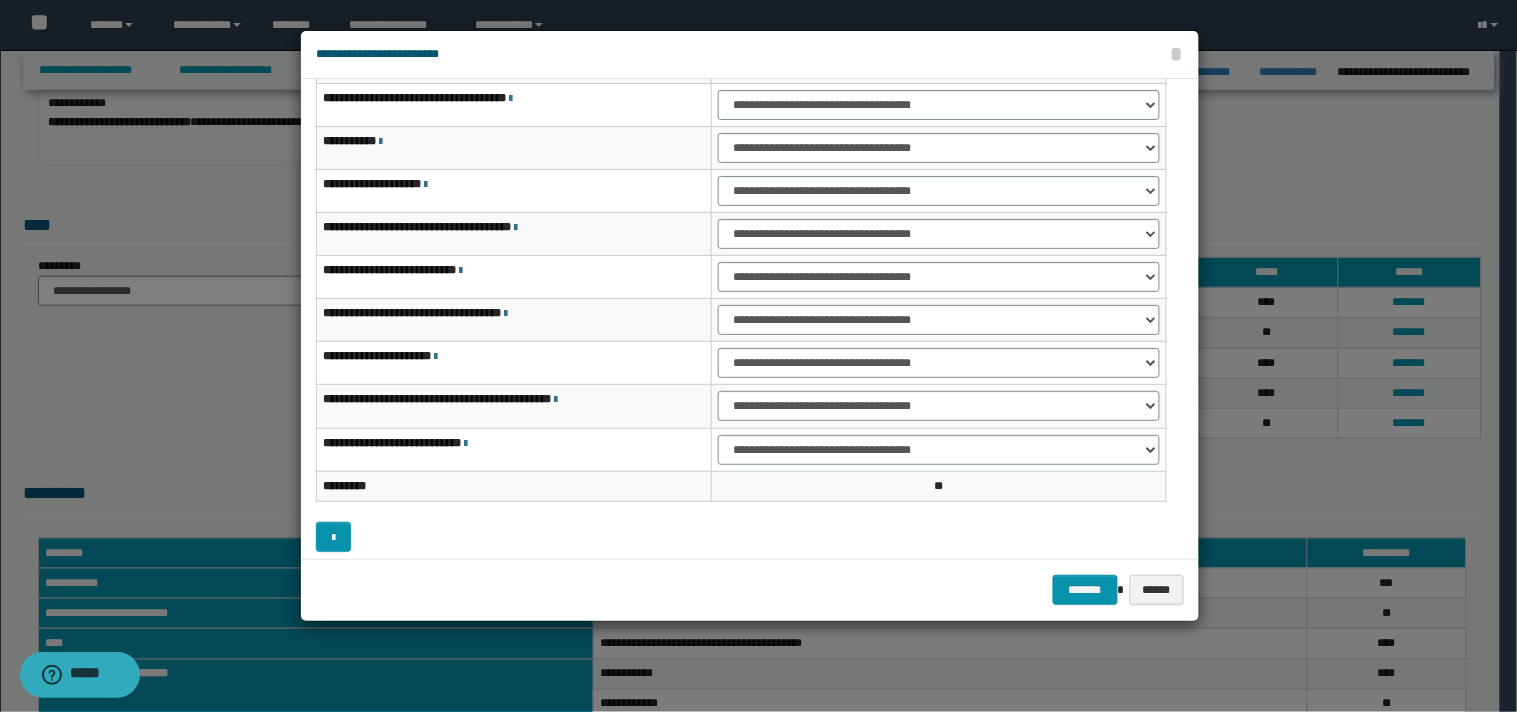 scroll, scrollTop: 0, scrollLeft: 0, axis: both 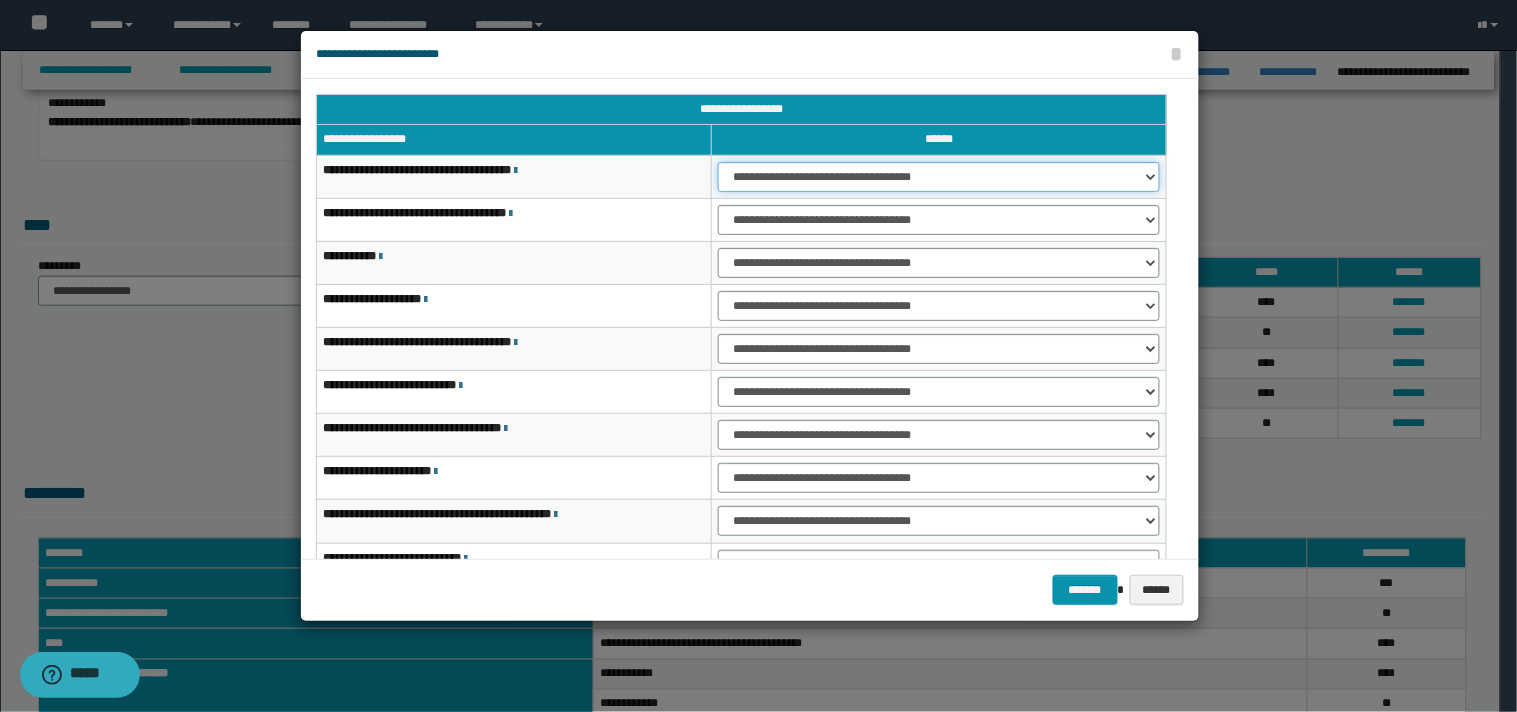 drag, startPoint x: 1150, startPoint y: 173, endPoint x: 1080, endPoint y: 188, distance: 71.5891 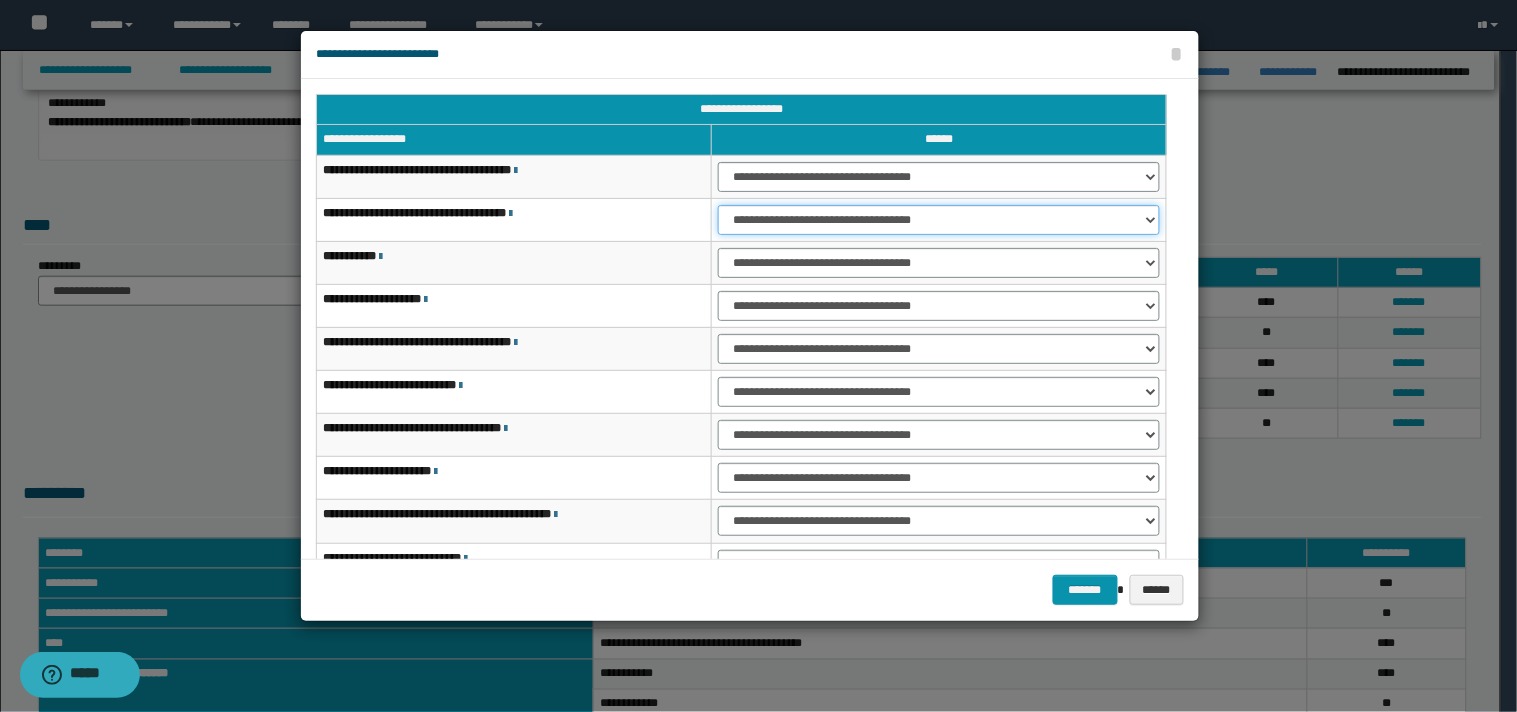 drag, startPoint x: 1144, startPoint y: 218, endPoint x: 1122, endPoint y: 223, distance: 22.561028 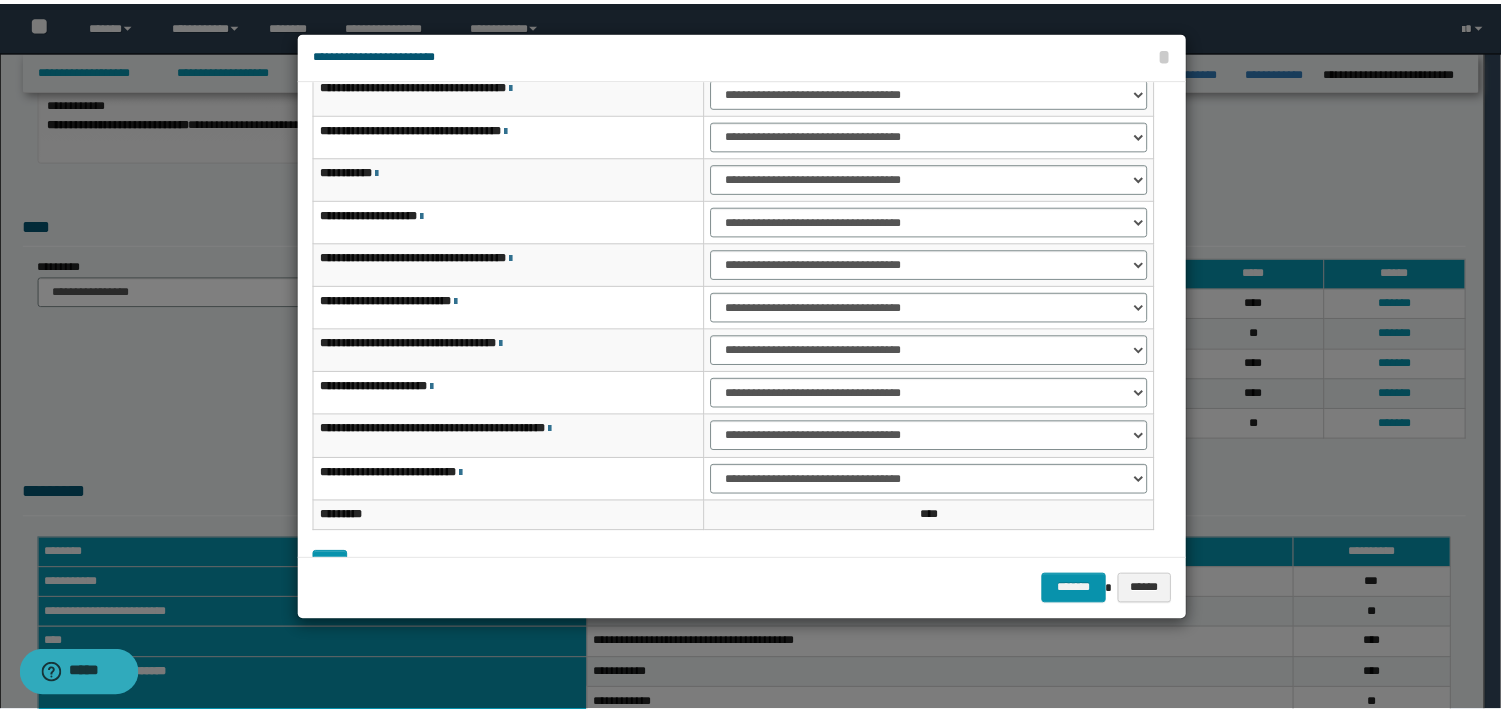 scroll, scrollTop: 94, scrollLeft: 0, axis: vertical 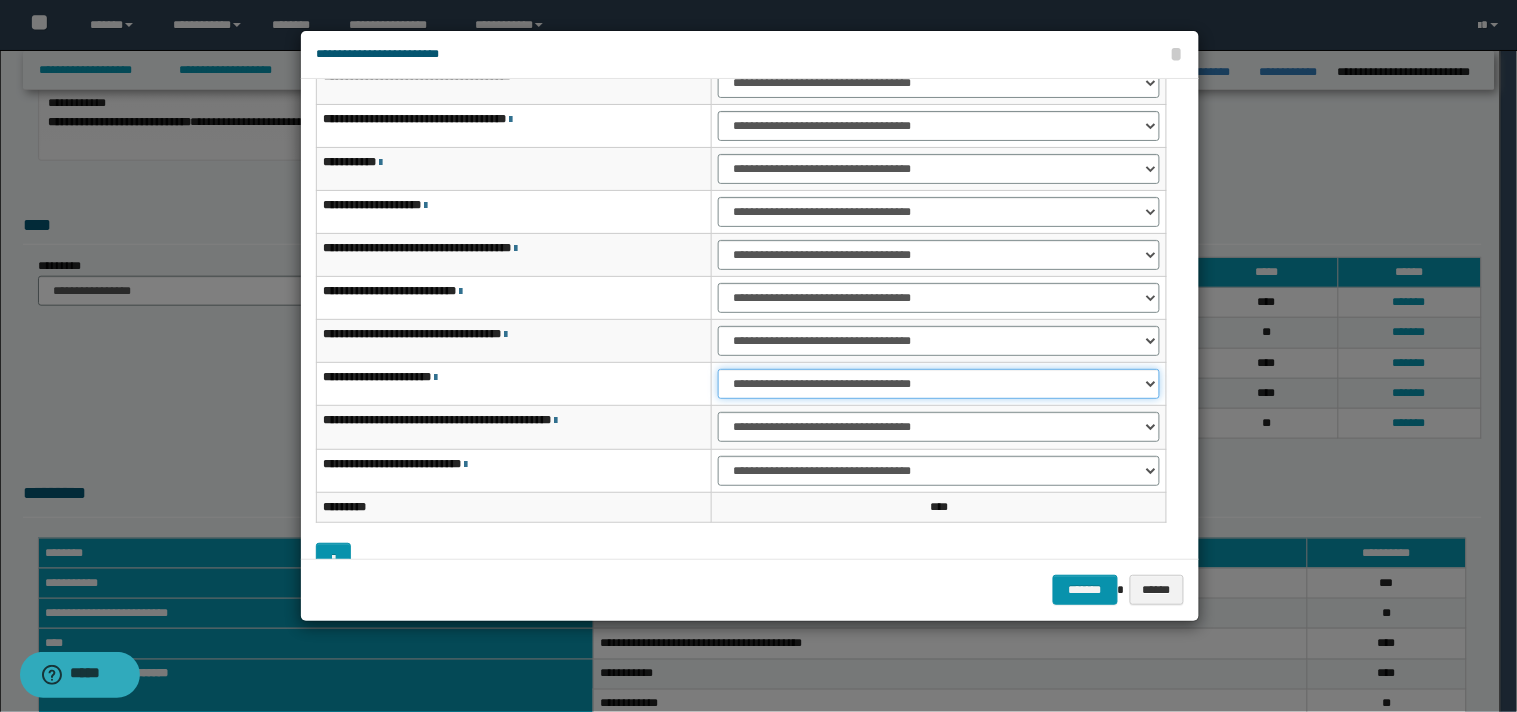 drag, startPoint x: 1150, startPoint y: 382, endPoint x: 1097, endPoint y: 397, distance: 55.081757 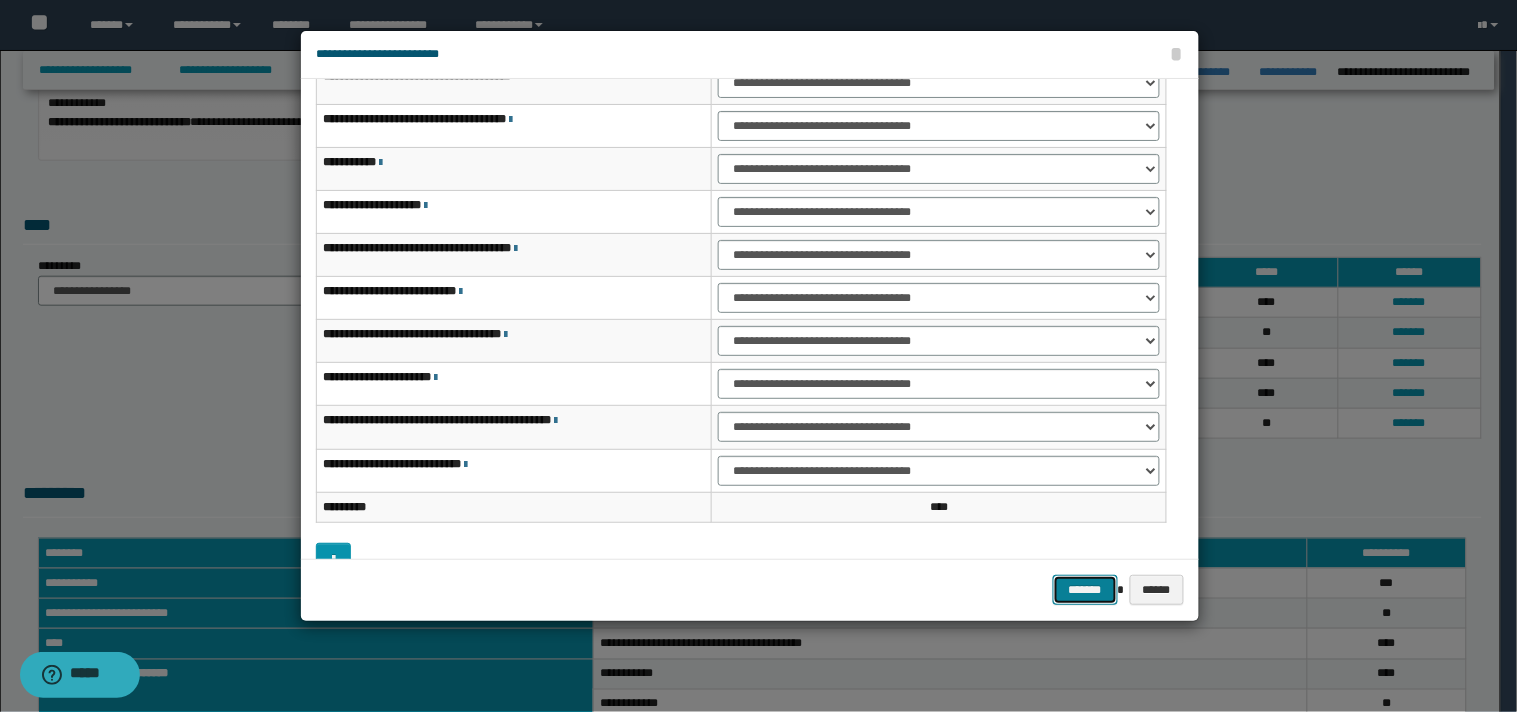 click on "*******" at bounding box center (1085, 590) 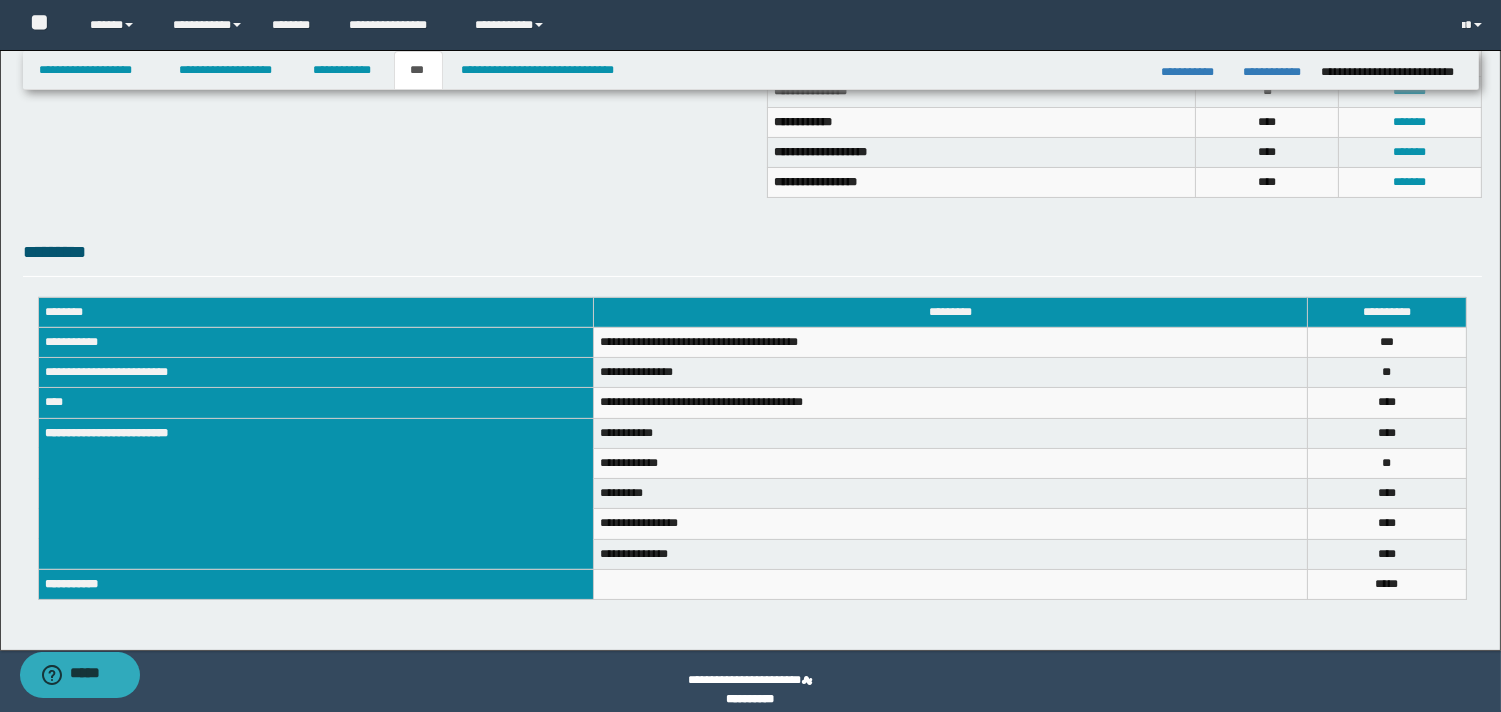scroll, scrollTop: 577, scrollLeft: 0, axis: vertical 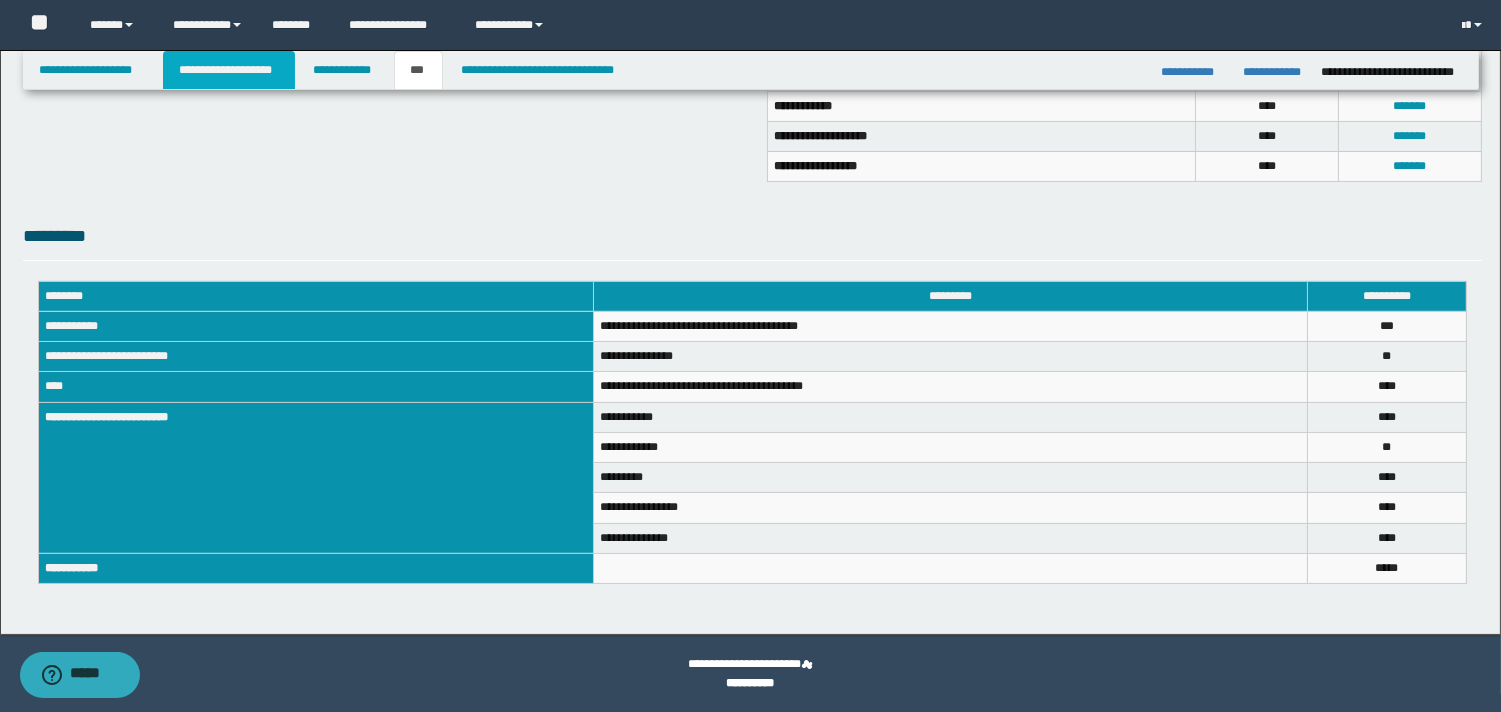 drag, startPoint x: 233, startPoint y: 74, endPoint x: 482, endPoint y: 161, distance: 263.76126 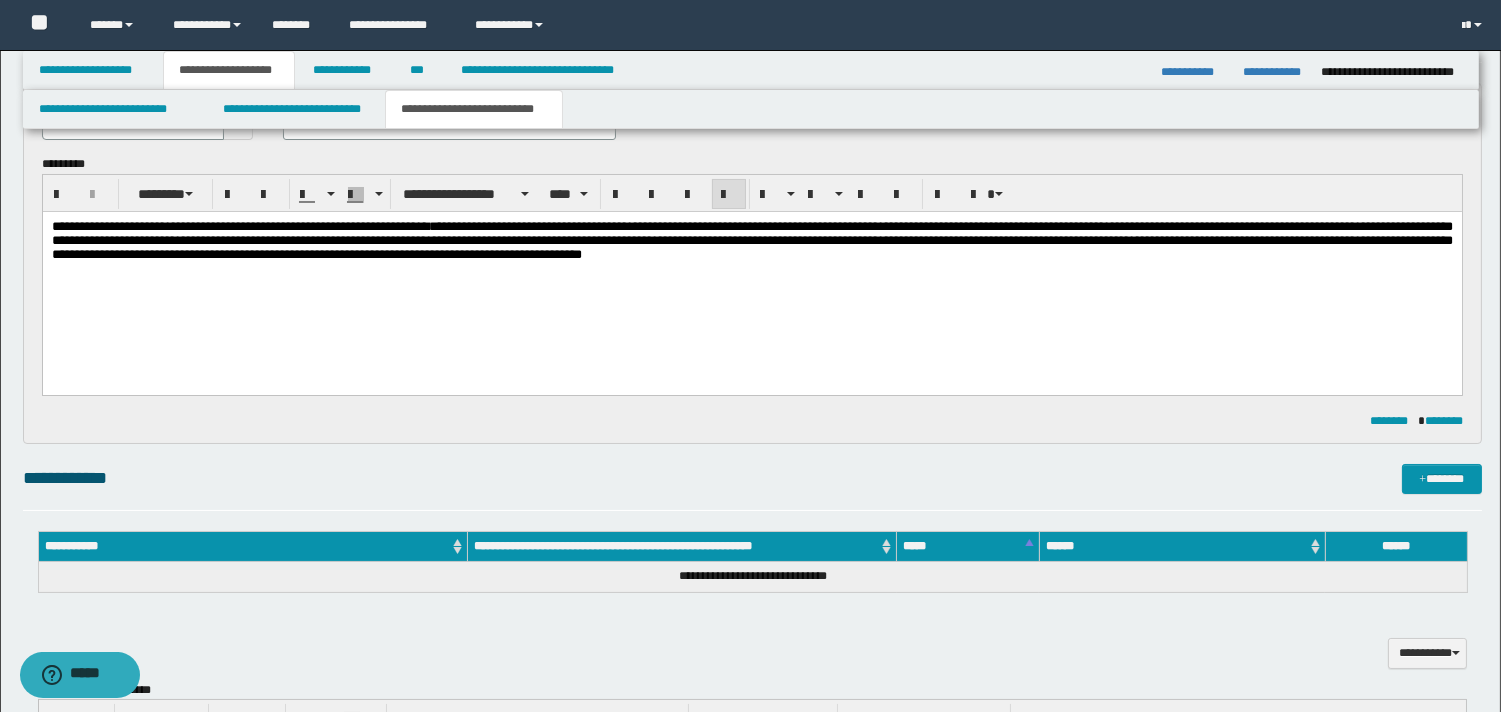 scroll, scrollTop: 141, scrollLeft: 0, axis: vertical 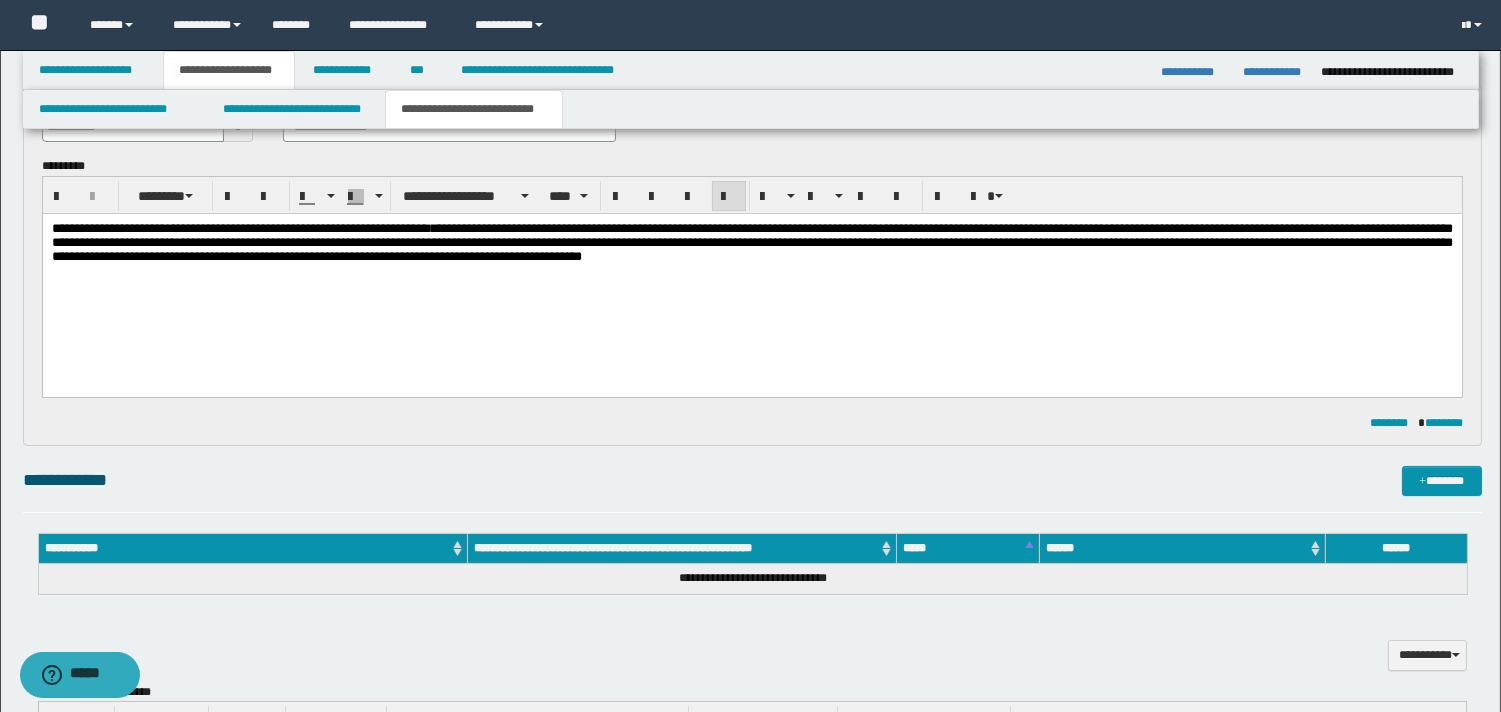 click on "**********" at bounding box center (751, 242) 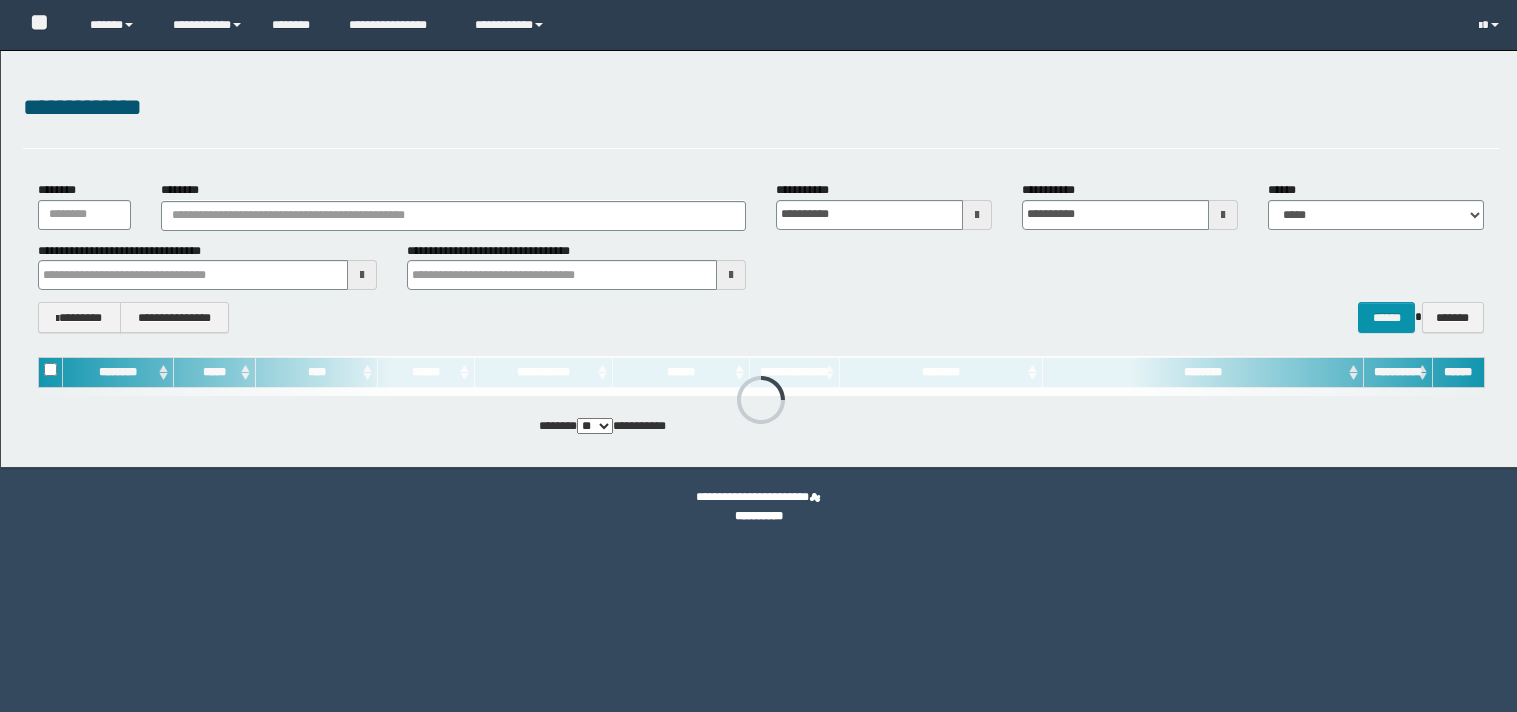 scroll, scrollTop: 0, scrollLeft: 0, axis: both 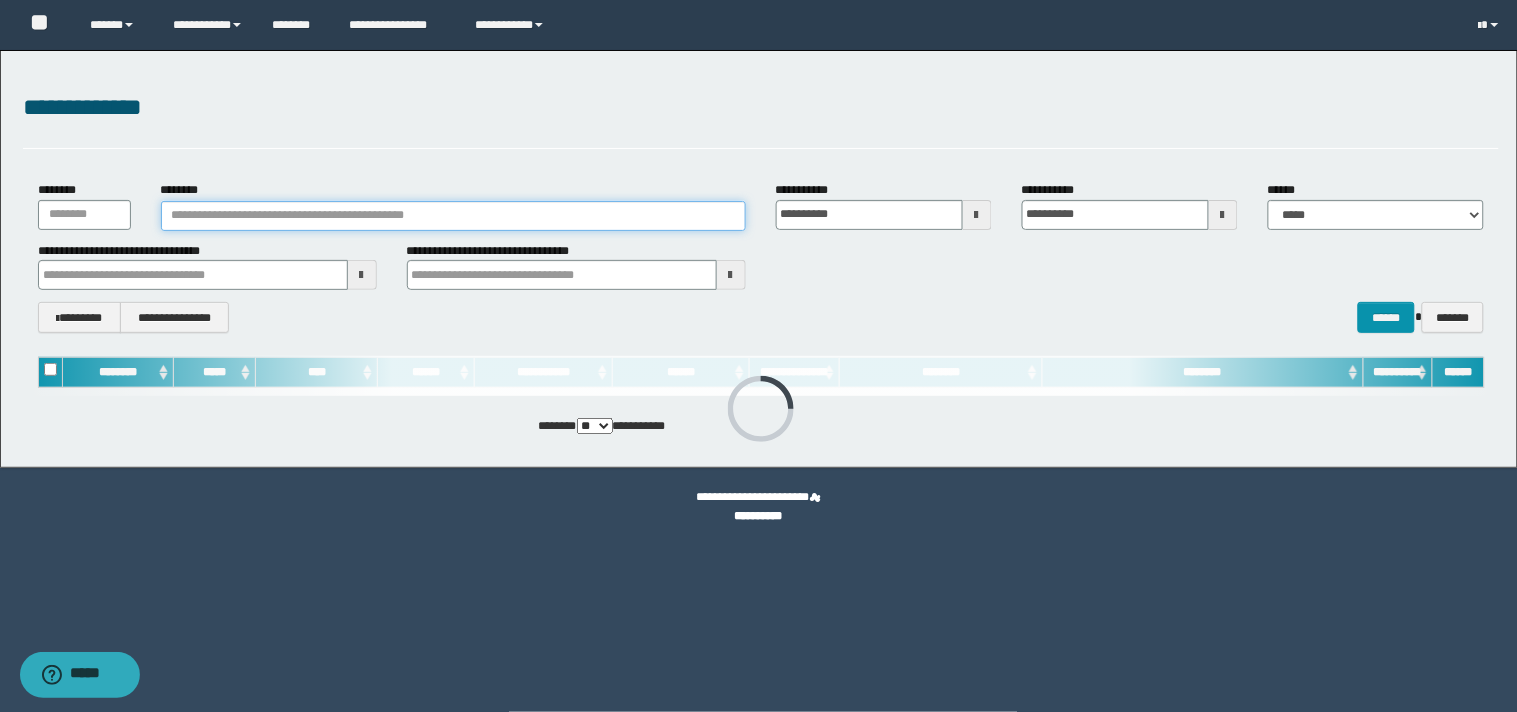 click on "********" at bounding box center [453, 216] 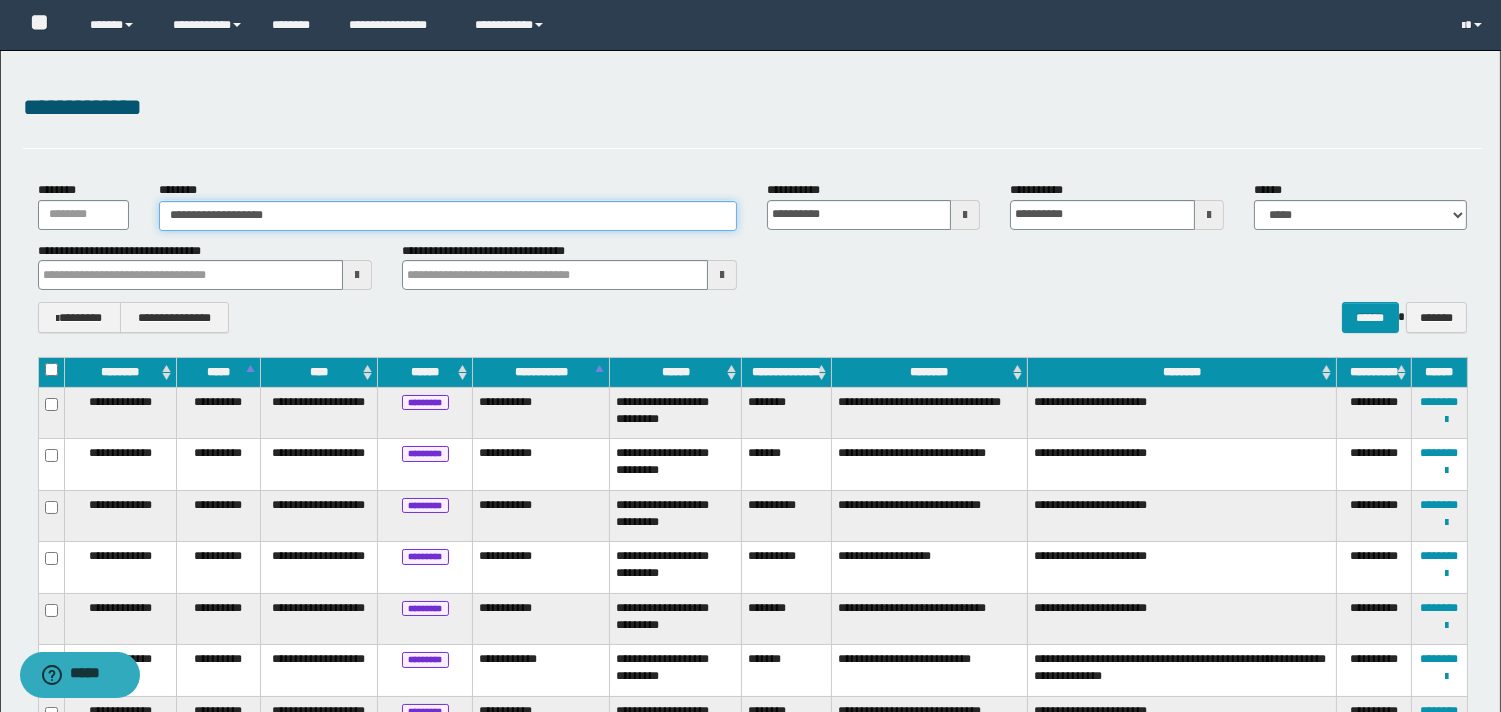 type on "**********" 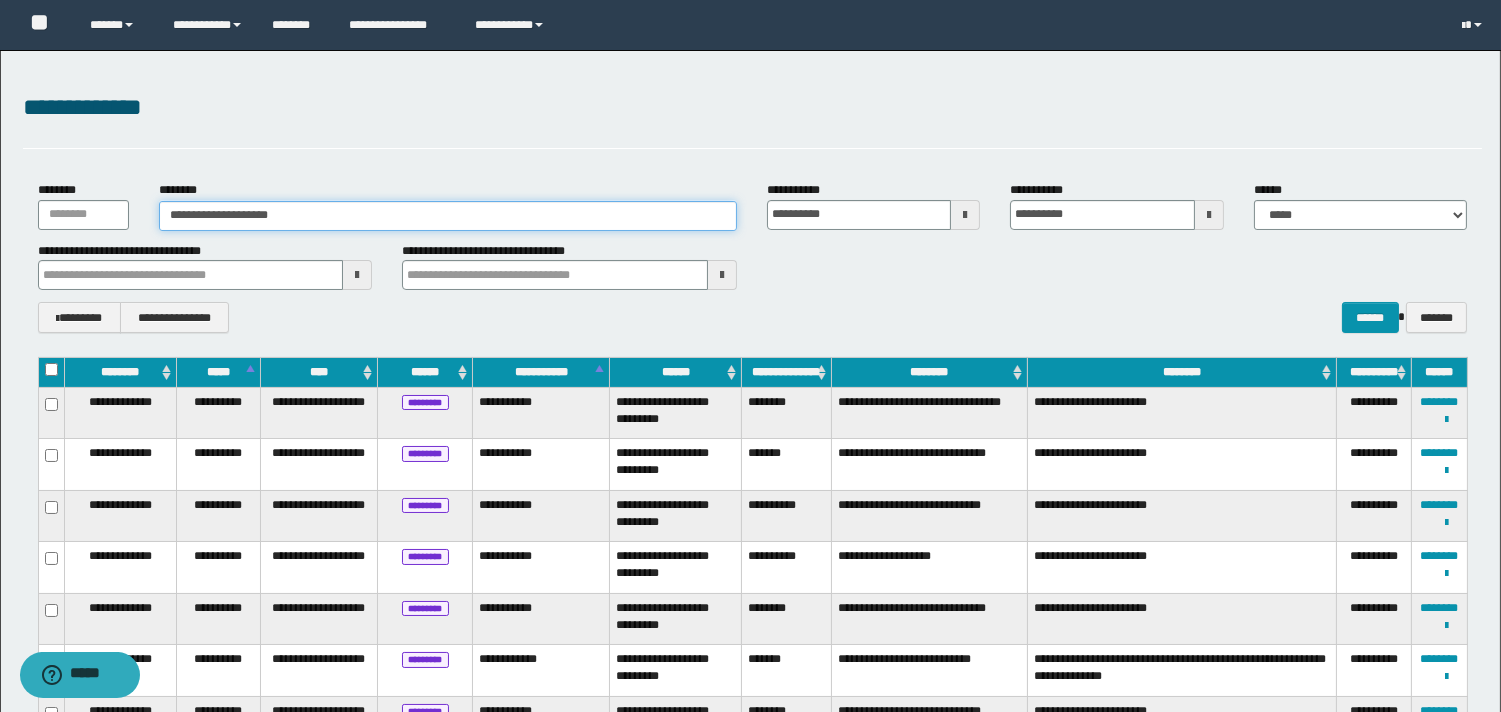 type on "**********" 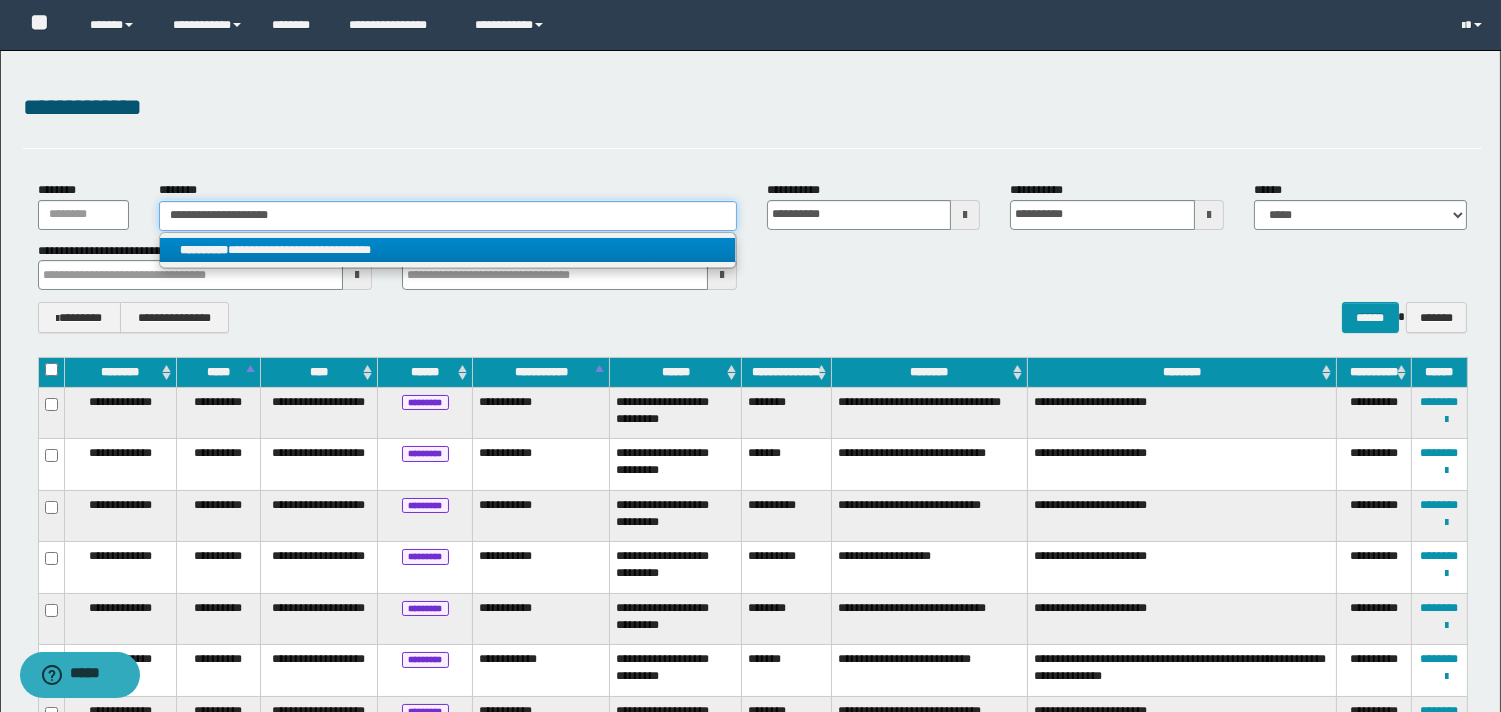 type on "**********" 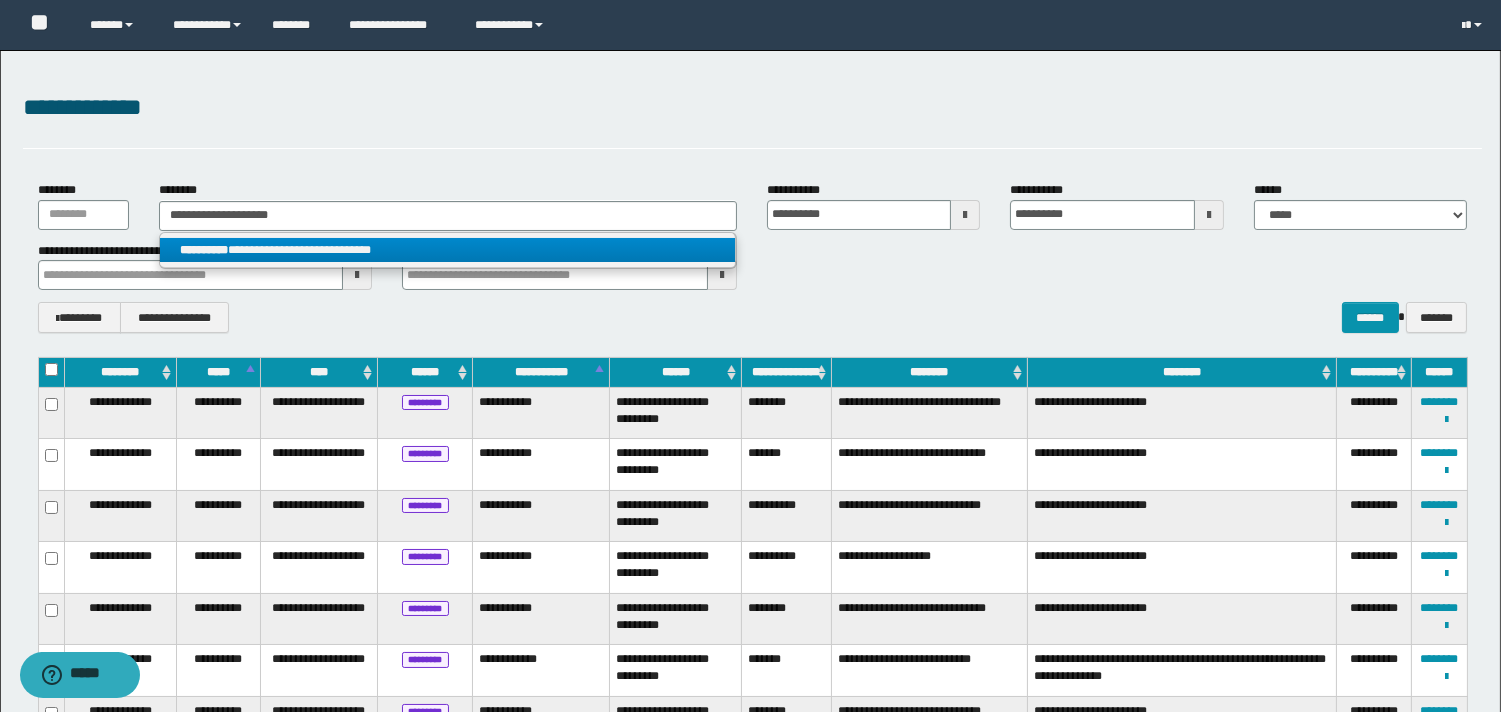click on "**********" at bounding box center [448, 250] 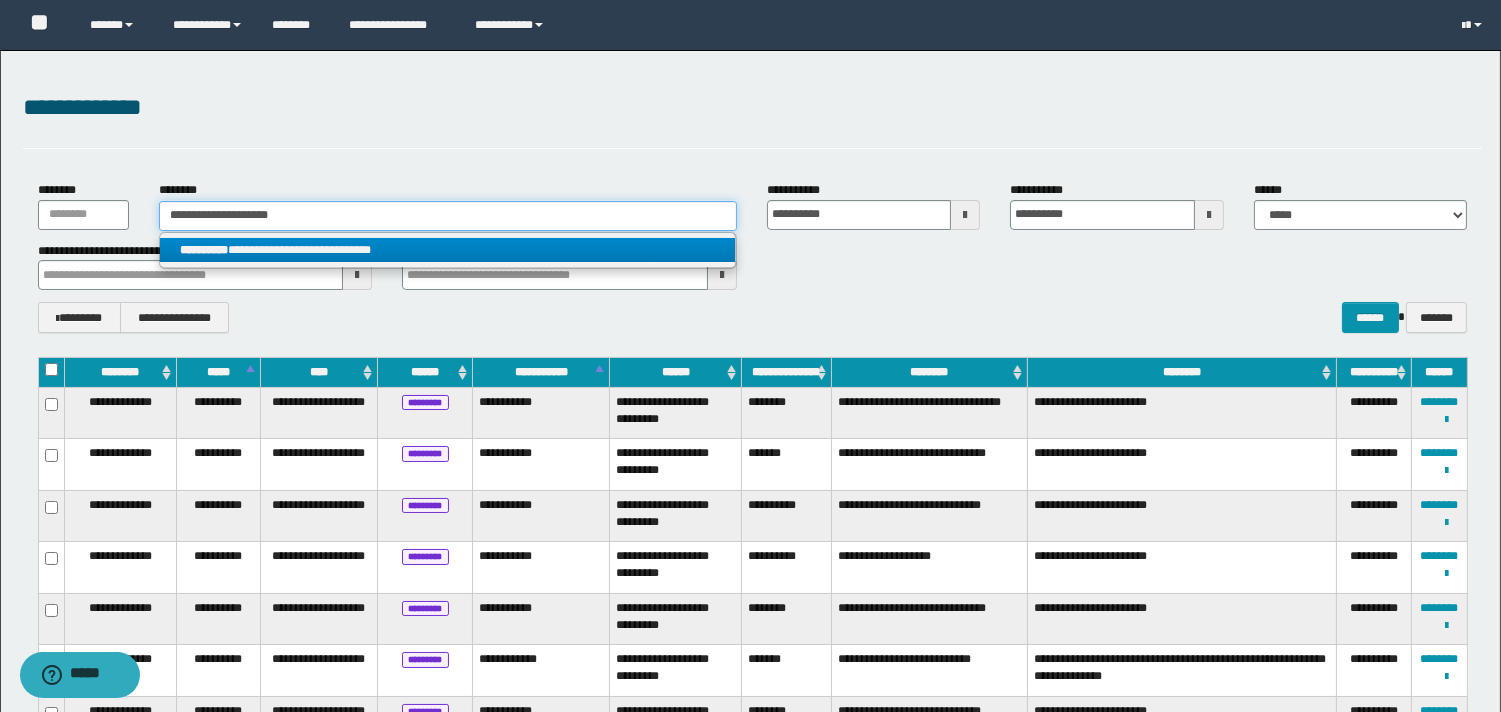 type 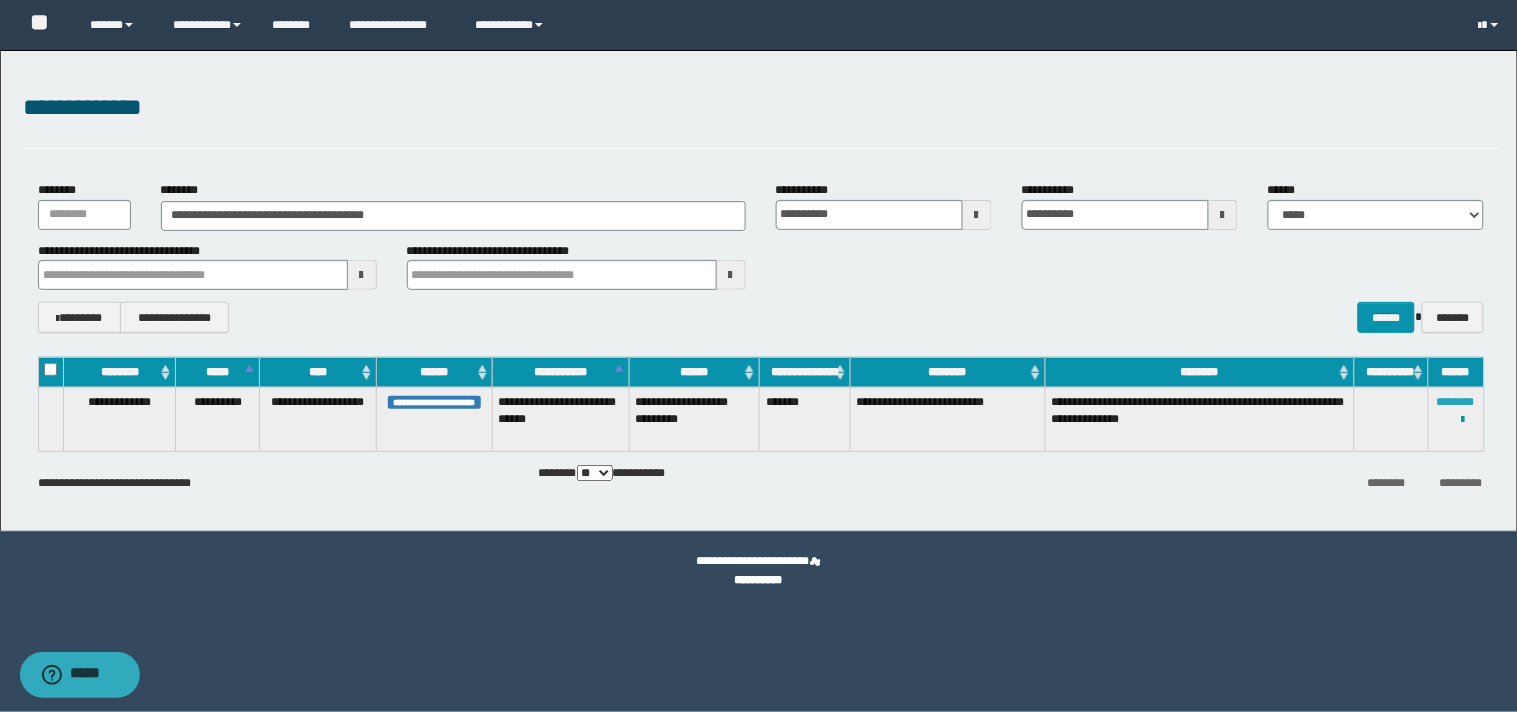 click on "********" at bounding box center [1456, 402] 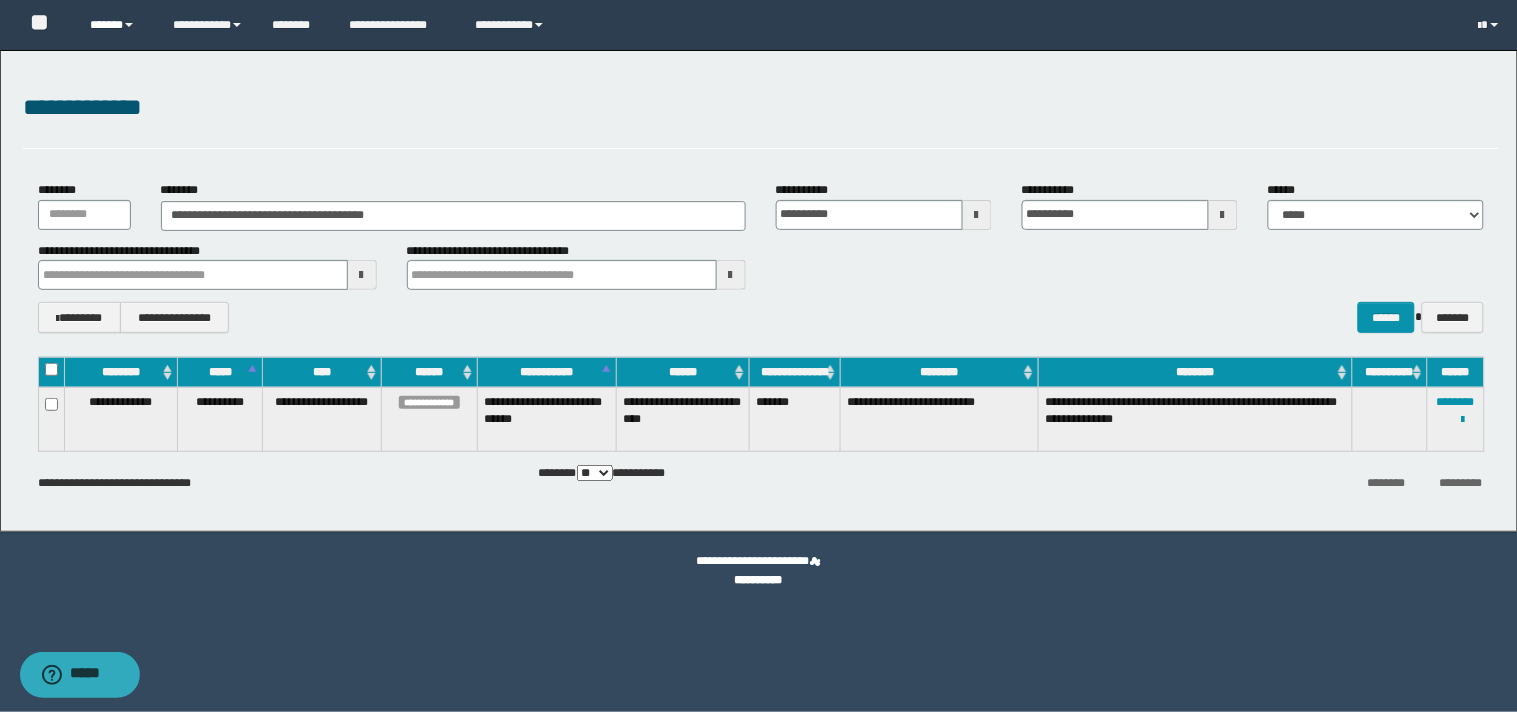 click at bounding box center (129, 25) 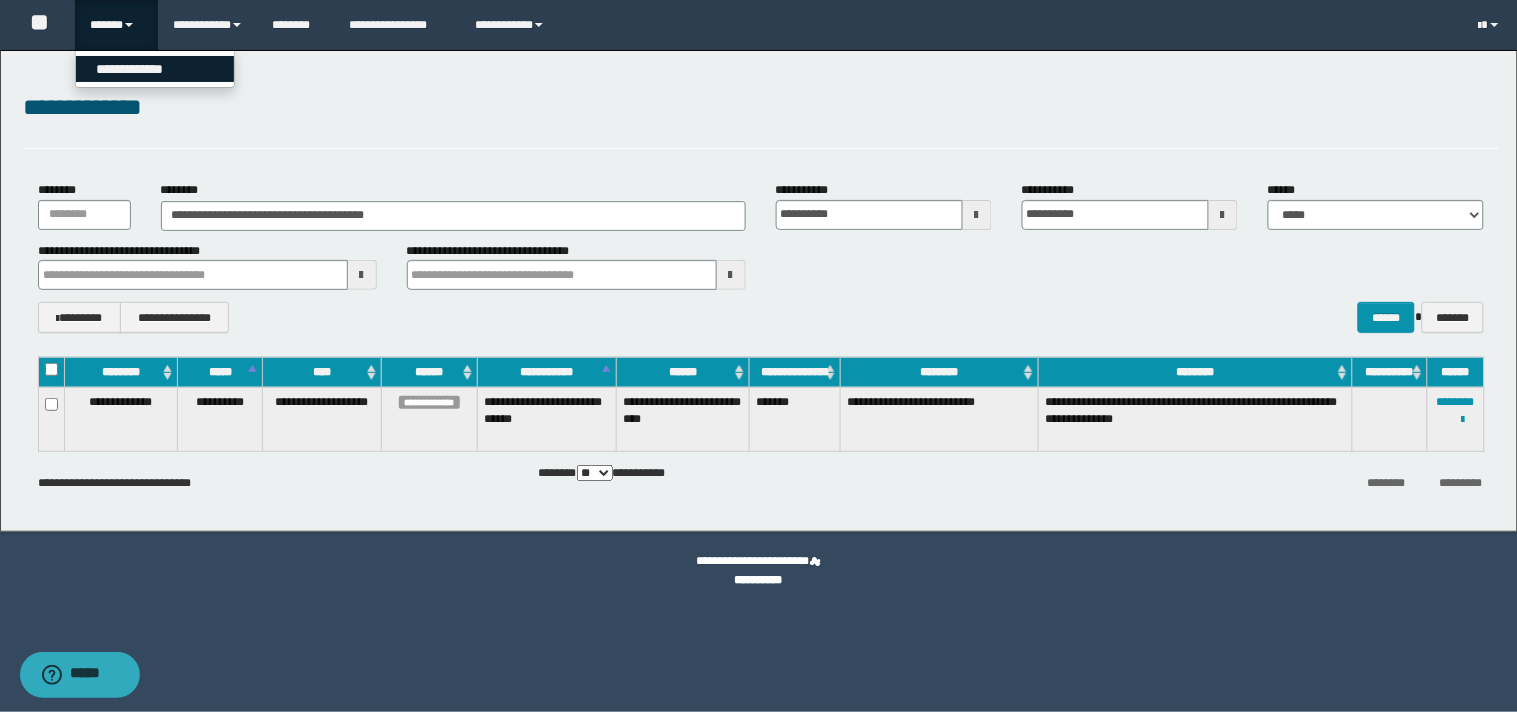 click on "**********" at bounding box center (155, 69) 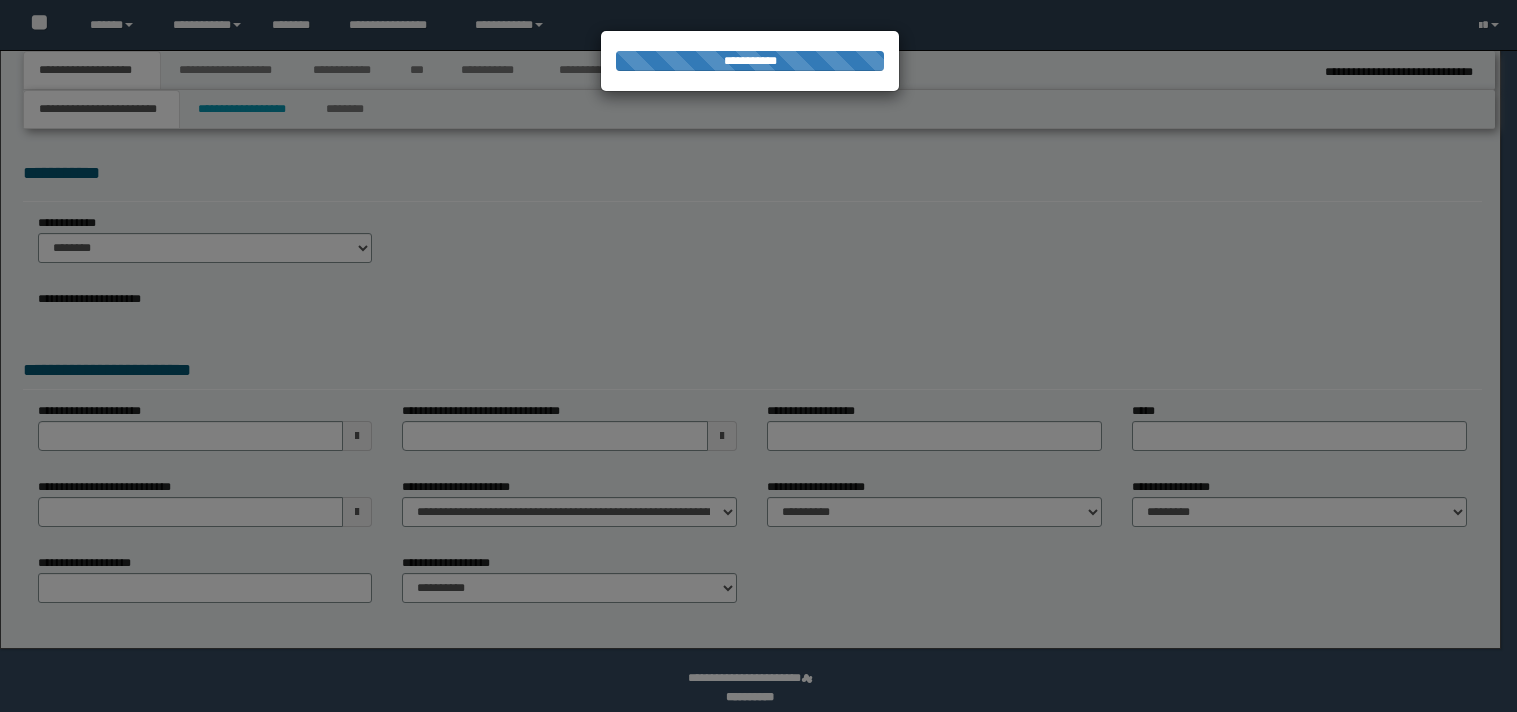 select on "**" 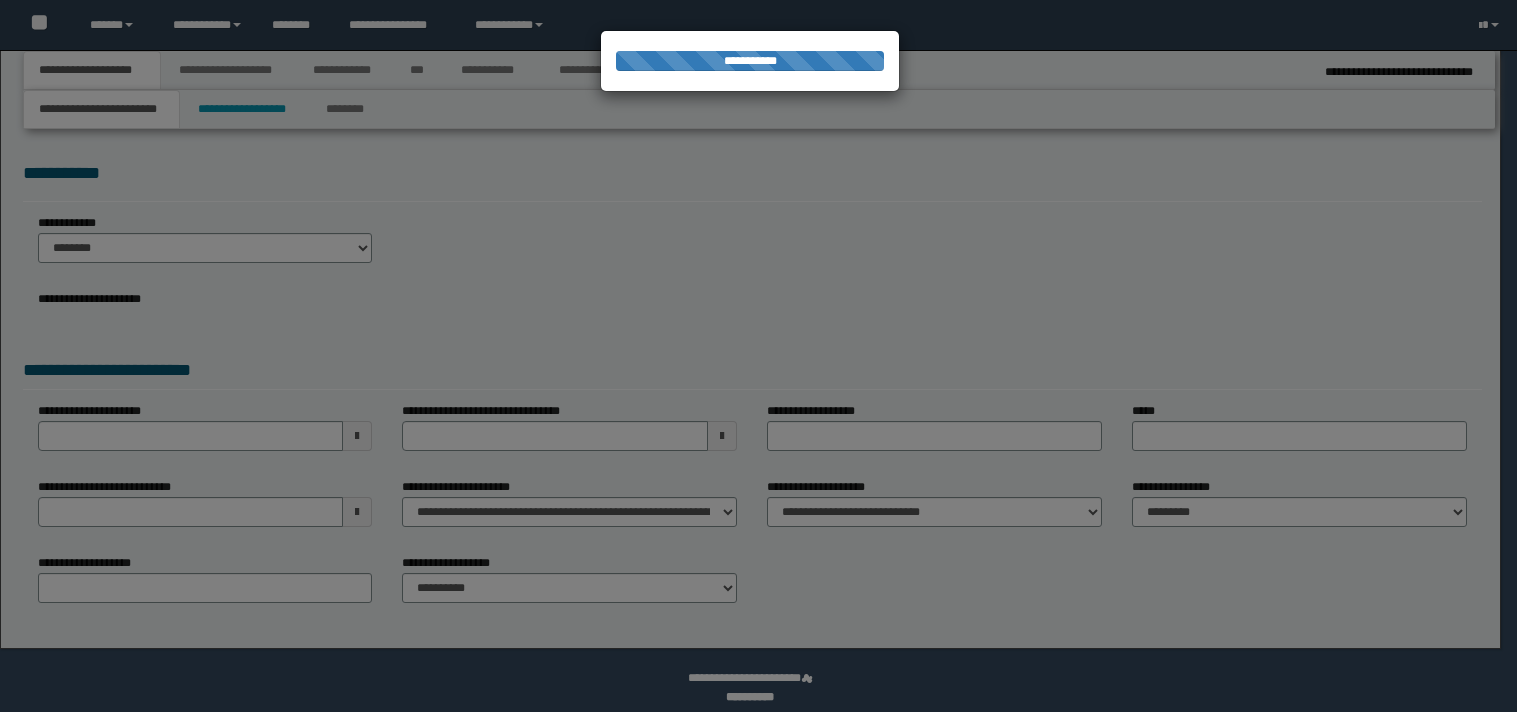 scroll, scrollTop: 0, scrollLeft: 0, axis: both 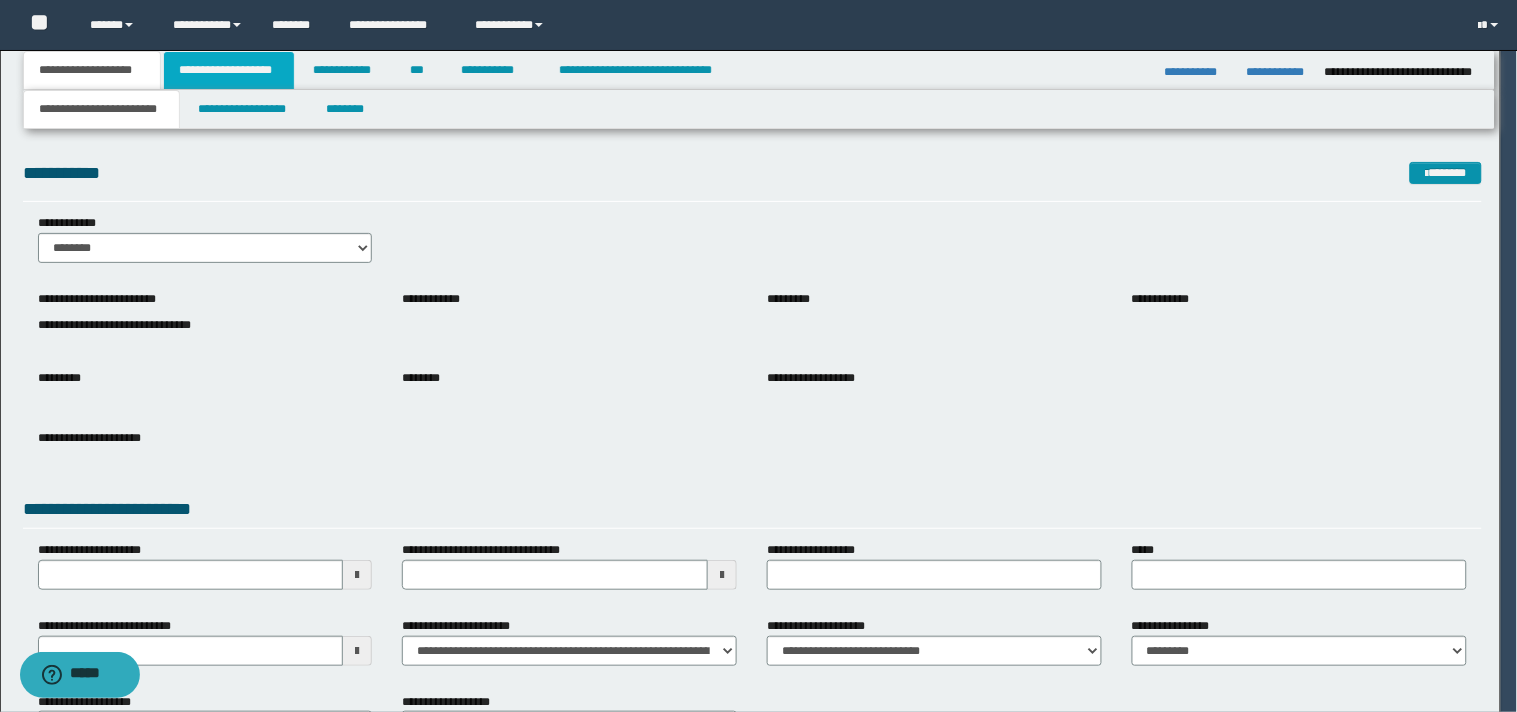 click on "**********" at bounding box center (229, 70) 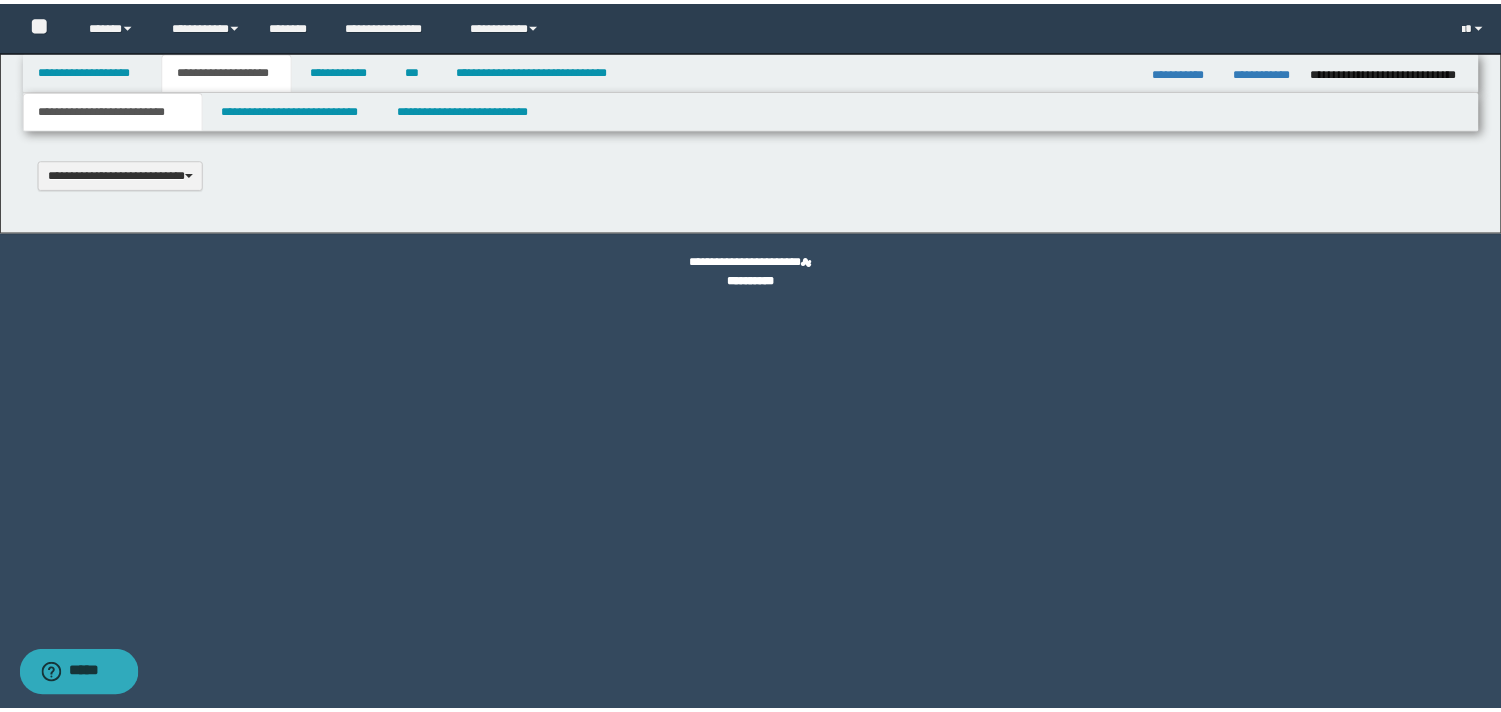 scroll, scrollTop: 0, scrollLeft: 0, axis: both 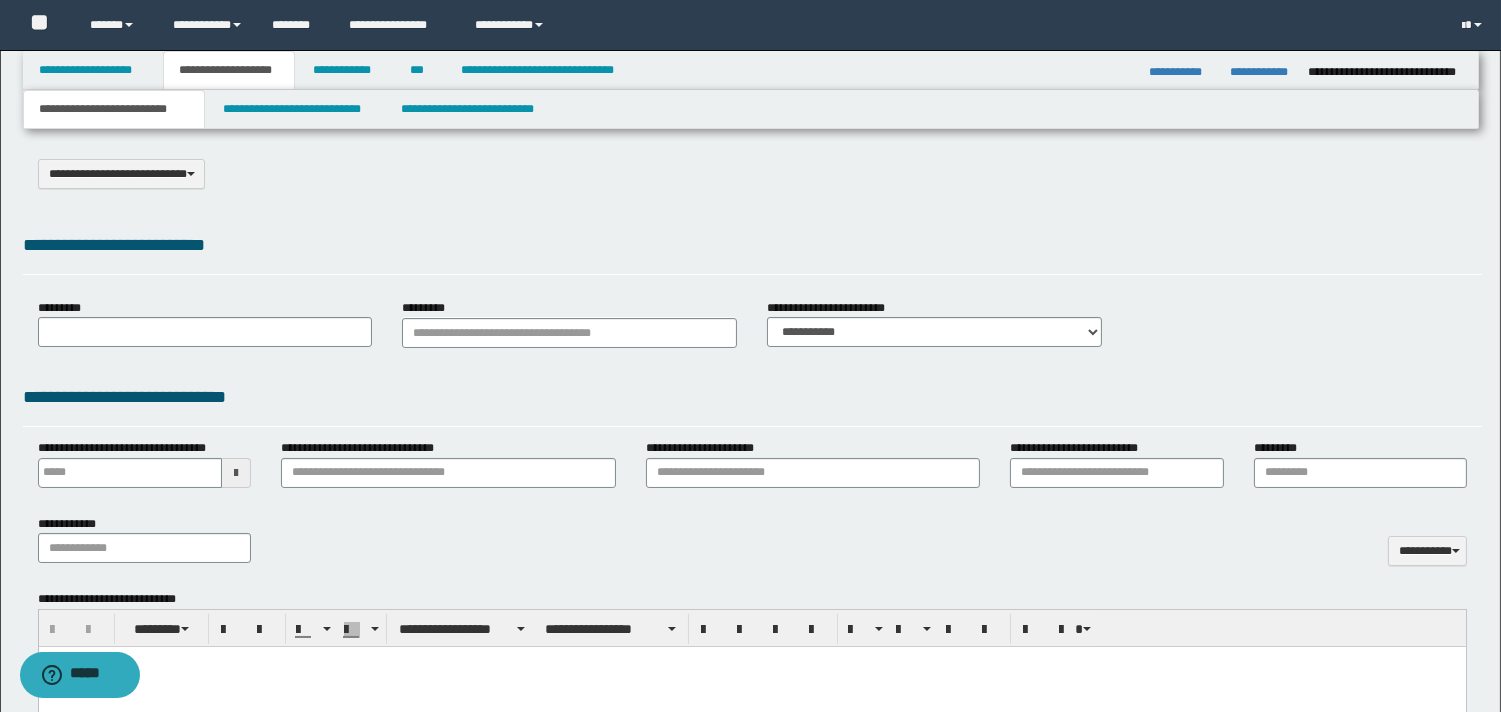 select on "*" 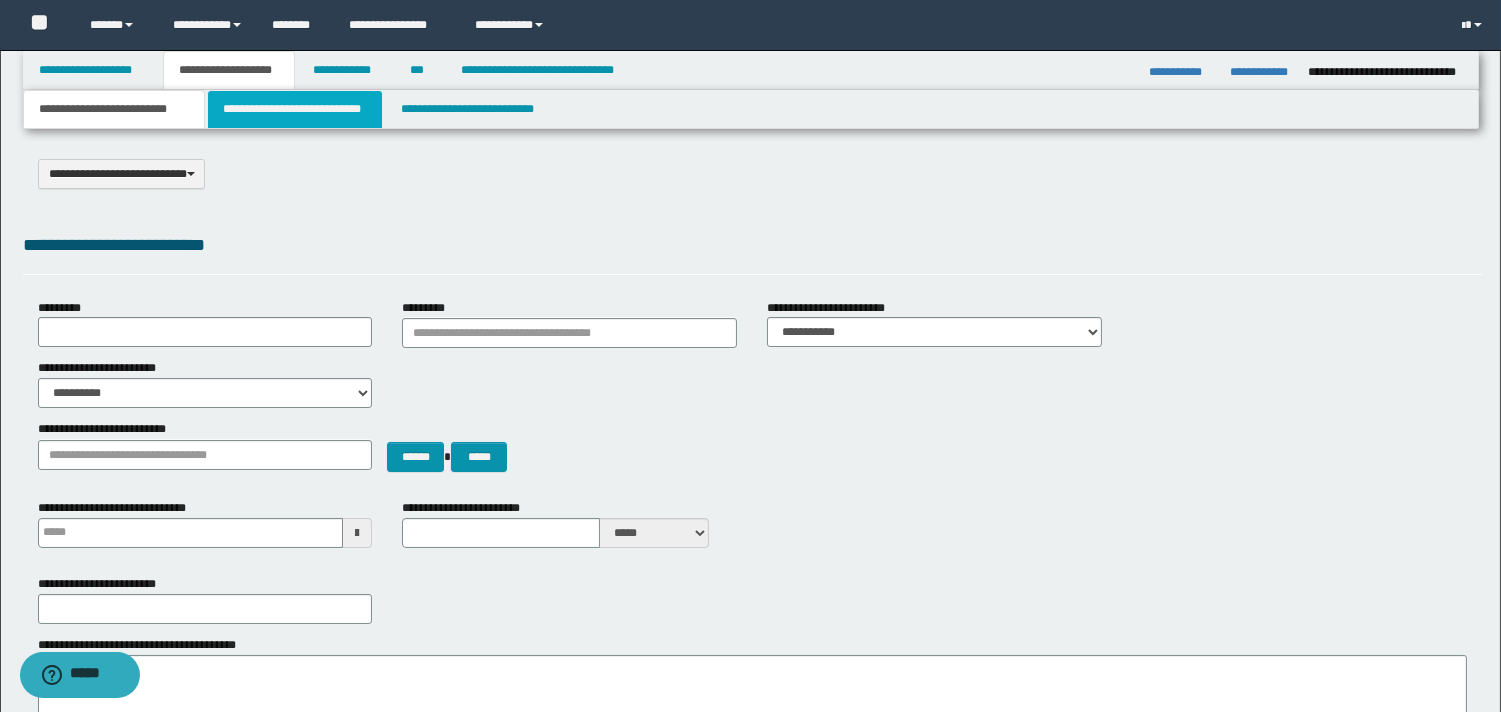 click on "**********" at bounding box center [295, 109] 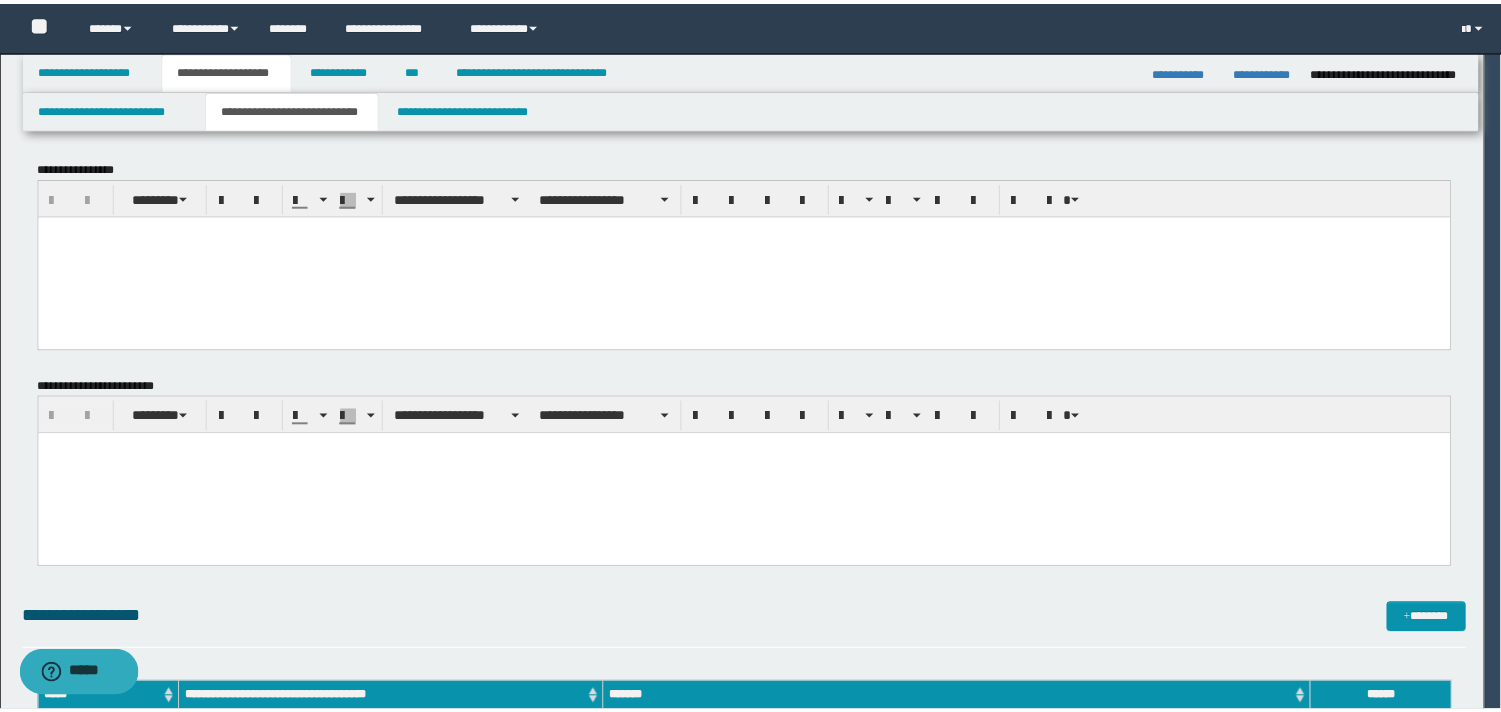 scroll, scrollTop: 0, scrollLeft: 0, axis: both 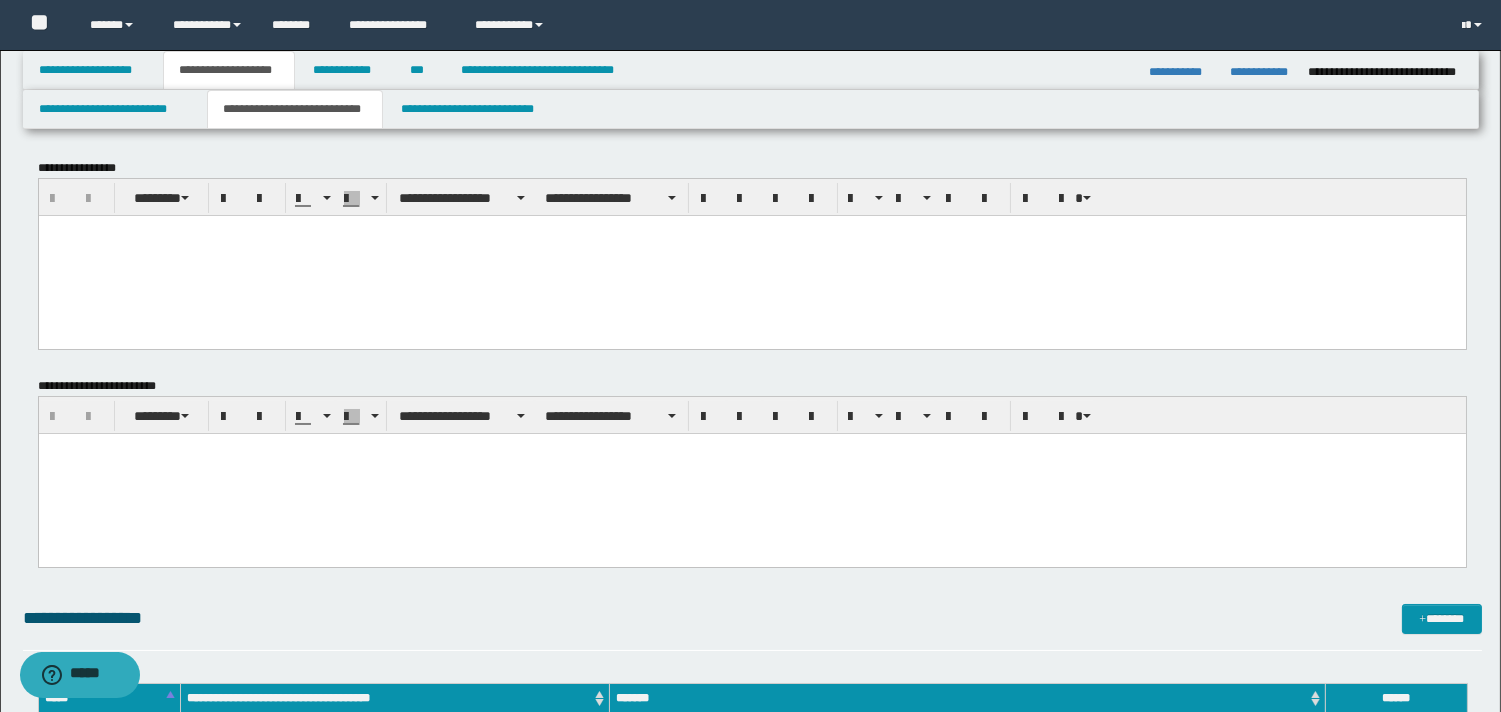 click at bounding box center (751, 230) 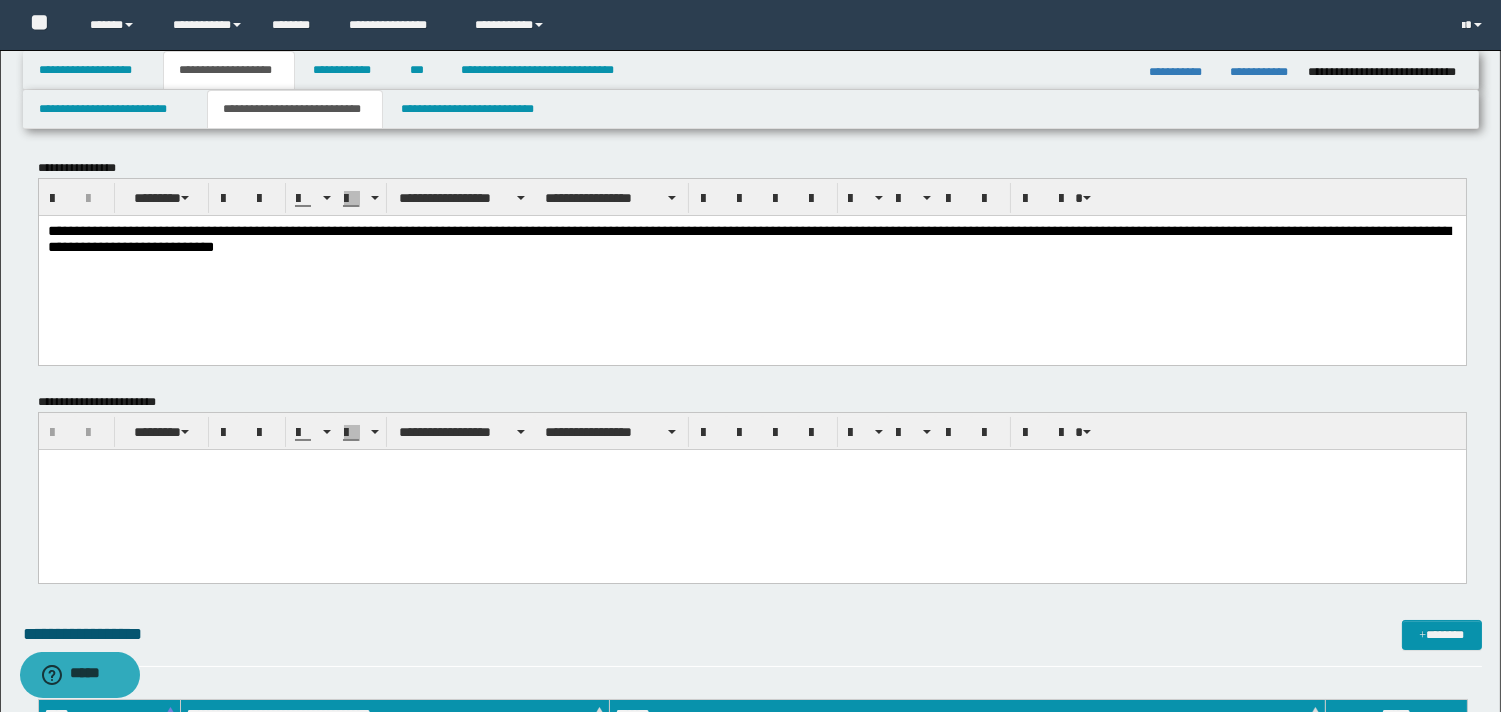 click at bounding box center (751, 465) 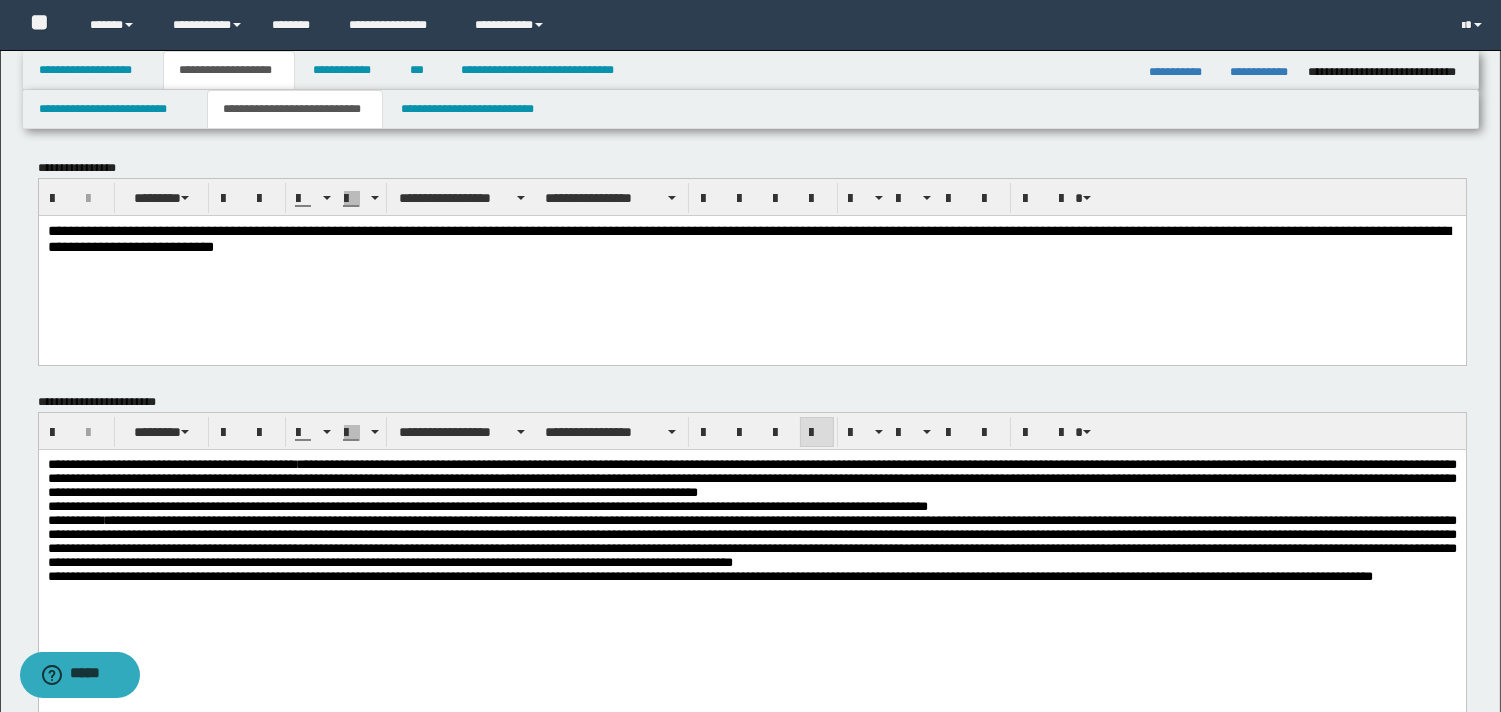 click on "**********" at bounding box center (748, 238) 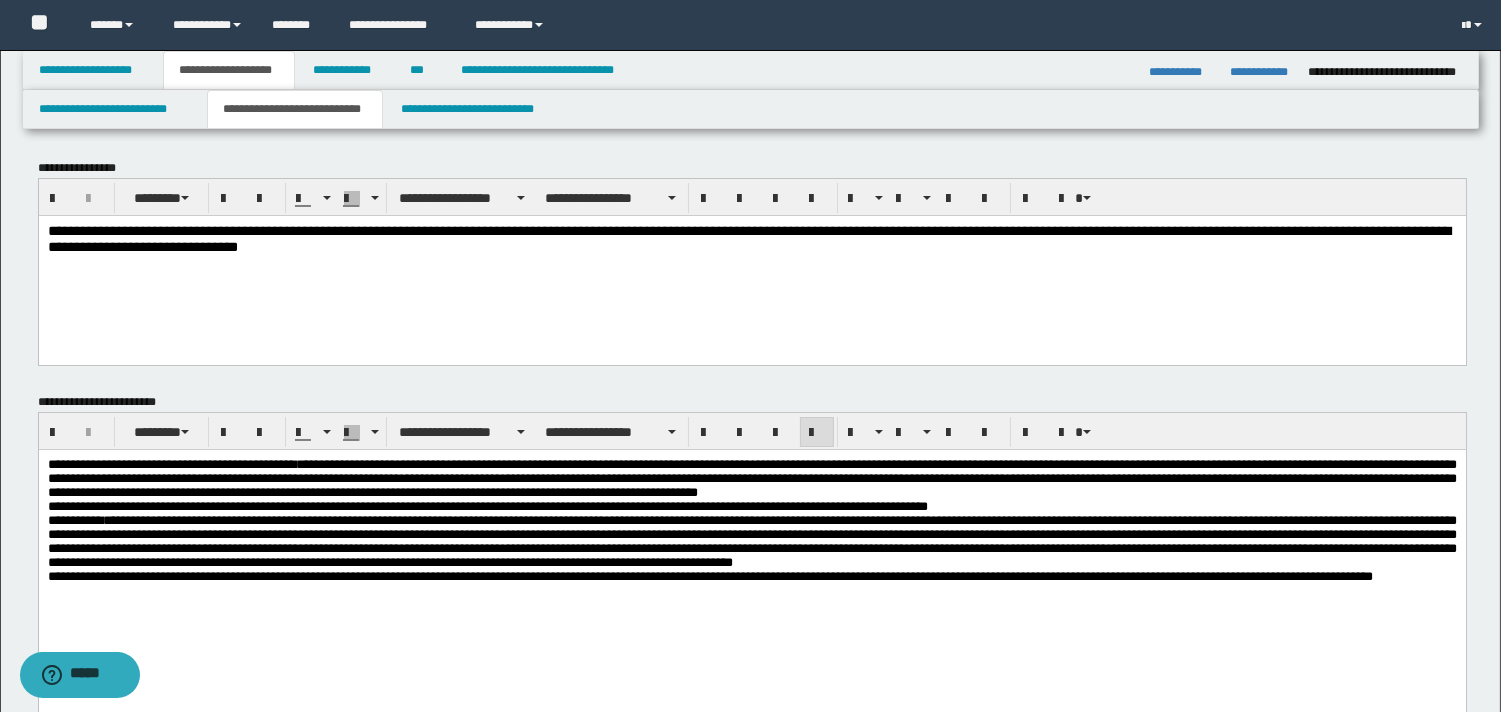 click on "**********" at bounding box center (748, 238) 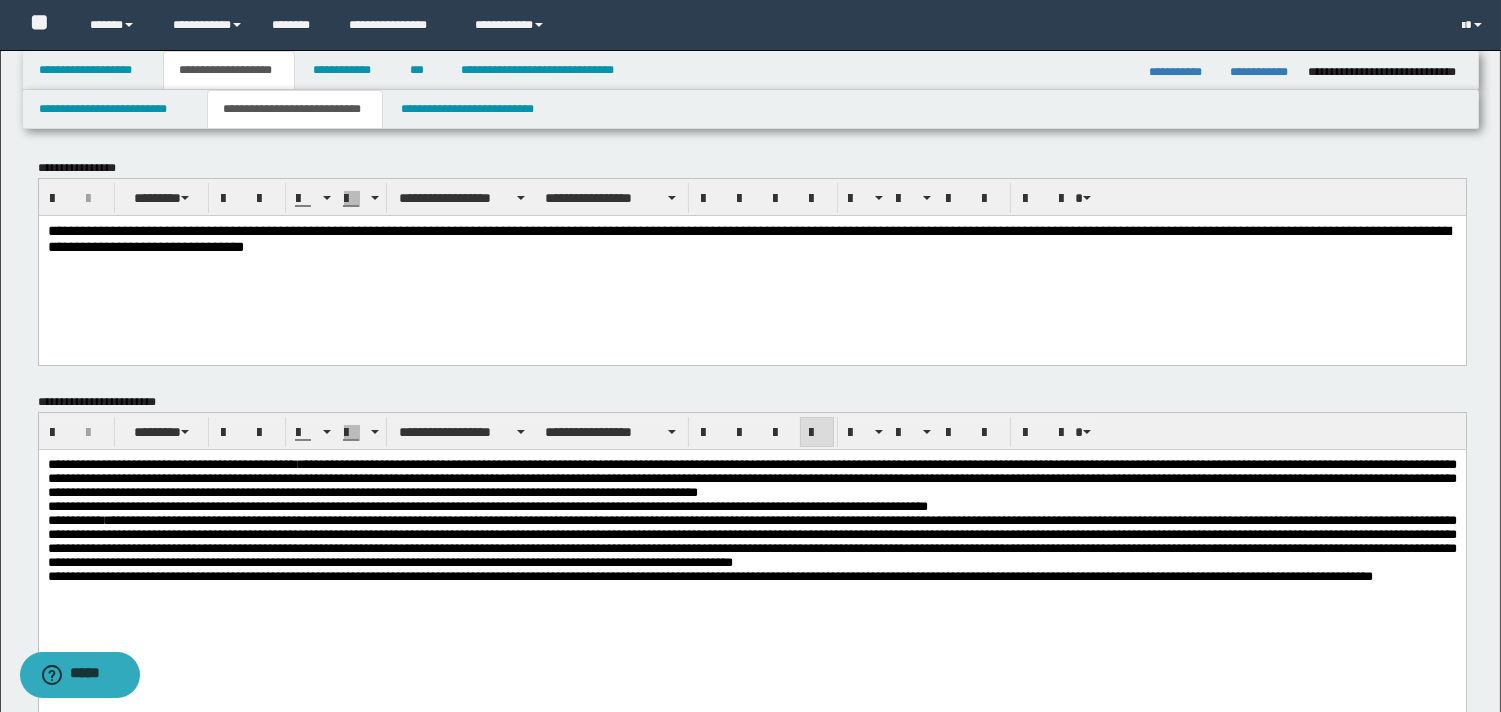 click on "**********" at bounding box center (748, 238) 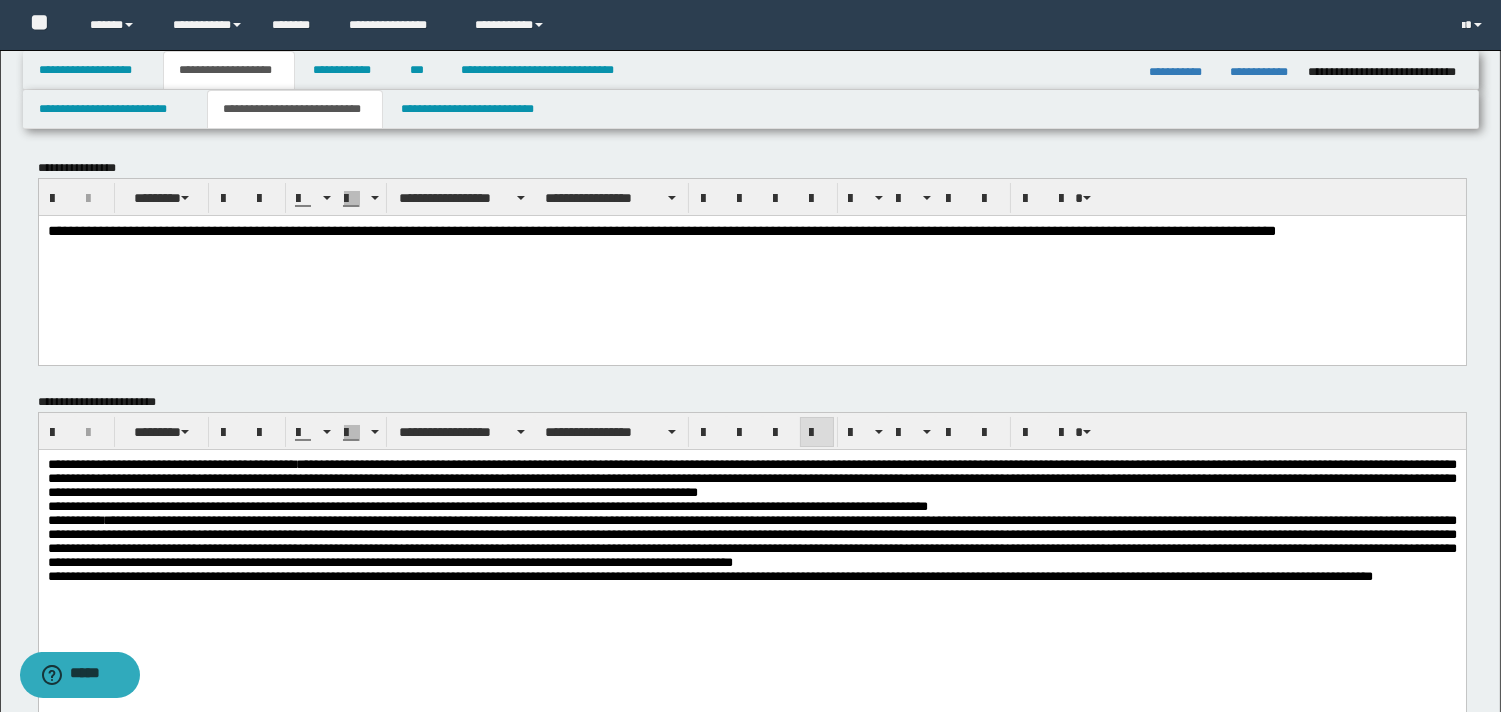 click on "**********" at bounding box center (751, 231) 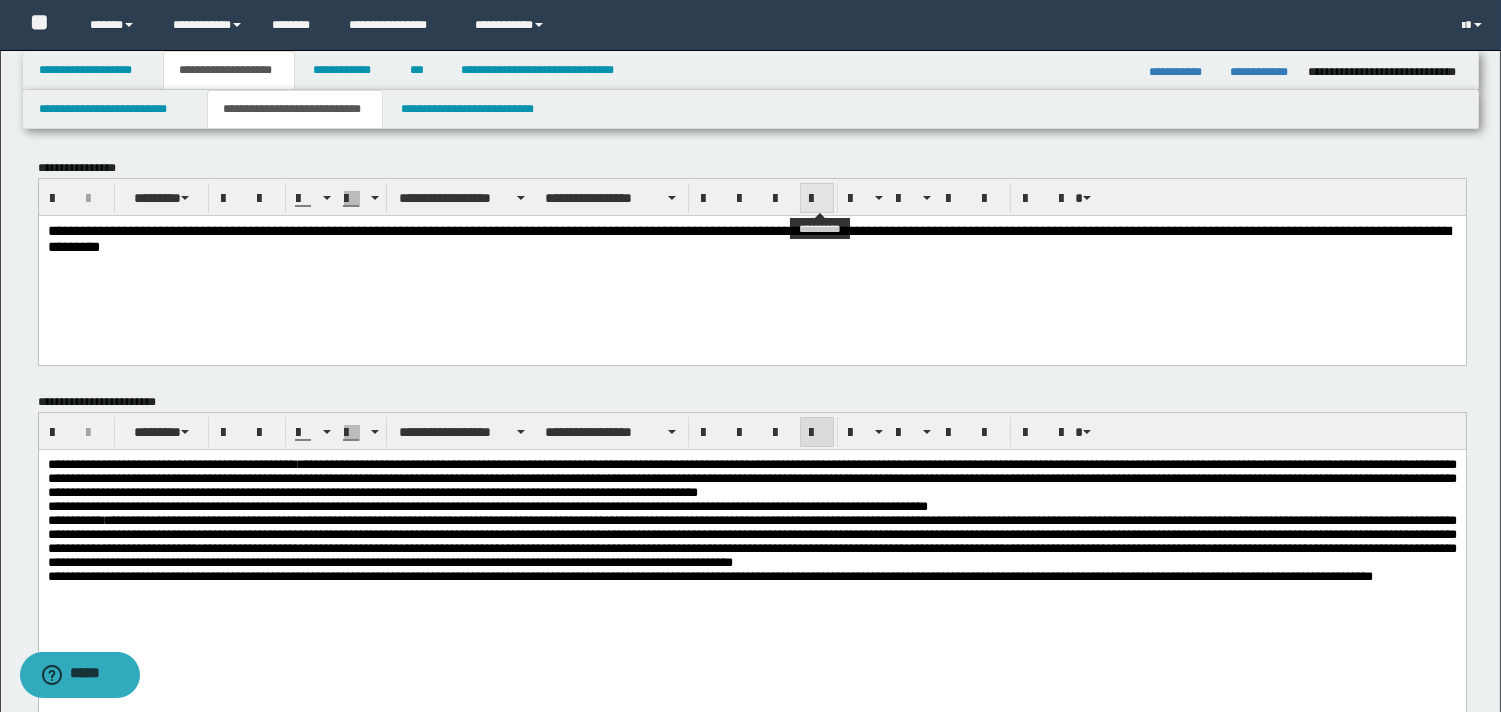 click at bounding box center [817, 199] 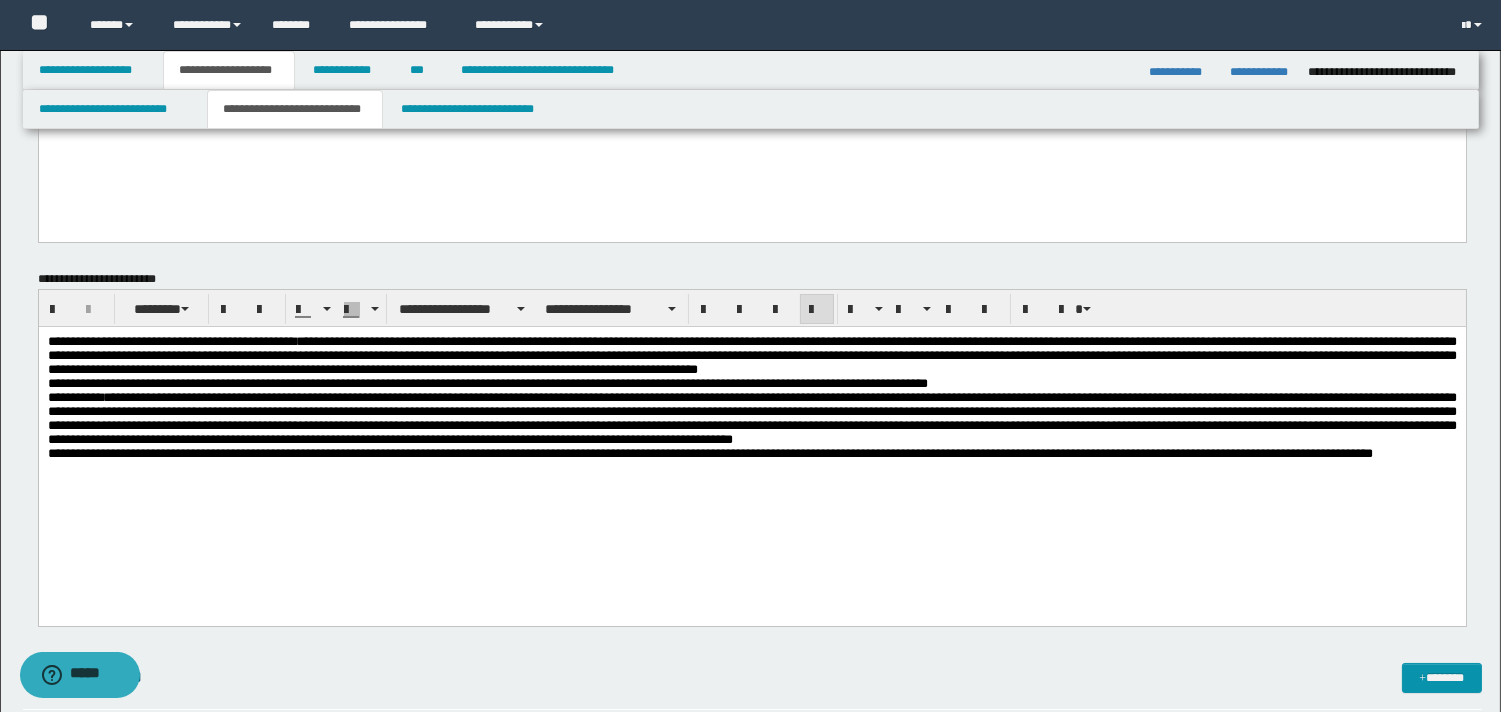 scroll, scrollTop: 138, scrollLeft: 0, axis: vertical 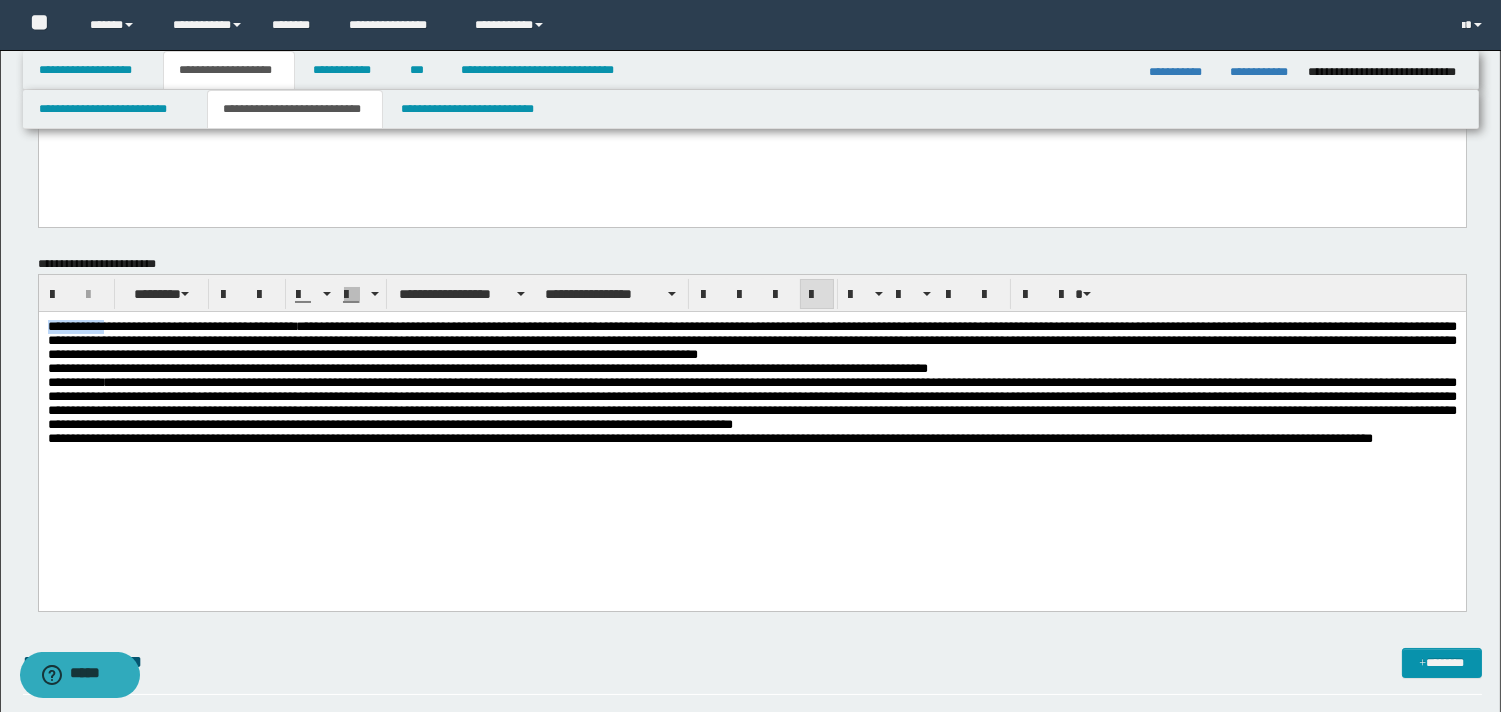 drag, startPoint x: 118, startPoint y: 327, endPoint x: -1, endPoint y: 317, distance: 119.419426 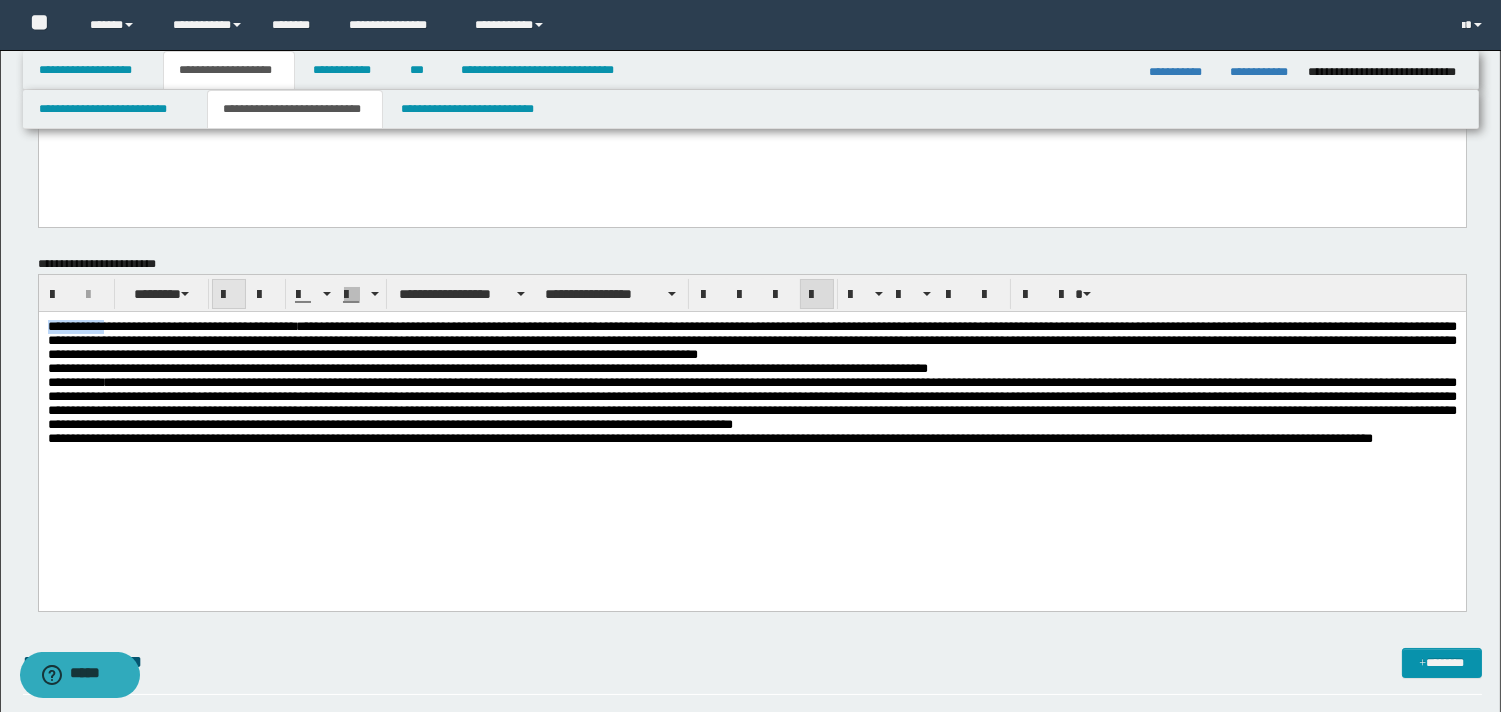 click at bounding box center [229, 294] 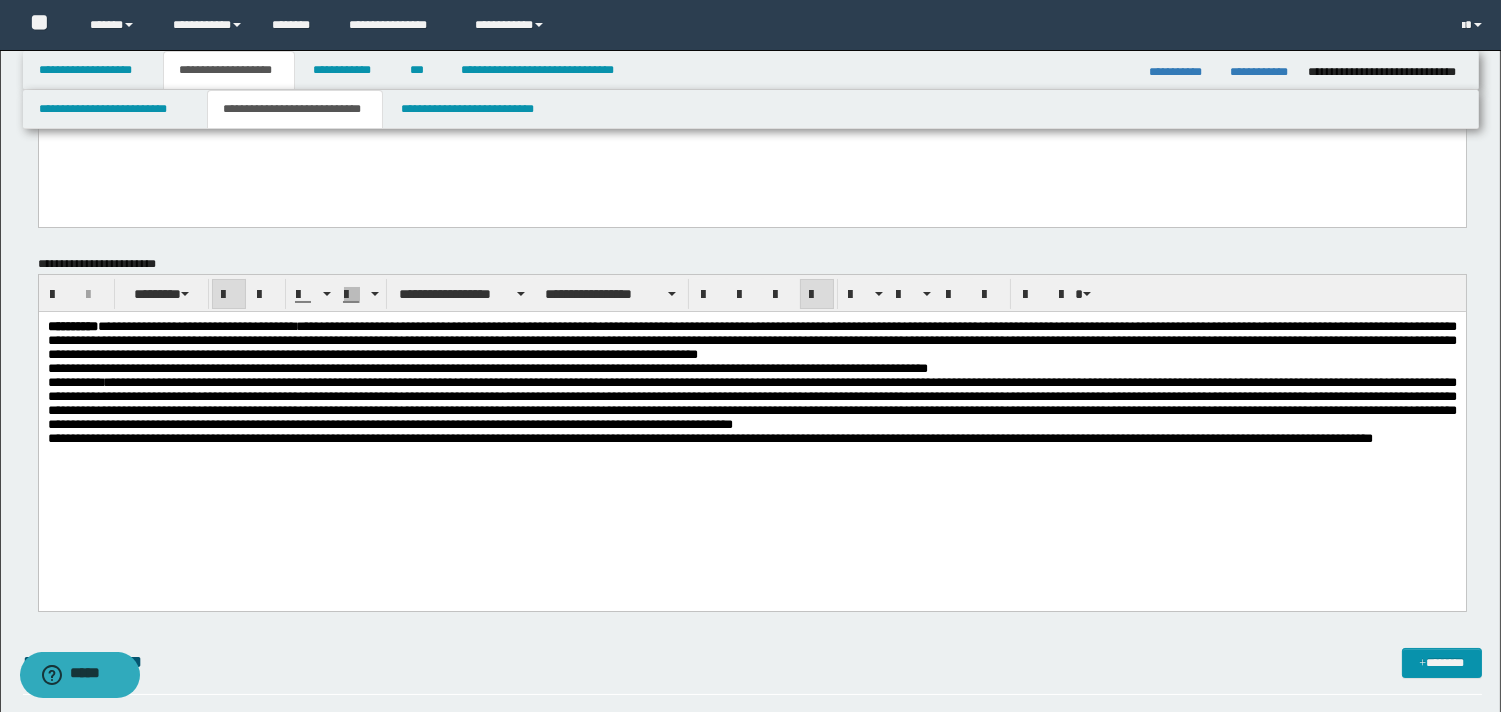 click on "**********" at bounding box center [751, 340] 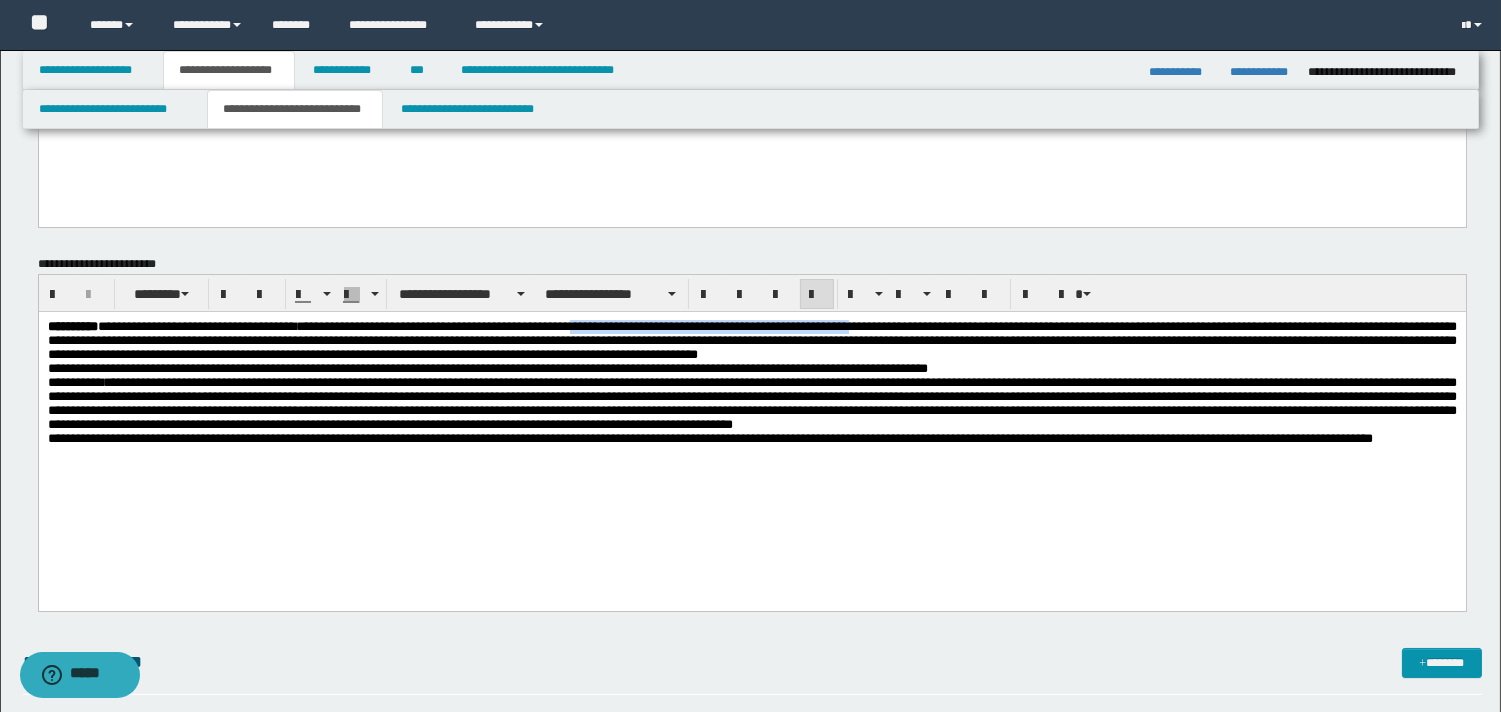drag, startPoint x: 643, startPoint y: 327, endPoint x: 972, endPoint y: 330, distance: 329.01367 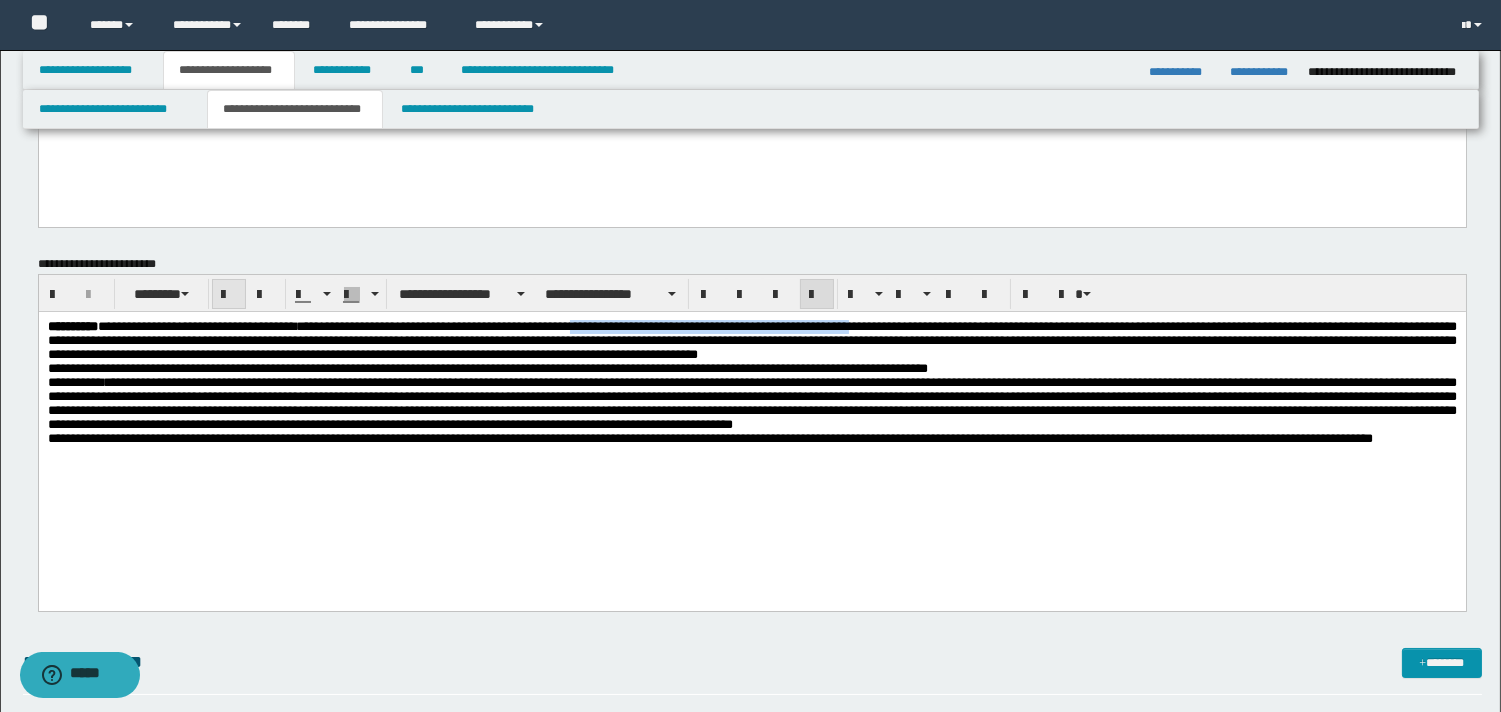 drag, startPoint x: 233, startPoint y: 292, endPoint x: 253, endPoint y: 297, distance: 20.615528 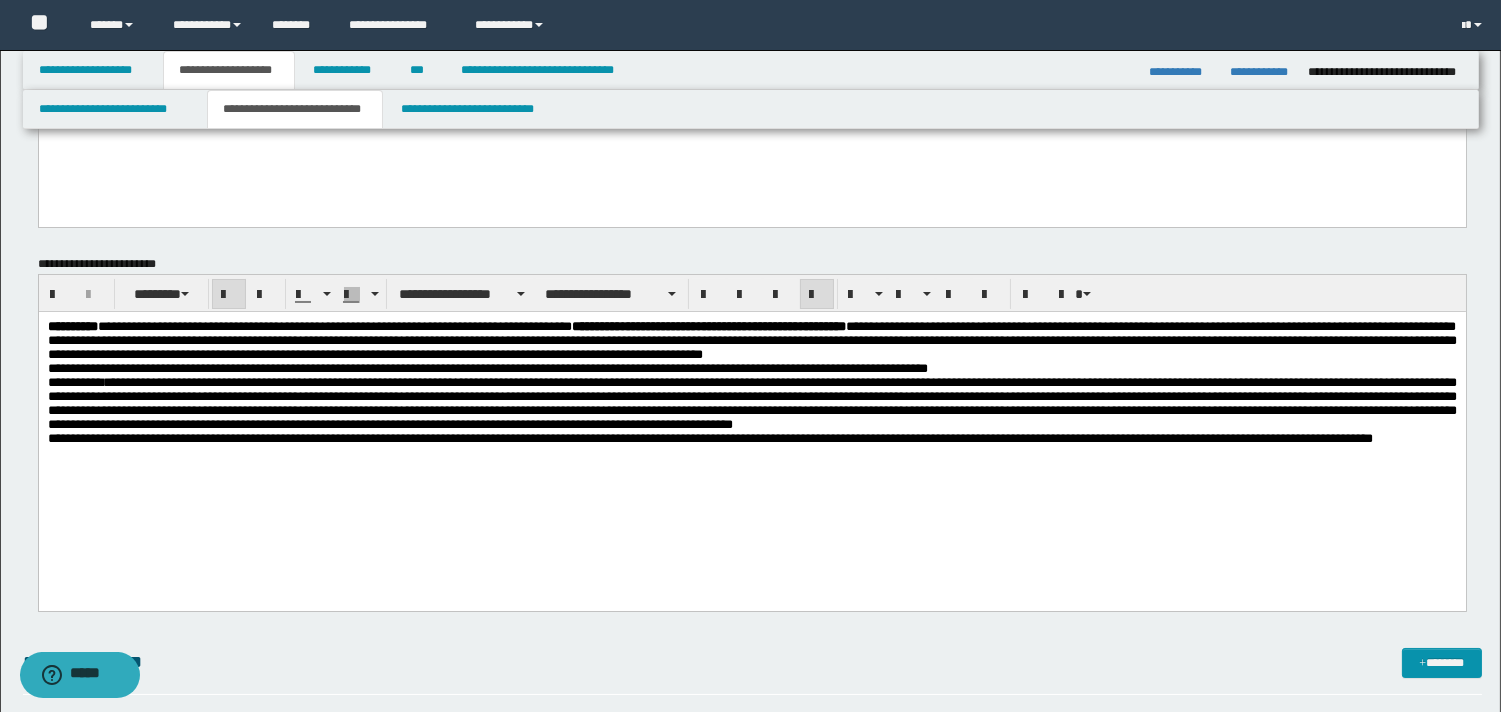 click on "**********" at bounding box center [751, 404] 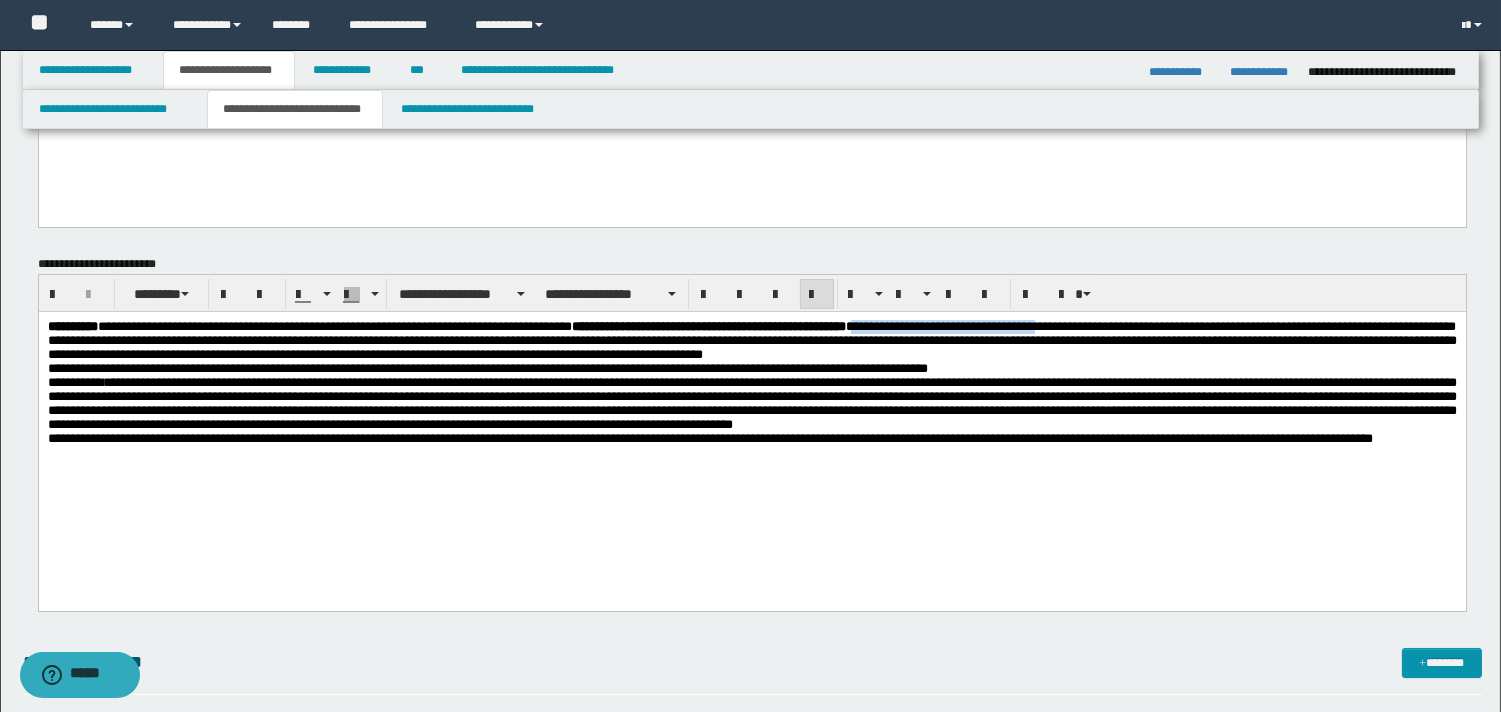 drag, startPoint x: 1038, startPoint y: 326, endPoint x: 1278, endPoint y: 335, distance: 240.16869 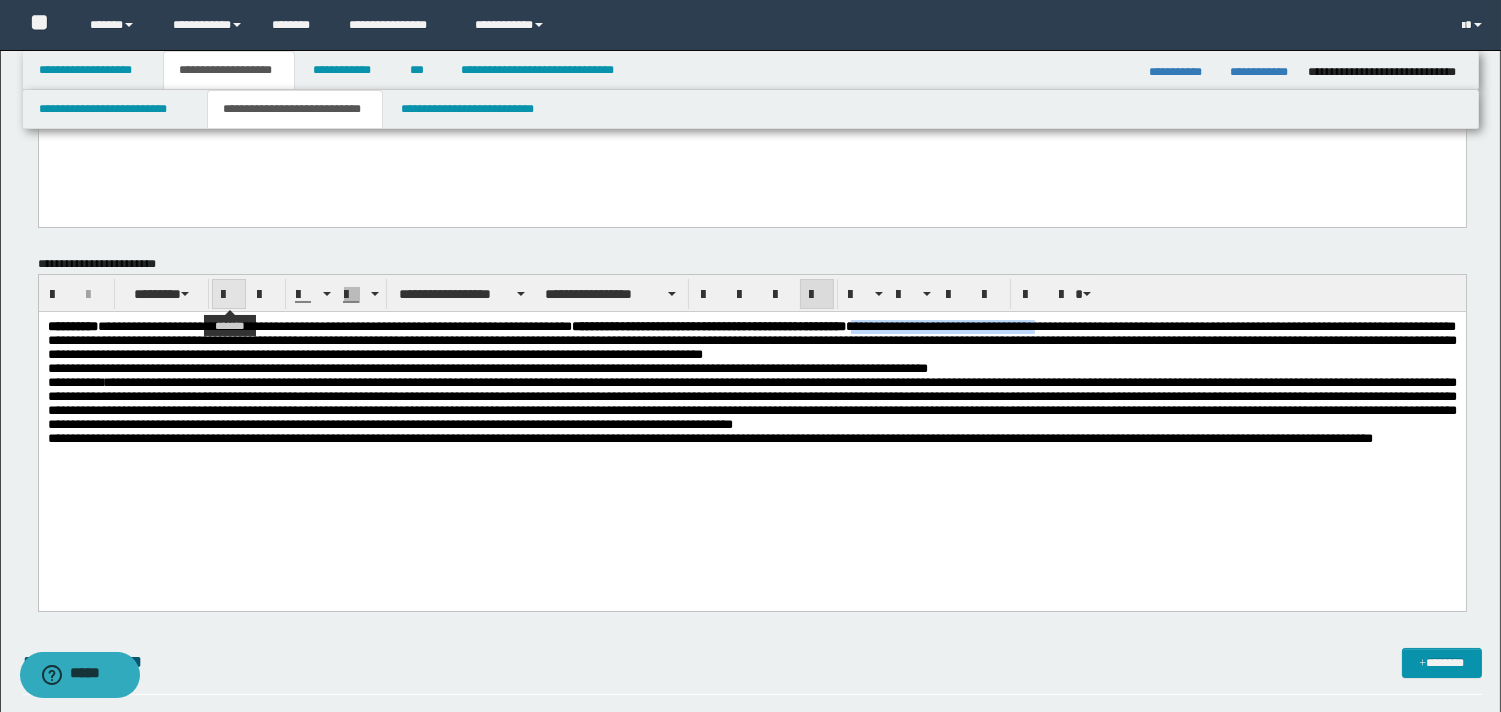 click at bounding box center [229, 295] 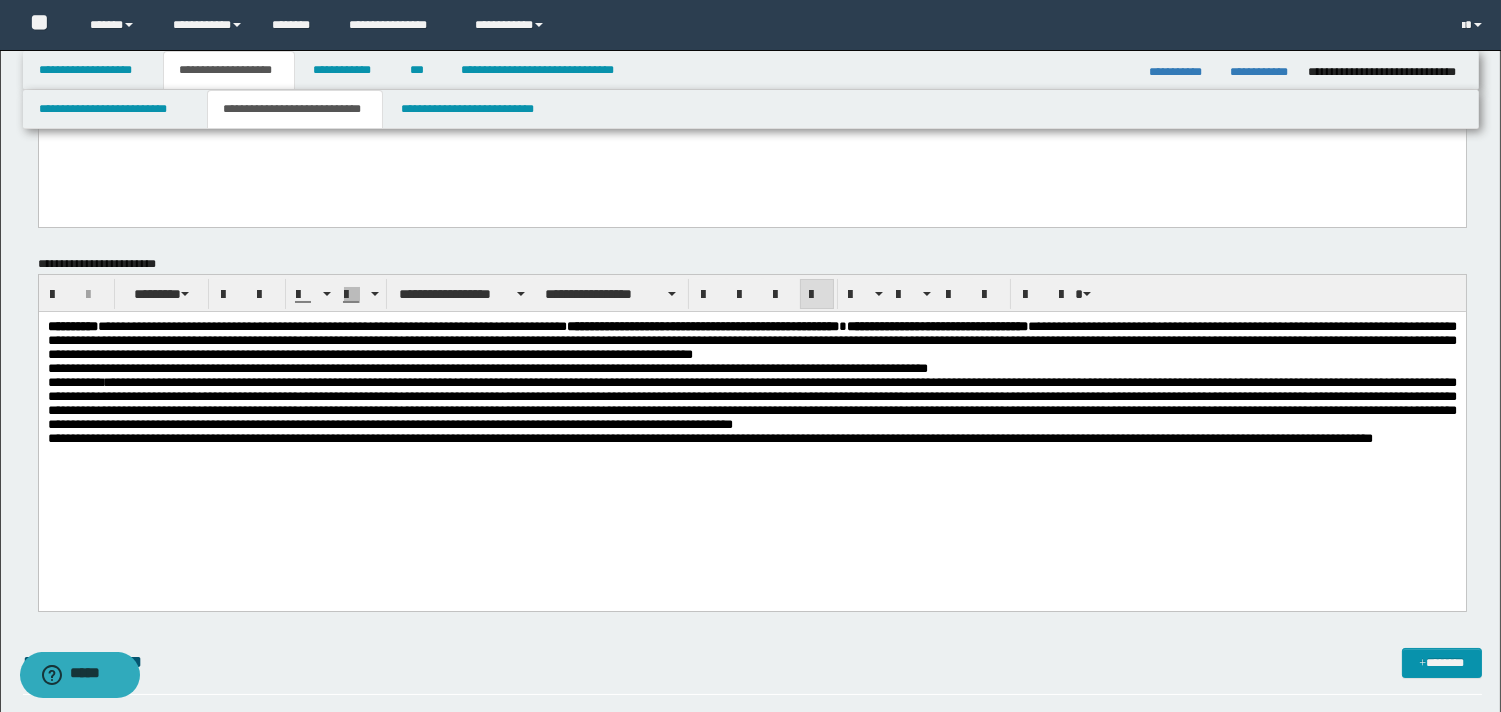 click on "**********" at bounding box center (547, 368) 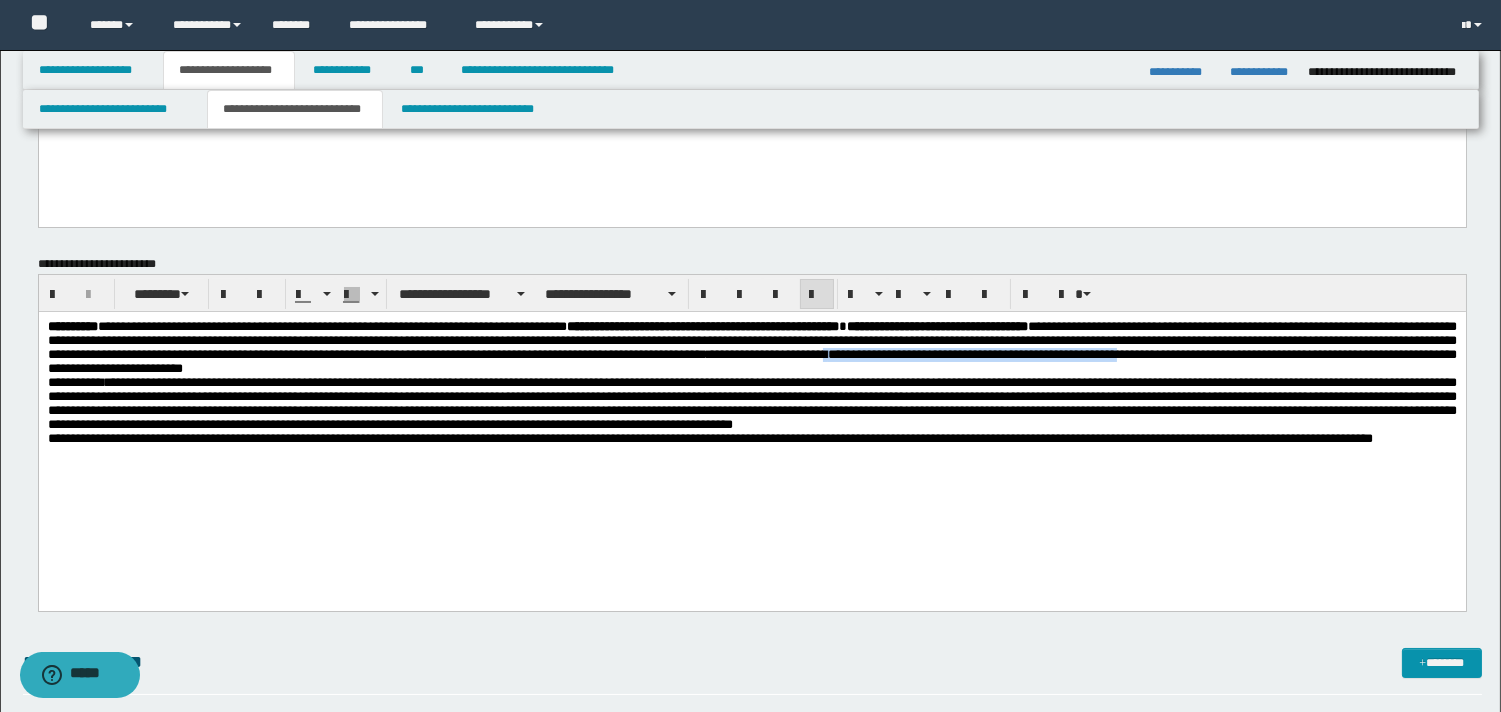 drag, startPoint x: 118, startPoint y: 380, endPoint x: 463, endPoint y: 380, distance: 345 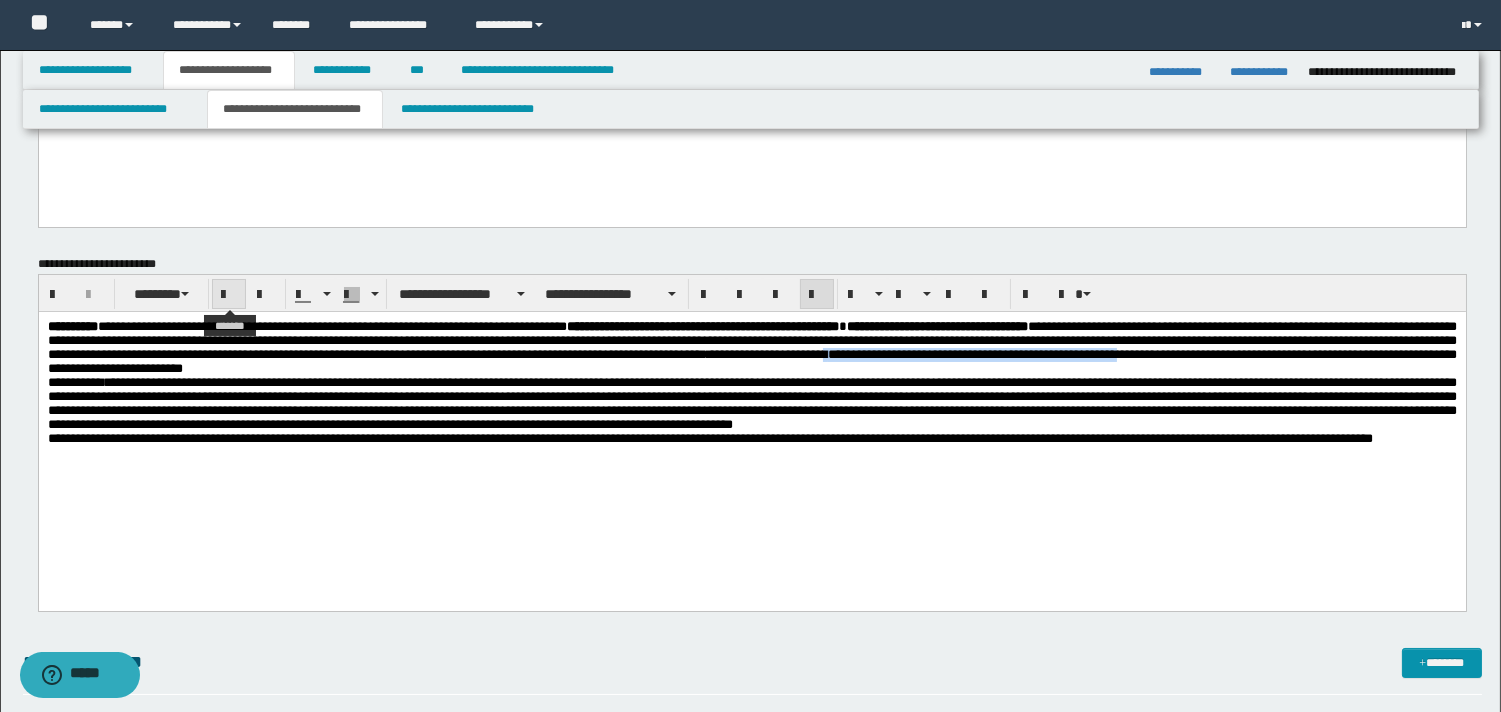 click at bounding box center (229, 295) 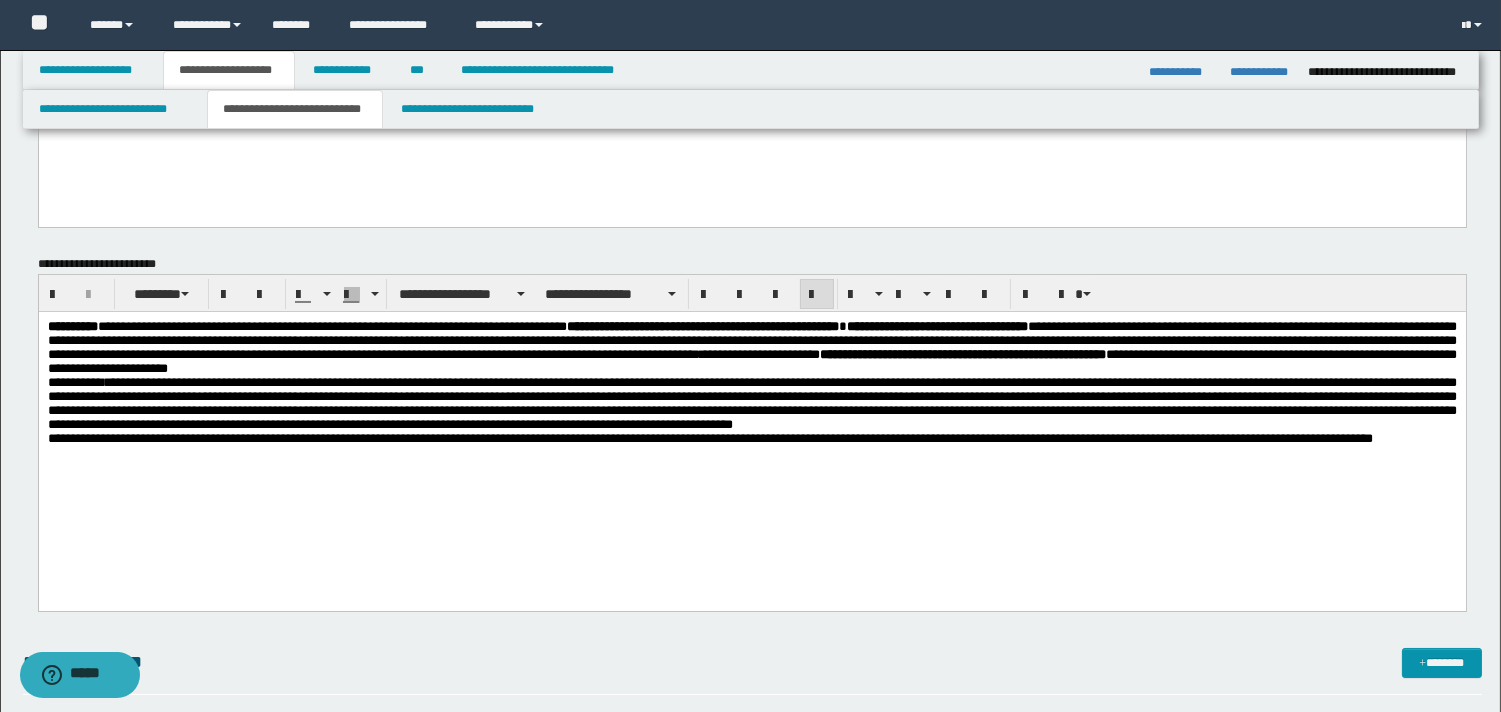 drag, startPoint x: 1078, startPoint y: 381, endPoint x: 1110, endPoint y: 383, distance: 32.06244 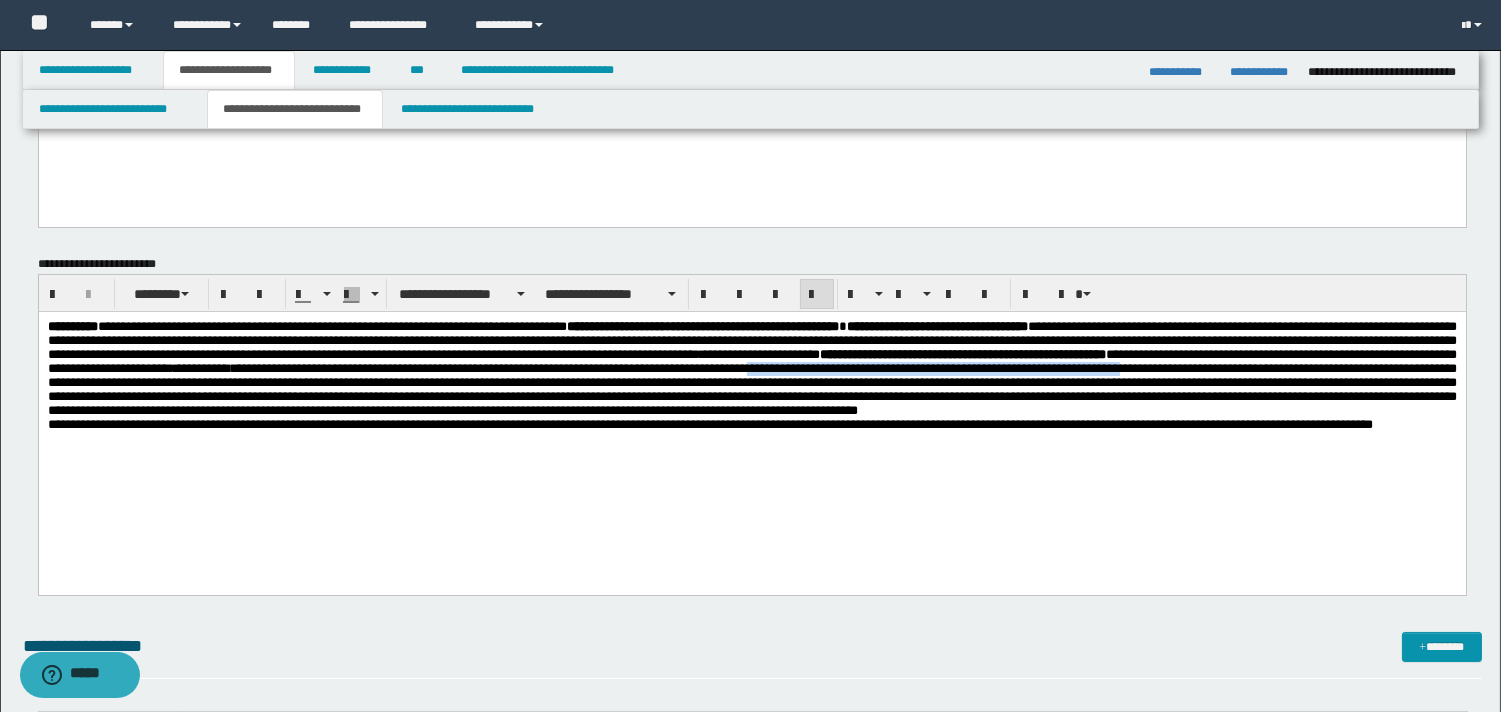 drag, startPoint x: 339, startPoint y: 394, endPoint x: 809, endPoint y: 392, distance: 470.00424 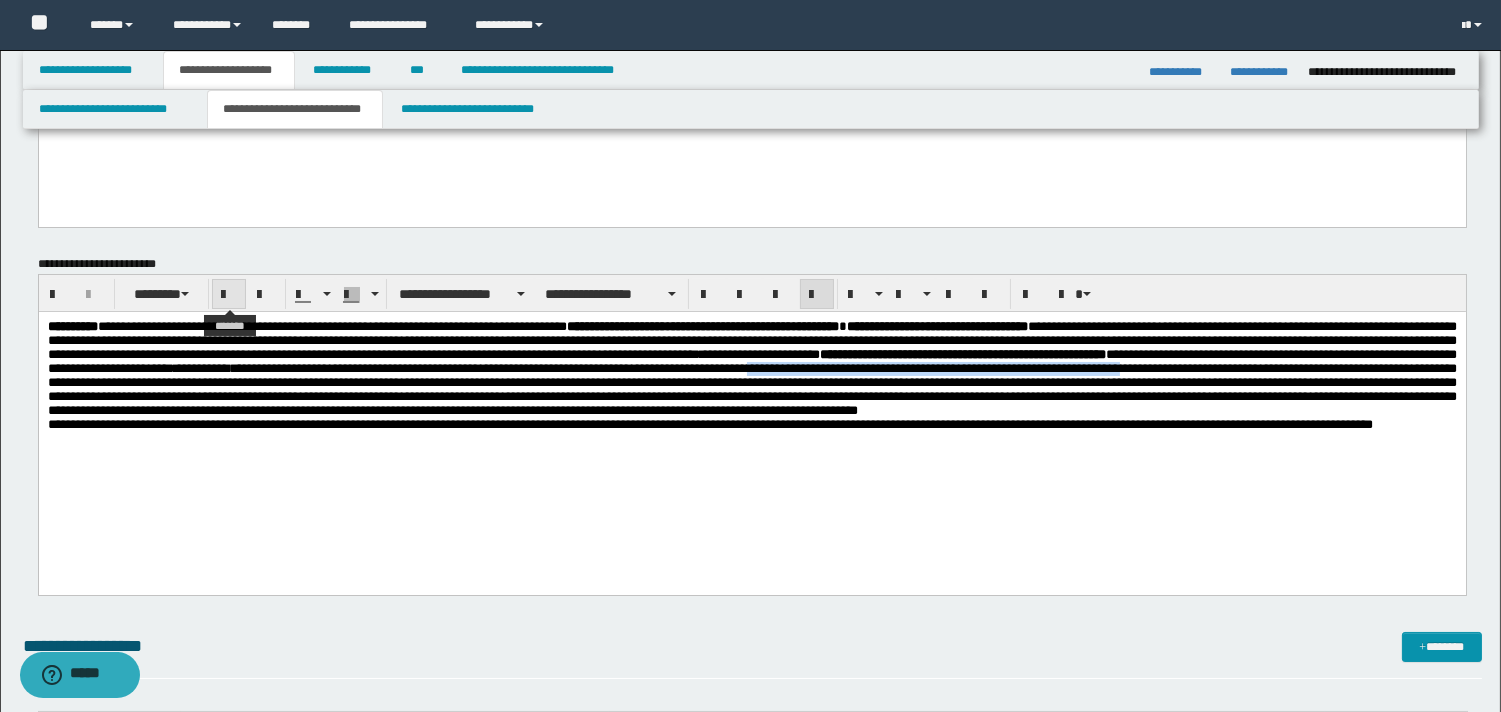 click at bounding box center (229, 295) 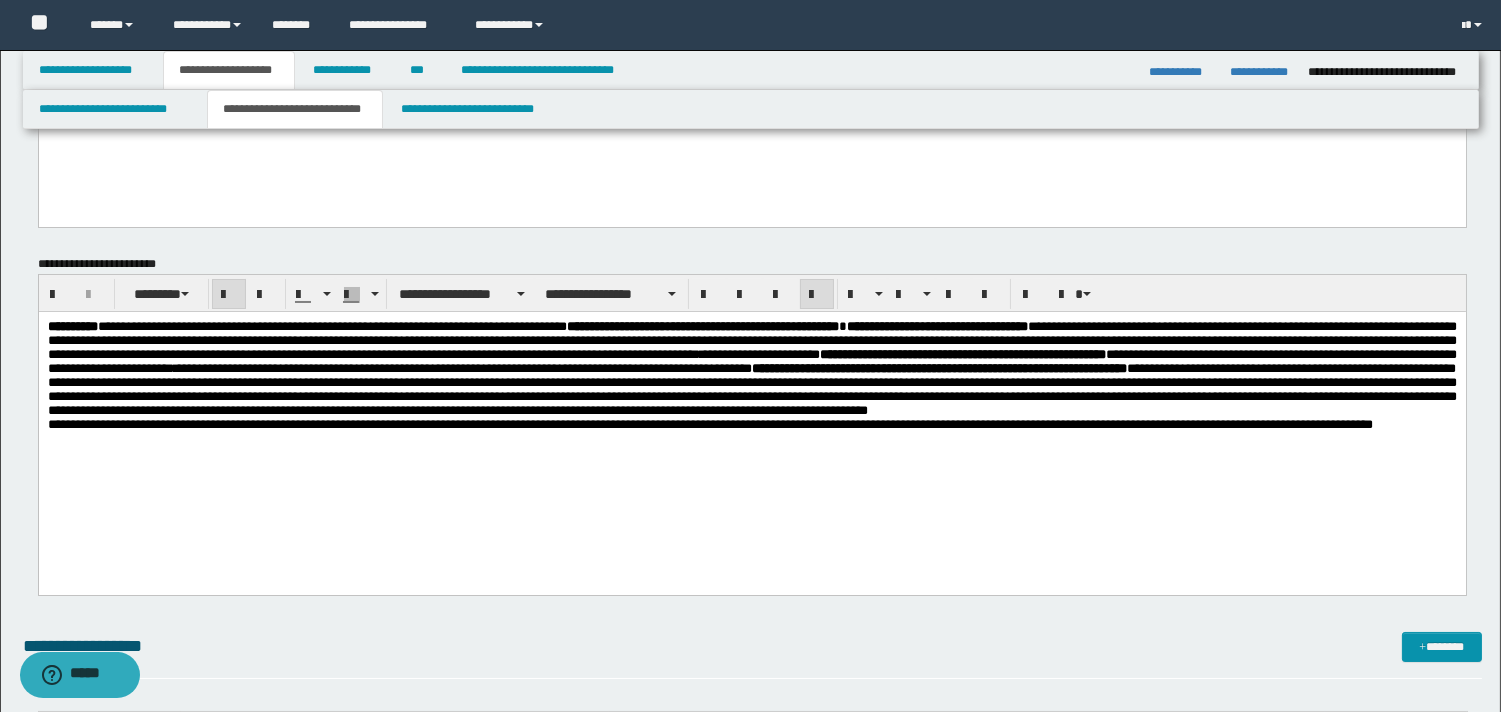 click on "[FIRST] [LAST] [PHONE]" at bounding box center (751, 425) 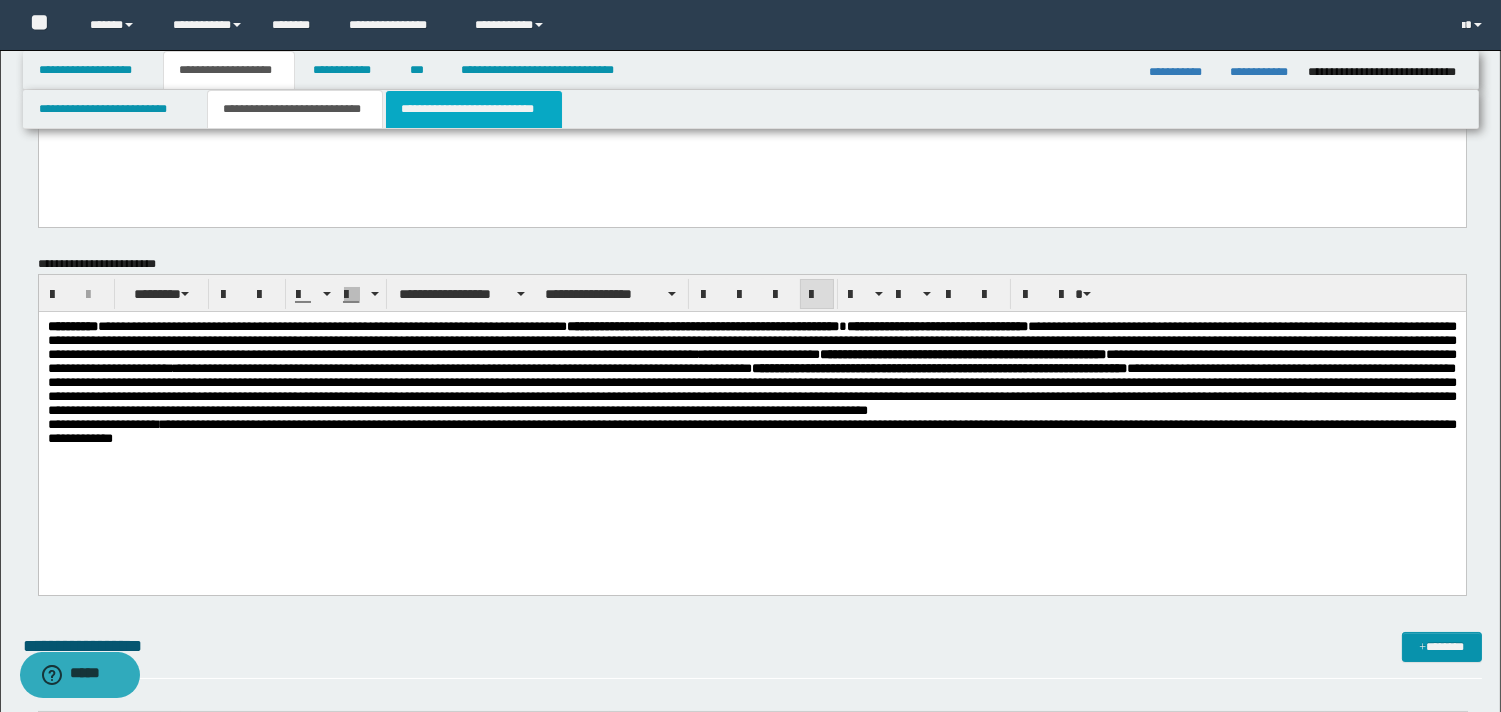 click on "**********" at bounding box center [474, 109] 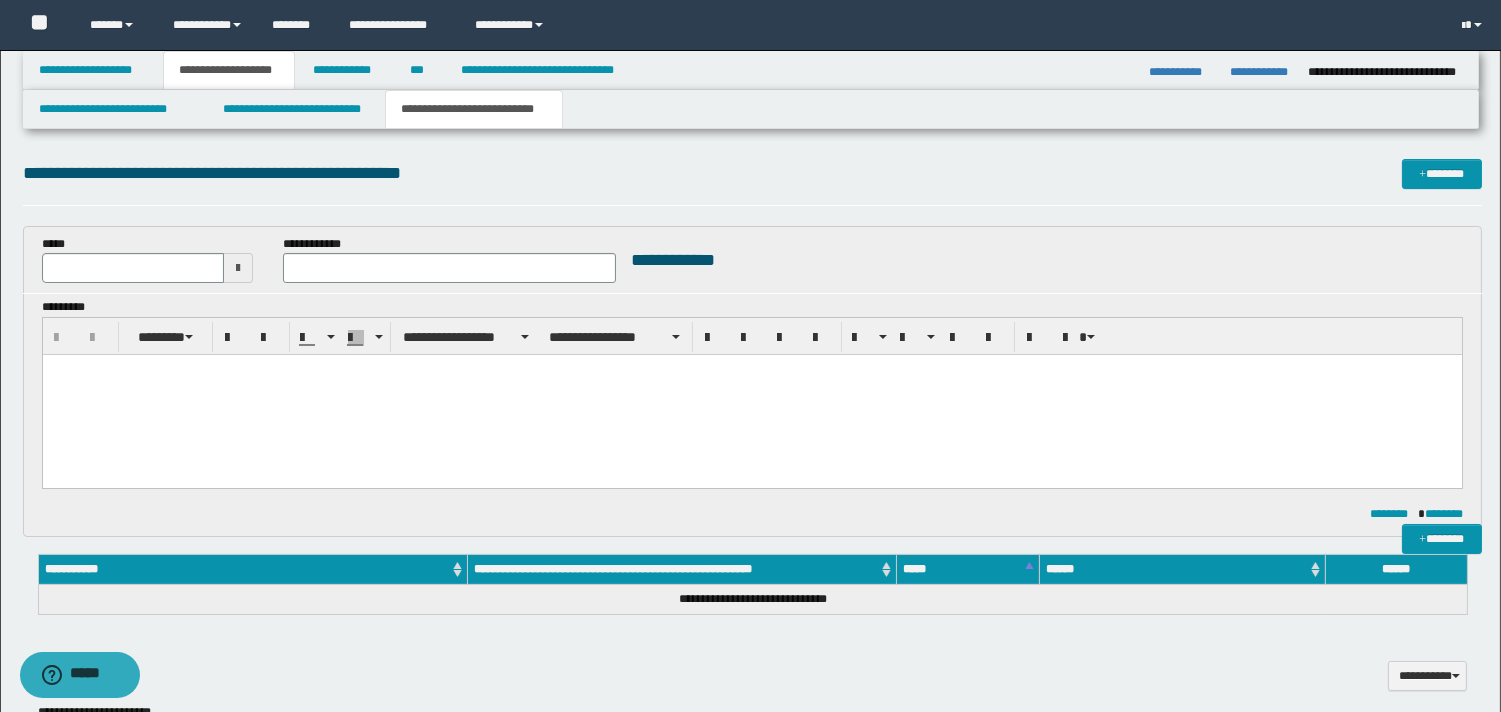 scroll, scrollTop: 0, scrollLeft: 0, axis: both 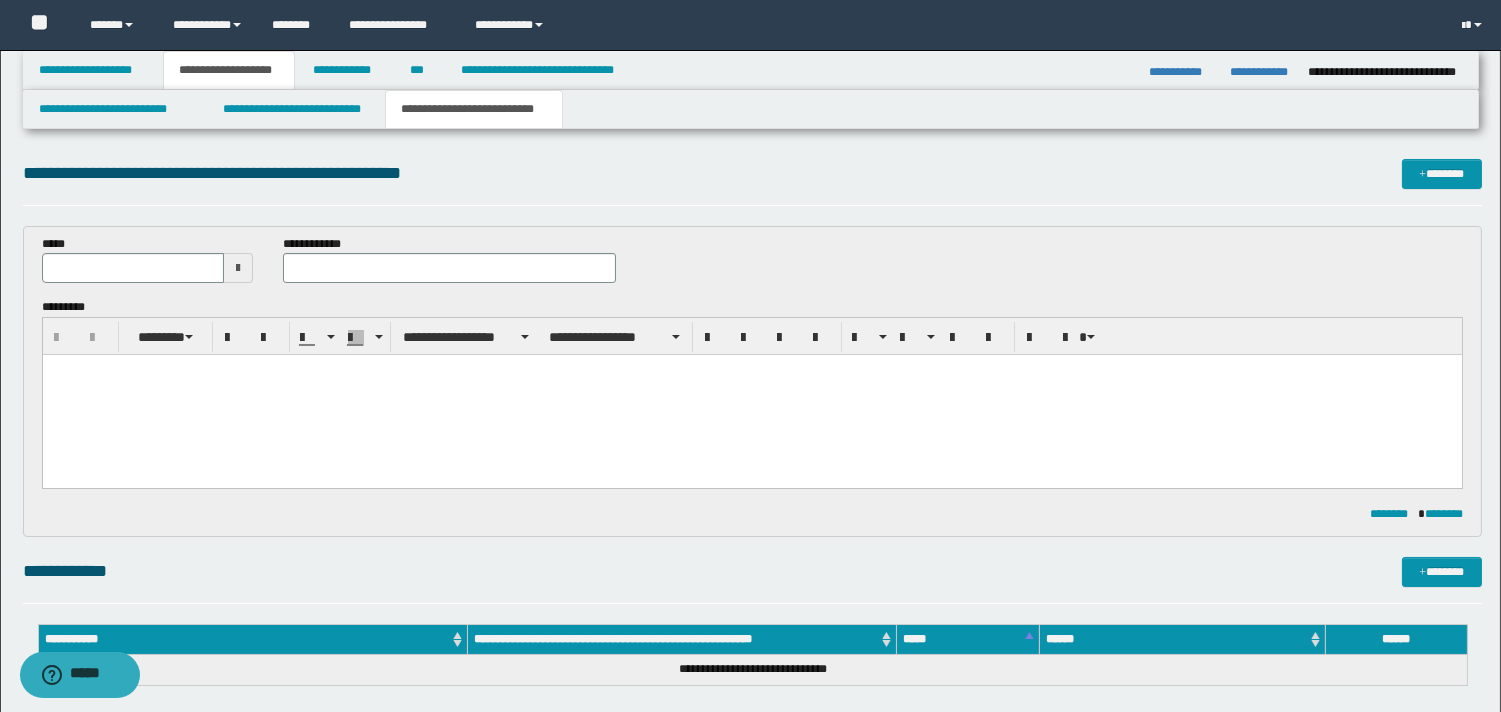 click at bounding box center [238, 268] 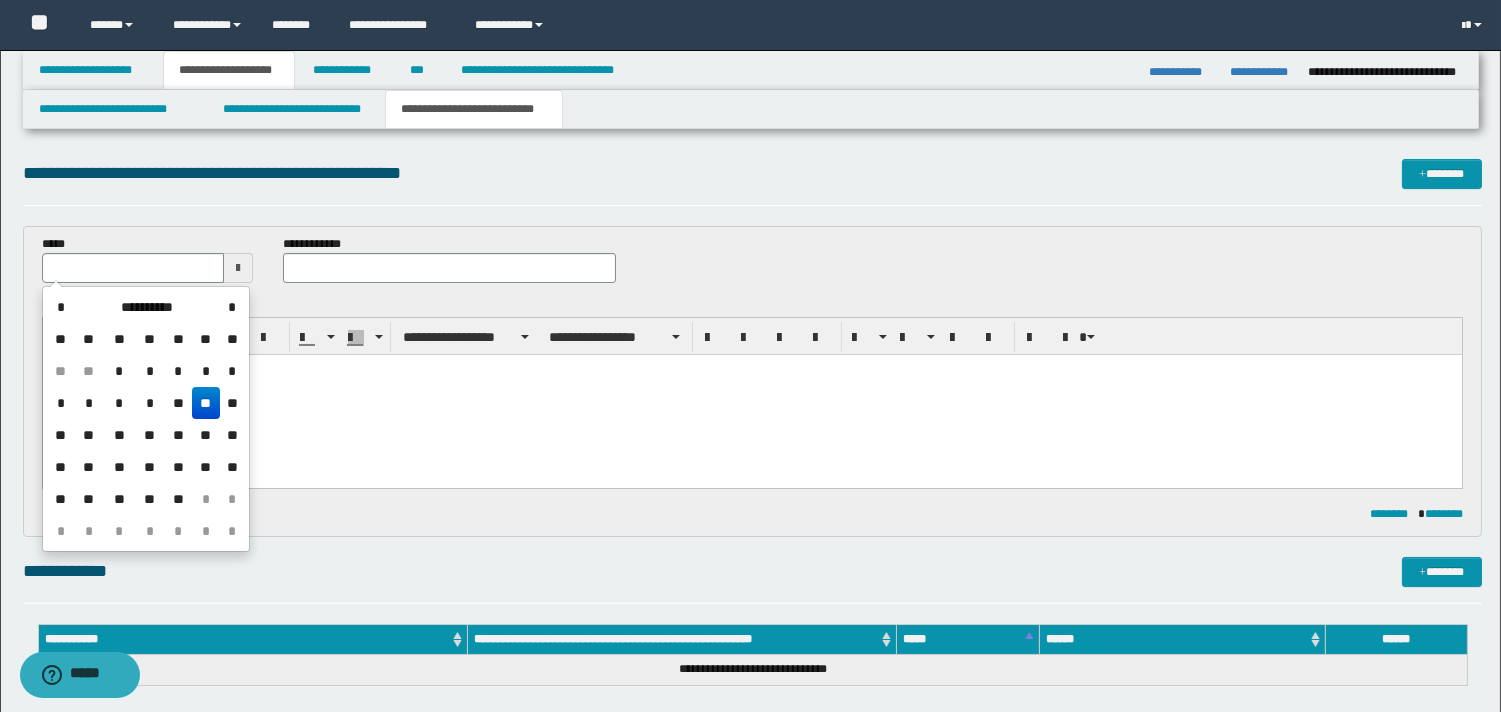 click on "**" at bounding box center [206, 403] 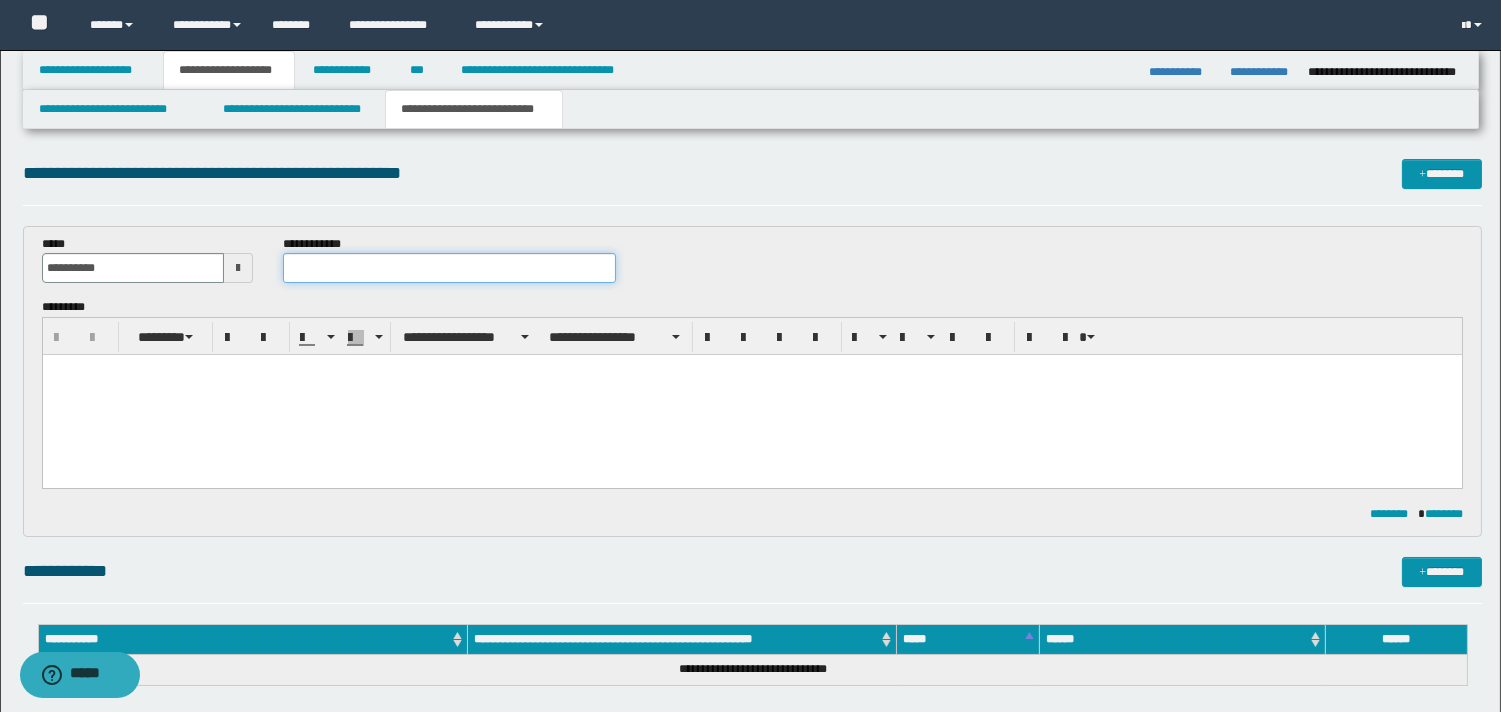 click at bounding box center [449, 268] 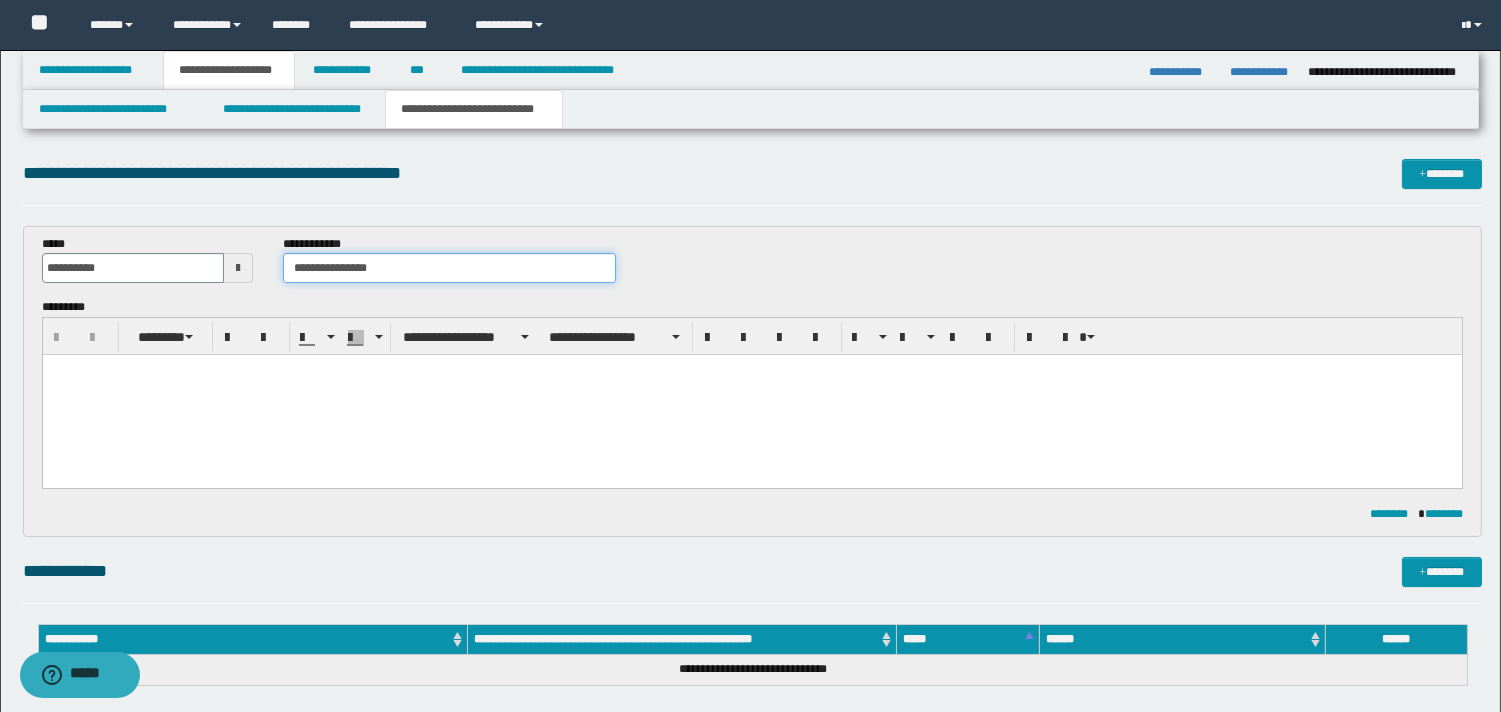 type on "**********" 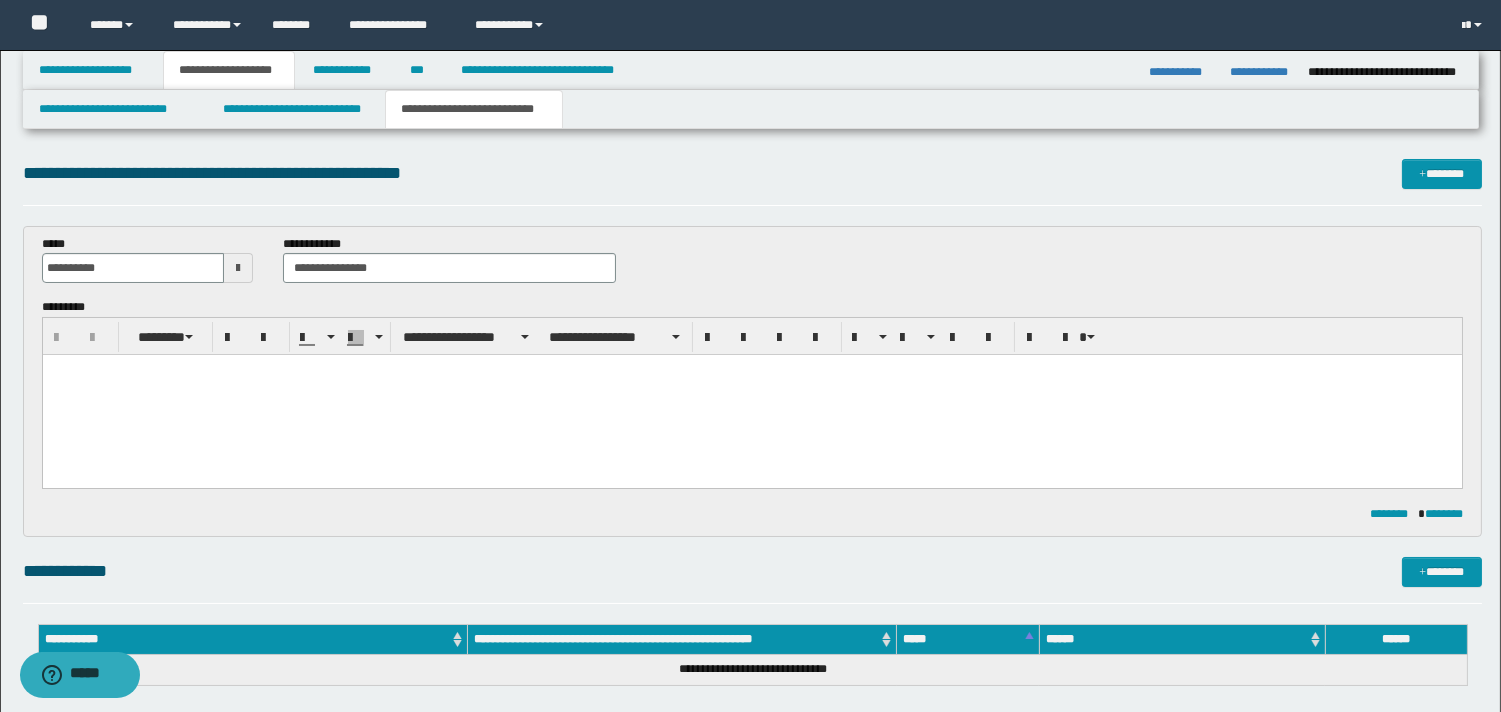drag, startPoint x: 387, startPoint y: 390, endPoint x: 617, endPoint y: 486, distance: 249.23082 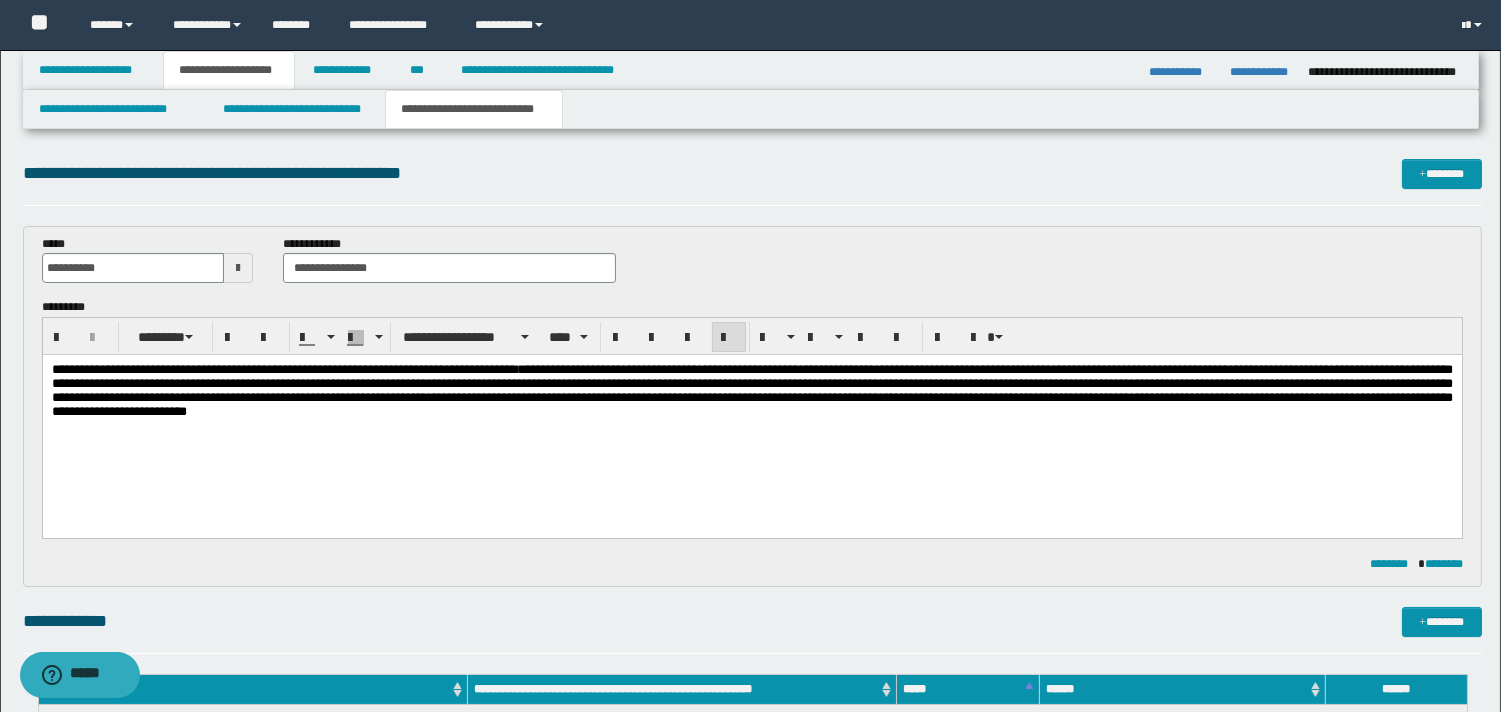 click on "**********" at bounding box center (329, 369) 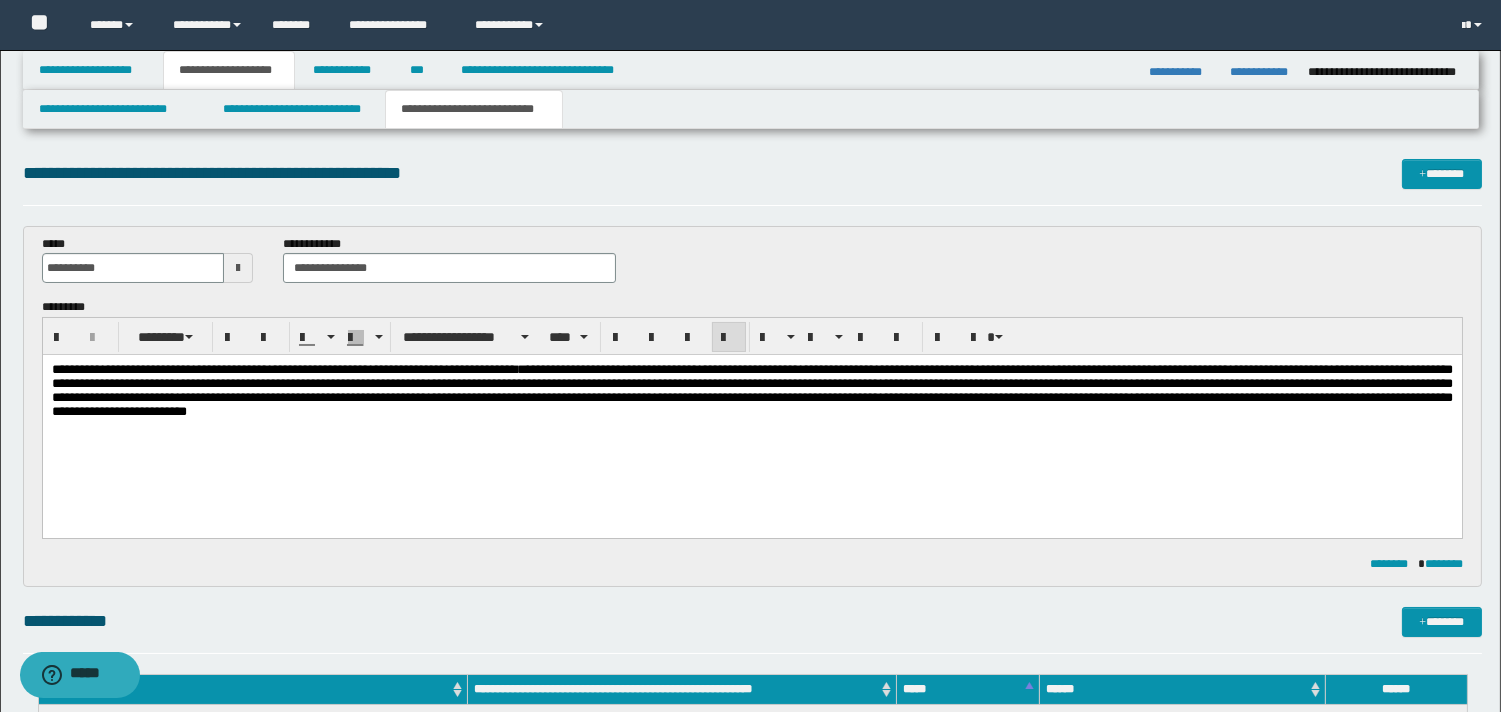 type 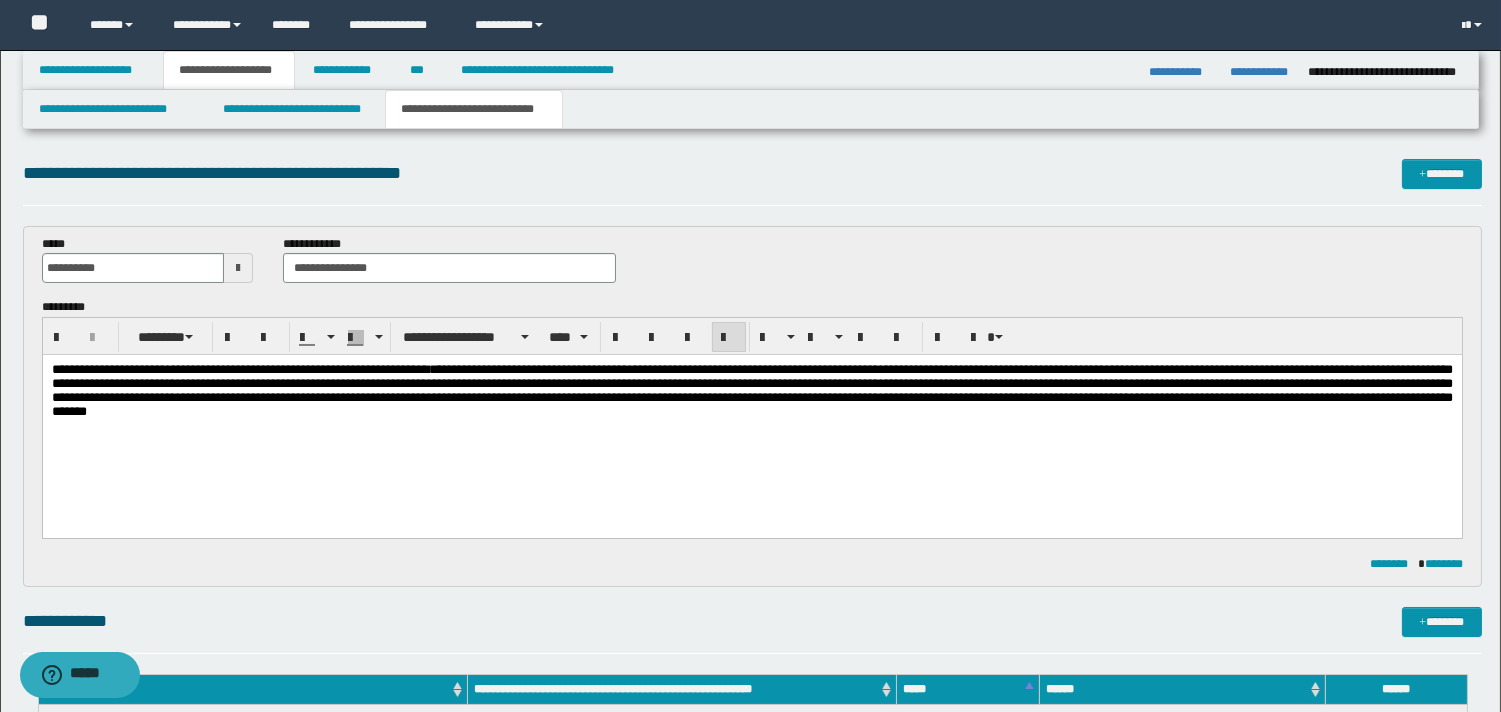 click on "**********" at bounding box center (751, 390) 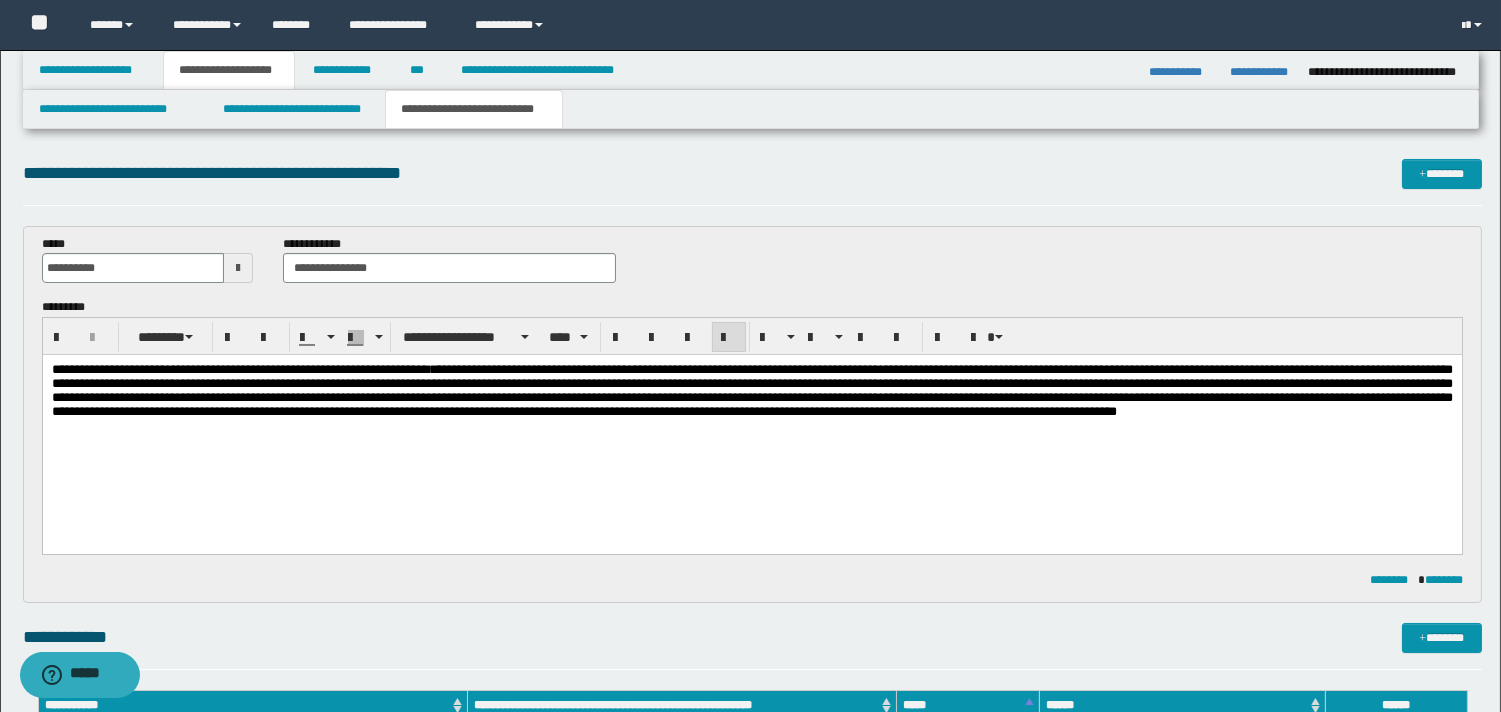 click on "**********" at bounding box center [751, 390] 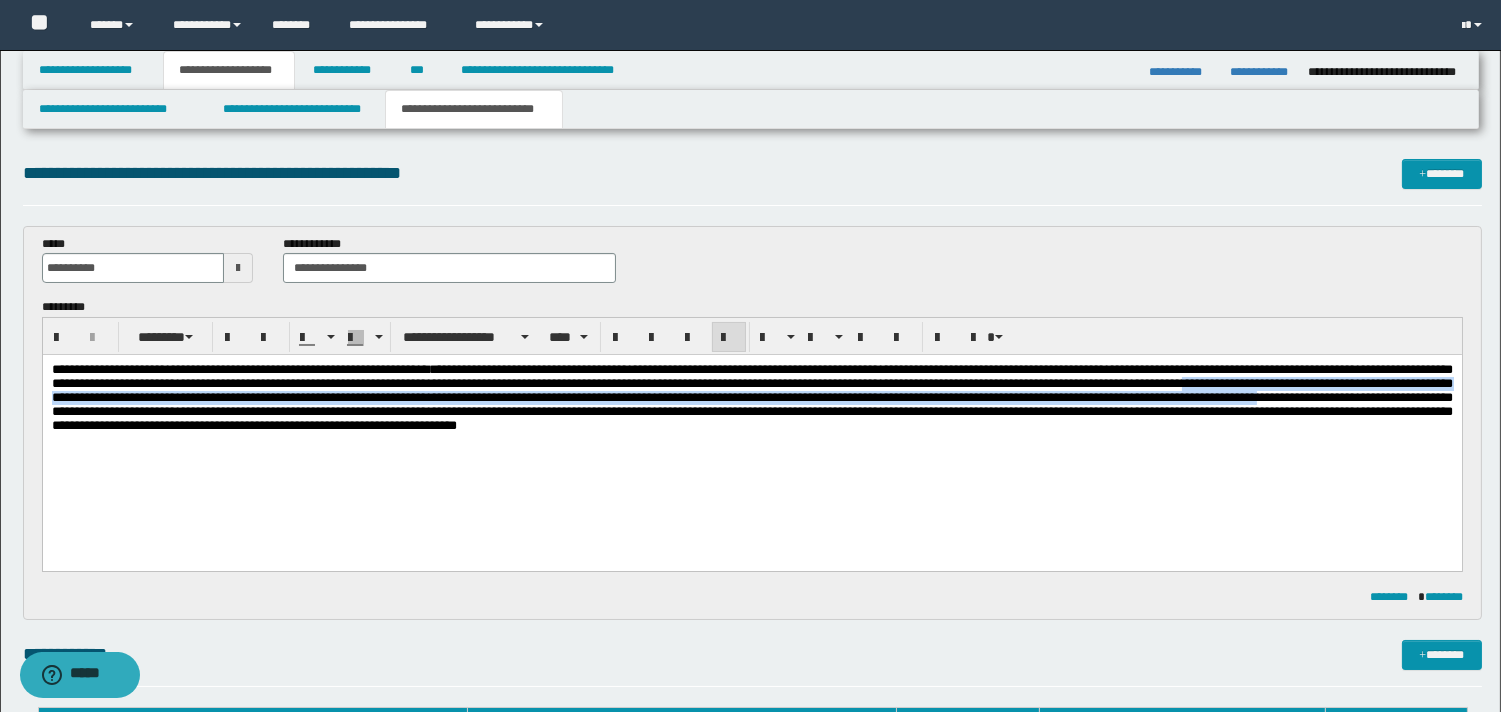 drag, startPoint x: 310, startPoint y: 404, endPoint x: 626, endPoint y: 415, distance: 316.1914 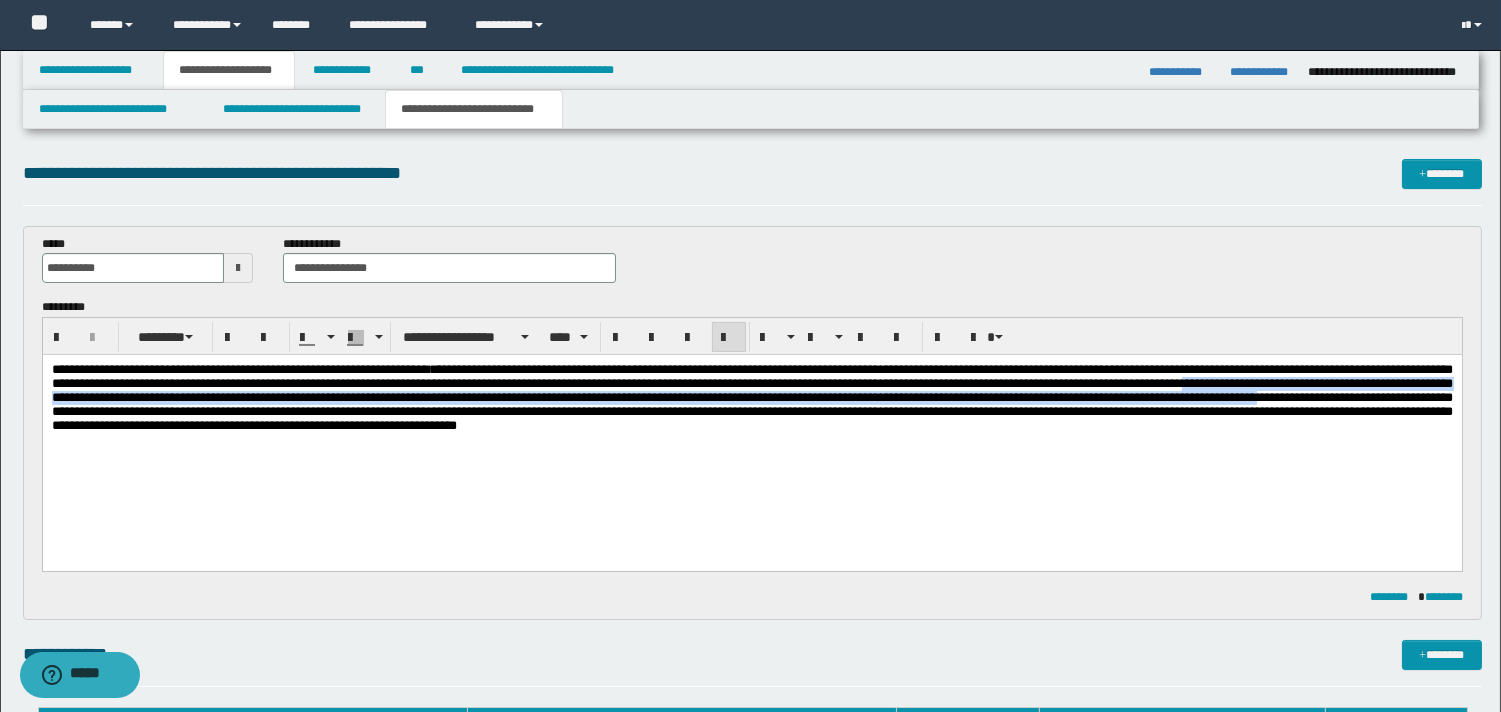 click at bounding box center (751, 397) 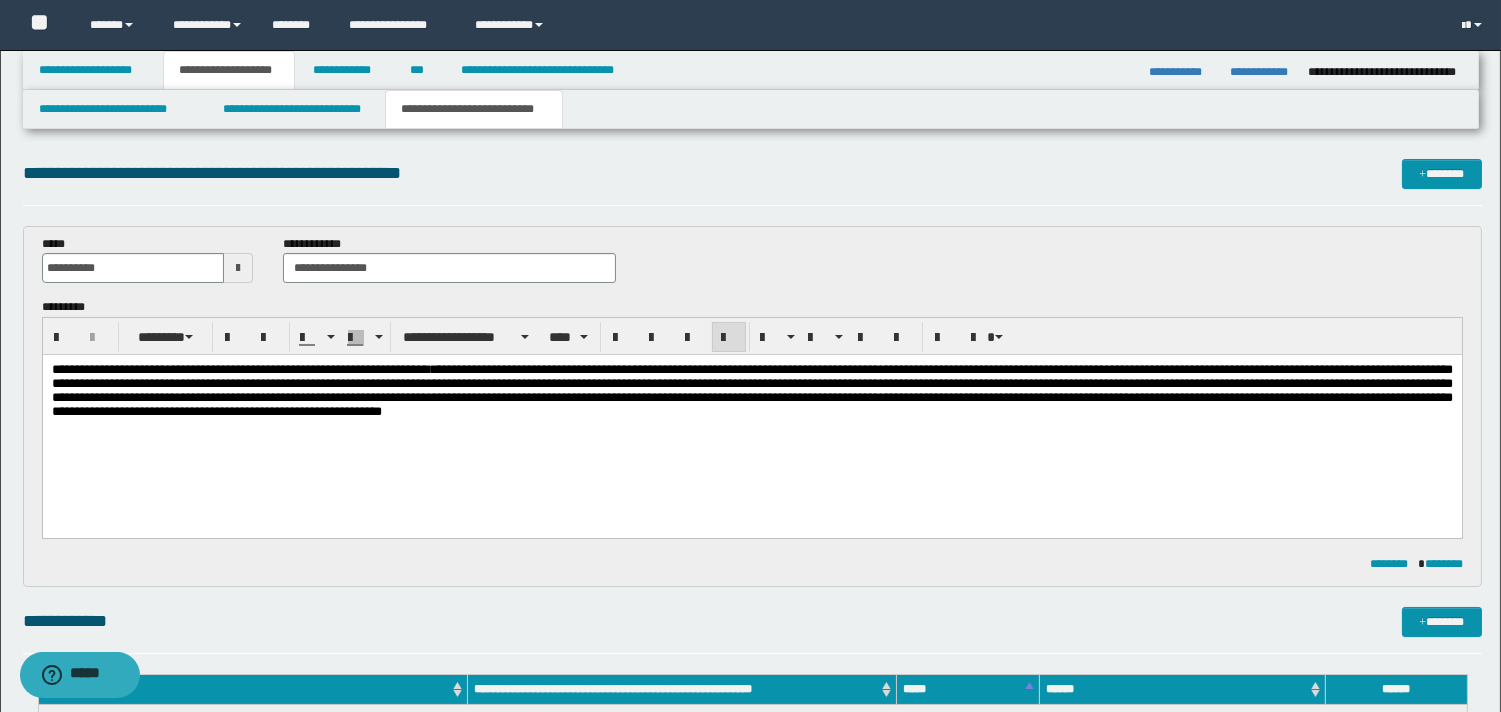 click on "**********" at bounding box center [751, 390] 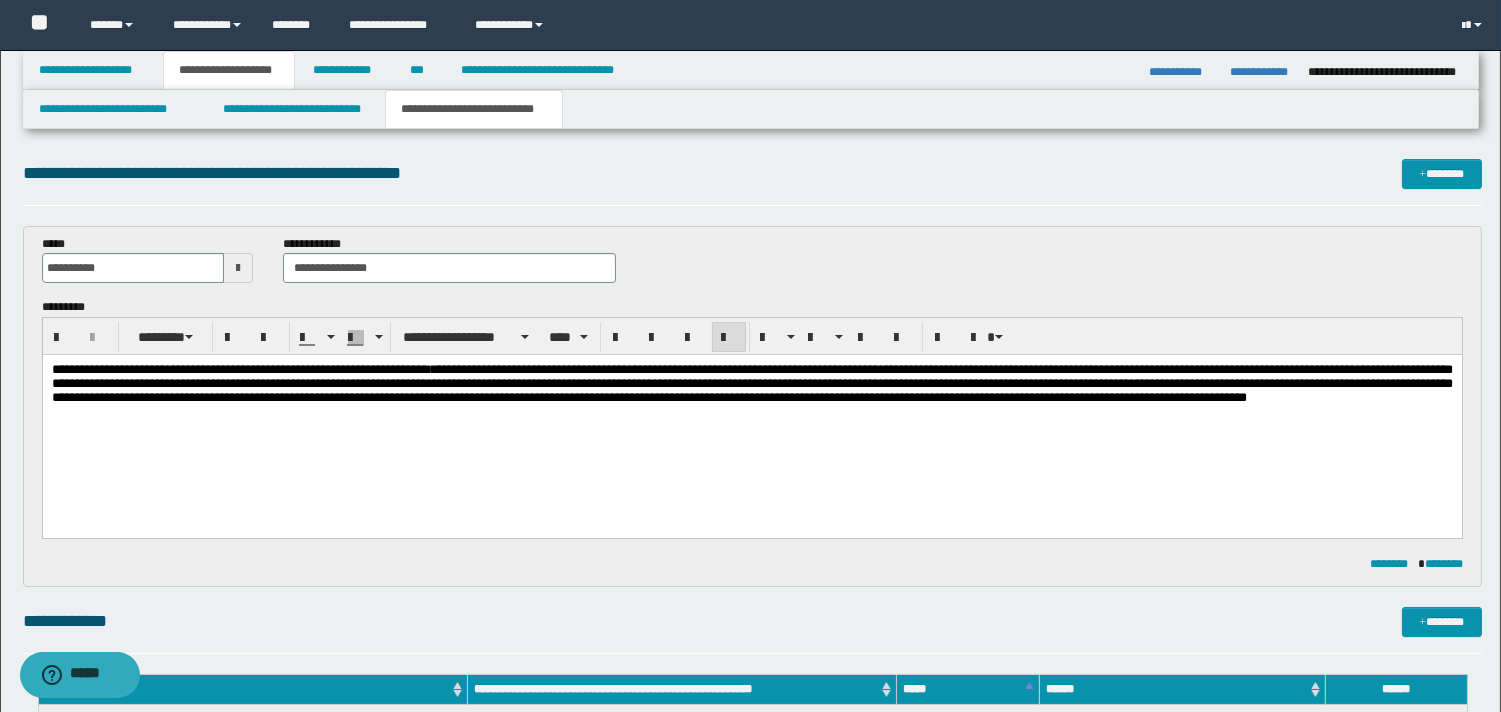 click on "**********" at bounding box center [751, 383] 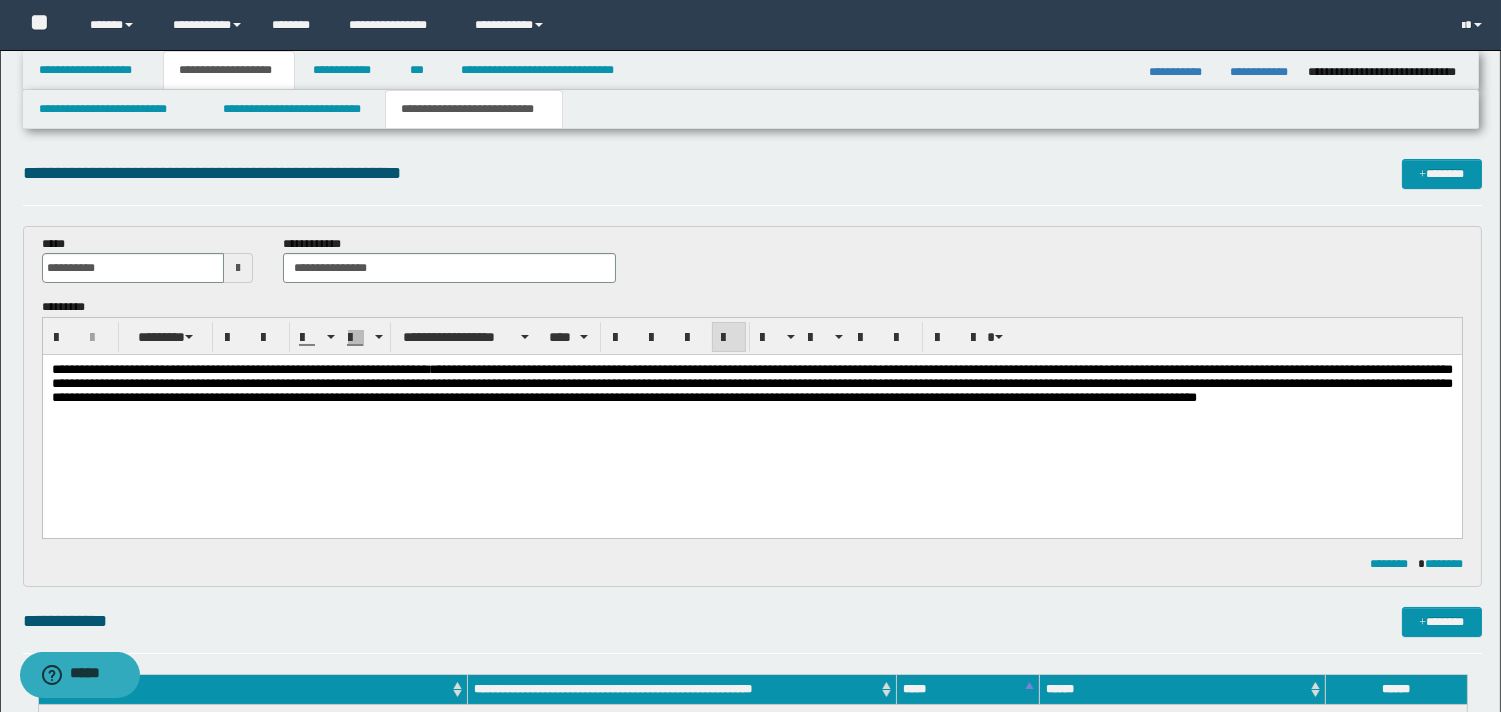 click on "**********" at bounding box center (751, 383) 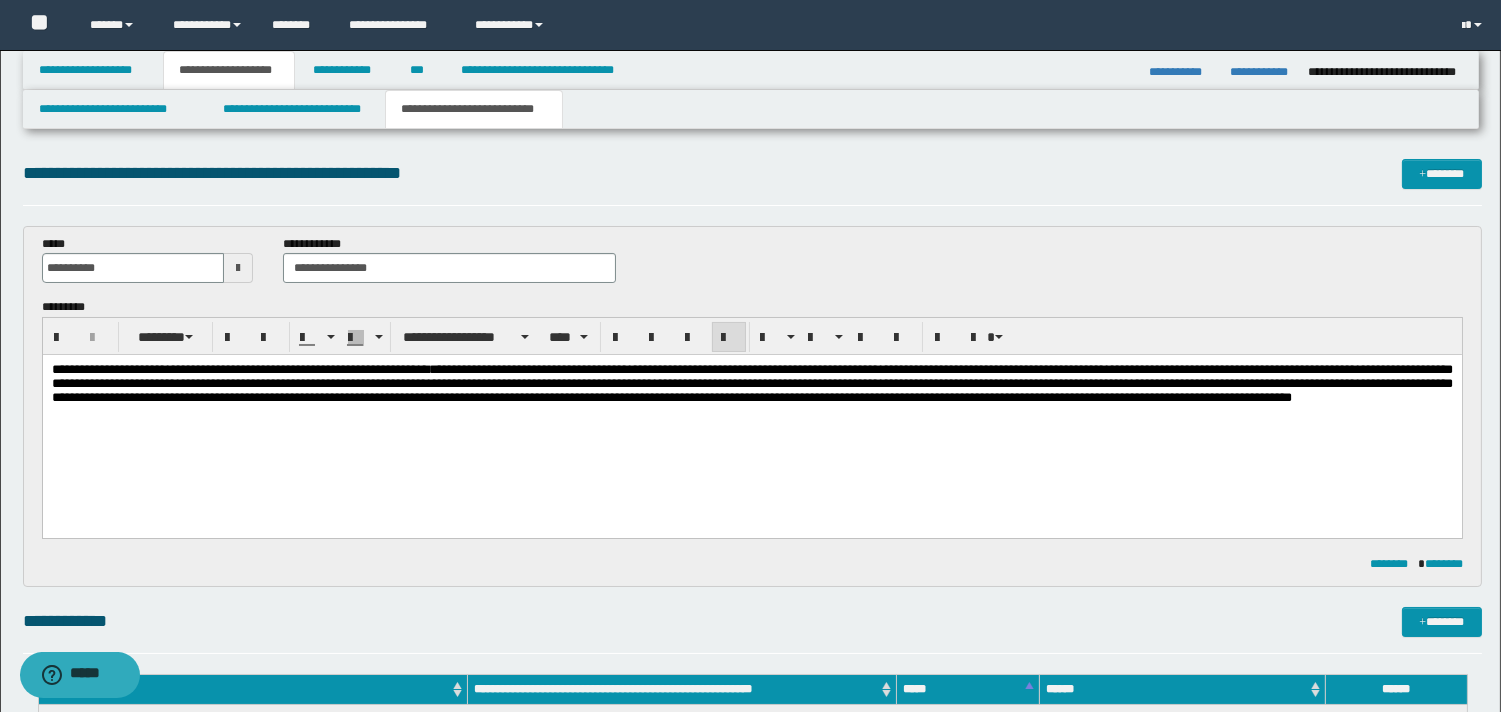click on "**********" at bounding box center (751, 383) 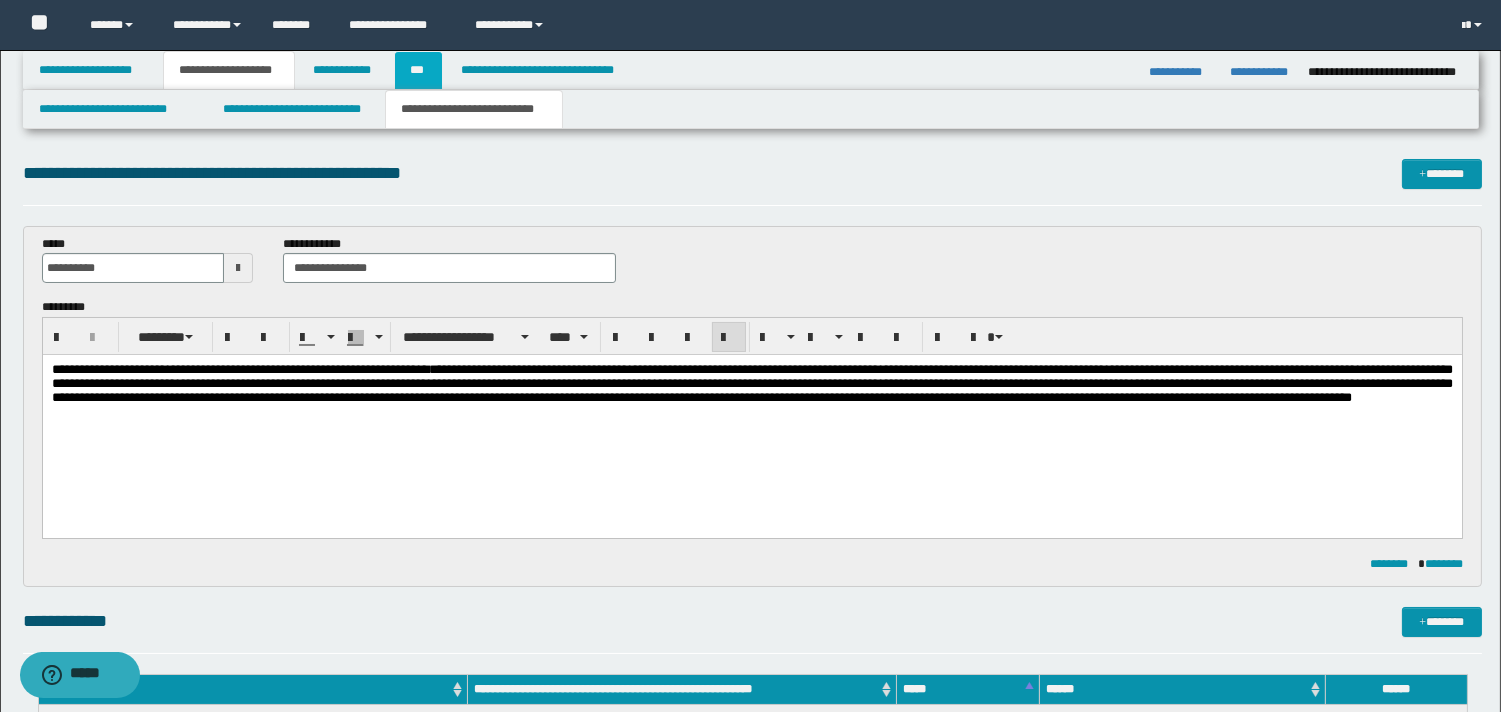 click on "***" at bounding box center [418, 70] 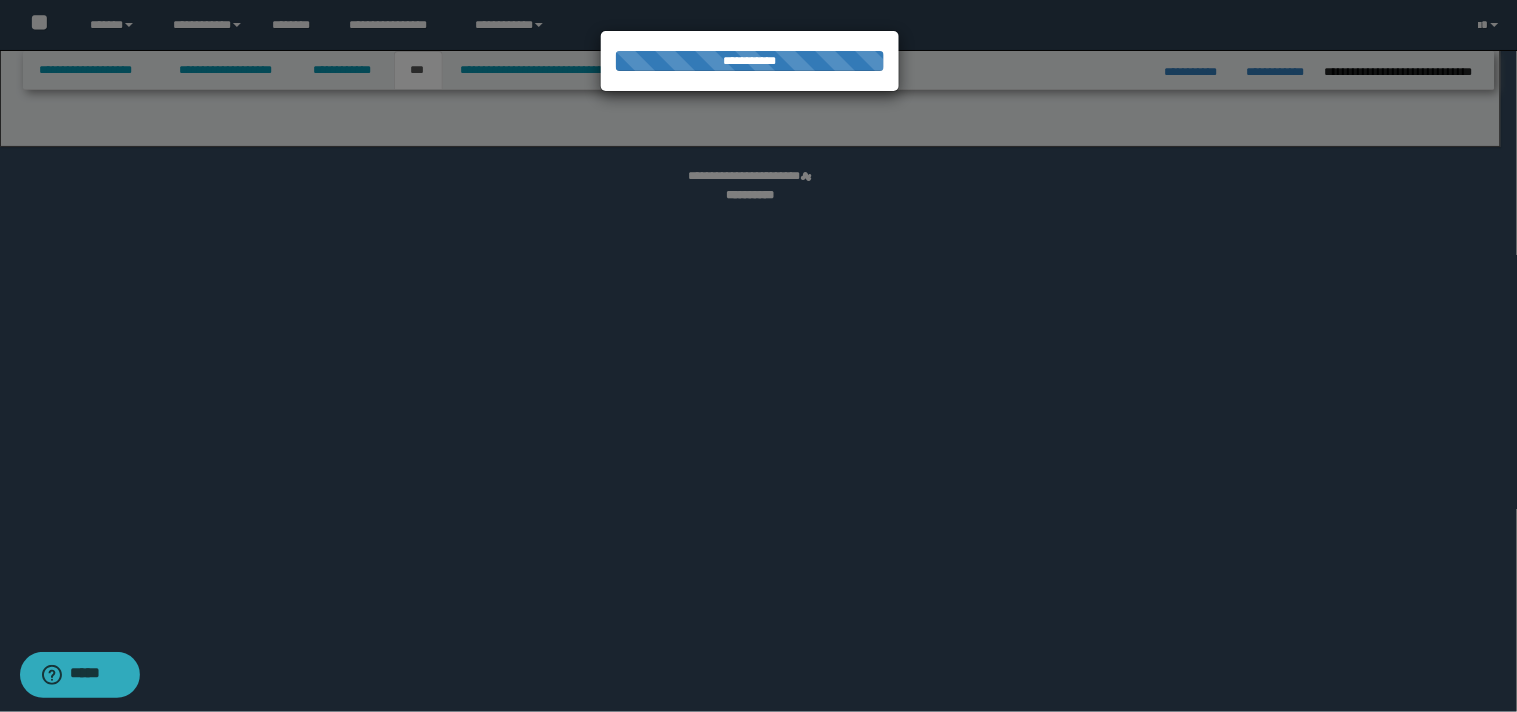 select on "***" 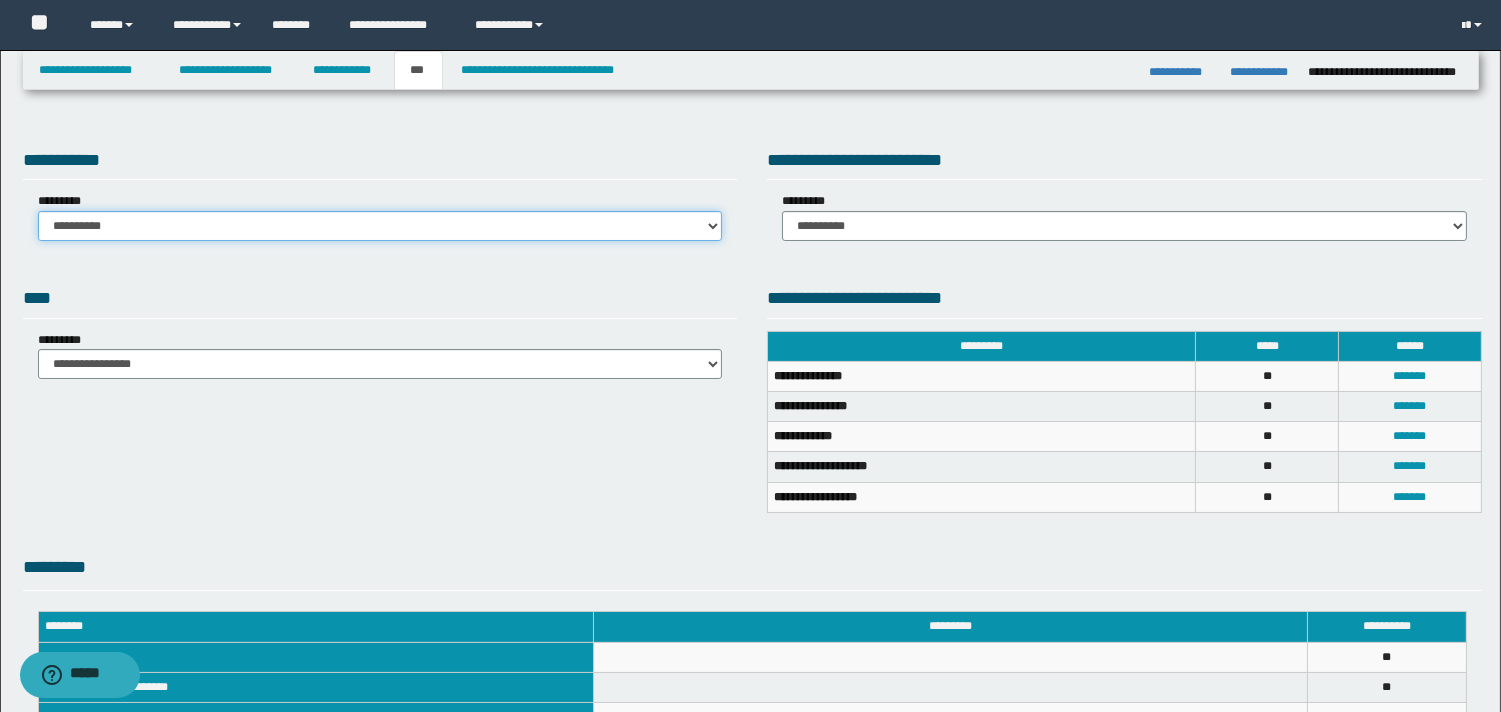 drag, startPoint x: 711, startPoint y: 225, endPoint x: 697, endPoint y: 226, distance: 14.035668 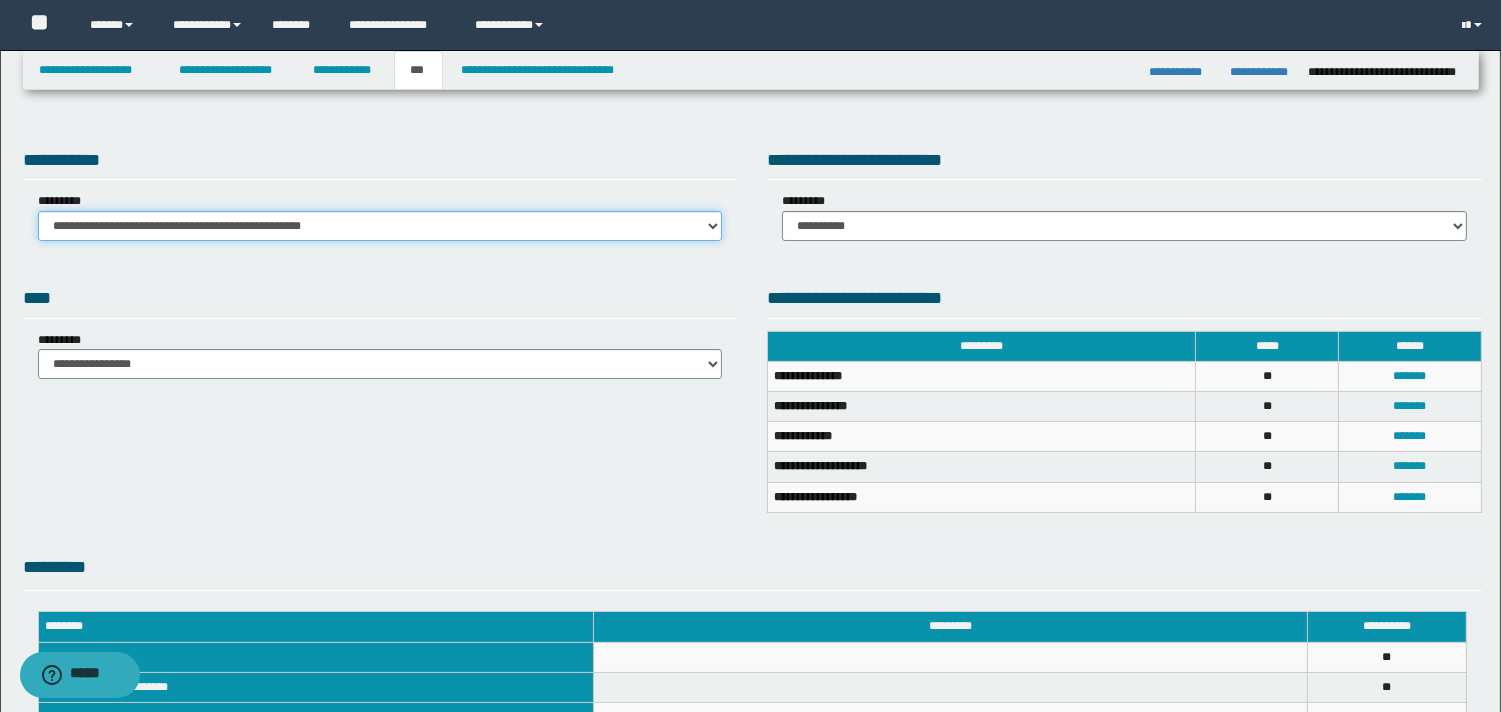 click on "**********" at bounding box center (380, 226) 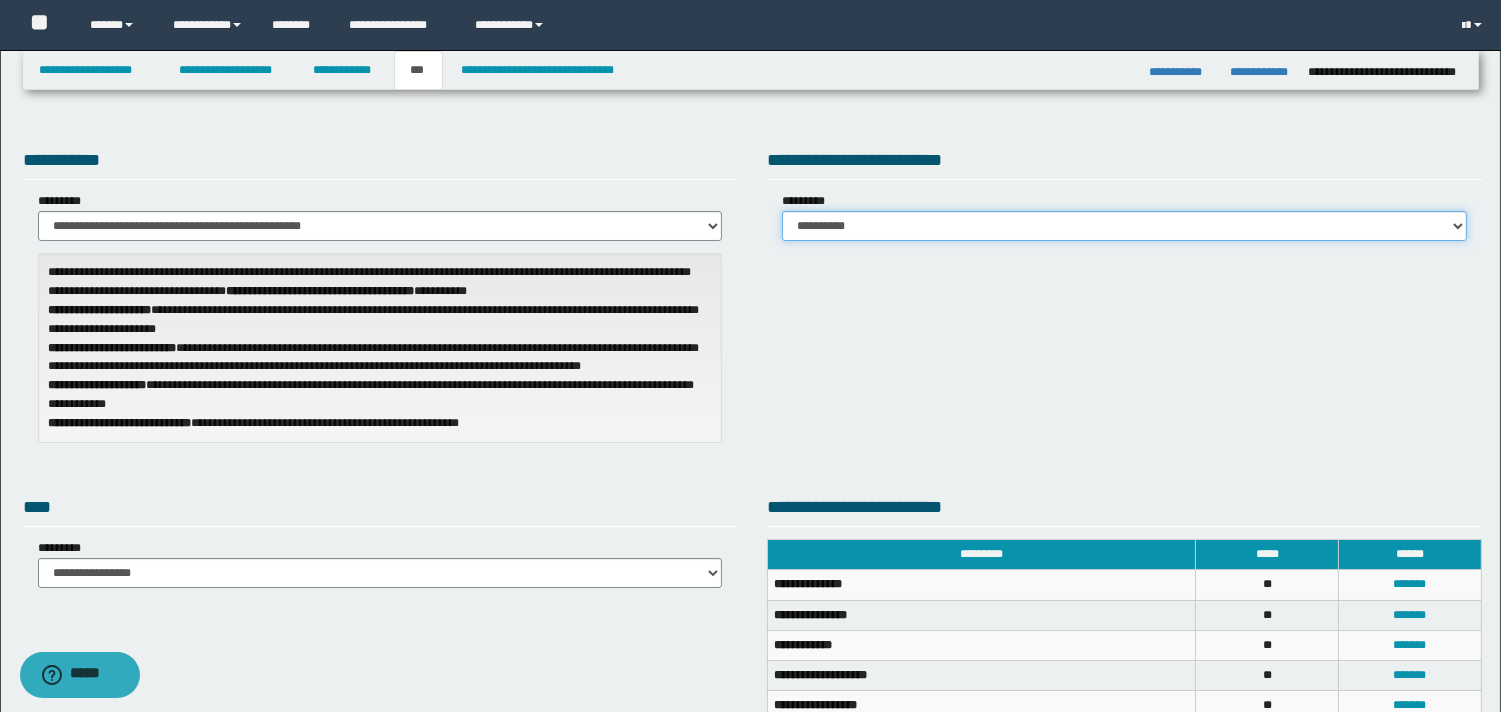 drag, startPoint x: 1454, startPoint y: 226, endPoint x: 1383, endPoint y: 240, distance: 72.36712 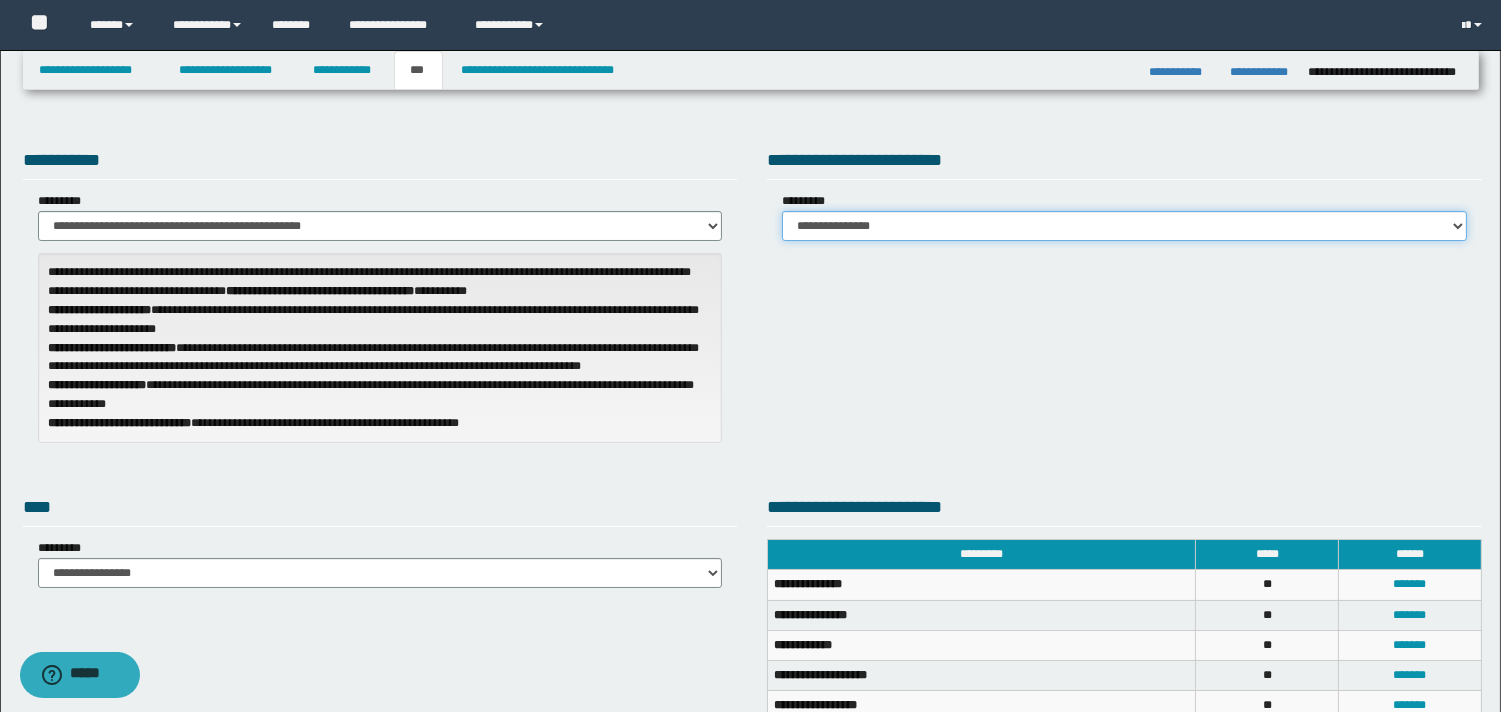 click on "**********" at bounding box center (1124, 226) 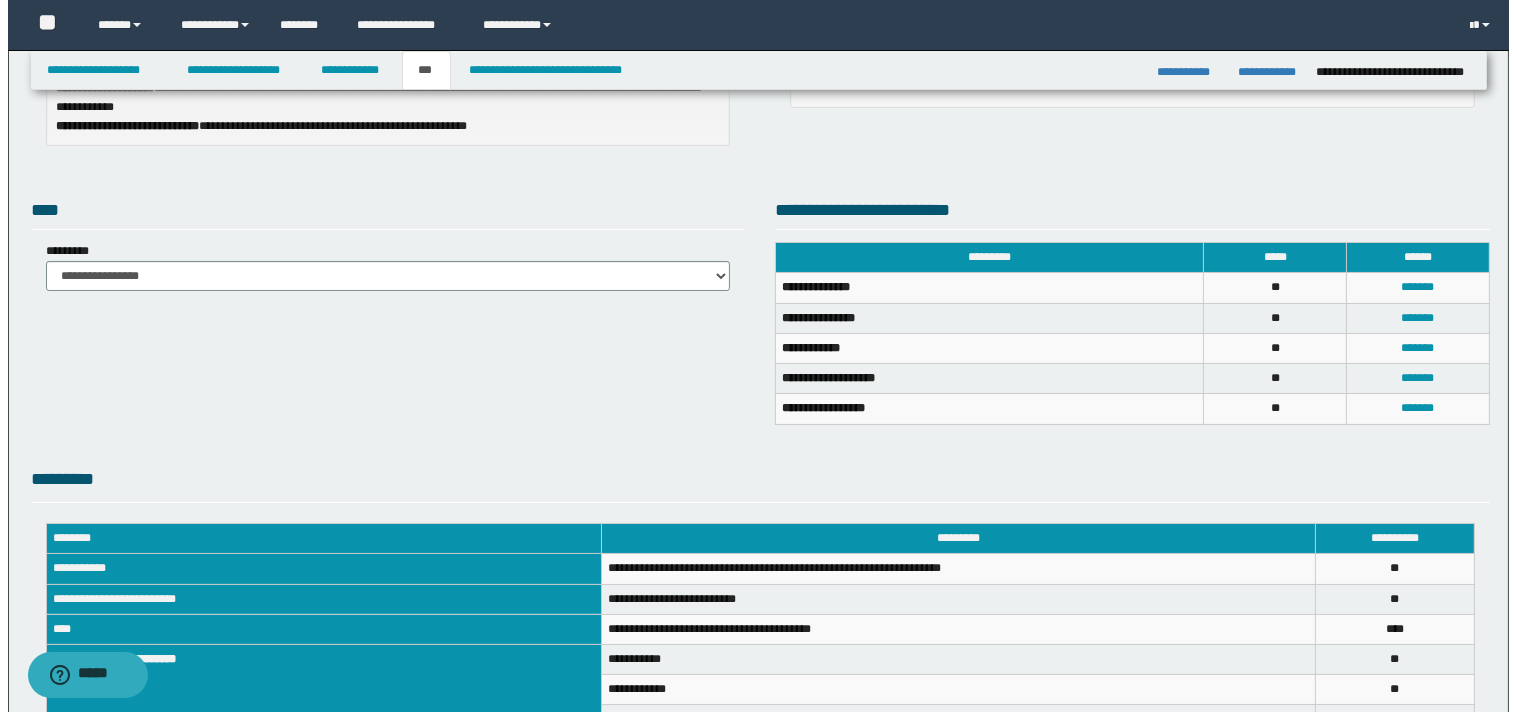 scroll, scrollTop: 312, scrollLeft: 0, axis: vertical 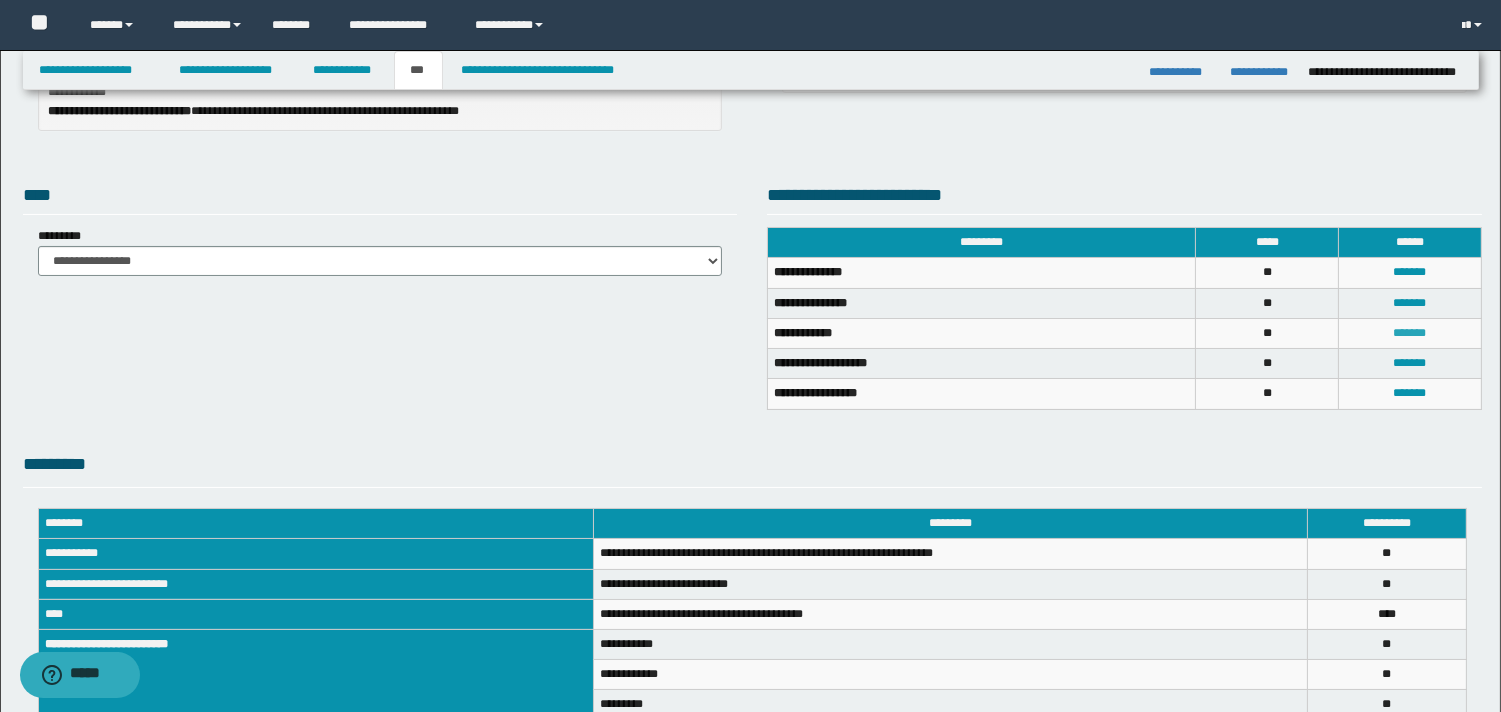 click on "*******" at bounding box center (1410, 333) 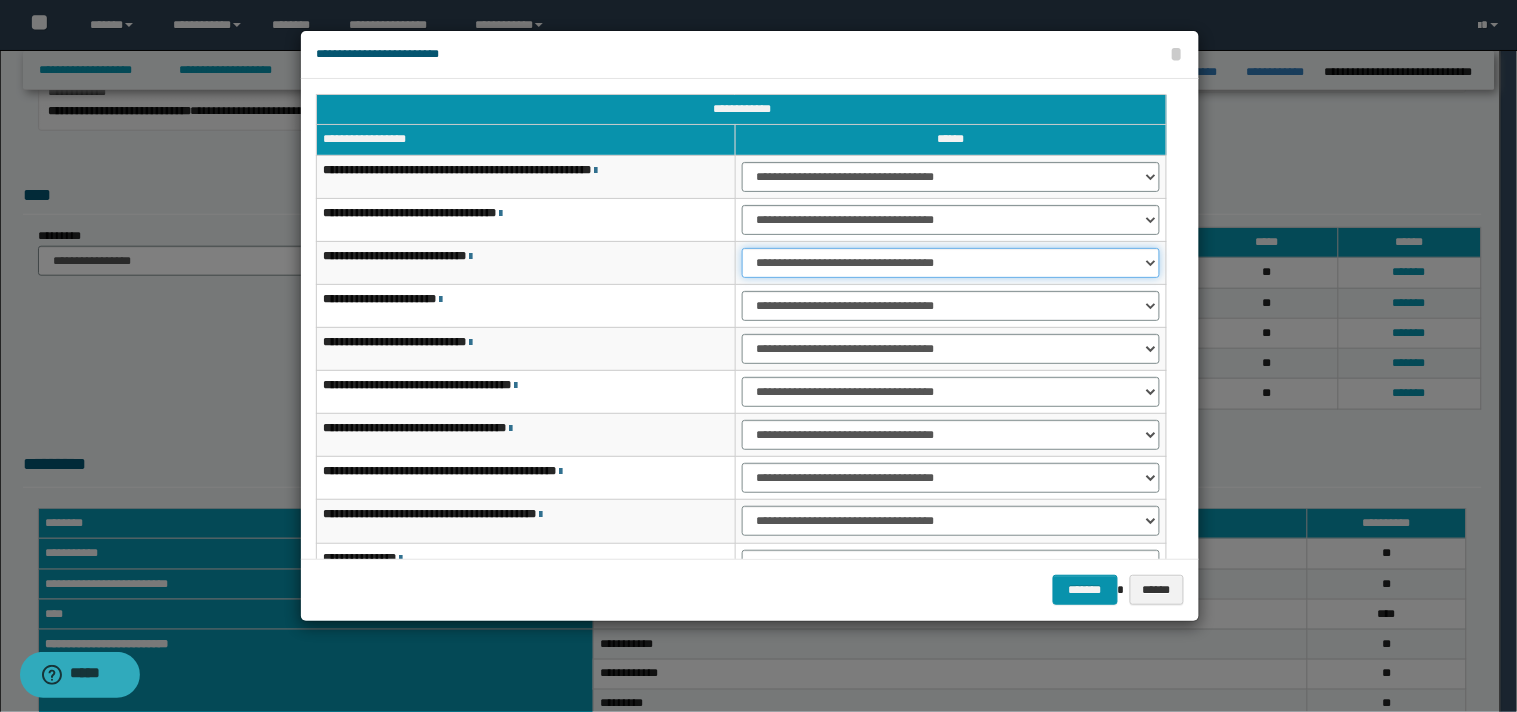 drag, startPoint x: 1150, startPoint y: 261, endPoint x: 1098, endPoint y: 276, distance: 54.120235 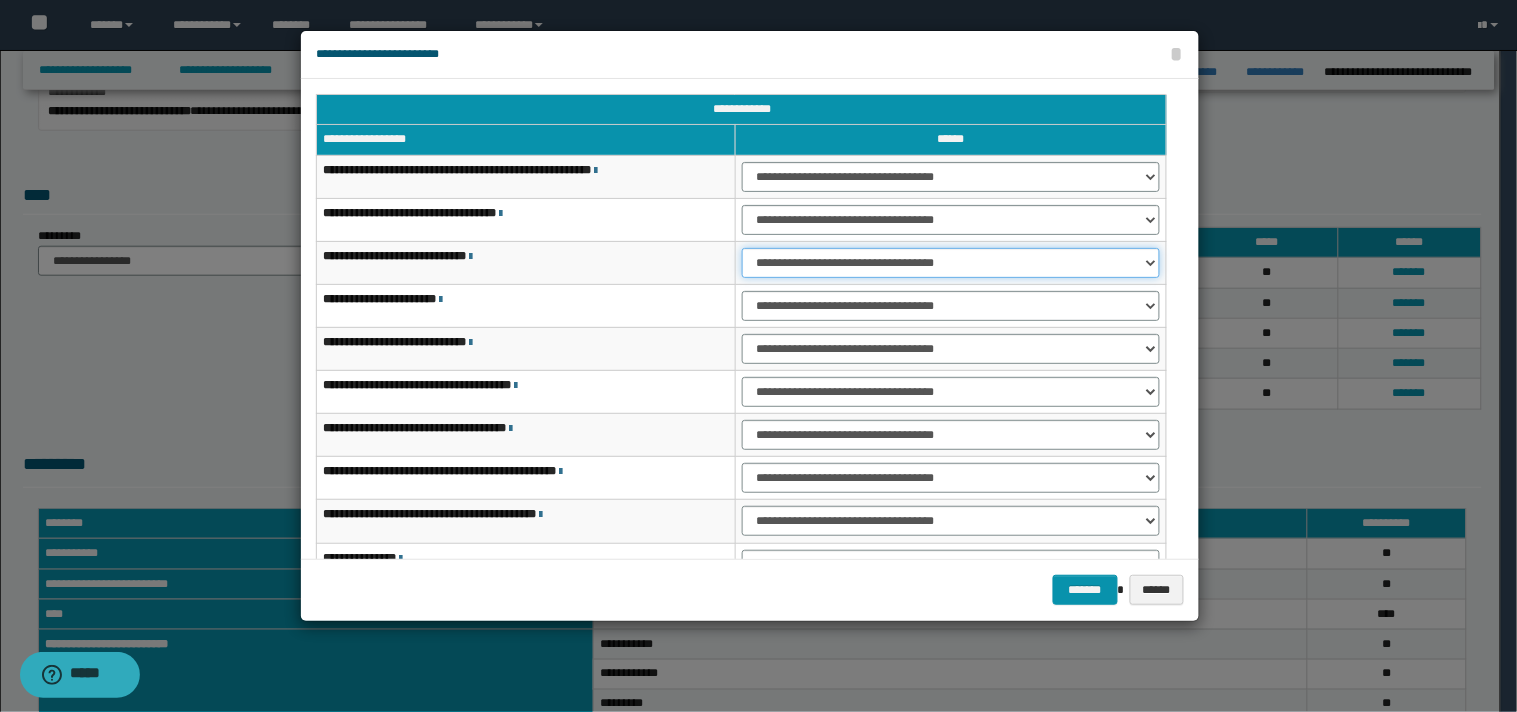 select on "***" 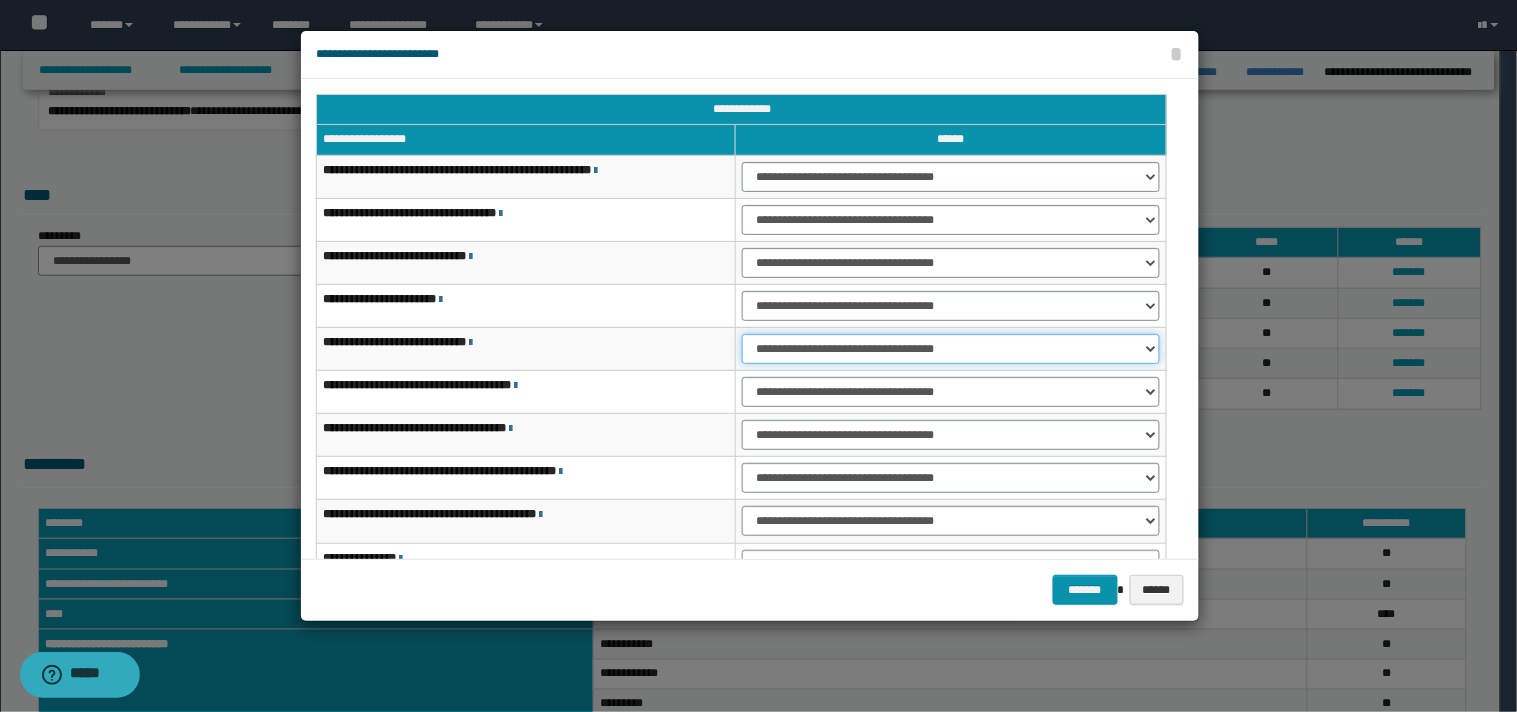 drag, startPoint x: 1151, startPoint y: 343, endPoint x: 1082, endPoint y: 361, distance: 71.30919 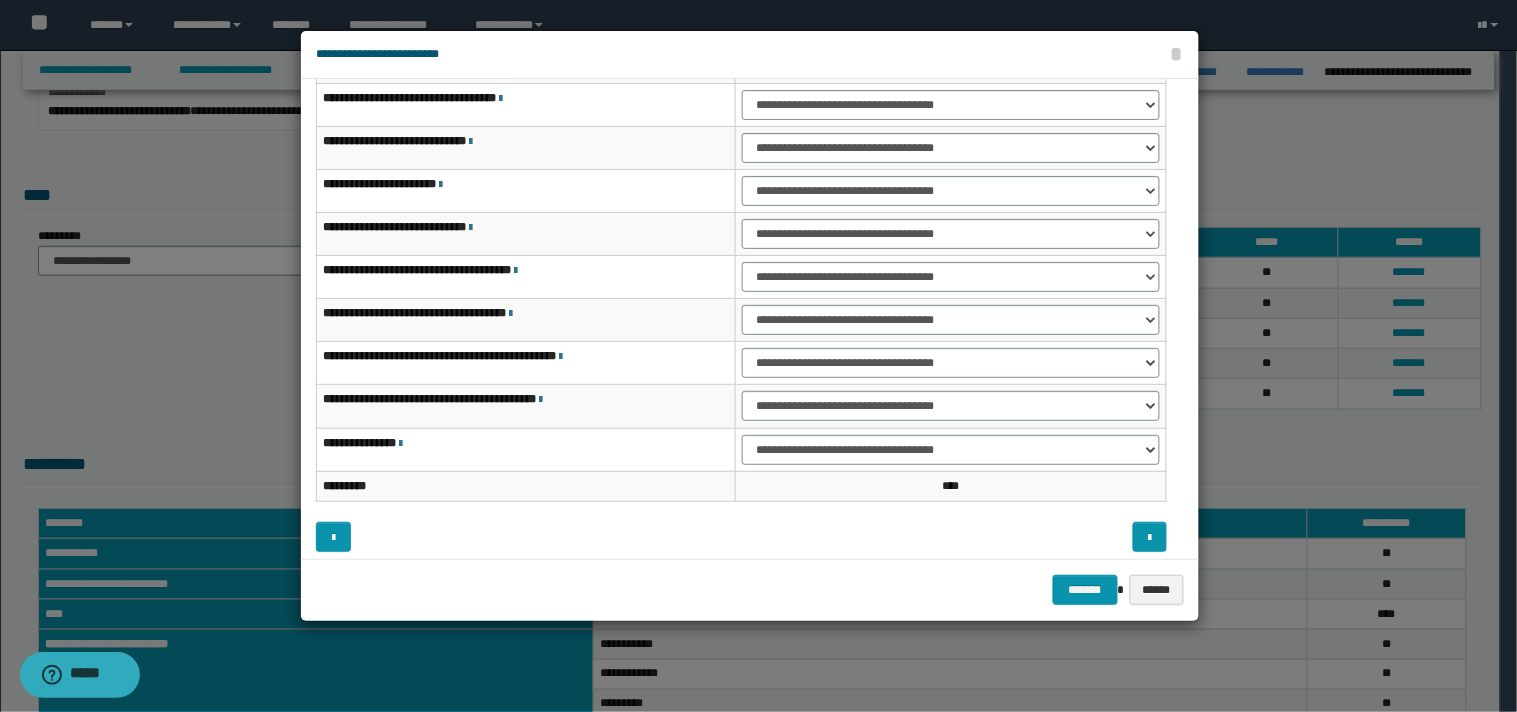 scroll, scrollTop: 123, scrollLeft: 0, axis: vertical 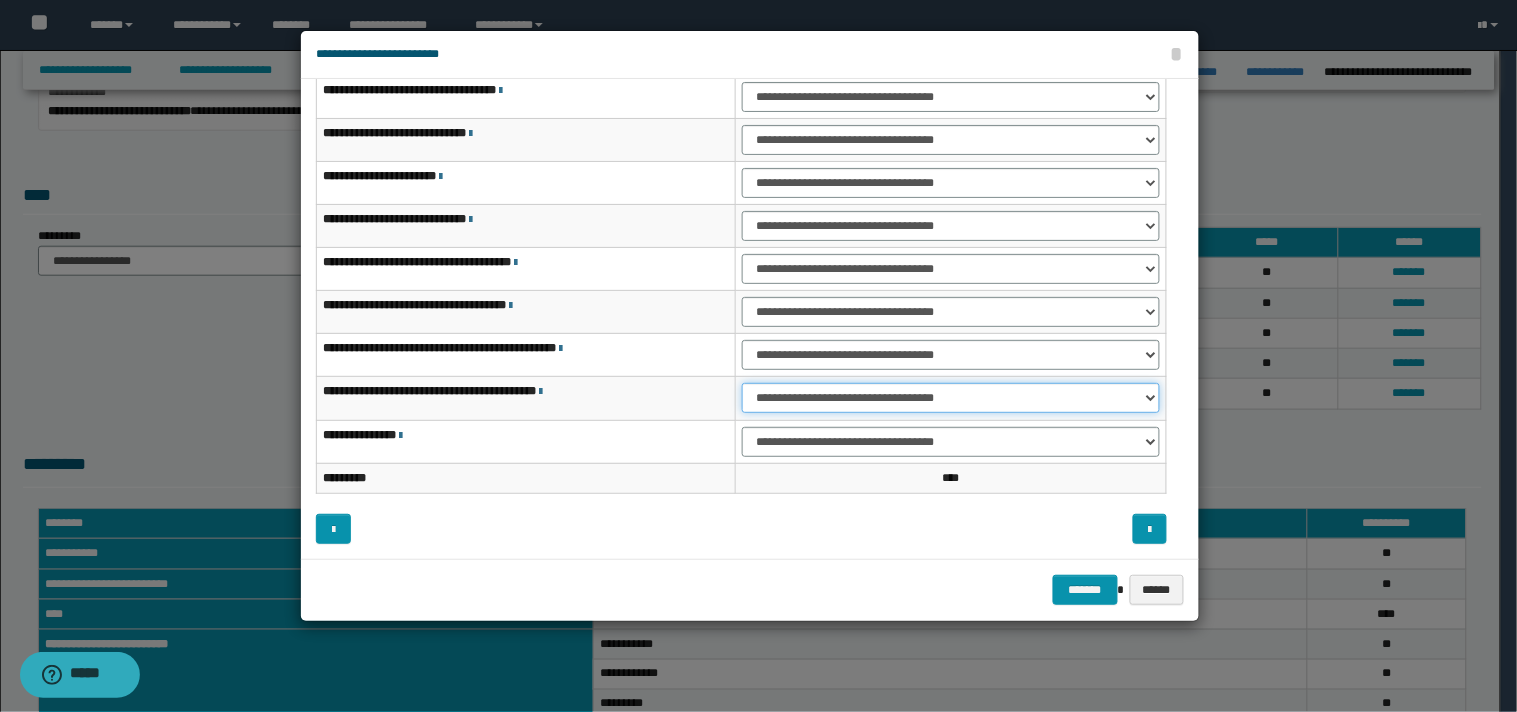 drag, startPoint x: 1151, startPoint y: 396, endPoint x: 1104, endPoint y: 410, distance: 49.0408 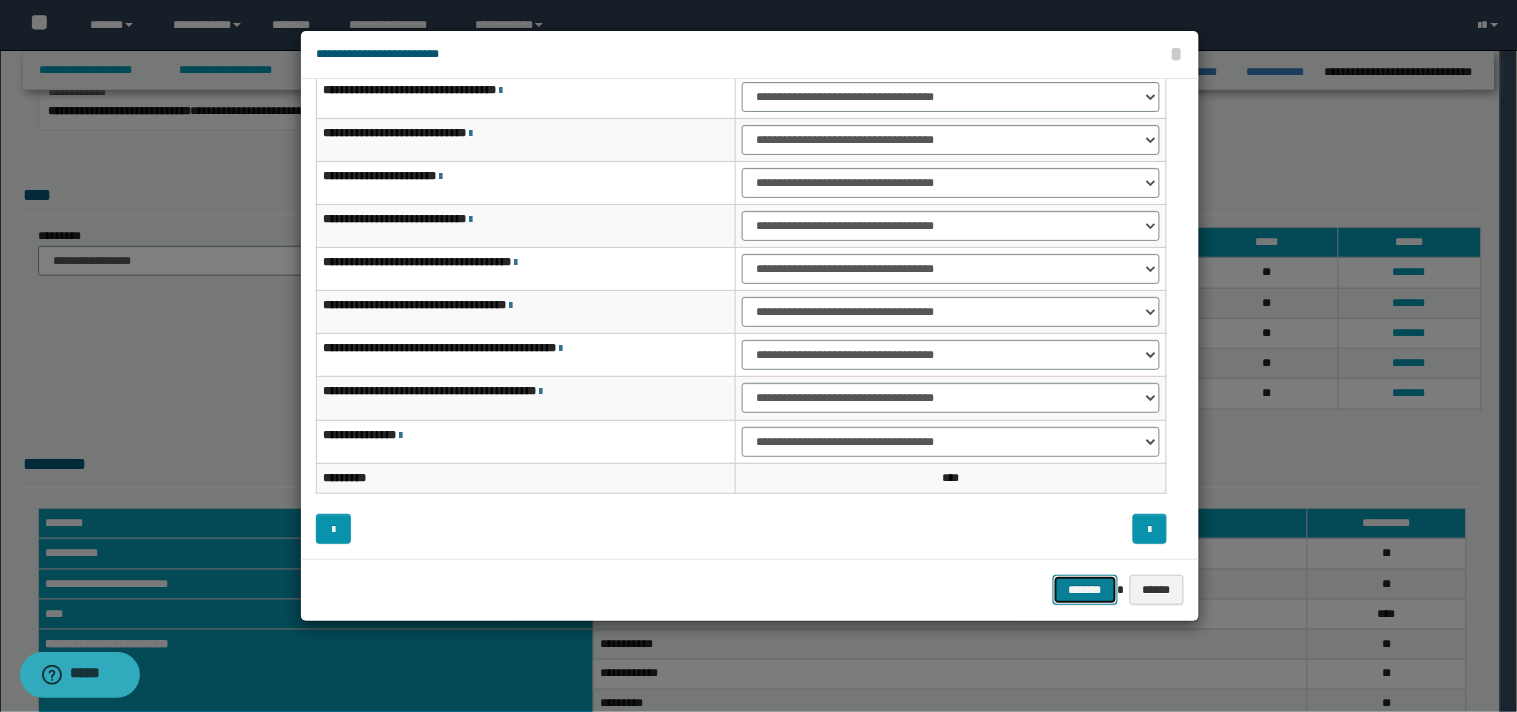 click on "*******" at bounding box center [1085, 590] 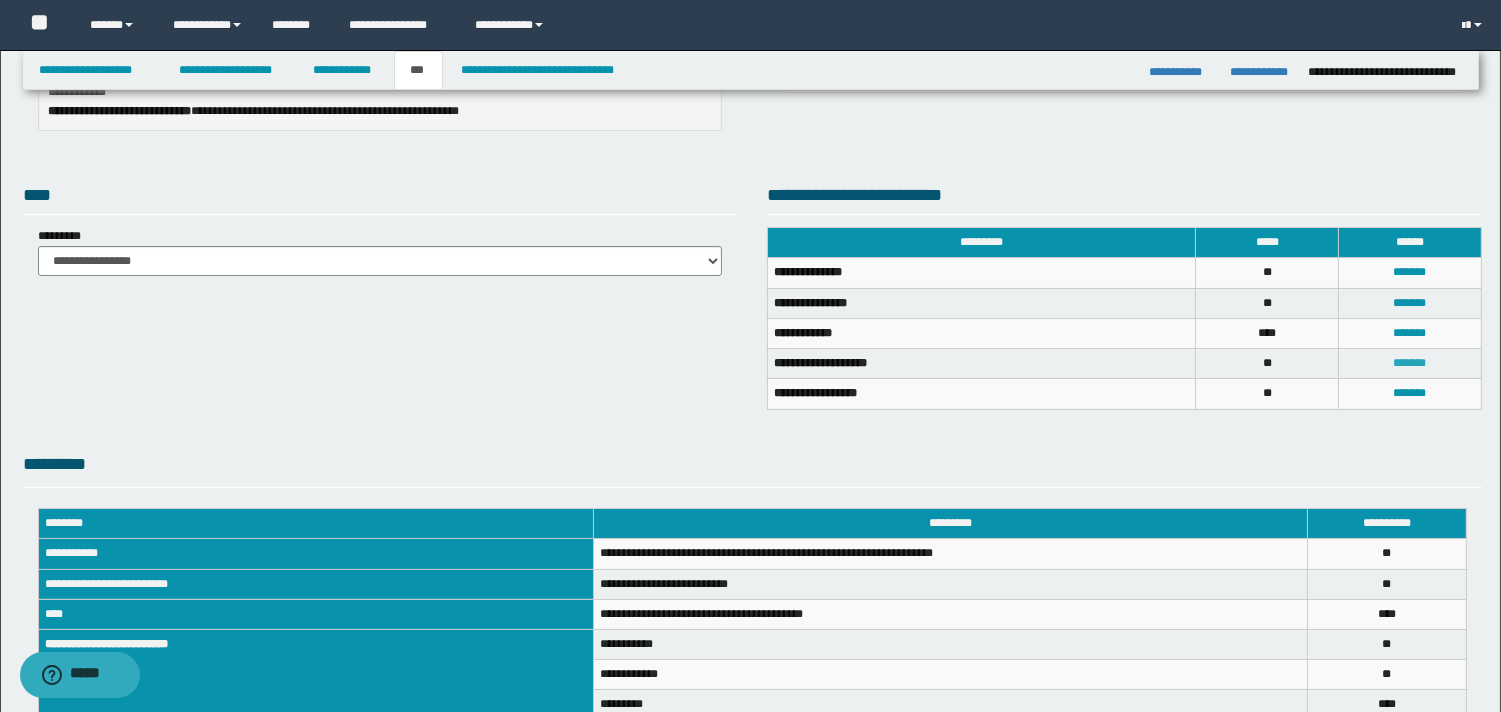 click on "*******" at bounding box center [1410, 363] 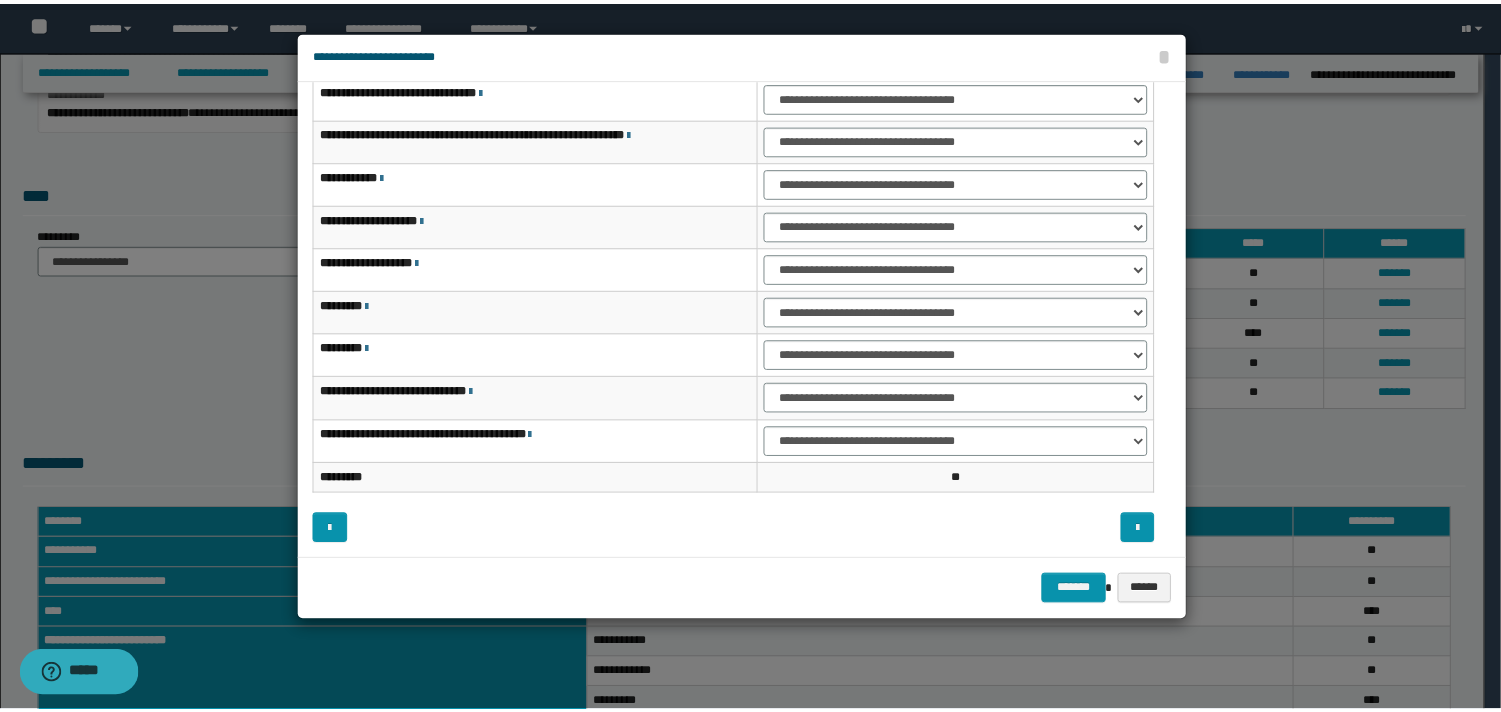 scroll, scrollTop: 0, scrollLeft: 0, axis: both 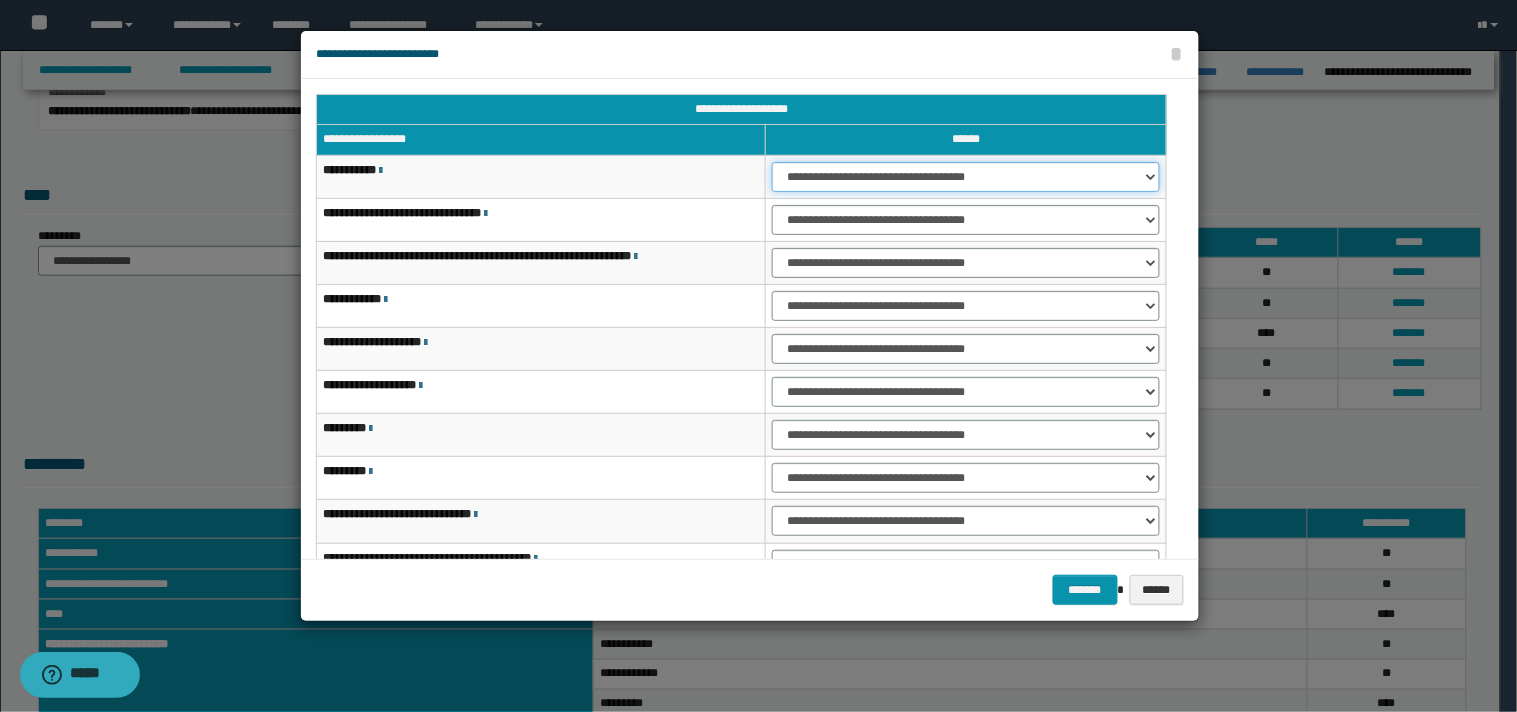 click on "**********" at bounding box center (966, 177) 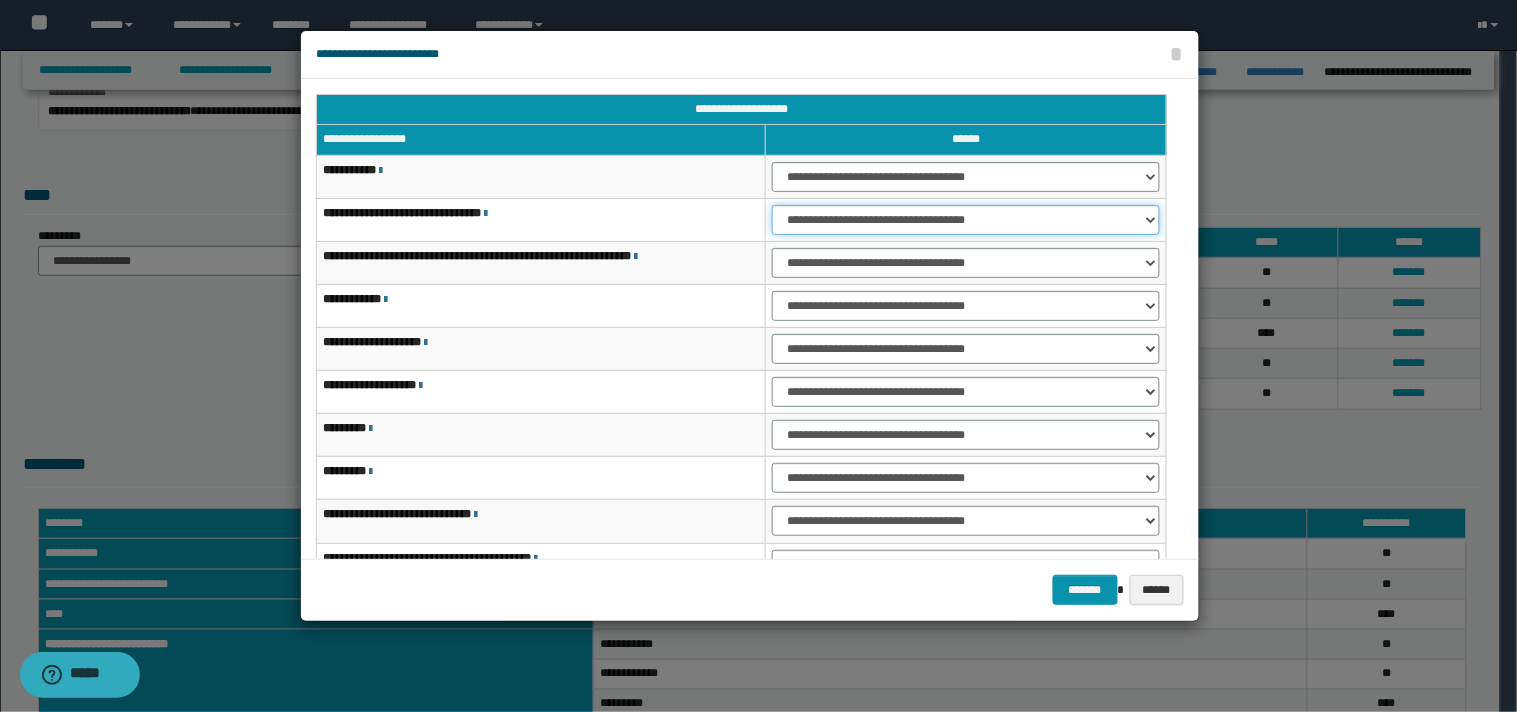click on "**********" at bounding box center (966, 220) 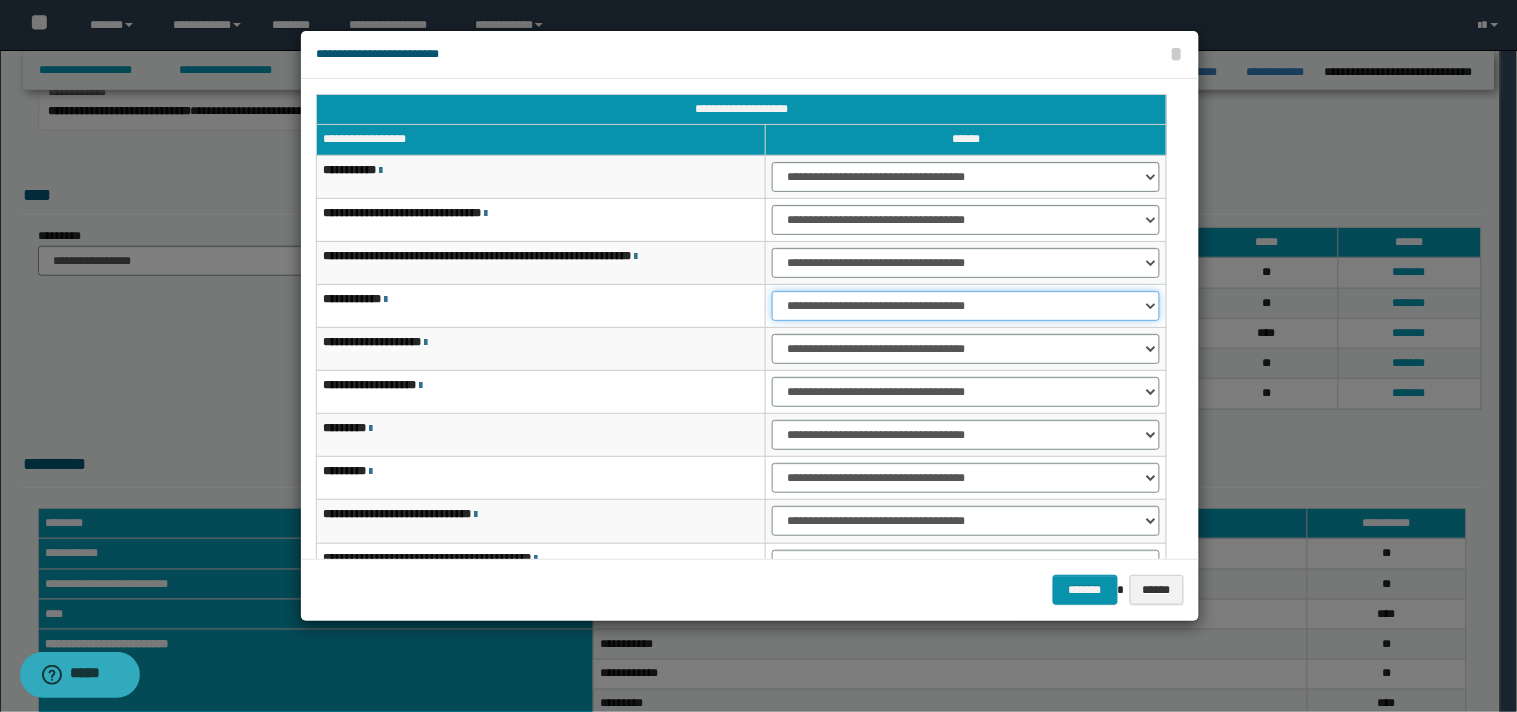 drag, startPoint x: 1146, startPoint y: 304, endPoint x: 1113, endPoint y: 317, distance: 35.468296 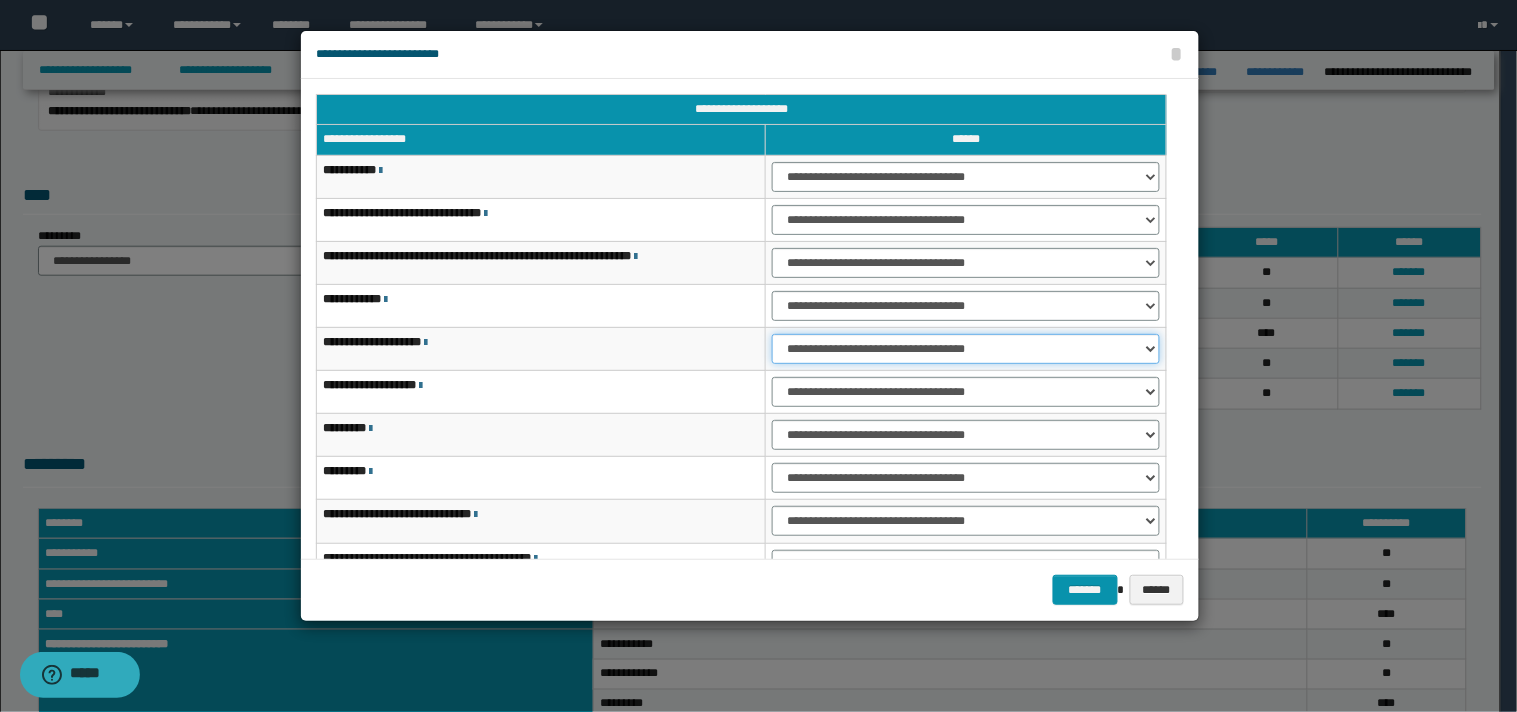 drag, startPoint x: 1152, startPoint y: 347, endPoint x: 1115, endPoint y: 363, distance: 40.311287 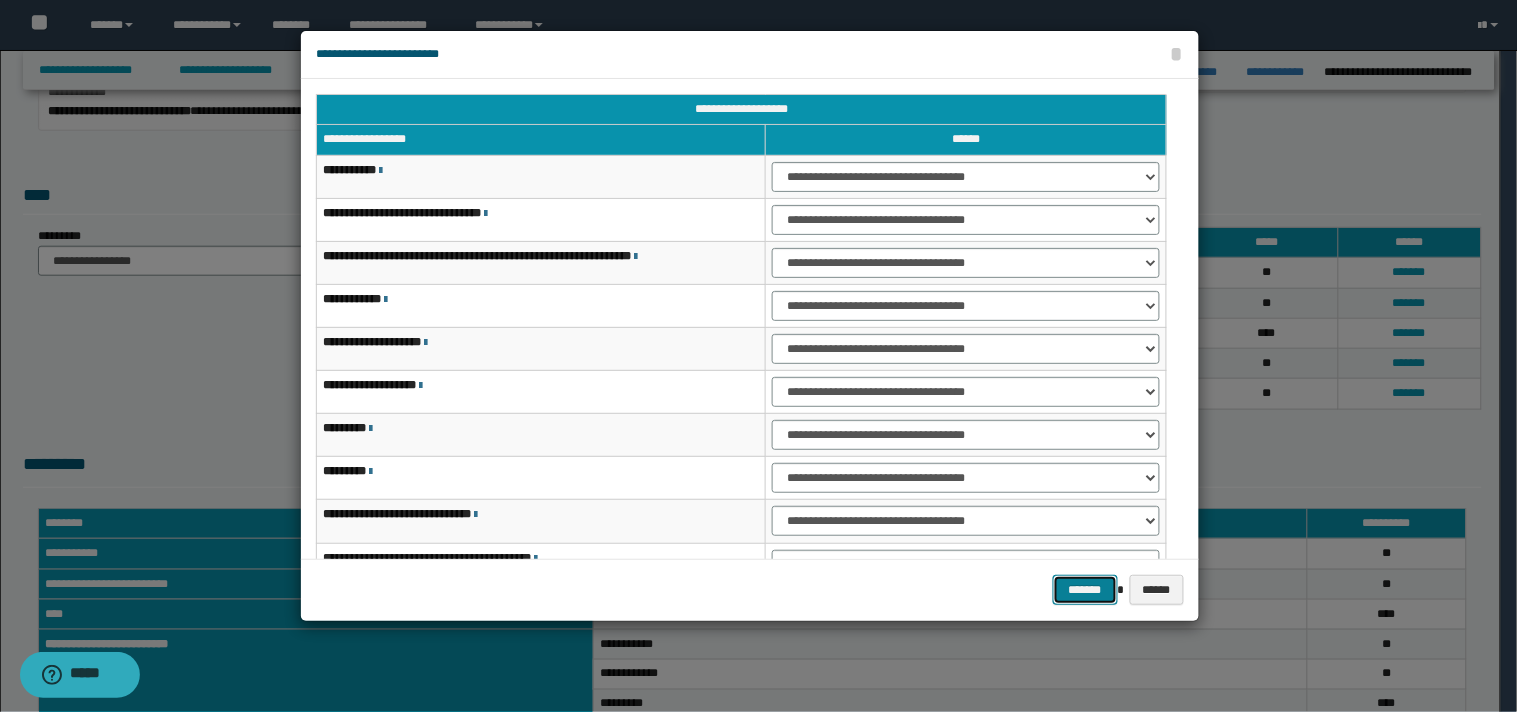 drag, startPoint x: 1068, startPoint y: 583, endPoint x: 1230, endPoint y: 528, distance: 171.08185 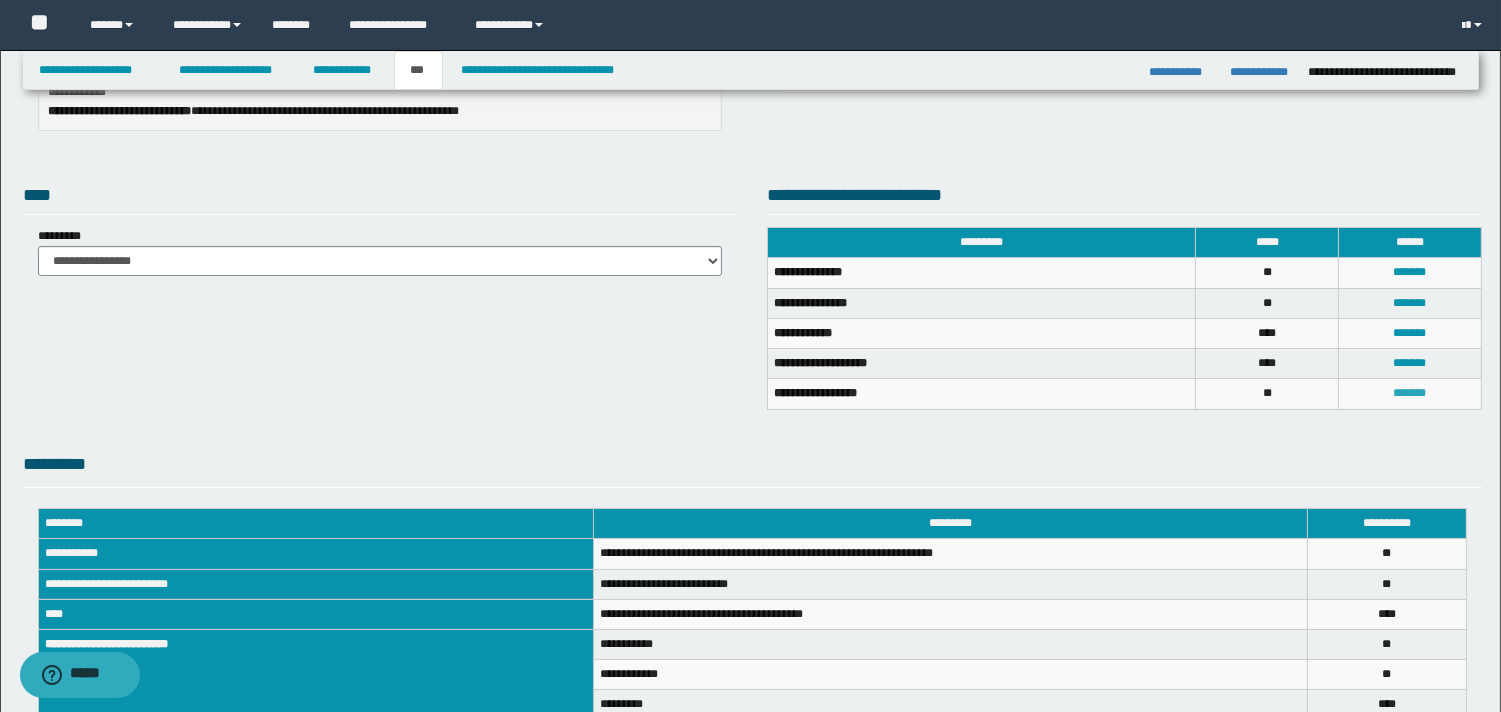click on "*******" at bounding box center [1410, 393] 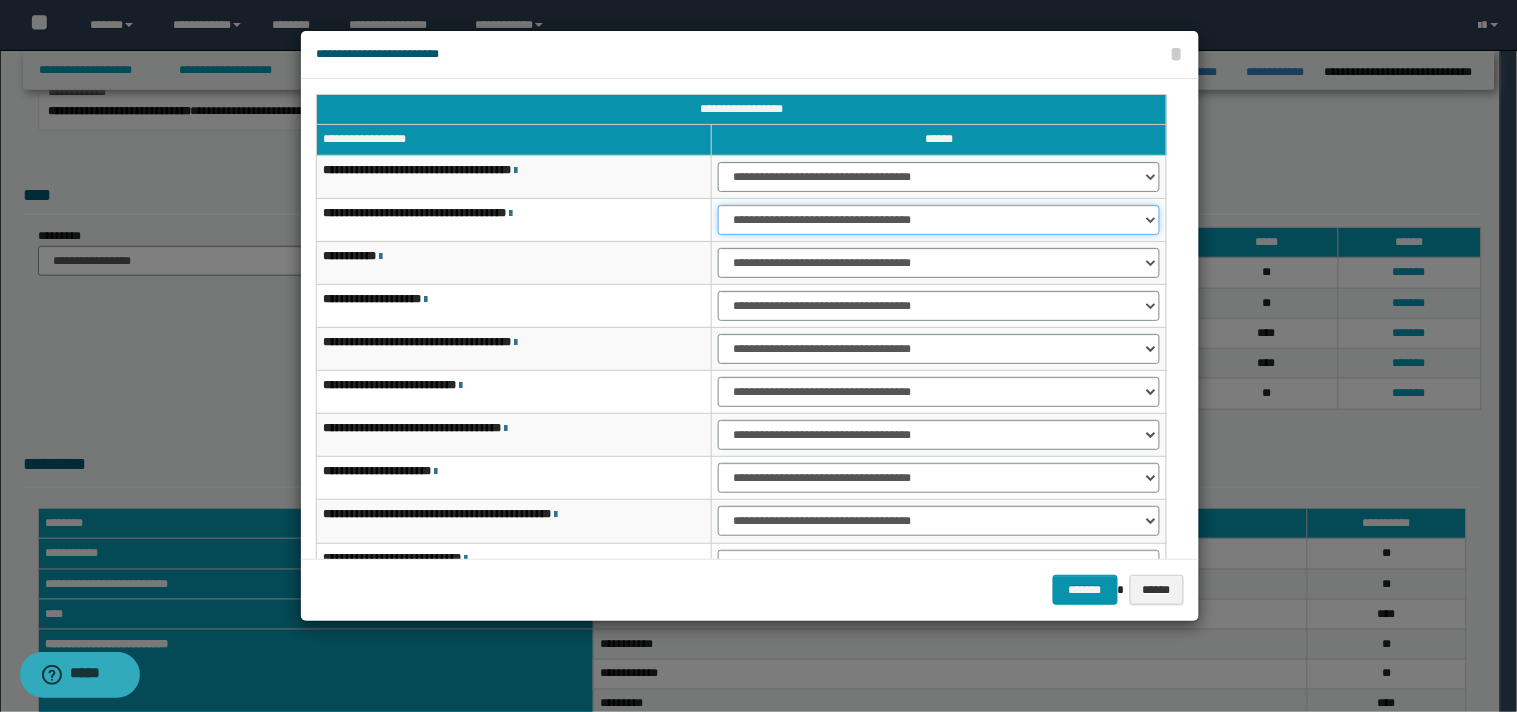 click on "**********" at bounding box center [939, 220] 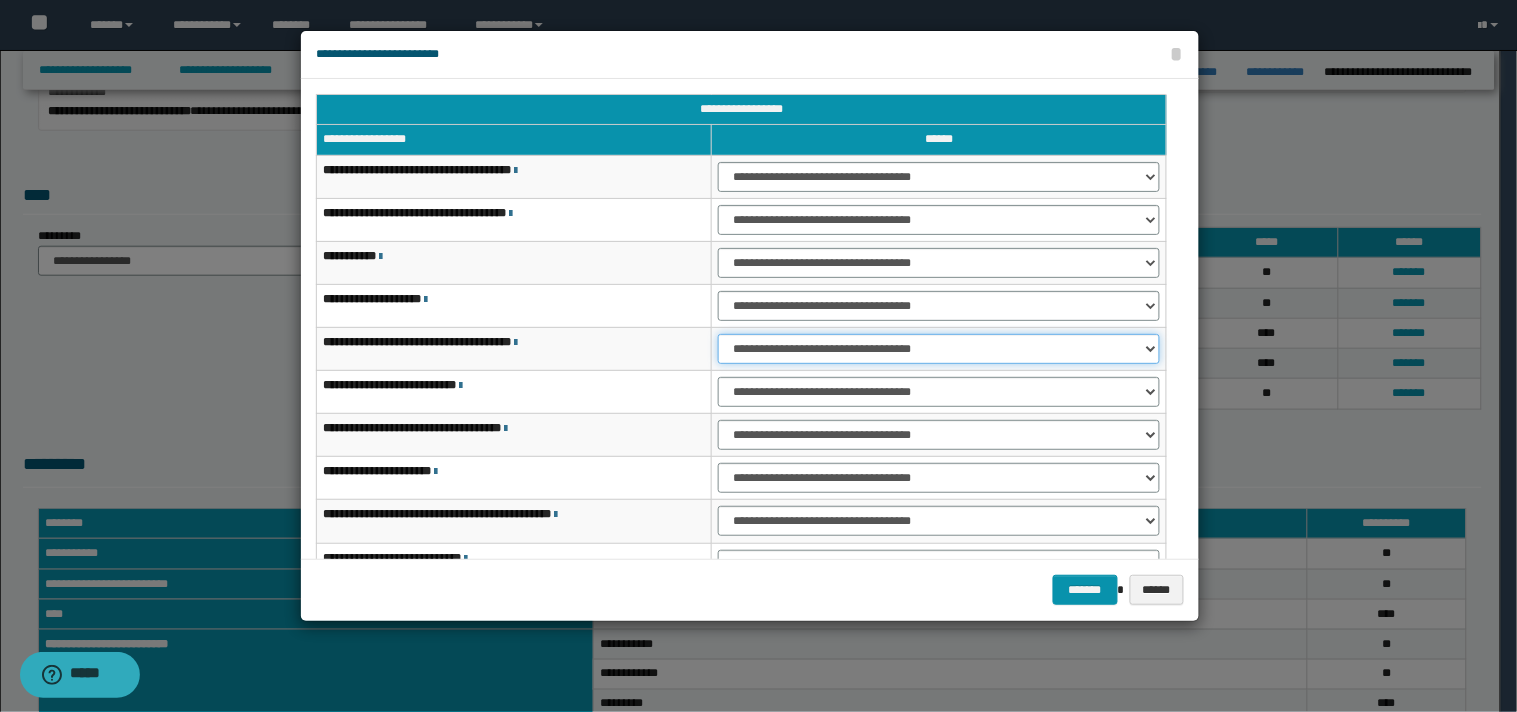 drag, startPoint x: 1148, startPoint y: 348, endPoint x: 1087, endPoint y: 362, distance: 62.58594 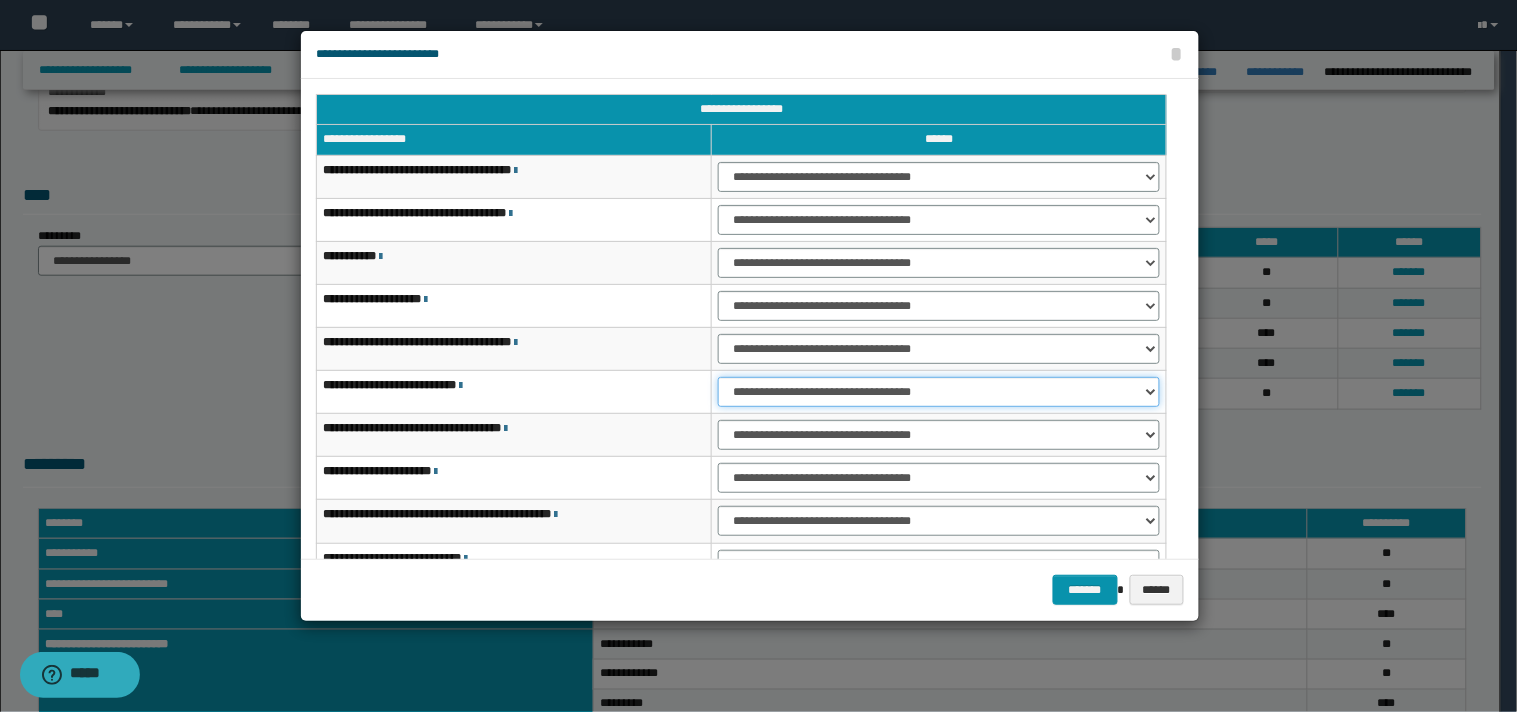 click on "**********" at bounding box center [939, 392] 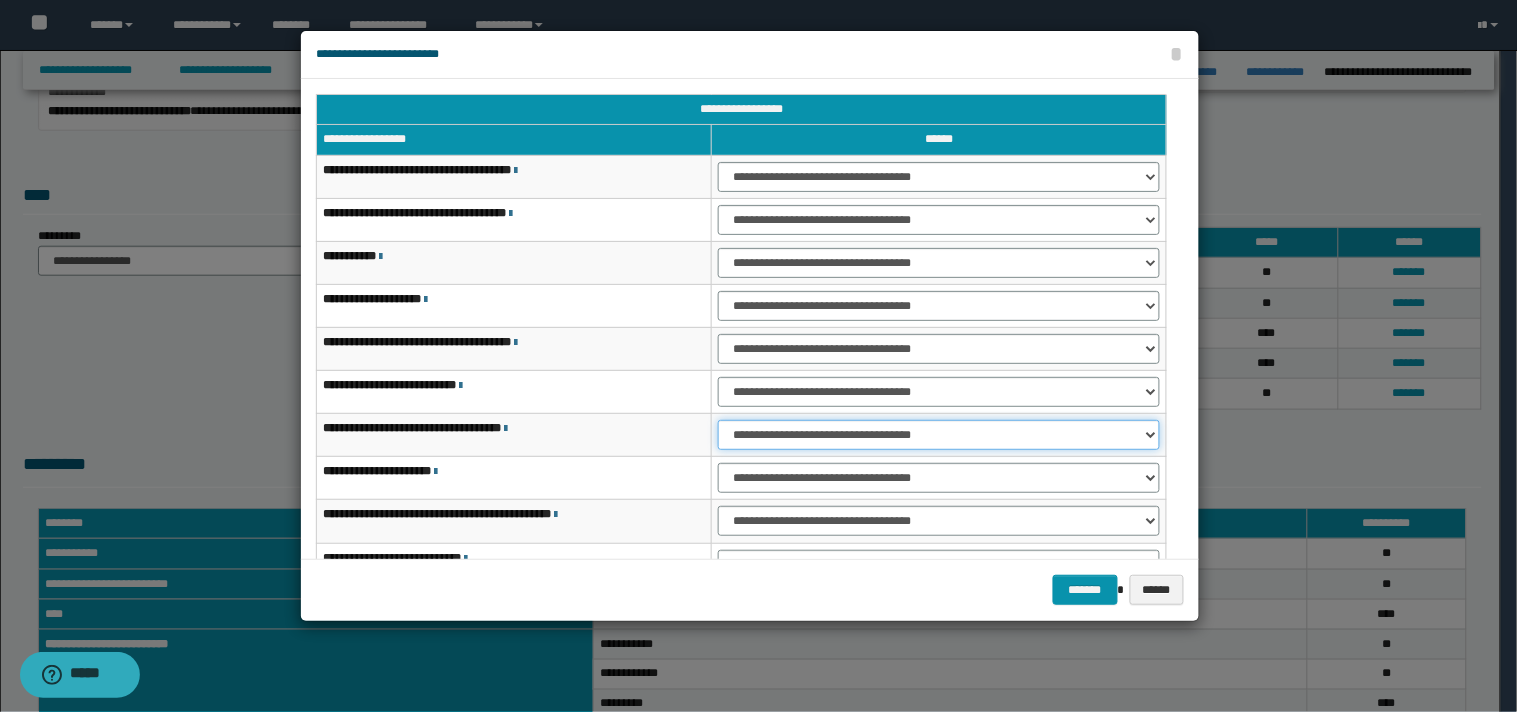 drag, startPoint x: 1144, startPoint y: 430, endPoint x: 1098, endPoint y: 447, distance: 49.0408 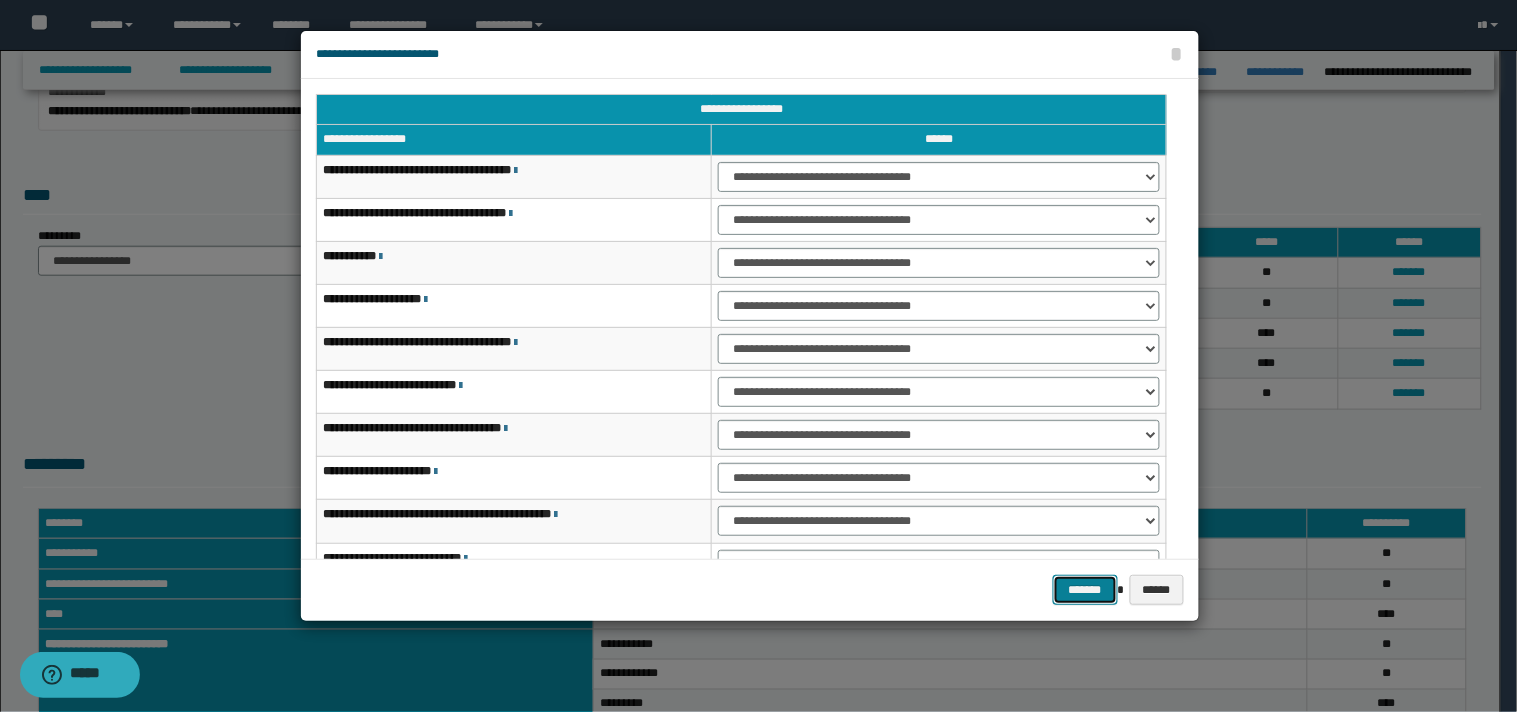 click on "*******" at bounding box center (1085, 590) 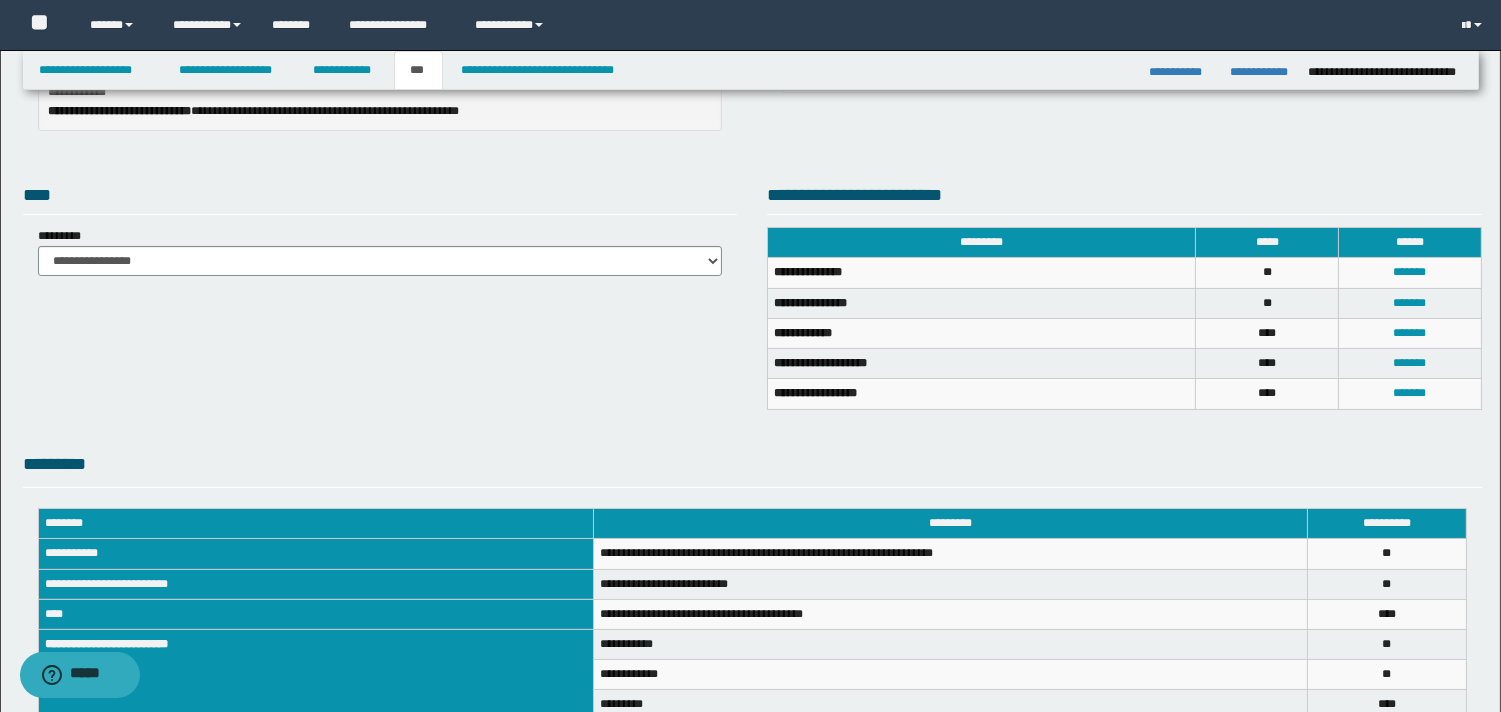 scroll, scrollTop: 540, scrollLeft: 0, axis: vertical 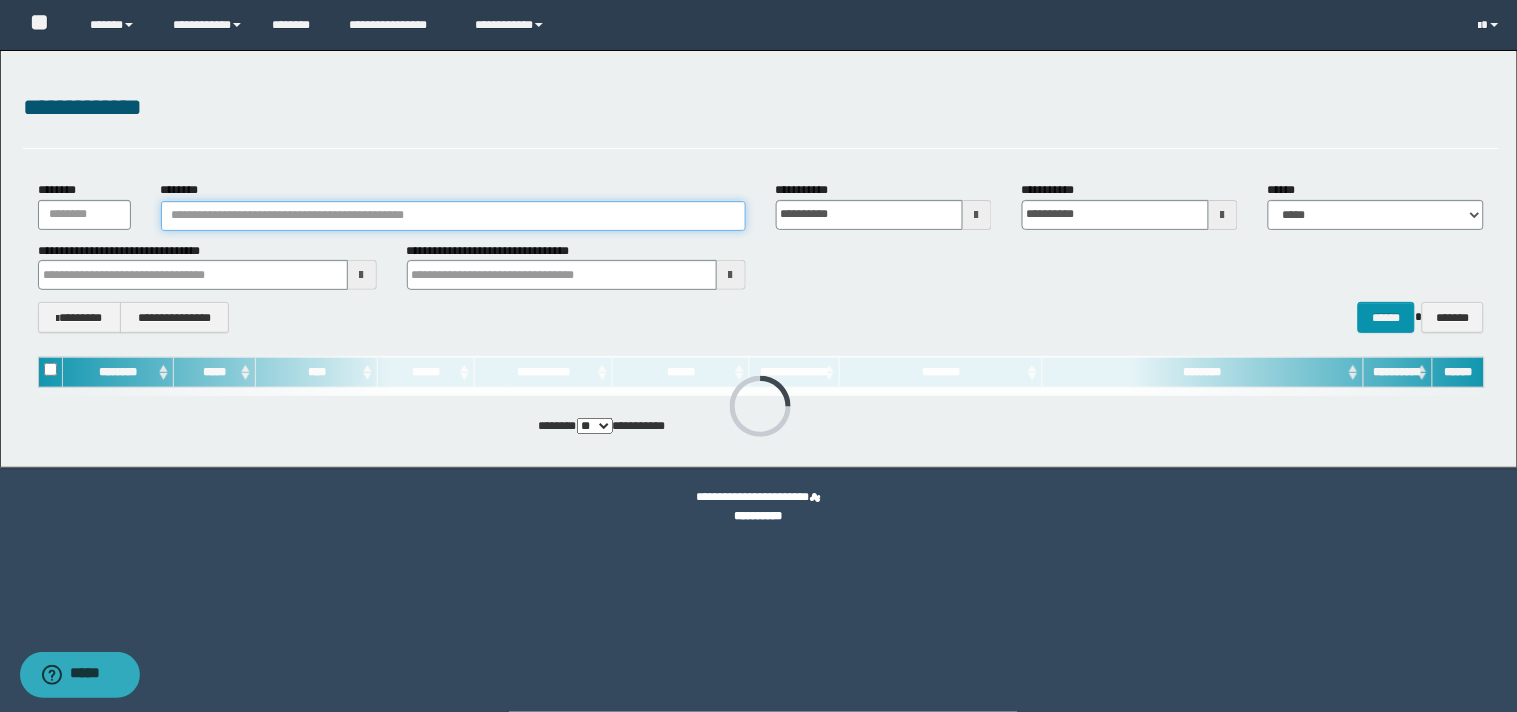 click on "********" at bounding box center (453, 216) 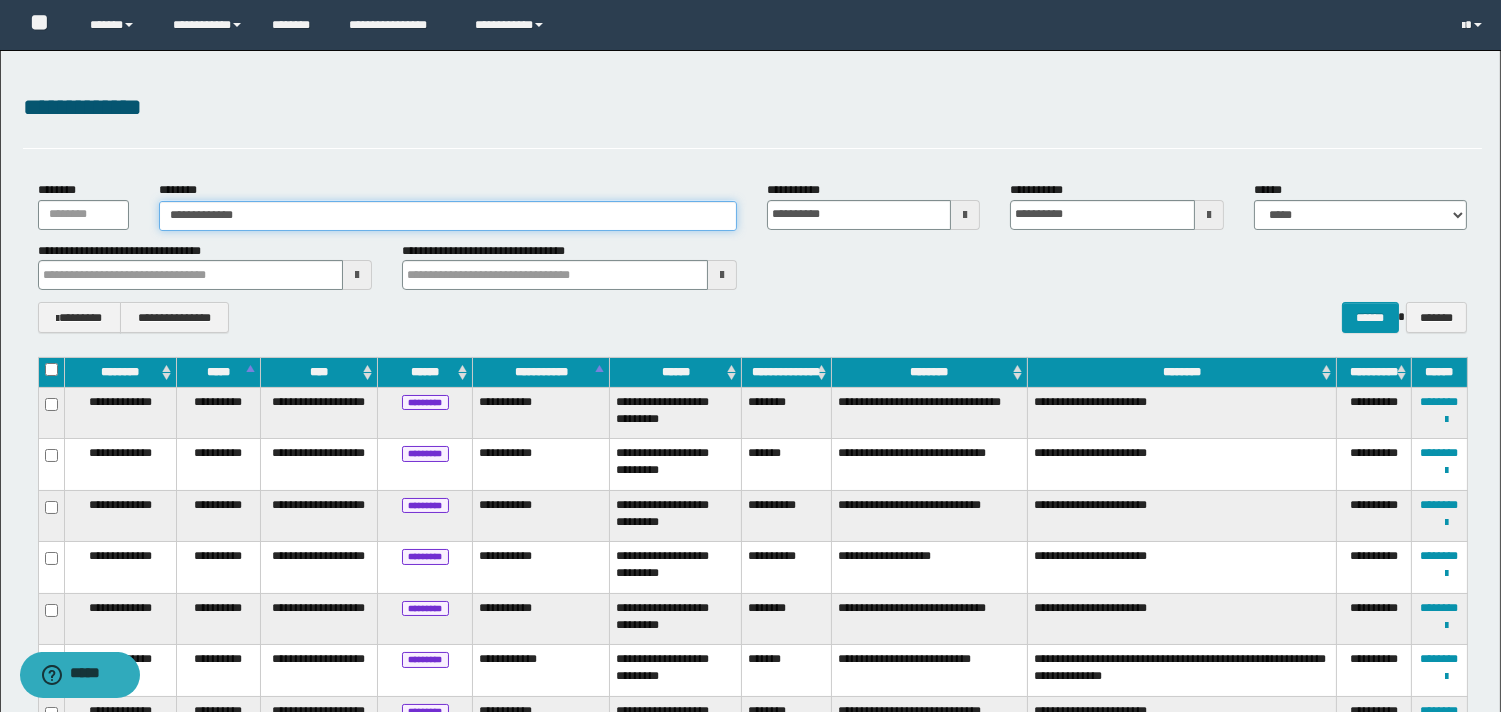 type on "**********" 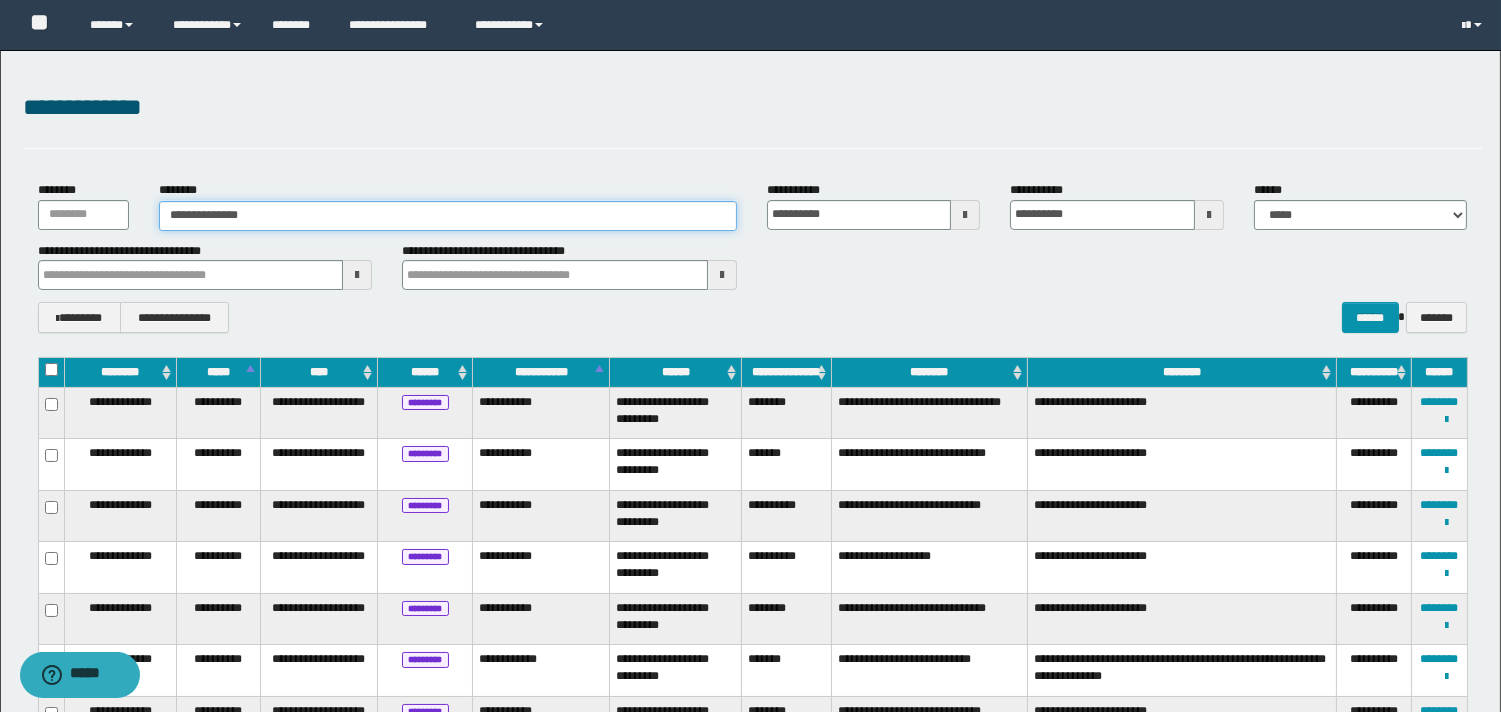 type on "**********" 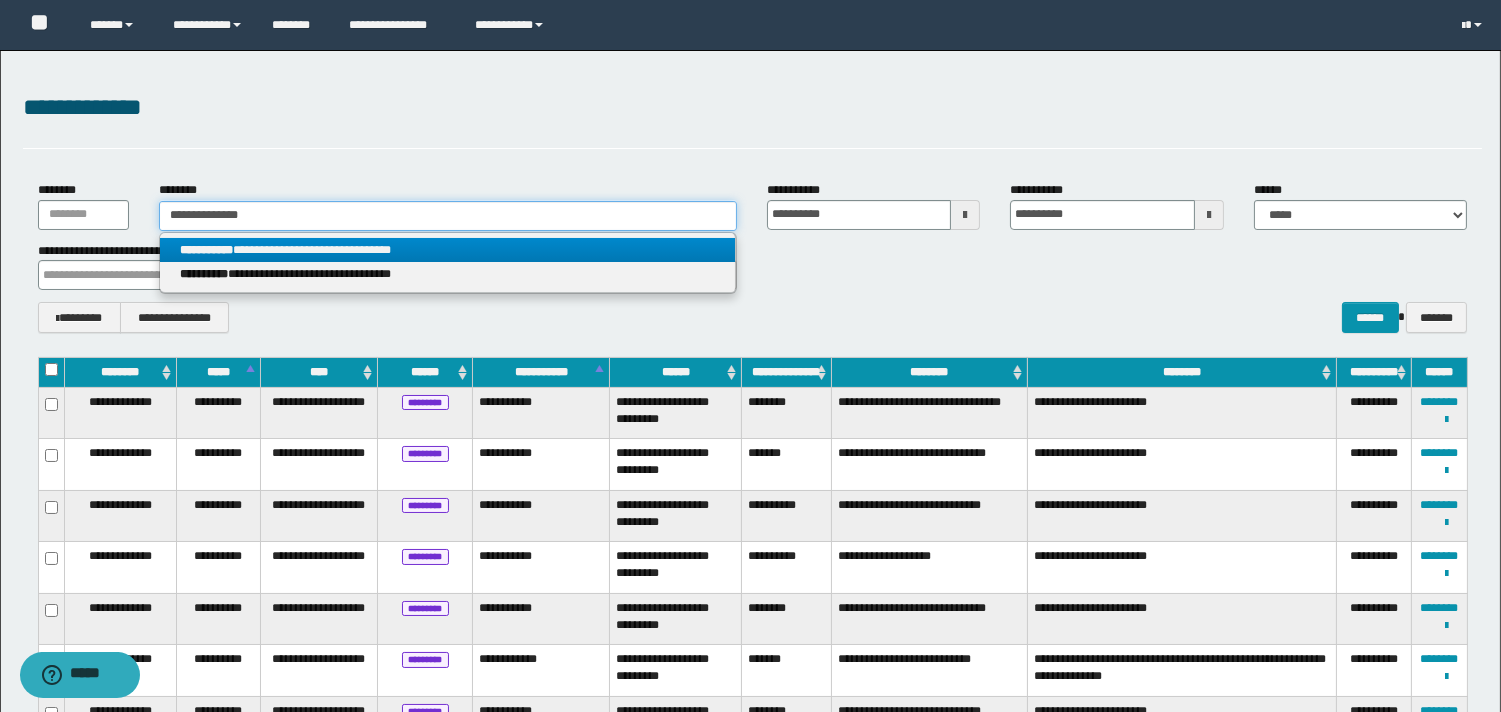 type on "**********" 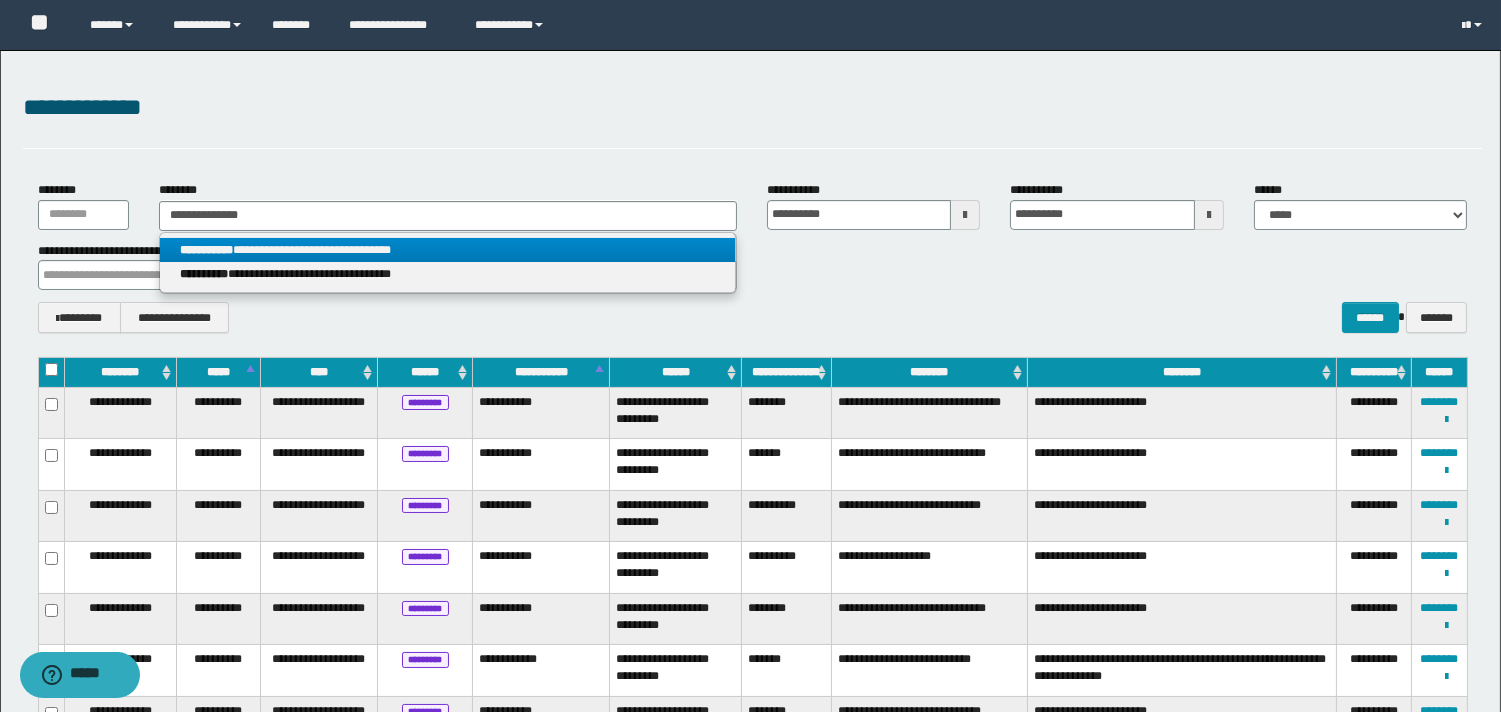 drag, startPoint x: 407, startPoint y: 252, endPoint x: 423, endPoint y: 255, distance: 16.27882 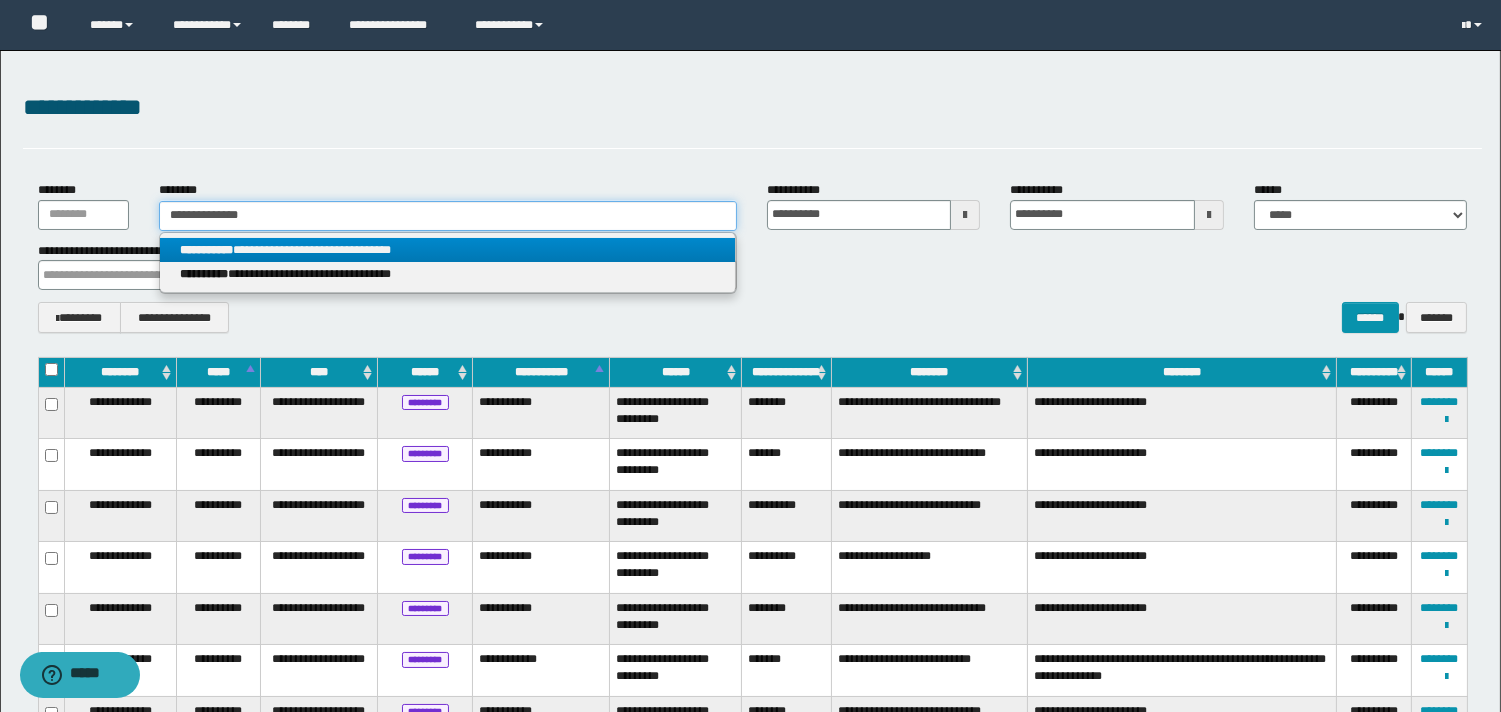 type 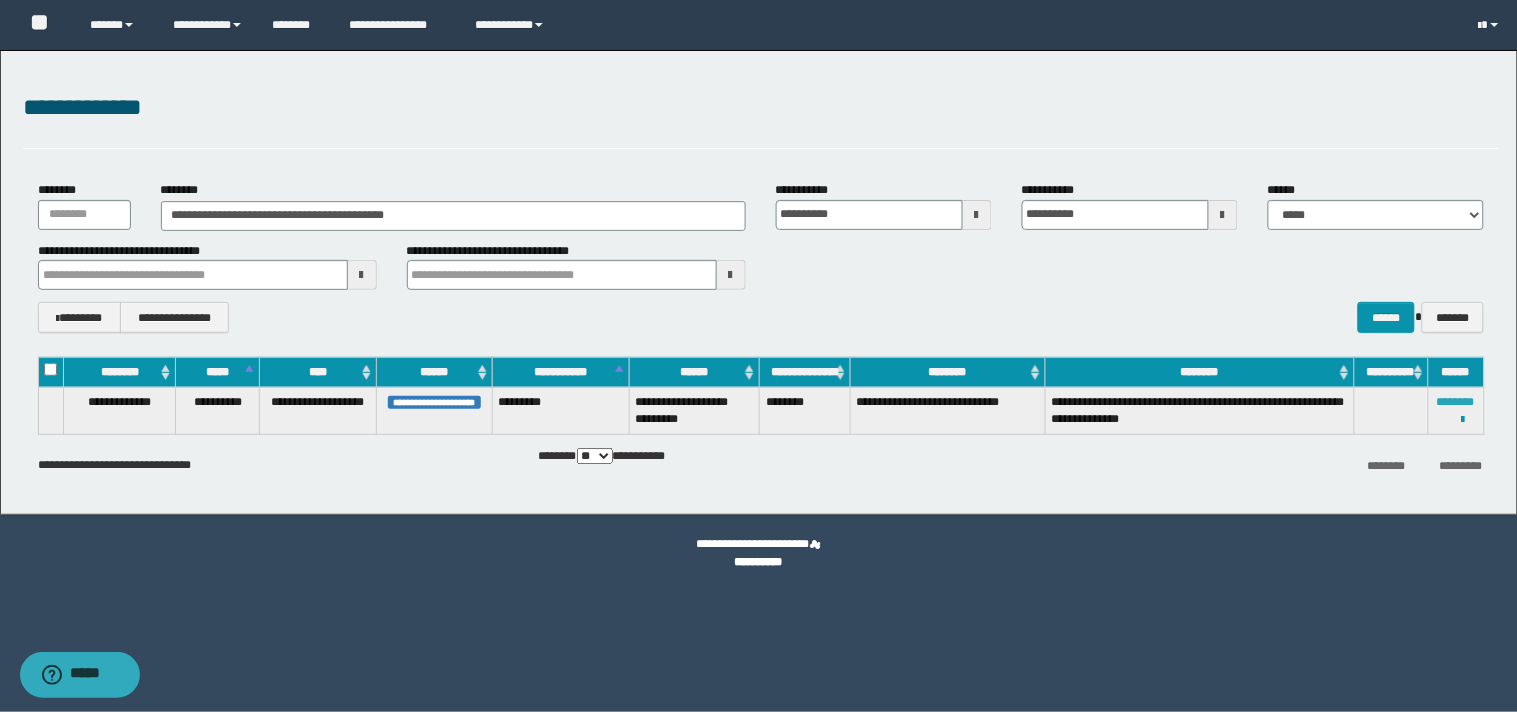 click on "********" at bounding box center [1456, 402] 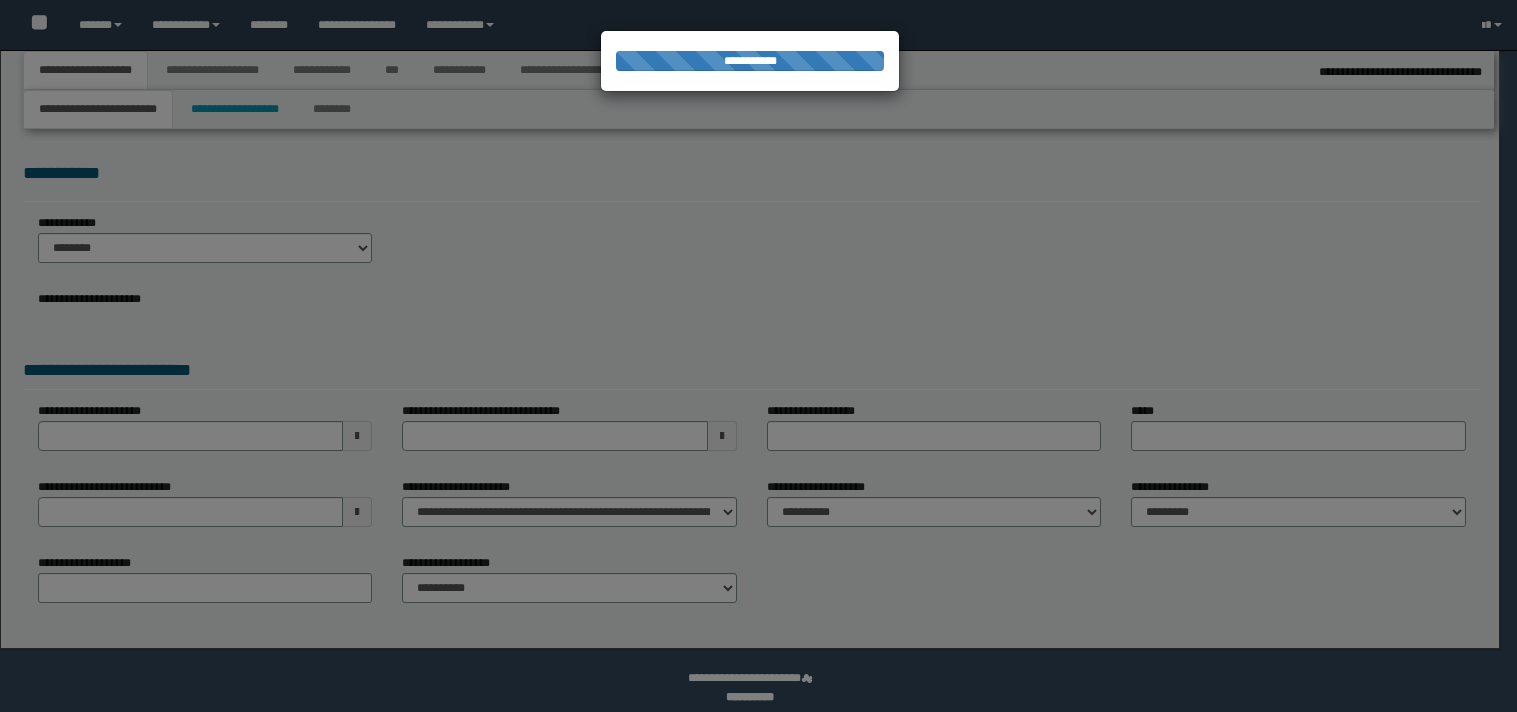 select on "*" 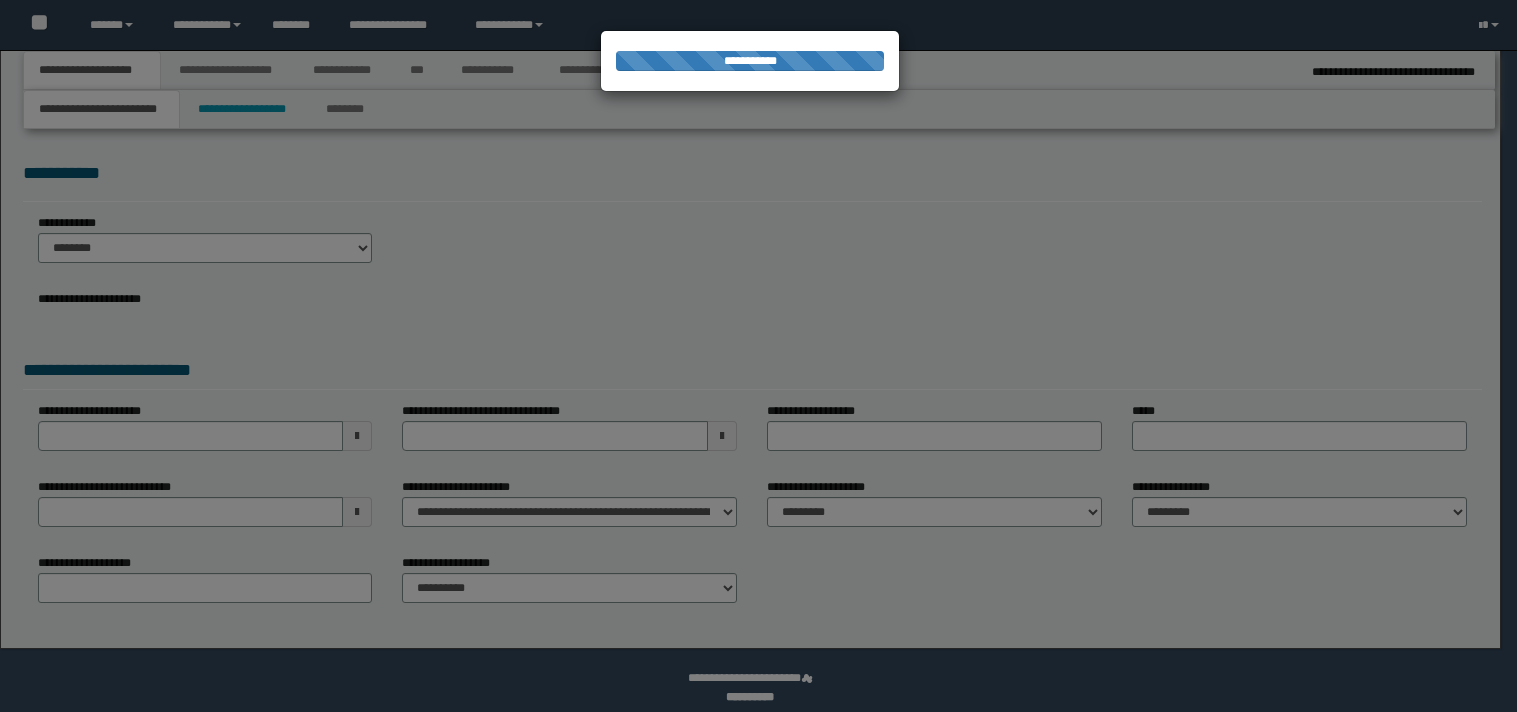 scroll, scrollTop: 0, scrollLeft: 0, axis: both 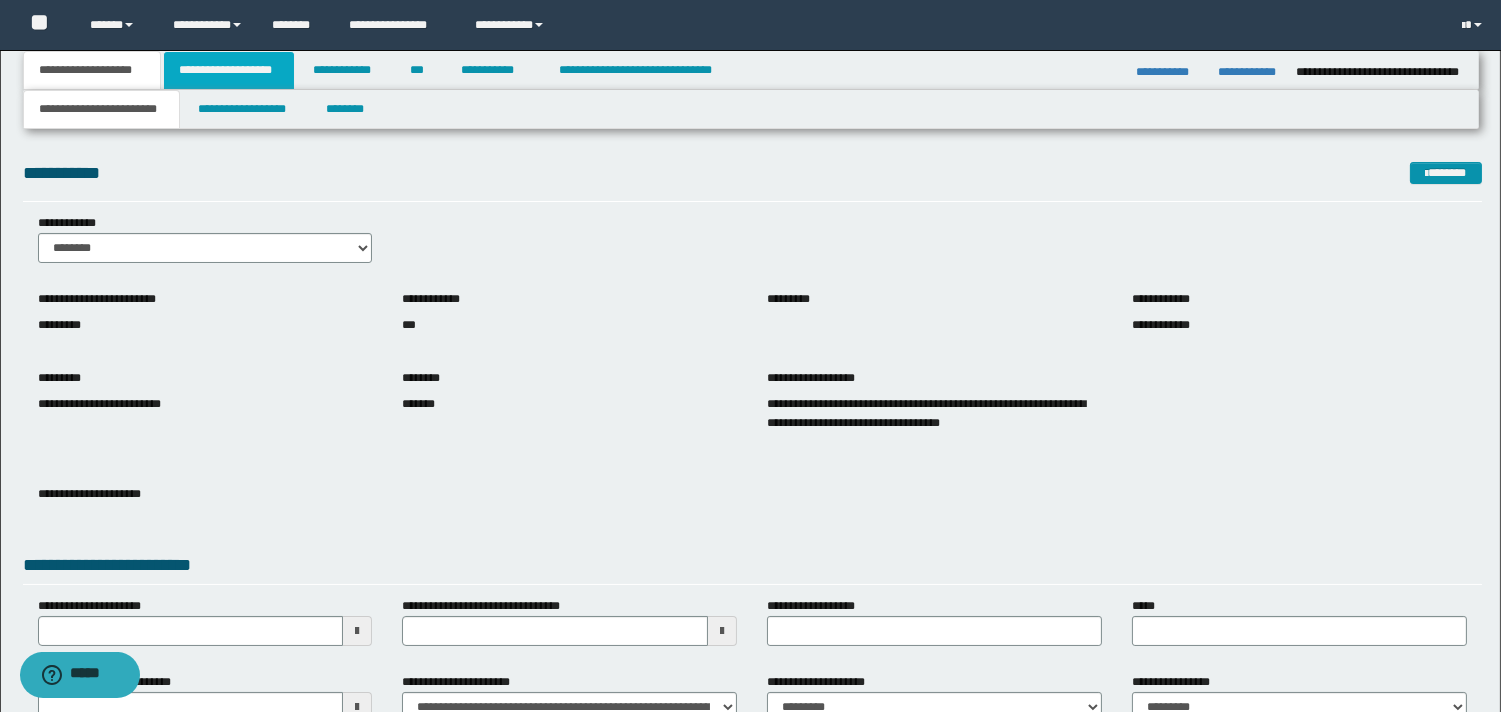 click on "**********" at bounding box center (229, 70) 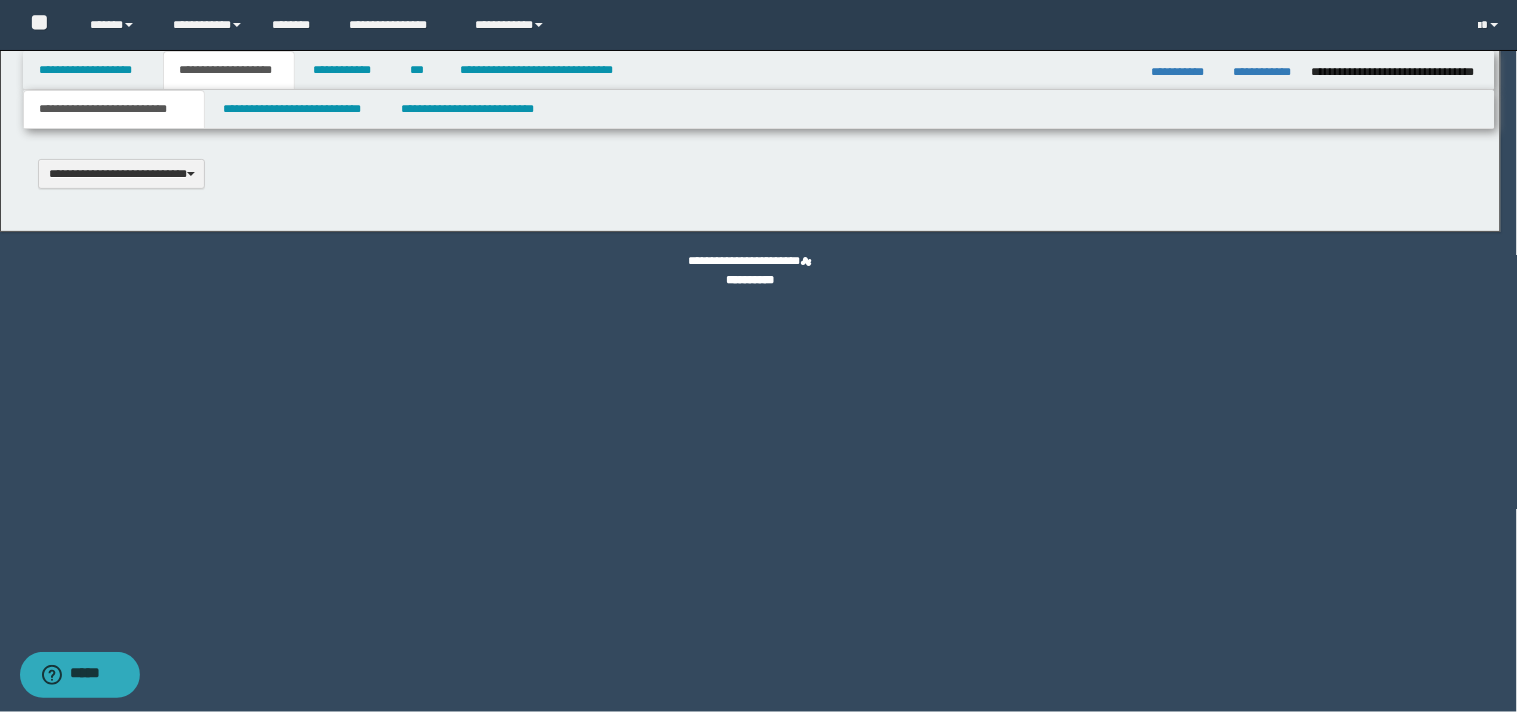 scroll, scrollTop: 0, scrollLeft: 0, axis: both 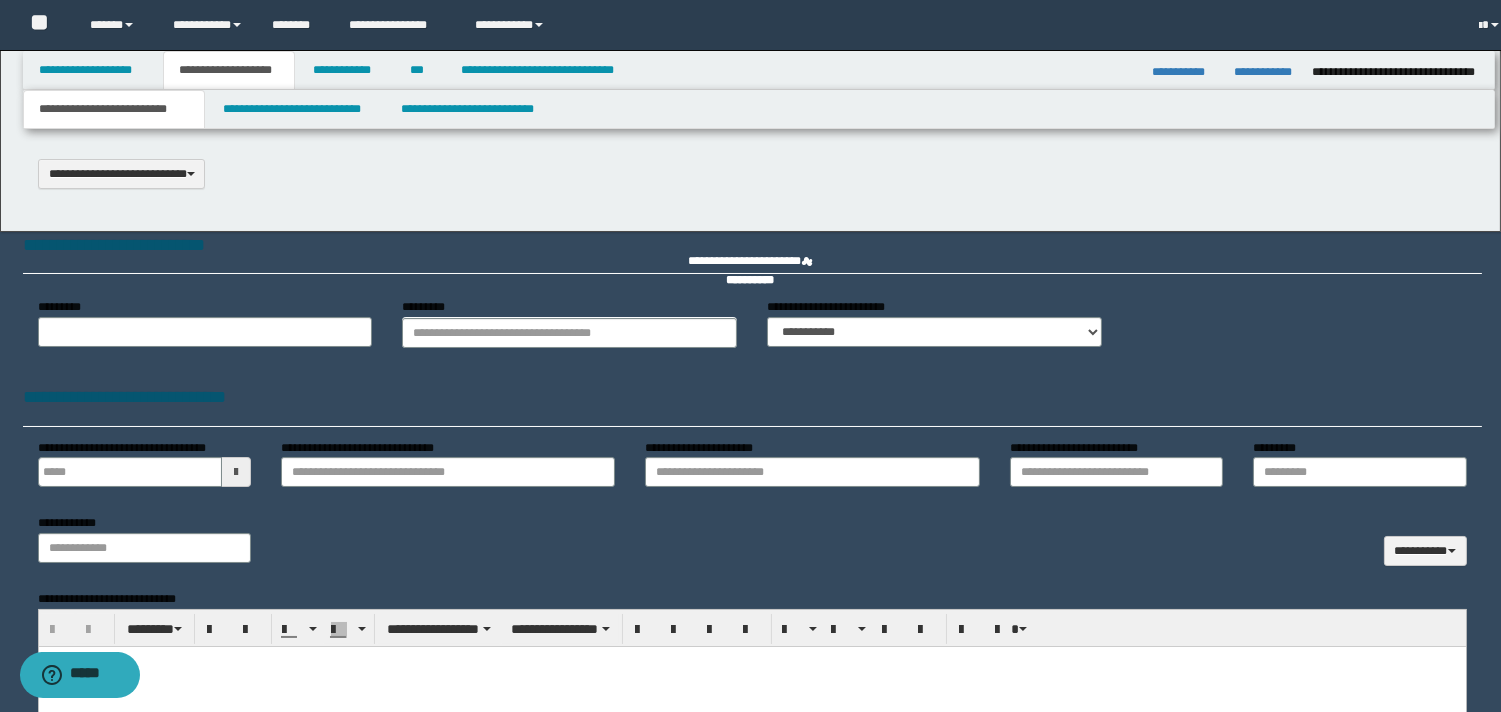 select on "*" 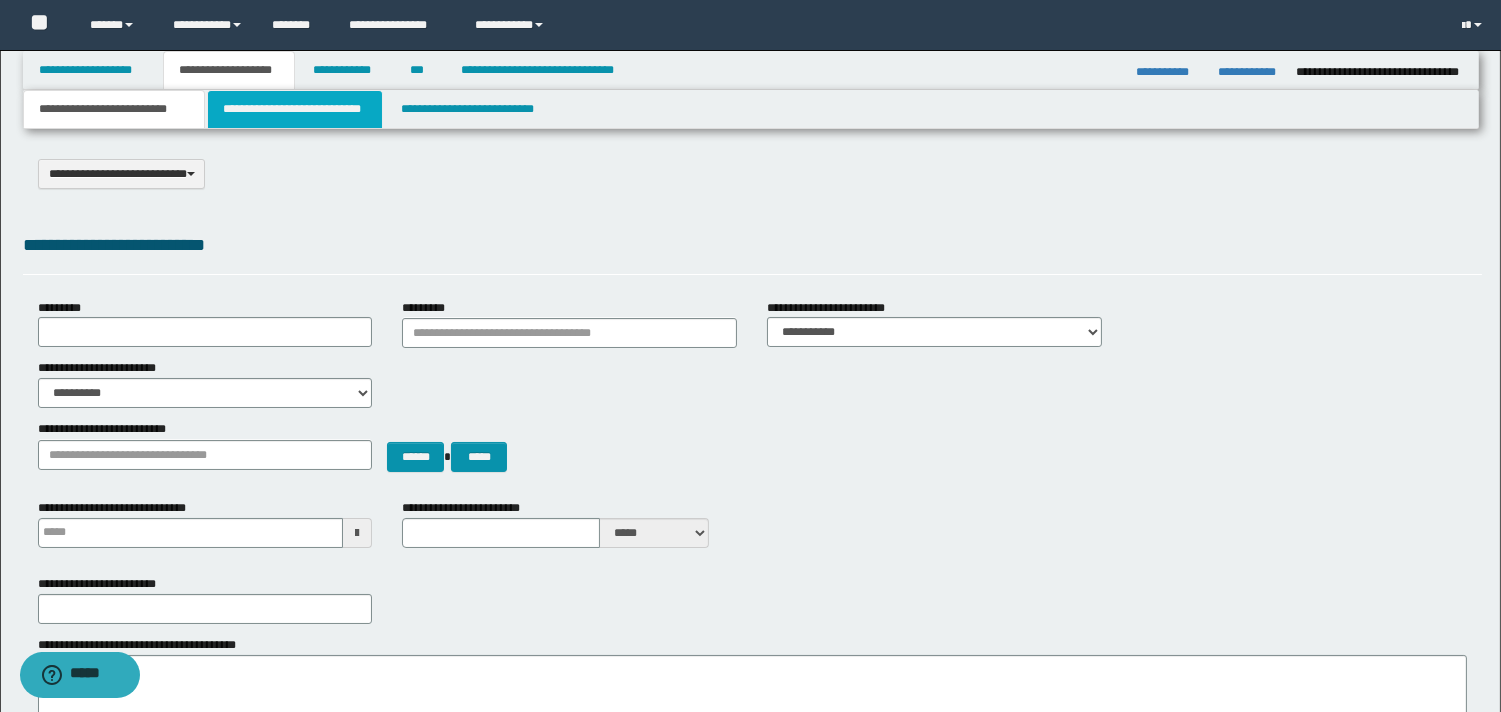click on "**********" at bounding box center [295, 109] 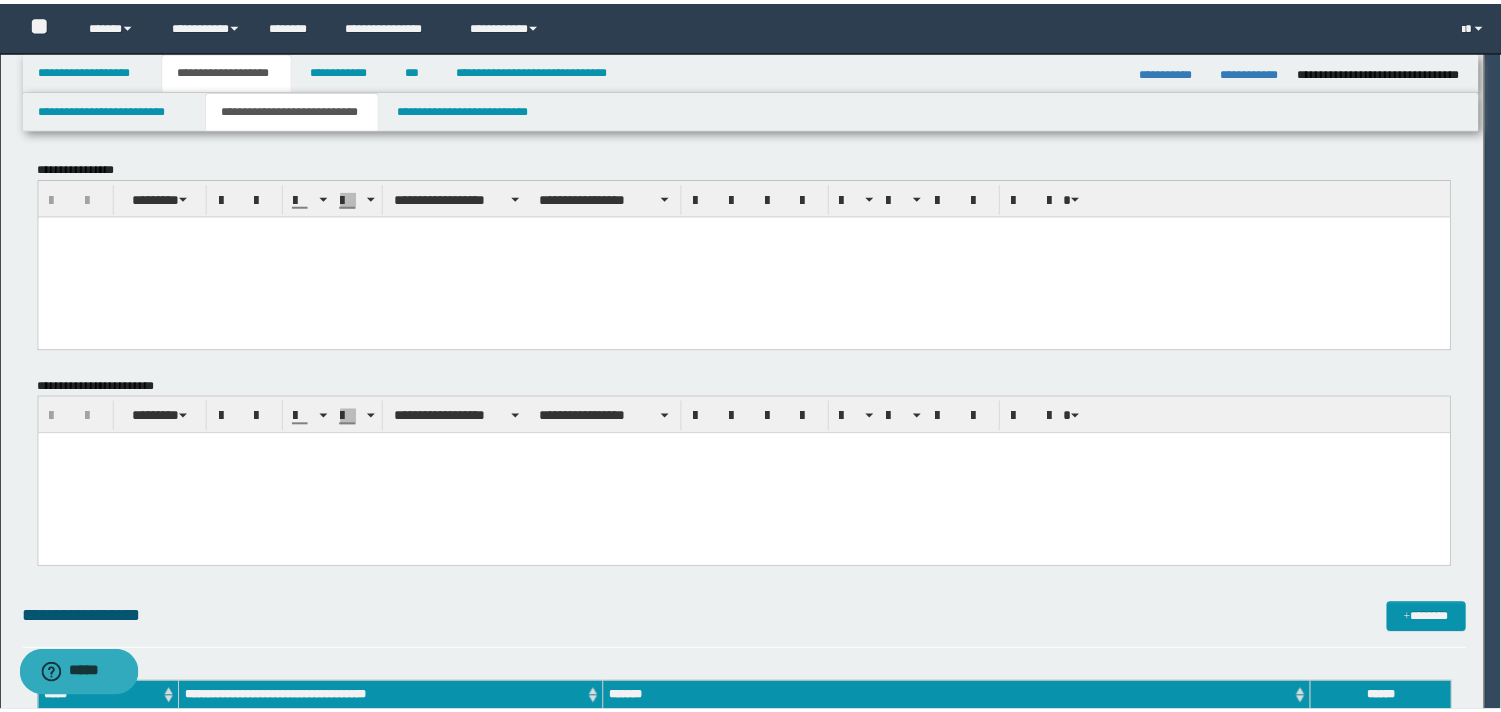 scroll, scrollTop: 0, scrollLeft: 0, axis: both 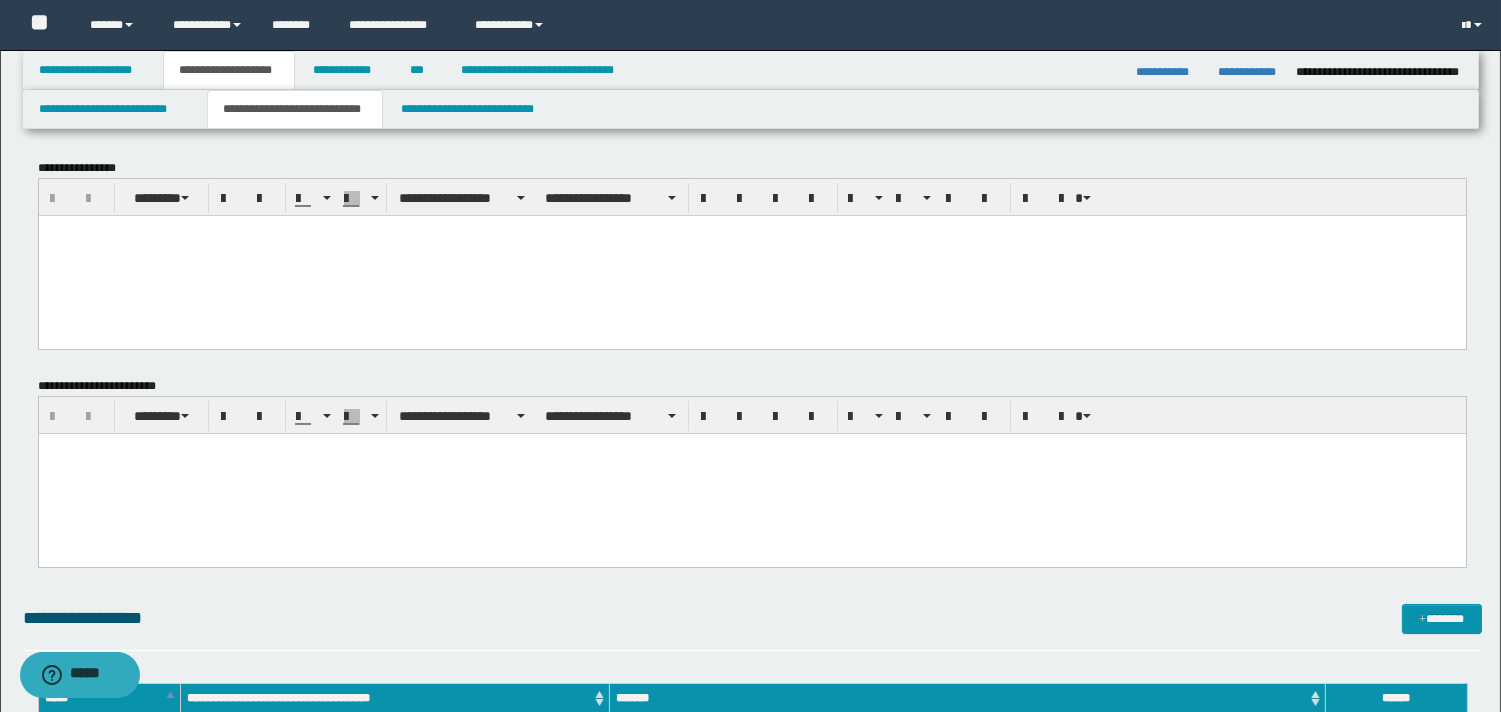 click at bounding box center [751, 230] 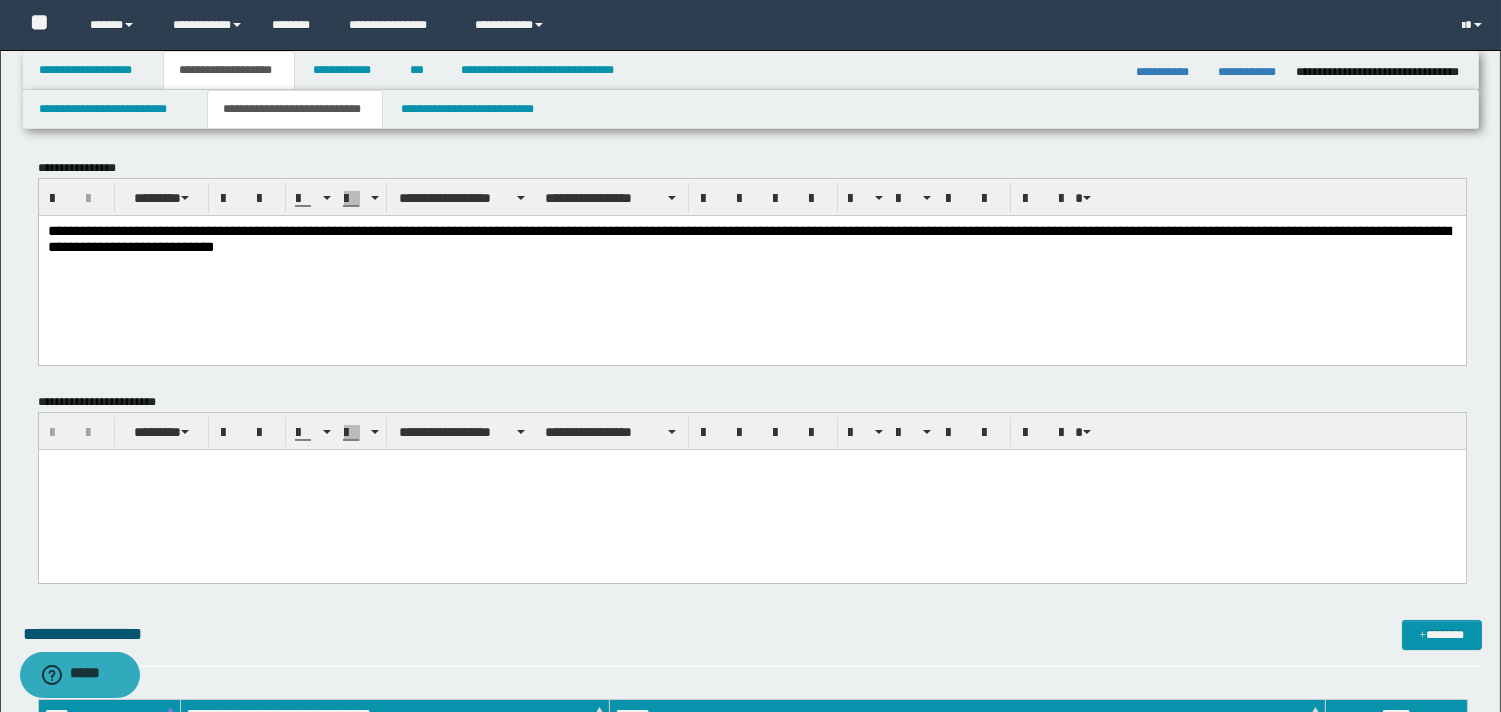 click on "**********" at bounding box center (748, 238) 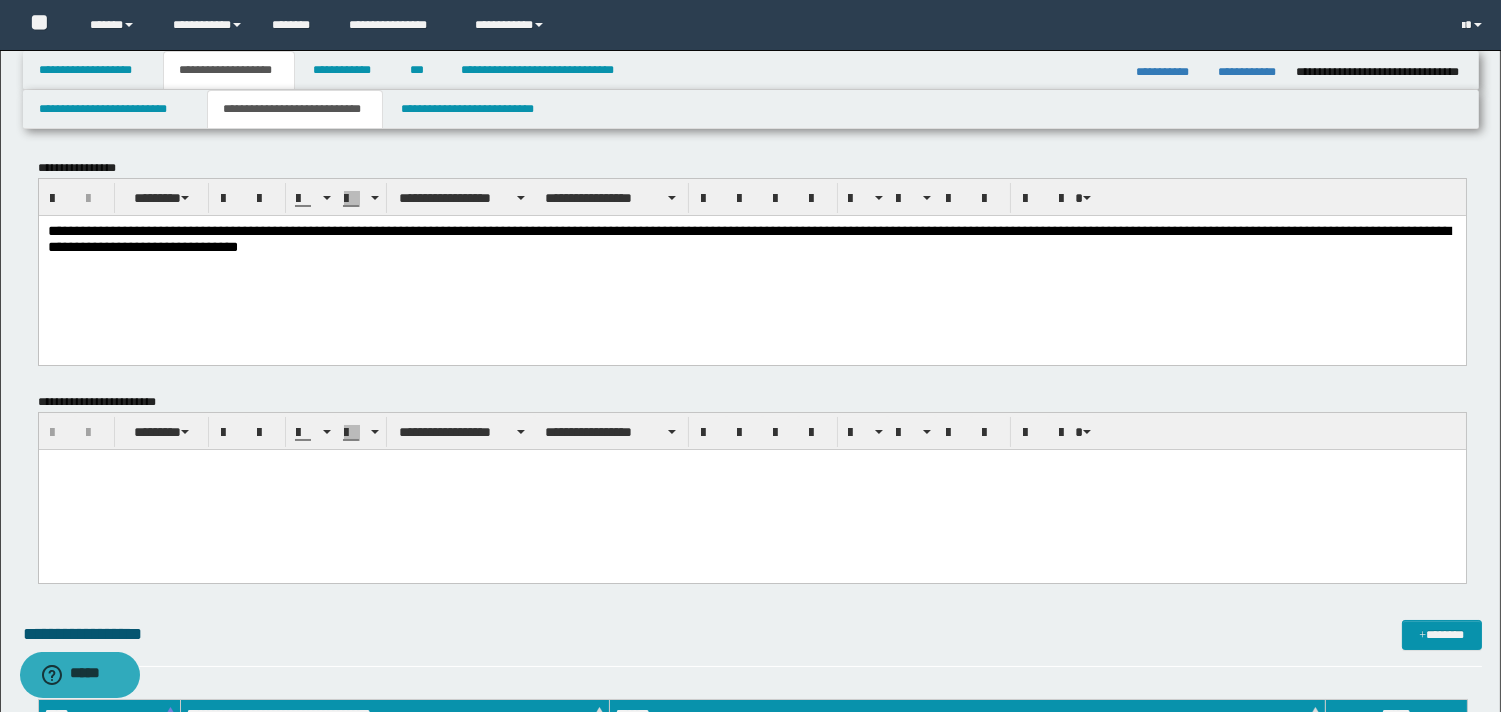 click on "**********" at bounding box center (748, 238) 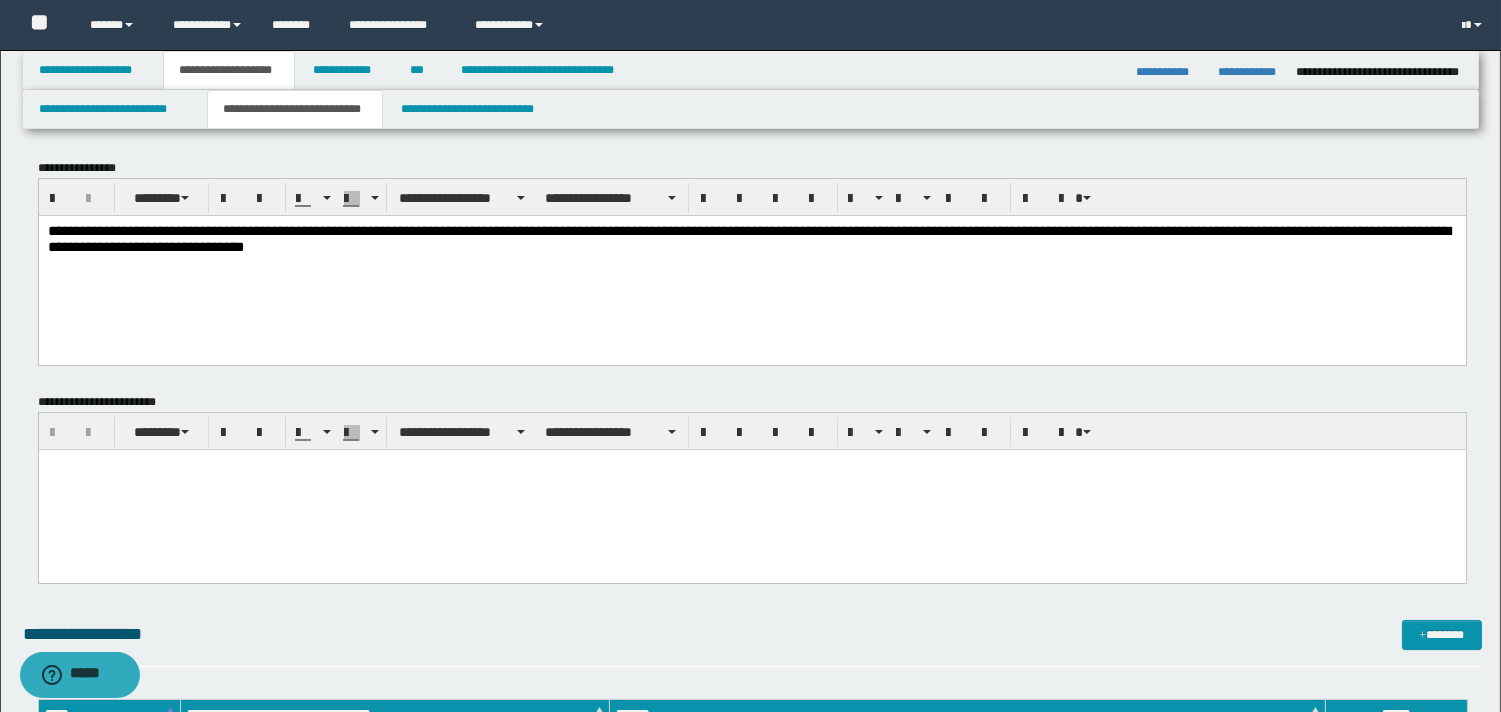 click on "**********" at bounding box center [748, 238] 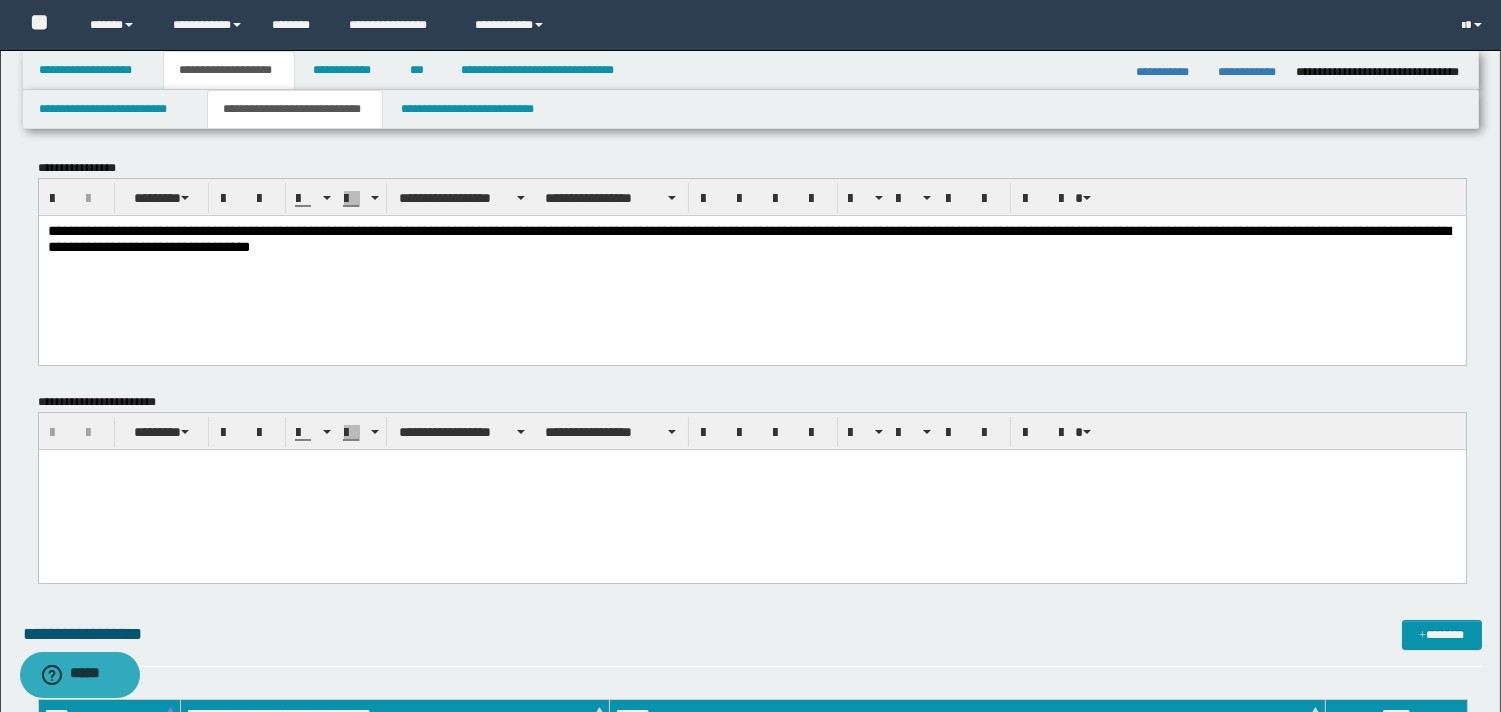 click on "**********" at bounding box center (748, 238) 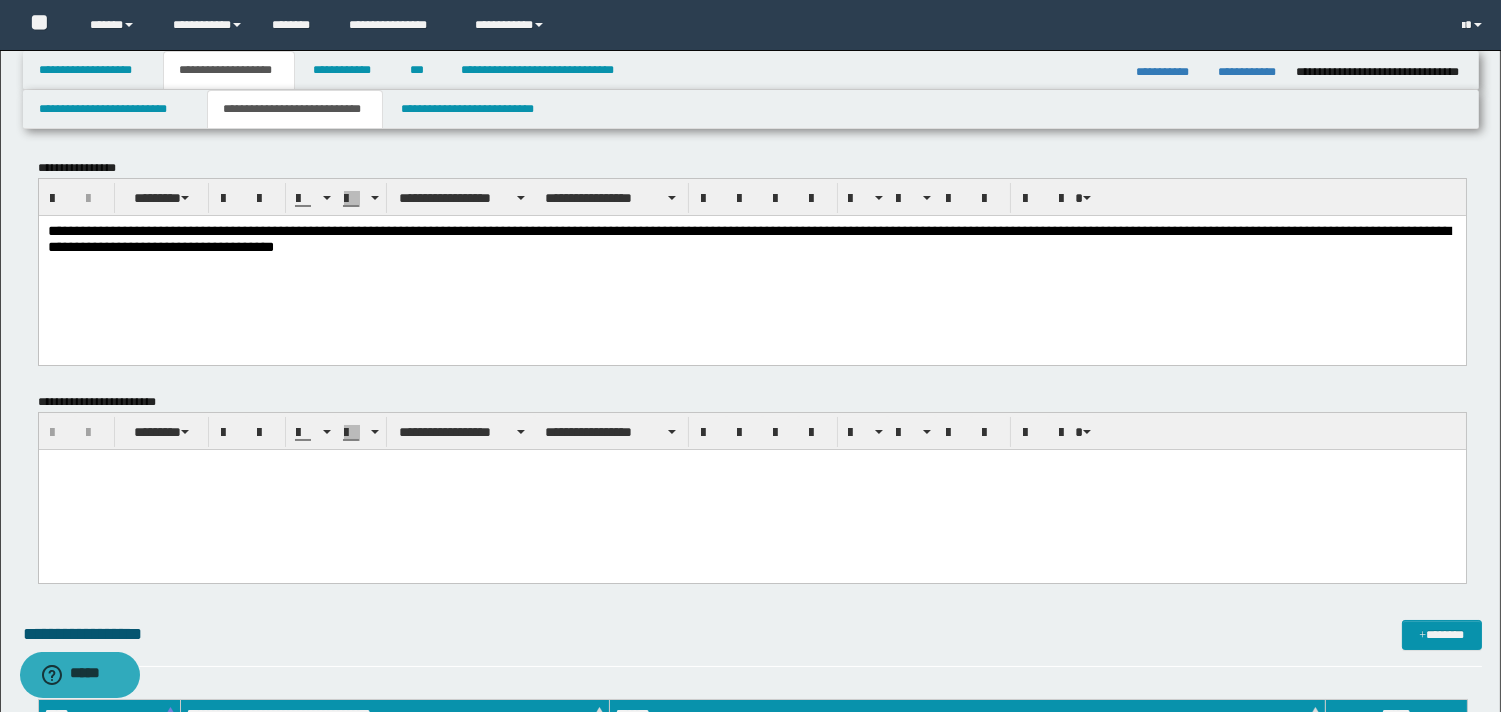 click on "**********" at bounding box center (751, 238) 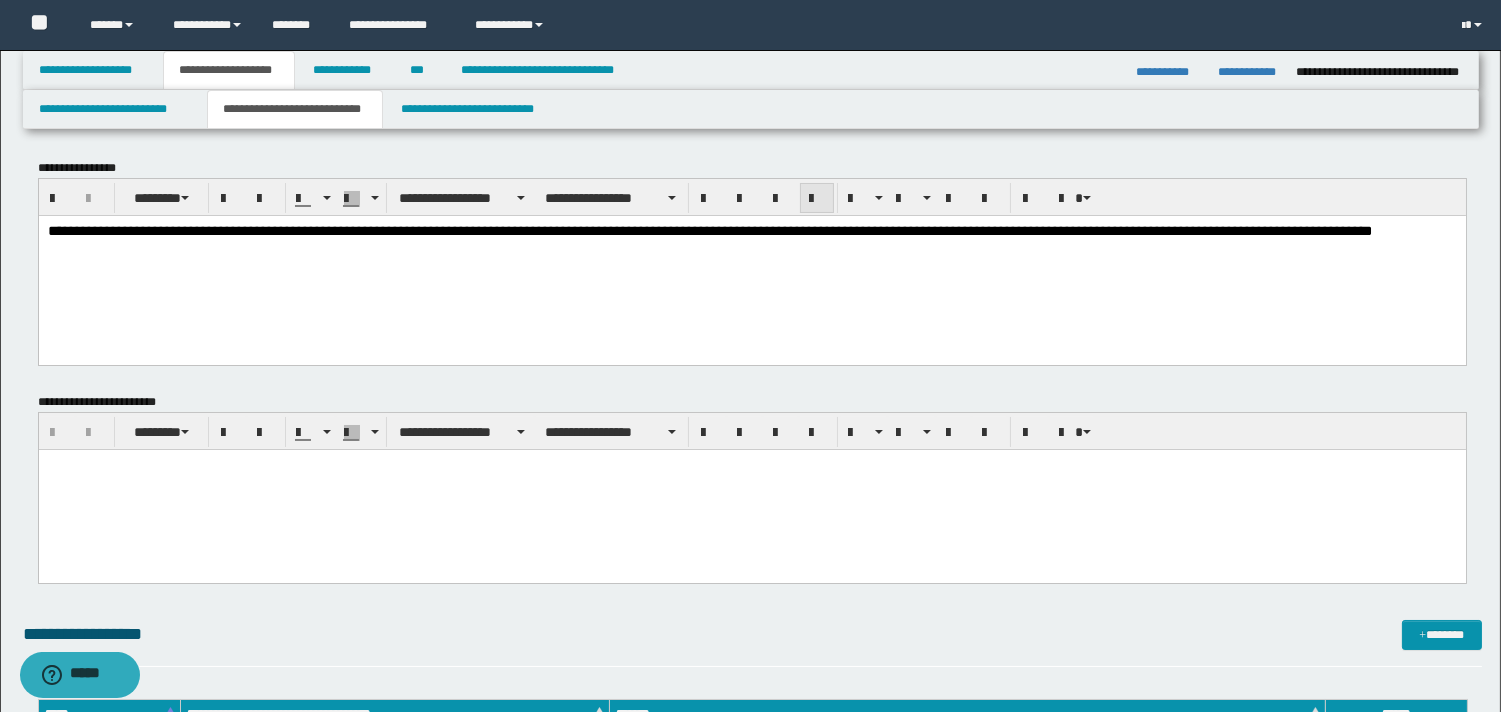 click at bounding box center (817, 199) 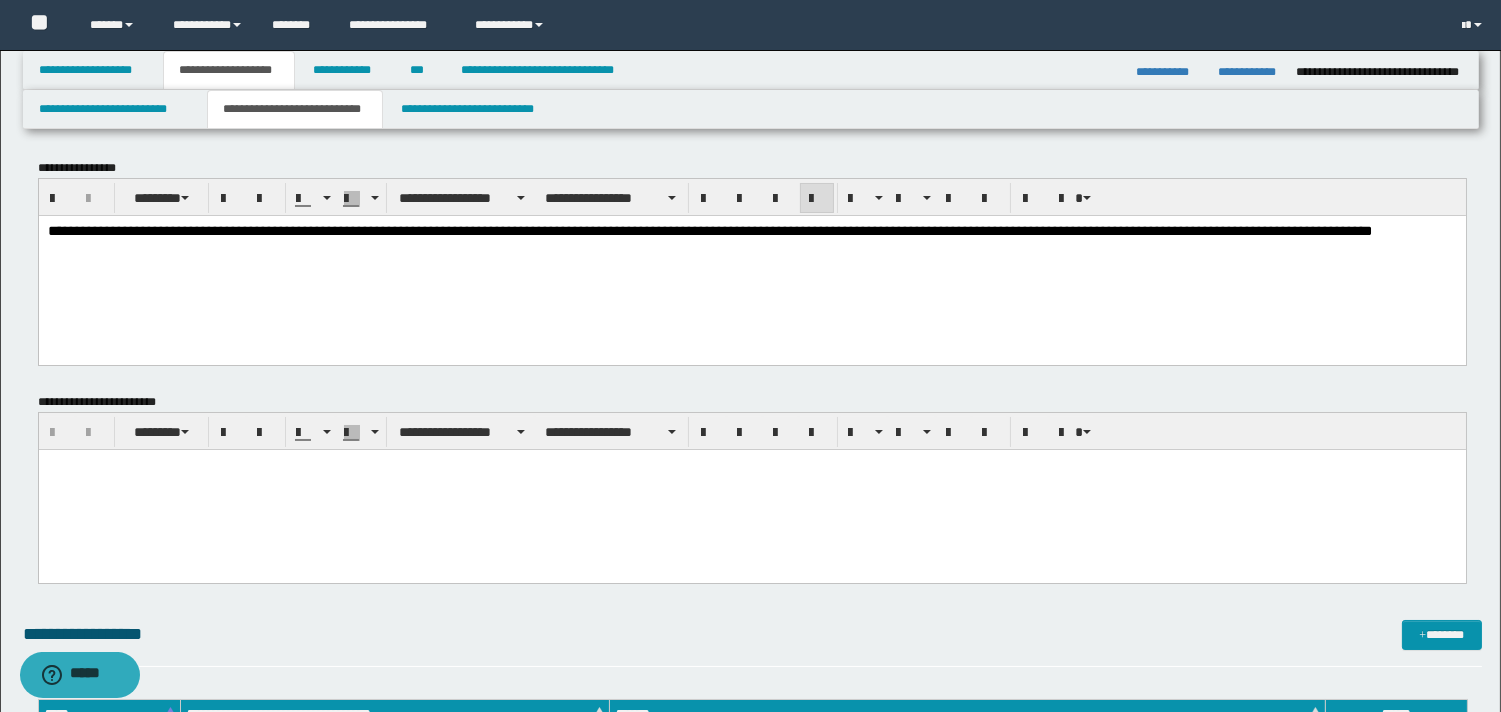 click on "**********" at bounding box center [751, 231] 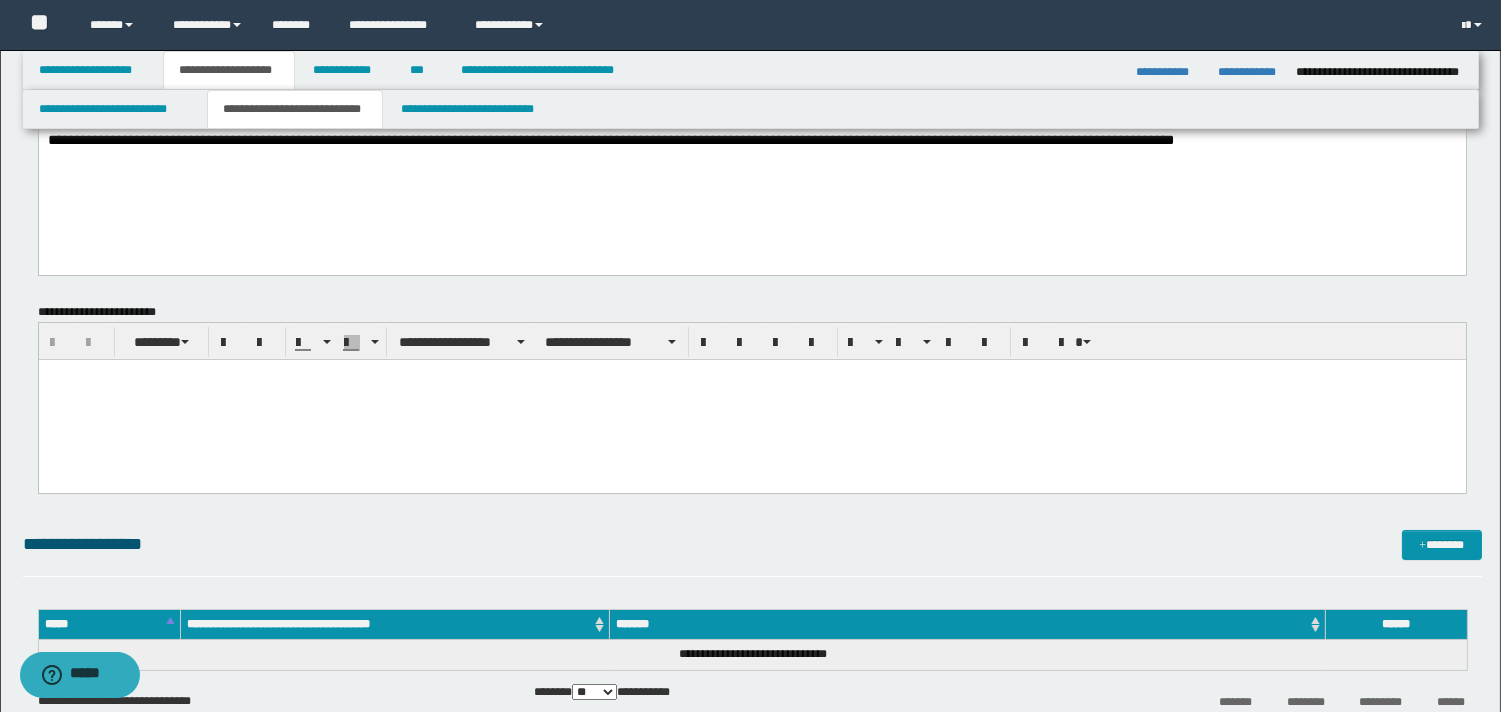 scroll, scrollTop: 138, scrollLeft: 0, axis: vertical 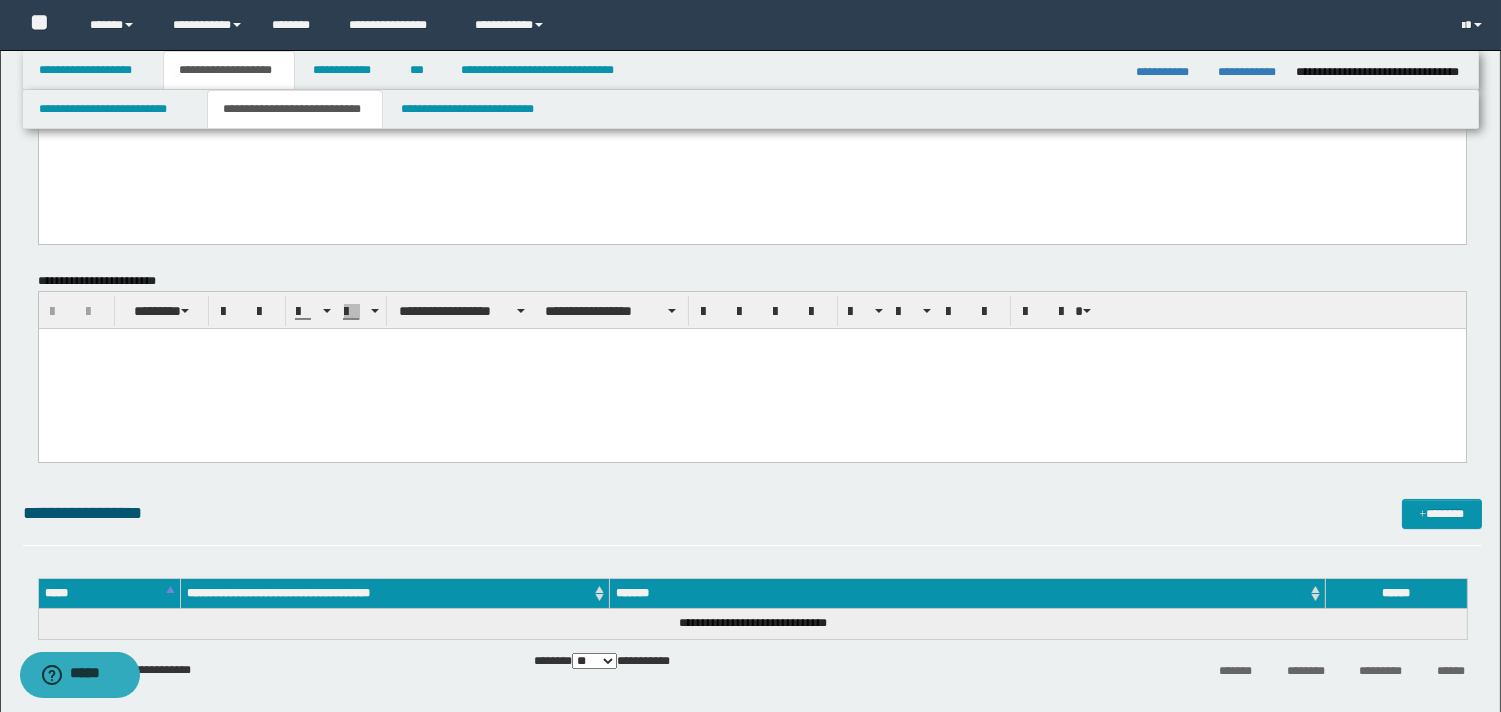 click at bounding box center (751, 369) 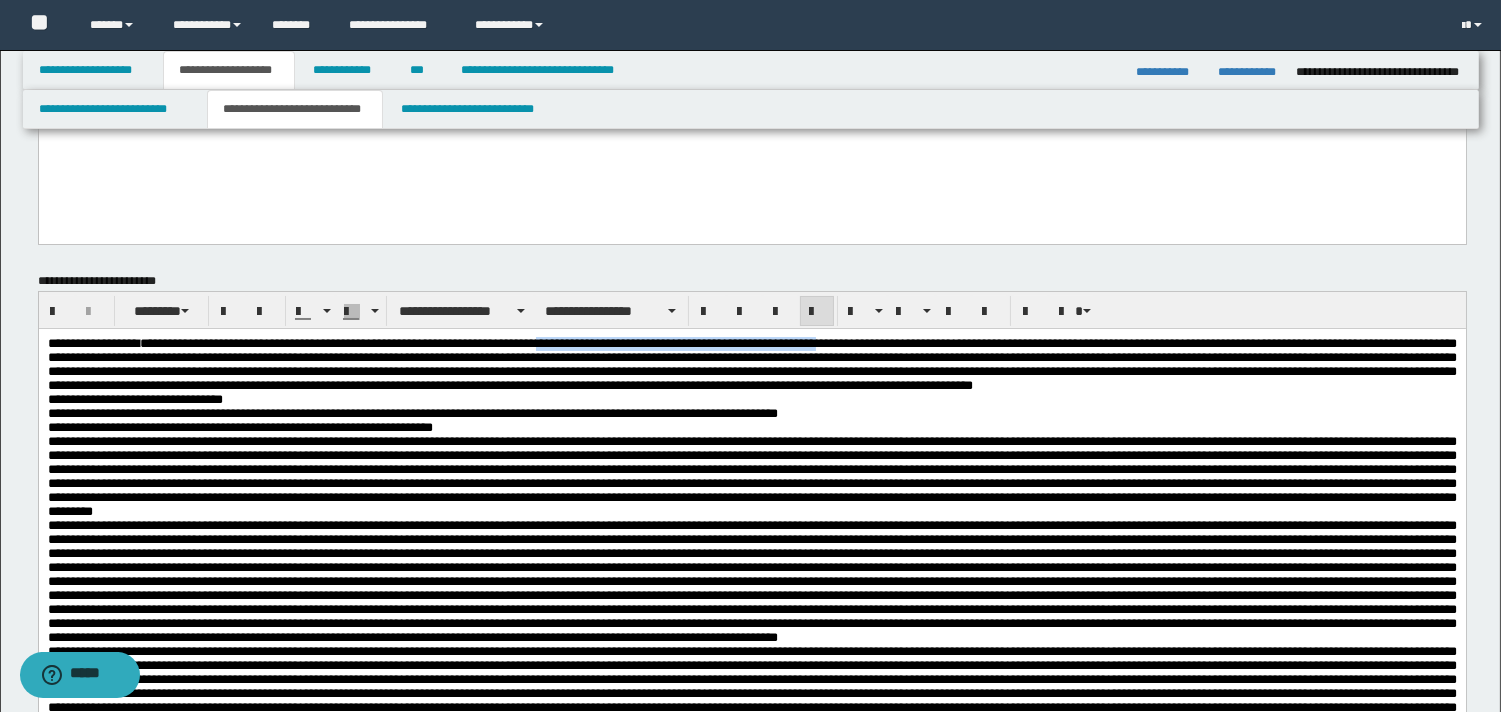 drag, startPoint x: 645, startPoint y: 341, endPoint x: 994, endPoint y: 339, distance: 349.00574 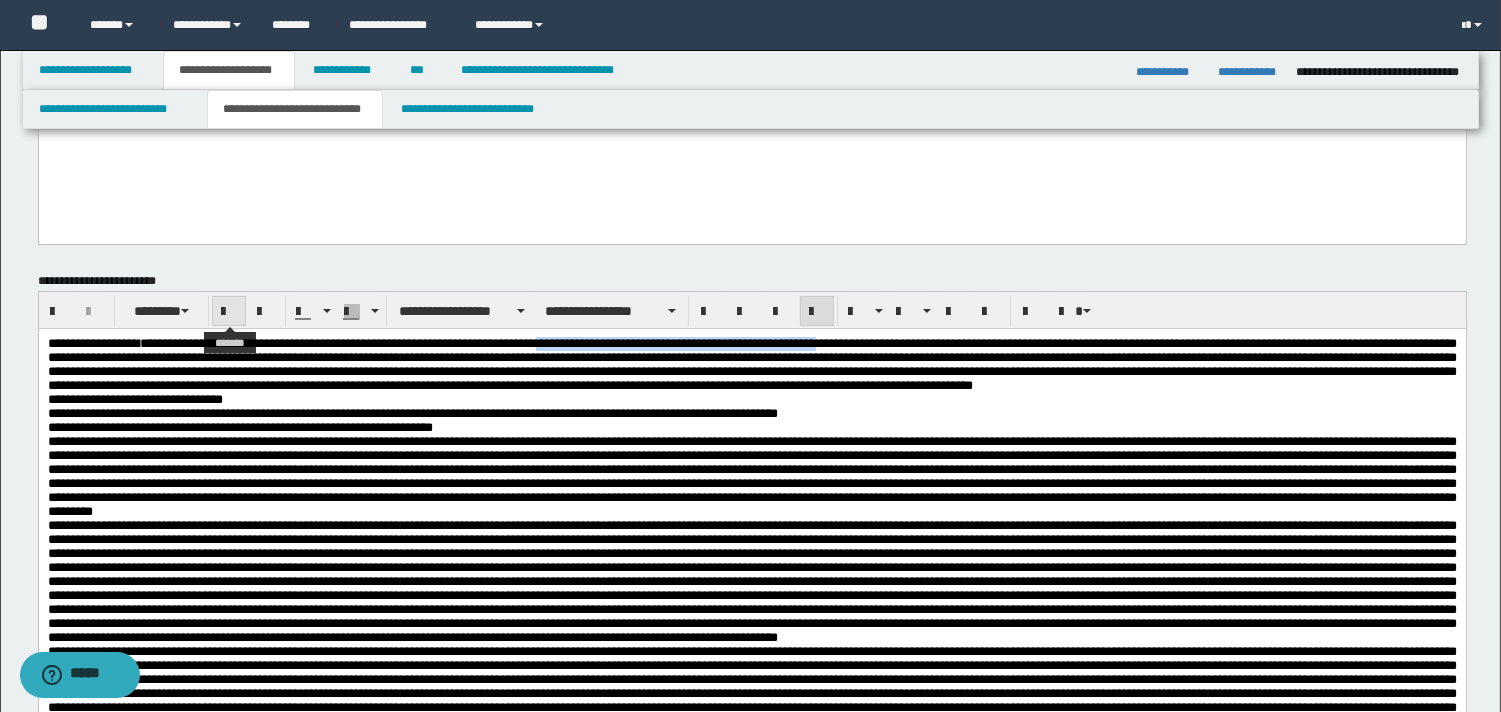 click at bounding box center (229, 312) 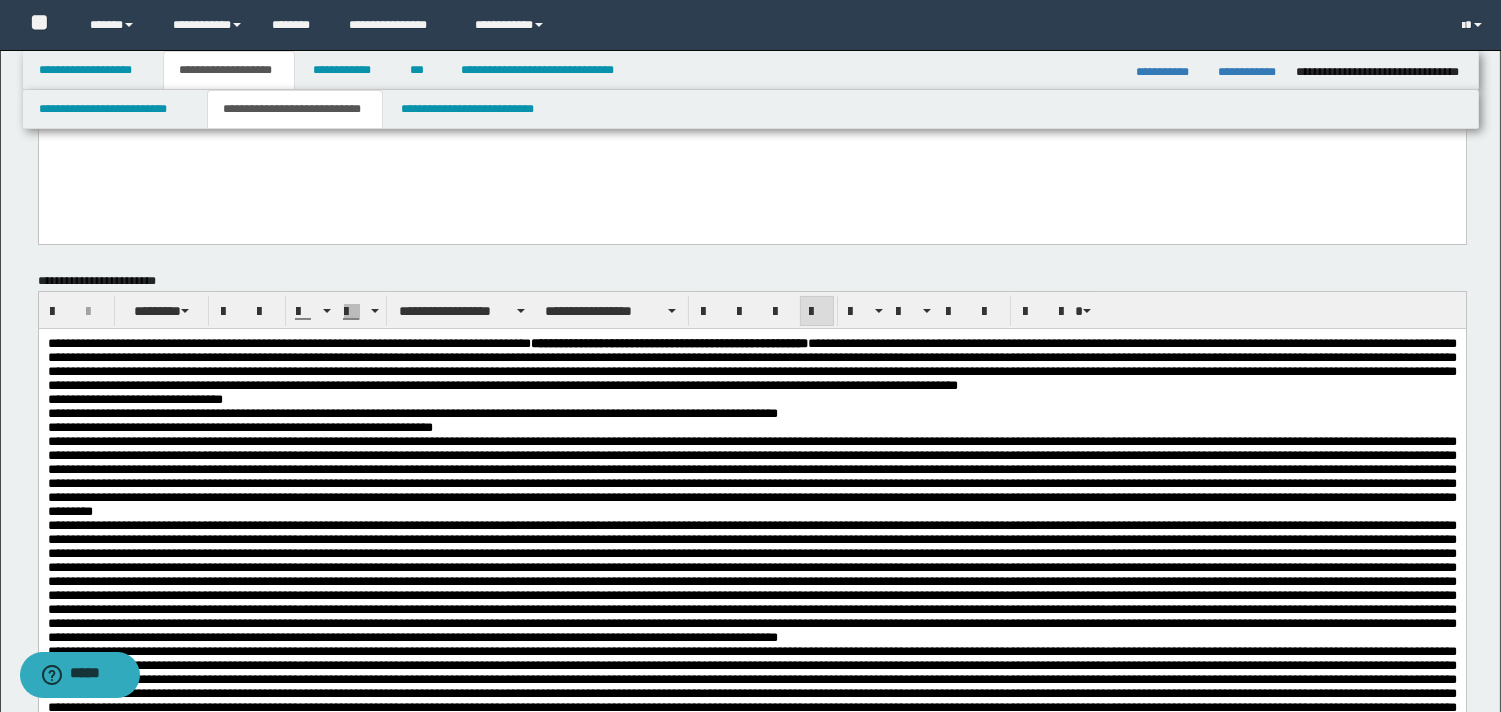 click on "**********" at bounding box center (751, 400) 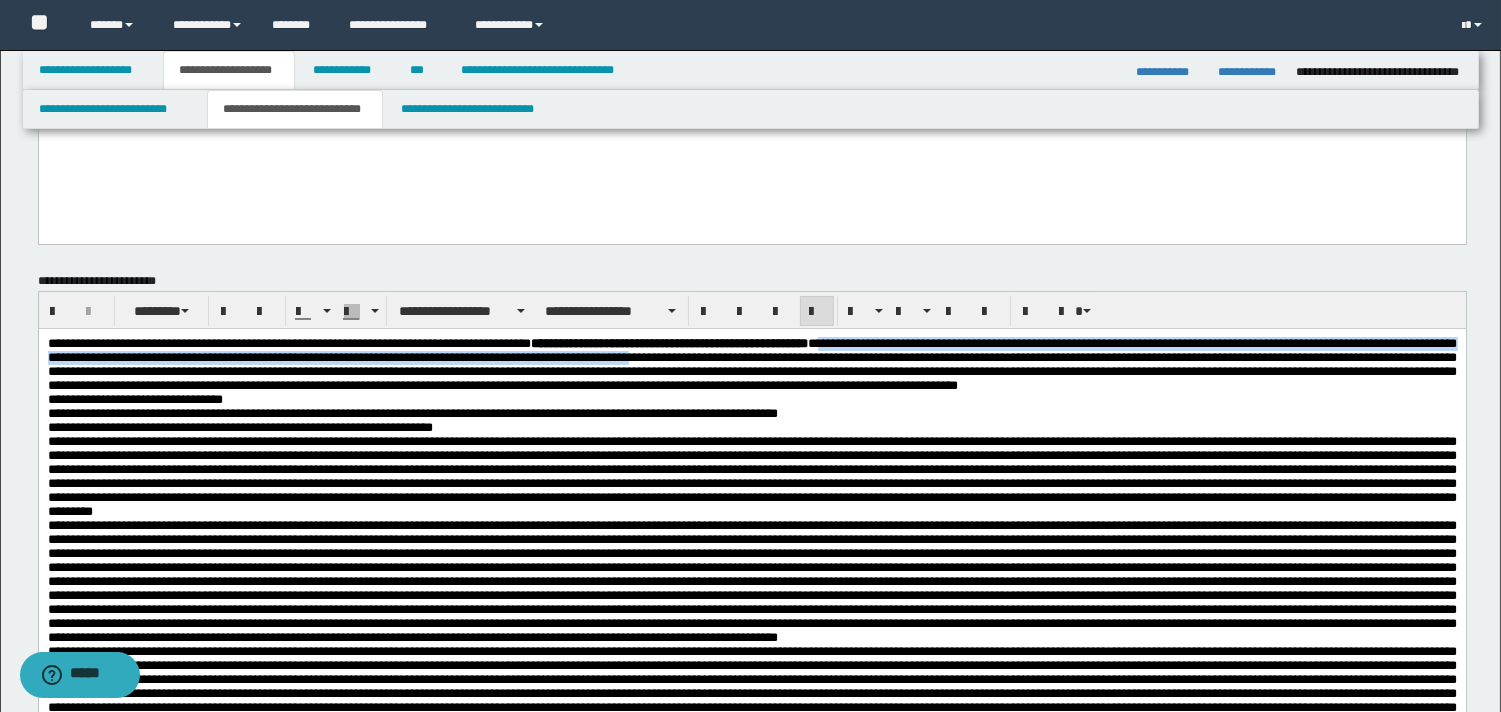 drag, startPoint x: 1011, startPoint y: 342, endPoint x: 1039, endPoint y: 360, distance: 33.286633 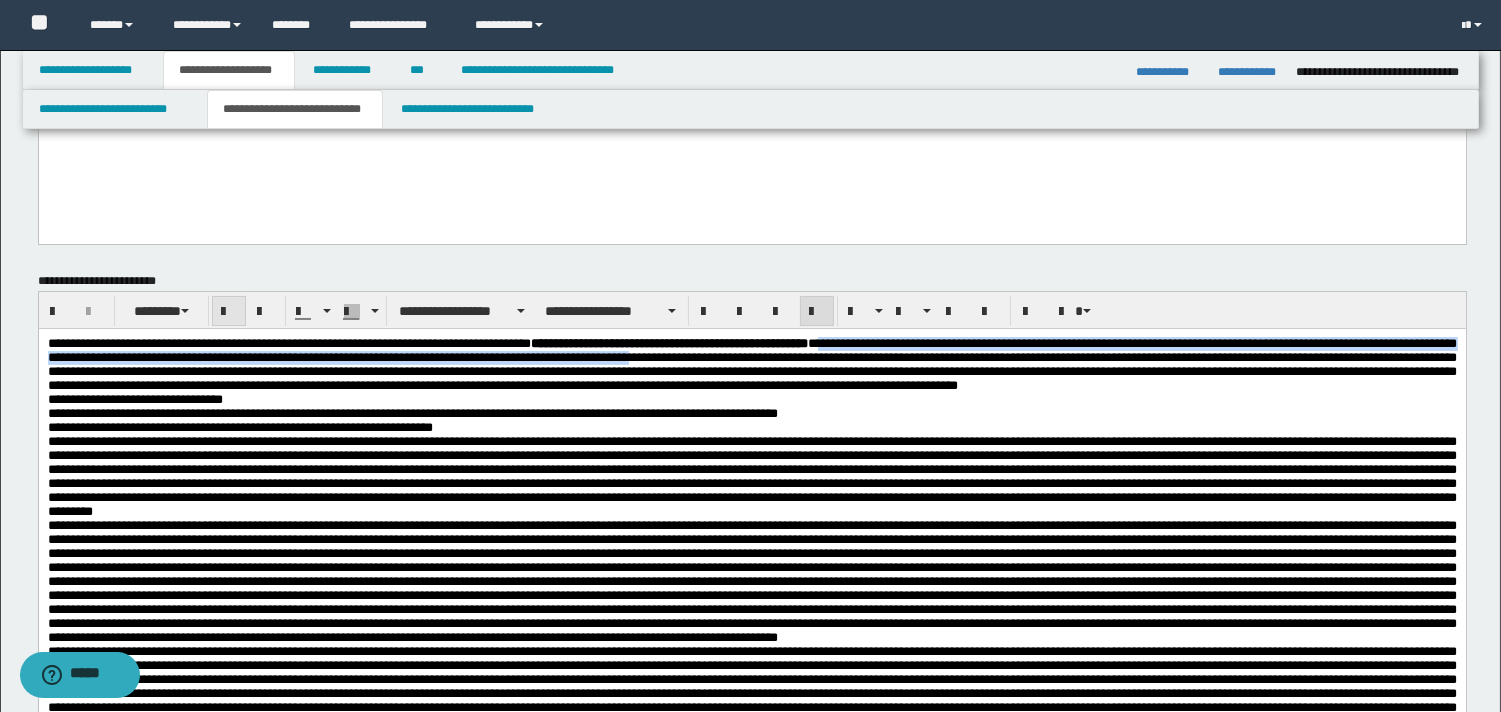 drag, startPoint x: 225, startPoint y: 314, endPoint x: 235, endPoint y: 322, distance: 12.806249 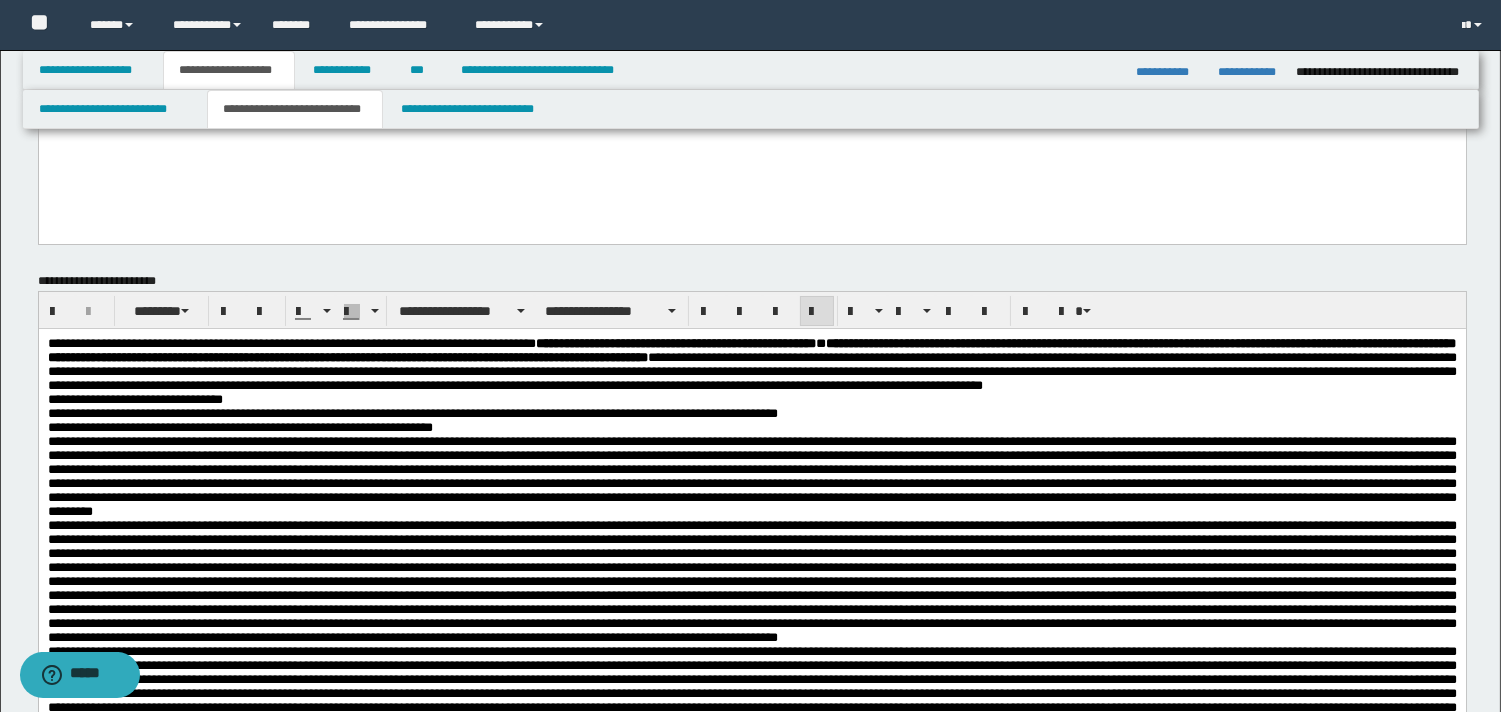 click on "**********" at bounding box center (751, 428) 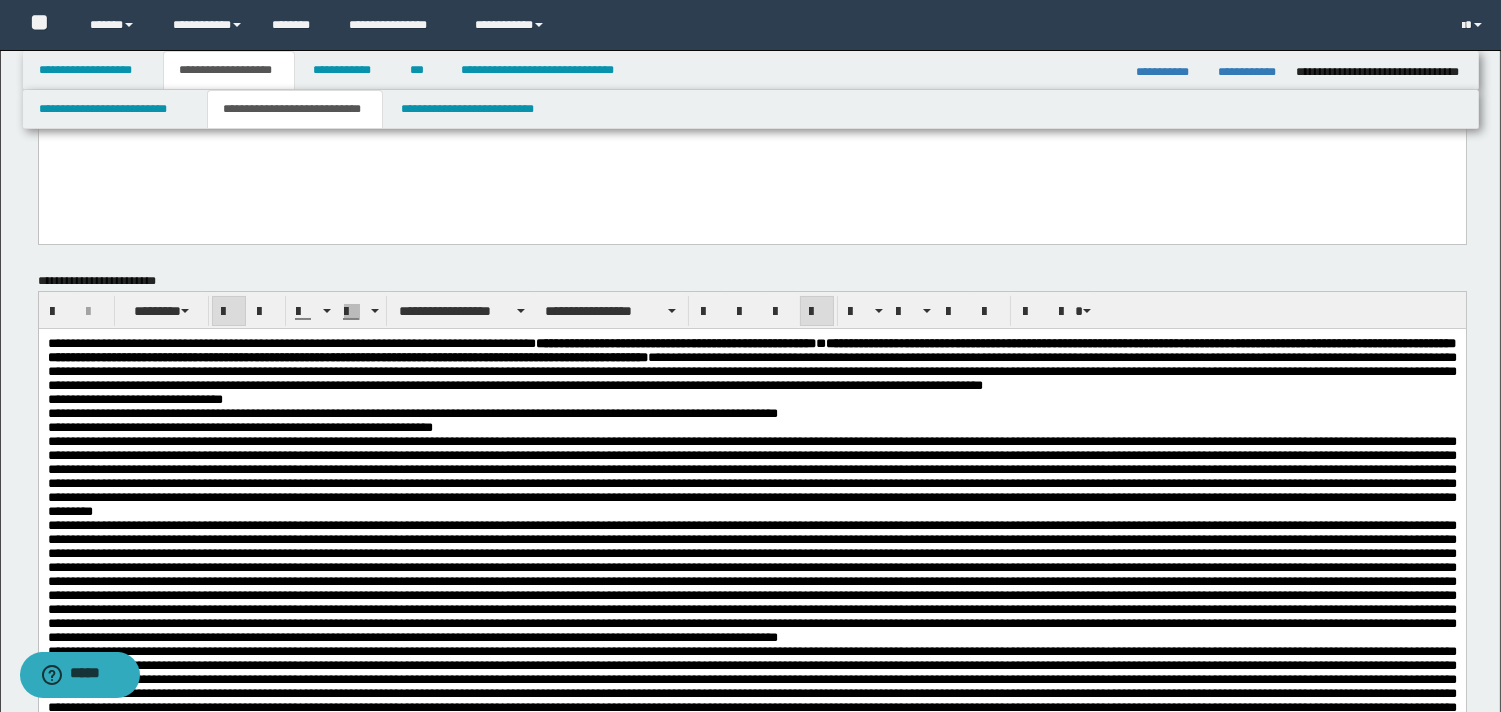 type 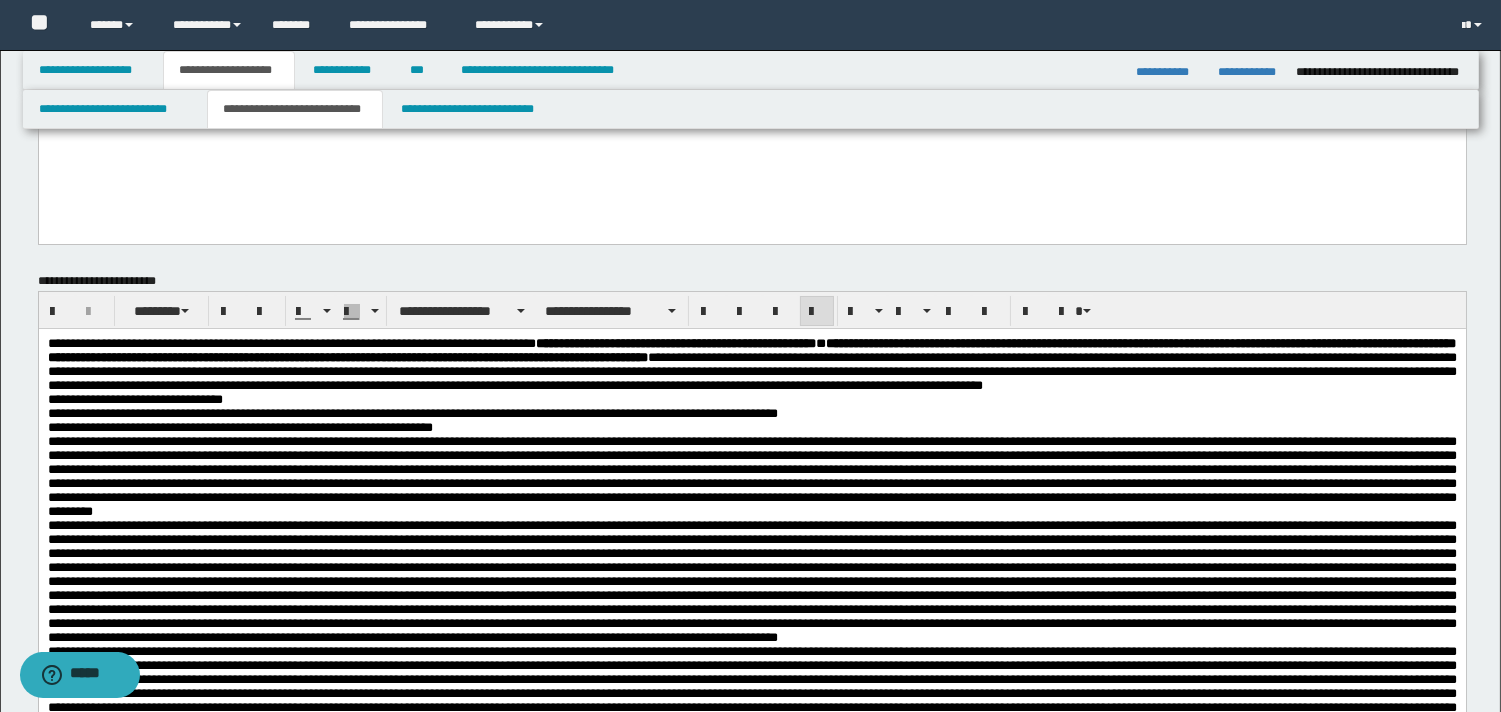 click on "**********" at bounding box center (751, 365) 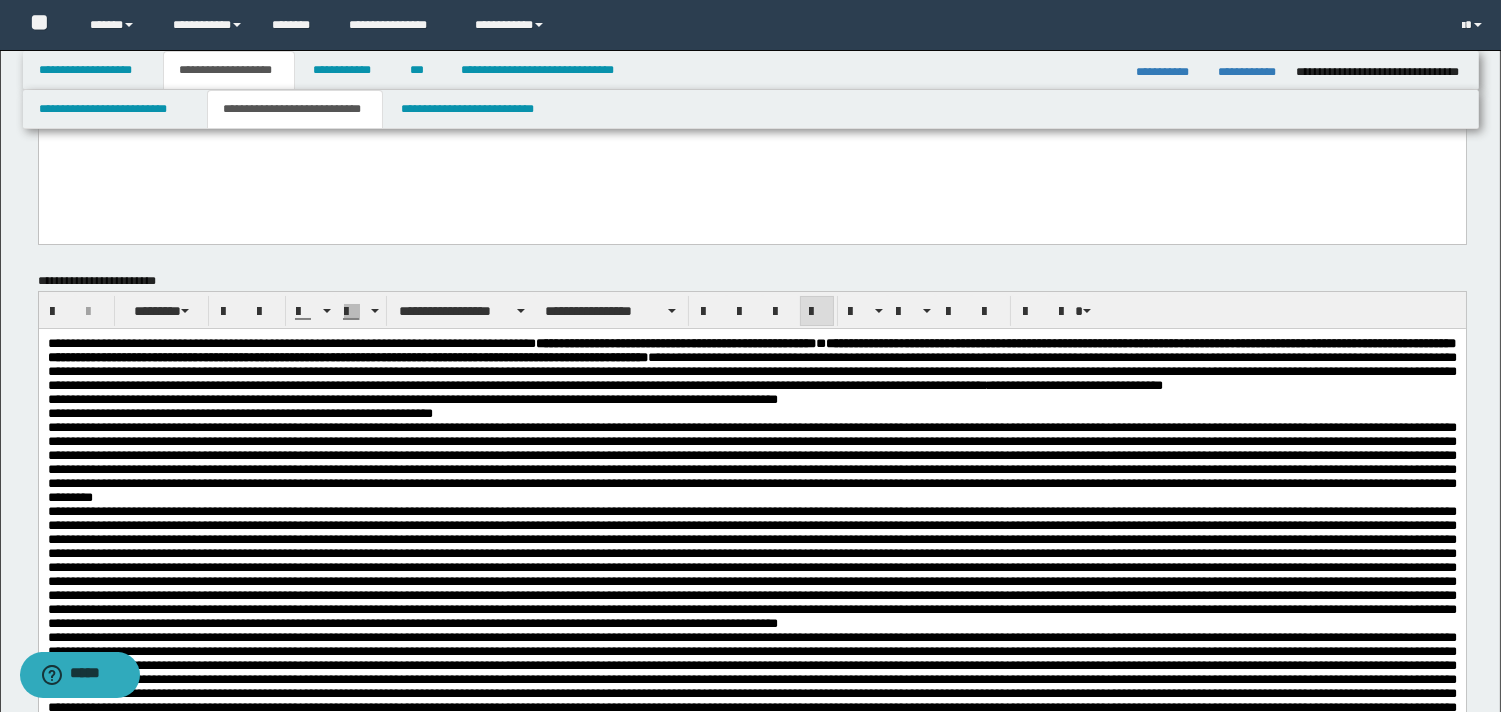 drag, startPoint x: 958, startPoint y: 411, endPoint x: 1074, endPoint y: 427, distance: 117.09825 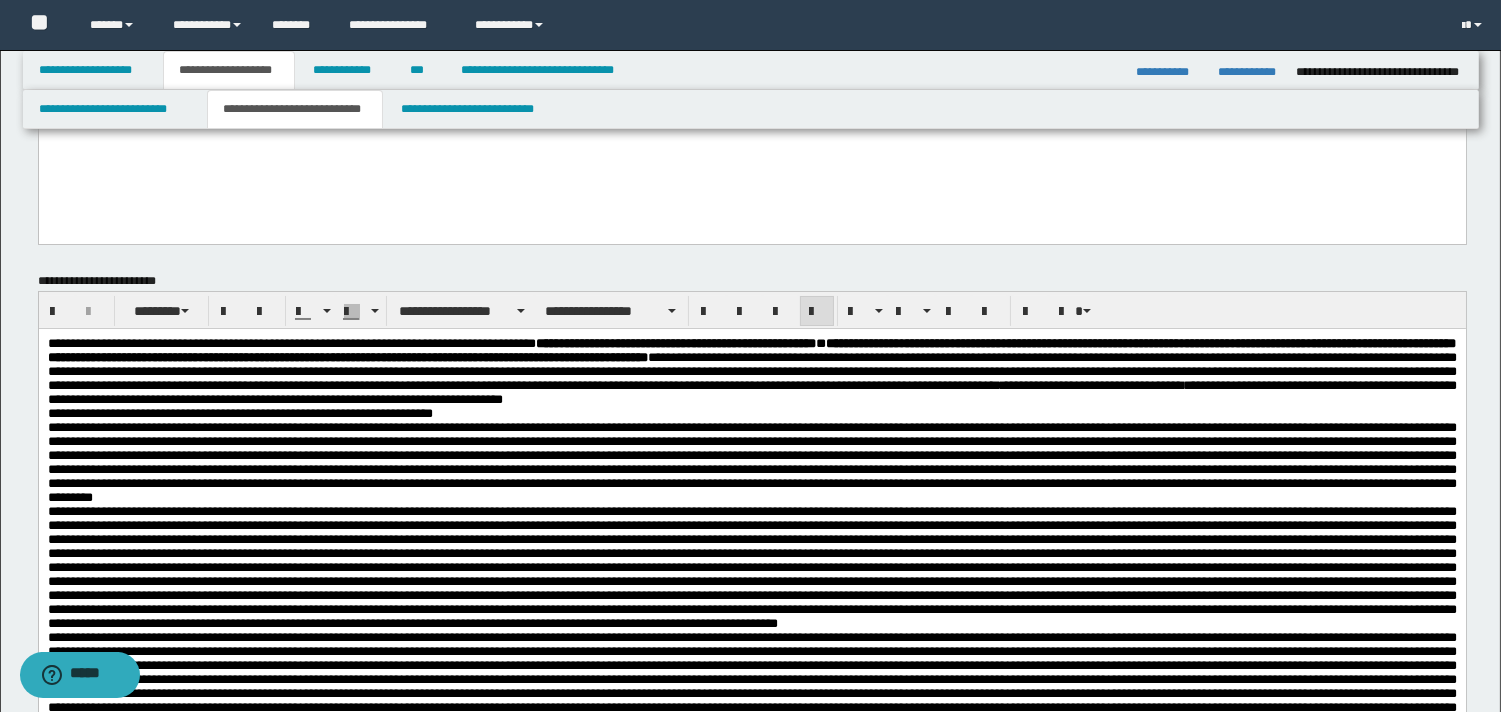 click on "**********" at bounding box center (751, 372) 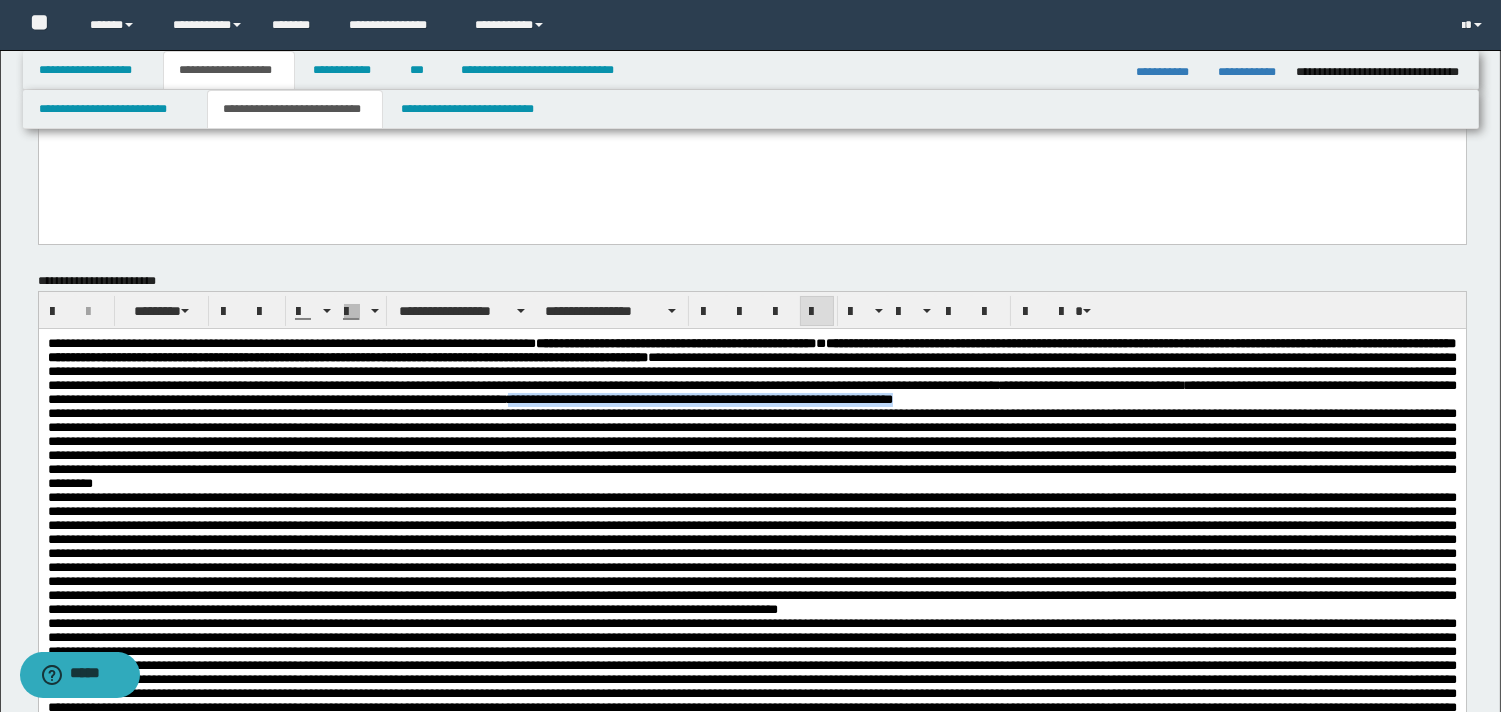 drag, startPoint x: 418, startPoint y: 426, endPoint x: 920, endPoint y: 430, distance: 502.01593 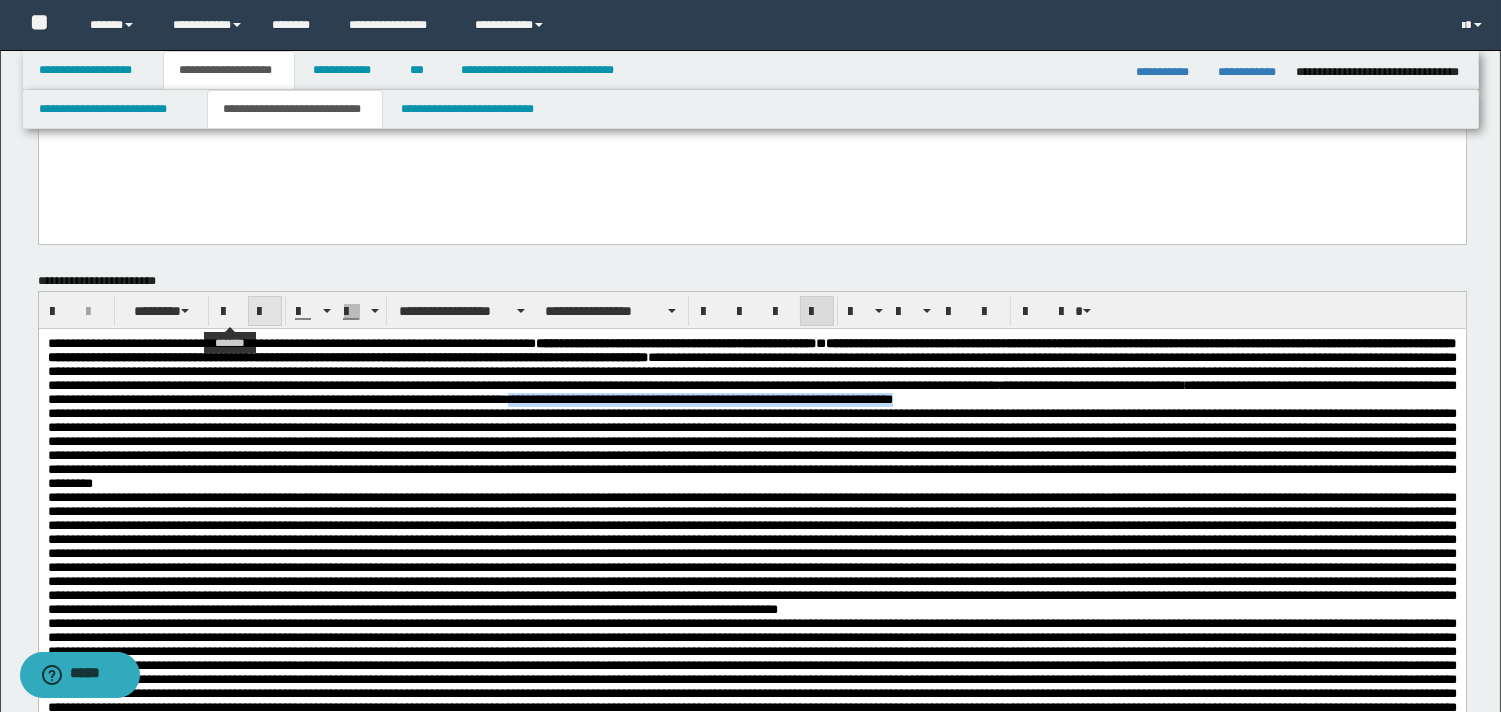 drag, startPoint x: 224, startPoint y: 308, endPoint x: 258, endPoint y: 314, distance: 34.525352 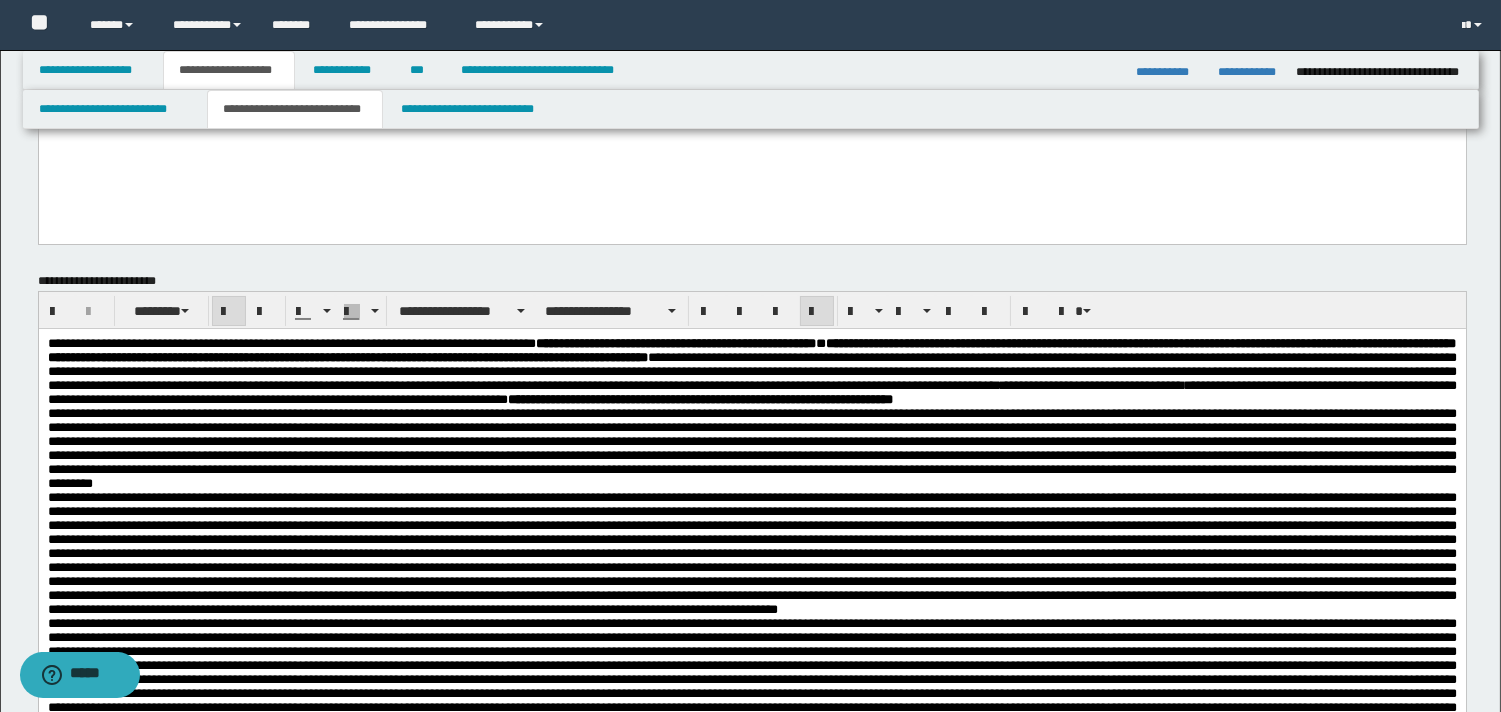 click at bounding box center (751, 448) 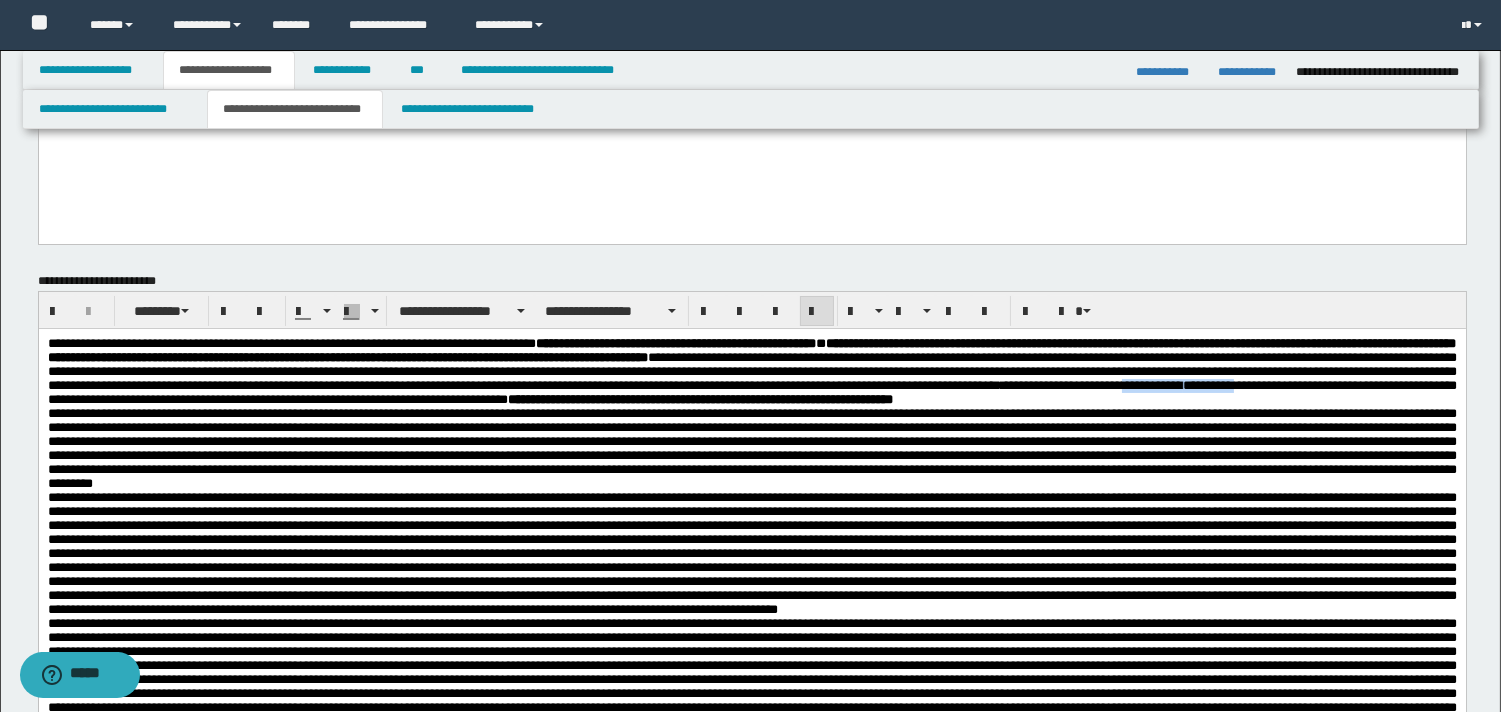 drag, startPoint x: 890, startPoint y: 407, endPoint x: 1031, endPoint y: 415, distance: 141.22676 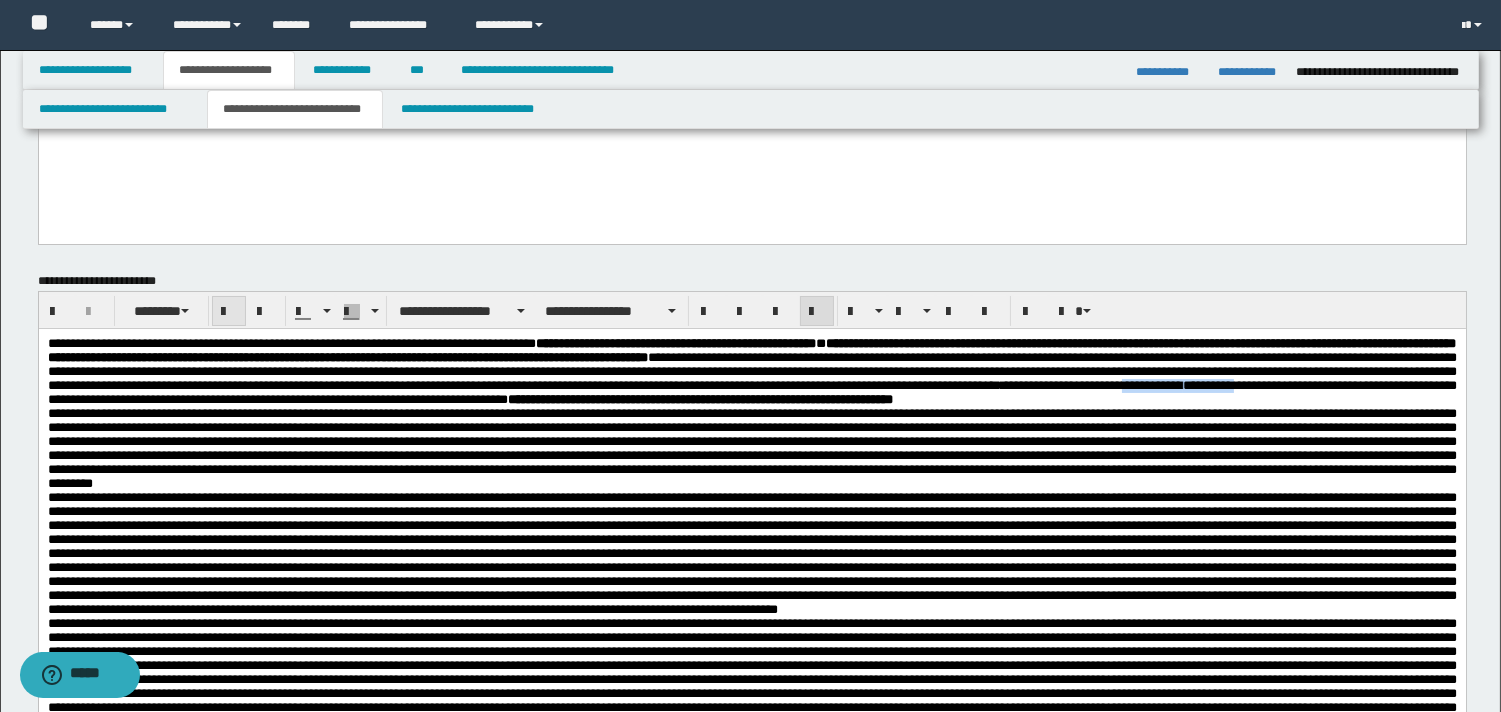 click at bounding box center (229, 312) 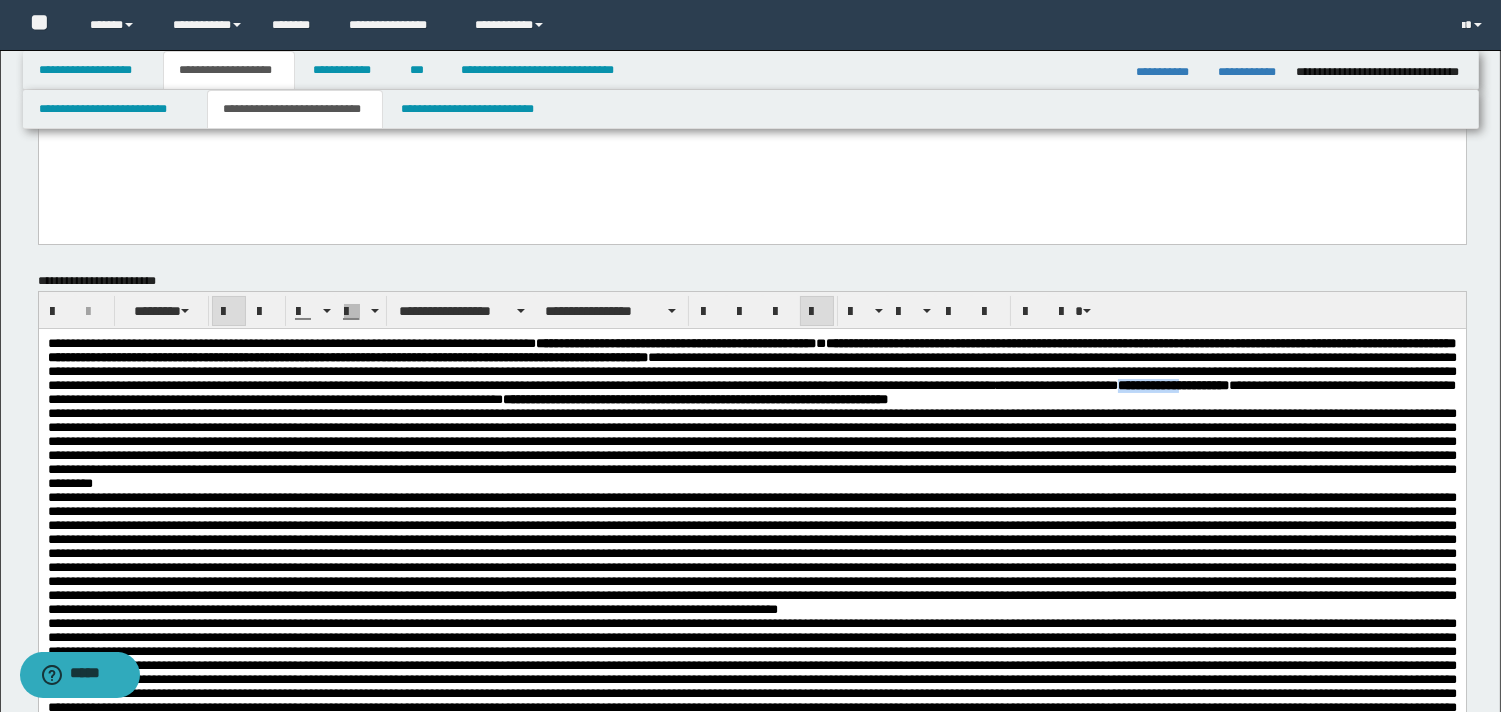 drag, startPoint x: 1036, startPoint y: 417, endPoint x: 1050, endPoint y: 422, distance: 14.866069 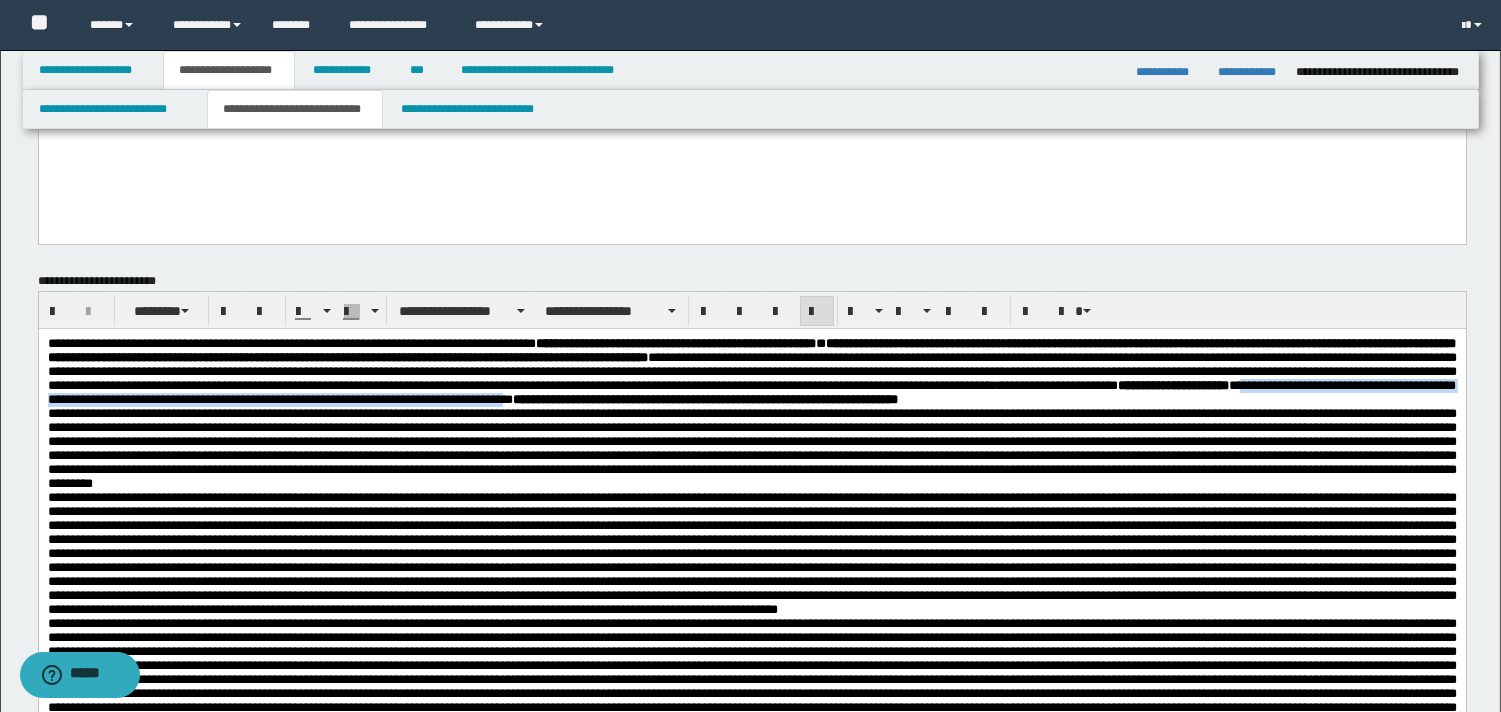 drag, startPoint x: 1034, startPoint y: 410, endPoint x: 411, endPoint y: 425, distance: 623.18054 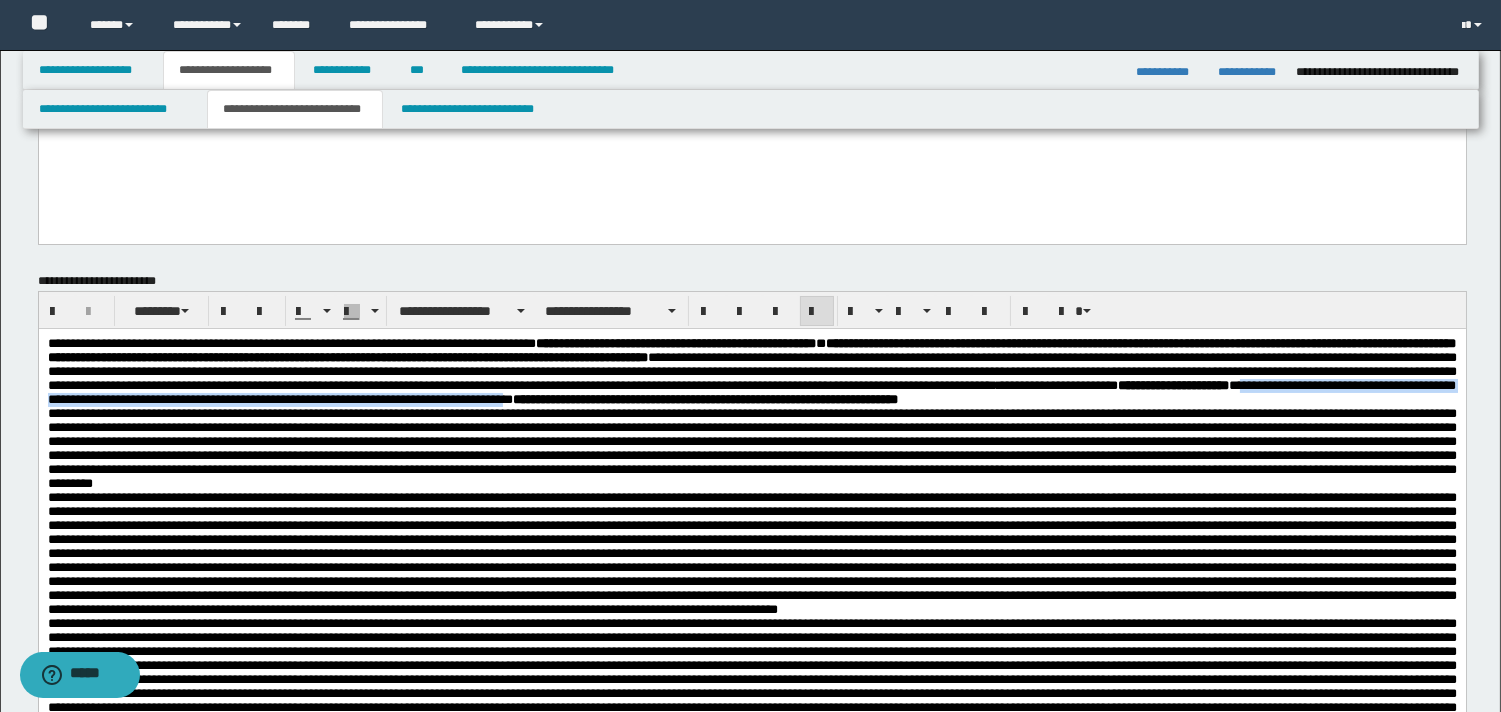 click on "**********" at bounding box center (751, 392) 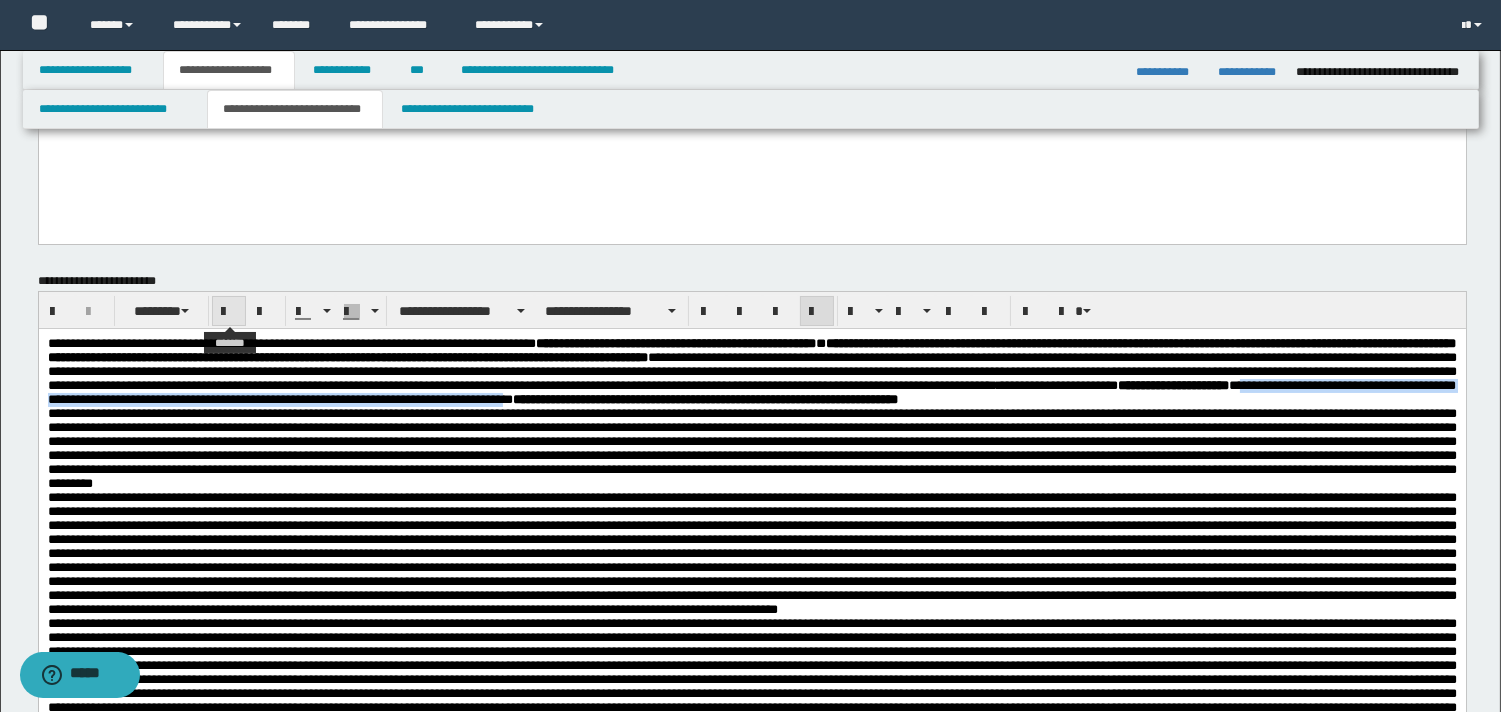 click at bounding box center [229, 312] 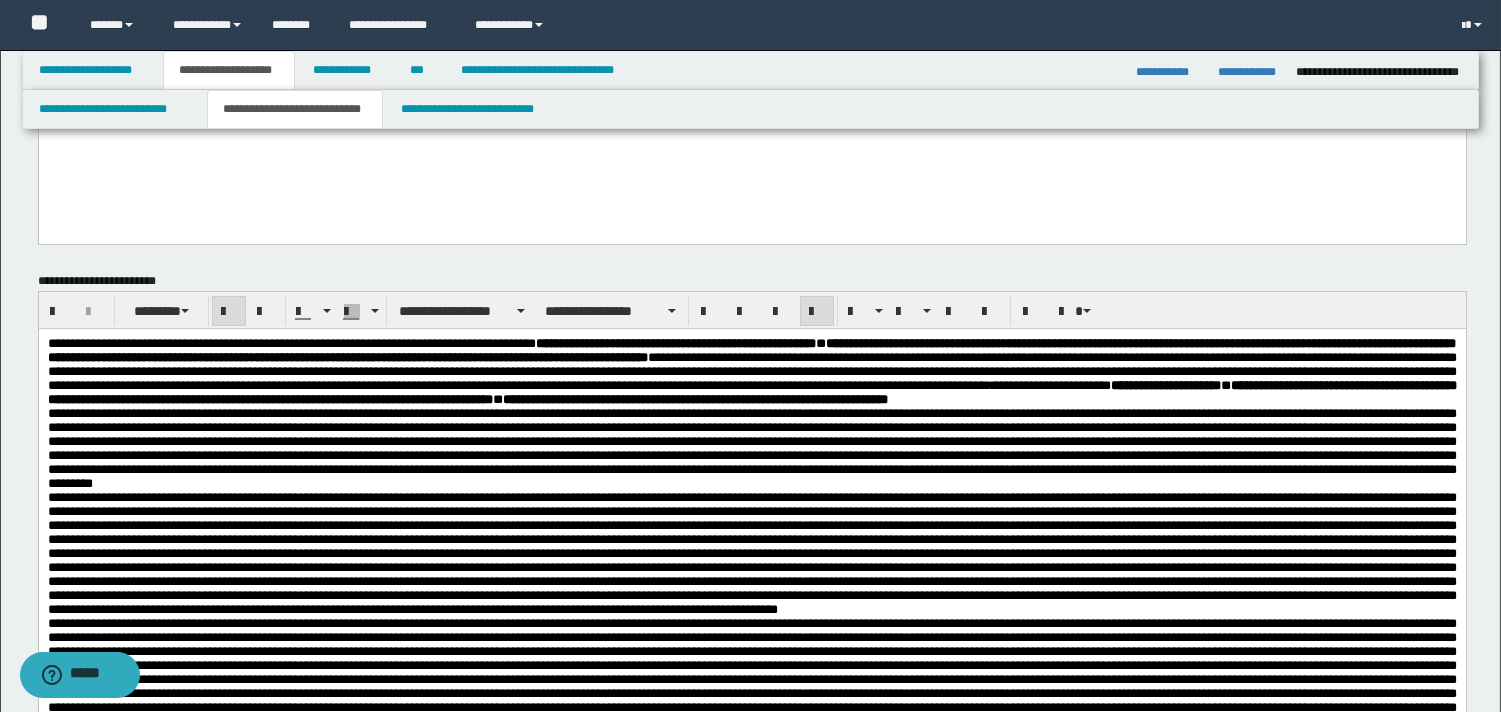 click on "**********" at bounding box center [751, 372] 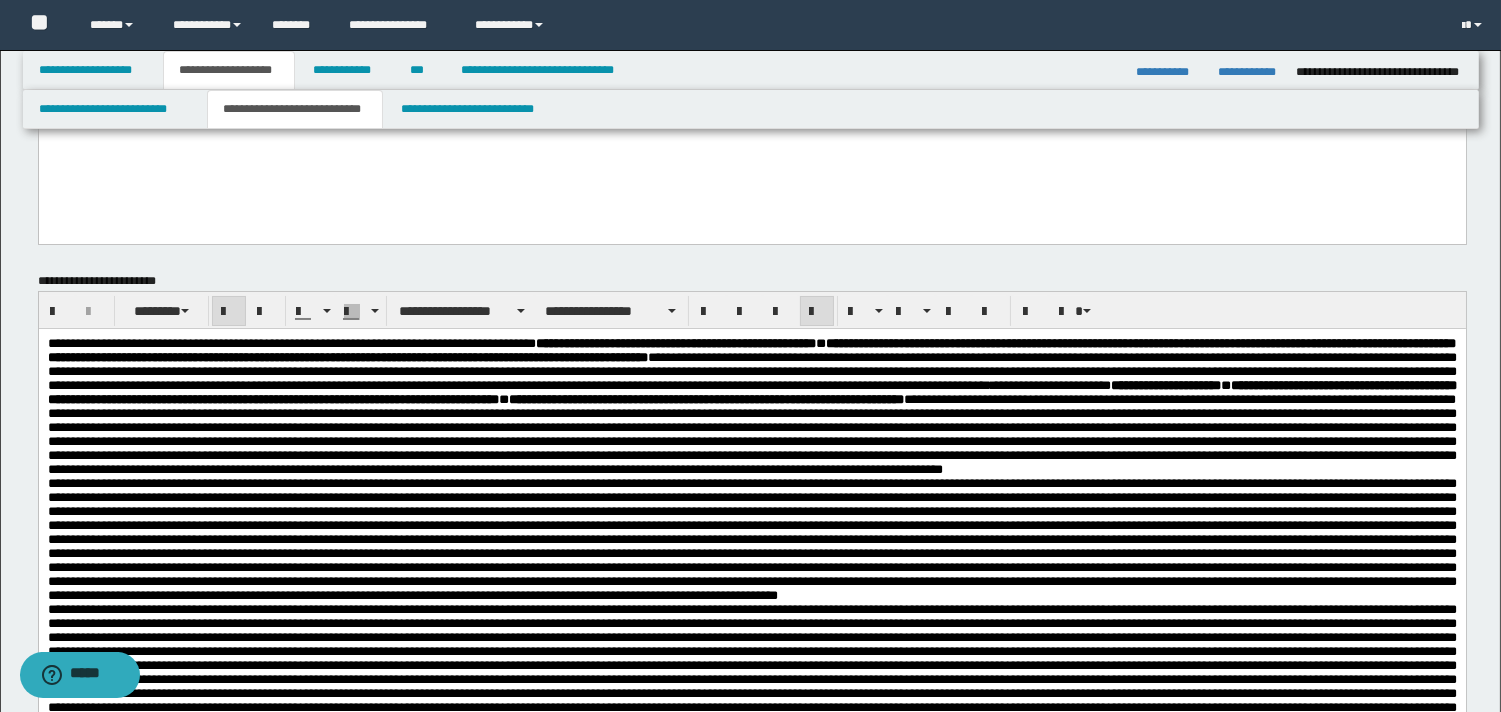 click on "**********" at bounding box center [751, 407] 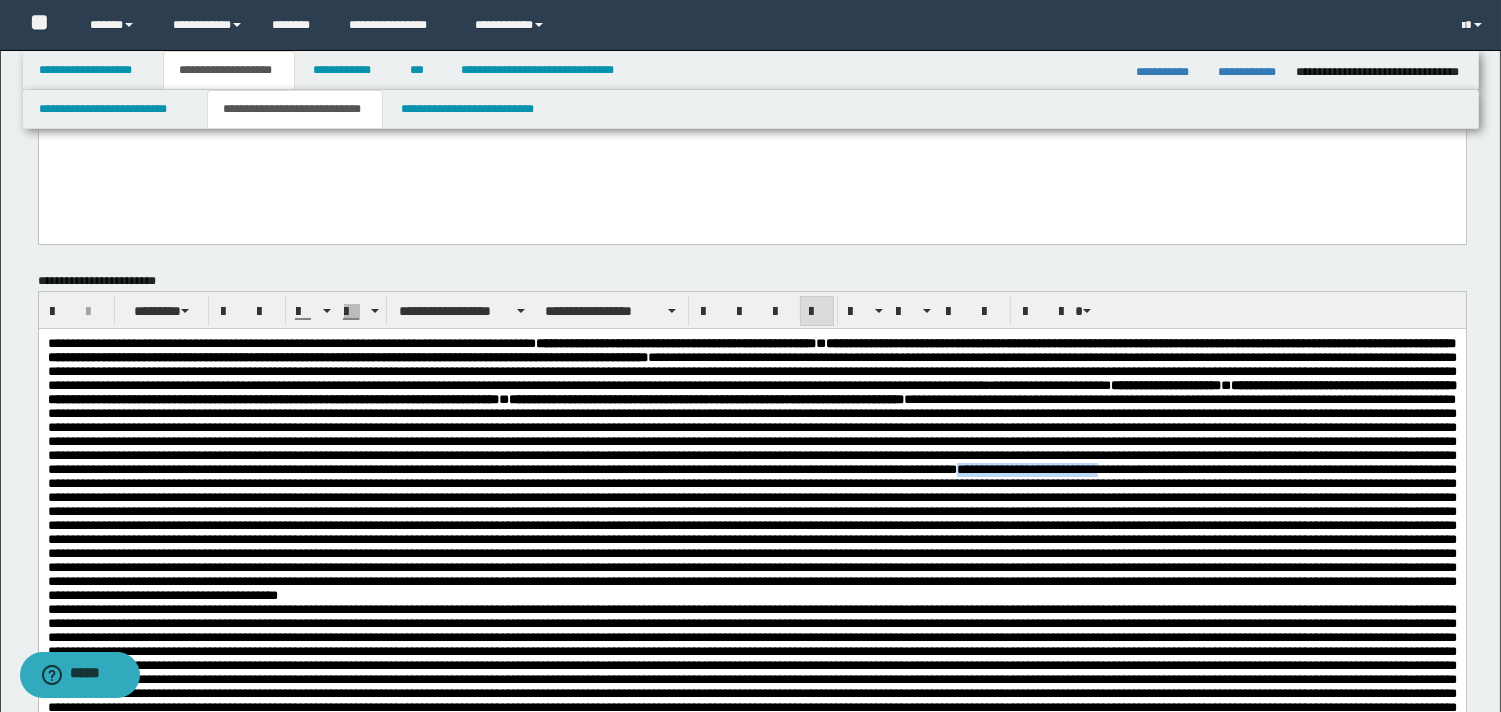 drag, startPoint x: 1100, startPoint y: 531, endPoint x: 1286, endPoint y: 530, distance: 186.00269 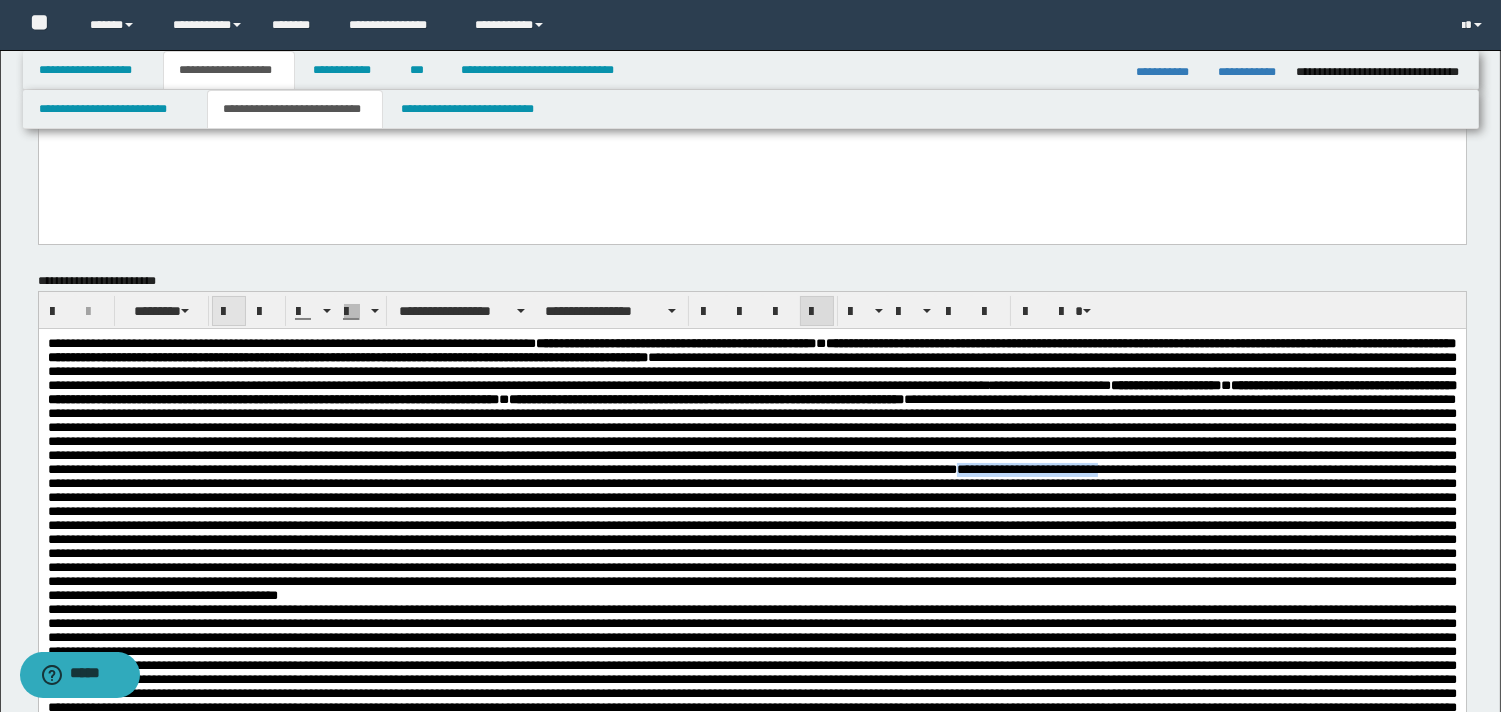 click at bounding box center [229, 312] 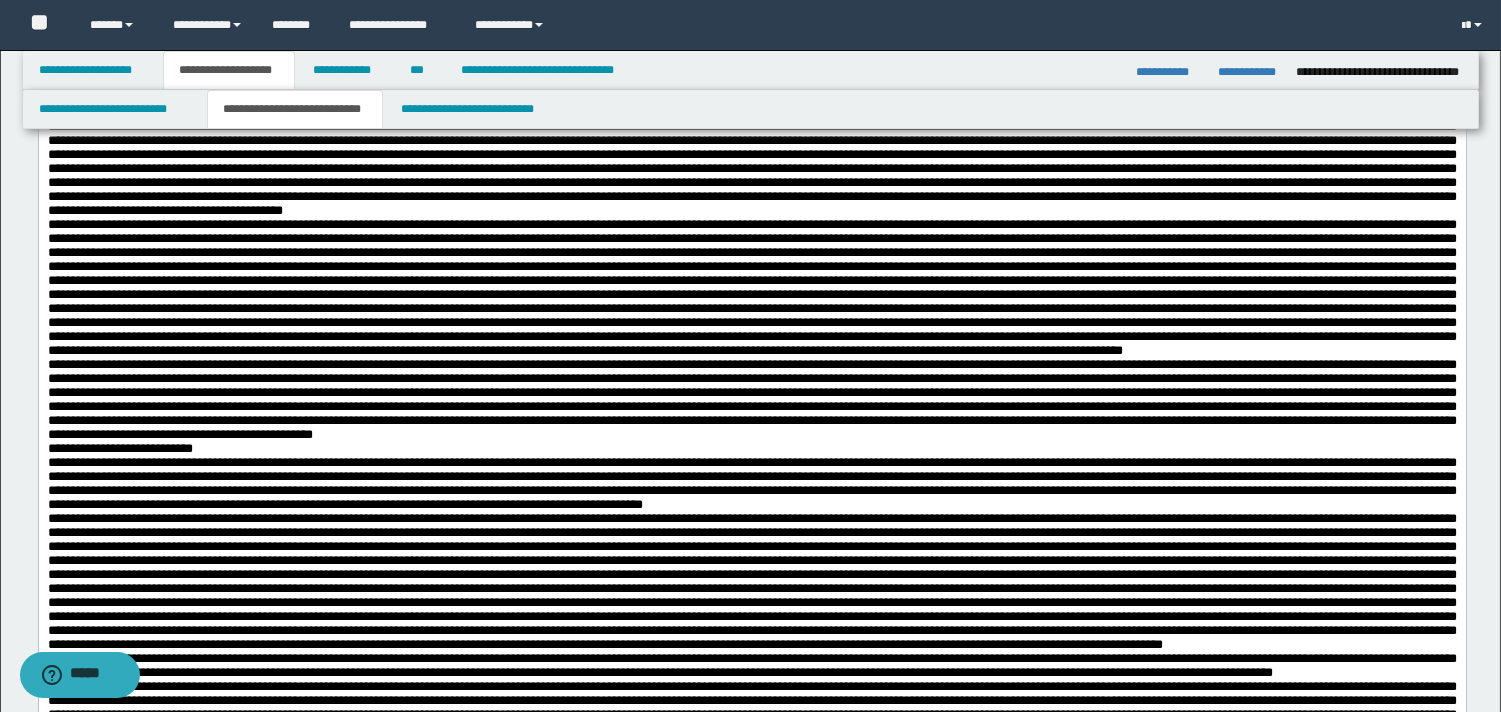 scroll, scrollTop: 533, scrollLeft: 0, axis: vertical 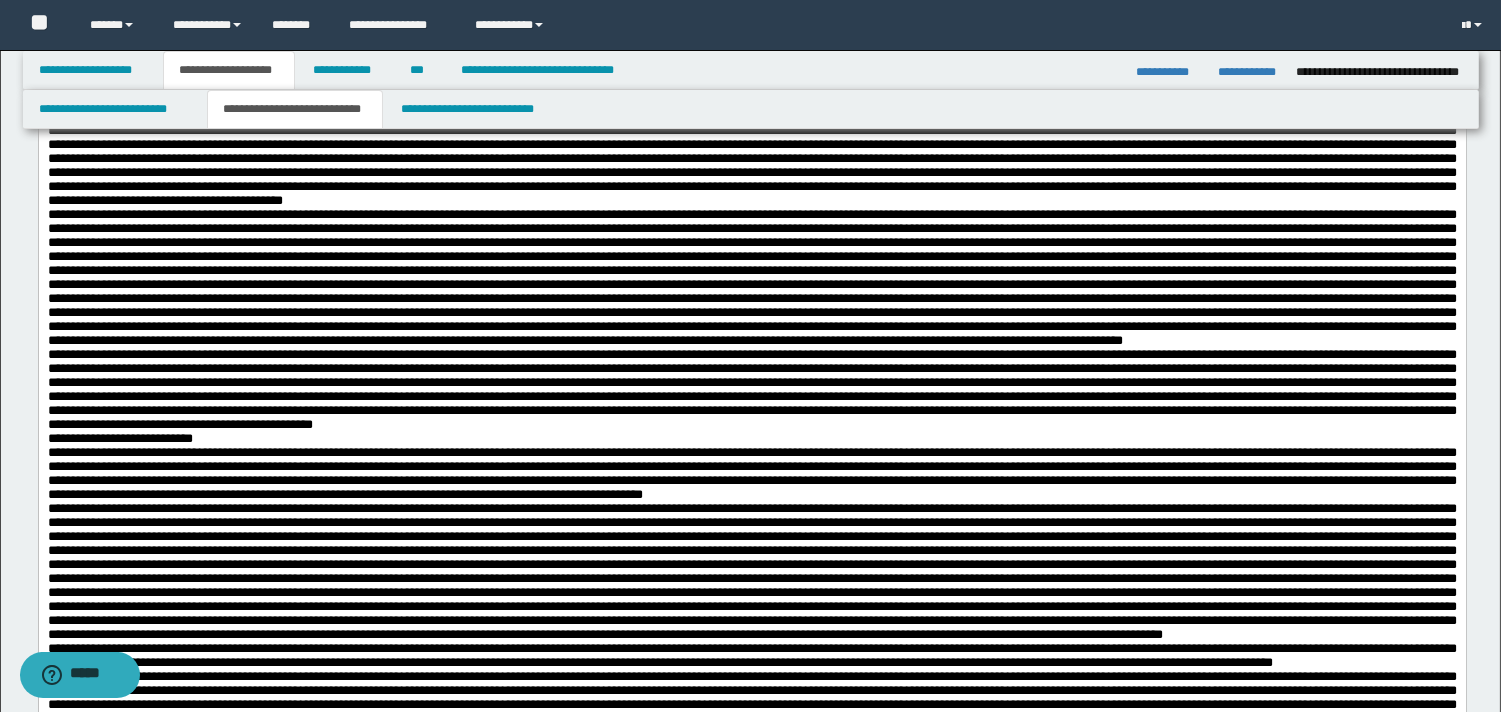 click on "**********" at bounding box center (751, 76) 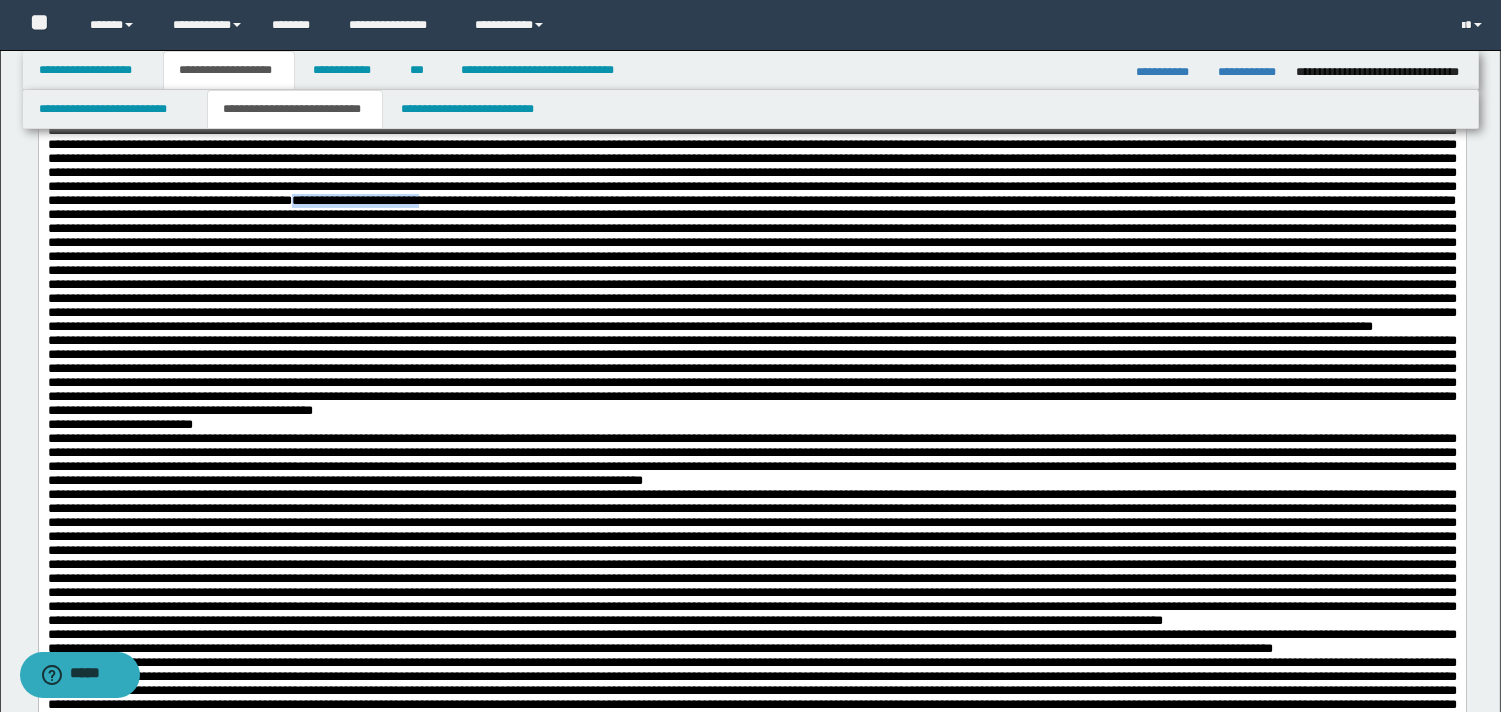 drag, startPoint x: 1206, startPoint y: 297, endPoint x: 1368, endPoint y: 297, distance: 162 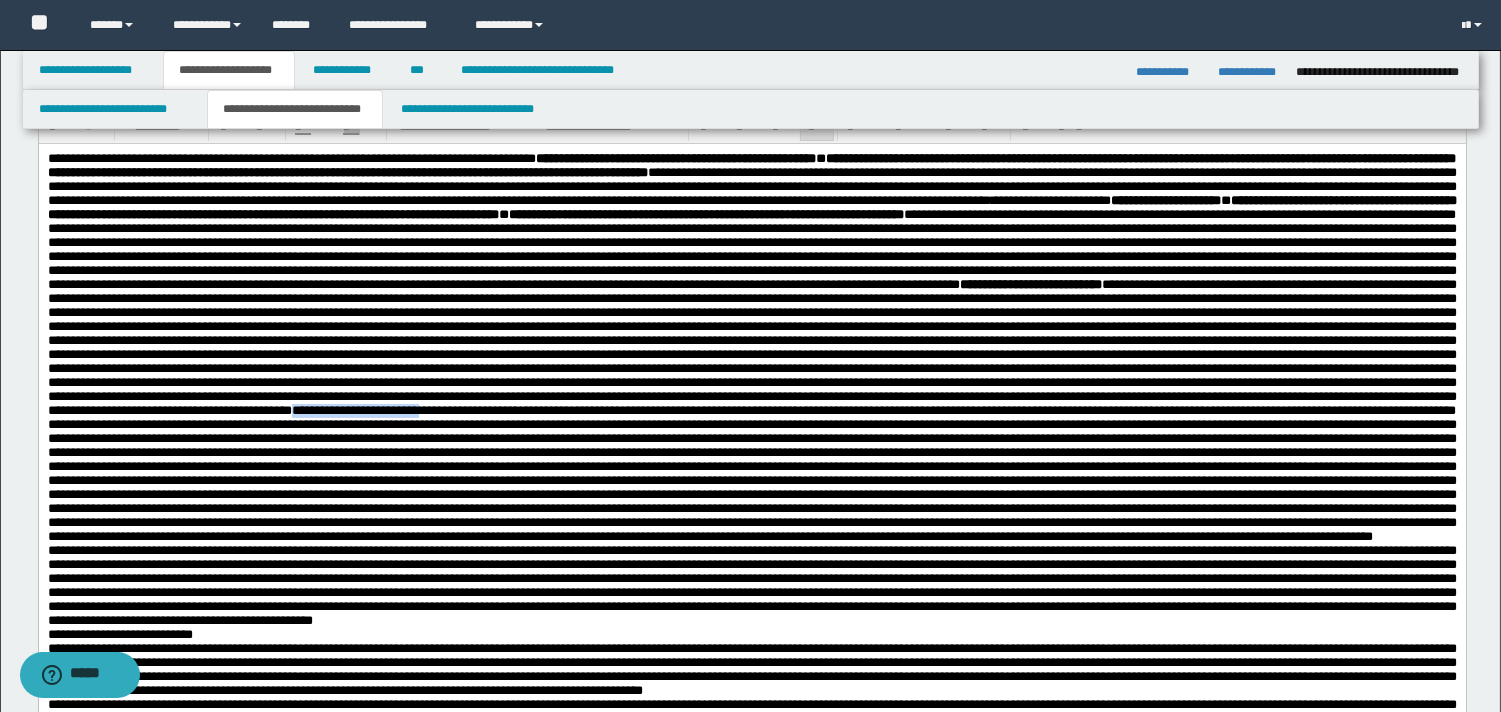 scroll, scrollTop: 278, scrollLeft: 0, axis: vertical 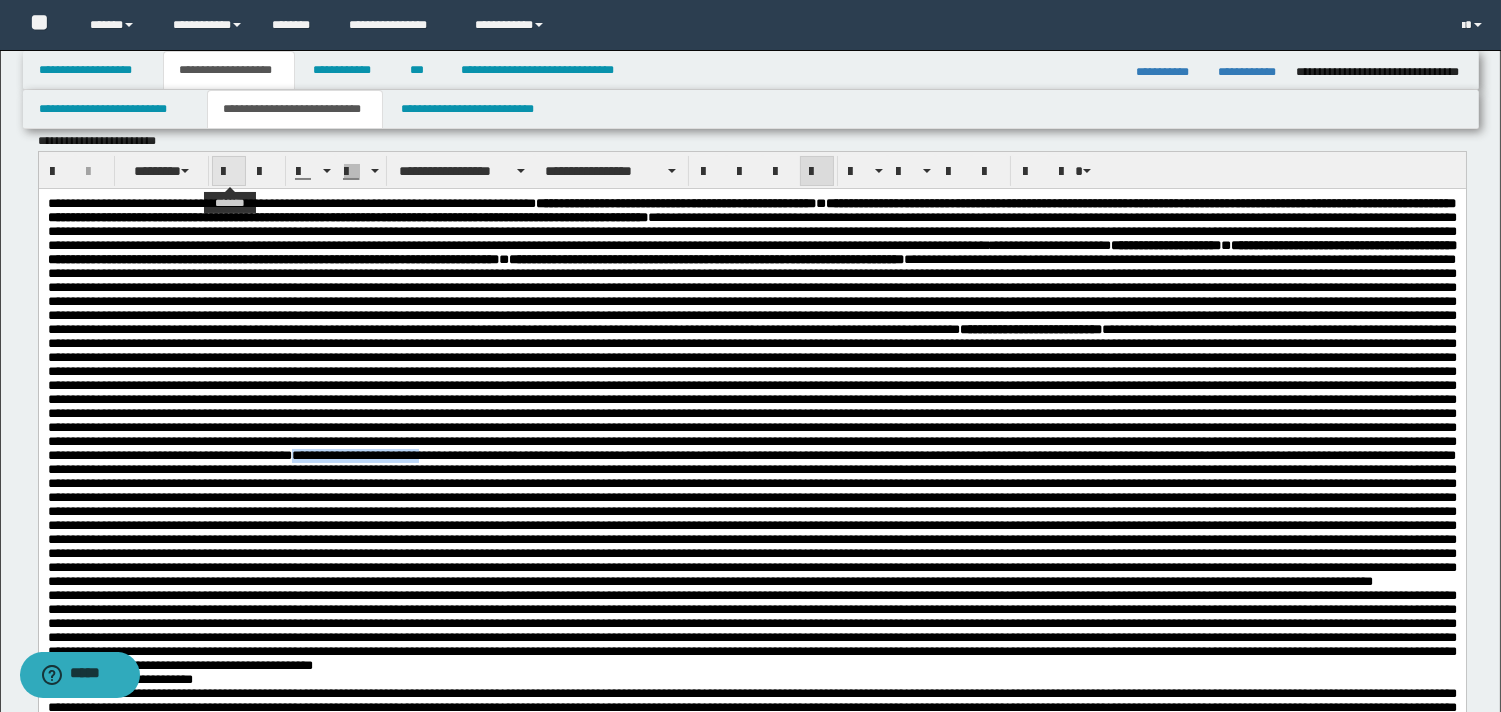 drag, startPoint x: 227, startPoint y: 165, endPoint x: 1516, endPoint y: 410, distance: 1312.077 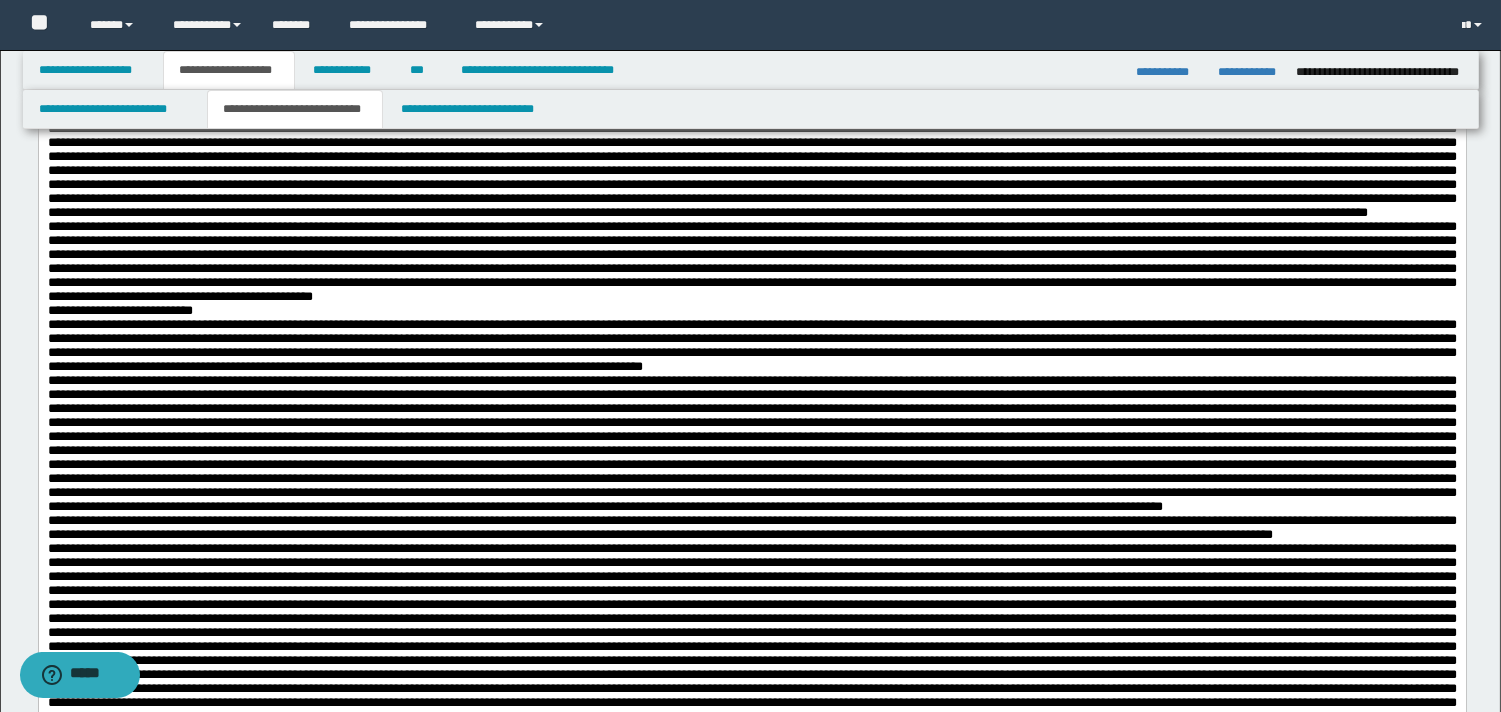 scroll, scrollTop: 653, scrollLeft: 0, axis: vertical 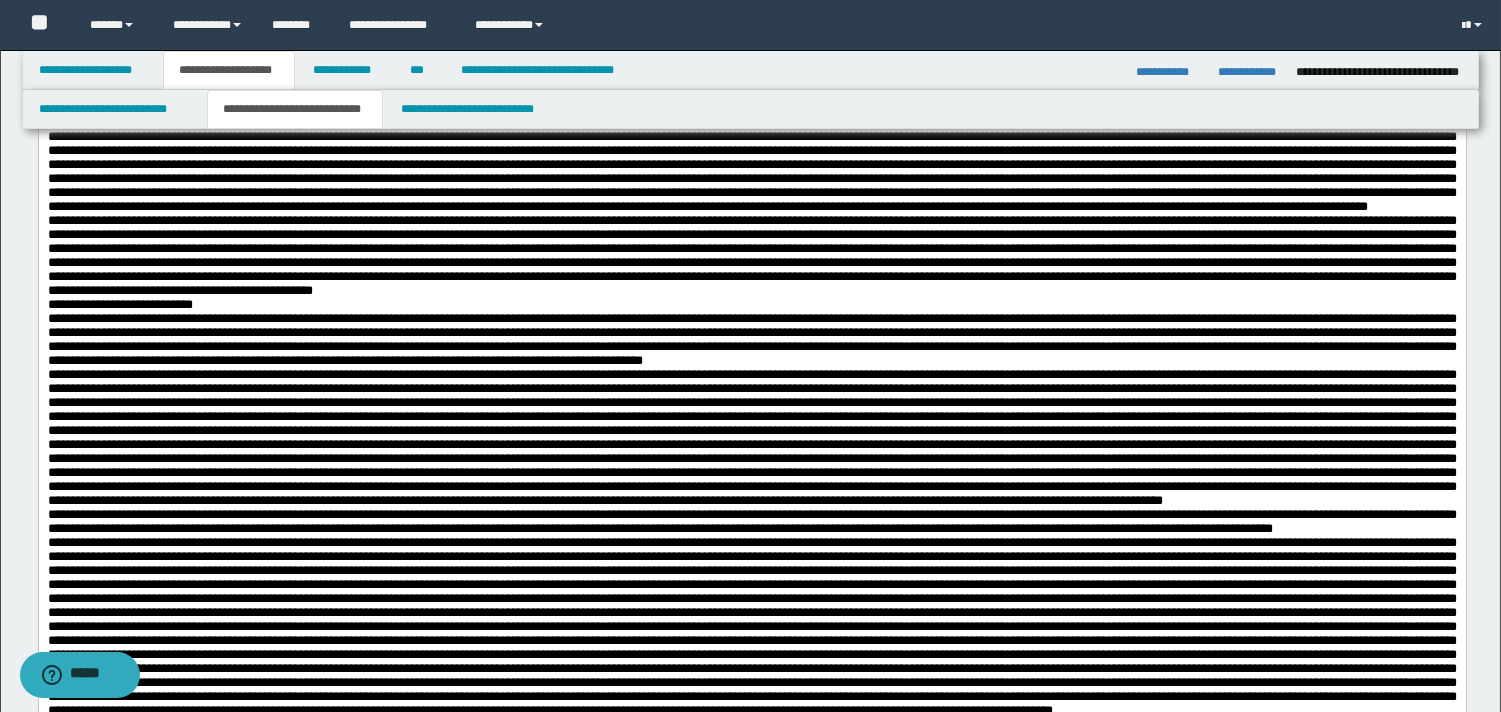 drag, startPoint x: 702, startPoint y: 379, endPoint x: 1135, endPoint y: 422, distance: 435.12985 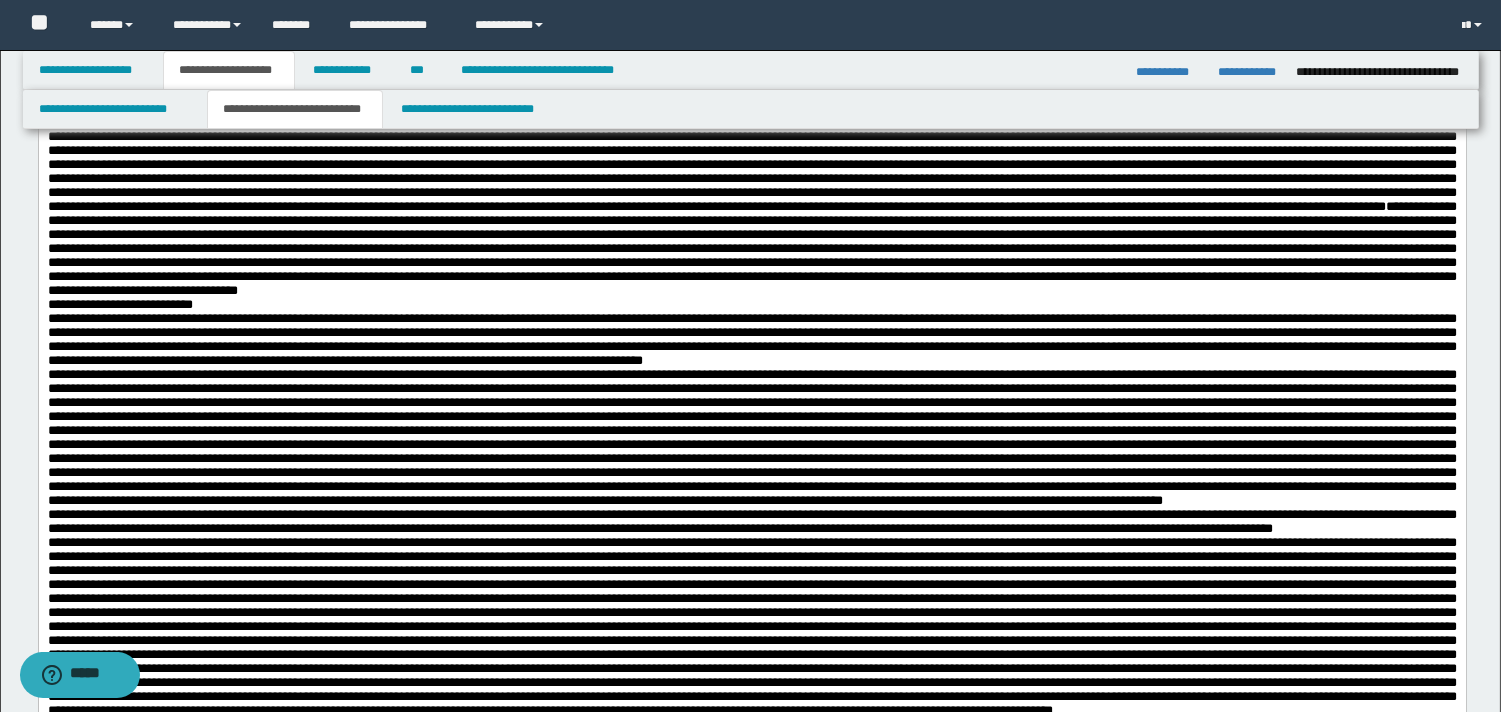 drag, startPoint x: 1125, startPoint y: 477, endPoint x: 1354, endPoint y: 490, distance: 229.3687 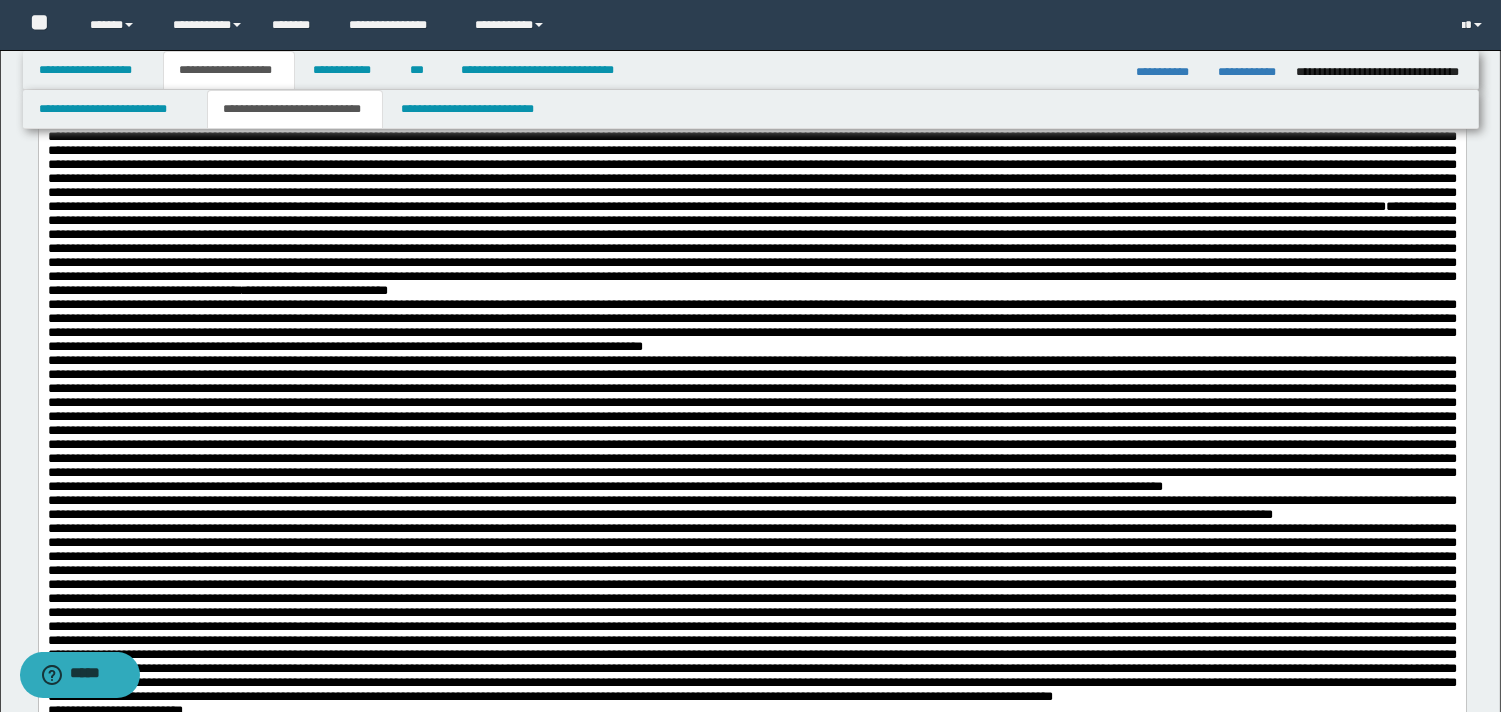 click on "**********" at bounding box center [751, 61] 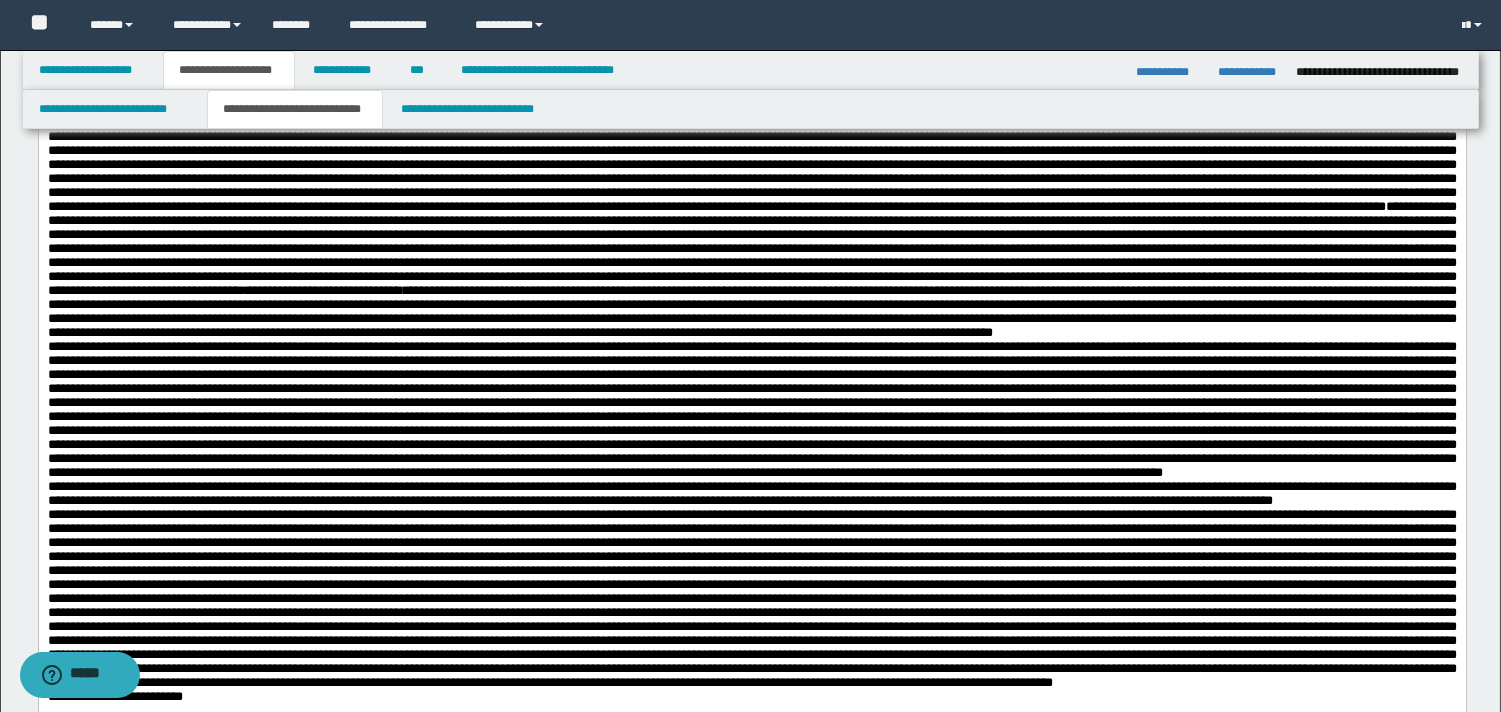 click on "**********" at bounding box center [751, 82] 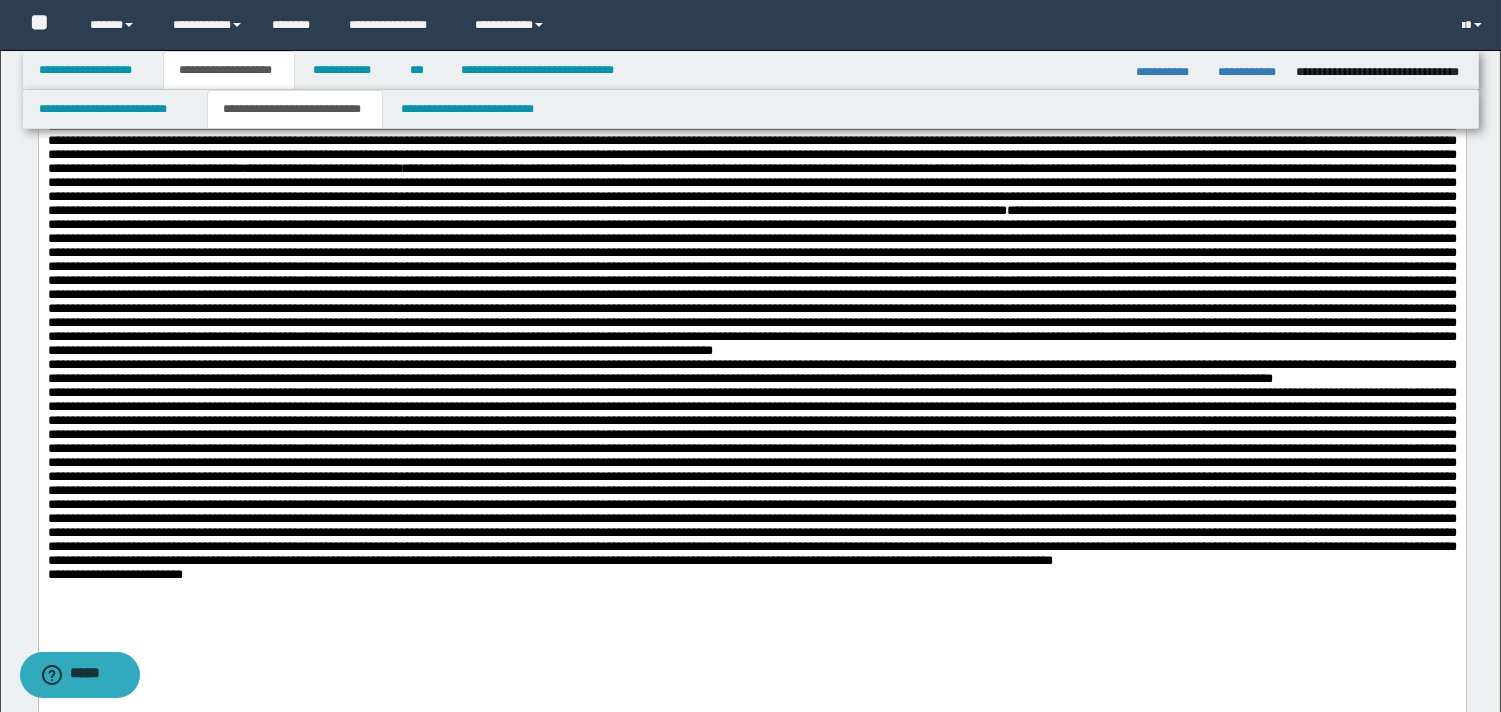 scroll, scrollTop: 780, scrollLeft: 0, axis: vertical 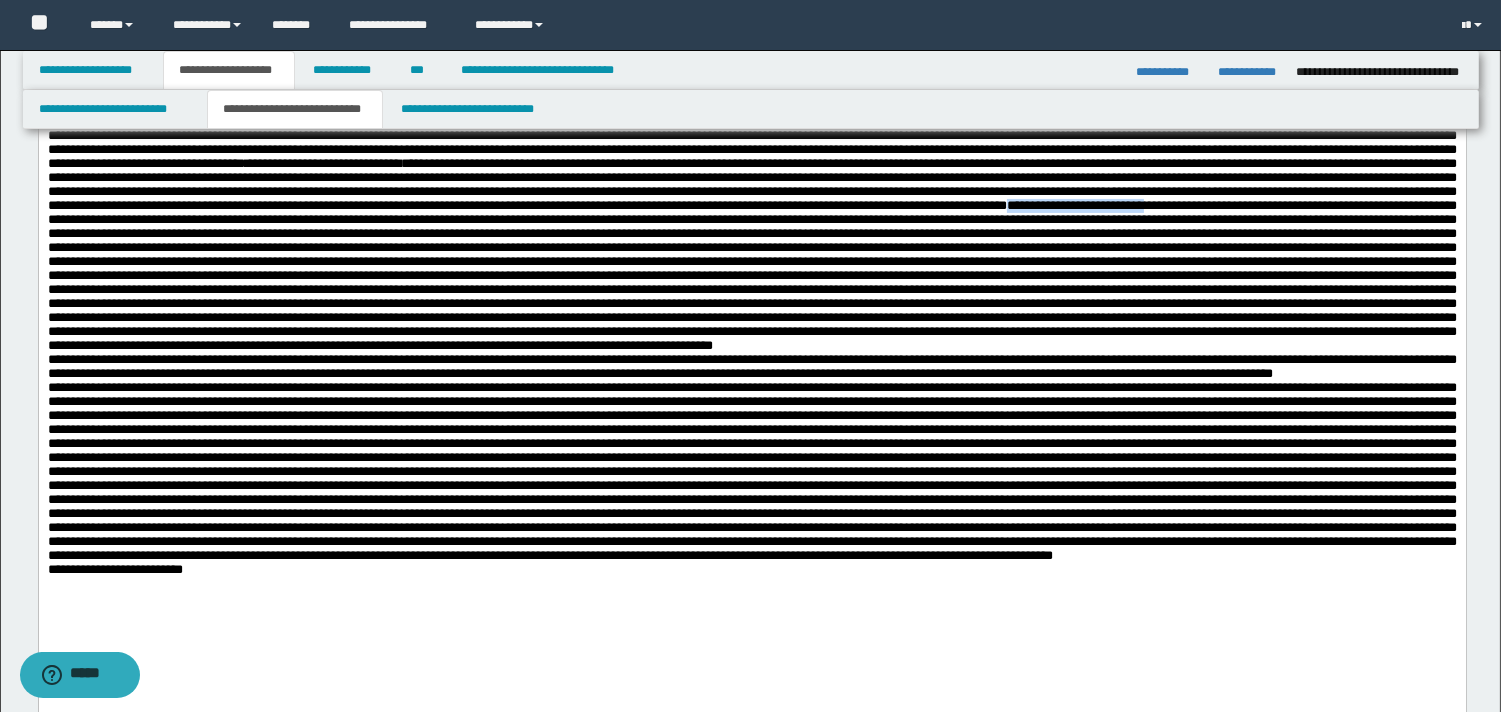 drag, startPoint x: 122, startPoint y: 435, endPoint x: 293, endPoint y: 433, distance: 171.01169 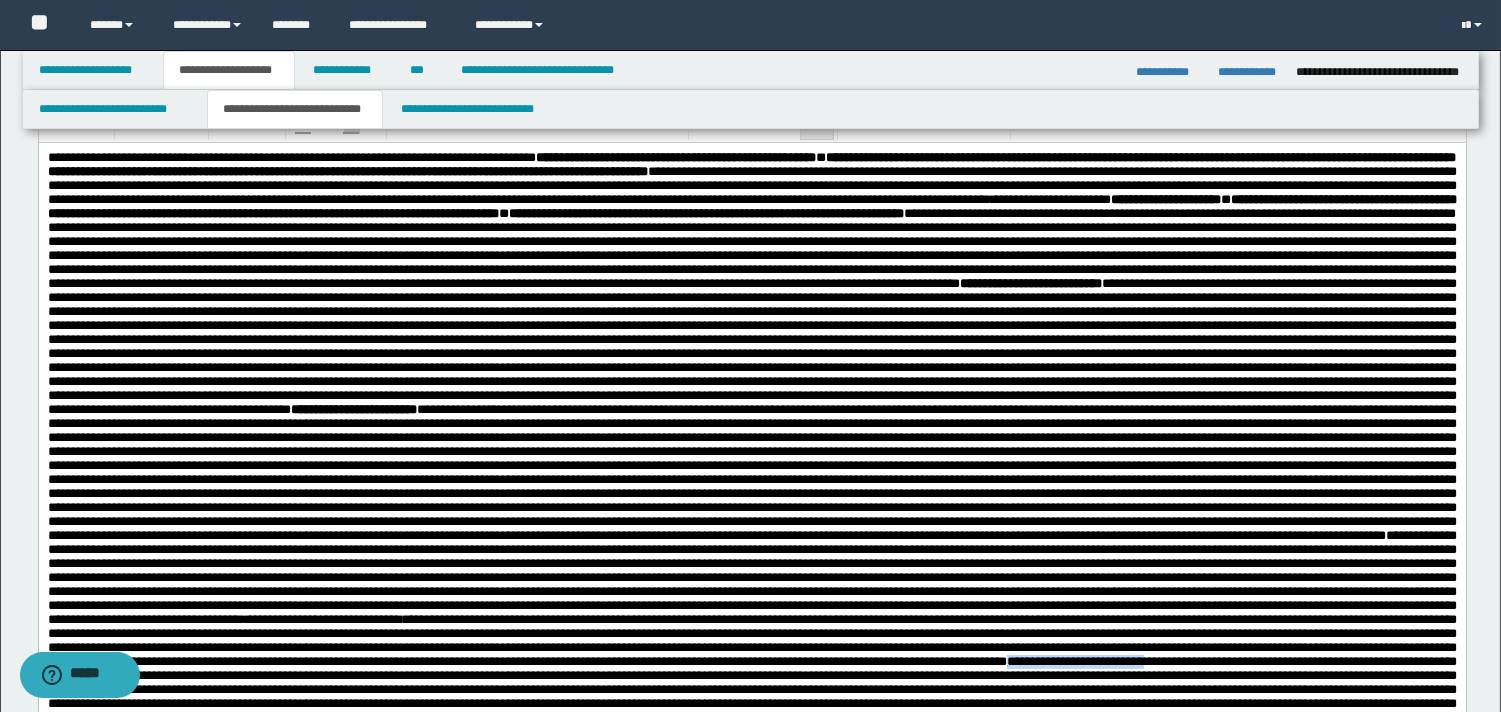 scroll, scrollTop: 261, scrollLeft: 0, axis: vertical 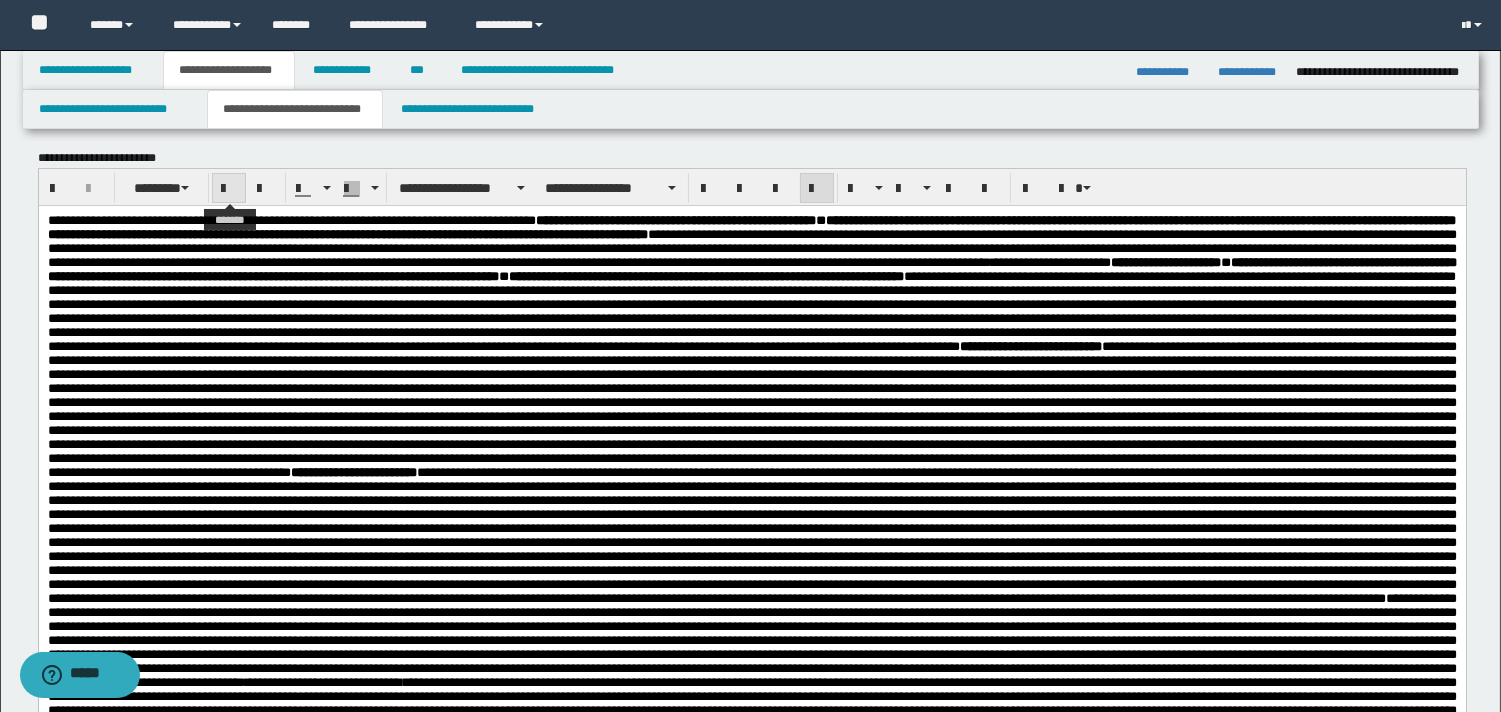 drag, startPoint x: 228, startPoint y: 192, endPoint x: 228, endPoint y: 203, distance: 11 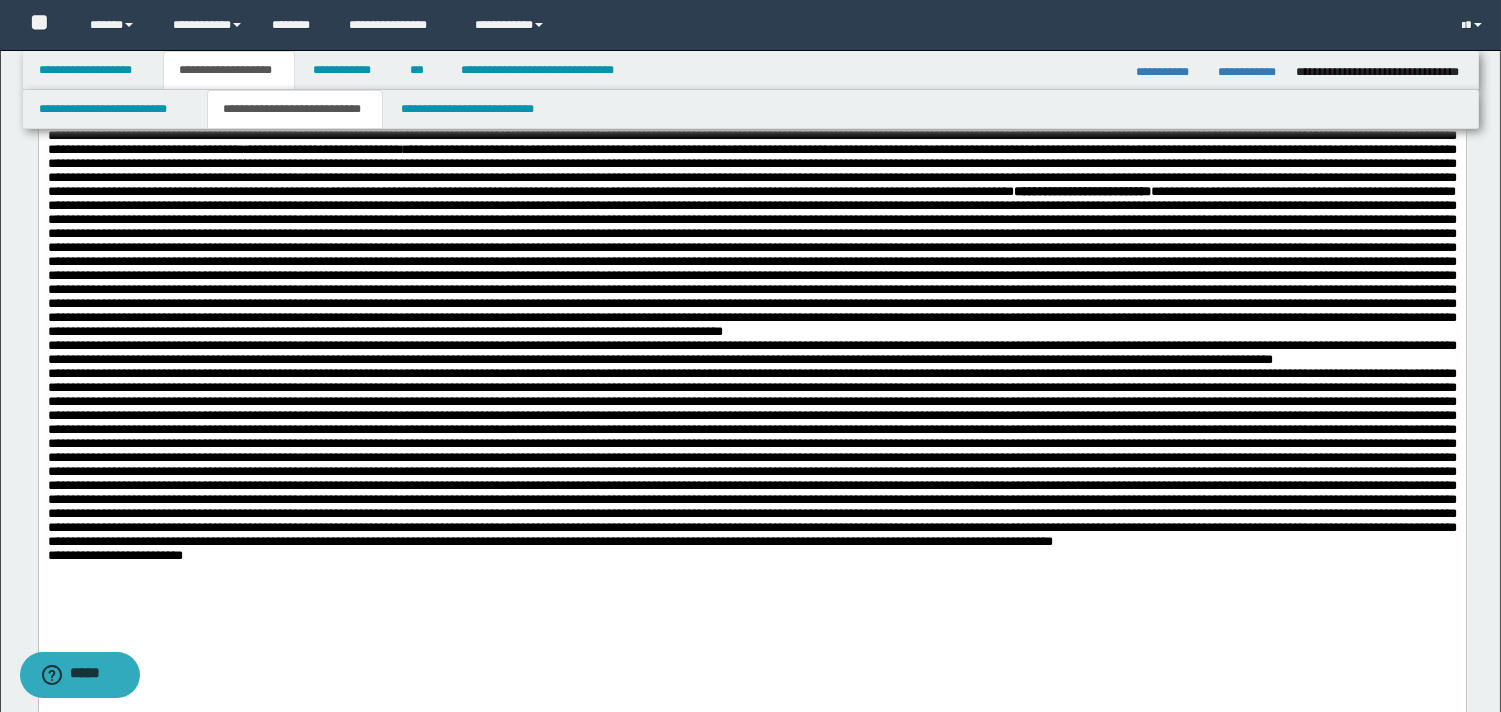 scroll, scrollTop: 800, scrollLeft: 0, axis: vertical 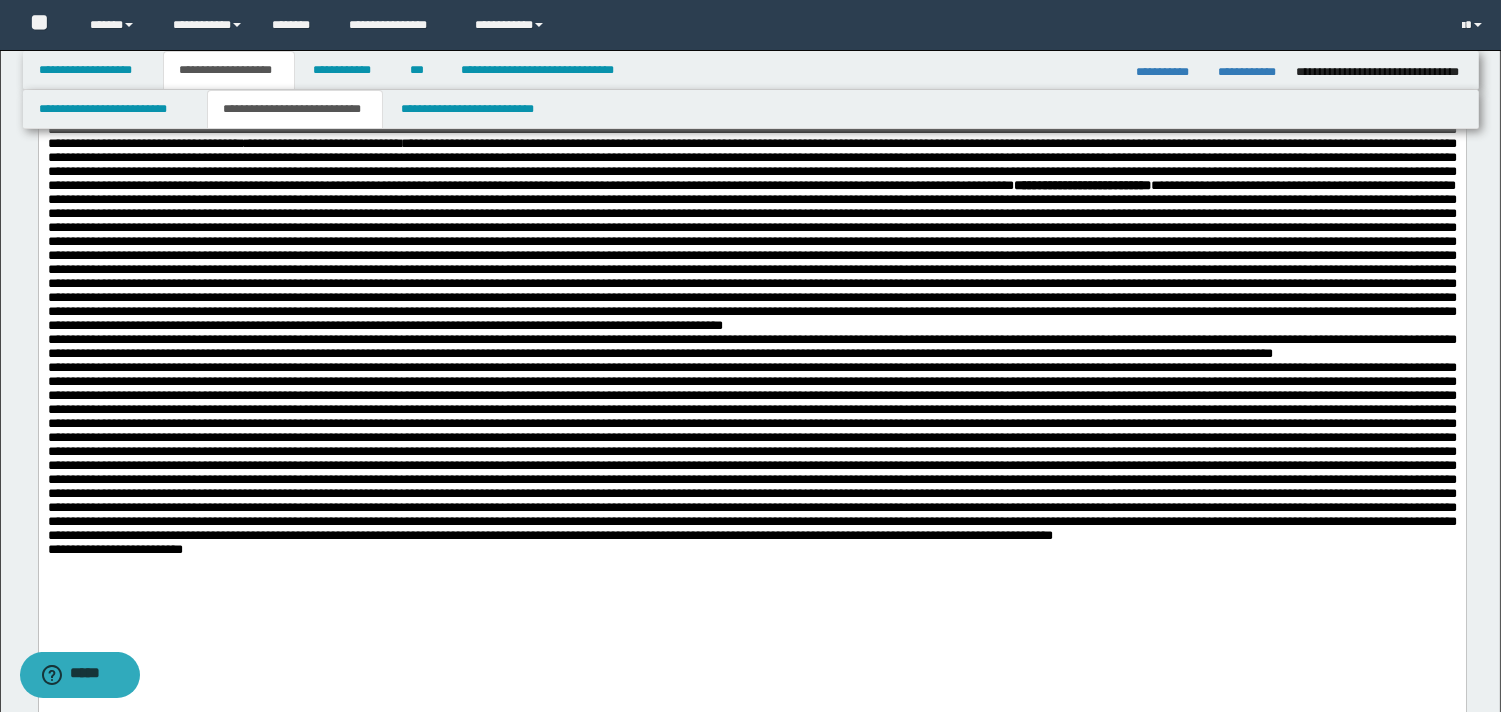 drag, startPoint x: 938, startPoint y: 602, endPoint x: 1106, endPoint y: 581, distance: 169.30742 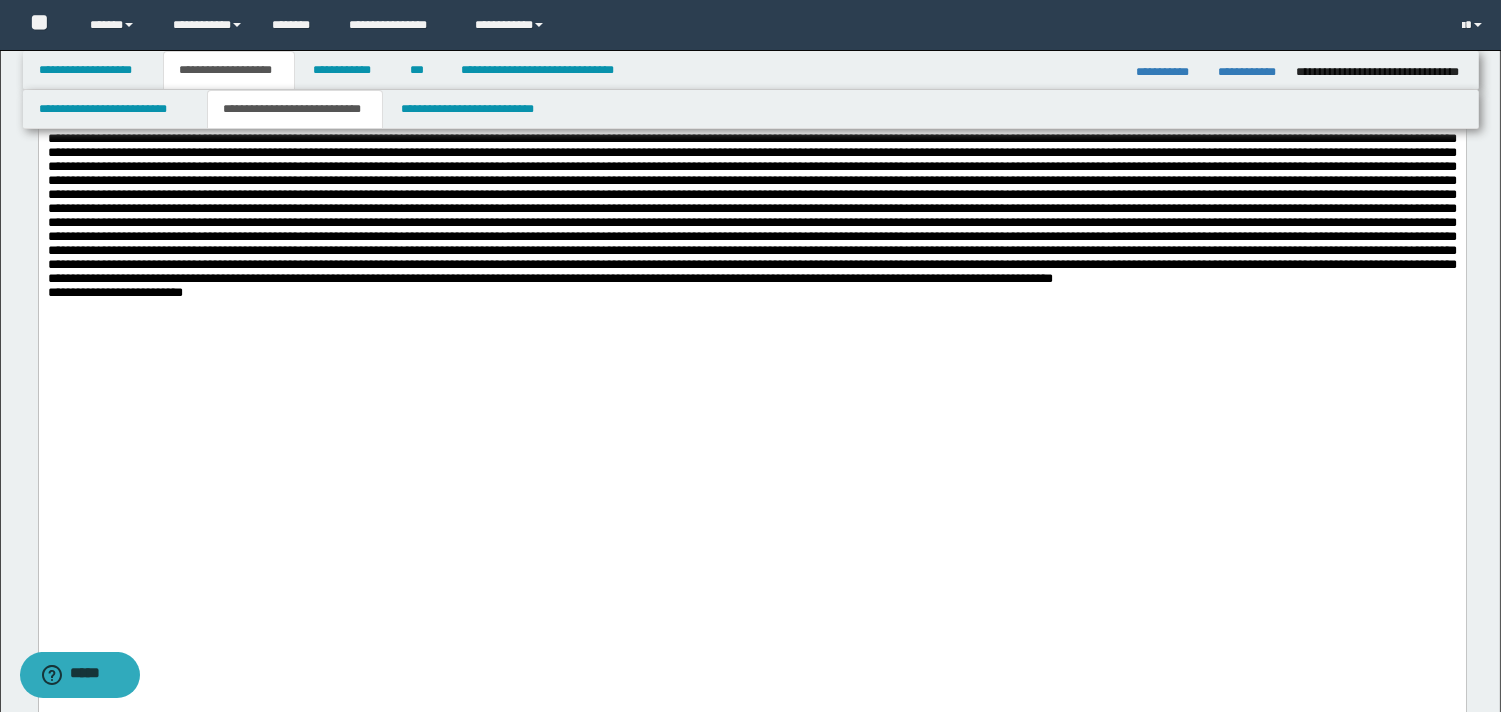 scroll, scrollTop: 1092, scrollLeft: 0, axis: vertical 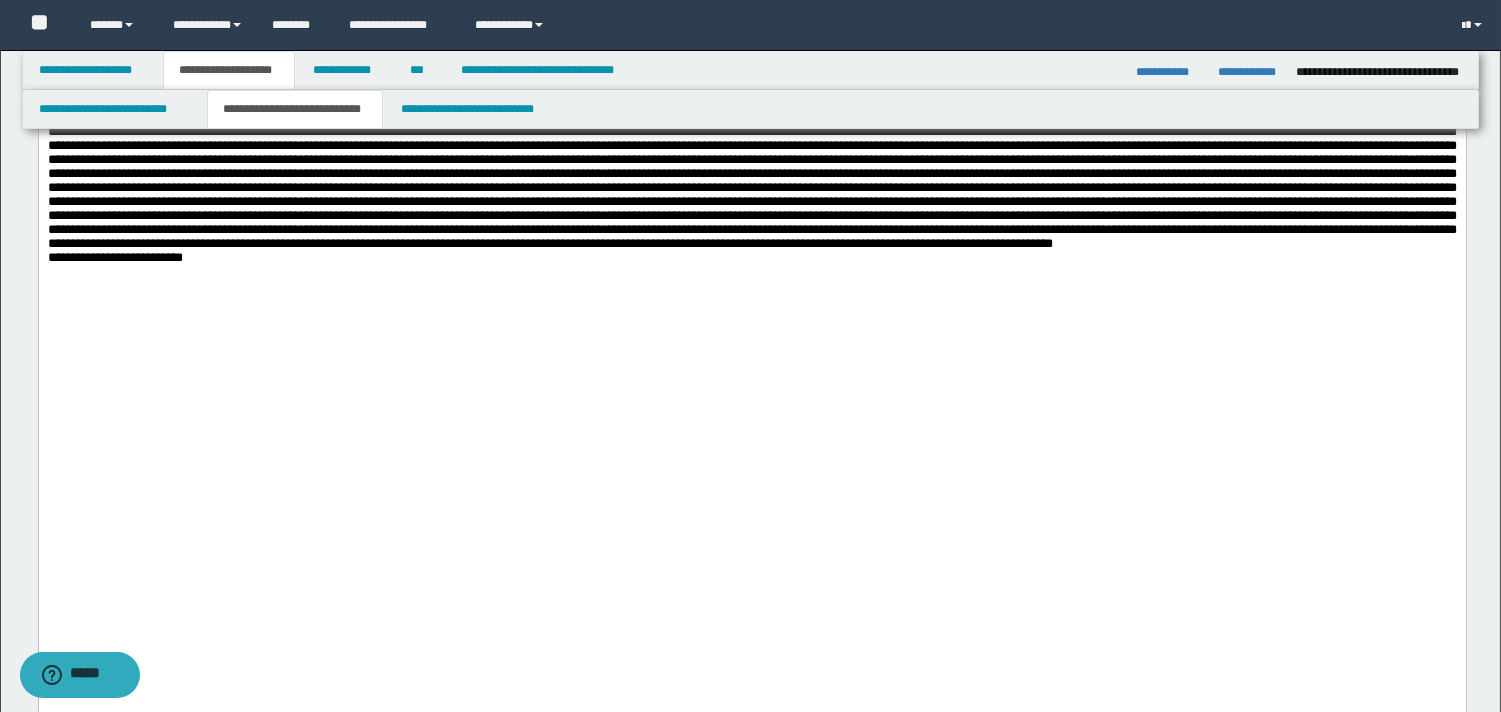 click on "**********" at bounding box center [751, -273] 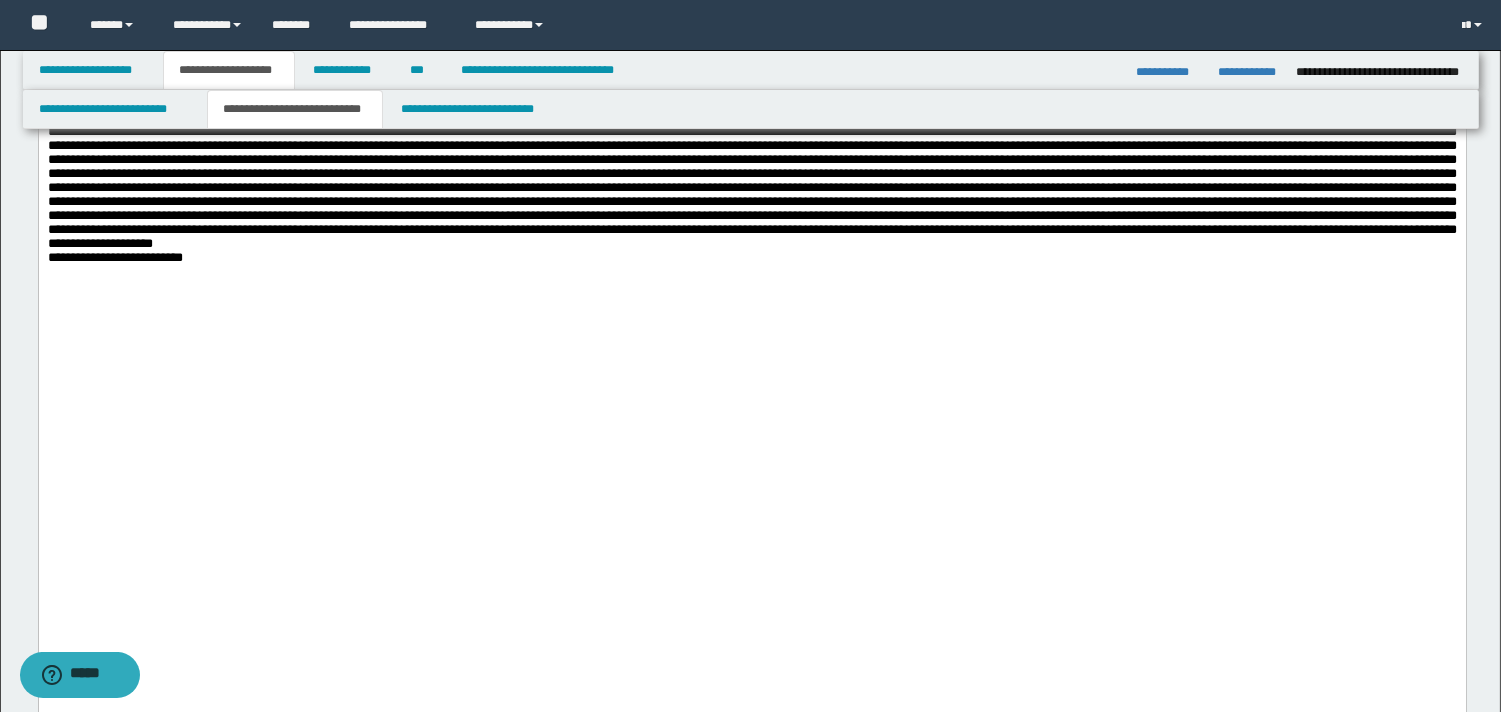 drag, startPoint x: 1239, startPoint y: 342, endPoint x: 1403, endPoint y: 349, distance: 164.14932 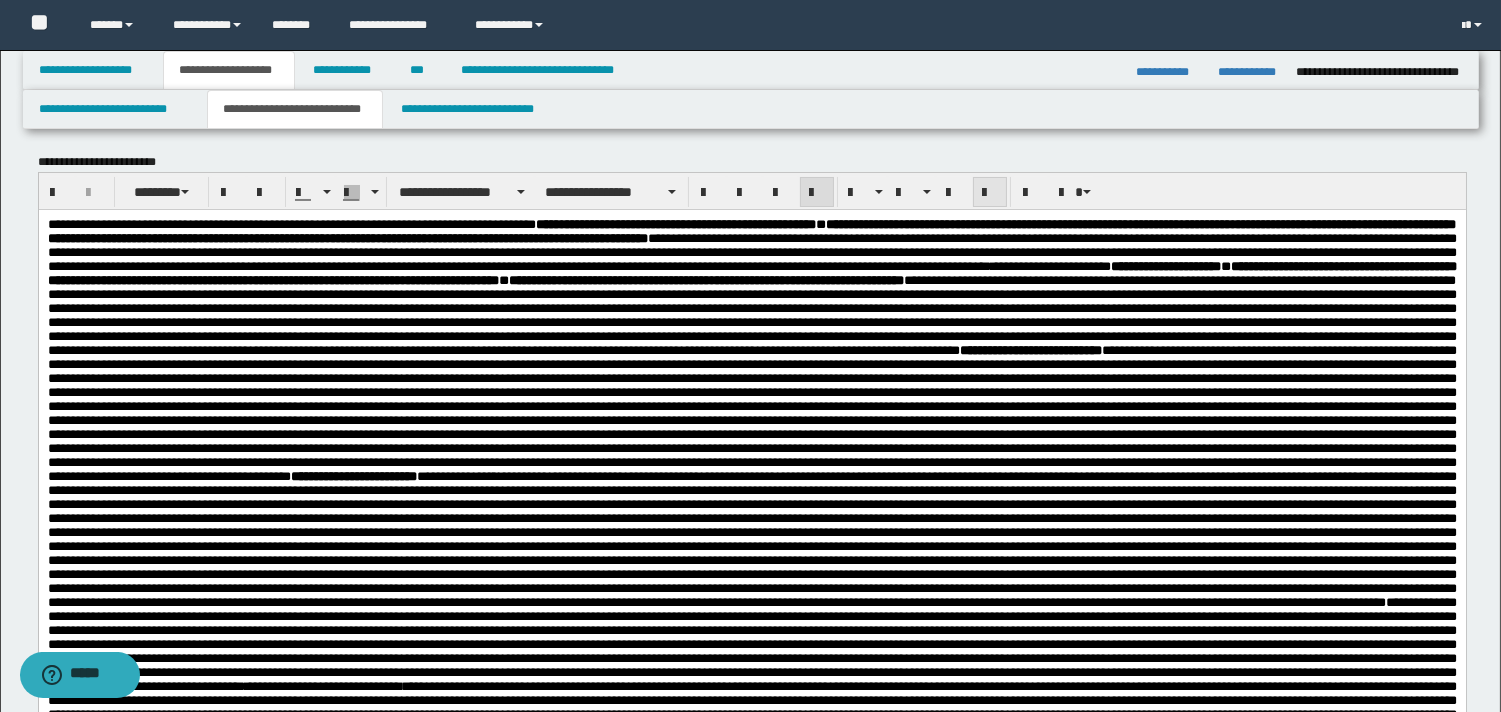 scroll, scrollTop: 253, scrollLeft: 0, axis: vertical 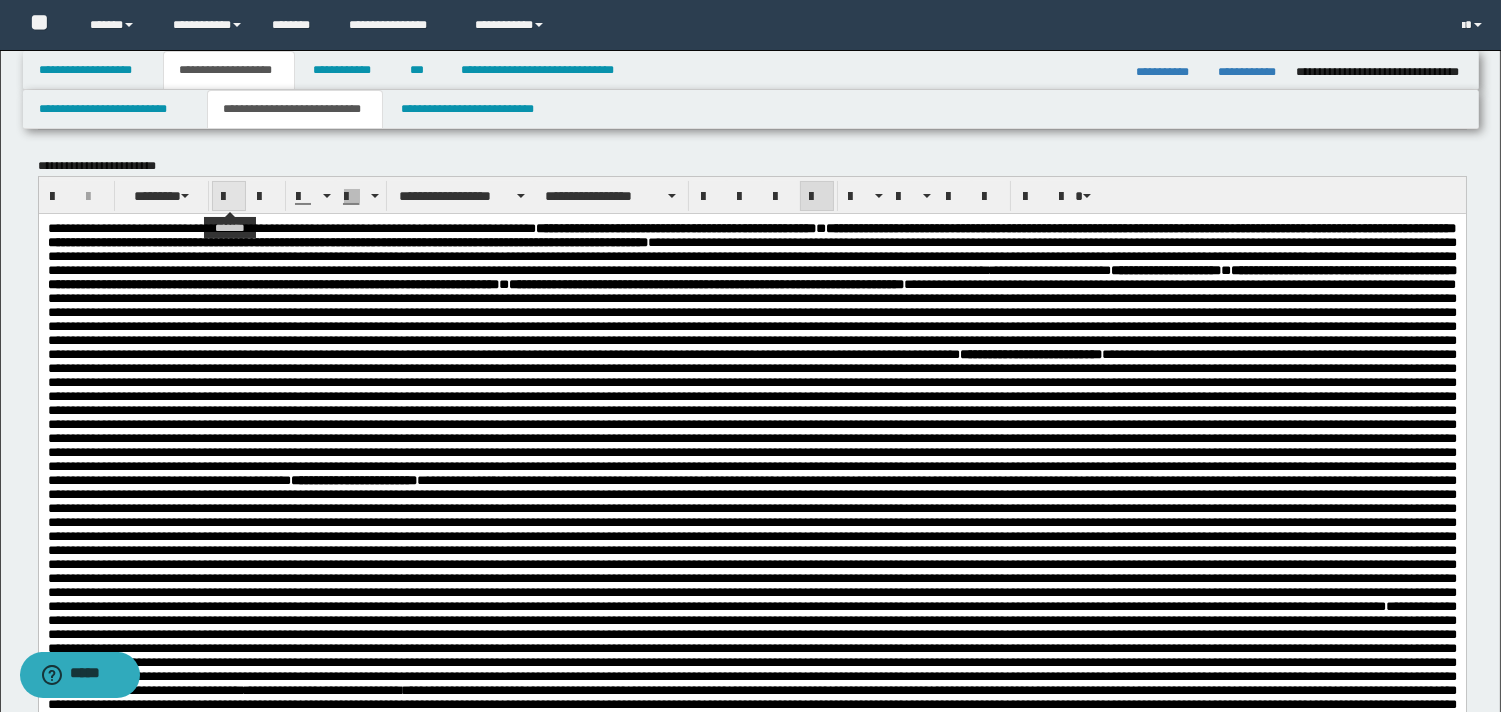 click at bounding box center (229, 197) 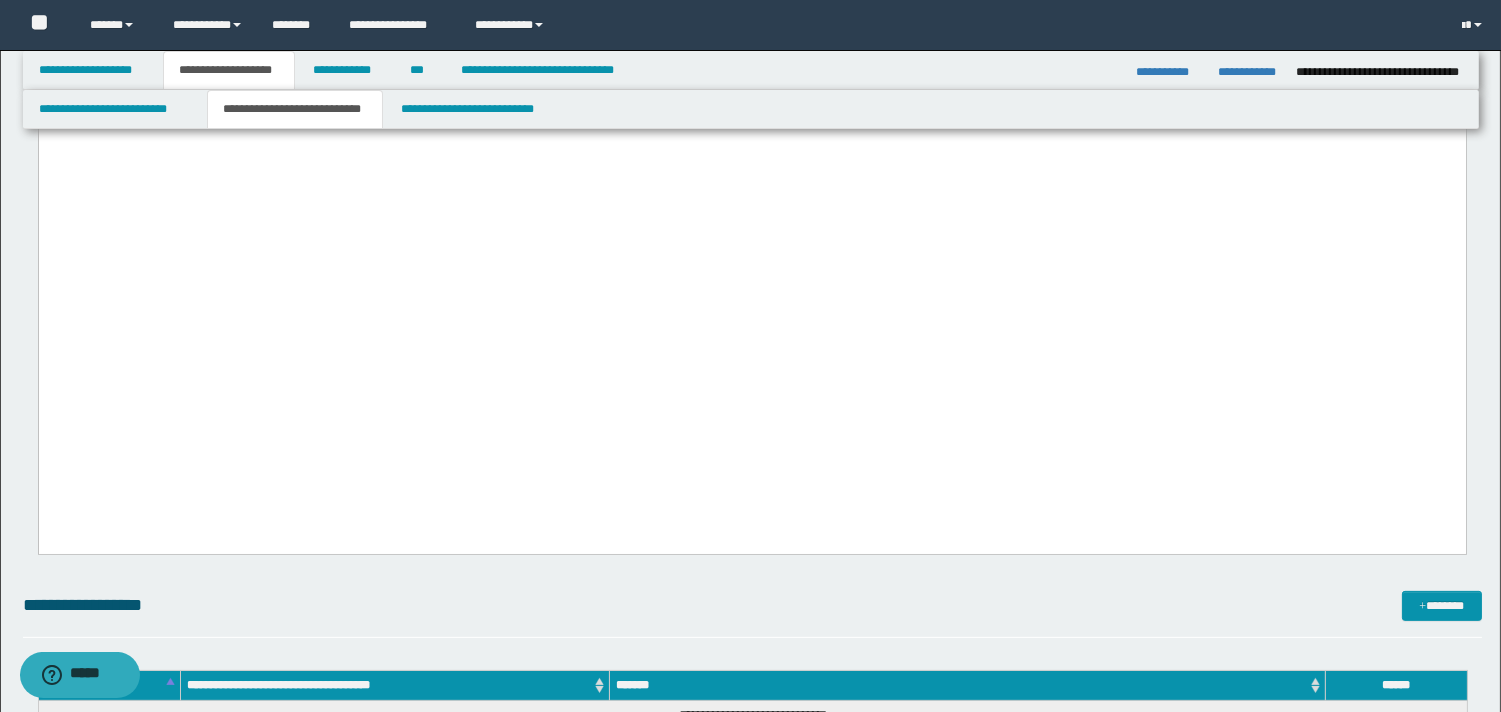 scroll, scrollTop: 1286, scrollLeft: 0, axis: vertical 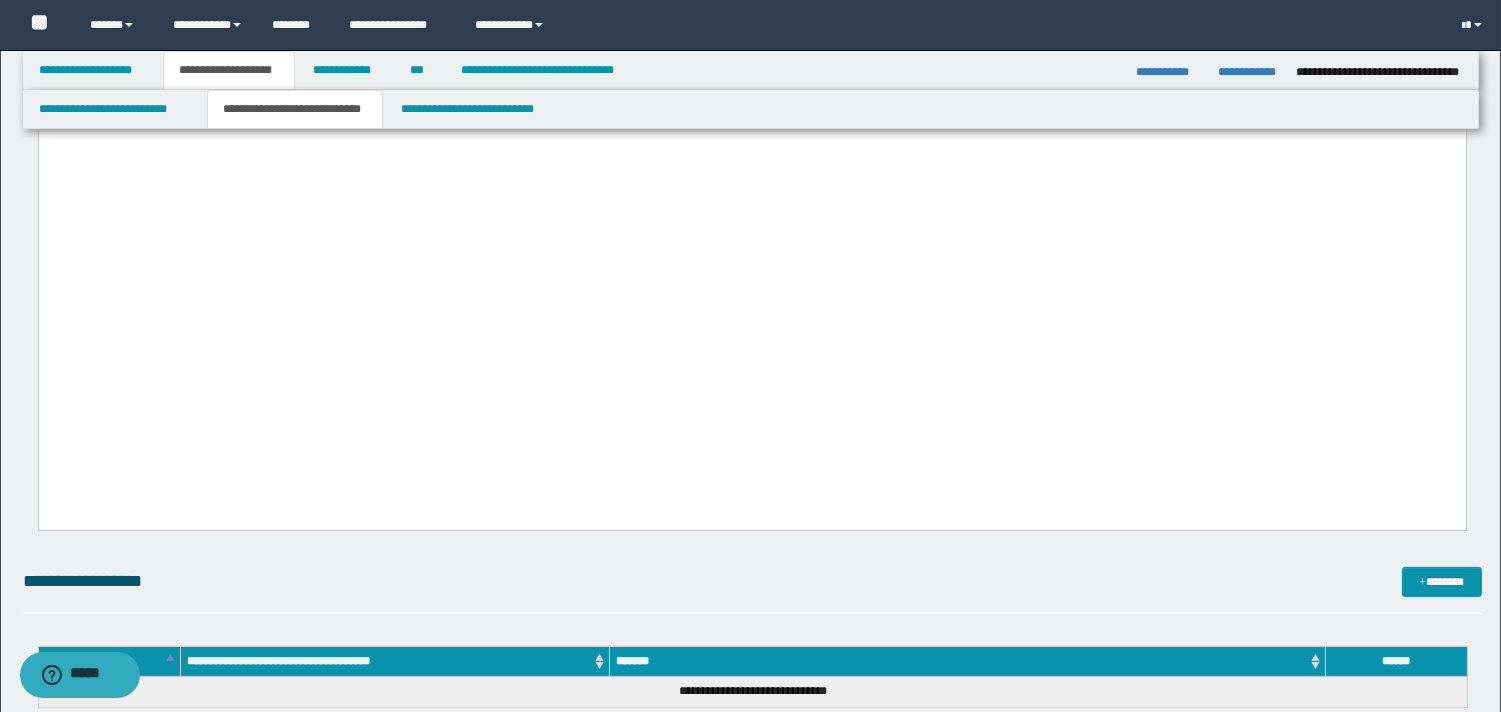 click on "**********" at bounding box center (751, -344) 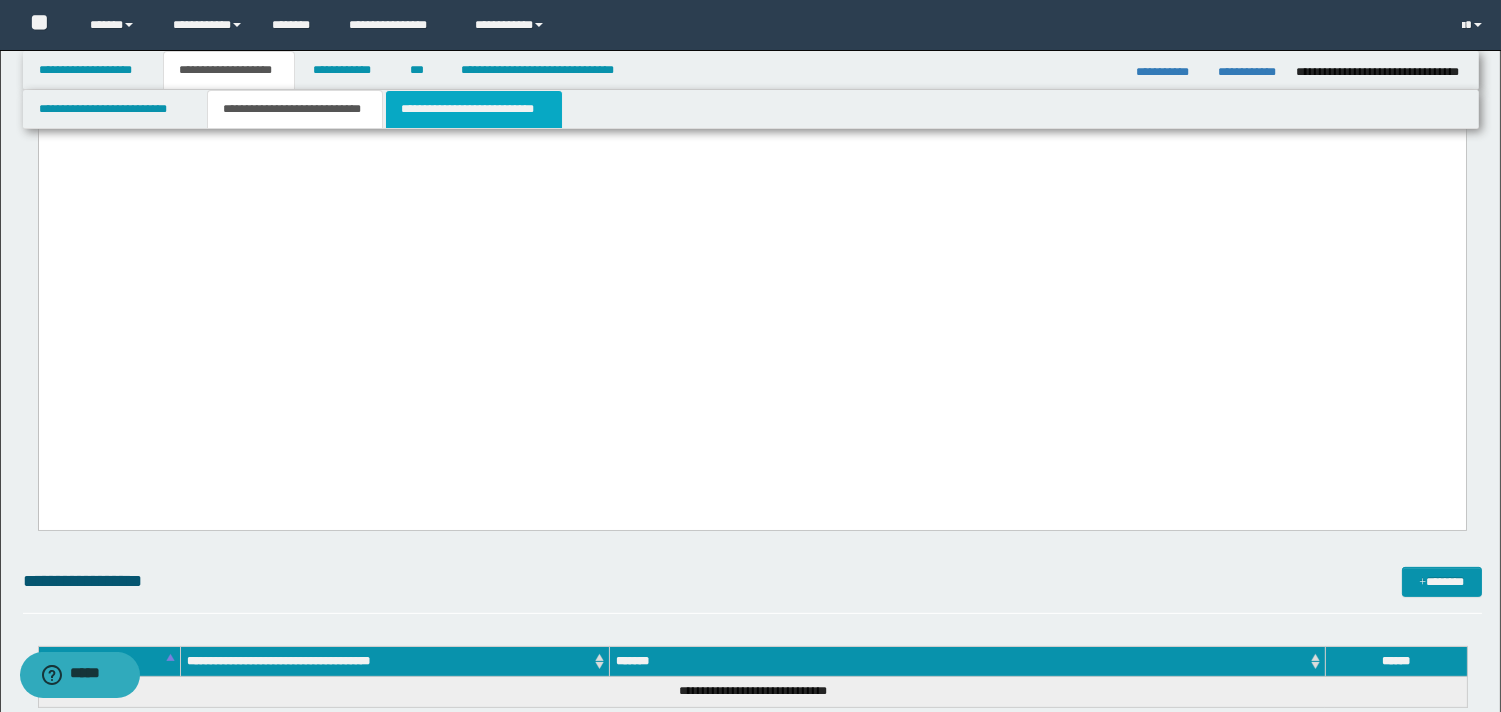 click on "**********" at bounding box center (474, 109) 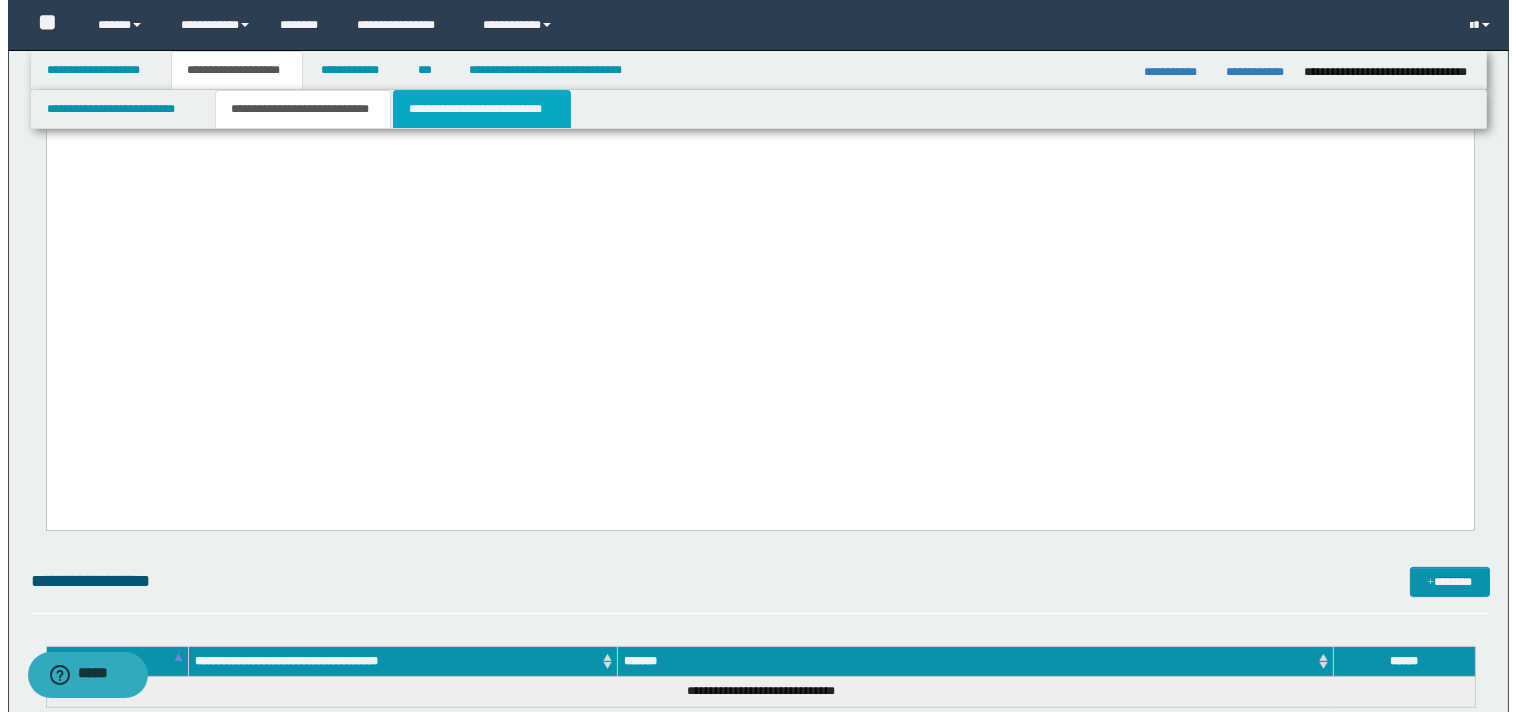 scroll, scrollTop: 0, scrollLeft: 0, axis: both 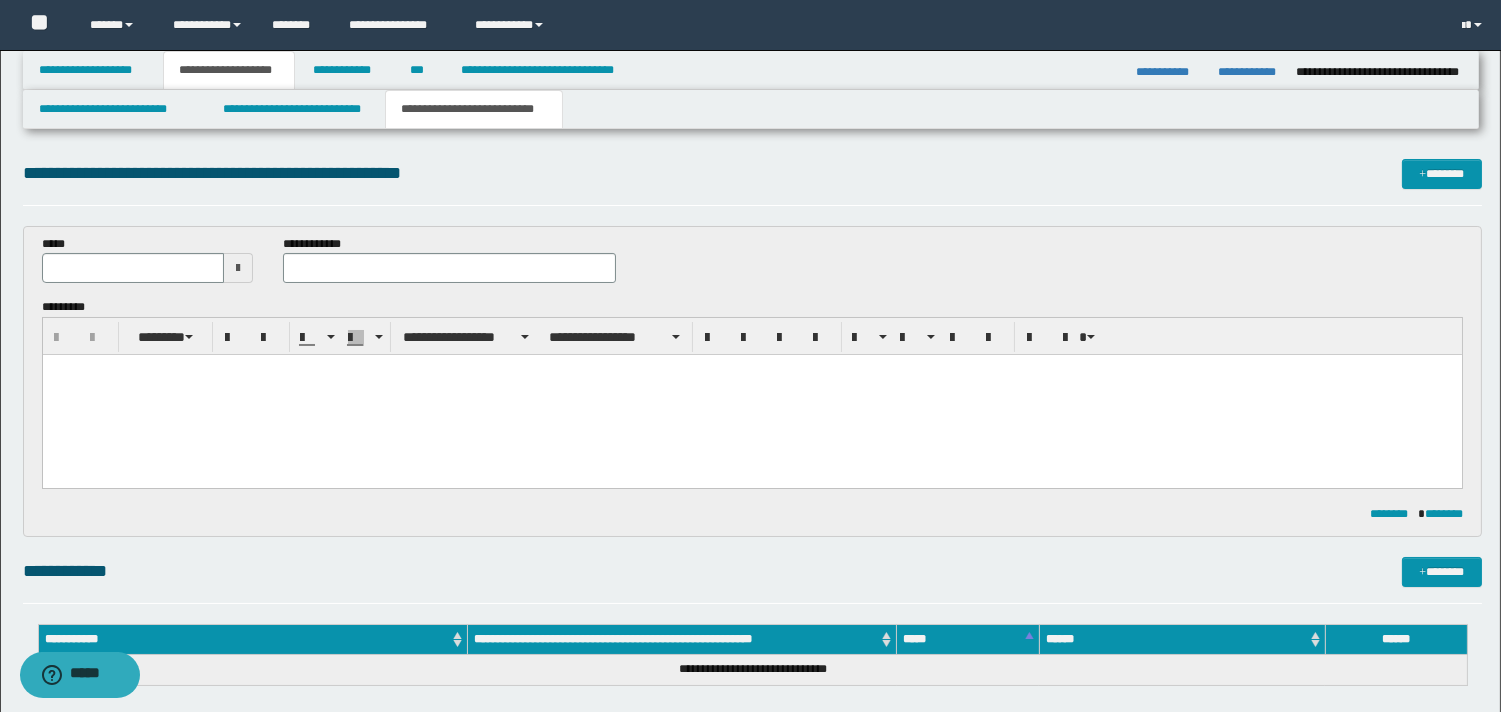 click at bounding box center [238, 268] 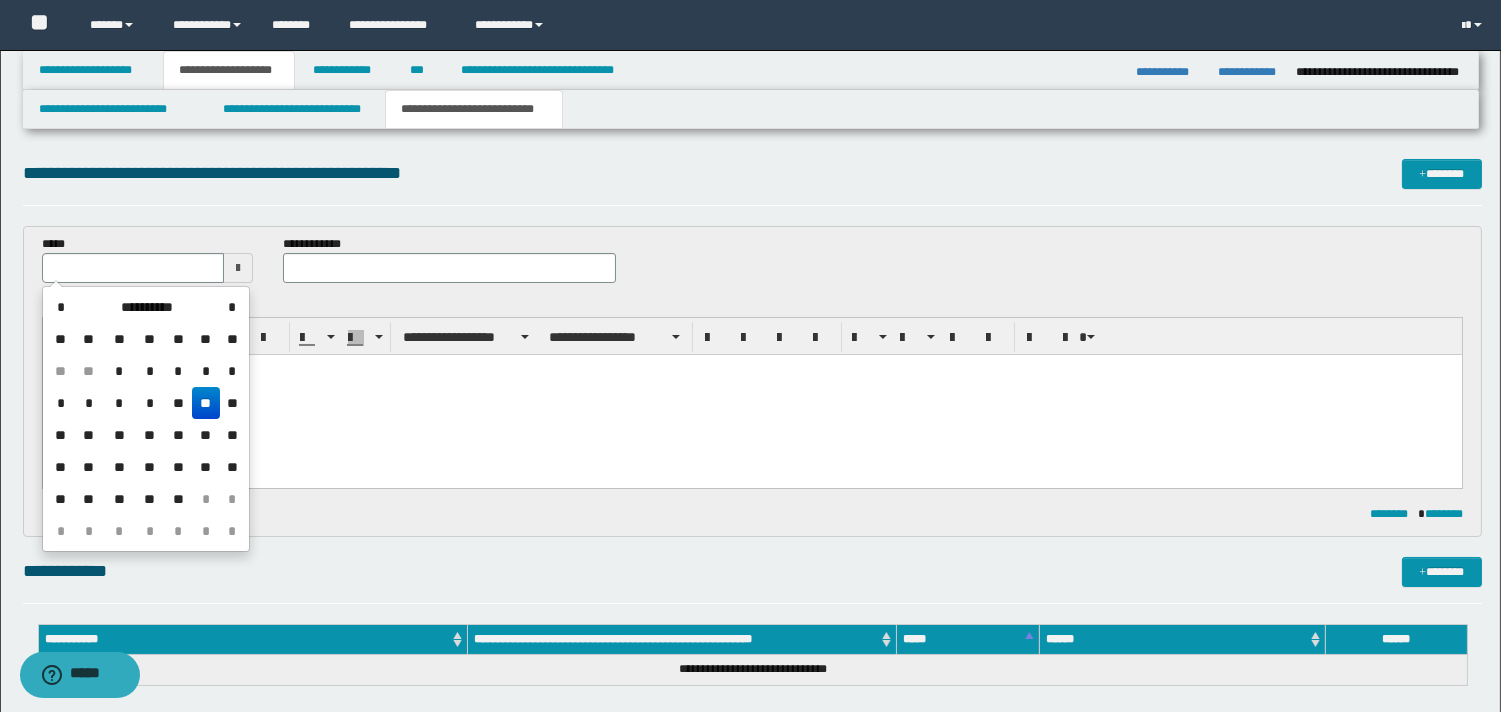 click on "**" at bounding box center (206, 403) 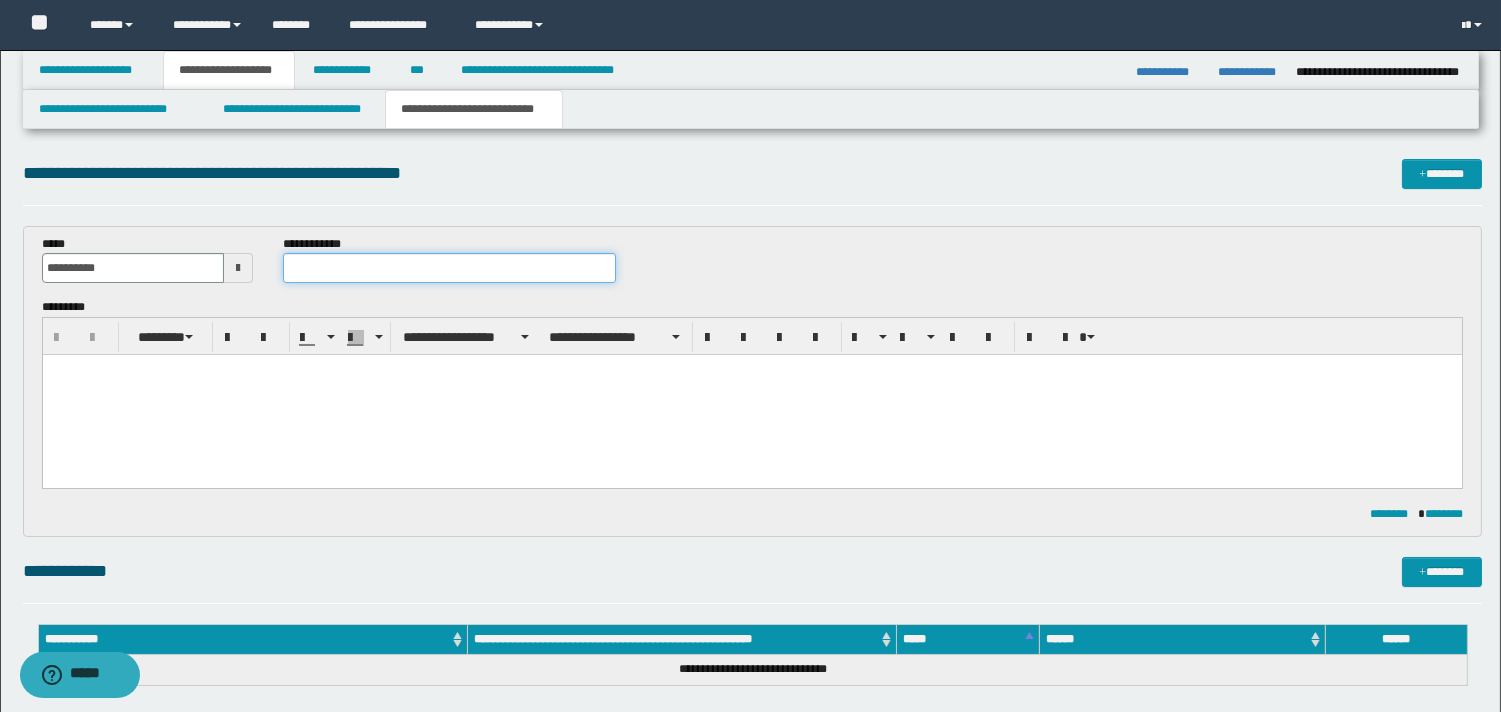 click at bounding box center [449, 268] 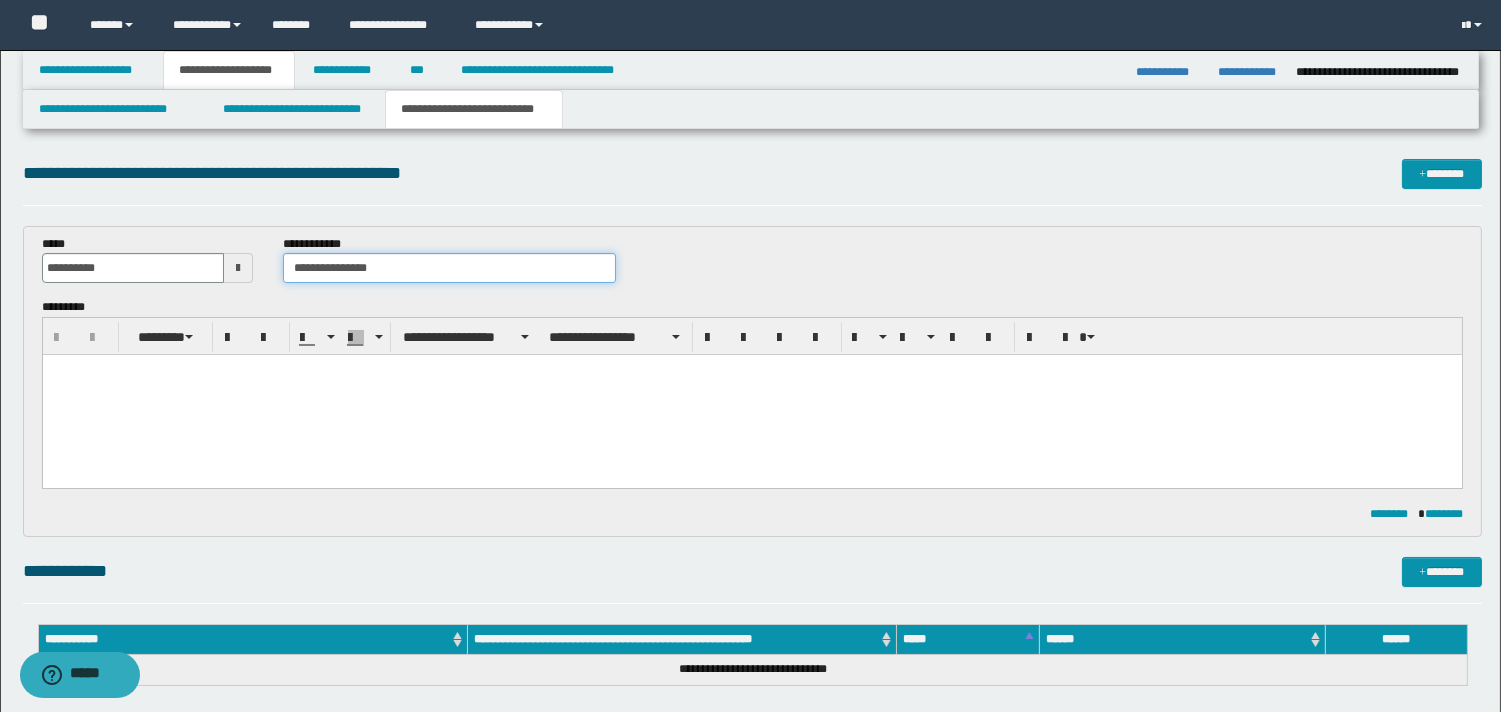 type on "**********" 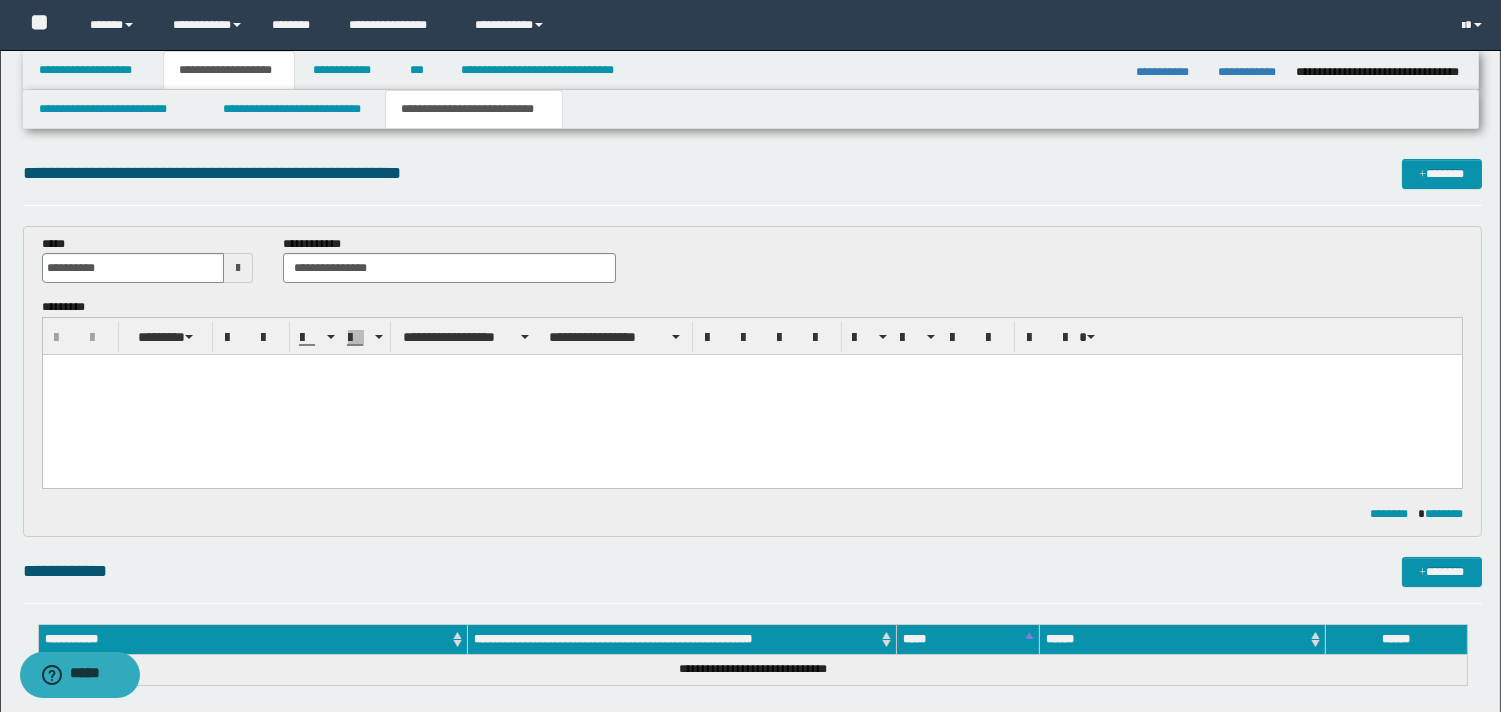 click at bounding box center [751, 370] 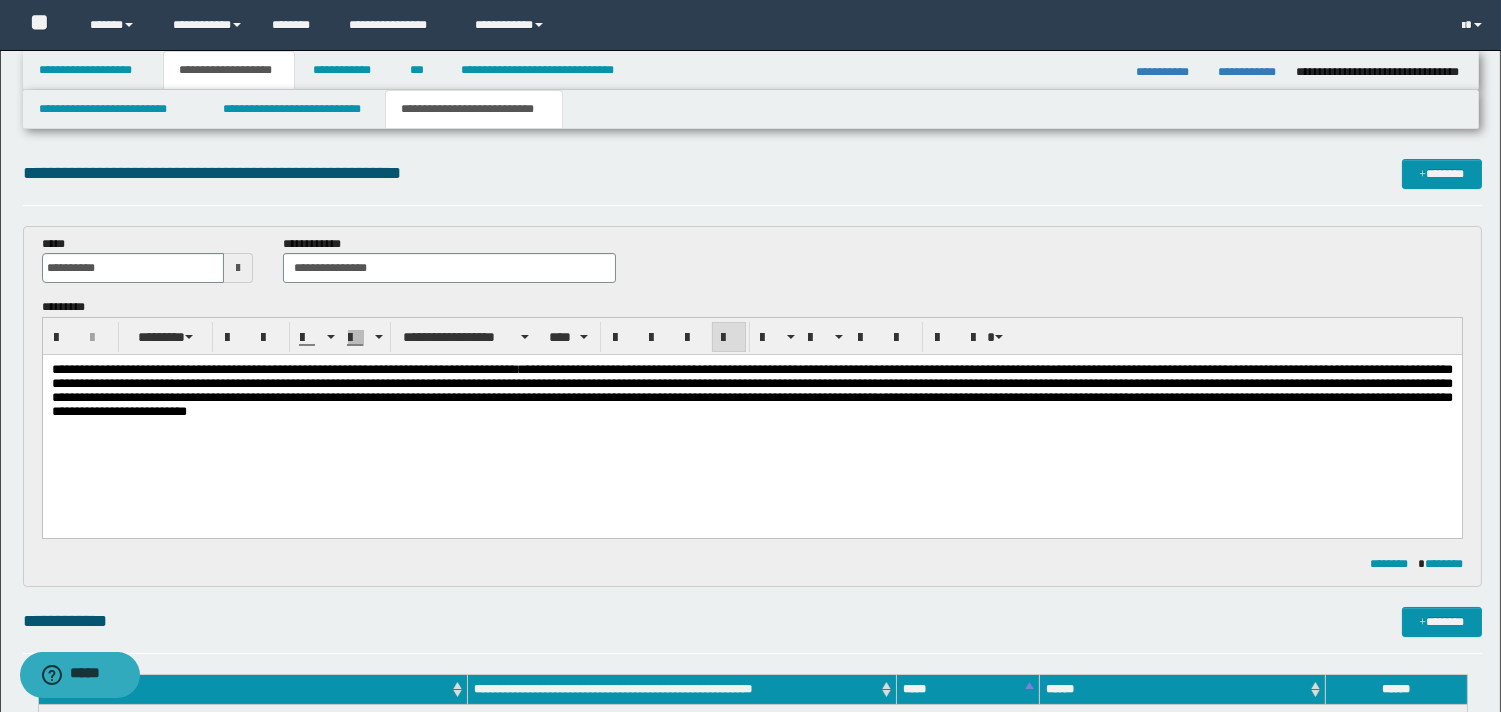 click on "**********" at bounding box center [329, 369] 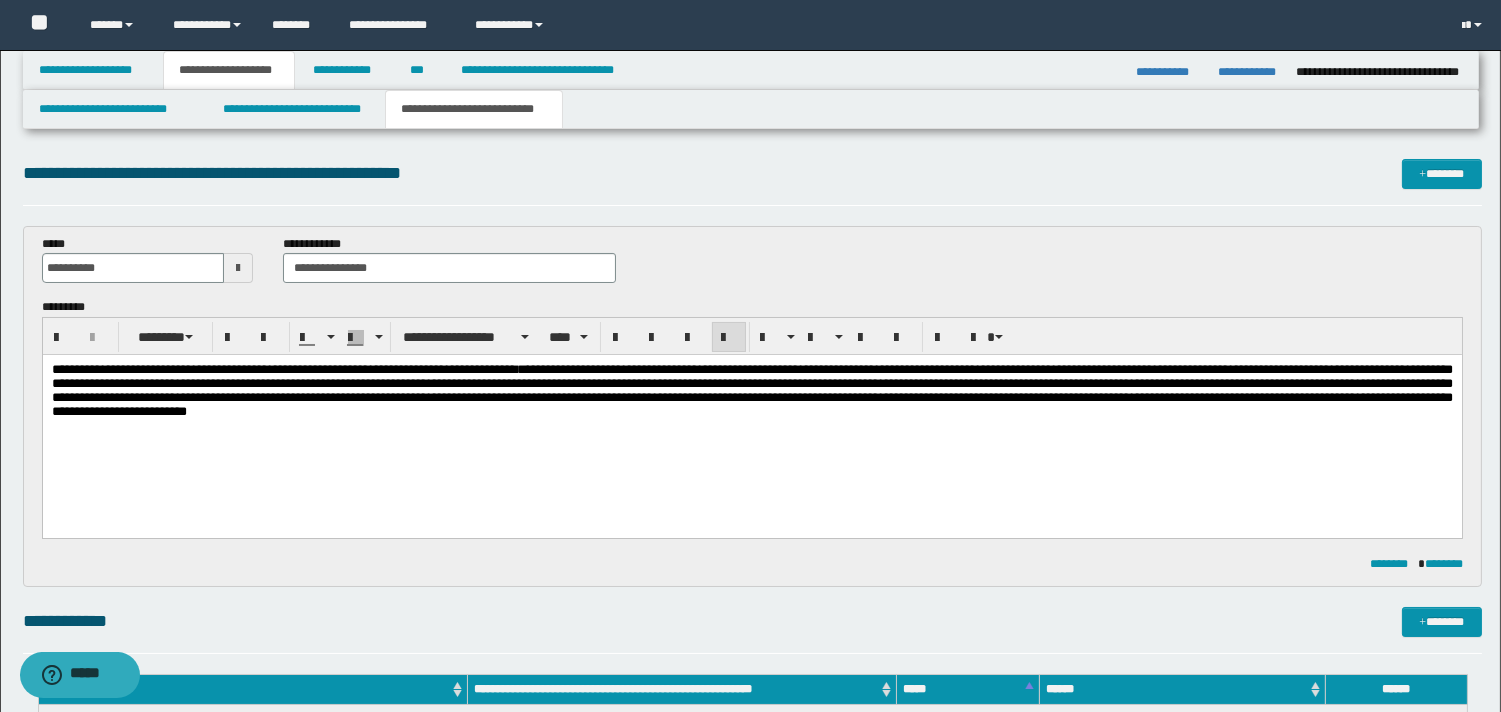 type 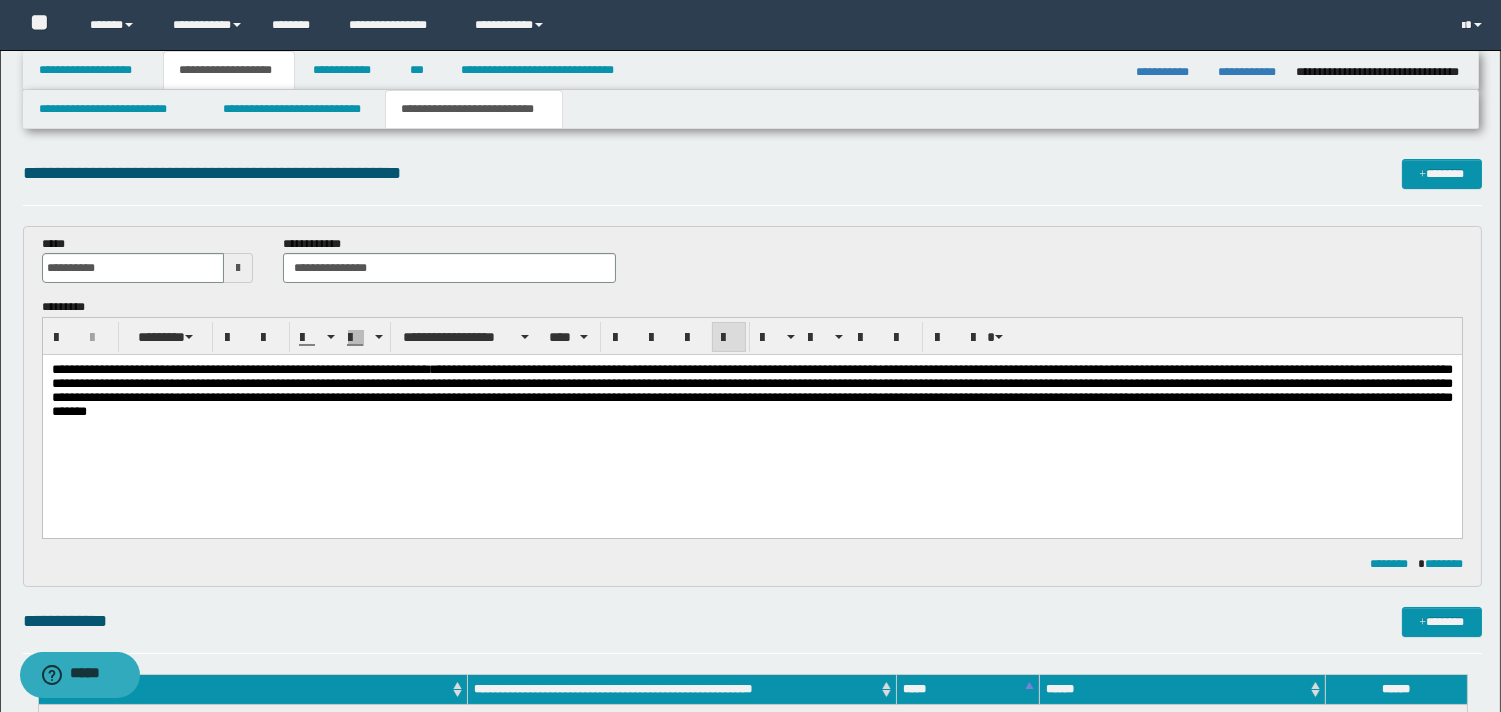 drag, startPoint x: 961, startPoint y: 375, endPoint x: 1110, endPoint y: 491, distance: 188.83061 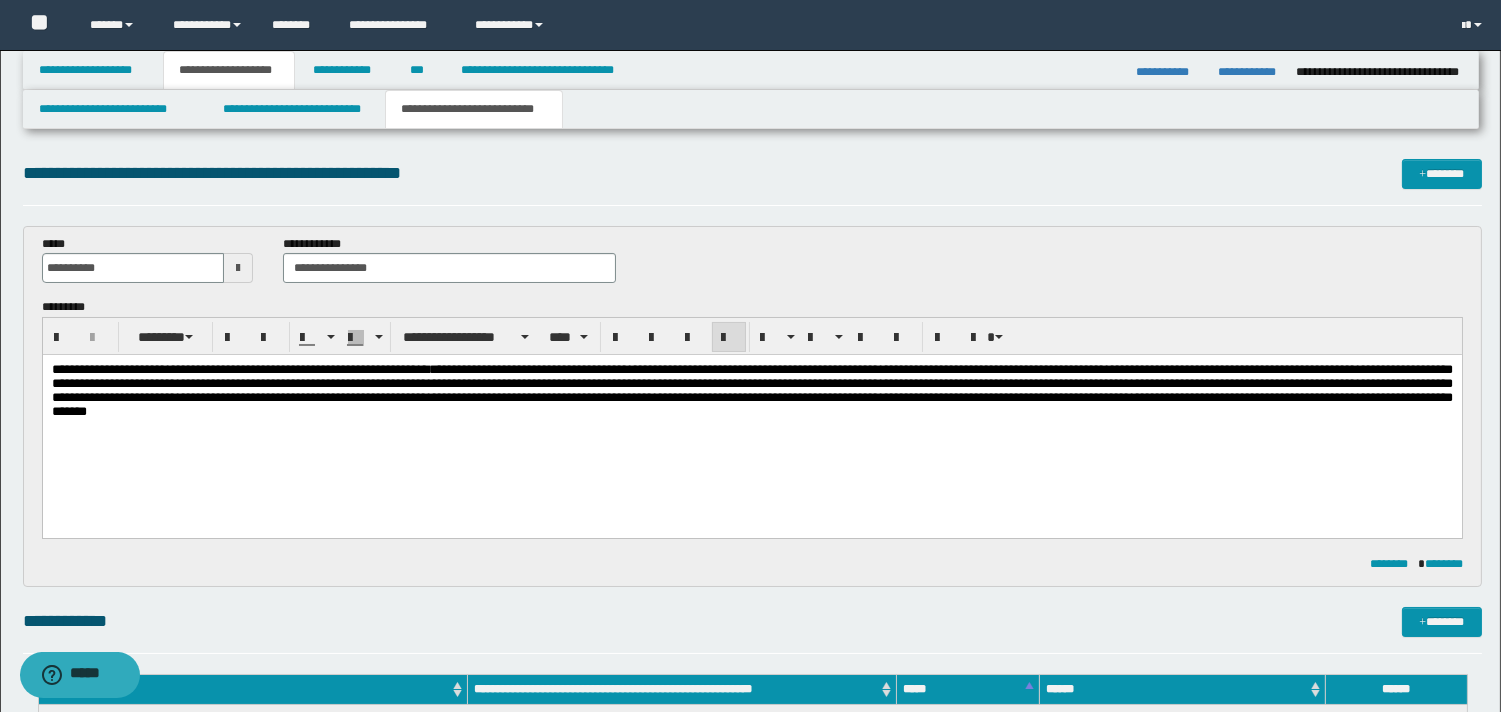 click on "**********" at bounding box center (751, 390) 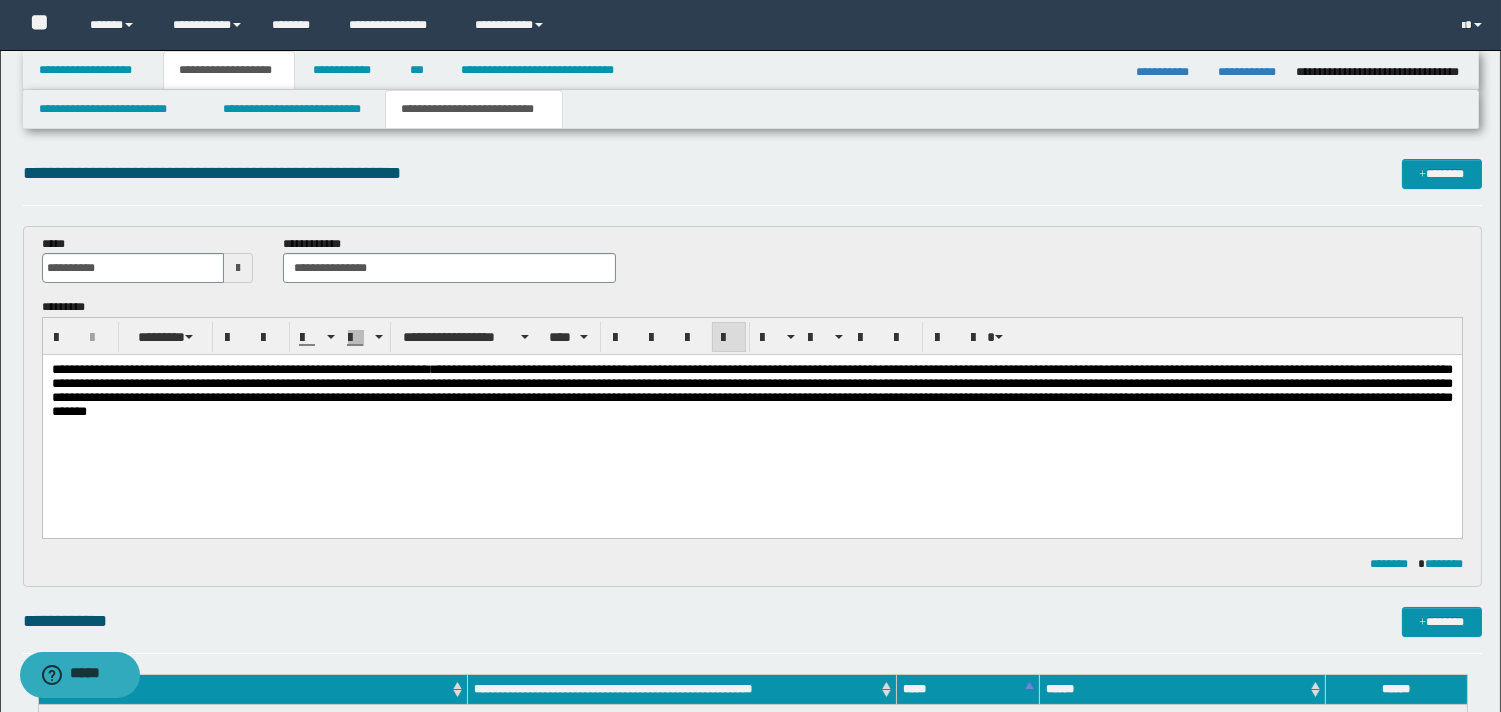 click on "**********" at bounding box center [751, 390] 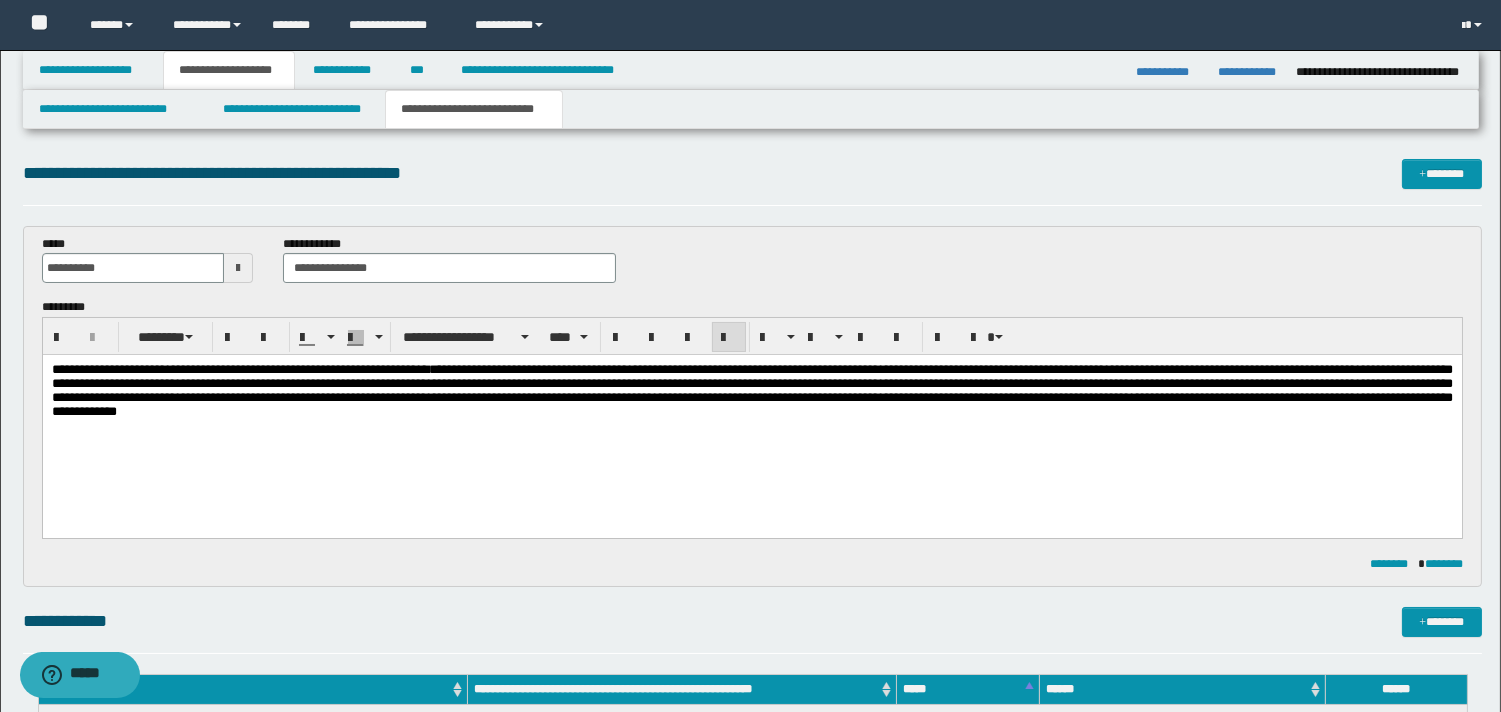 click on "**********" at bounding box center (751, 390) 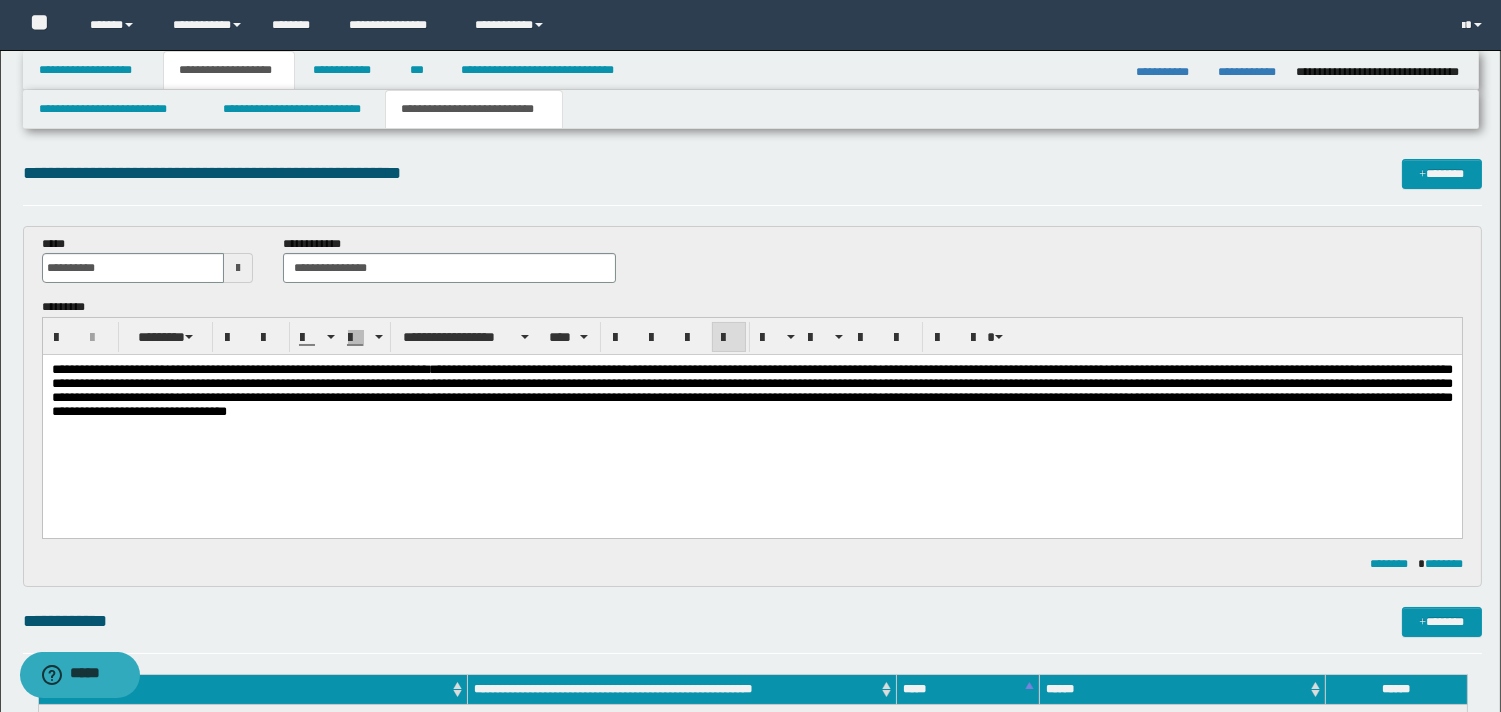 click on "**********" at bounding box center (751, 390) 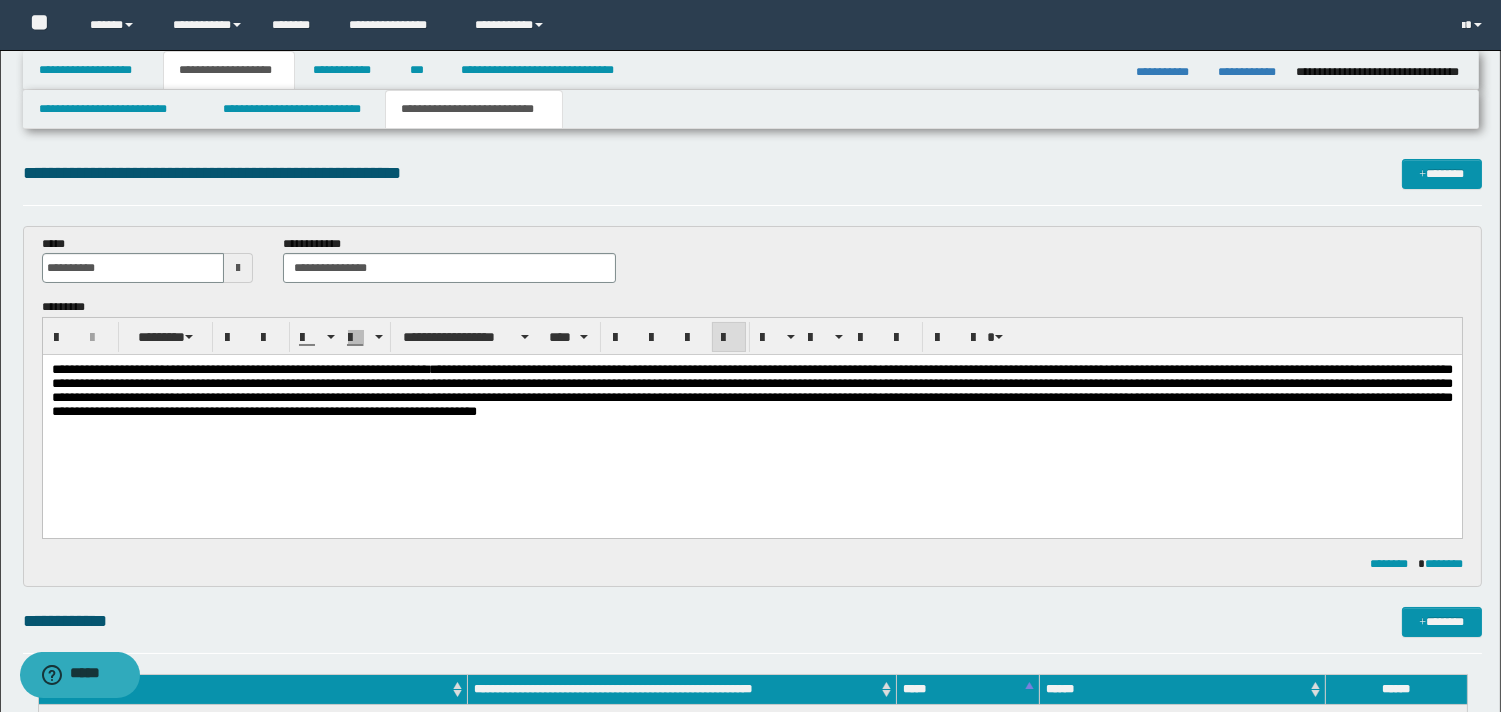 click on "**********" at bounding box center [751, 390] 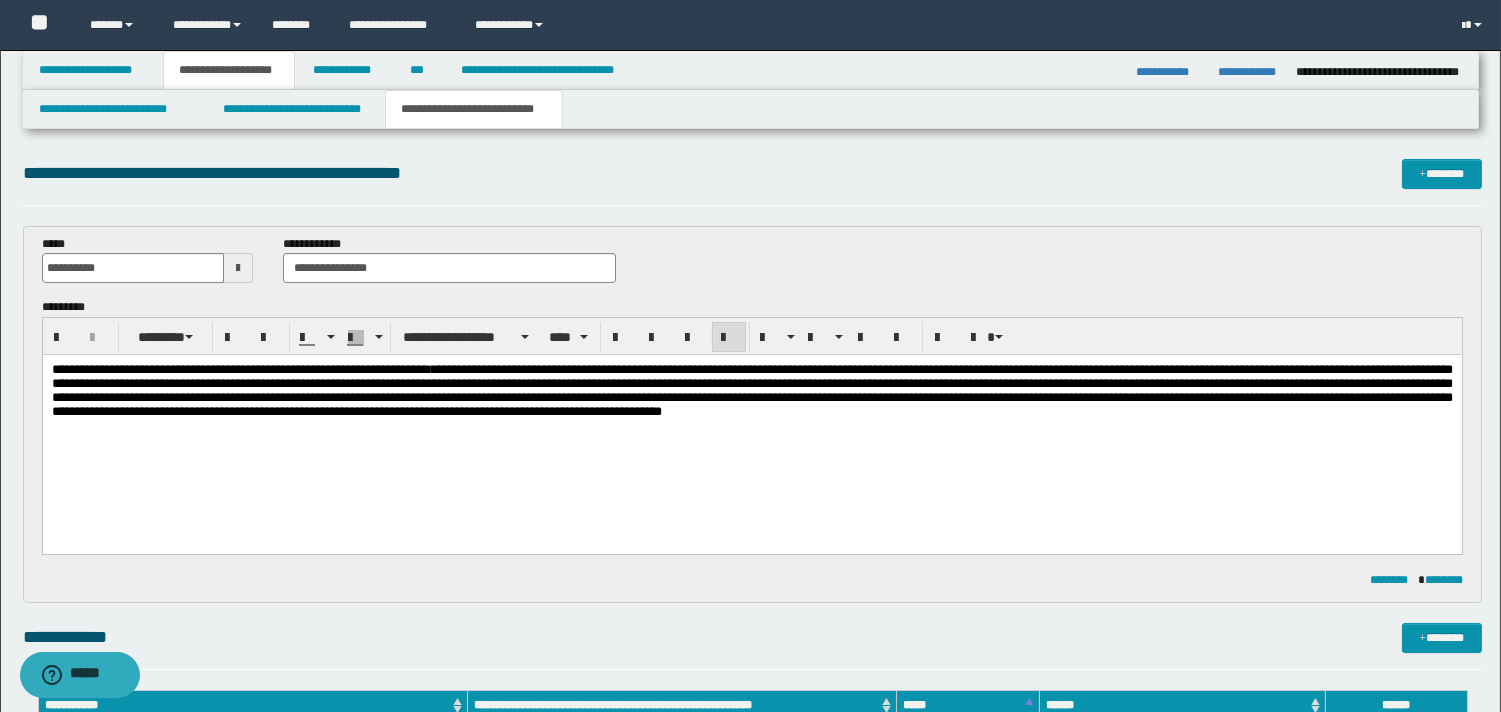 click on "**********" at bounding box center [751, 390] 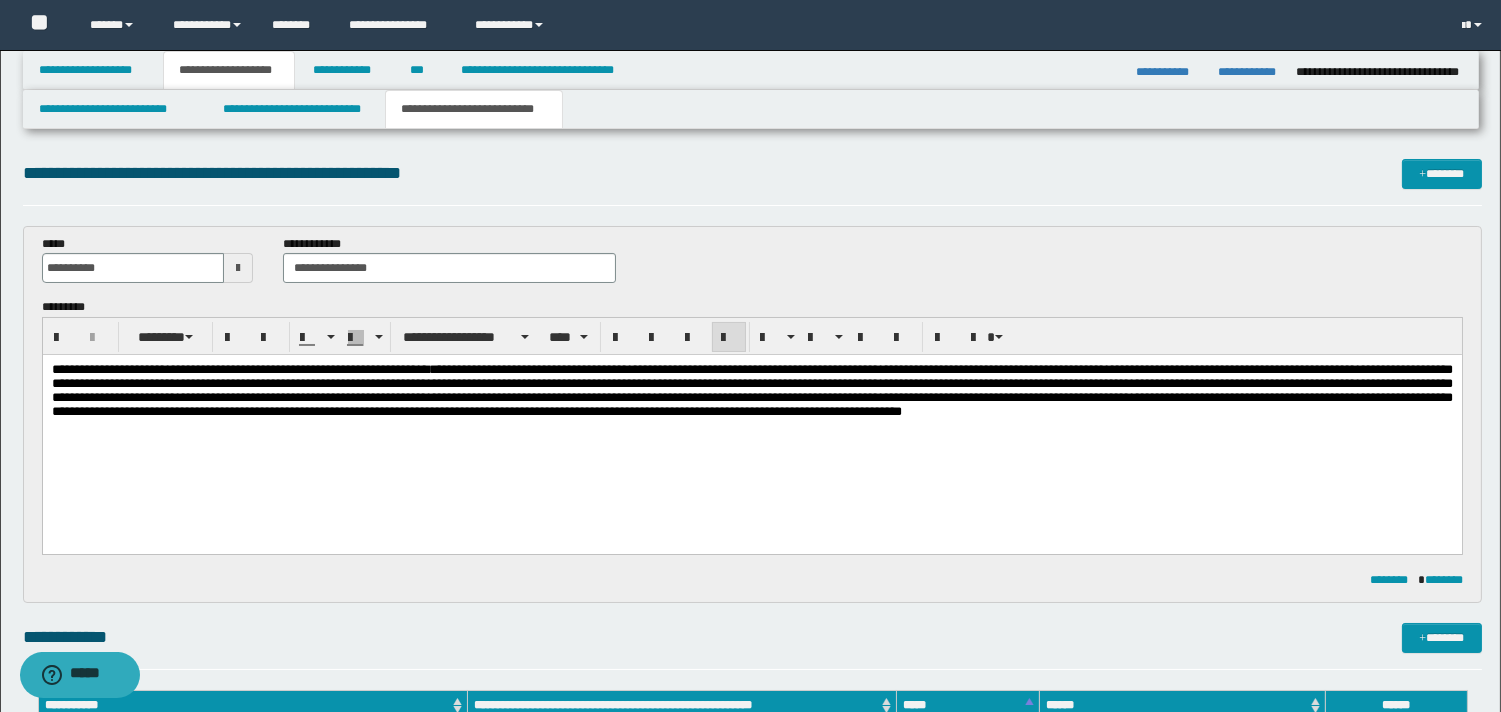 click on "**********" at bounding box center [751, 390] 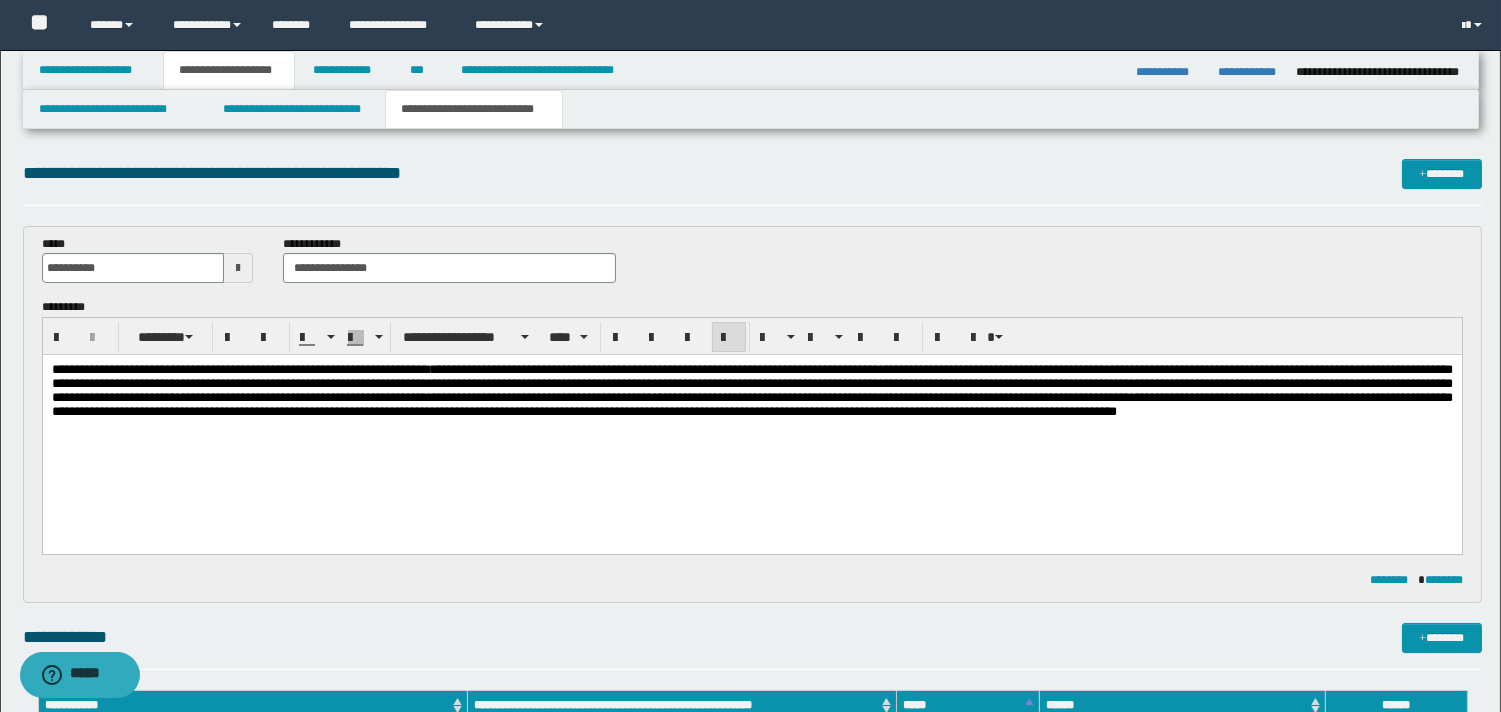 click on "**********" at bounding box center (751, 390) 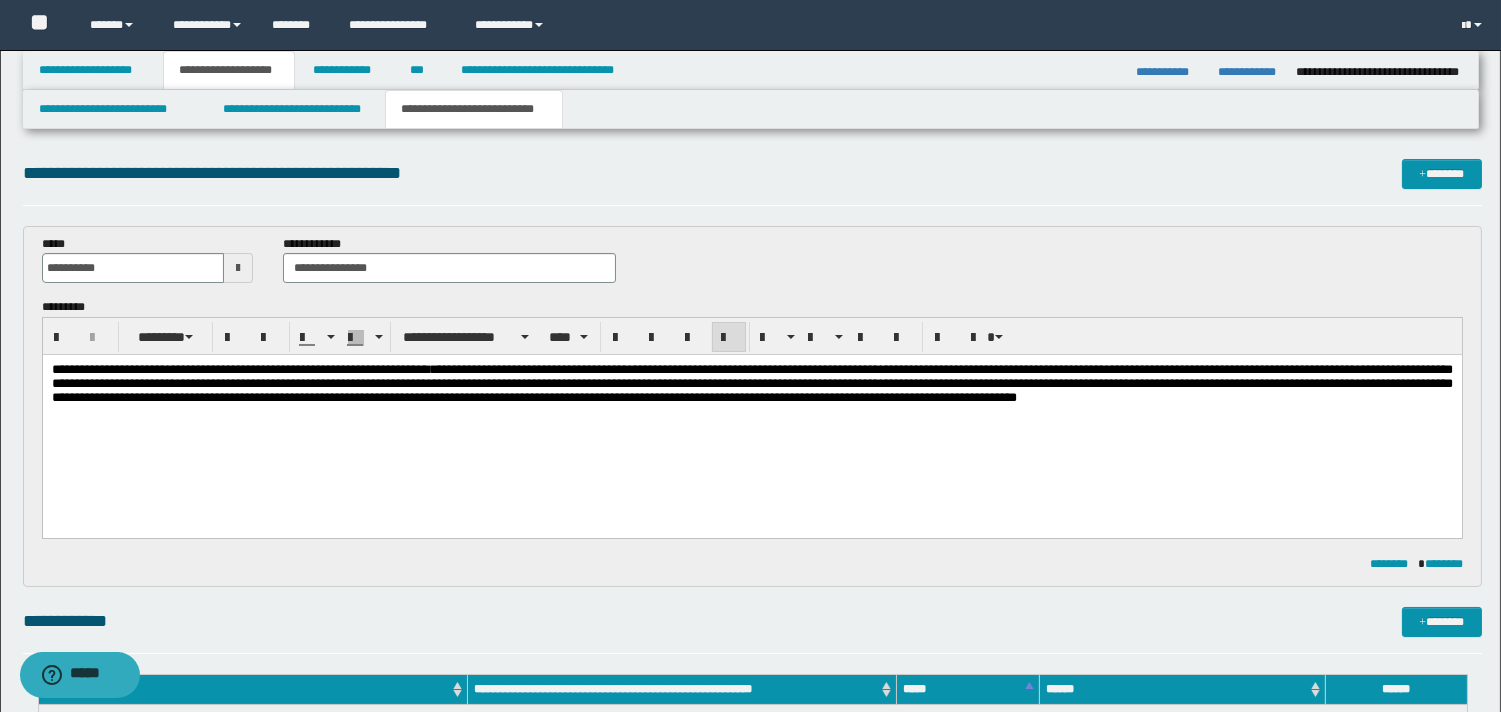click on "**********" at bounding box center (751, 383) 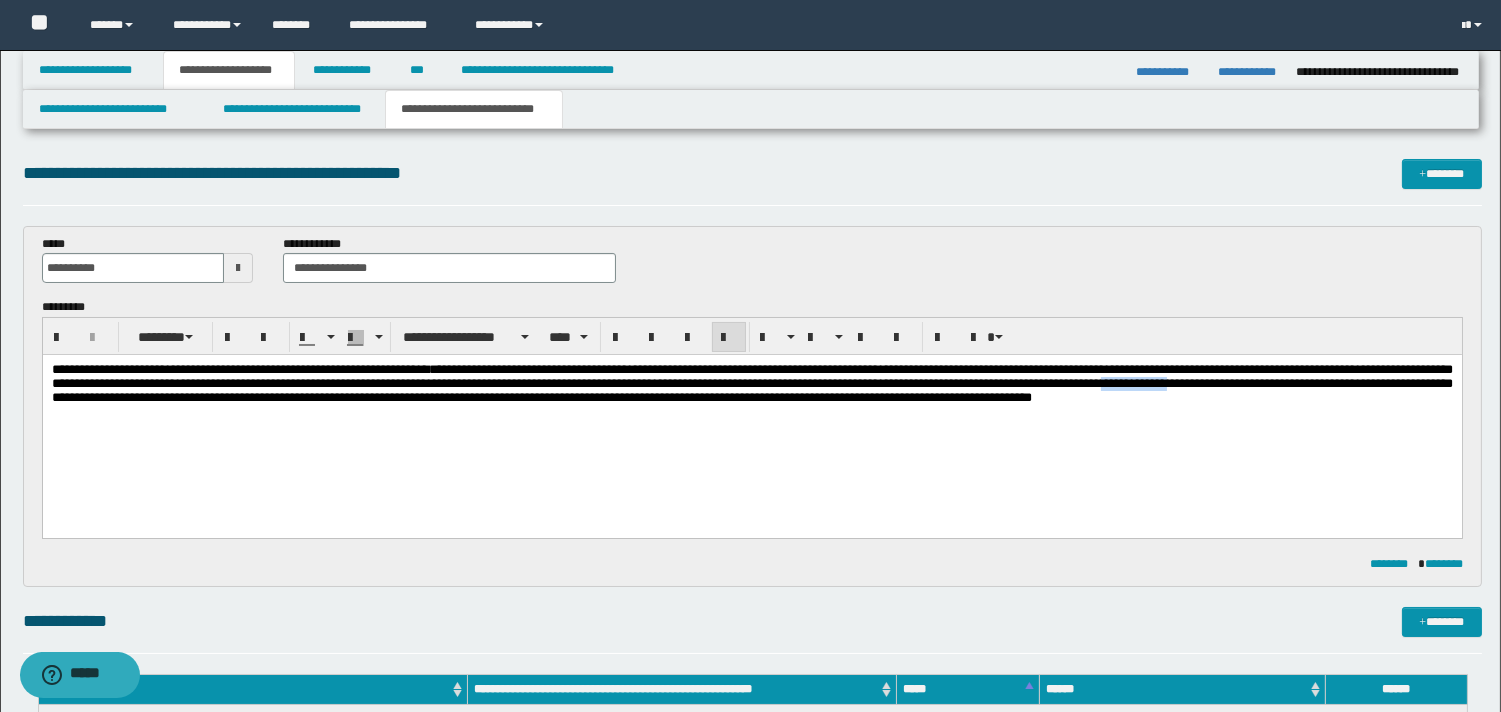 drag, startPoint x: 186, startPoint y: 405, endPoint x: 260, endPoint y: 411, distance: 74.24284 